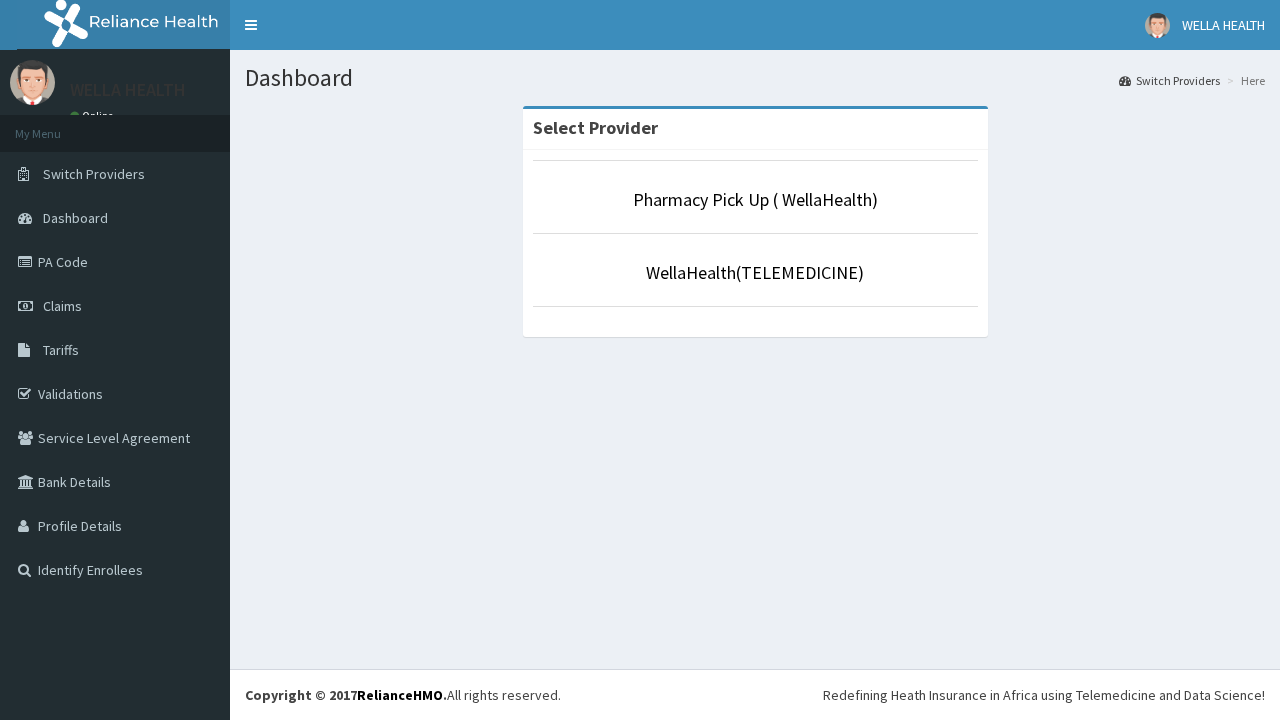 scroll, scrollTop: 0, scrollLeft: 0, axis: both 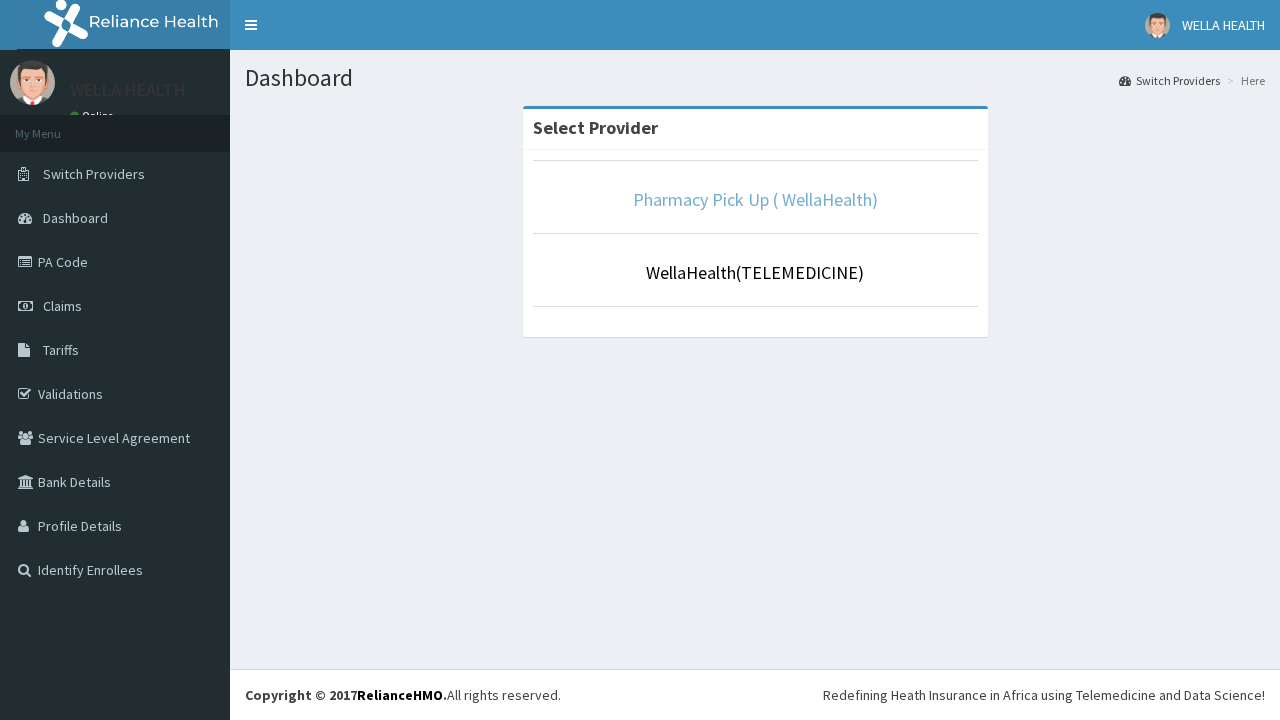 click on "Pharmacy Pick Up ( WellaHealth)" at bounding box center [755, 199] 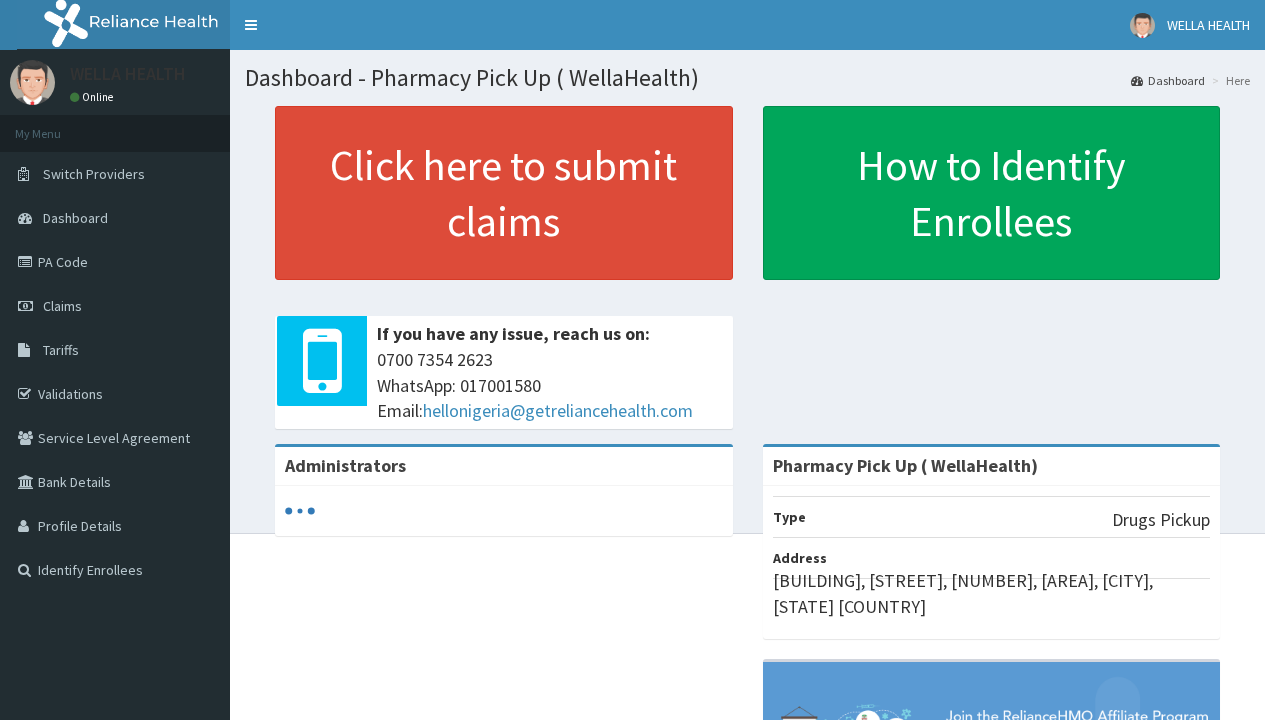 scroll, scrollTop: 0, scrollLeft: 0, axis: both 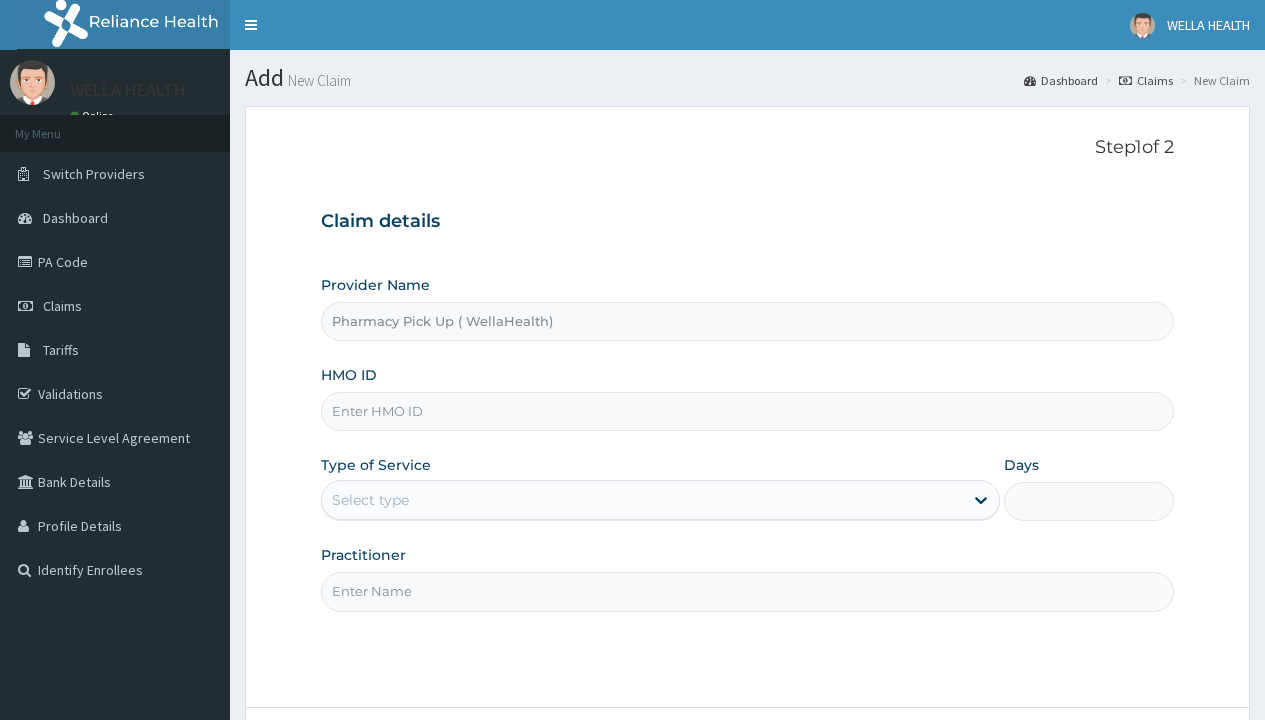 type on "Pharmacy Pick Up ( WellaHealth)" 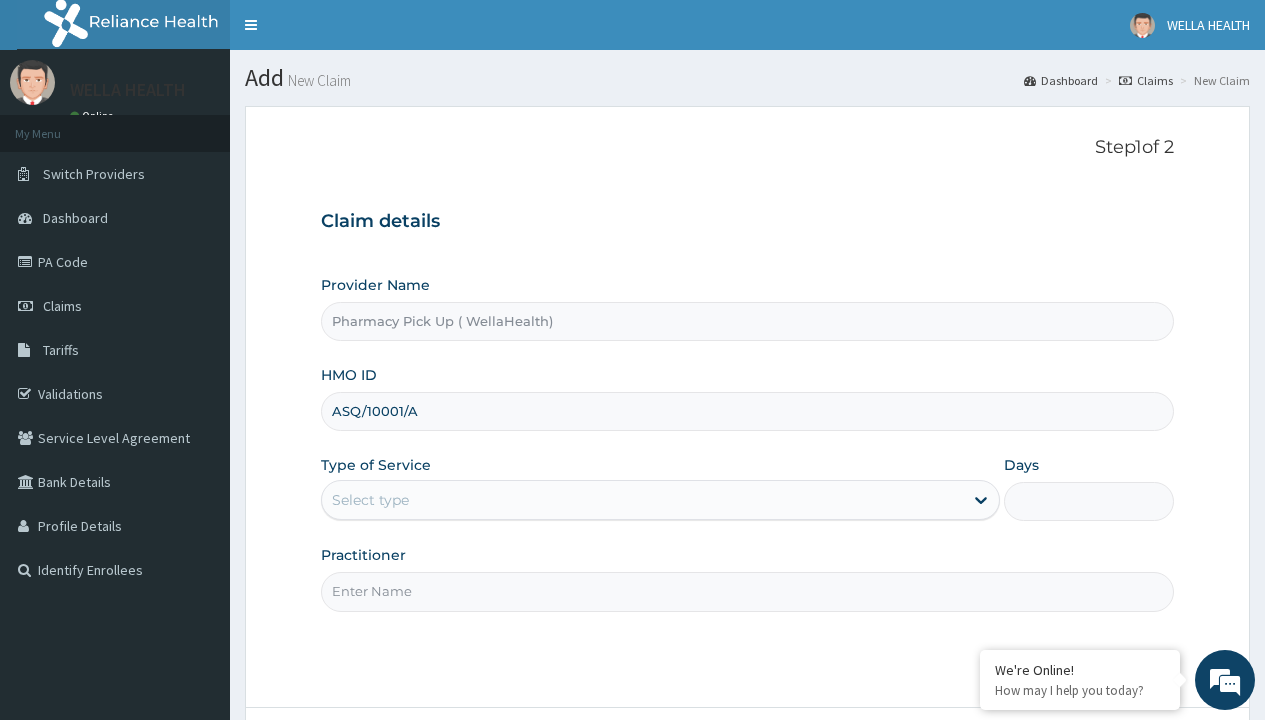 type on "ASQ/10001/A" 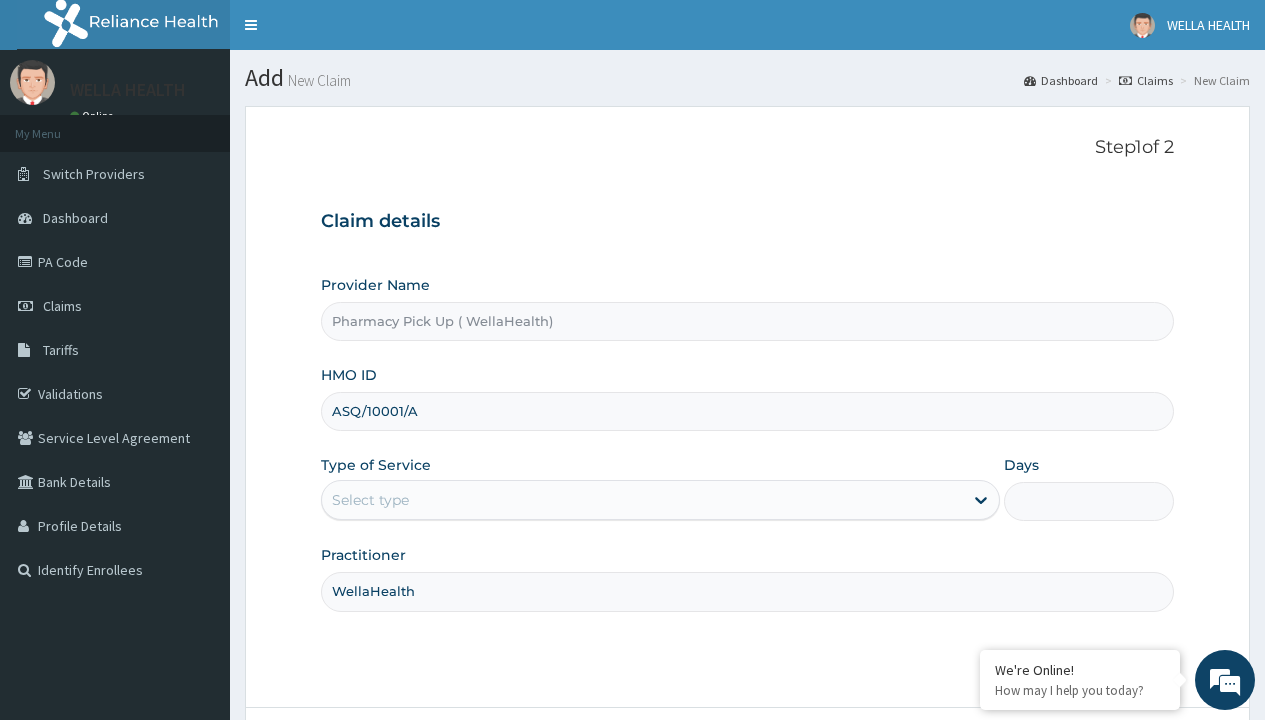 type on "WellaHealth" 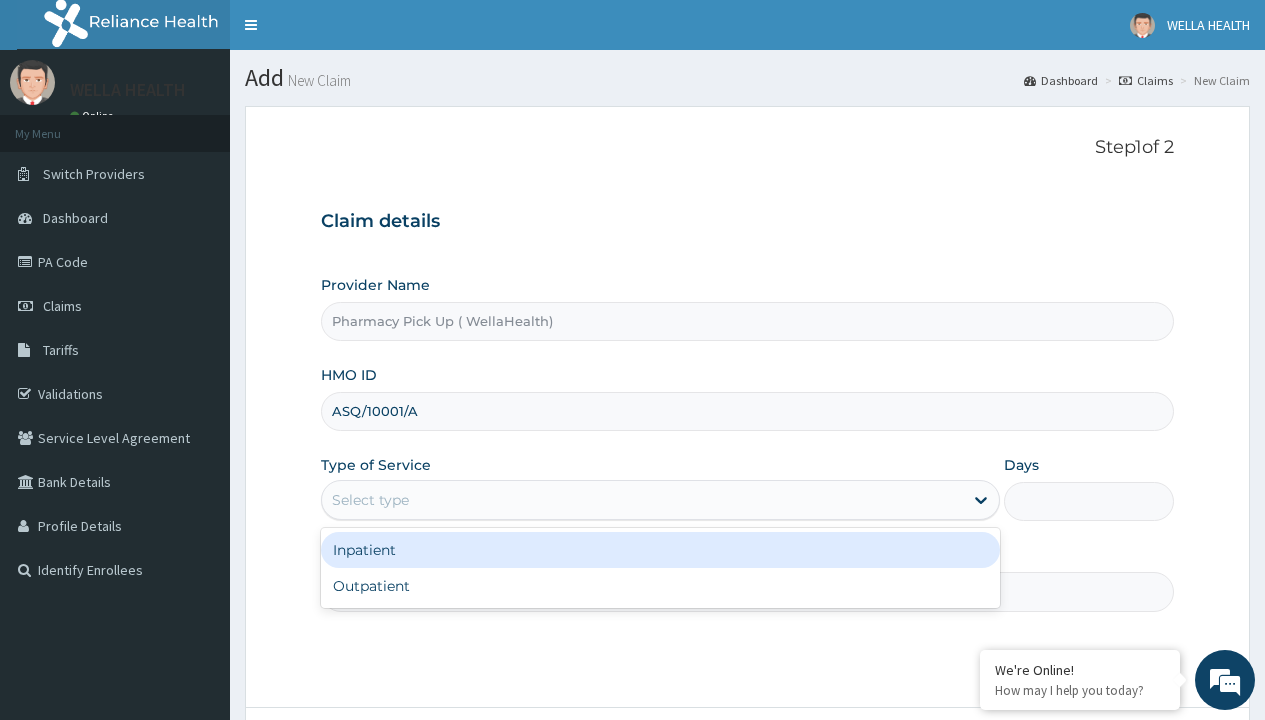 click on "Outpatient" at bounding box center (660, 586) 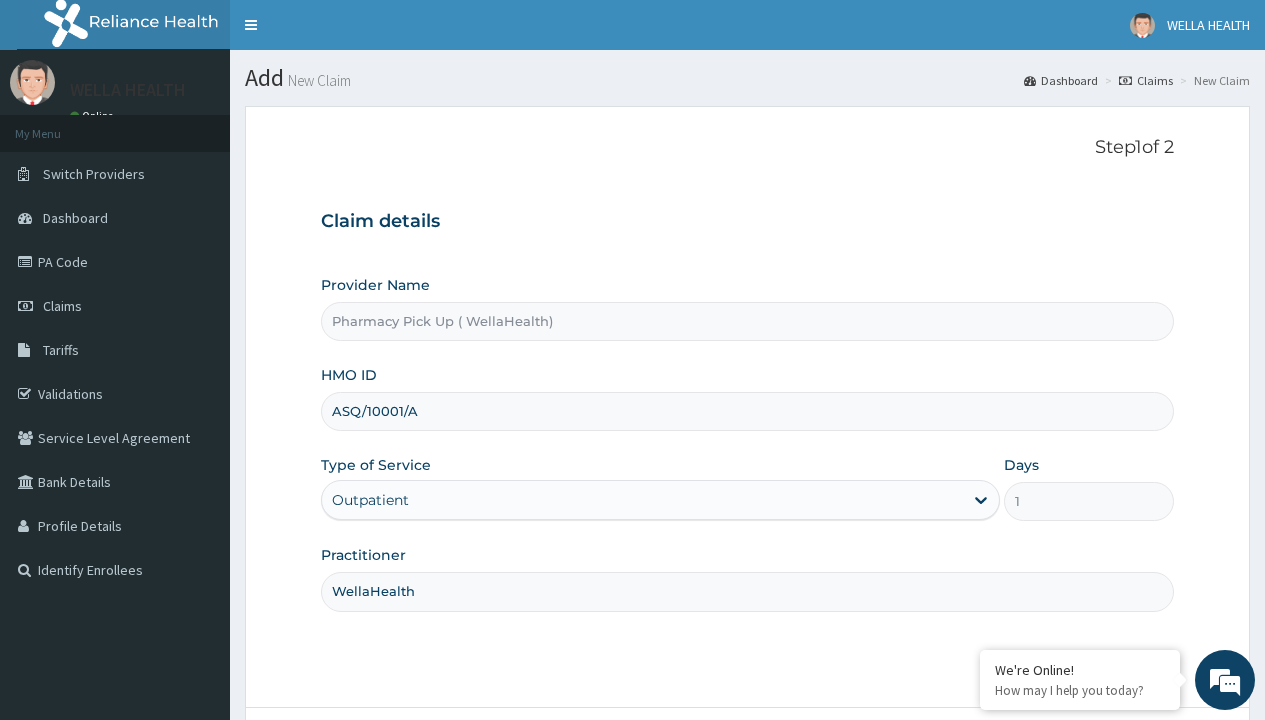 click on "Next" at bounding box center (1123, 764) 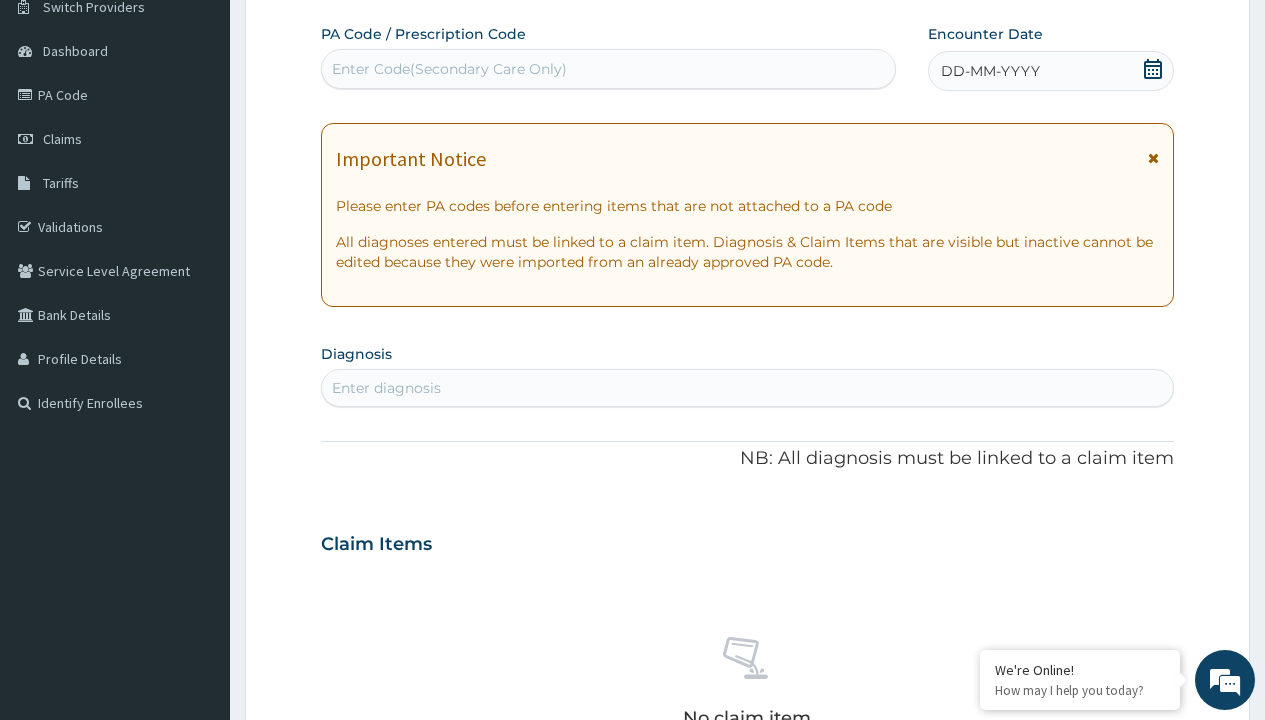 click on "DD-MM-YYYY" at bounding box center [990, 71] 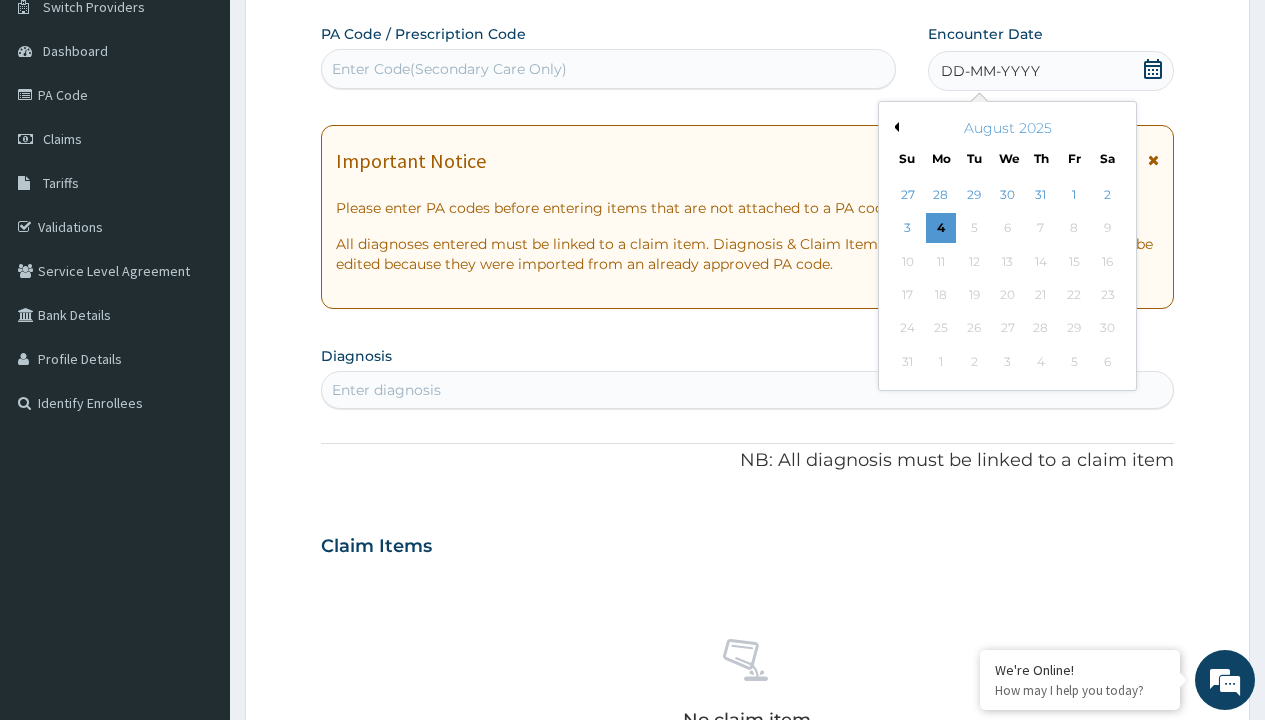 click on "Previous Month" at bounding box center (894, 127) 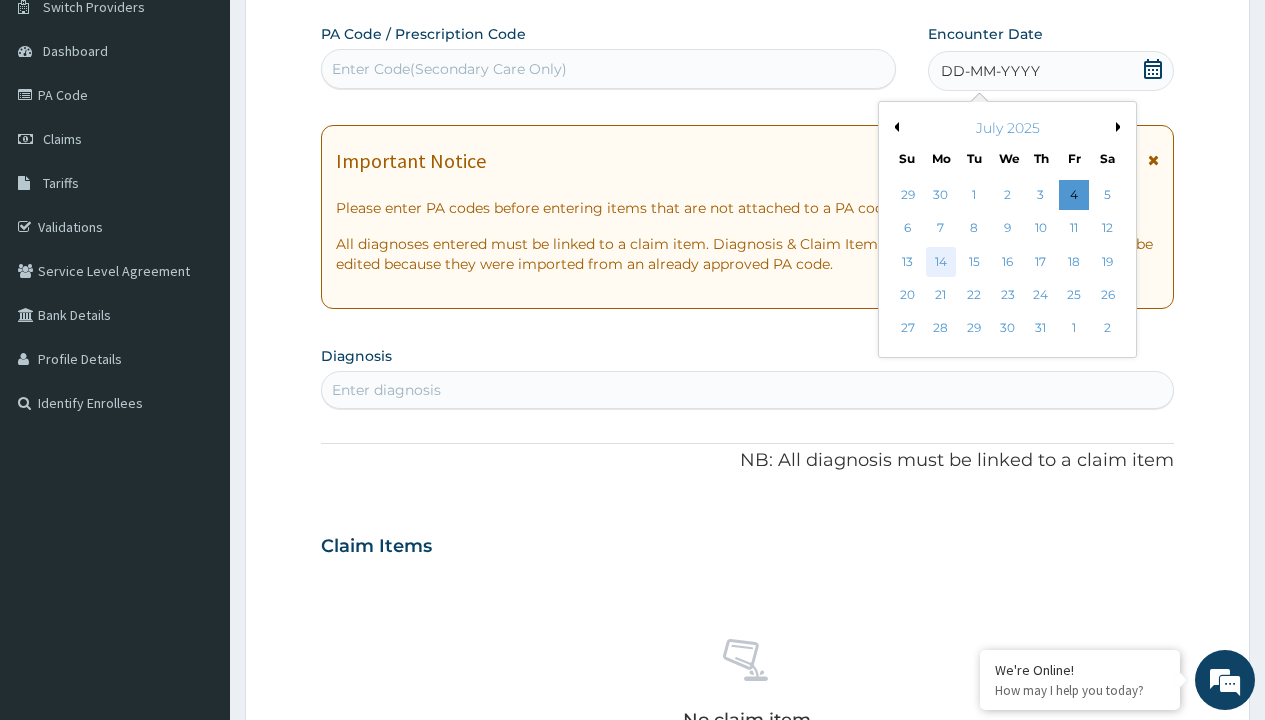 click on "14" at bounding box center [941, 262] 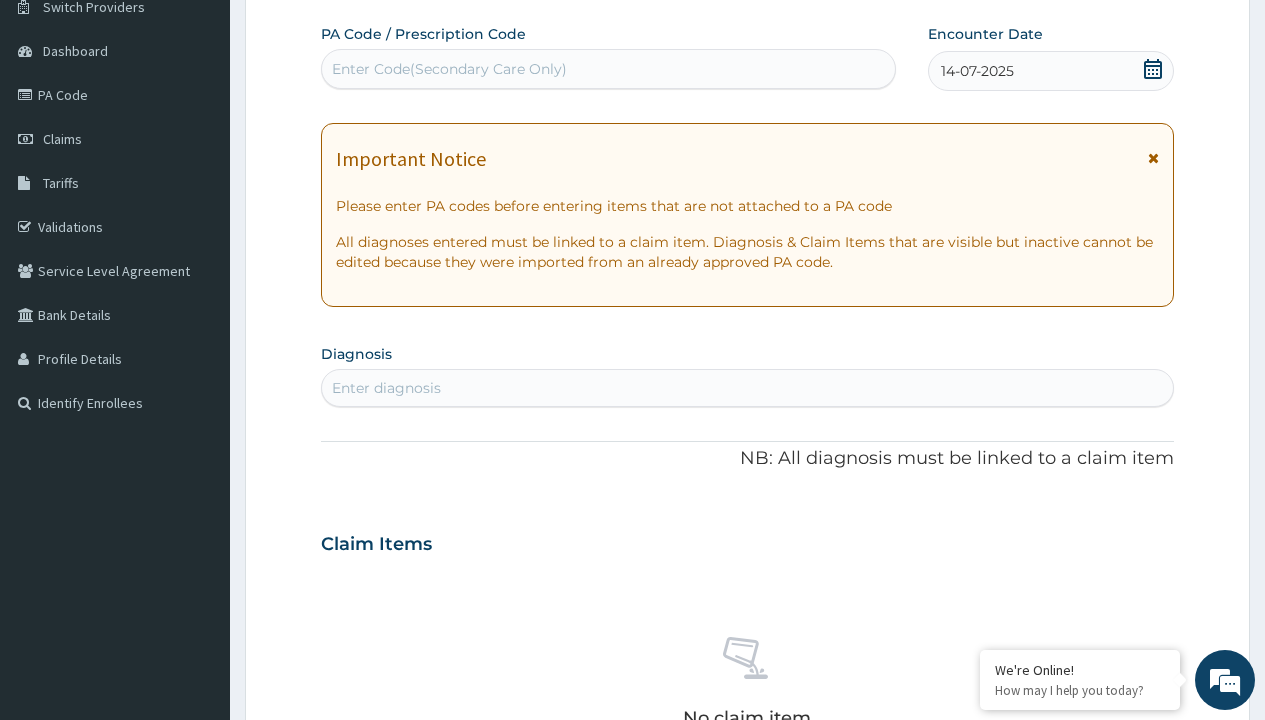 click on "Enter Code(Secondary Care Only)" at bounding box center (449, 69) 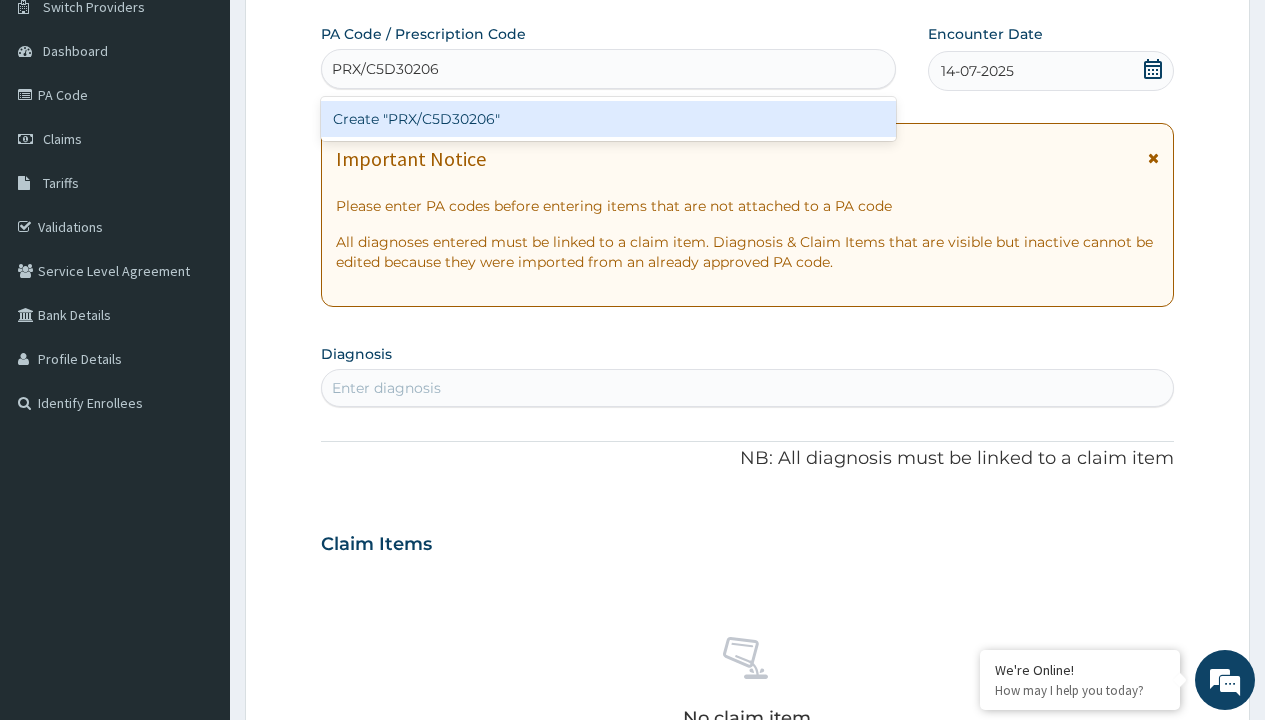 scroll, scrollTop: 0, scrollLeft: 0, axis: both 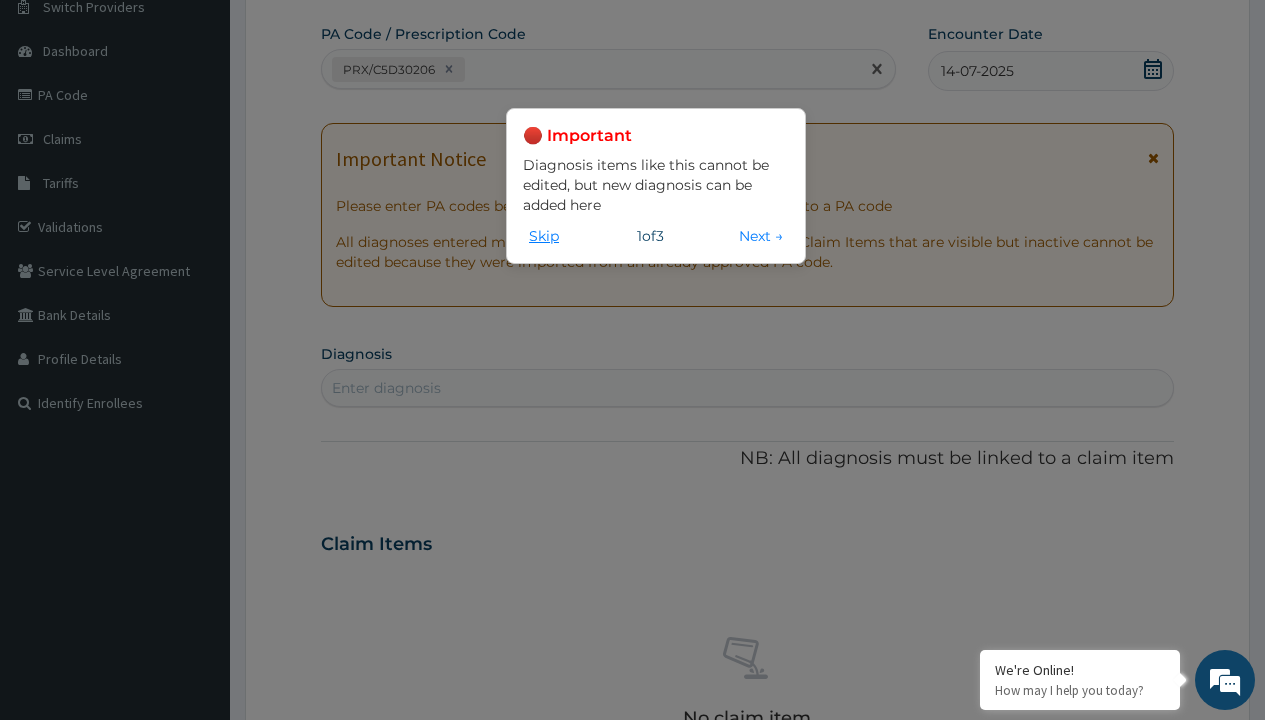 click on "Skip" at bounding box center (544, 236) 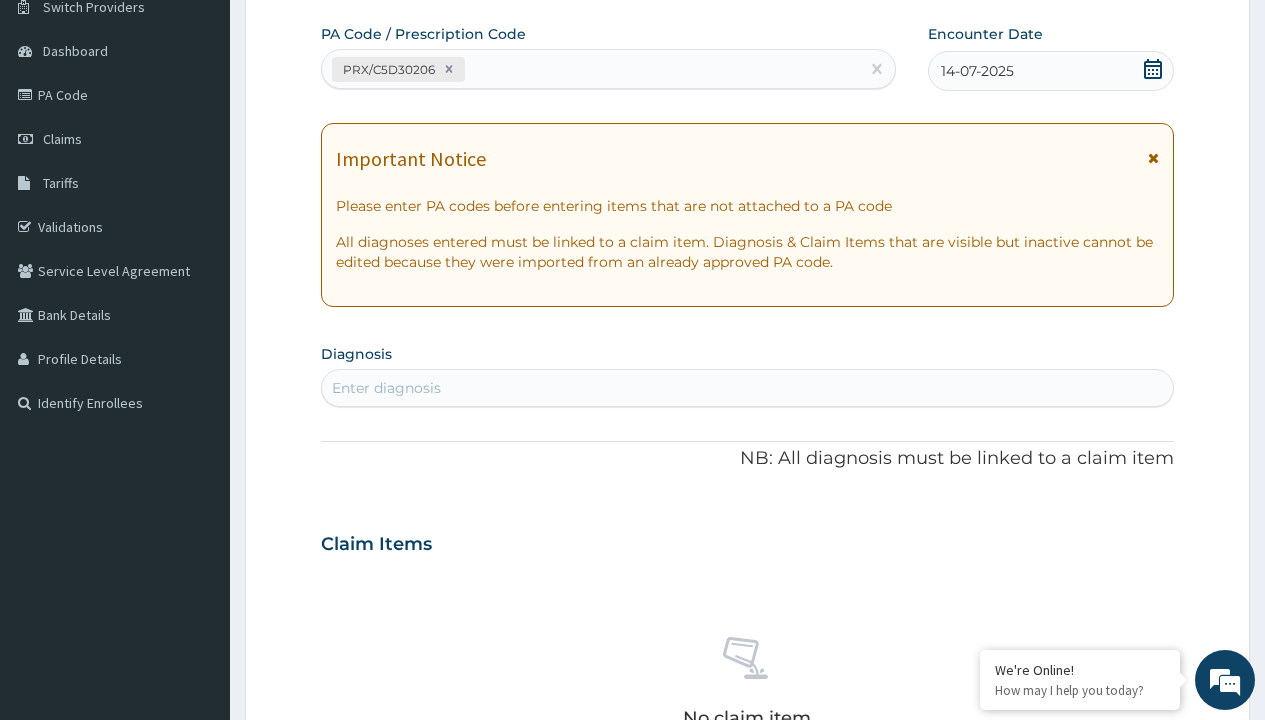click on "Enter diagnosis" at bounding box center (386, 388) 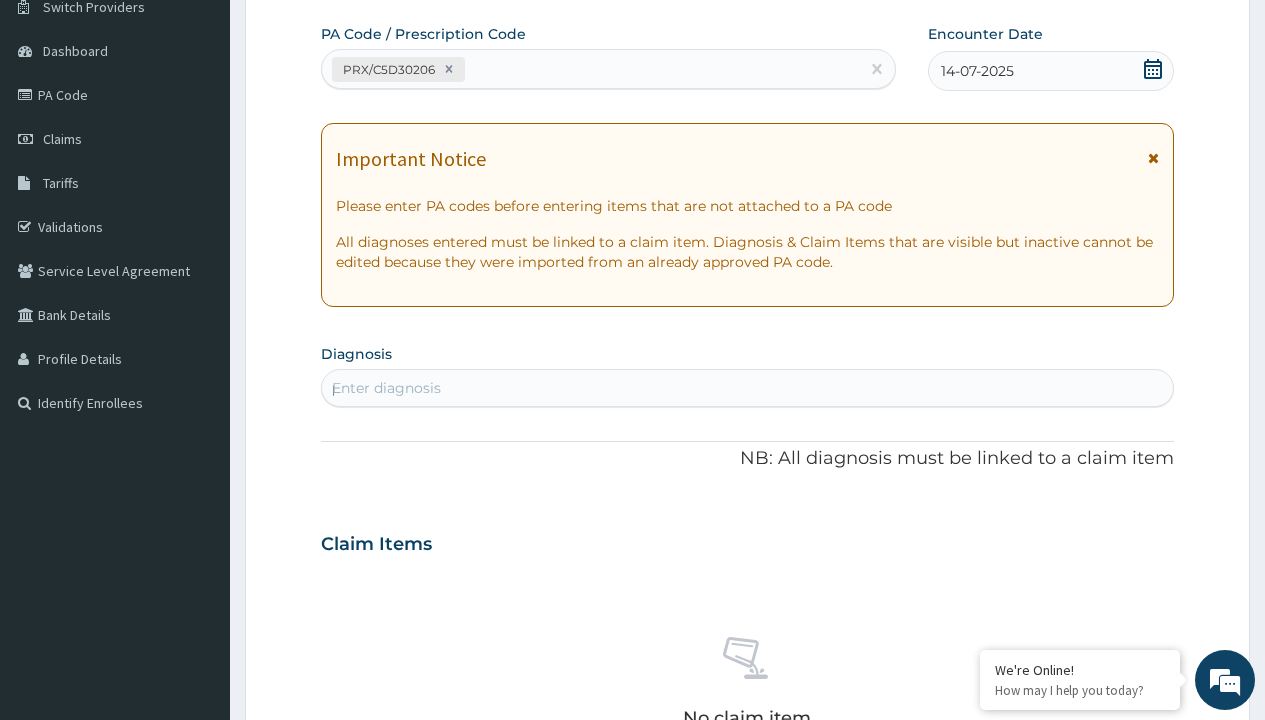 scroll, scrollTop: 0, scrollLeft: 0, axis: both 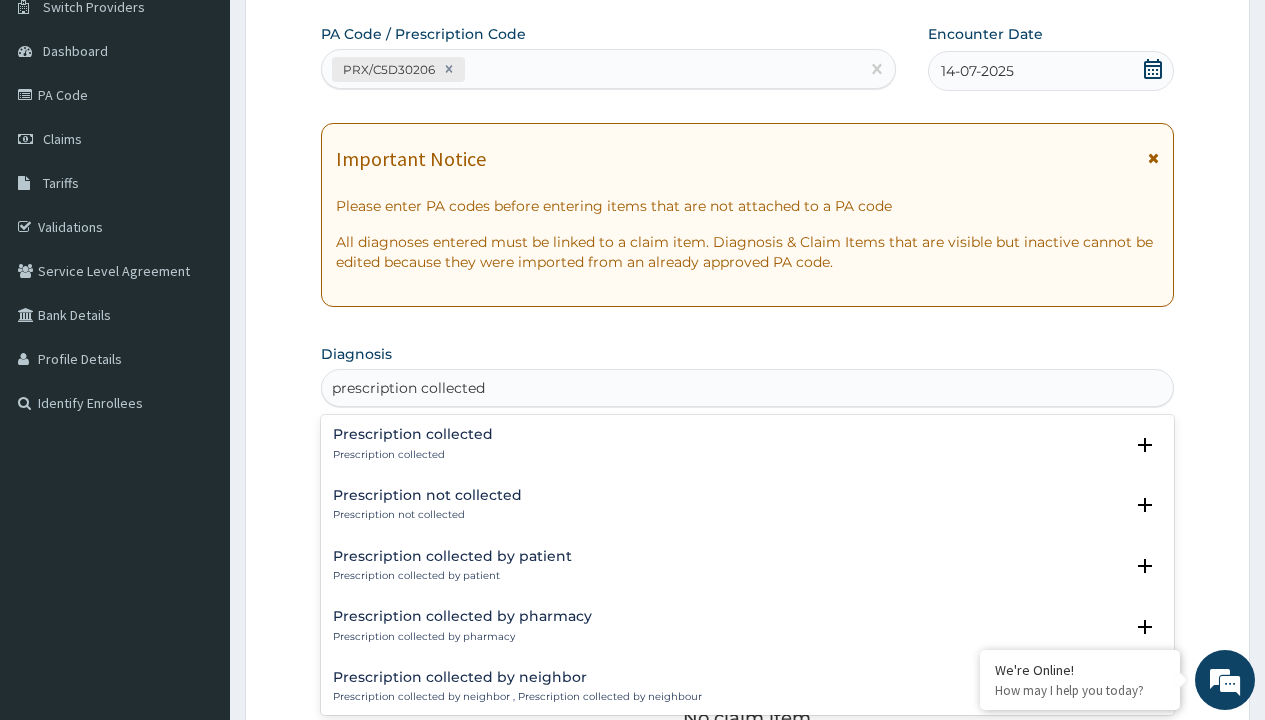 click on "Prescription collected" at bounding box center [413, 455] 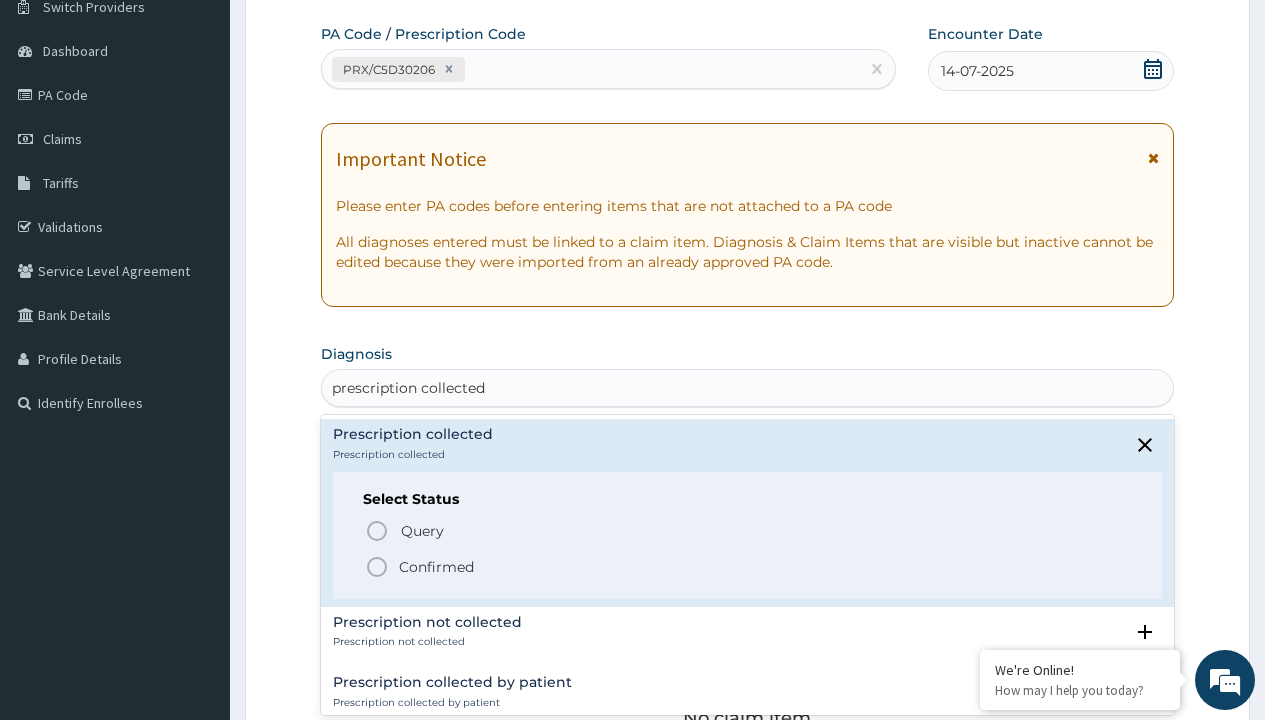 click on "Confirmed" at bounding box center [436, 567] 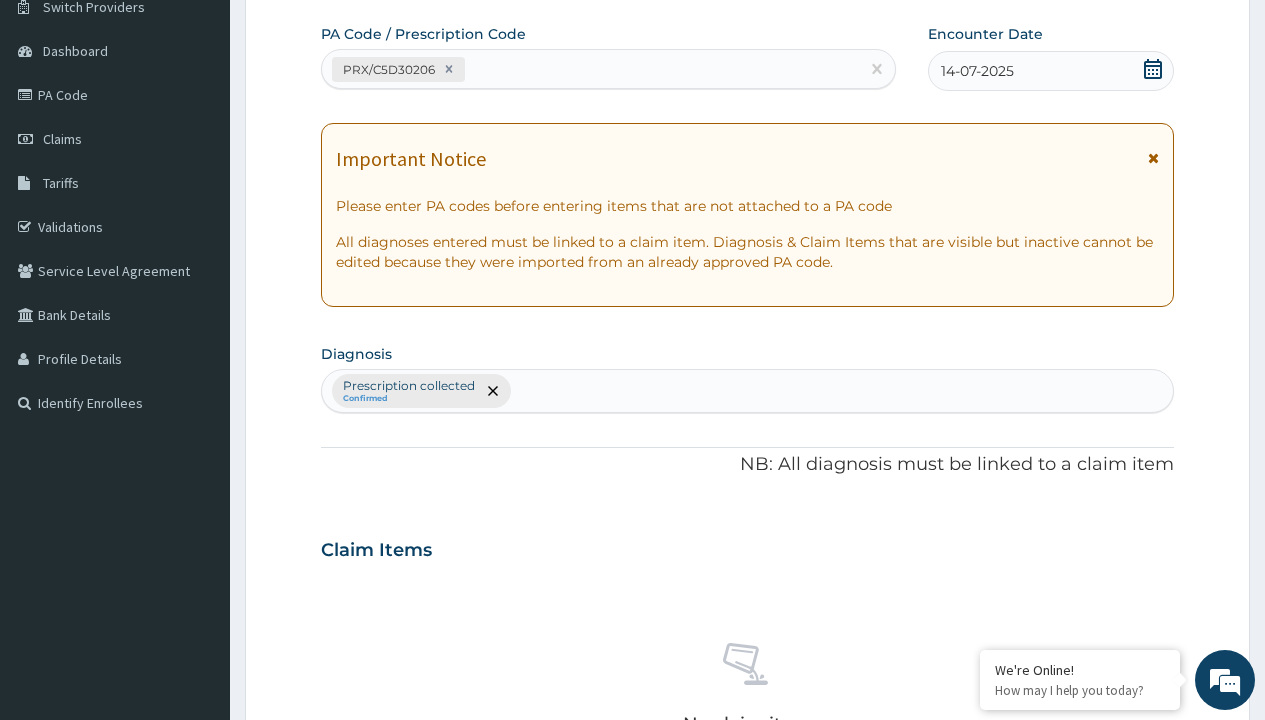click on "Select Type" at bounding box center (372, 893) 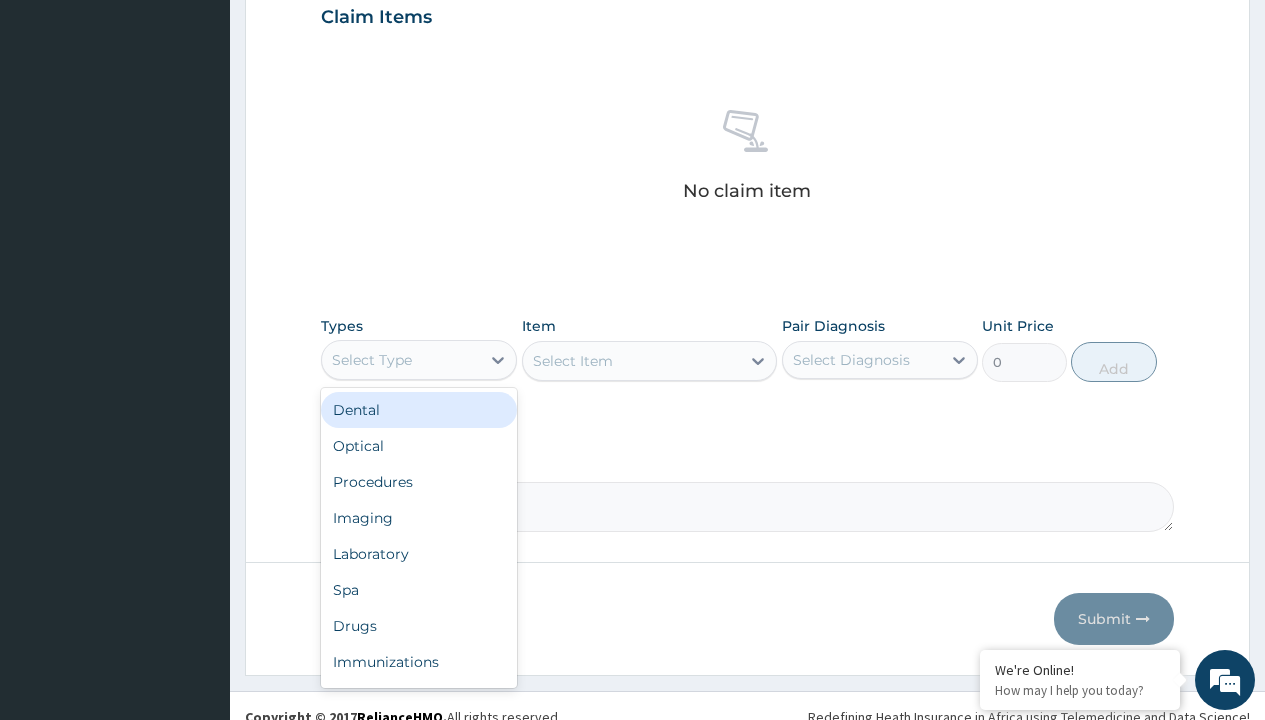 type on "procedures" 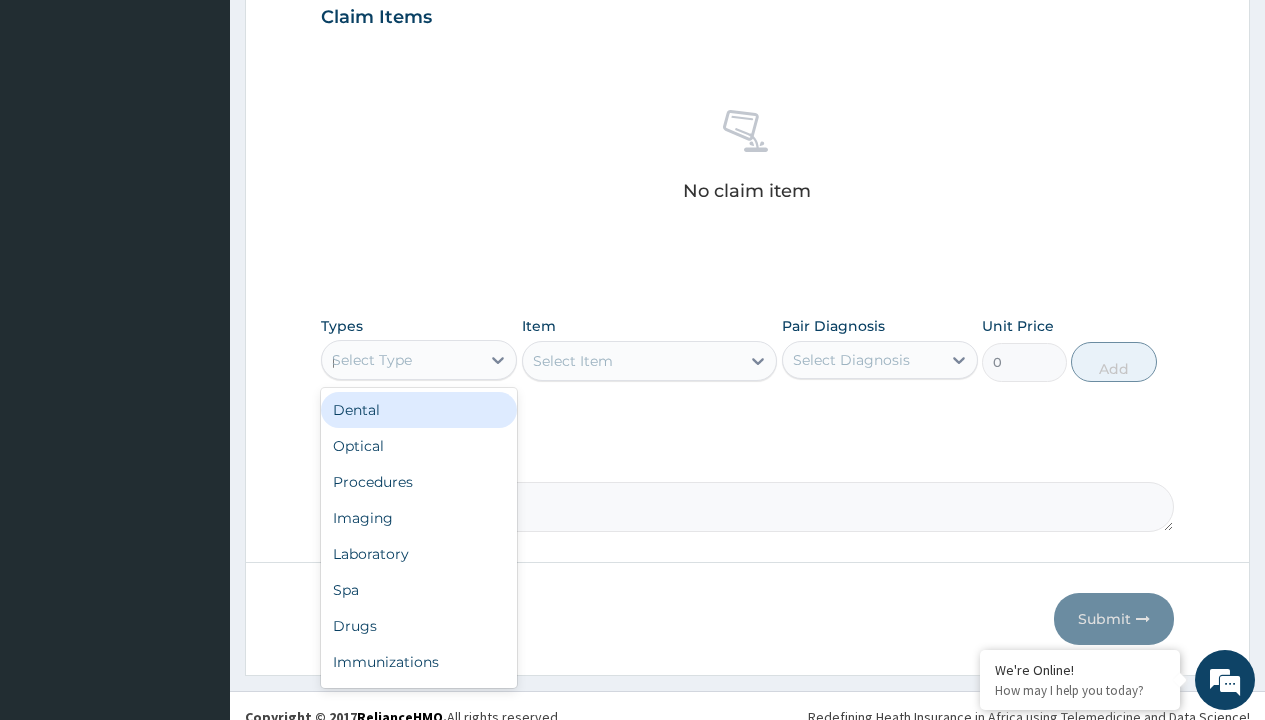 scroll, scrollTop: 0, scrollLeft: 0, axis: both 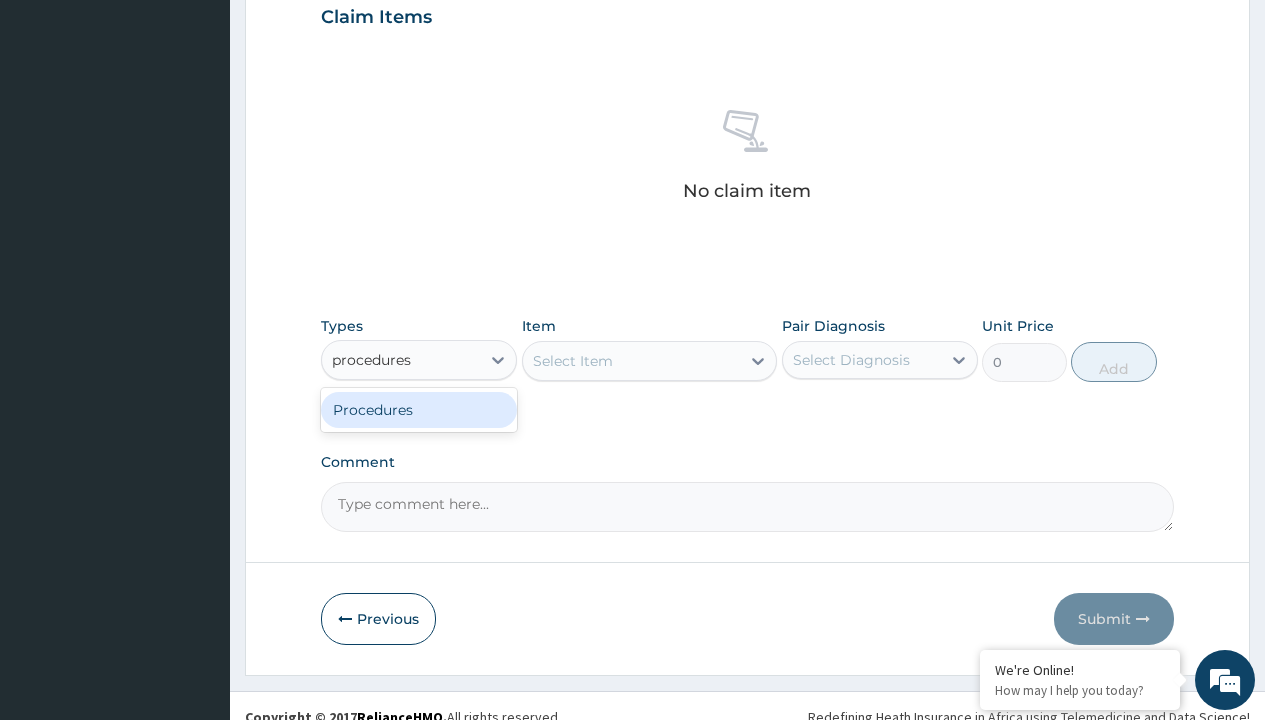 click on "Procedures" at bounding box center (419, 410) 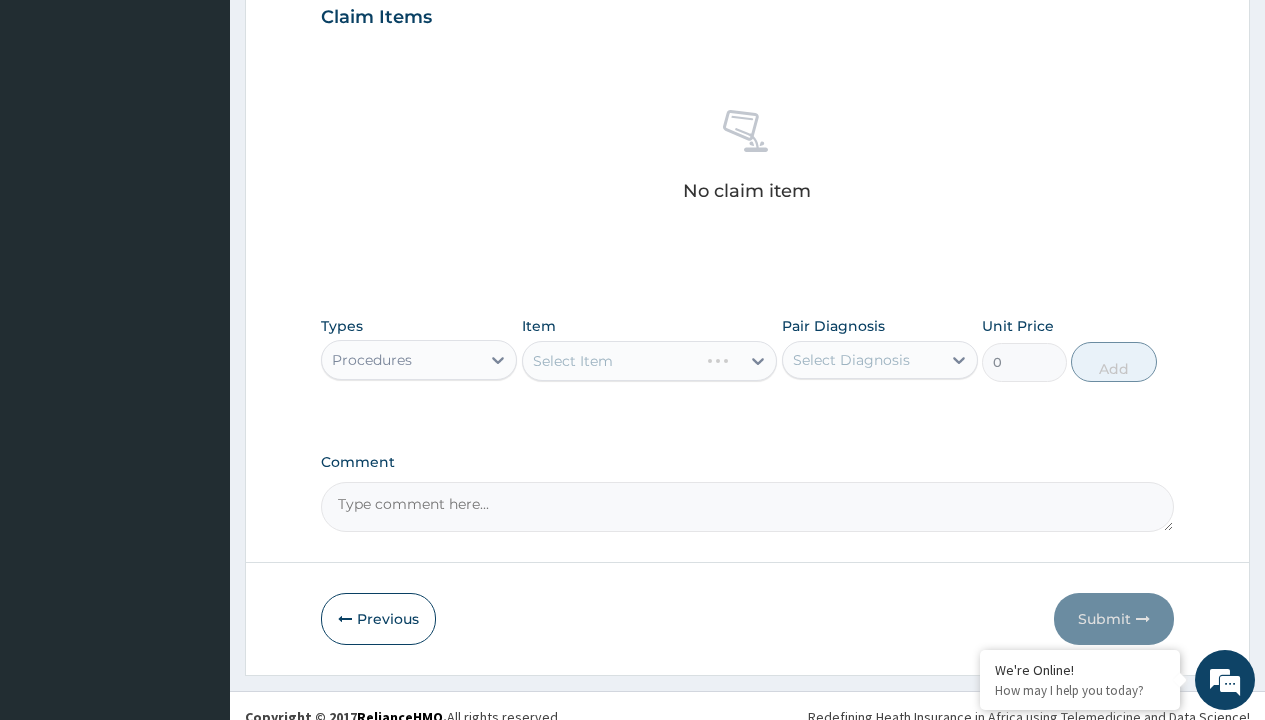 click on "Select Item" at bounding box center (573, 361) 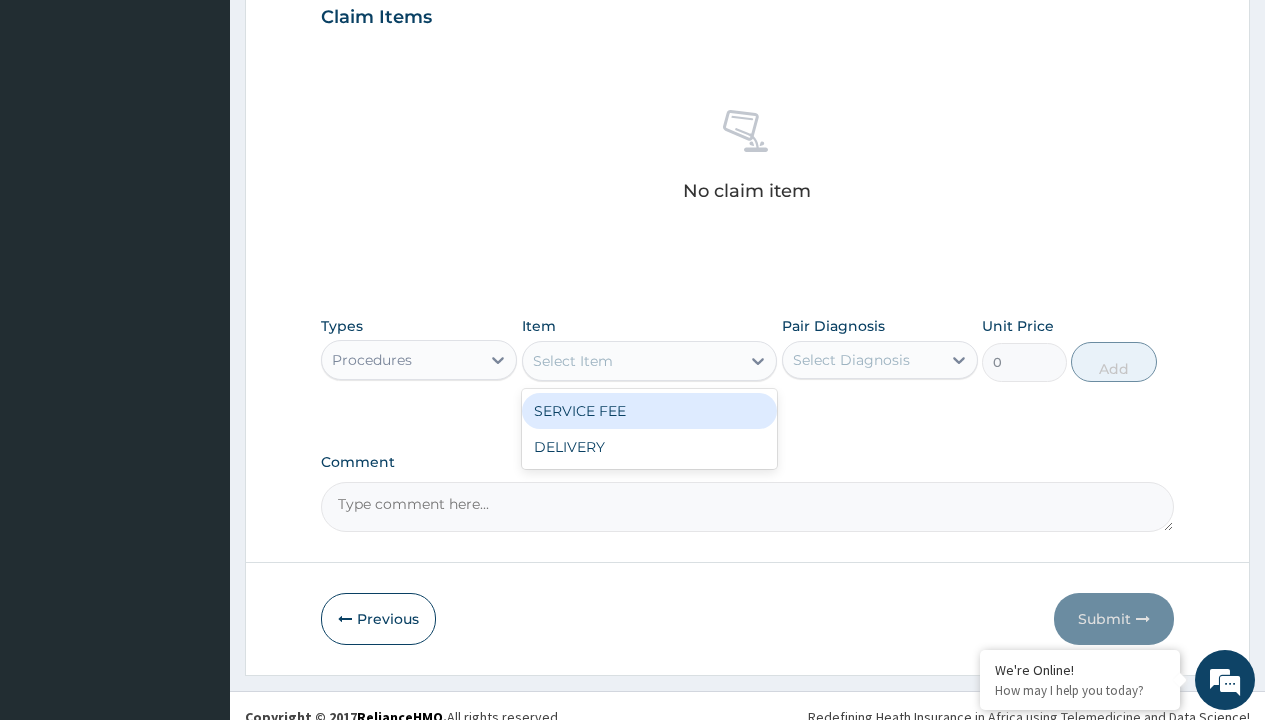 type on "service fee" 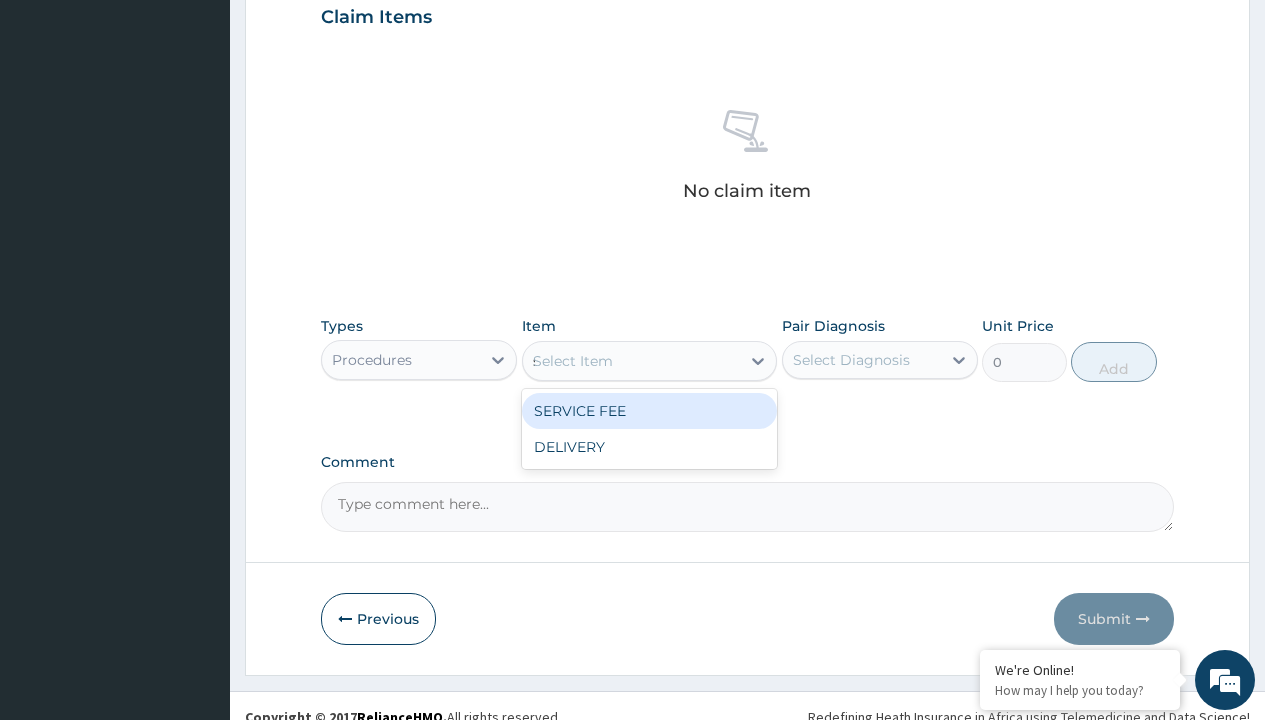 scroll, scrollTop: 0, scrollLeft: 0, axis: both 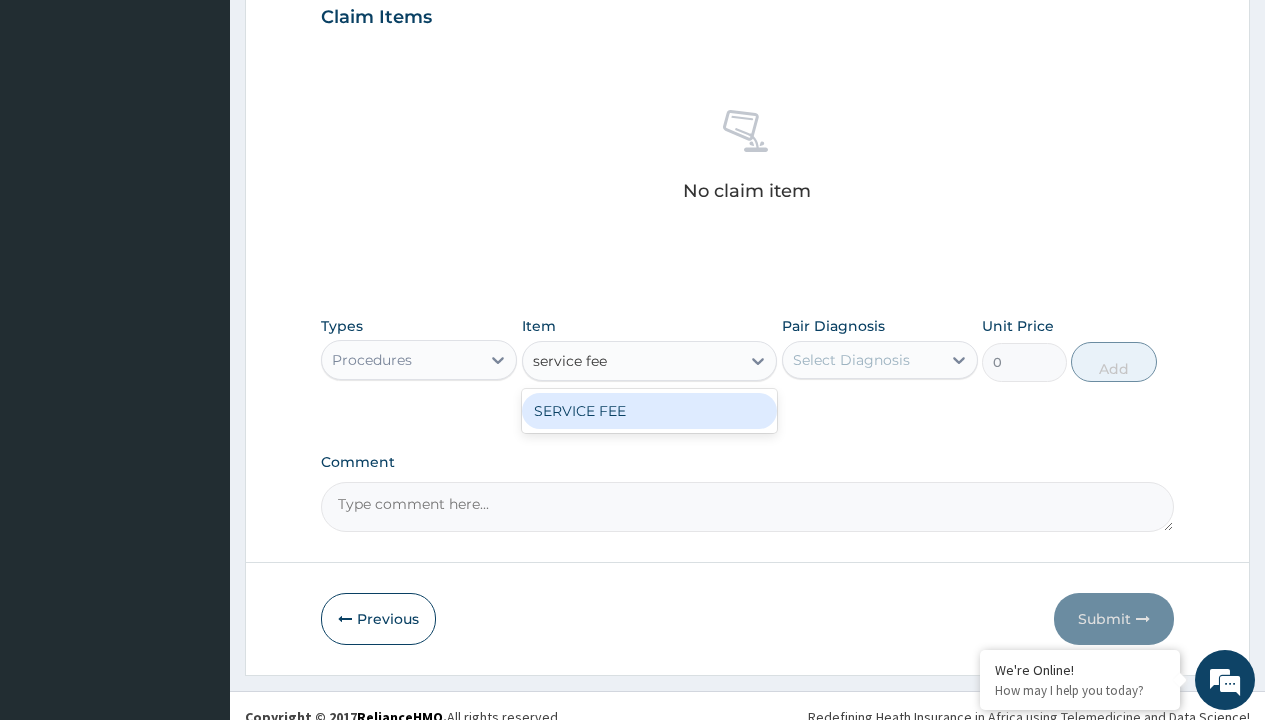 click on "SERVICE FEE" at bounding box center [650, 411] 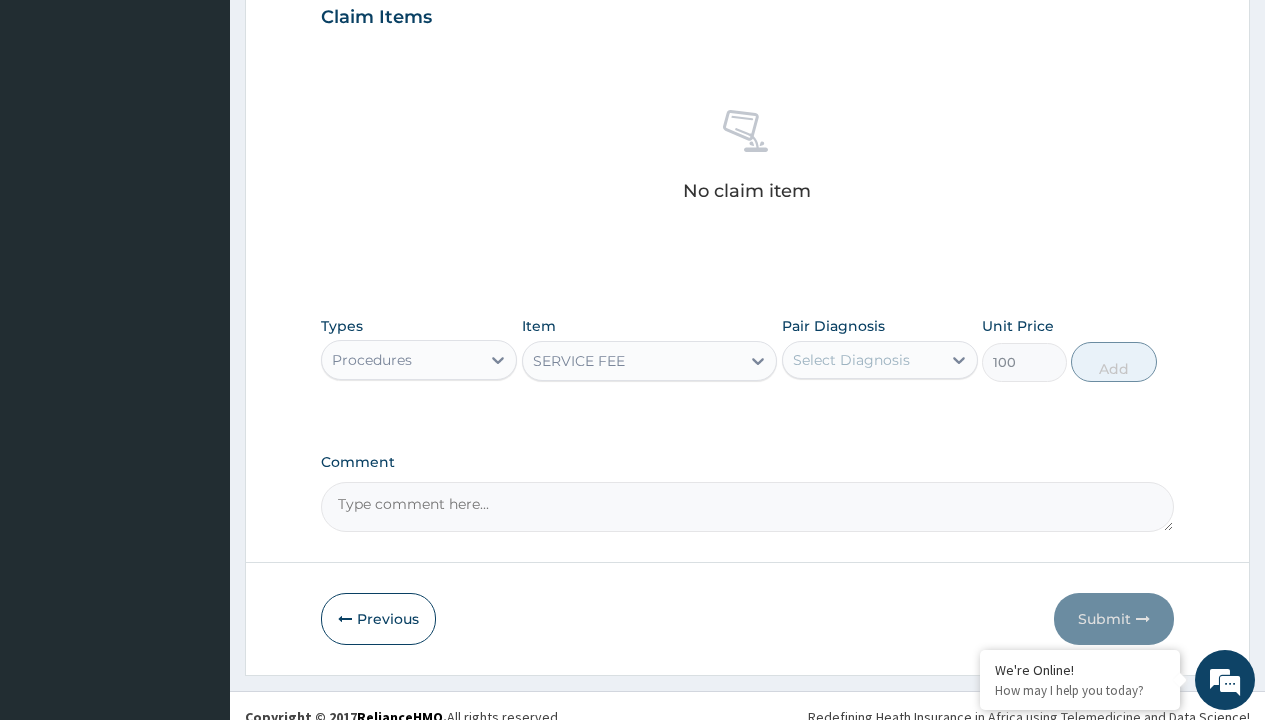 click on "Prescription collected" at bounding box center (409, -147) 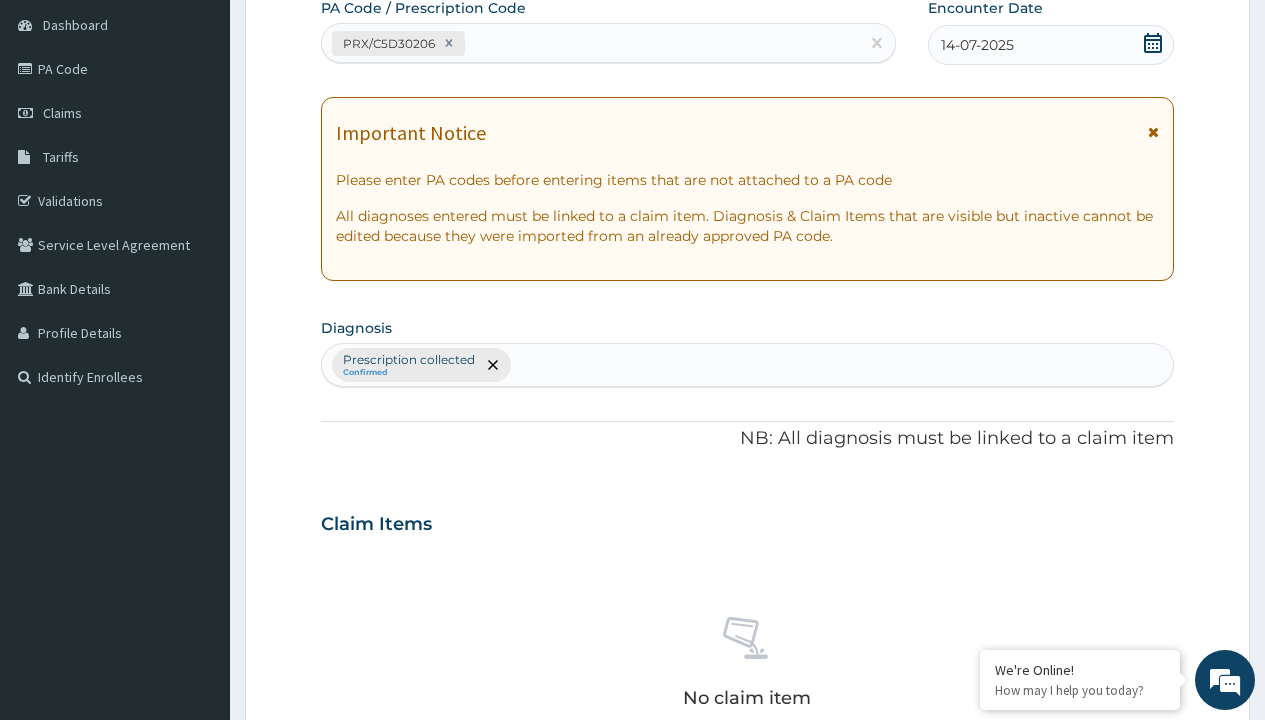 scroll, scrollTop: 349, scrollLeft: 0, axis: vertical 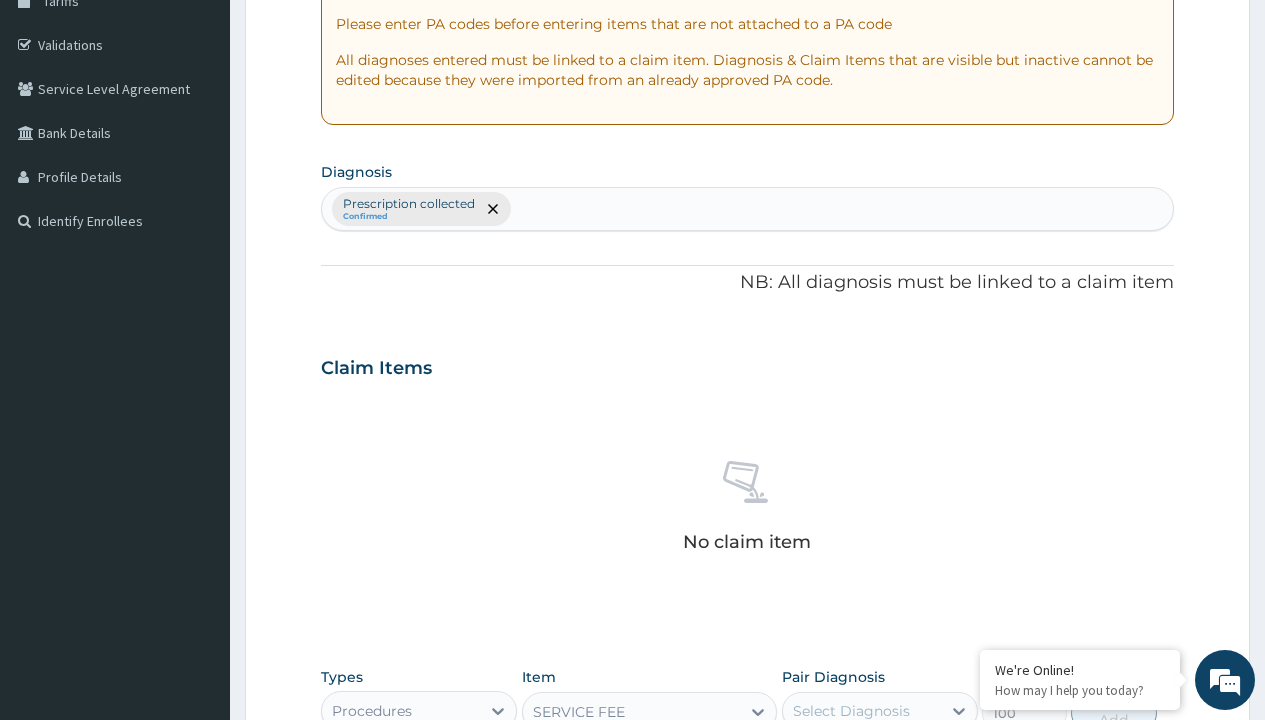 type on "prescription collected" 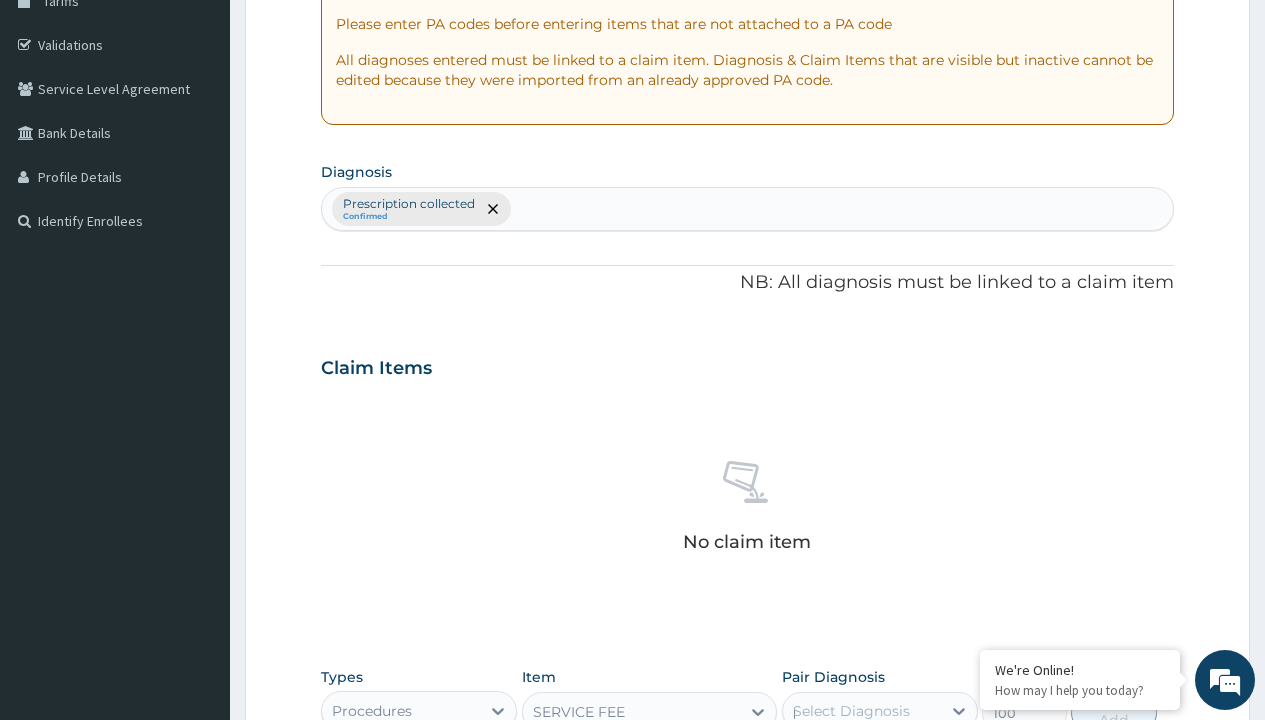 scroll, scrollTop: 0, scrollLeft: 0, axis: both 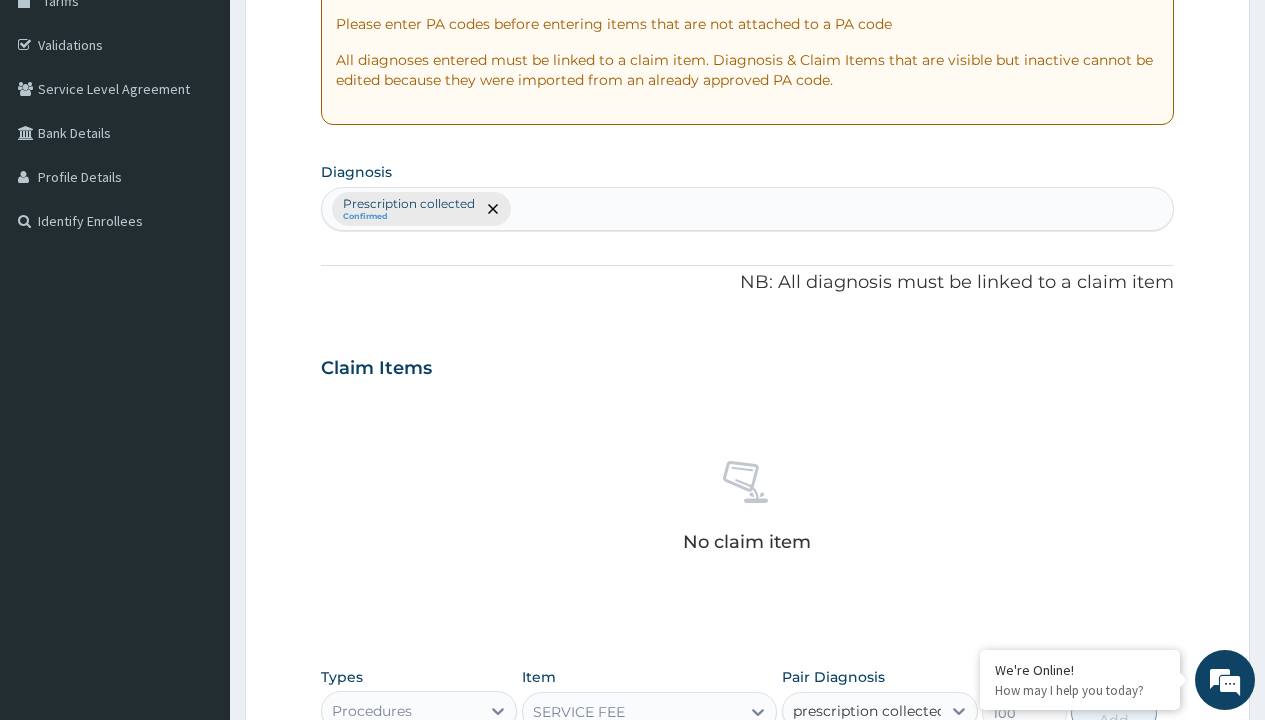 click on "Prescription collected" at bounding box center [890, 770] 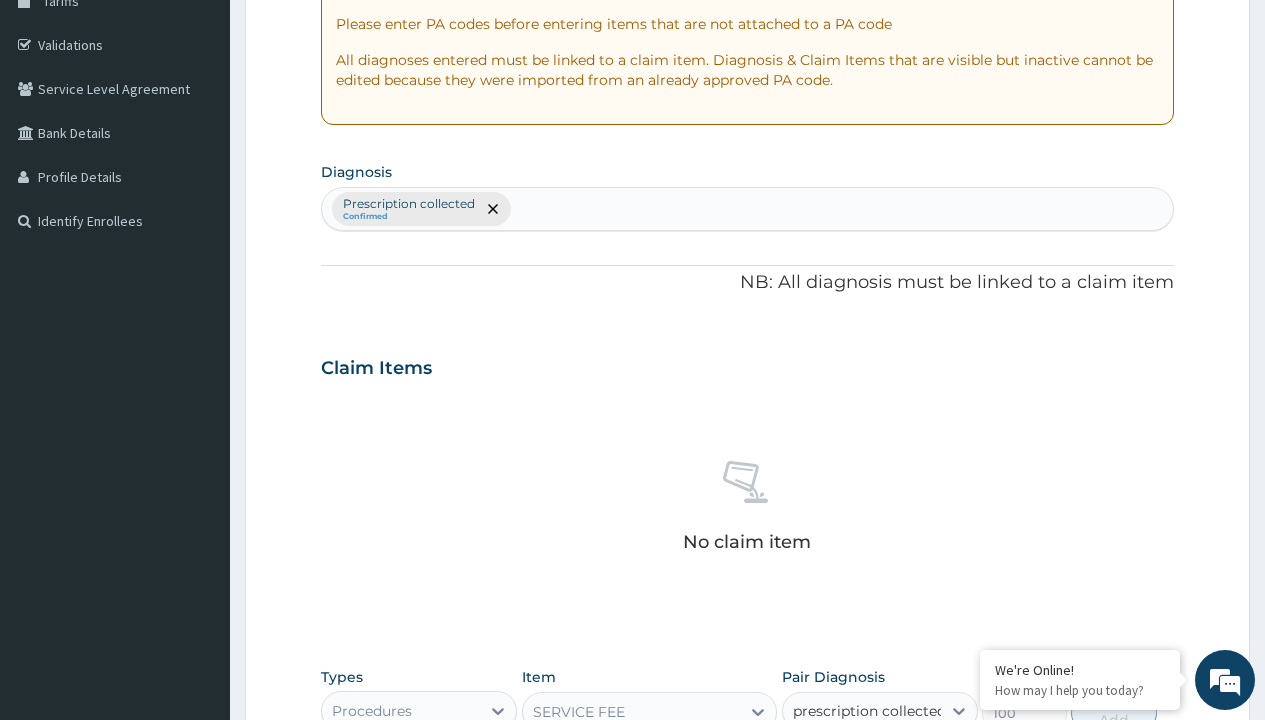 type 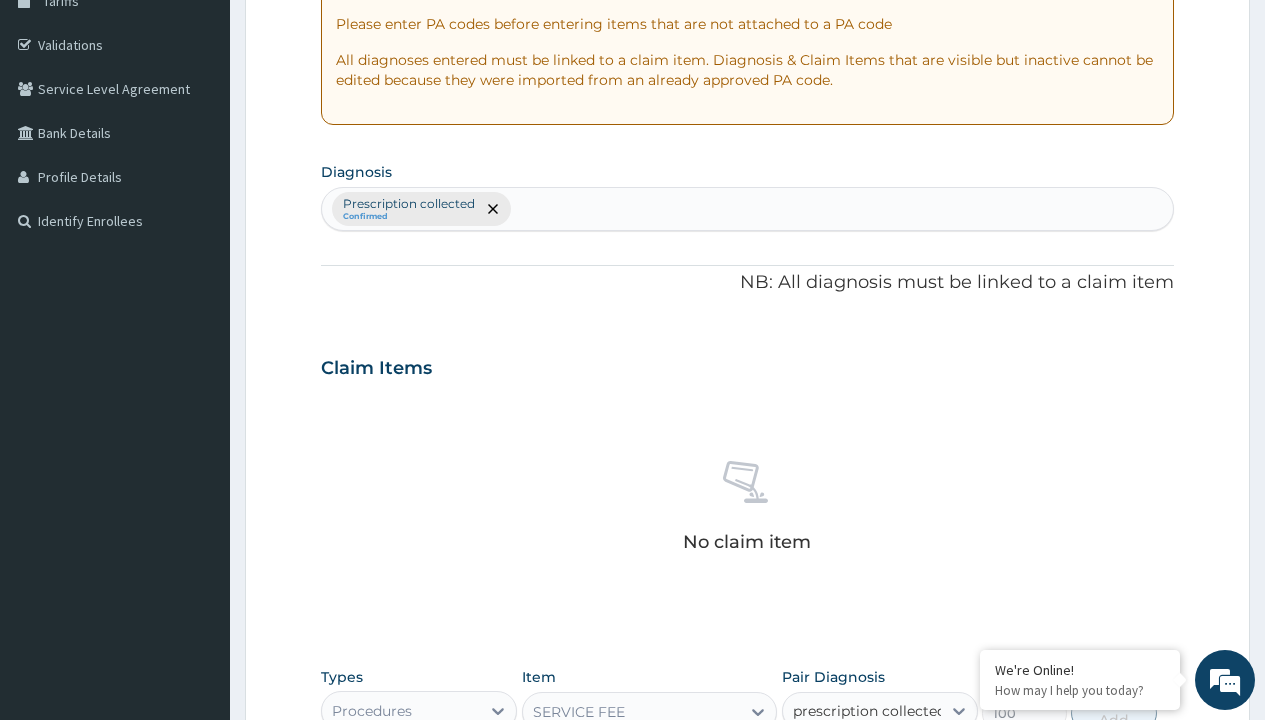checkbox on "true" 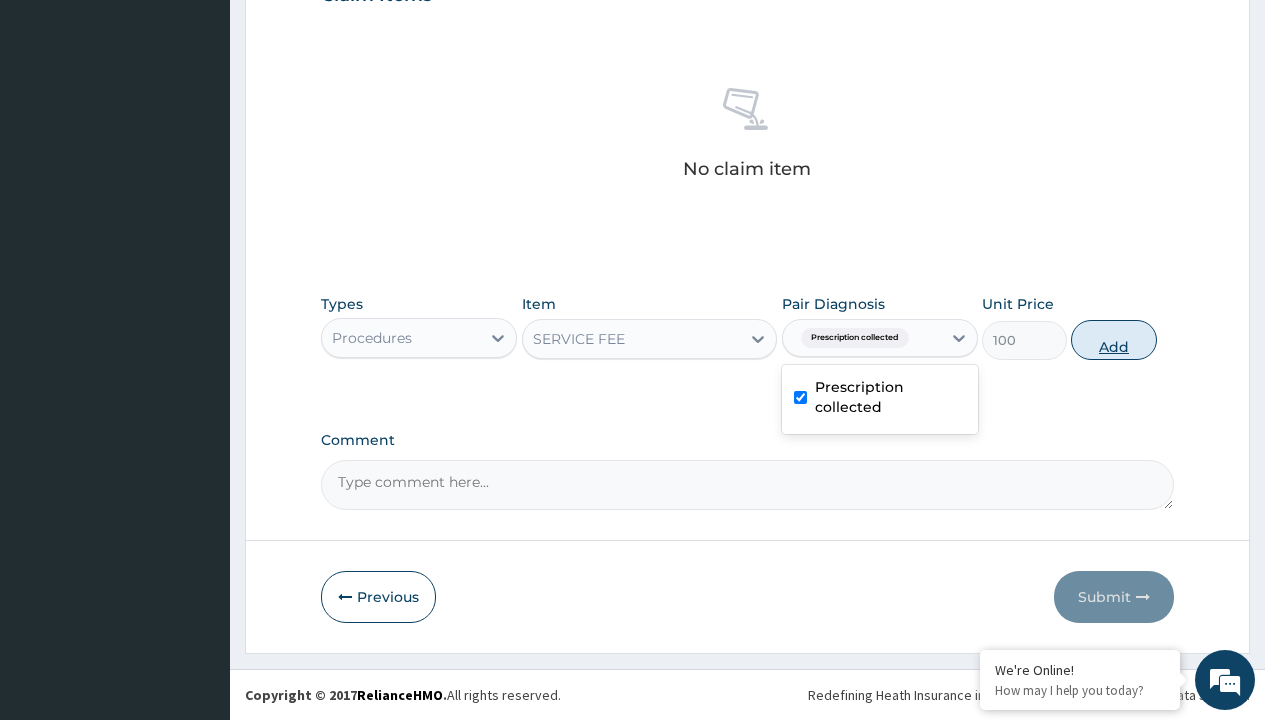 click on "Add" at bounding box center (1113, 340) 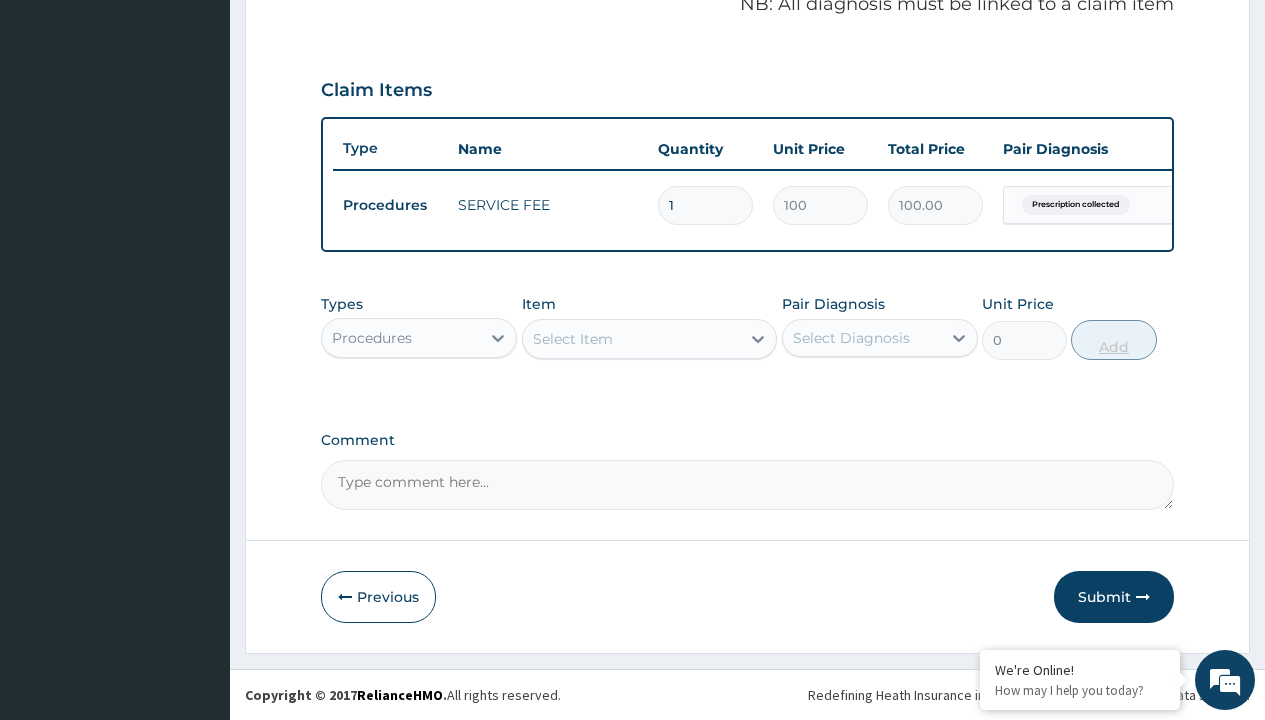 scroll, scrollTop: 642, scrollLeft: 0, axis: vertical 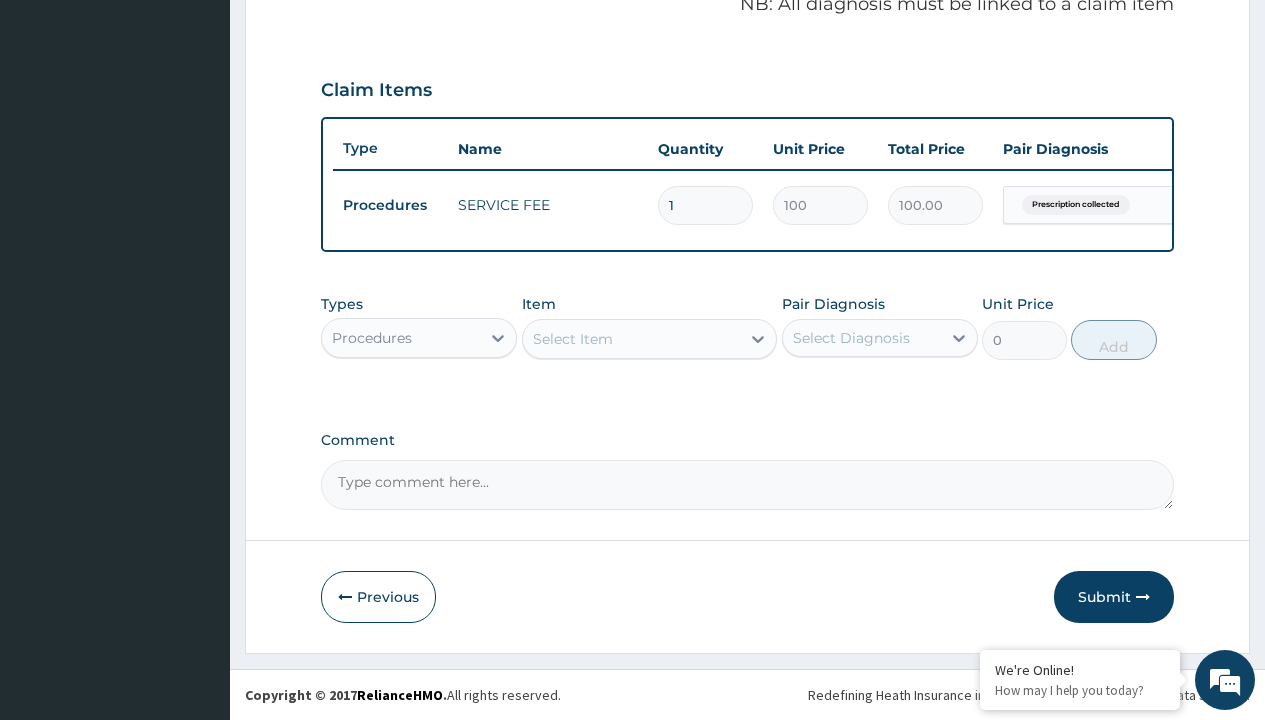 click on "Procedures" at bounding box center (372, 338) 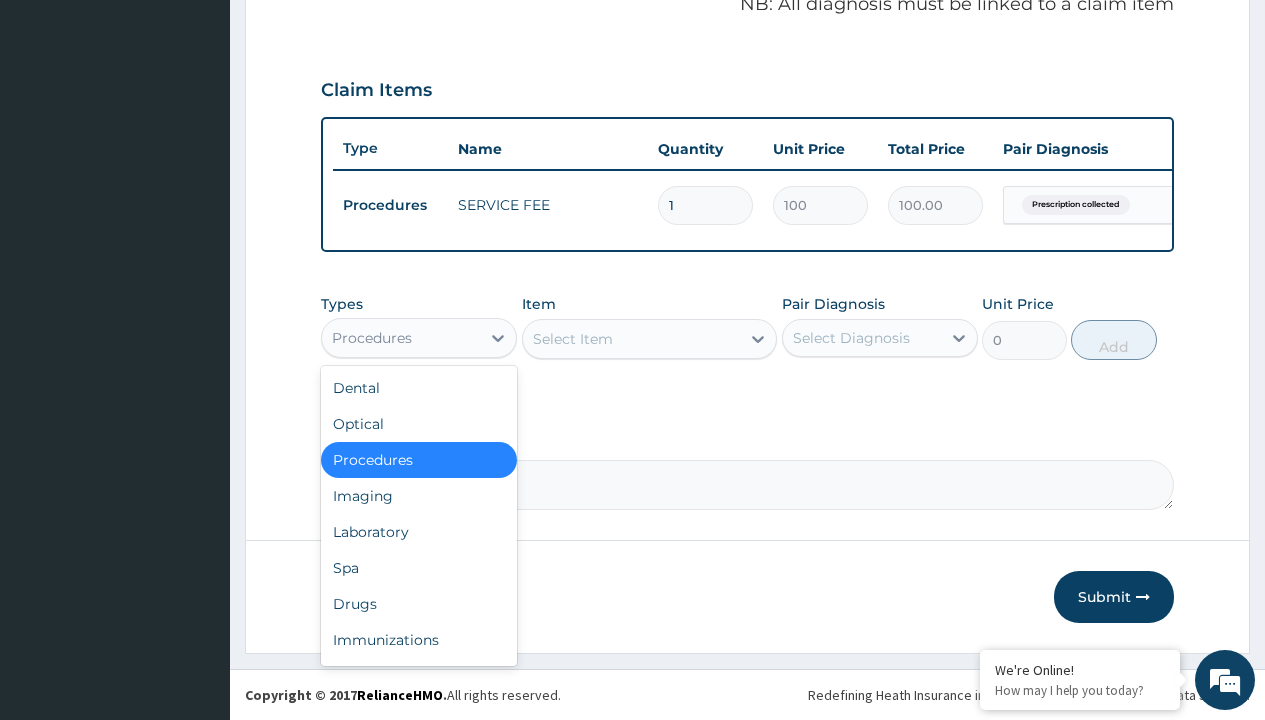 type on "drugs" 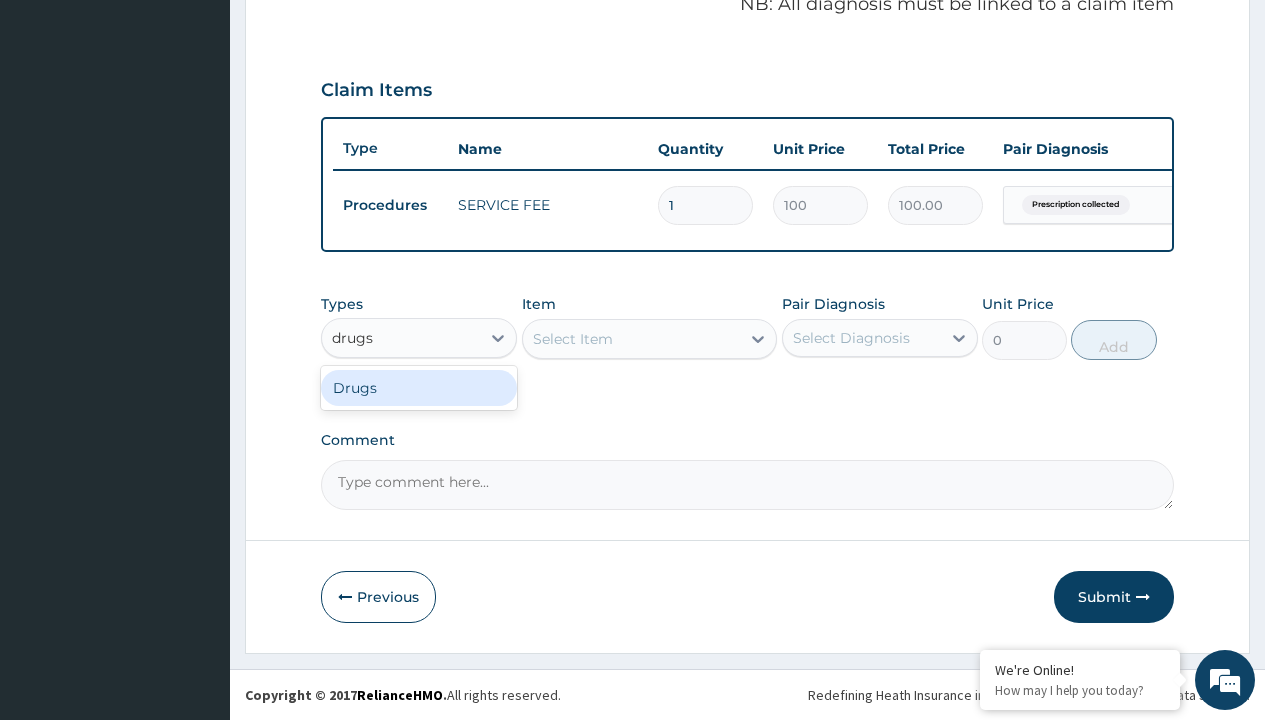 scroll, scrollTop: 0, scrollLeft: 0, axis: both 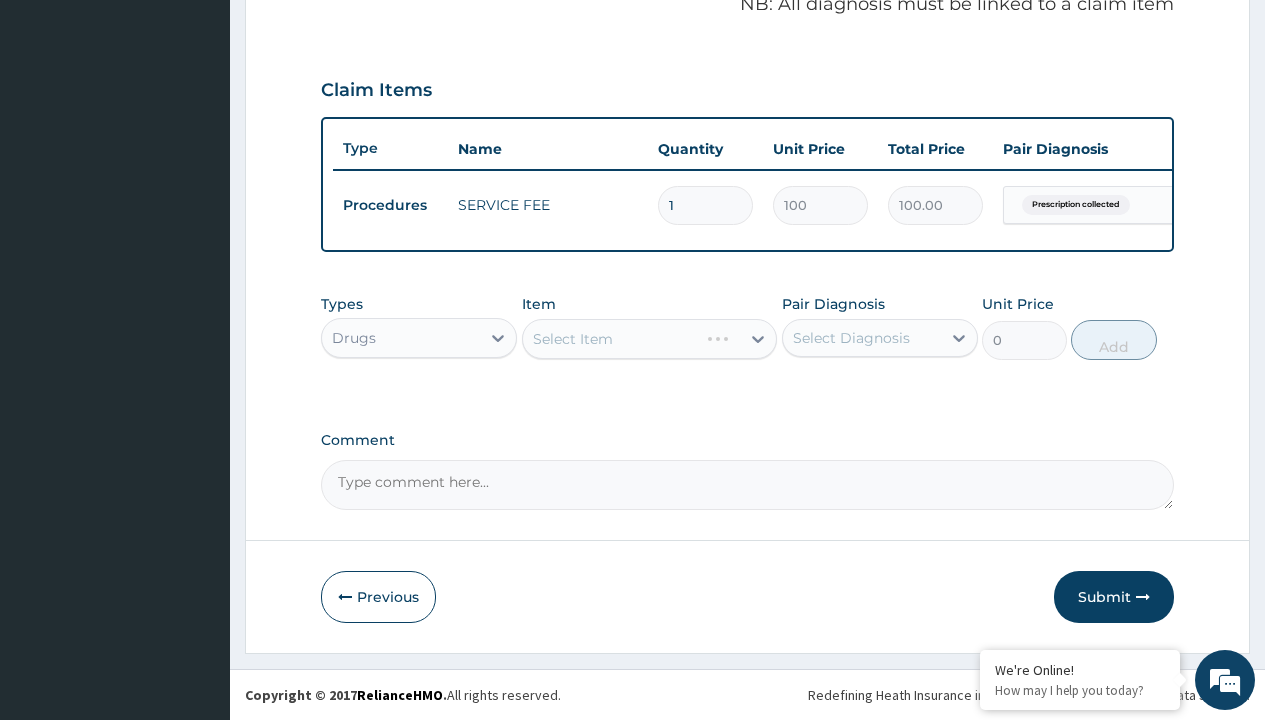 click on "Select Item" at bounding box center [650, 339] 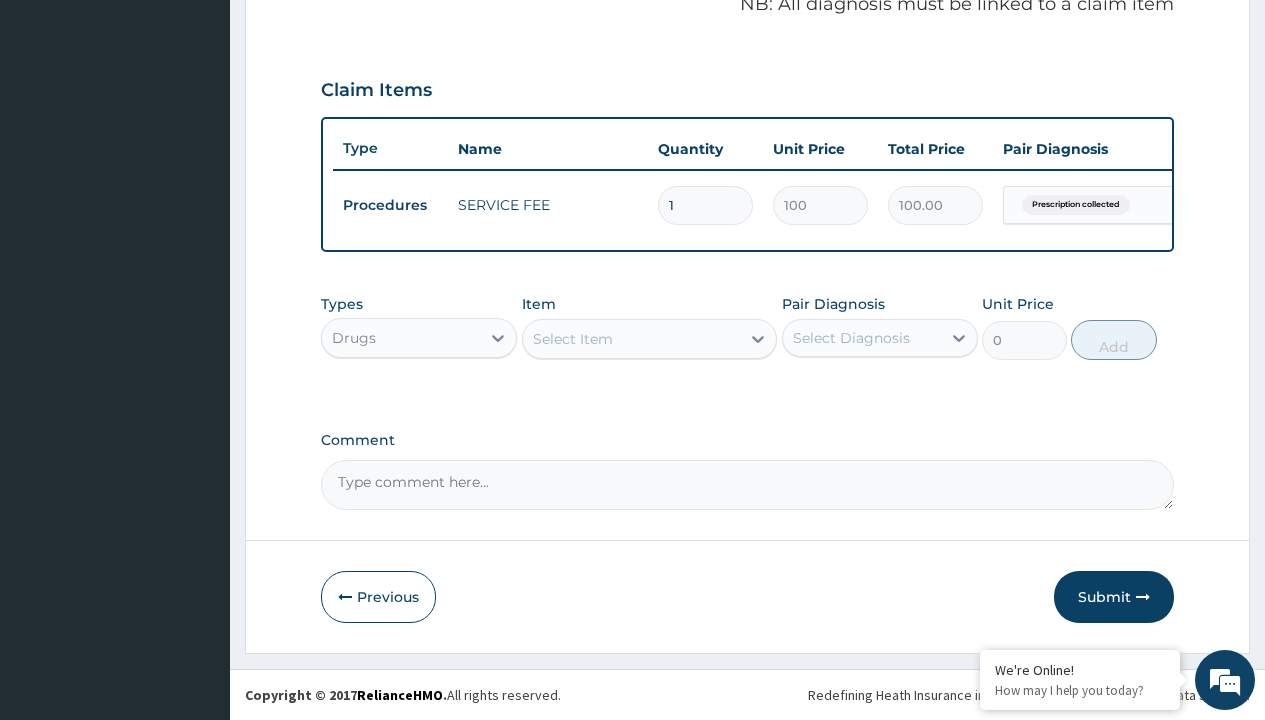 type on "fluoxetine 20mg x30" 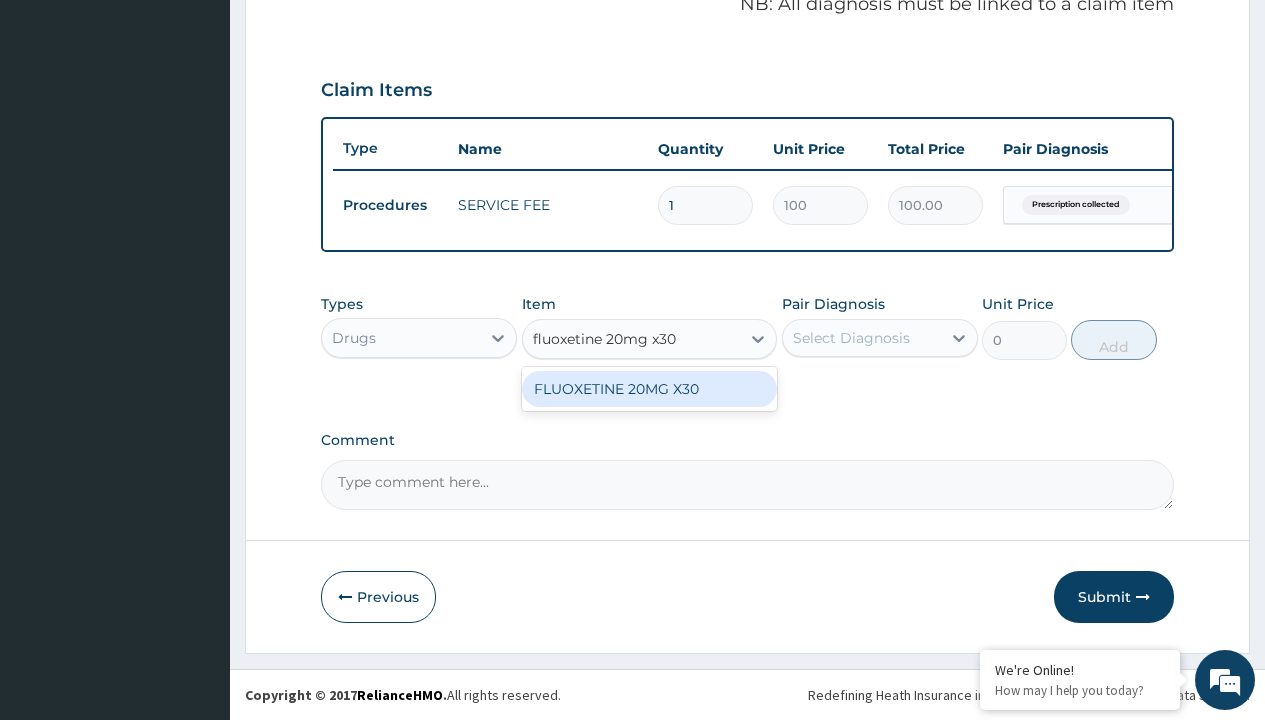 click on "FLUOXETINE 20MG X30" at bounding box center [650, 389] 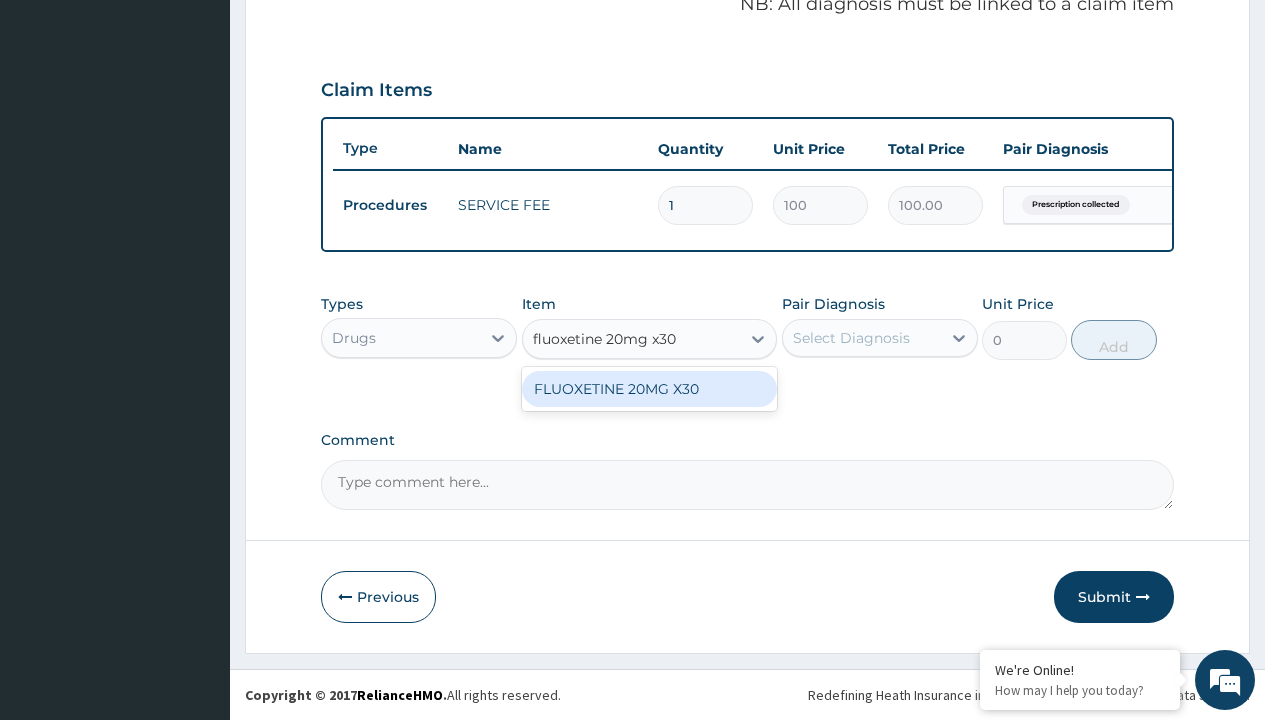 type 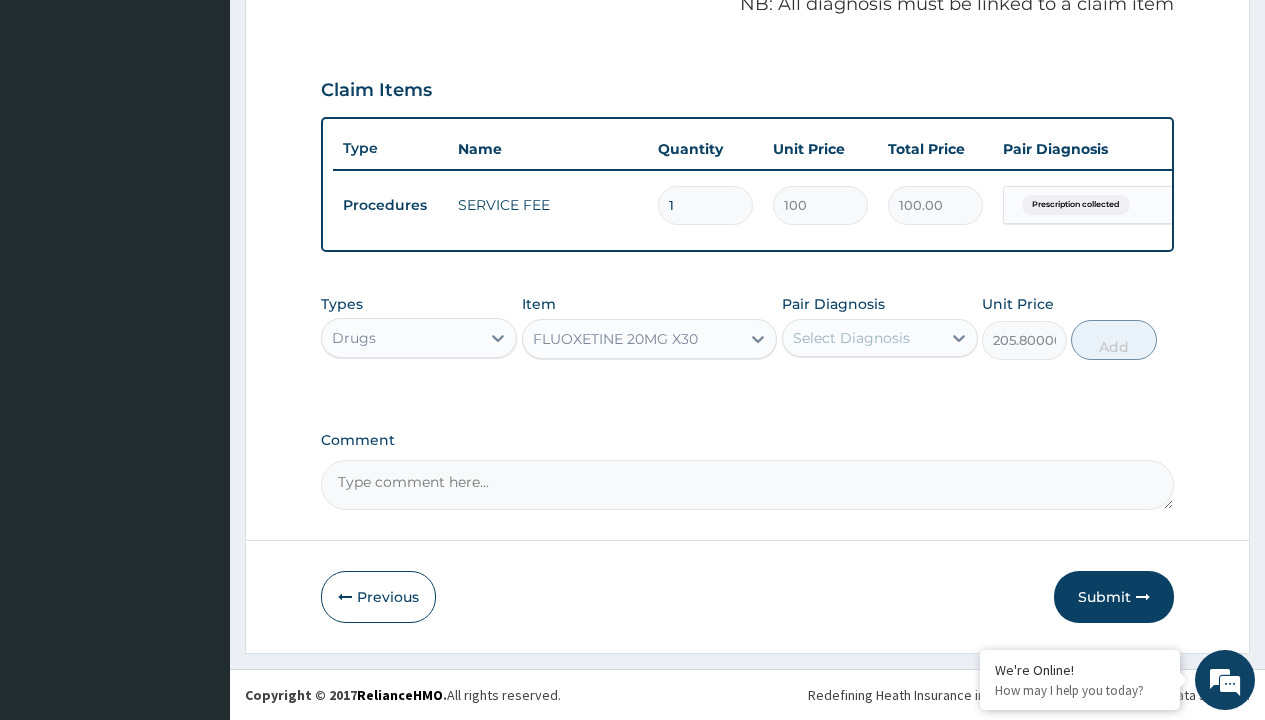 click on "Prescription collected" at bounding box center (409, -74) 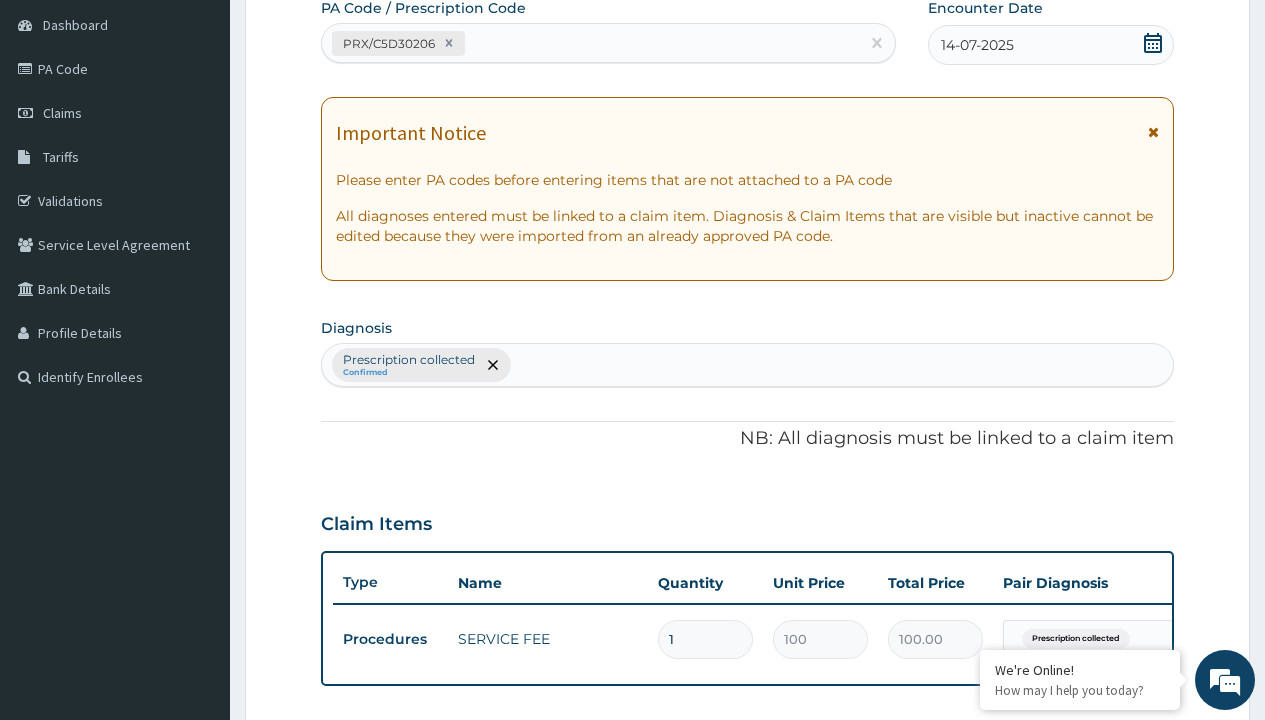 type on "prescription collected" 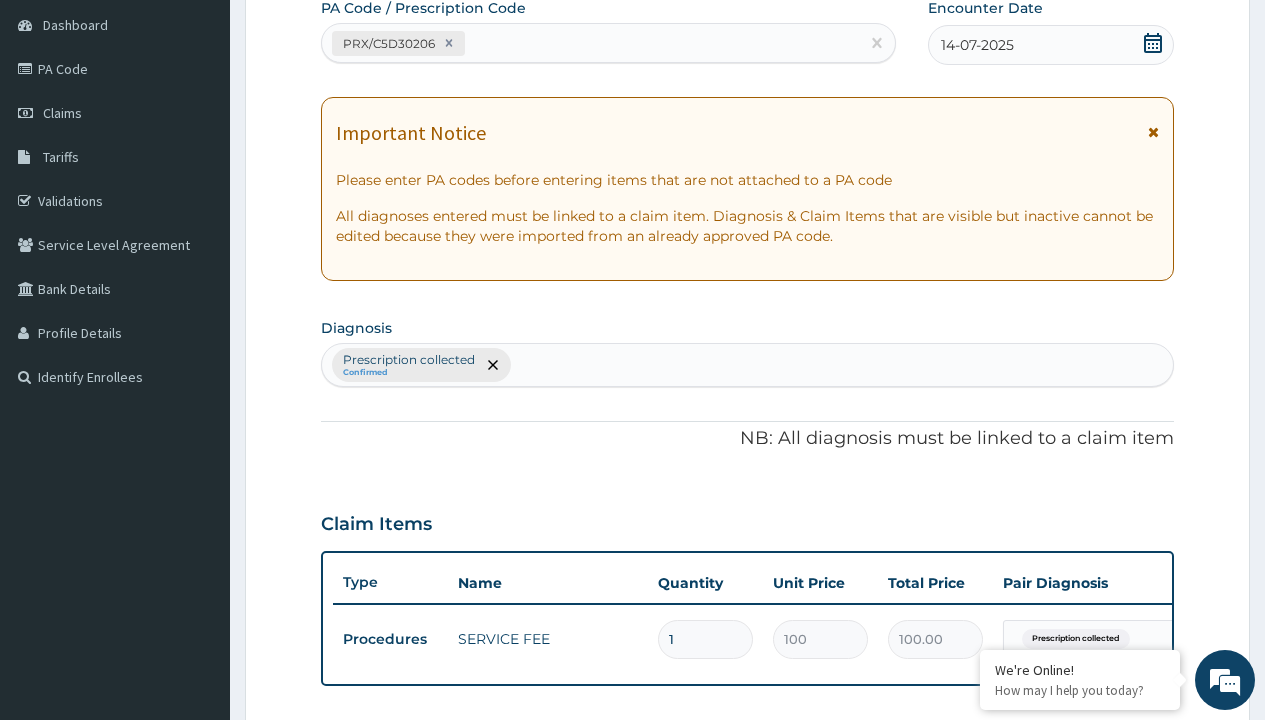 scroll, scrollTop: 269, scrollLeft: 0, axis: vertical 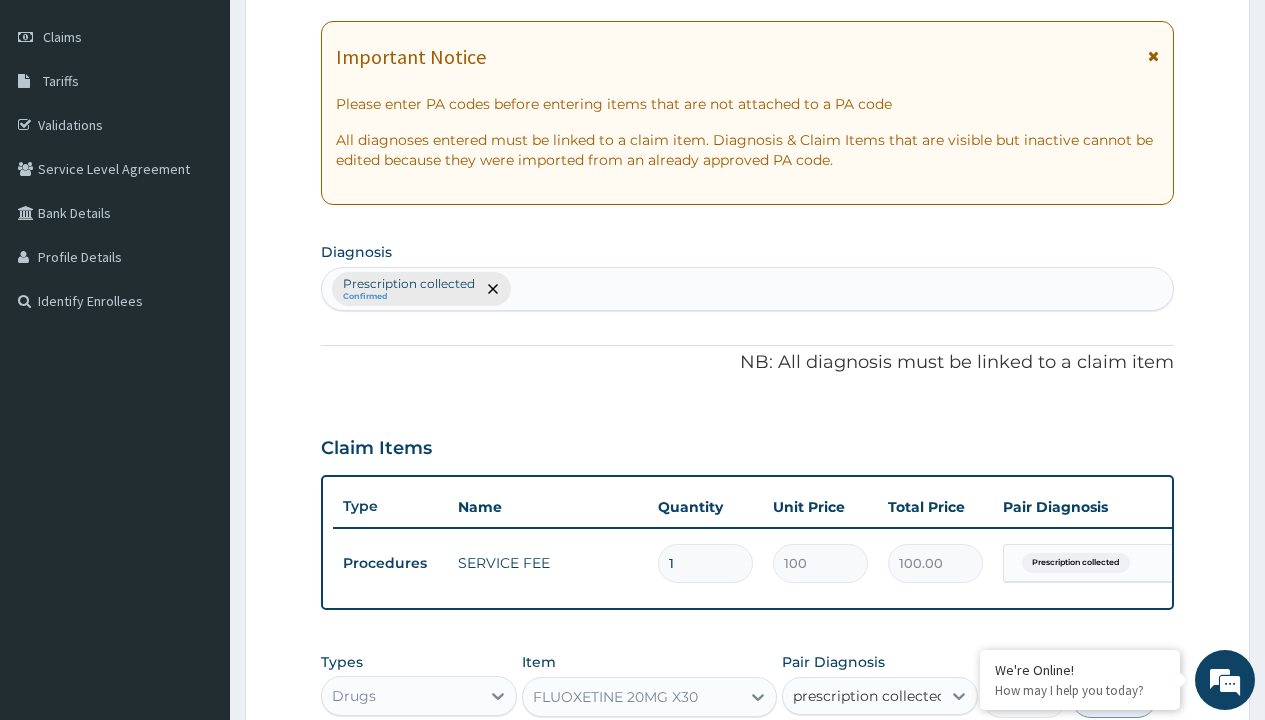 click on "Prescription collected" at bounding box center [890, 755] 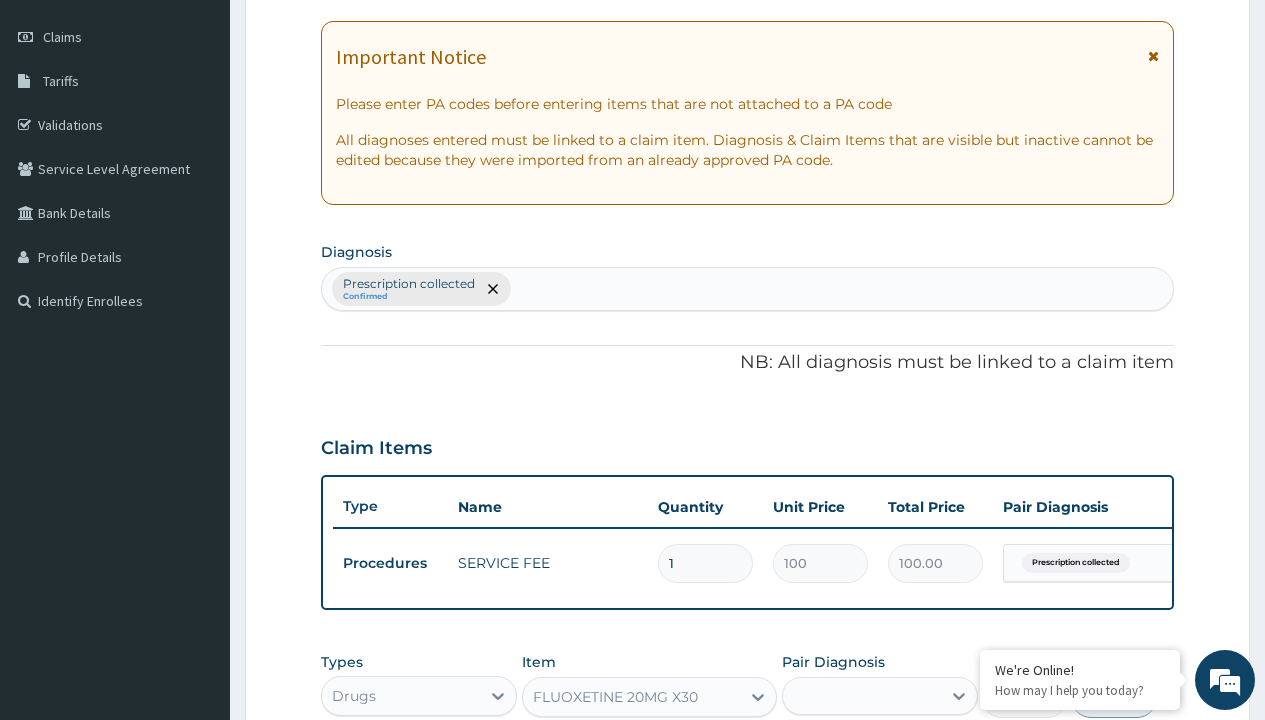 scroll, scrollTop: 642, scrollLeft: 0, axis: vertical 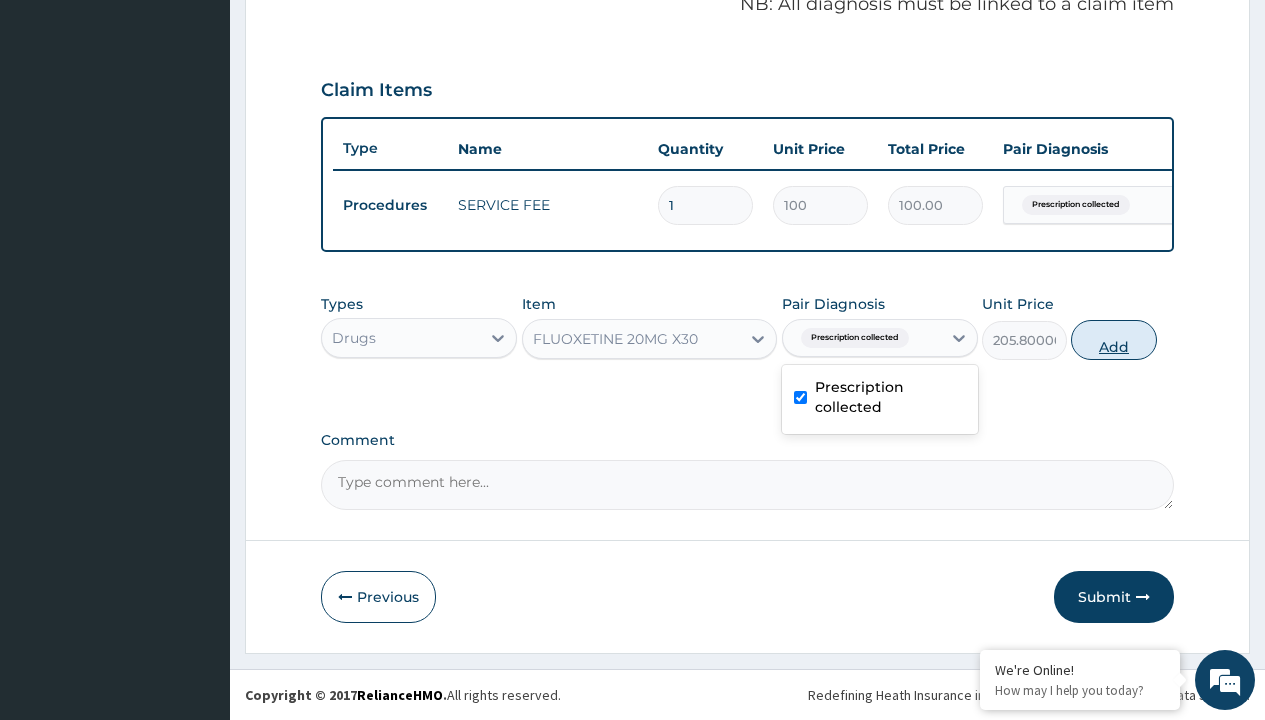 click on "Add" at bounding box center [1113, 340] 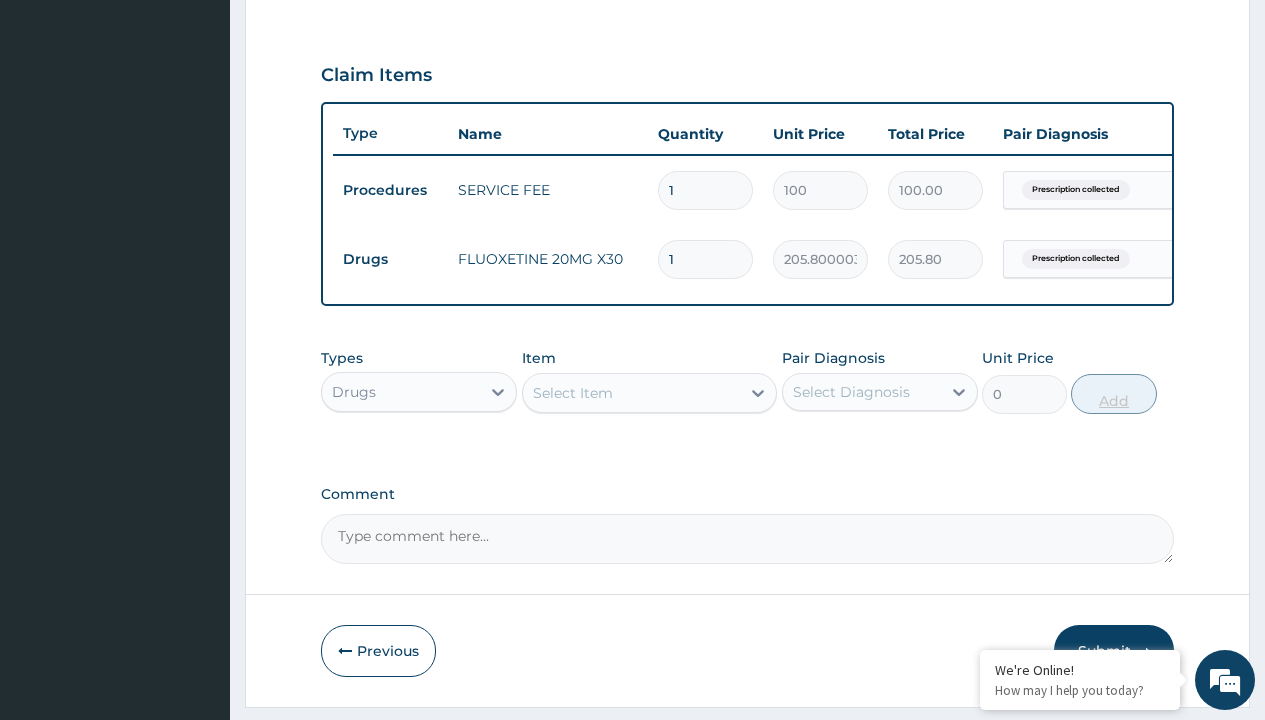 type on "30" 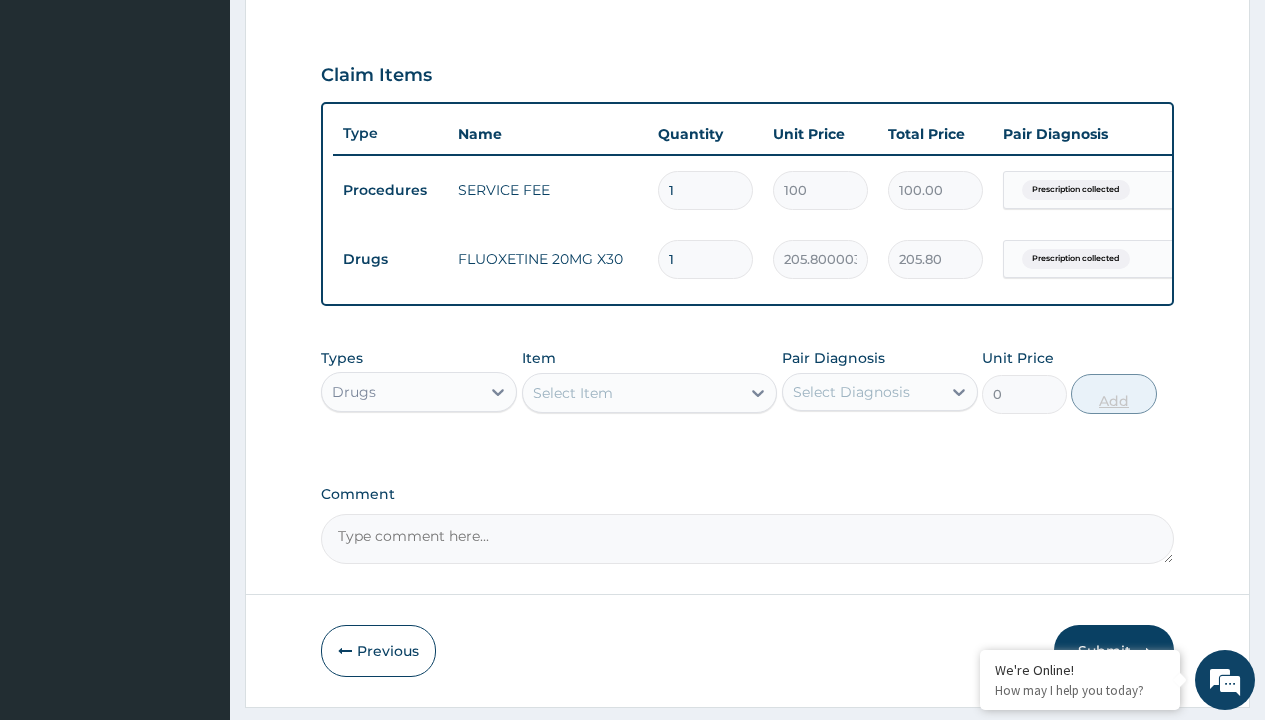 type on "6174.00" 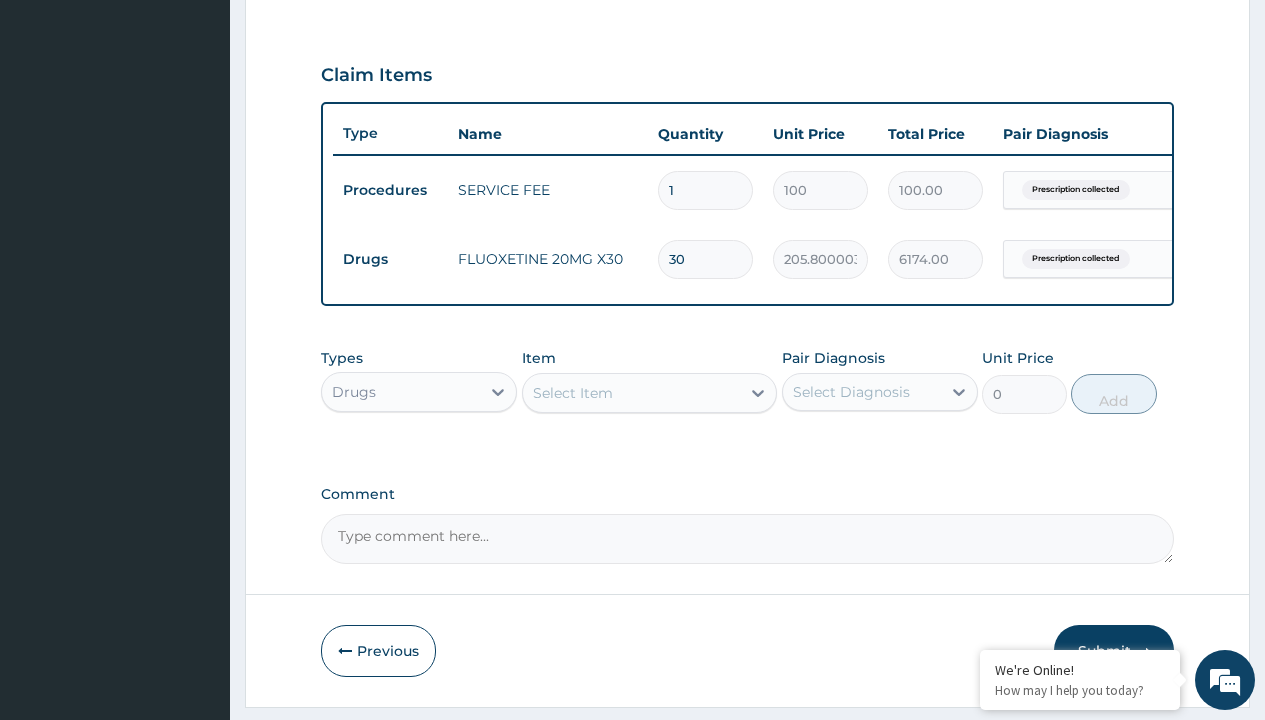 type on "30" 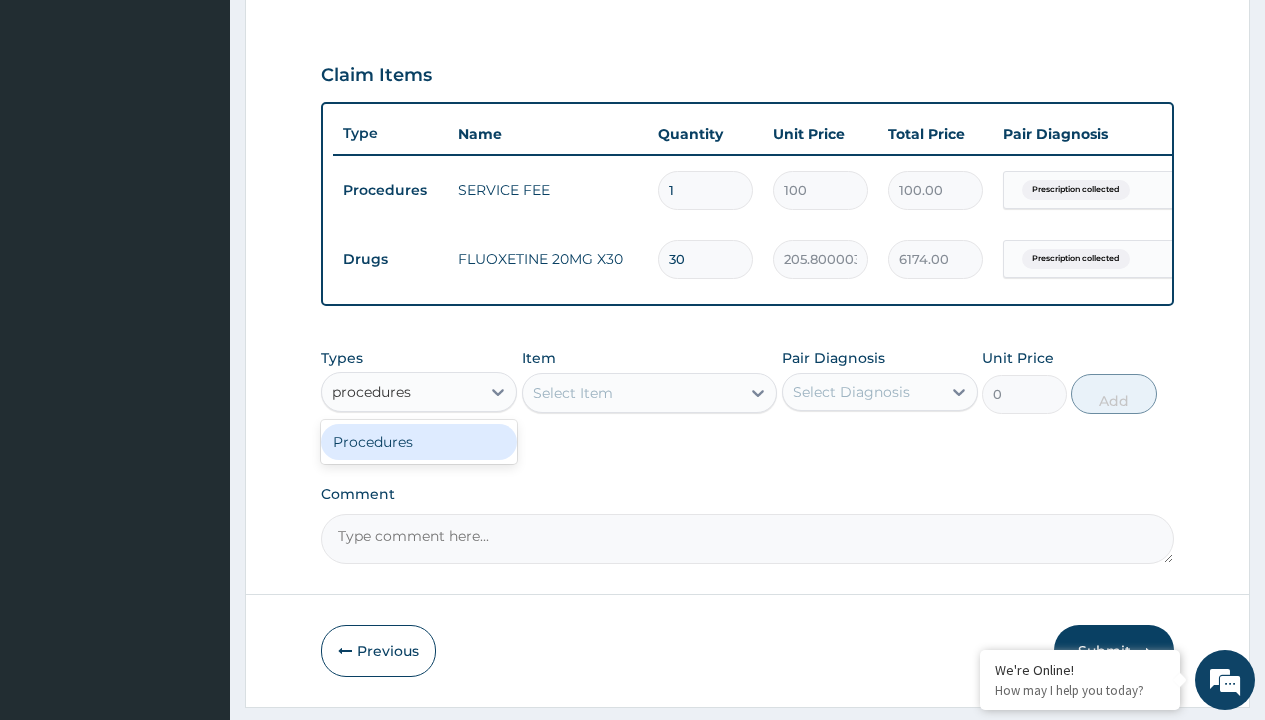scroll, scrollTop: 0, scrollLeft: 0, axis: both 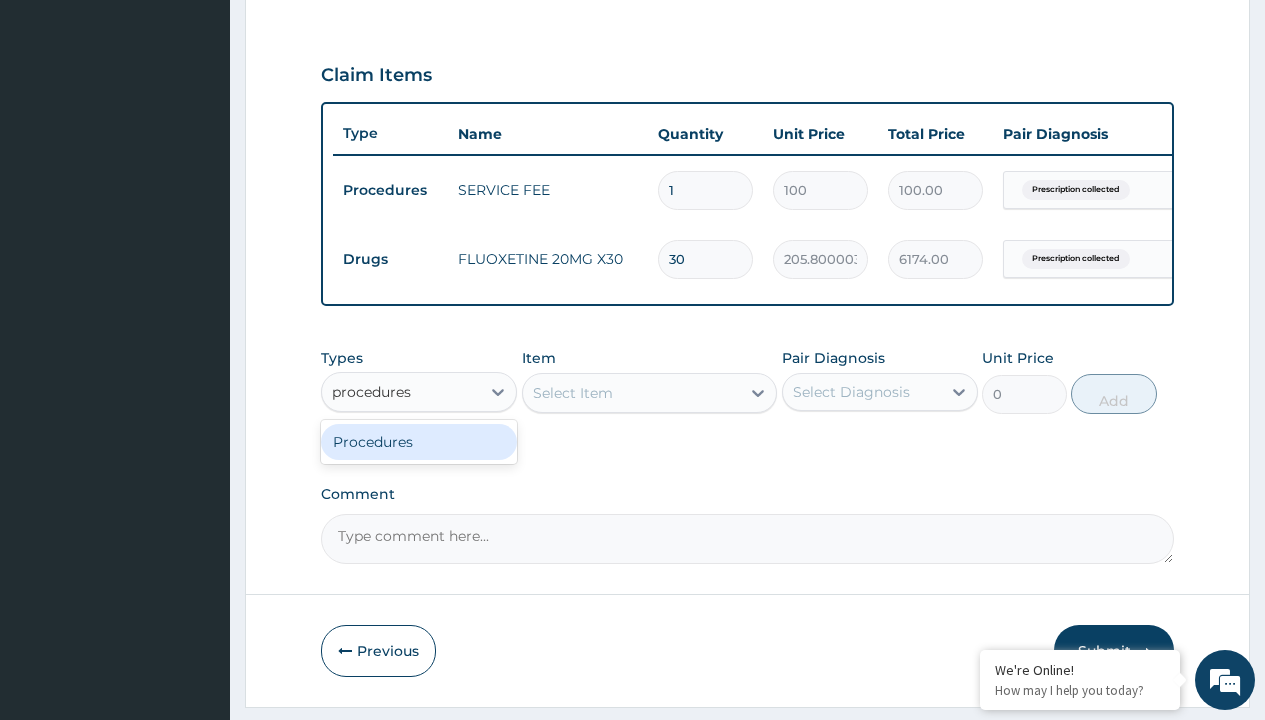 click on "Procedures" at bounding box center (419, 442) 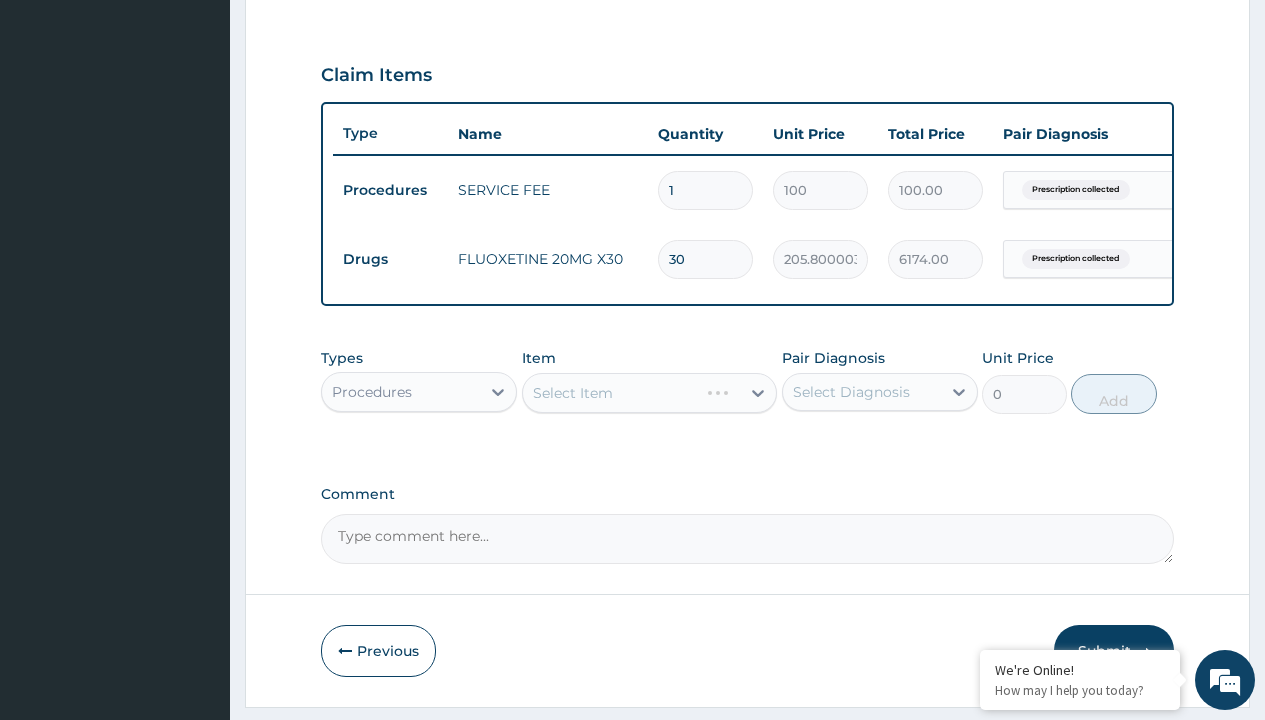 click on "Select Item" at bounding box center (573, 393) 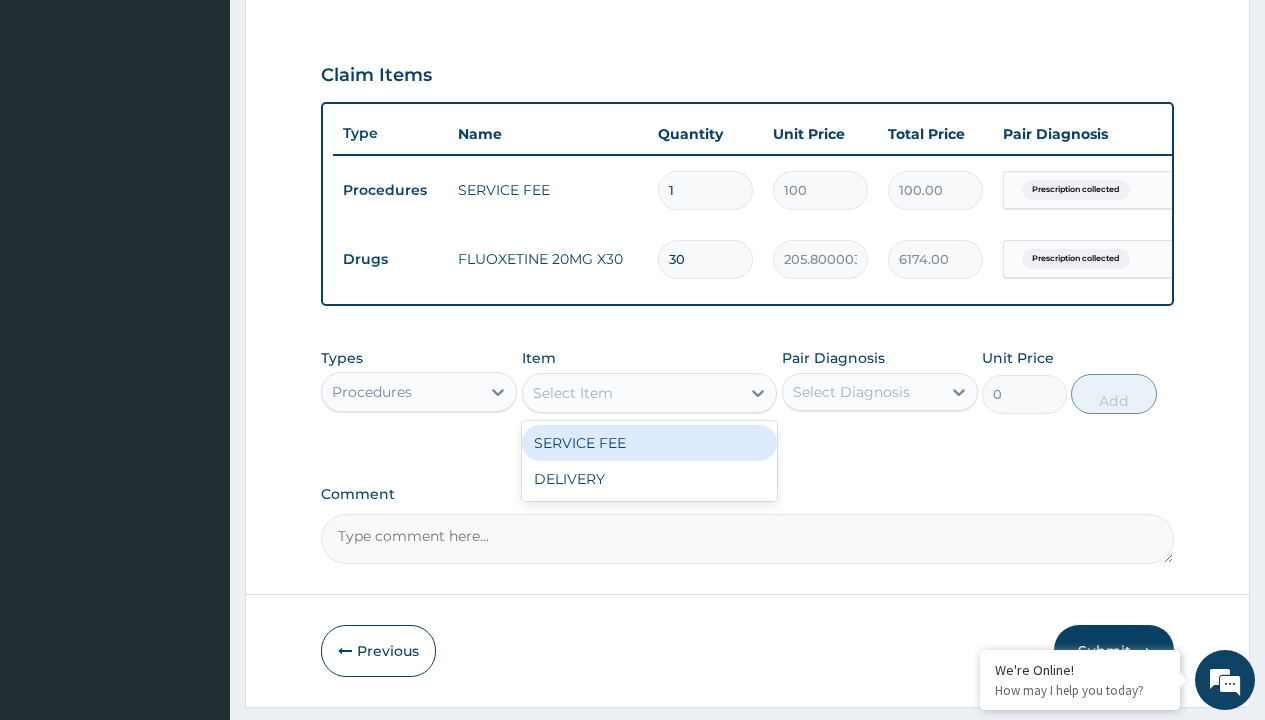 type on "delivery" 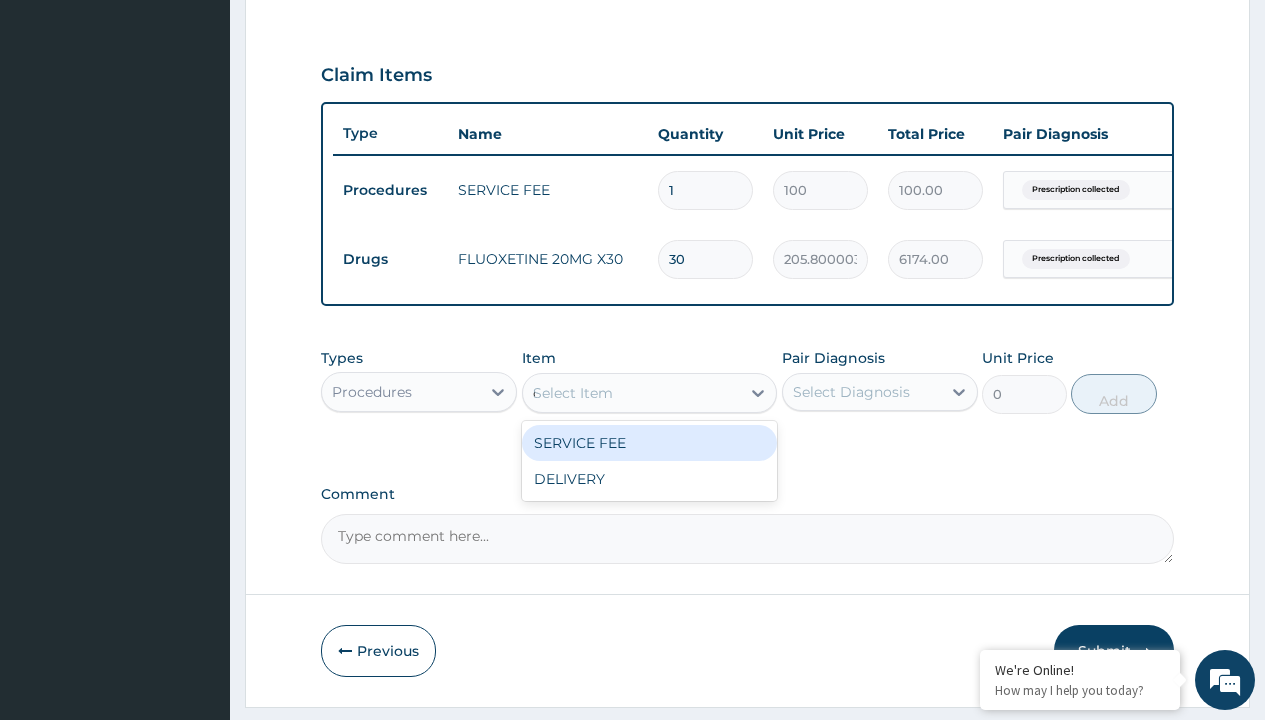 scroll, scrollTop: 0, scrollLeft: 0, axis: both 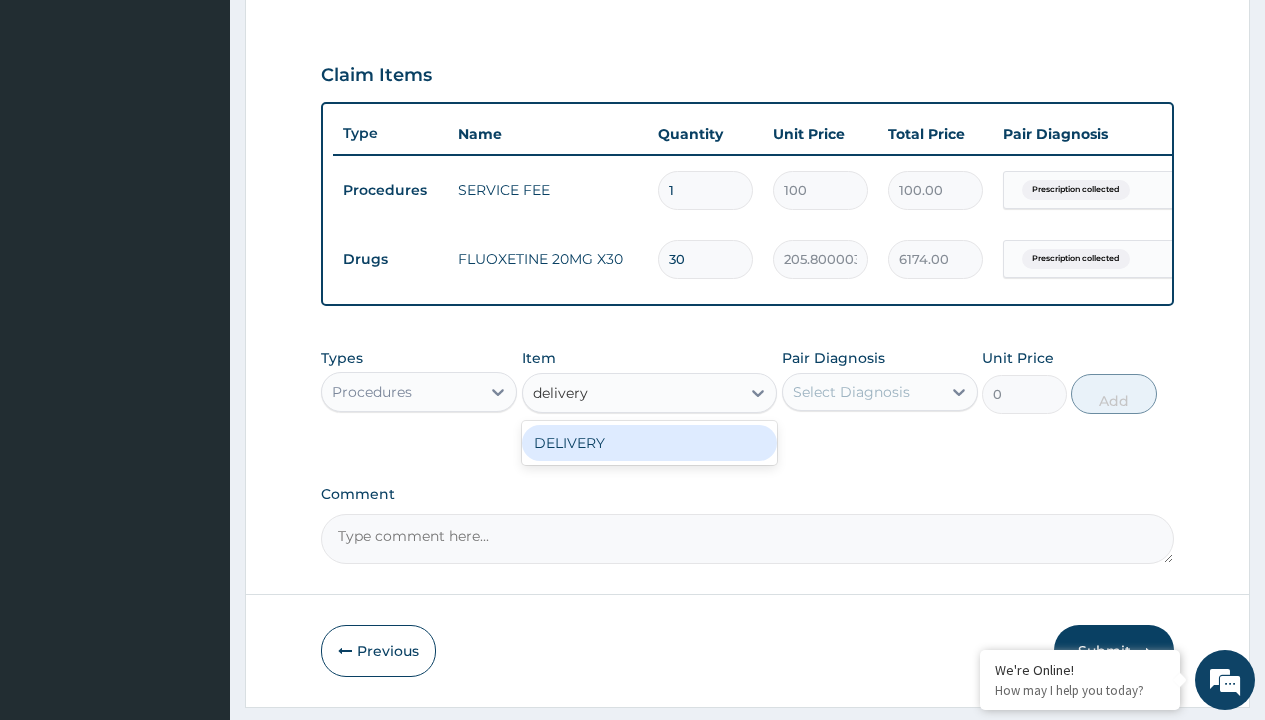 click on "DELIVERY" at bounding box center (650, 443) 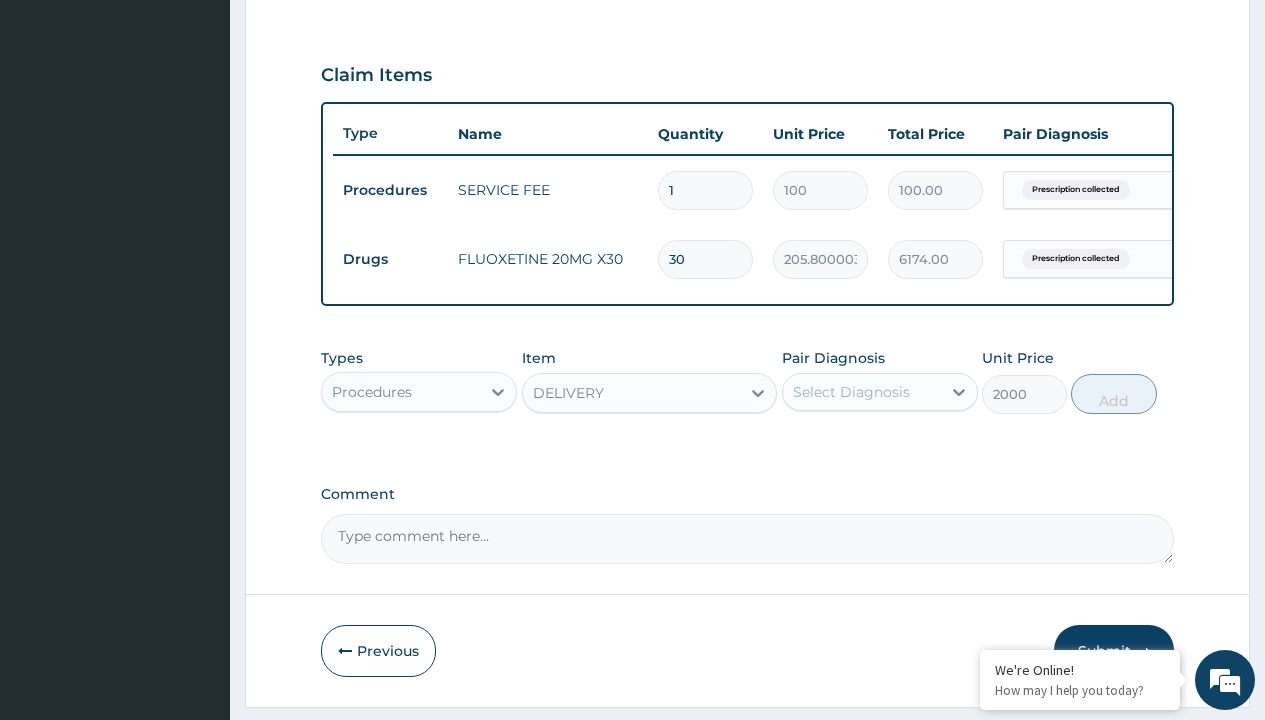click on "Prescription collected" at bounding box center [409, -89] 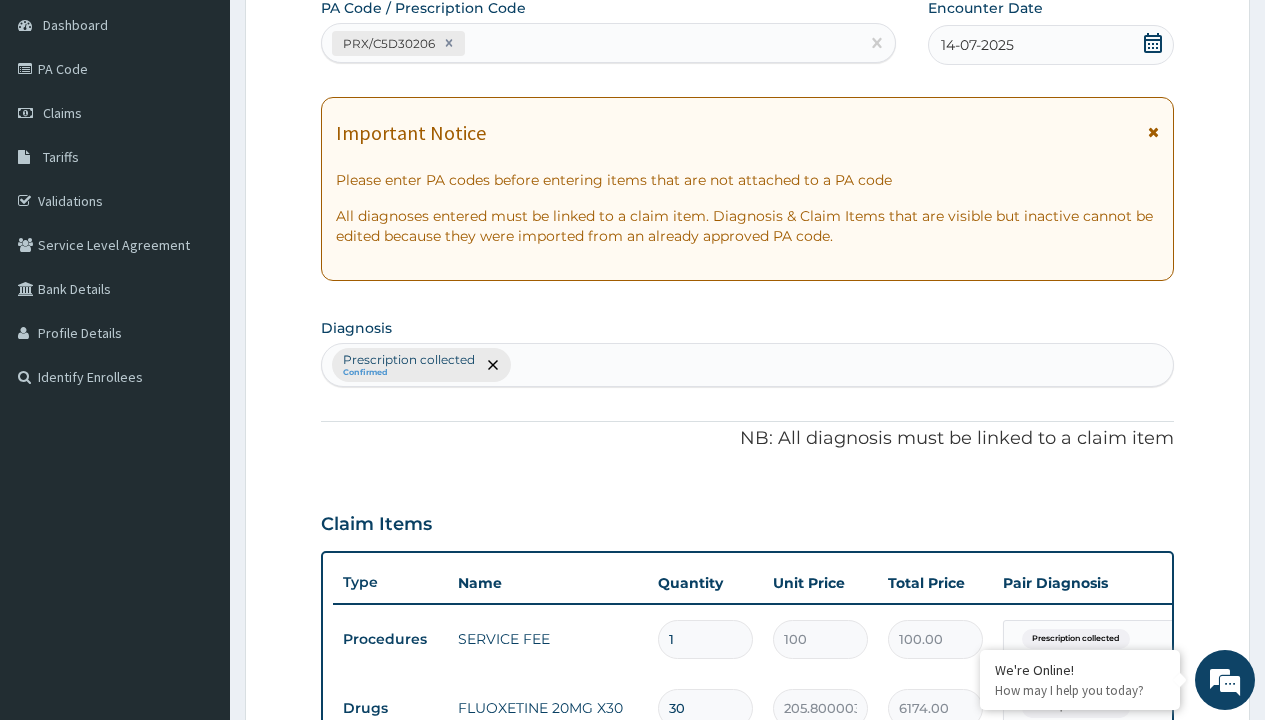 type on "prescription collected" 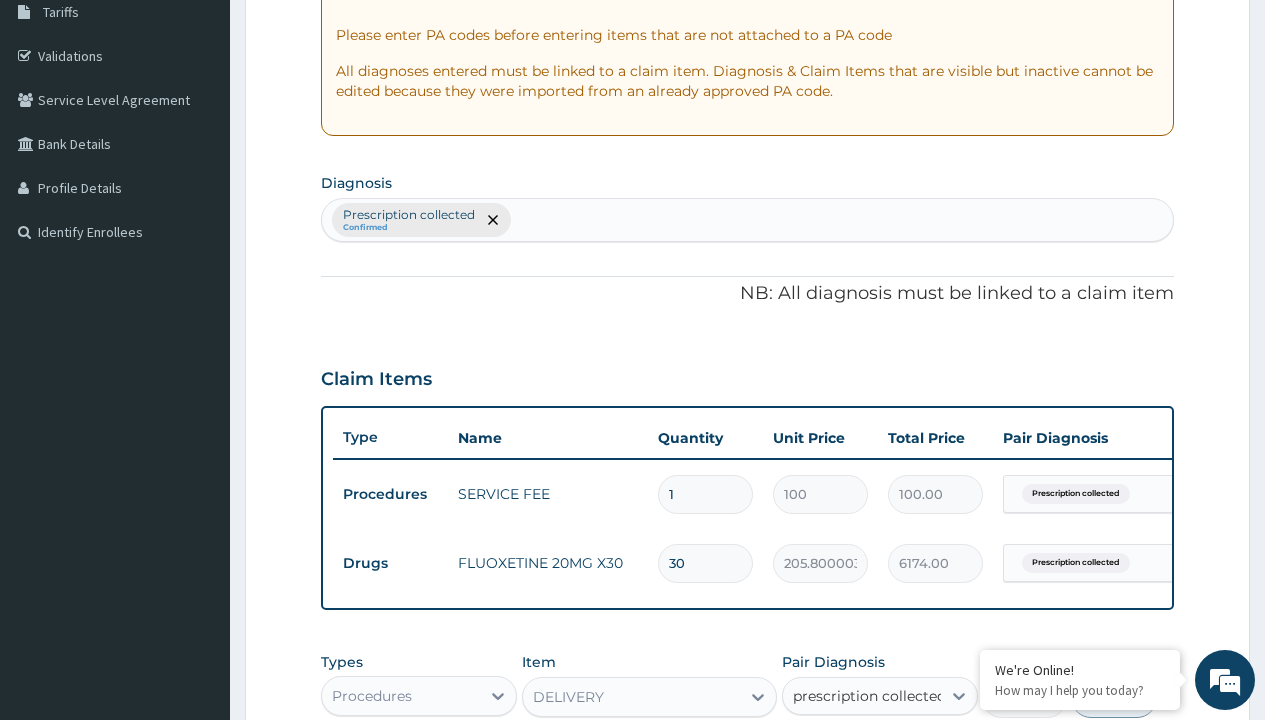 click on "Prescription collected" at bounding box center (890, 755) 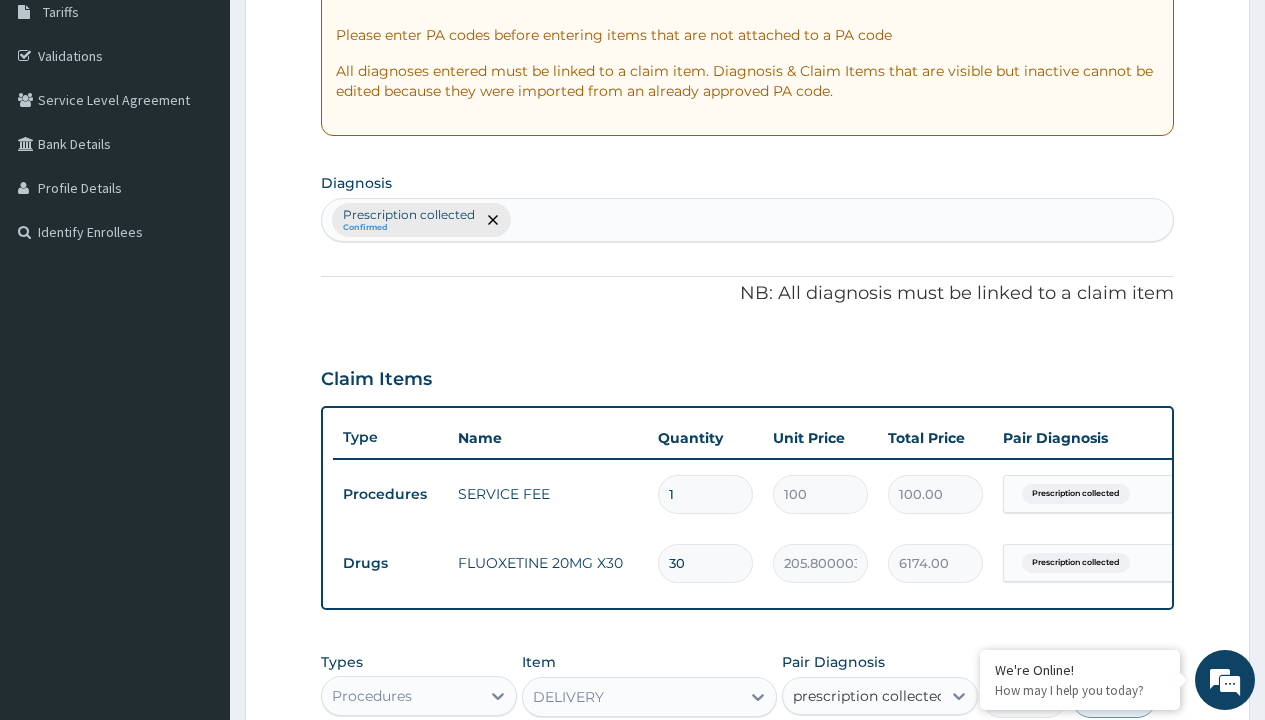 type 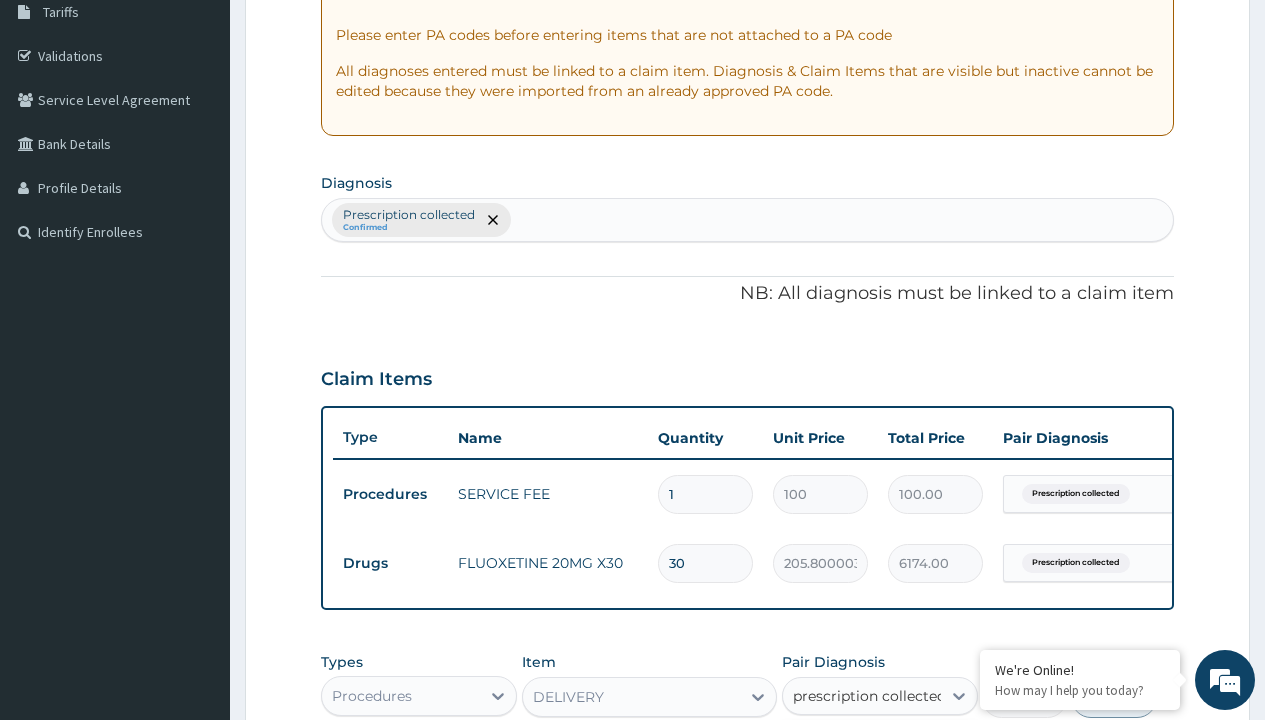 checkbox on "true" 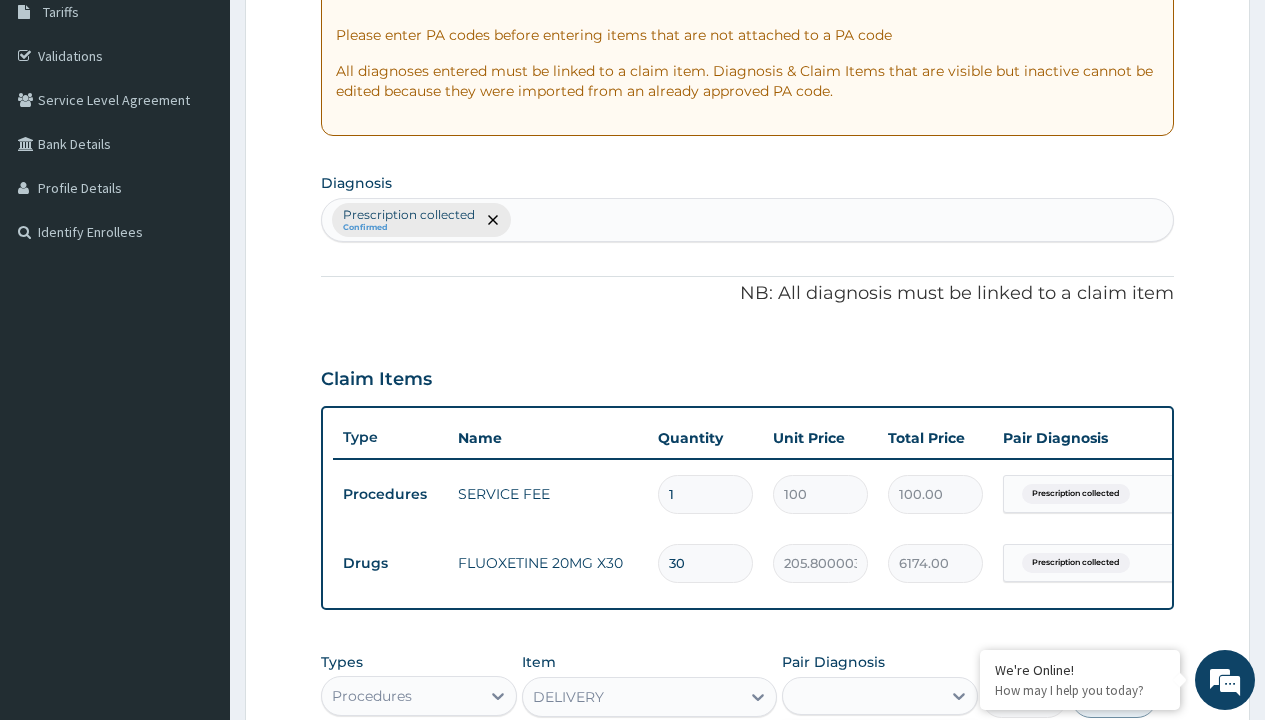 scroll, scrollTop: 711, scrollLeft: 0, axis: vertical 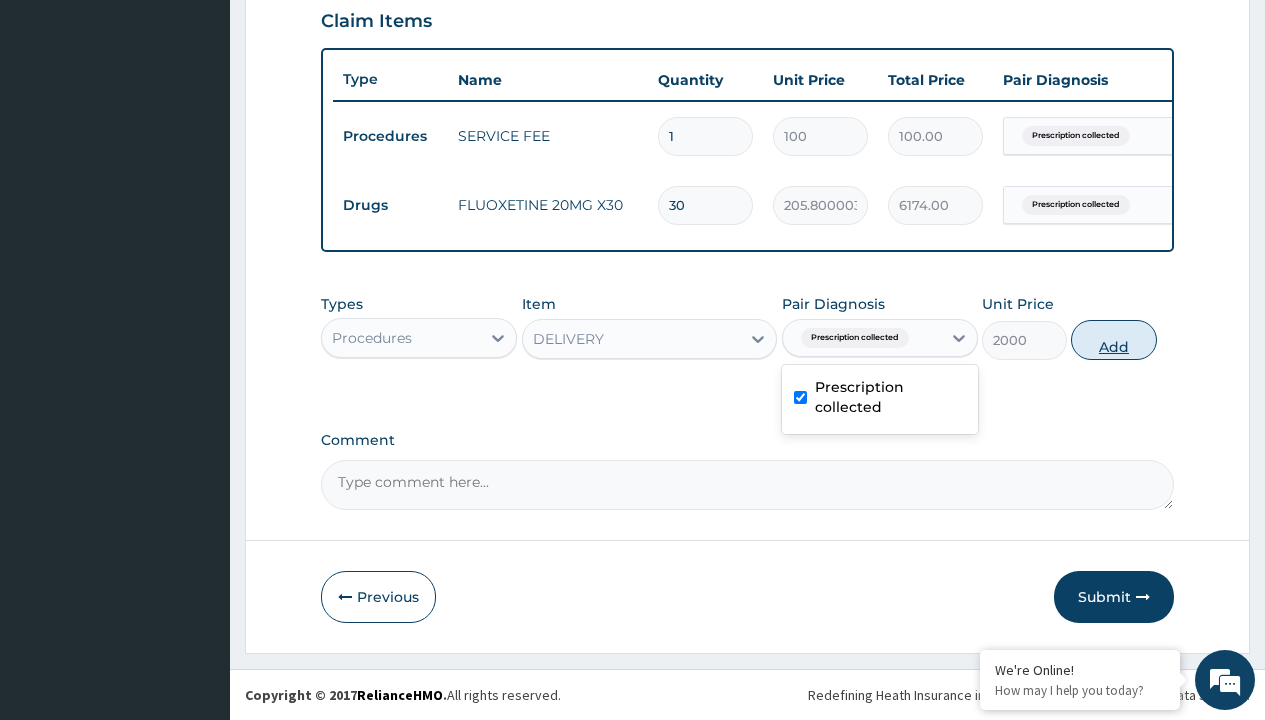 click on "Add" at bounding box center (1113, 340) 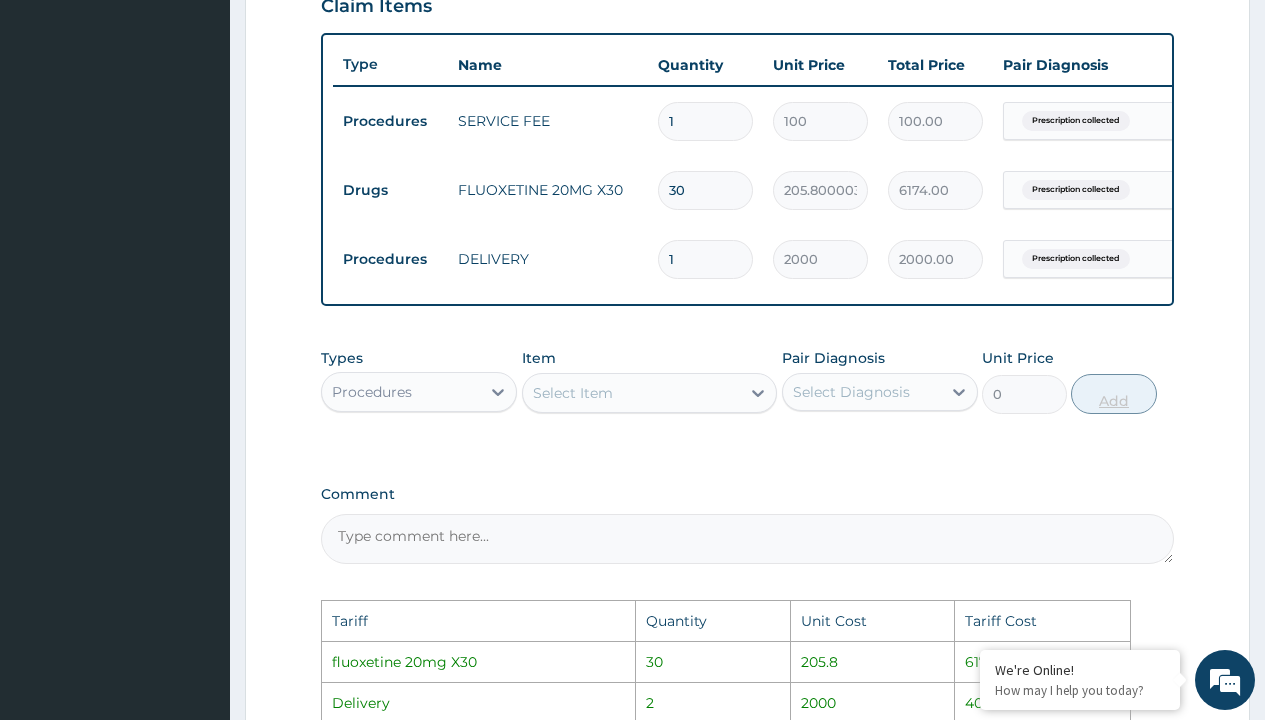 scroll, scrollTop: 1078, scrollLeft: 0, axis: vertical 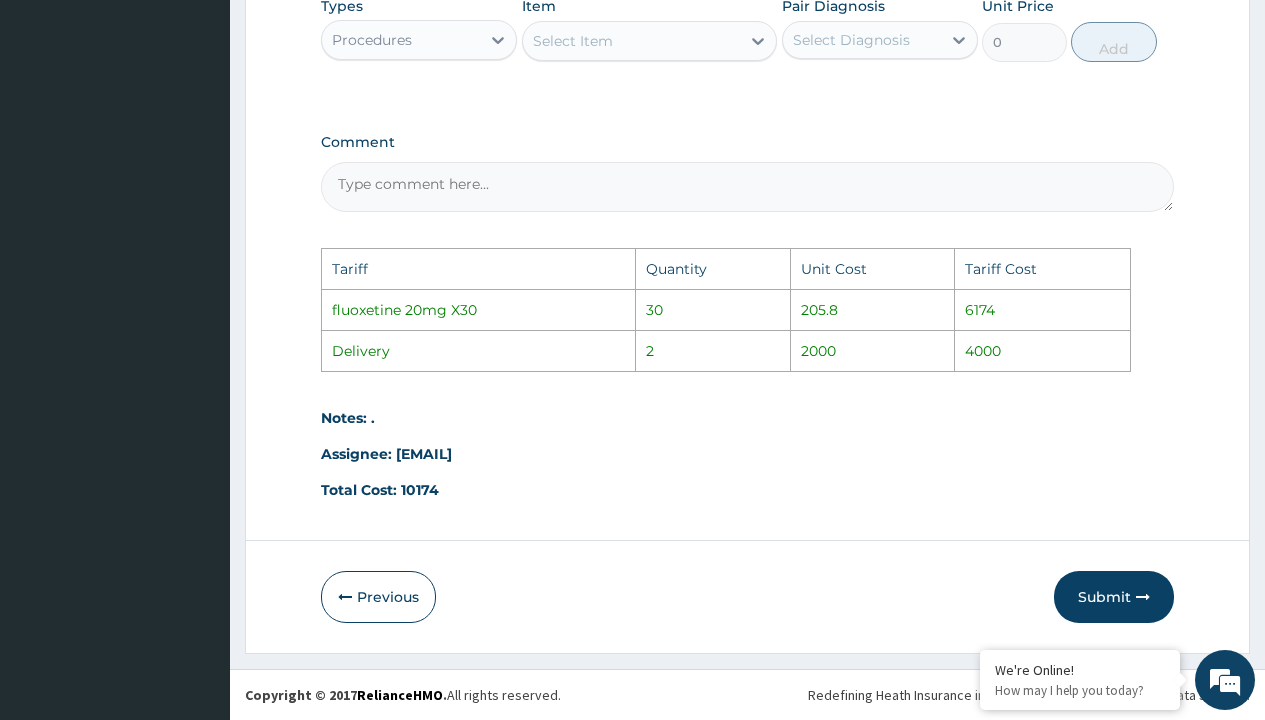 type 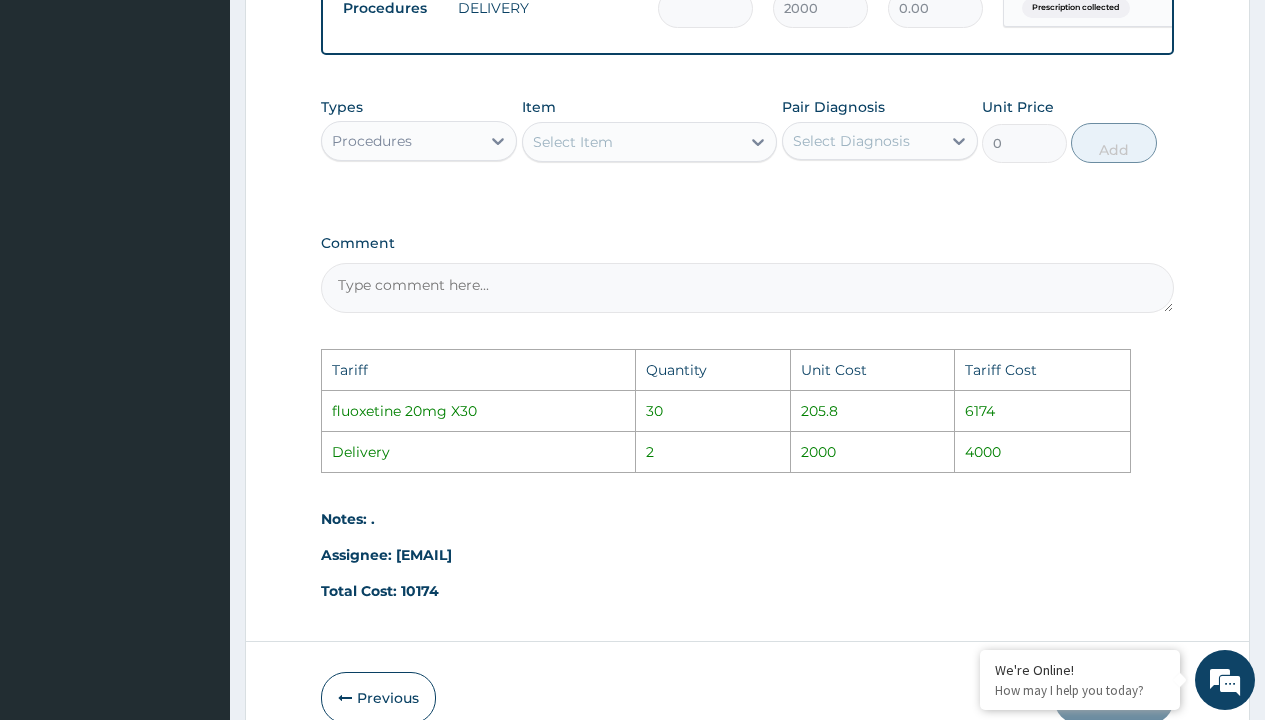 type on "2" 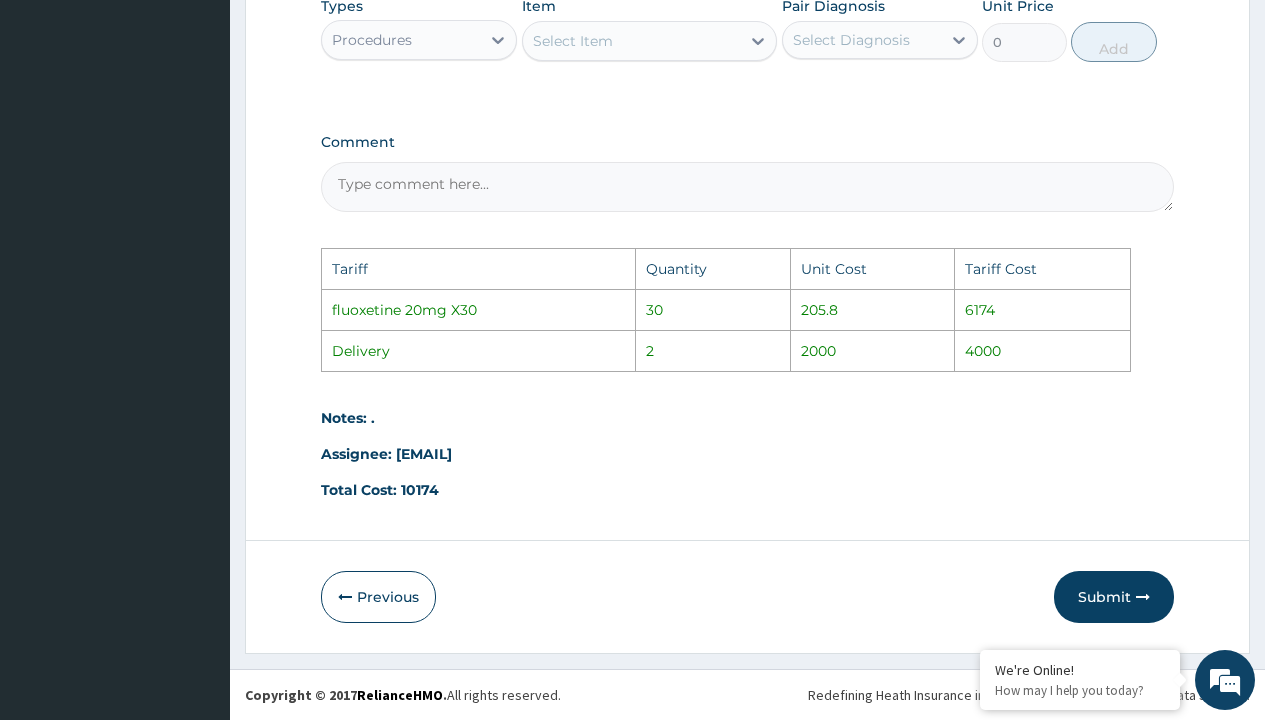 scroll, scrollTop: 1078, scrollLeft: 0, axis: vertical 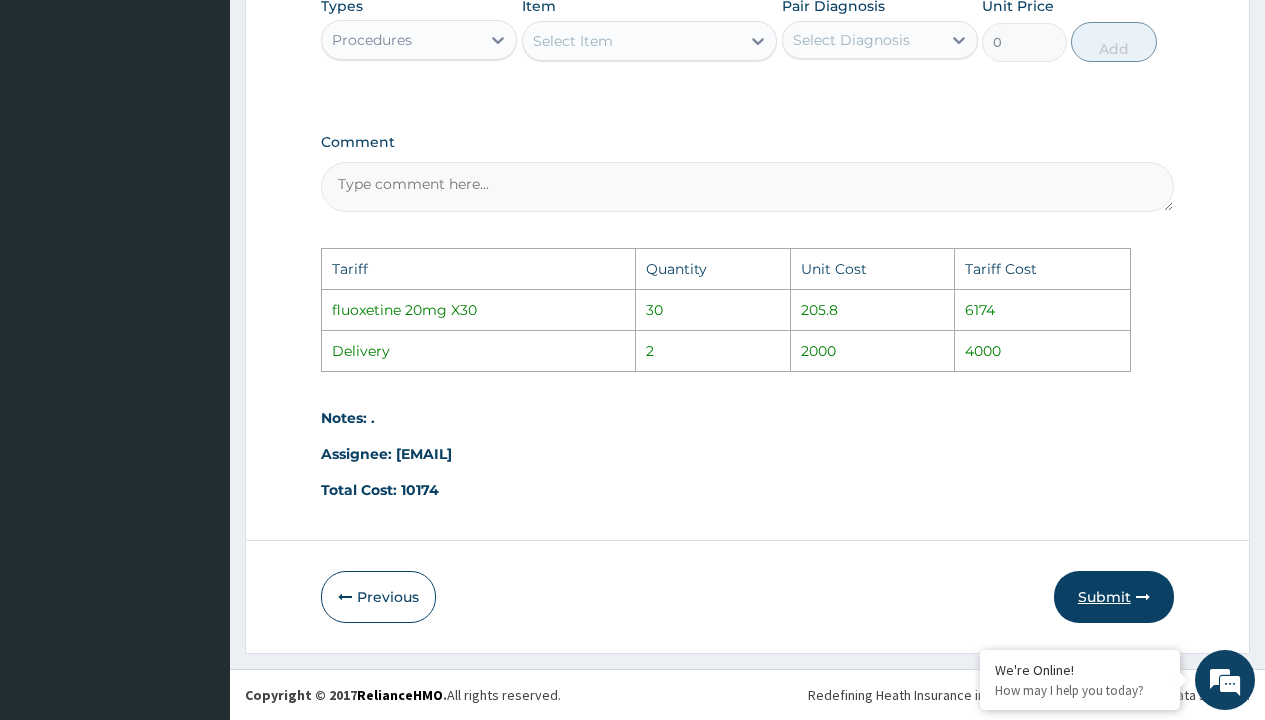 type on "2" 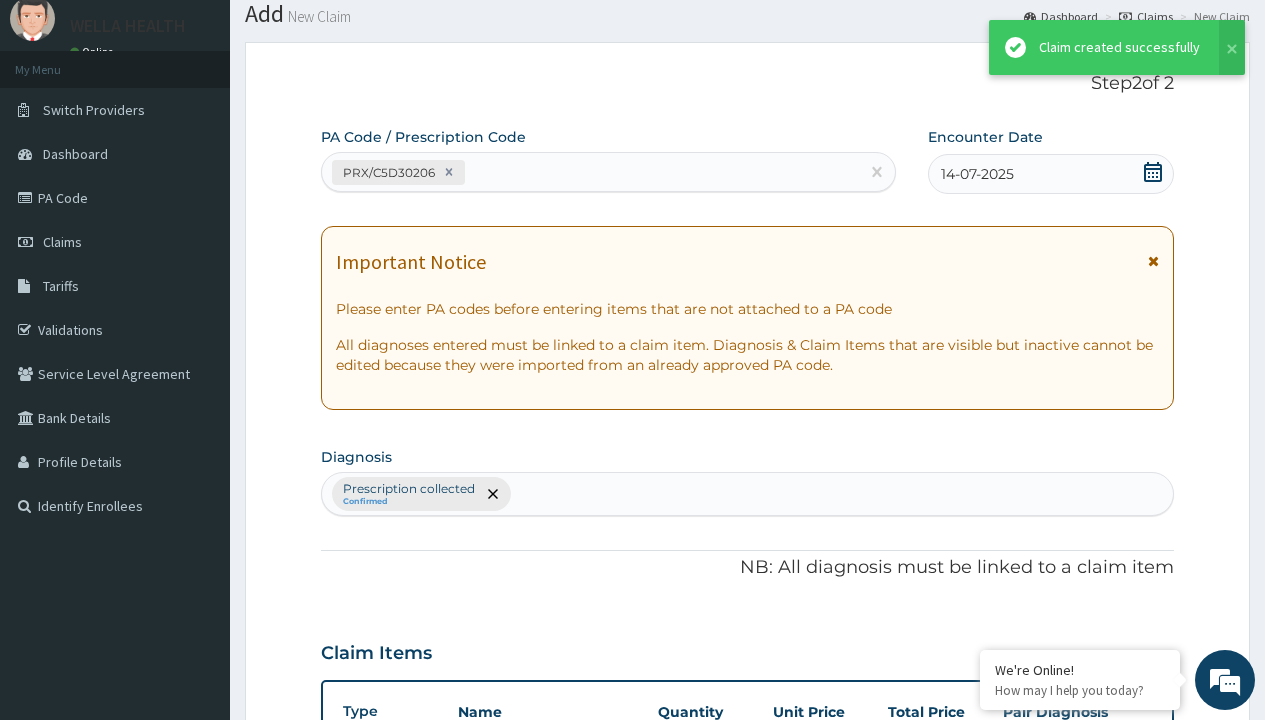 scroll, scrollTop: 780, scrollLeft: 0, axis: vertical 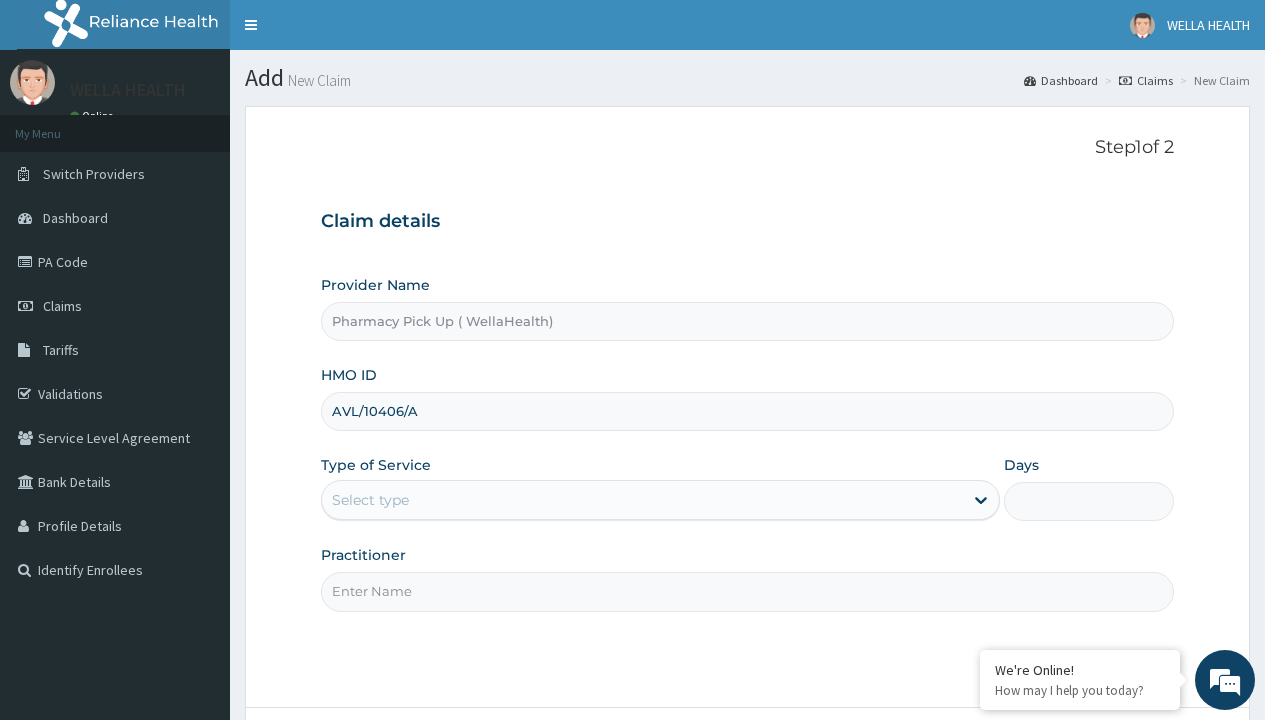 type on "AVL/10406/A" 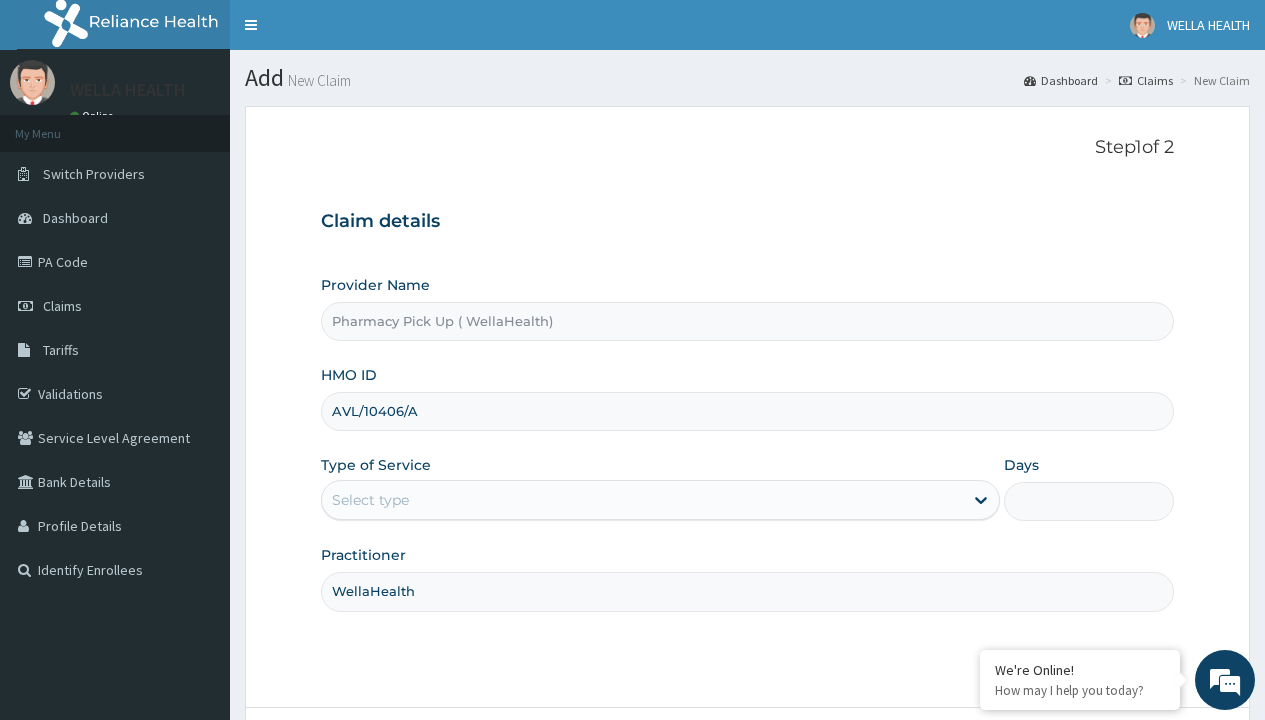 type on "WellaHealth" 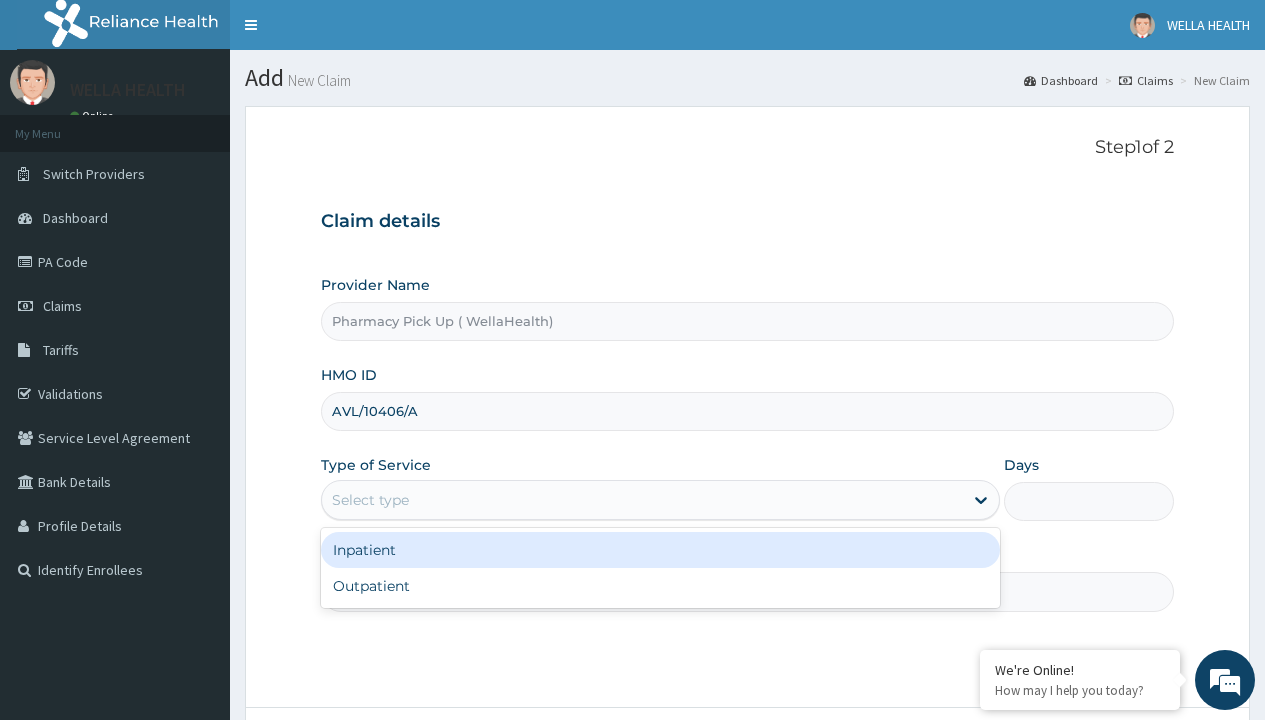 click on "Outpatient" at bounding box center [660, 586] 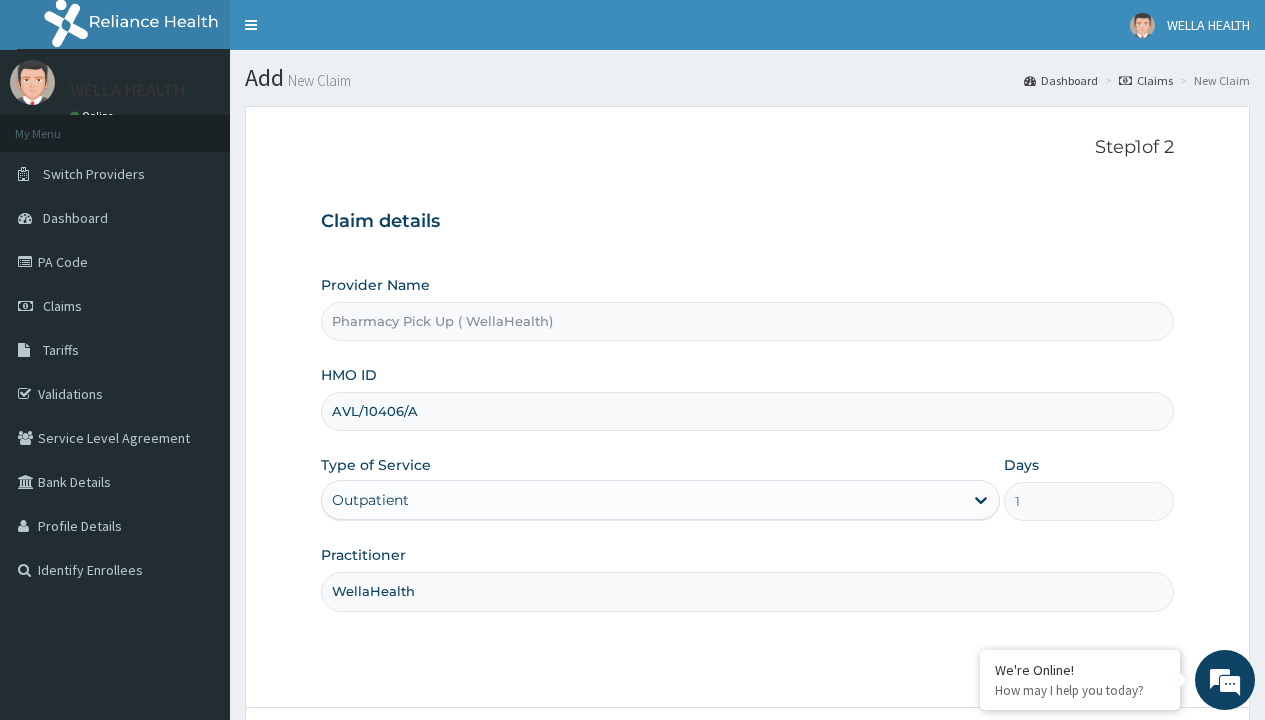 click on "Next" at bounding box center (1123, 764) 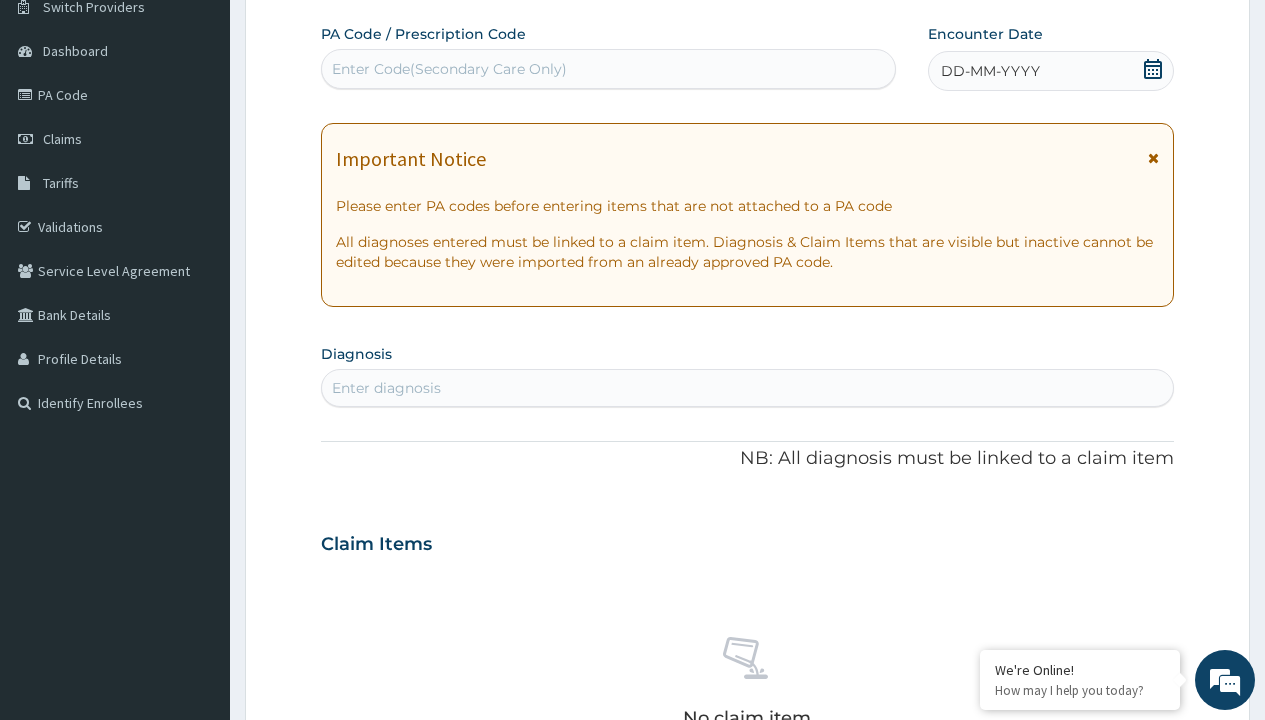 click on "DD-MM-YYYY" at bounding box center [990, 71] 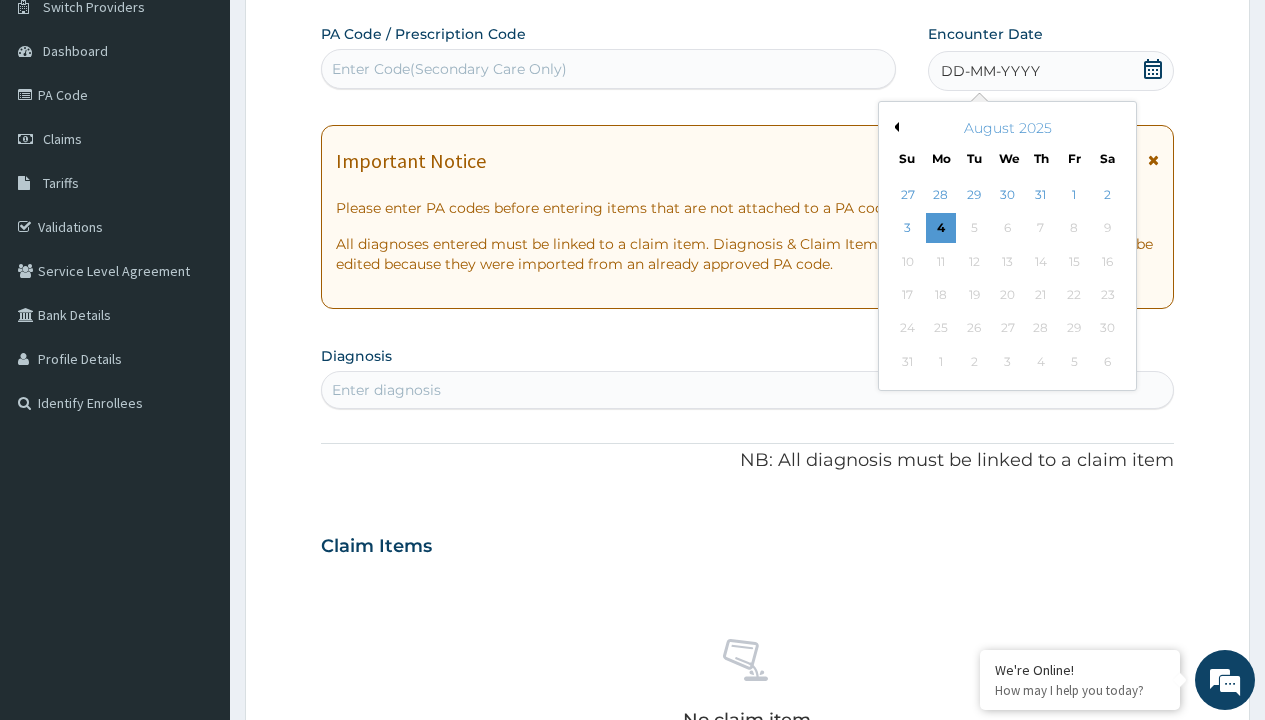 click on "Previous Month" at bounding box center (894, 127) 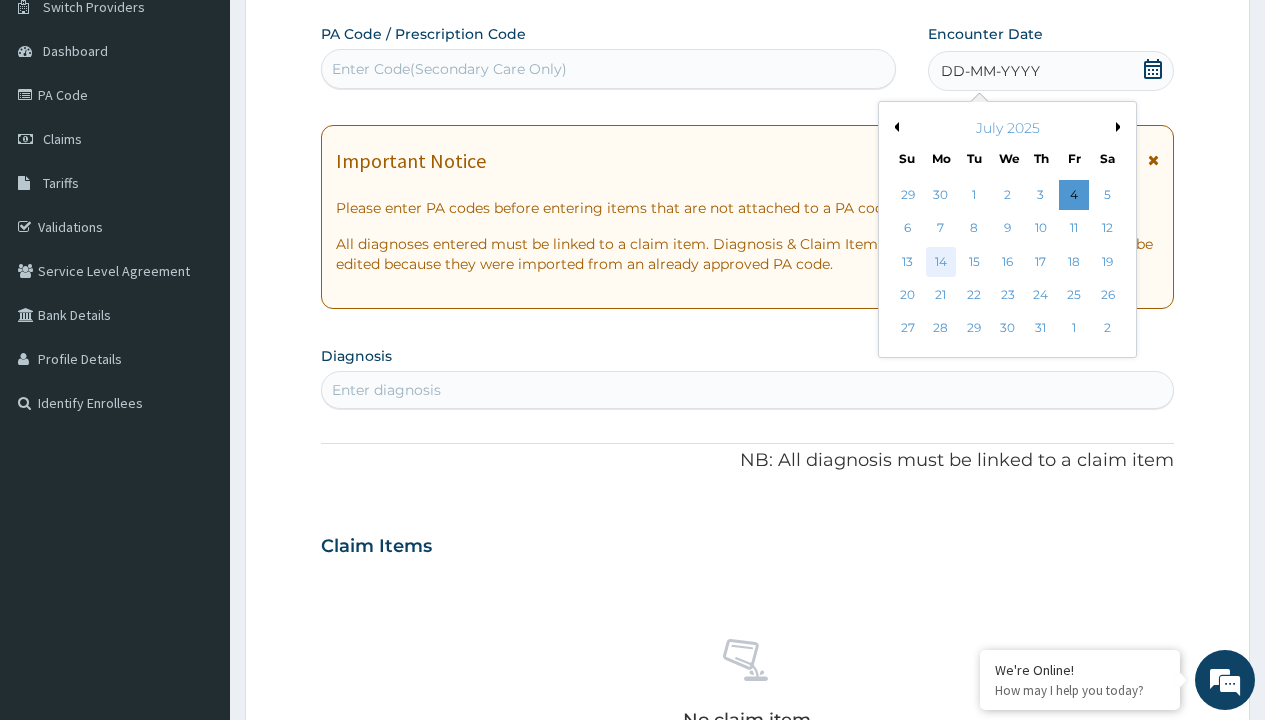 click on "14" at bounding box center (941, 262) 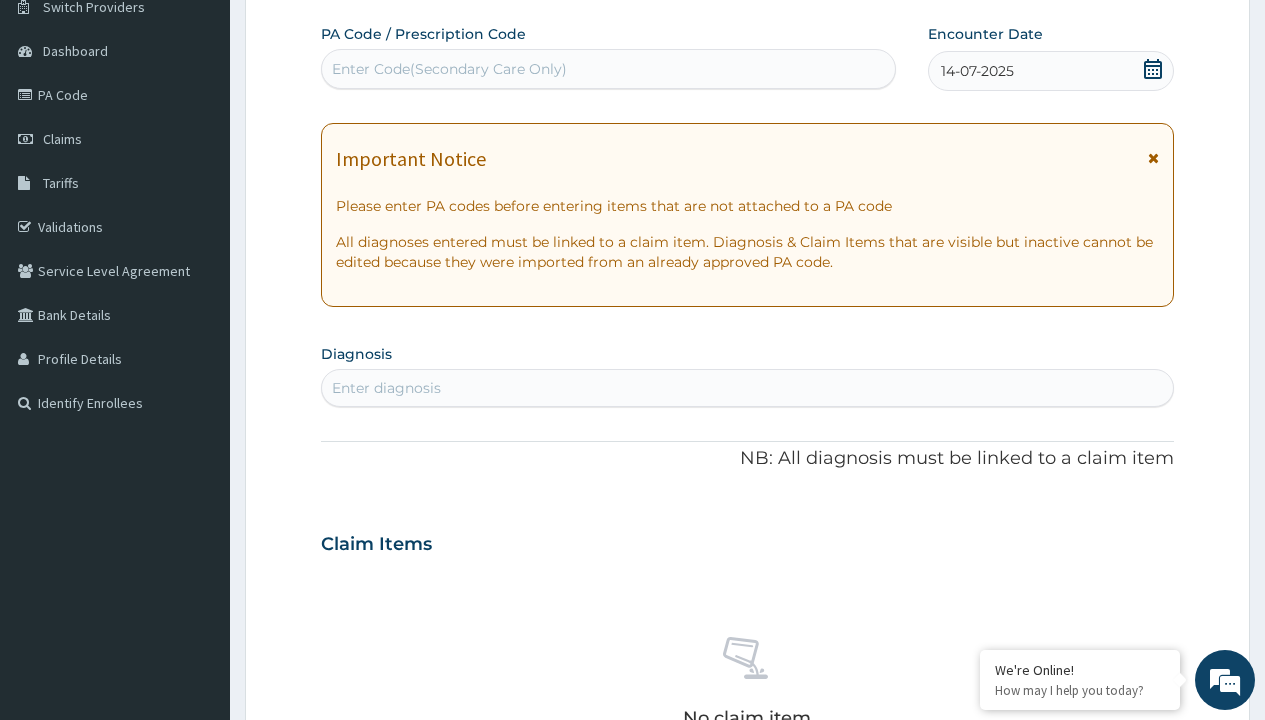 click on "Enter diagnosis" at bounding box center (386, 388) 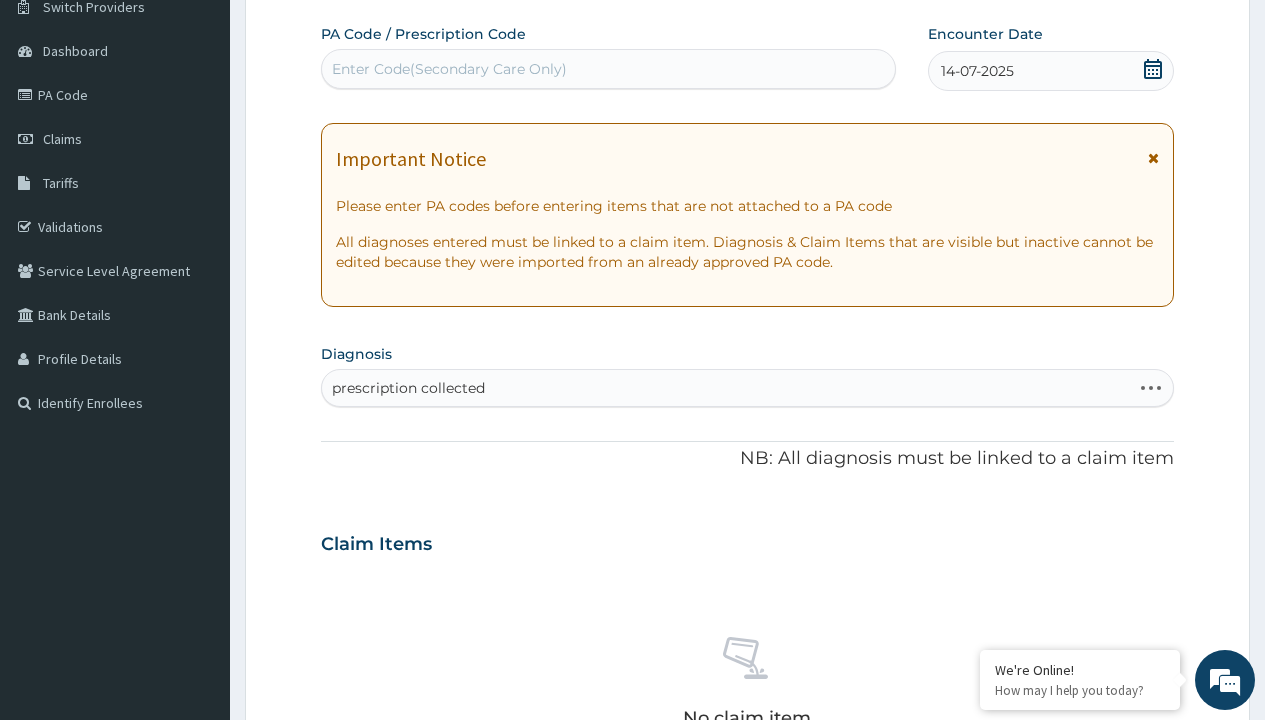scroll, scrollTop: 0, scrollLeft: 0, axis: both 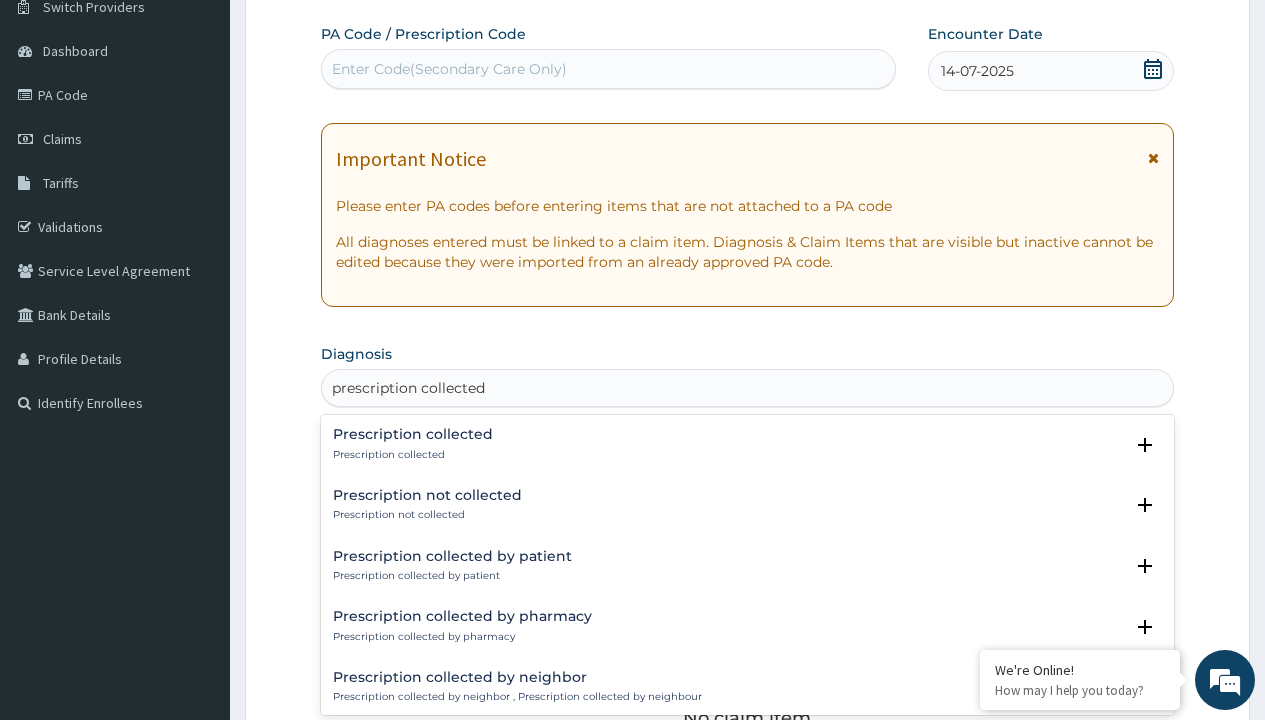 click on "Prescription collected" at bounding box center [413, 455] 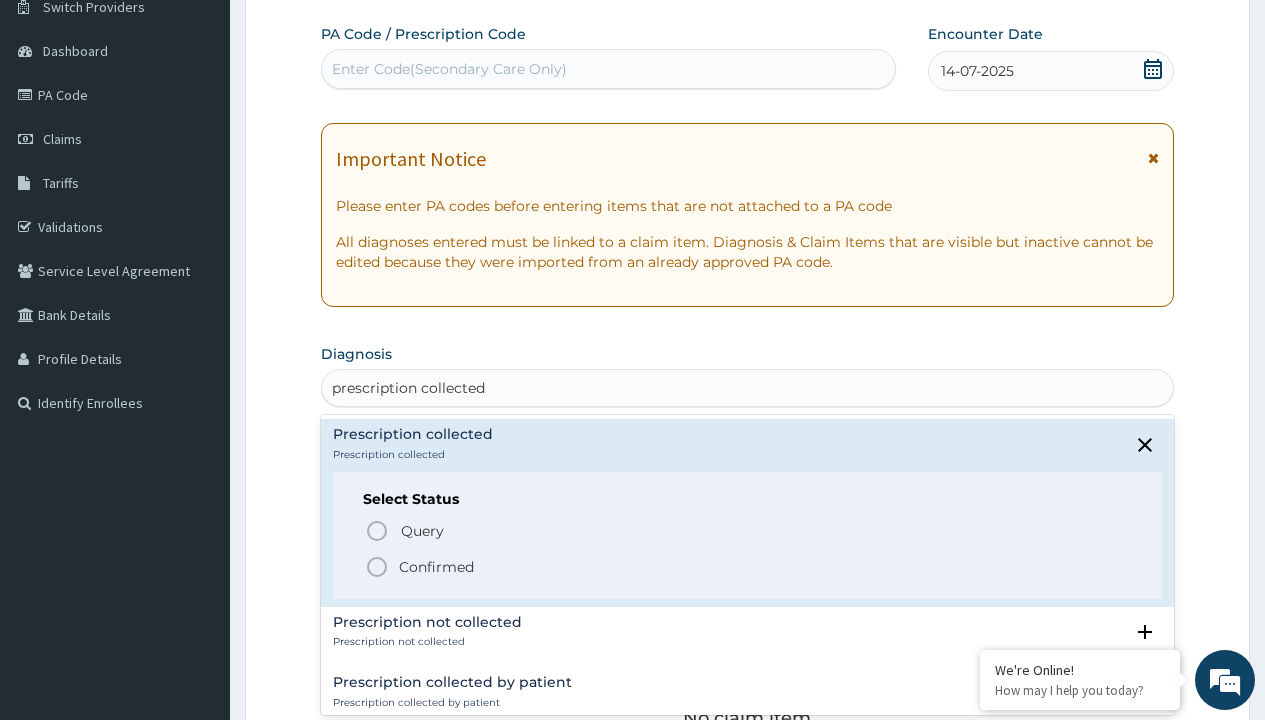click on "Confirmed" at bounding box center (436, 567) 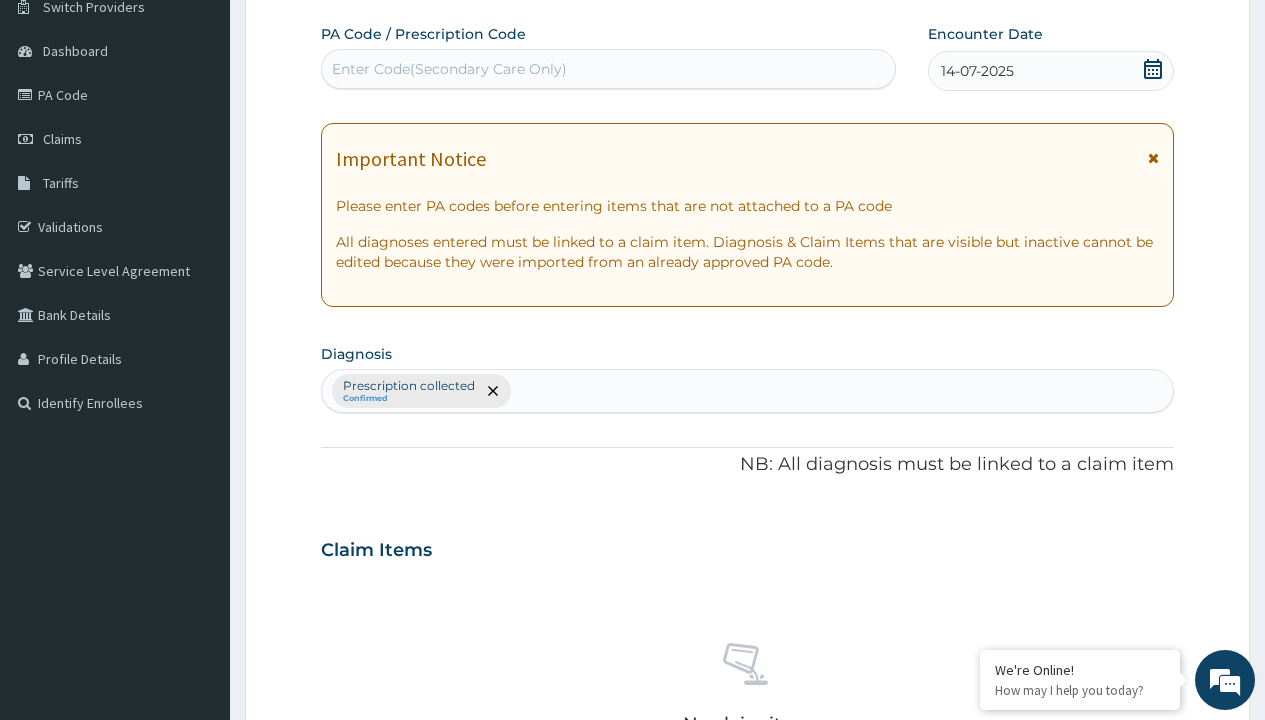 click on "Select Type" at bounding box center (372, 893) 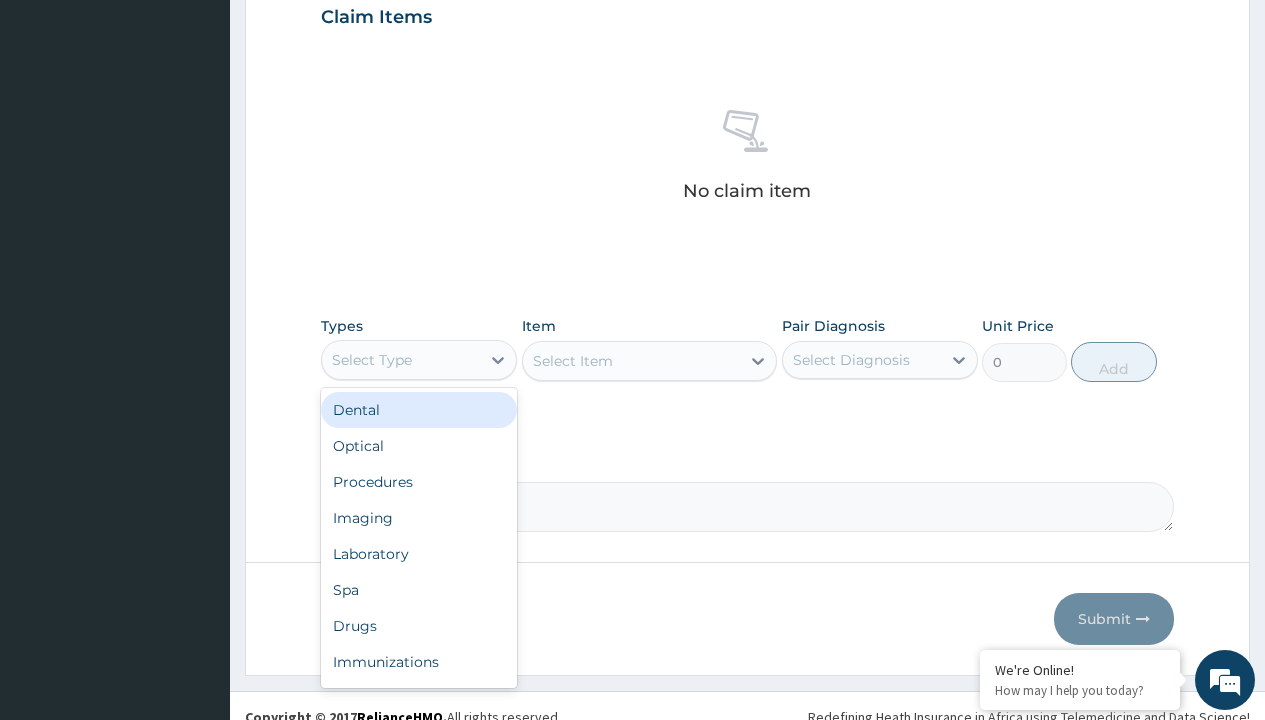 type on "procedures" 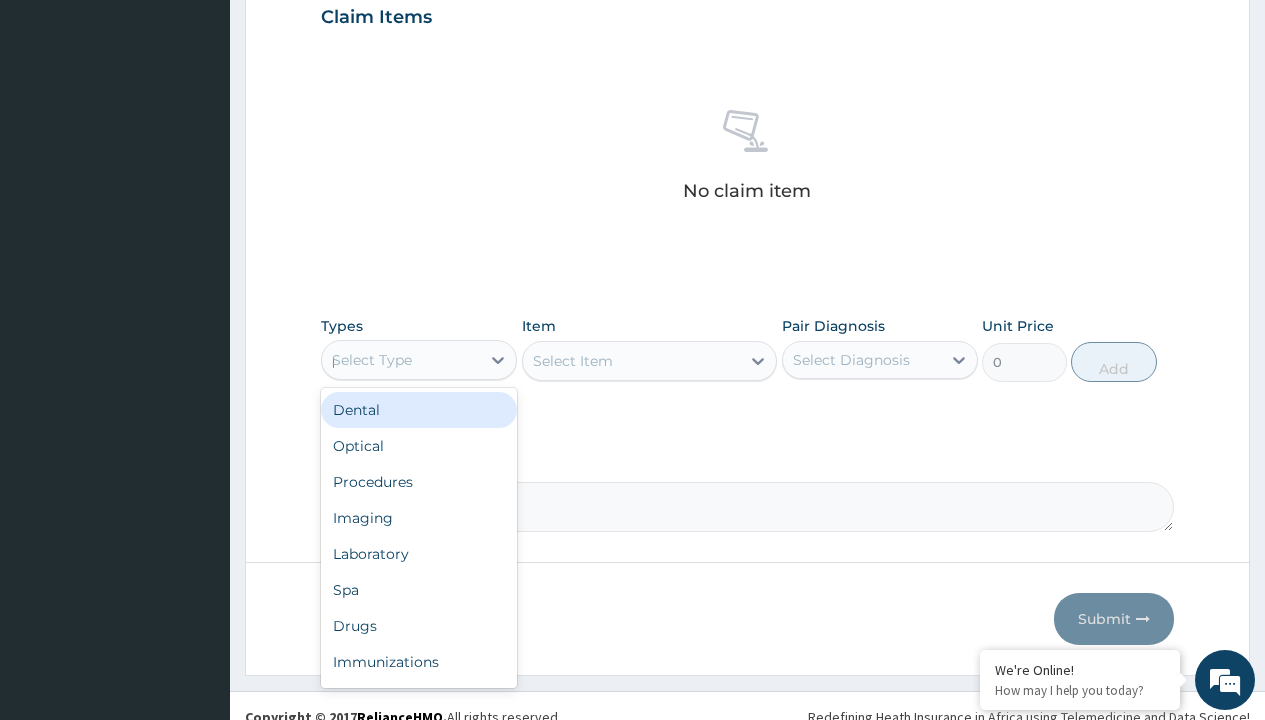 scroll, scrollTop: 0, scrollLeft: 0, axis: both 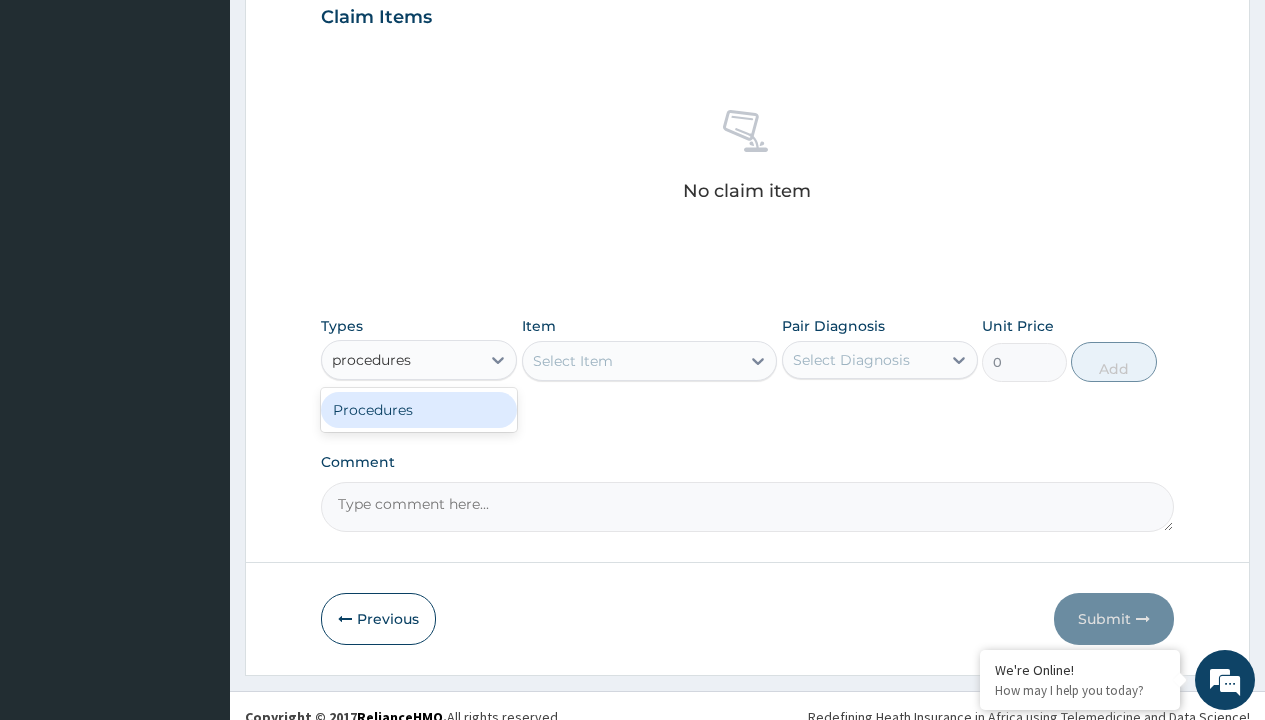 click on "Procedures" at bounding box center [419, 410] 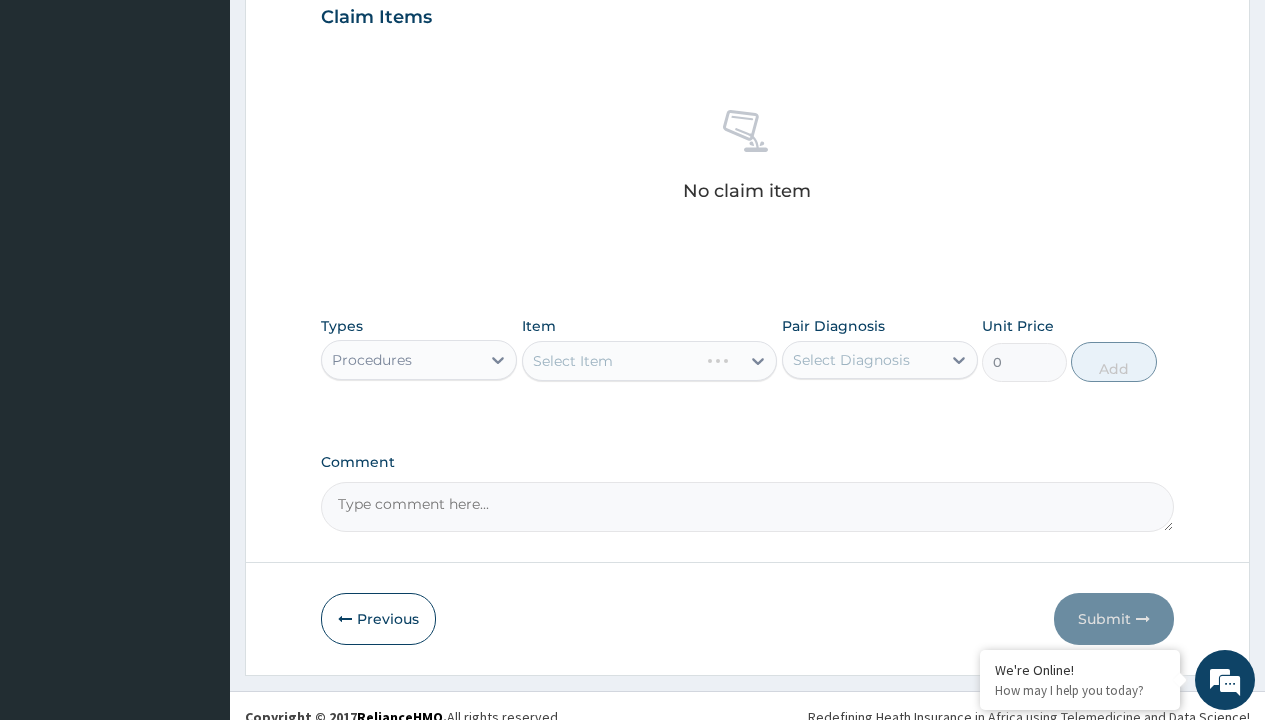 click on "Select Item" at bounding box center [650, 361] 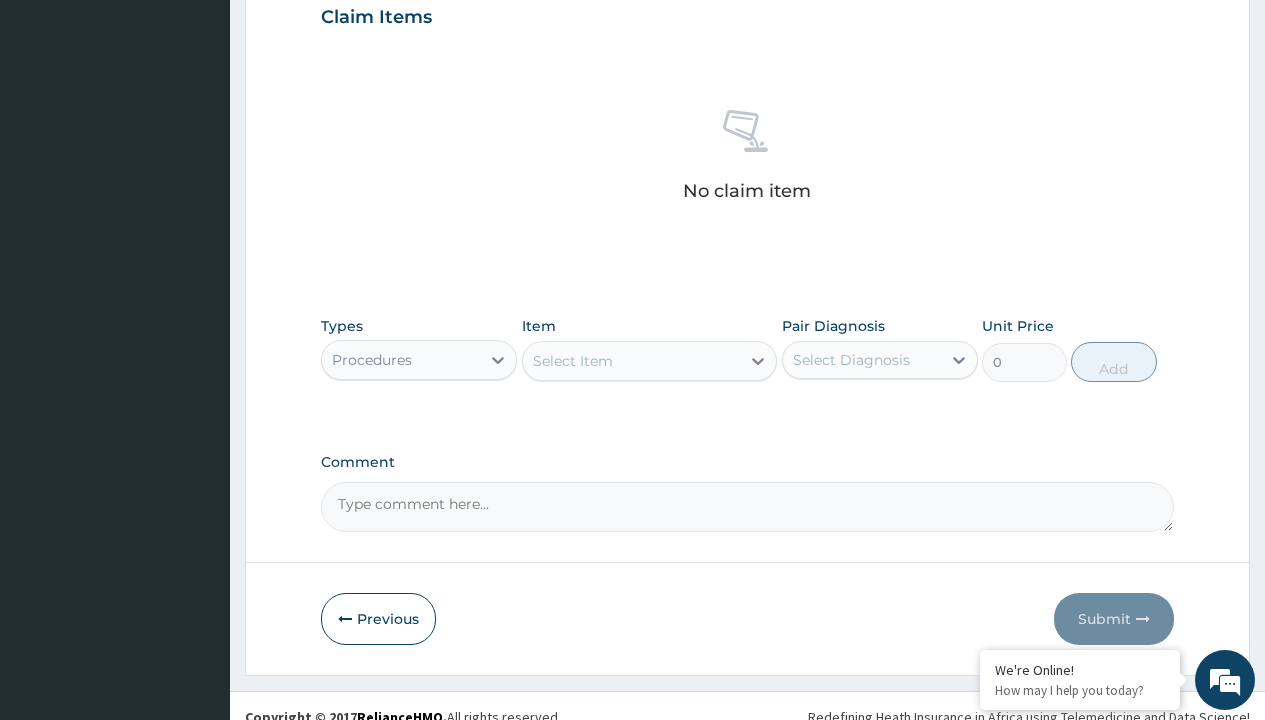type on "service fee" 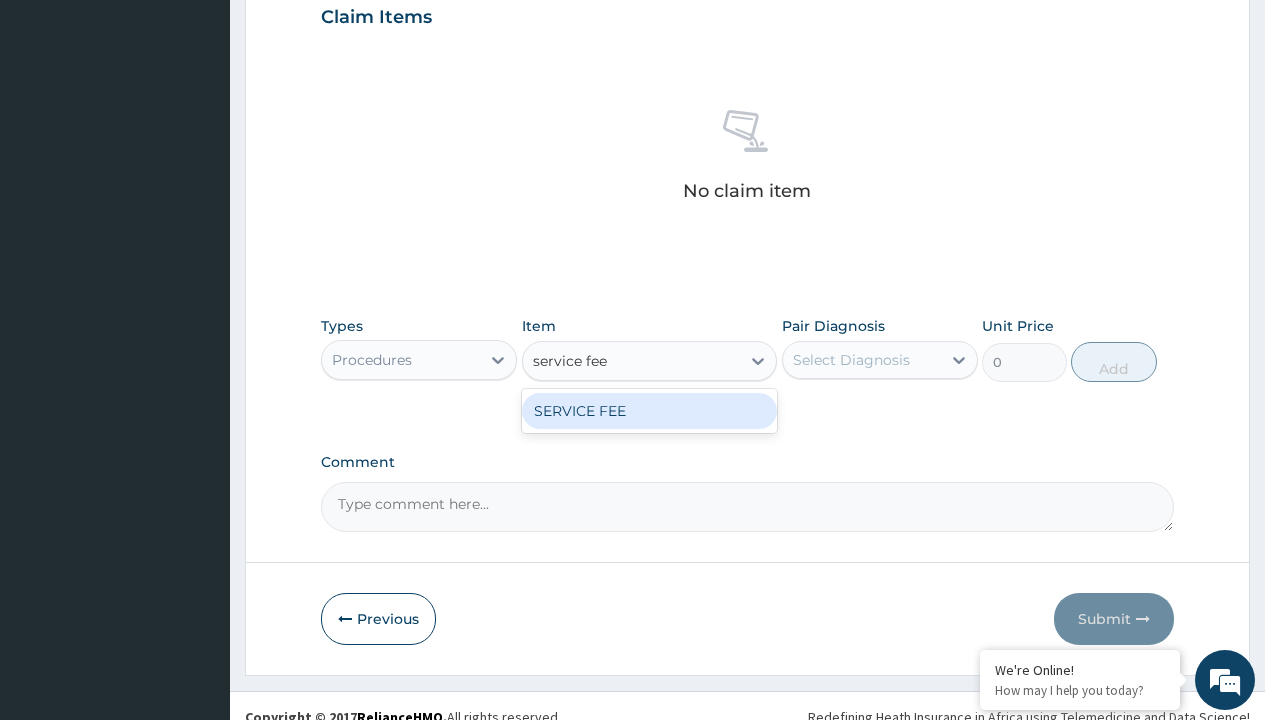 scroll, scrollTop: 0, scrollLeft: 0, axis: both 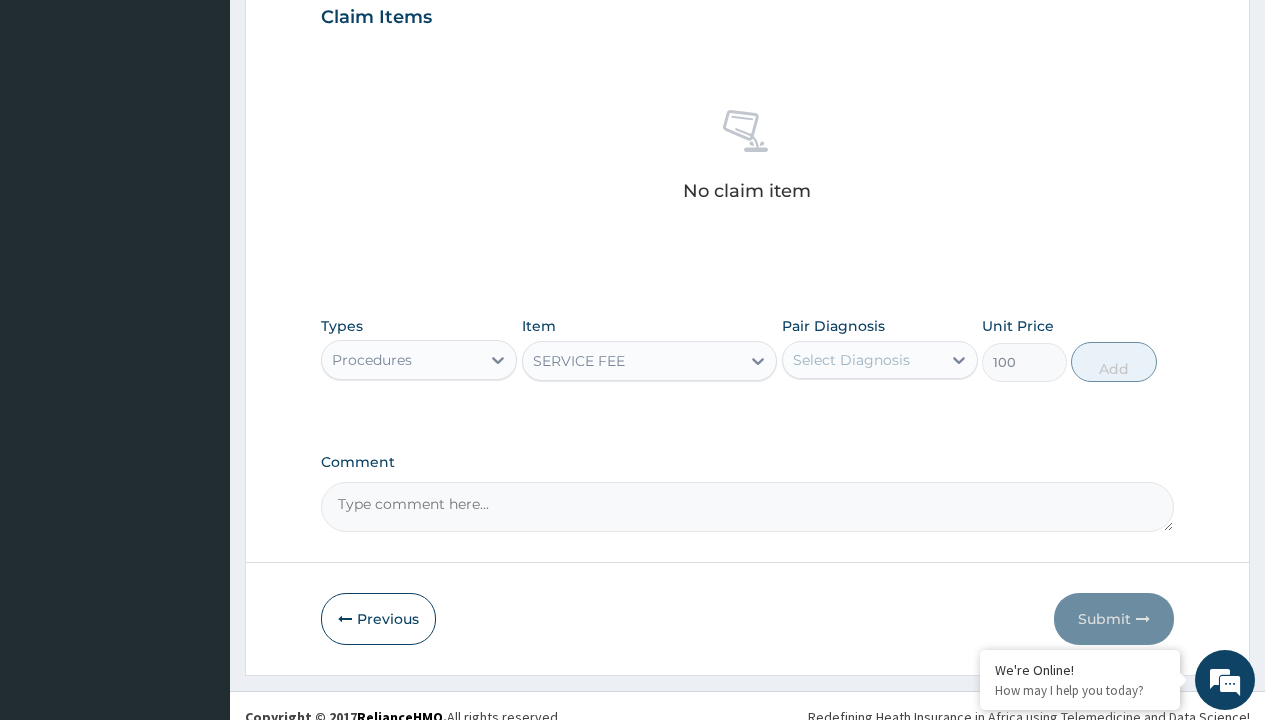 click on "Prescription collected" at bounding box center (409, -147) 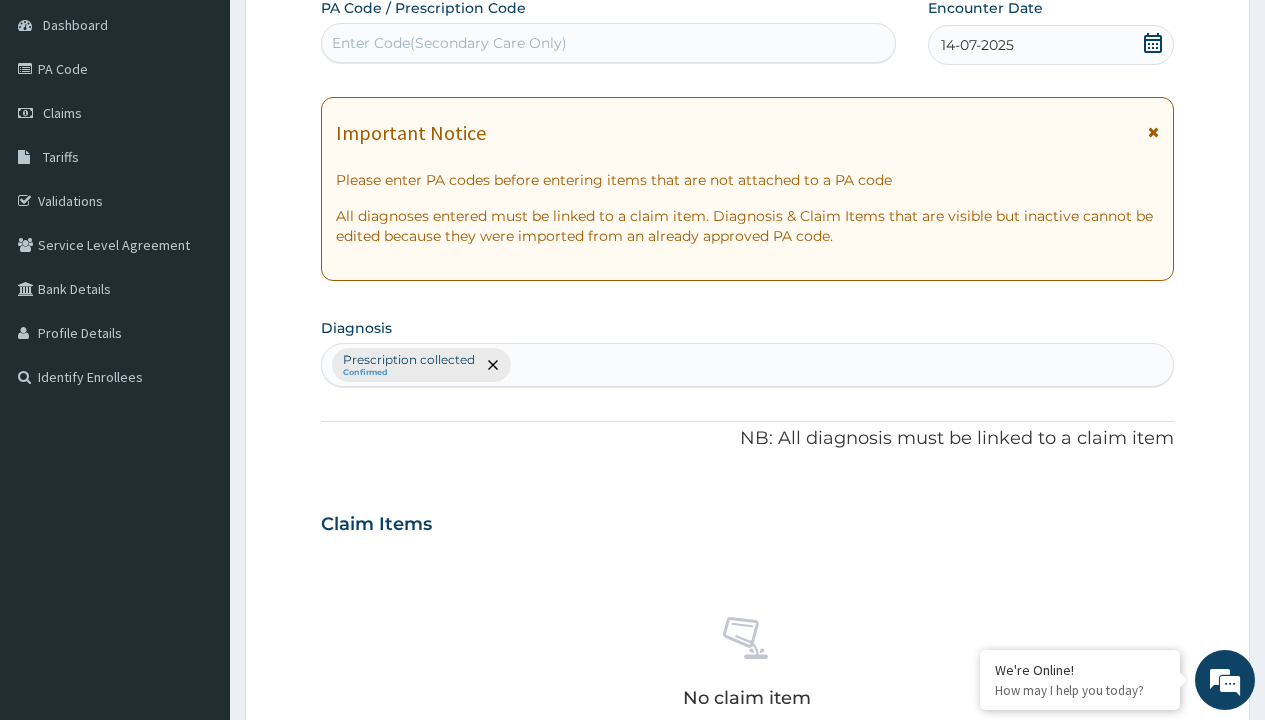 type on "prescription collected" 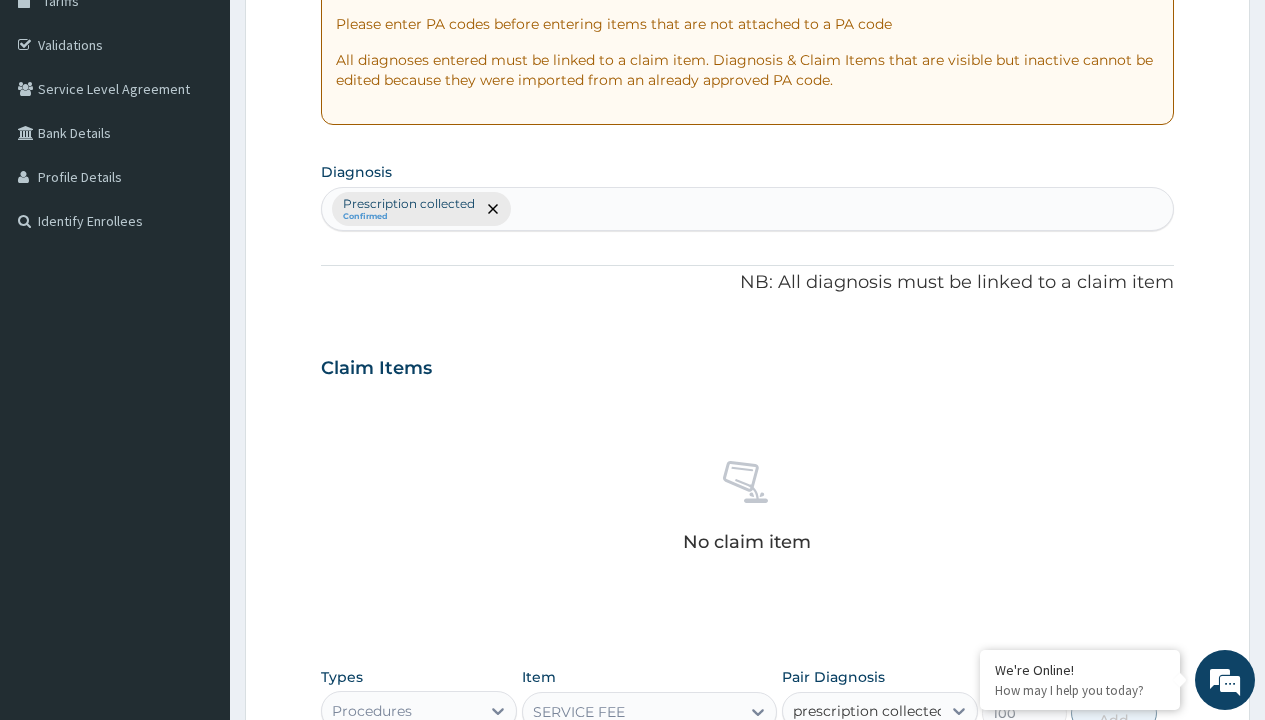 scroll, scrollTop: 0, scrollLeft: 0, axis: both 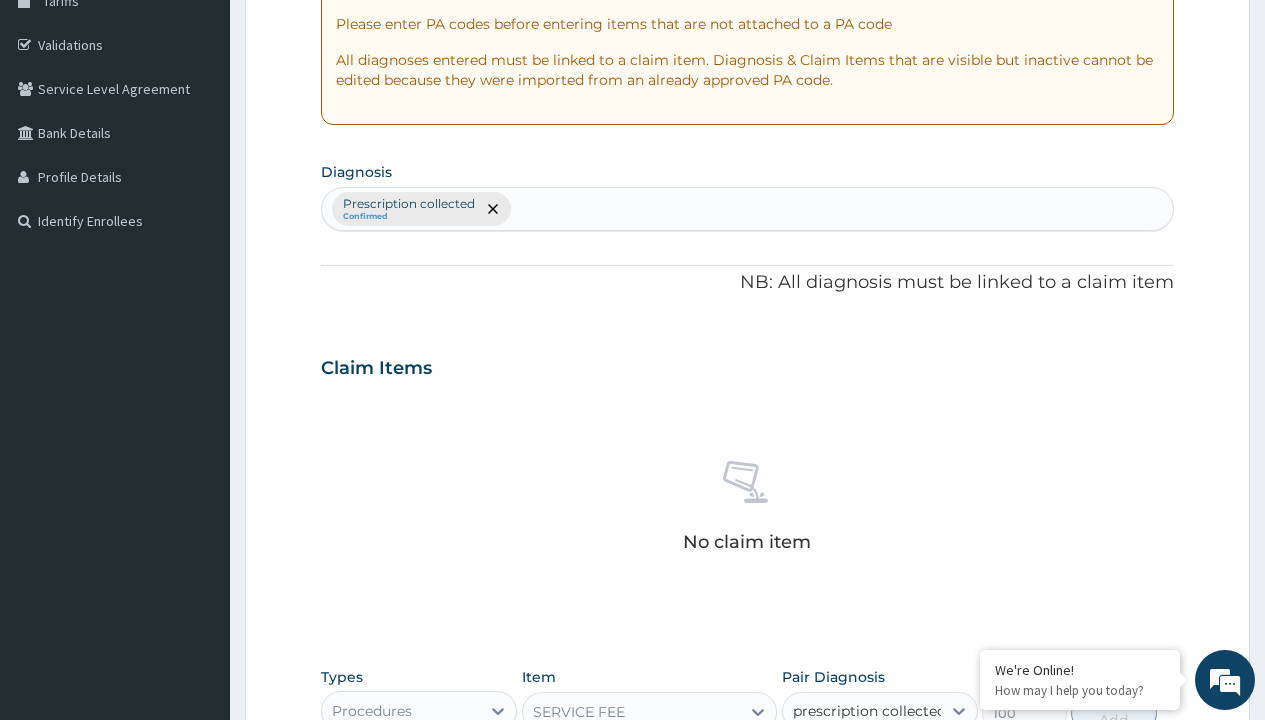 type 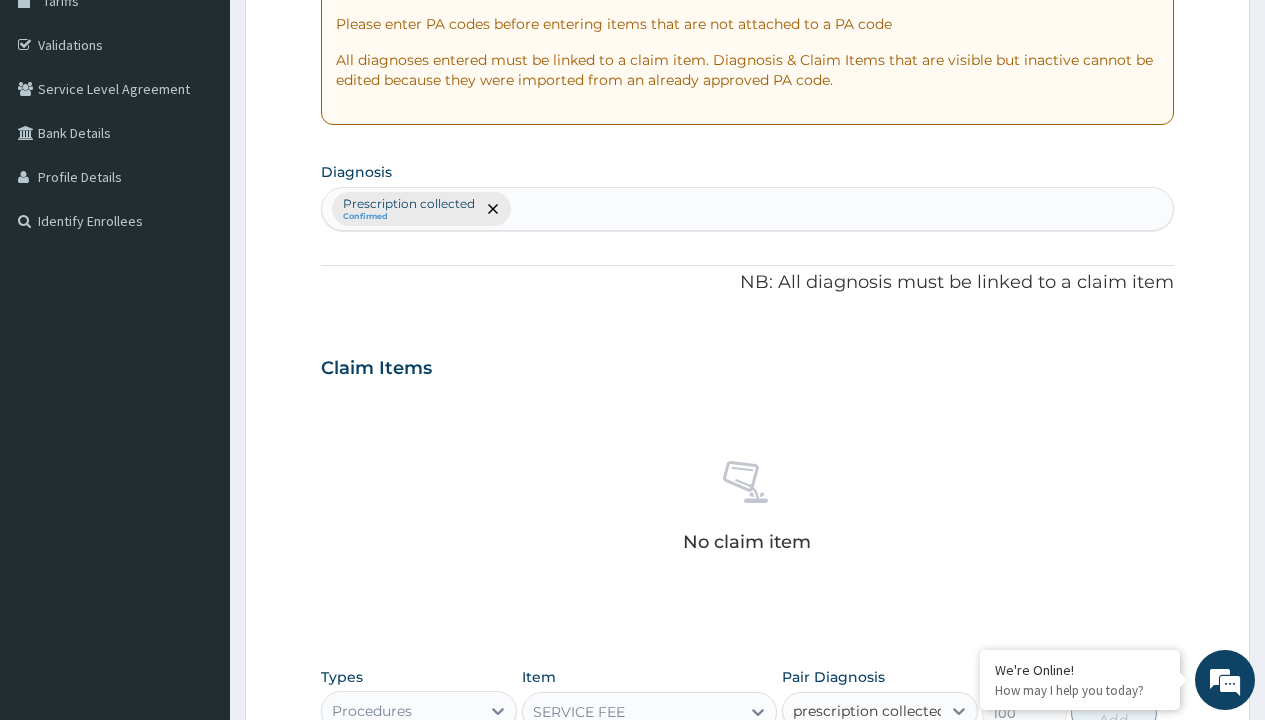checkbox on "true" 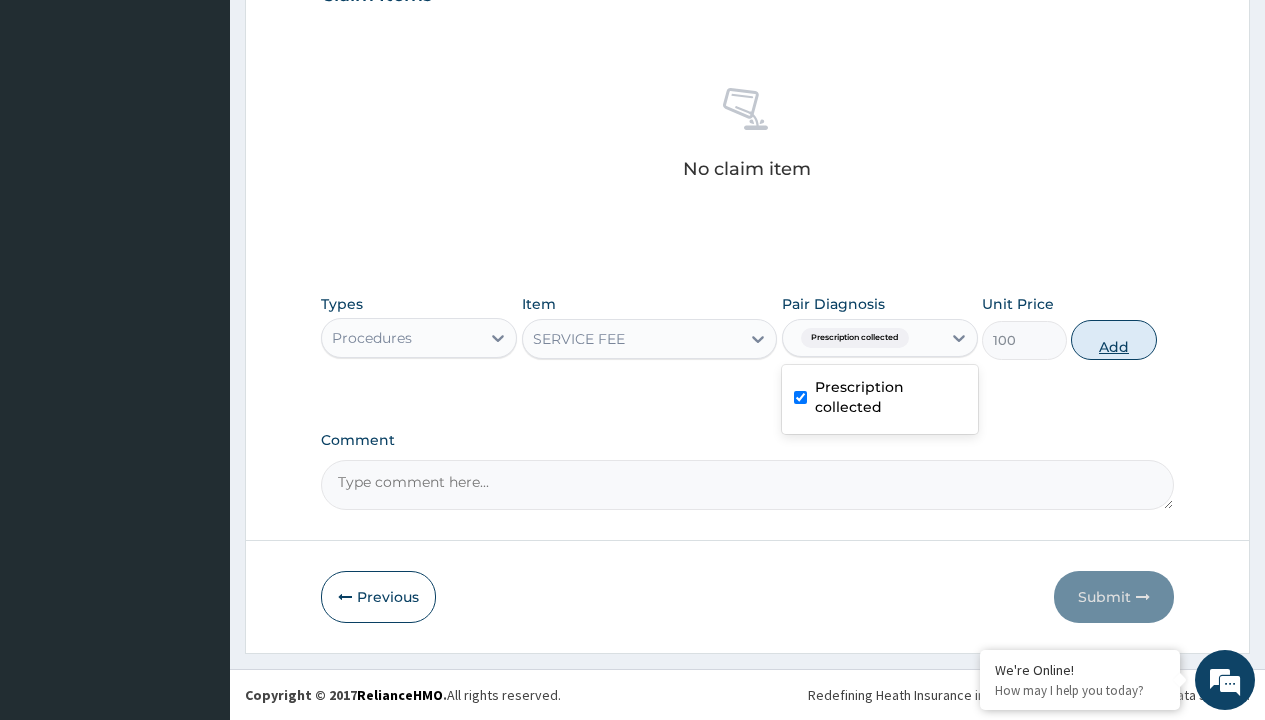 click on "Add" at bounding box center (1113, 340) 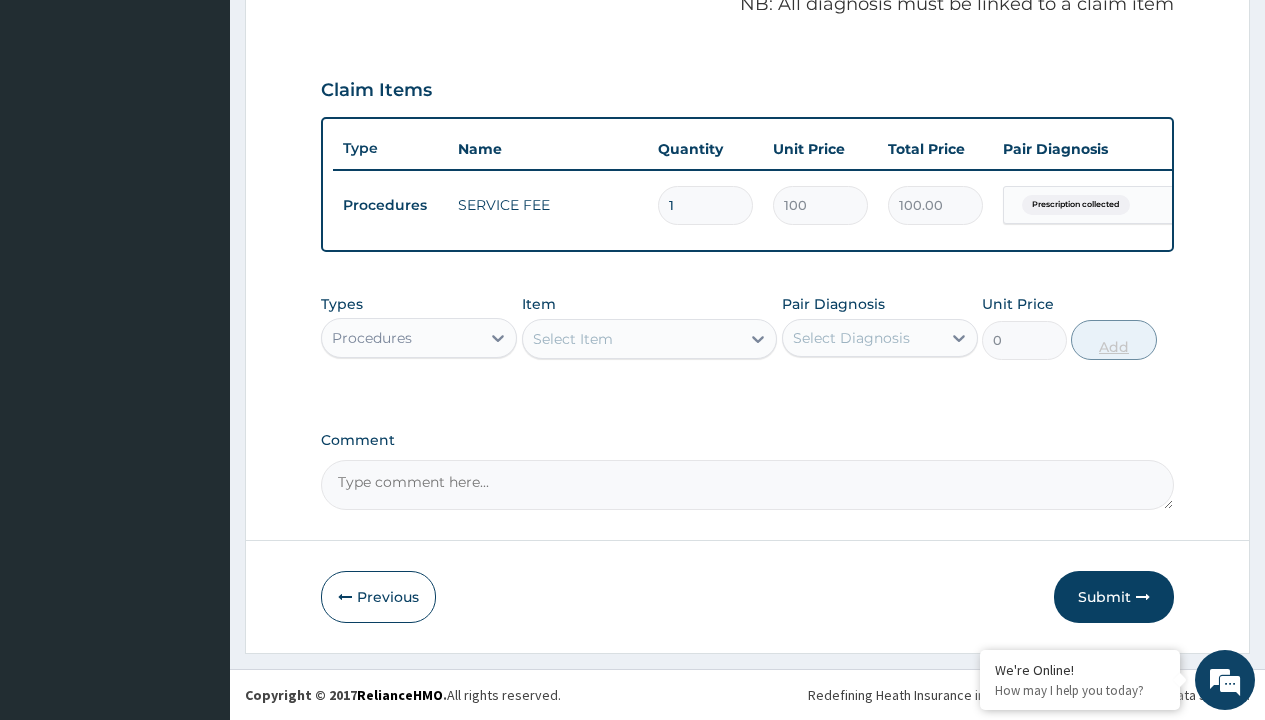 scroll, scrollTop: 642, scrollLeft: 0, axis: vertical 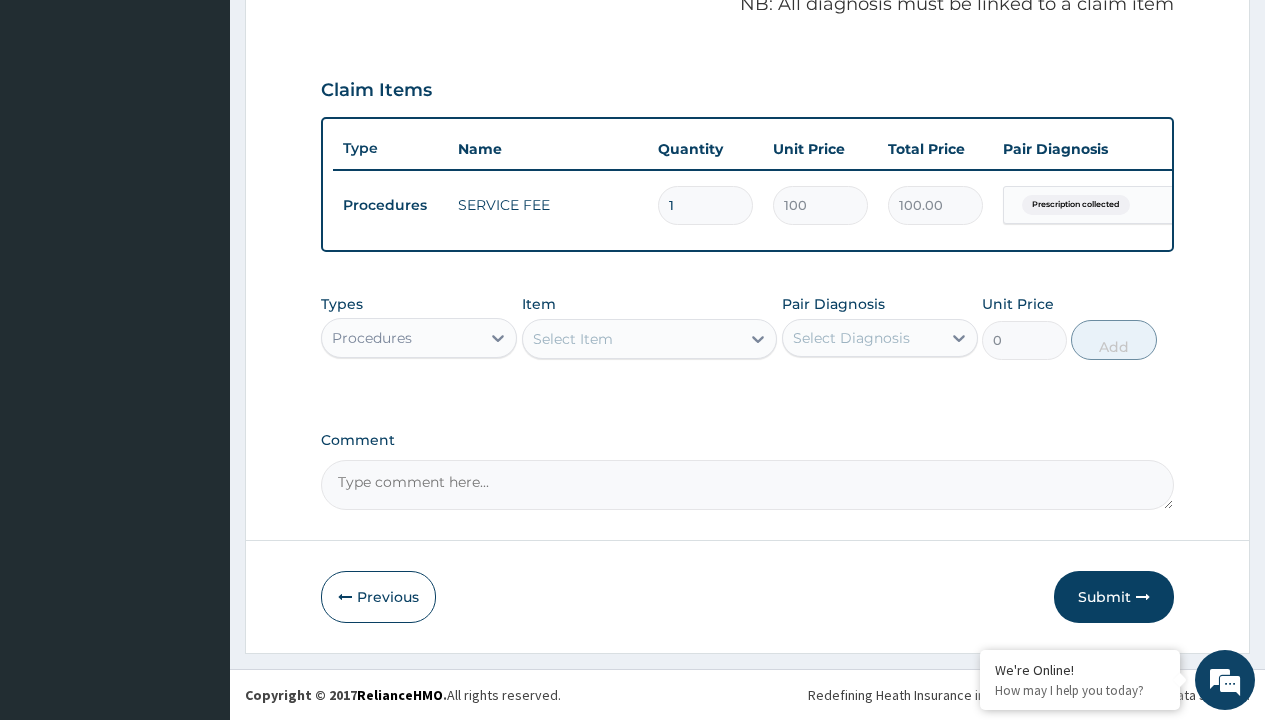 click on "Procedures" at bounding box center (372, 338) 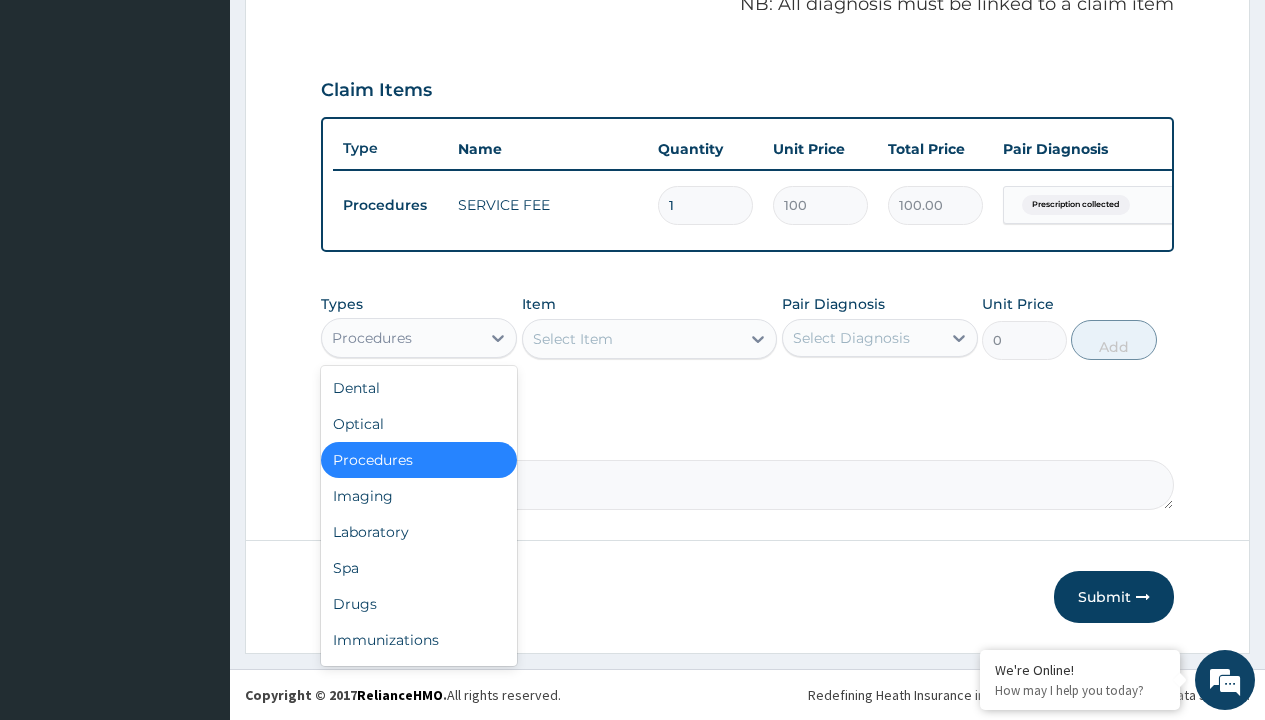 type on "drugs" 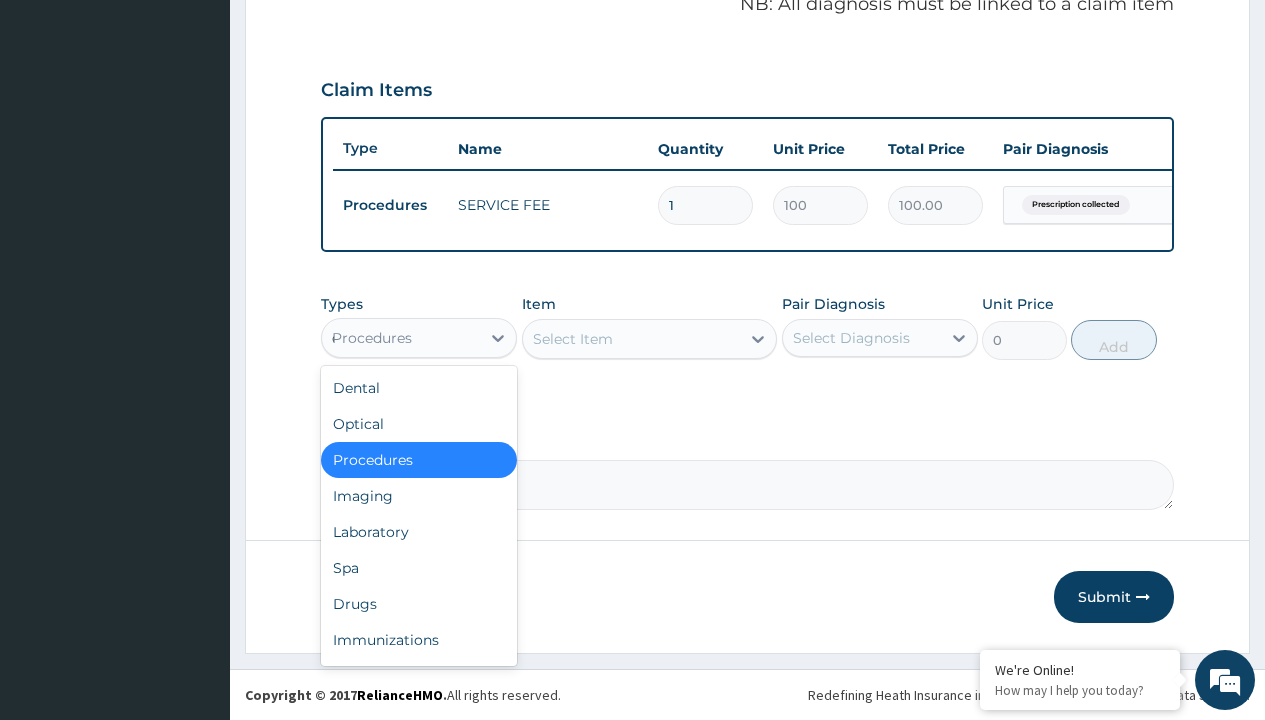 scroll, scrollTop: 0, scrollLeft: 0, axis: both 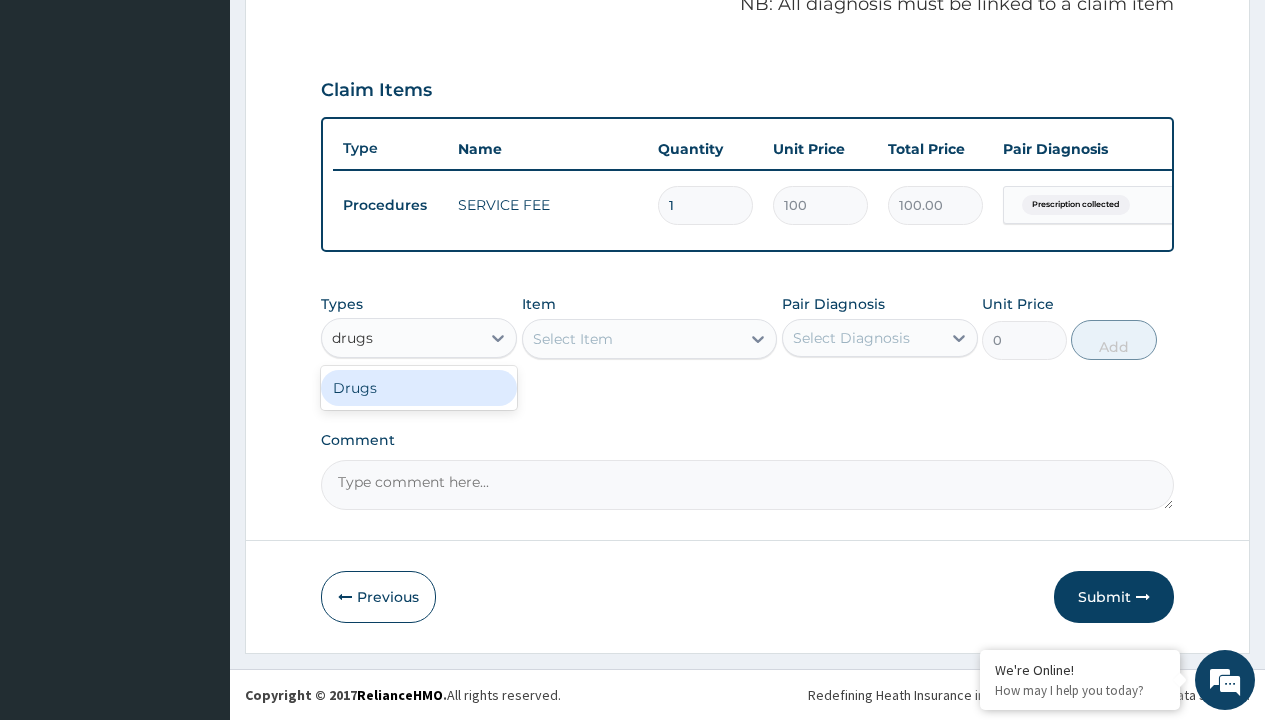 click on "Drugs" at bounding box center [419, 388] 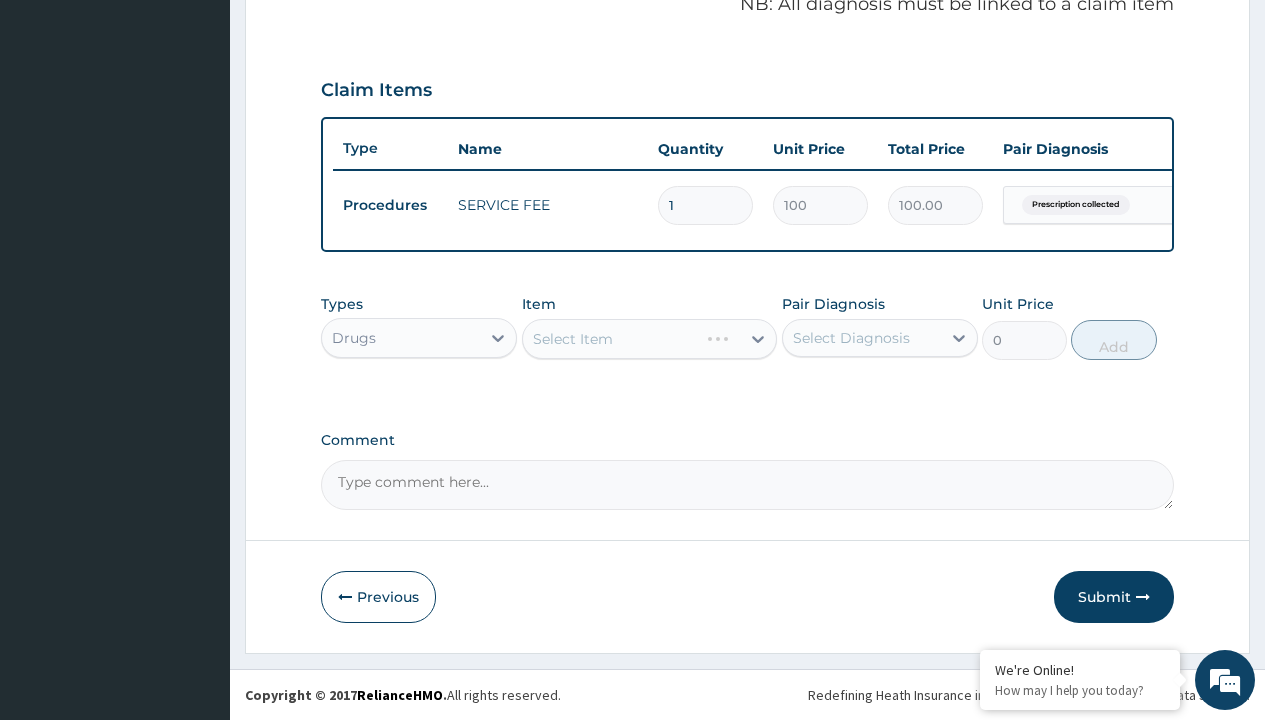 click on "Select Item" at bounding box center (573, 339) 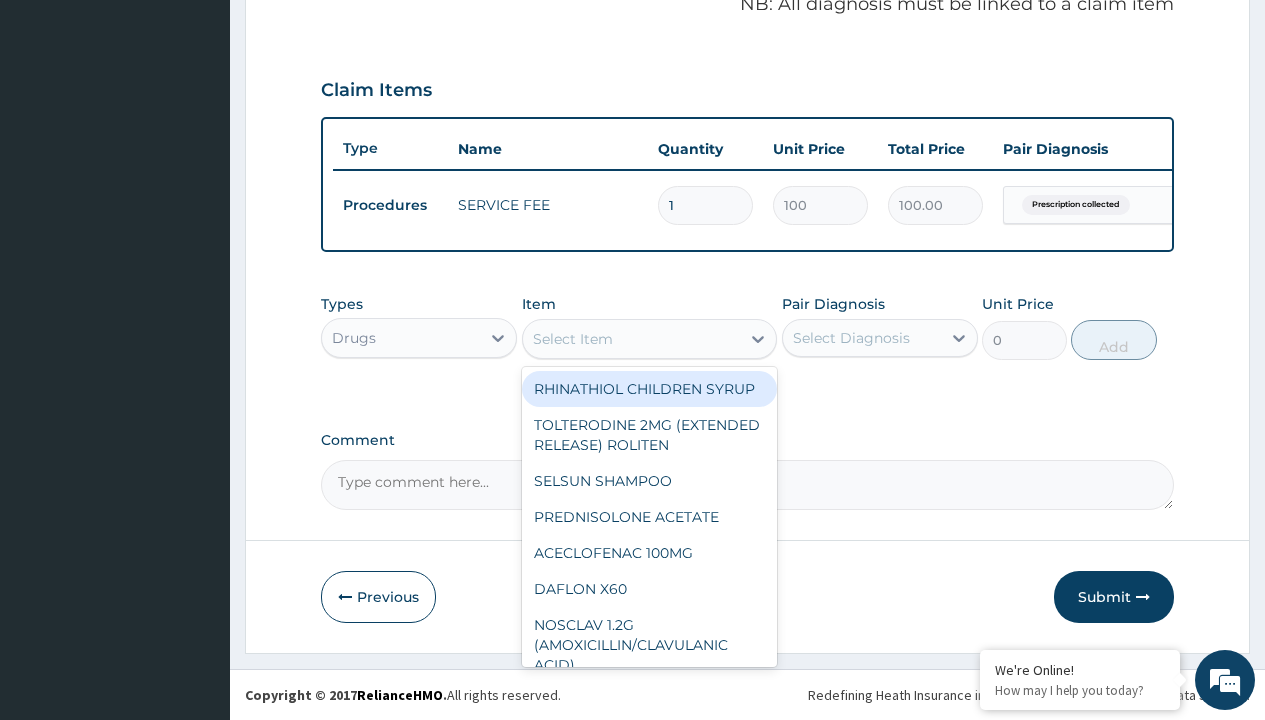 type on "valsartan (diovan) 160mg x28" 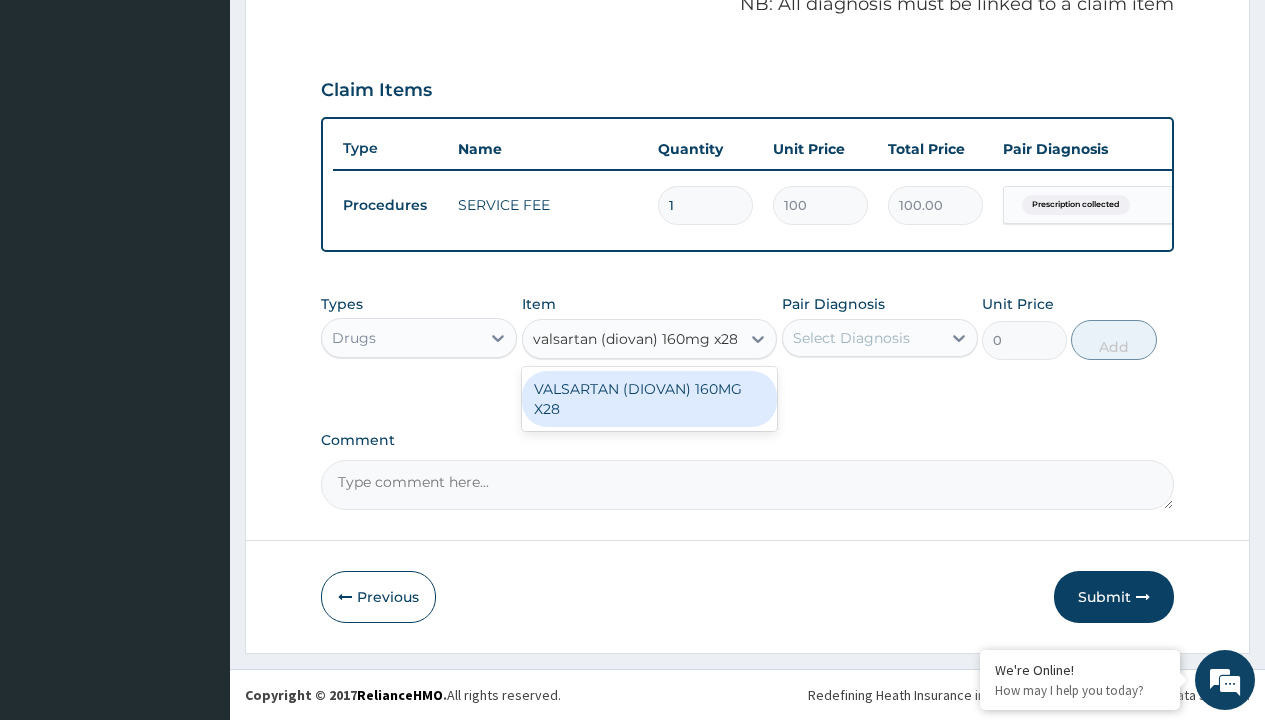 scroll, scrollTop: 0, scrollLeft: 0, axis: both 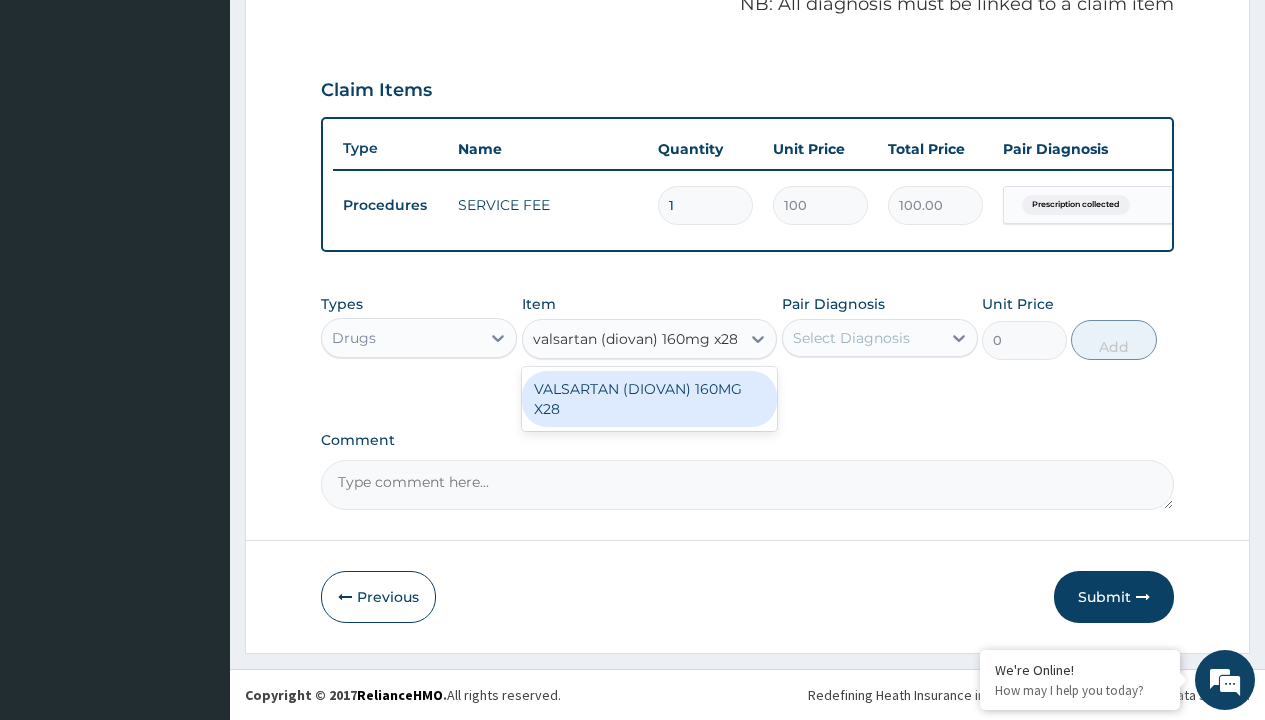 click on "VALSARTAN (DIOVAN) 160MG X28" at bounding box center [650, 399] 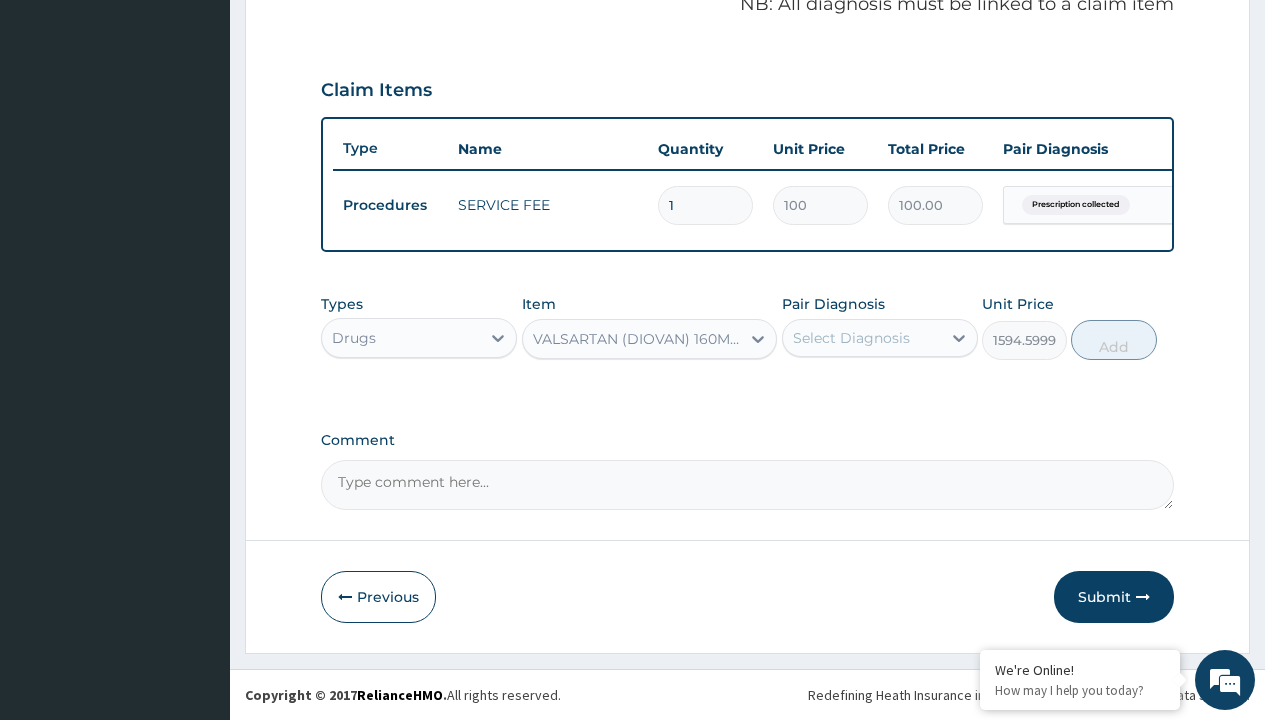 click on "Prescription collected" at bounding box center (409, -74) 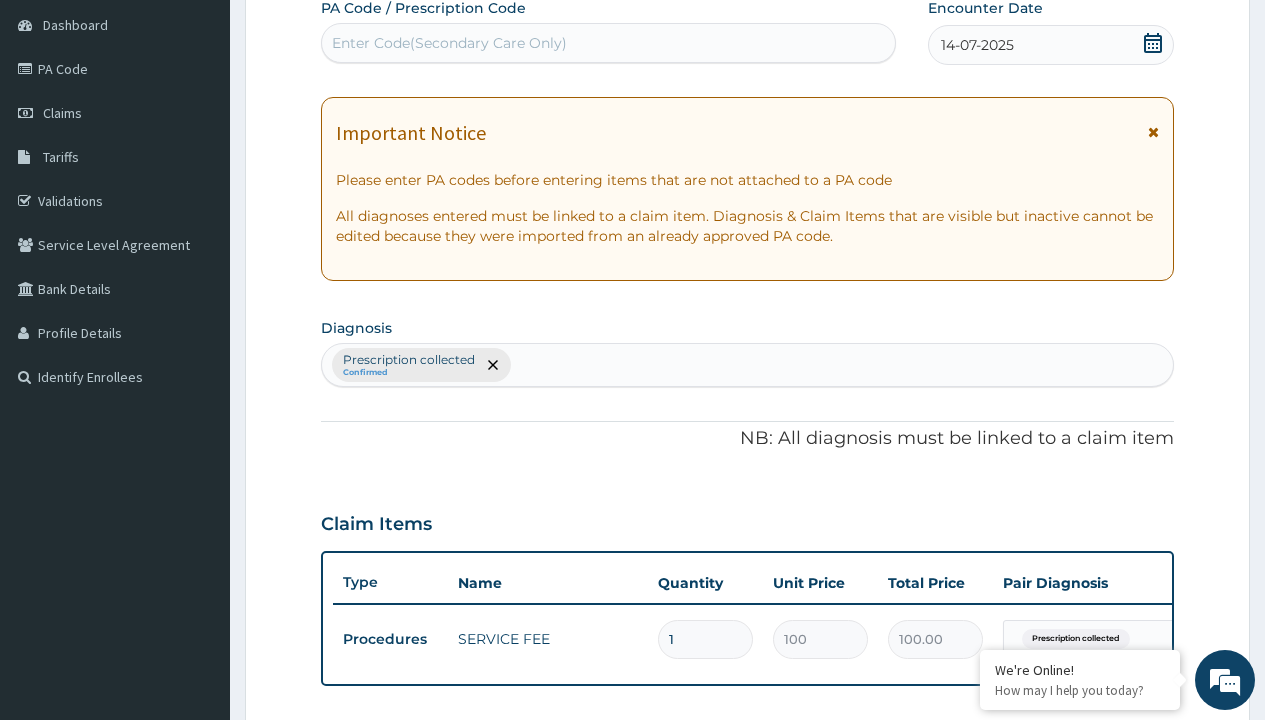 type on "prescription collected" 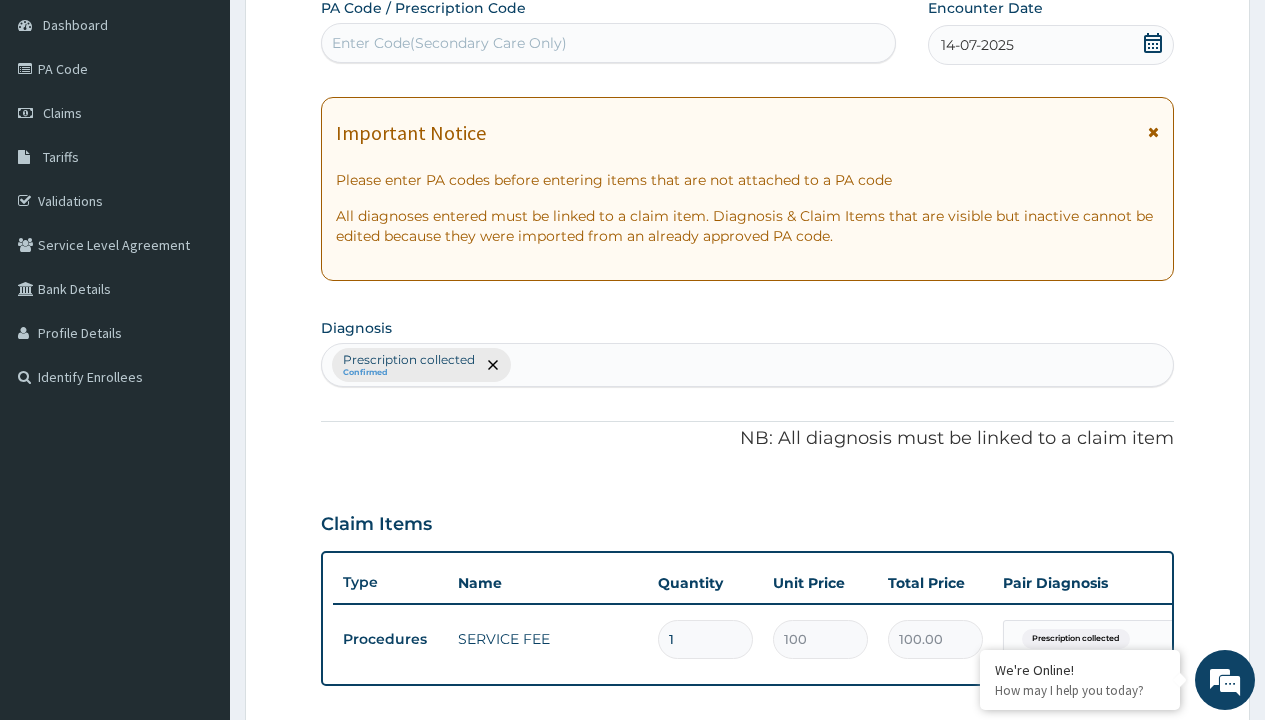 scroll, scrollTop: 269, scrollLeft: 0, axis: vertical 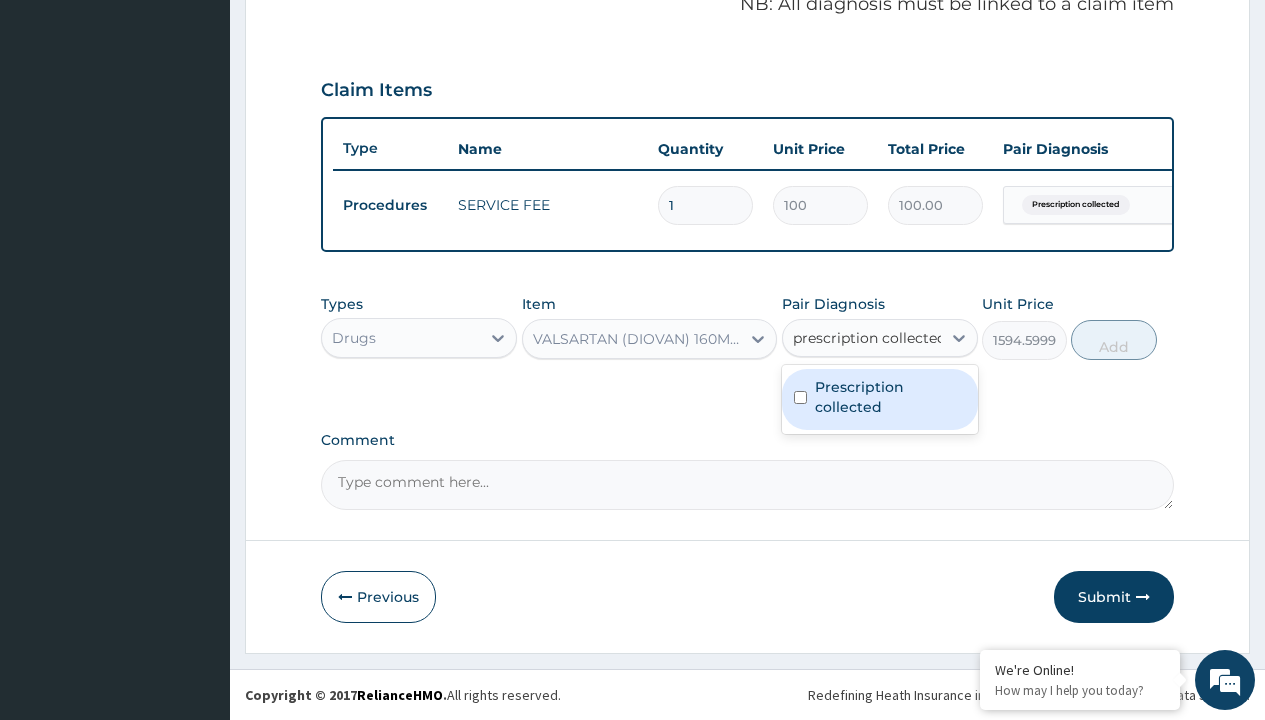 click on "Prescription collected" at bounding box center [890, 397] 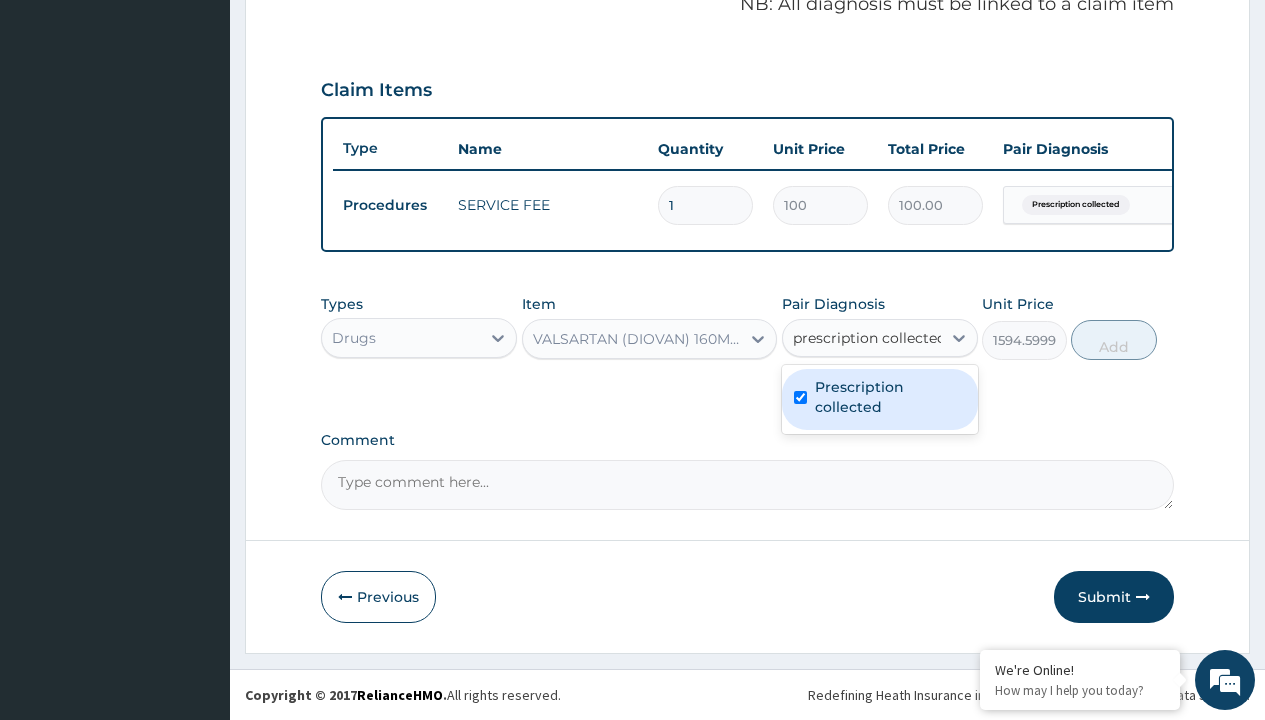 type 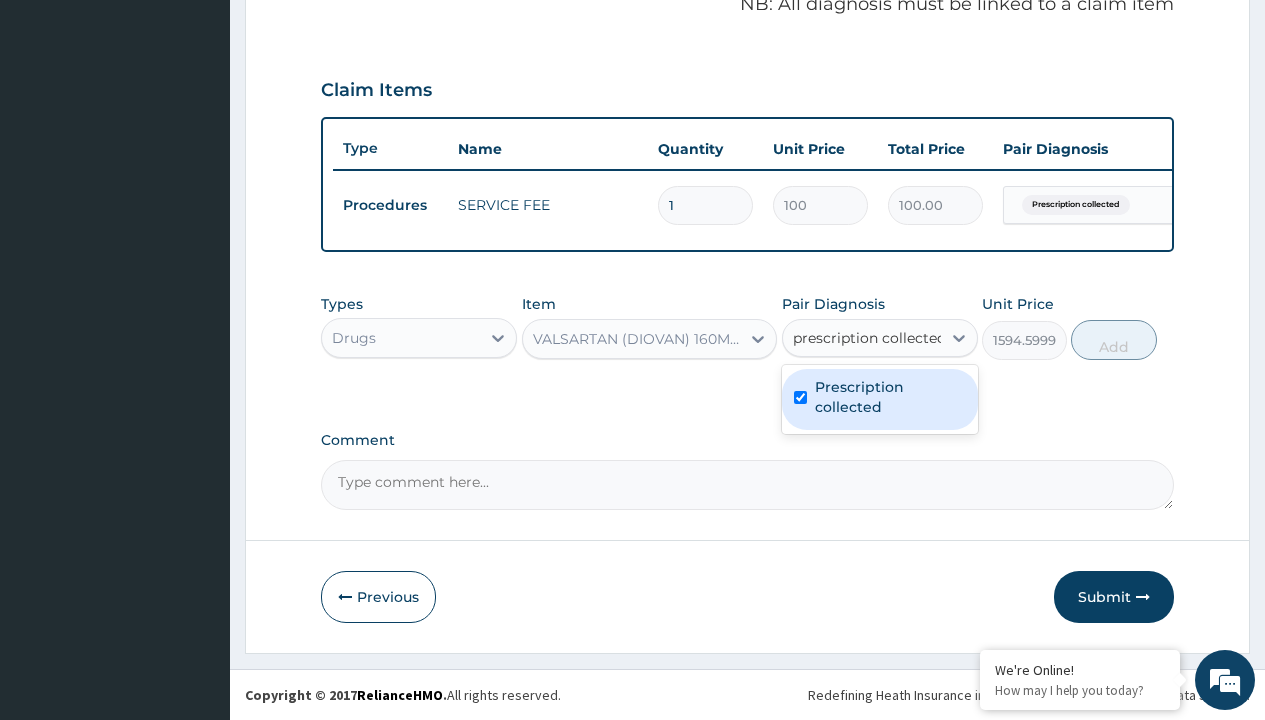 checkbox on "true" 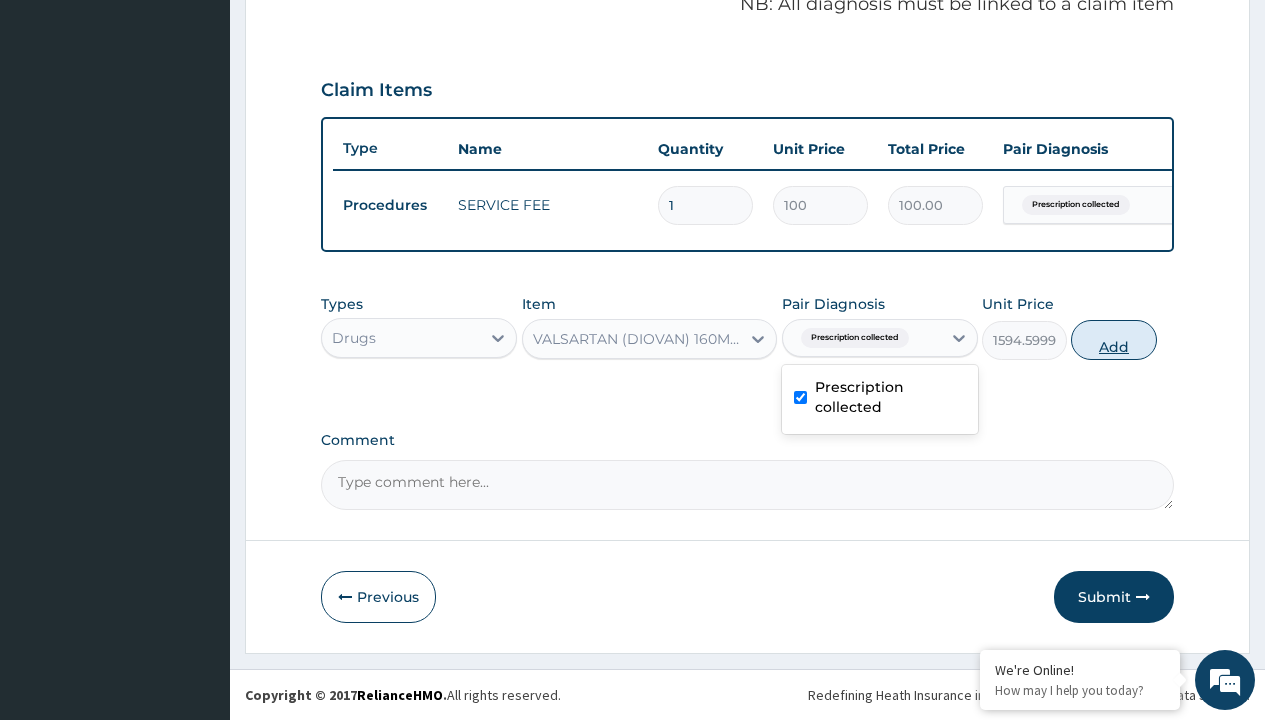 click on "Add" at bounding box center [1113, 340] 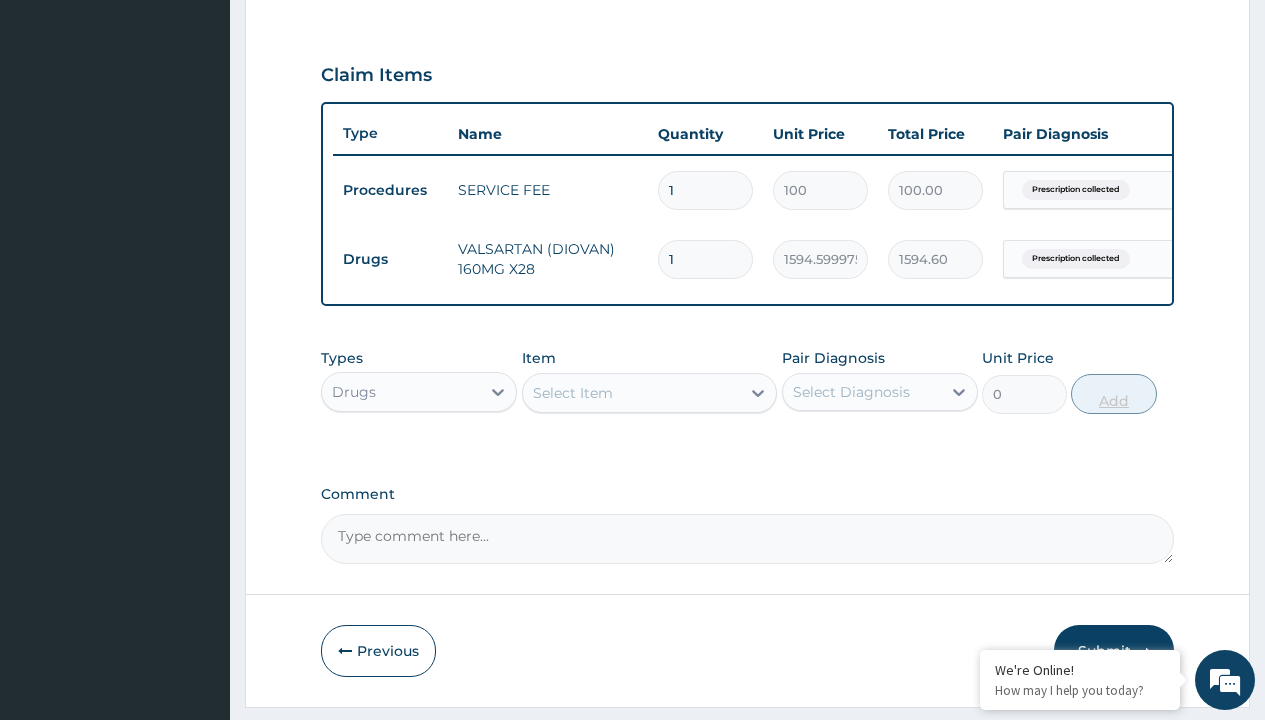 type on "28" 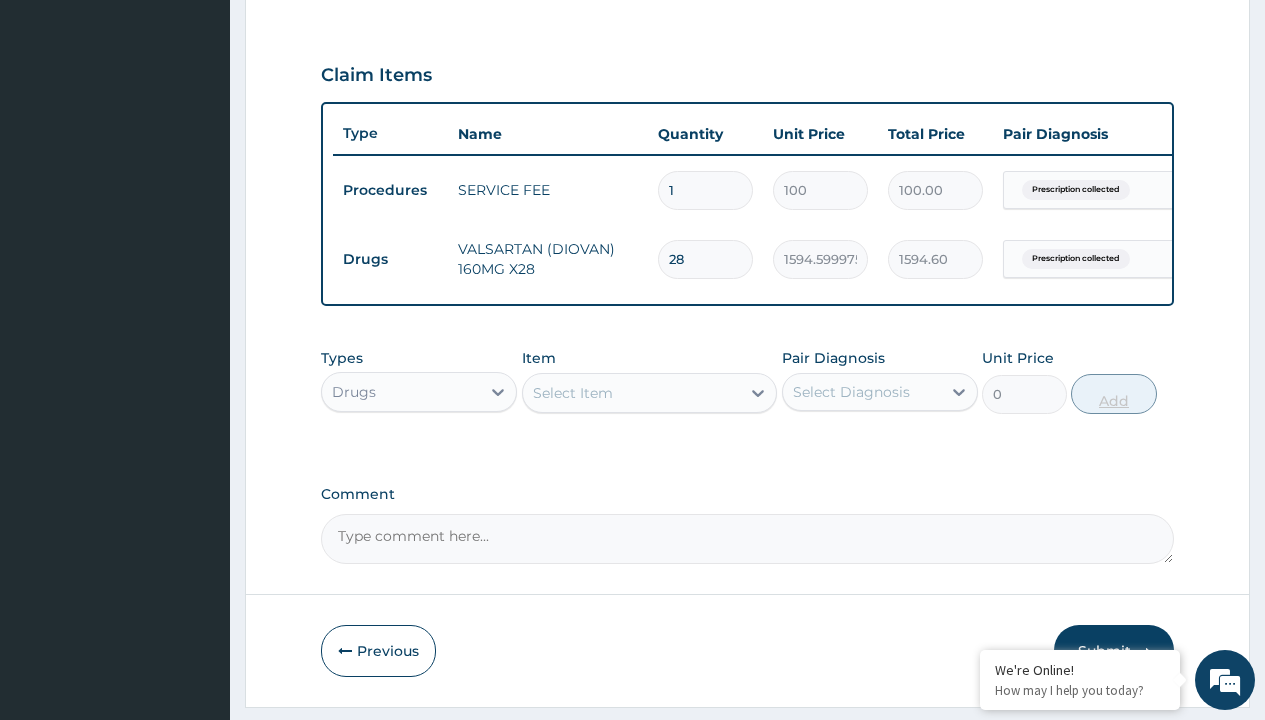 type on "44648.80" 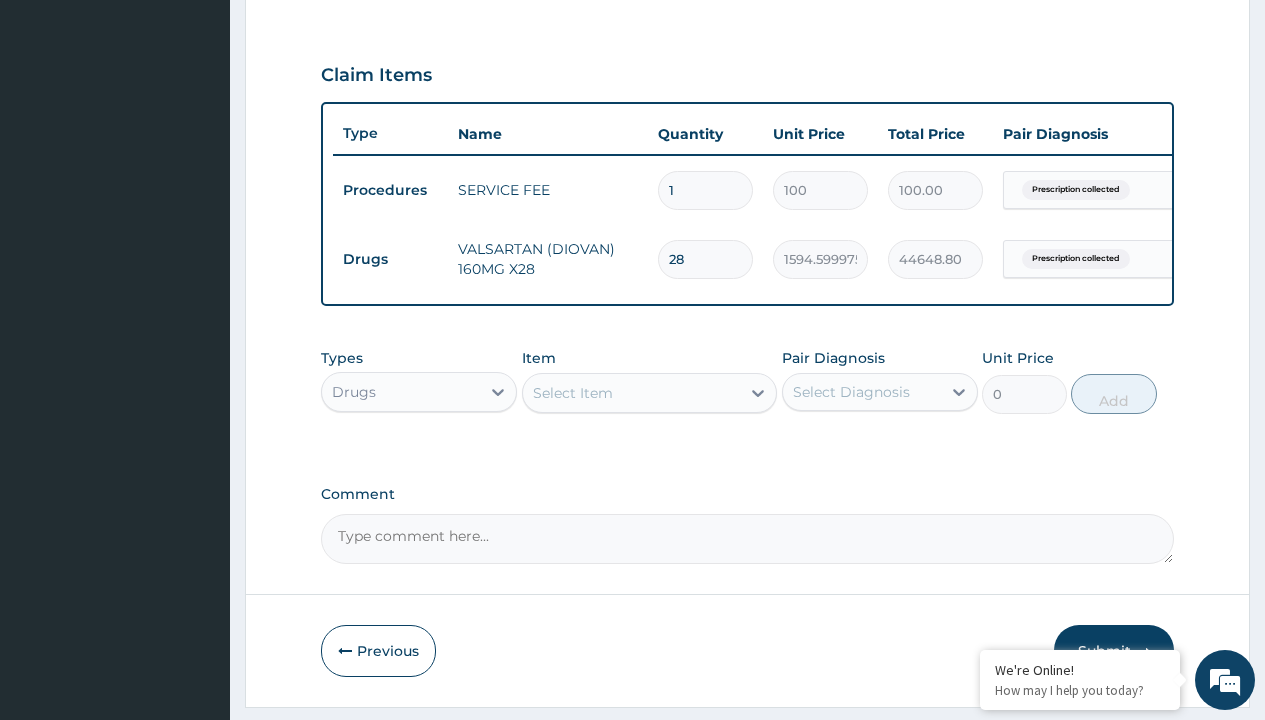 type on "28" 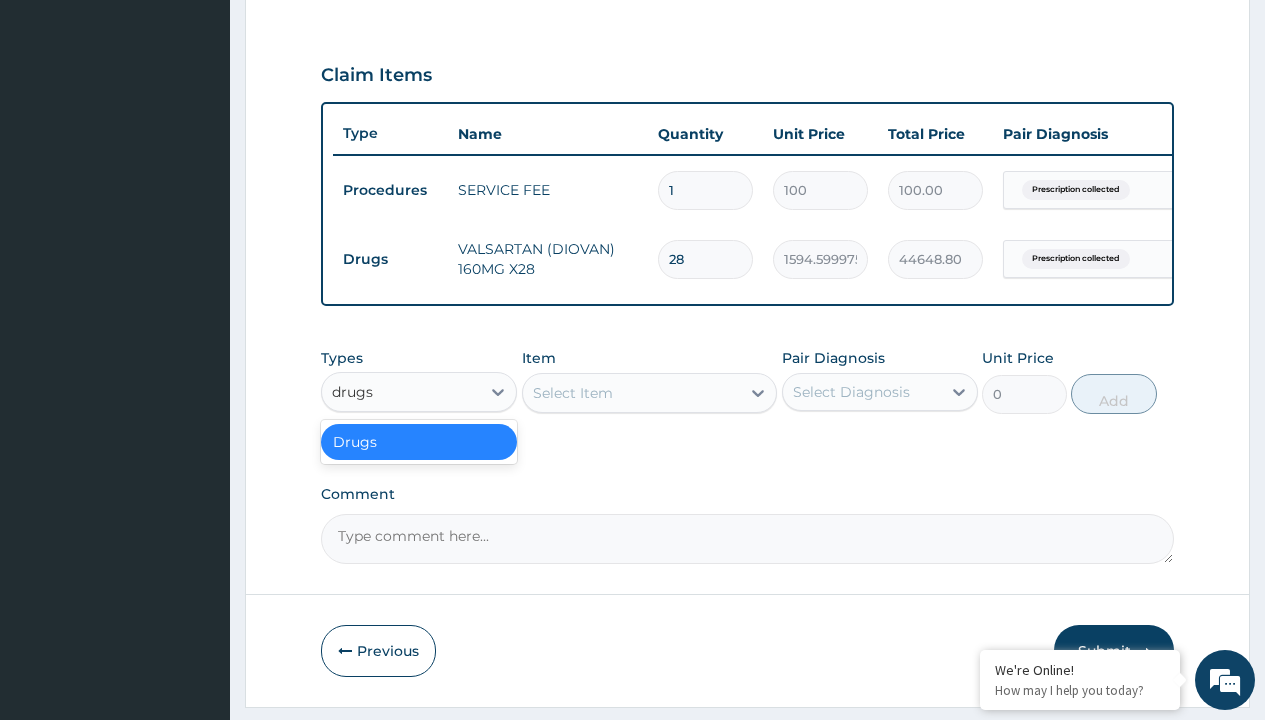 click on "Drugs" at bounding box center (419, 442) 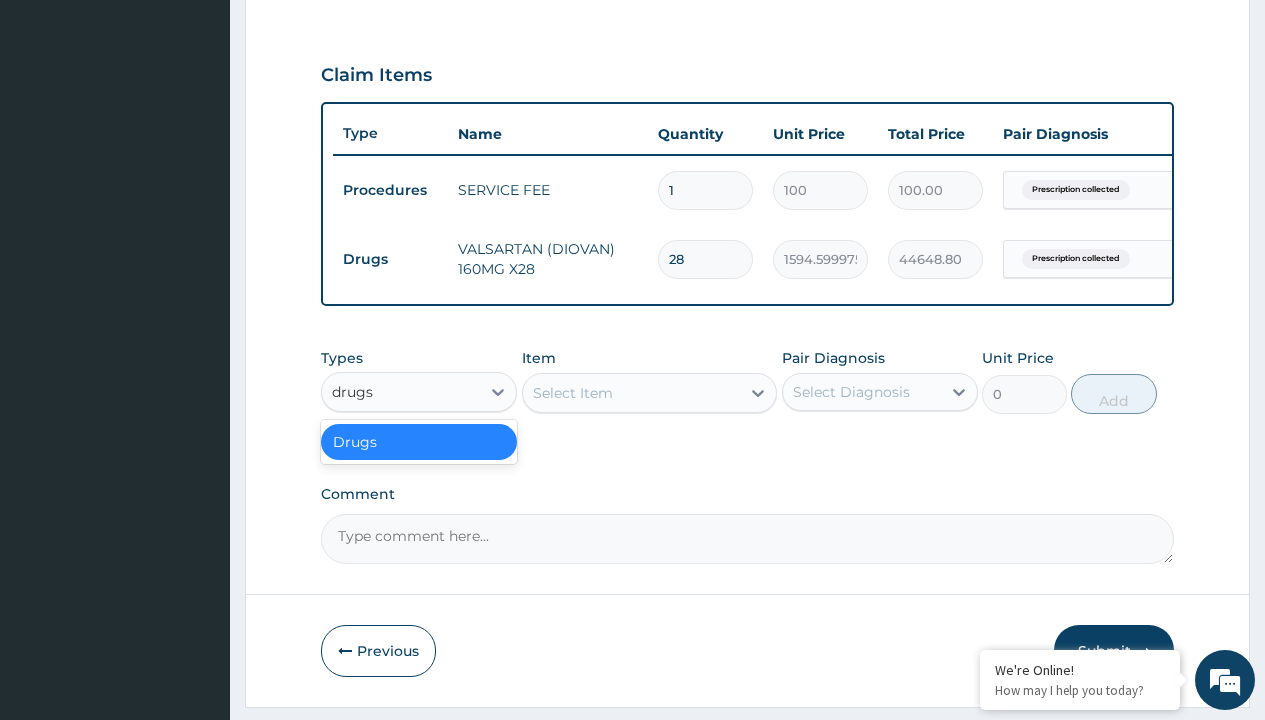type 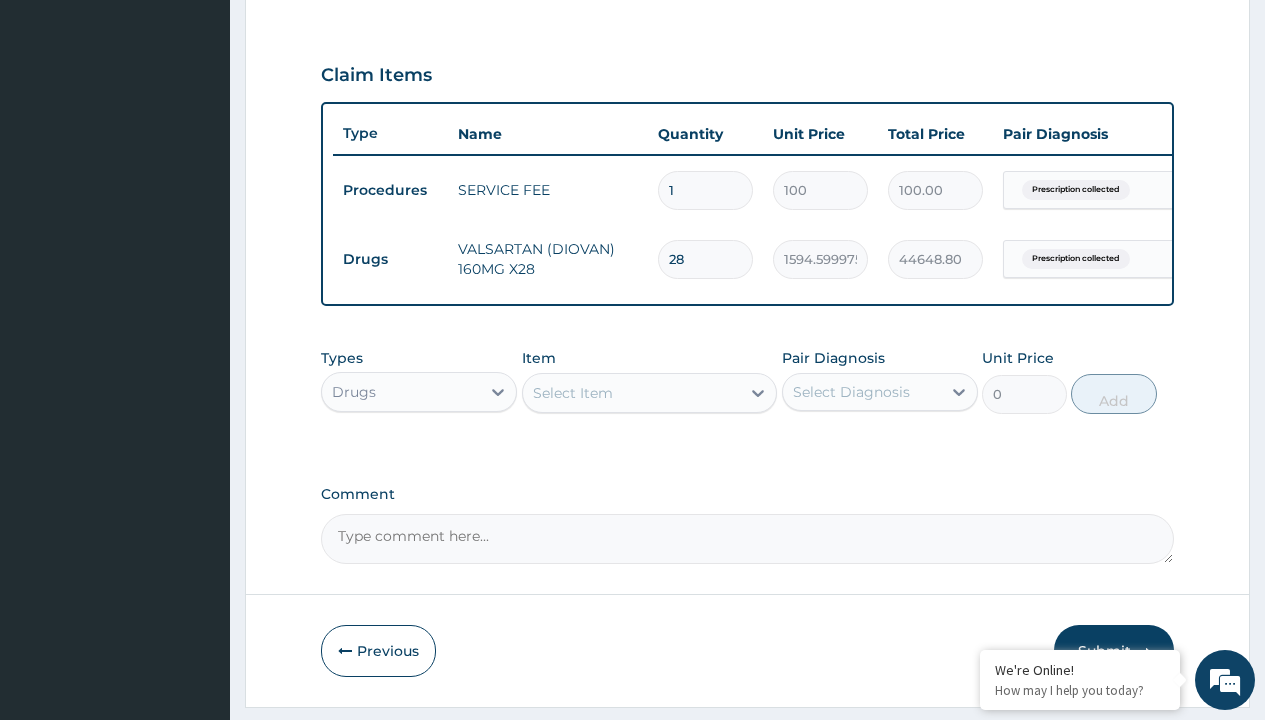click on "Select Item" at bounding box center [573, 393] 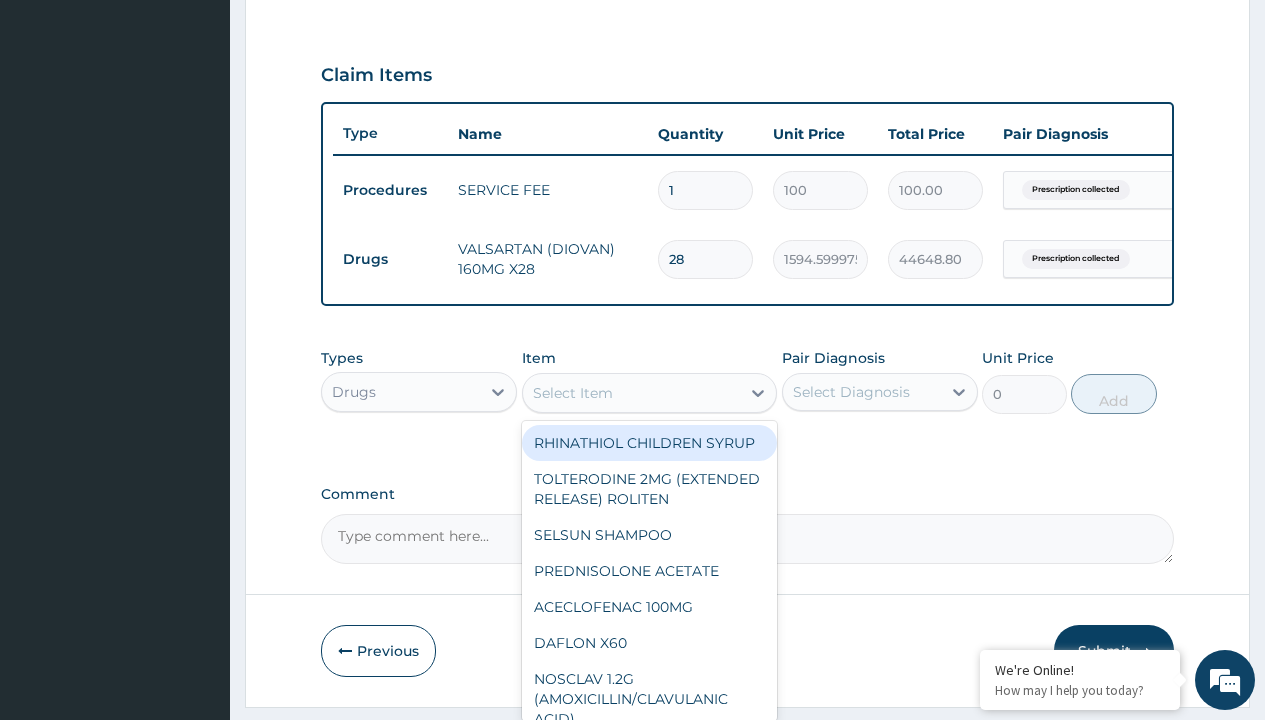 type on "amlodipine 10mg (teva) x28" 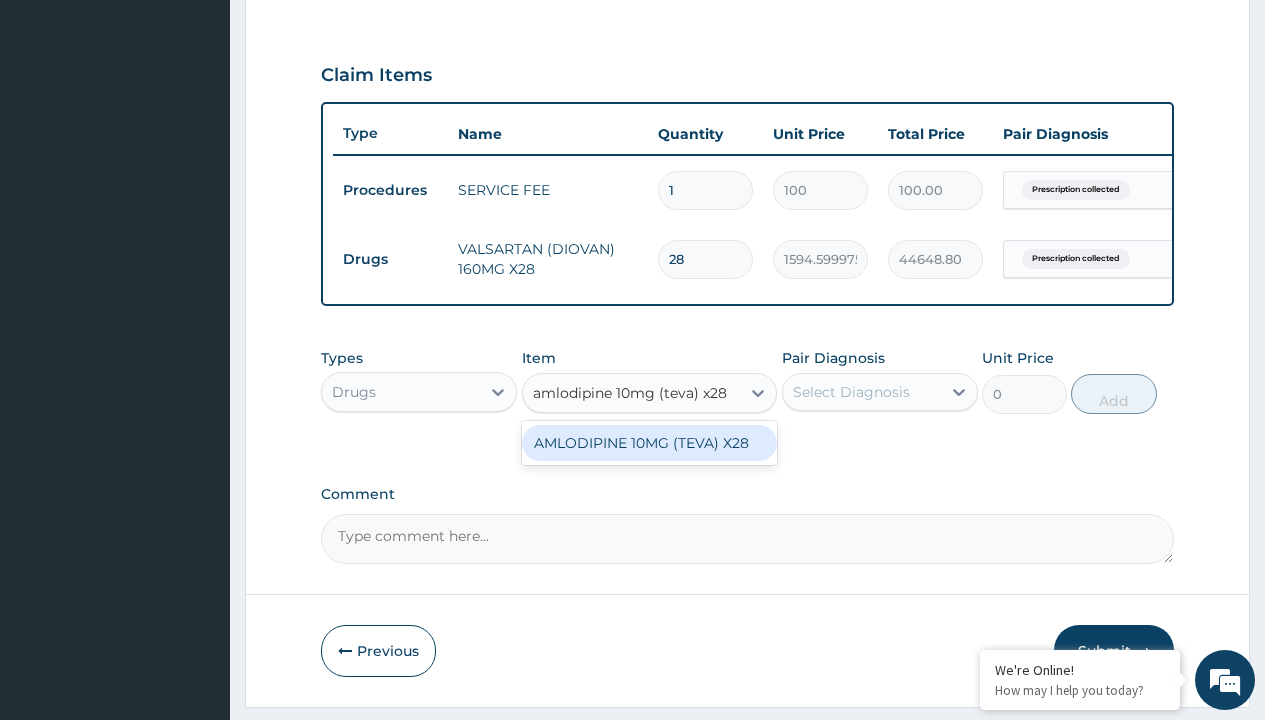 scroll, scrollTop: 0, scrollLeft: 0, axis: both 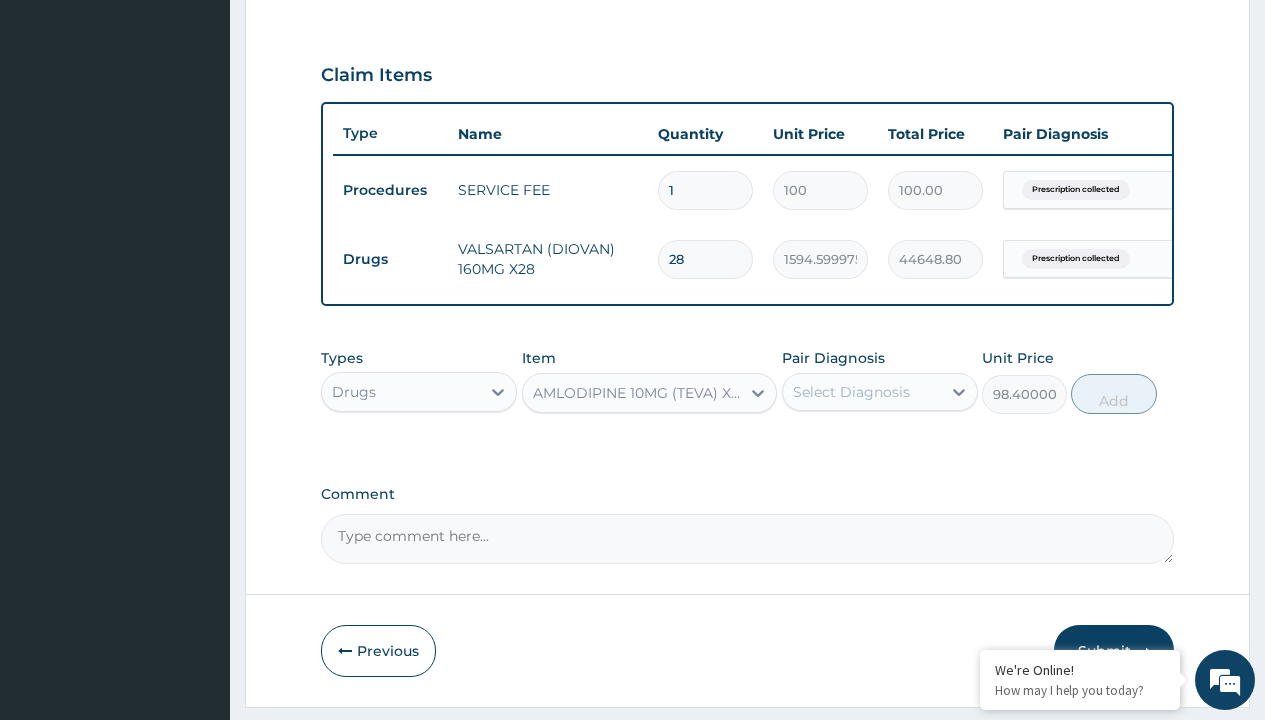 click on "Prescription collected" at bounding box center [409, -89] 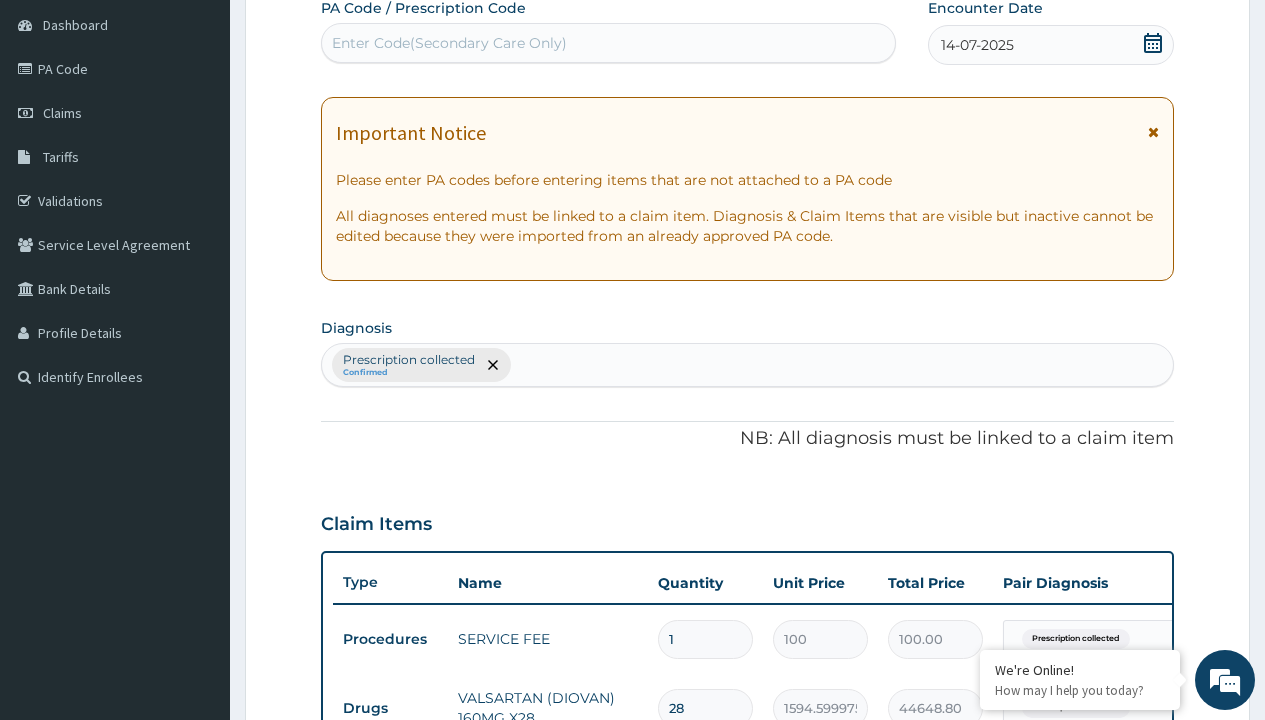 type on "prescription collected" 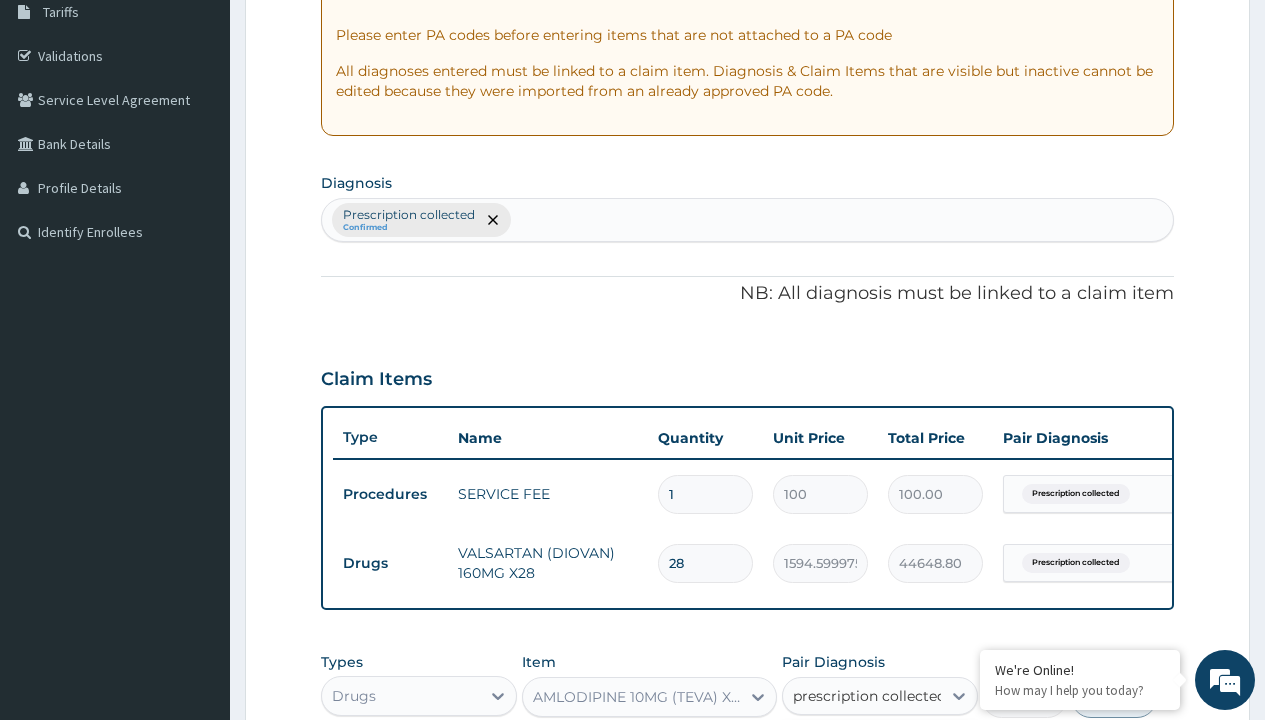 click on "Prescription collected" at bounding box center (890, 755) 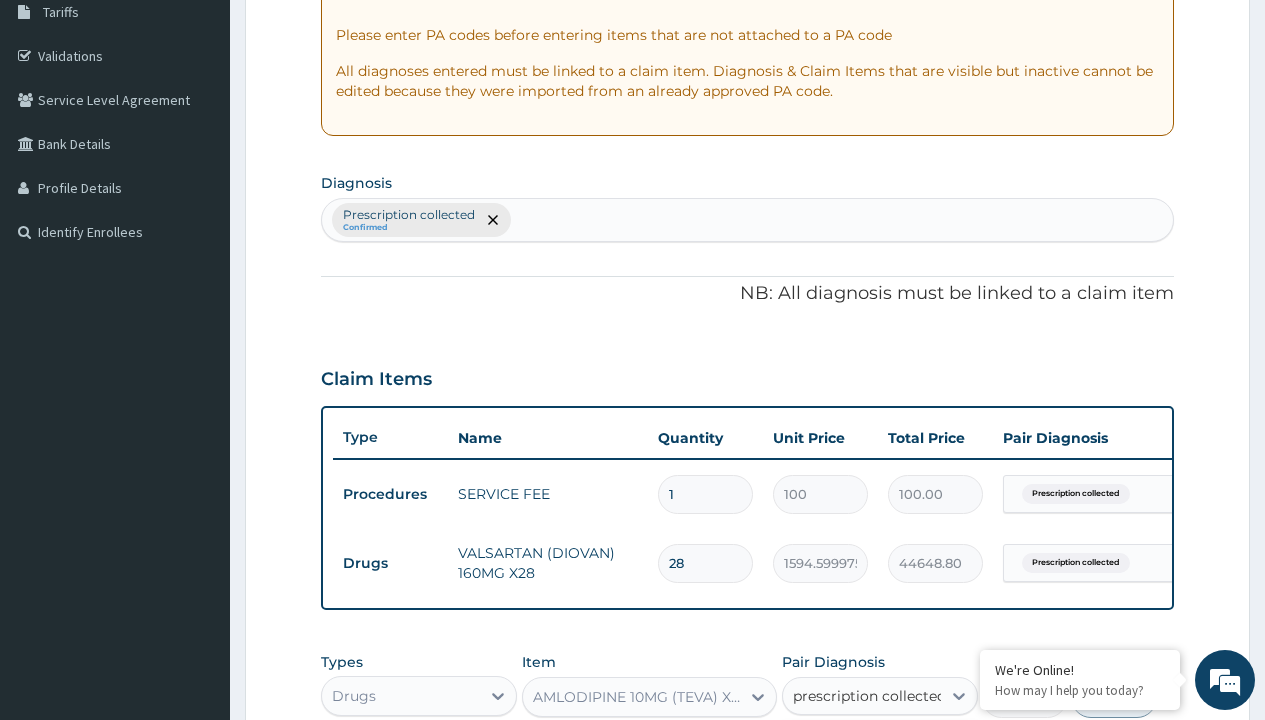type 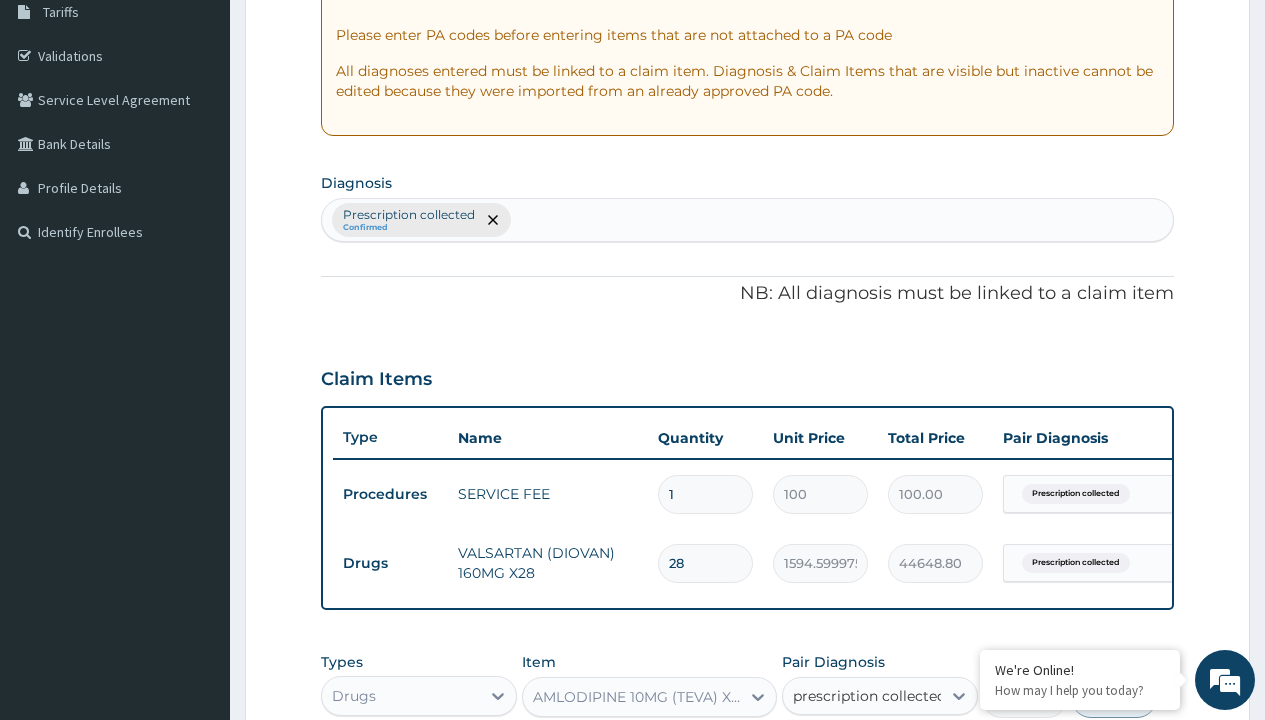 checkbox on "true" 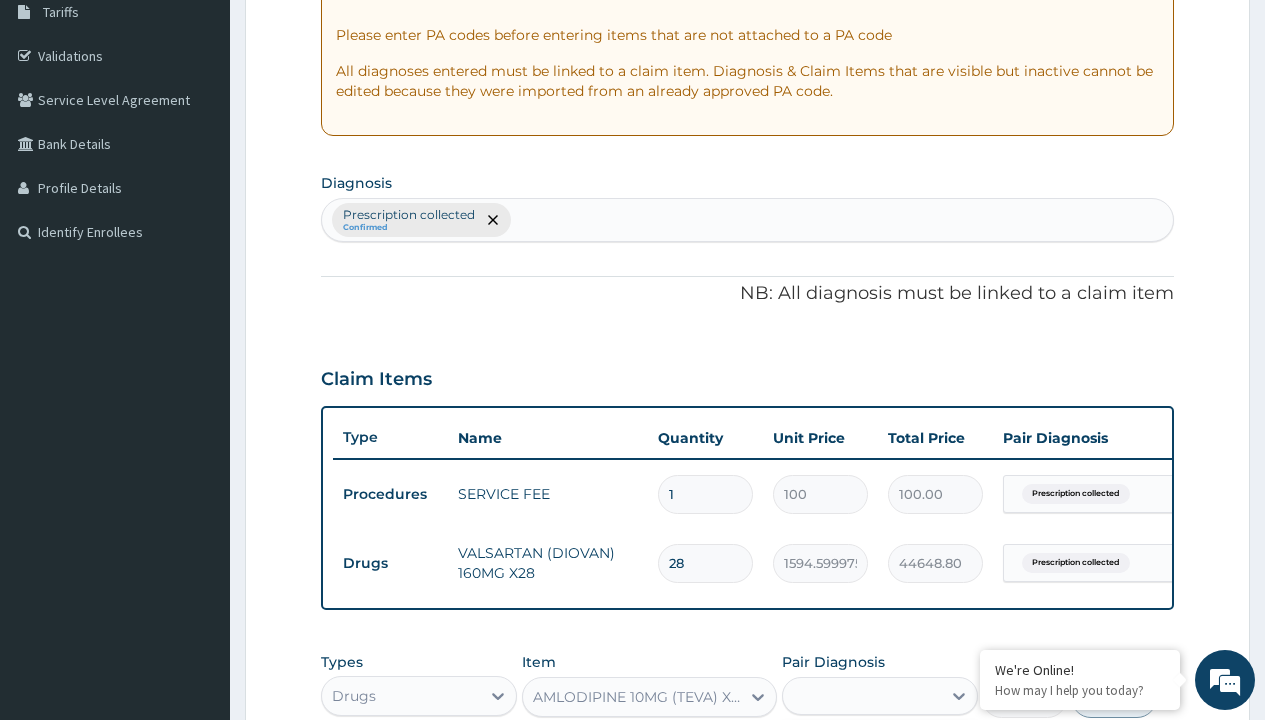 scroll, scrollTop: 711, scrollLeft: 0, axis: vertical 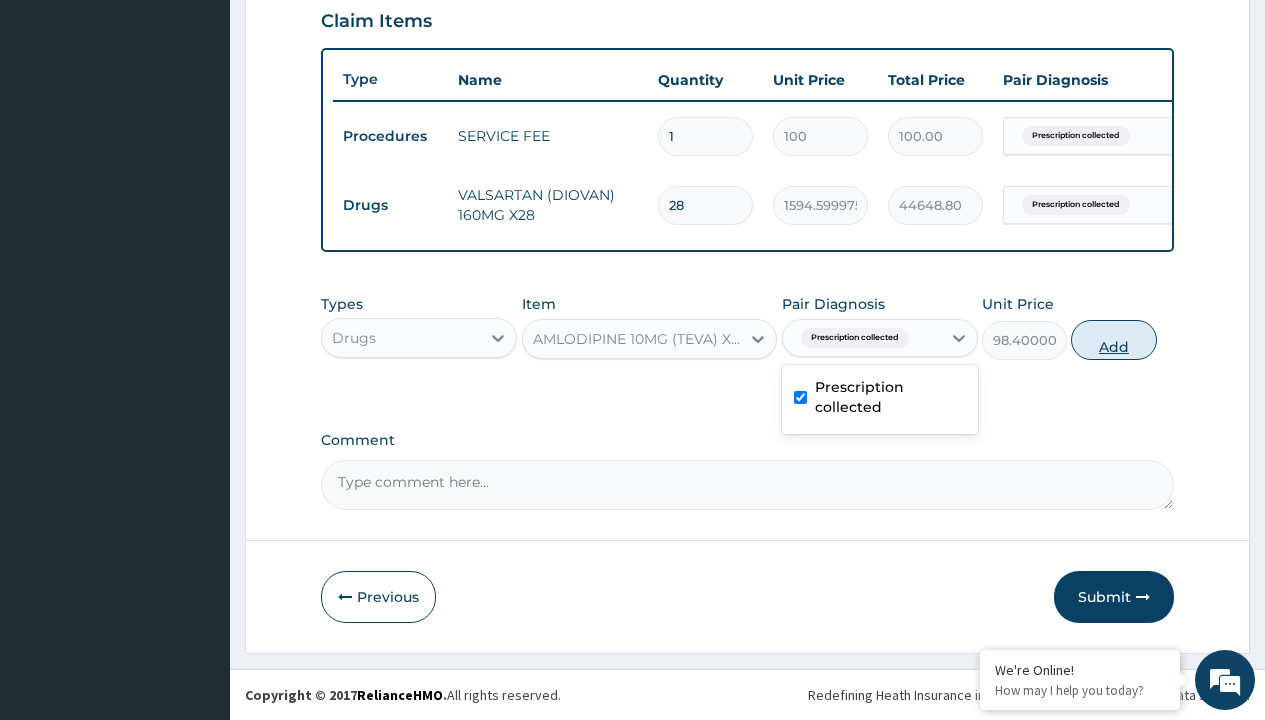 click on "Add" at bounding box center (1113, 340) 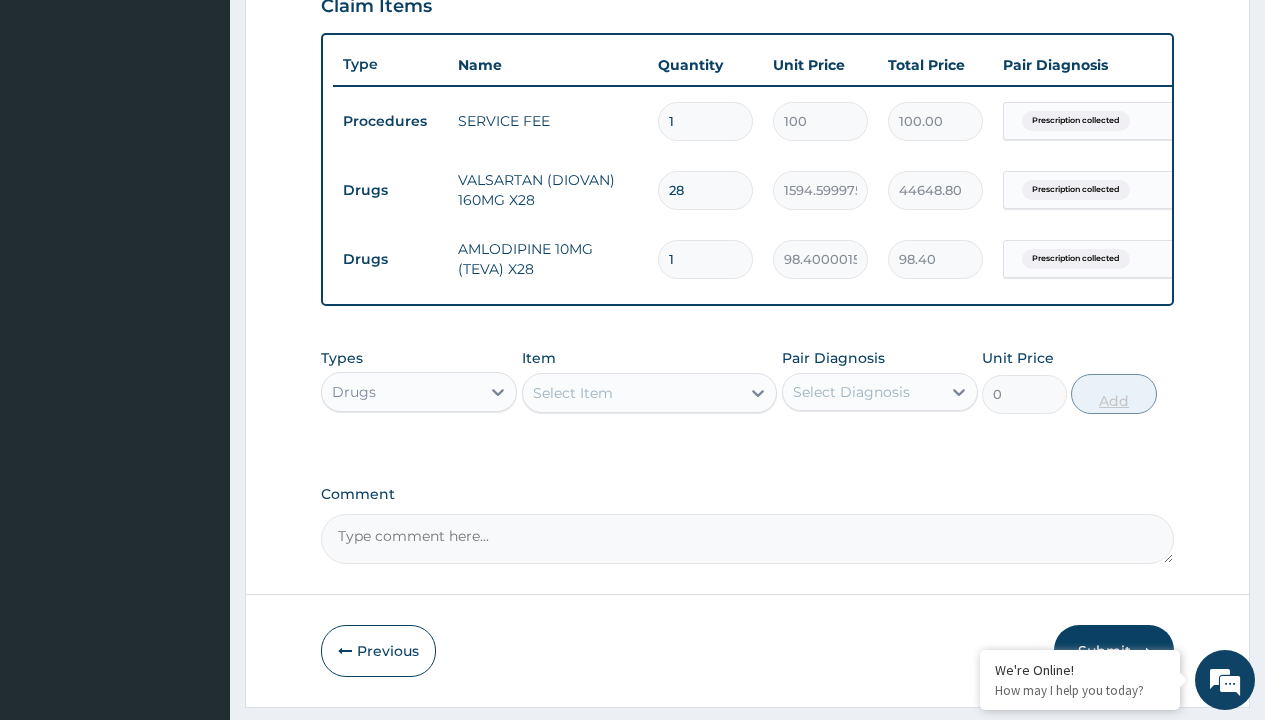 type on "28" 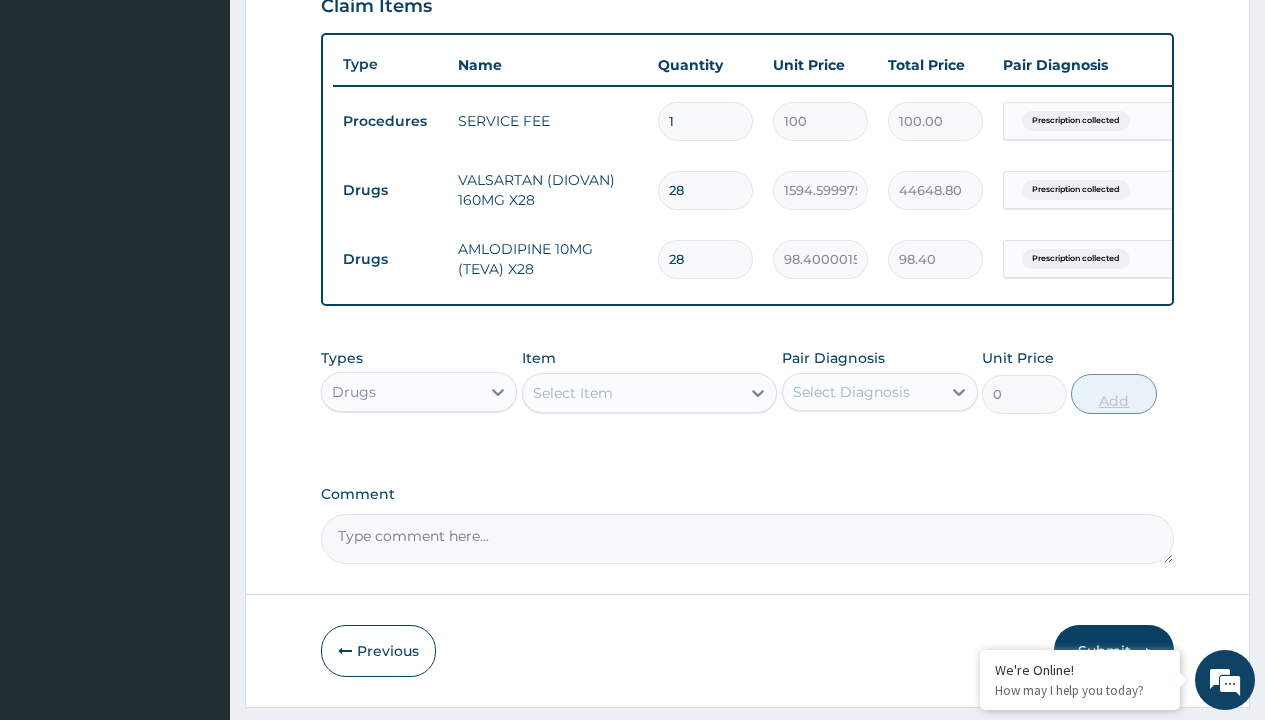 type on "2755.20" 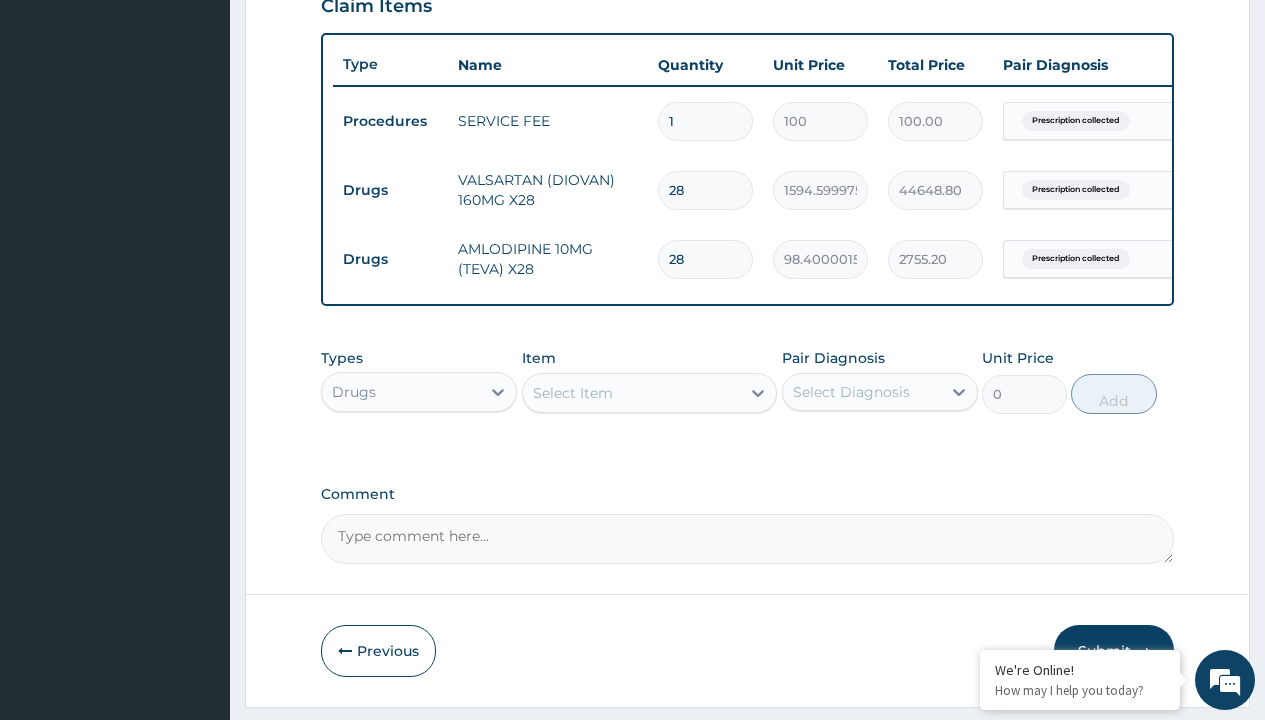 type on "28" 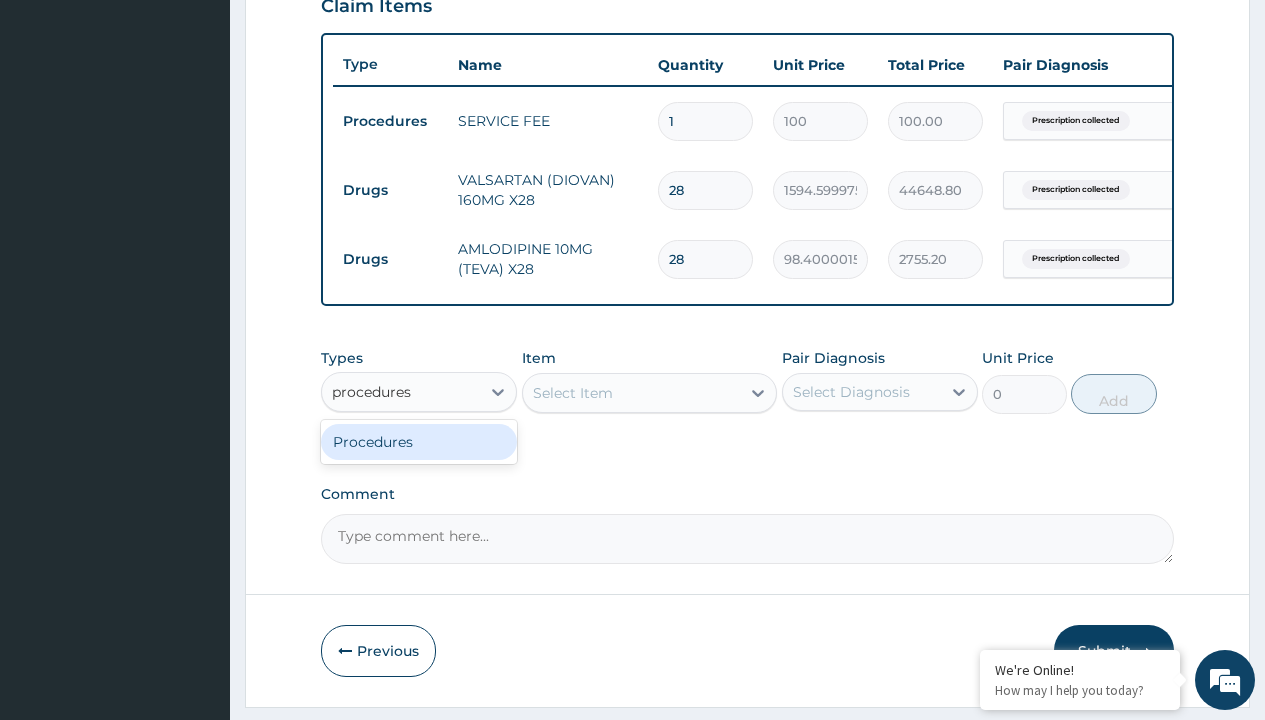 scroll, scrollTop: 0, scrollLeft: 0, axis: both 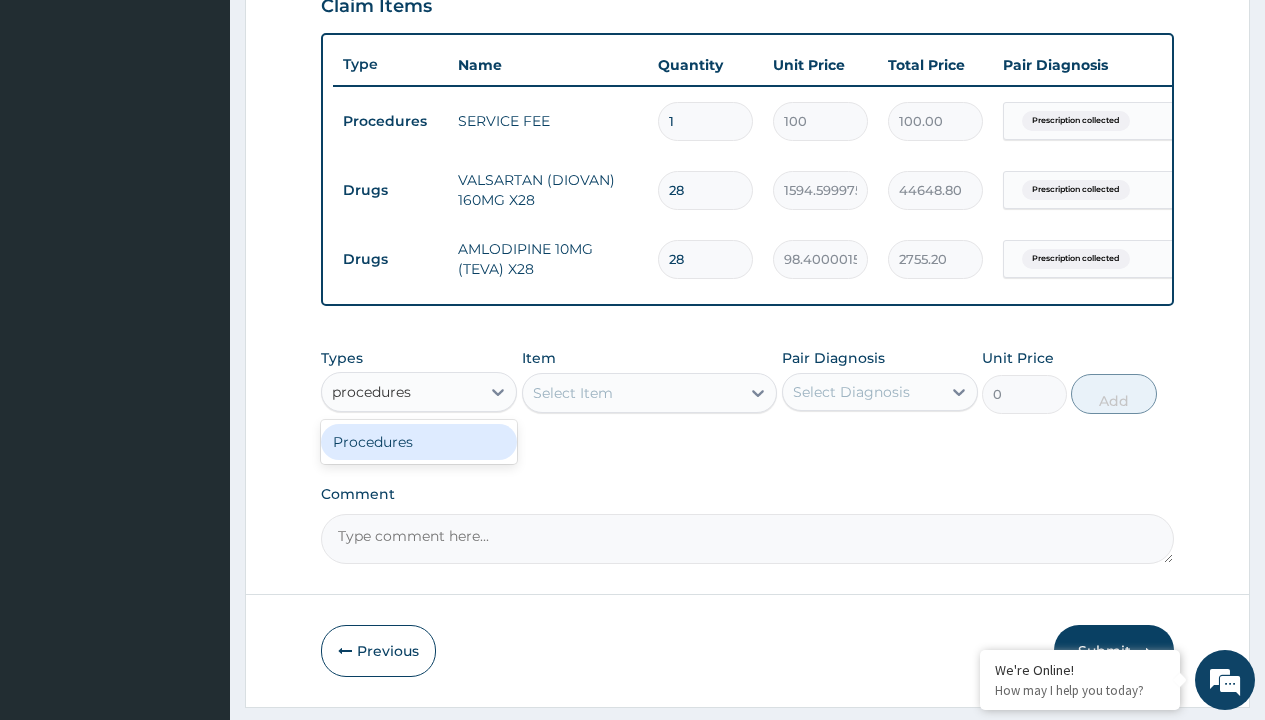 click on "Procedures" at bounding box center [419, 442] 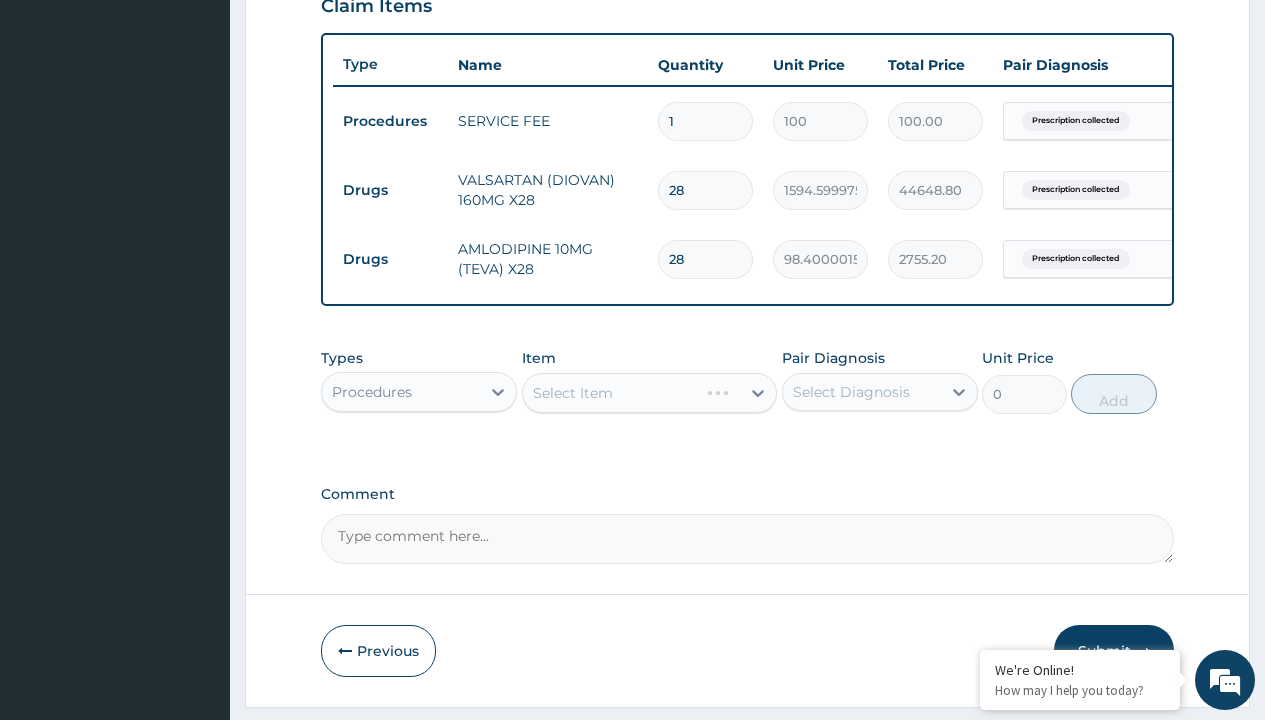 click on "Select Item" at bounding box center [573, 393] 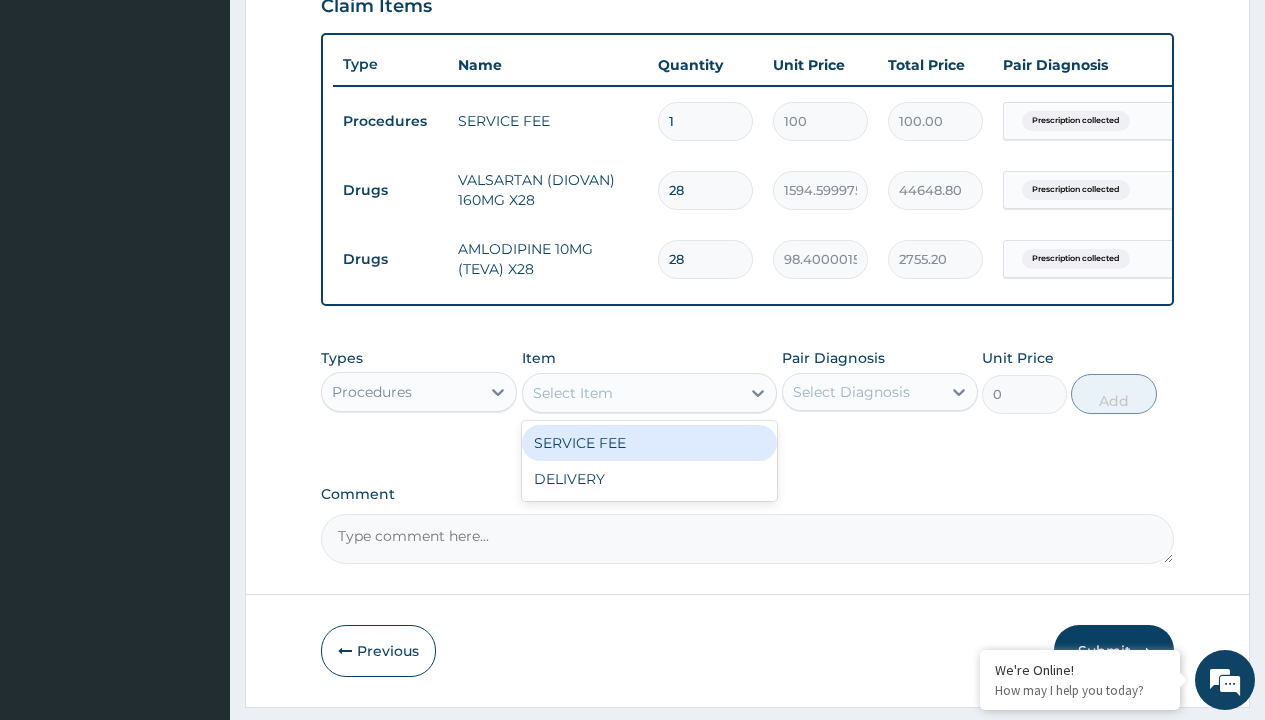 type on "delivery" 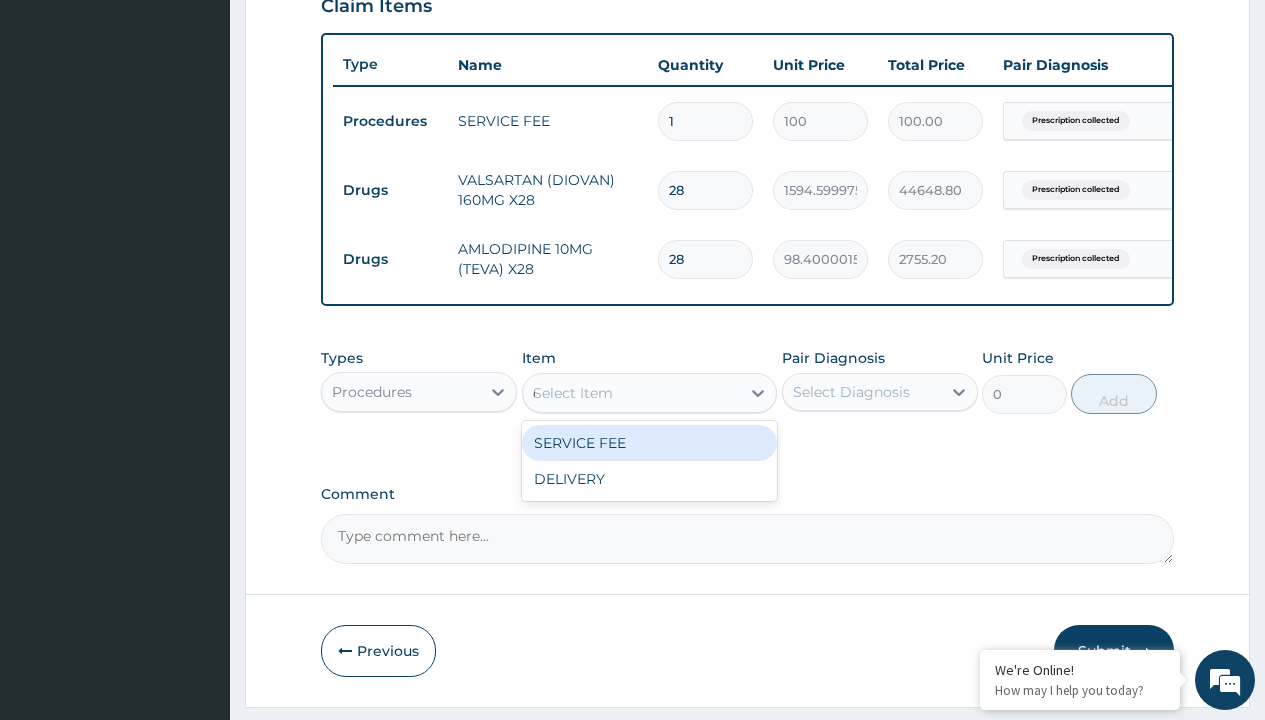scroll, scrollTop: 0, scrollLeft: 0, axis: both 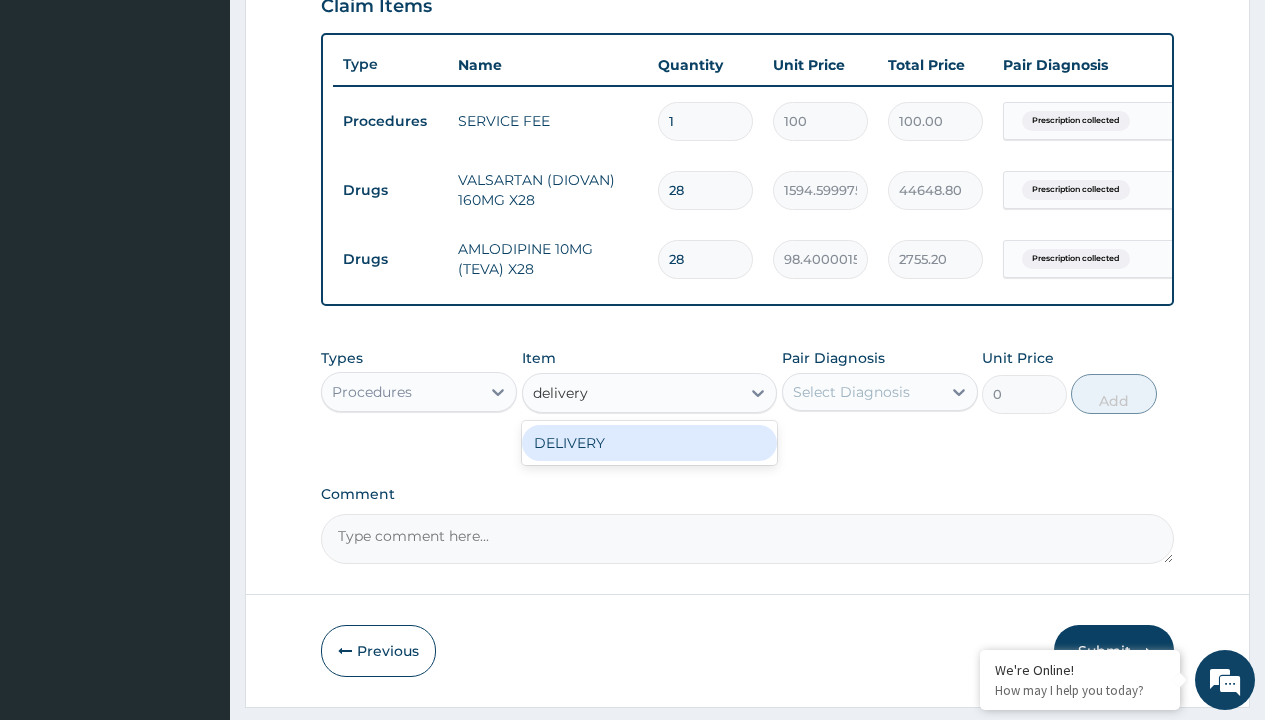 click on "DELIVERY" at bounding box center (650, 443) 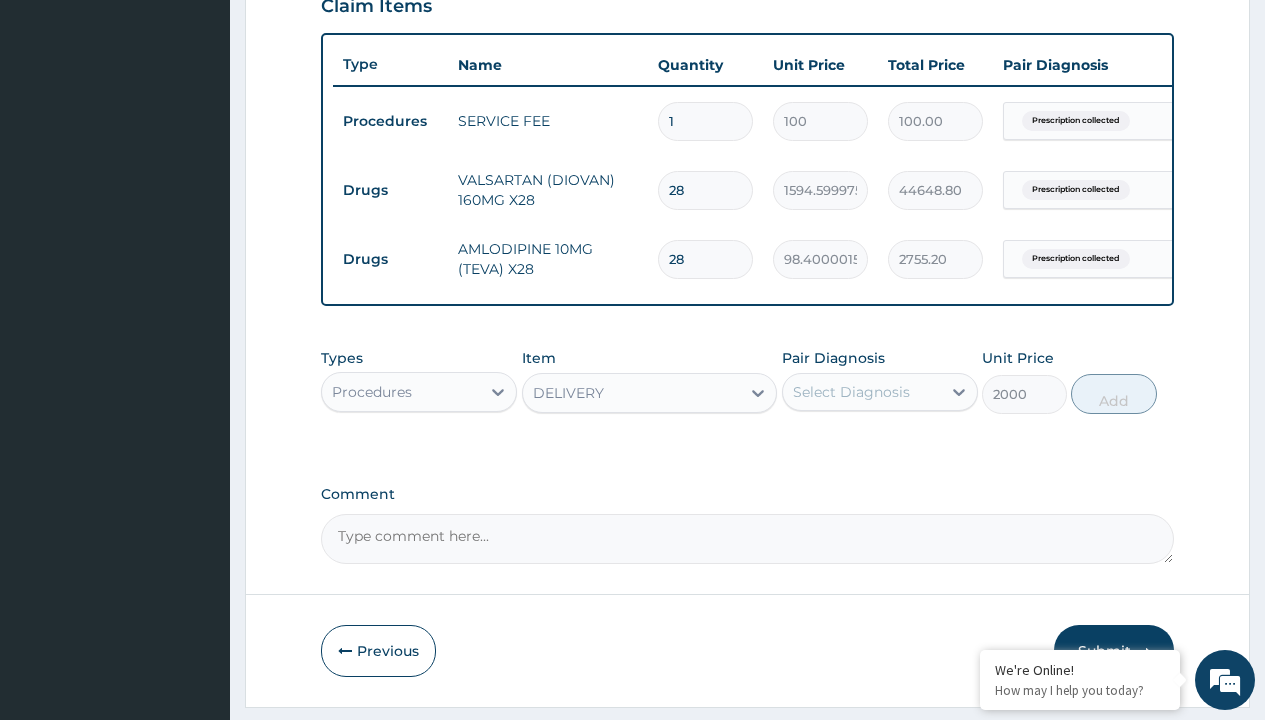 click on "Prescription collected" at bounding box center [409, -158] 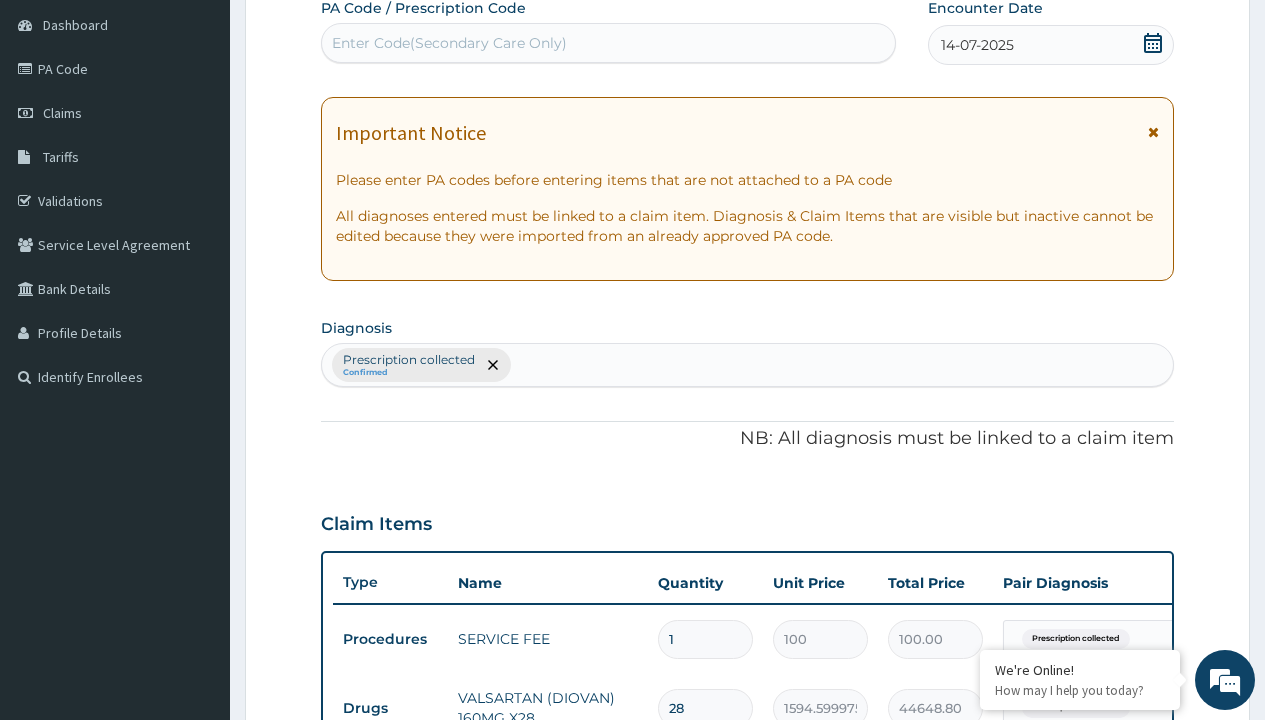 type on "prescription collected" 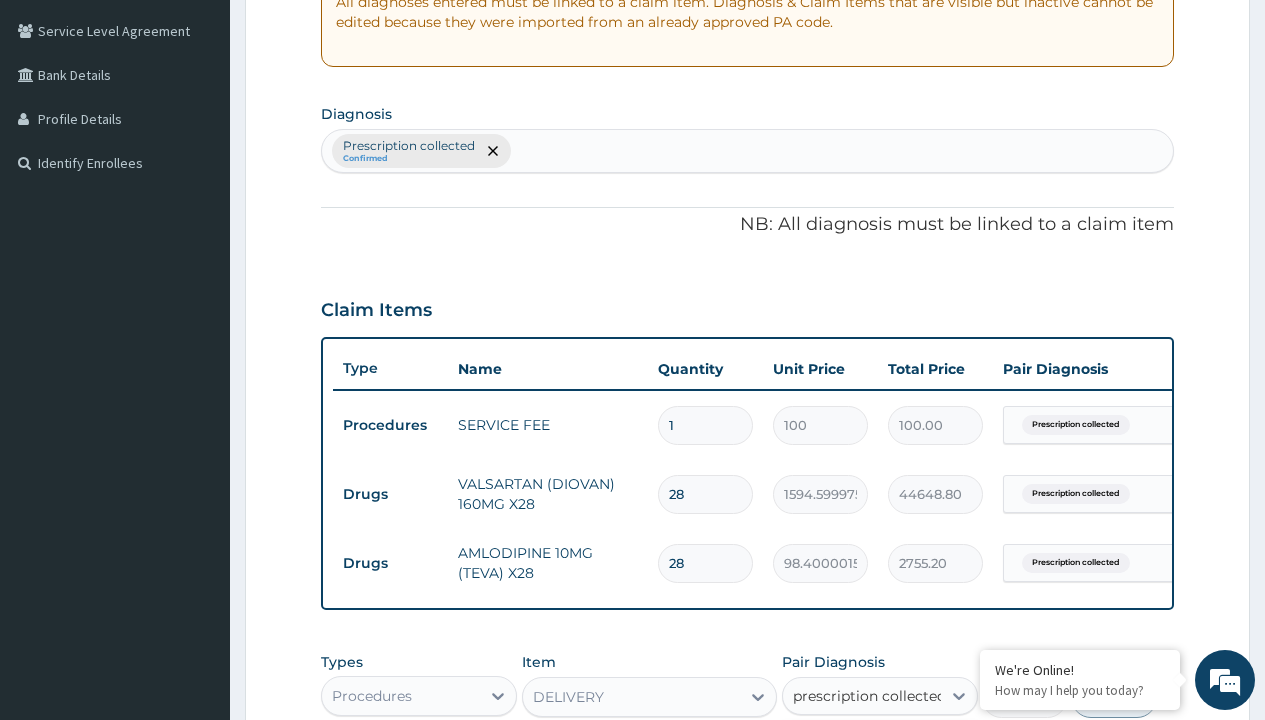 click on "Prescription collected" at bounding box center [890, 755] 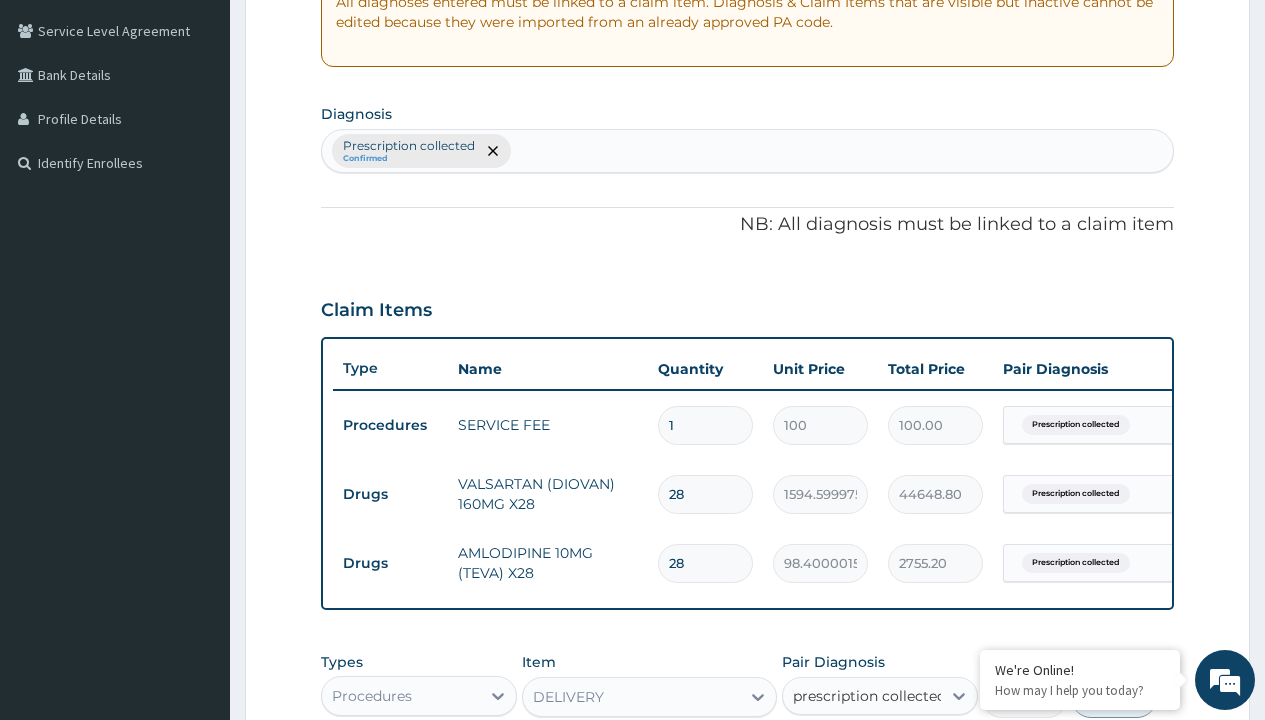 type 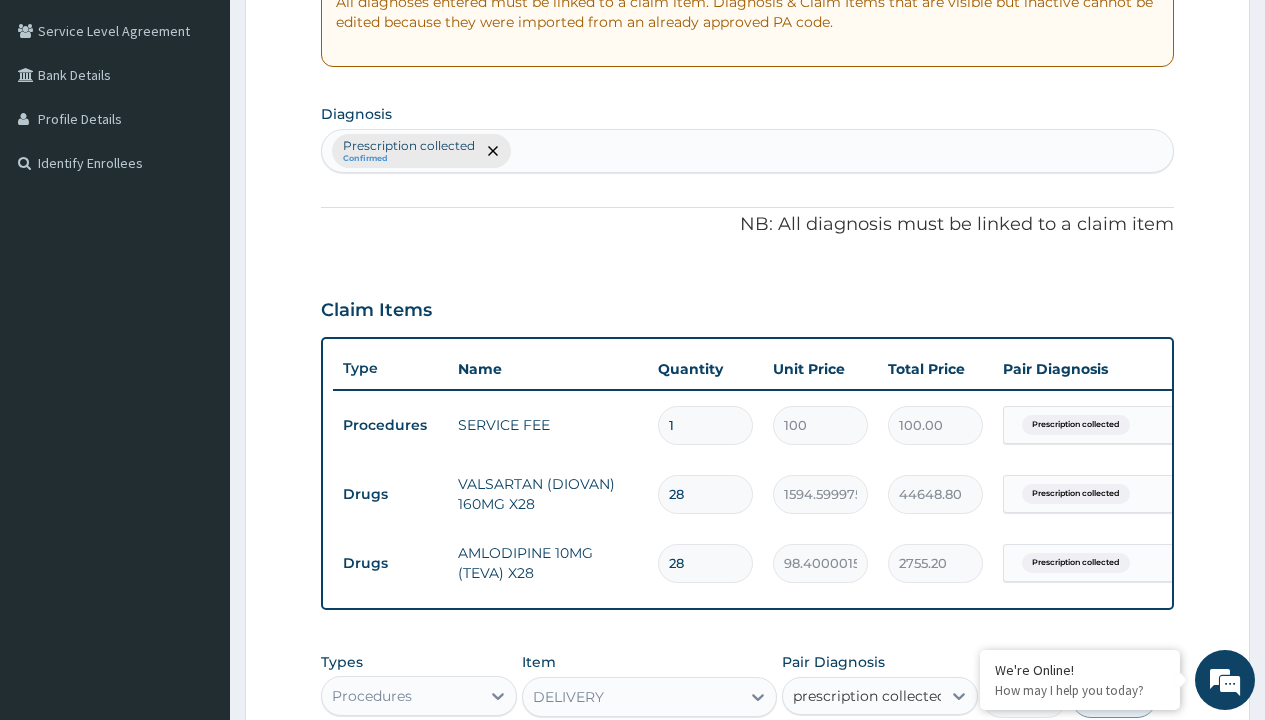 checkbox on "true" 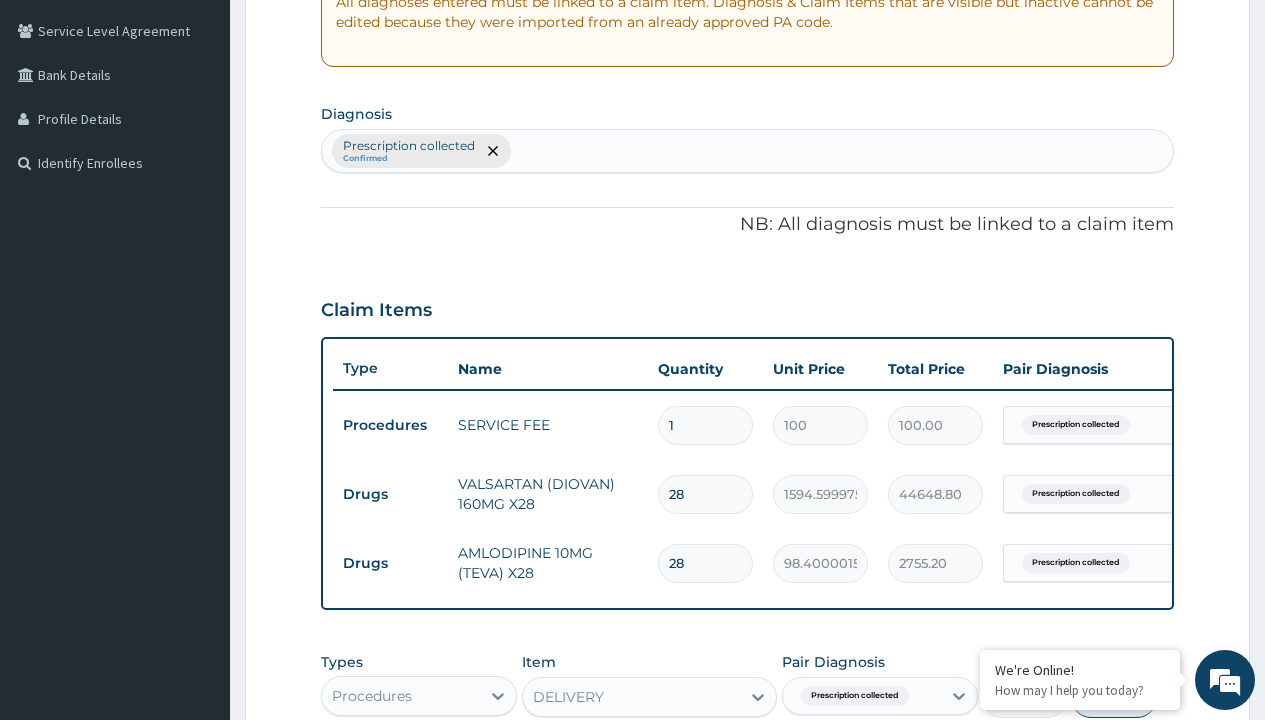 scroll, scrollTop: 780, scrollLeft: 0, axis: vertical 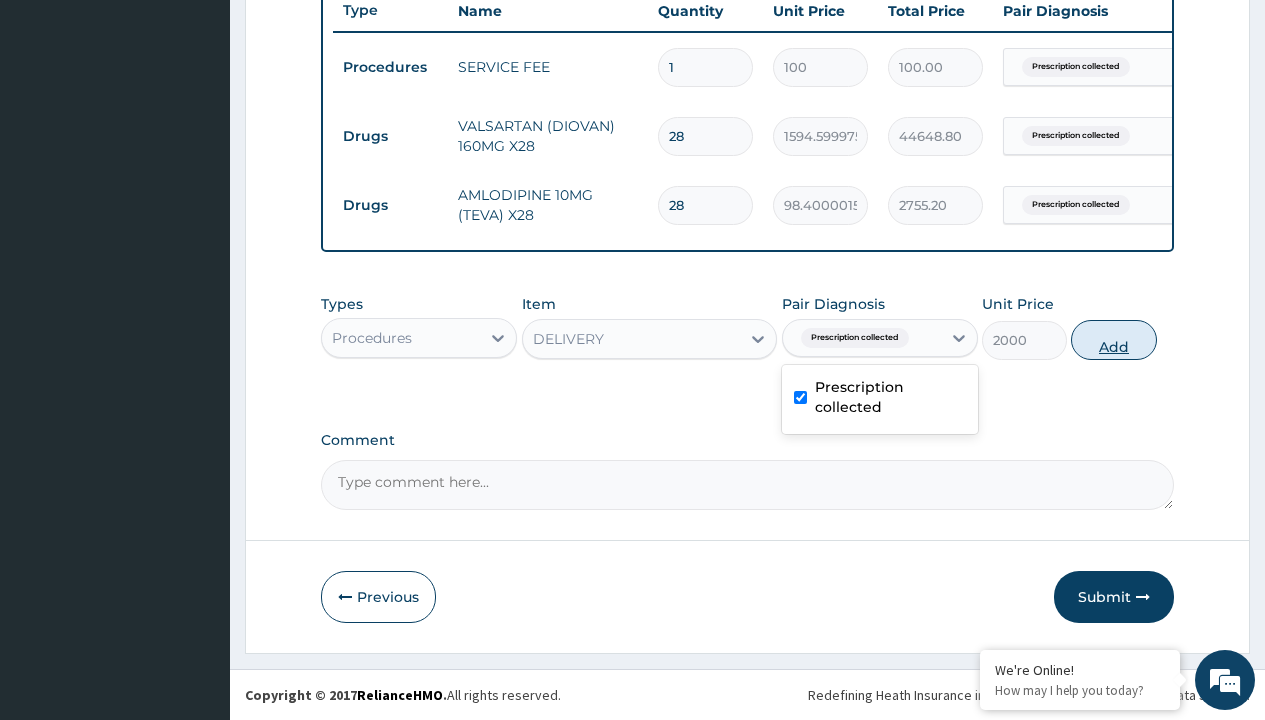 click on "Add" at bounding box center [1113, 340] 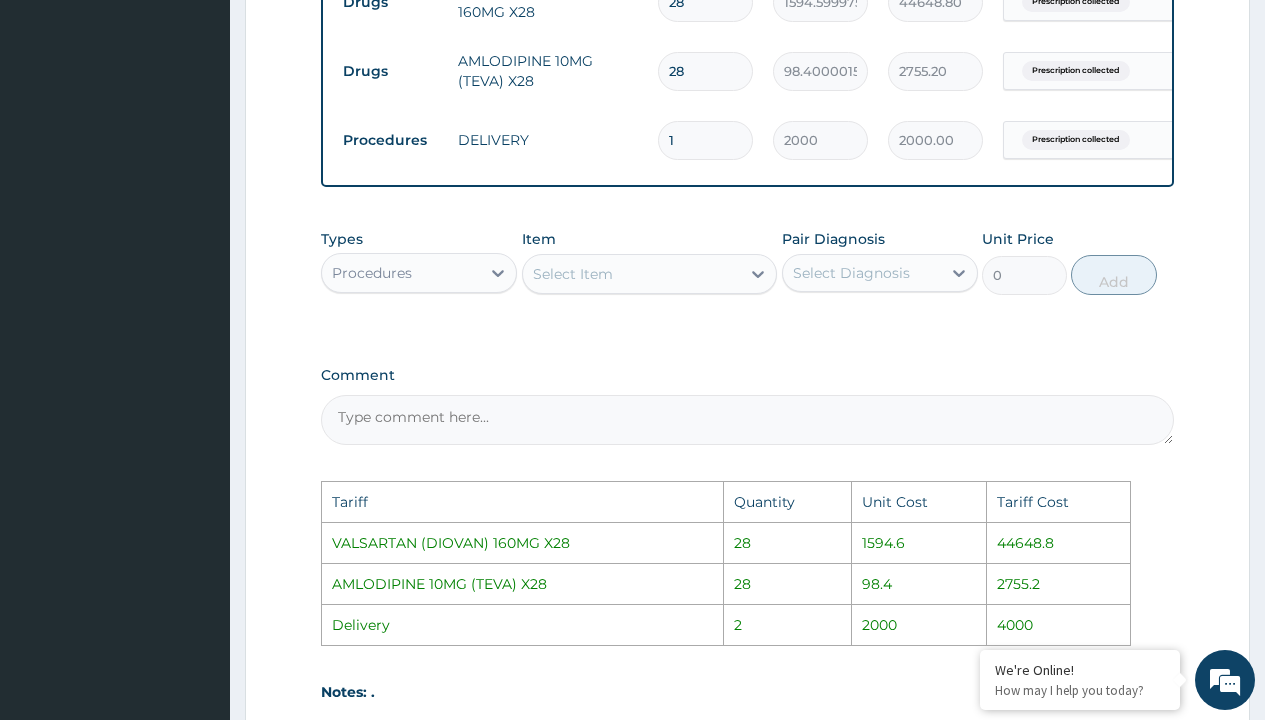 scroll, scrollTop: 898, scrollLeft: 0, axis: vertical 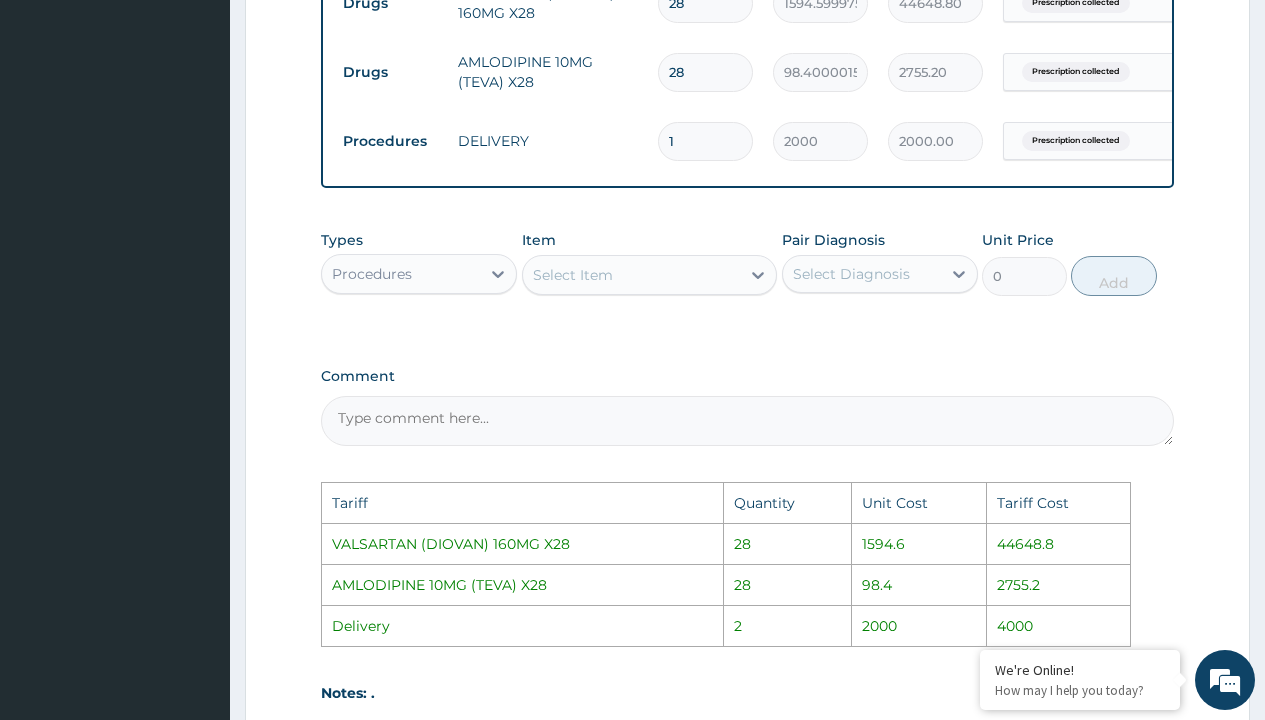 type 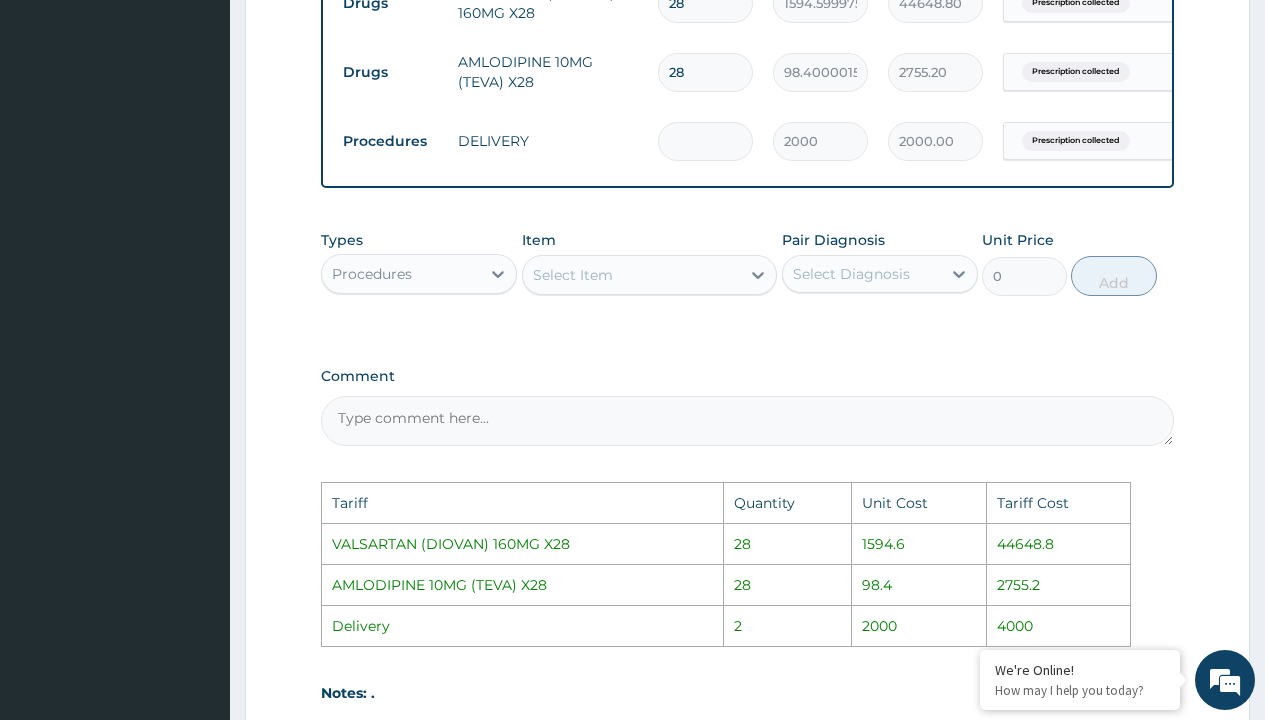 type on "0.00" 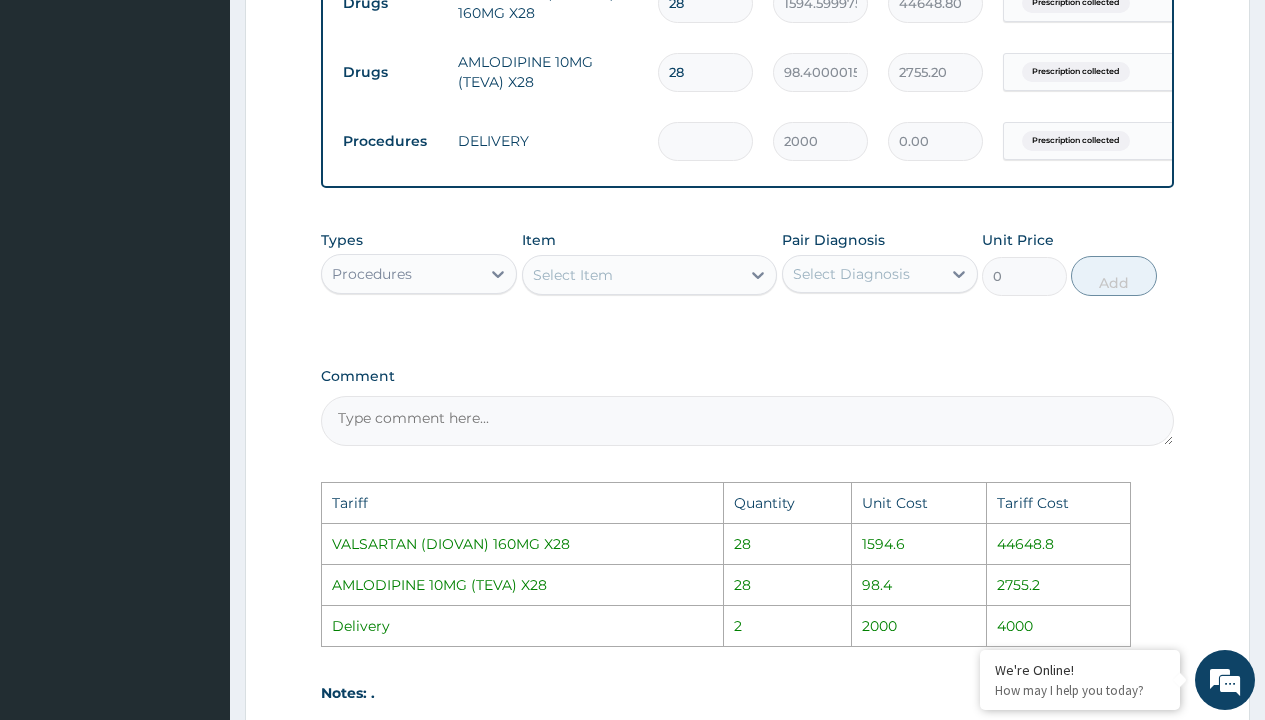 type on "2" 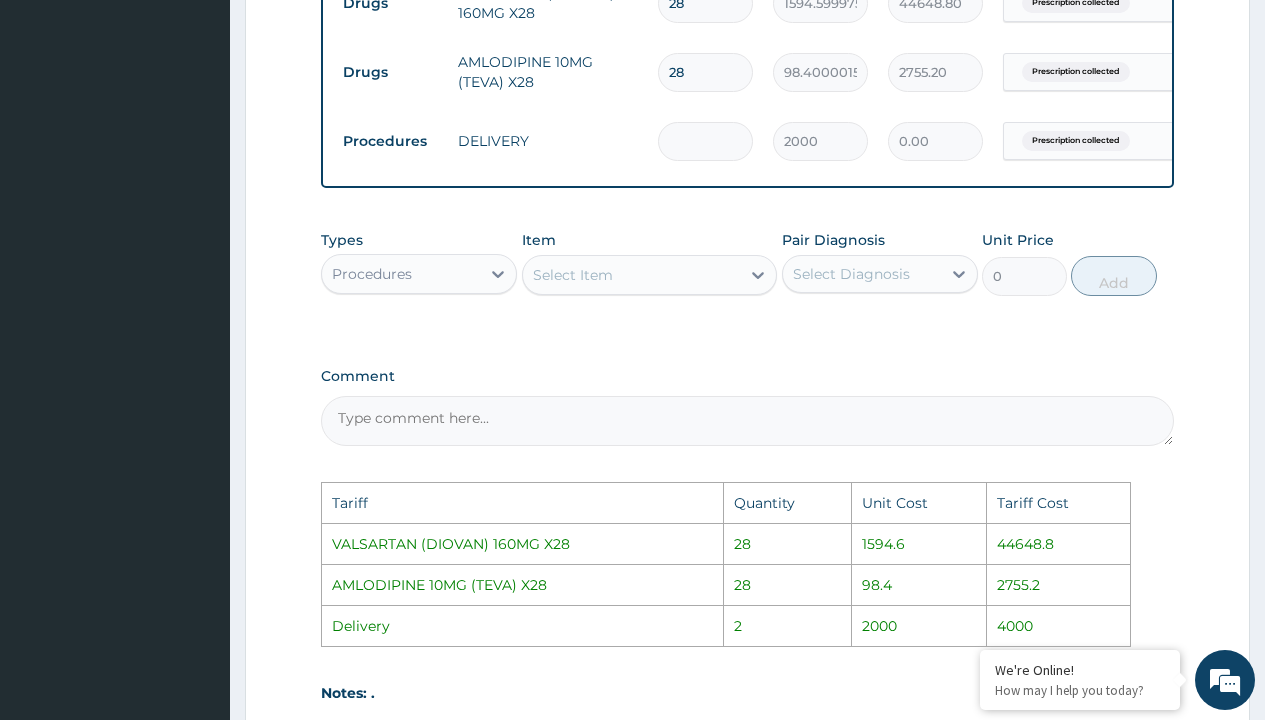 type on "4000.00" 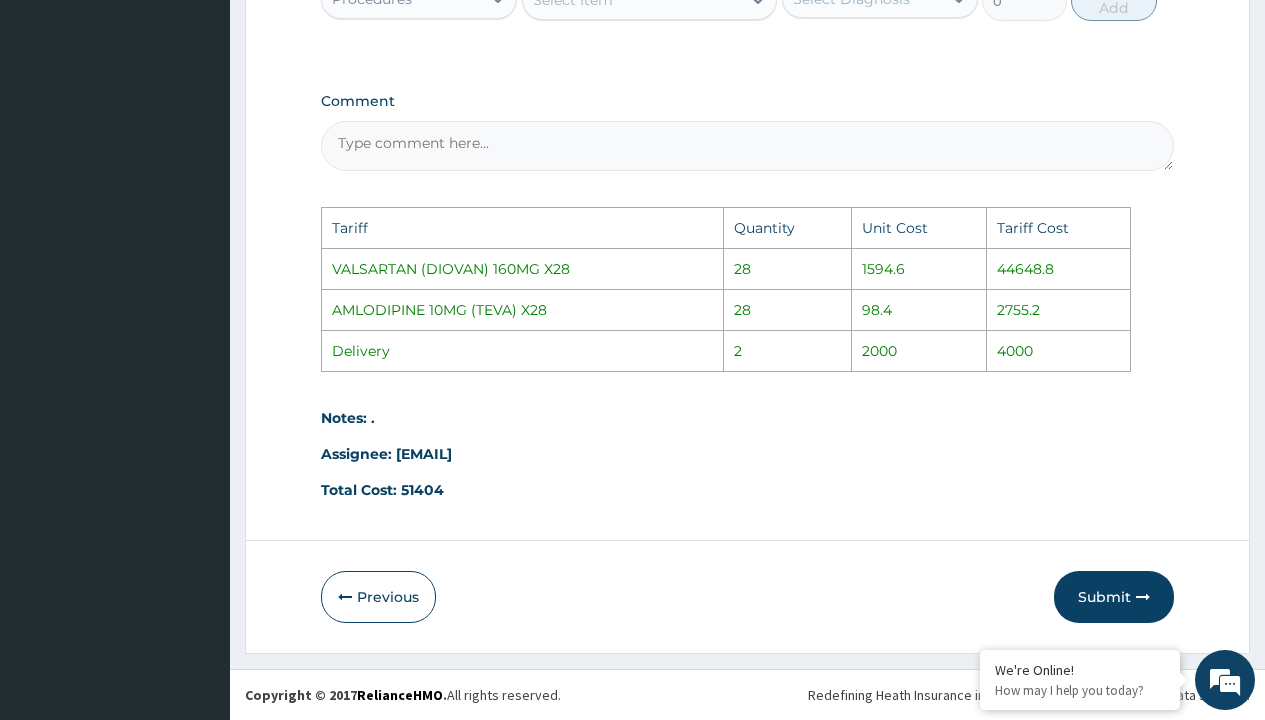 scroll, scrollTop: 1188, scrollLeft: 0, axis: vertical 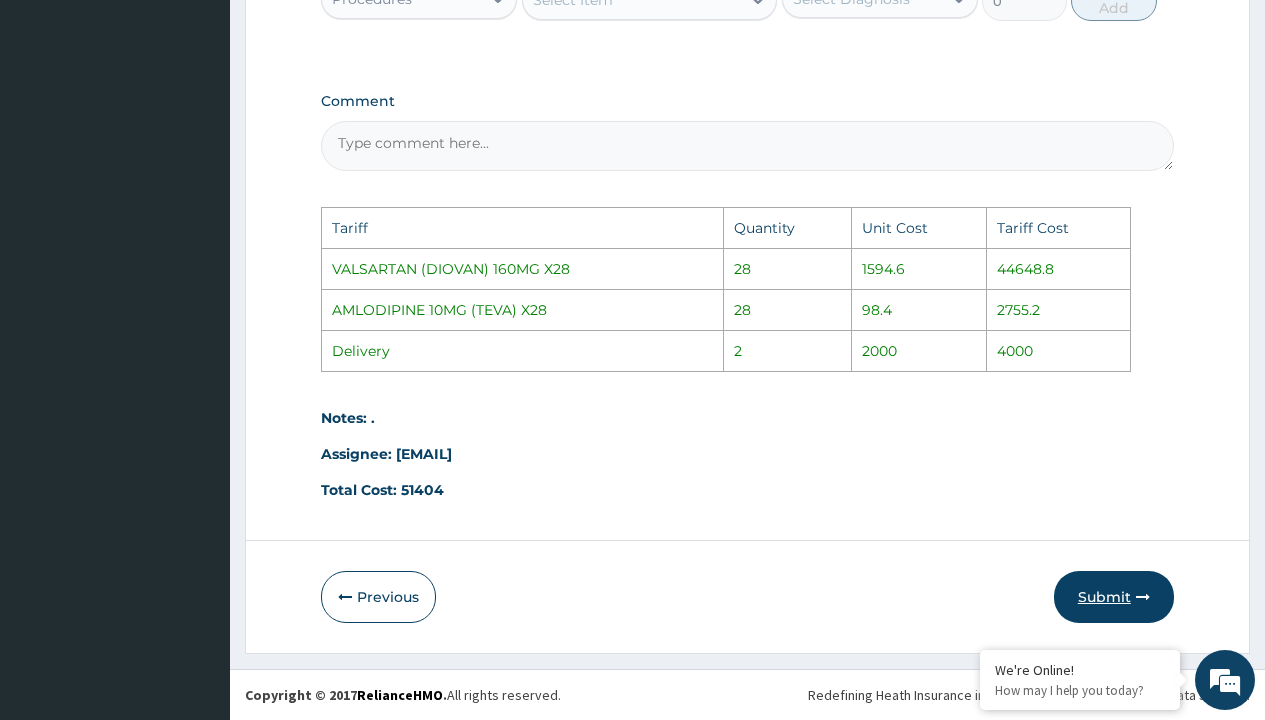 type on "2" 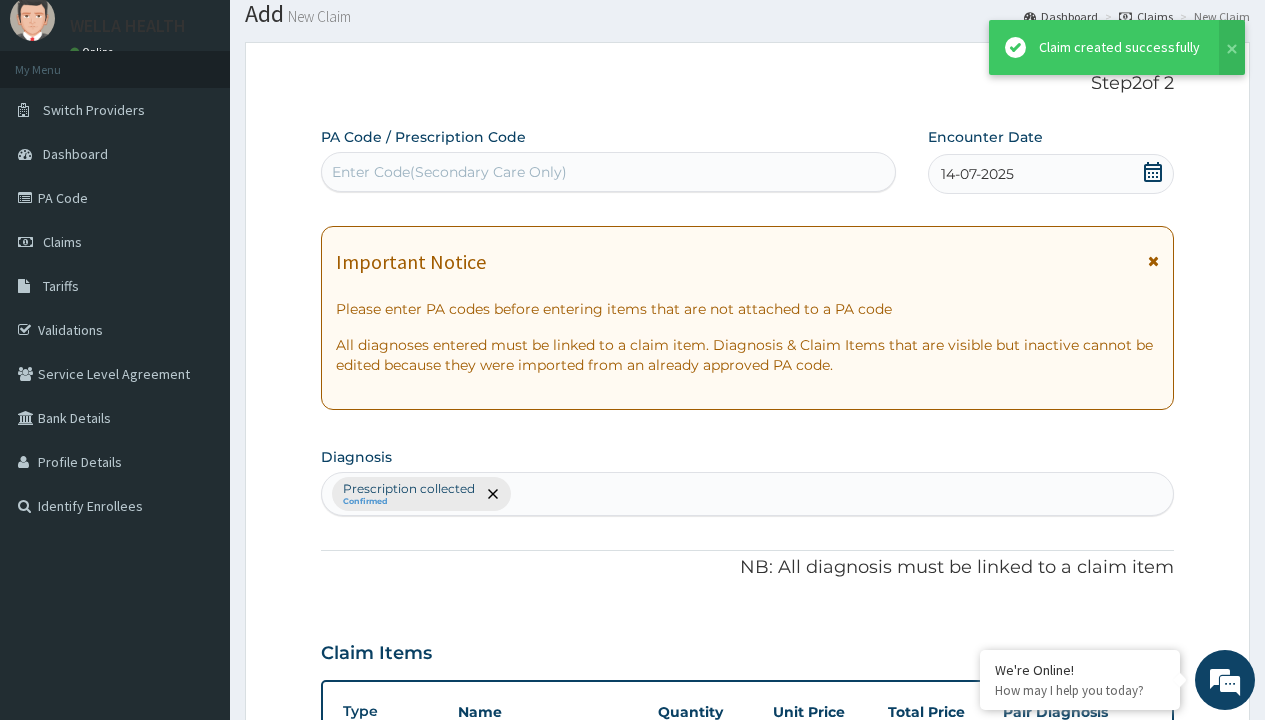 scroll, scrollTop: 849, scrollLeft: 0, axis: vertical 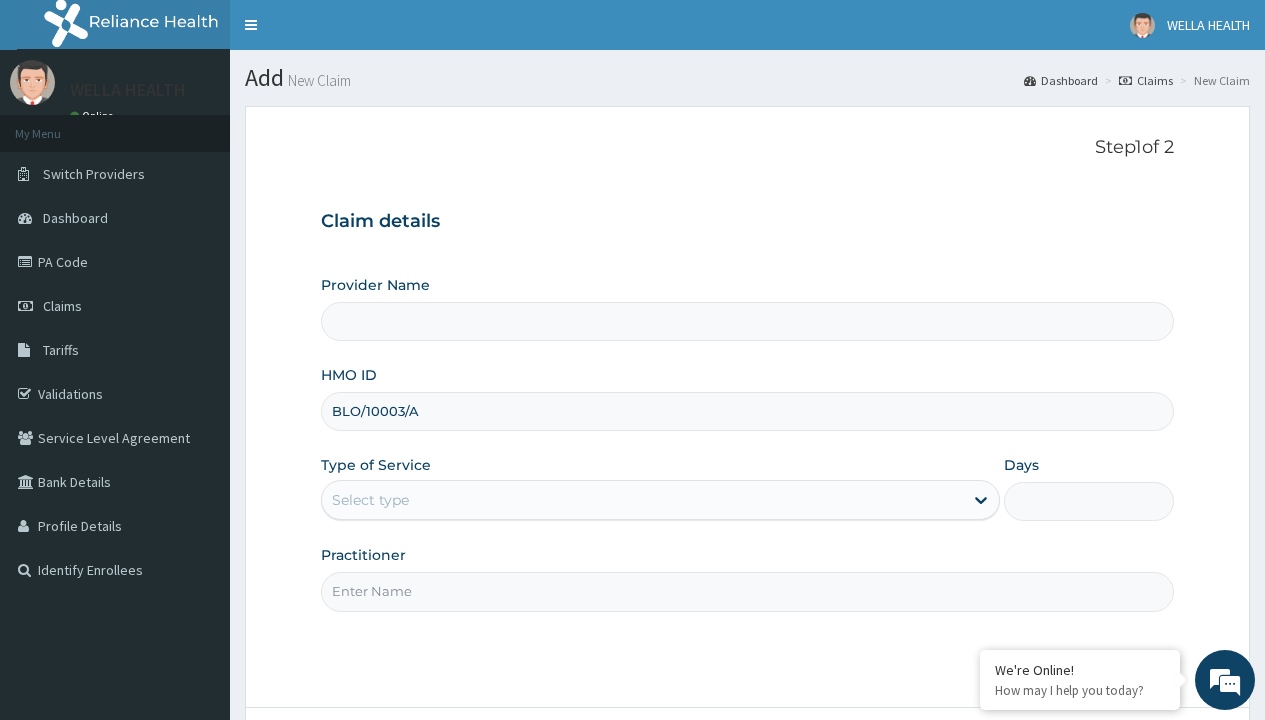 type on "BLO/10003/A" 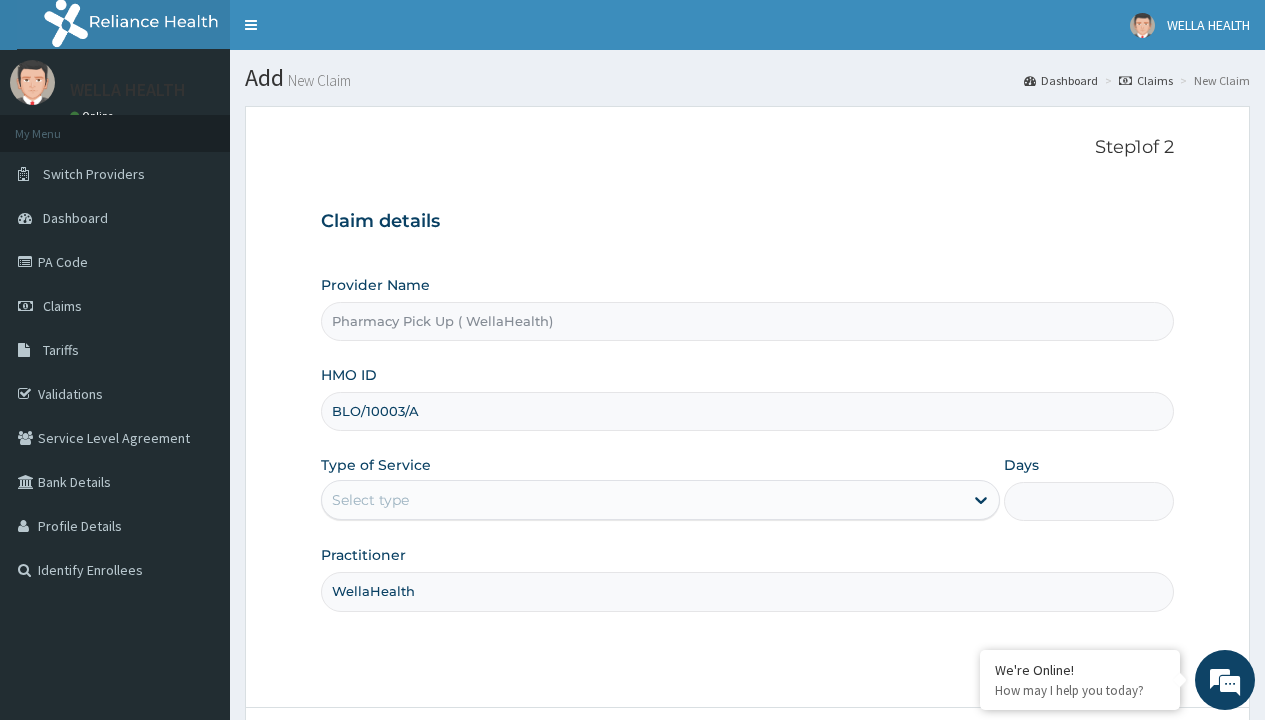 type on "Pharmacy Pick Up ( WellaHealth)" 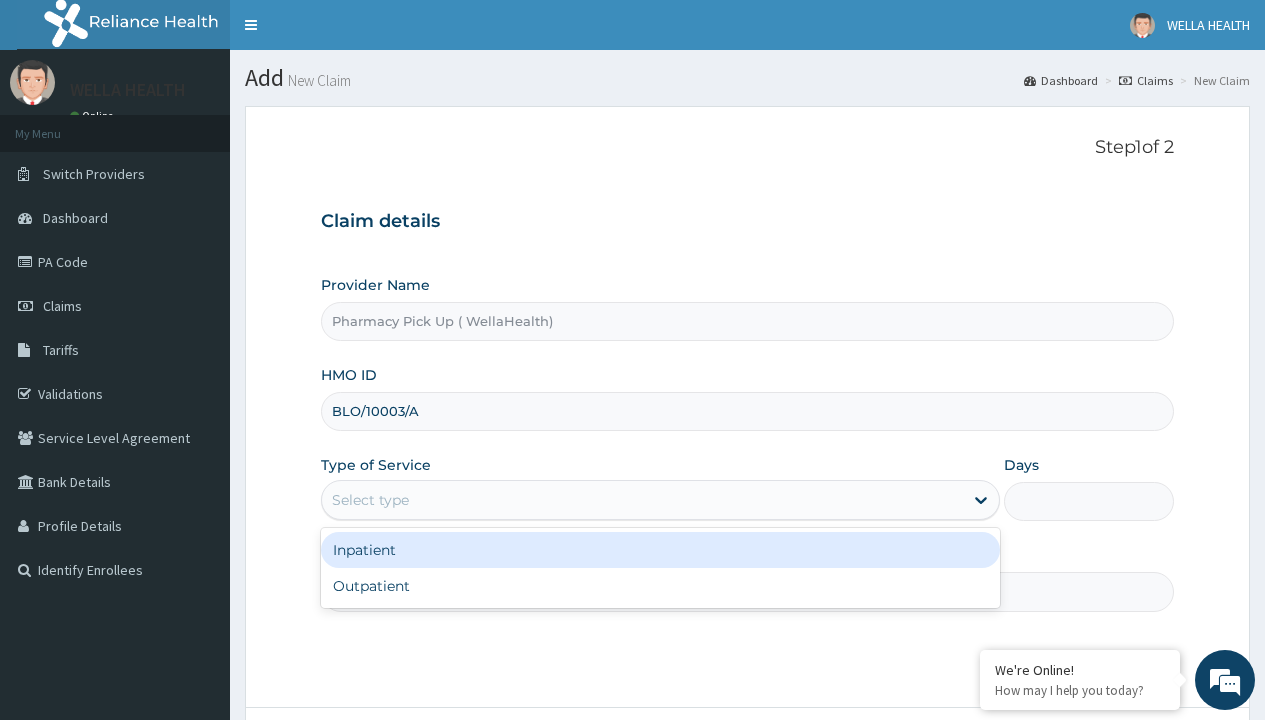 click on "Outpatient" at bounding box center (660, 586) 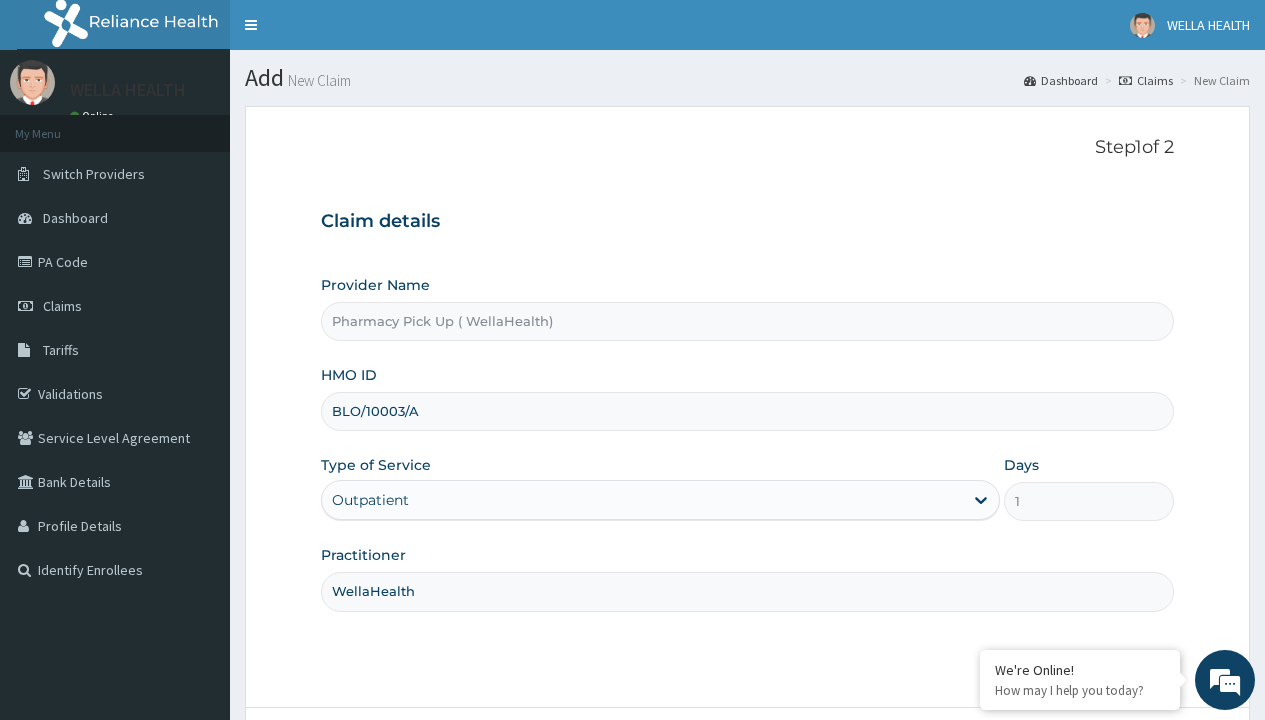 click on "Next" at bounding box center (1123, 764) 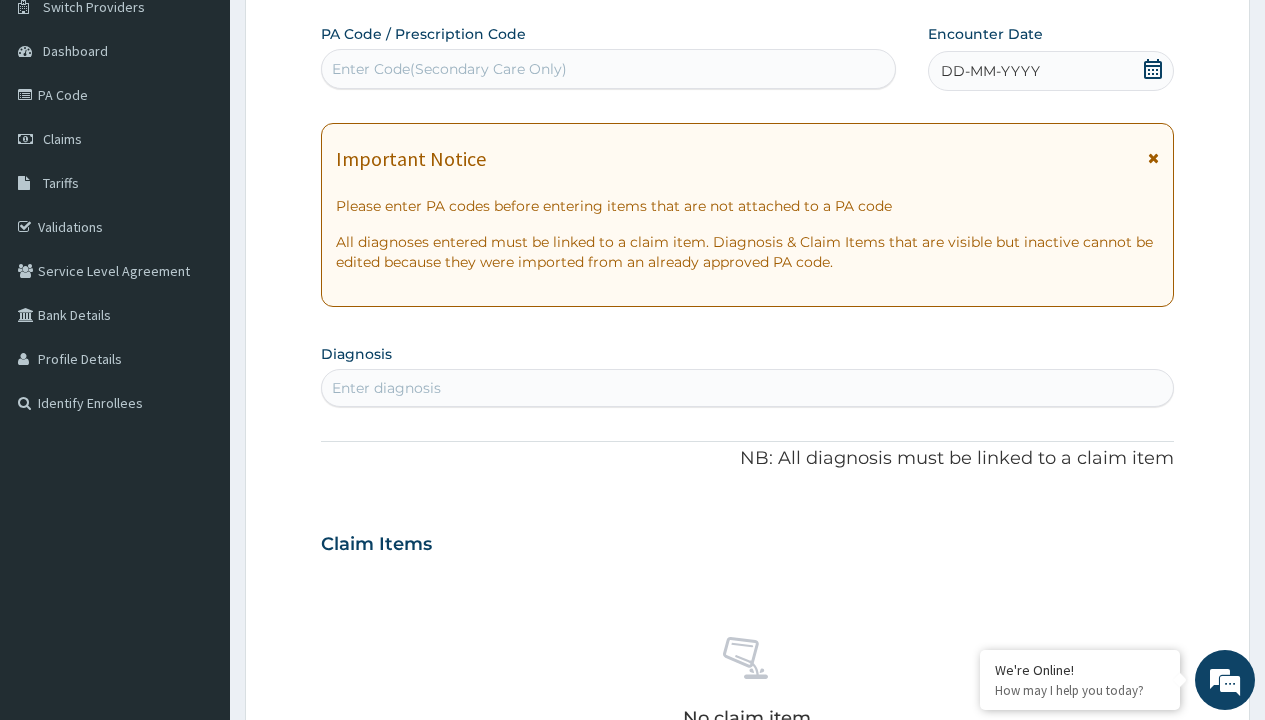click on "DD-MM-YYYY" at bounding box center [990, 71] 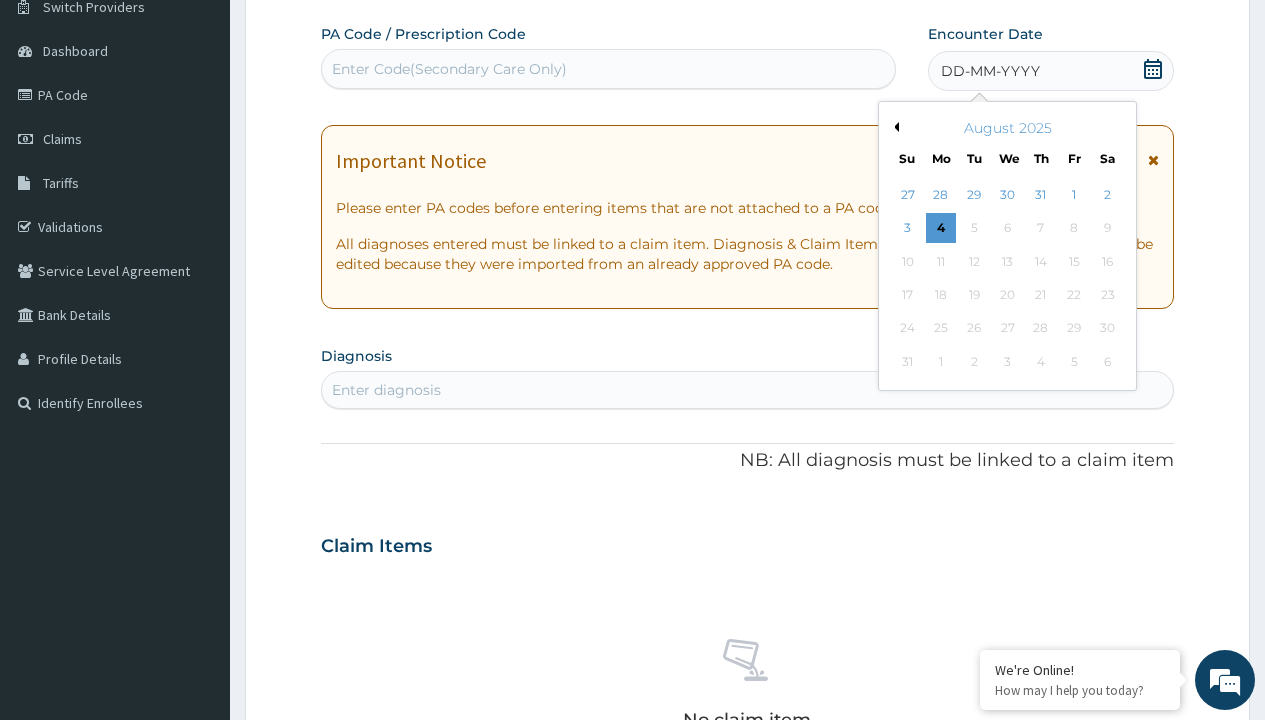 click on "Previous Month" at bounding box center [894, 127] 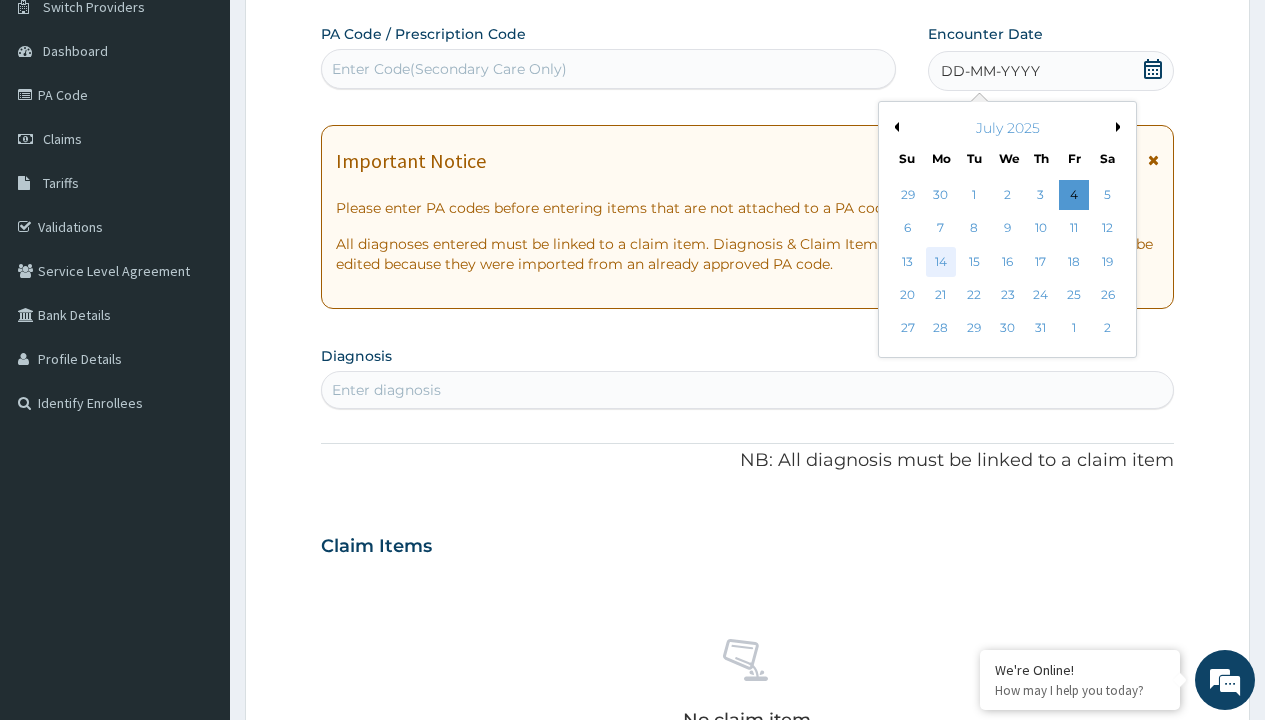 click on "14" at bounding box center [941, 262] 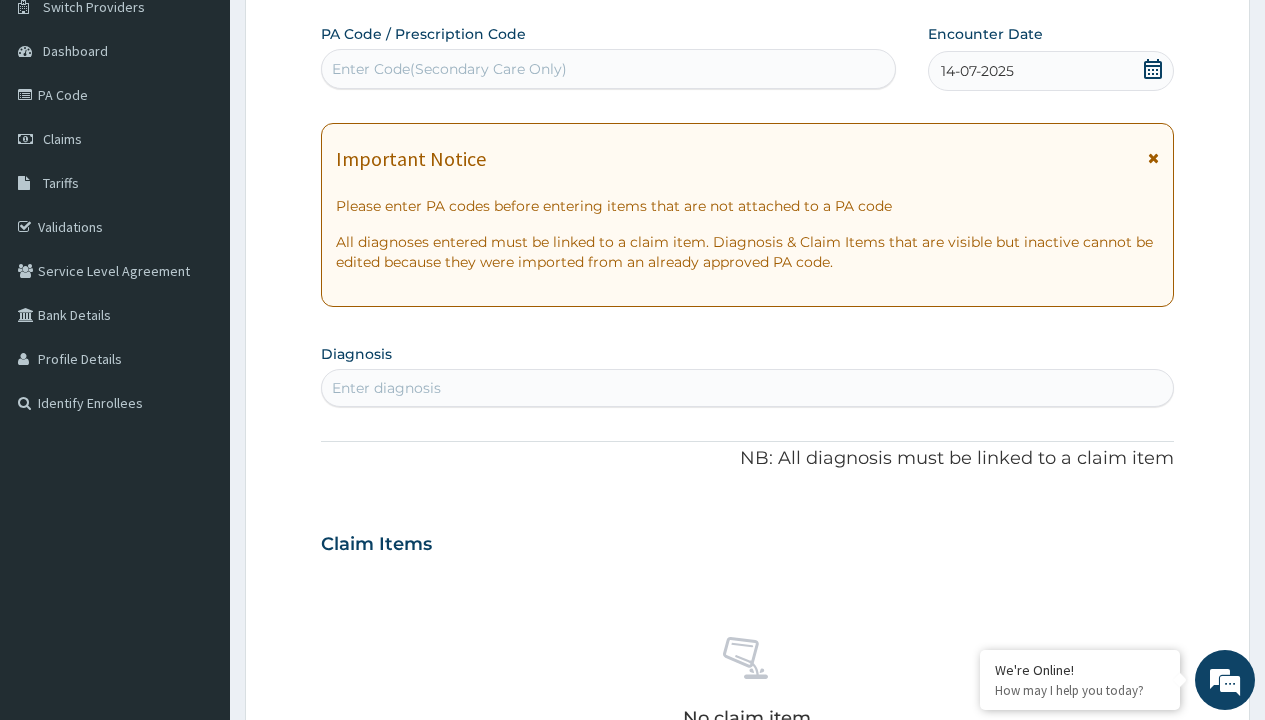 click on "Enter diagnosis" at bounding box center (386, 388) 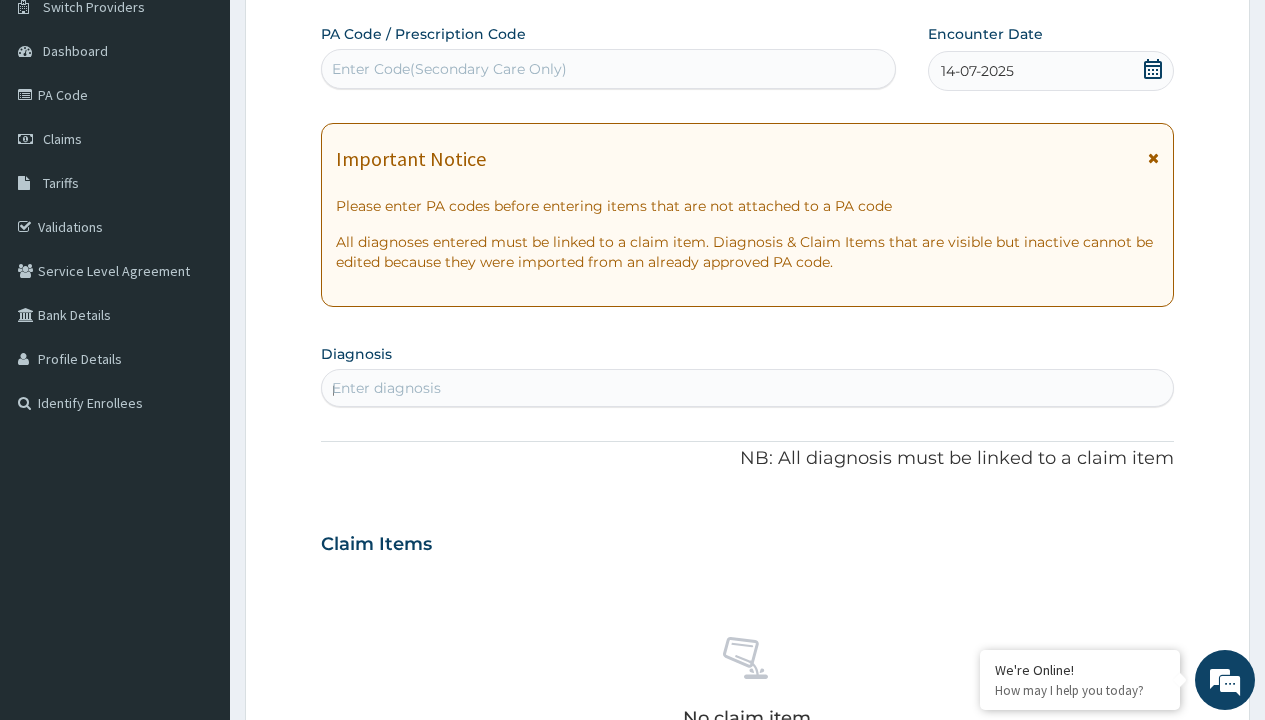 scroll, scrollTop: 0, scrollLeft: 0, axis: both 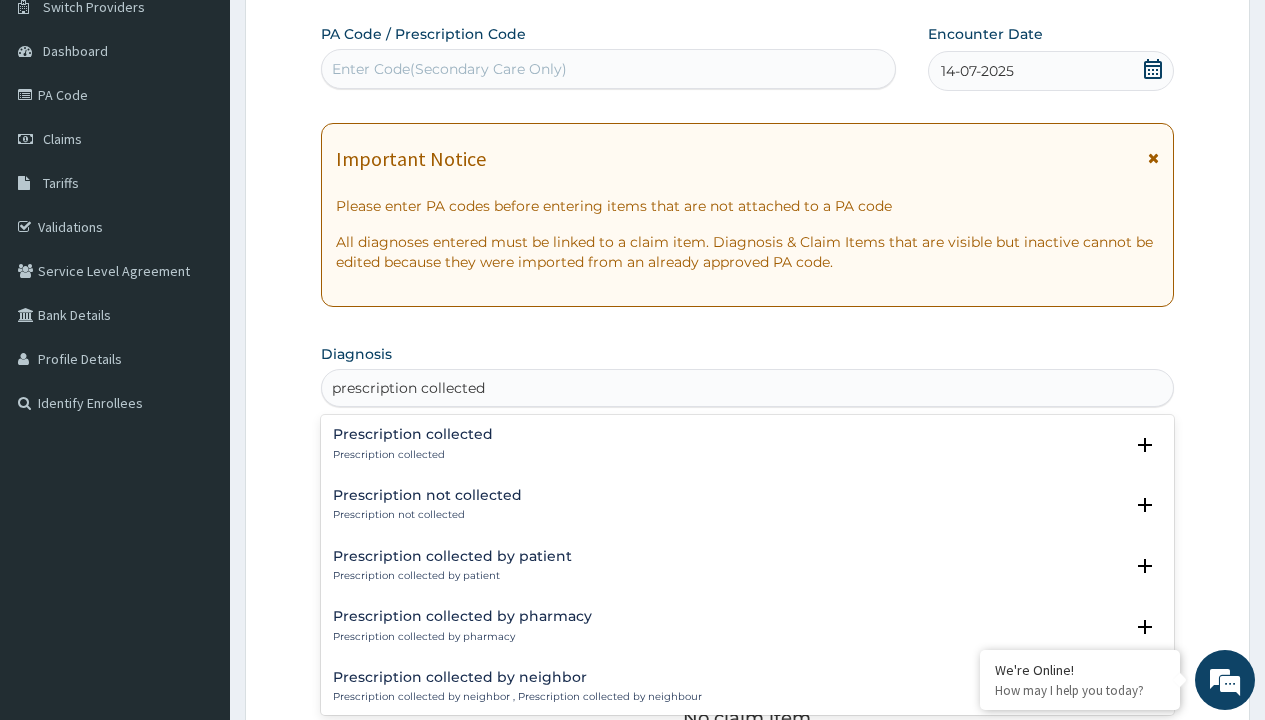 click on "Prescription collected" at bounding box center [413, 455] 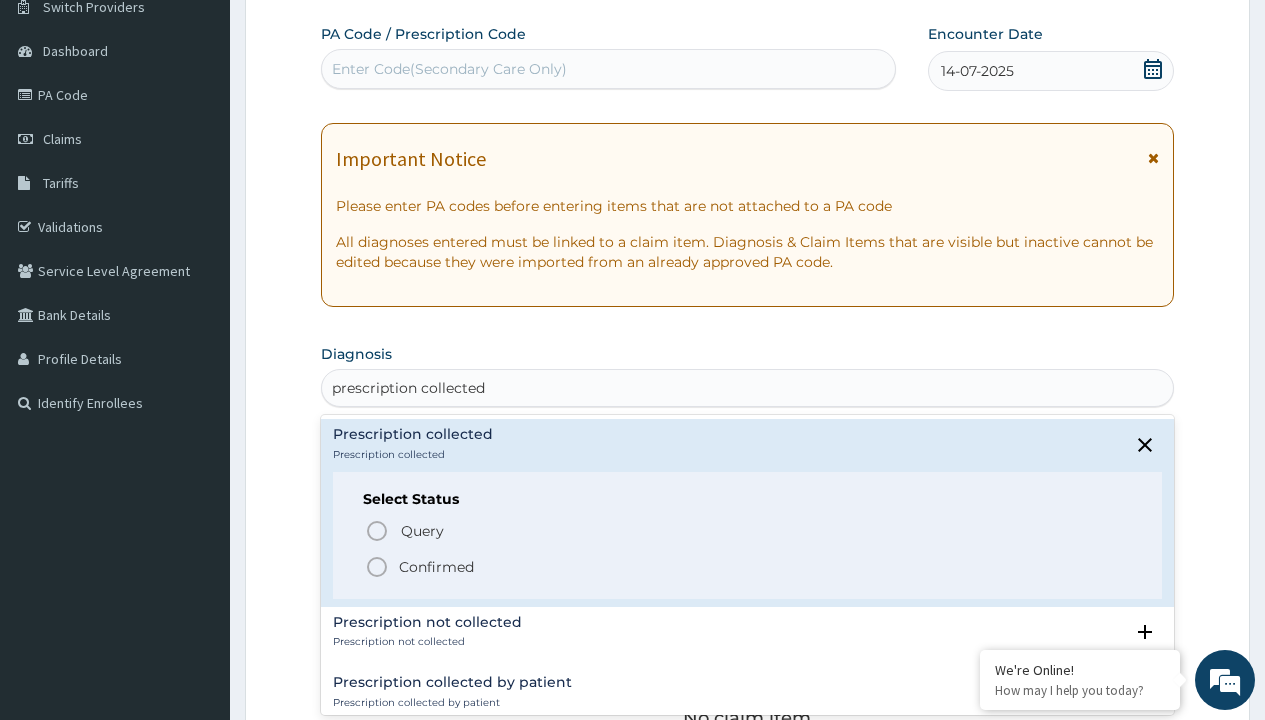 scroll, scrollTop: 0, scrollLeft: 0, axis: both 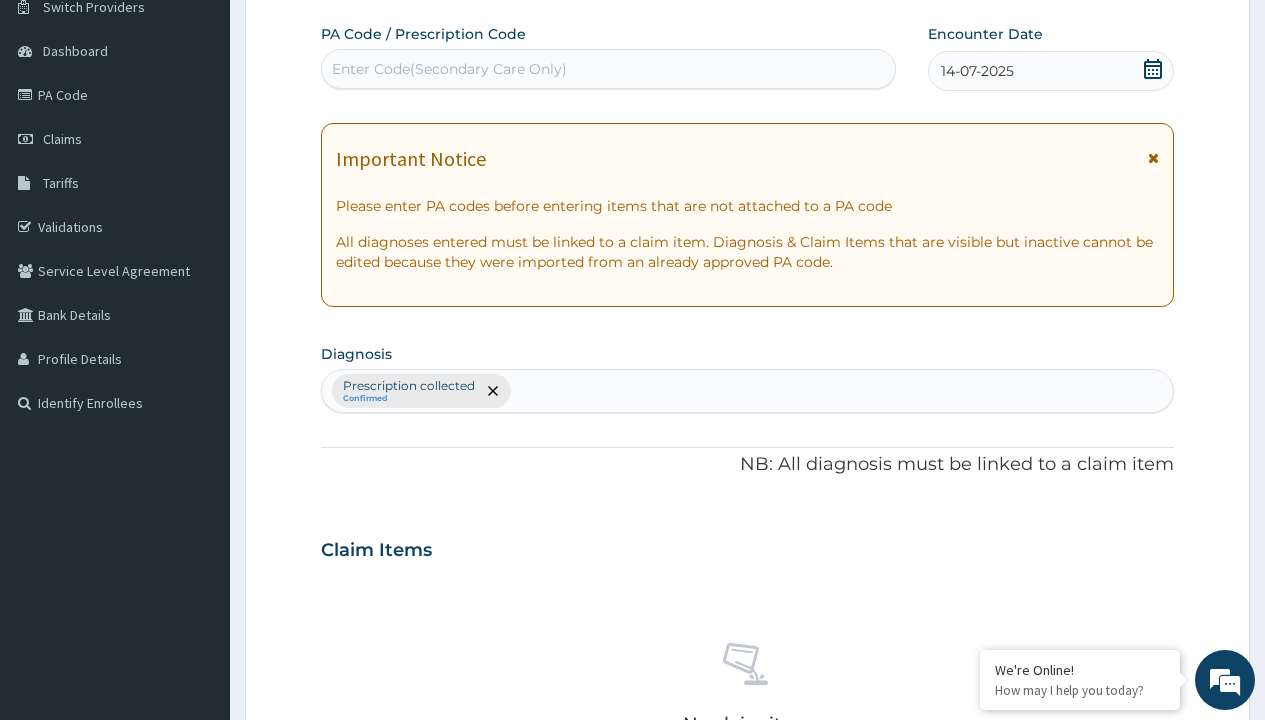 click on "Select Type" at bounding box center (372, 893) 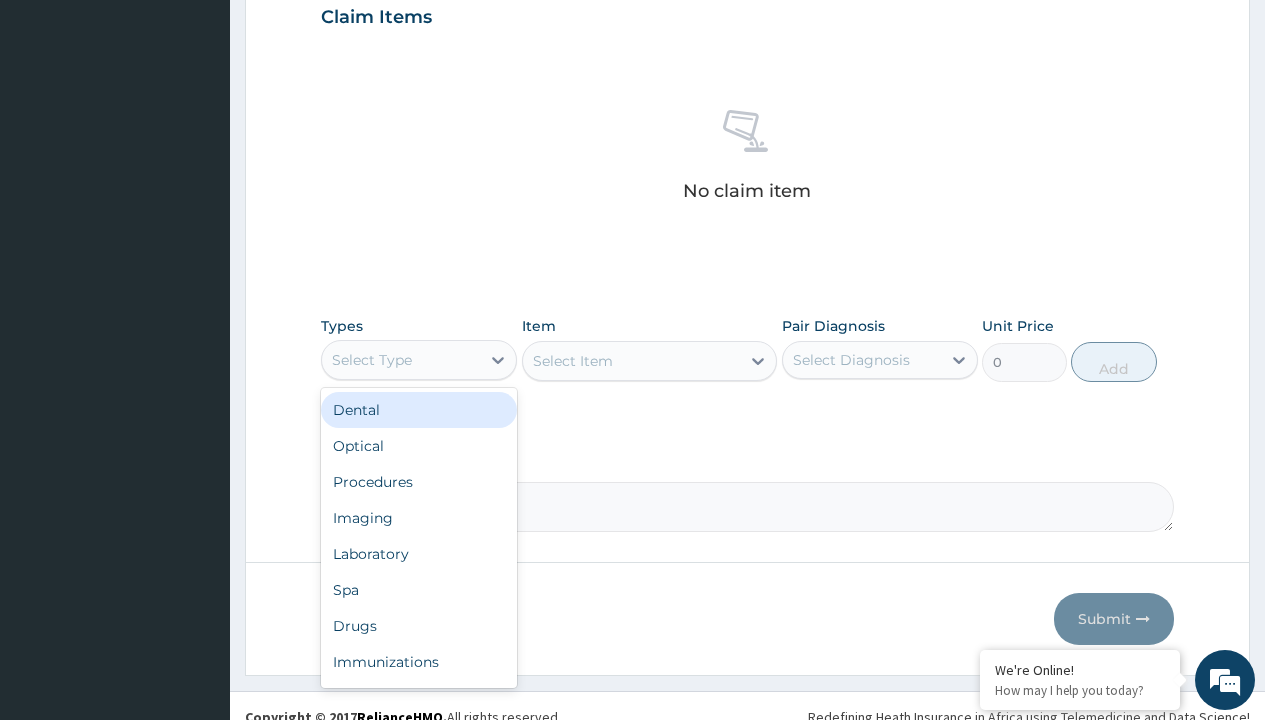 type on "procedures" 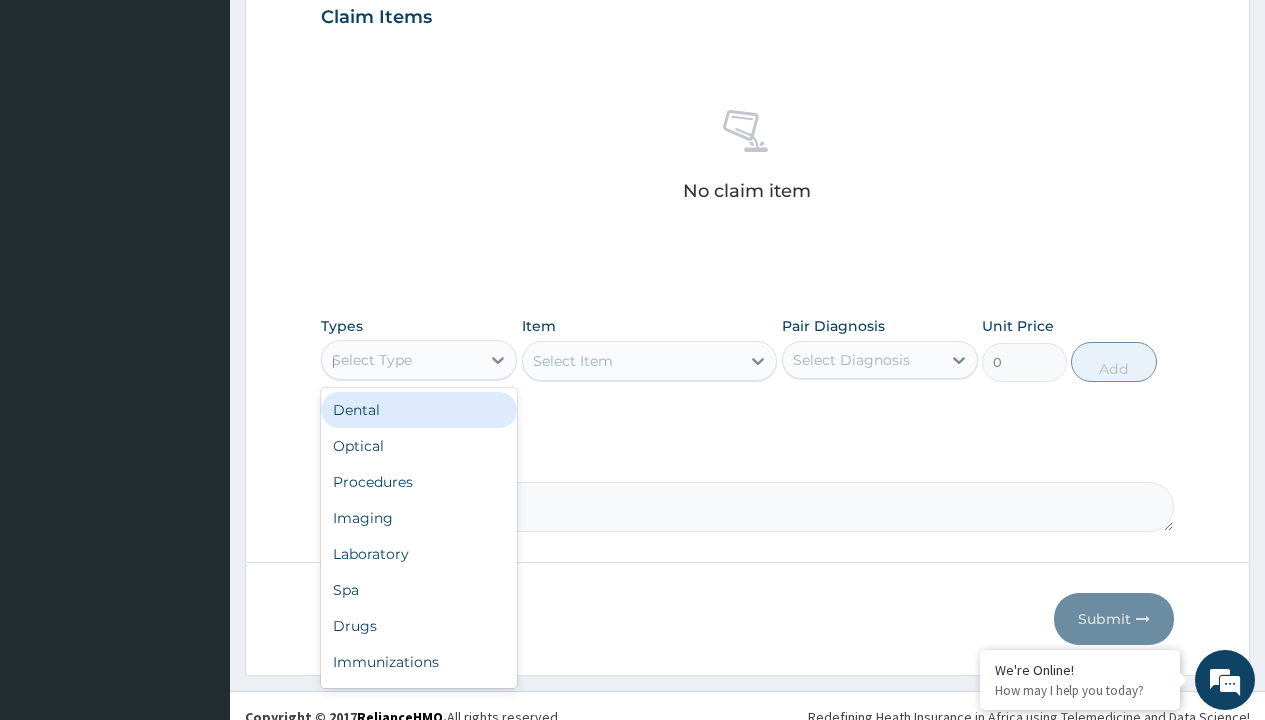 scroll, scrollTop: 0, scrollLeft: 0, axis: both 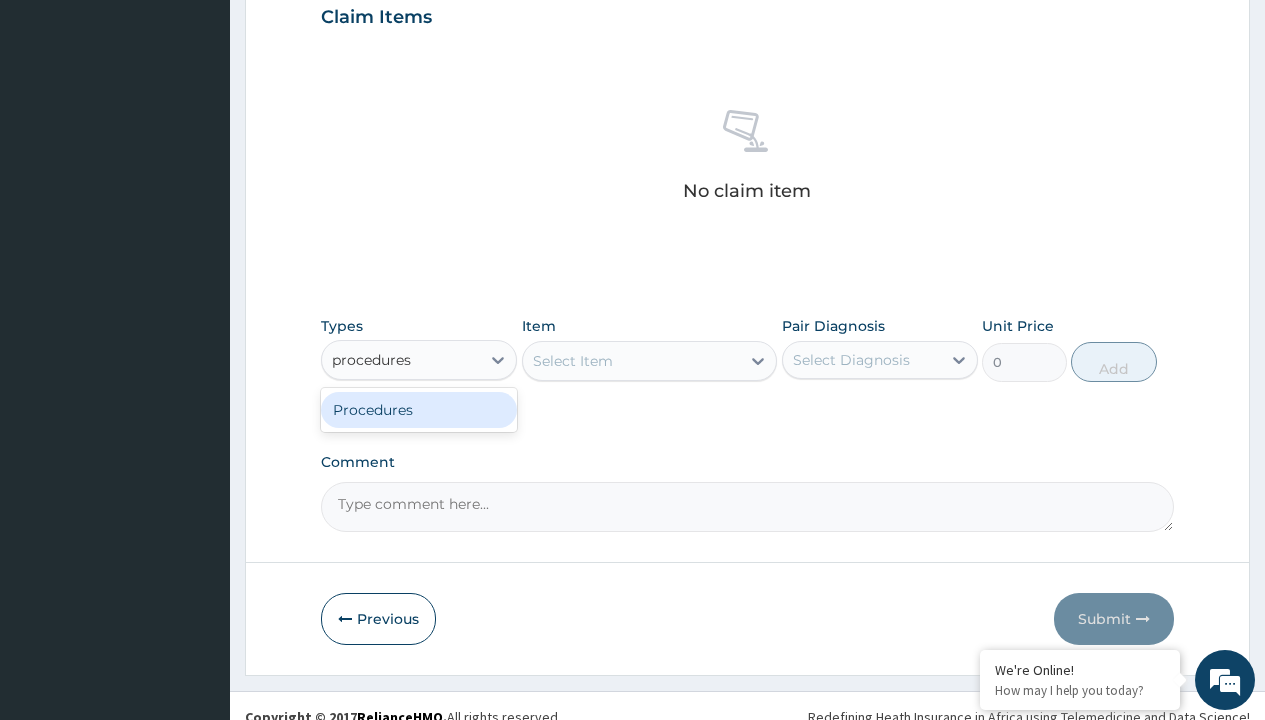 click on "Procedures" at bounding box center [419, 410] 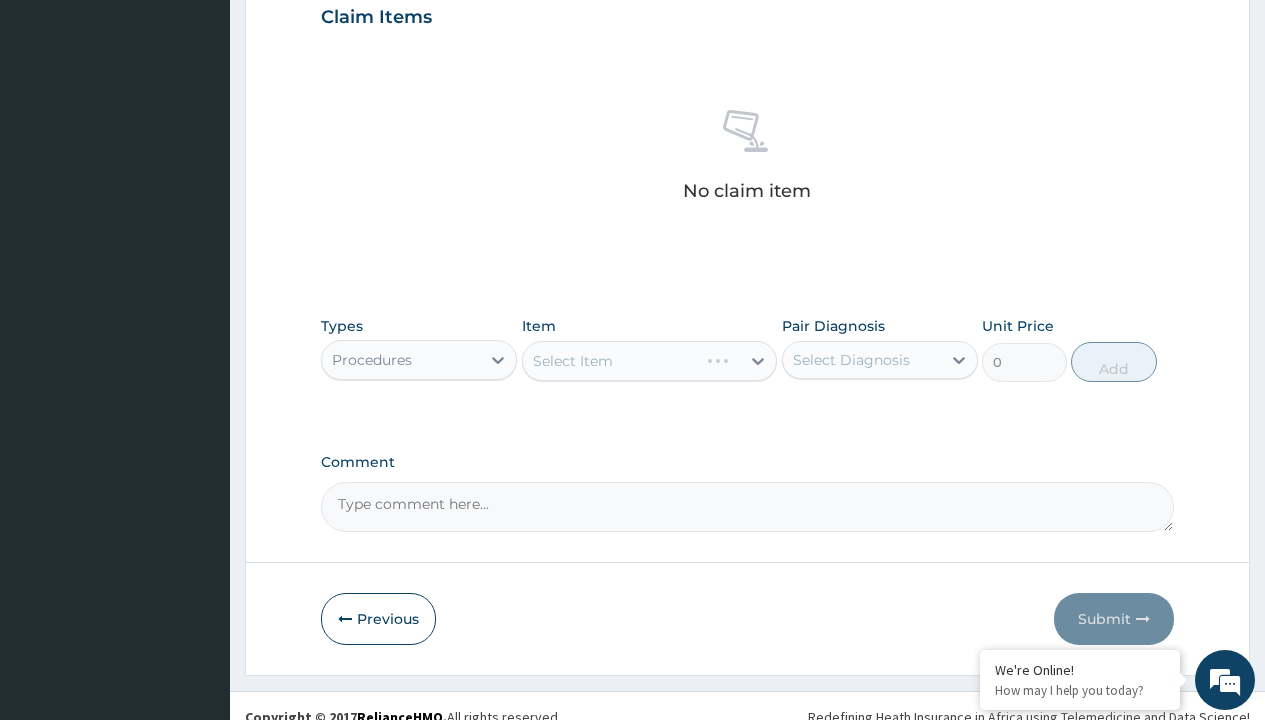 click on "Select Item" at bounding box center [650, 361] 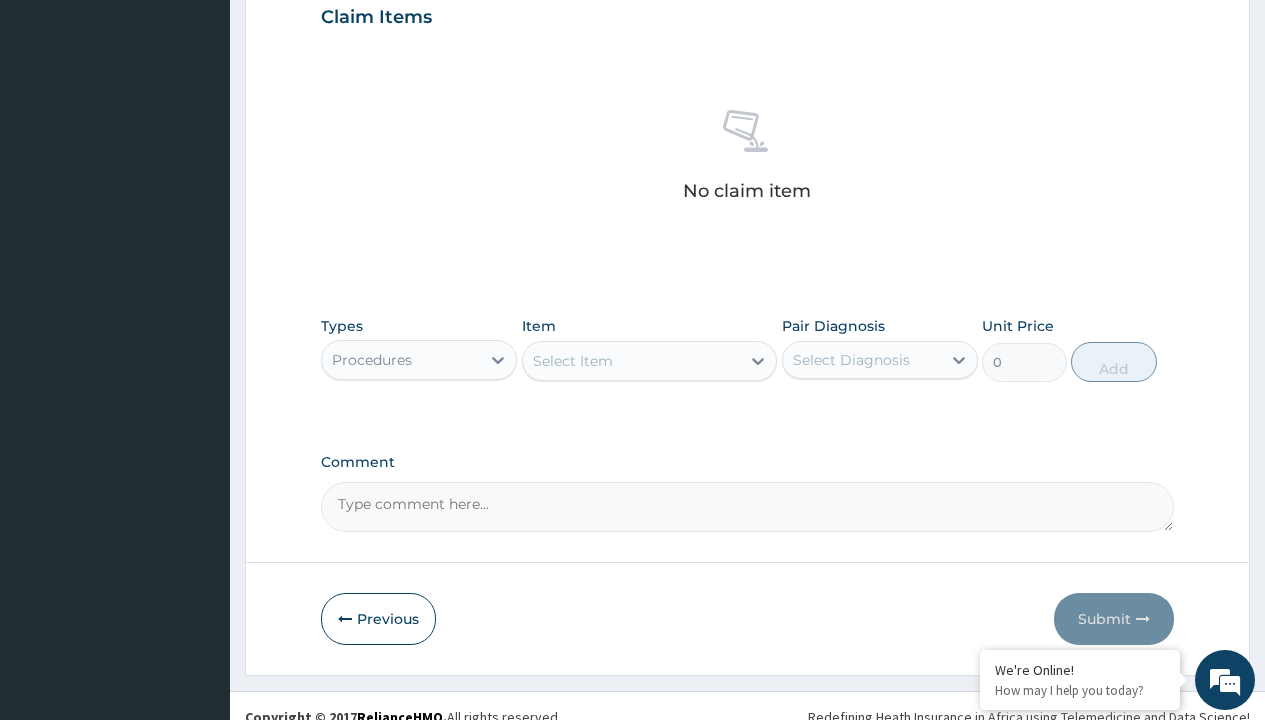 type on "service fee" 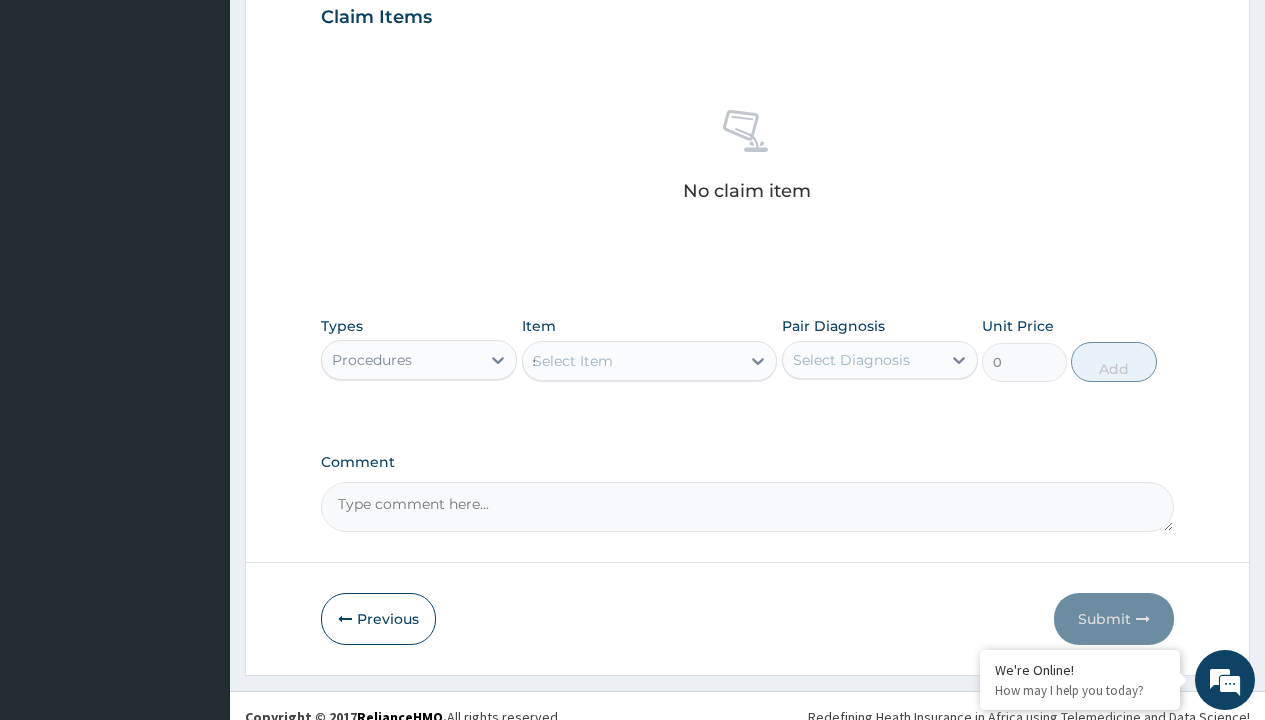 scroll, scrollTop: 0, scrollLeft: 0, axis: both 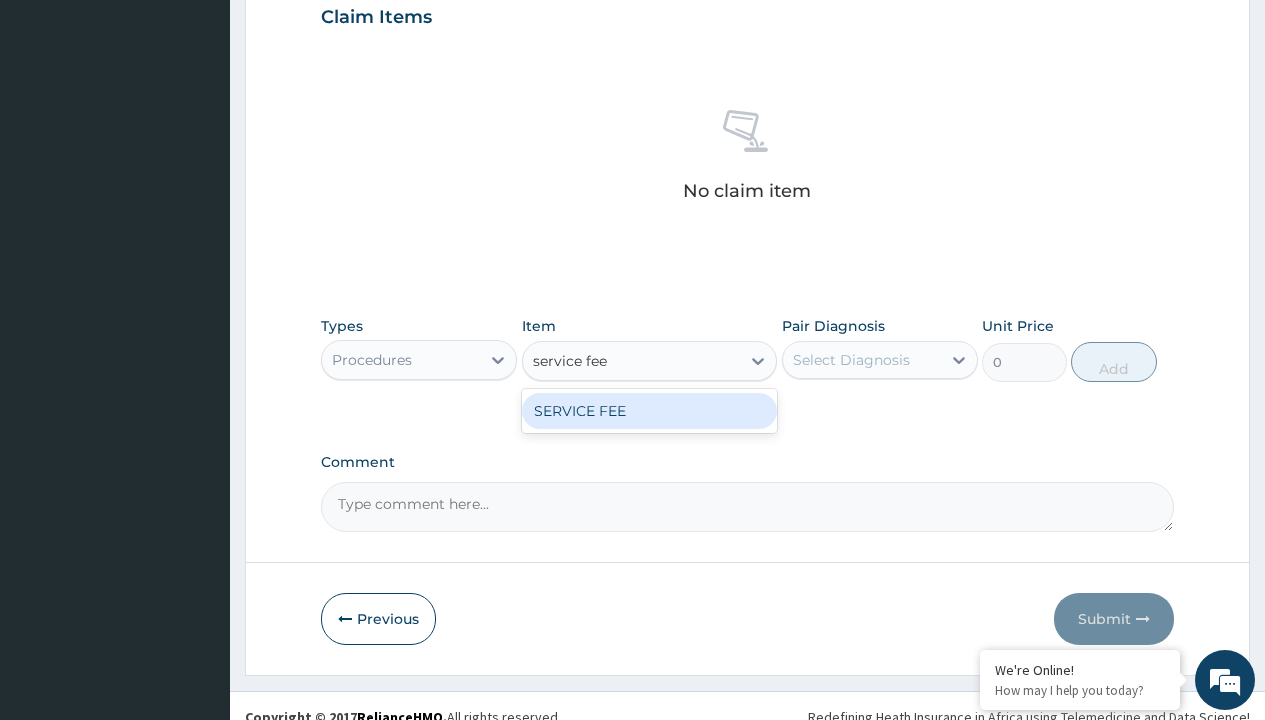 click on "SERVICE FEE" at bounding box center [650, 411] 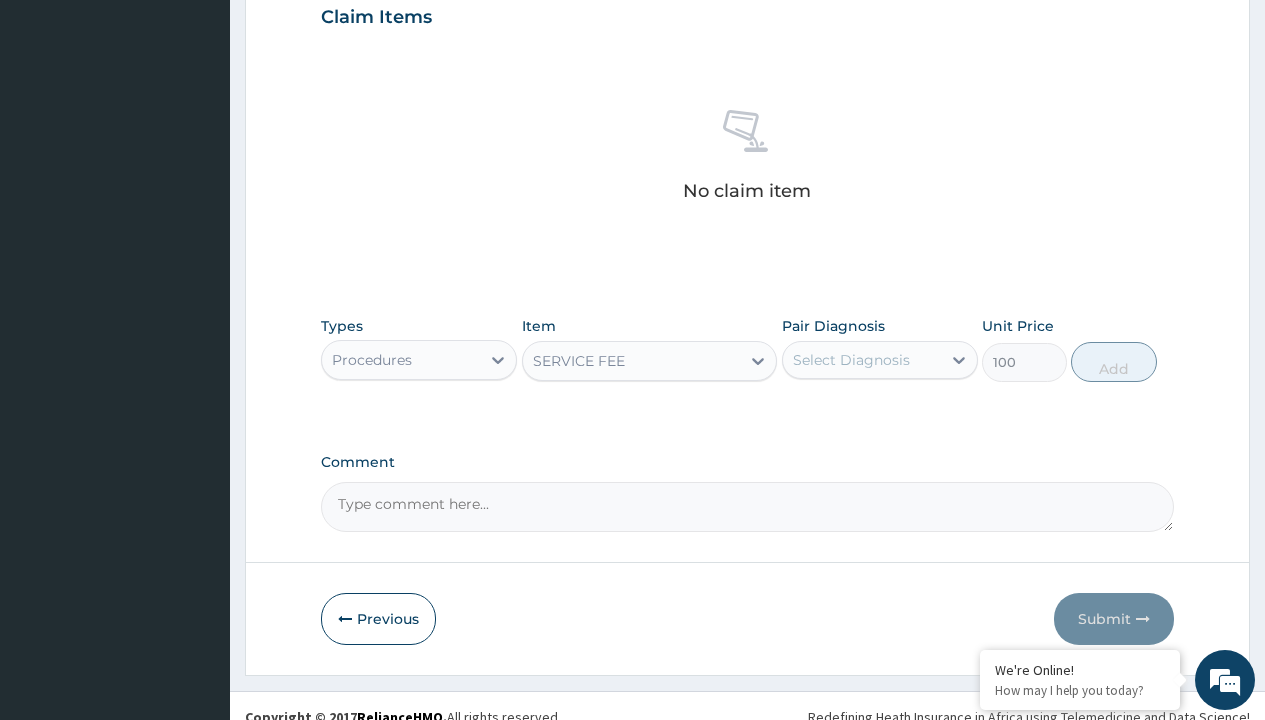 click on "Prescription collected" at bounding box center (409, -147) 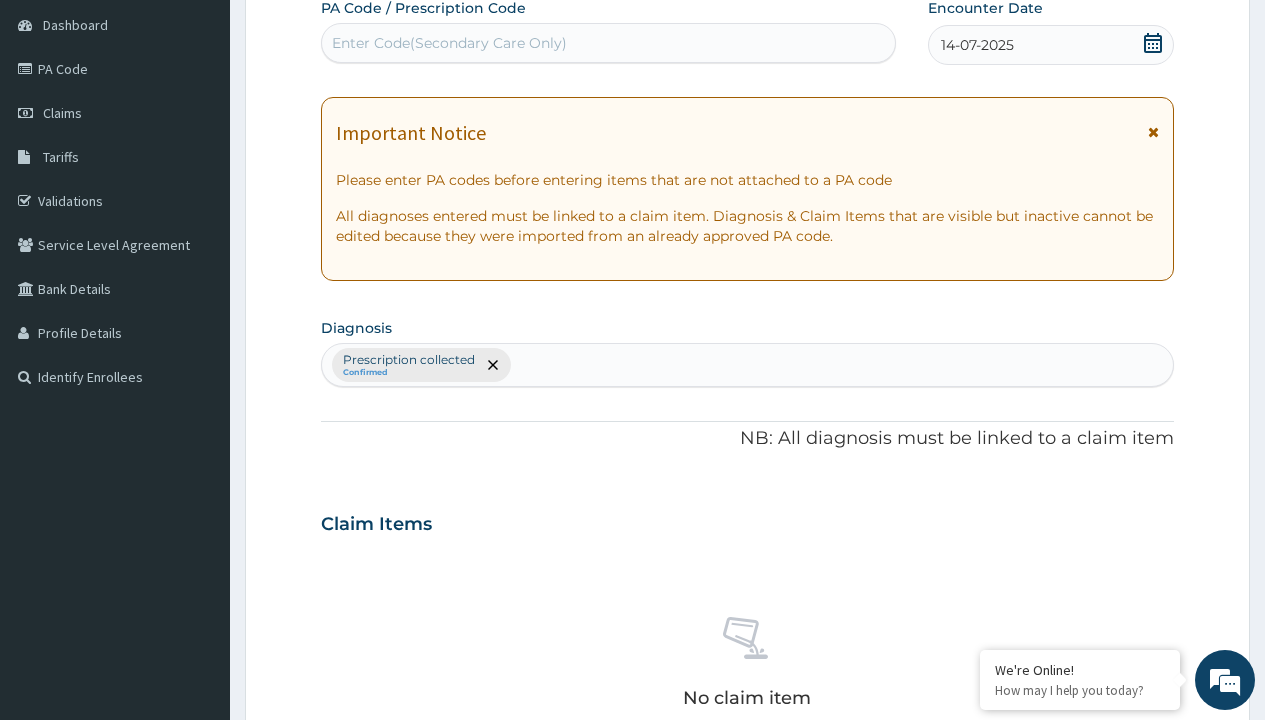 type on "prescription collected" 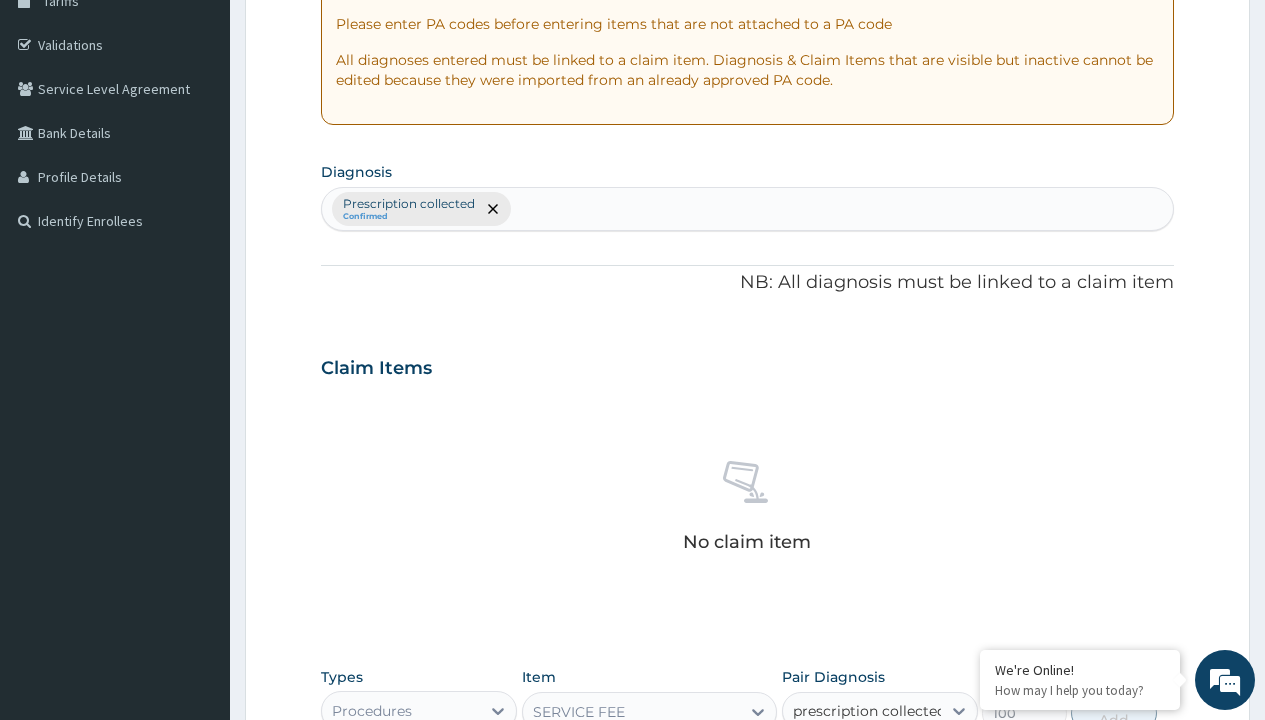 scroll, scrollTop: 0, scrollLeft: 0, axis: both 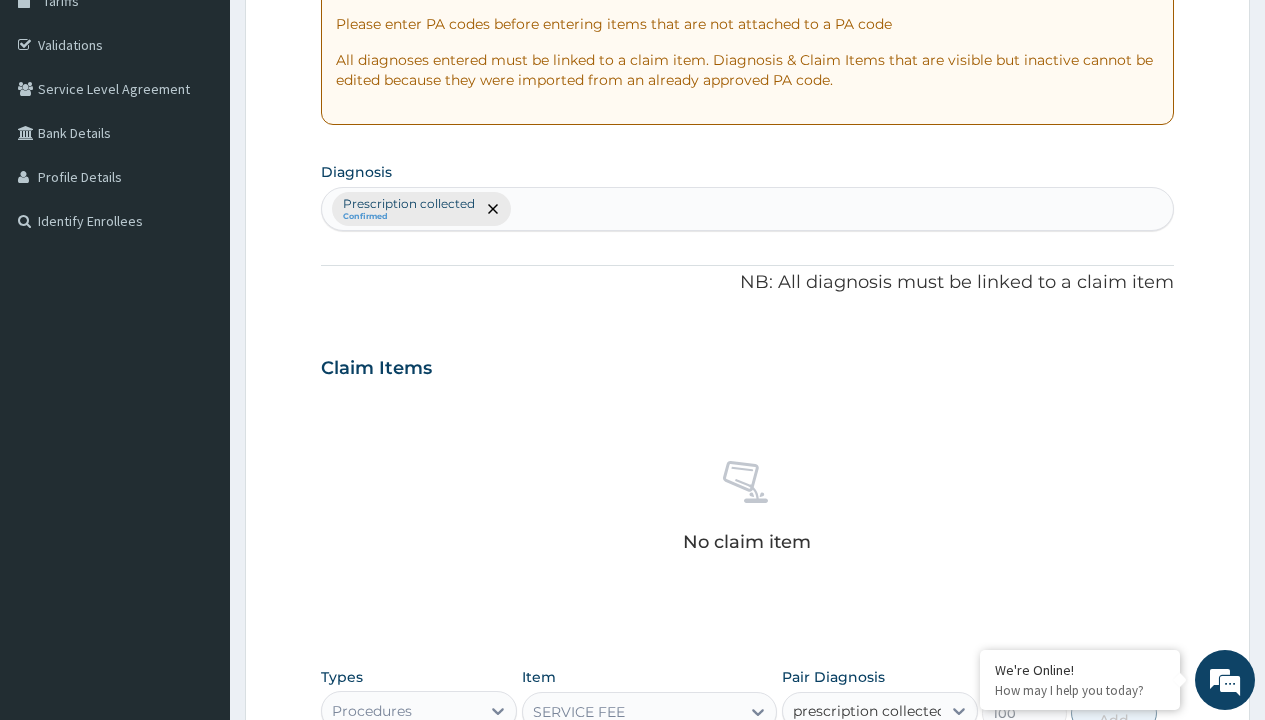click on "Prescription collected" at bounding box center (890, 770) 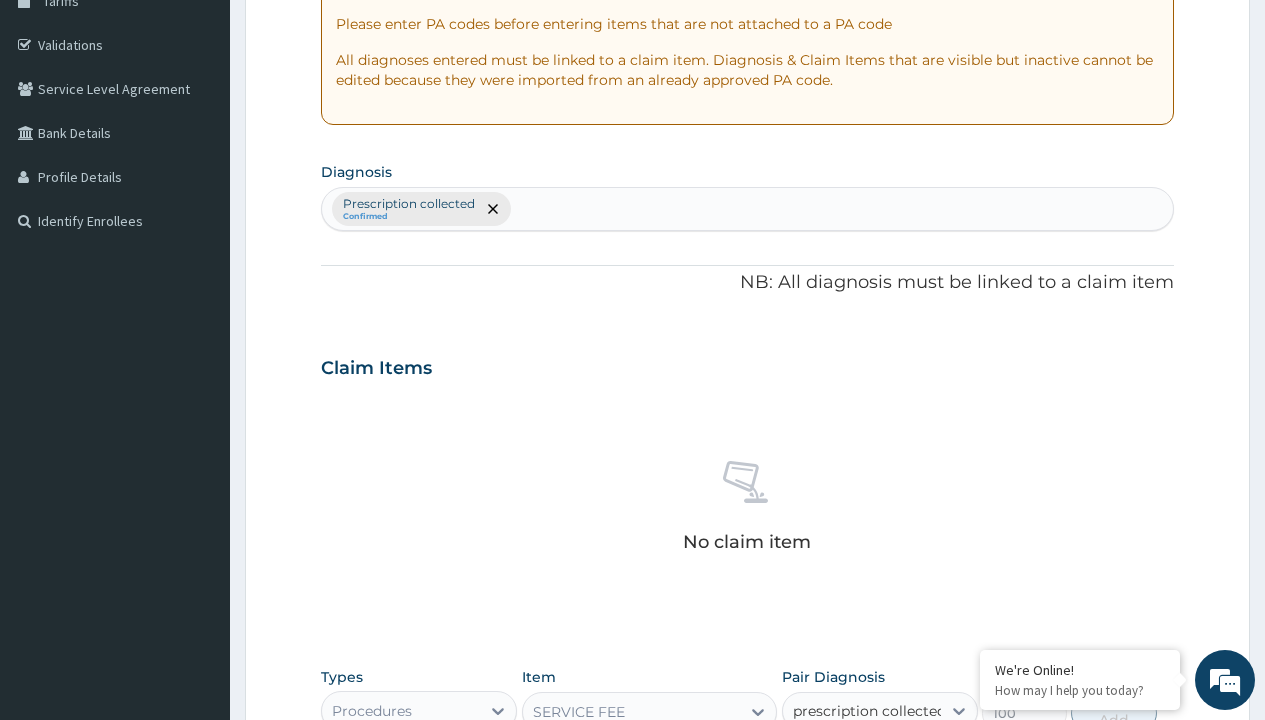 type 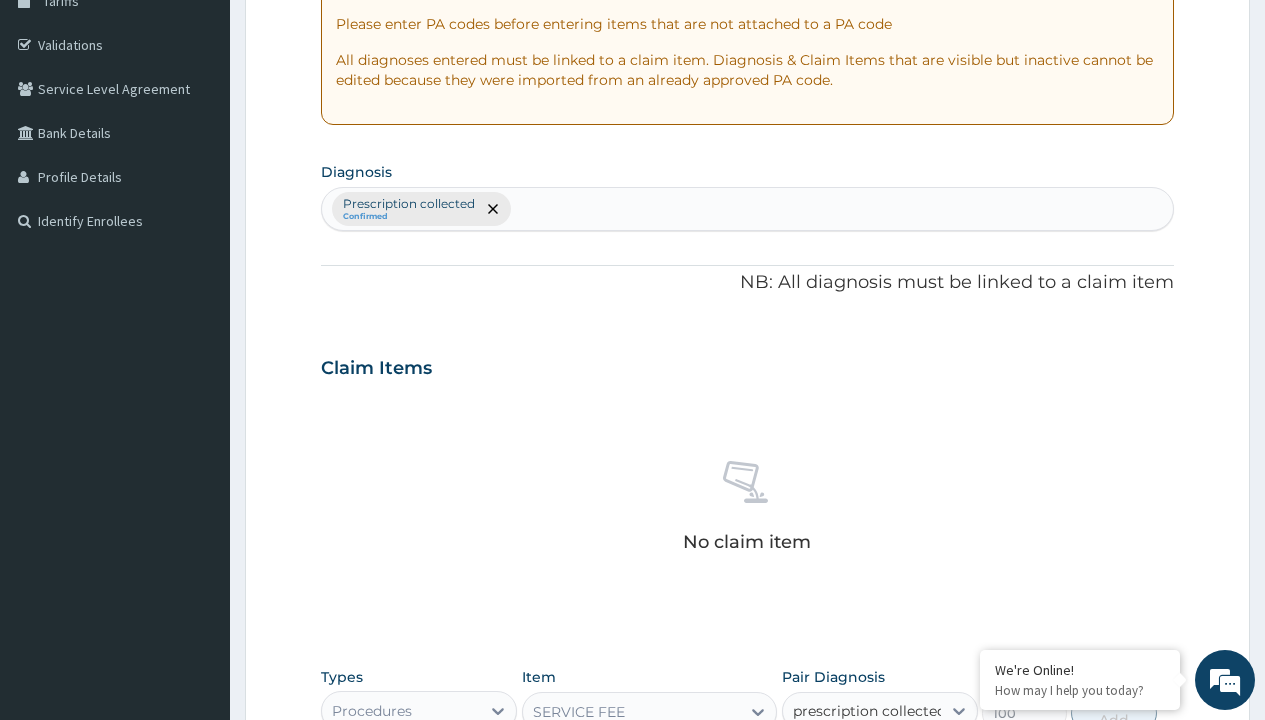 checkbox on "true" 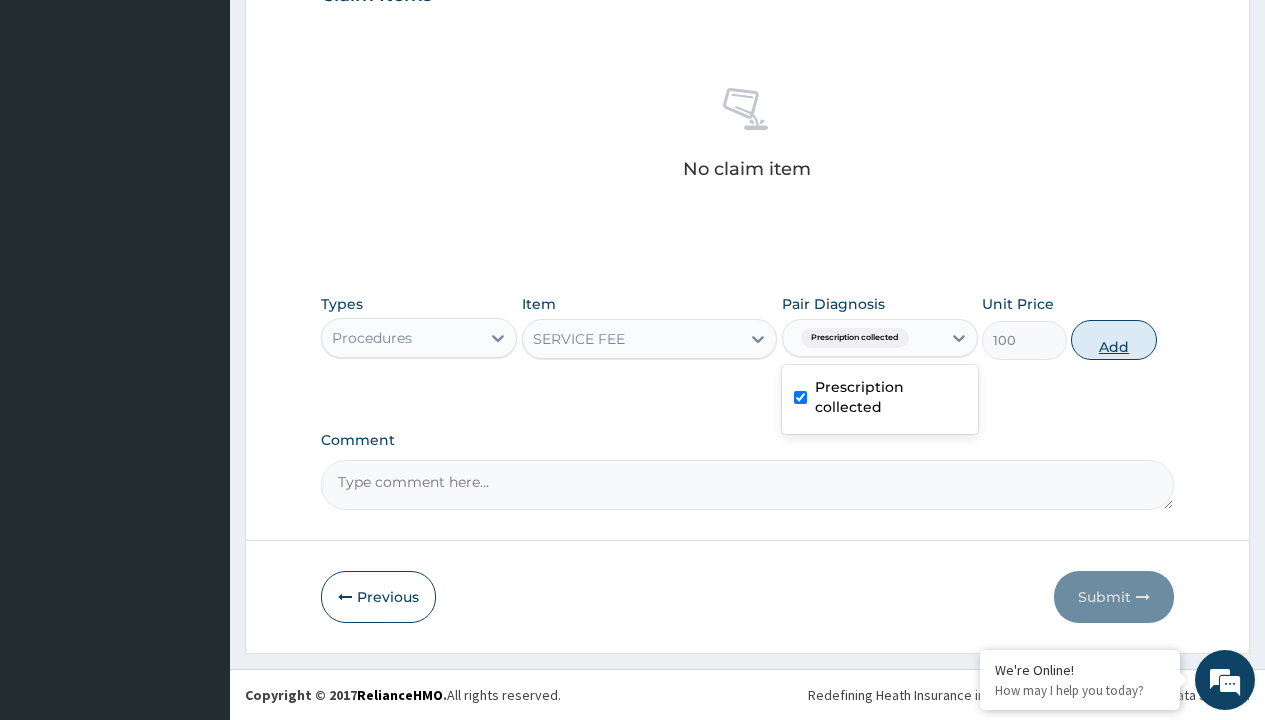 click on "Add" at bounding box center [1113, 340] 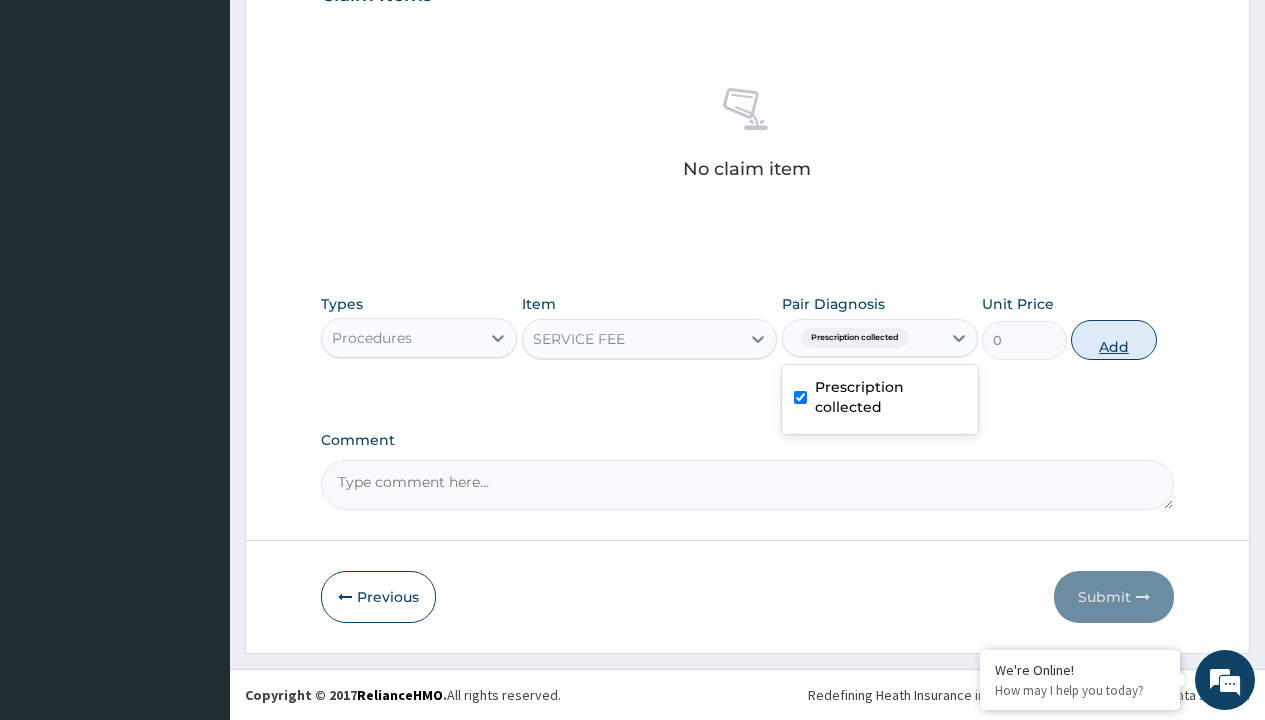 scroll, scrollTop: 642, scrollLeft: 0, axis: vertical 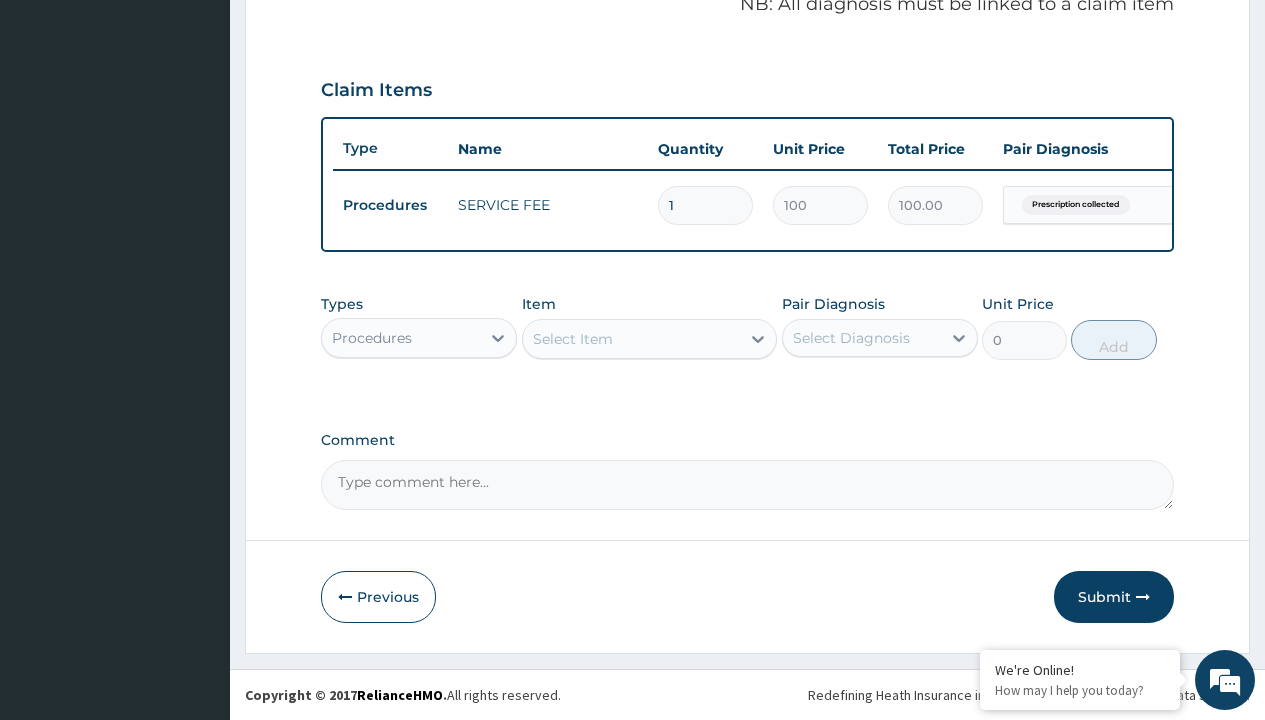 click on "Procedures" at bounding box center (372, 338) 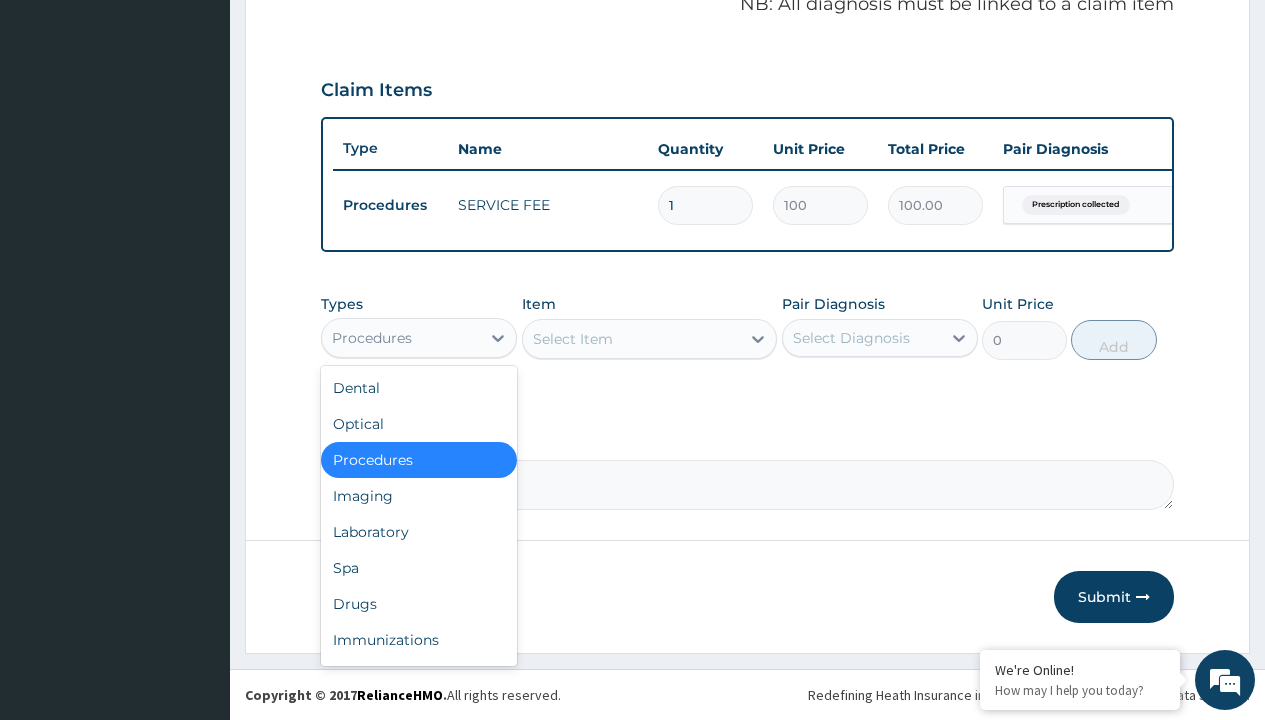 type on "drugs" 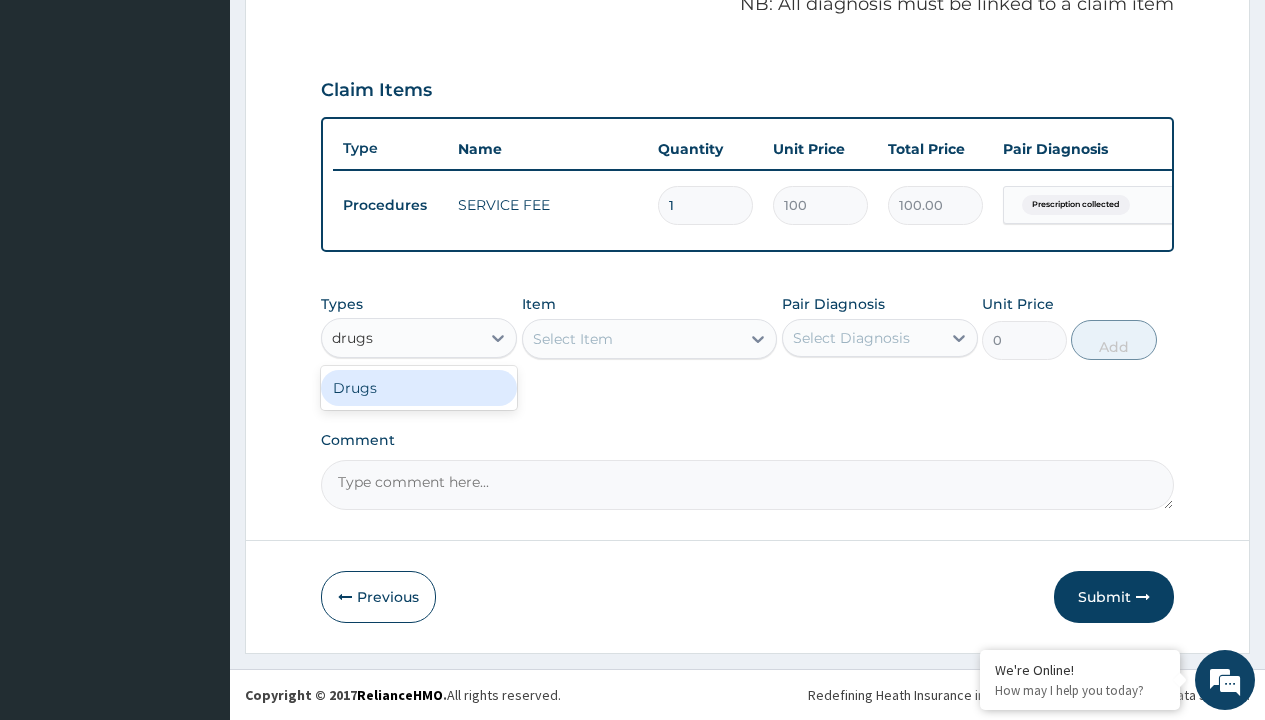 scroll, scrollTop: 0, scrollLeft: 0, axis: both 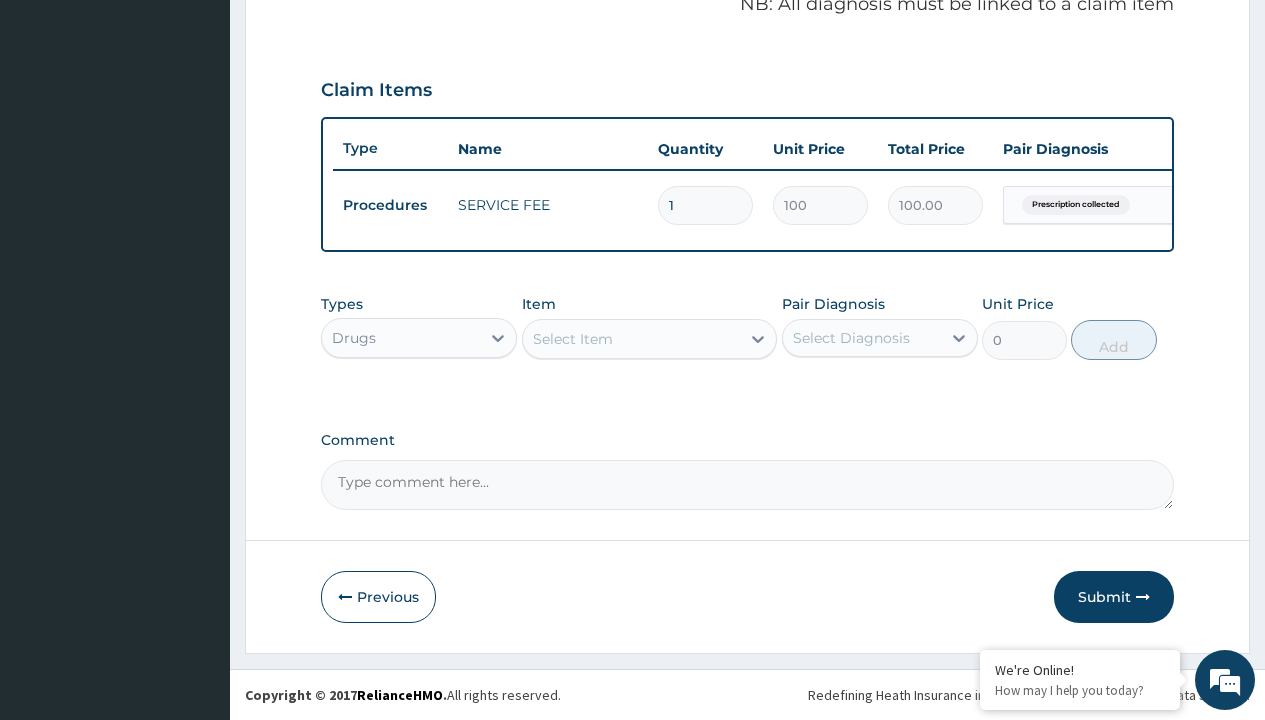 click on "Select Item" at bounding box center [573, 339] 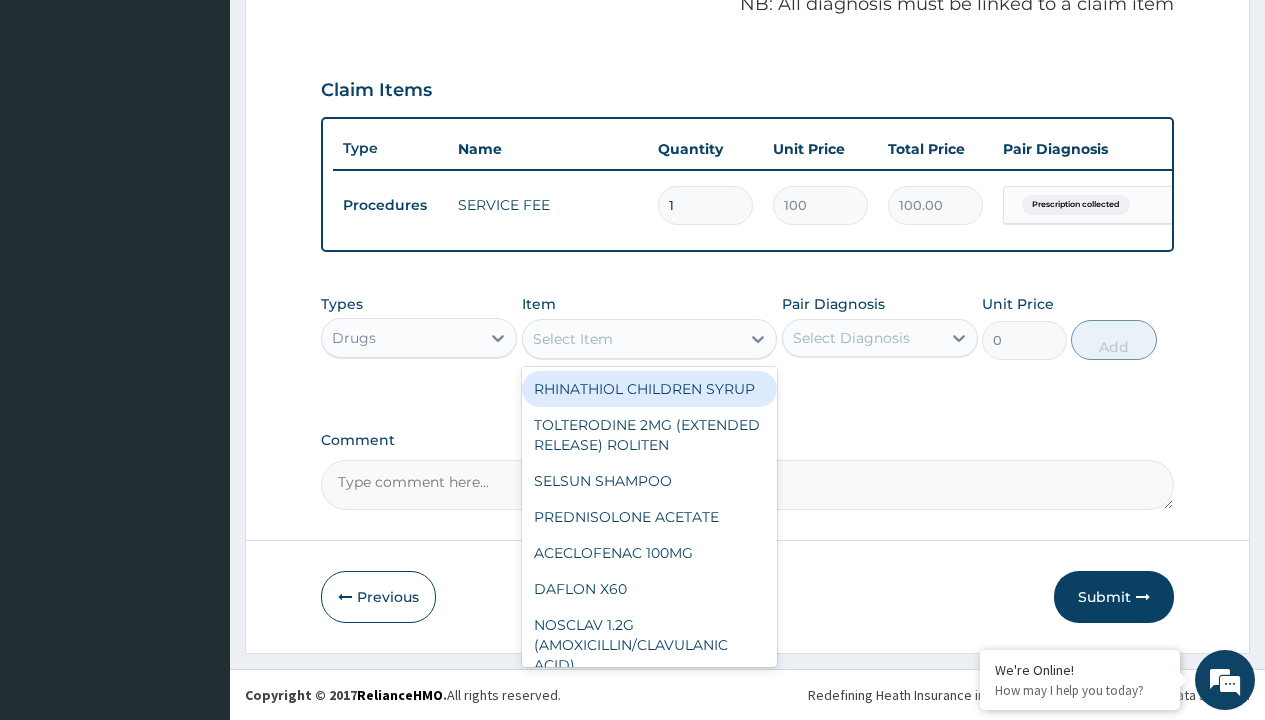 type on "amoksiklav 1000mg tabs x 10 (amoxicillin/clavulanic acid) x7" 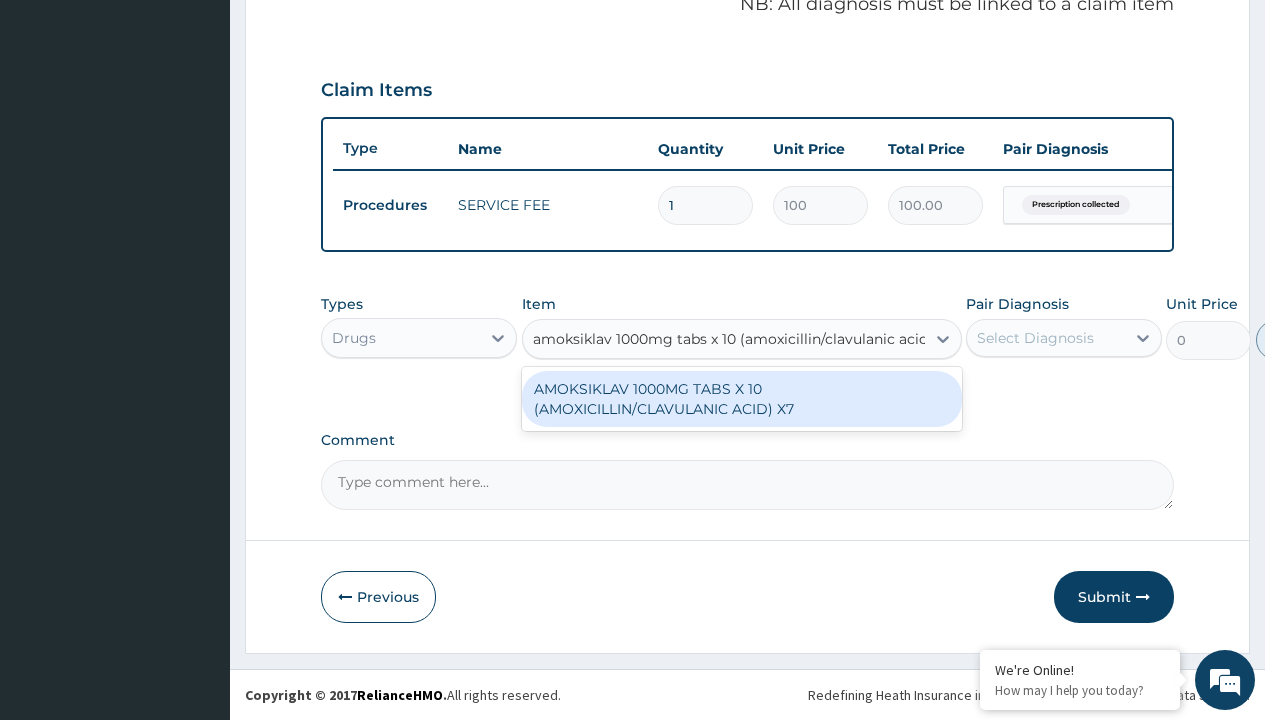 scroll, scrollTop: 0, scrollLeft: 0, axis: both 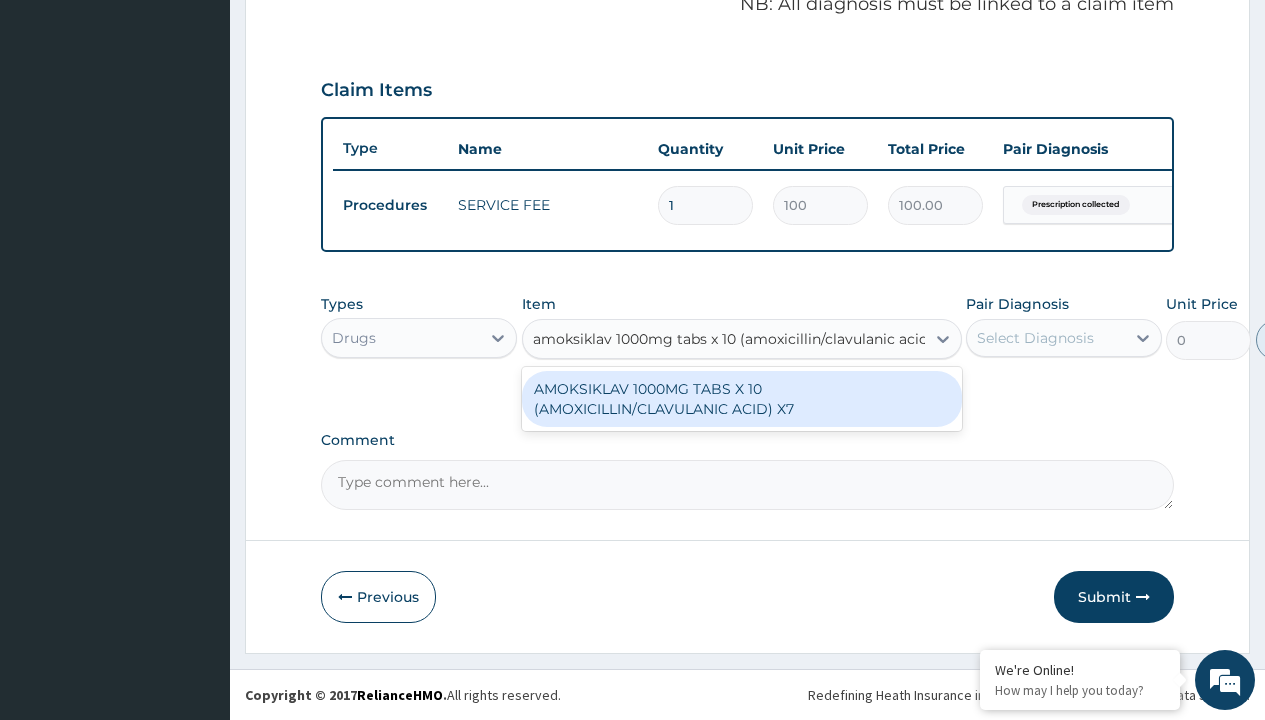 click on "AMOKSIKLAV 1000MG TABS X 10 (AMOXICILLIN/CLAVULANIC ACID) X7" at bounding box center [742, 399] 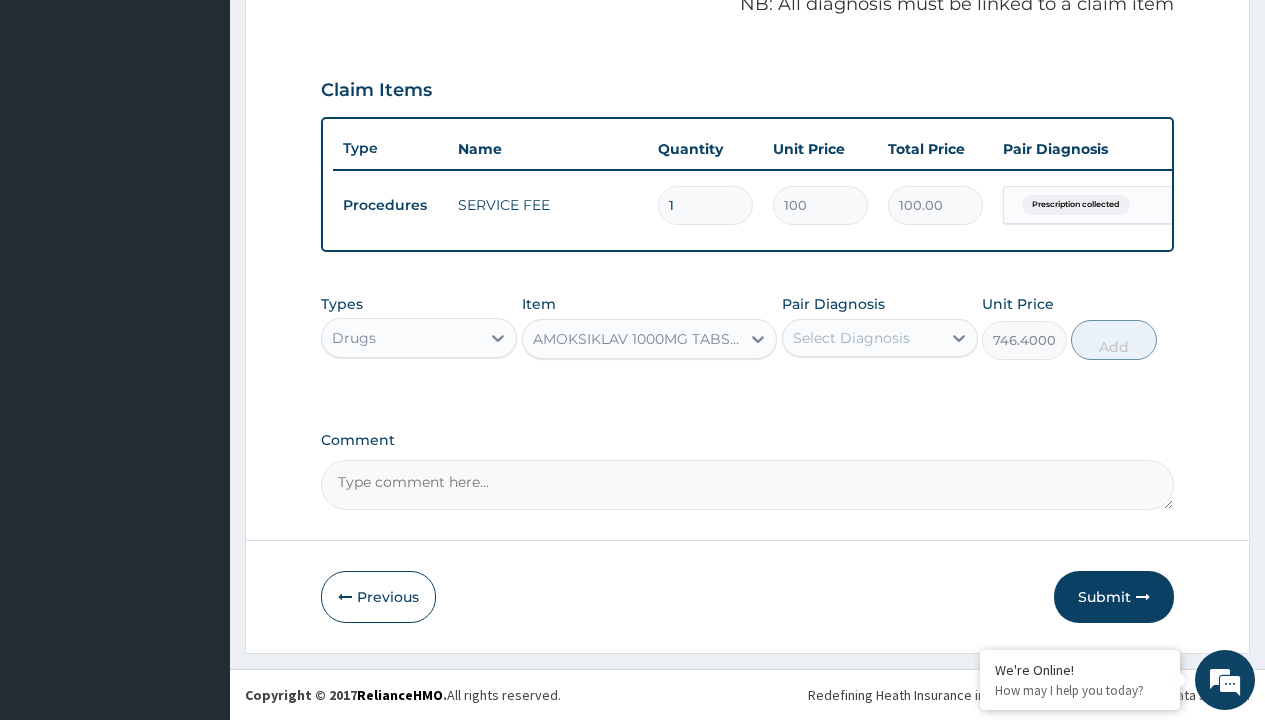 click on "Prescription collected" at bounding box center [409, -74] 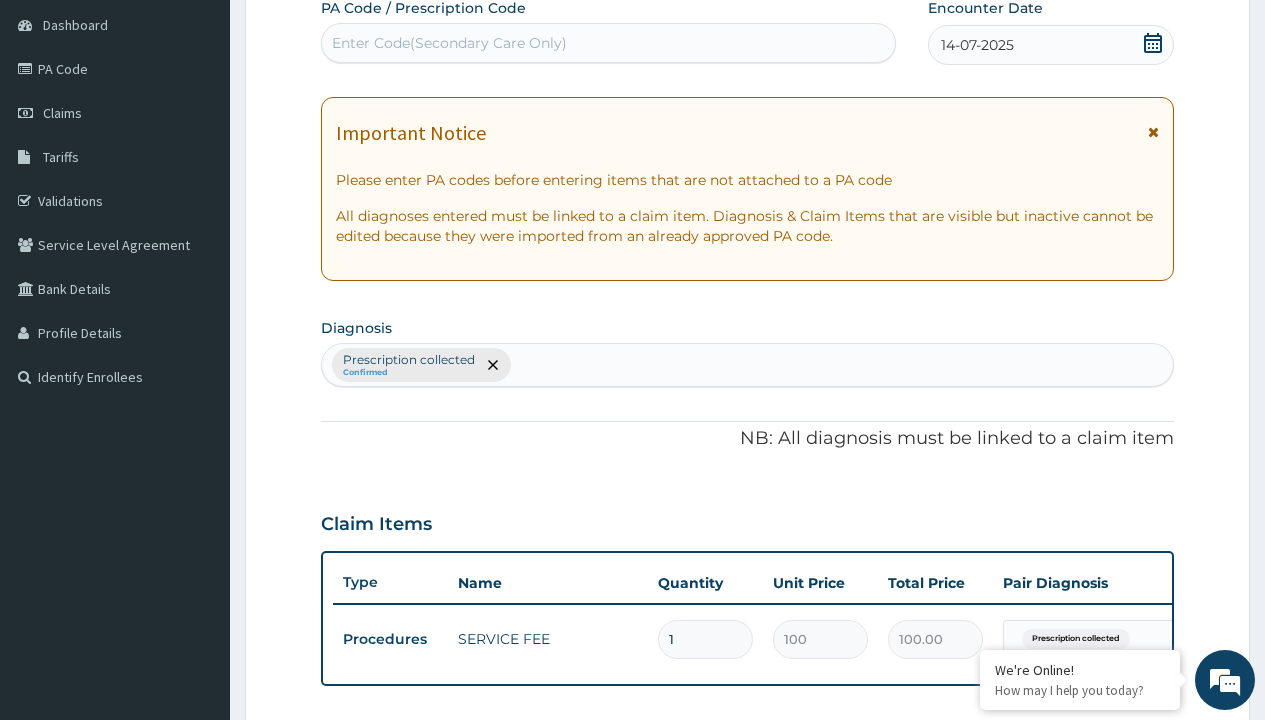 type on "prescription collected" 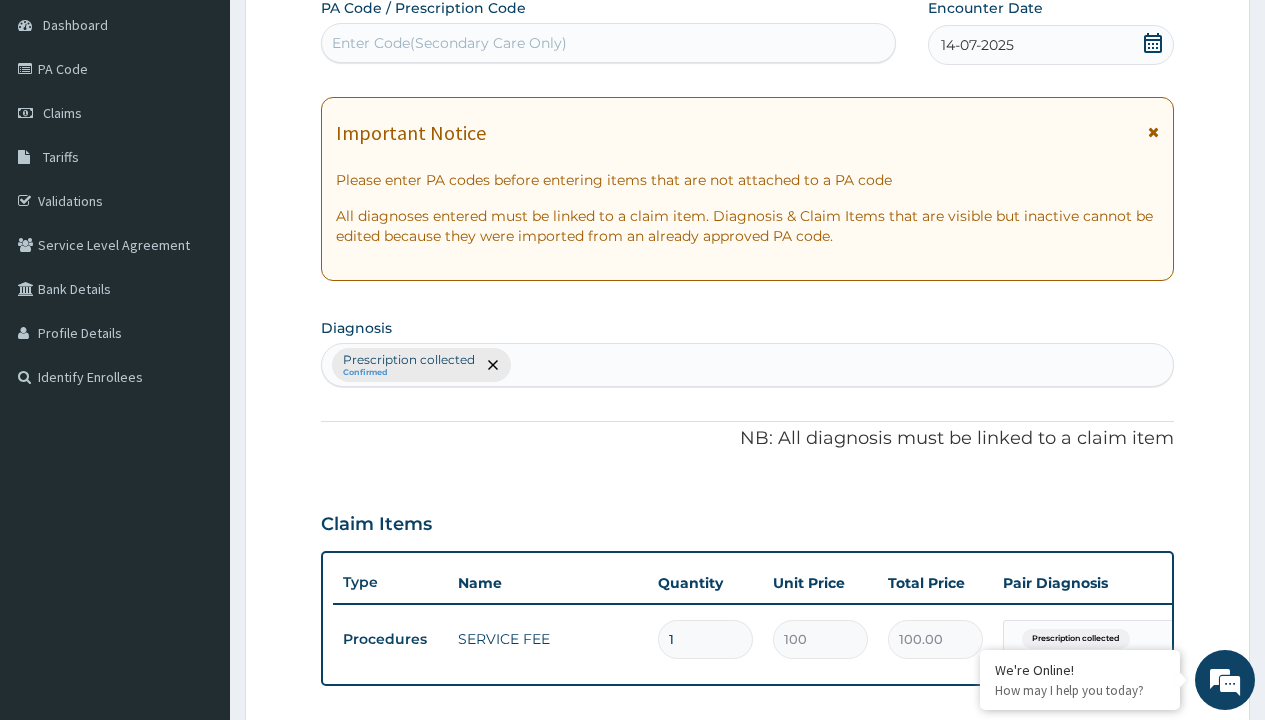 scroll, scrollTop: 0, scrollLeft: 0, axis: both 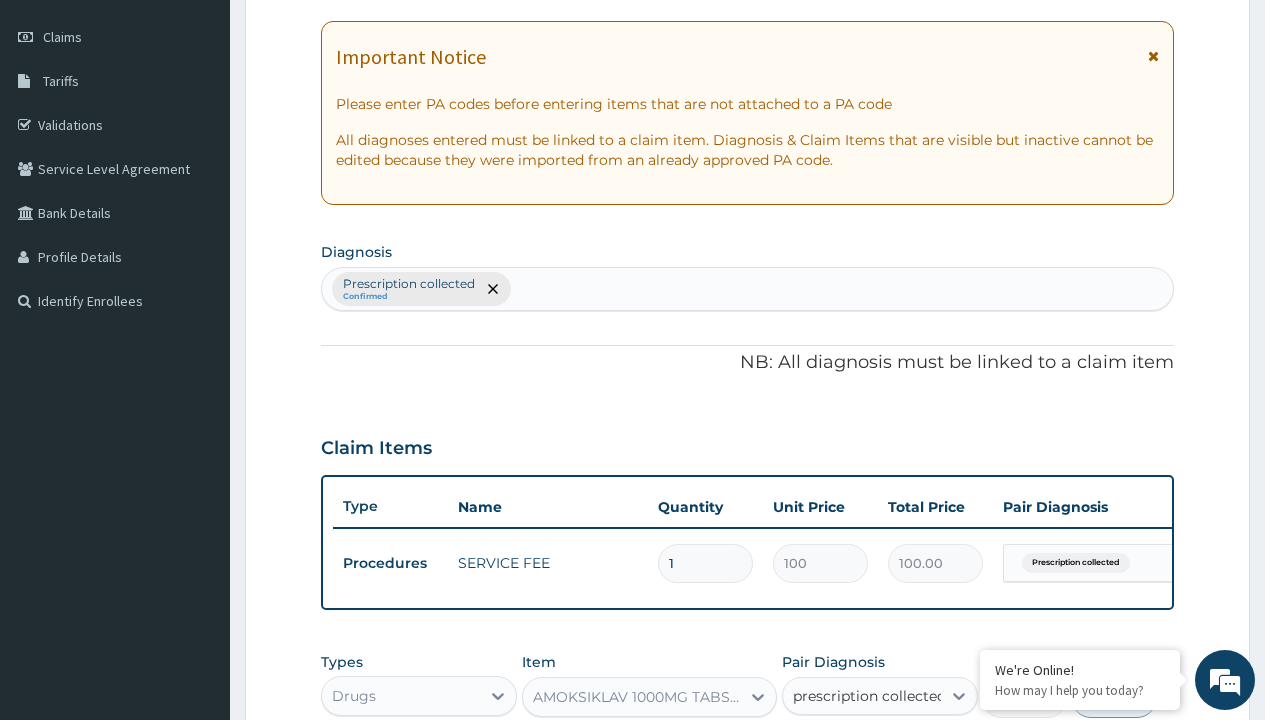 click on "Prescription collected" at bounding box center [890, 755] 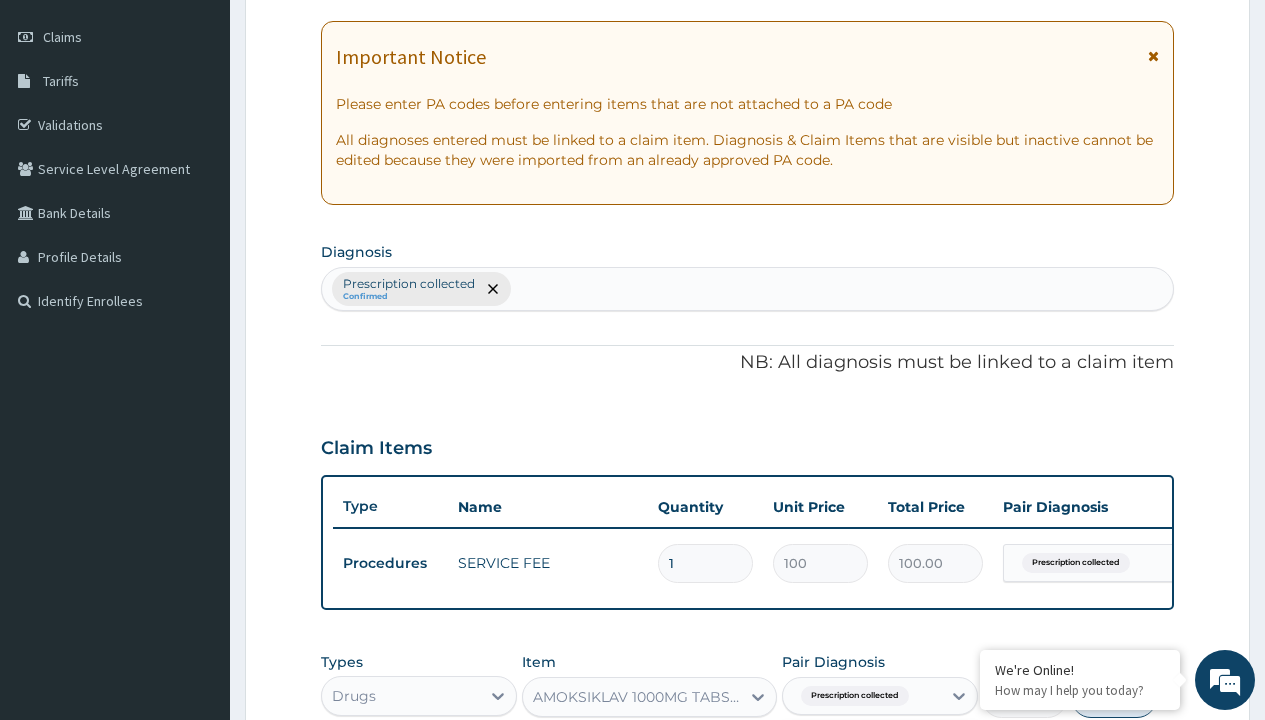 scroll, scrollTop: 642, scrollLeft: 0, axis: vertical 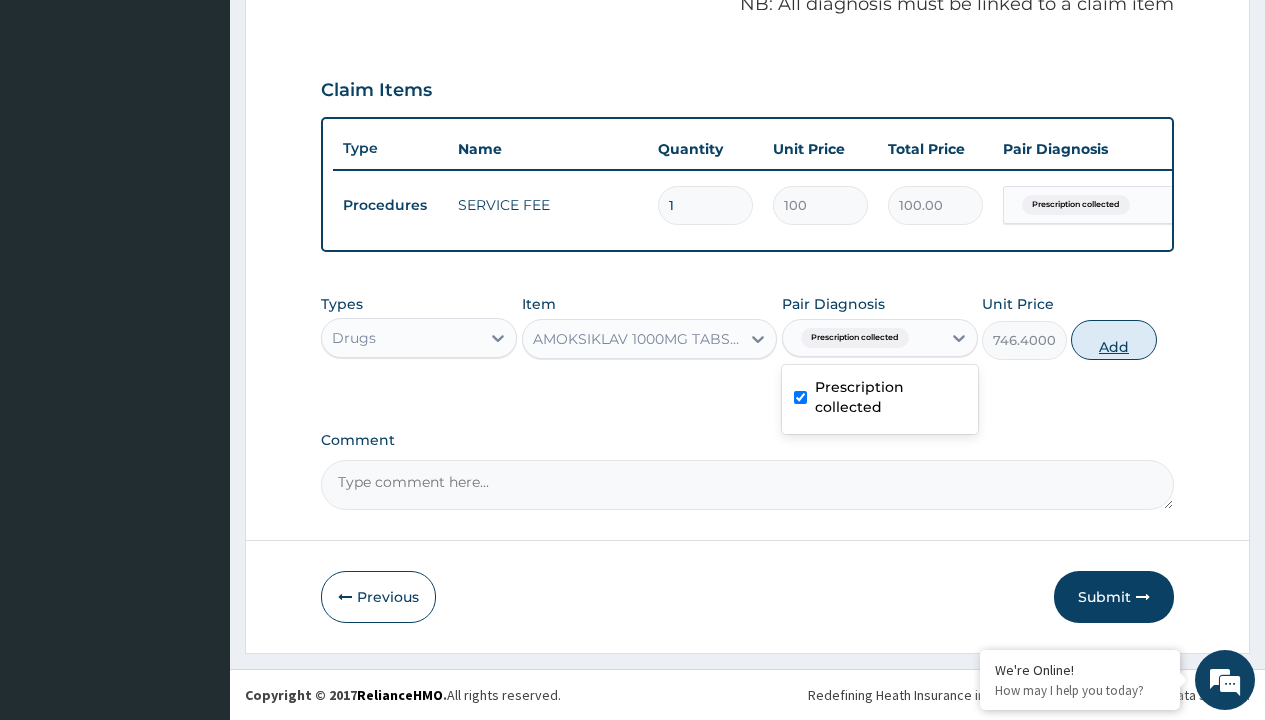 click on "Add" at bounding box center [1113, 340] 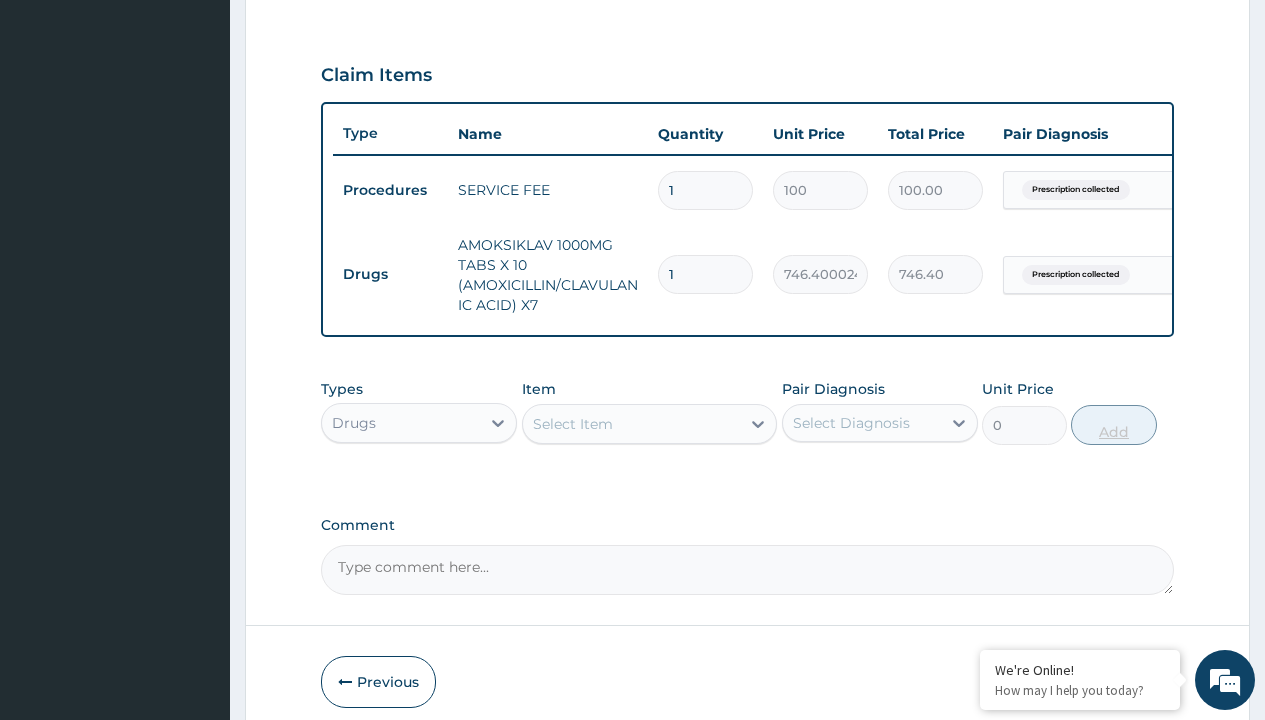 type on "28" 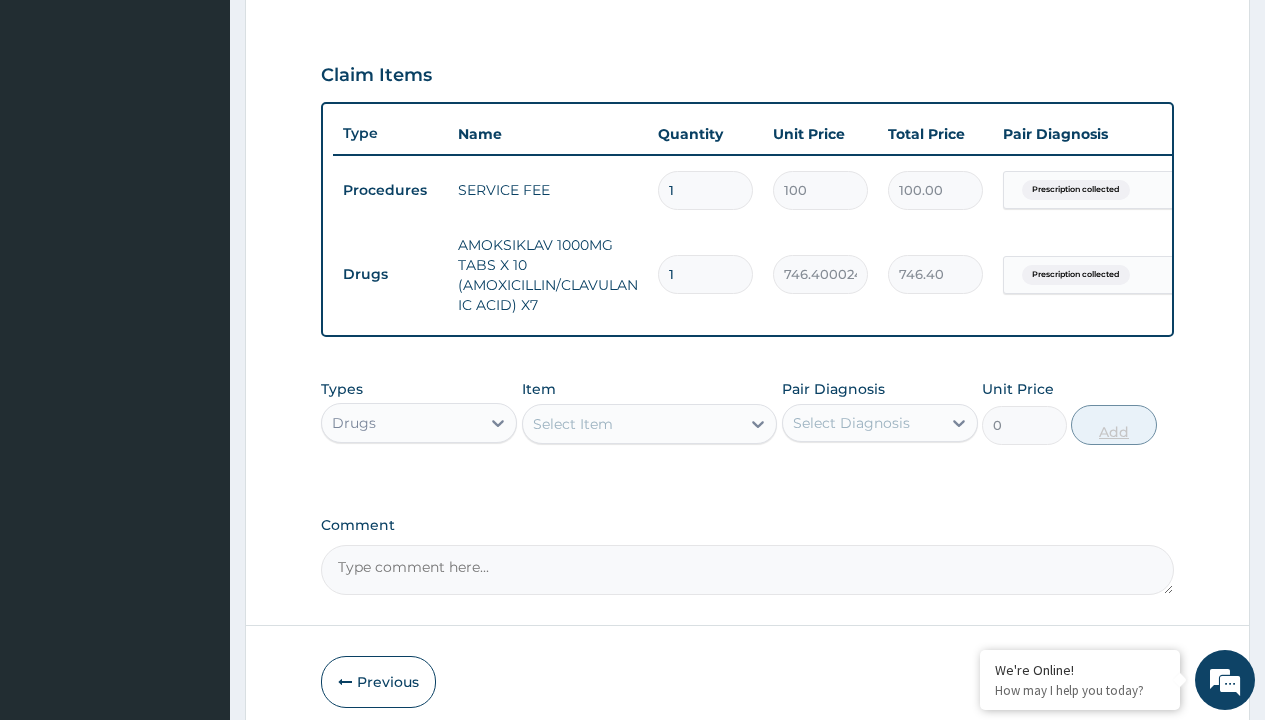 type on "20899.20" 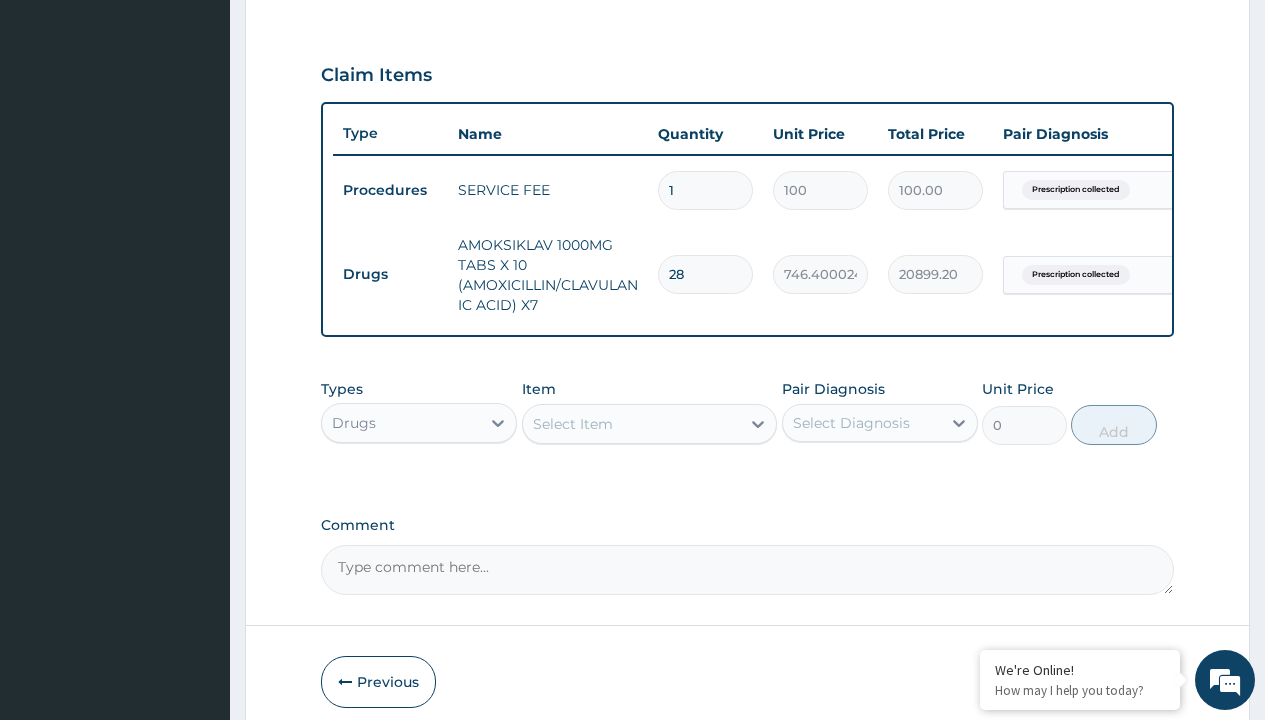 type on "28" 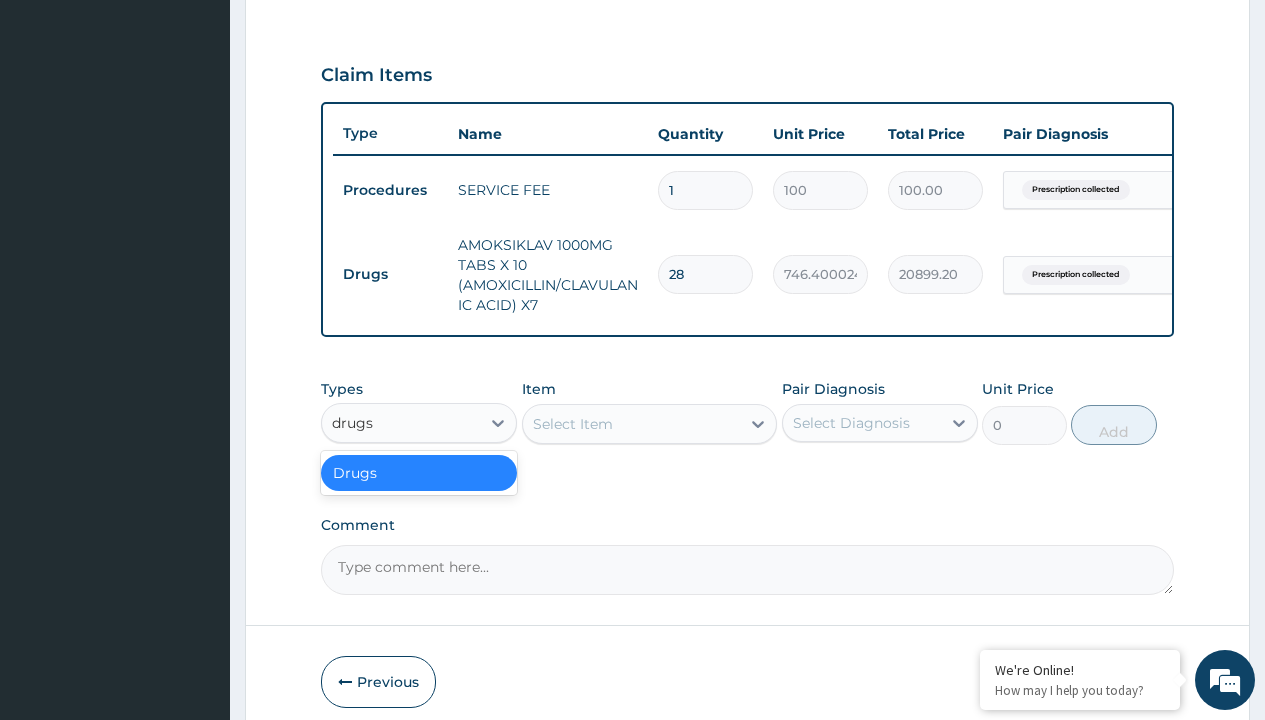 scroll, scrollTop: 0, scrollLeft: 0, axis: both 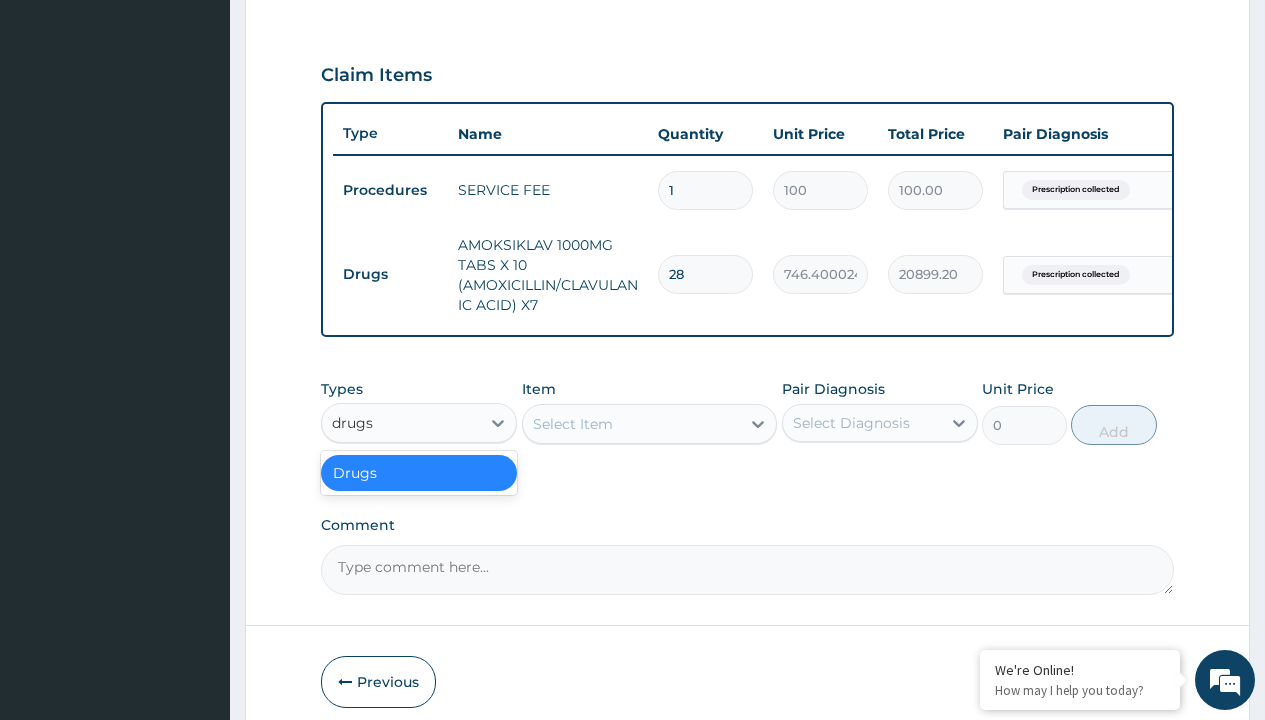 click on "Drugs" at bounding box center [419, 473] 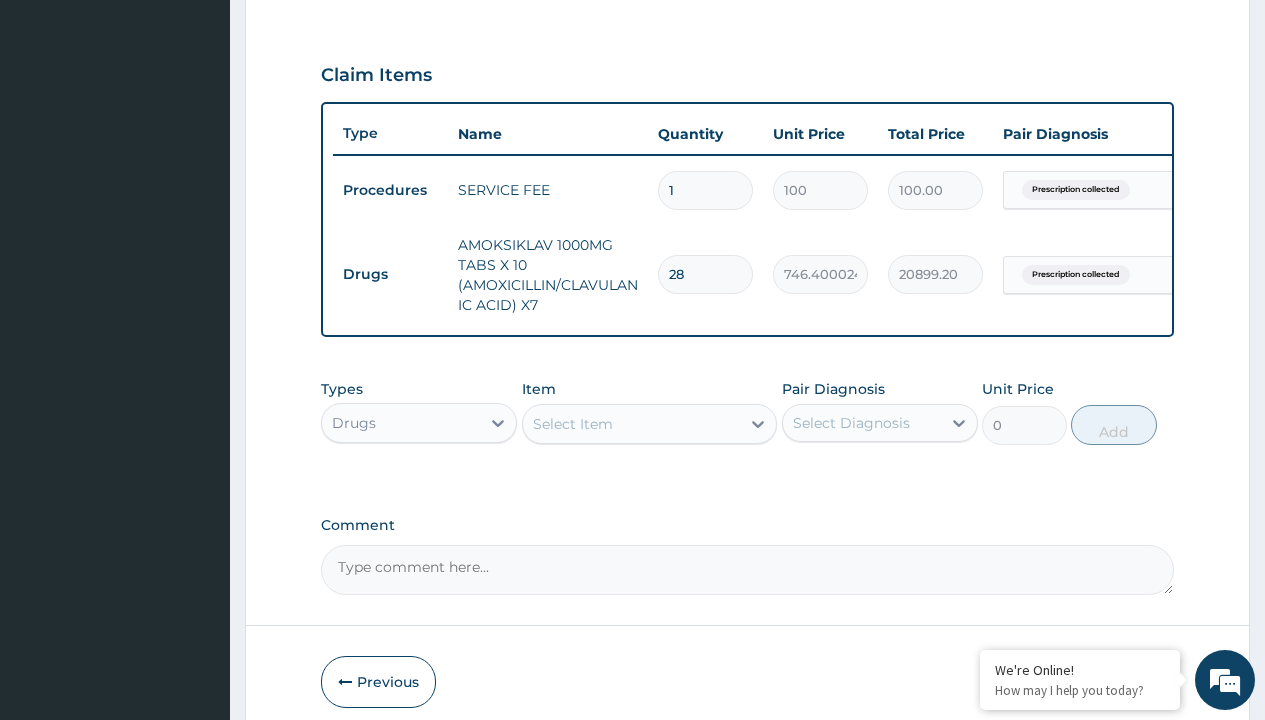 click on "Select Item" at bounding box center [573, 424] 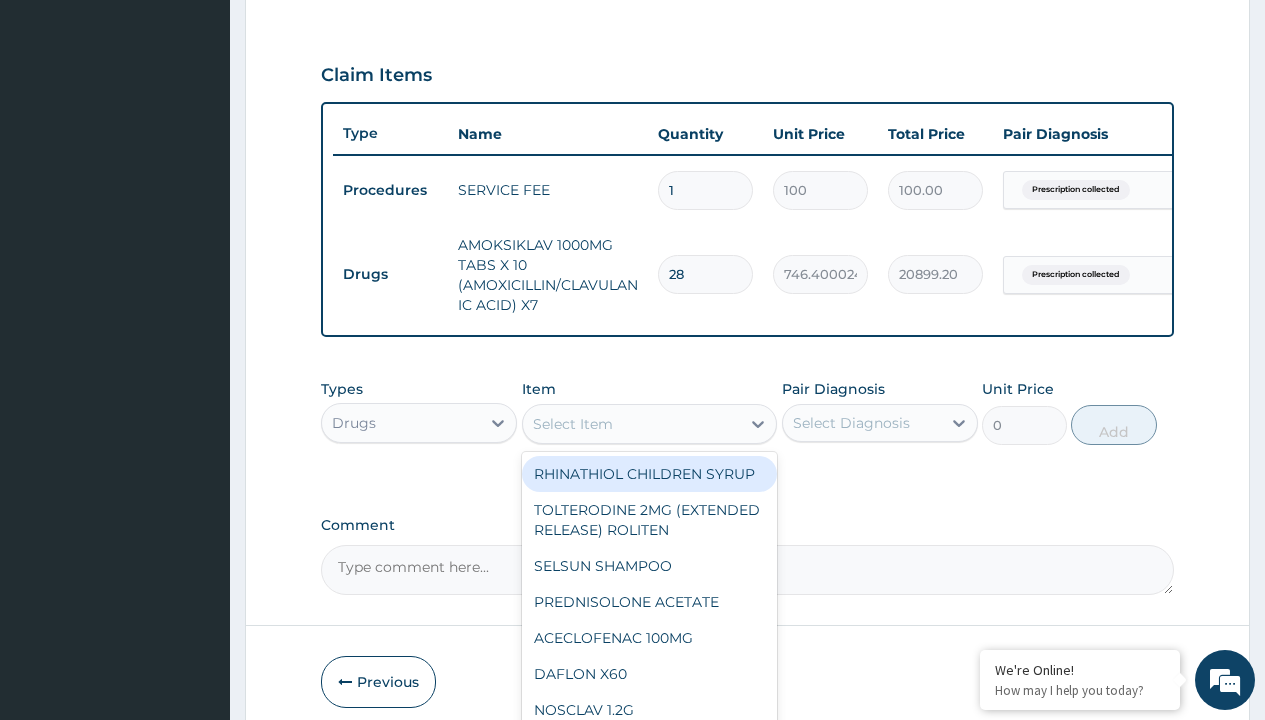 type on "cap tetracycline 250mg" 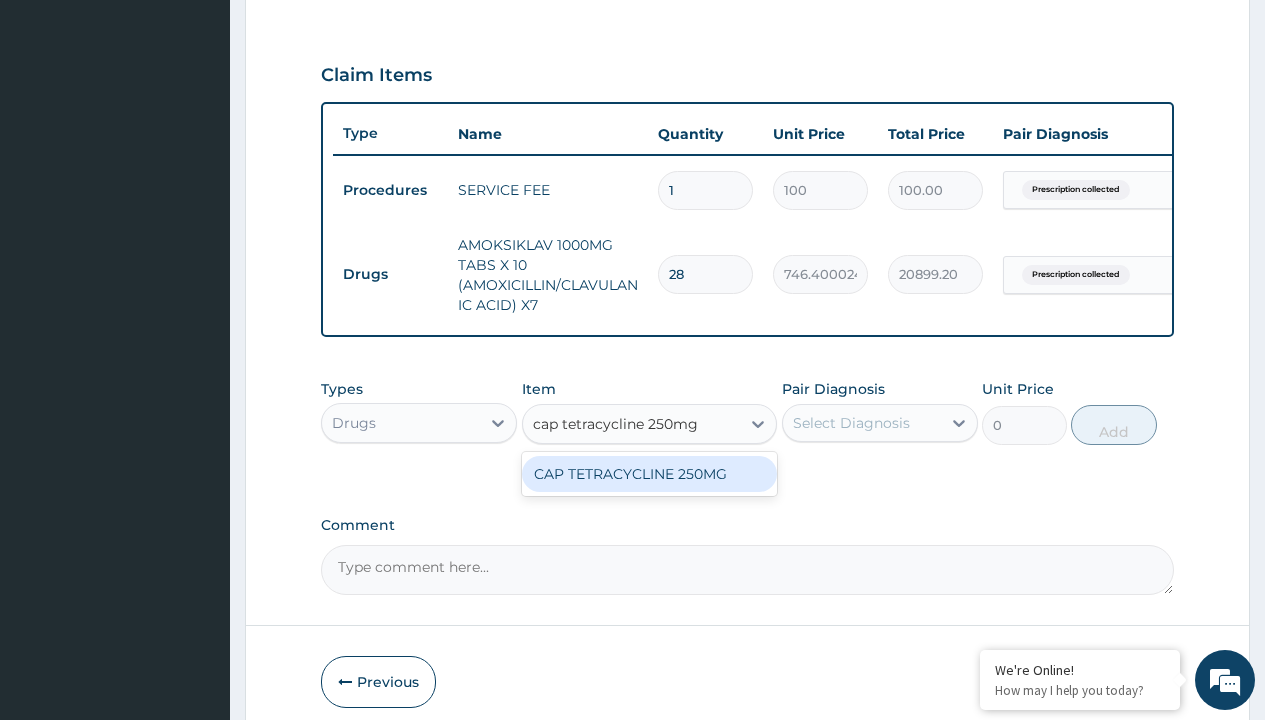 scroll, scrollTop: 0, scrollLeft: 0, axis: both 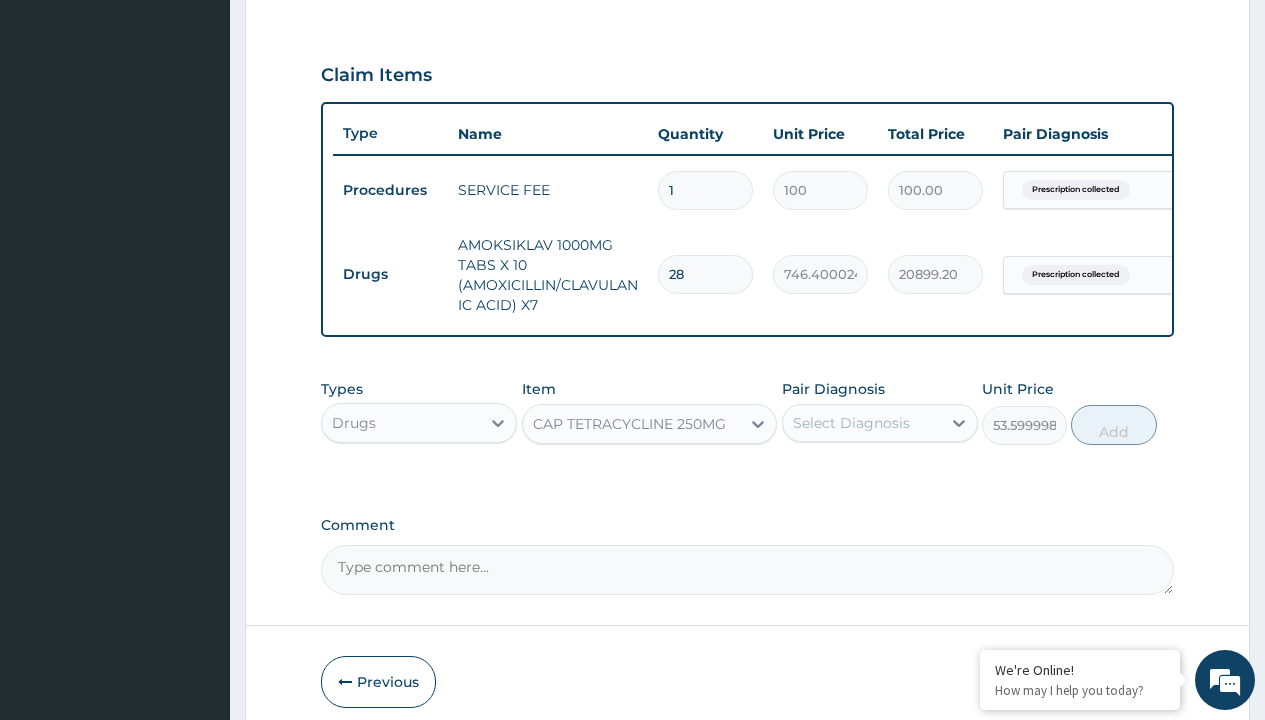 click on "Prescription collected" at bounding box center [409, -89] 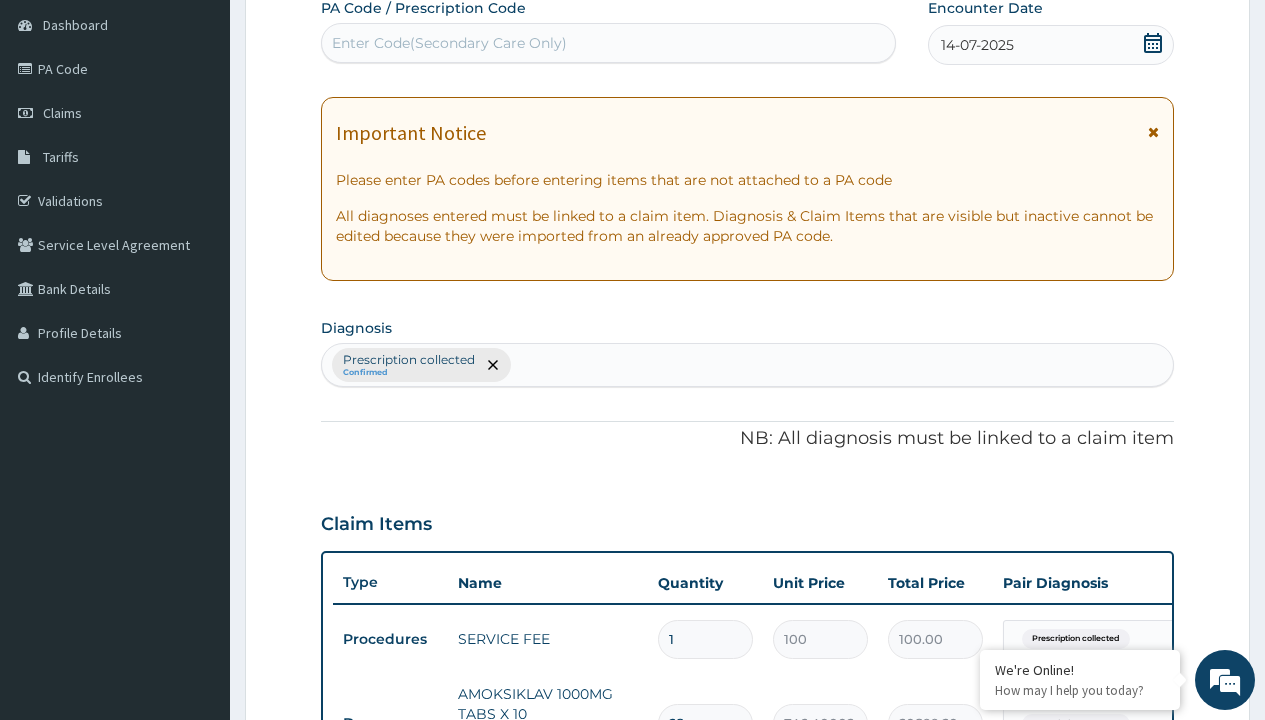 type on "prescription collected" 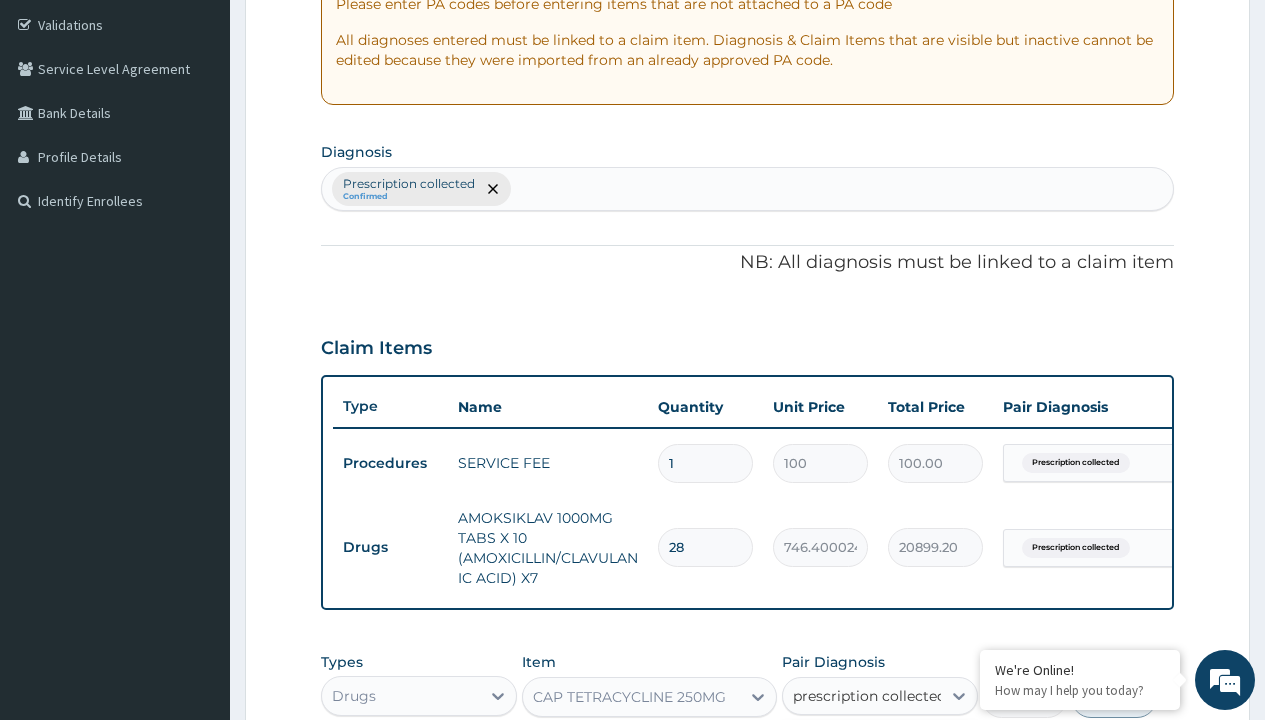 scroll, scrollTop: 0, scrollLeft: 0, axis: both 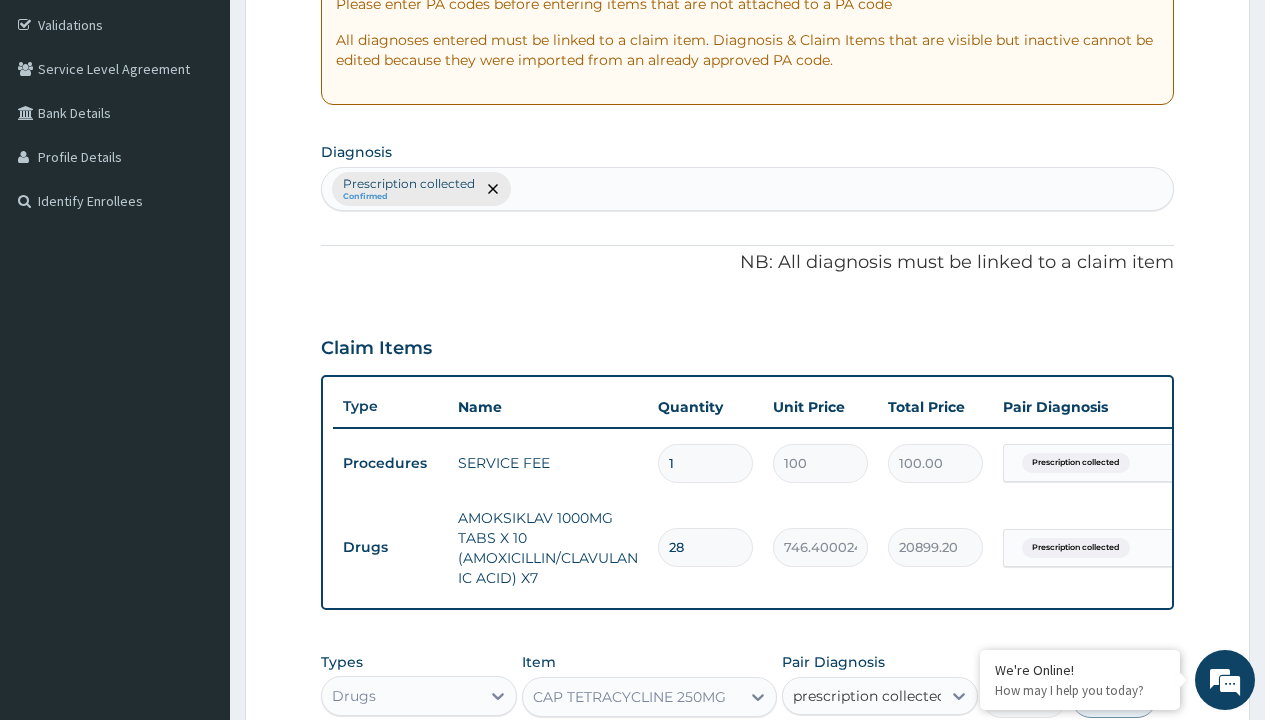 type 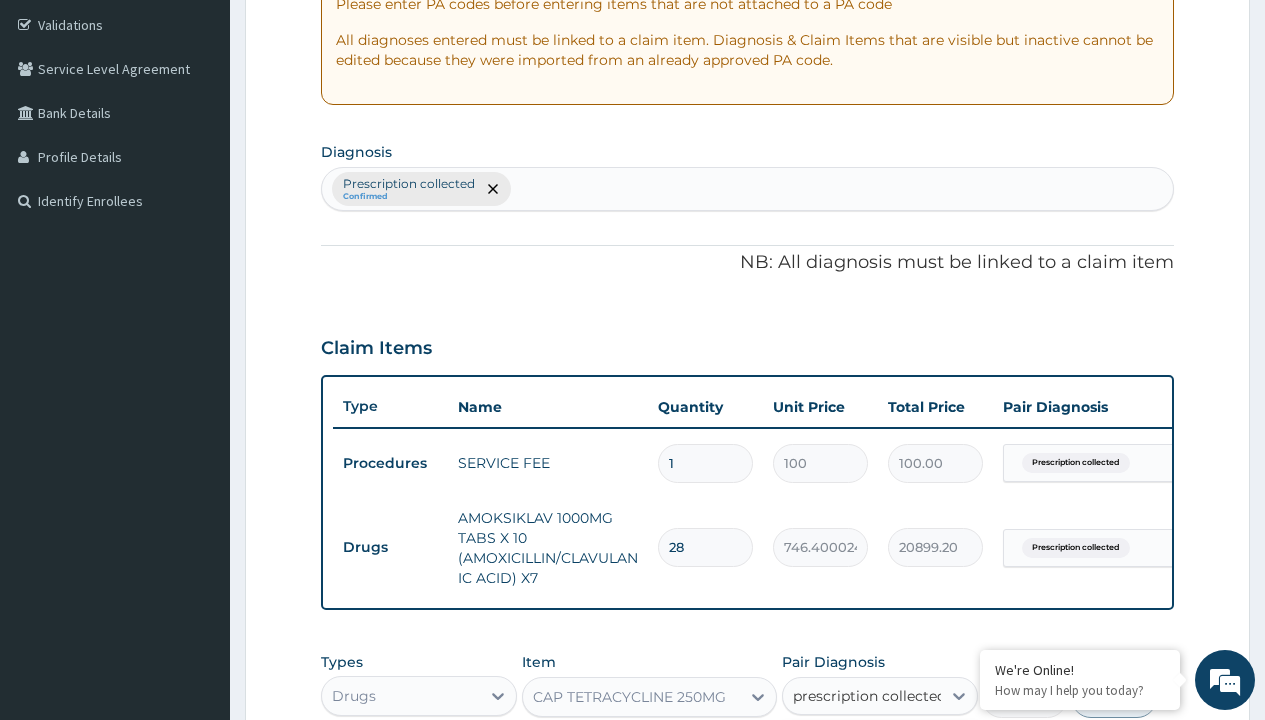 checkbox on "true" 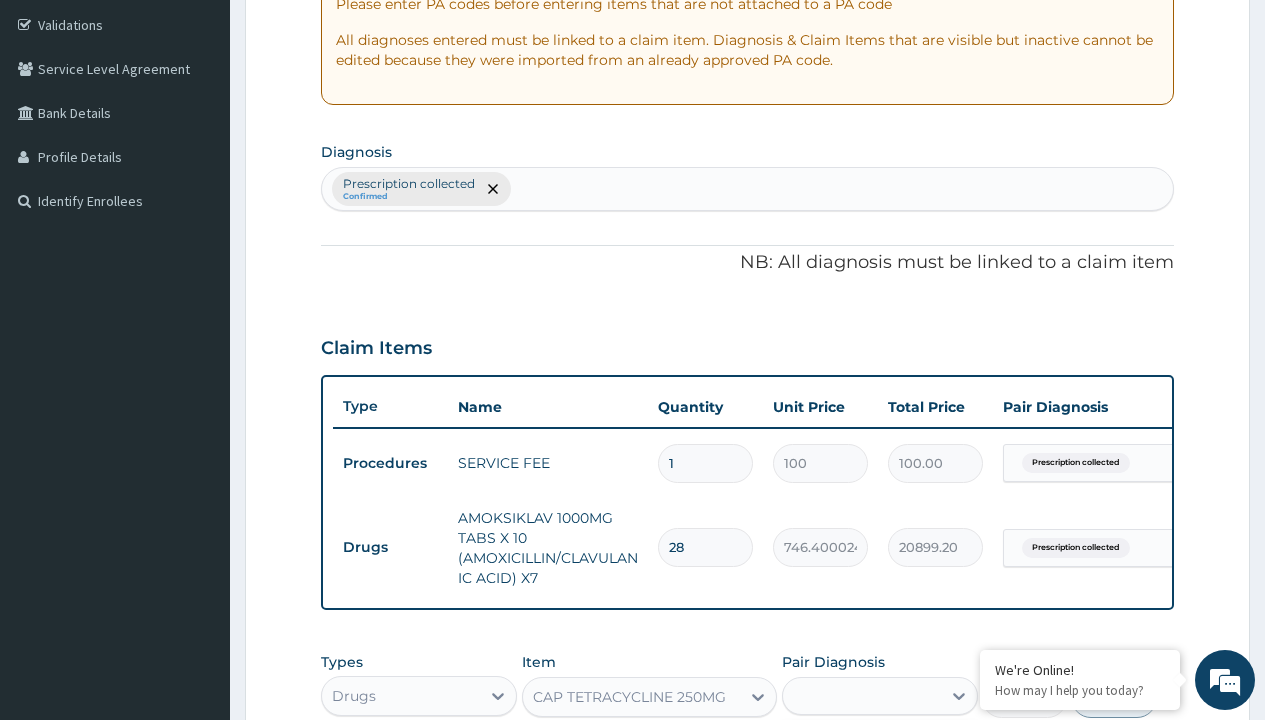 scroll, scrollTop: 742, scrollLeft: 0, axis: vertical 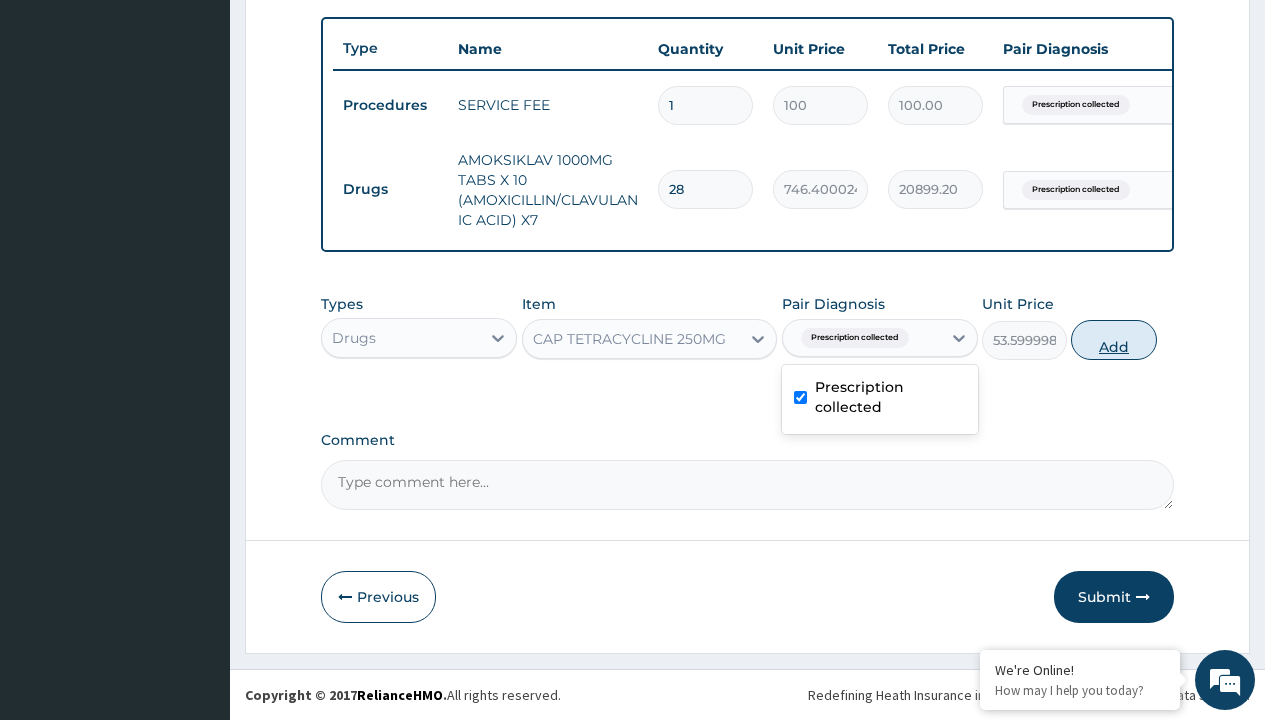 click on "Add" at bounding box center [1113, 340] 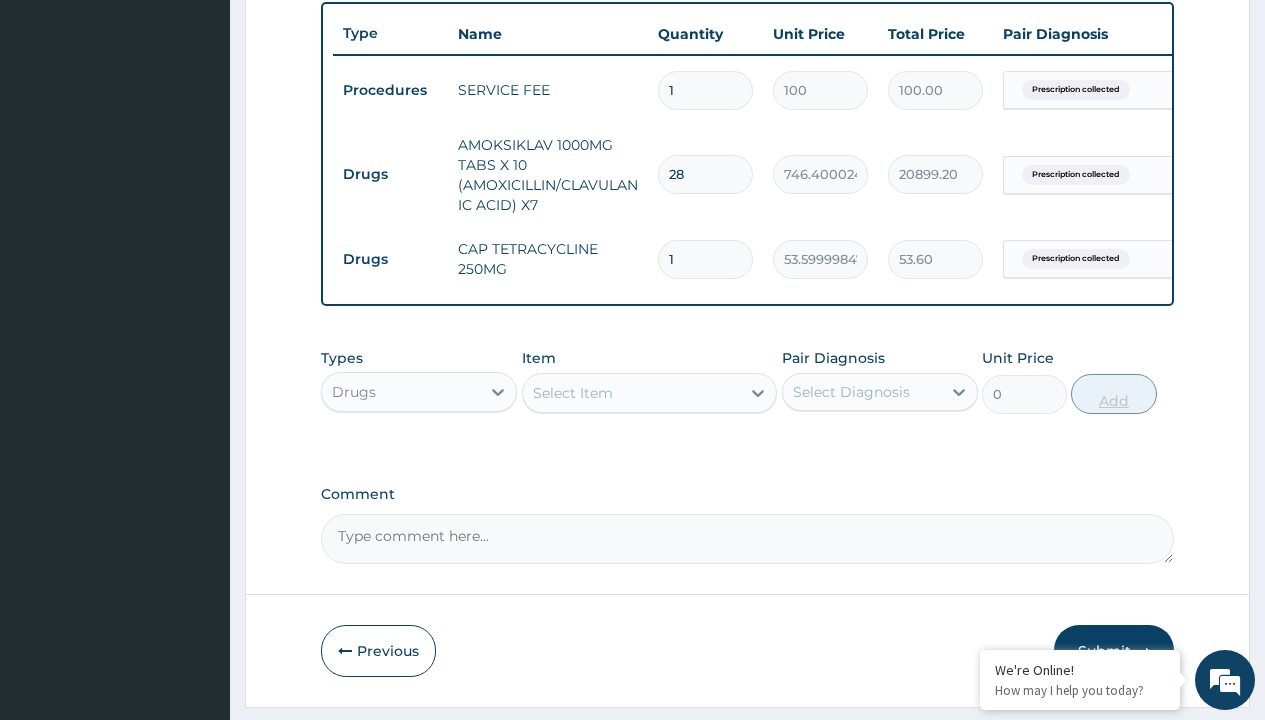 type on "30" 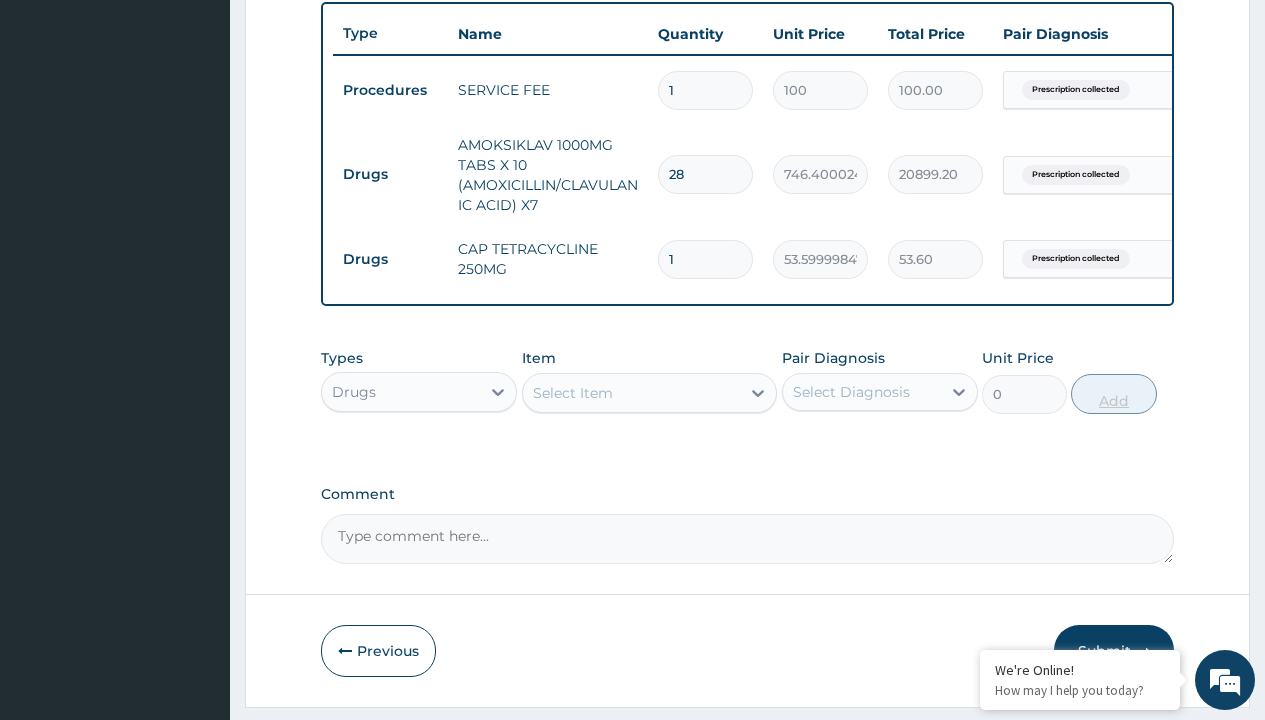 type on "1608.00" 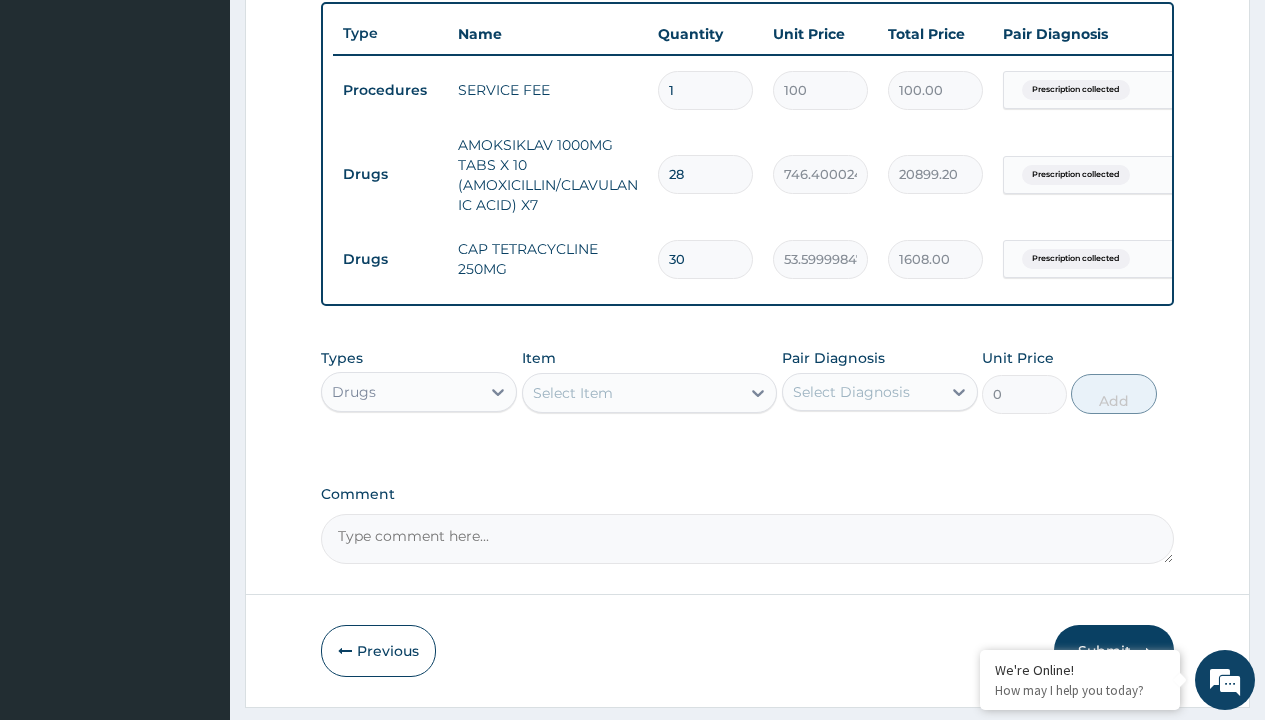 type on "30" 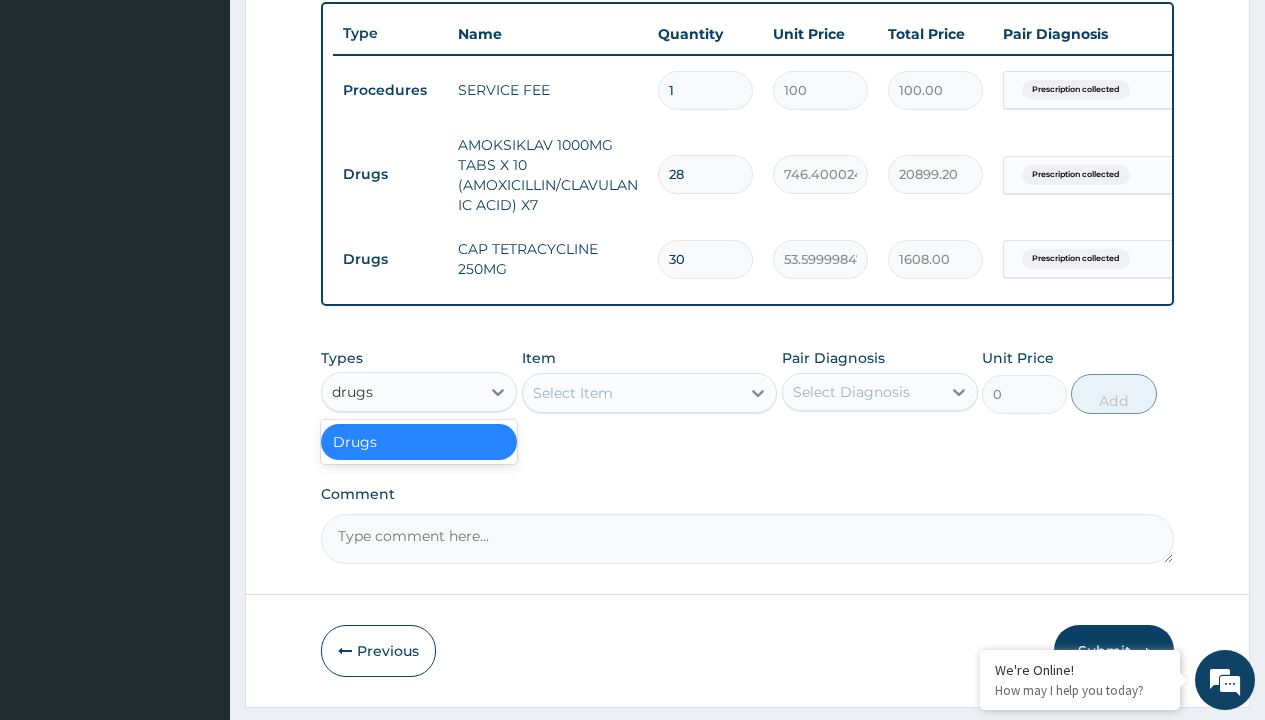 click on "Drugs" at bounding box center (419, 442) 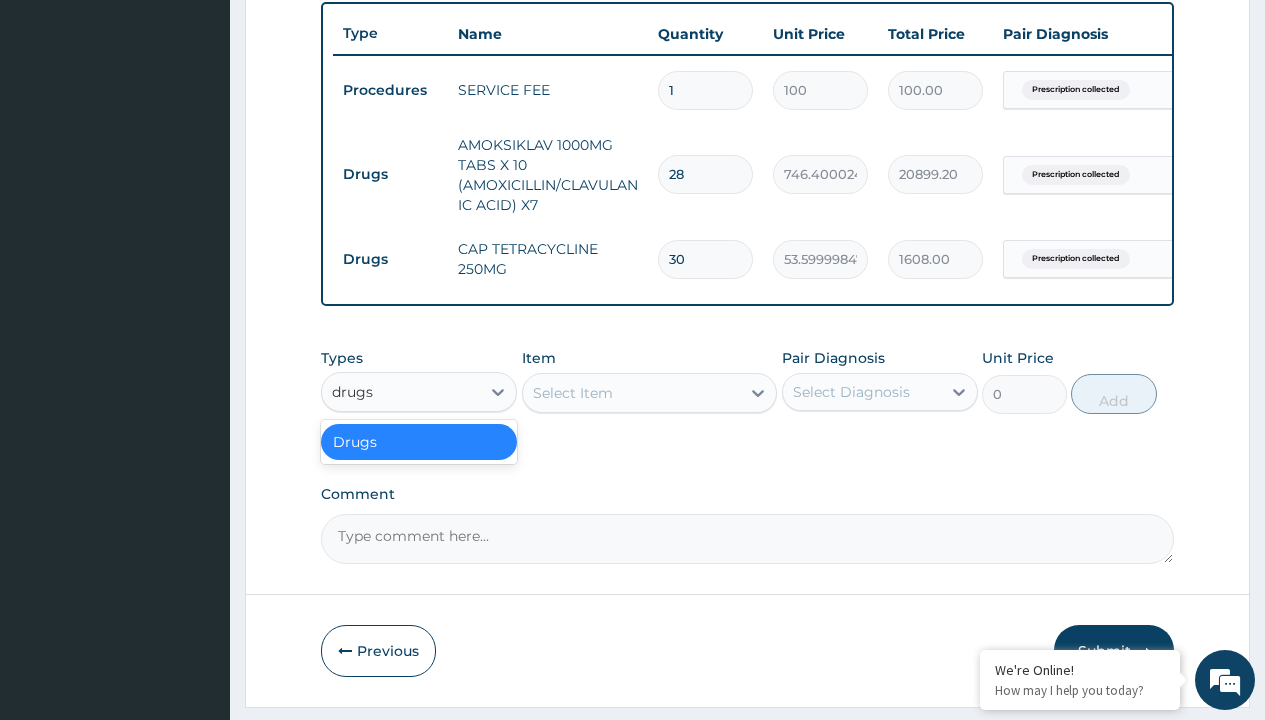 type 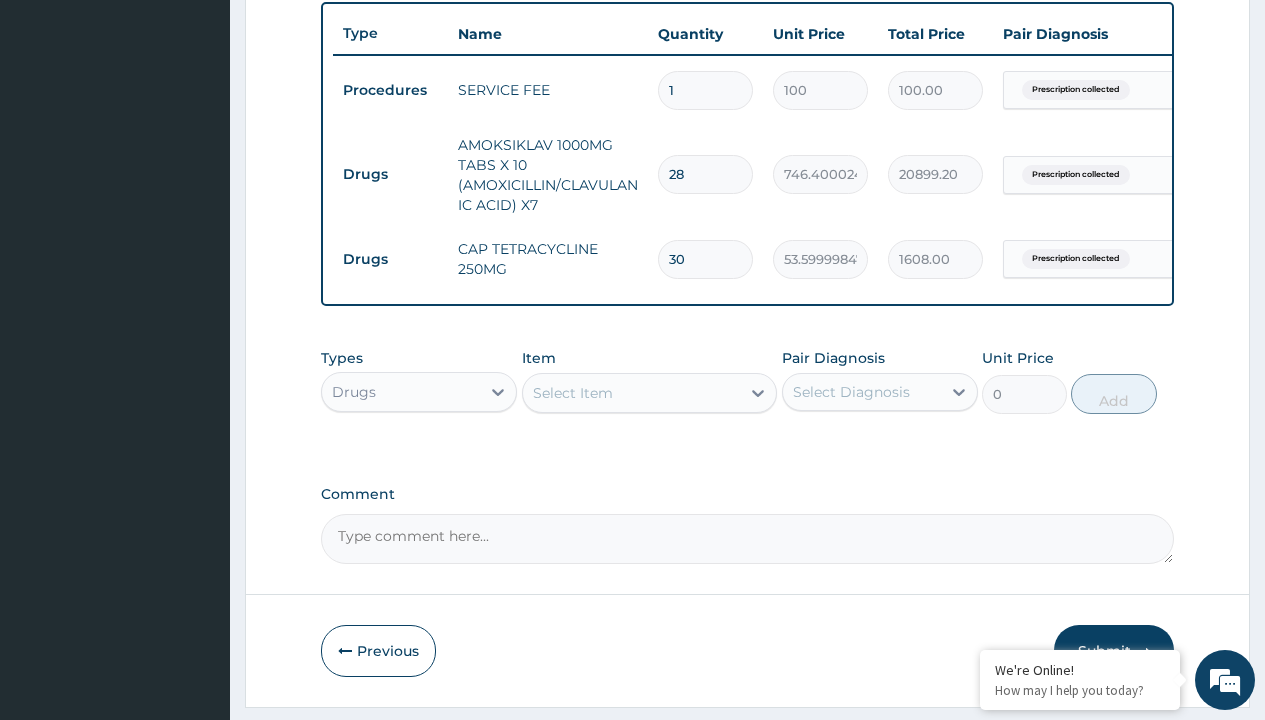 click on "Select Item" at bounding box center (573, 393) 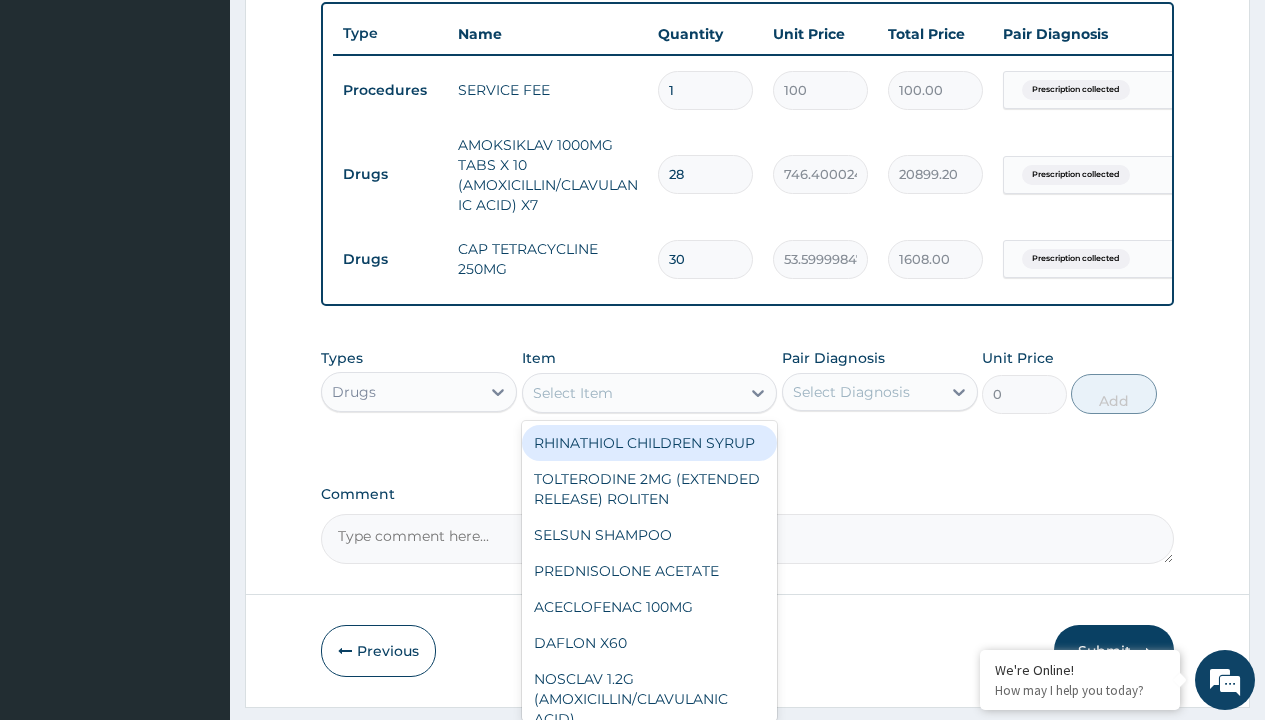 type on "esomeprazole 40mg x 14" 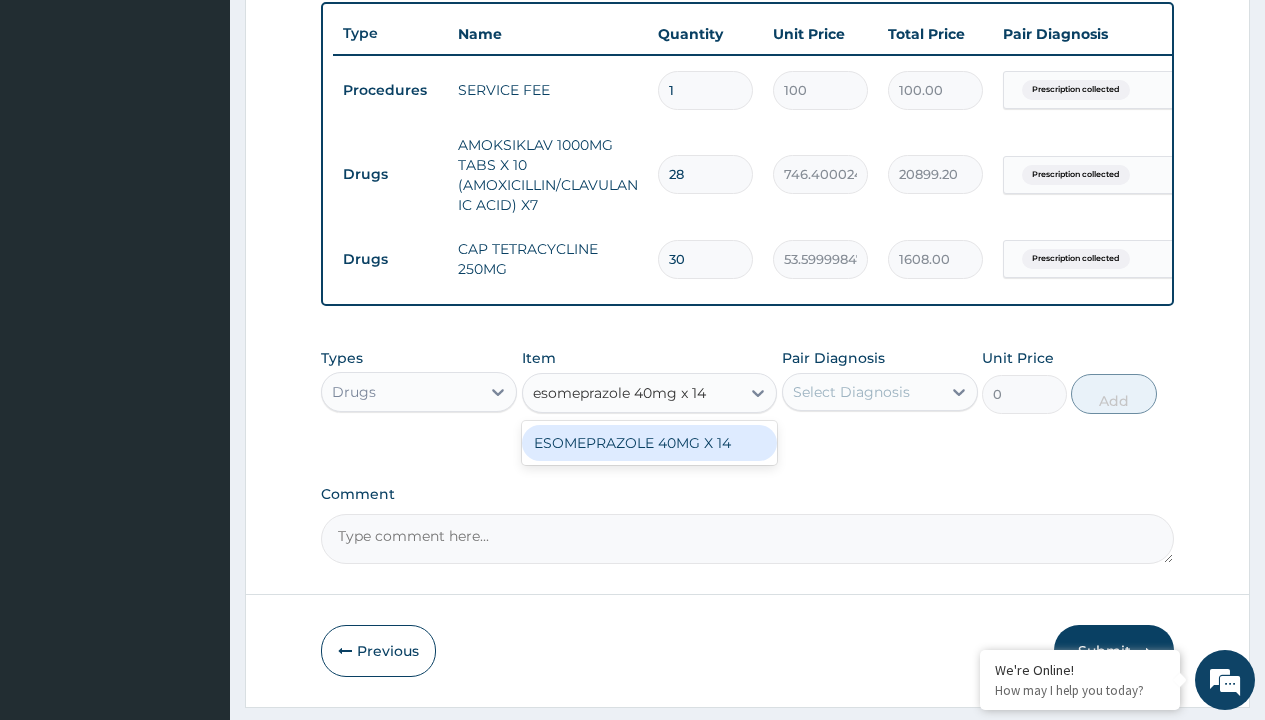 scroll, scrollTop: 0, scrollLeft: 0, axis: both 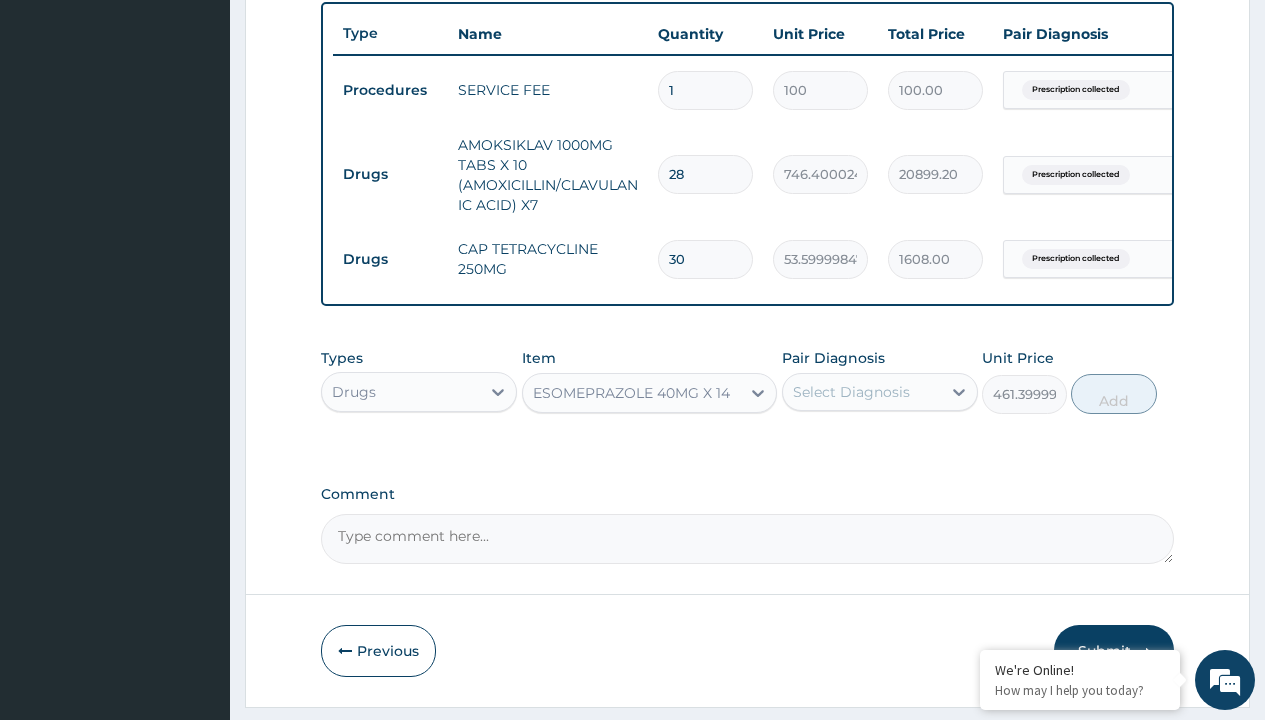 click on "Prescription collected" at bounding box center (409, -189) 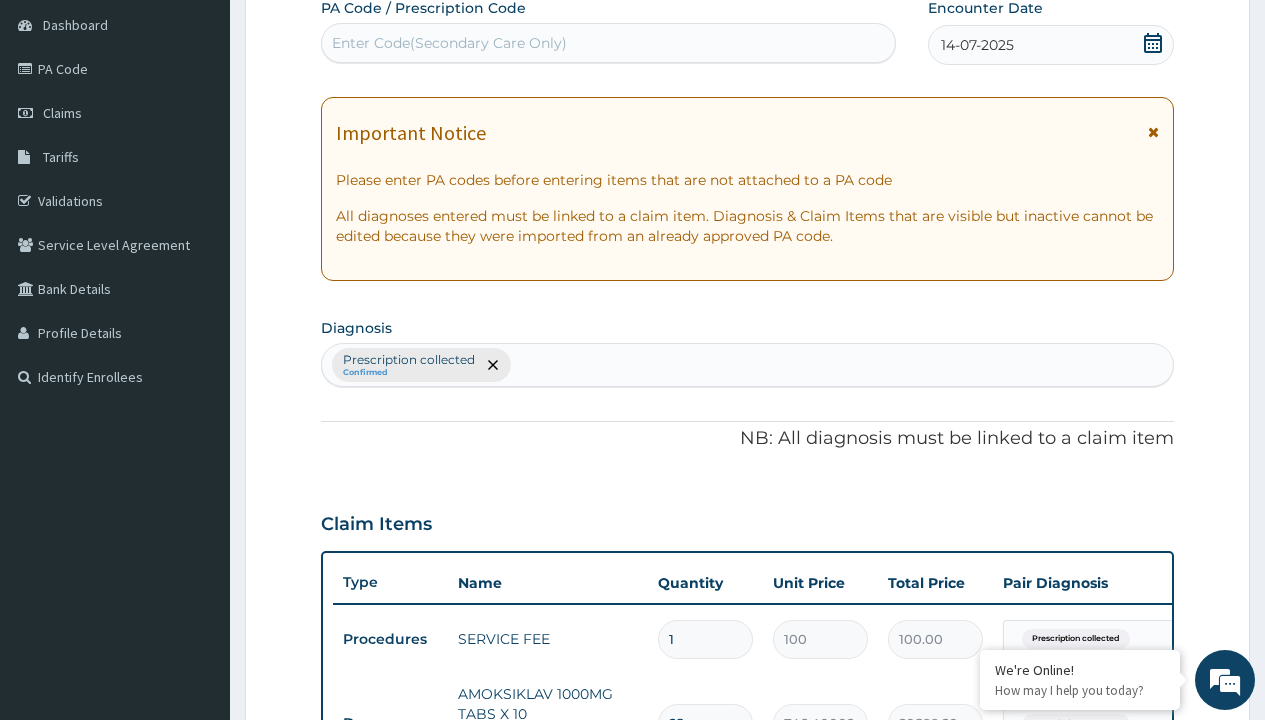 type on "prescription collected" 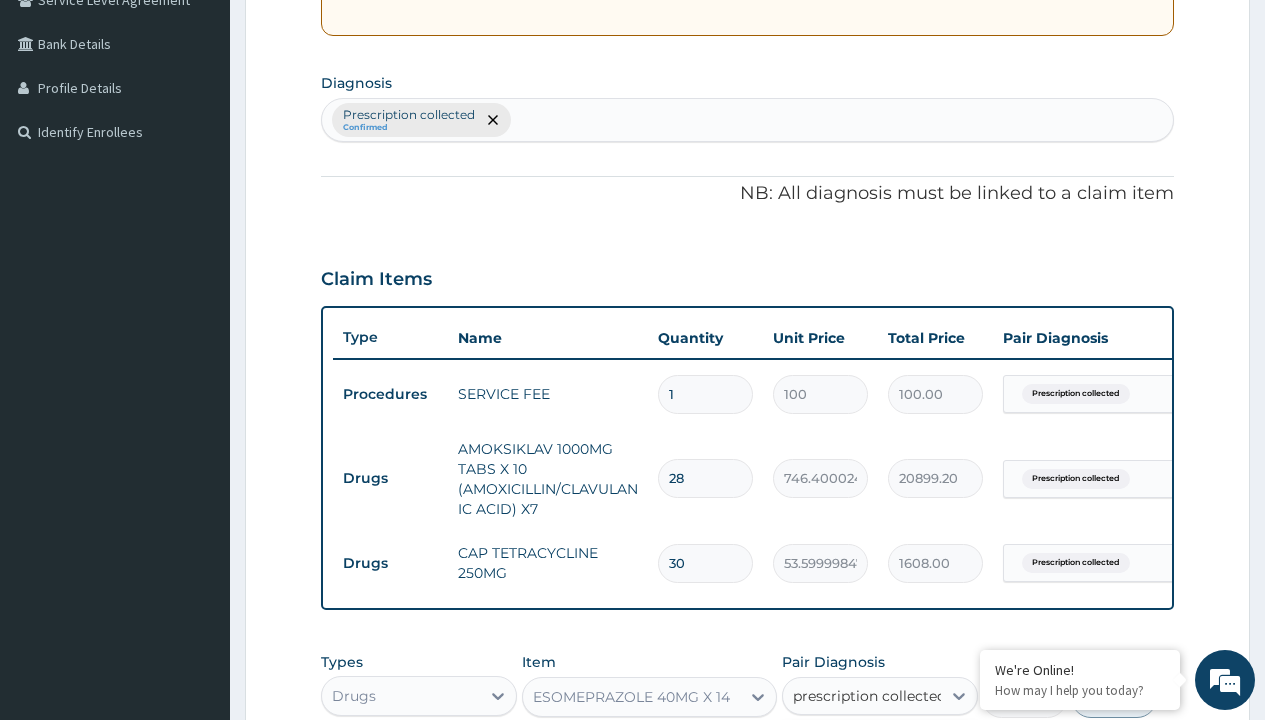 click on "Prescription collected" at bounding box center (890, 755) 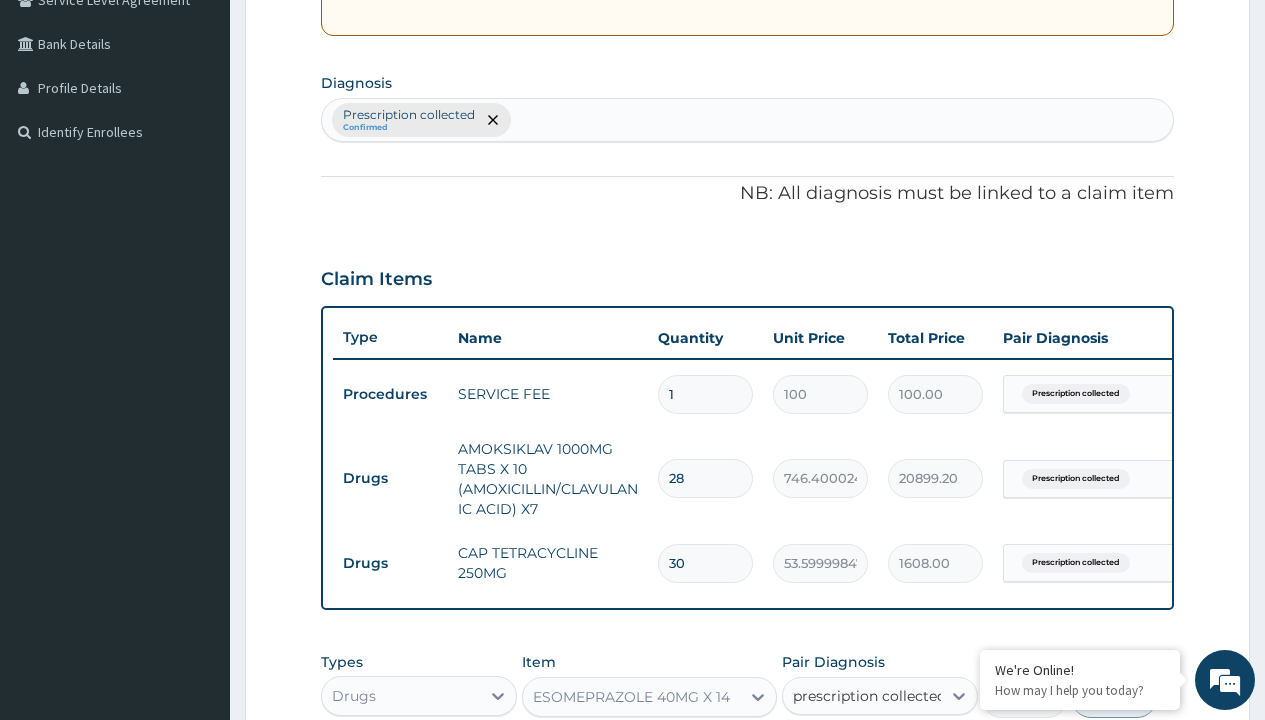 type 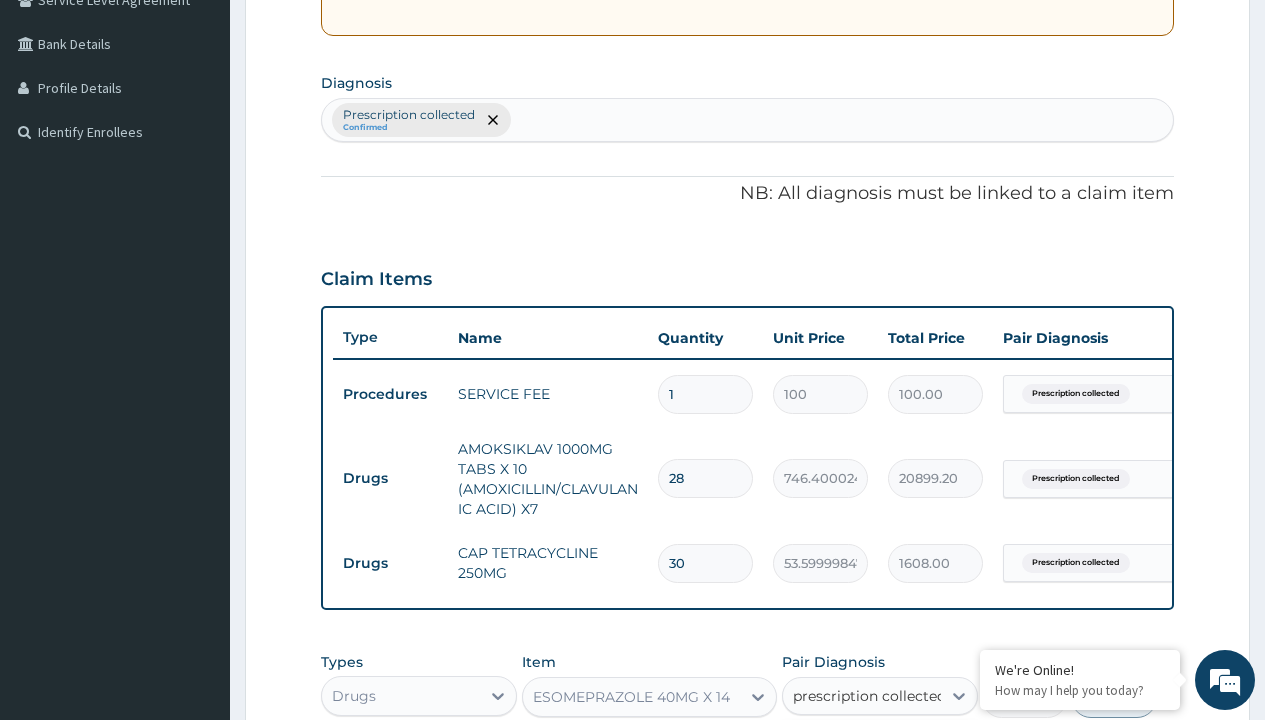 checkbox on "true" 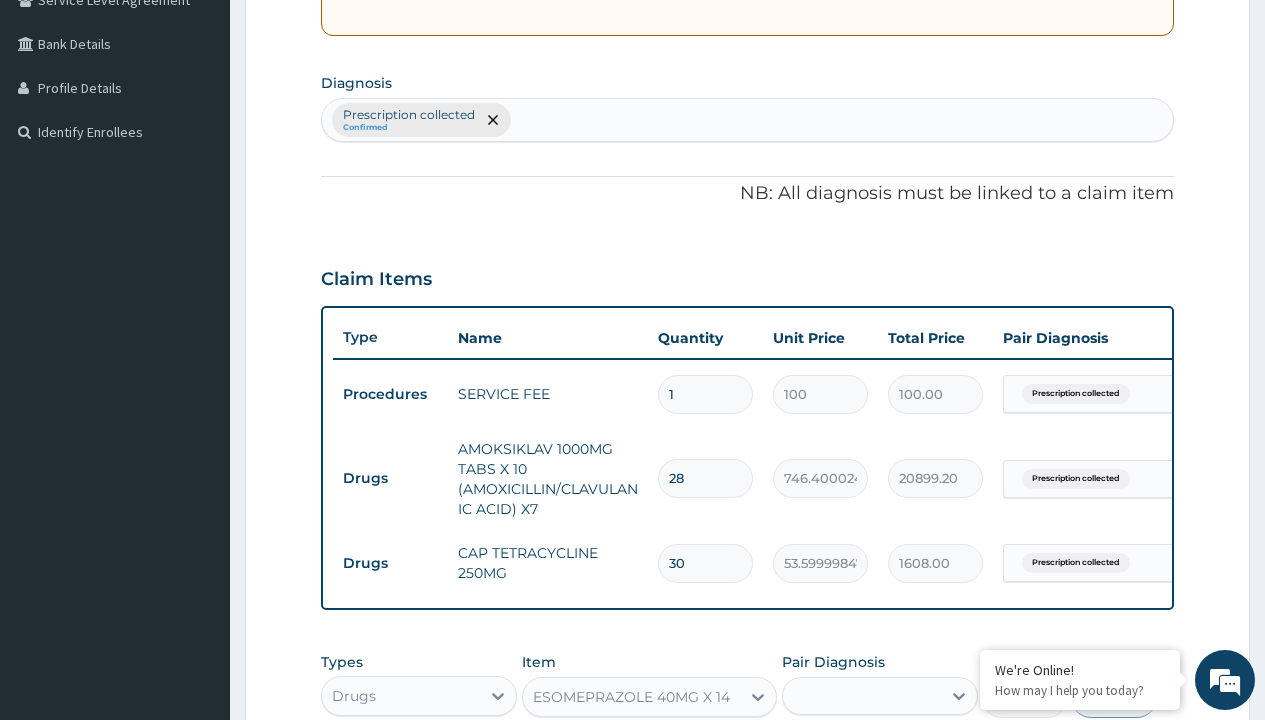 scroll, scrollTop: 811, scrollLeft: 0, axis: vertical 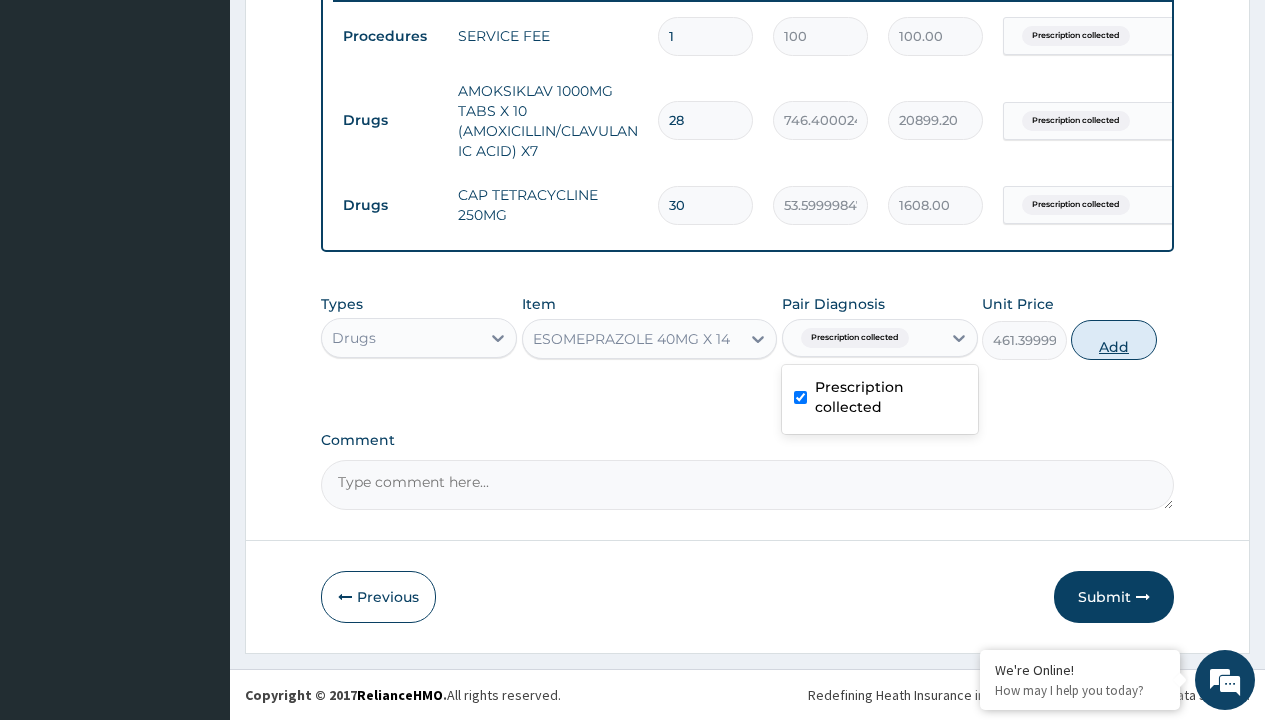 click on "Add" at bounding box center [1113, 340] 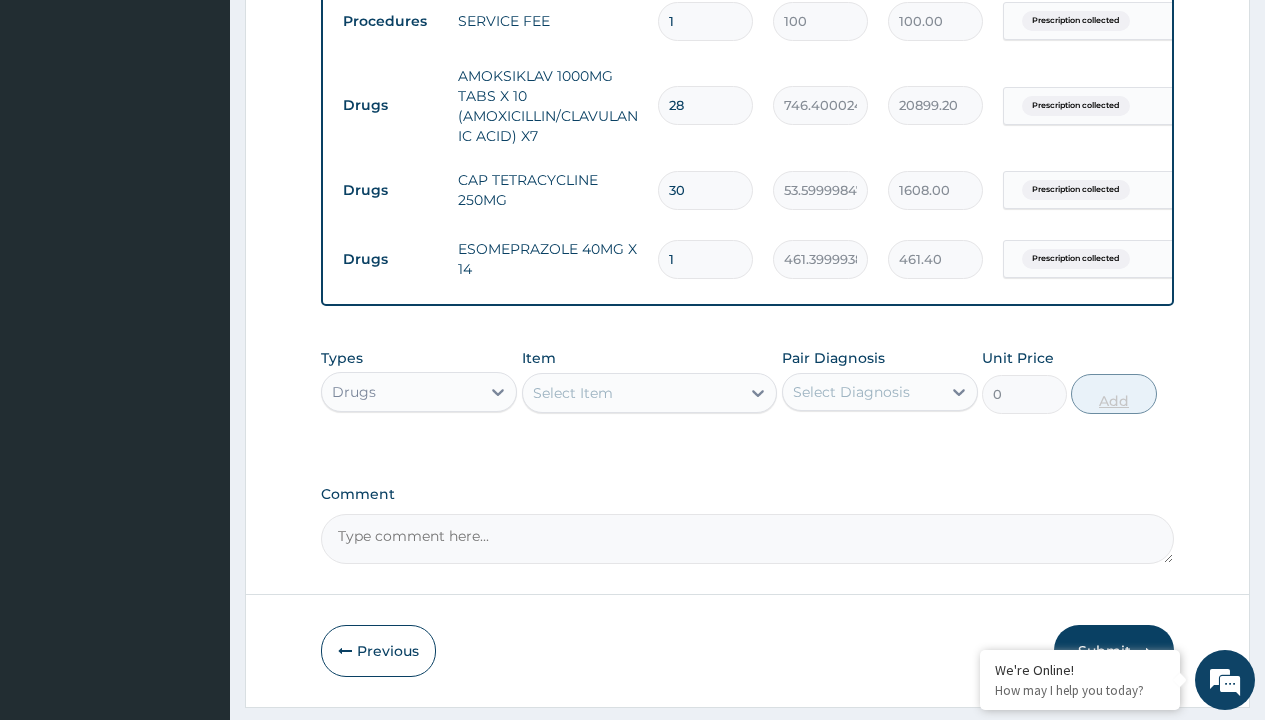type on "56" 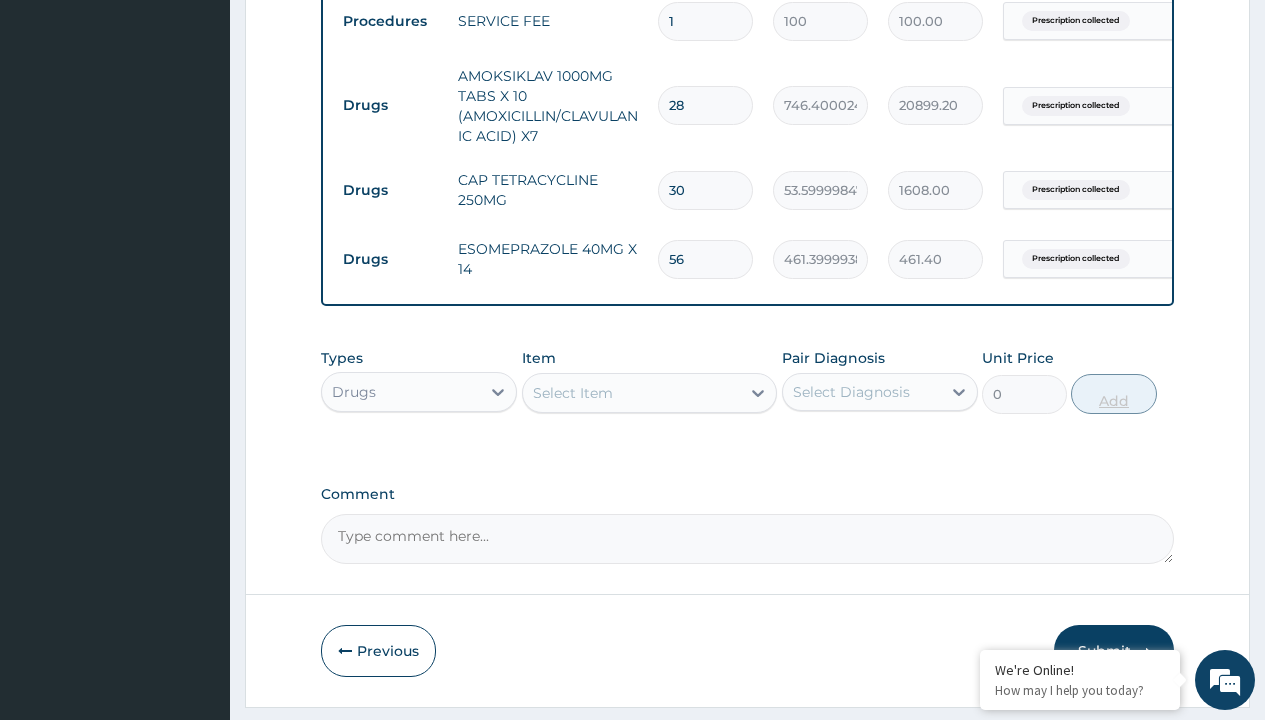 type on "25838.40" 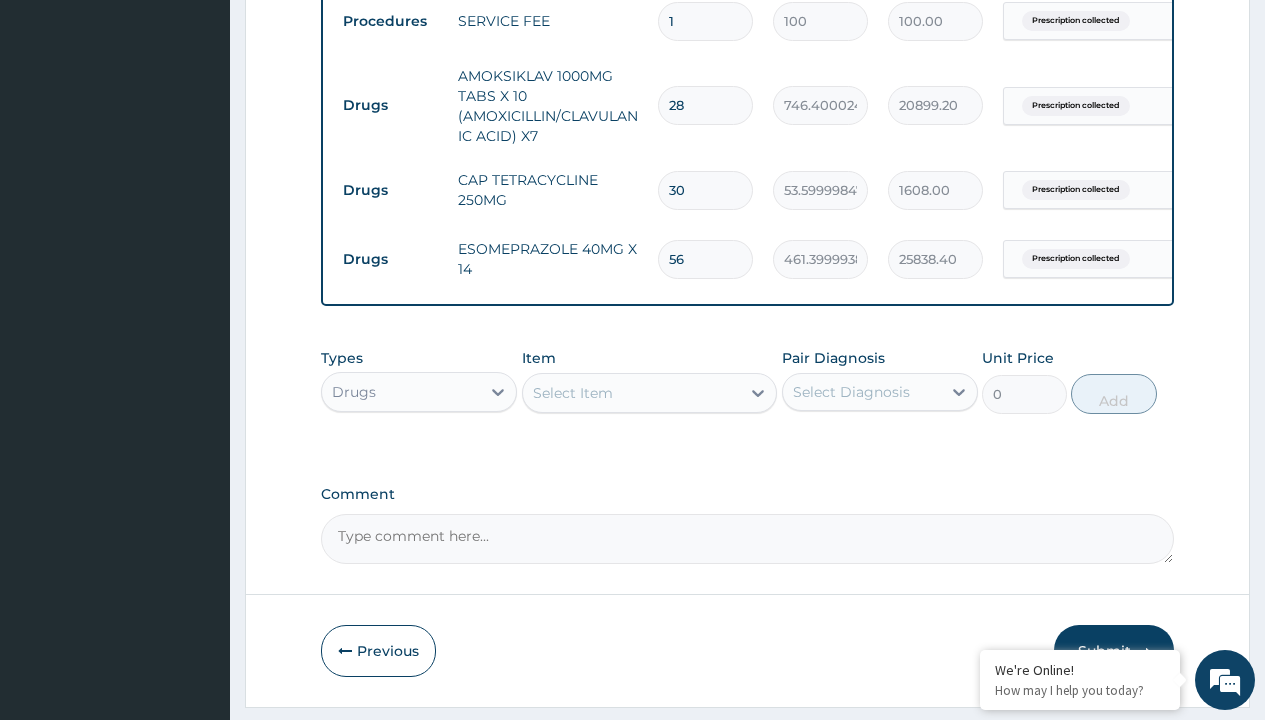 type on "56" 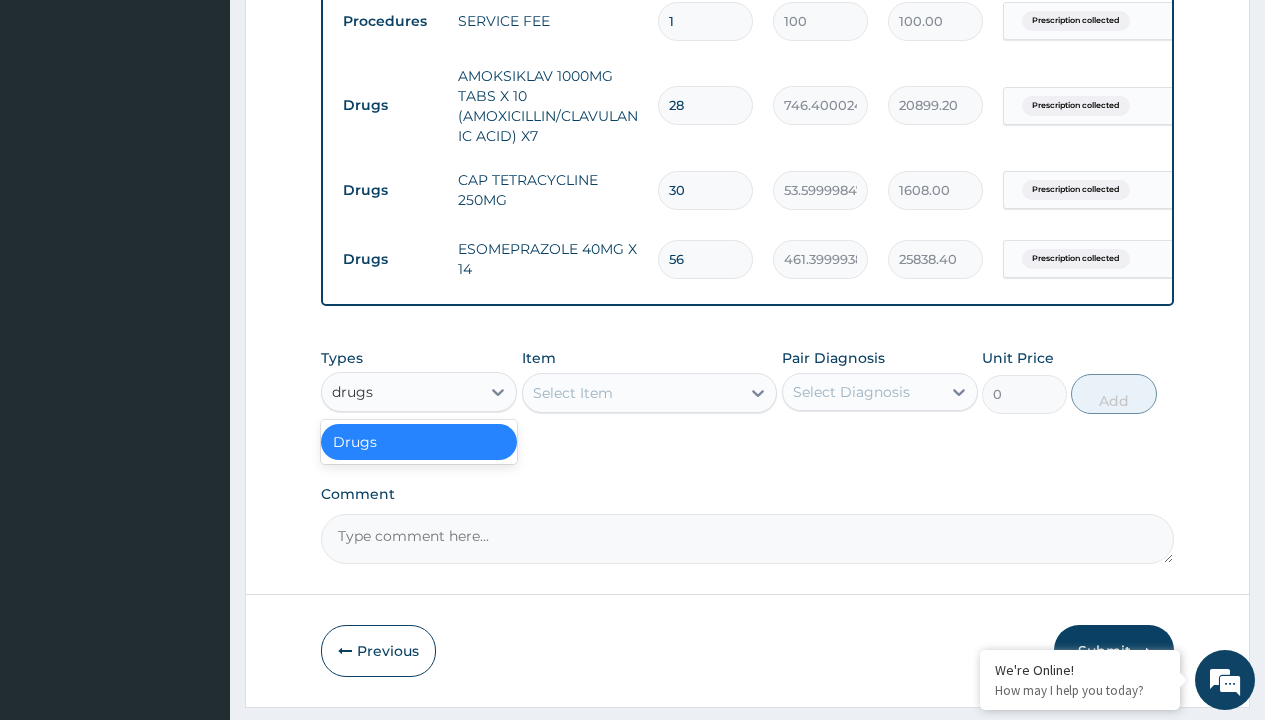 click on "Drugs" at bounding box center (419, 442) 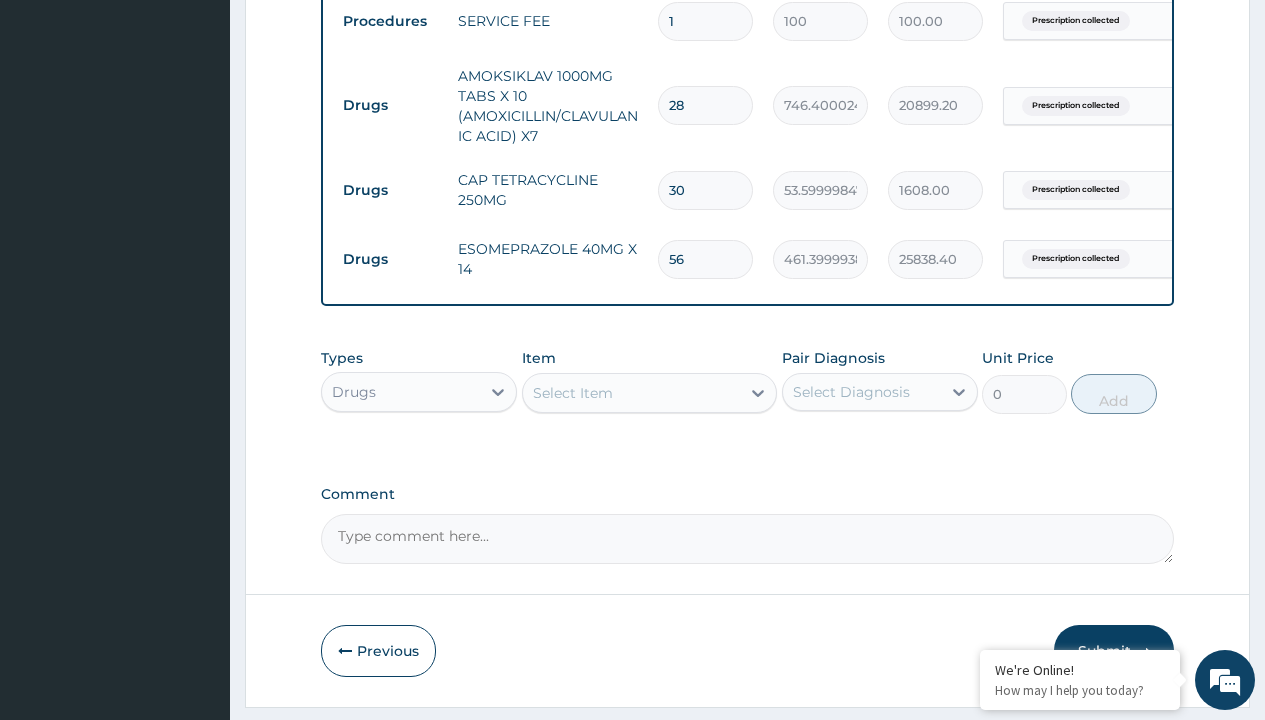 click on "Select Item" at bounding box center (573, 393) 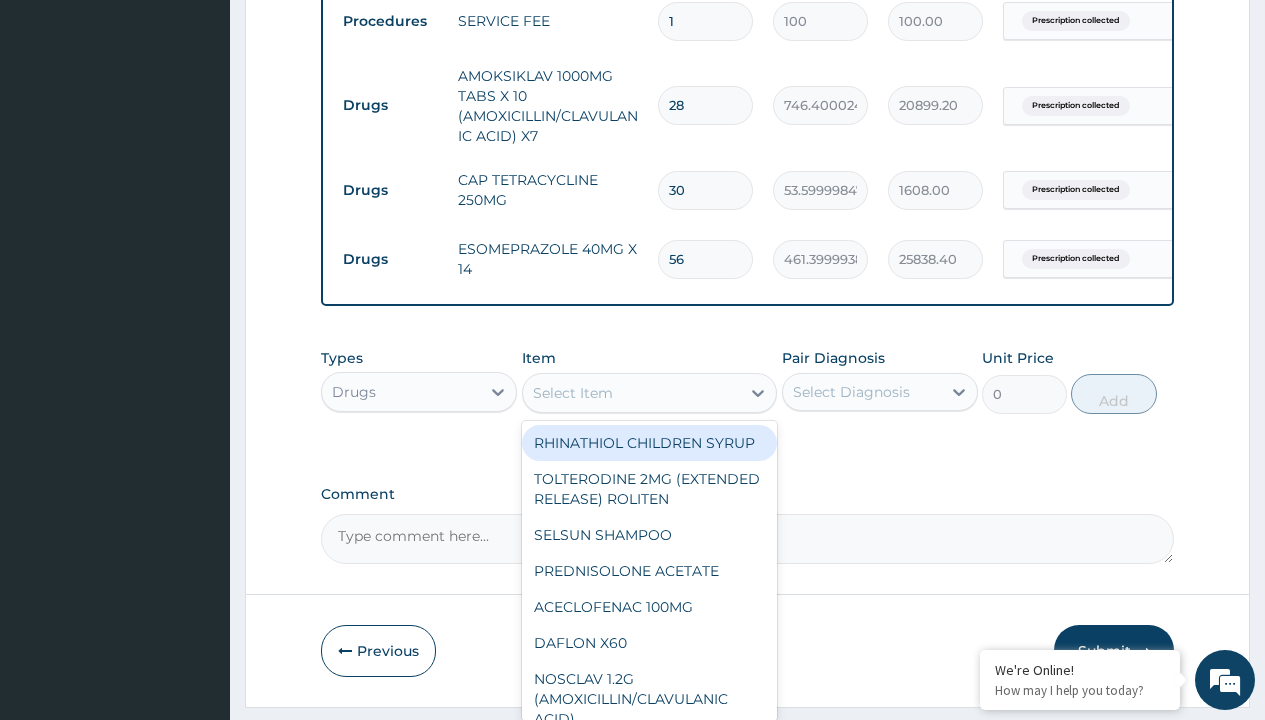 type on "pepto bismol suspension" 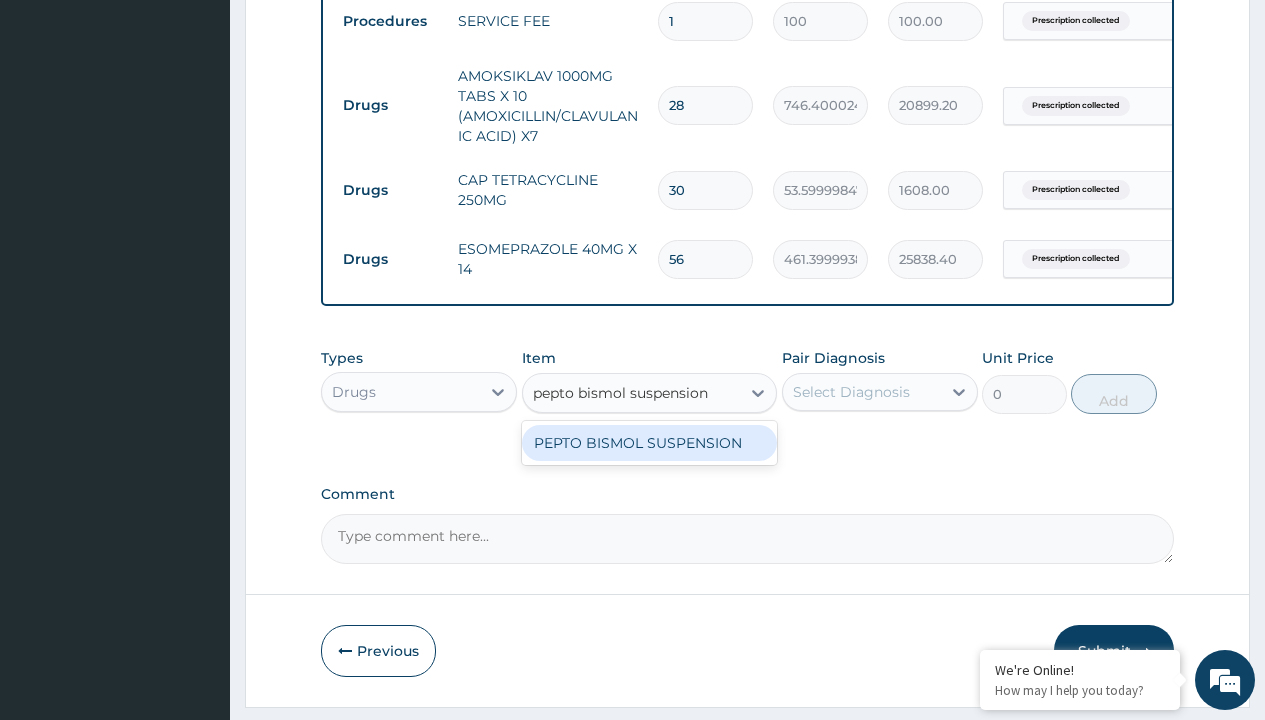 scroll, scrollTop: 0, scrollLeft: 0, axis: both 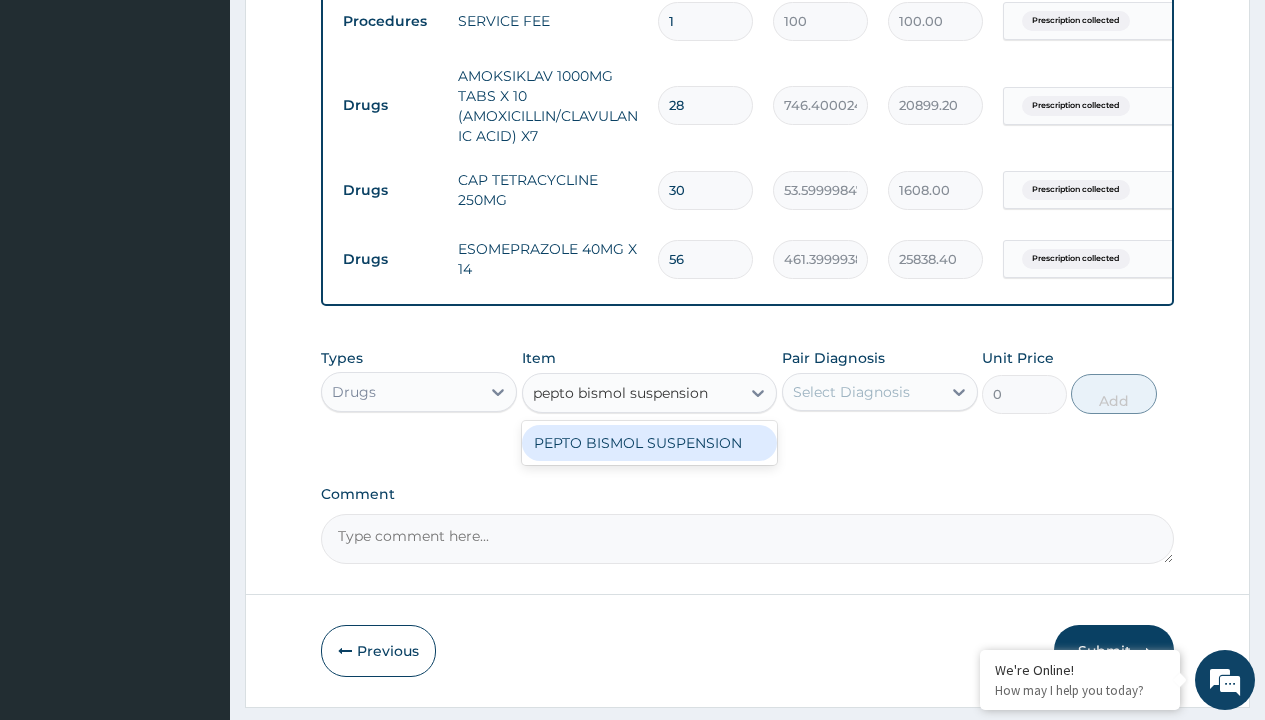 click on "PEPTO BISMOL SUSPENSION" at bounding box center (650, 443) 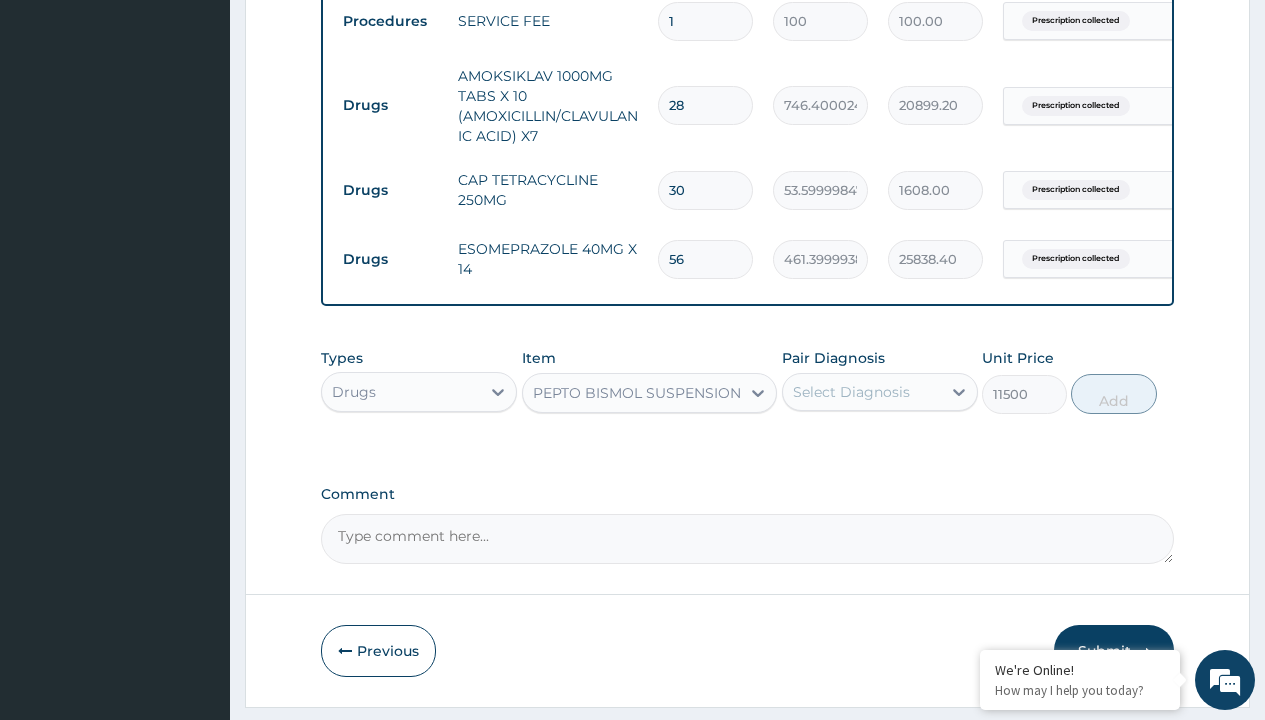 click on "Prescription collected" at bounding box center [409, -258] 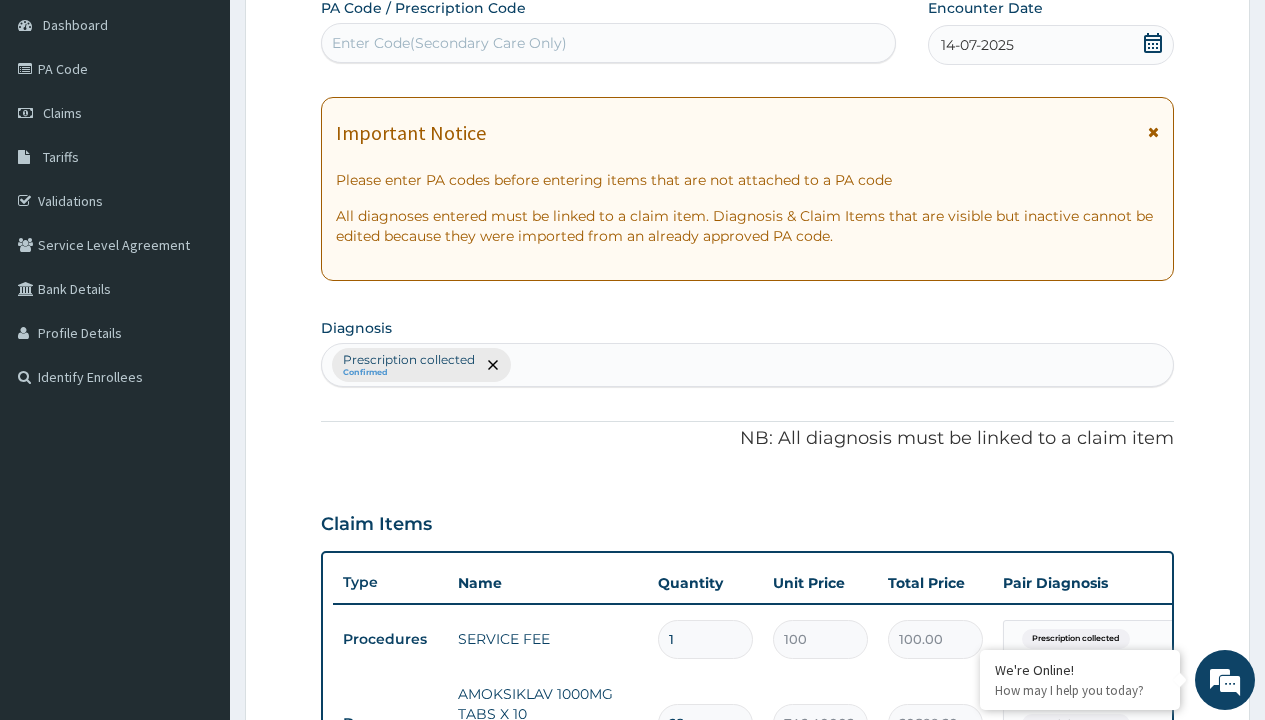 type on "prescription collected" 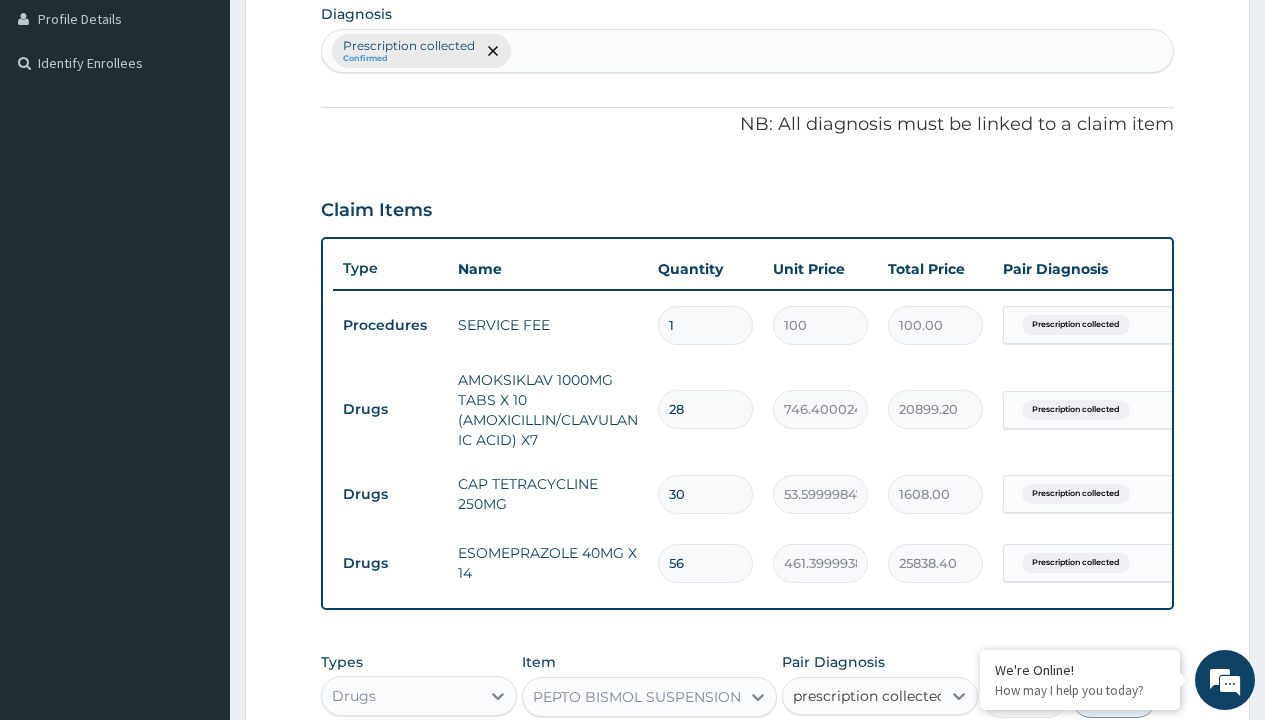 click on "Prescription collected" at bounding box center [890, 755] 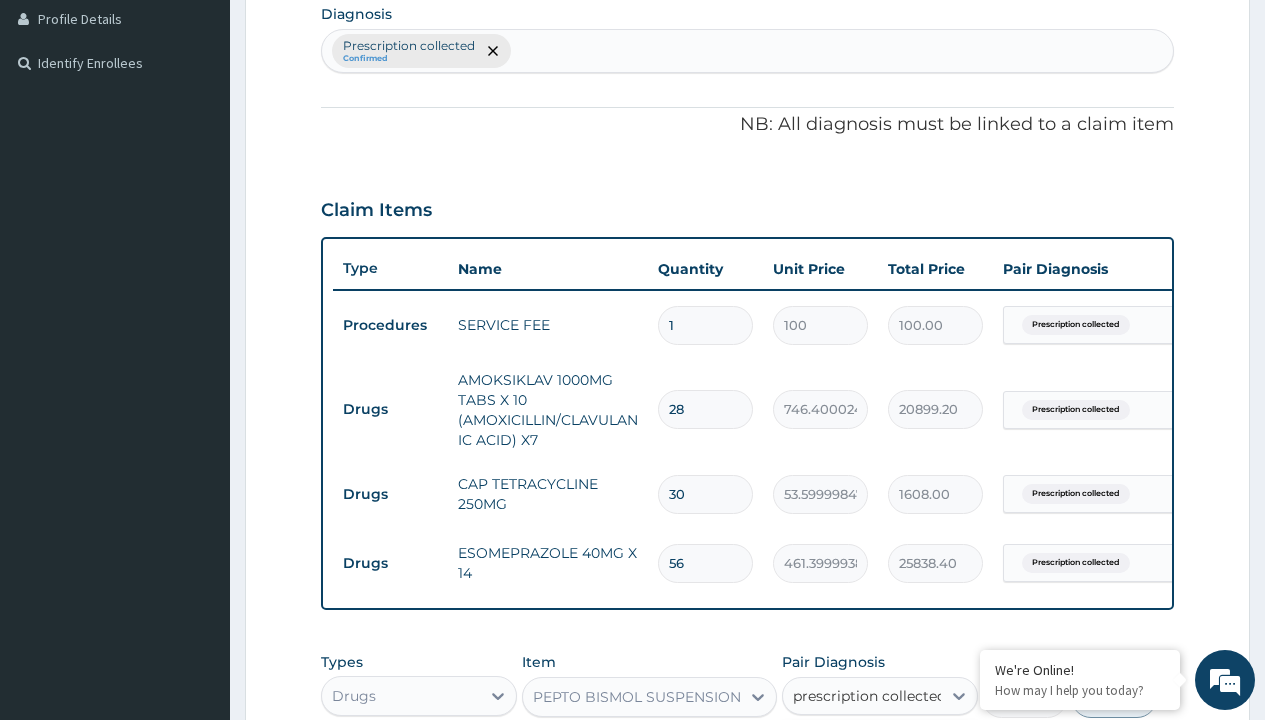 type 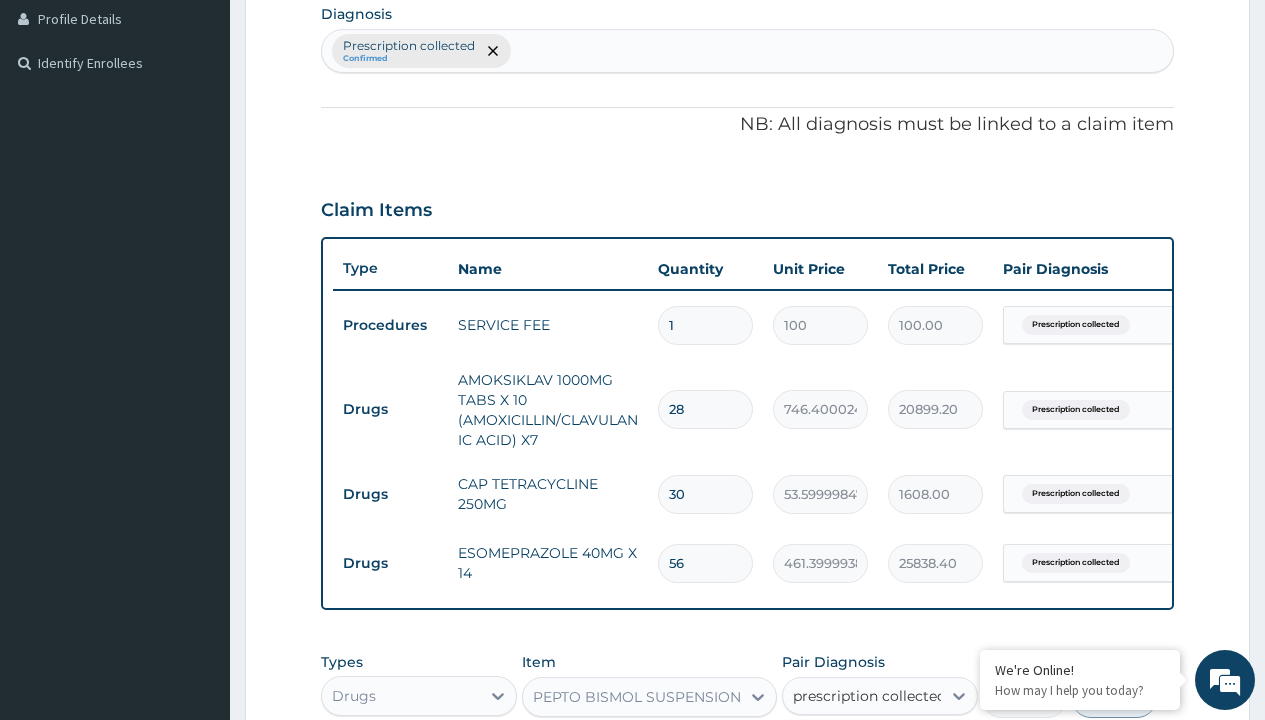 checkbox on "true" 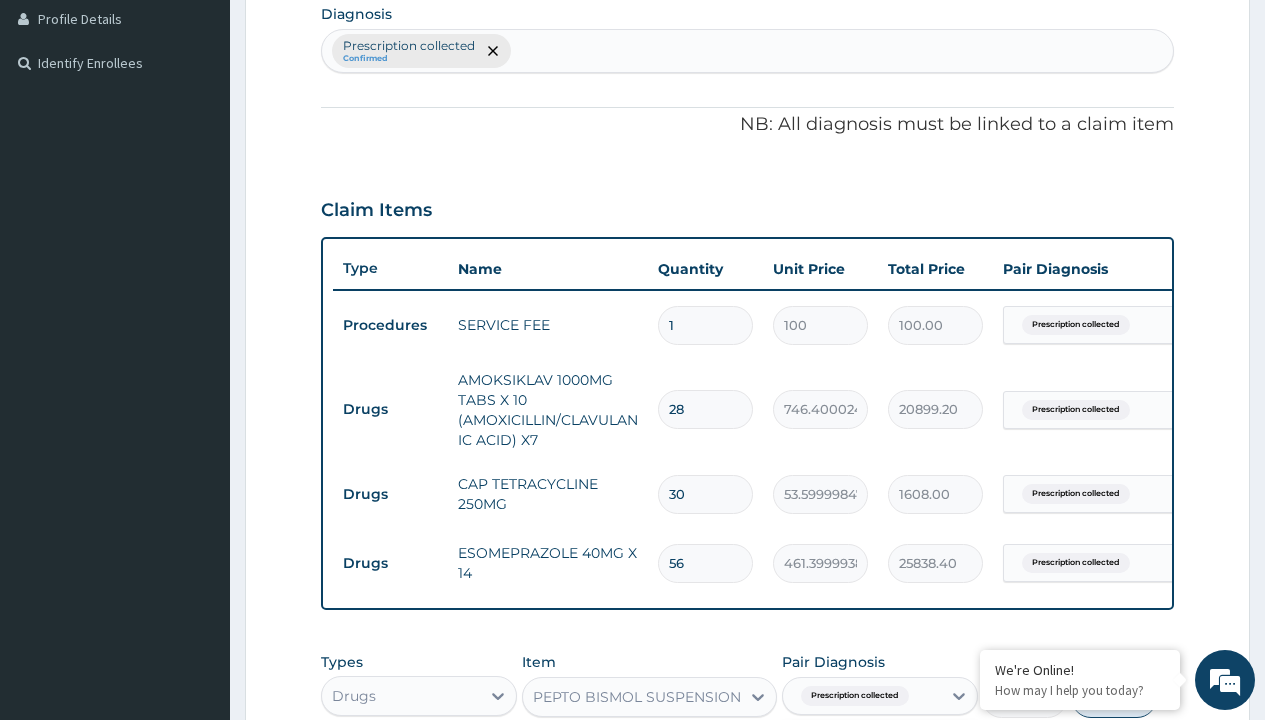 scroll 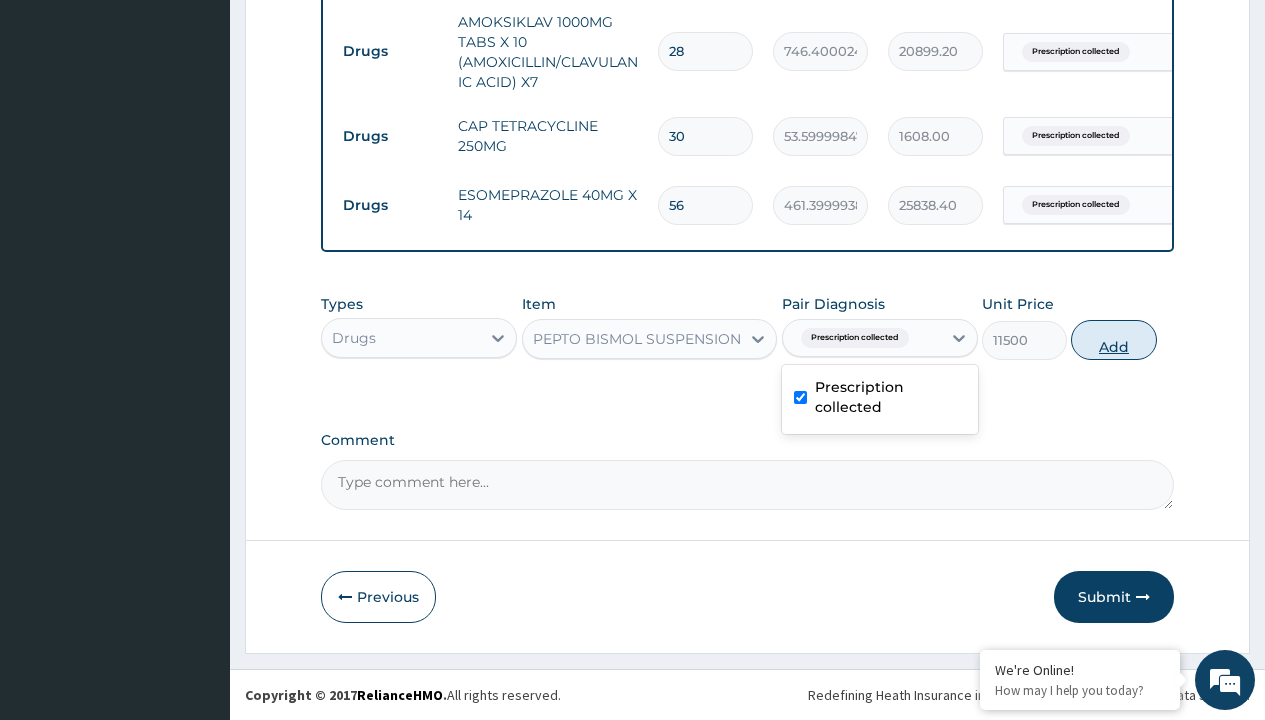 click on "Add" at bounding box center [1113, 340] 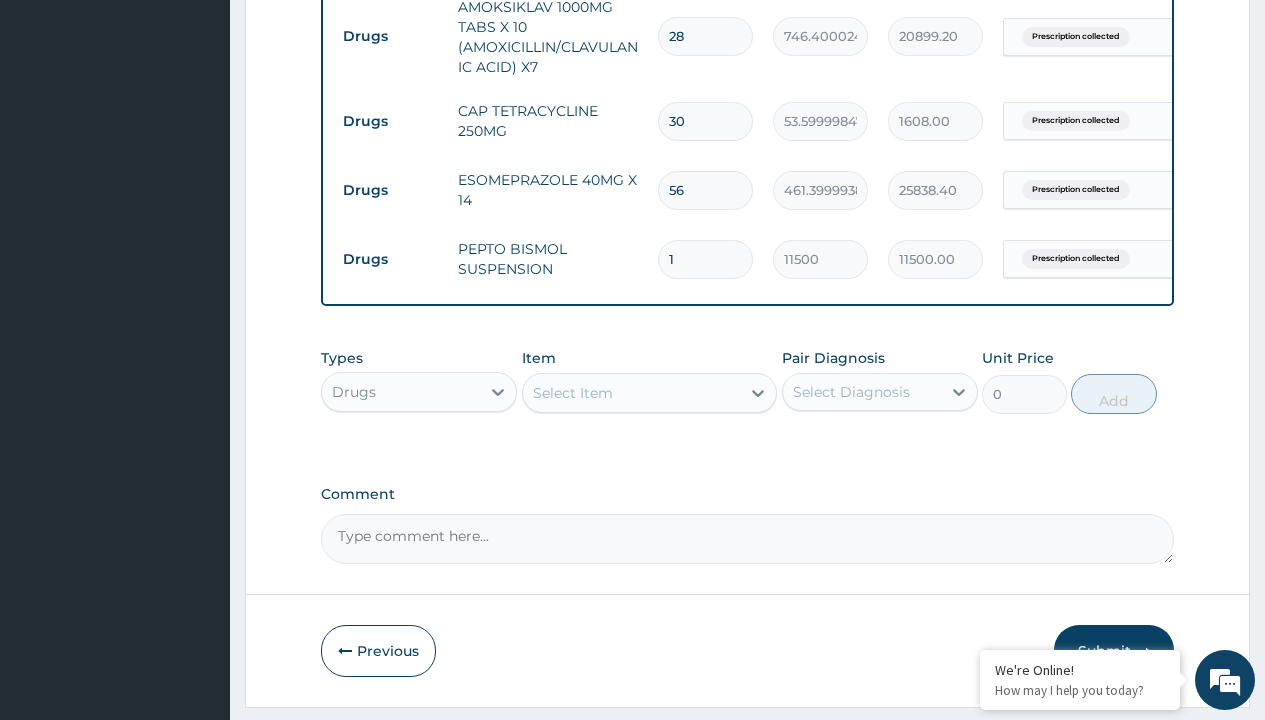 click on "Drugs" at bounding box center [390, 36] 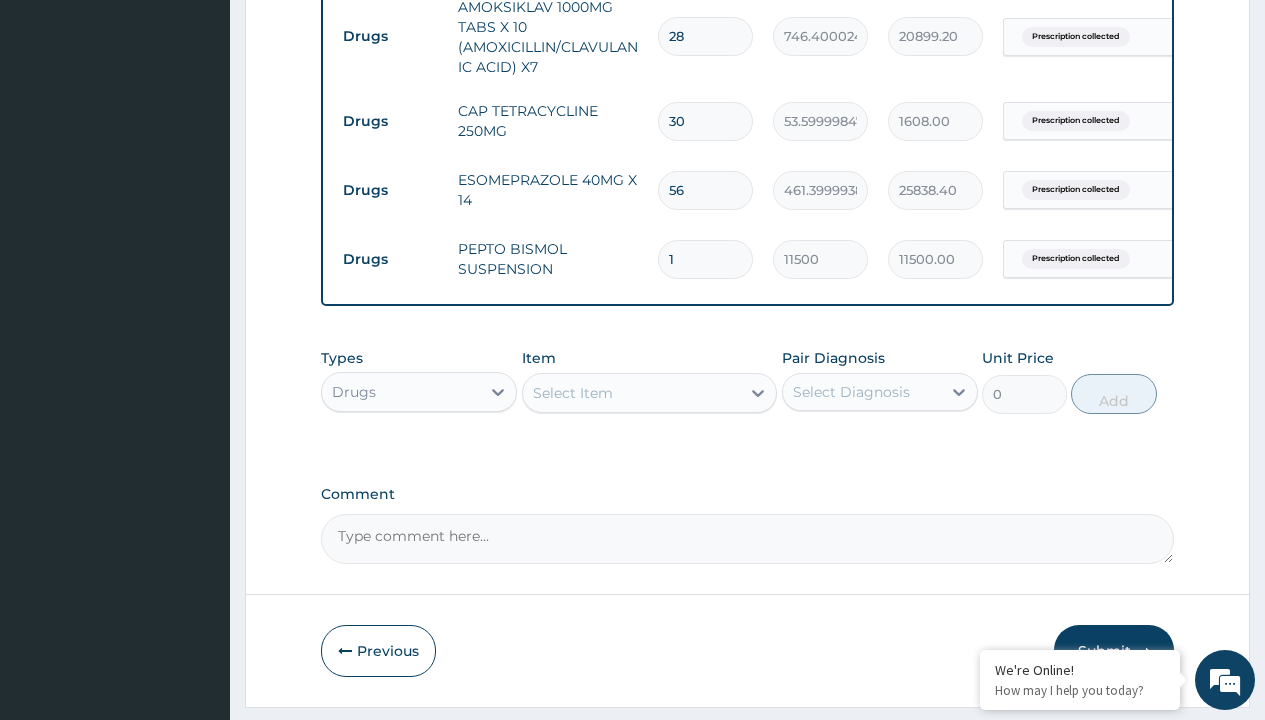 type on "drugs" 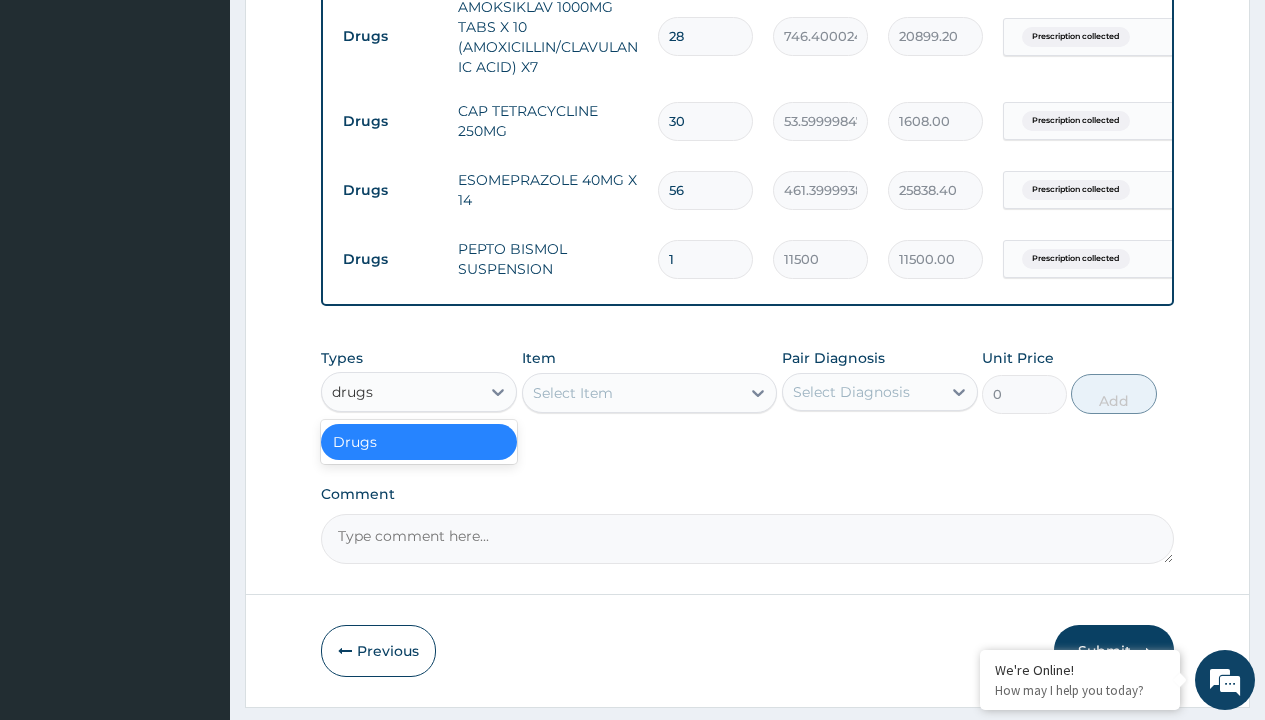 click on "Drugs" at bounding box center (419, 442) 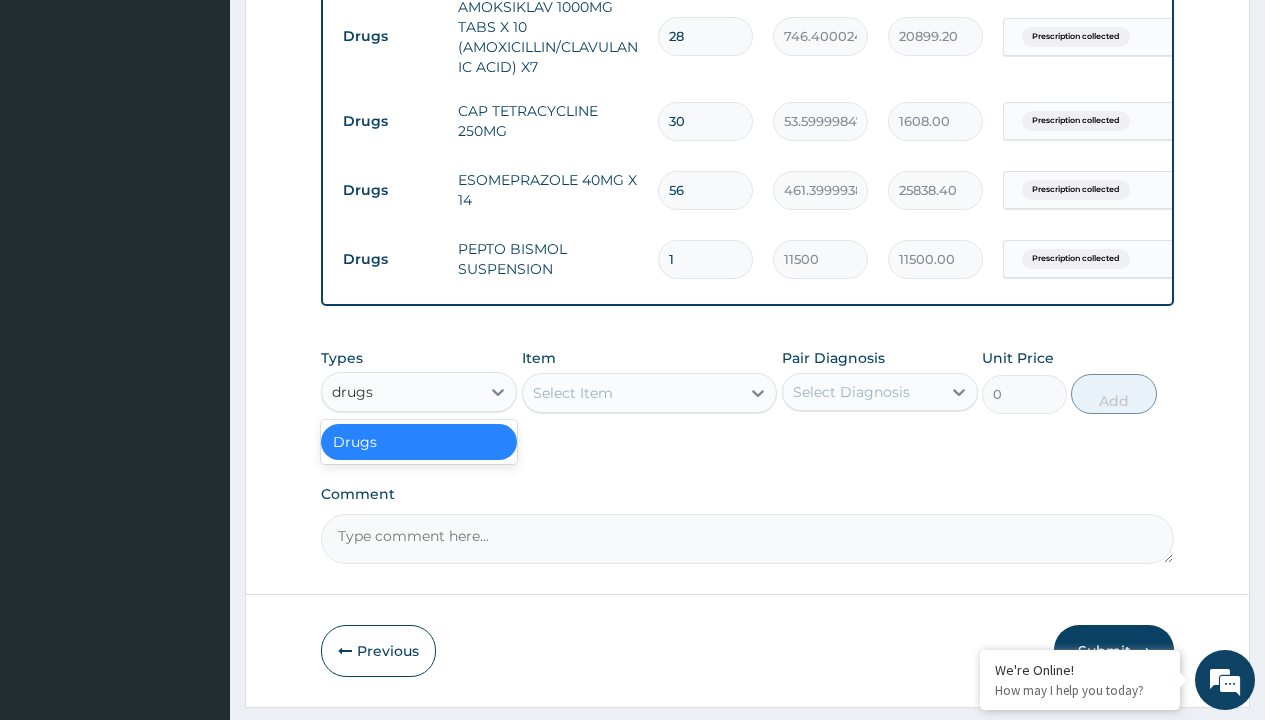 type 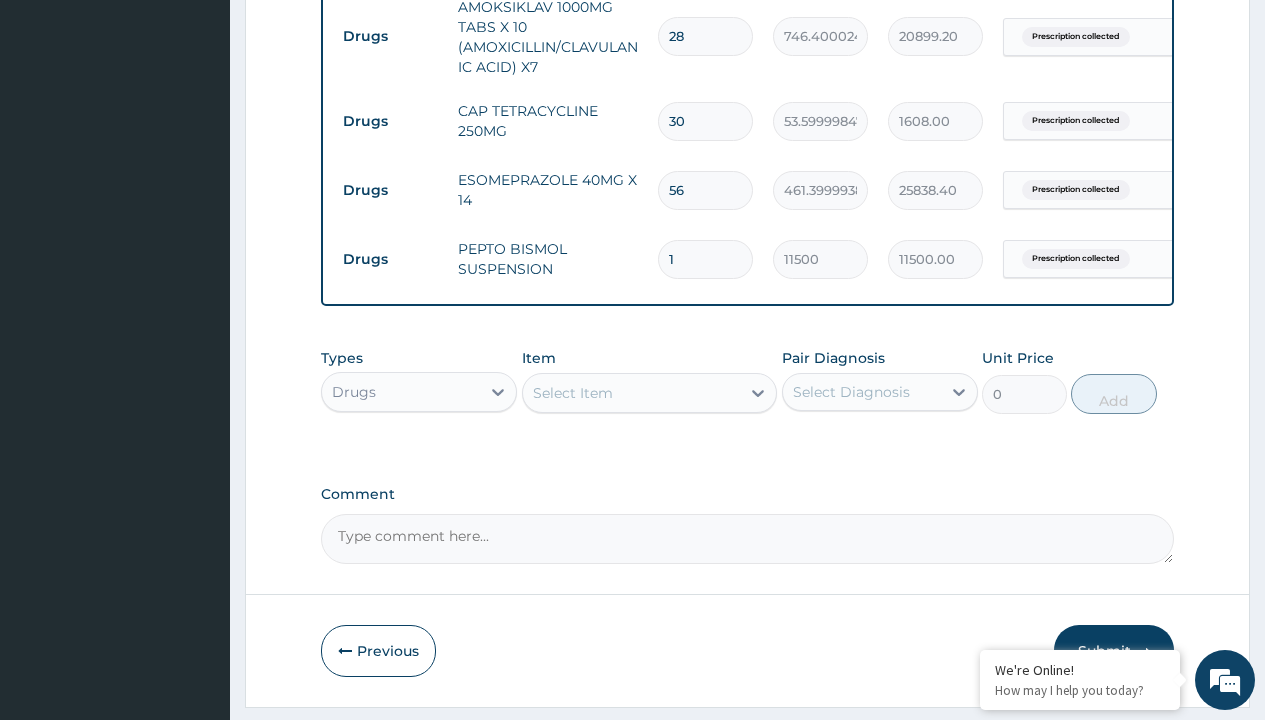 click on "Select Item" at bounding box center [573, 393] 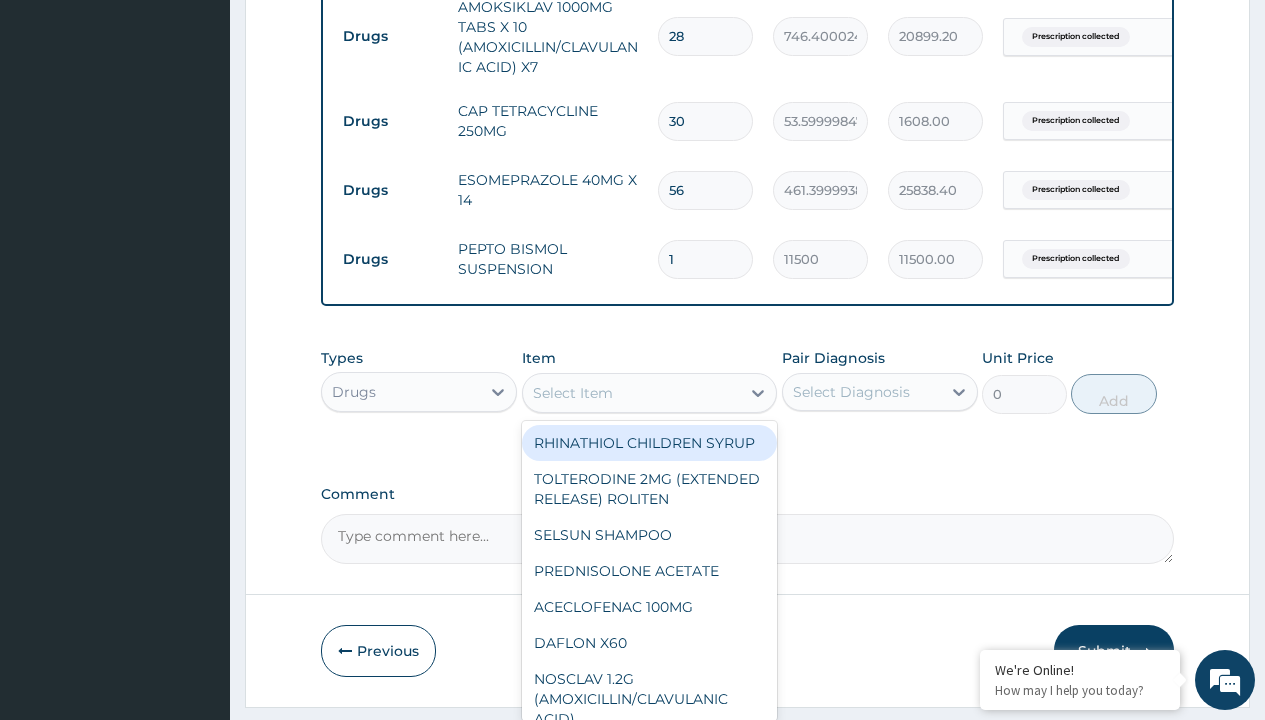 type on "metoclopramide (maxolon) x 10" 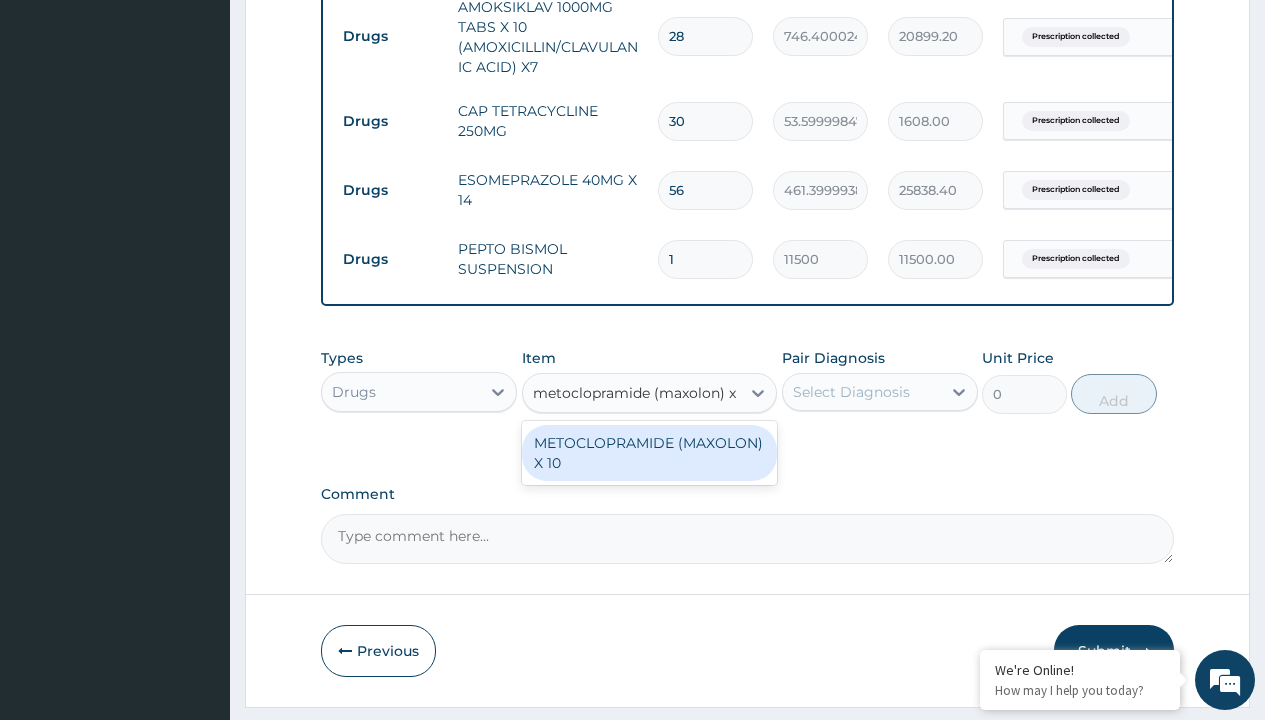 click on "METOCLOPRAMIDE (MAXOLON) X 10" at bounding box center (650, 453) 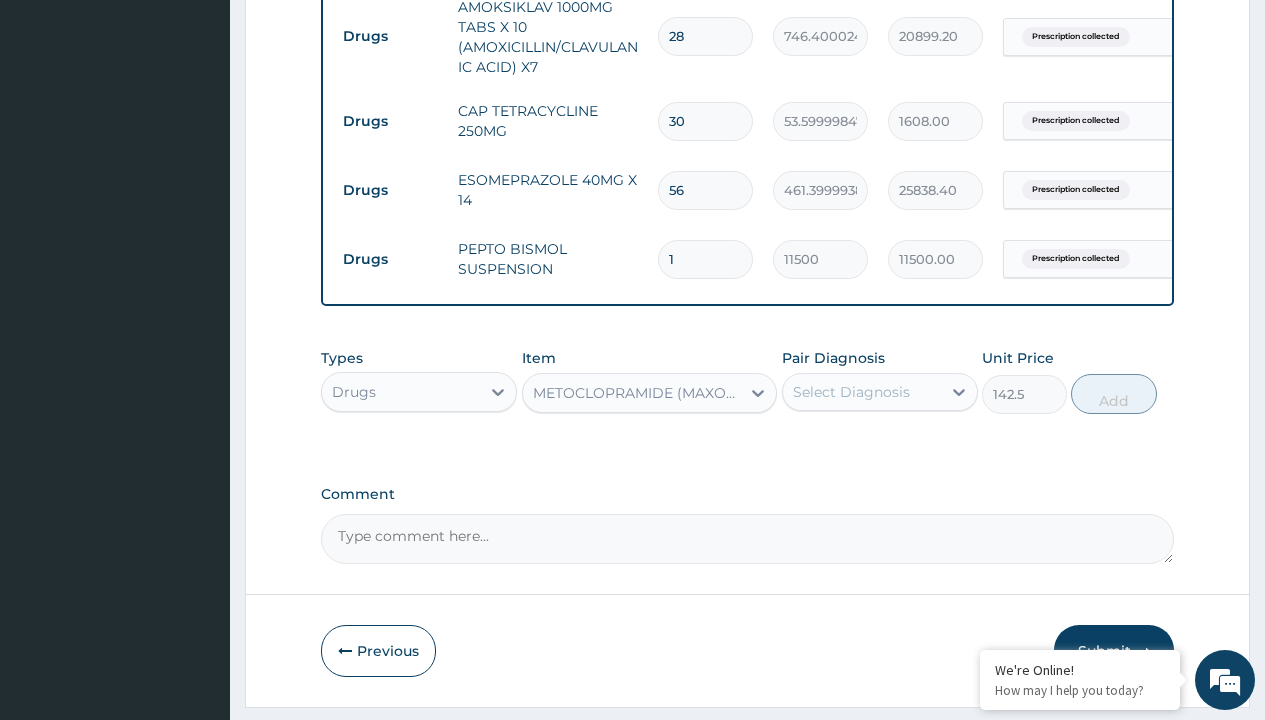 click on "Prescription collected" at bounding box center (409, -327) 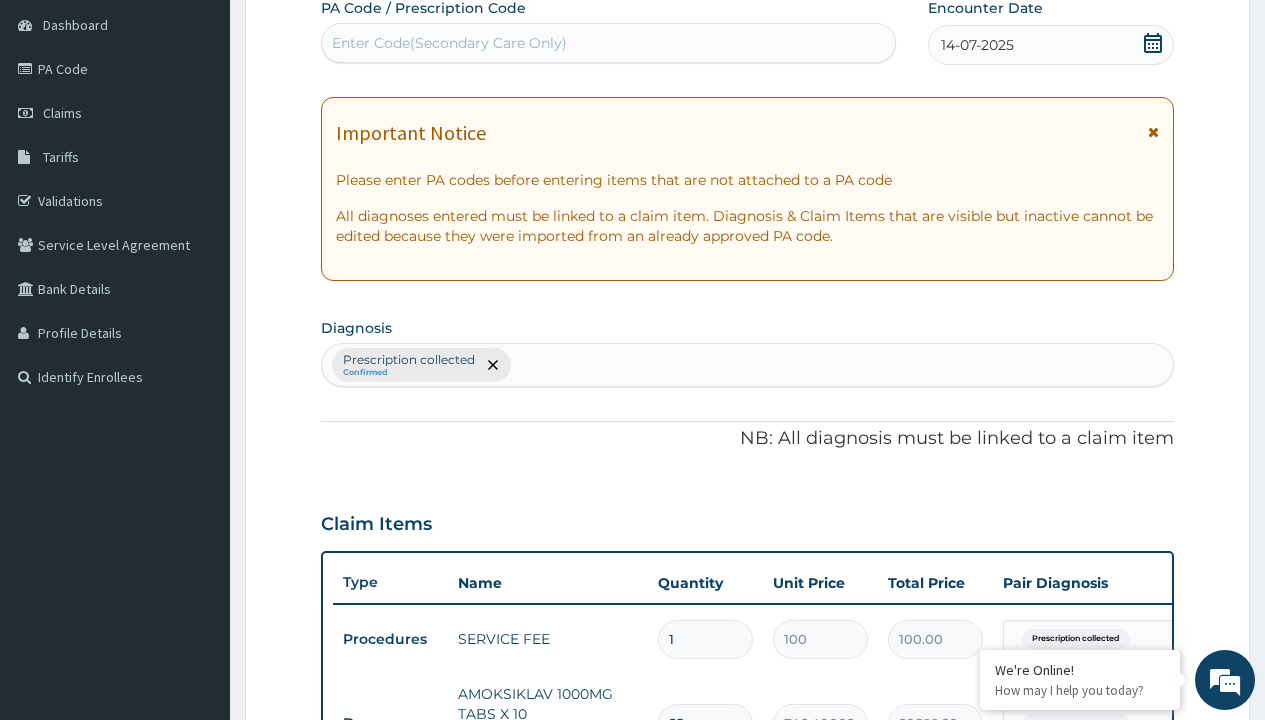 type on "prescription collected" 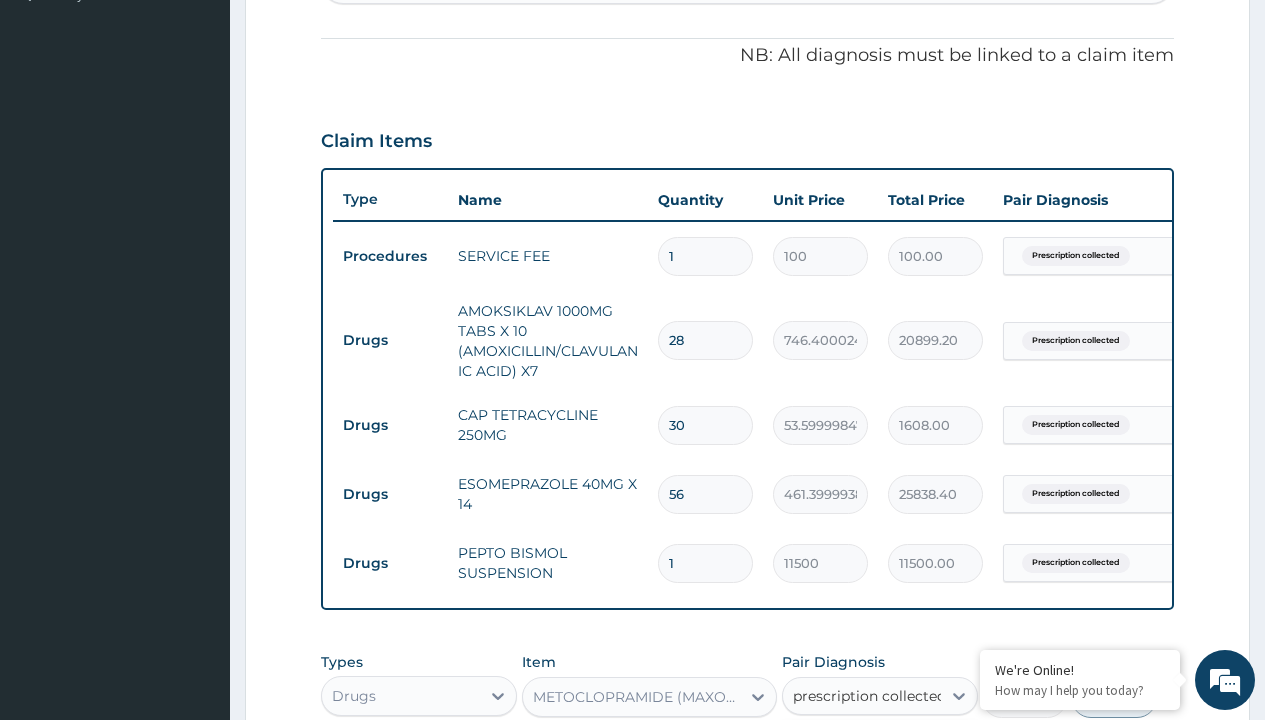 click on "Prescription collected" at bounding box center (890, 755) 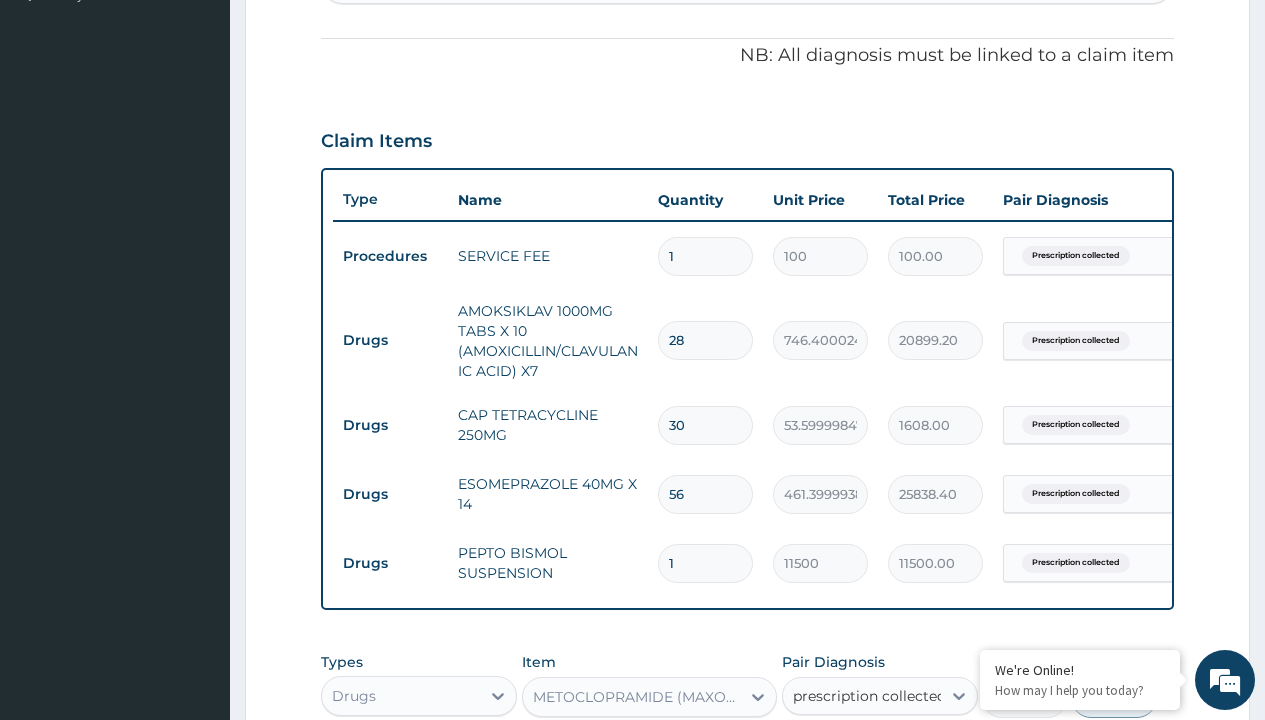 checkbox on "true" 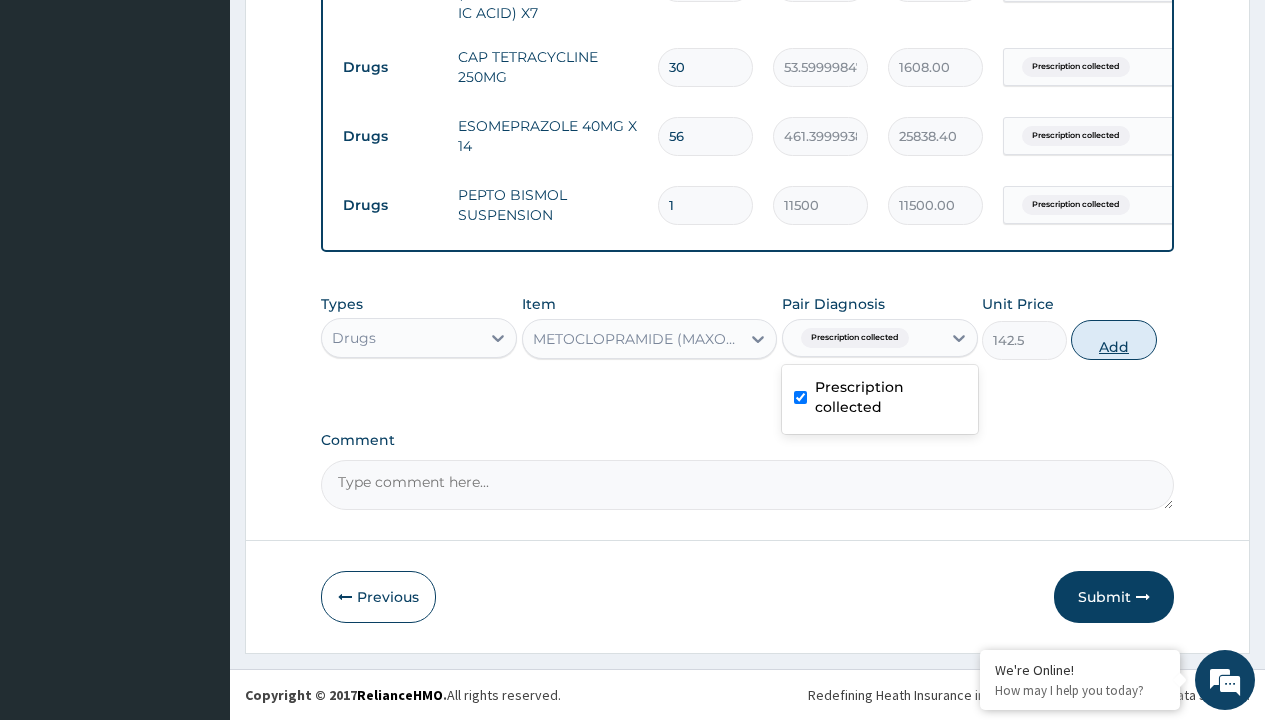 click on "Add" at bounding box center [1113, 340] 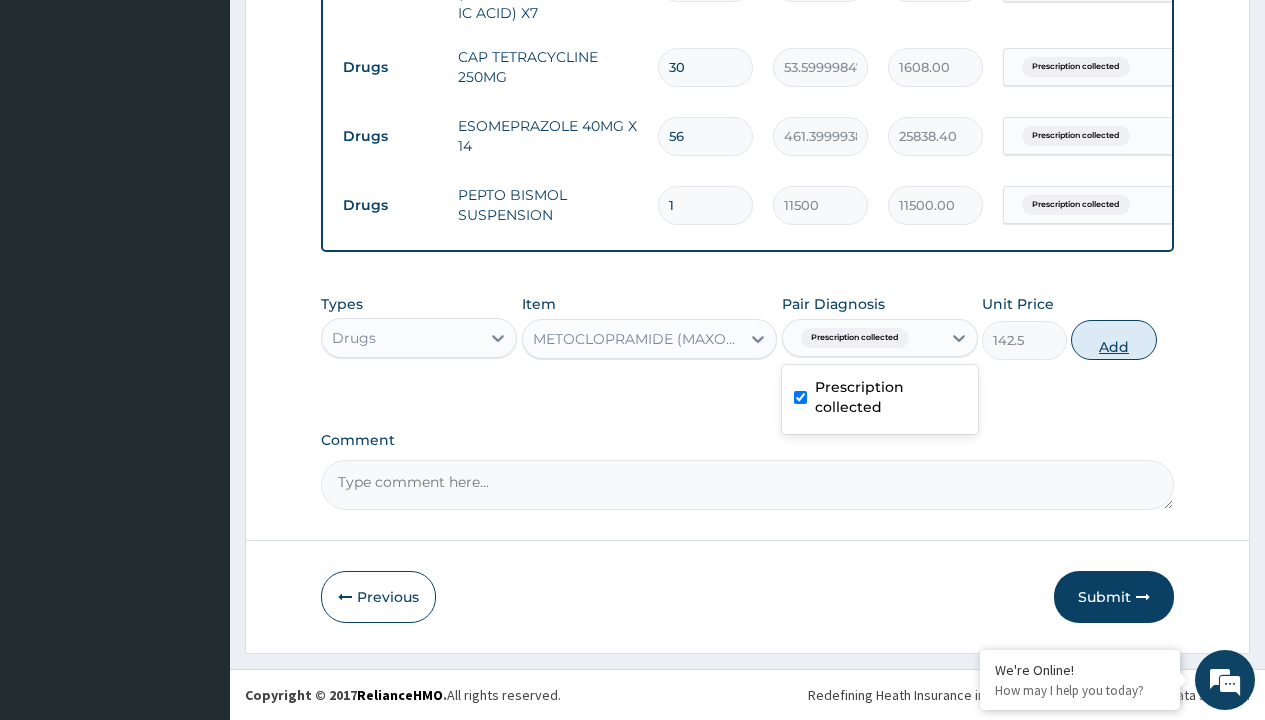 type on "0" 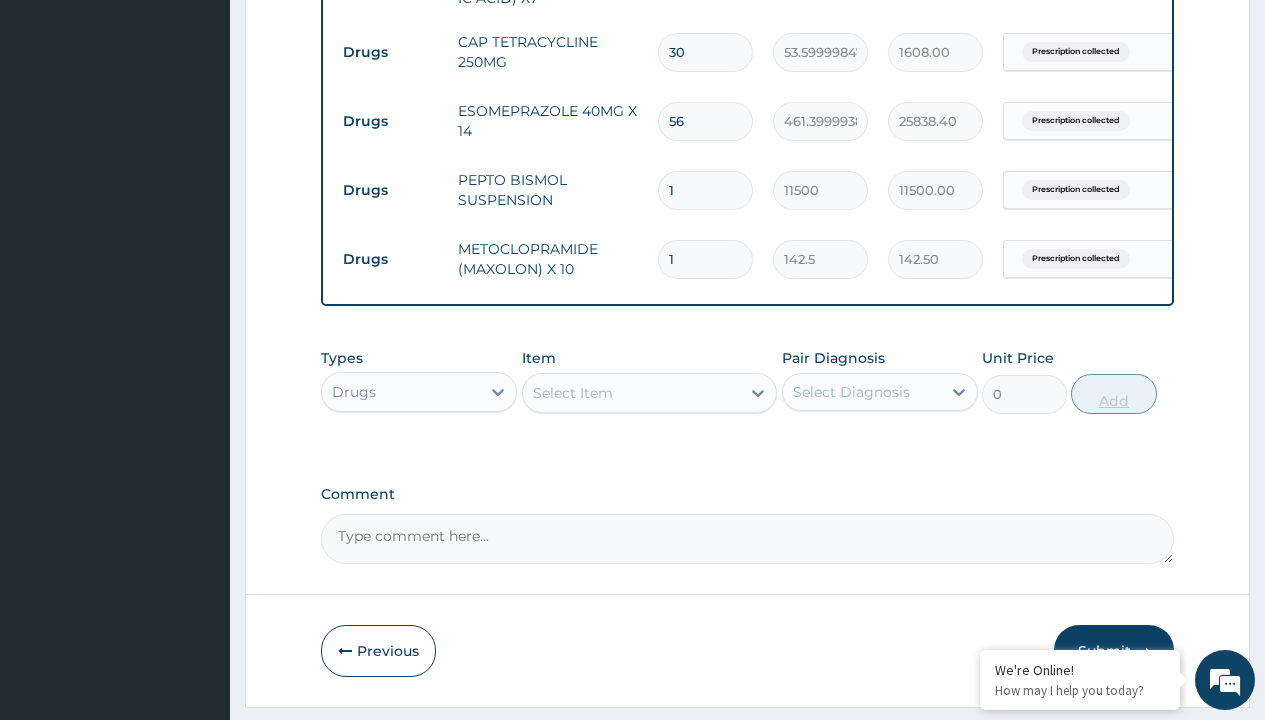 type on "20" 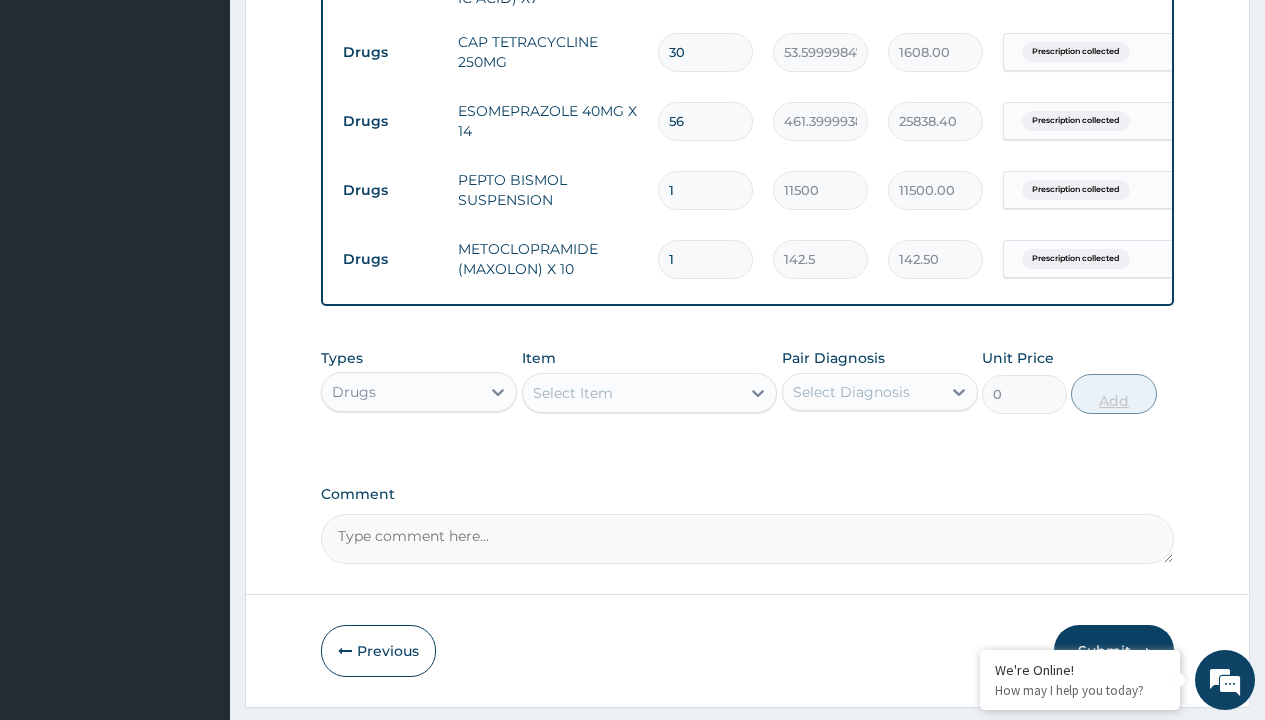 type on "2850.00" 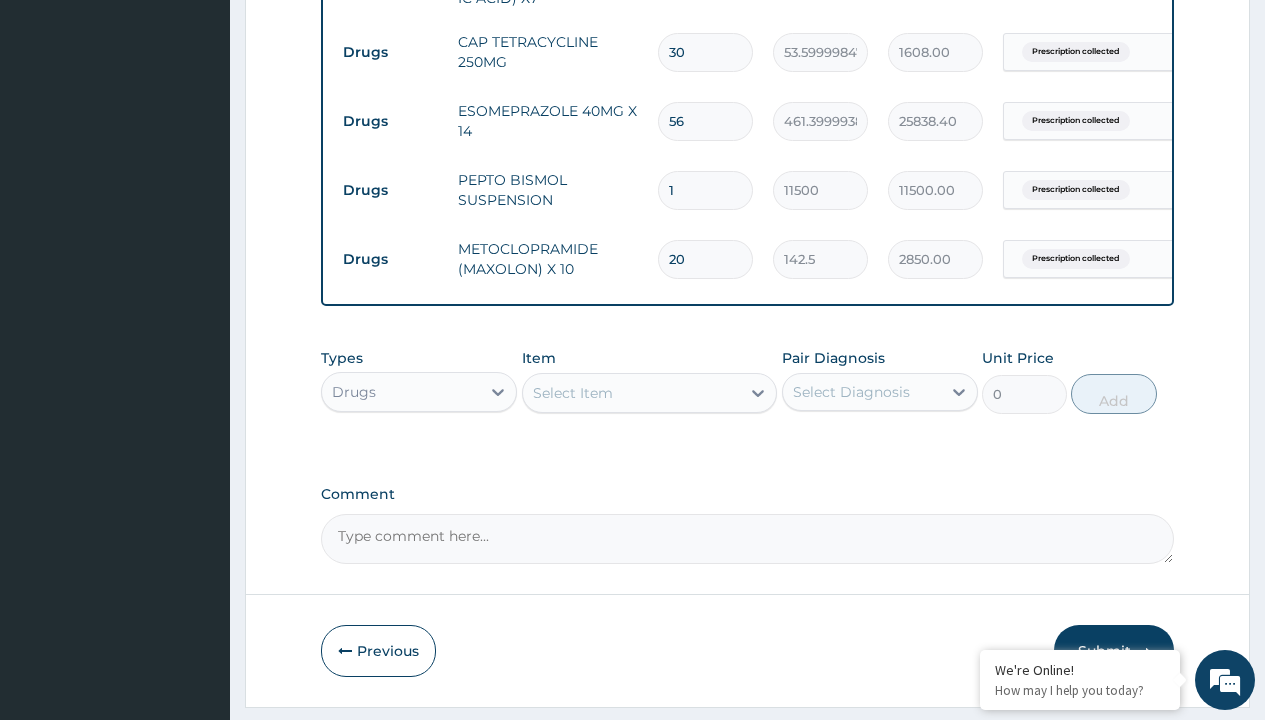 type on "20" 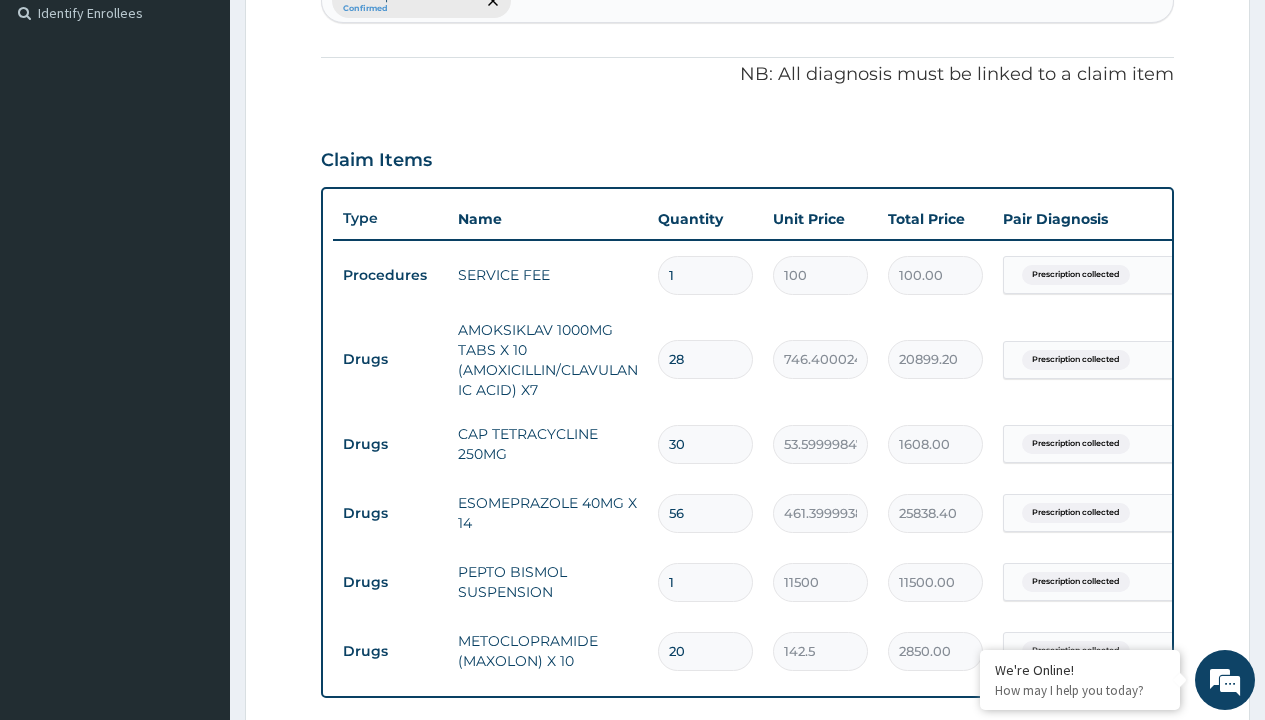 type on "procedures" 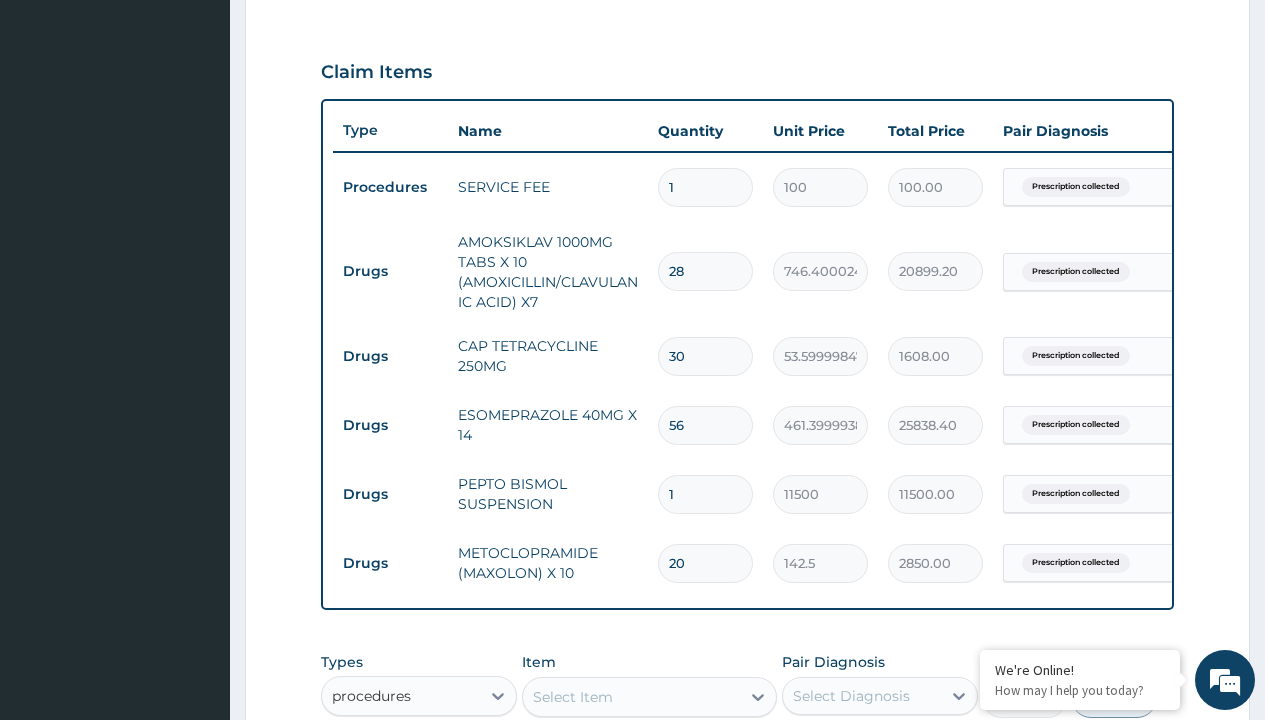 click on "Procedures" at bounding box center [419, 746] 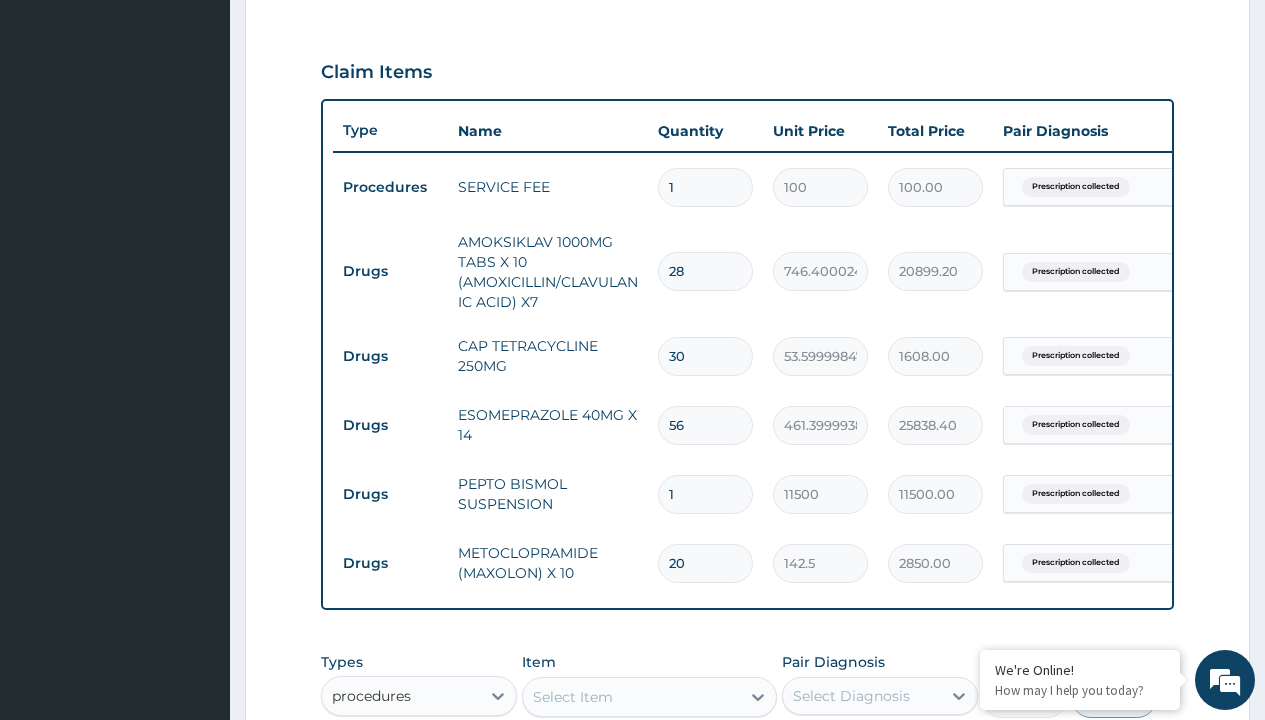 type 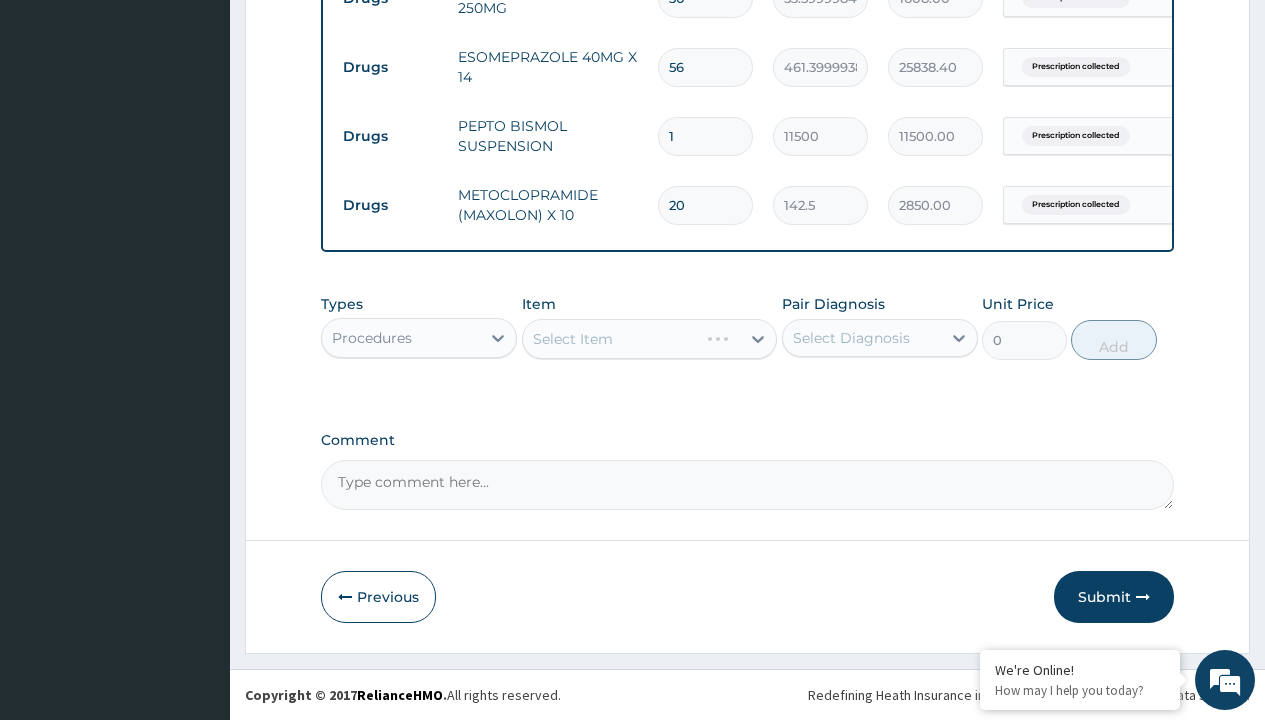click on "Select Item" at bounding box center [573, 339] 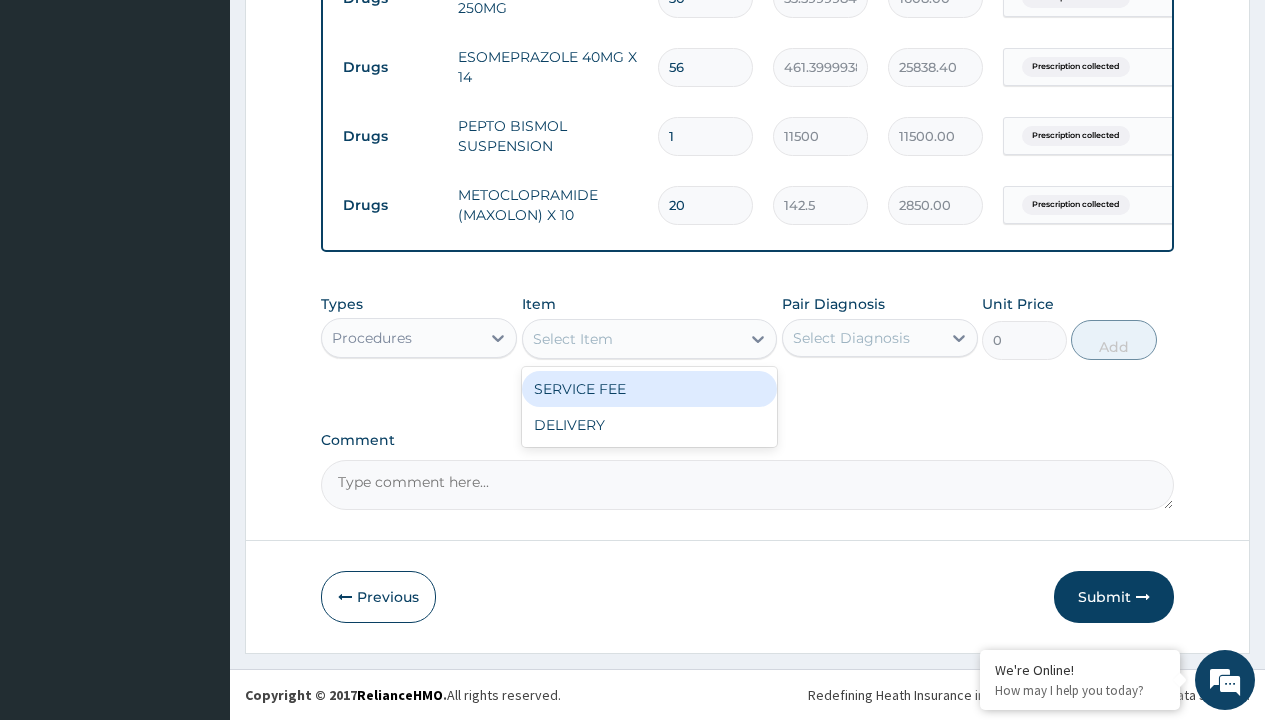 type on "delivery" 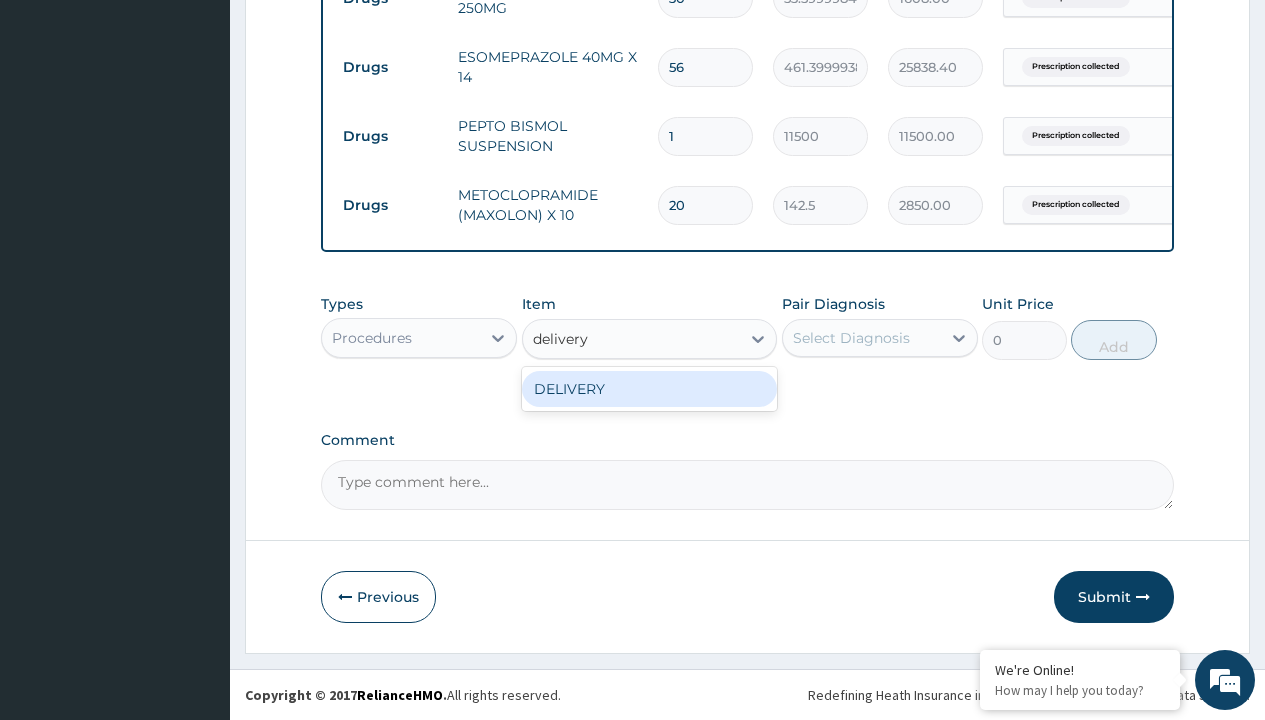 click on "DELIVERY" at bounding box center [650, 389] 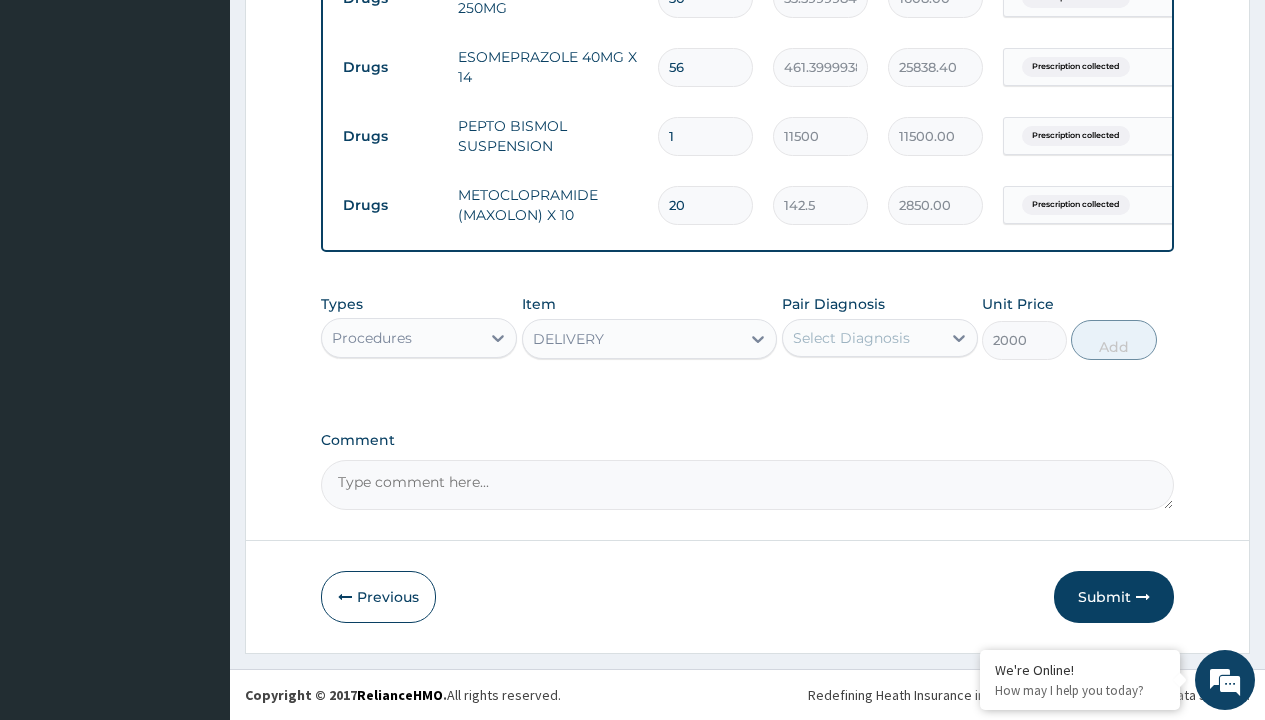 click on "Prescription collected" at bounding box center (409, -450) 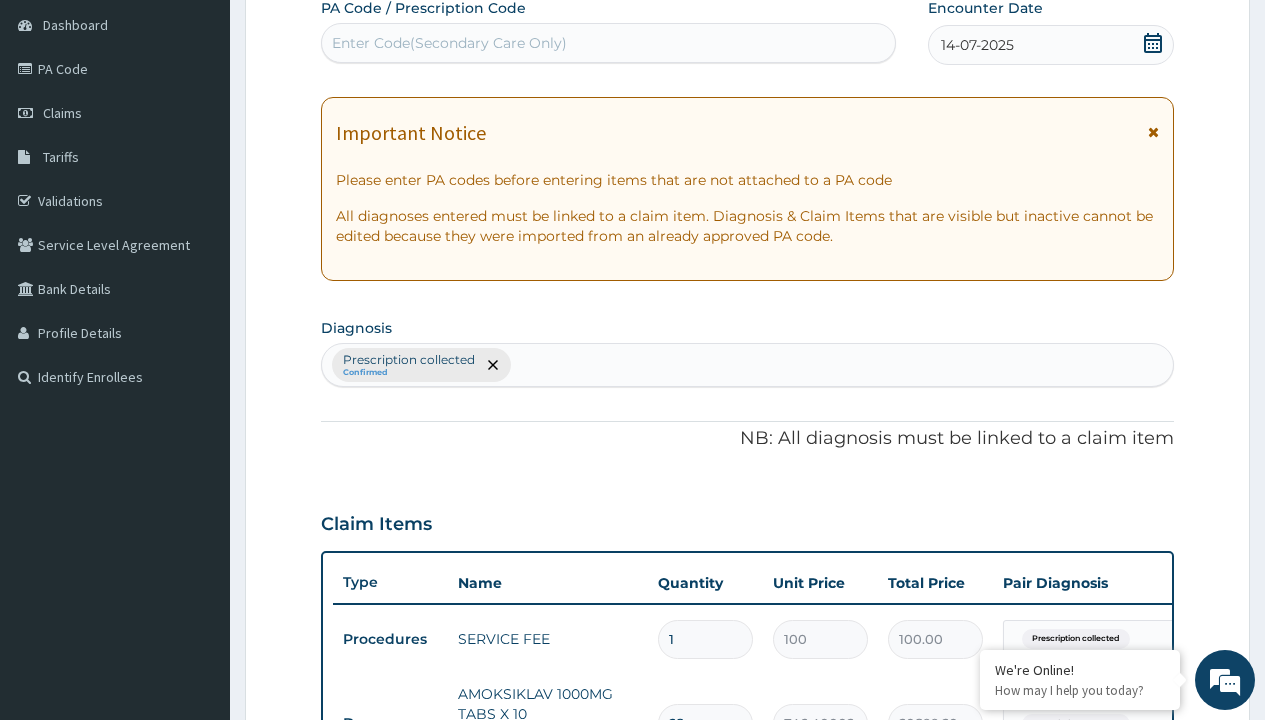 type on "prescription collected" 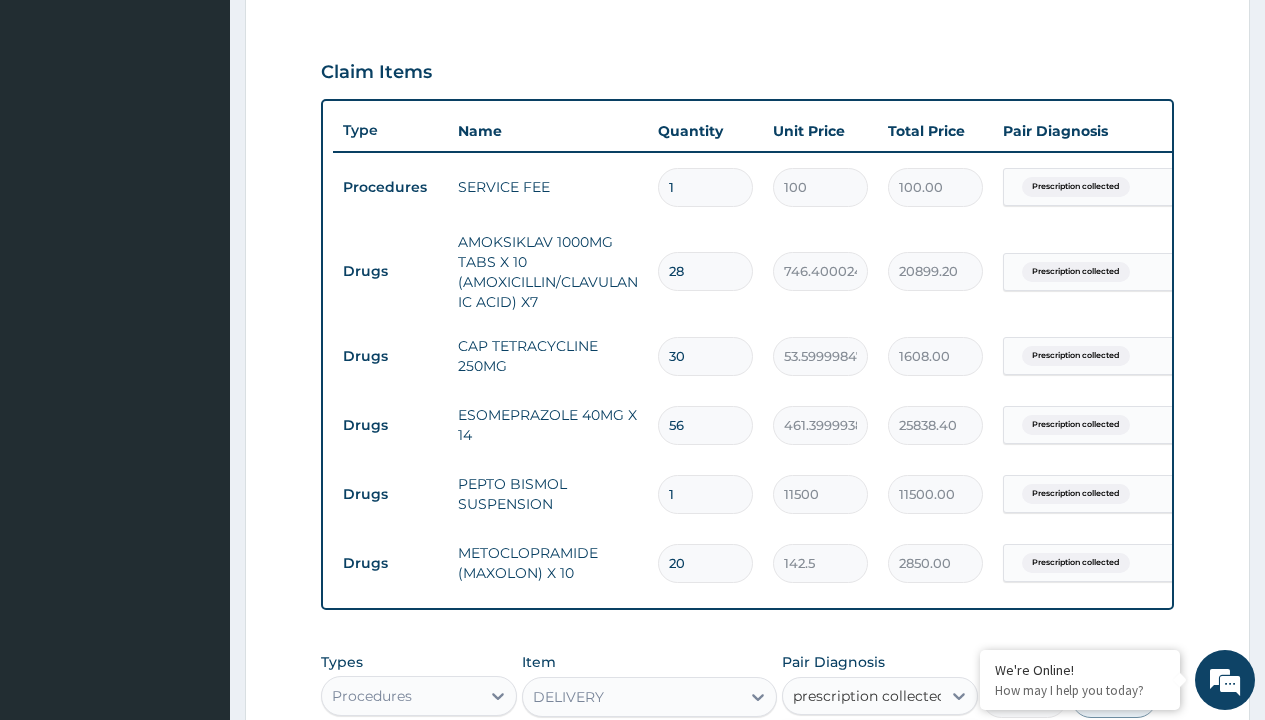 click on "Prescription collected" at bounding box center (890, 755) 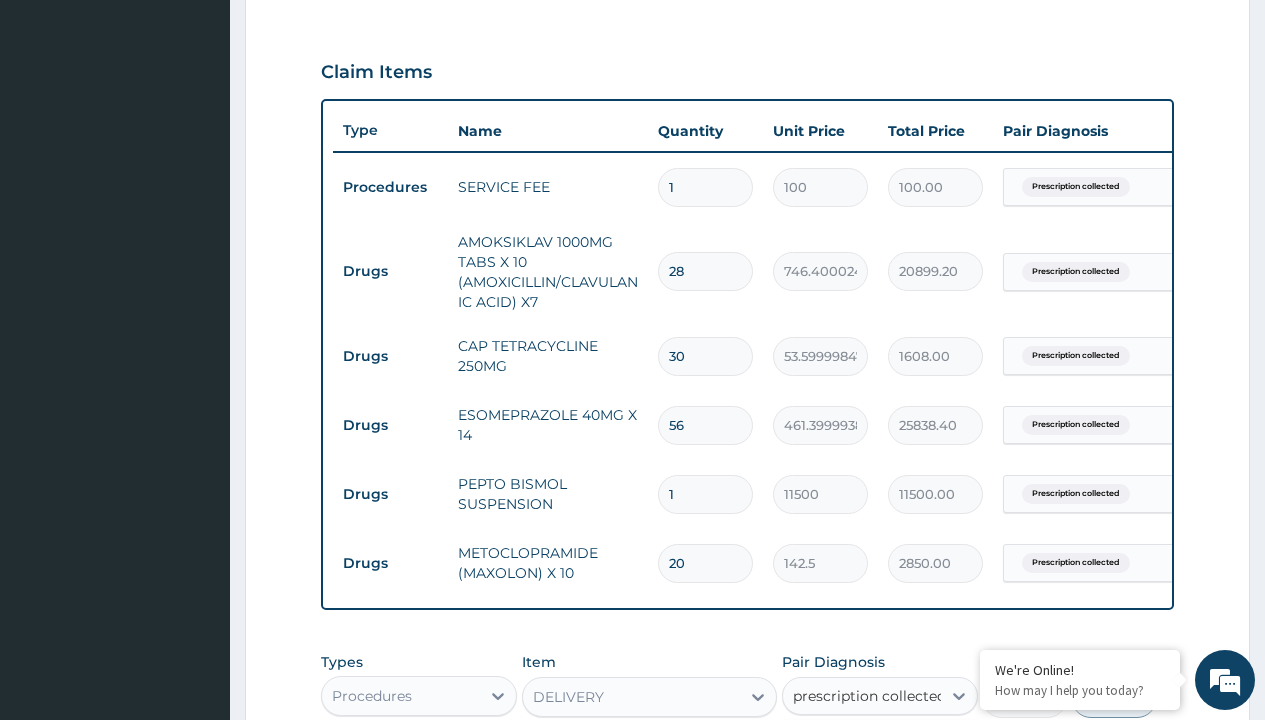 checkbox on "true" 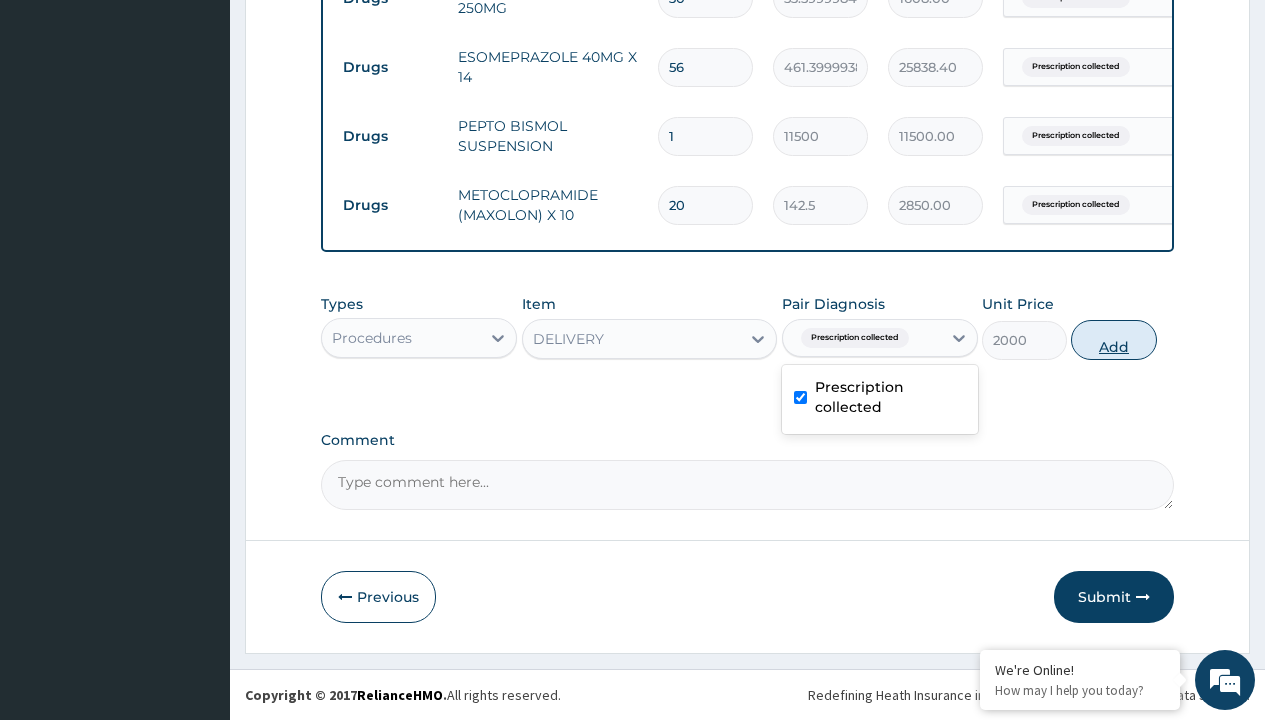 click on "Add" at bounding box center (1113, 340) 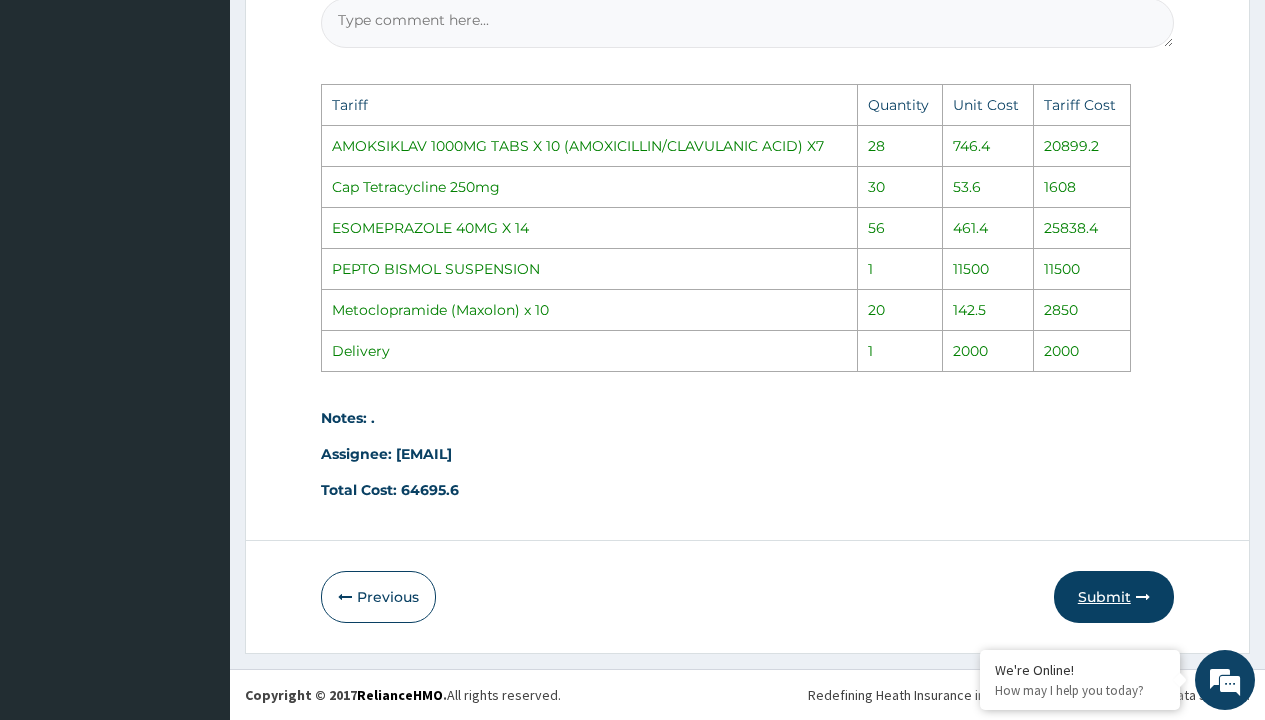 click on "Submit" at bounding box center [1114, 597] 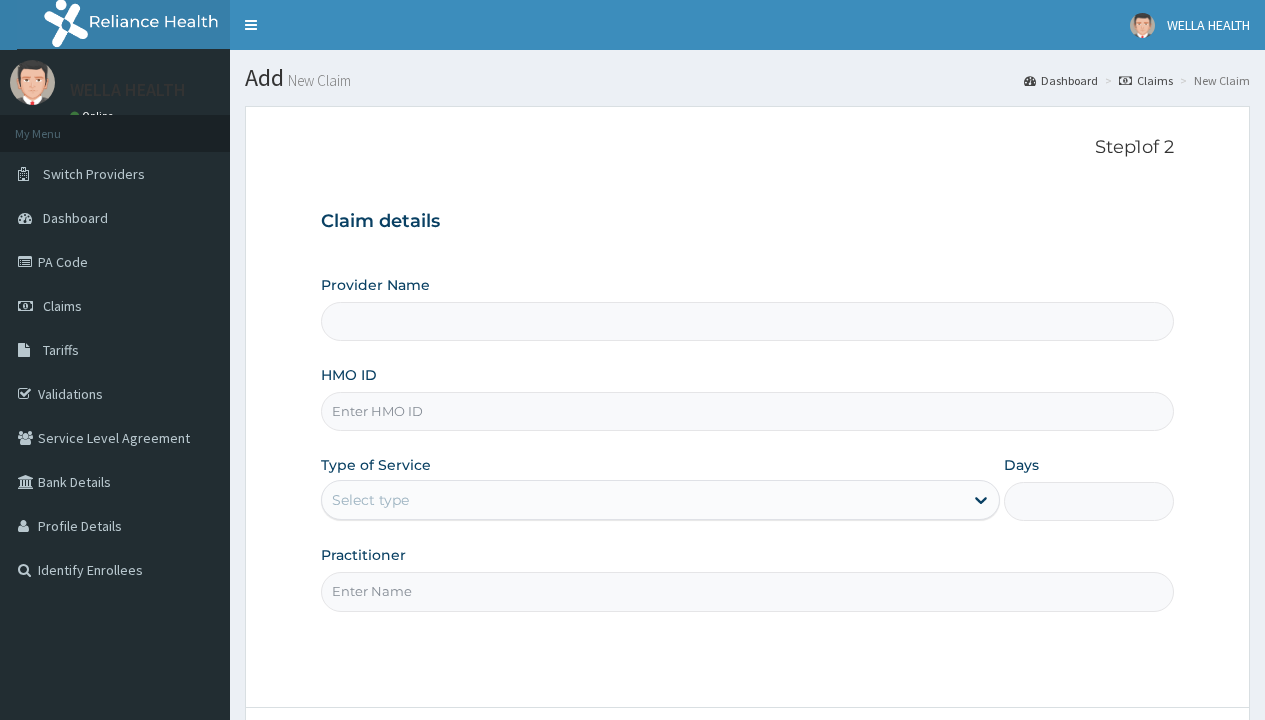 scroll, scrollTop: 0, scrollLeft: 0, axis: both 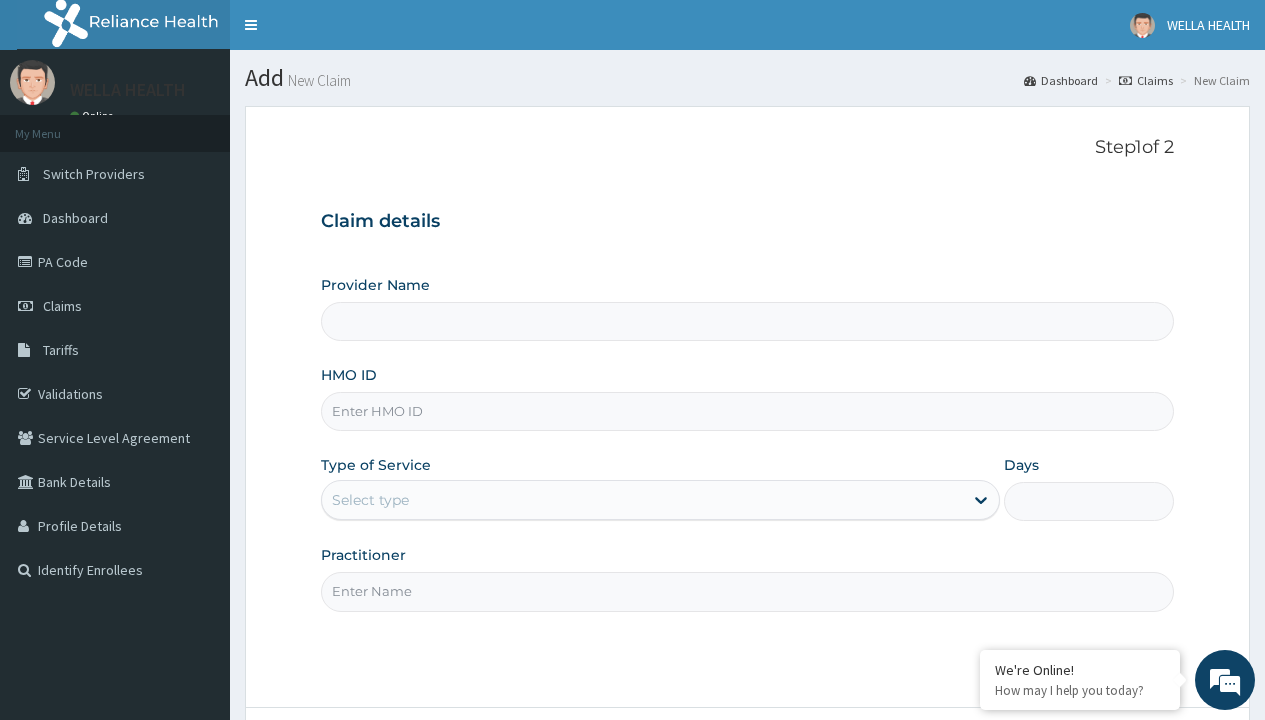 type on "CAO/10040/A" 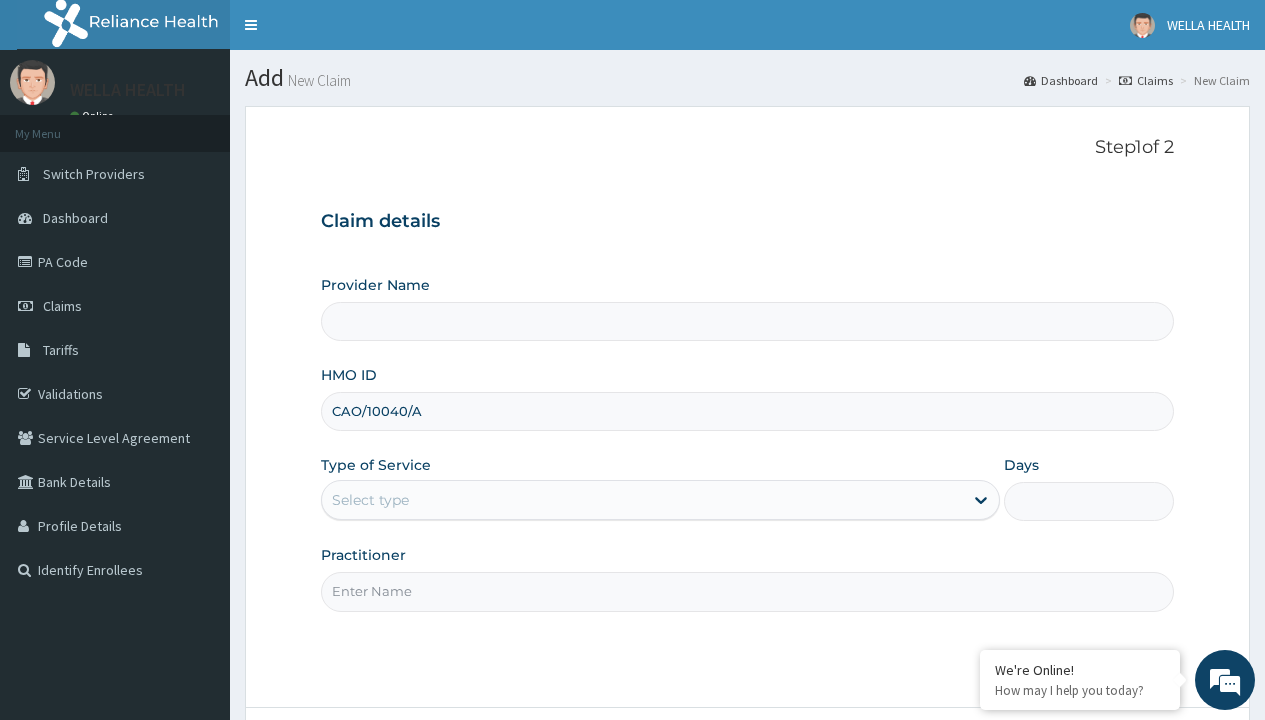 type on "Pharmacy Pick Up ( WellaHealth)" 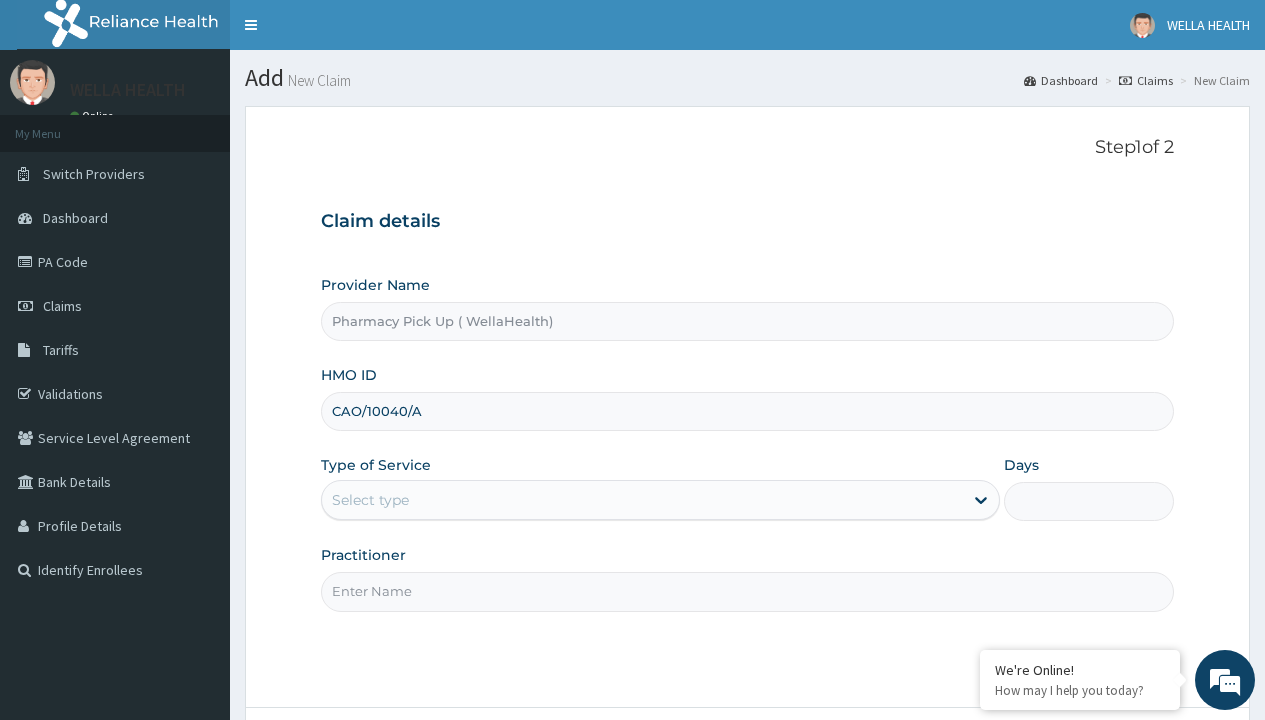 type on "CAO/10040/A" 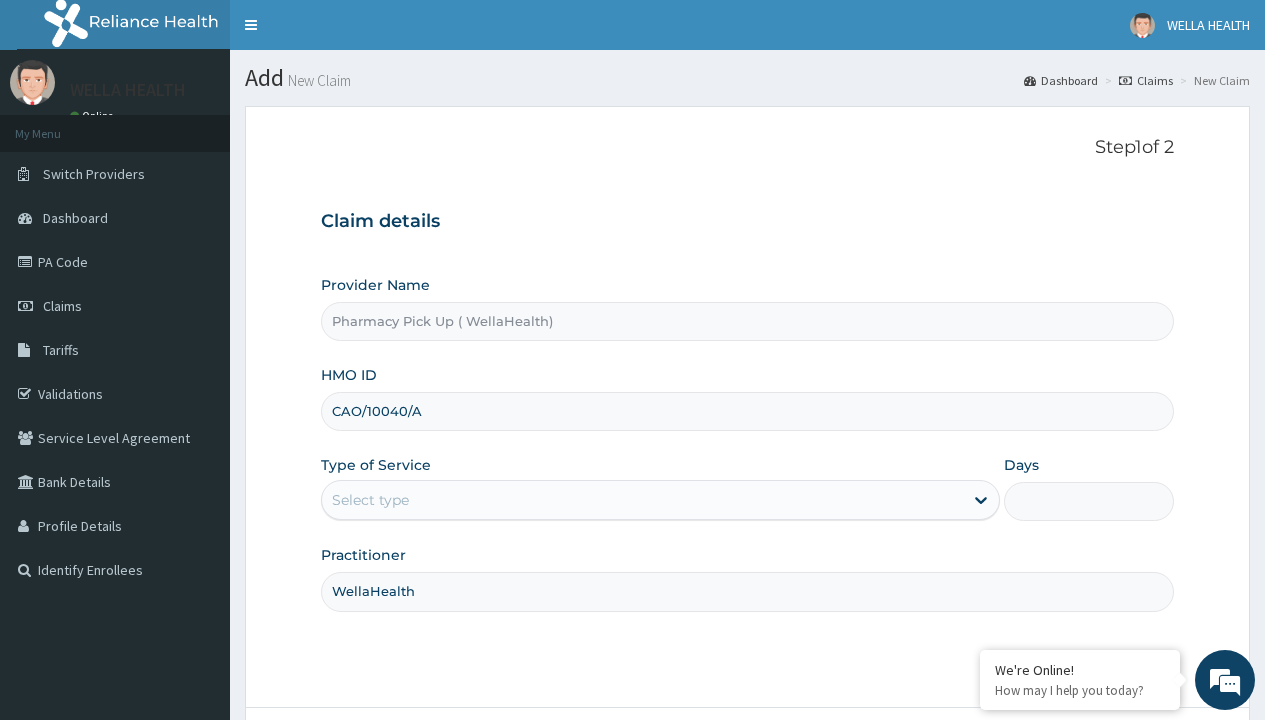 type on "WellaHealth" 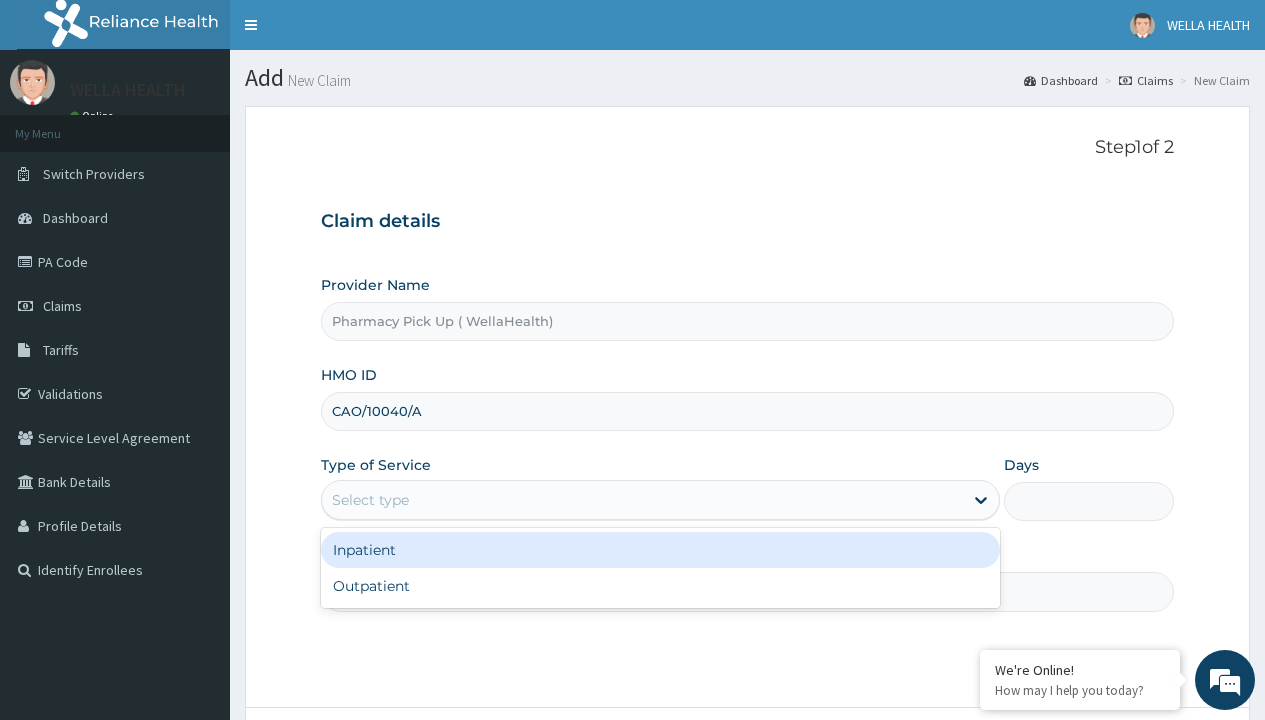 click on "Outpatient" at bounding box center (660, 586) 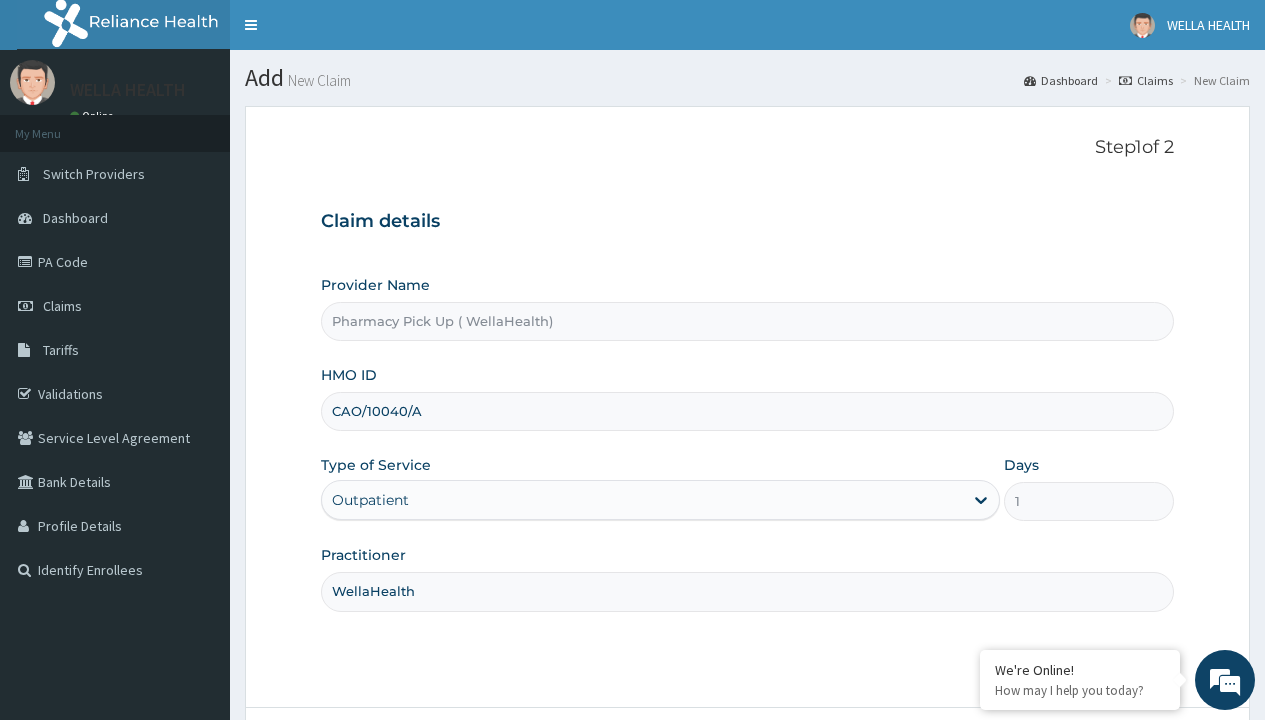 click on "Next" at bounding box center [1123, 764] 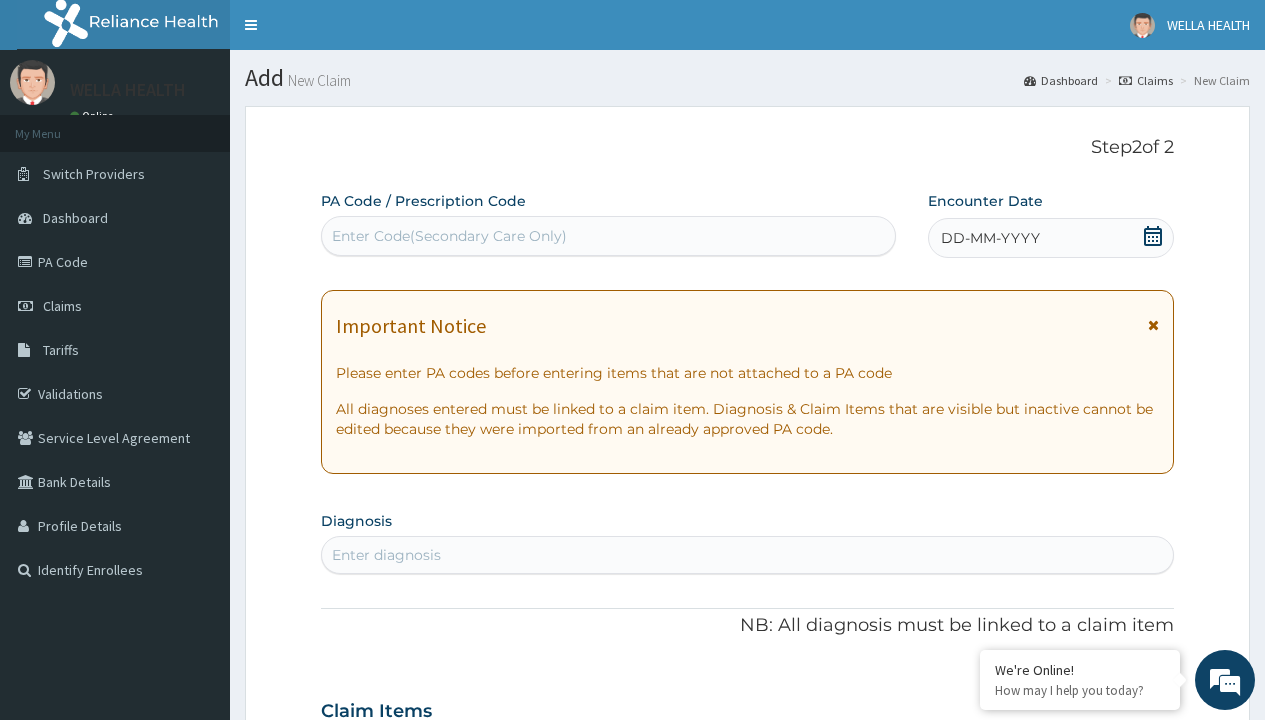 scroll, scrollTop: 167, scrollLeft: 0, axis: vertical 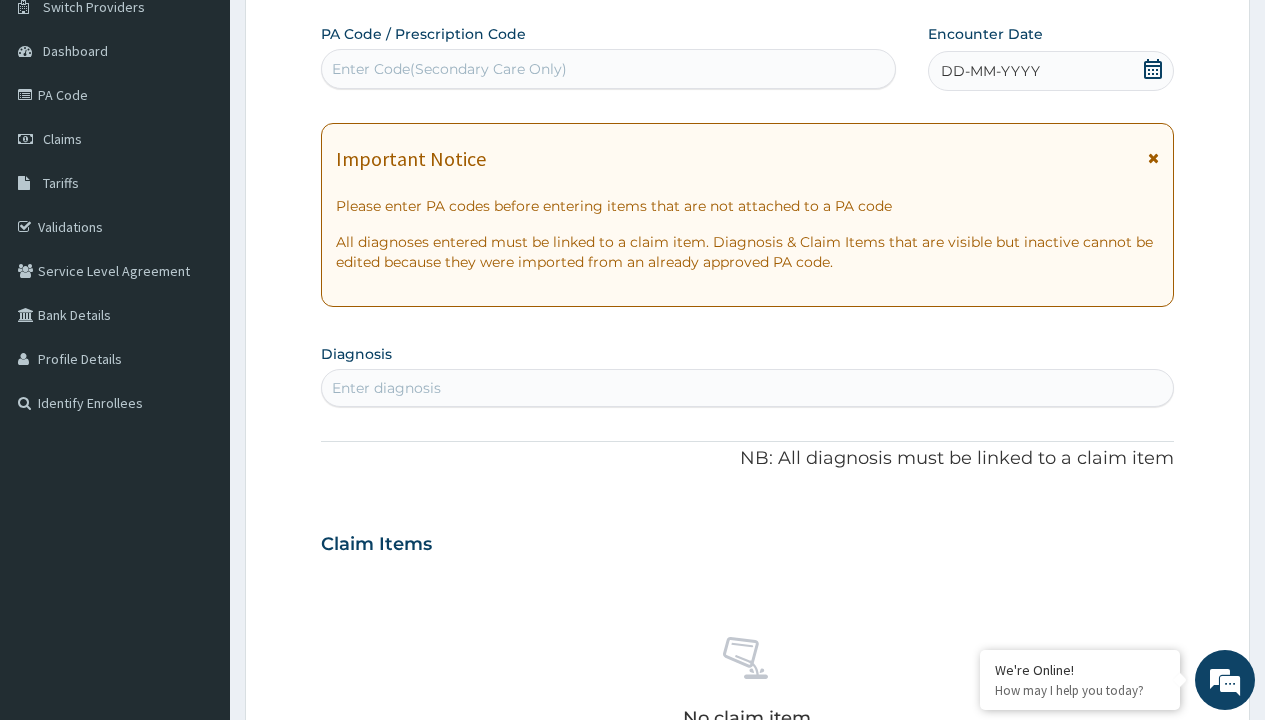 click on "DD-MM-YYYY" at bounding box center [990, 71] 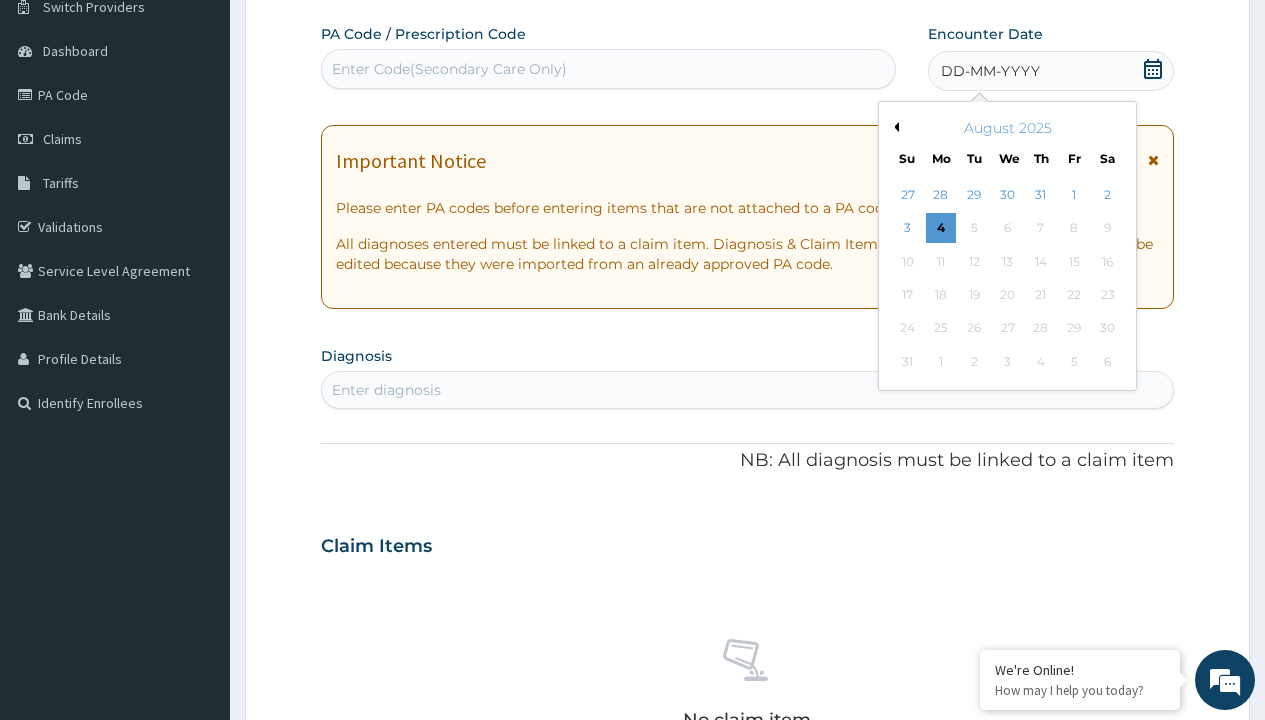 click on "Previous Month" at bounding box center (894, 127) 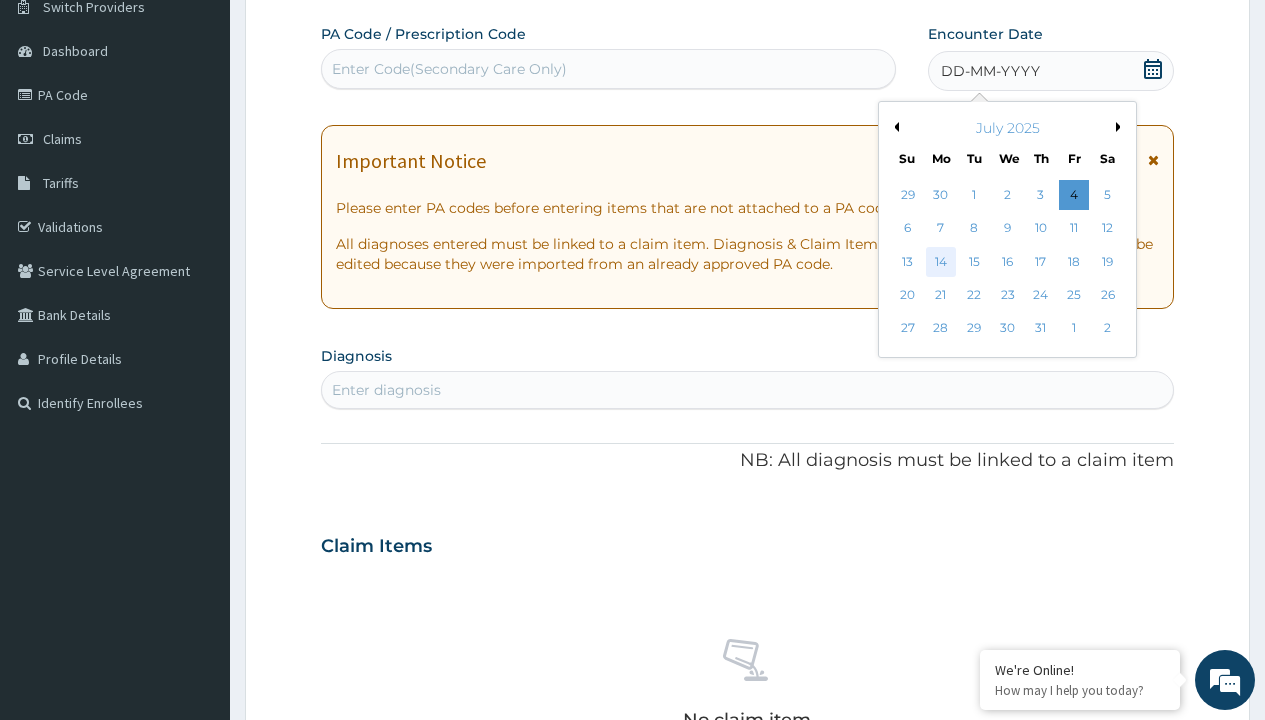 click on "14" at bounding box center (941, 262) 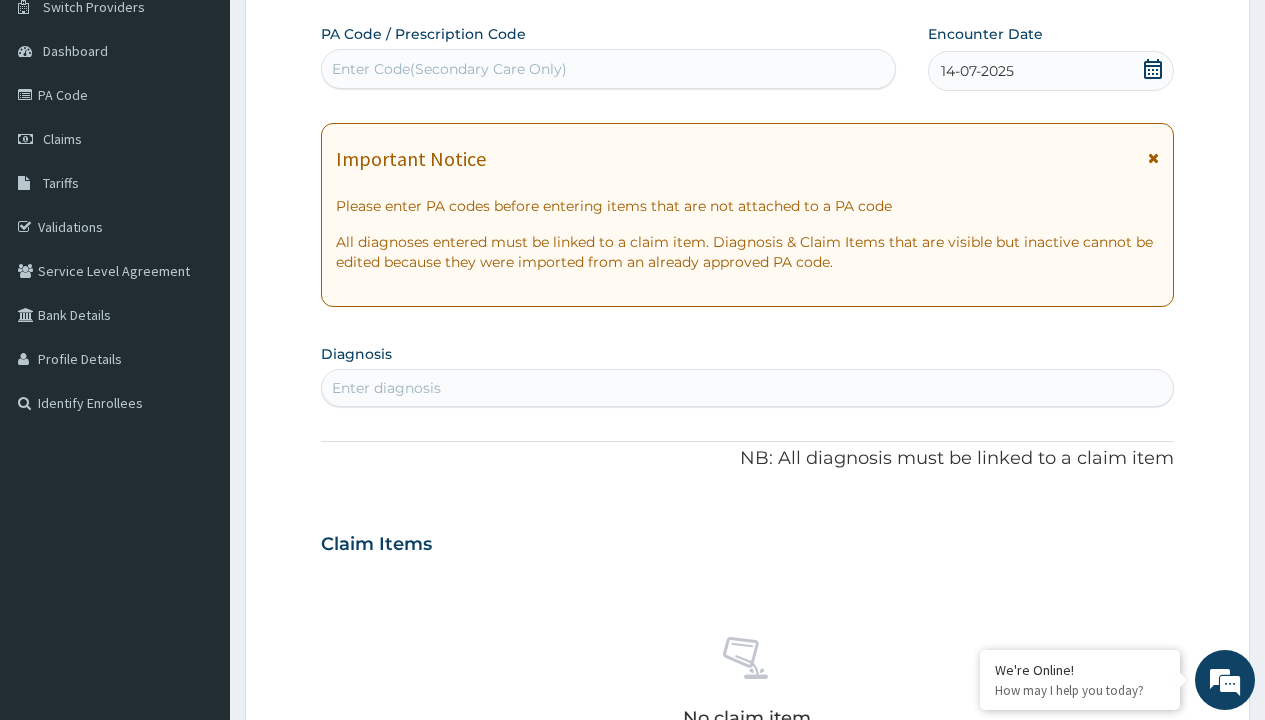 click on "Enter diagnosis" at bounding box center [386, 388] 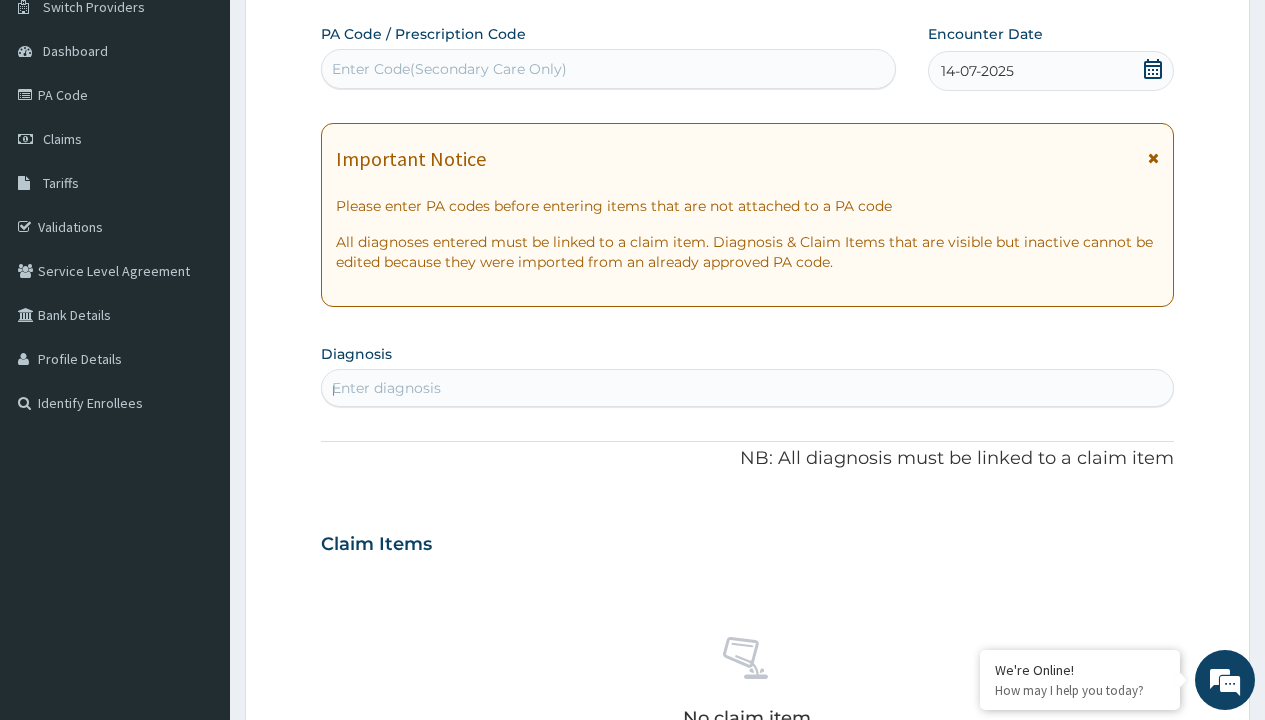 scroll, scrollTop: 0, scrollLeft: 0, axis: both 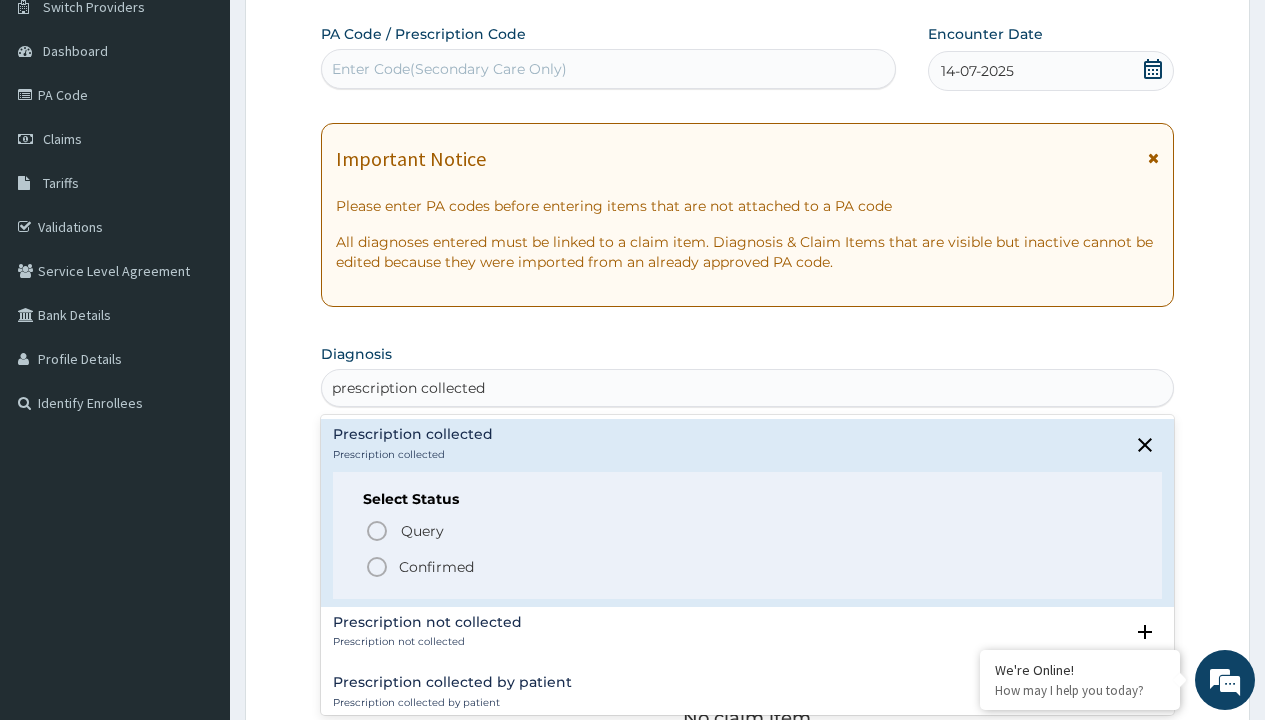 click on "Confirmed" at bounding box center [436, 567] 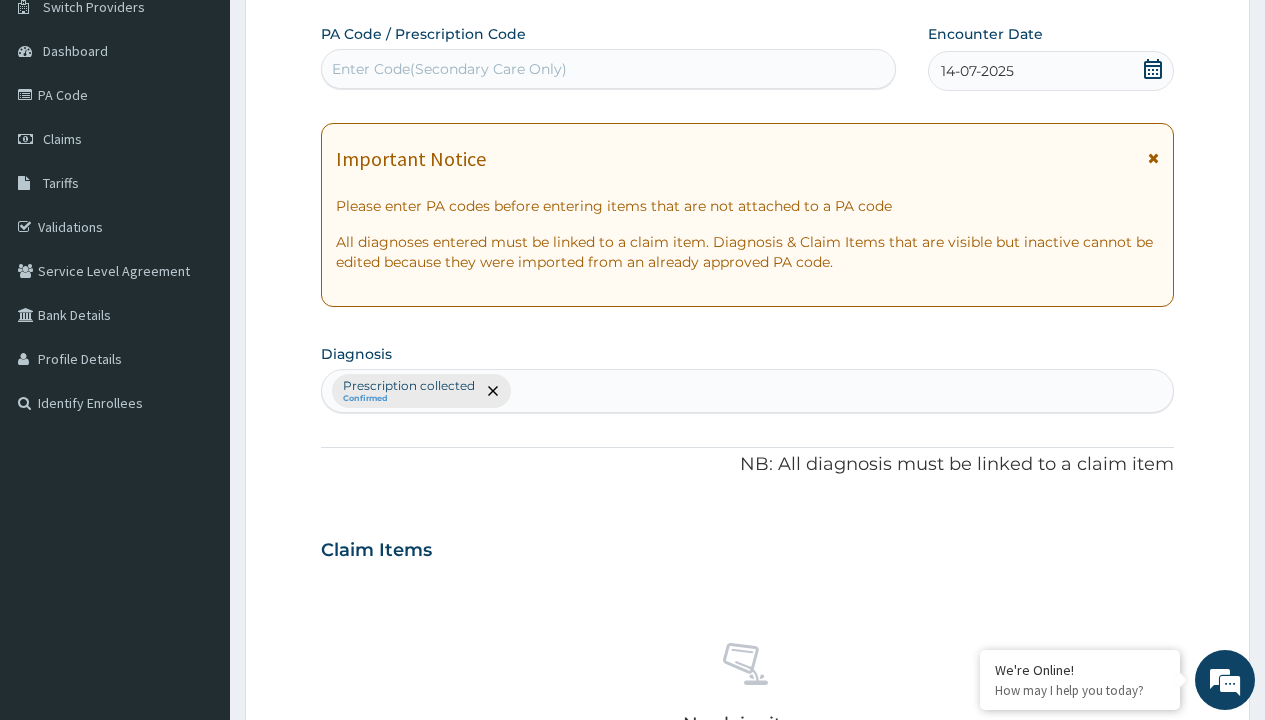 scroll, scrollTop: 0, scrollLeft: 0, axis: both 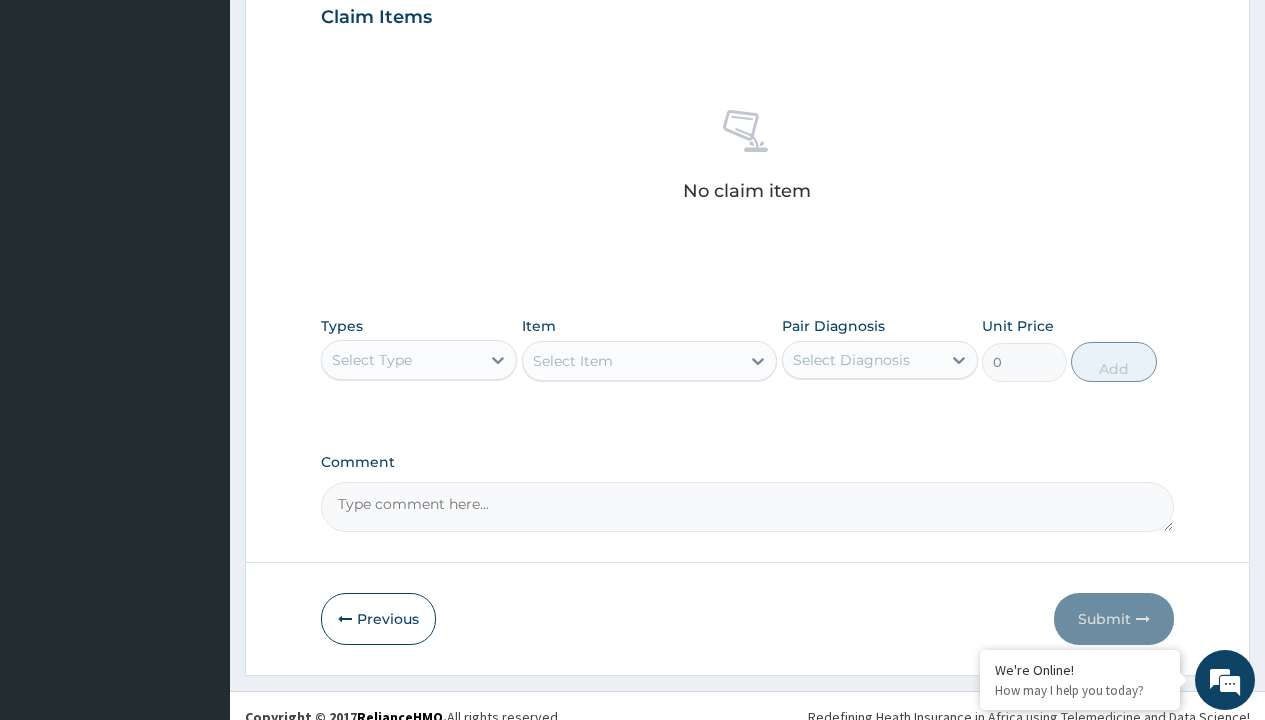 click on "Select Type" at bounding box center (372, 360) 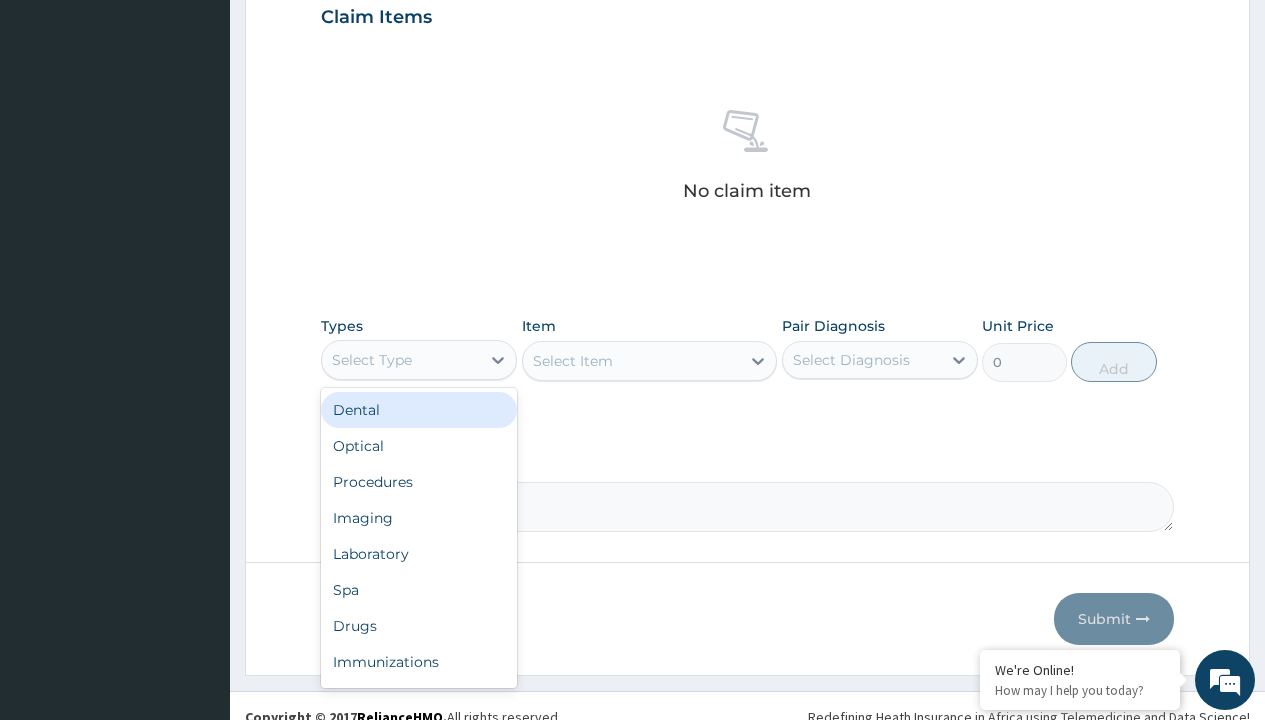type on "procedures" 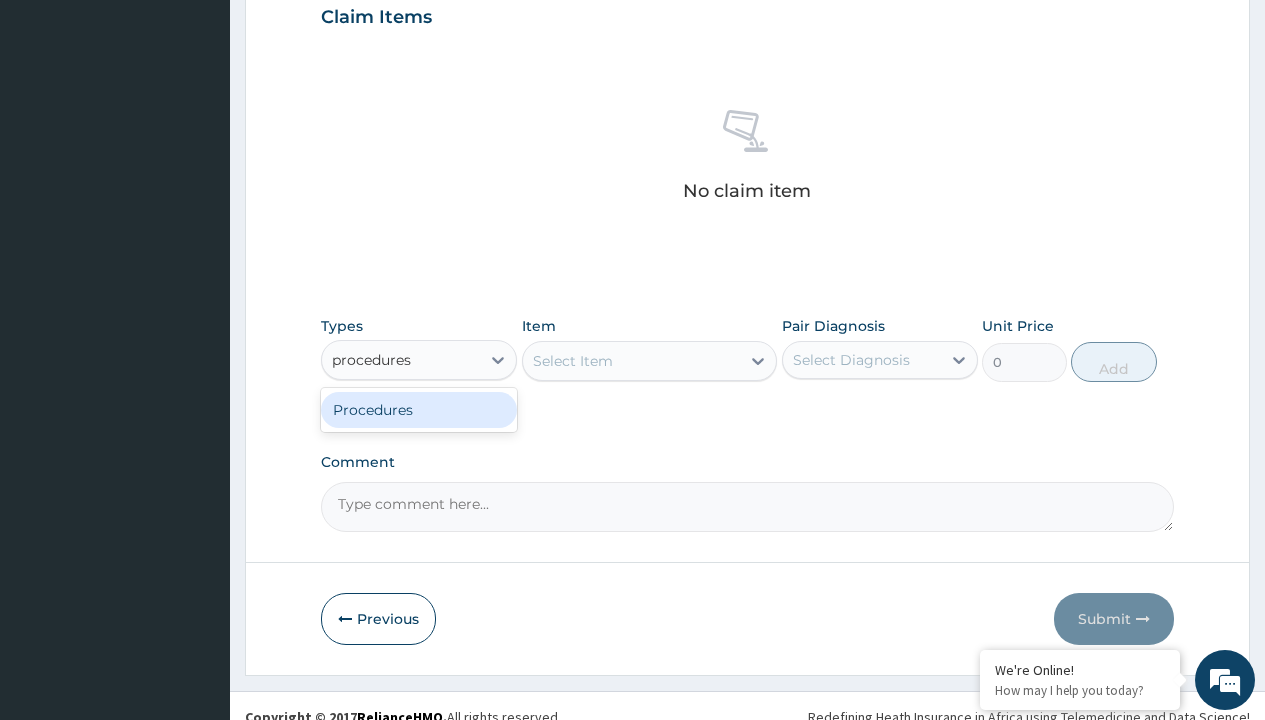 scroll, scrollTop: 0, scrollLeft: 0, axis: both 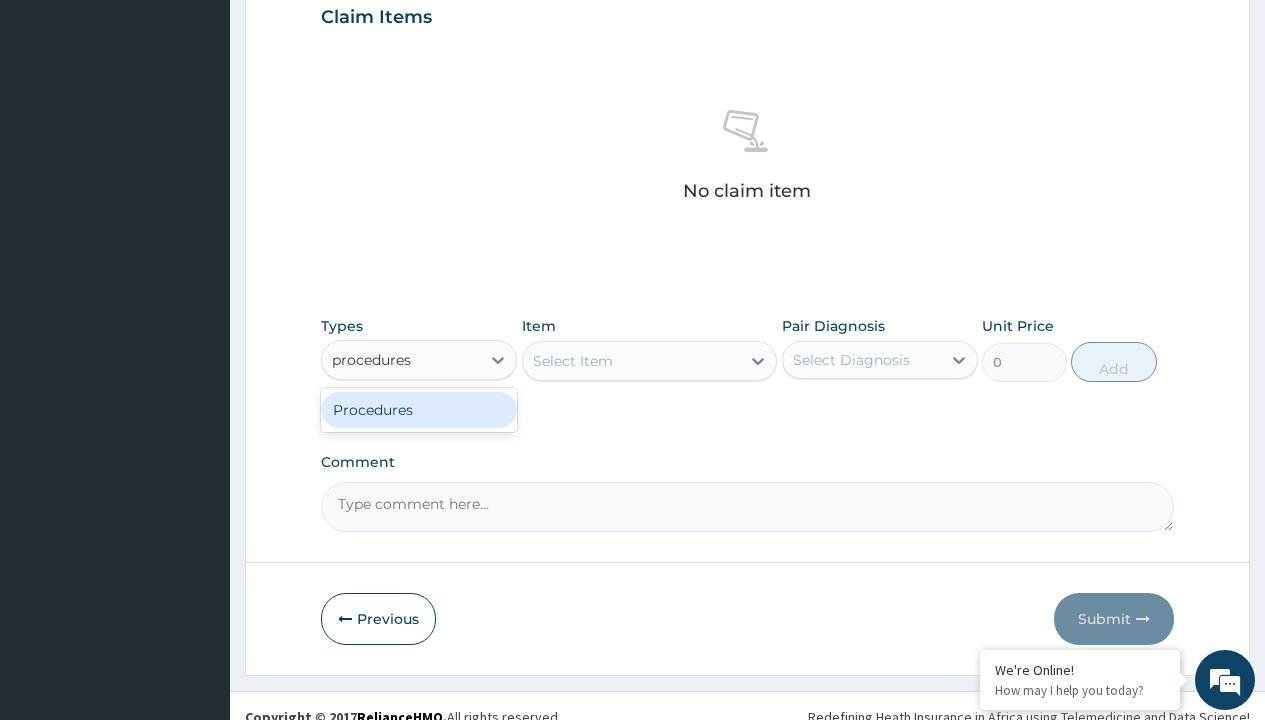 click on "Procedures" at bounding box center [419, 410] 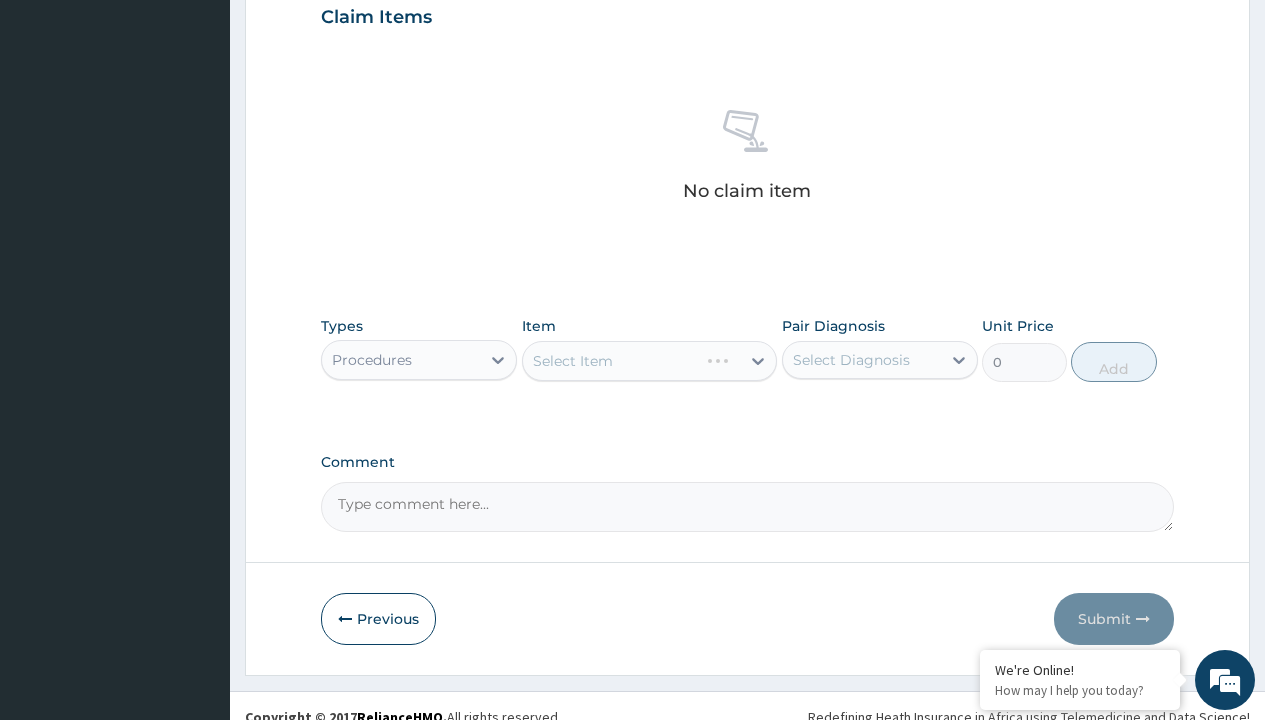 click on "Select Item" at bounding box center [650, 361] 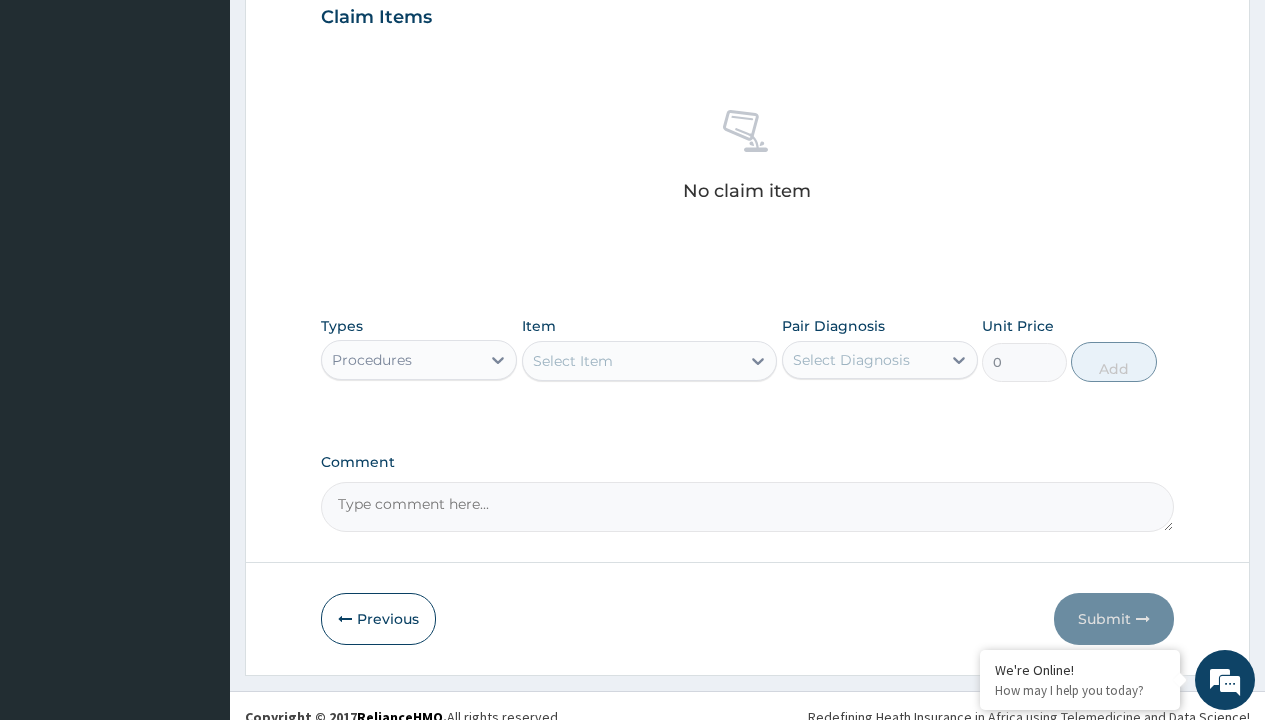 type on "service fee" 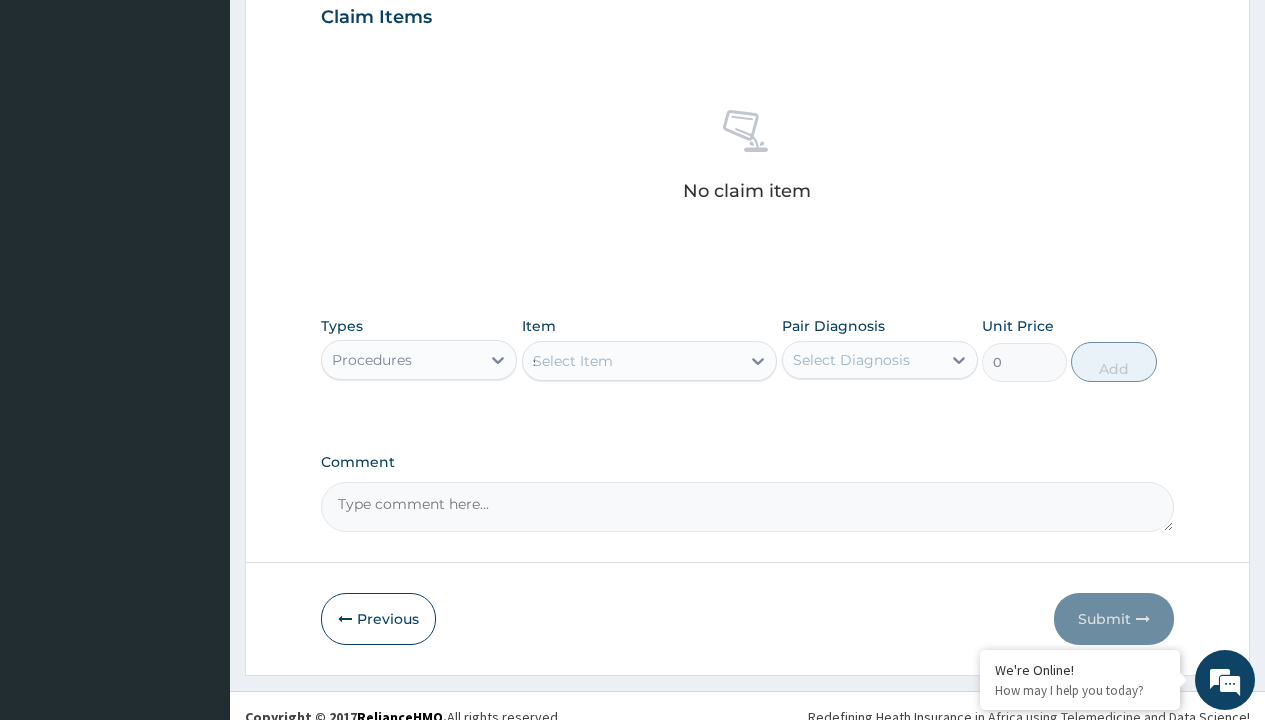 scroll, scrollTop: 0, scrollLeft: 0, axis: both 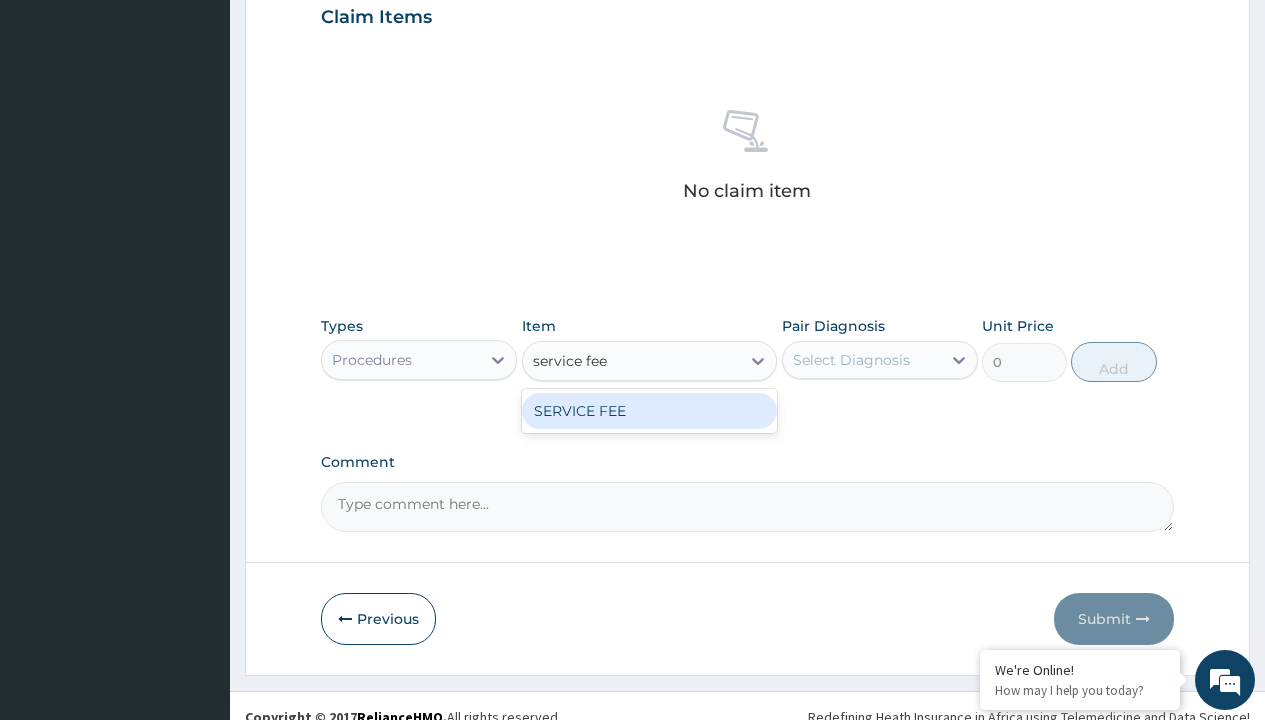 click on "SERVICE FEE" at bounding box center (650, 411) 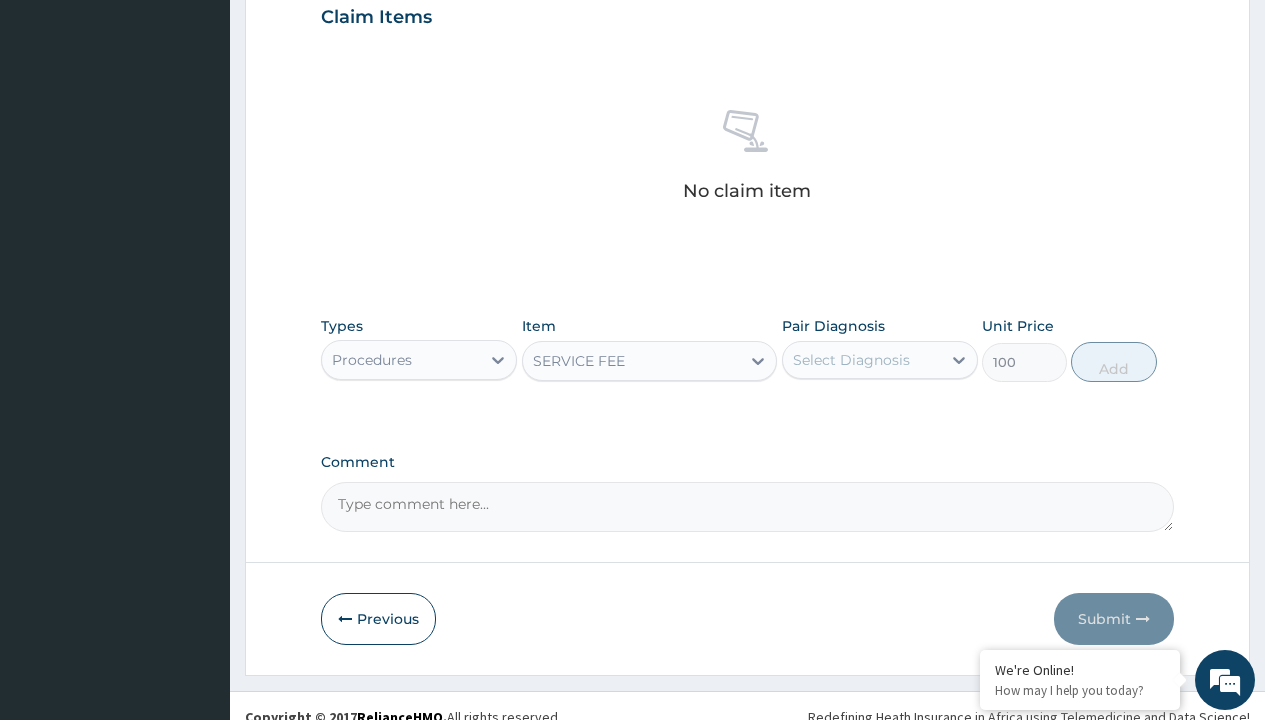 click on "Prescription collected" at bounding box center (409, -147) 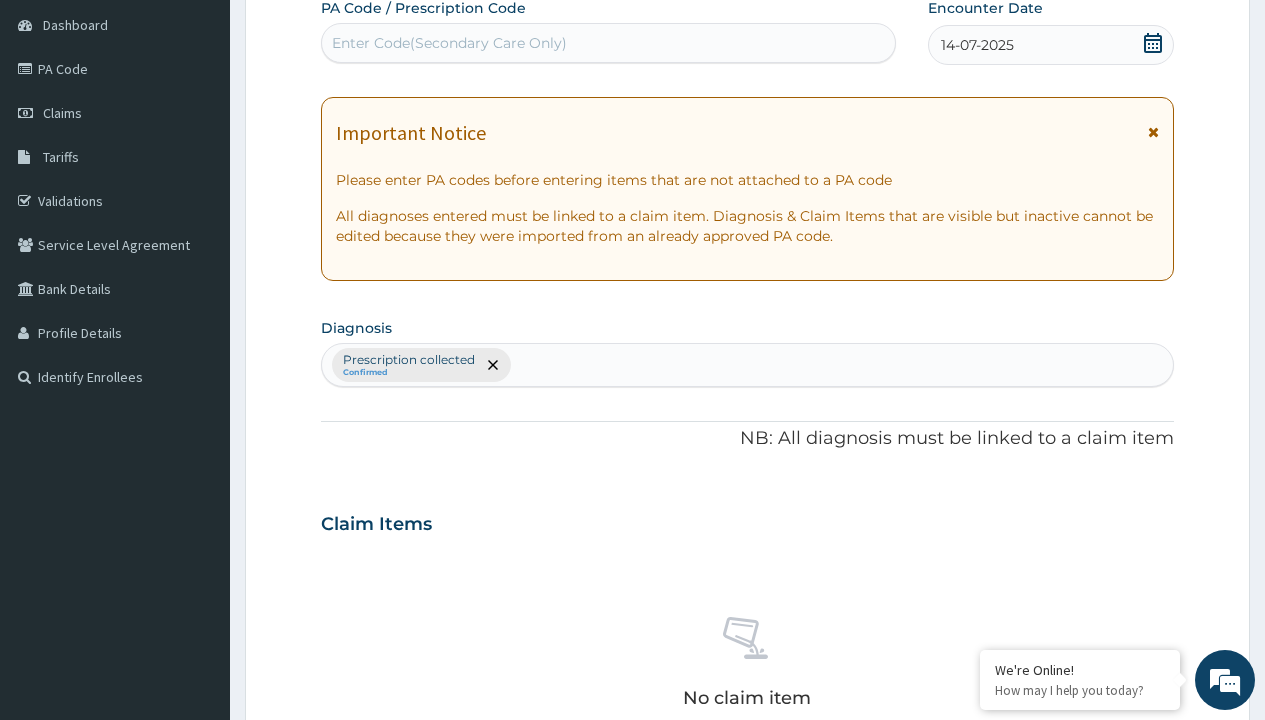 type on "prescription collected" 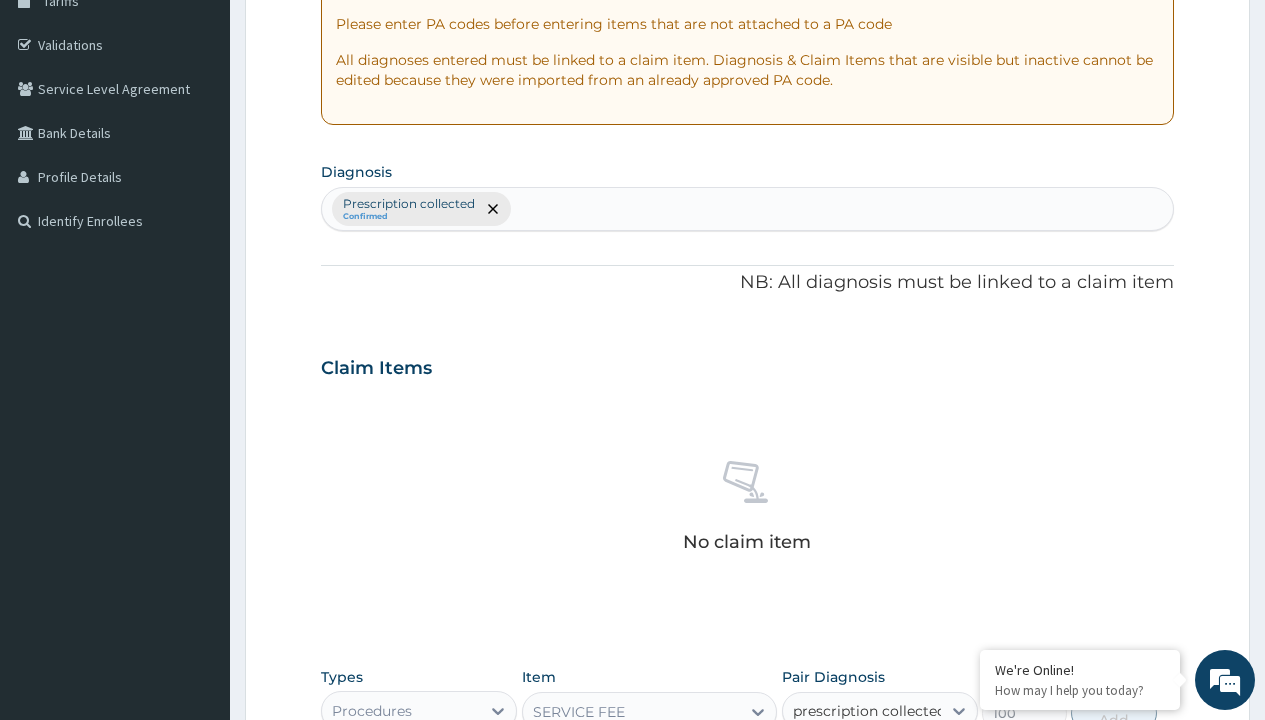 click on "Prescription collected" at bounding box center (890, 770) 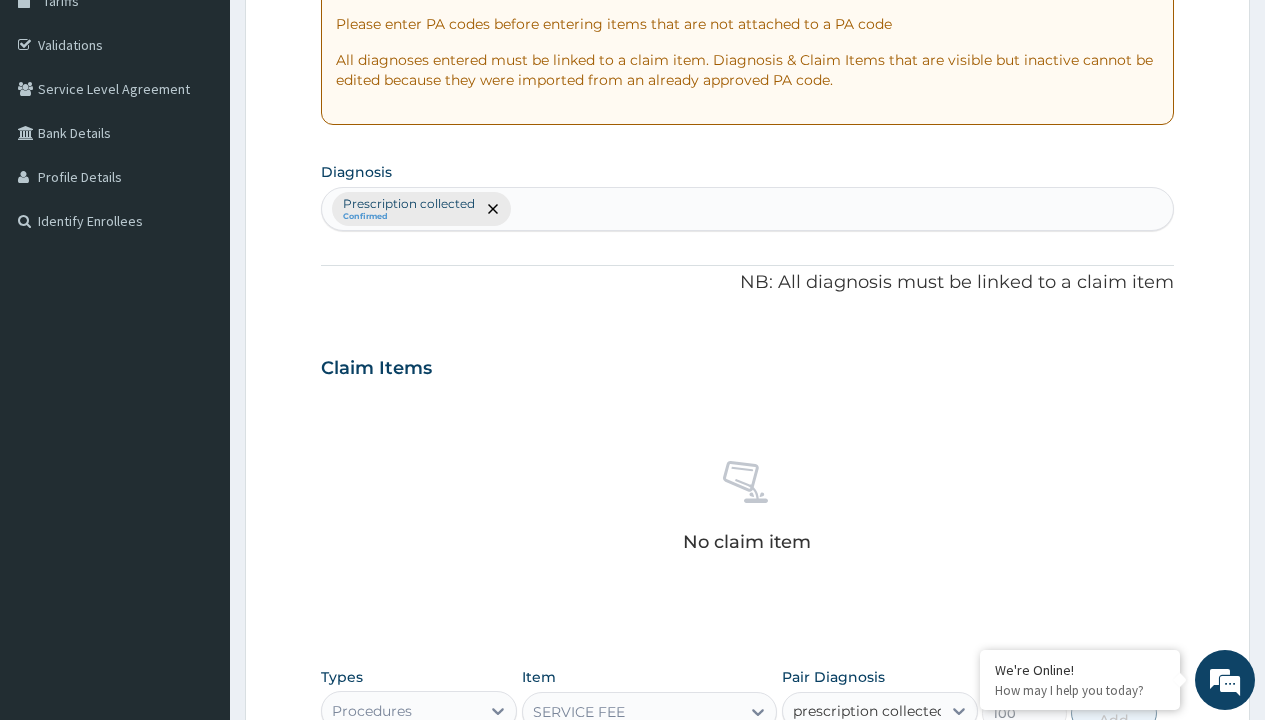 type 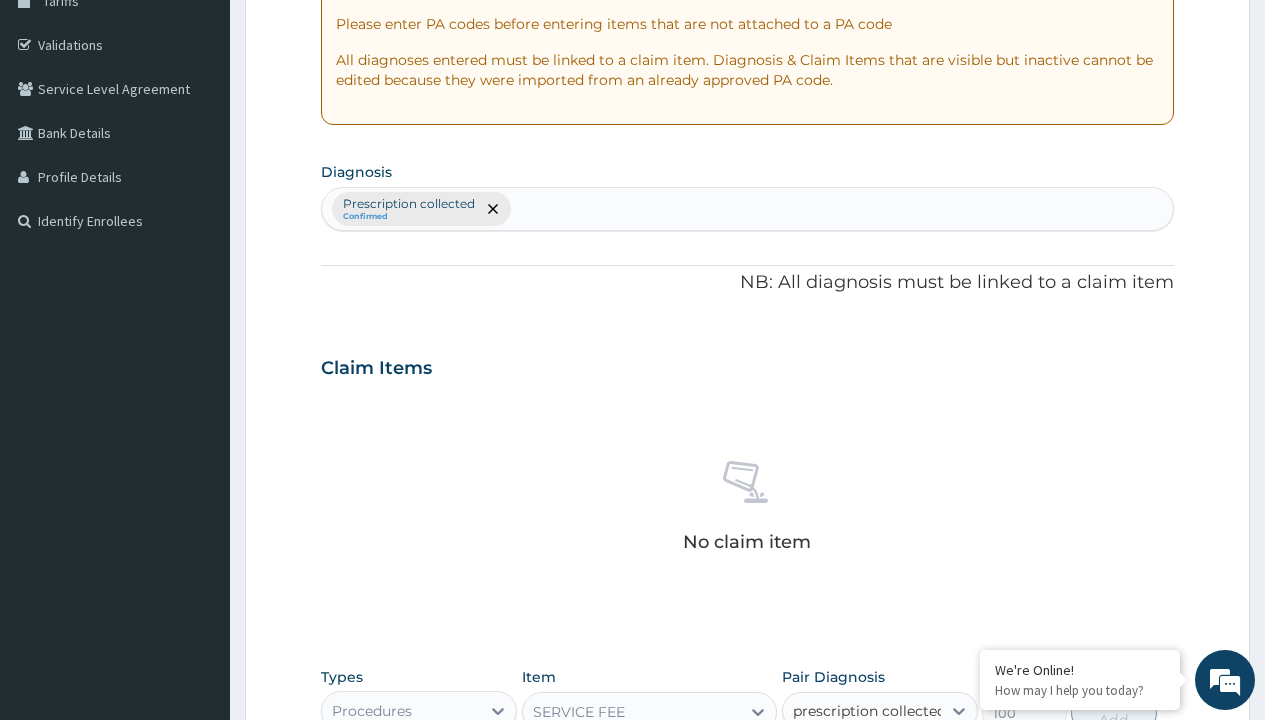 checkbox on "true" 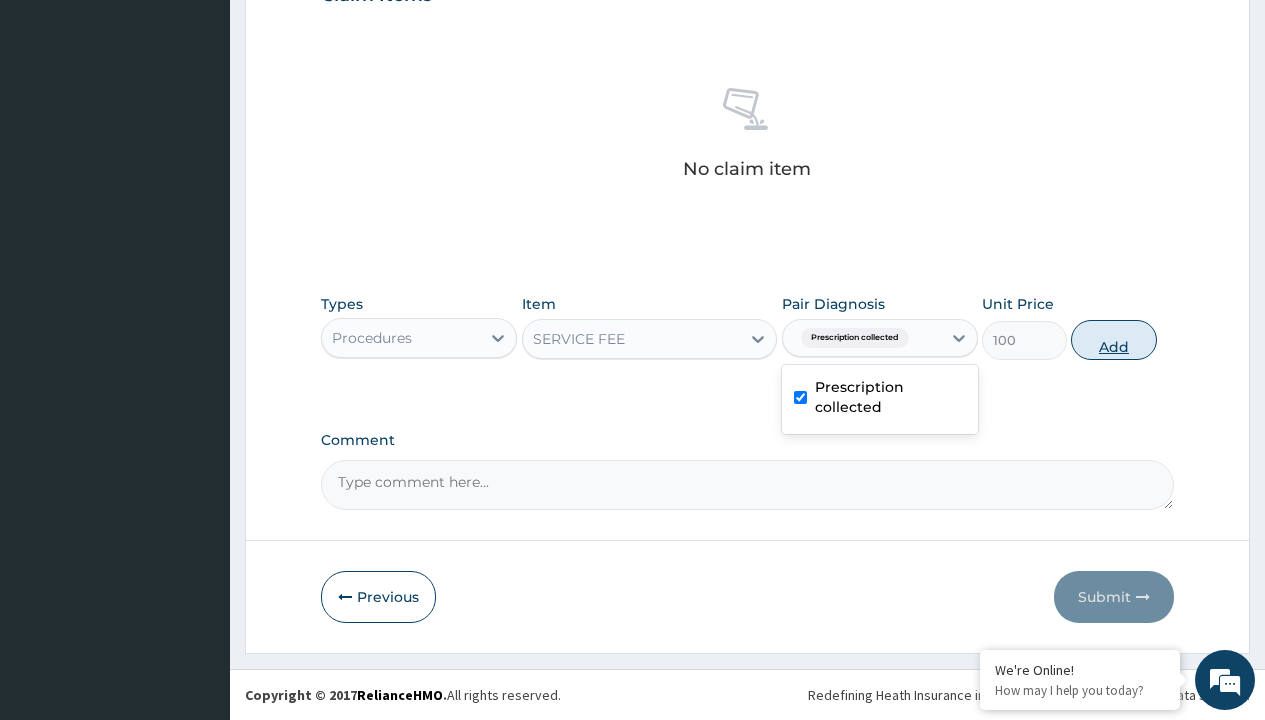 click on "Add" at bounding box center [1113, 340] 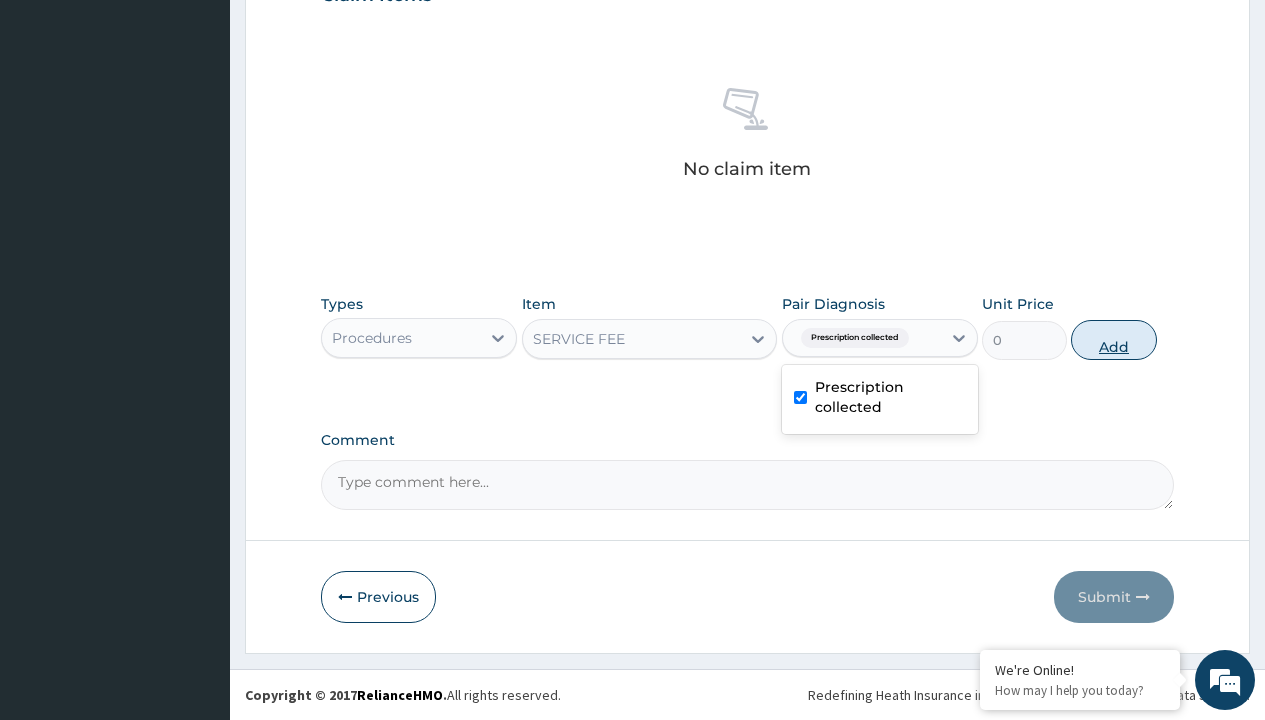 scroll, scrollTop: 642, scrollLeft: 0, axis: vertical 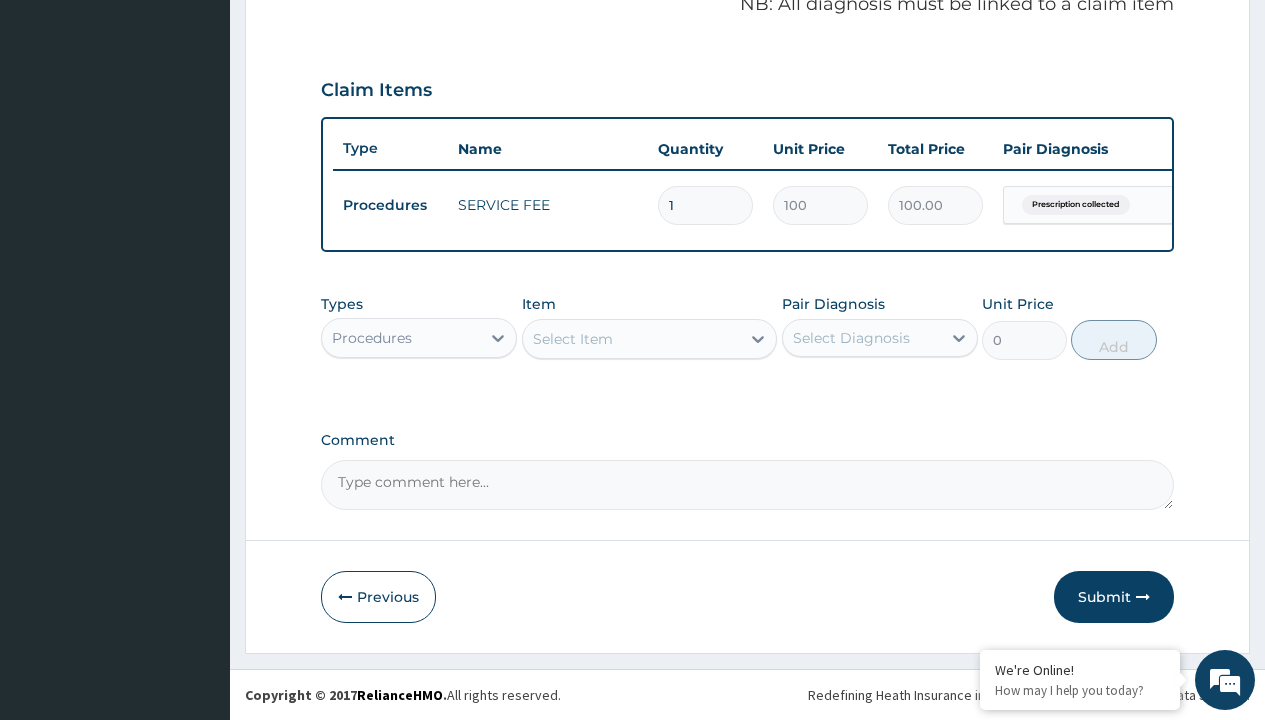 click on "Procedures" at bounding box center (372, 338) 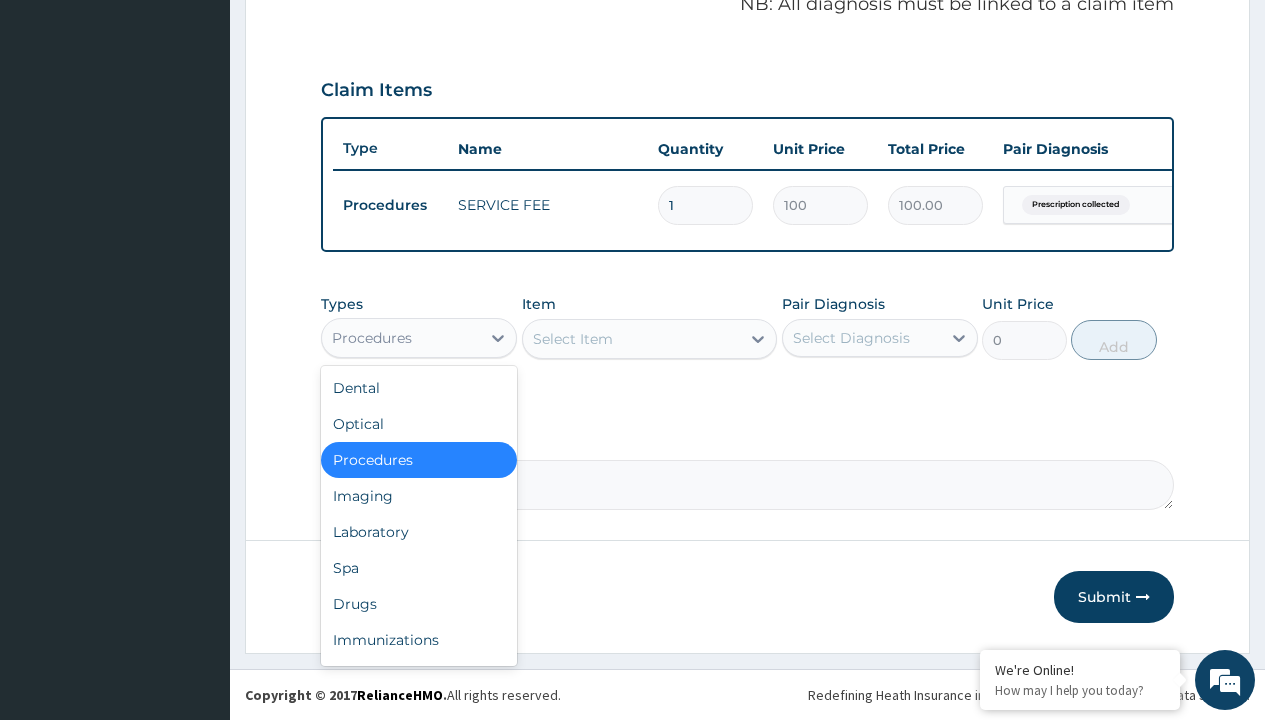 type on "drugs" 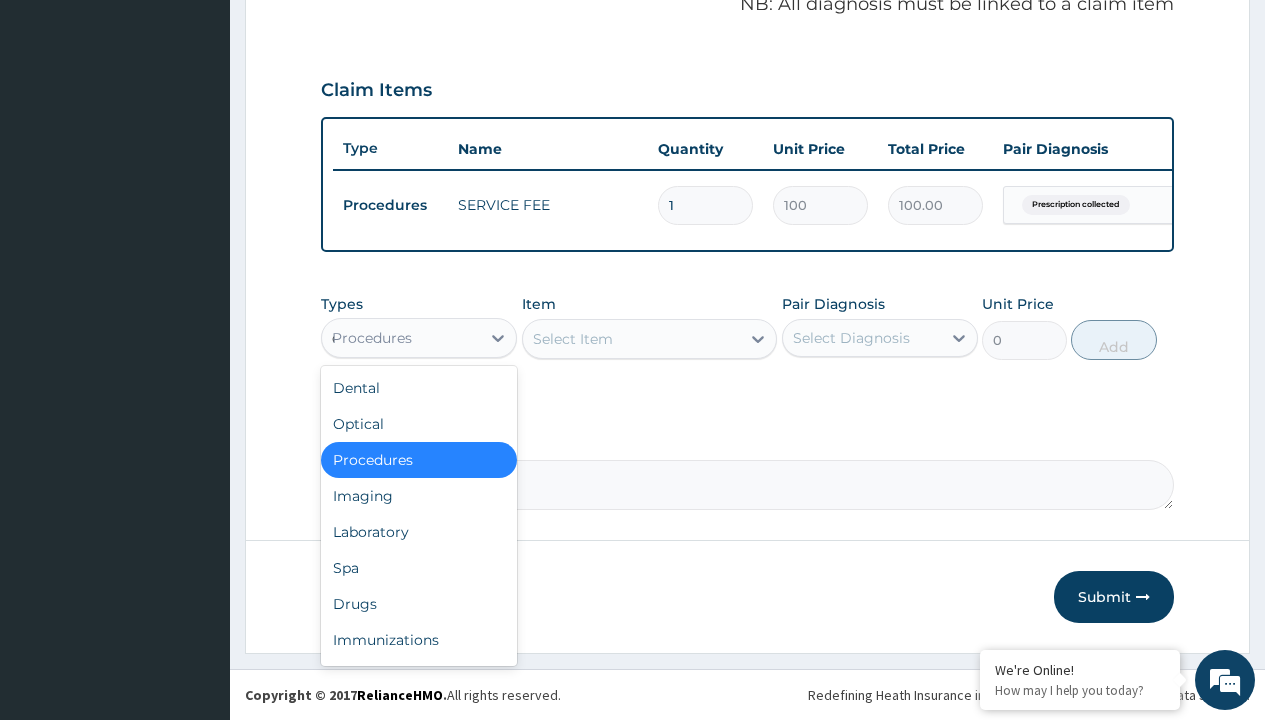 scroll, scrollTop: 0, scrollLeft: 0, axis: both 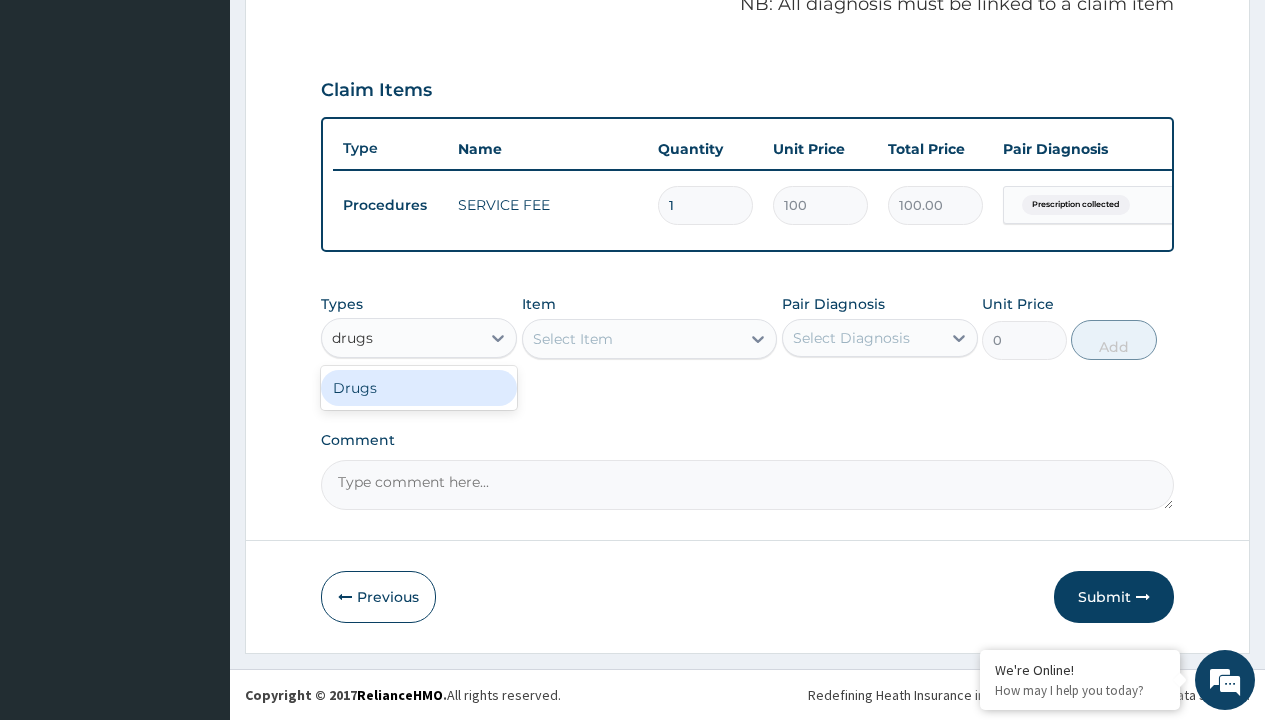 click on "Drugs" at bounding box center [419, 388] 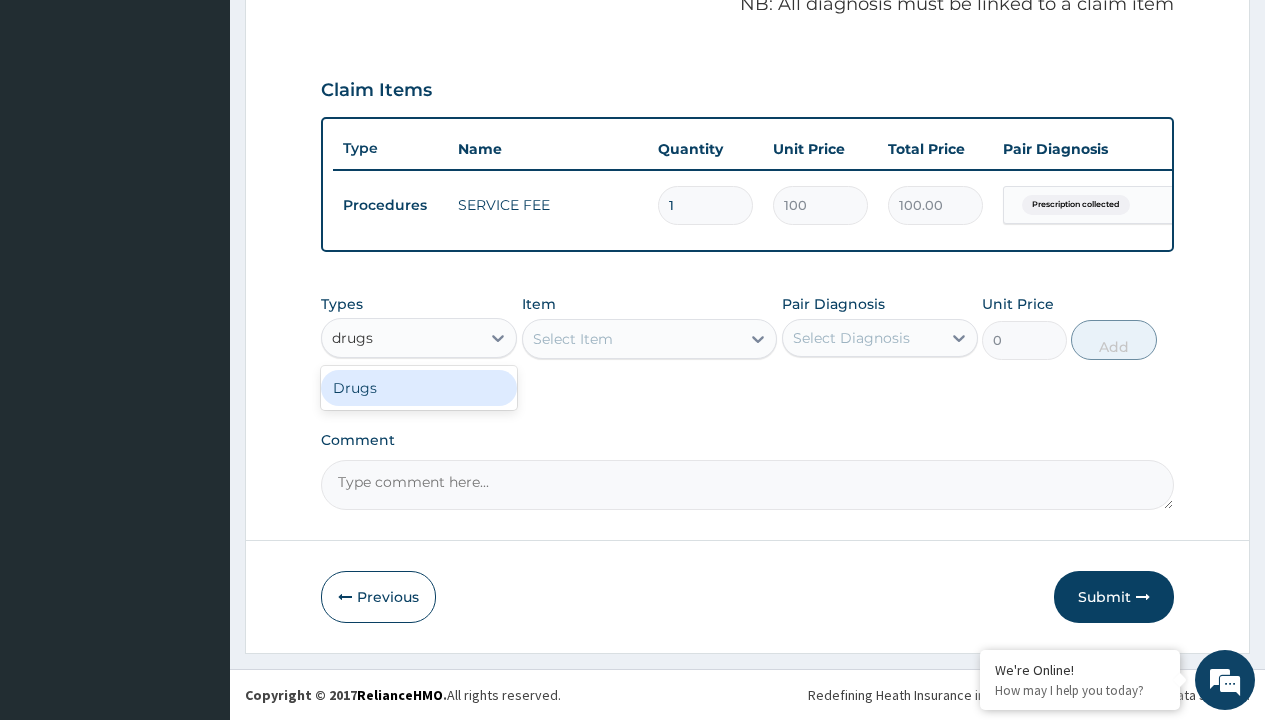 type 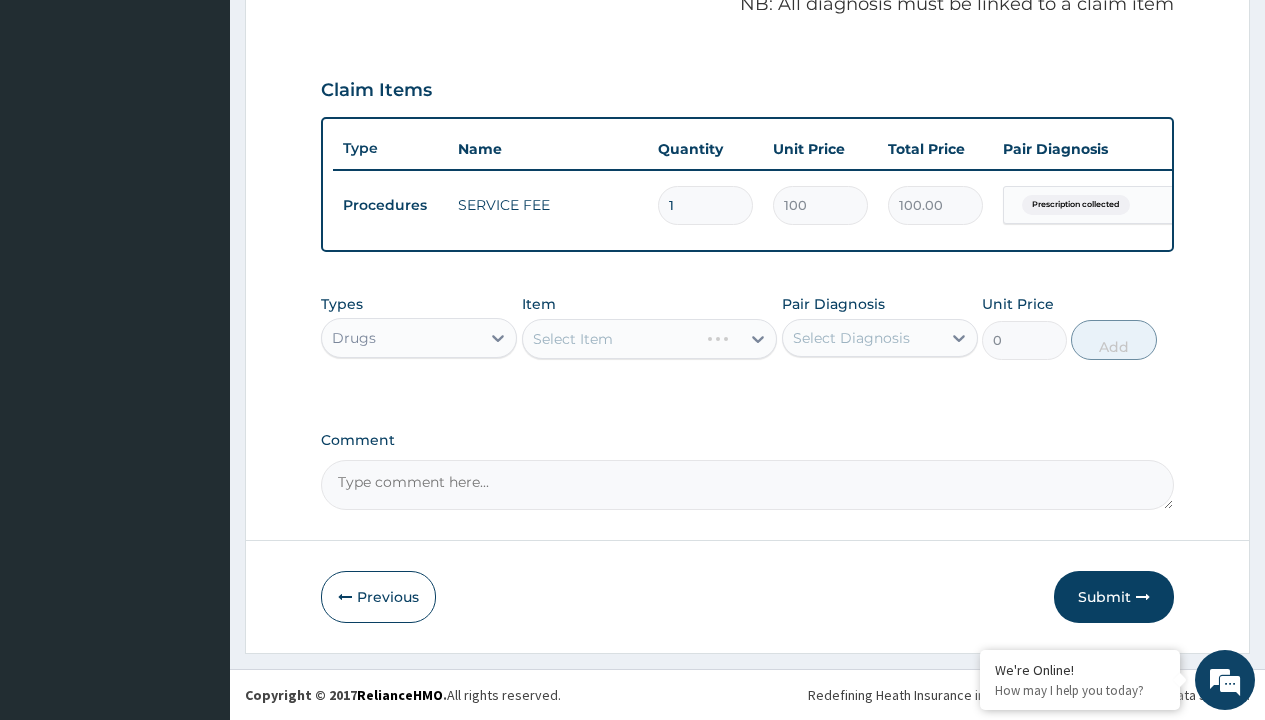 click on "Select Item" at bounding box center (650, 339) 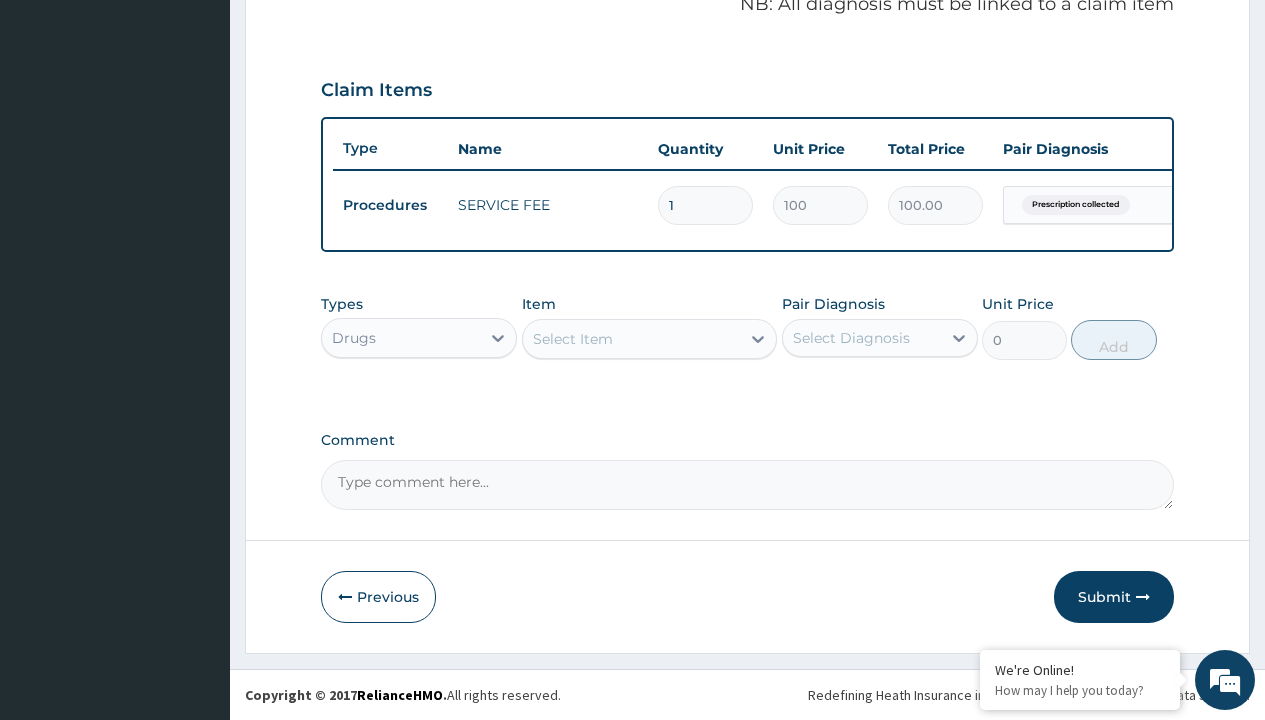 type on "co-mepiryl forte 2/500mg x 30" 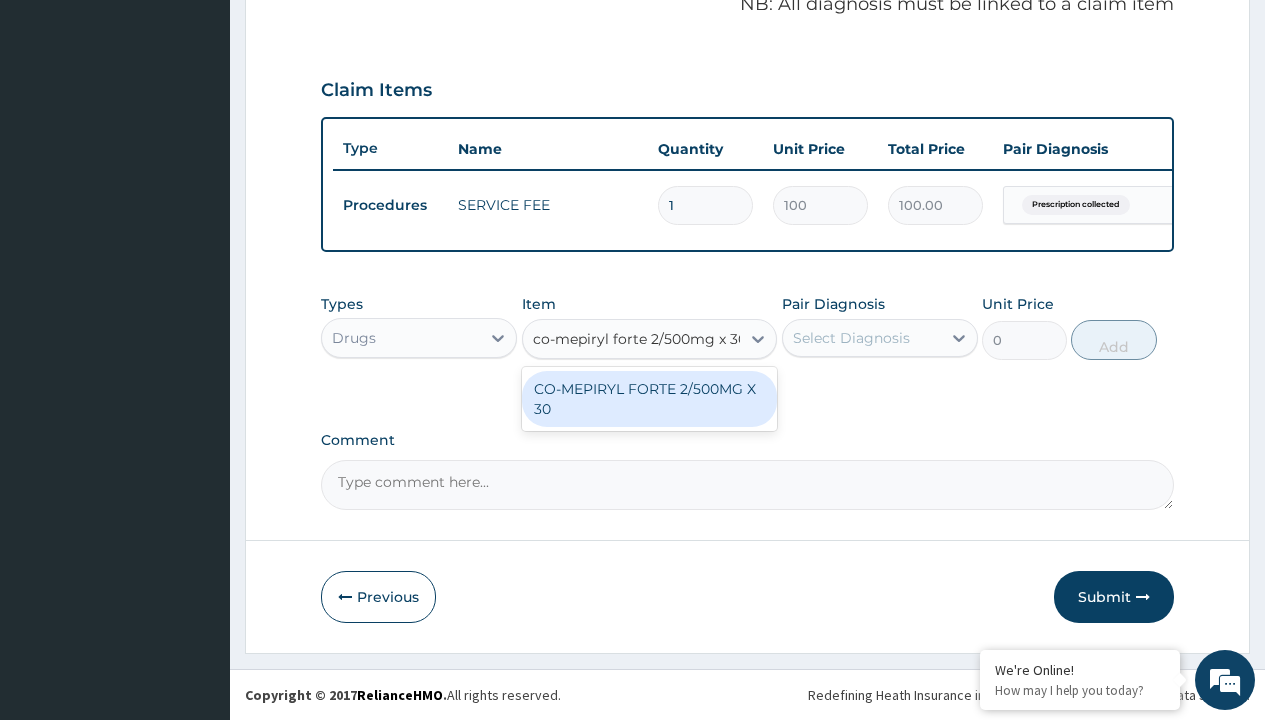 scroll, scrollTop: 0, scrollLeft: 0, axis: both 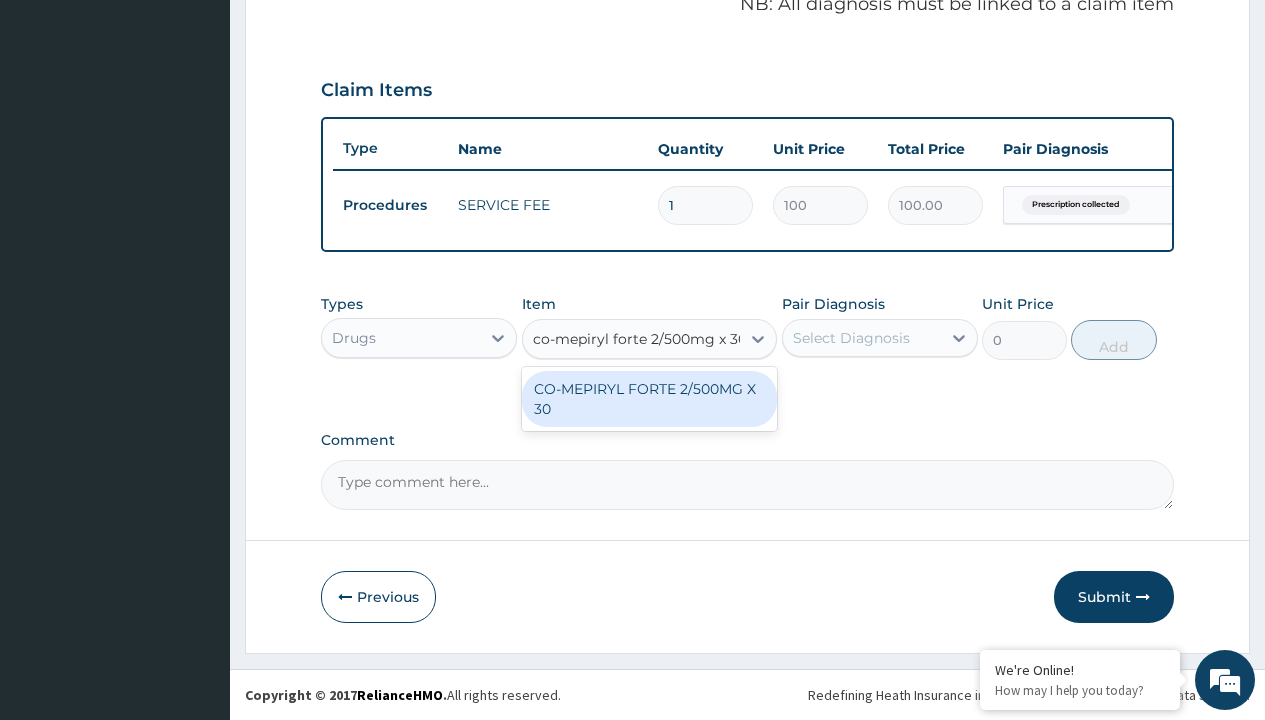 click on "CO-MEPIRYL FORTE 2/500MG X 30" at bounding box center (650, 399) 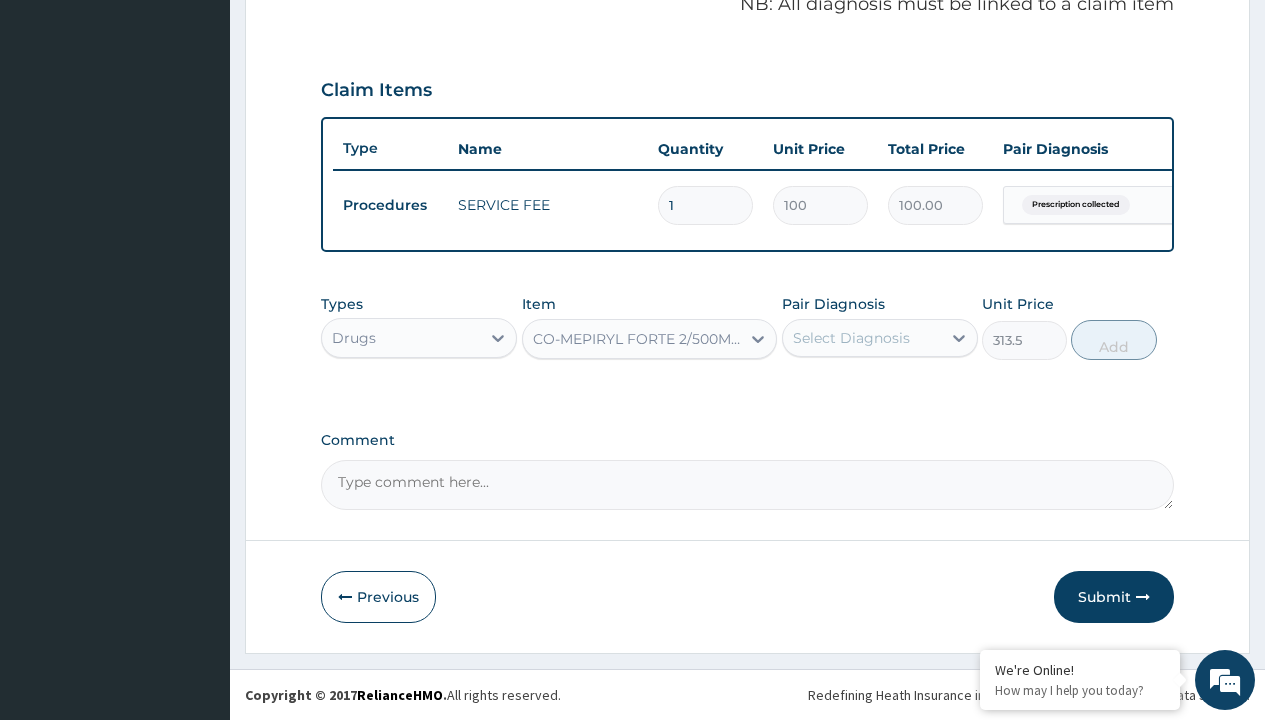 click on "Prescription collected" at bounding box center (409, -74) 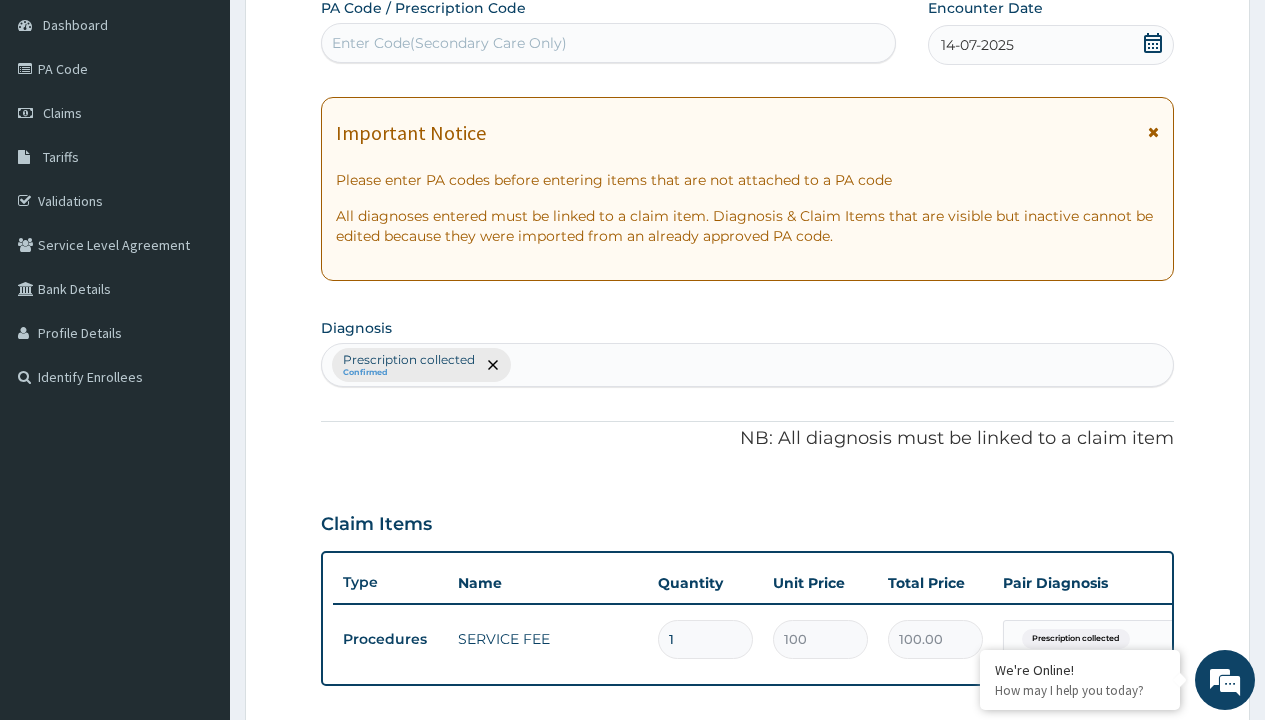 type on "prescription collected" 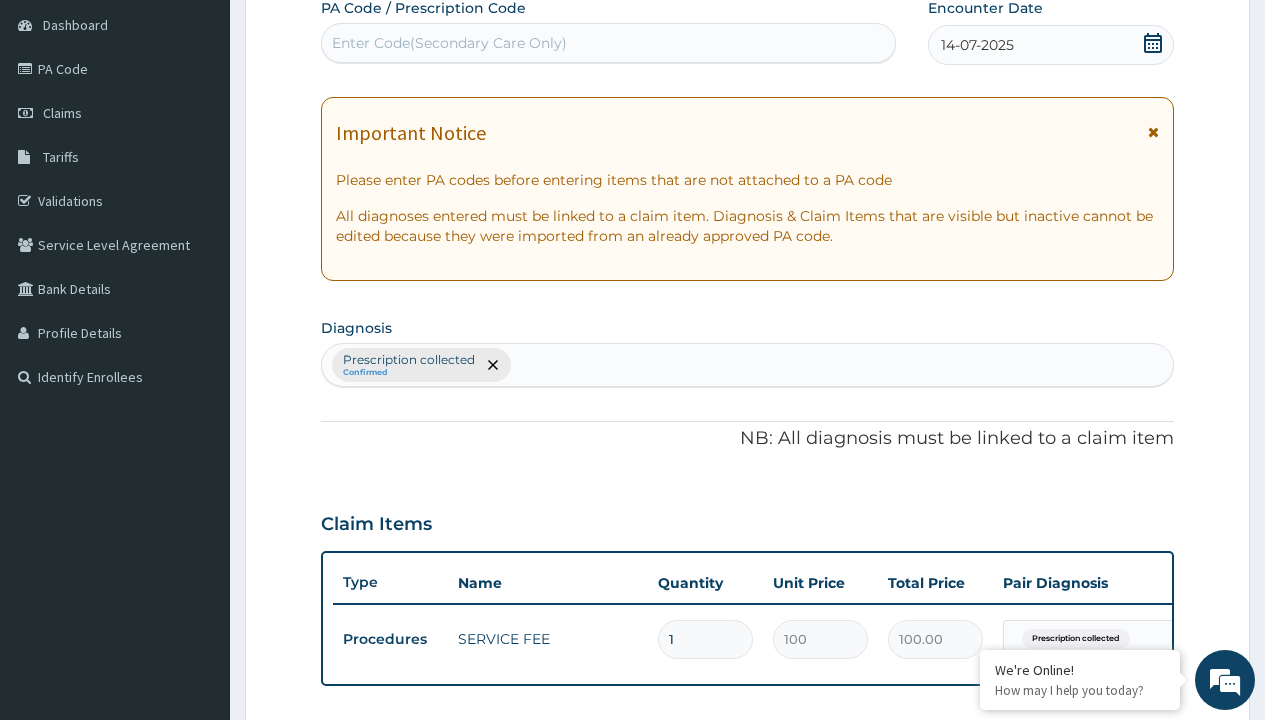scroll, scrollTop: 269, scrollLeft: 0, axis: vertical 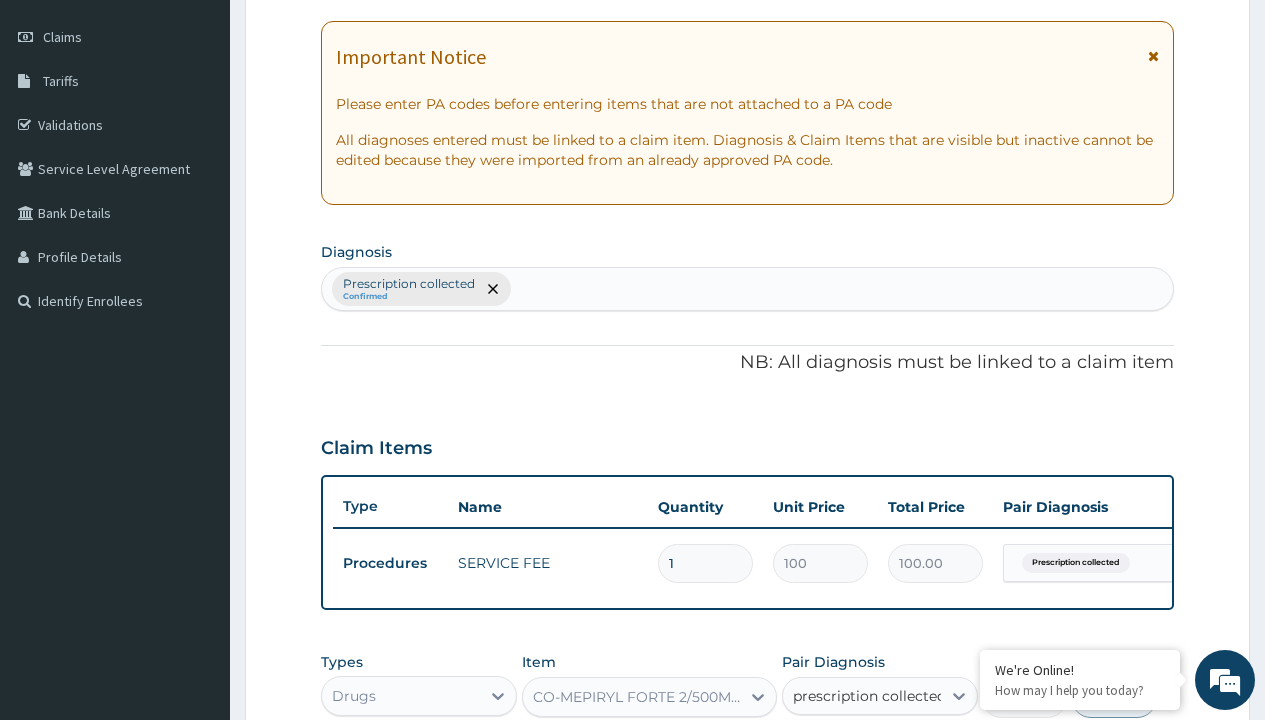 click on "Prescription collected" at bounding box center [890, 755] 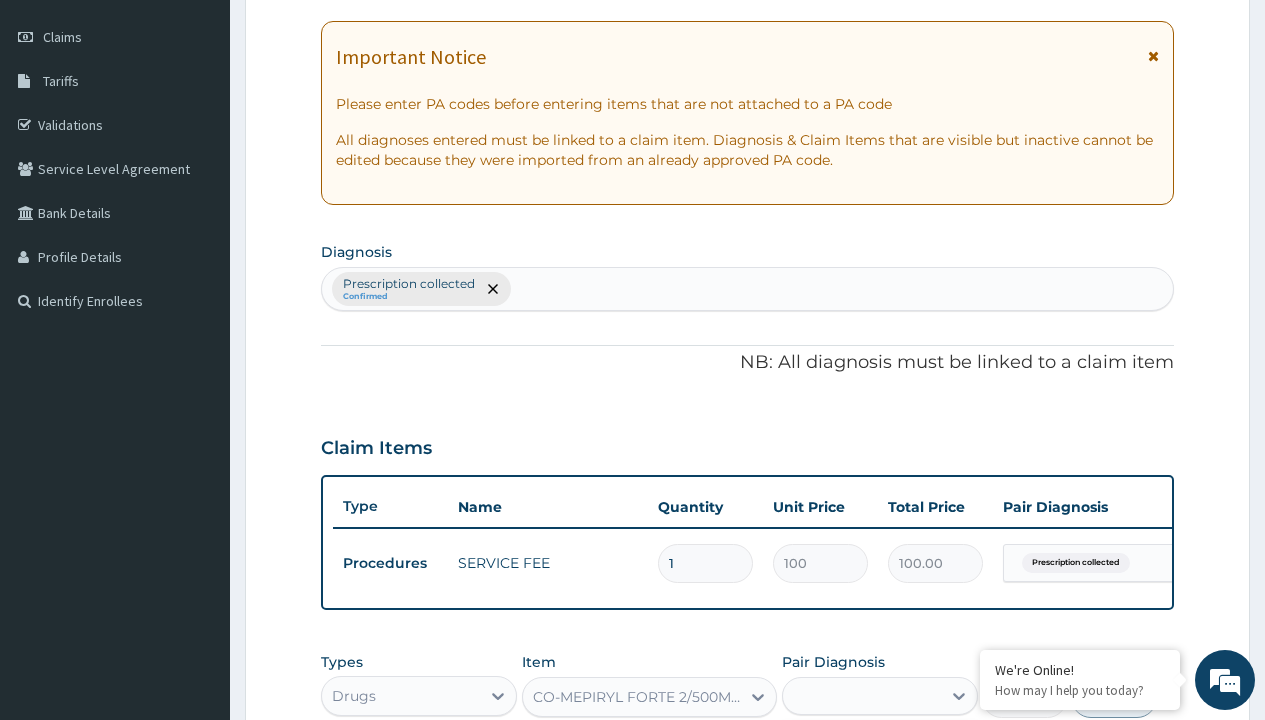 scroll, scrollTop: 642, scrollLeft: 0, axis: vertical 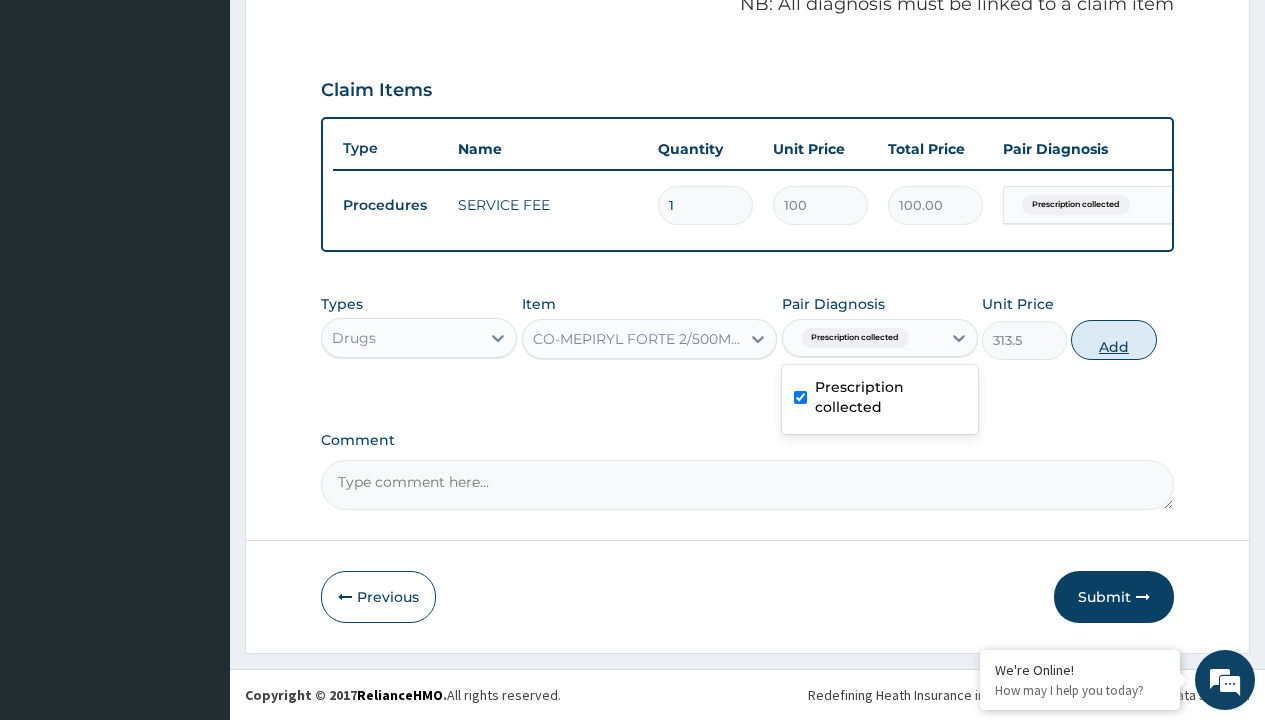 click on "Add" at bounding box center [1113, 340] 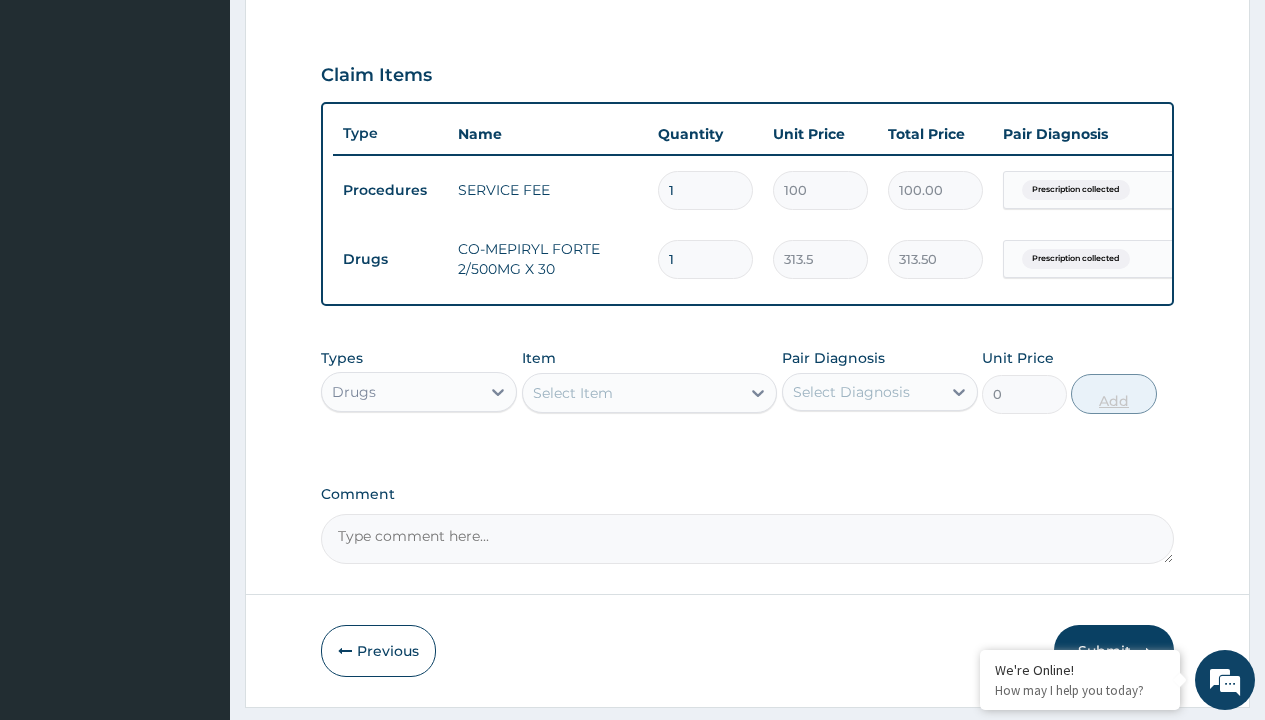type on "60" 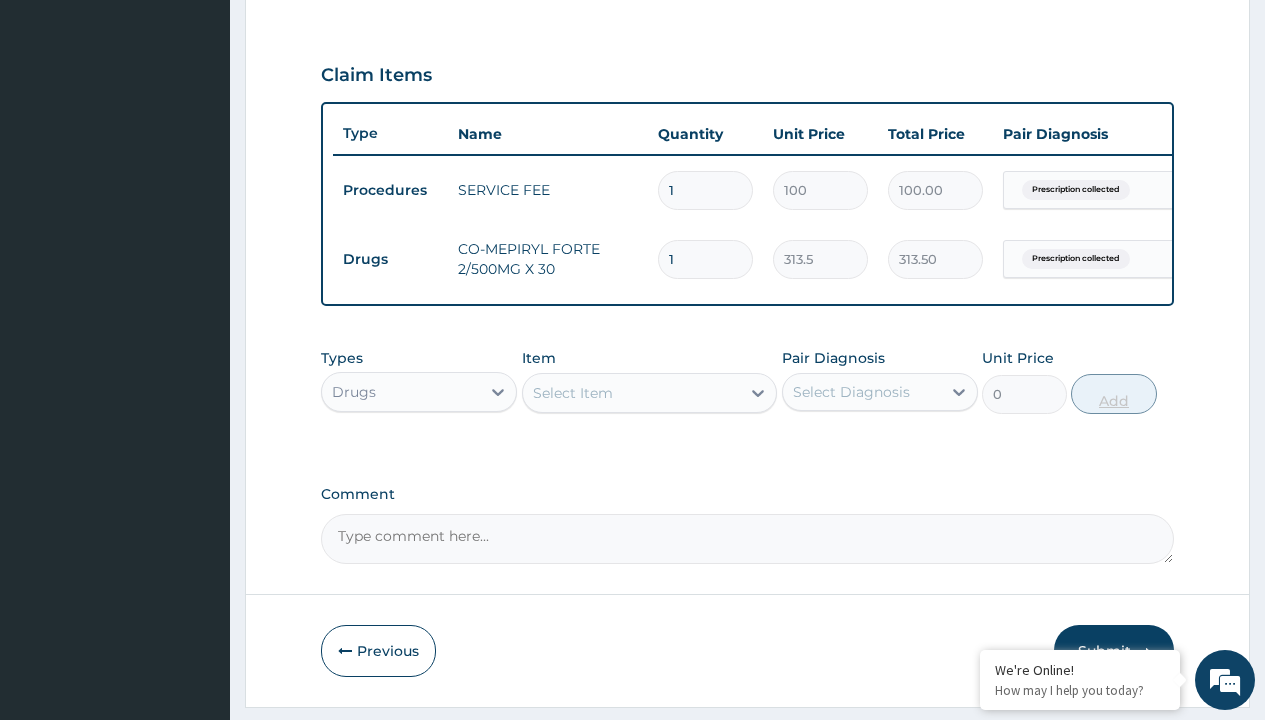 type on "18810.00" 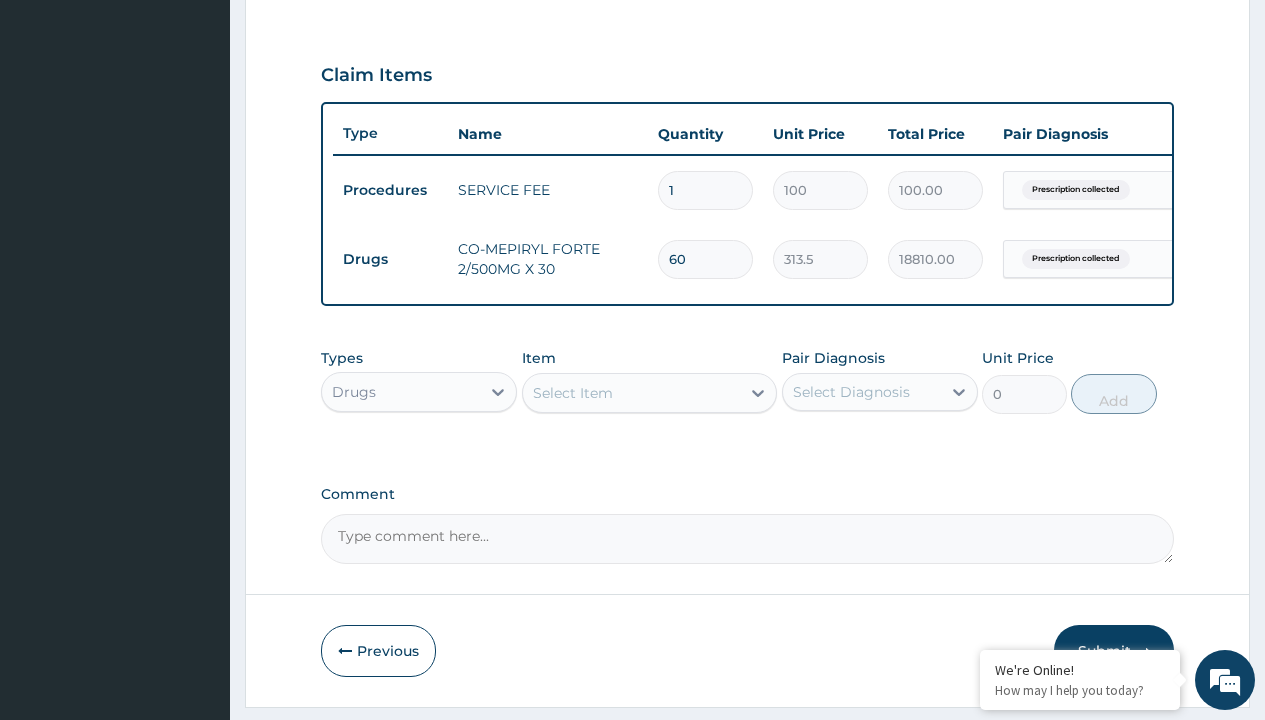 type on "60" 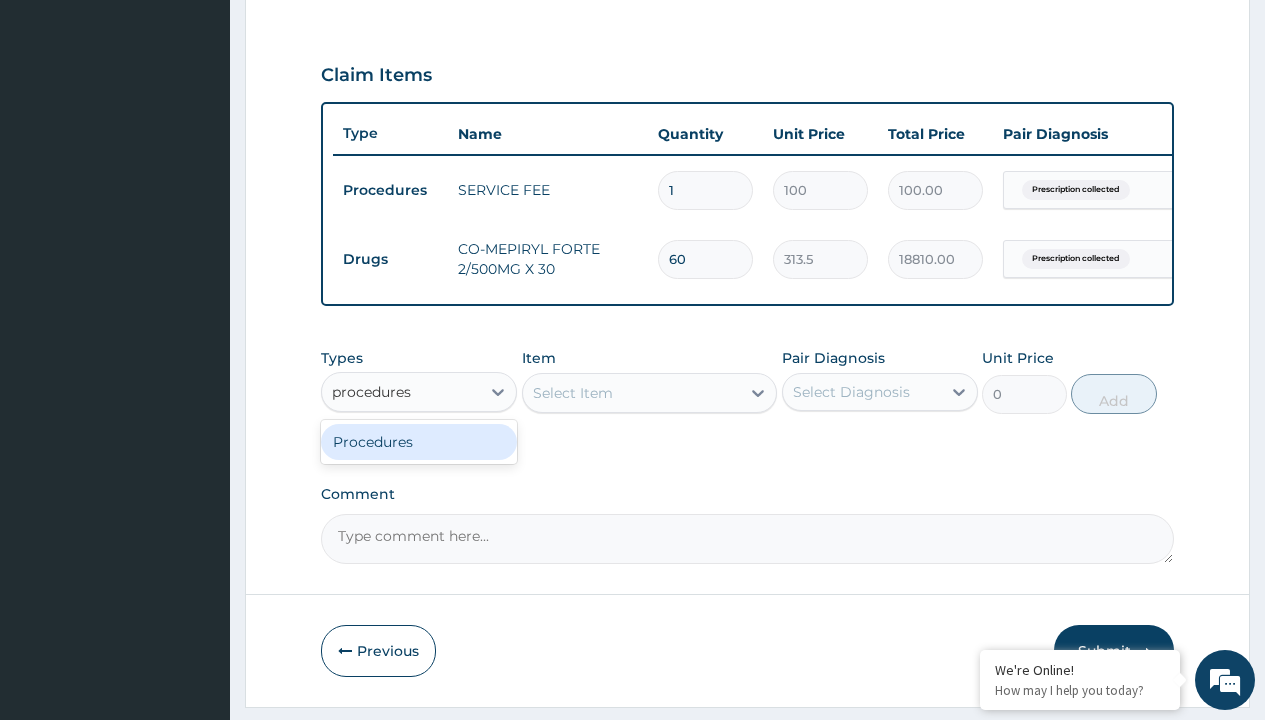 scroll, scrollTop: 0, scrollLeft: 0, axis: both 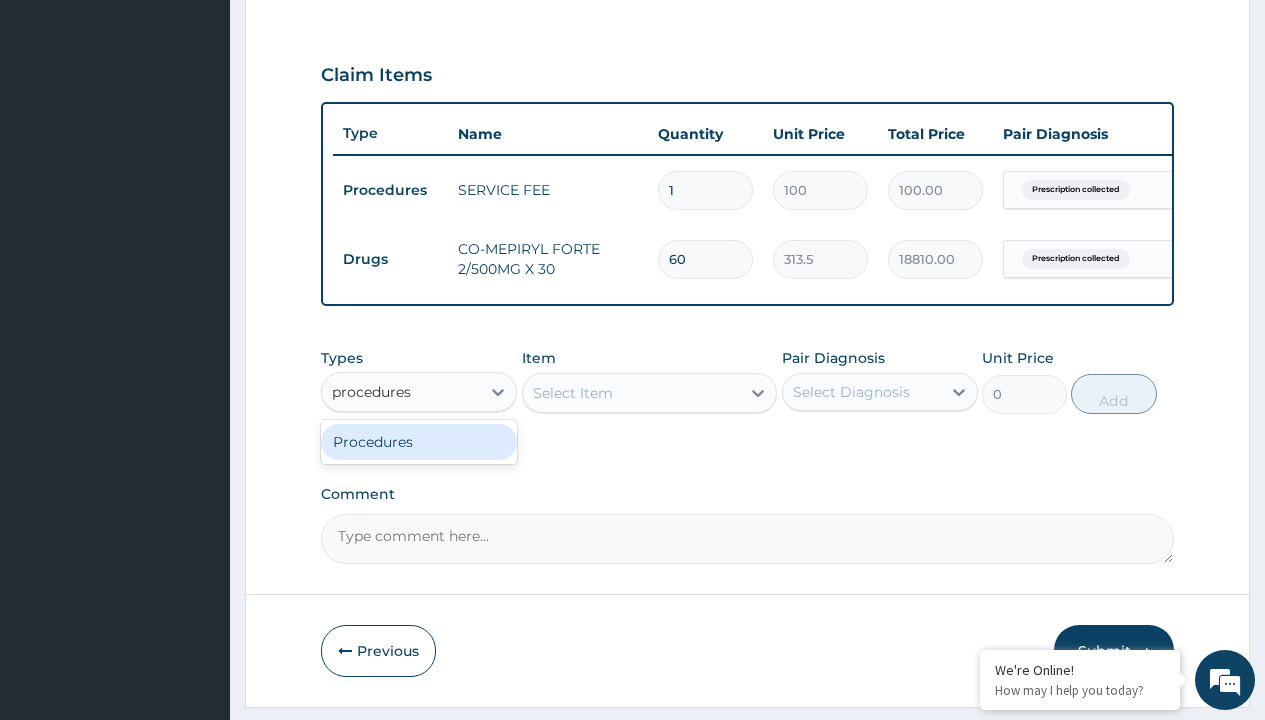 click on "Procedures" at bounding box center (419, 442) 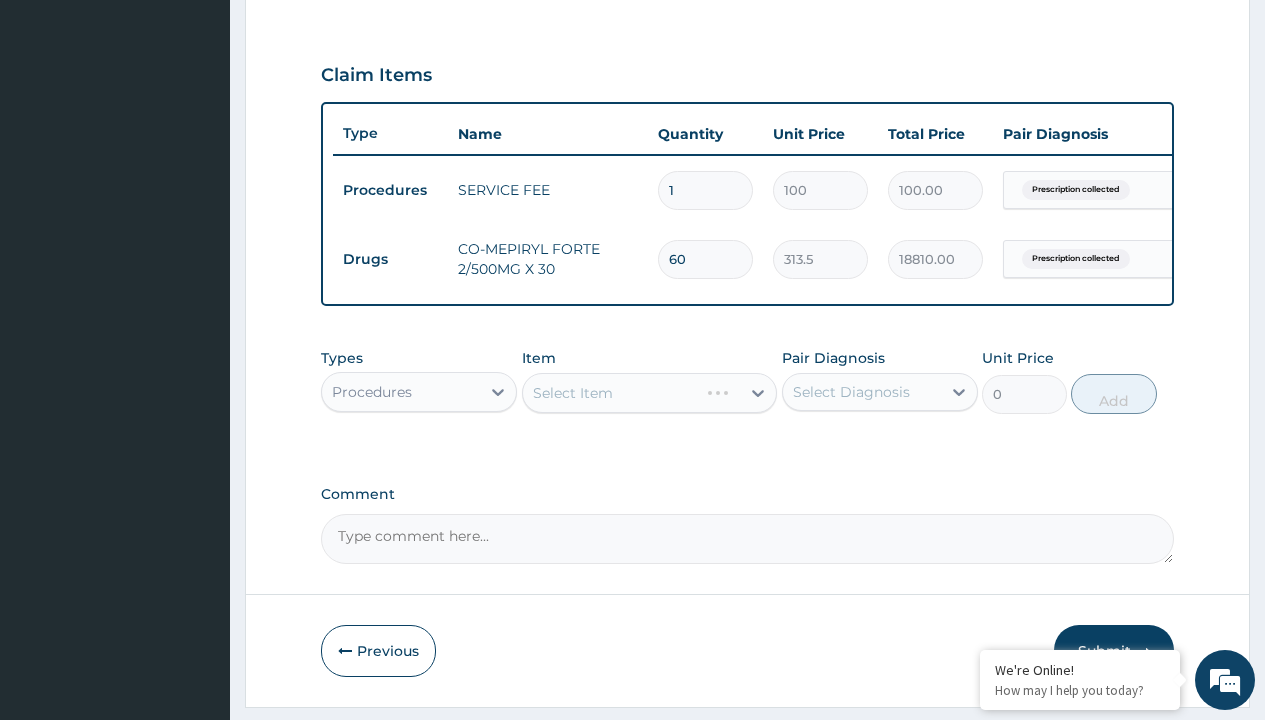 click on "Select Item" at bounding box center (573, 393) 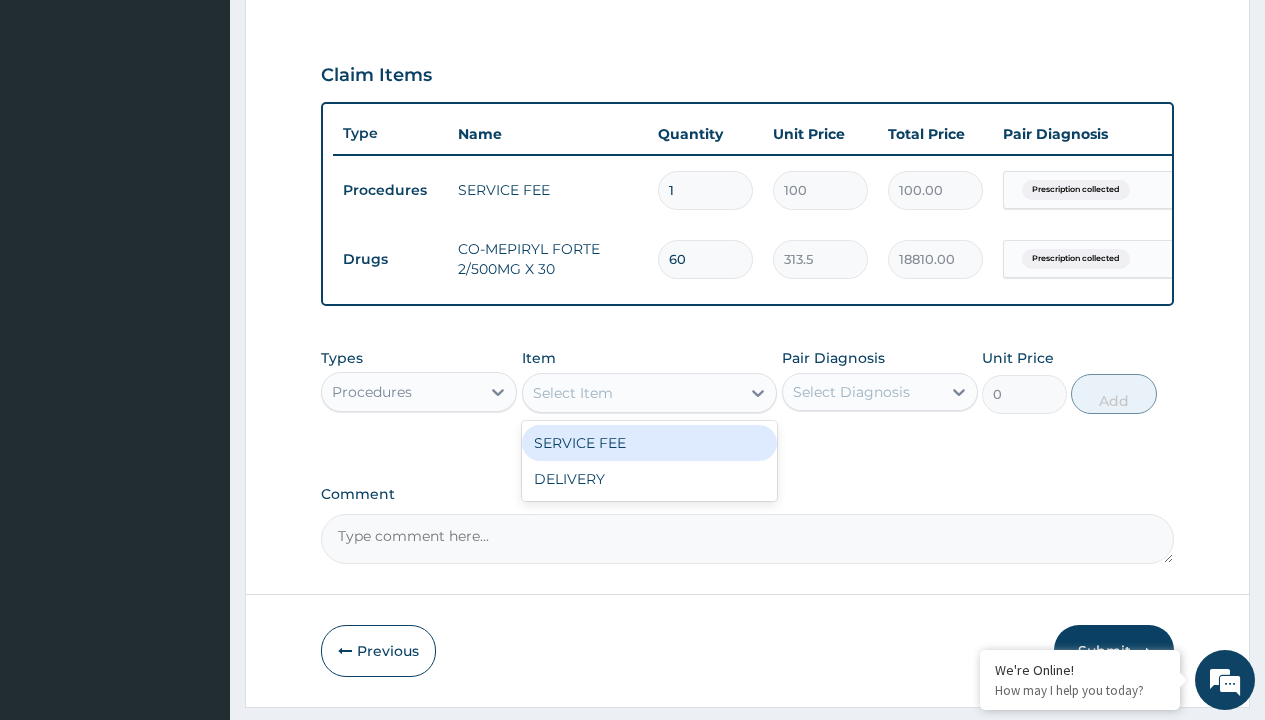 type on "delivery" 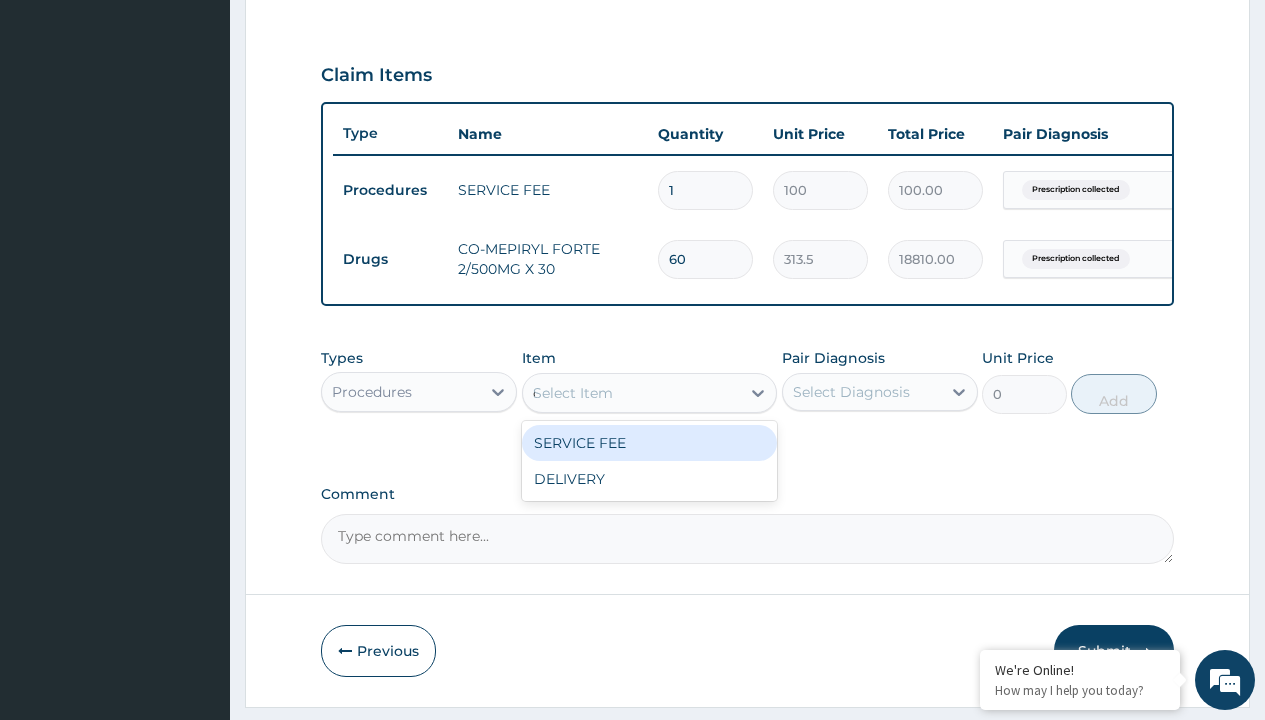 scroll, scrollTop: 0, scrollLeft: 0, axis: both 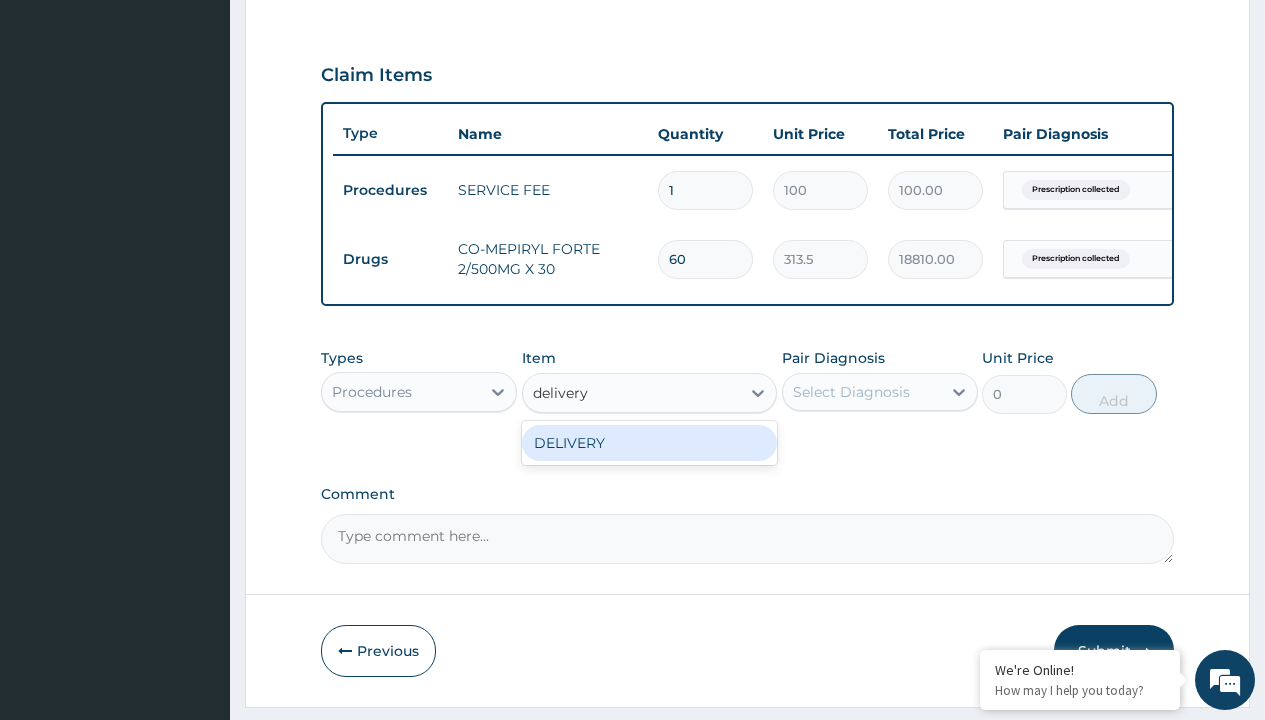 click on "DELIVERY" at bounding box center [650, 443] 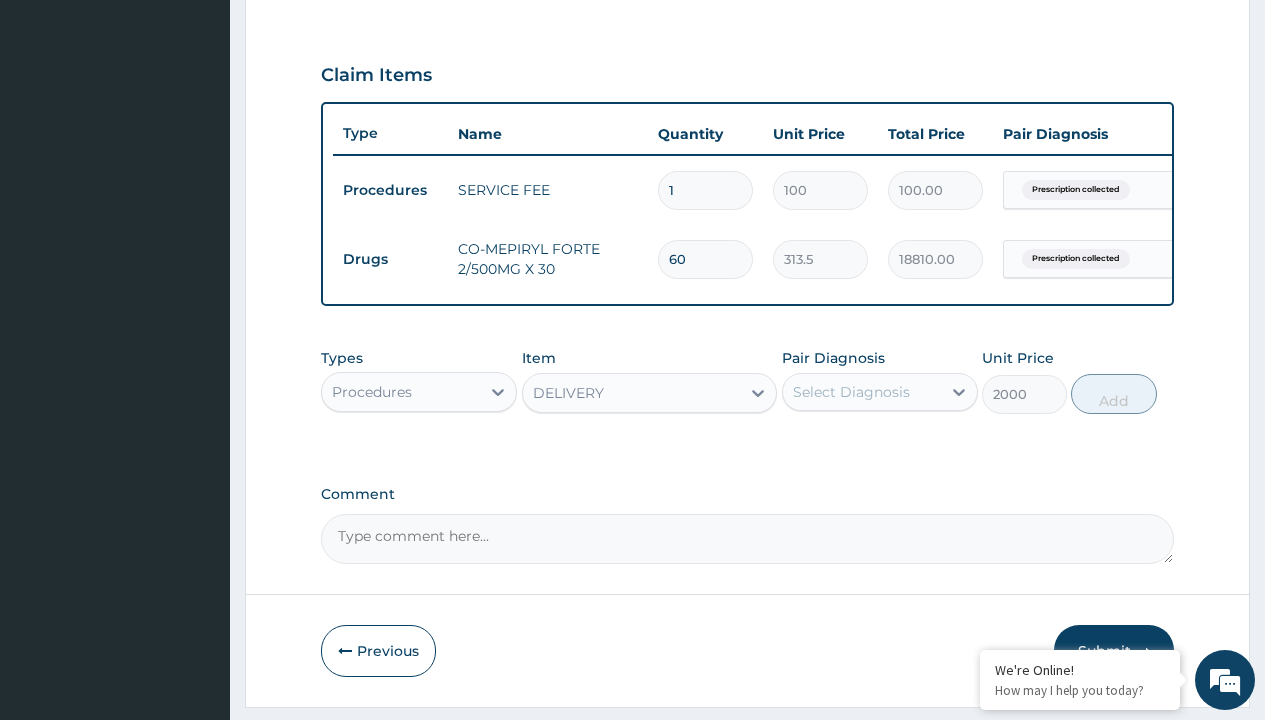 click on "Prescription collected" at bounding box center [409, -89] 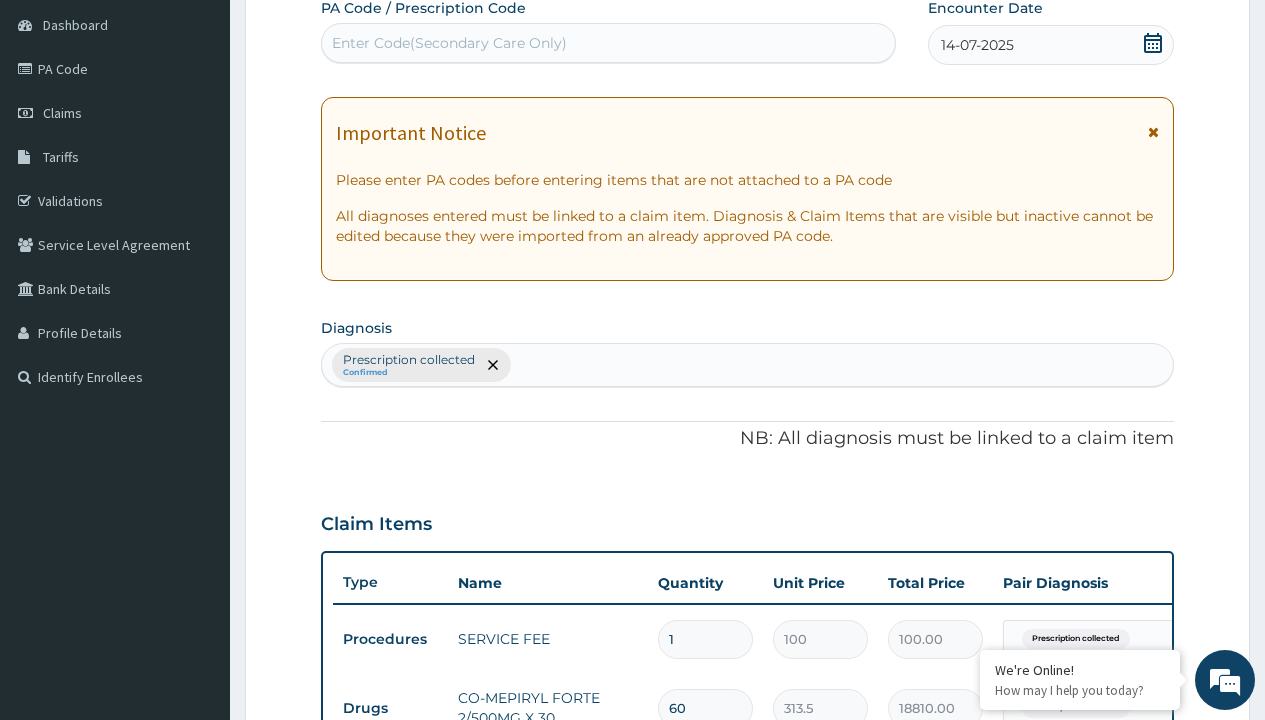 type on "prescription collected" 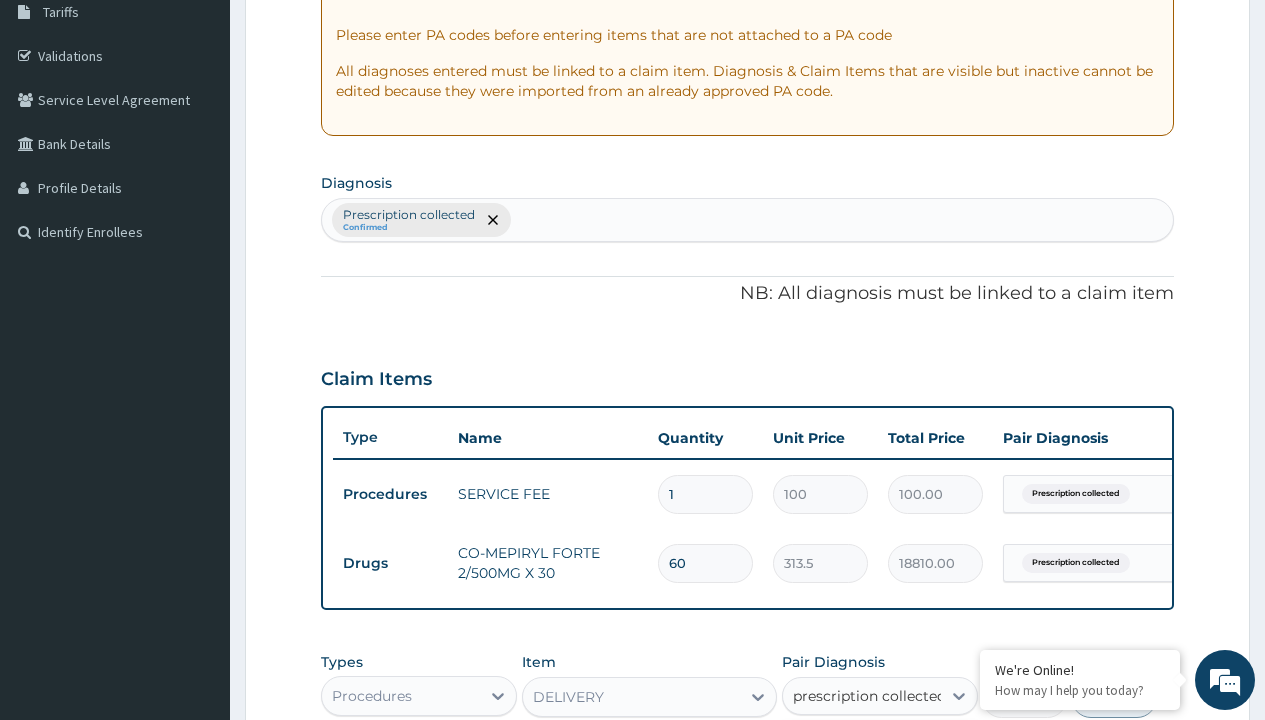scroll, scrollTop: 0, scrollLeft: 0, axis: both 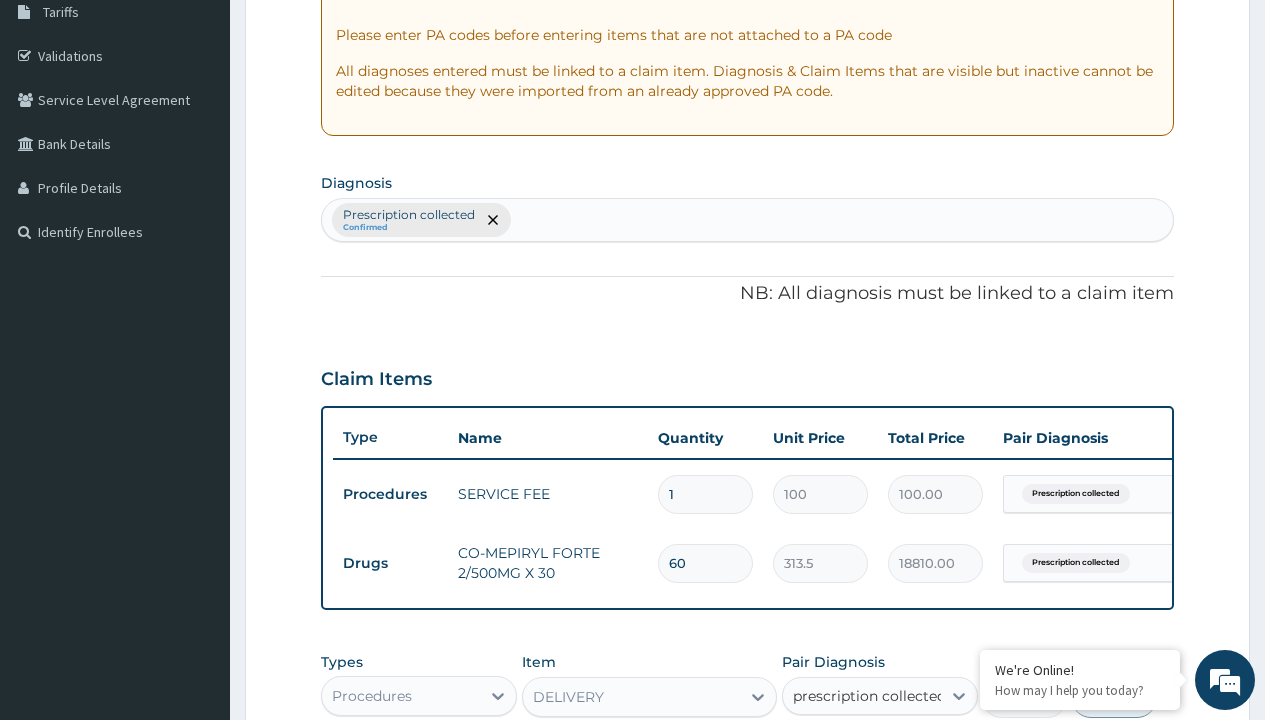 type 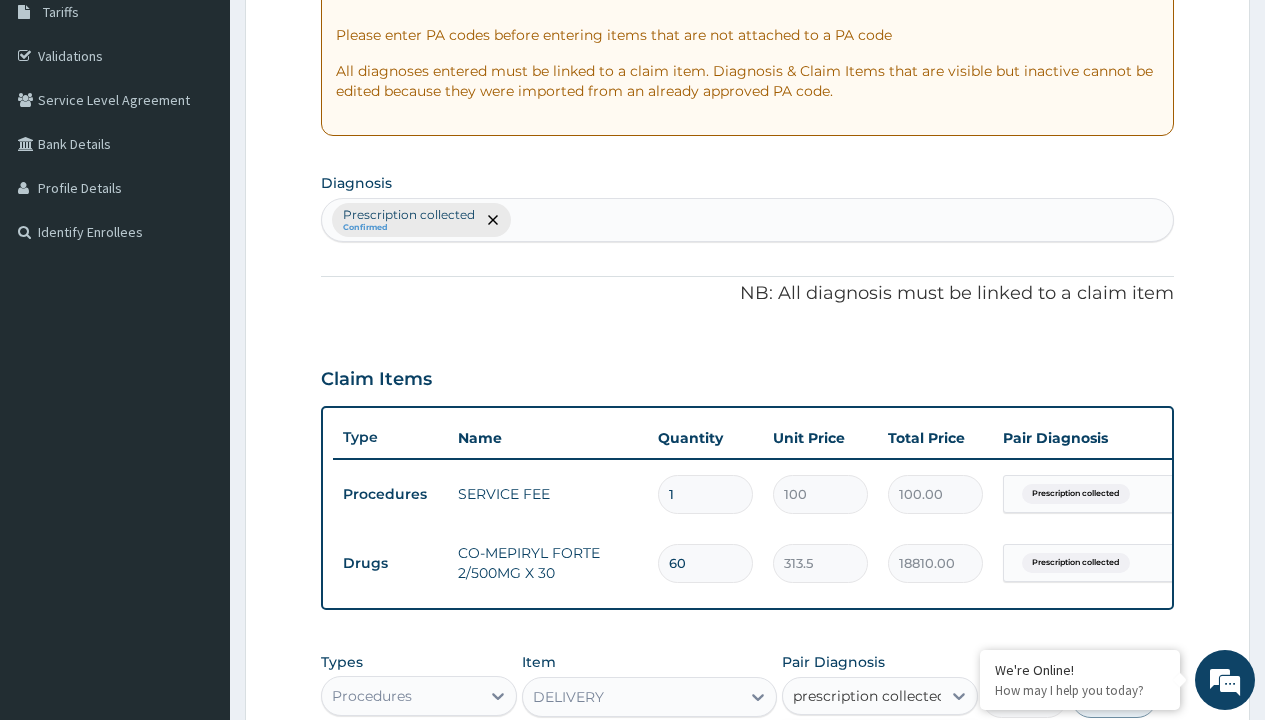 checkbox on "true" 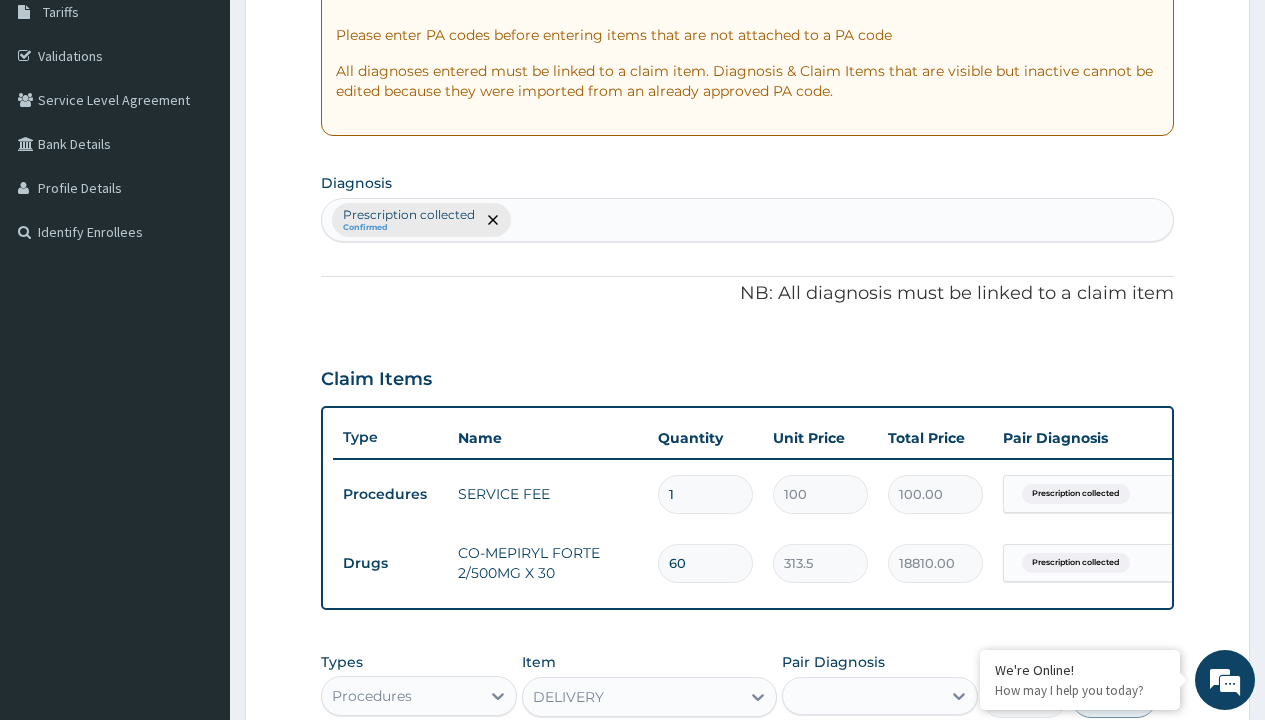 scroll, scrollTop: 711, scrollLeft: 0, axis: vertical 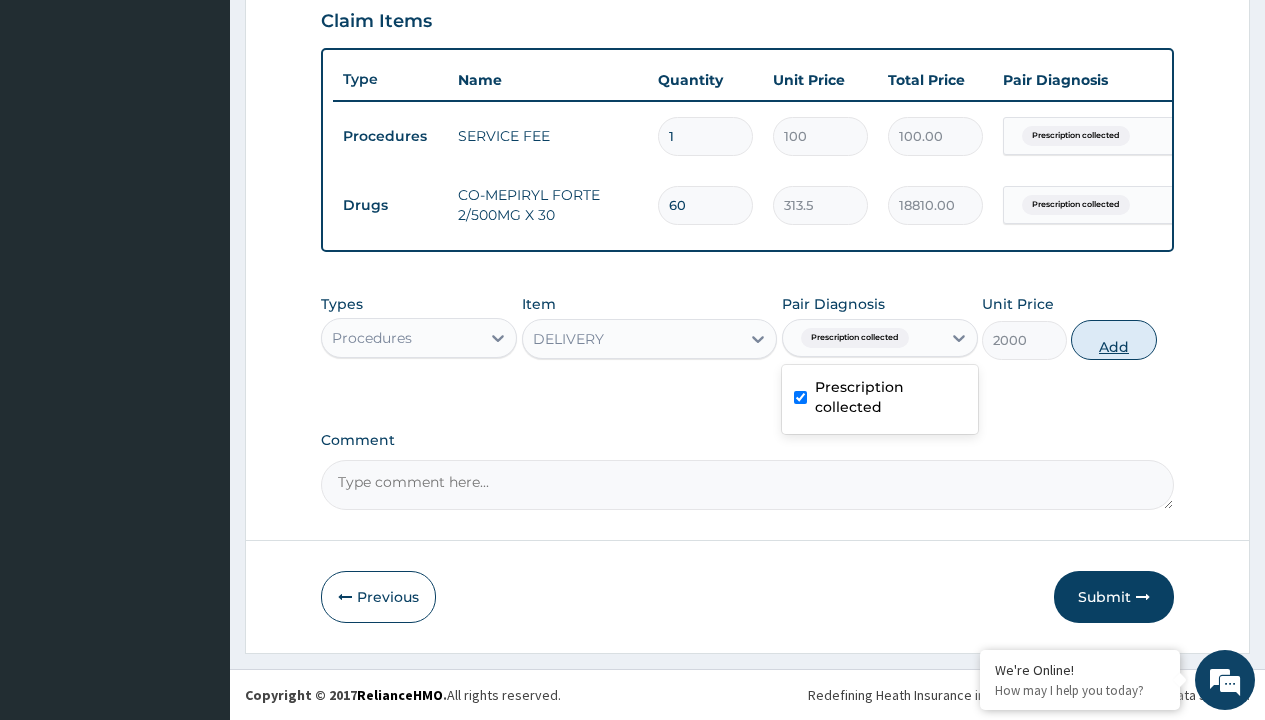click on "Add" at bounding box center [1113, 340] 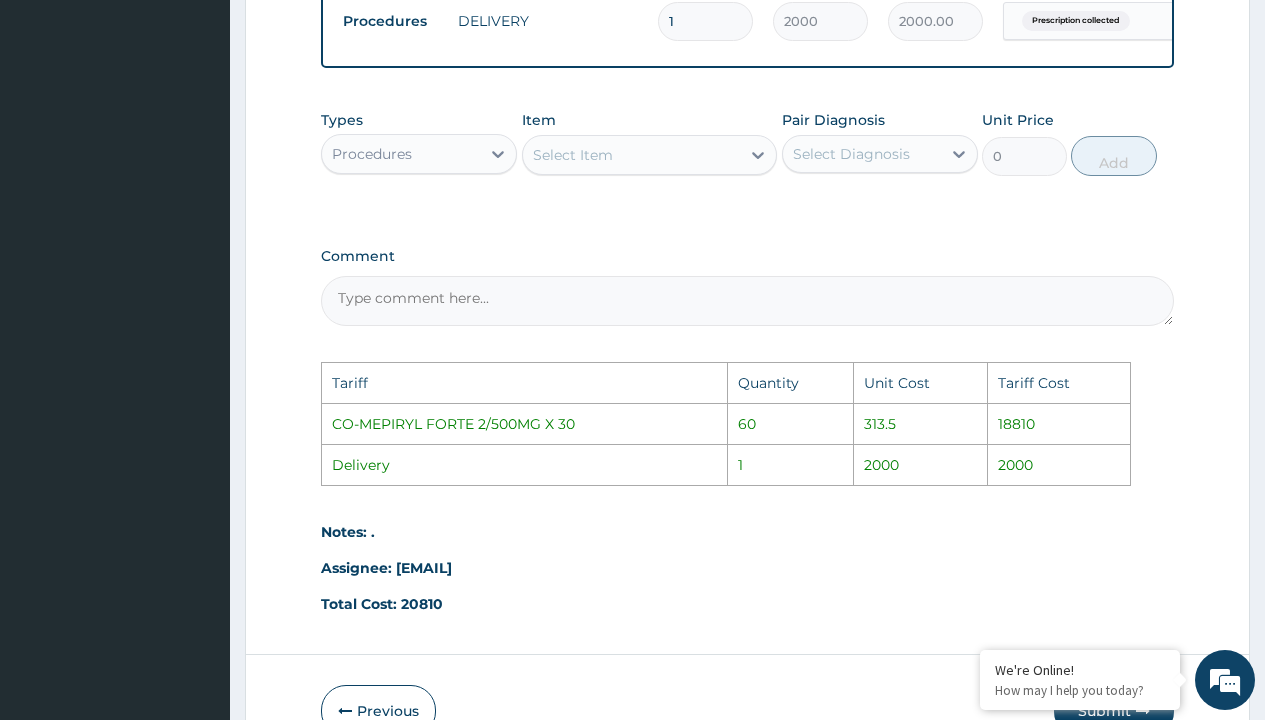 scroll, scrollTop: 1078, scrollLeft: 0, axis: vertical 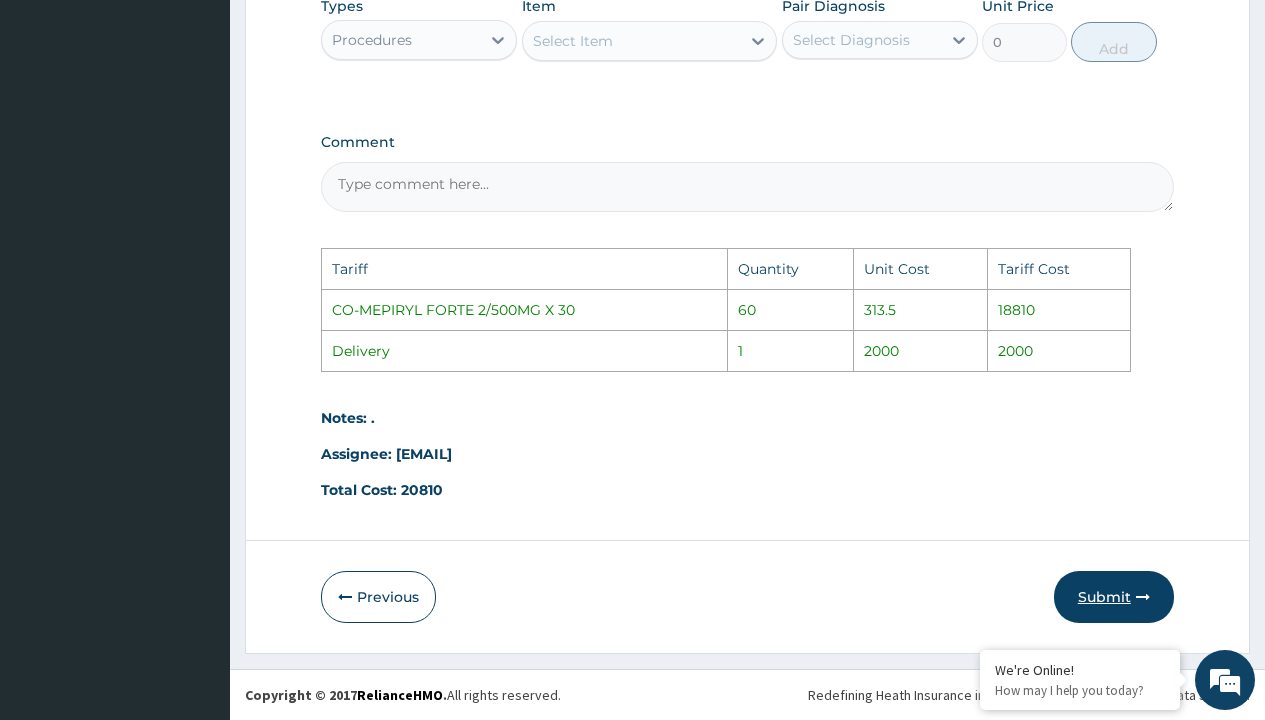 click on "Submit" at bounding box center [1114, 597] 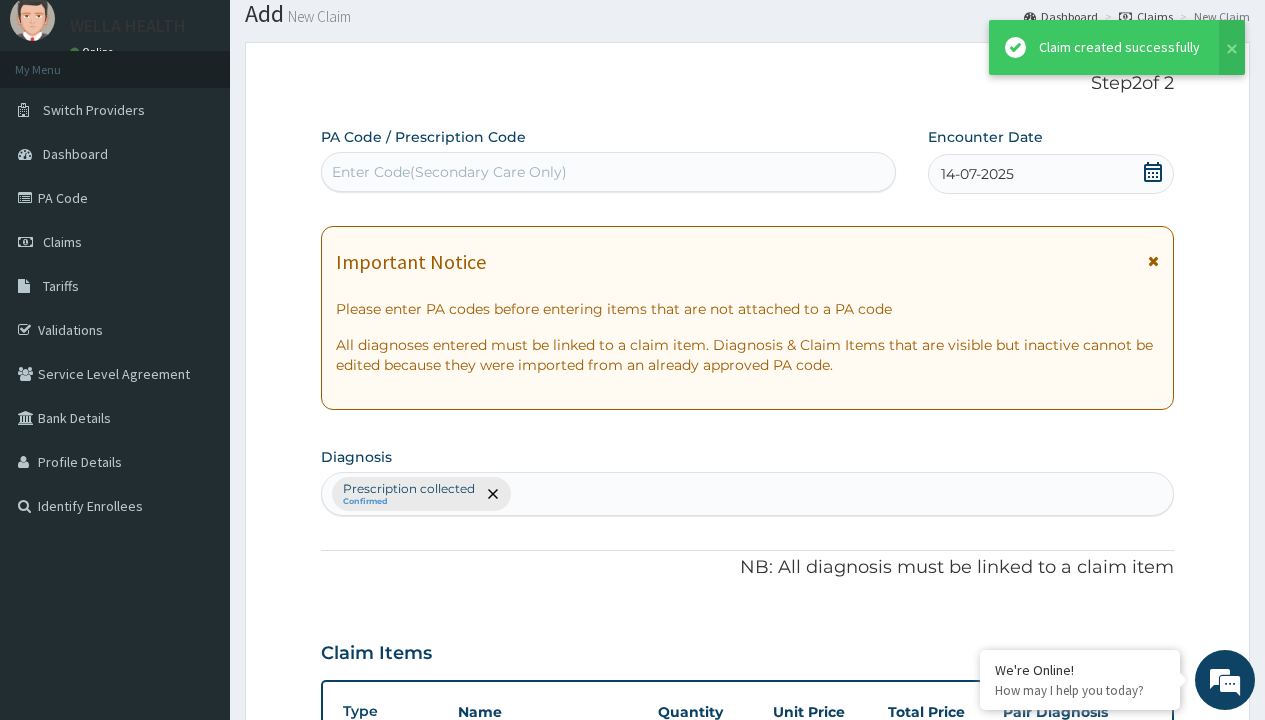 scroll, scrollTop: 780, scrollLeft: 0, axis: vertical 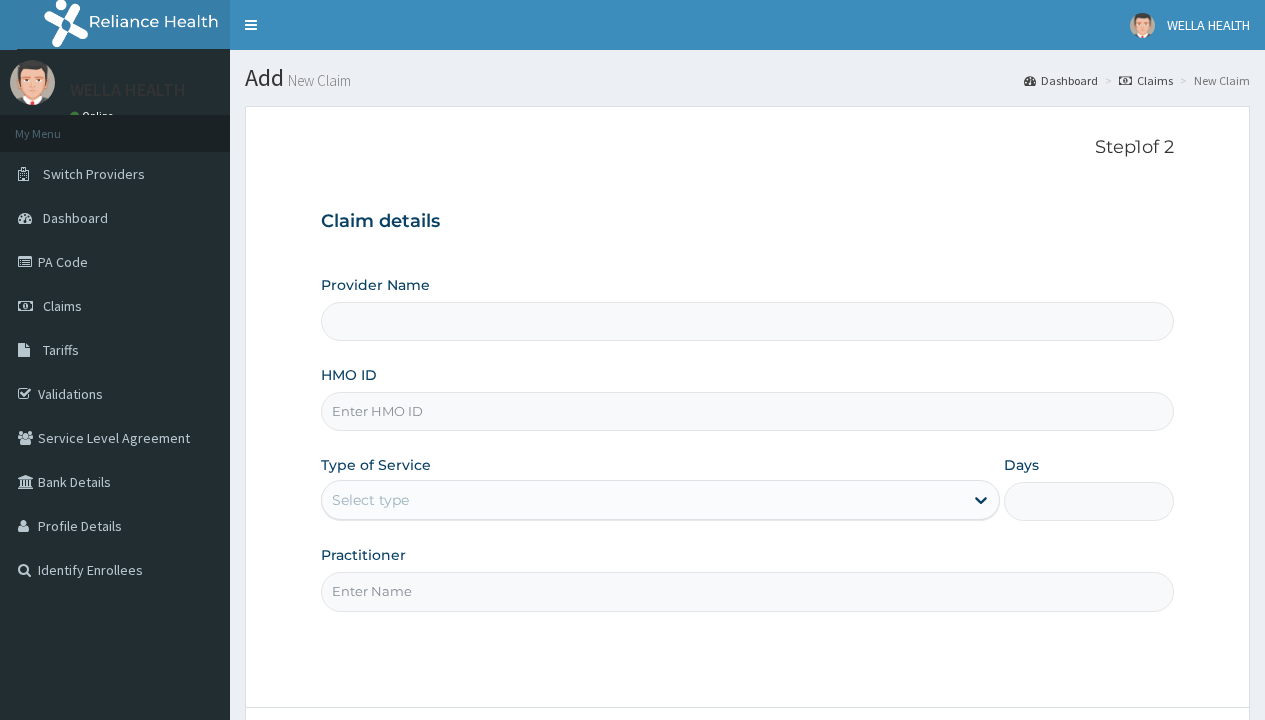 type on "Pharmacy Pick Up ( WellaHealth)" 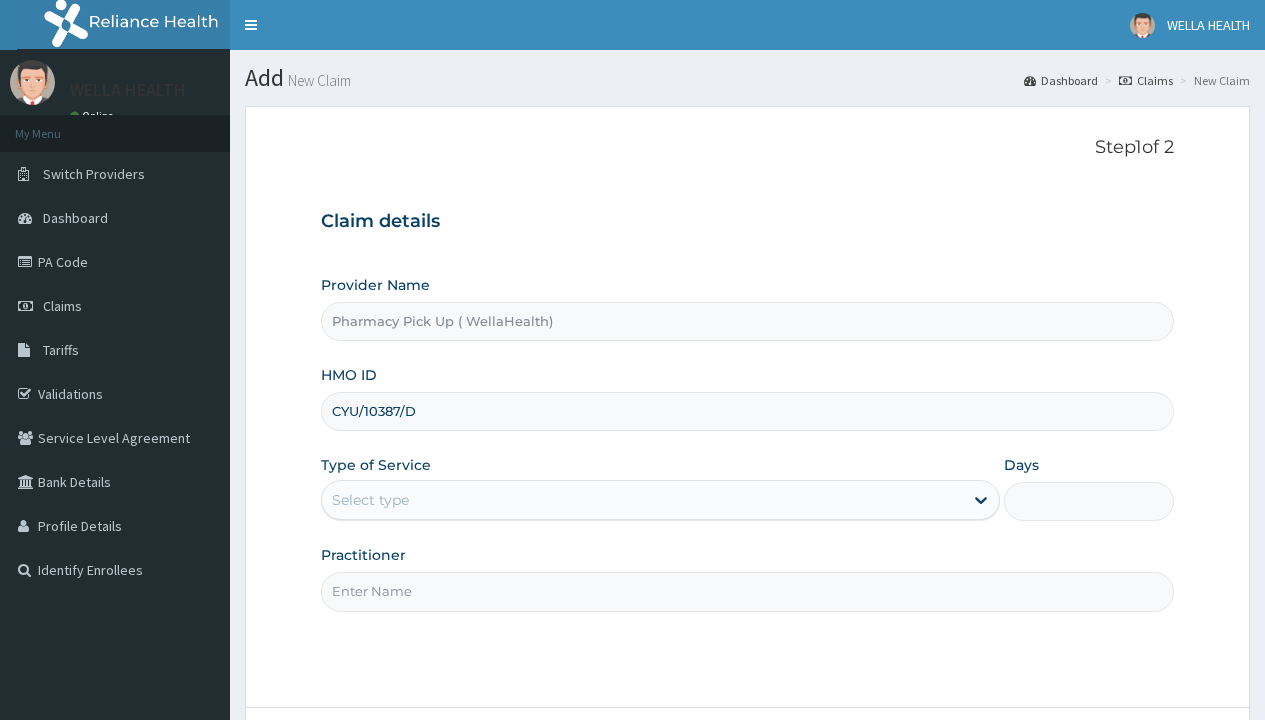 type on "CYU/10387/D" 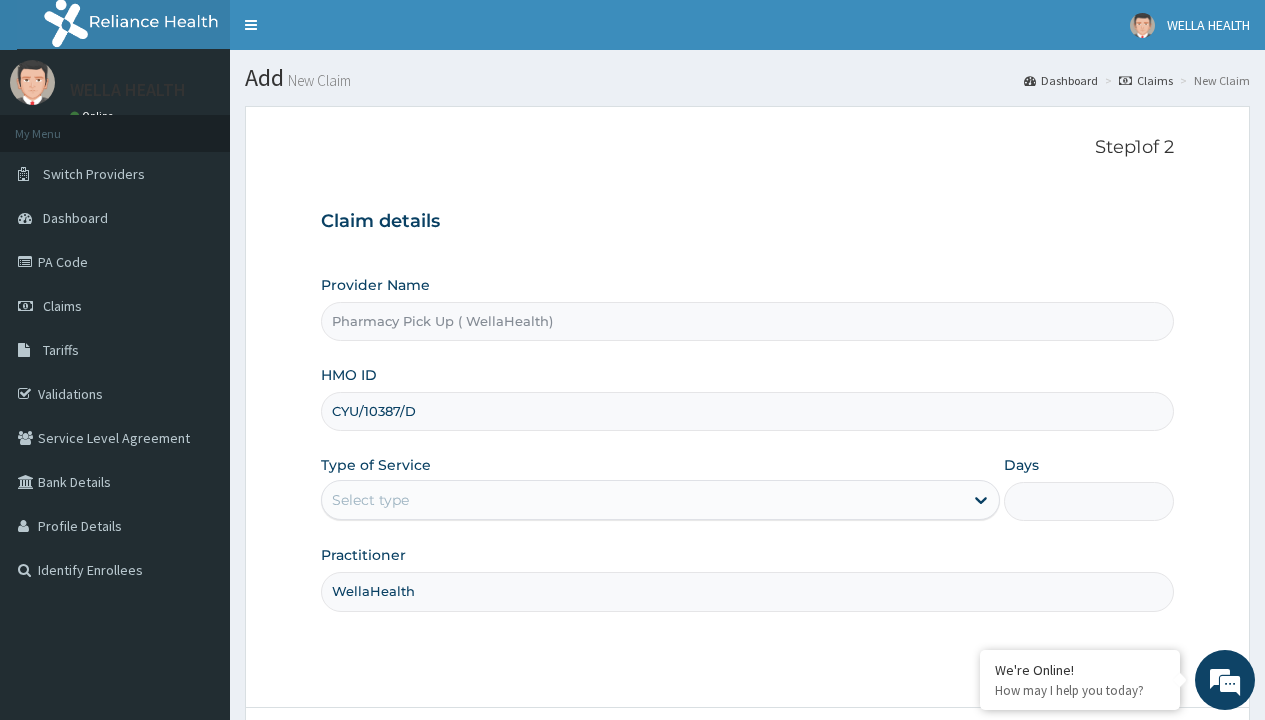 type on "WellaHealth" 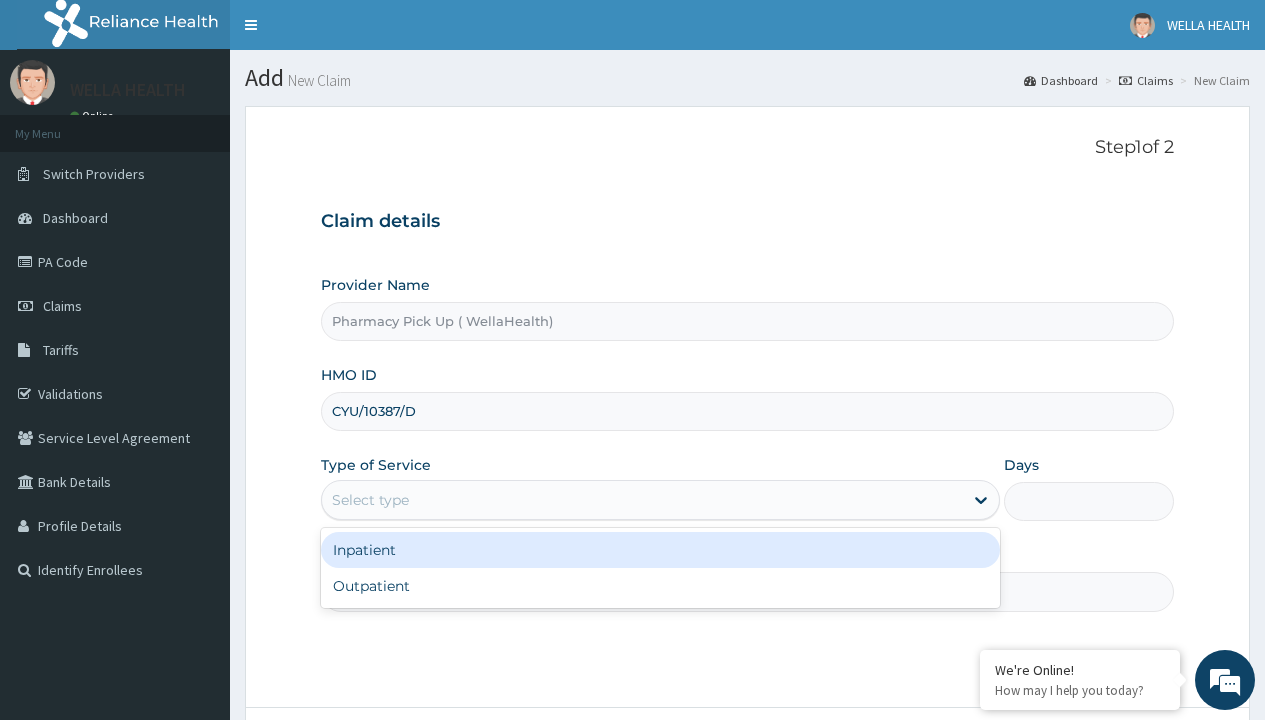 click on "Outpatient" at bounding box center [660, 586] 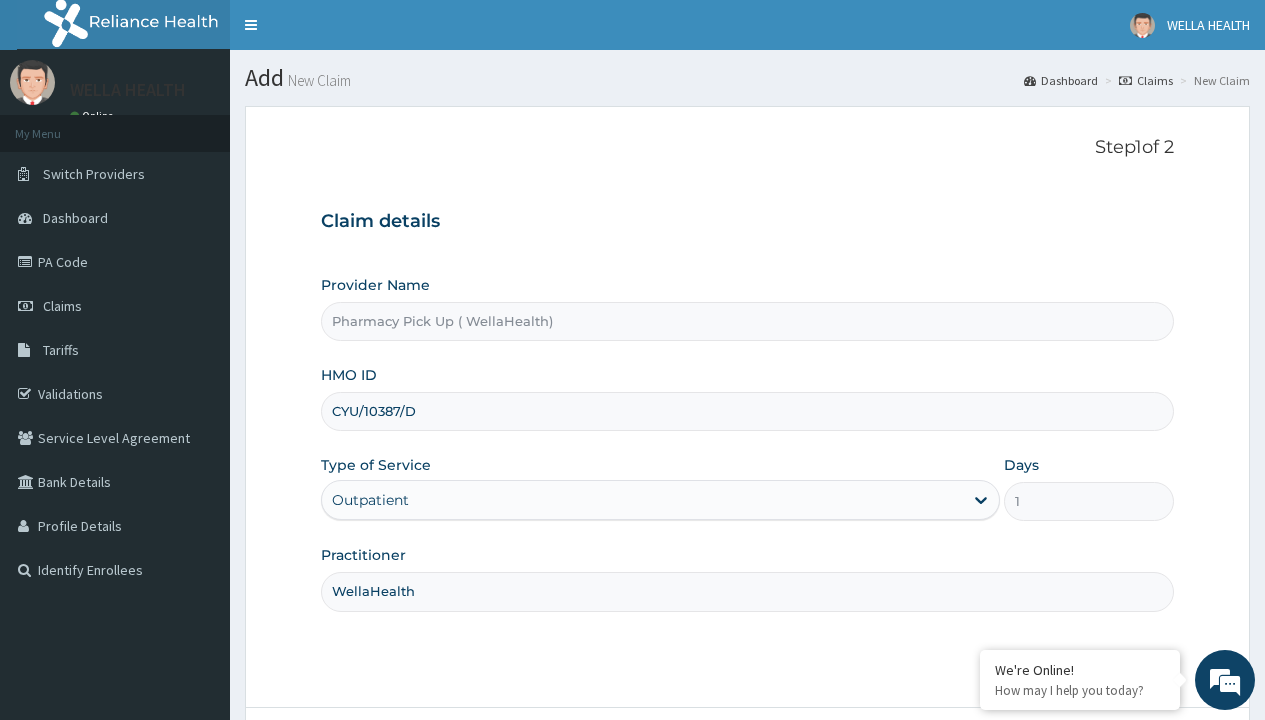 click on "Next" at bounding box center (1123, 764) 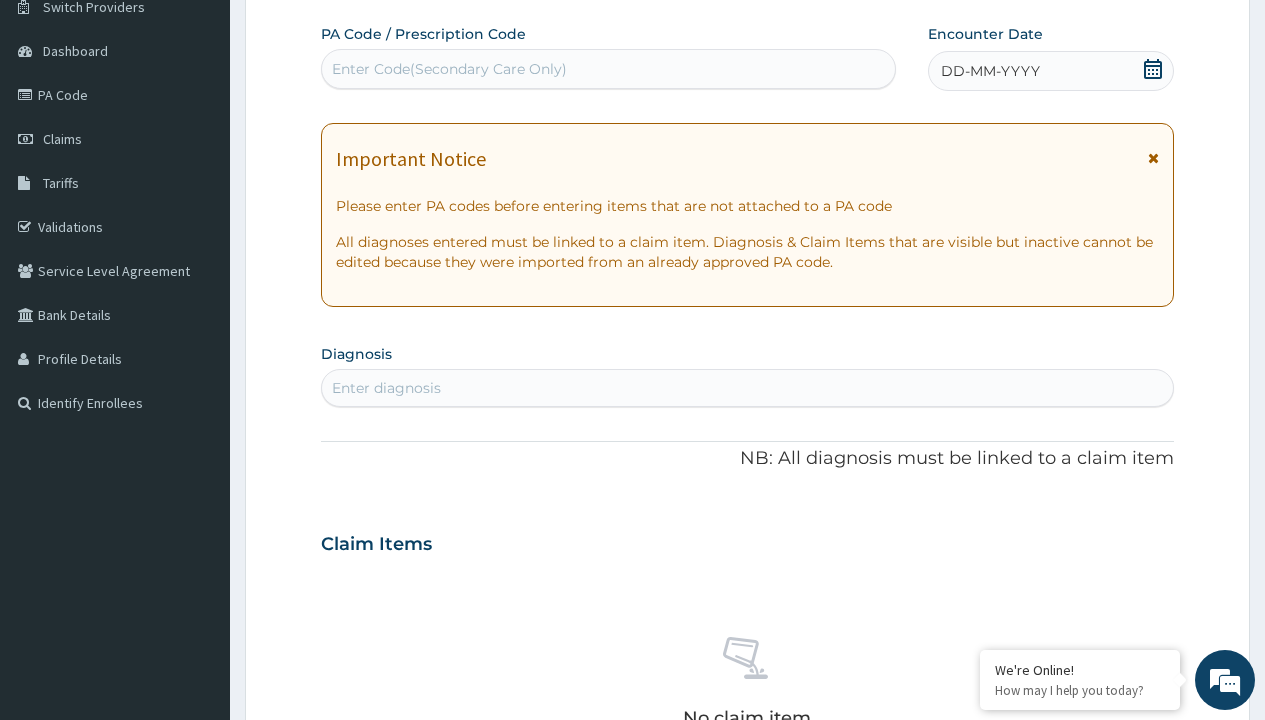 click on "DD-MM-YYYY" at bounding box center [990, 71] 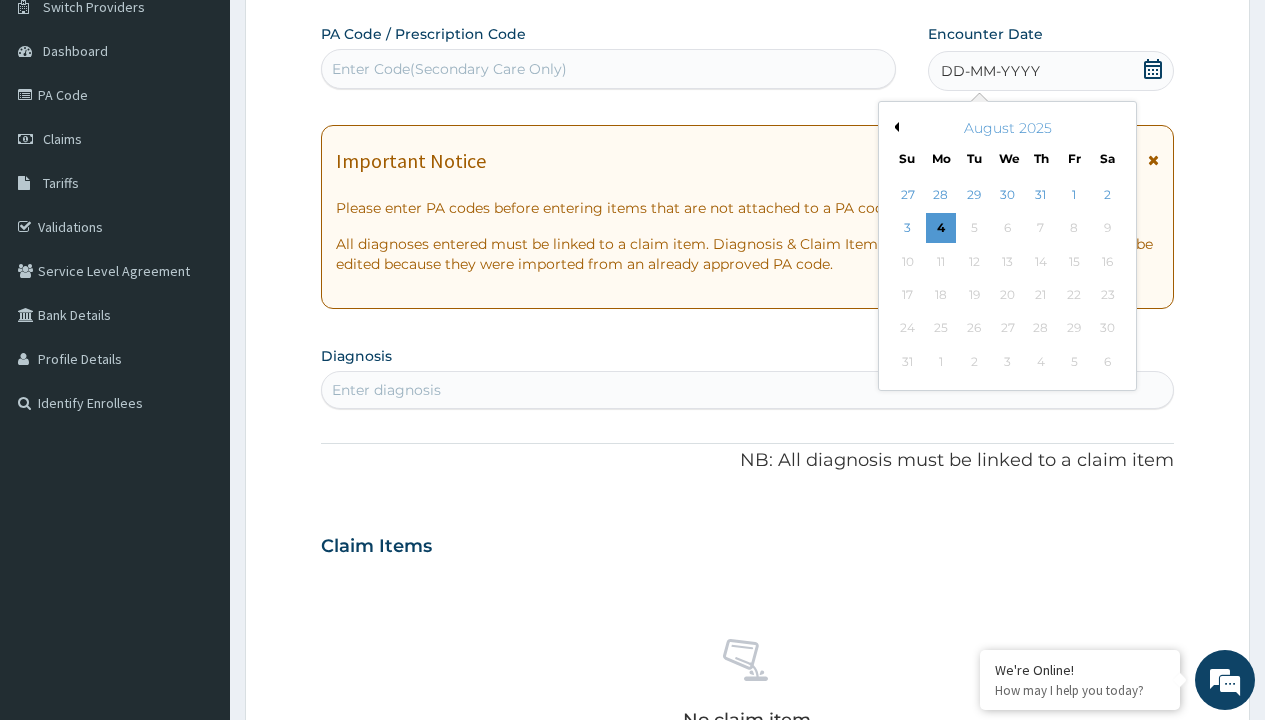 click on "Previous Month" at bounding box center (894, 127) 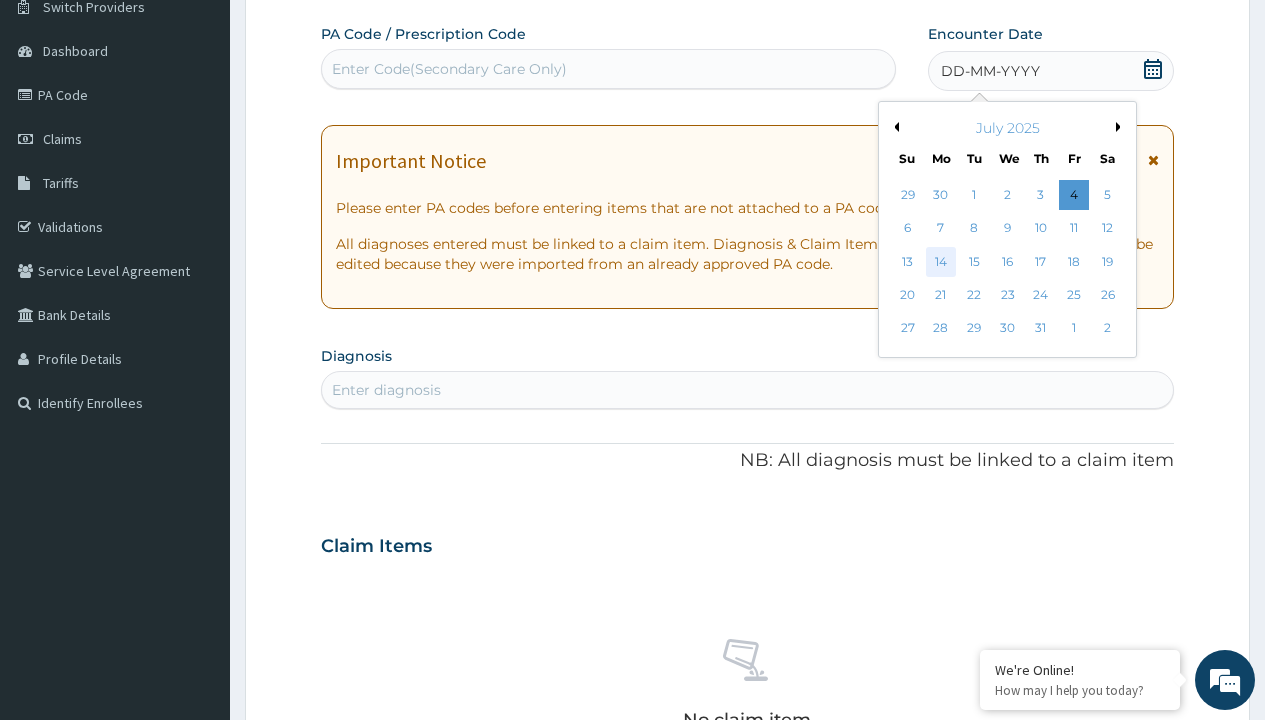 click on "14" at bounding box center (941, 262) 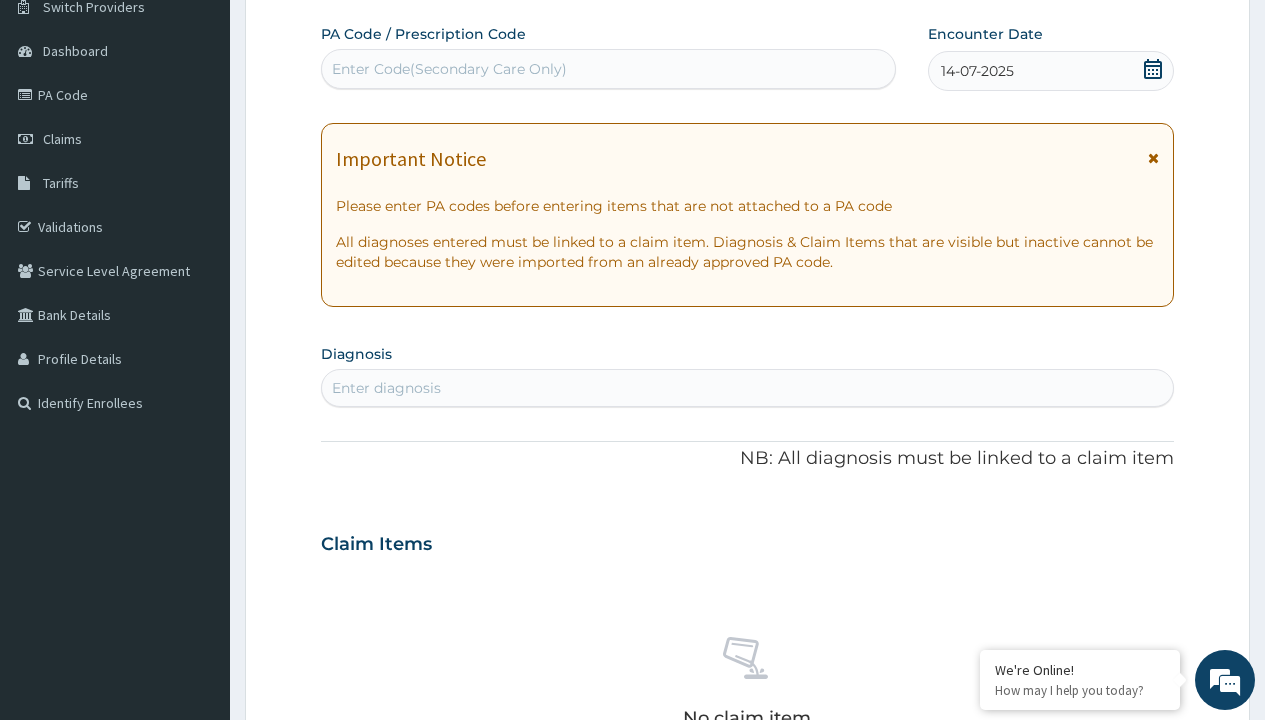 click on "Enter diagnosis" at bounding box center (386, 388) 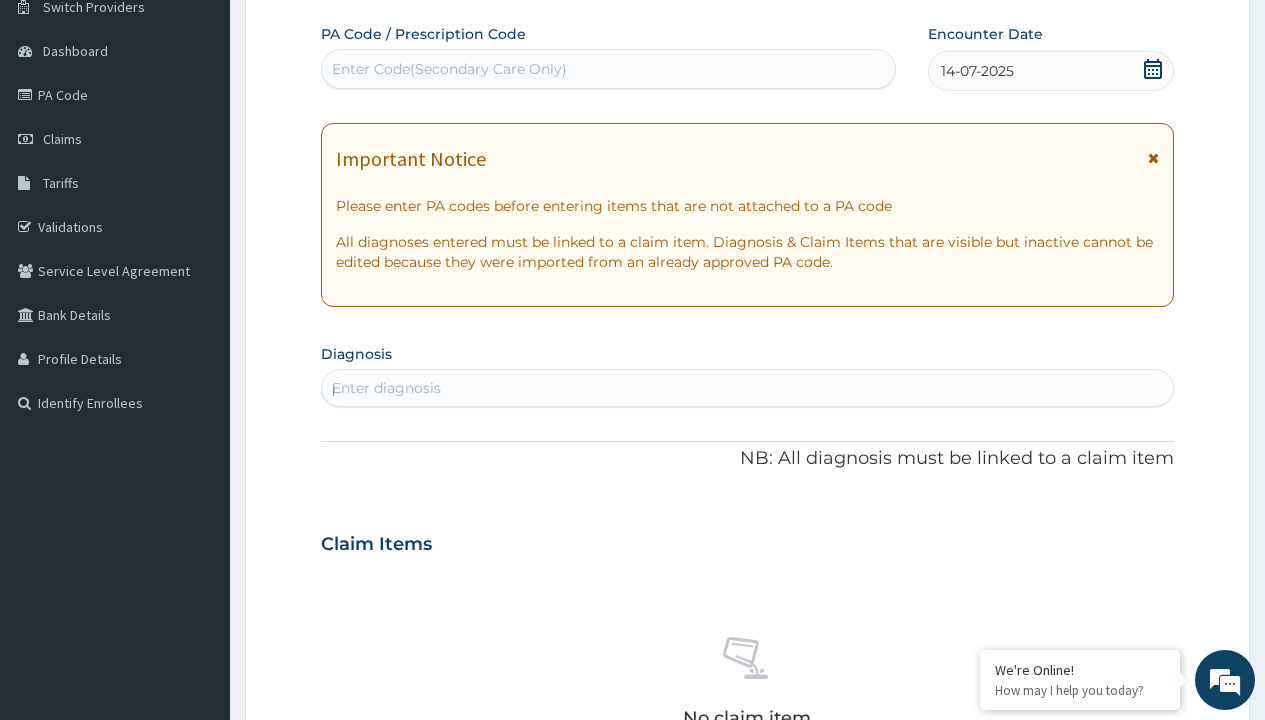 scroll, scrollTop: 0, scrollLeft: 0, axis: both 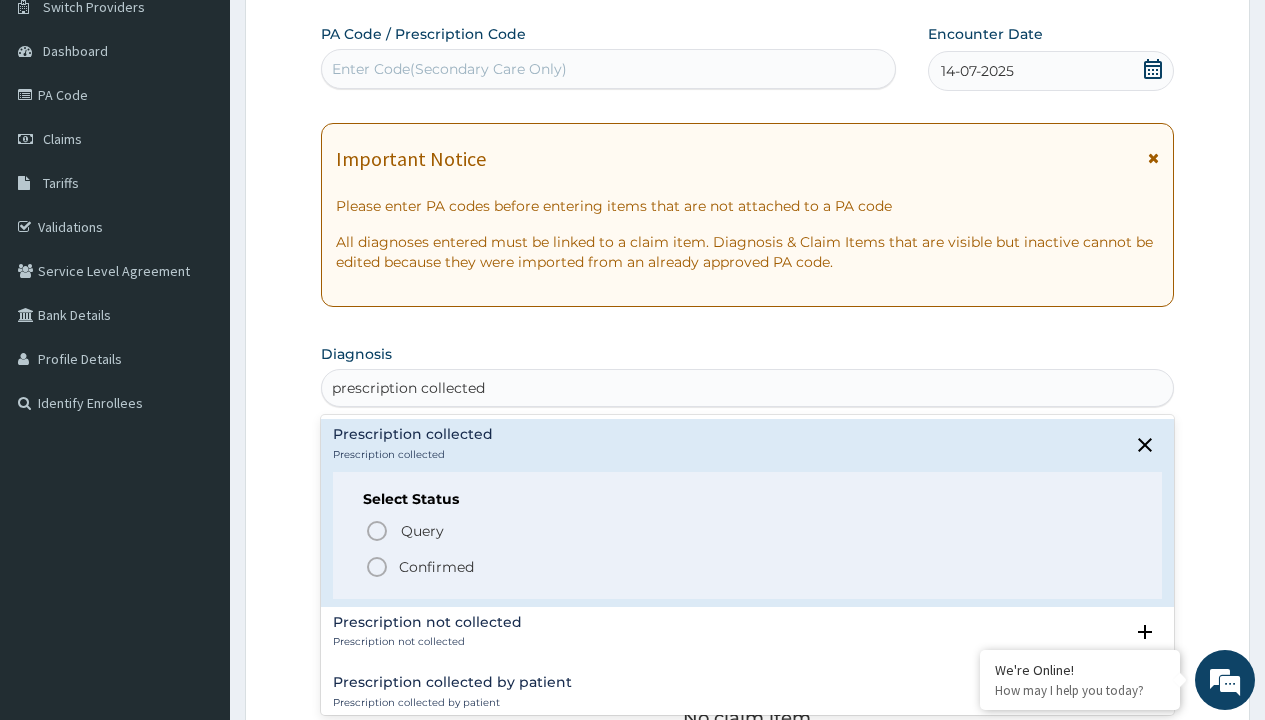click on "Confirmed" at bounding box center [436, 567] 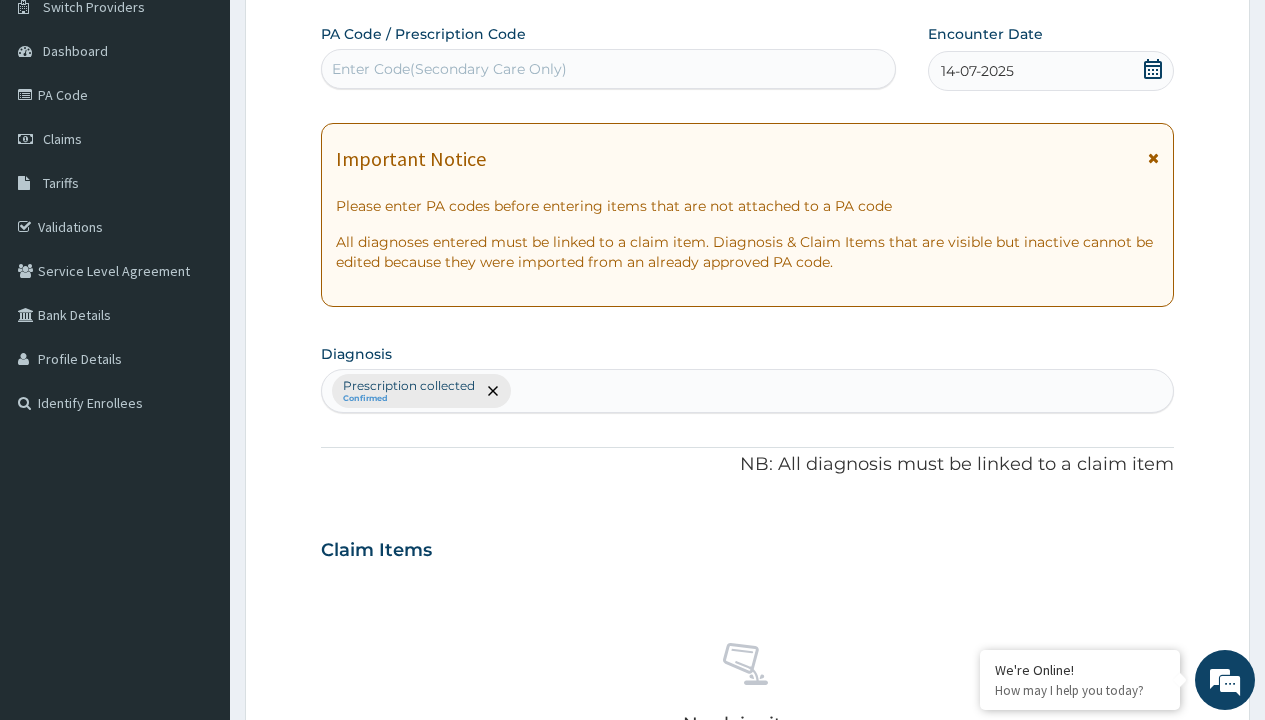 click on "Select Type" at bounding box center (372, 893) 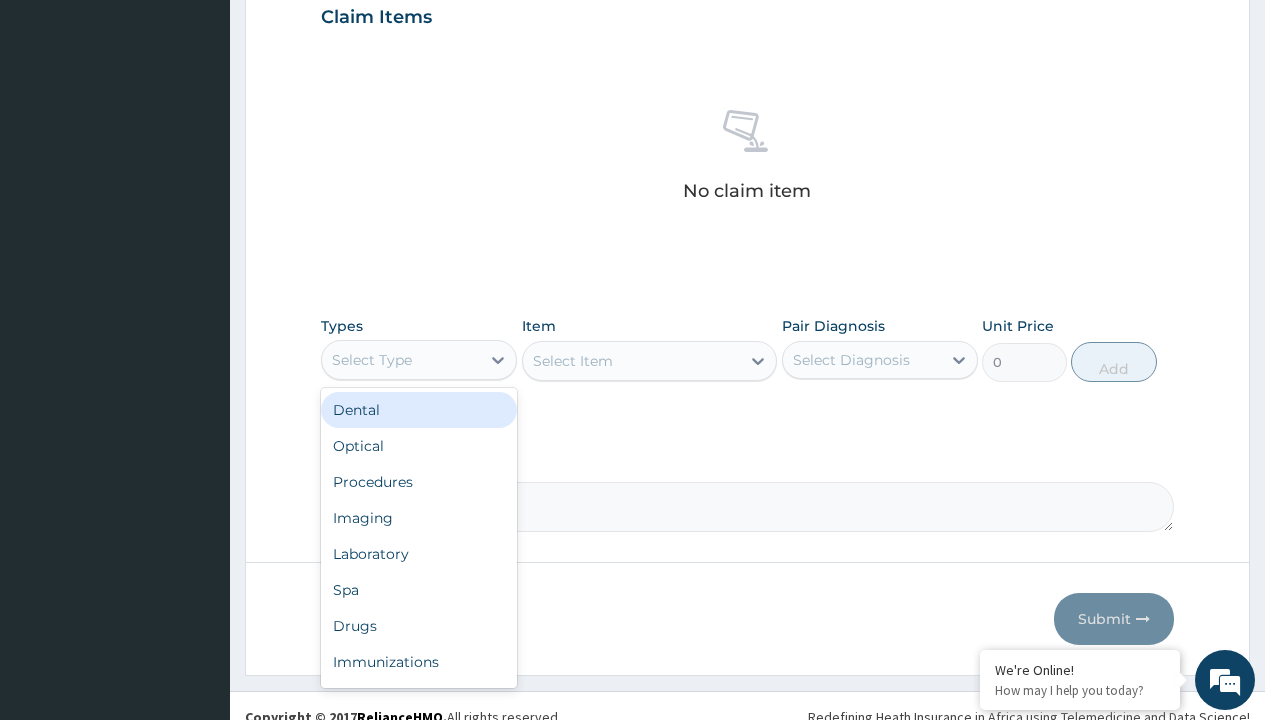 type on "procedures" 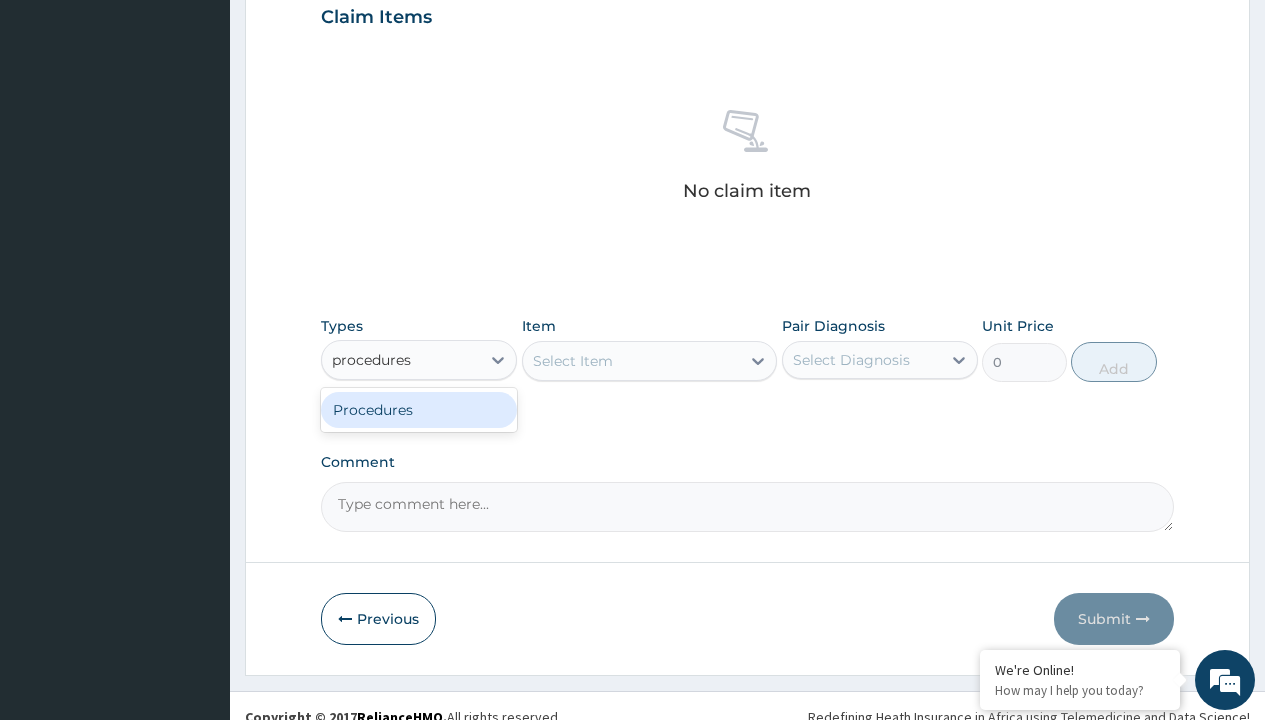 scroll, scrollTop: 0, scrollLeft: 0, axis: both 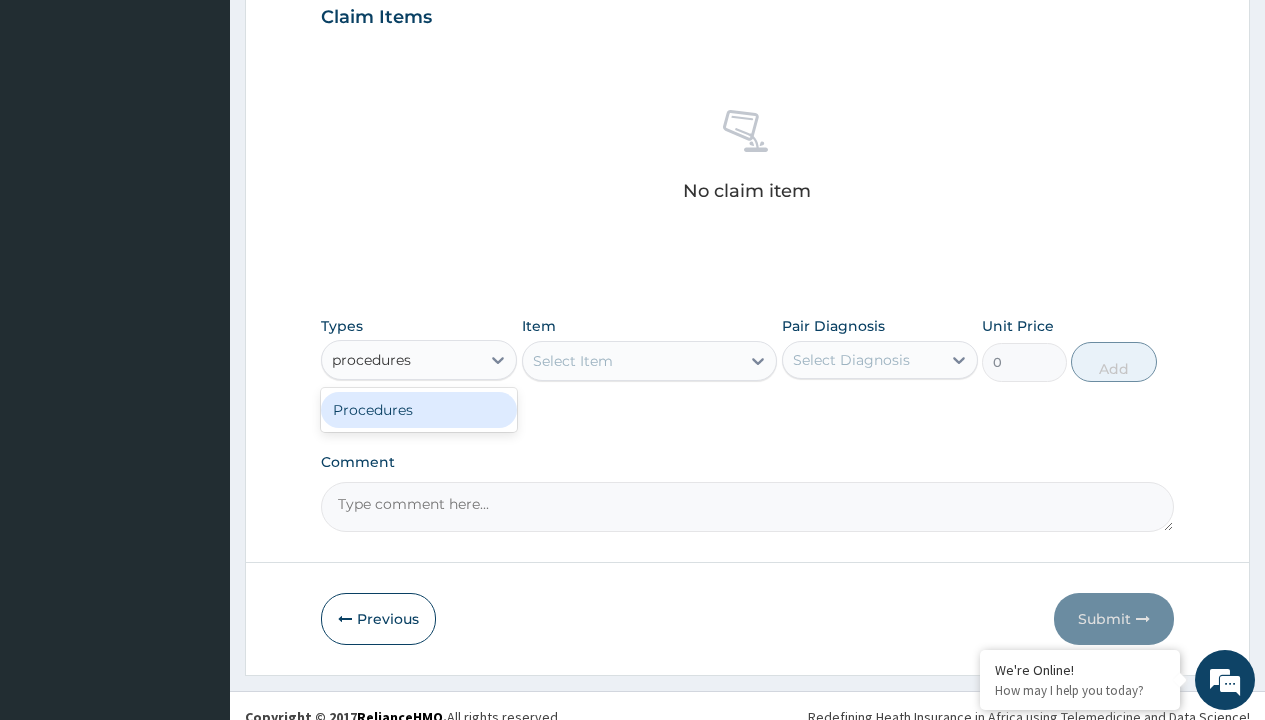 click on "Procedures" at bounding box center [419, 410] 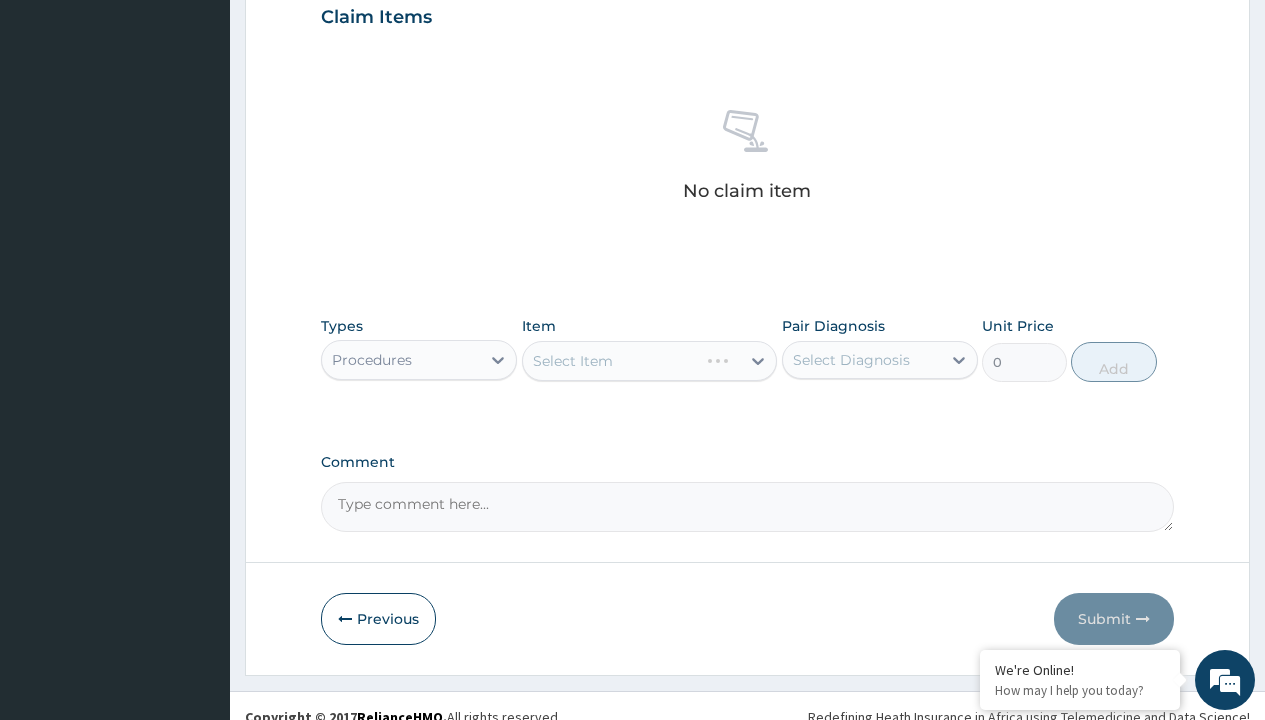 click on "Select Item" at bounding box center [650, 361] 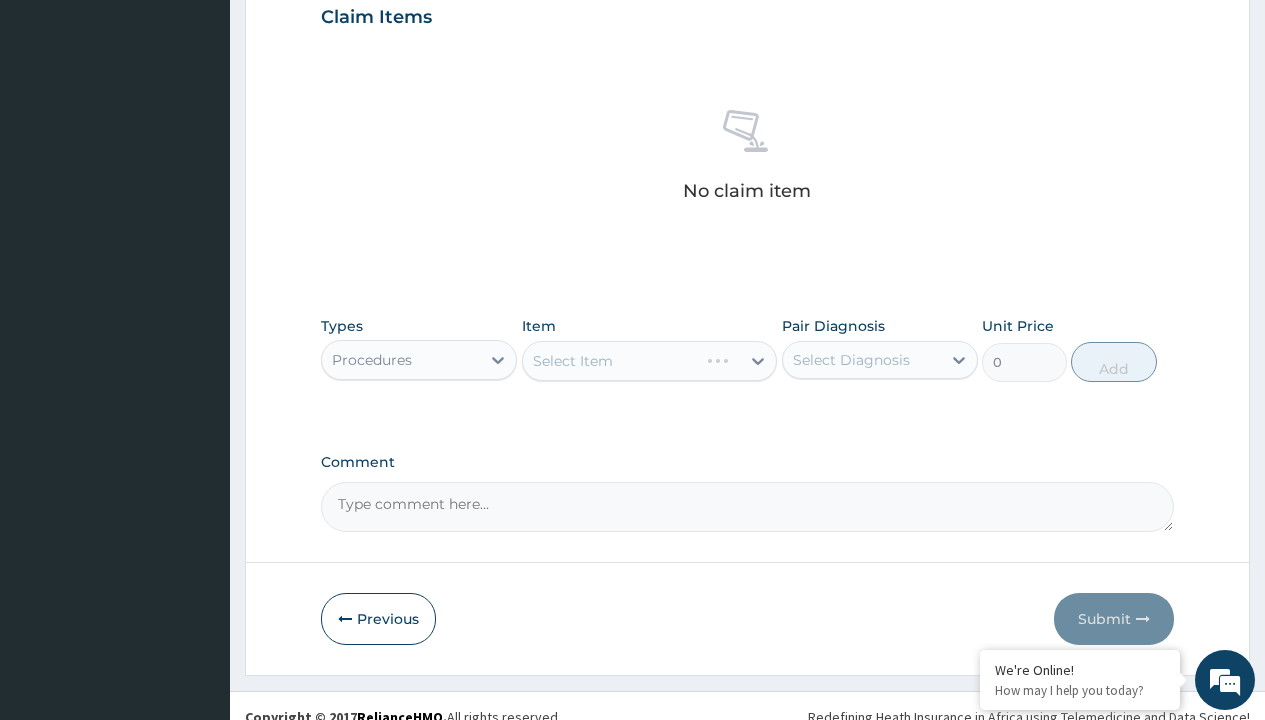 scroll, scrollTop: 0, scrollLeft: 0, axis: both 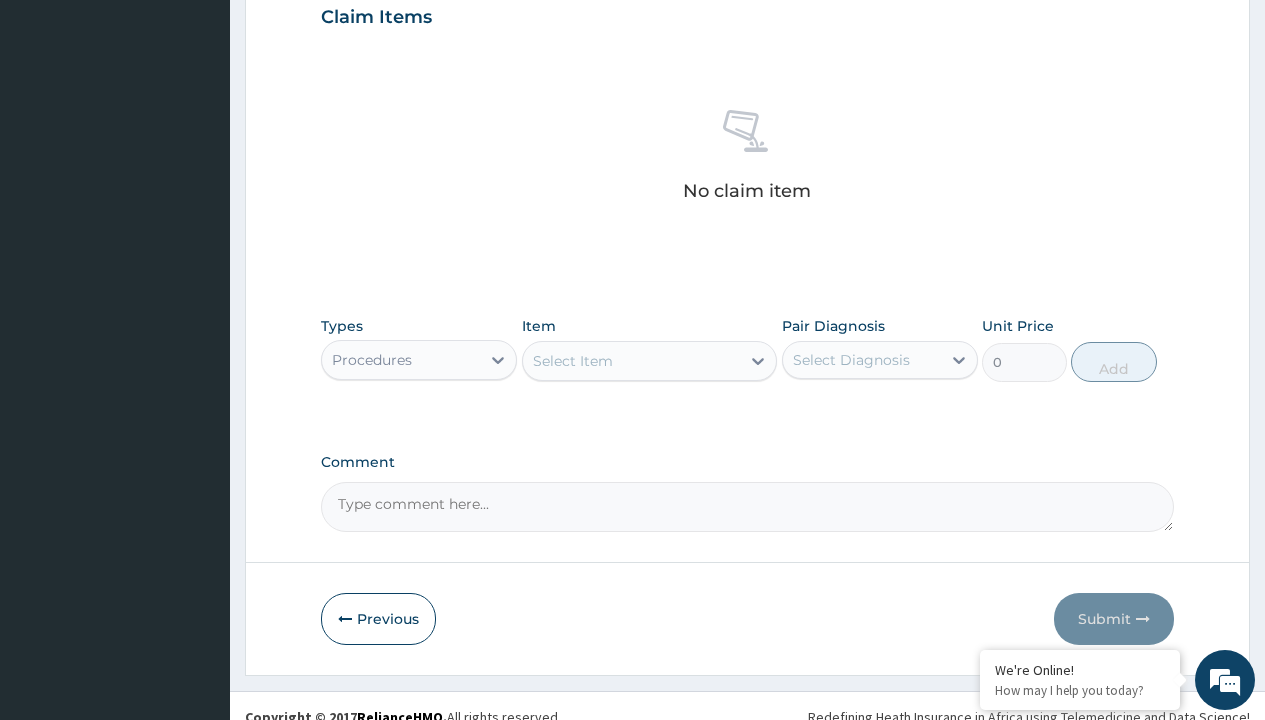 type on "service fee" 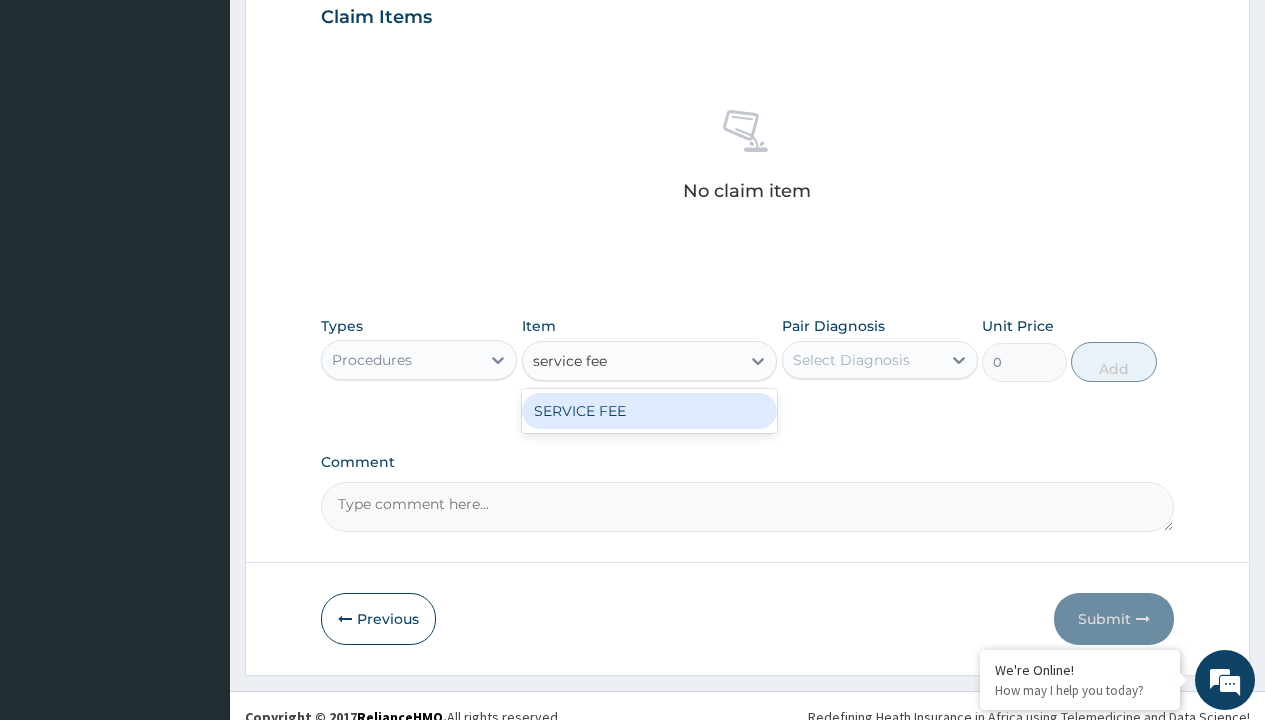 scroll, scrollTop: 0, scrollLeft: 0, axis: both 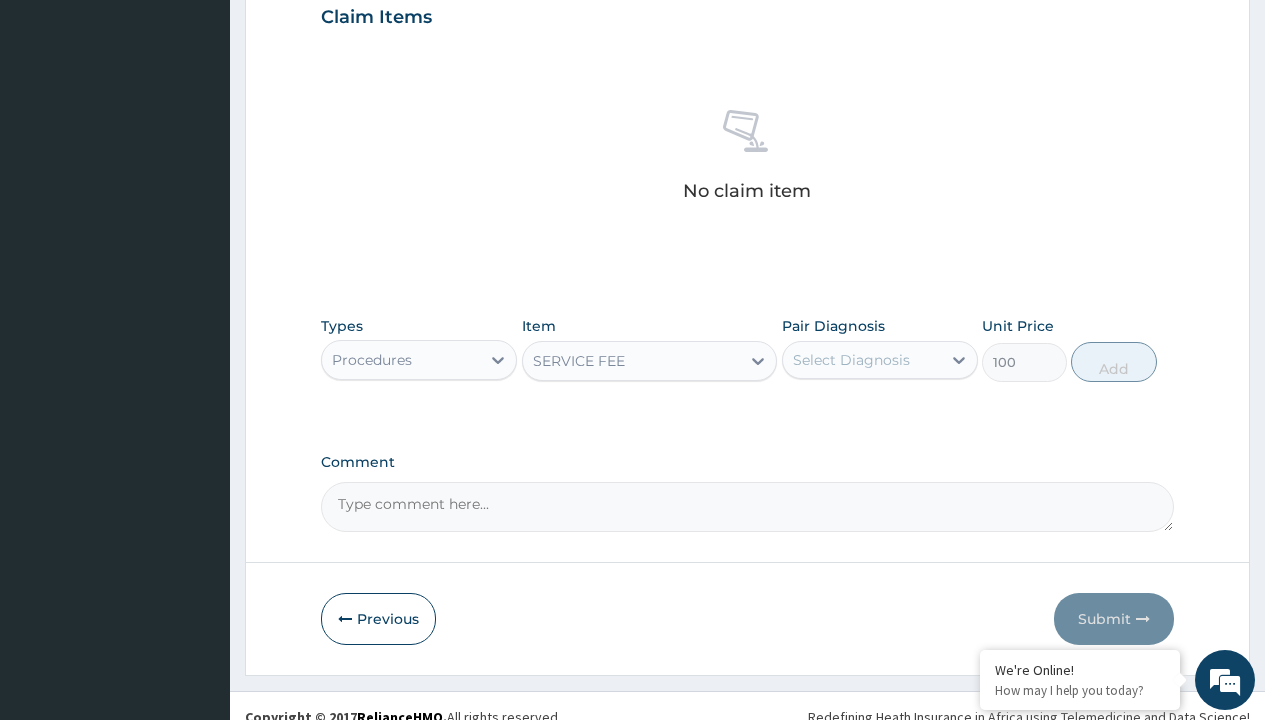 click on "Prescription collected" at bounding box center (409, -147) 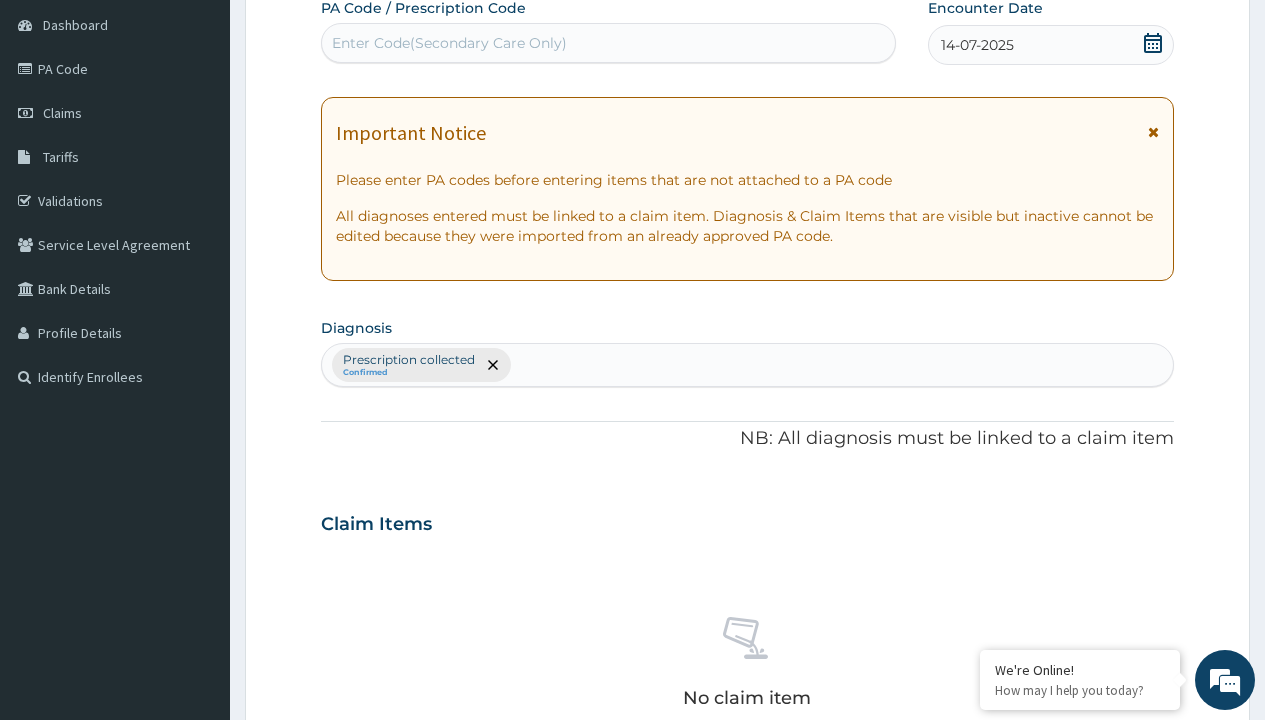 type on "prescription collected" 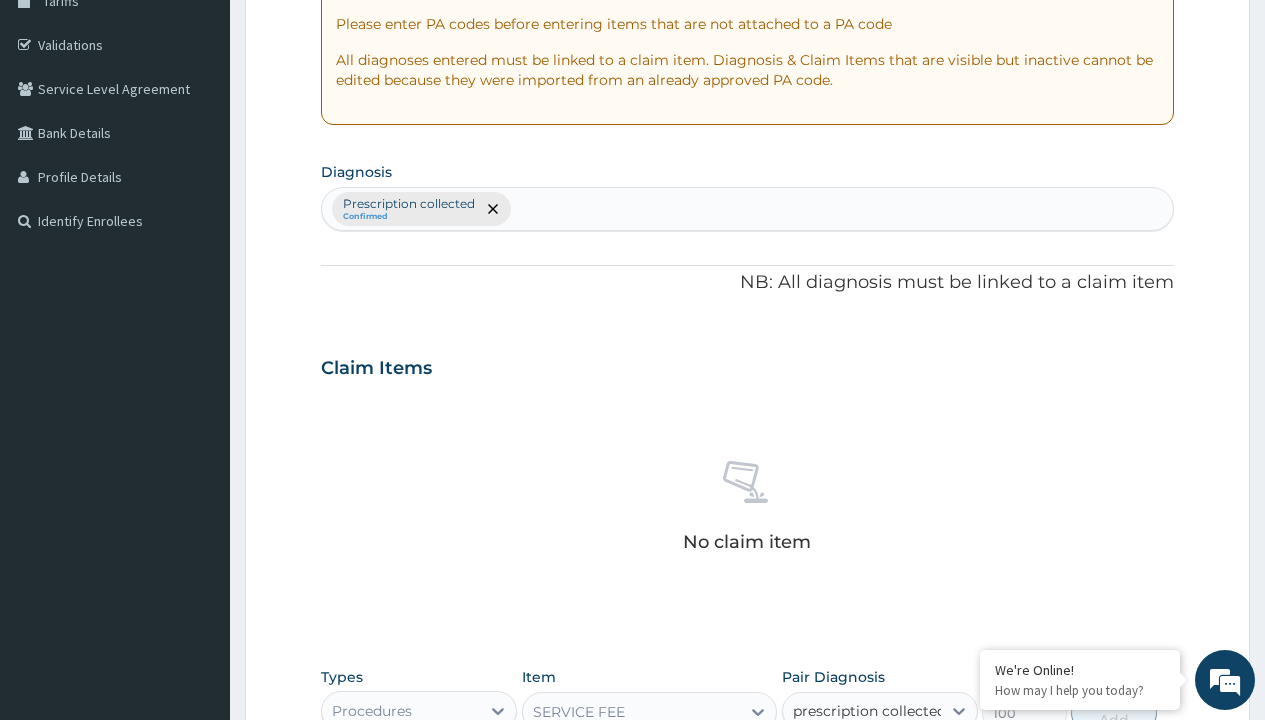 click on "Prescription collected" at bounding box center (890, 770) 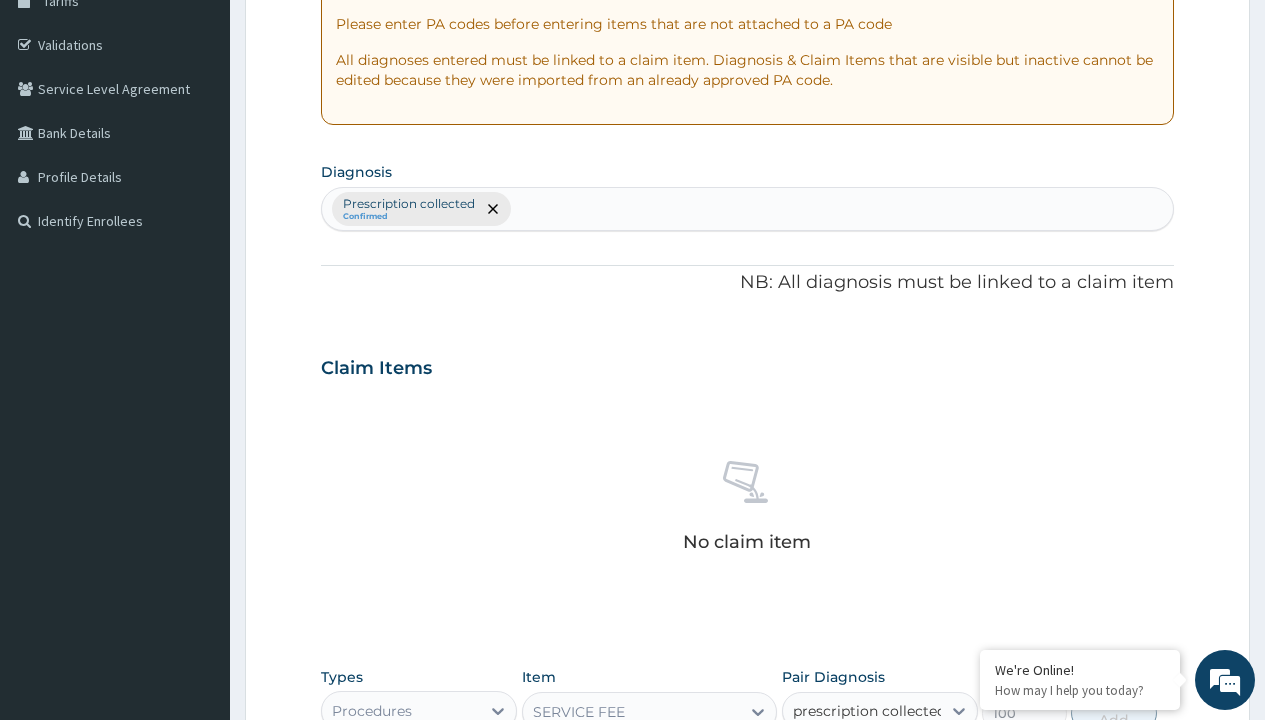 type 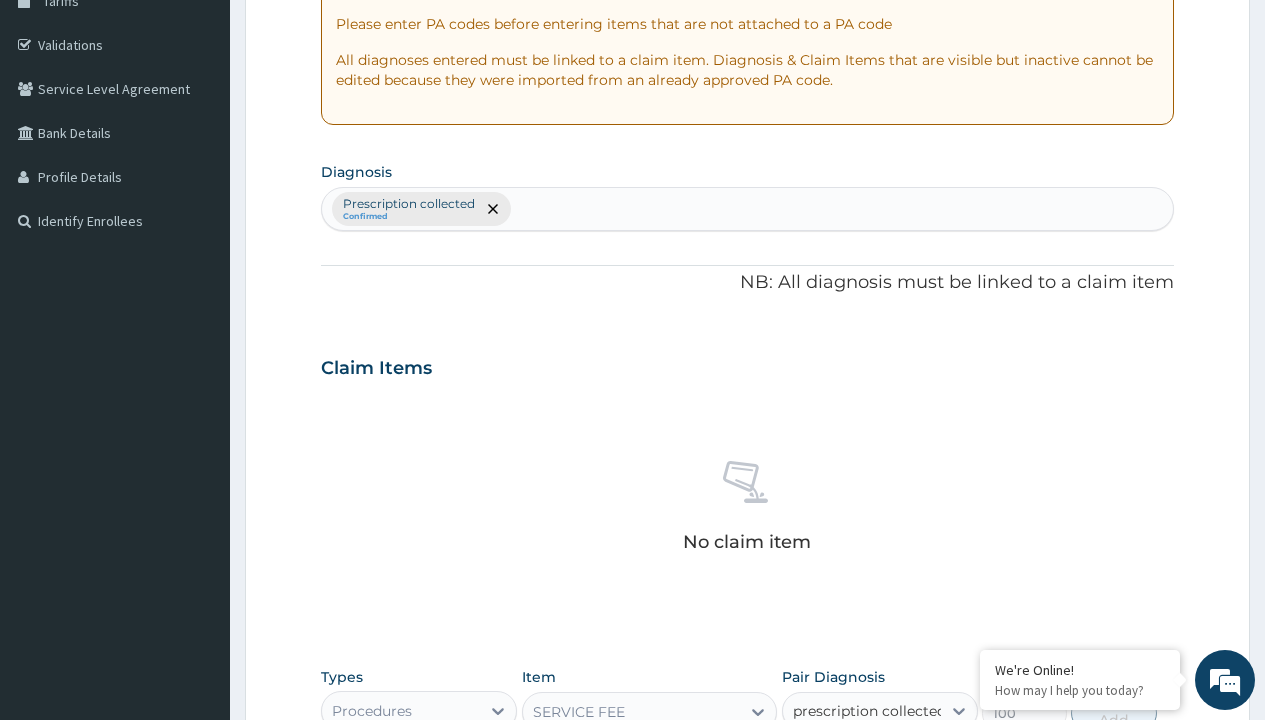 checkbox on "true" 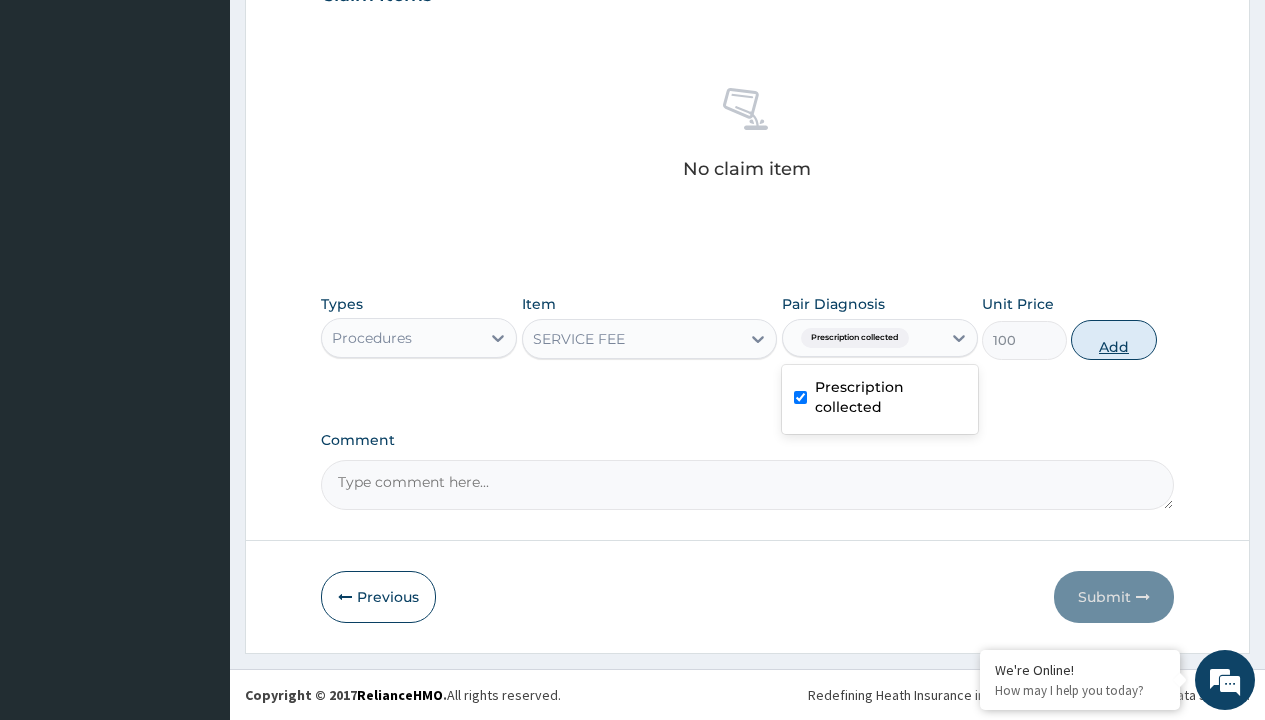 click on "Add" at bounding box center [1113, 340] 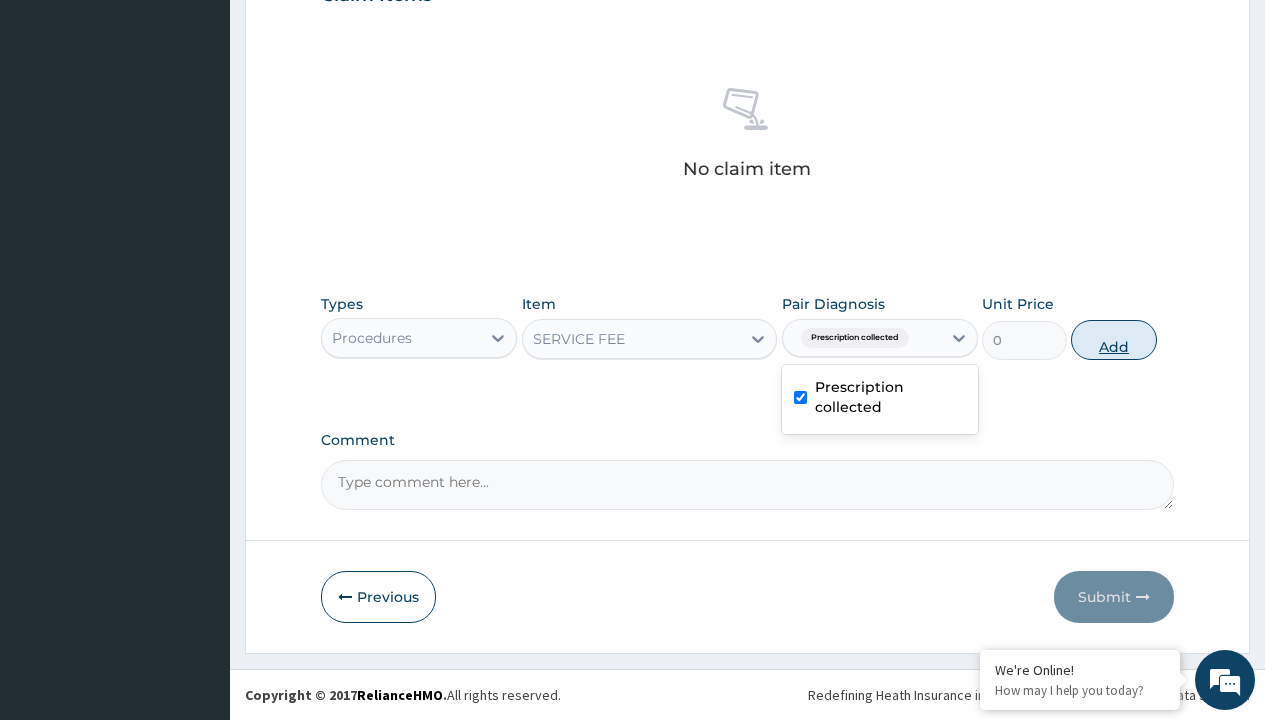 scroll, scrollTop: 642, scrollLeft: 0, axis: vertical 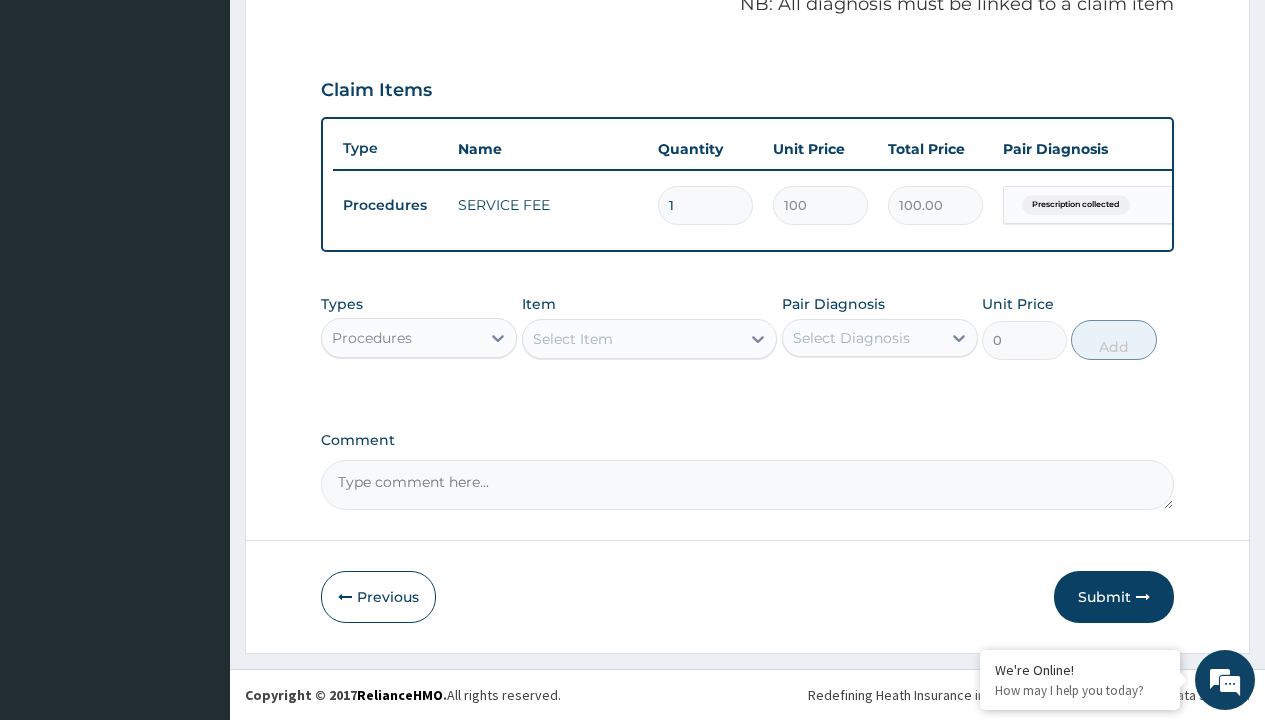 click on "Procedures" at bounding box center (372, 338) 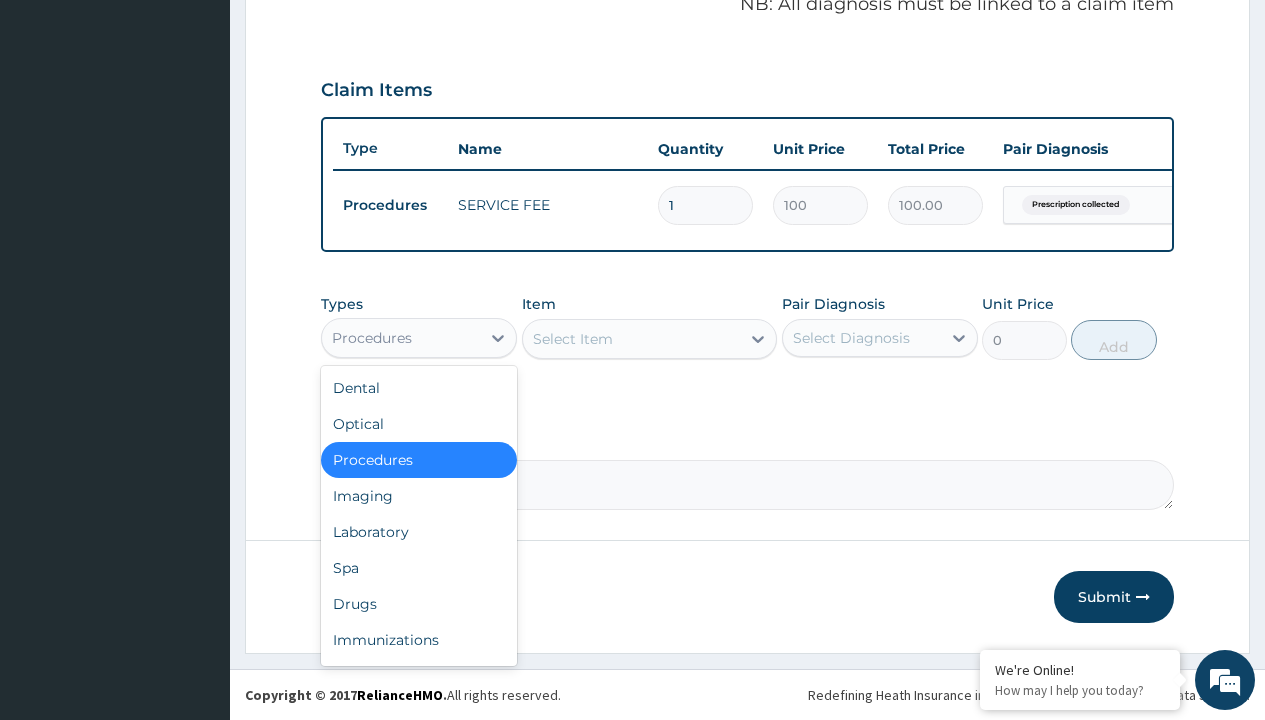 type on "drugs" 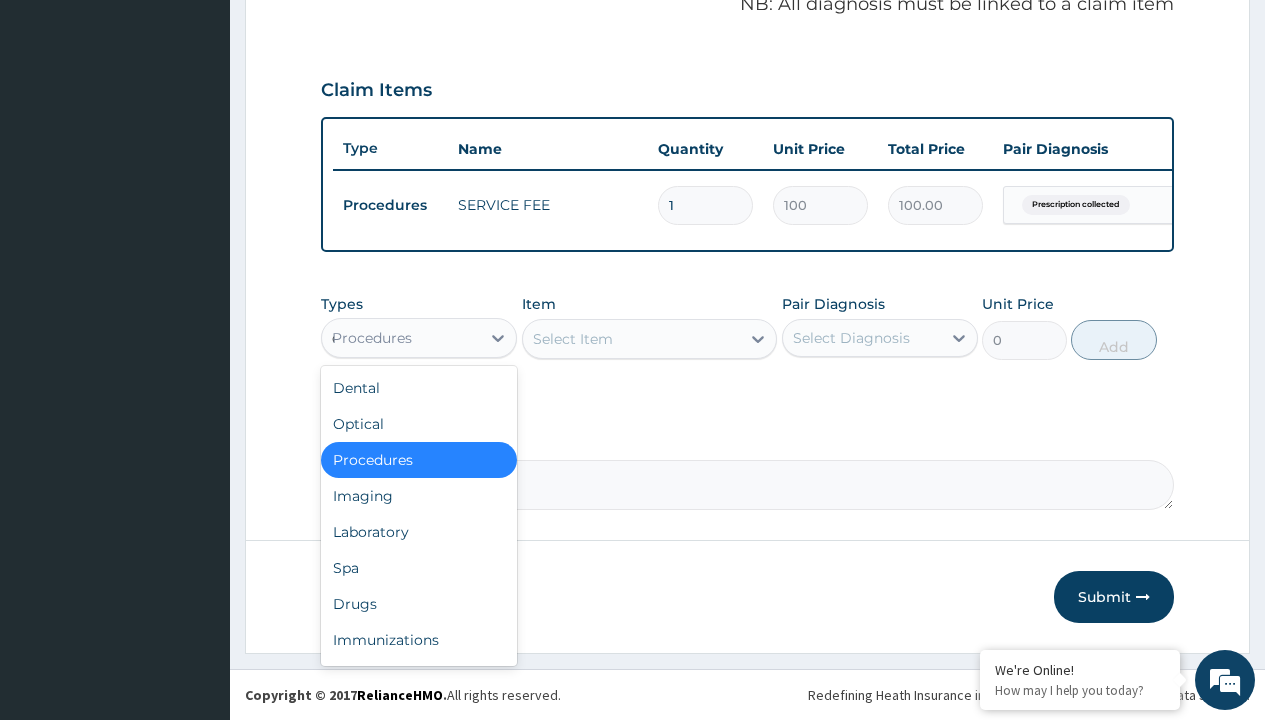 scroll, scrollTop: 0, scrollLeft: 0, axis: both 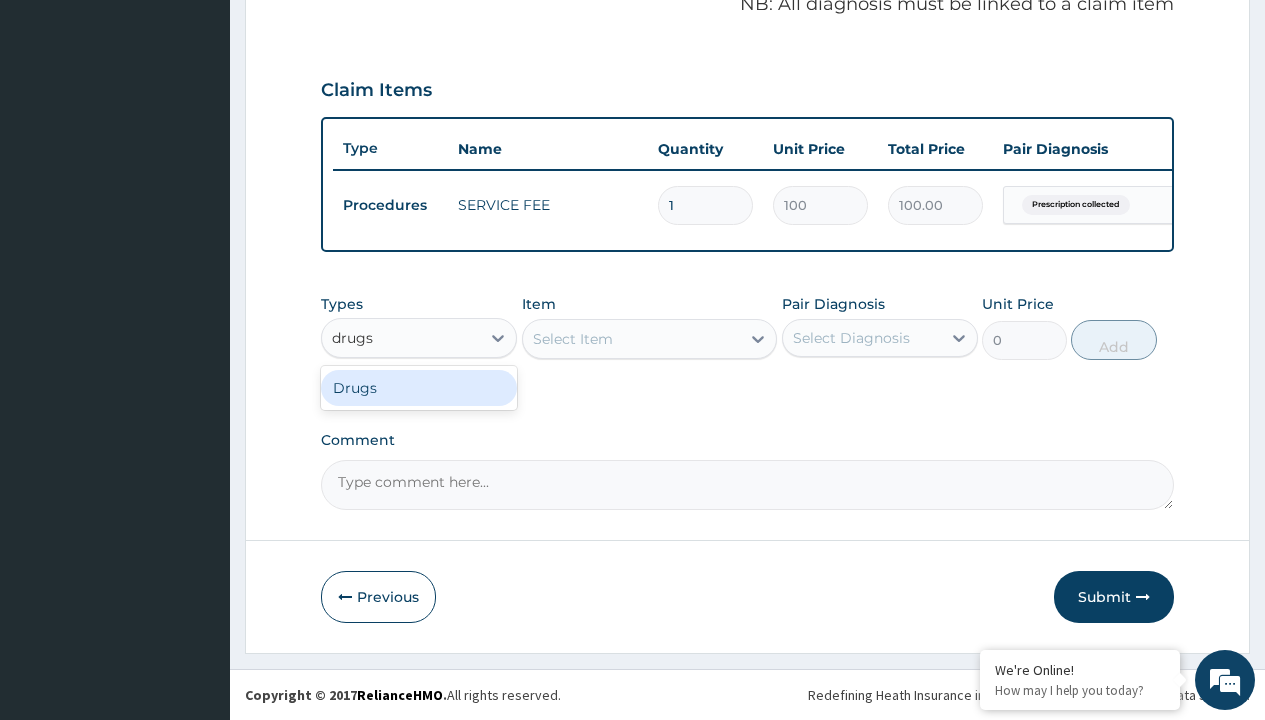 click on "Drugs" at bounding box center [419, 388] 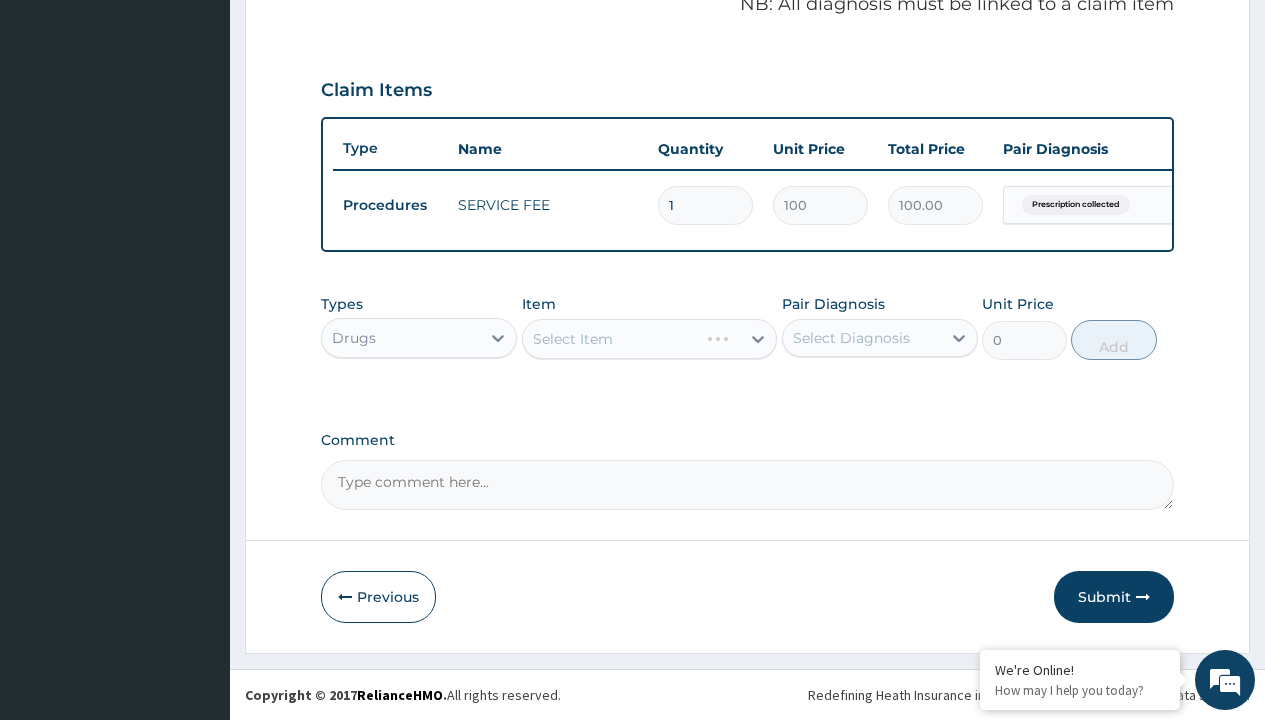 click on "Select Item" at bounding box center (650, 339) 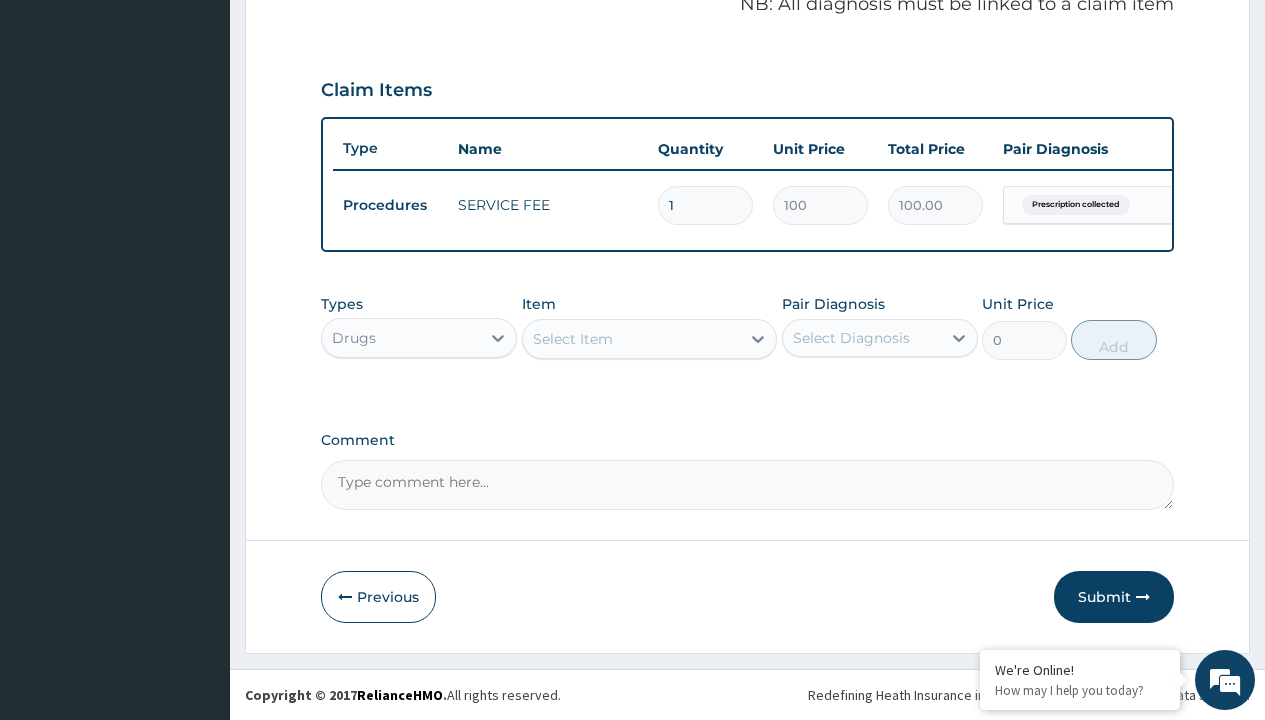 type on "sporidex suspension 125mg/bott" 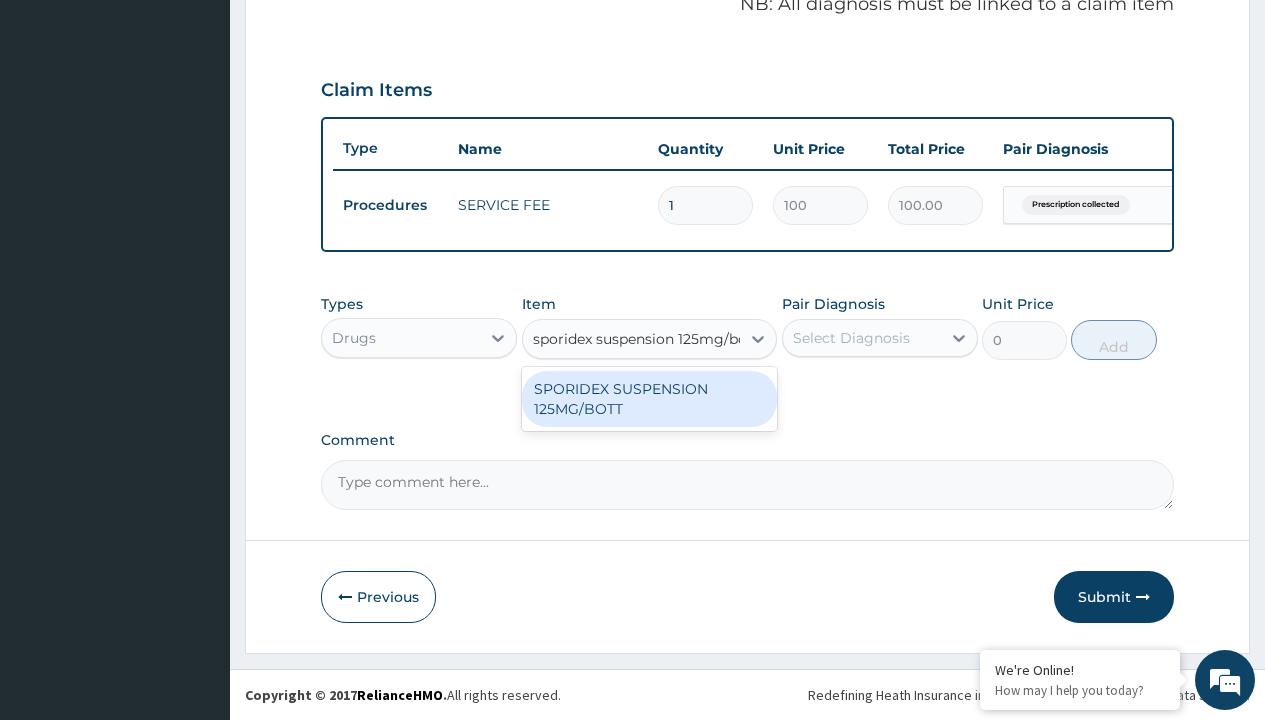 scroll, scrollTop: 0, scrollLeft: 0, axis: both 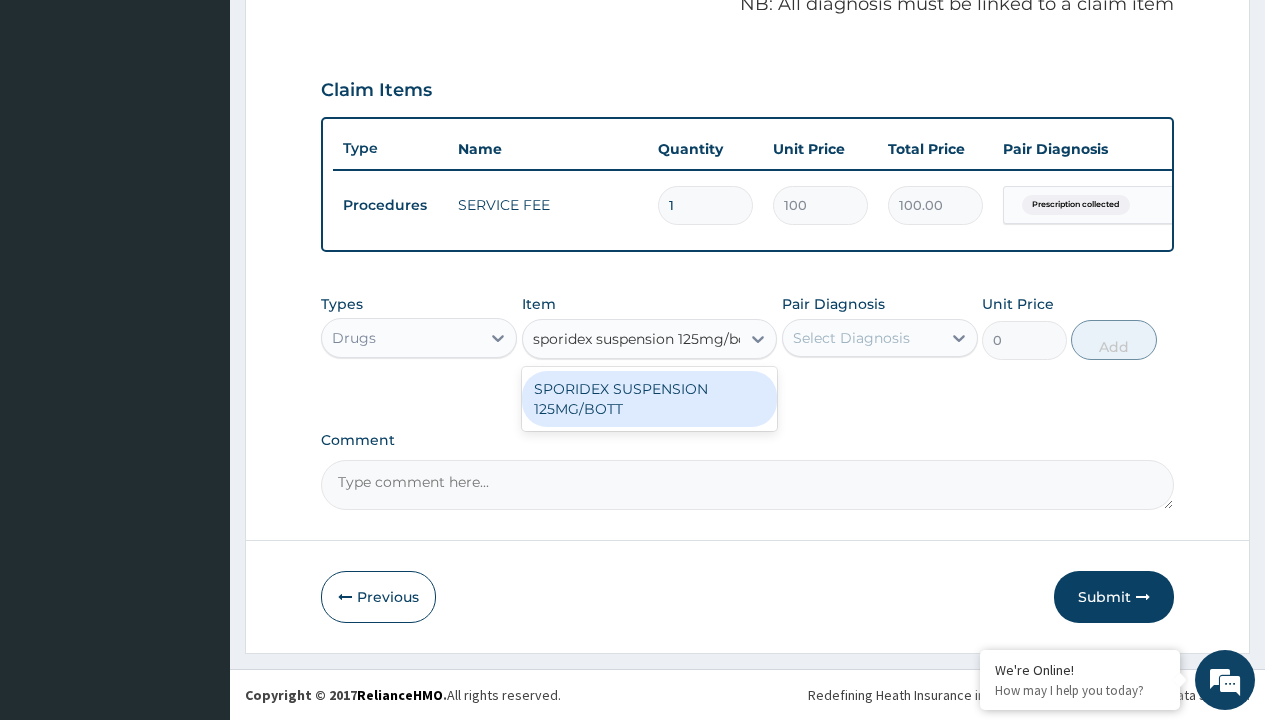 click on "SPORIDEX SUSPENSION 125MG/BOTT" at bounding box center (650, 399) 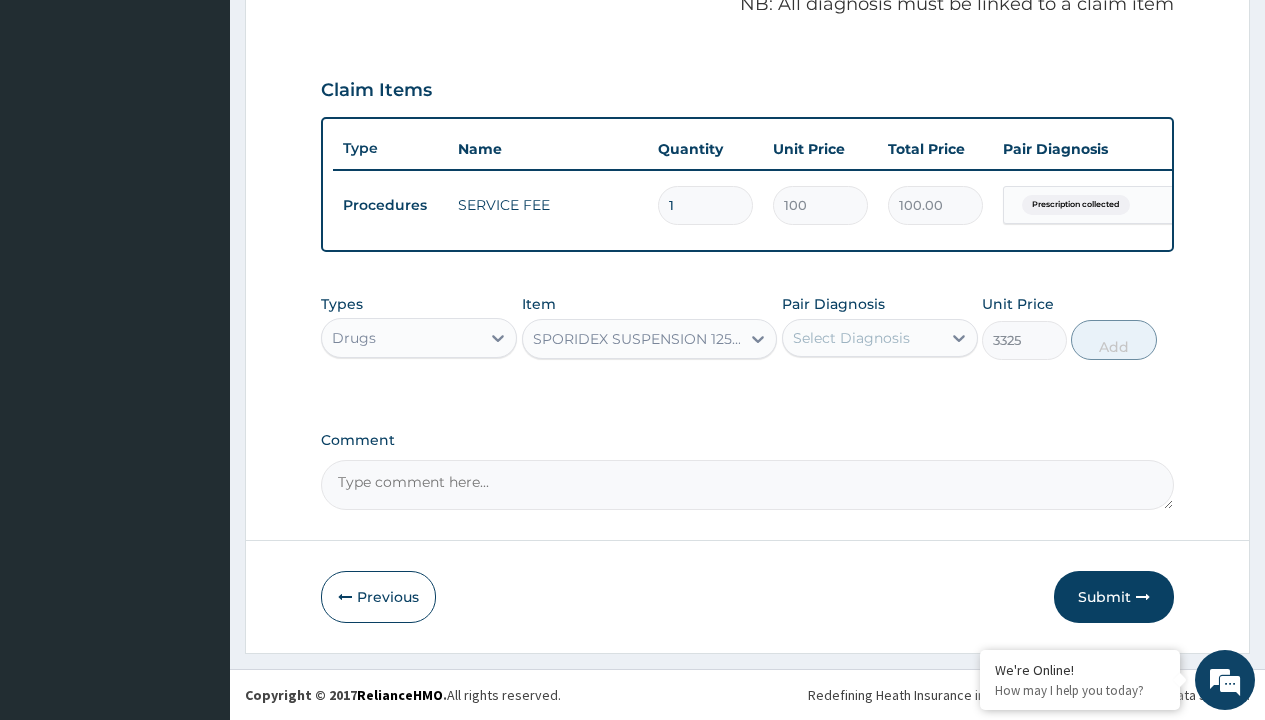 click on "Prescription collected" at bounding box center (409, -74) 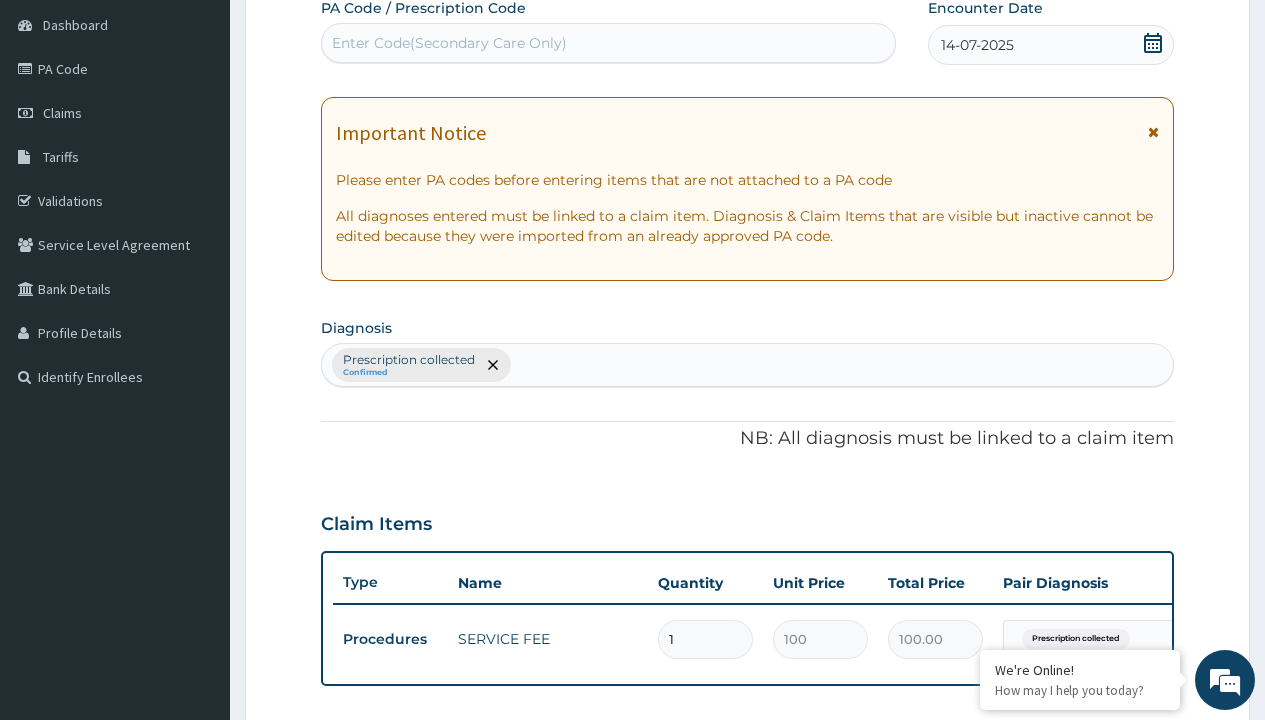 type on "prescription collected" 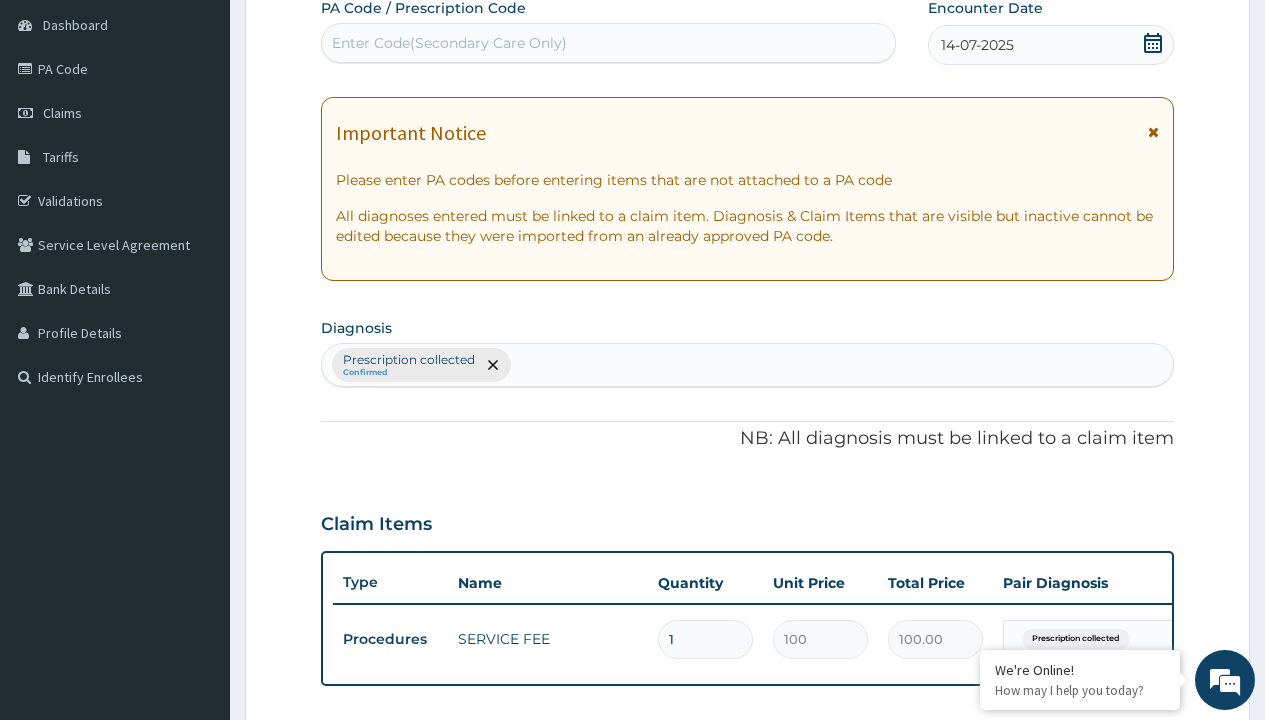 scroll, scrollTop: 269, scrollLeft: 0, axis: vertical 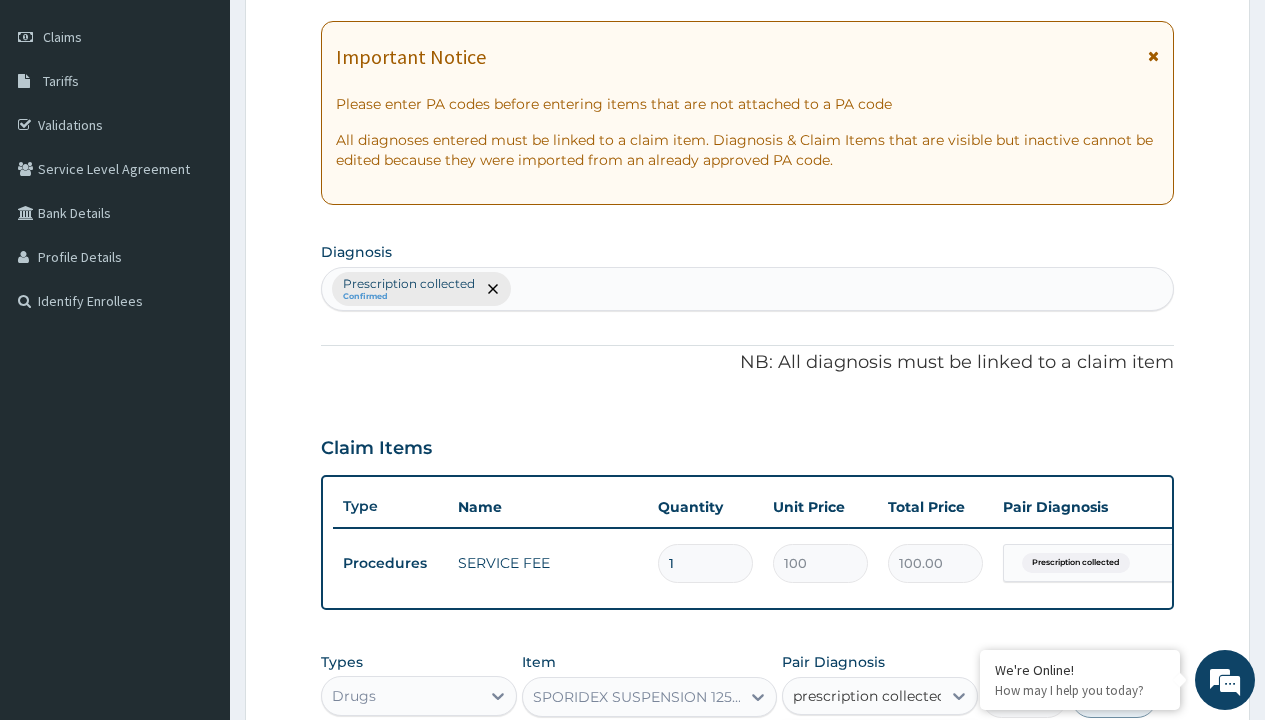 click on "Prescription collected" at bounding box center (890, 755) 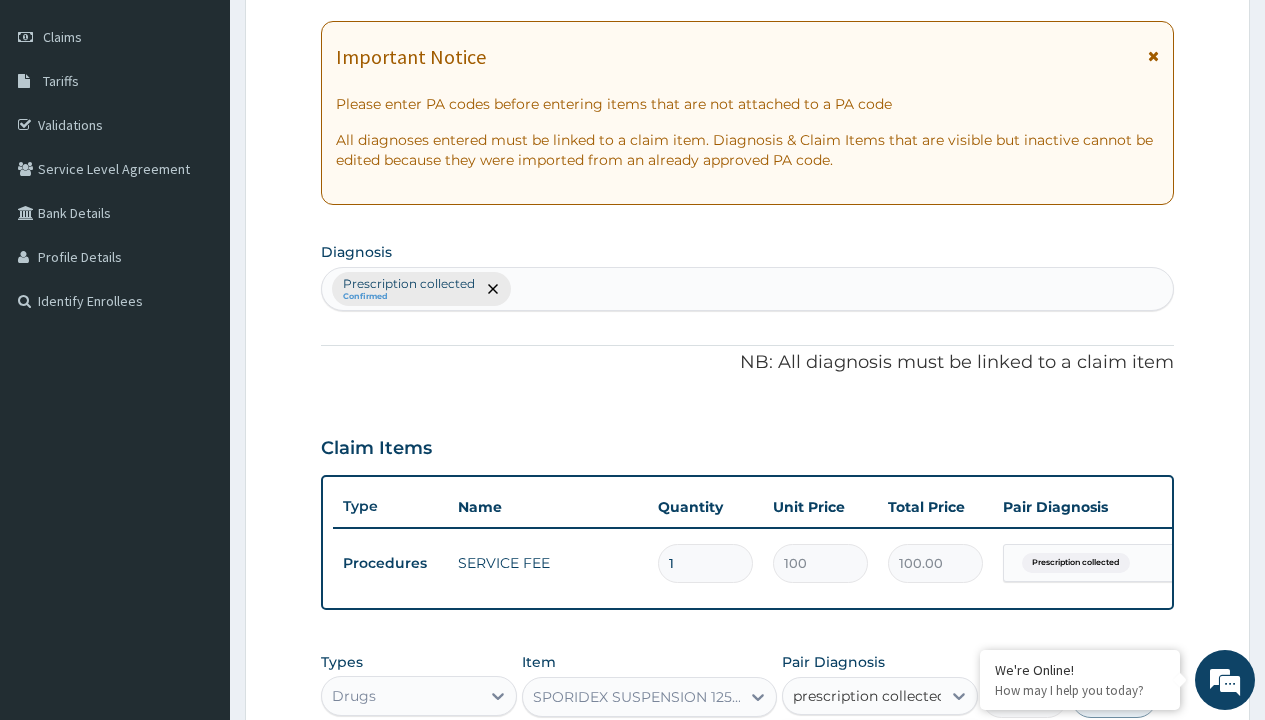type 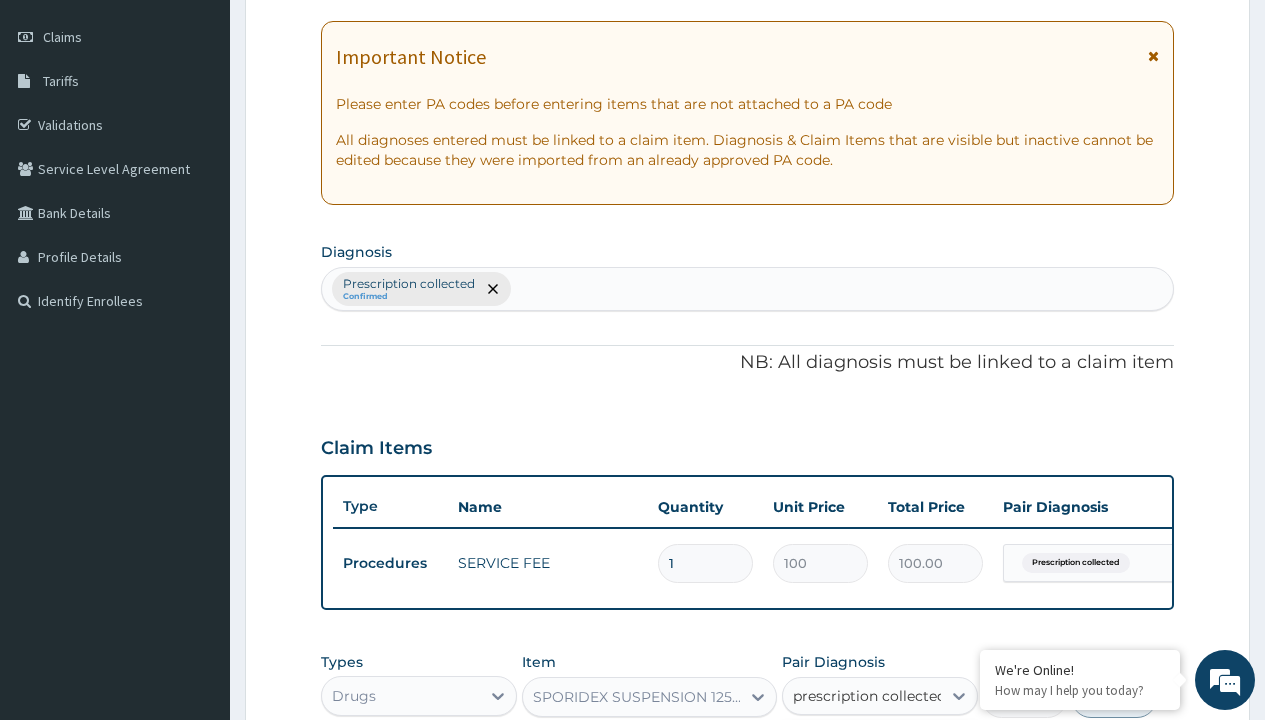 checkbox on "true" 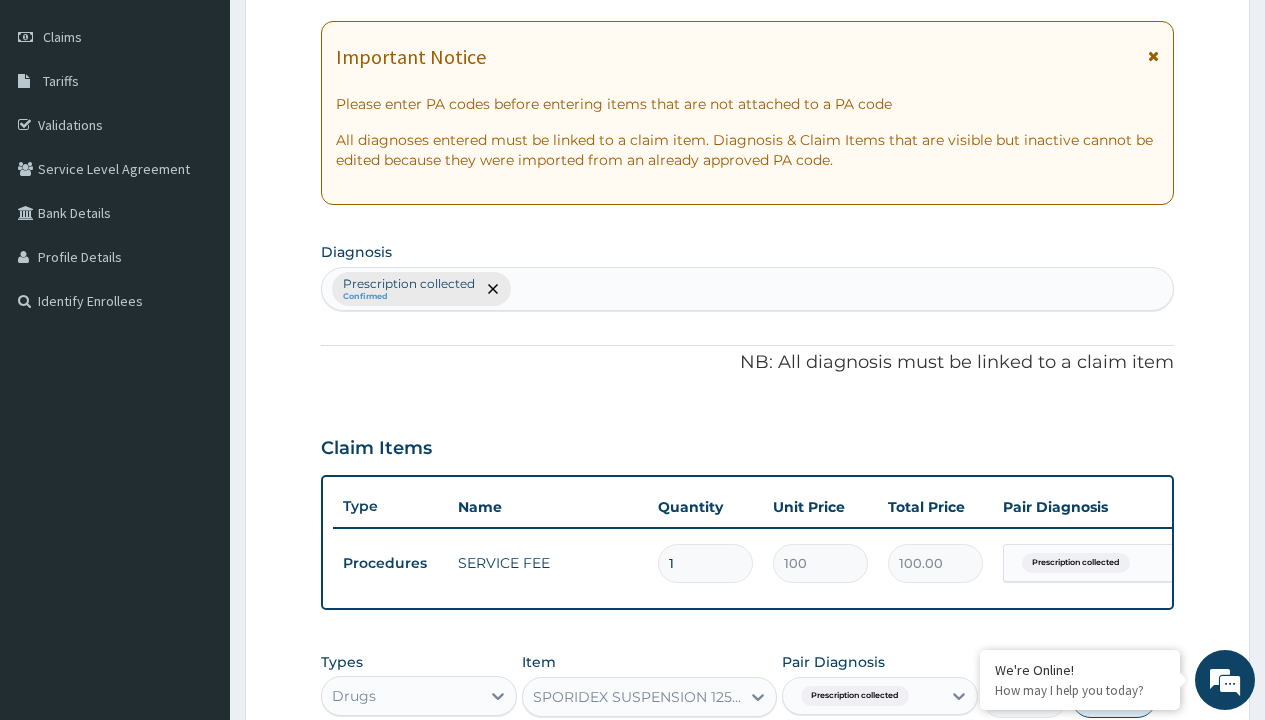 scroll, scrollTop: 642, scrollLeft: 0, axis: vertical 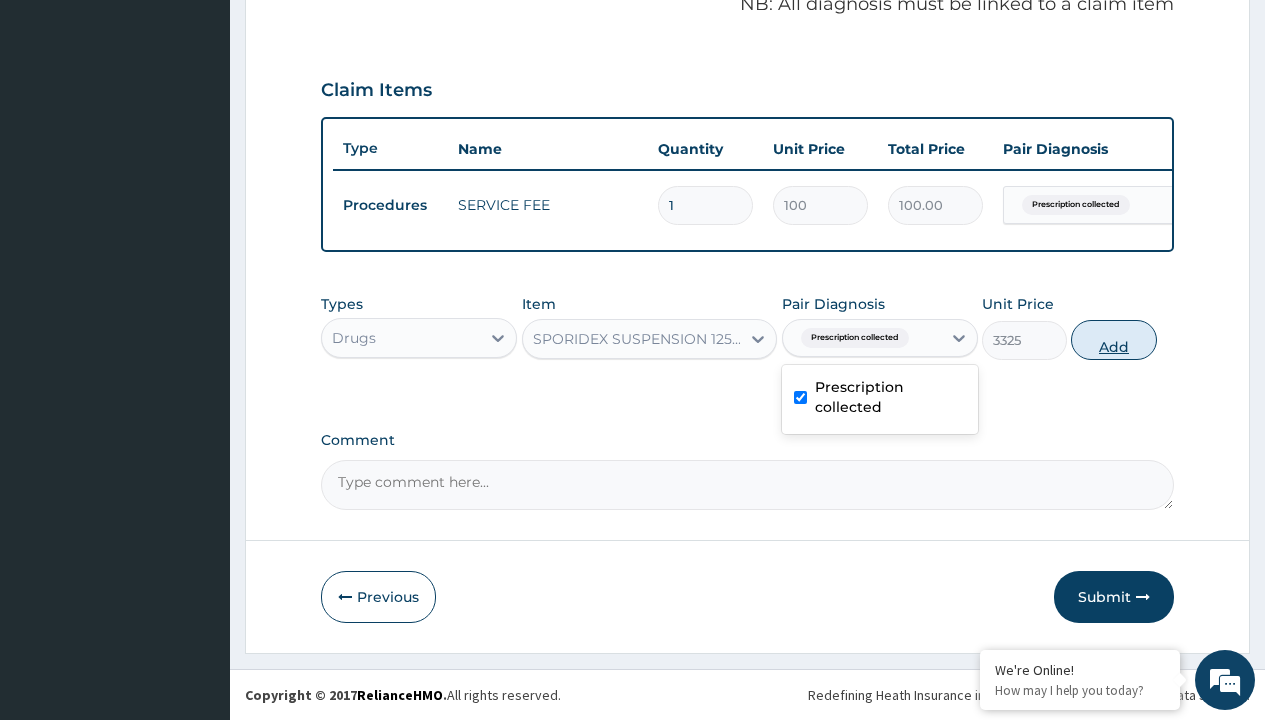 click on "Add" at bounding box center (1113, 340) 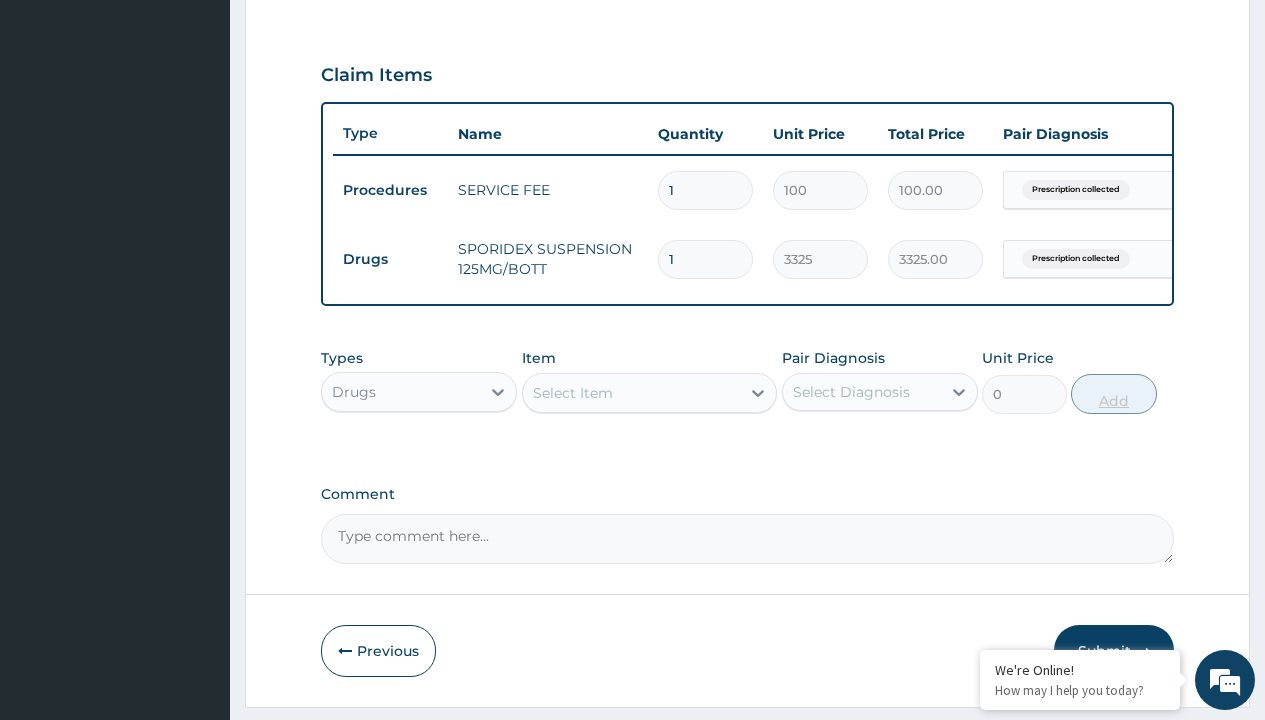 type on "10" 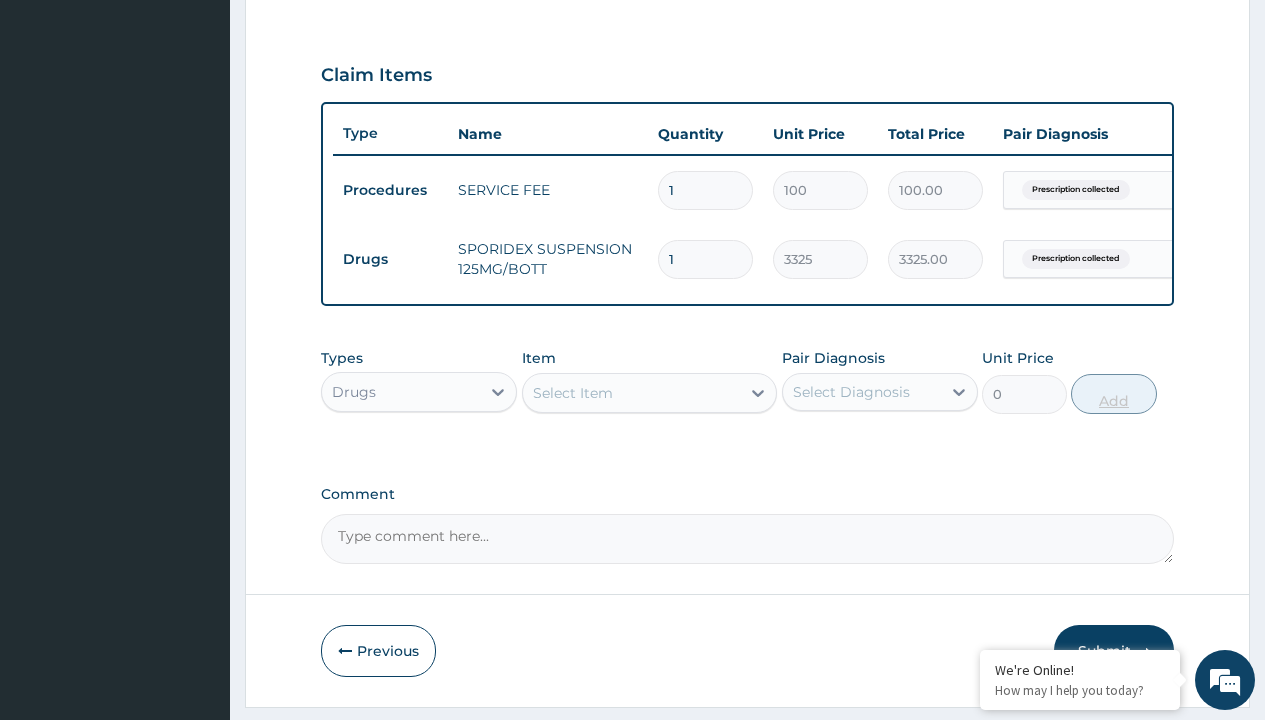 type on "33250.00" 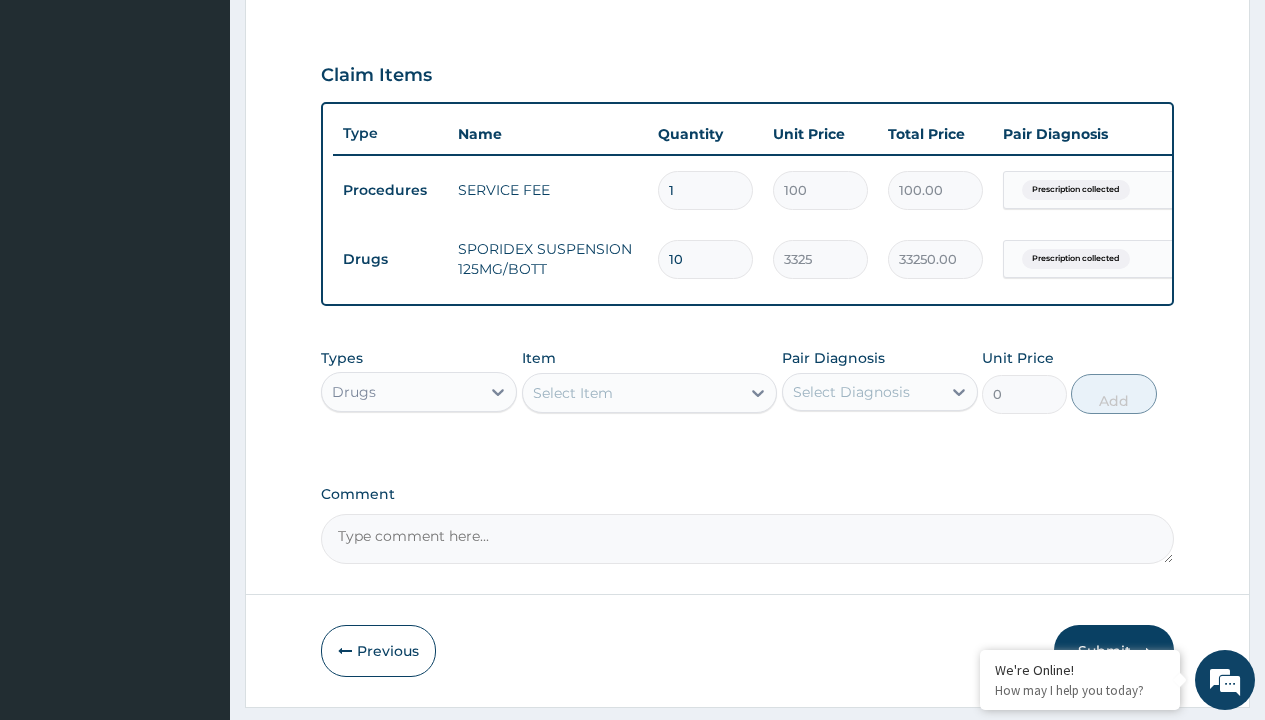 type on "10" 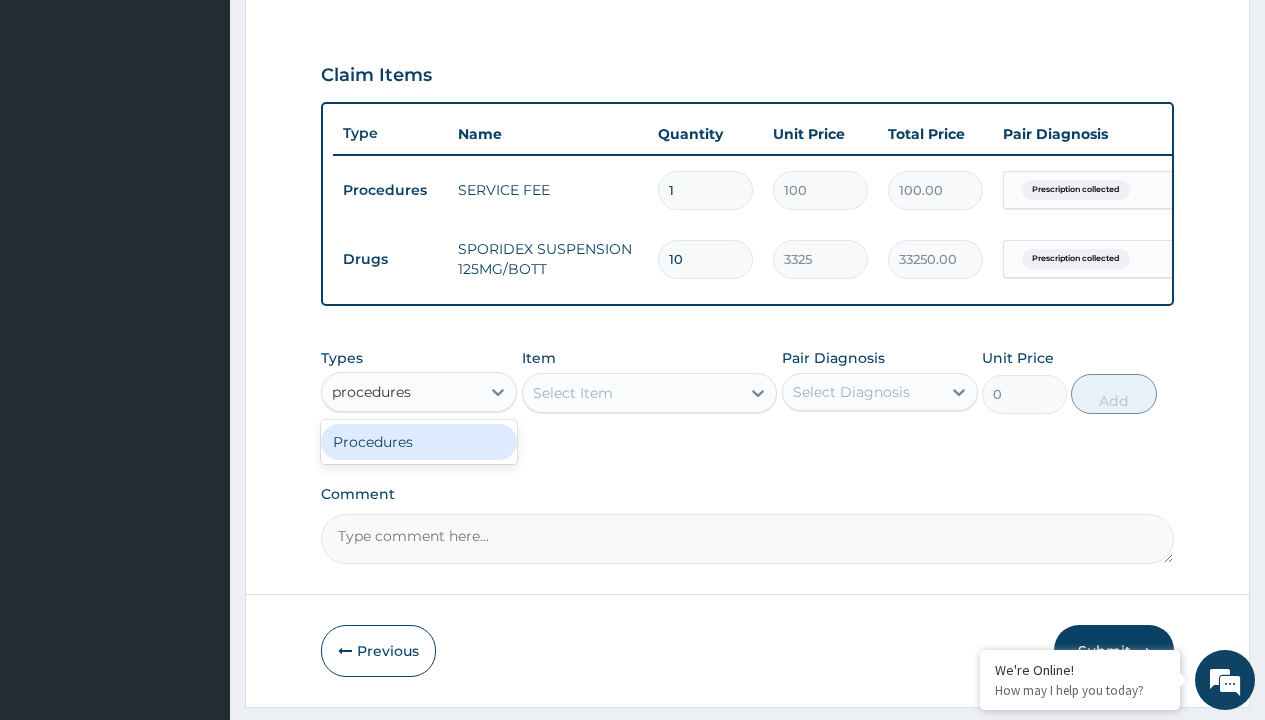 click on "Procedures" at bounding box center [419, 442] 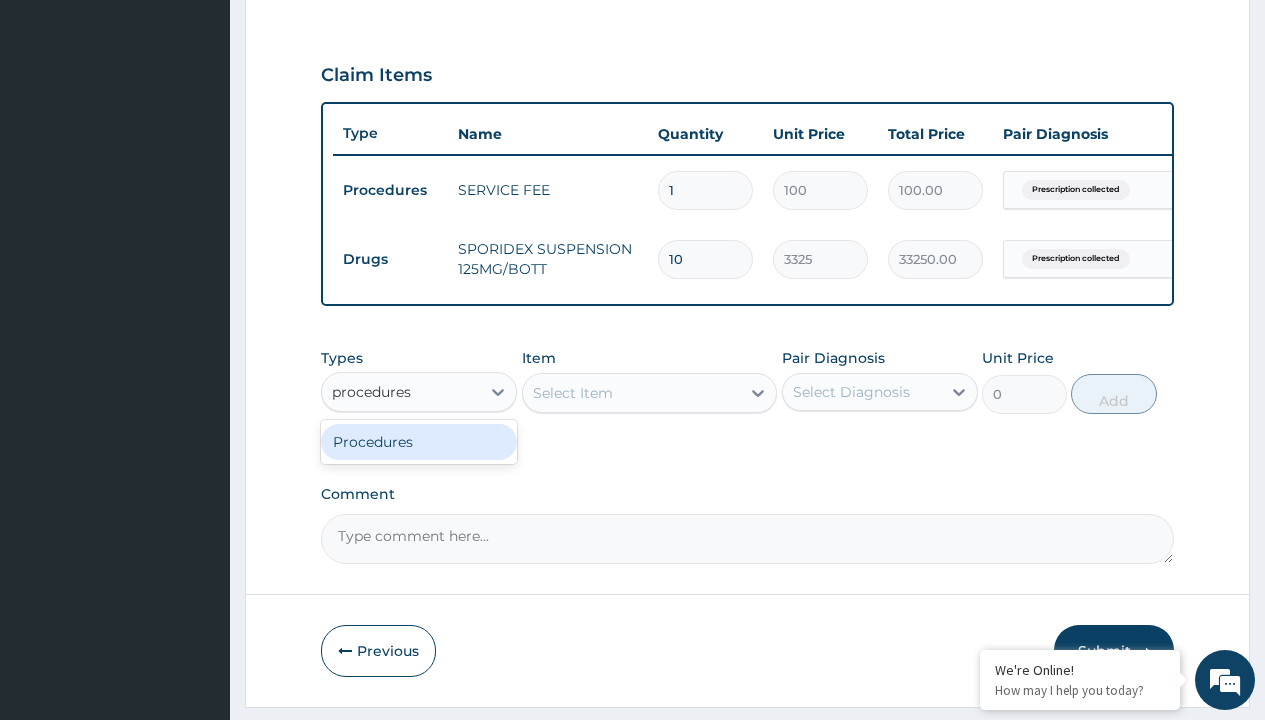 type 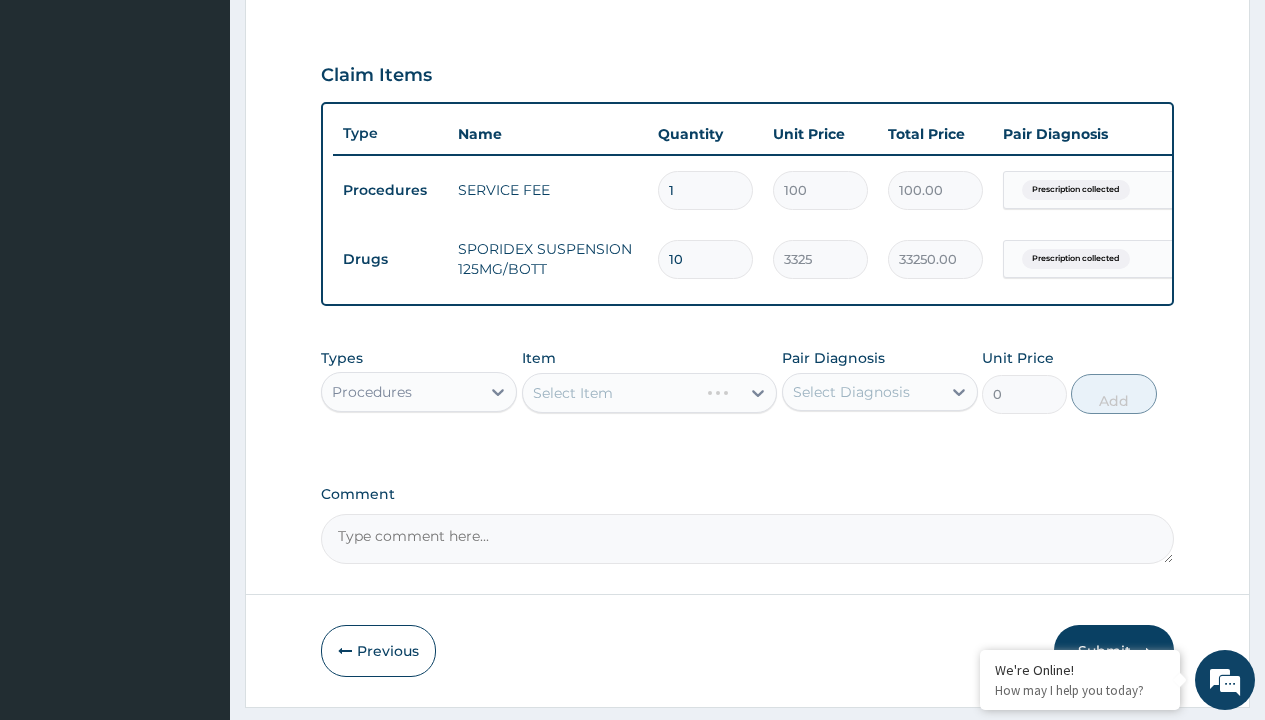 click on "Select Item" at bounding box center [573, 393] 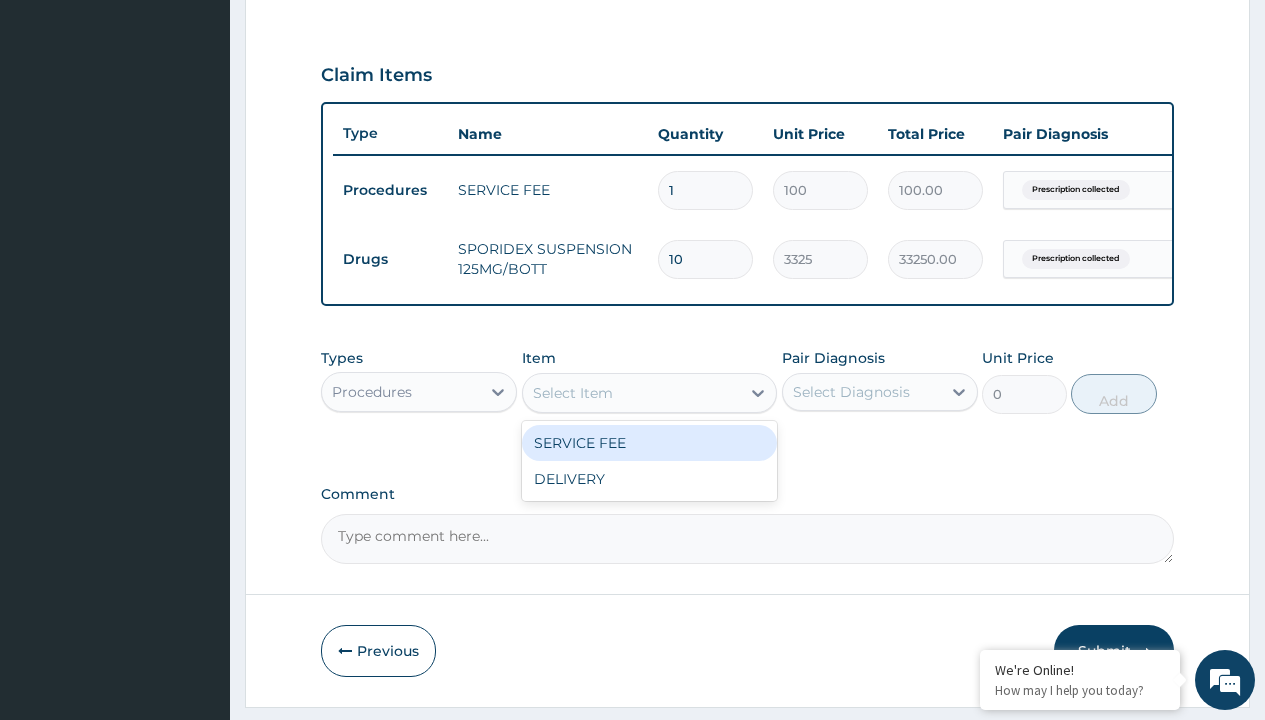 type on "delivery" 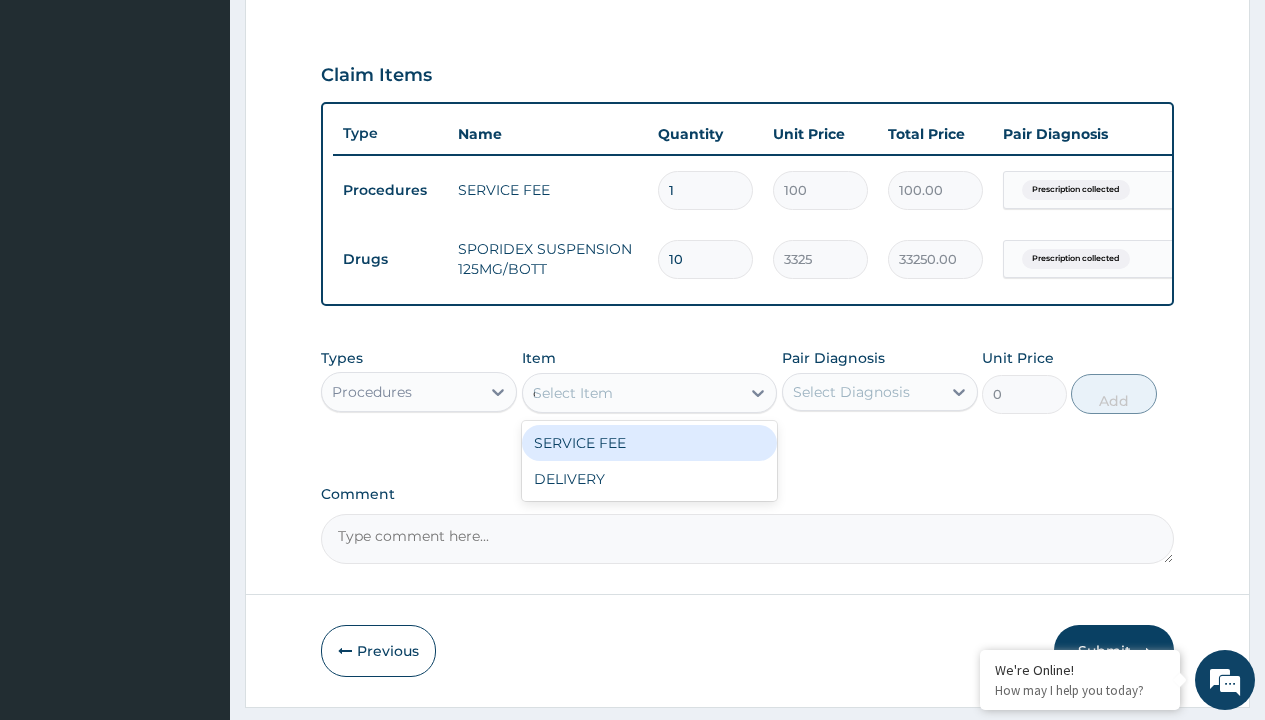 scroll, scrollTop: 0, scrollLeft: 0, axis: both 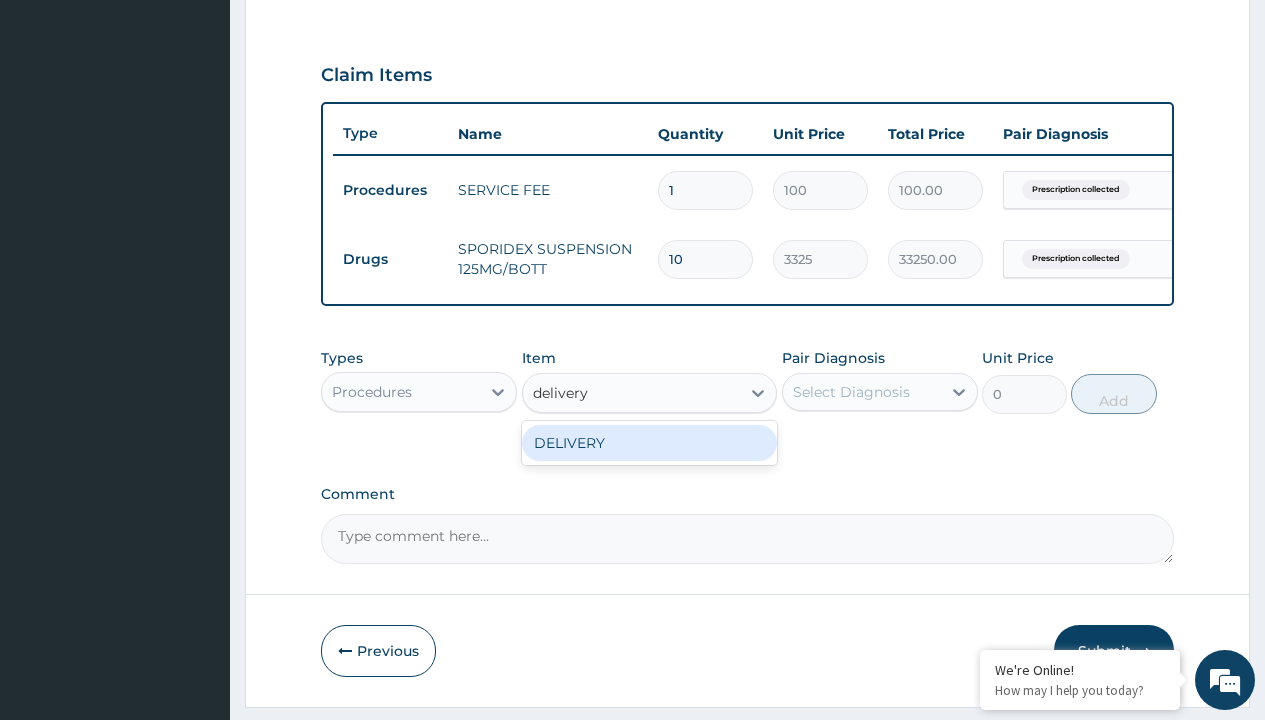click on "DELIVERY" at bounding box center [650, 443] 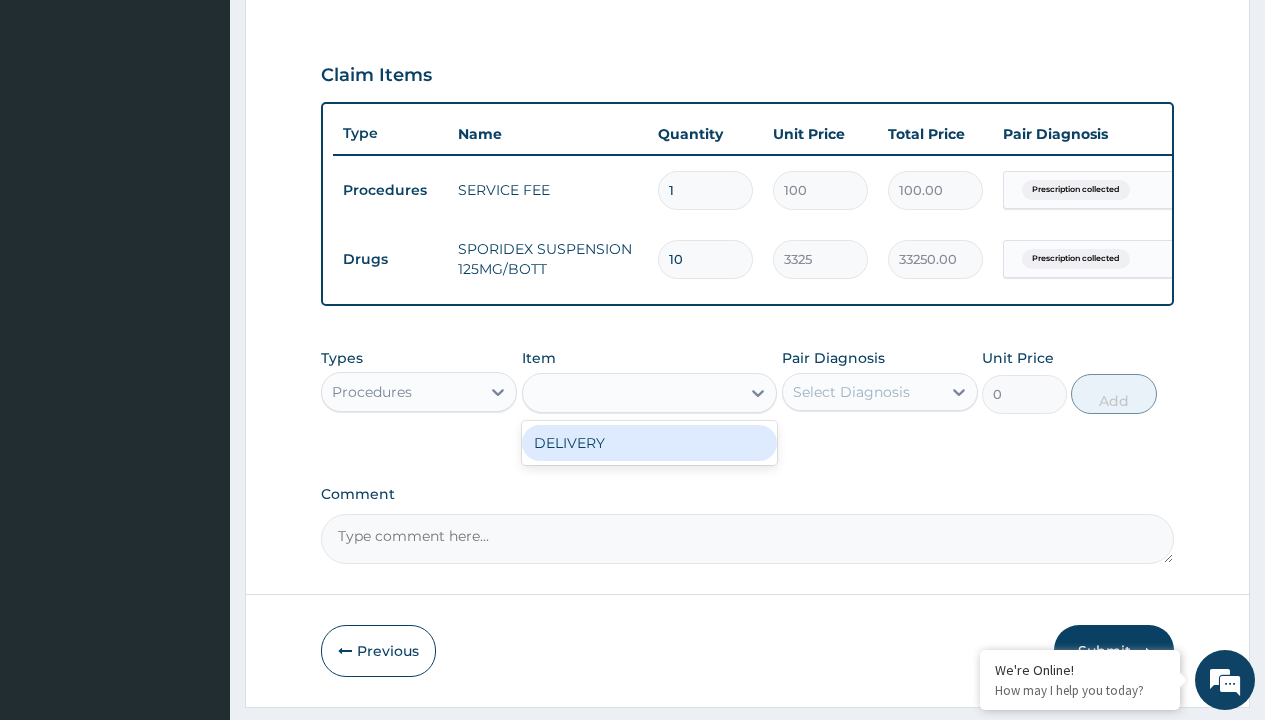 type on "2000" 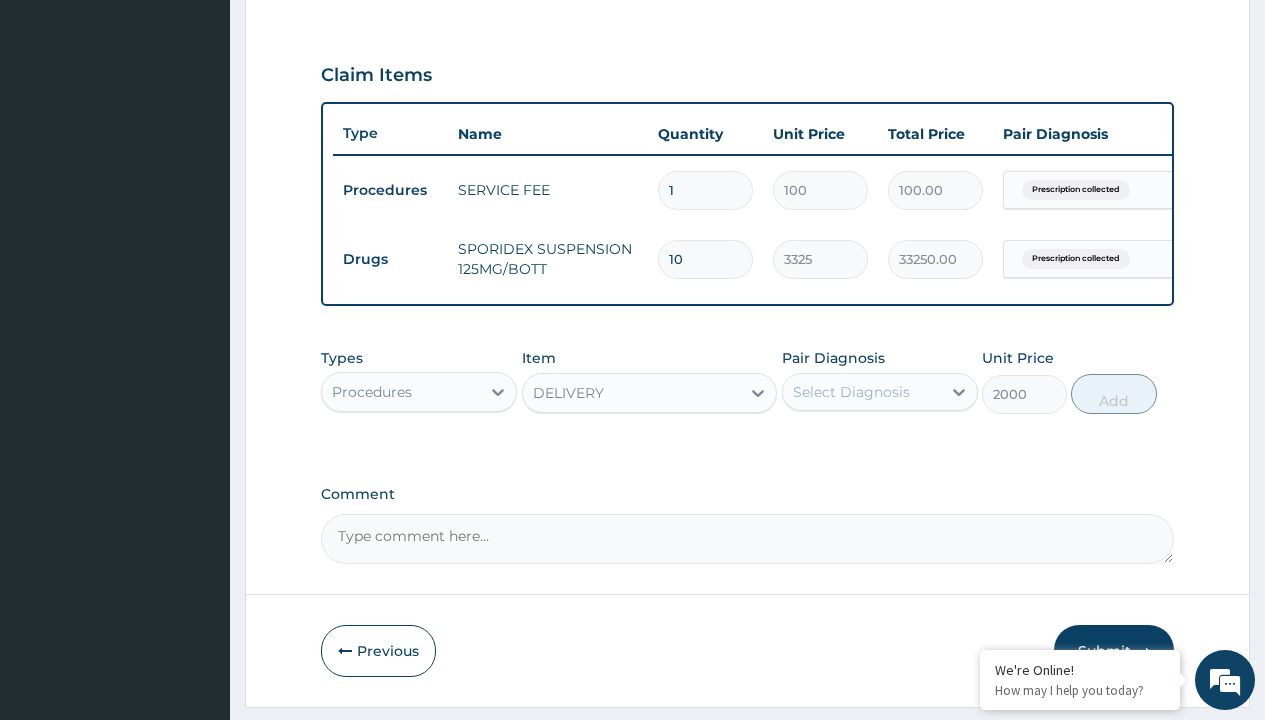 click on "Prescription collected" at bounding box center (409, -89) 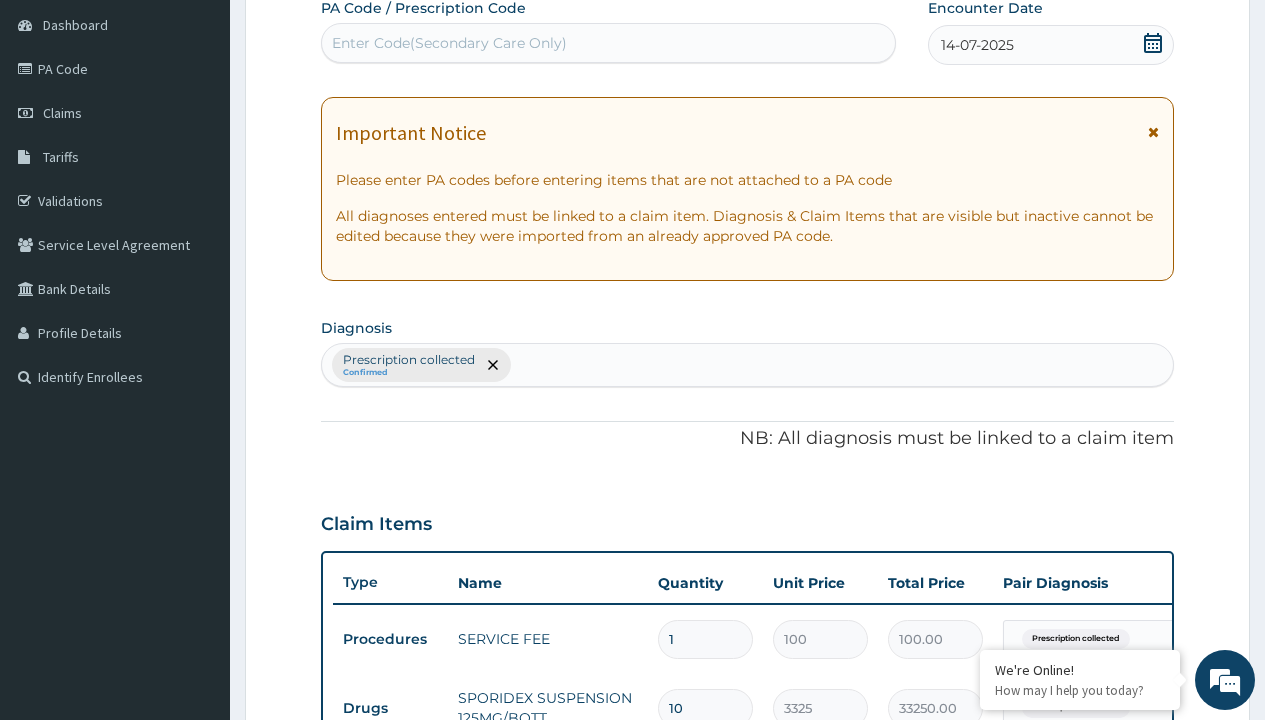type on "prescription collected" 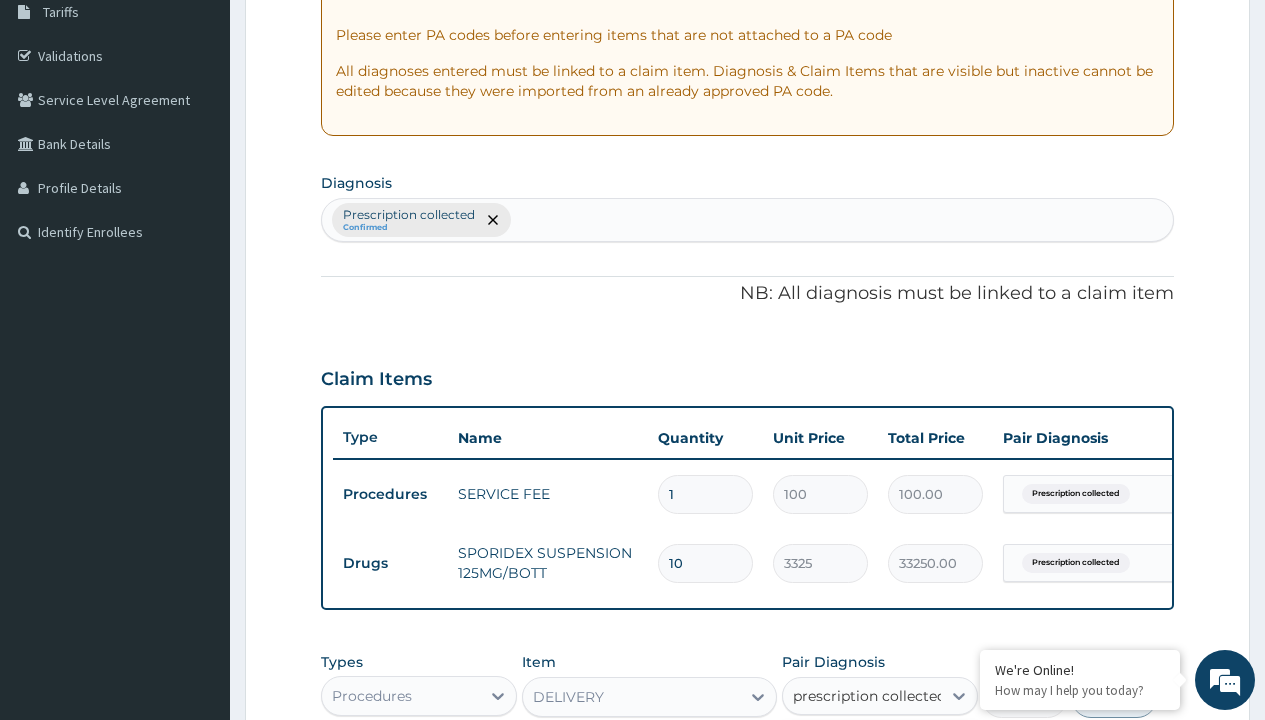 click on "Prescription collected" at bounding box center (890, 755) 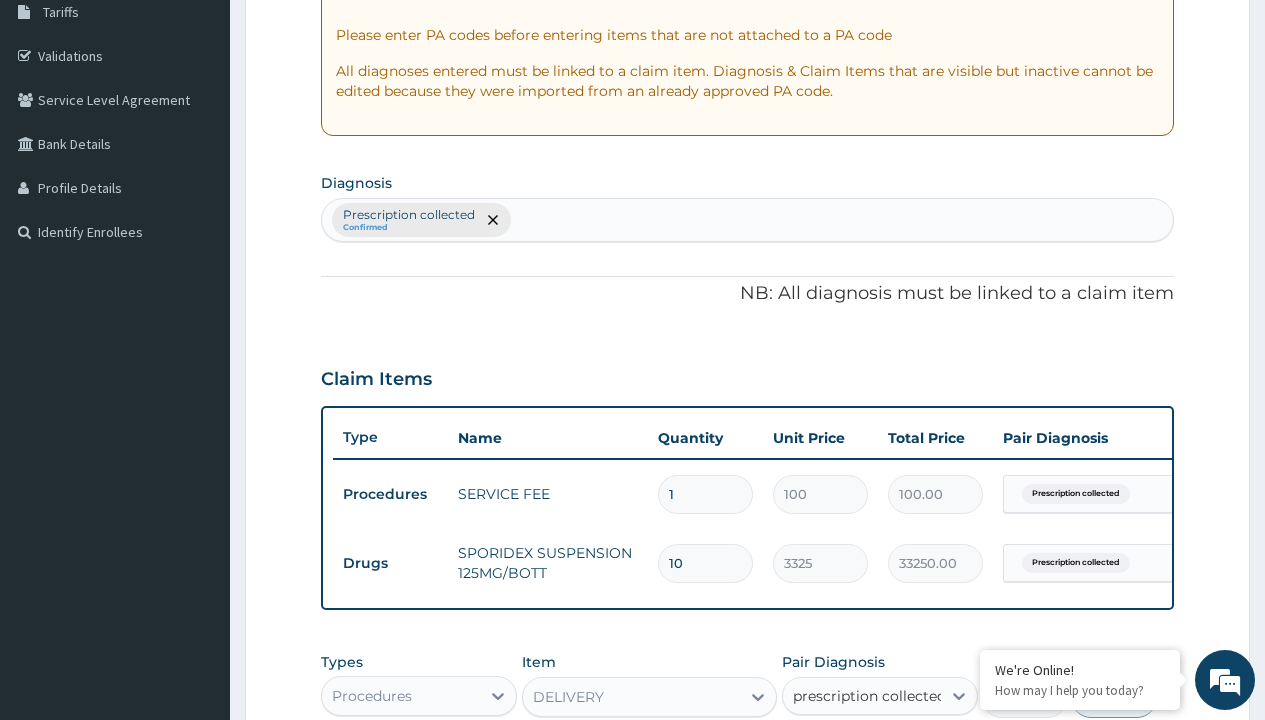 type 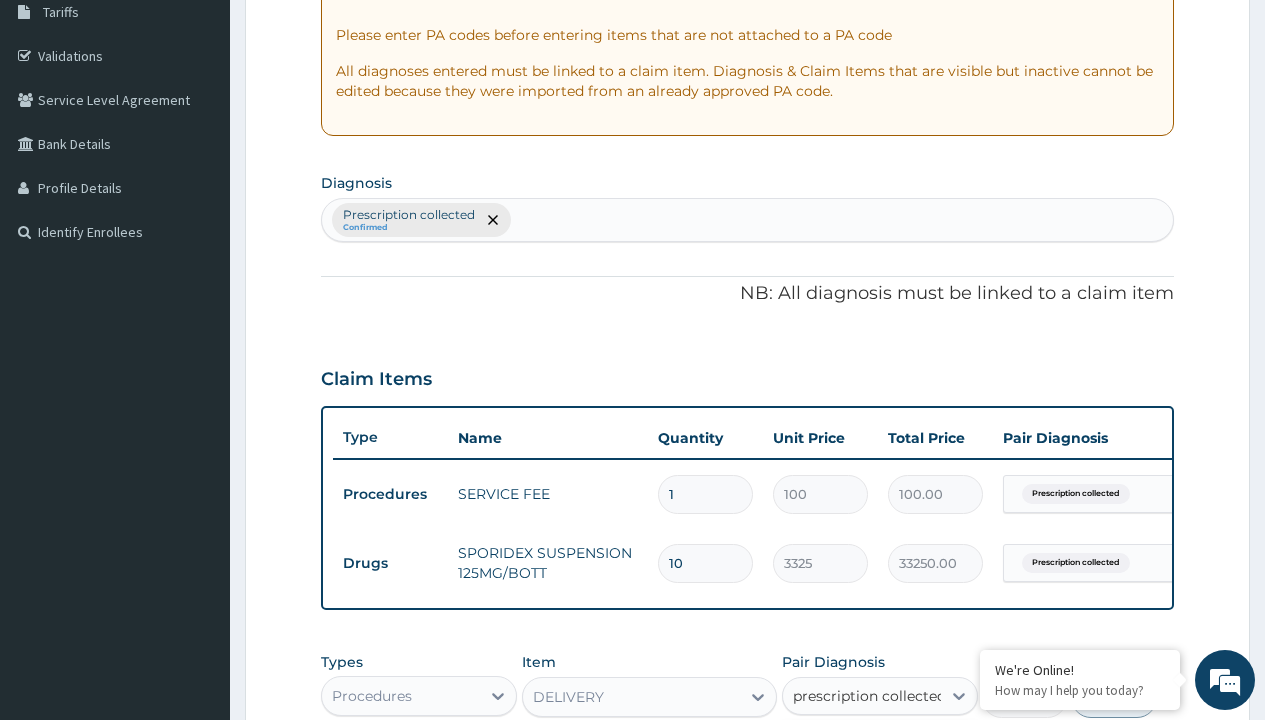 checkbox on "true" 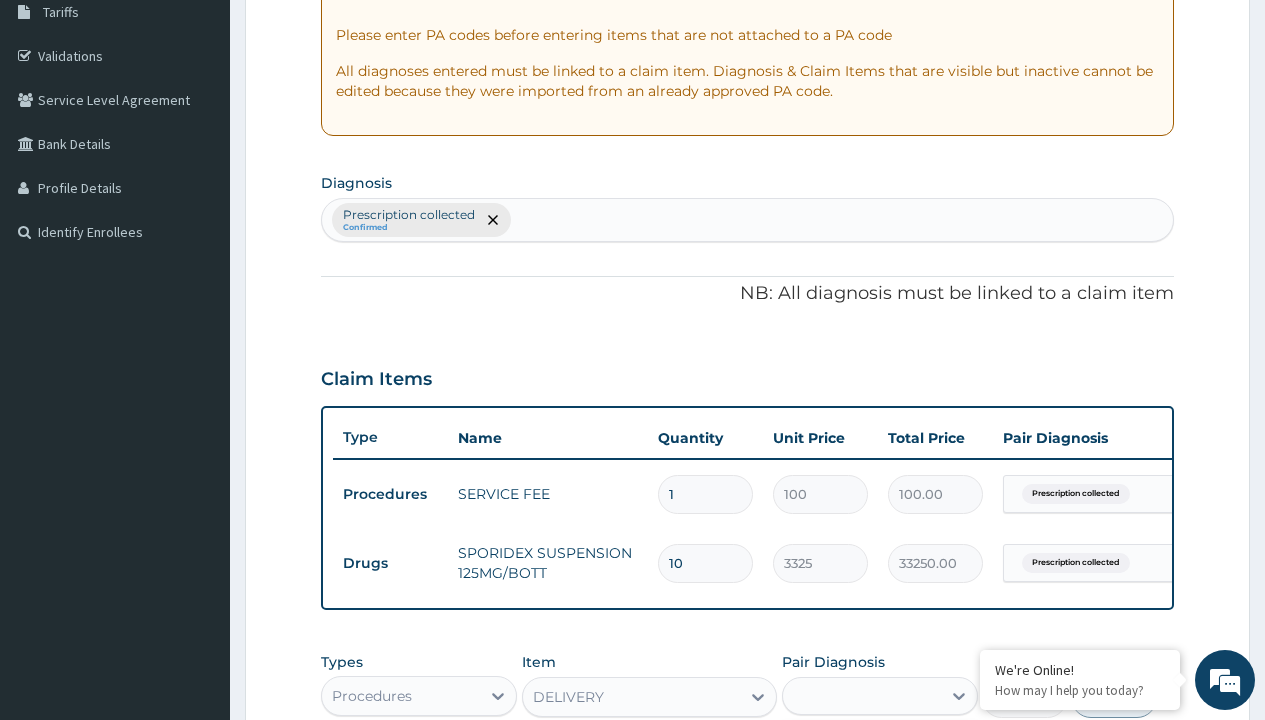 scroll, scrollTop: 711, scrollLeft: 0, axis: vertical 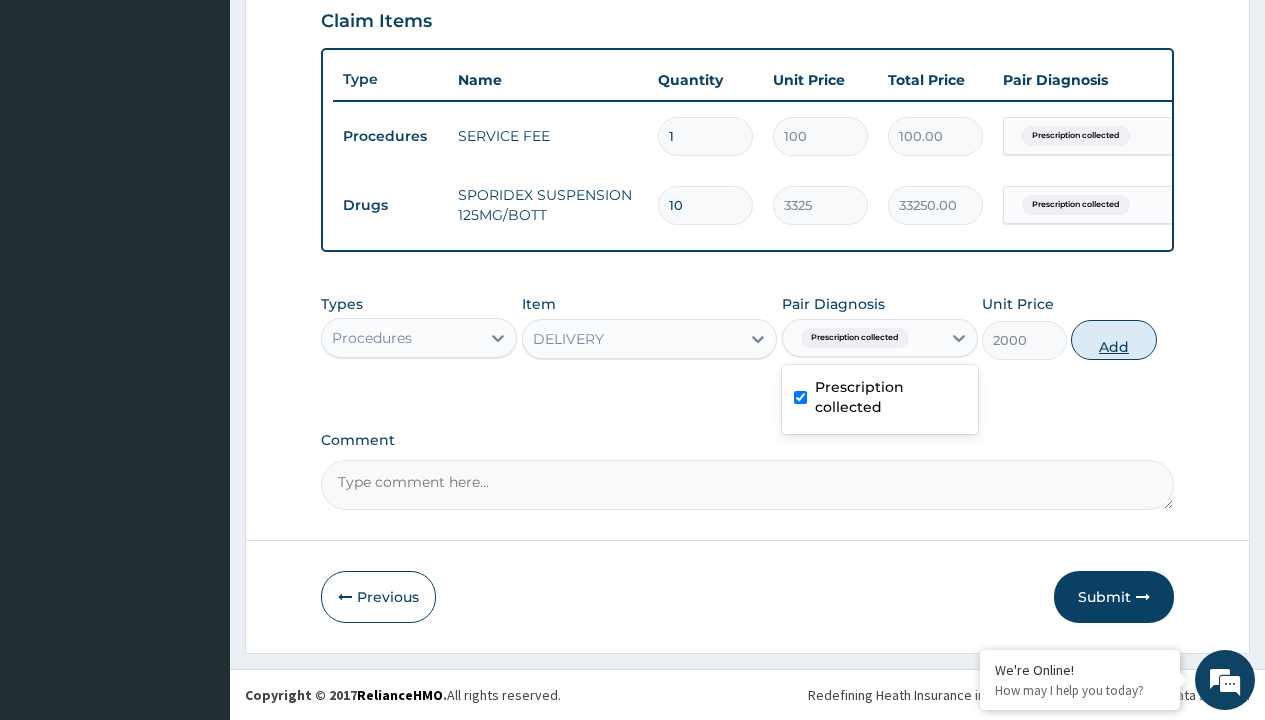 click on "Add" at bounding box center (1113, 340) 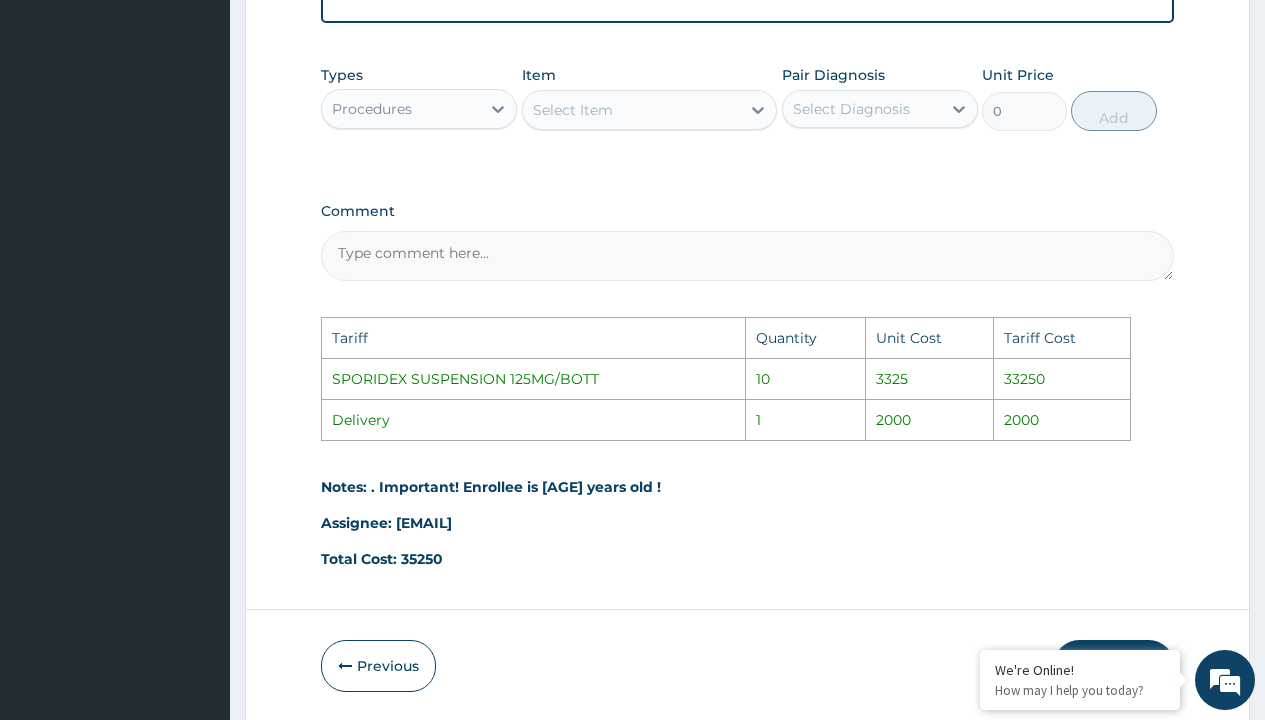 scroll, scrollTop: 1078, scrollLeft: 0, axis: vertical 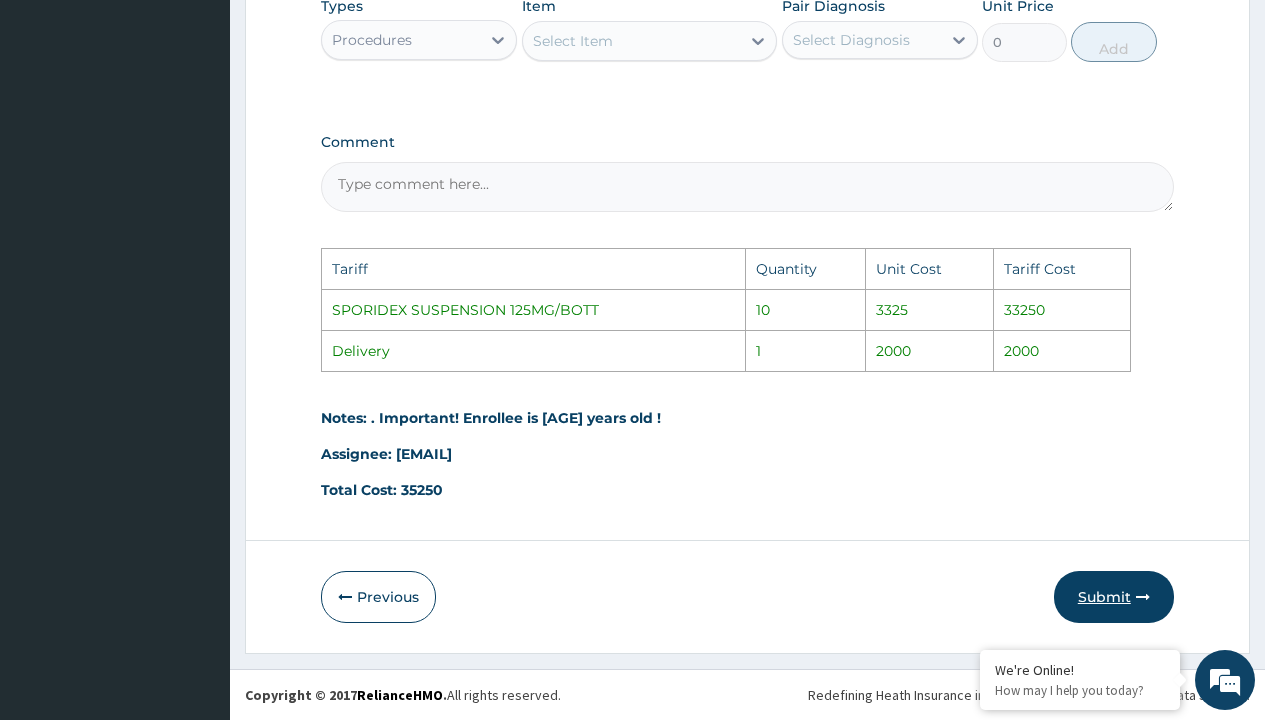 click on "Submit" at bounding box center [1114, 597] 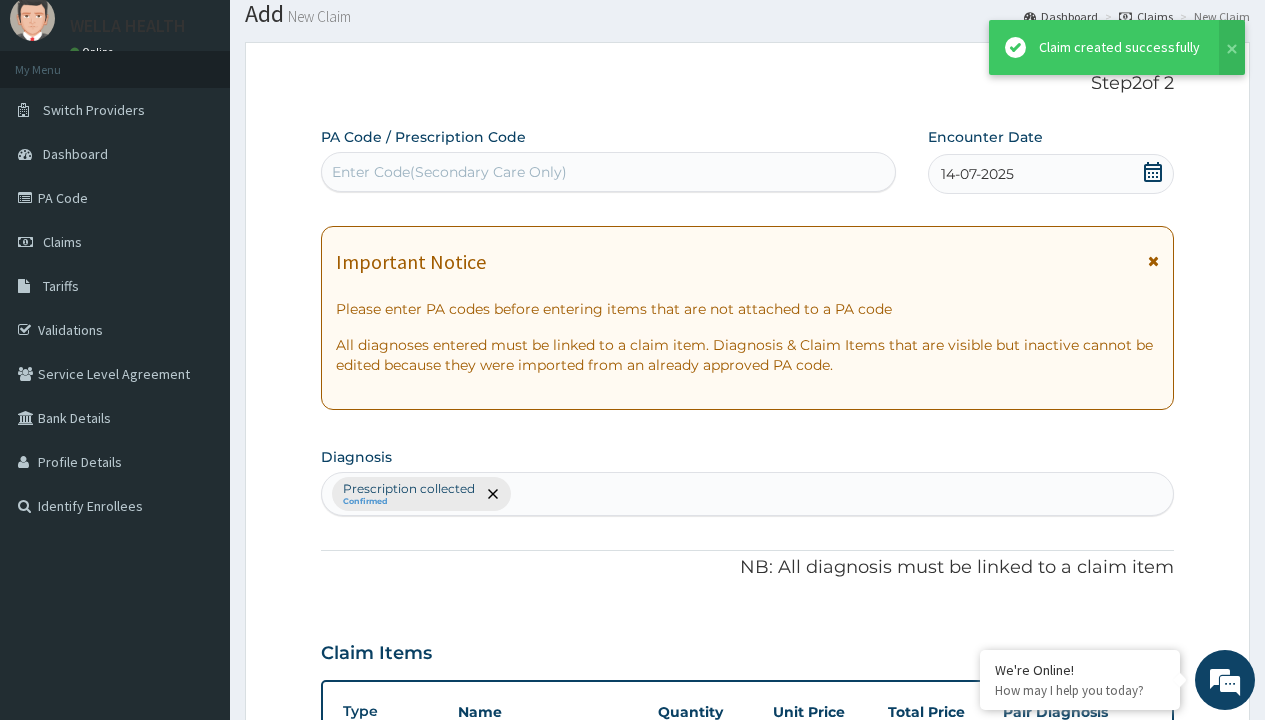 scroll, scrollTop: 780, scrollLeft: 0, axis: vertical 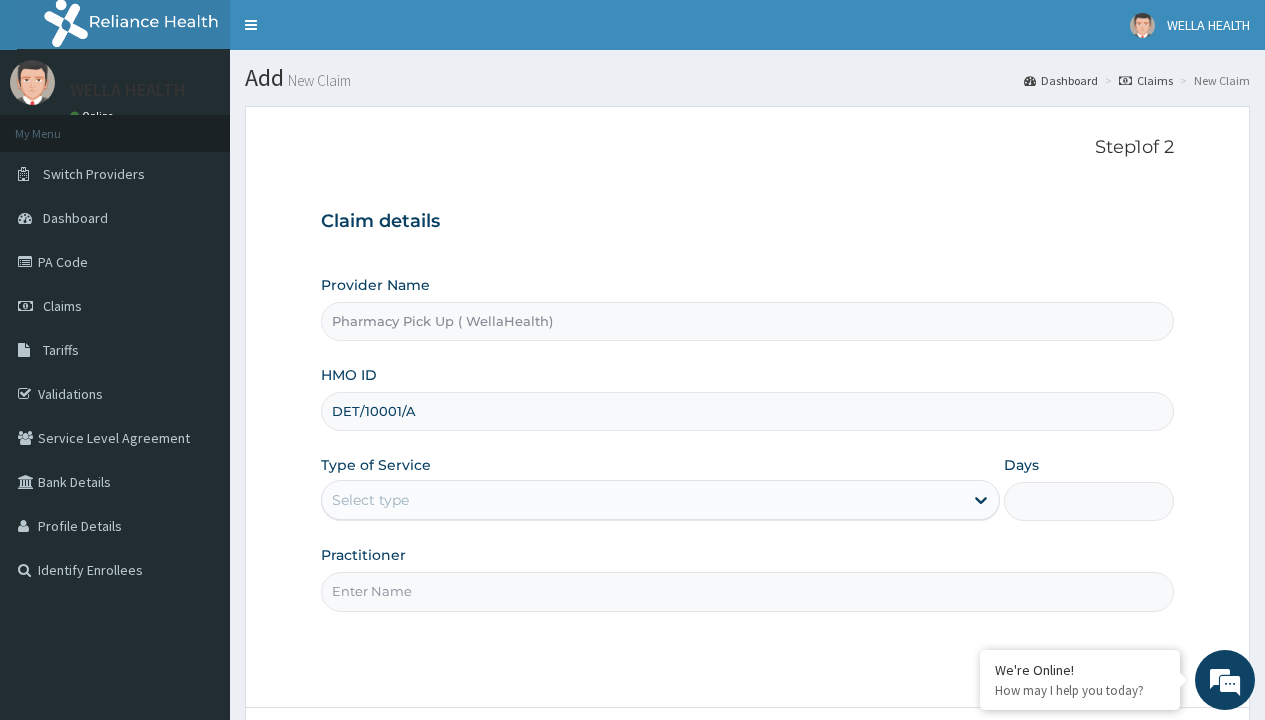 type on "DET/10001/A" 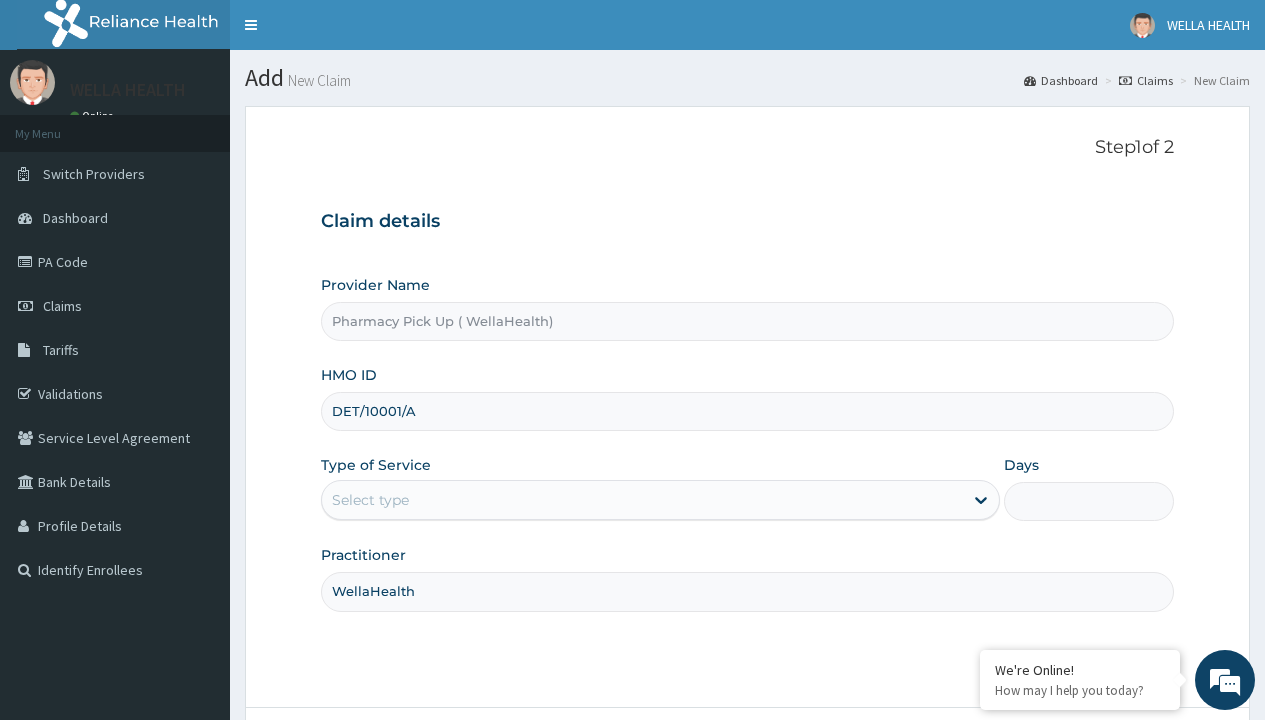 type on "WellaHealth" 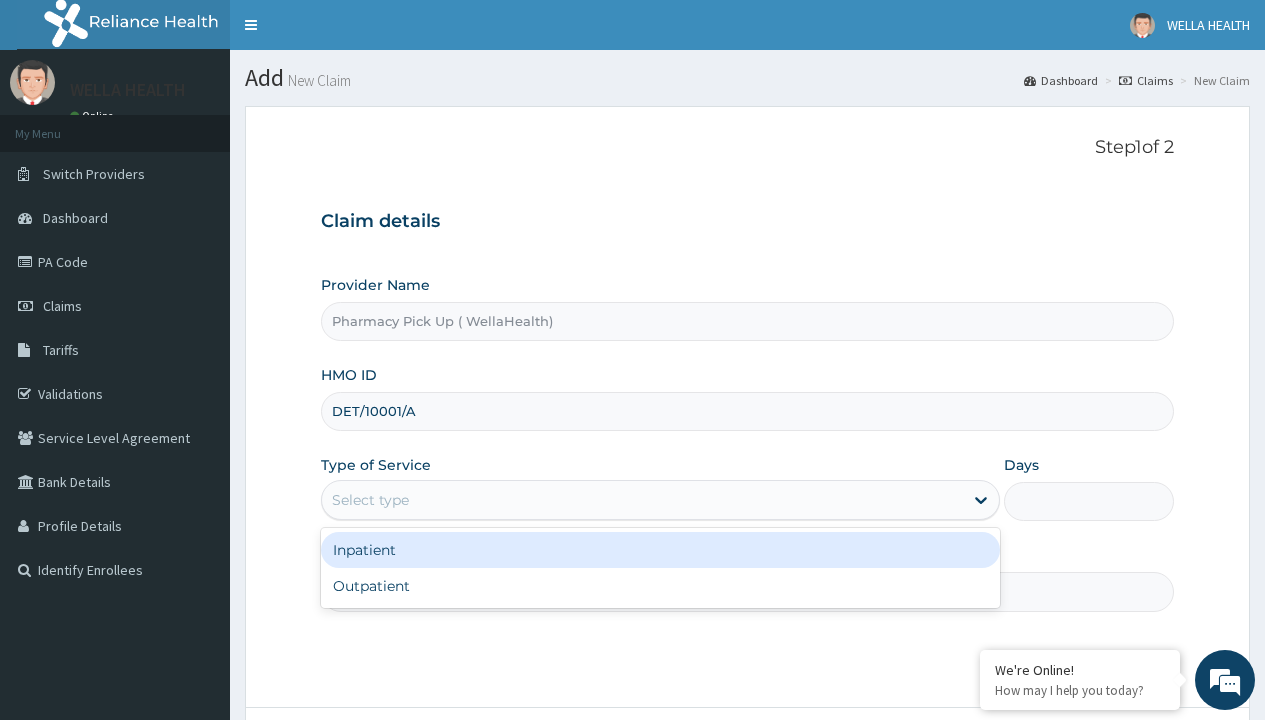 click on "Outpatient" at bounding box center (660, 586) 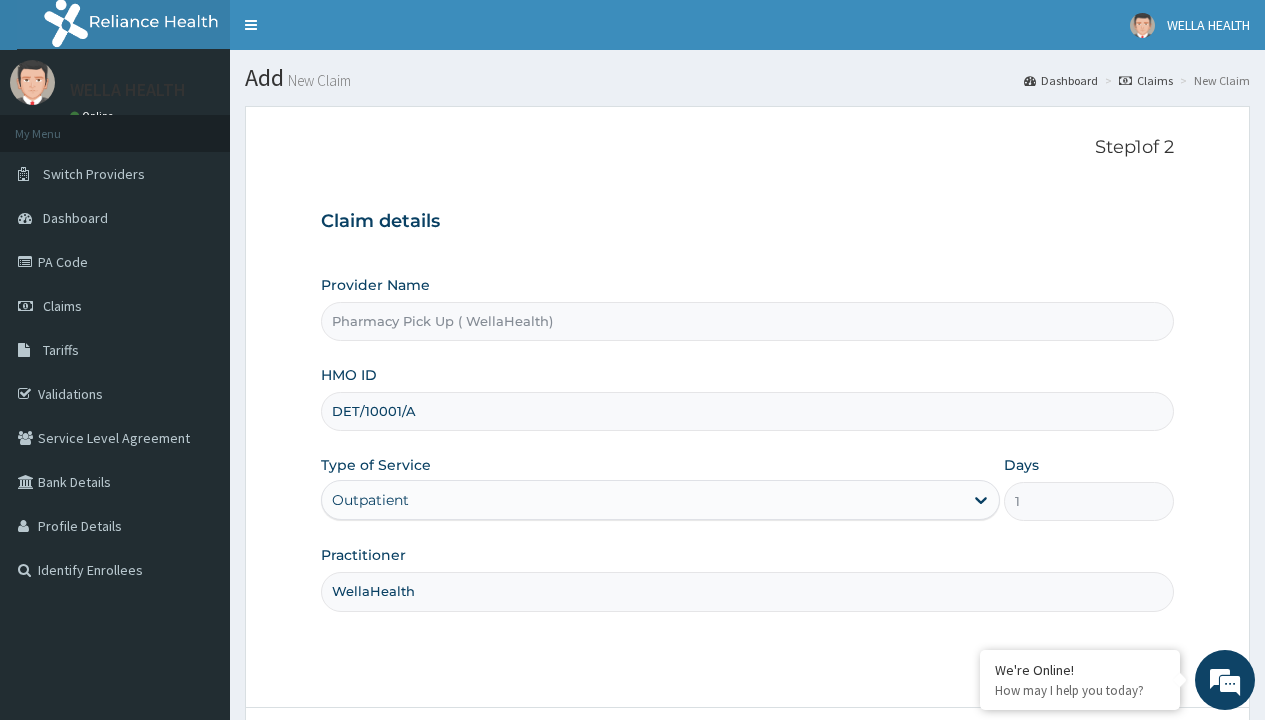 click on "Next" at bounding box center [1123, 764] 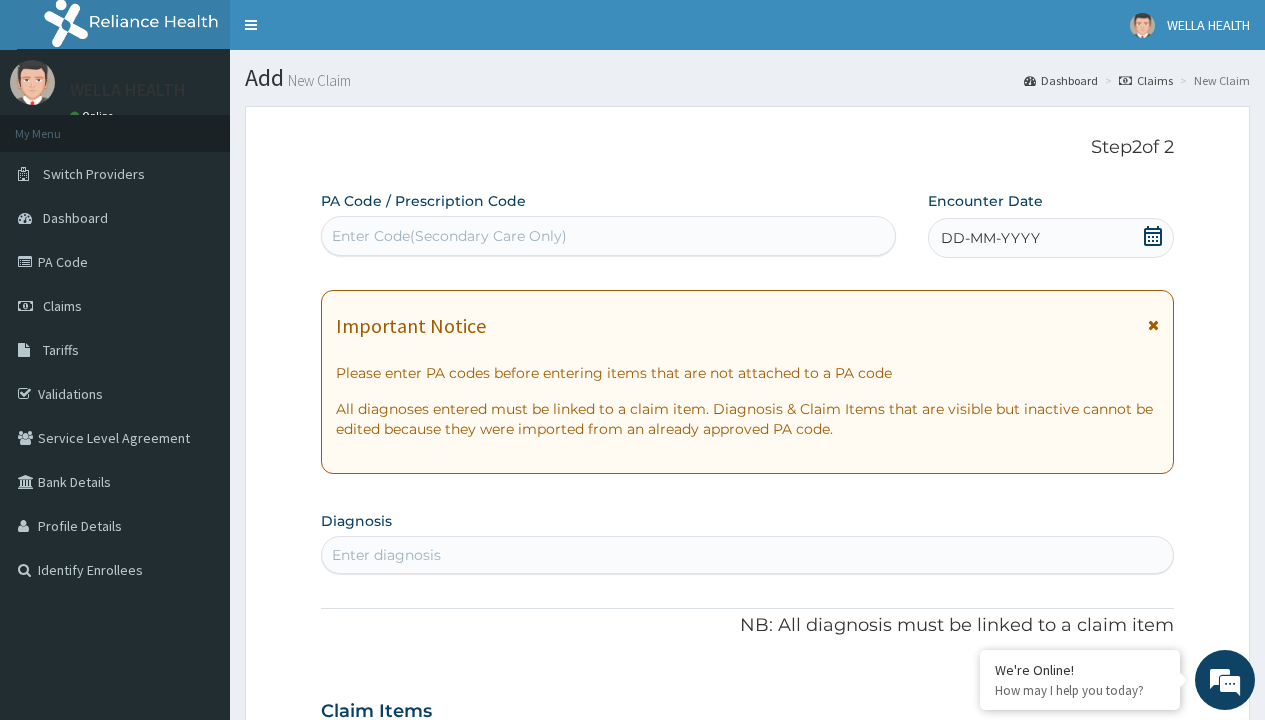 scroll, scrollTop: 167, scrollLeft: 0, axis: vertical 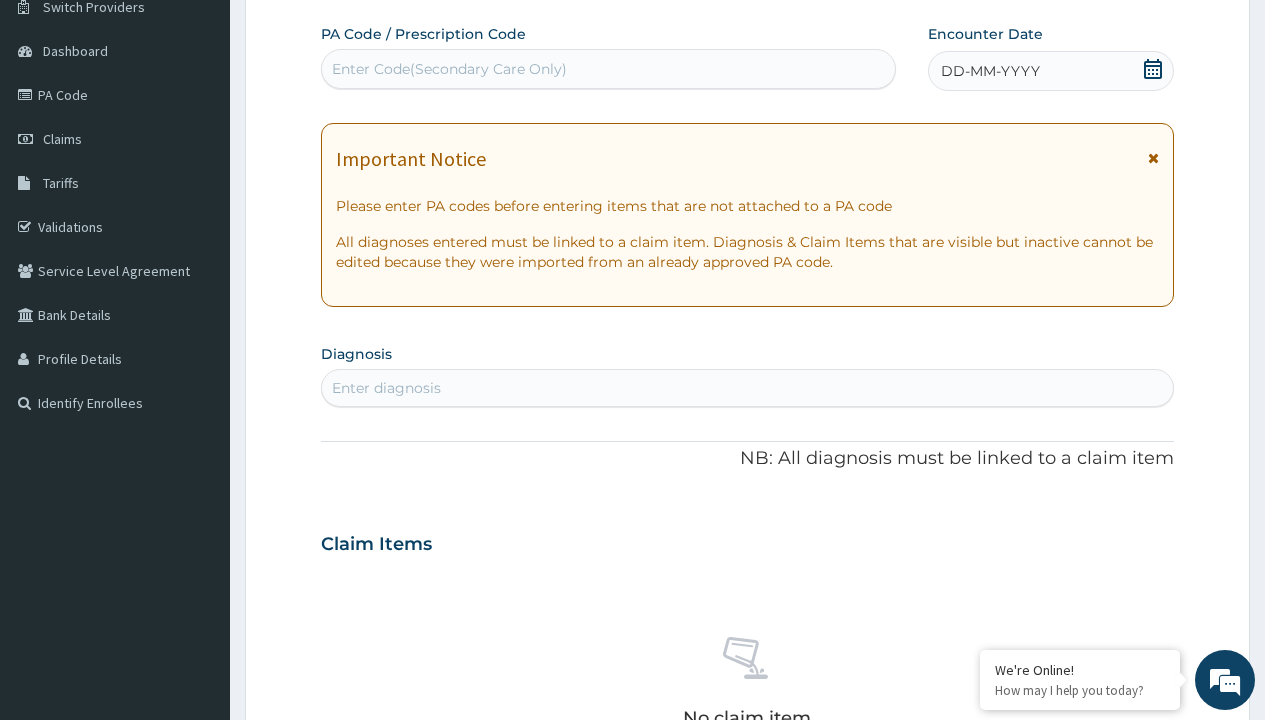 click on "DD-MM-YYYY" at bounding box center [990, 71] 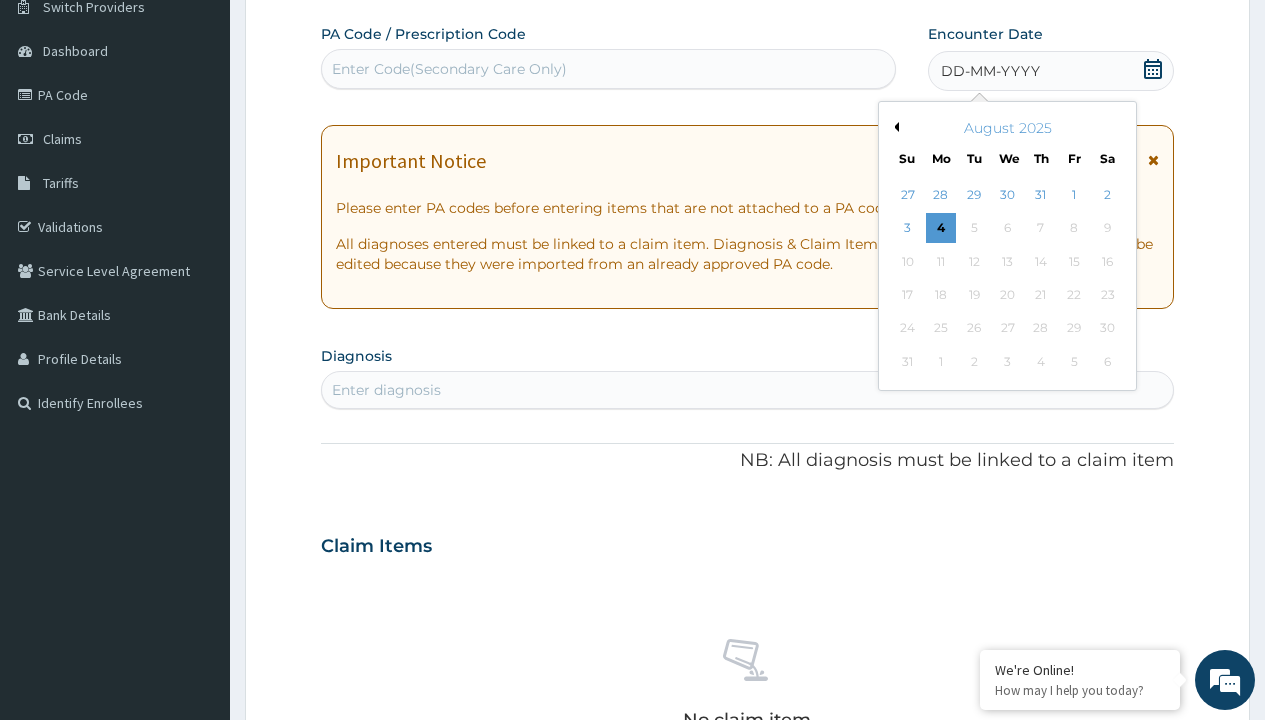 click on "Previous Month" at bounding box center (894, 127) 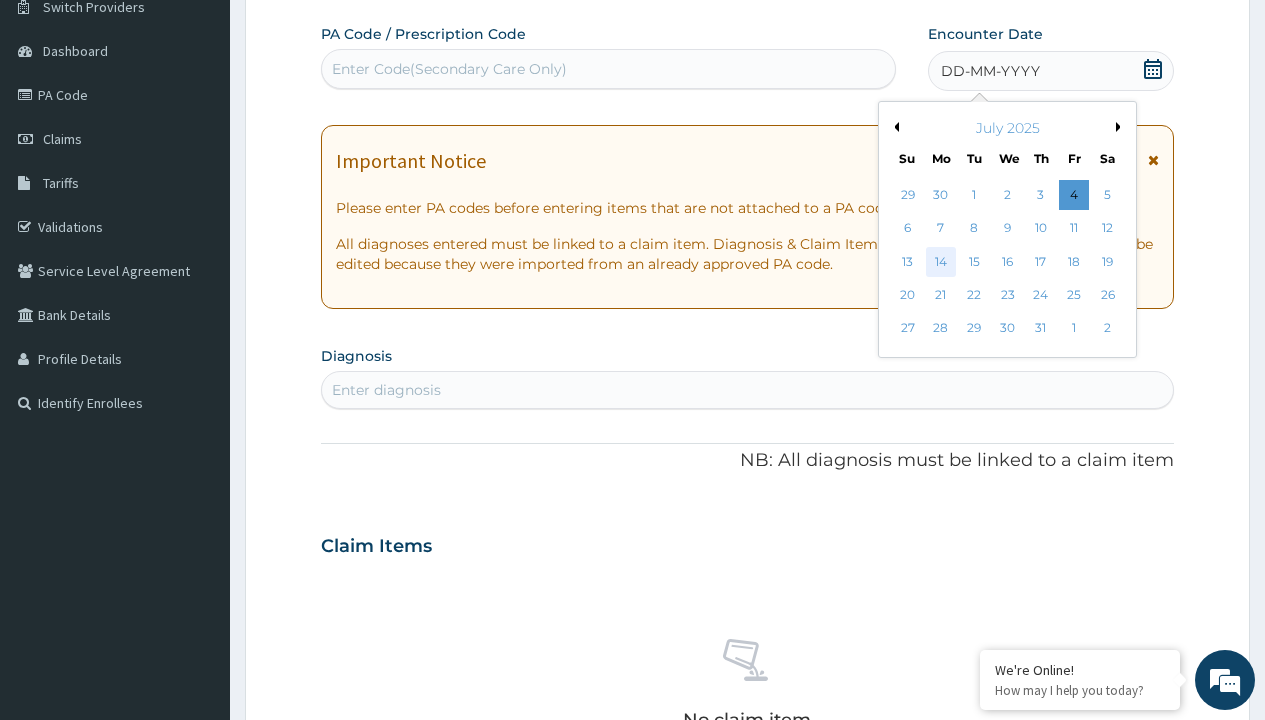 click on "14" at bounding box center [941, 262] 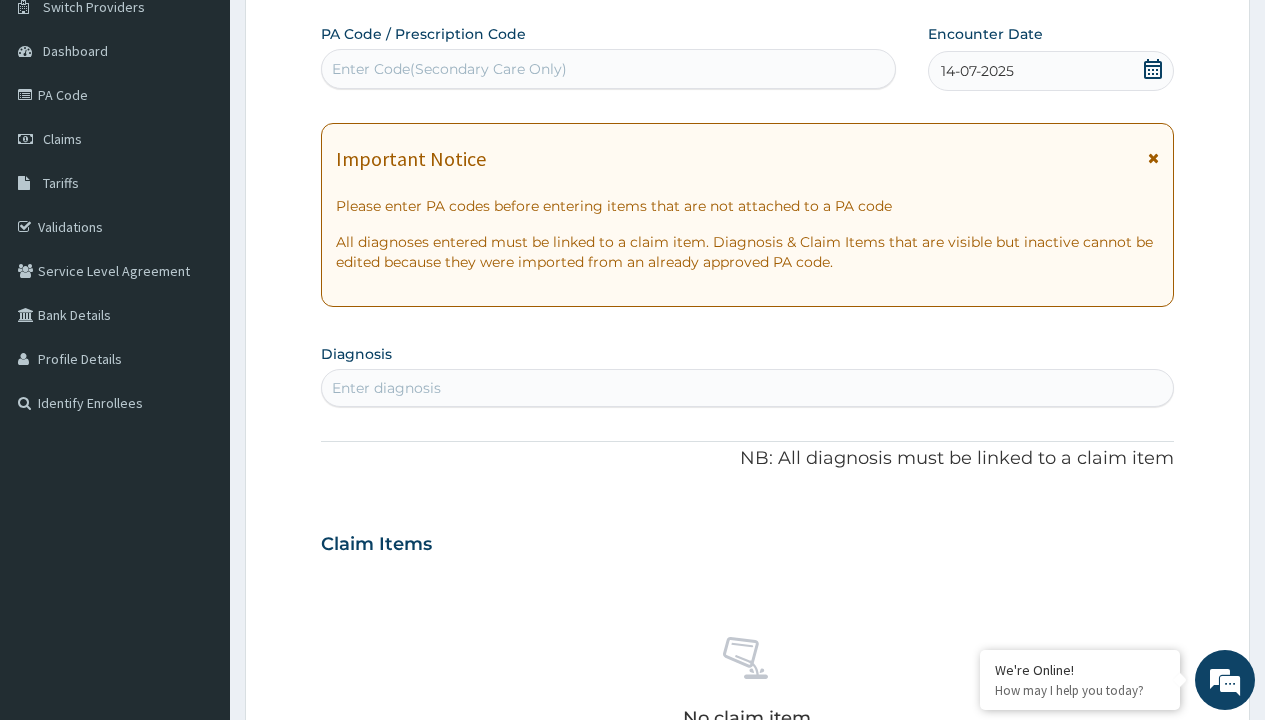 click on "Enter diagnosis" at bounding box center (386, 388) 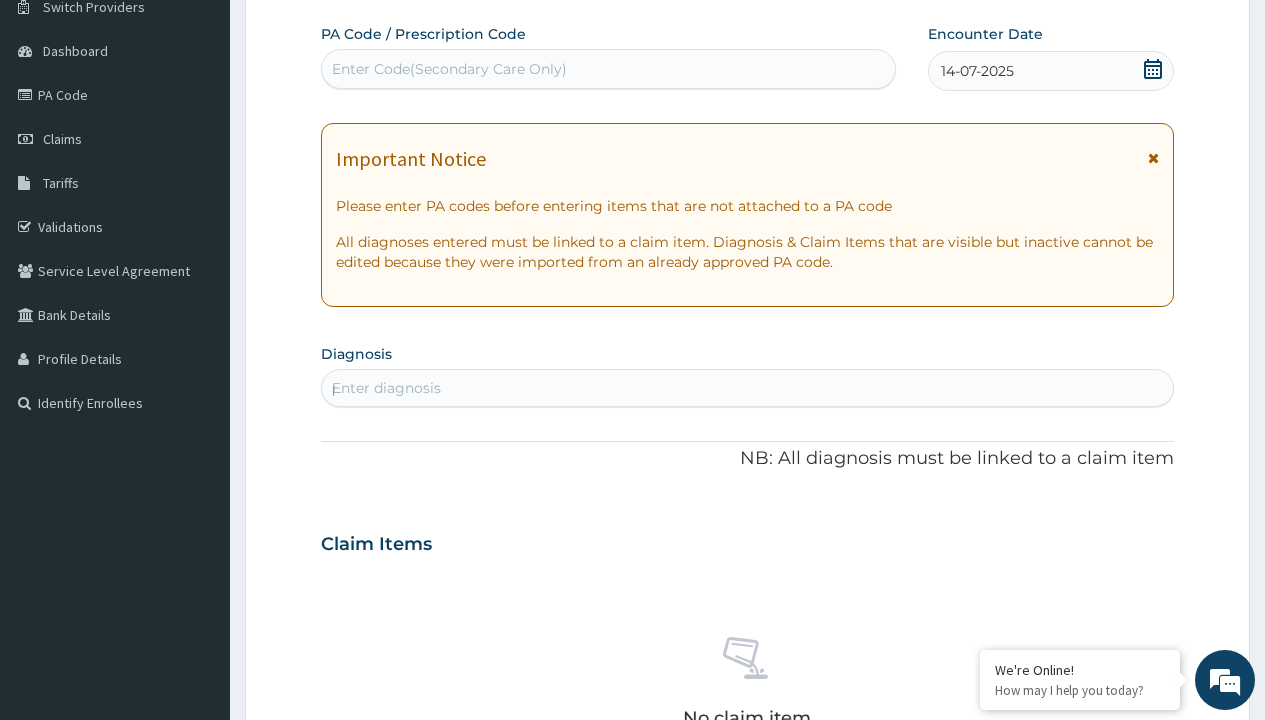 scroll, scrollTop: 0, scrollLeft: 0, axis: both 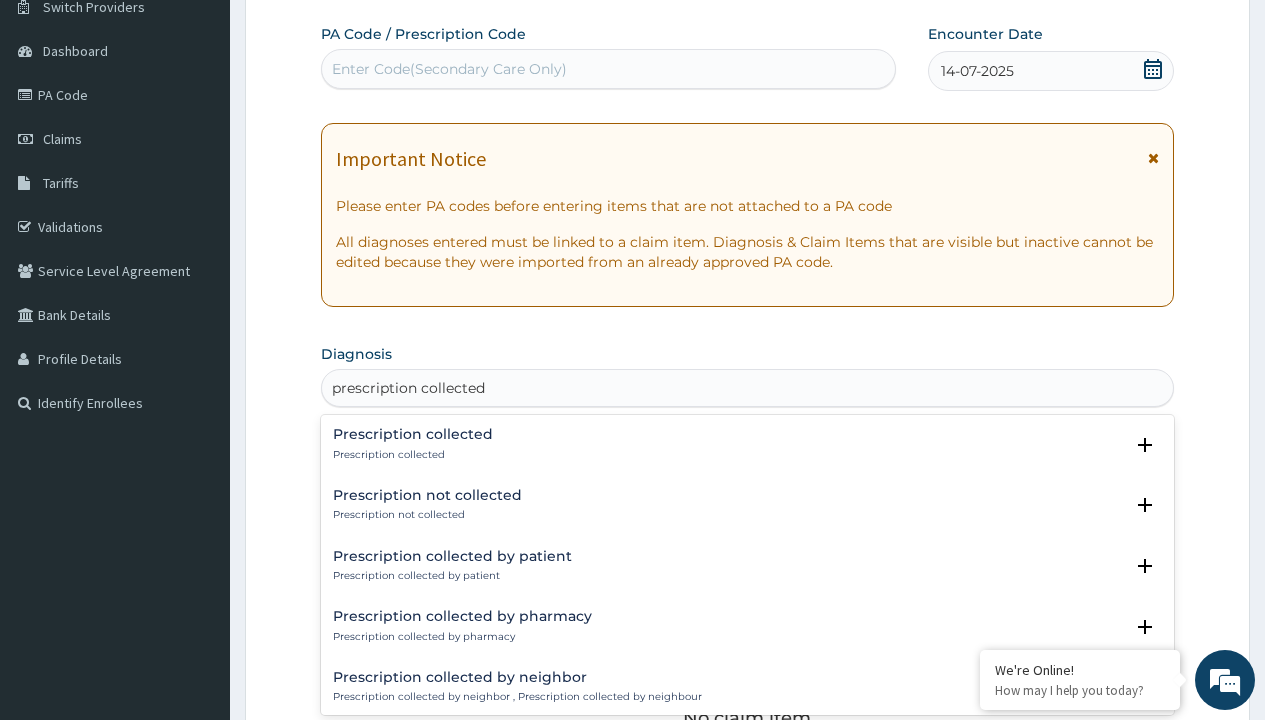 click on "Prescription collected" at bounding box center [413, 455] 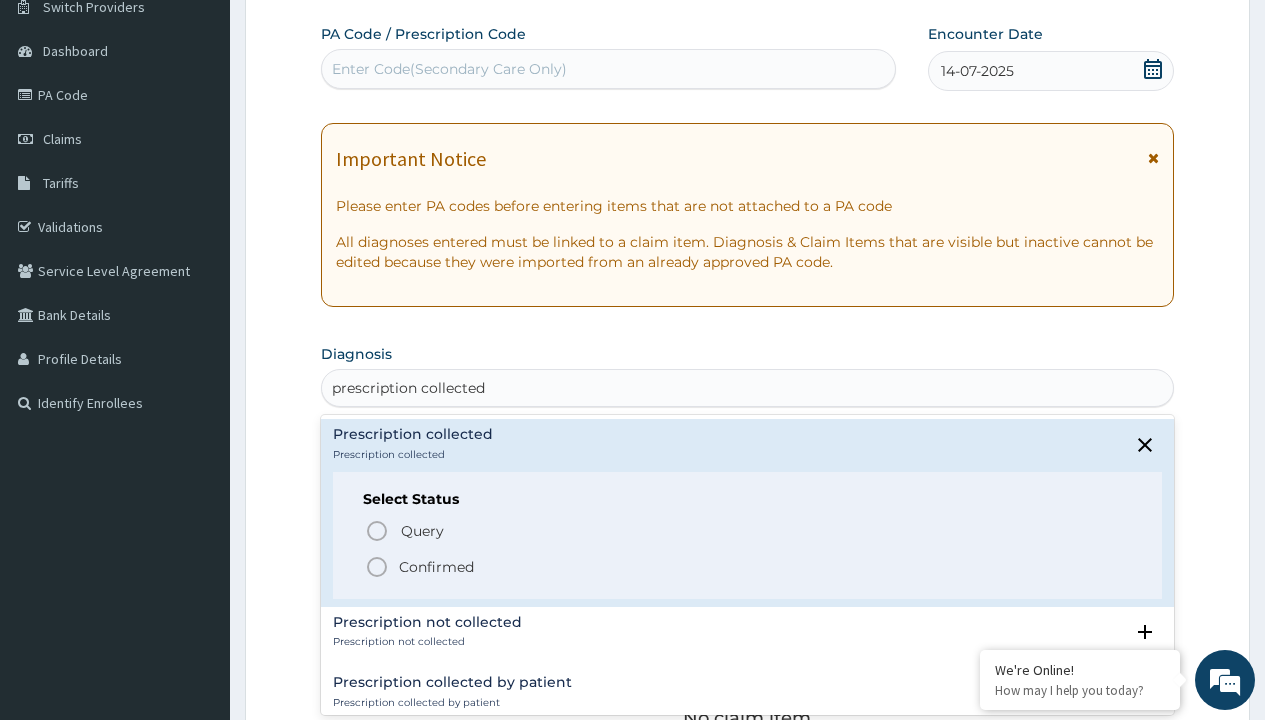 click on "Confirmed" at bounding box center (436, 567) 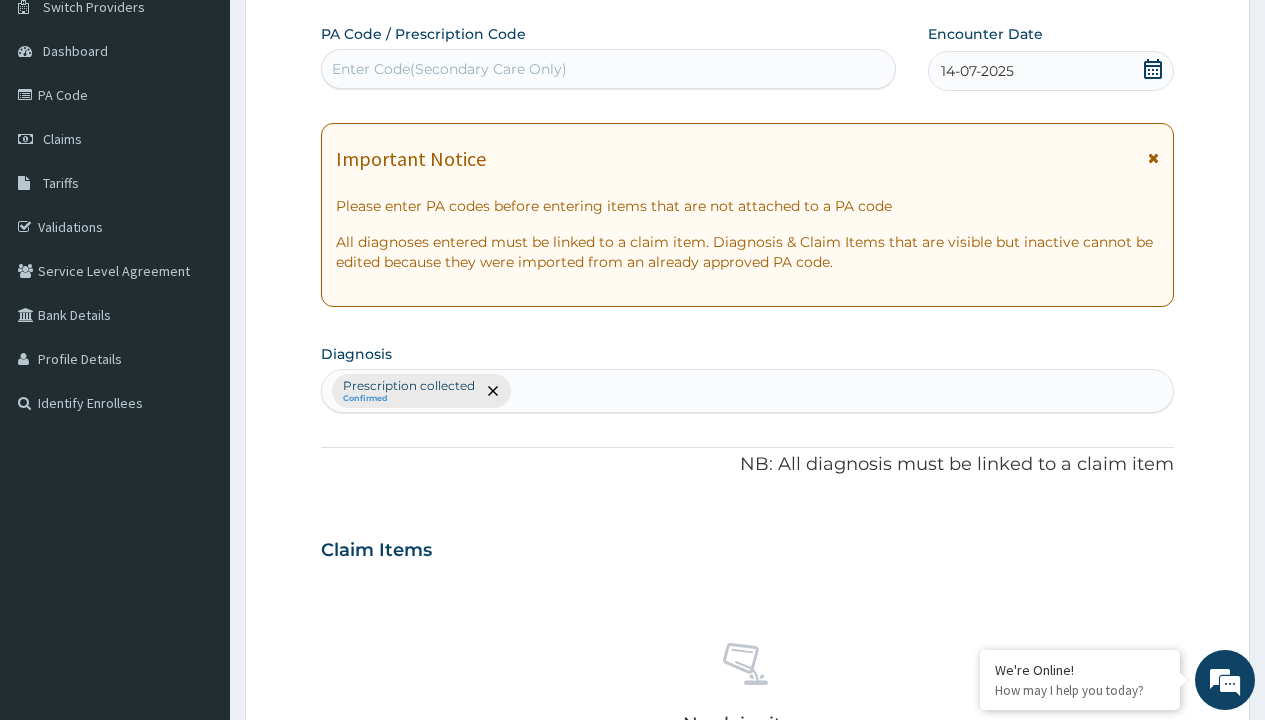 click on "Select Type" at bounding box center [372, 893] 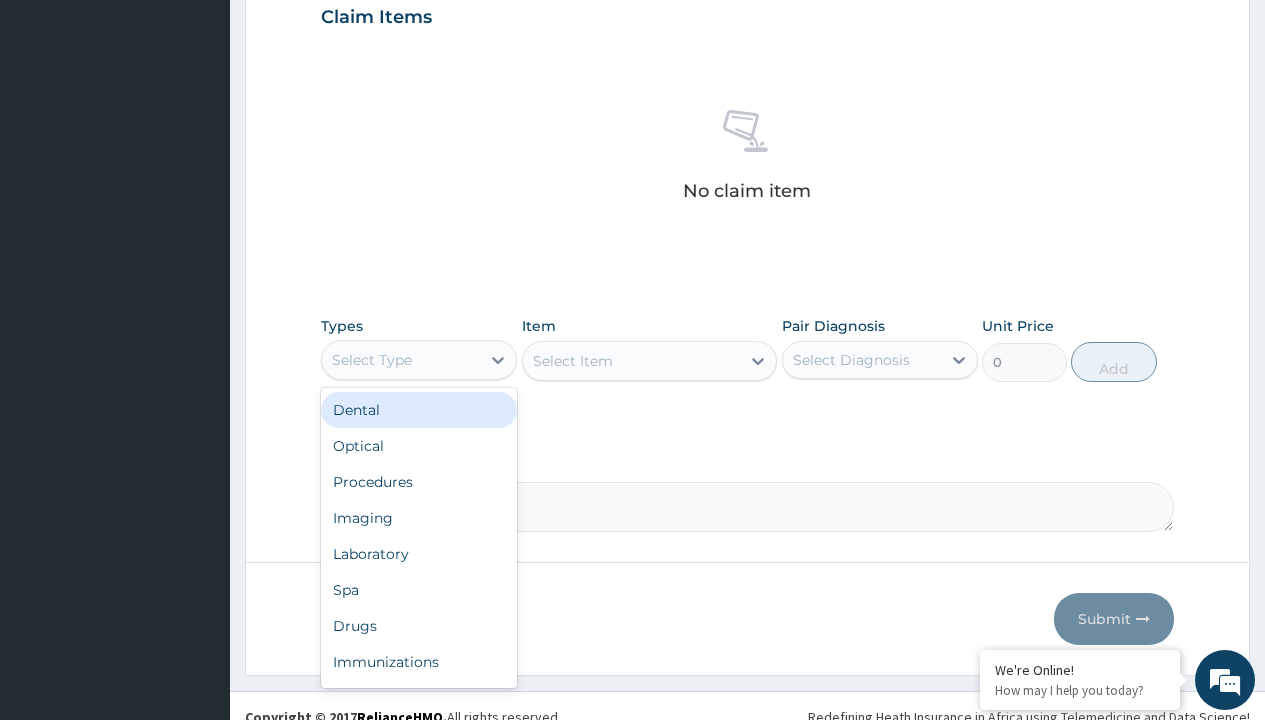 type on "procedures" 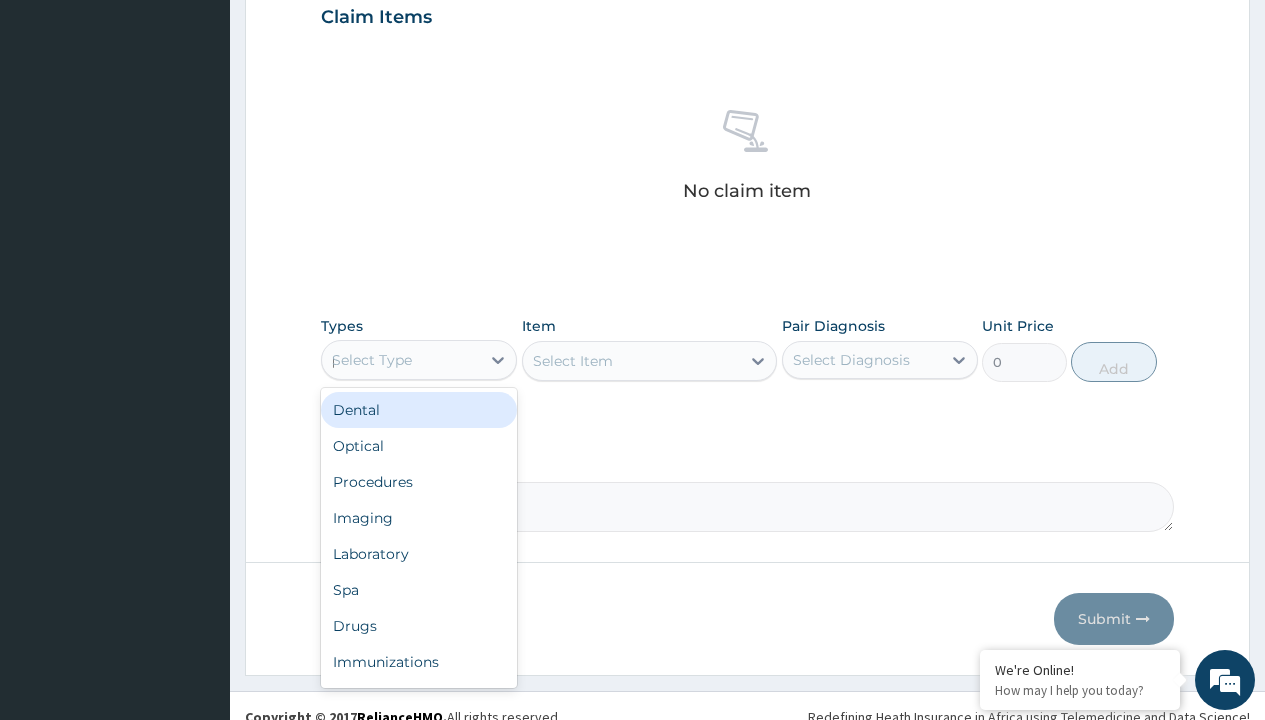 scroll, scrollTop: 0, scrollLeft: 0, axis: both 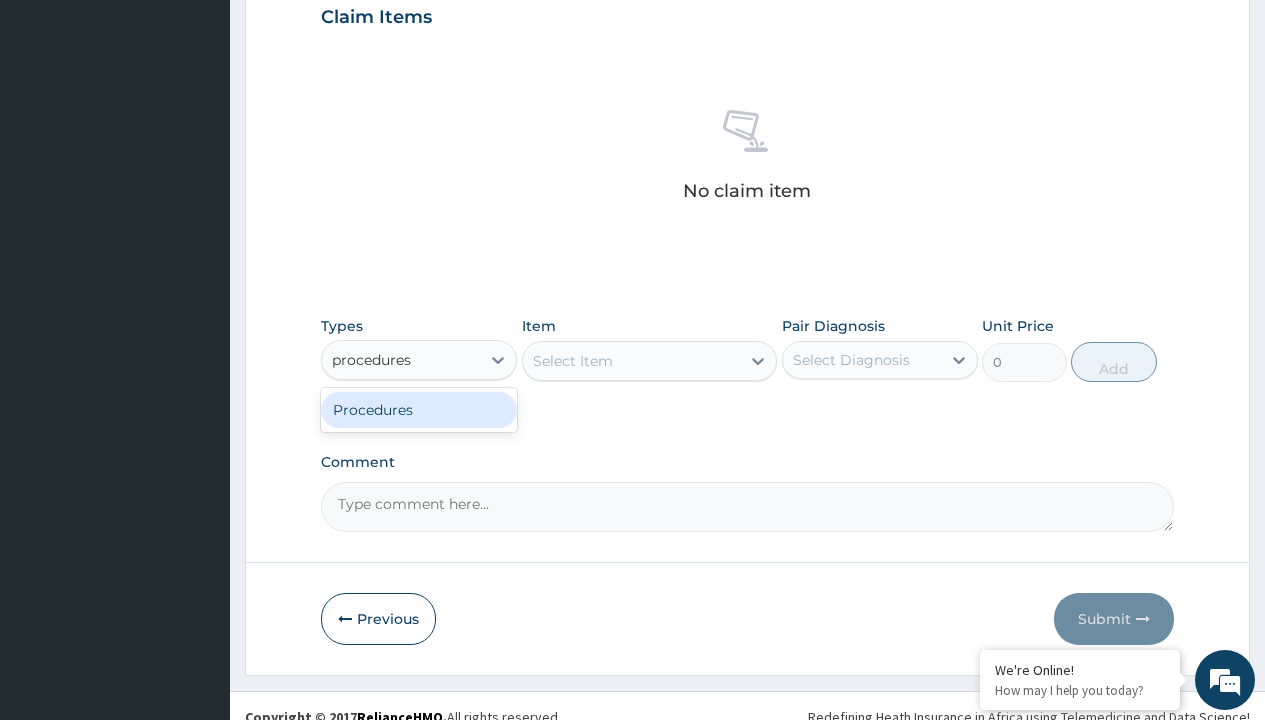 click on "Procedures" at bounding box center (419, 410) 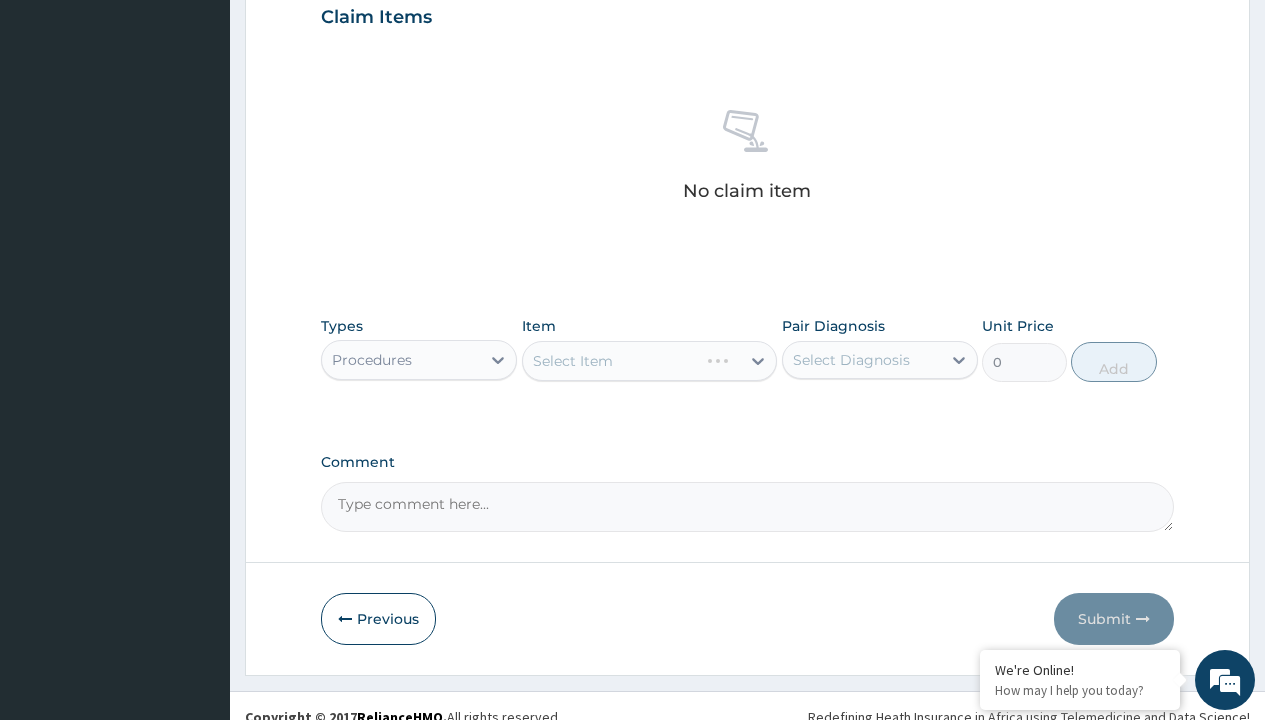click on "Select Item" at bounding box center [650, 361] 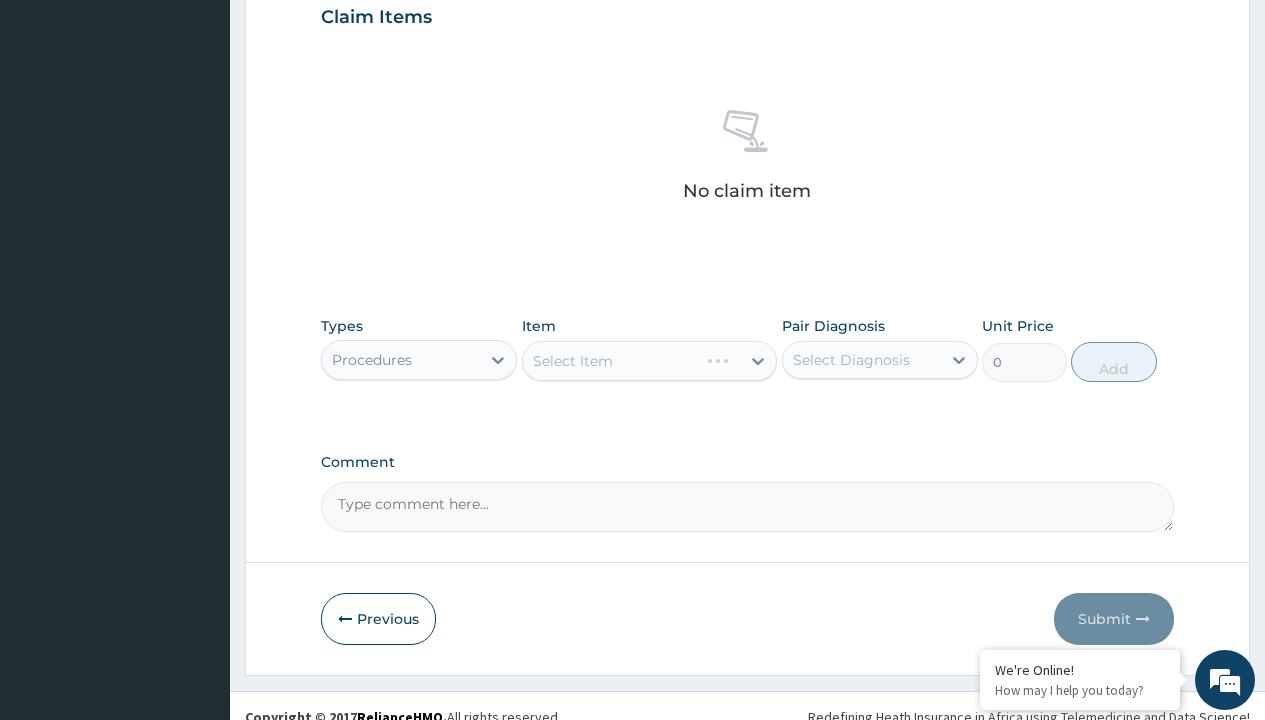 type on "service fee" 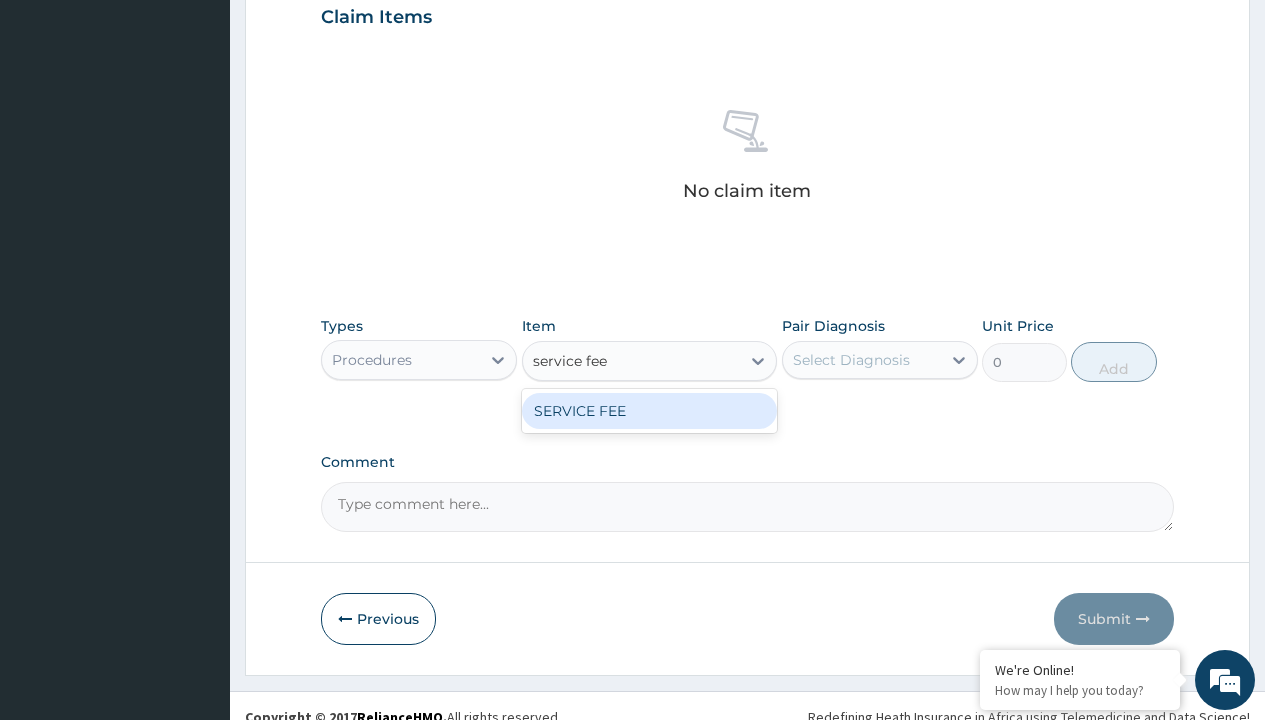 scroll, scrollTop: 0, scrollLeft: 0, axis: both 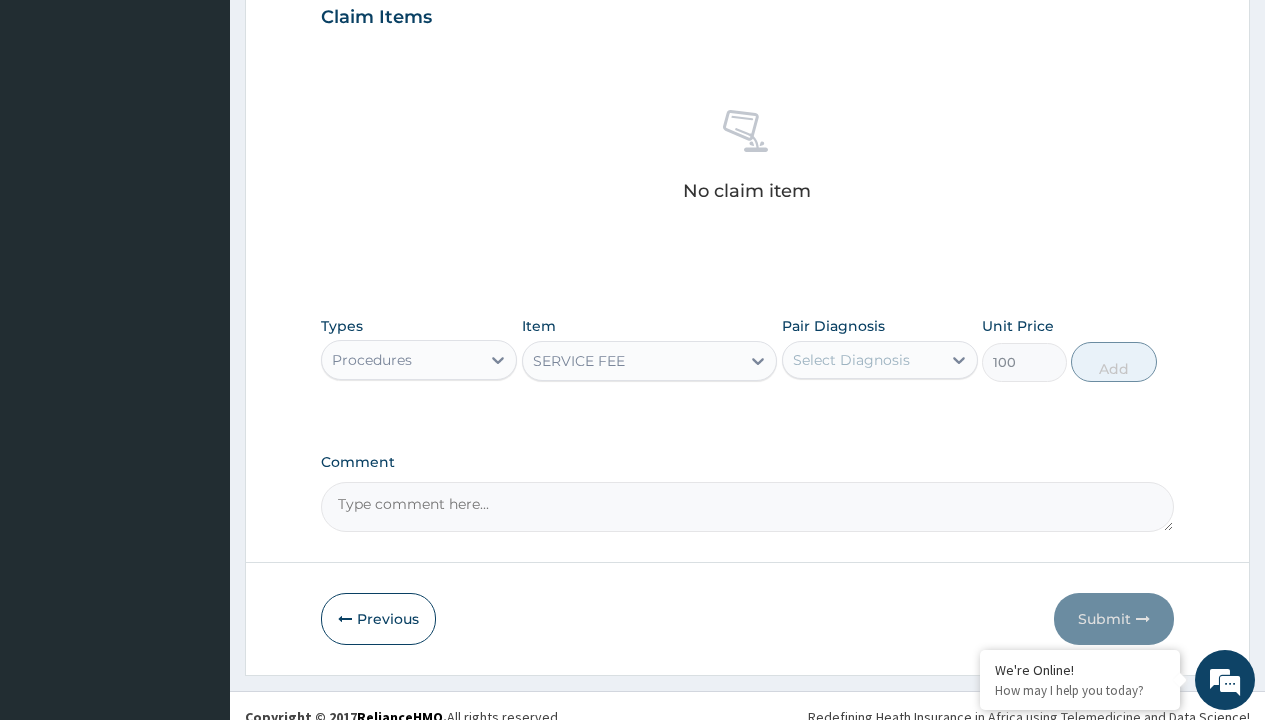 click on "Prescription collected" at bounding box center [409, -147] 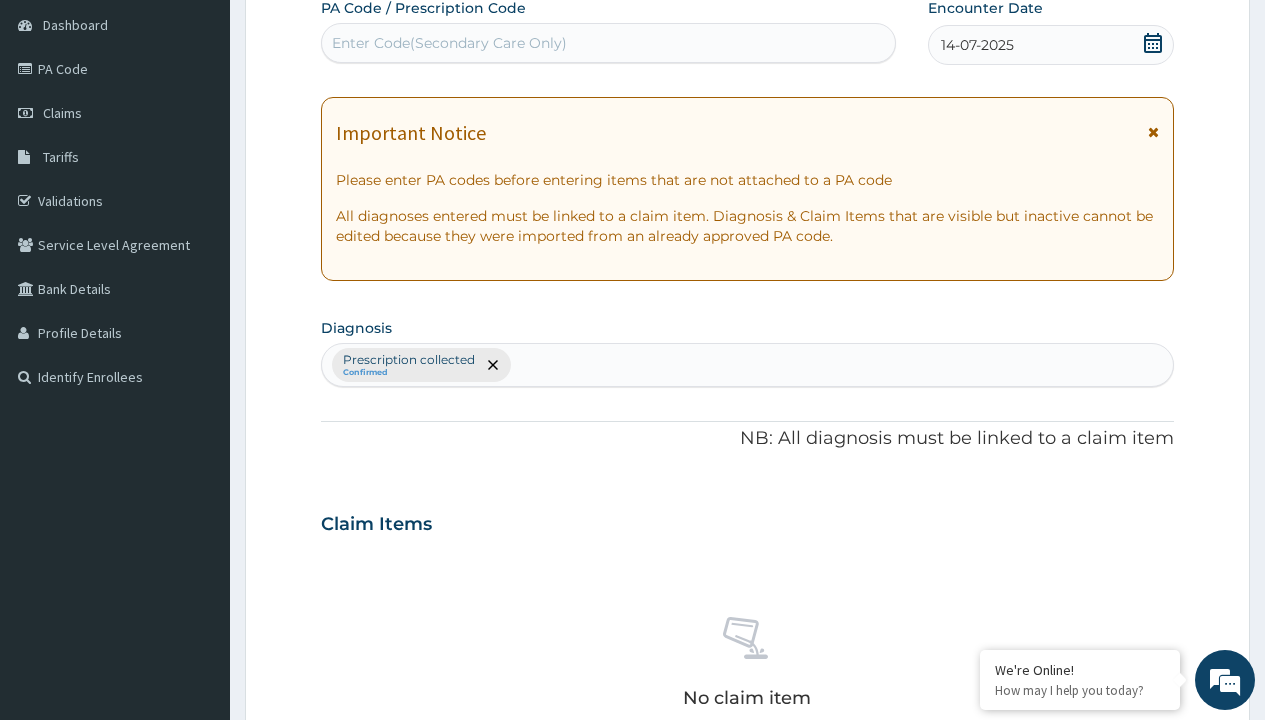 type on "prescription collected" 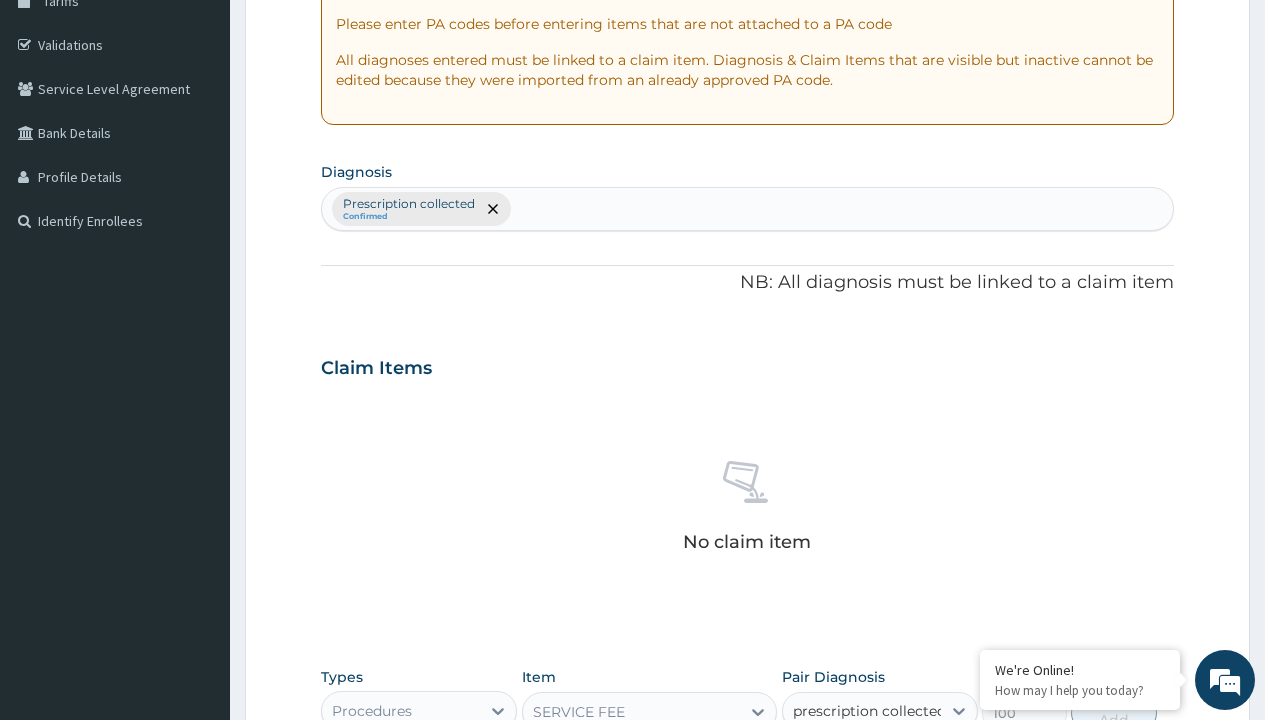 click on "Prescription collected" at bounding box center (890, 770) 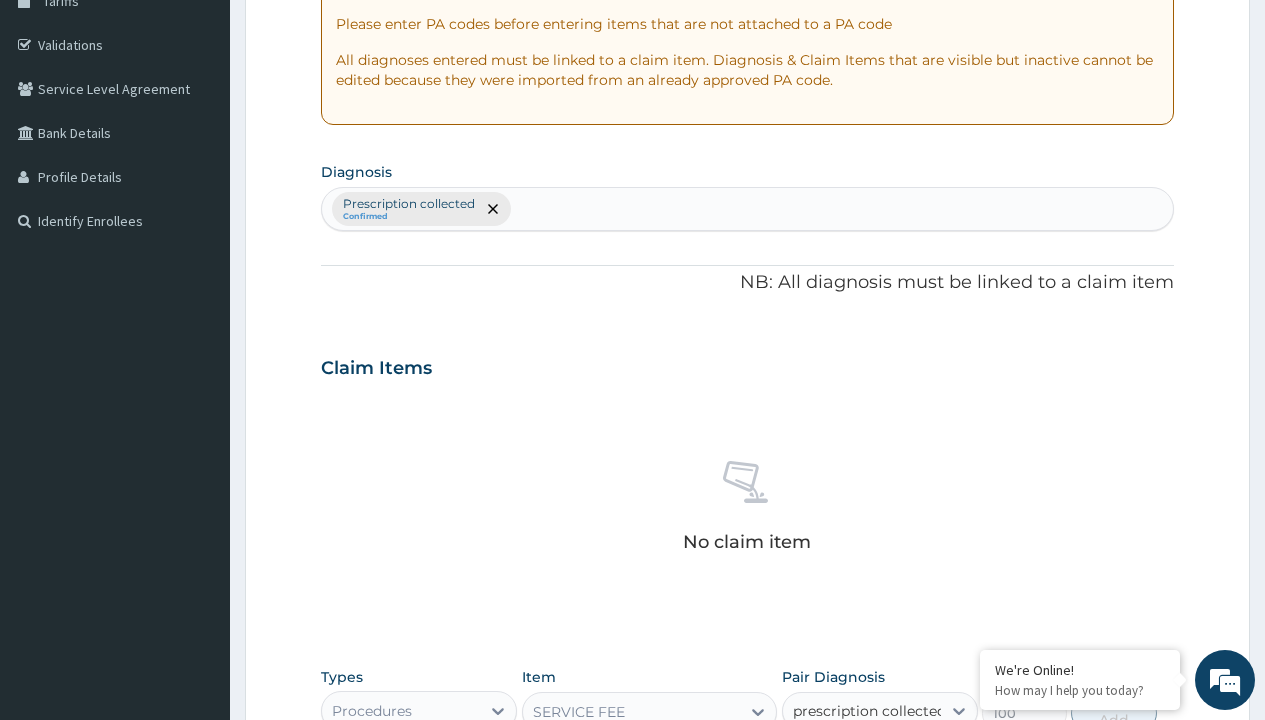 type 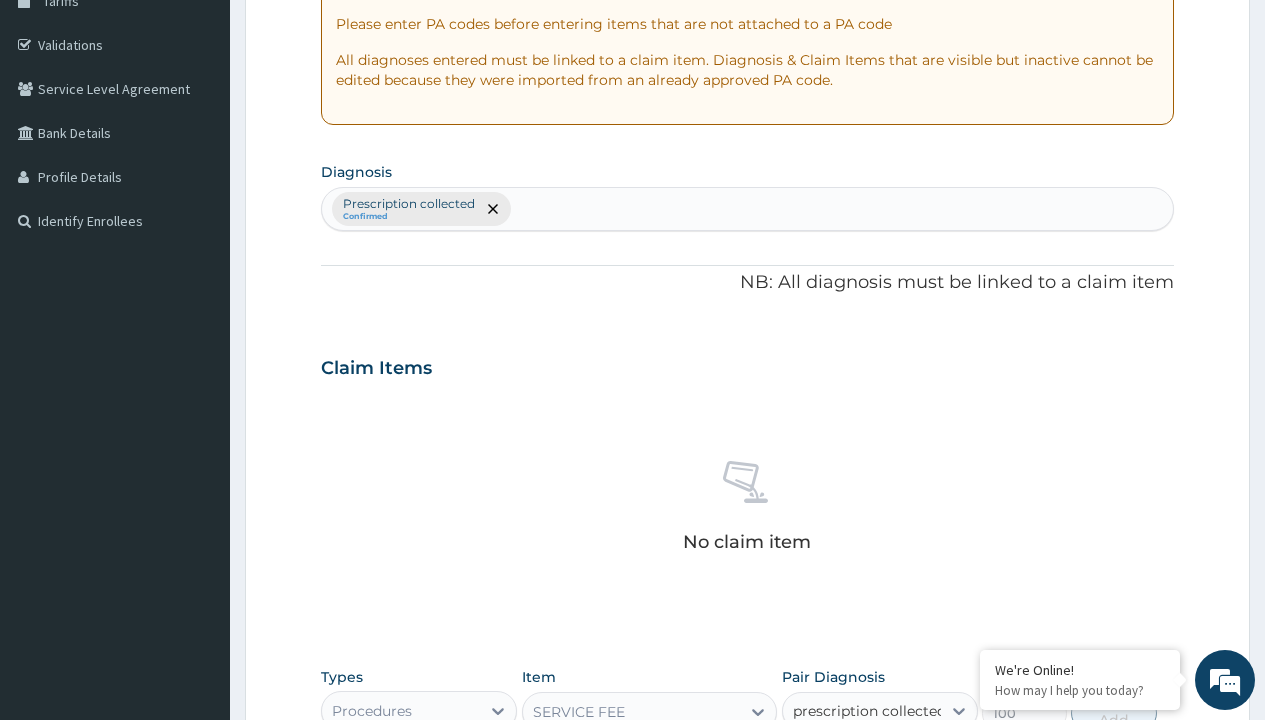 checkbox on "true" 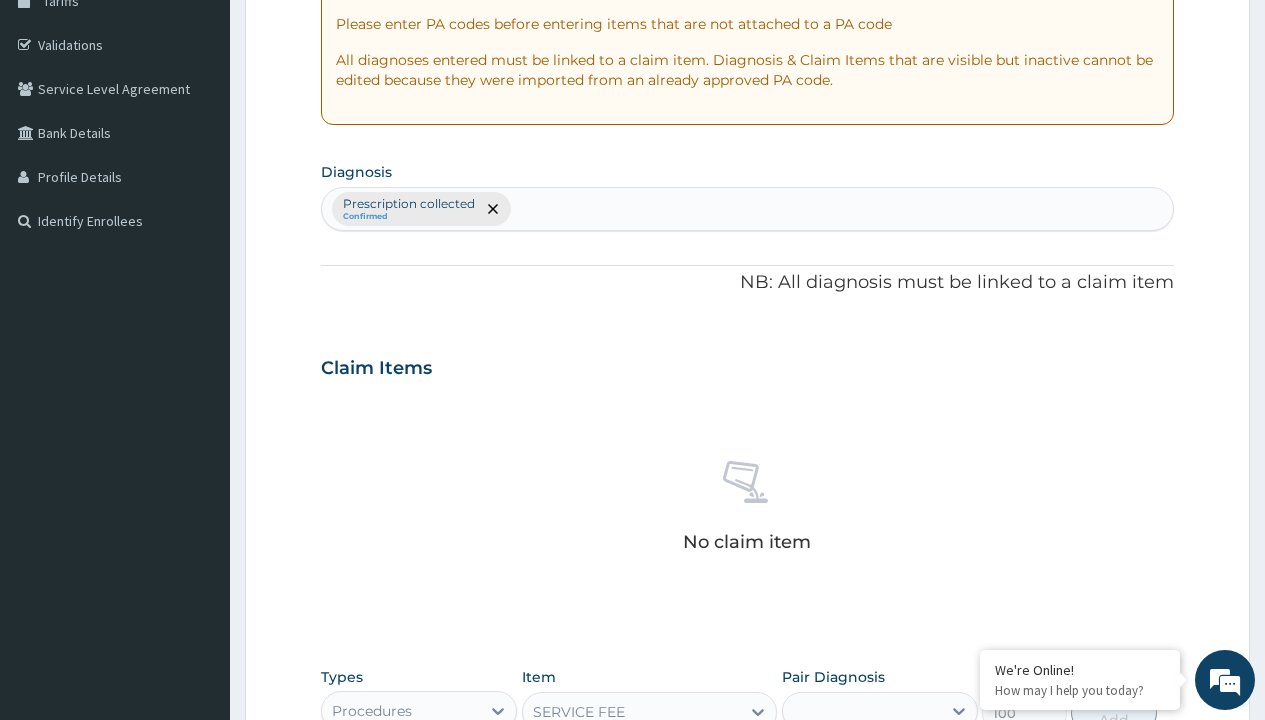scroll, scrollTop: 722, scrollLeft: 0, axis: vertical 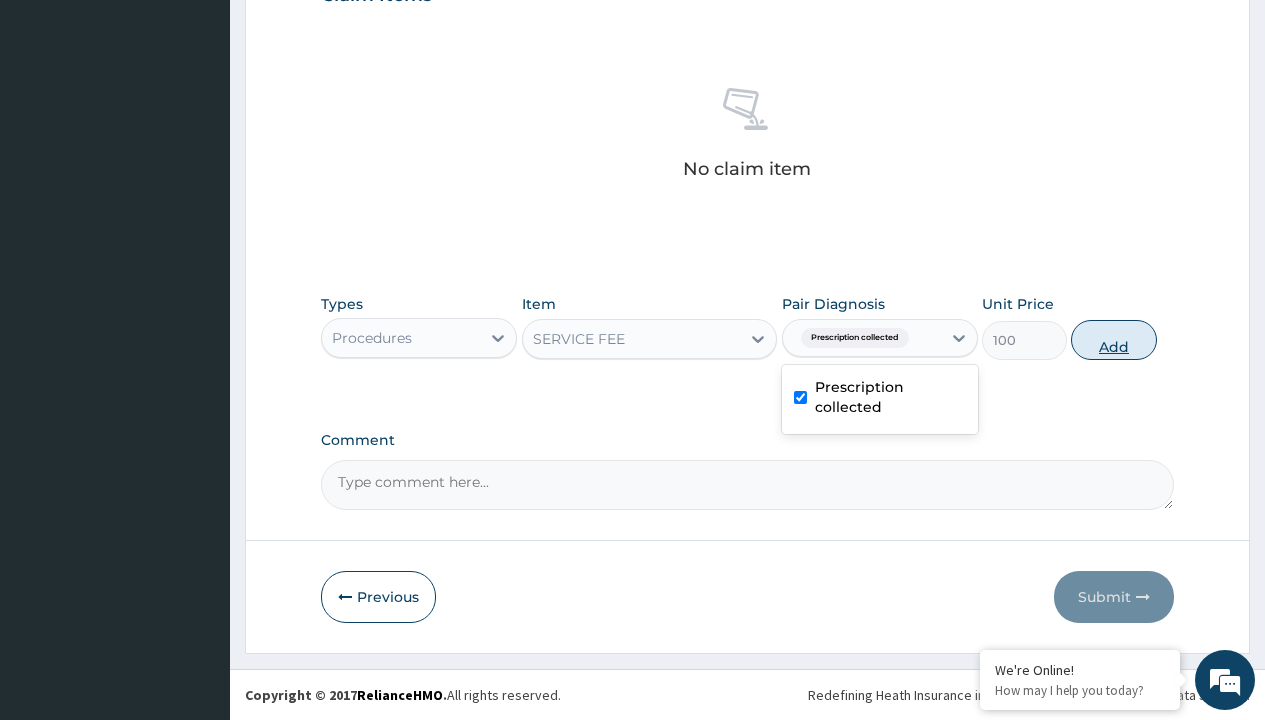 click on "Add" at bounding box center [1113, 340] 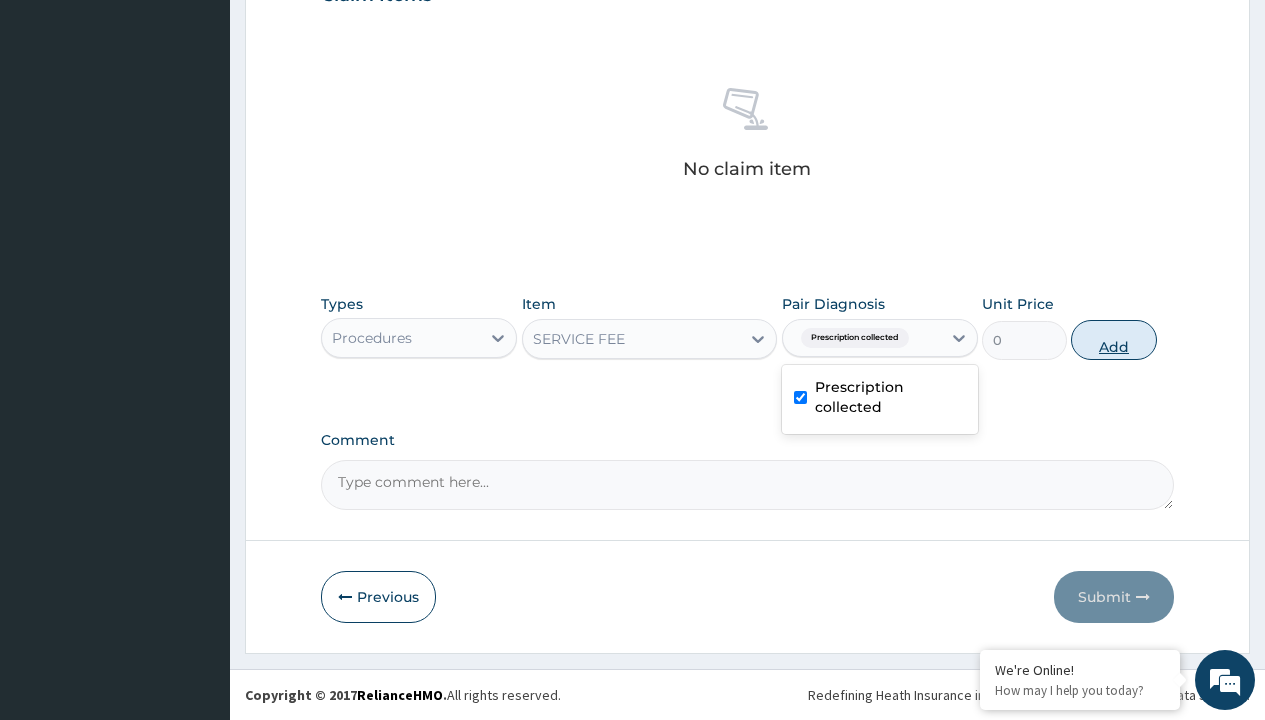 scroll, scrollTop: 642, scrollLeft: 0, axis: vertical 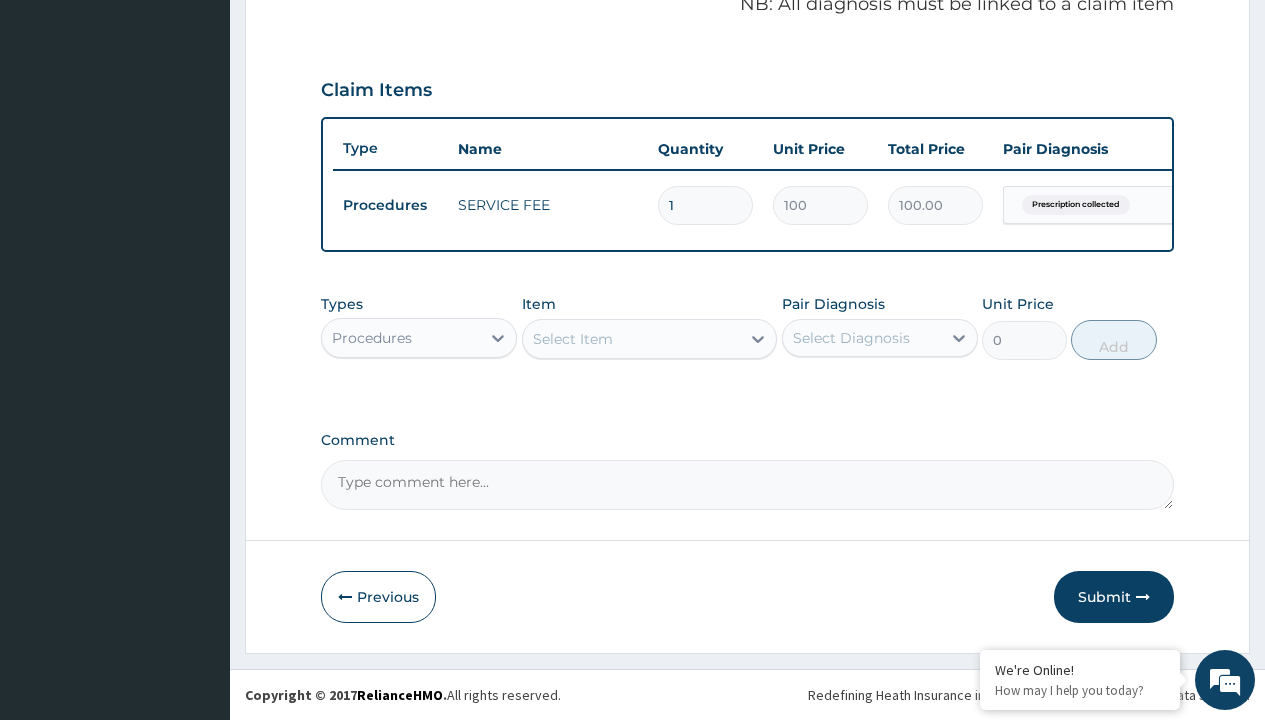 click on "Procedures" at bounding box center [372, 338] 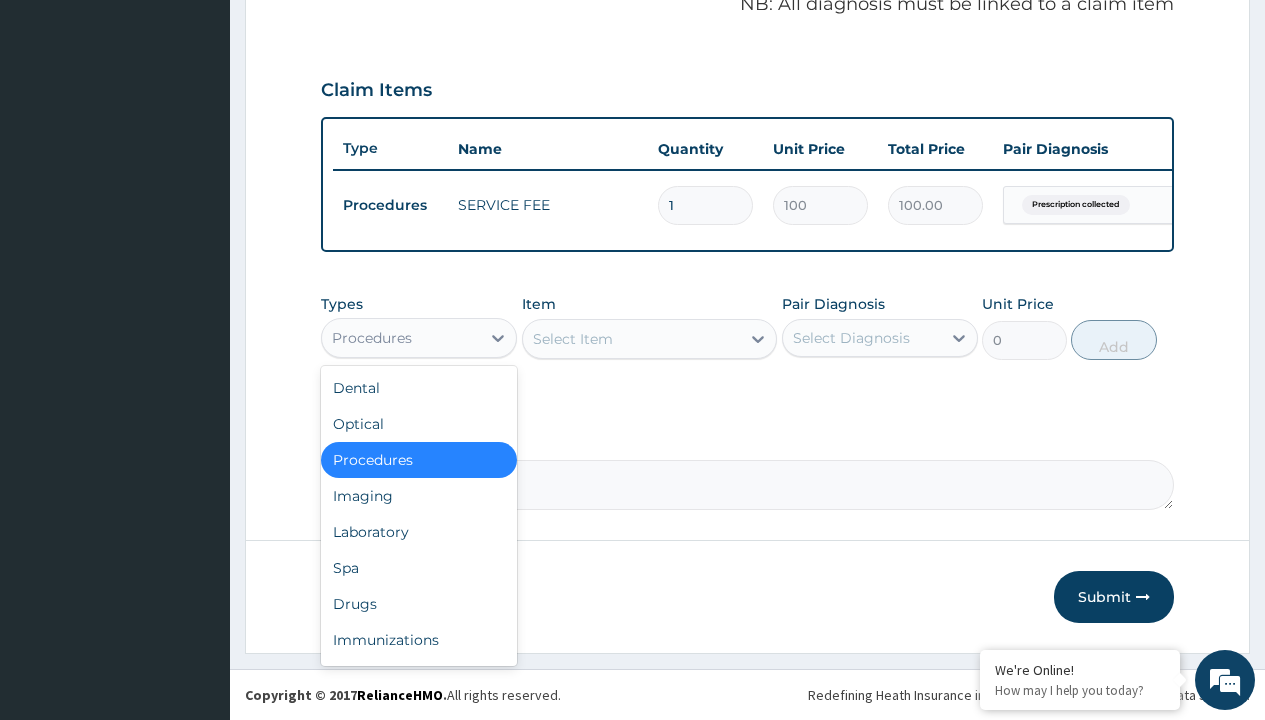 type on "drugs" 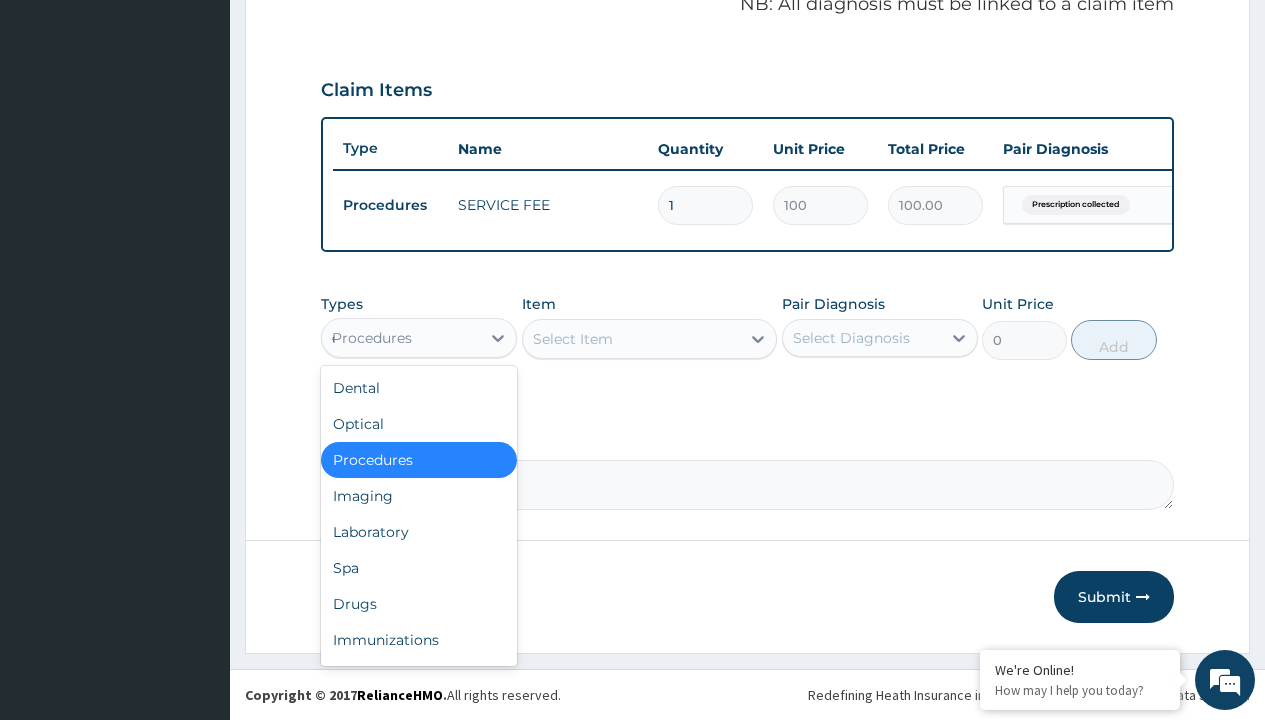 scroll, scrollTop: 0, scrollLeft: 0, axis: both 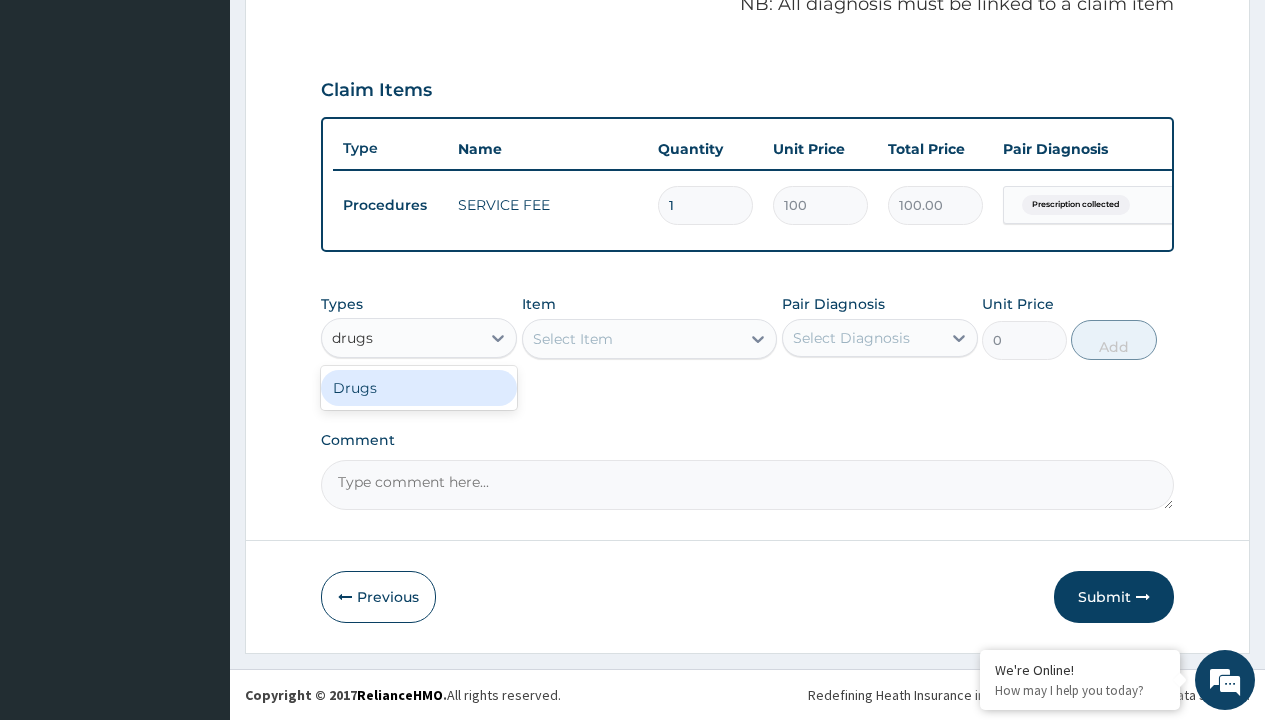 click on "Drugs" at bounding box center (419, 388) 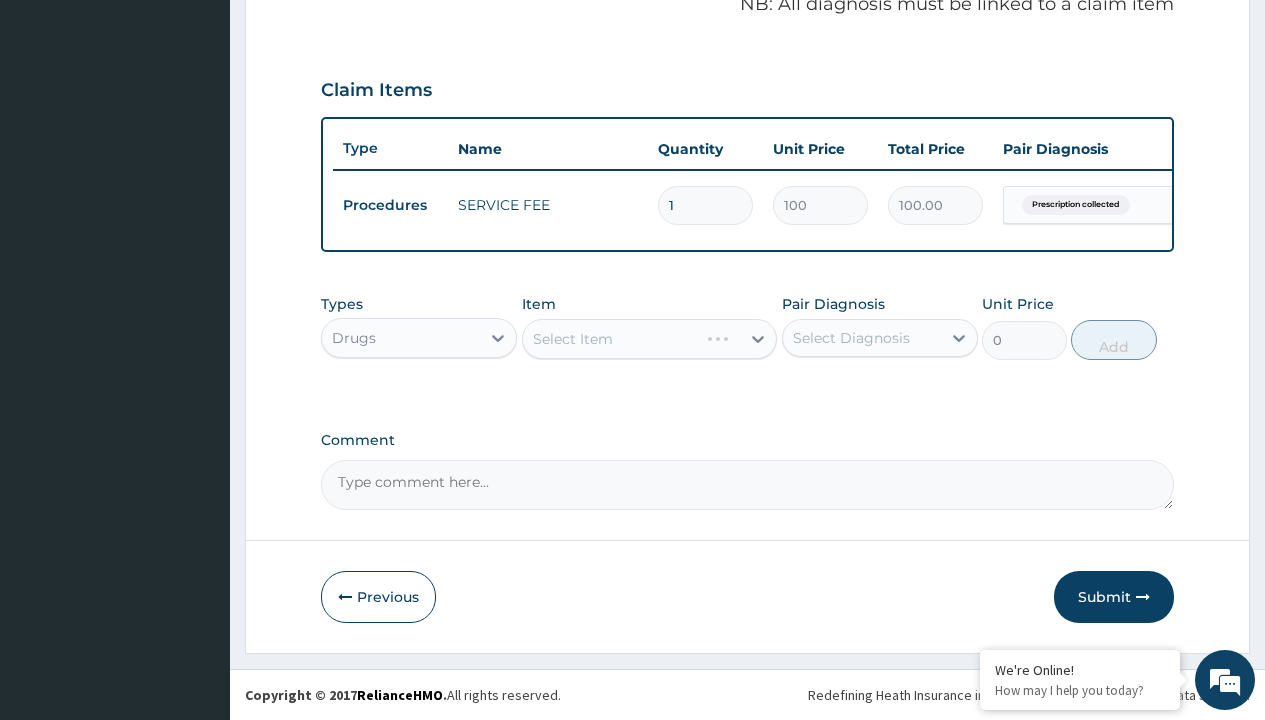click on "Select Item" at bounding box center [650, 339] 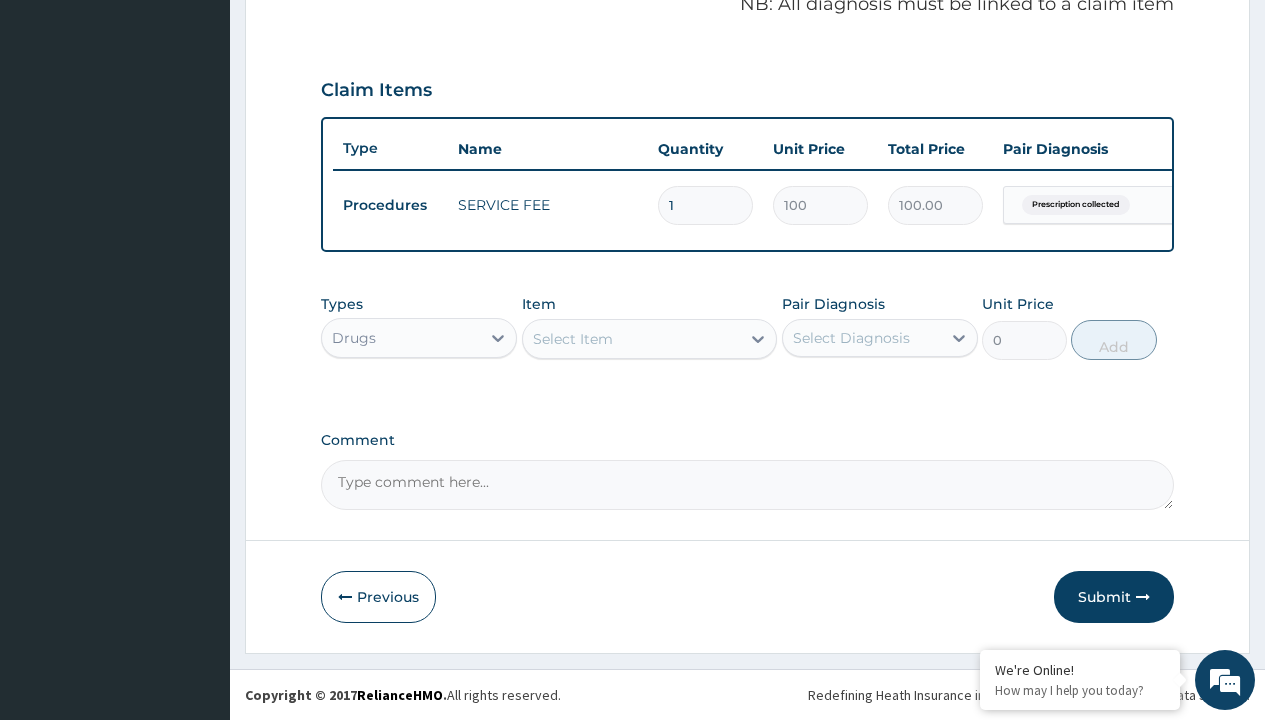 type on "galvus met 50/1000mg vidagliptin/metformin x 60 tabs/pack" 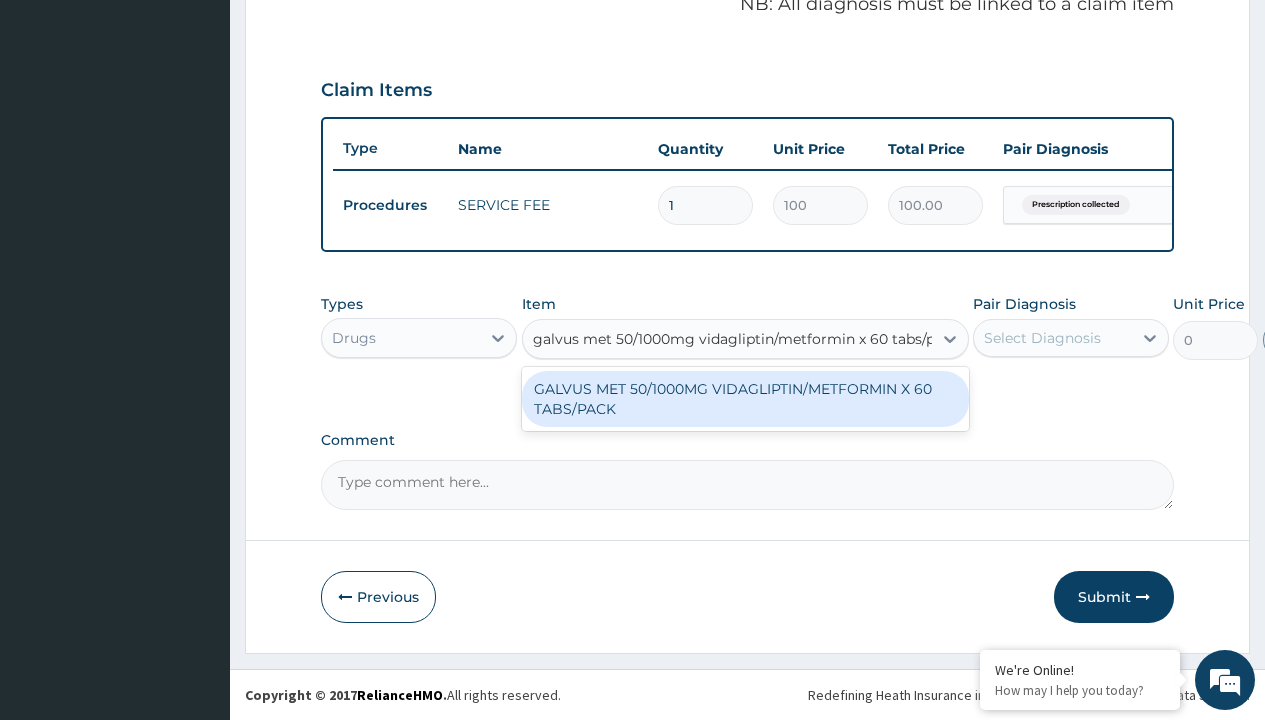 scroll, scrollTop: 0, scrollLeft: 0, axis: both 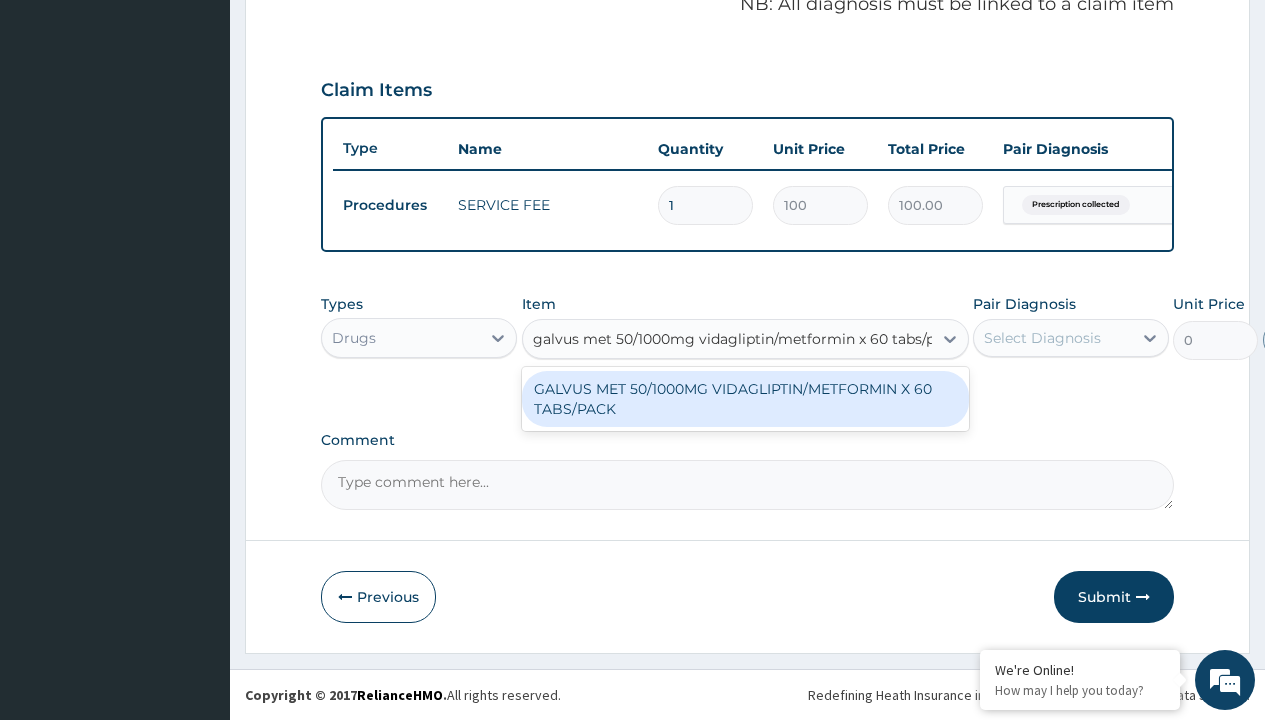 click on "GALVUS MET 50/1000MG VIDAGLIPTIN/METFORMIN X 60 TABS/PACK" at bounding box center (745, 399) 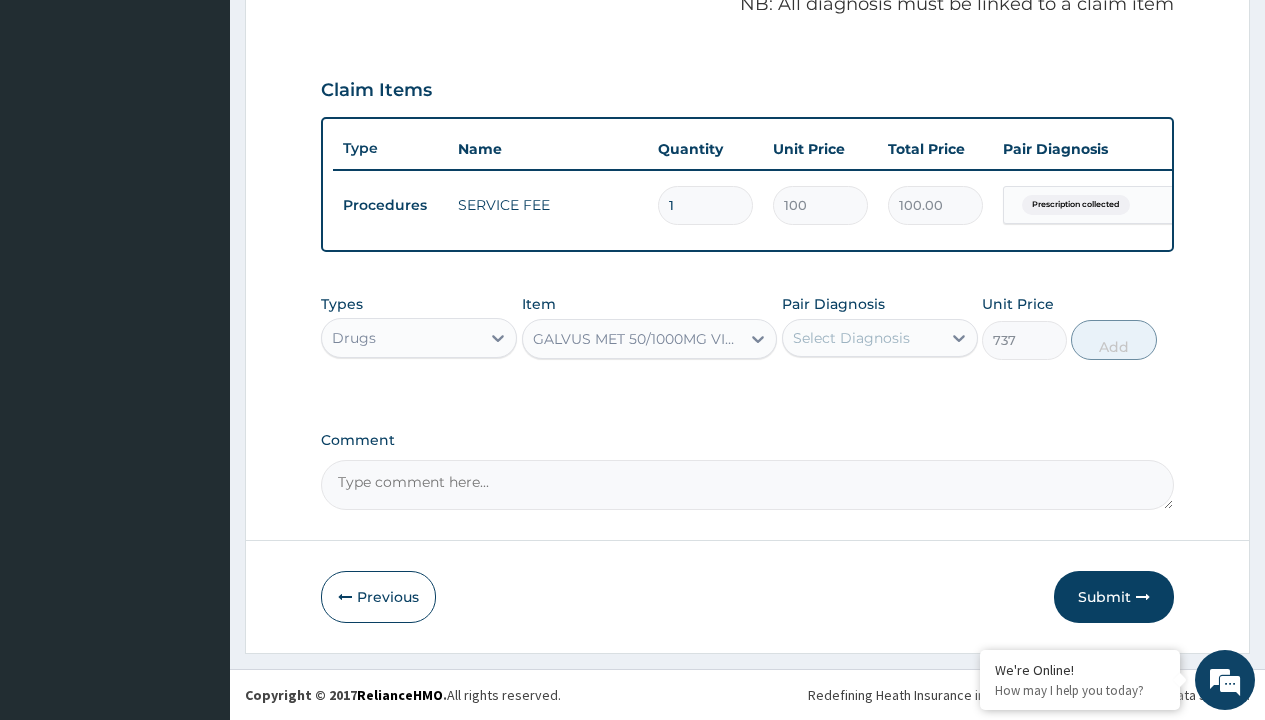 click on "Prescription collected" at bounding box center (409, -74) 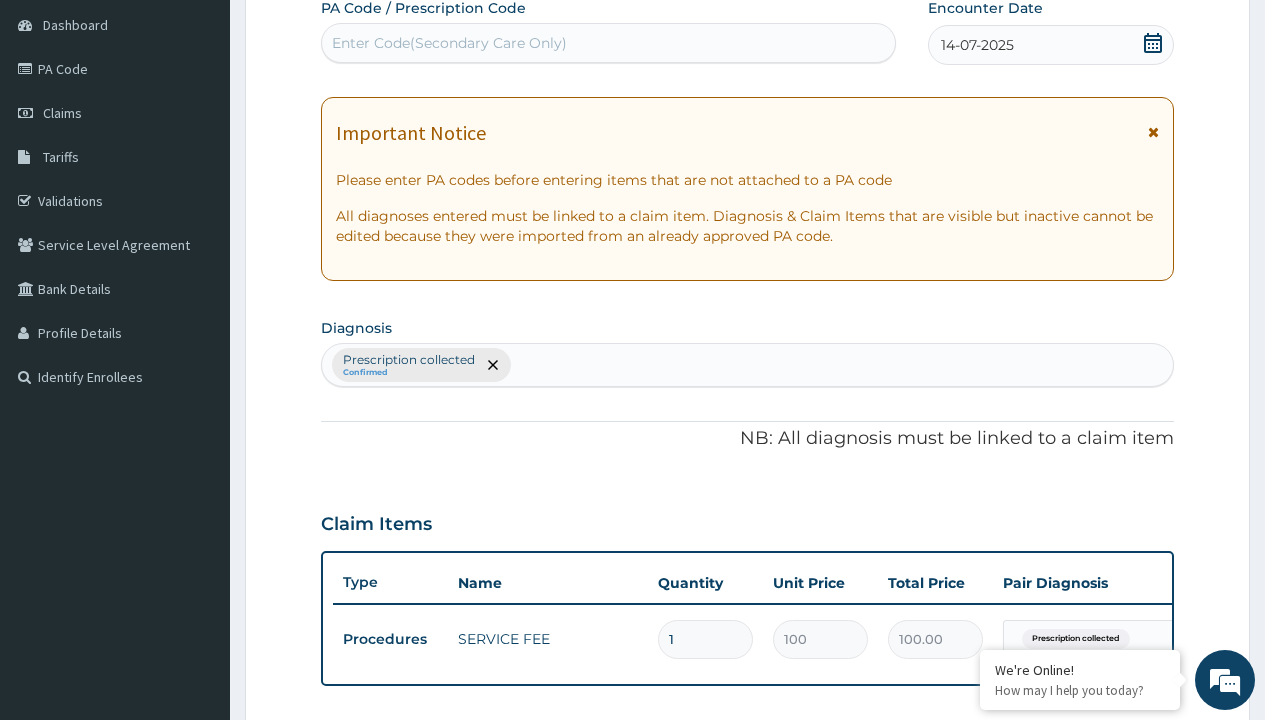 type on "prescription collected" 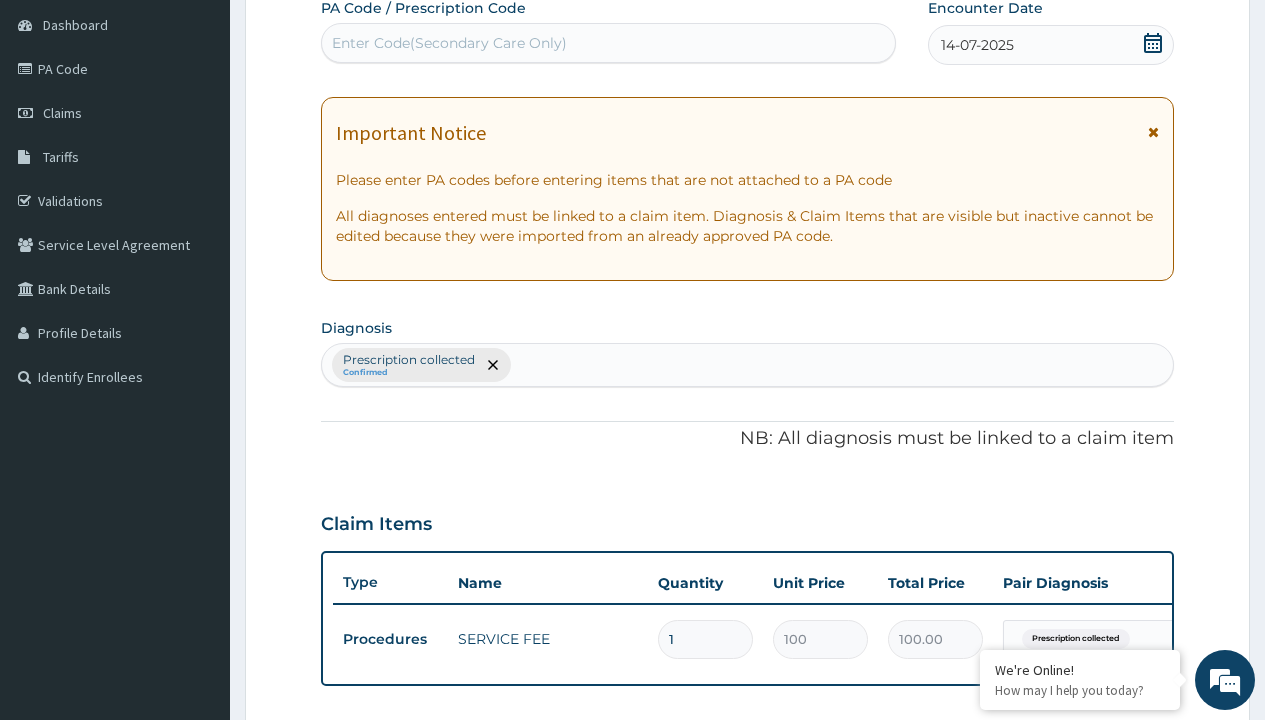 scroll, scrollTop: 0, scrollLeft: 0, axis: both 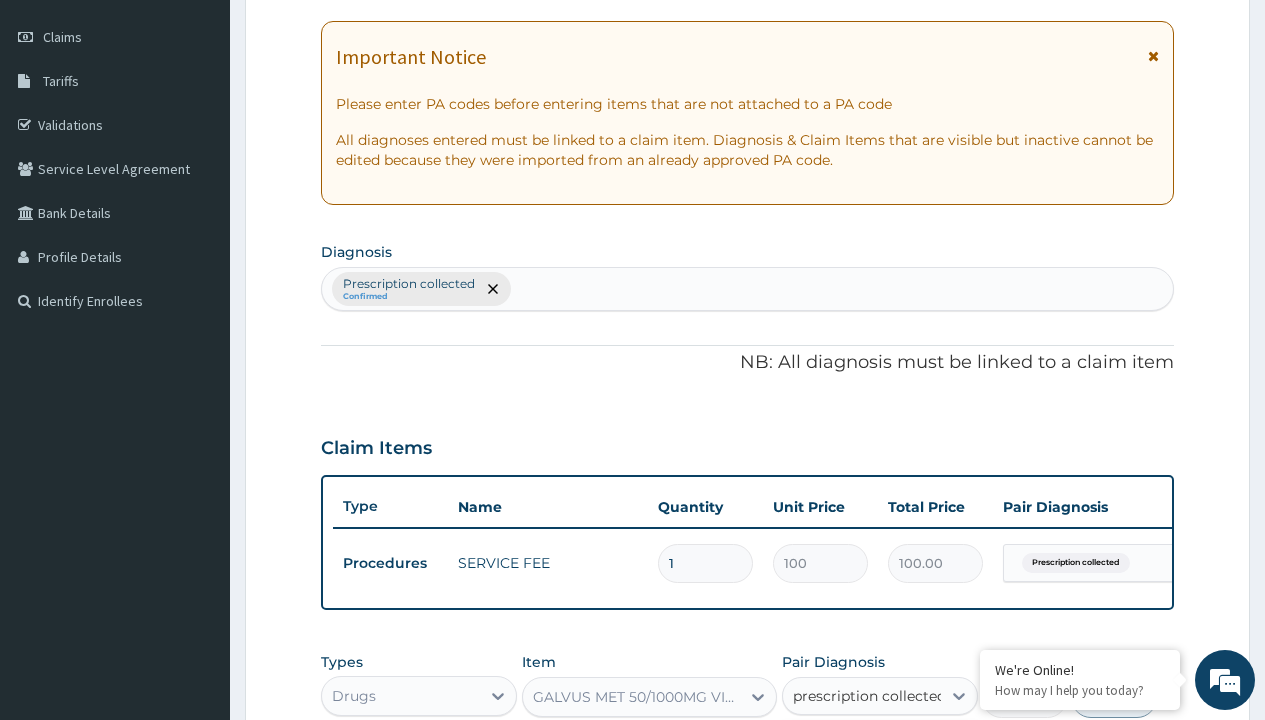 click on "Prescription collected" at bounding box center (890, 755) 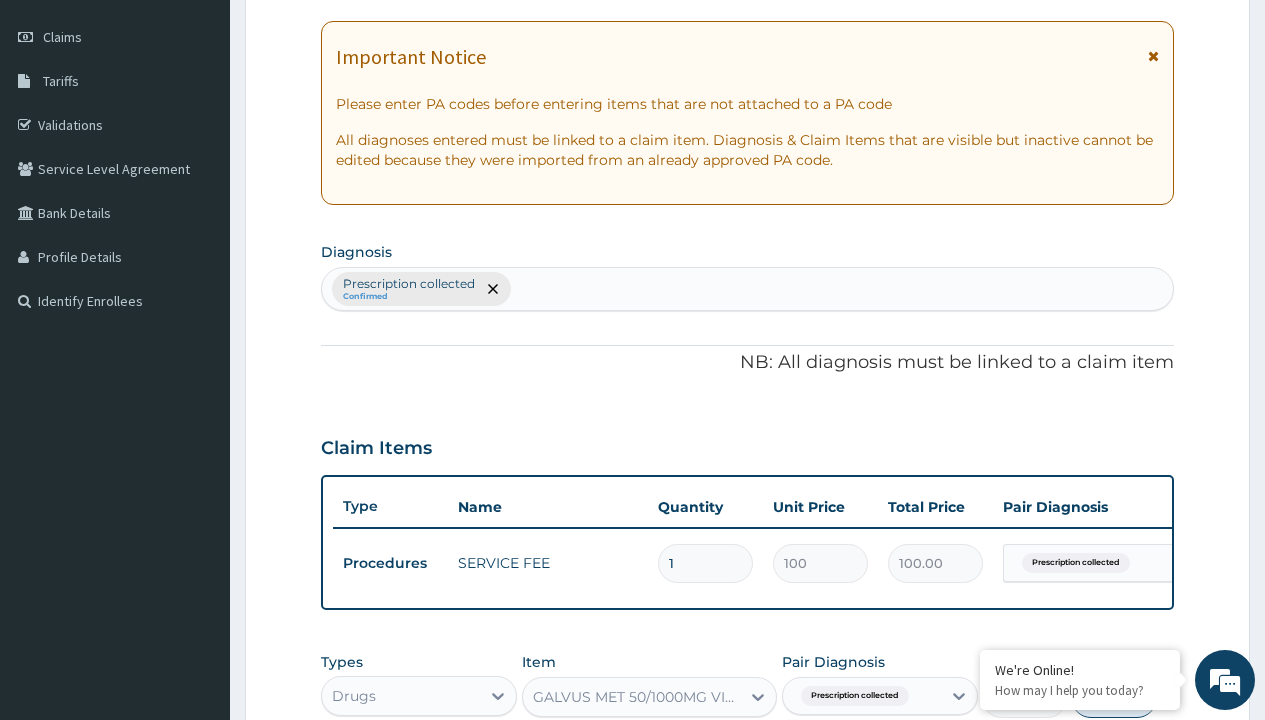 scroll, scrollTop: 642, scrollLeft: 0, axis: vertical 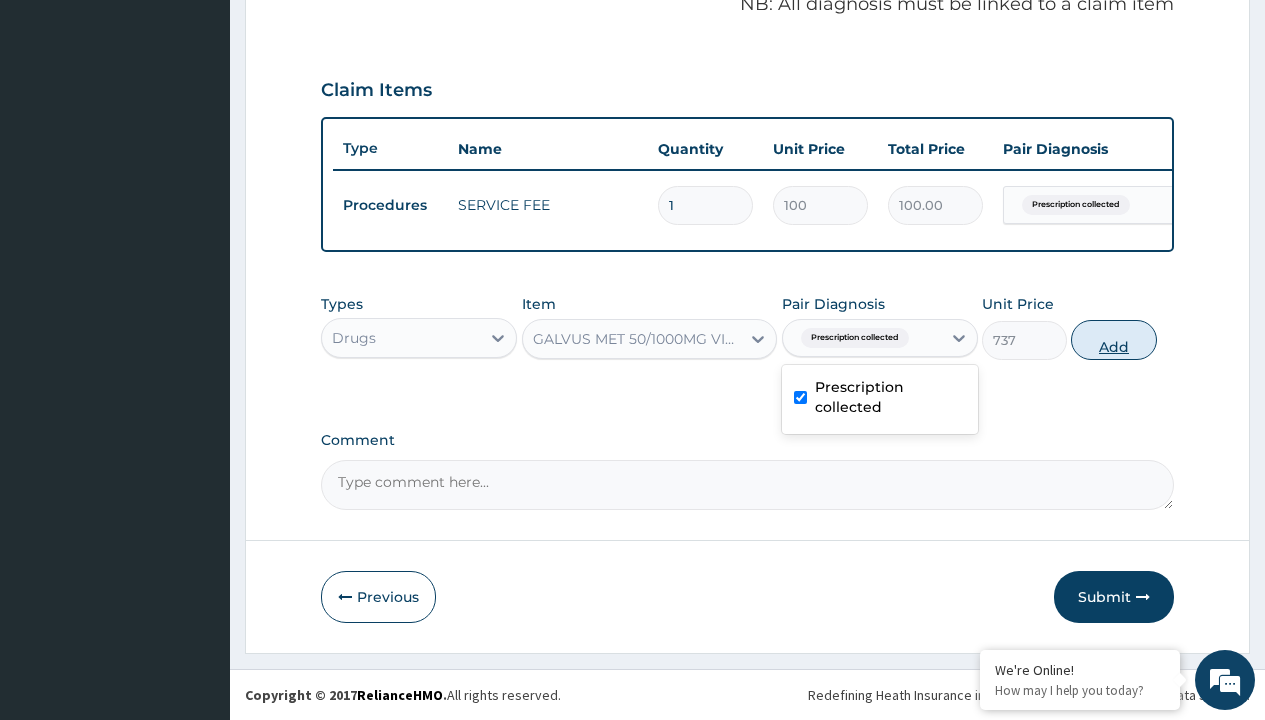 click on "Add" at bounding box center (1113, 340) 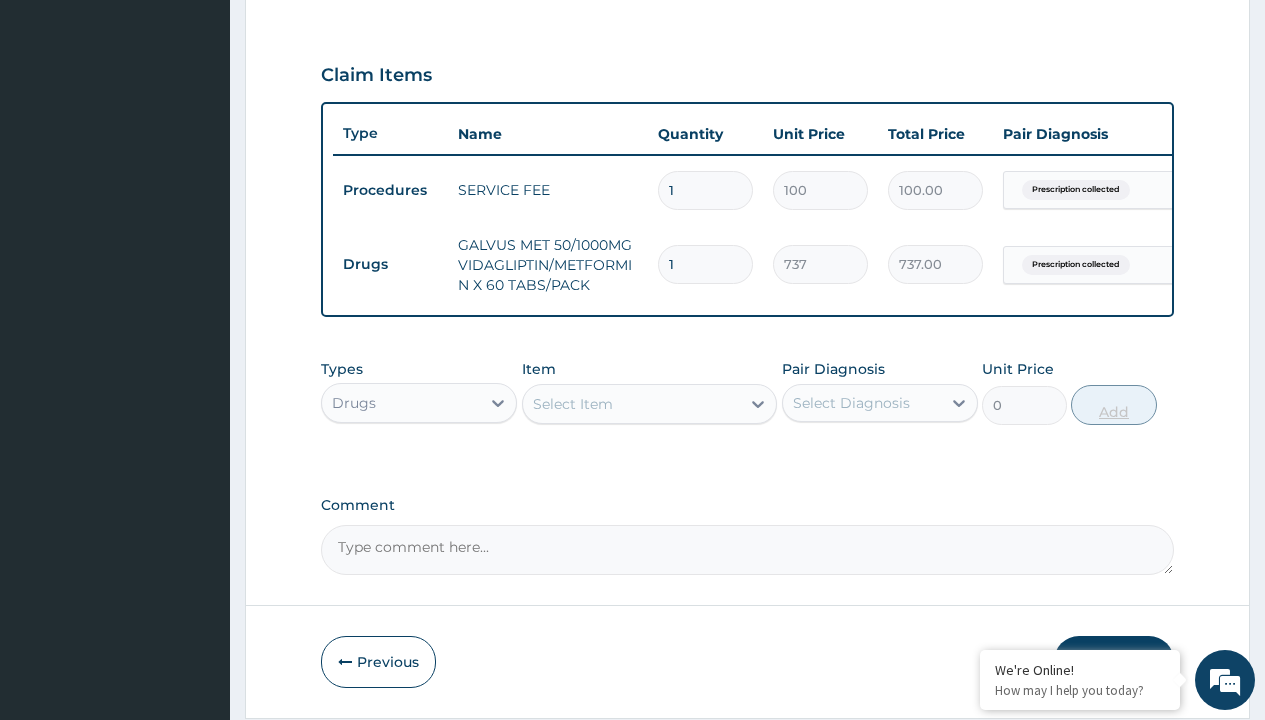 type on "60" 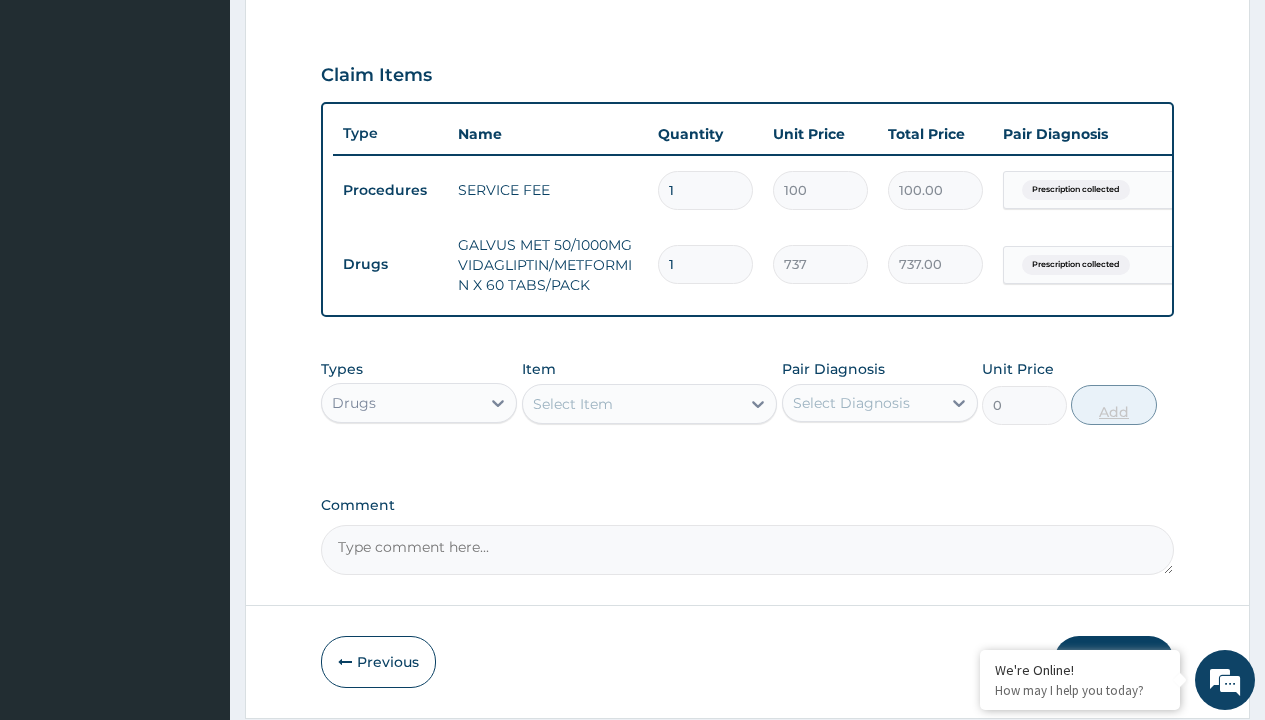type on "44220.00" 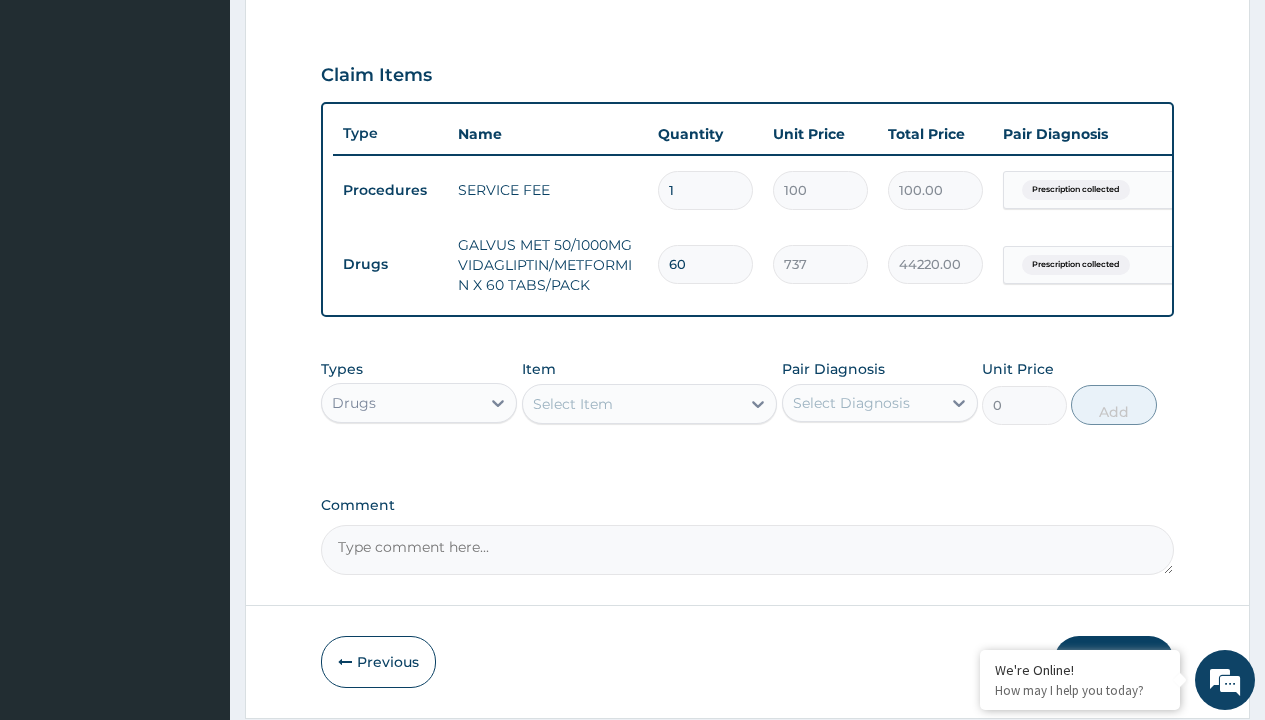 type on "60" 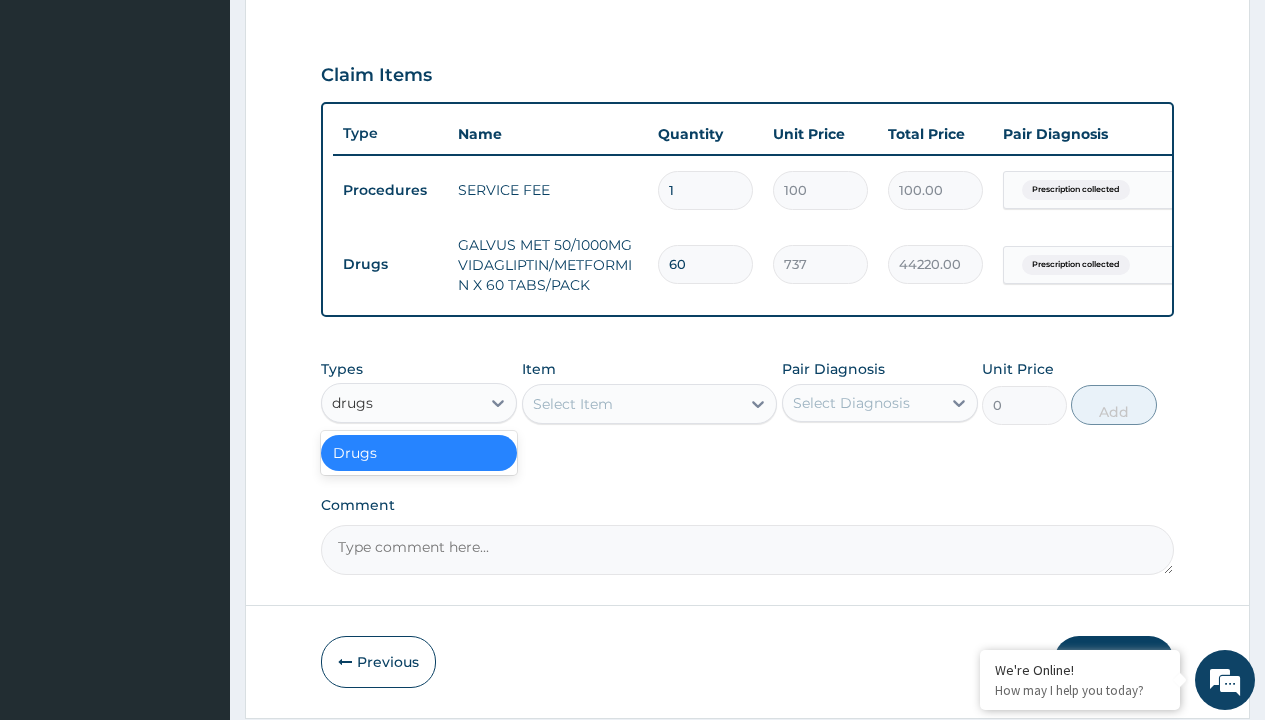scroll, scrollTop: 0, scrollLeft: 0, axis: both 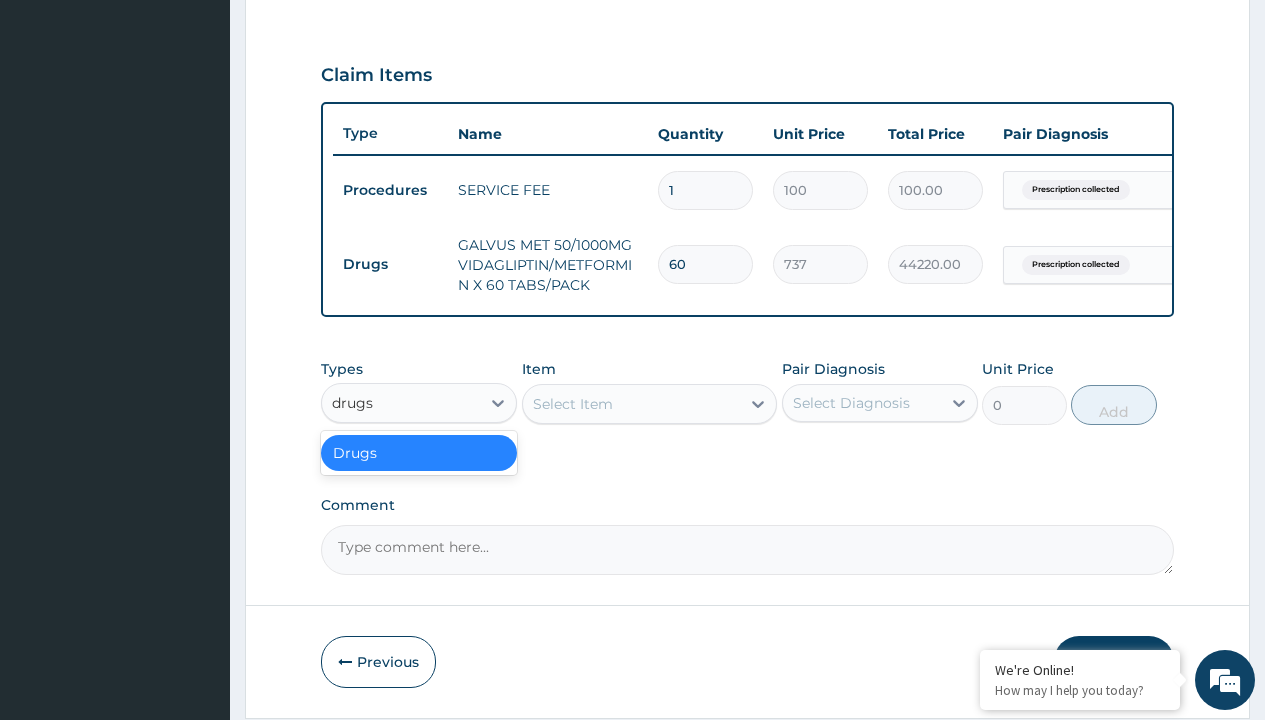 click on "Drugs" at bounding box center (419, 453) 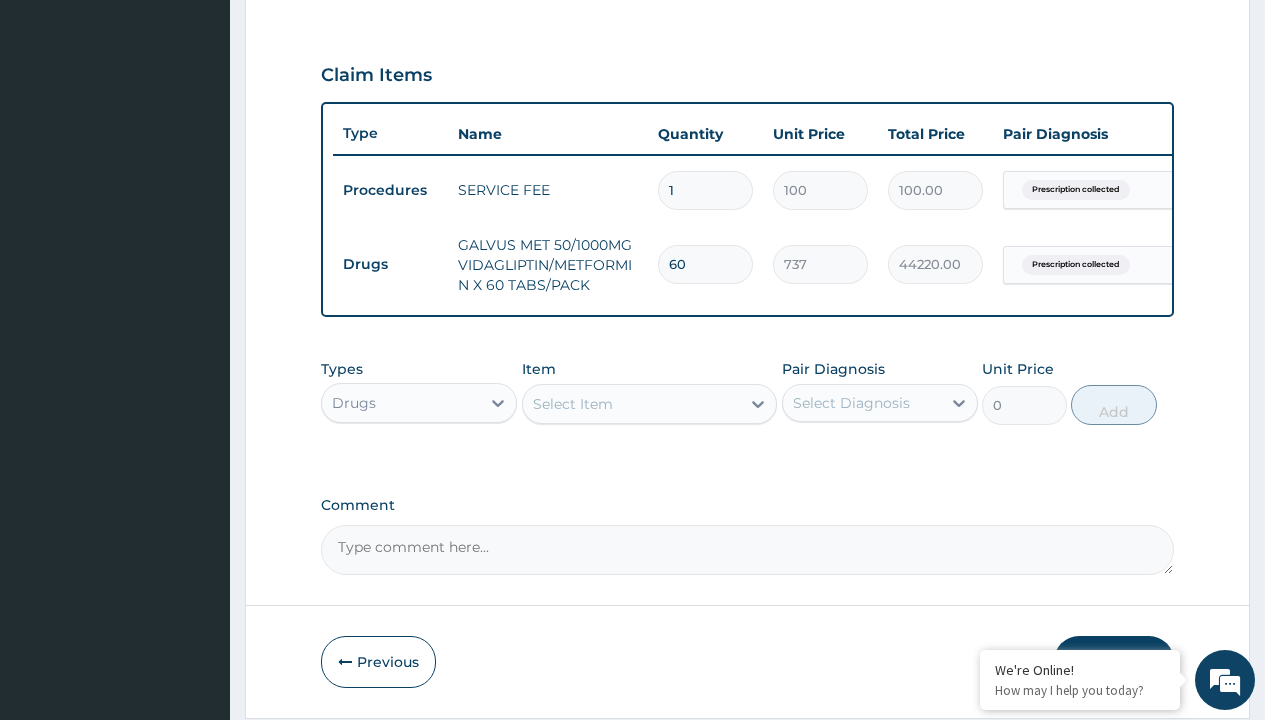 click on "Select Item" at bounding box center [573, 404] 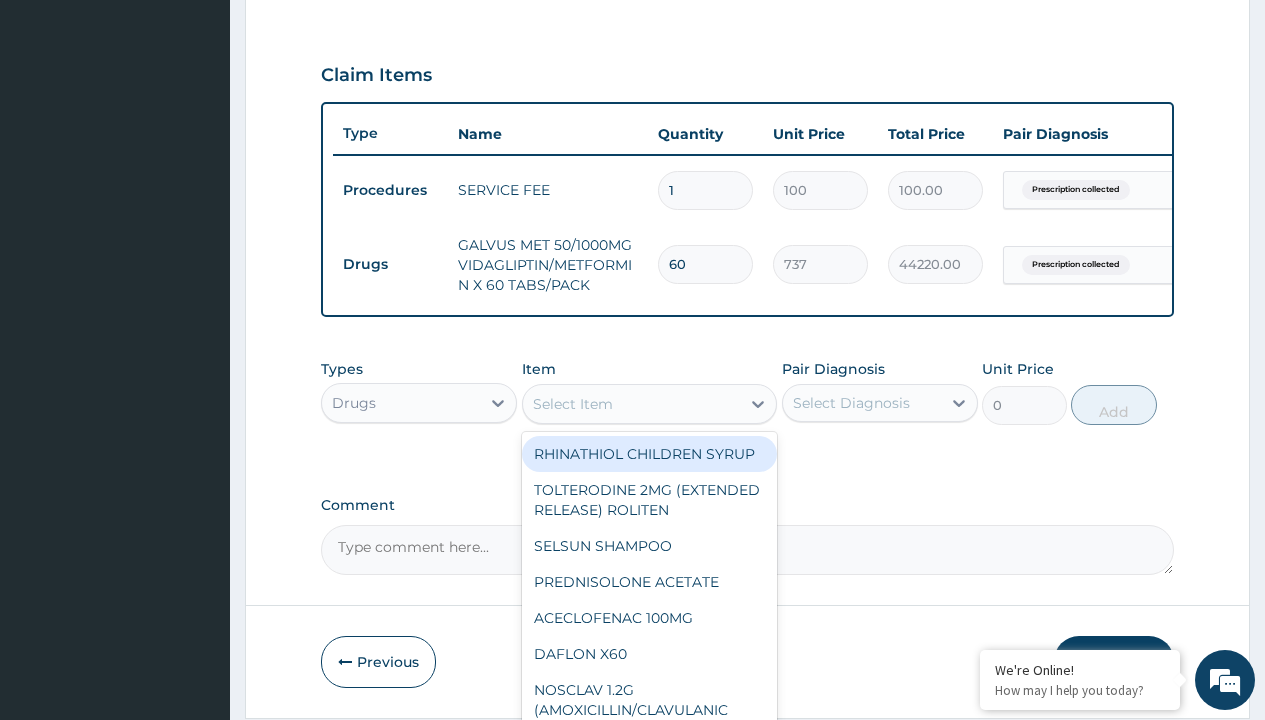 type on "norvasc amlodipine 10mg x 30" 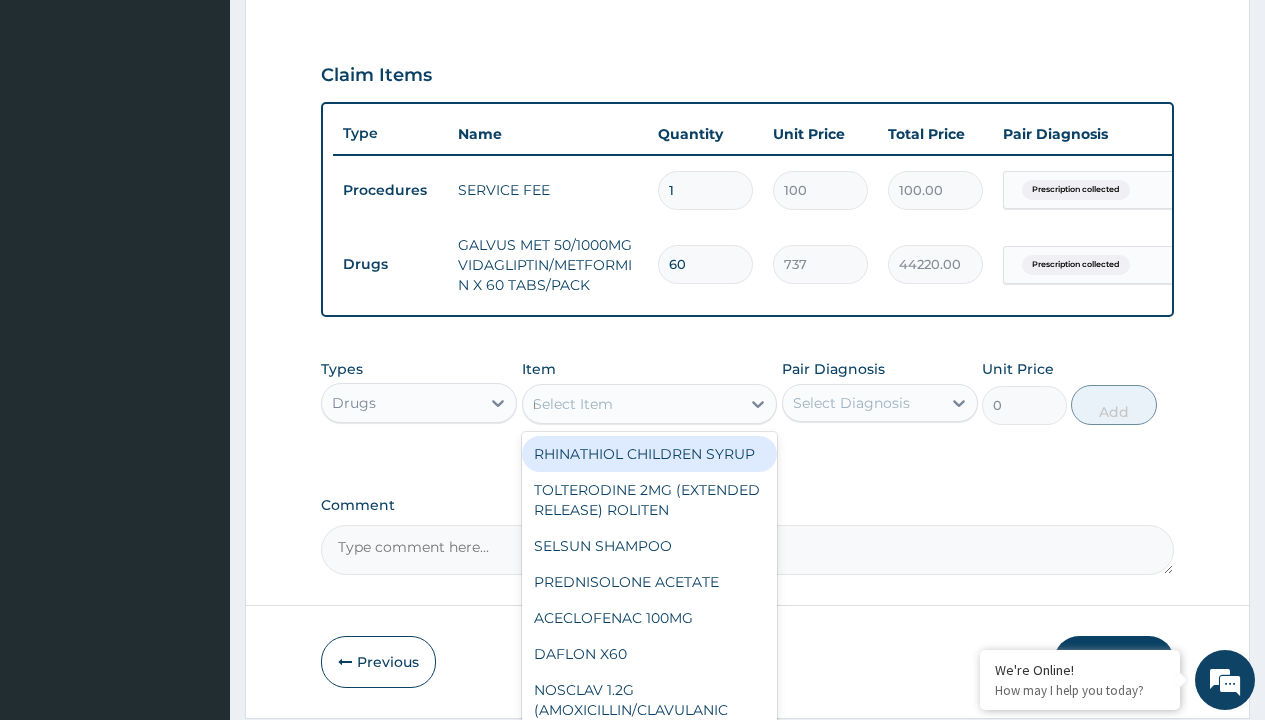 scroll, scrollTop: 0, scrollLeft: 0, axis: both 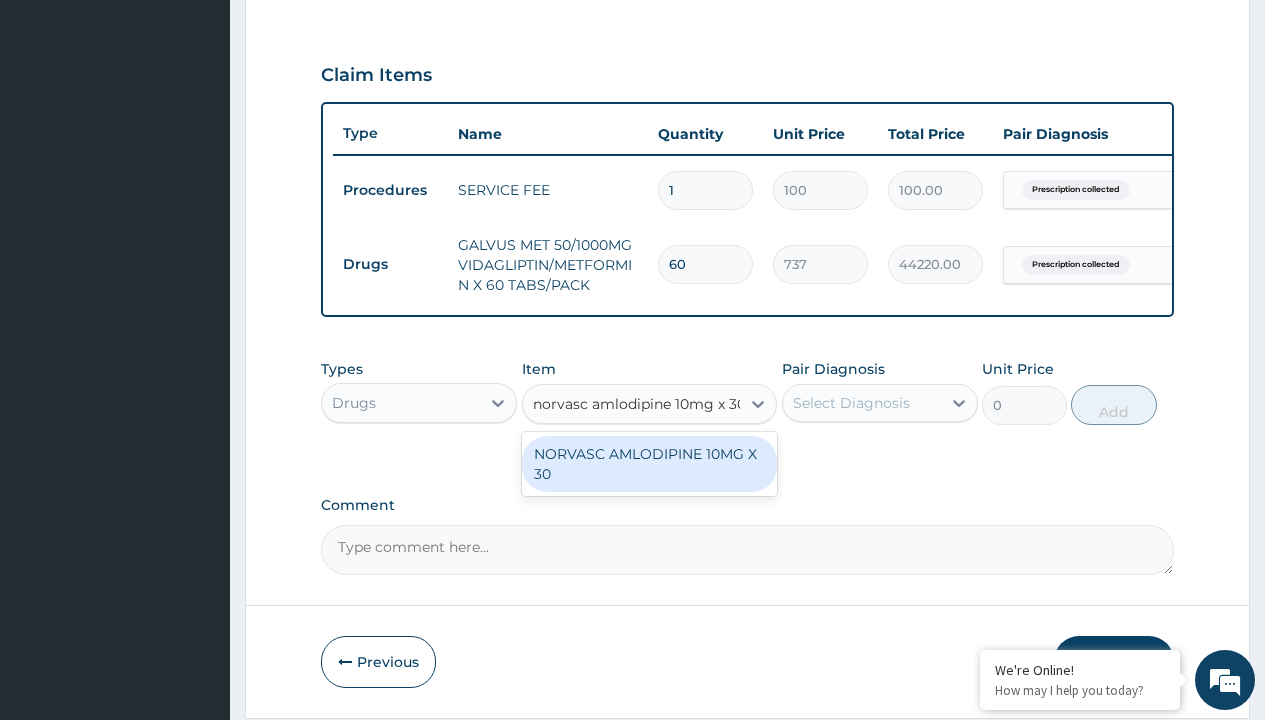 click on "NORVASC AMLODIPINE 10MG X 30" at bounding box center [650, 464] 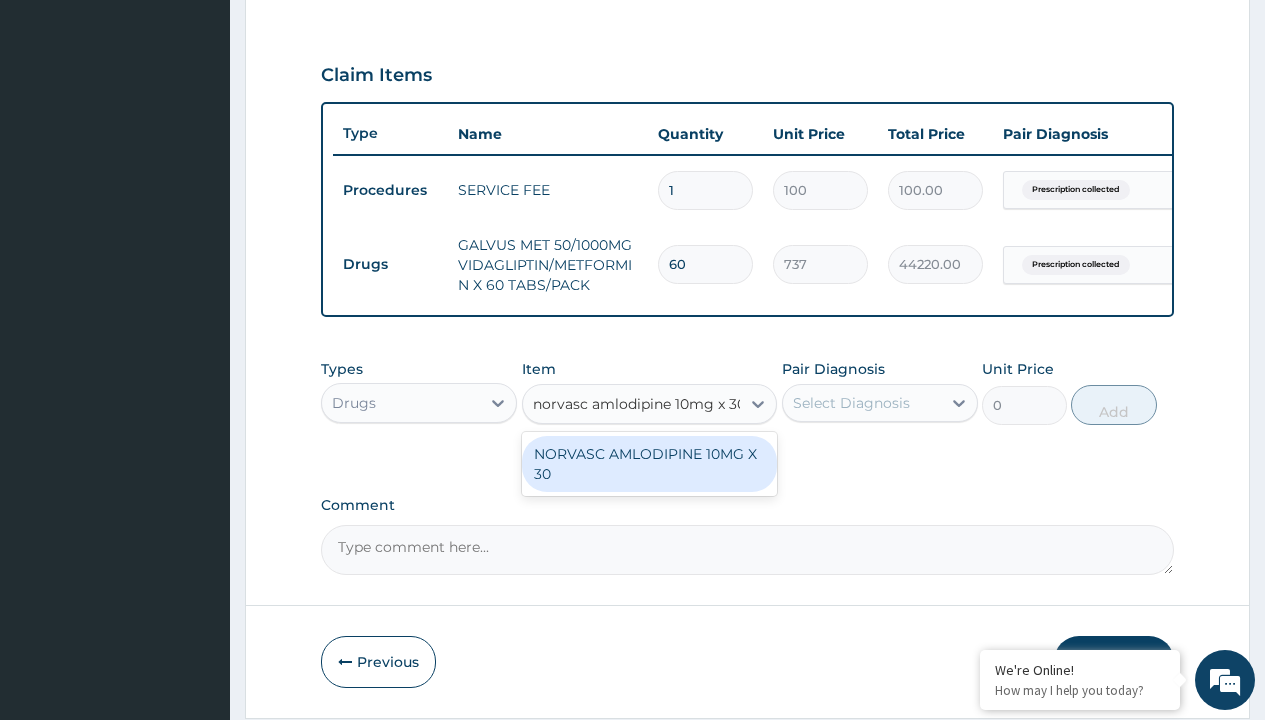 type 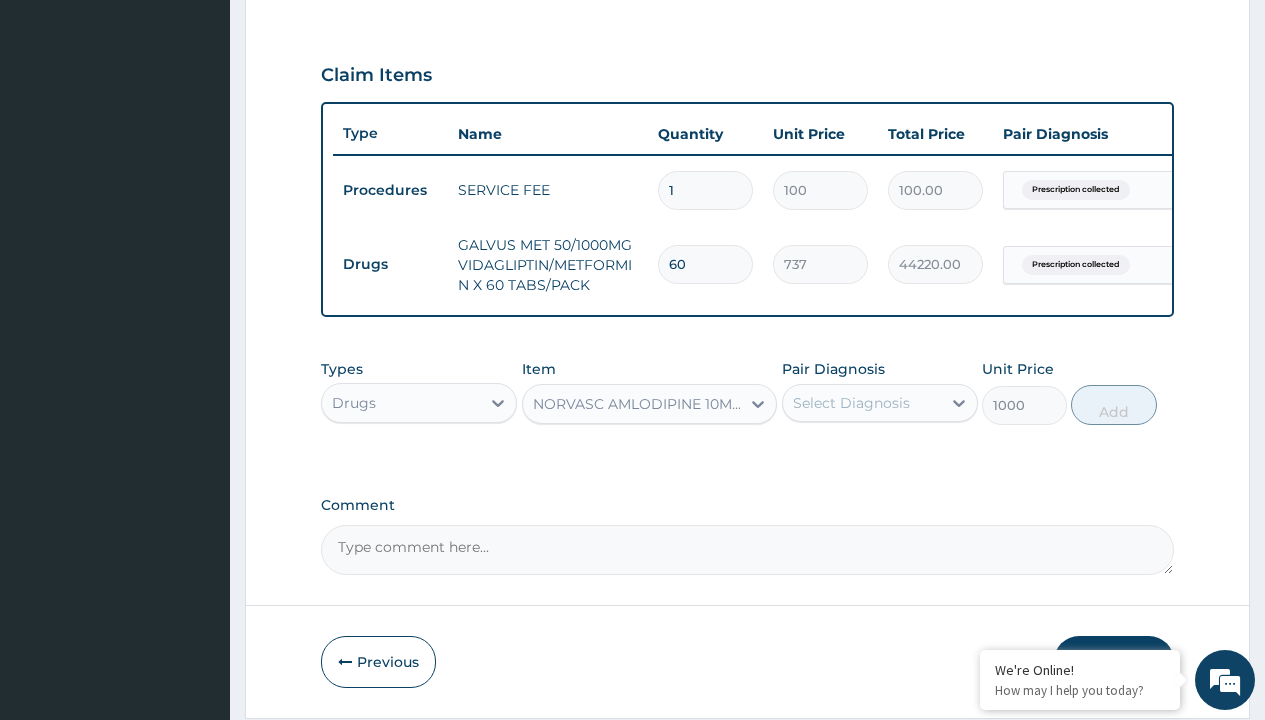 click on "Prescription collected" at bounding box center [409, -89] 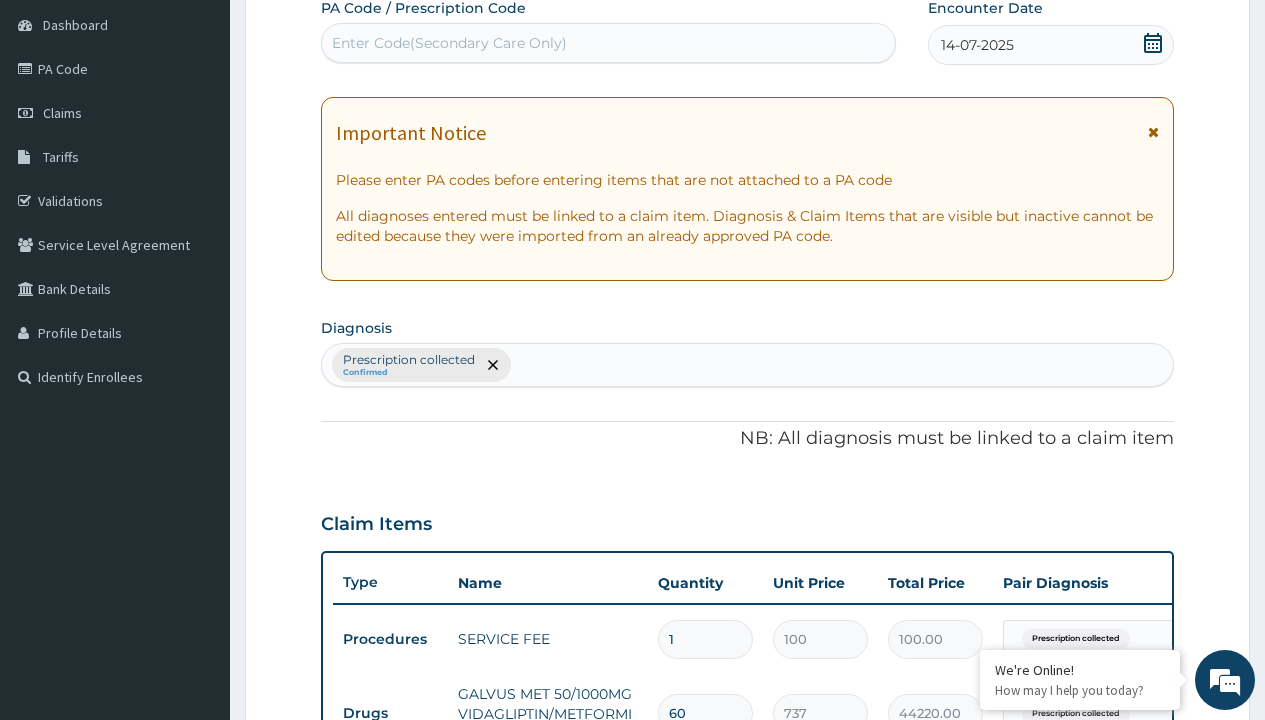 scroll, scrollTop: 349, scrollLeft: 0, axis: vertical 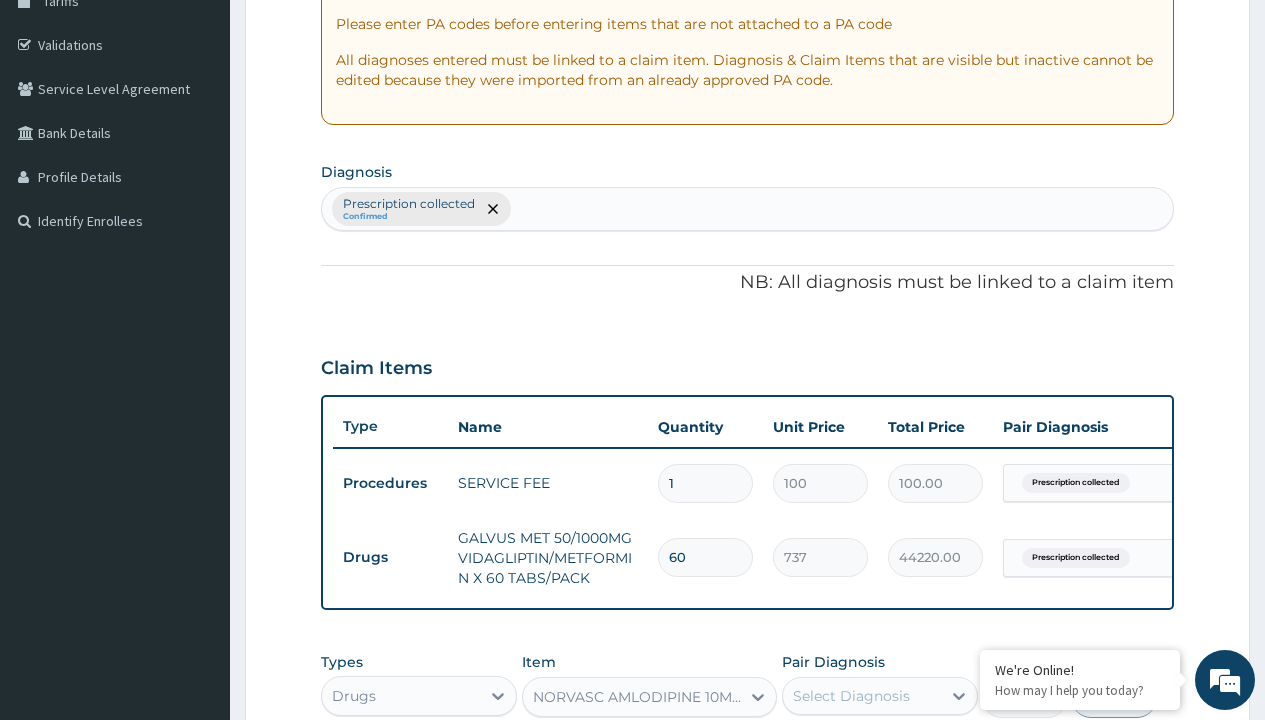 type on "prescription collected" 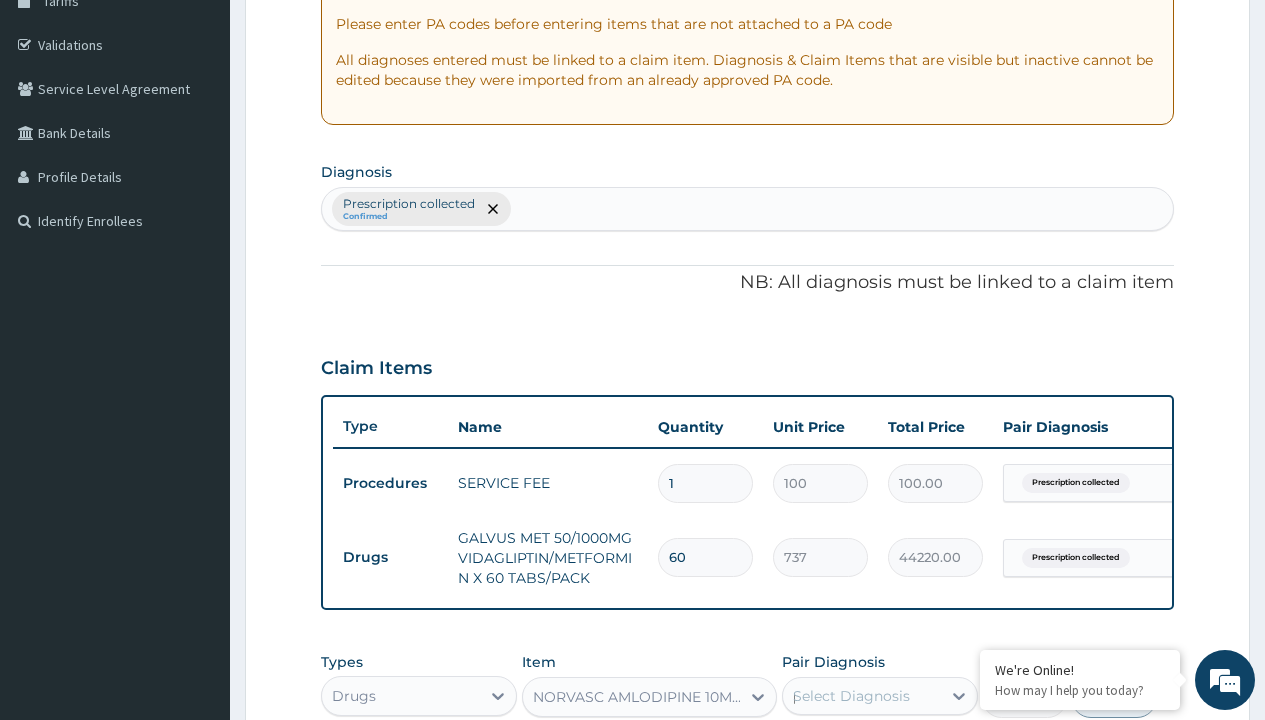 scroll, scrollTop: 0, scrollLeft: 0, axis: both 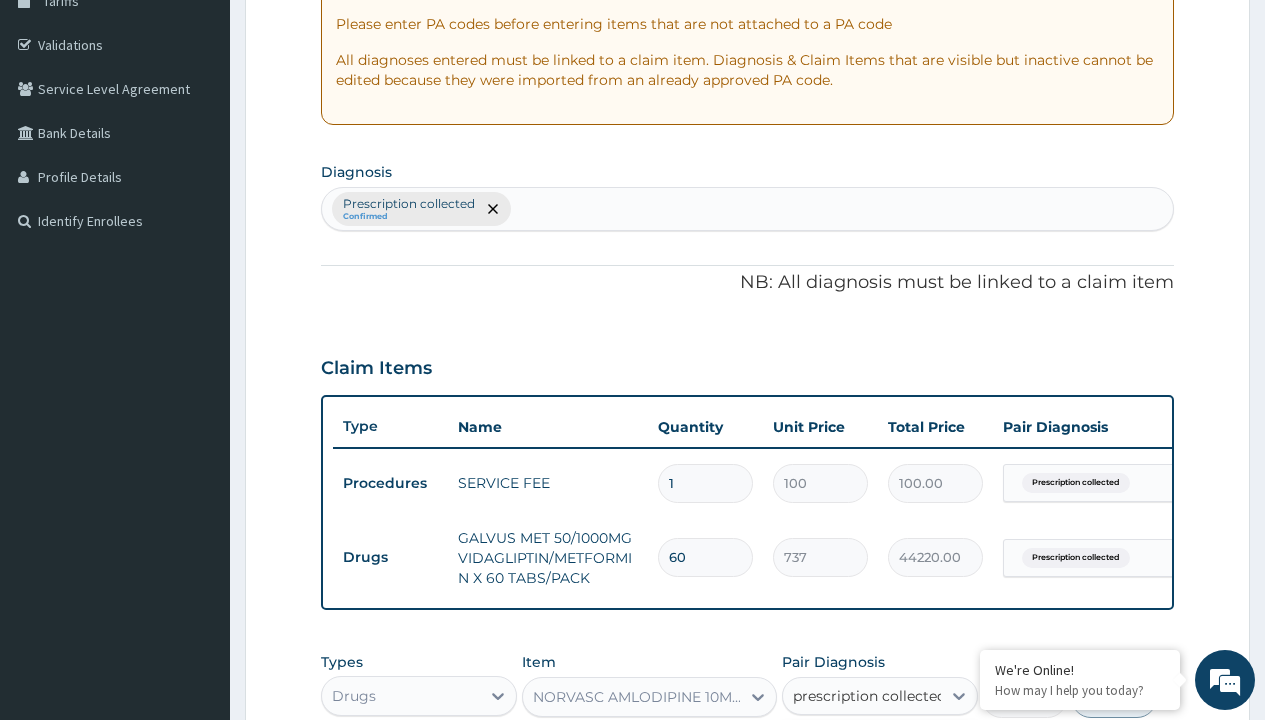 click on "Prescription collected" at bounding box center [890, 755] 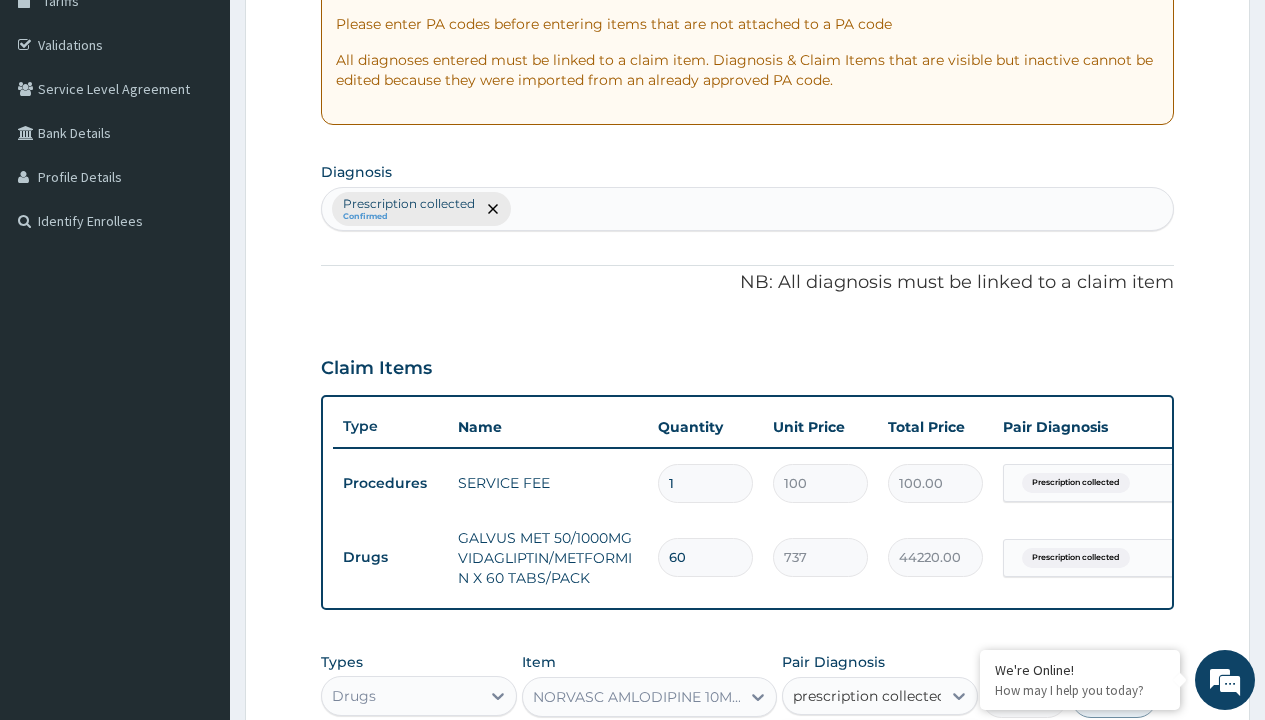 type 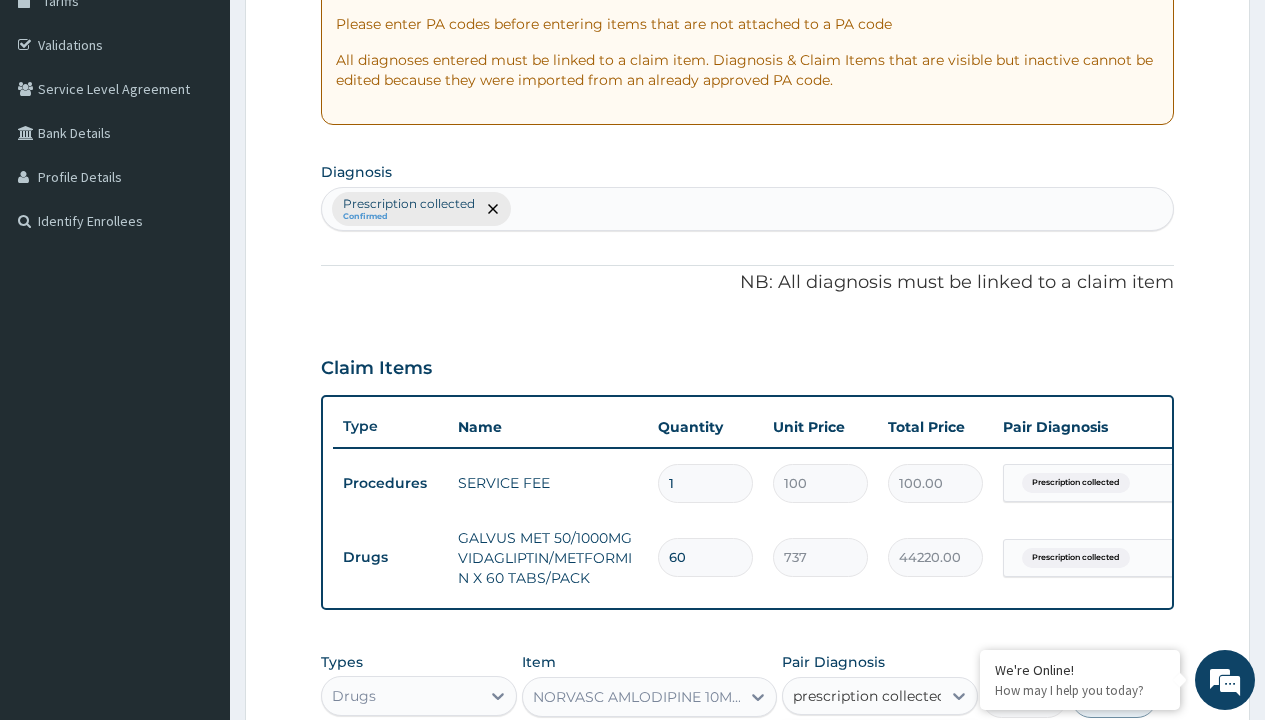 checkbox on "true" 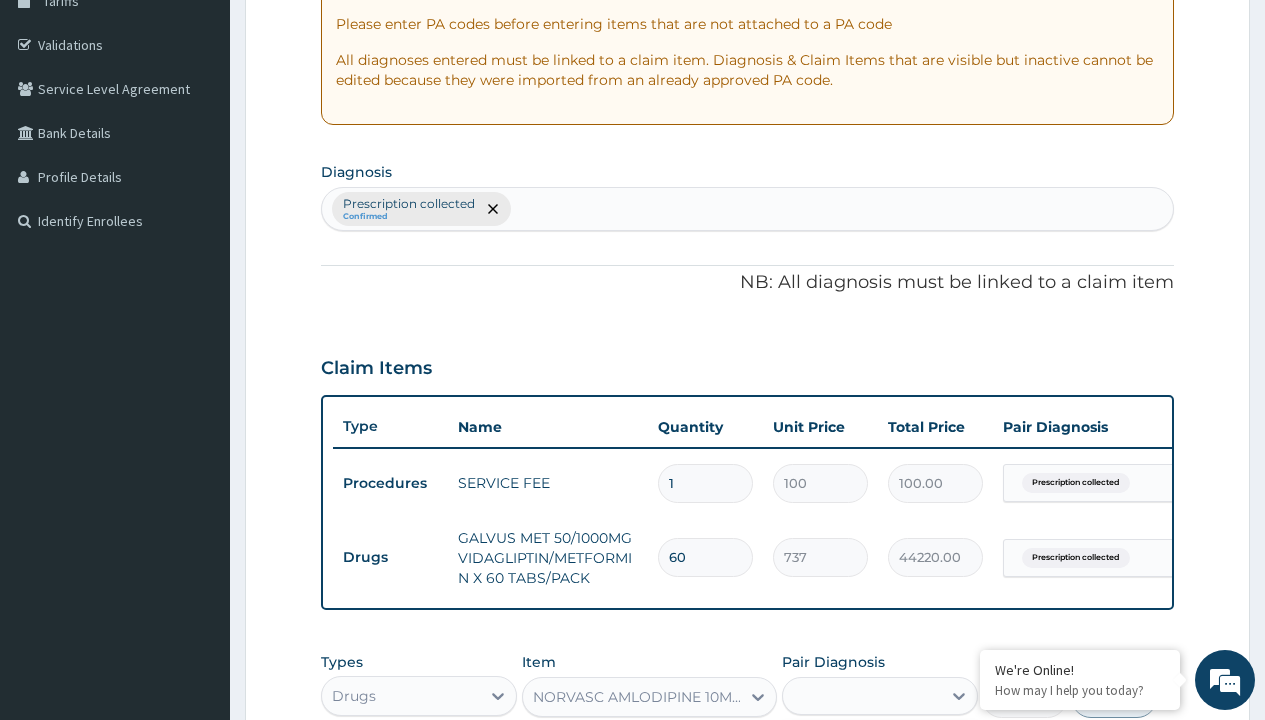 scroll, scrollTop: 722, scrollLeft: 0, axis: vertical 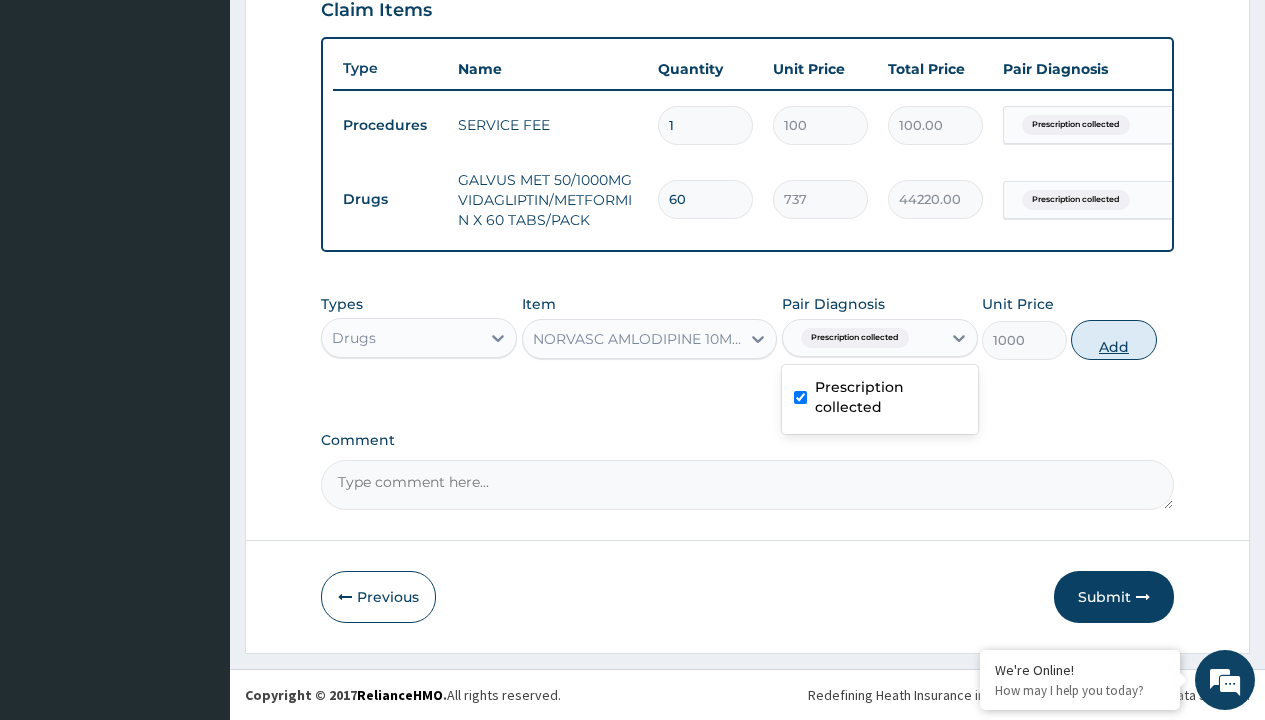 click on "Add" at bounding box center (1113, 340) 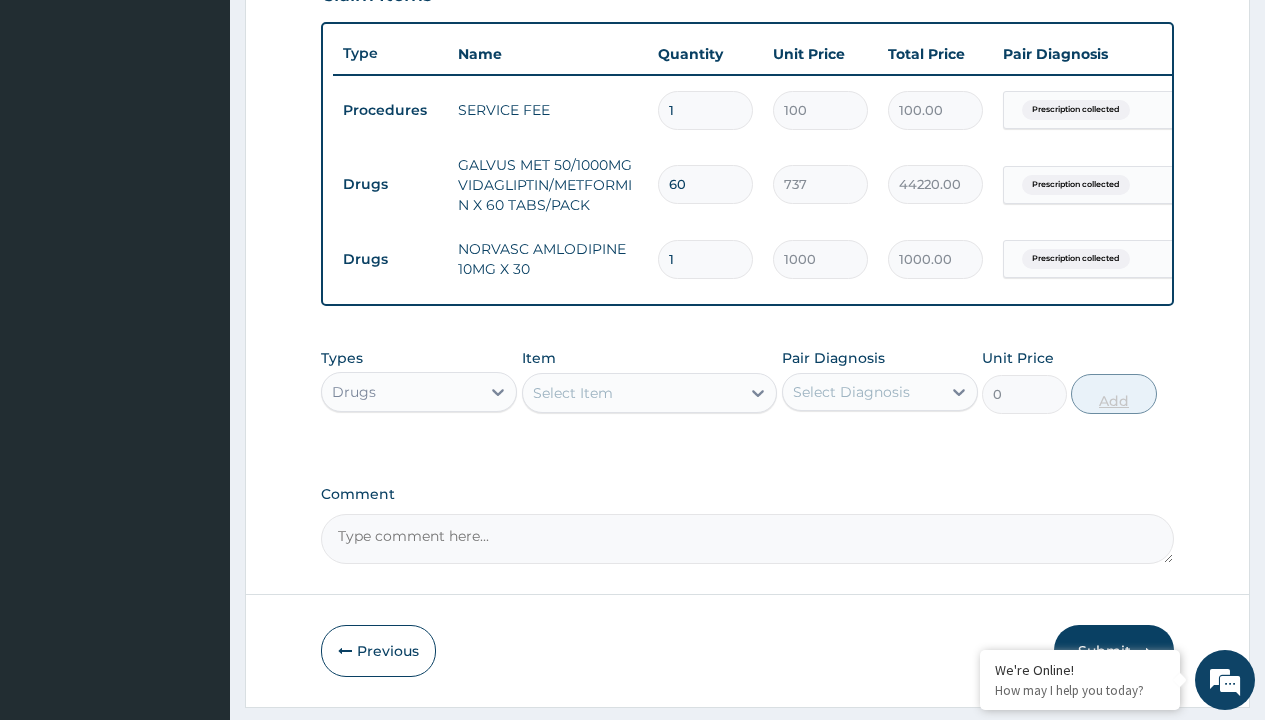 type on "30" 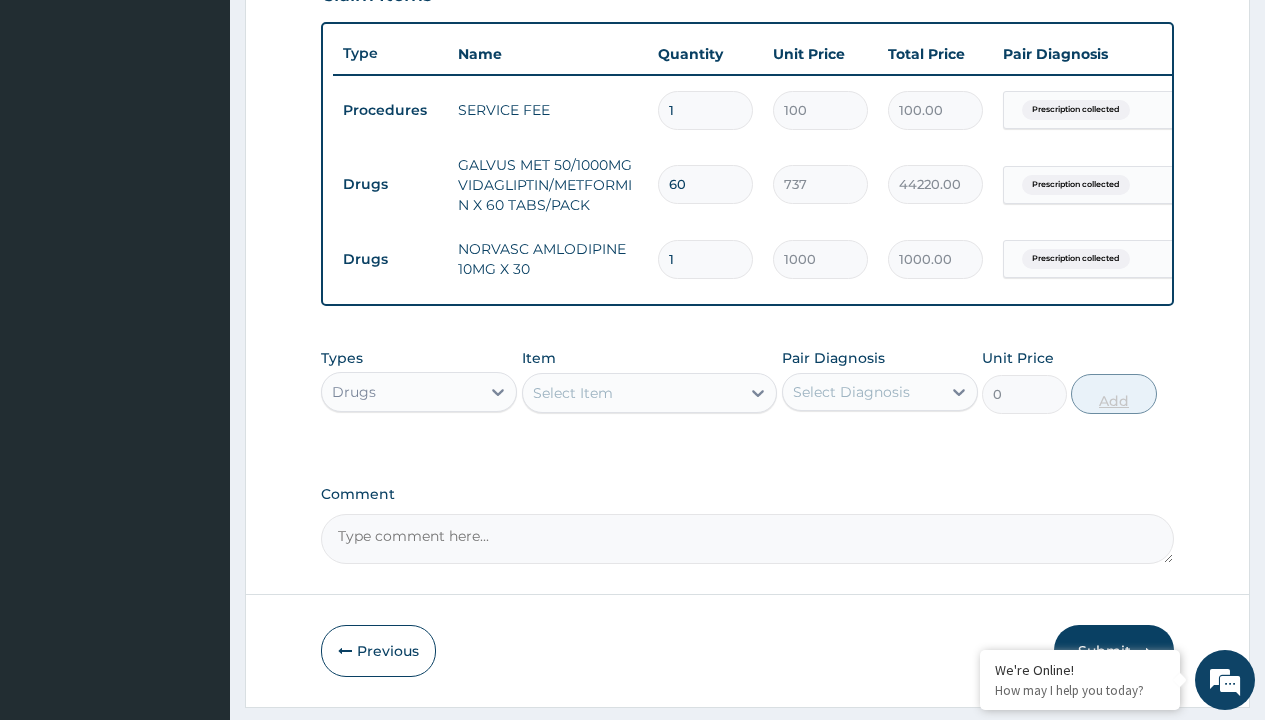 type on "30000.00" 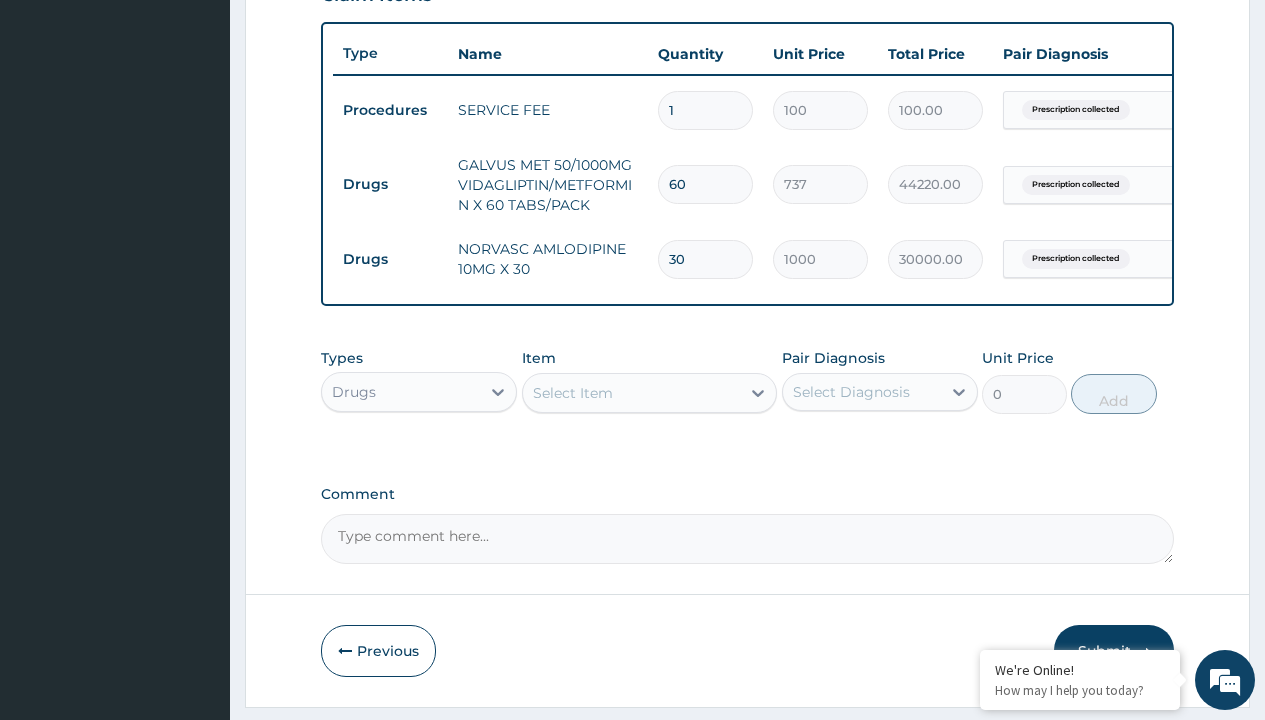 type on "30" 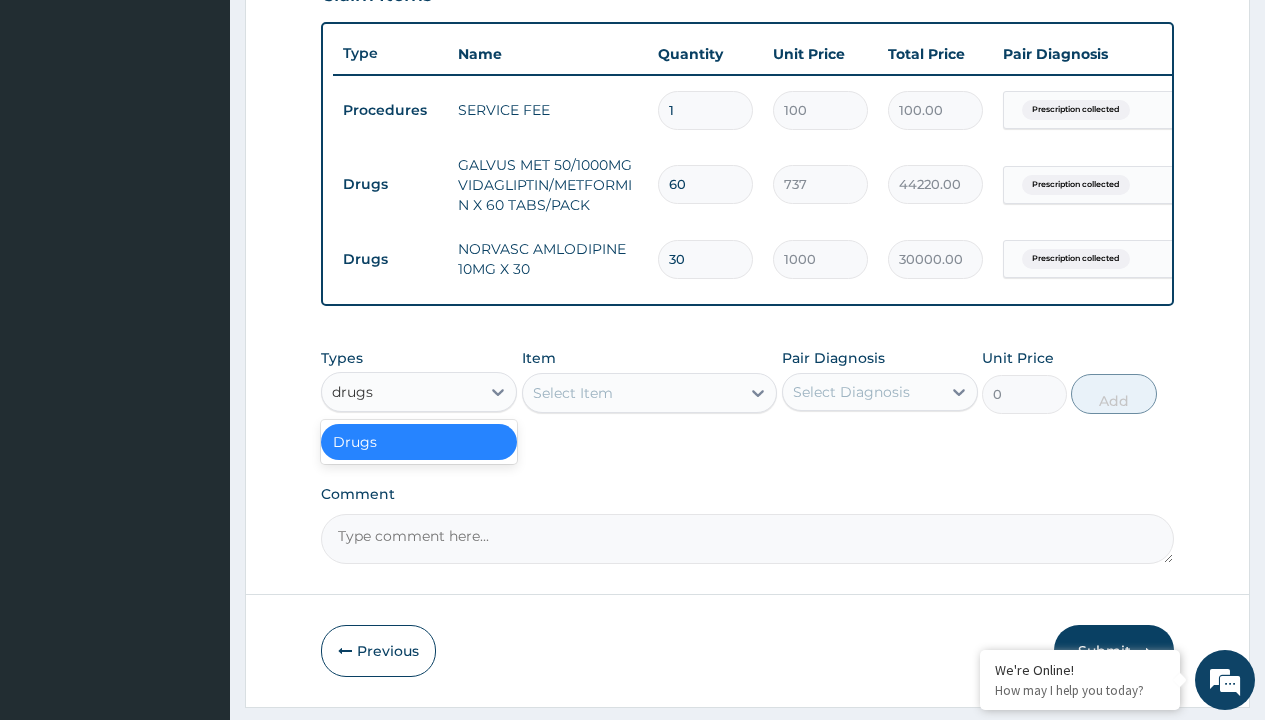 click on "Drugs" at bounding box center [419, 442] 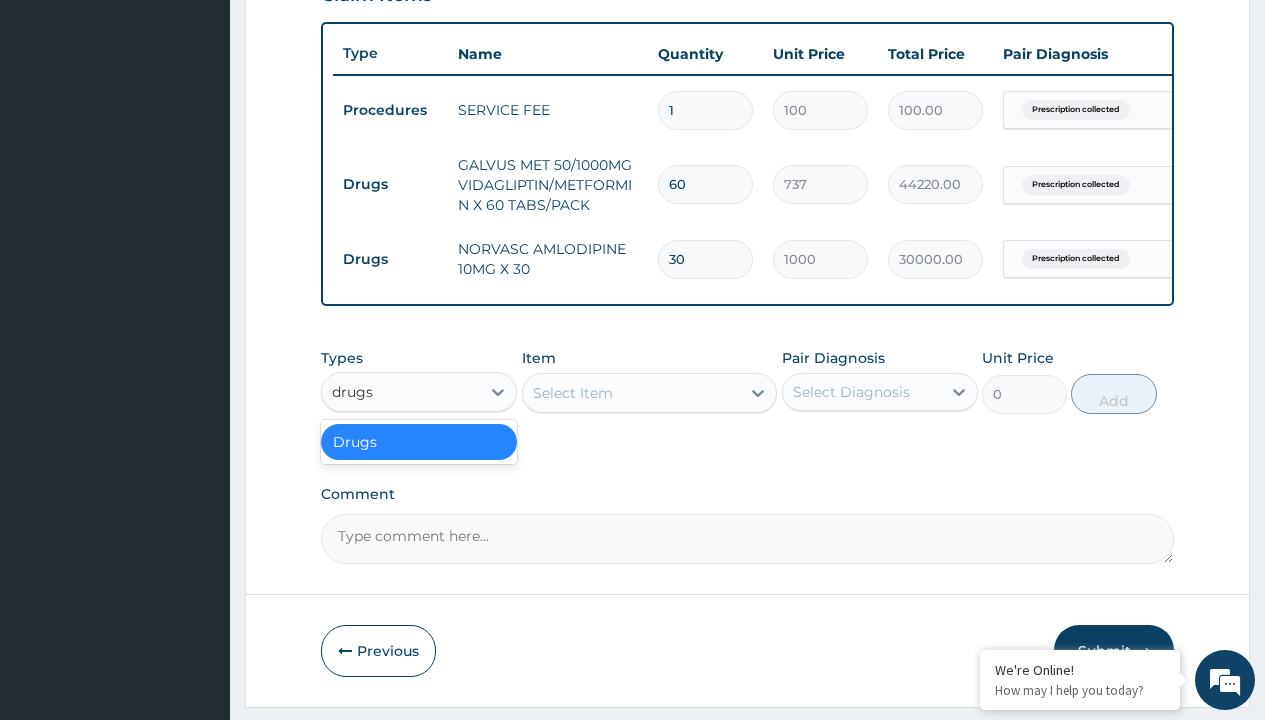 type 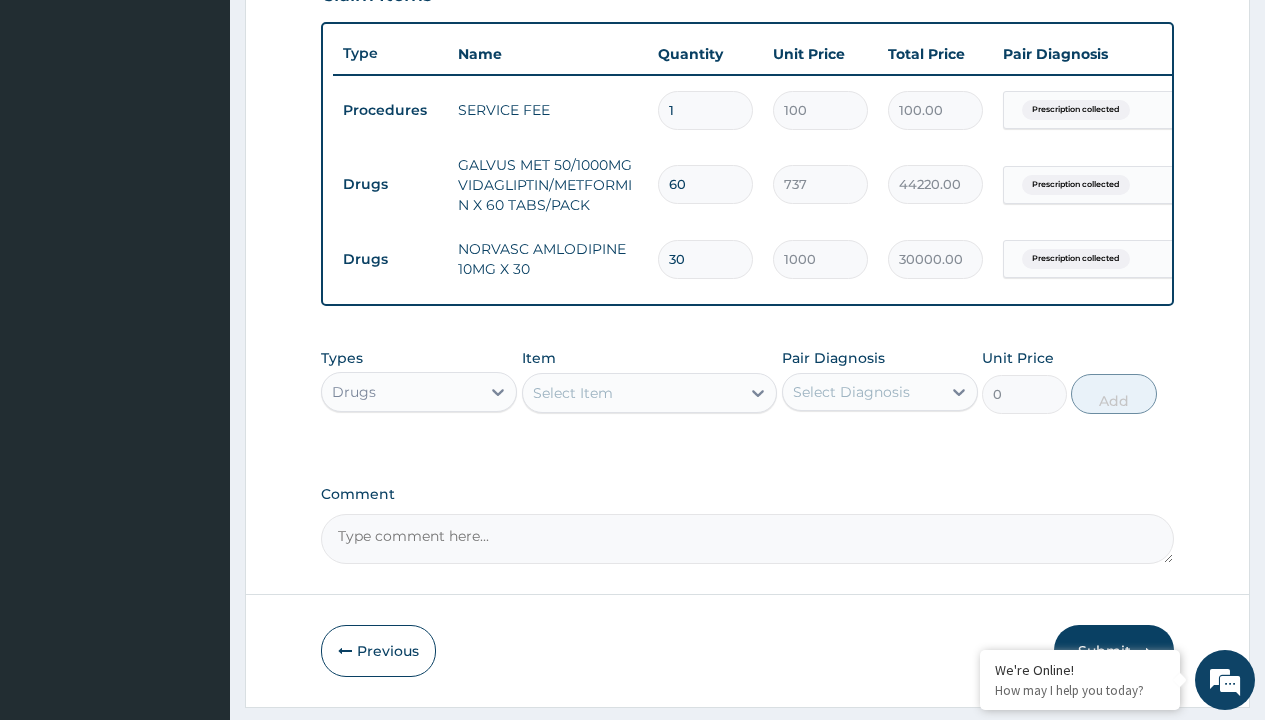 click on "Select Item" at bounding box center (573, 393) 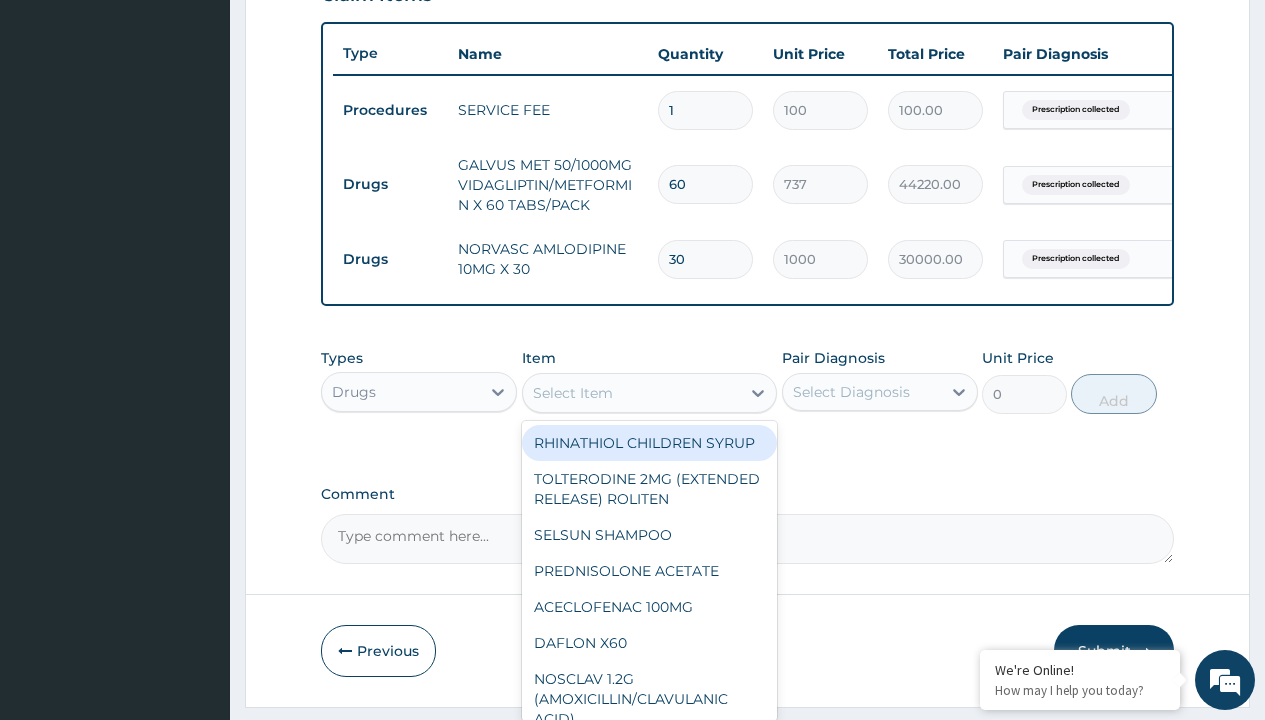 type on "amaryl 2mg x 30" 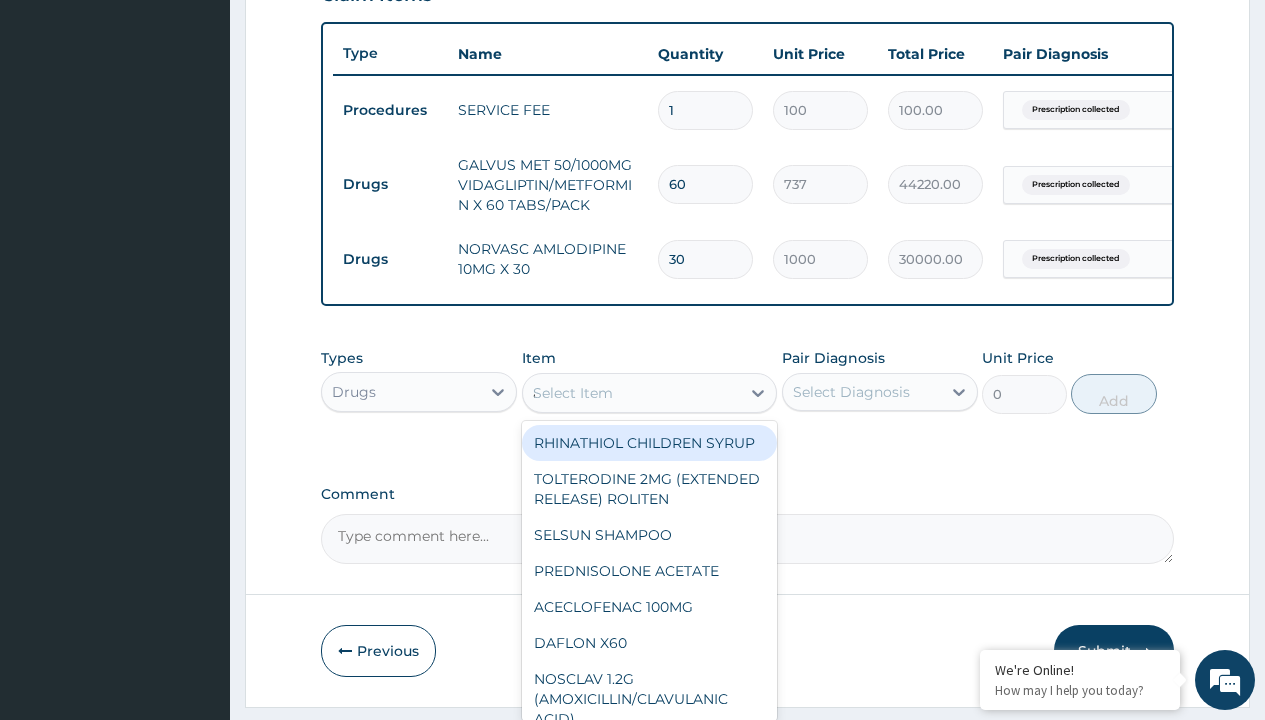 scroll, scrollTop: 0, scrollLeft: 0, axis: both 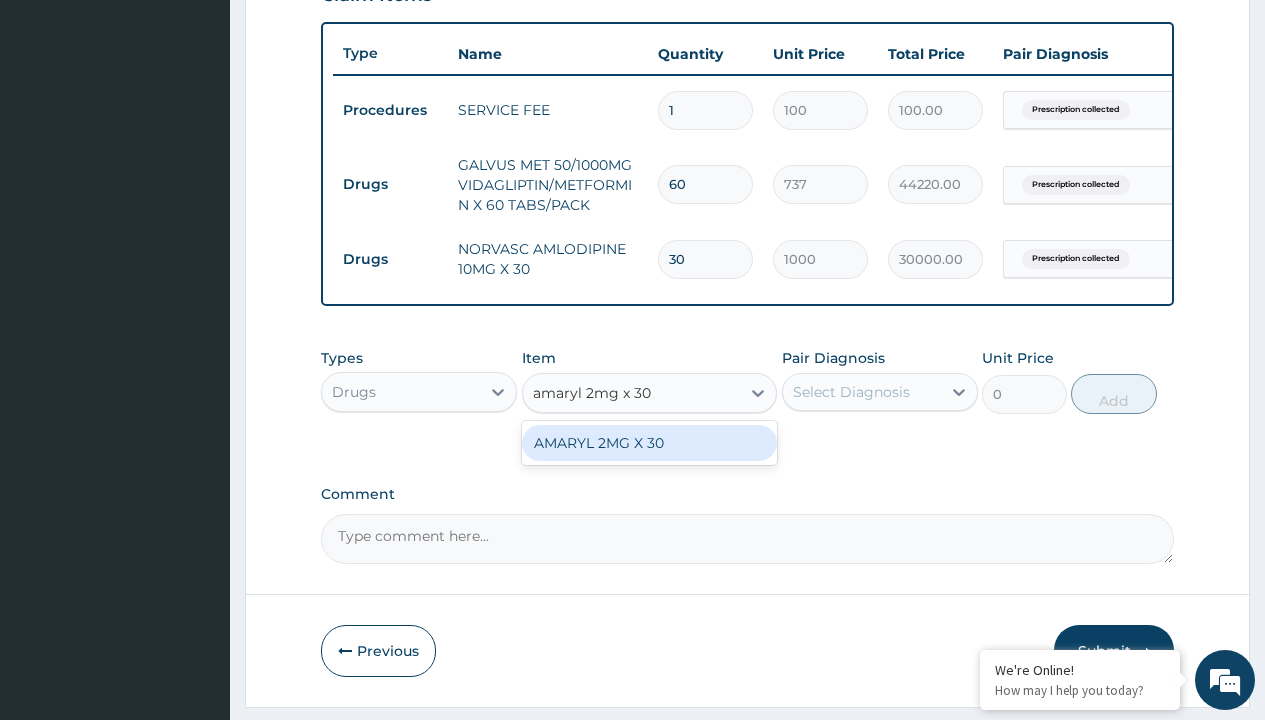 click on "AMARYL 2MG X 30" at bounding box center (650, 443) 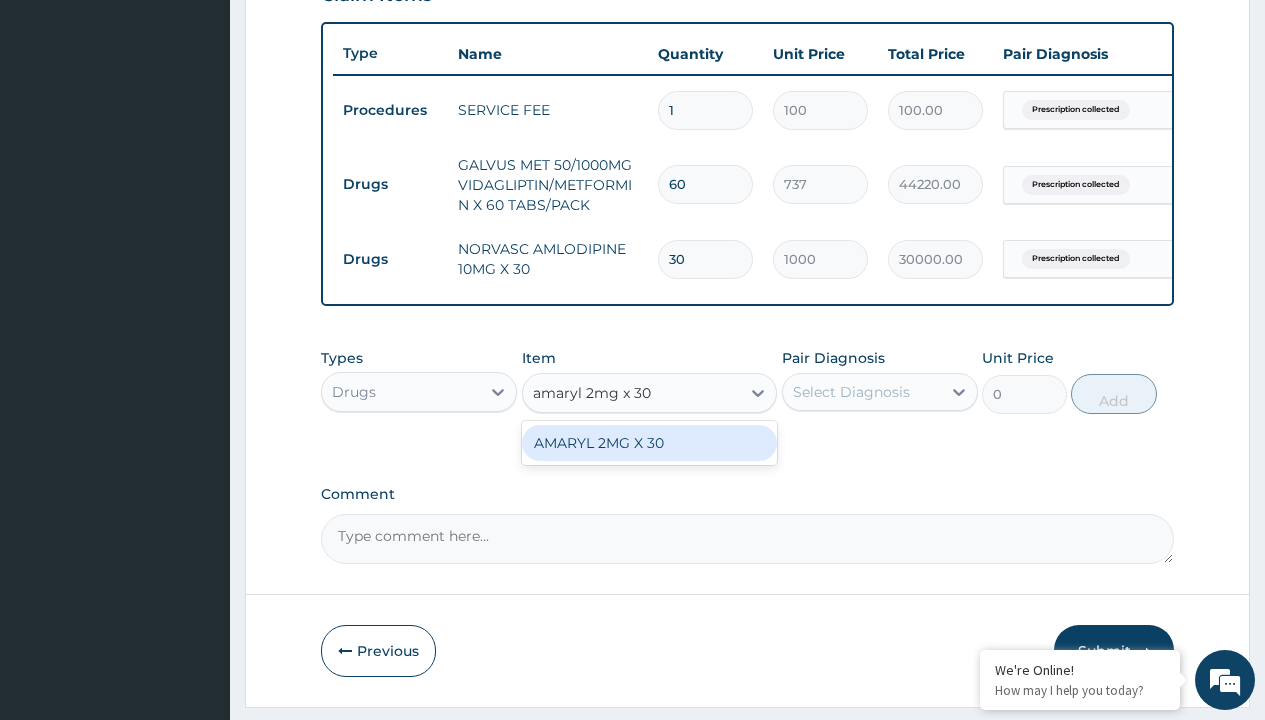 type 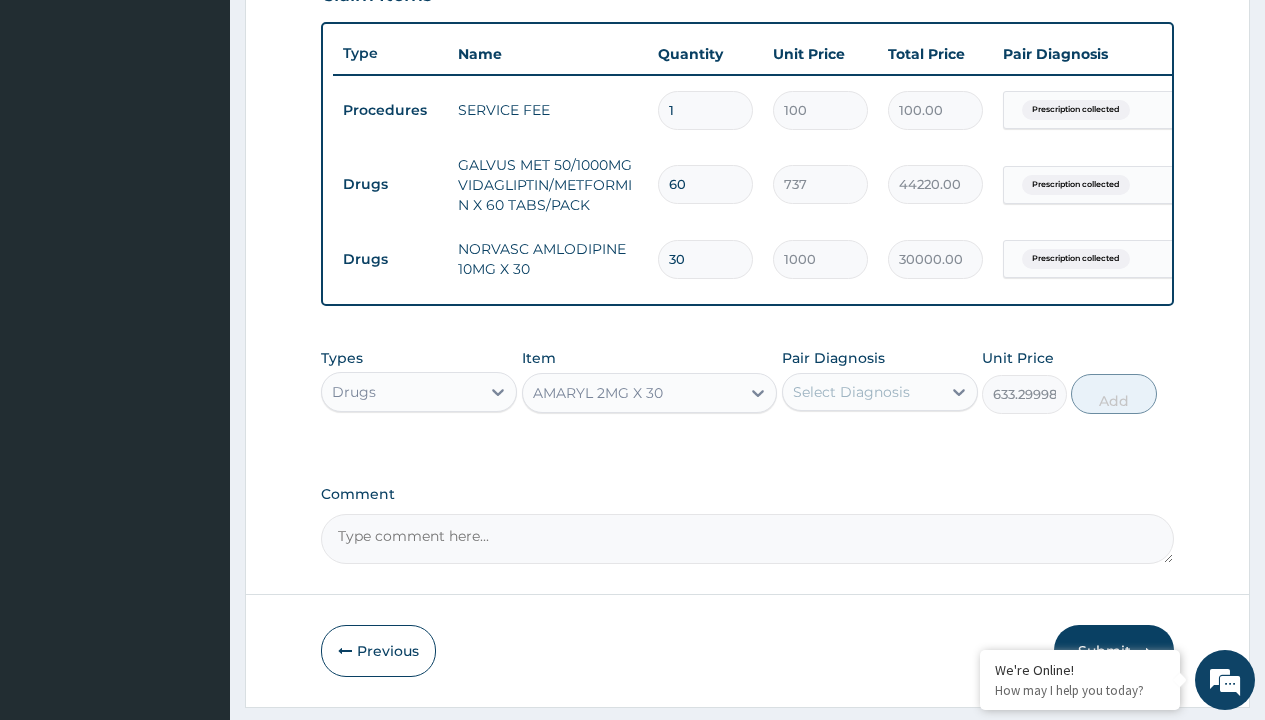 click on "Prescription collected" at bounding box center (409, -169) 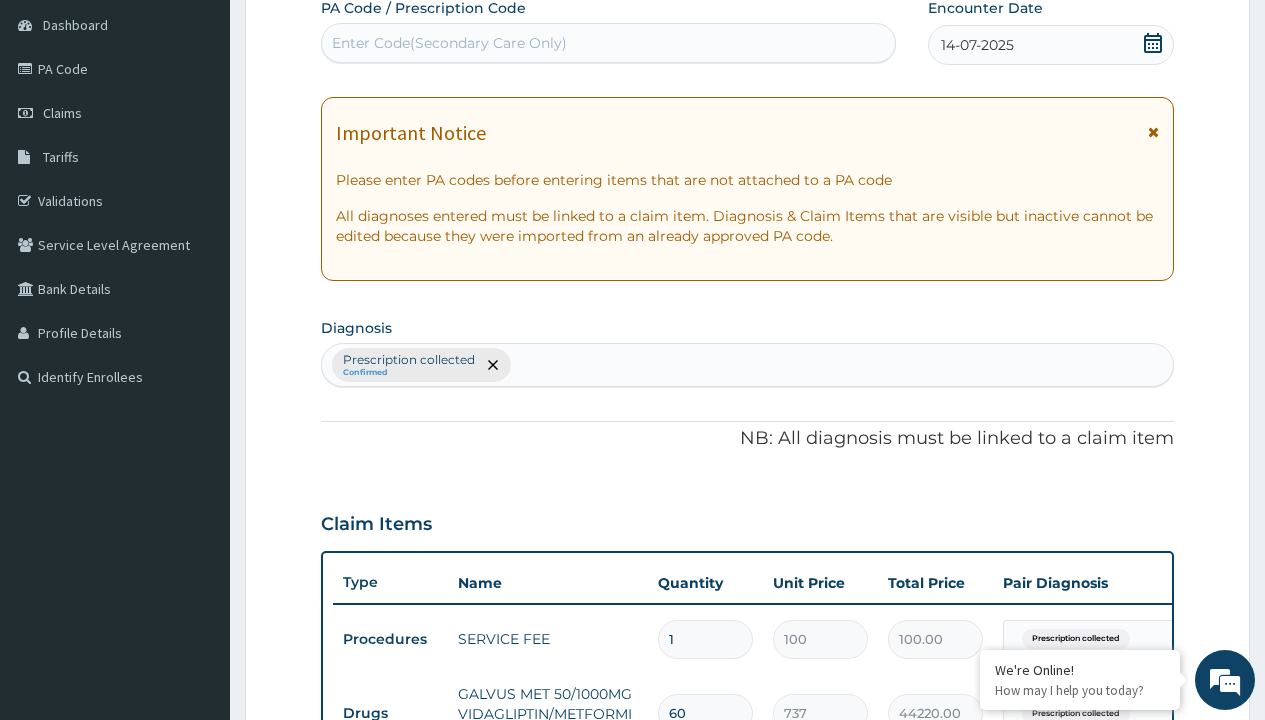 type on "prescription collected" 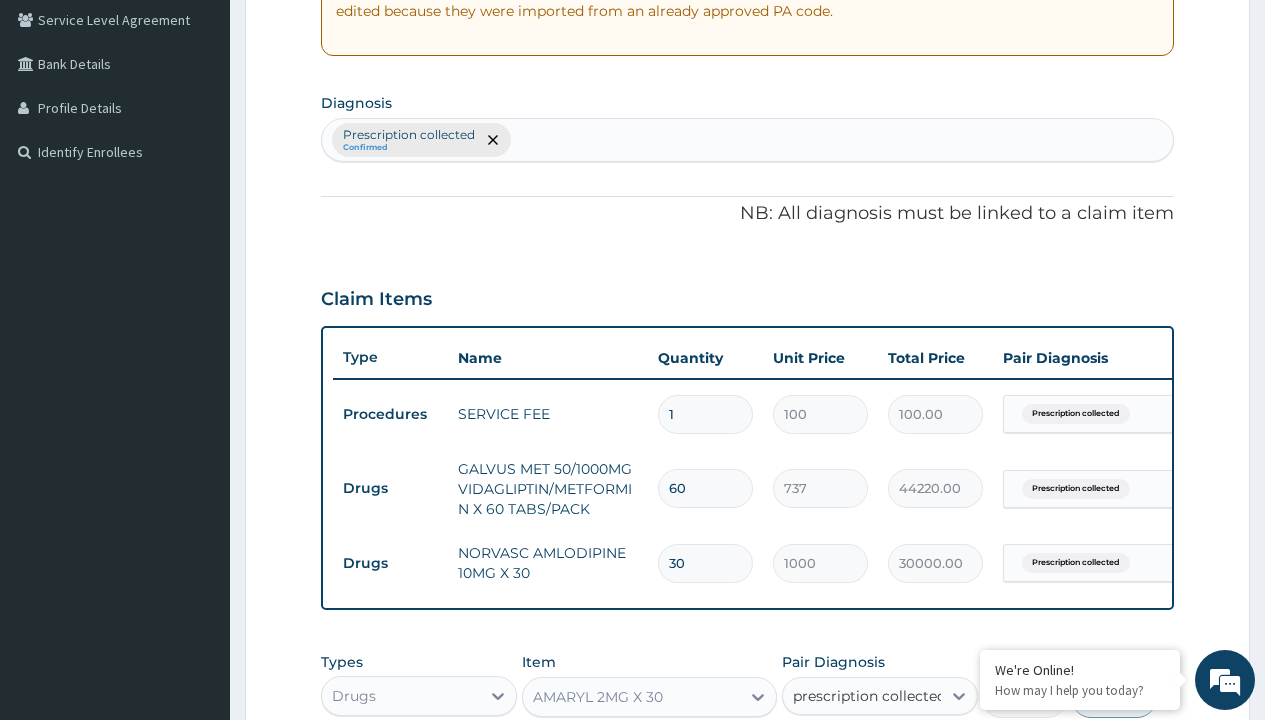 click on "Prescription collected" at bounding box center [890, 755] 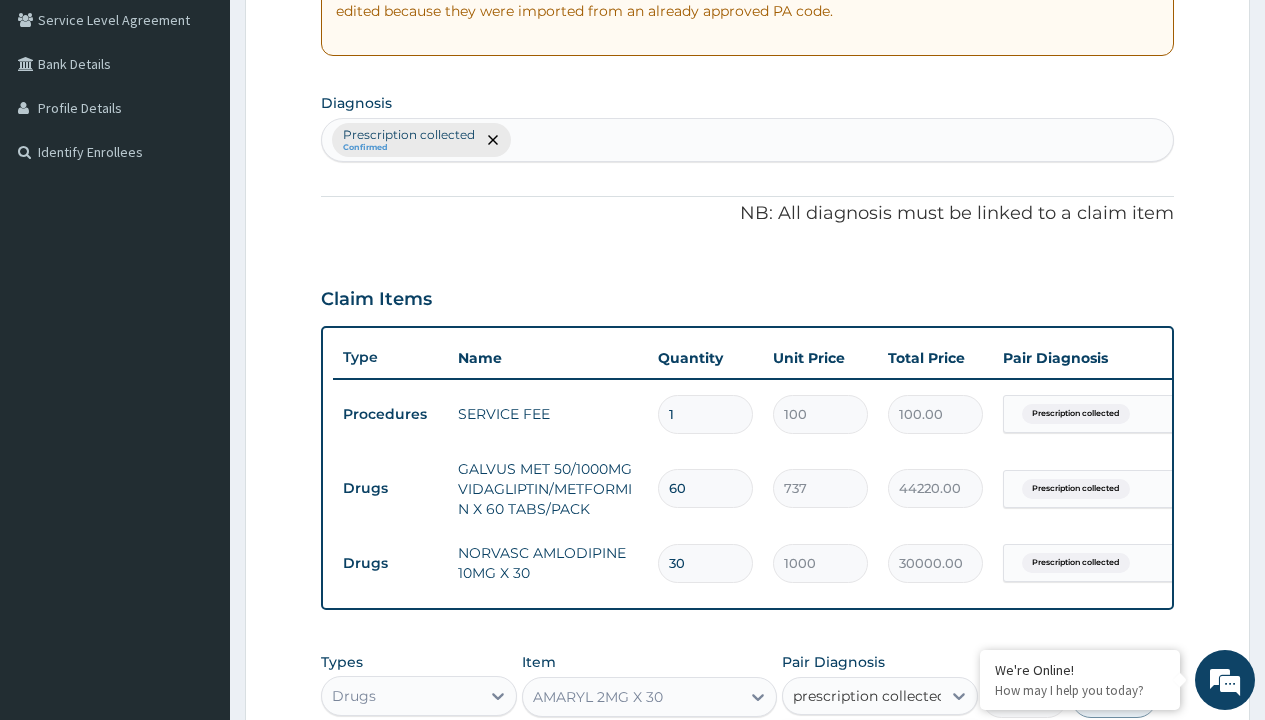 type 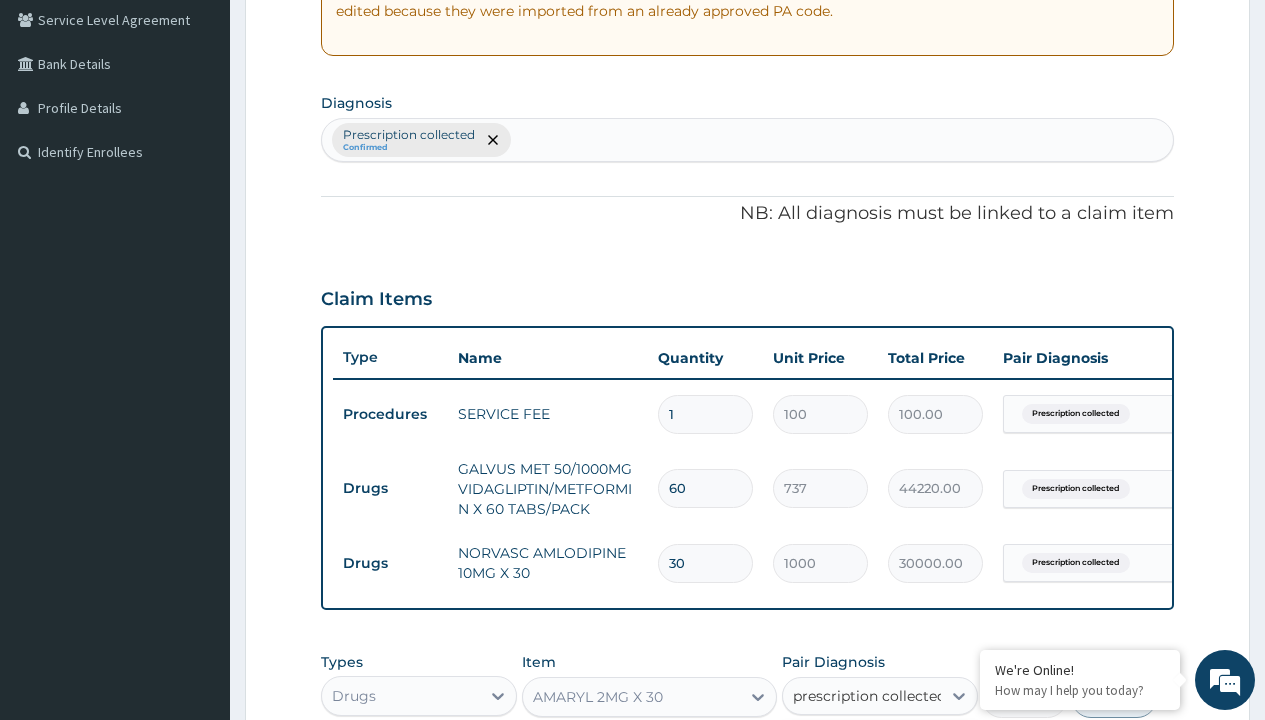checkbox on "true" 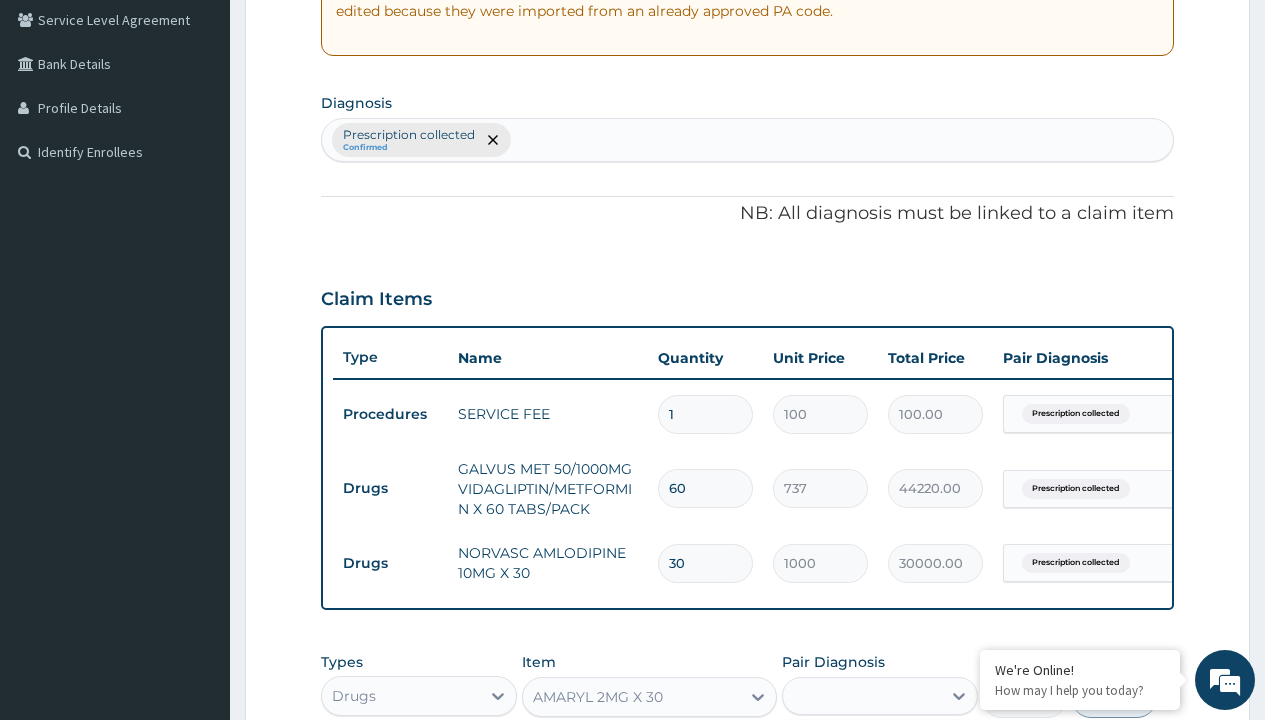 scroll, scrollTop: 791, scrollLeft: 0, axis: vertical 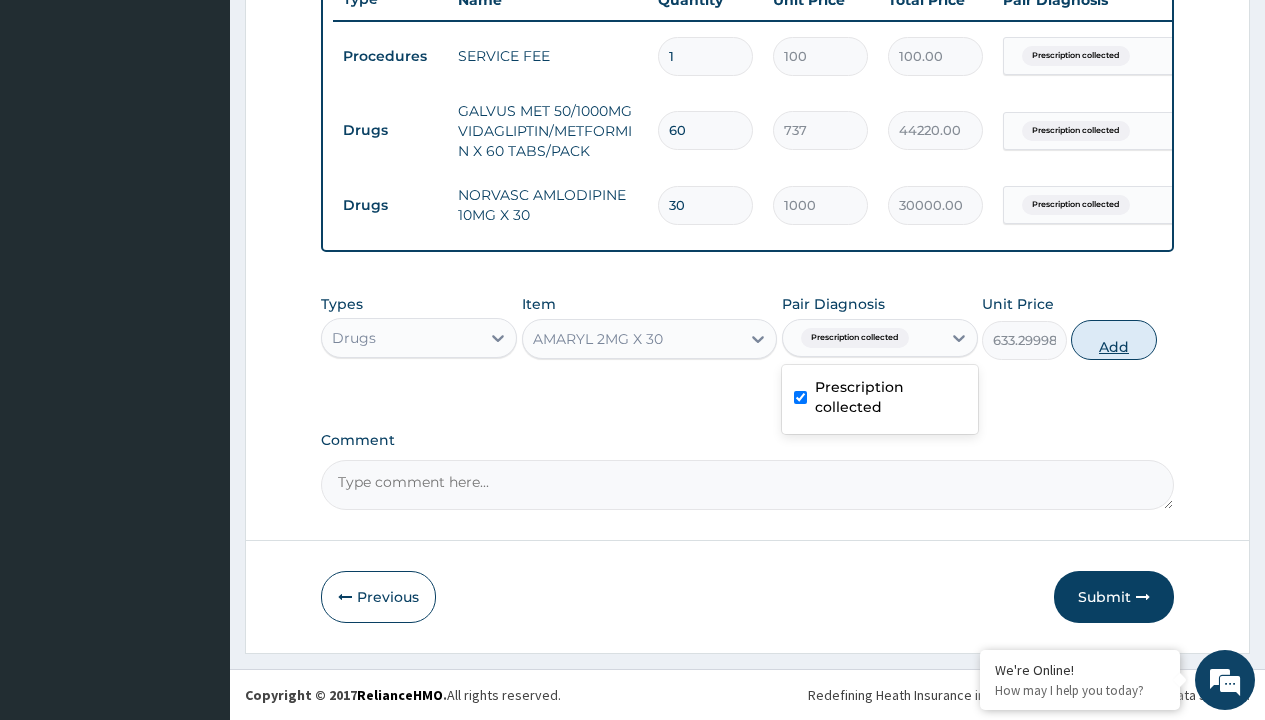 click on "Add" at bounding box center (1113, 340) 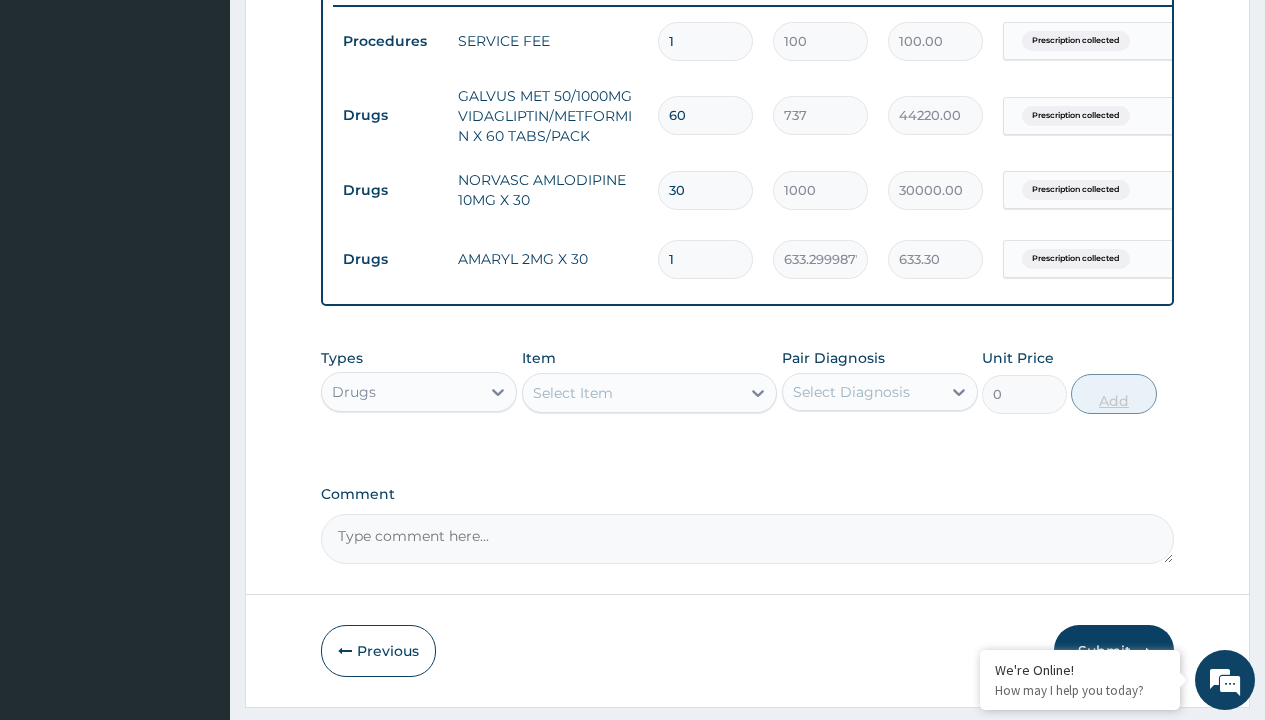 type on "30" 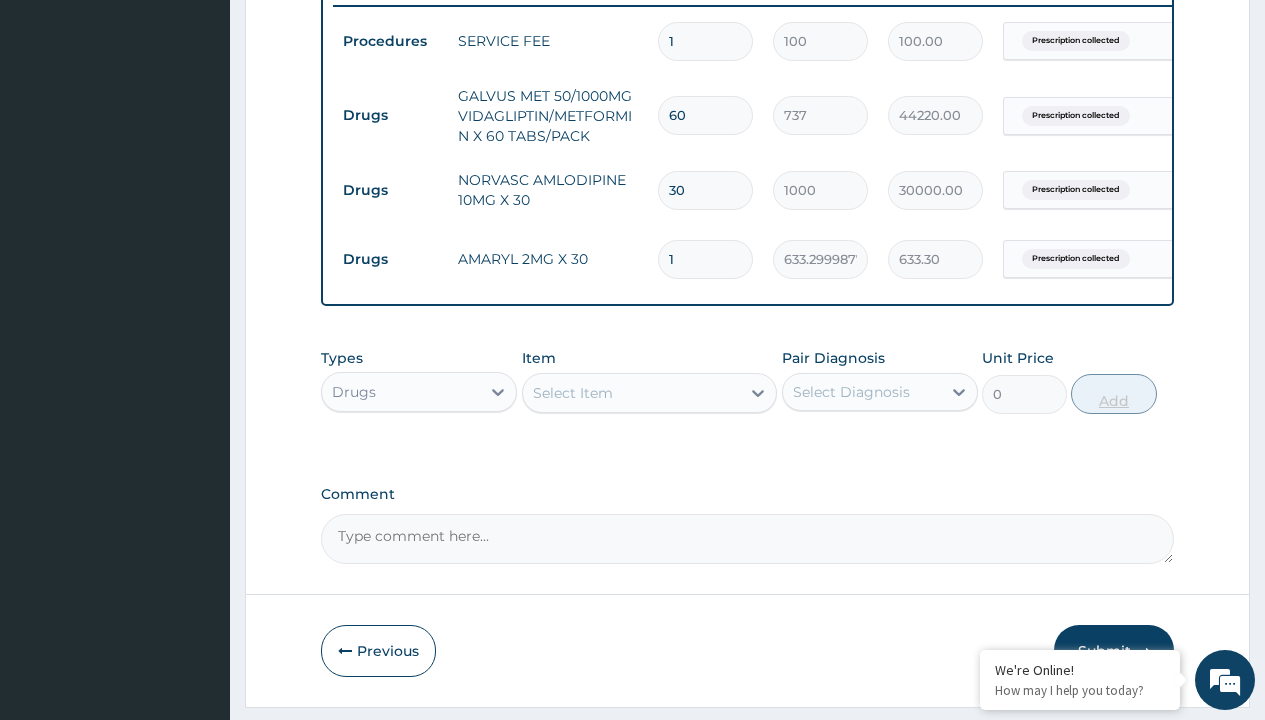 type on "18999.00" 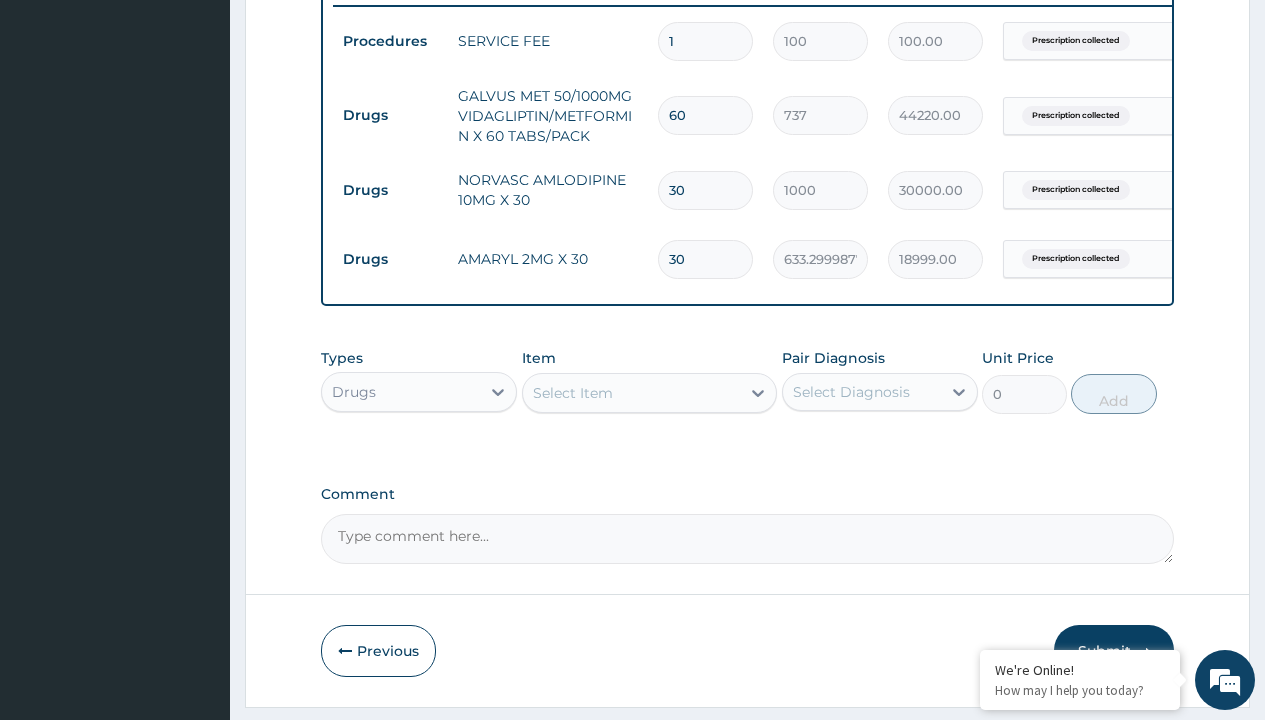 type on "30" 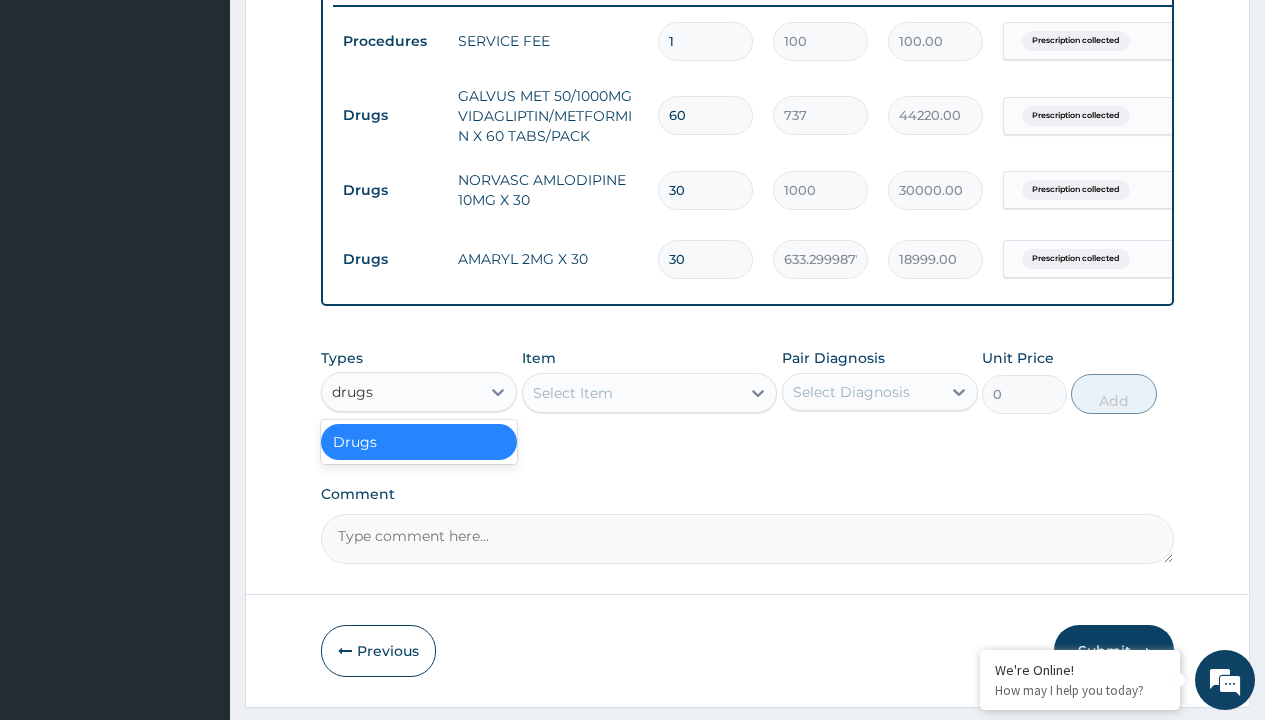 click on "Drugs" at bounding box center (419, 442) 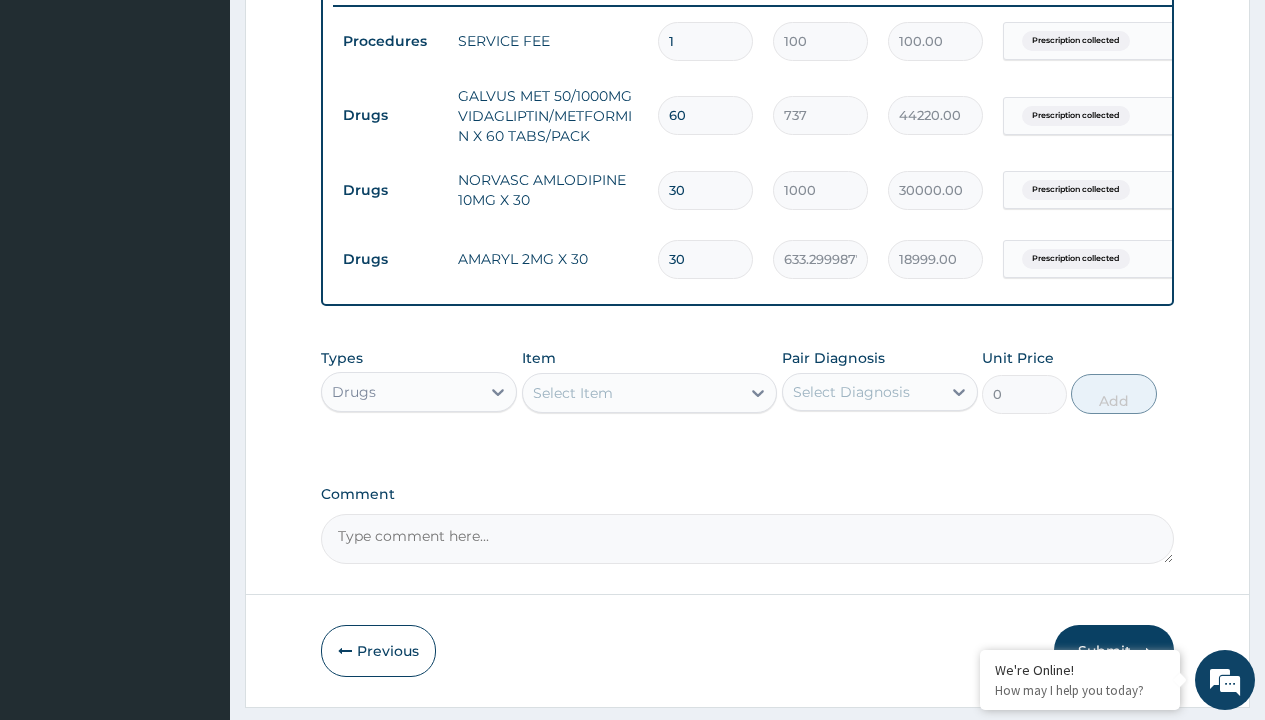 click on "Select Item" at bounding box center (573, 393) 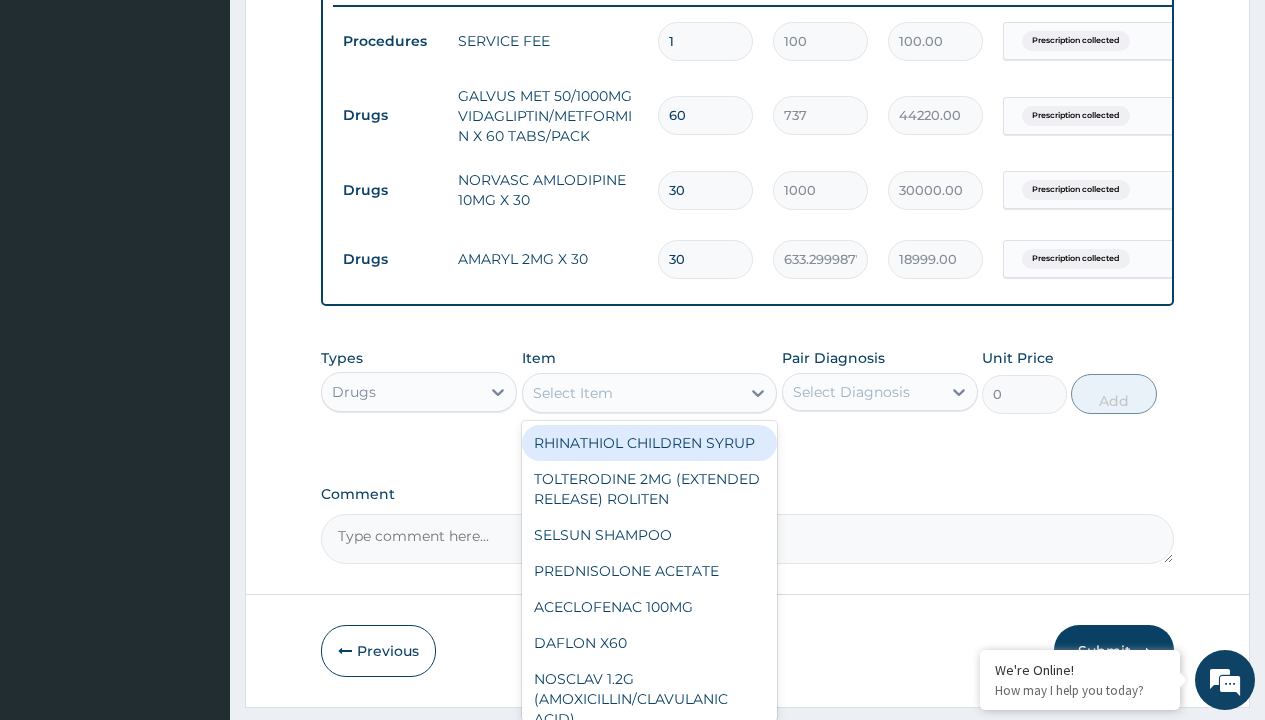 type on "febuxostat 40mg tablets" 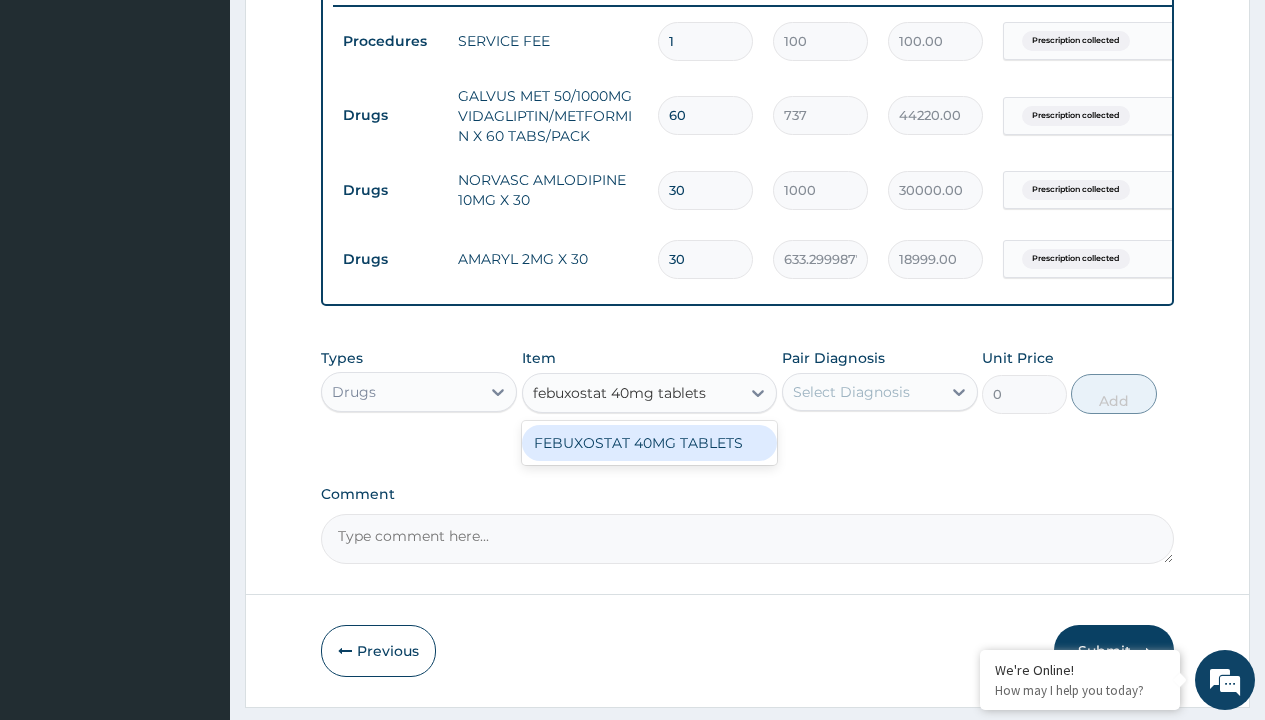 scroll, scrollTop: 0, scrollLeft: 0, axis: both 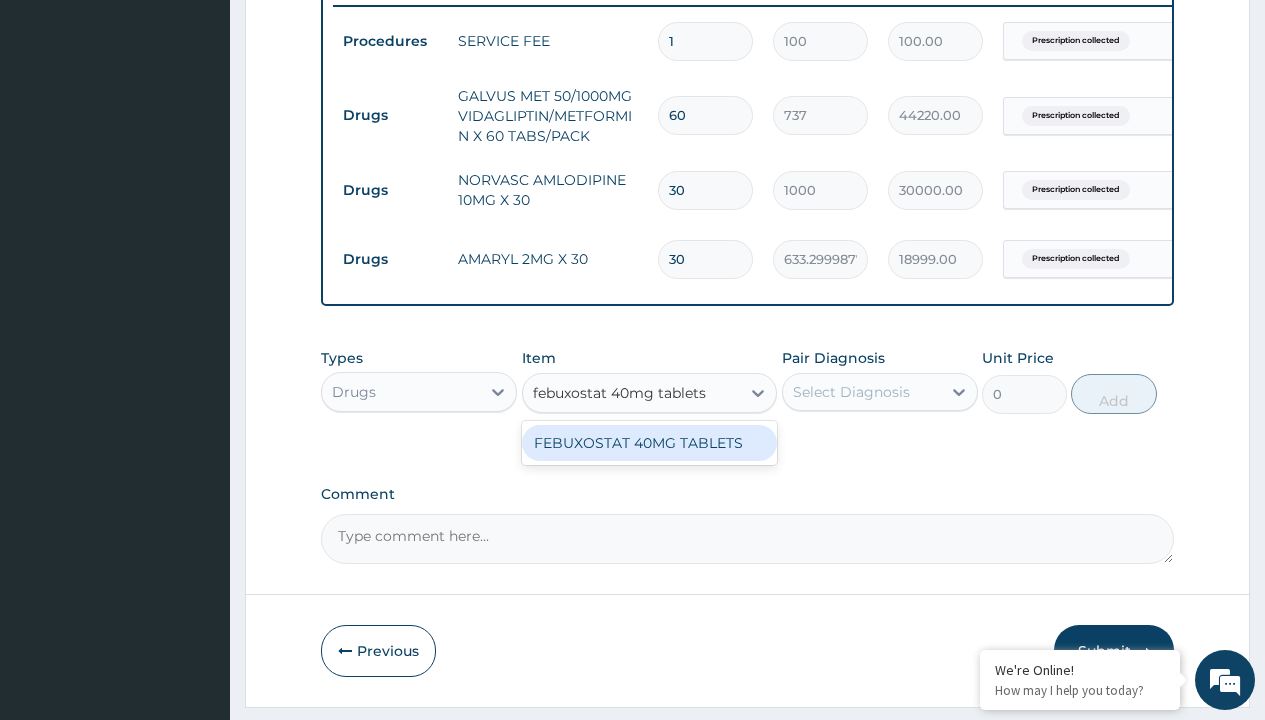 click on "FEBUXOSTAT 40MG TABLETS" at bounding box center [650, 443] 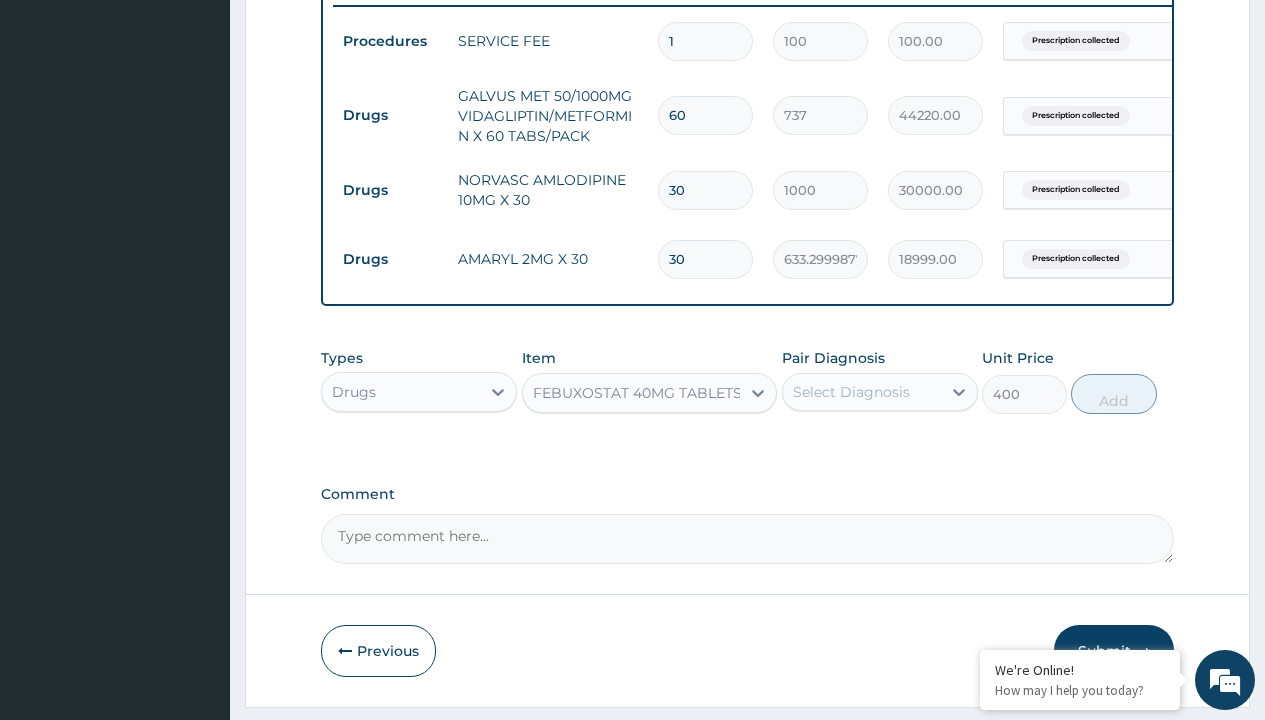 click on "Prescription collected" at bounding box center [409, -238] 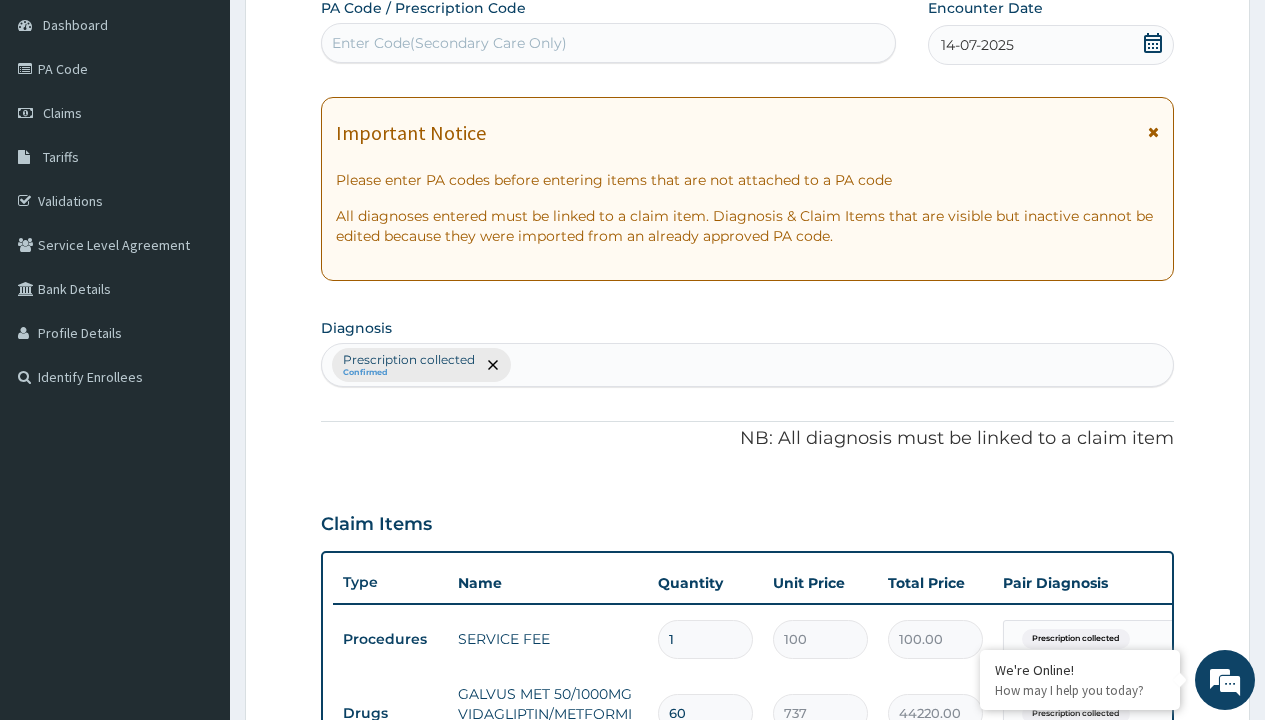 type on "prescription collected" 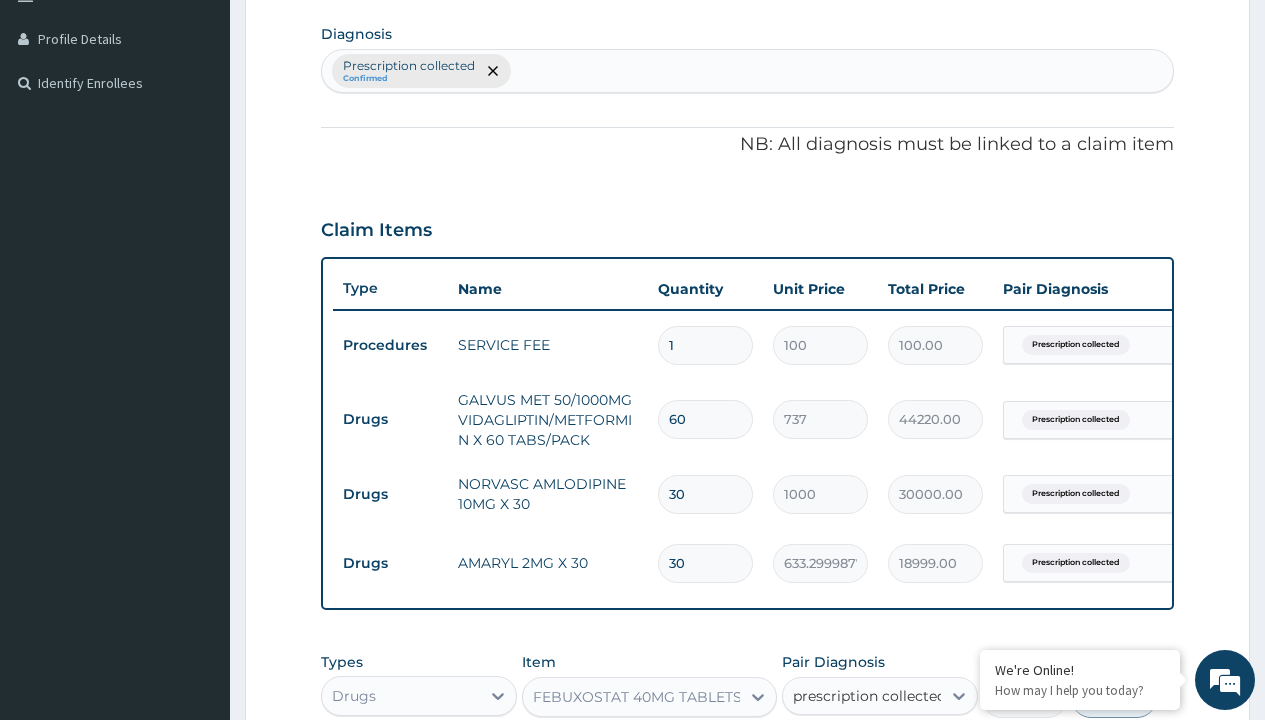 click on "Prescription collected" at bounding box center [890, 755] 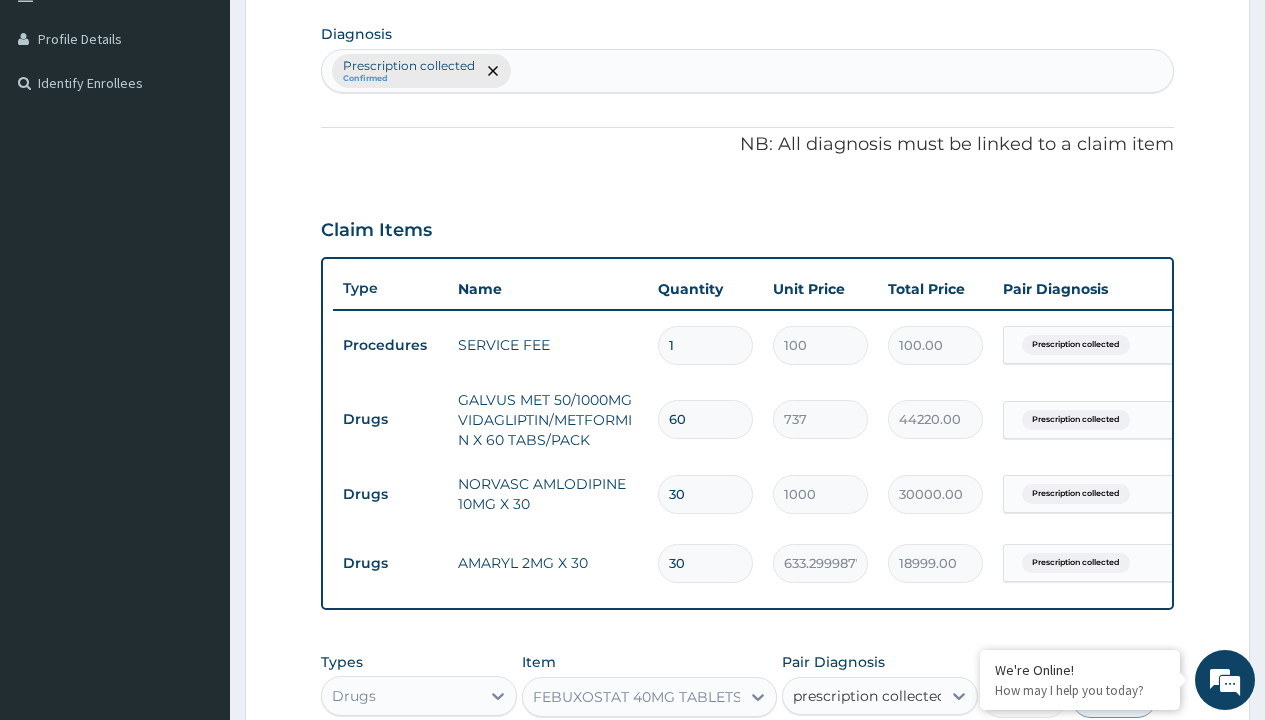 type 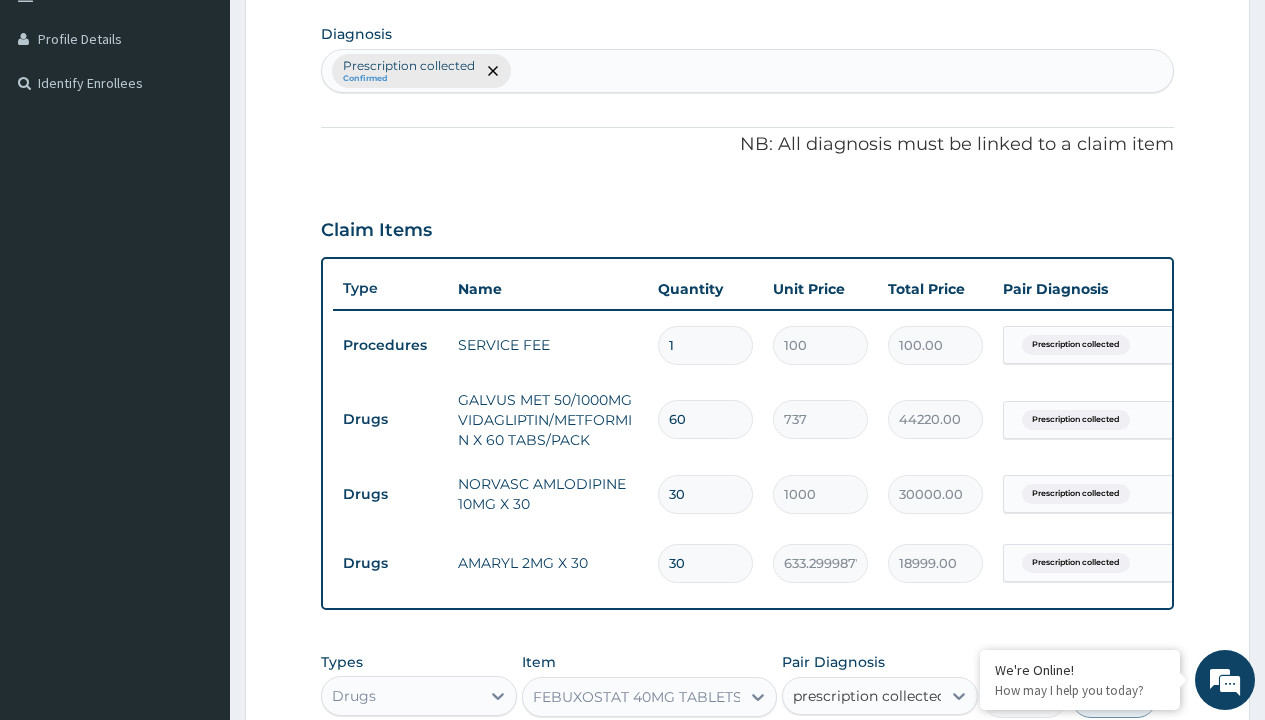 checkbox on "true" 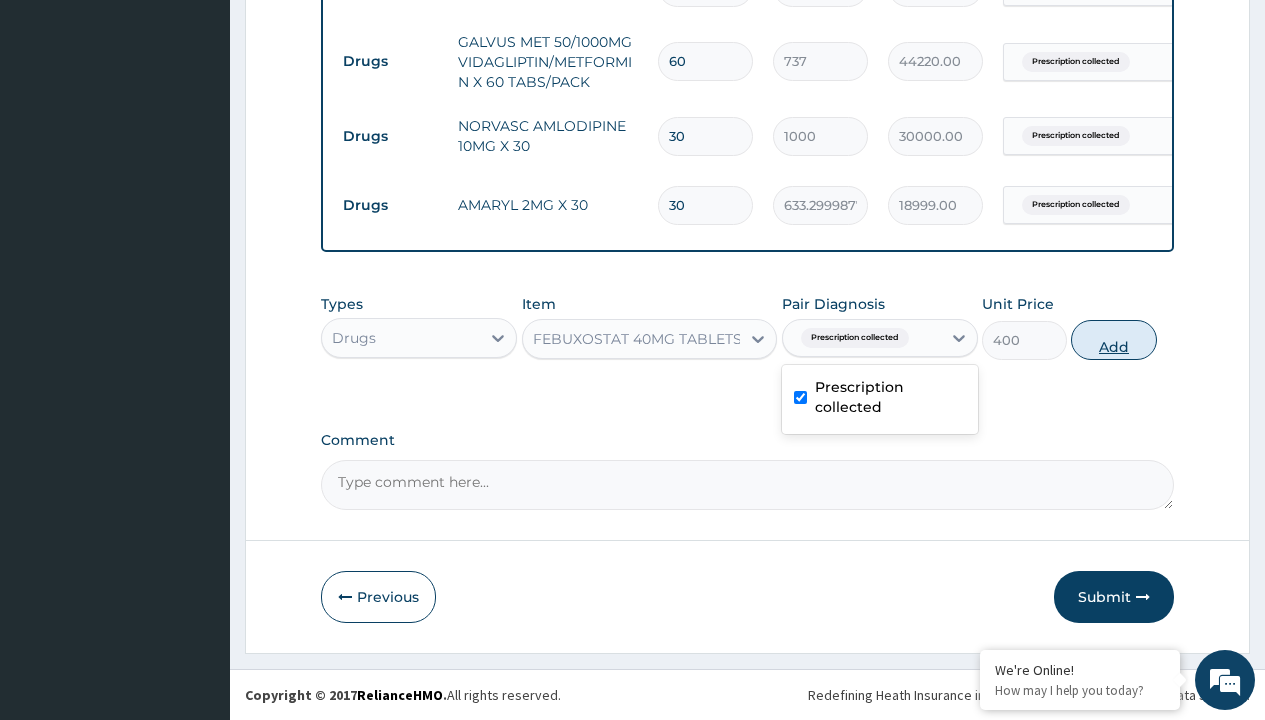 click on "Add" at bounding box center (1113, 340) 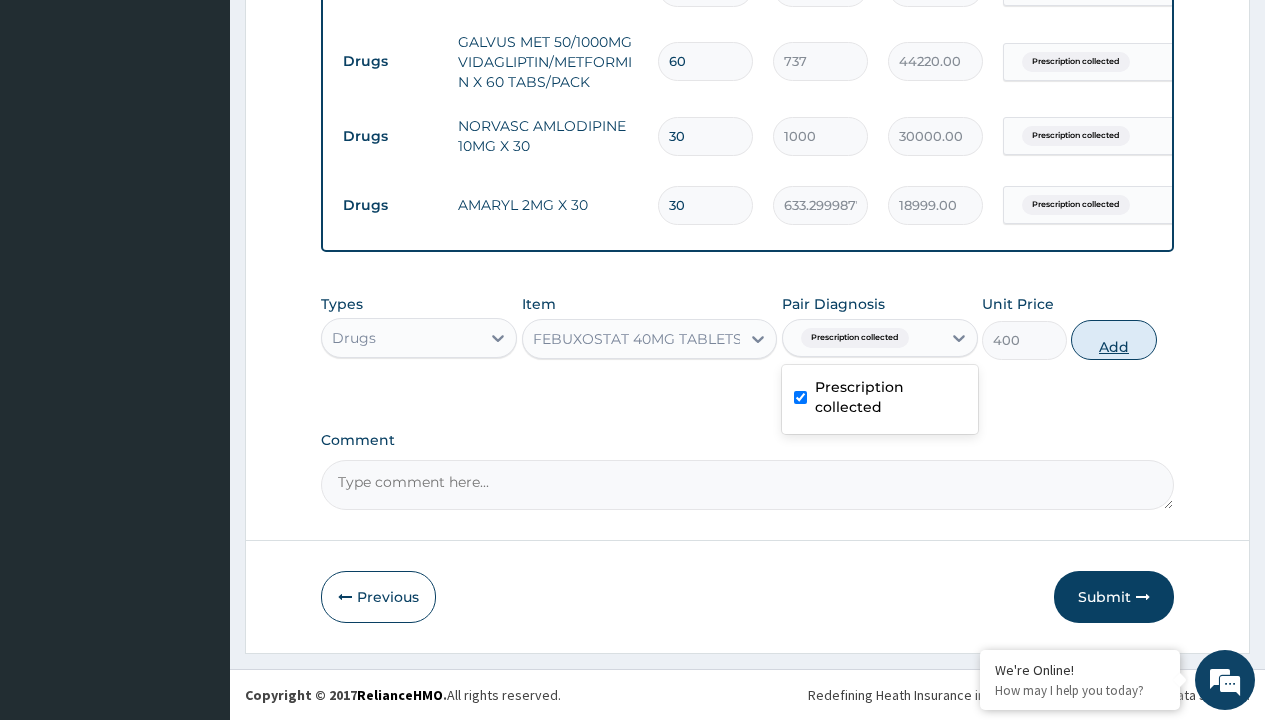 type on "0" 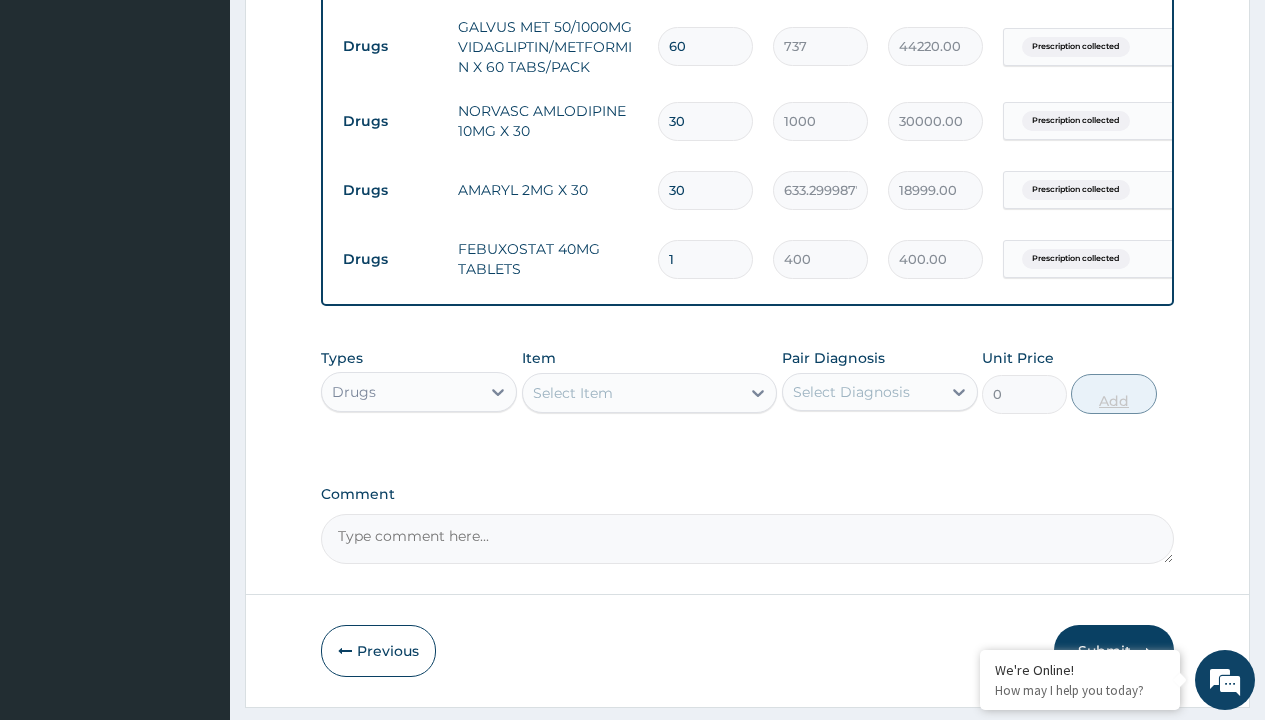 type on "30" 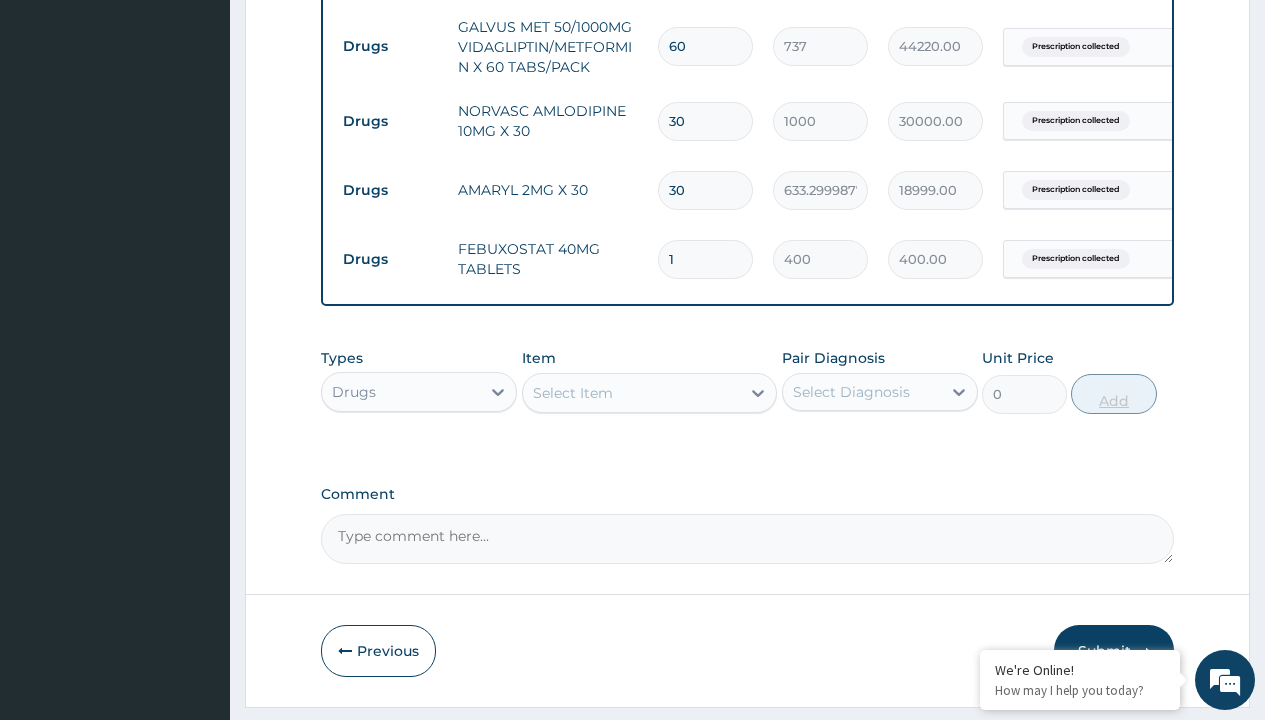 type on "12000.00" 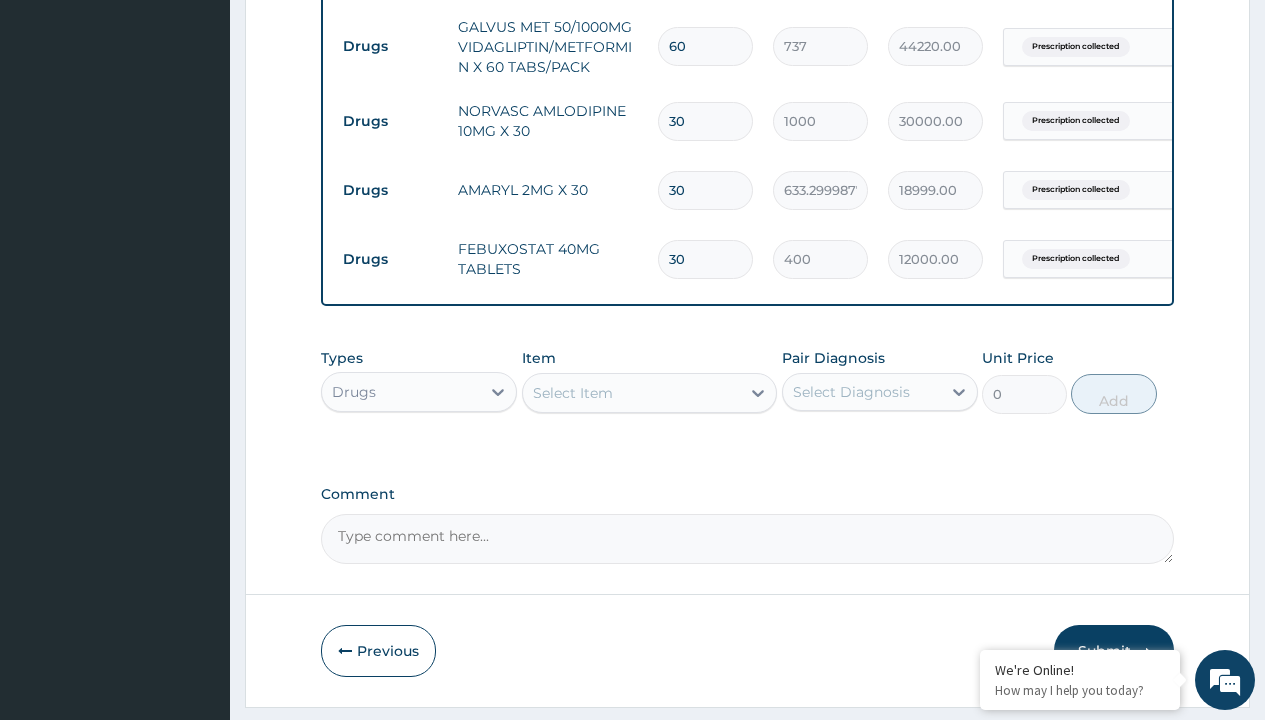 type on "30" 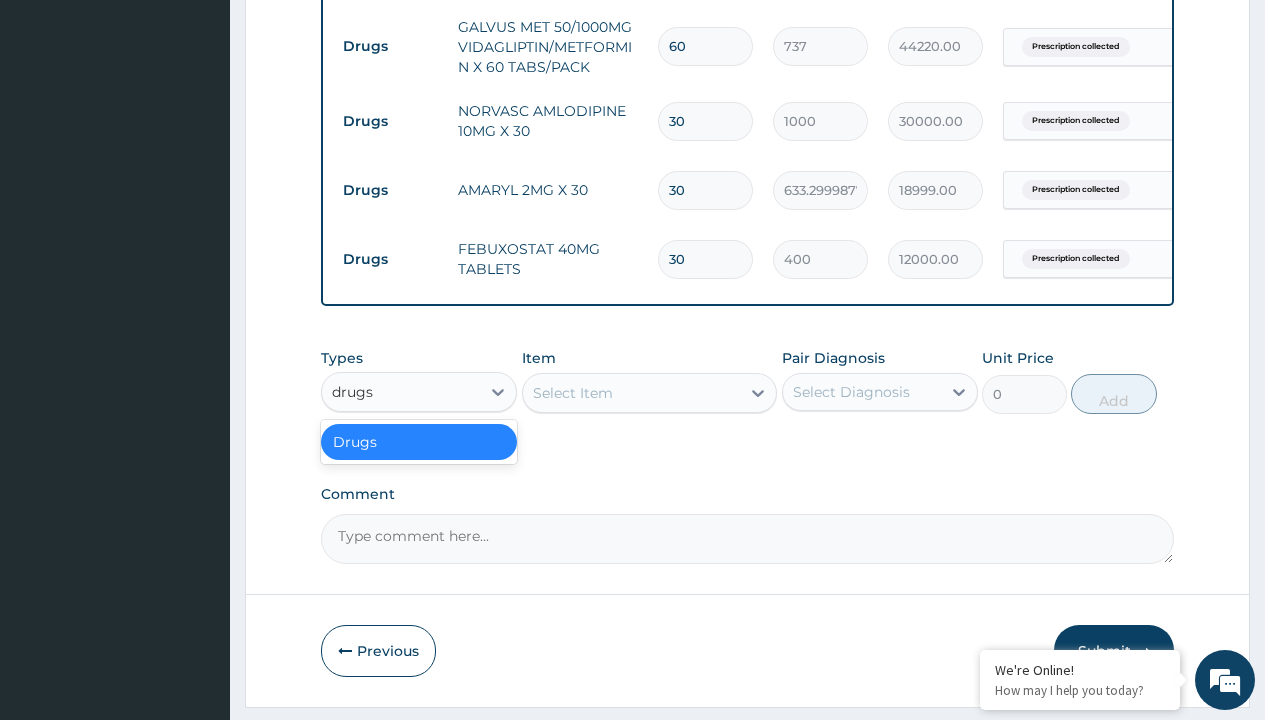 click on "Drugs" at bounding box center [419, 442] 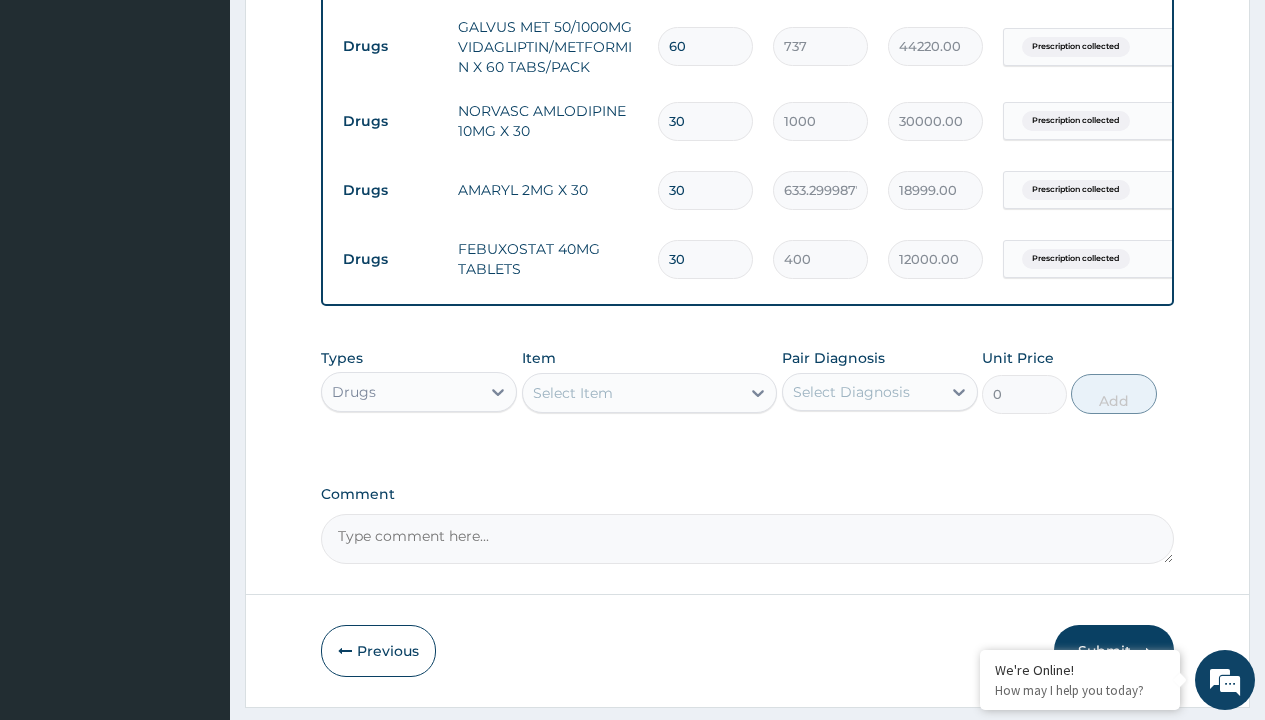 click on "Select Item" at bounding box center (573, 393) 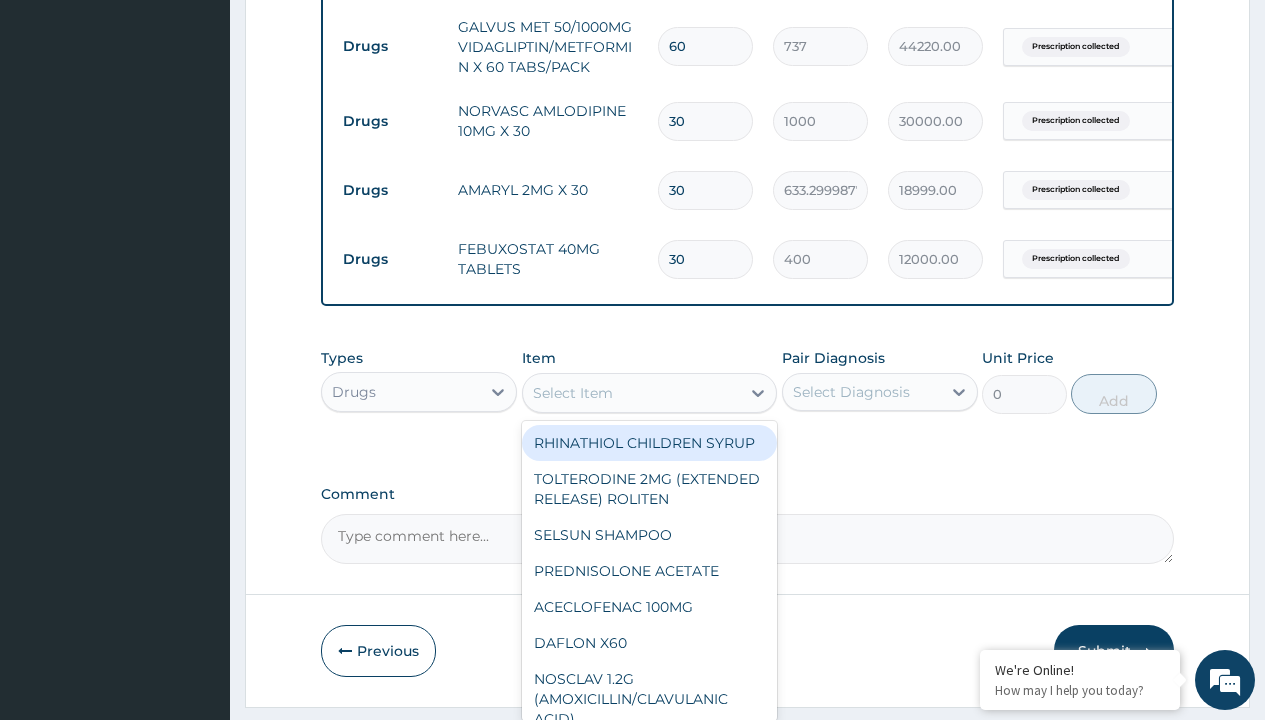 type on "lipitor 20mg atorvastatin x28" 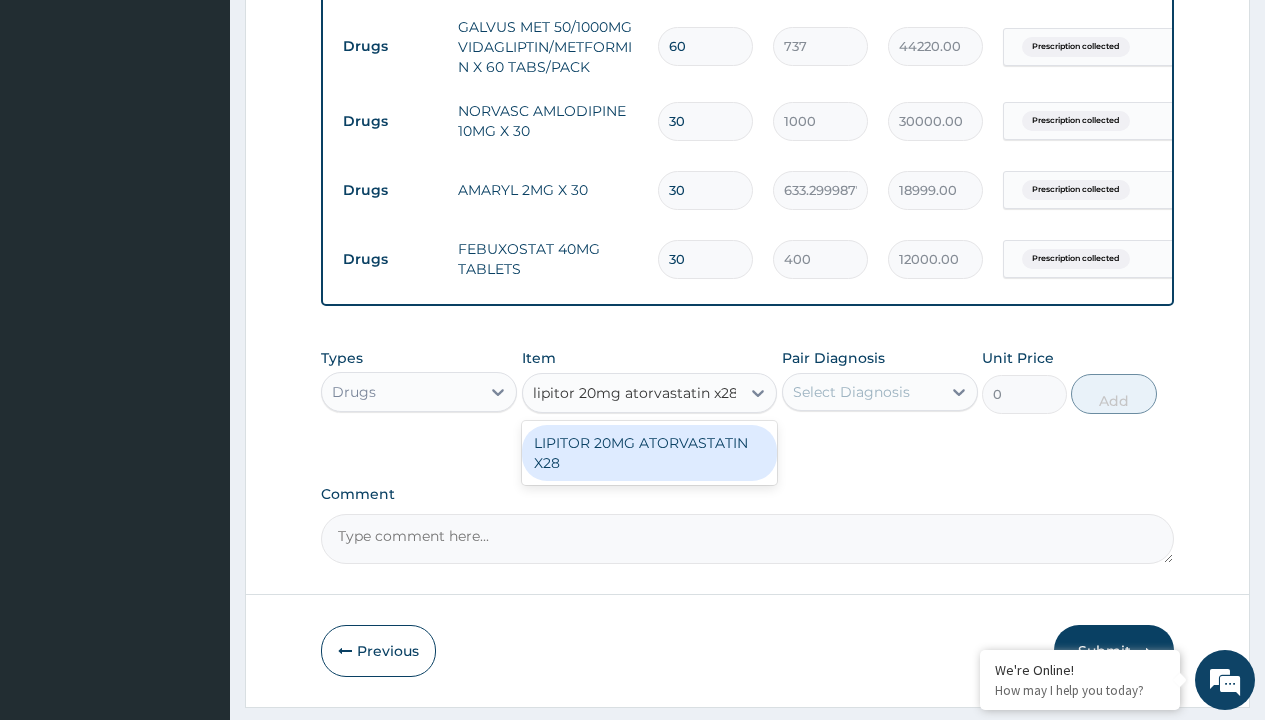 click on "LIPITOR 20MG ATORVASTATIN X28" at bounding box center (650, 453) 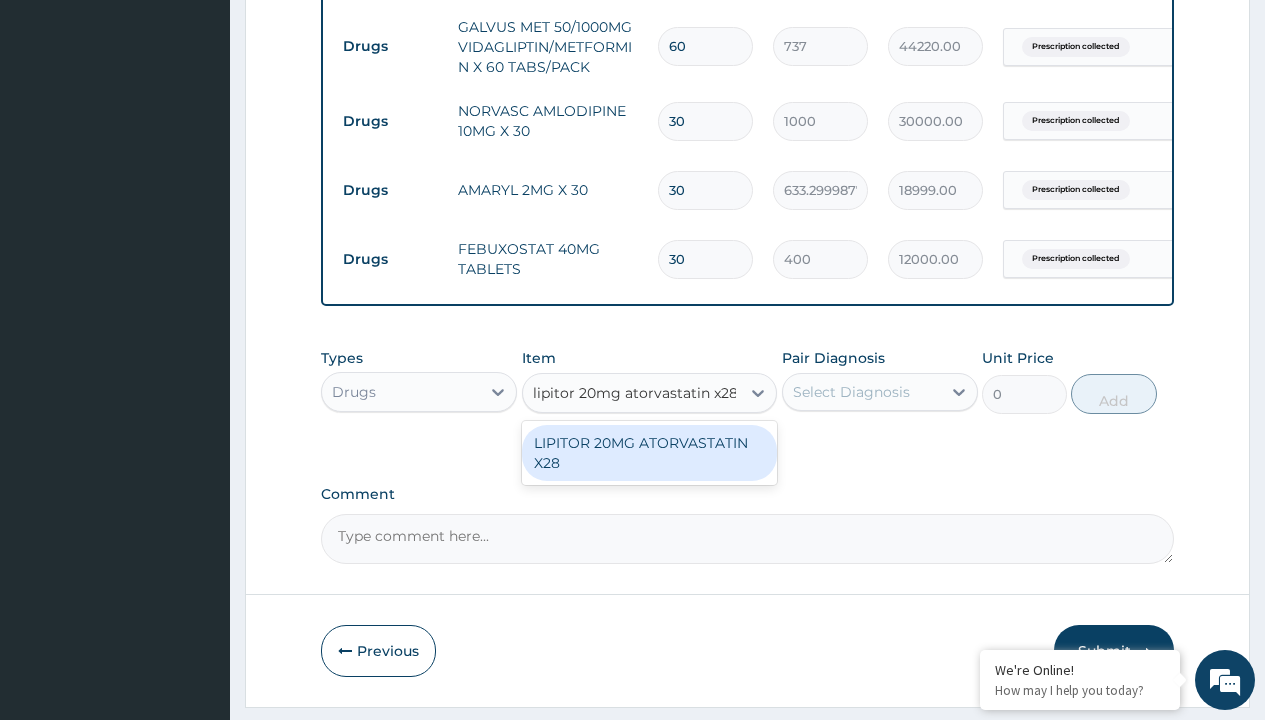 type 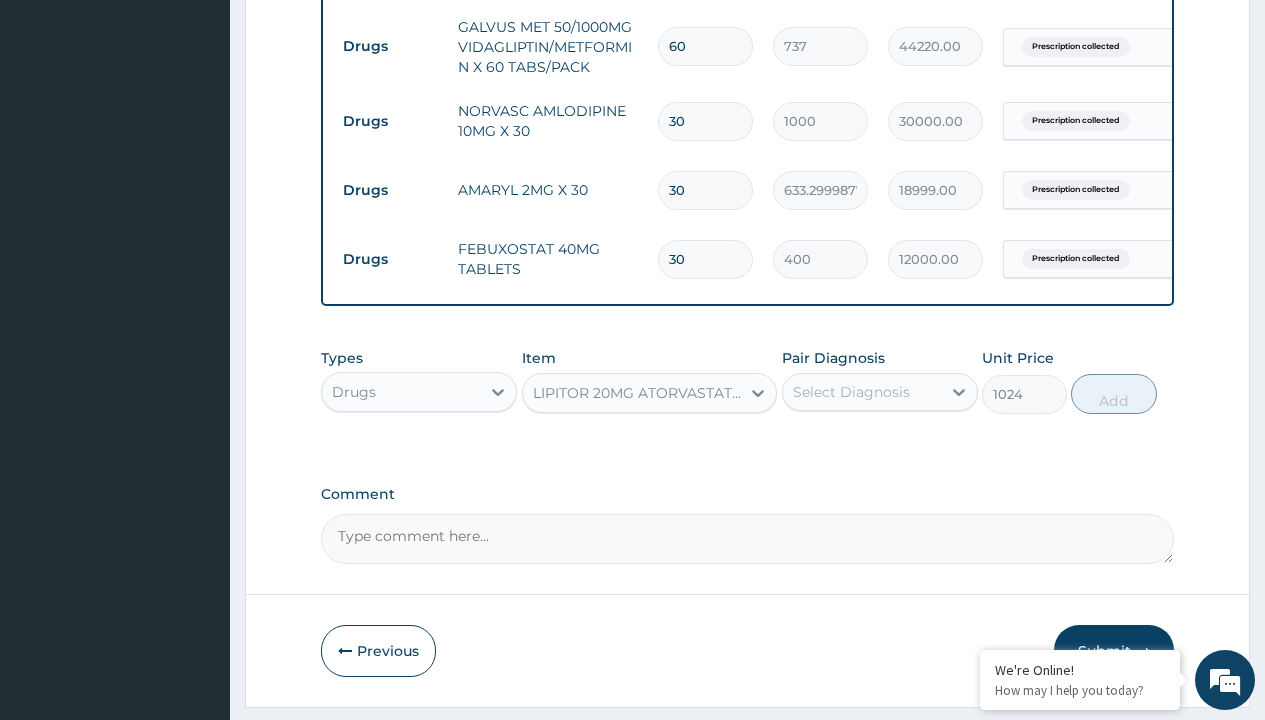 click on "Prescription collected" at bounding box center [409, -307] 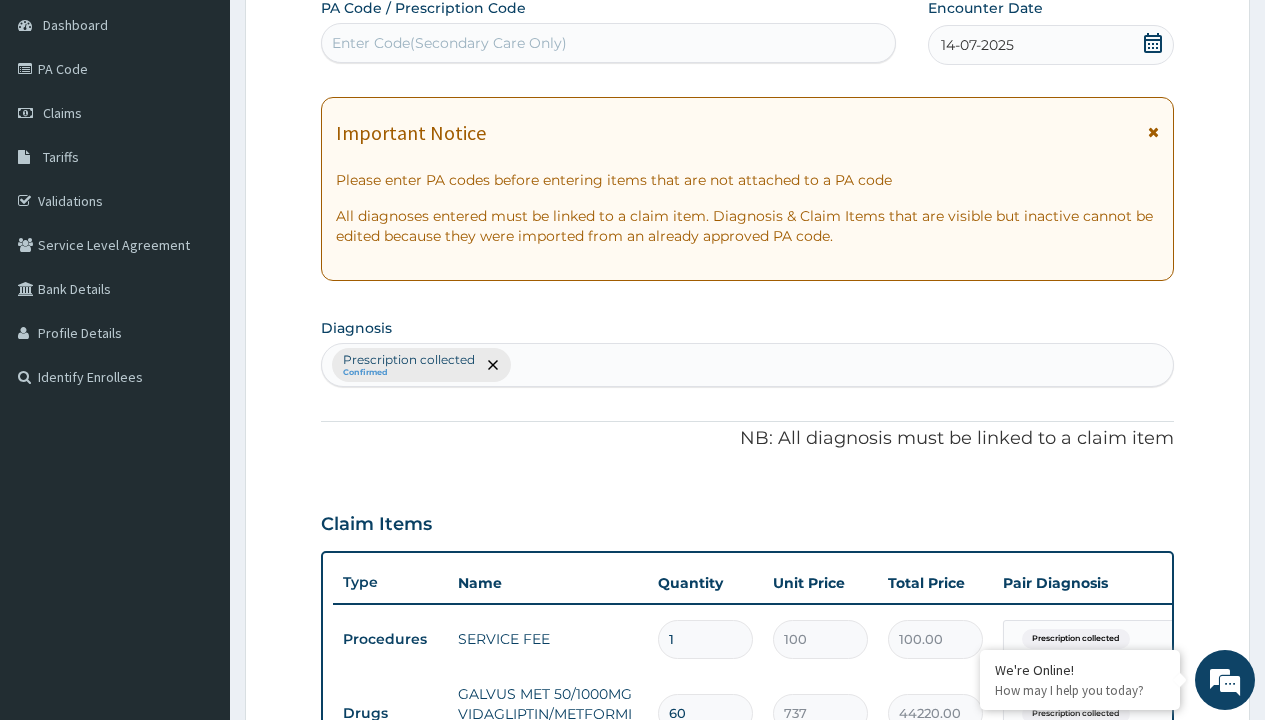 type on "prescription collected" 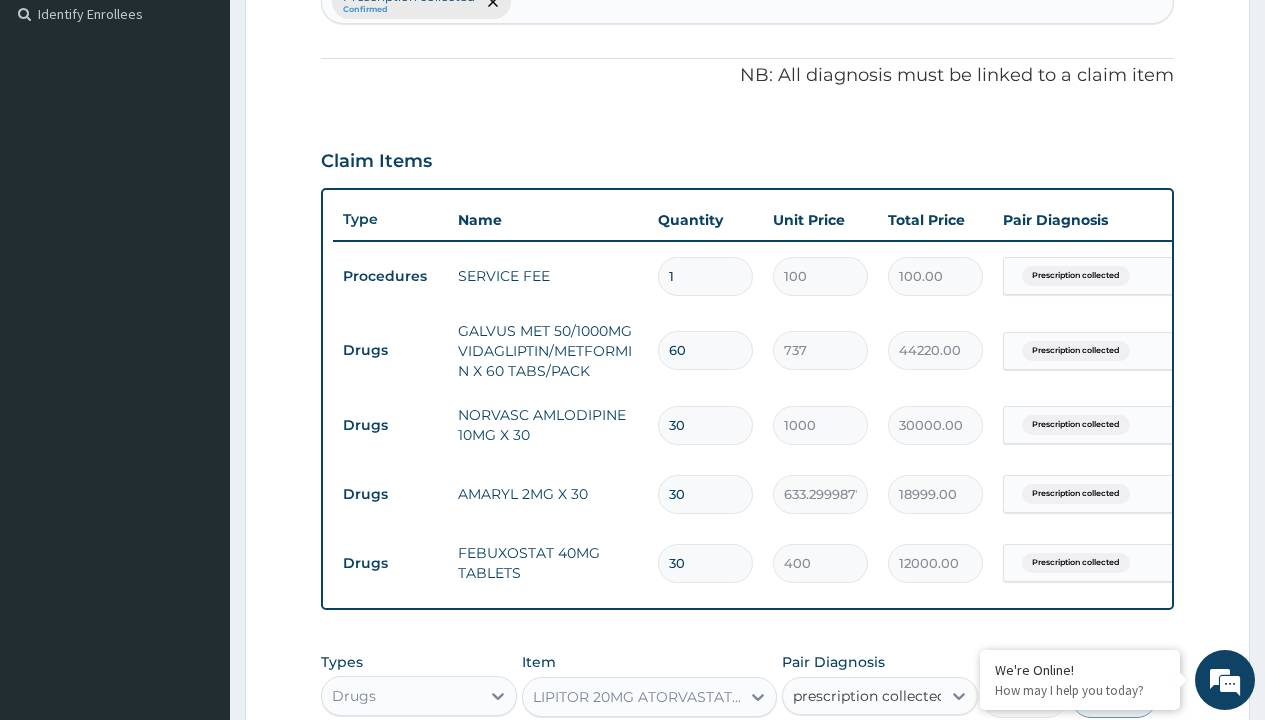 click on "Prescription collected" at bounding box center [890, 755] 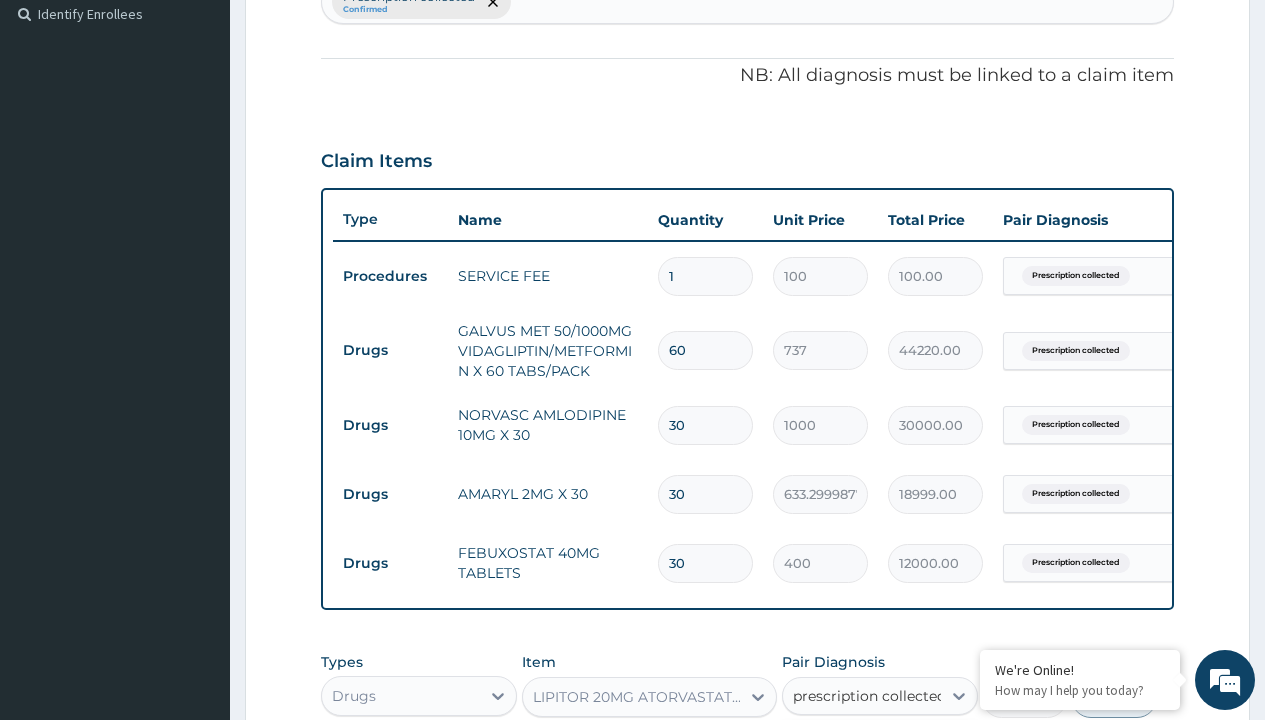 type 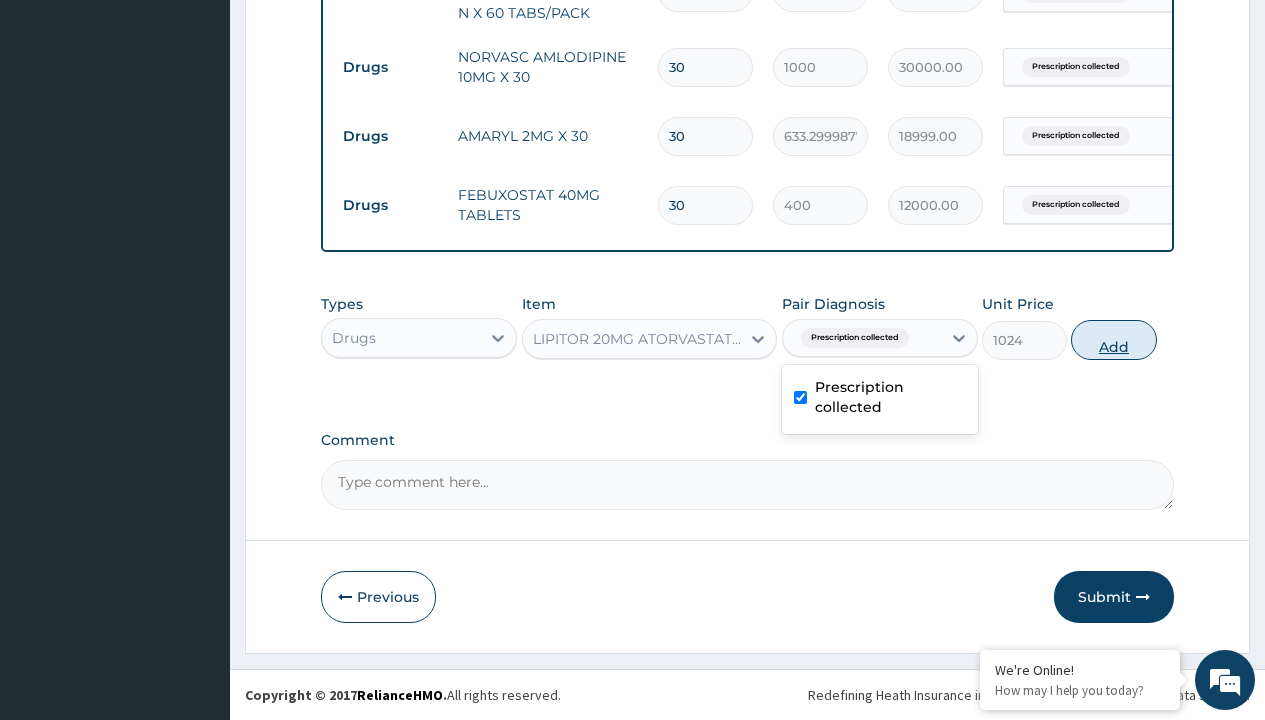 click on "Add" at bounding box center (1113, 340) 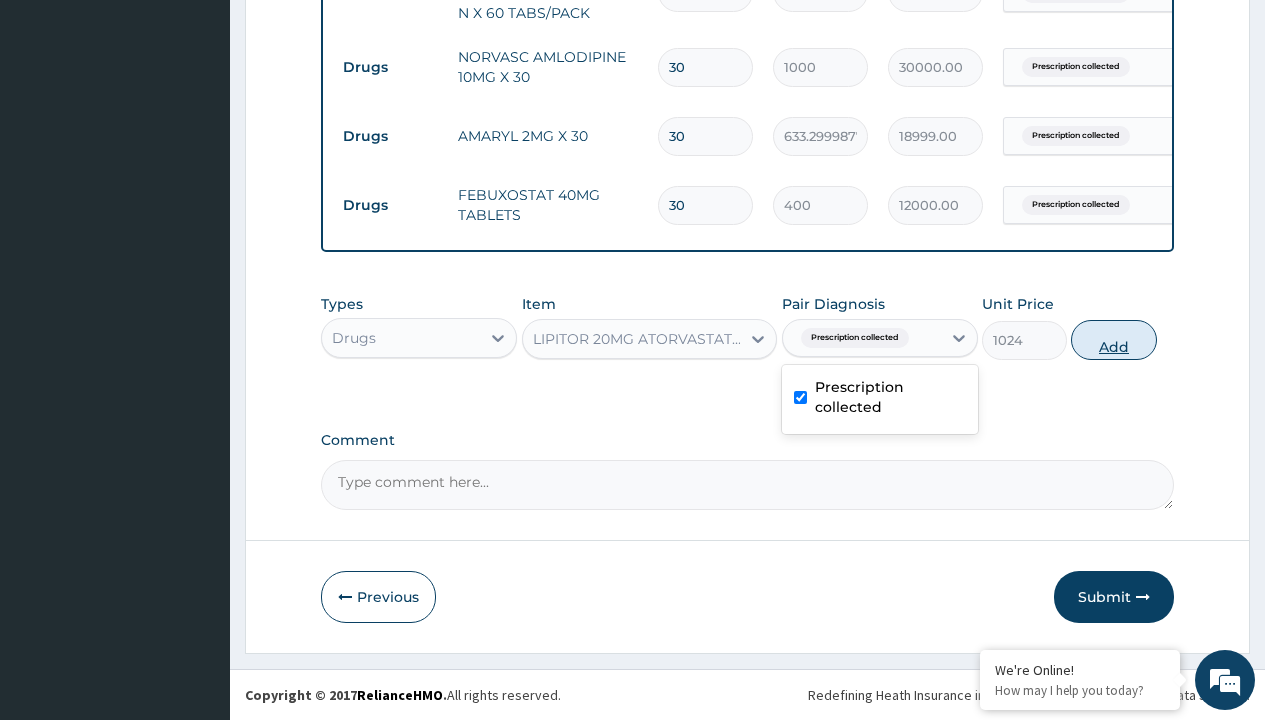 type on "0" 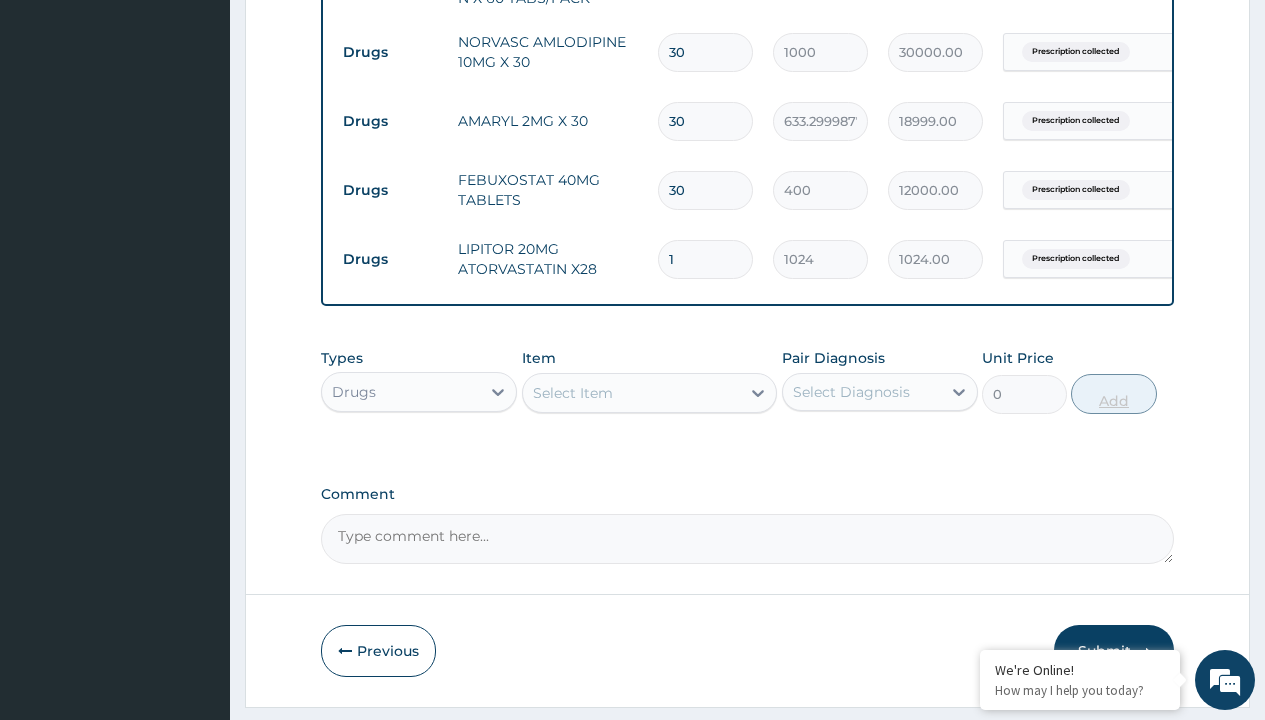 type on "60" 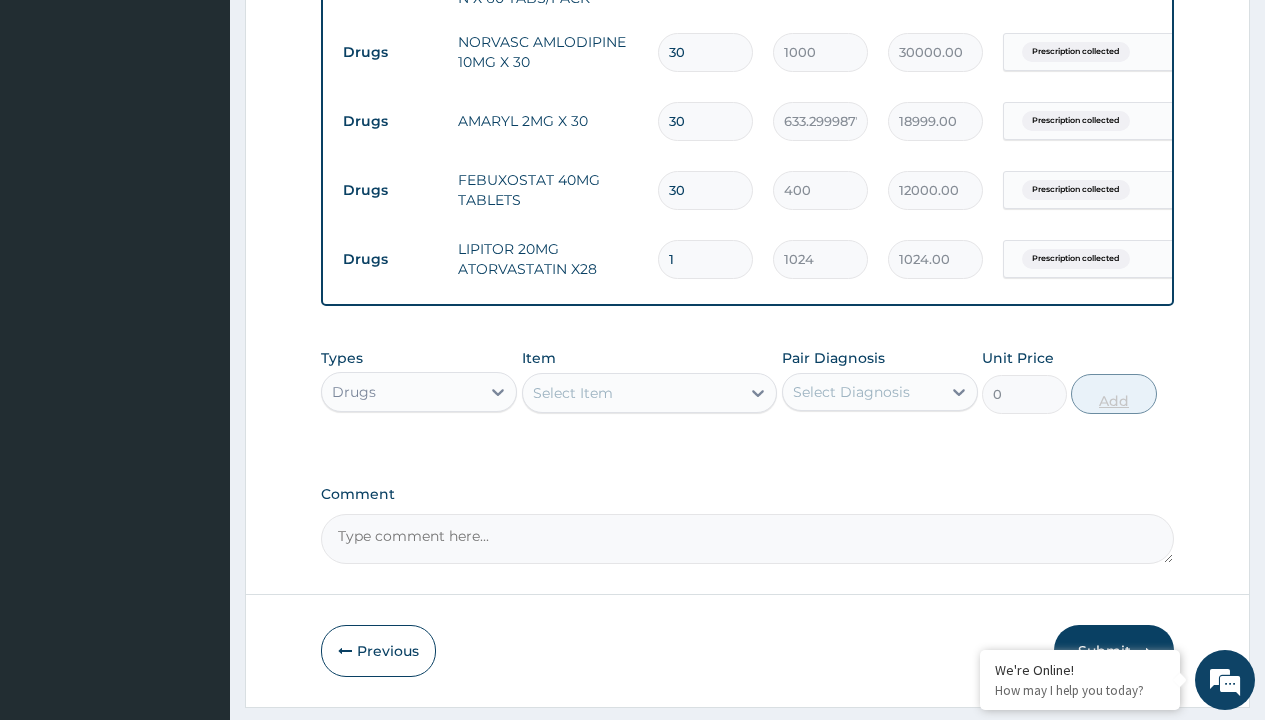 type on "61440.00" 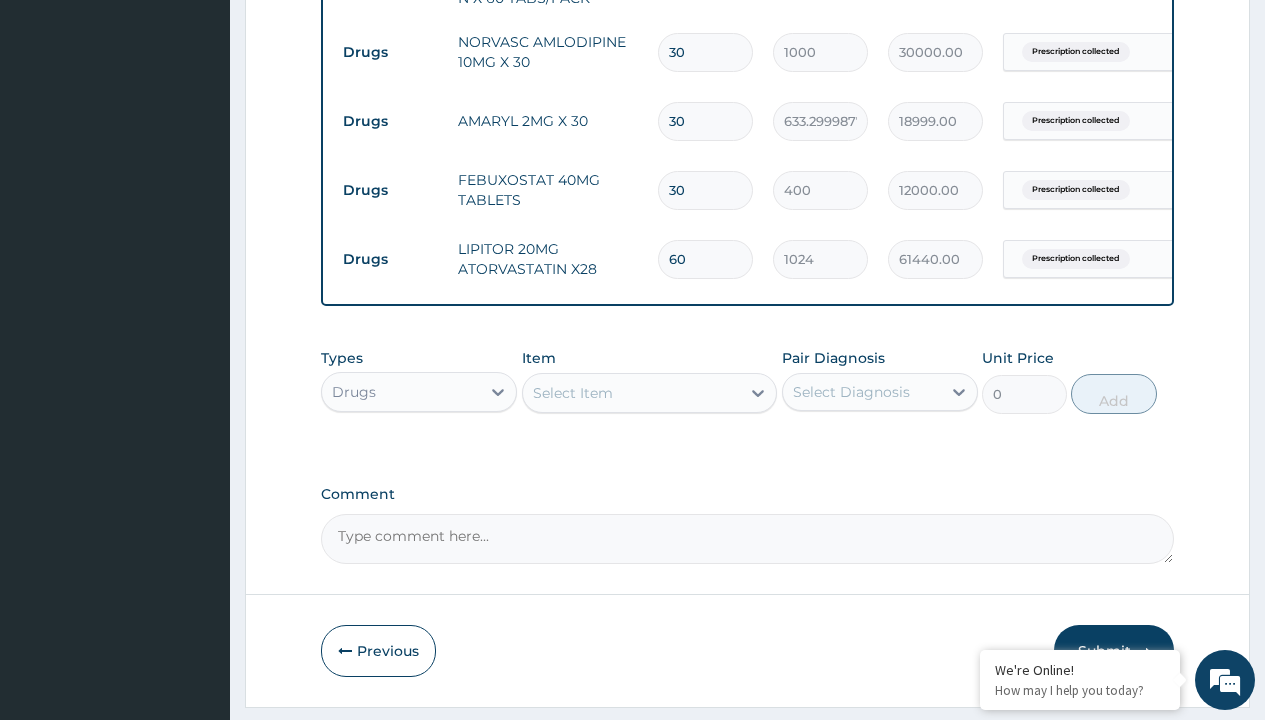 type on "60" 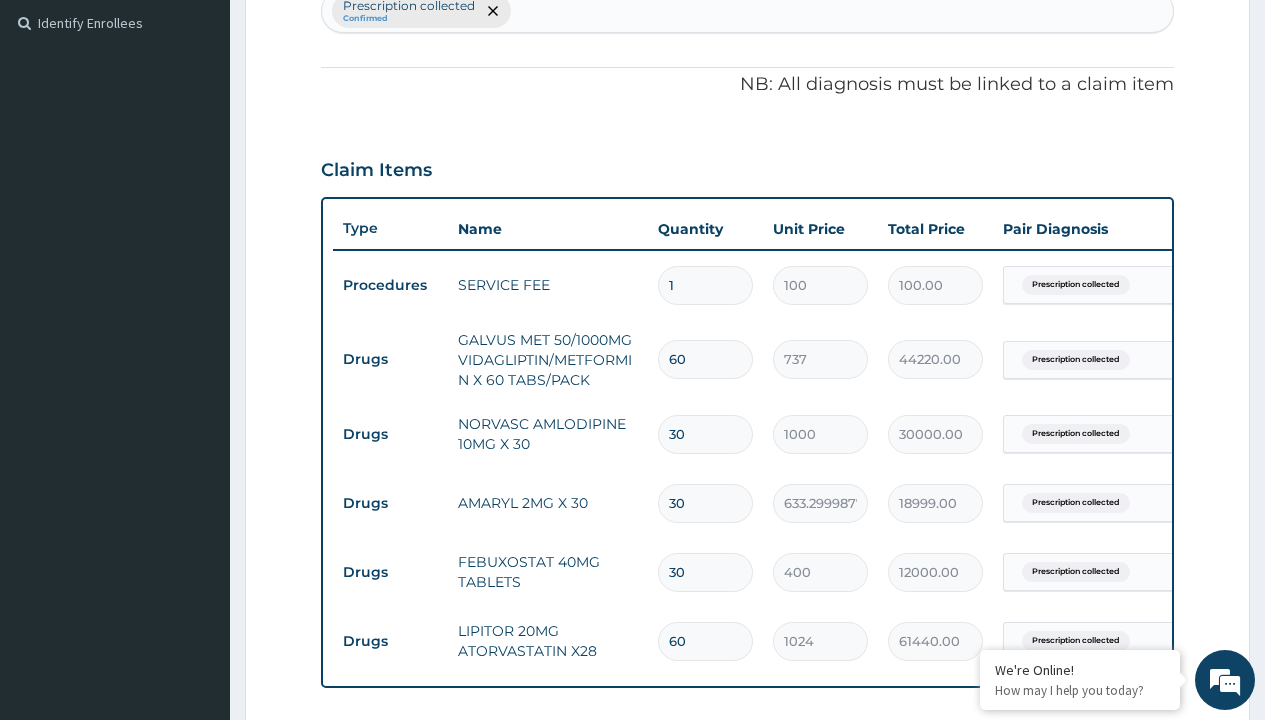 type on "drugs" 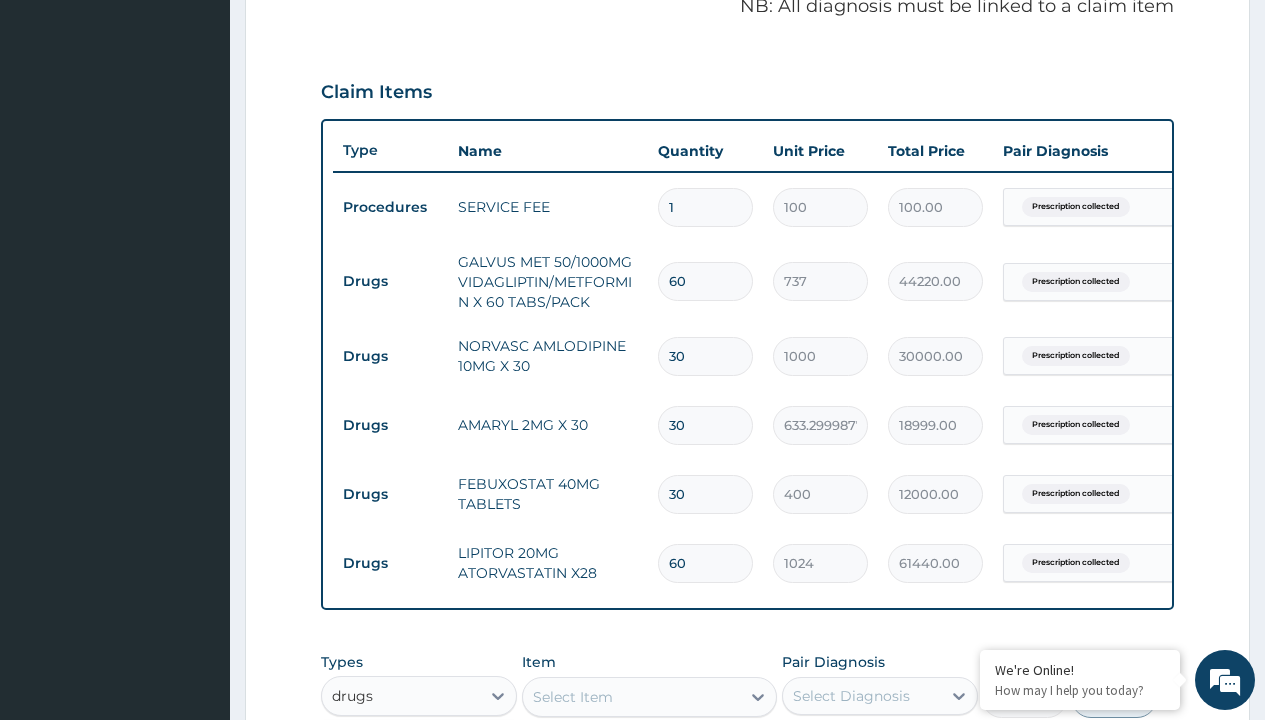 click on "Drugs" at bounding box center (419, 746) 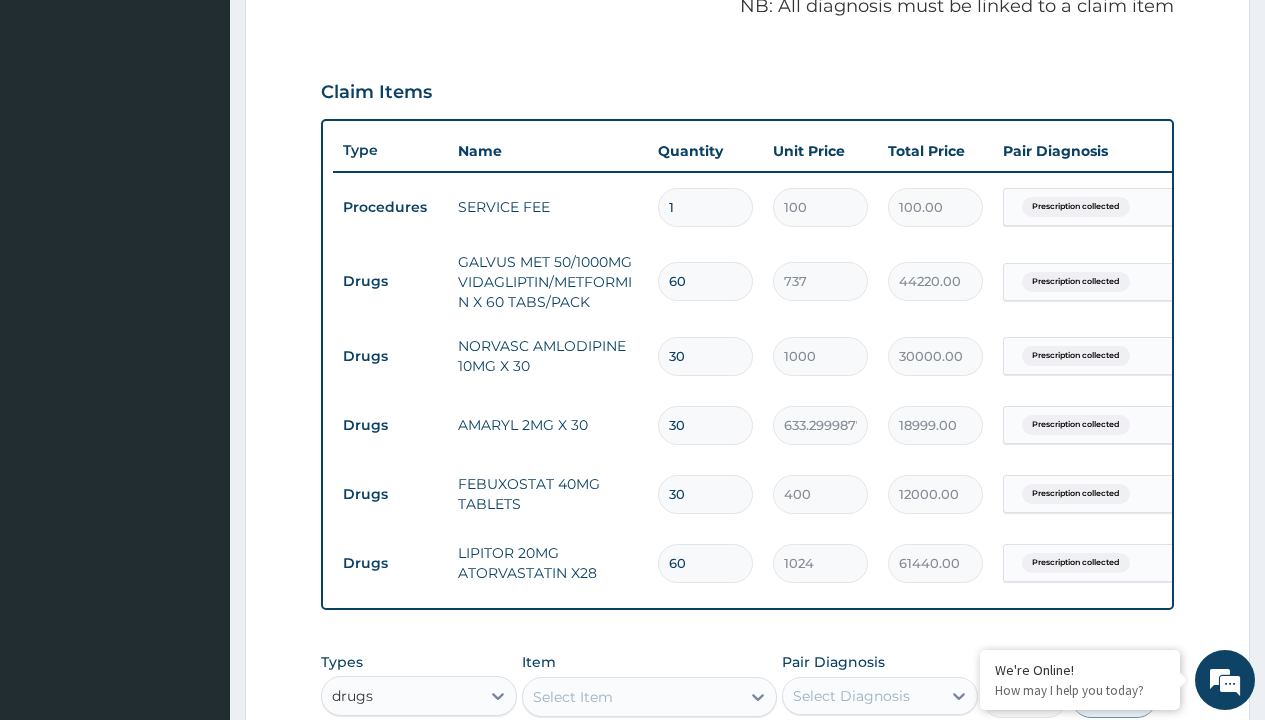 type 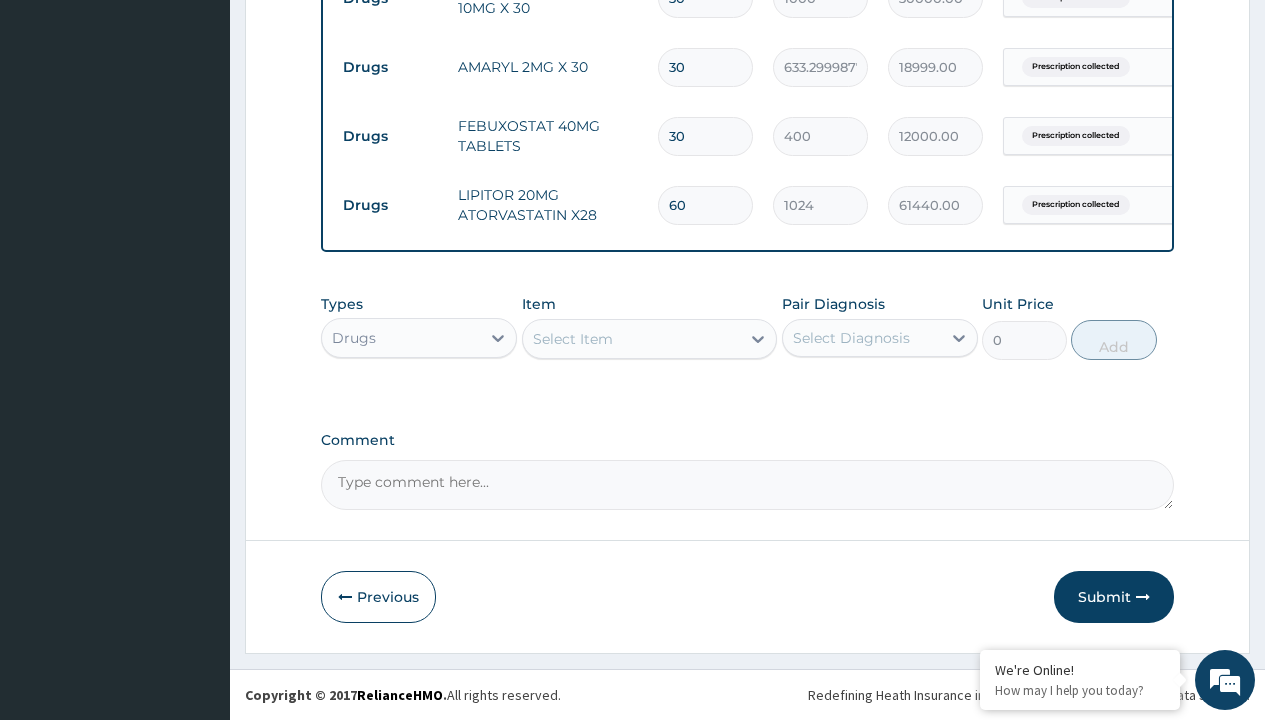 click on "Select Item" at bounding box center [573, 339] 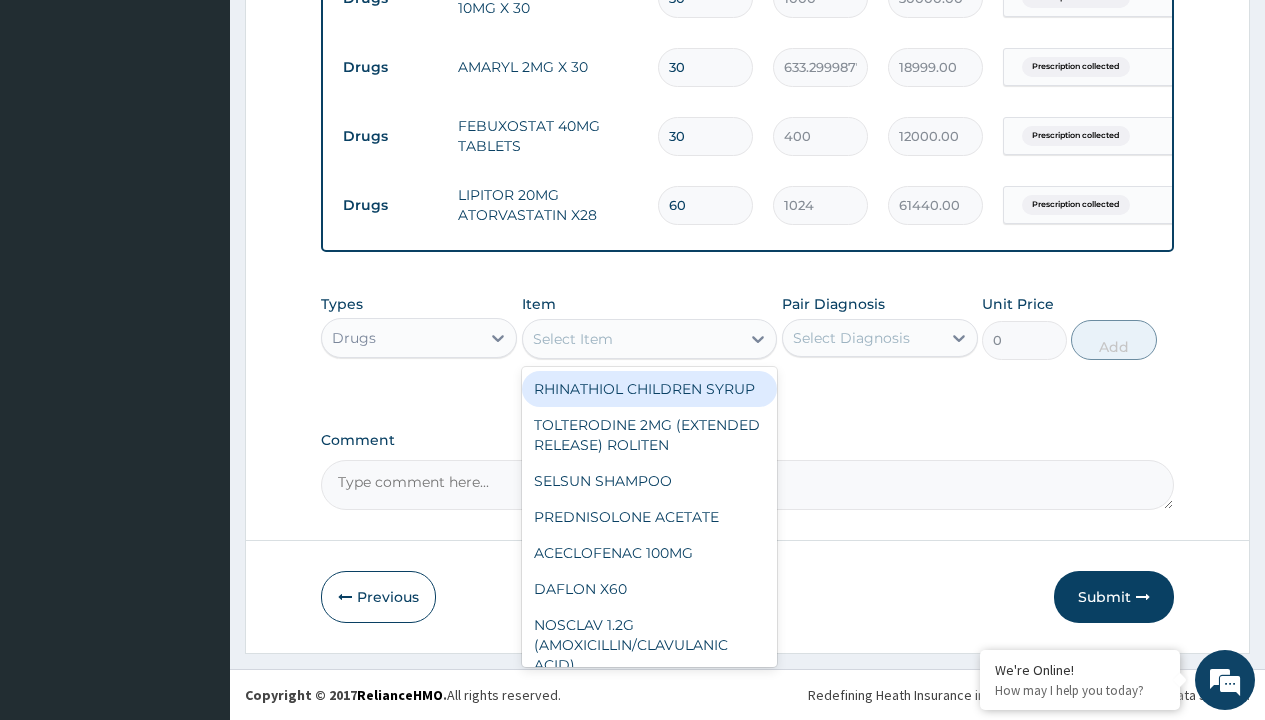 type on "clopidogrel 75mg x28 plagerine" 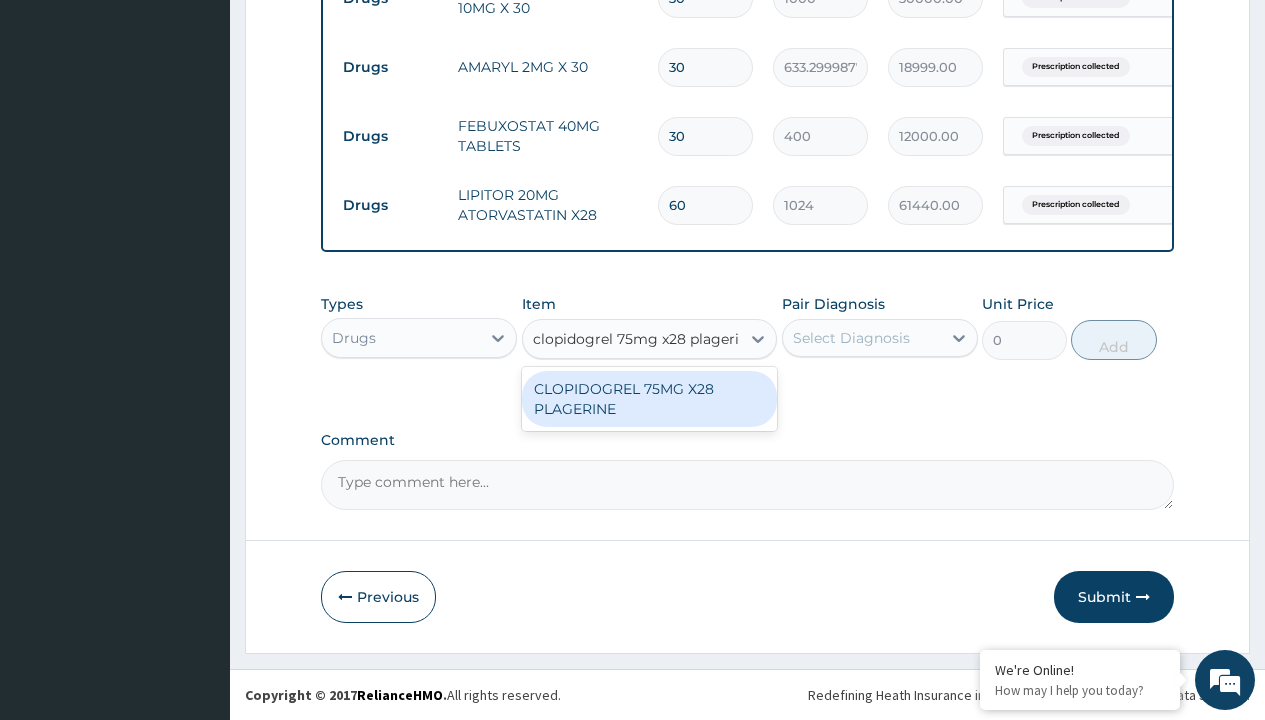 click on "CLOPIDOGREL 75MG X28 PLAGERINE" at bounding box center [650, 399] 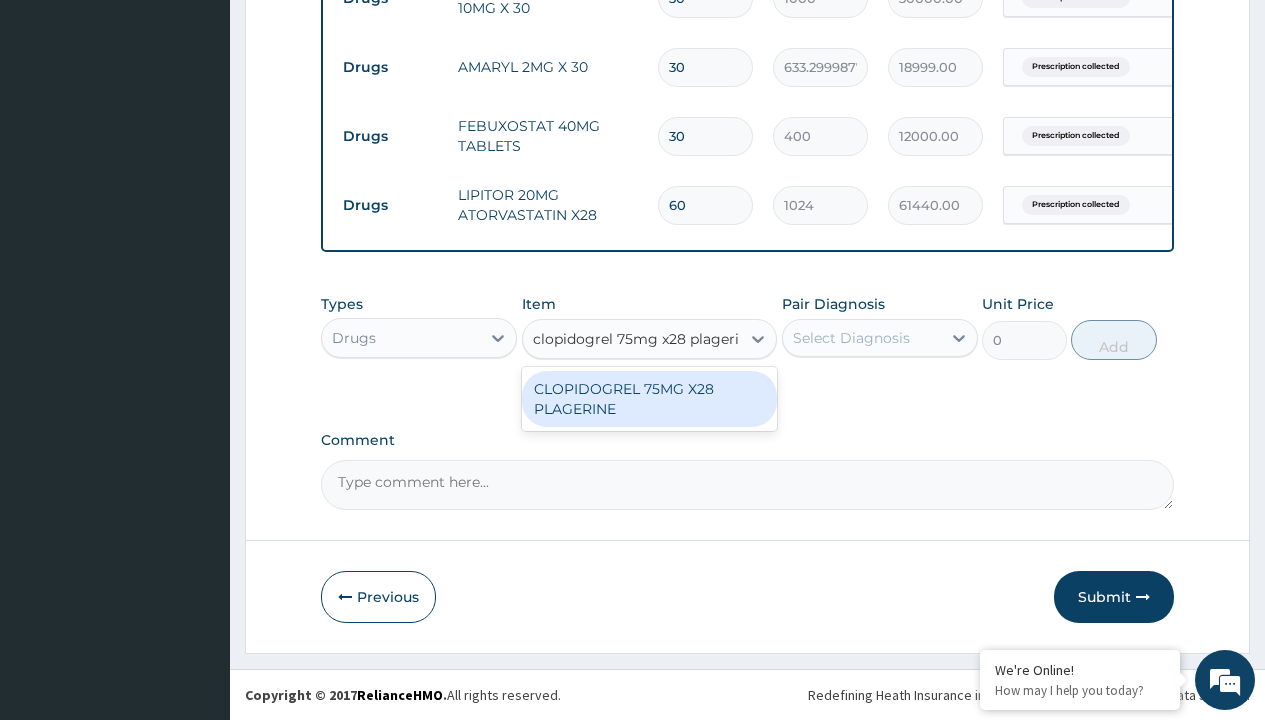 type 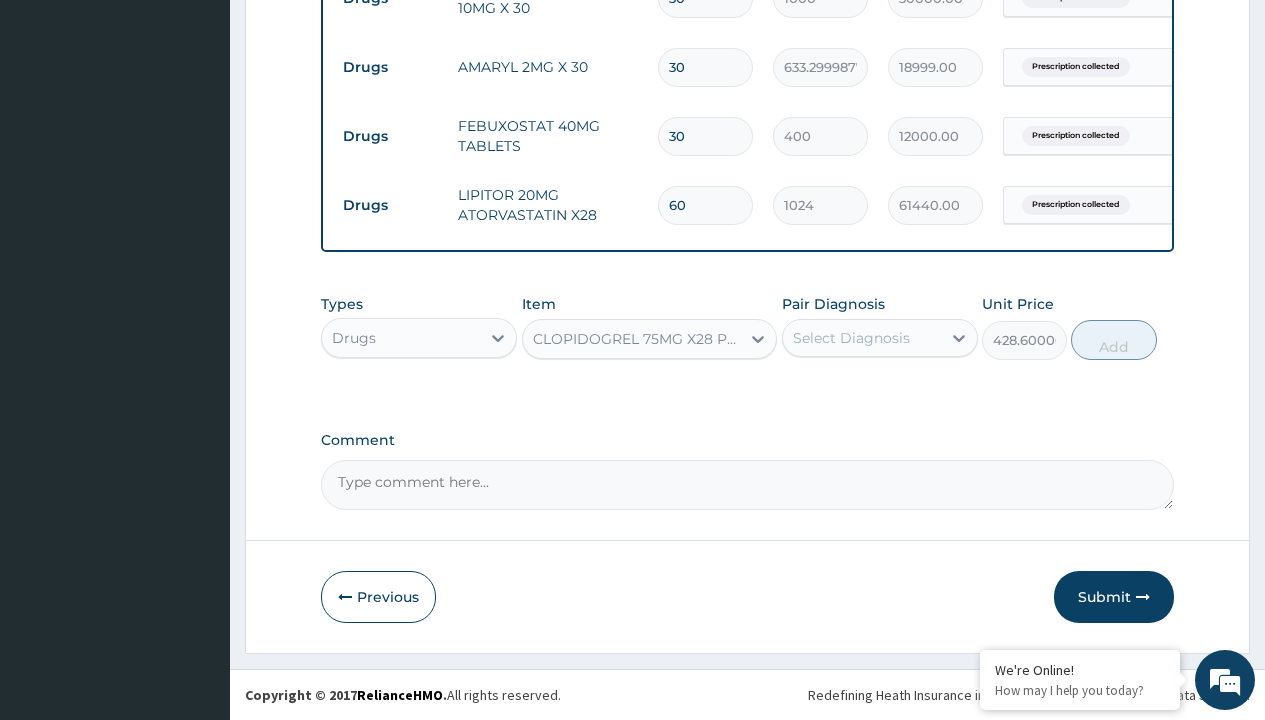 click on "Prescription collected" at bounding box center (409, -430) 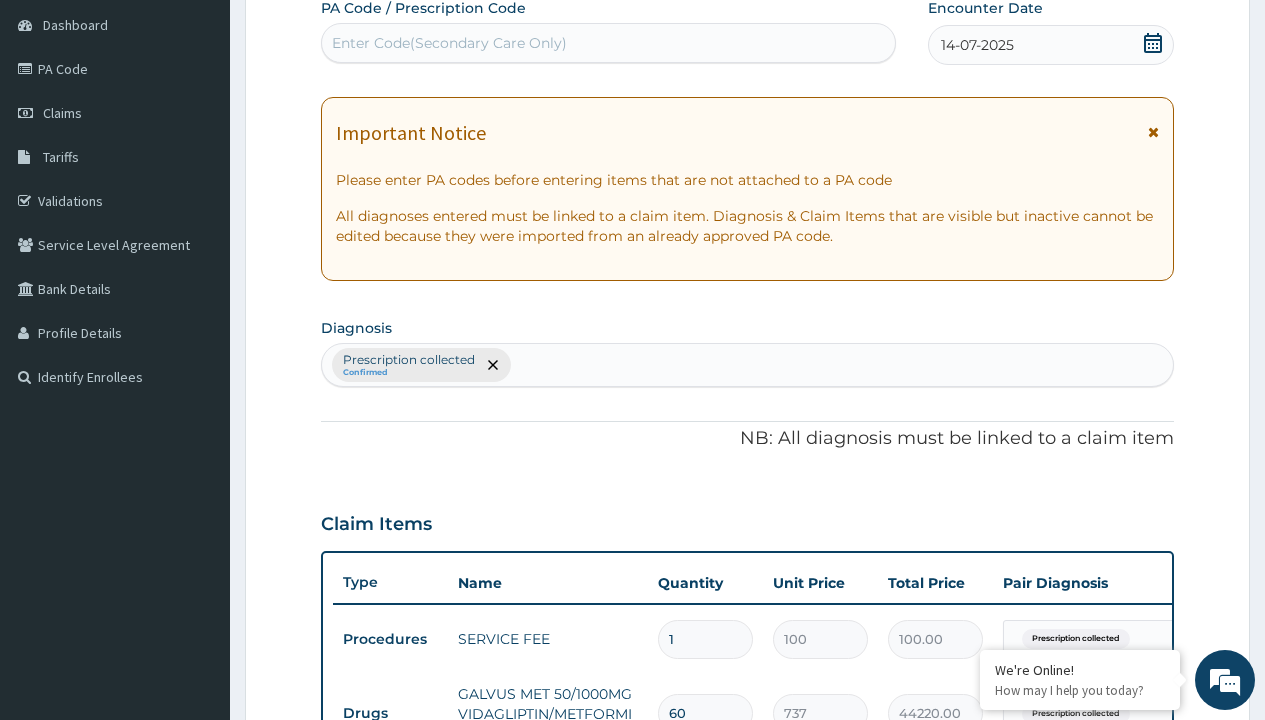 type on "prescription collected" 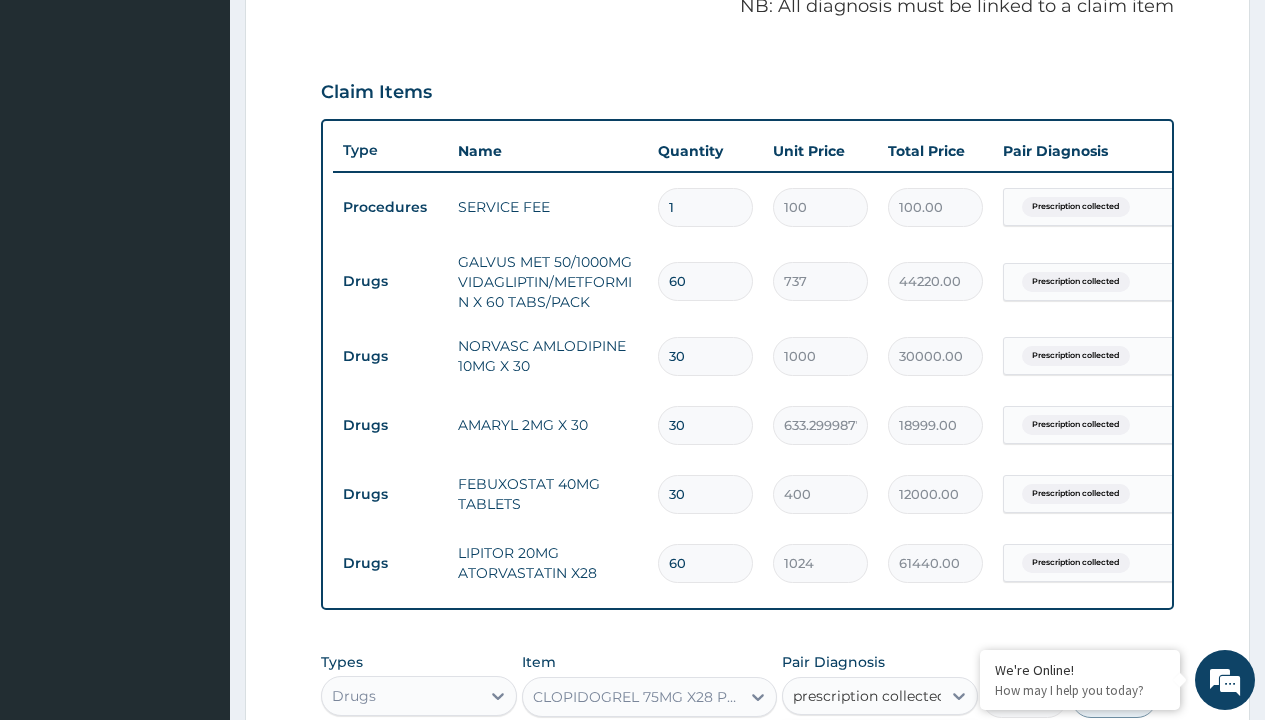 click on "Prescription collected" at bounding box center [890, 755] 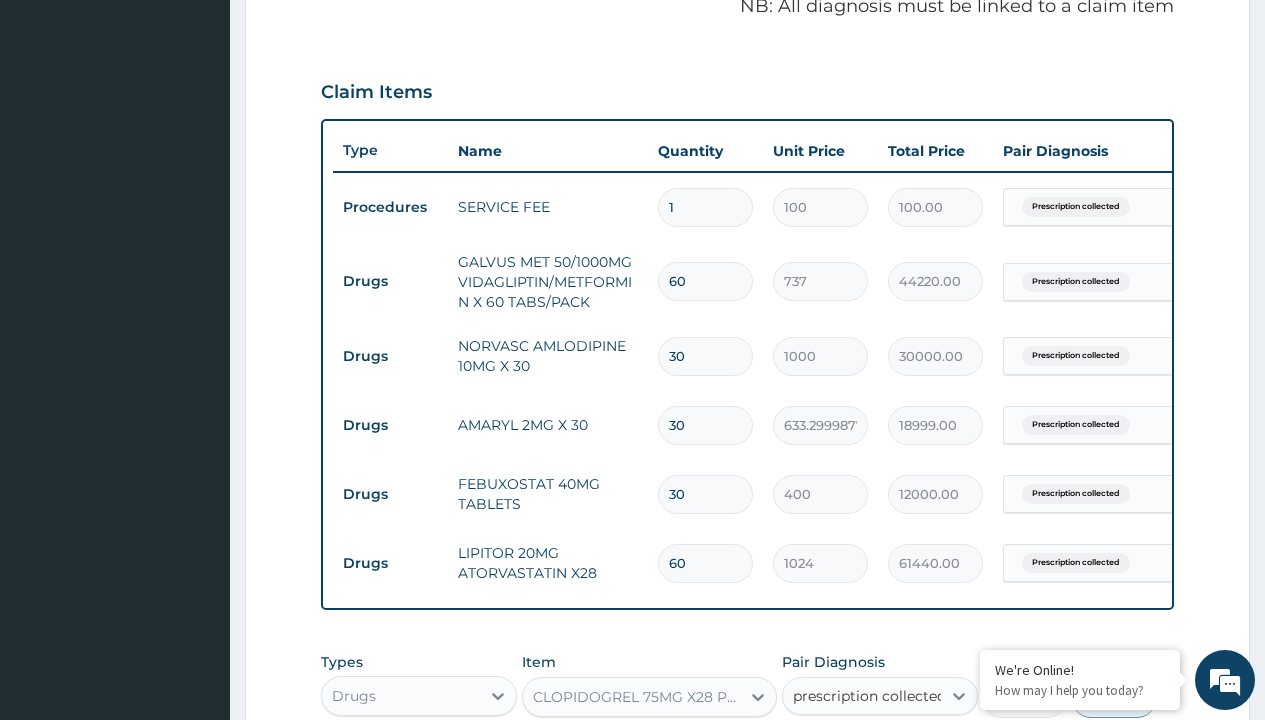 type 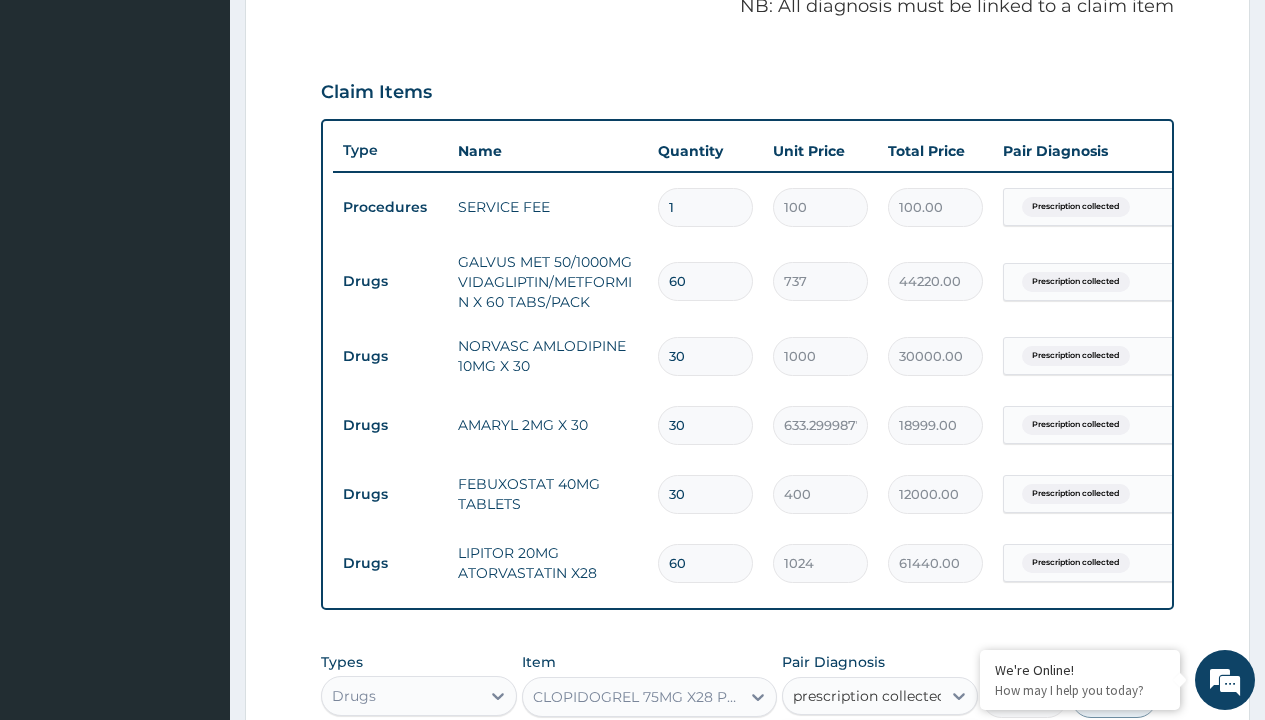 checkbox on "true" 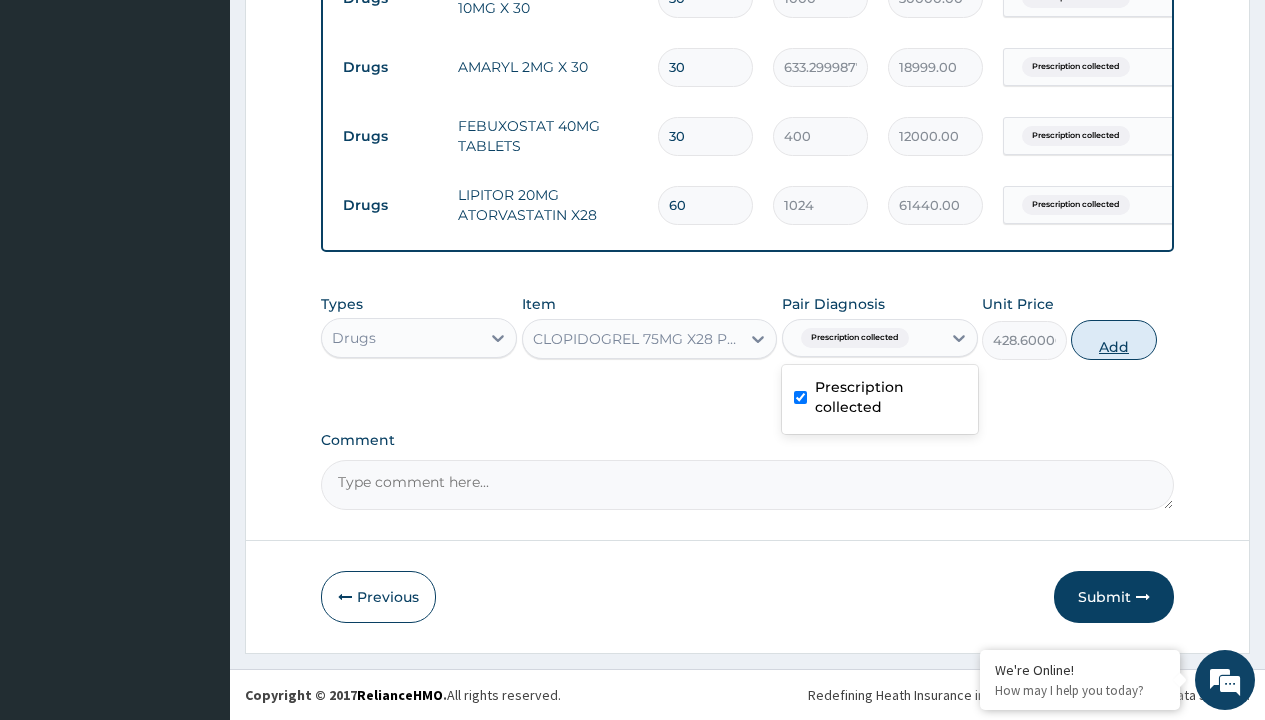click on "Add" at bounding box center (1113, 340) 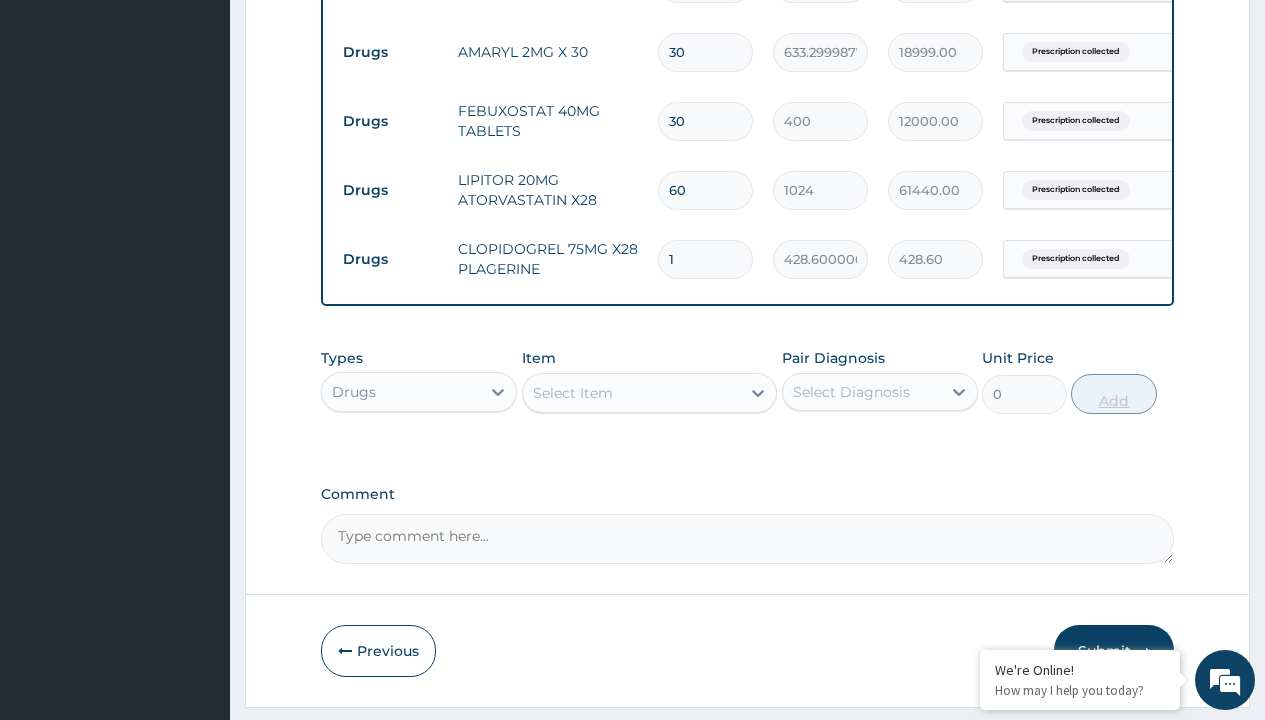 type on "20" 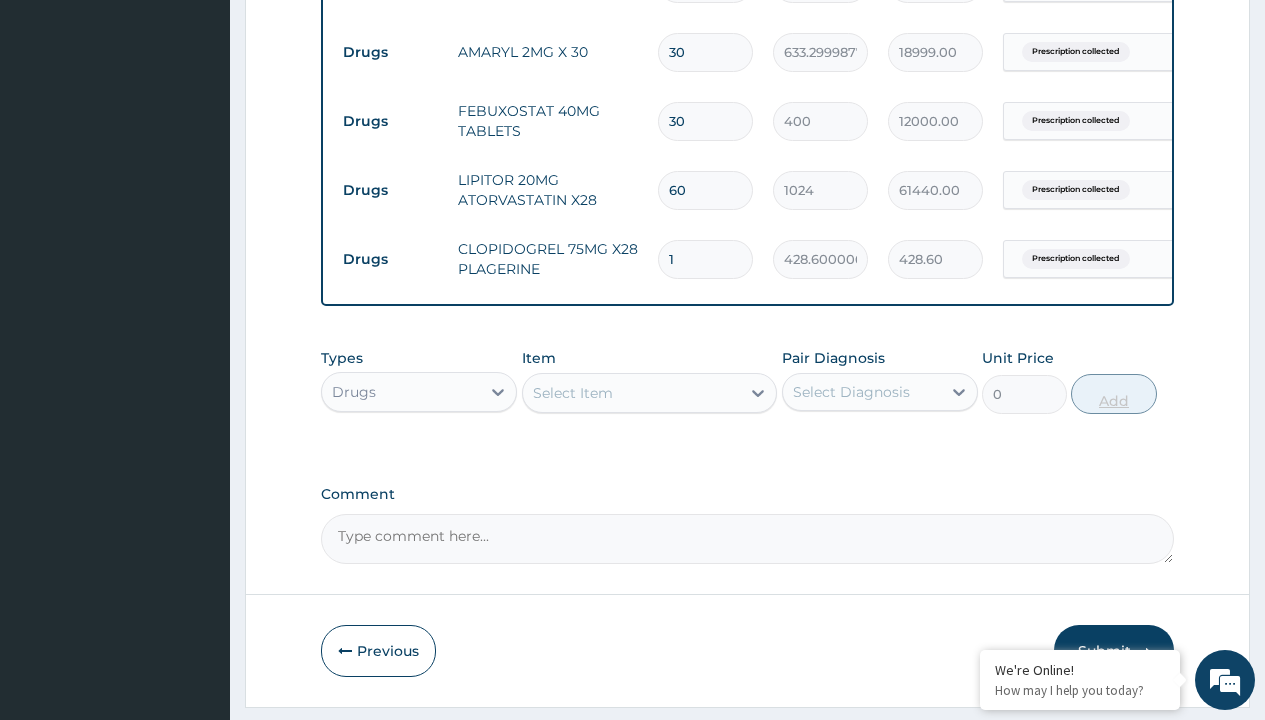 type on "8572.00" 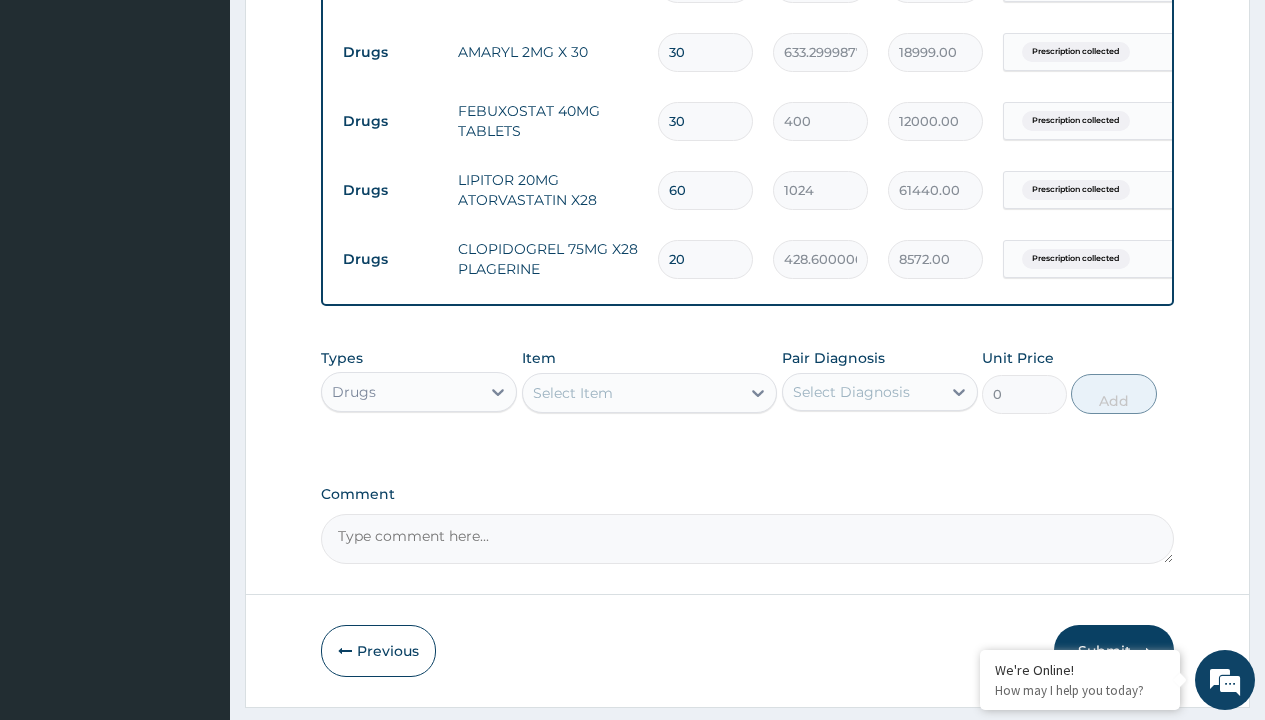type on "20" 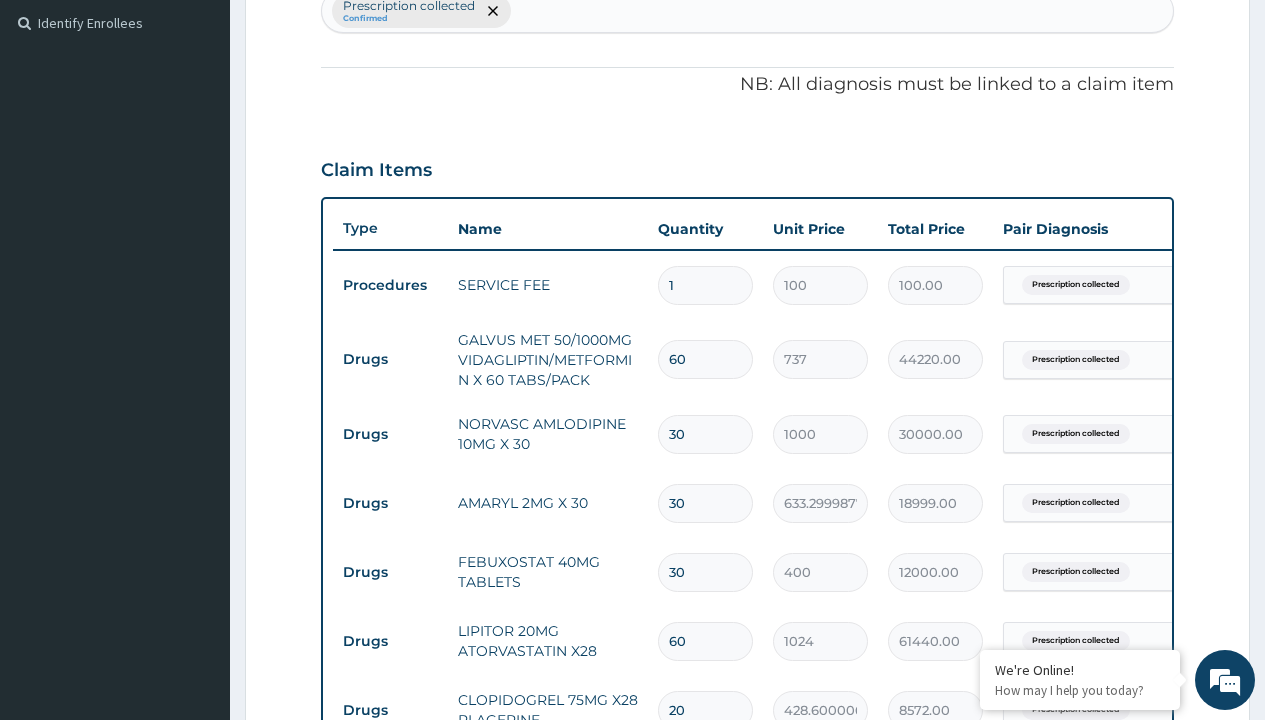 type on "drugs" 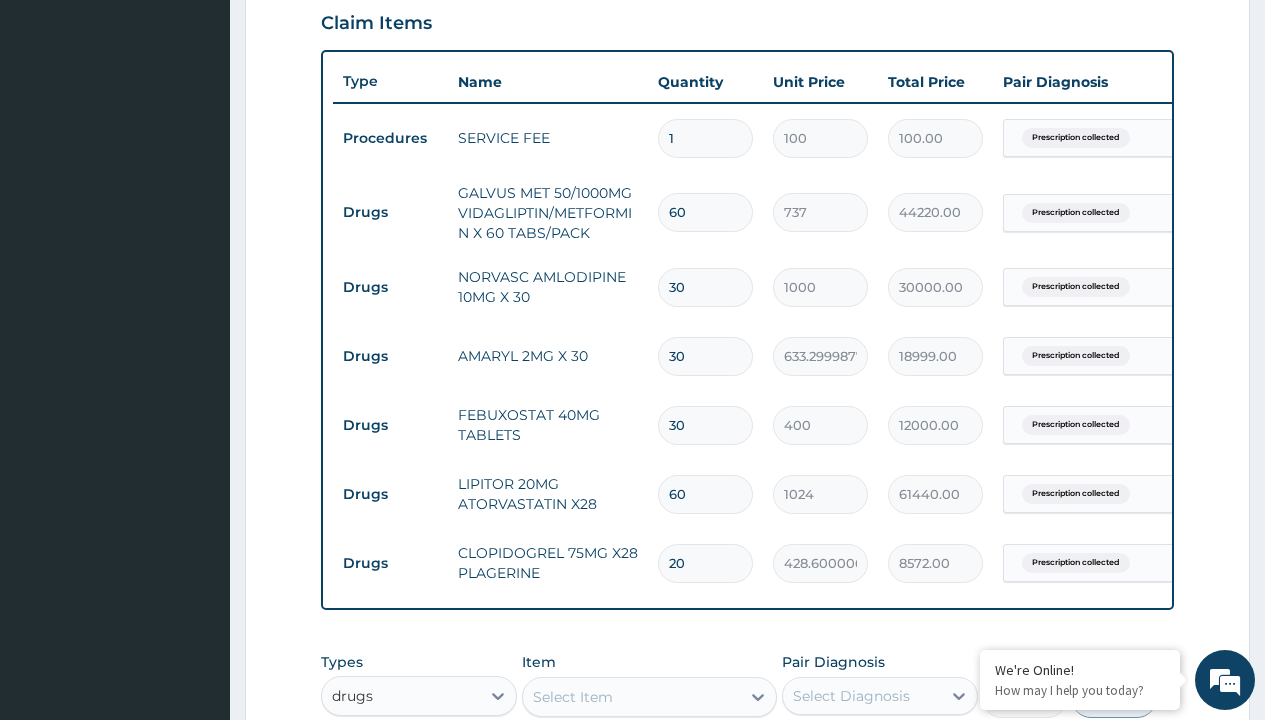 click on "Drugs" at bounding box center [419, 746] 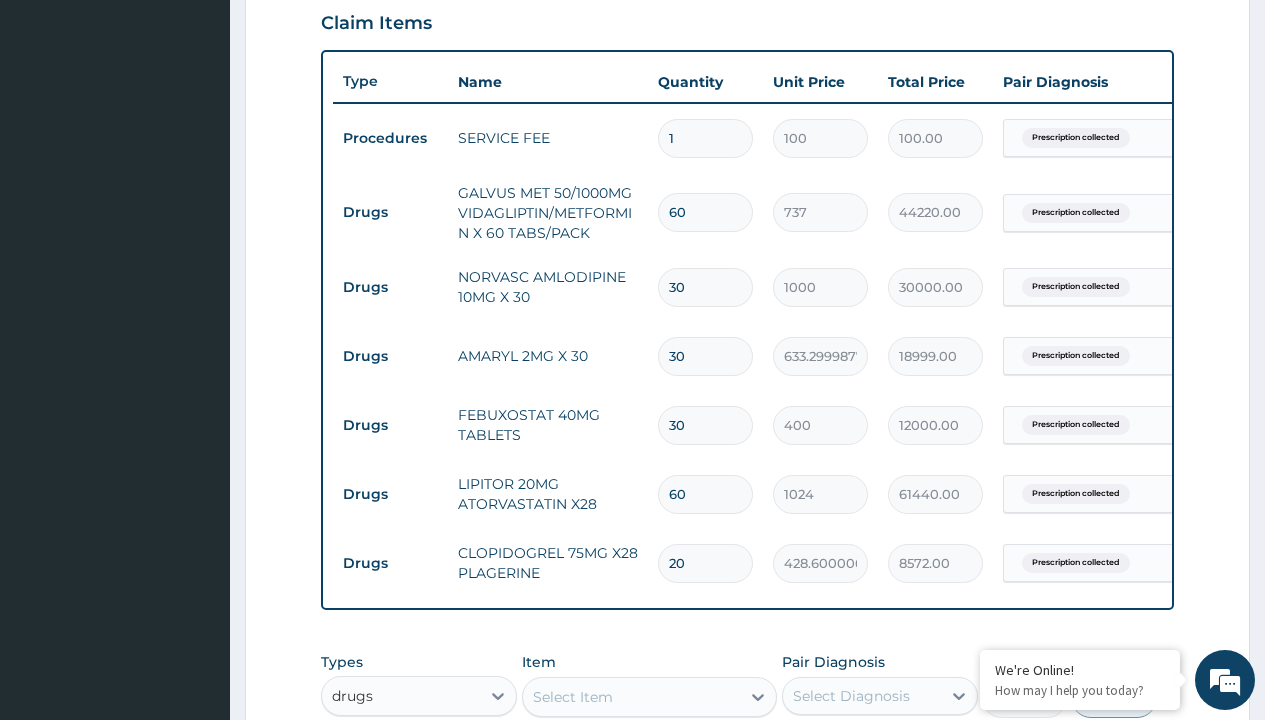 type 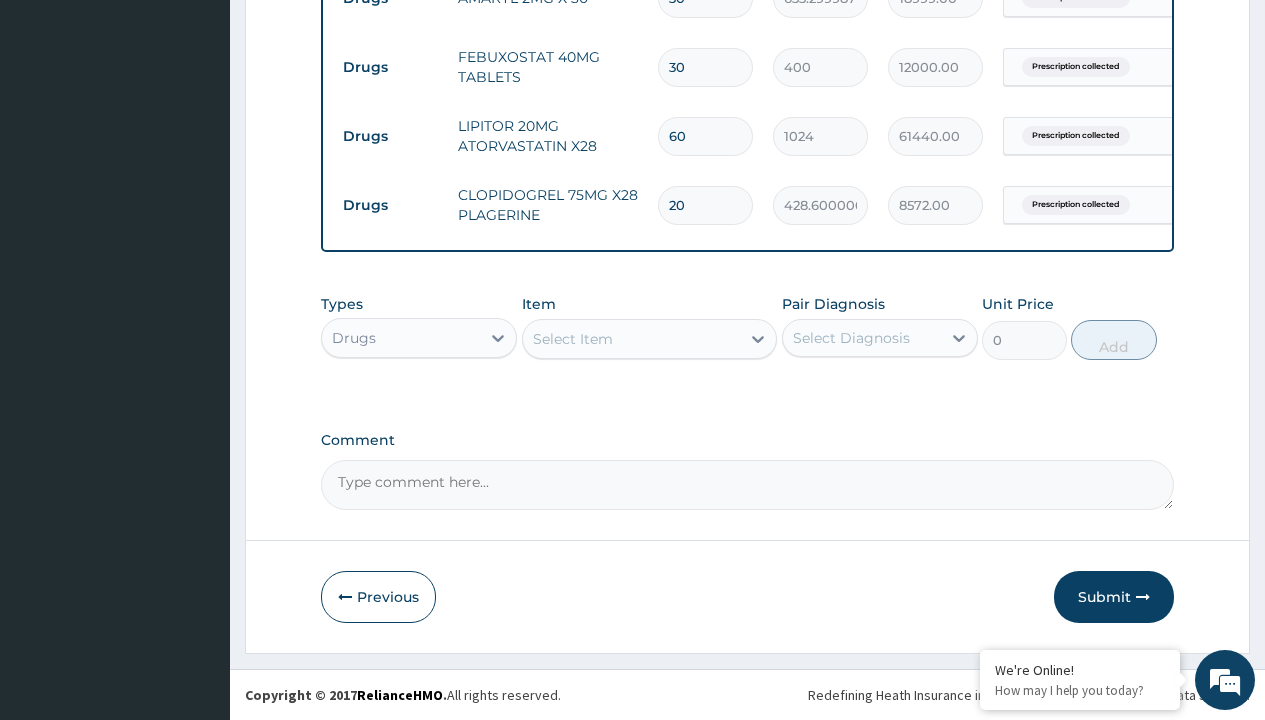 click on "Select Item" at bounding box center [573, 339] 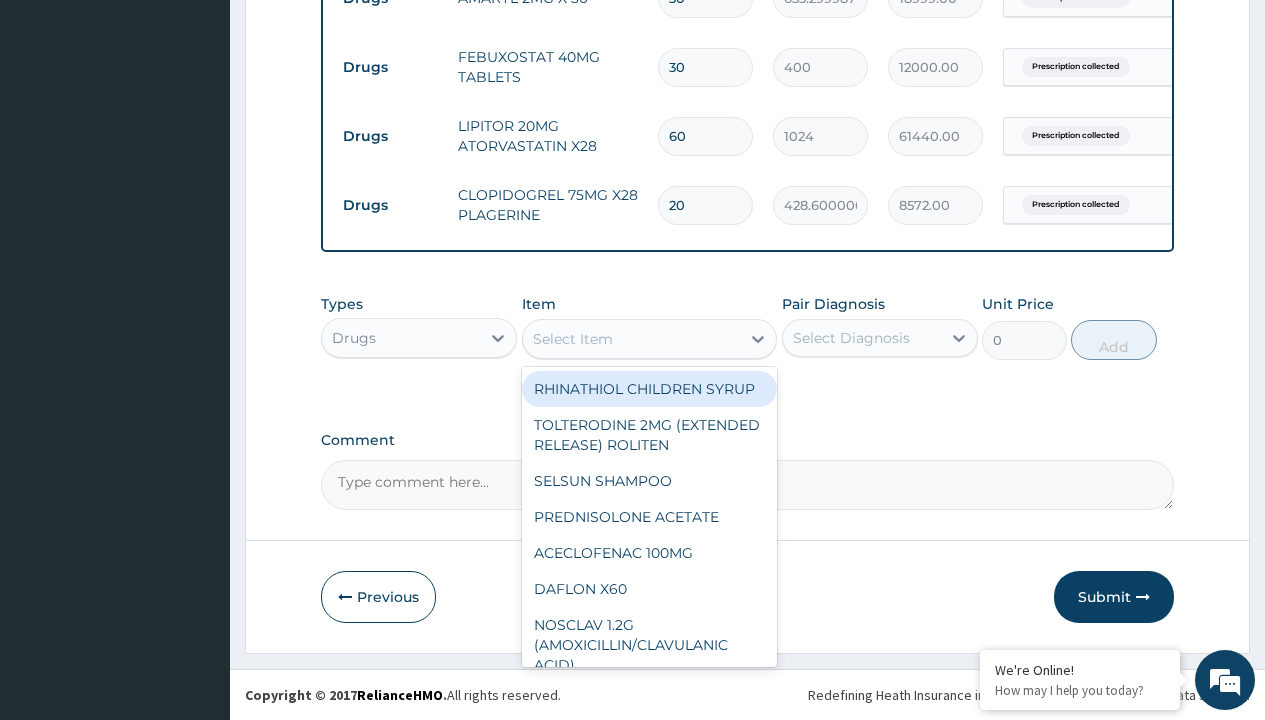 type on "forxiga (dapagliflozin) 10mg x28" 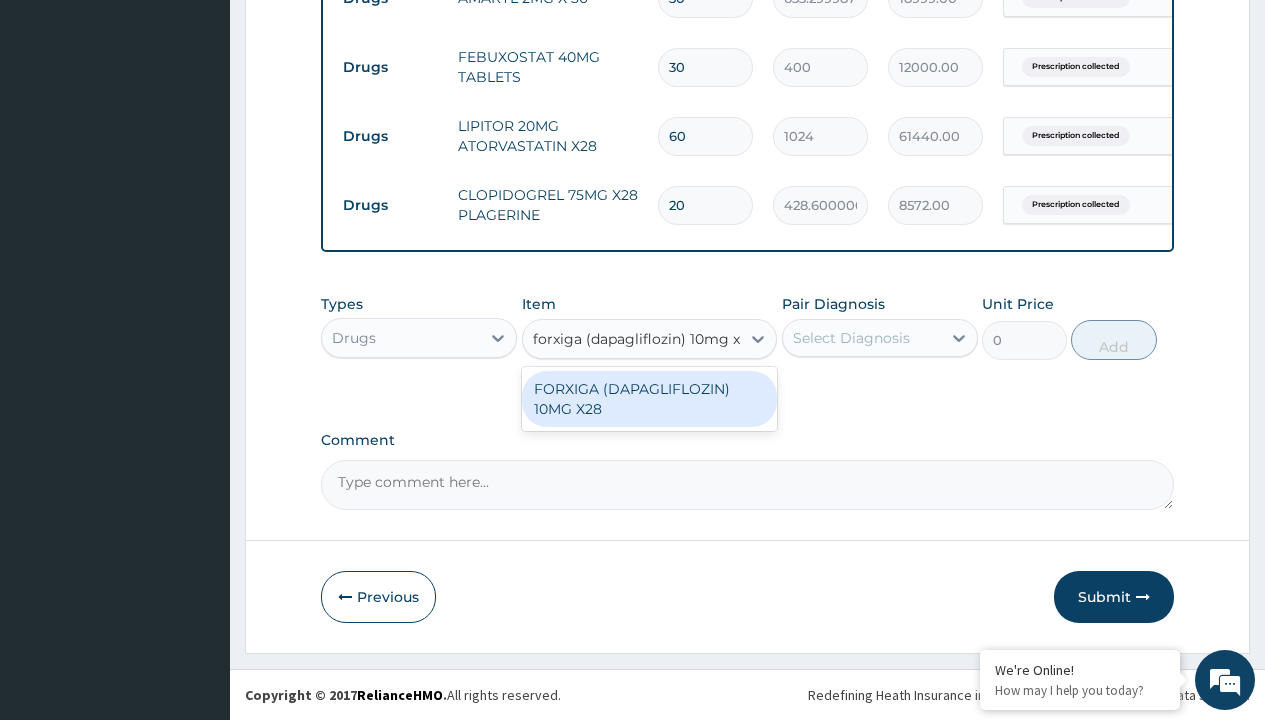 click on "FORXIGA (DAPAGLIFLOZIN) 10MG X28" at bounding box center [650, 399] 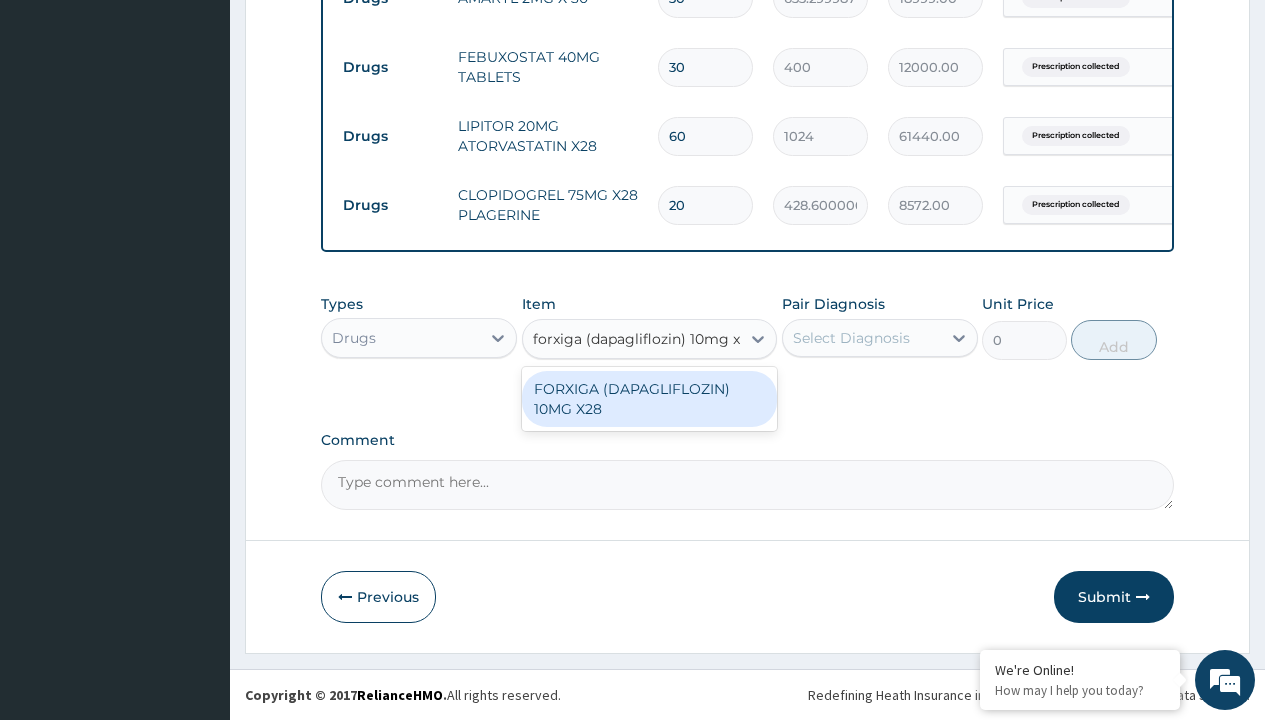 type 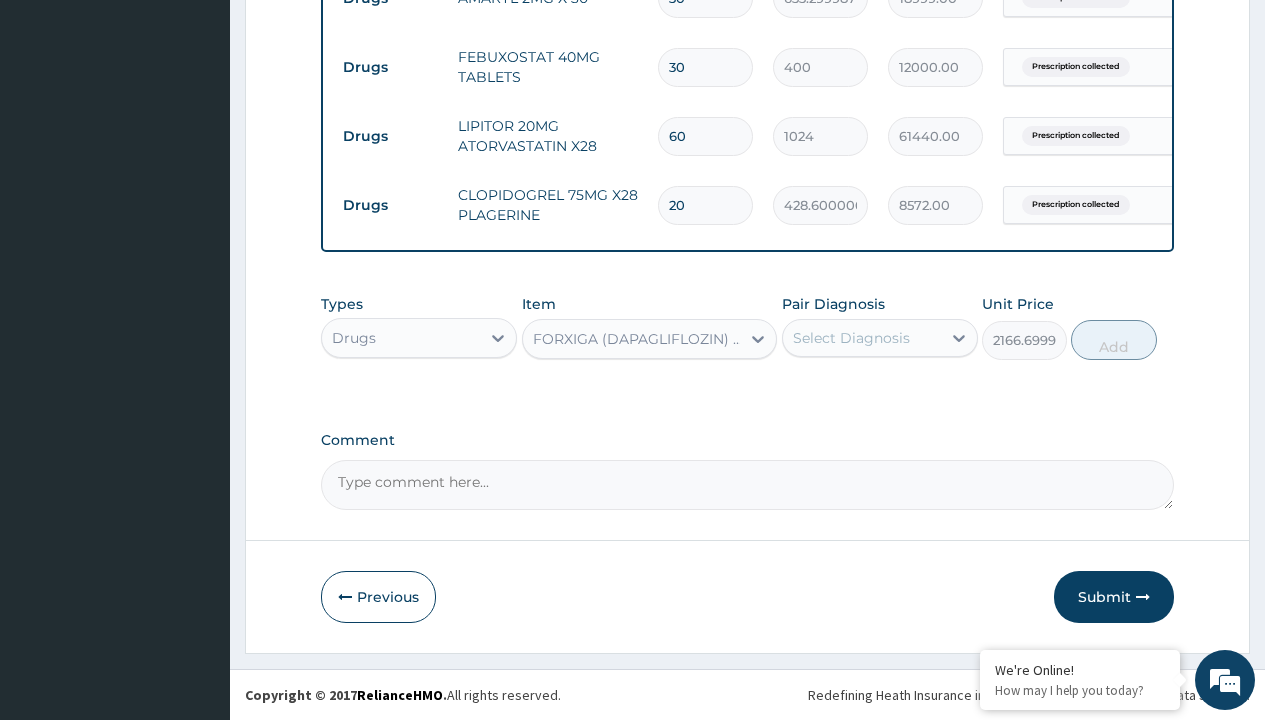 click on "Prescription collected" at bounding box center [409, -499] 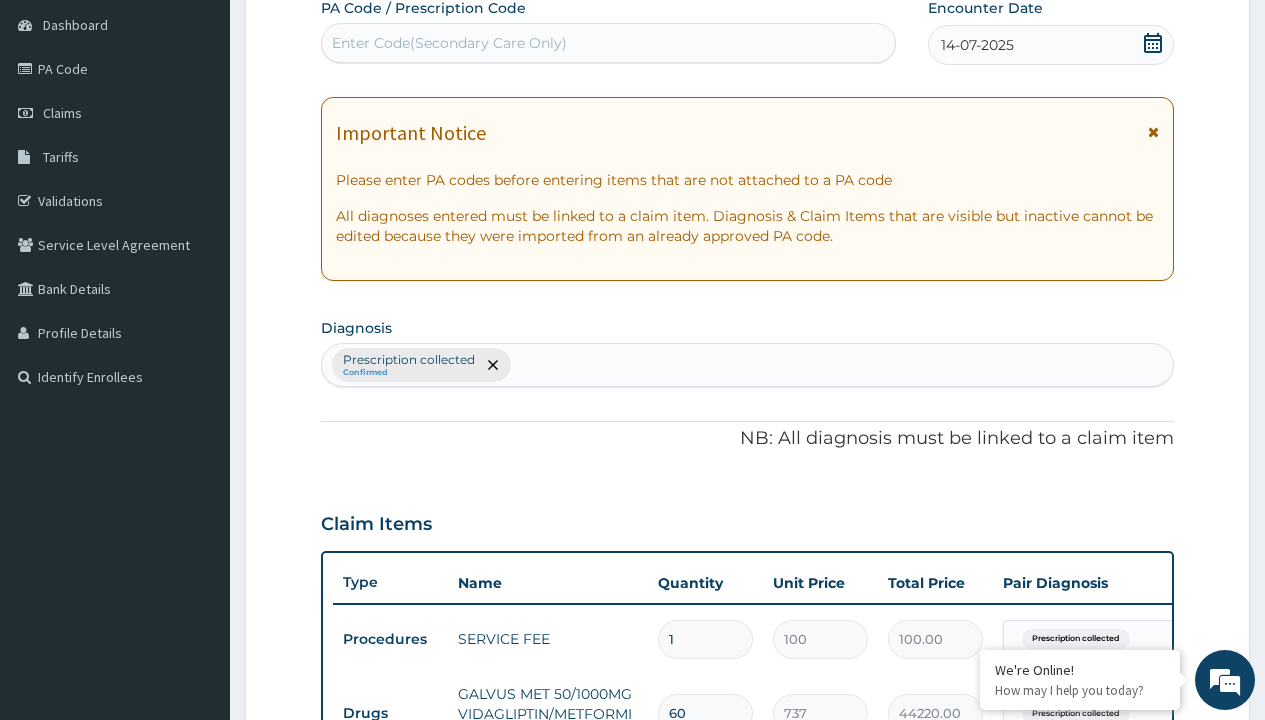 type on "prescription collected" 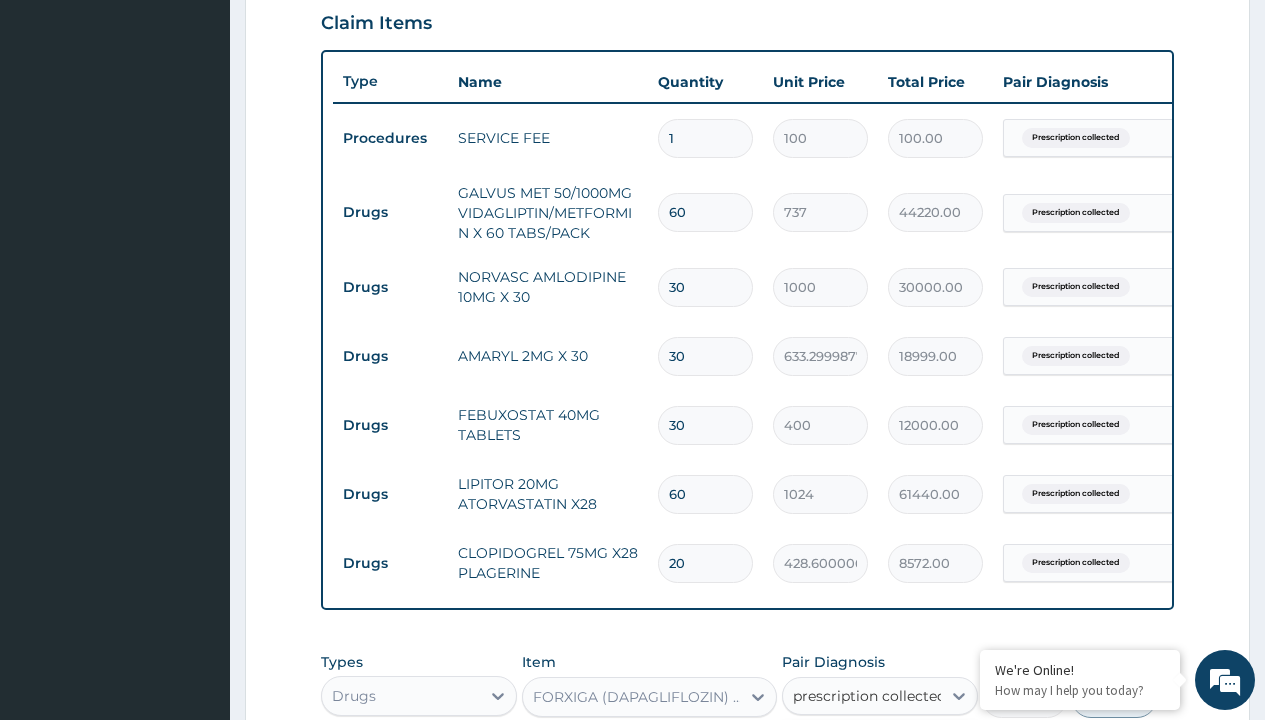 click on "Prescription collected" at bounding box center (890, 755) 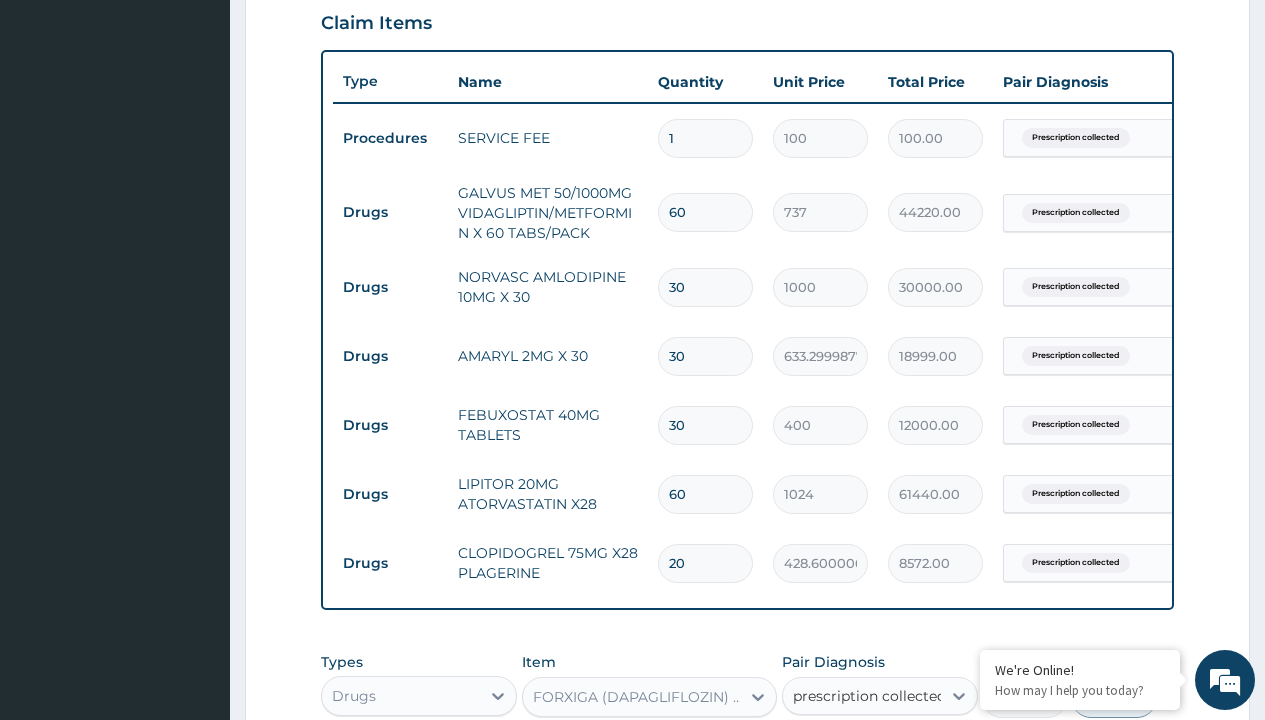 type 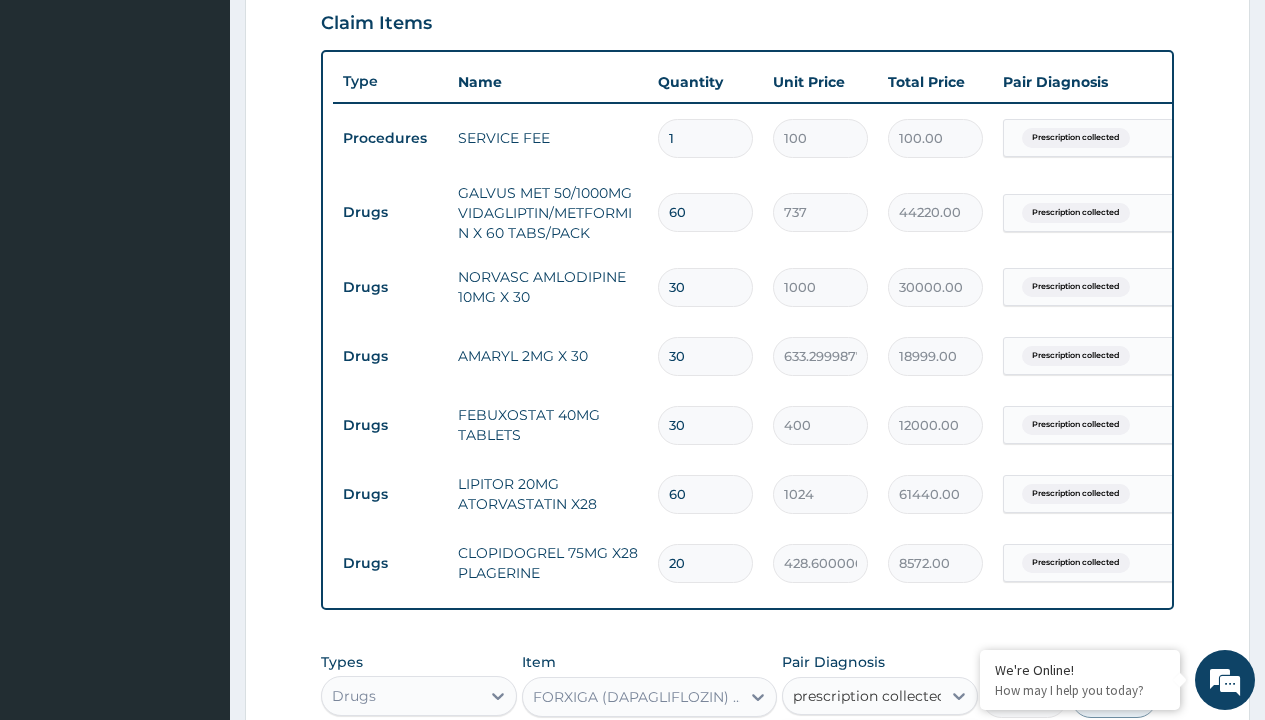 checkbox on "true" 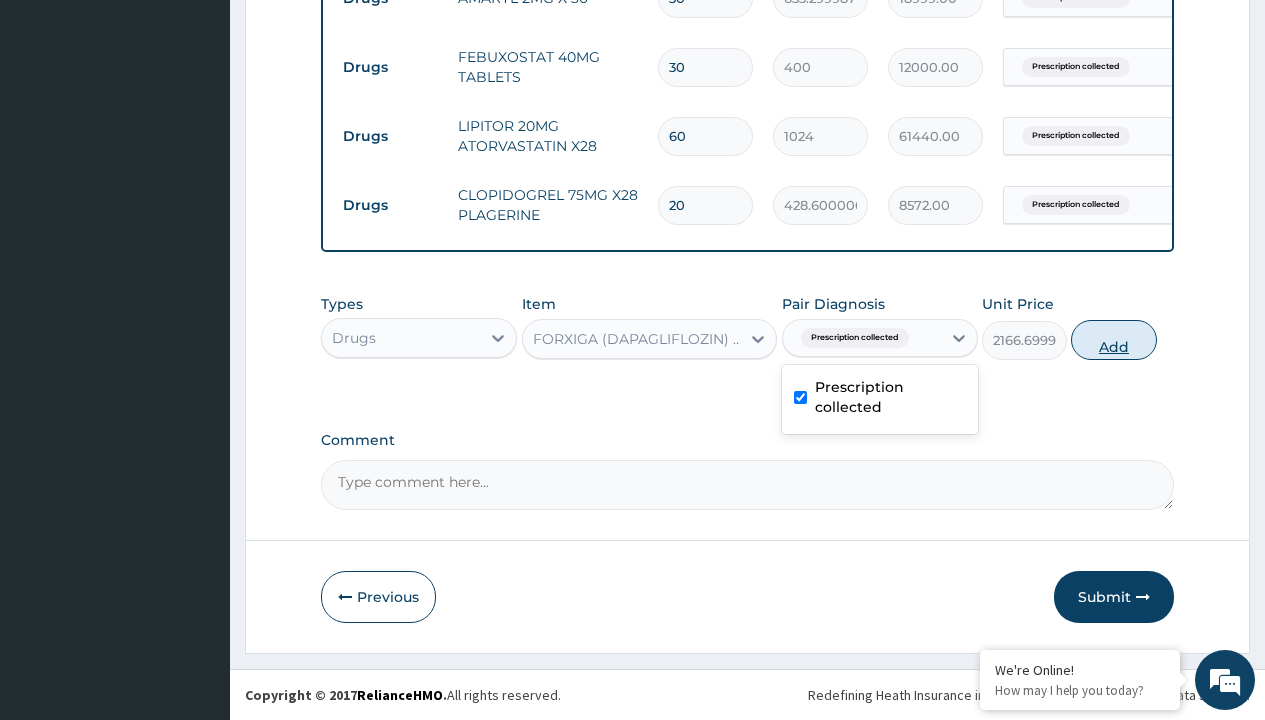 click on "Add" at bounding box center [1113, 340] 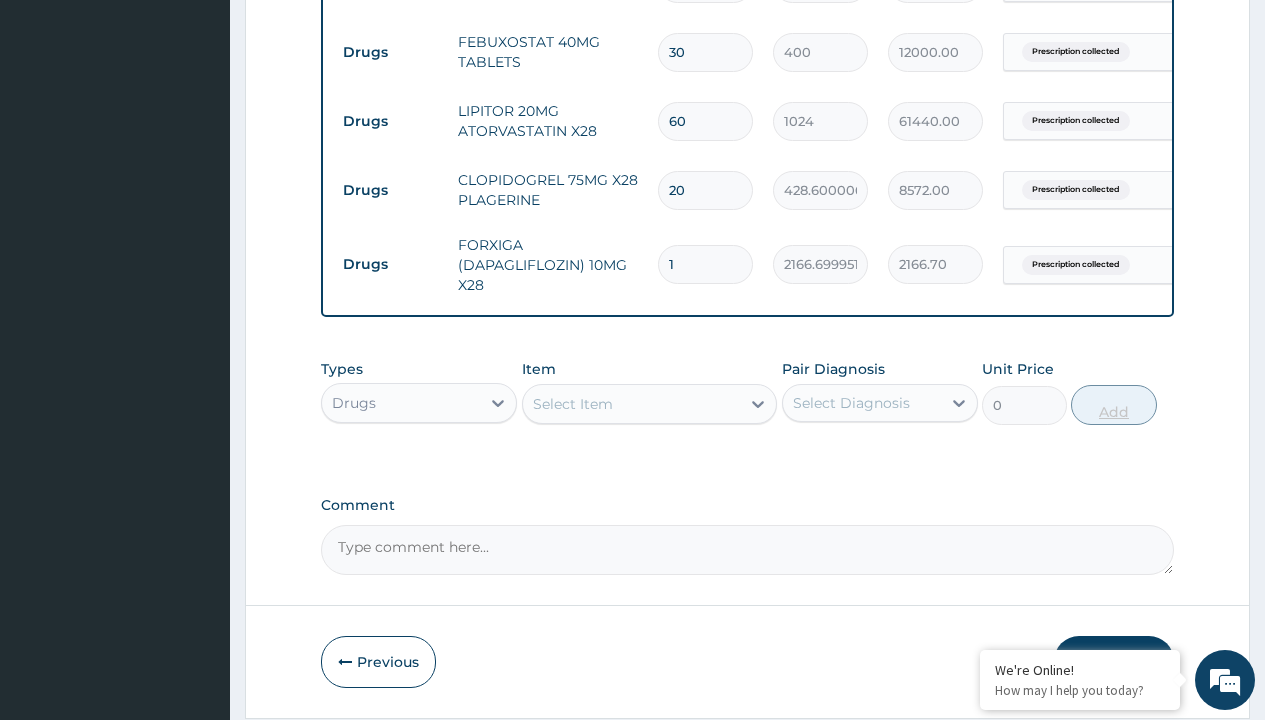 type on "15" 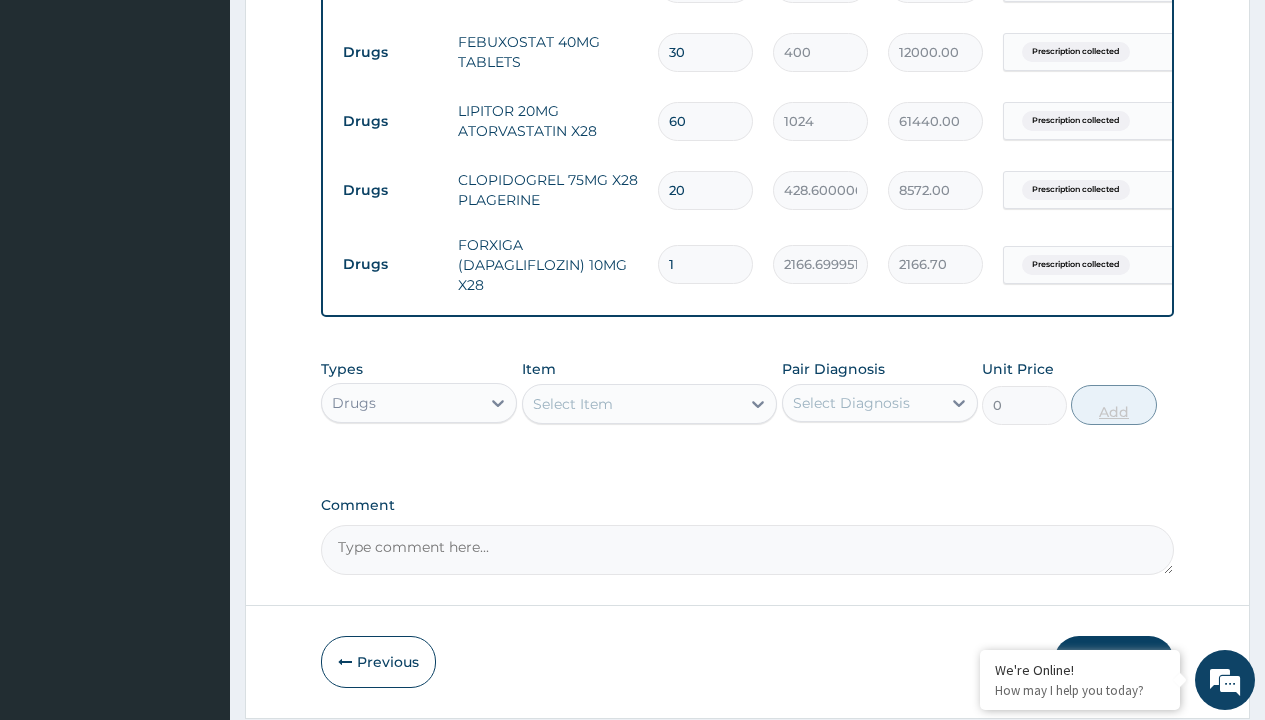 type on "32500.50" 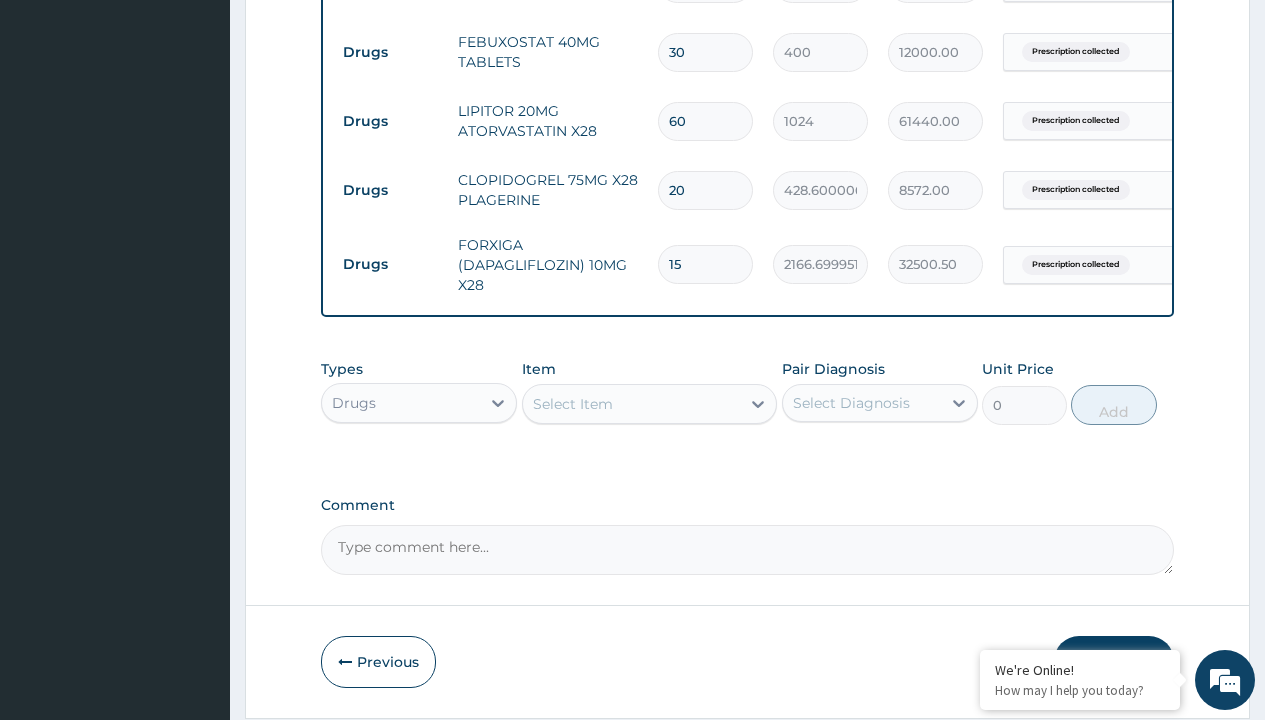 type on "15" 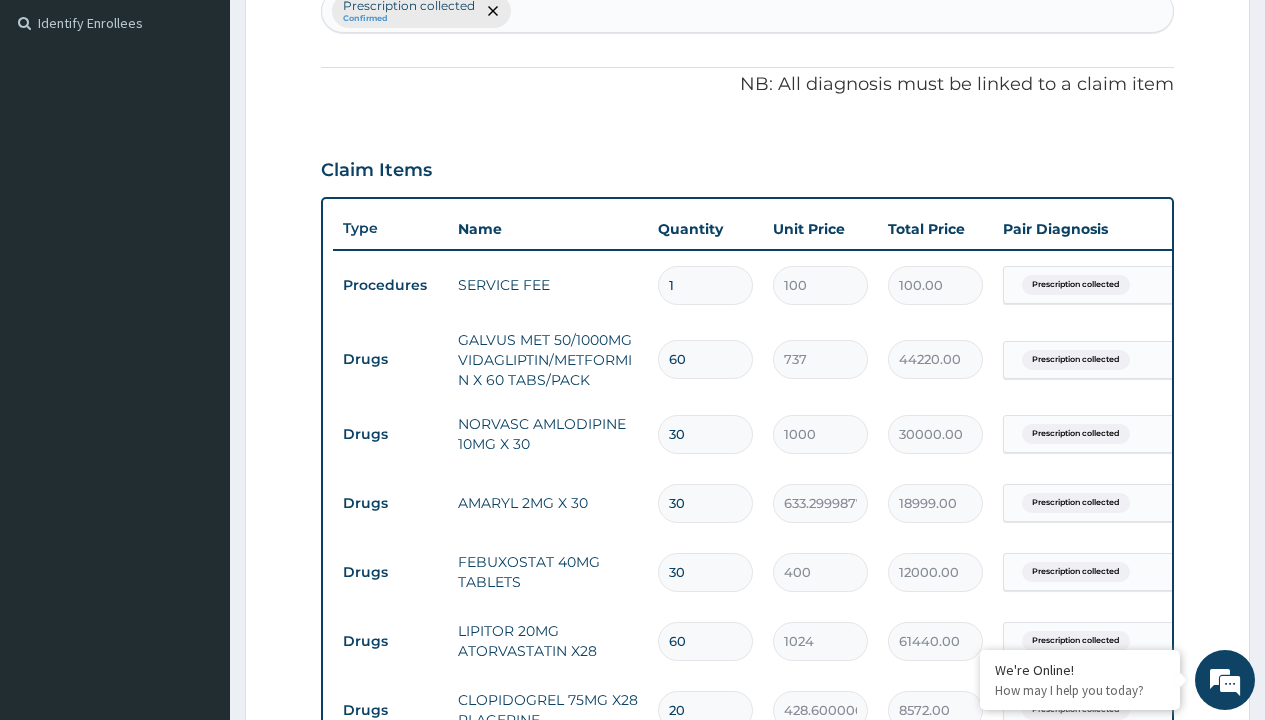 type on "drugs" 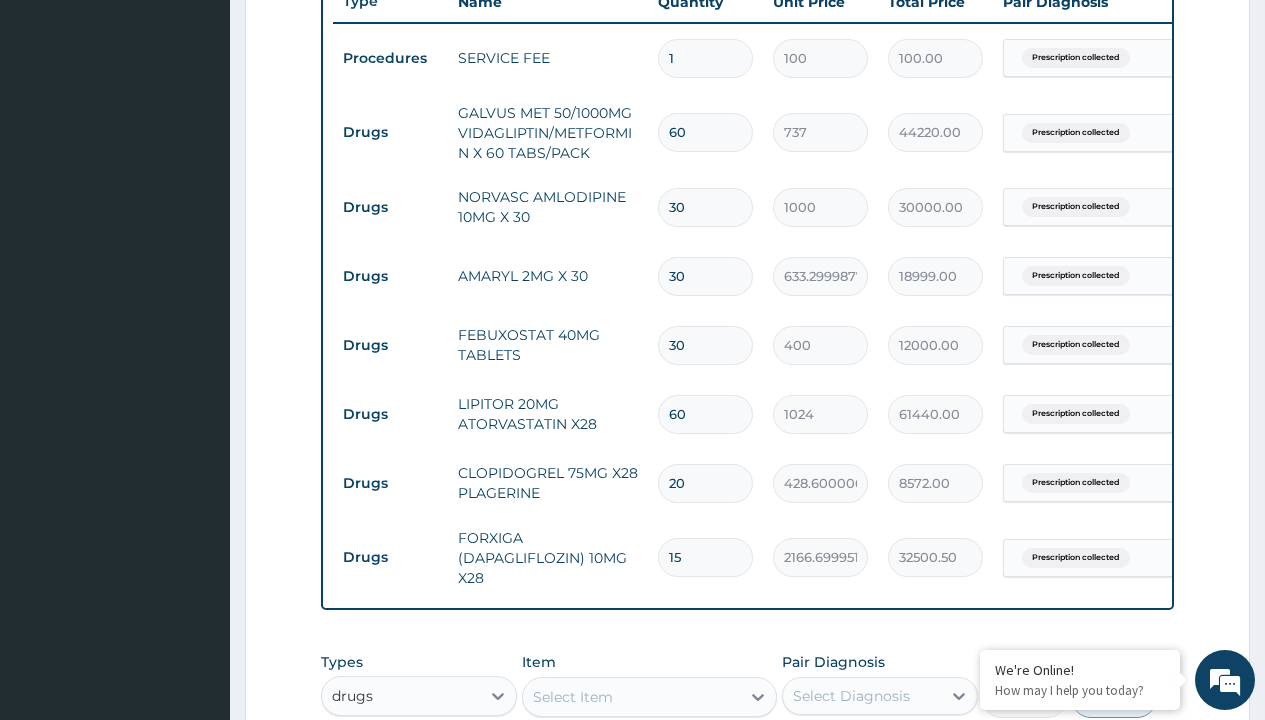 click on "Drugs" at bounding box center [419, 746] 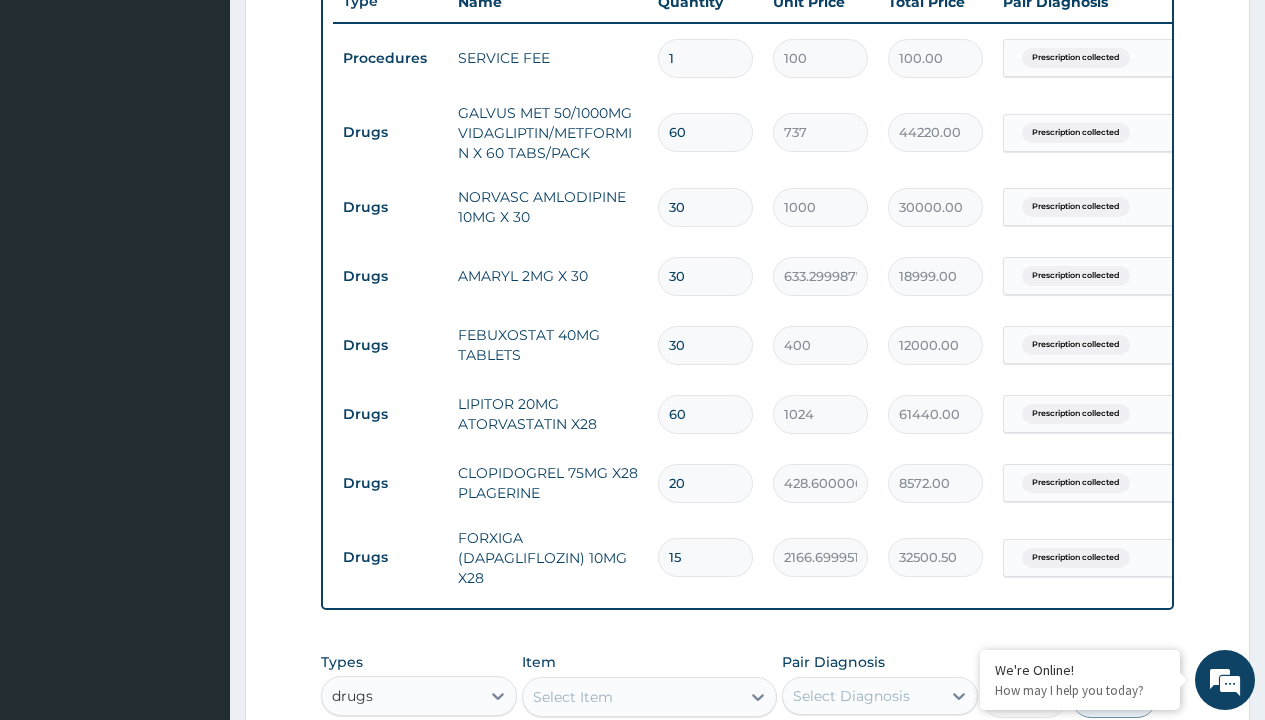 type 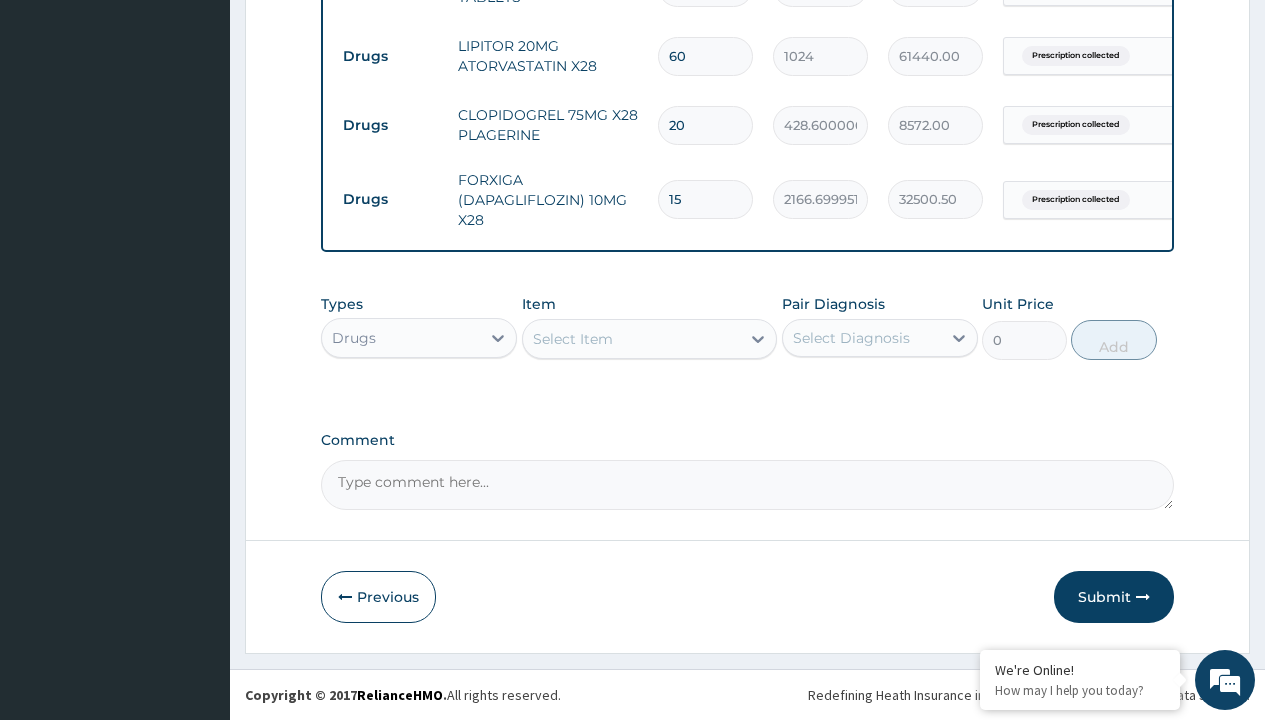 click on "Select Item" at bounding box center (573, 339) 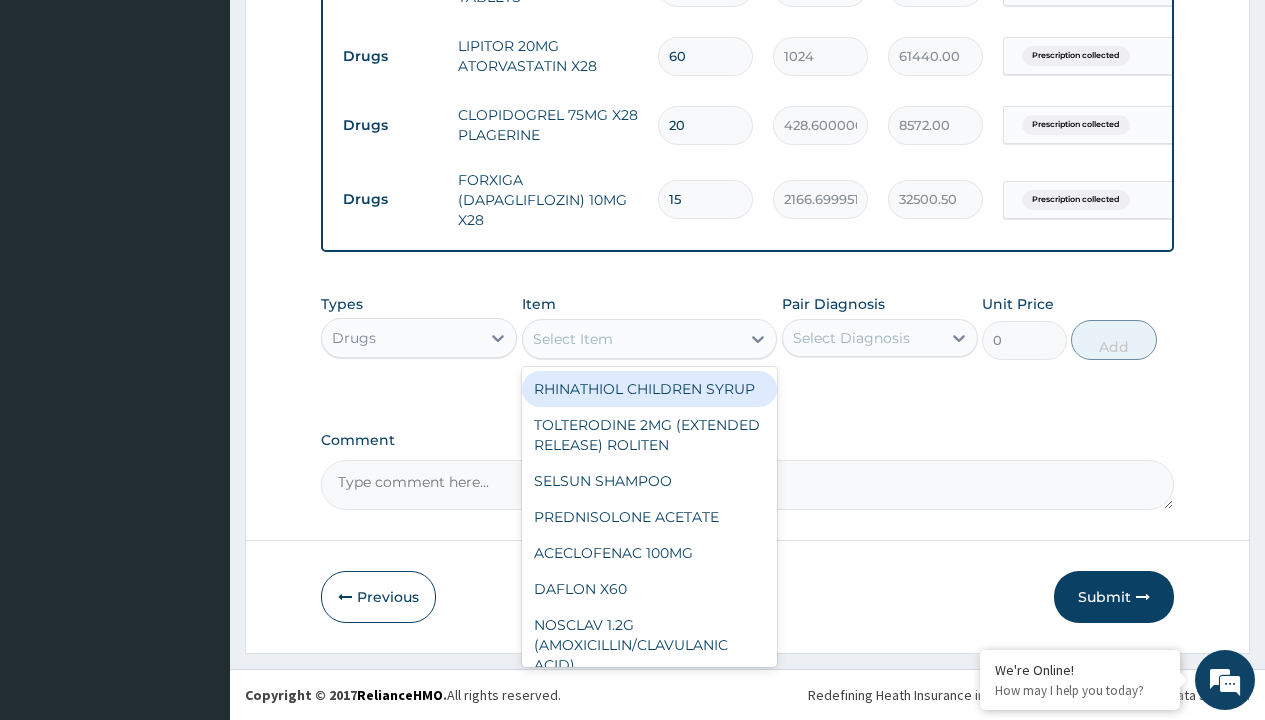 type on "trimetazidine 35mg (vasterel mr )x30" 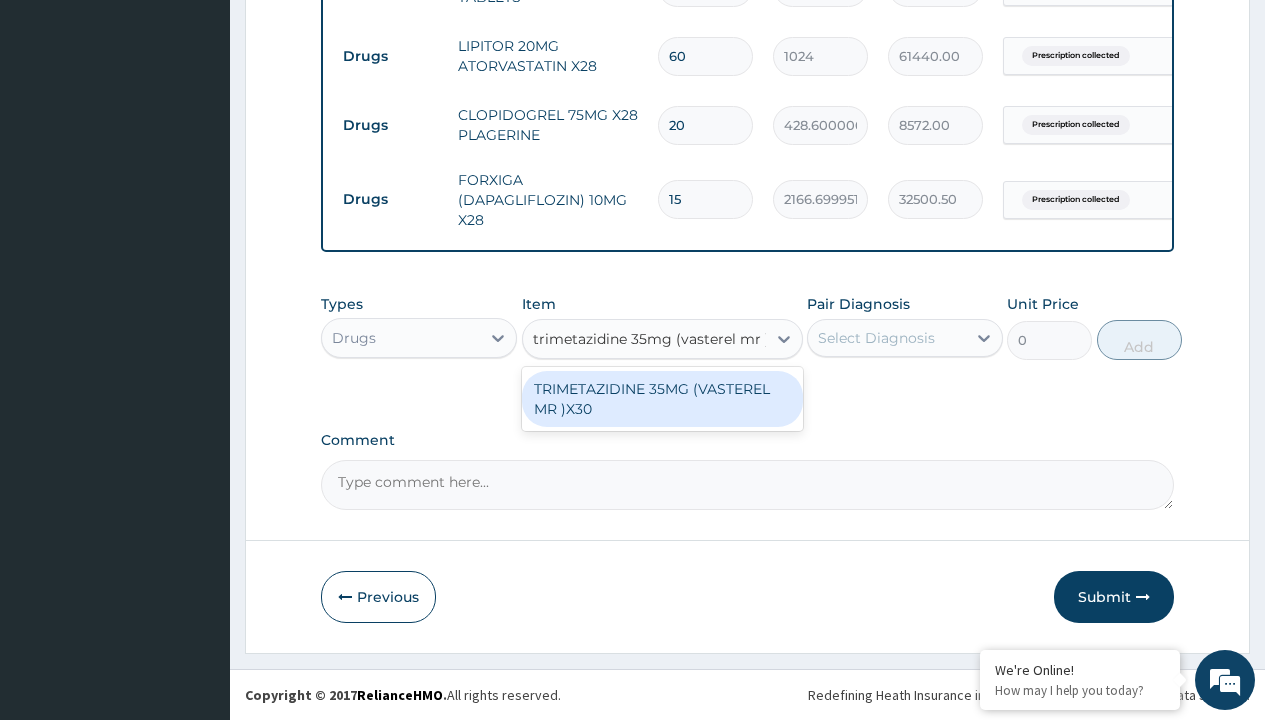 click on "TRIMETAZIDINE 35MG (VASTEREL MR )X30" at bounding box center [662, 399] 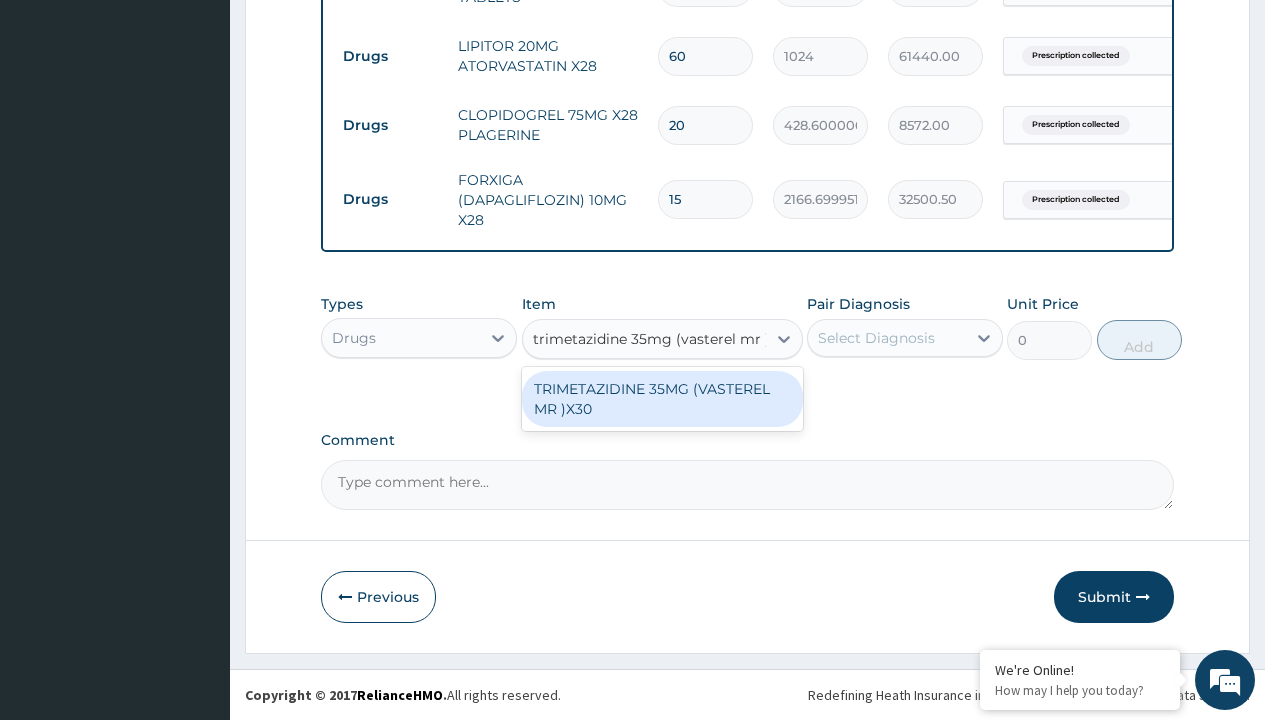type 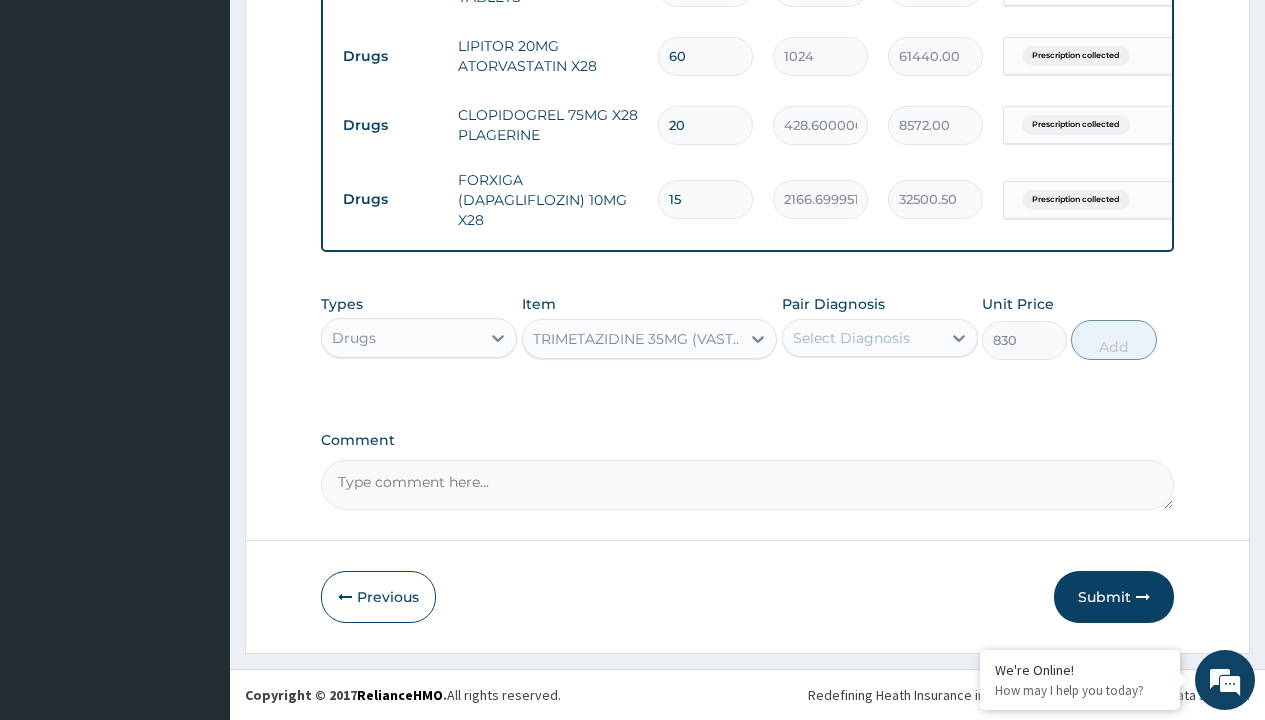 click on "Prescription collected" at bounding box center (409, -579) 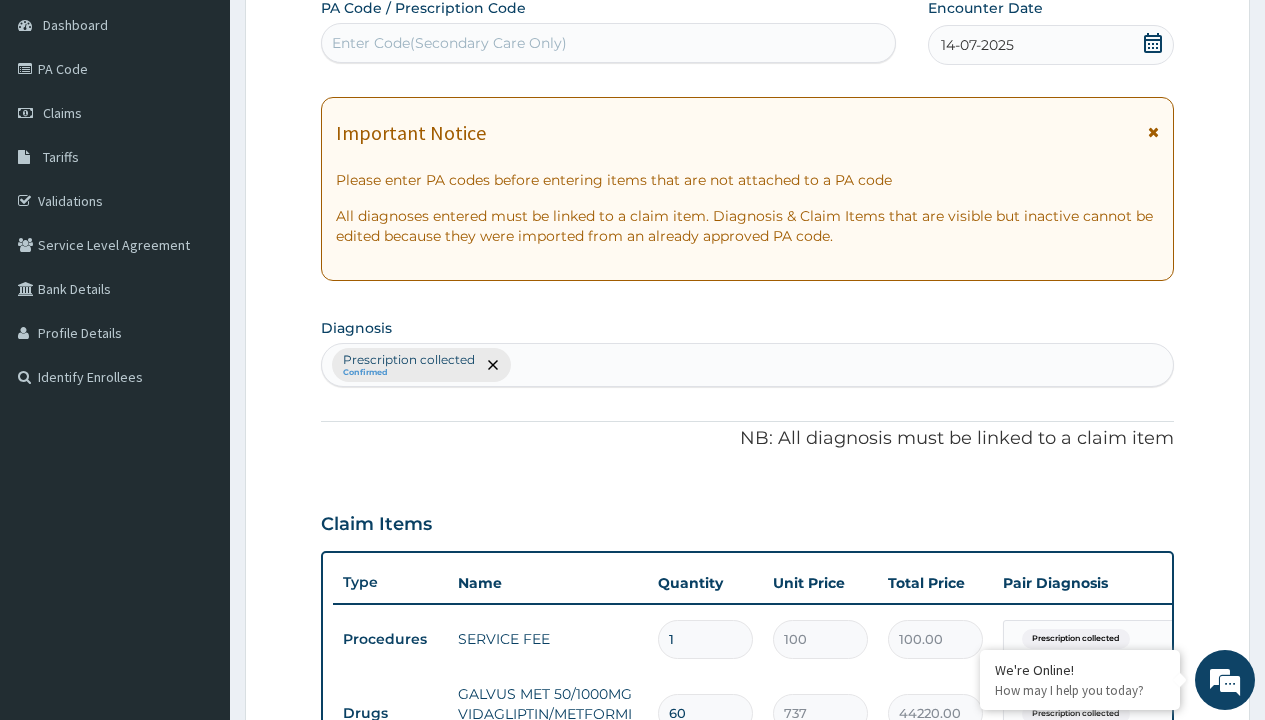 type on "prescription collected" 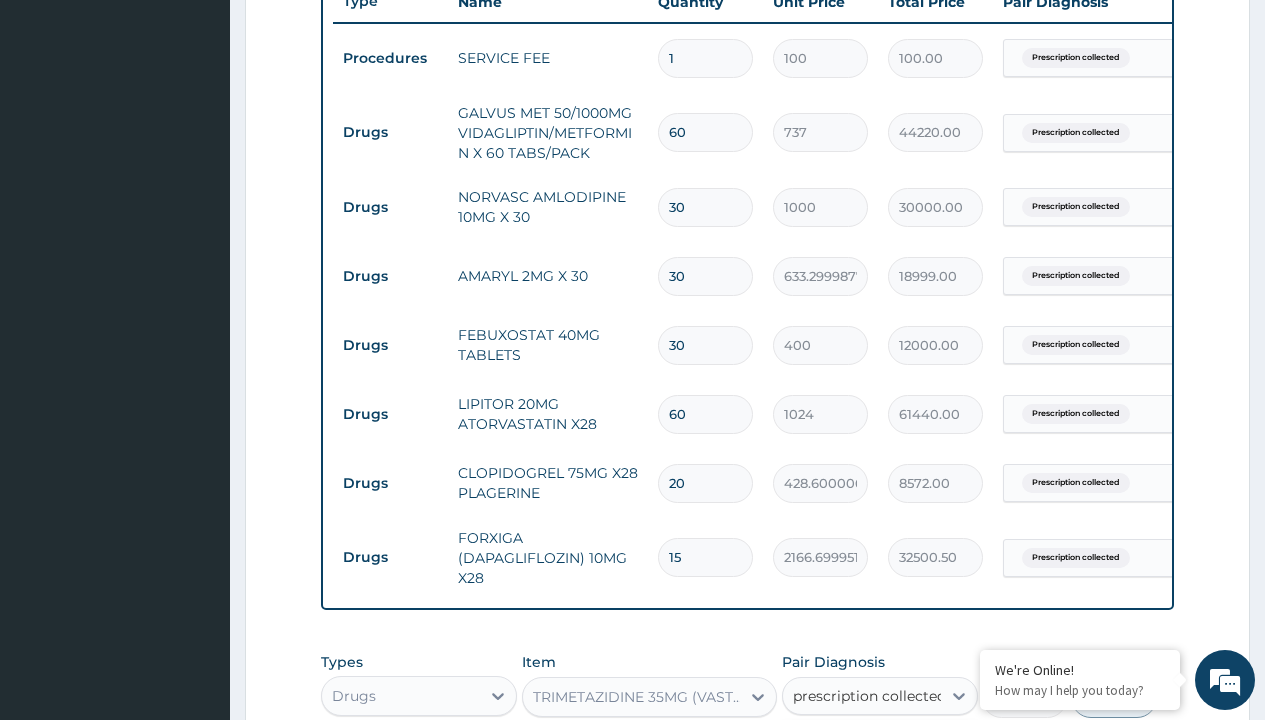 click on "Prescription collected" at bounding box center (890, 755) 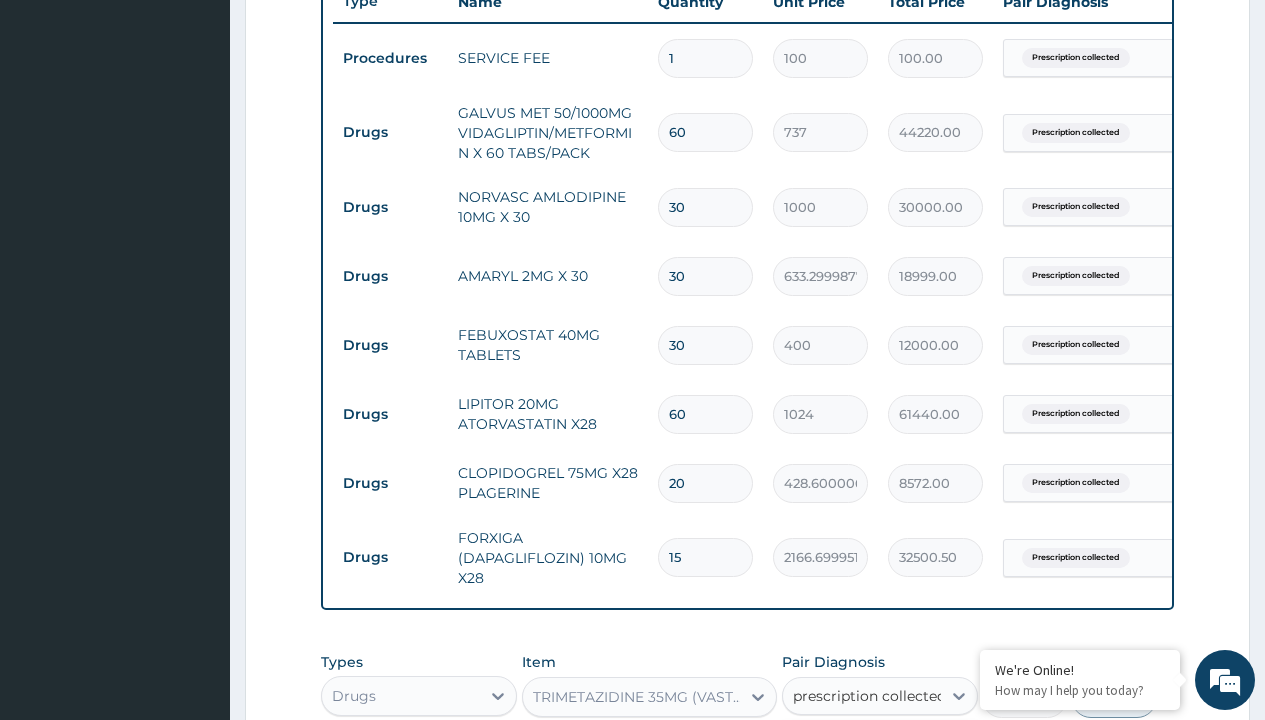 type 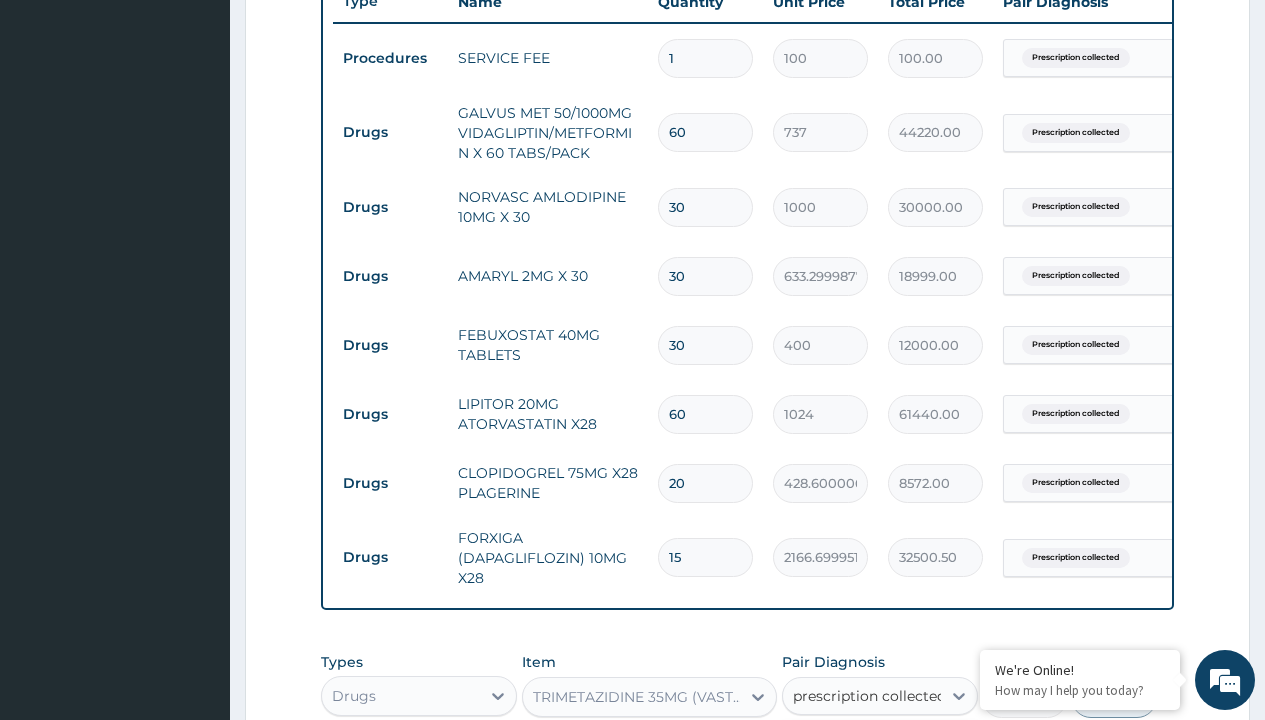 checkbox on "true" 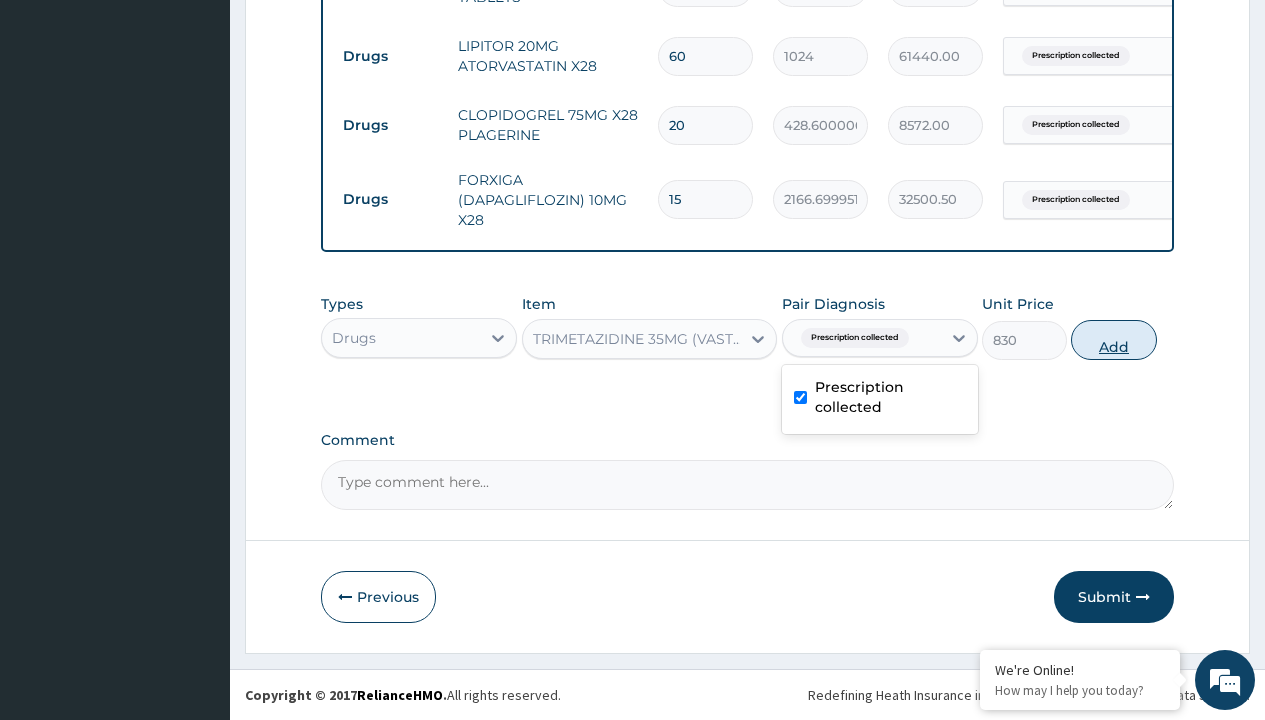 click on "Add" at bounding box center (1113, 340) 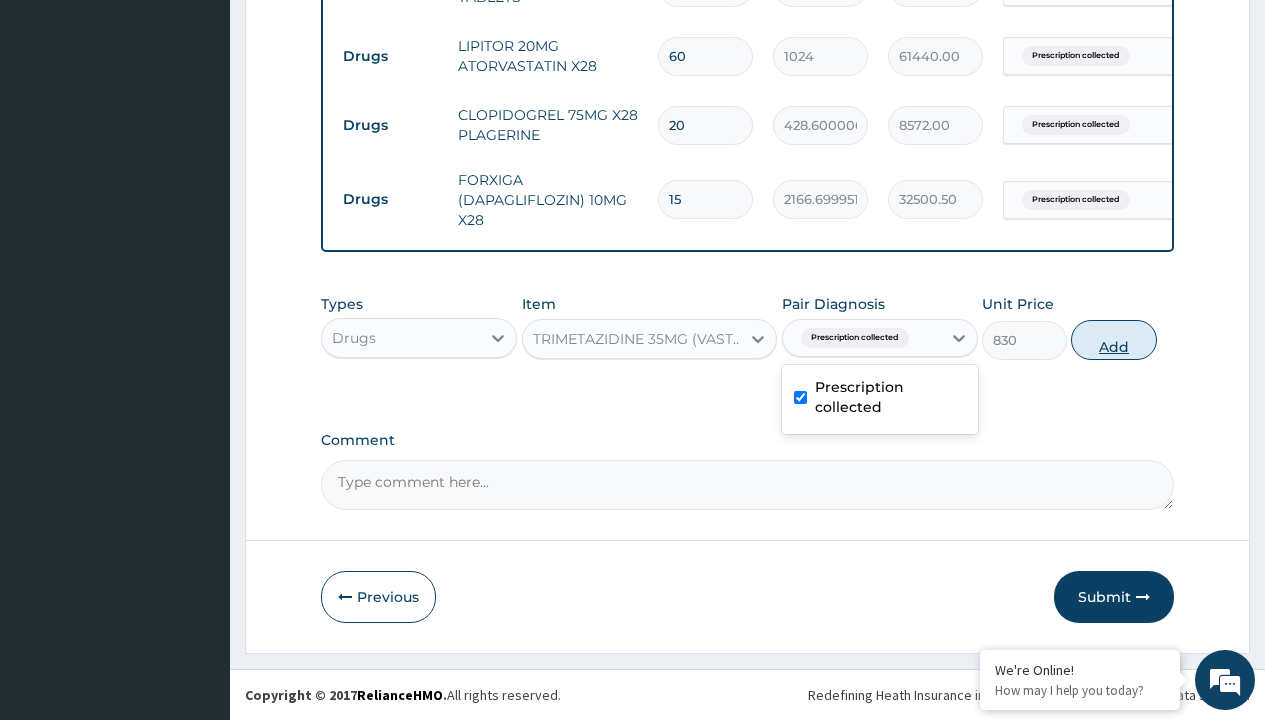 type on "0" 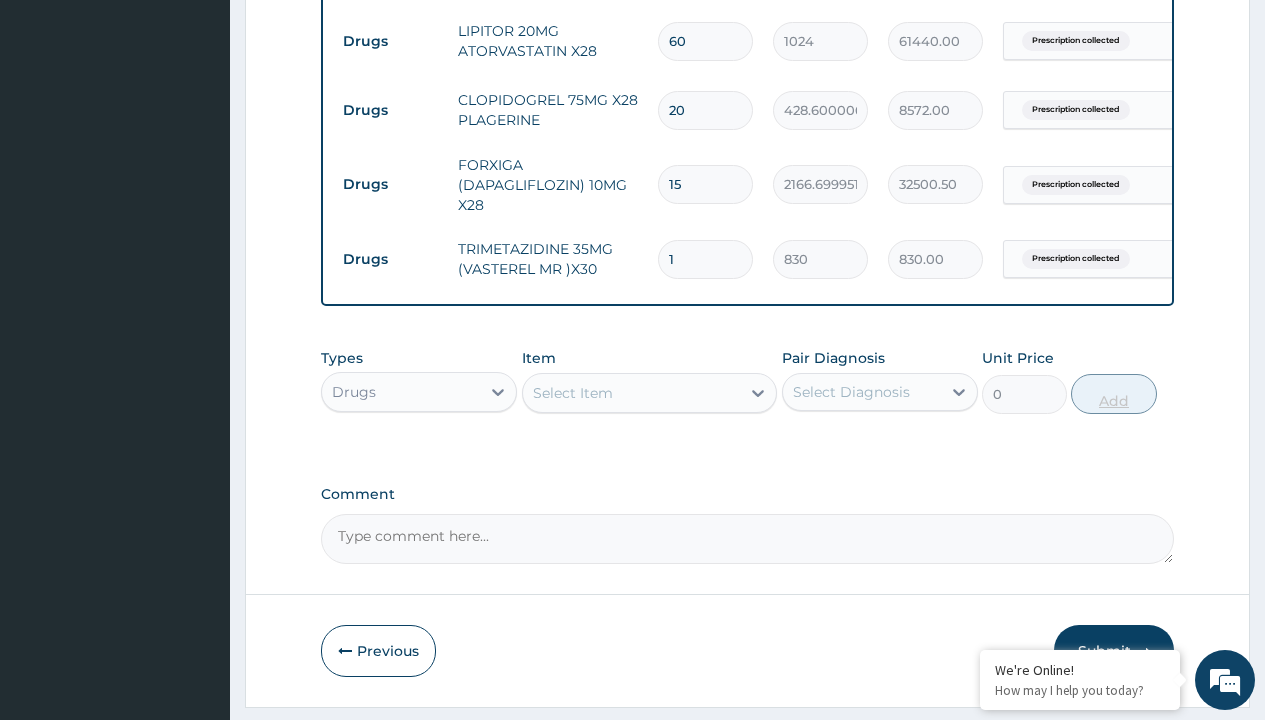 type on "60" 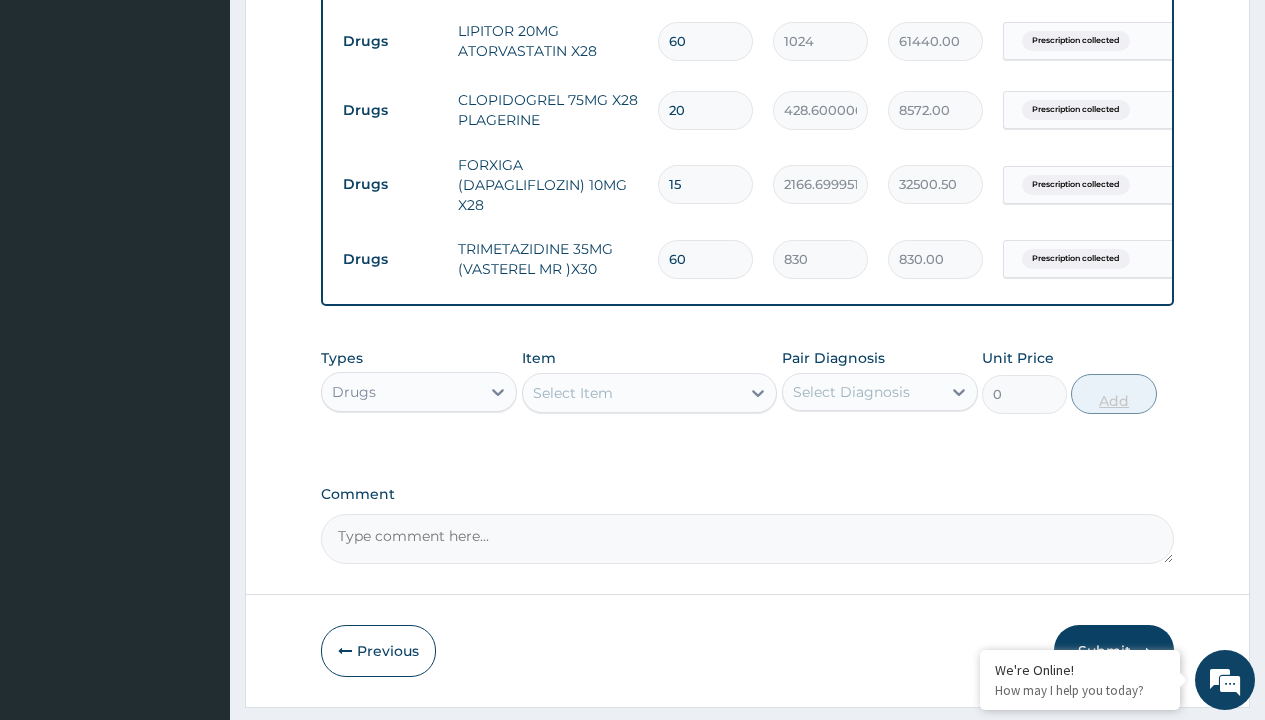 type on "49800.00" 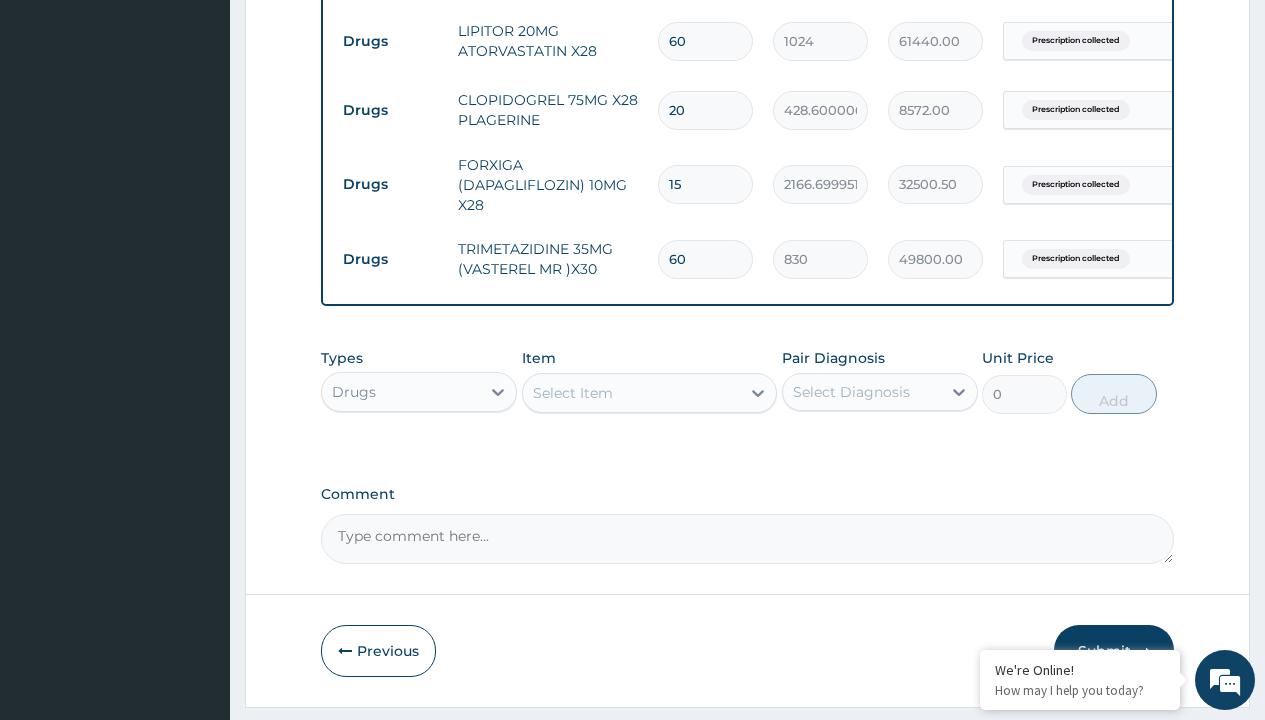 type on "60" 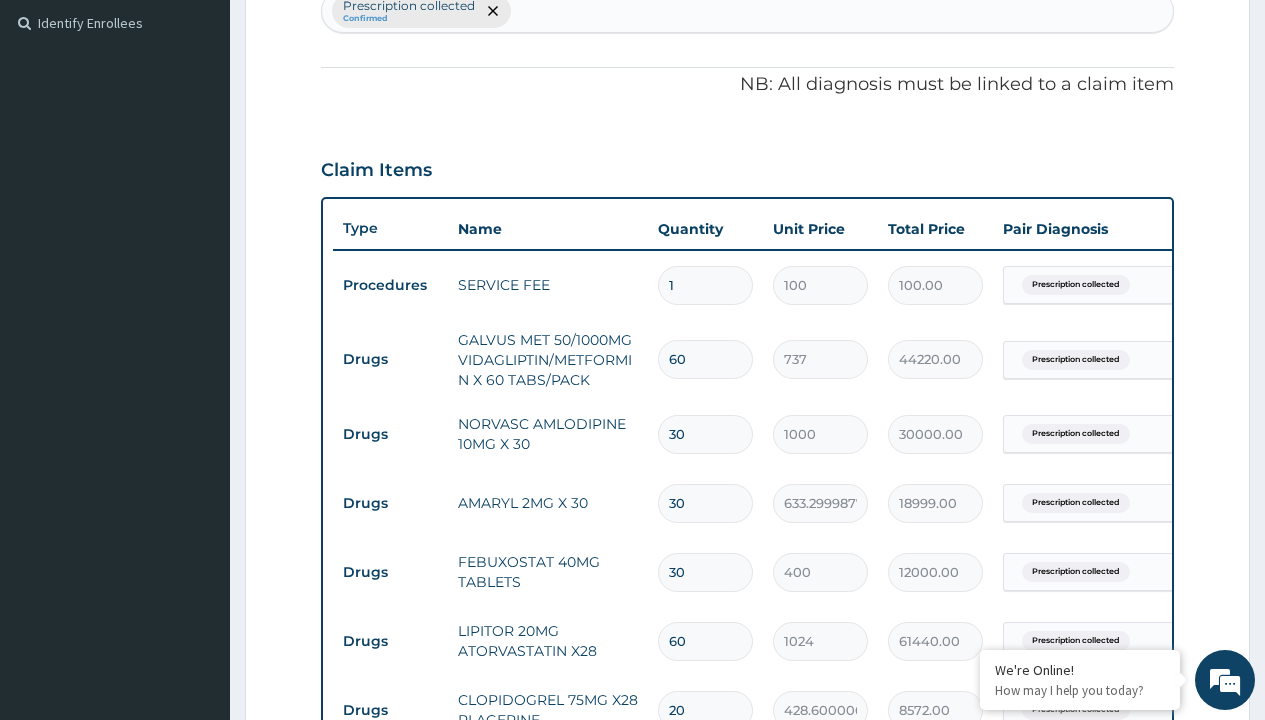 type on "procedures" 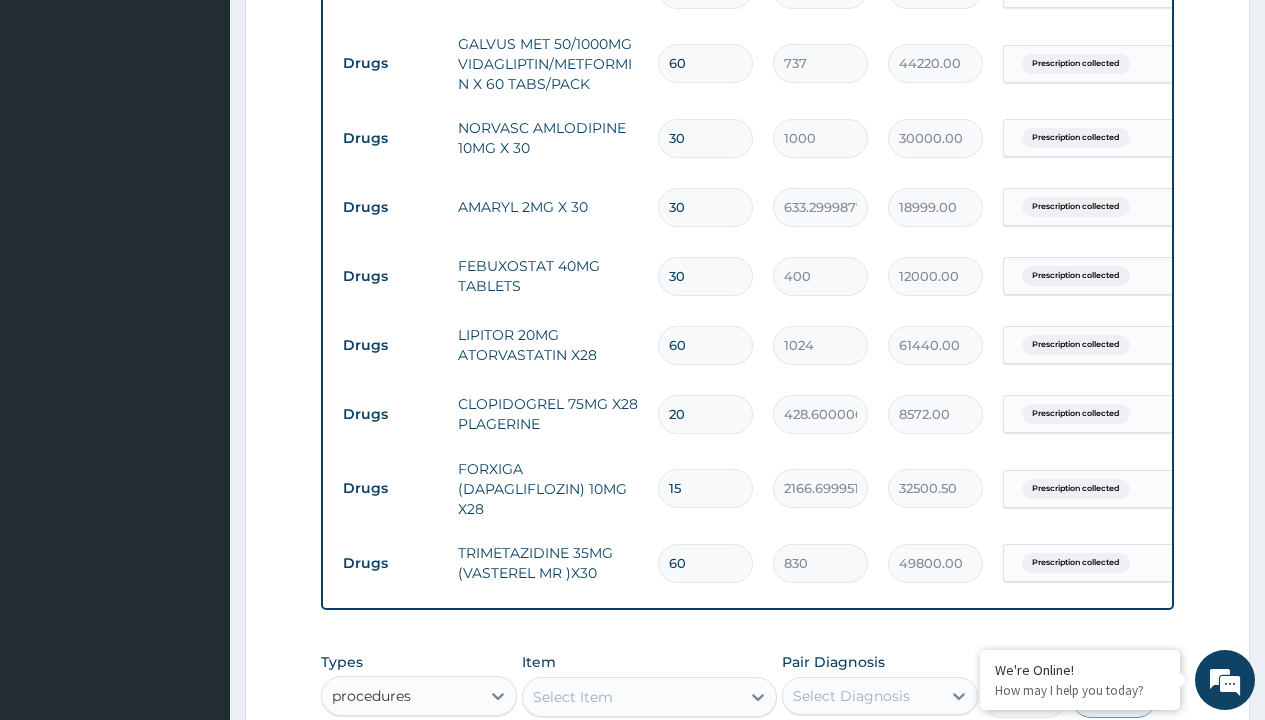 click on "Procedures" at bounding box center (419, 746) 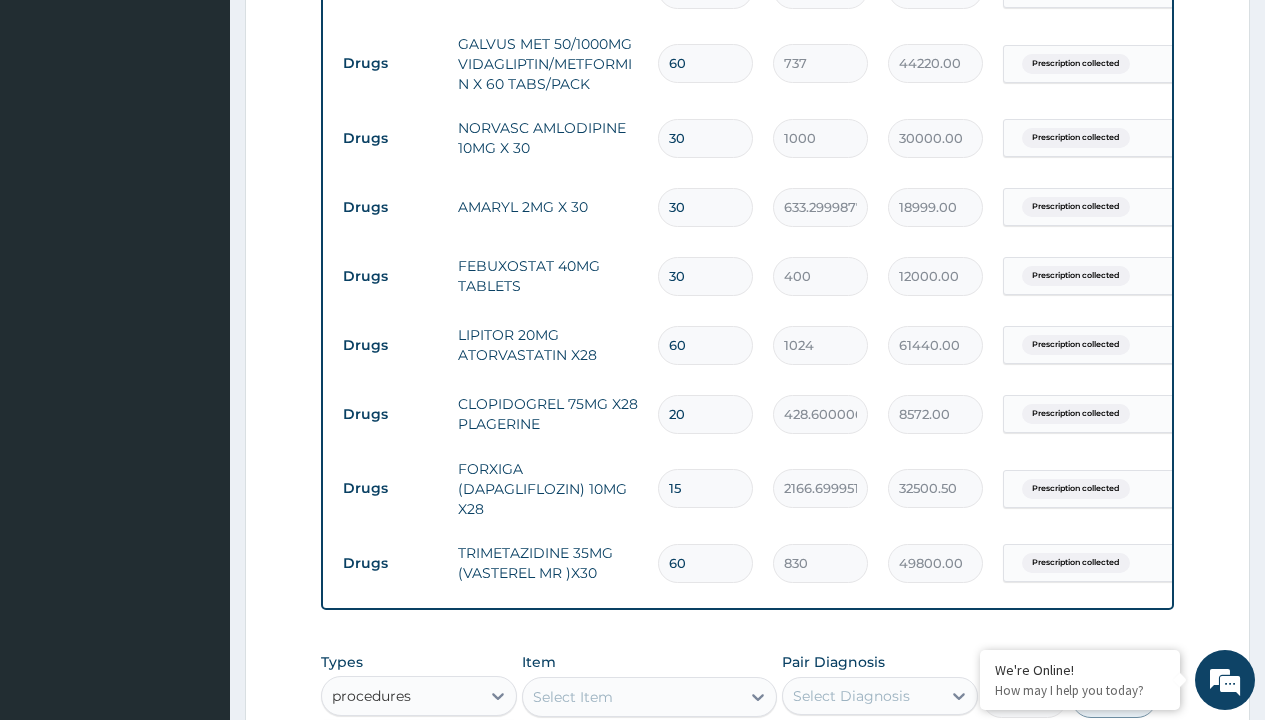 type 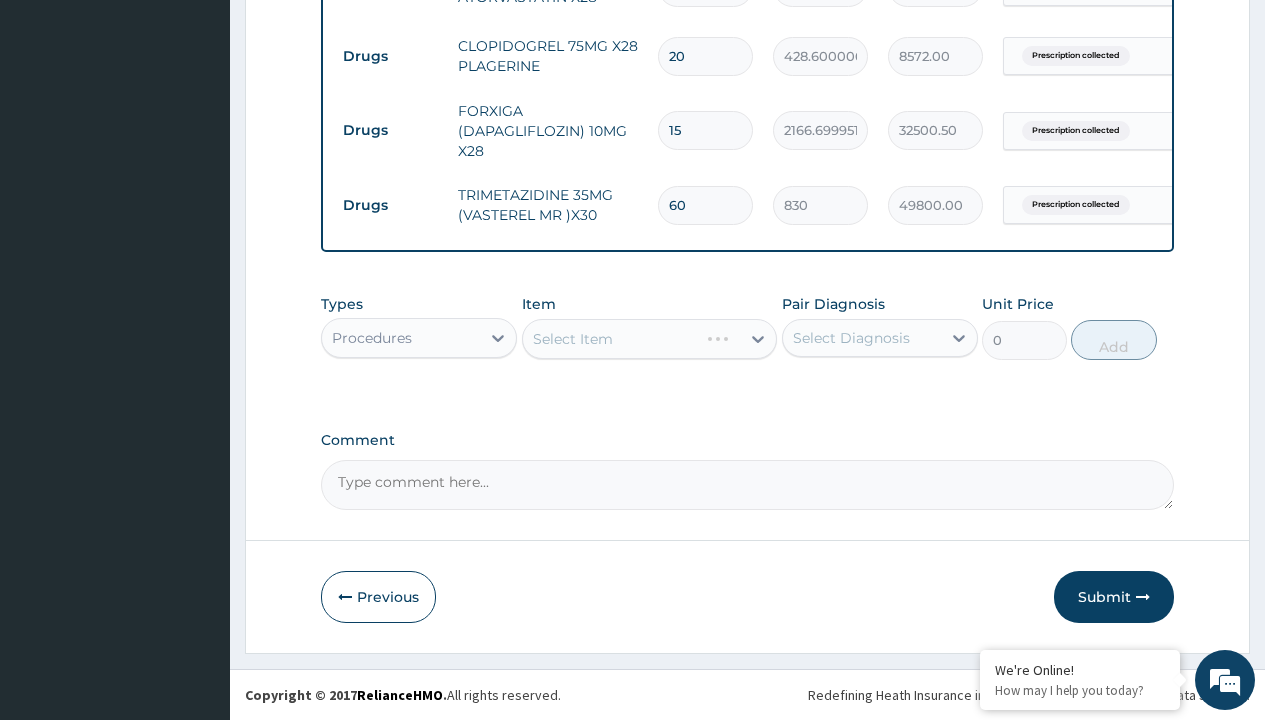 click on "Select Item" at bounding box center [573, 339] 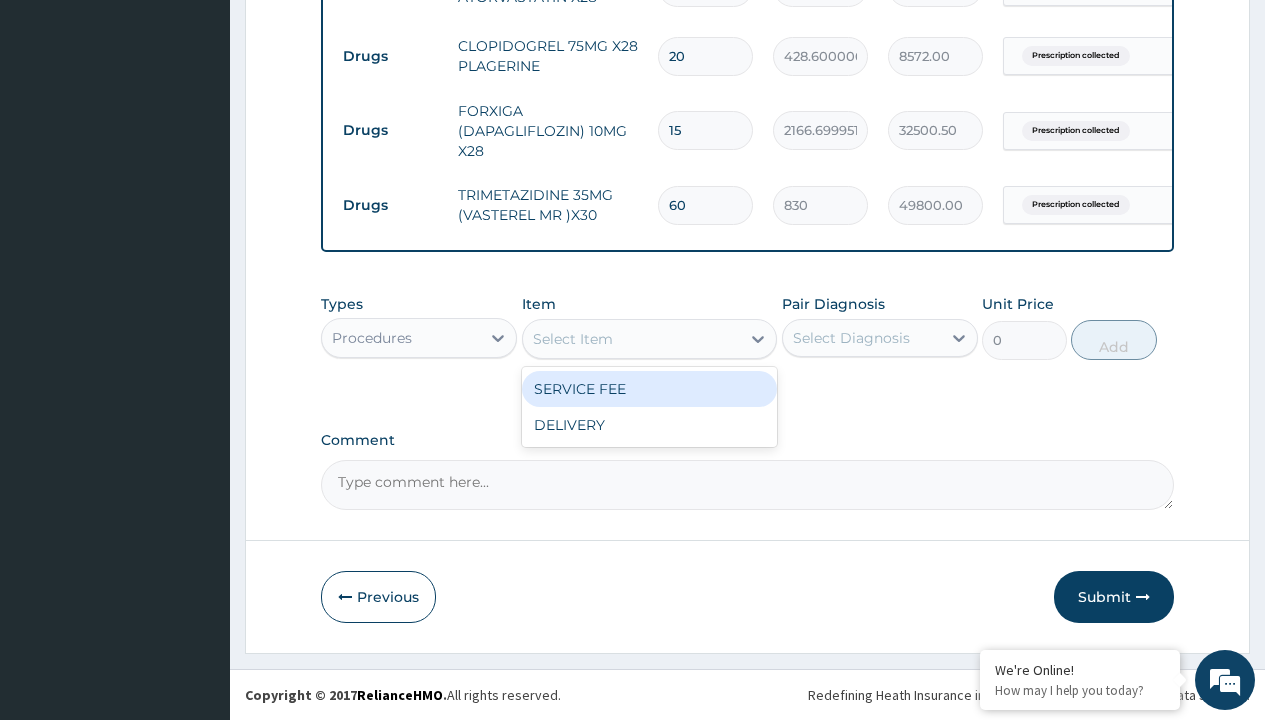 type on "delivery" 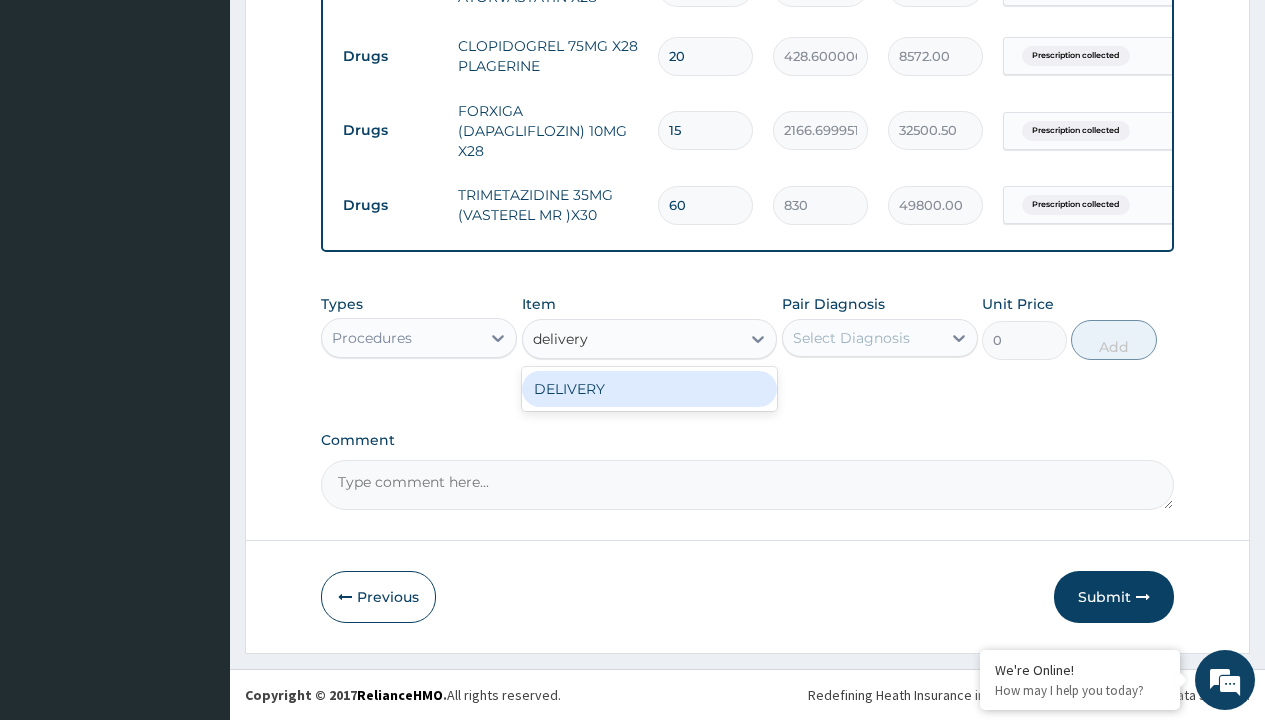 click on "DELIVERY" at bounding box center [650, 389] 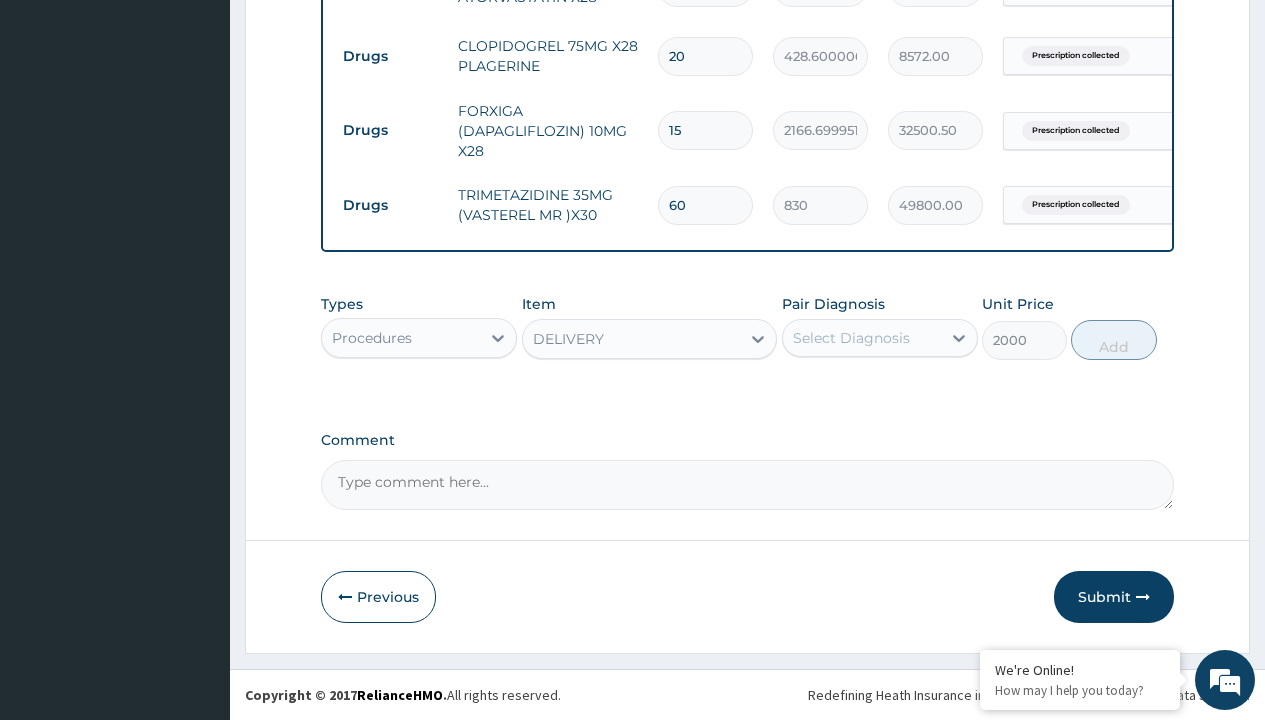 click on "Prescription collected" at bounding box center [409, -648] 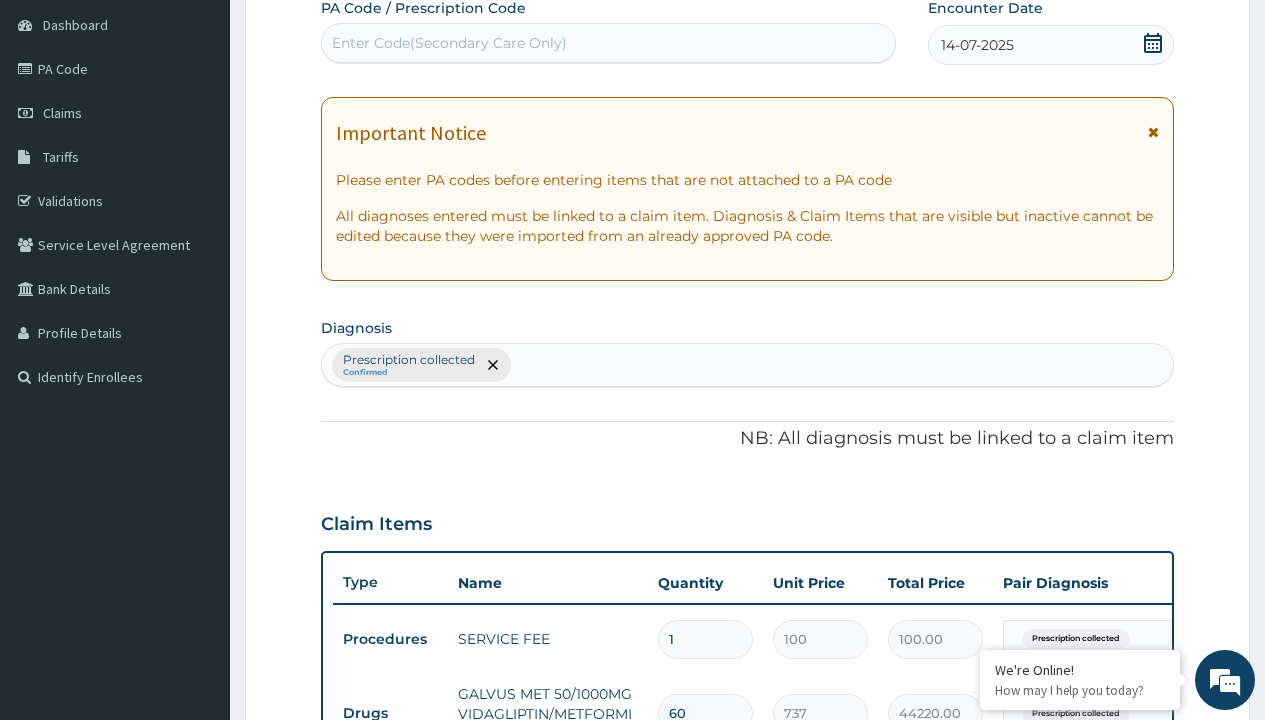 type on "prescription collected" 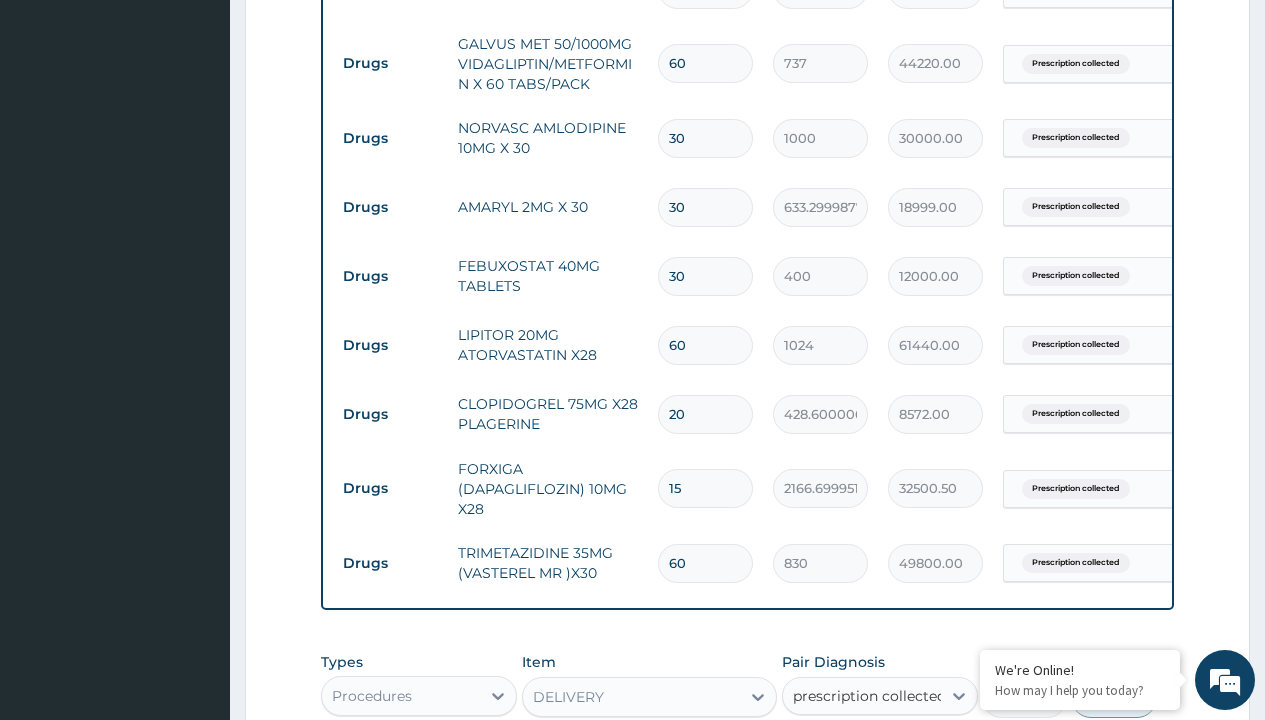 click on "Prescription collected" at bounding box center [890, 755] 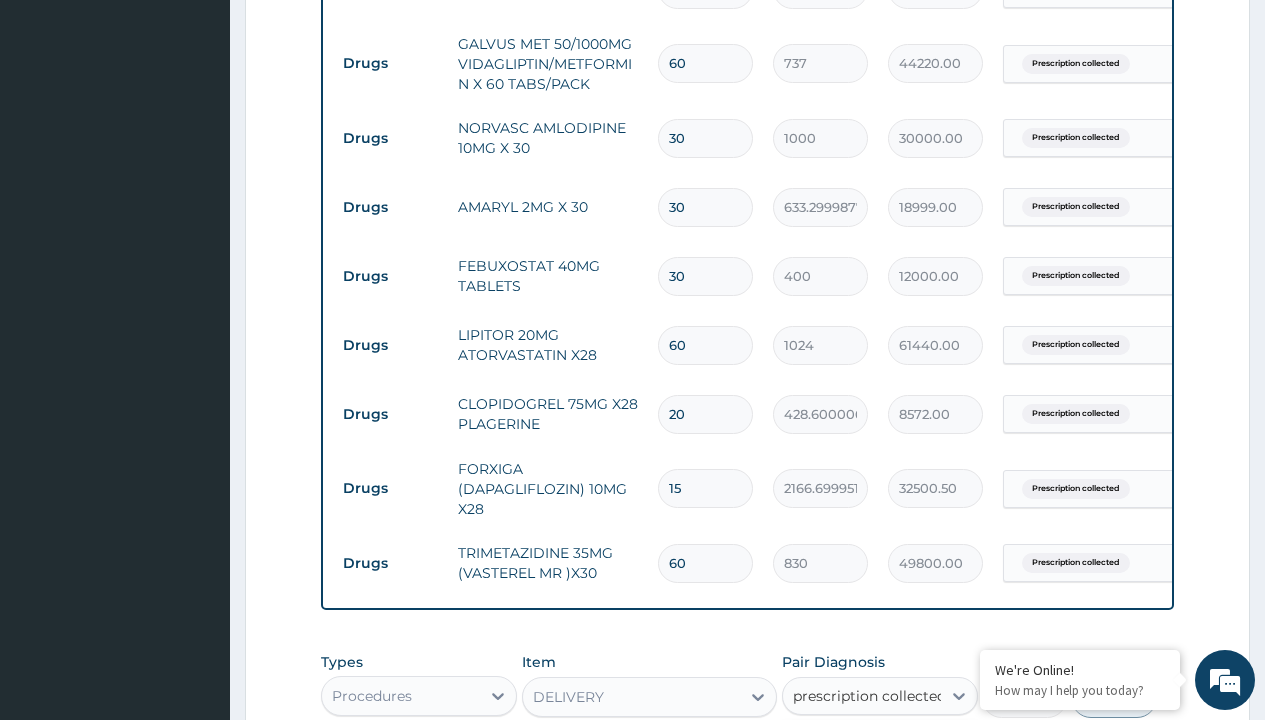 type 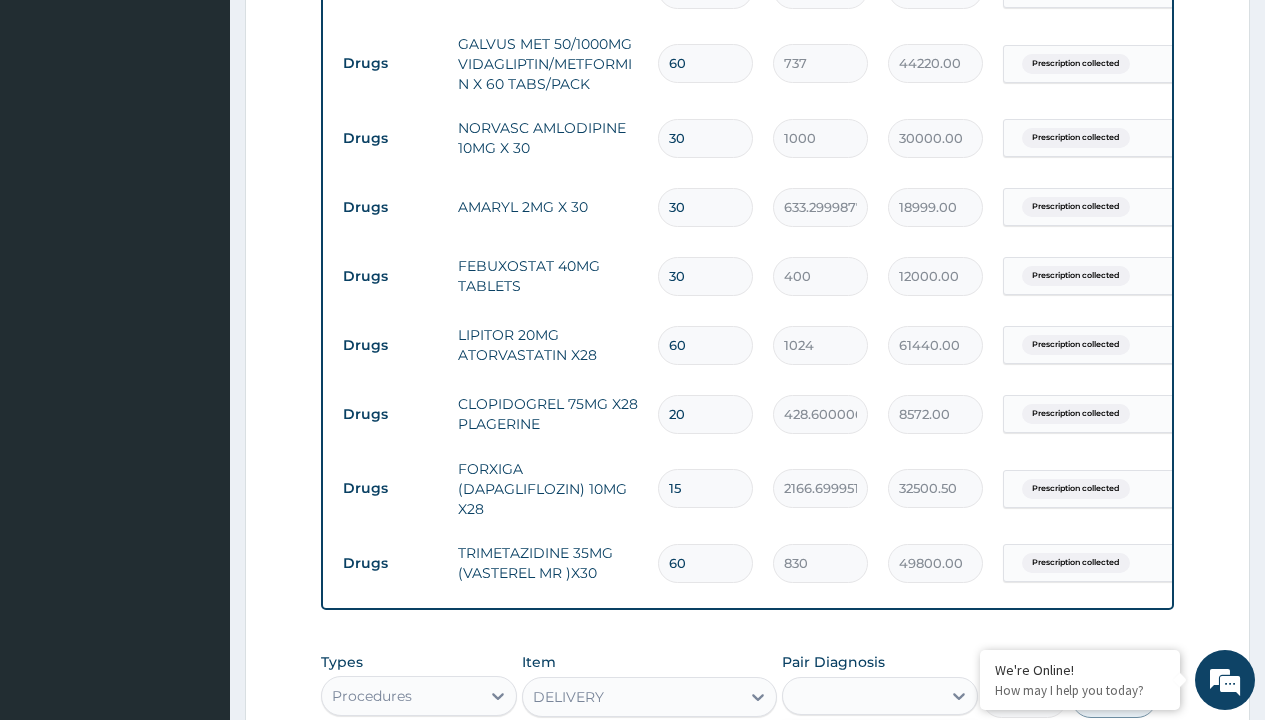 checkbox on "true" 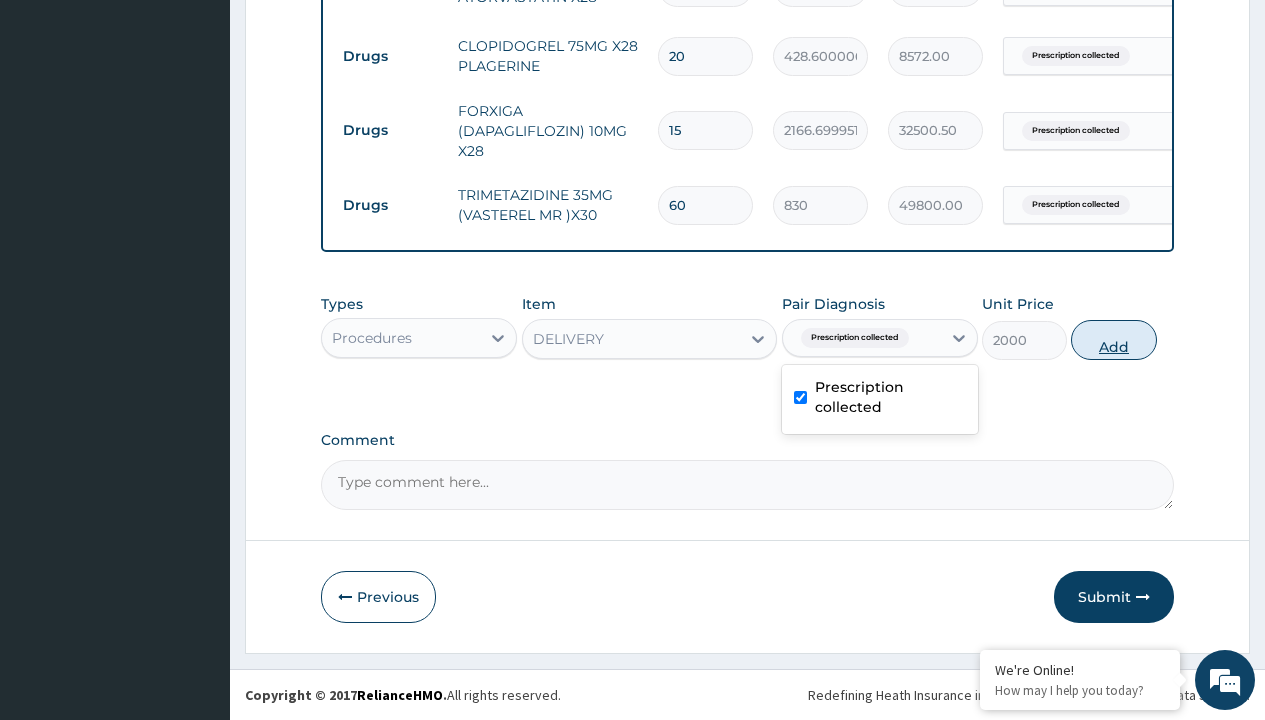 click on "Add" at bounding box center (1113, 340) 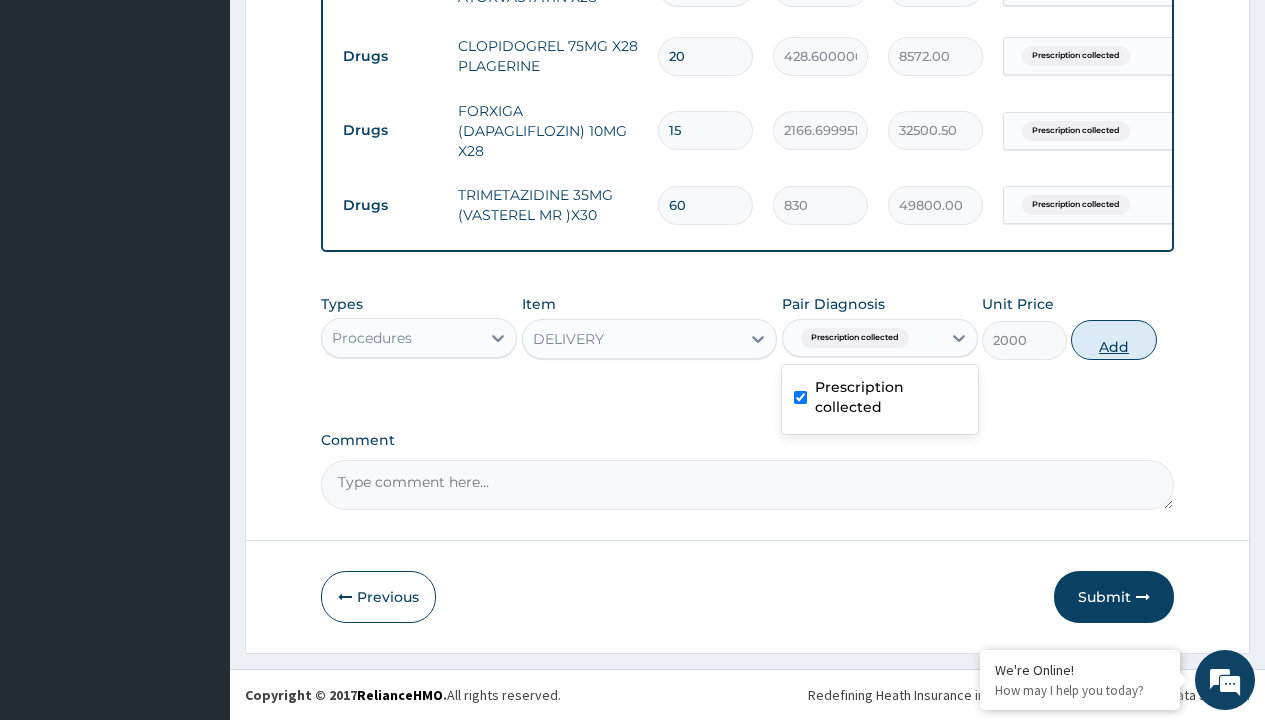 type on "0" 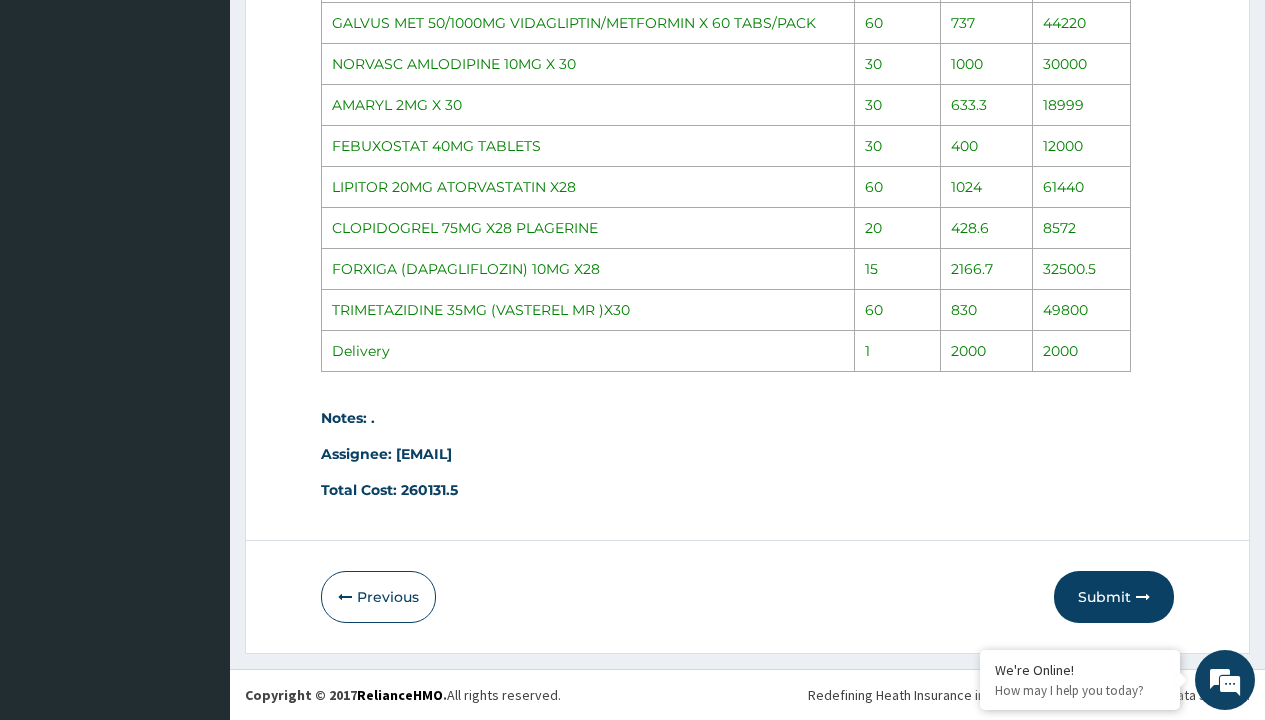 scroll, scrollTop: 1870, scrollLeft: 0, axis: vertical 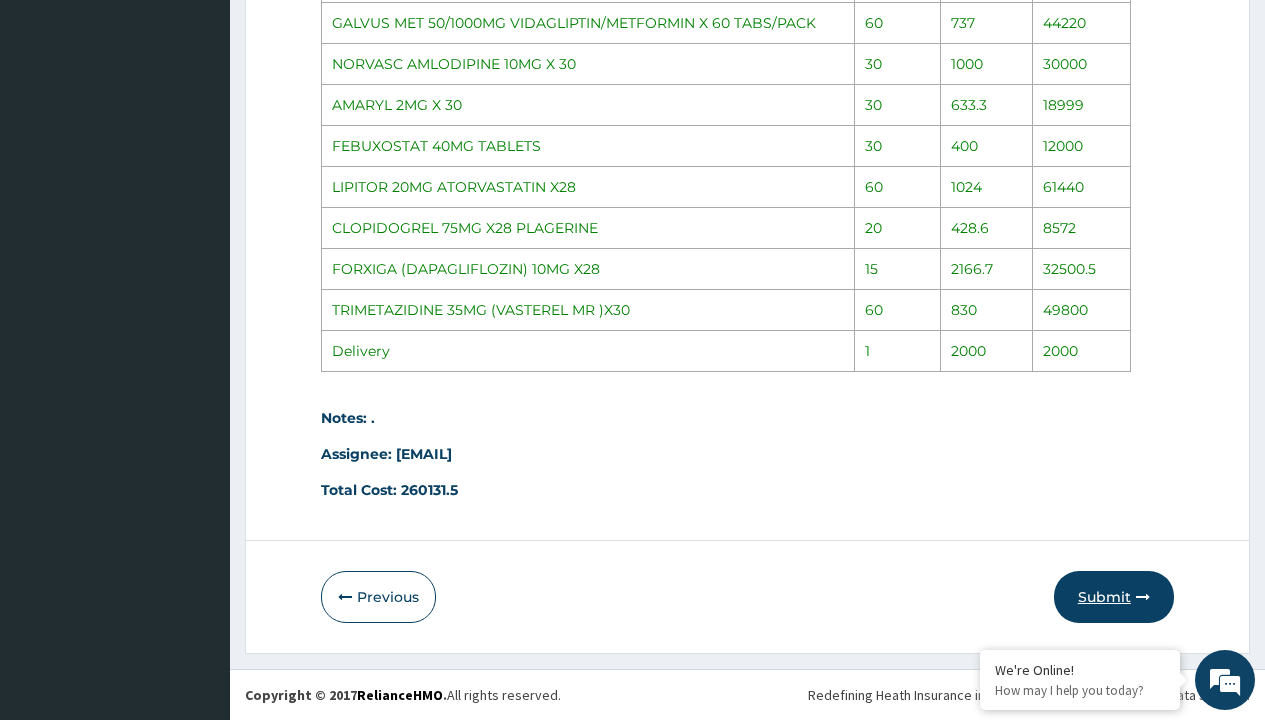 click on "Submit" at bounding box center (1114, 597) 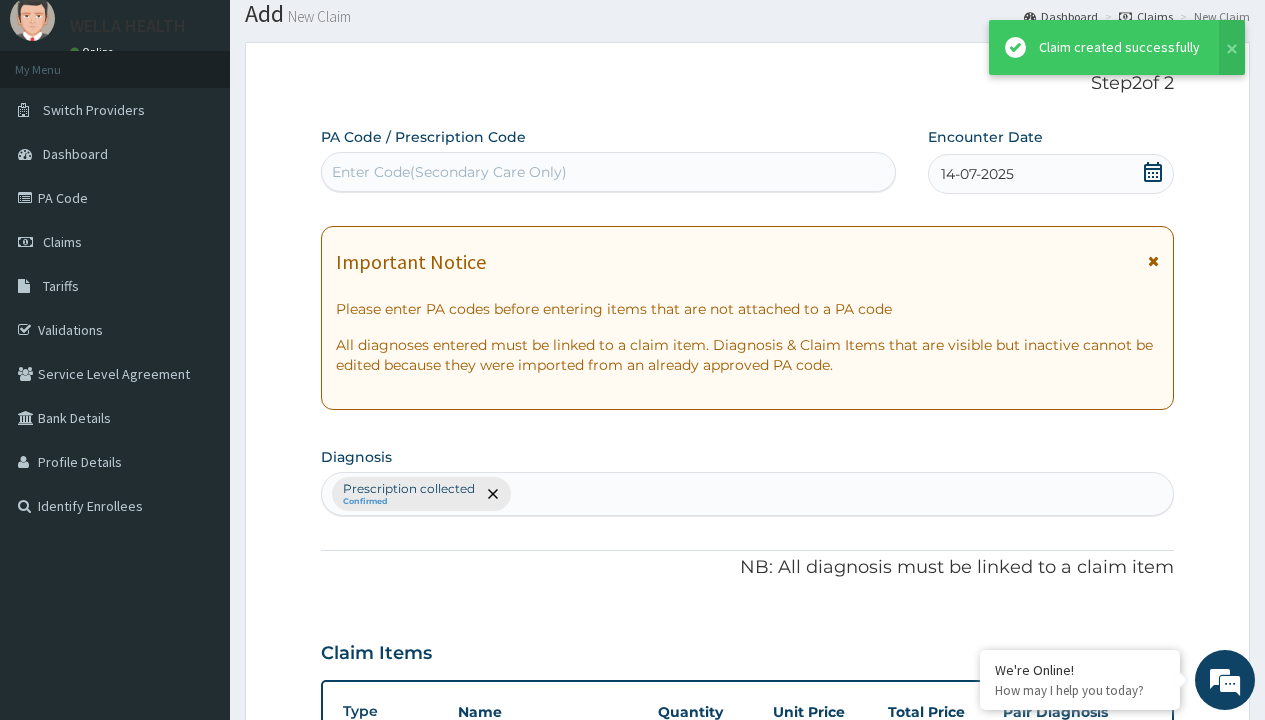 scroll, scrollTop: 1285, scrollLeft: 0, axis: vertical 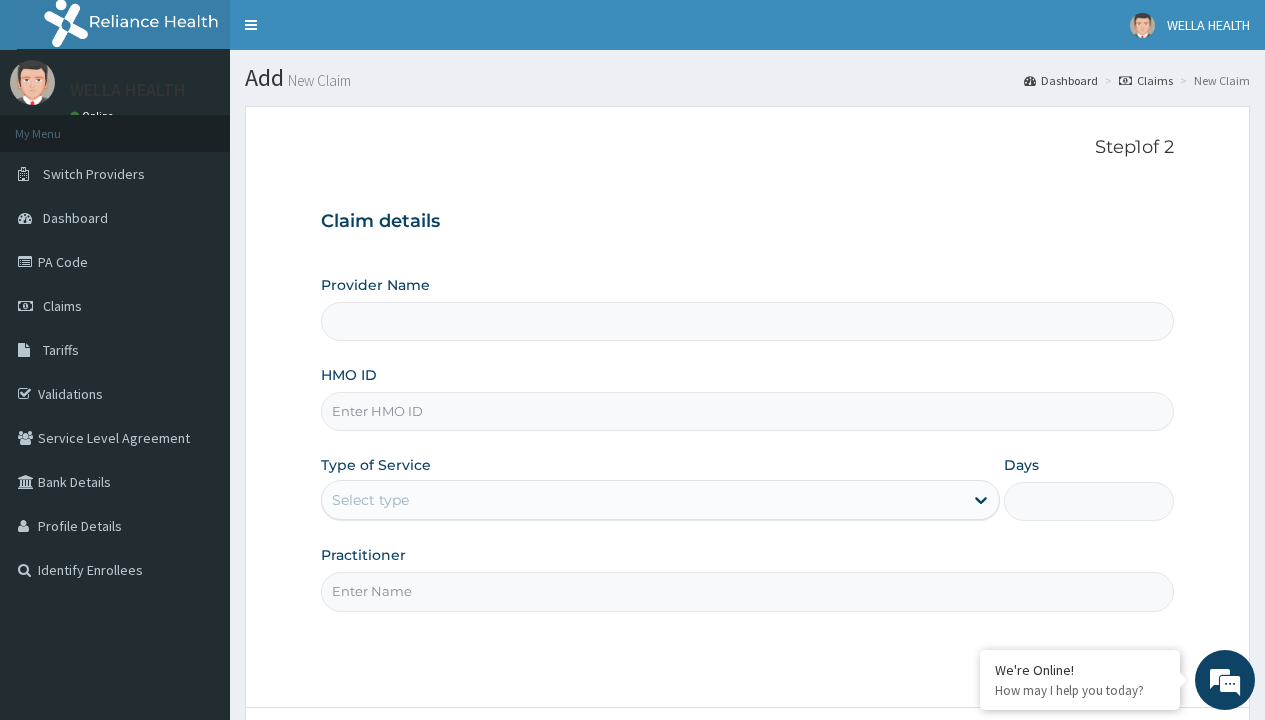 type on "Pharmacy Pick Up ( WellaHealth)" 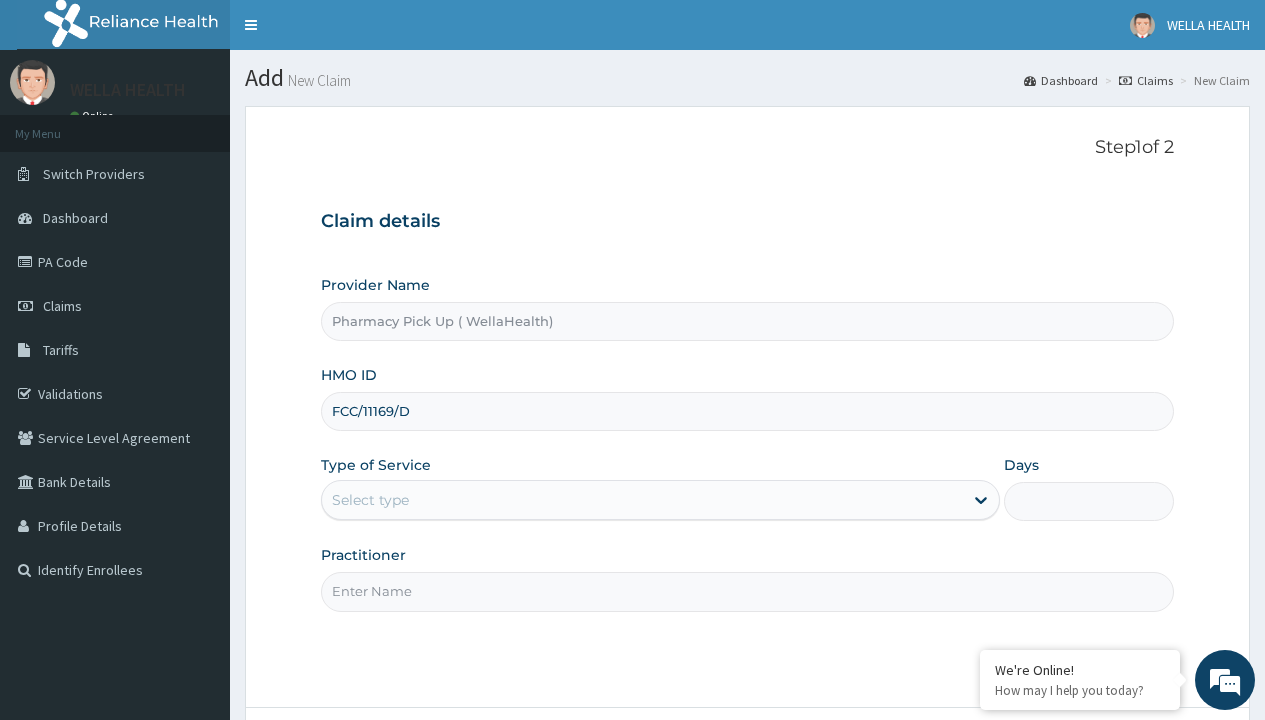 type on "FCC/11169/D" 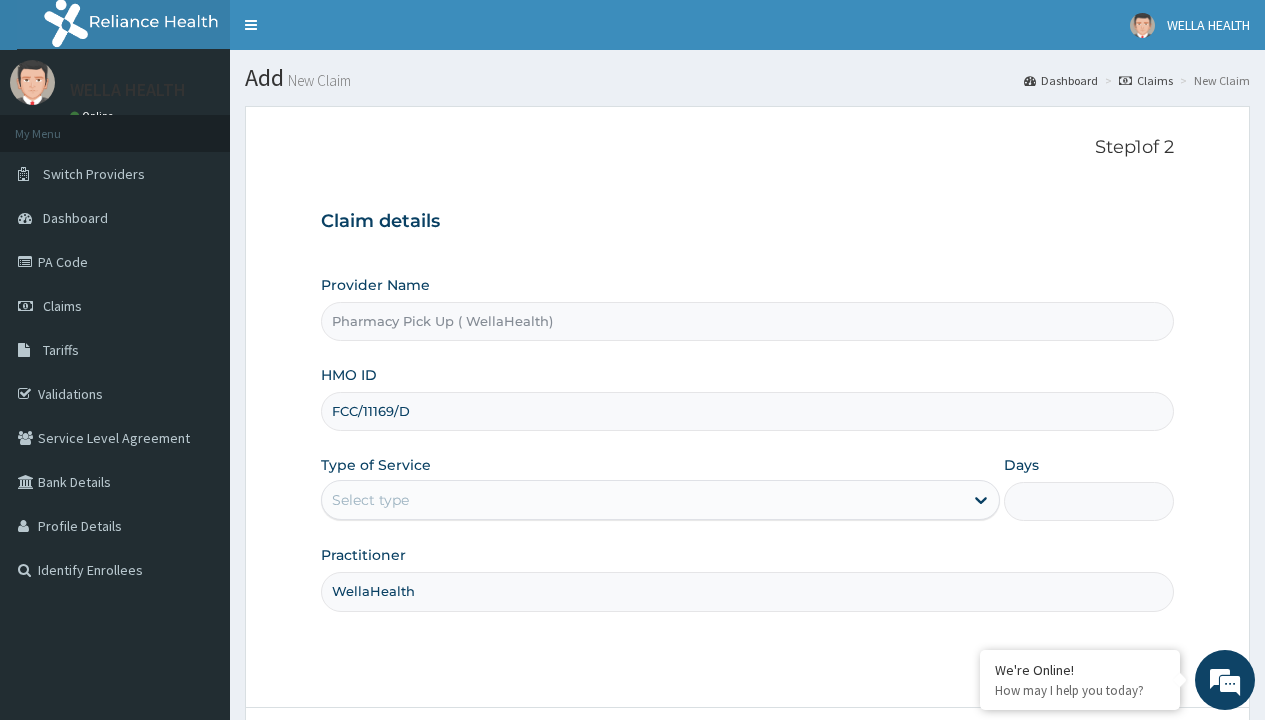 type on "WellaHealth" 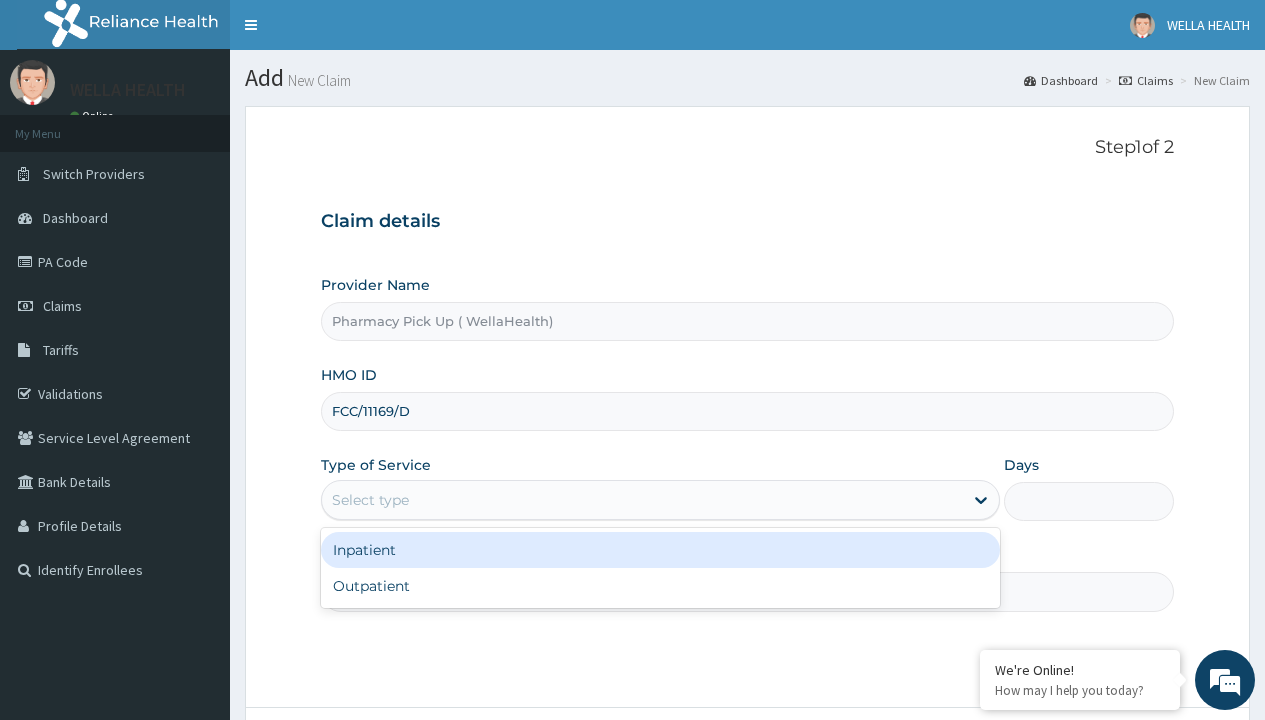 click on "Outpatient" at bounding box center [660, 586] 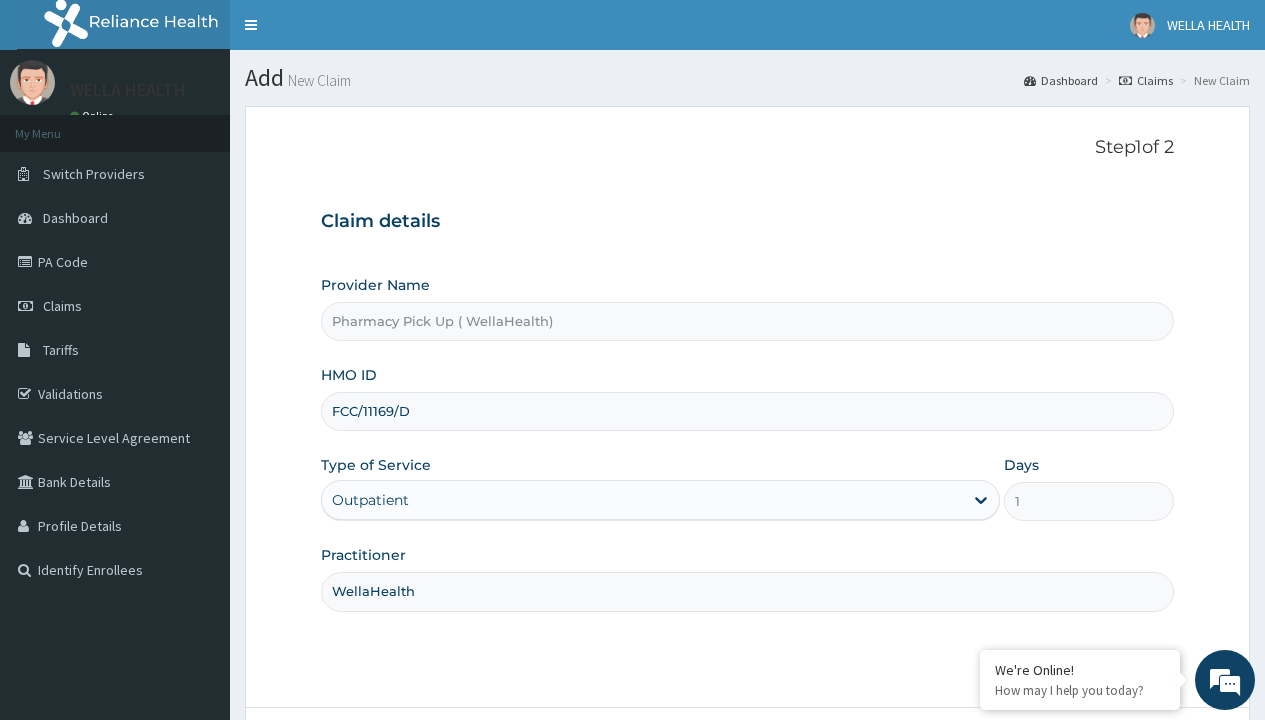 click on "Next" at bounding box center (1123, 764) 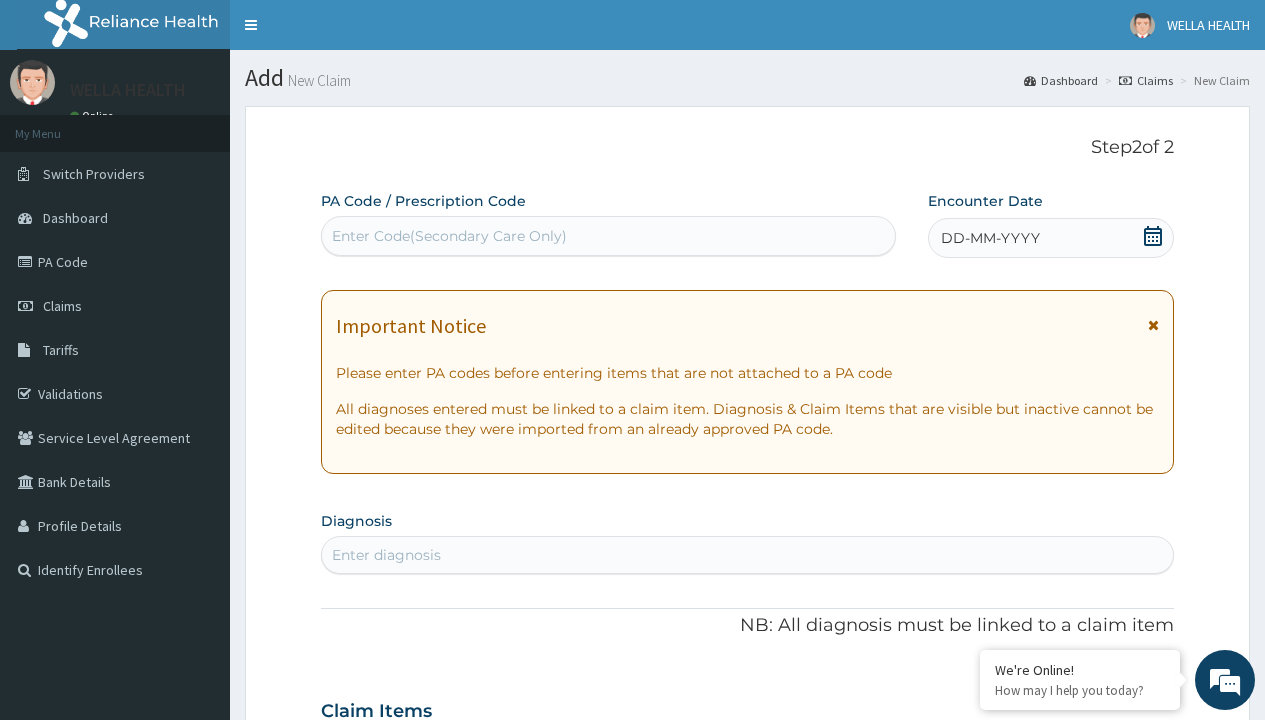 scroll, scrollTop: 167, scrollLeft: 0, axis: vertical 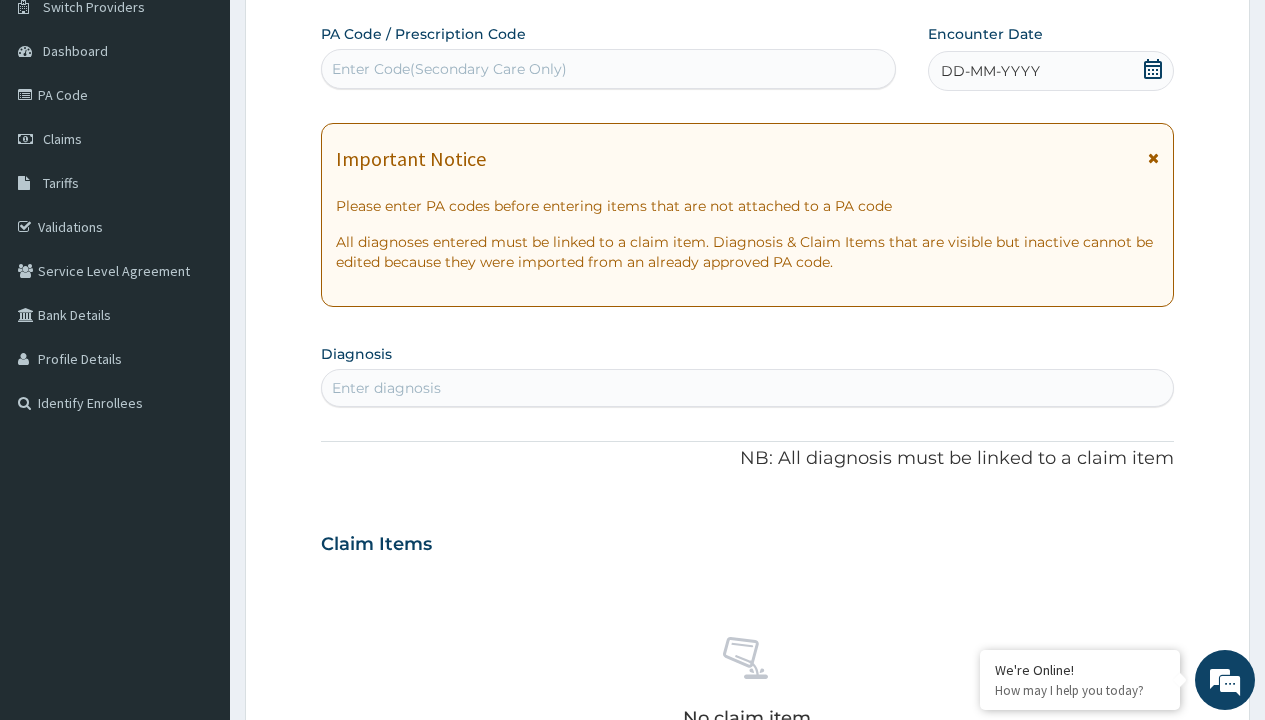 click on "DD-MM-YYYY" at bounding box center [990, 71] 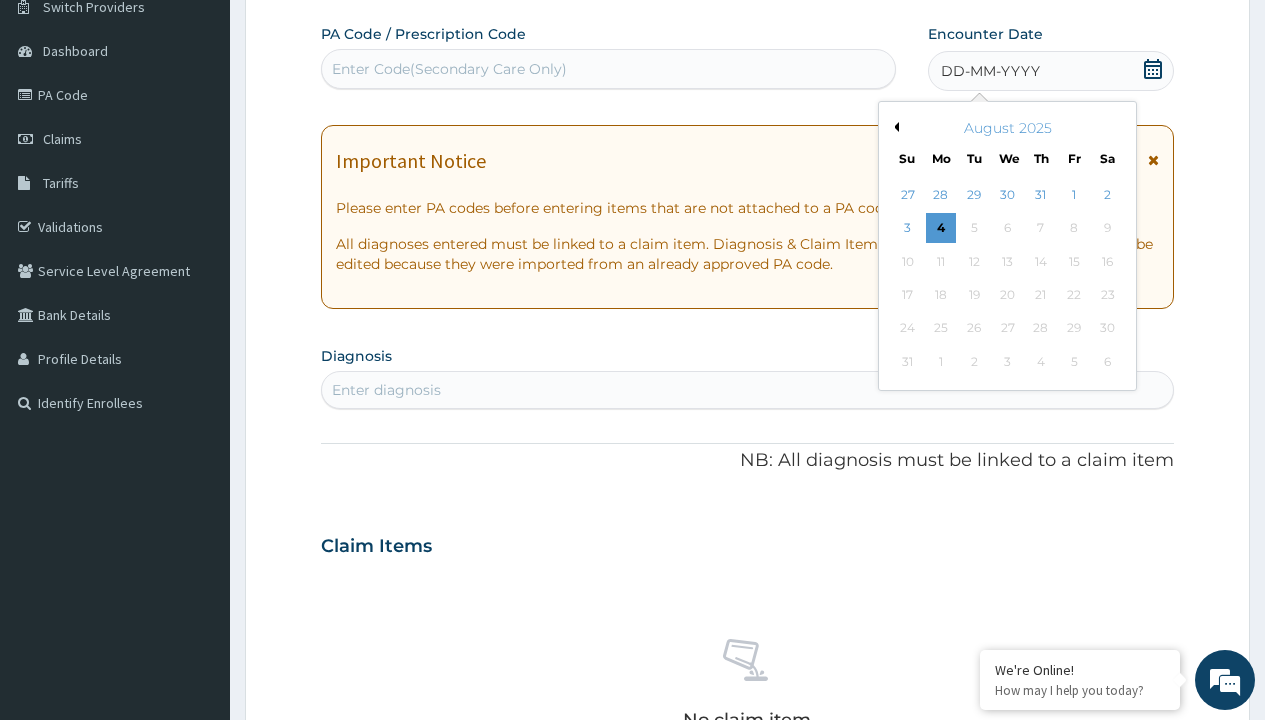 click on "Previous Month" at bounding box center [894, 127] 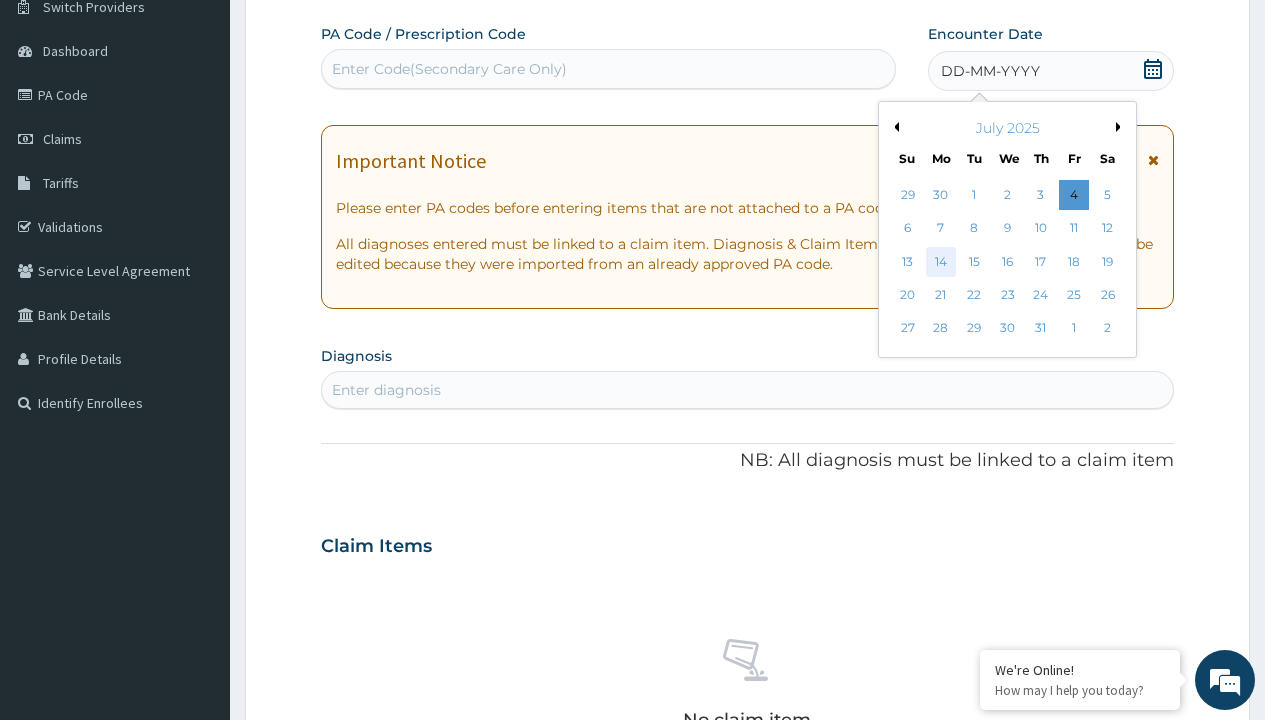 click on "14" at bounding box center (941, 262) 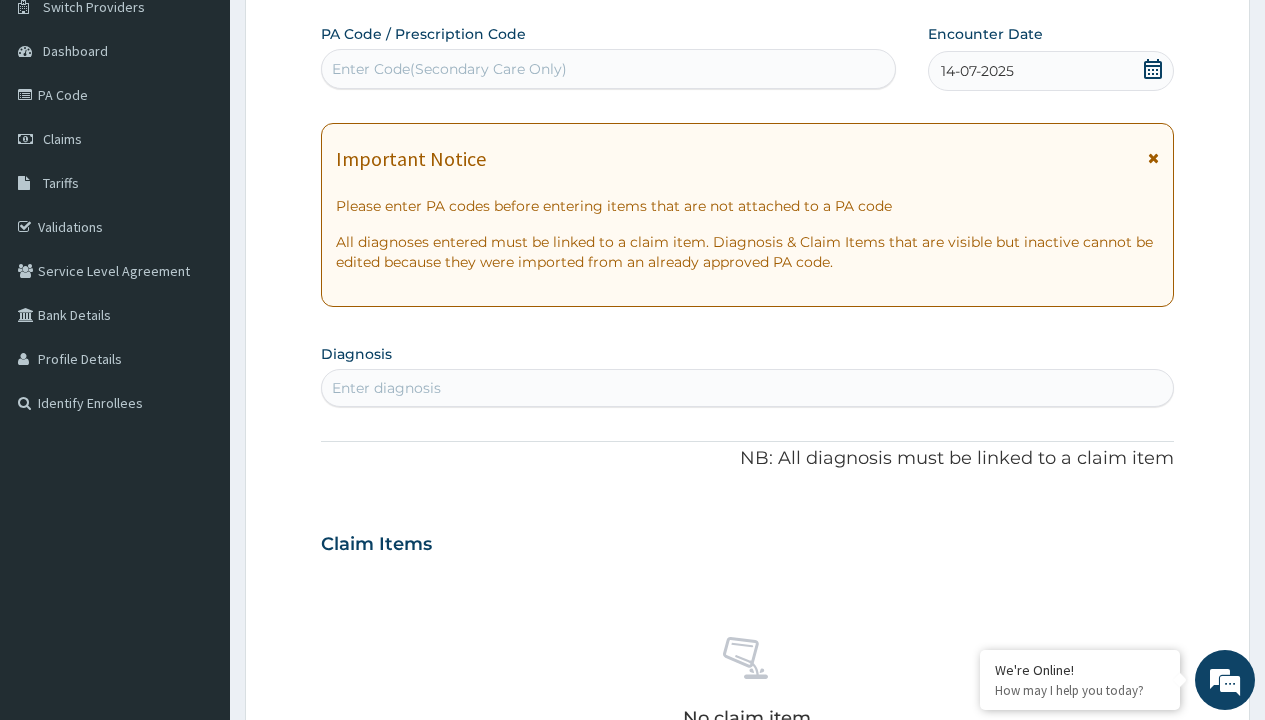 click on "Enter diagnosis" at bounding box center [386, 388] 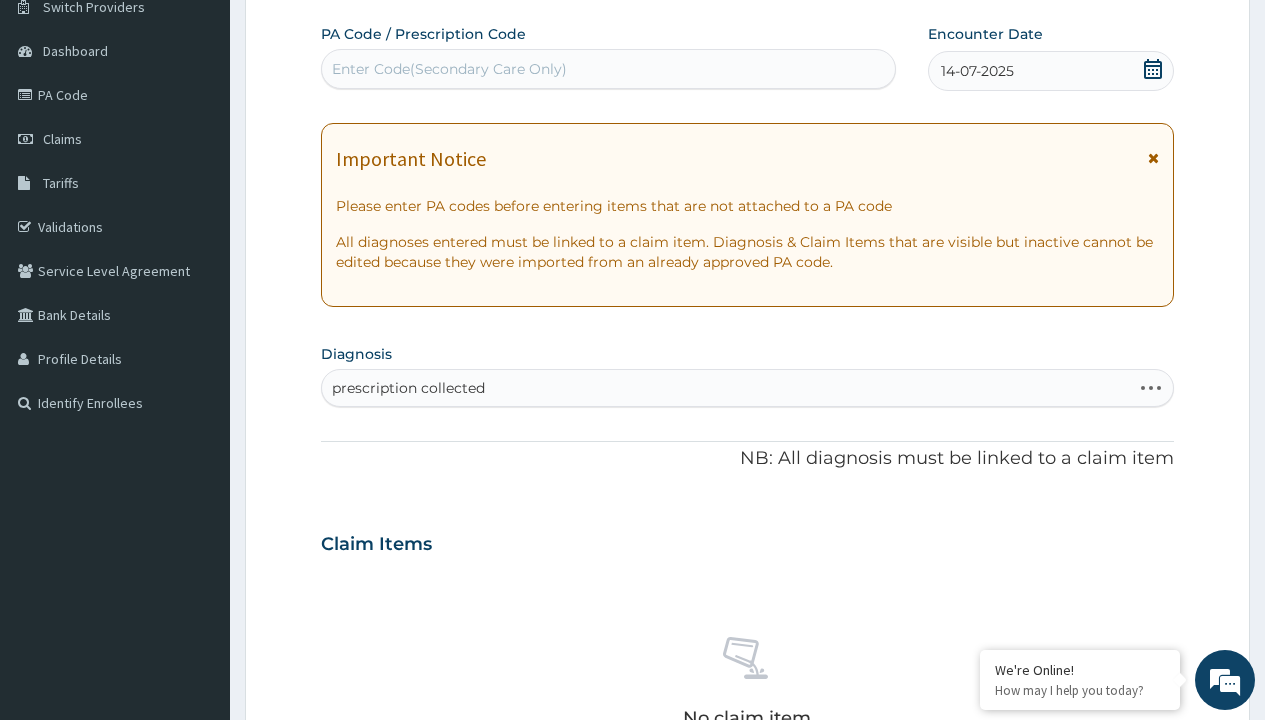 scroll, scrollTop: 0, scrollLeft: 0, axis: both 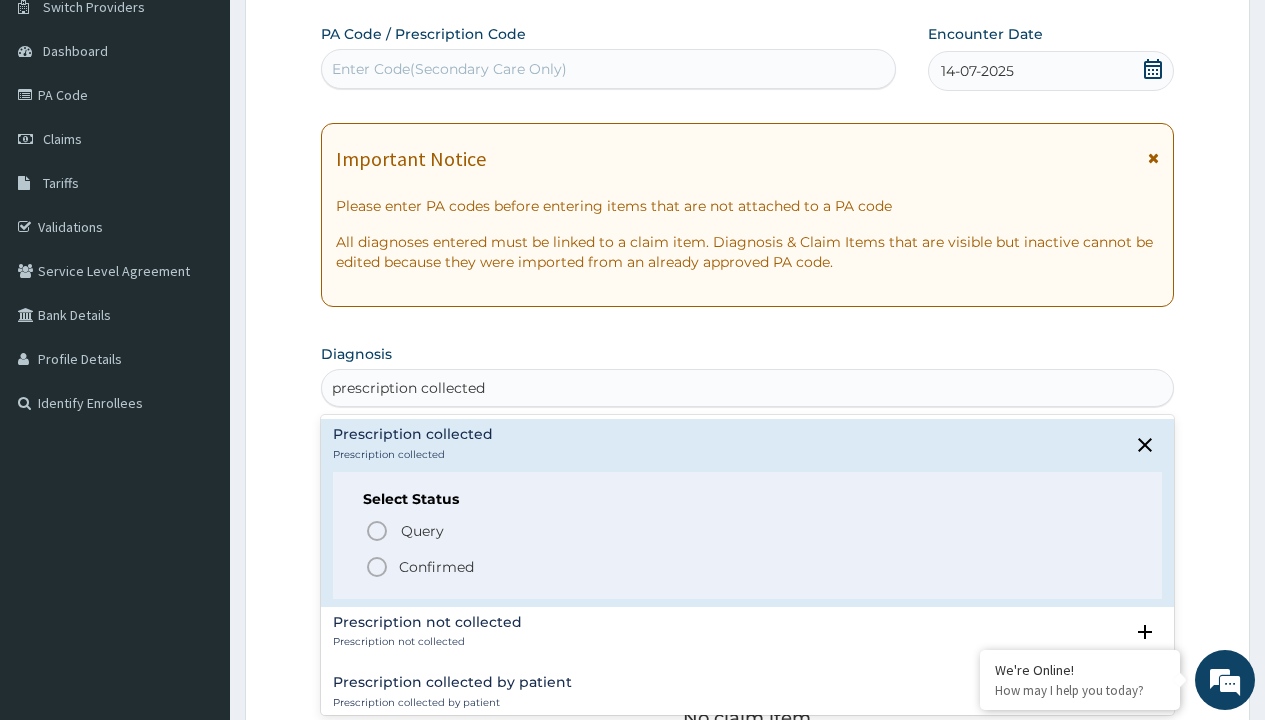 click on "Confirmed" at bounding box center (436, 567) 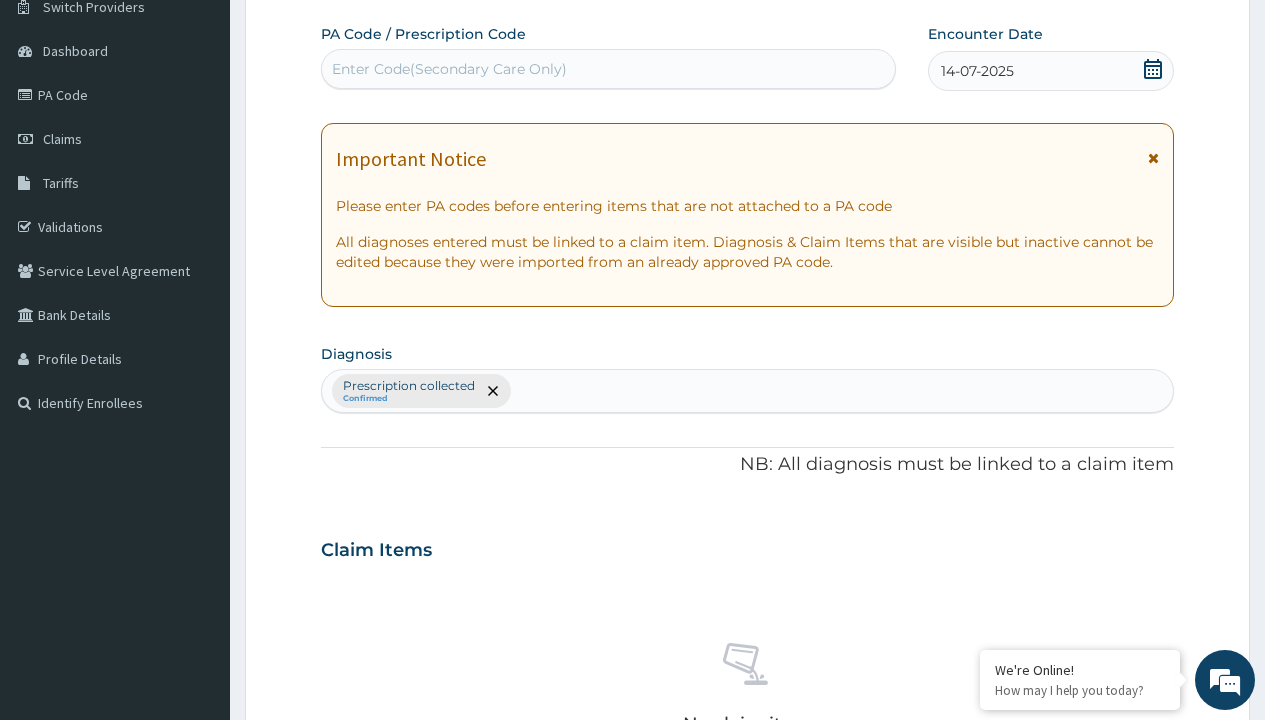 click on "Select Type" at bounding box center (372, 893) 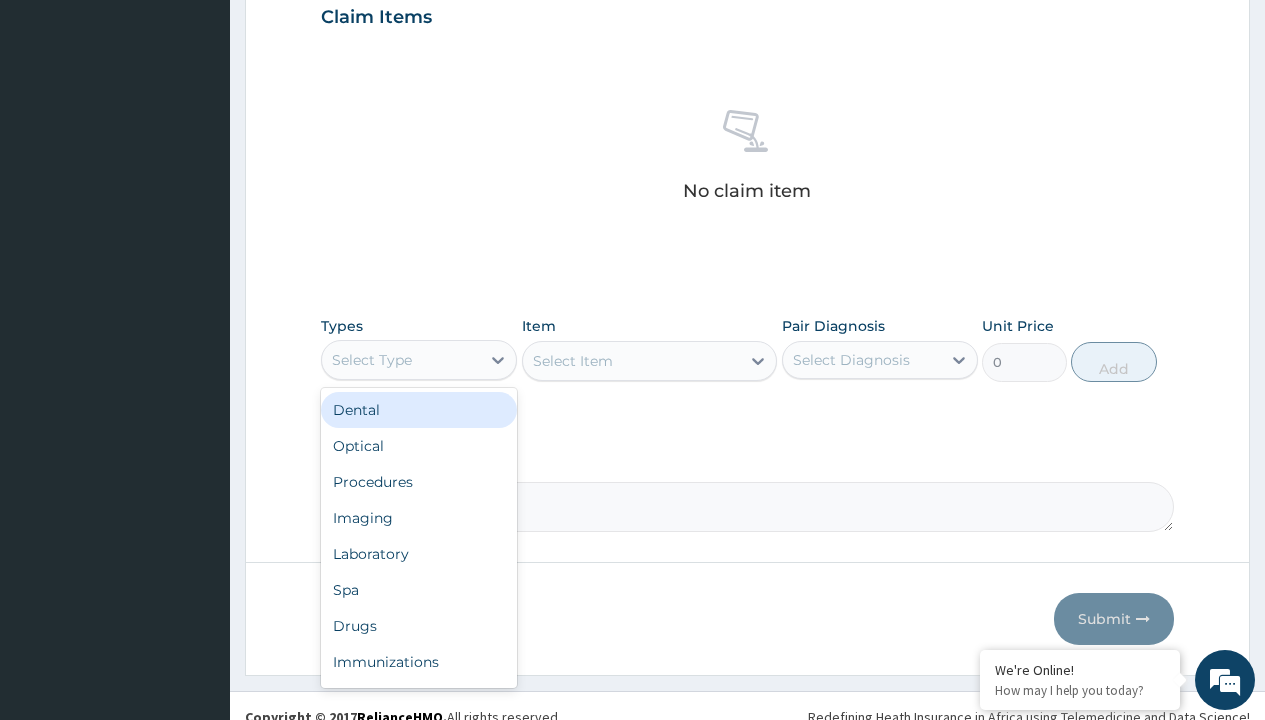 type on "procedures" 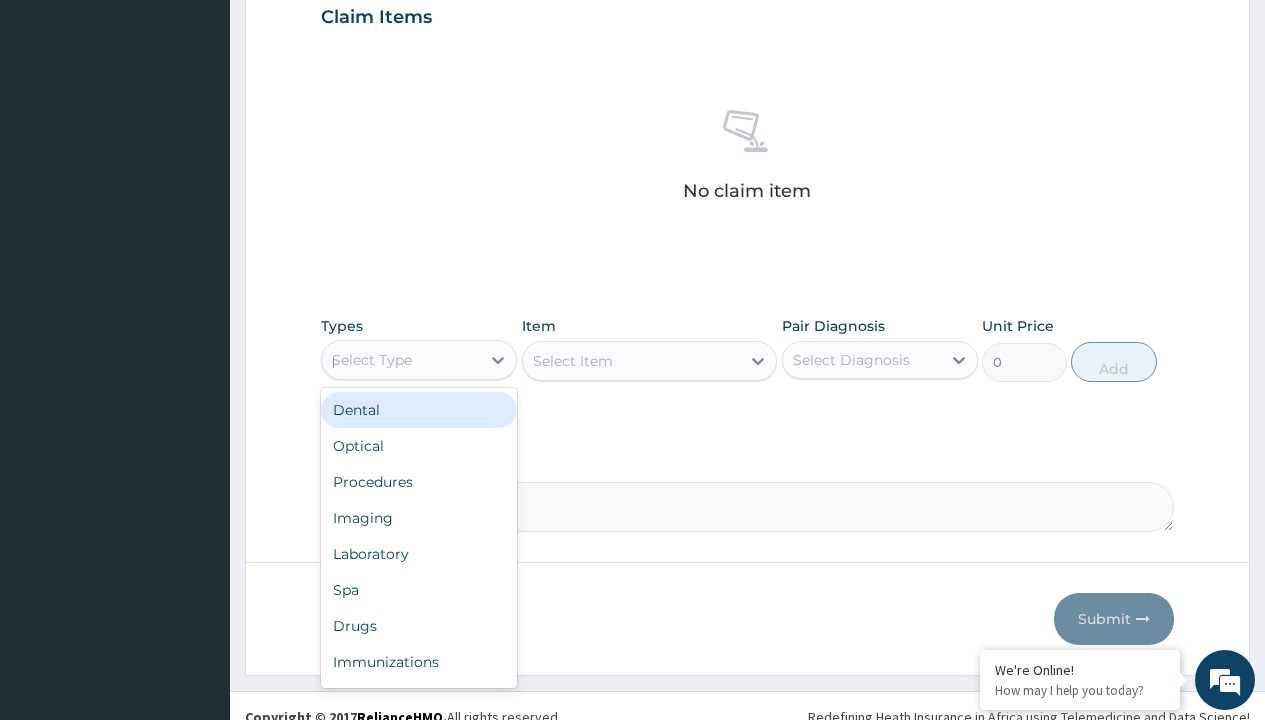 scroll, scrollTop: 0, scrollLeft: 0, axis: both 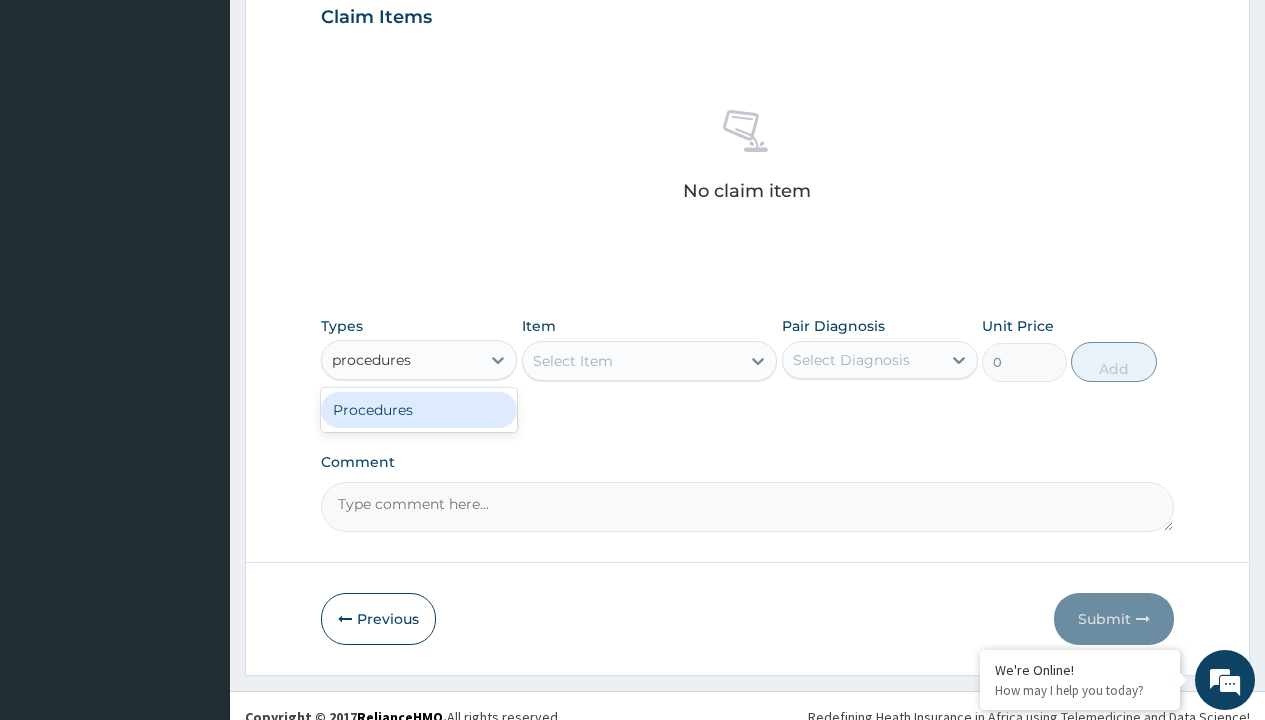 click on "Procedures" at bounding box center (419, 410) 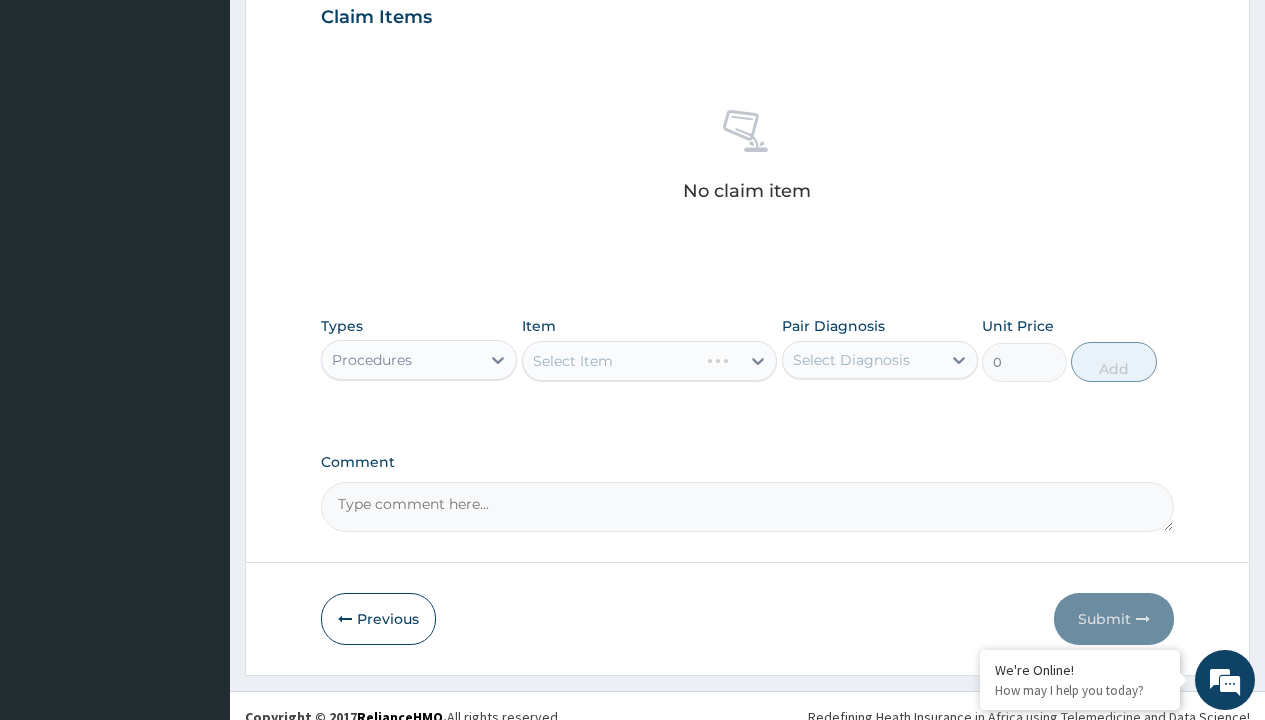 click on "Select Item" at bounding box center [650, 361] 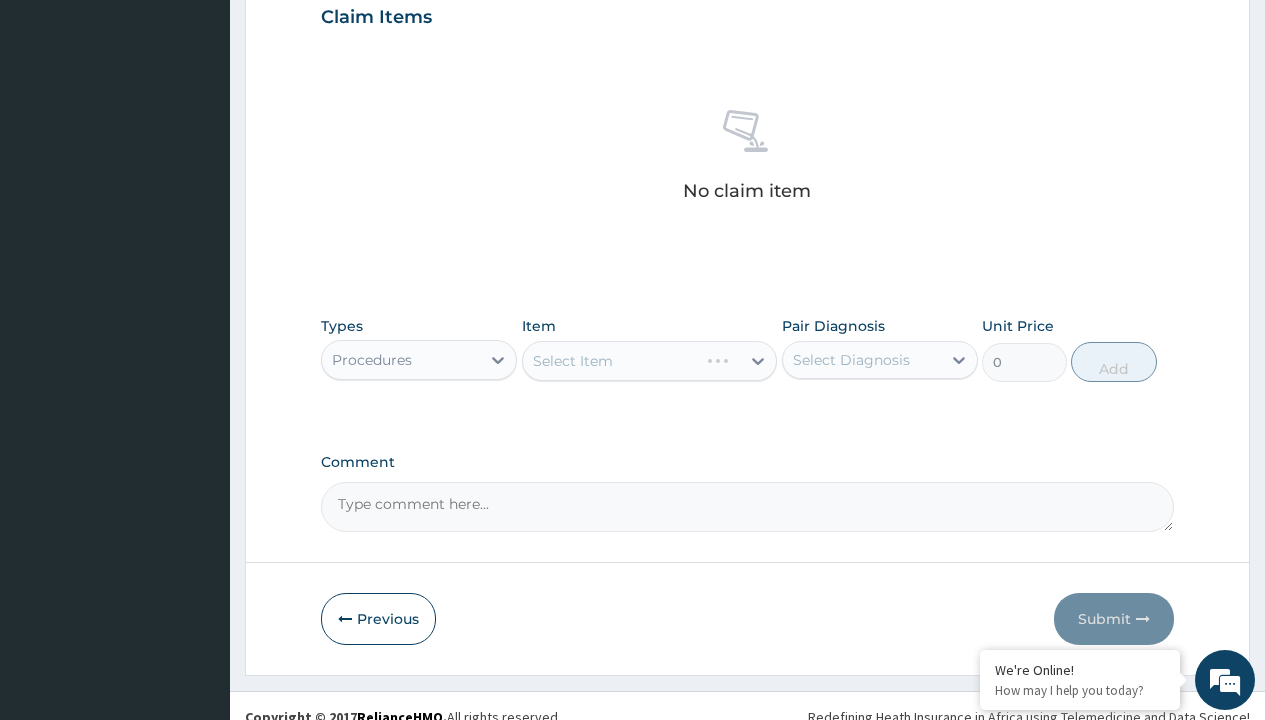 type on "service fee" 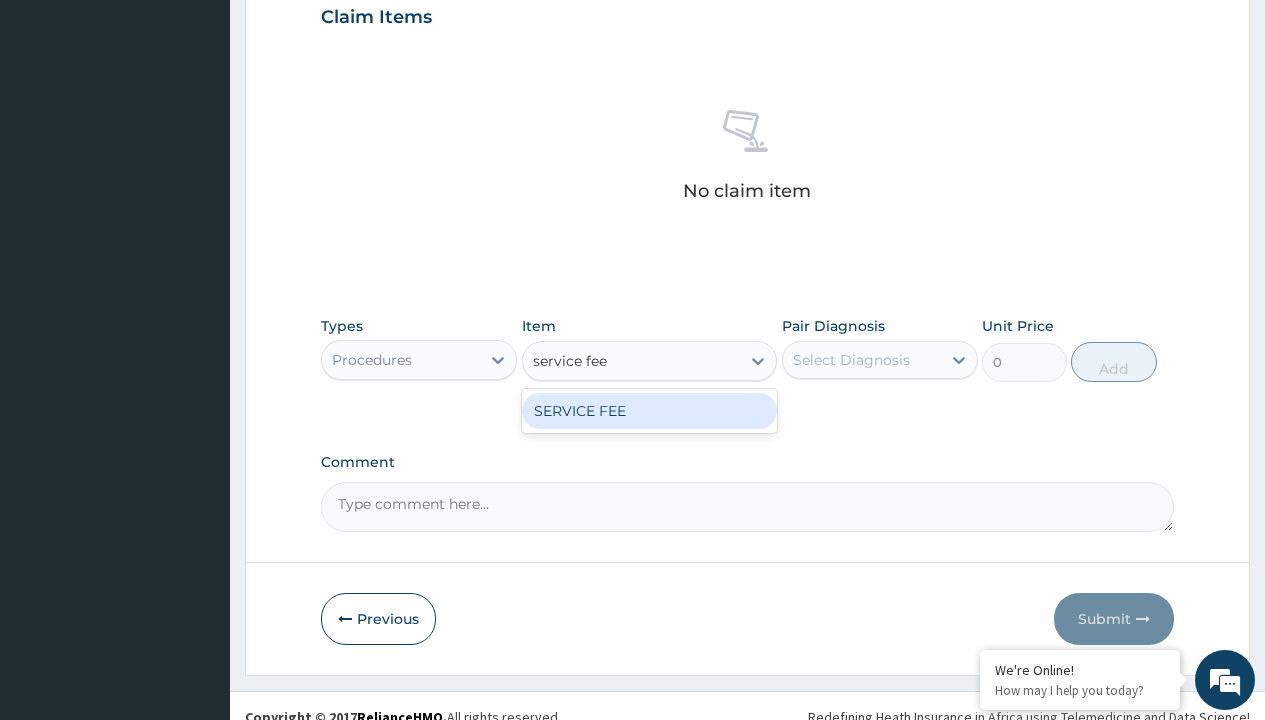 click on "SERVICE FEE" at bounding box center (650, 411) 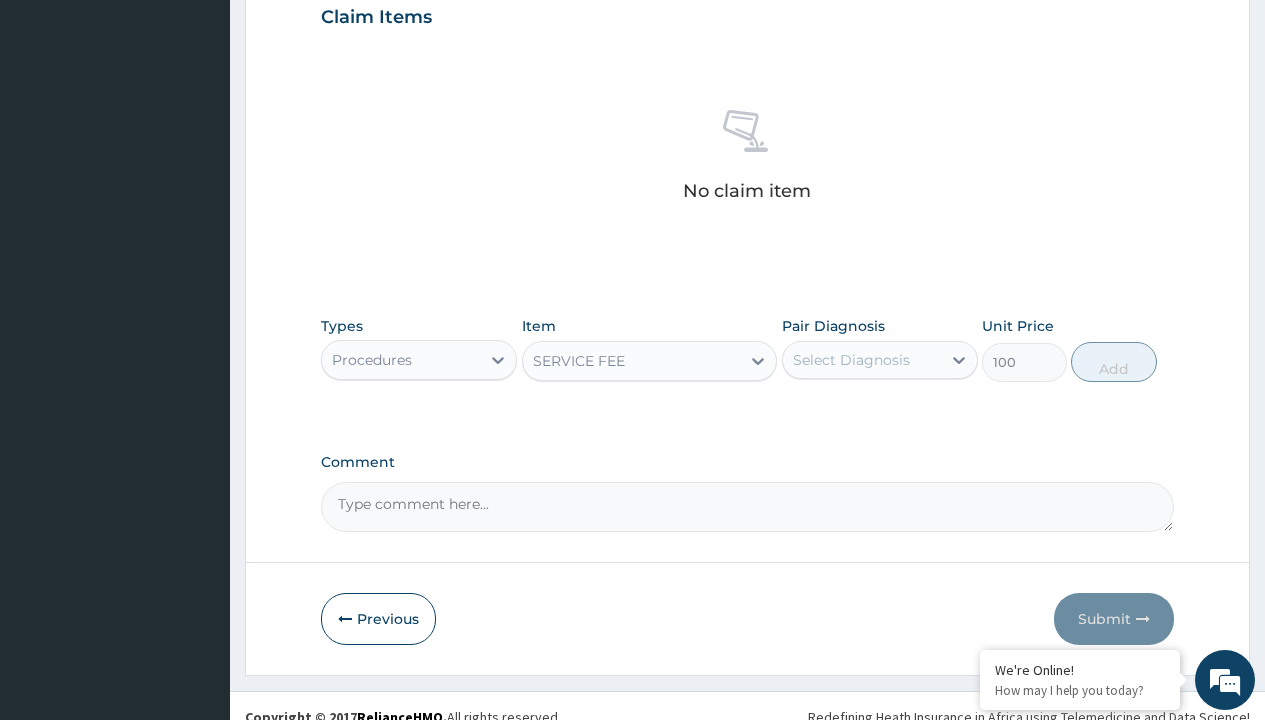 scroll, scrollTop: 193, scrollLeft: 0, axis: vertical 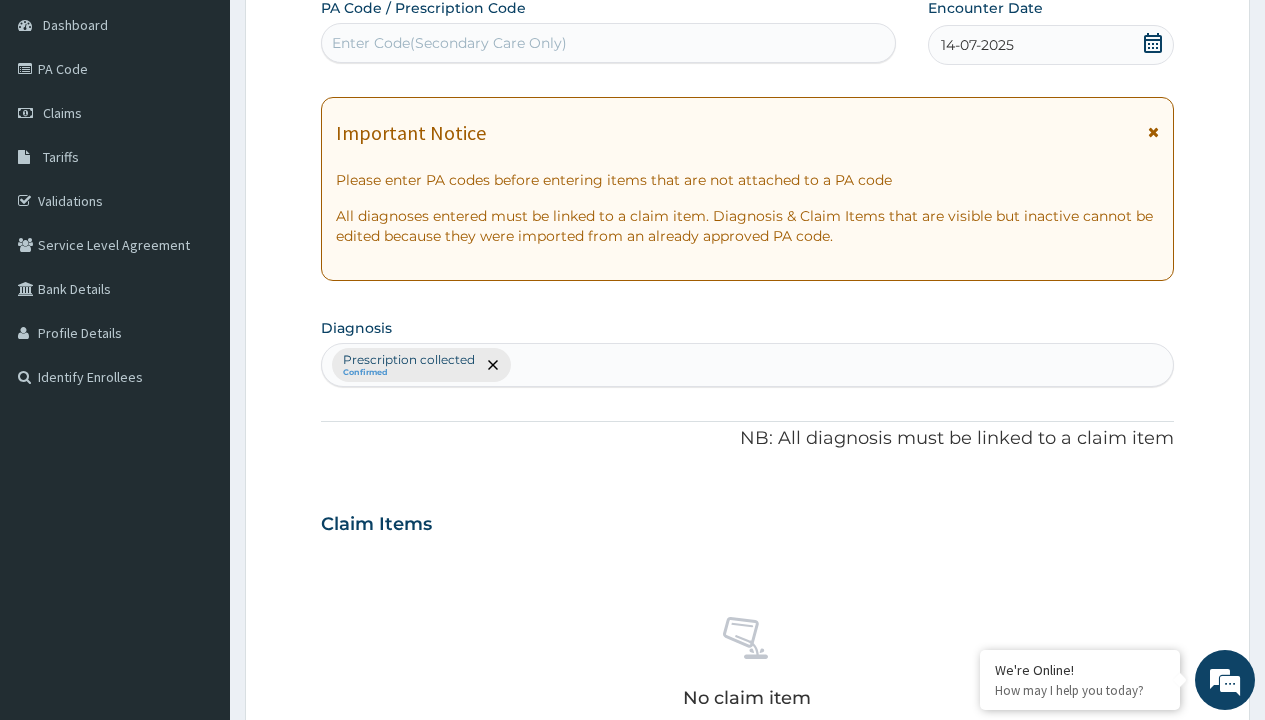 click on "Prescription collected" at bounding box center [409, 360] 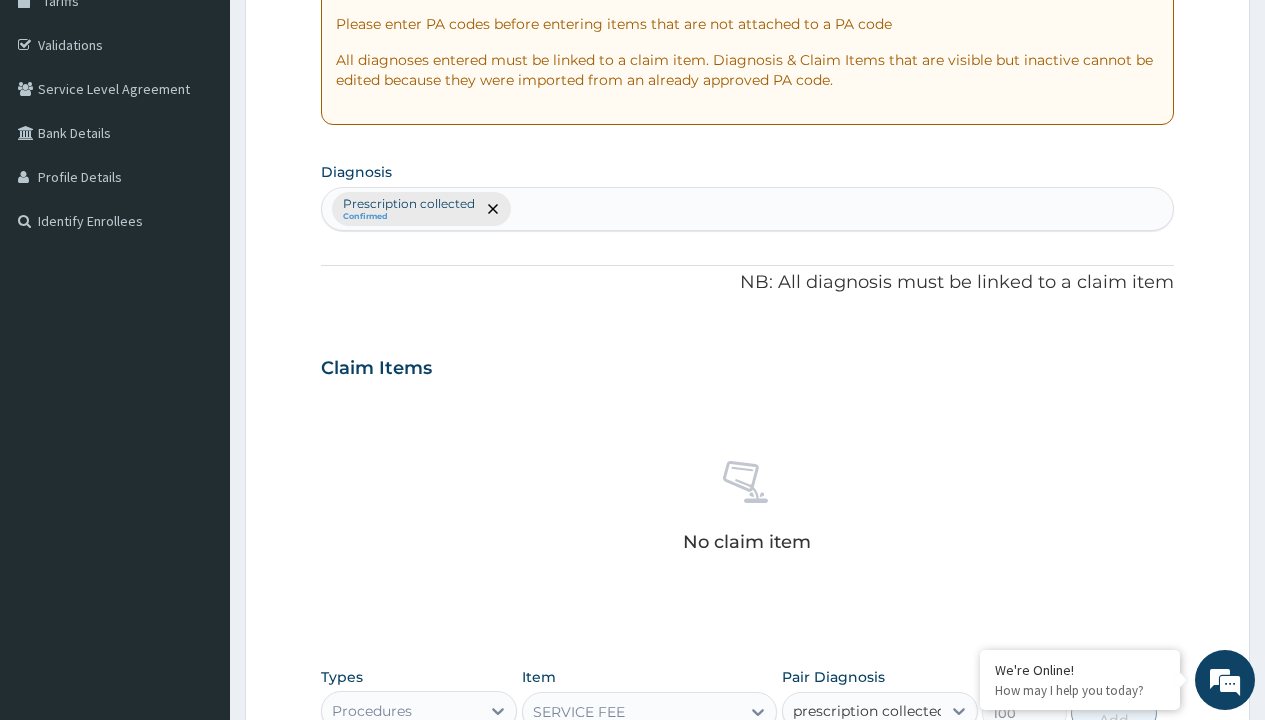 click on "Prescription collected" at bounding box center (890, 770) 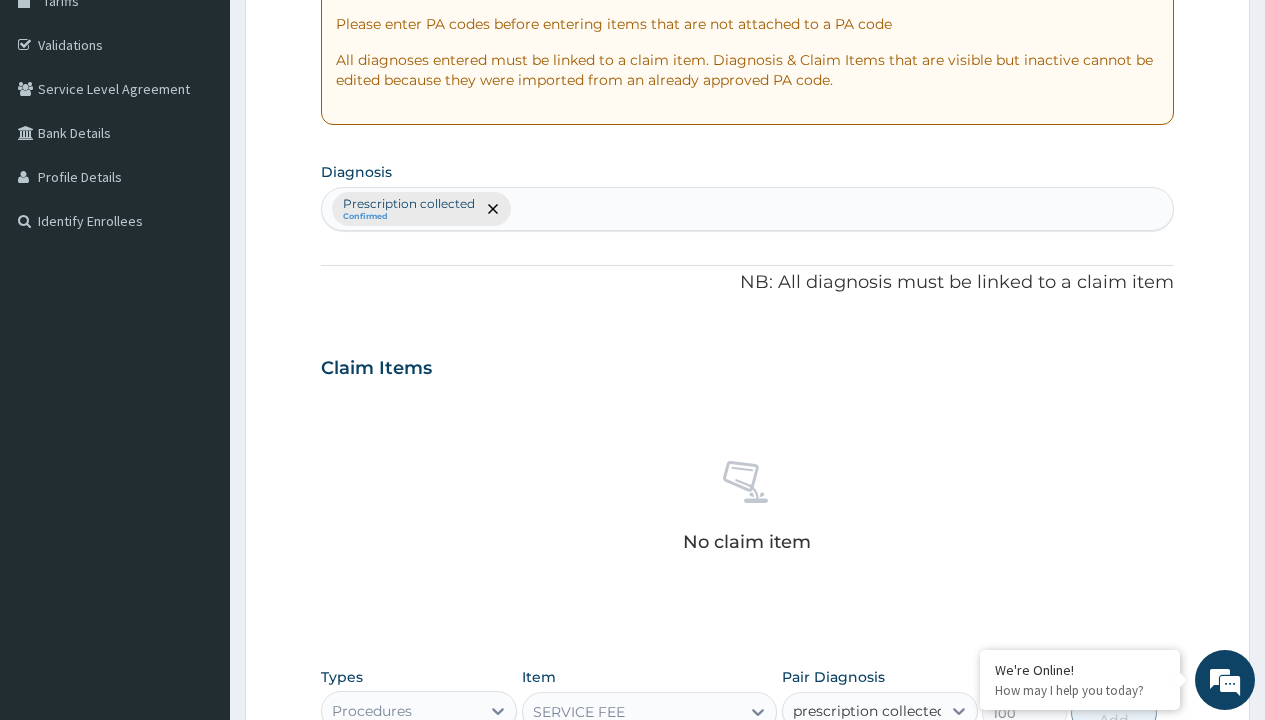 type 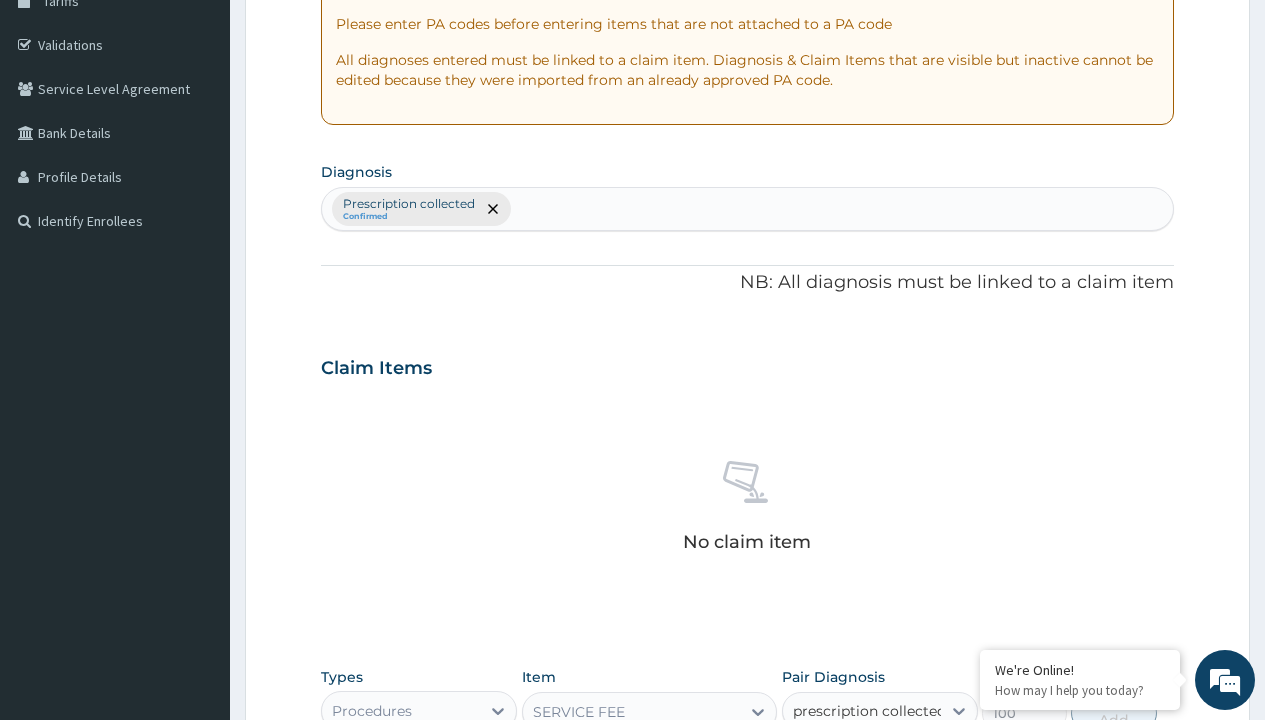 checkbox on "true" 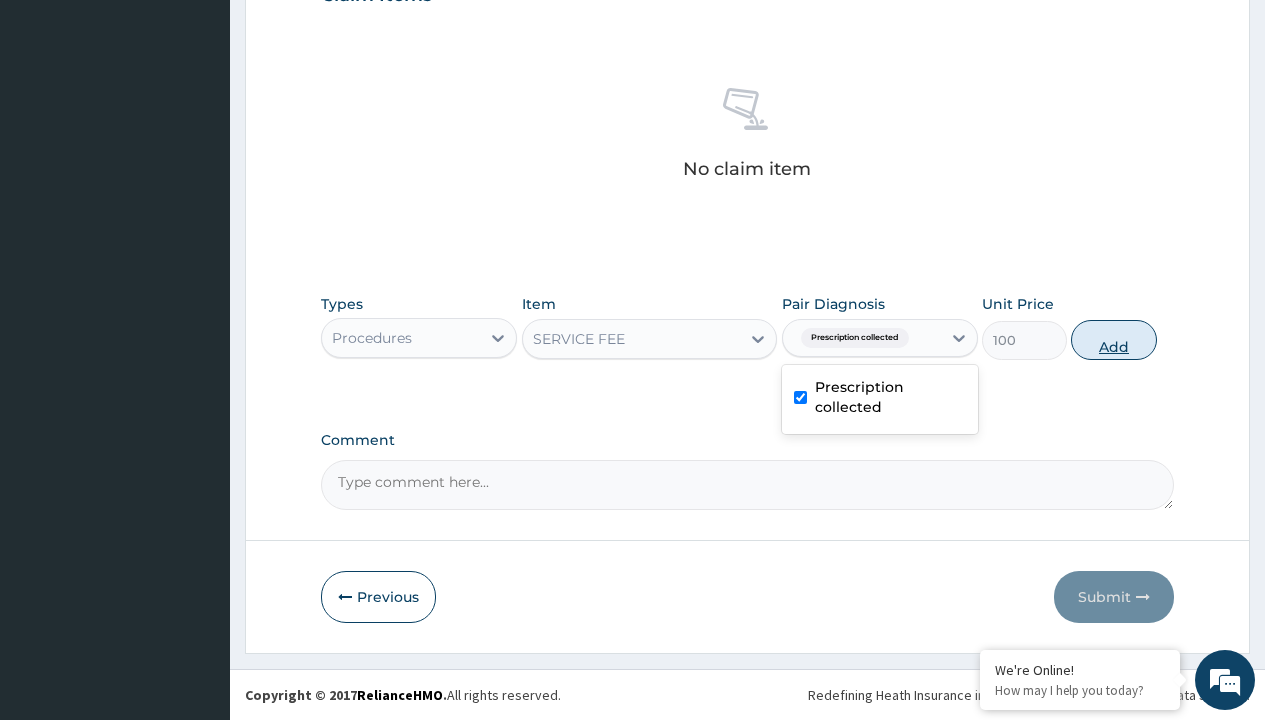click on "Add" at bounding box center [1113, 340] 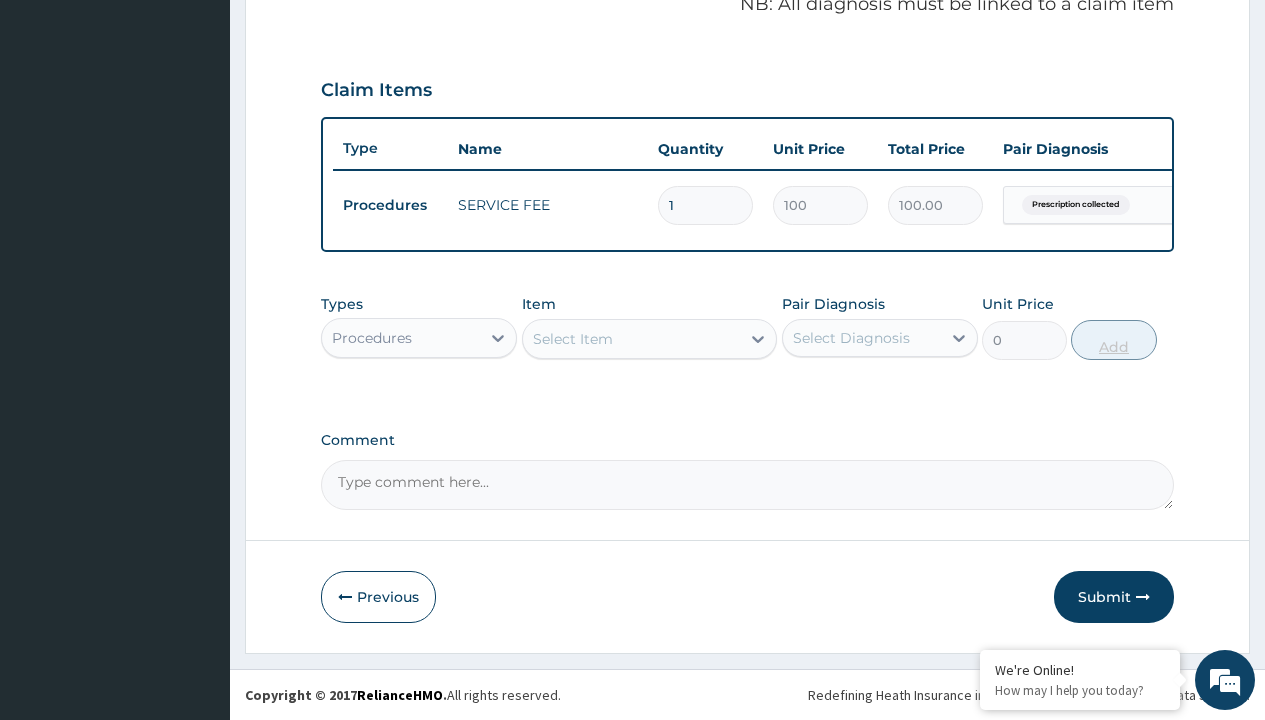 scroll, scrollTop: 642, scrollLeft: 0, axis: vertical 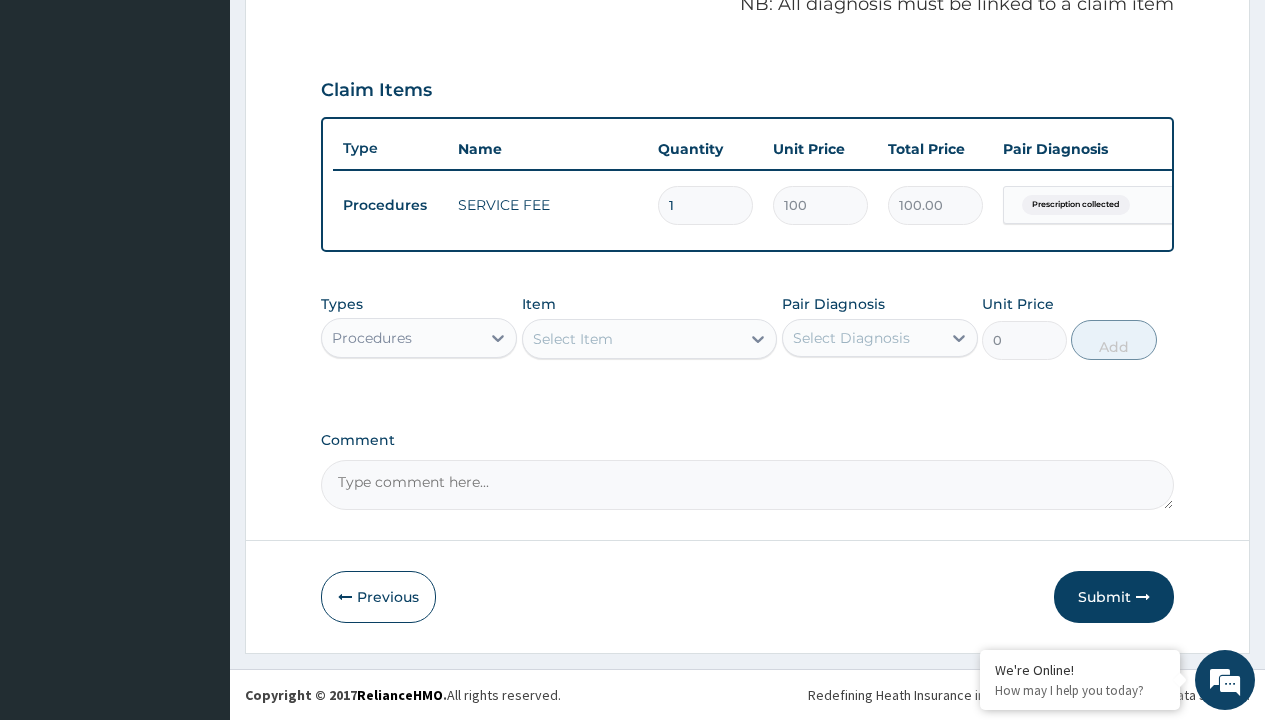 click on "Procedures" at bounding box center [372, 338] 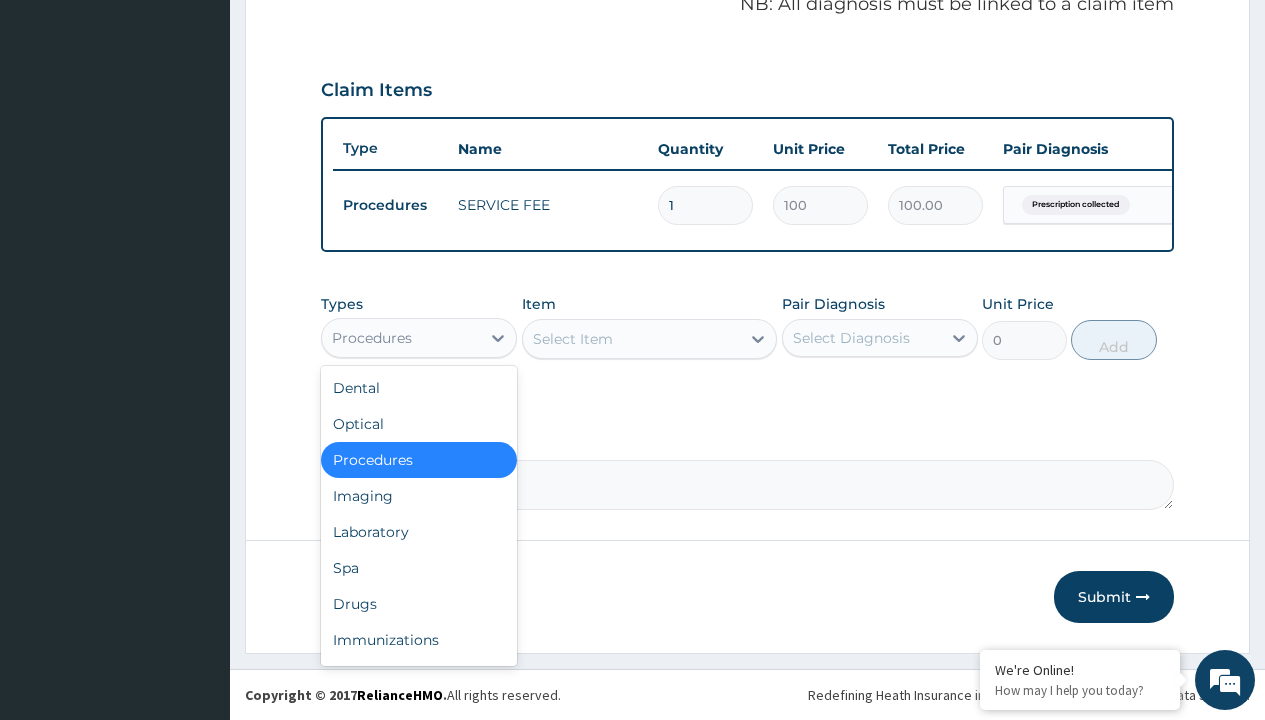 type on "drugs" 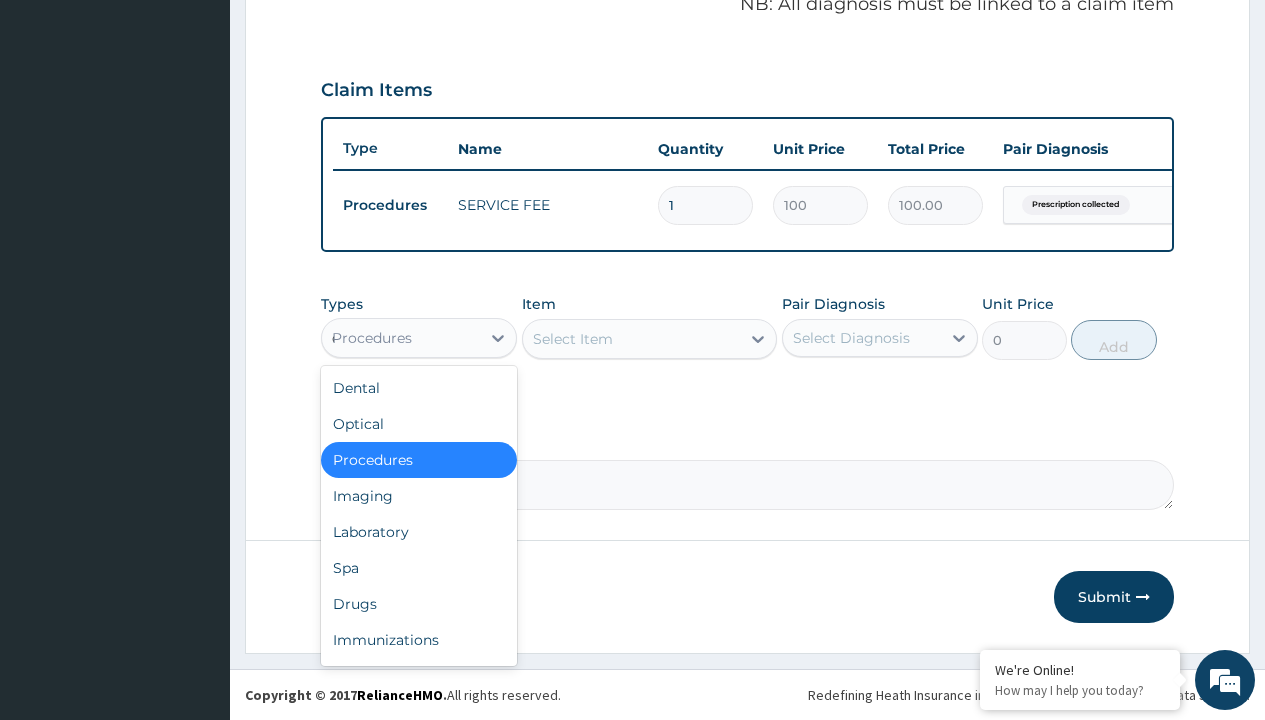 scroll, scrollTop: 0, scrollLeft: 0, axis: both 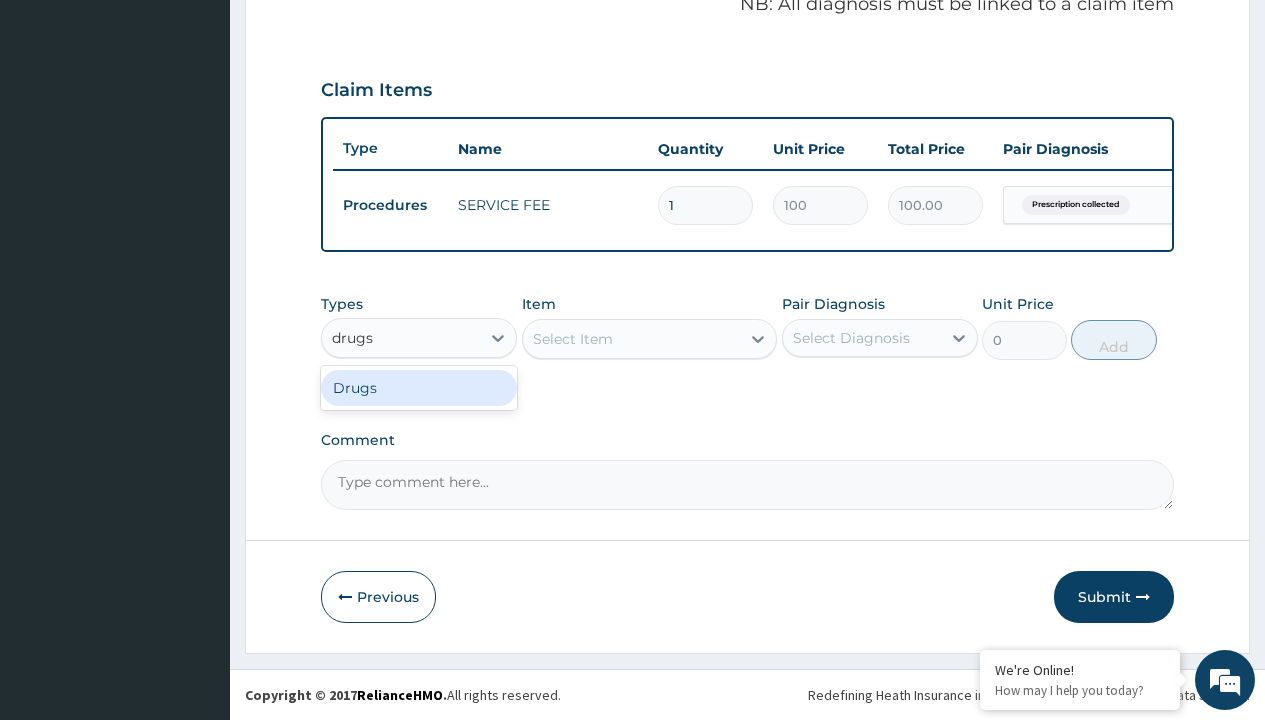 click on "Drugs" at bounding box center (419, 388) 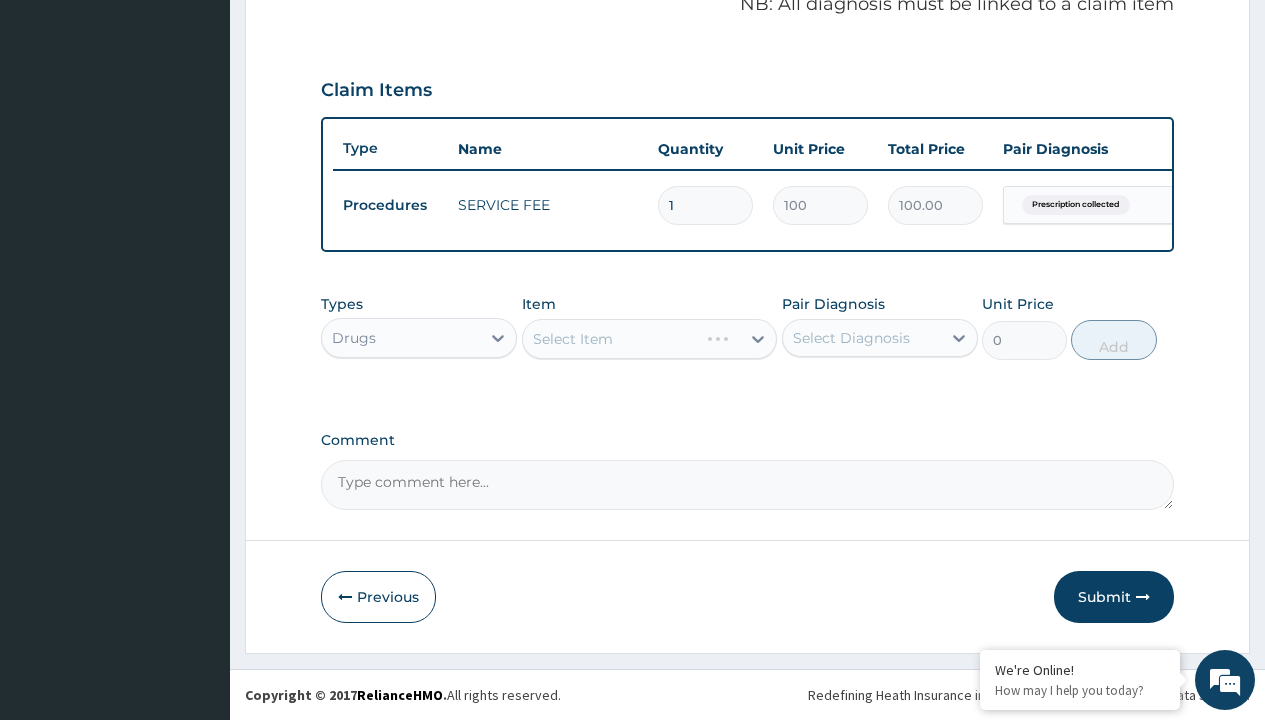 click on "Select Item" at bounding box center [650, 339] 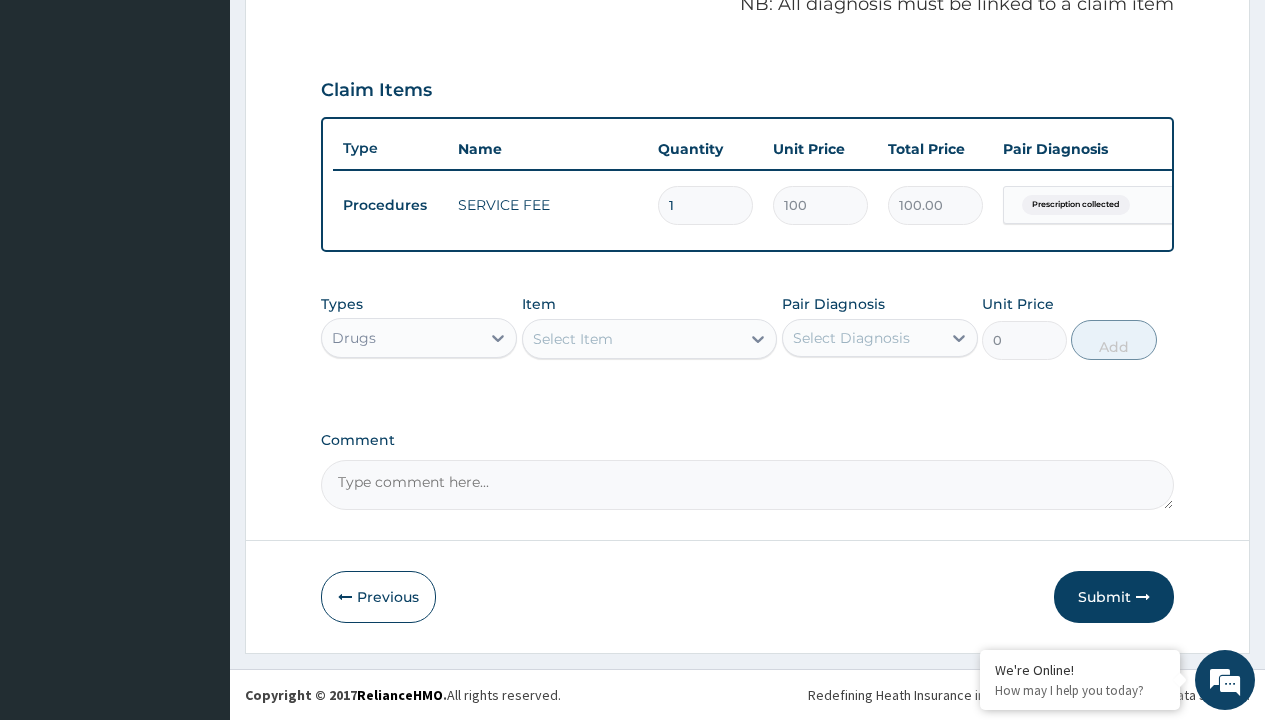 type on "zyncet syrup" 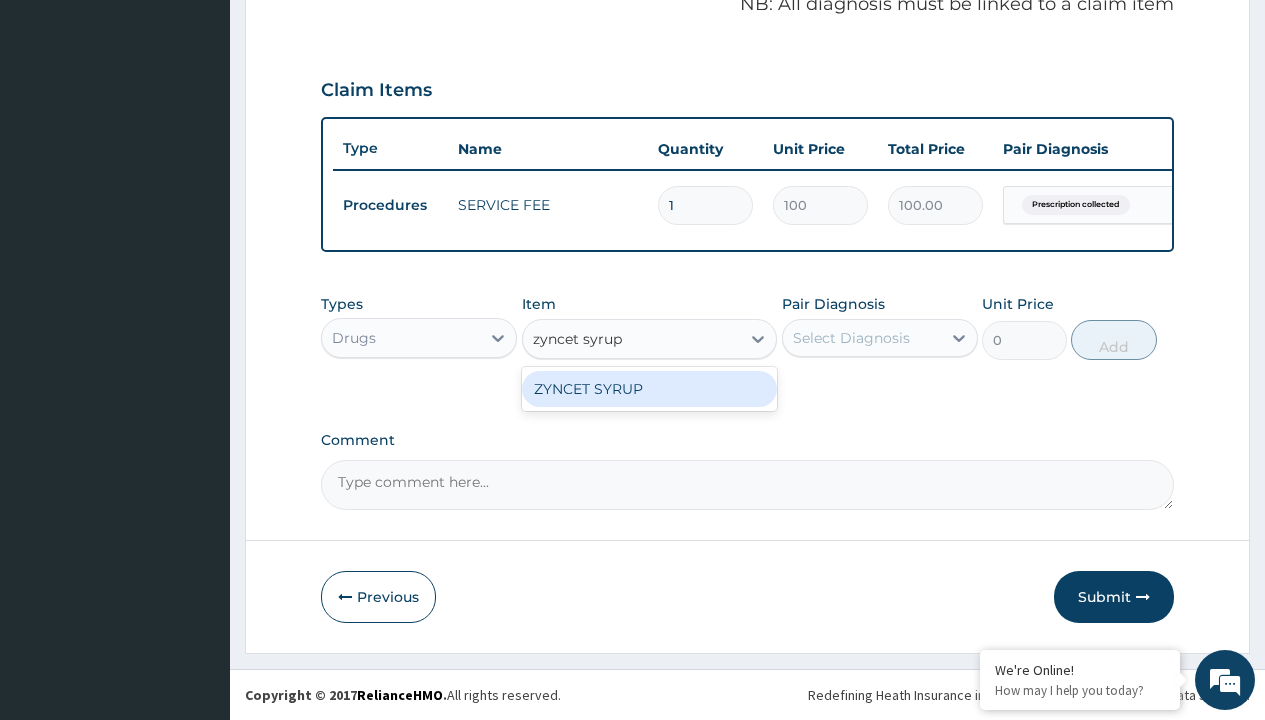 click on "ZYNCET SYRUP" at bounding box center [650, 389] 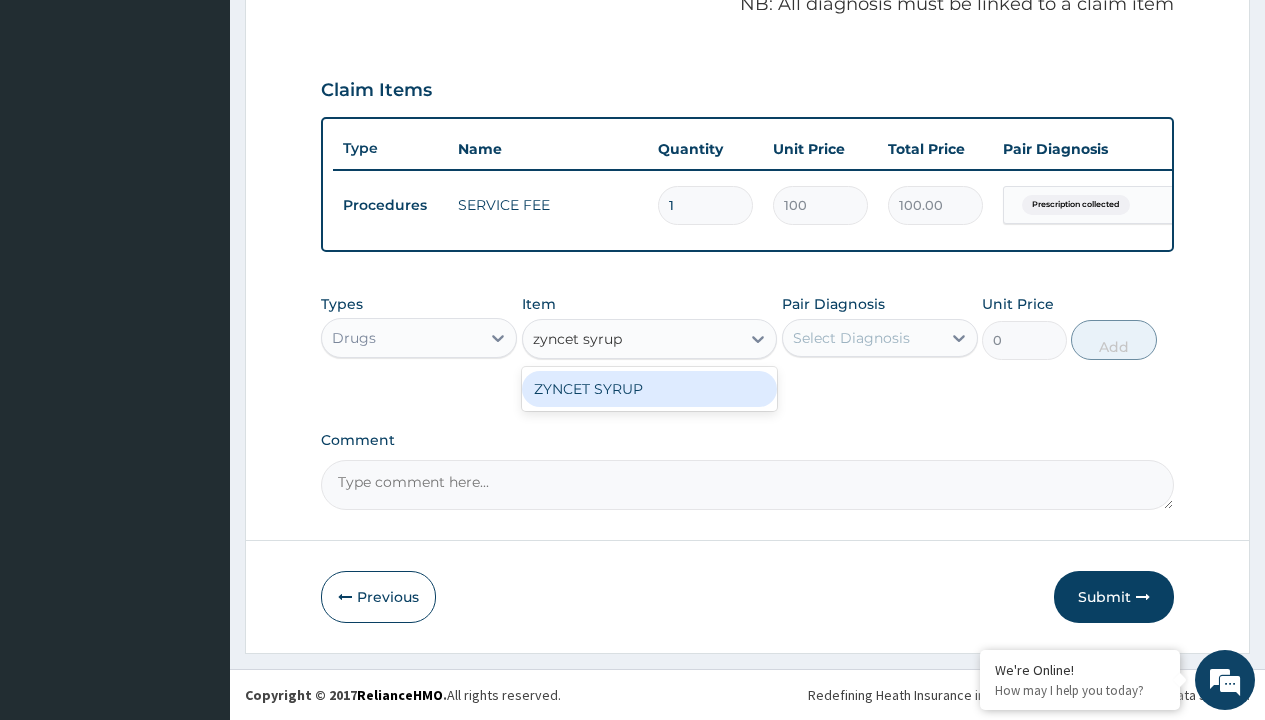 type 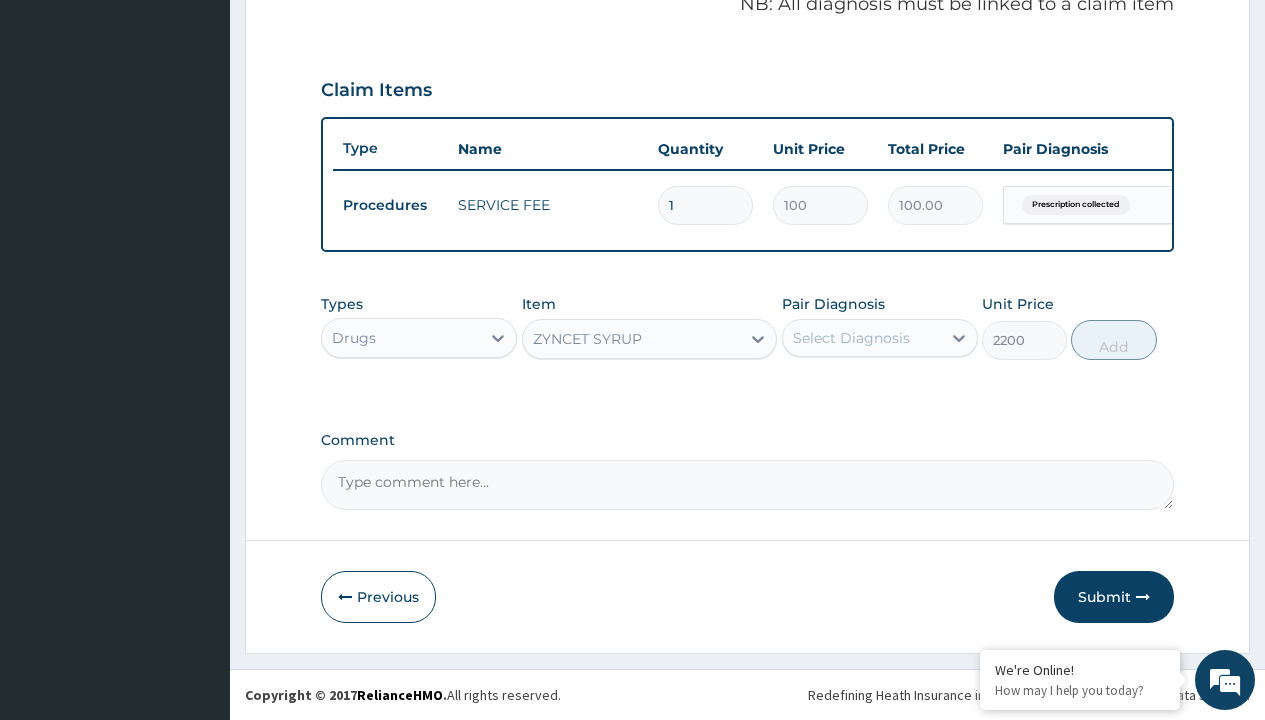 click on "Prescription collected" at bounding box center (409, -74) 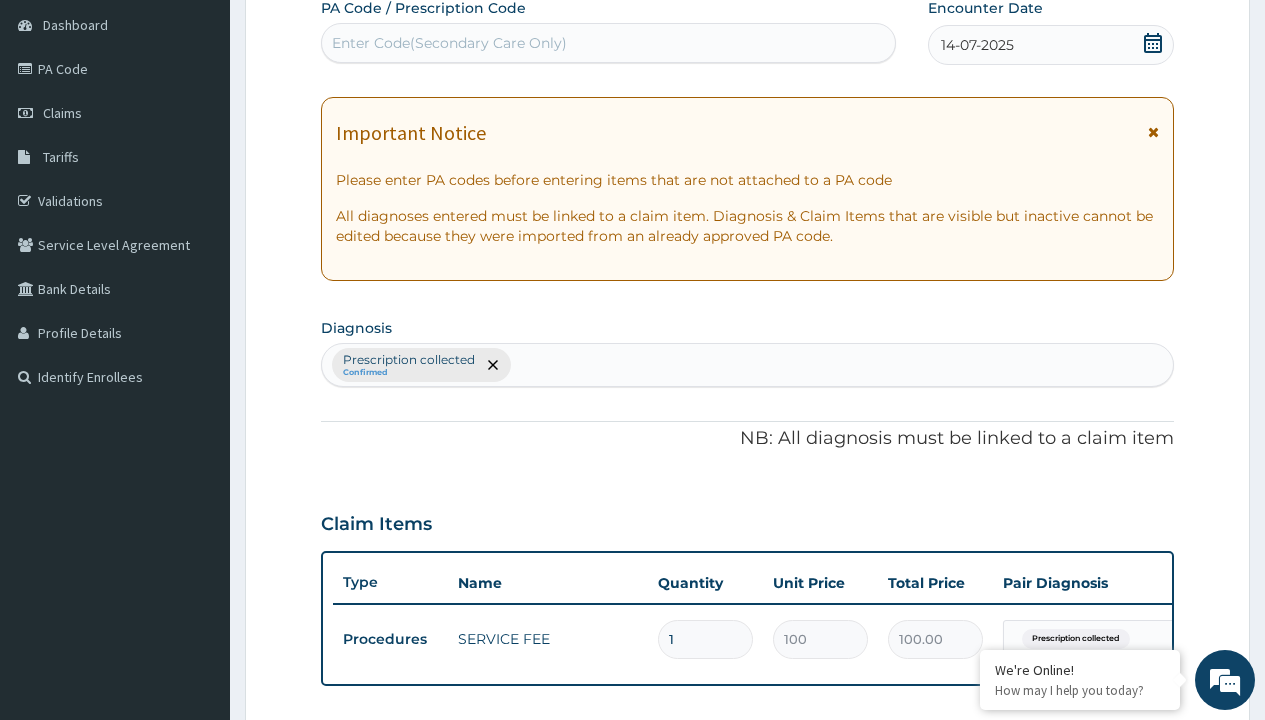 type on "prescription collected" 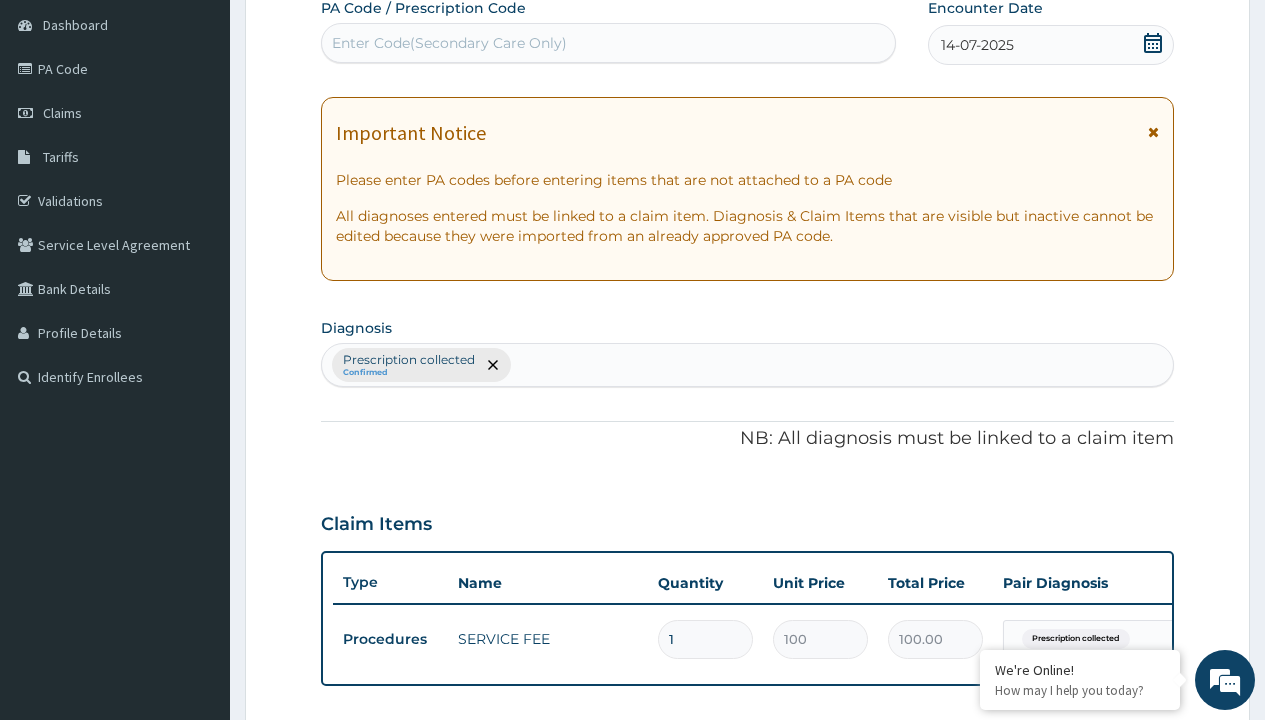 scroll, scrollTop: 269, scrollLeft: 0, axis: vertical 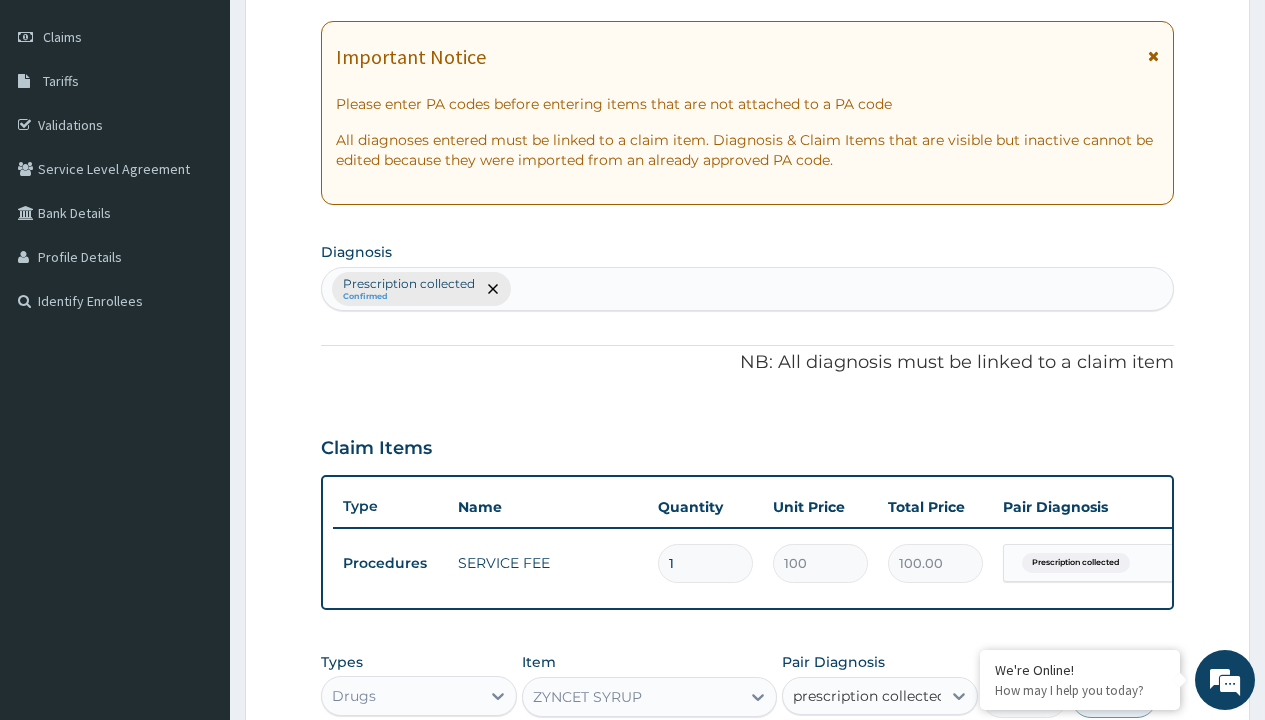 click on "Prescription collected" at bounding box center [890, 755] 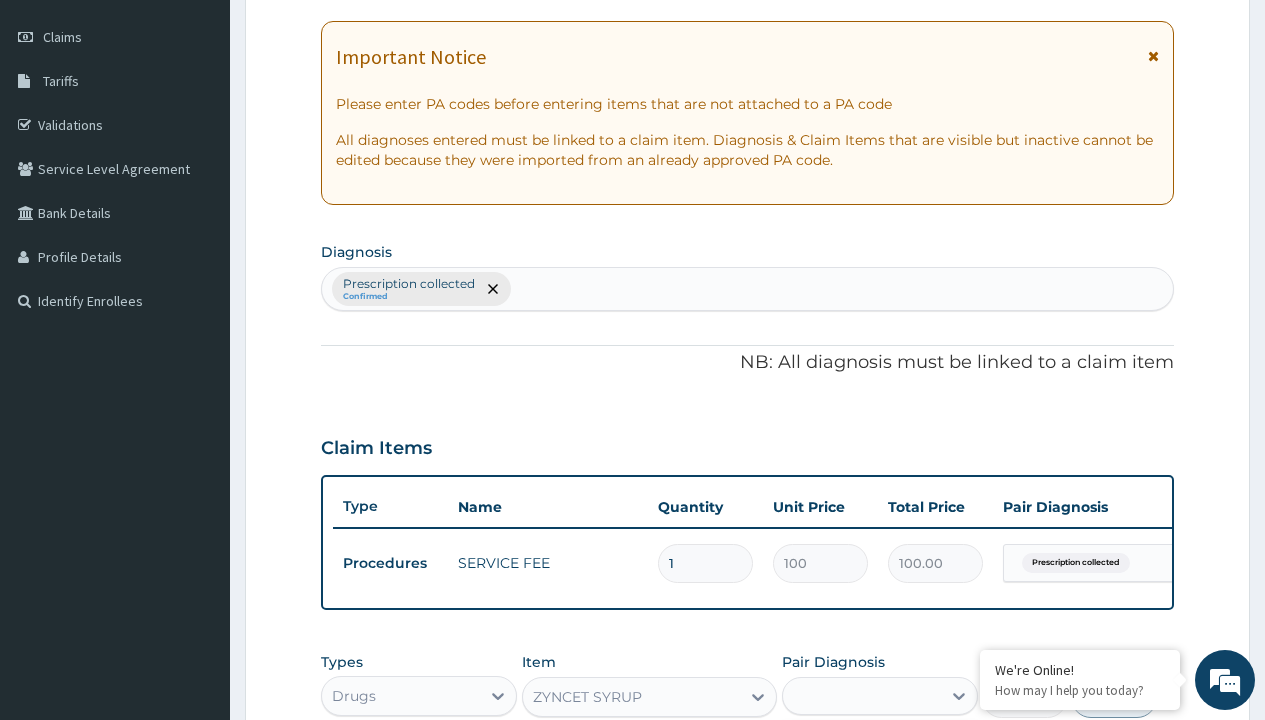 scroll, scrollTop: 642, scrollLeft: 0, axis: vertical 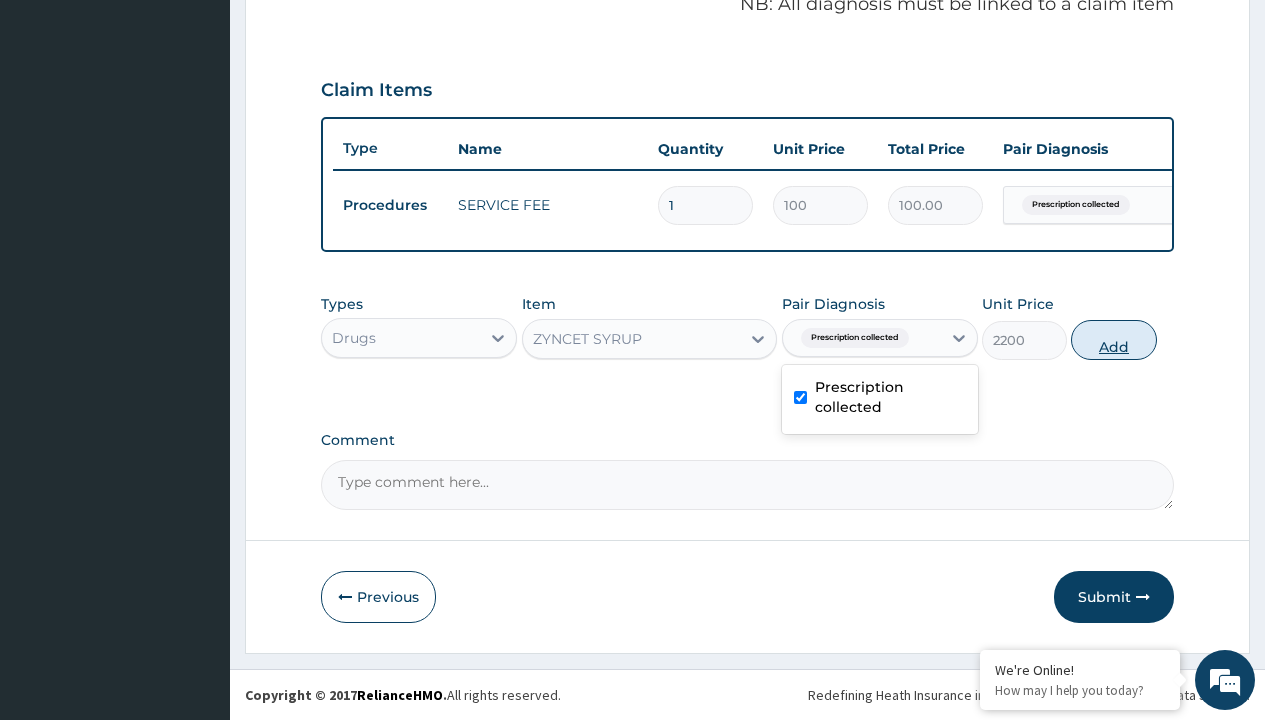 click on "Add" at bounding box center (1113, 340) 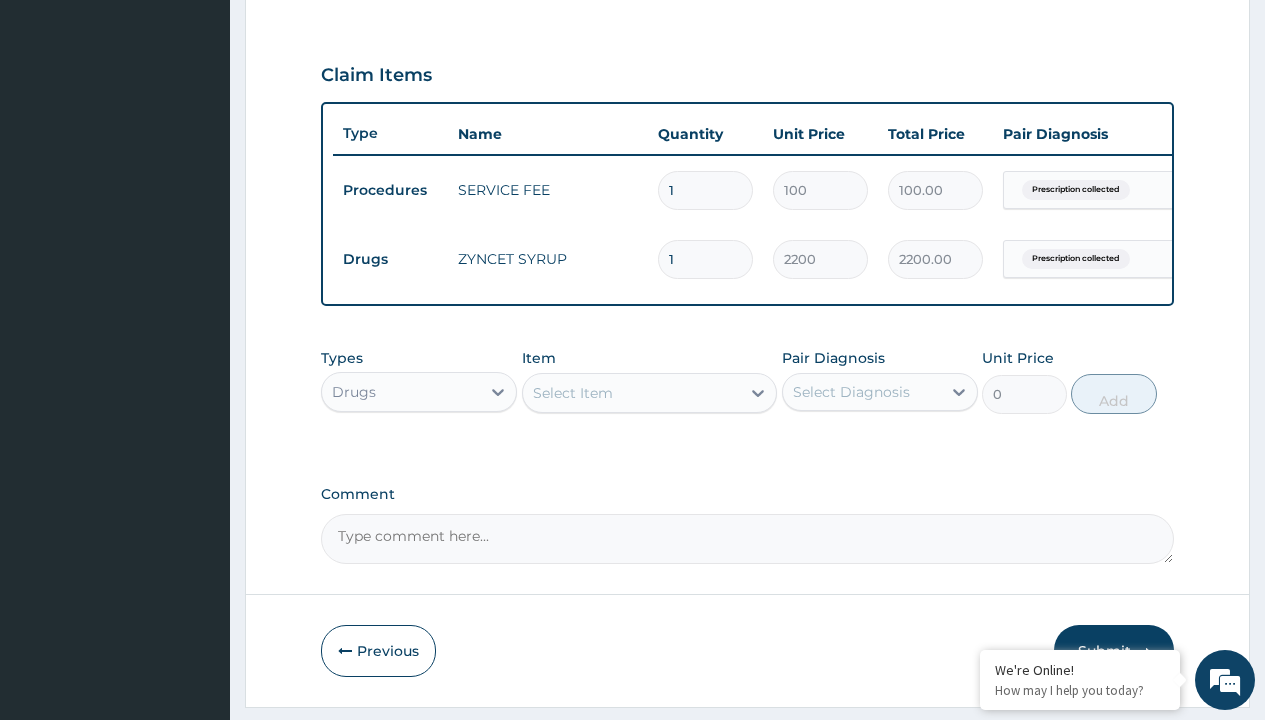 click on "Drugs" at bounding box center [390, 259] 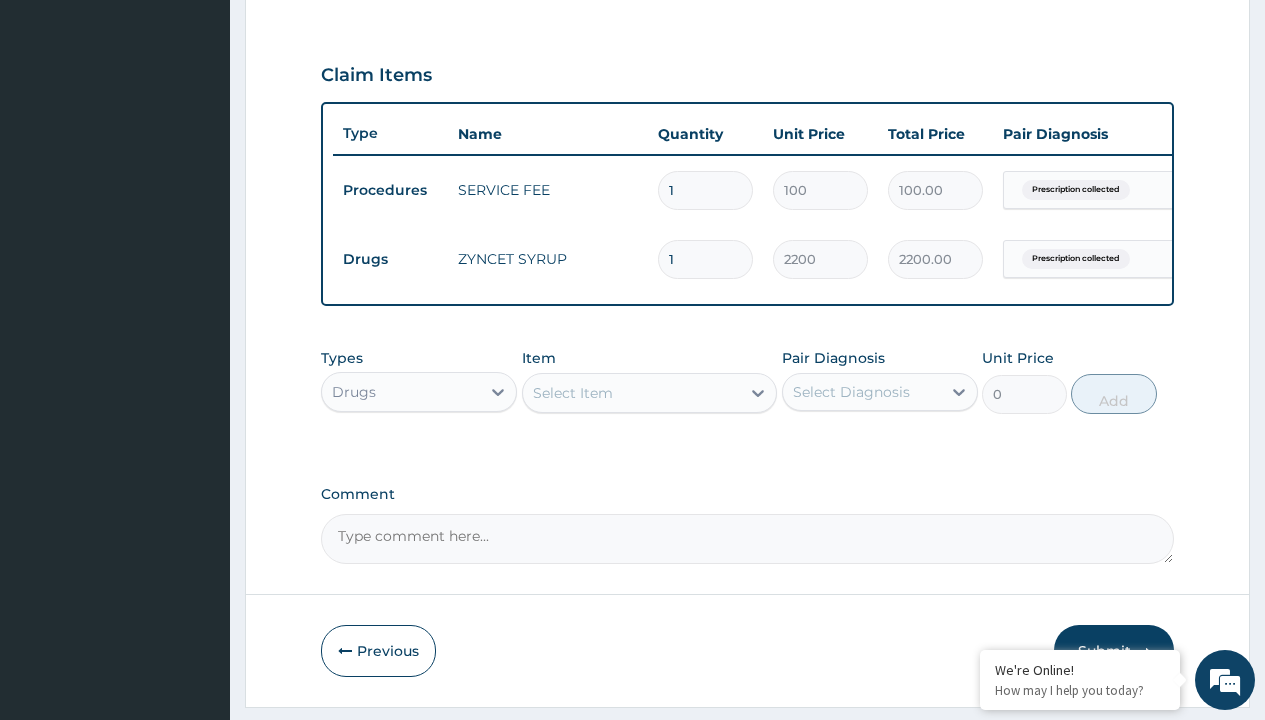 type on "drugs" 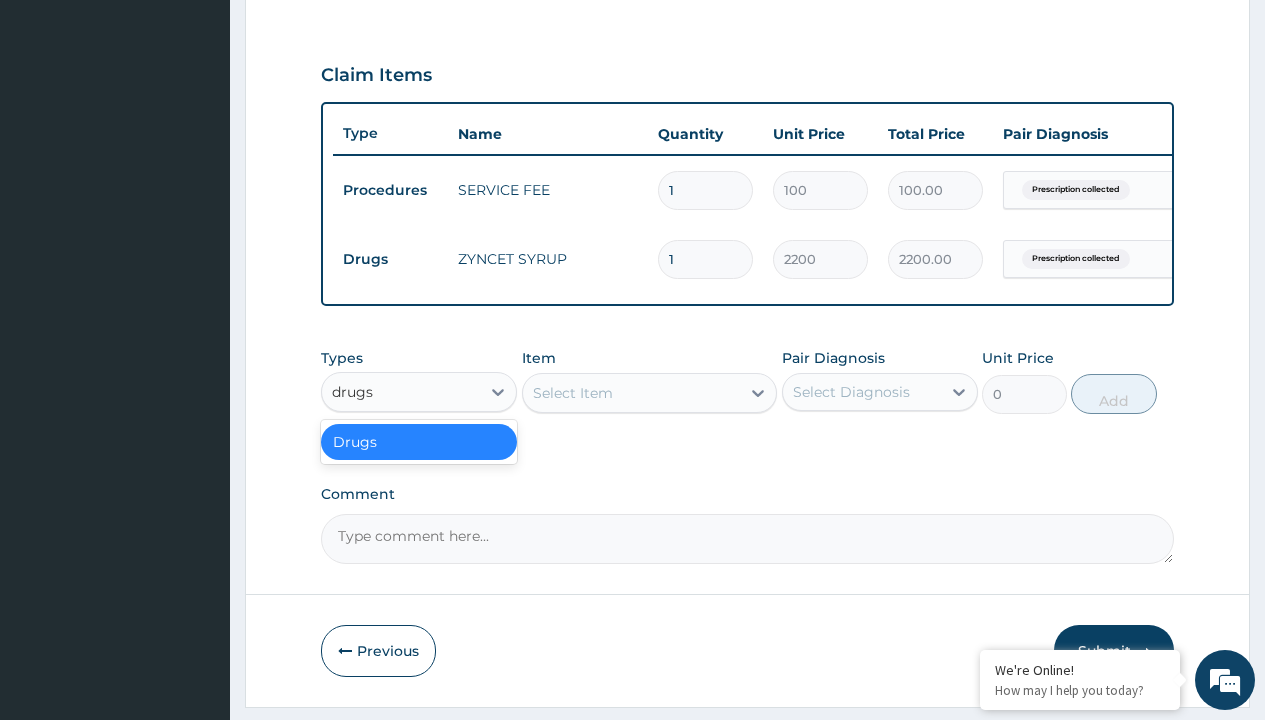 scroll, scrollTop: 0, scrollLeft: 0, axis: both 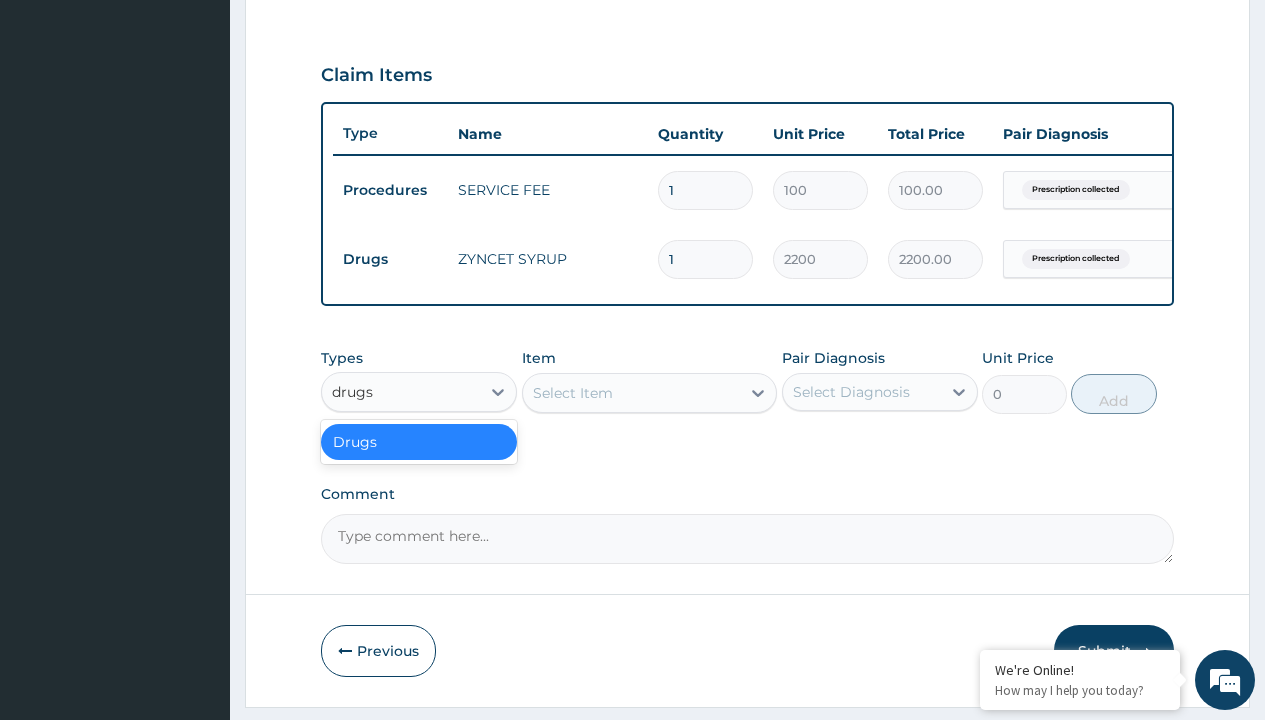 click on "Drugs" at bounding box center [419, 442] 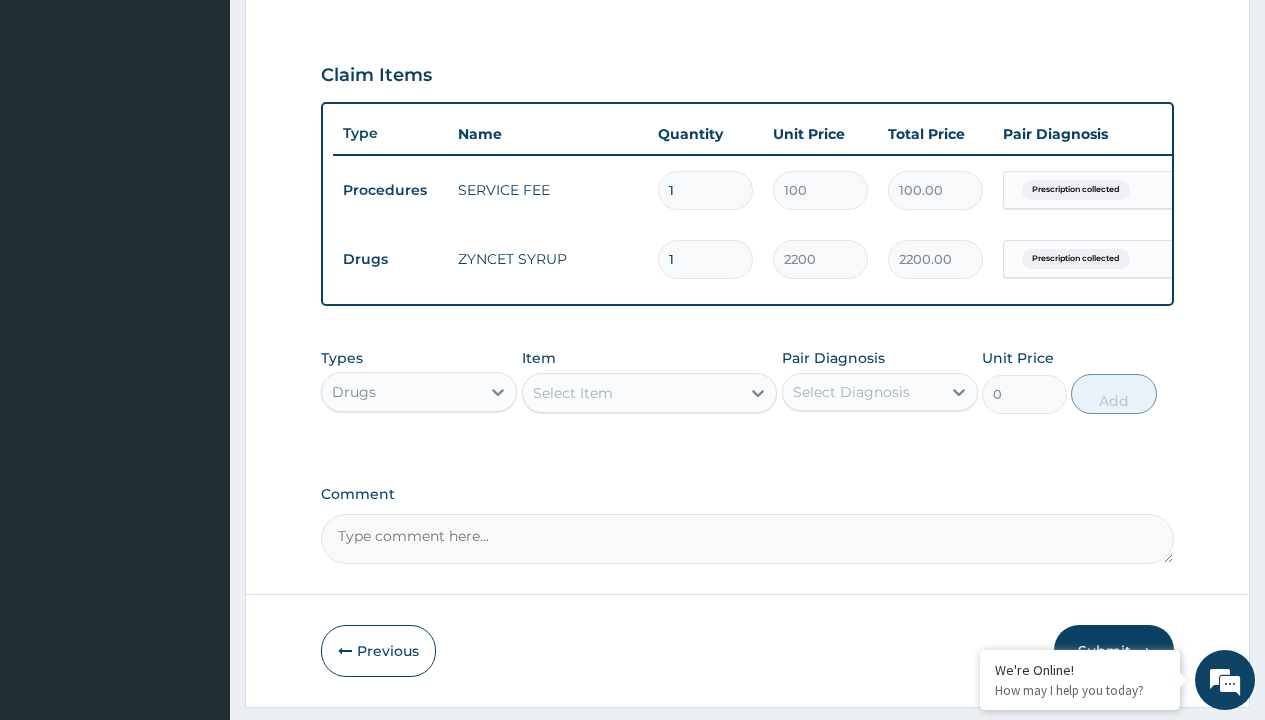 click on "Select Item" at bounding box center [573, 393] 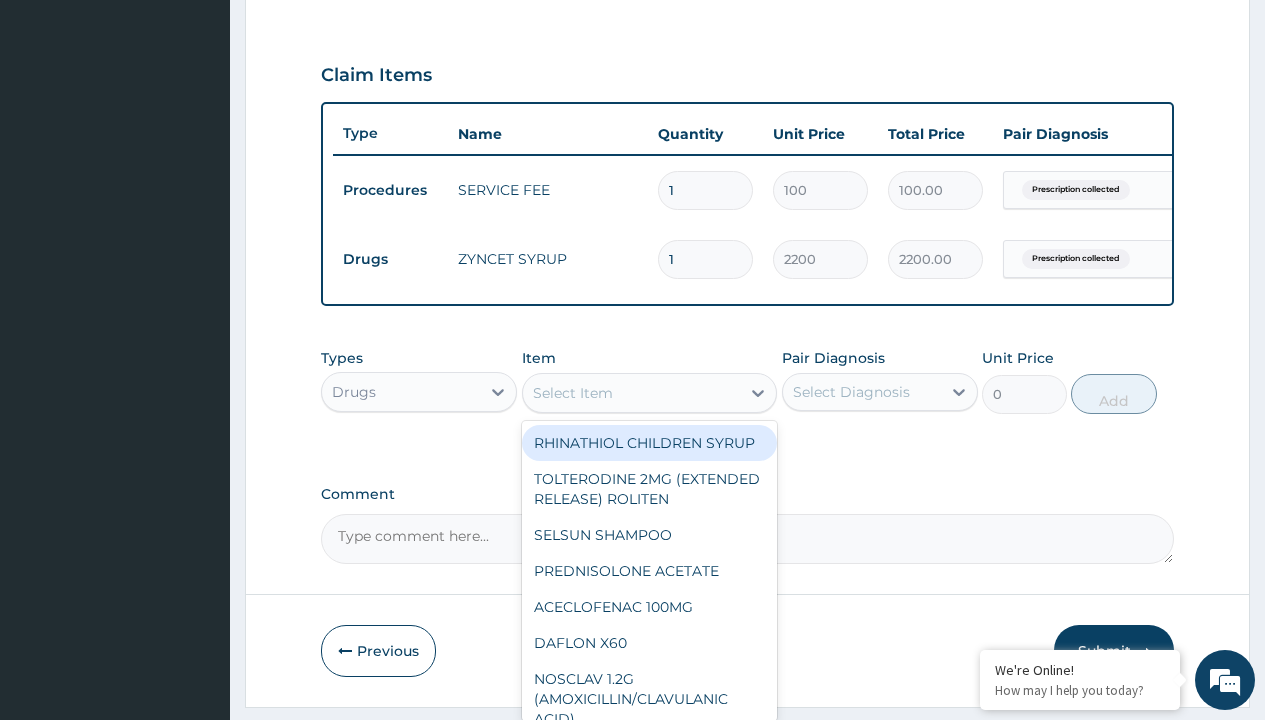 type on "neofylin syrup/bott" 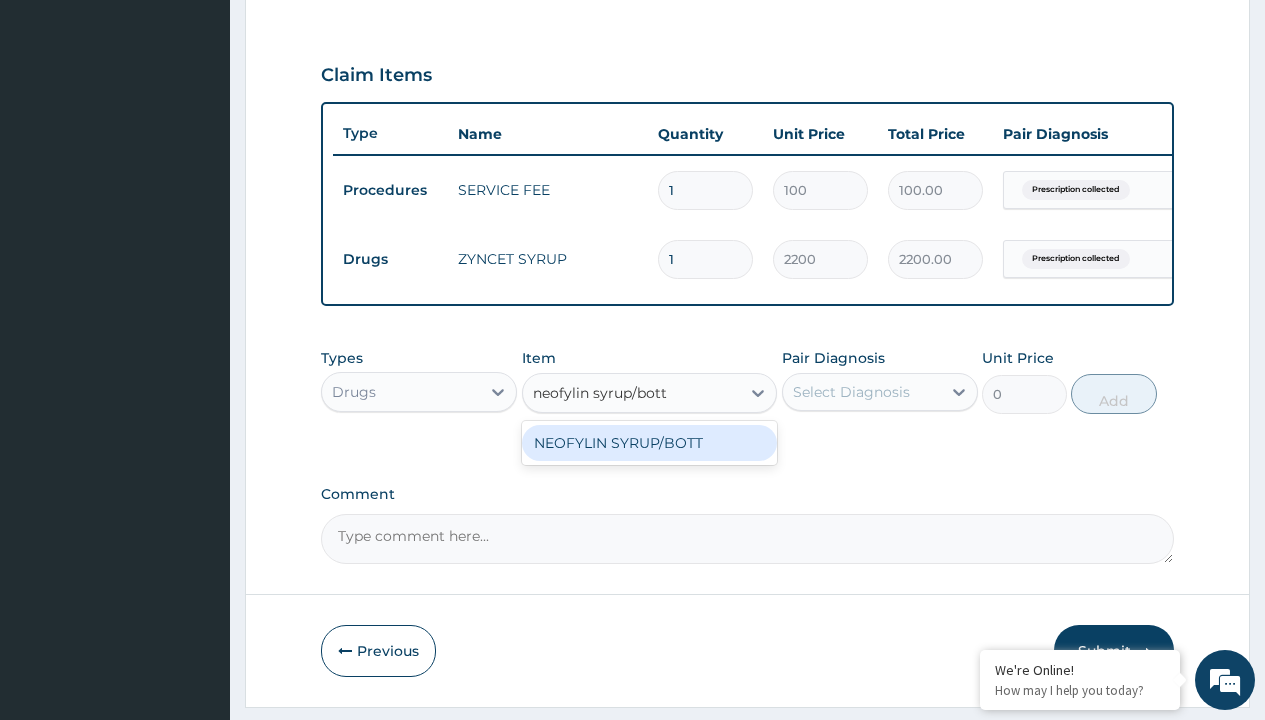 scroll, scrollTop: 0, scrollLeft: 0, axis: both 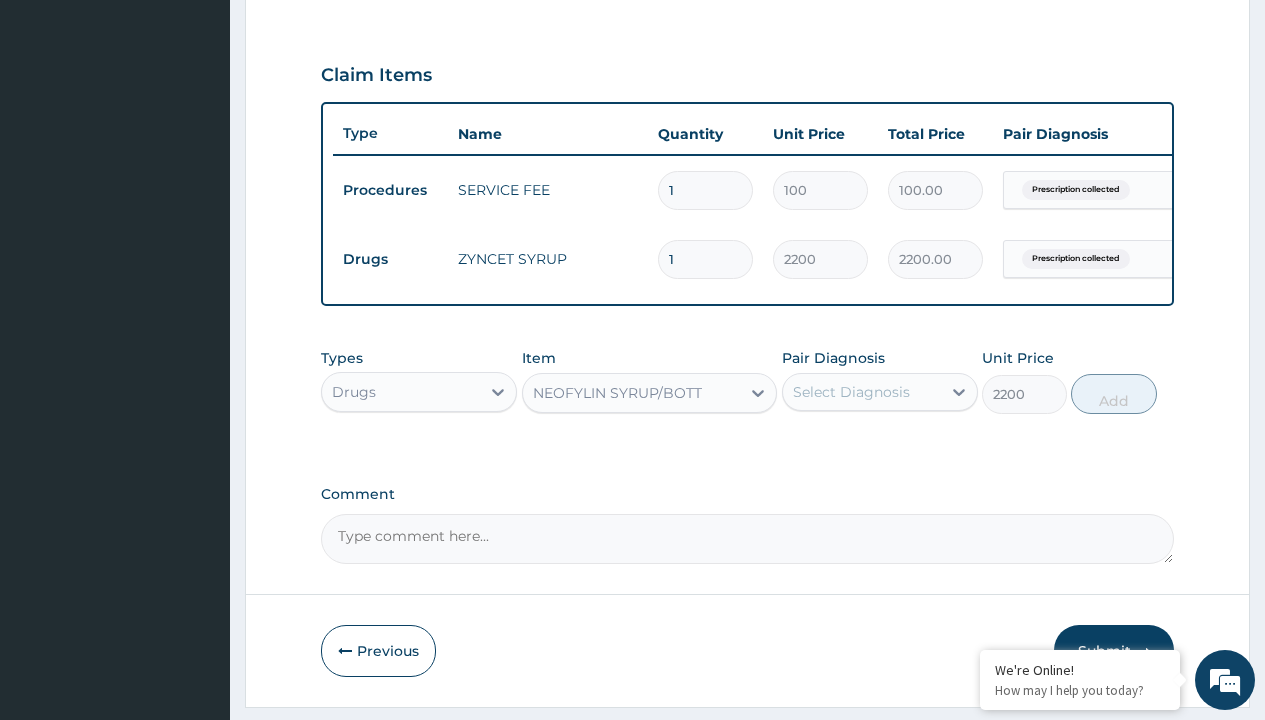 click on "Prescription collected" at bounding box center (409, -89) 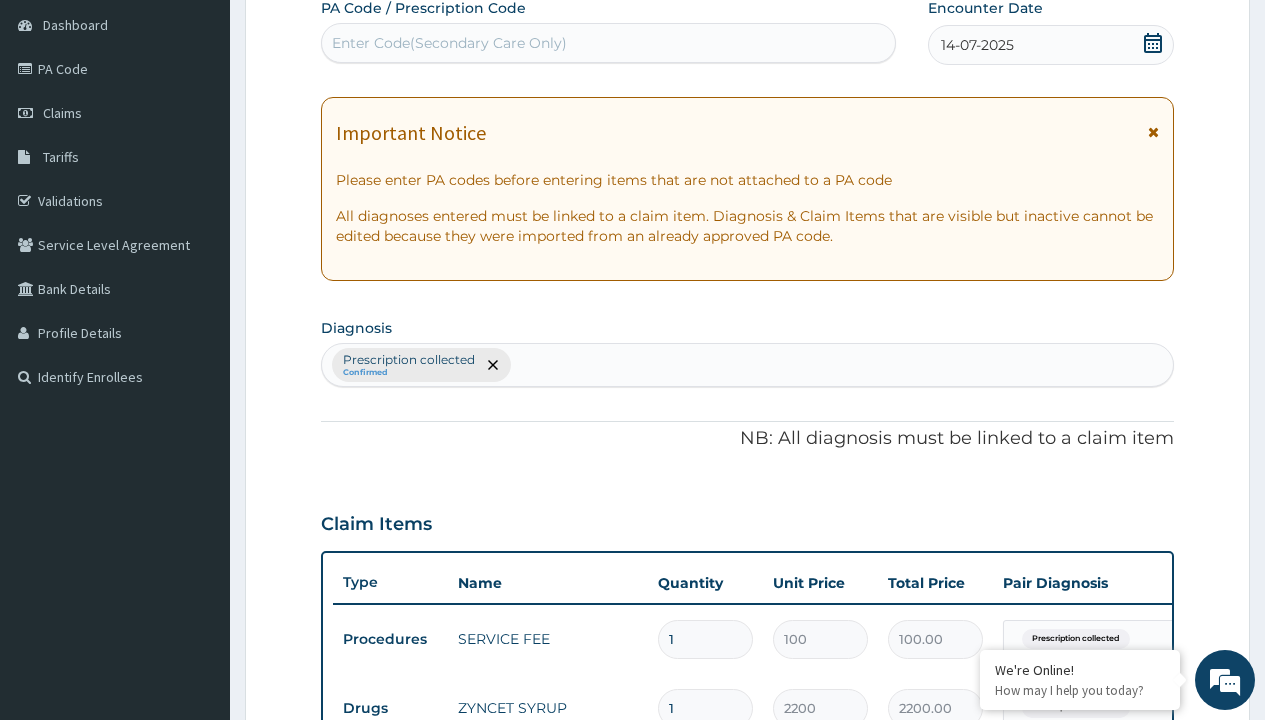 type on "prescription collected" 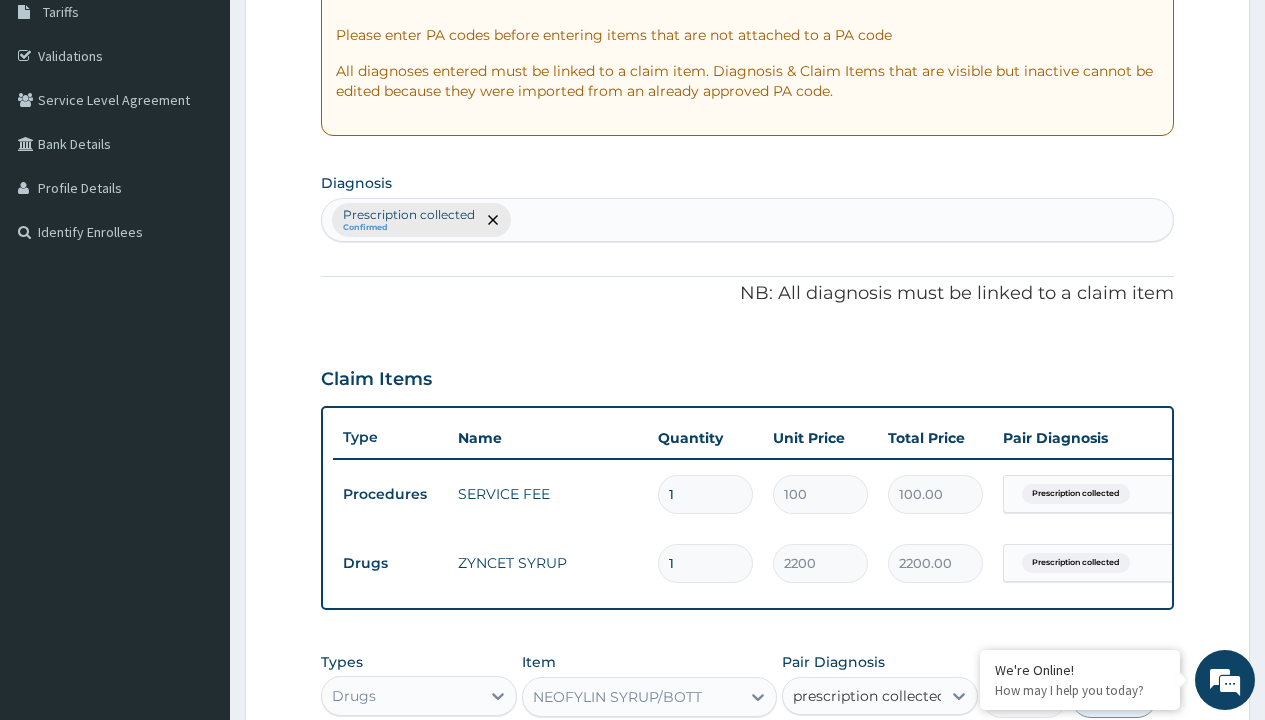 click on "Prescription collected" at bounding box center [890, 755] 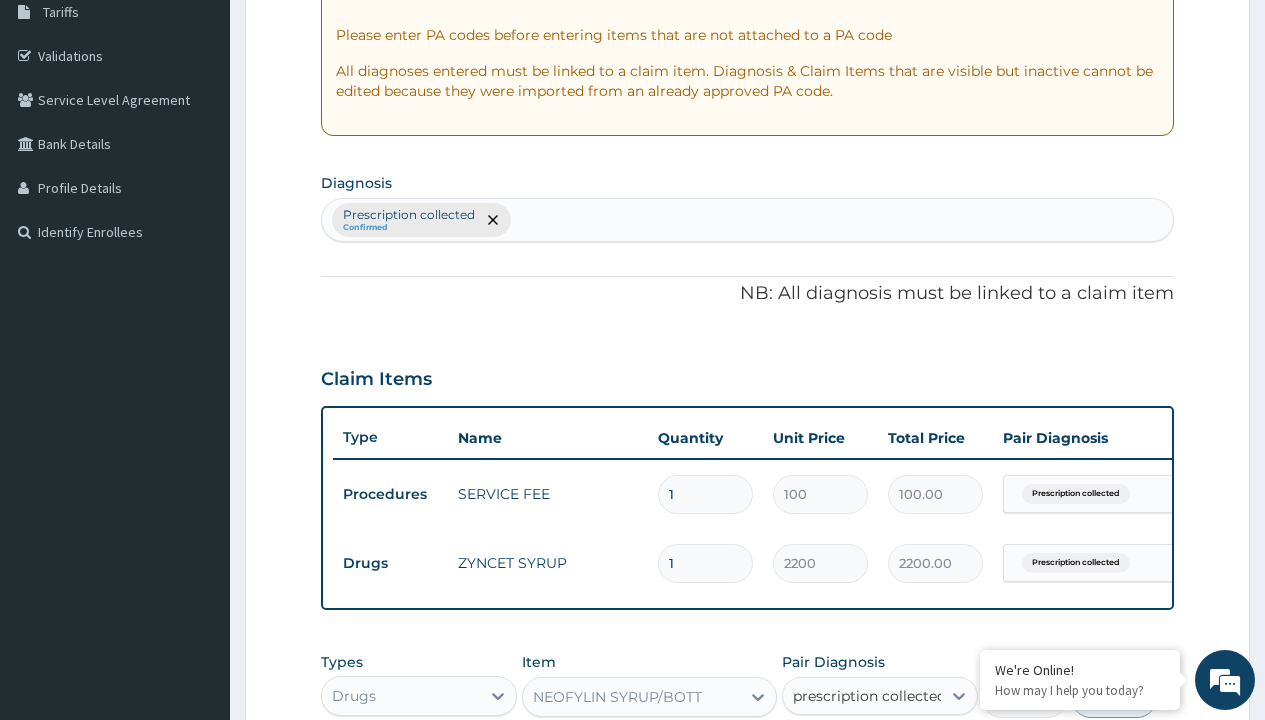 type 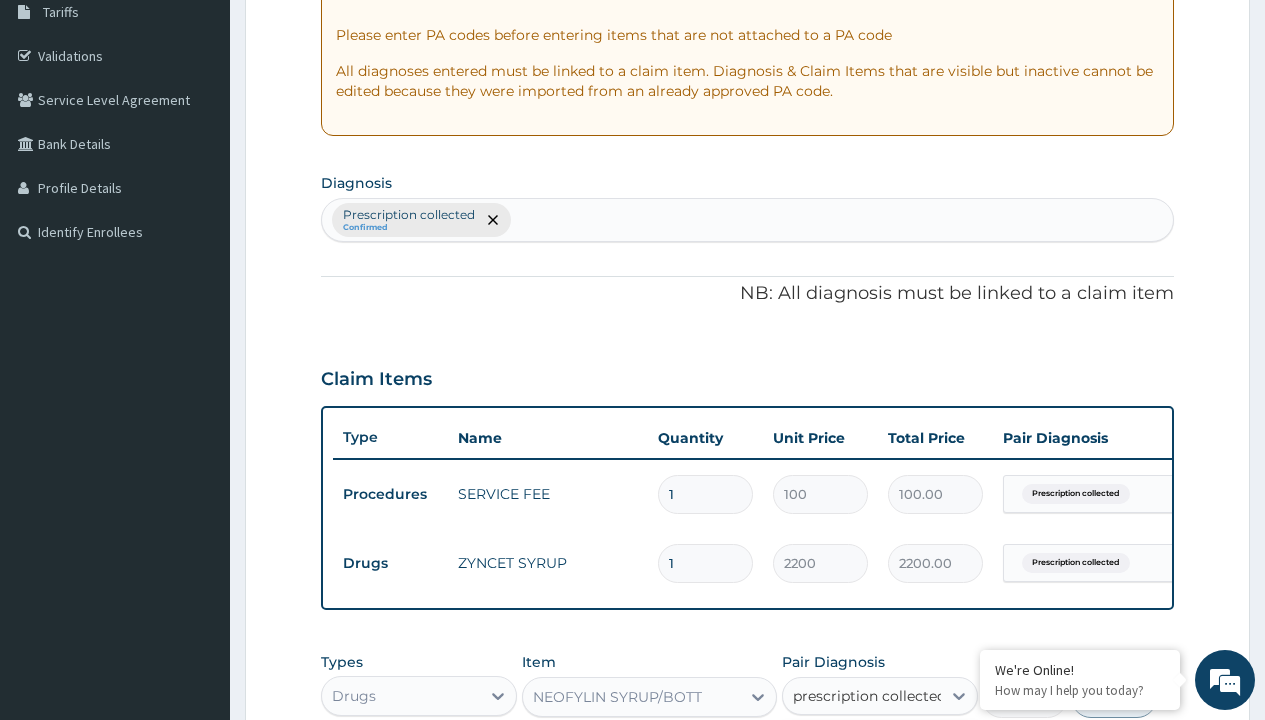 checkbox on "true" 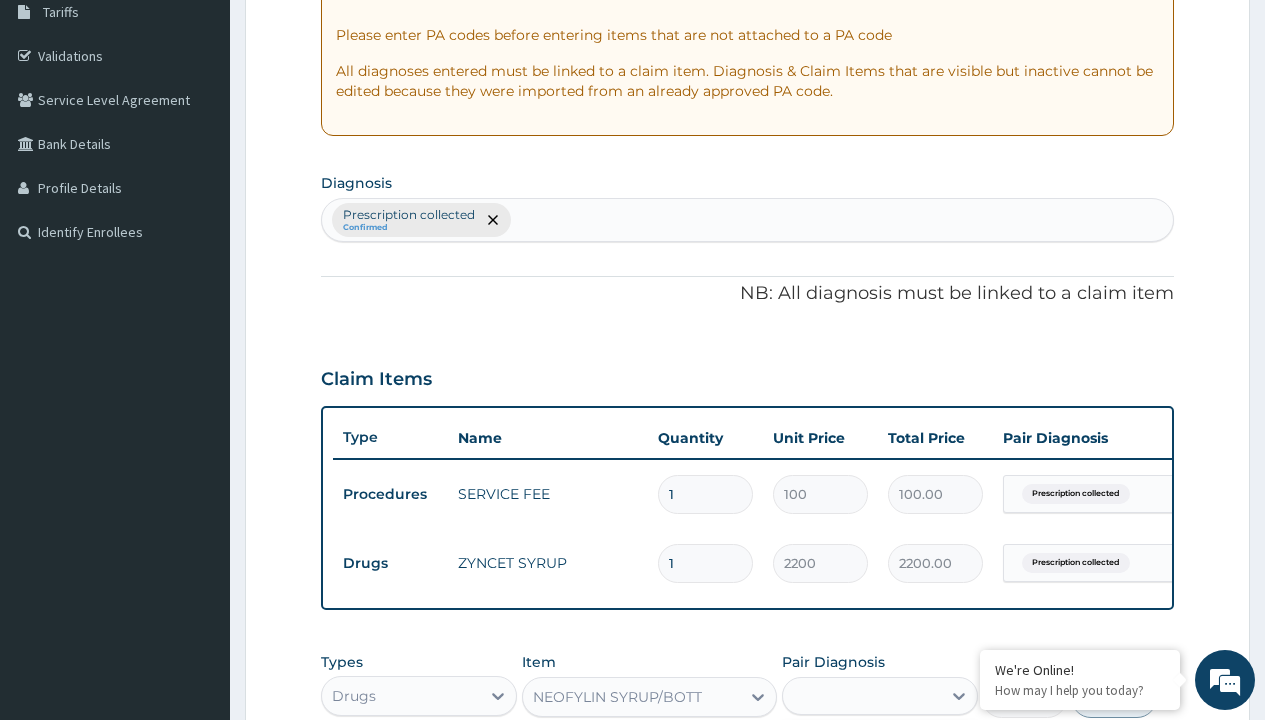 scroll, scrollTop: 711, scrollLeft: 0, axis: vertical 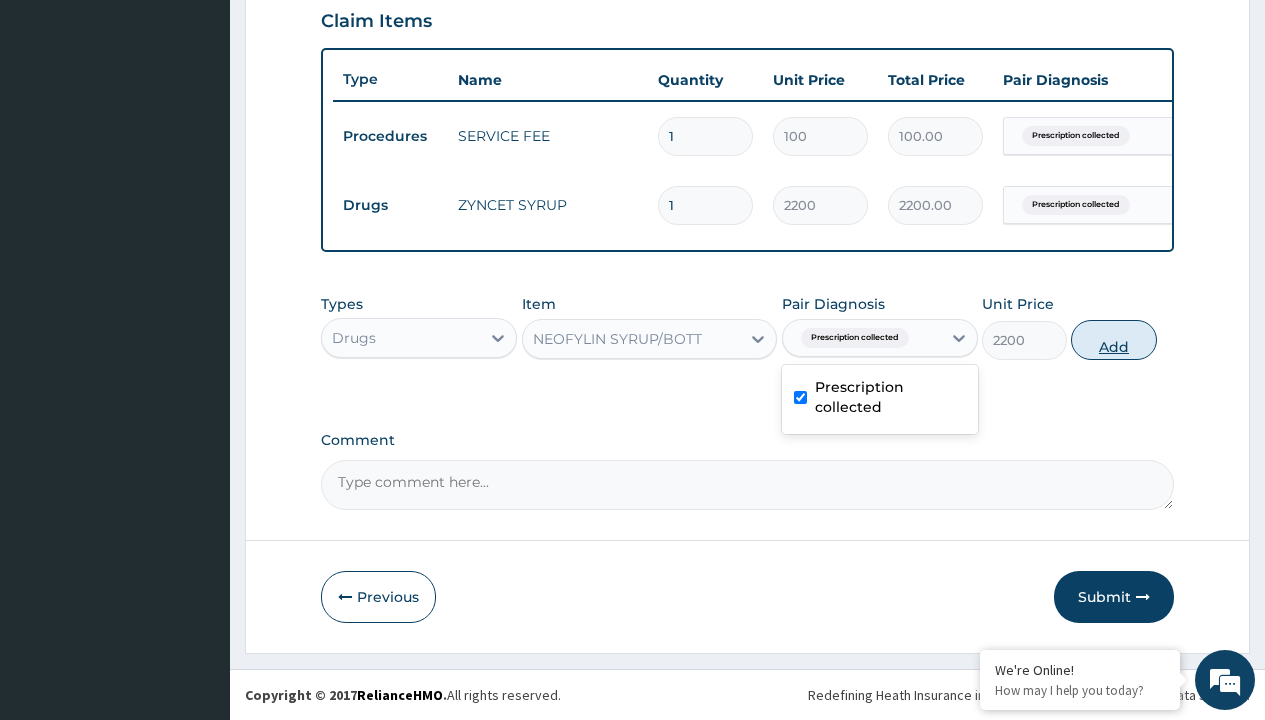 click on "Add" at bounding box center (1113, 340) 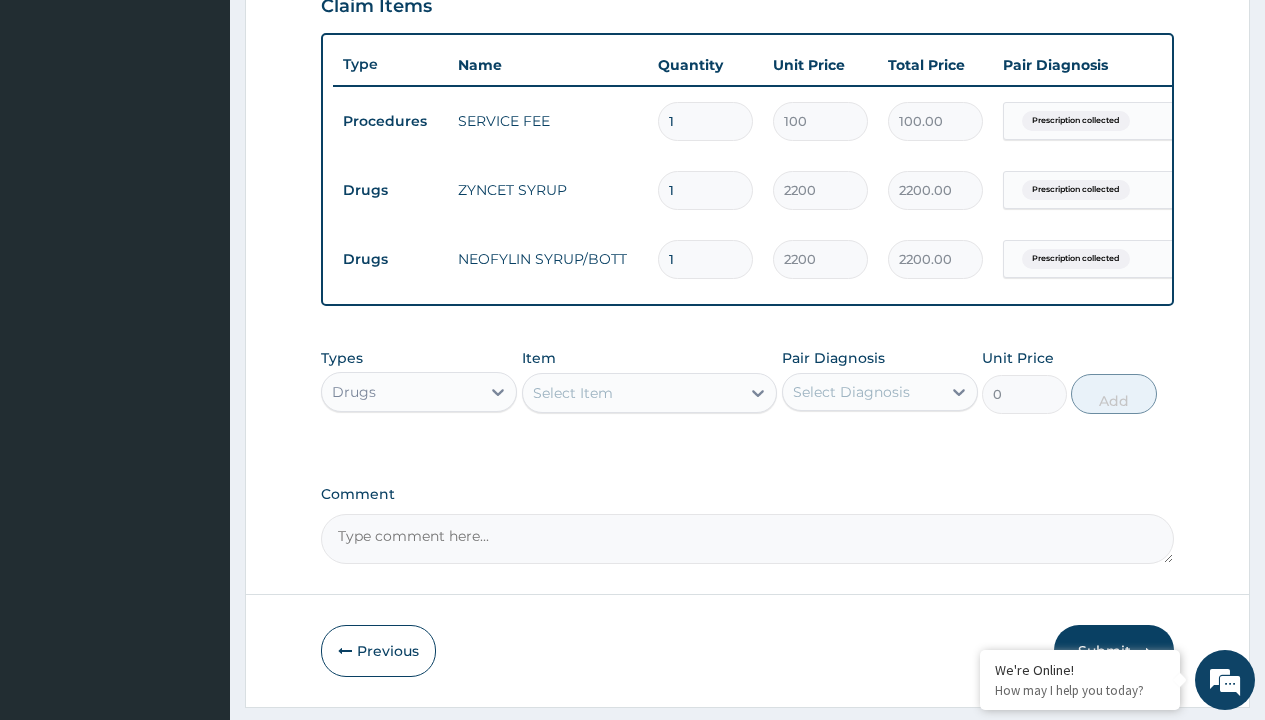 click on "Drugs" at bounding box center (390, 190) 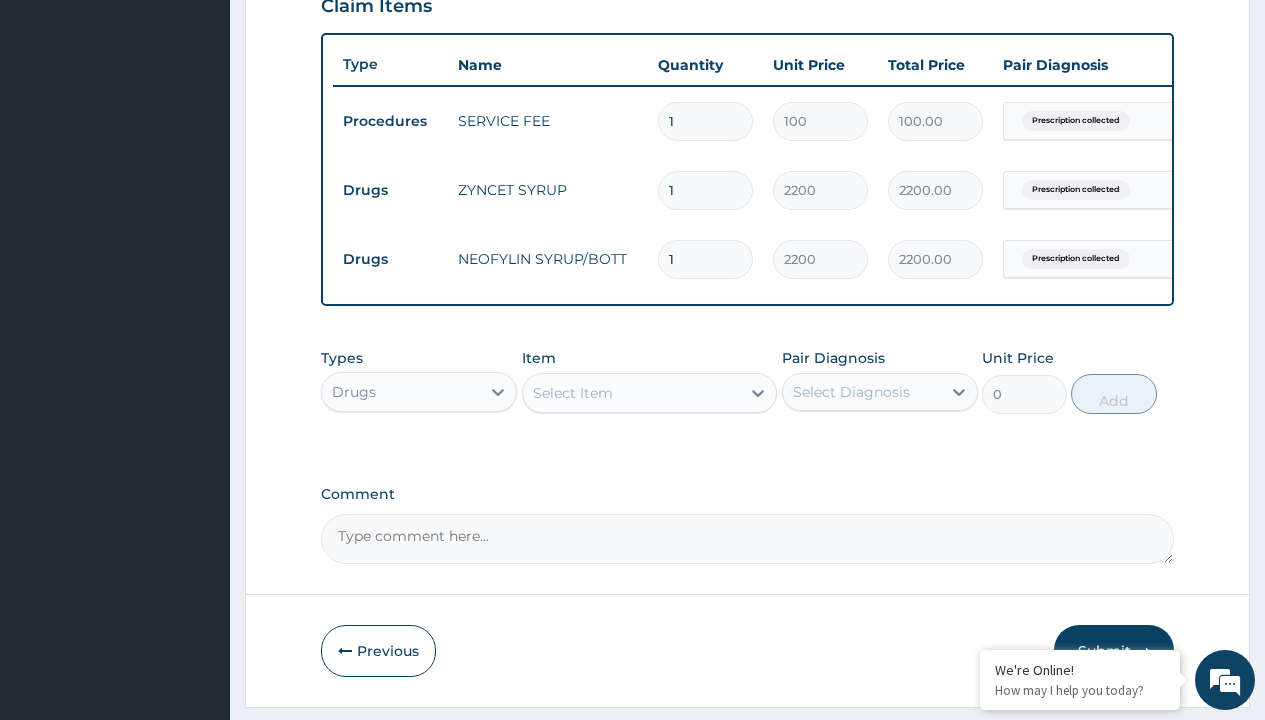 type on "procedures" 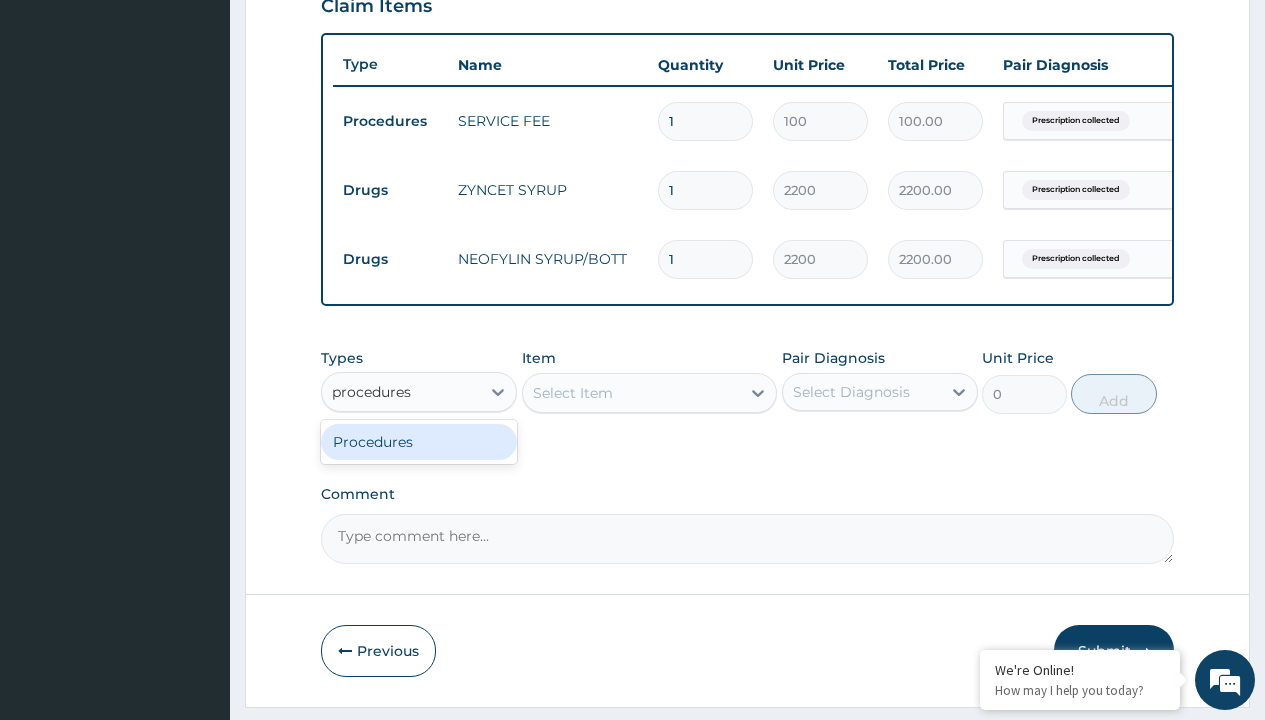 scroll, scrollTop: 0, scrollLeft: 0, axis: both 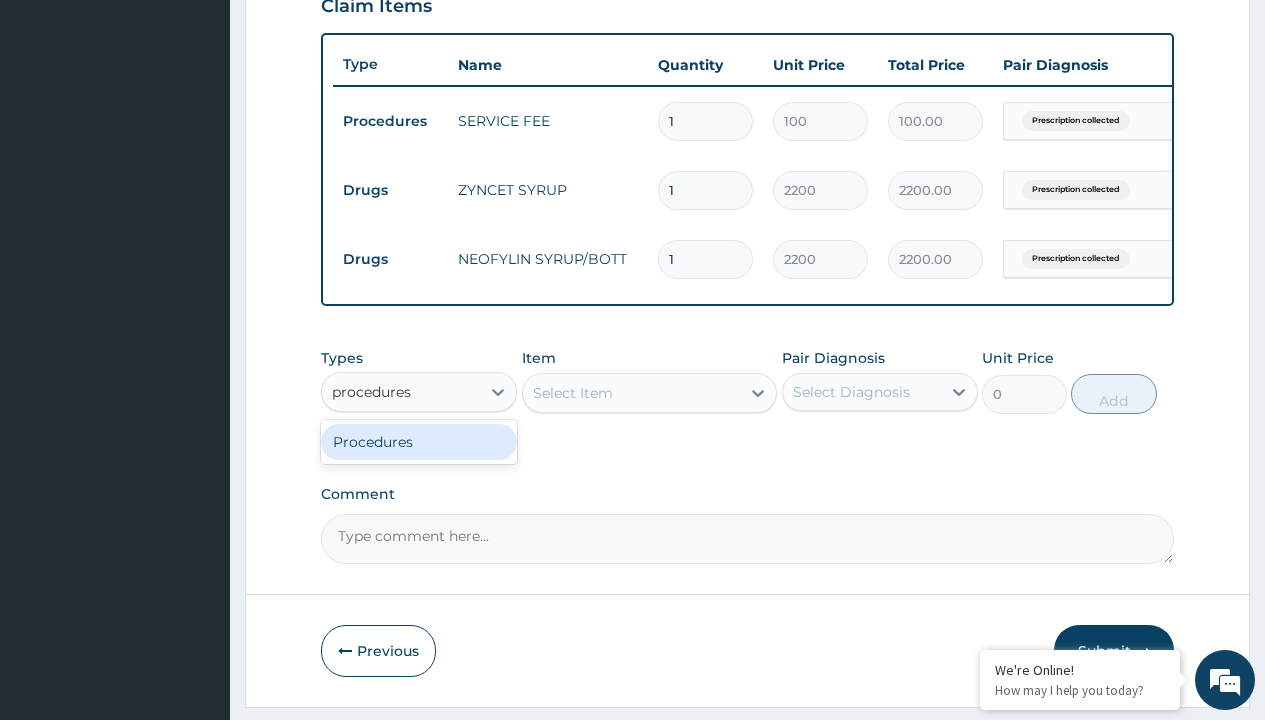click on "Procedures" at bounding box center [419, 442] 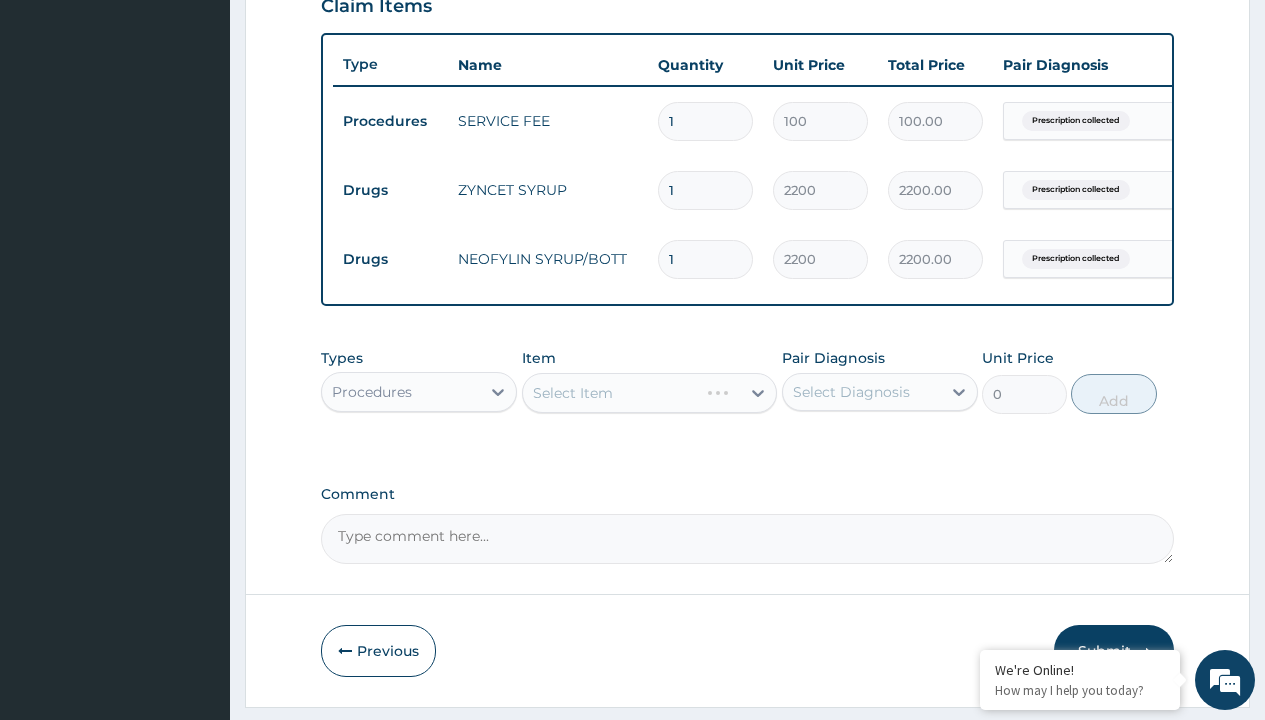 click on "Select Item" at bounding box center (573, 393) 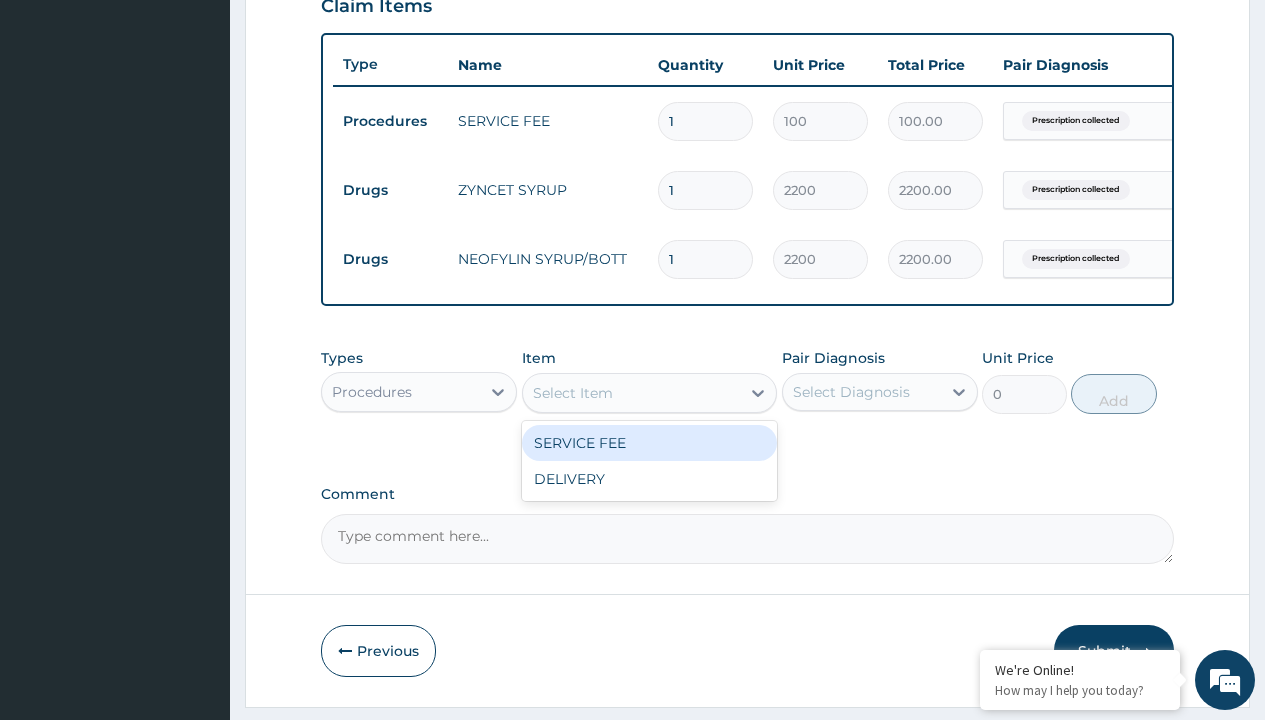type on "delivery" 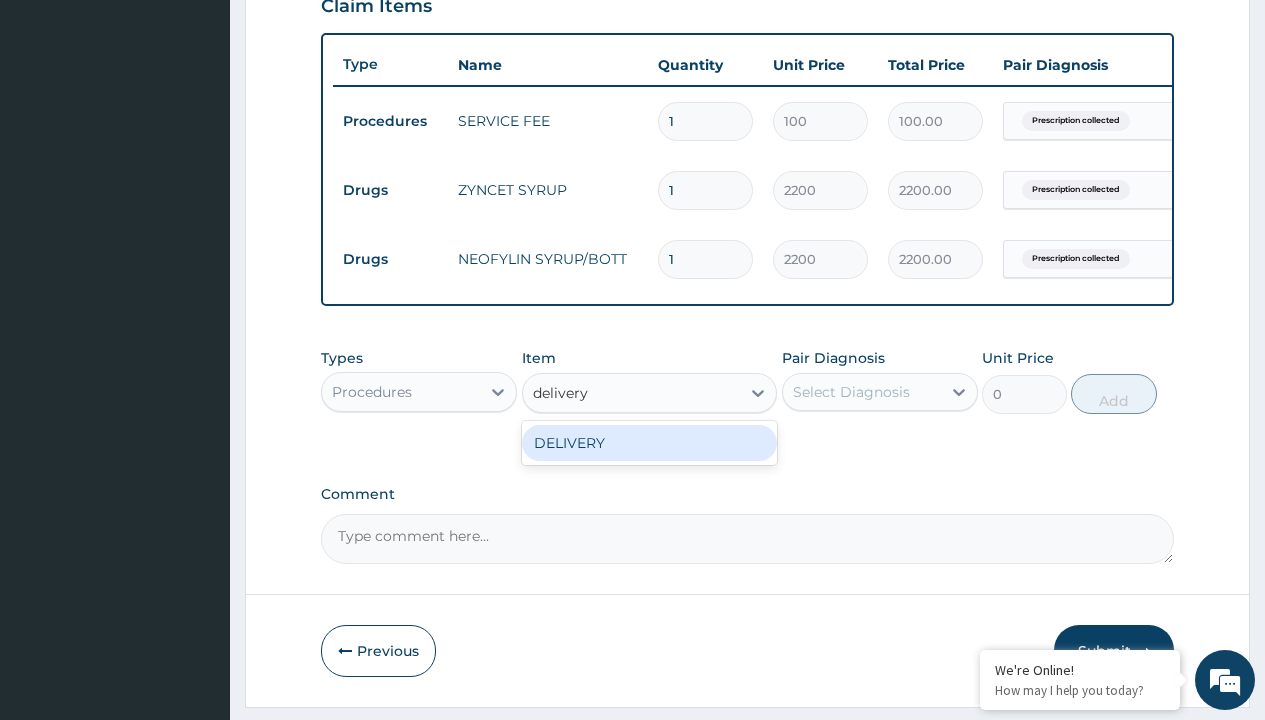 scroll, scrollTop: 0, scrollLeft: 0, axis: both 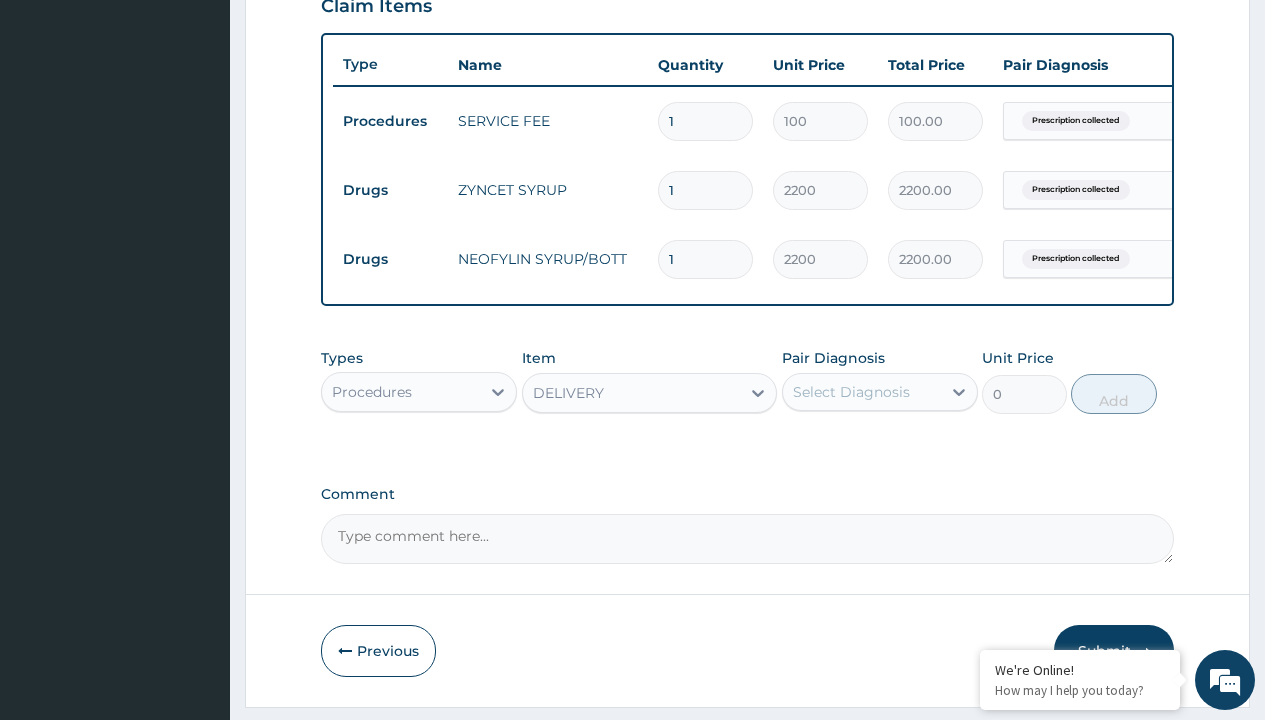 type 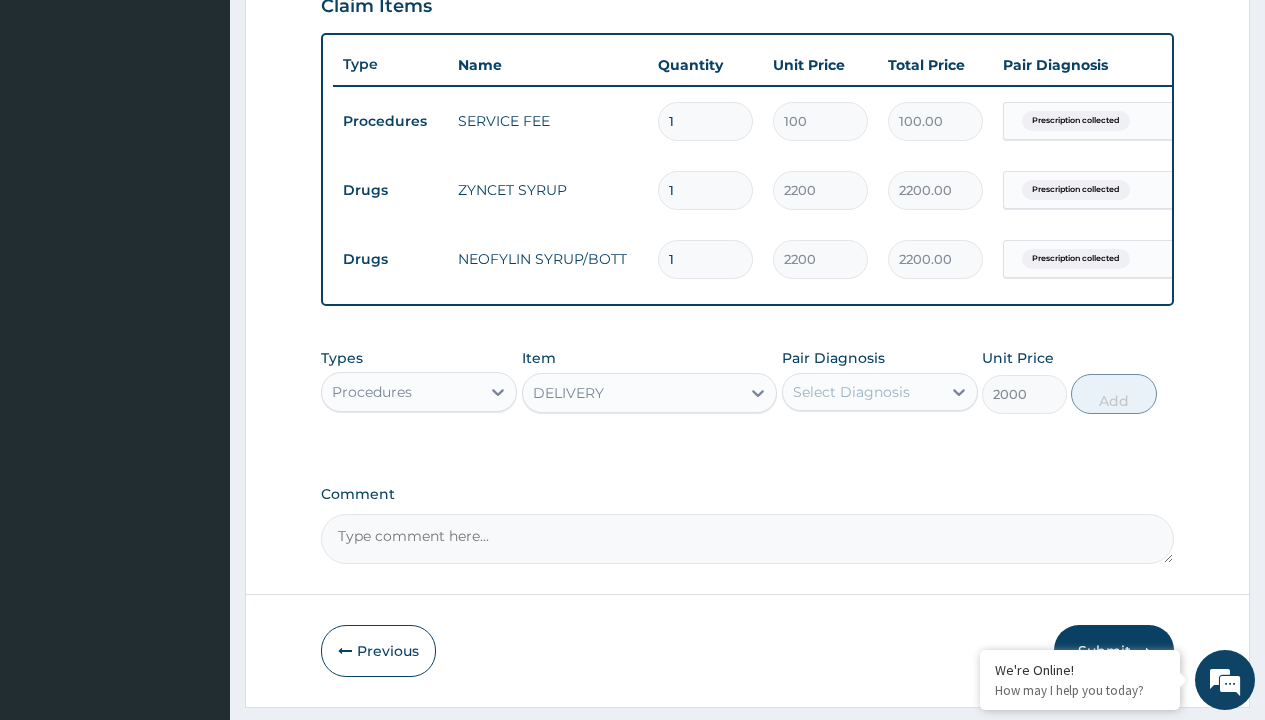 click on "Prescription collected" at bounding box center (409, -158) 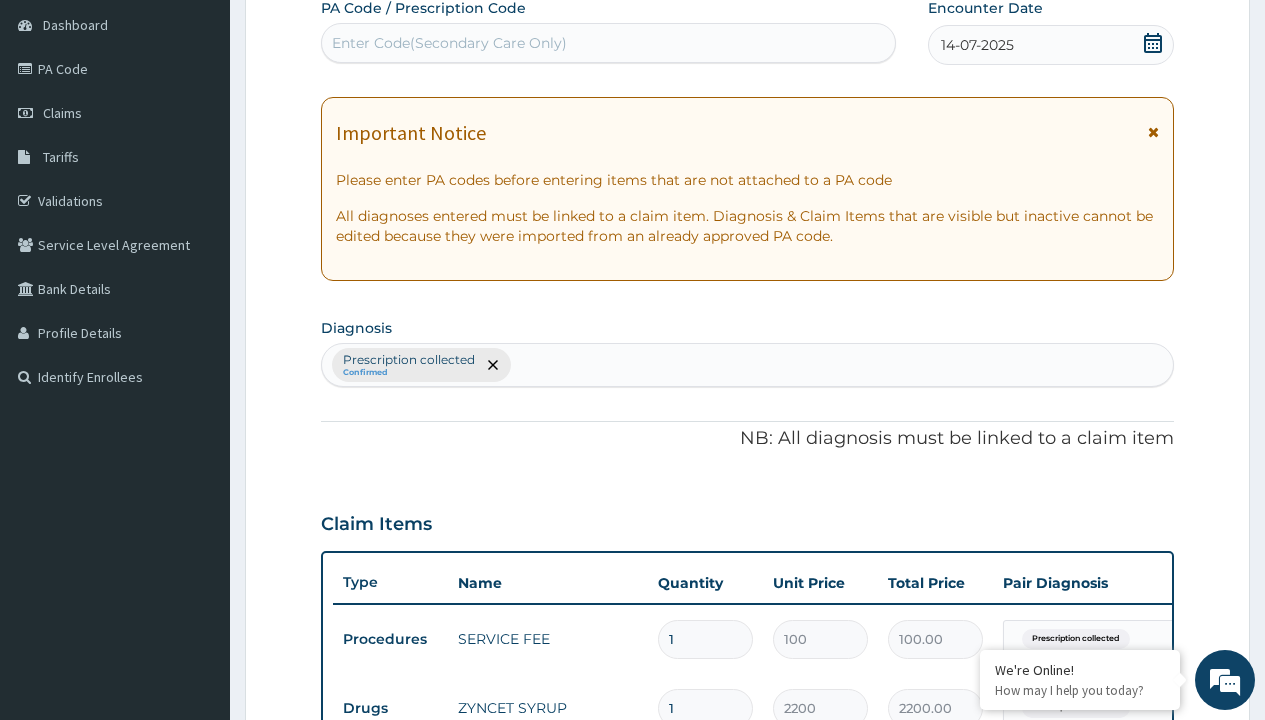 type on "prescription collected" 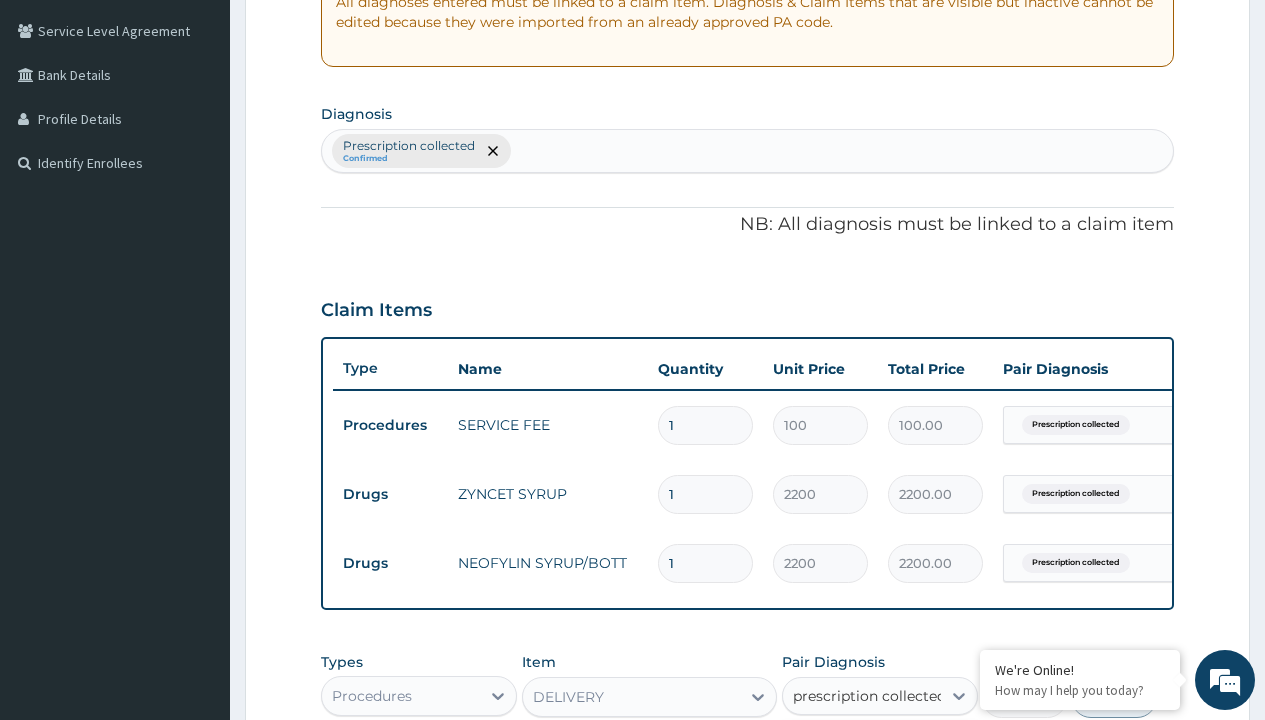 click on "Prescription collected" at bounding box center (890, 755) 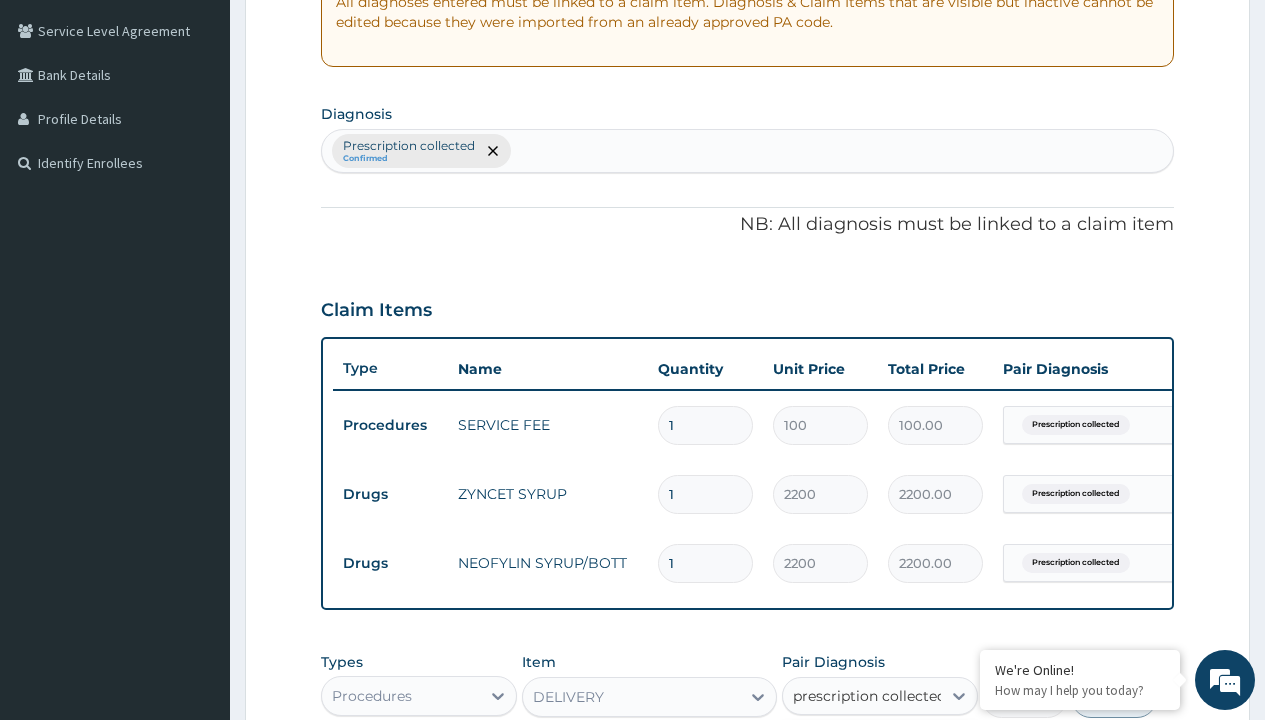 type 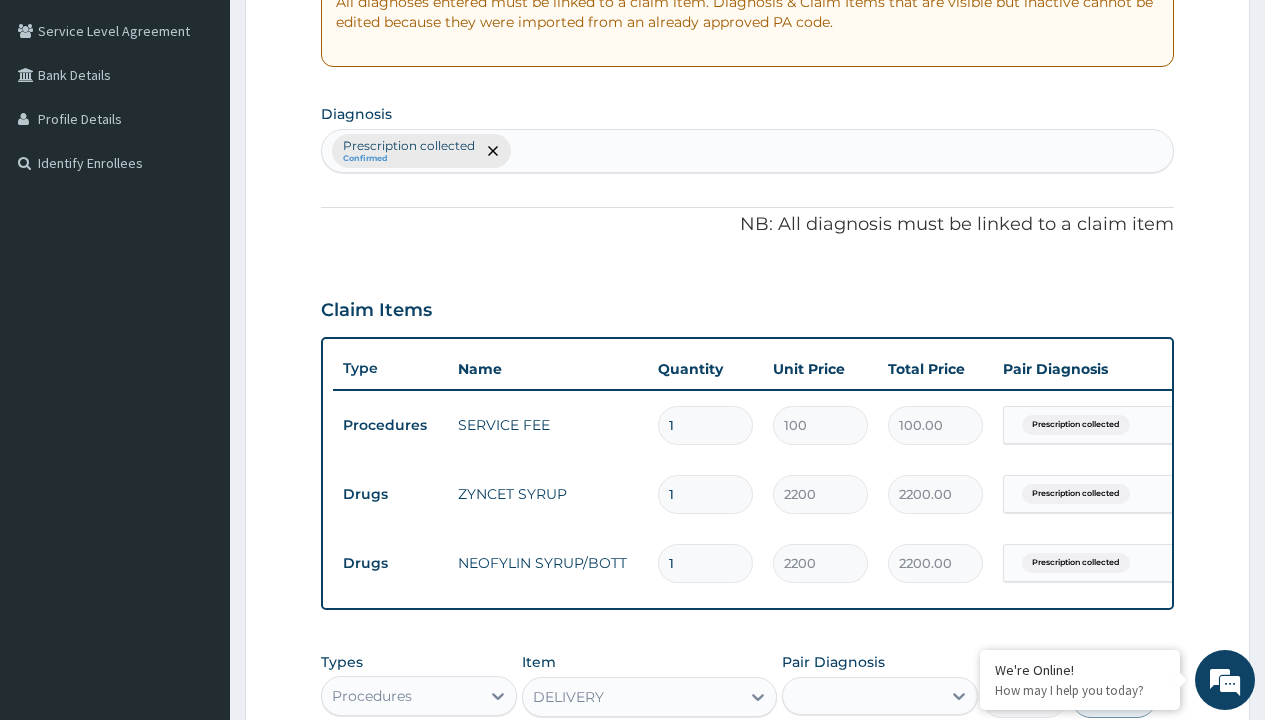 checkbox on "true" 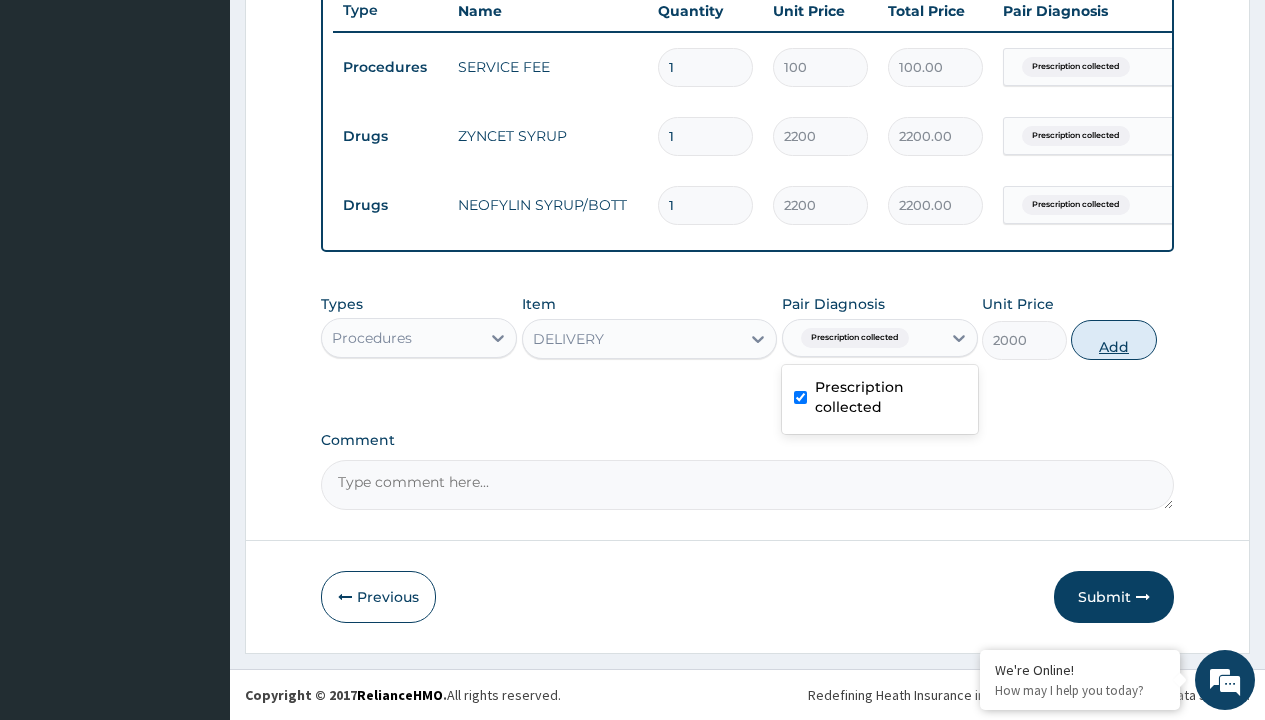 click on "Add" at bounding box center [1113, 340] 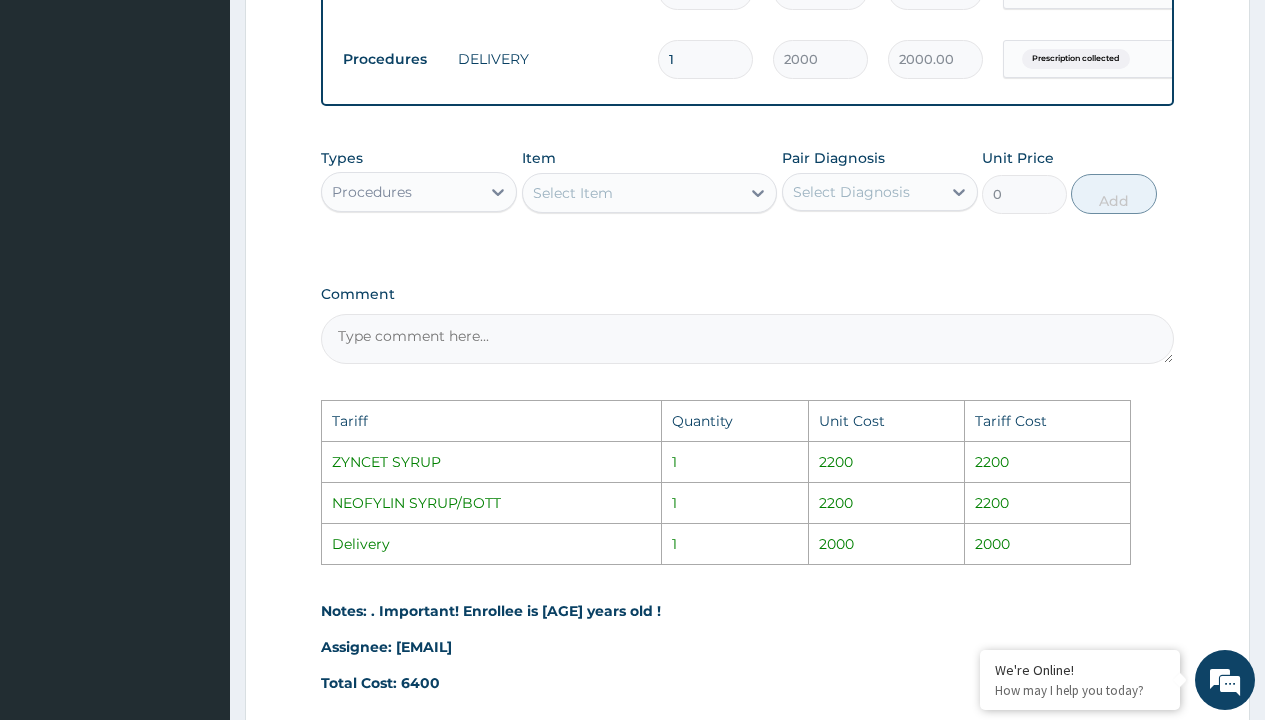 scroll, scrollTop: 1188, scrollLeft: 0, axis: vertical 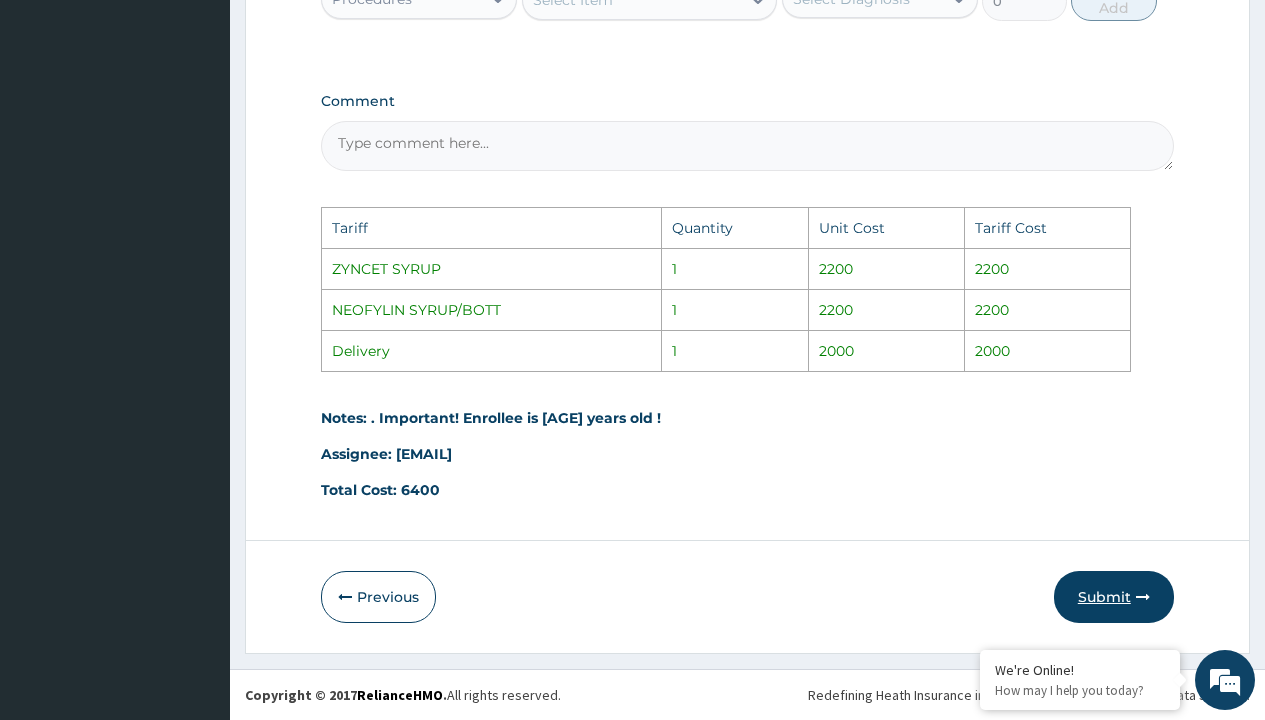 click on "Submit" at bounding box center (1114, 597) 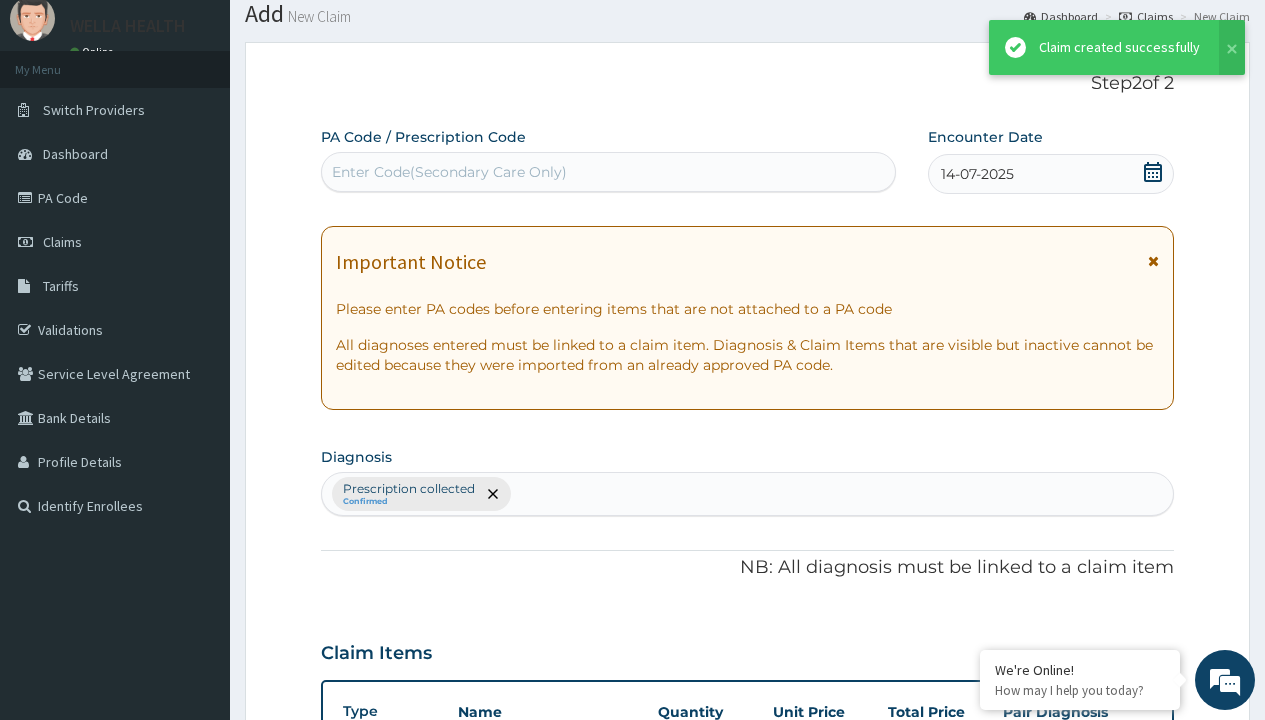 scroll, scrollTop: 849, scrollLeft: 0, axis: vertical 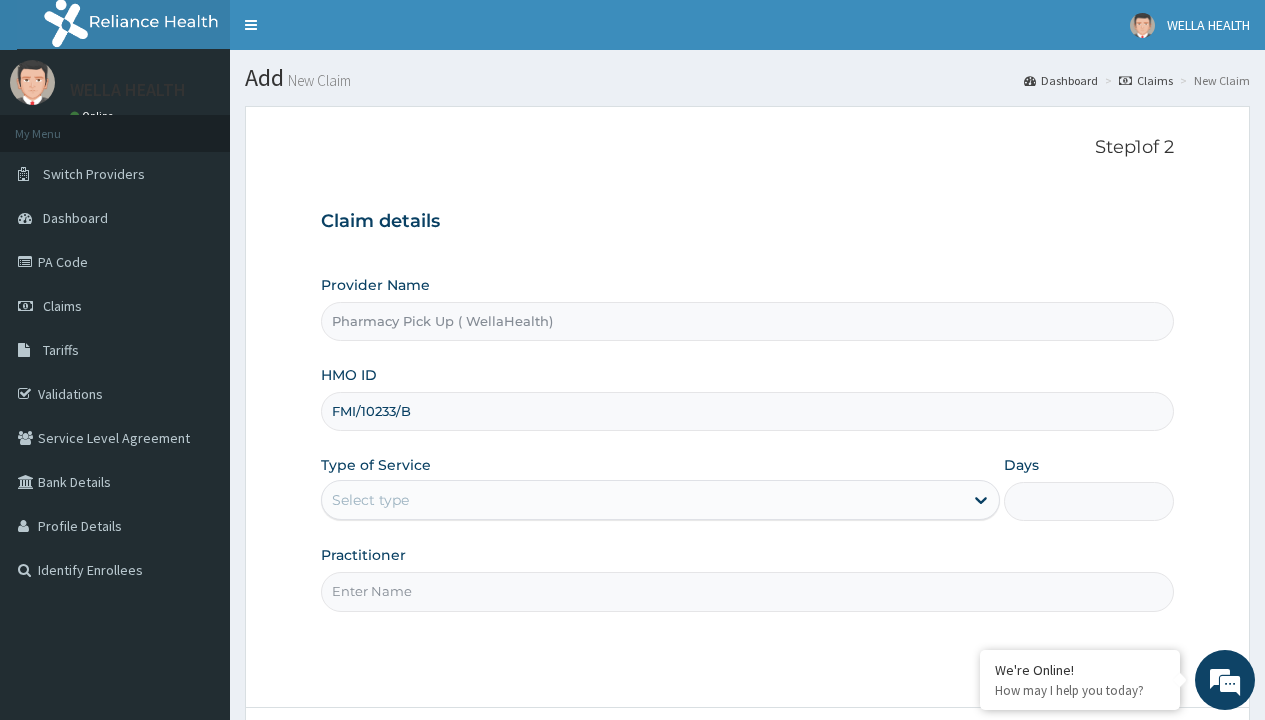 type on "FMI/10233/B" 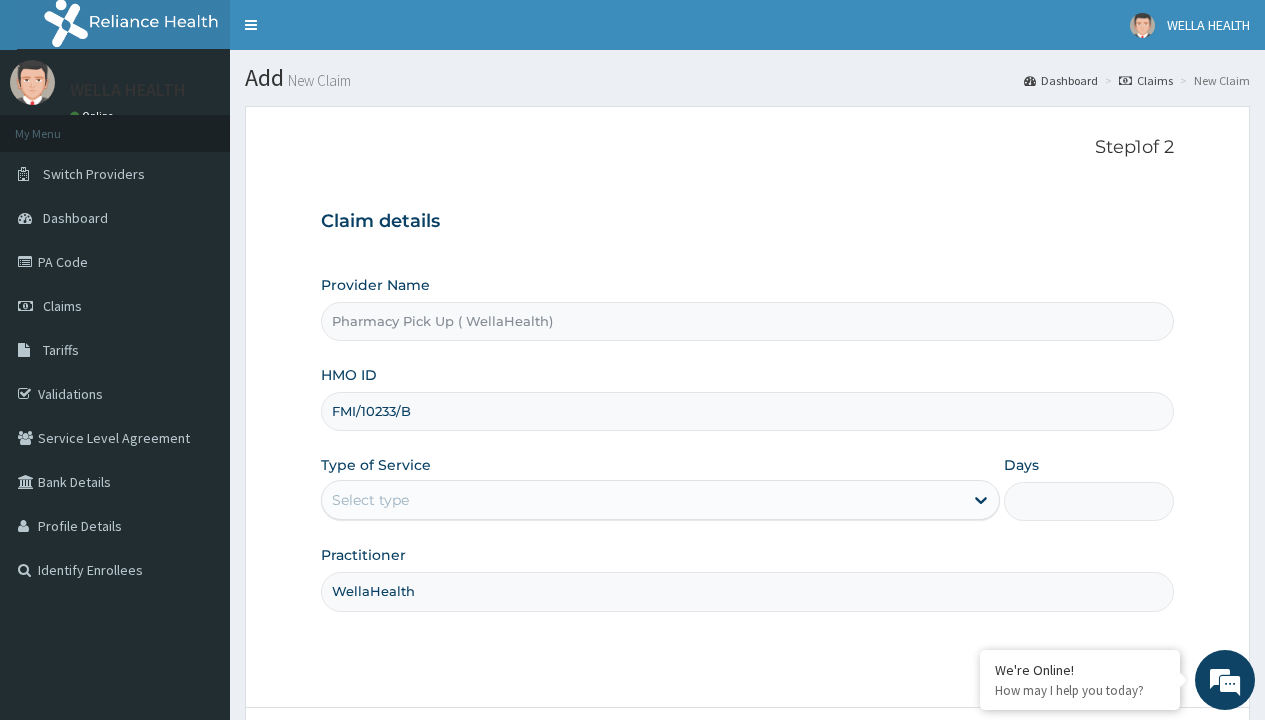 type on "WellaHealth" 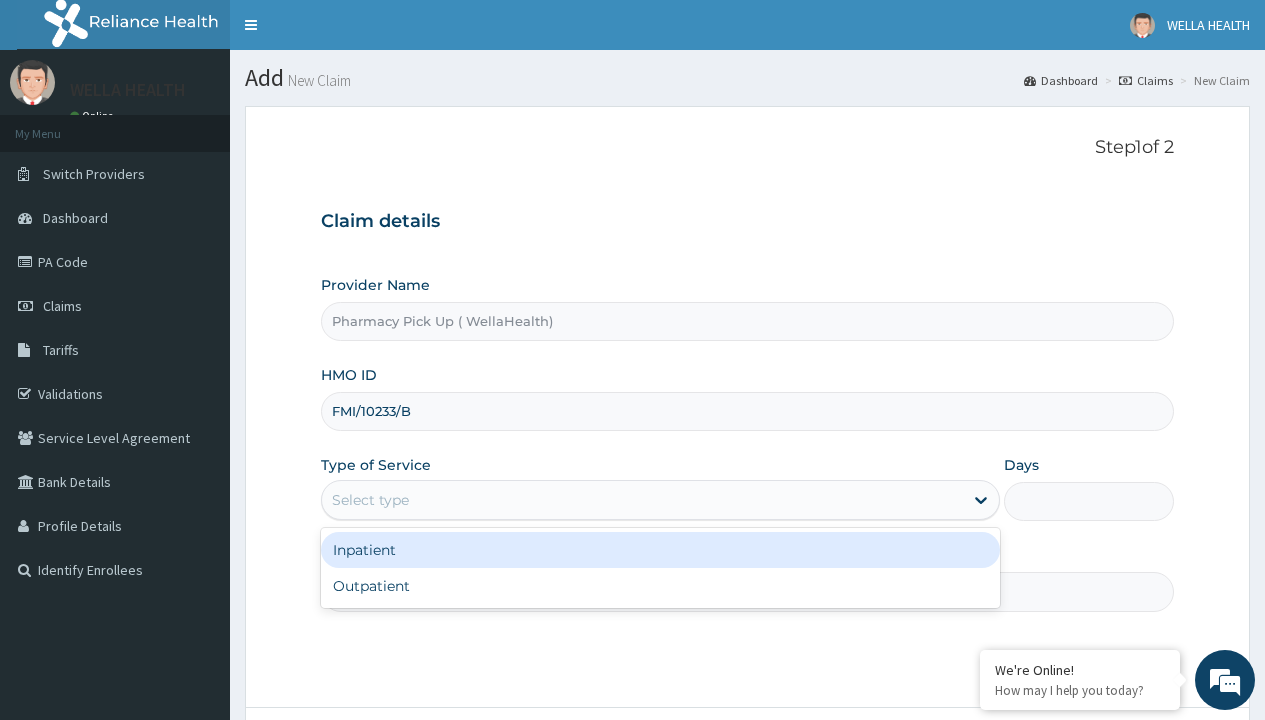 click on "Outpatient" at bounding box center [660, 586] 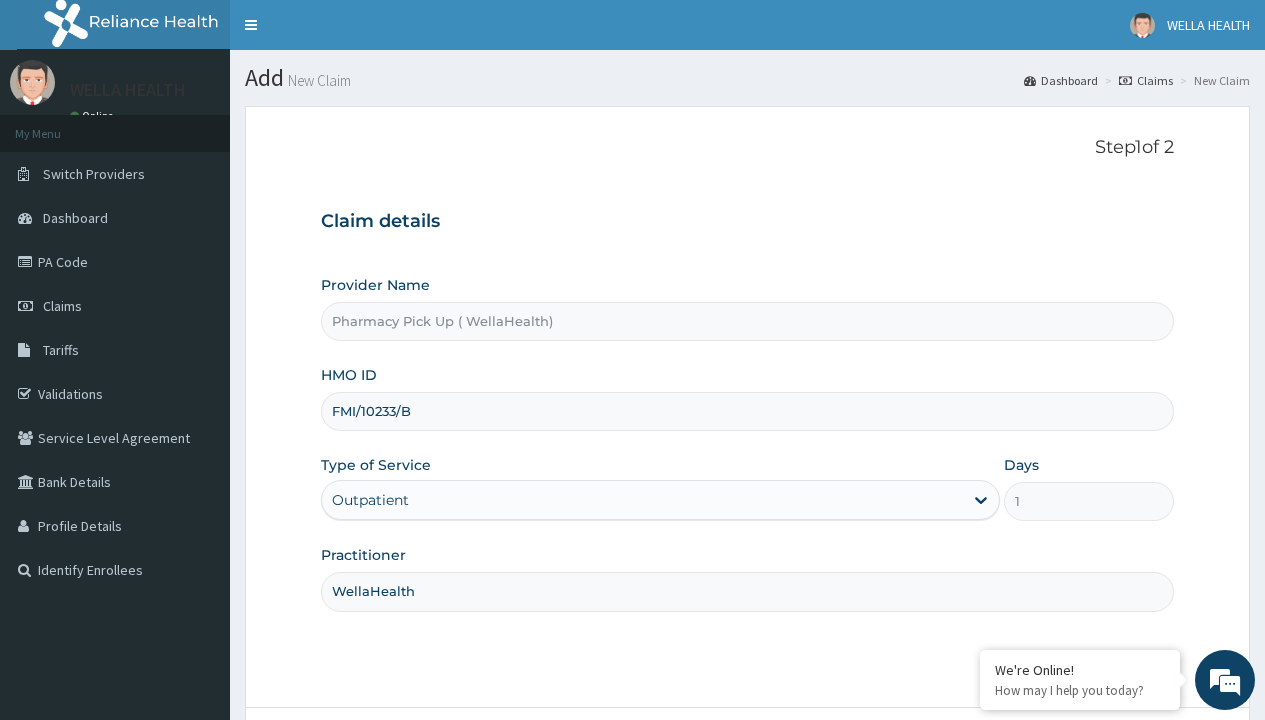 click on "Next" at bounding box center [1123, 764] 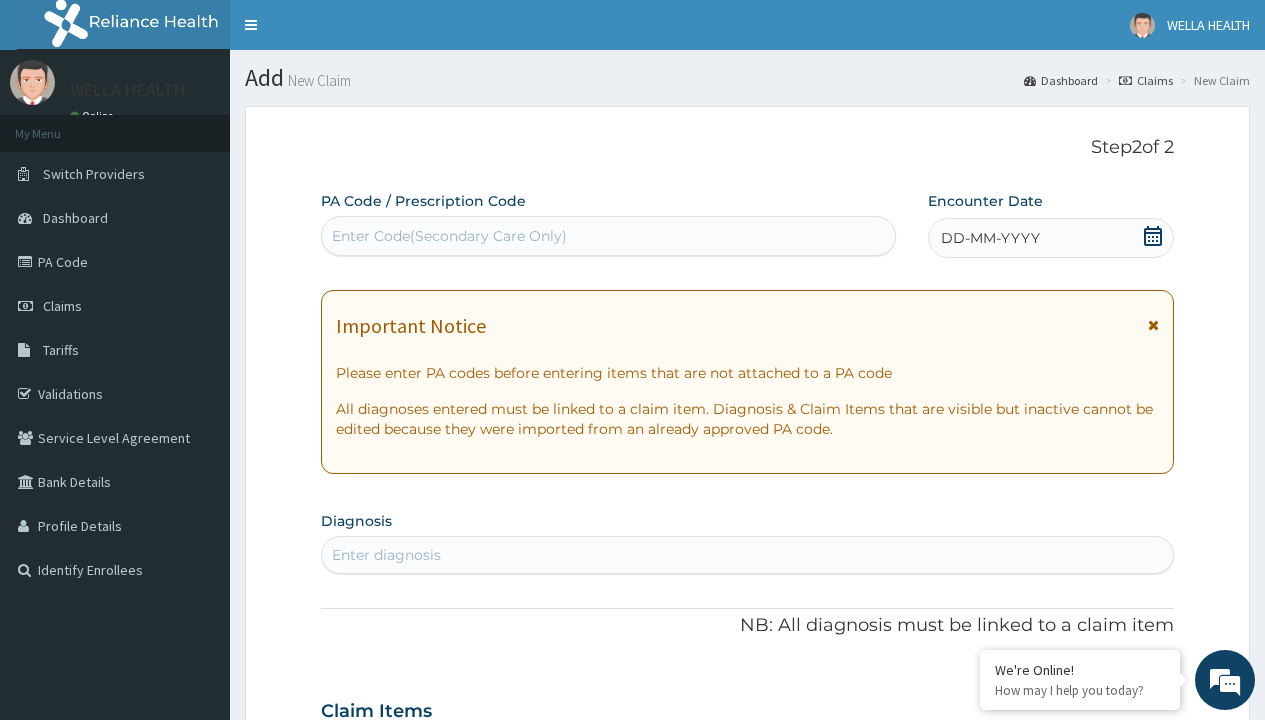 scroll, scrollTop: 167, scrollLeft: 0, axis: vertical 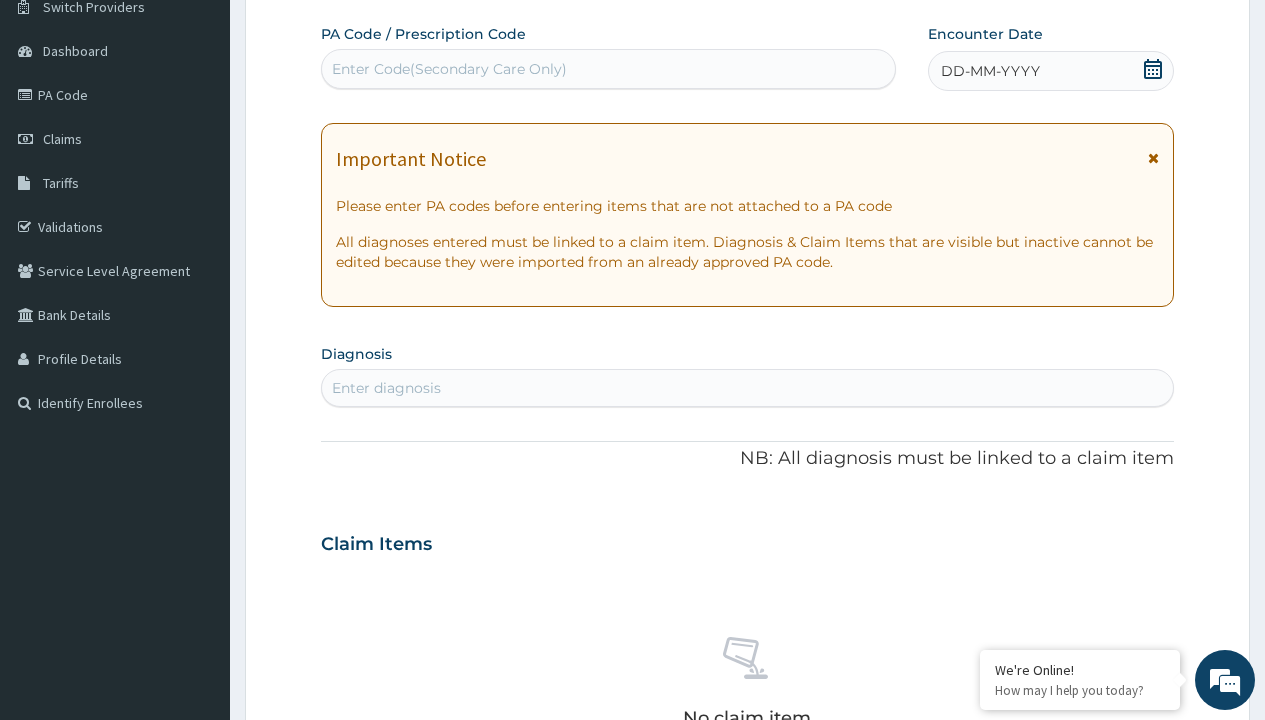 click on "DD-MM-YYYY" at bounding box center [990, 71] 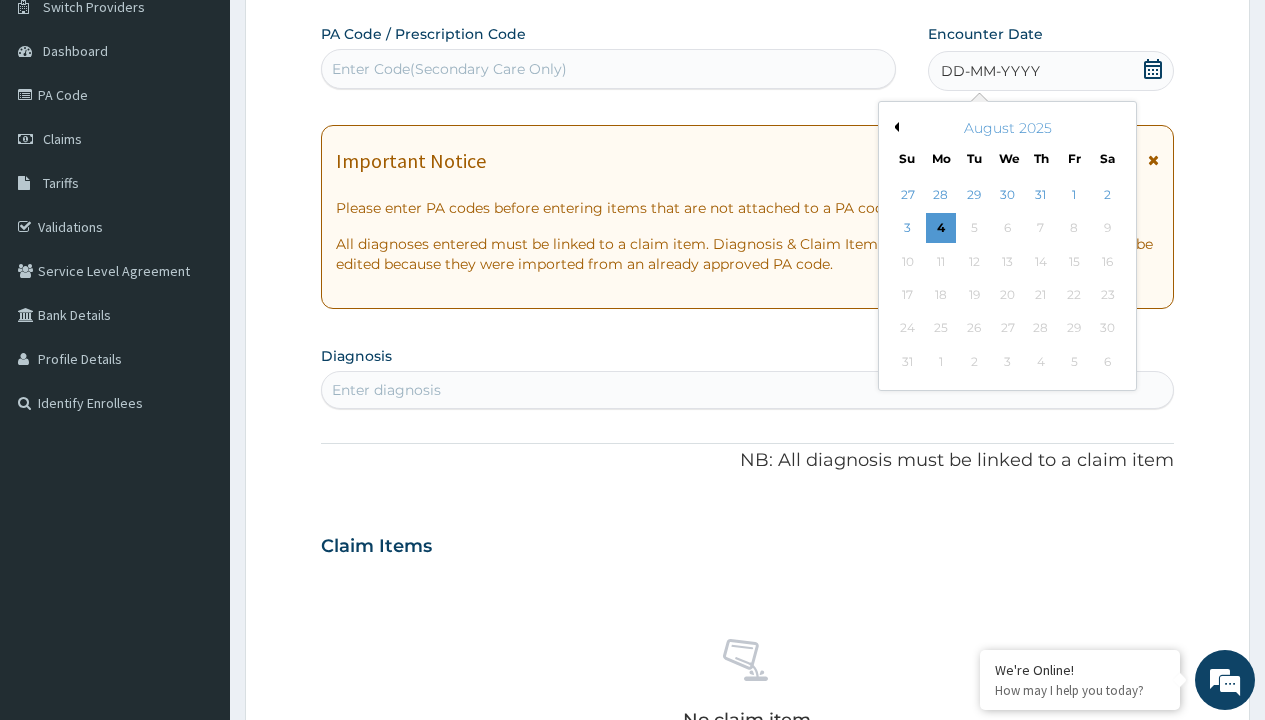 click on "Previous Month" at bounding box center (894, 127) 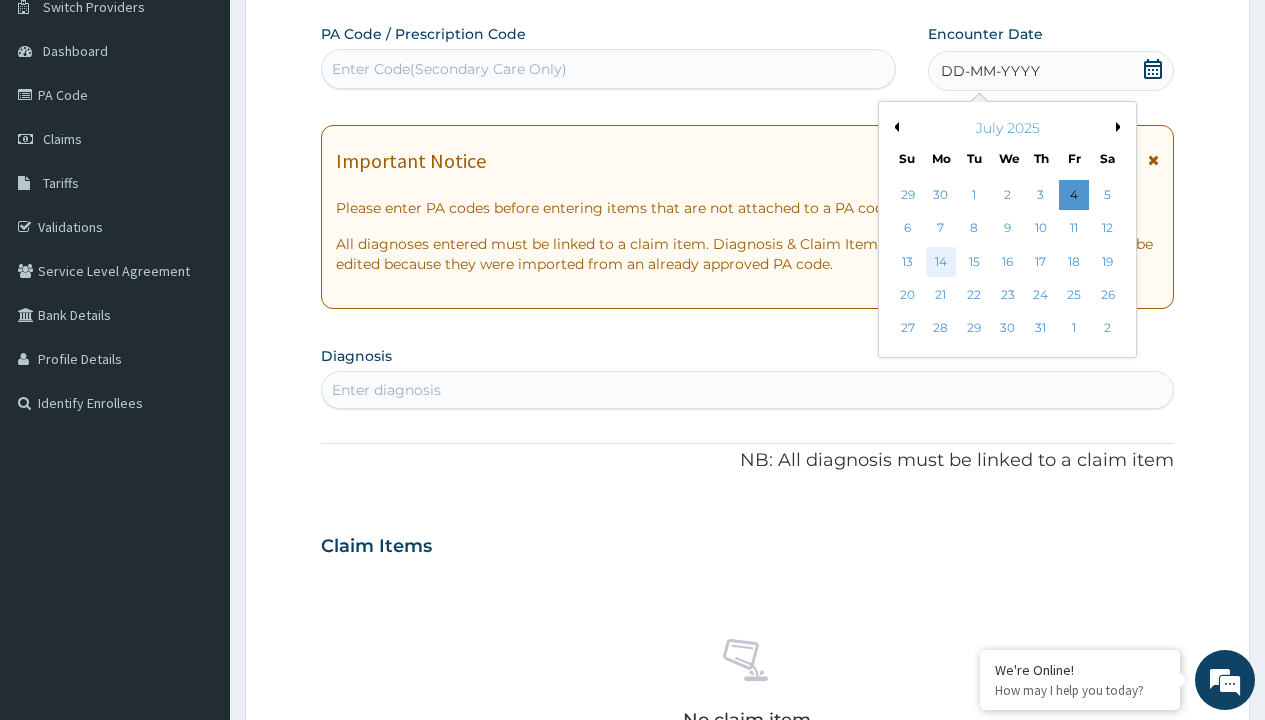click on "14" at bounding box center (941, 262) 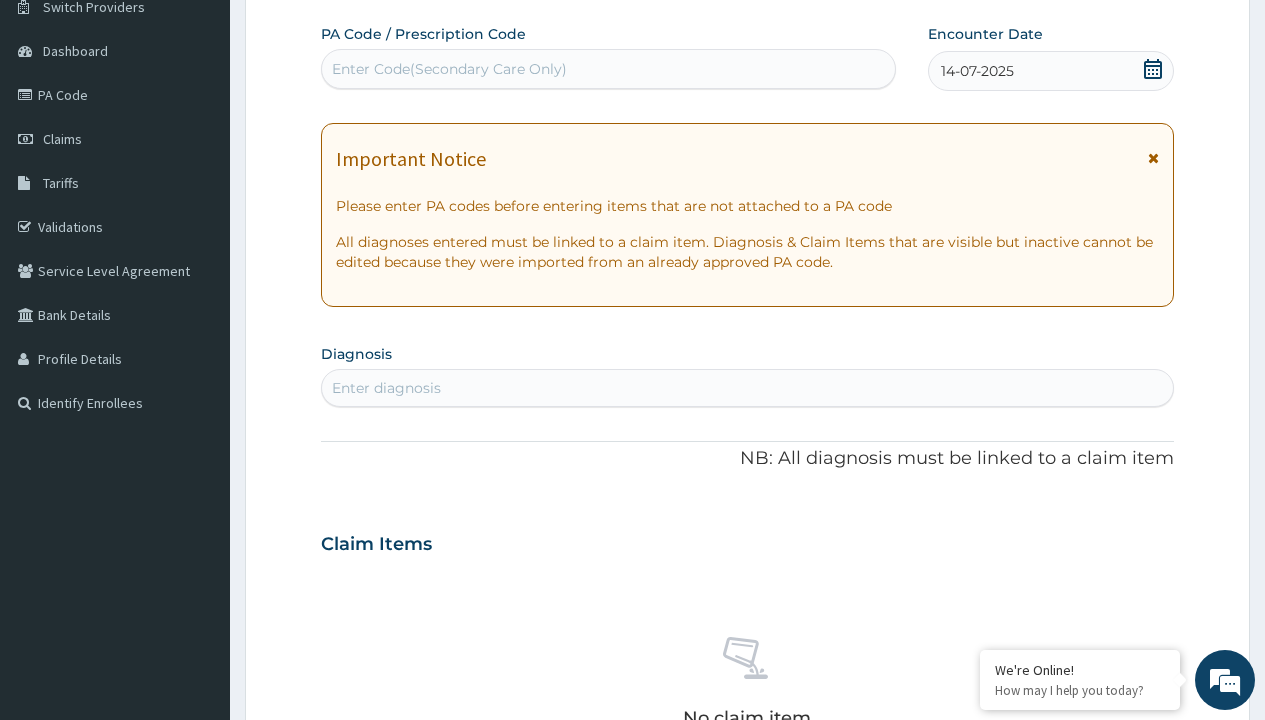 click on "Enter diagnosis" at bounding box center (386, 388) 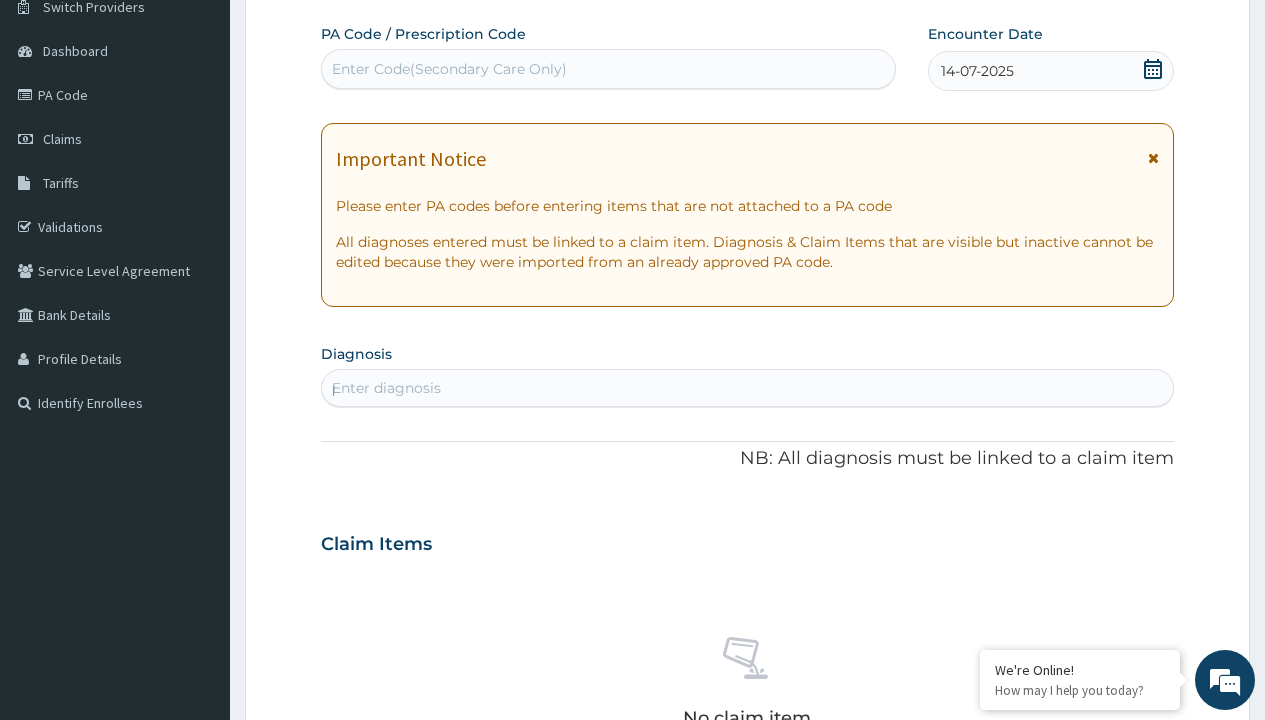 scroll, scrollTop: 0, scrollLeft: 0, axis: both 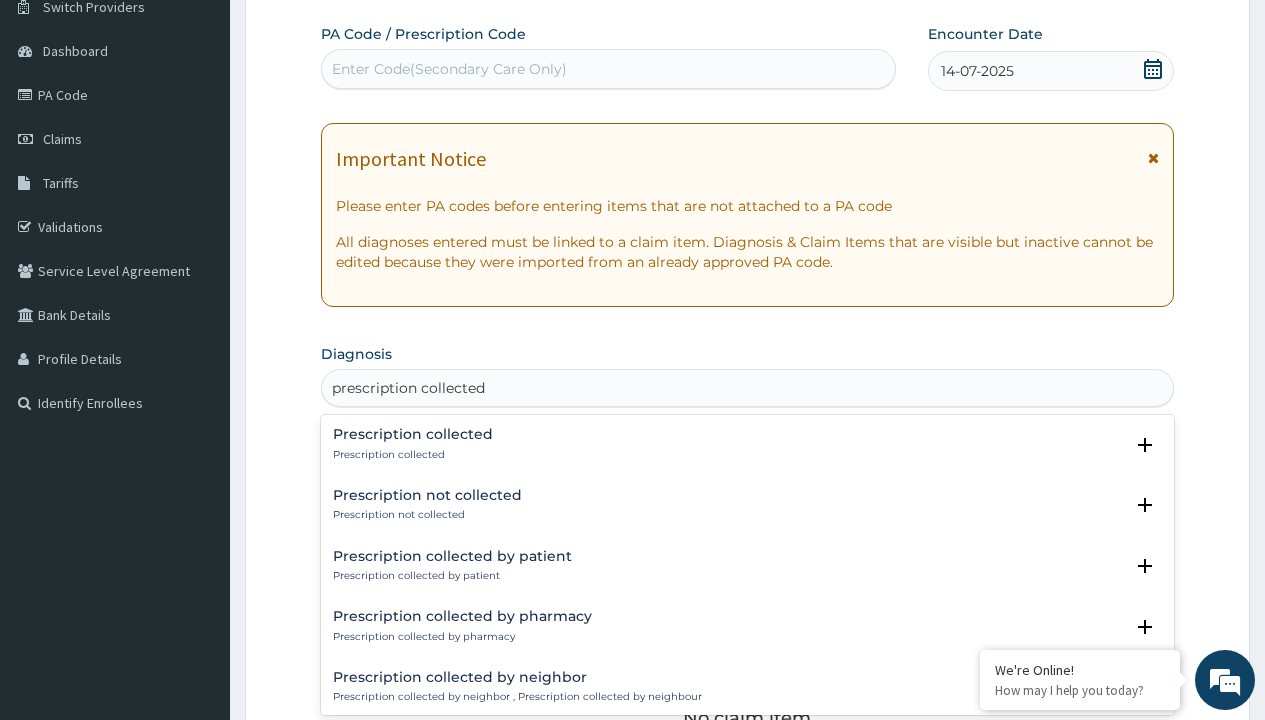 click on "Prescription collected" at bounding box center [413, 455] 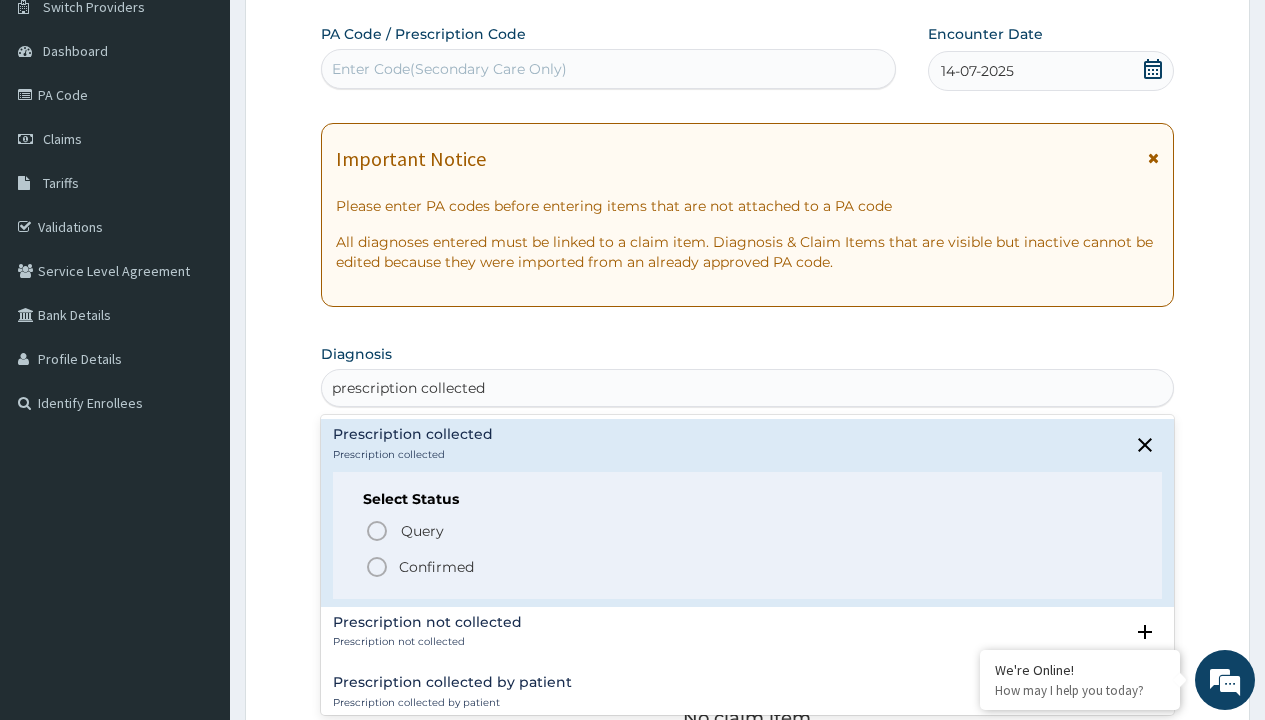 click on "Confirmed" at bounding box center (436, 567) 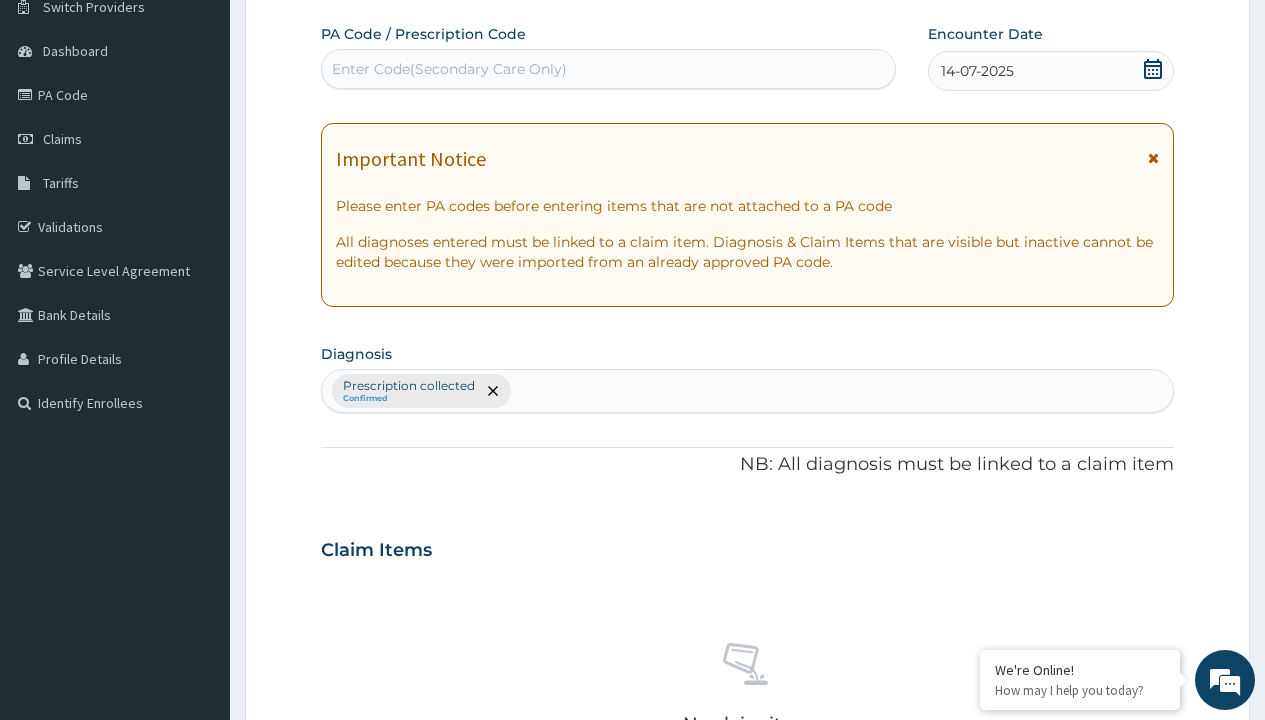click on "Select Type" at bounding box center (372, 893) 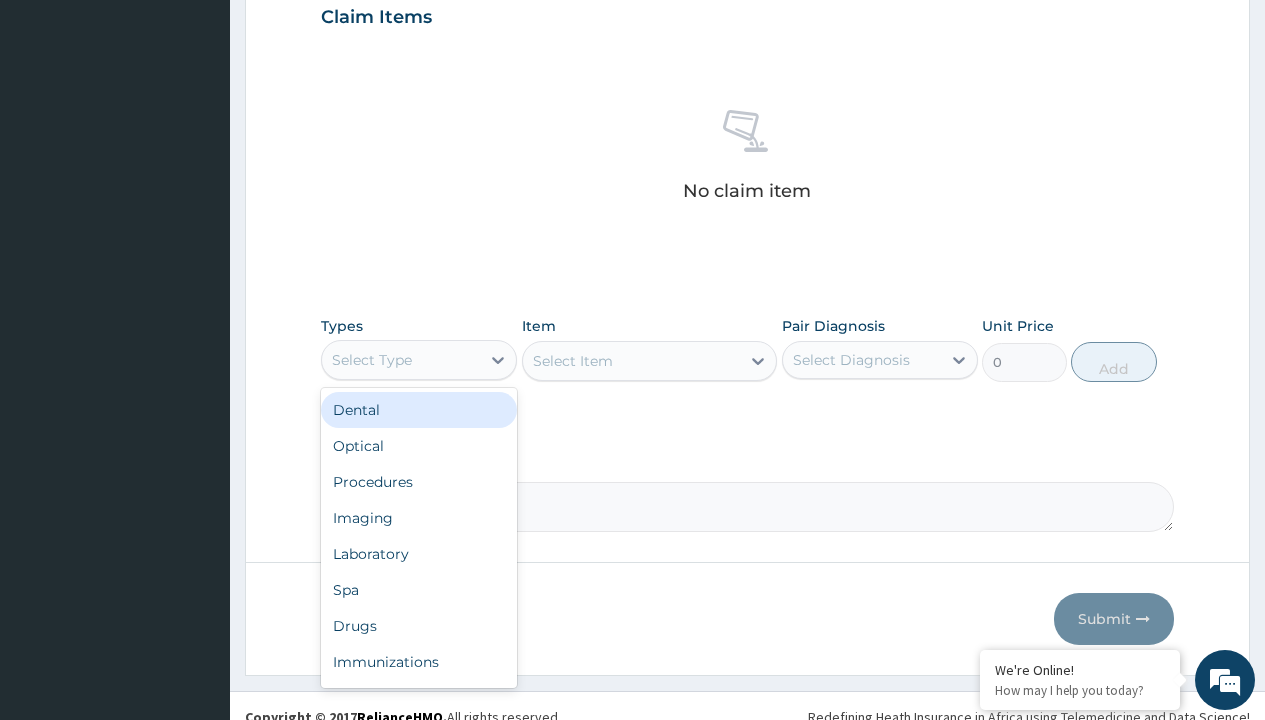 type on "procedures" 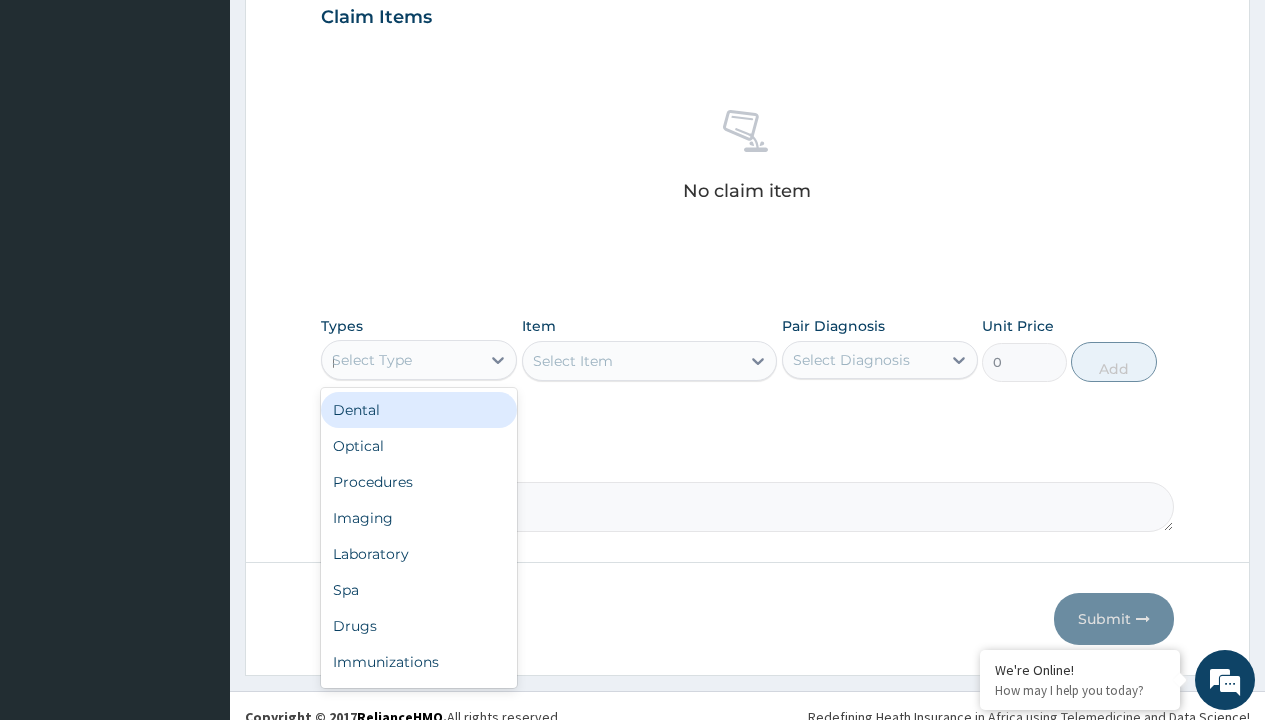 scroll, scrollTop: 0, scrollLeft: 0, axis: both 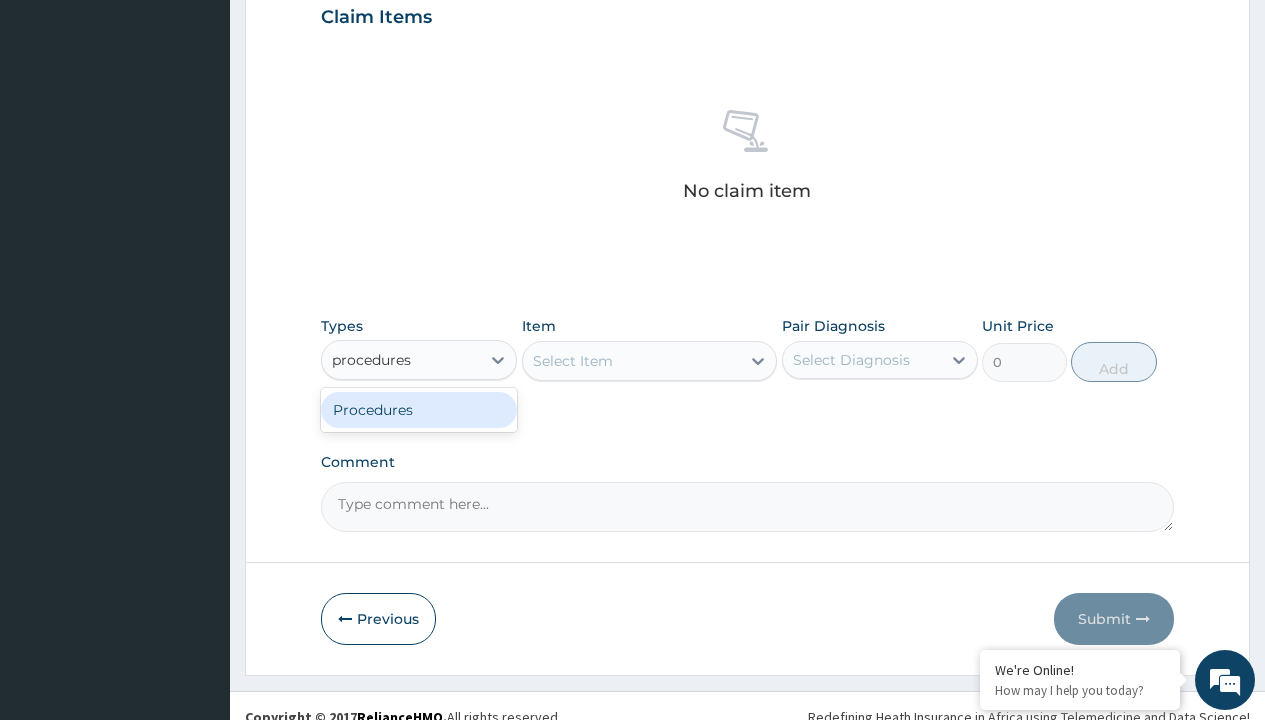 click on "Procedures" at bounding box center (419, 410) 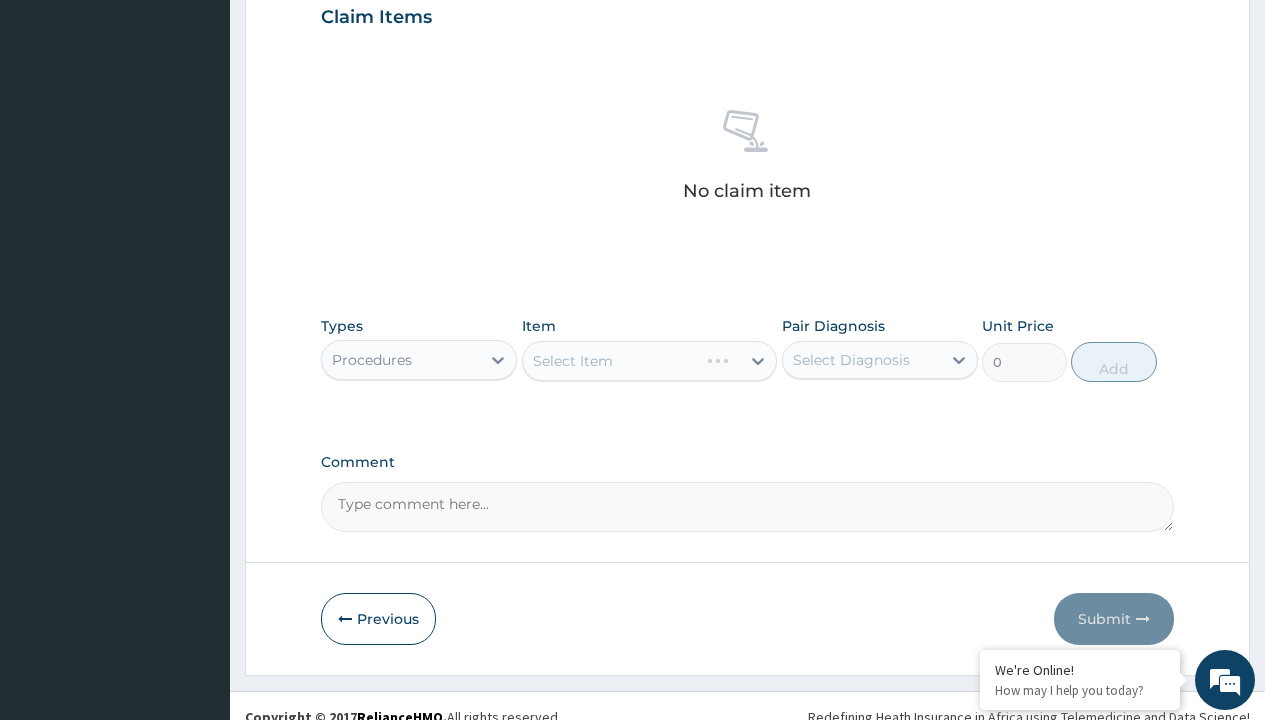 click on "Select Item" at bounding box center [650, 361] 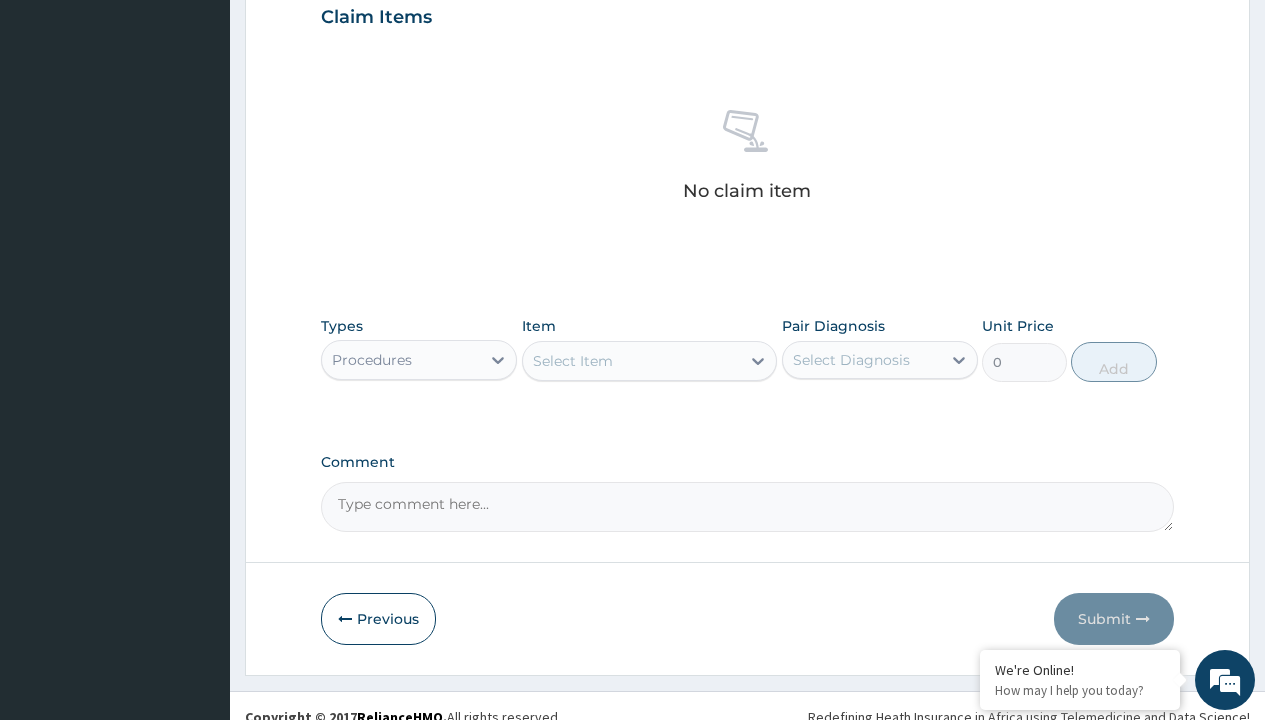 type on "service fee" 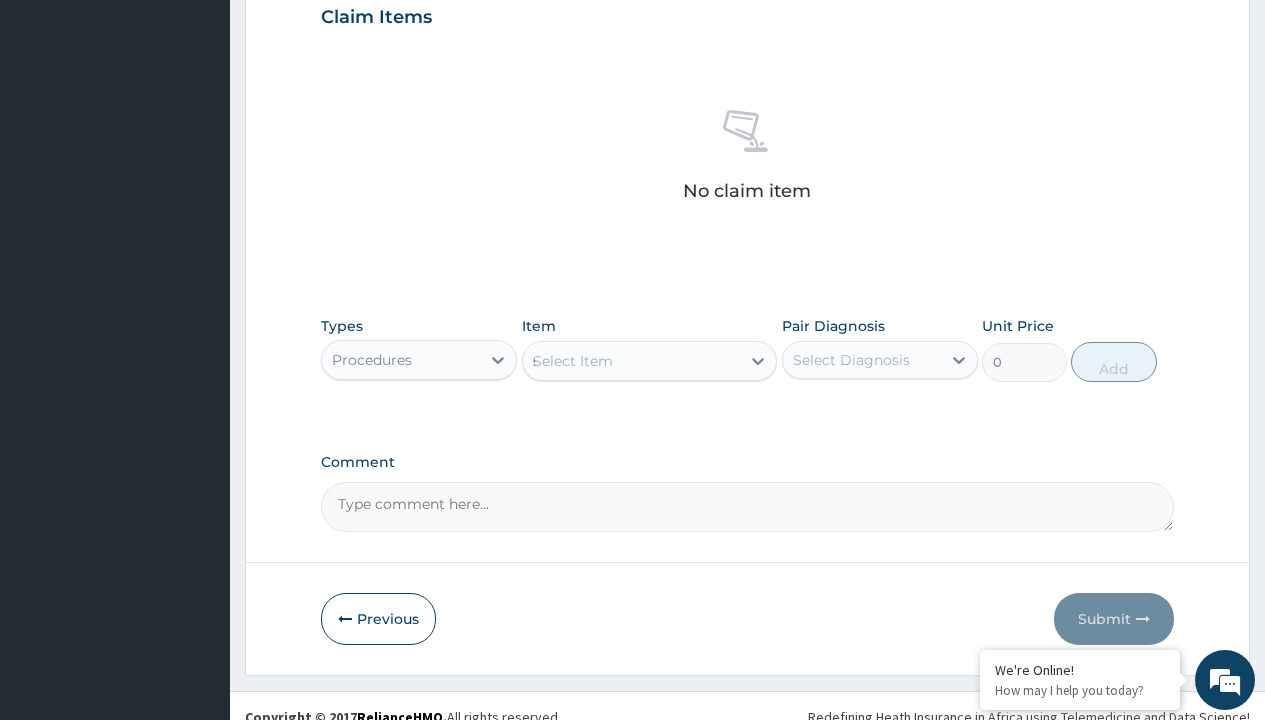 scroll, scrollTop: 0, scrollLeft: 0, axis: both 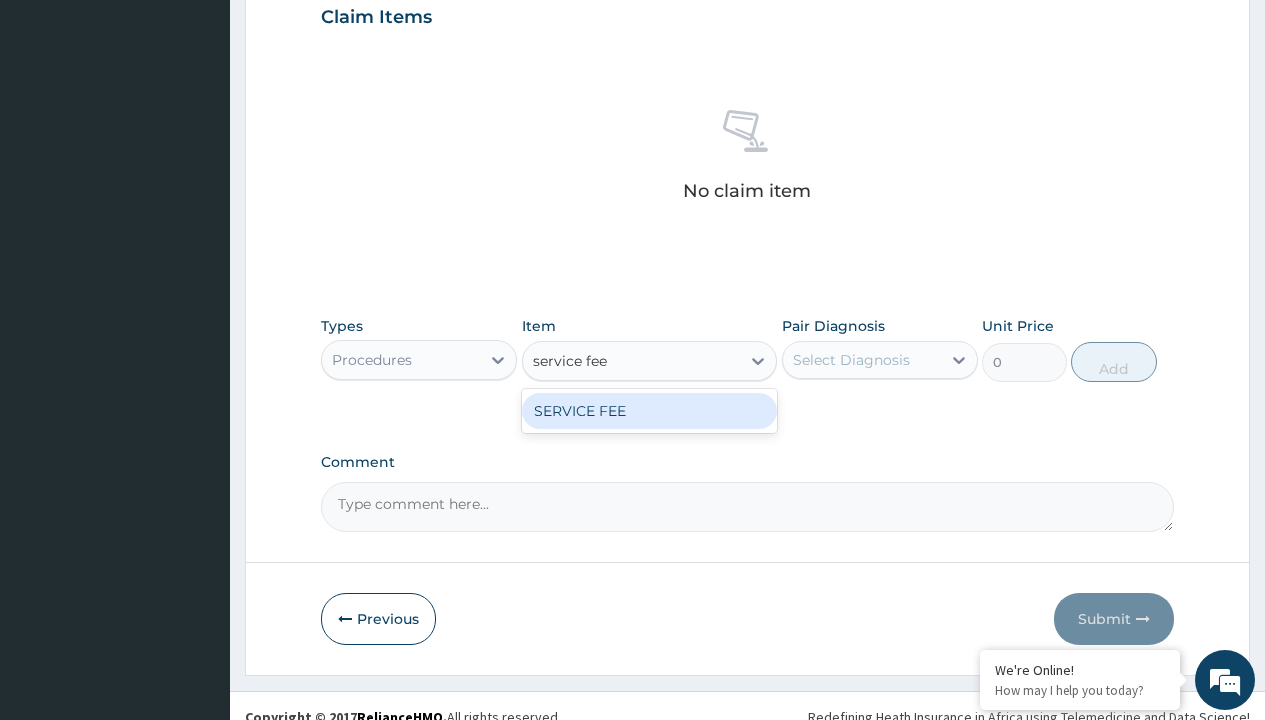 click on "SERVICE FEE" at bounding box center [650, 411] 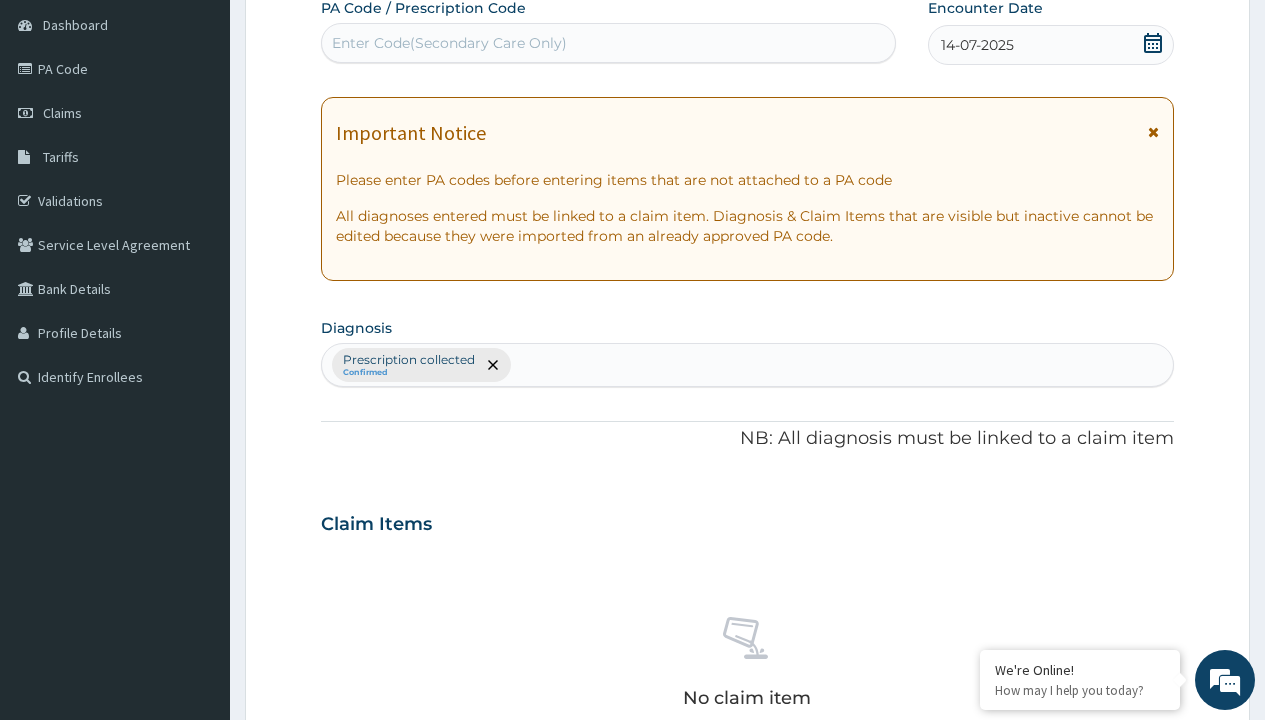 click on "Prescription collected" at bounding box center (409, 360) 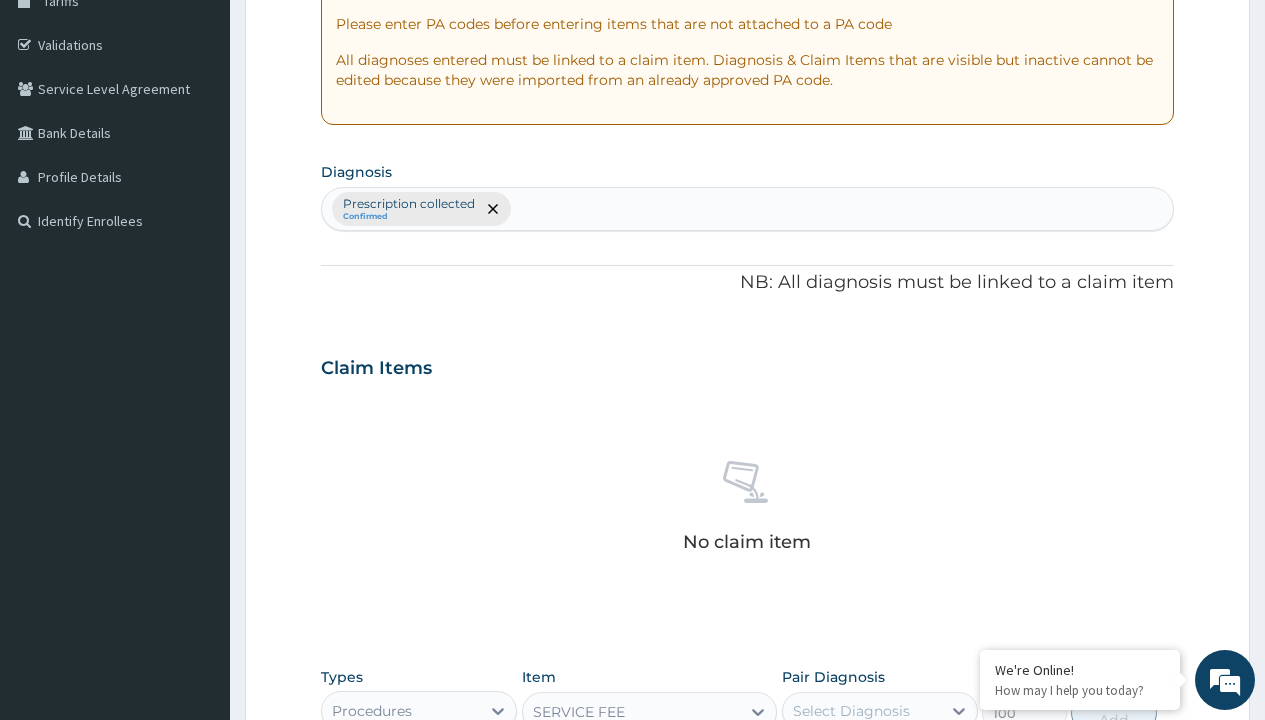 type on "prescription collected" 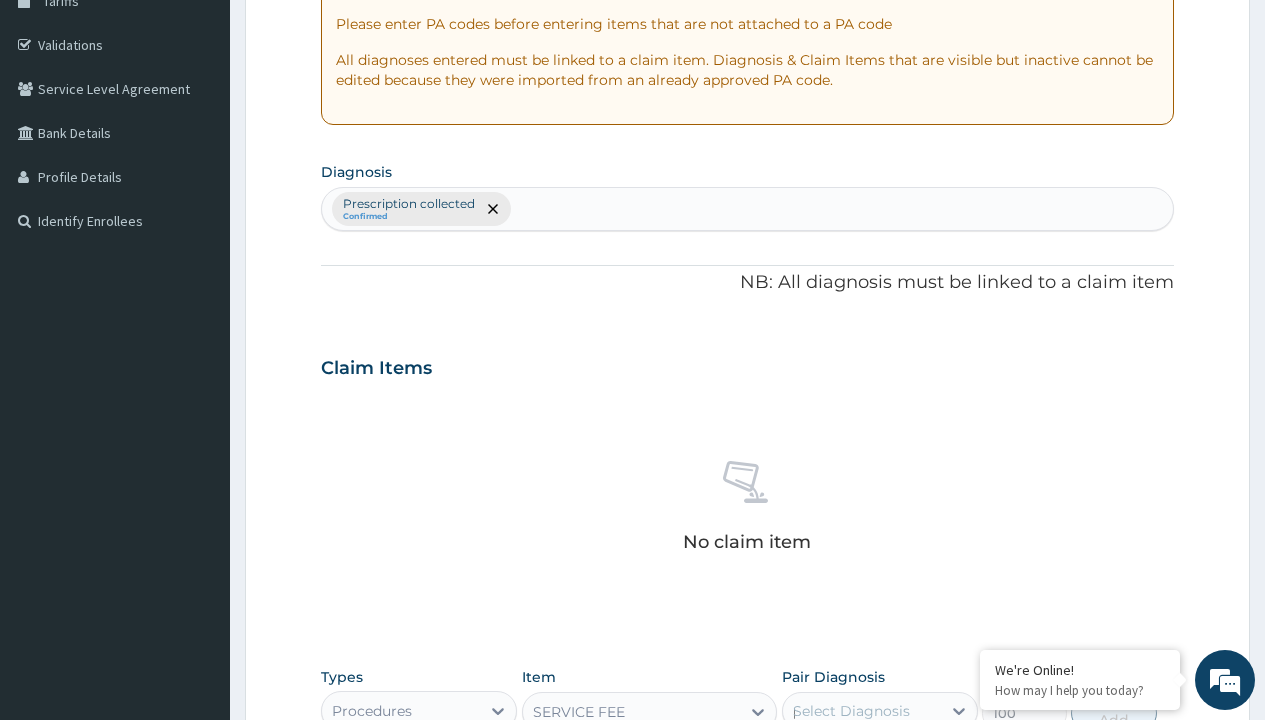 scroll, scrollTop: 0, scrollLeft: 0, axis: both 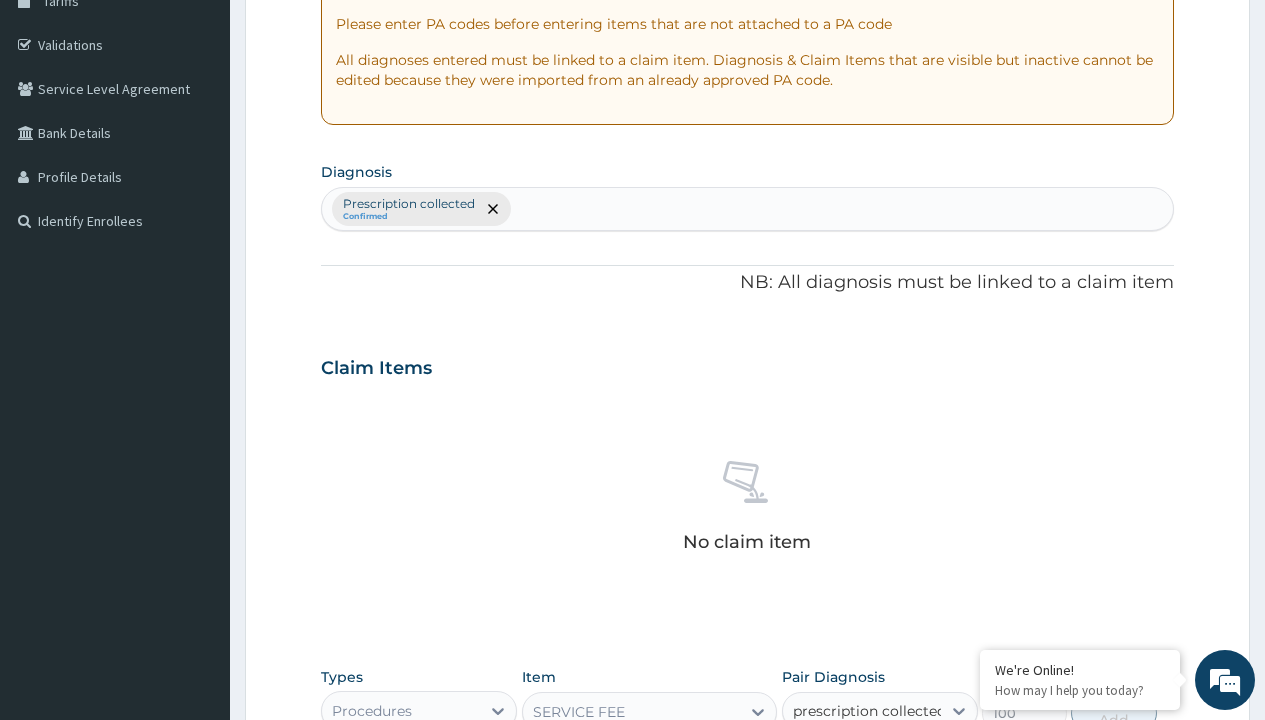 click on "Prescription collected" at bounding box center (890, 770) 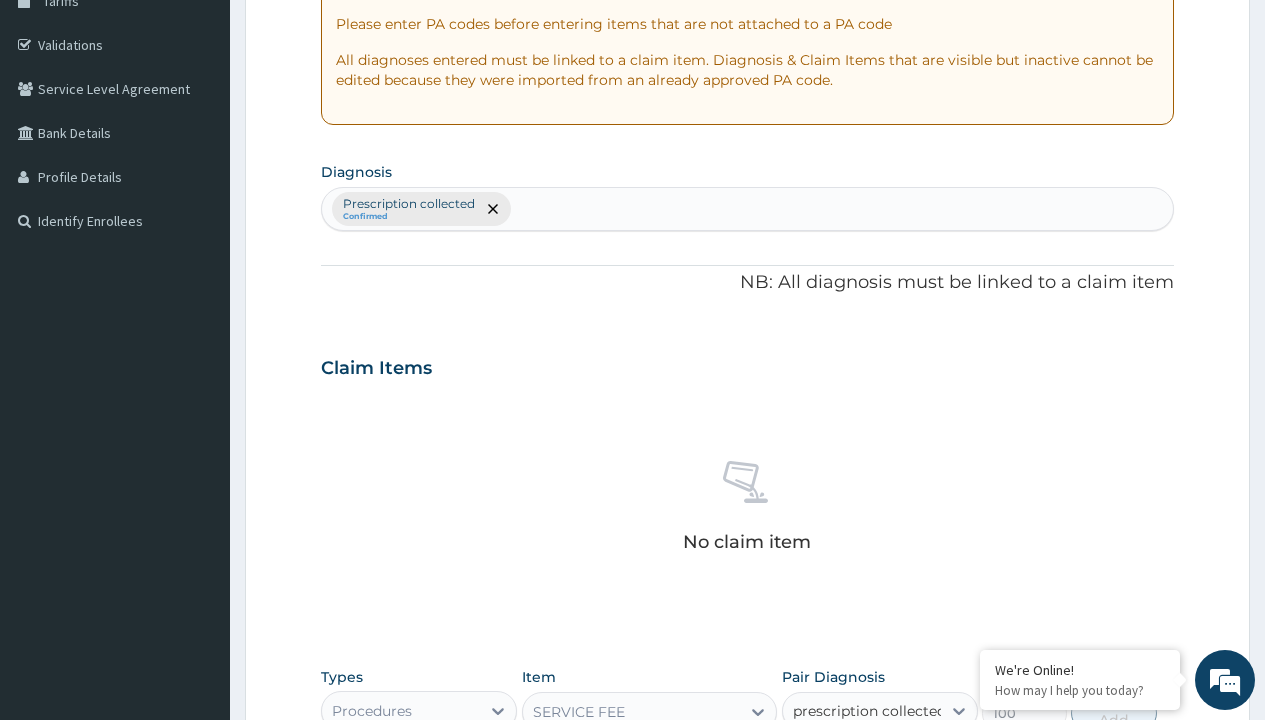 type 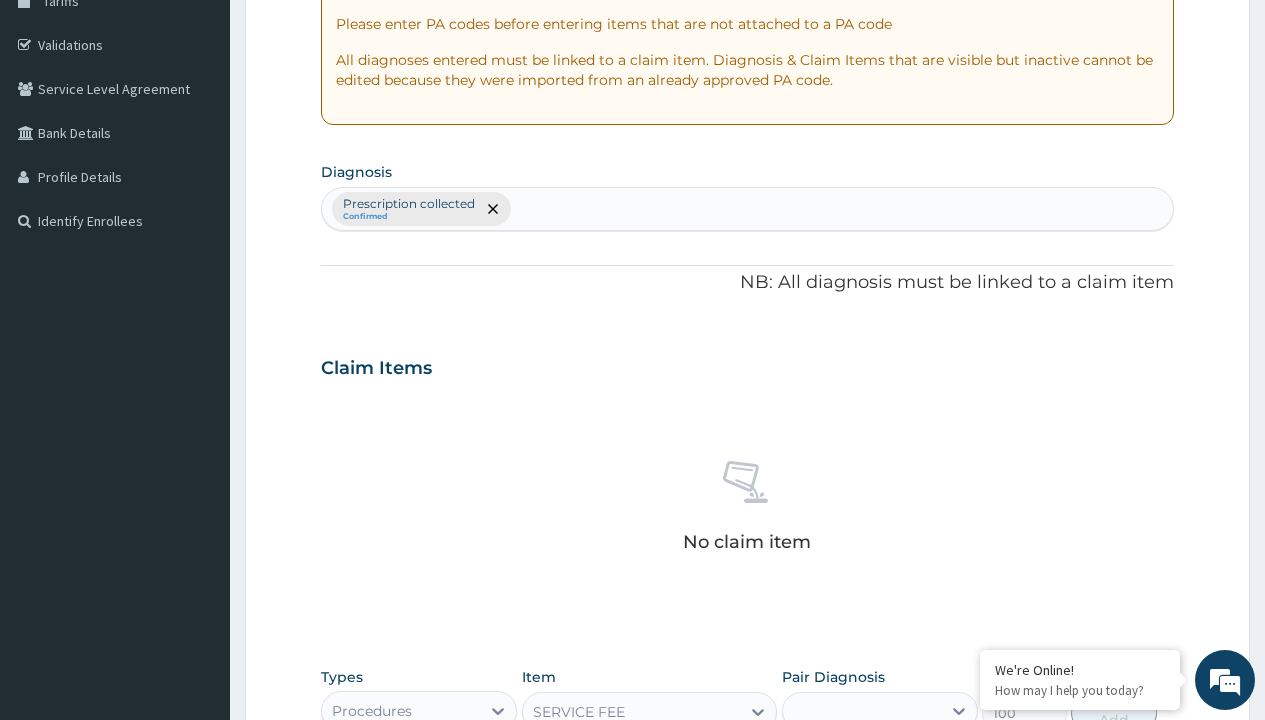 checkbox on "true" 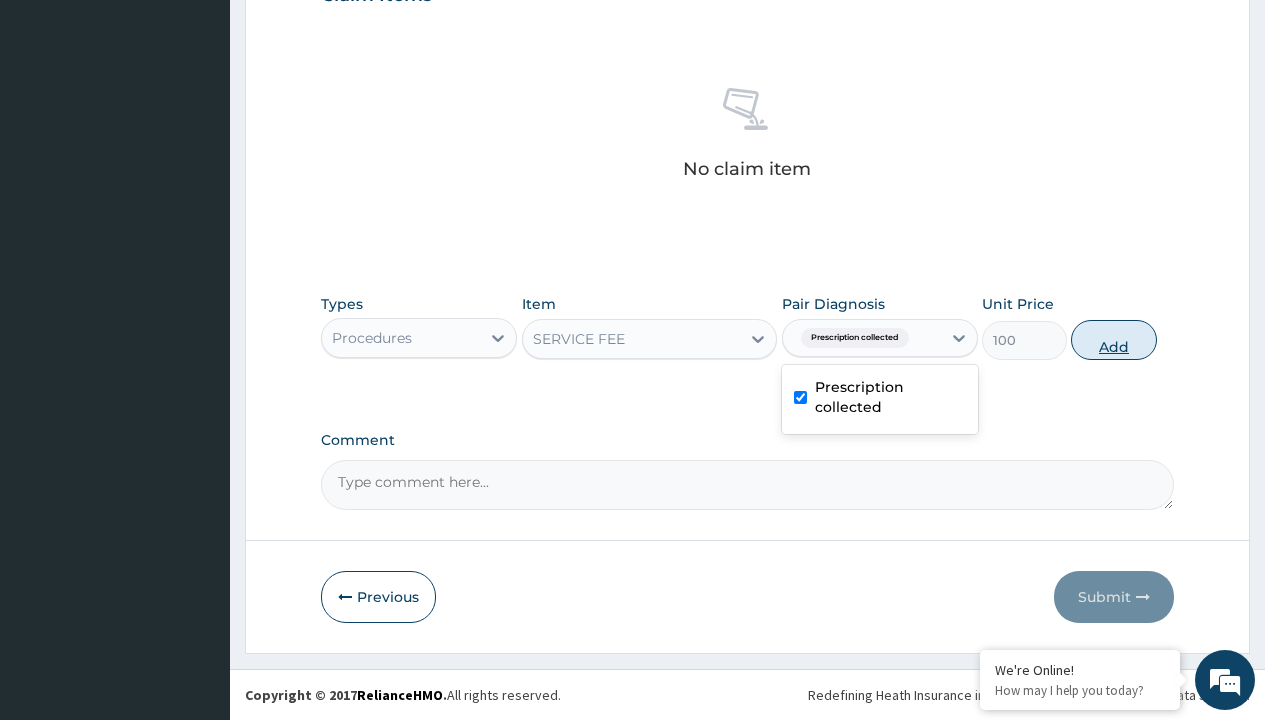 click on "Add" at bounding box center (1113, 340) 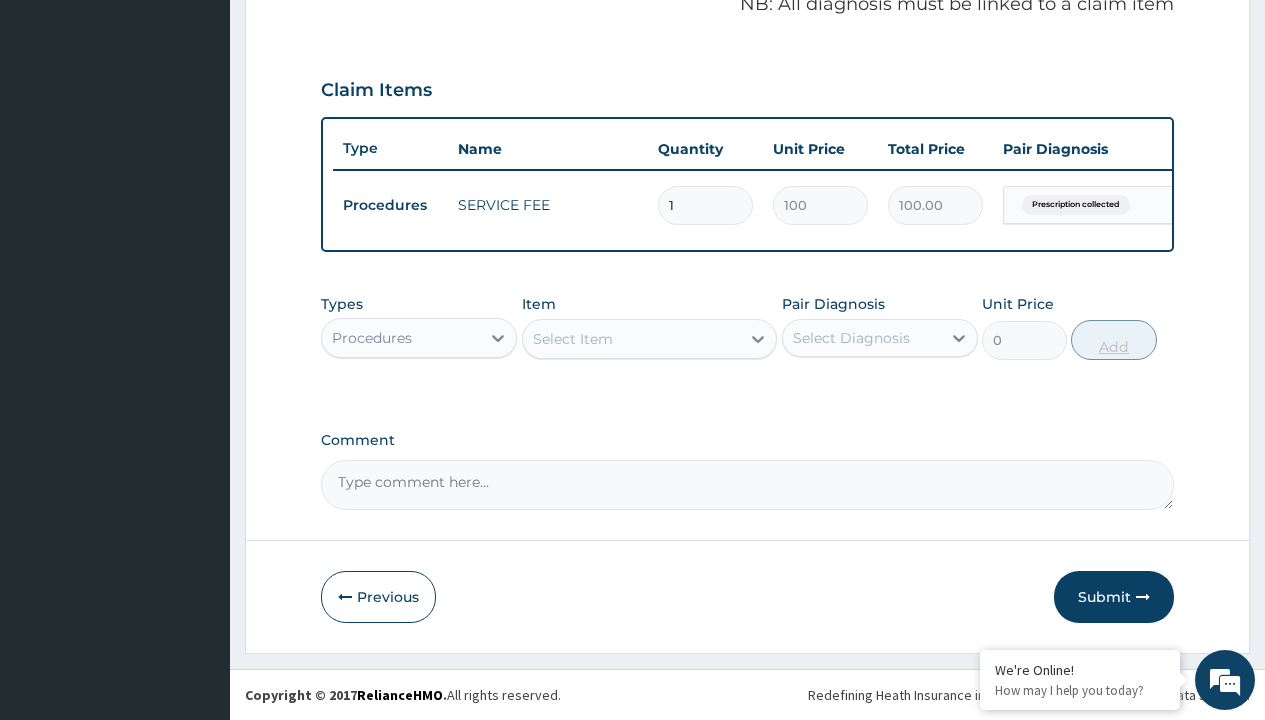 scroll, scrollTop: 642, scrollLeft: 0, axis: vertical 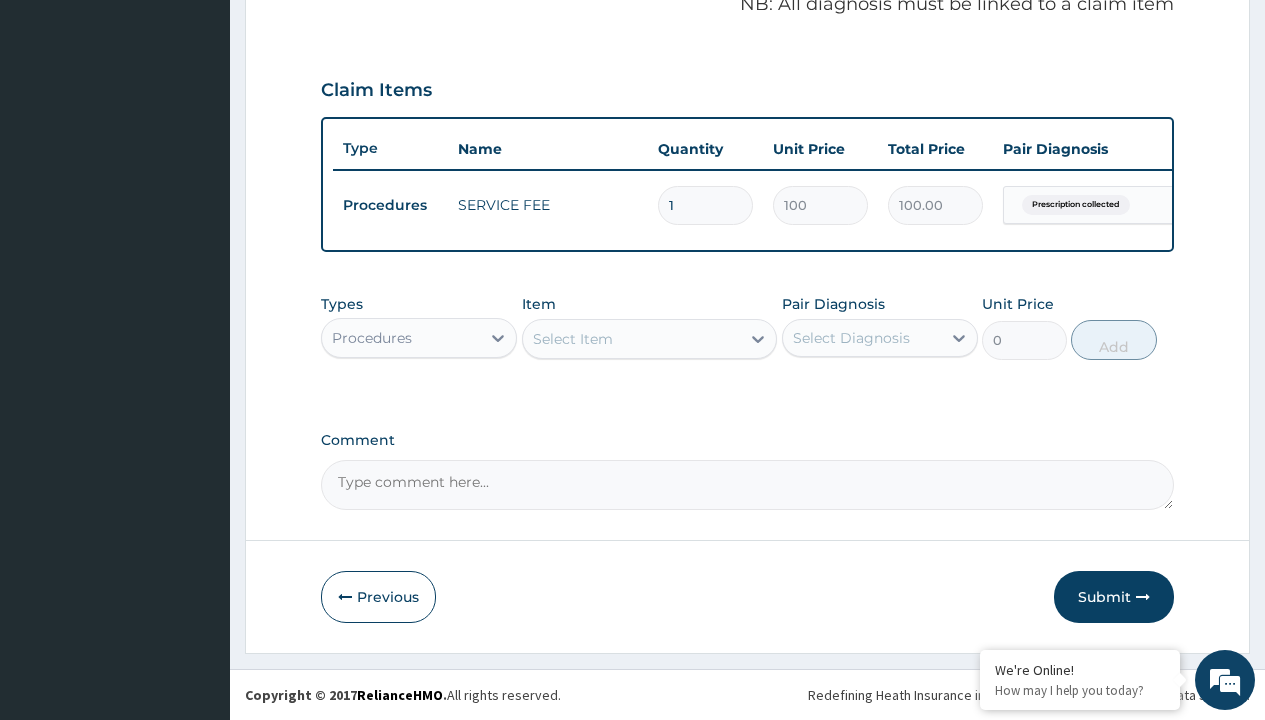 click on "Procedures" at bounding box center (372, 338) 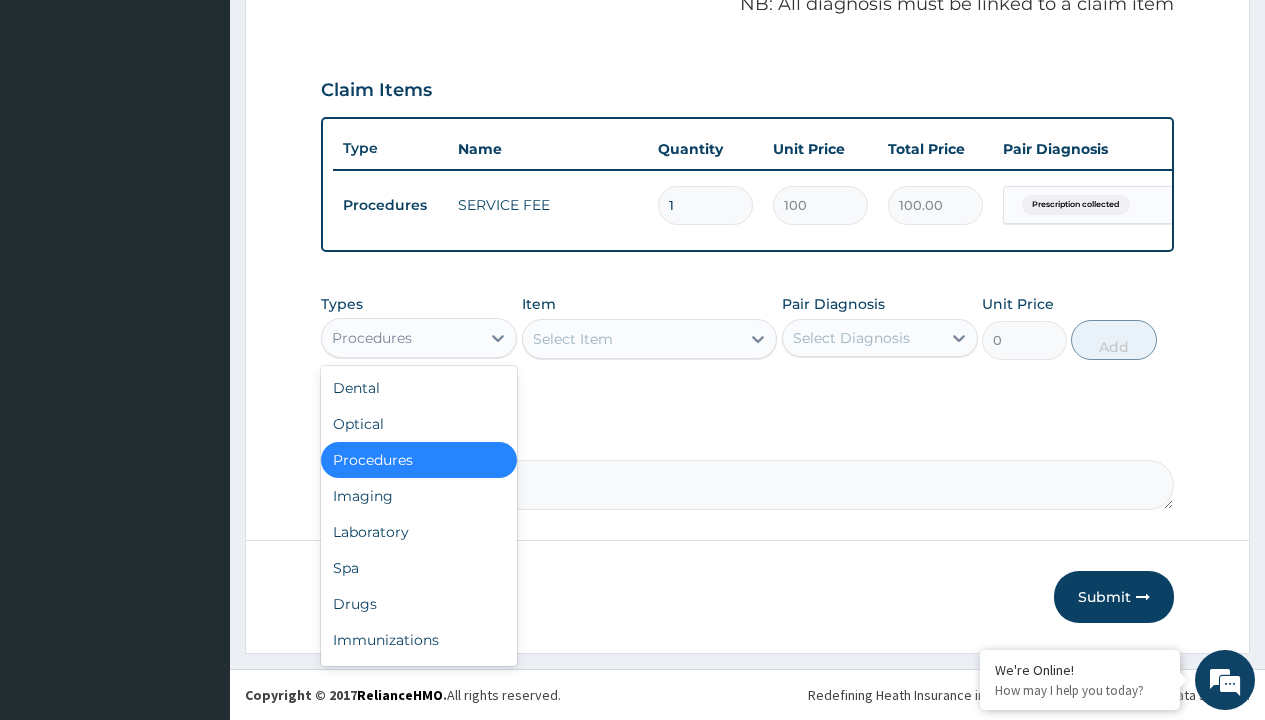 type on "drugs" 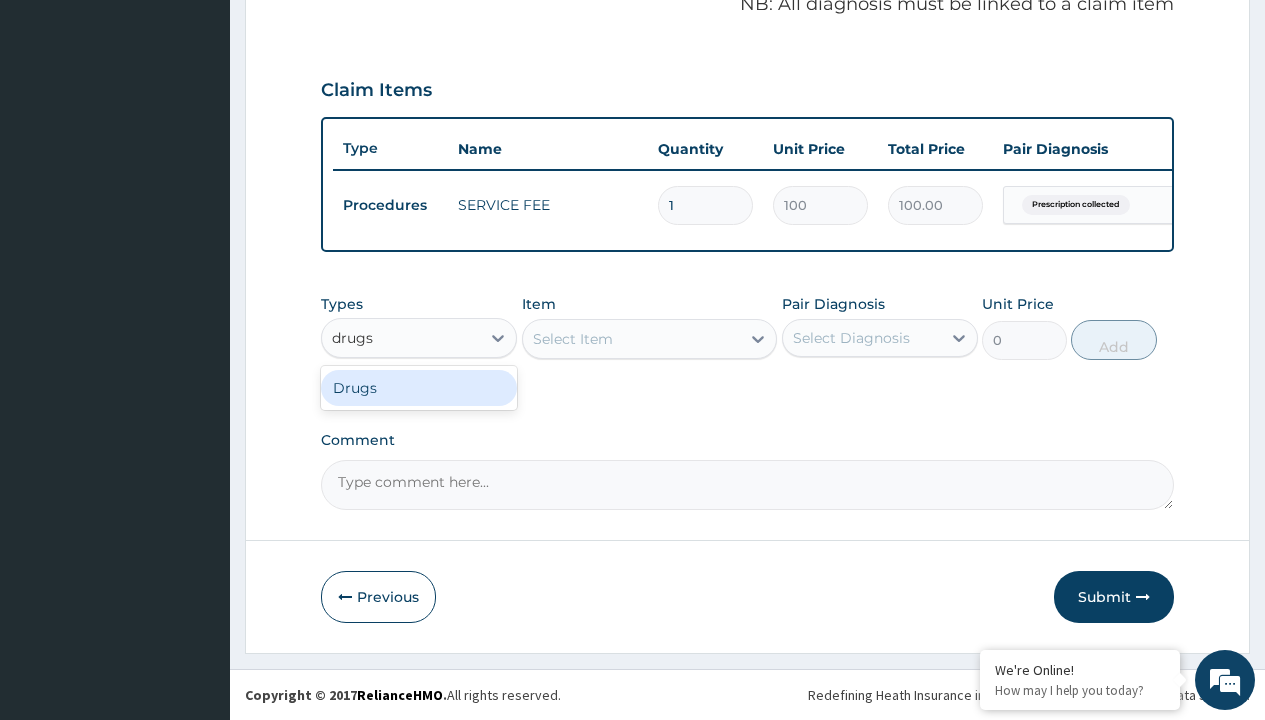 scroll, scrollTop: 0, scrollLeft: 0, axis: both 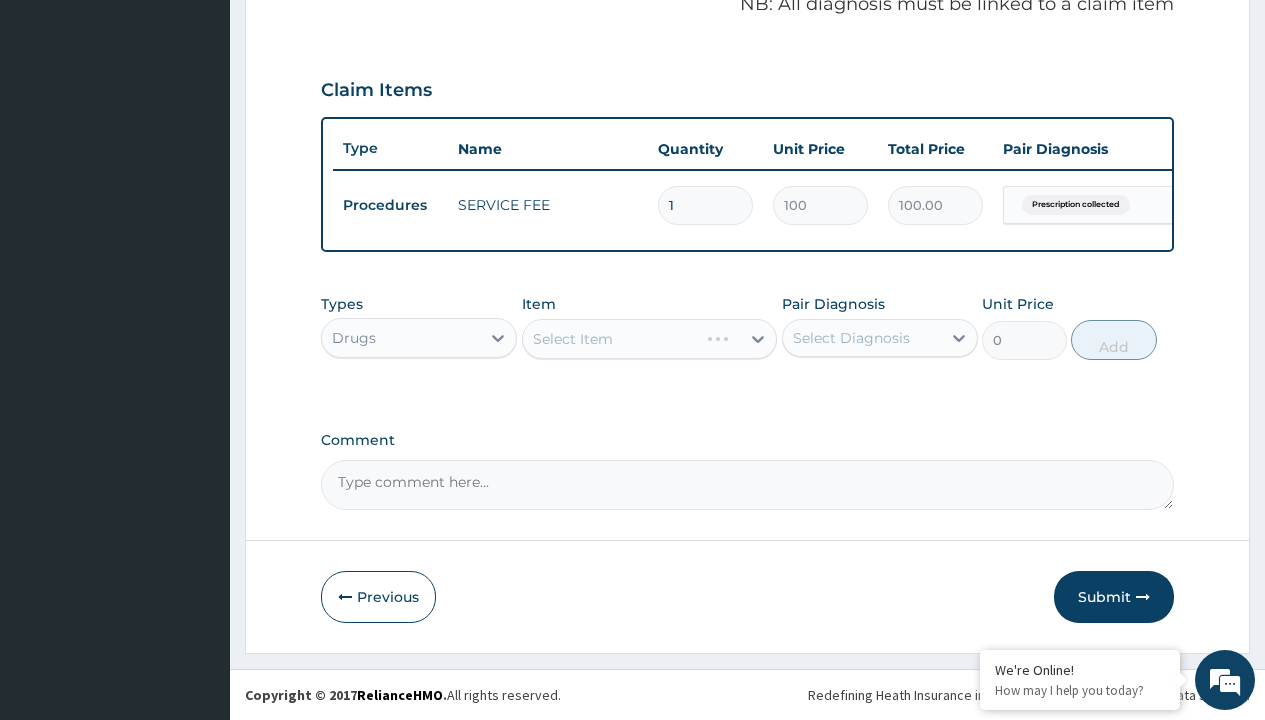 click on "Select Item" at bounding box center (650, 339) 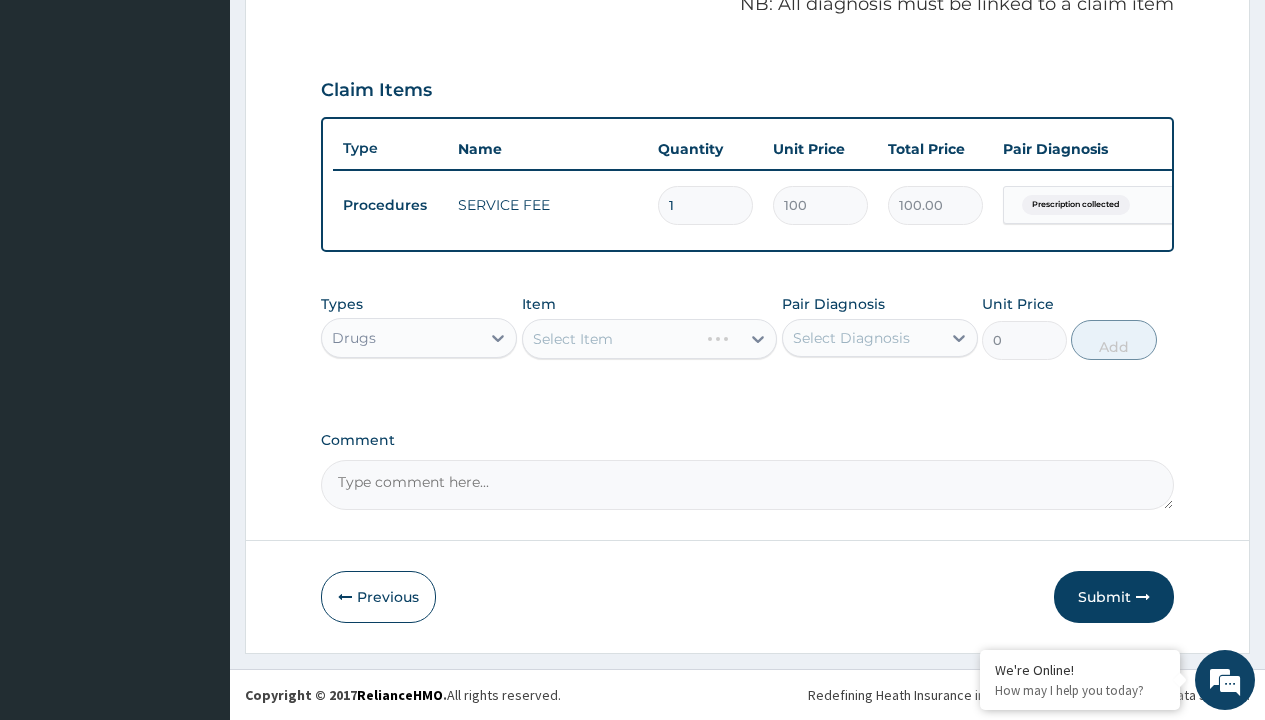 type on "co-diovan 160/12.5mg x28" 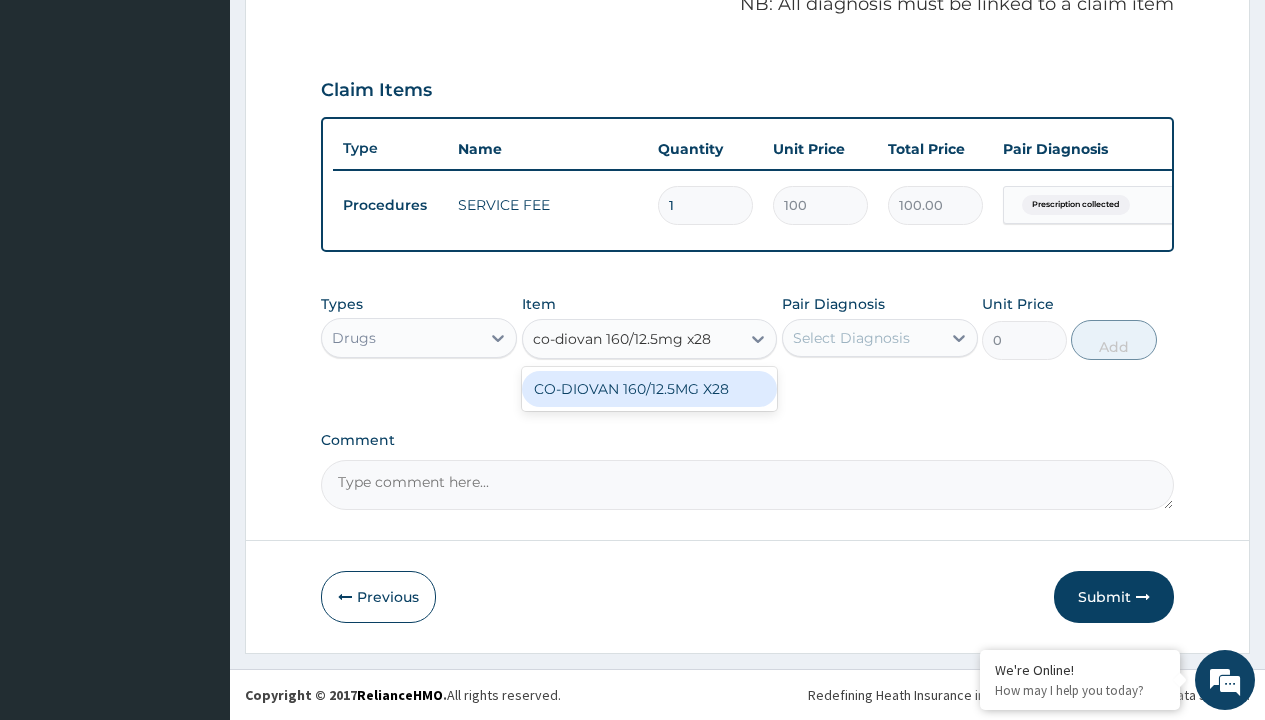 scroll, scrollTop: 0, scrollLeft: 0, axis: both 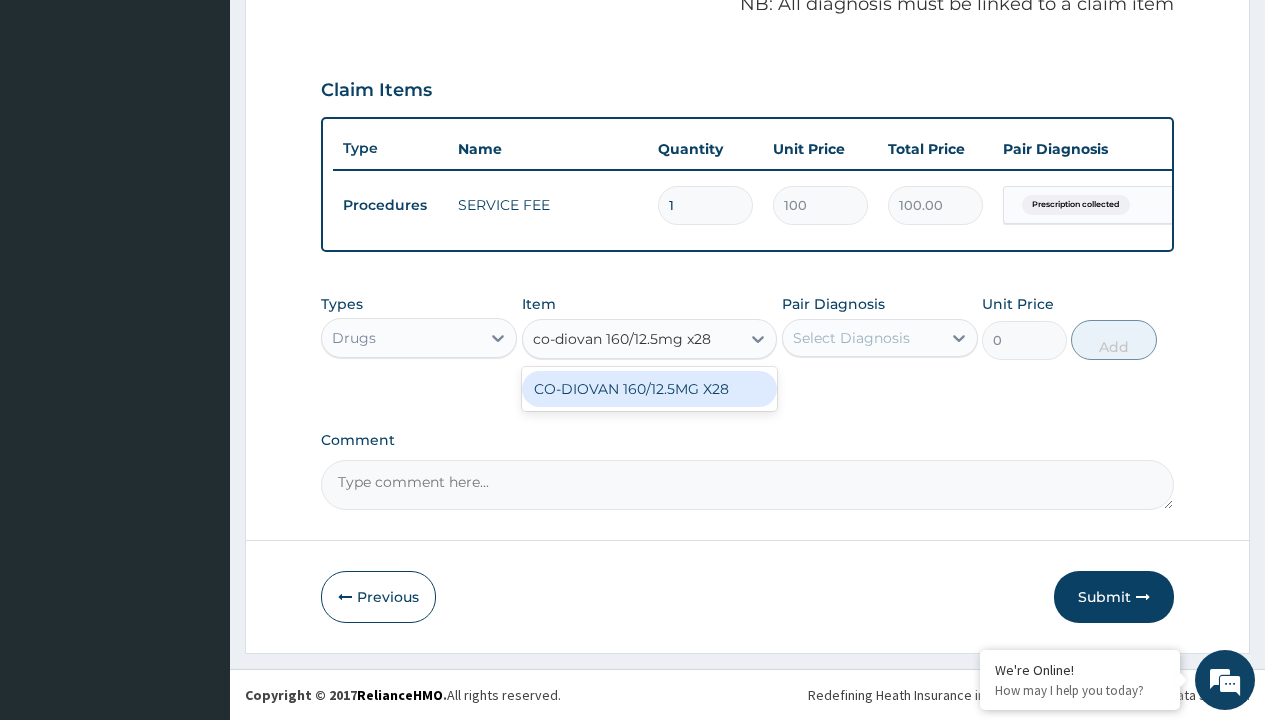 click on "CO-DIOVAN 160/12.5MG X28" at bounding box center (650, 389) 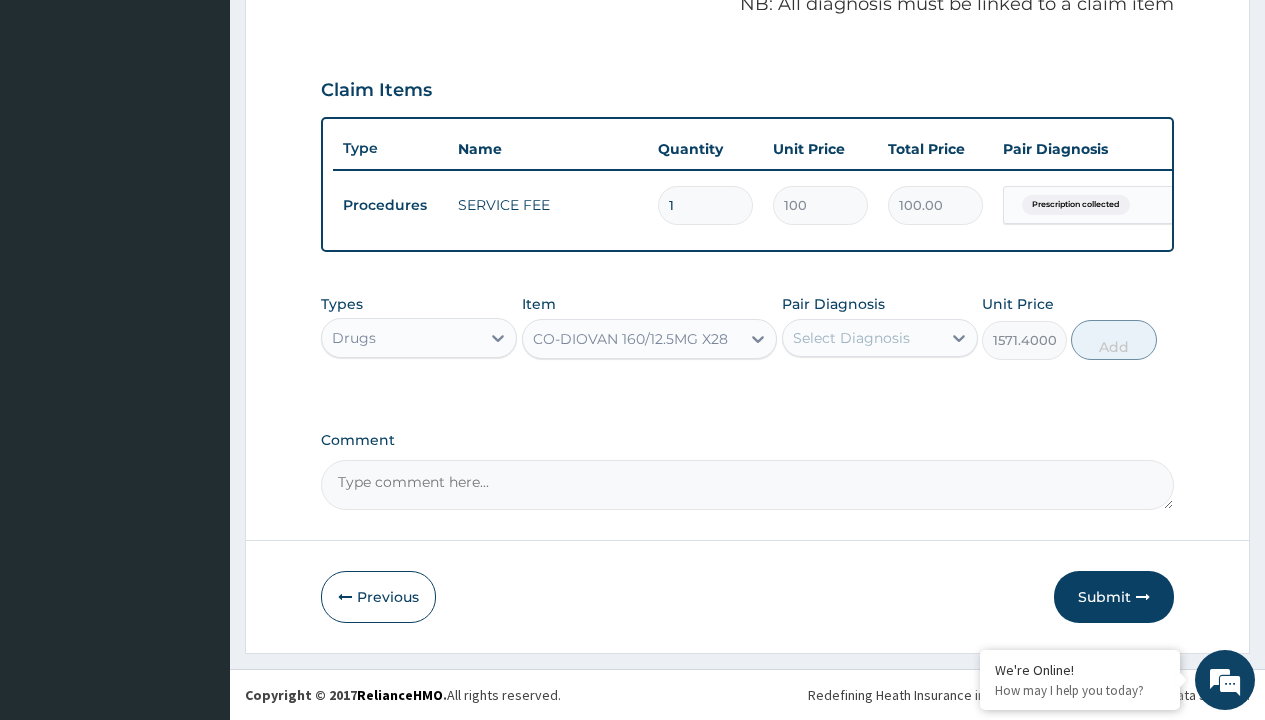 click on "Prescription collected" at bounding box center [409, -74] 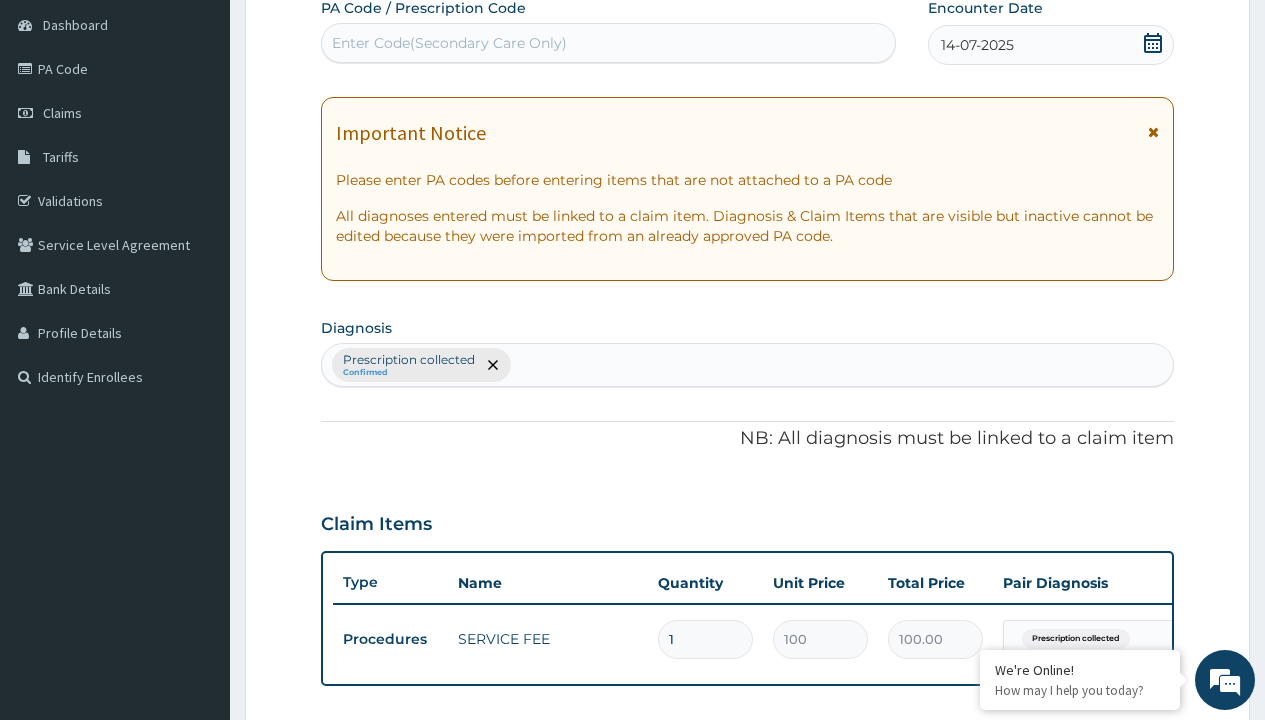 type on "prescription collected" 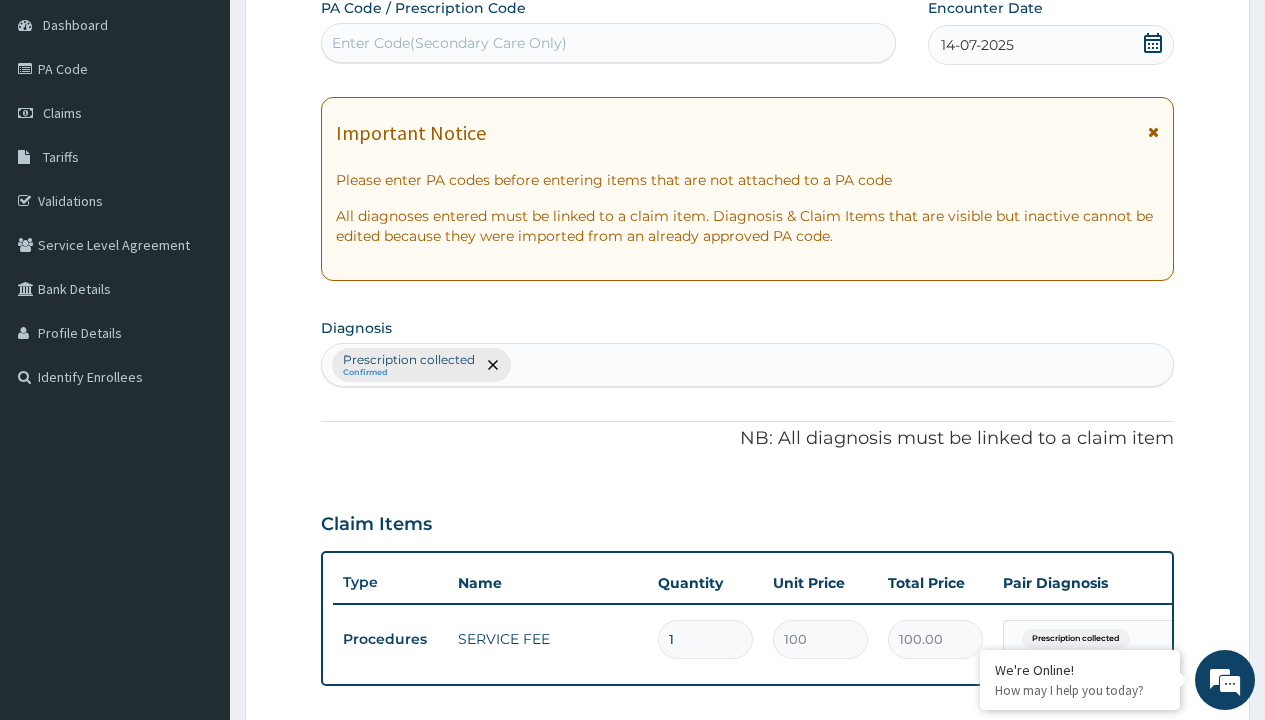 scroll, scrollTop: 0, scrollLeft: 0, axis: both 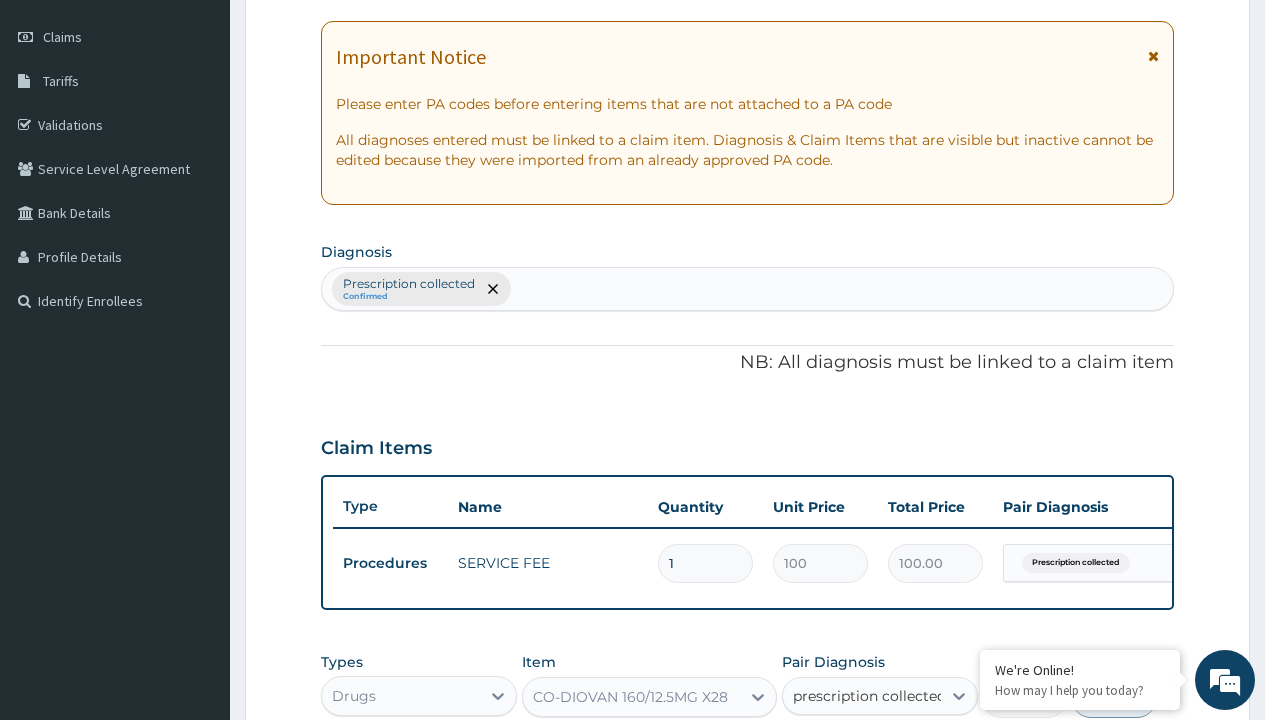 click on "Prescription collected" at bounding box center (890, 755) 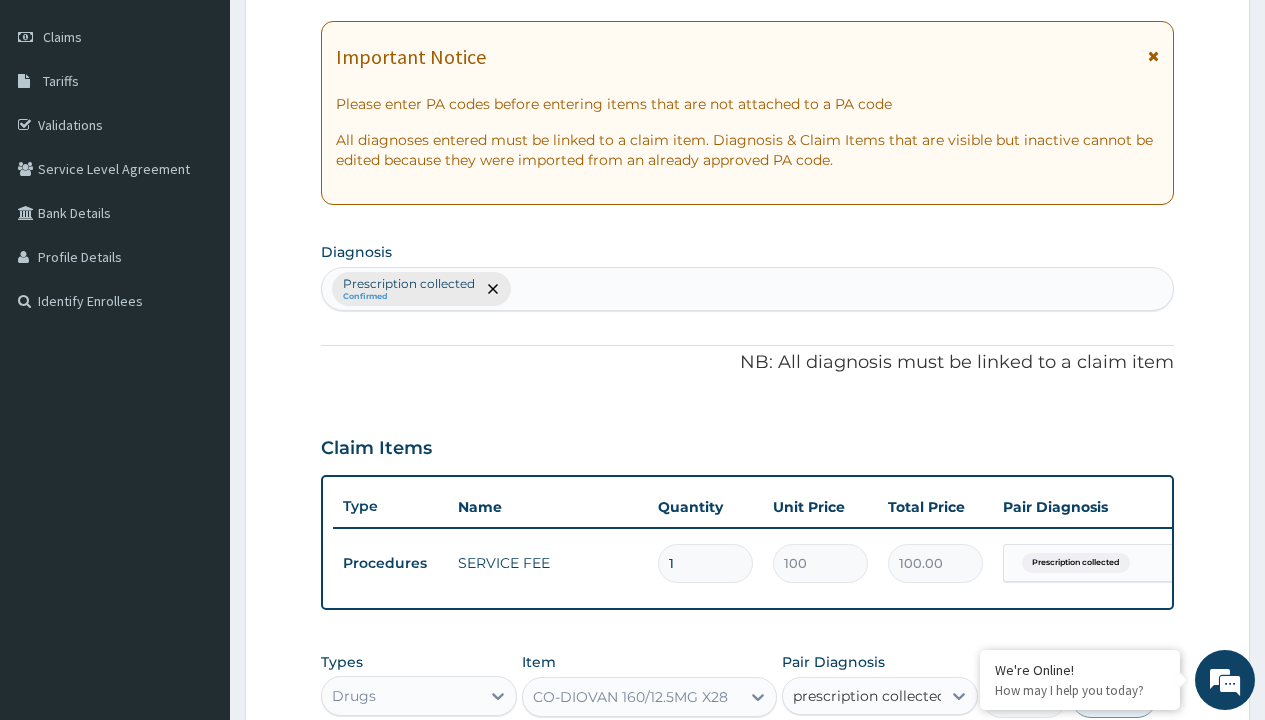 type 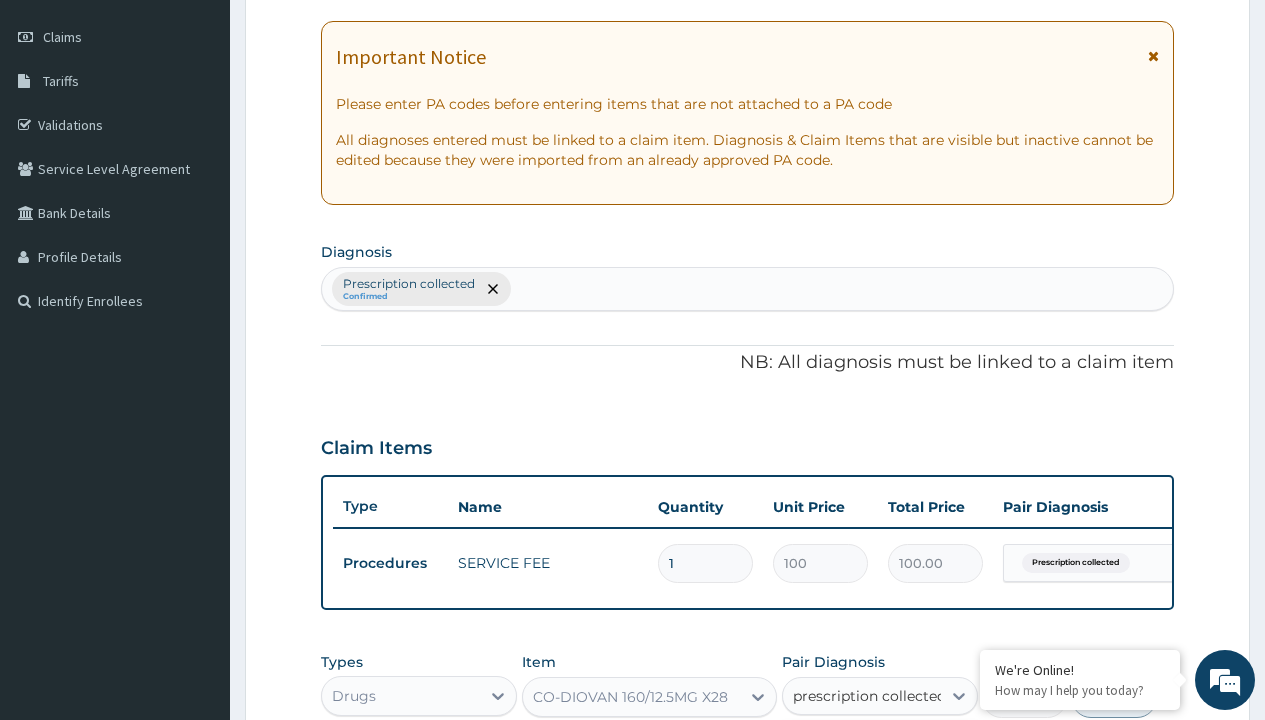 checkbox on "true" 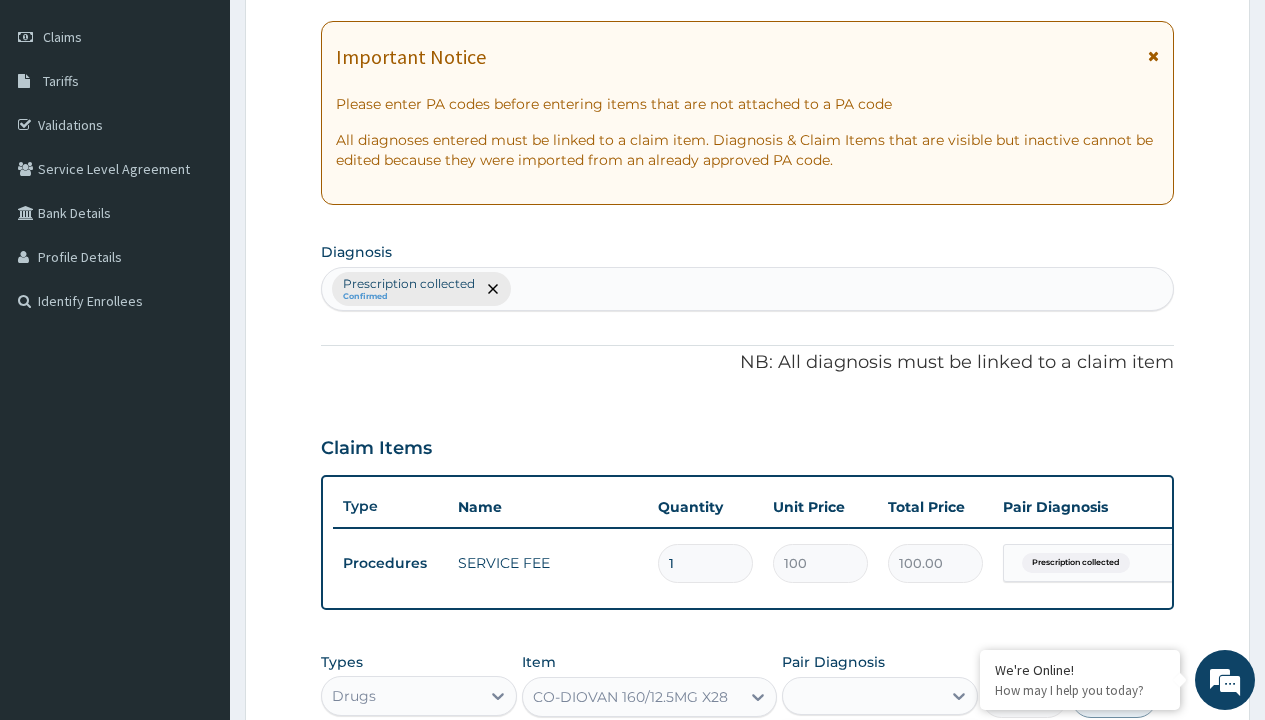scroll, scrollTop: 642, scrollLeft: 0, axis: vertical 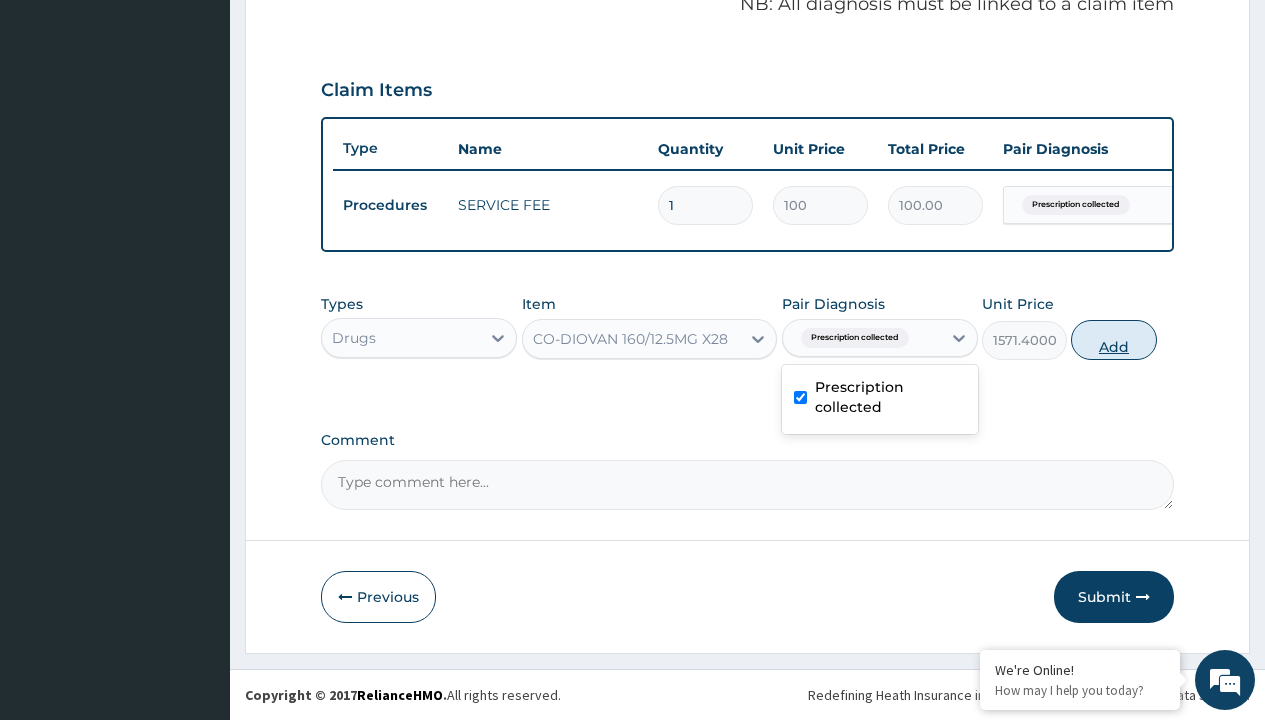click on "Add" at bounding box center [1113, 340] 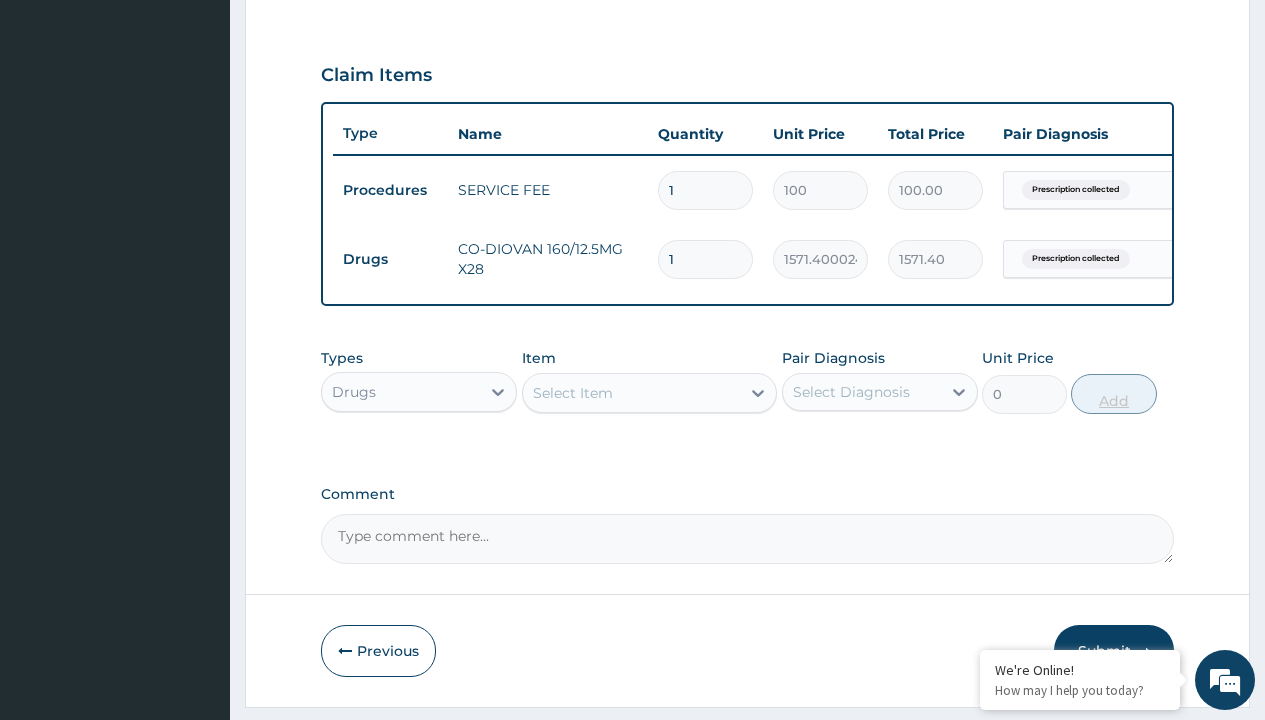 type on "28" 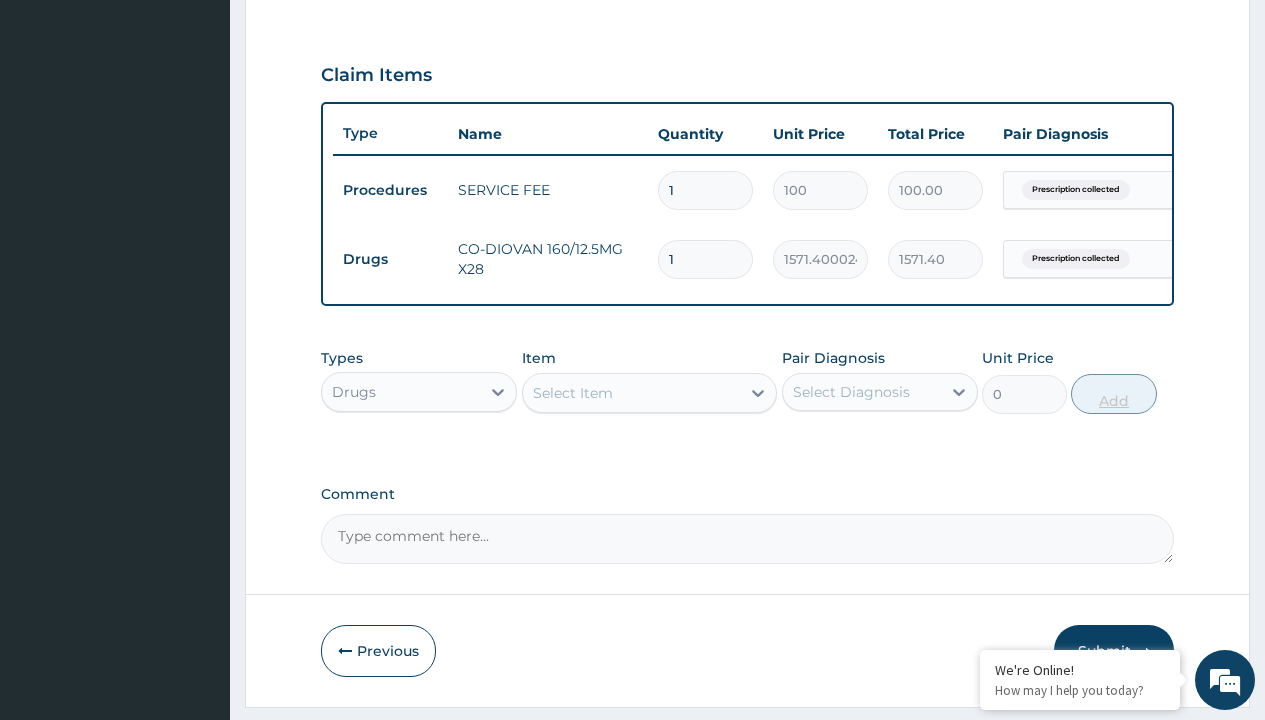 type on "43999.20" 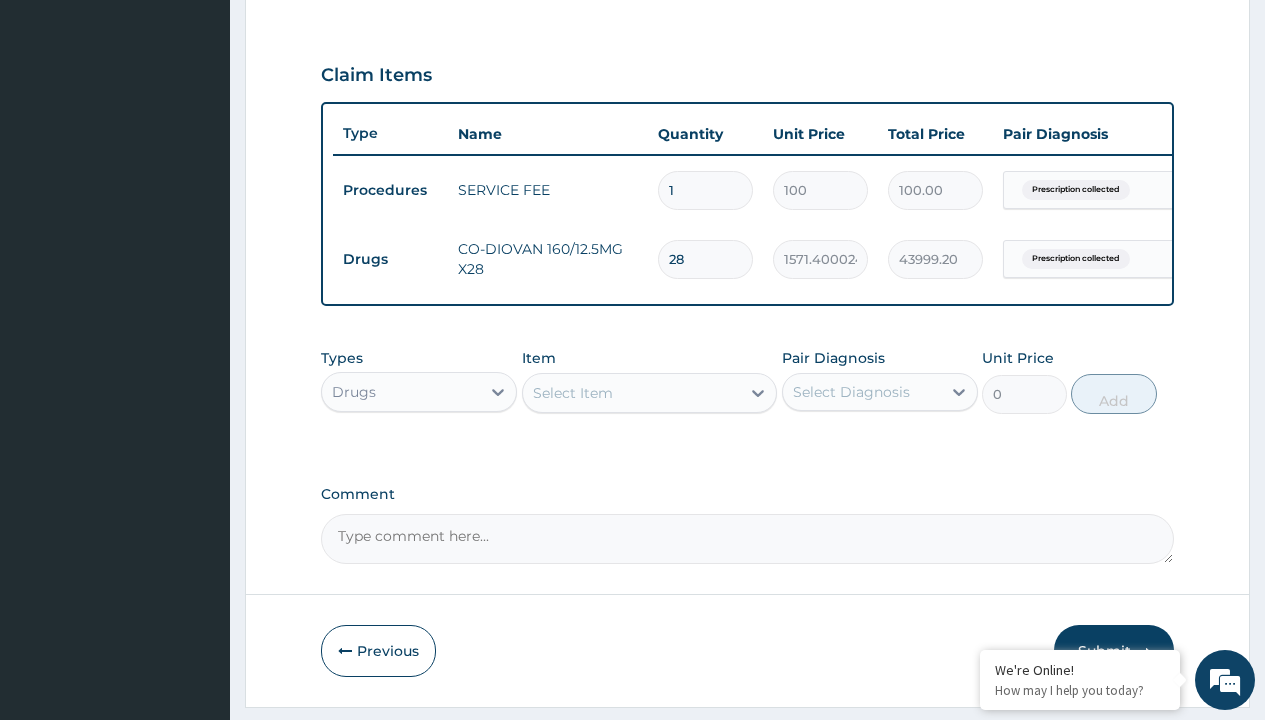 type on "28" 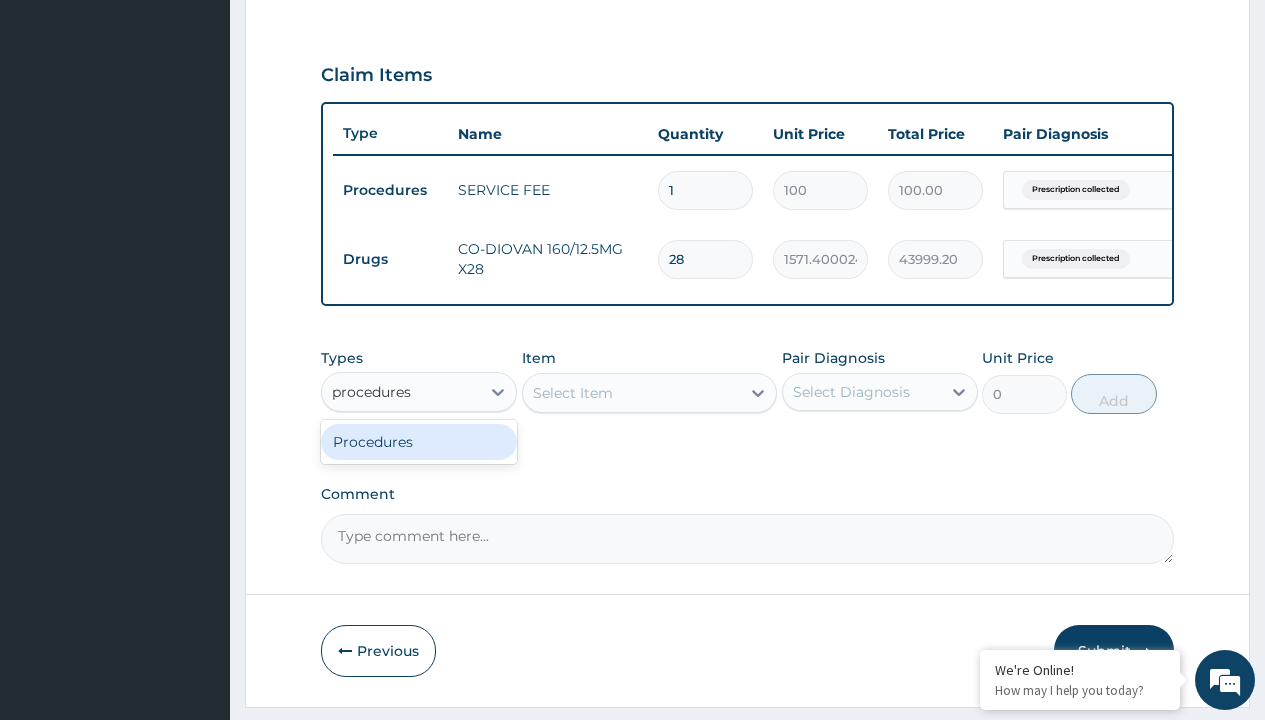 scroll, scrollTop: 0, scrollLeft: 0, axis: both 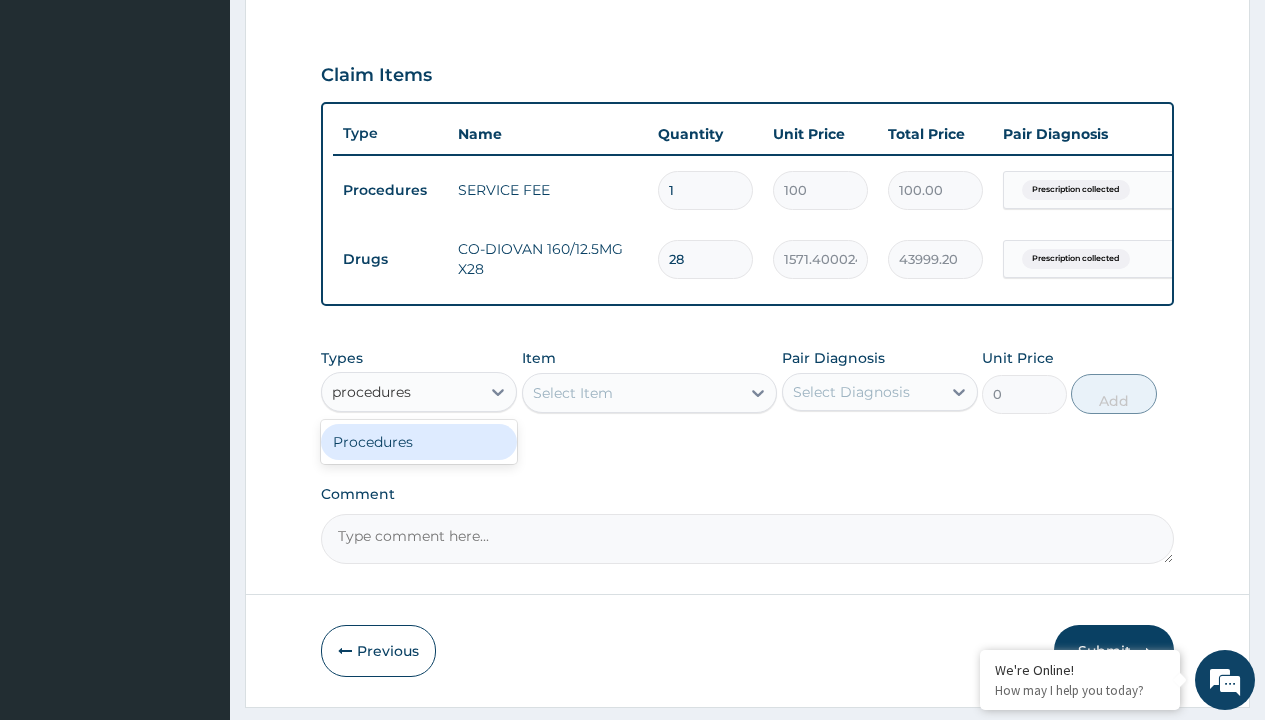click on "Procedures" at bounding box center [419, 442] 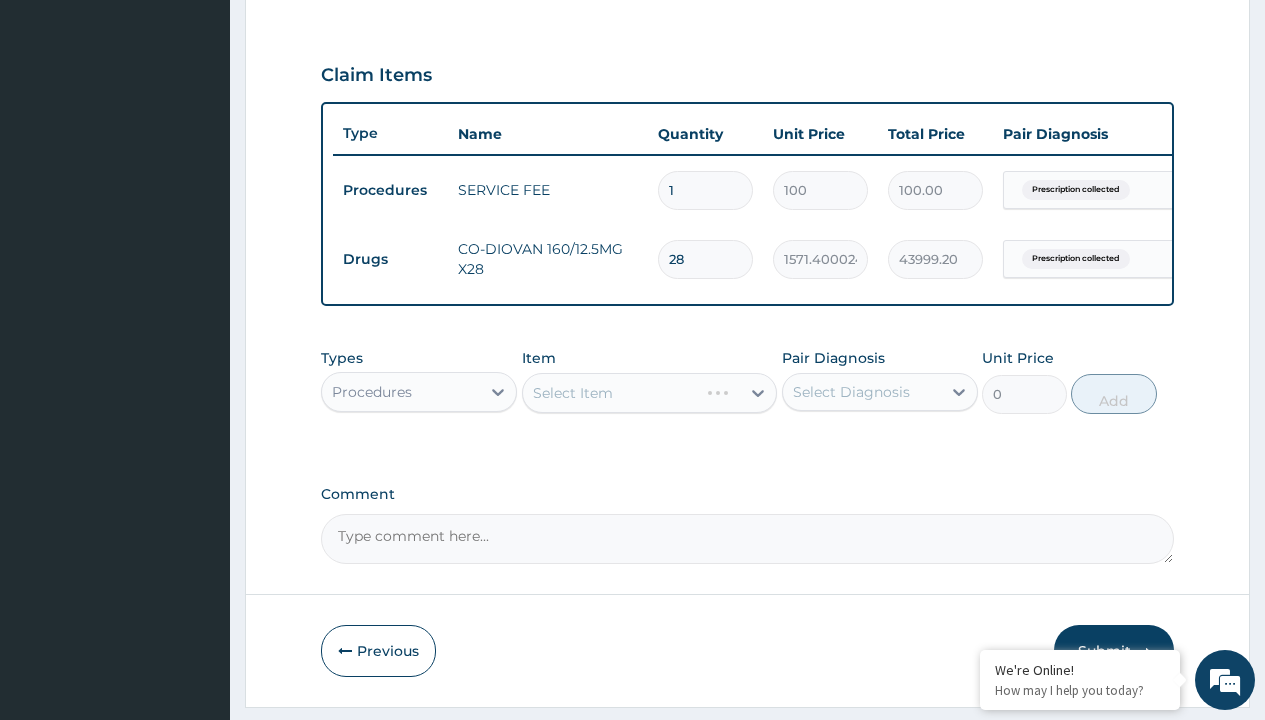 click on "Select Item" at bounding box center [573, 393] 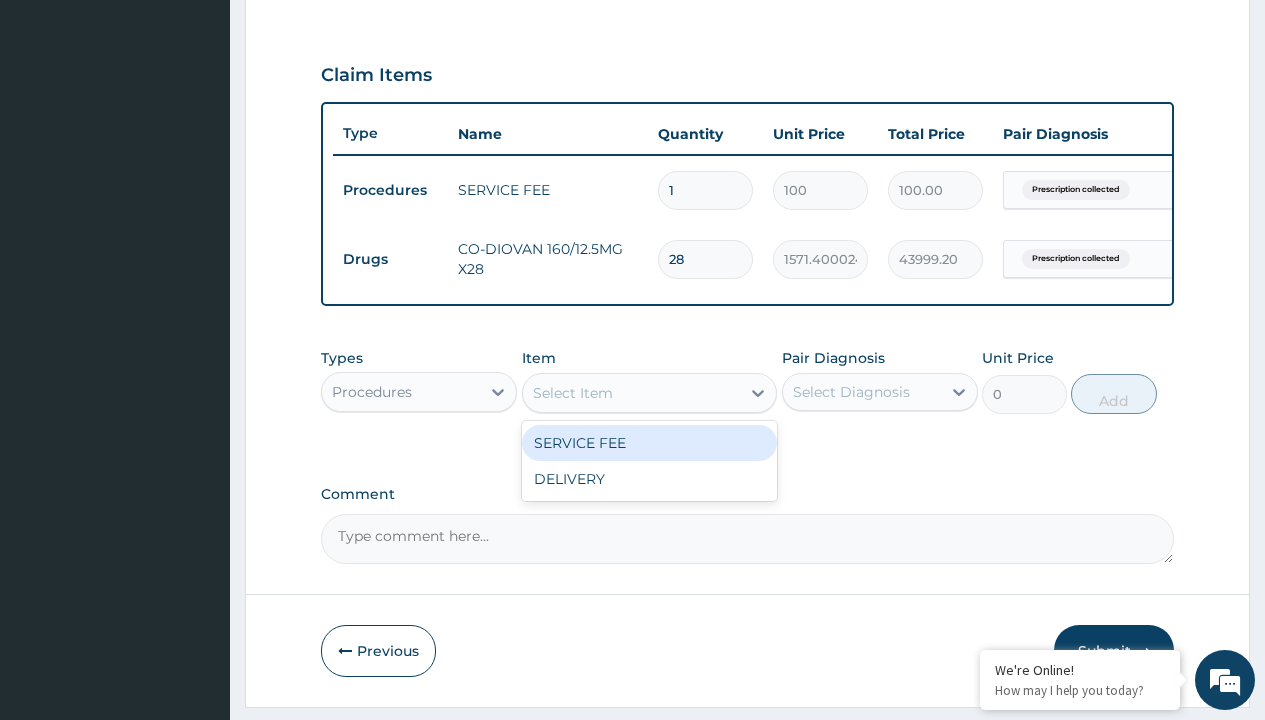 type on "delivery" 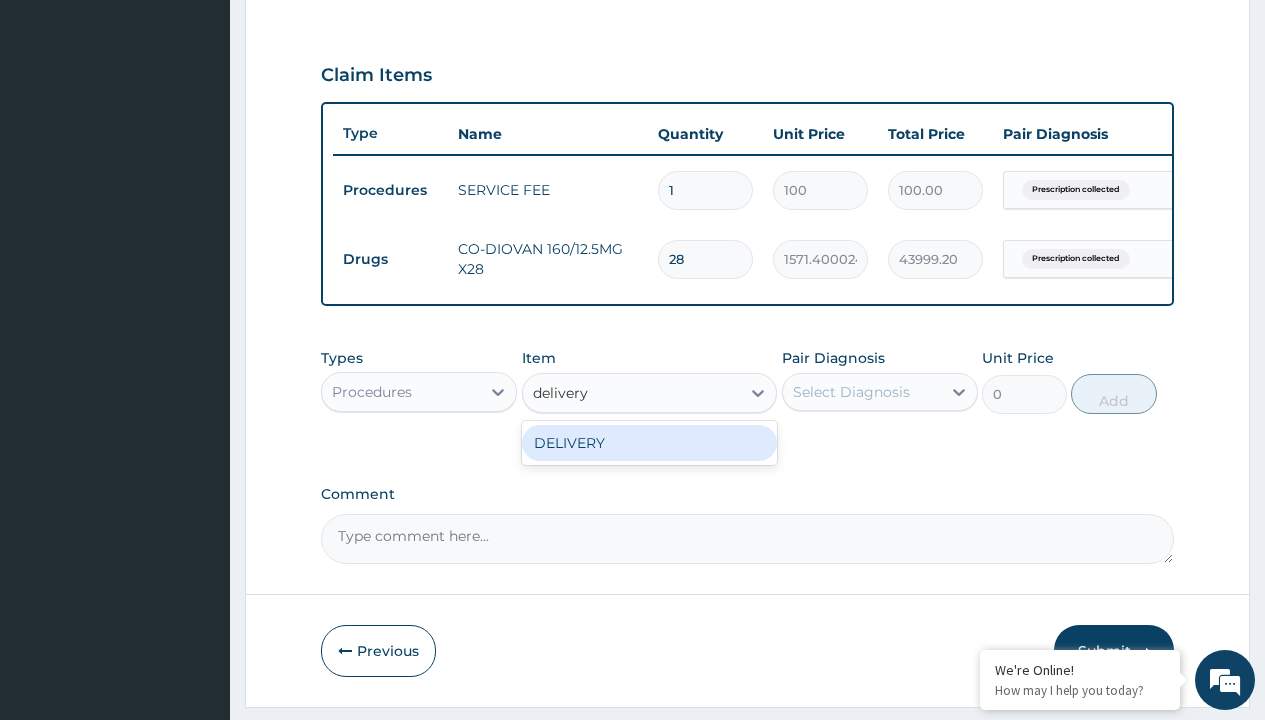 scroll, scrollTop: 0, scrollLeft: 0, axis: both 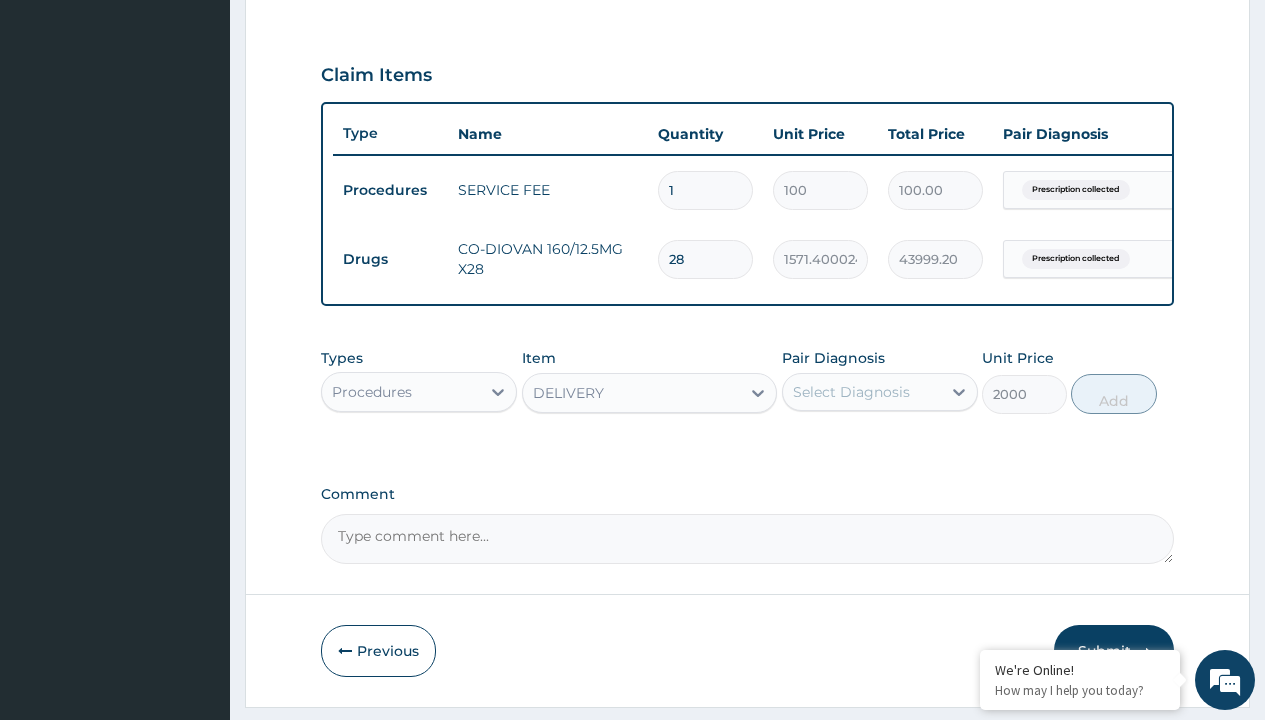 click on "Prescription collected" at bounding box center [409, -89] 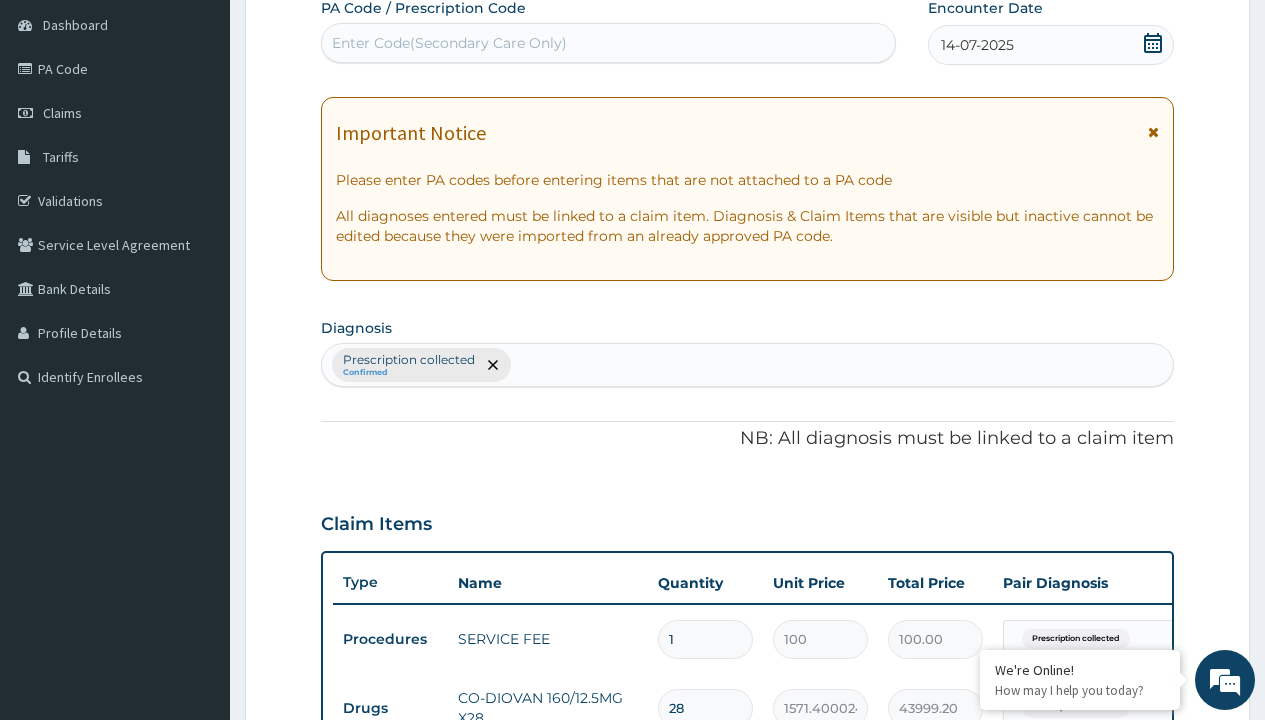 type on "prescription collected" 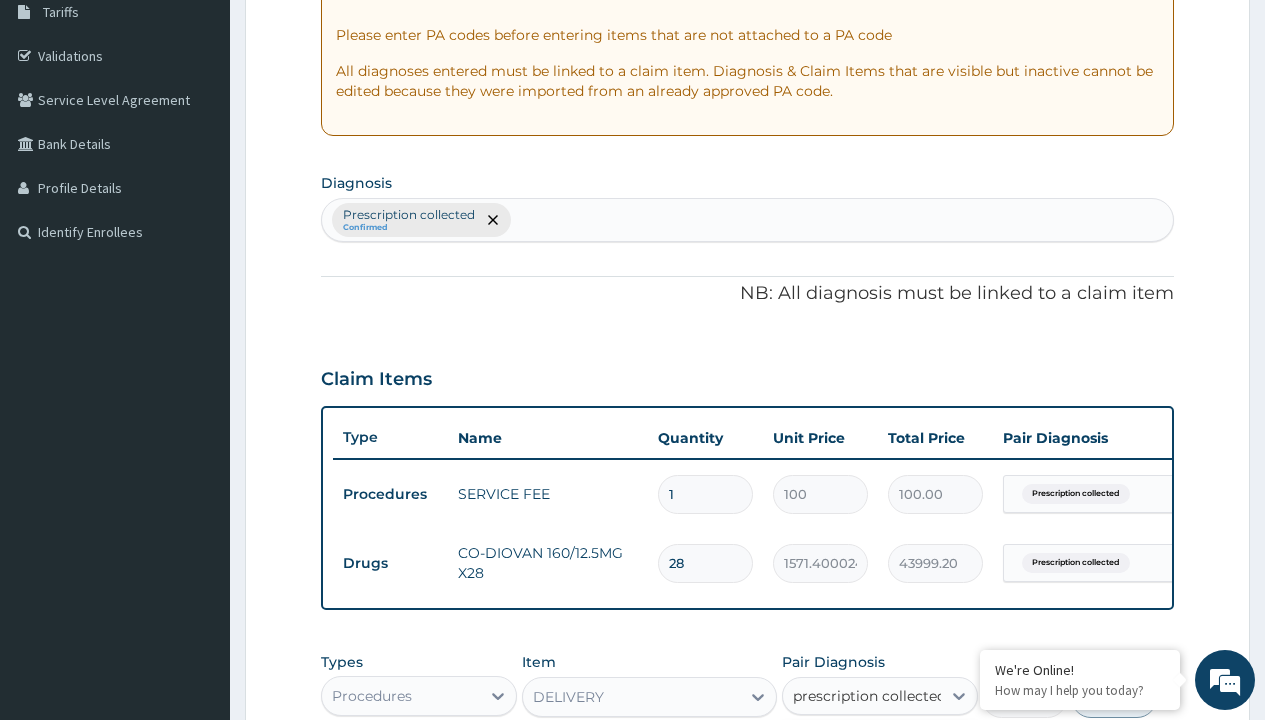 click on "Prescription collected" at bounding box center (890, 755) 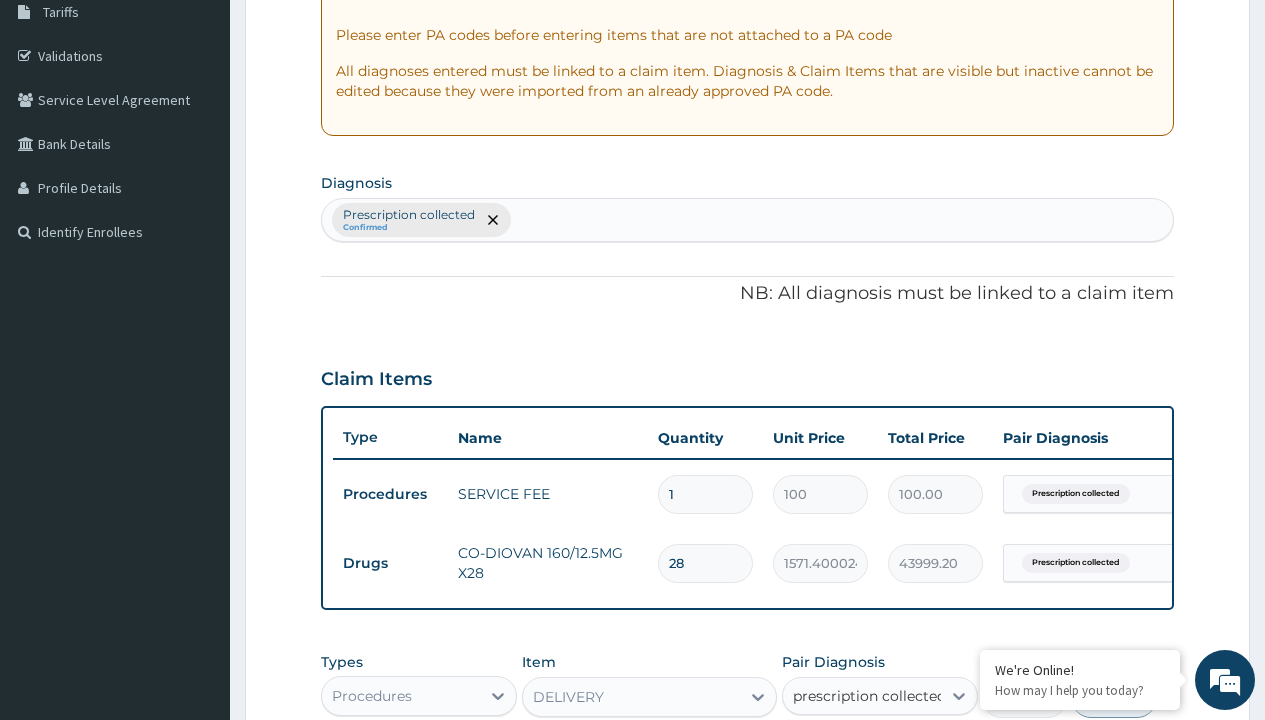type 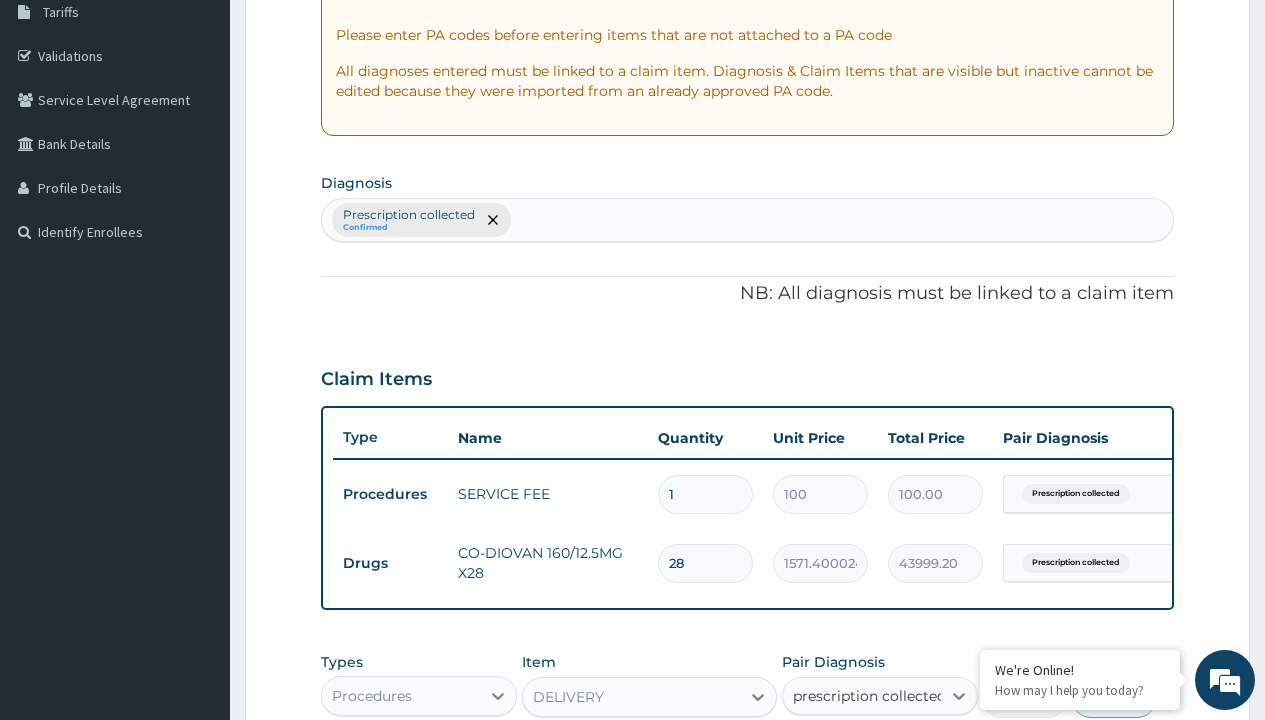 checkbox on "true" 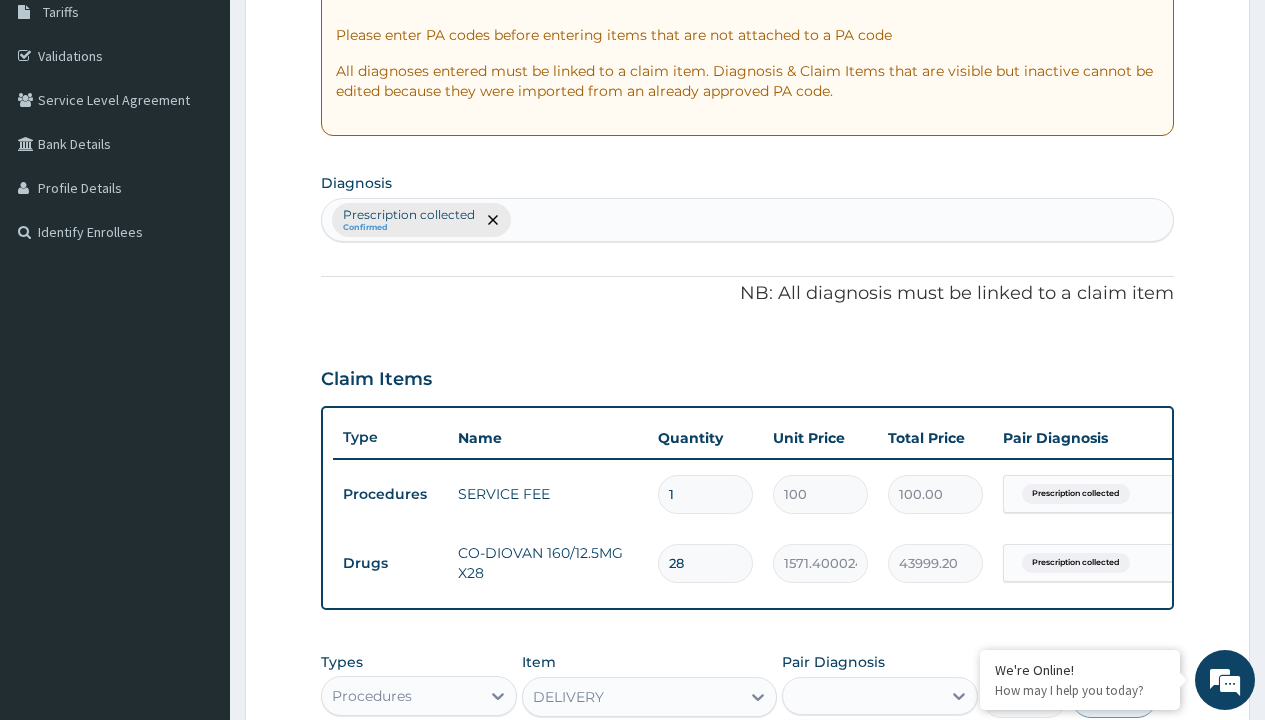 scroll, scrollTop: 711, scrollLeft: 0, axis: vertical 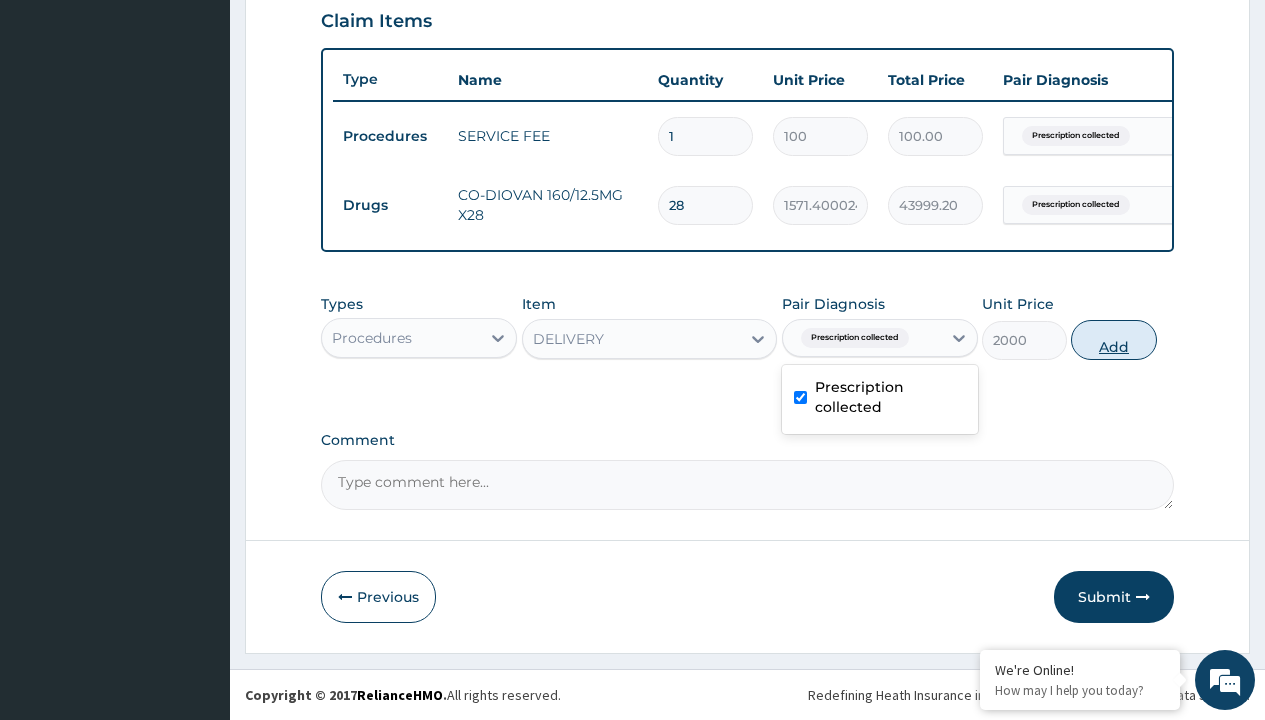click on "Add" at bounding box center [1113, 340] 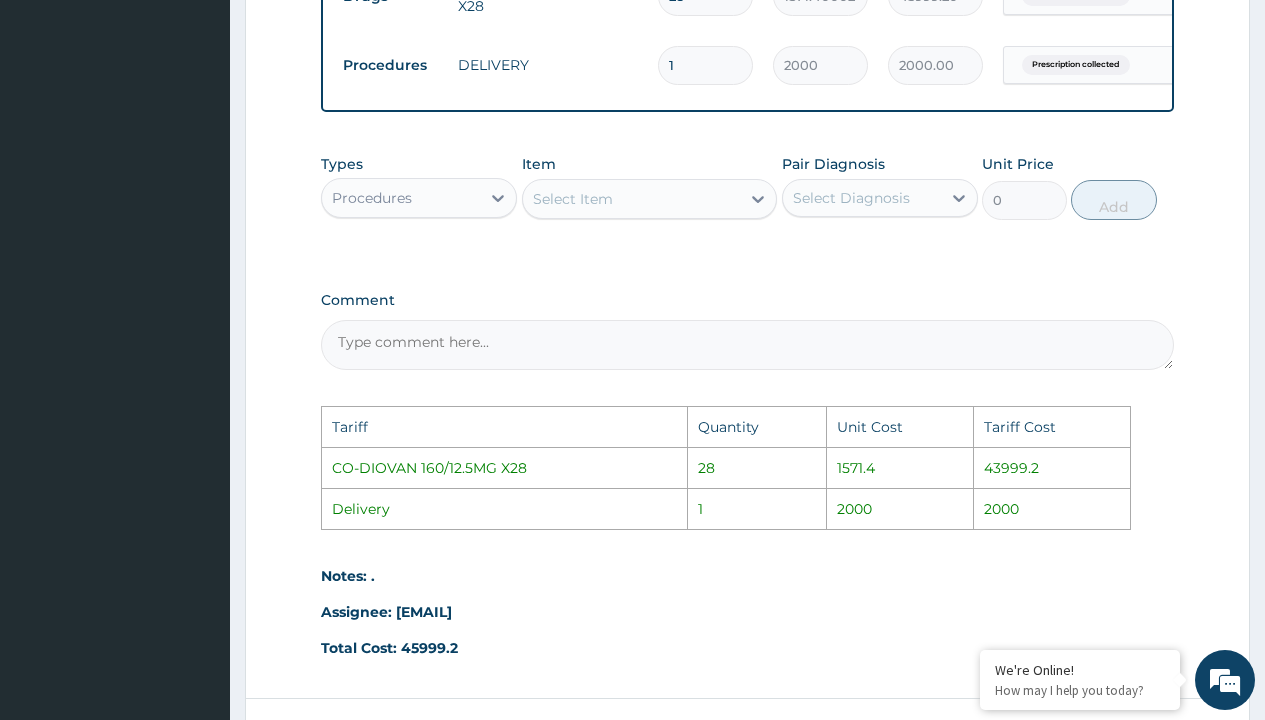 scroll, scrollTop: 1078, scrollLeft: 0, axis: vertical 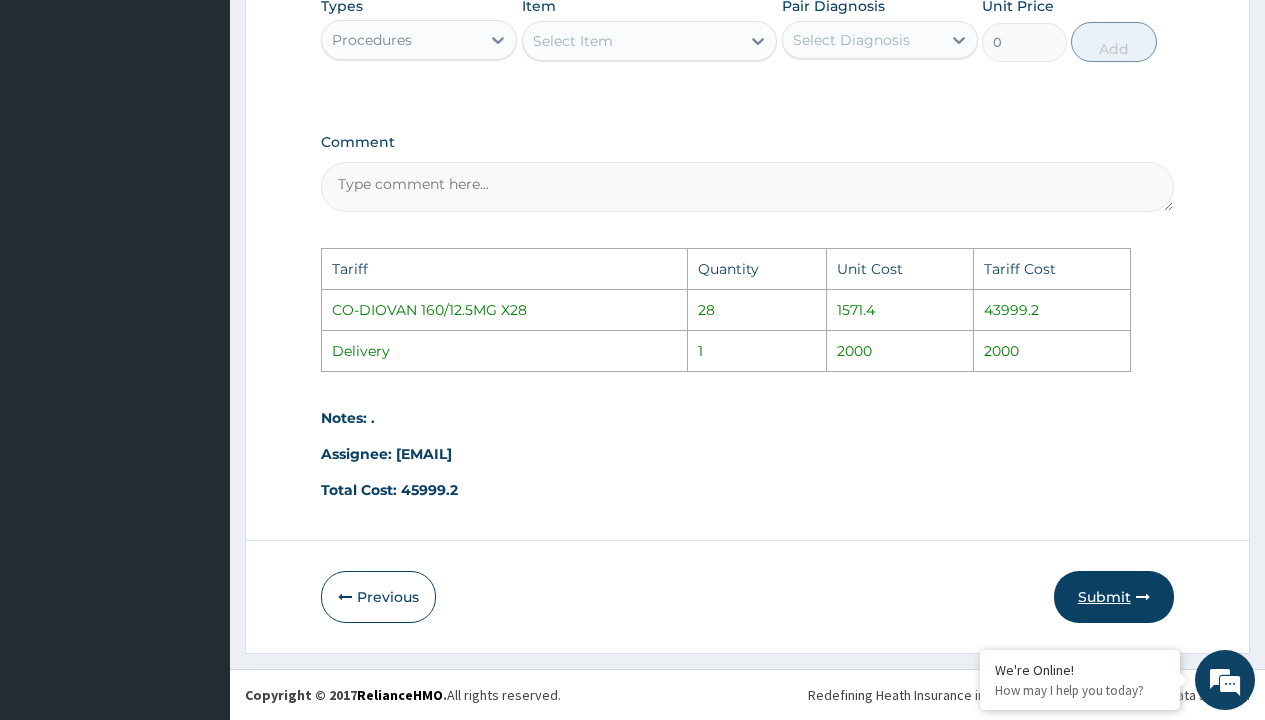click at bounding box center [1143, 597] 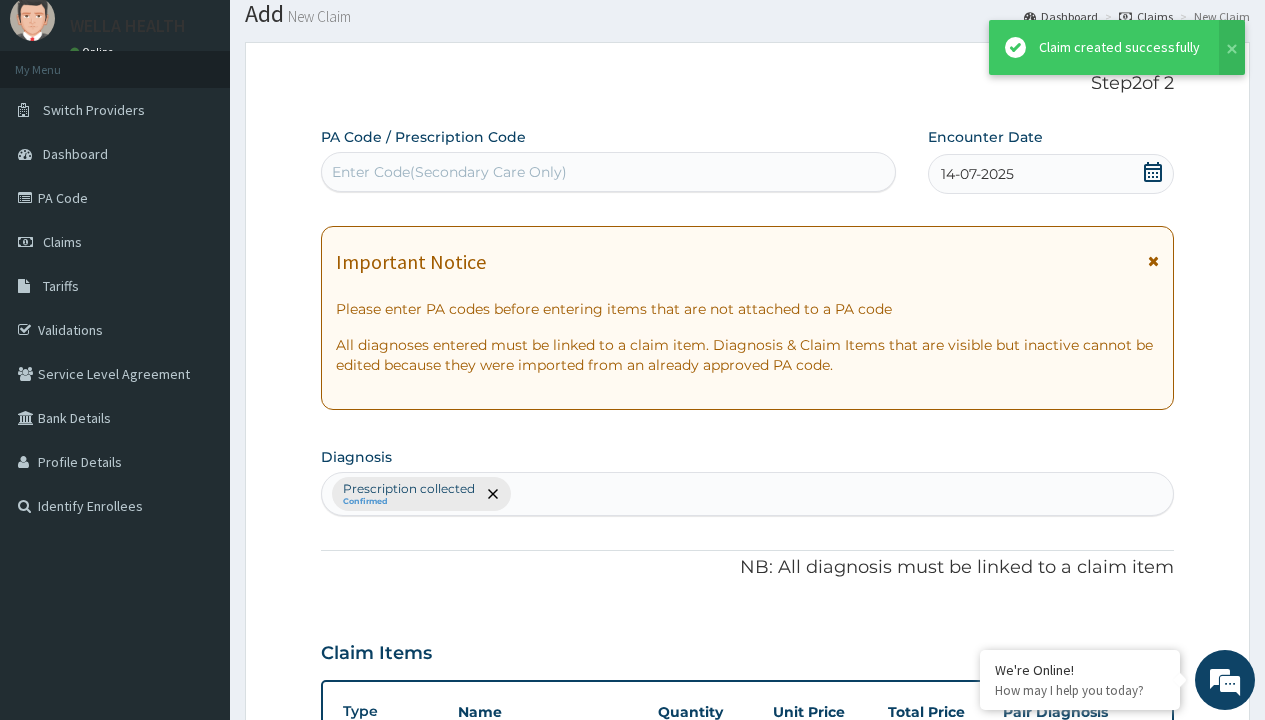 scroll, scrollTop: 780, scrollLeft: 0, axis: vertical 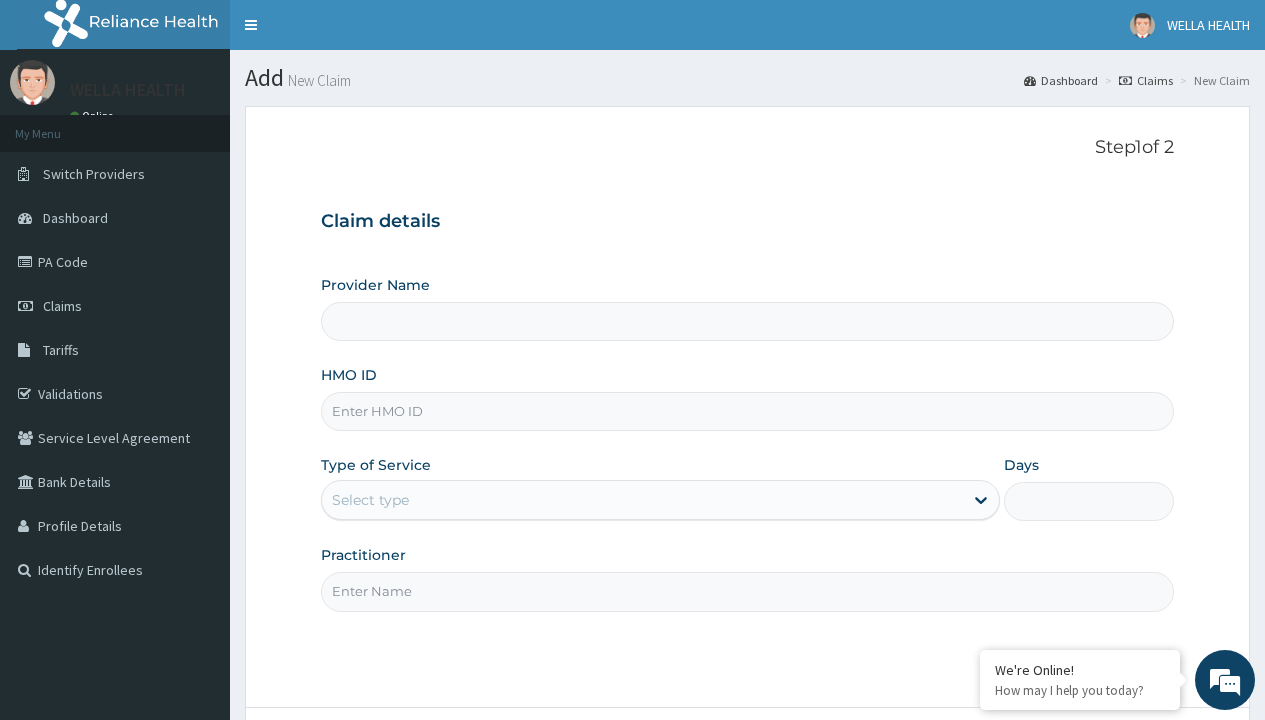 type on "Pharmacy Pick Up ( WellaHealth)" 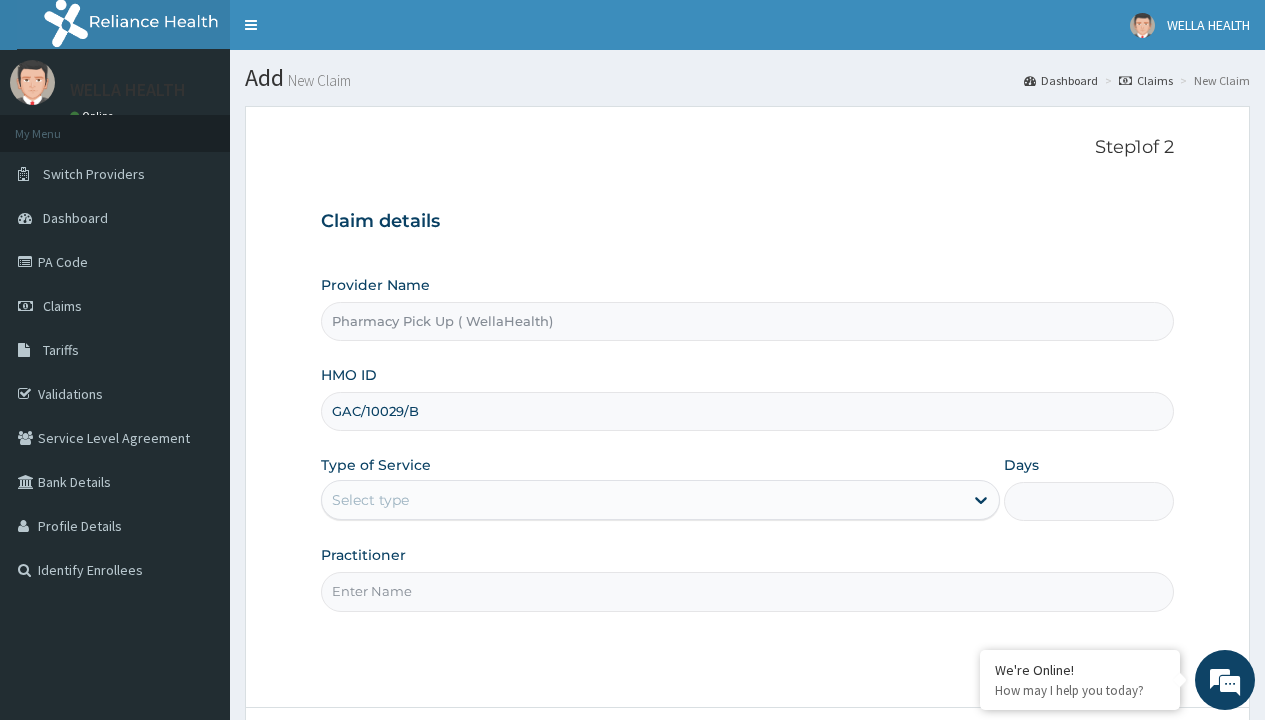 type on "GAC/10029/B" 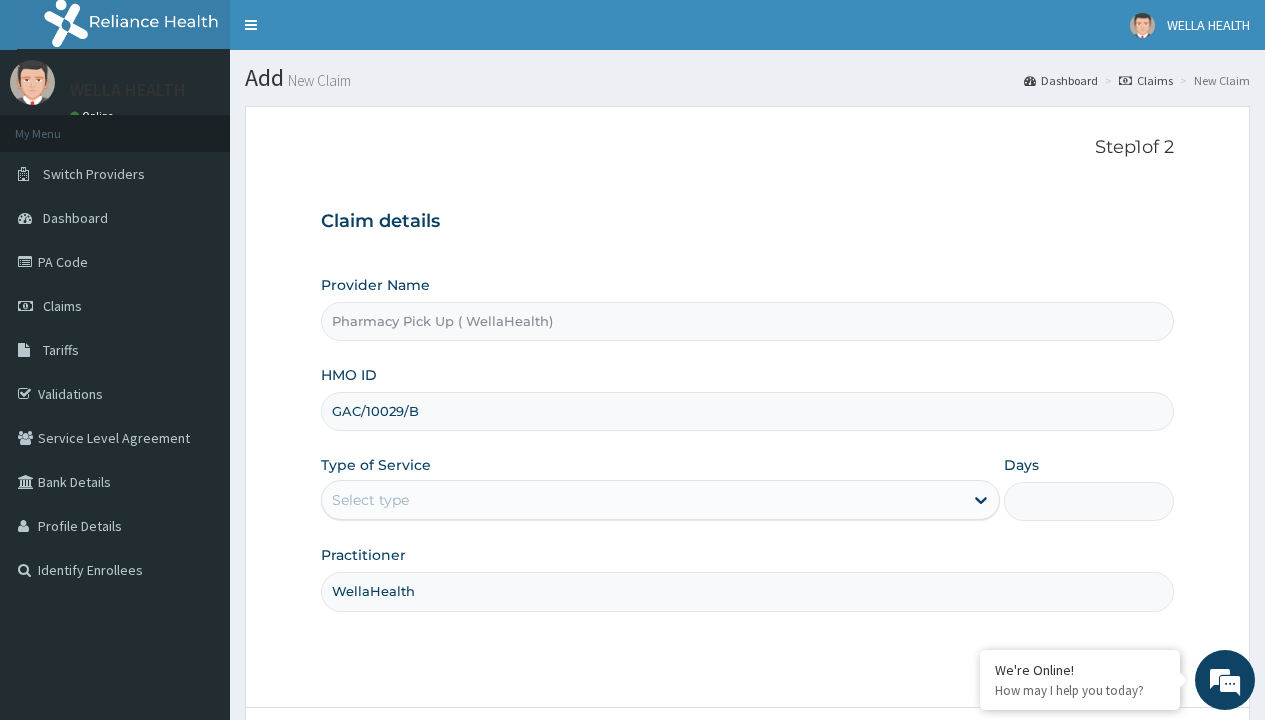 type on "WellaHealth" 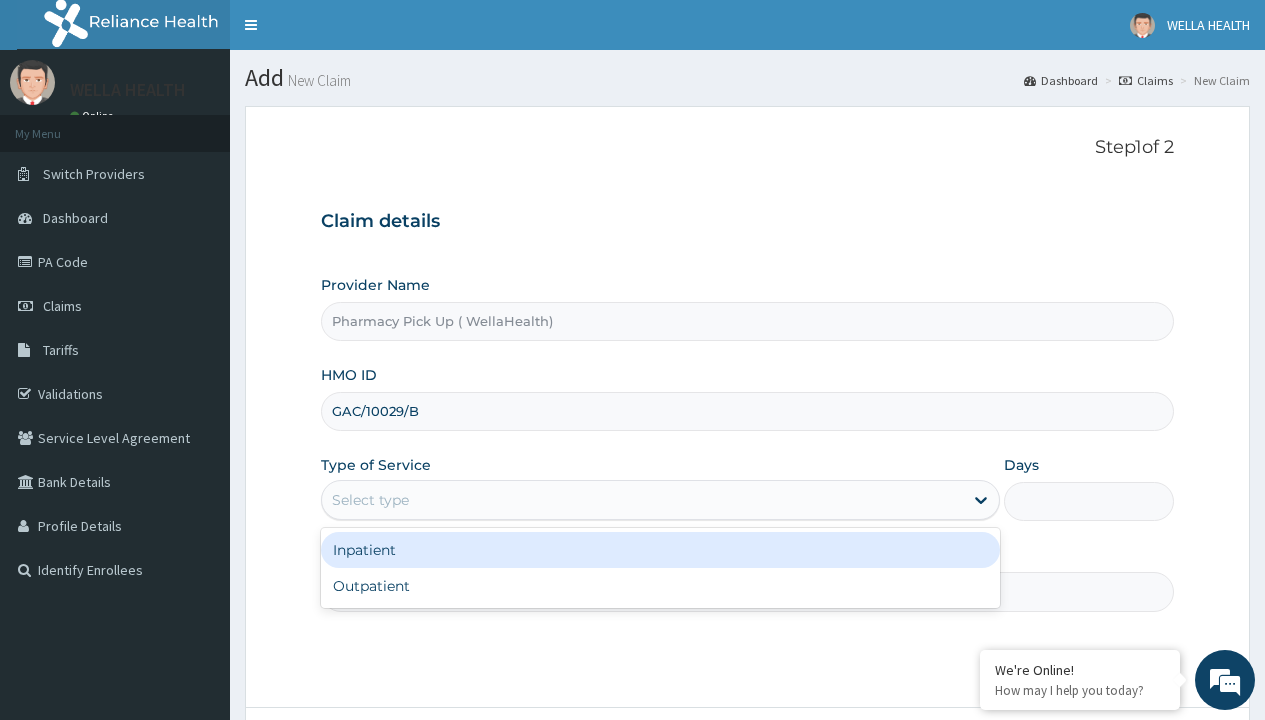 click on "Outpatient" at bounding box center [660, 586] 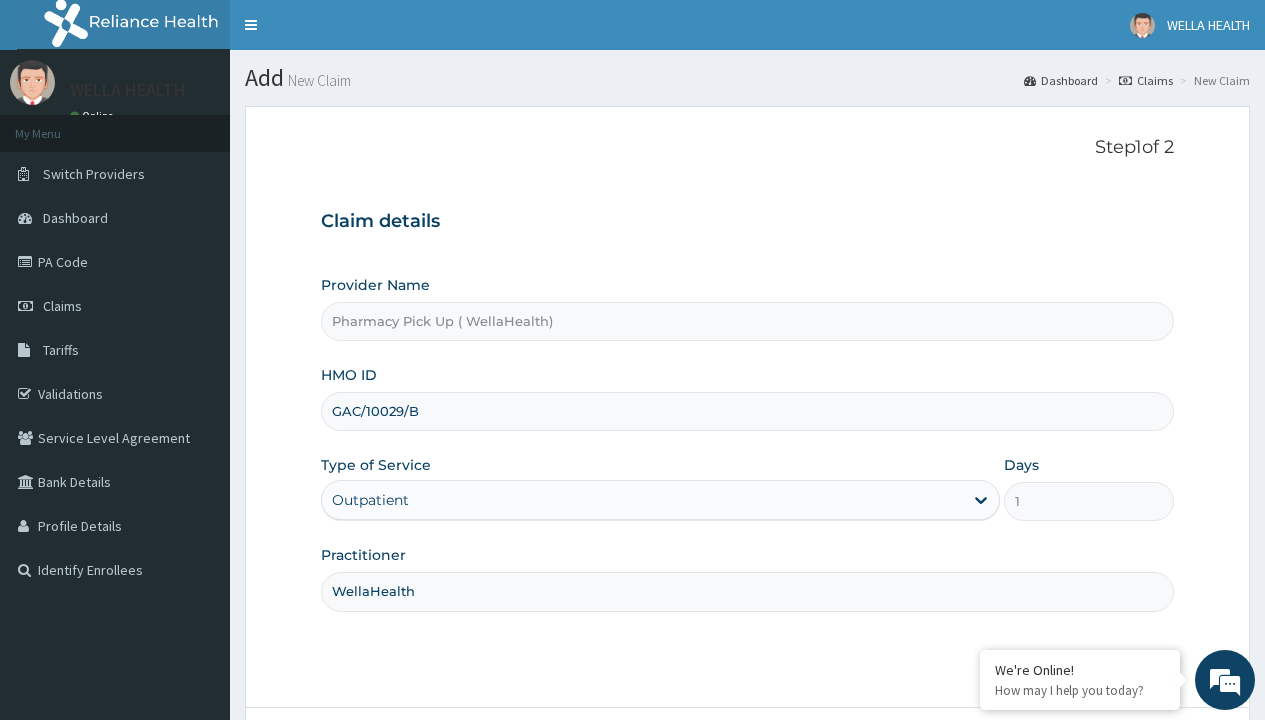 click on "Next" at bounding box center [1123, 764] 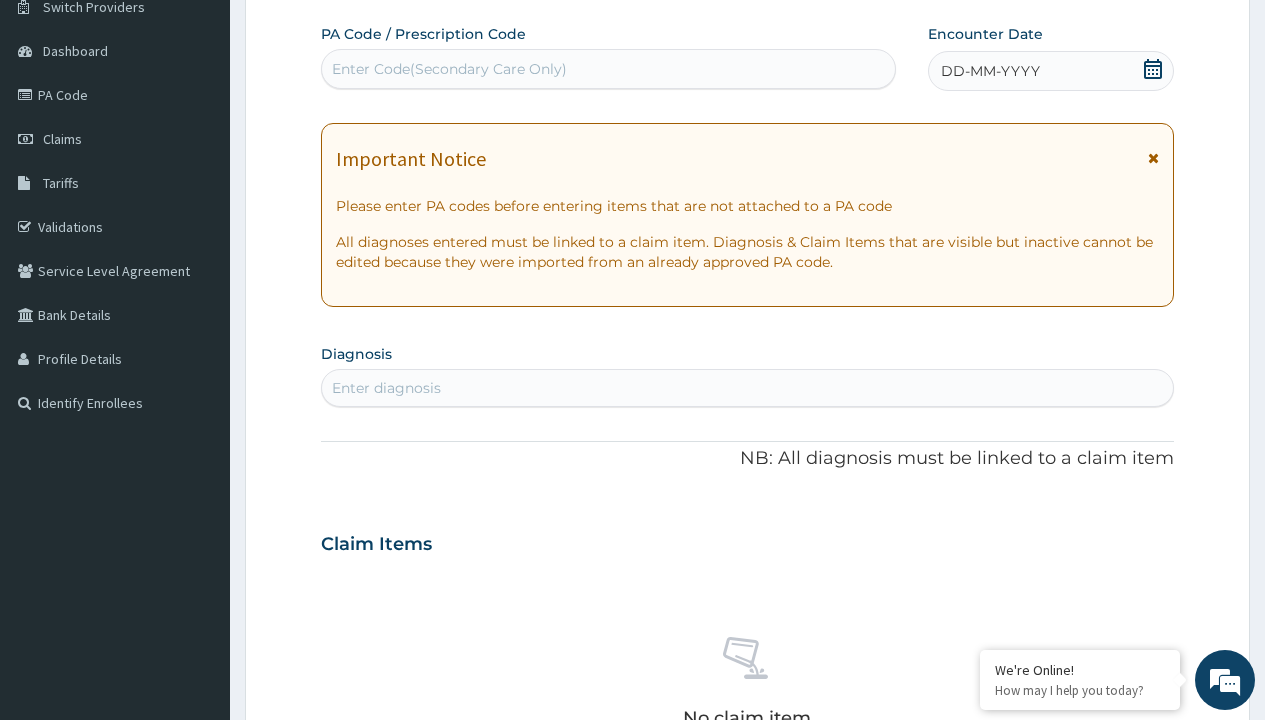 click on "DD-MM-YYYY" at bounding box center [990, 71] 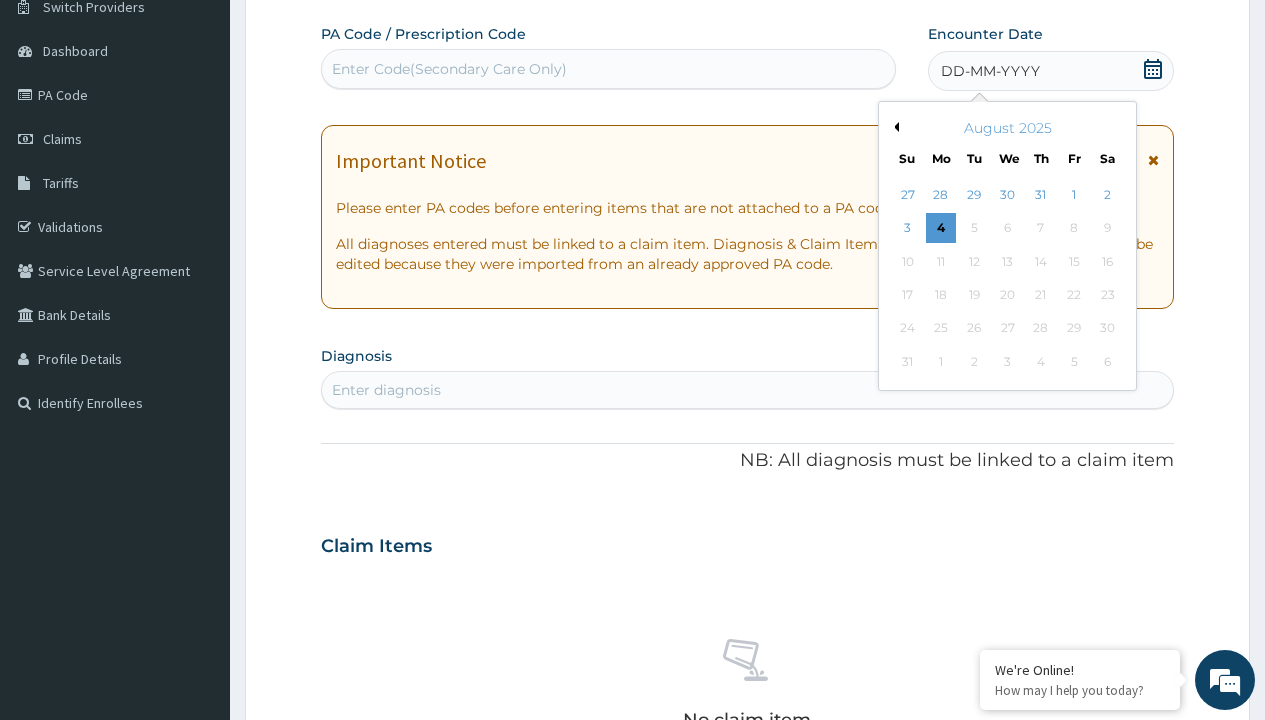 click on "Previous Month" at bounding box center [894, 127] 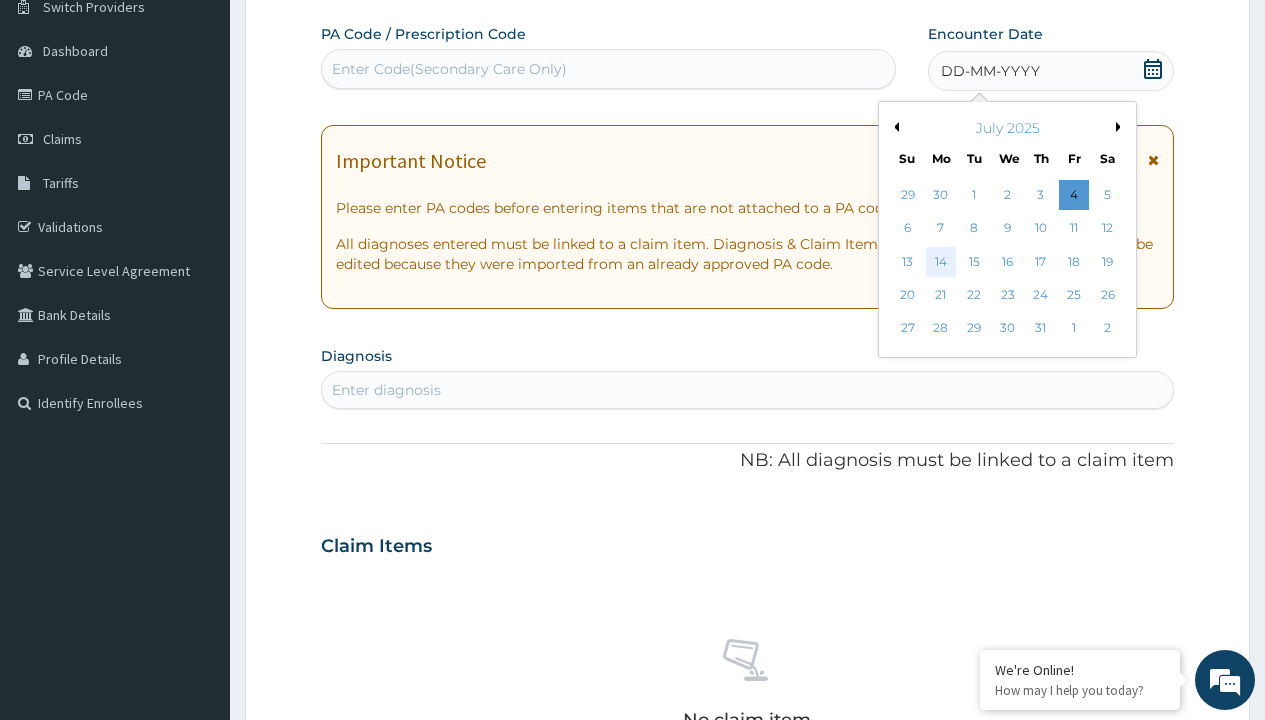 click on "14" at bounding box center (941, 262) 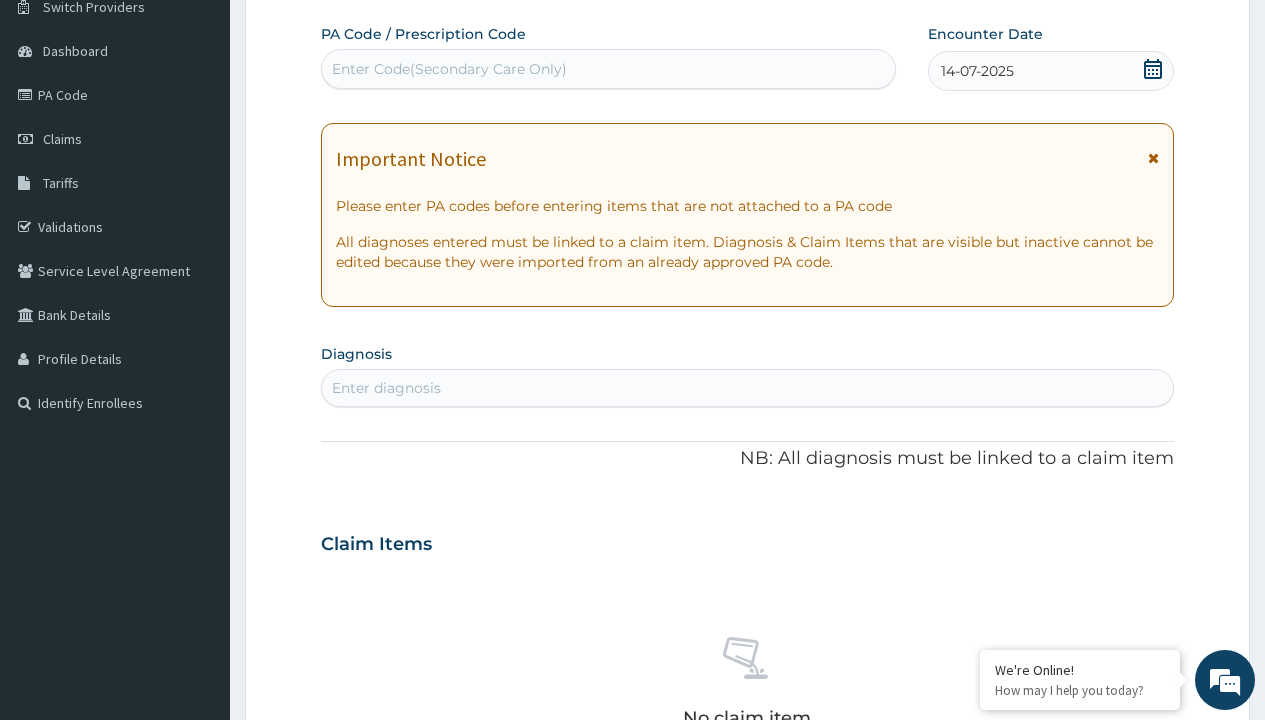 click on "Enter diagnosis" at bounding box center [386, 388] 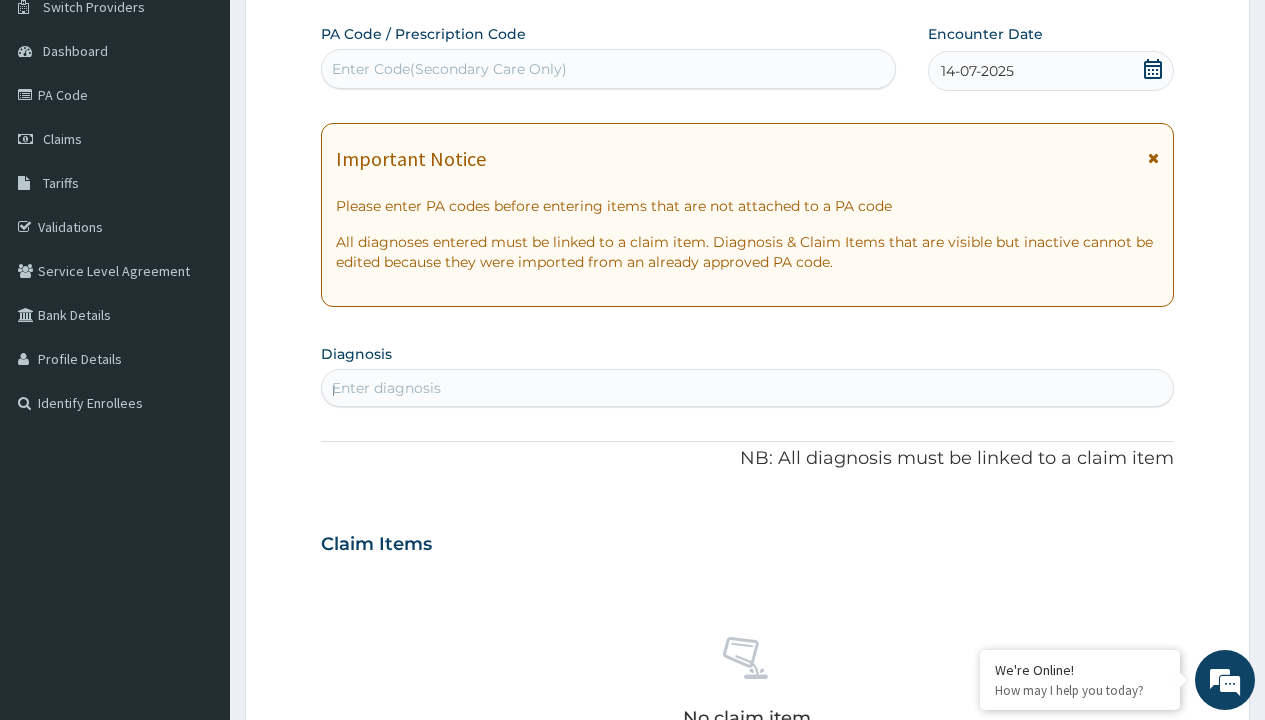 scroll, scrollTop: 0, scrollLeft: 0, axis: both 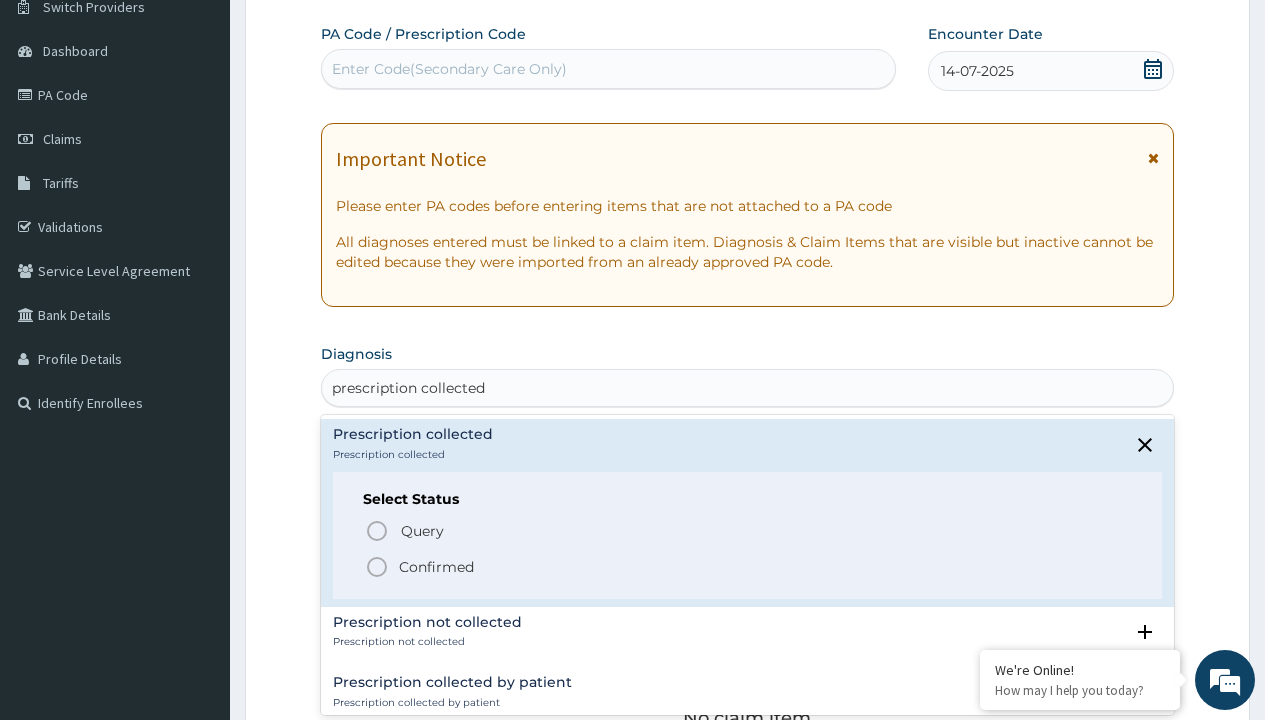 click on "Confirmed" at bounding box center [436, 567] 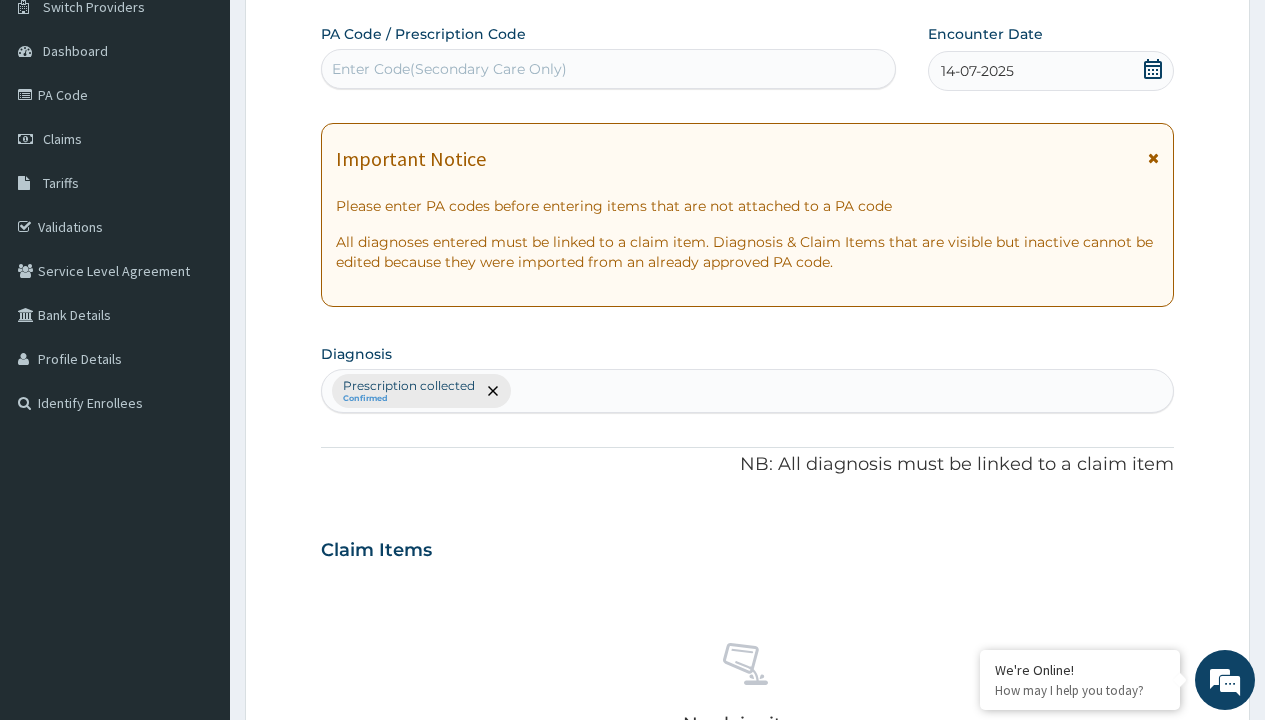click on "Select Type" at bounding box center [372, 893] 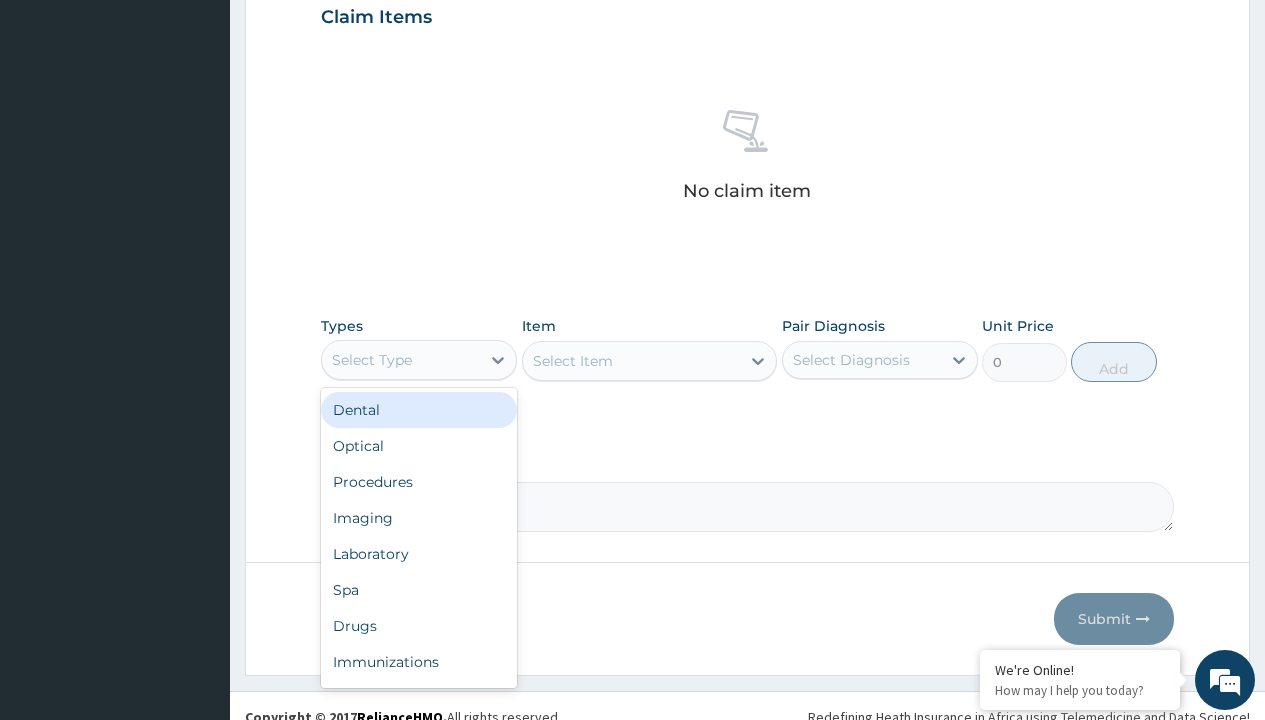 type on "procedures" 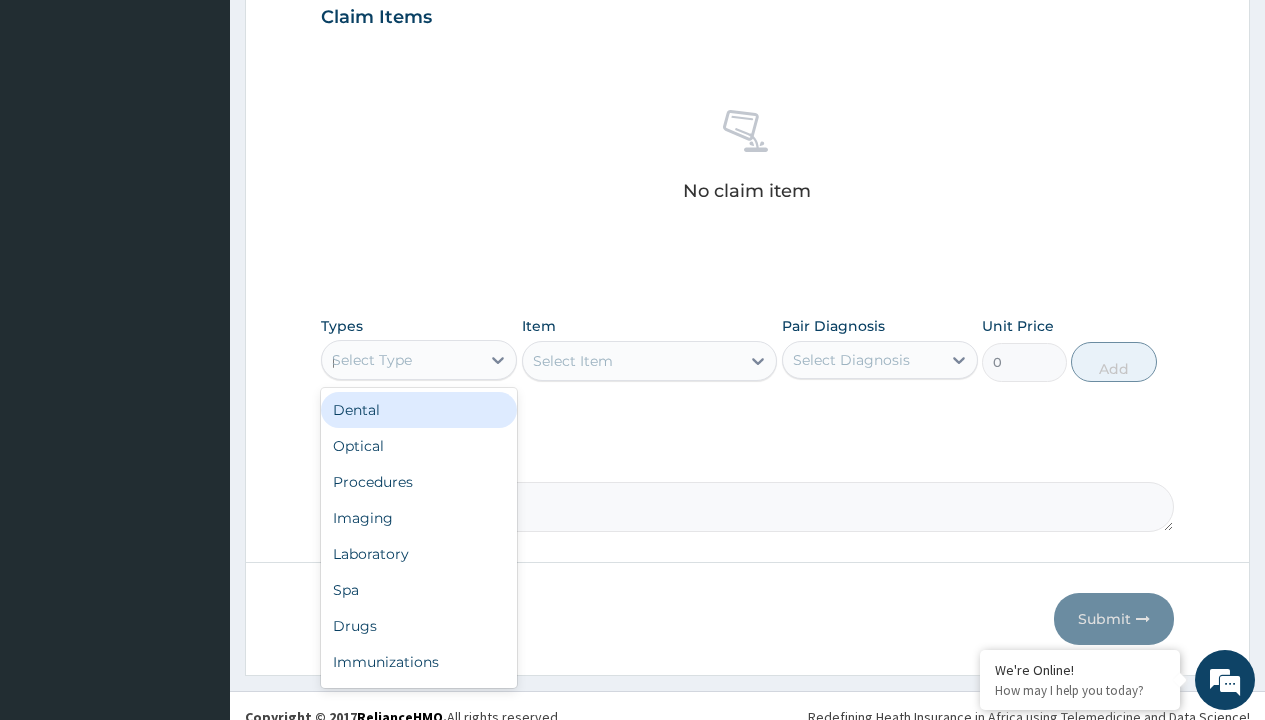 scroll, scrollTop: 0, scrollLeft: 0, axis: both 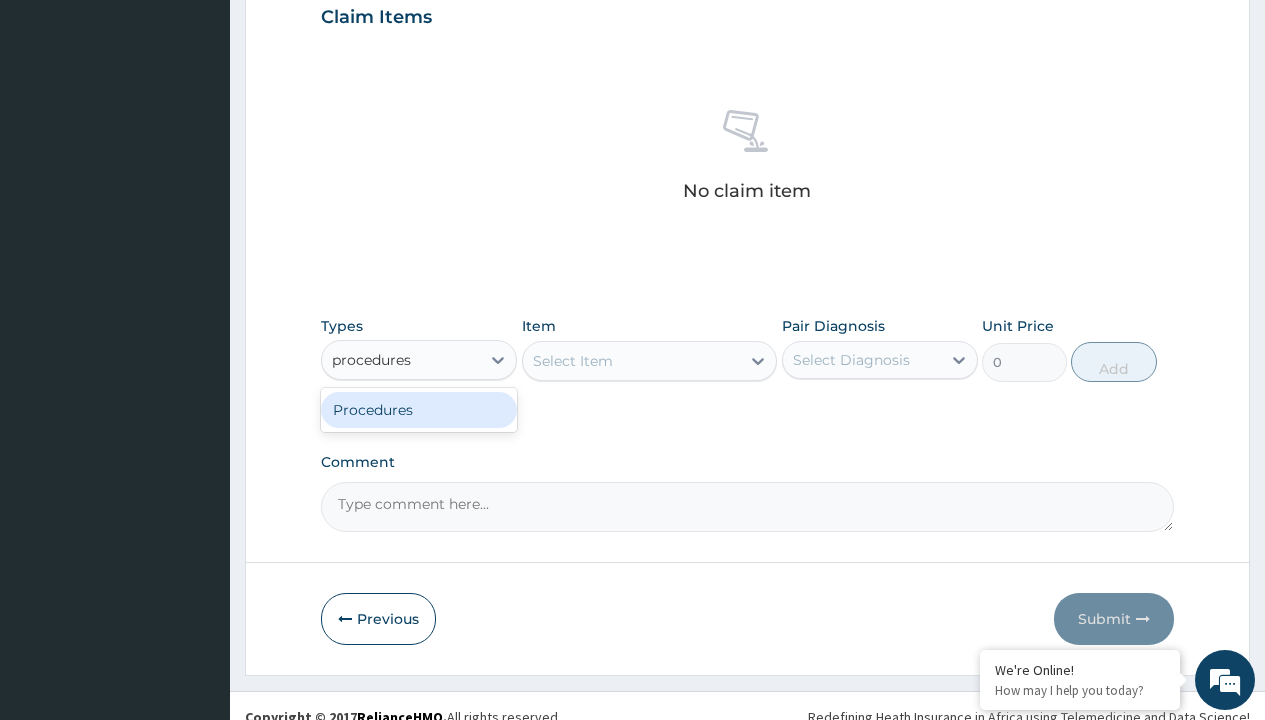 click on "Procedures" at bounding box center [419, 410] 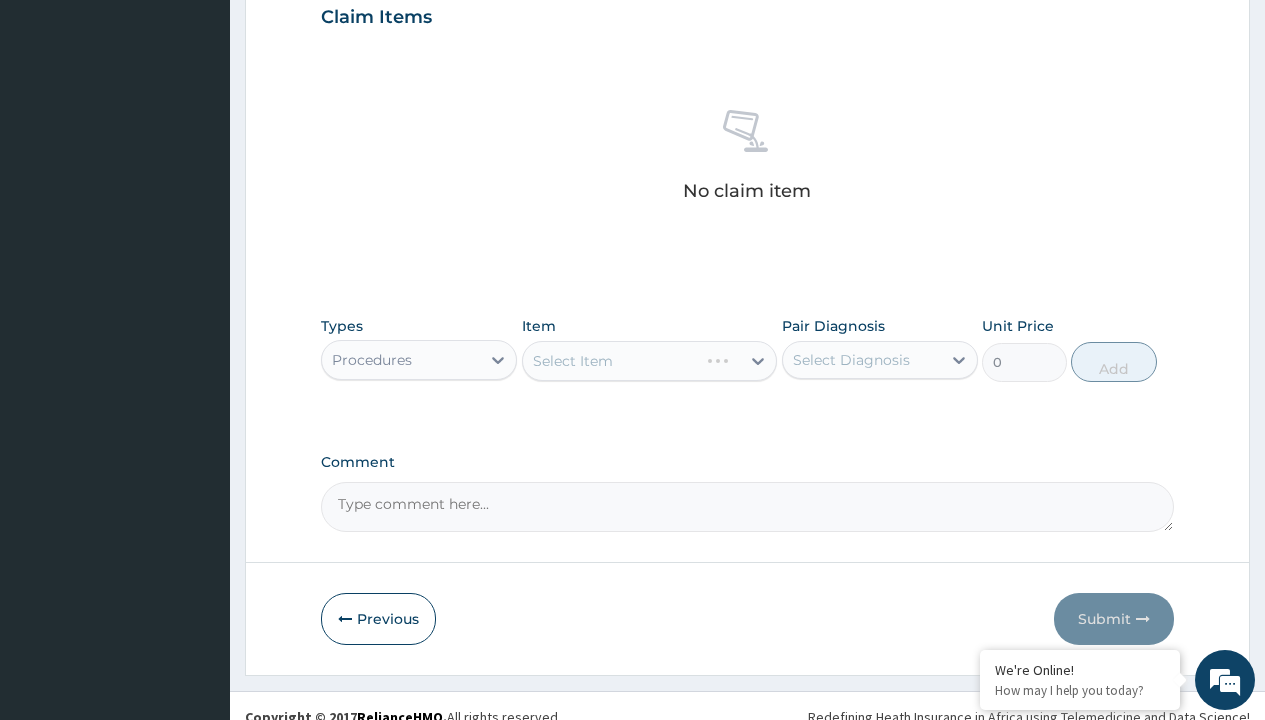 click on "Select Item" at bounding box center [650, 361] 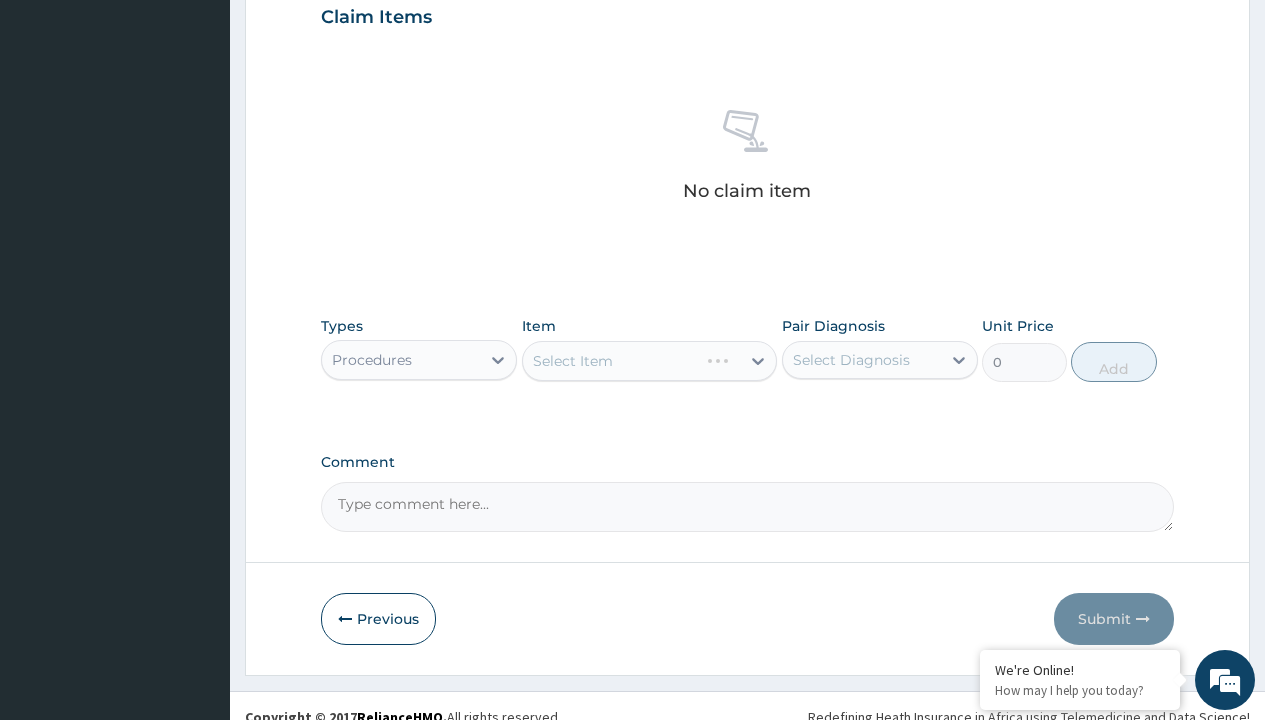 scroll, scrollTop: 0, scrollLeft: 0, axis: both 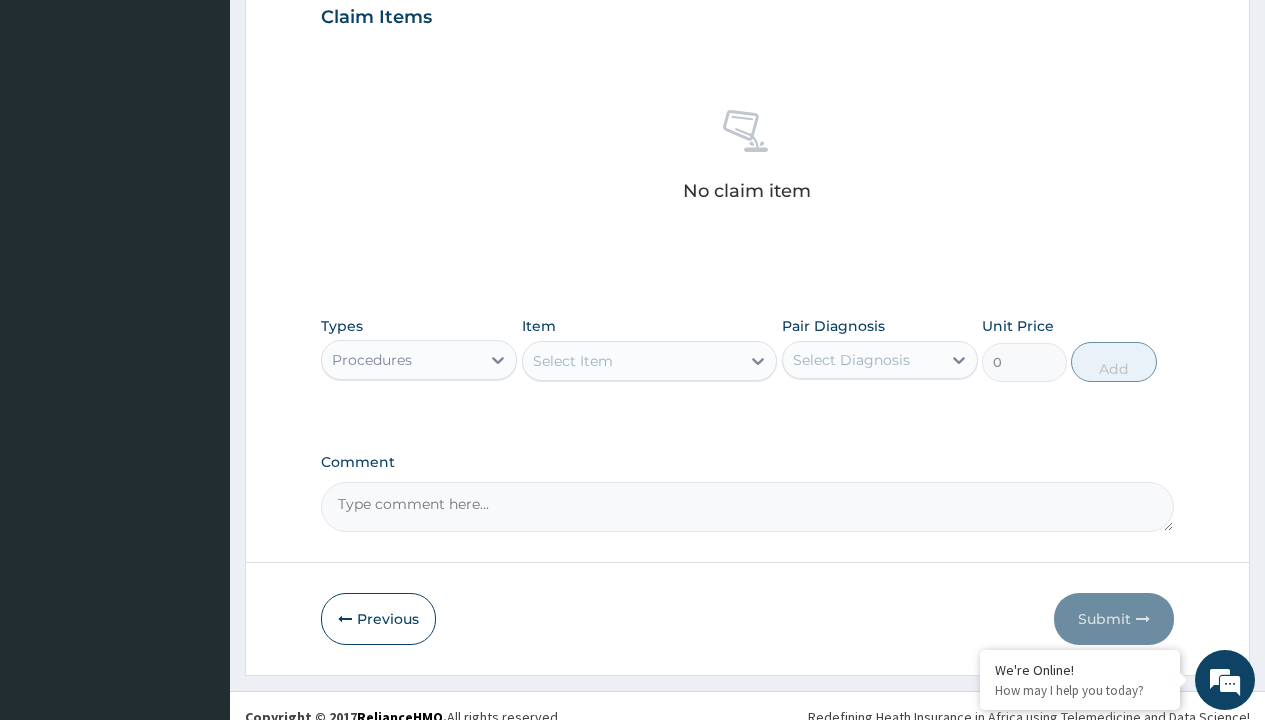 type on "service fee" 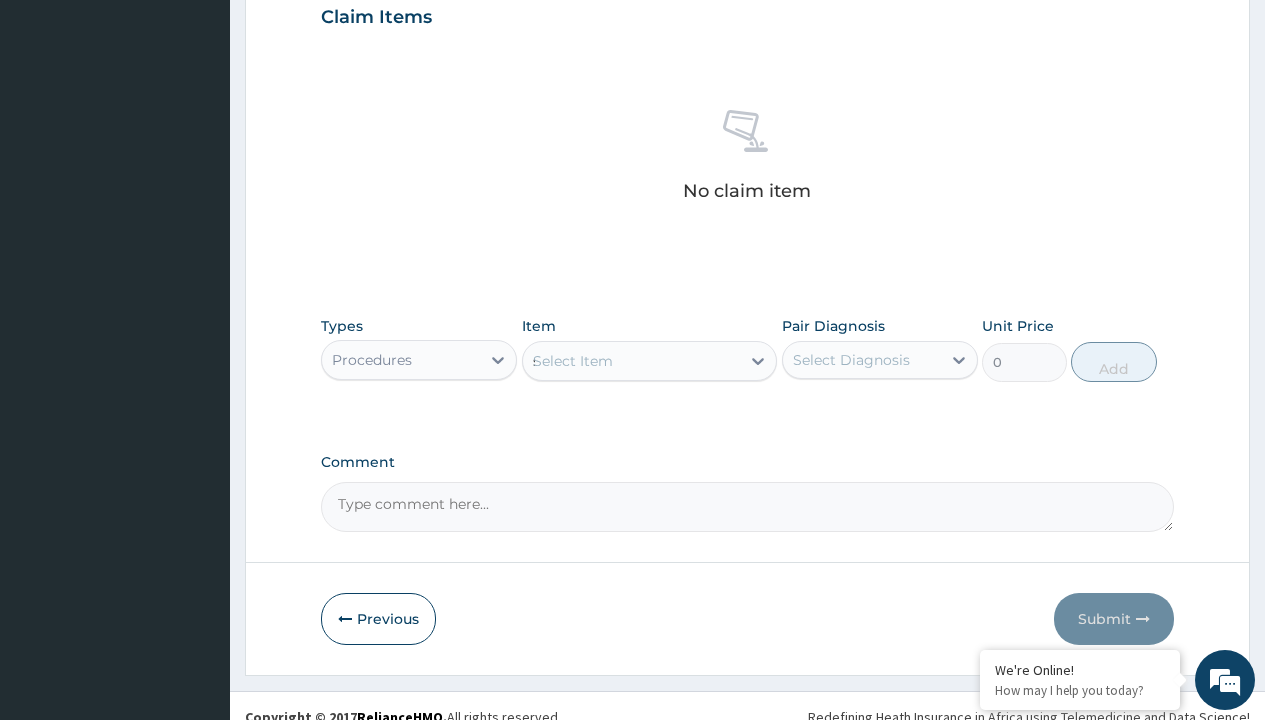 scroll, scrollTop: 0, scrollLeft: 0, axis: both 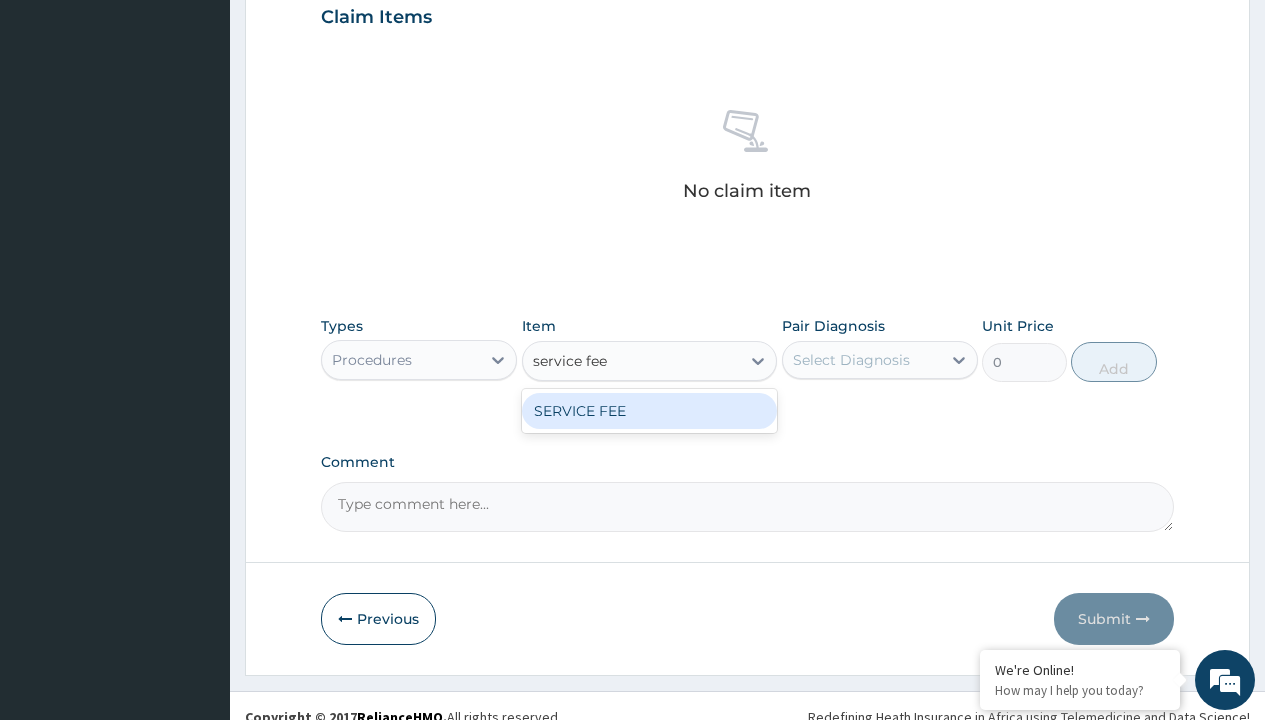 click on "SERVICE FEE" at bounding box center [650, 411] 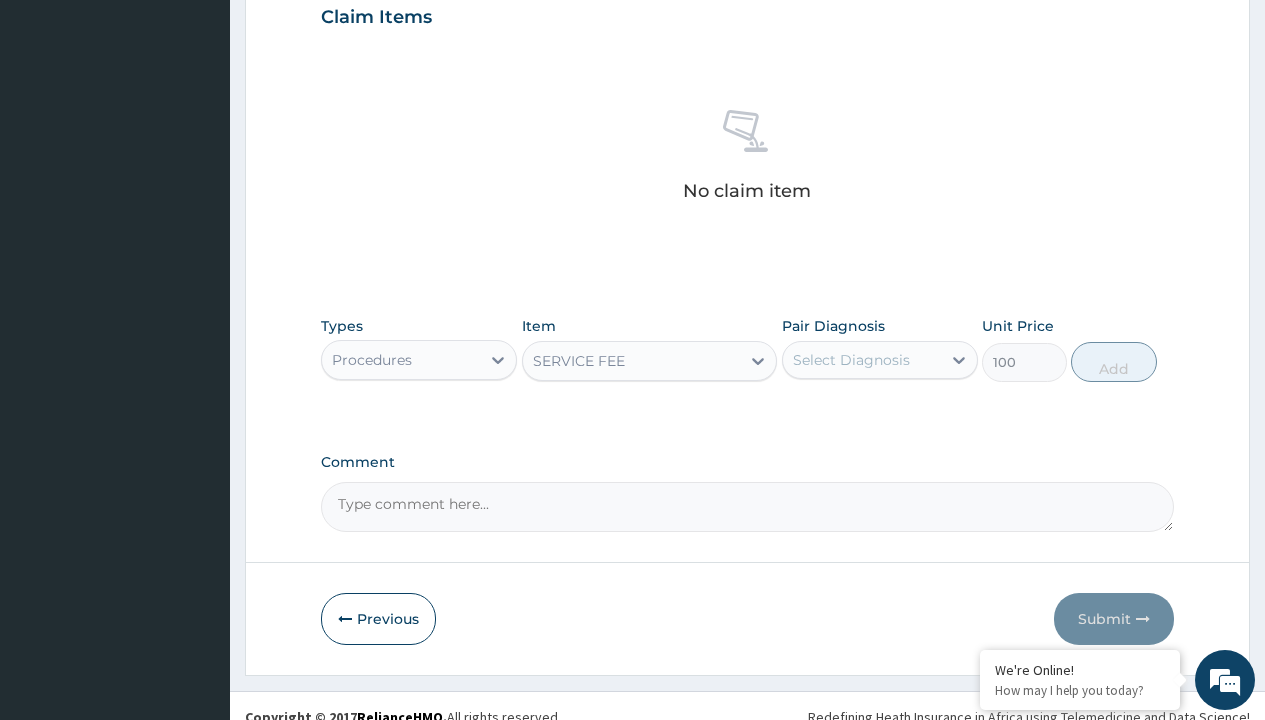 click on "Prescription collected" at bounding box center [409, -147] 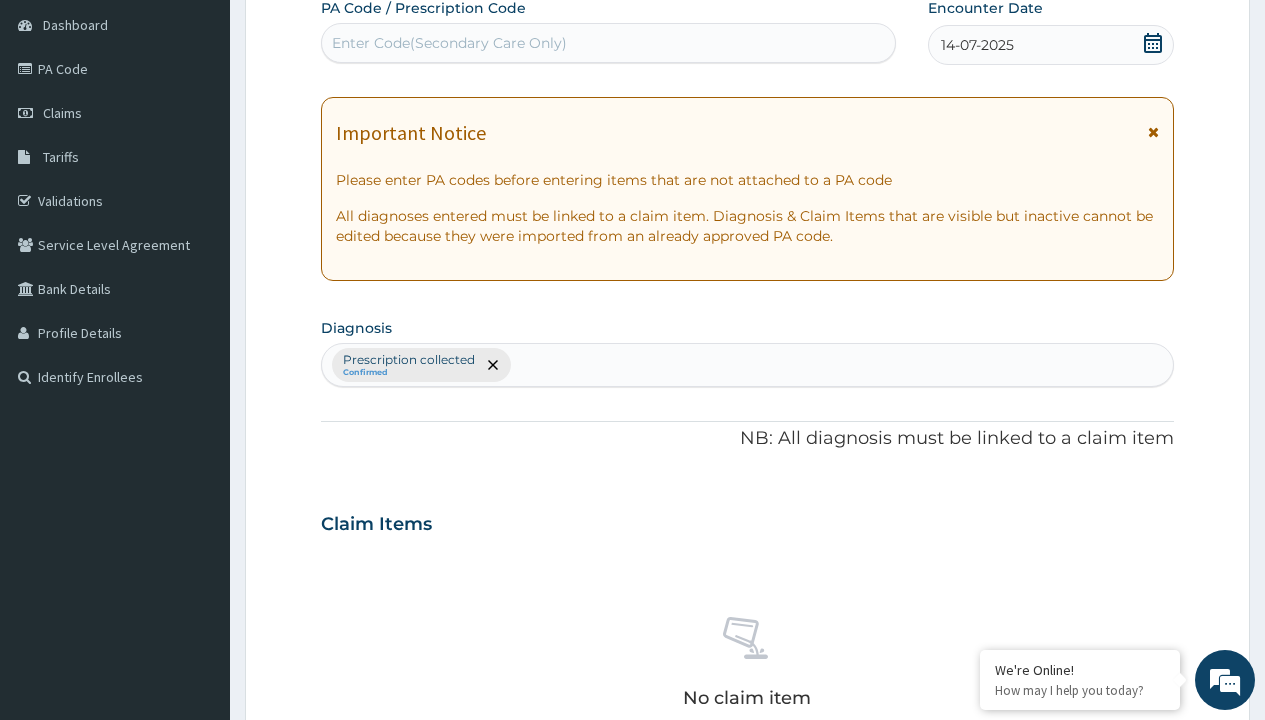 type on "prescription collected" 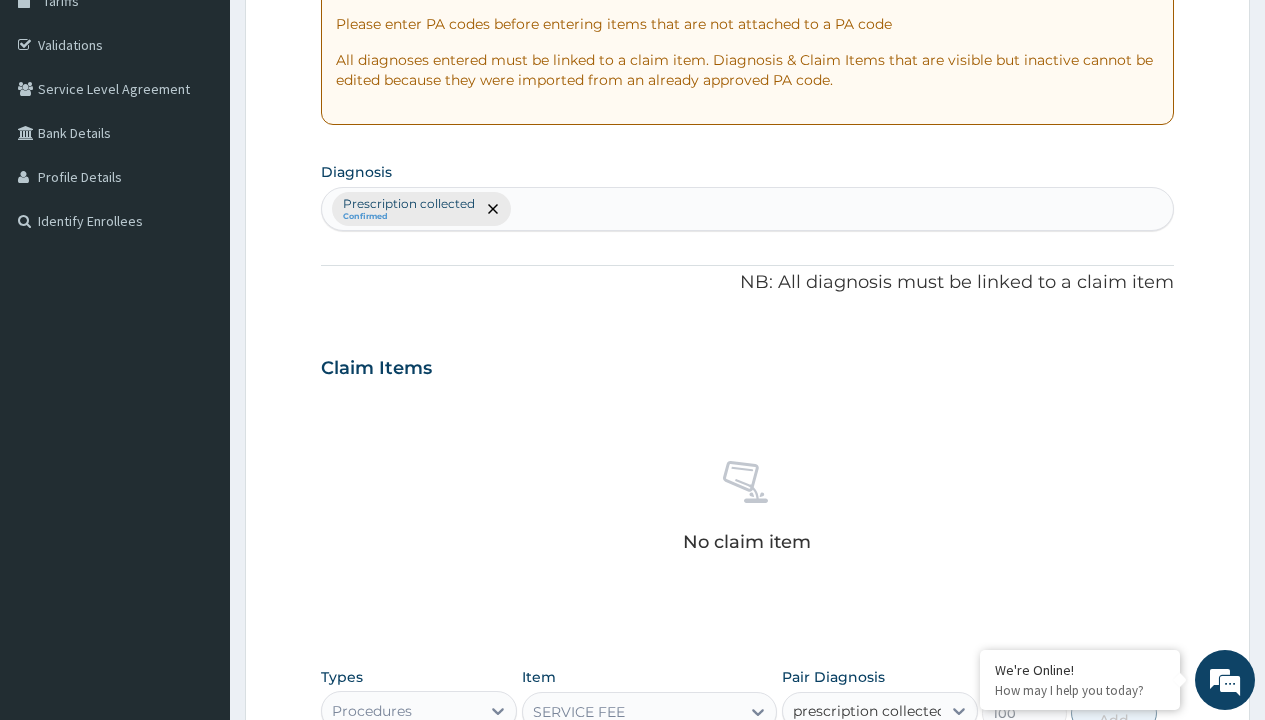 scroll, scrollTop: 0, scrollLeft: 0, axis: both 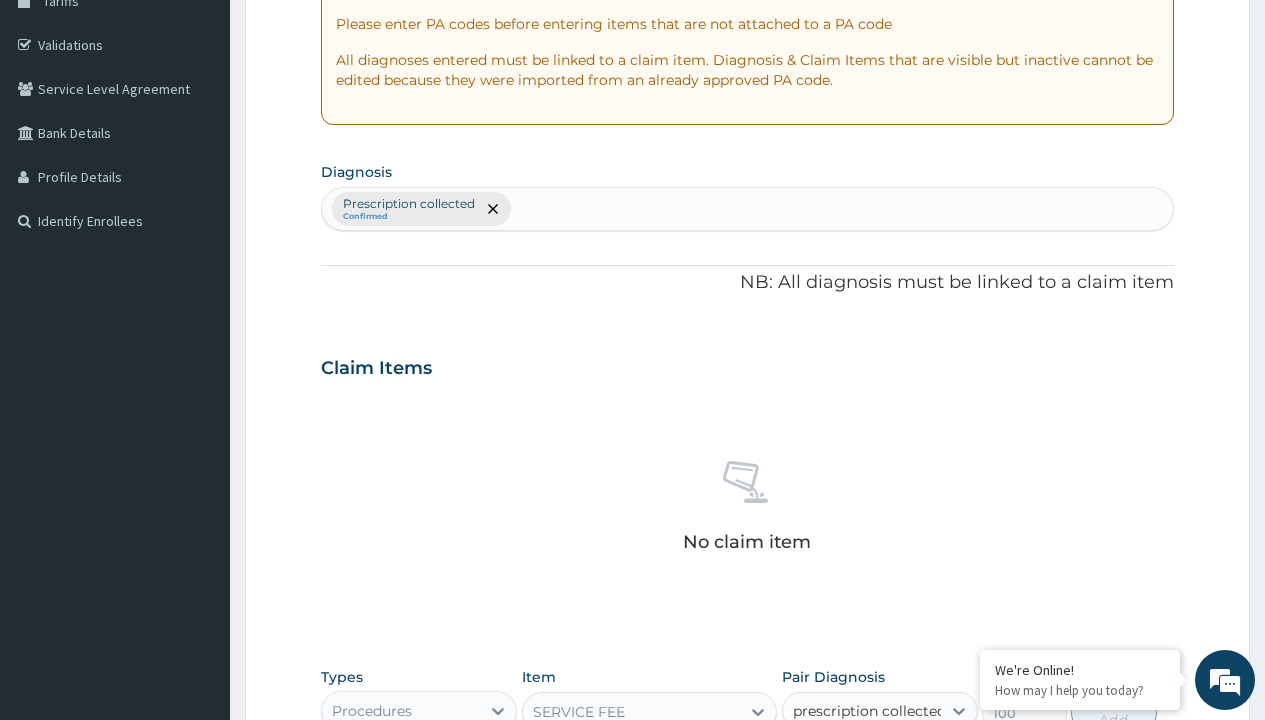 type 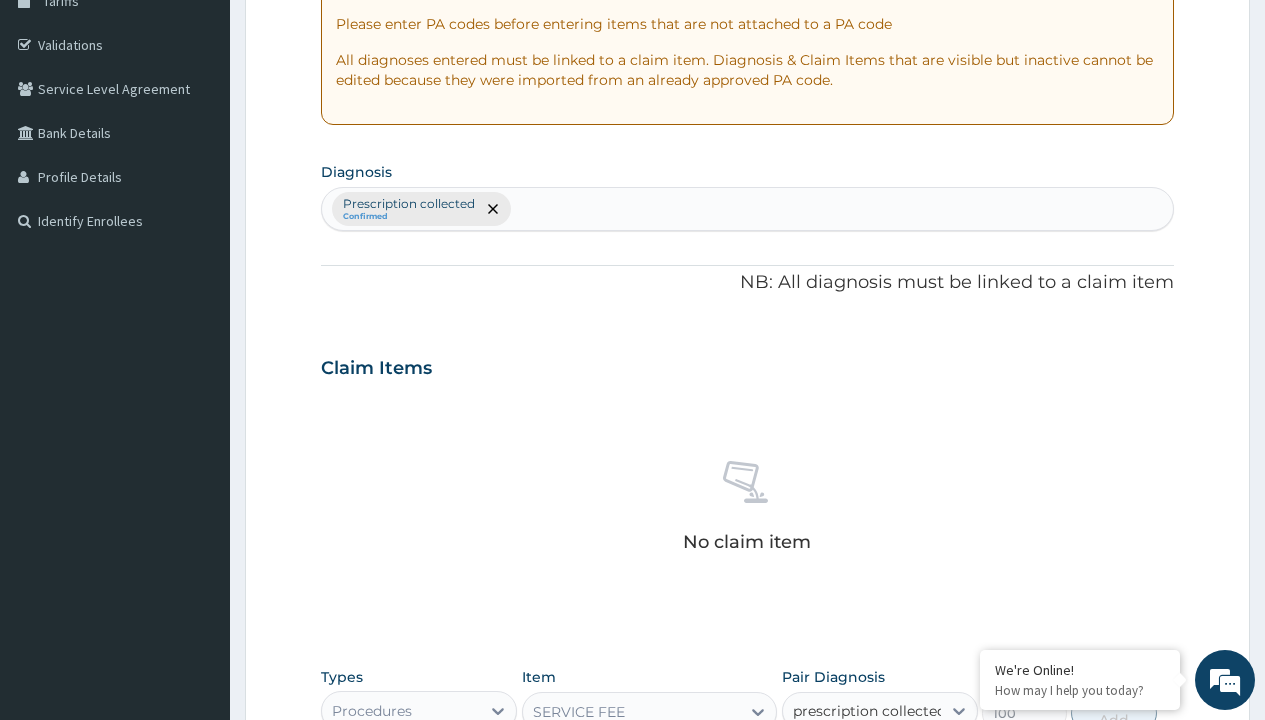 checkbox on "true" 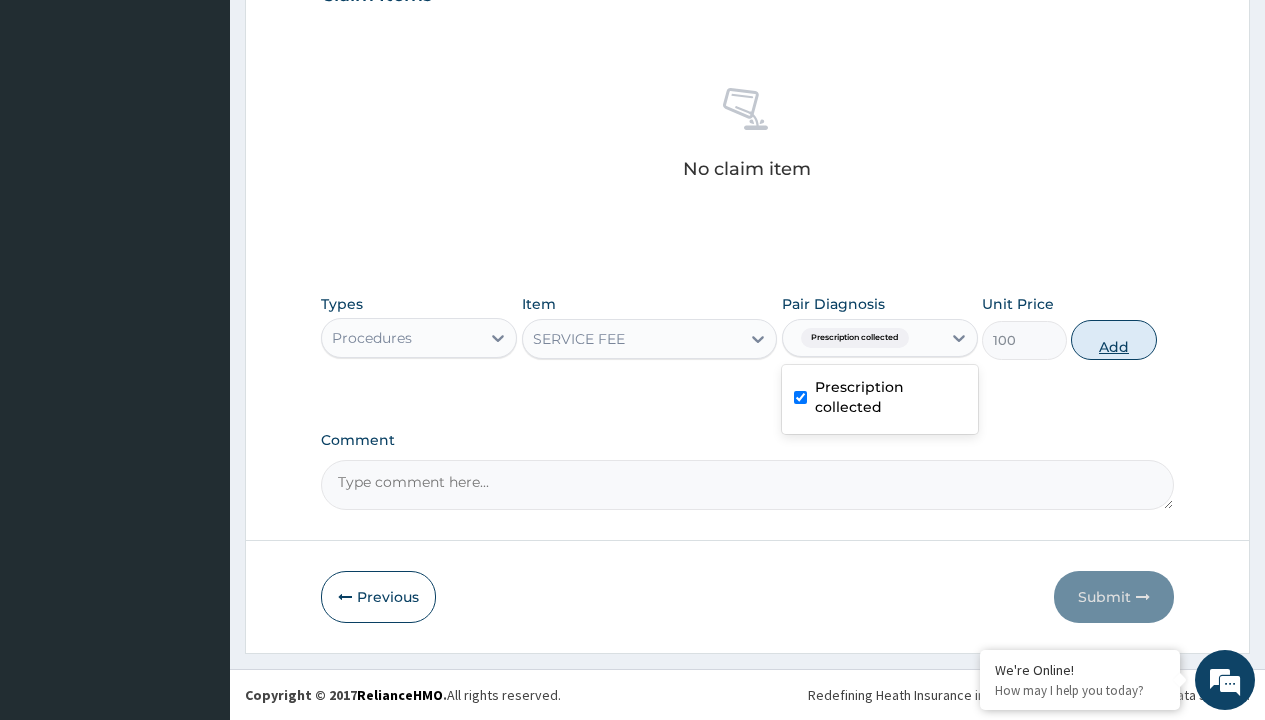 click on "Add" at bounding box center [1113, 340] 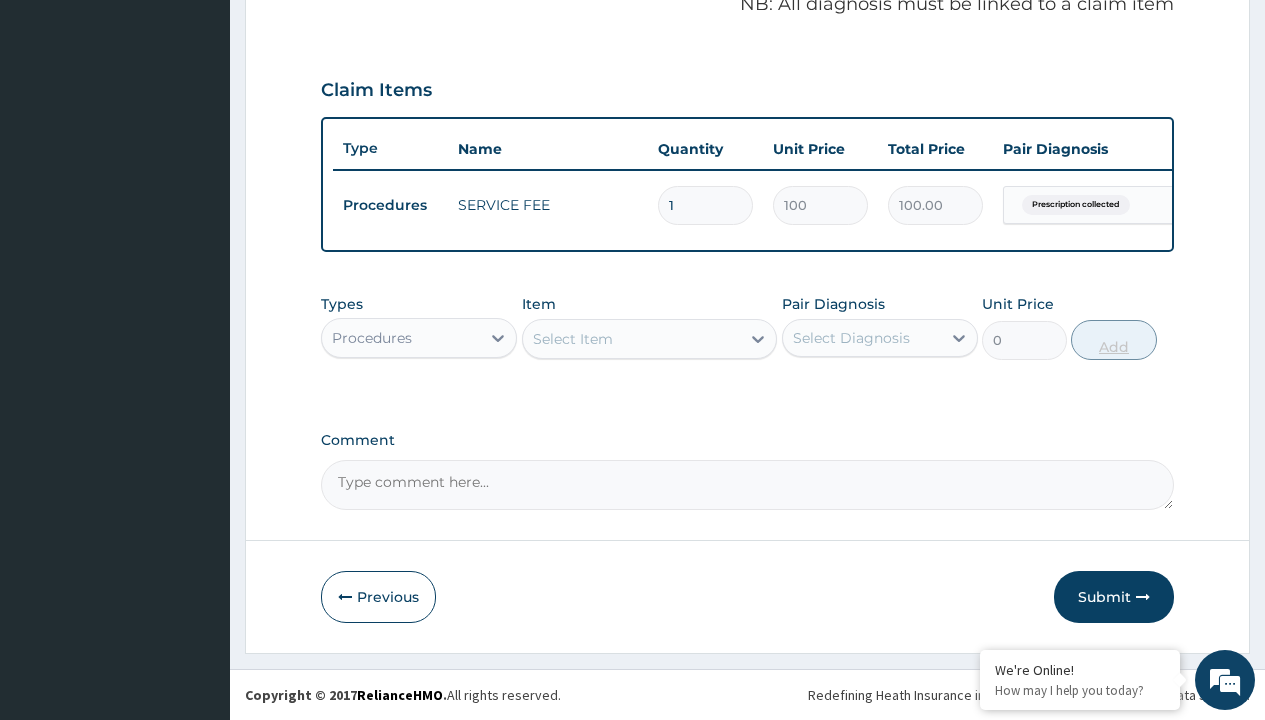 scroll, scrollTop: 642, scrollLeft: 0, axis: vertical 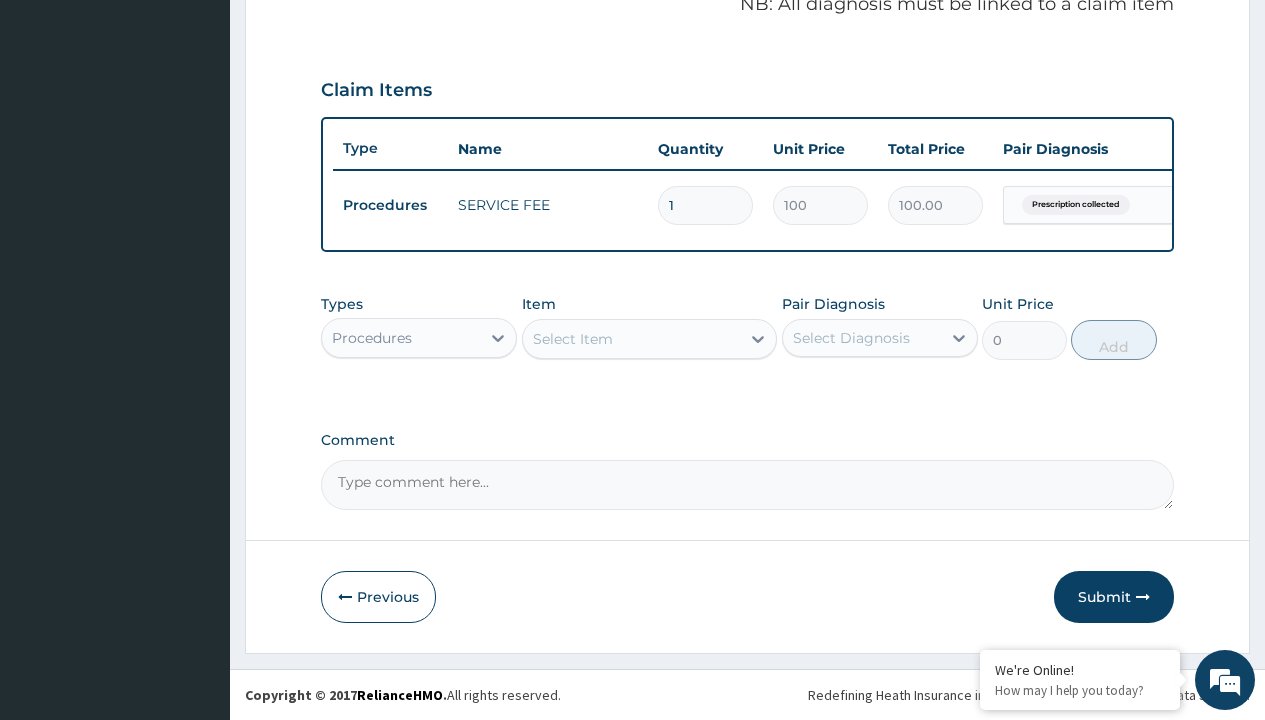 click on "Procedures" at bounding box center (372, 338) 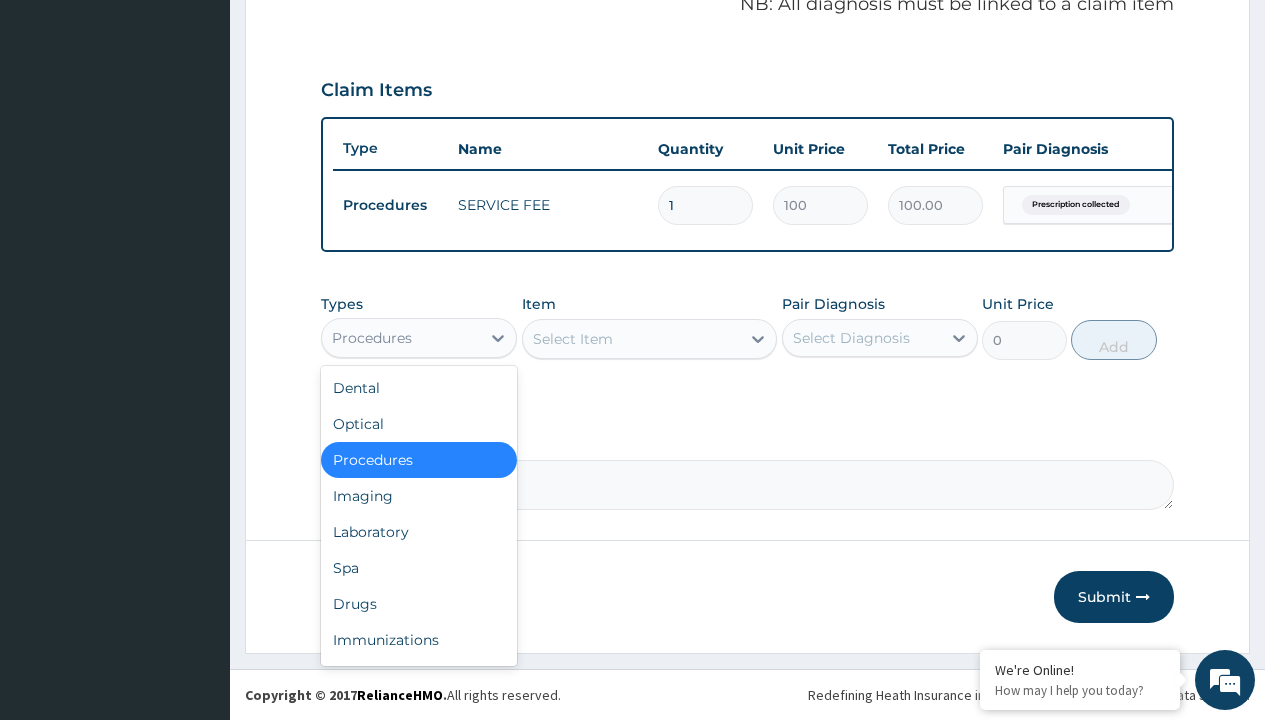 type on "drugs" 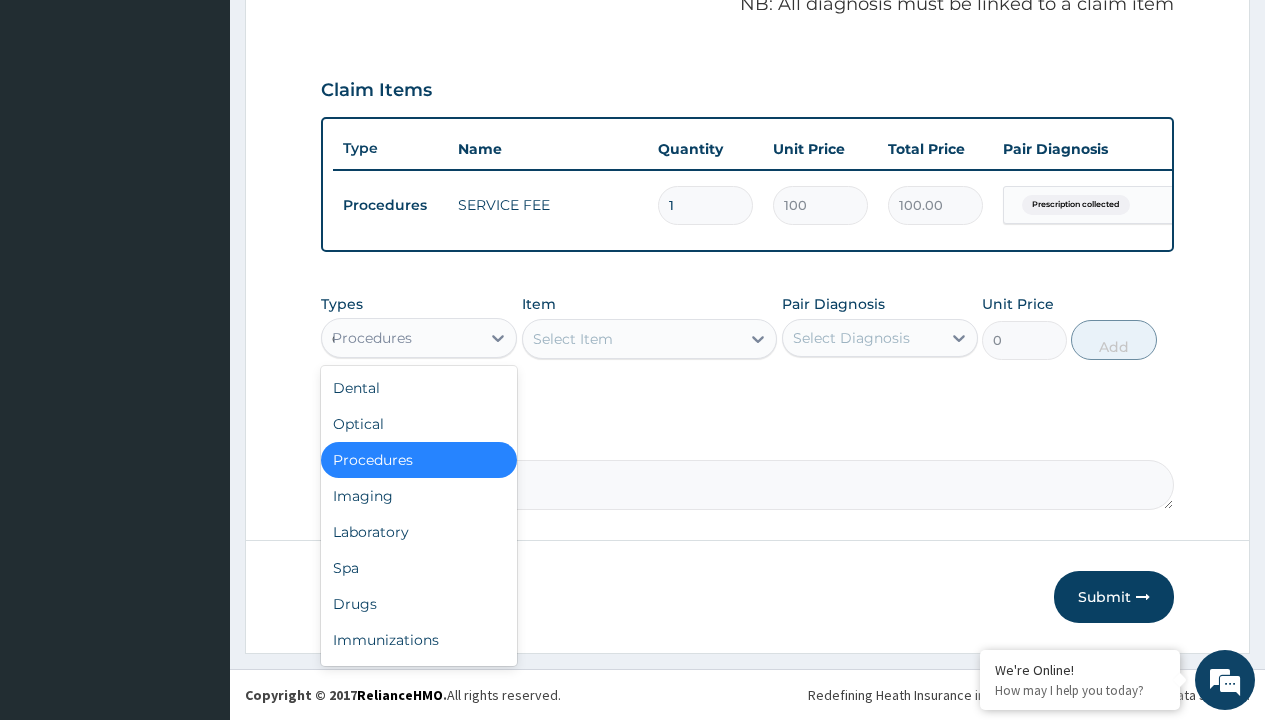 scroll, scrollTop: 0, scrollLeft: 0, axis: both 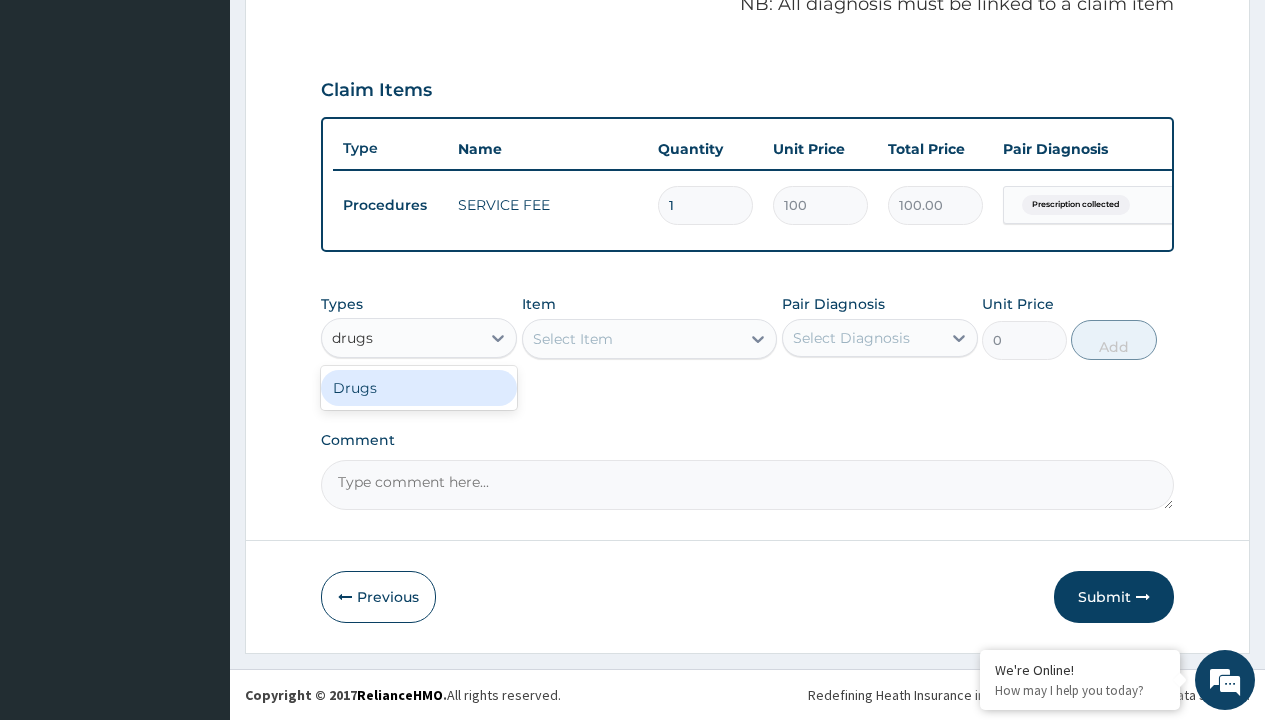 click on "Drugs" at bounding box center [419, 388] 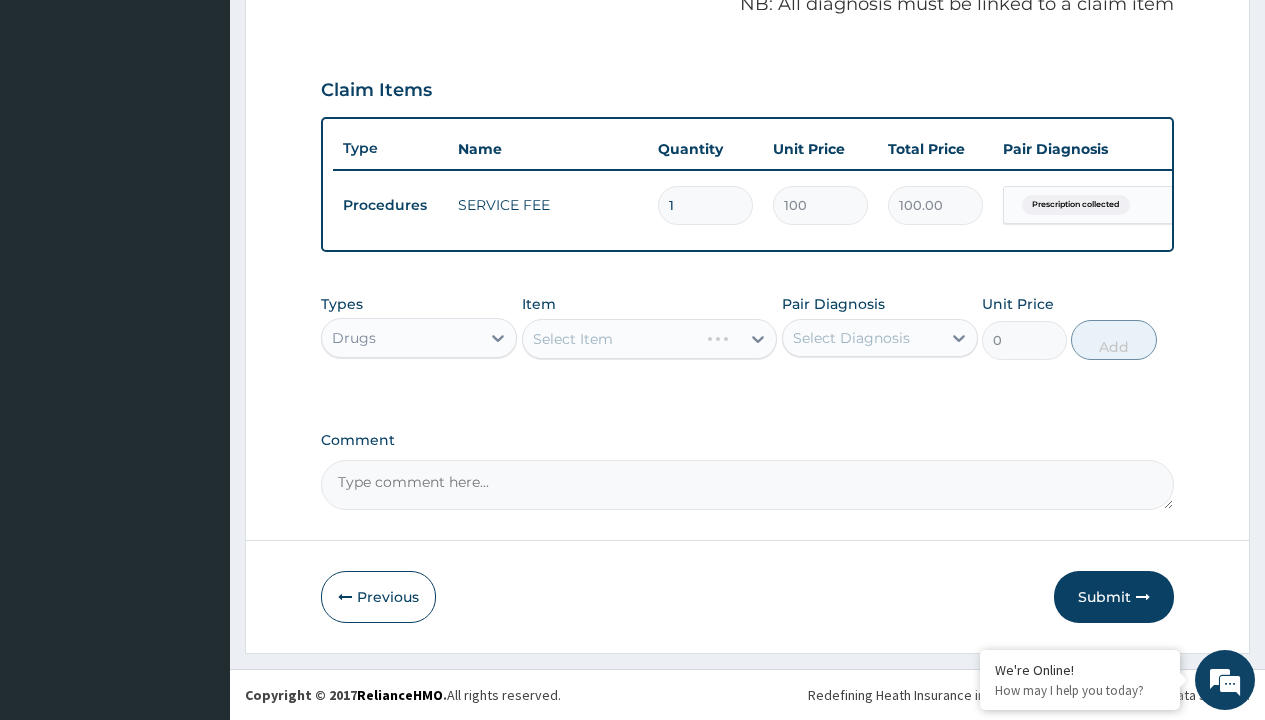 click on "Select Item" at bounding box center (573, 339) 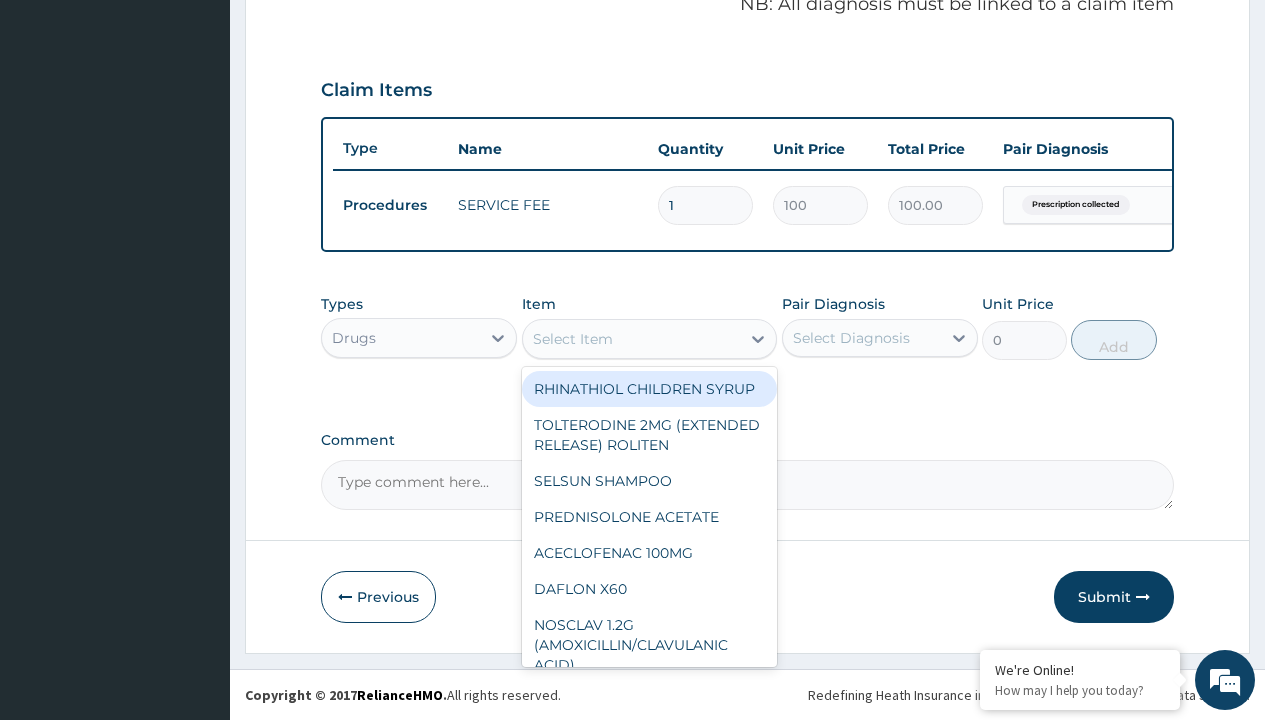 type on "candesartan 8mg x28 (atacand)" 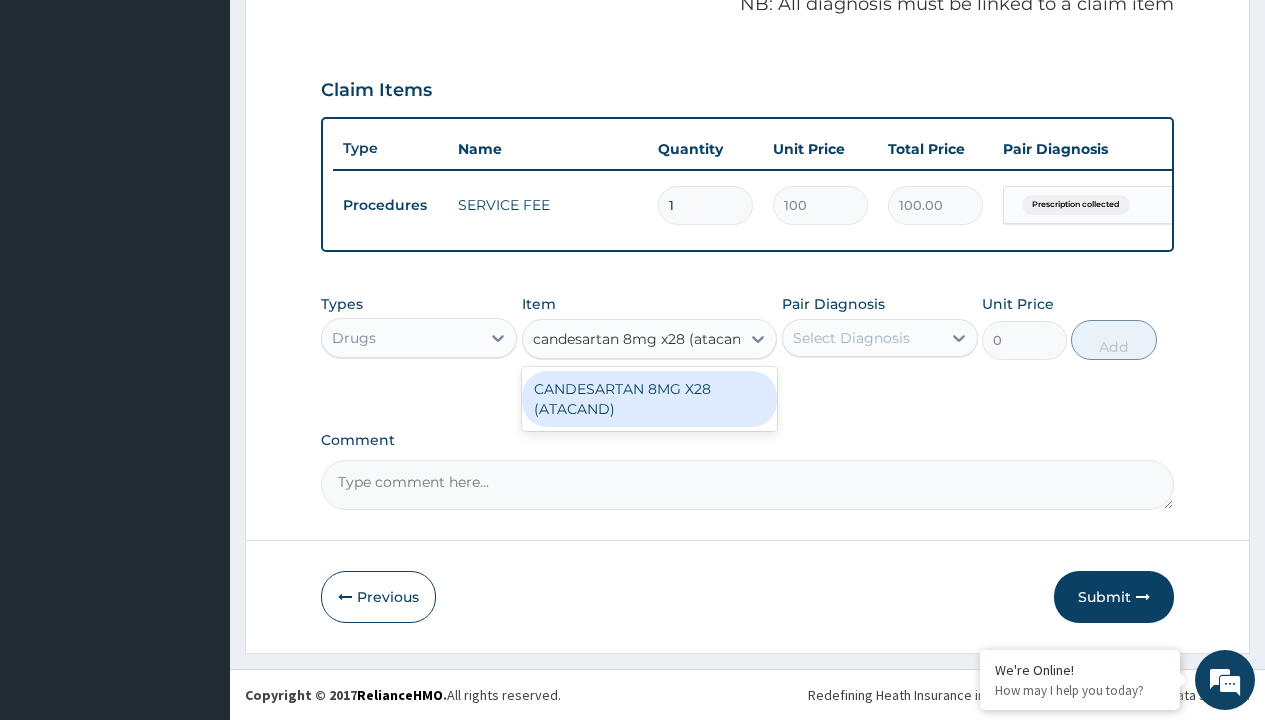 scroll, scrollTop: 0, scrollLeft: 0, axis: both 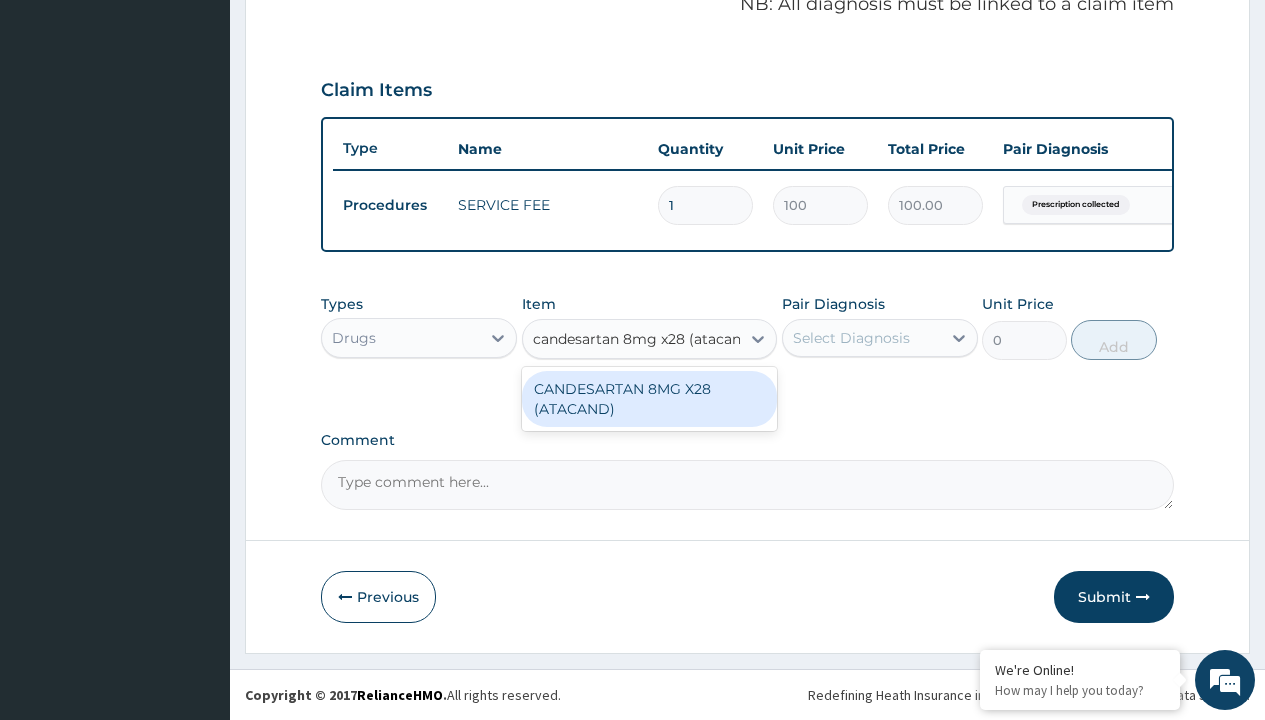 click on "CANDESARTAN 8MG X28 (ATACAND)" at bounding box center (650, 399) 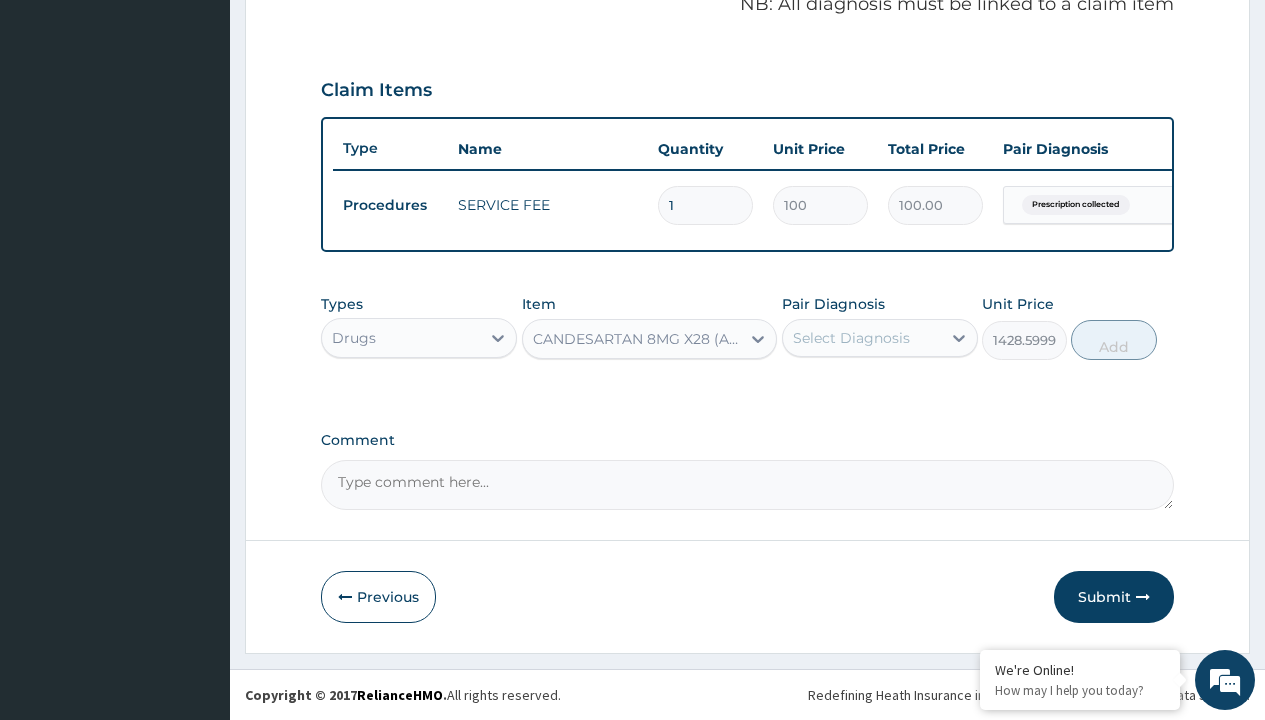 click on "Prescription collected" at bounding box center (409, -74) 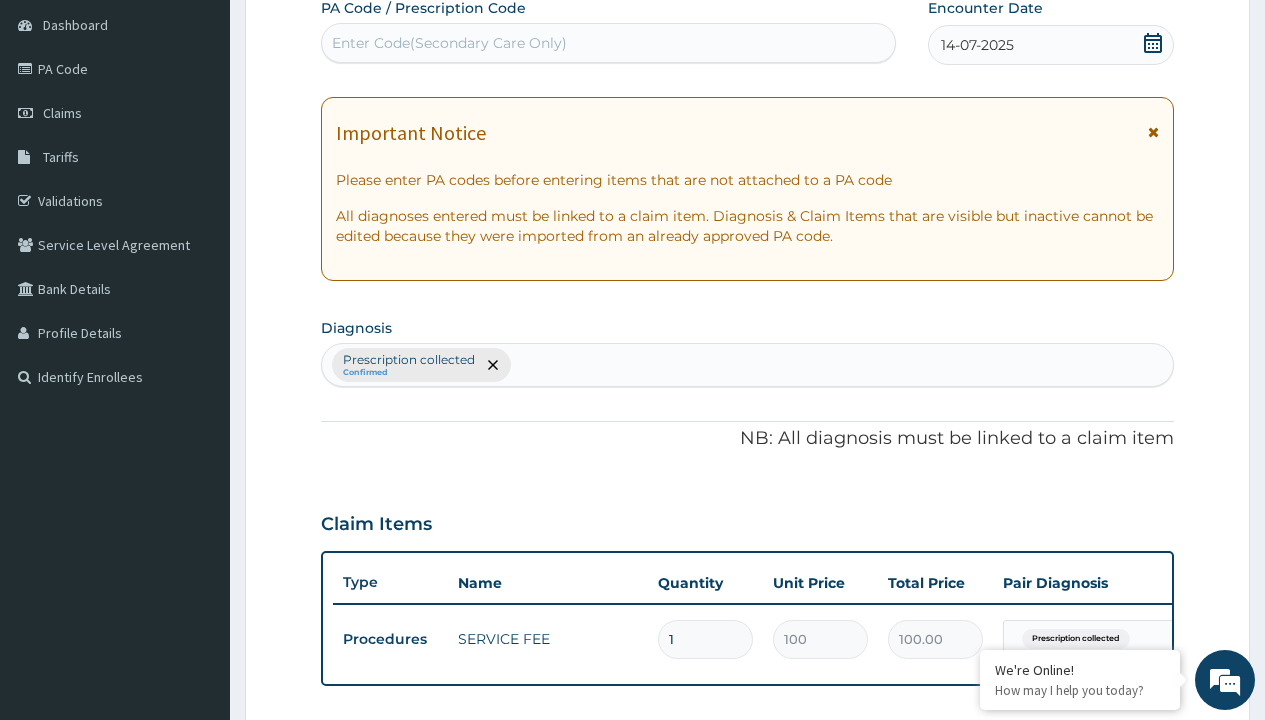 scroll, scrollTop: 269, scrollLeft: 0, axis: vertical 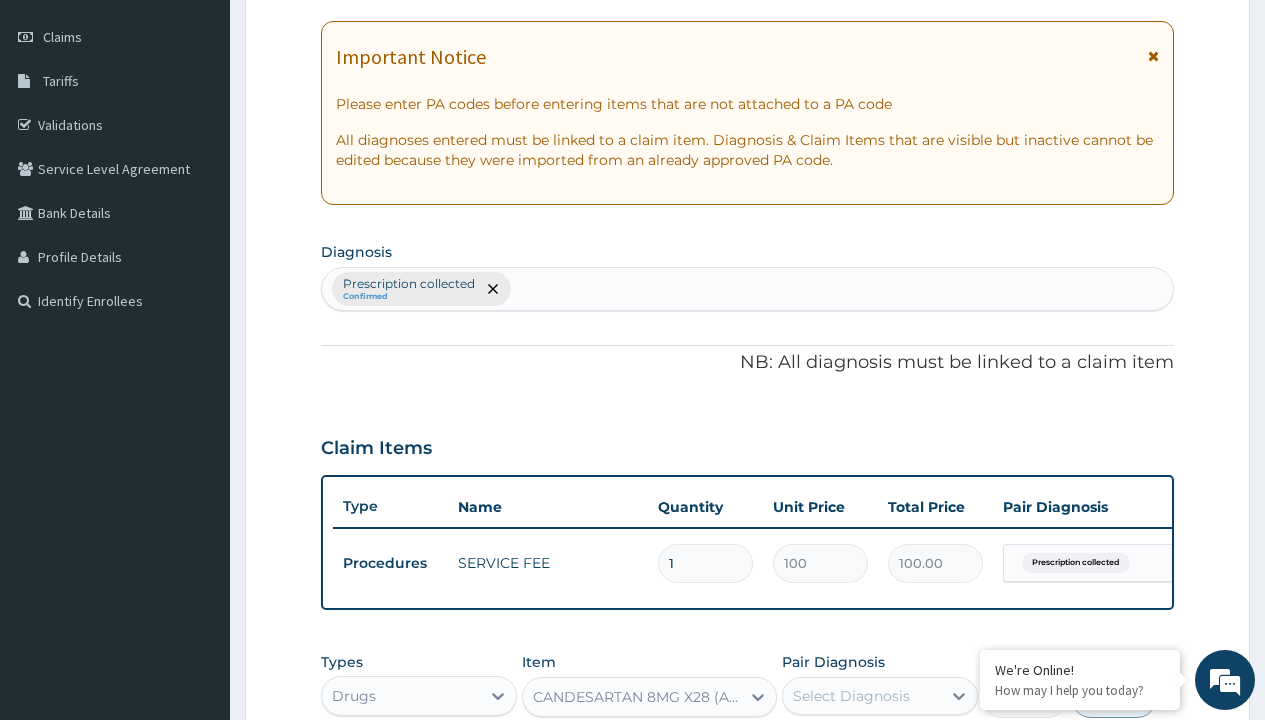 type on "prescription collected" 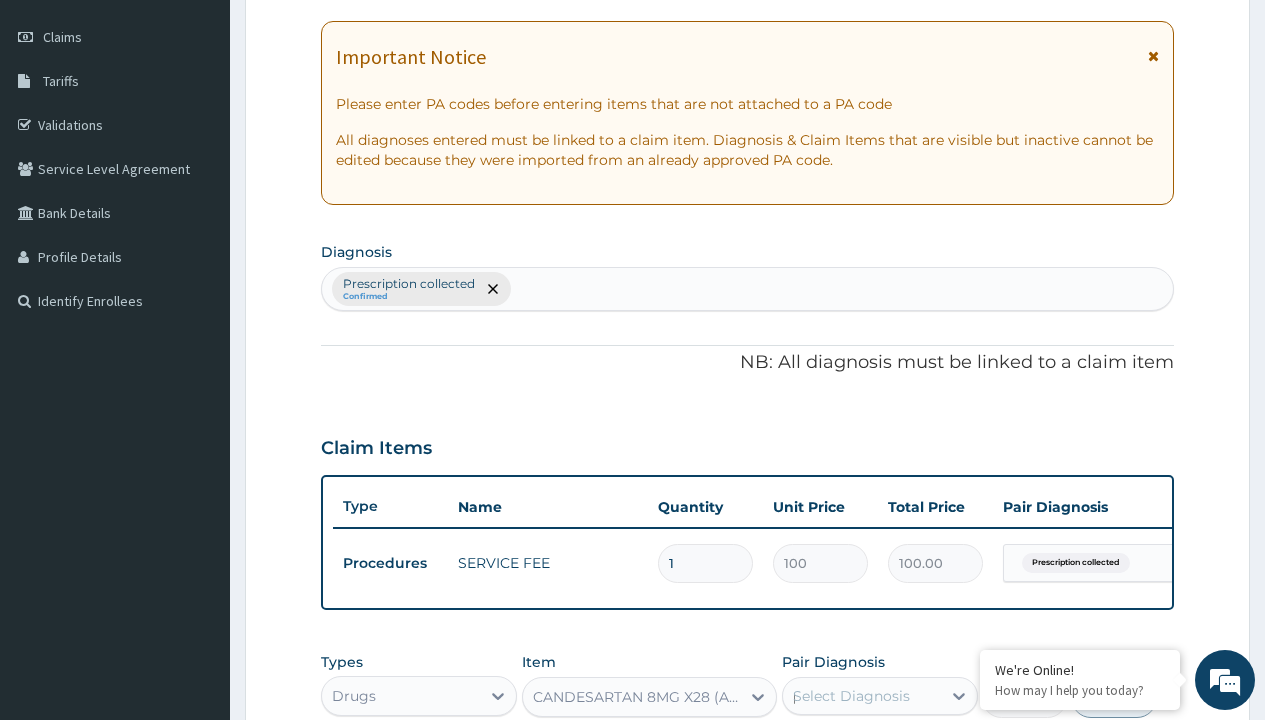 scroll, scrollTop: 0, scrollLeft: 0, axis: both 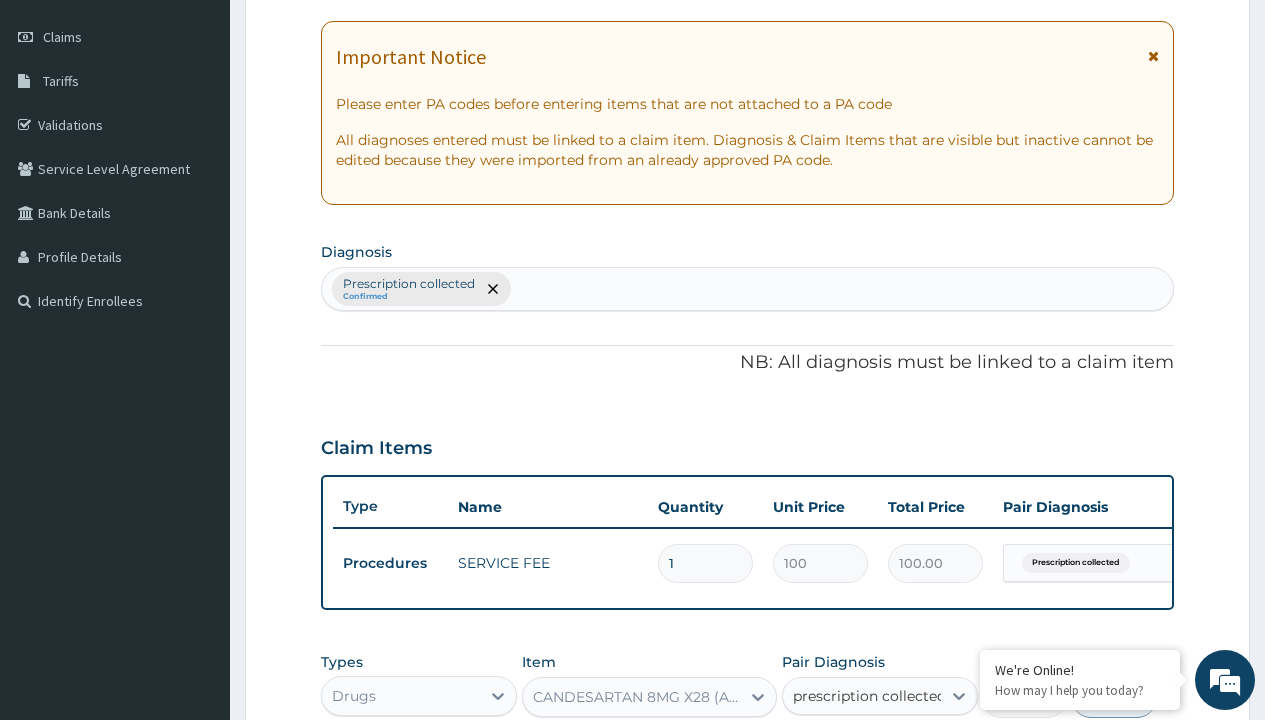 click on "Prescription collected" at bounding box center [890, 755] 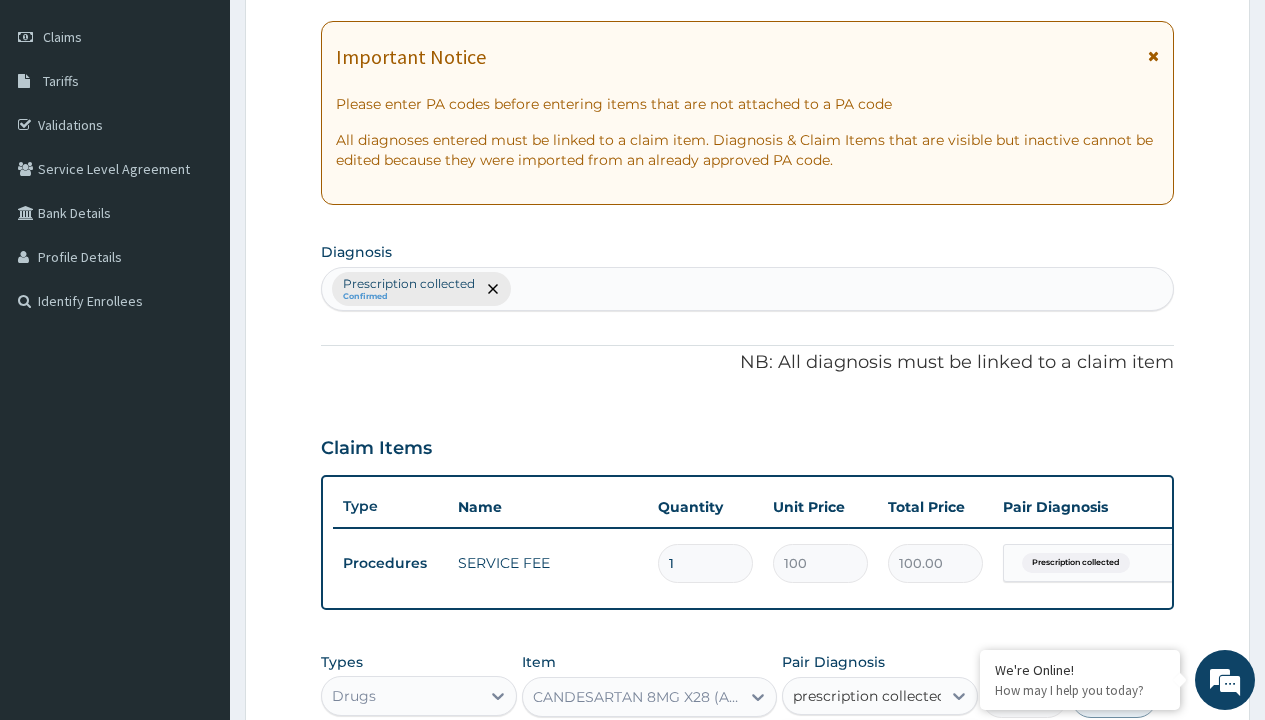type 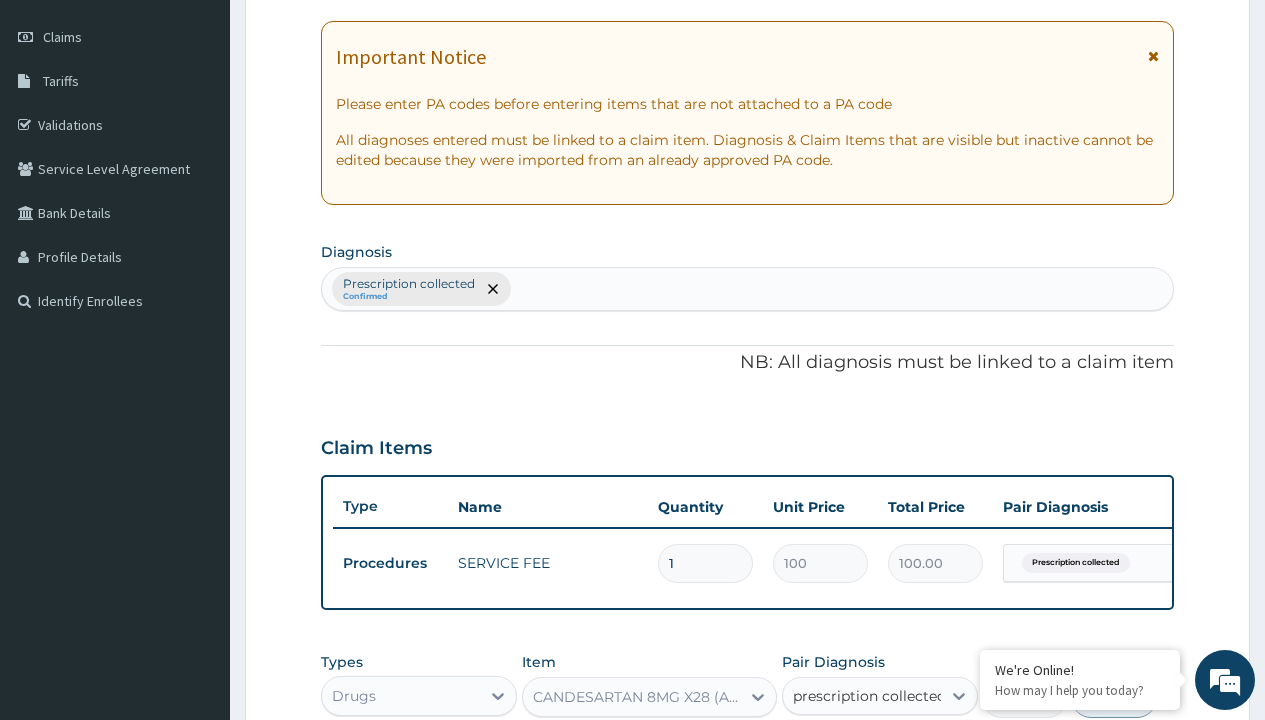 checkbox on "true" 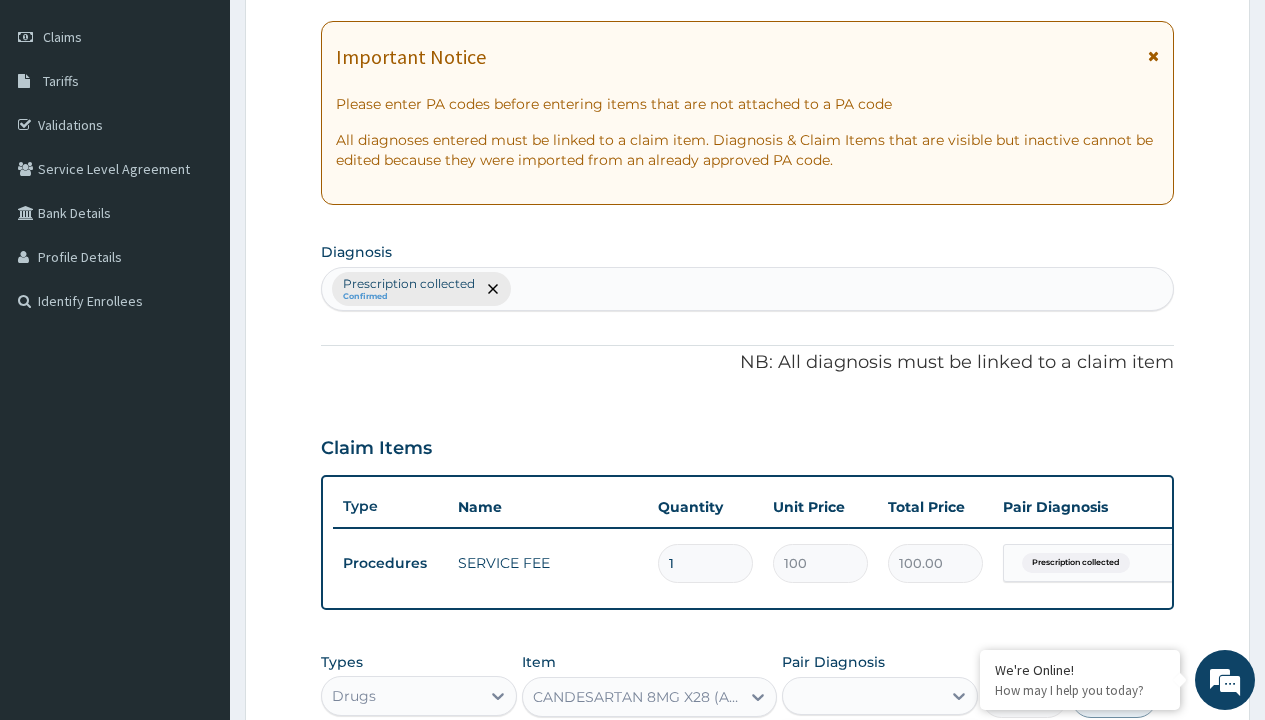scroll, scrollTop: 642, scrollLeft: 0, axis: vertical 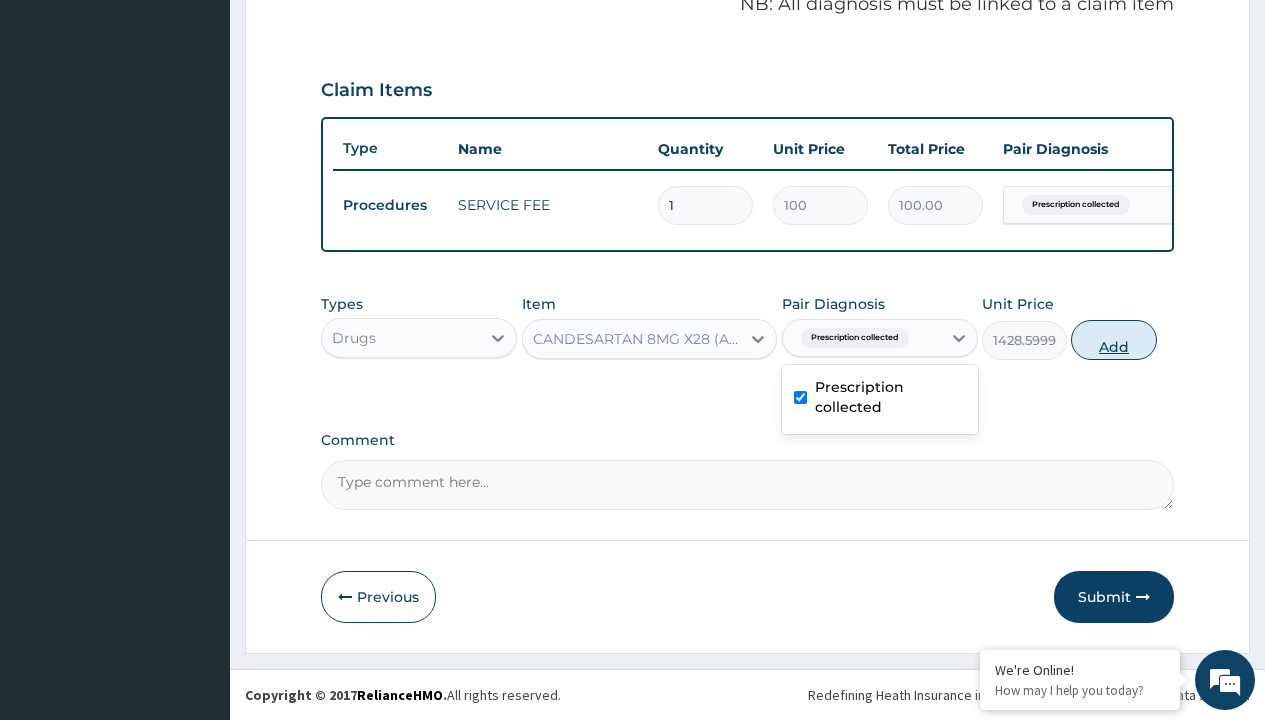 click on "Add" at bounding box center [1113, 340] 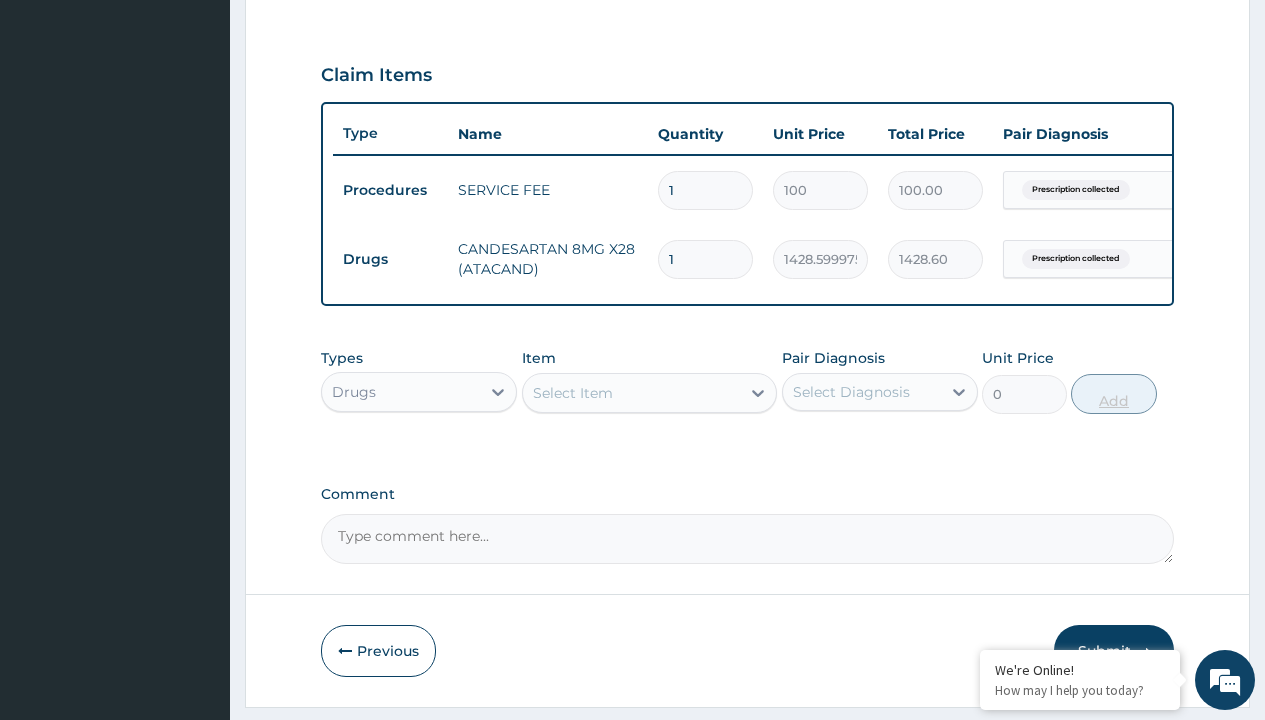 type on "28" 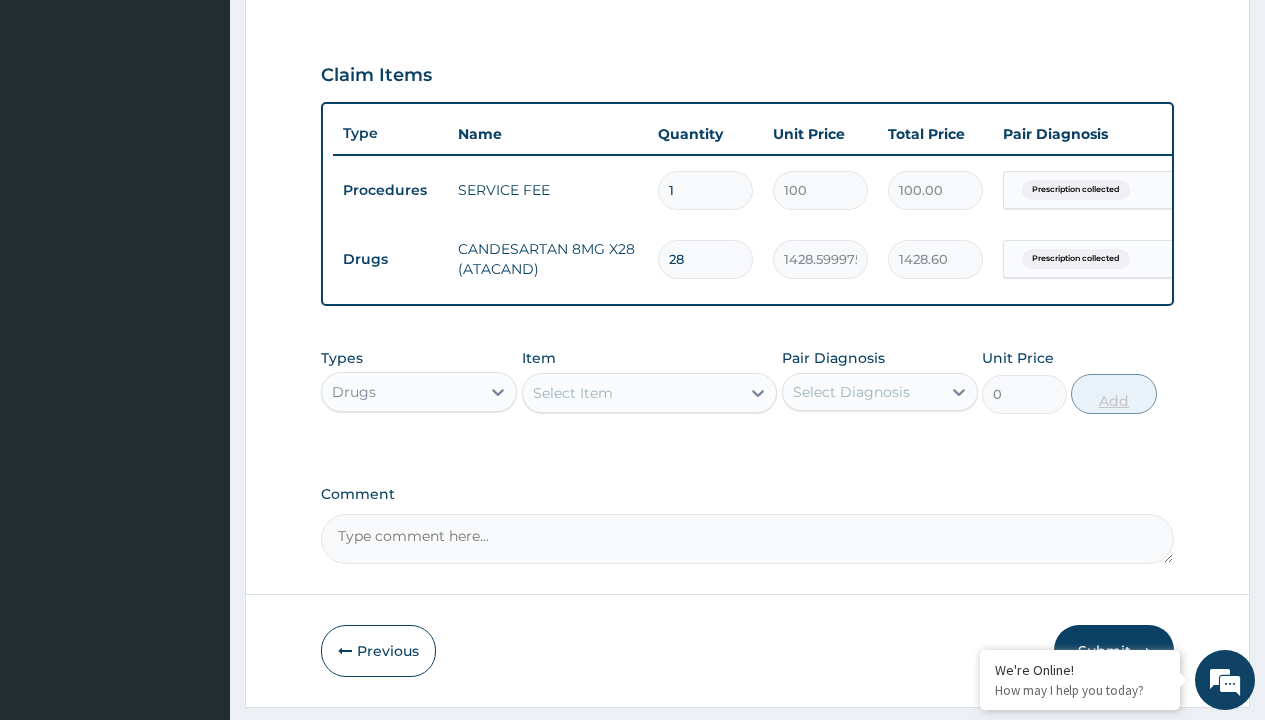 type on "40000.80" 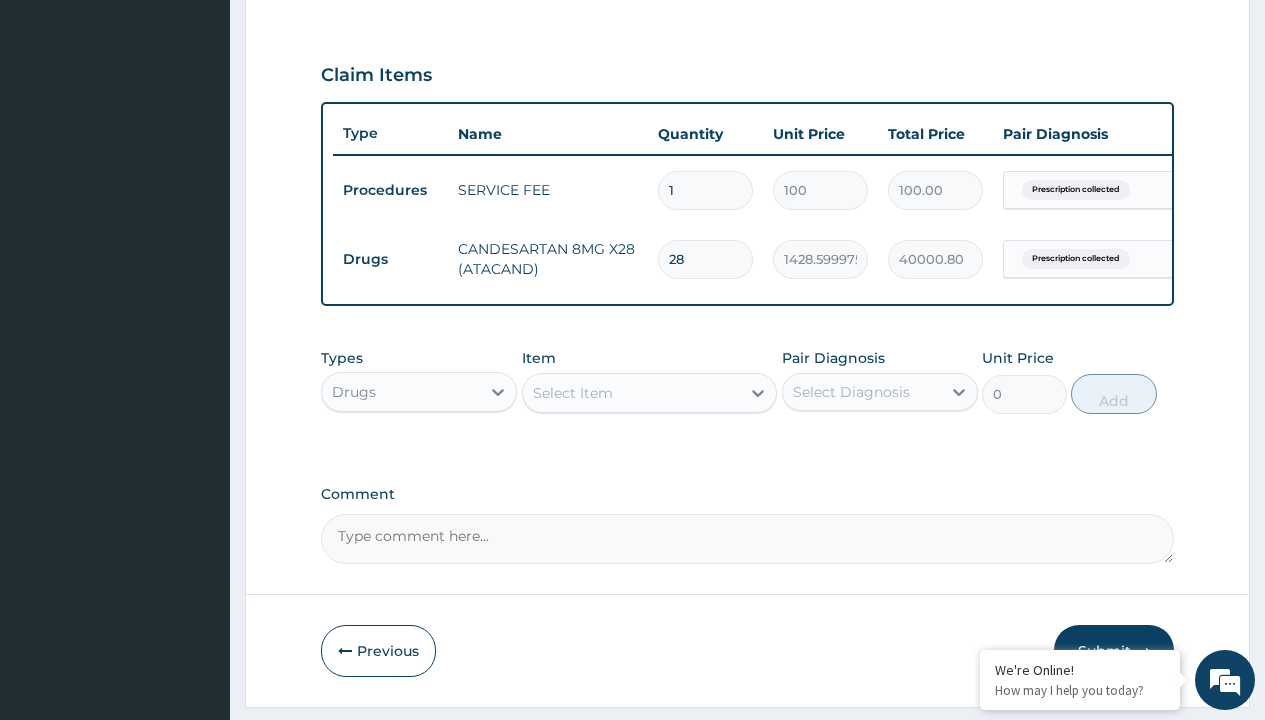 type on "28" 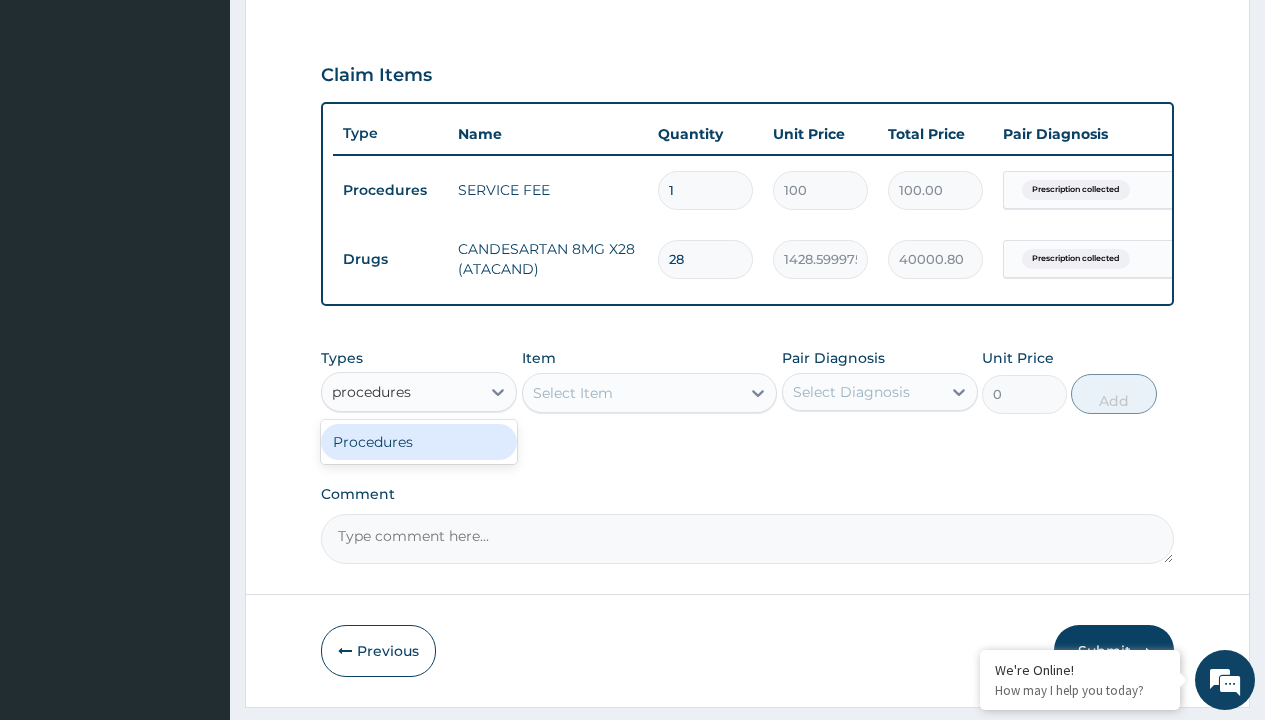 click on "Procedures" at bounding box center [419, 442] 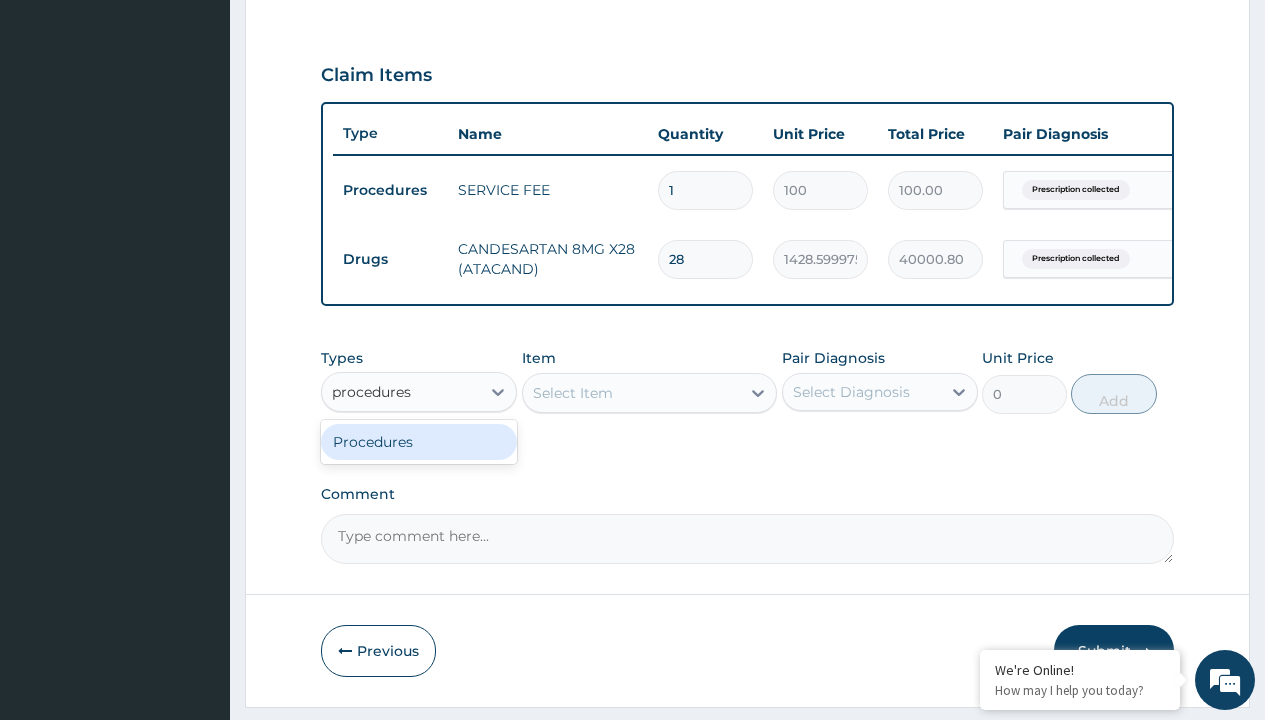 type 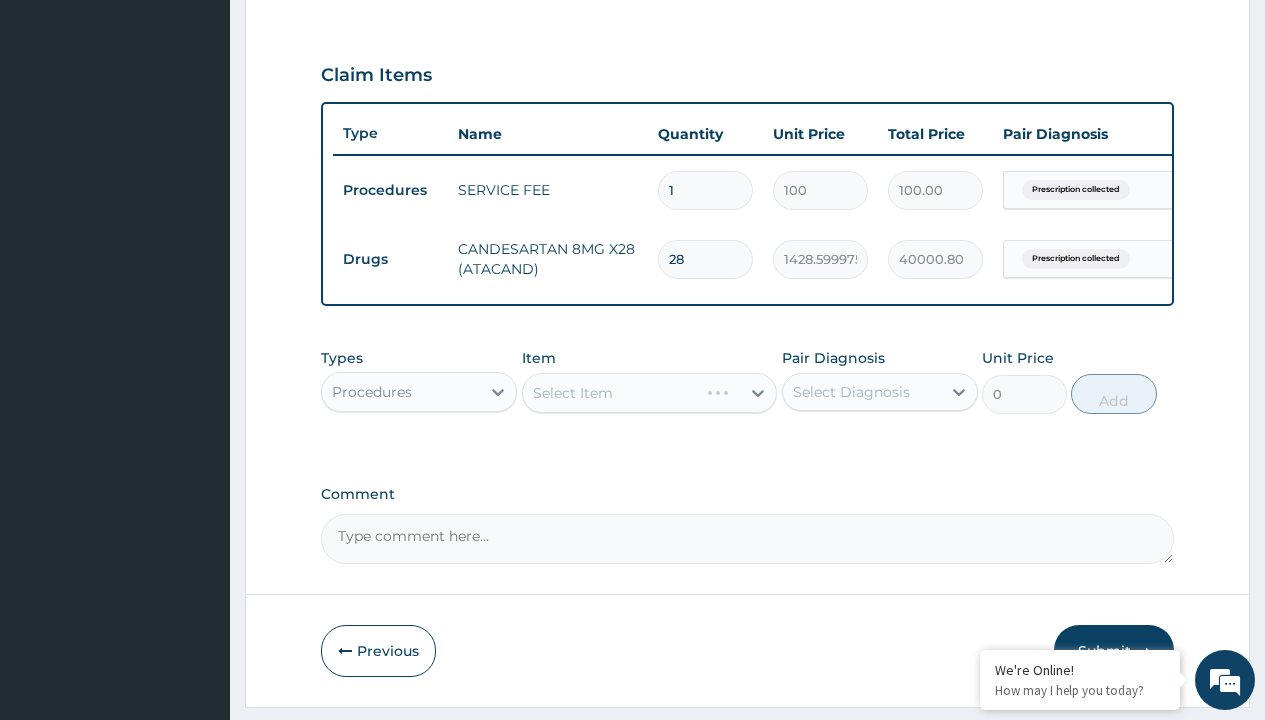 click on "Select Item" at bounding box center (573, 393) 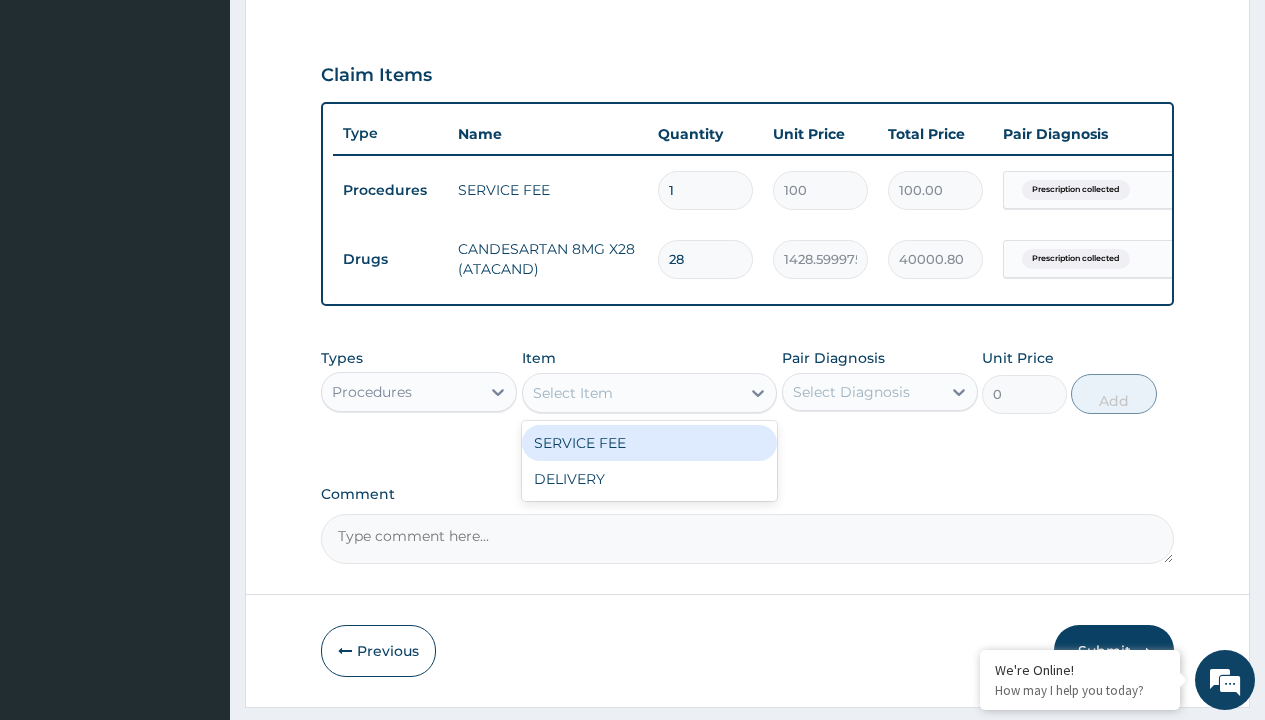 type on "delivery" 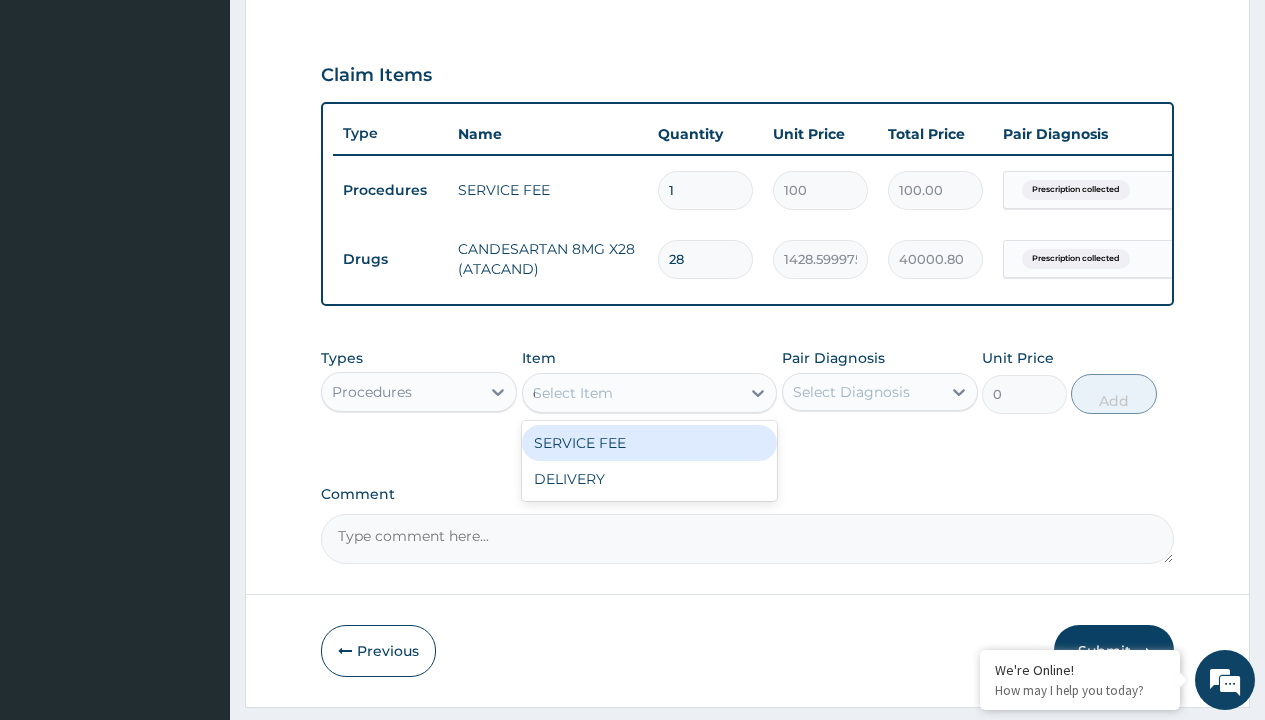 scroll, scrollTop: 0, scrollLeft: 0, axis: both 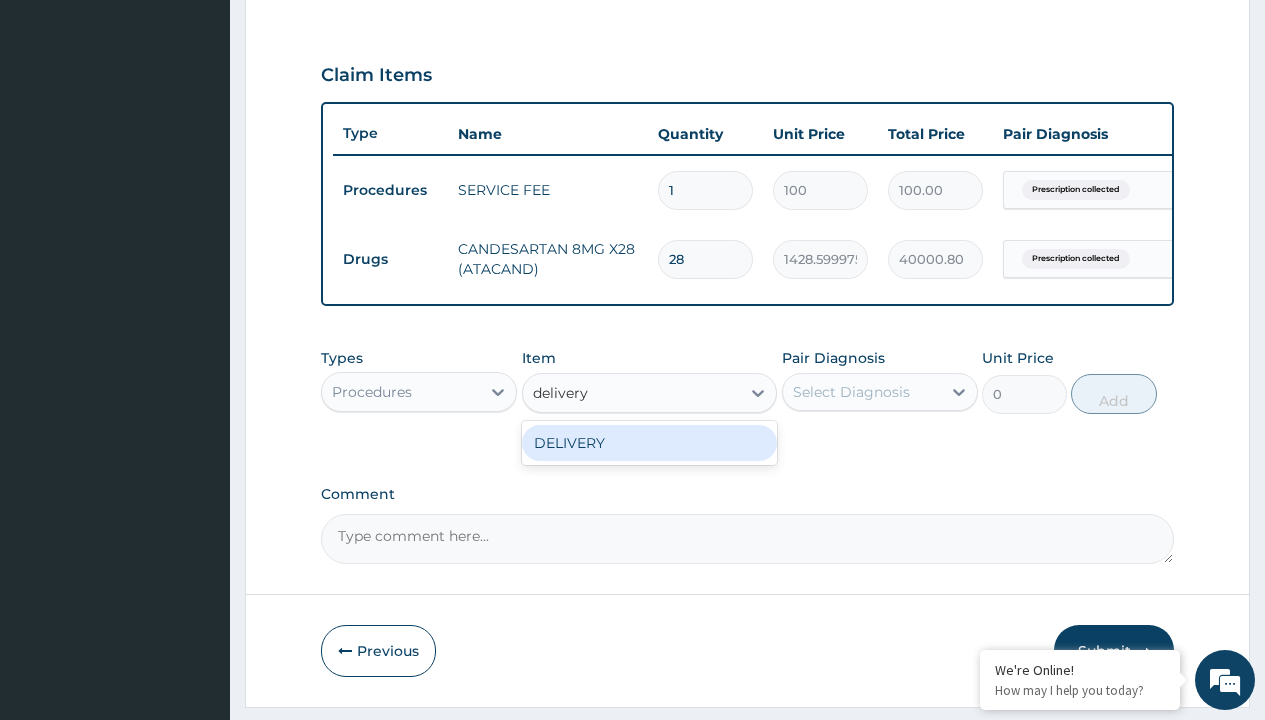 click on "DELIVERY" at bounding box center [650, 443] 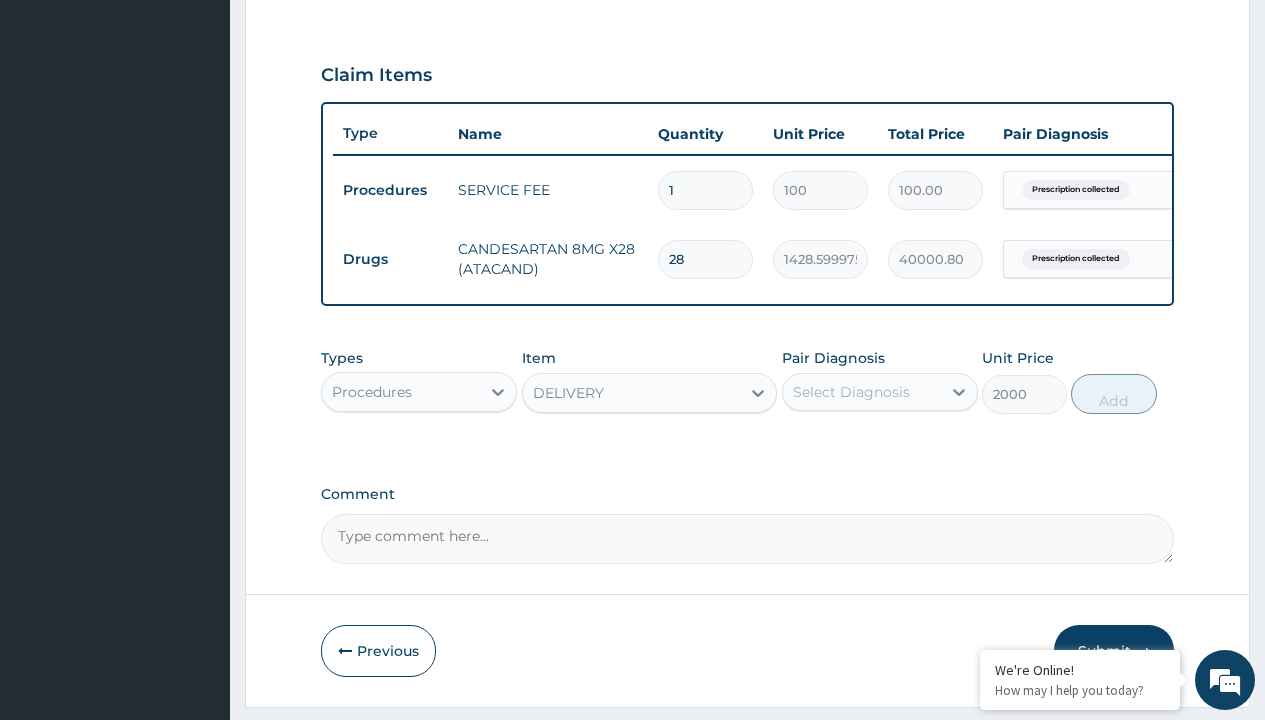 click on "Prescription collected" at bounding box center (409, -89) 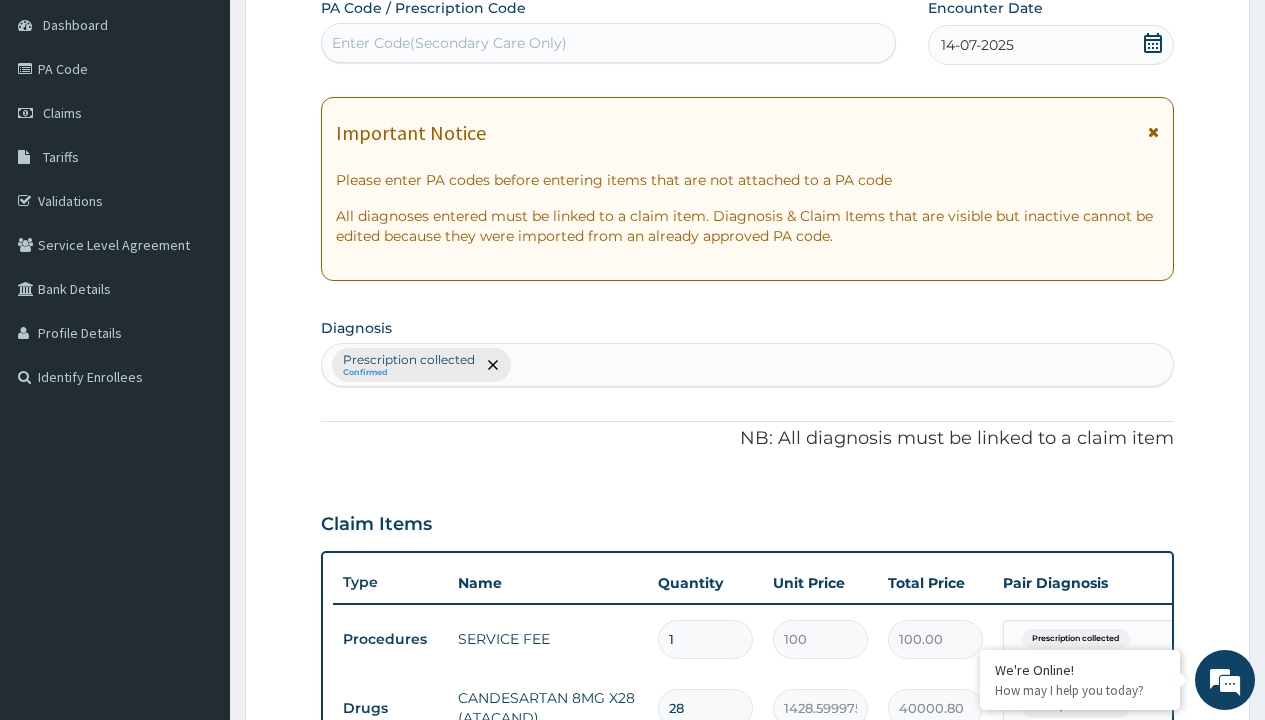 type on "prescription collected" 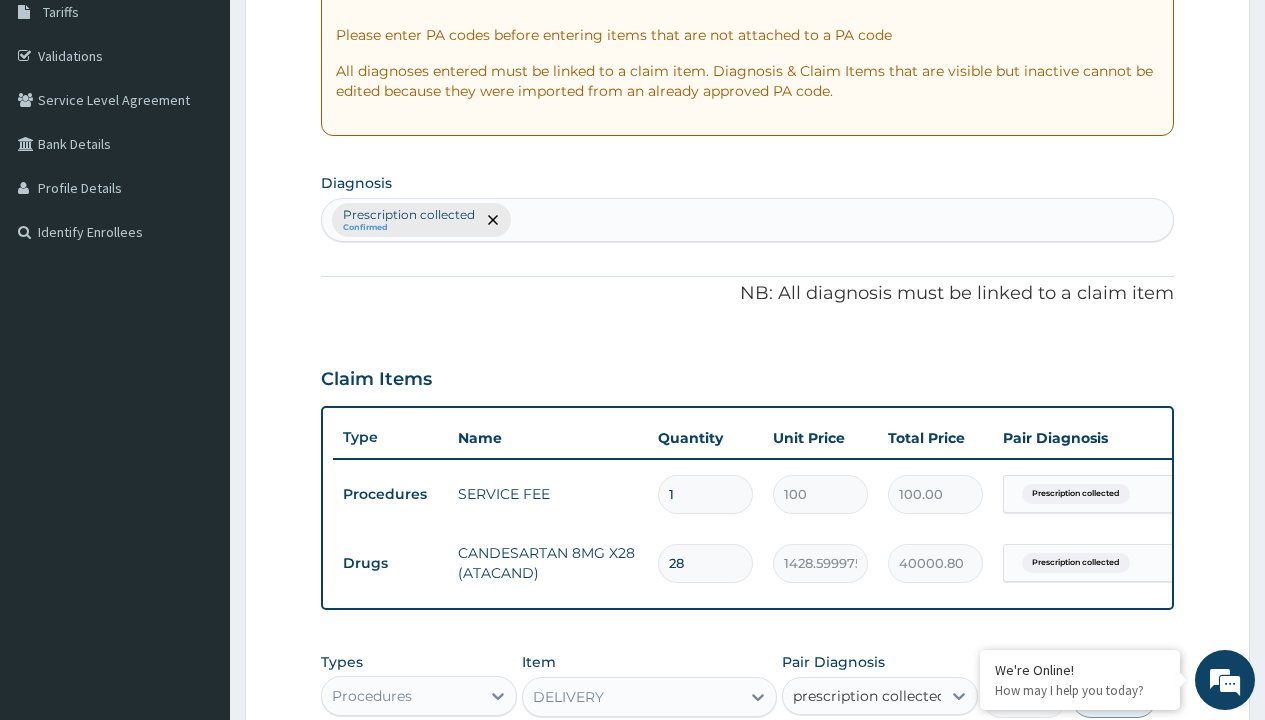scroll, scrollTop: 0, scrollLeft: 0, axis: both 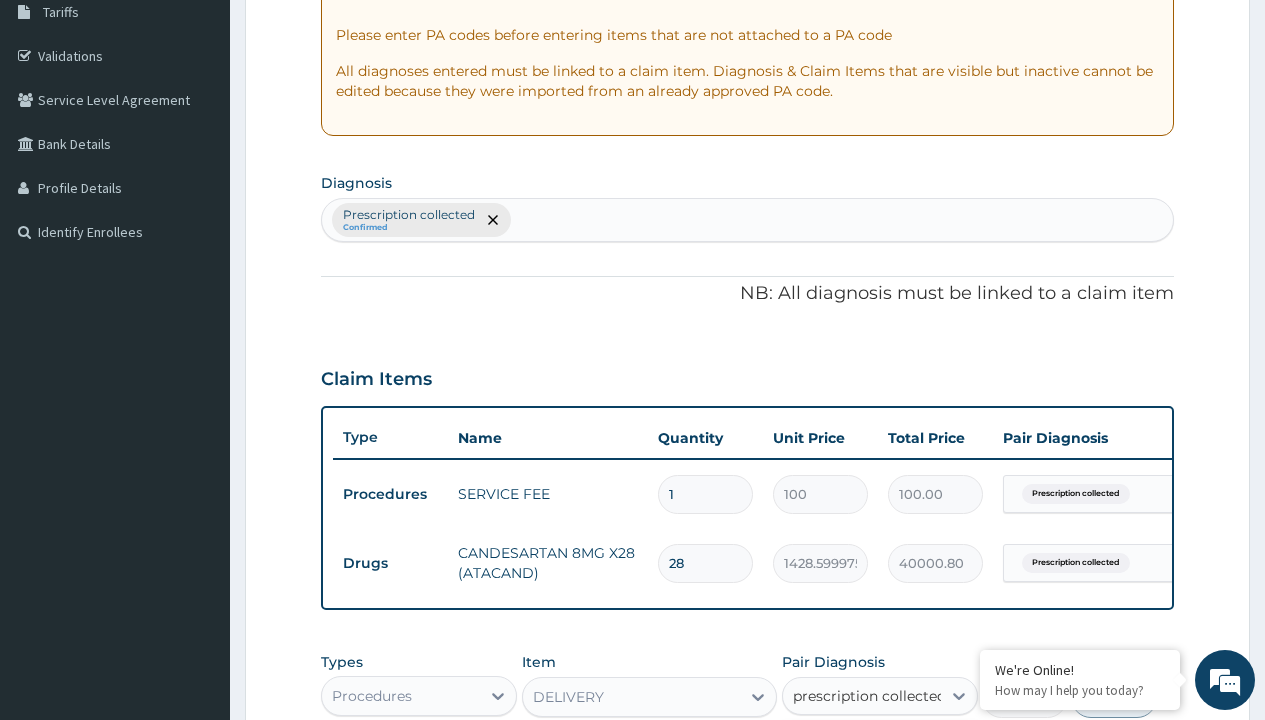 type 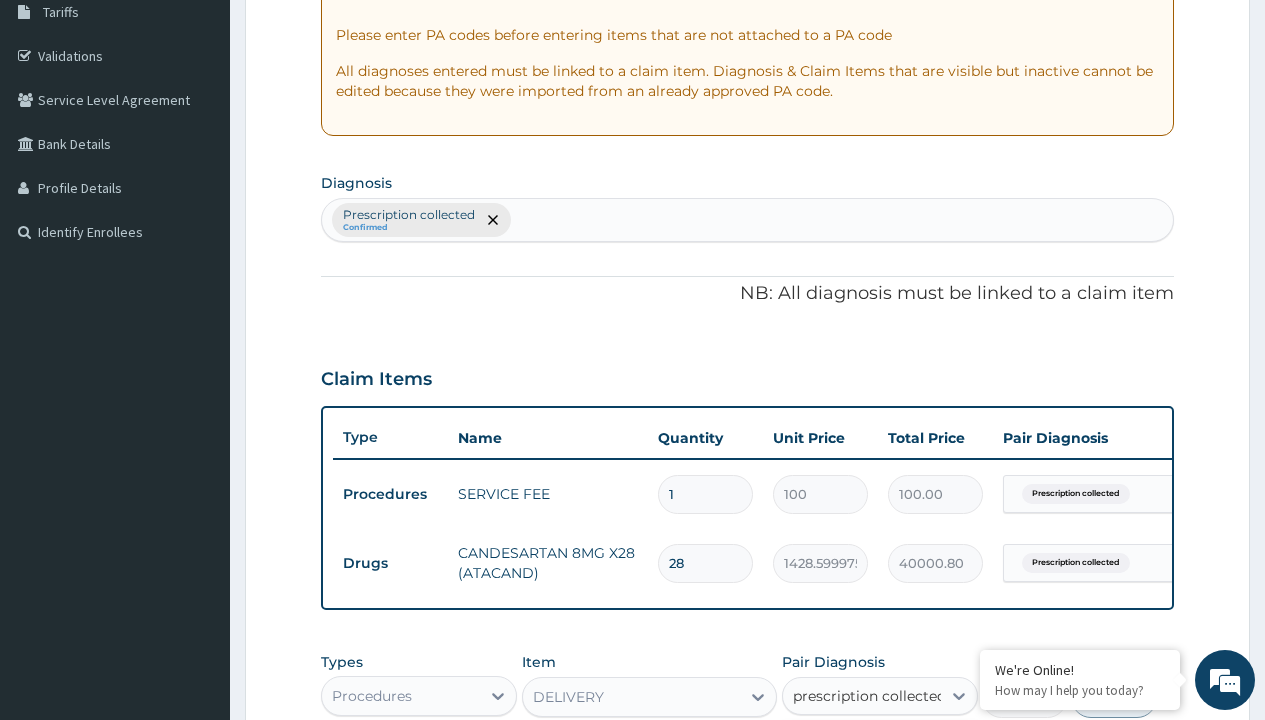 checkbox on "true" 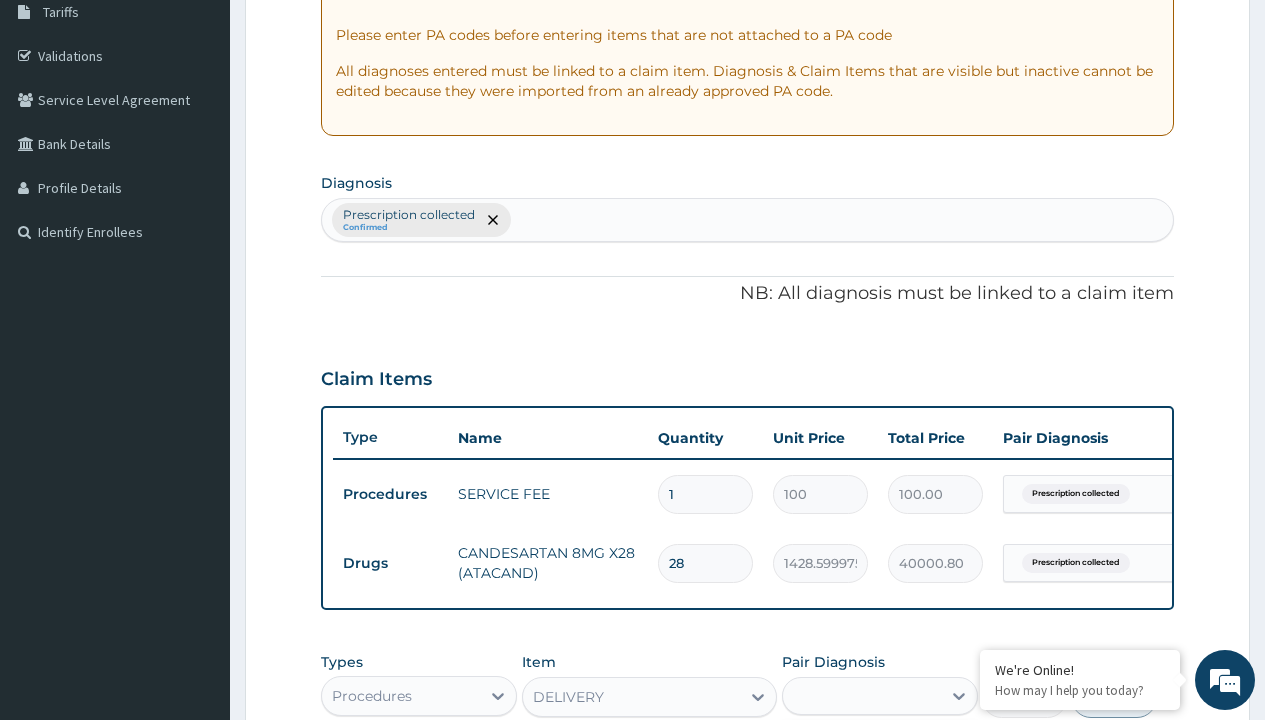 scroll, scrollTop: 711, scrollLeft: 0, axis: vertical 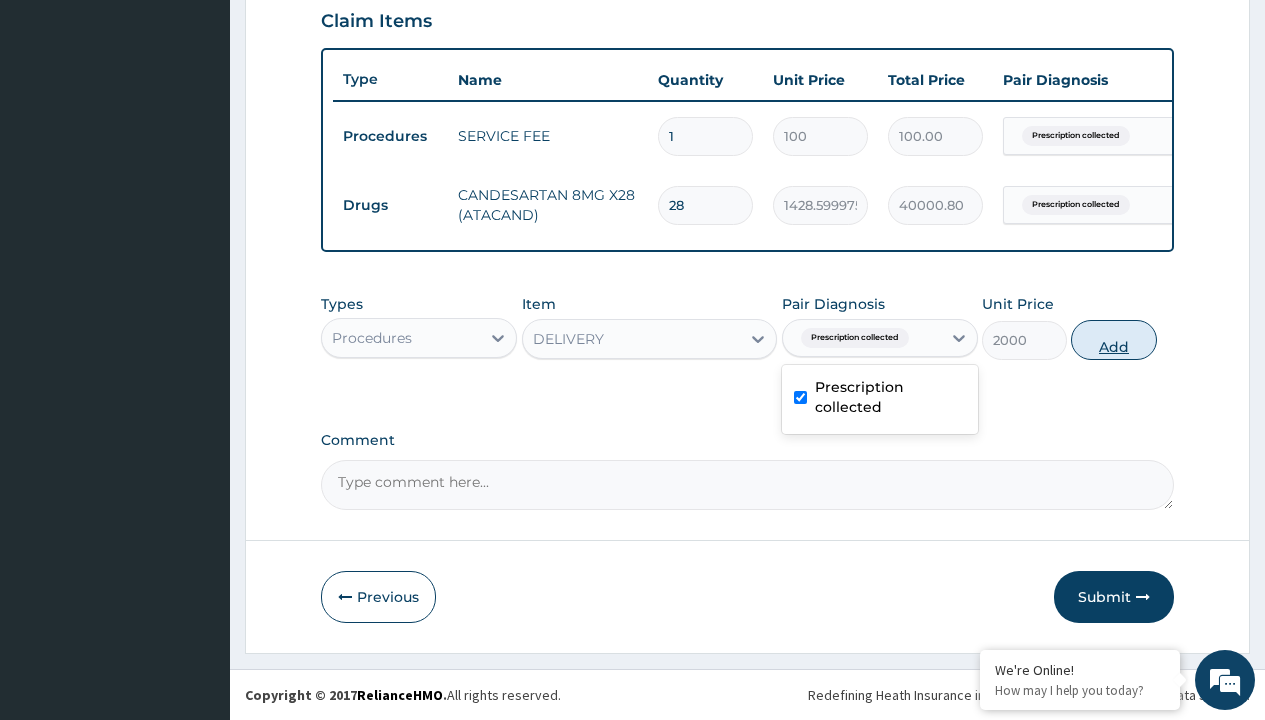 click on "Add" at bounding box center (1113, 340) 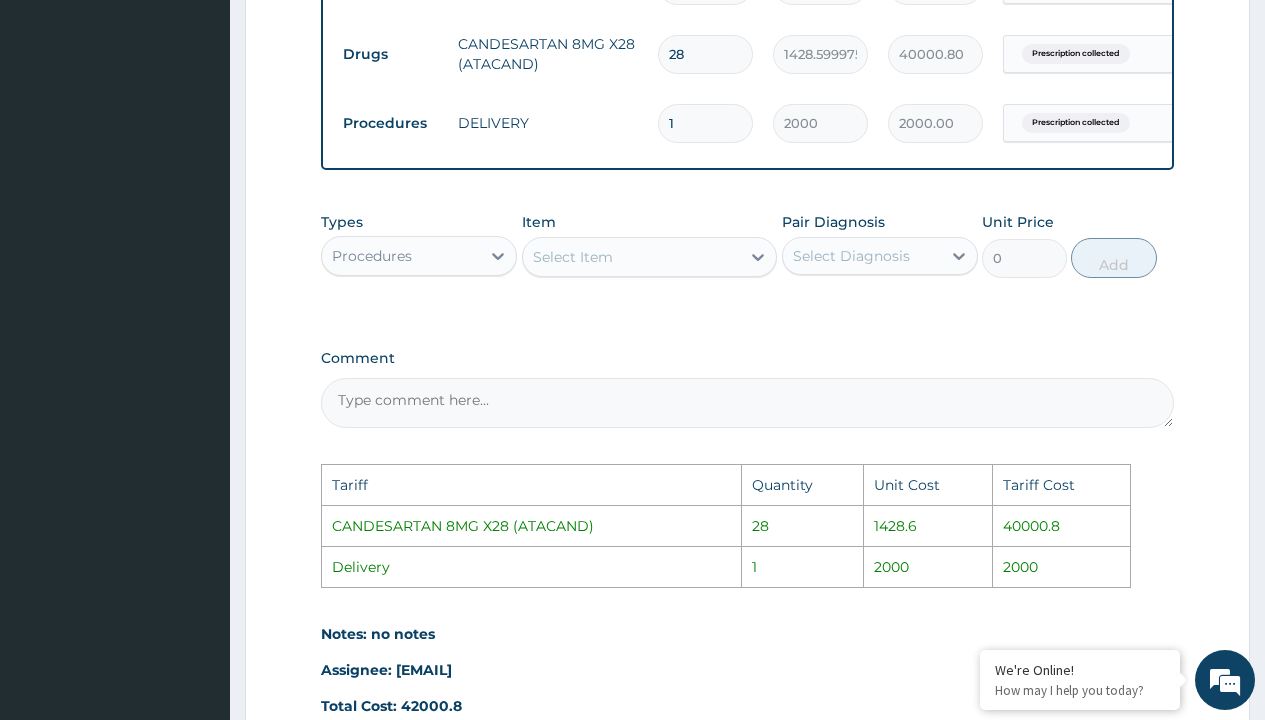scroll, scrollTop: 1078, scrollLeft: 0, axis: vertical 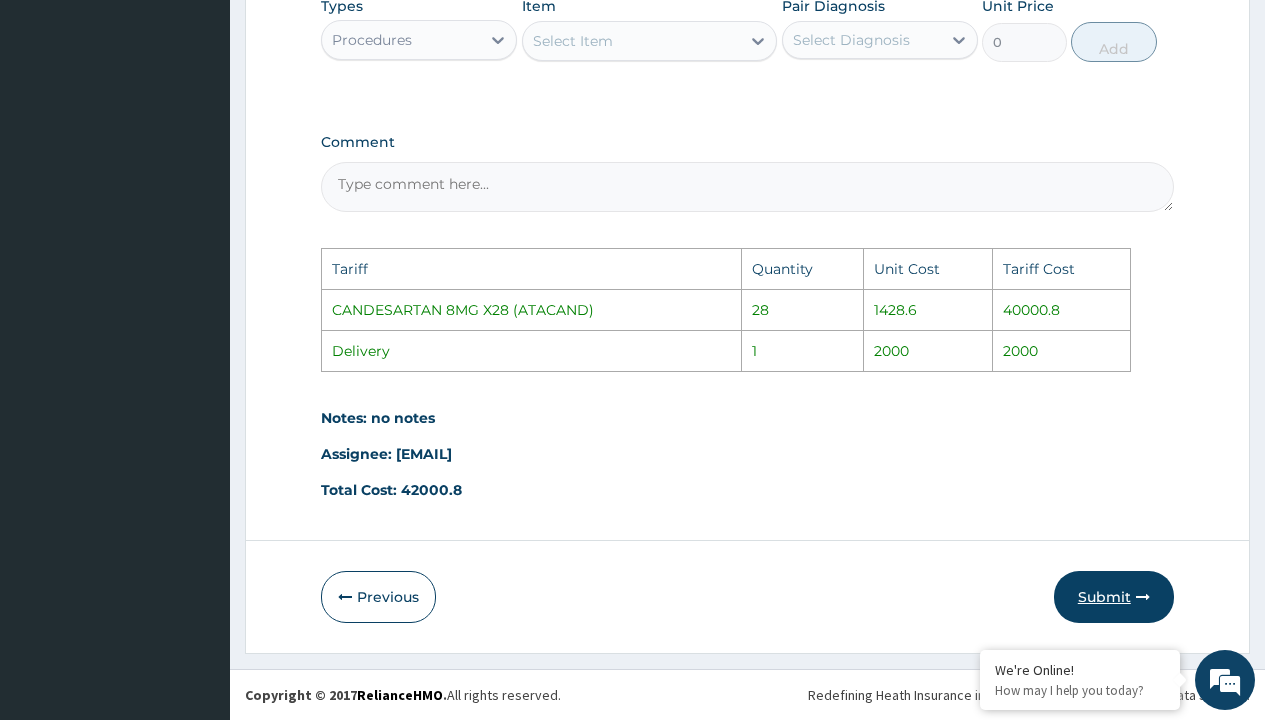 click on "Submit" at bounding box center [1114, 597] 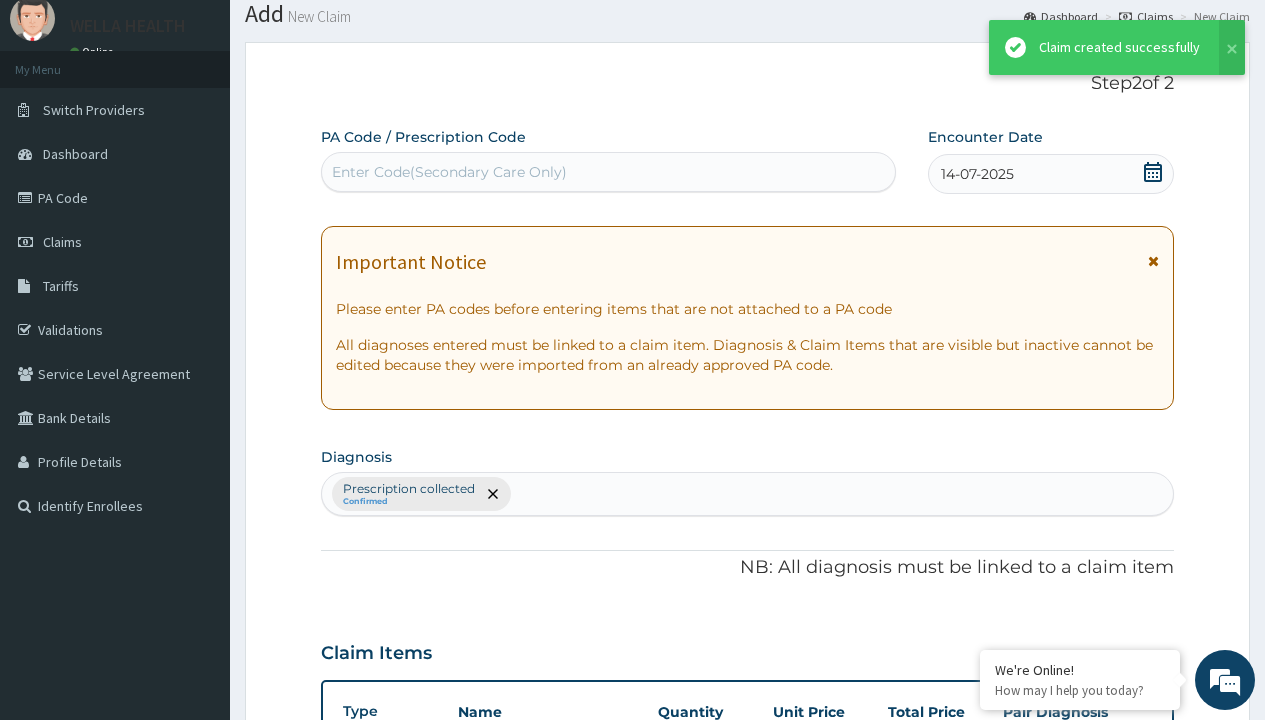 scroll, scrollTop: 780, scrollLeft: 0, axis: vertical 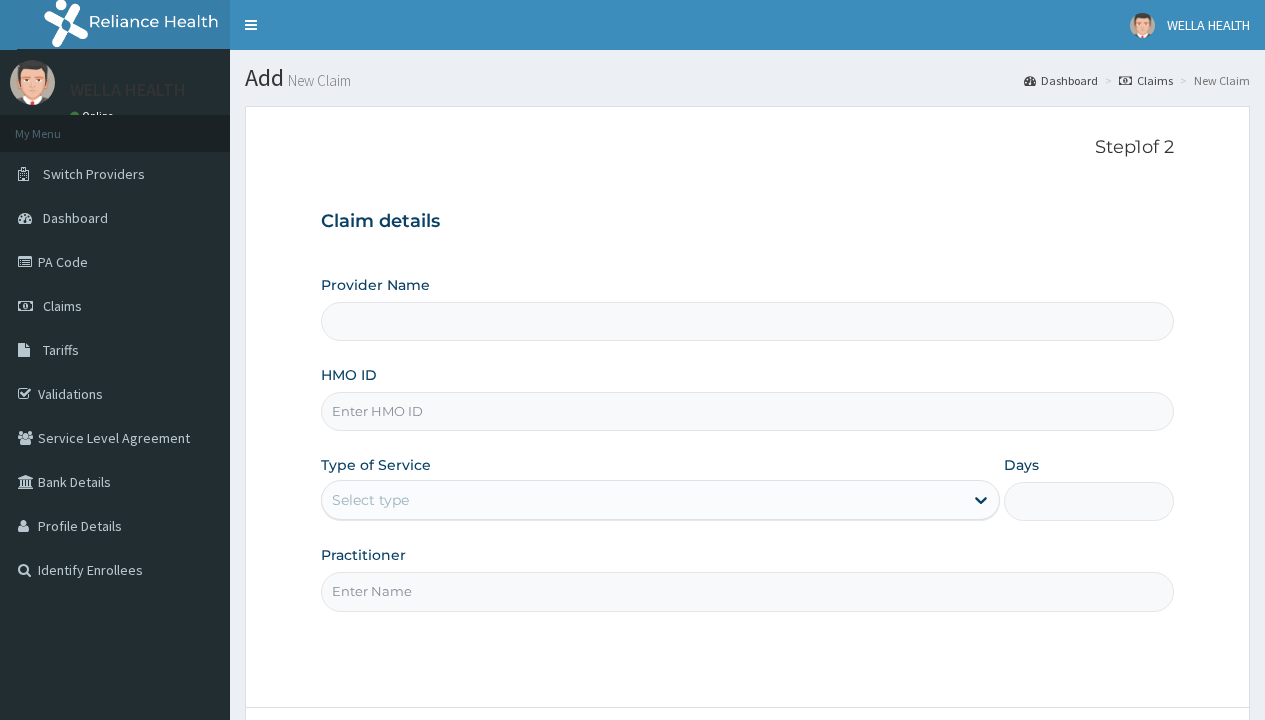 type on "Pharmacy Pick Up ( WellaHealth)" 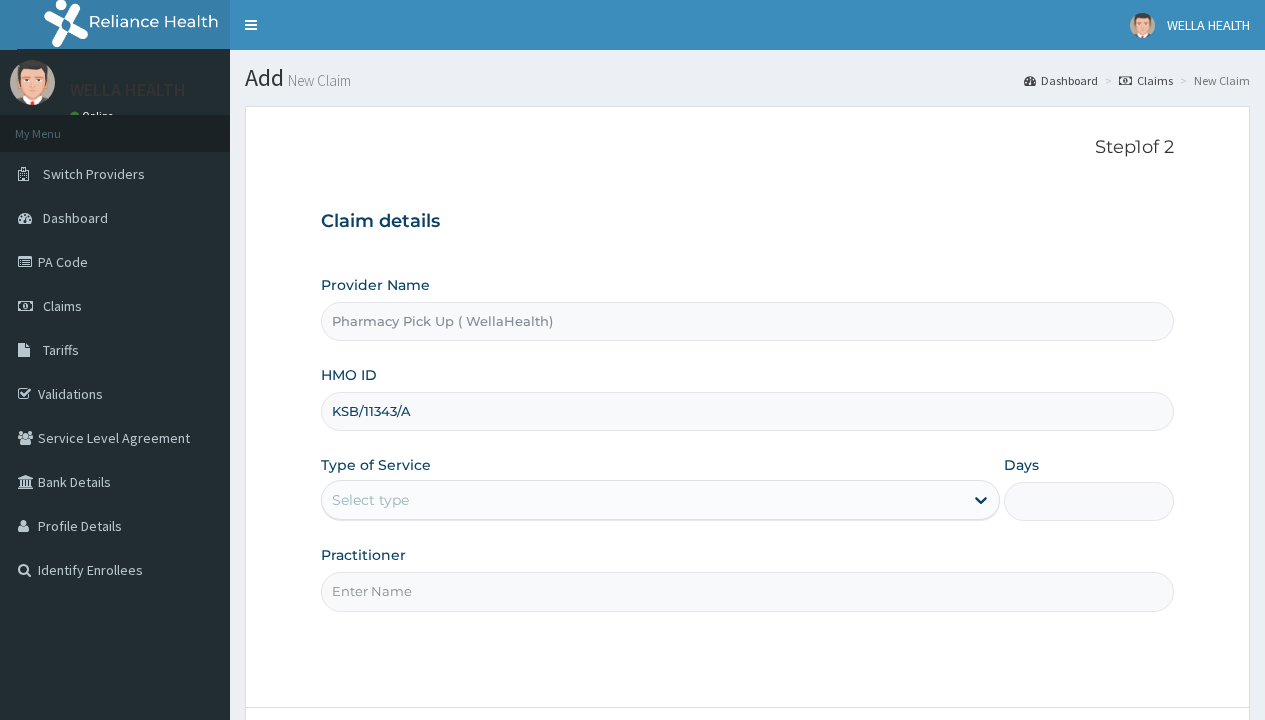 type on "KSB/11343/A" 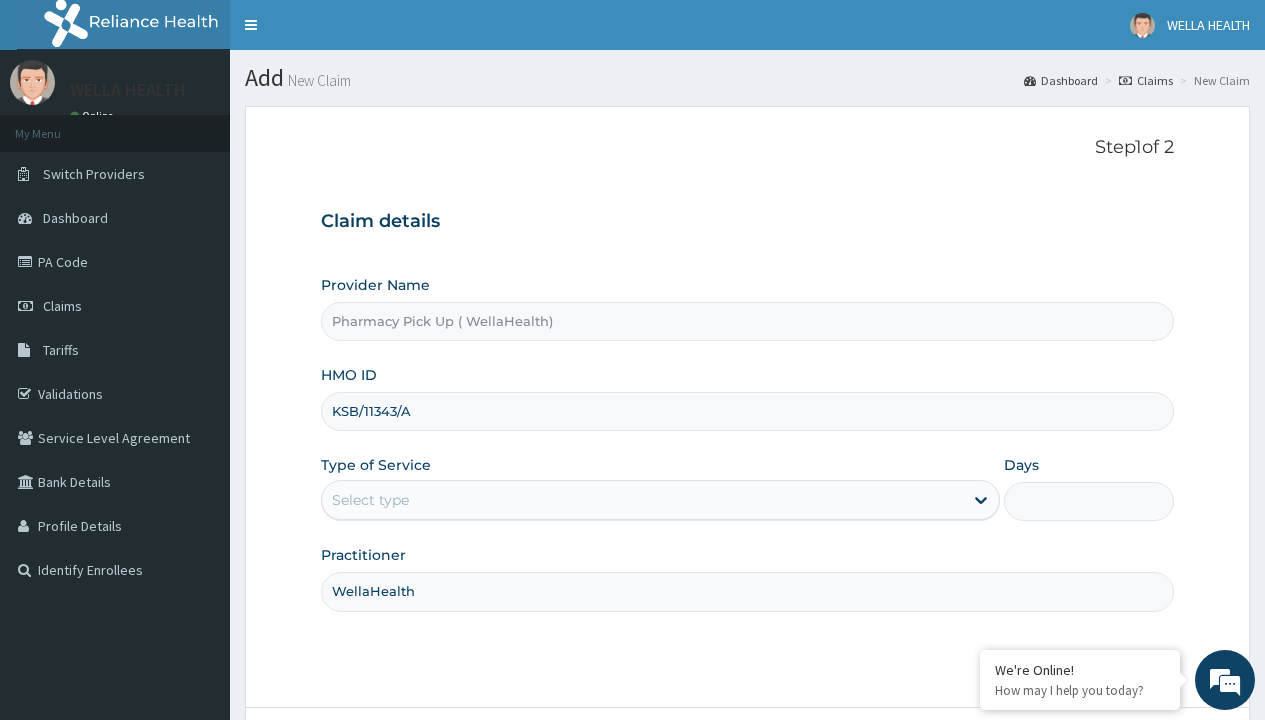 type on "WellaHealth" 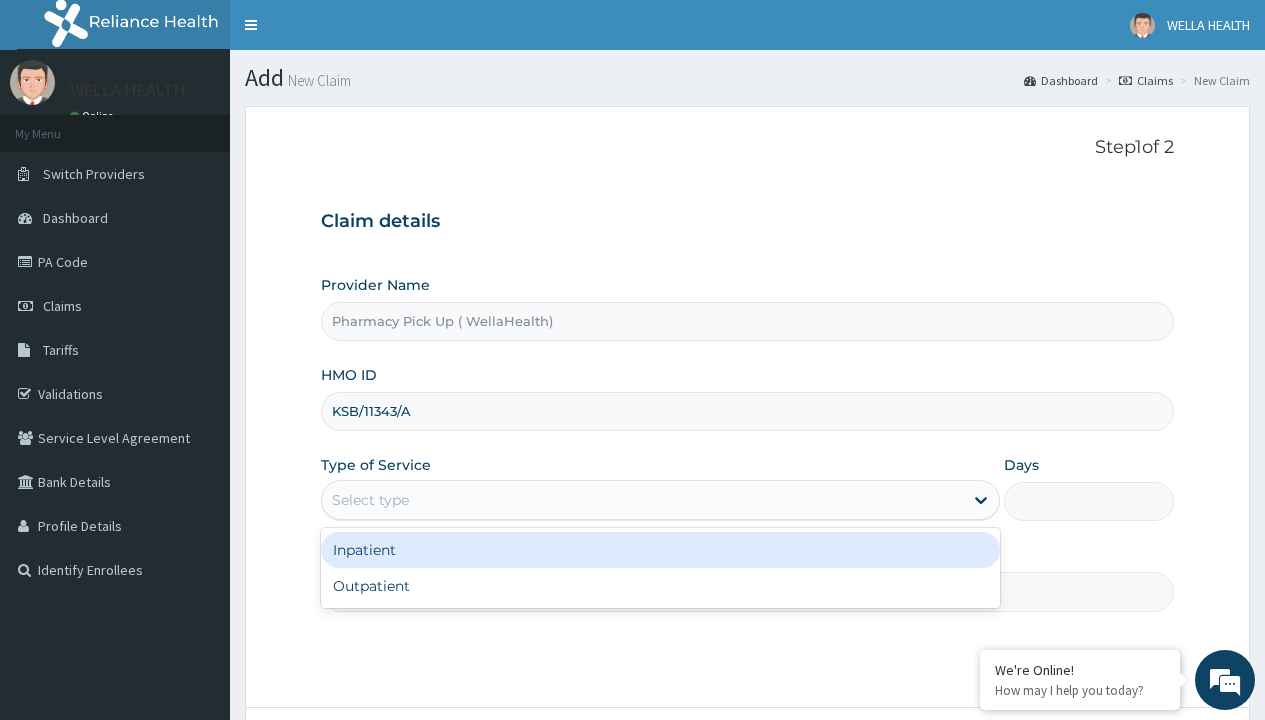 click on "Outpatient" at bounding box center (660, 586) 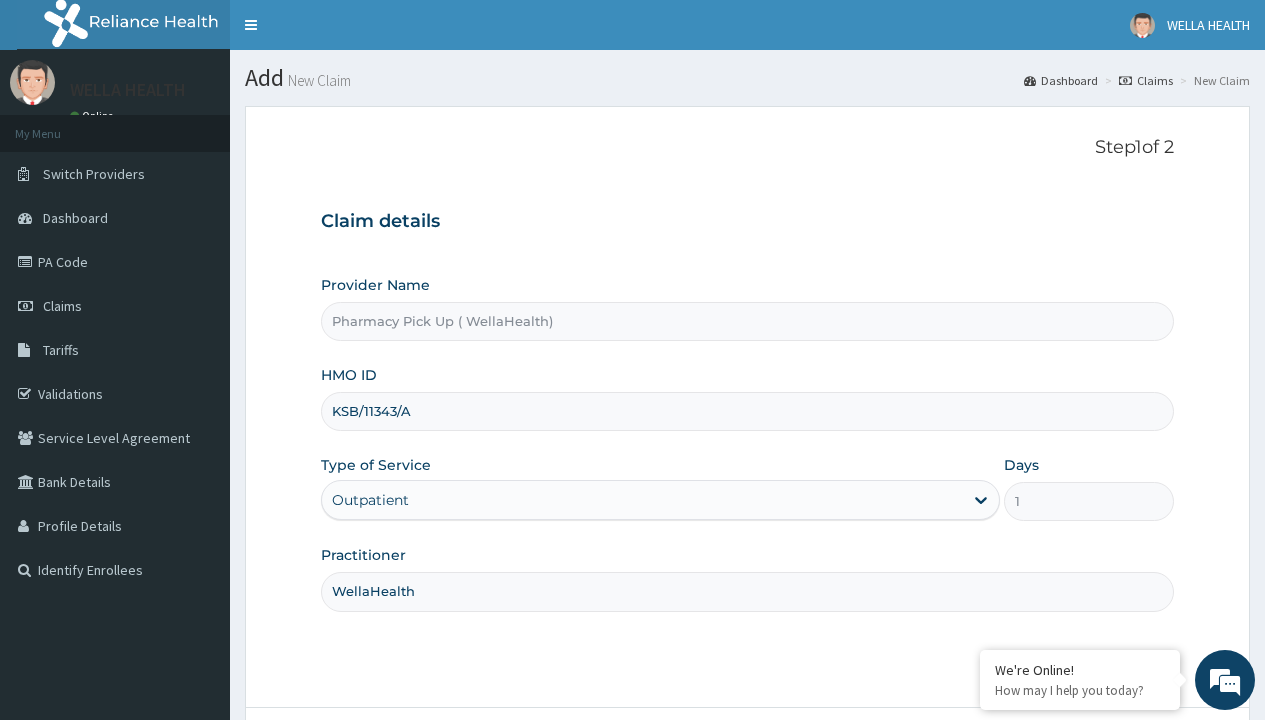 click on "Next" at bounding box center (1123, 764) 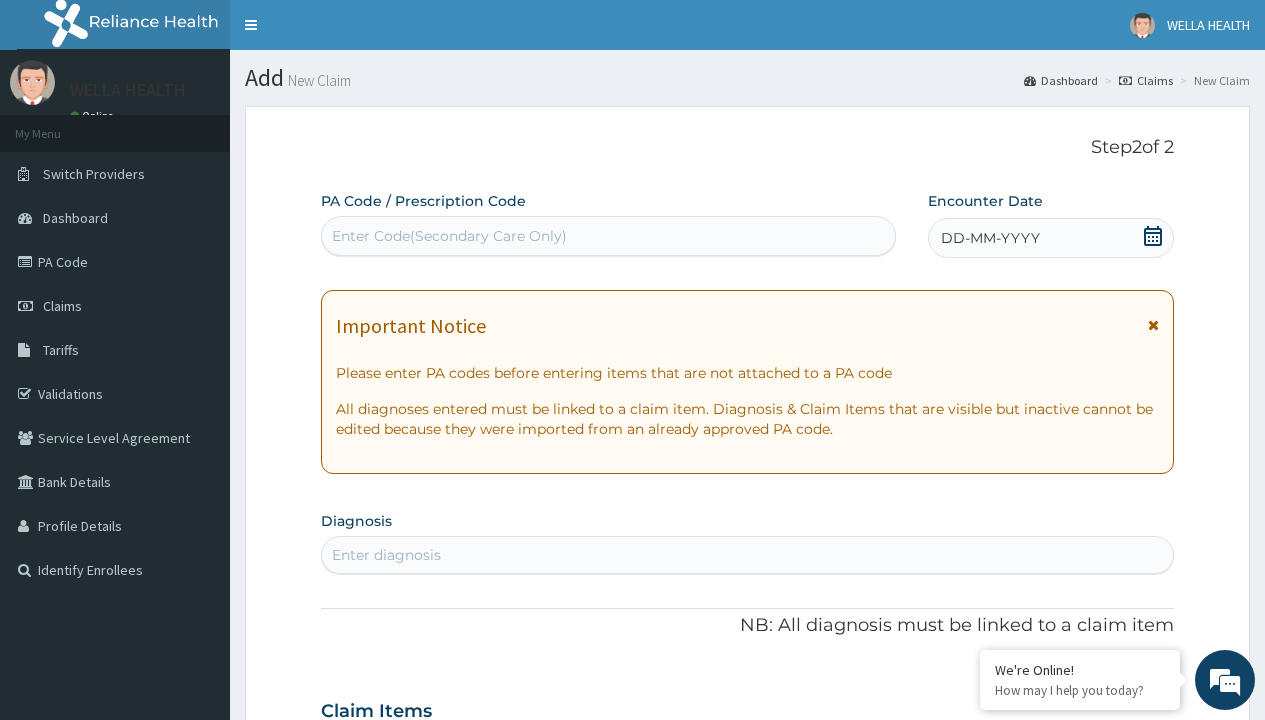 scroll, scrollTop: 167, scrollLeft: 0, axis: vertical 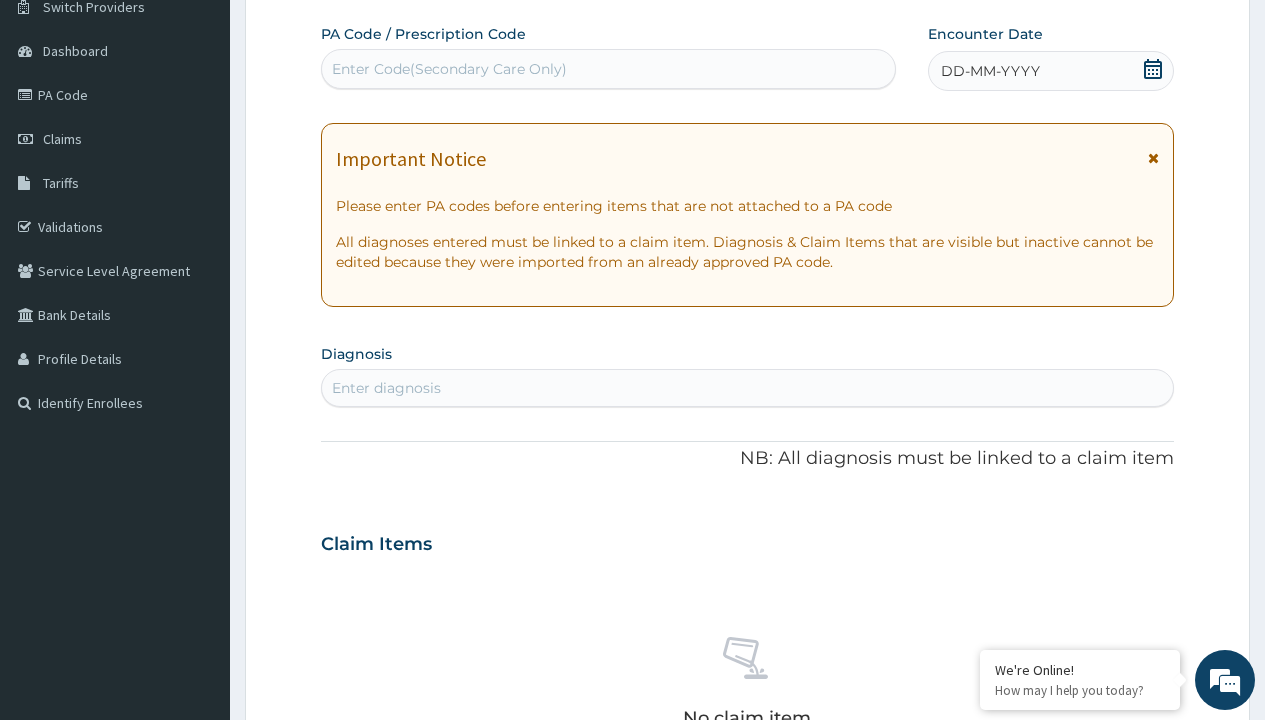 click on "DD-MM-YYYY" at bounding box center (990, 71) 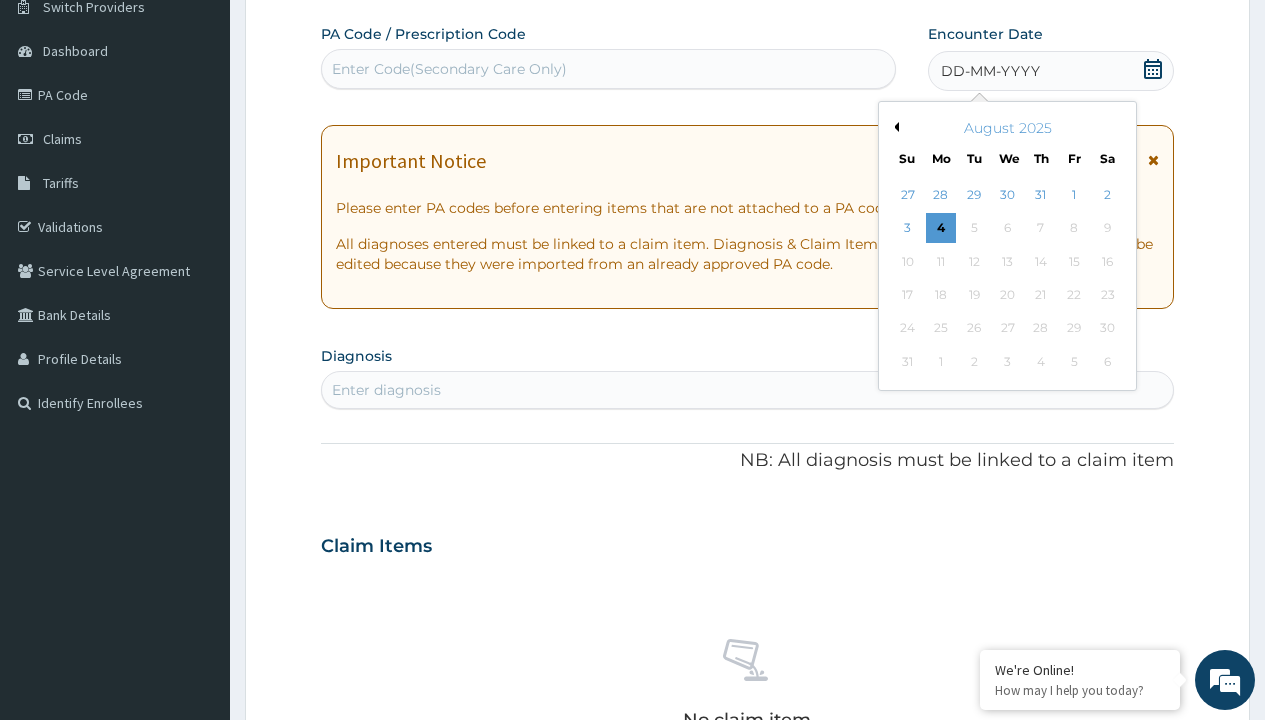 click on "Previous Month" at bounding box center (894, 127) 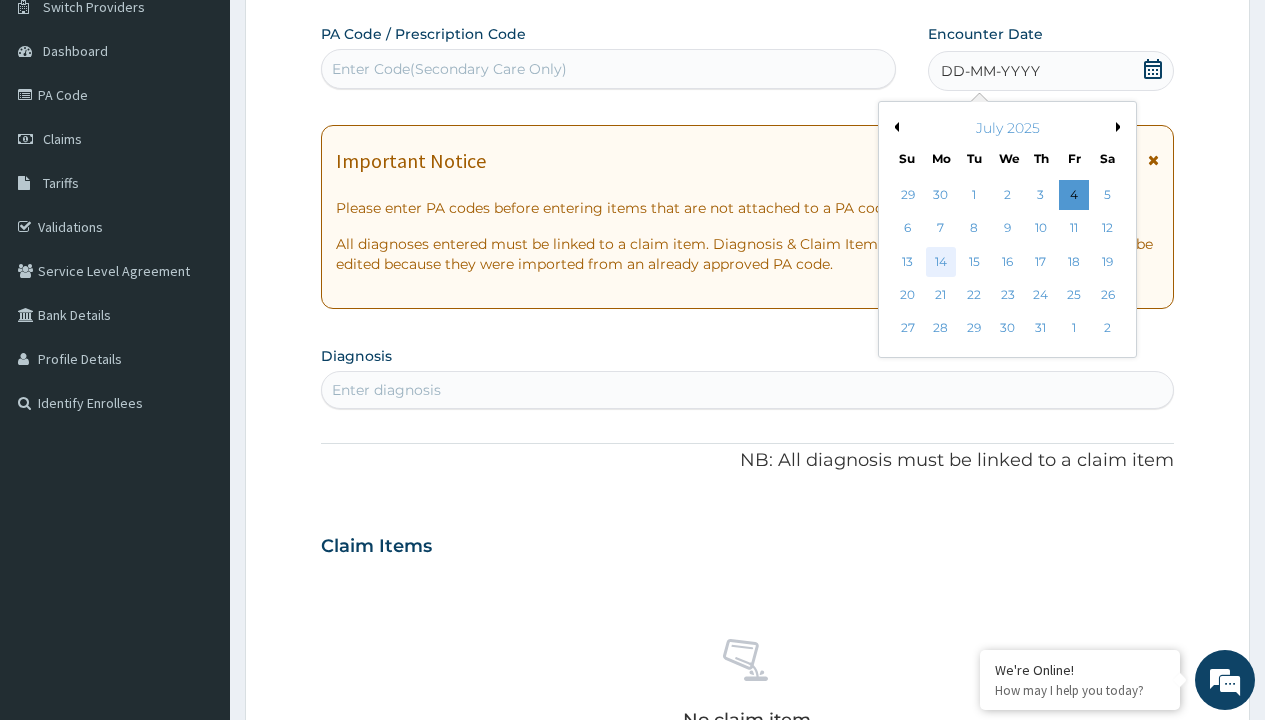 click on "14" at bounding box center [941, 262] 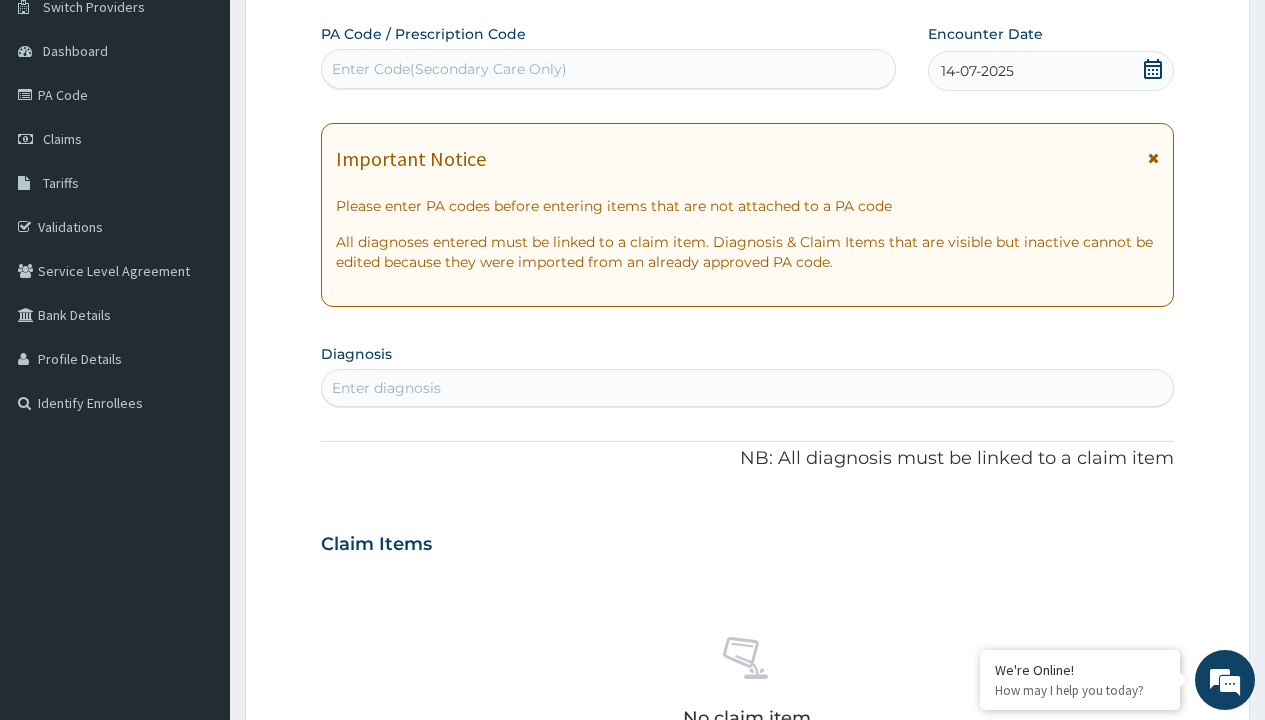 click on "Enter diagnosis" at bounding box center (386, 388) 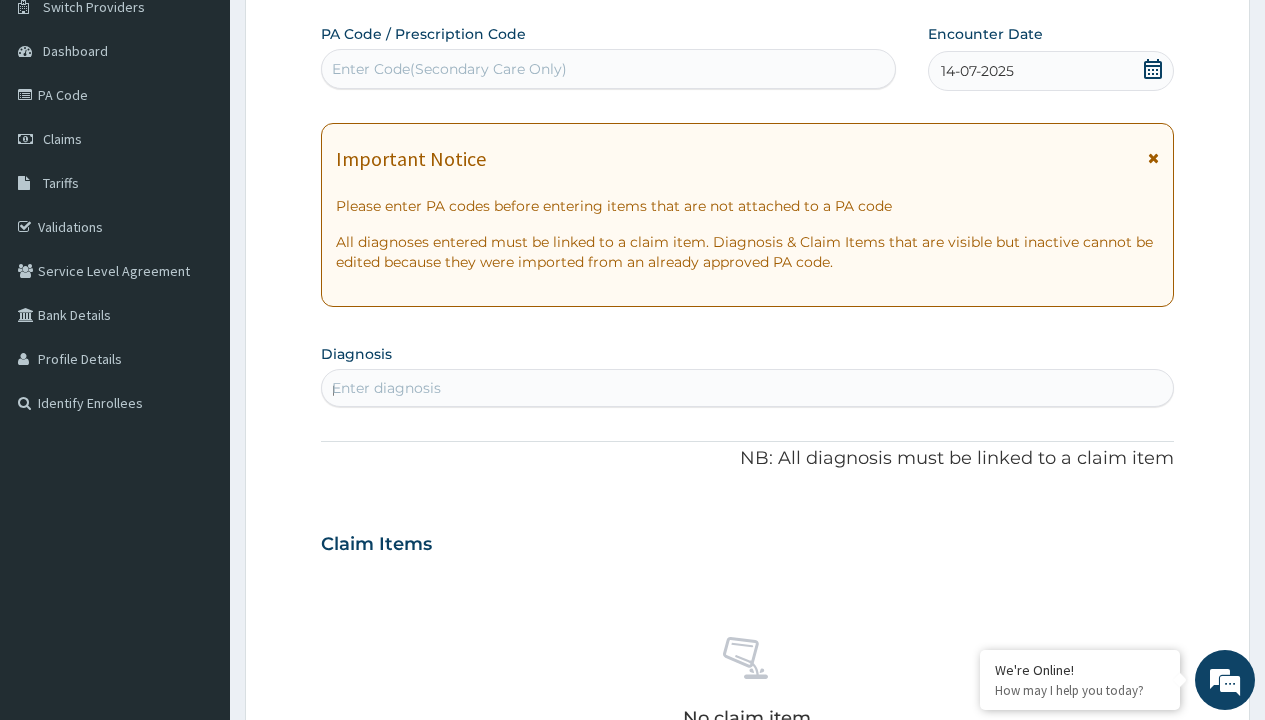 scroll, scrollTop: 0, scrollLeft: 0, axis: both 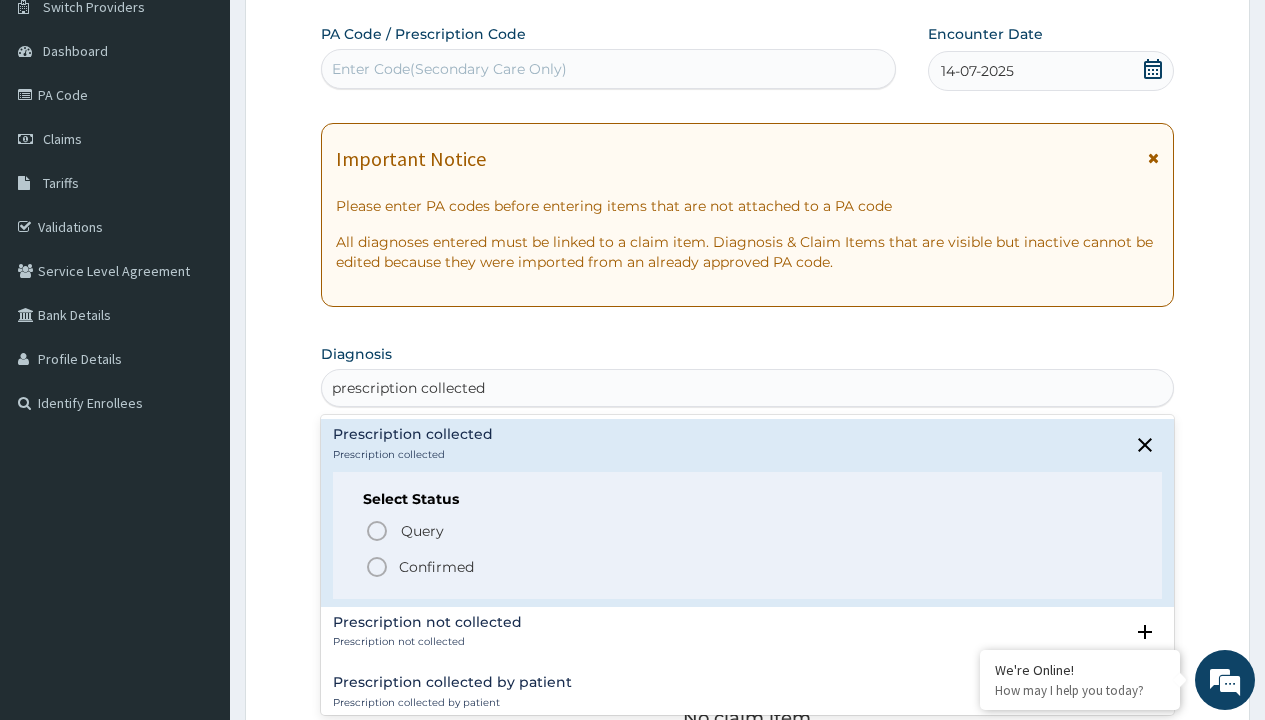 click on "Confirmed" at bounding box center (436, 567) 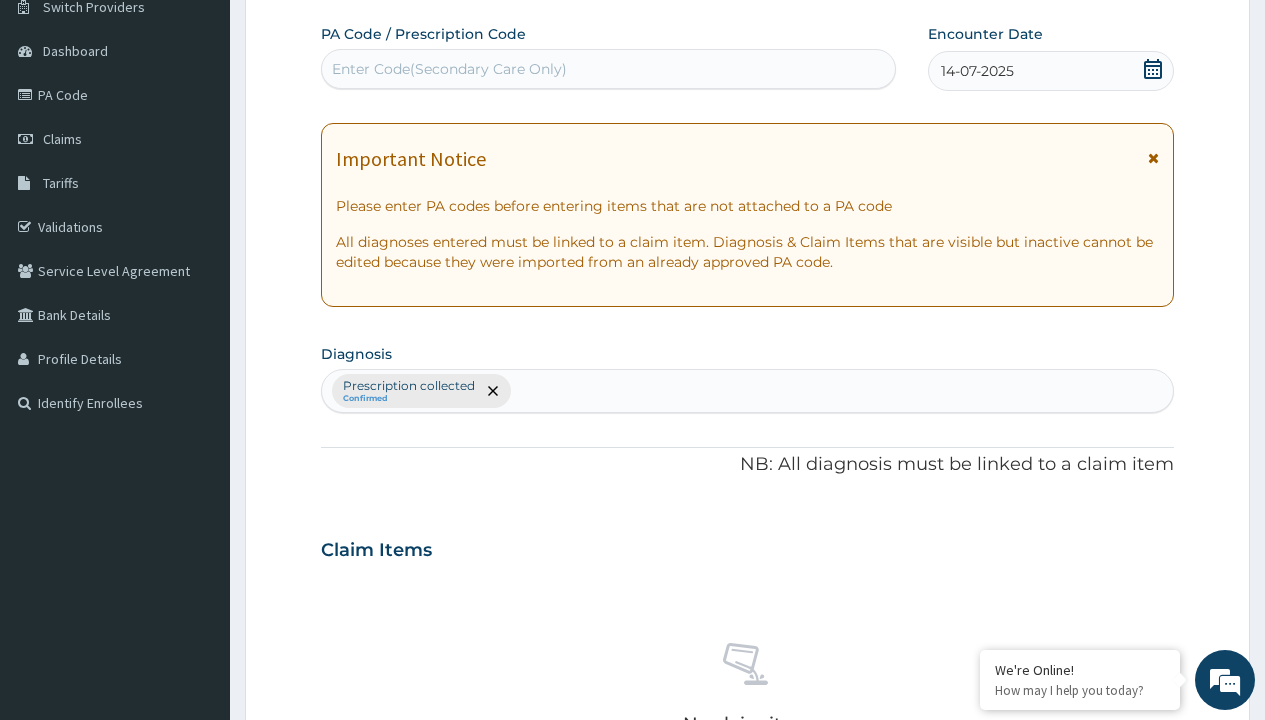 click on "Select Type" at bounding box center [372, 893] 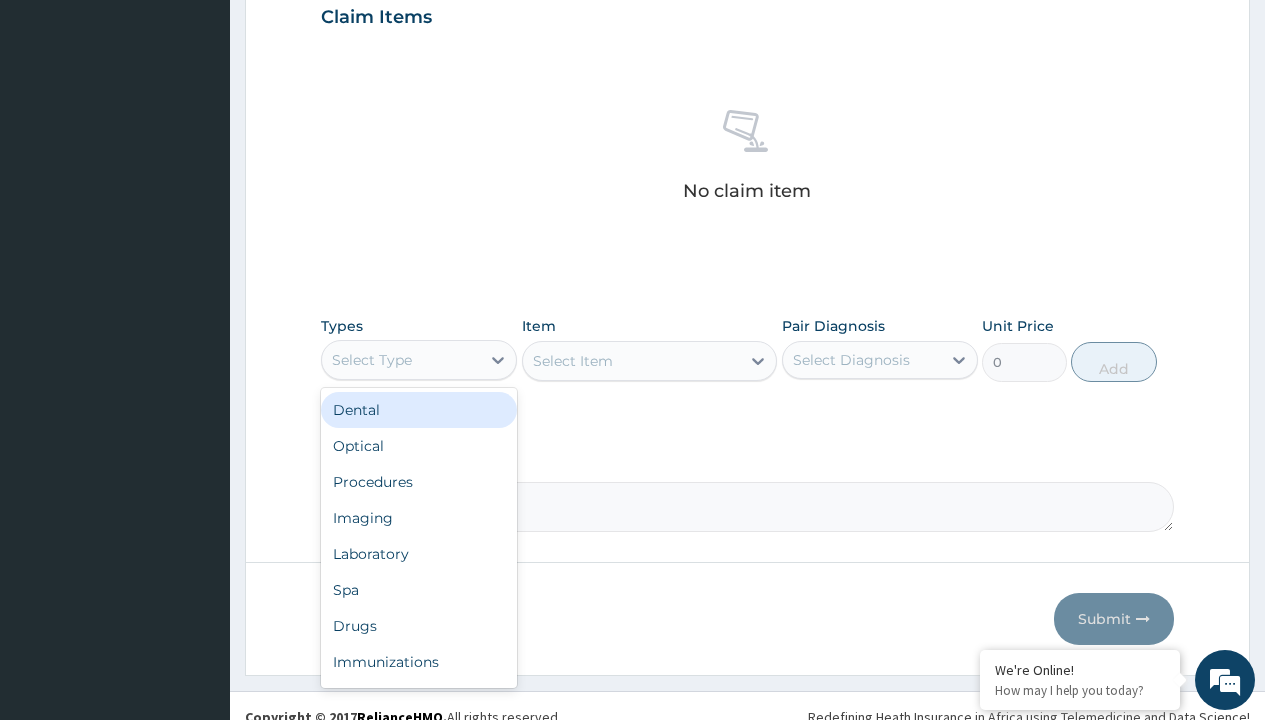 type on "procedures" 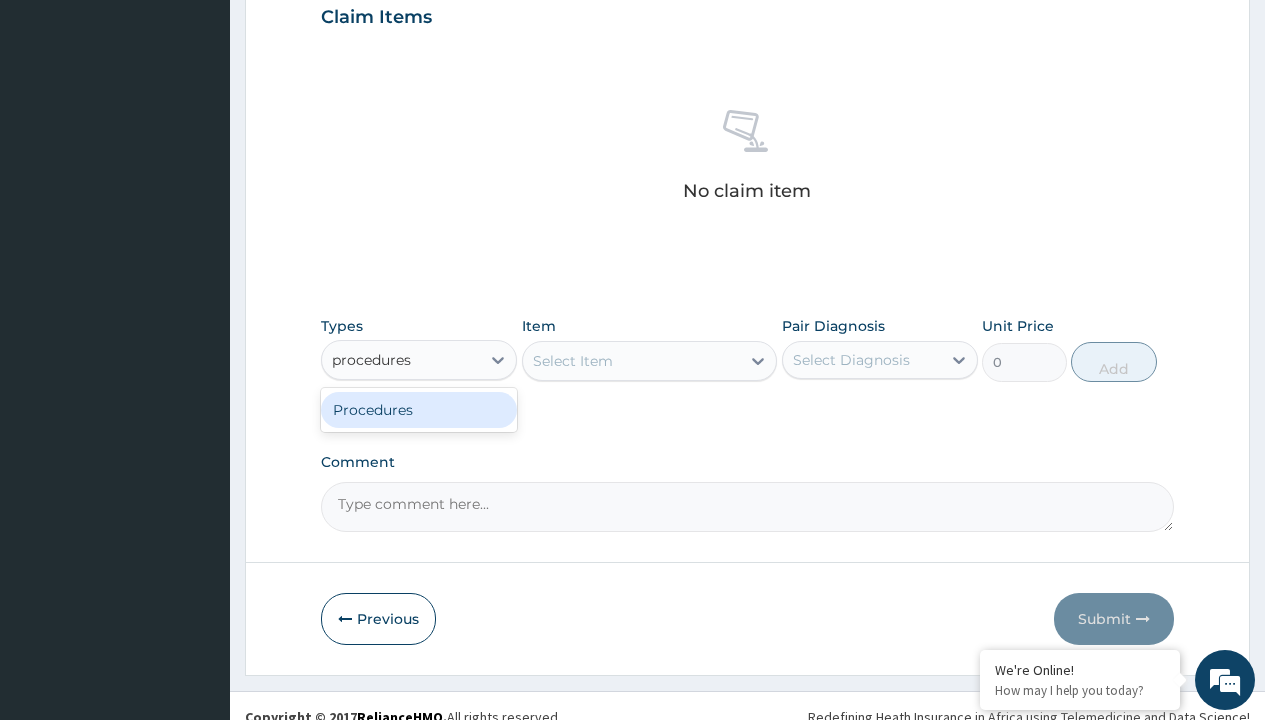 scroll, scrollTop: 0, scrollLeft: 0, axis: both 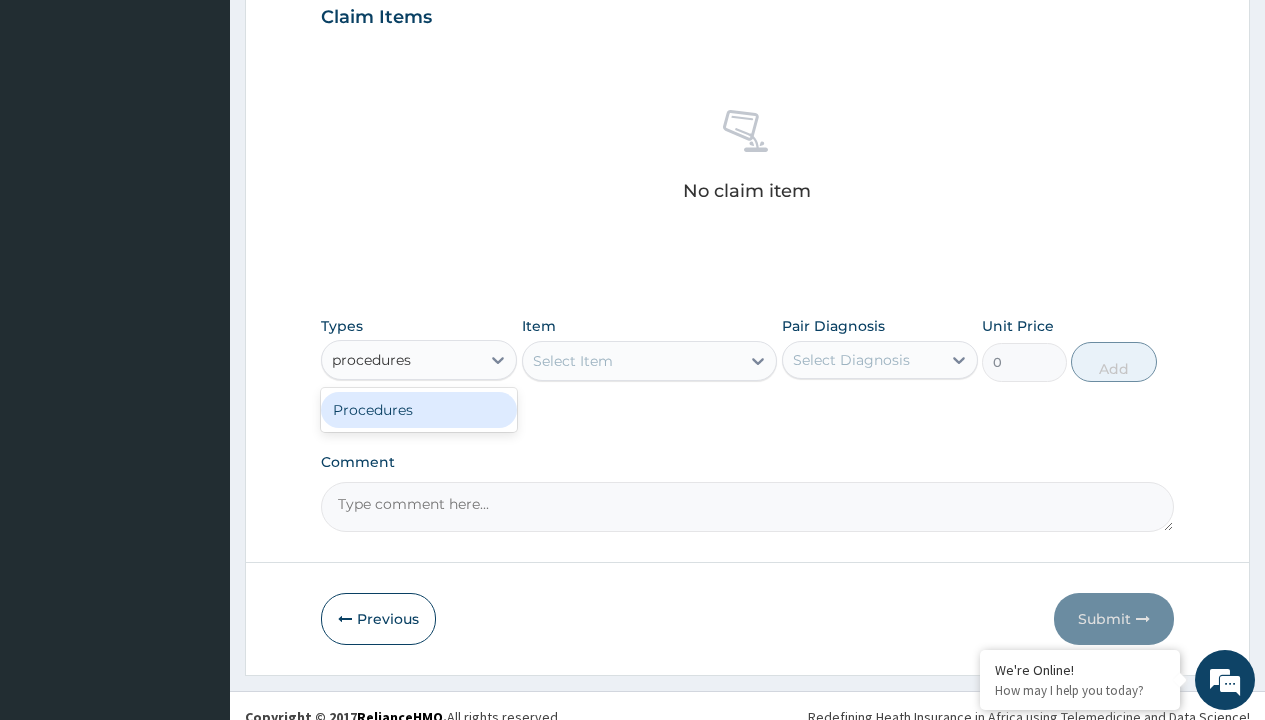 click on "Procedures" at bounding box center (419, 410) 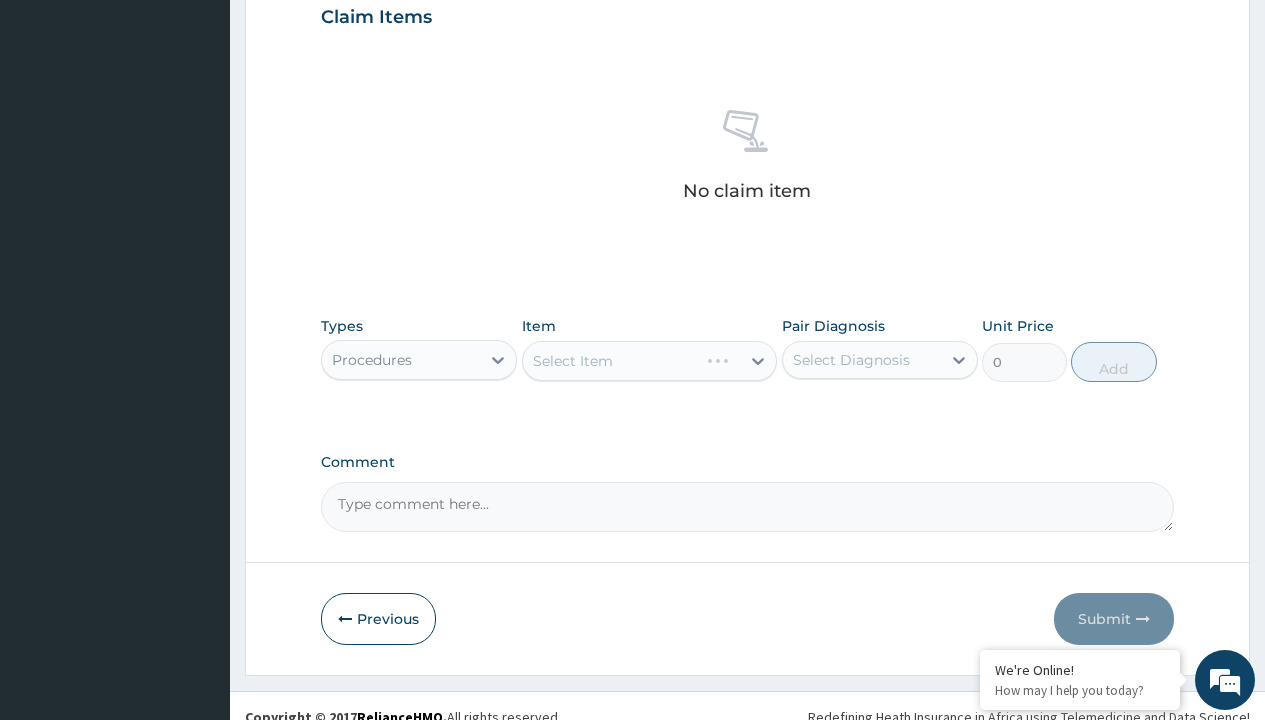 click on "Select Item" at bounding box center (650, 361) 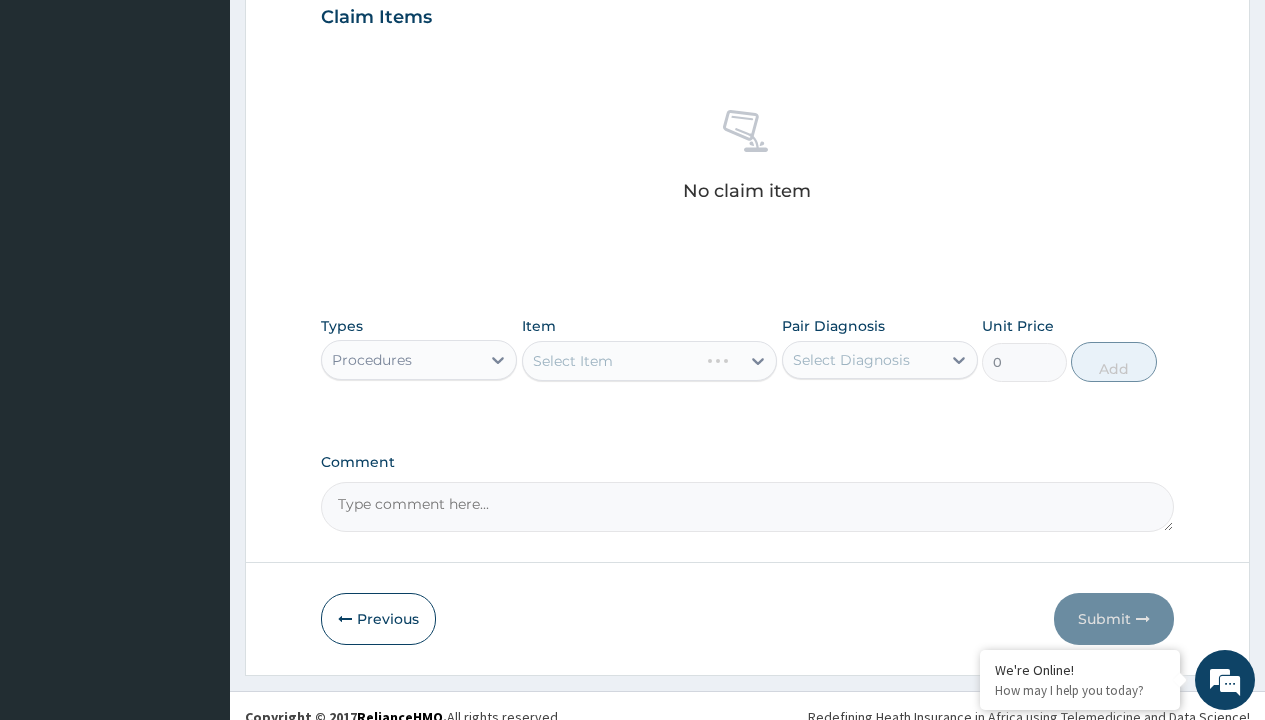 scroll, scrollTop: 0, scrollLeft: 0, axis: both 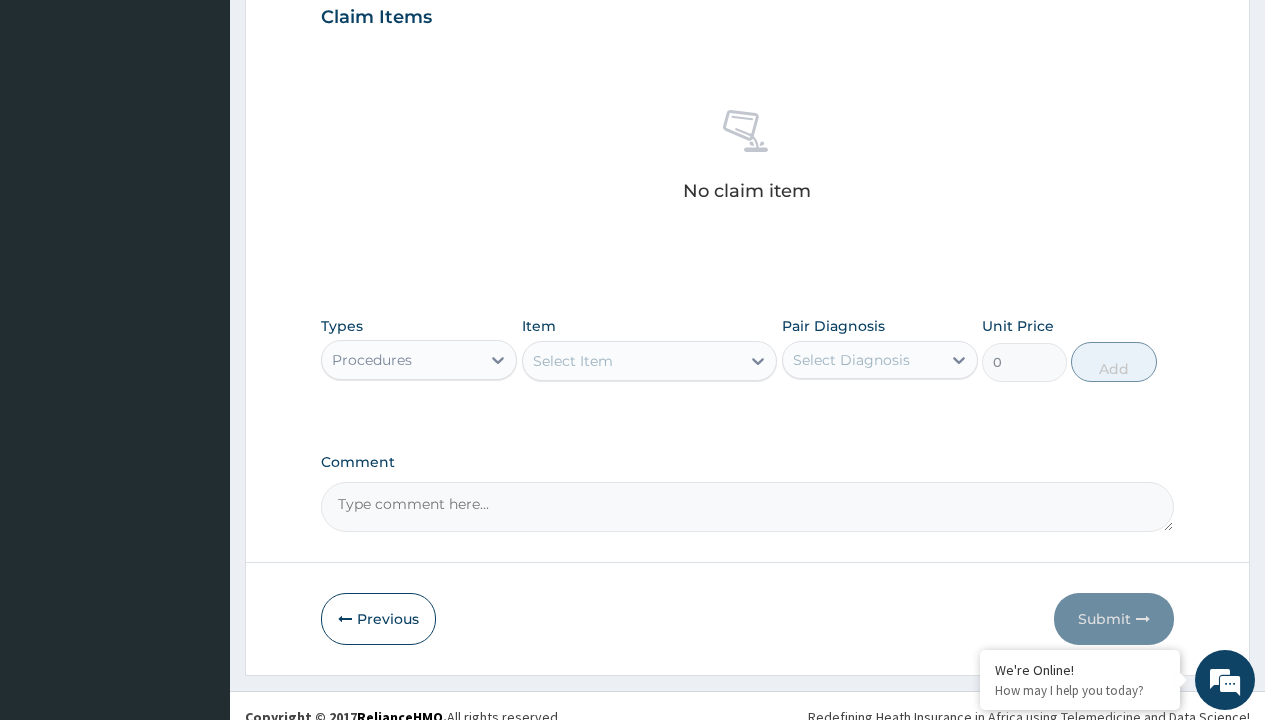 type on "service fee" 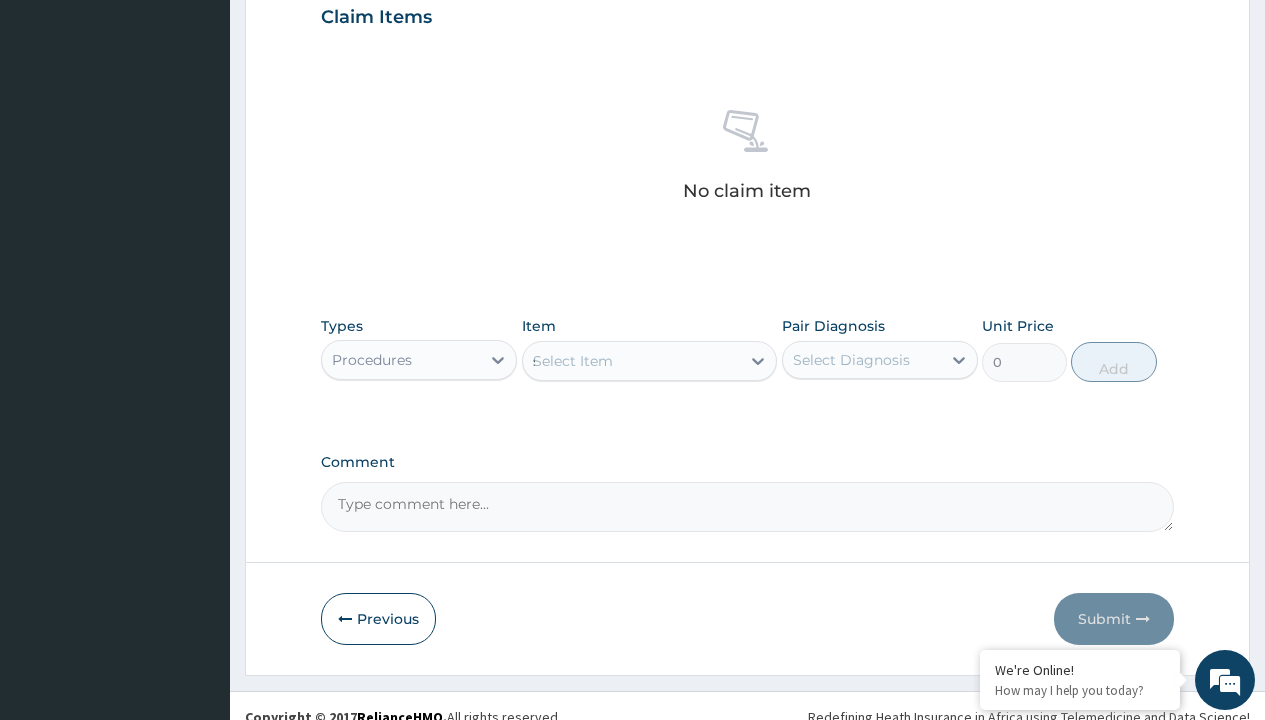 scroll, scrollTop: 0, scrollLeft: 0, axis: both 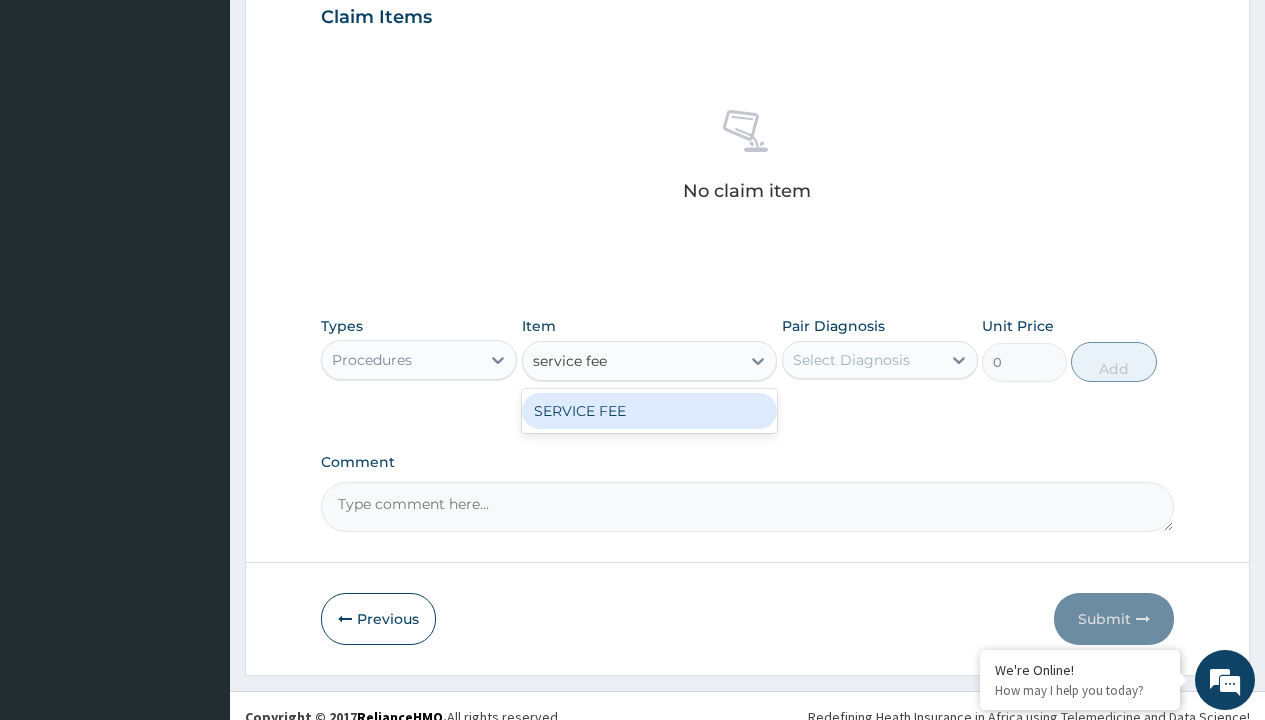 click on "SERVICE FEE" at bounding box center (650, 411) 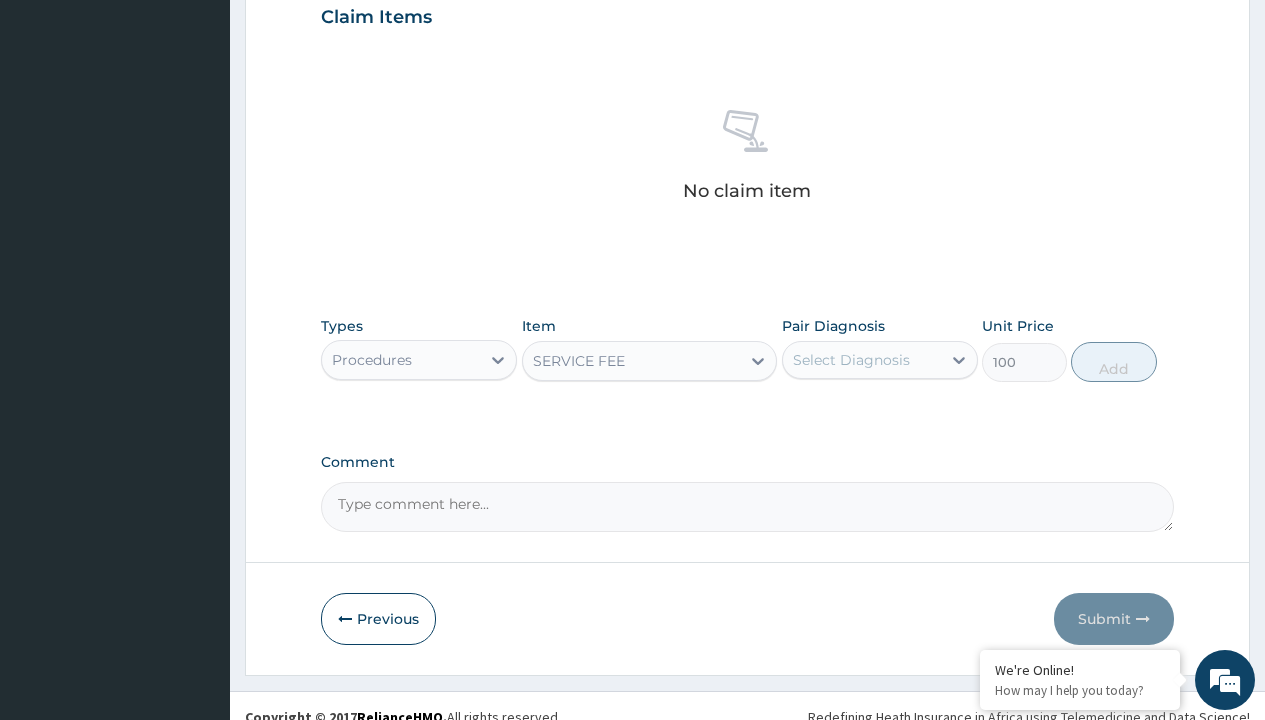 click on "Prescription collected" at bounding box center (409, -147) 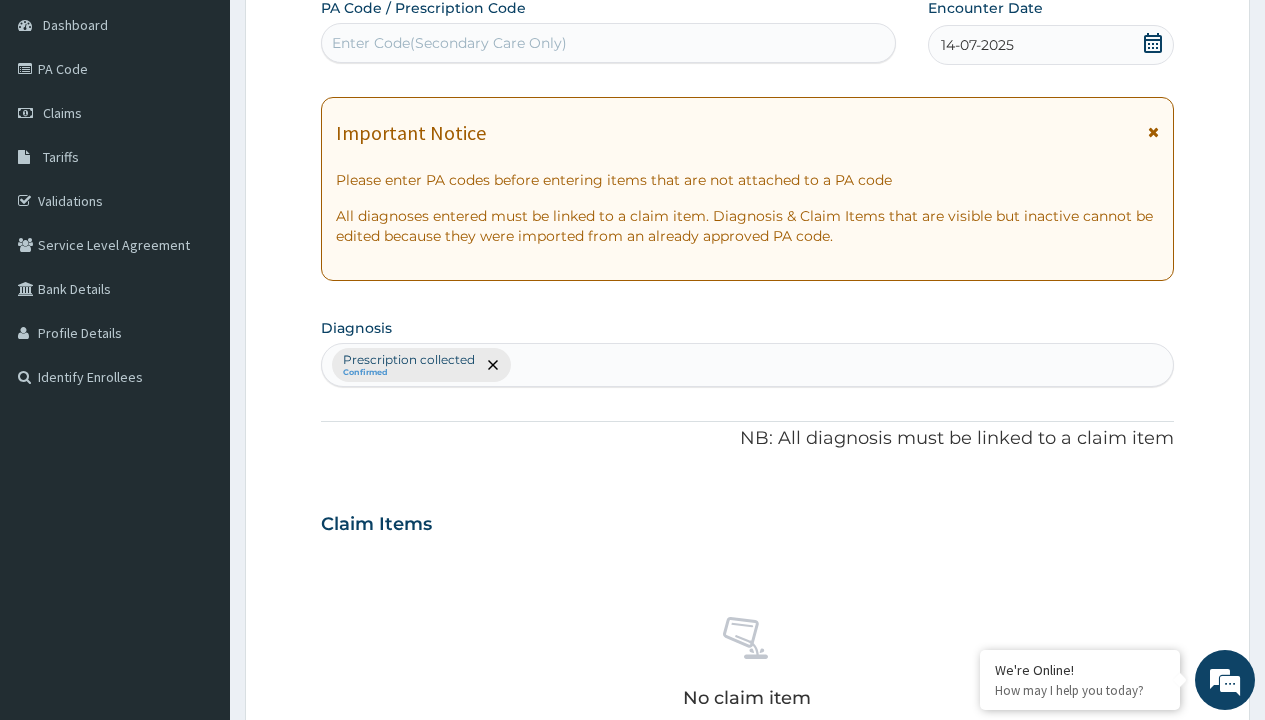 type on "prescription collected" 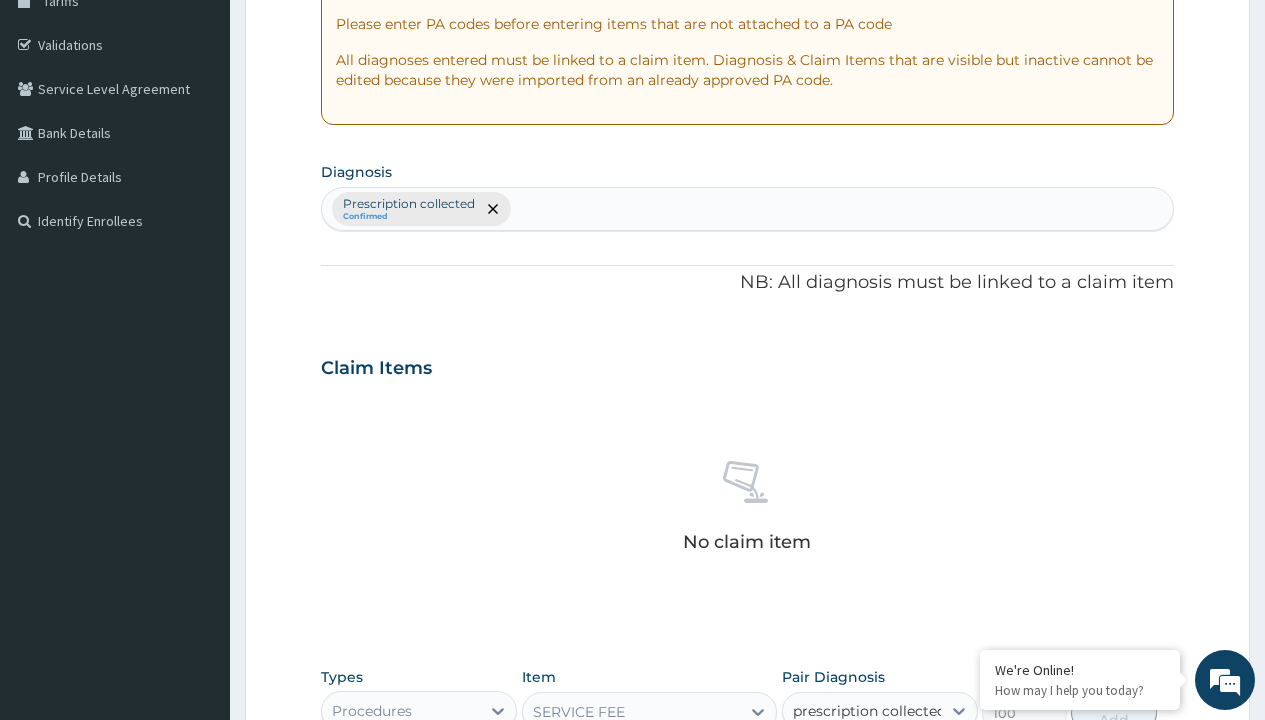 click on "Prescription collected" at bounding box center [890, 770] 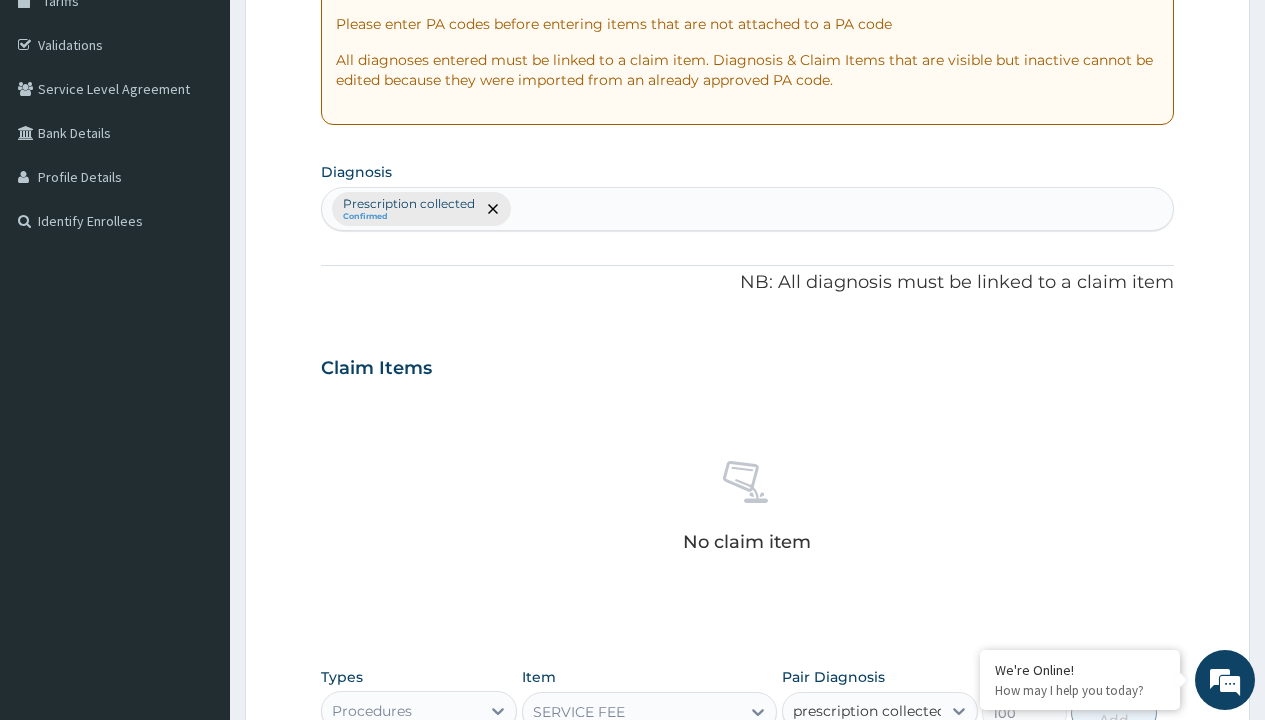 type 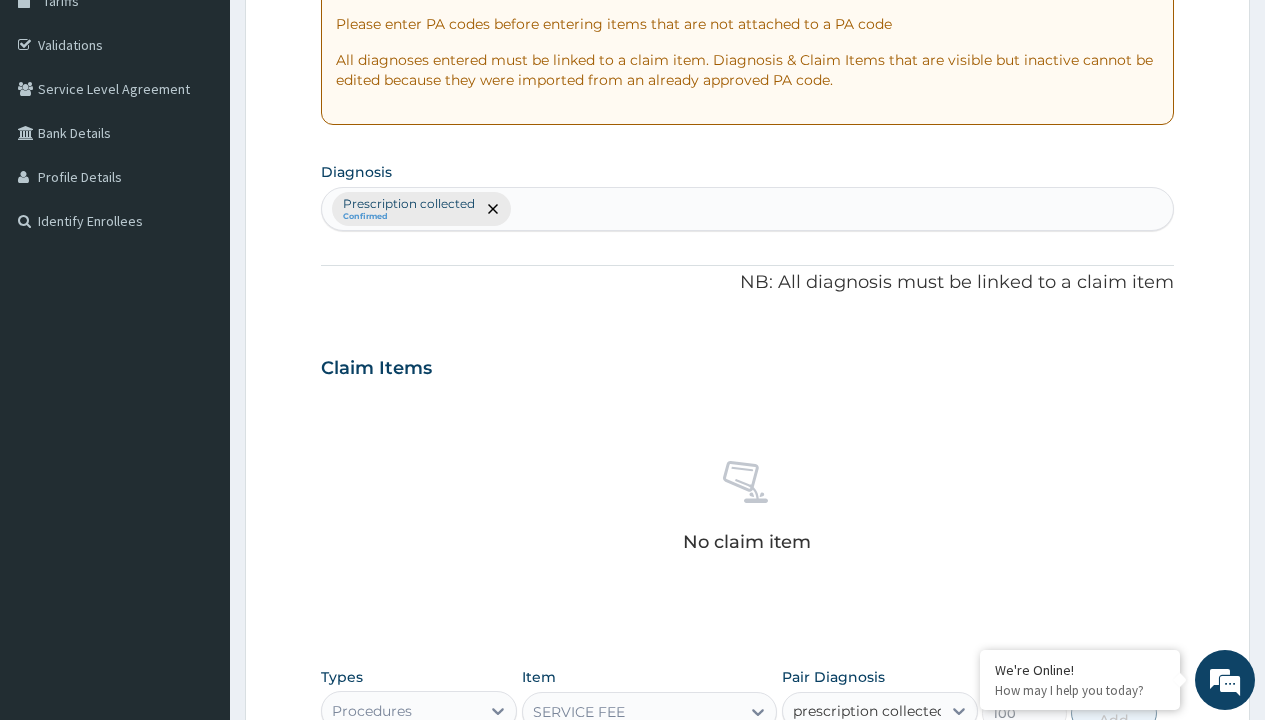 checkbox on "true" 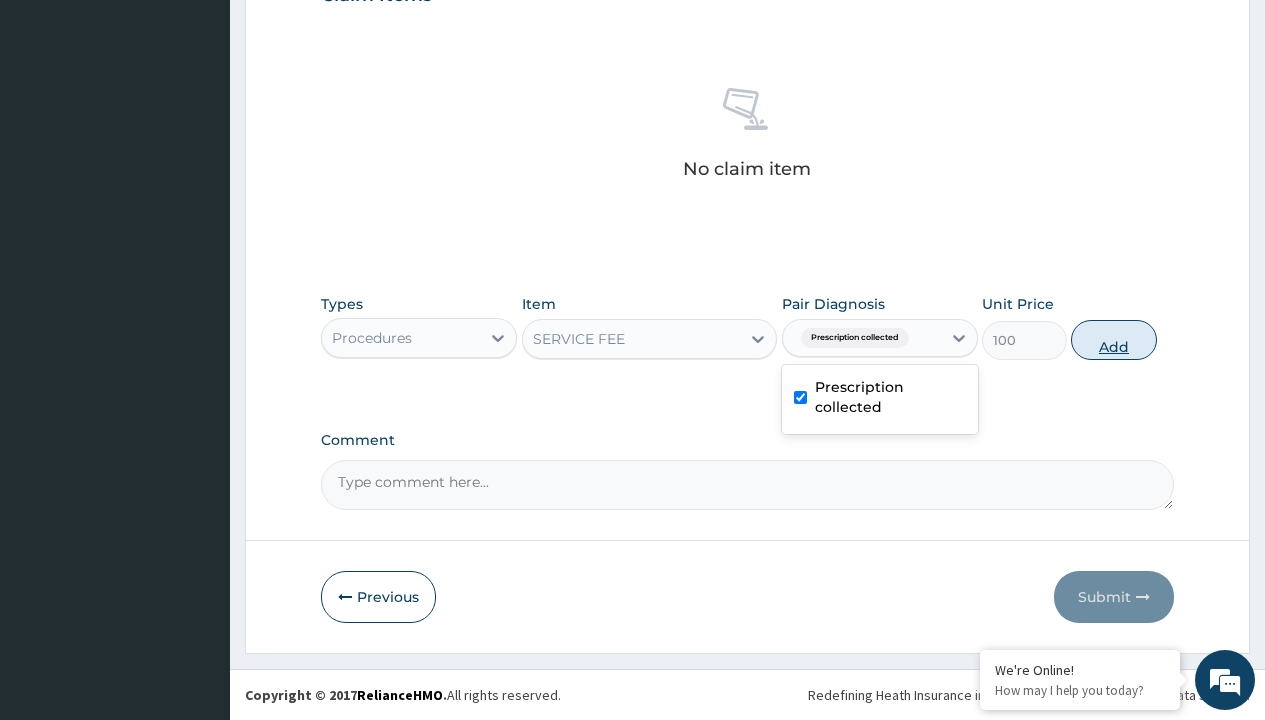 click on "Add" at bounding box center (1113, 340) 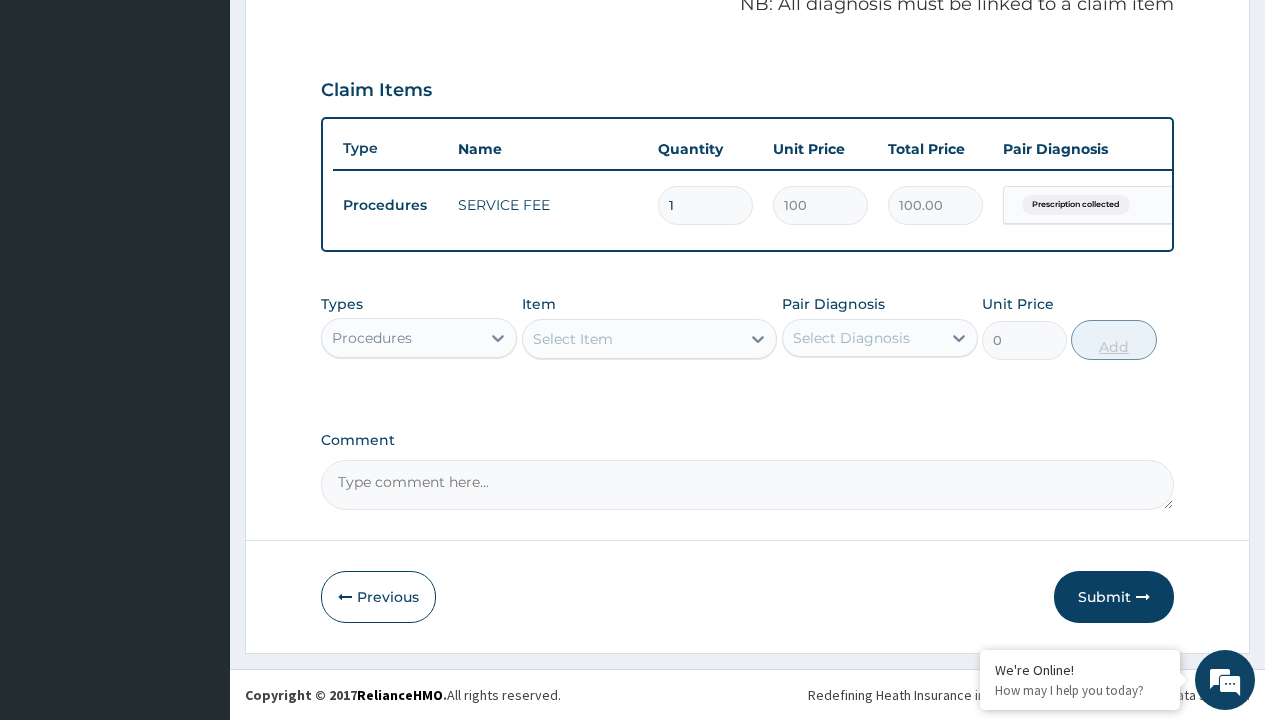 scroll, scrollTop: 642, scrollLeft: 0, axis: vertical 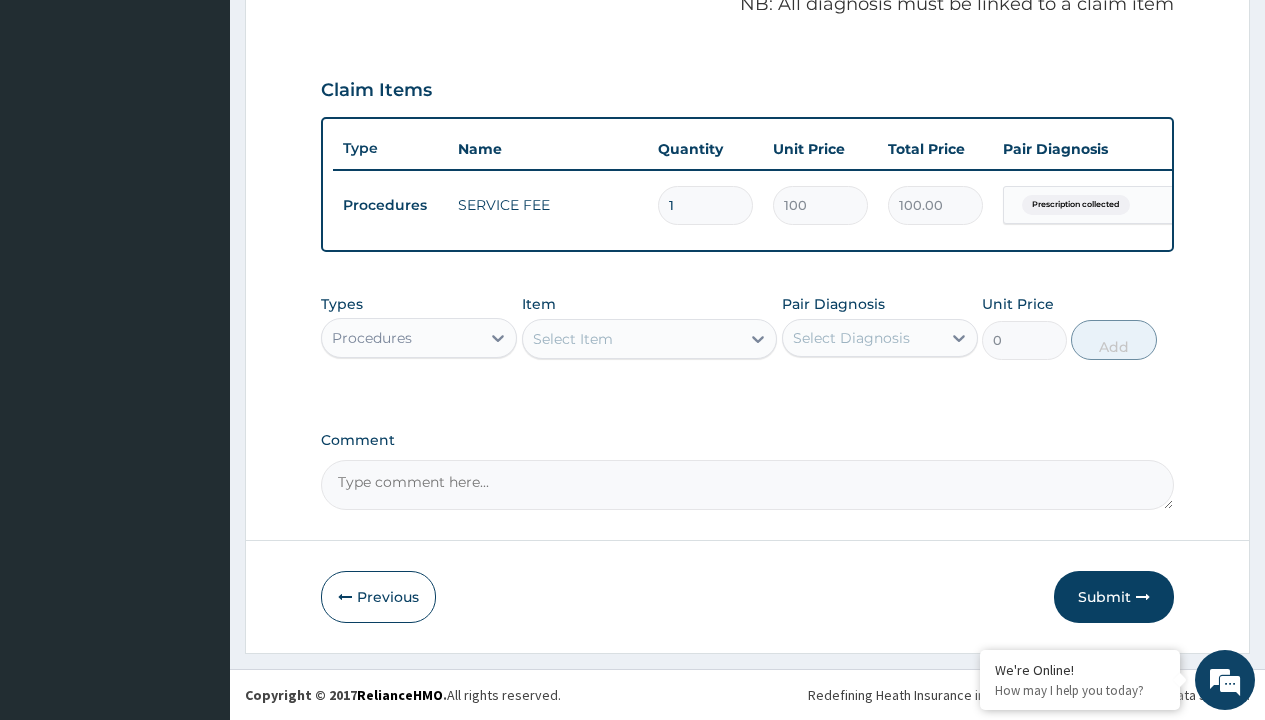 click on "Procedures" at bounding box center [372, 338] 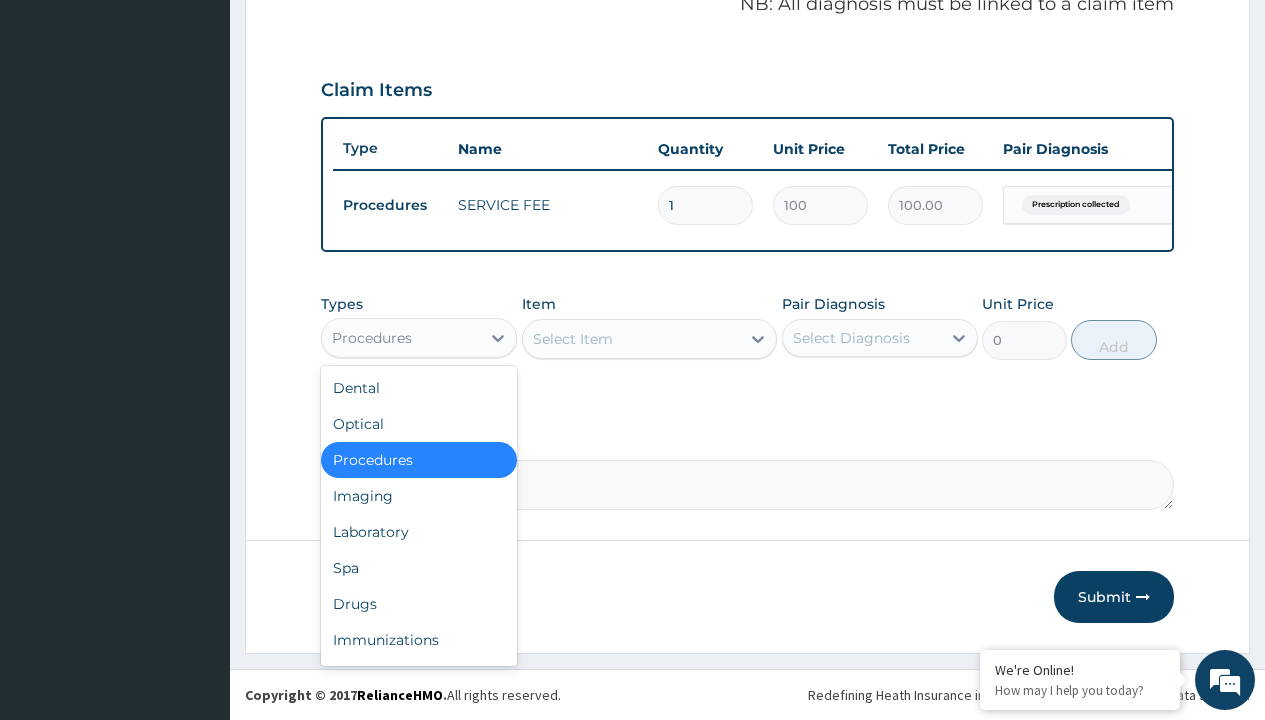 type on "drugs" 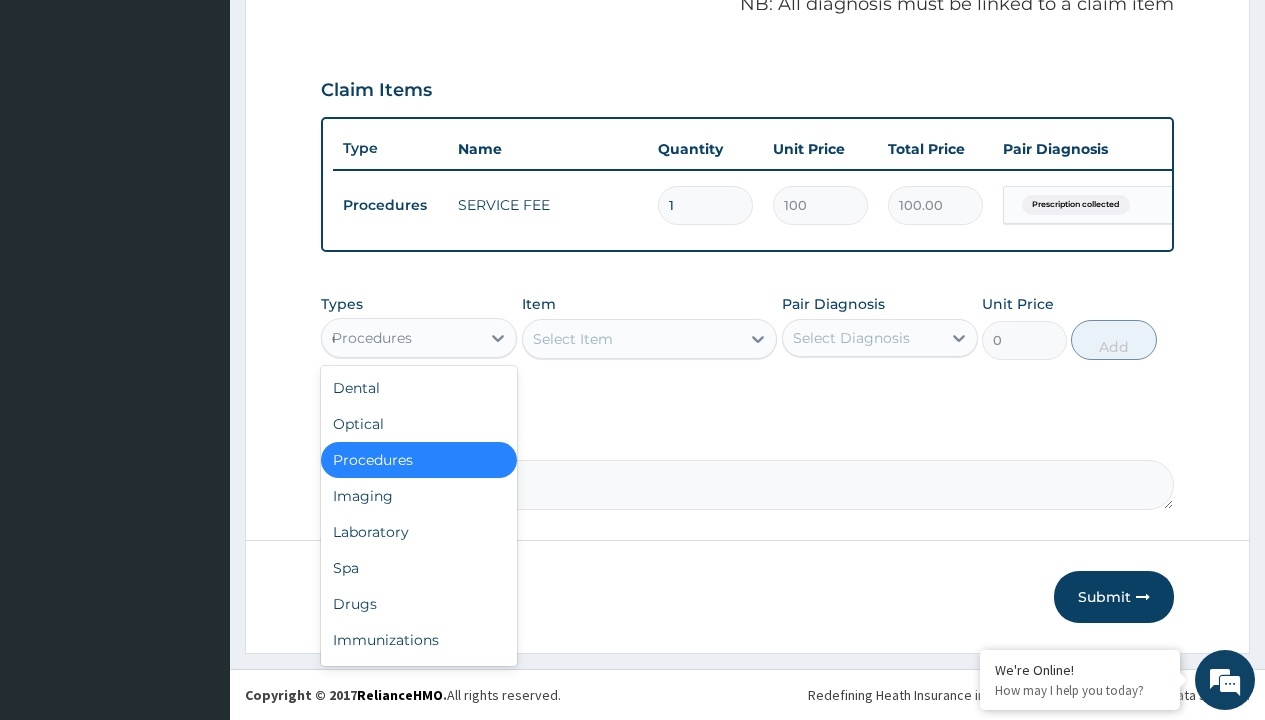 scroll, scrollTop: 0, scrollLeft: 0, axis: both 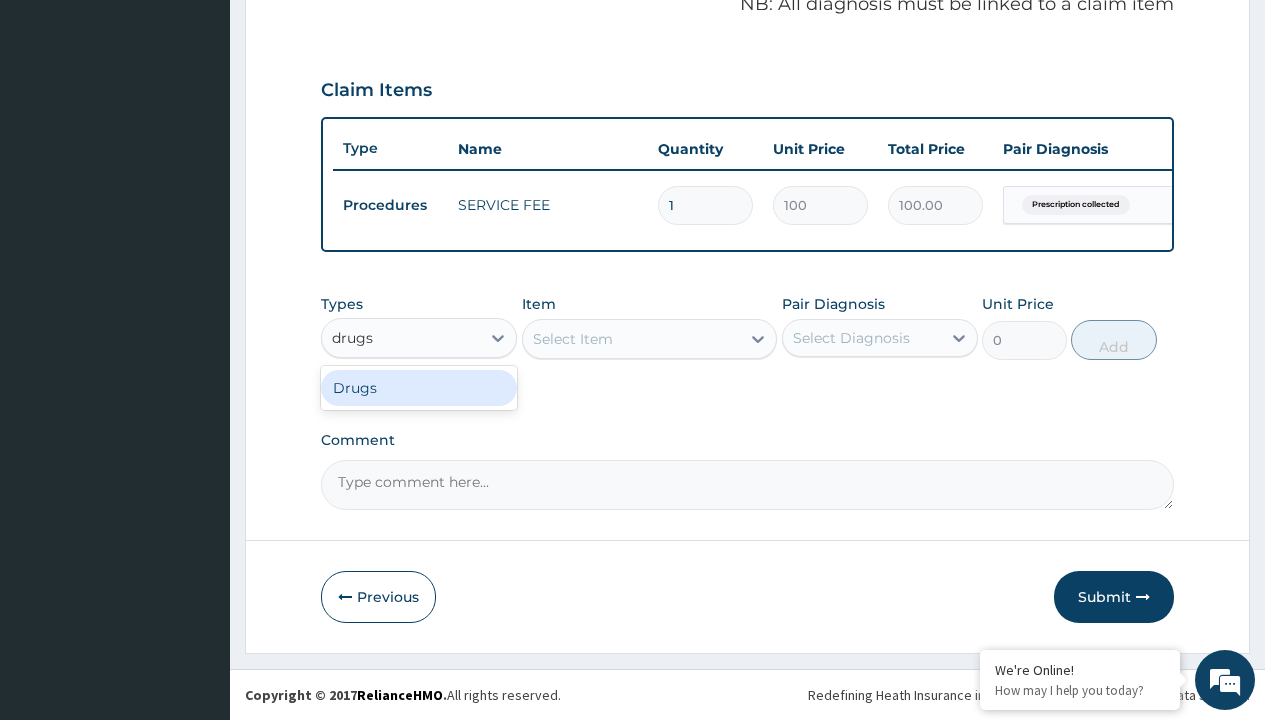click on "Drugs" at bounding box center (419, 388) 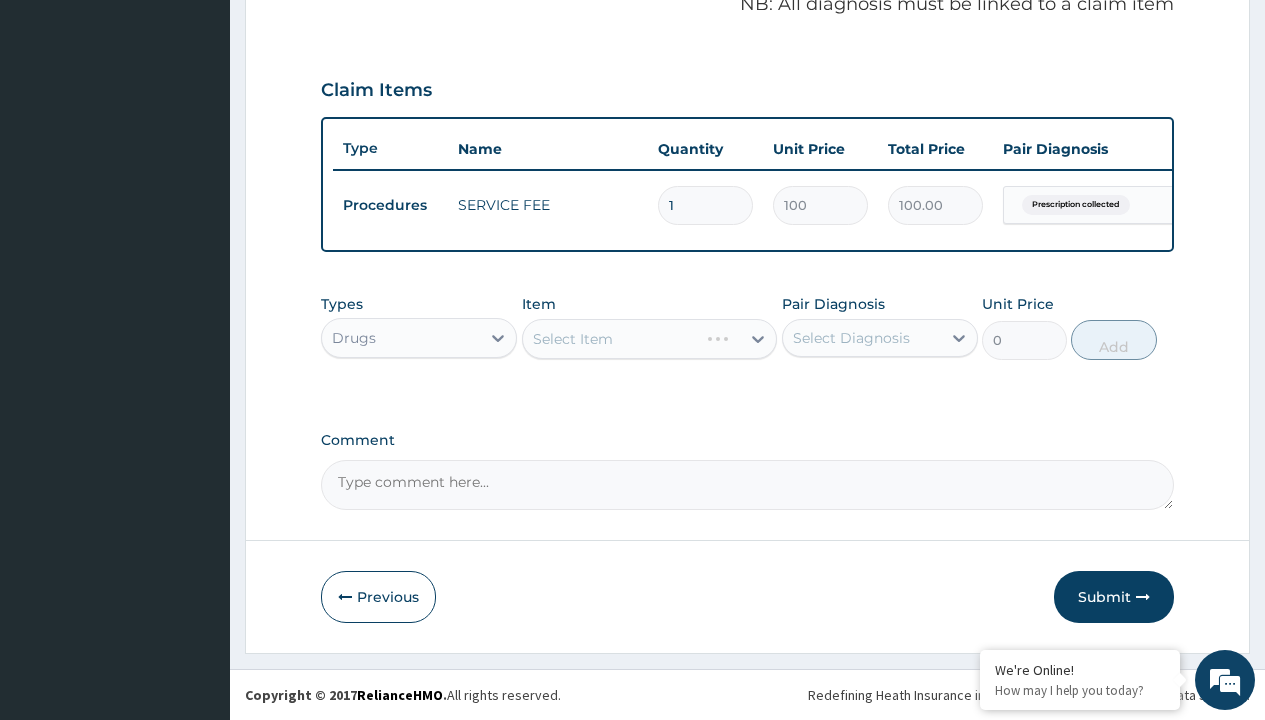 click on "Select Item" at bounding box center (650, 339) 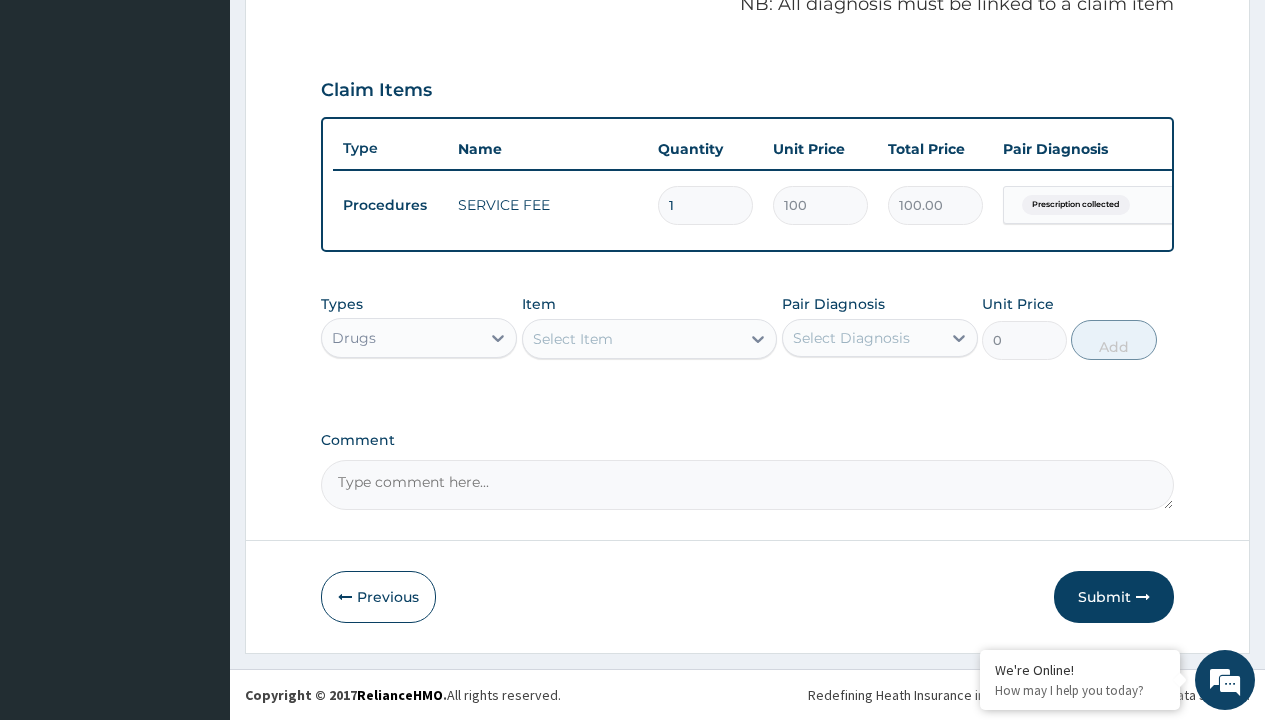 type on "mebeverine tabs 135mg per sach/sach" 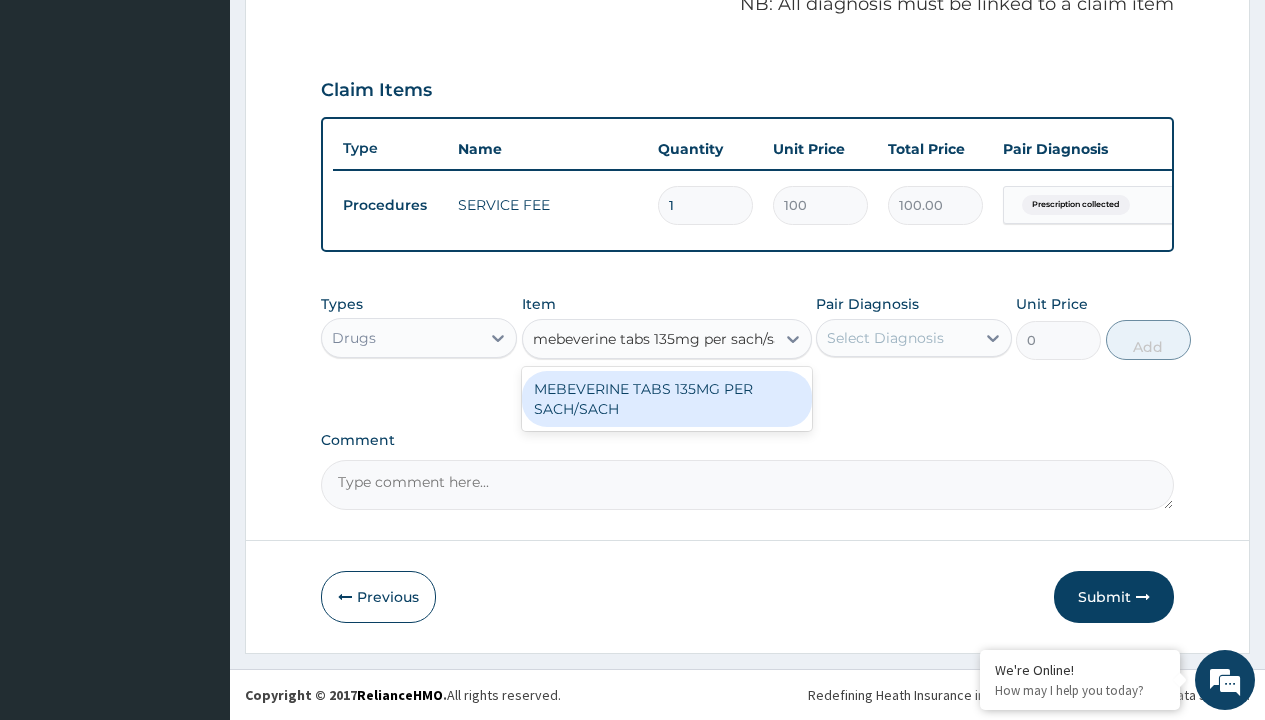 scroll, scrollTop: 0, scrollLeft: 0, axis: both 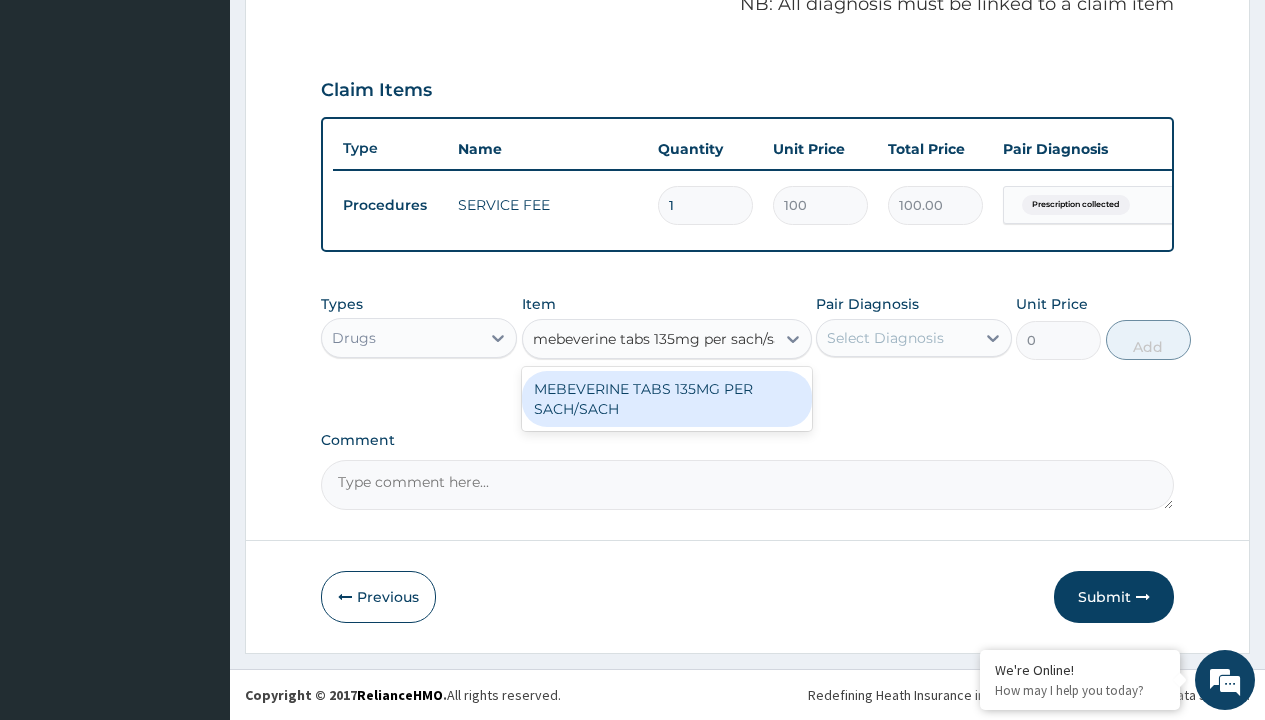 click on "MEBEVERINE TABS 135MG PER SACH/SACH" at bounding box center (667, 399) 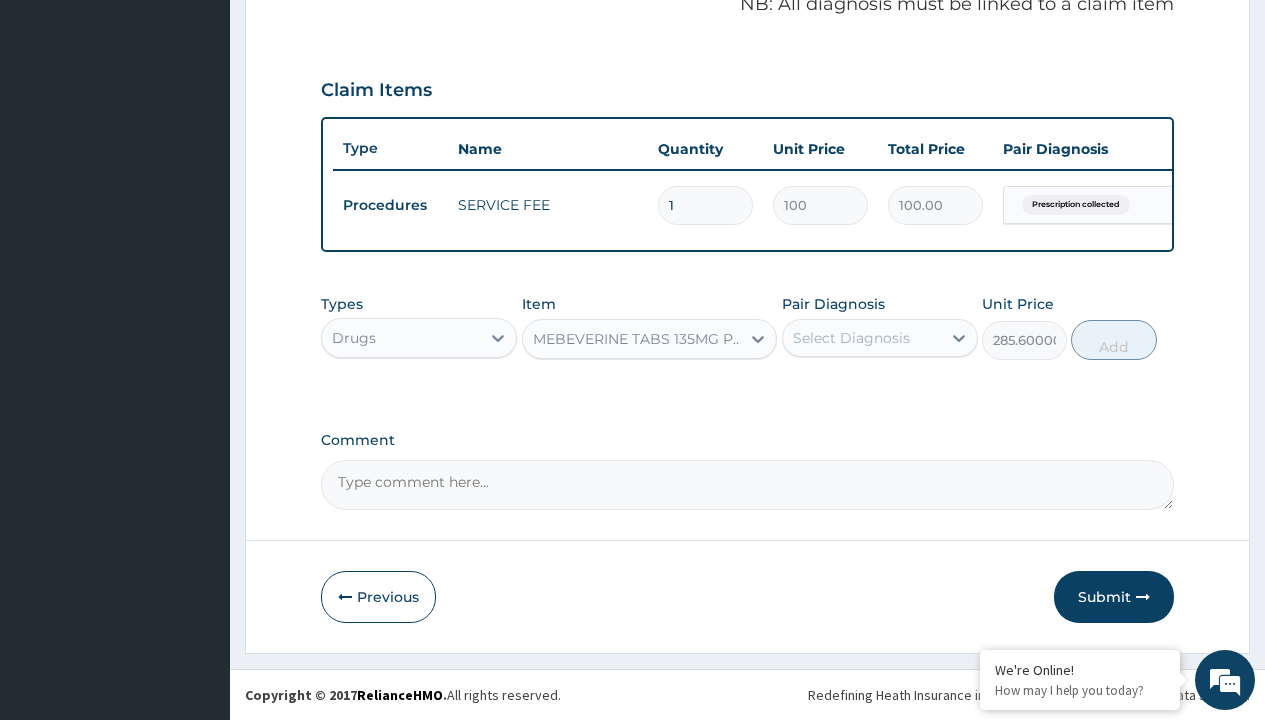 click on "Prescription collected" at bounding box center (409, -74) 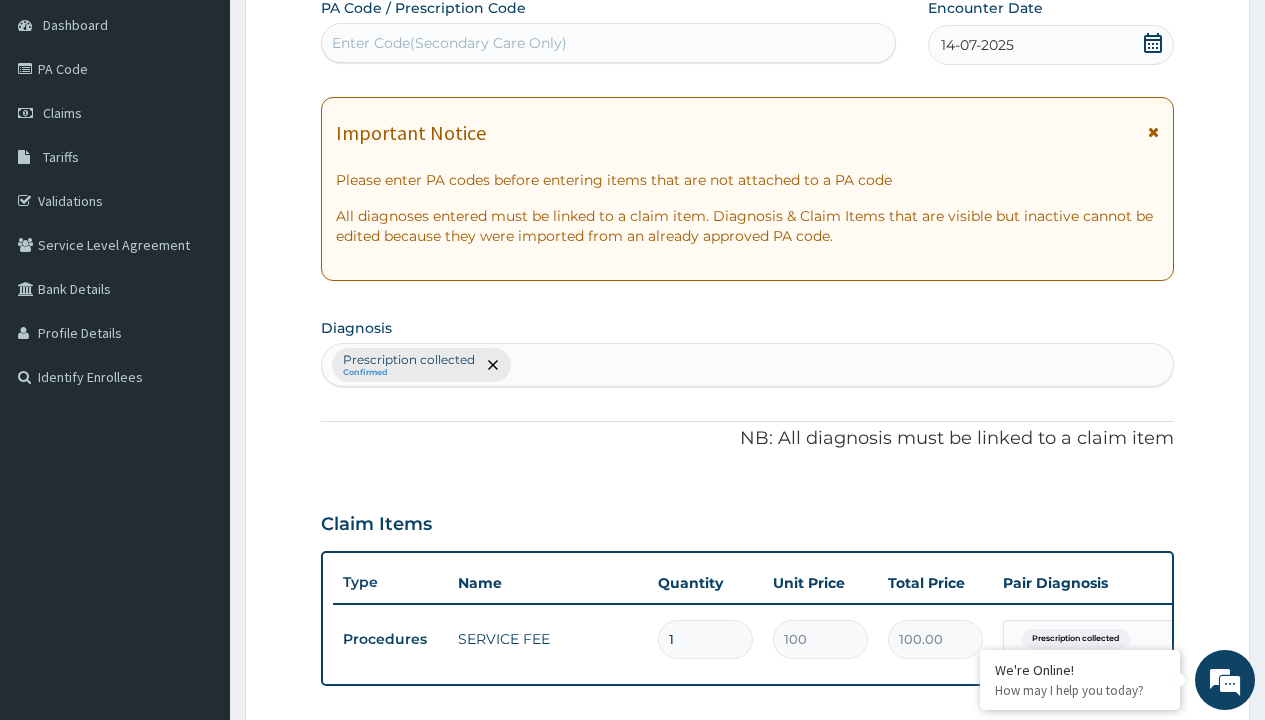type on "prescription collected" 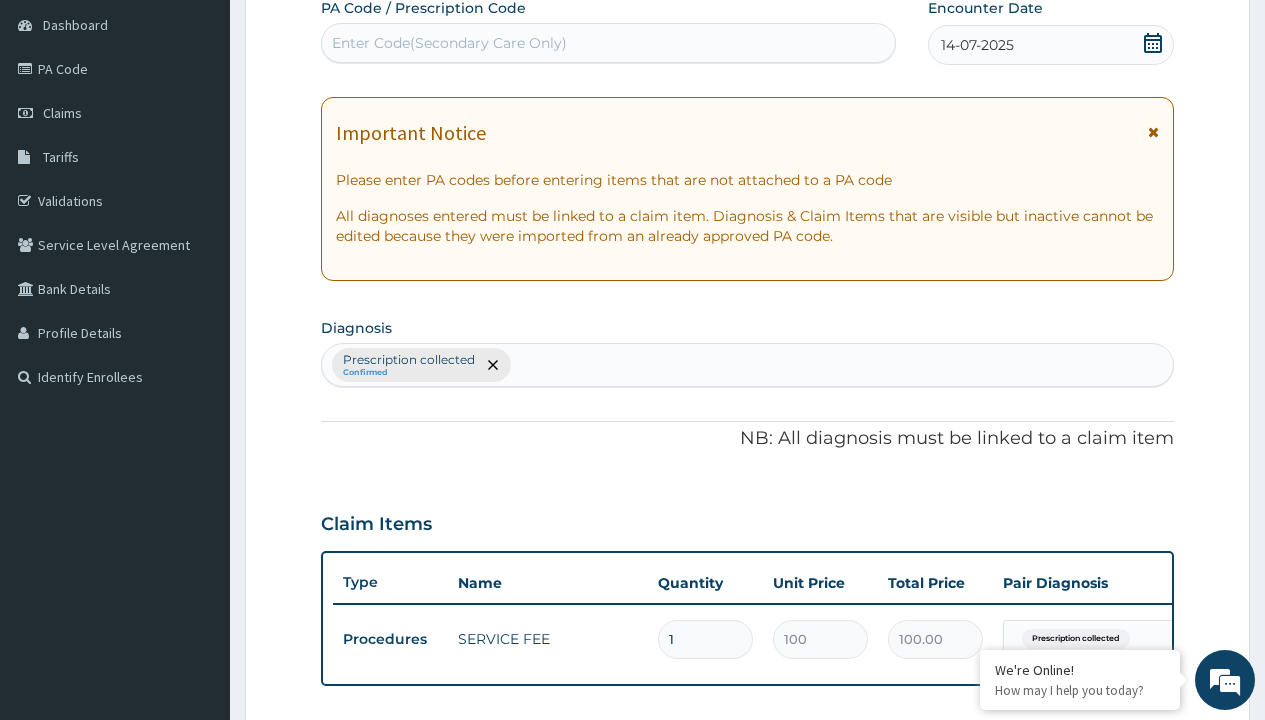 scroll, scrollTop: 0, scrollLeft: 0, axis: both 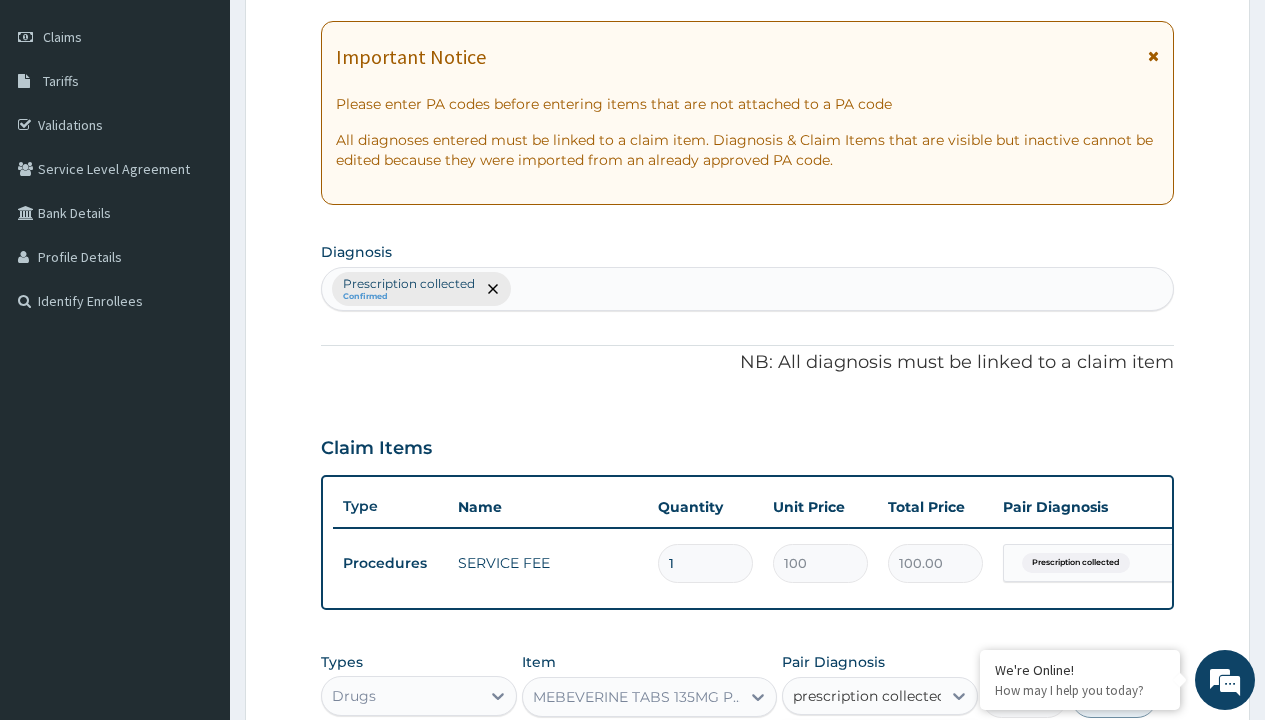 click on "Prescription collected" at bounding box center (890, 755) 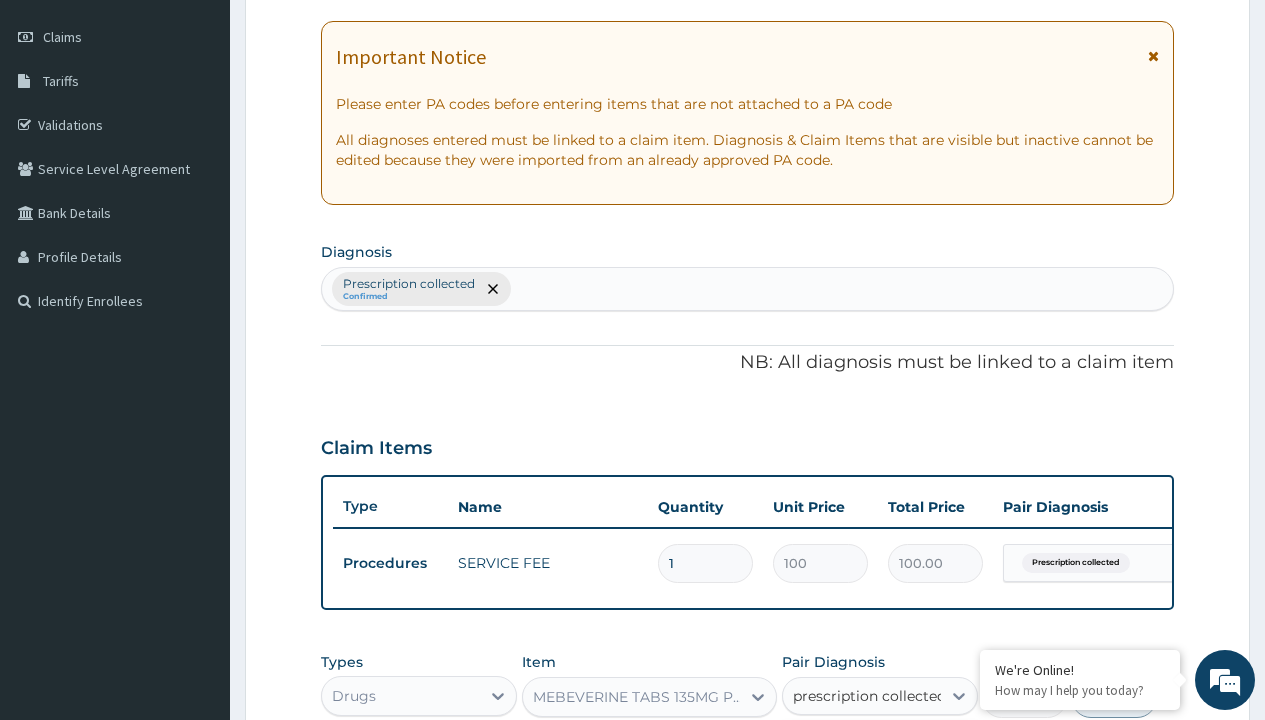 type 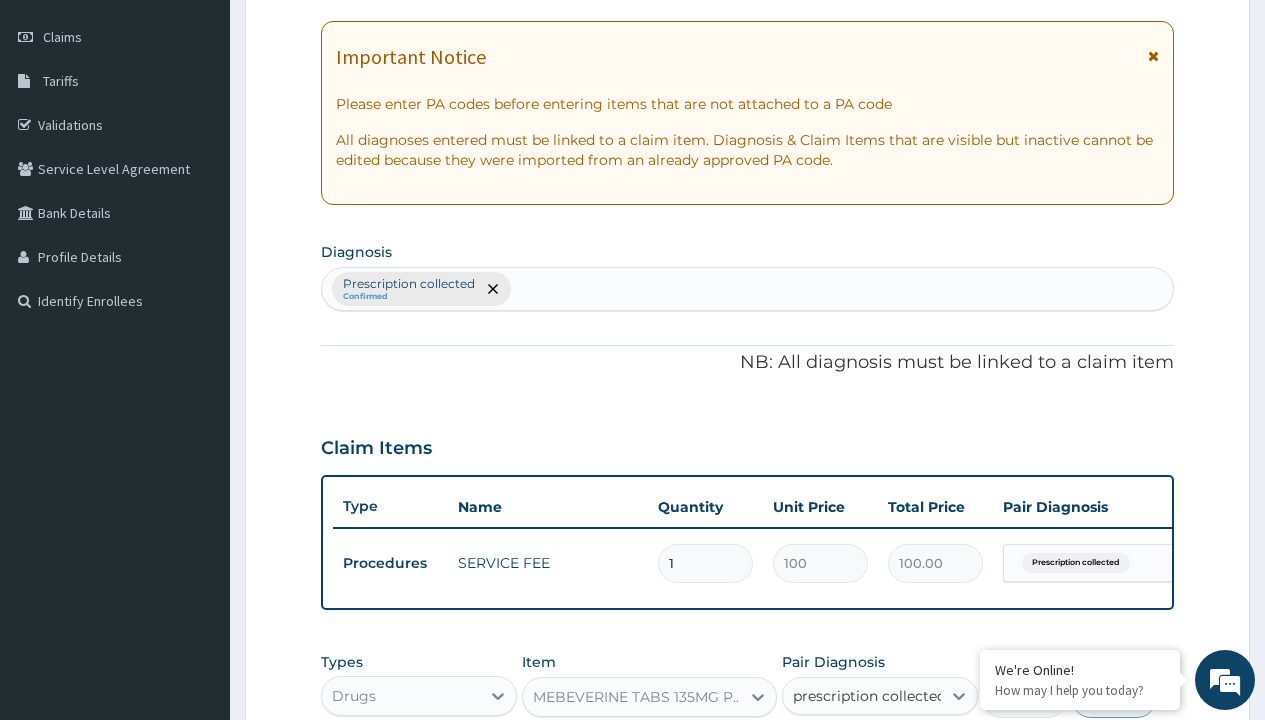 checkbox on "true" 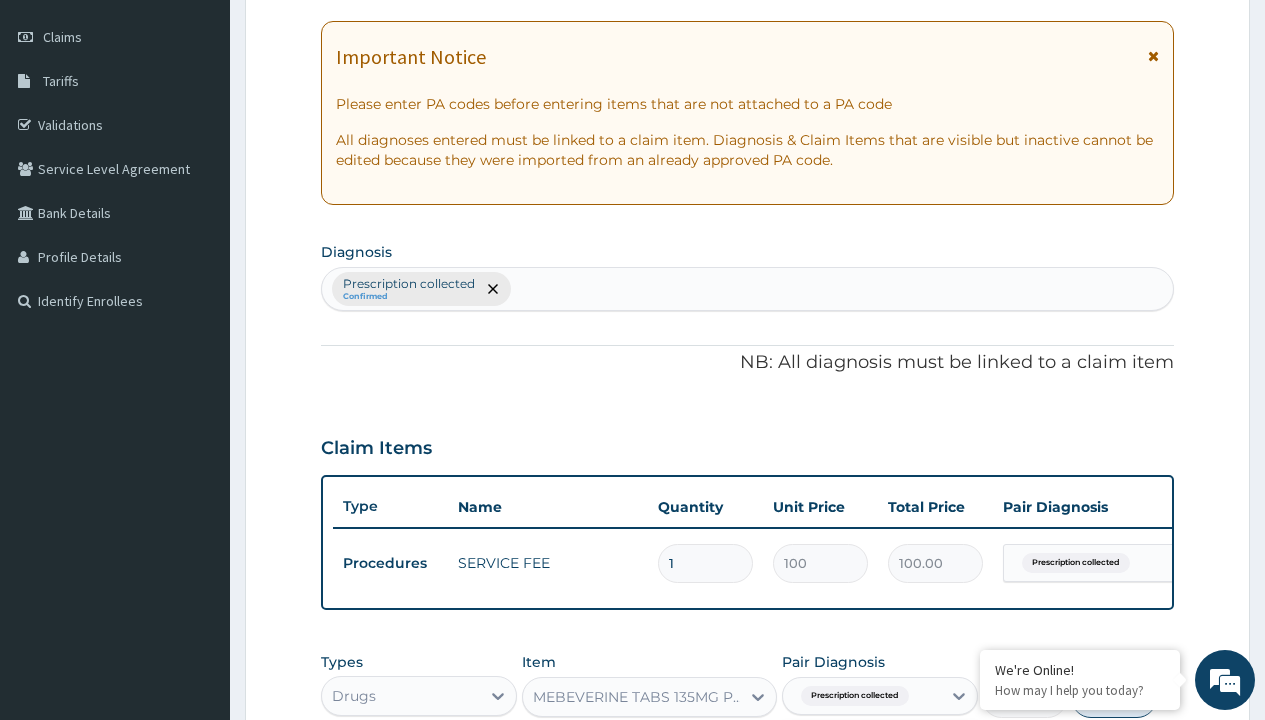 scroll, scrollTop: 642, scrollLeft: 0, axis: vertical 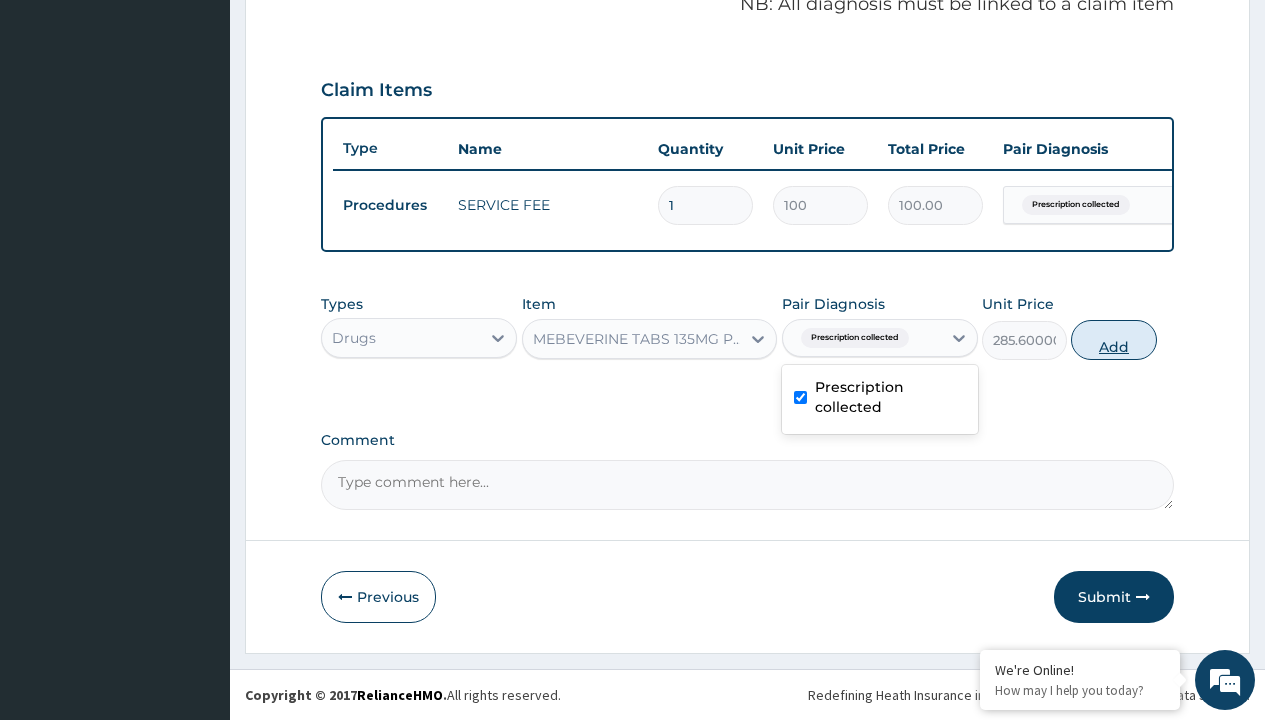 click on "Add" at bounding box center [1113, 340] 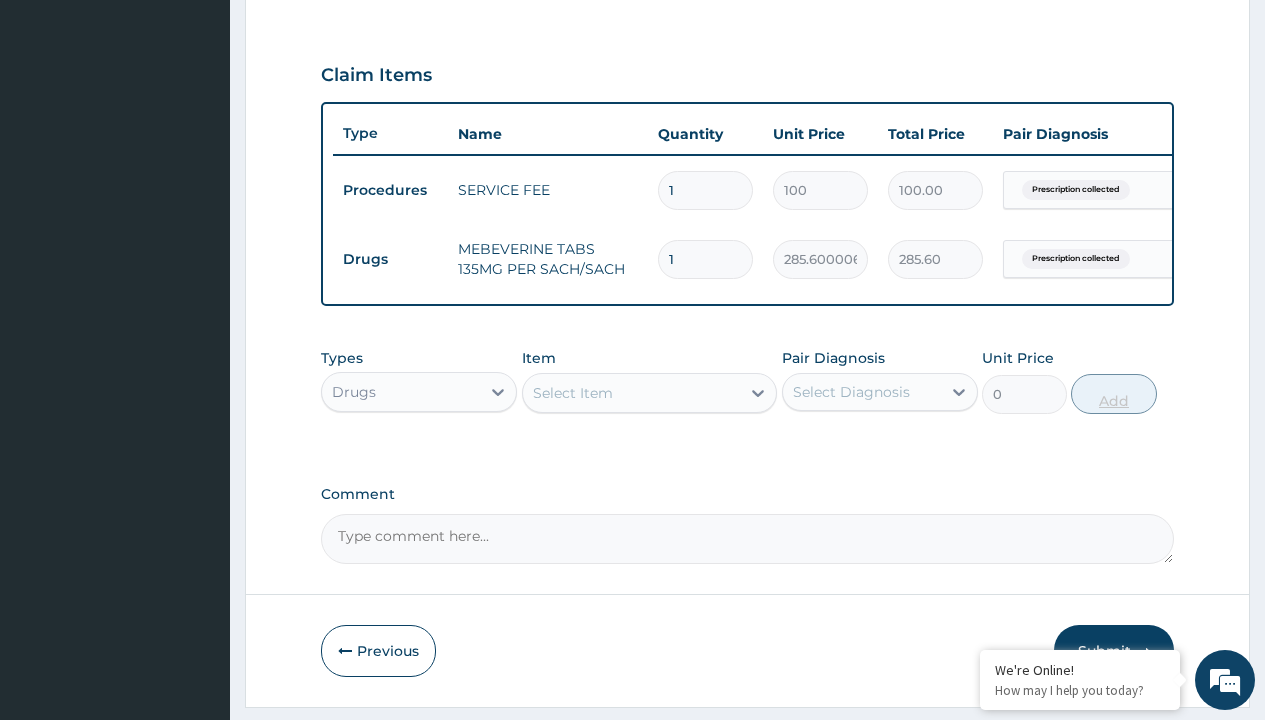 type on "60" 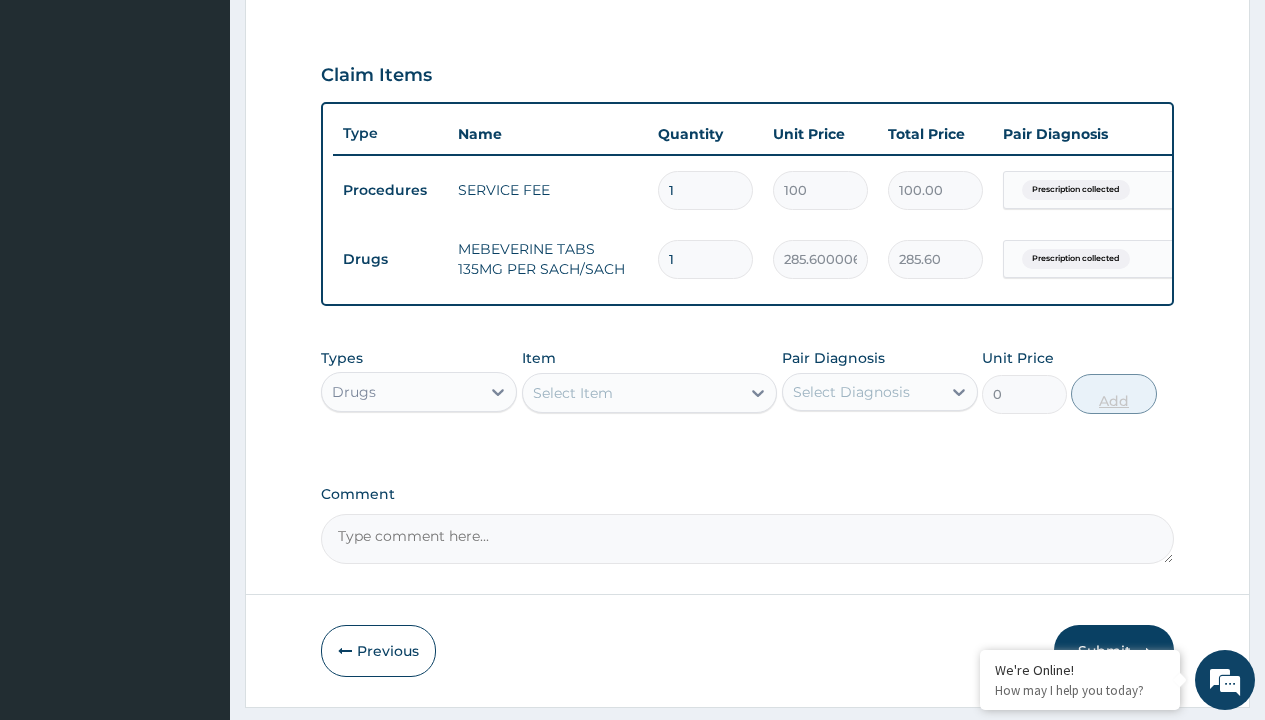 type on "17136.00" 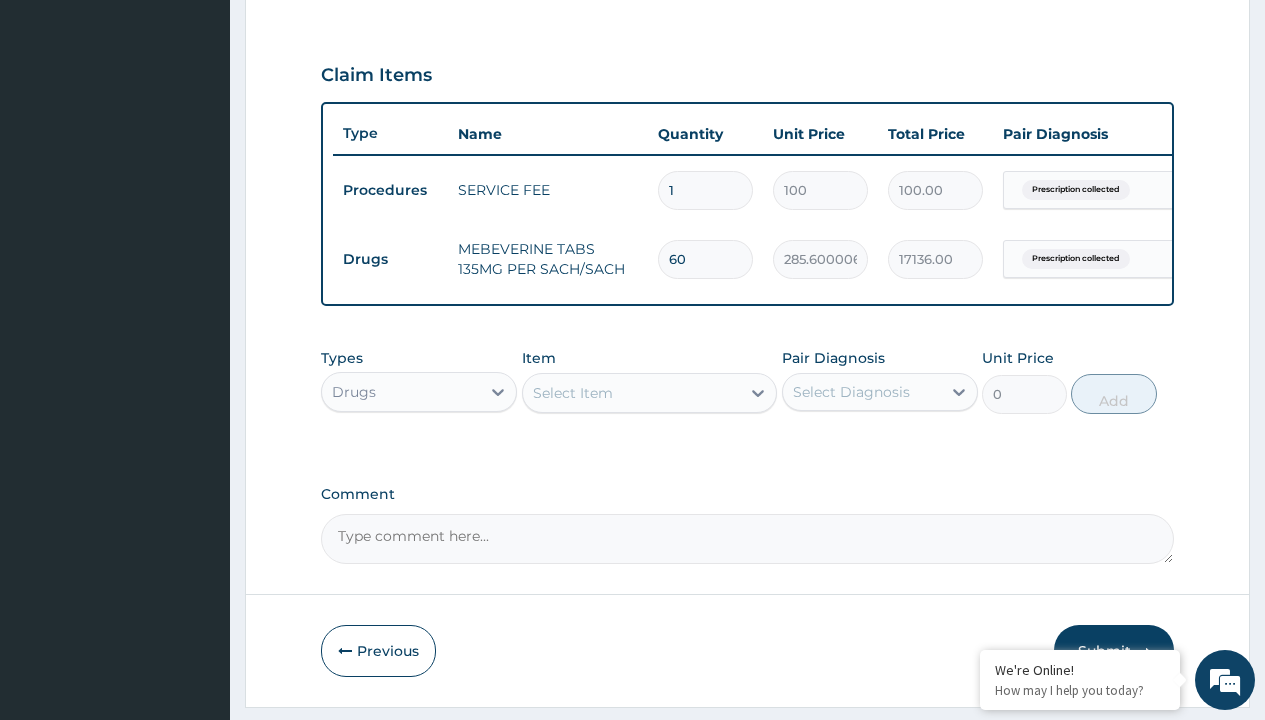 type on "60" 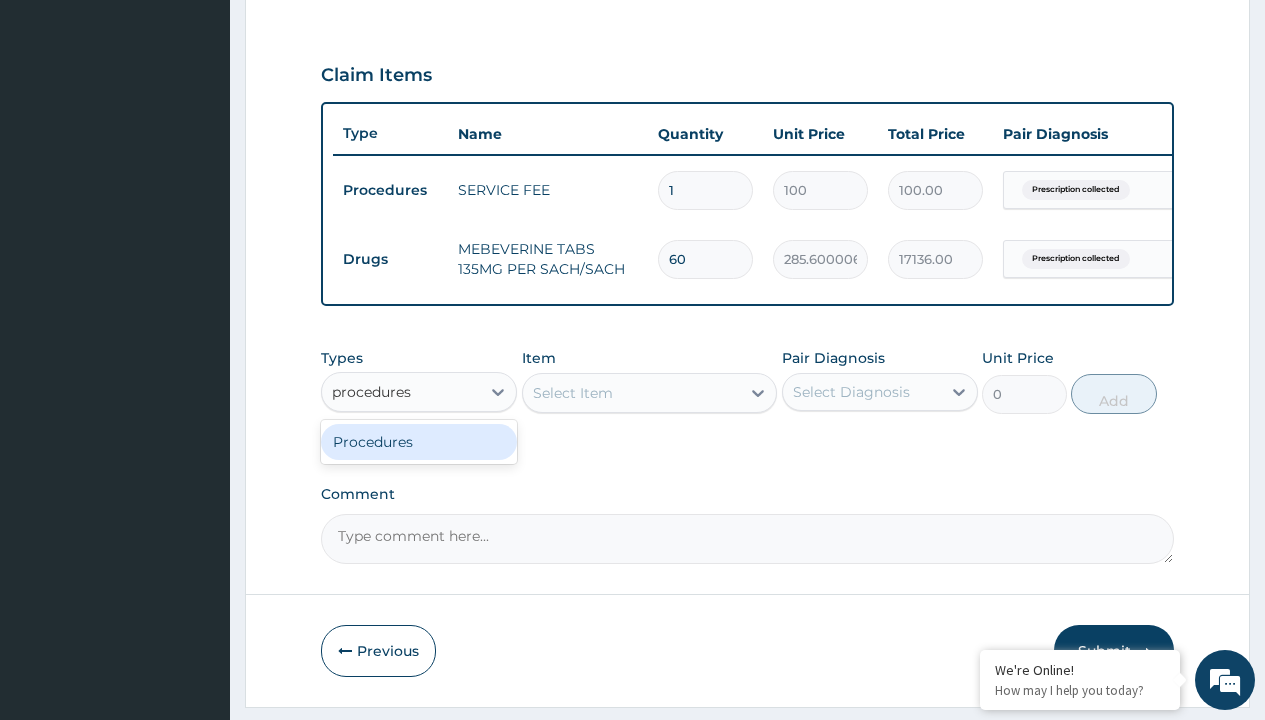 click on "Procedures" at bounding box center (419, 442) 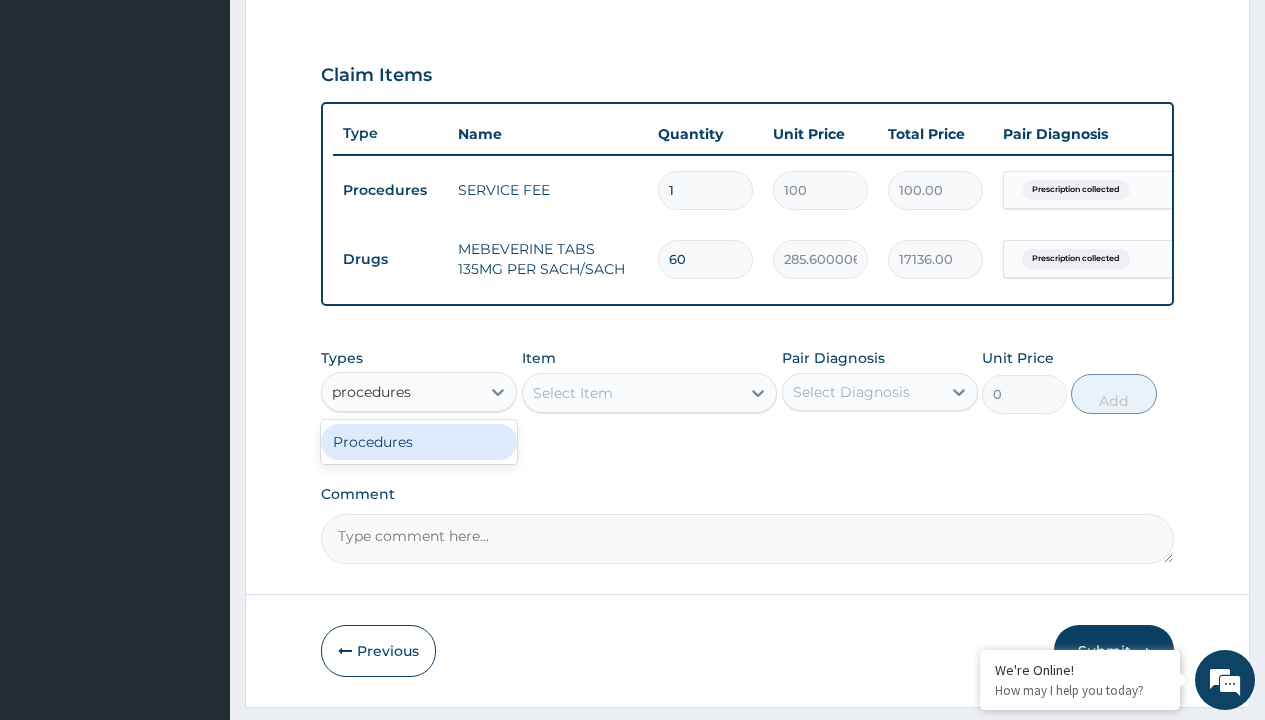 type 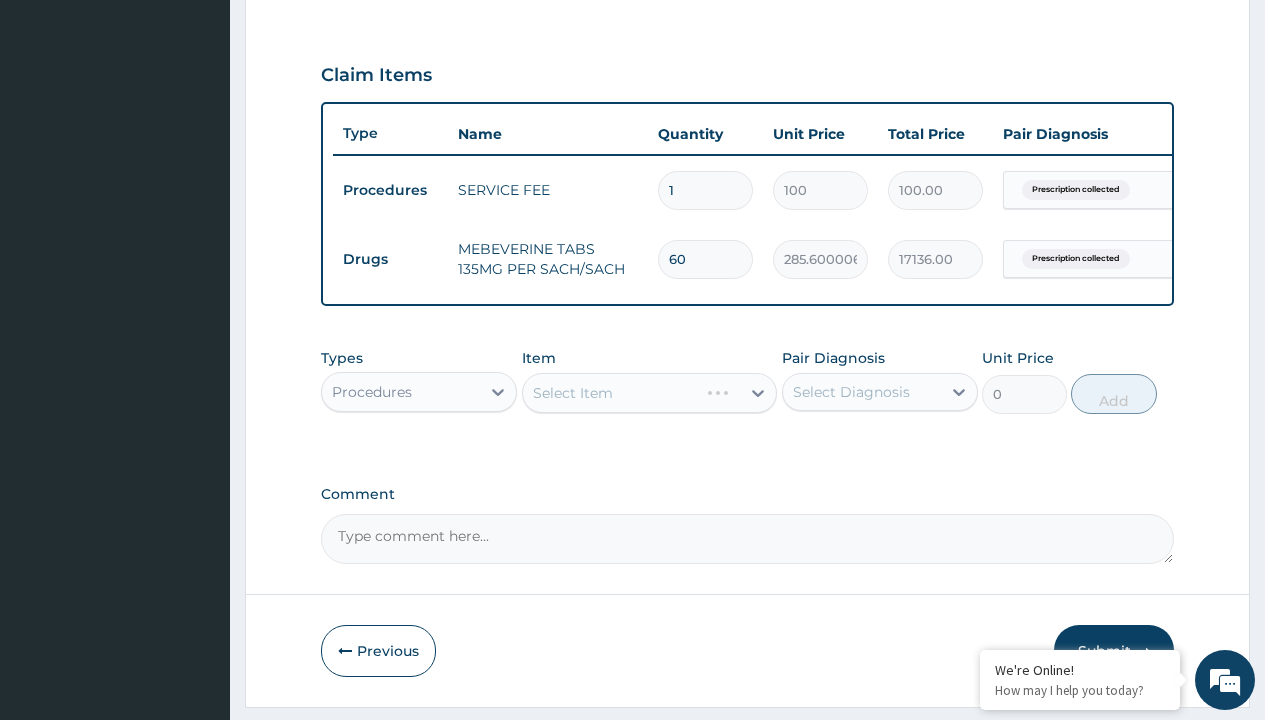 click on "Select Item" at bounding box center [573, 393] 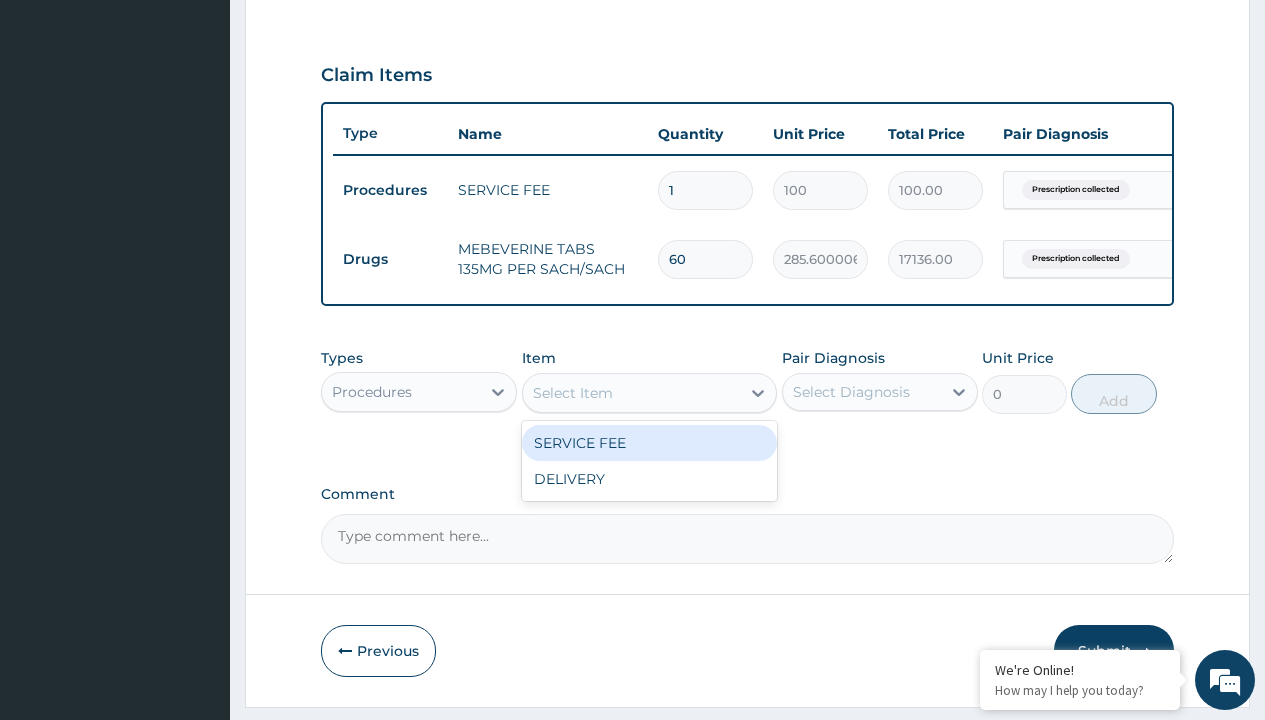 type on "delivery" 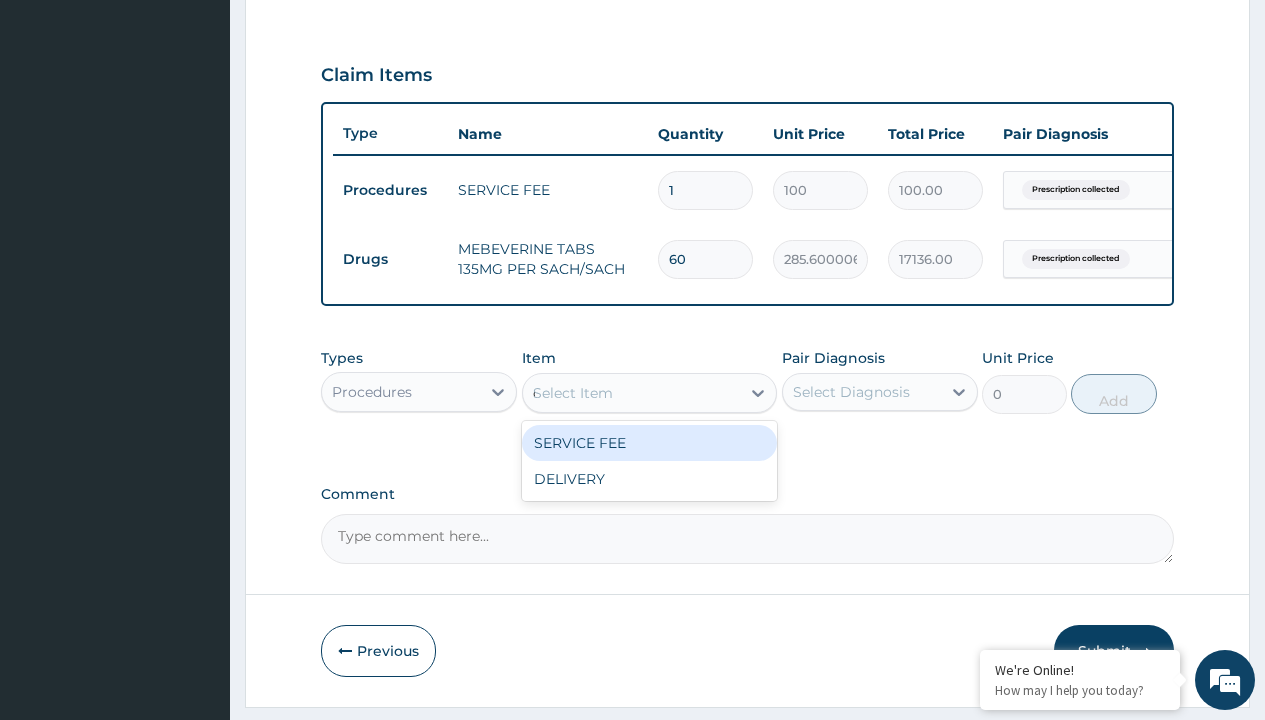 scroll, scrollTop: 0, scrollLeft: 0, axis: both 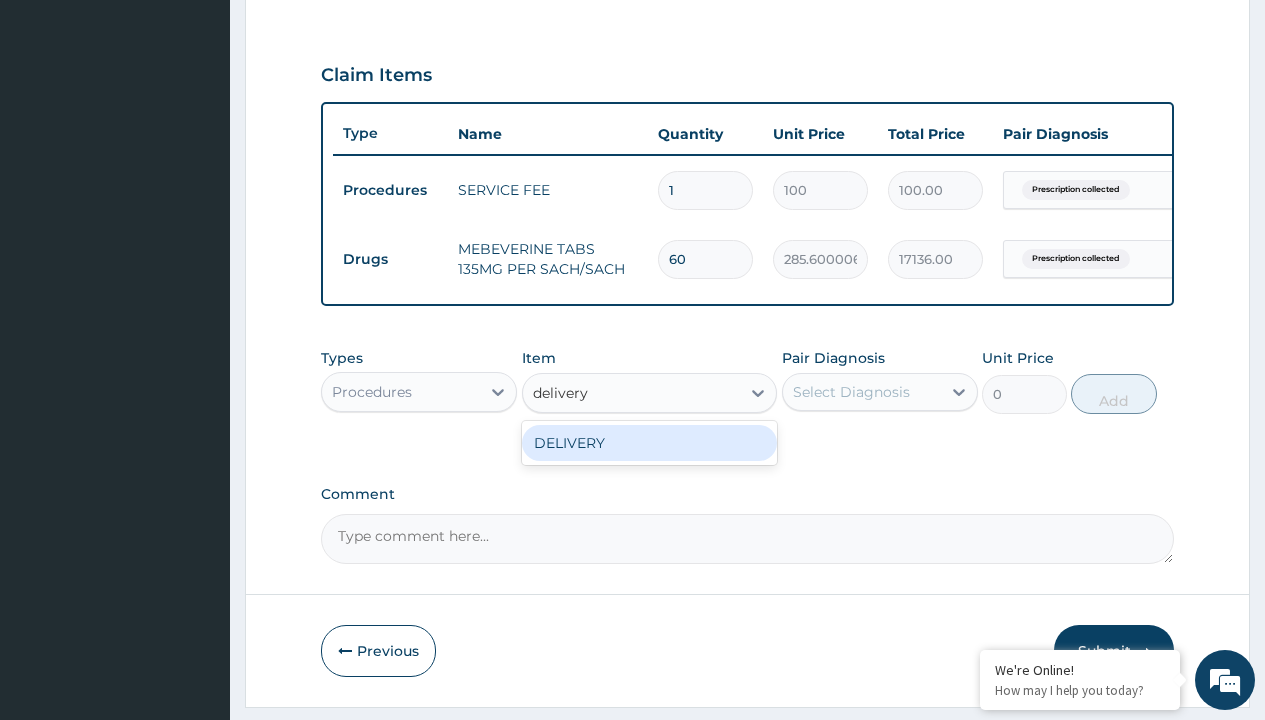 click on "DELIVERY" at bounding box center [650, 443] 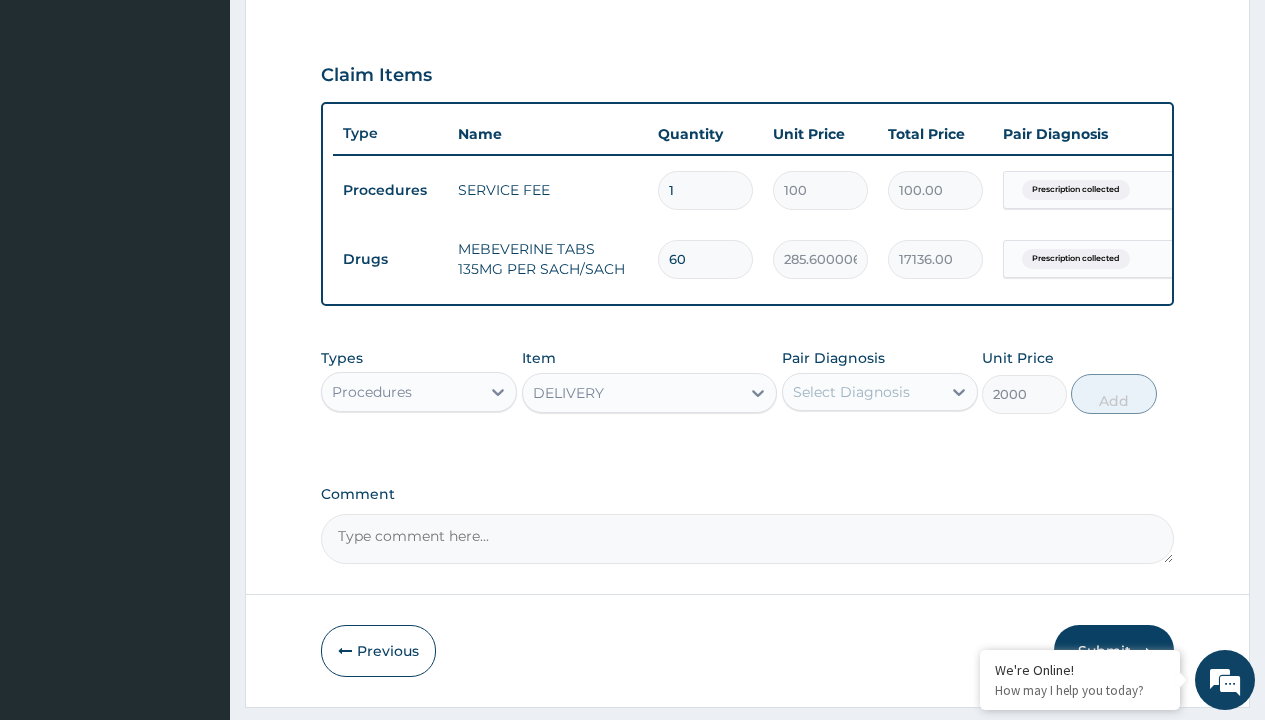 click on "Prescription collected" at bounding box center (409, -89) 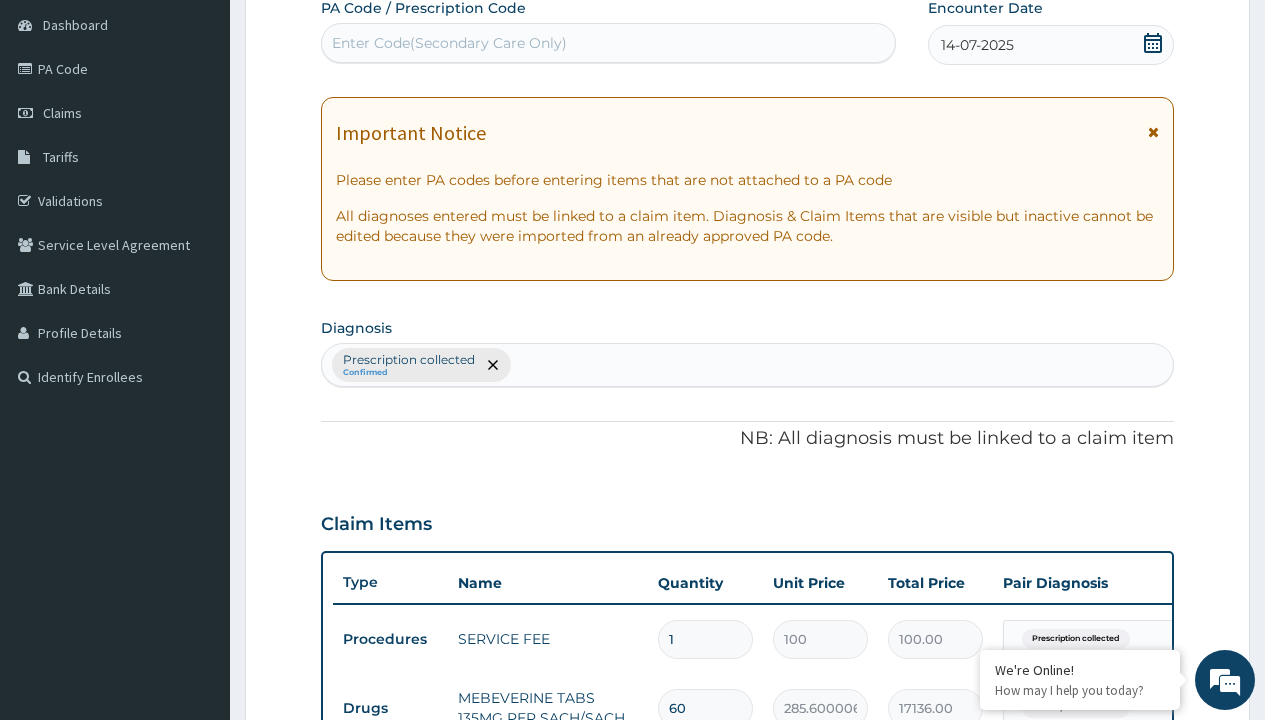 type on "prescription collected" 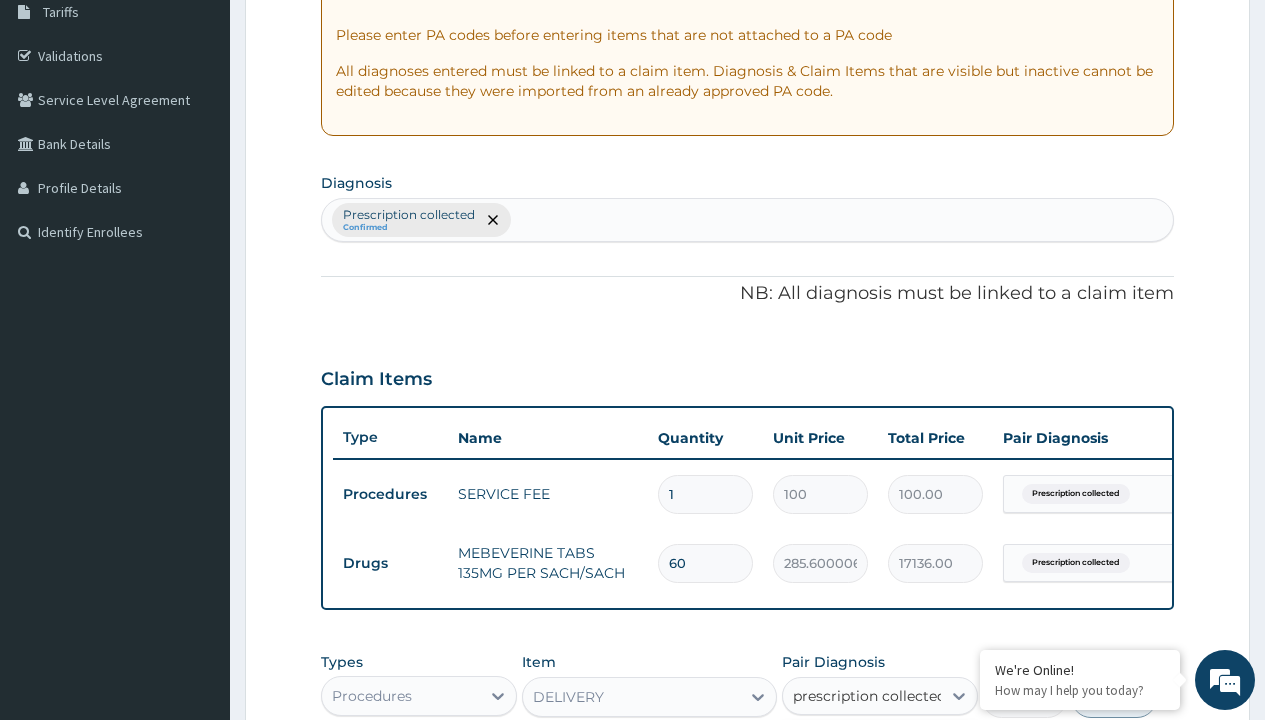 click on "Prescription collected" at bounding box center (890, 755) 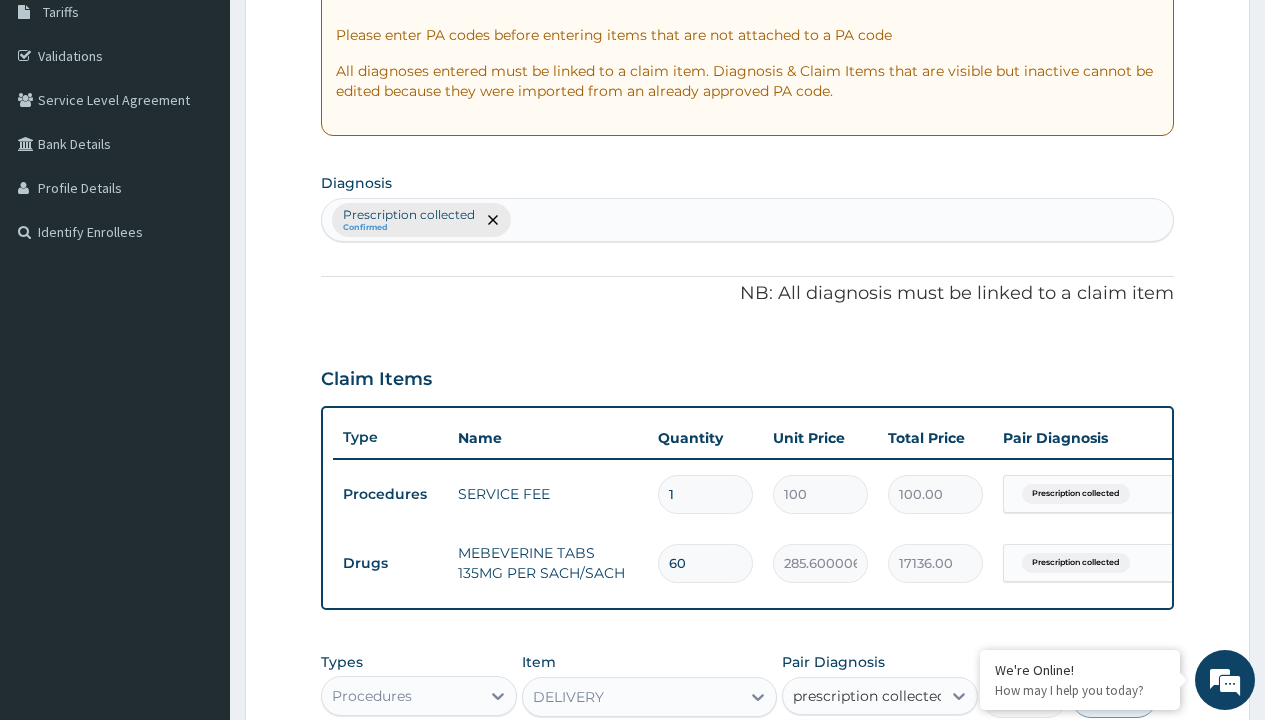 type 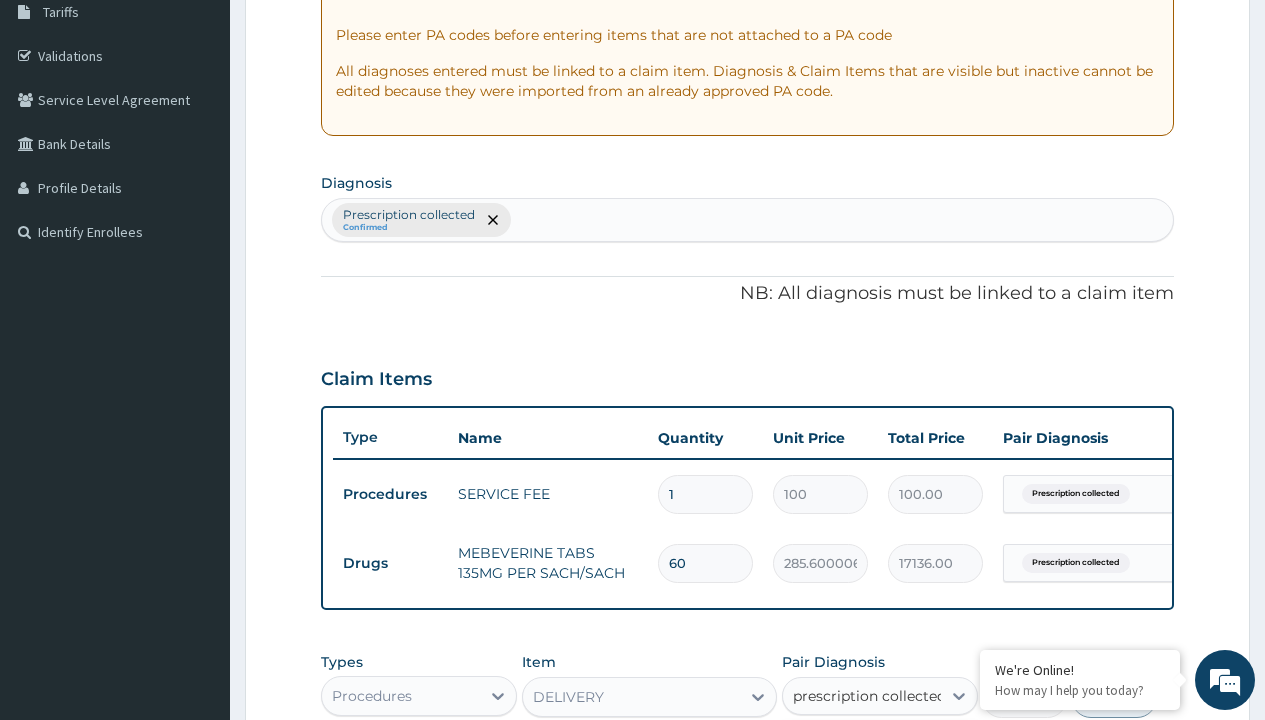 checkbox on "true" 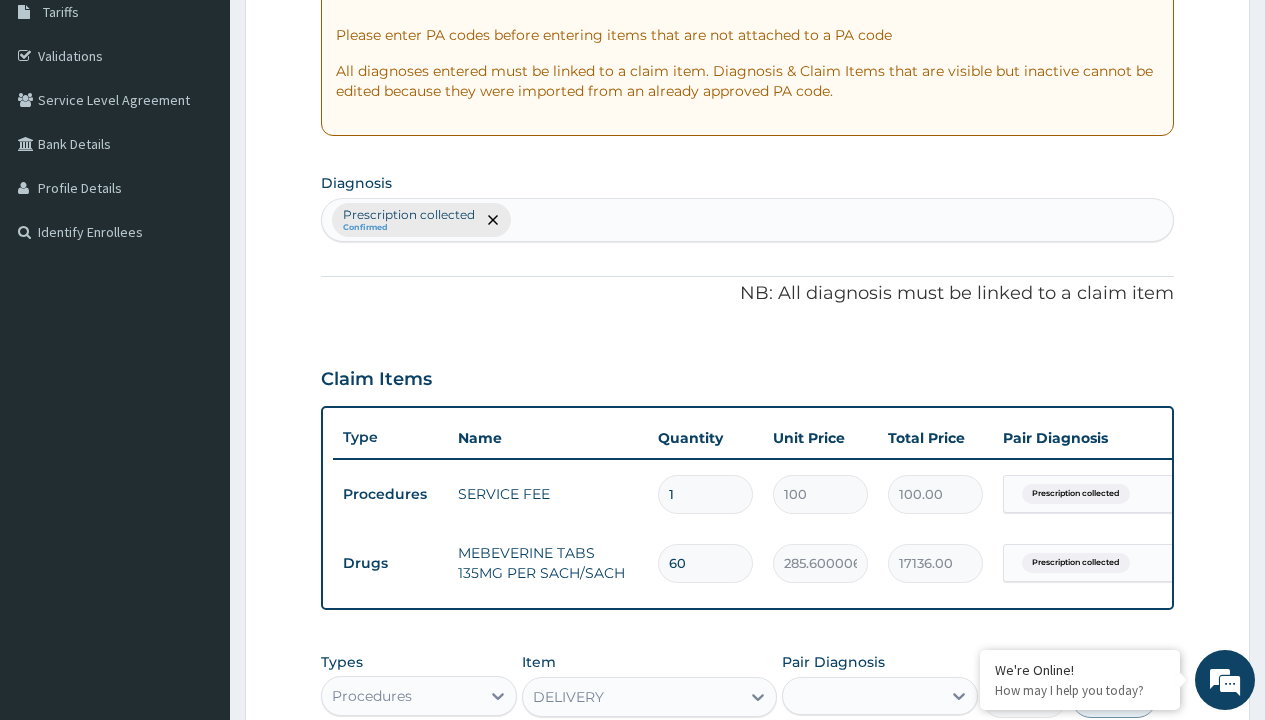 scroll, scrollTop: 711, scrollLeft: 0, axis: vertical 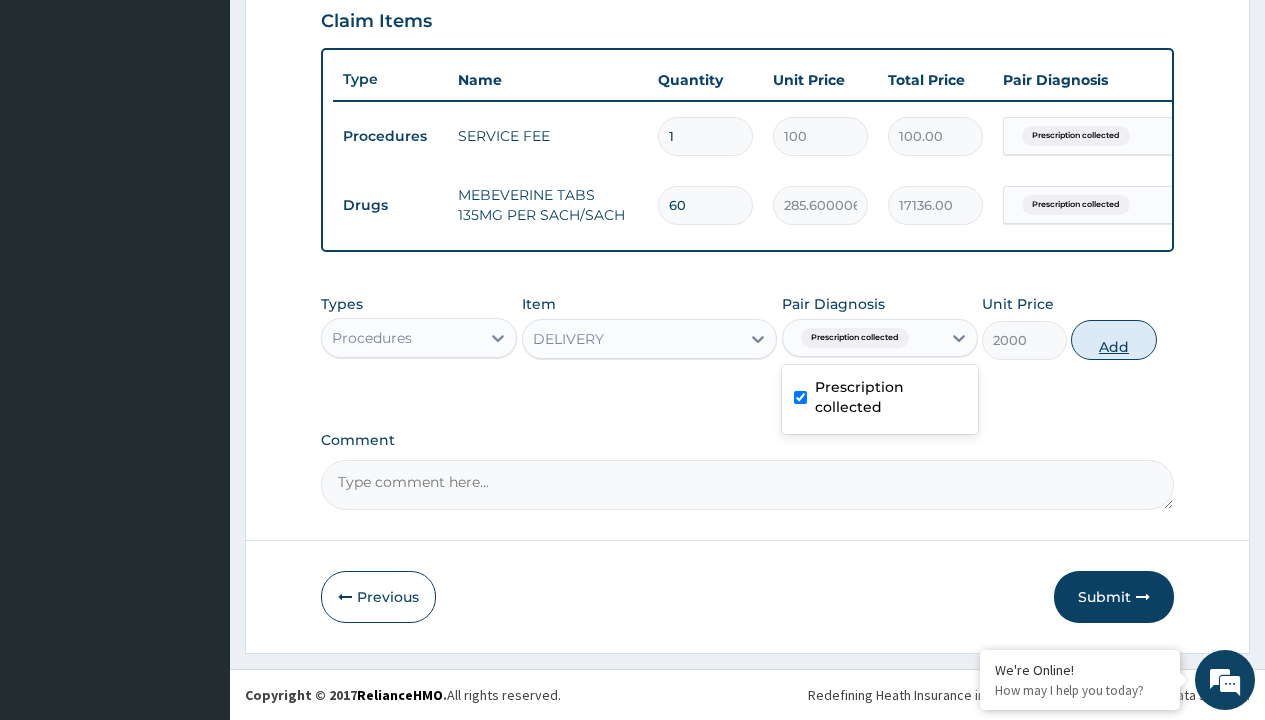 click on "Add" at bounding box center [1113, 340] 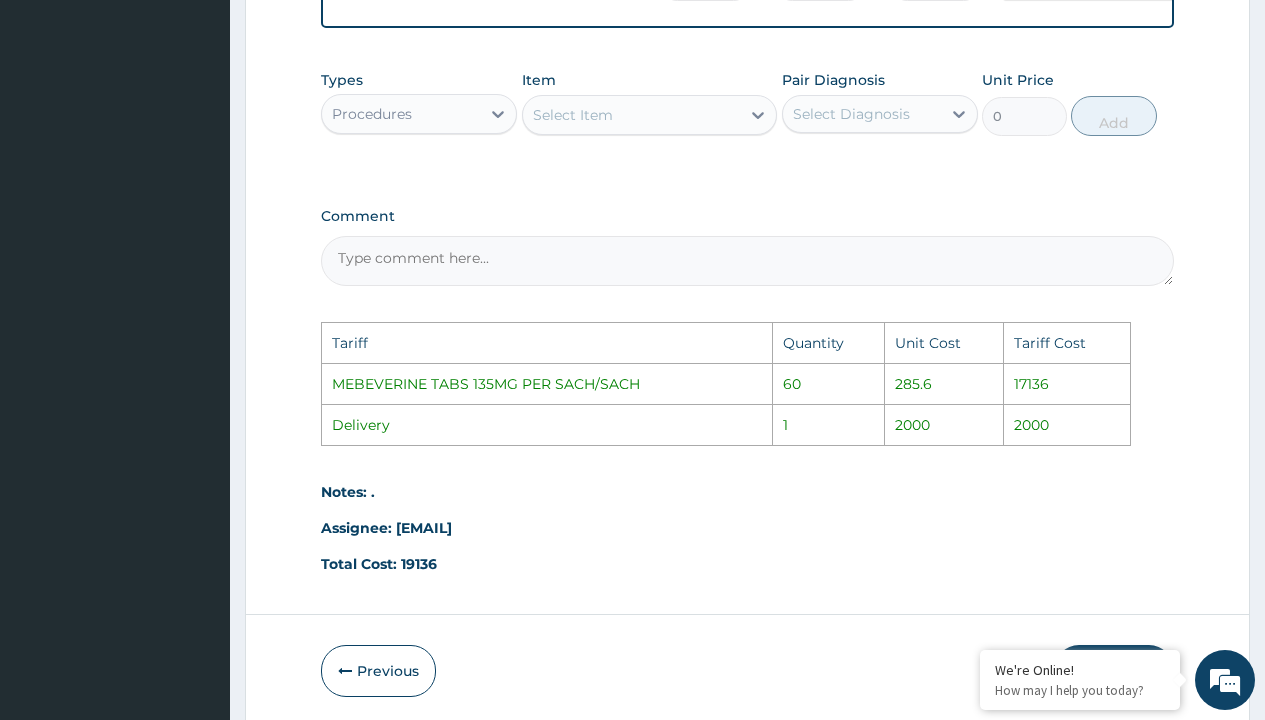 scroll, scrollTop: 1078, scrollLeft: 0, axis: vertical 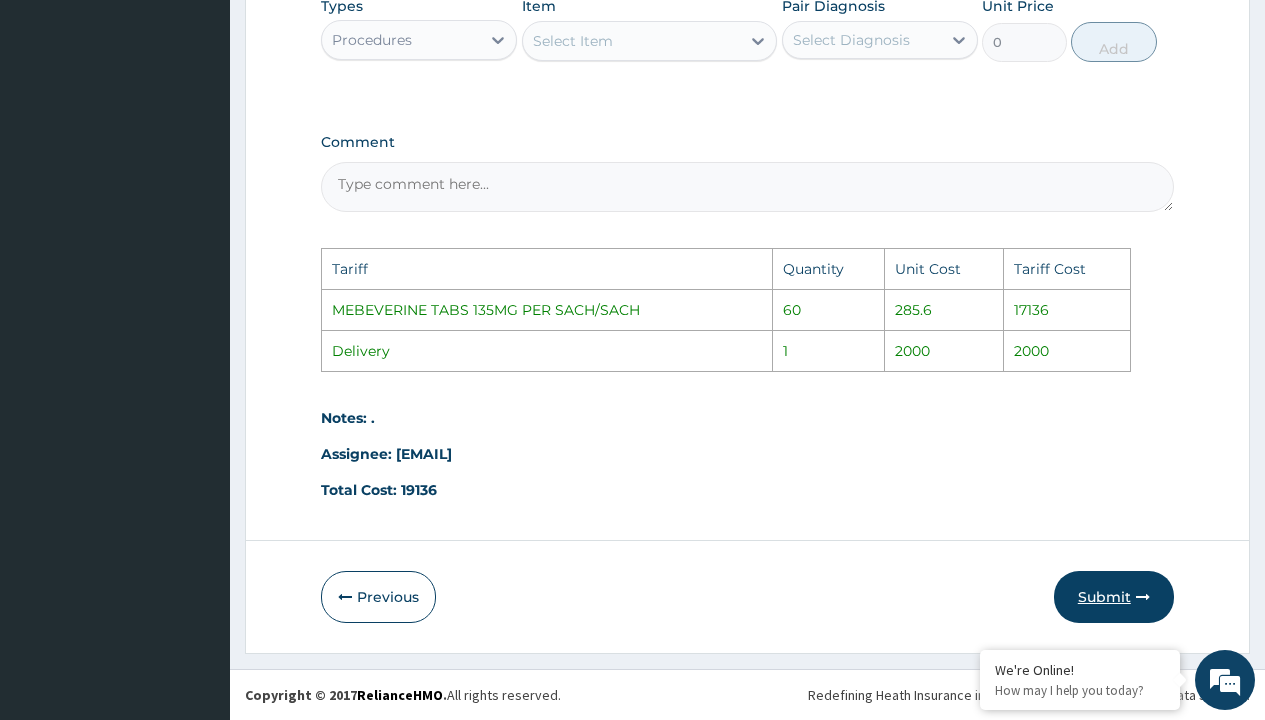 click on "Submit" at bounding box center [1114, 597] 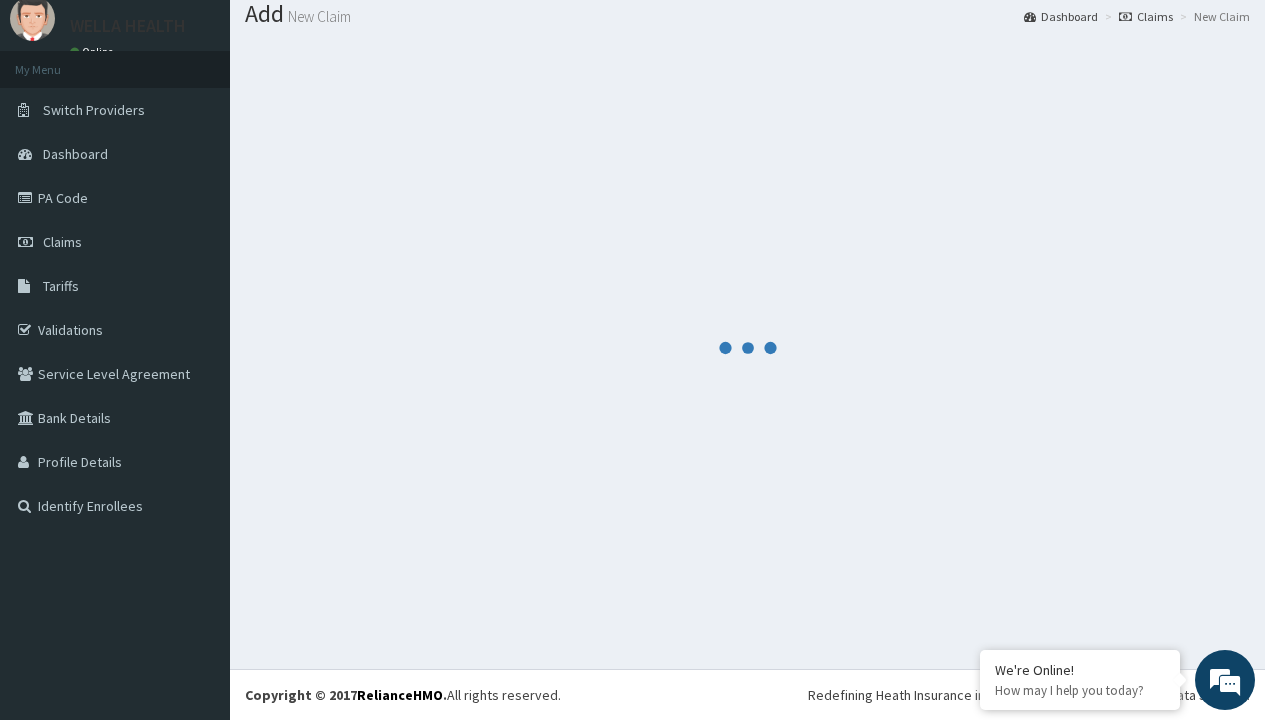 scroll, scrollTop: 780, scrollLeft: 0, axis: vertical 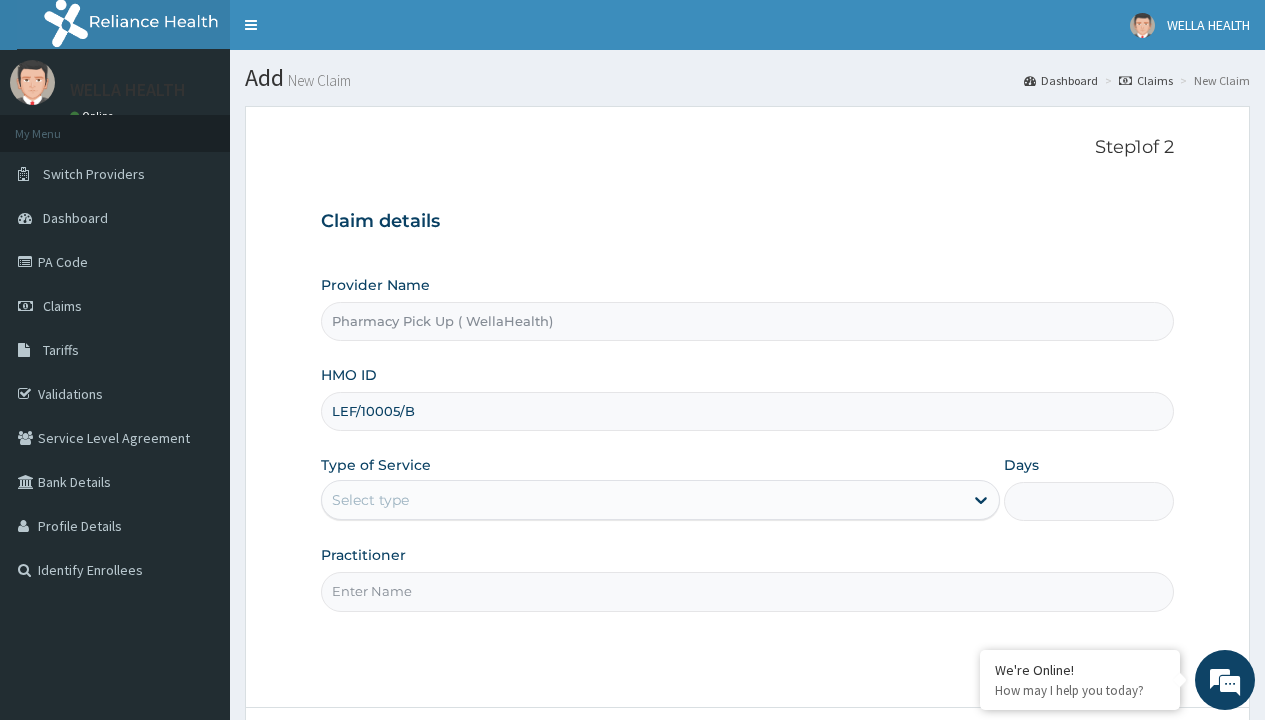 type on "LEF/10005/B" 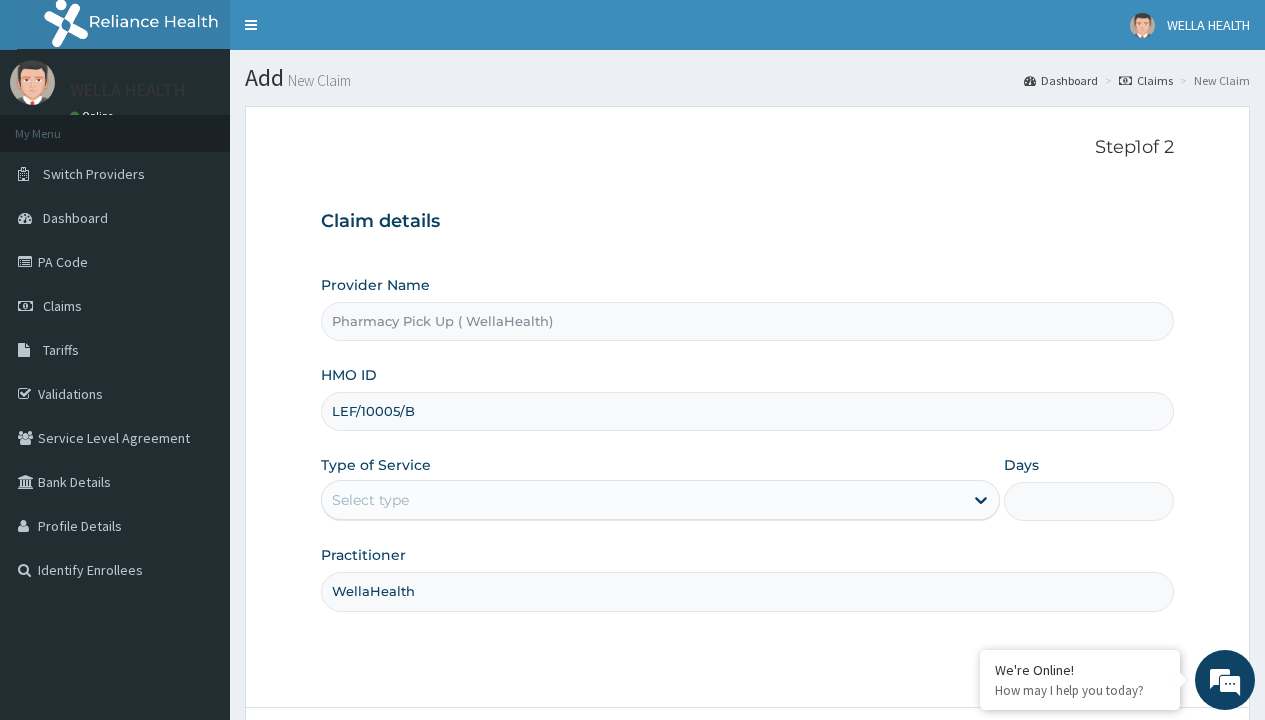 type on "WellaHealth" 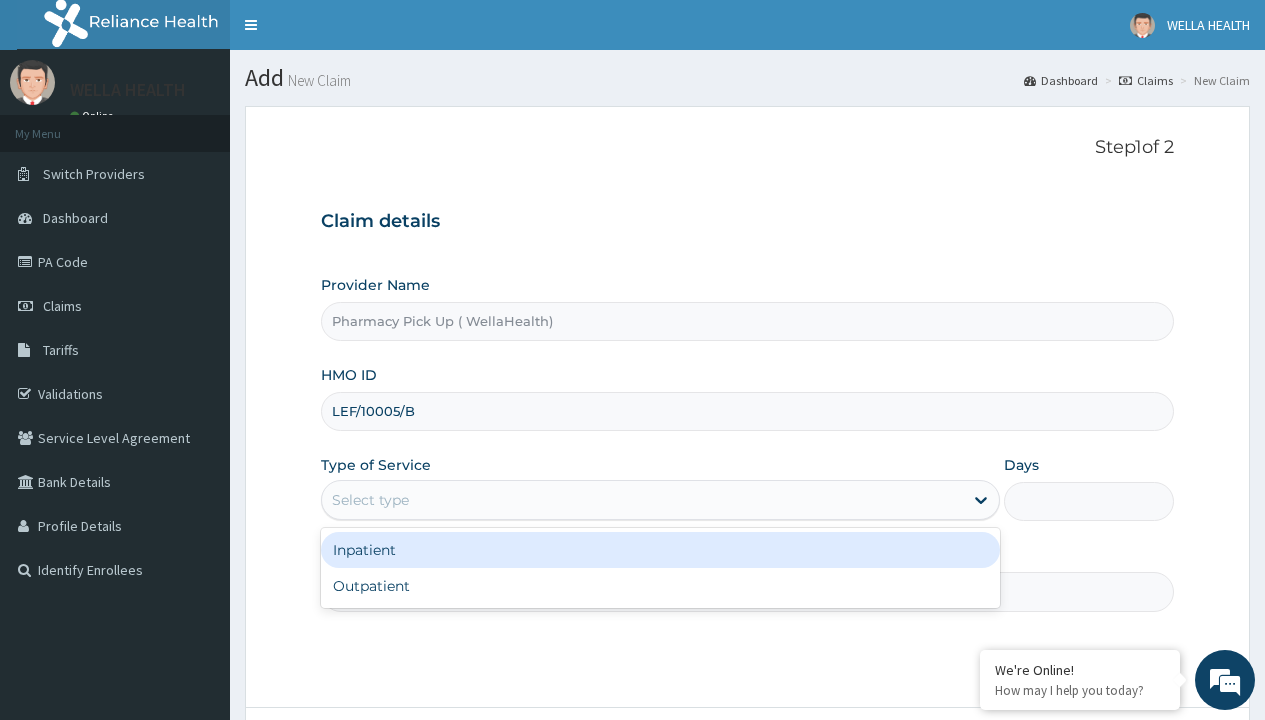 click on "Outpatient" at bounding box center (660, 586) 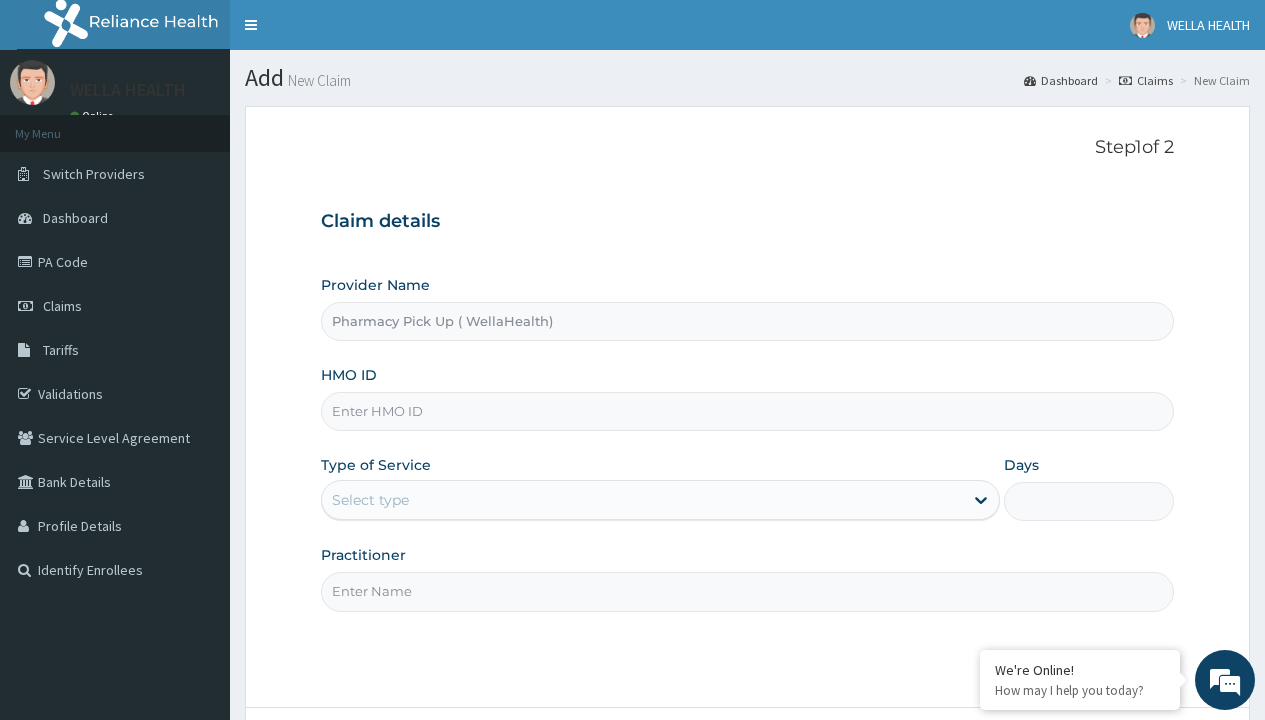 scroll, scrollTop: 0, scrollLeft: 0, axis: both 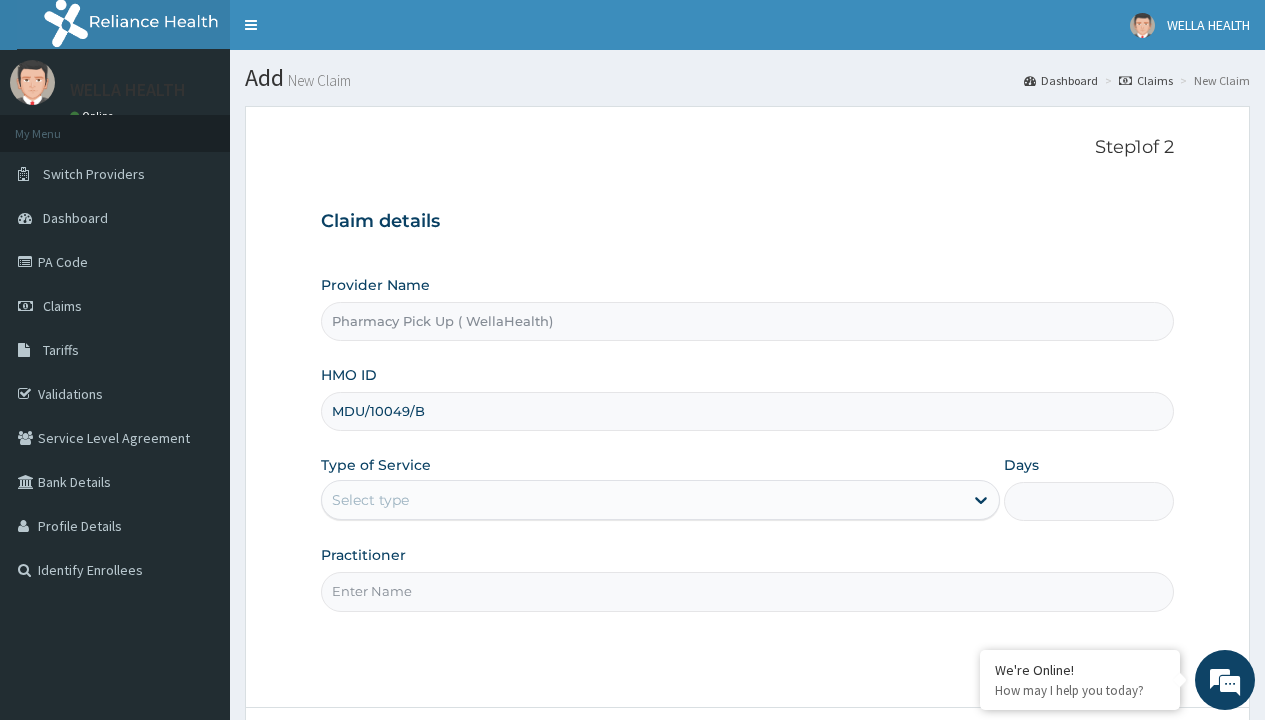 type on "MDU/10049/B" 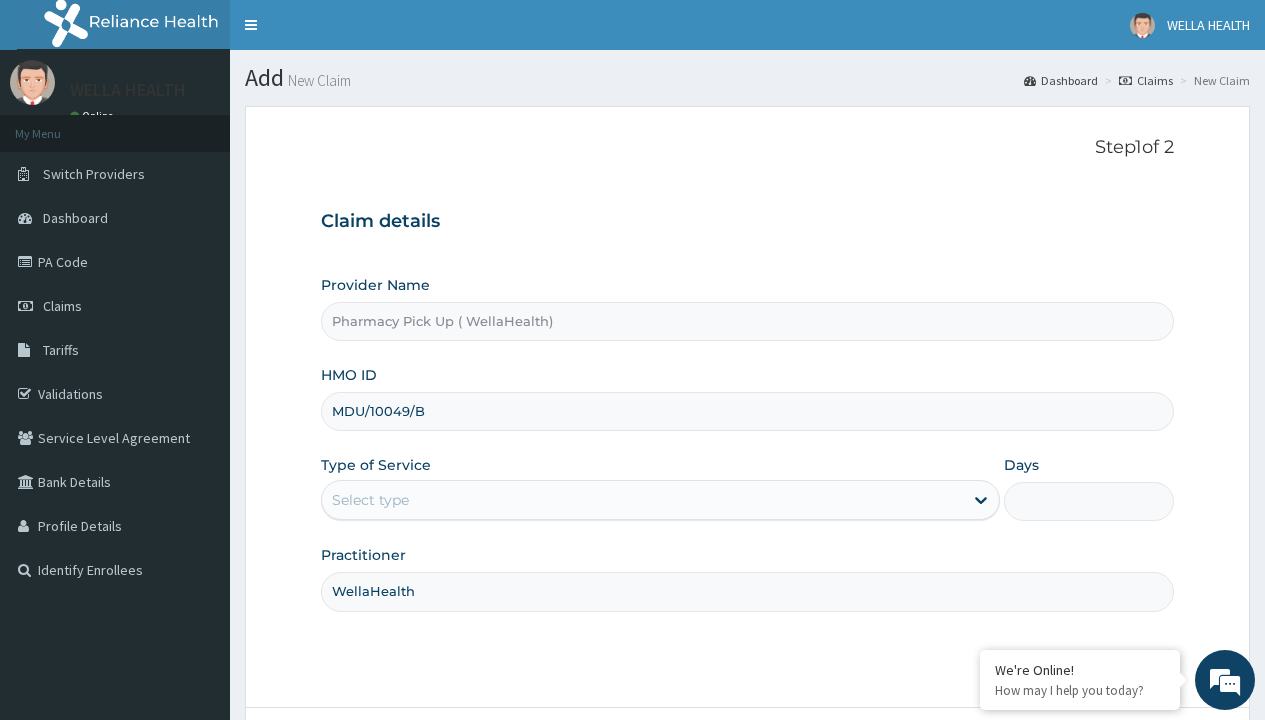 type on "WellaHealth" 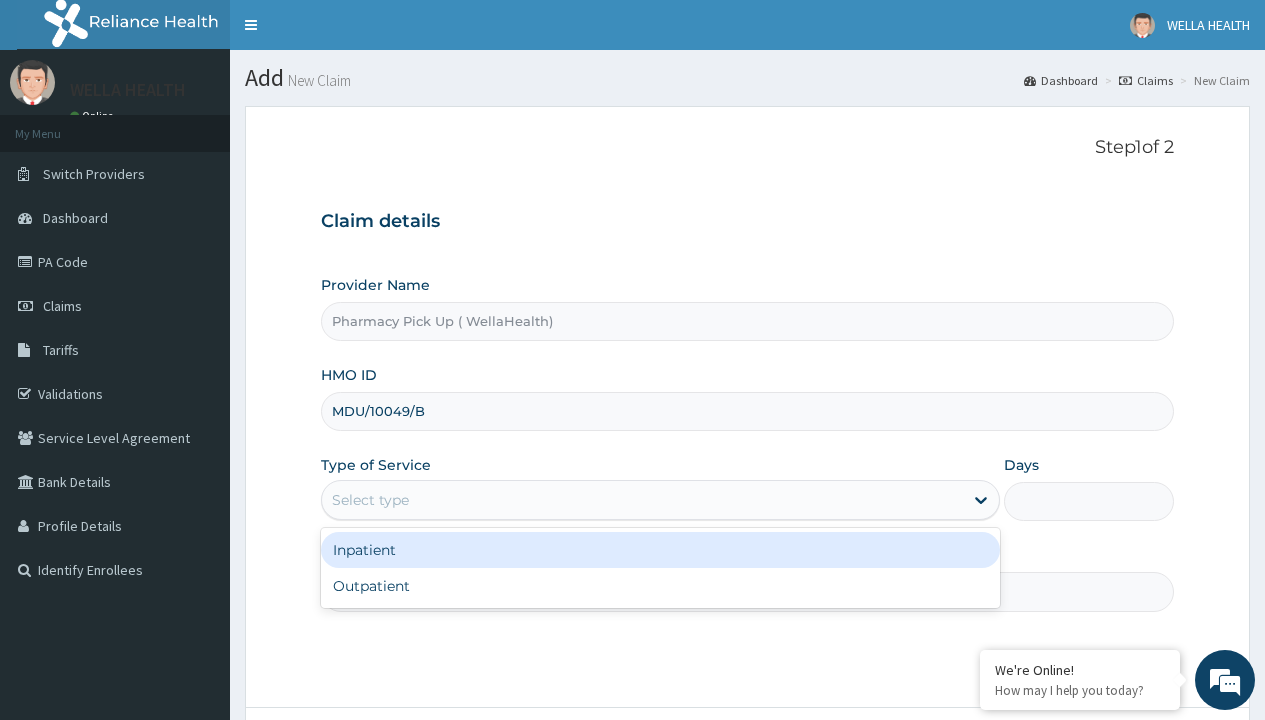 click on "Outpatient" at bounding box center (660, 586) 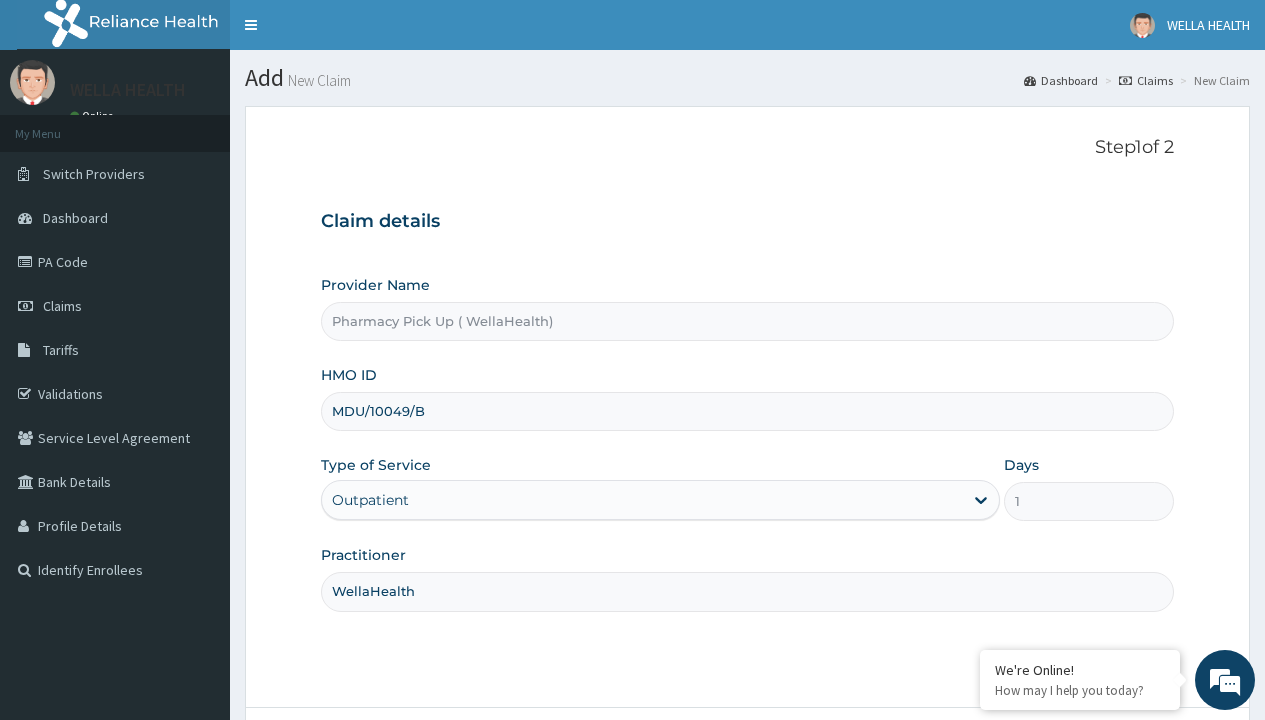 scroll, scrollTop: 167, scrollLeft: 0, axis: vertical 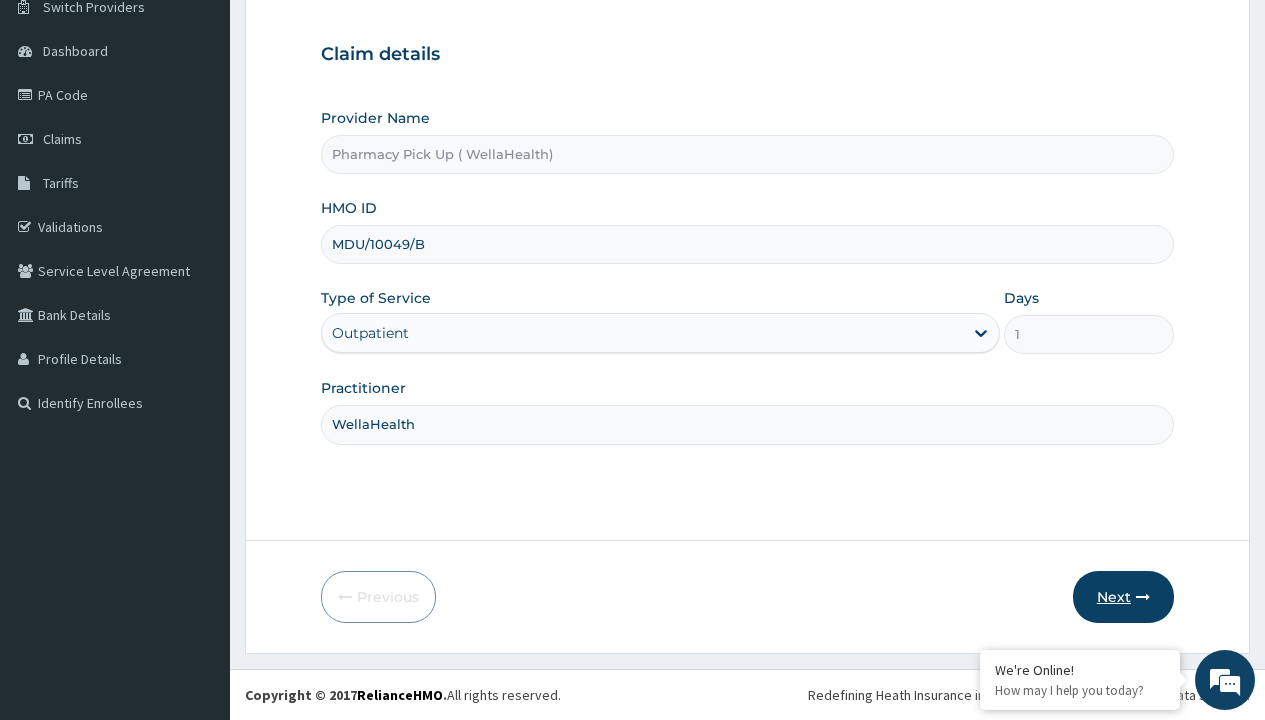 click on "Next" at bounding box center (1123, 597) 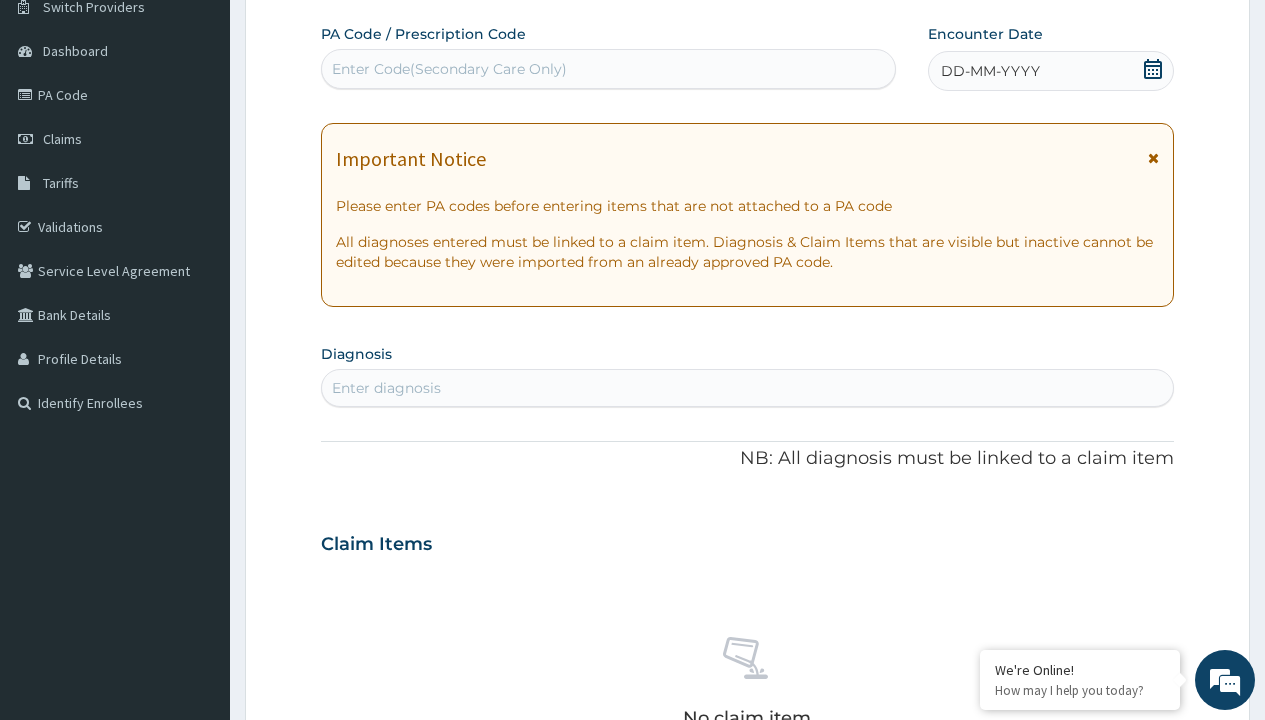 click on "DD-MM-YYYY" at bounding box center [990, 71] 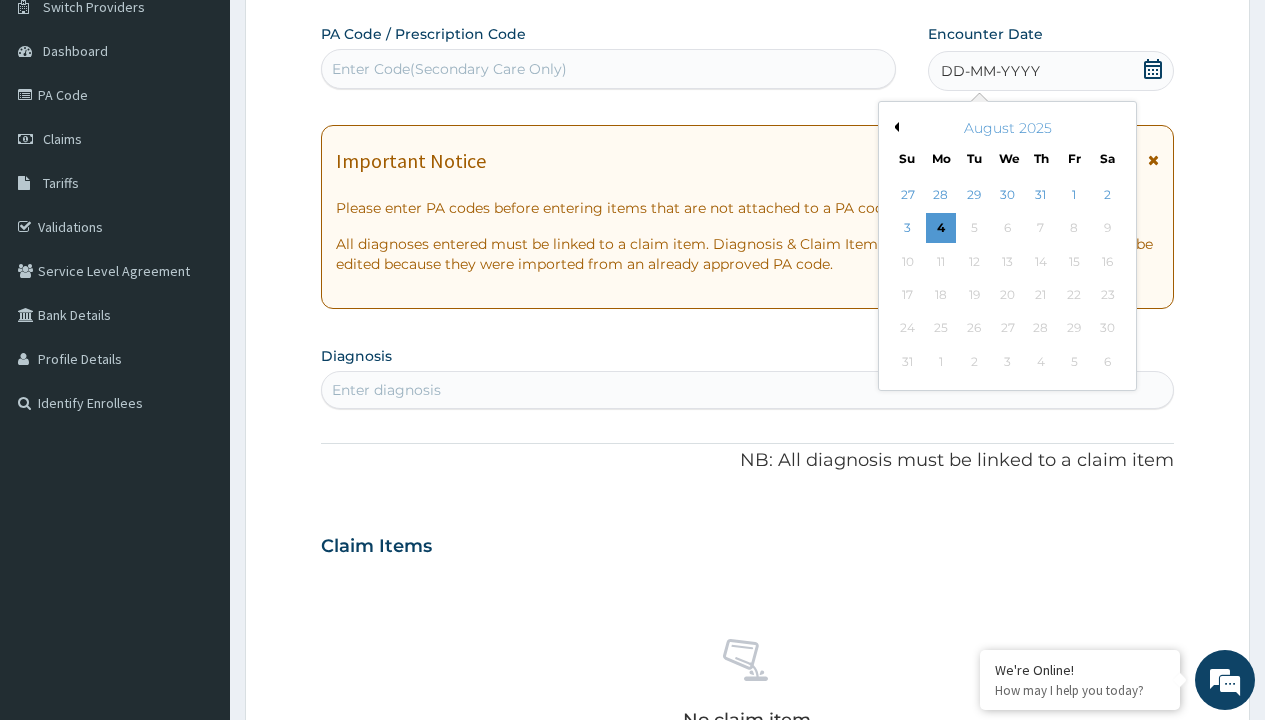 click on "Previous Month" at bounding box center (894, 127) 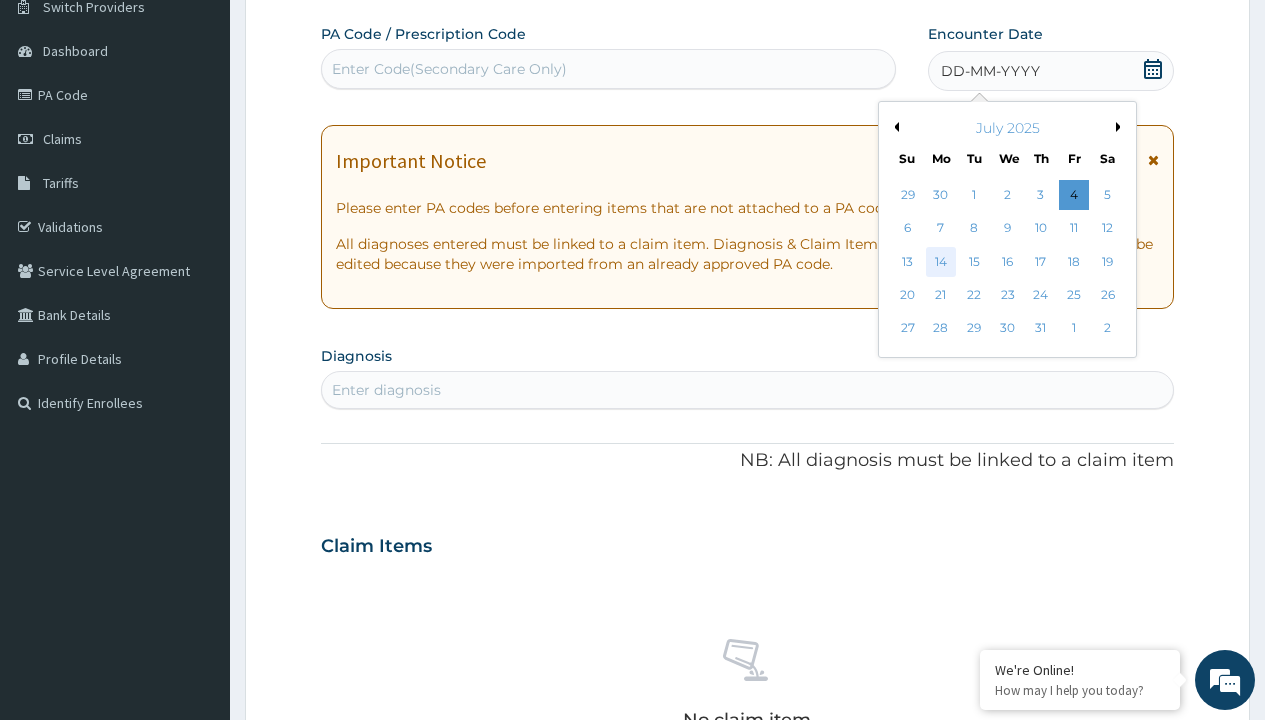 click on "14" at bounding box center (941, 262) 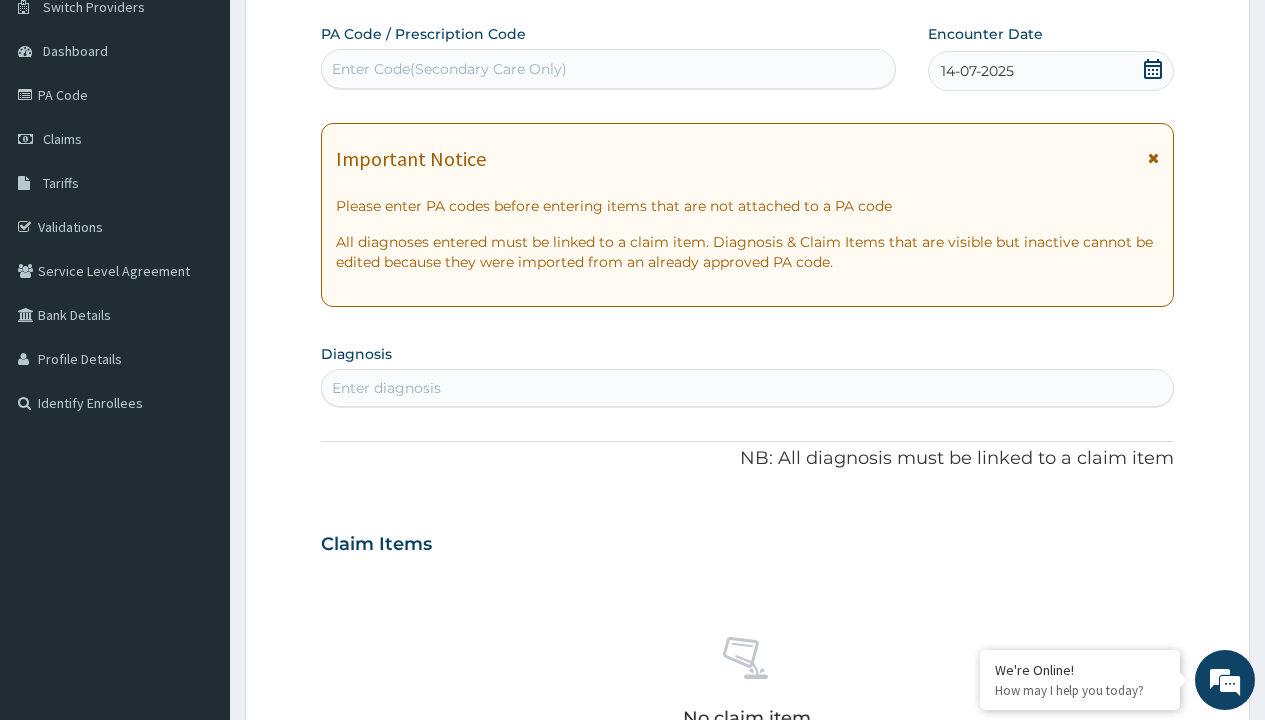 click on "Enter diagnosis" at bounding box center [386, 388] 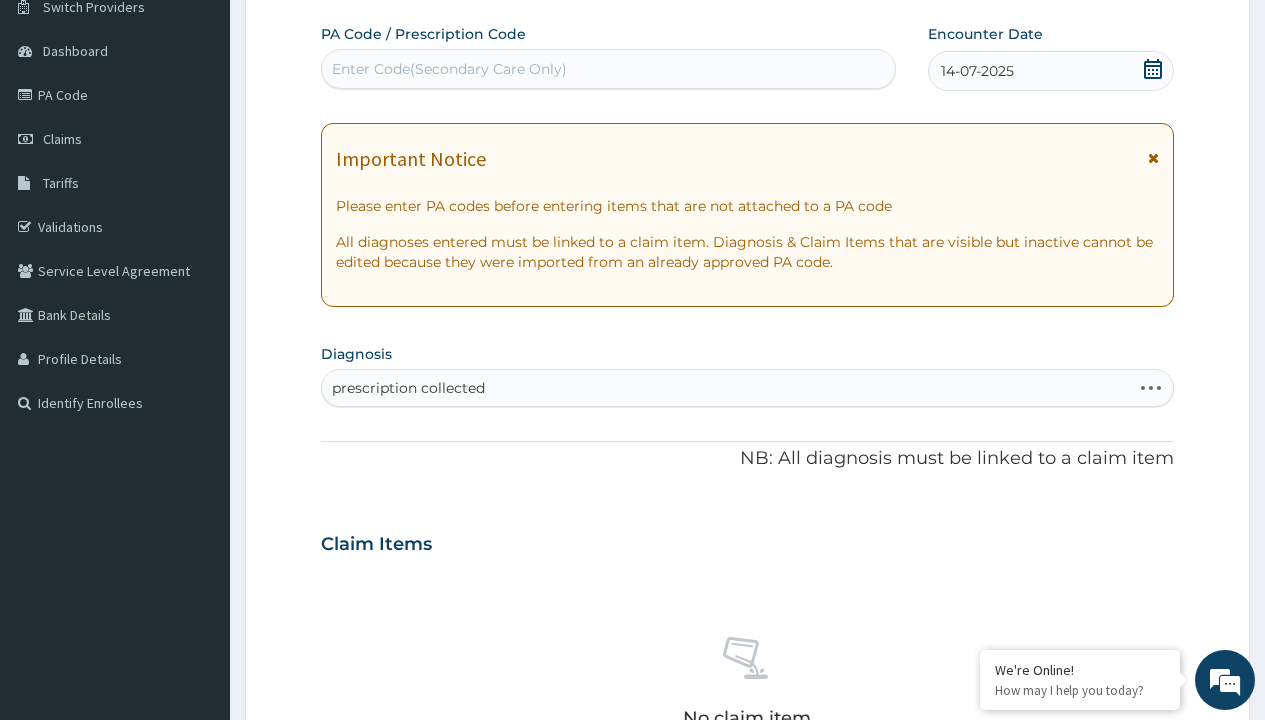 scroll, scrollTop: 0, scrollLeft: 0, axis: both 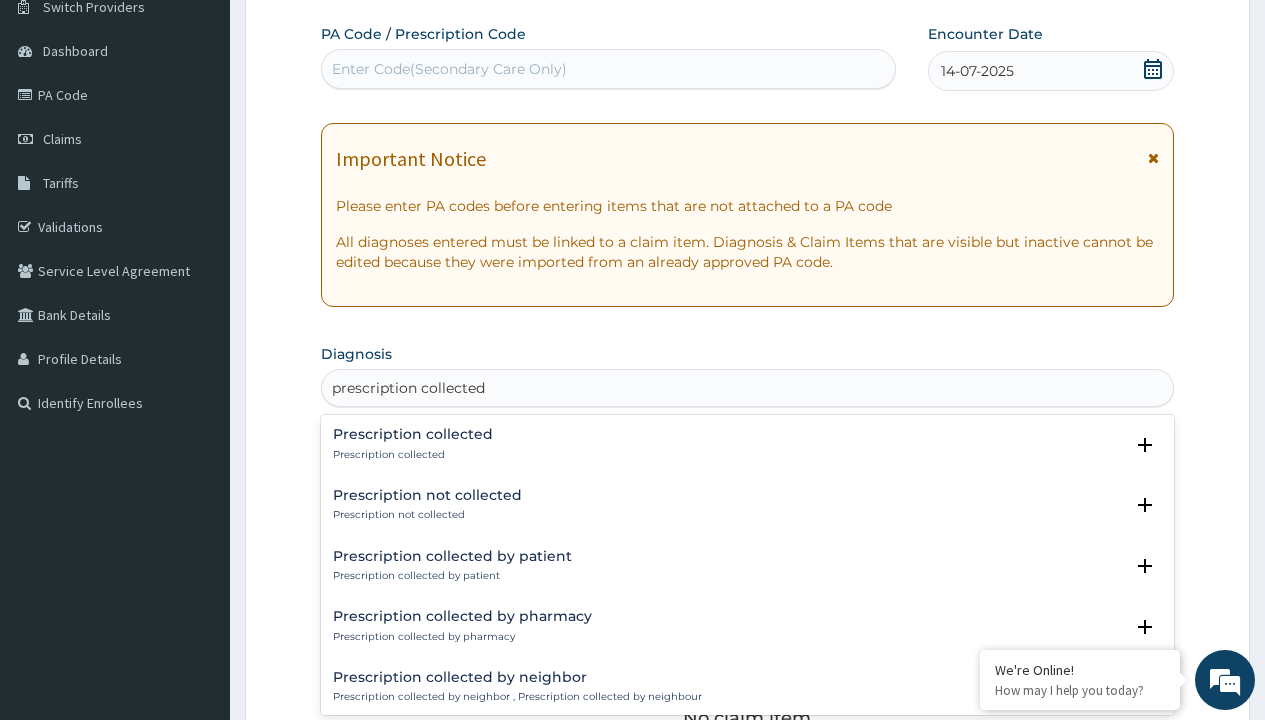 click on "Prescription collected" at bounding box center [413, 455] 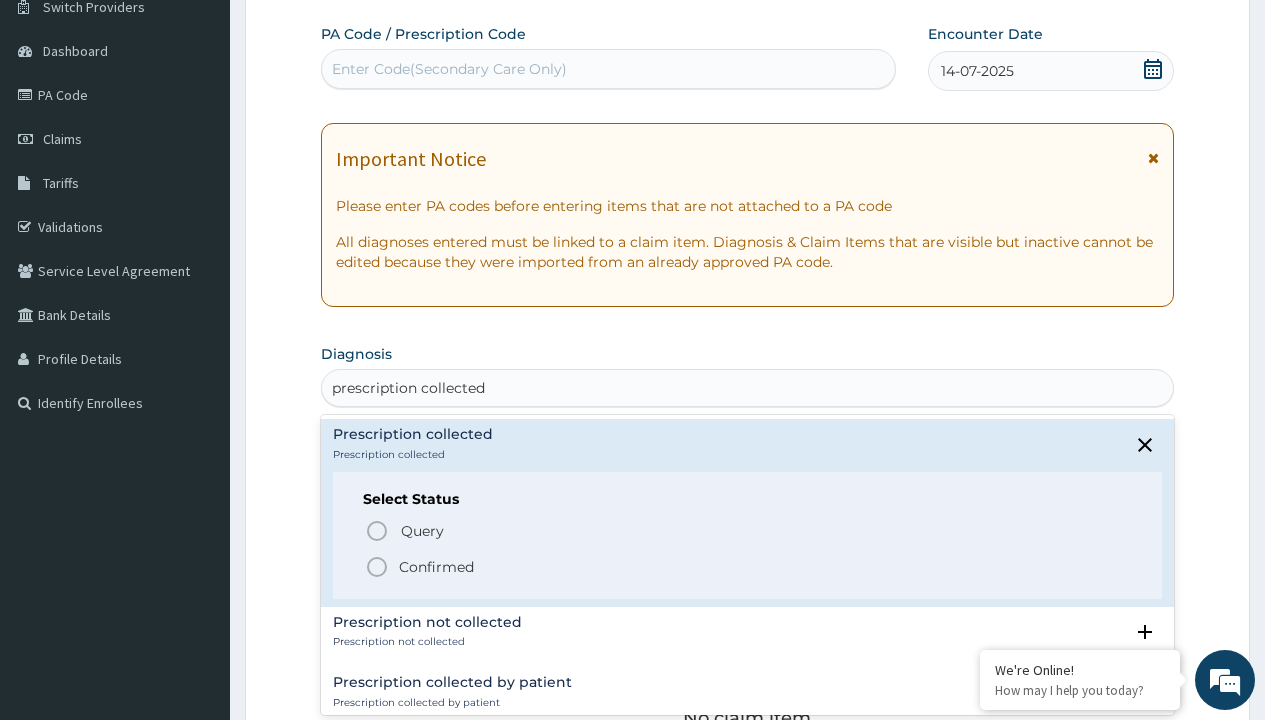 click on "Confirmed" at bounding box center [436, 567] 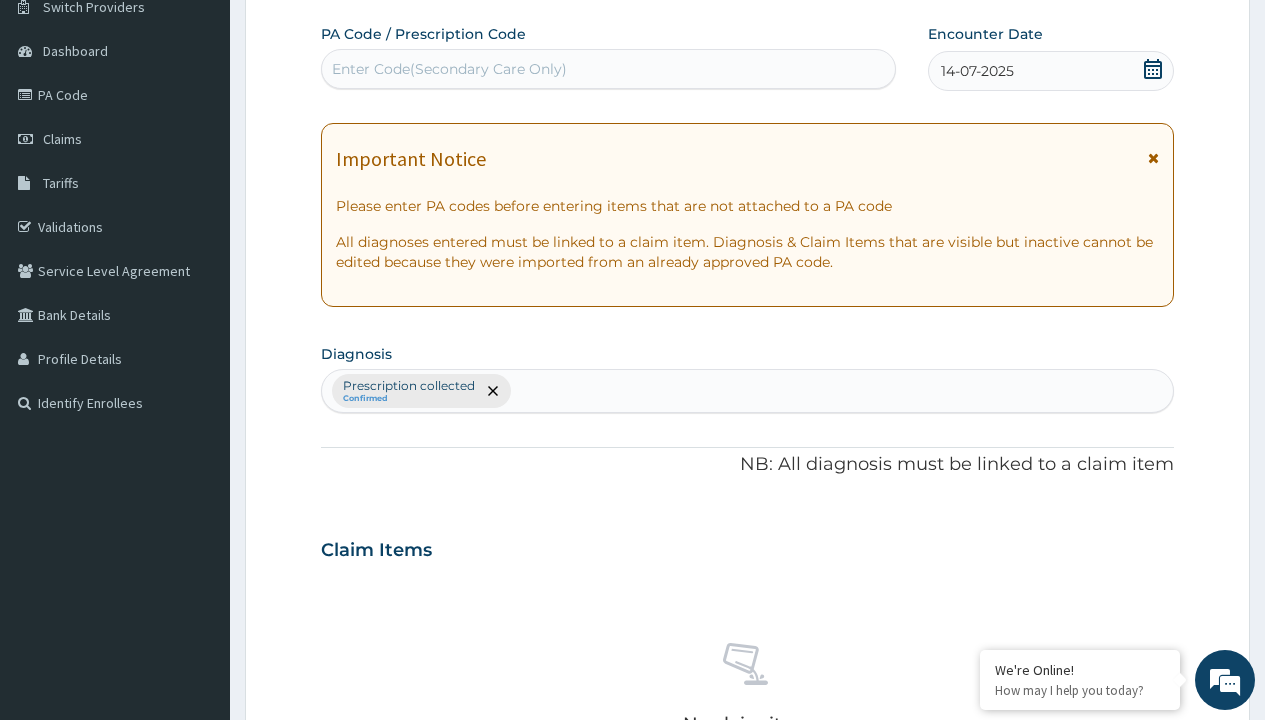 click on "Select Type" at bounding box center (372, 893) 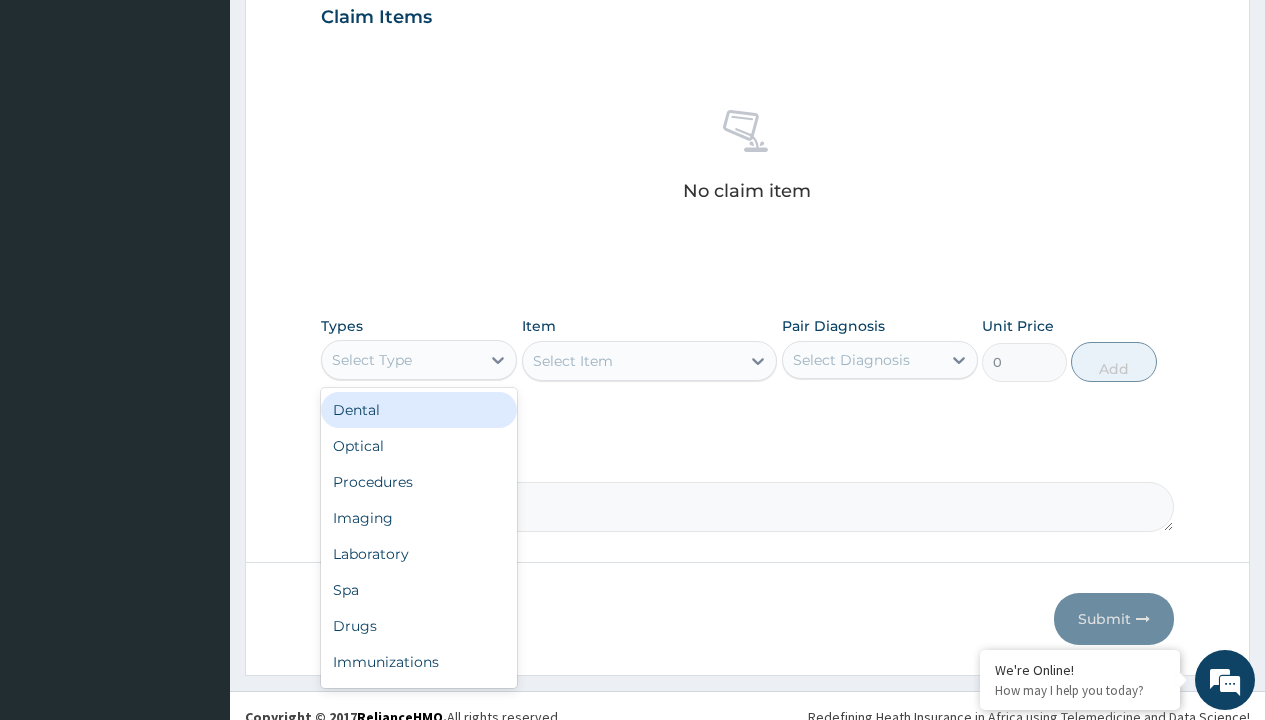 type on "procedures" 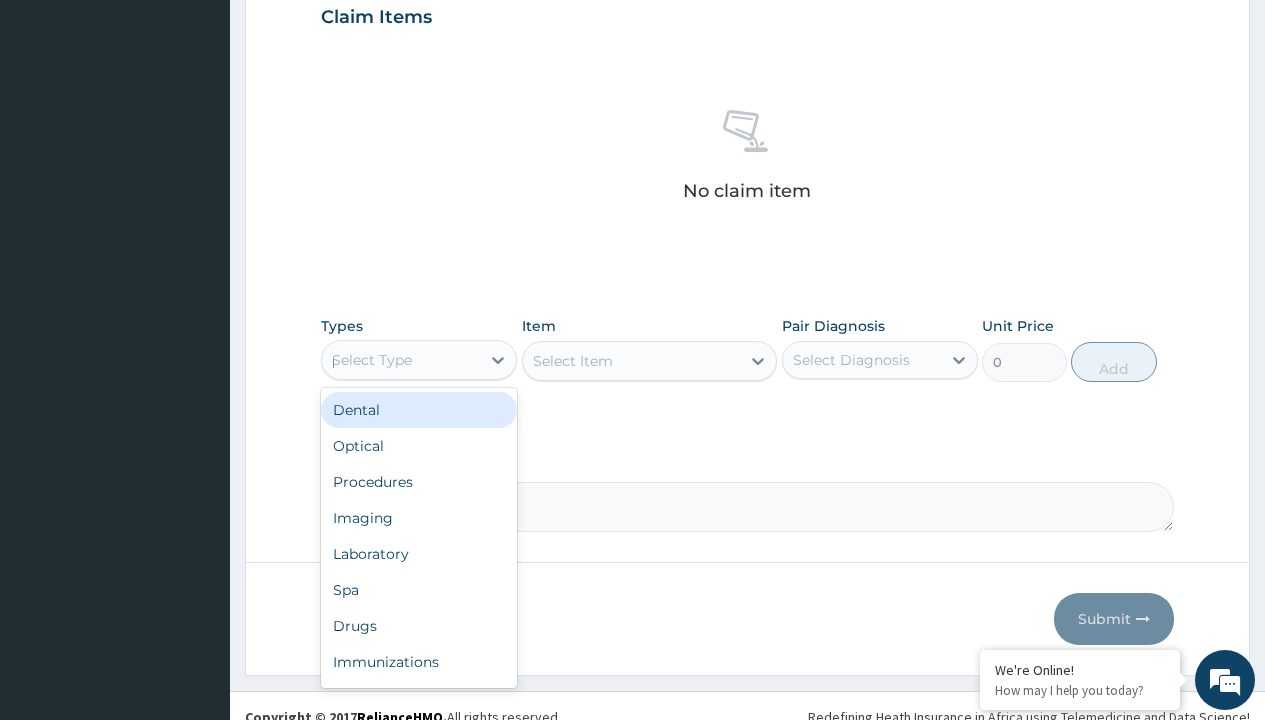 scroll, scrollTop: 0, scrollLeft: 0, axis: both 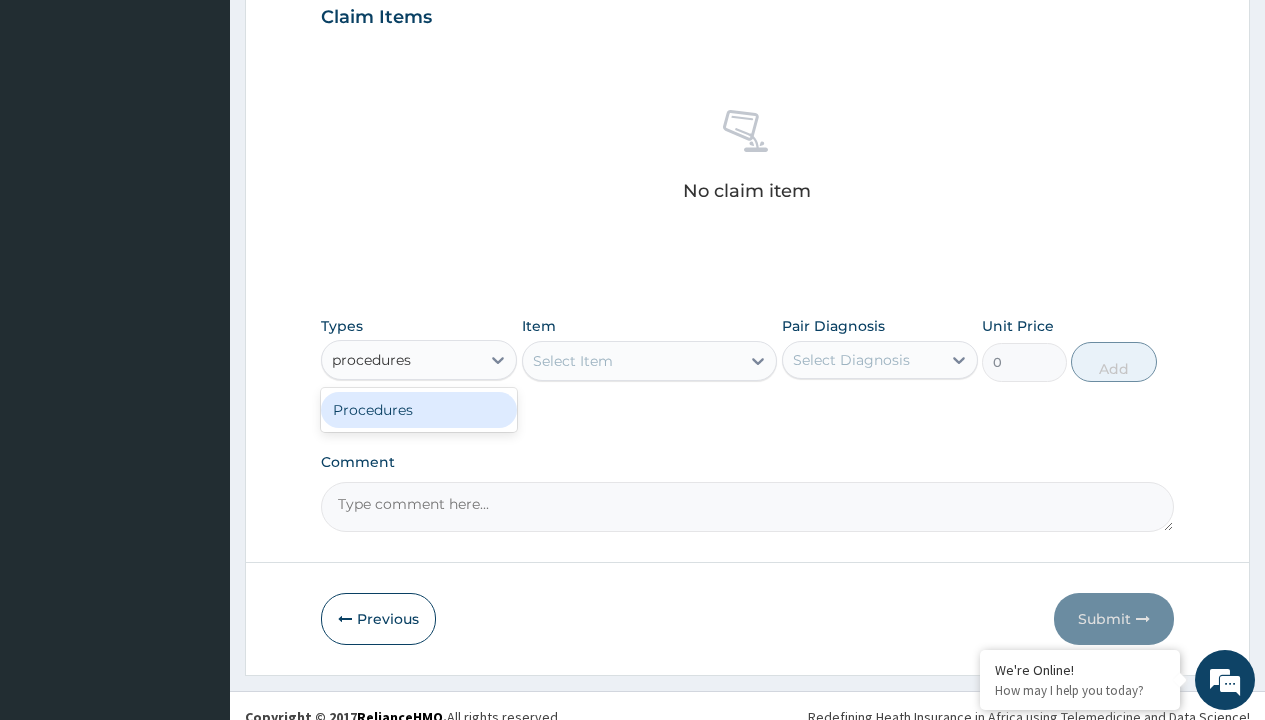 click on "Procedures" at bounding box center [419, 410] 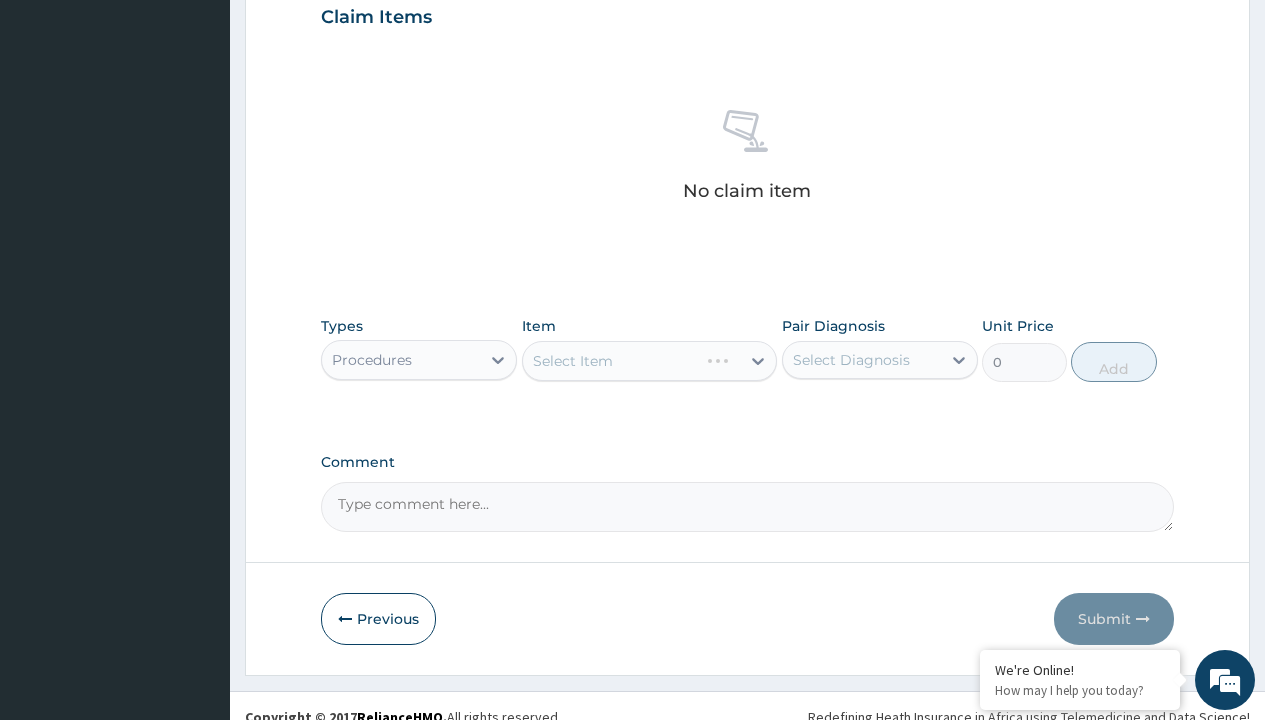 click on "Select Item" at bounding box center (650, 361) 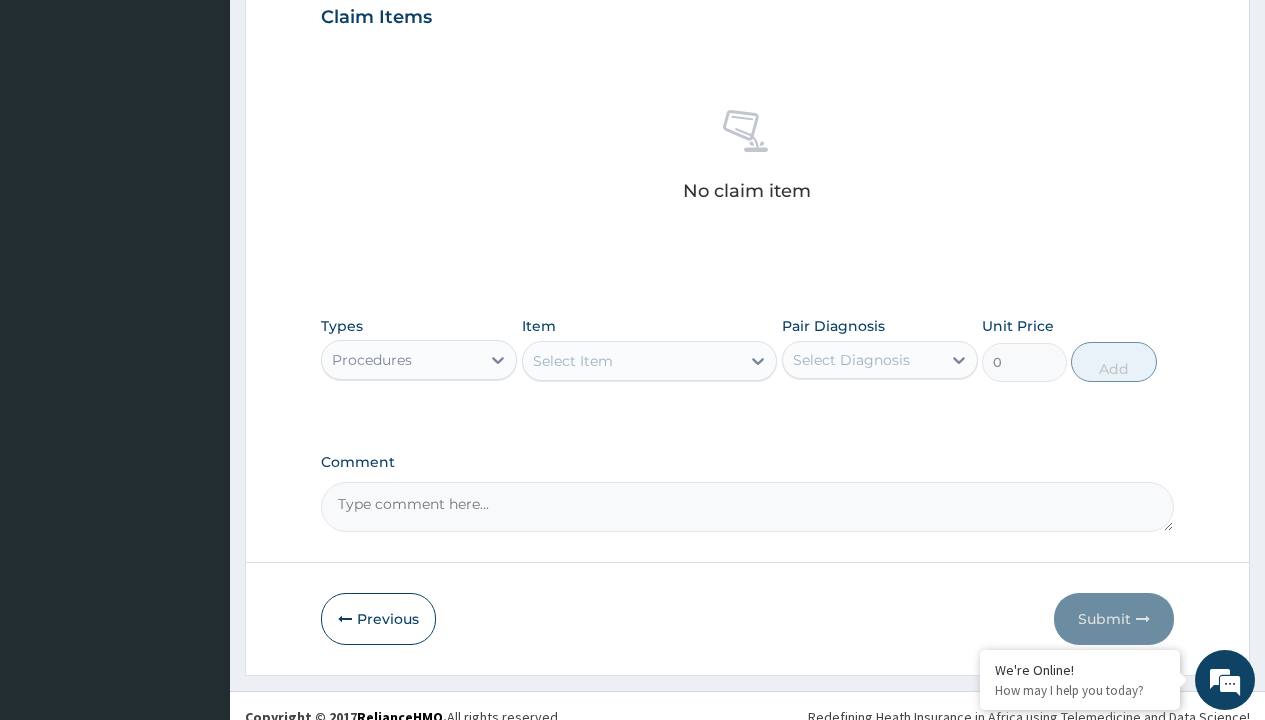 type on "service fee" 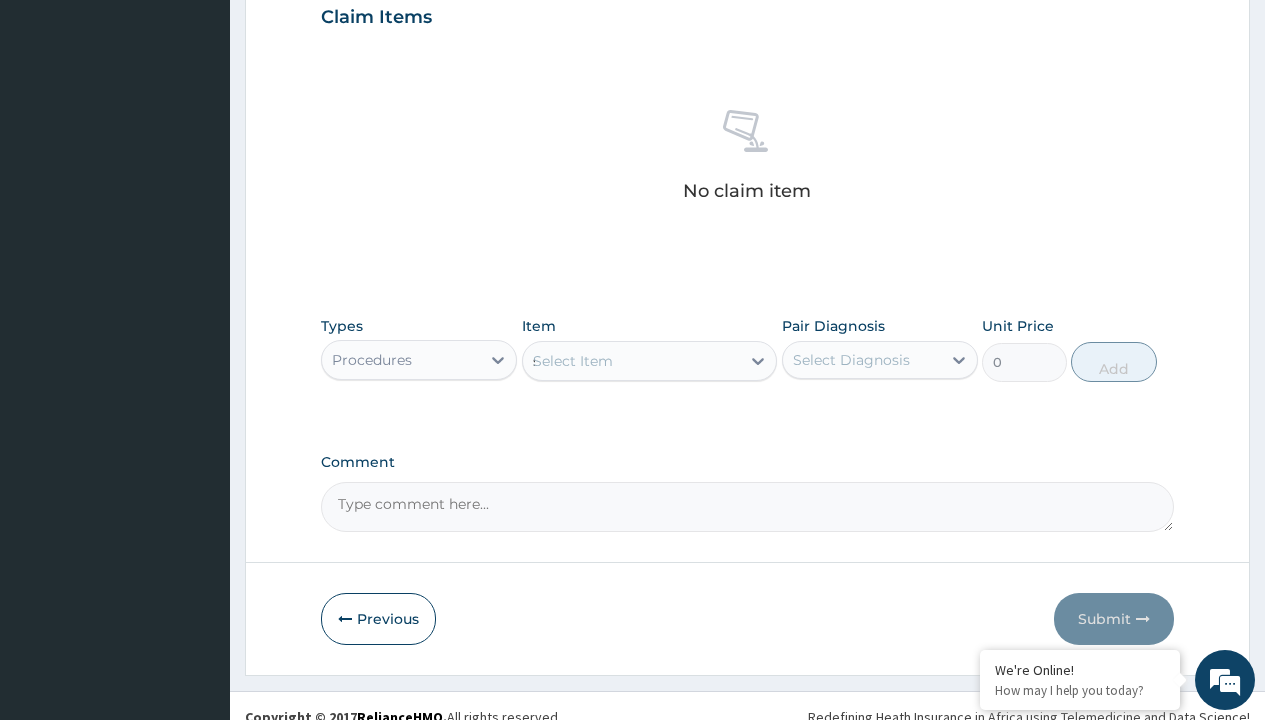 scroll, scrollTop: 0, scrollLeft: 0, axis: both 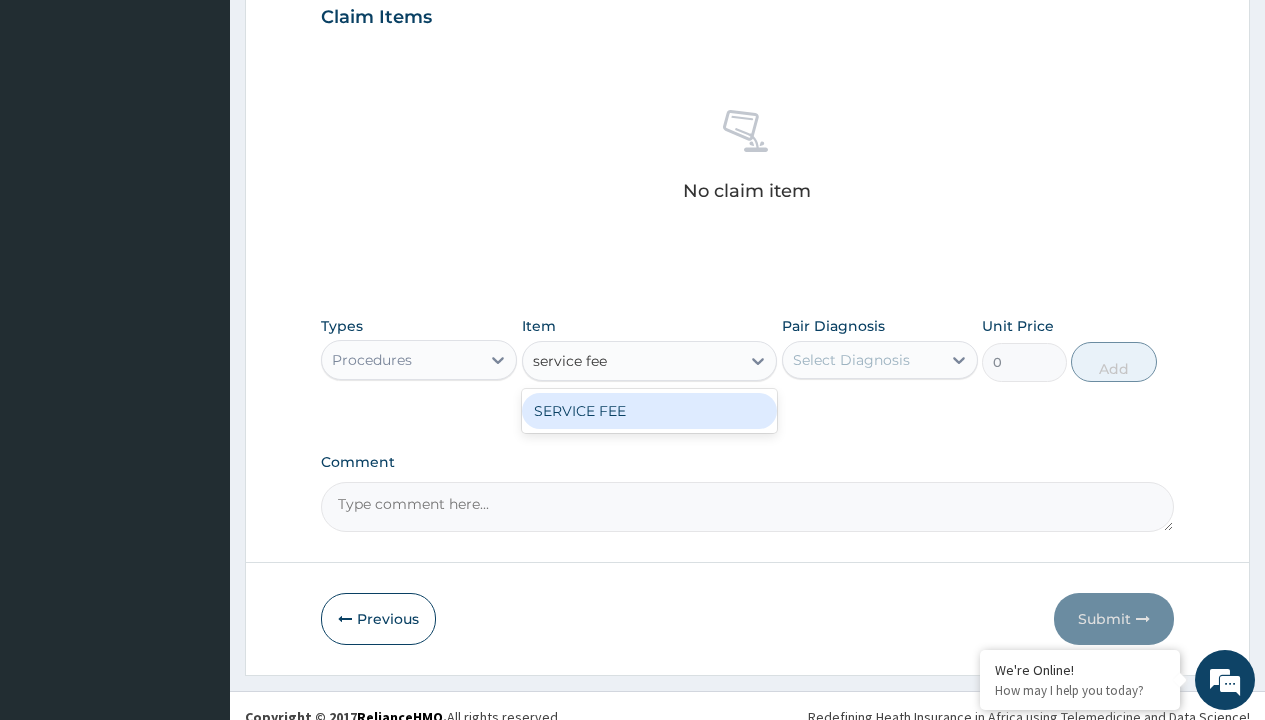 click on "SERVICE FEE" at bounding box center [650, 411] 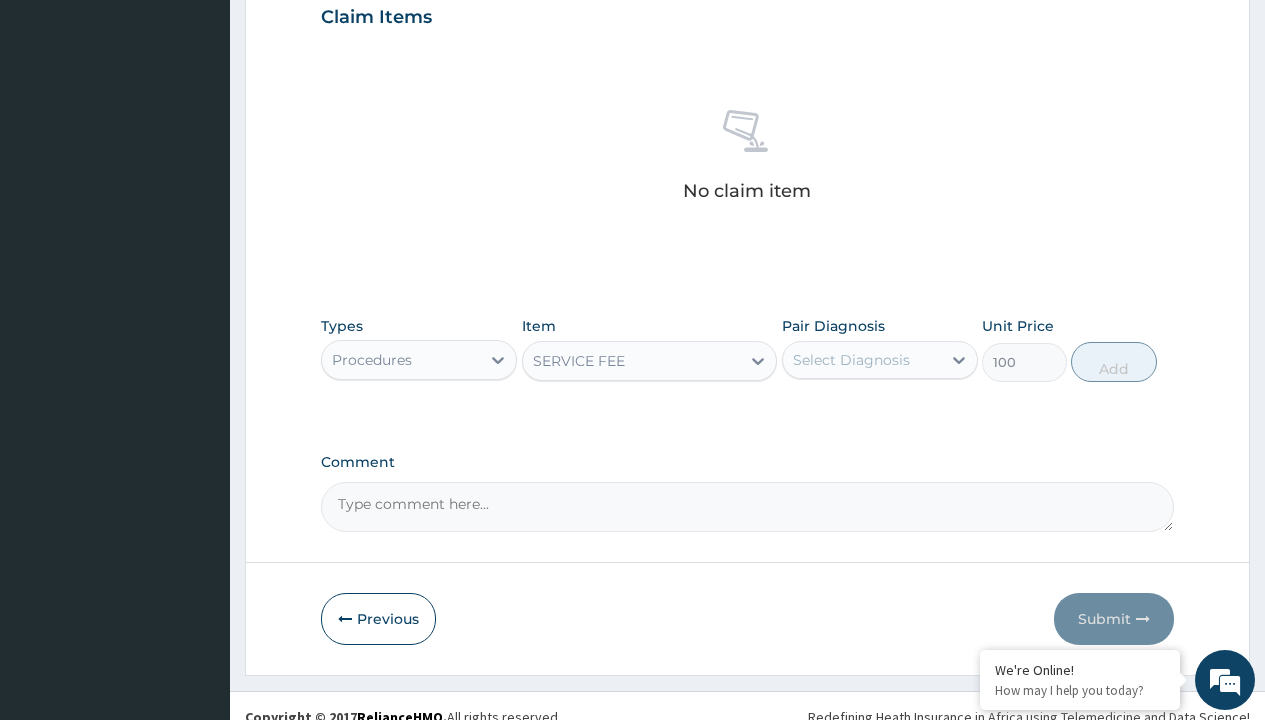 click on "Prescription collected" at bounding box center [409, -147] 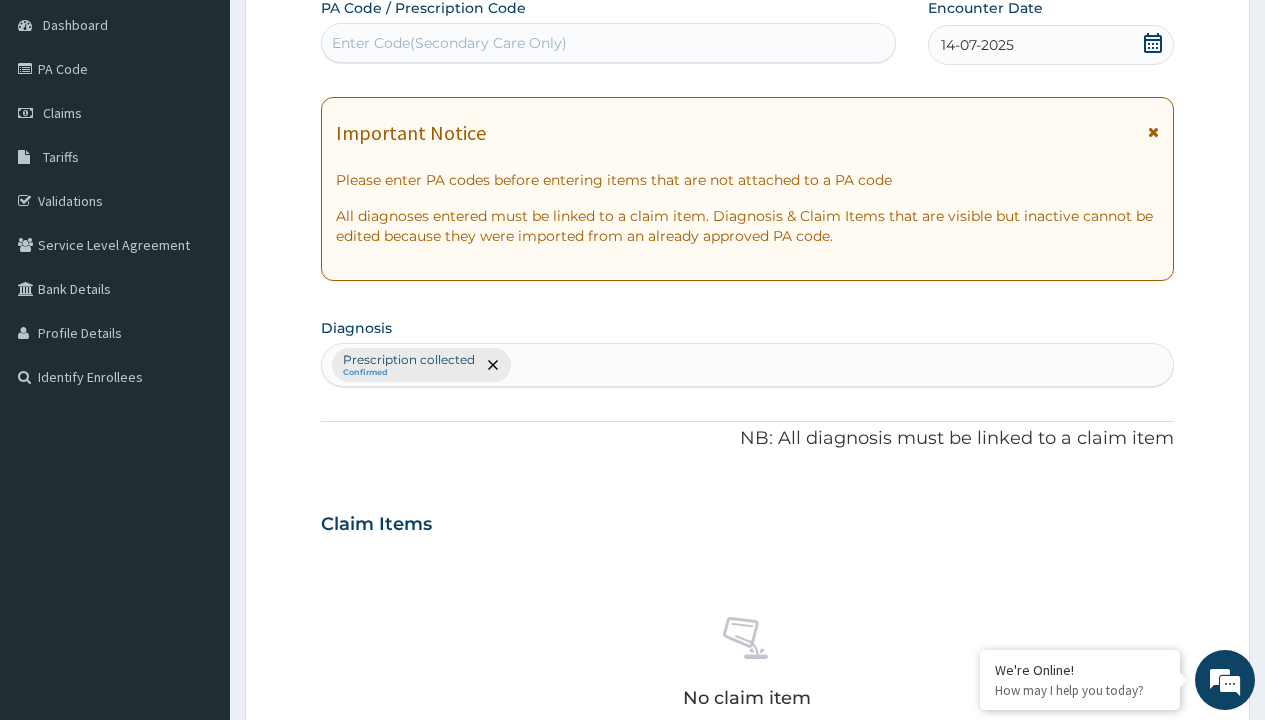 type on "prescription collected" 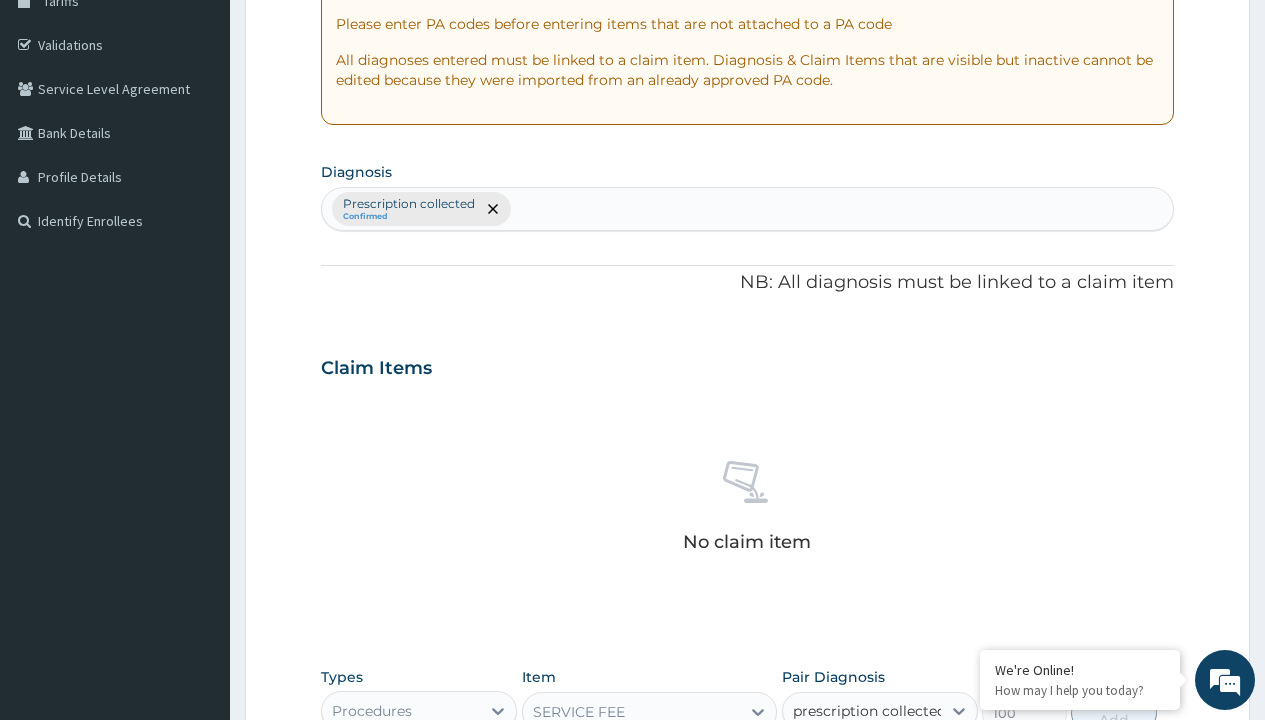scroll, scrollTop: 0, scrollLeft: 0, axis: both 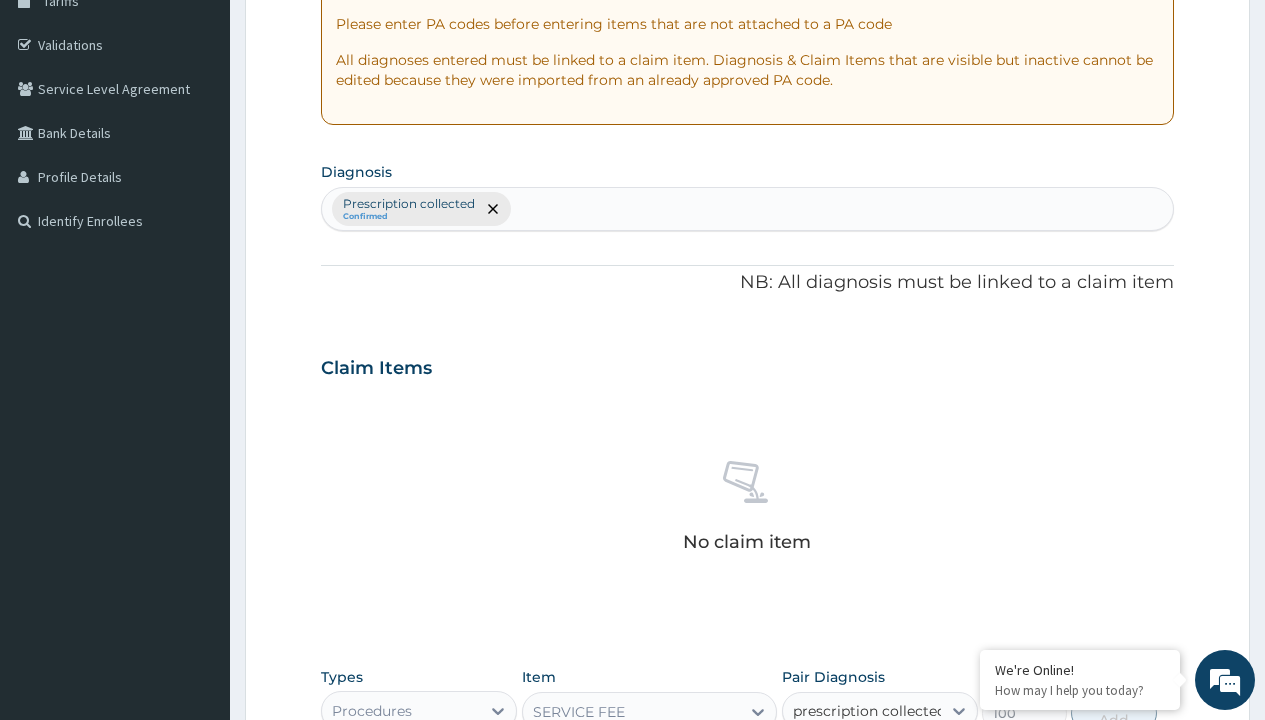 type 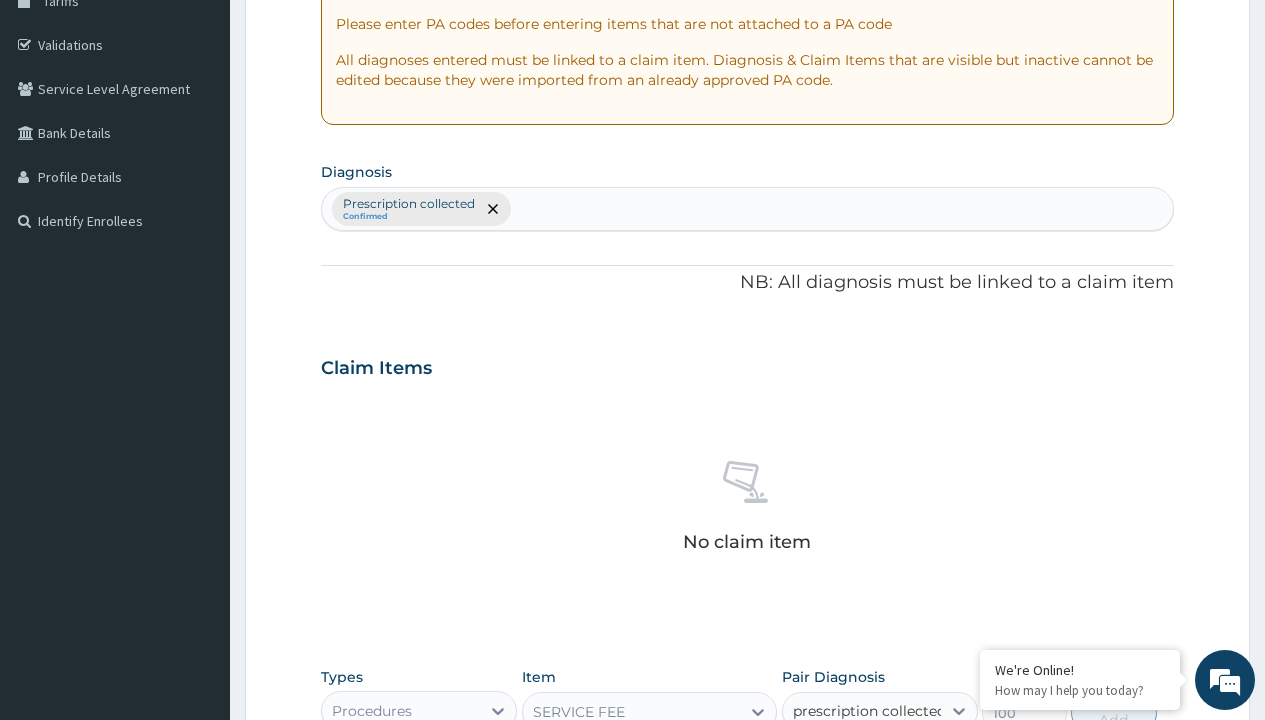 checkbox on "true" 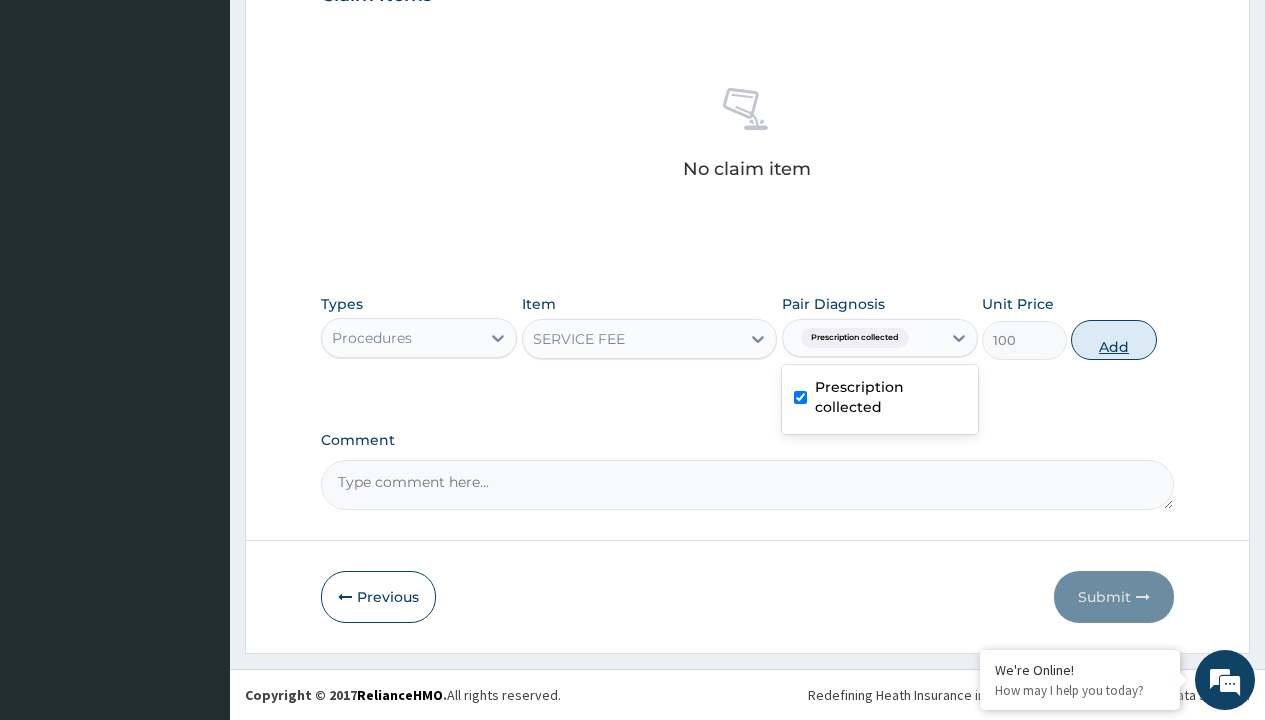 click on "Add" at bounding box center [1113, 340] 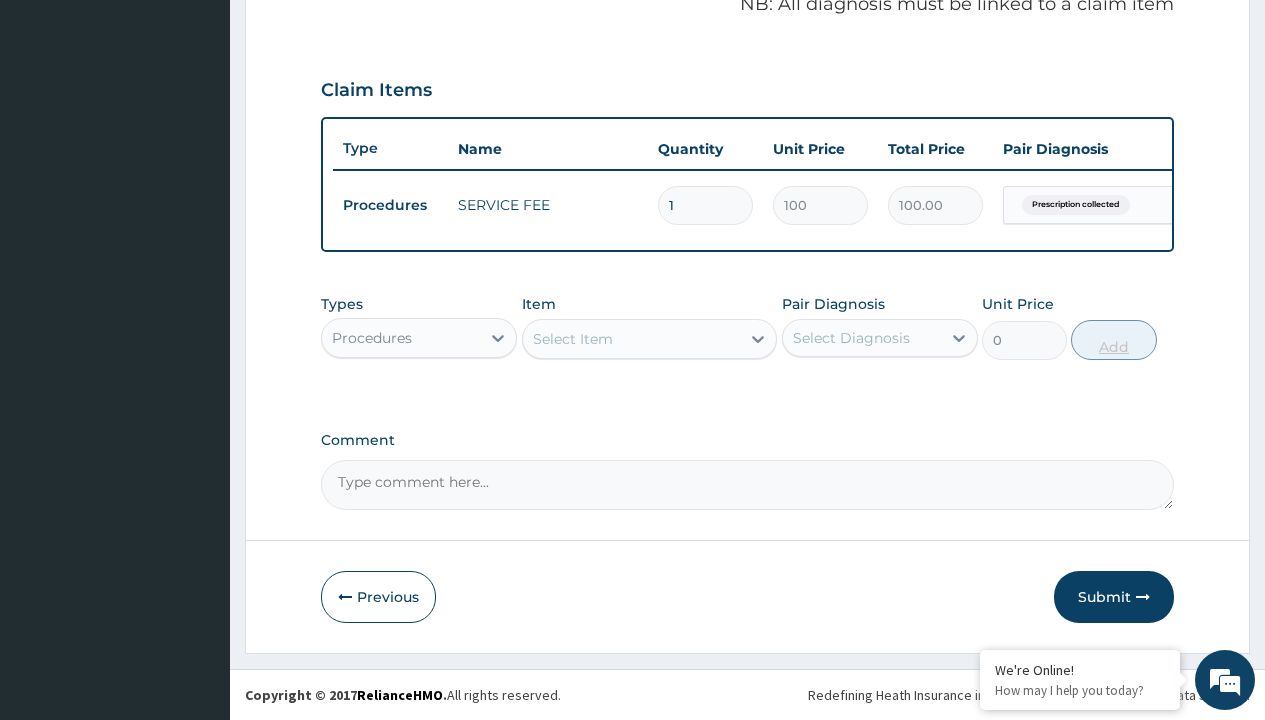 scroll, scrollTop: 642, scrollLeft: 0, axis: vertical 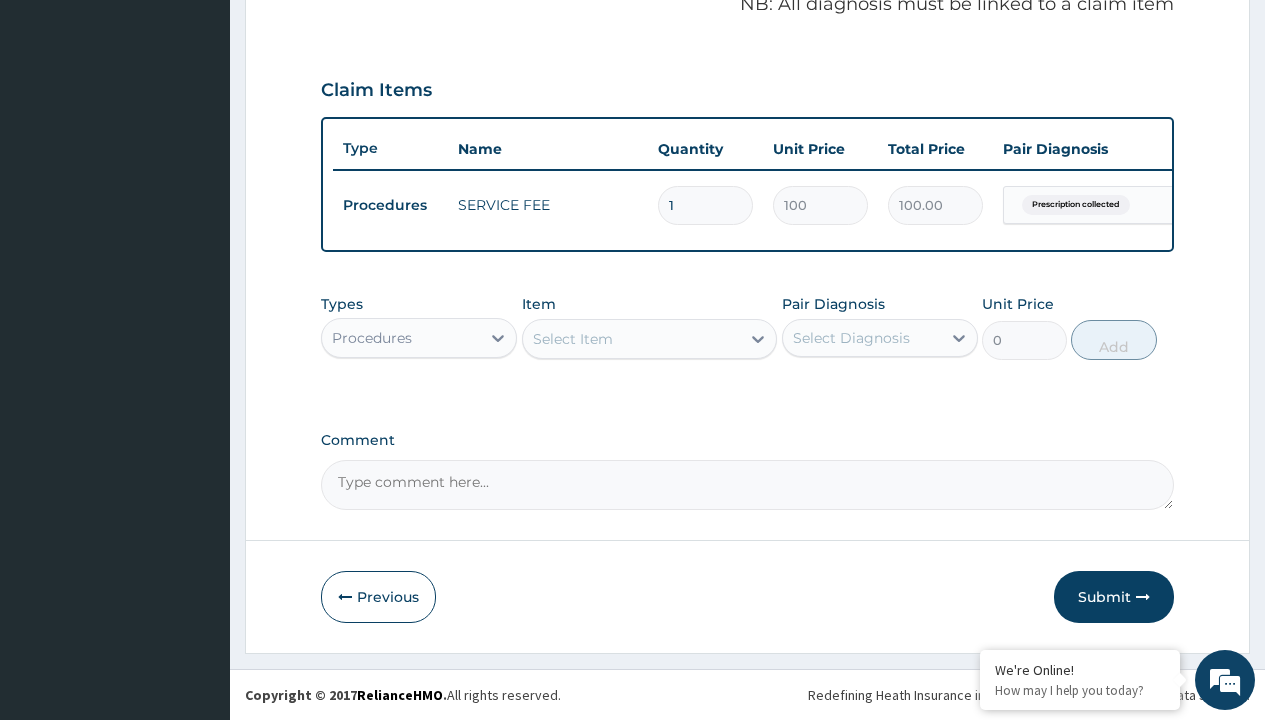click on "Procedures" at bounding box center [372, 338] 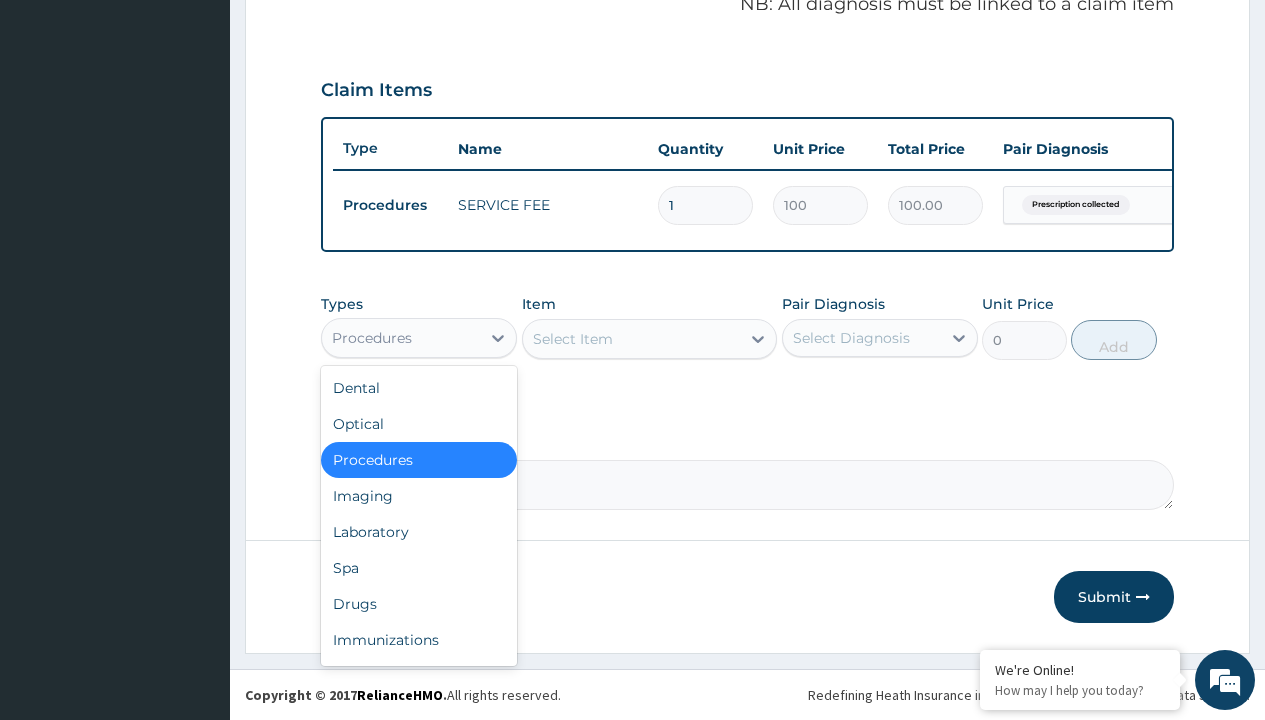 type on "drugs" 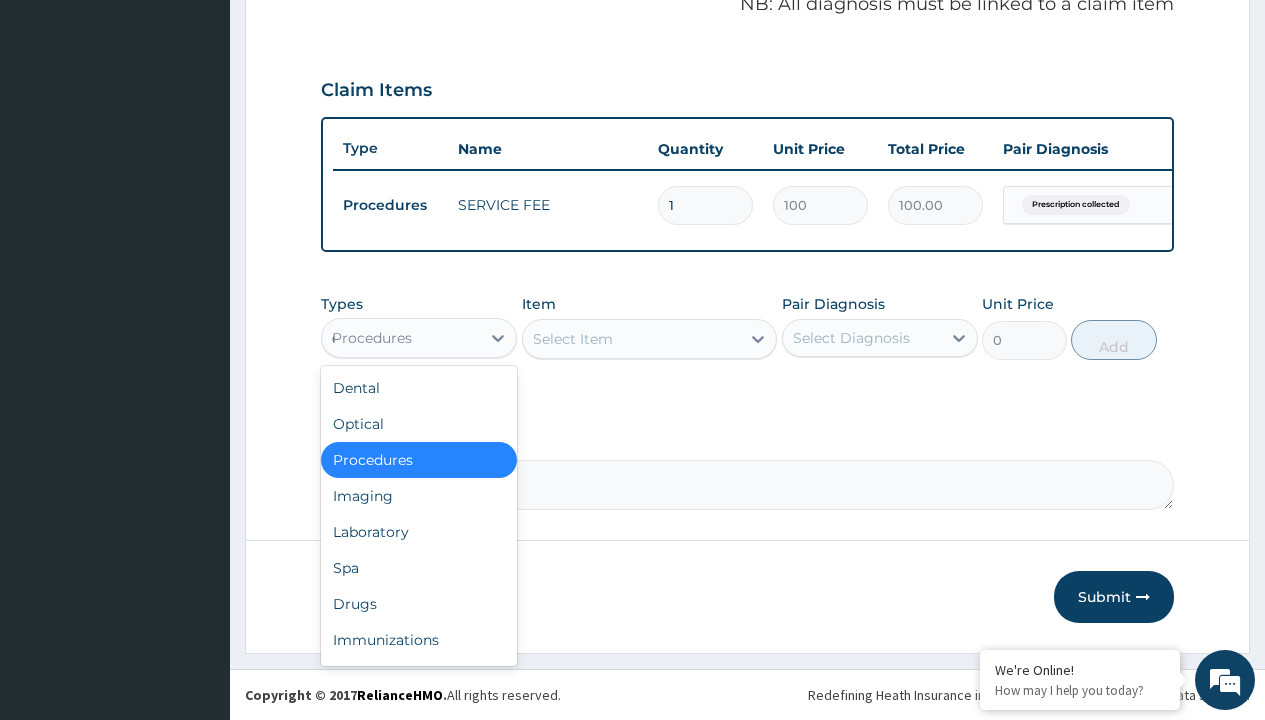 scroll, scrollTop: 0, scrollLeft: 0, axis: both 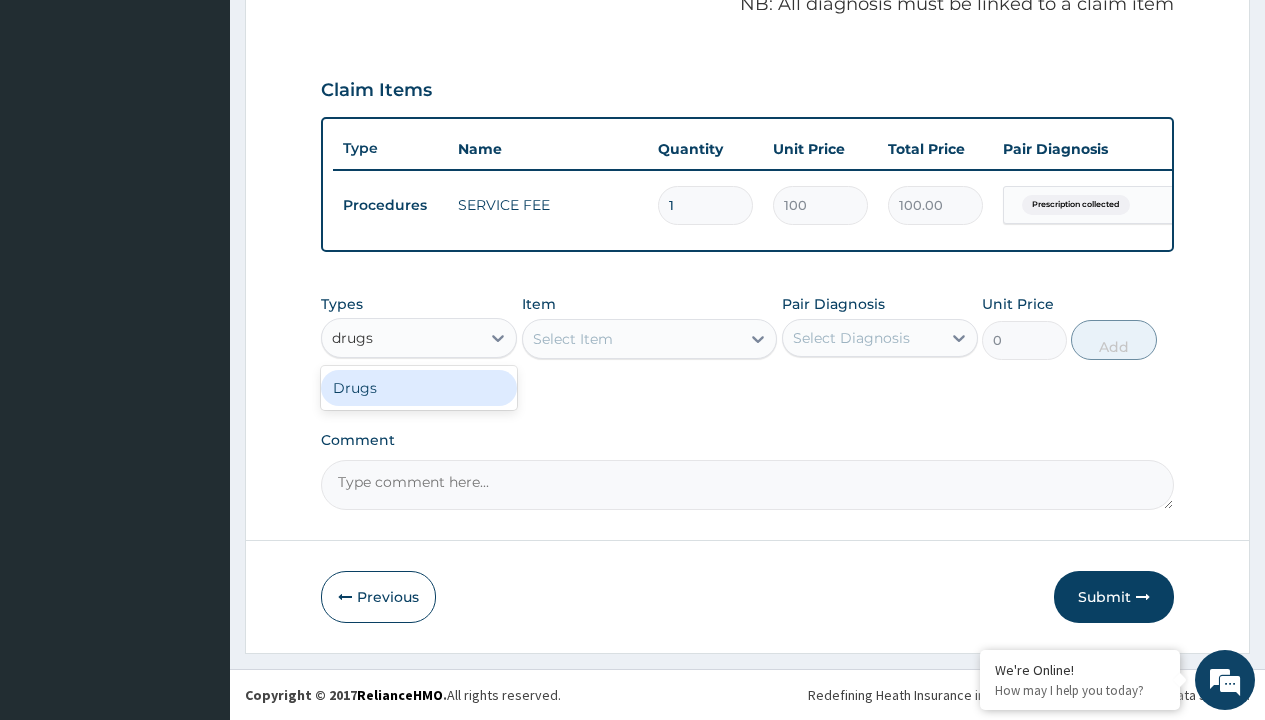 click on "Drugs" at bounding box center (419, 388) 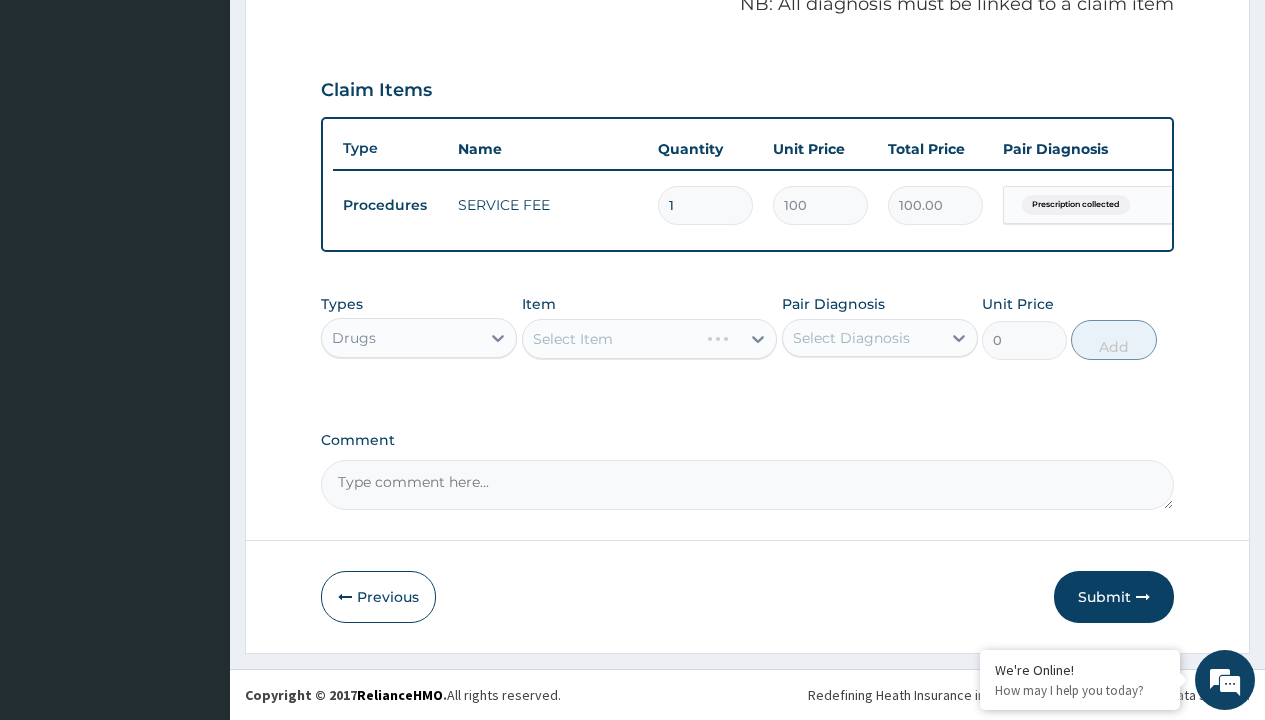 click on "Select Item" at bounding box center (650, 339) 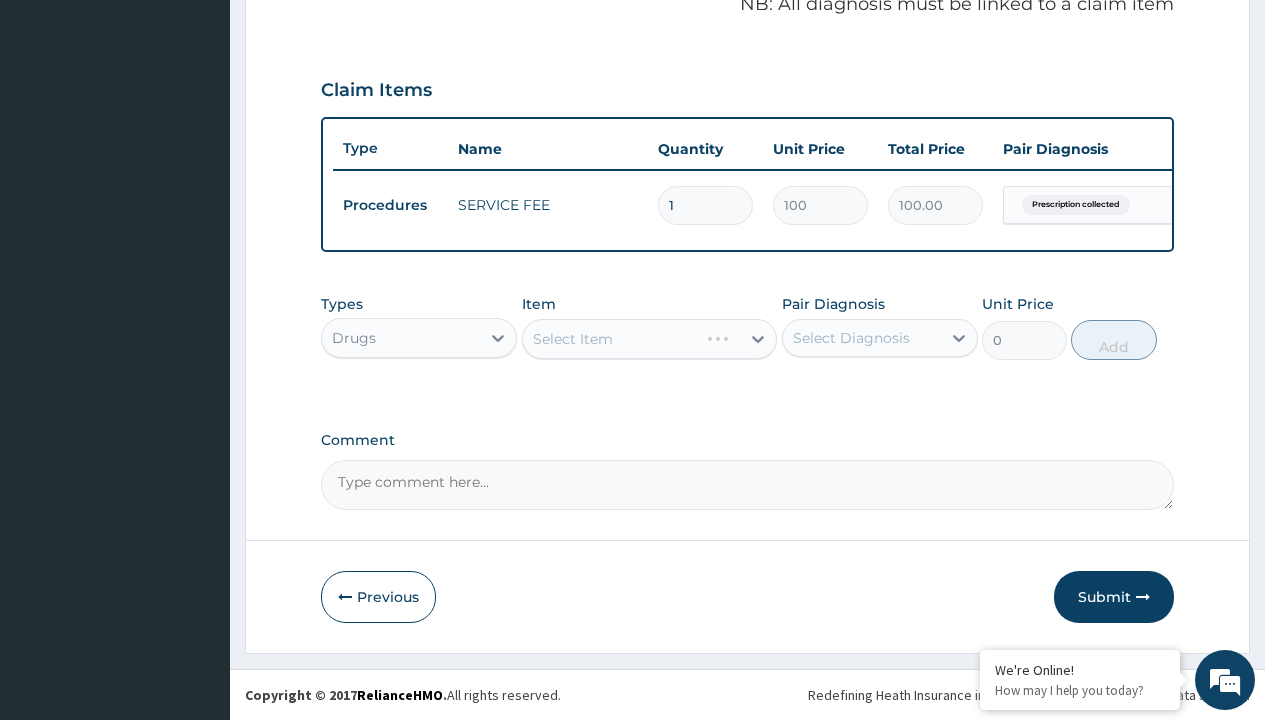 type on "inj clexane 40mg" 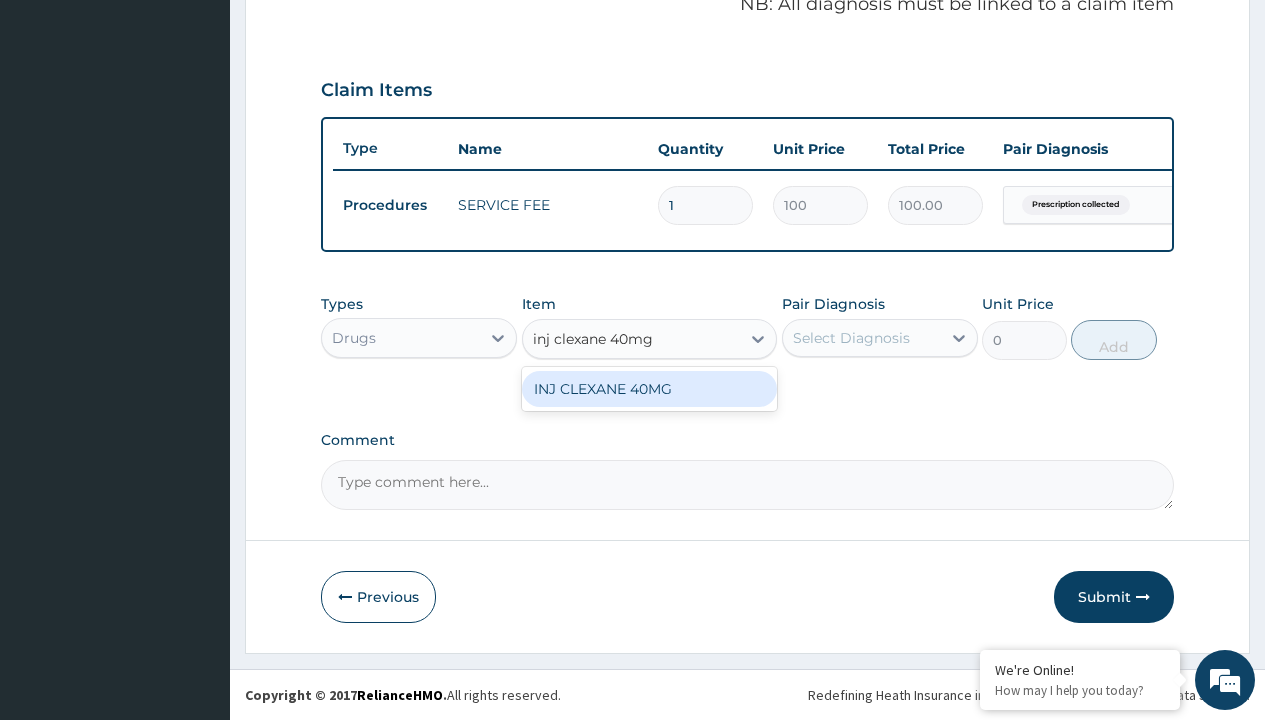 click on "INJ CLEXANE 40MG" at bounding box center [650, 389] 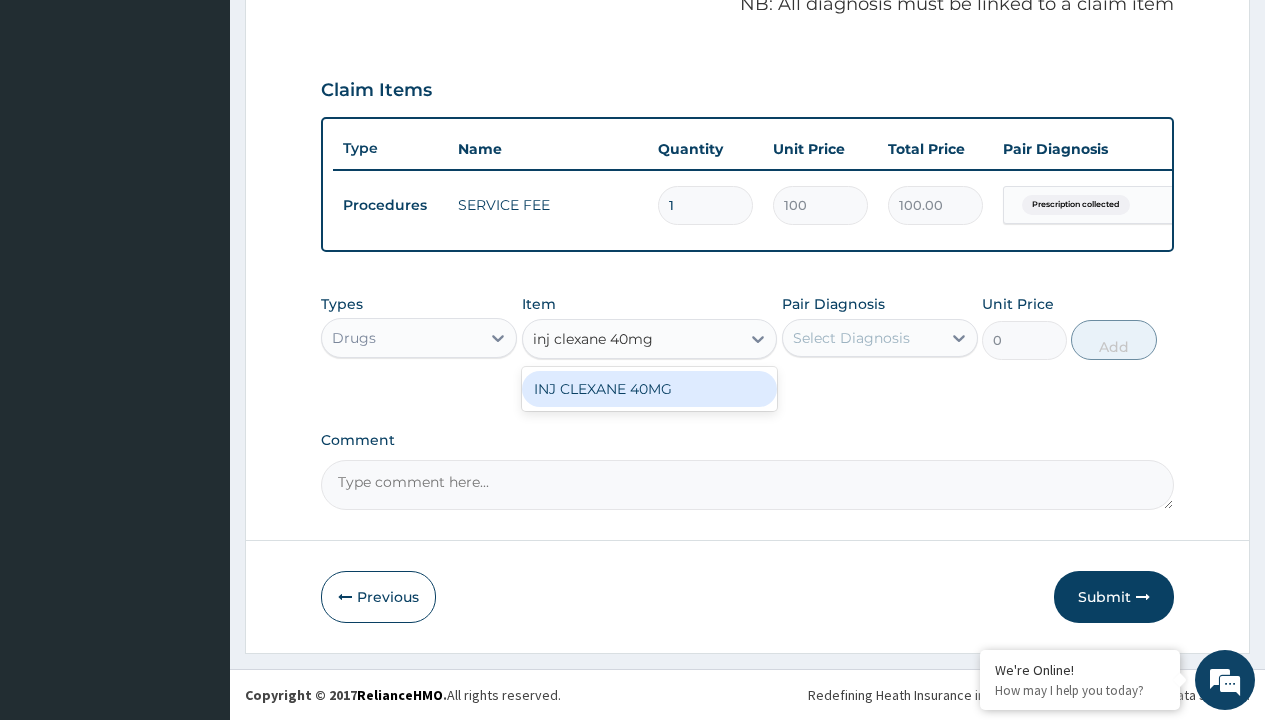 type 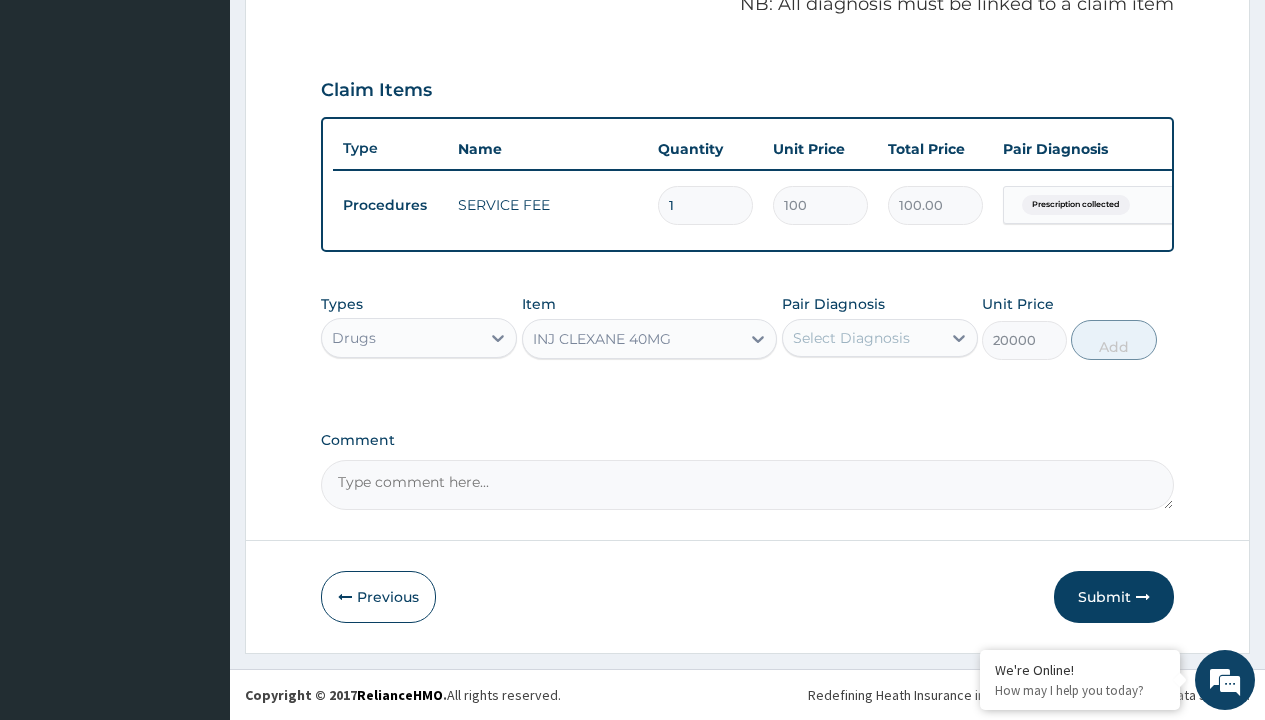 click on "Prescription collected" at bounding box center (409, -74) 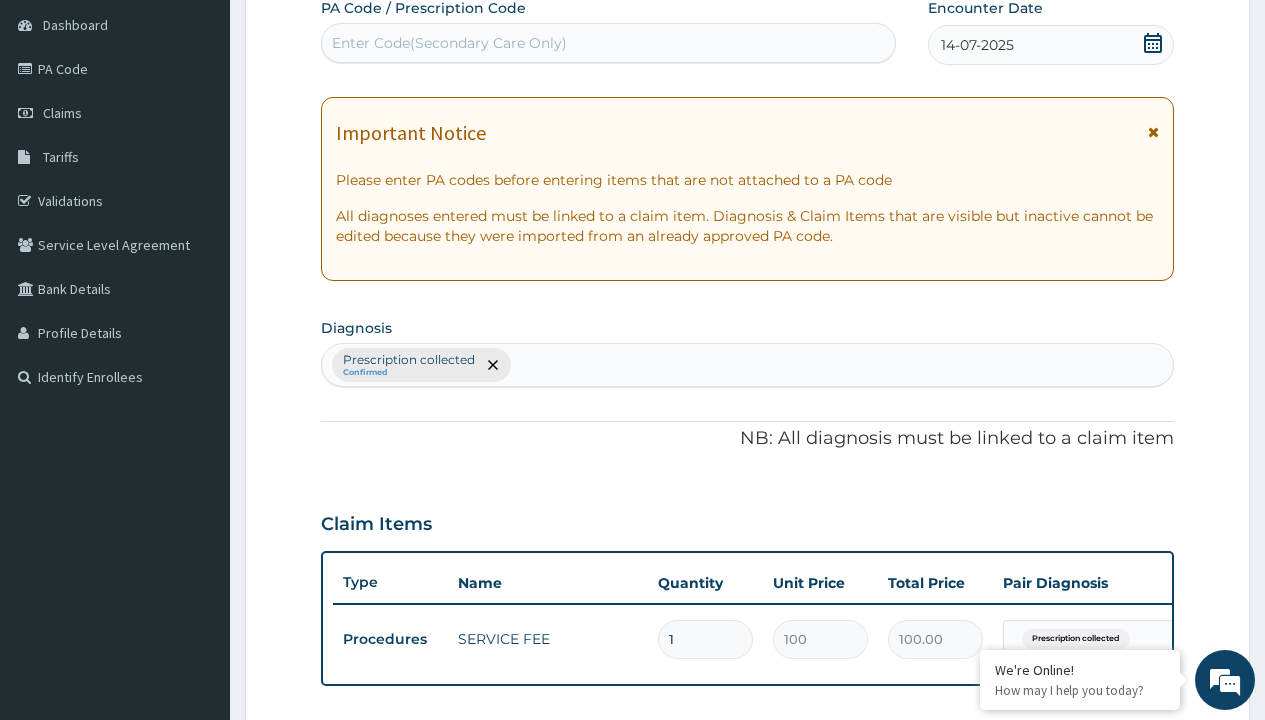 type on "prescription collected" 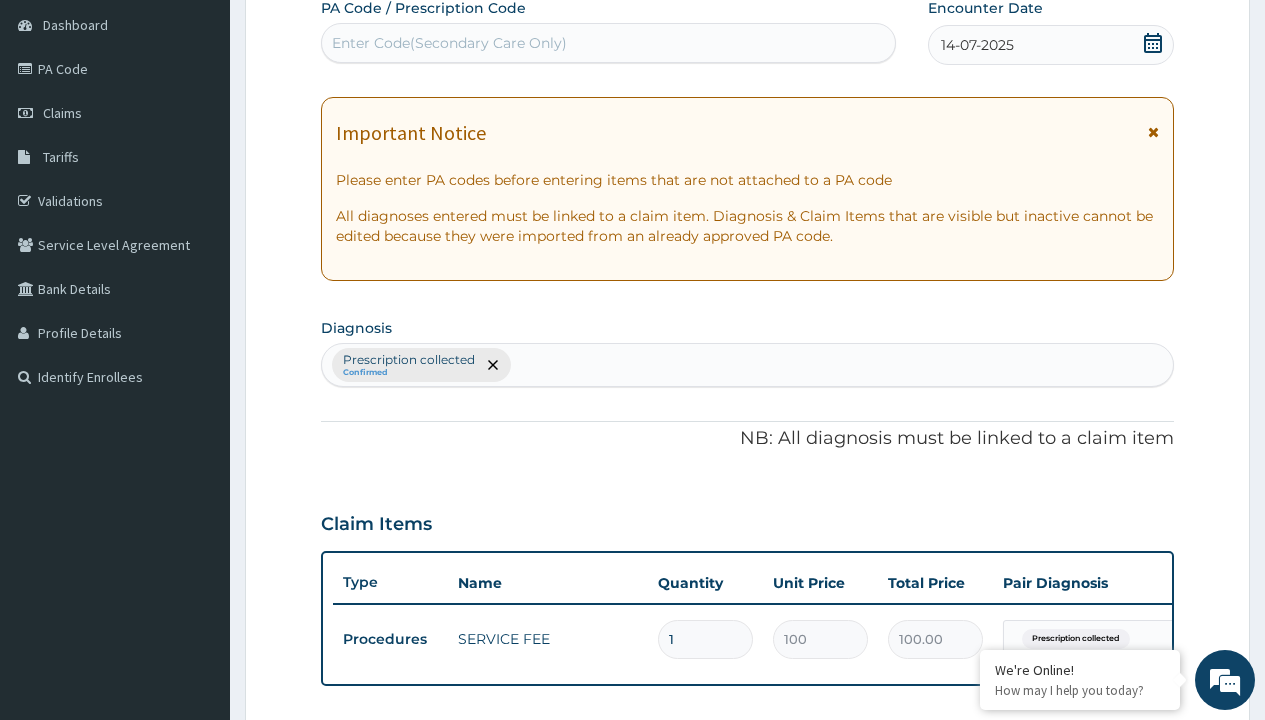 scroll, scrollTop: 269, scrollLeft: 0, axis: vertical 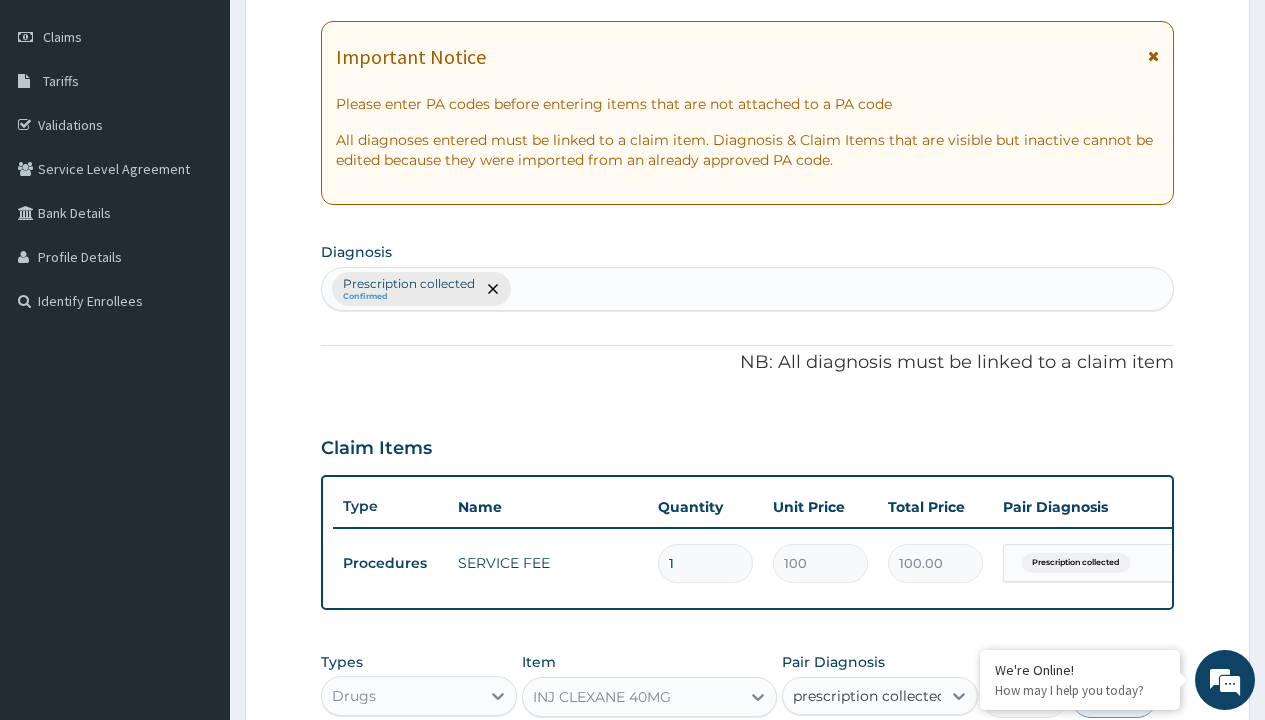 click on "Prescription collected" at bounding box center (890, 755) 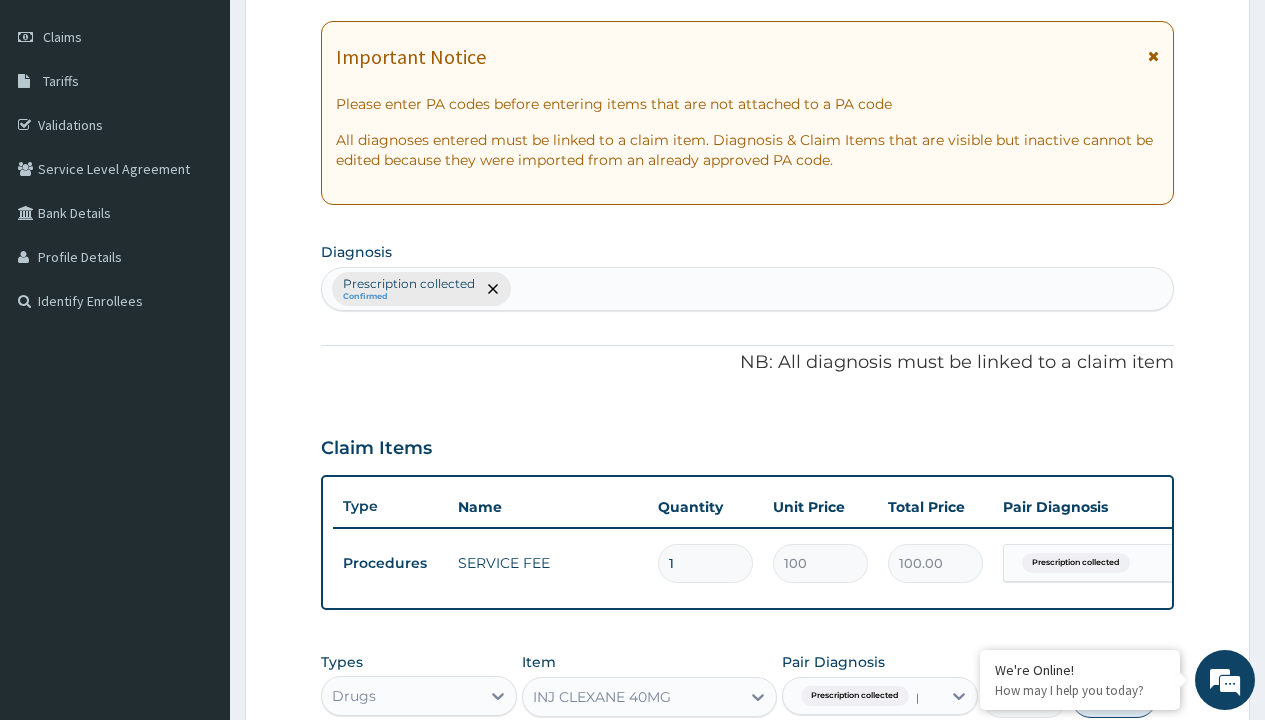 type 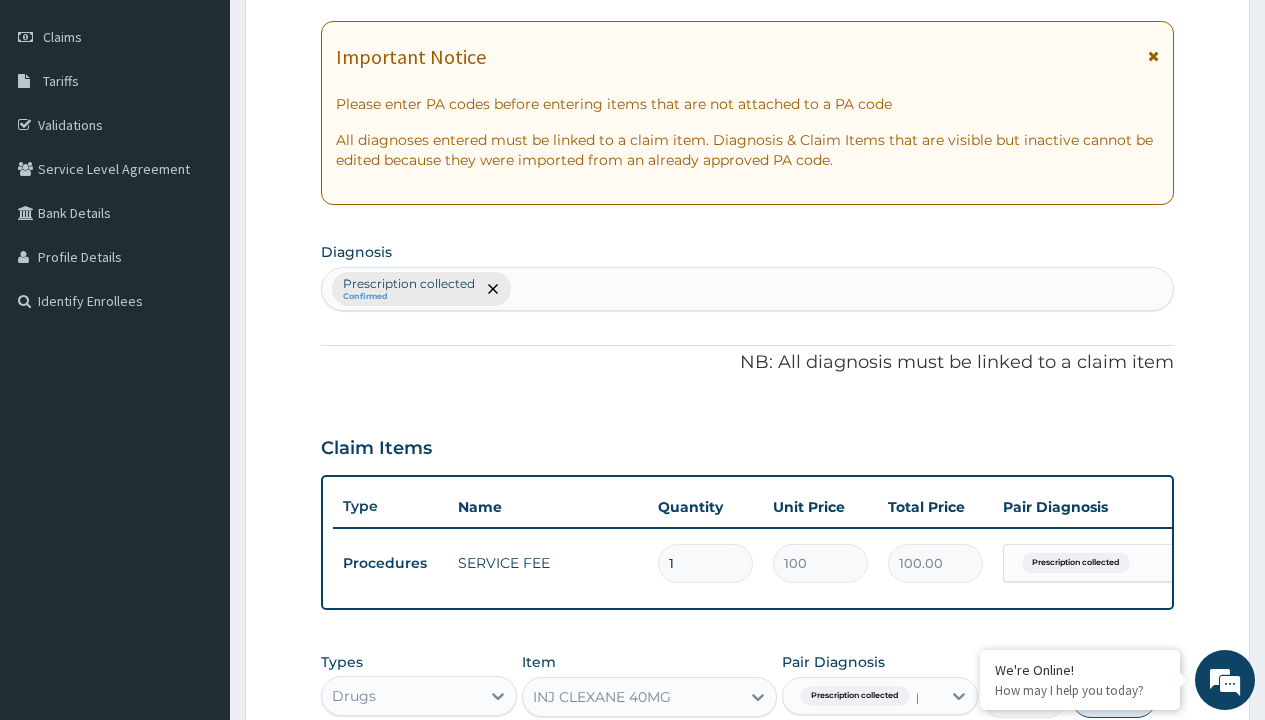 checkbox on "true" 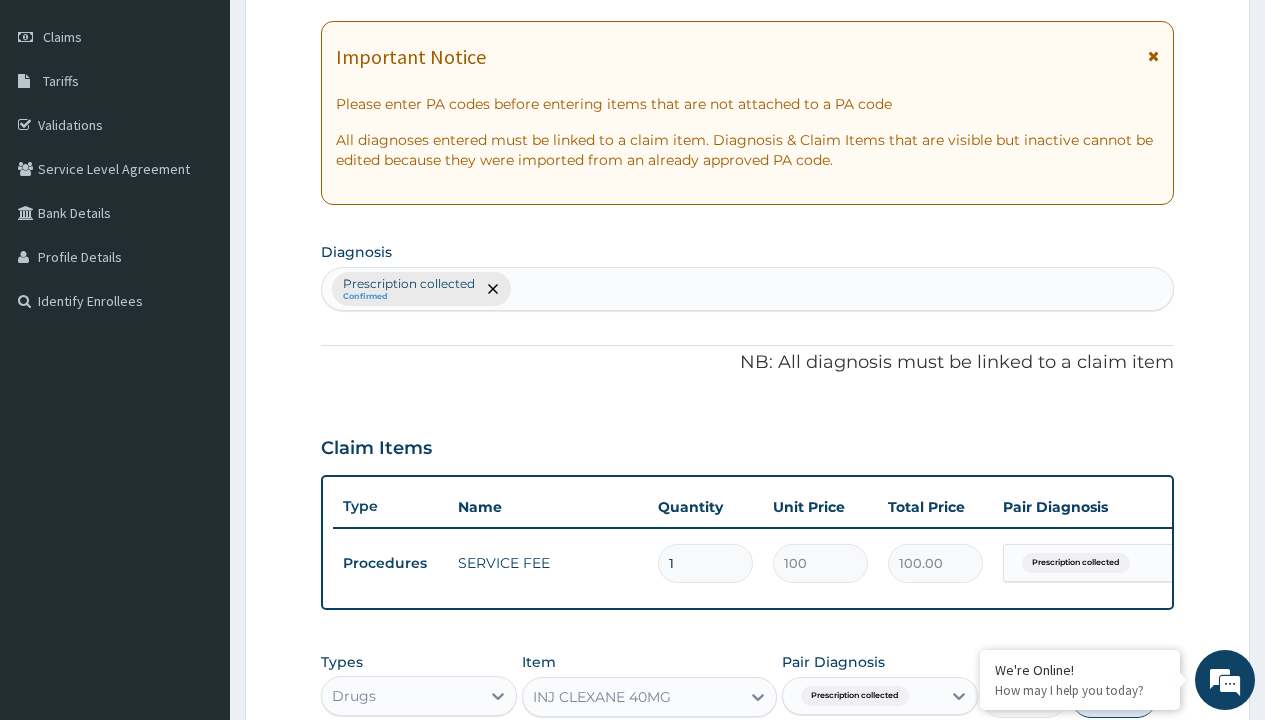 scroll, scrollTop: 642, scrollLeft: 0, axis: vertical 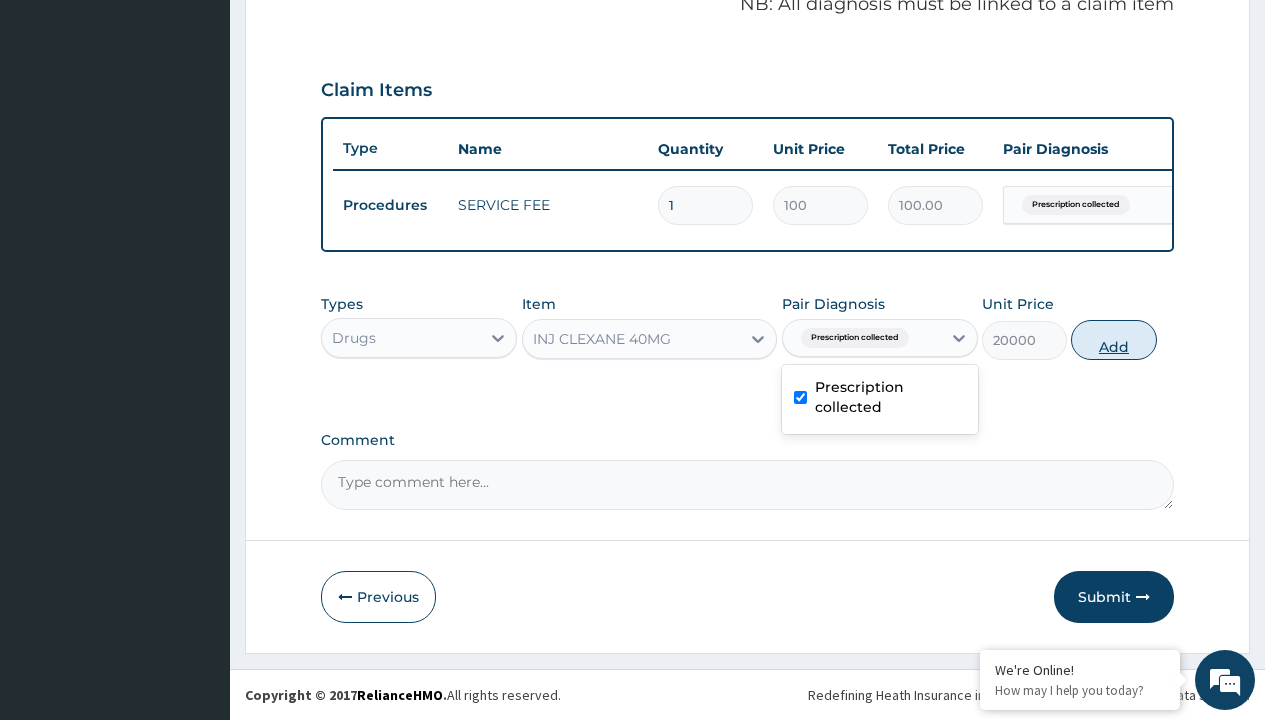 click on "Add" at bounding box center (1113, 340) 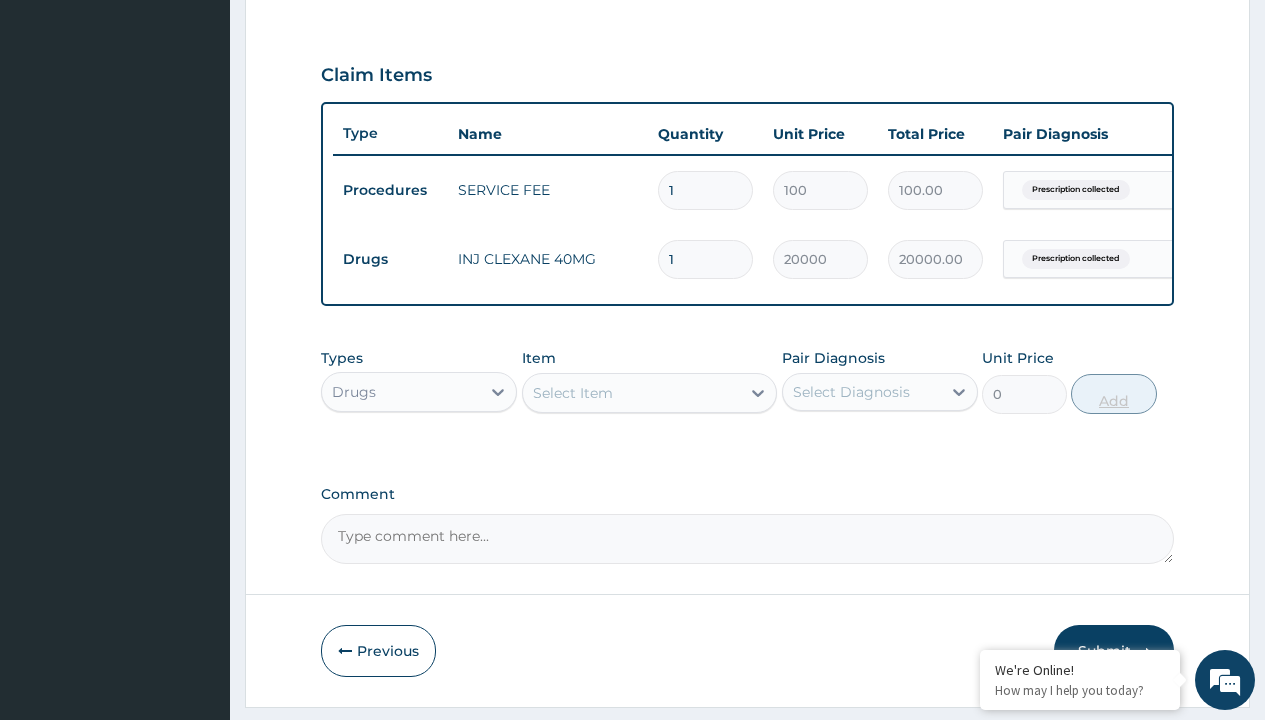 type on "3" 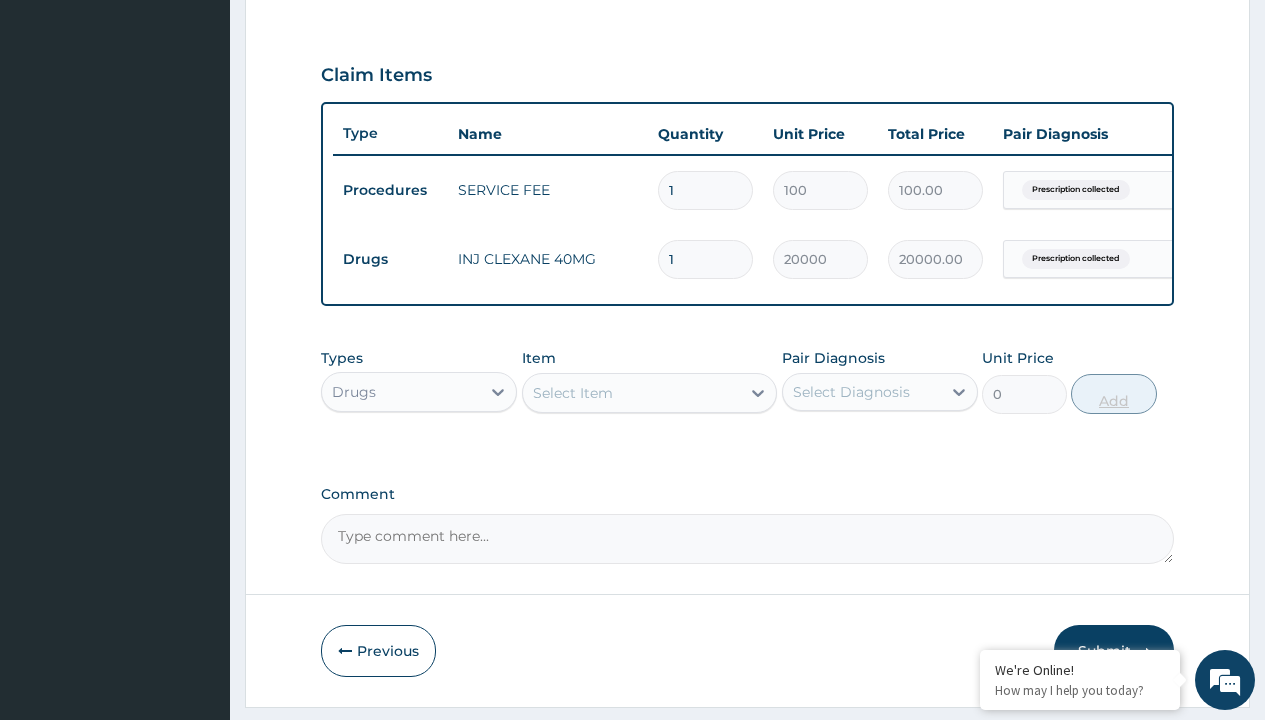 type on "60000.00" 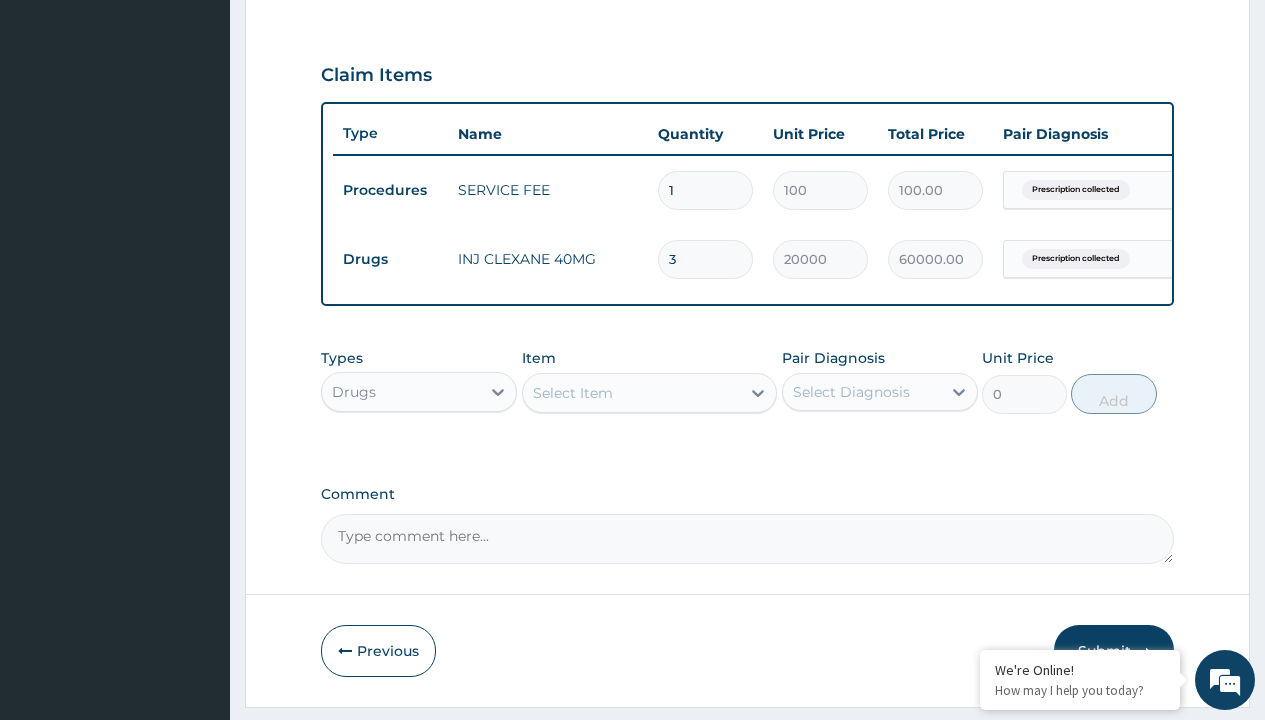 type on "3" 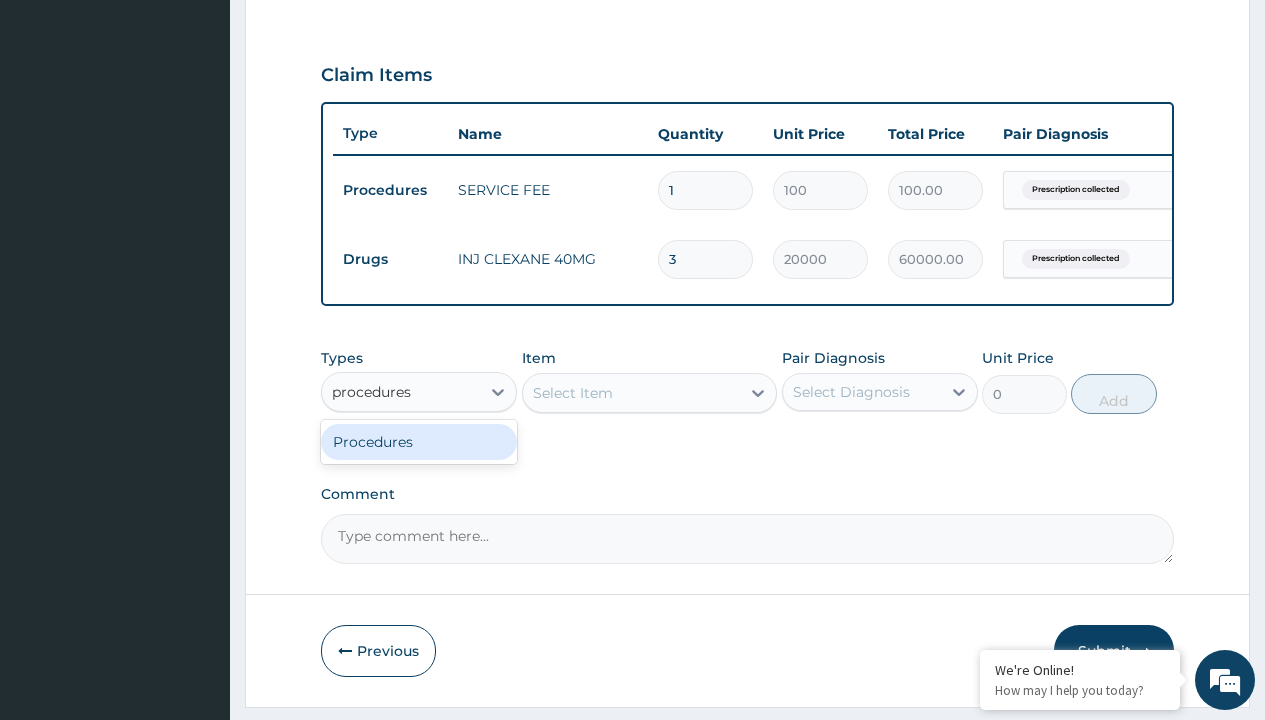 scroll, scrollTop: 0, scrollLeft: 0, axis: both 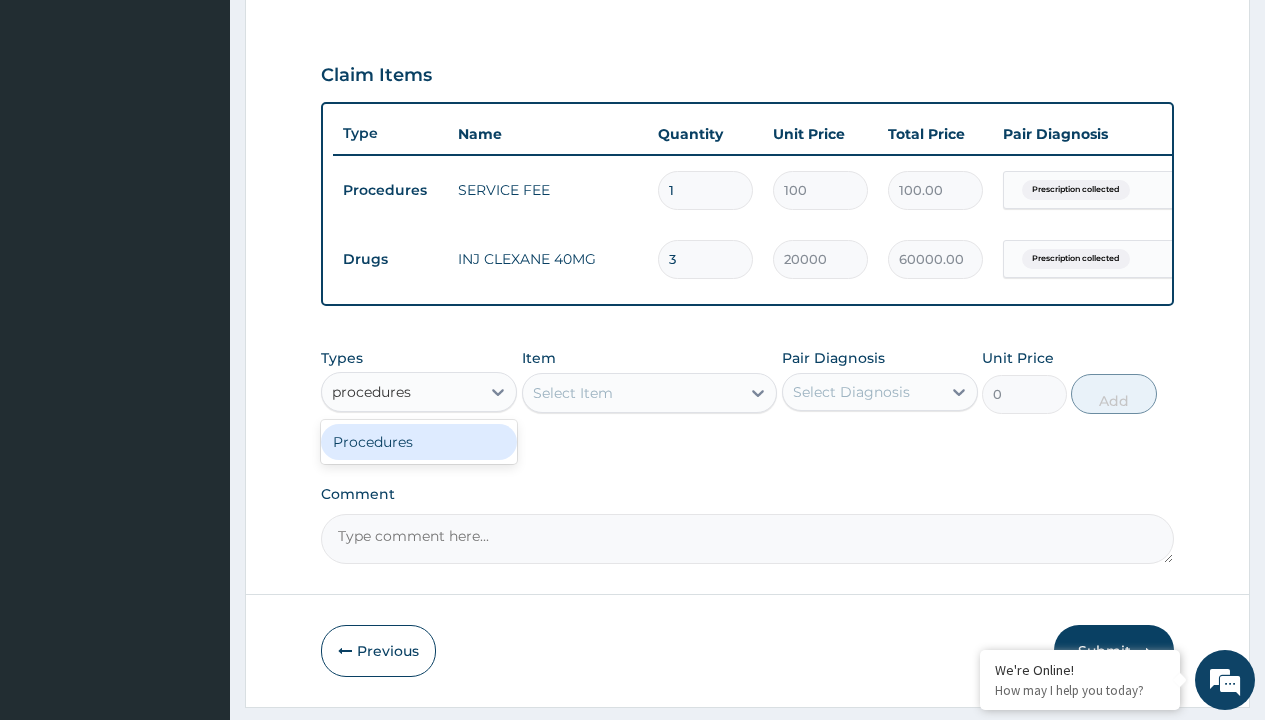 click on "Procedures" at bounding box center (419, 442) 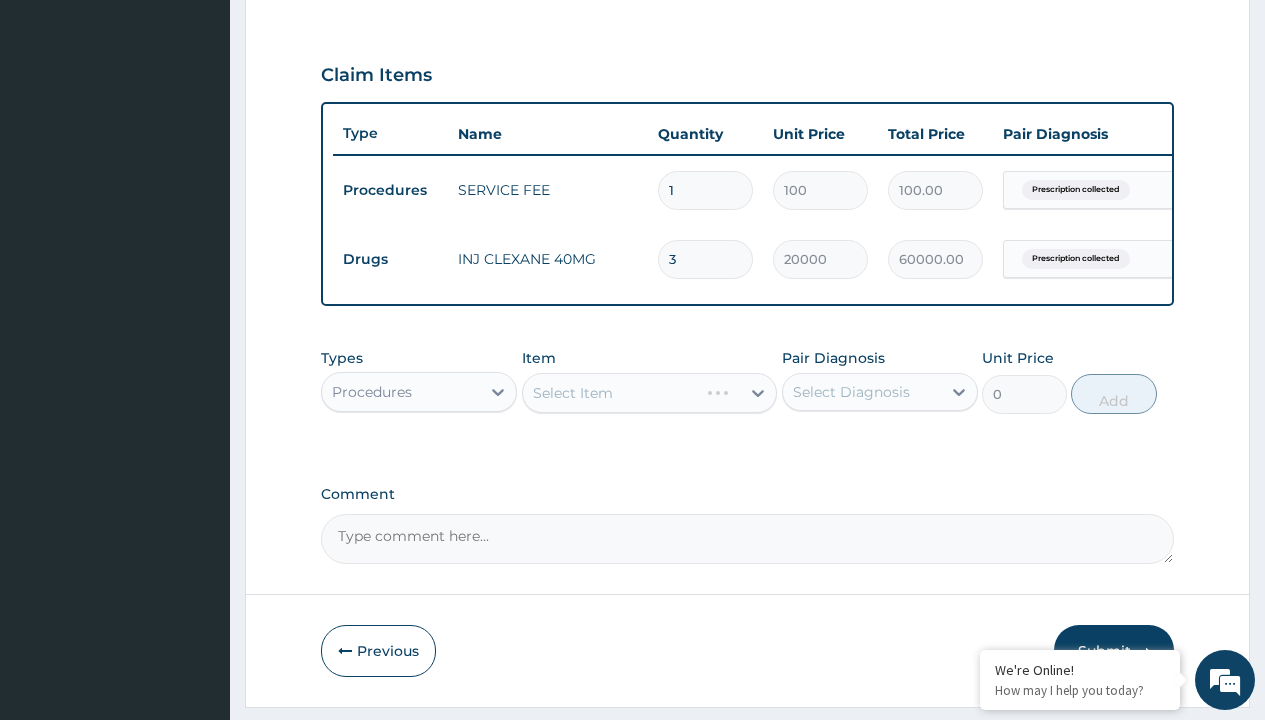 click on "Select Item" at bounding box center (573, 393) 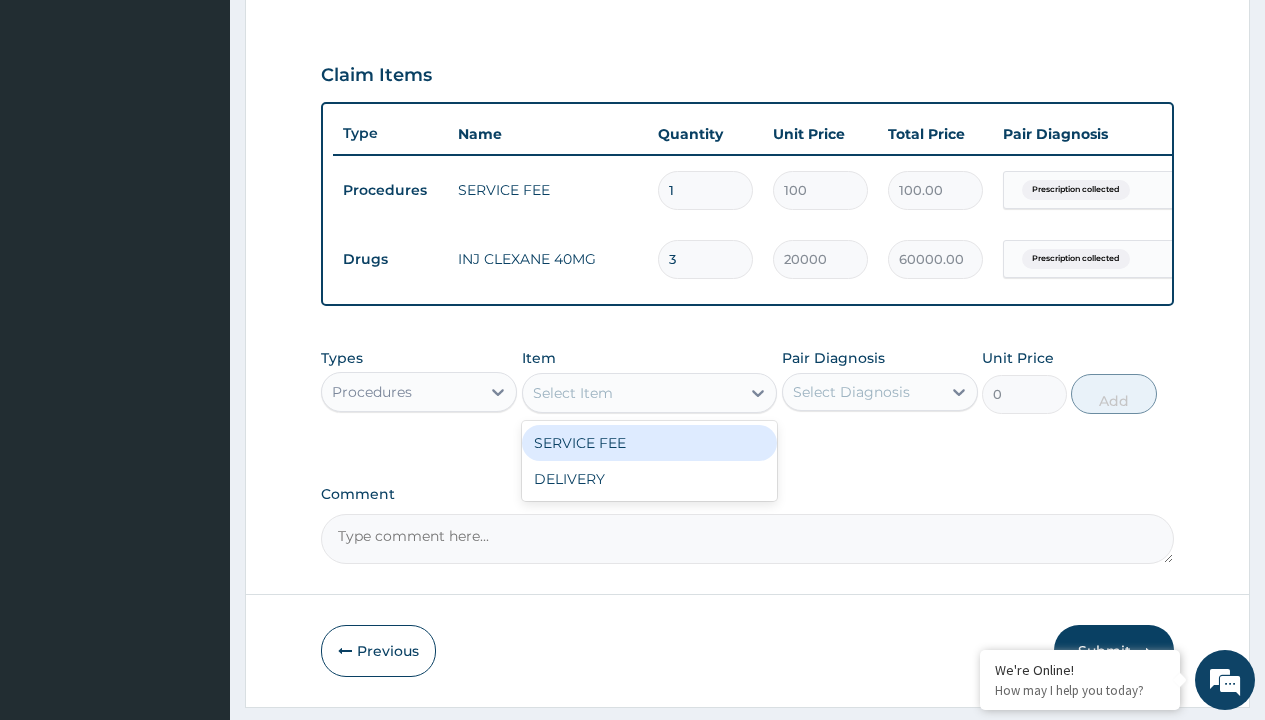type on "delivery" 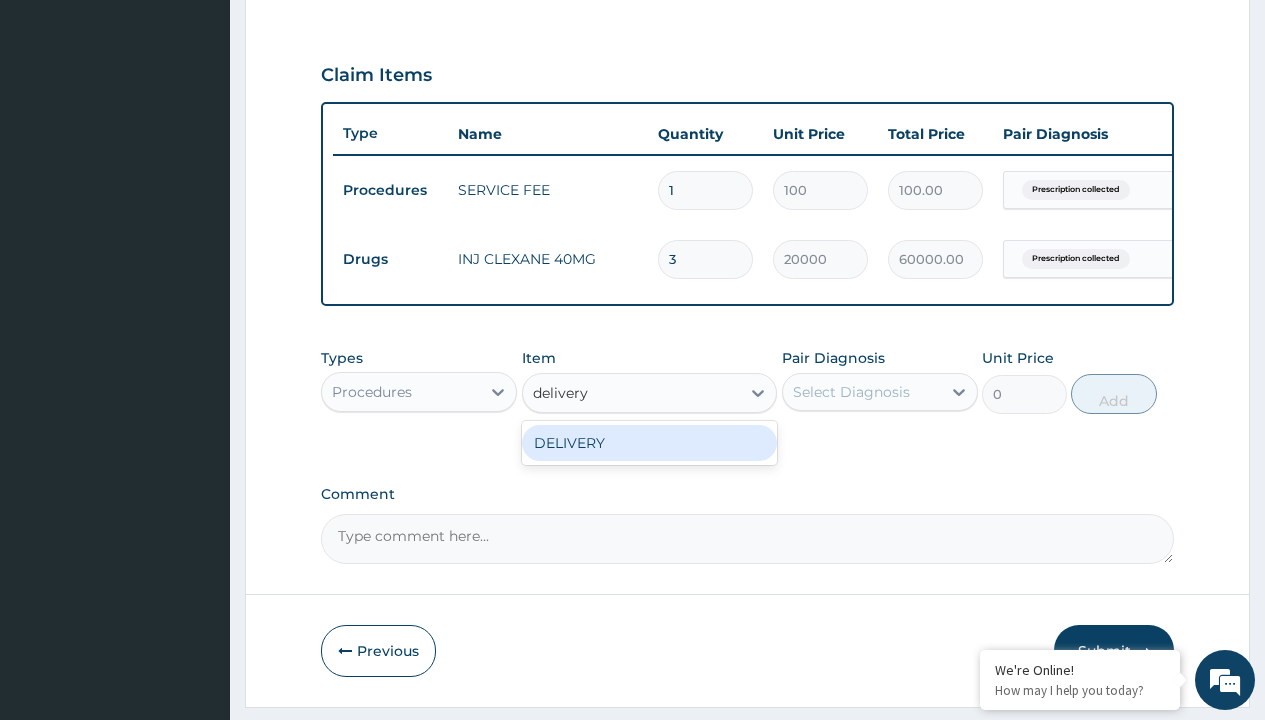 scroll, scrollTop: 0, scrollLeft: 0, axis: both 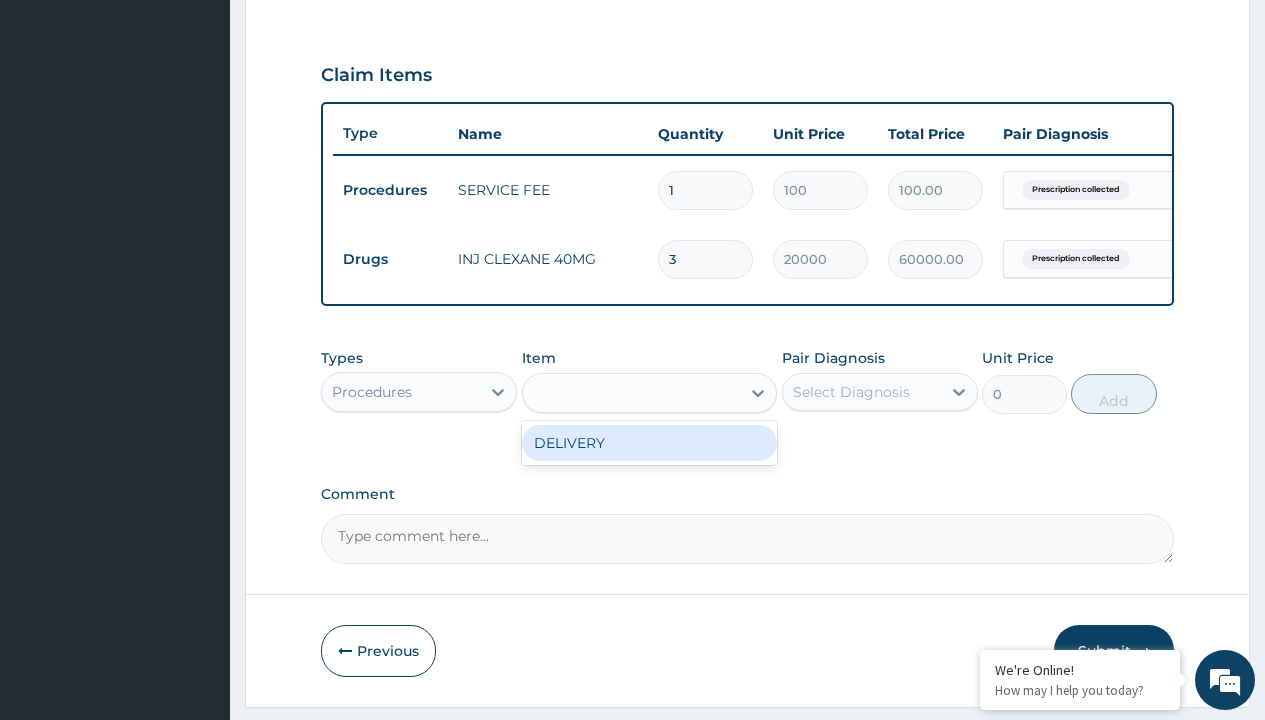 type on "2000" 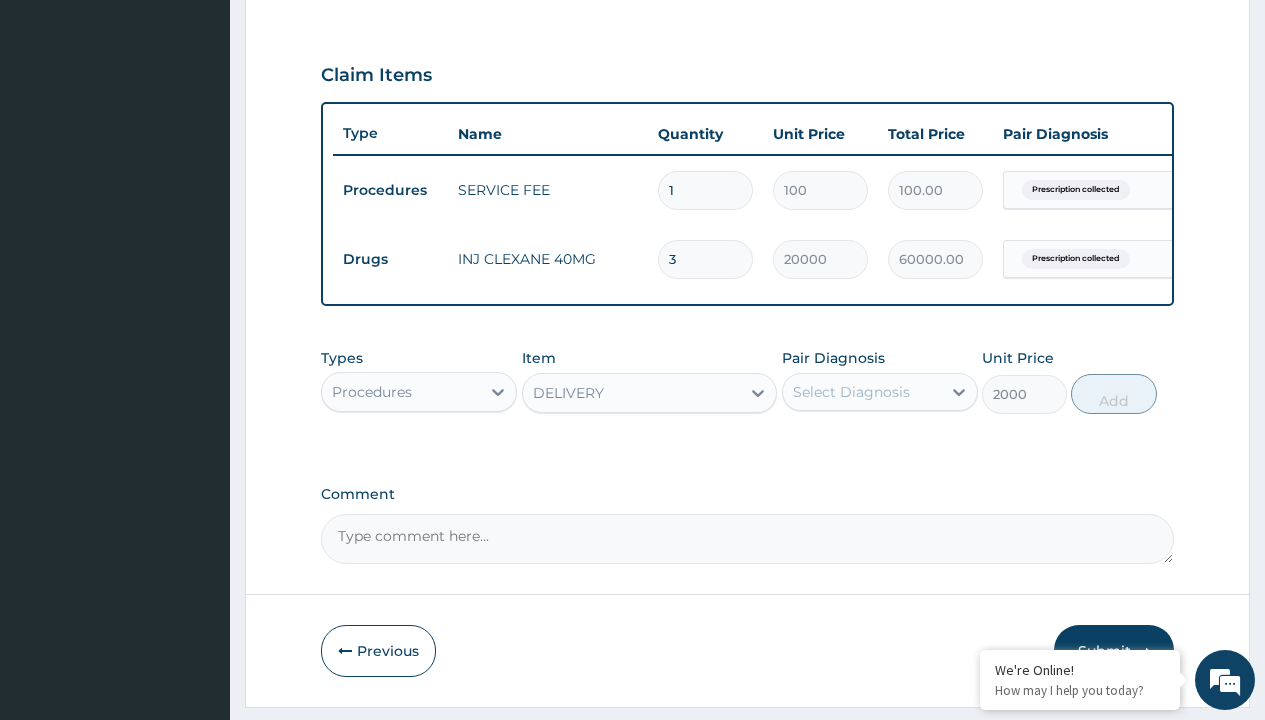 click on "Prescription collected" at bounding box center [409, -89] 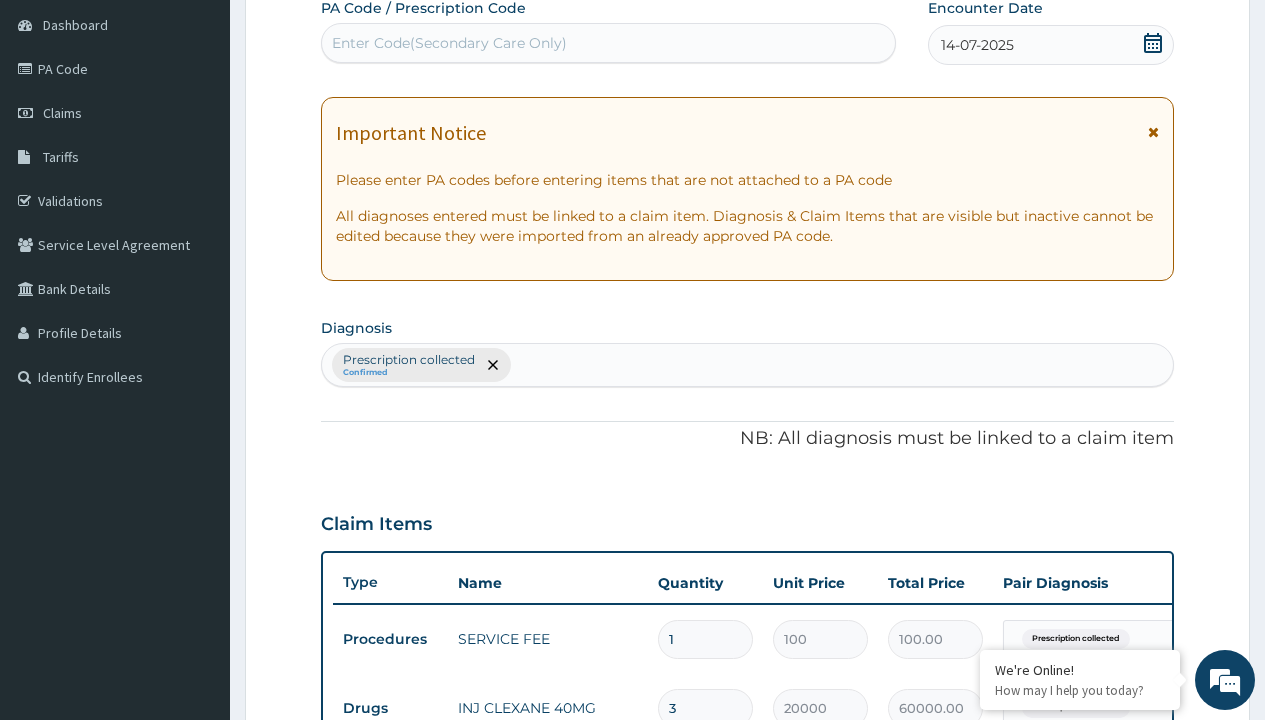 type on "prescription collected" 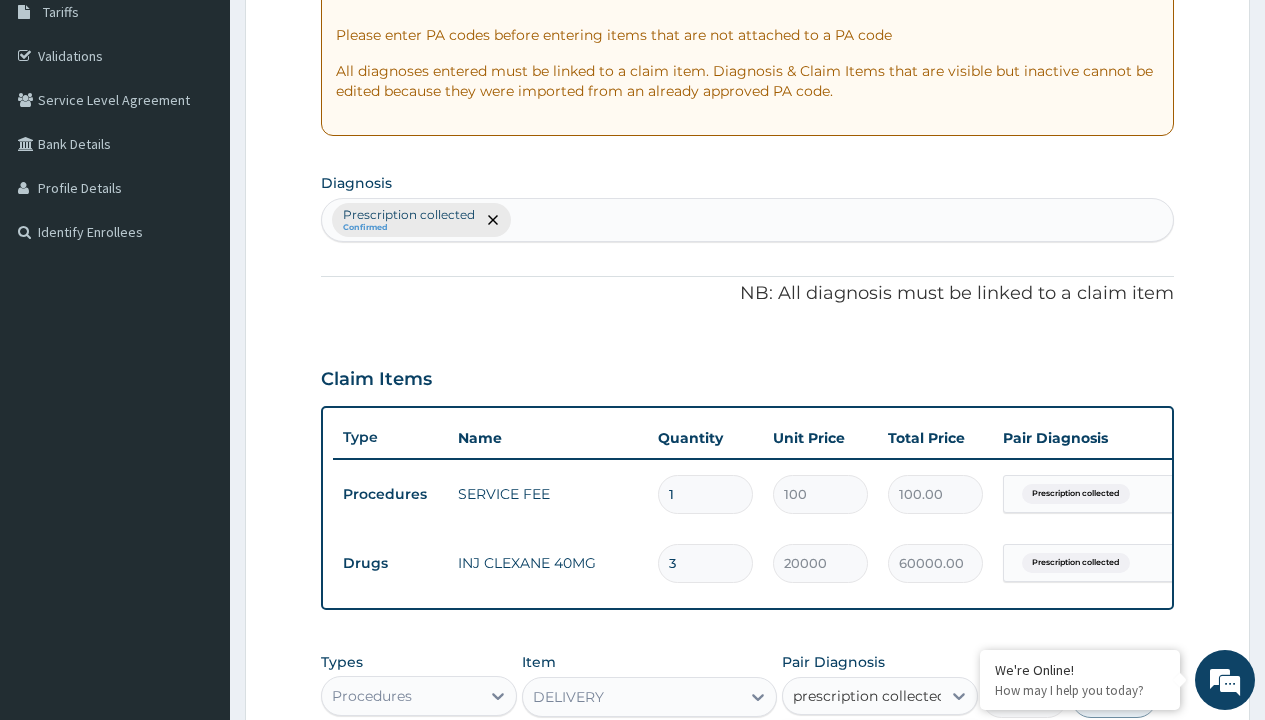 click on "Prescription collected" at bounding box center (890, 755) 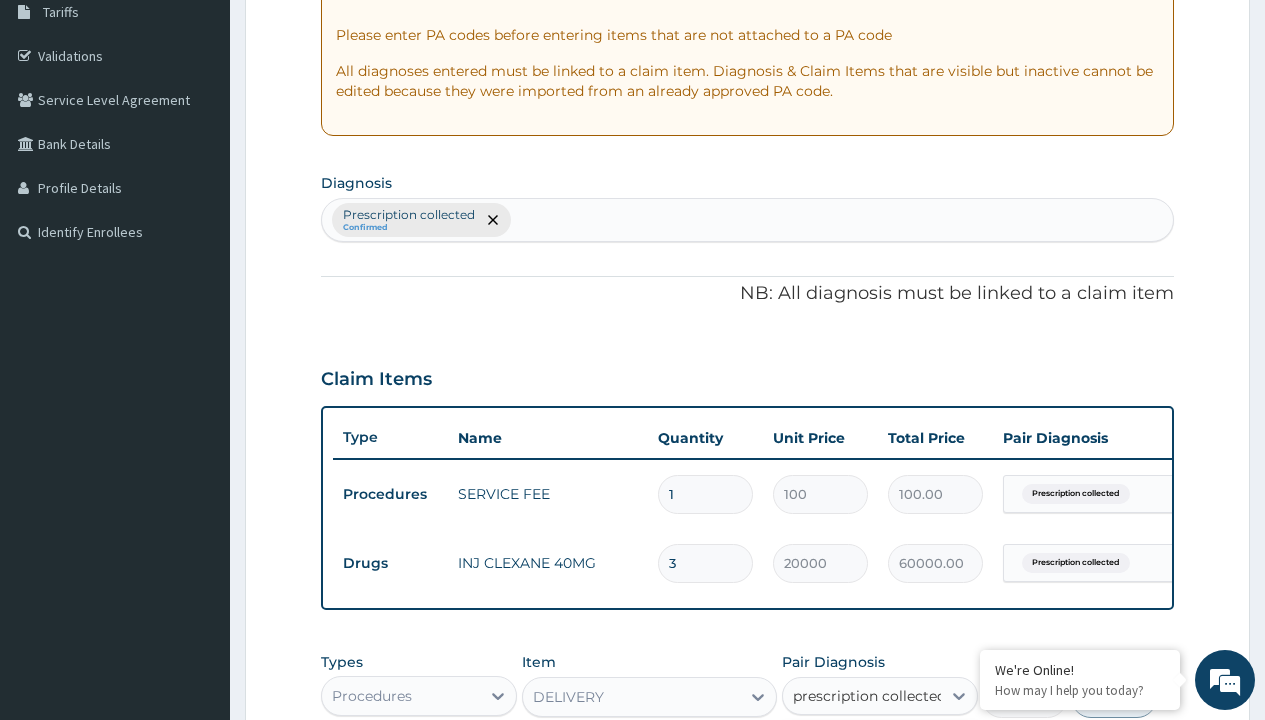 type 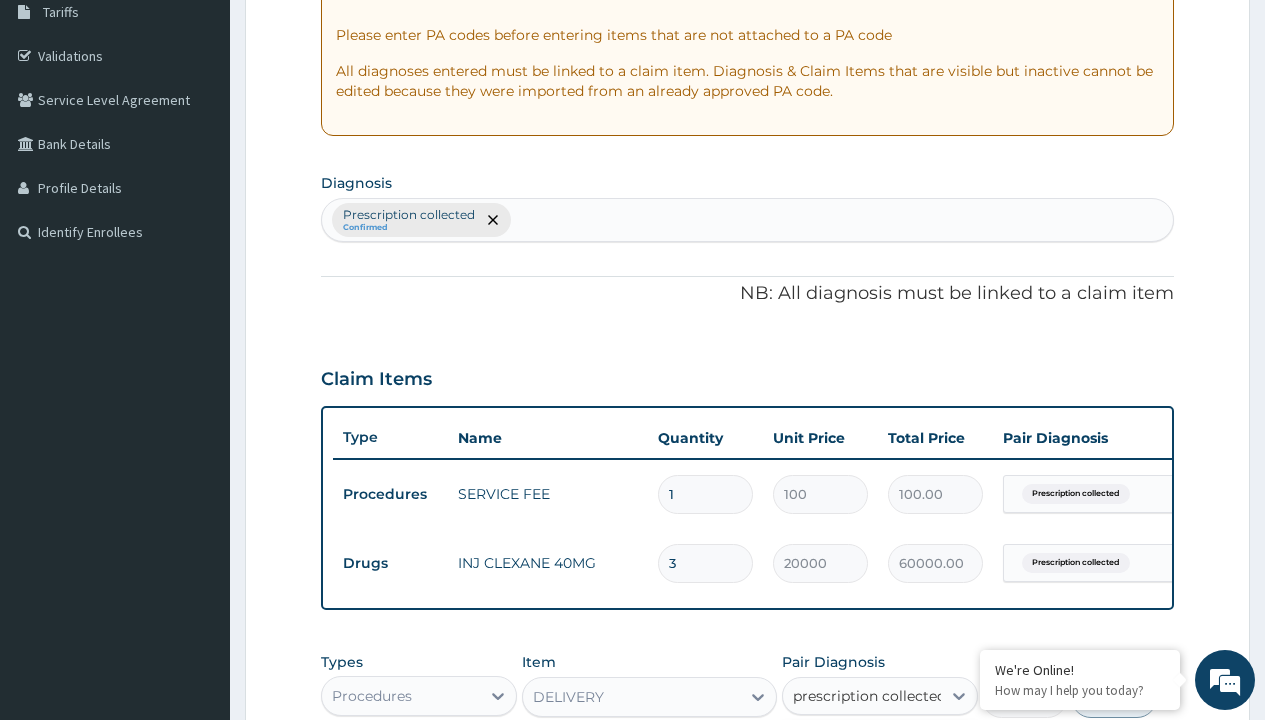 checkbox on "true" 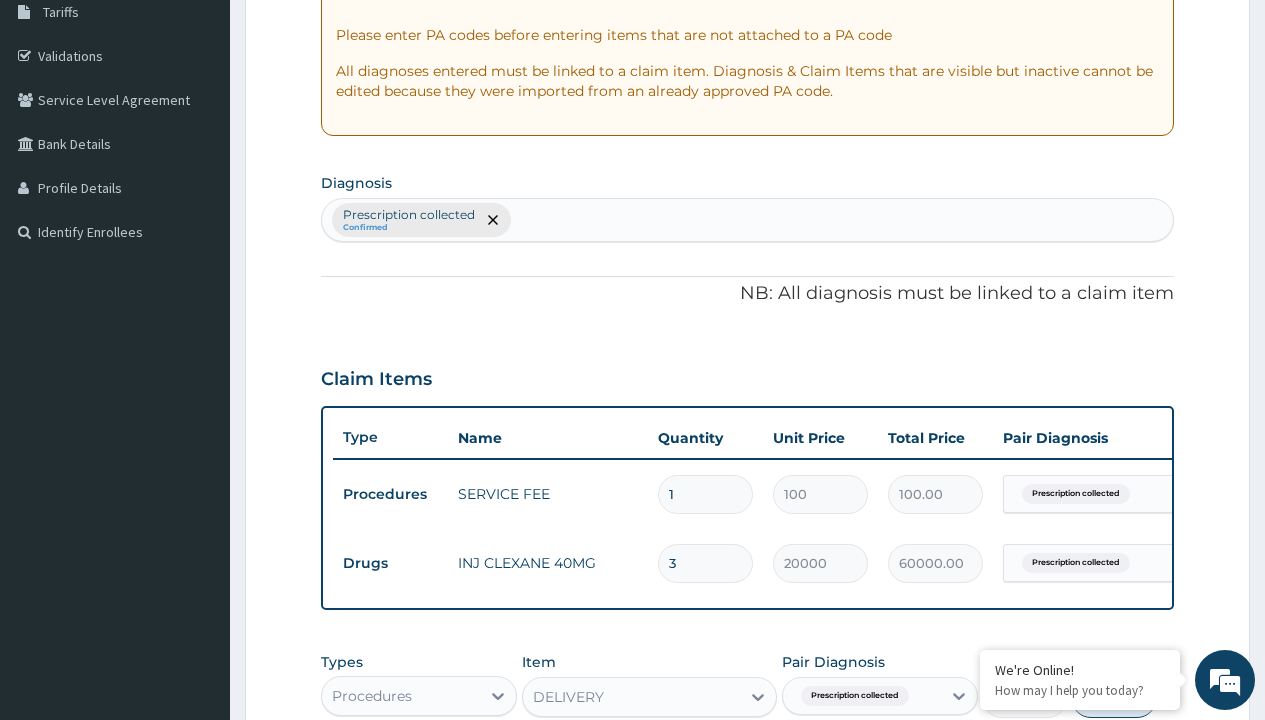 scroll, scrollTop: 711, scrollLeft: 0, axis: vertical 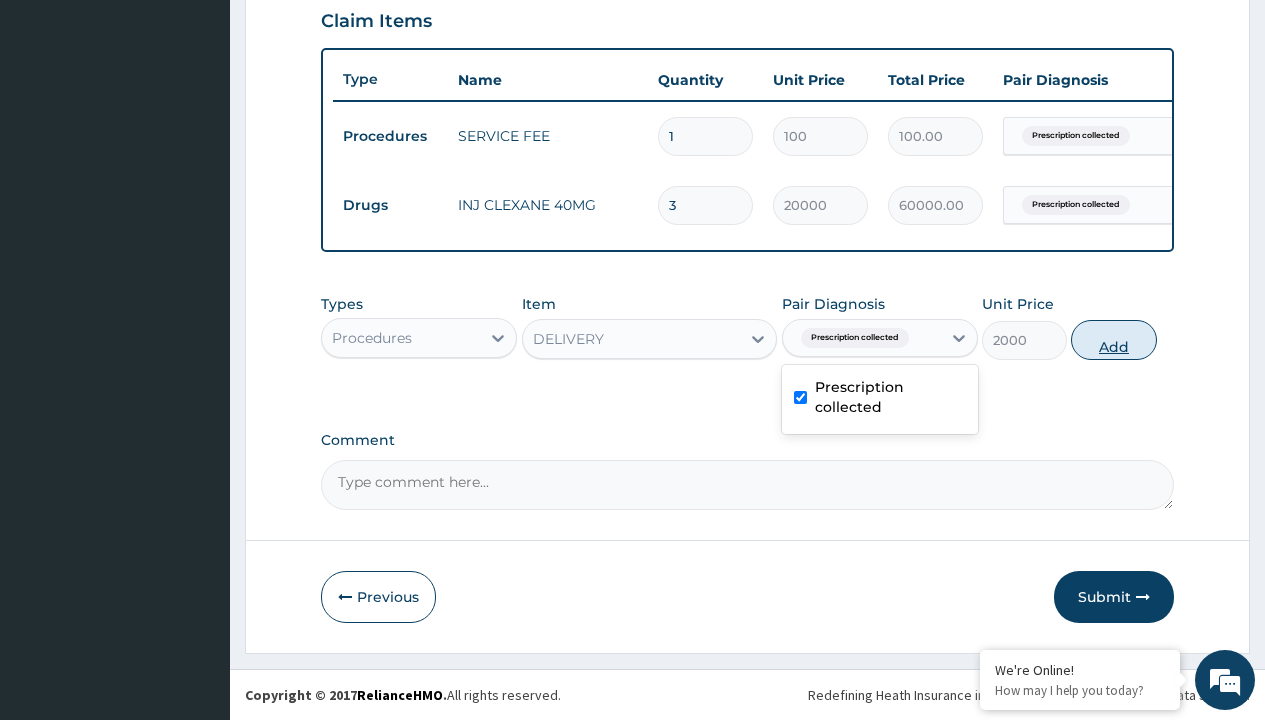 click on "Add" at bounding box center (1113, 340) 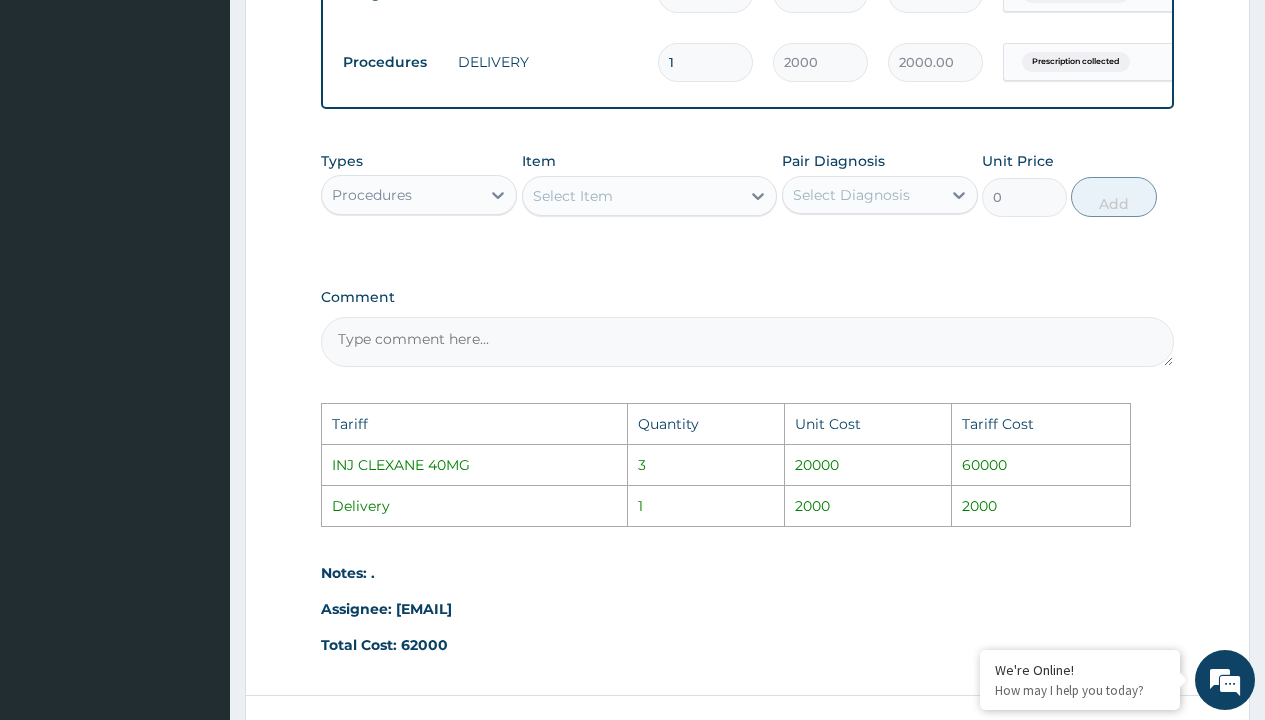 scroll, scrollTop: 1078, scrollLeft: 0, axis: vertical 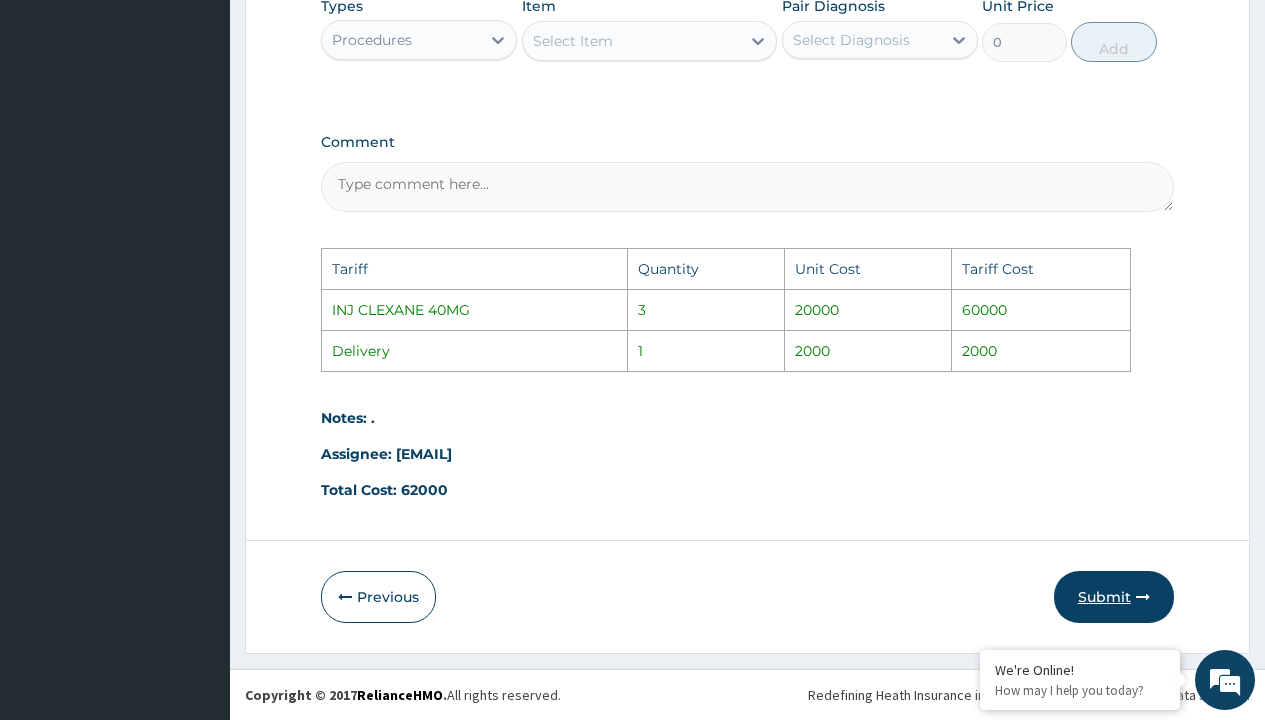 click on "Submit" at bounding box center [1114, 597] 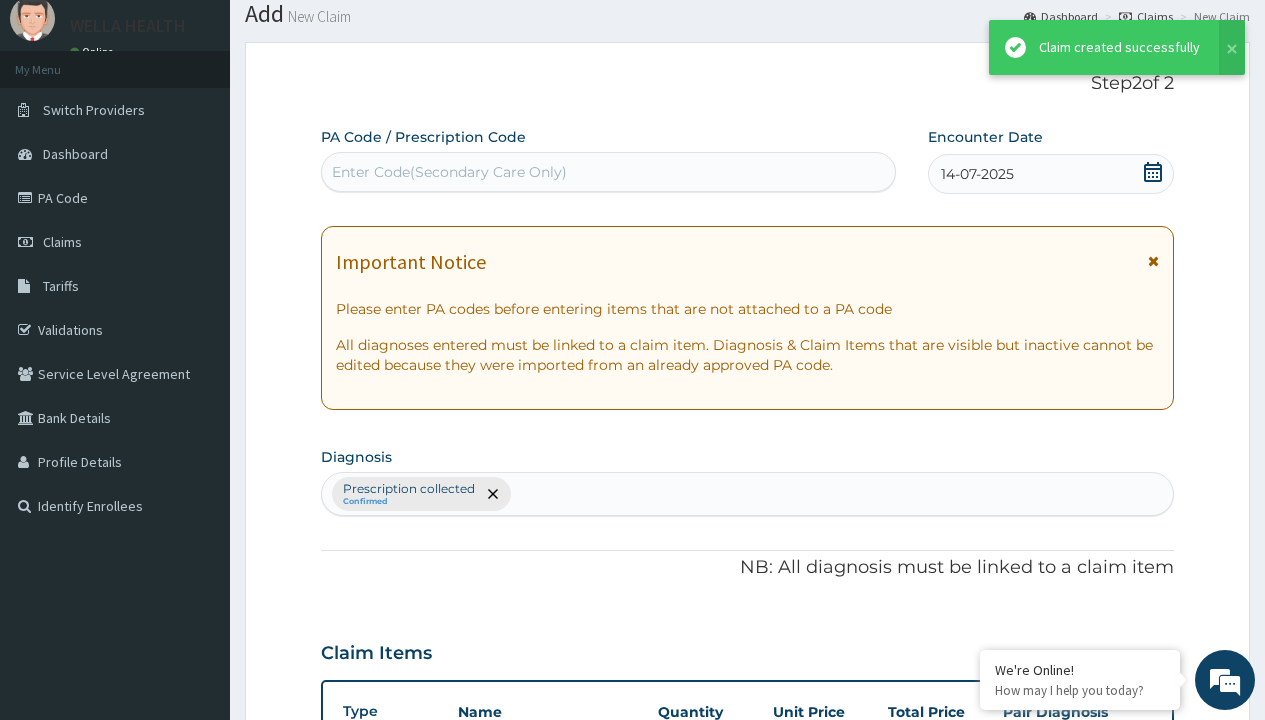 scroll, scrollTop: 780, scrollLeft: 0, axis: vertical 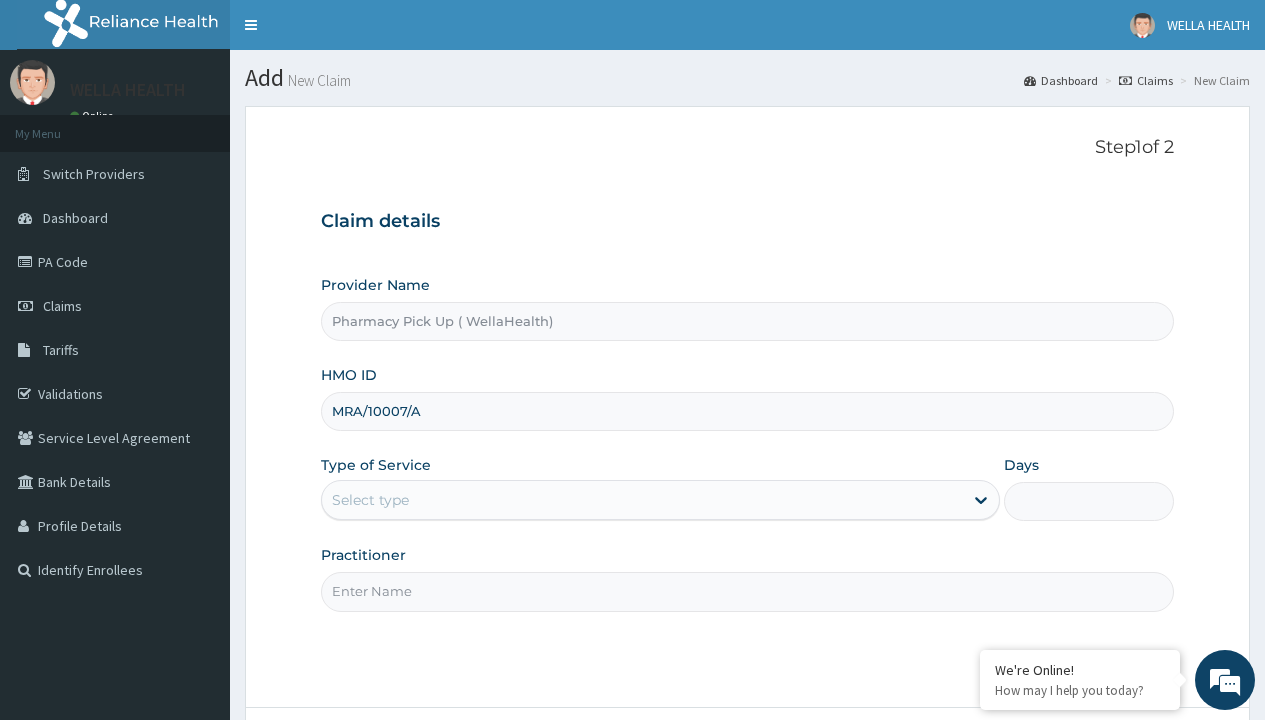 type on "MRA/10007/A" 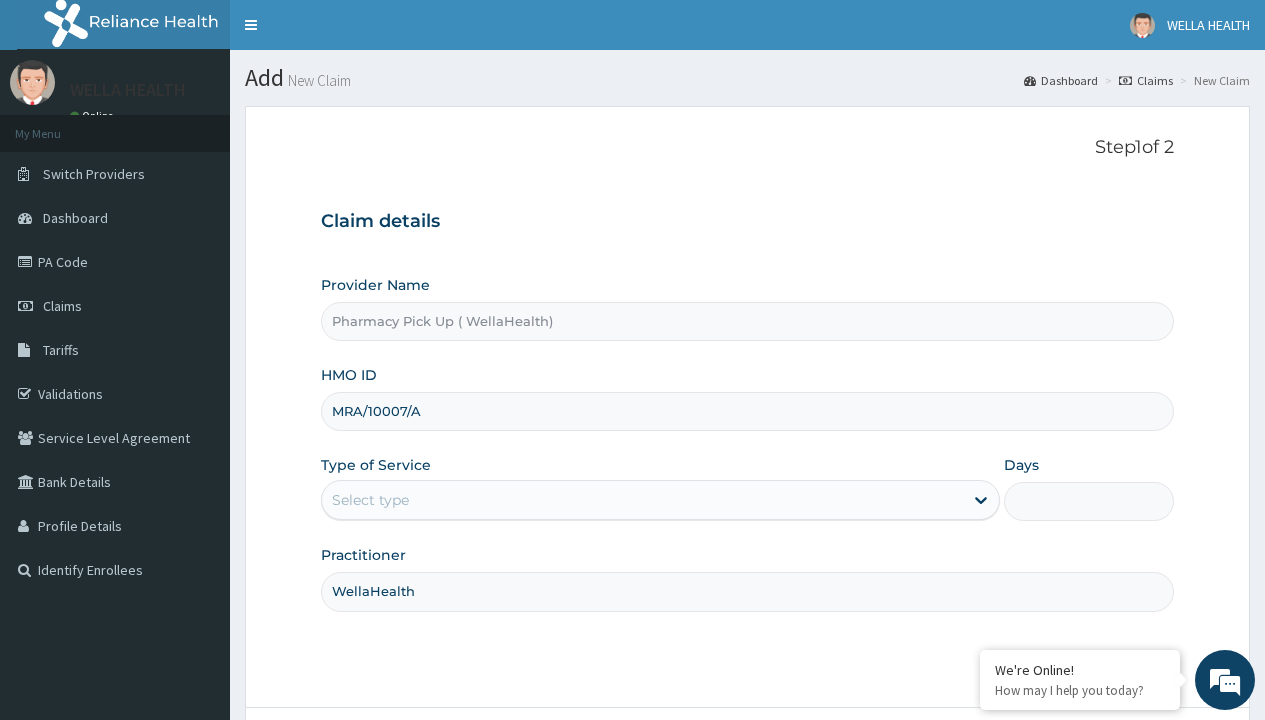 type on "WellaHealth" 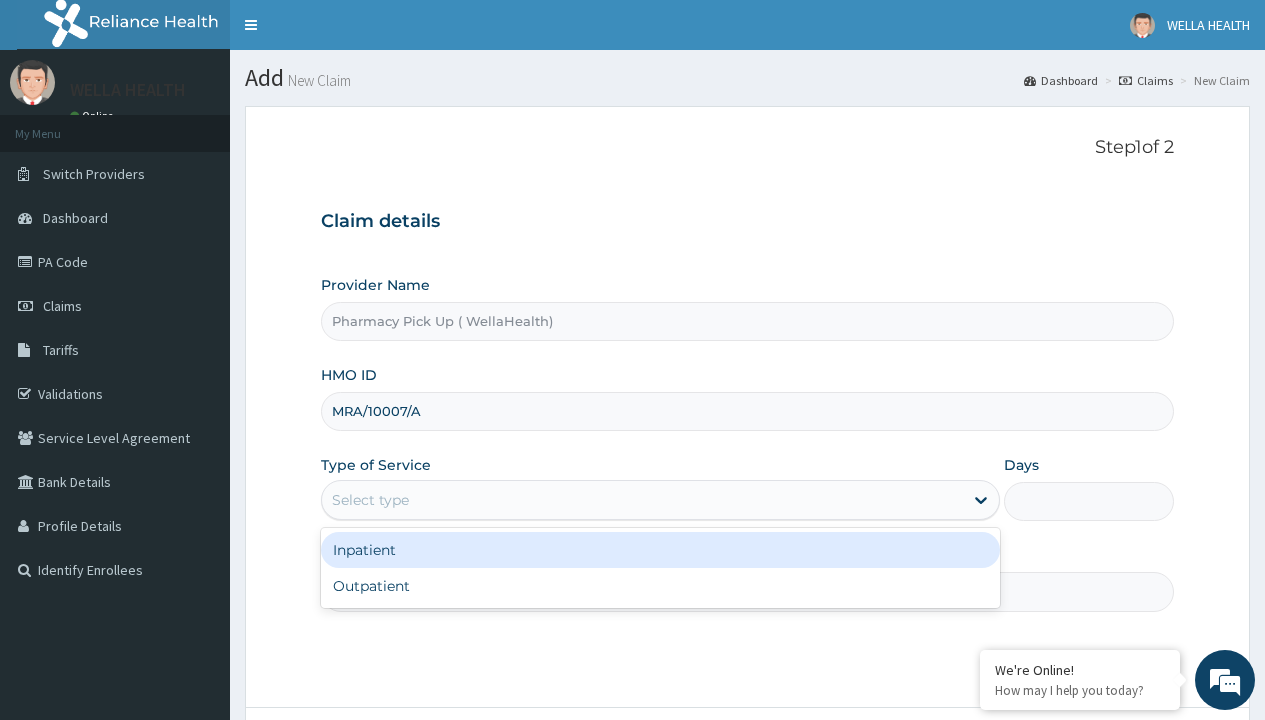 click on "Outpatient" at bounding box center [660, 586] 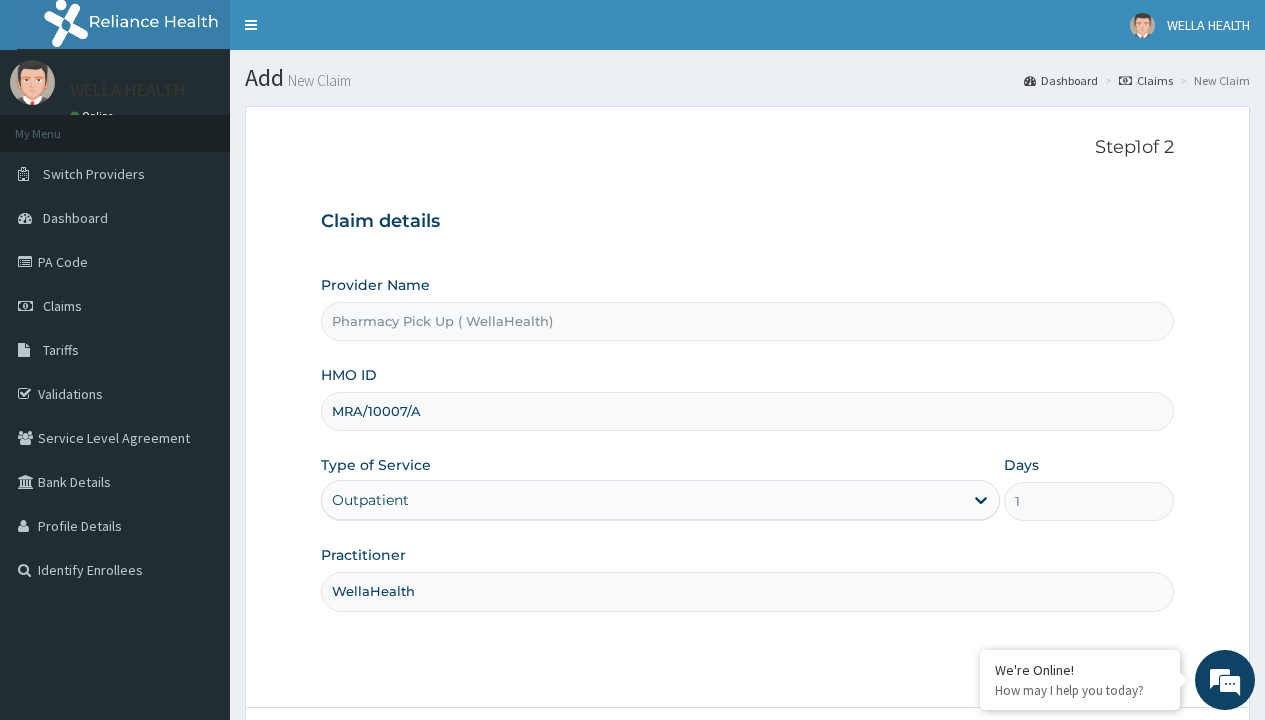 click on "Next" at bounding box center [1123, 764] 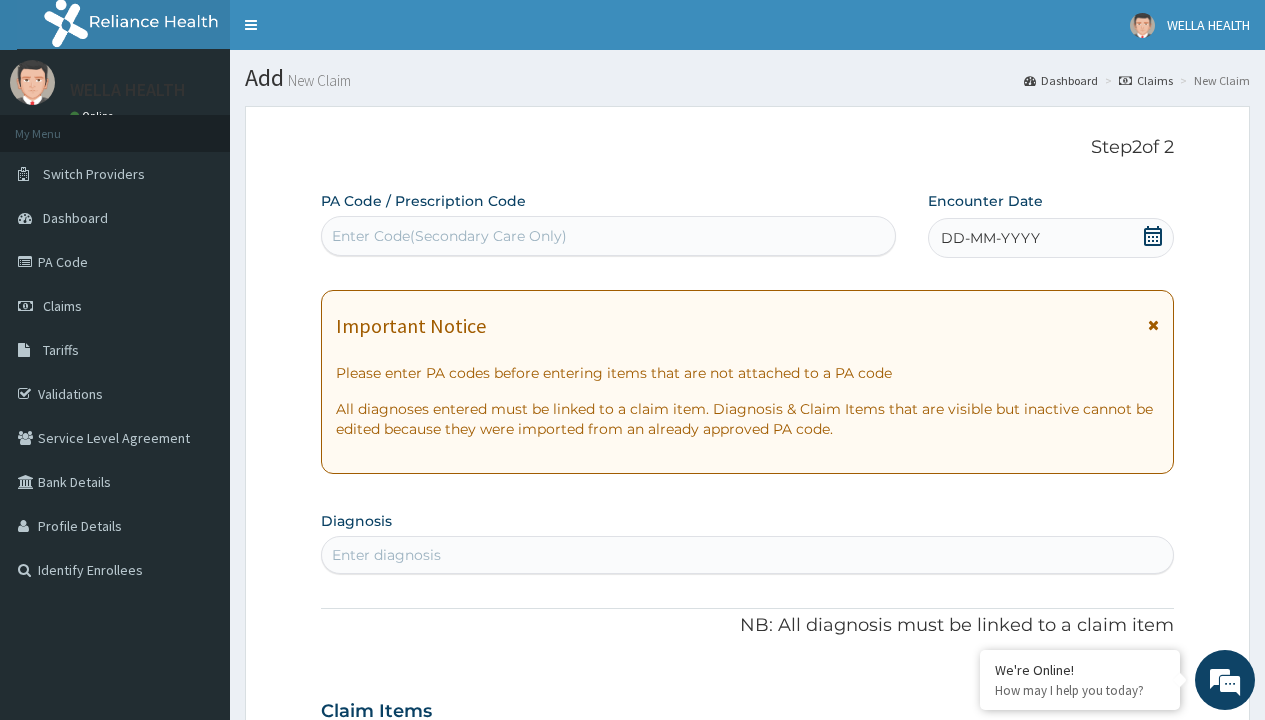 scroll, scrollTop: 167, scrollLeft: 0, axis: vertical 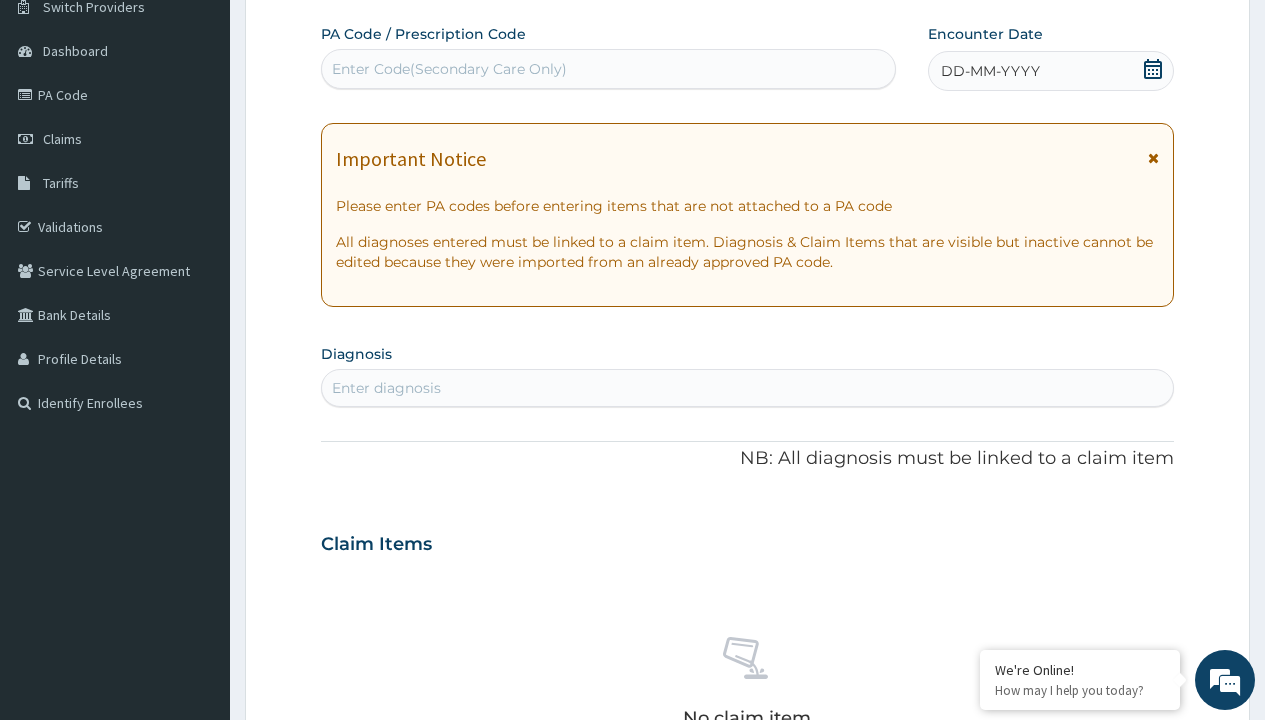 click on "DD-MM-YYYY" at bounding box center [990, 71] 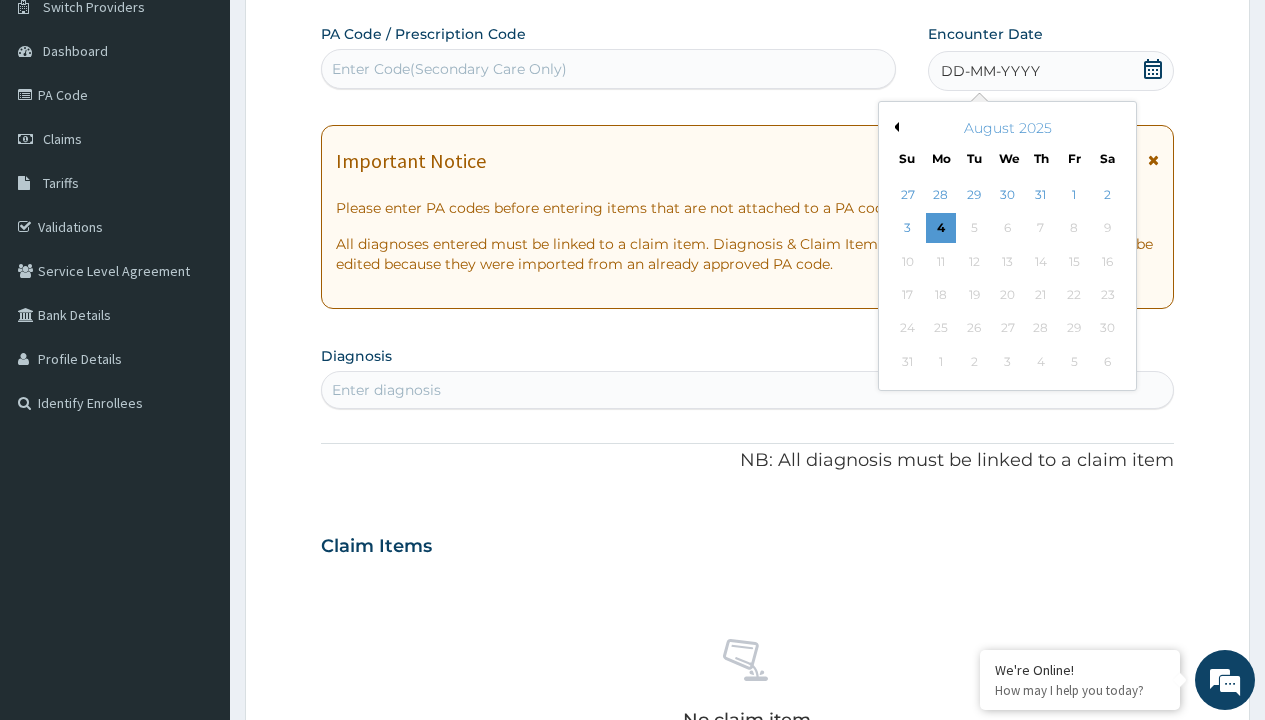 click on "Previous Month" at bounding box center (894, 127) 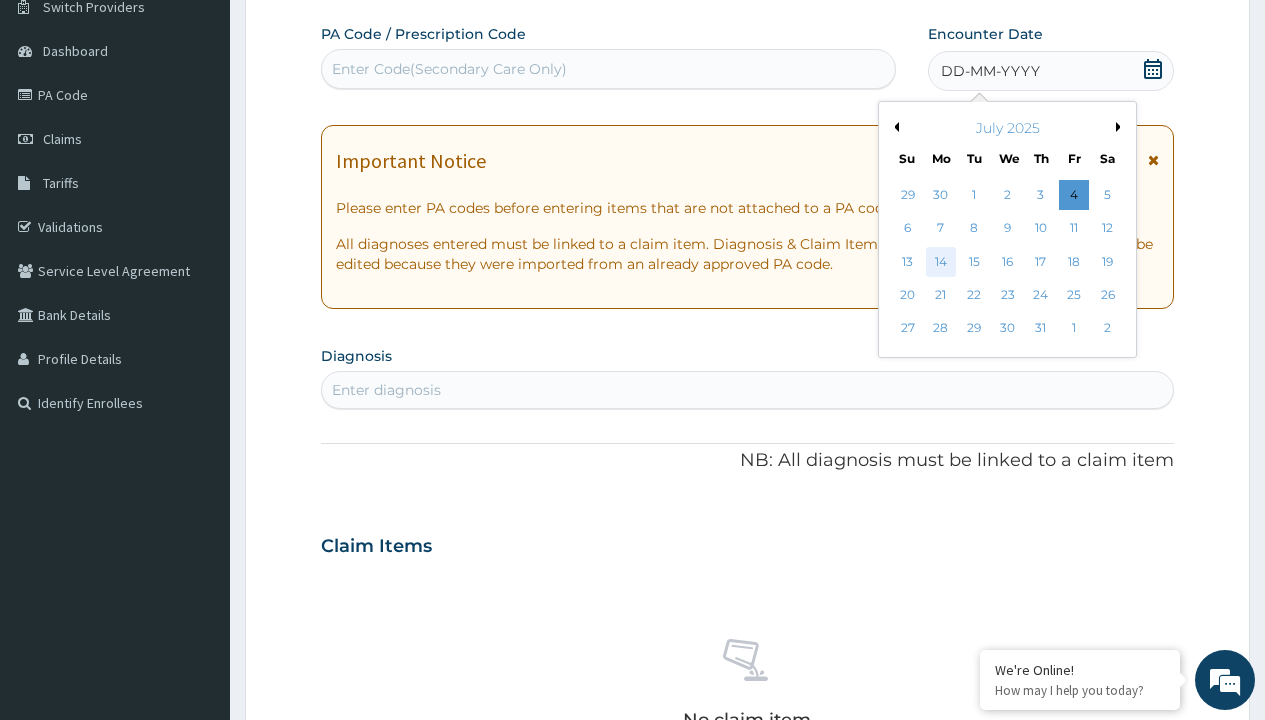click on "14" at bounding box center (941, 262) 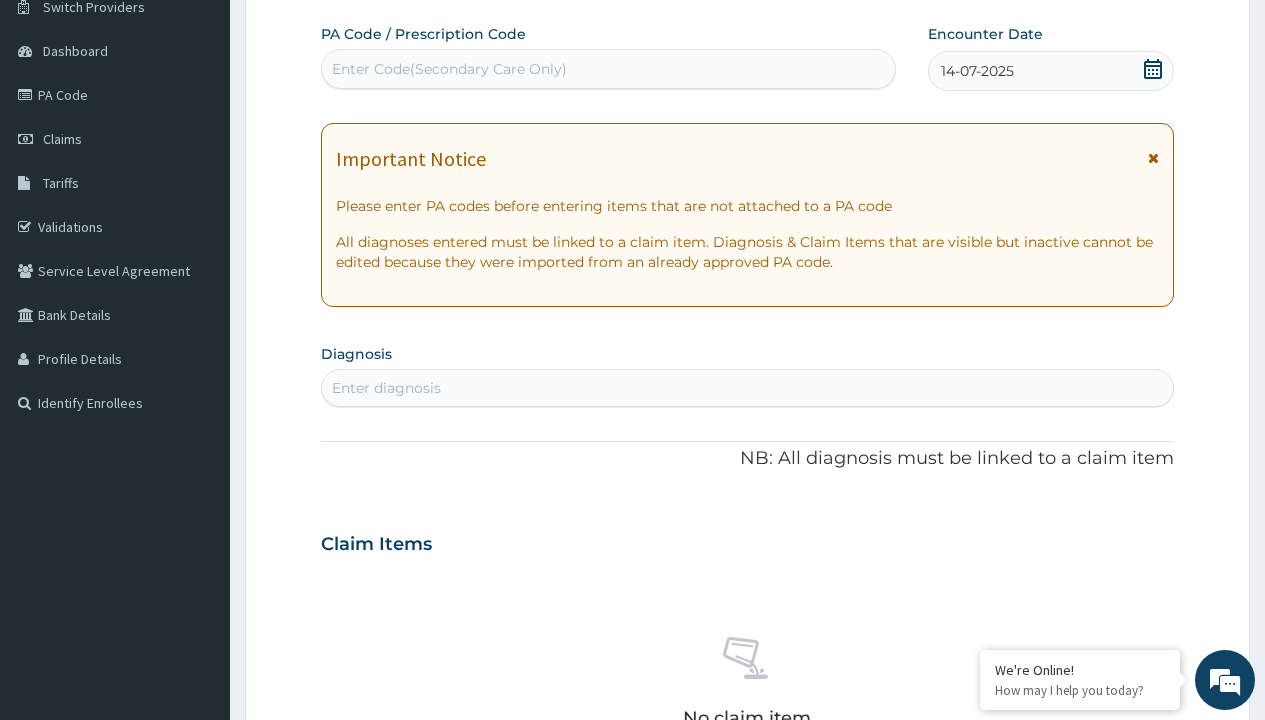click on "Enter diagnosis" at bounding box center [386, 388] 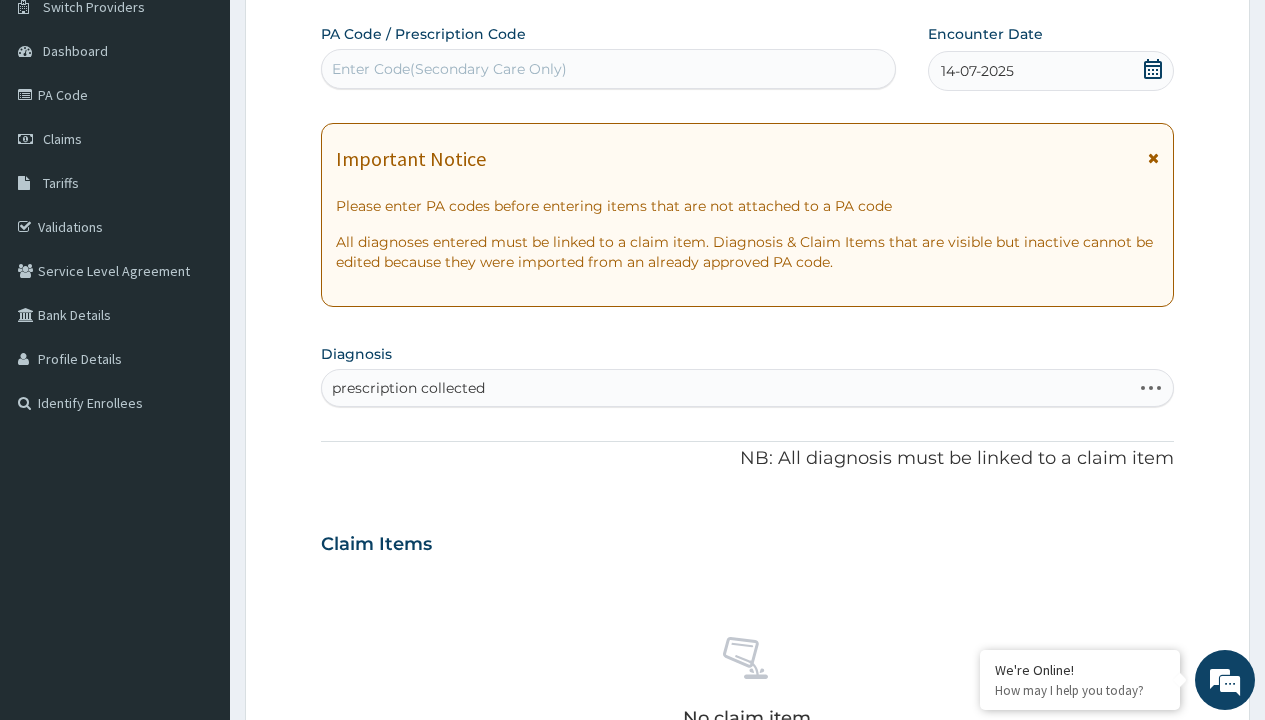 scroll, scrollTop: 0, scrollLeft: 0, axis: both 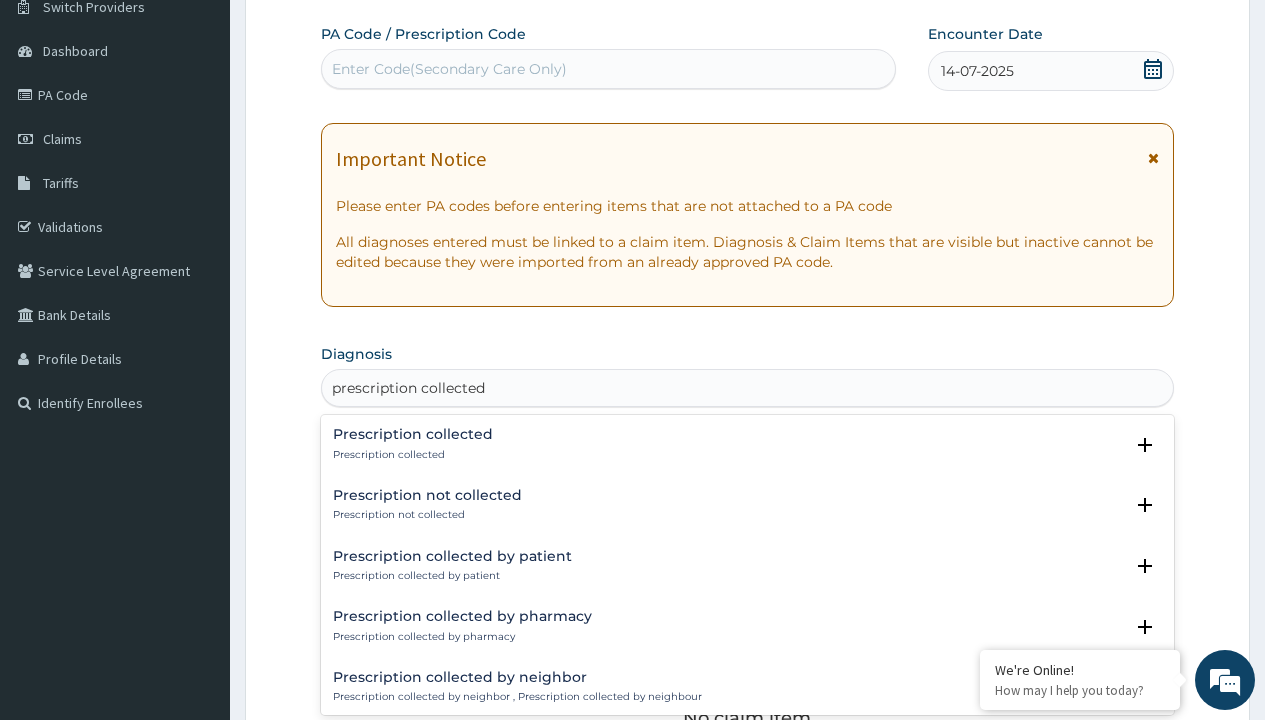 click on "Prescription collected" at bounding box center [413, 455] 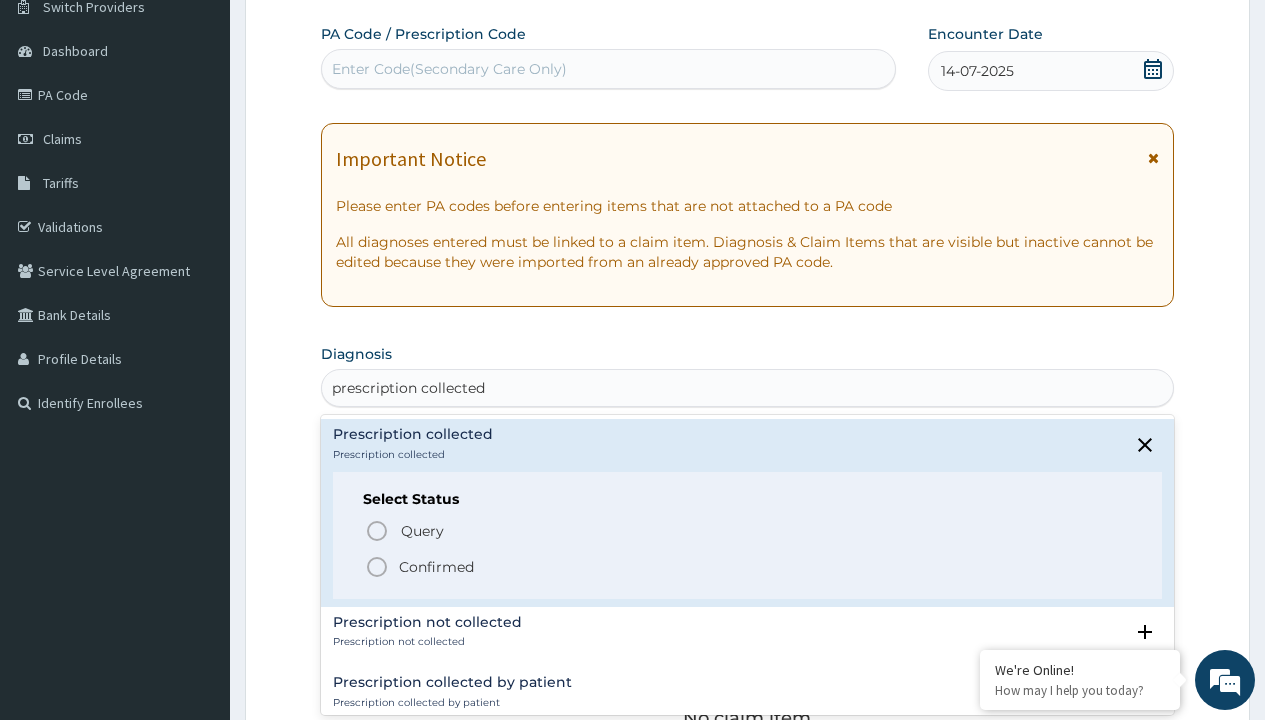 click on "Confirmed" at bounding box center (436, 567) 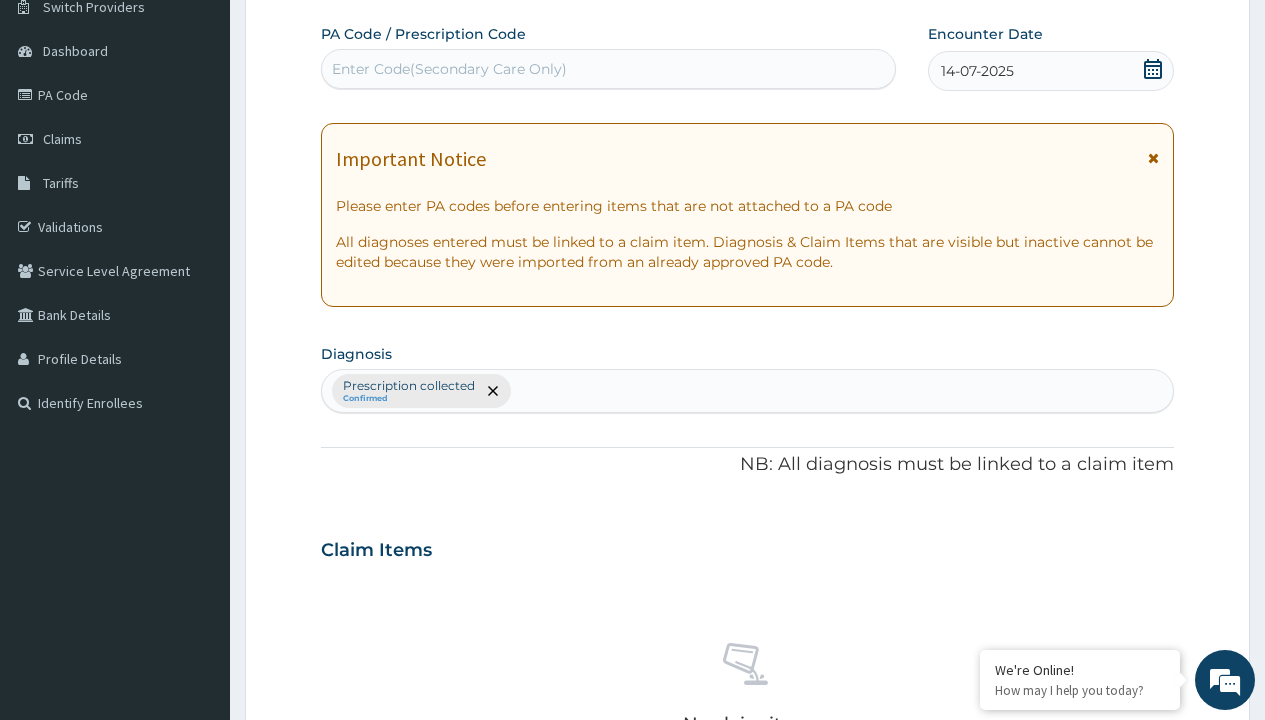 click on "Select Type" at bounding box center (372, 893) 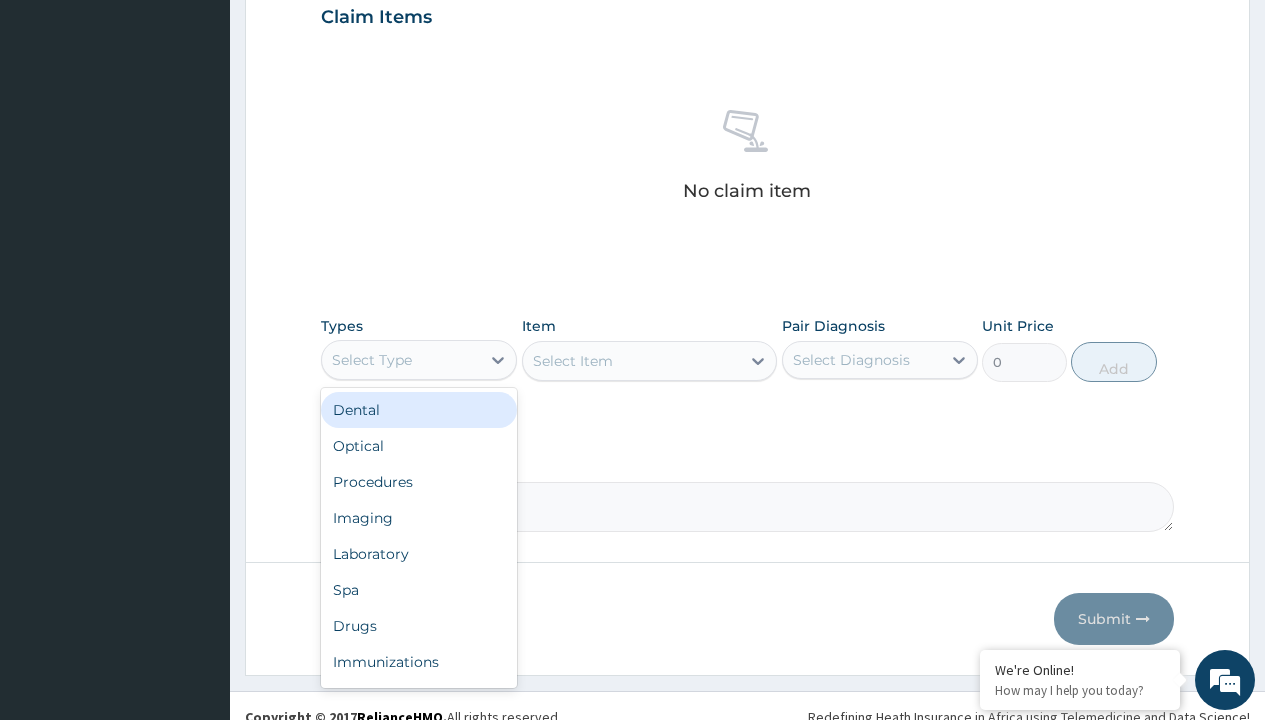 type on "procedures" 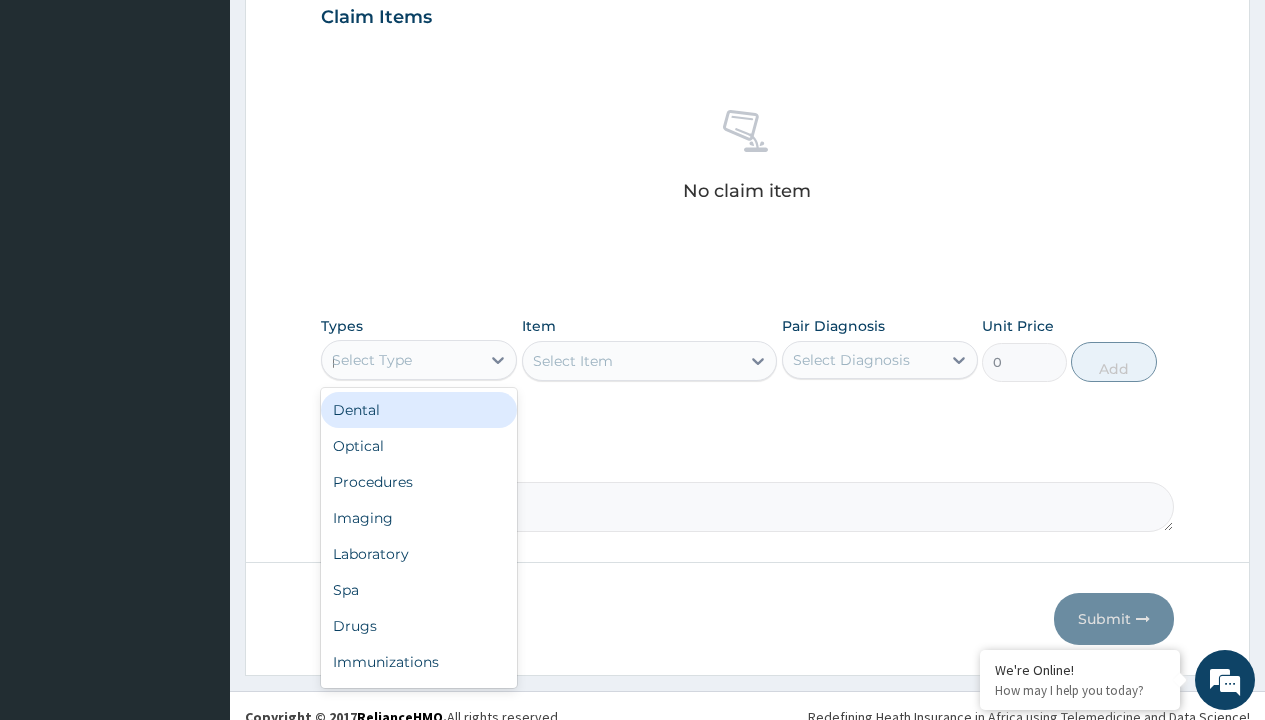 scroll, scrollTop: 0, scrollLeft: 0, axis: both 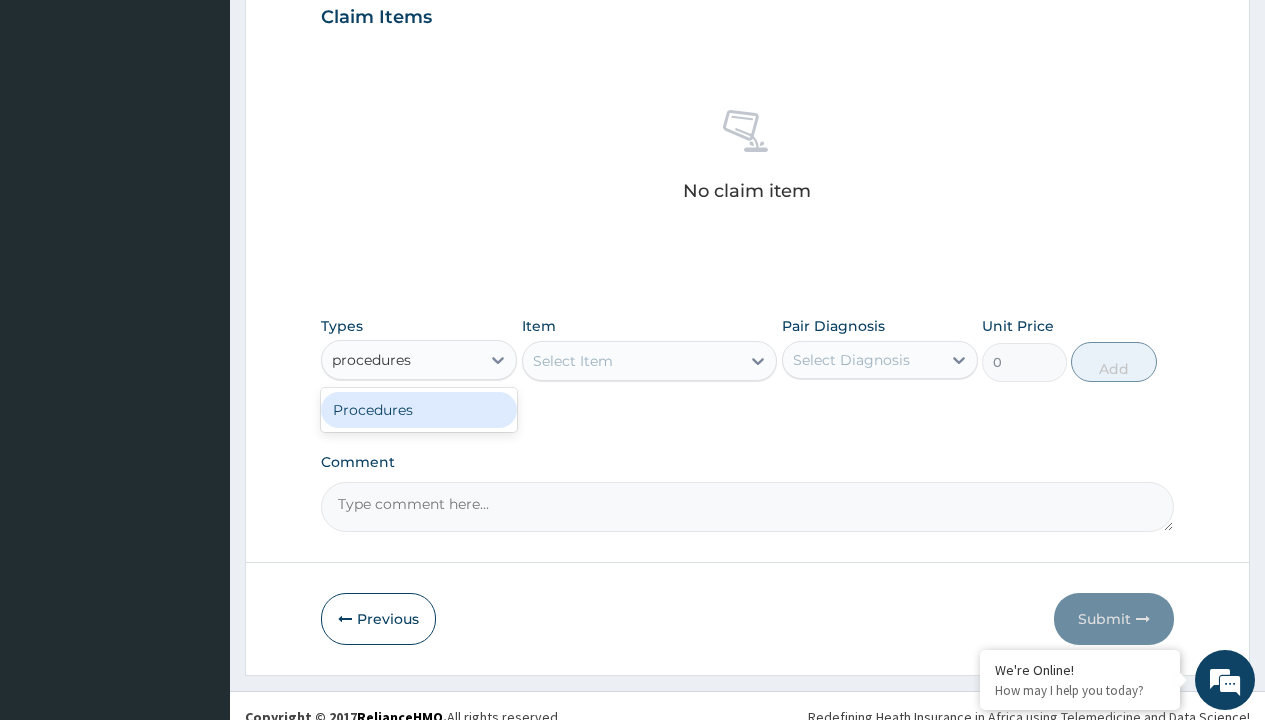 click on "Procedures" at bounding box center [419, 410] 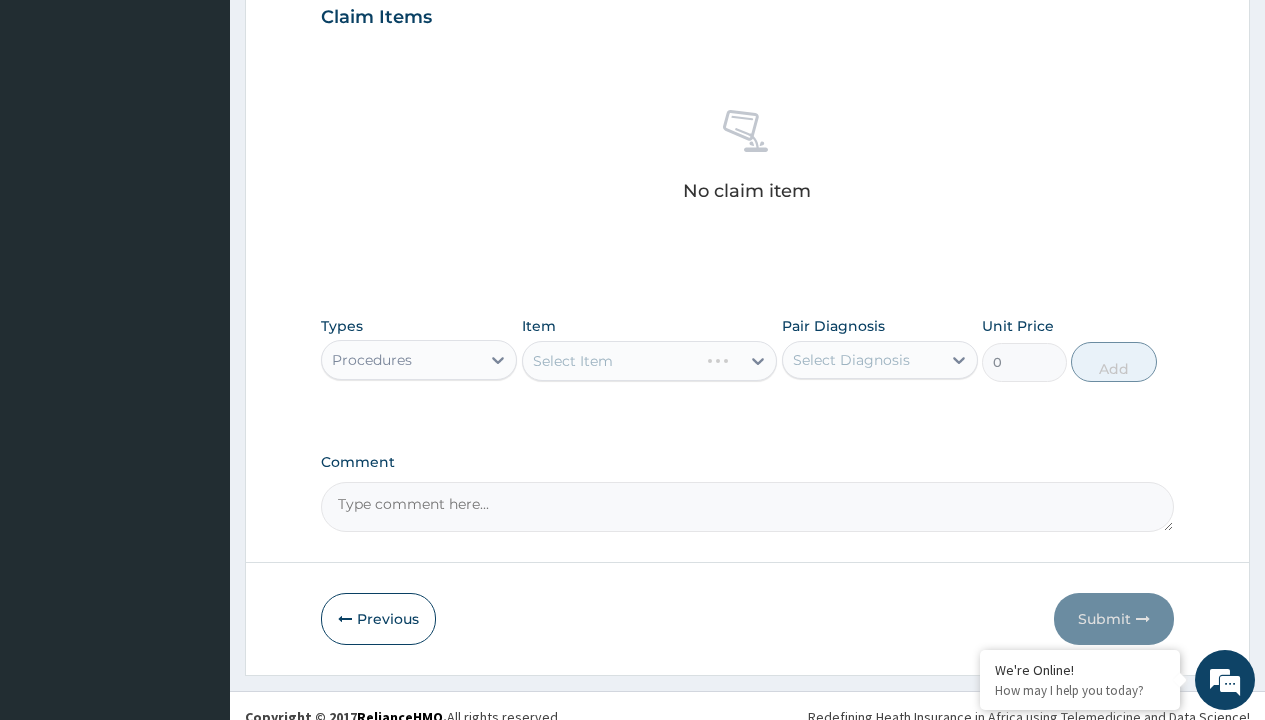 click on "Select Item" at bounding box center [650, 361] 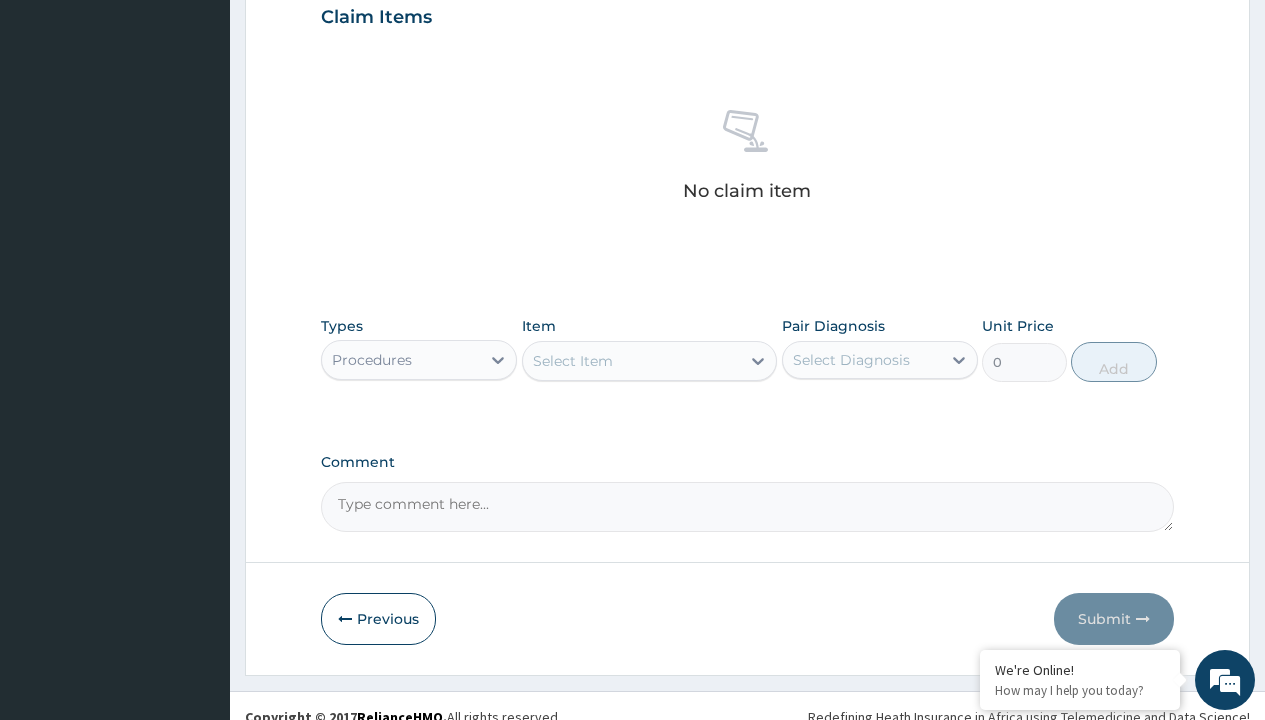 type on "service fee" 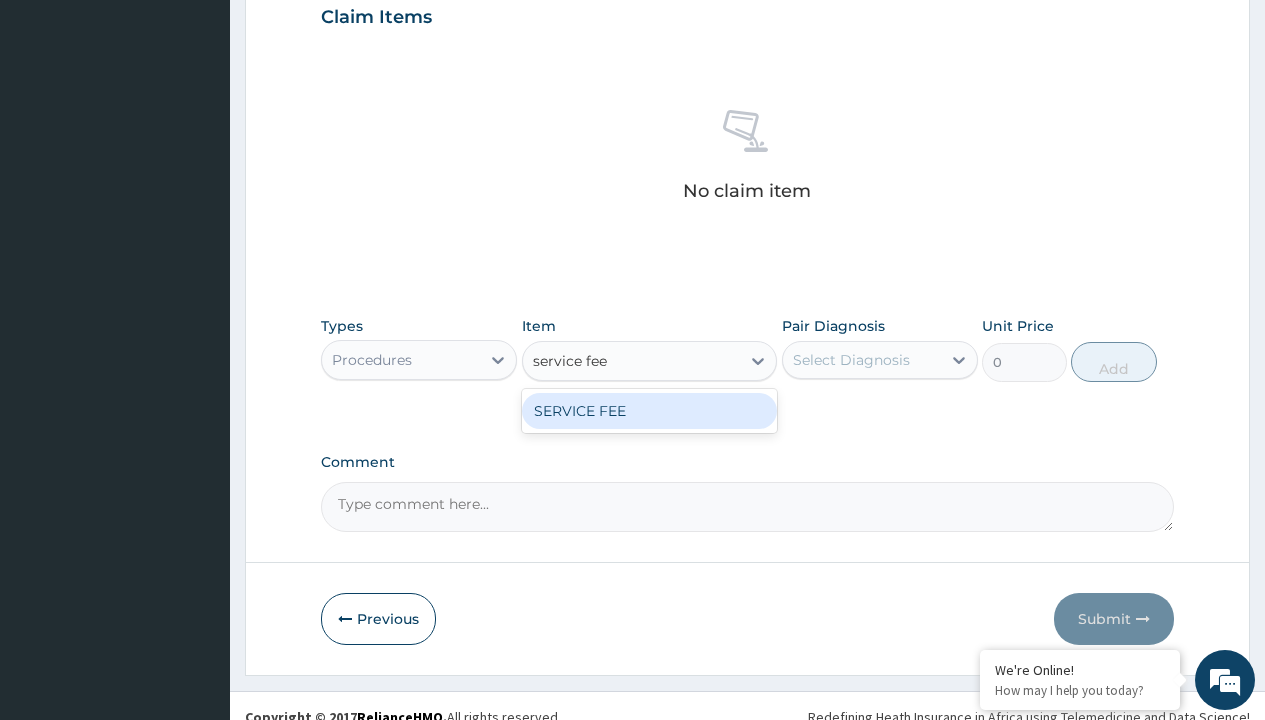 scroll, scrollTop: 0, scrollLeft: 0, axis: both 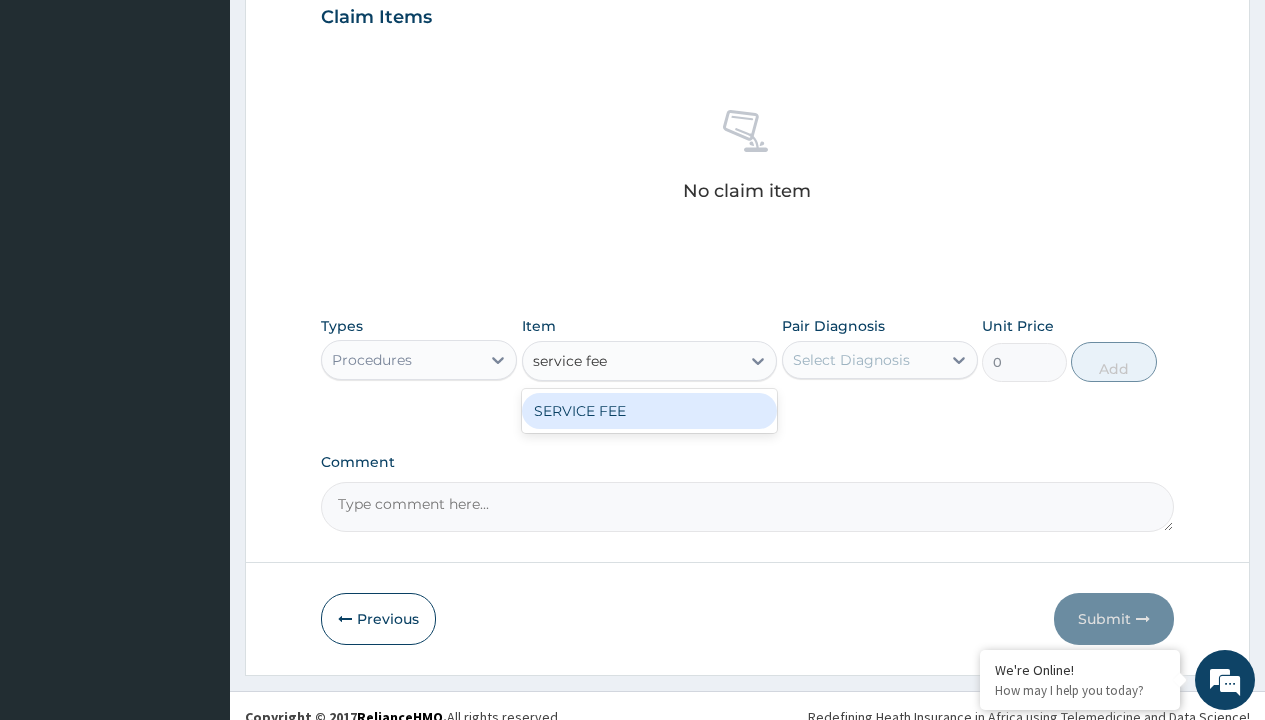 click on "SERVICE FEE" at bounding box center (650, 411) 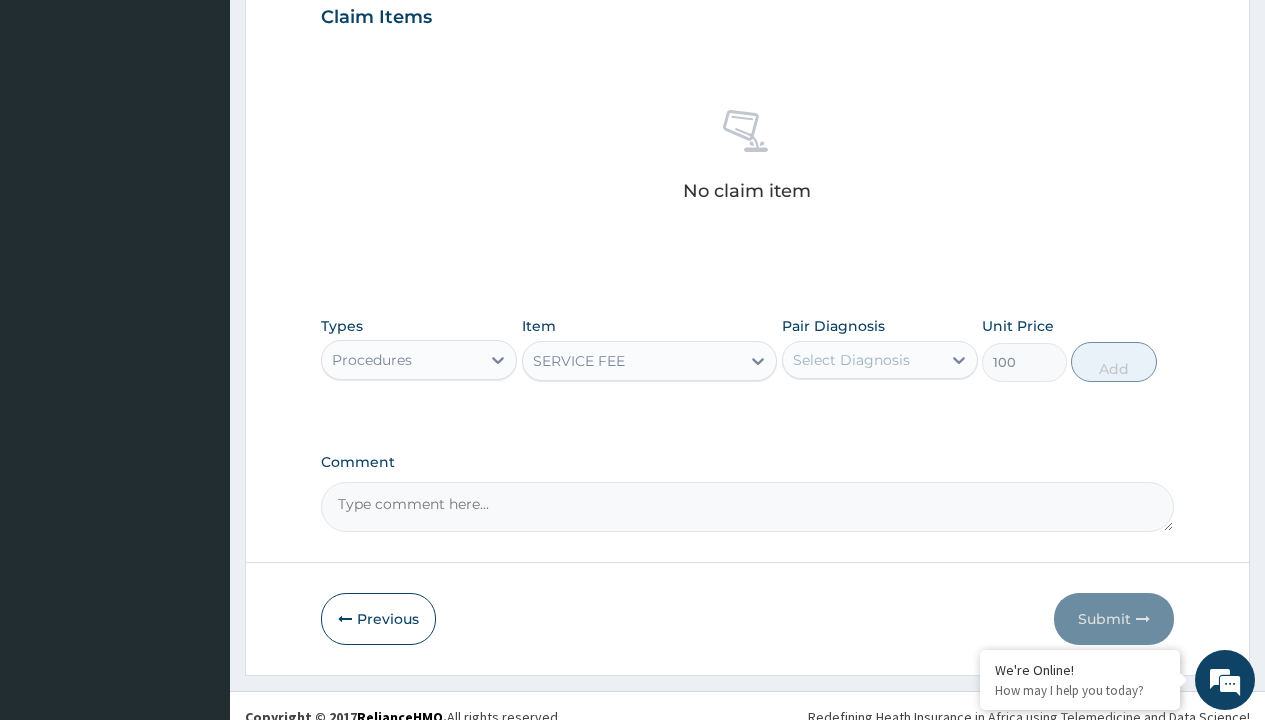 click on "Prescription collected" at bounding box center [409, -147] 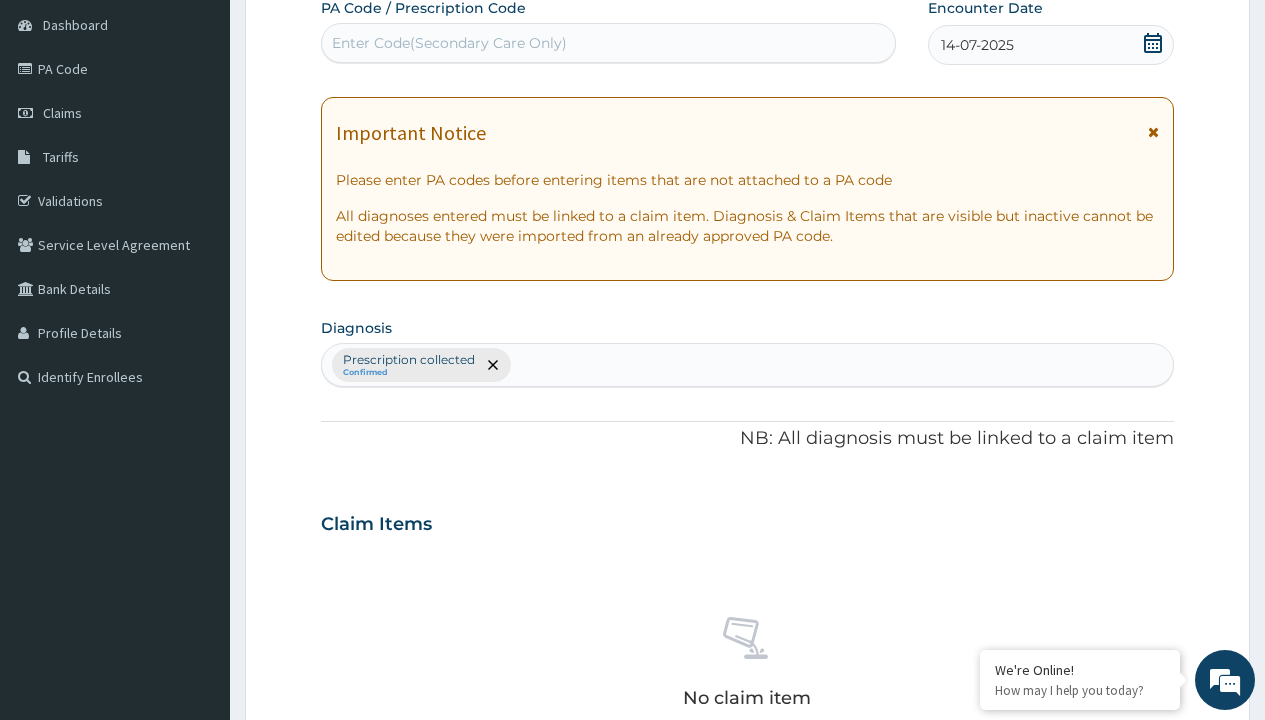 type on "prescription collected" 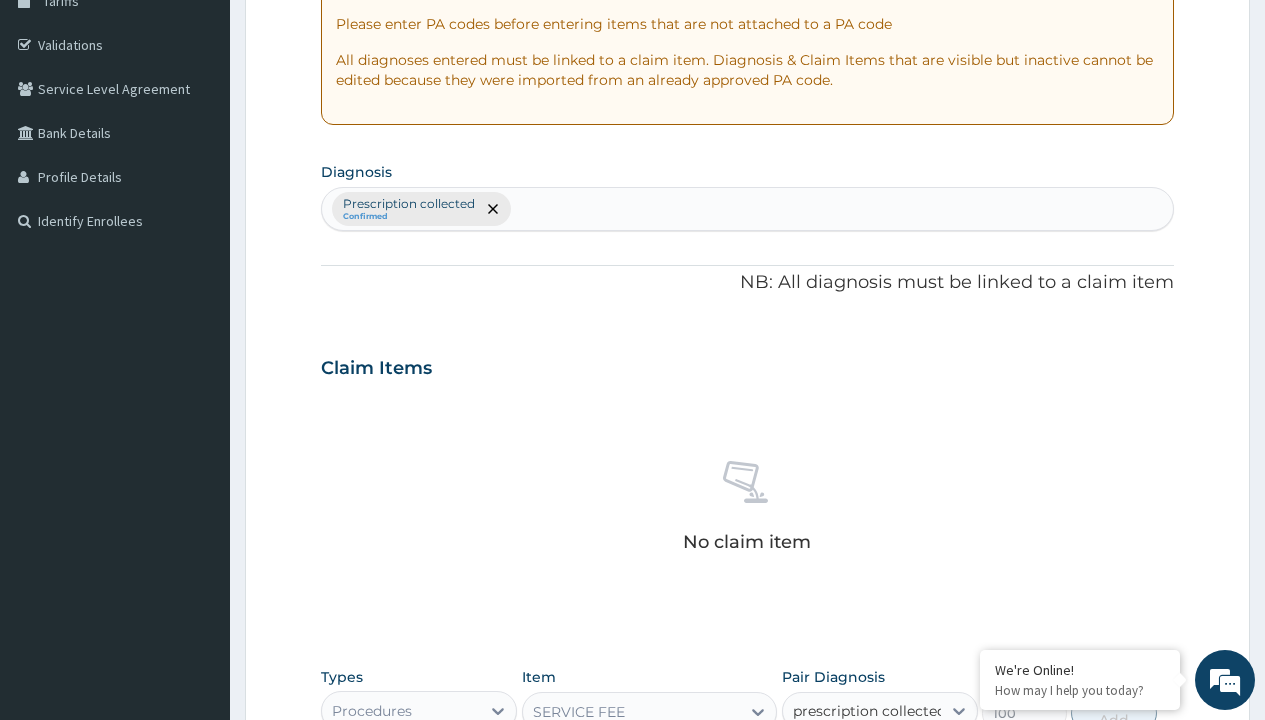 click on "Prescription collected" at bounding box center (890, 770) 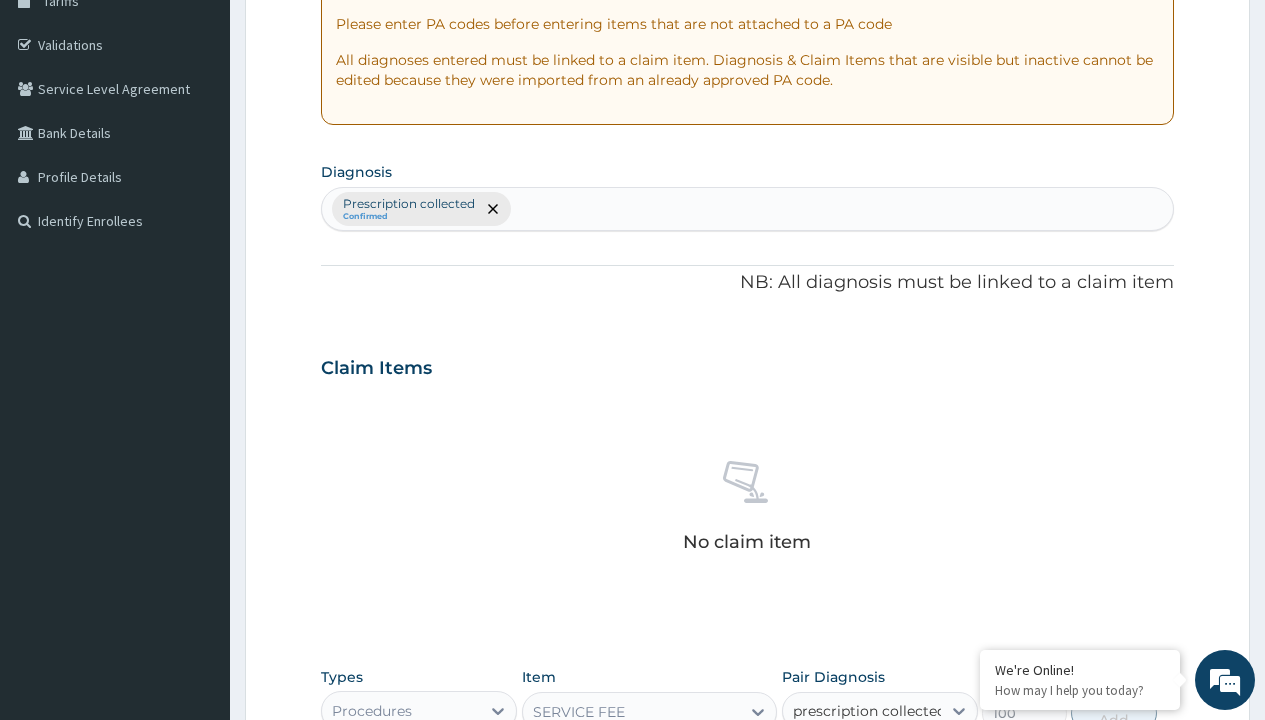 type 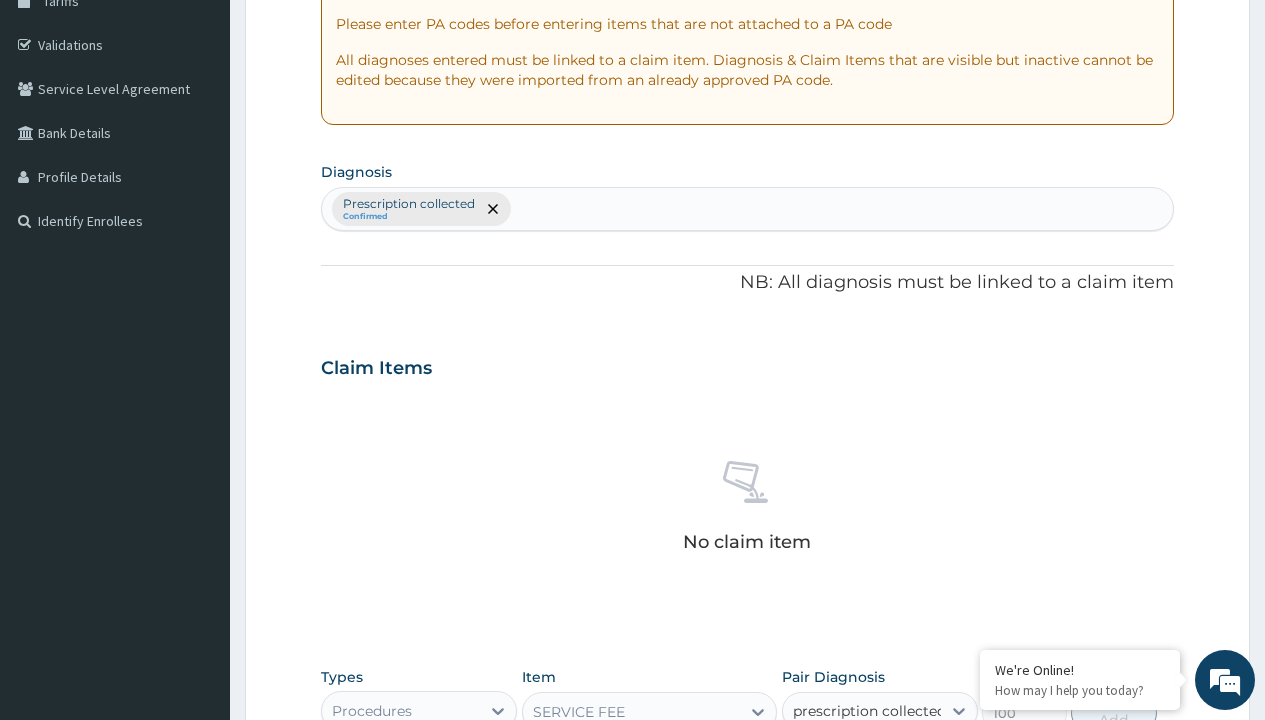 checkbox on "true" 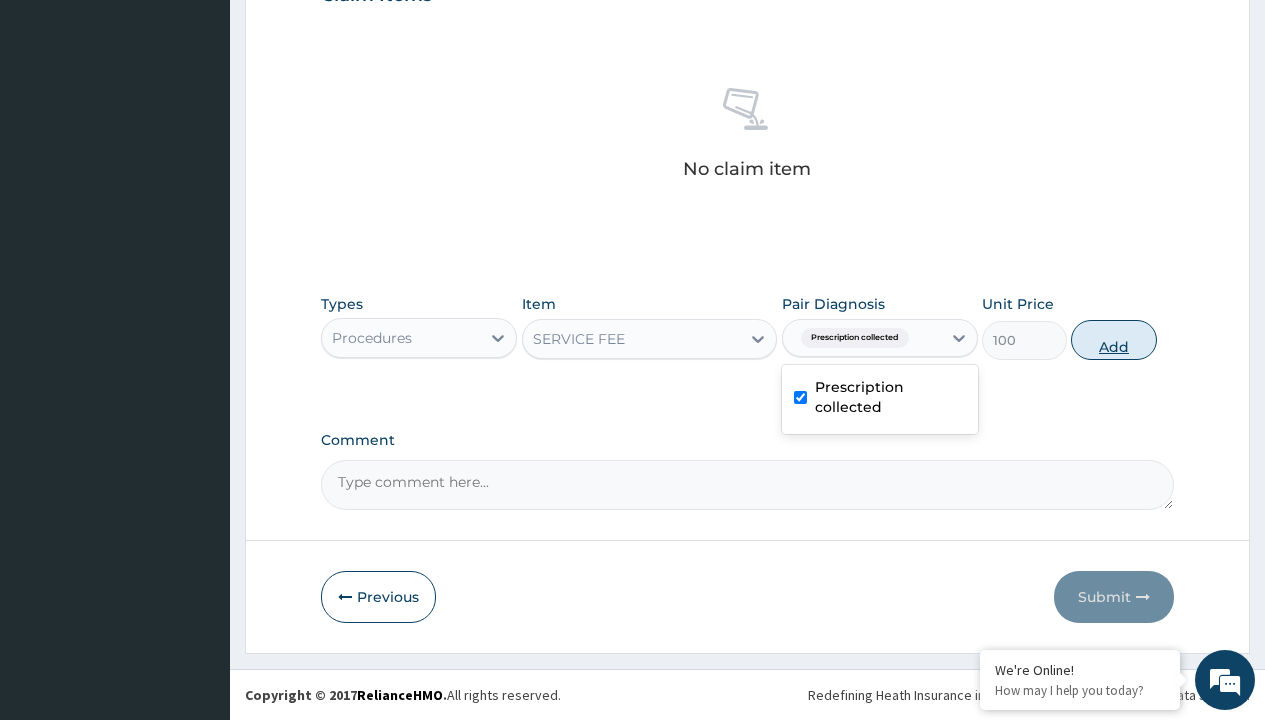 click on "Add" at bounding box center (1113, 340) 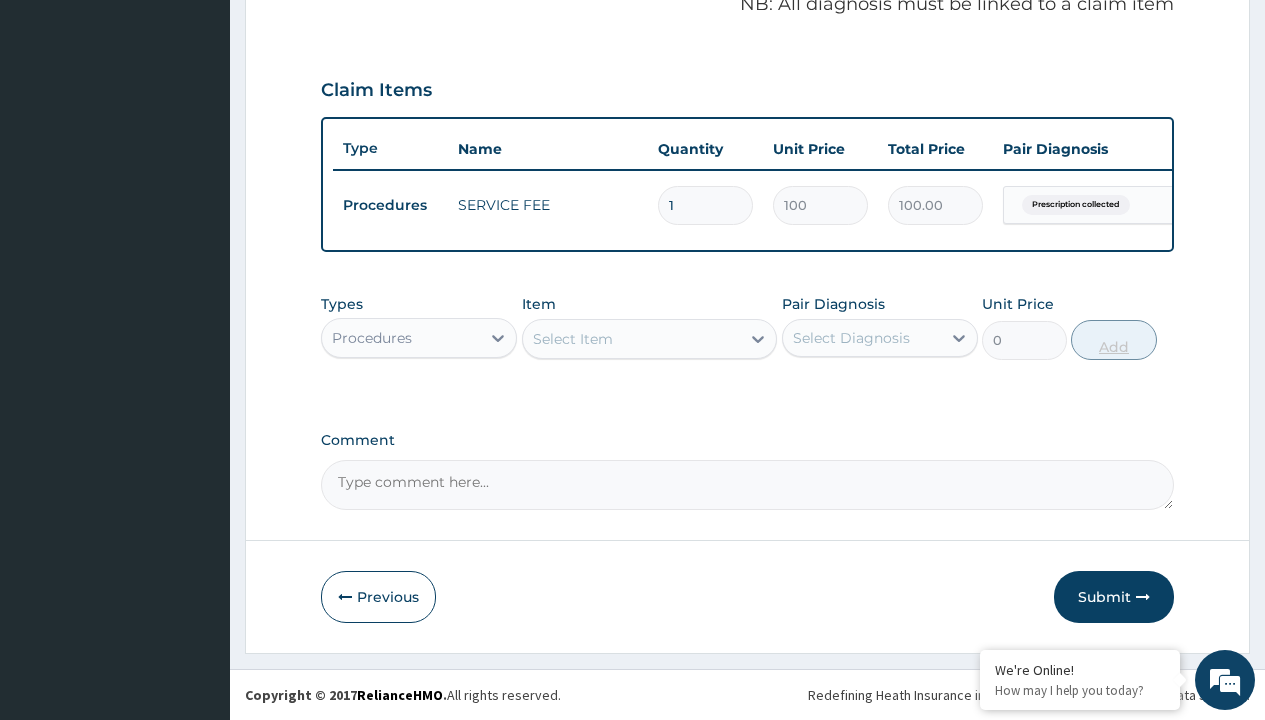 scroll, scrollTop: 642, scrollLeft: 0, axis: vertical 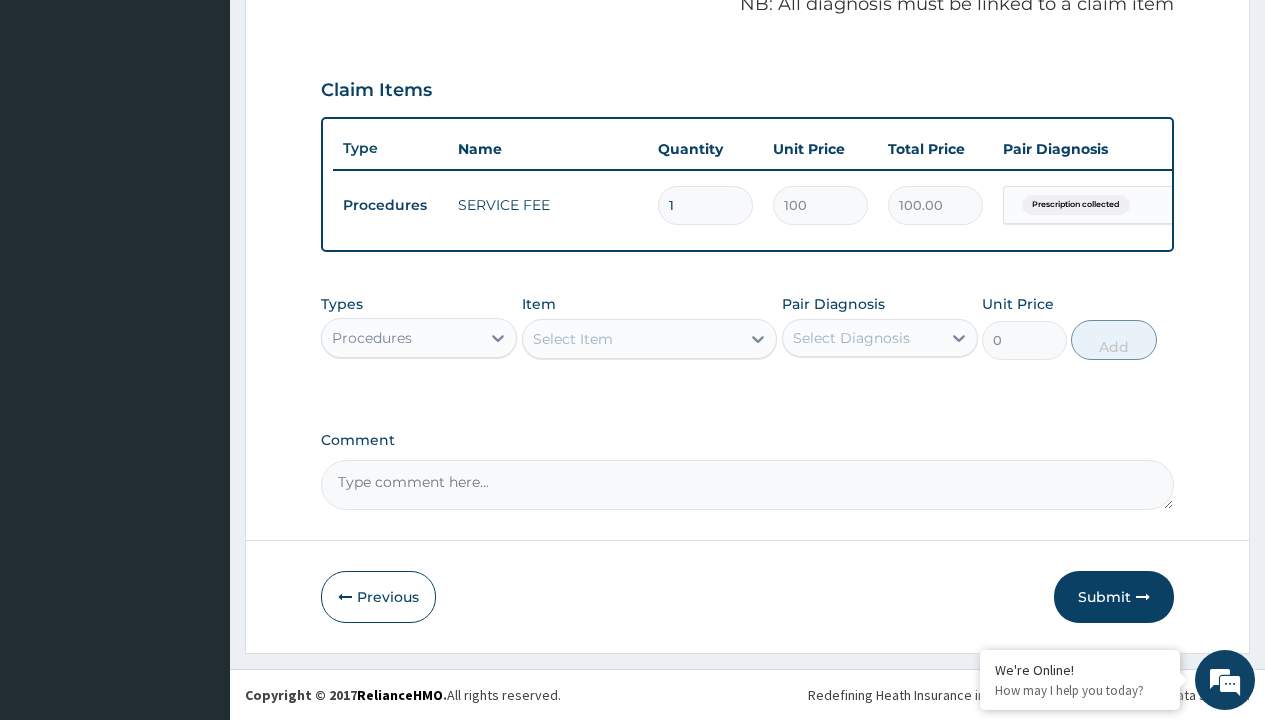 click on "Procedures" at bounding box center [372, 338] 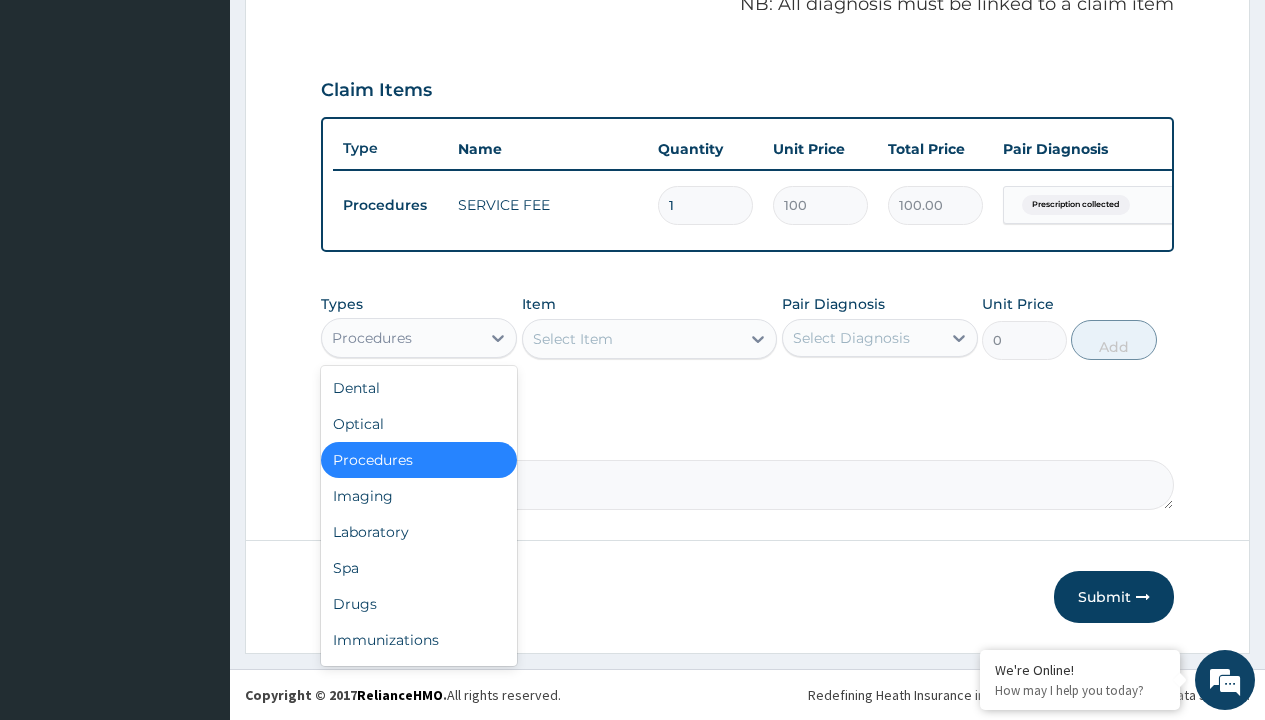 type on "drugs" 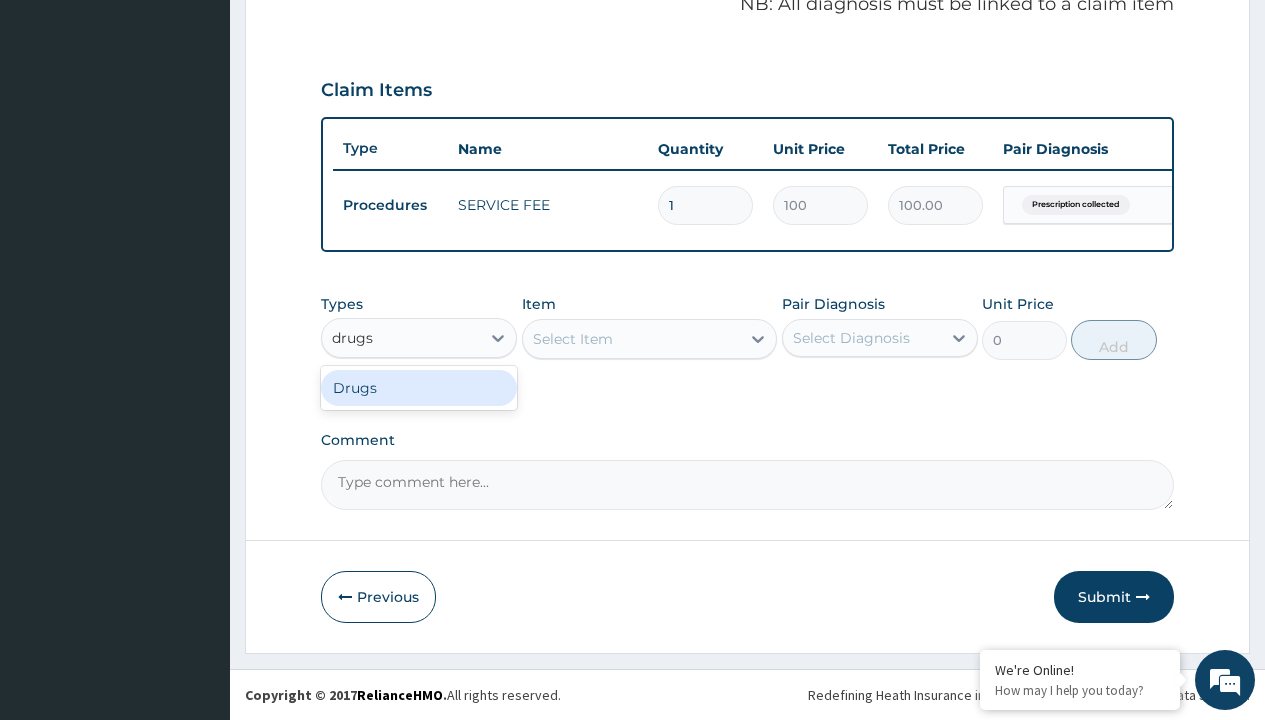 scroll, scrollTop: 0, scrollLeft: 0, axis: both 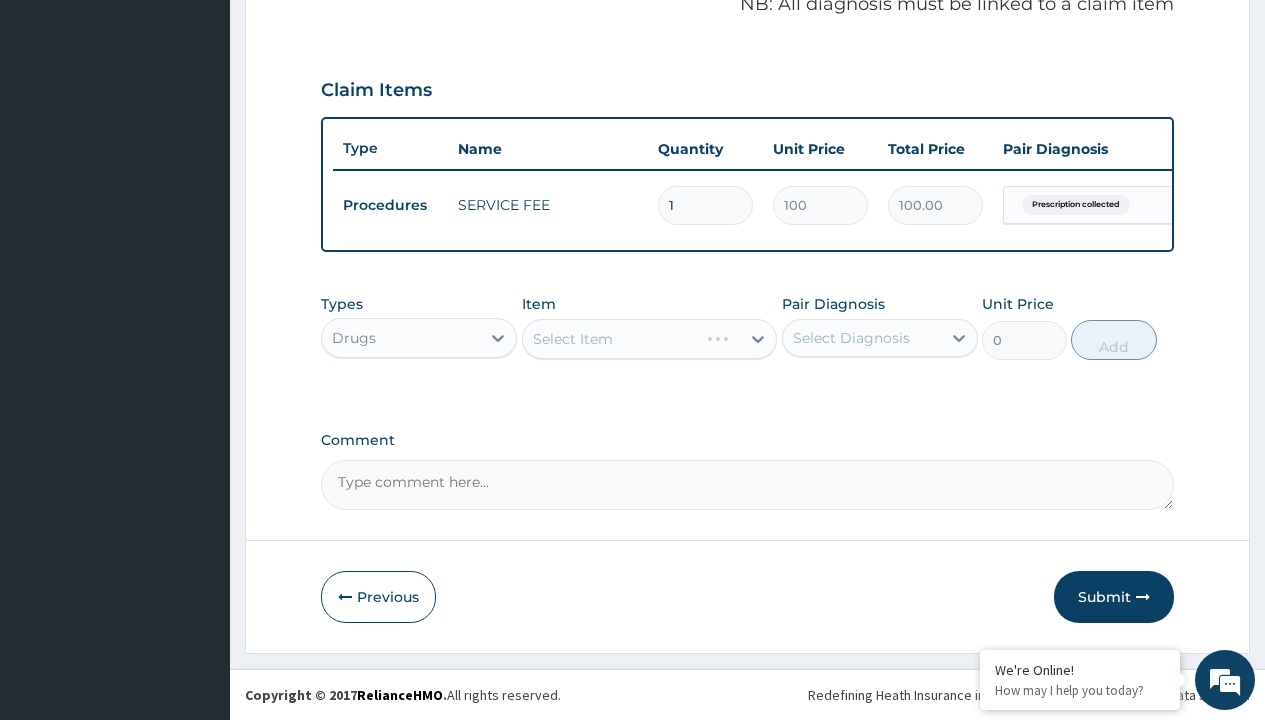 click on "Select Item" at bounding box center (650, 339) 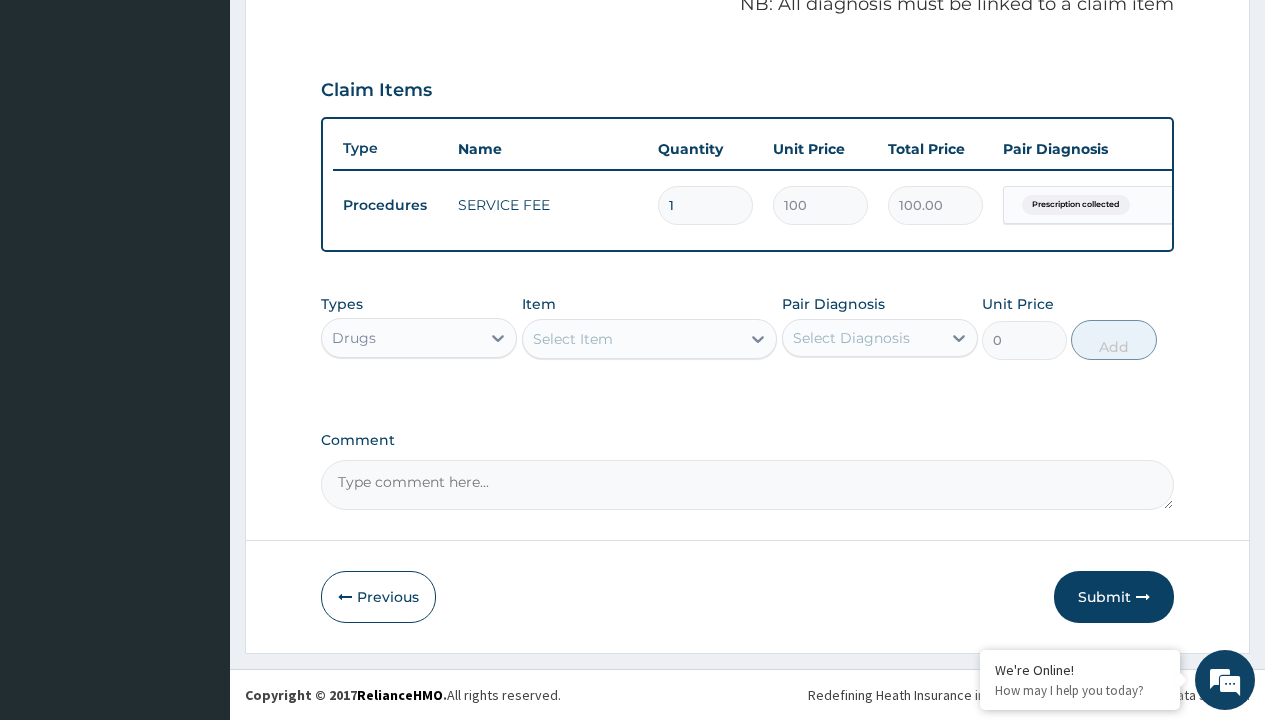 type on "orphenadrine/paracetamol norgesic/pack" 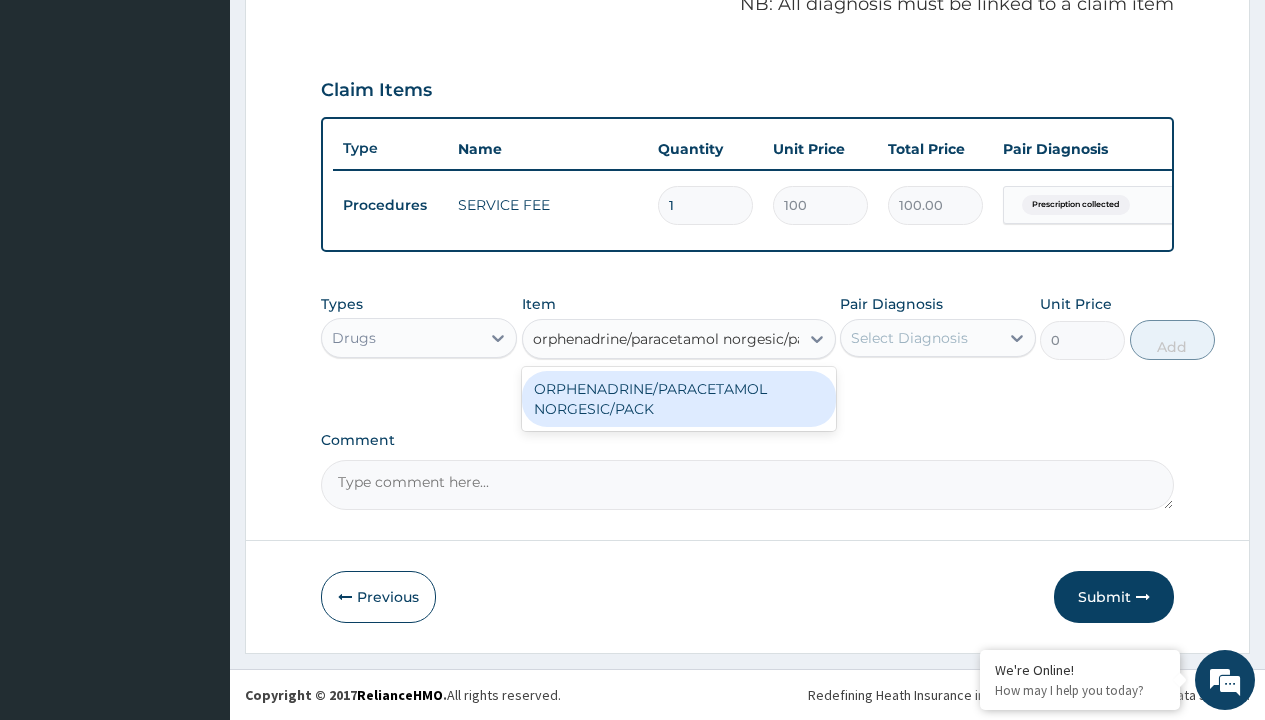 scroll, scrollTop: 0, scrollLeft: 0, axis: both 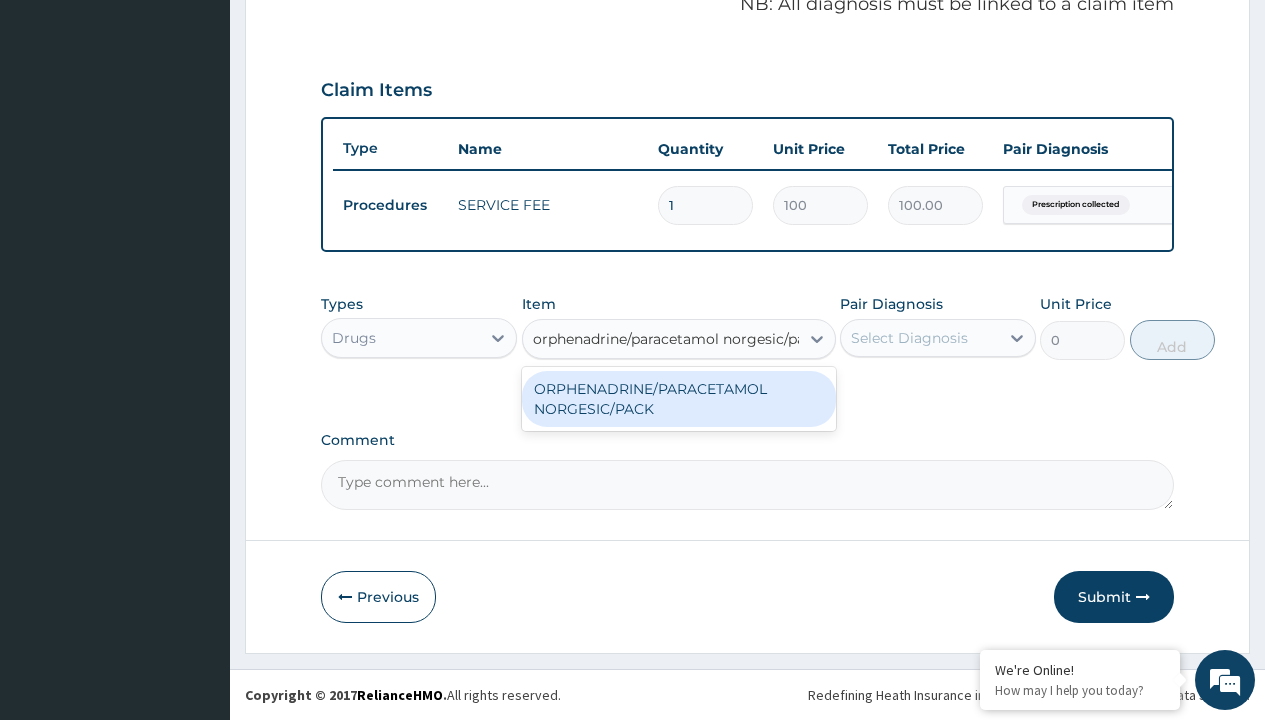click on "ORPHENADRINE/PARACETAMOL NORGESIC/PACK" at bounding box center [679, 399] 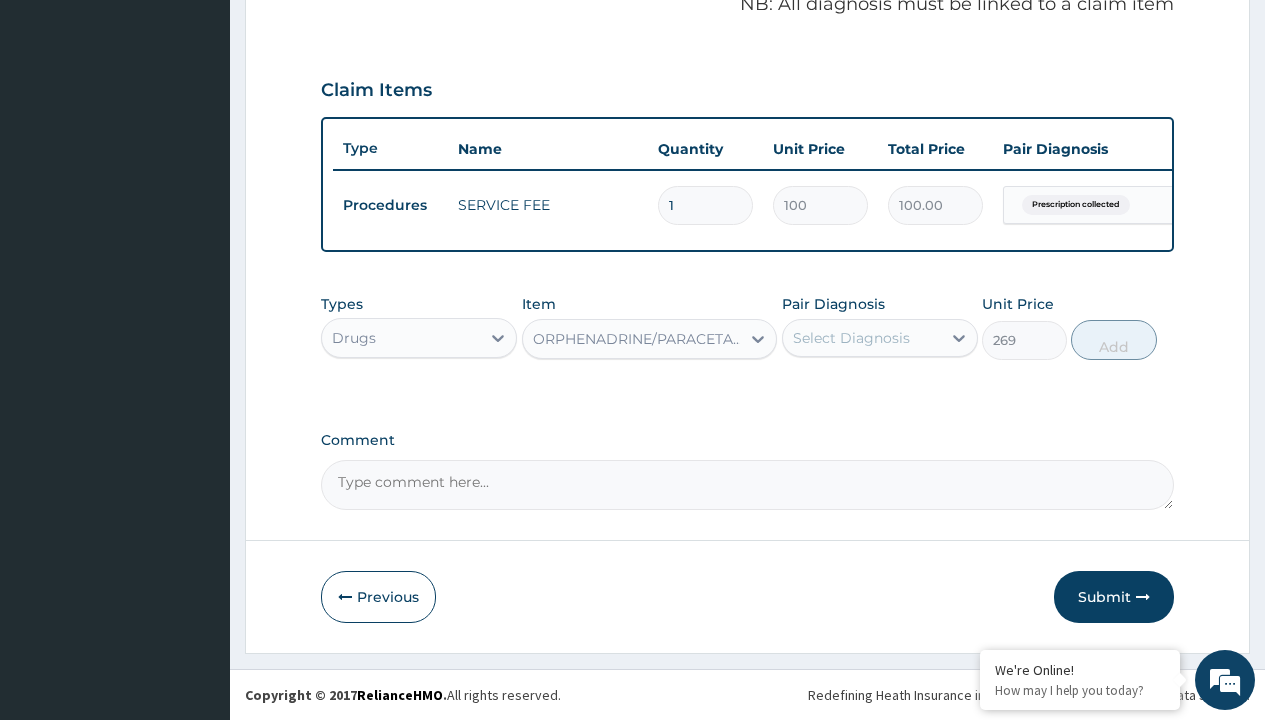 click on "Prescription collected" at bounding box center [409, -74] 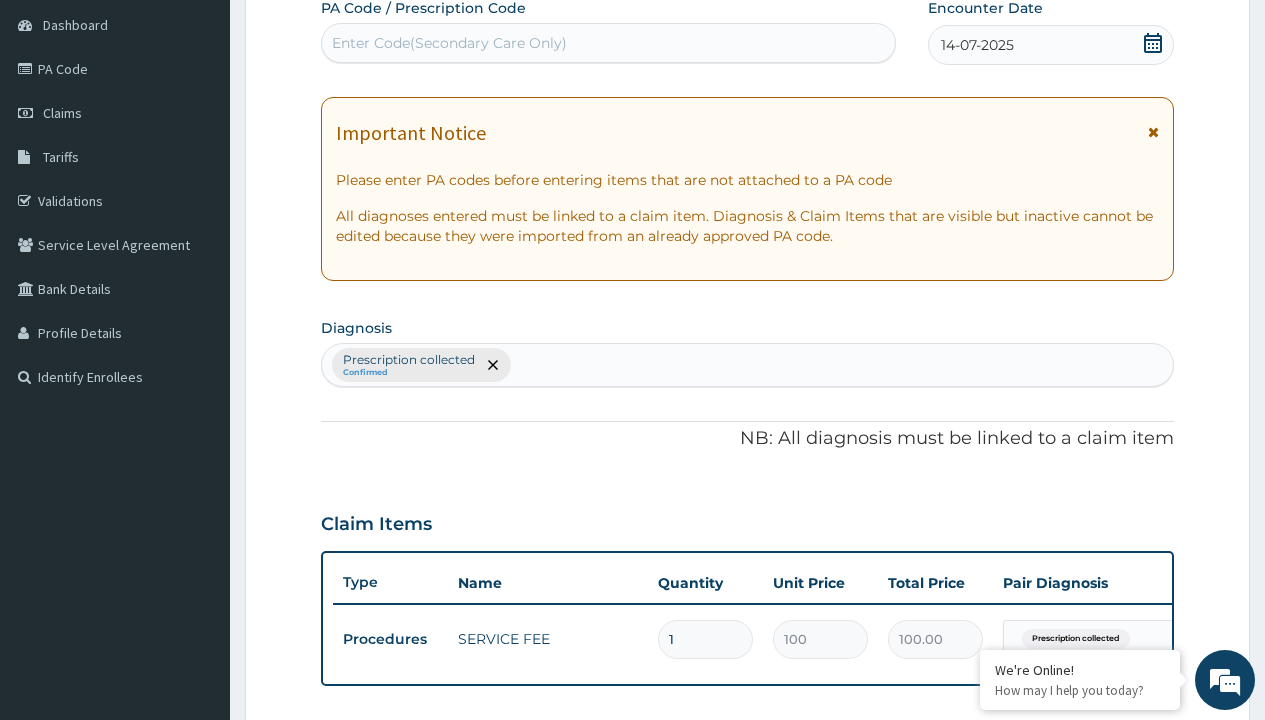 type on "prescription collected" 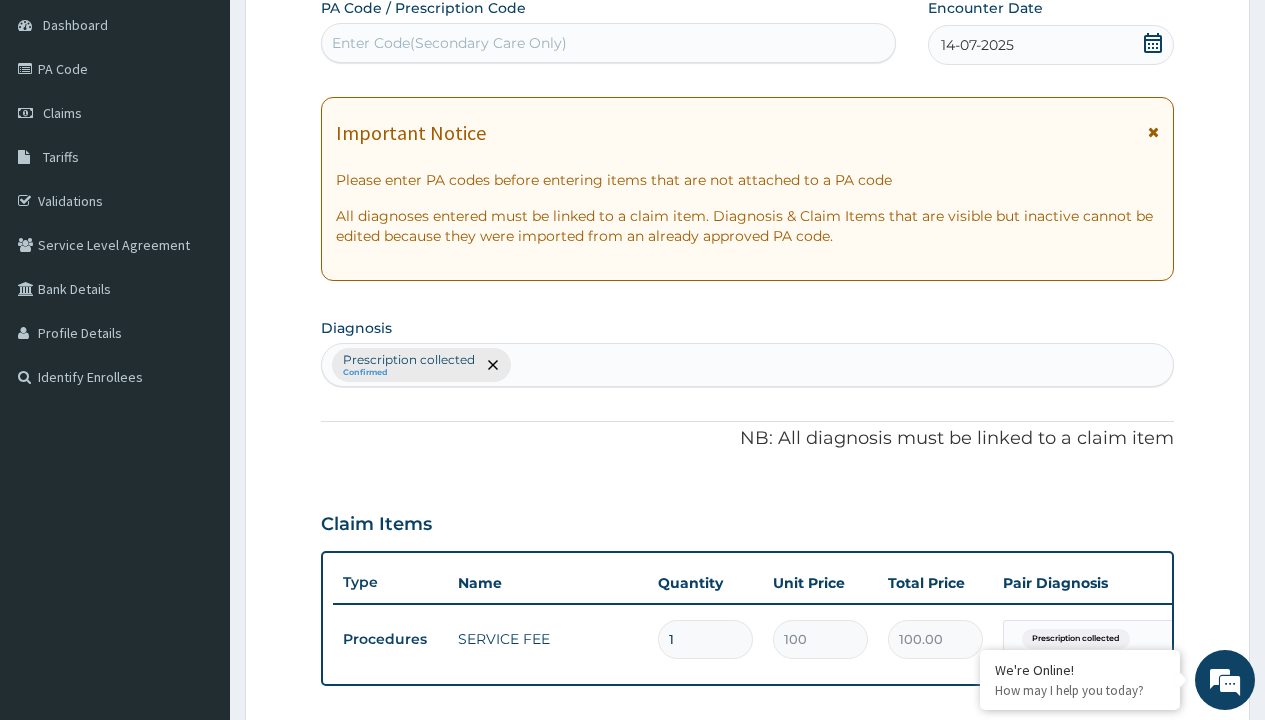 scroll, scrollTop: 269, scrollLeft: 0, axis: vertical 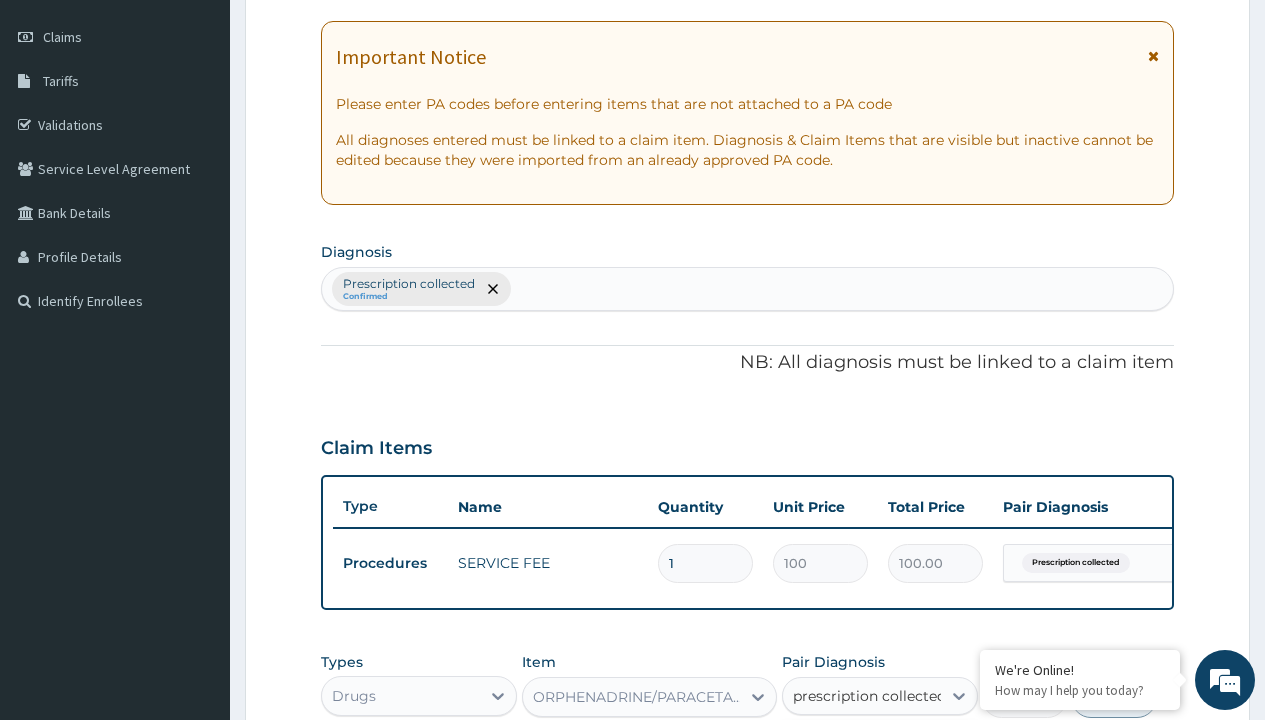 click on "Prescription collected" at bounding box center [890, 755] 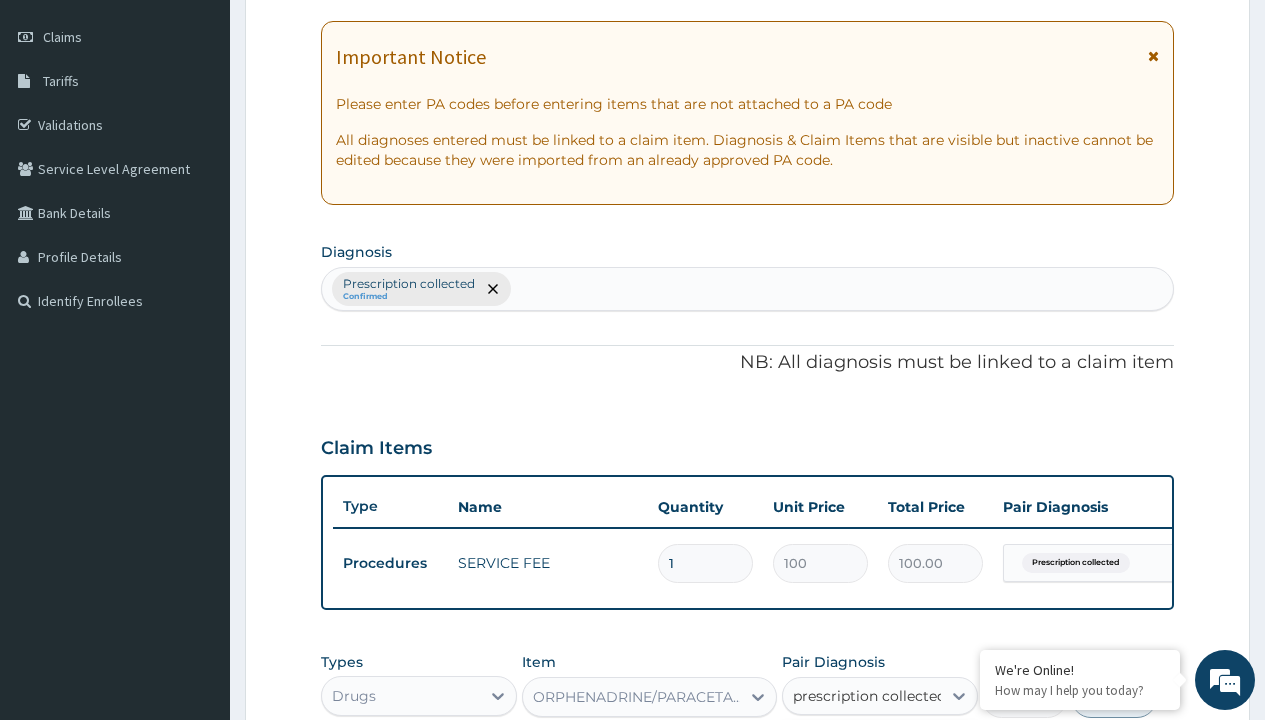 checkbox on "true" 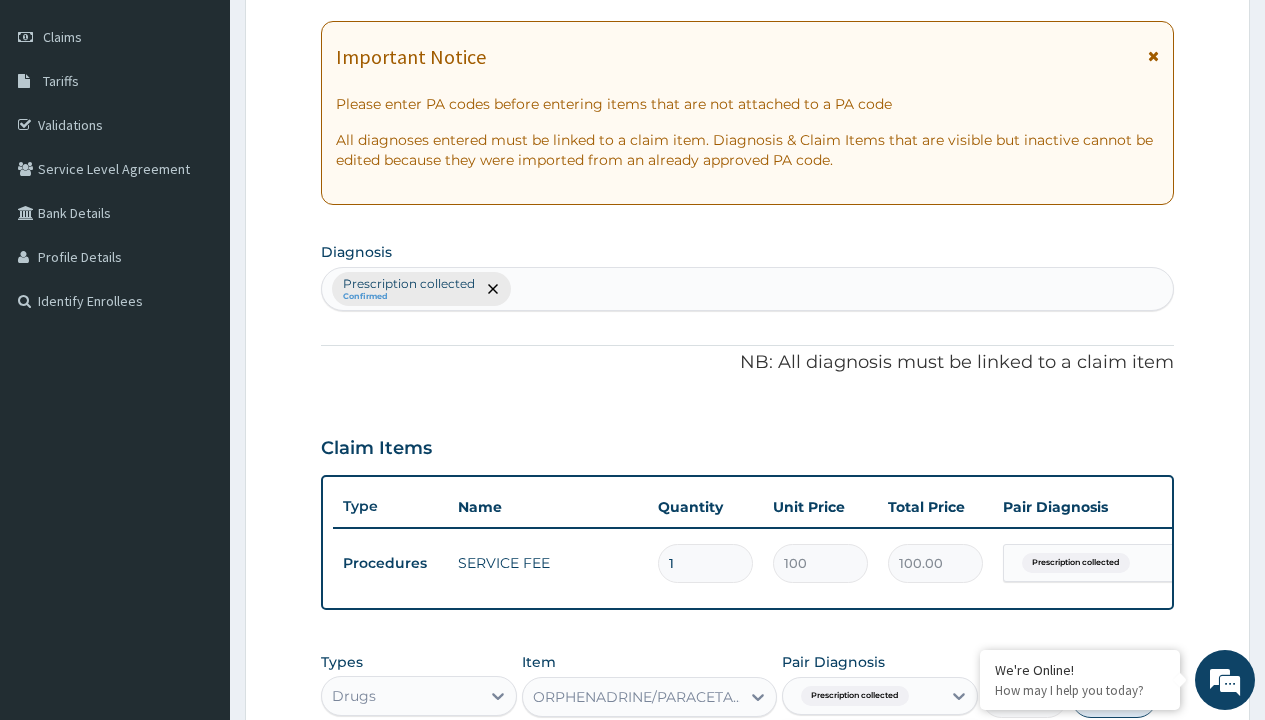 scroll, scrollTop: 642, scrollLeft: 0, axis: vertical 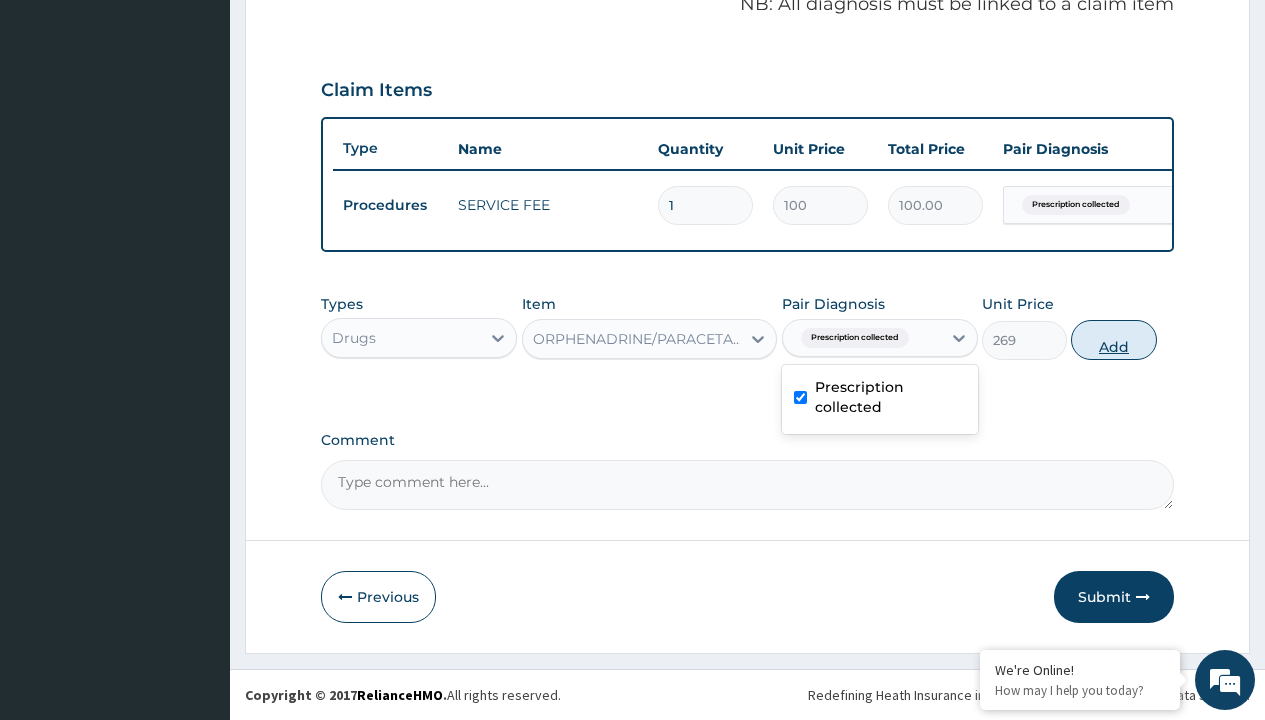 click on "Add" at bounding box center [1113, 340] 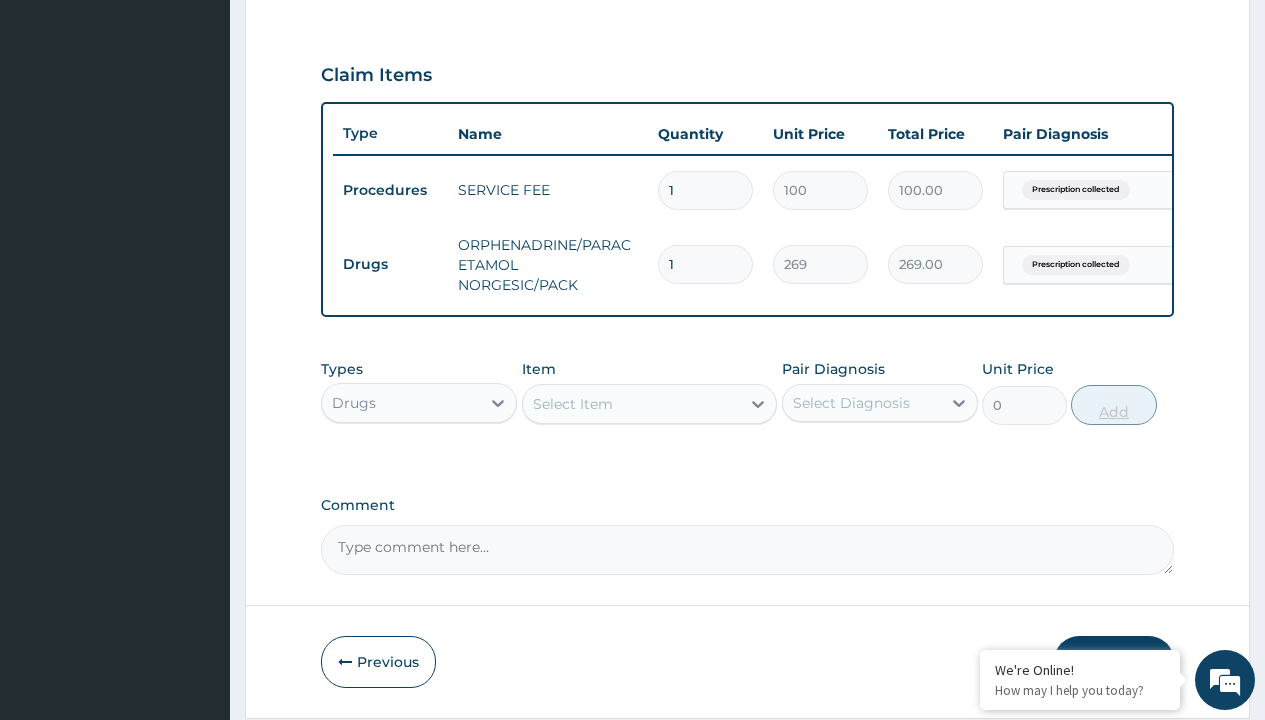 type on "10" 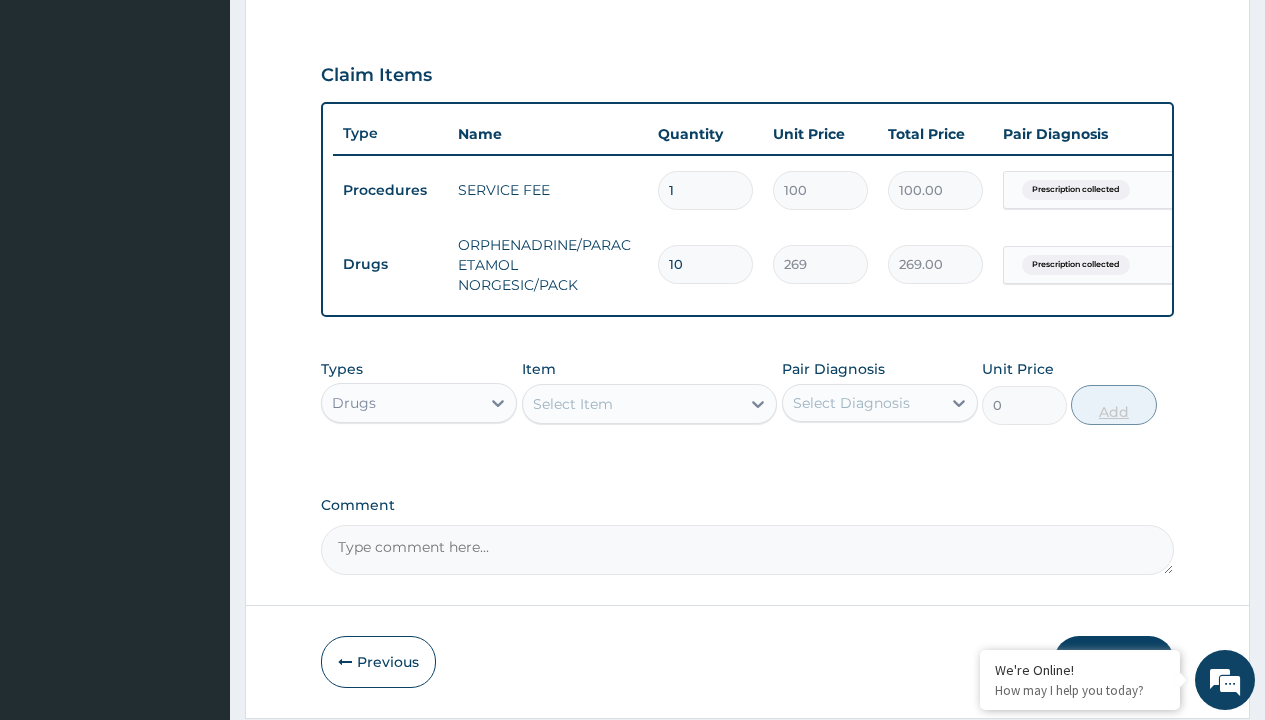type on "2690.00" 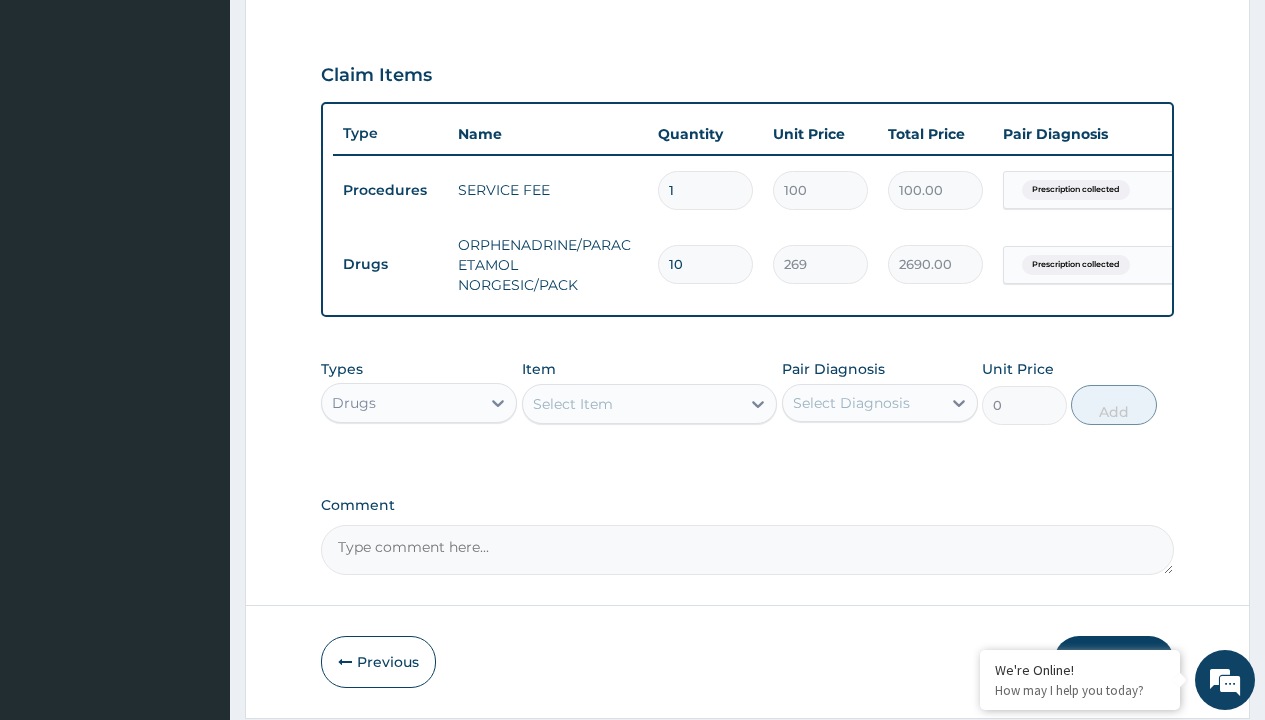 type on "10" 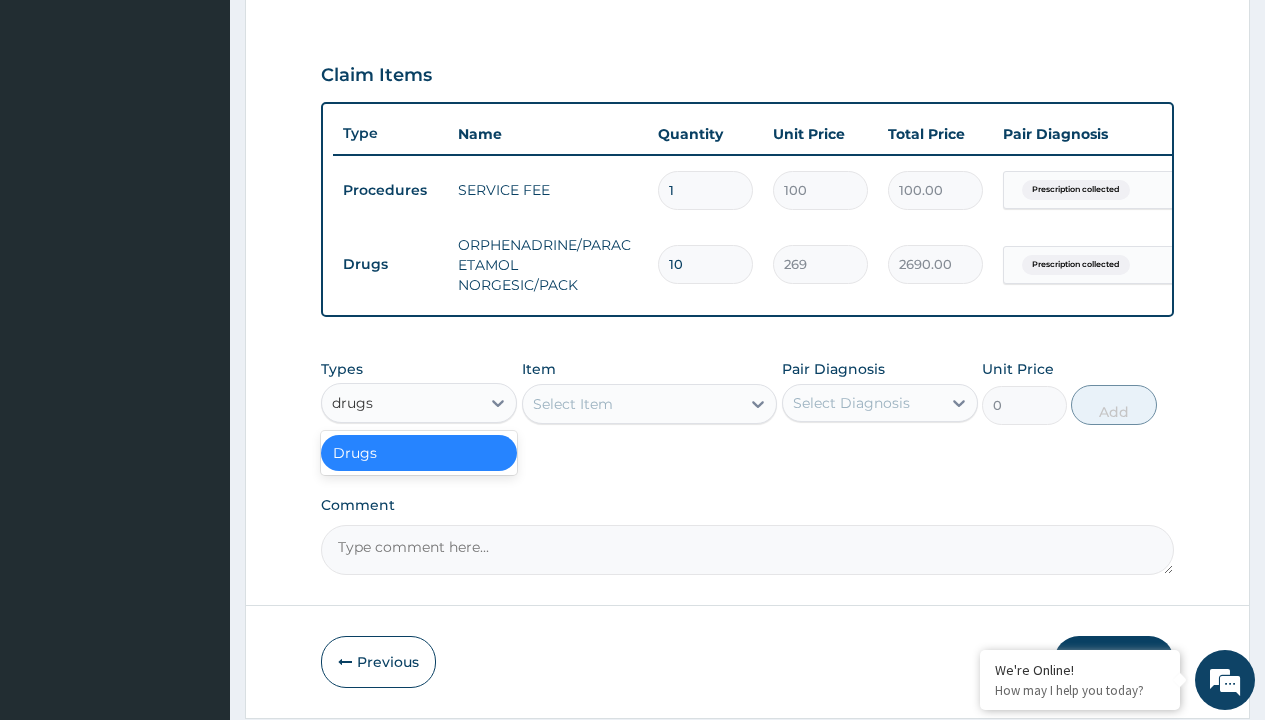 click on "Drugs" at bounding box center (419, 453) 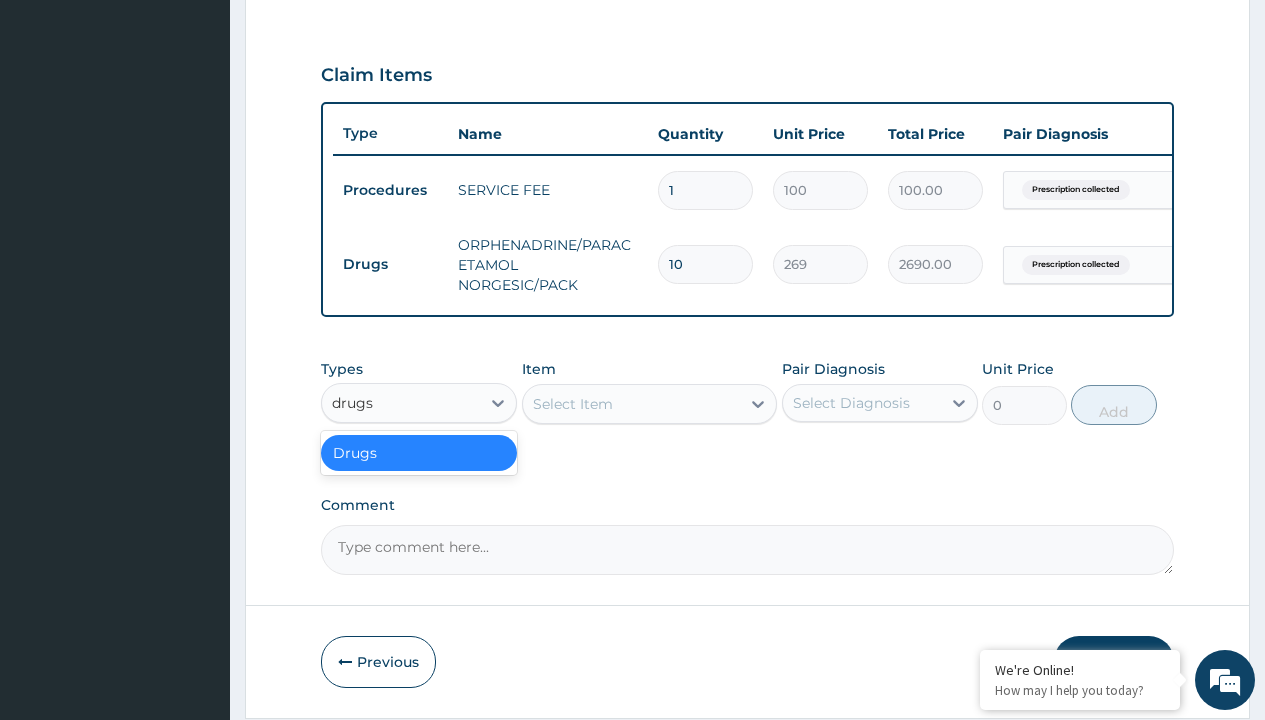 type 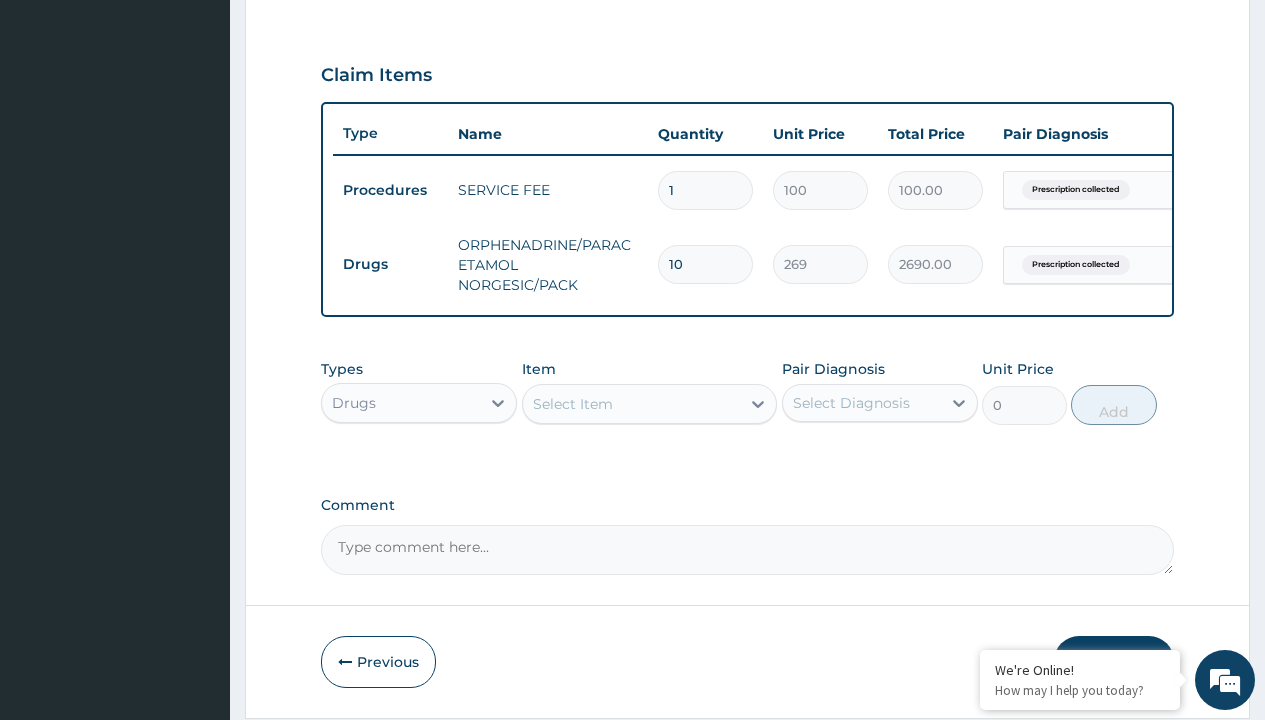 click on "Select Item" at bounding box center (573, 404) 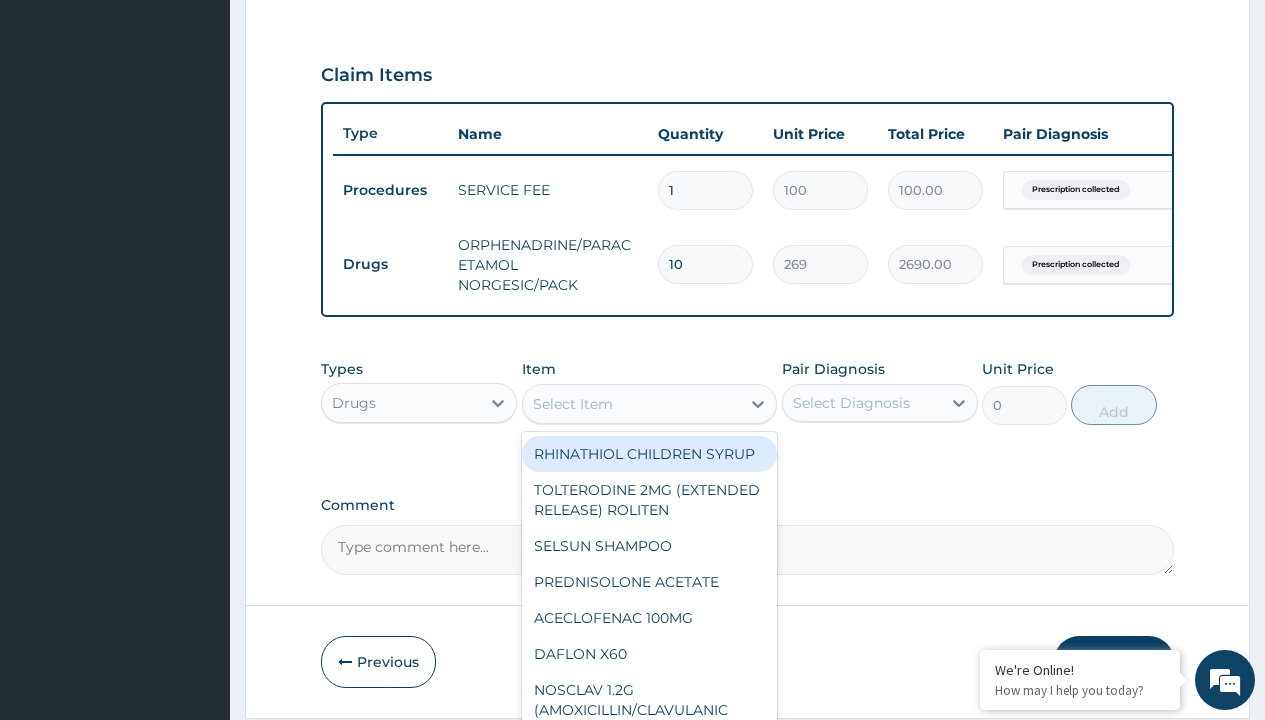 type on "azithromycin 500mg x6" 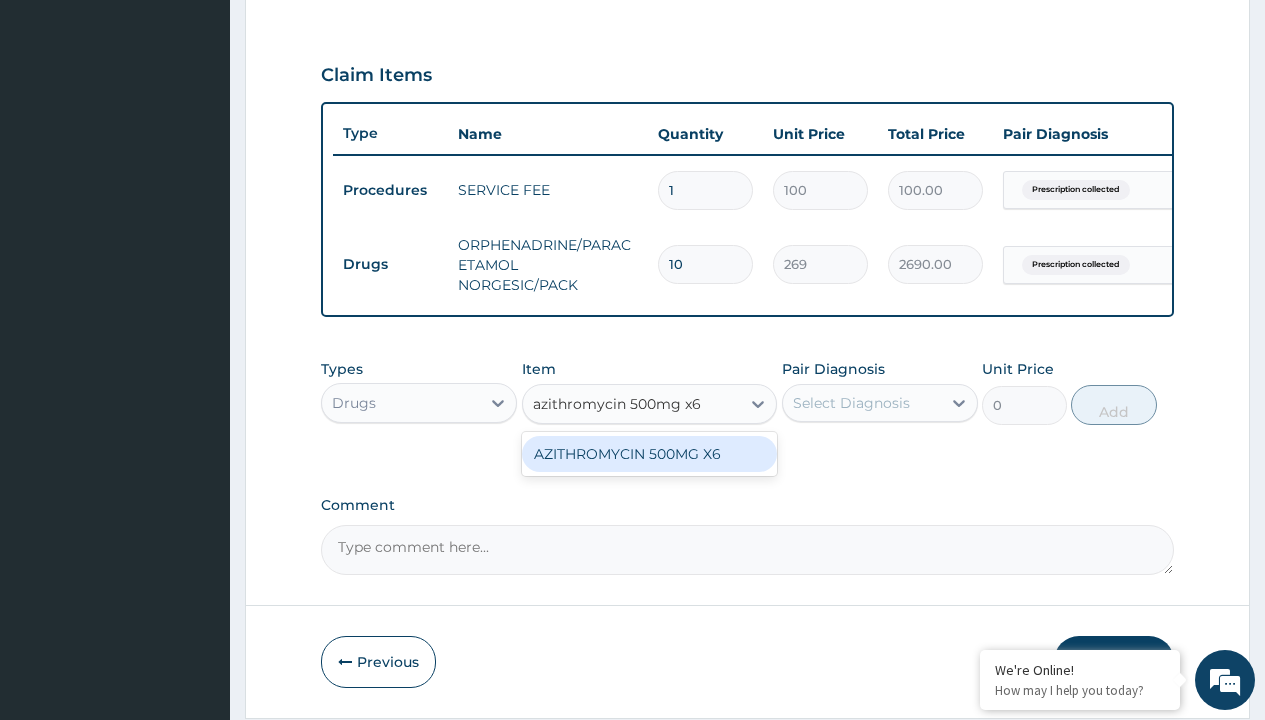 scroll, scrollTop: 0, scrollLeft: 0, axis: both 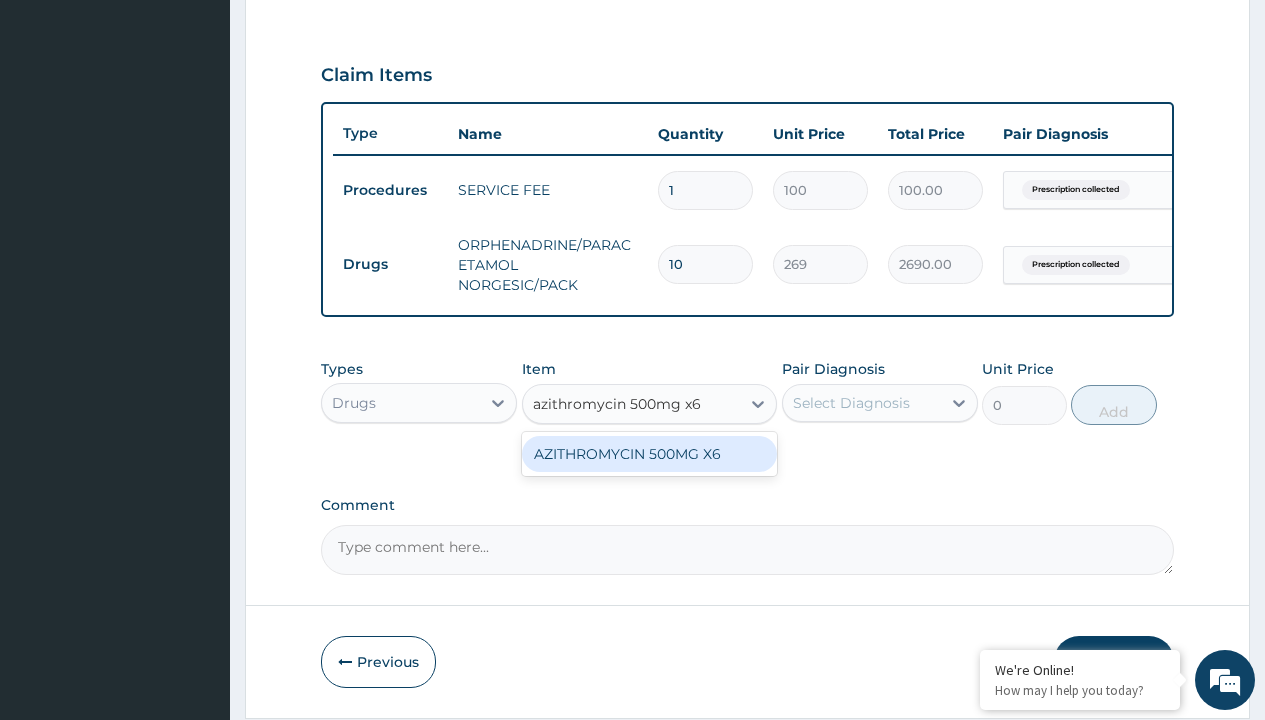click on "AZITHROMYCIN 500MG X6" at bounding box center [650, 454] 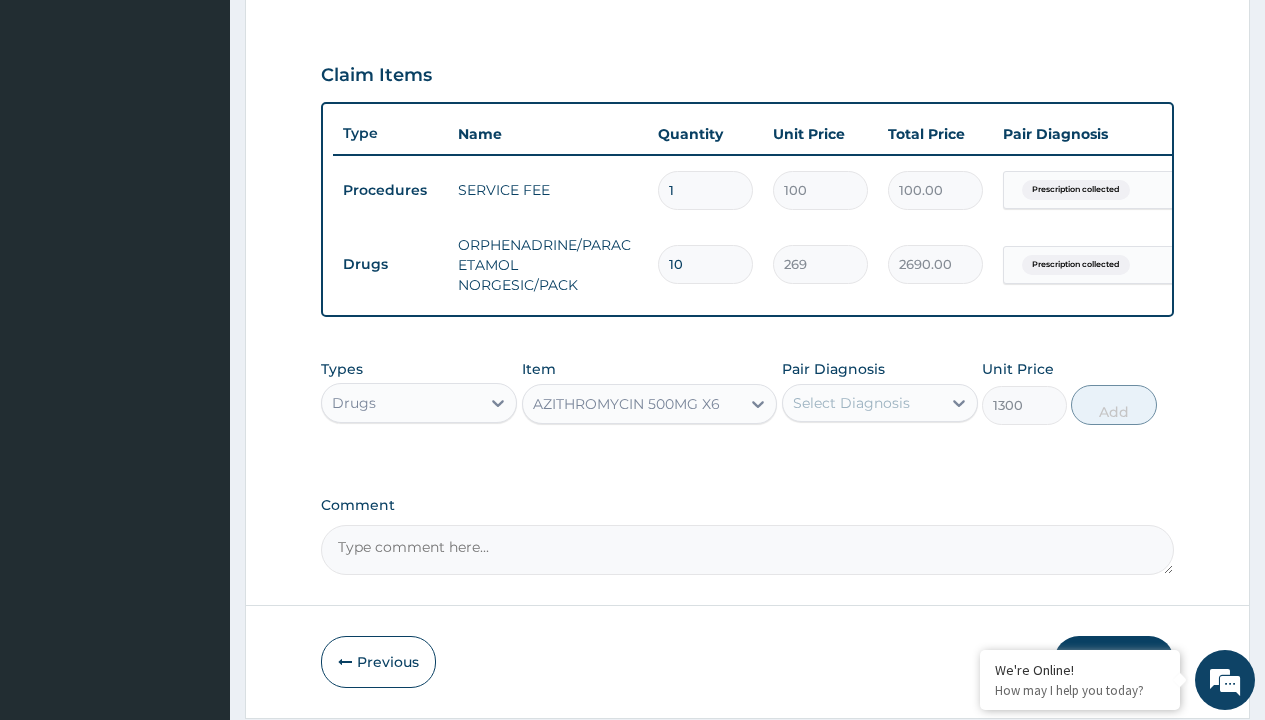 click on "Prescription collected" at bounding box center [409, -89] 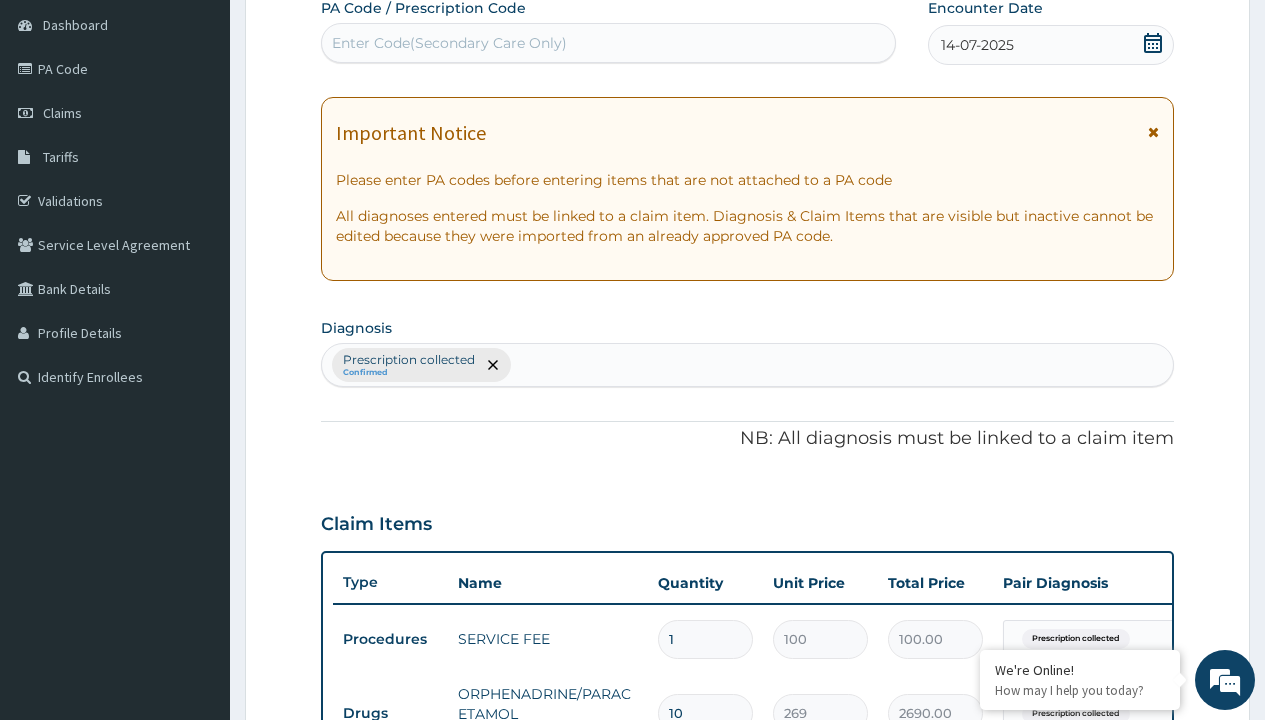 type on "prescription collected" 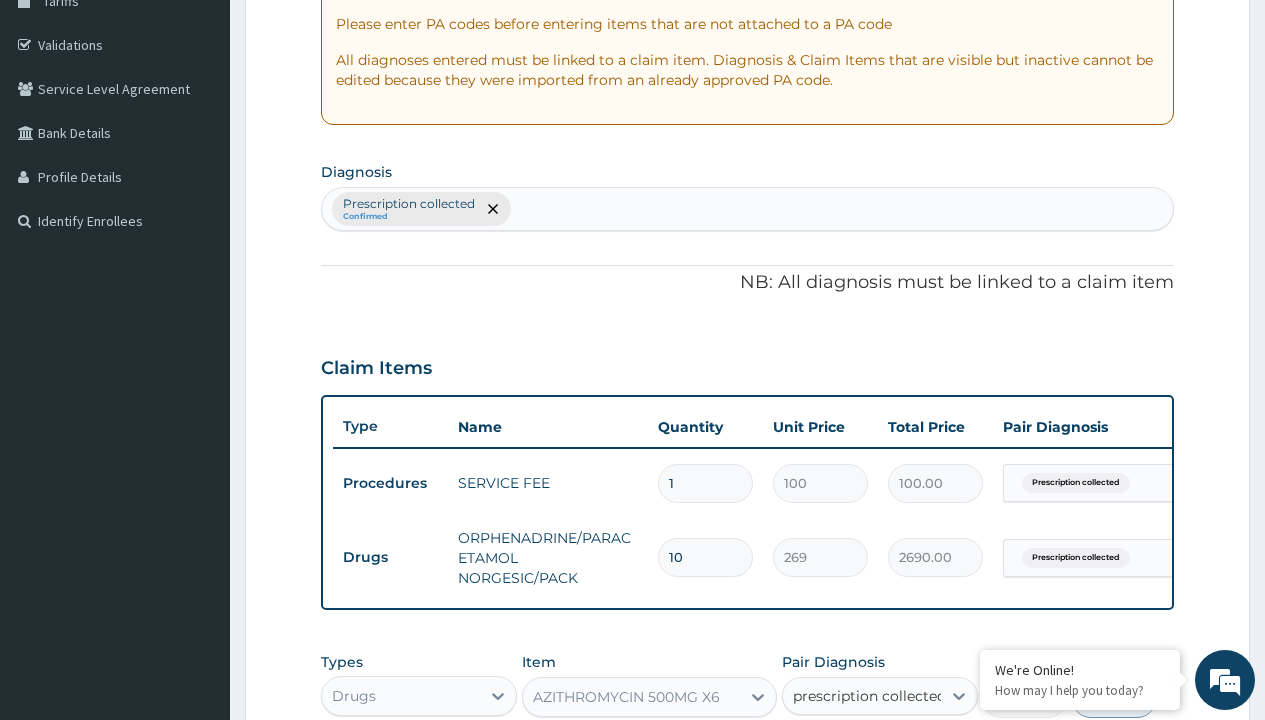 click on "Prescription collected" at bounding box center (890, 755) 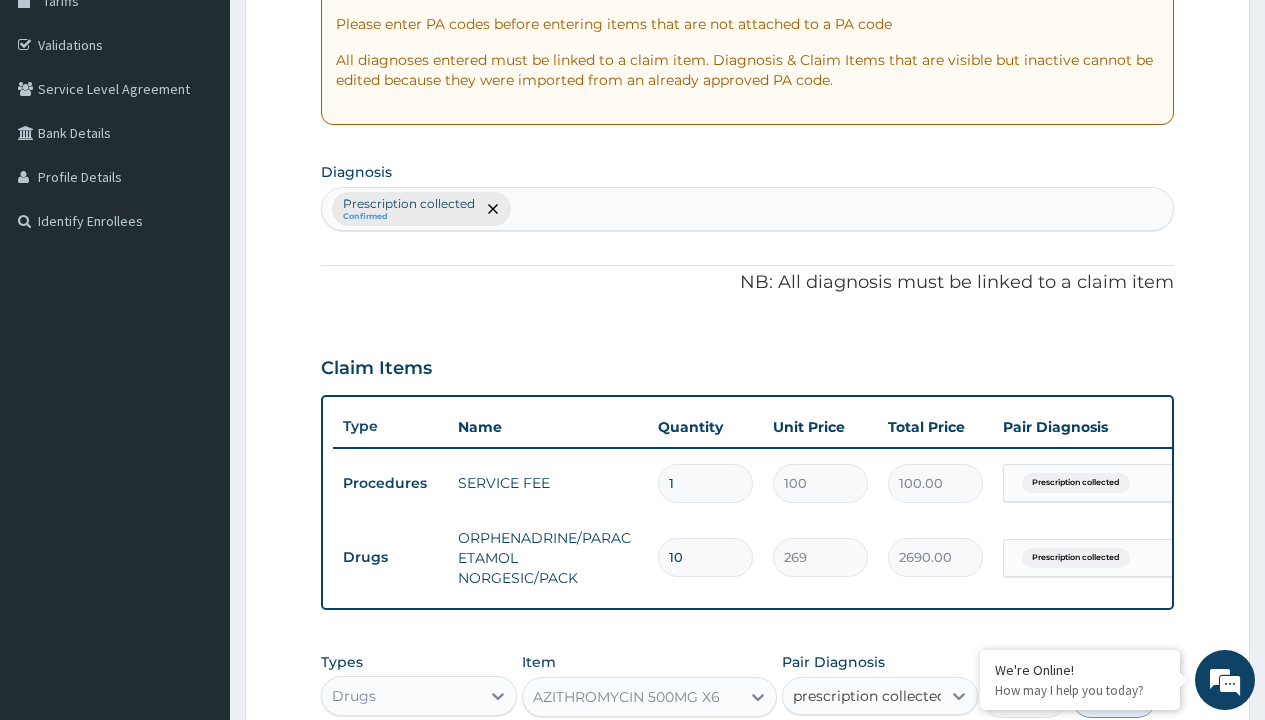type 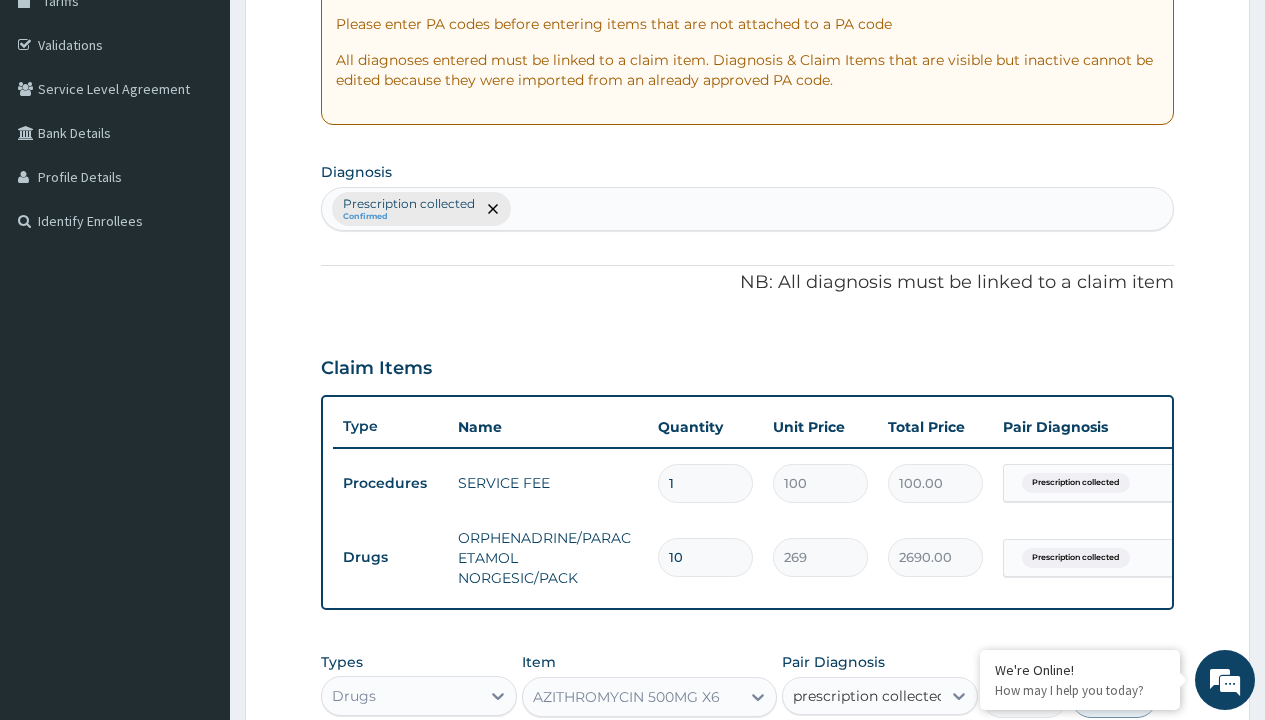 checkbox on "true" 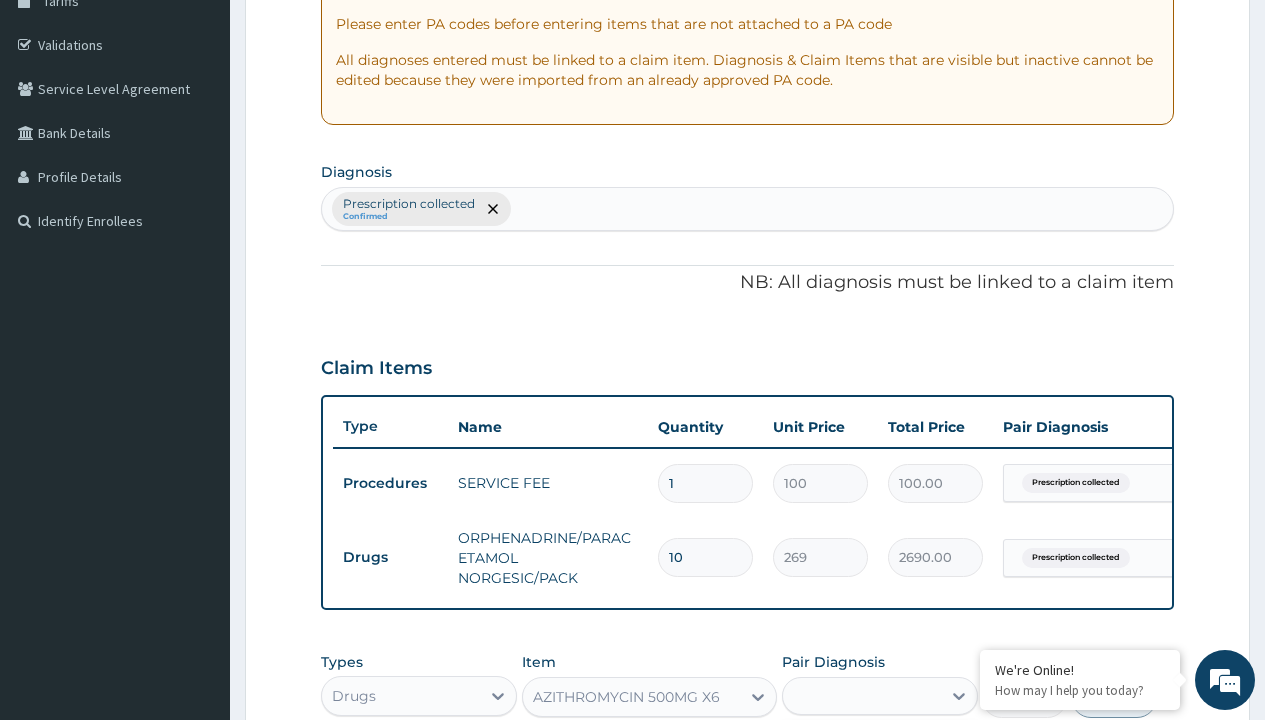 scroll, scrollTop: 722, scrollLeft: 0, axis: vertical 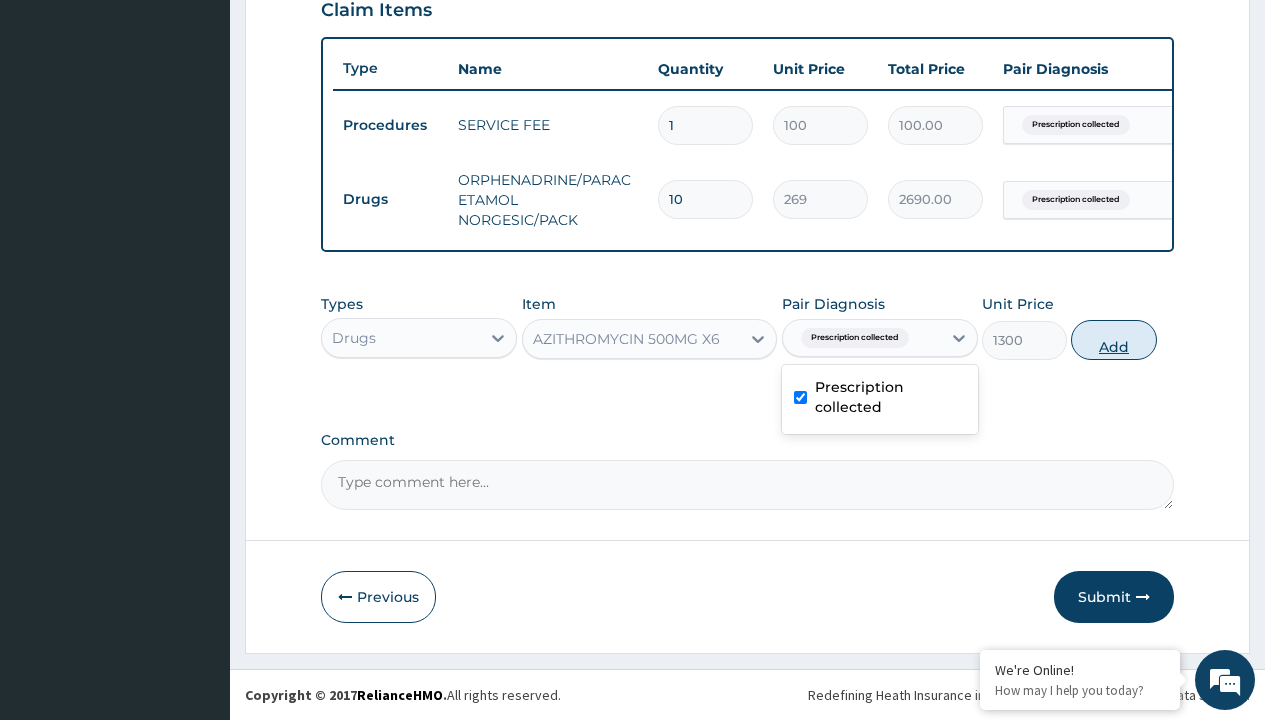 click on "Add" at bounding box center (1113, 340) 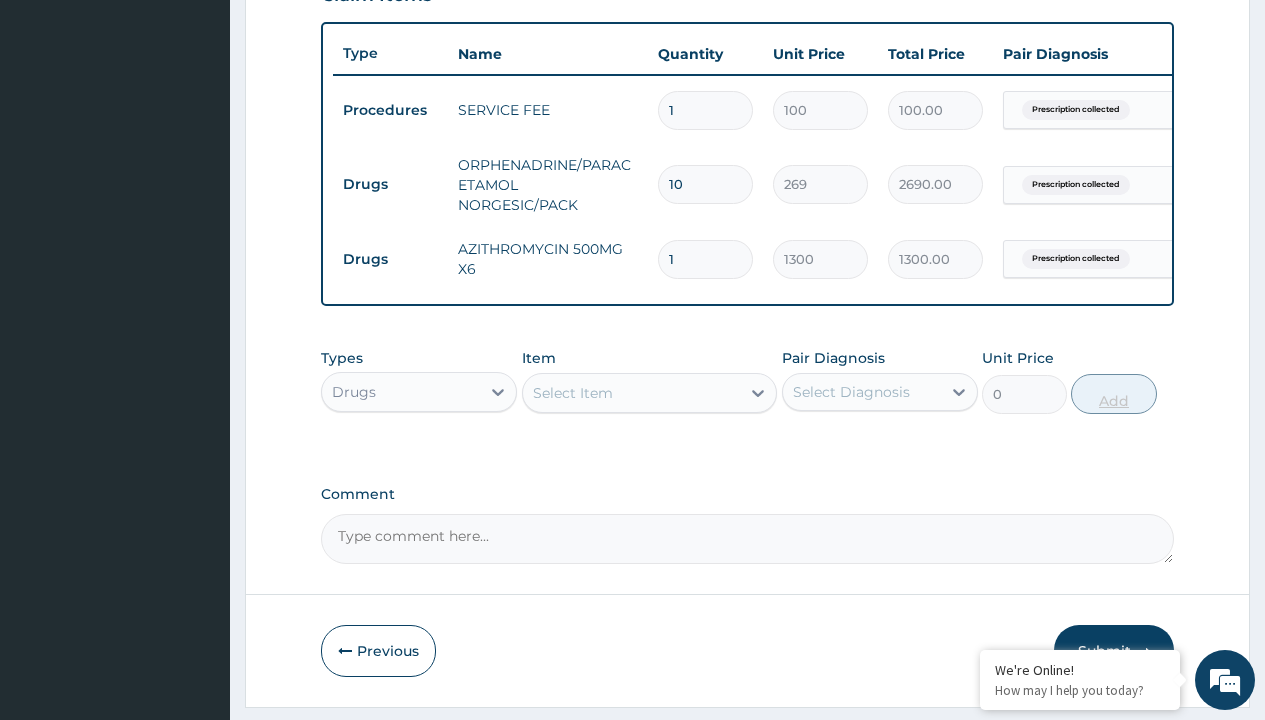 type on "3" 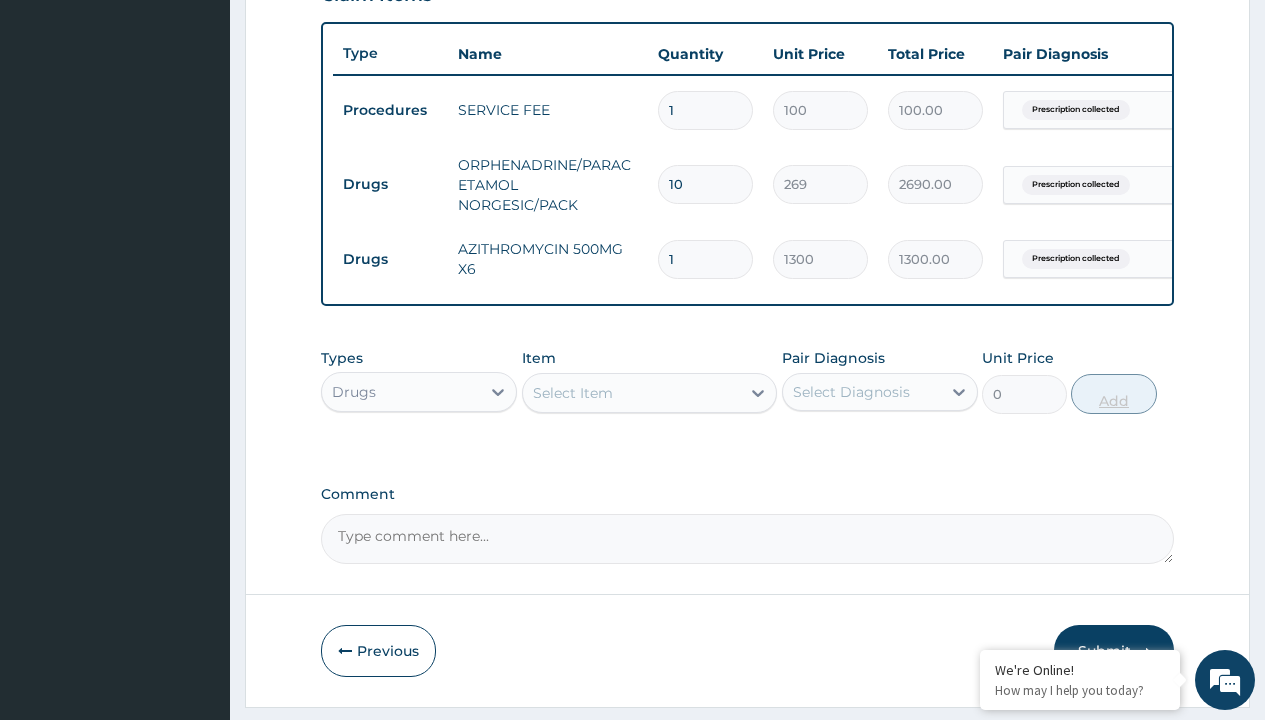 type on "3900.00" 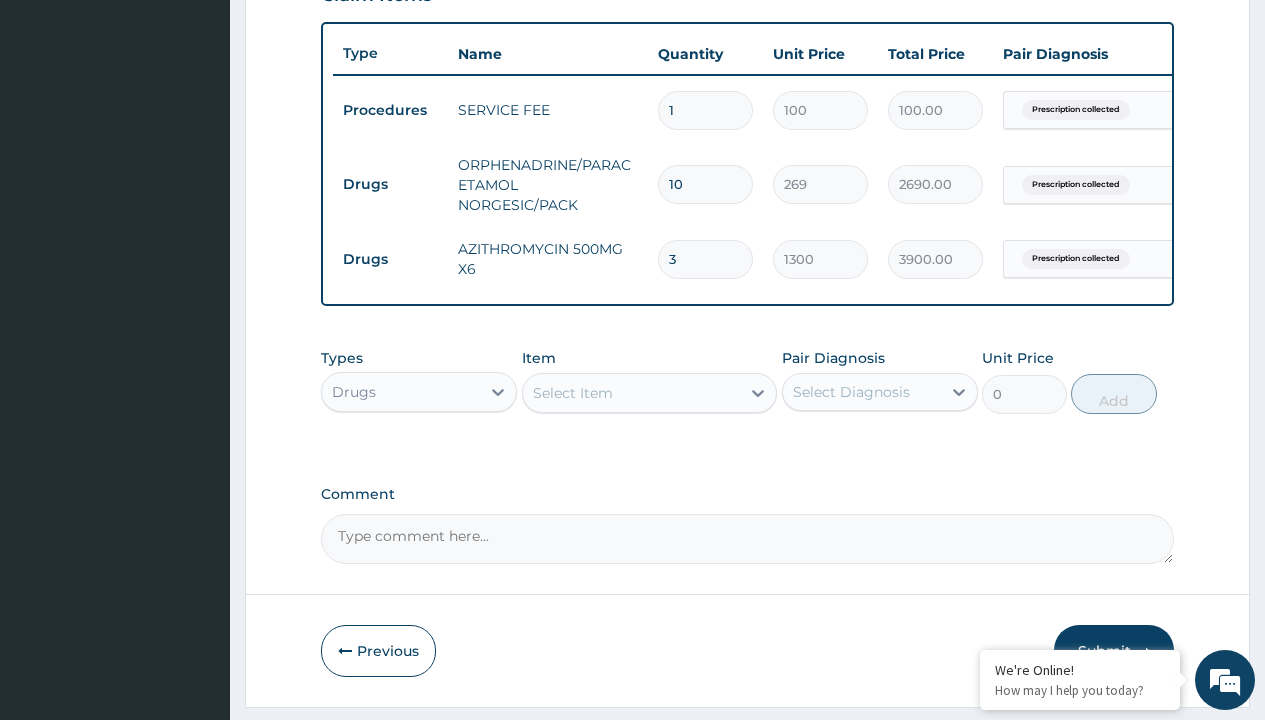 type on "3" 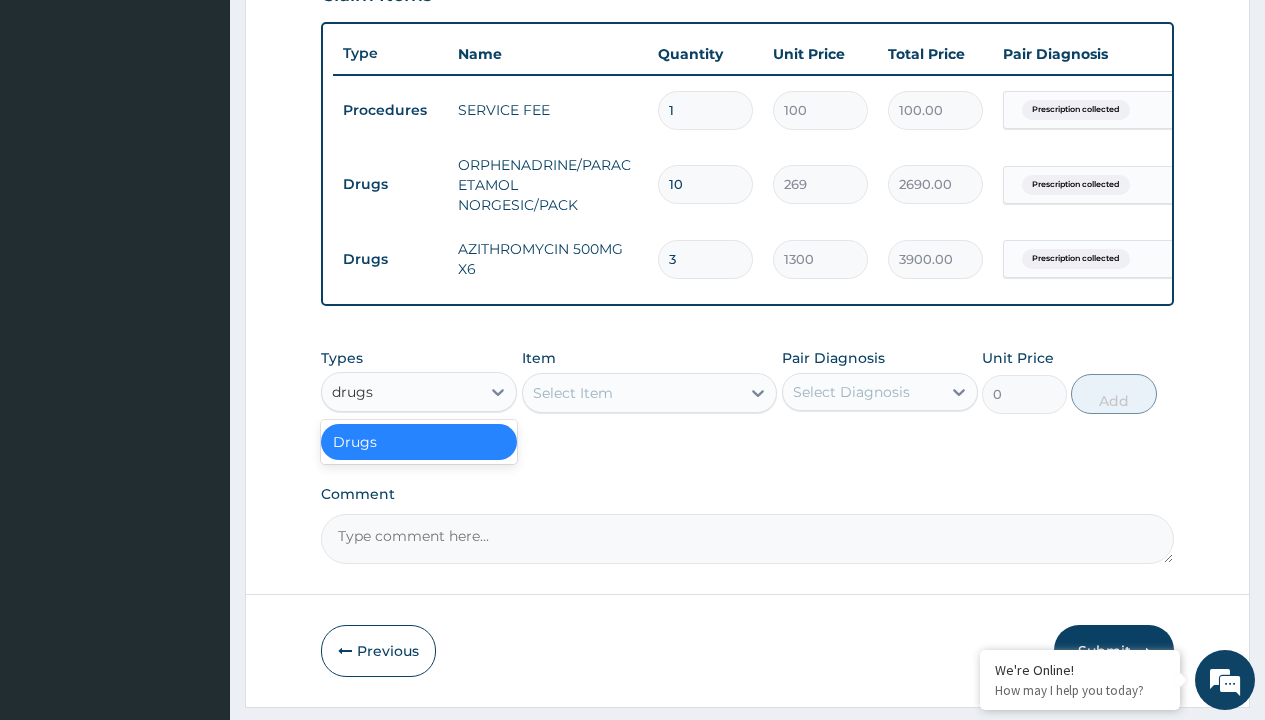scroll, scrollTop: 0, scrollLeft: 0, axis: both 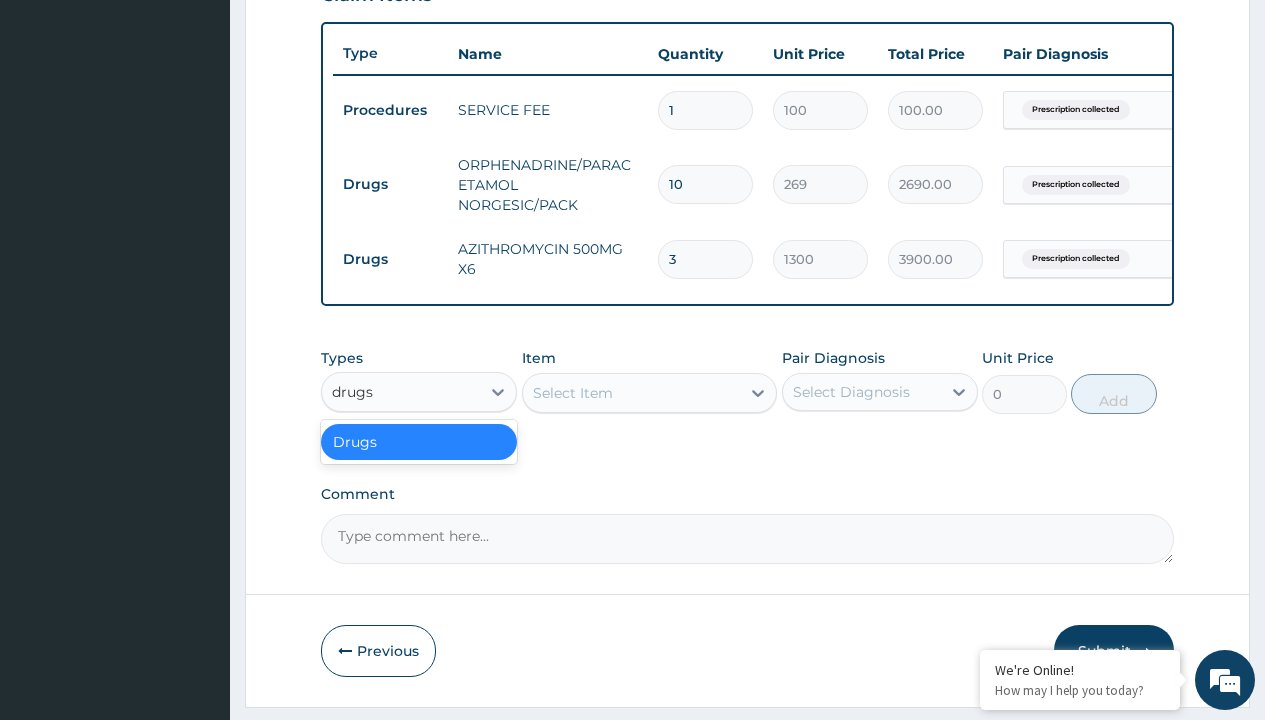 click on "Drugs" at bounding box center (419, 442) 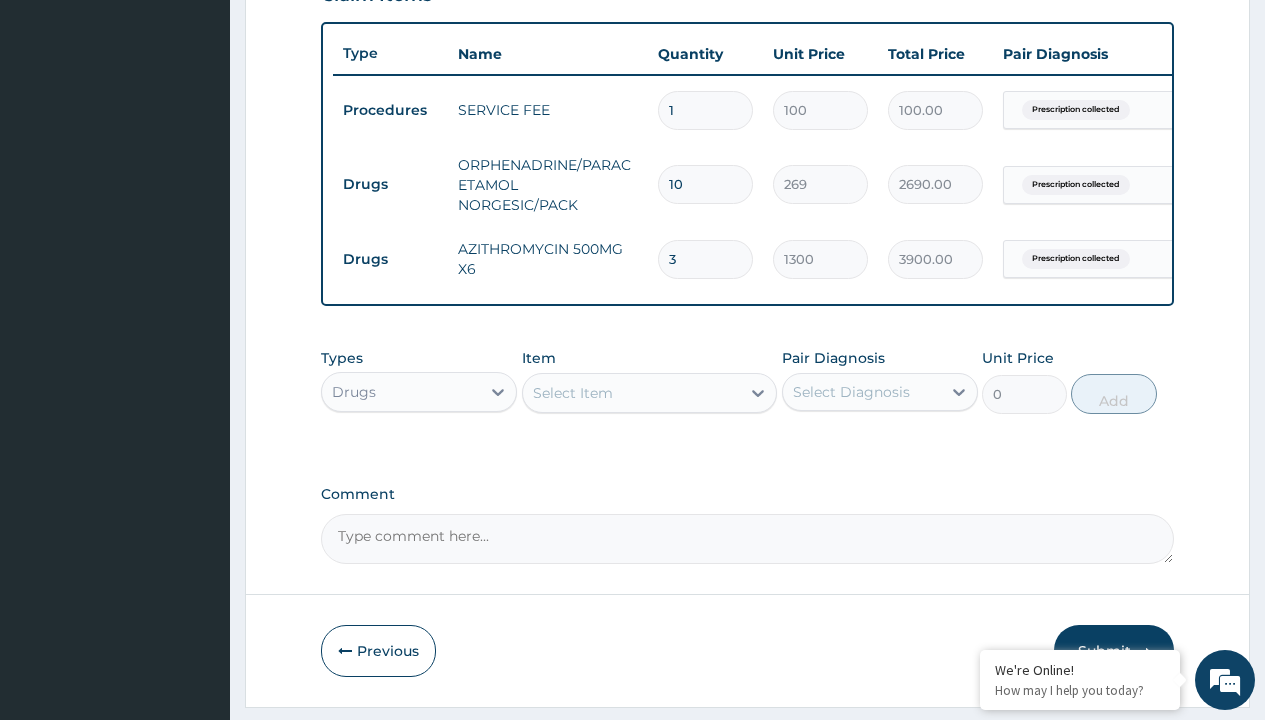 type 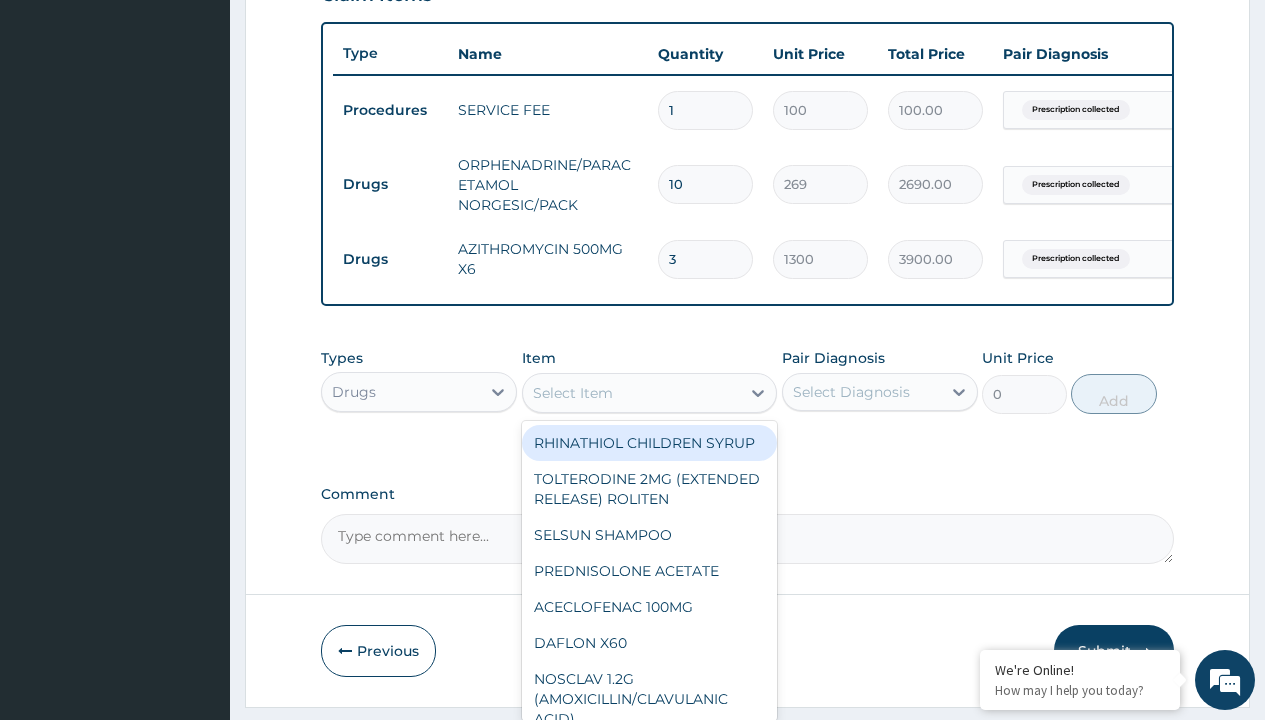 type on "throat lozenges" 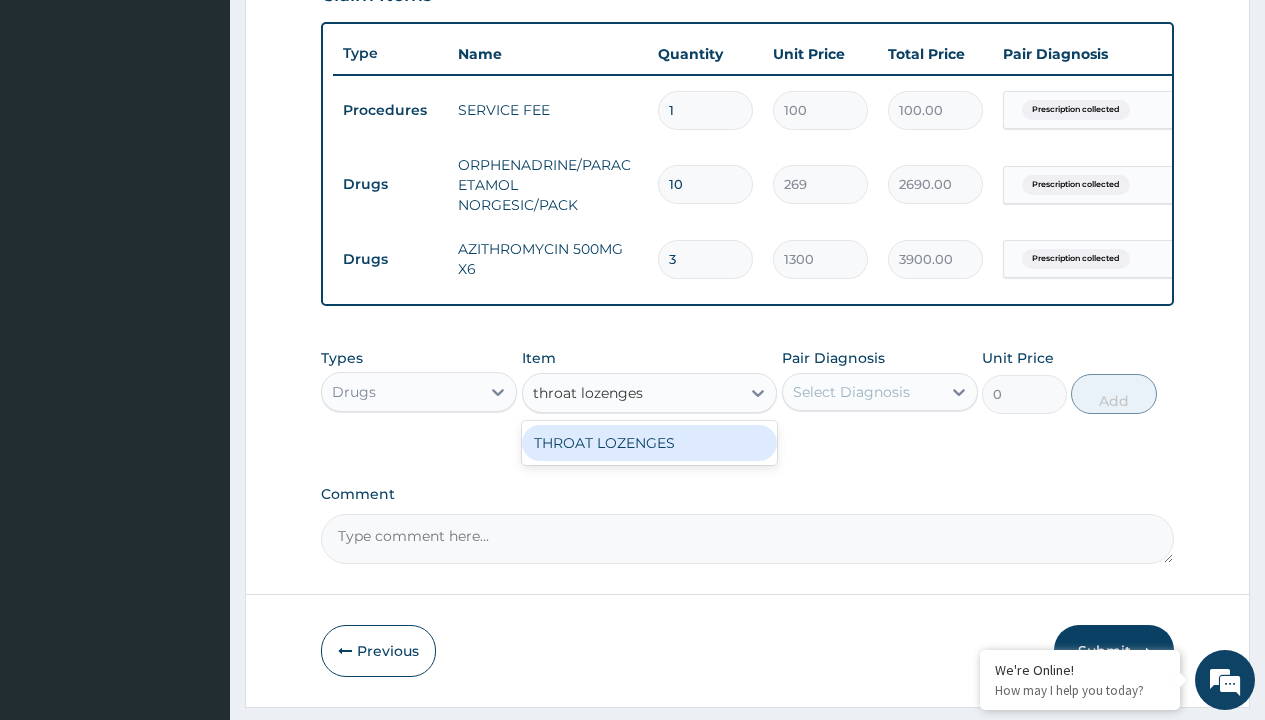 scroll, scrollTop: 0, scrollLeft: 0, axis: both 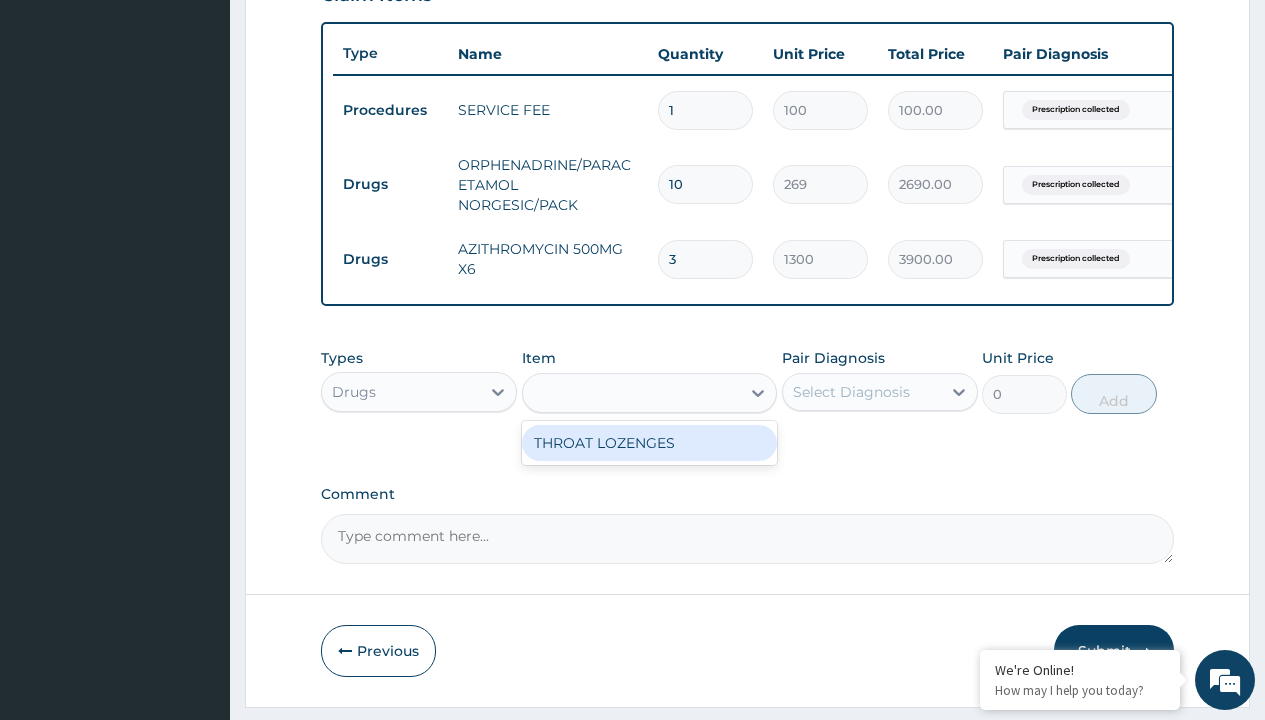 type on "196" 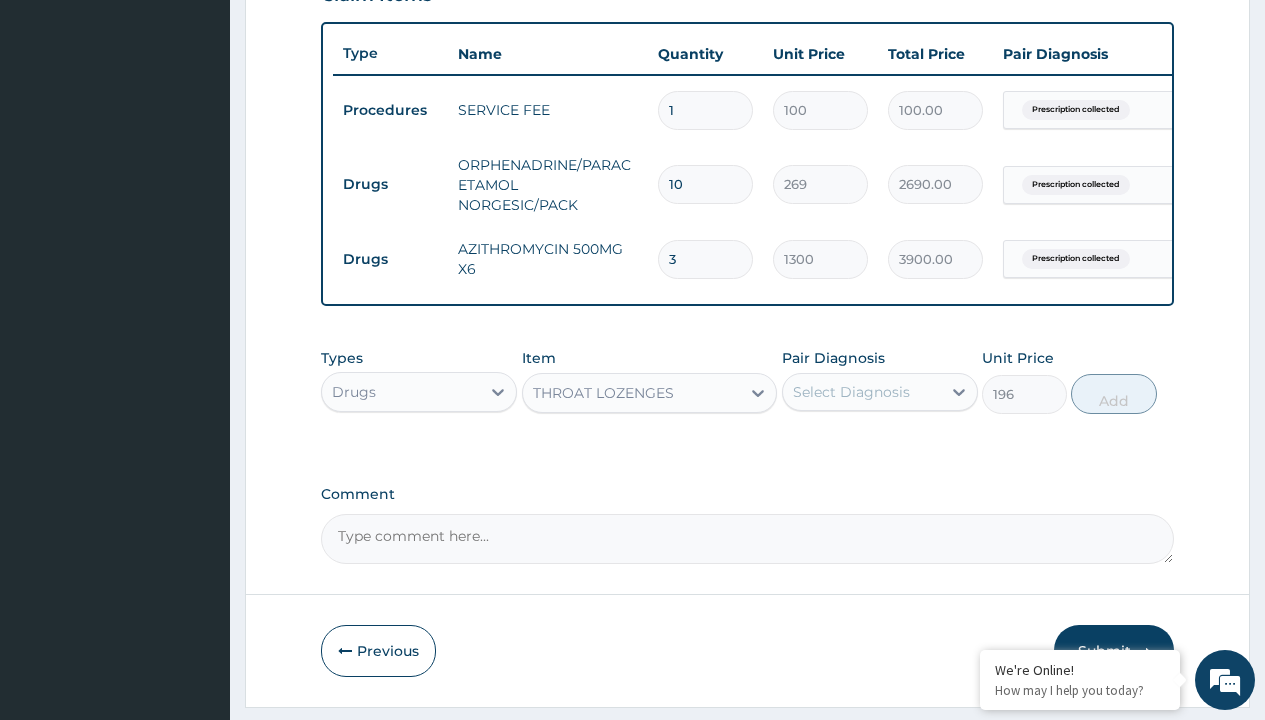click on "Prescription collected" at bounding box center (409, -169) 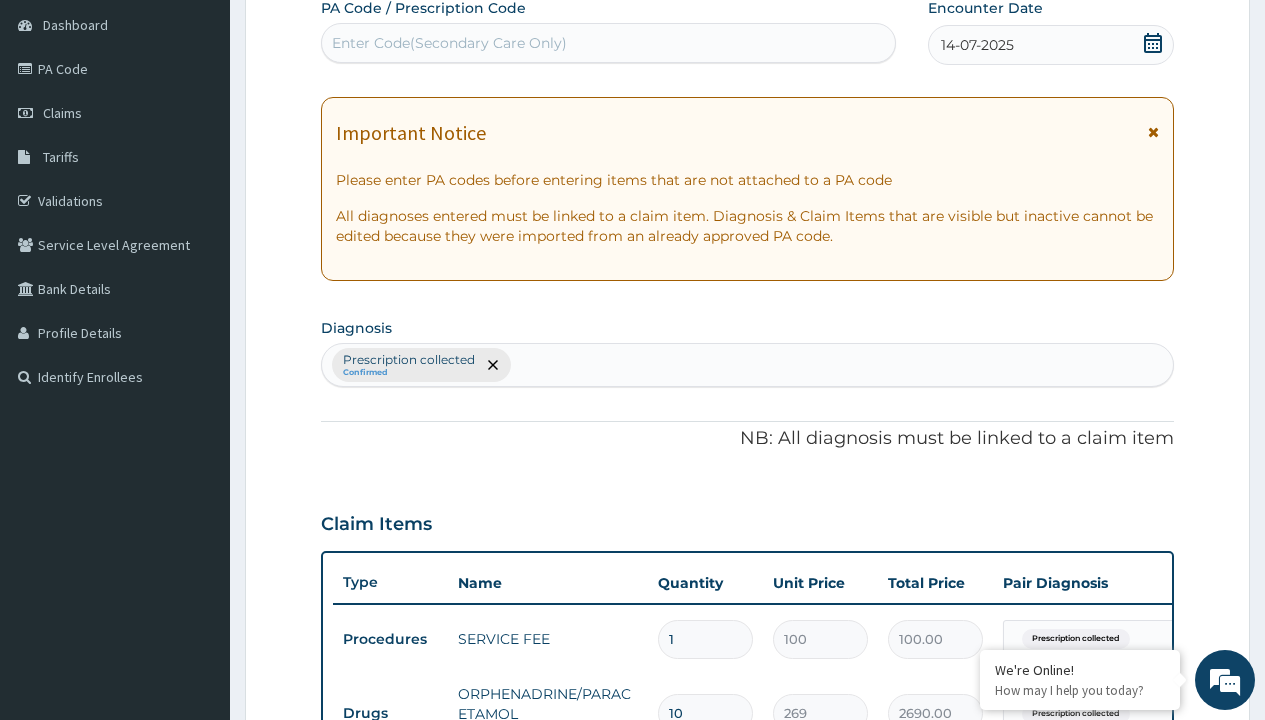 type on "prescription collected" 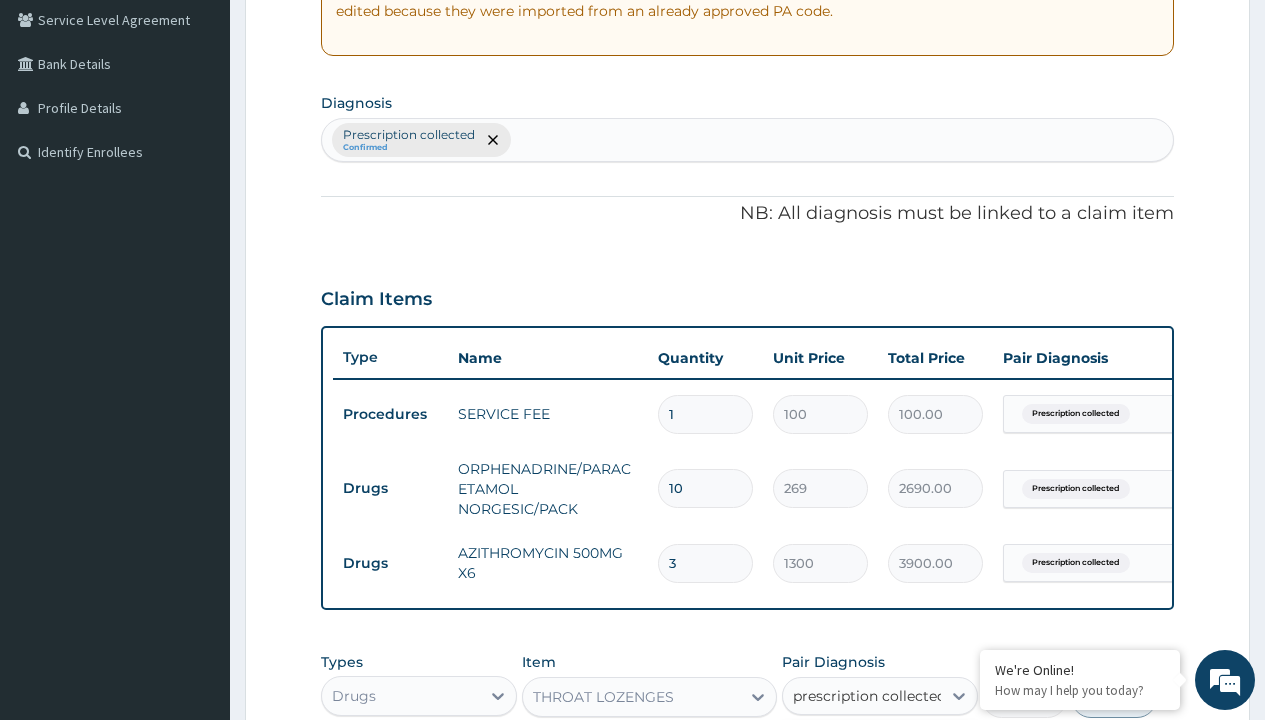 scroll, scrollTop: 0, scrollLeft: 0, axis: both 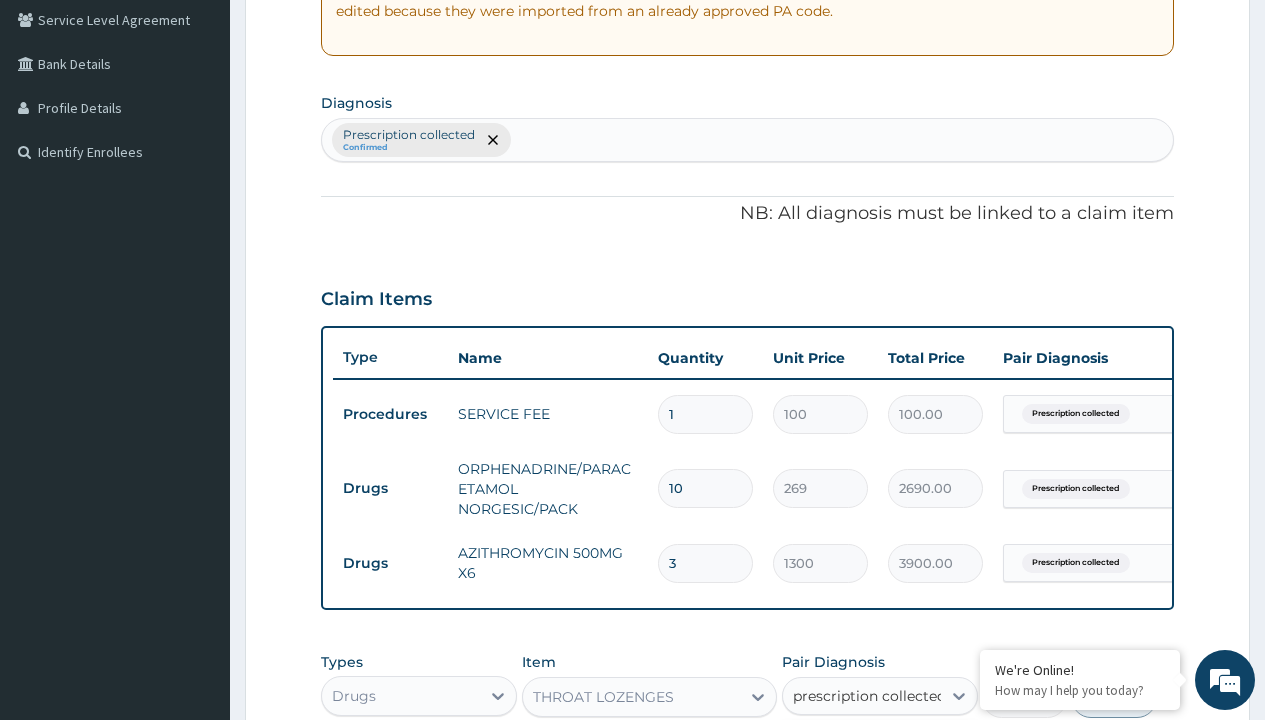 type 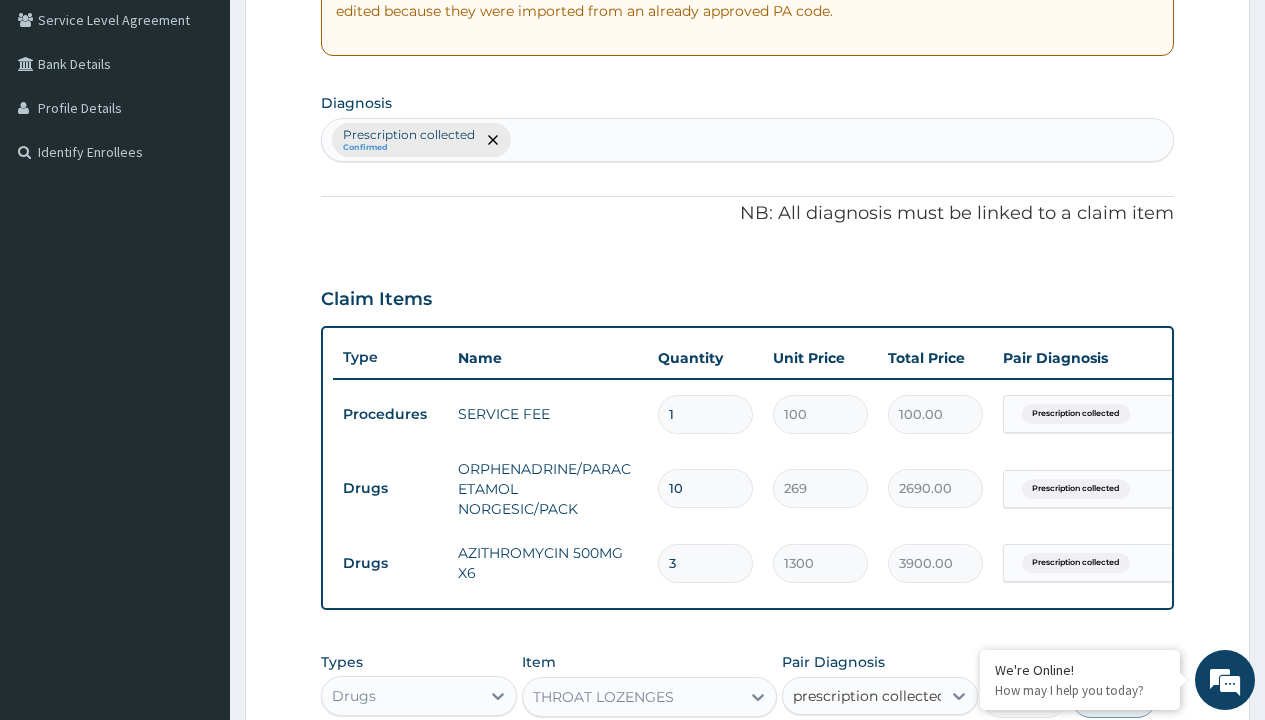 checkbox on "true" 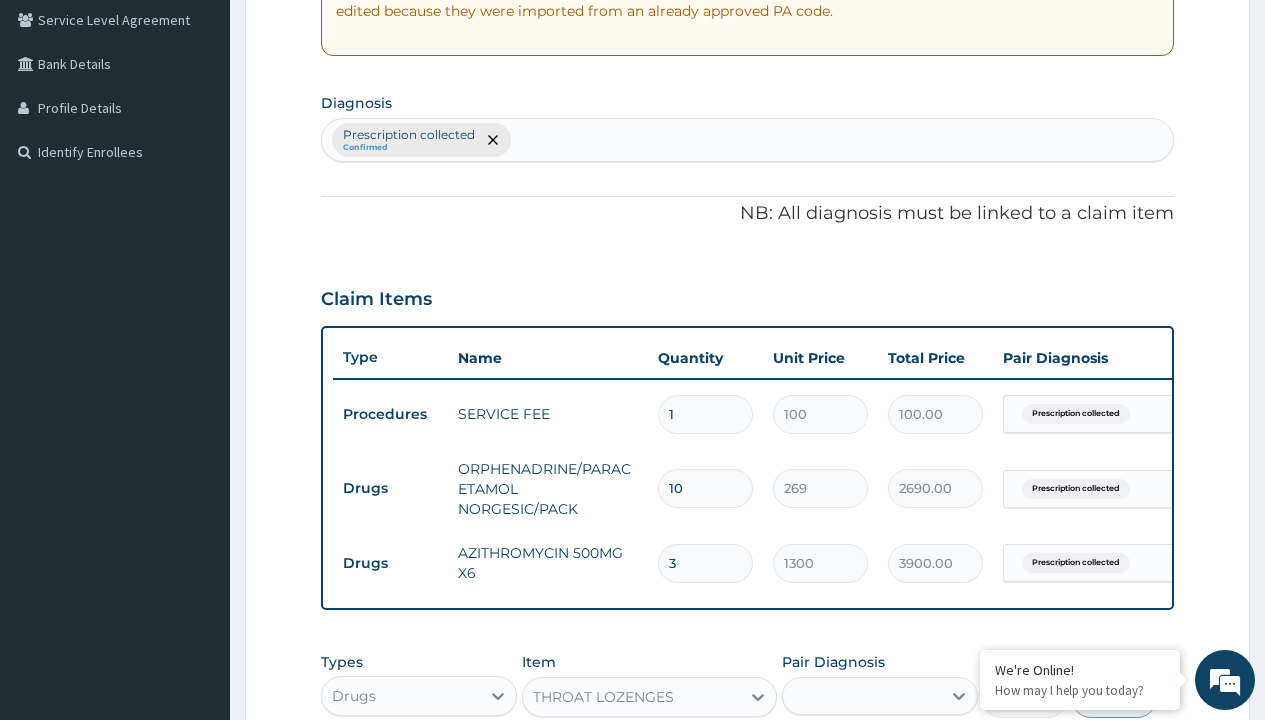 scroll, scrollTop: 791, scrollLeft: 0, axis: vertical 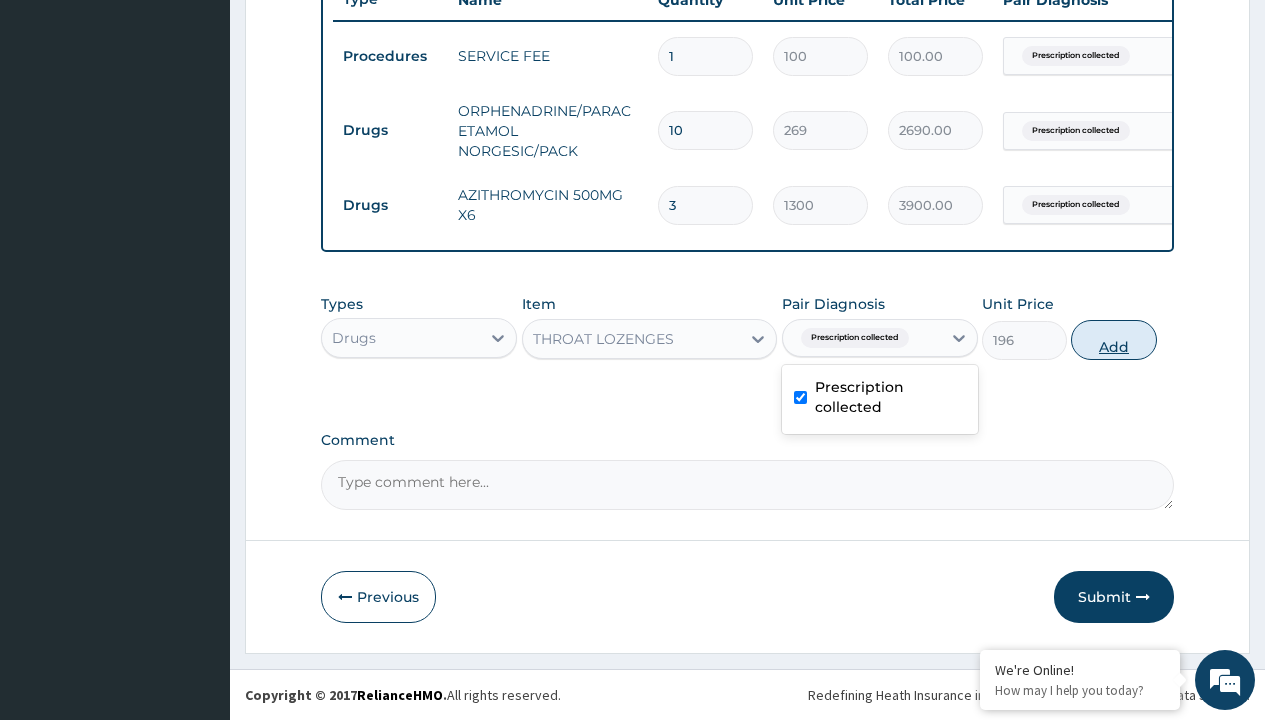 click on "Add" at bounding box center [1113, 340] 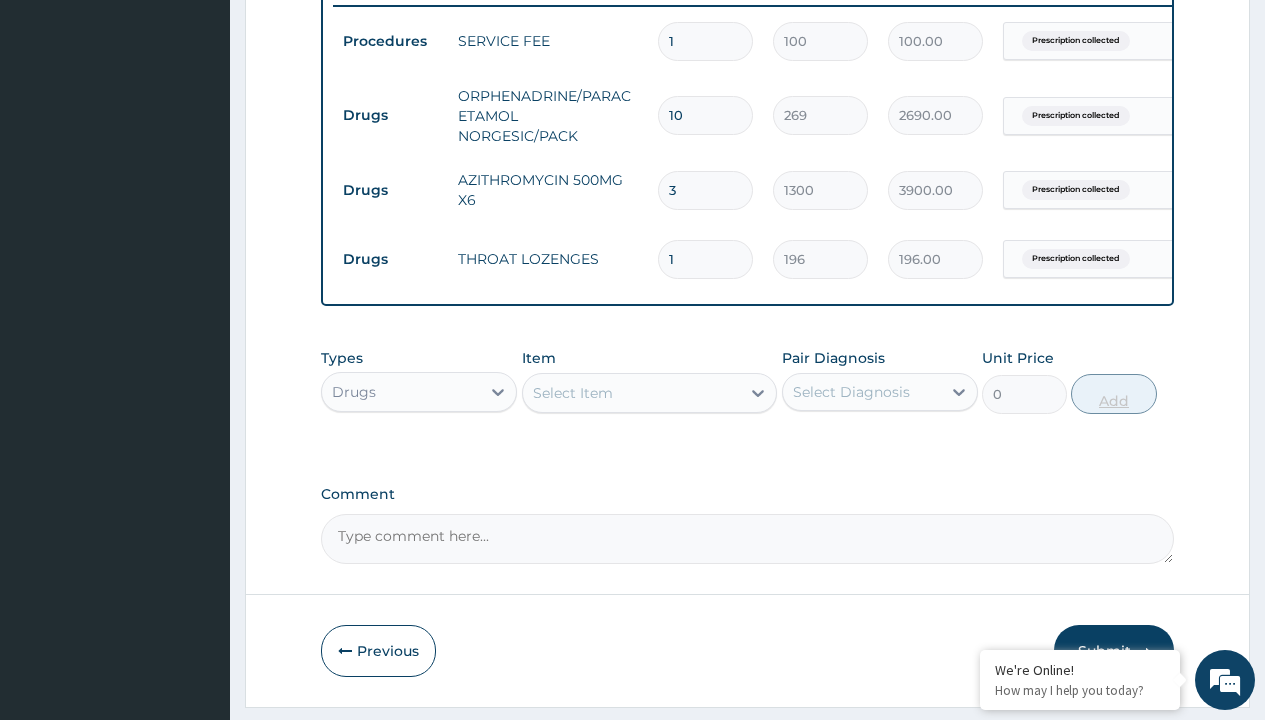 type on "12" 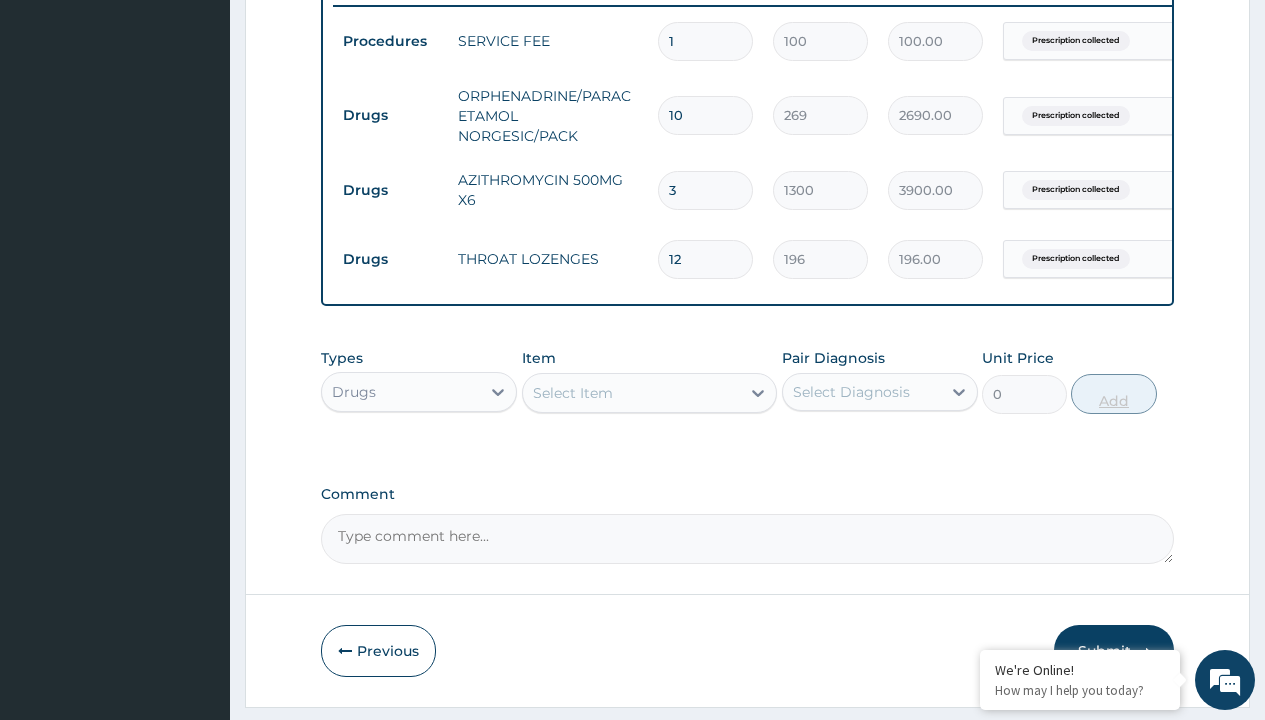 type on "2352.00" 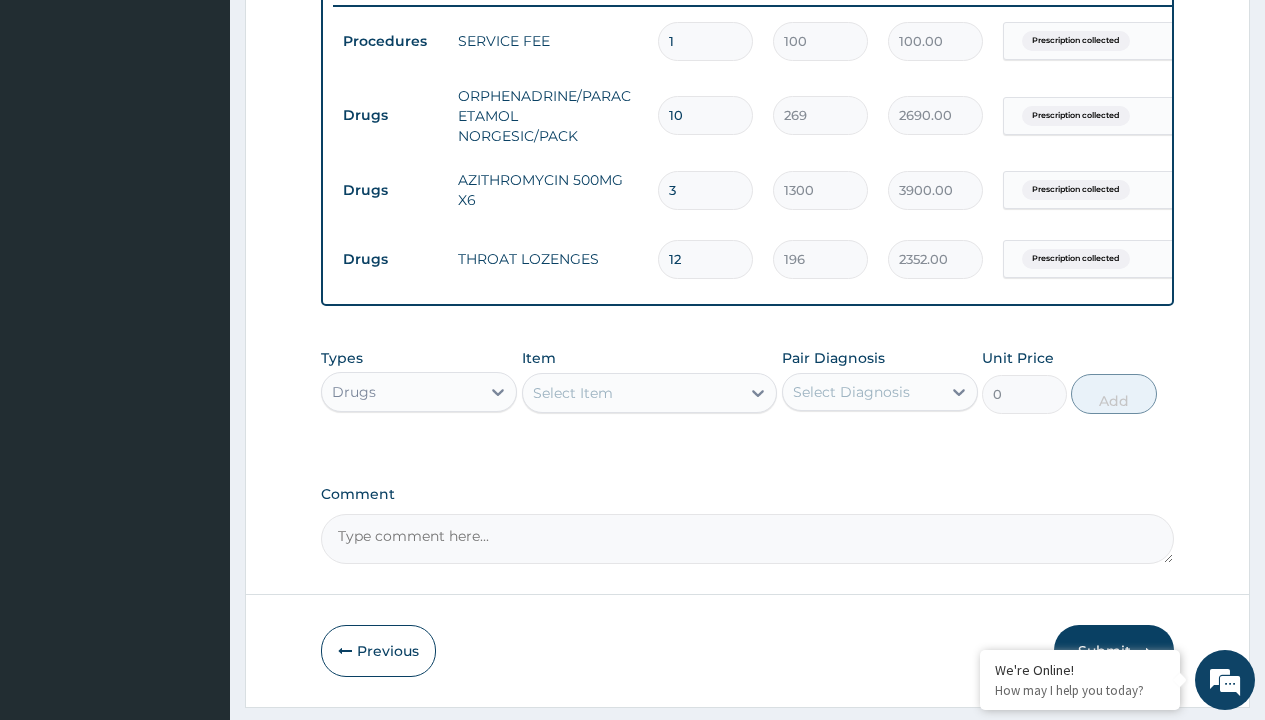 type on "12" 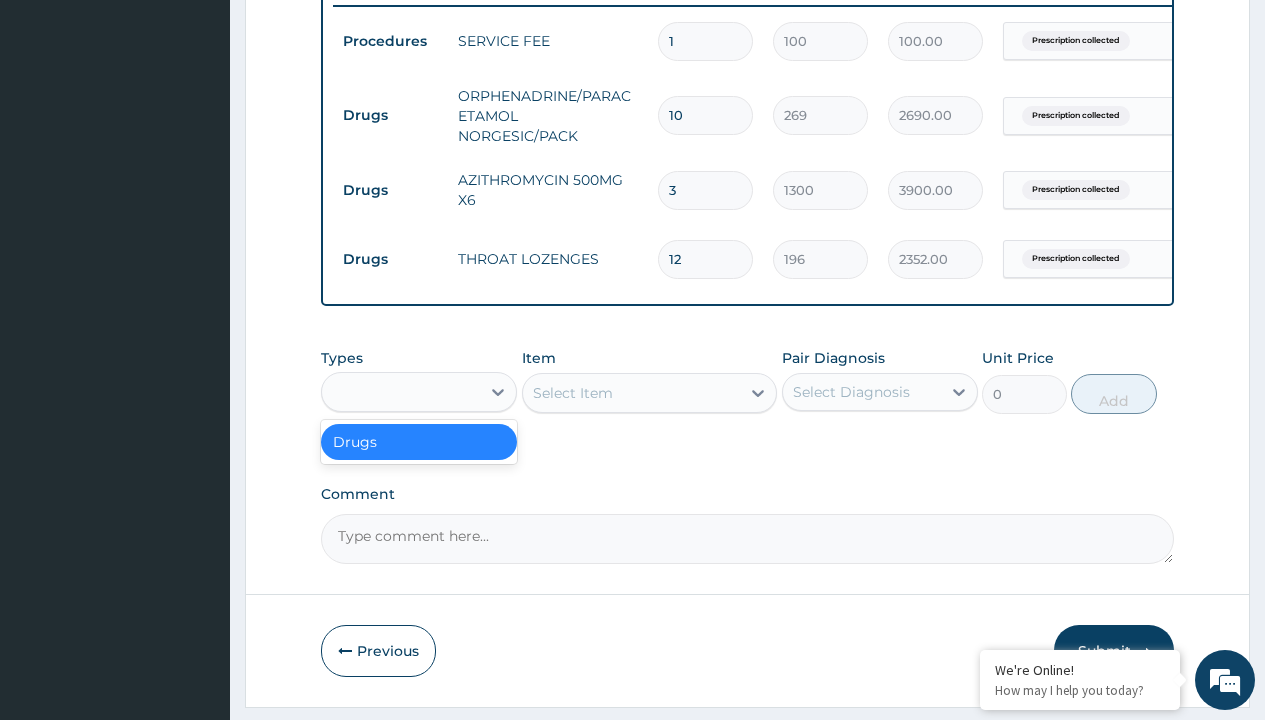 type on "drugs" 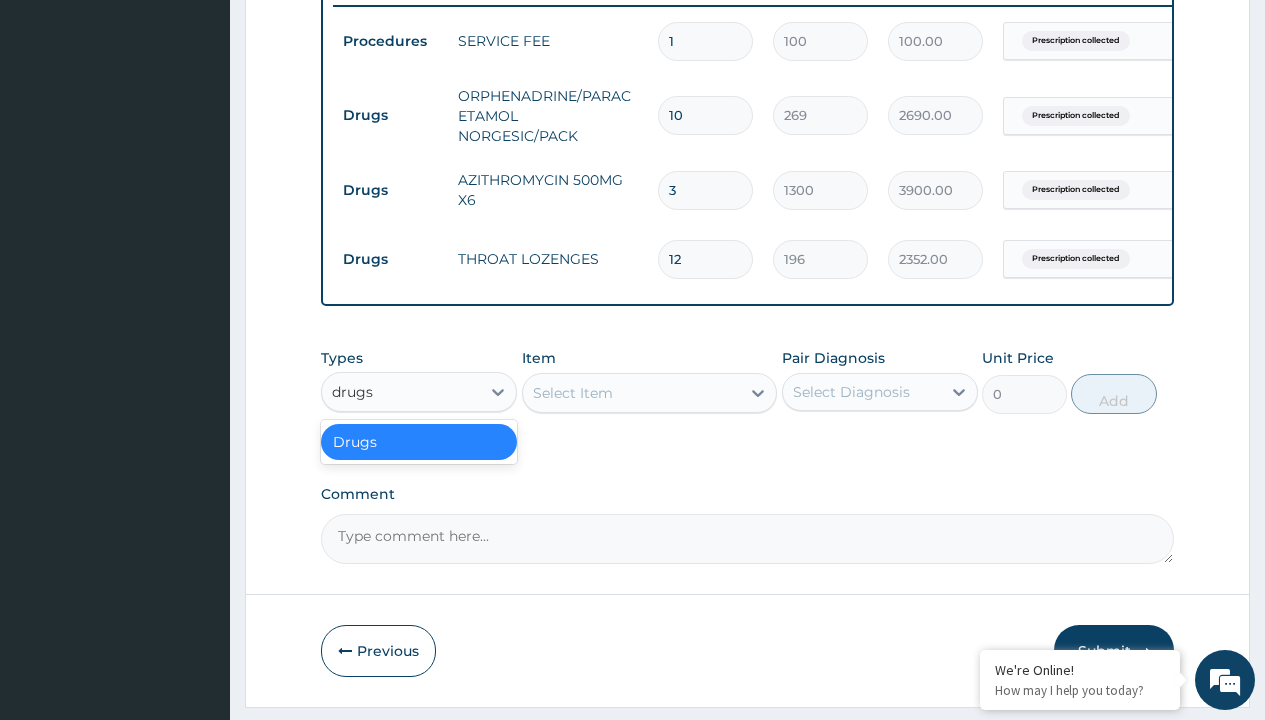 scroll, scrollTop: 0, scrollLeft: 0, axis: both 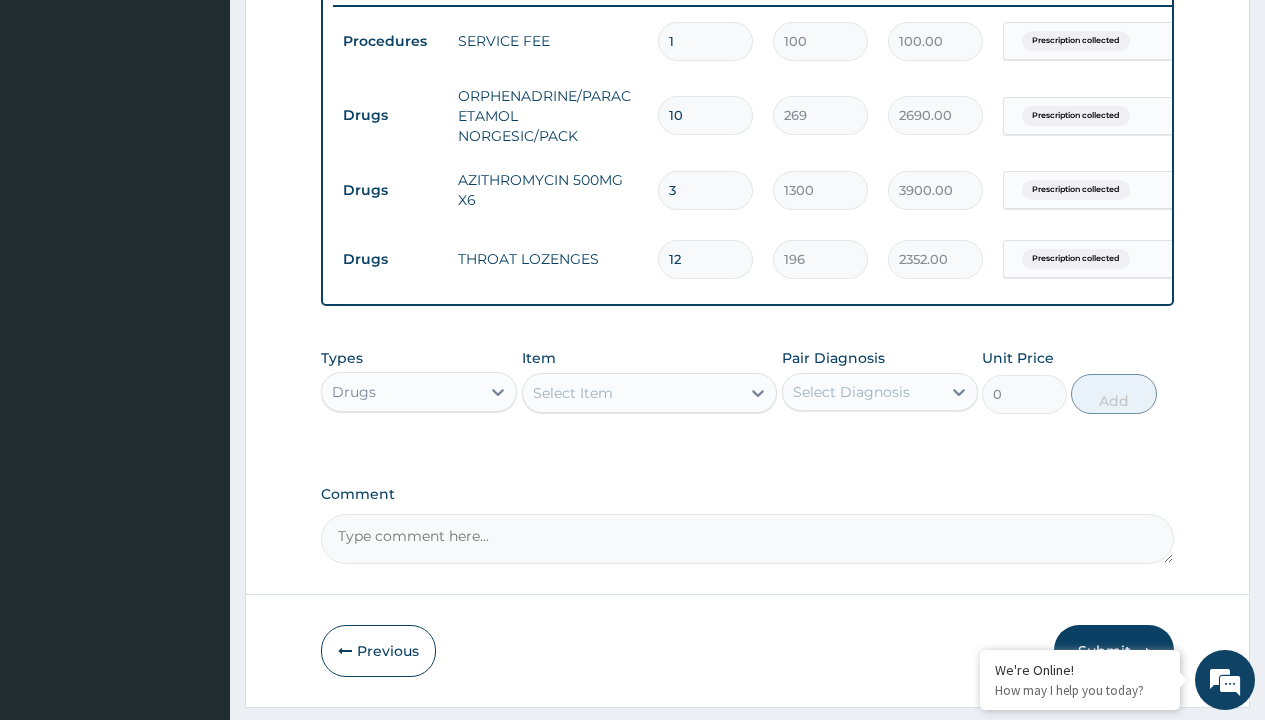 click on "Select Item" at bounding box center (573, 393) 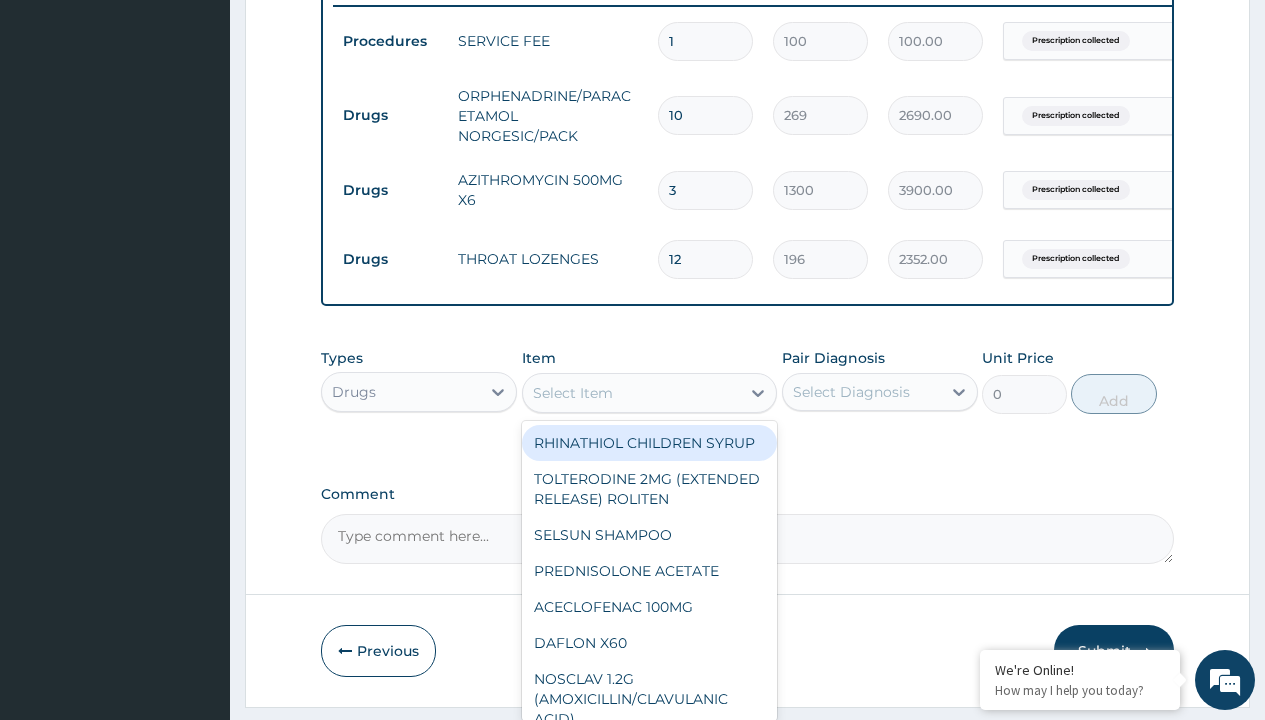 type on "loratadine 10mg tab loratyn x10" 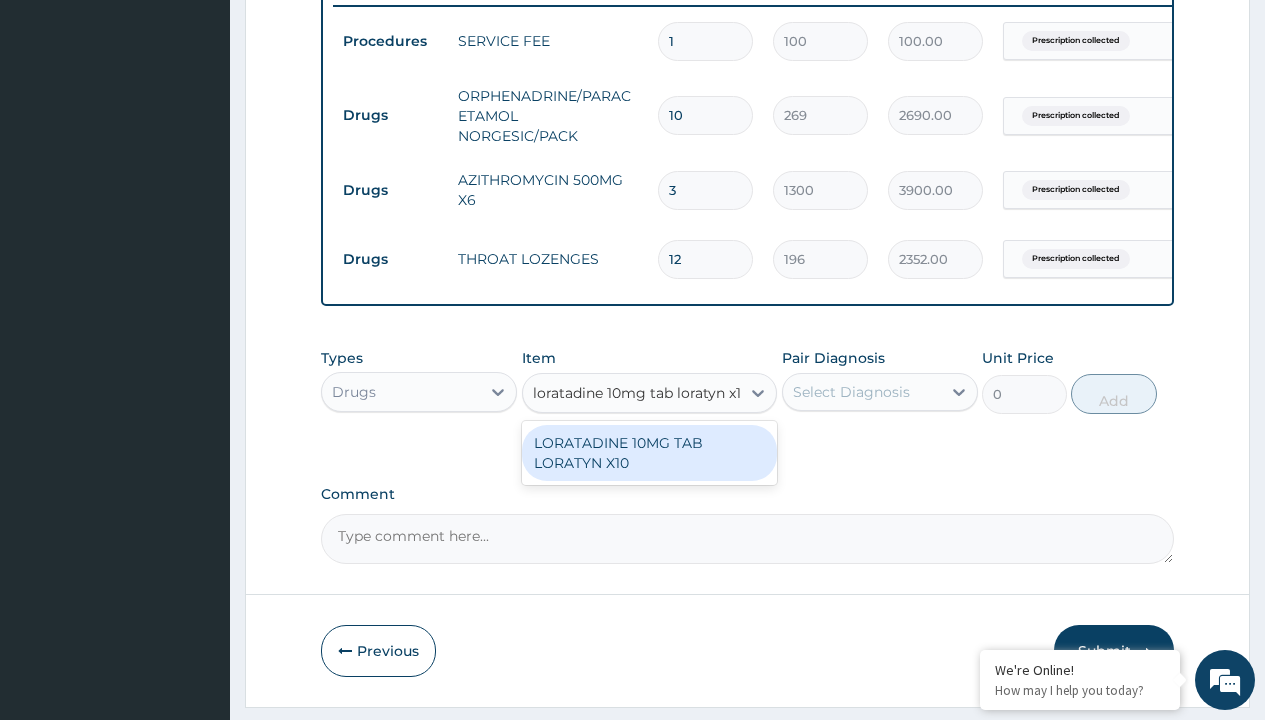 scroll, scrollTop: 0, scrollLeft: 0, axis: both 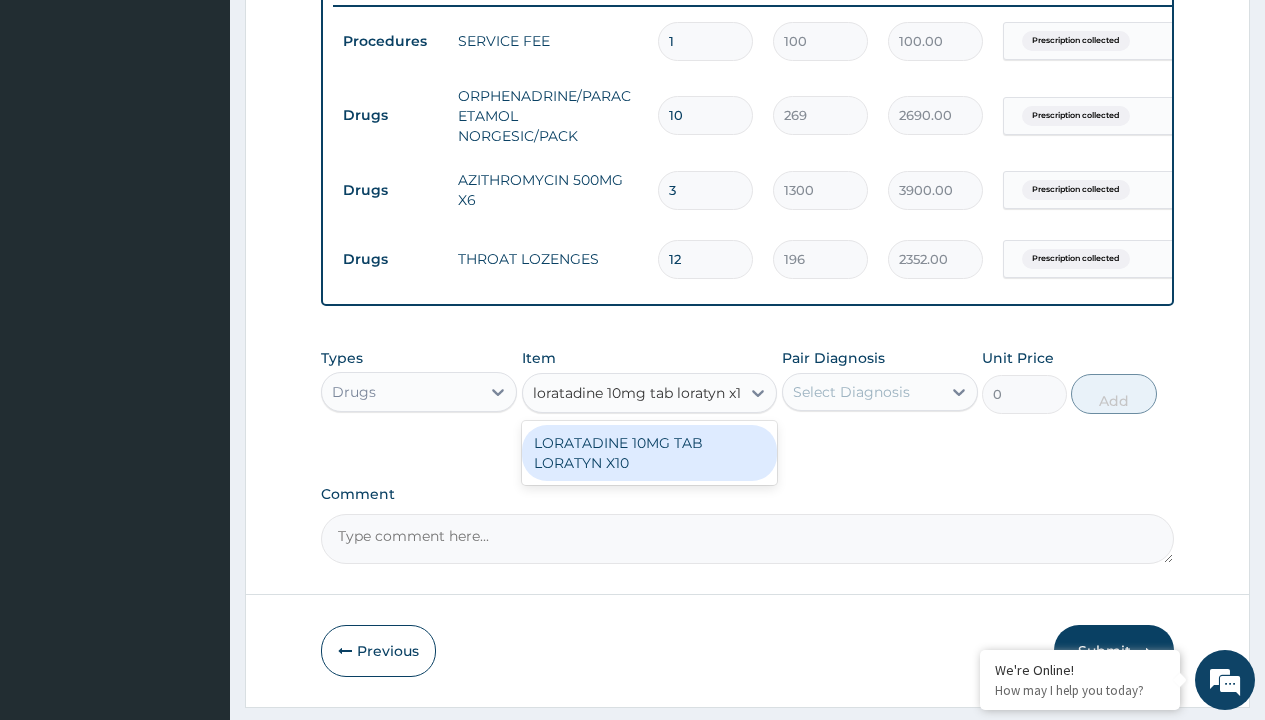 click on "LORATADINE 10MG TAB LORATYN X10" at bounding box center (650, 453) 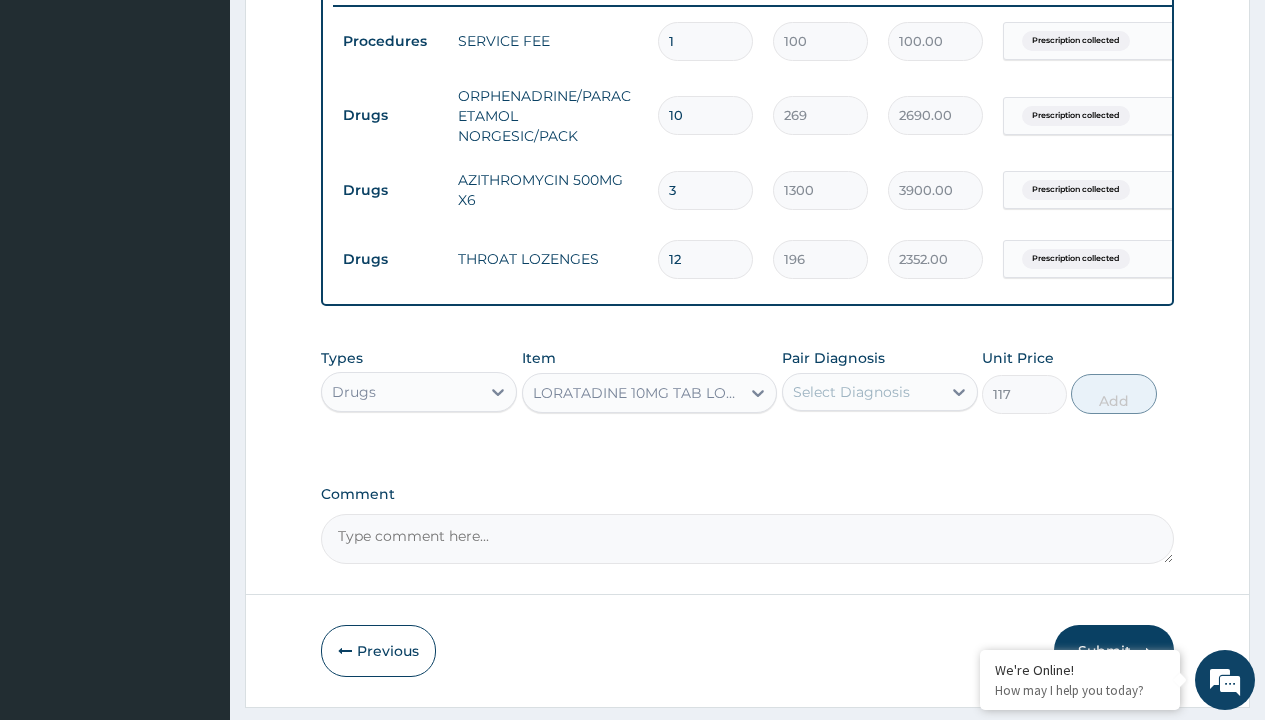 click on "Prescription collected" at bounding box center (409, -238) 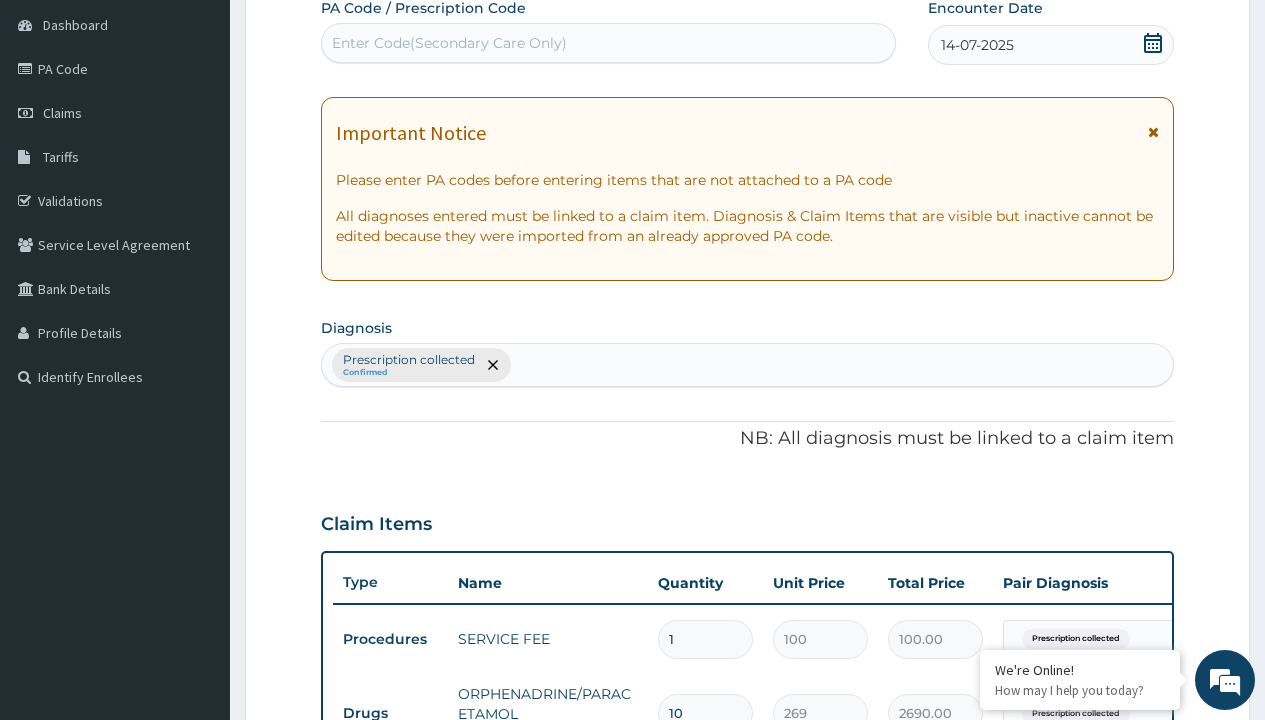 type on "prescription collected" 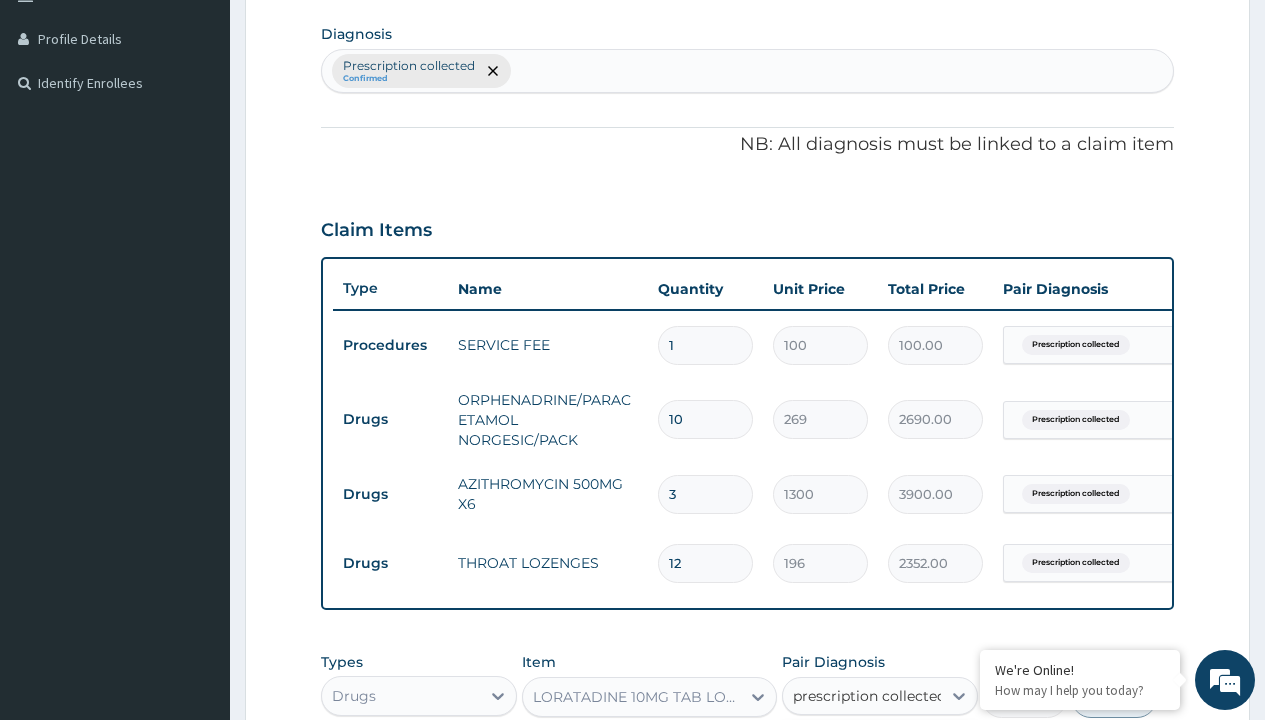 click on "Prescription collected" at bounding box center [890, 755] 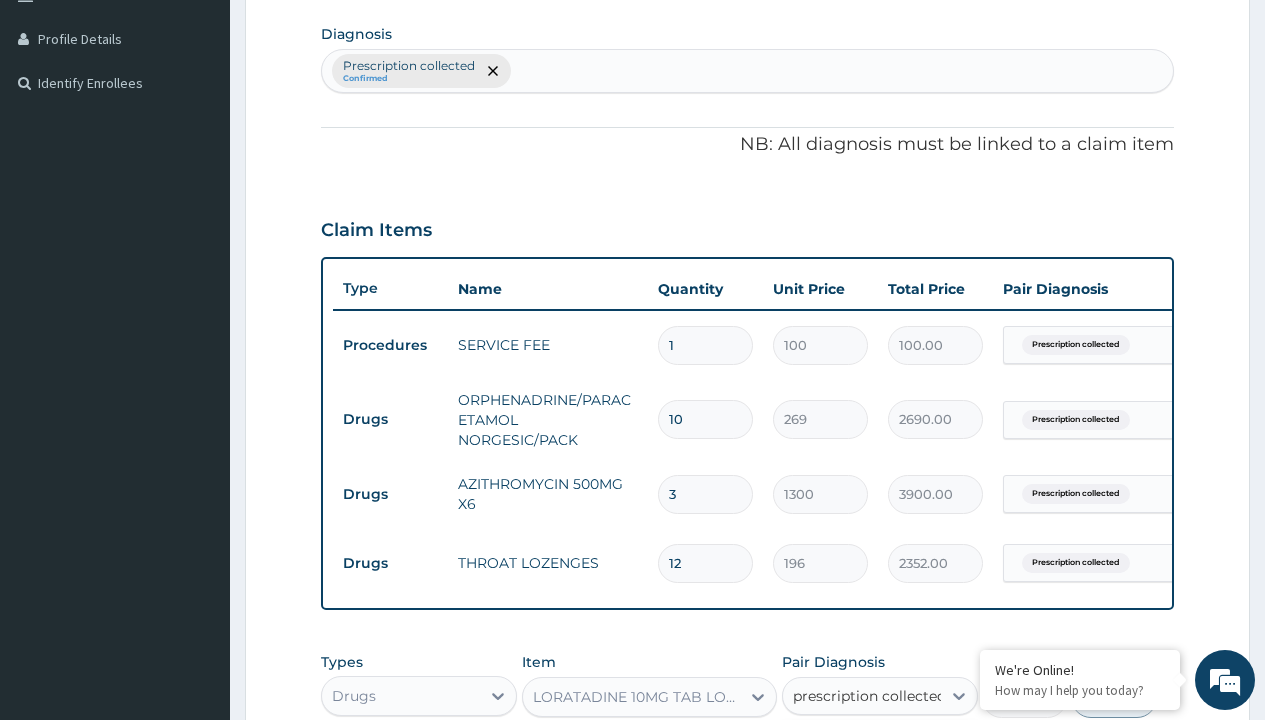 type 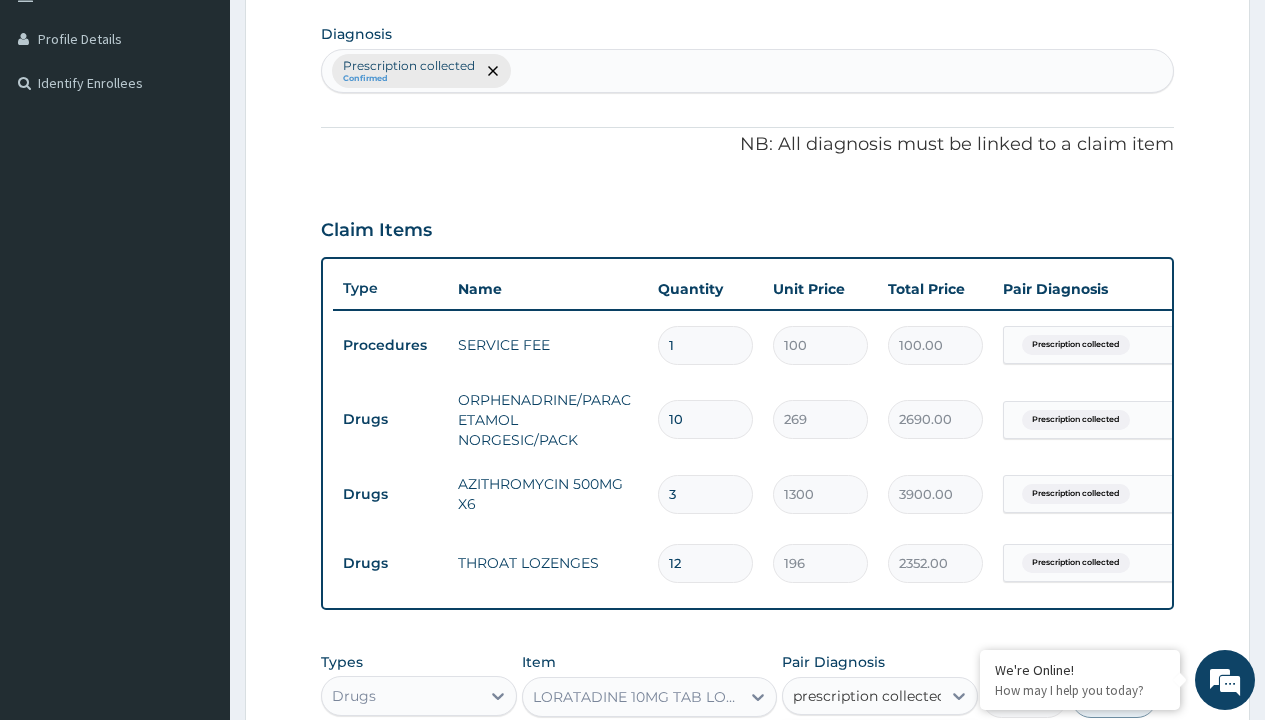checkbox on "true" 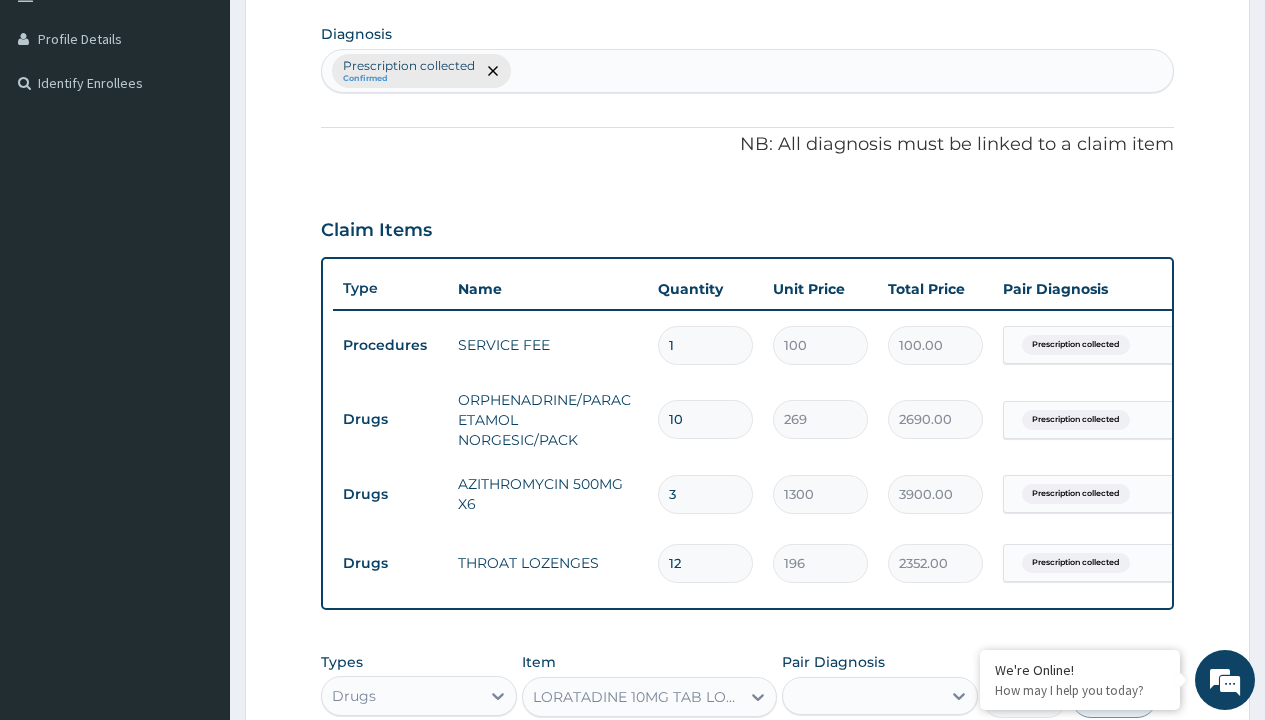 scroll 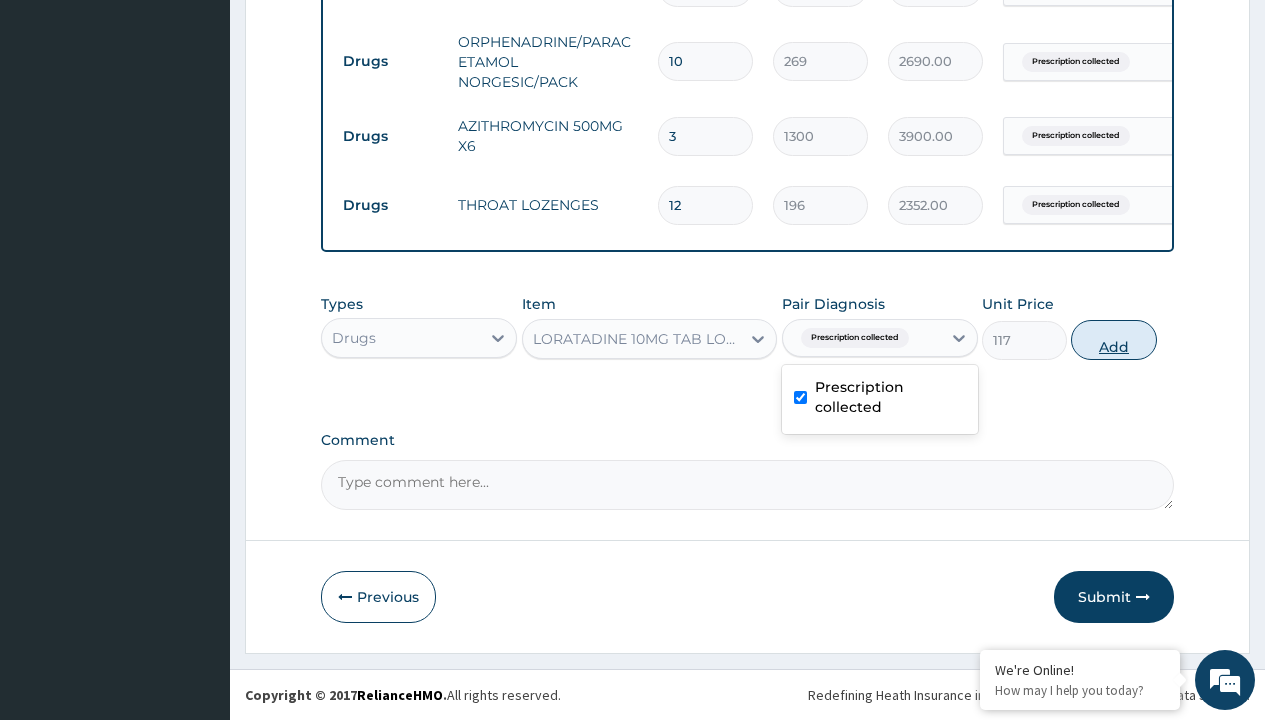 click on "Add" at bounding box center (1113, 340) 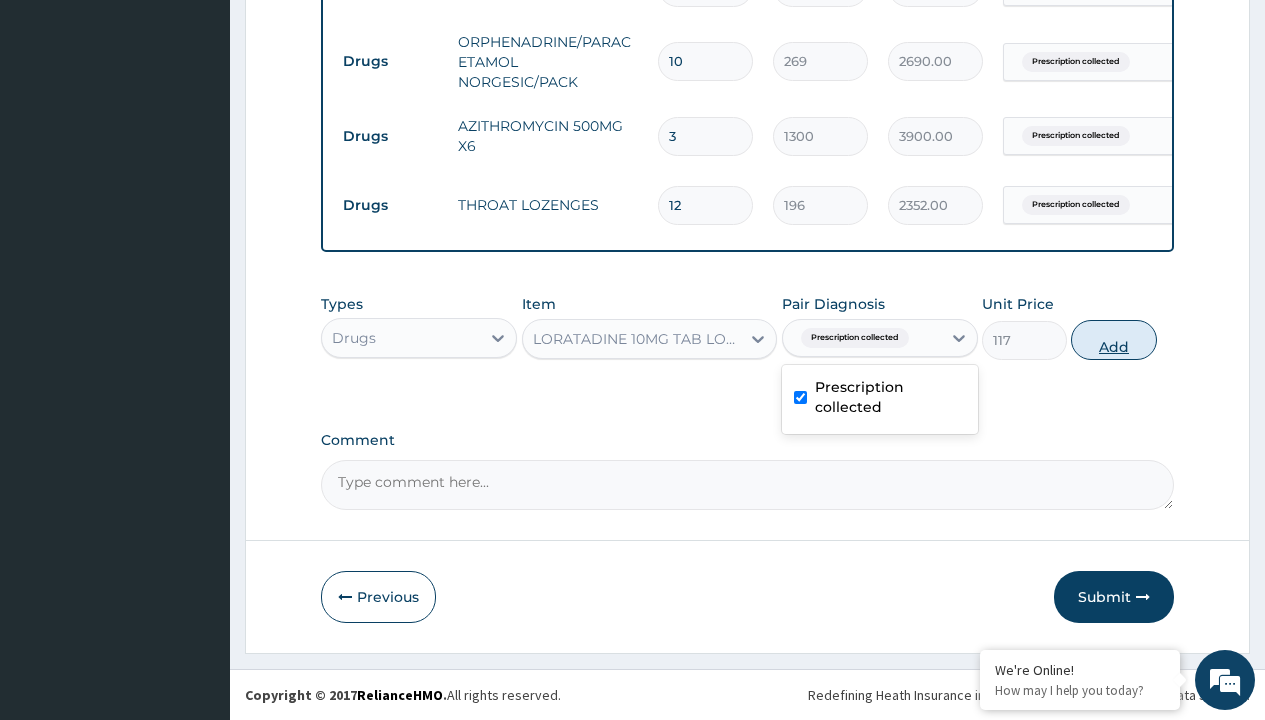 type on "0" 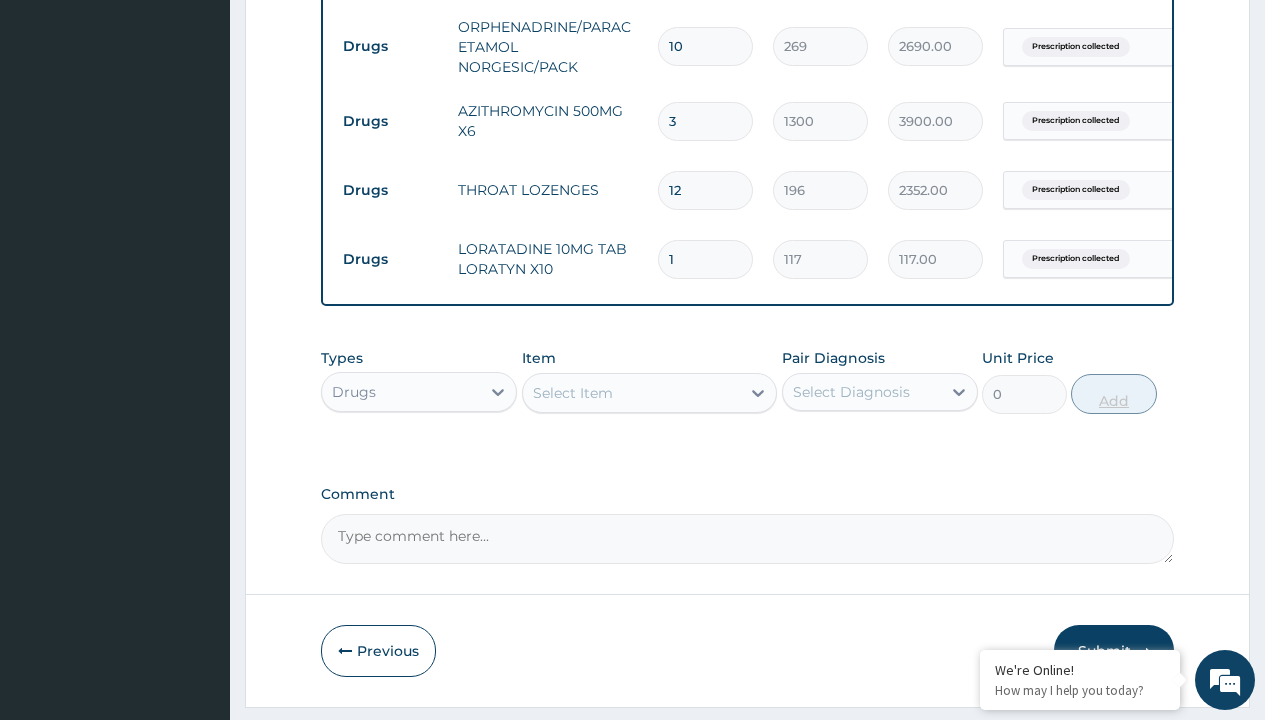 type on "10" 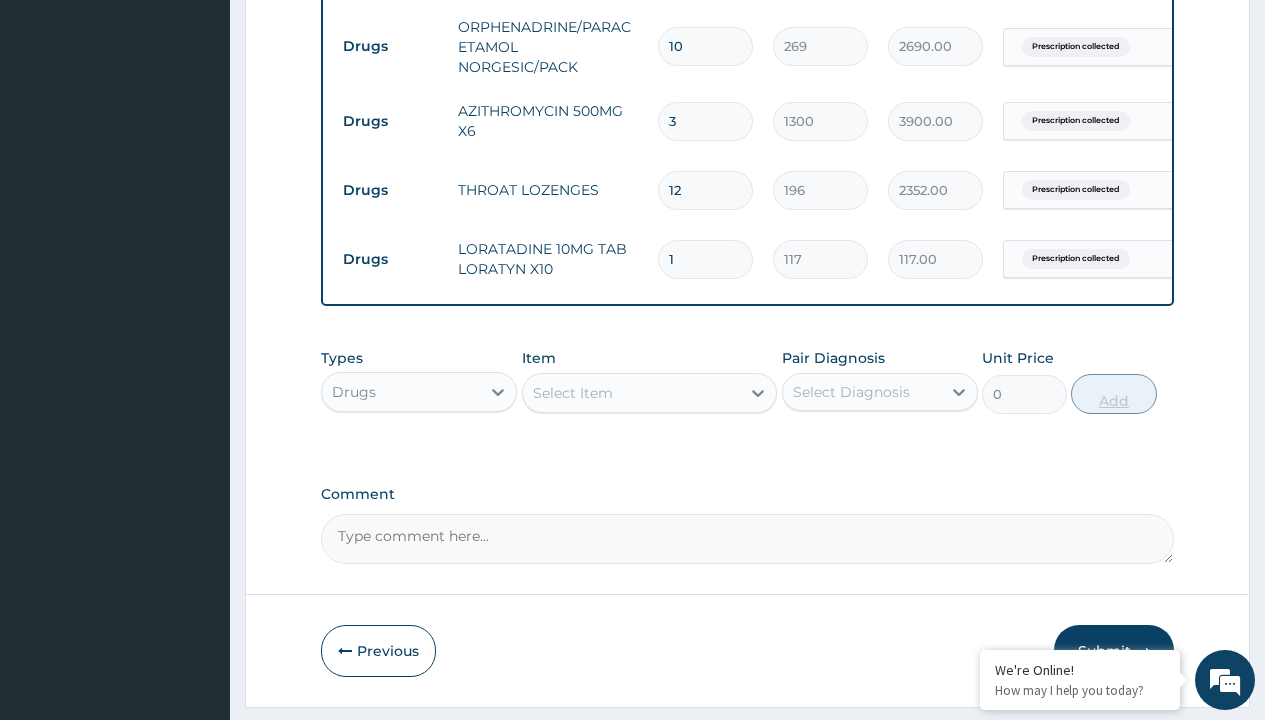 type on "1170.00" 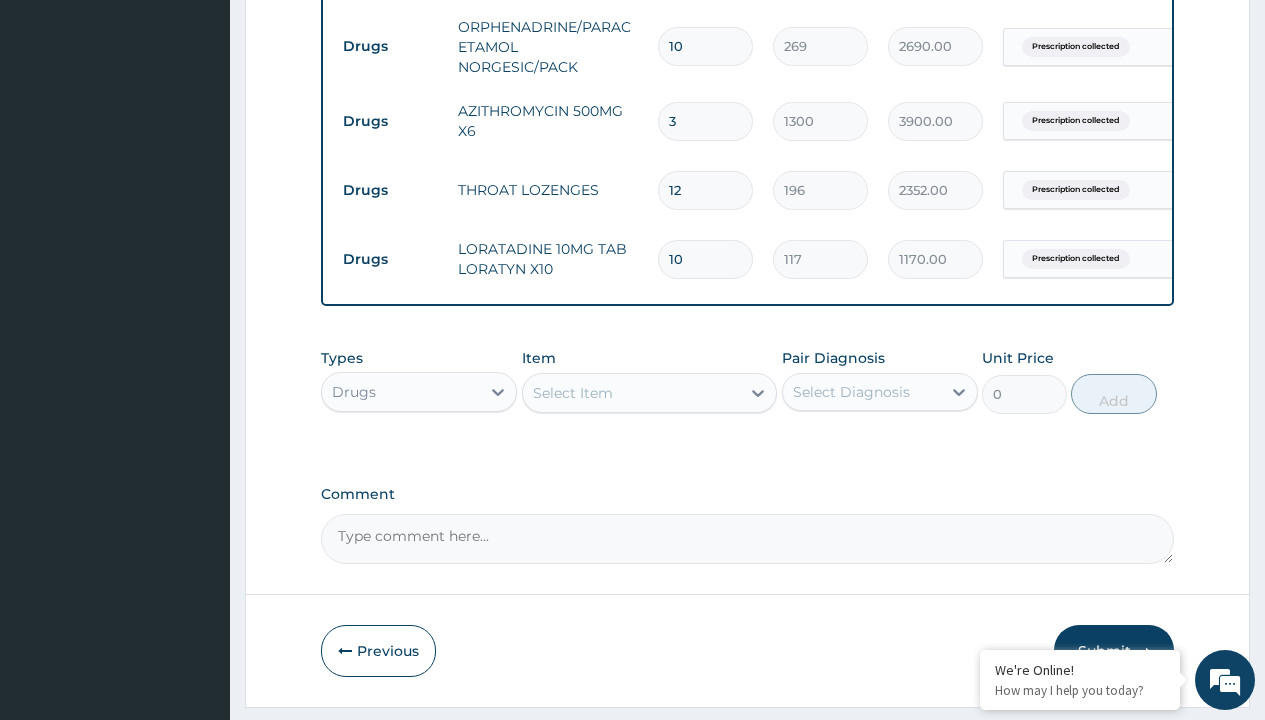 type on "10" 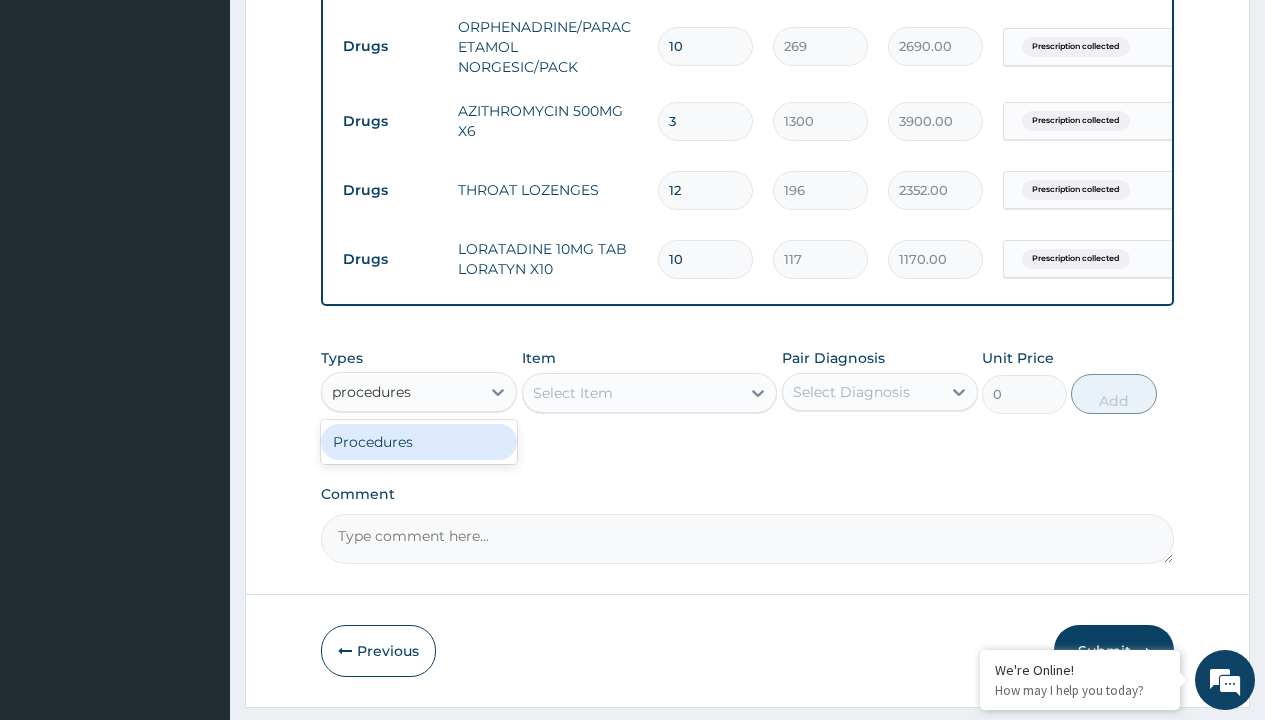 click on "Procedures" at bounding box center [419, 442] 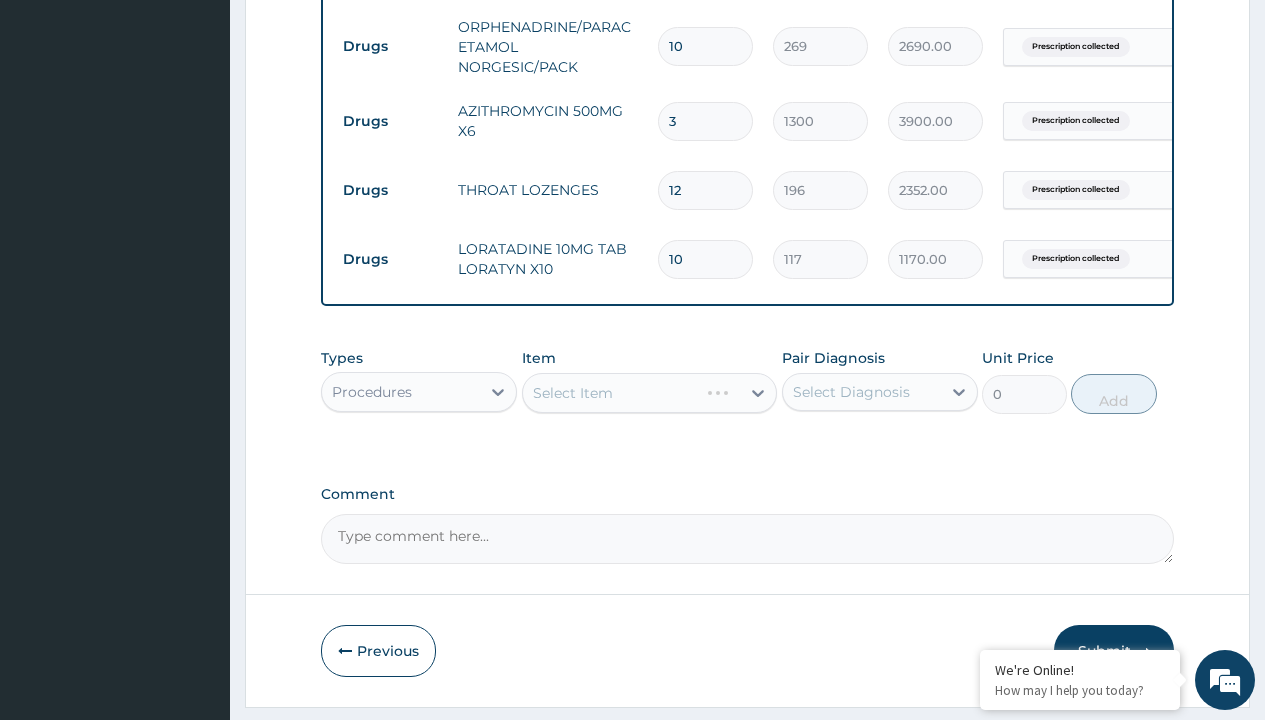 click on "Select Item" at bounding box center (573, 393) 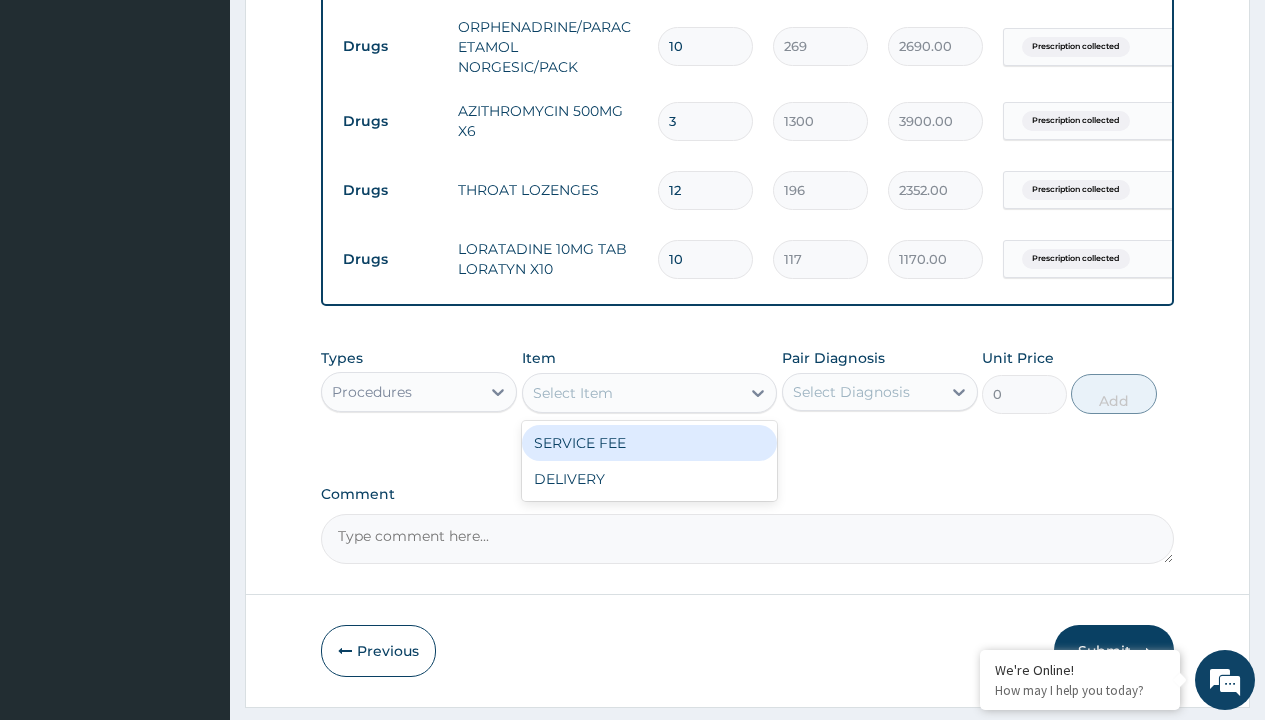 type on "delivery" 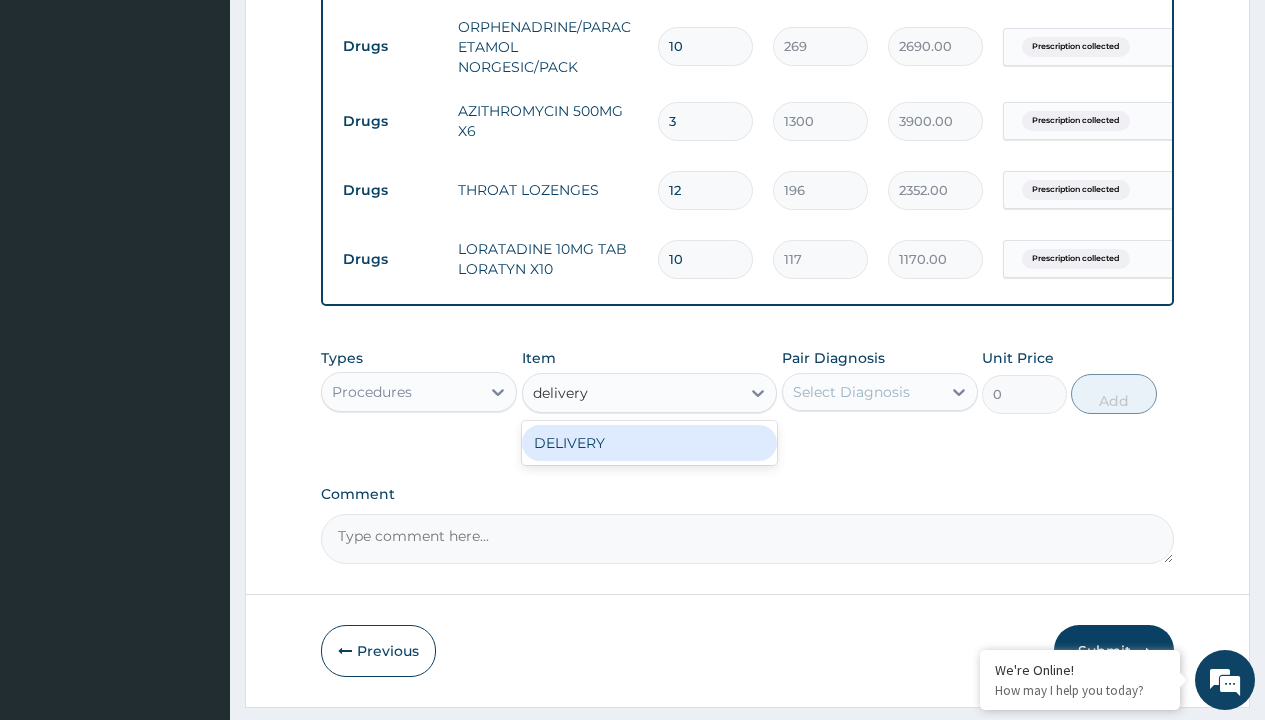click on "DELIVERY" at bounding box center [650, 443] 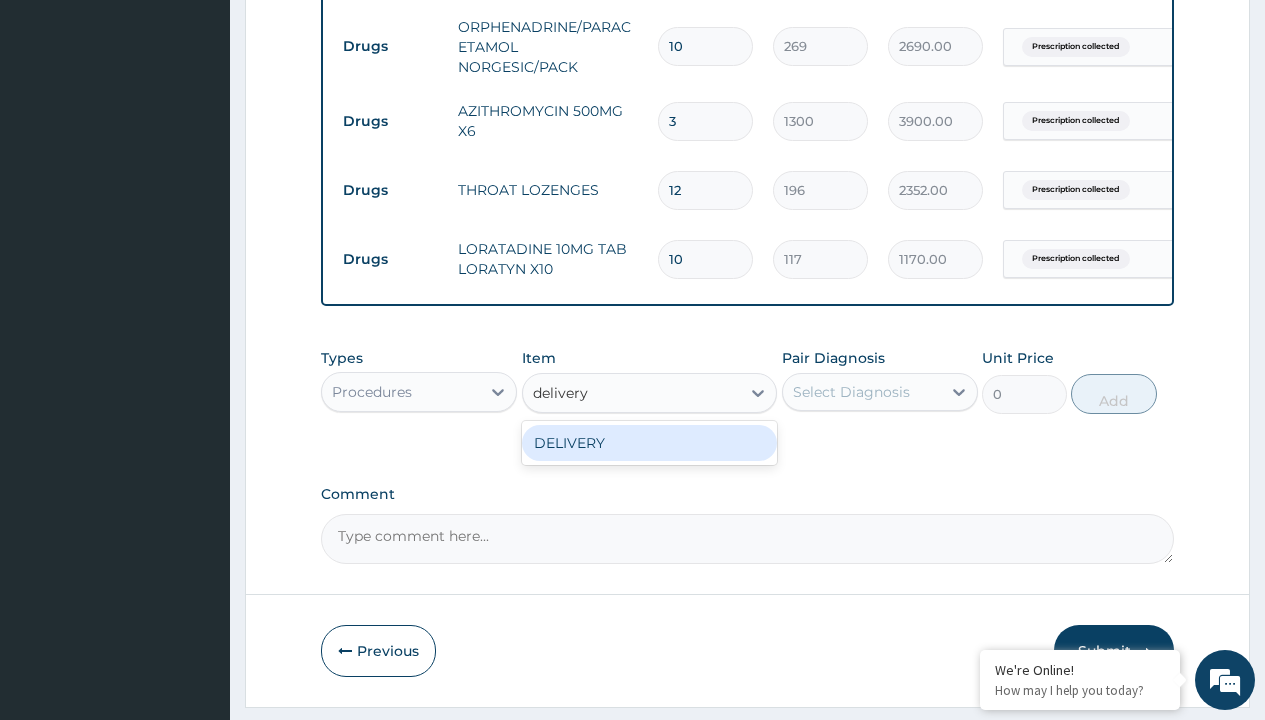 type 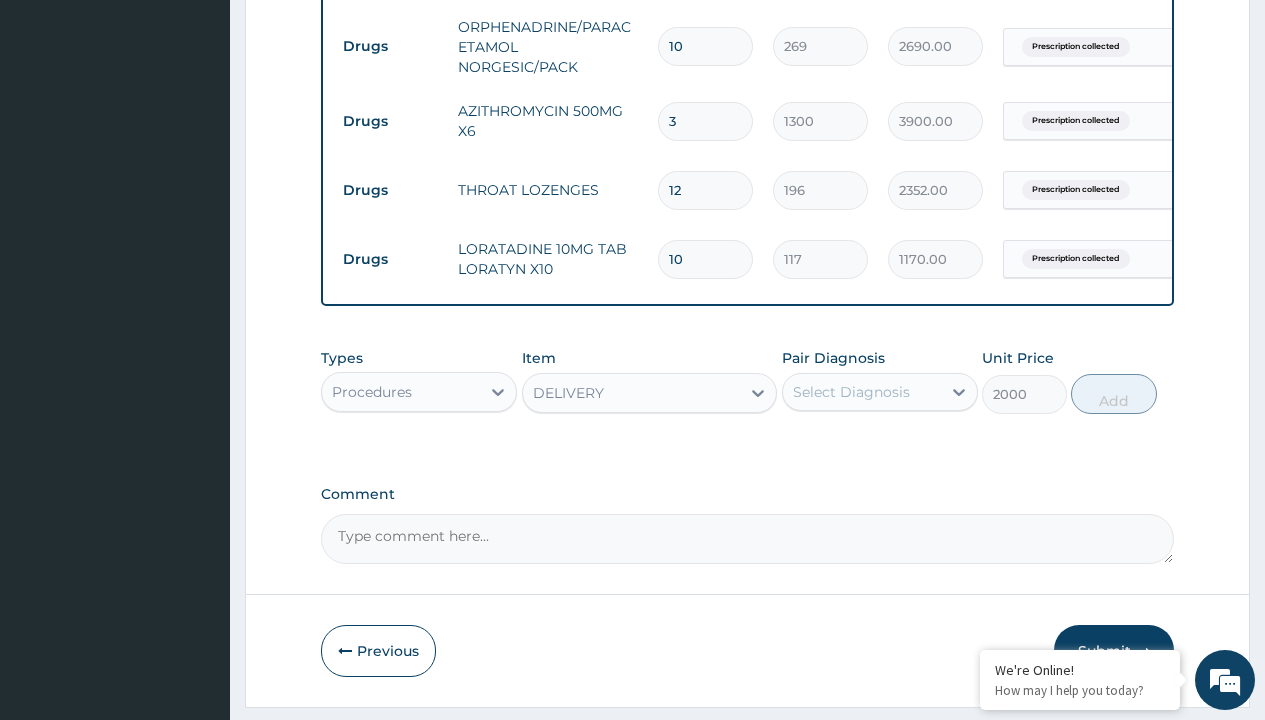 click on "Prescription collected" at bounding box center (409, -307) 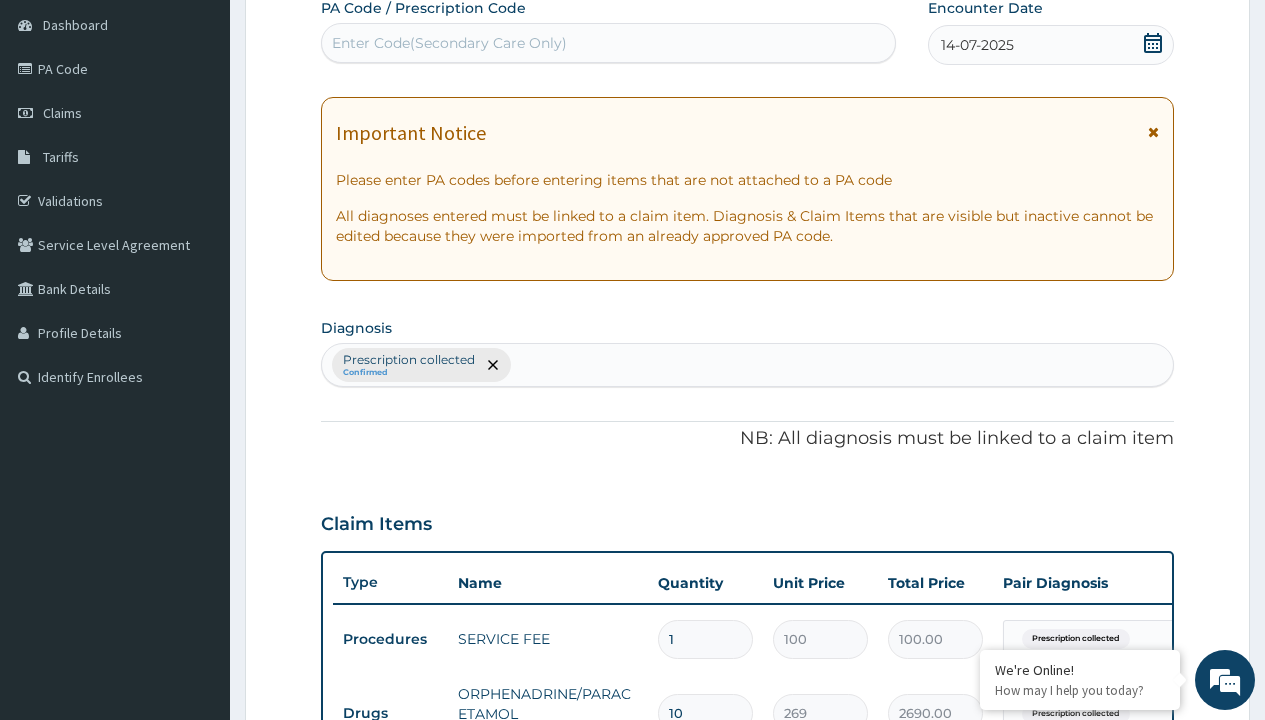 type on "prescription collected" 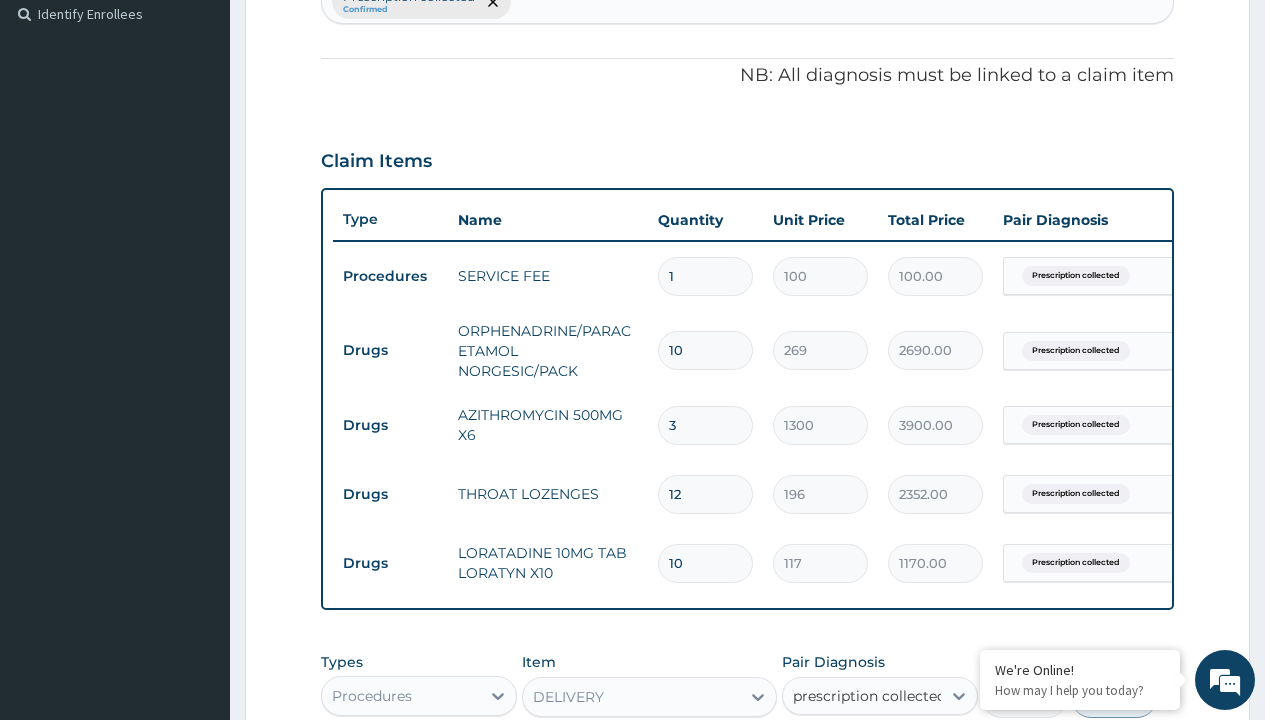 click on "Prescription collected" at bounding box center (890, 755) 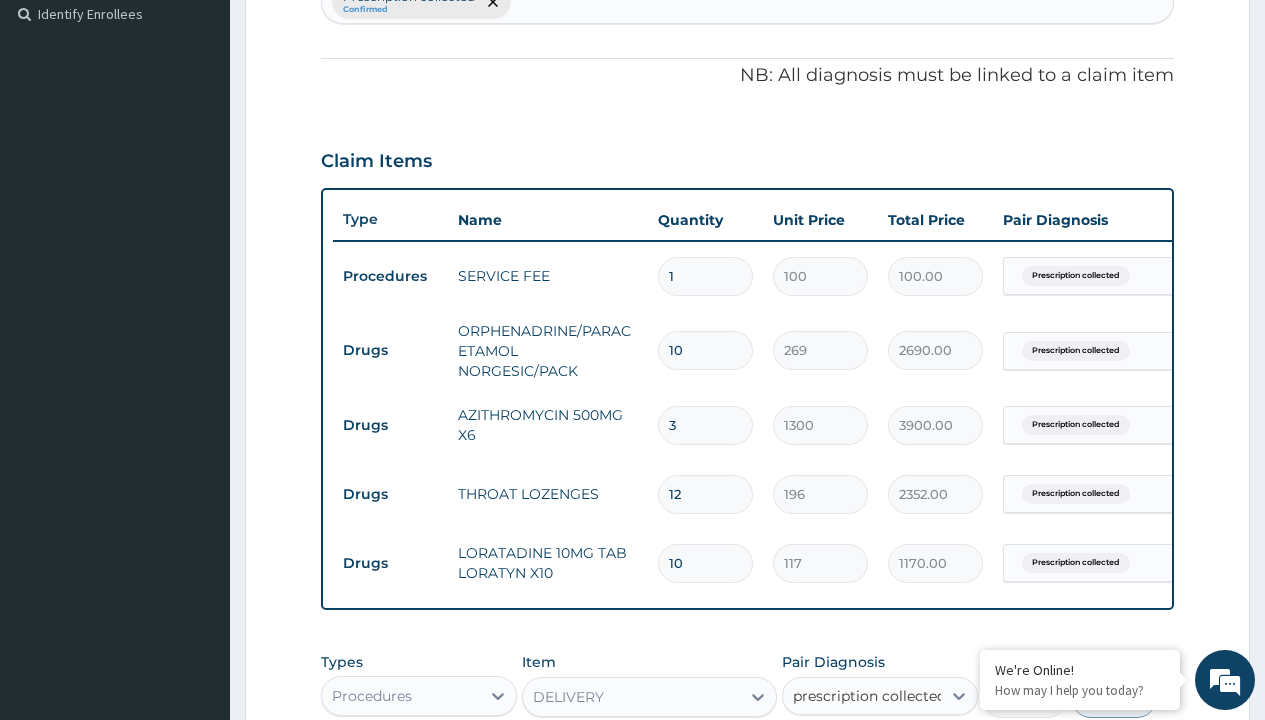 type 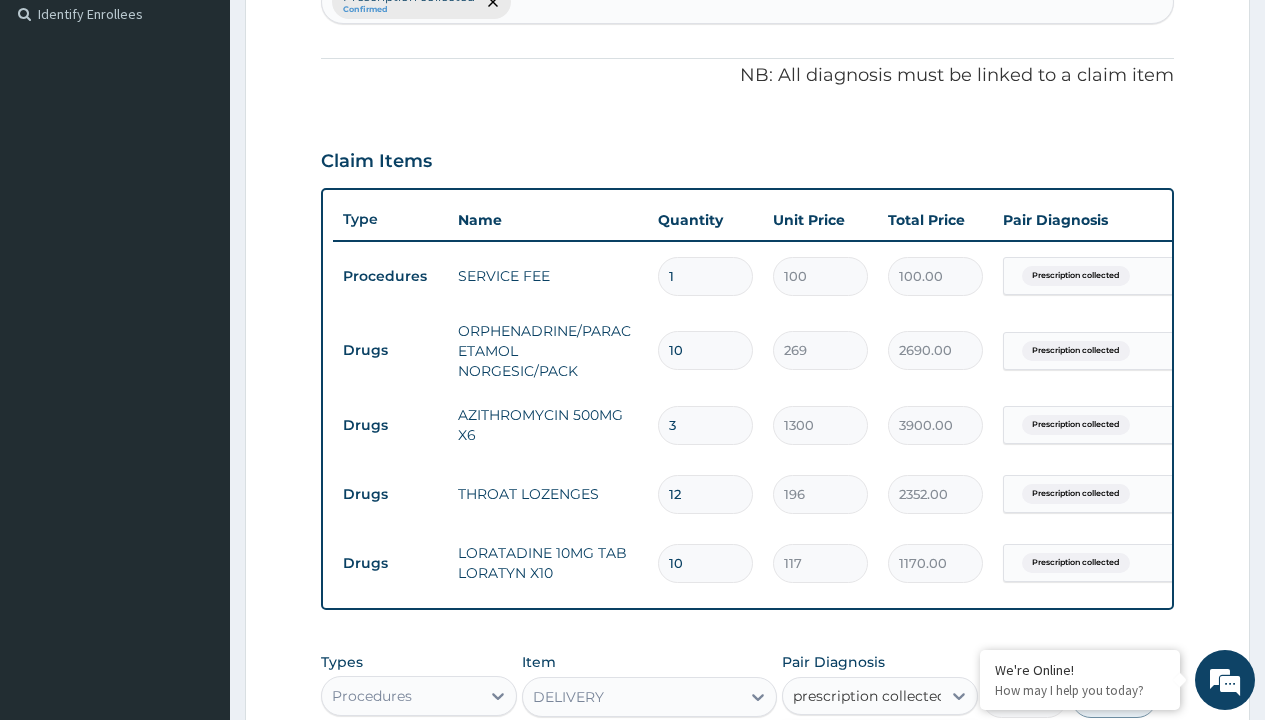 checkbox on "true" 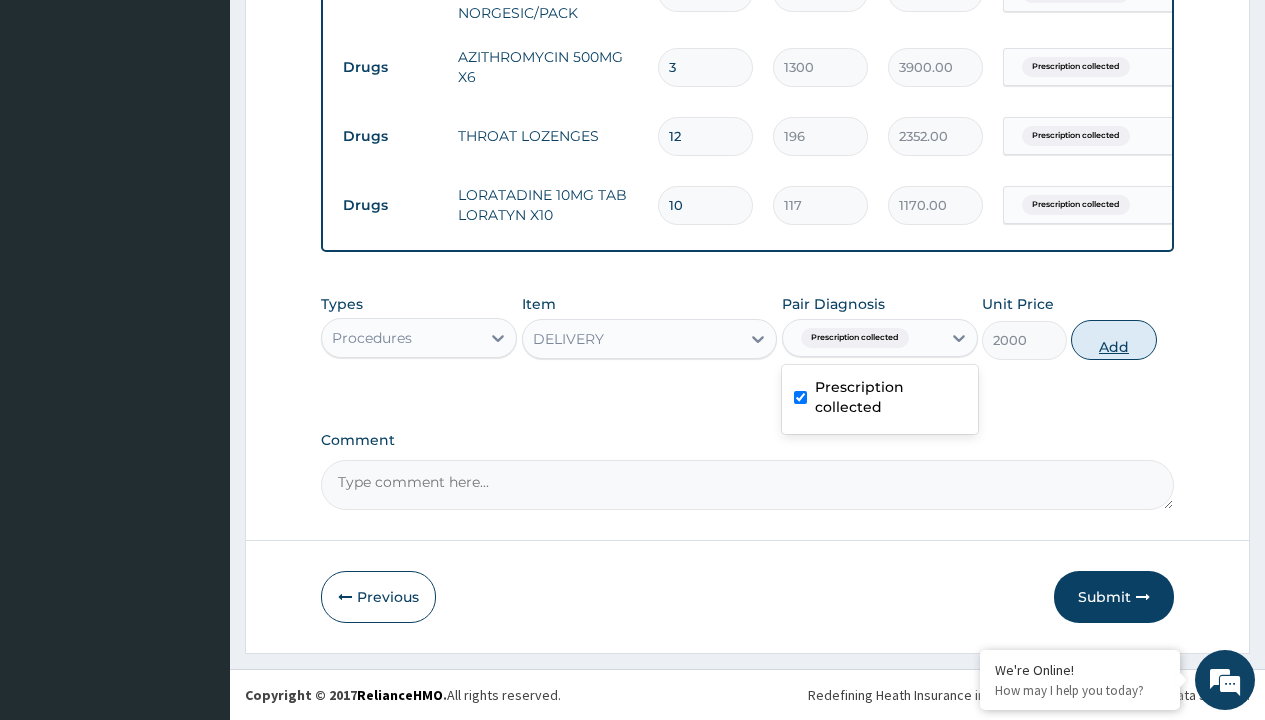 click on "Add" at bounding box center [1113, 340] 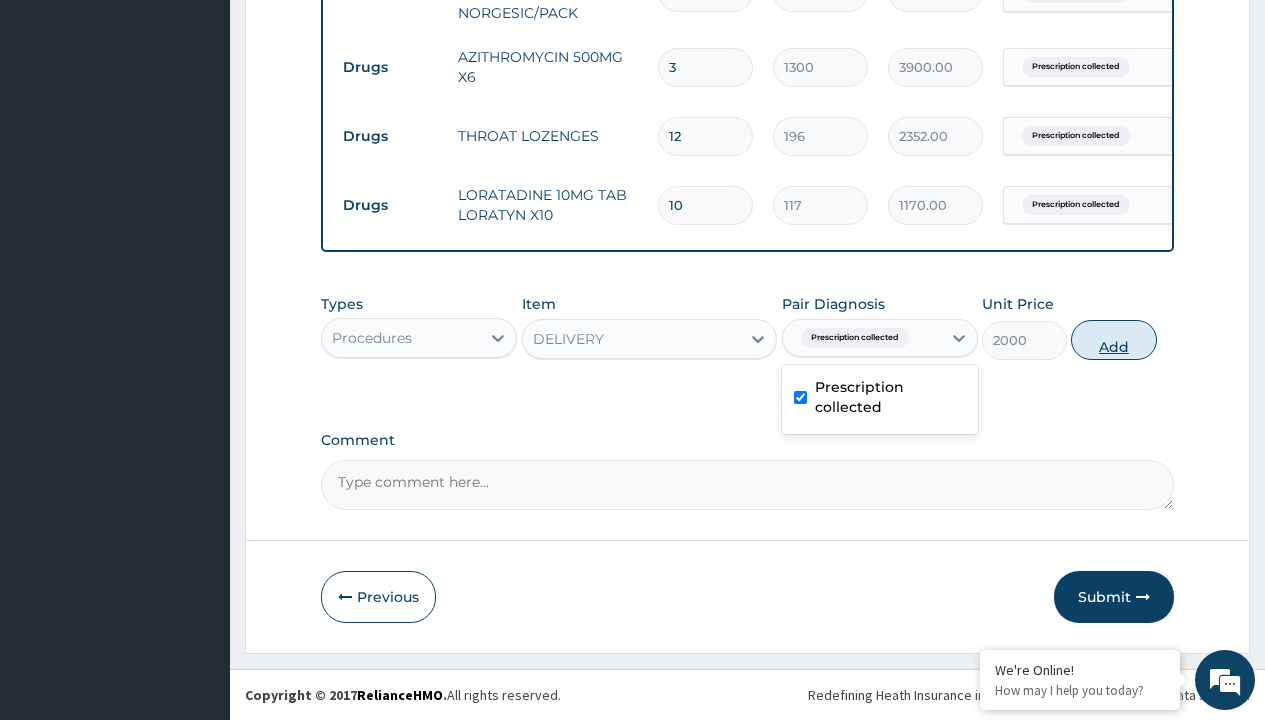 type on "0" 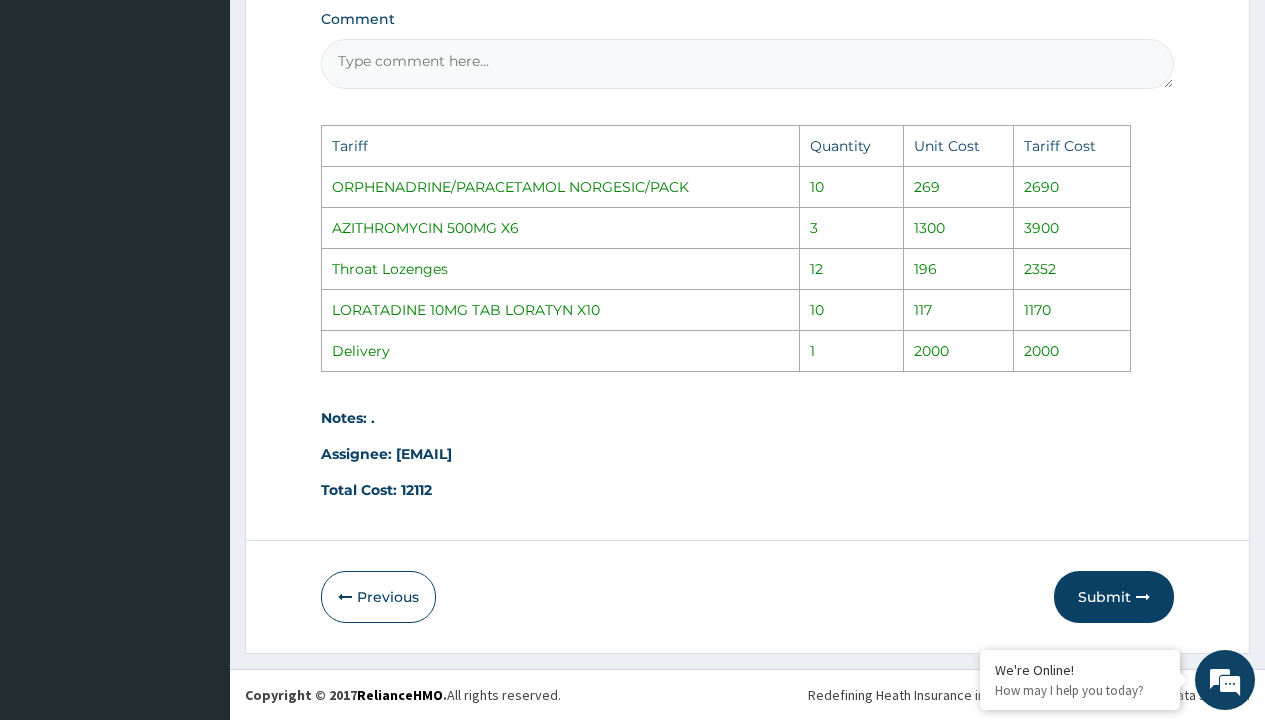 scroll, scrollTop: 1419, scrollLeft: 0, axis: vertical 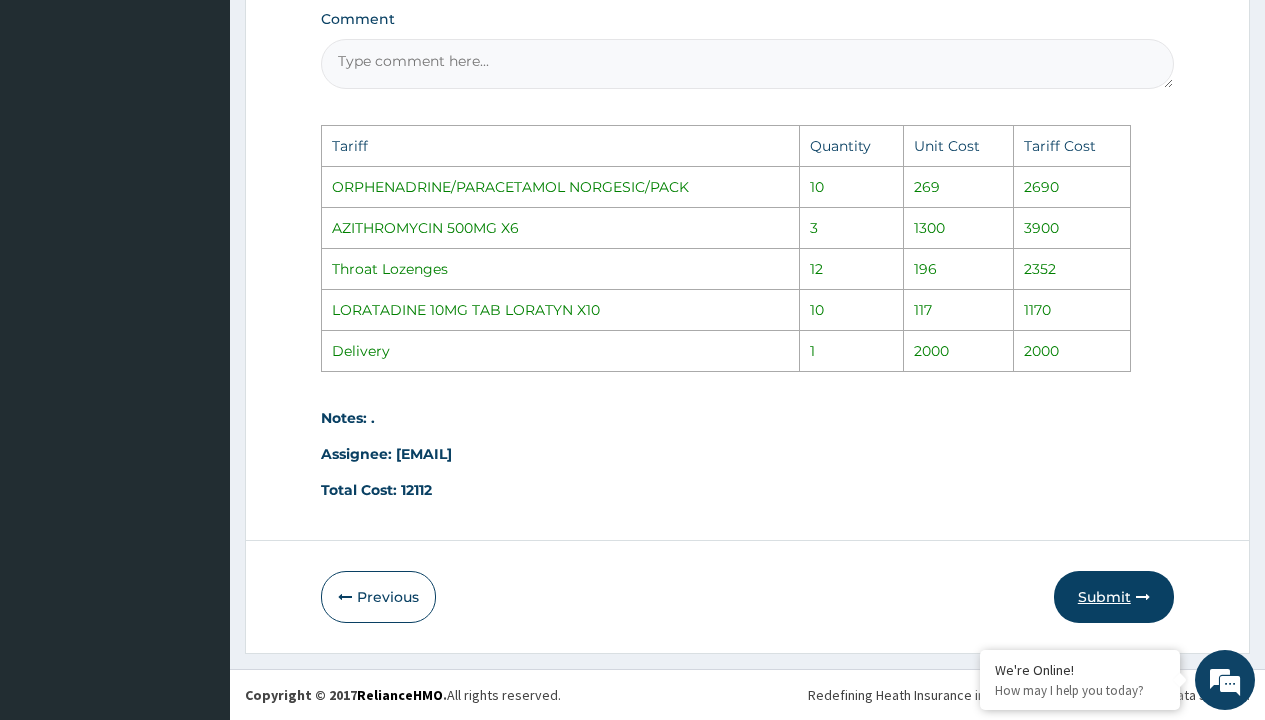 click on "Submit" at bounding box center [1114, 597] 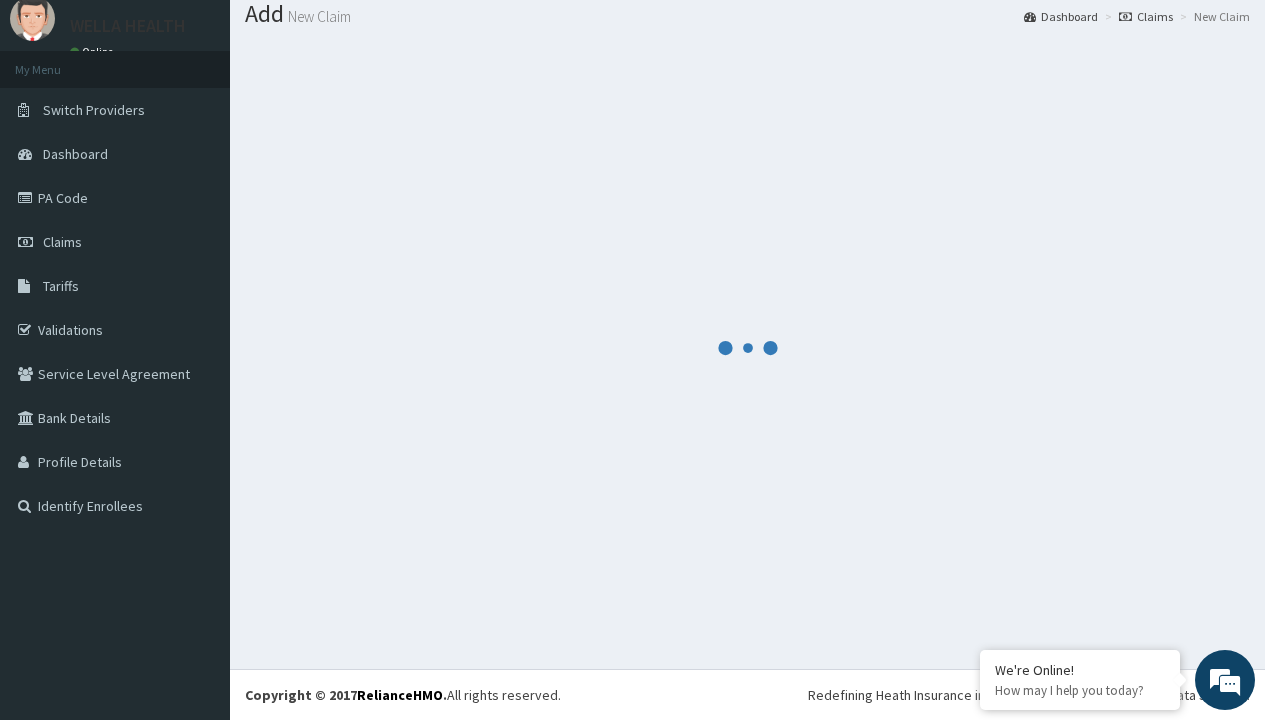 scroll, scrollTop: 998, scrollLeft: 0, axis: vertical 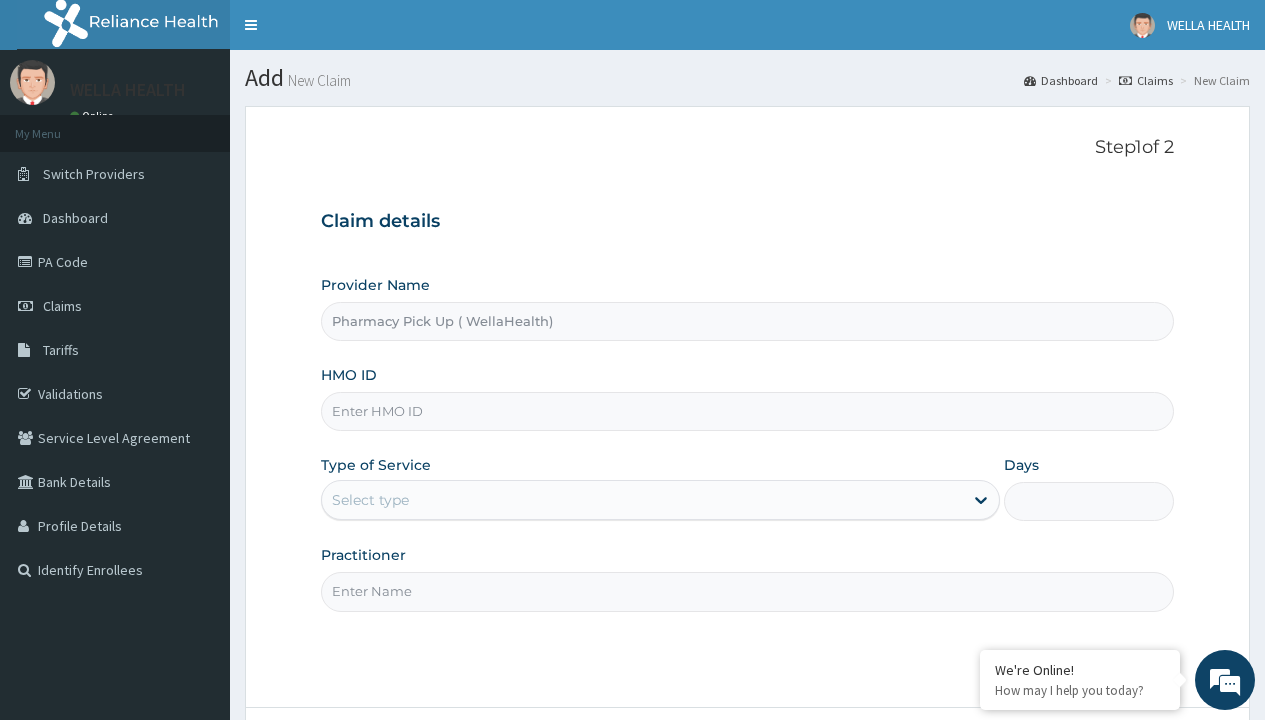 type on "Pharmacy Pick Up ( WellaHealth)" 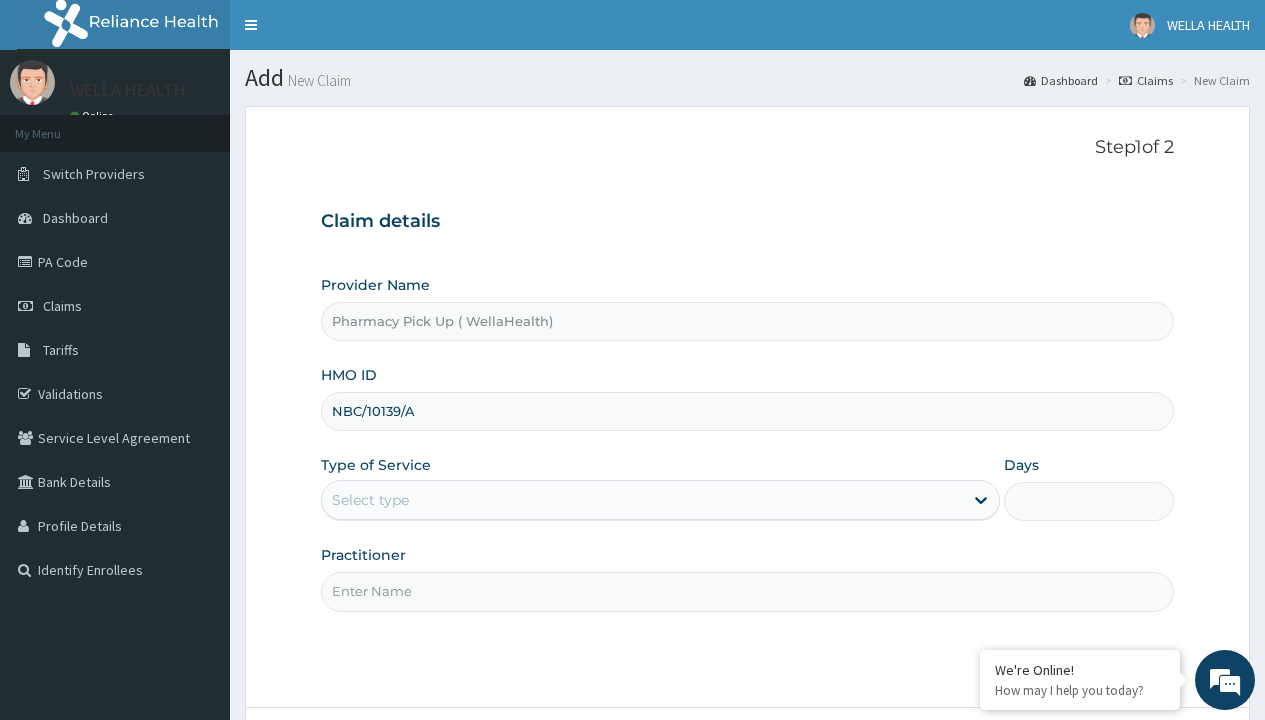 type on "NBC/10139/A" 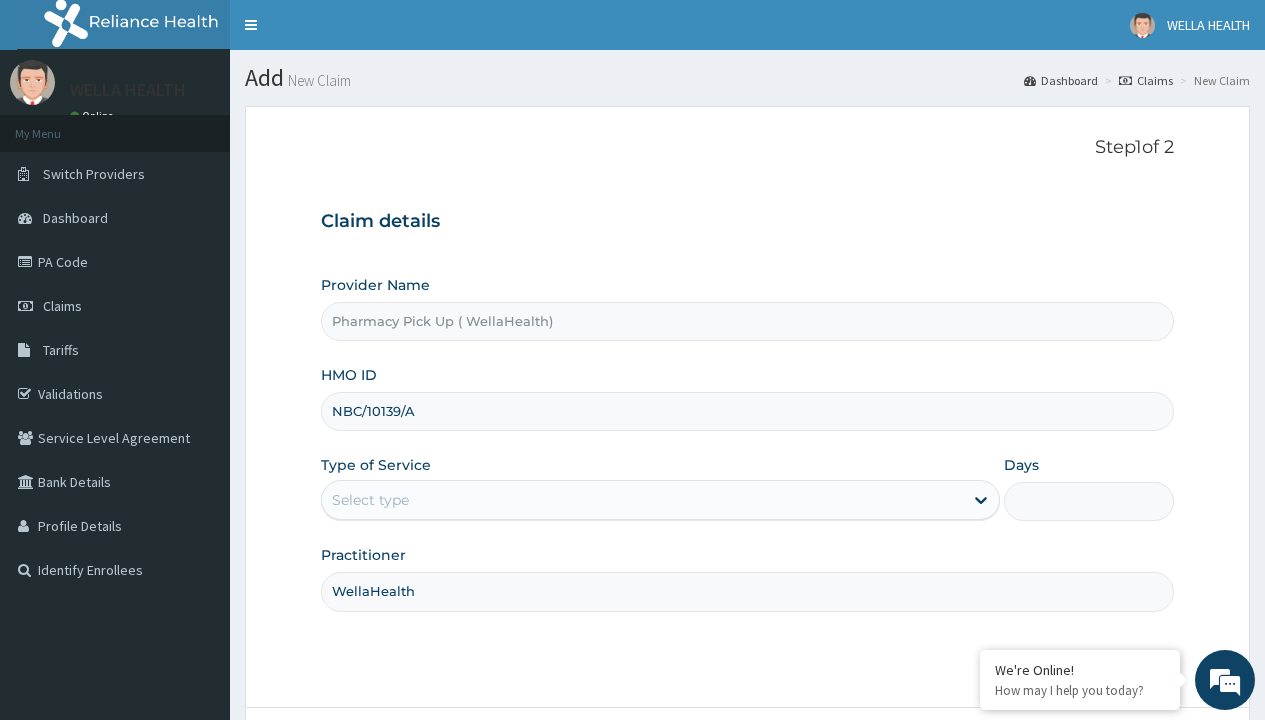 type on "WellaHealth" 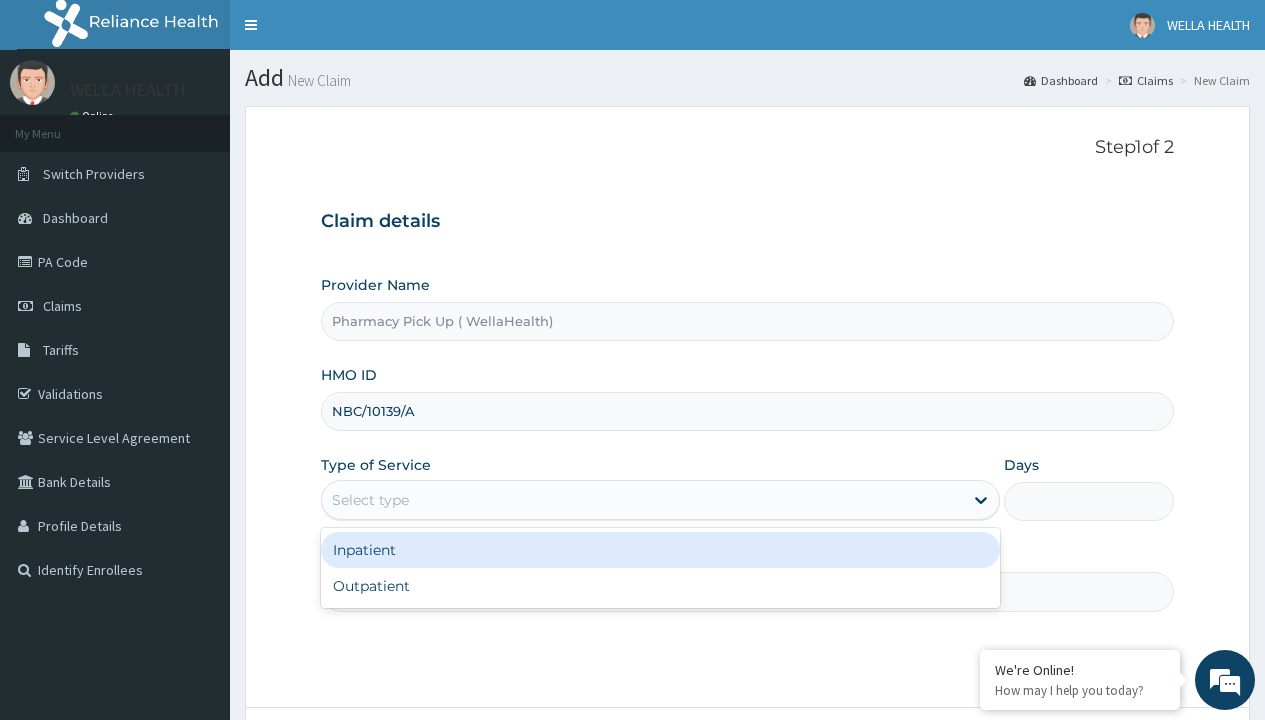 click on "Outpatient" at bounding box center [660, 586] 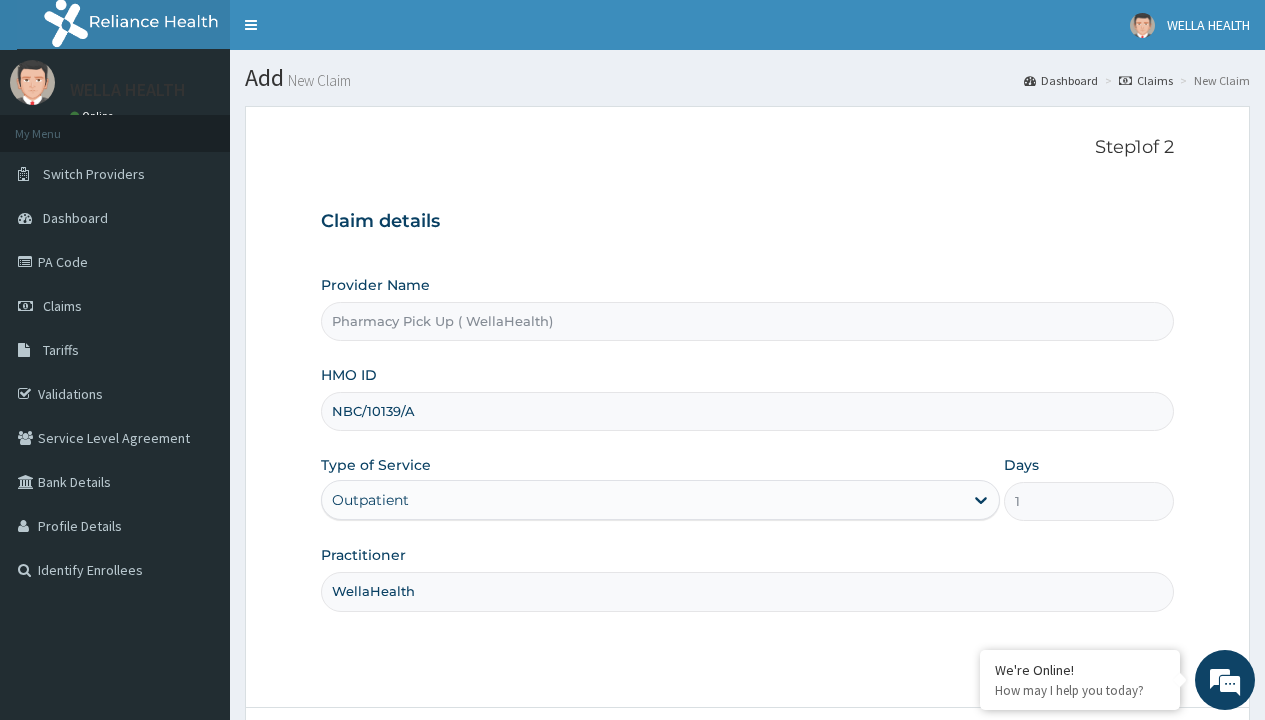 click on "Next" at bounding box center (1123, 764) 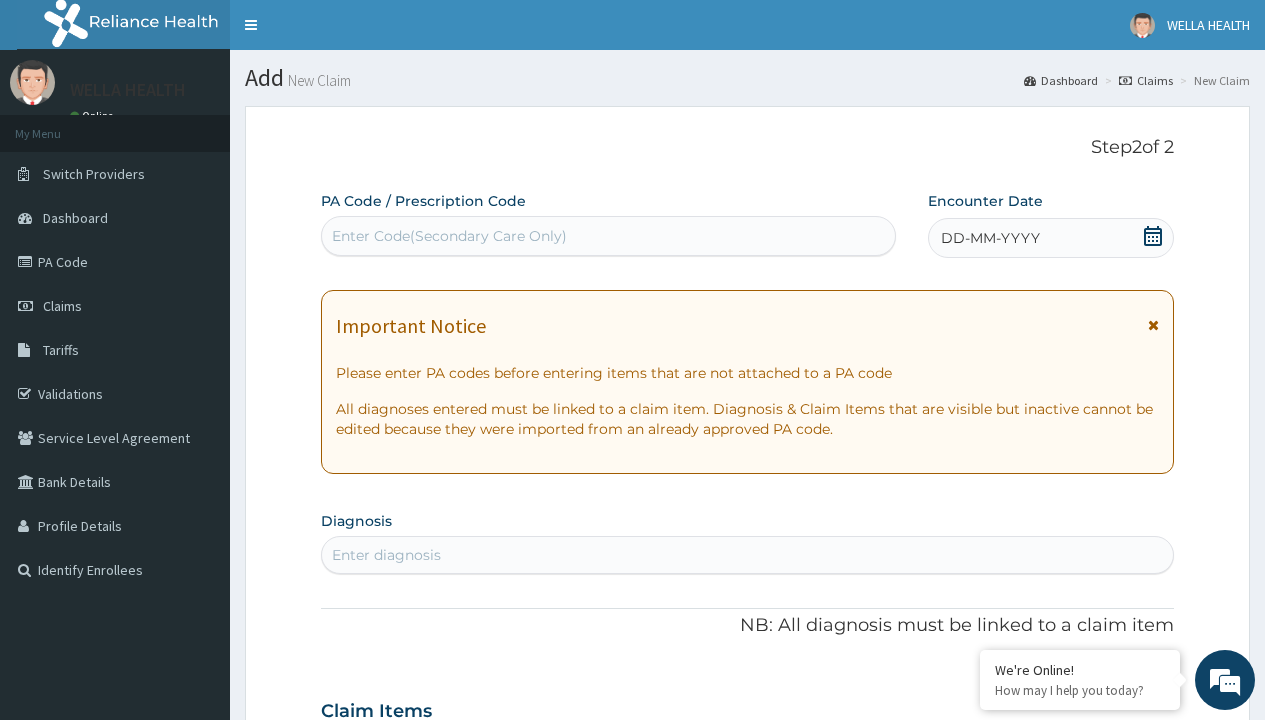 scroll, scrollTop: 167, scrollLeft: 0, axis: vertical 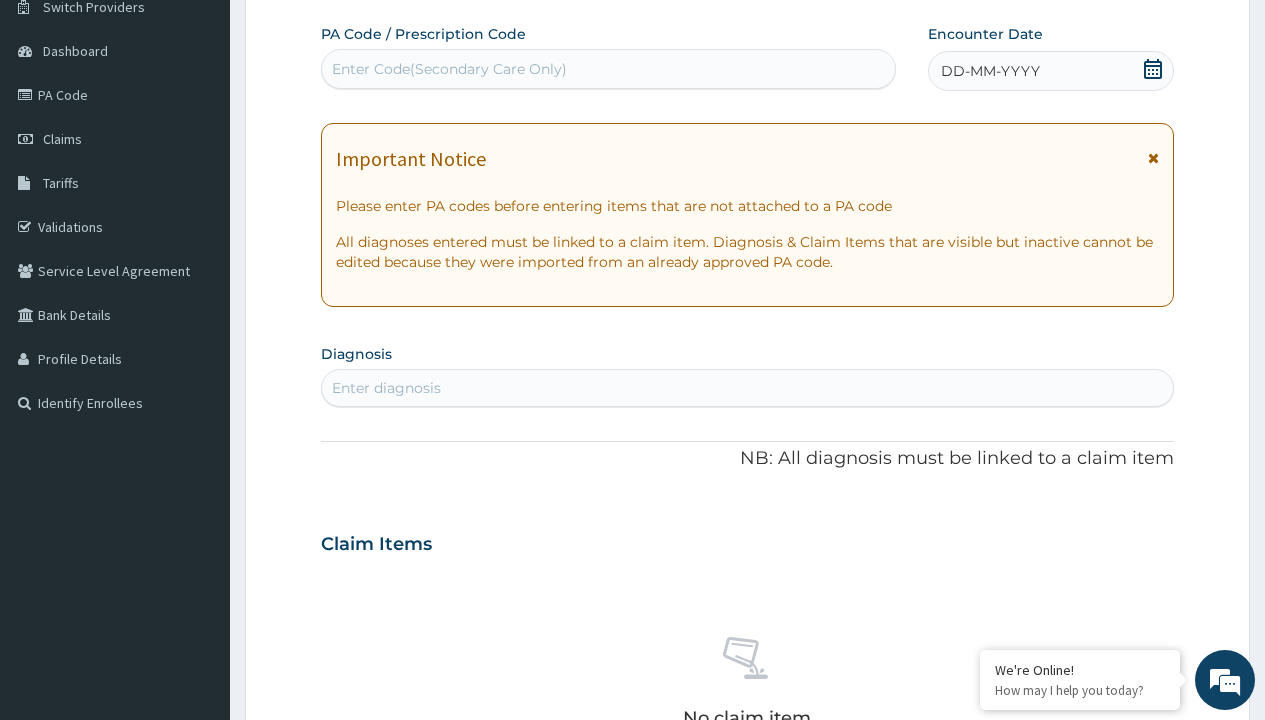 click on "DD-MM-YYYY" at bounding box center [990, 71] 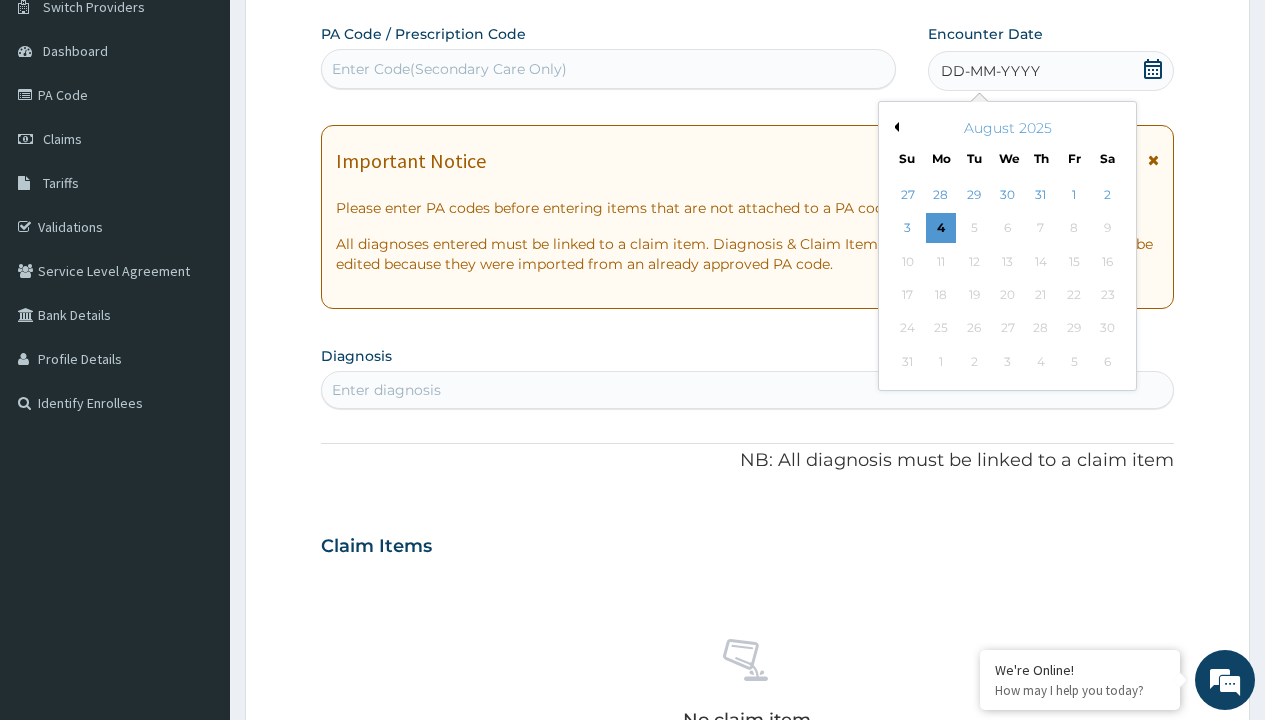 click on "Previous Month" at bounding box center (894, 127) 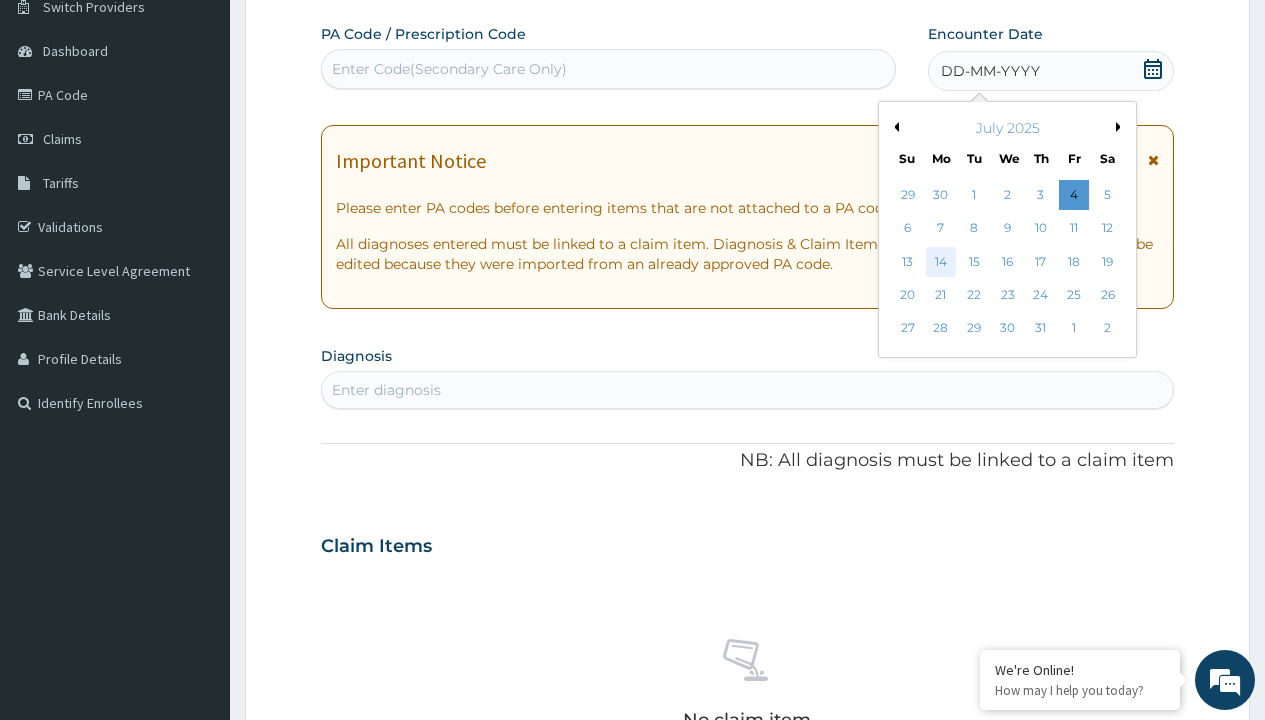 click on "14" at bounding box center [941, 262] 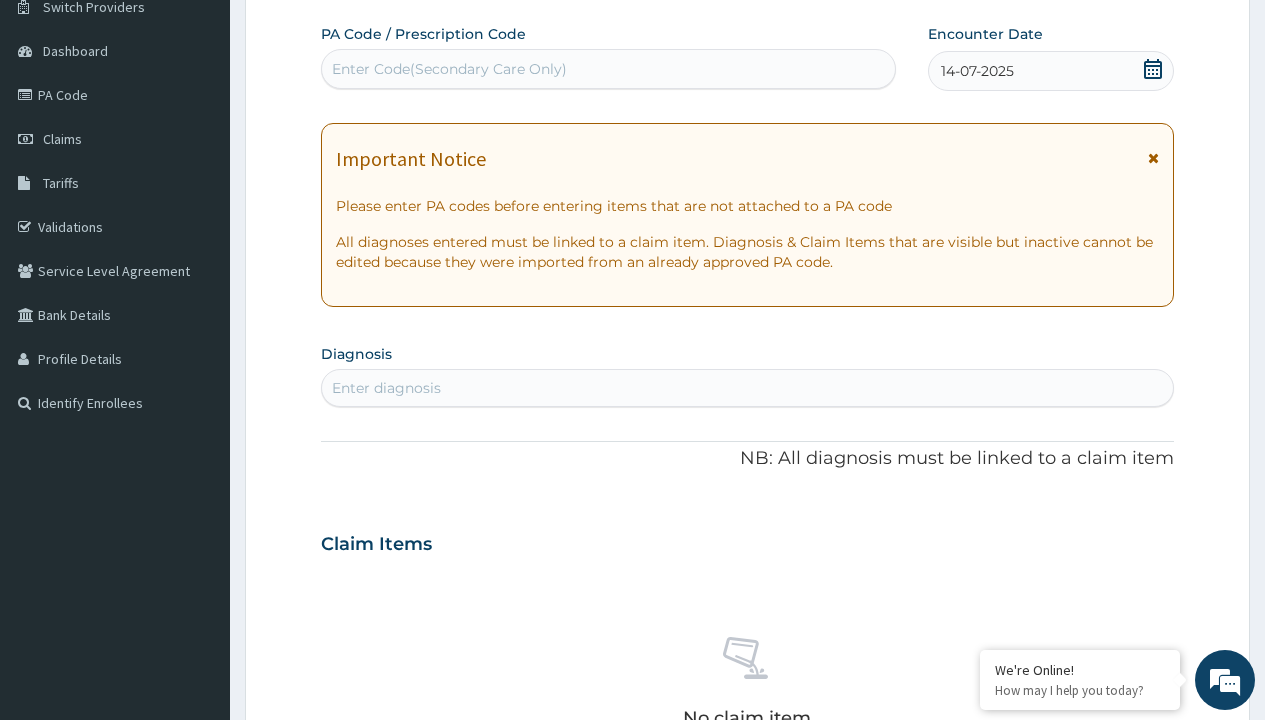 click on "Enter Code(Secondary Care Only)" at bounding box center (449, 69) 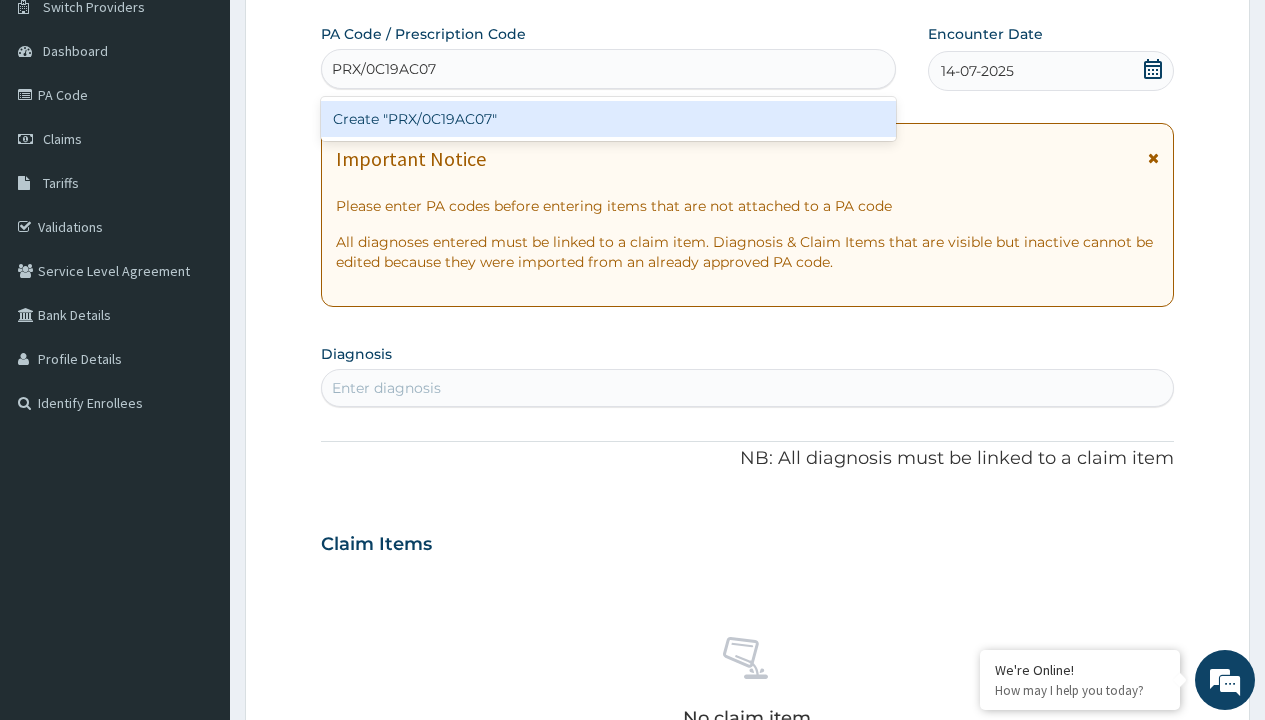 scroll, scrollTop: 0, scrollLeft: 0, axis: both 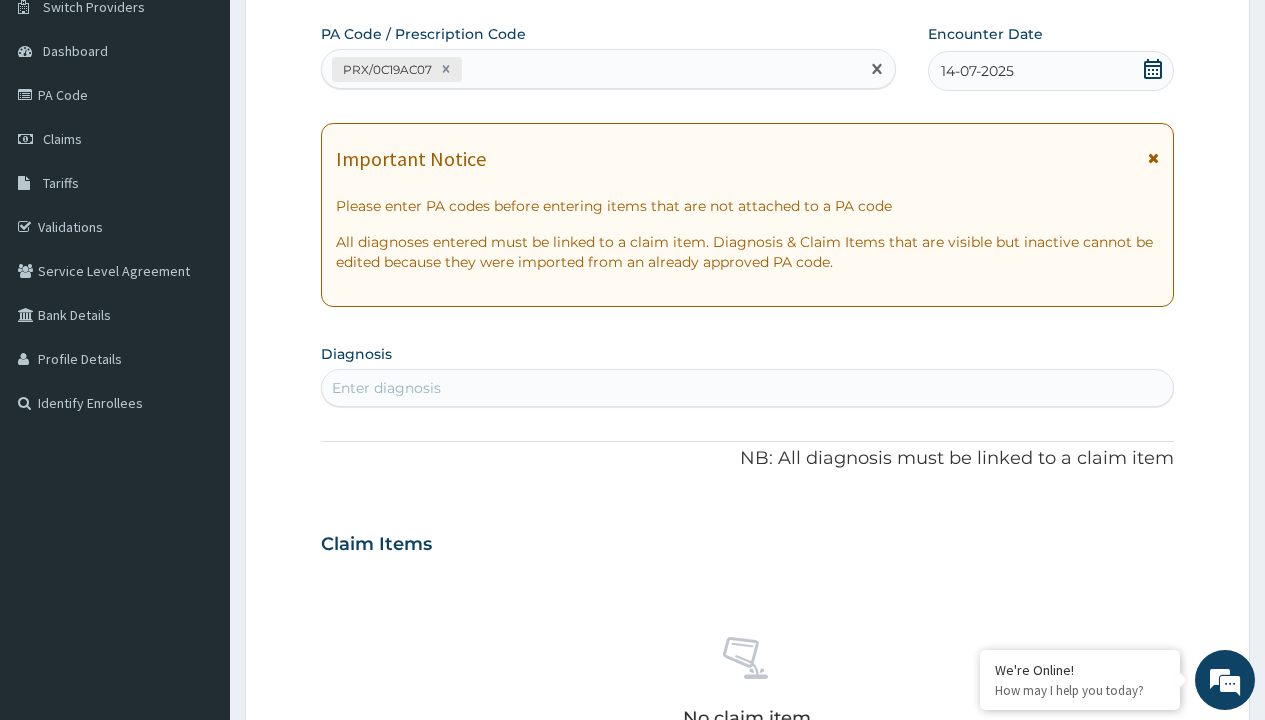 click on "Enter diagnosis" at bounding box center [386, 388] 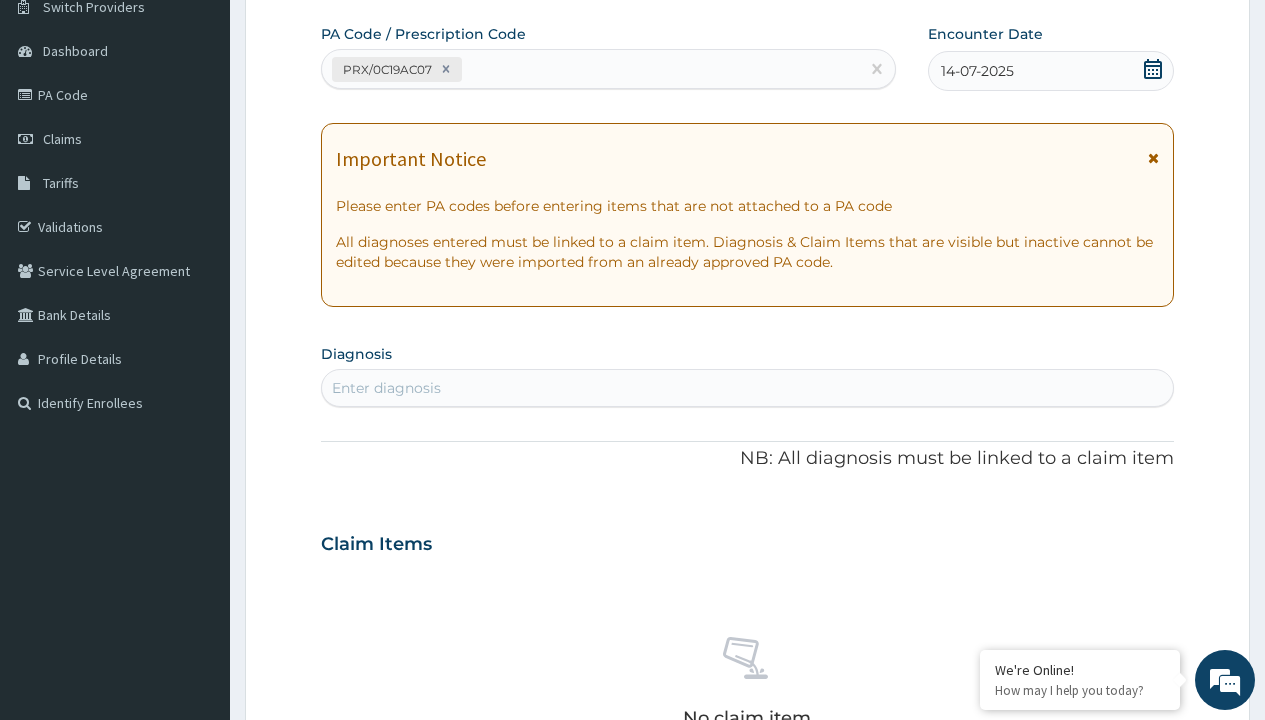 type on "prescription collected" 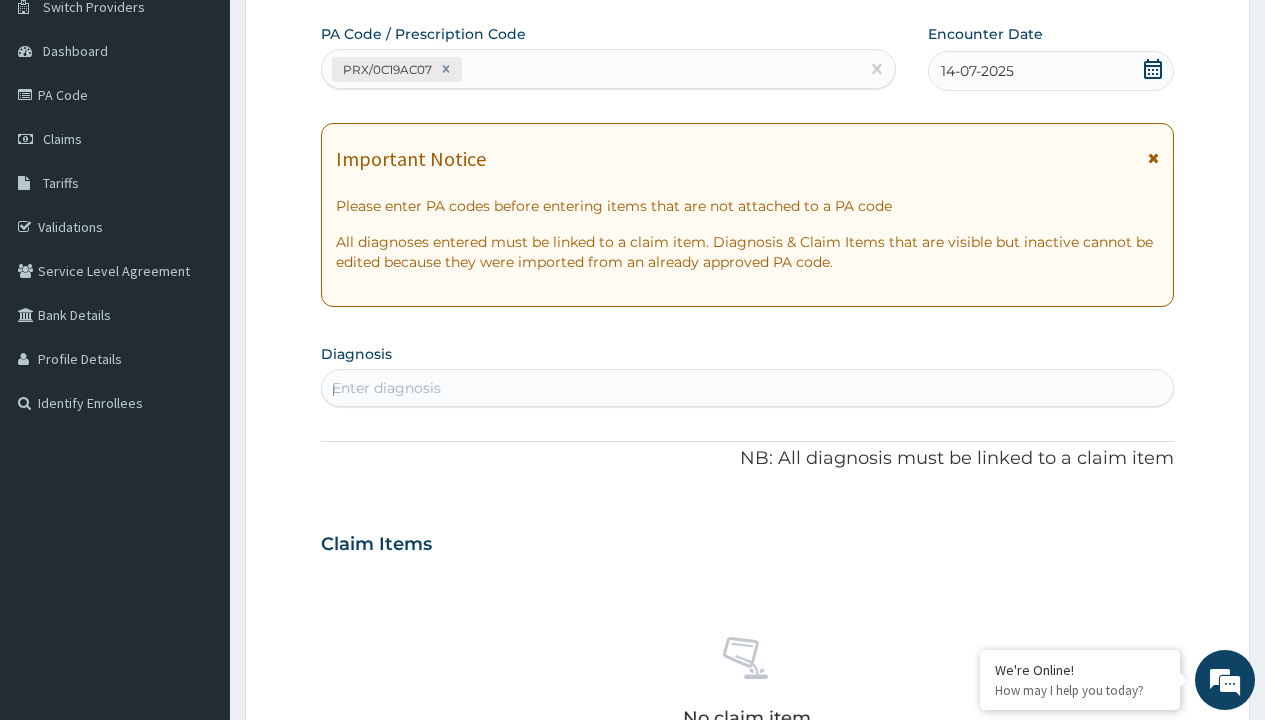 scroll, scrollTop: 0, scrollLeft: 0, axis: both 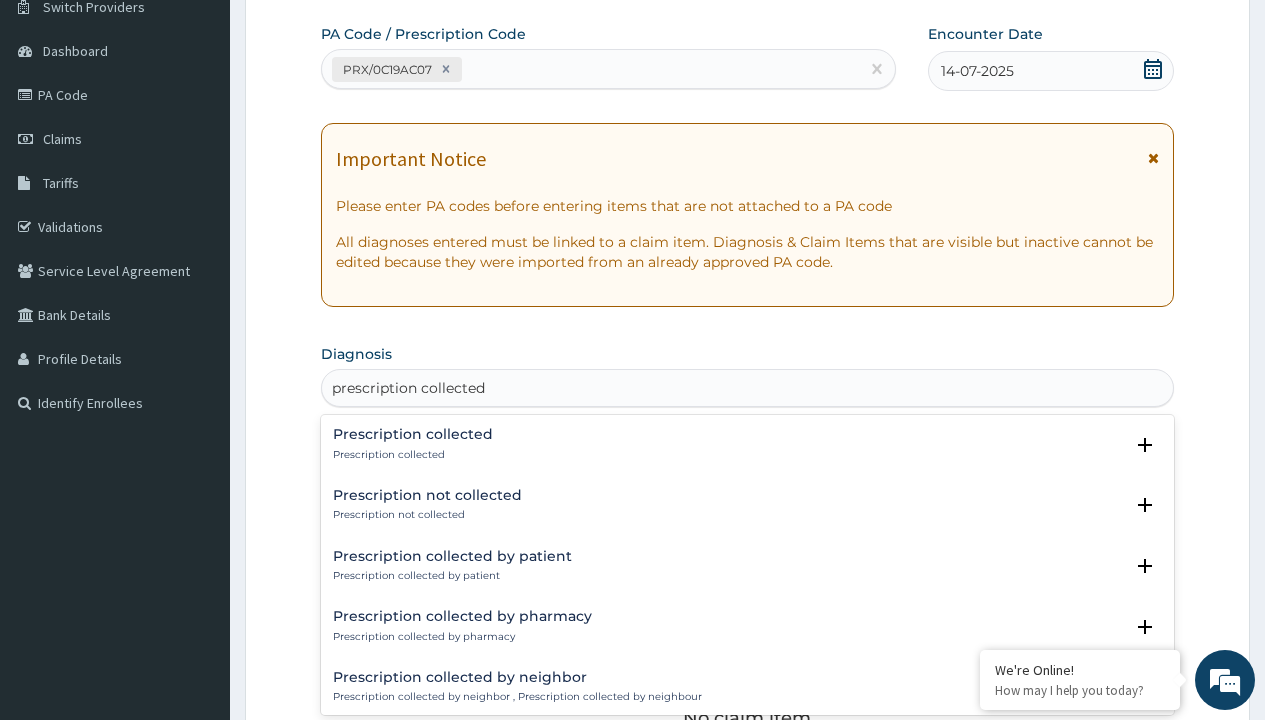 click on "Prescription collected" at bounding box center (413, 455) 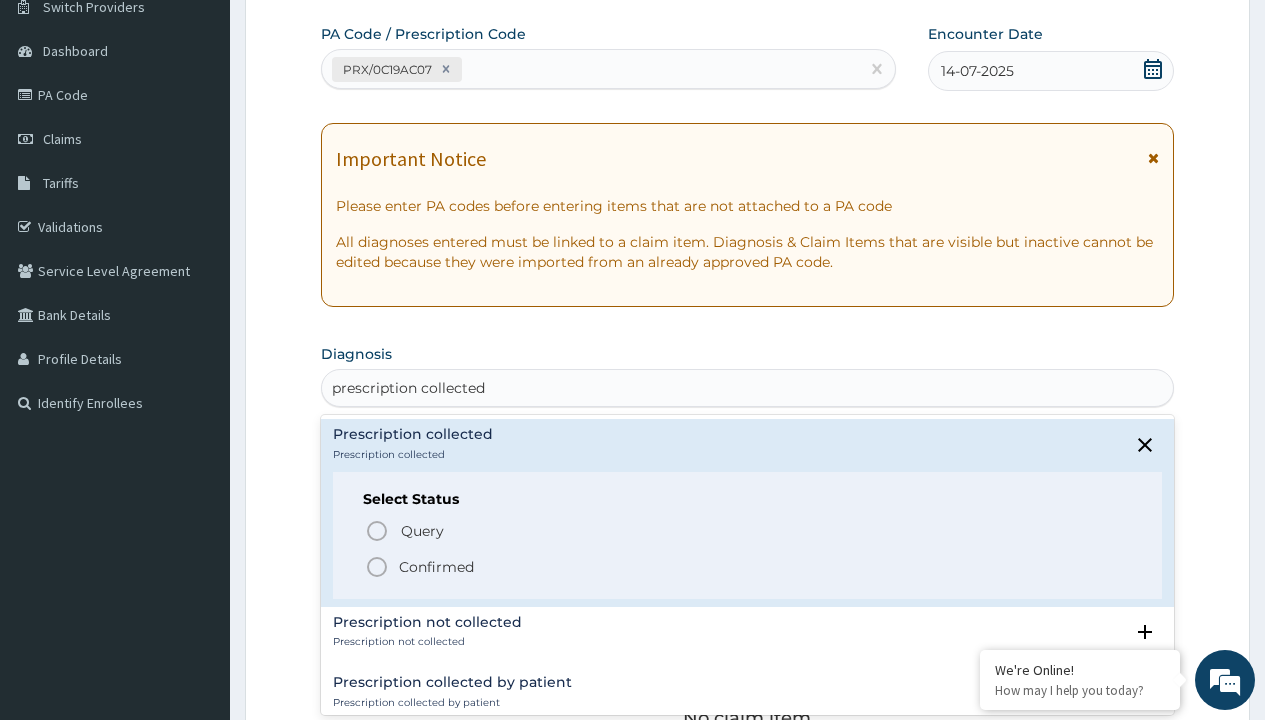 click on "Confirmed" at bounding box center (436, 567) 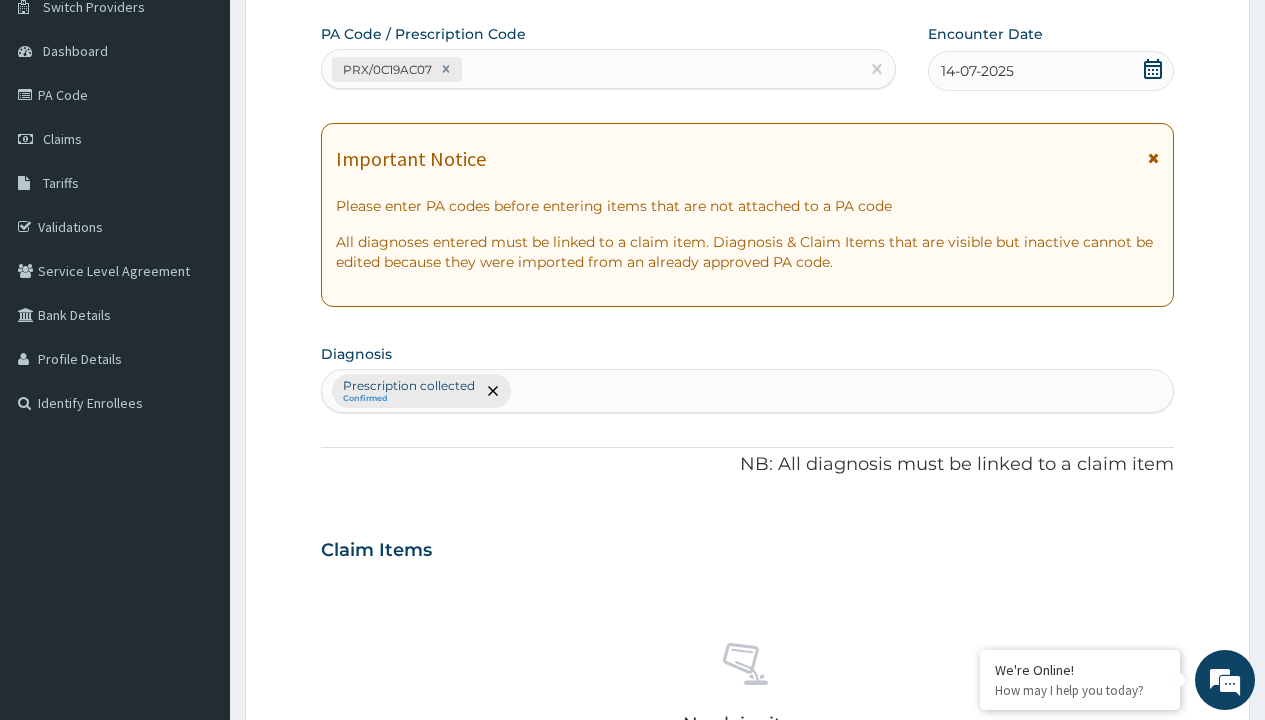click on "Select Type" at bounding box center [372, 893] 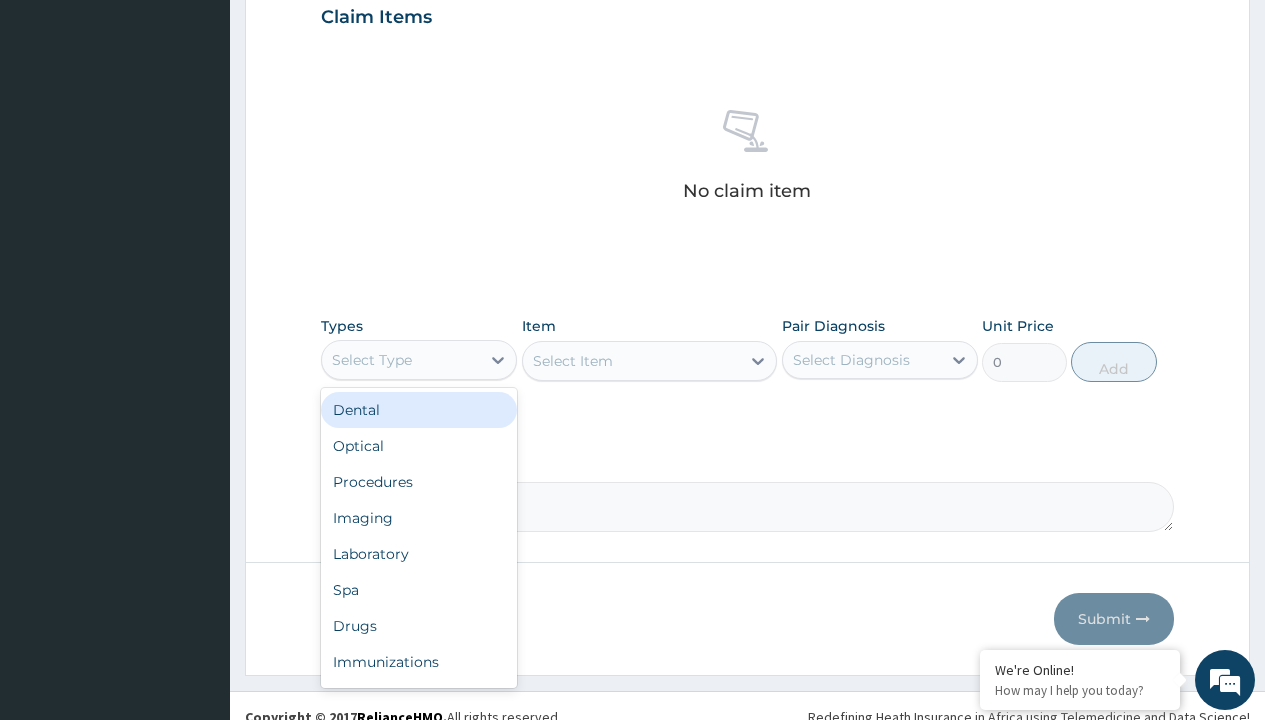 type on "procedures" 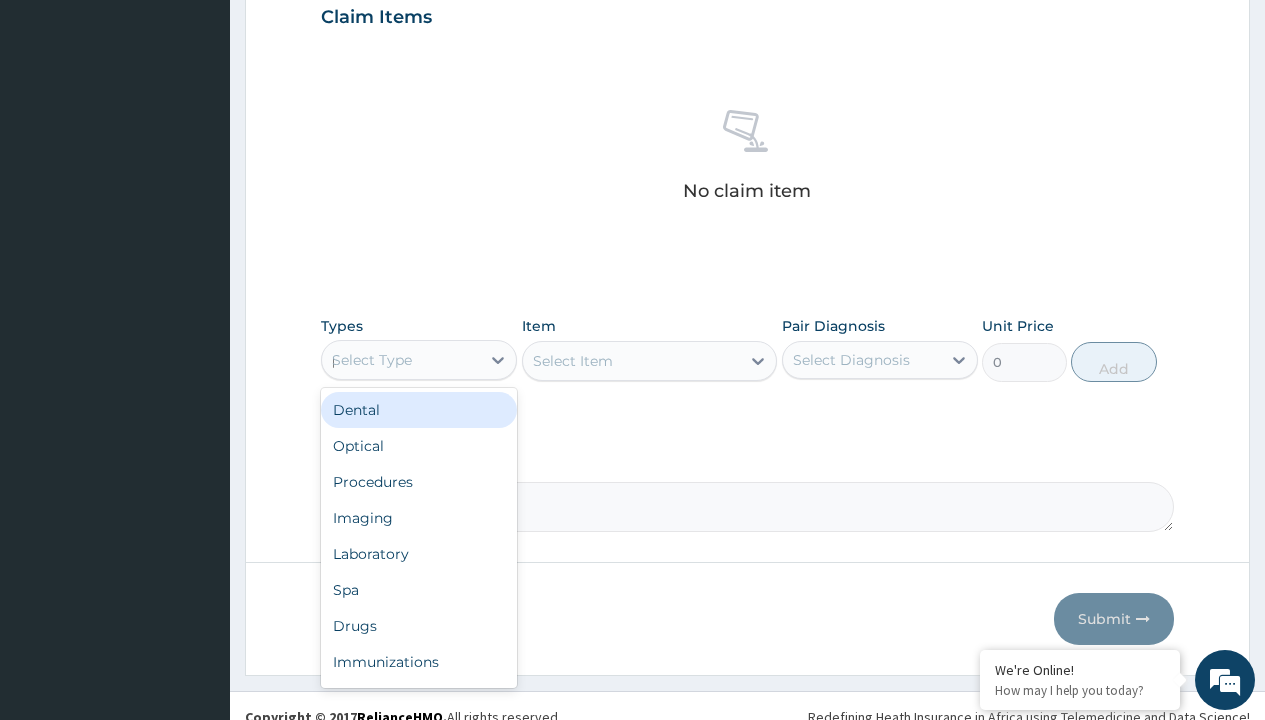 scroll, scrollTop: 0, scrollLeft: 0, axis: both 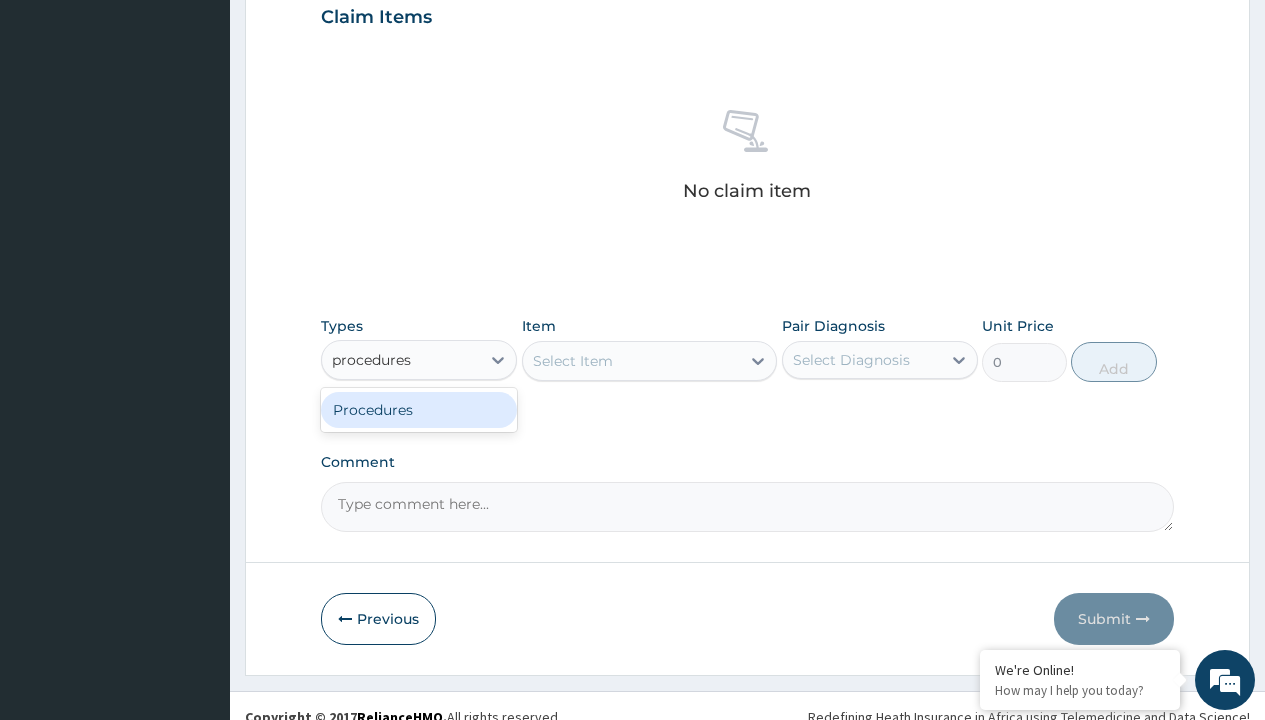 click on "Procedures" at bounding box center [419, 410] 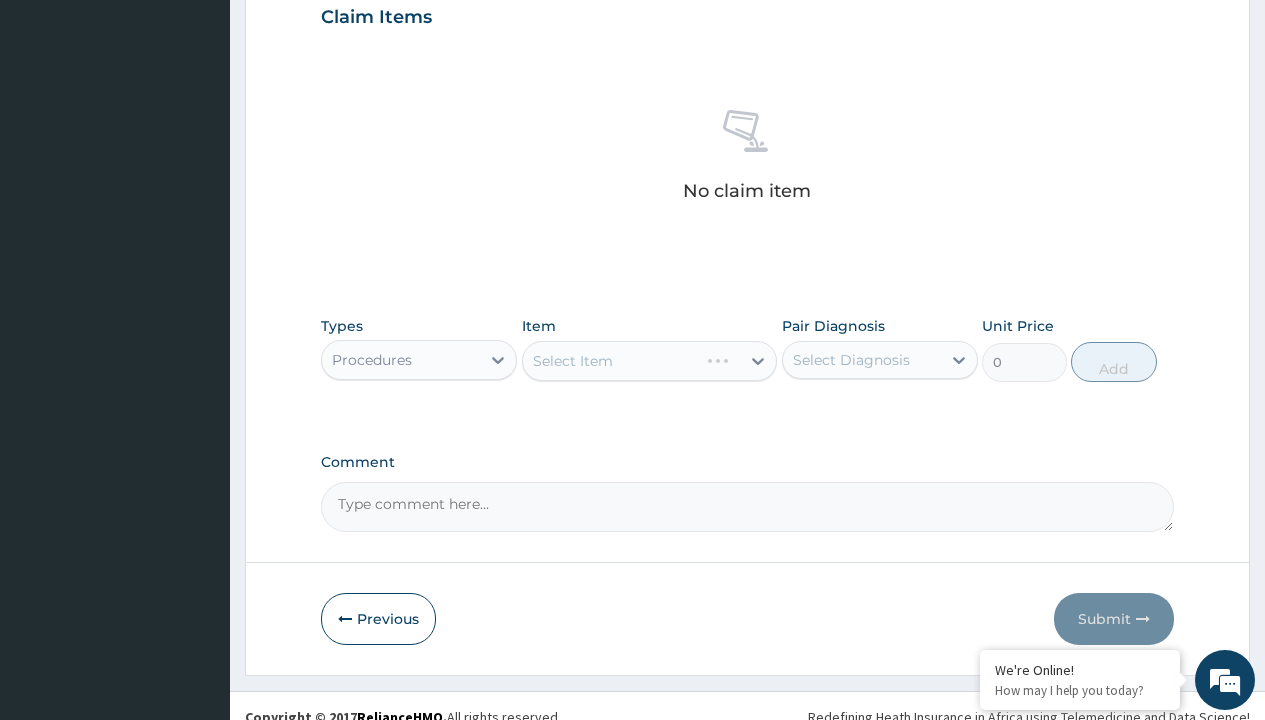 click on "Select Item" at bounding box center (650, 361) 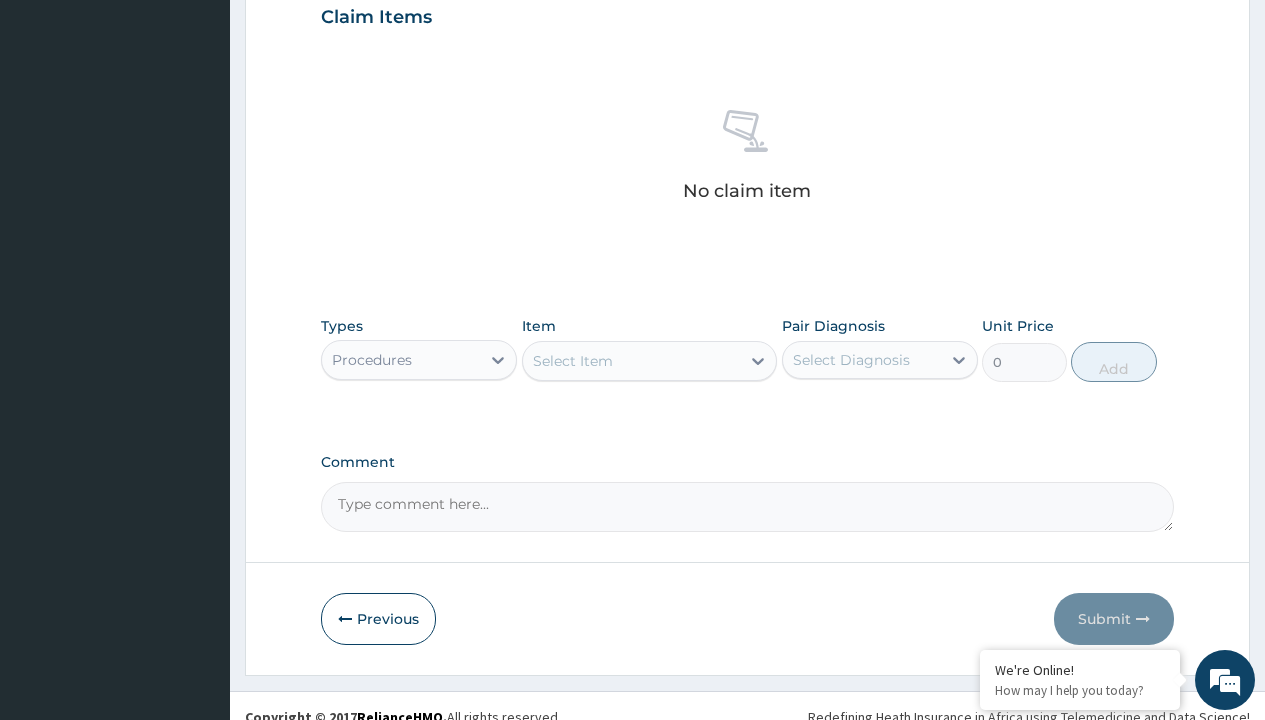 type on "service fee" 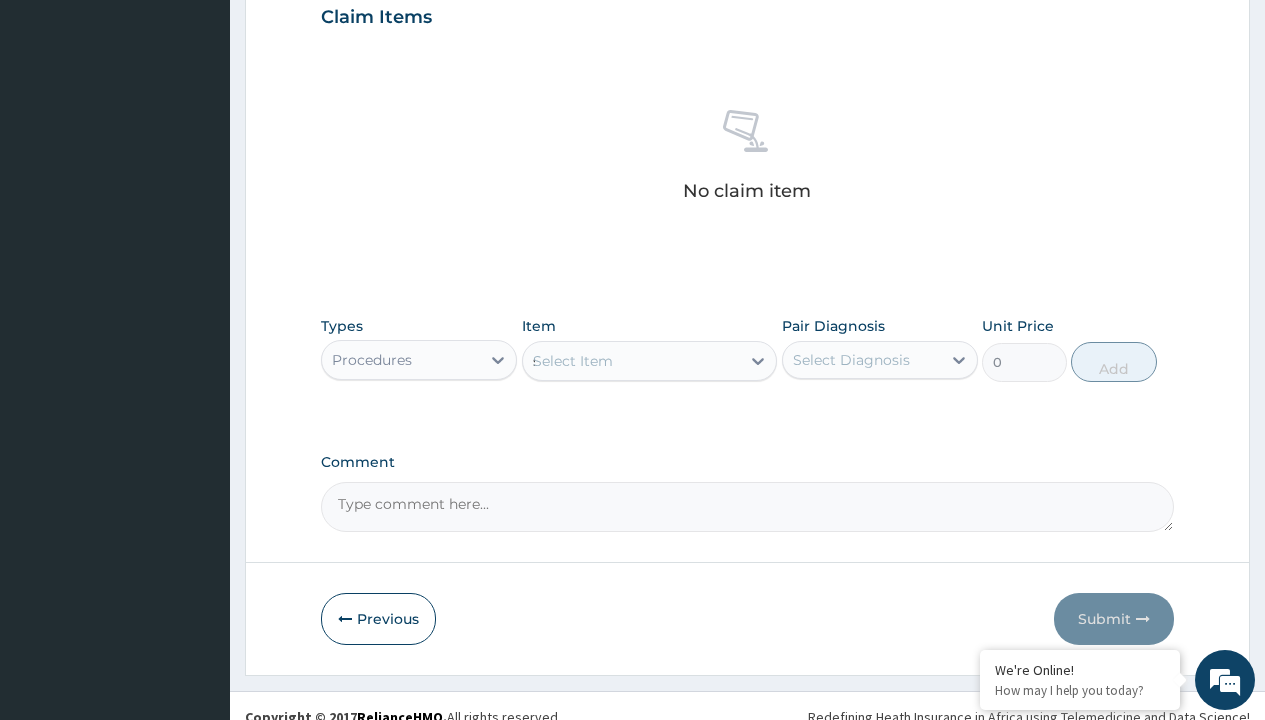 scroll, scrollTop: 0, scrollLeft: 0, axis: both 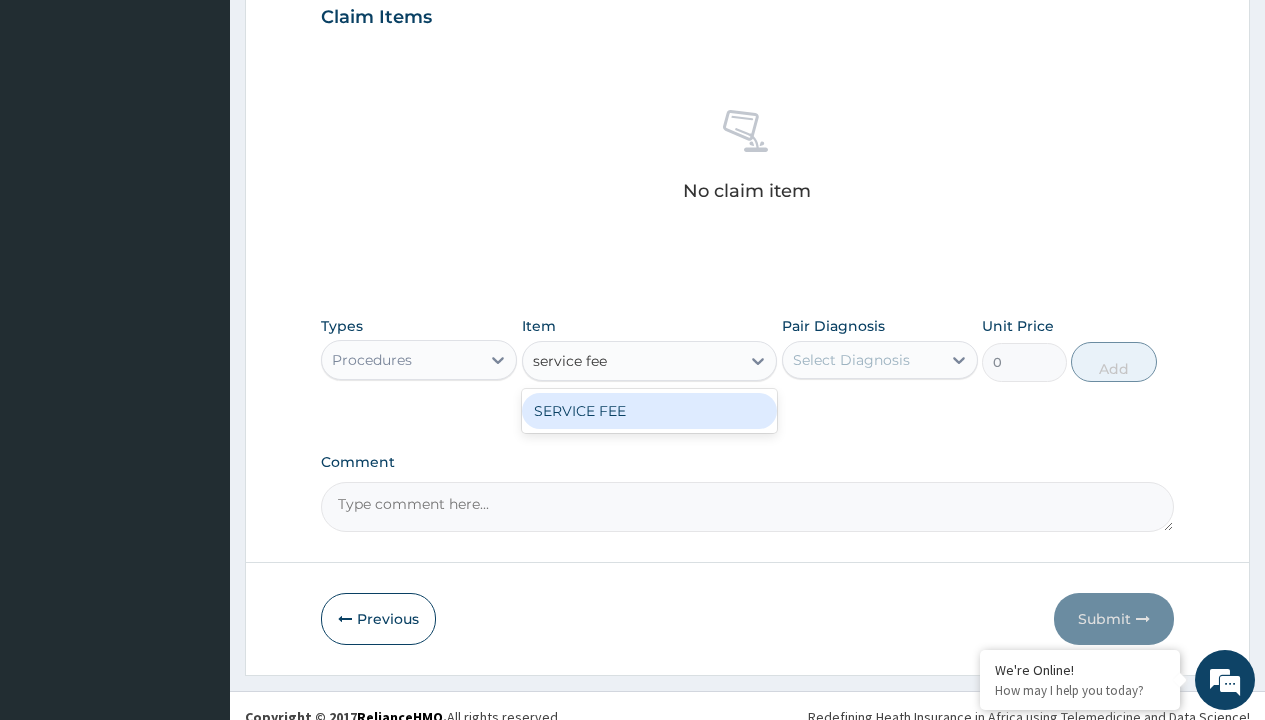 click on "SERVICE FEE" at bounding box center (650, 411) 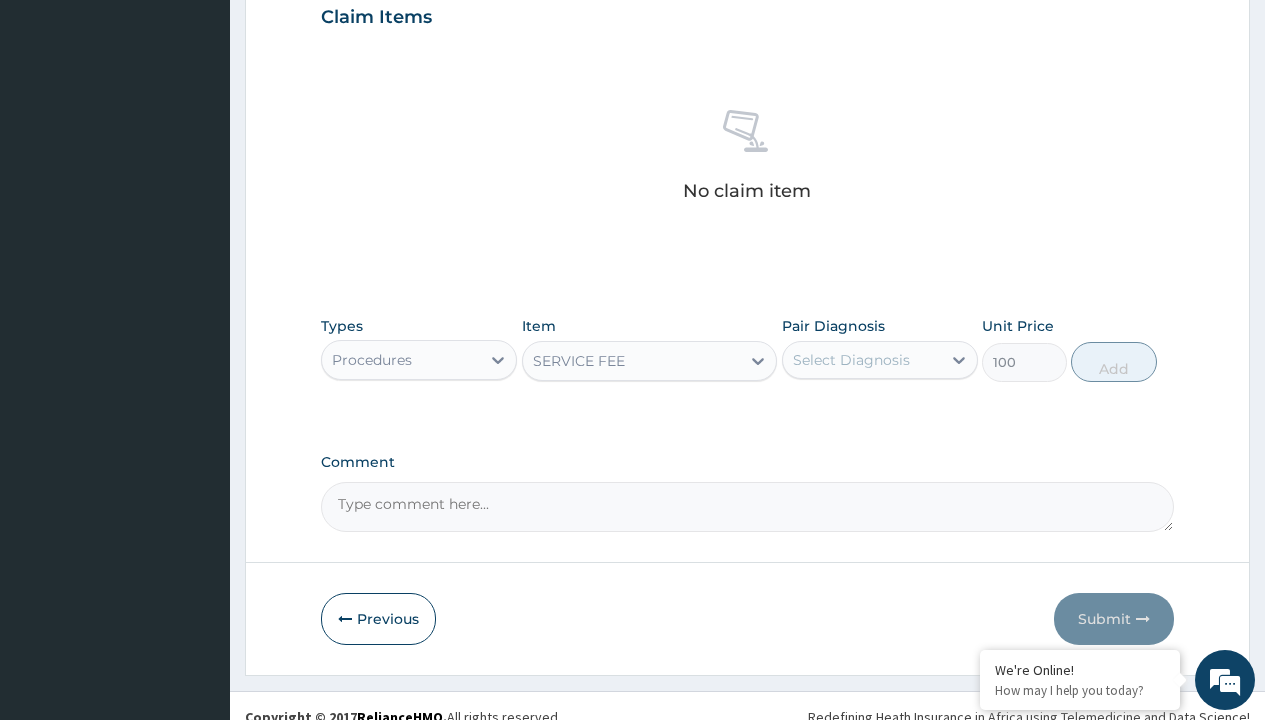 click on "Prescription collected" at bounding box center (409, -147) 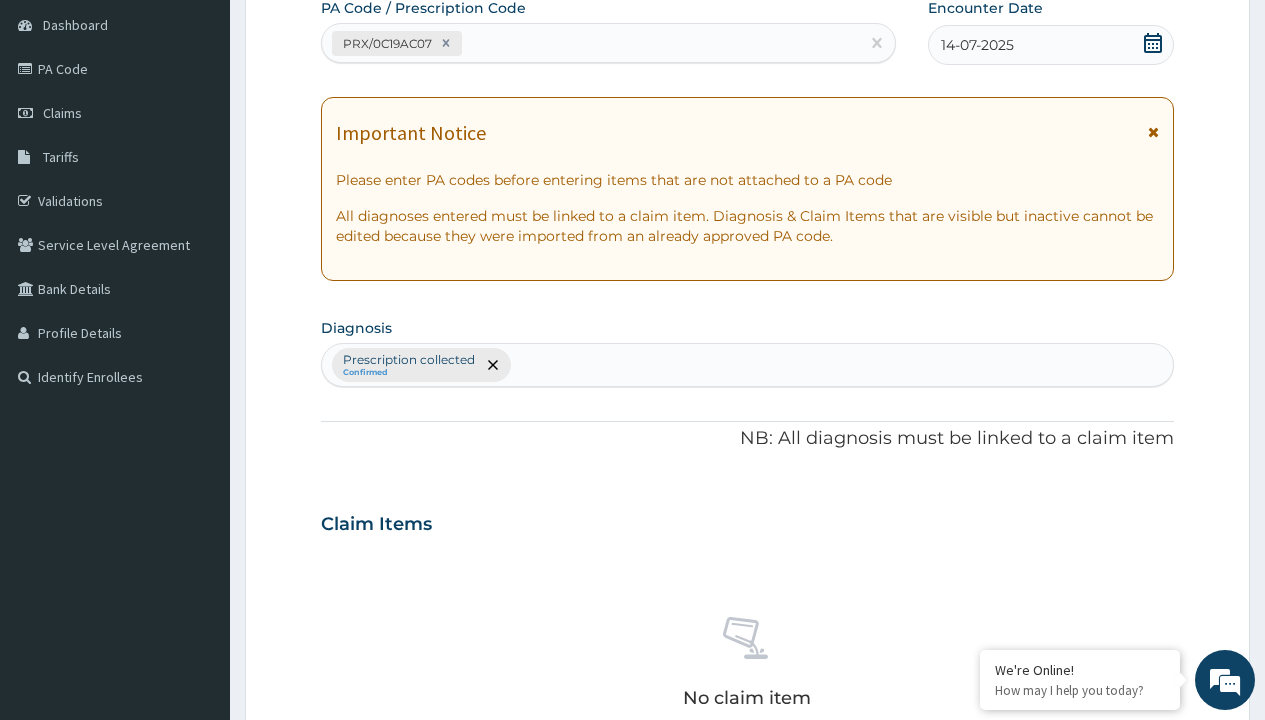 type on "prescription collected" 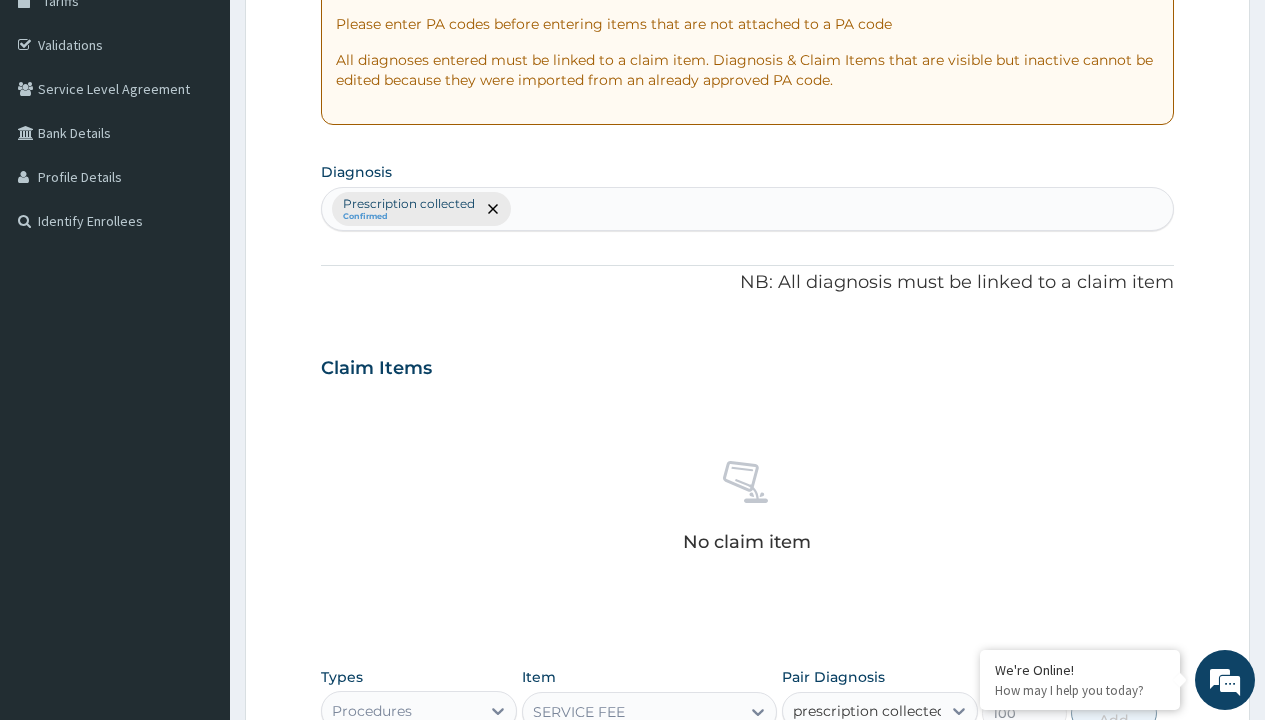 click on "Prescription collected" at bounding box center (890, 770) 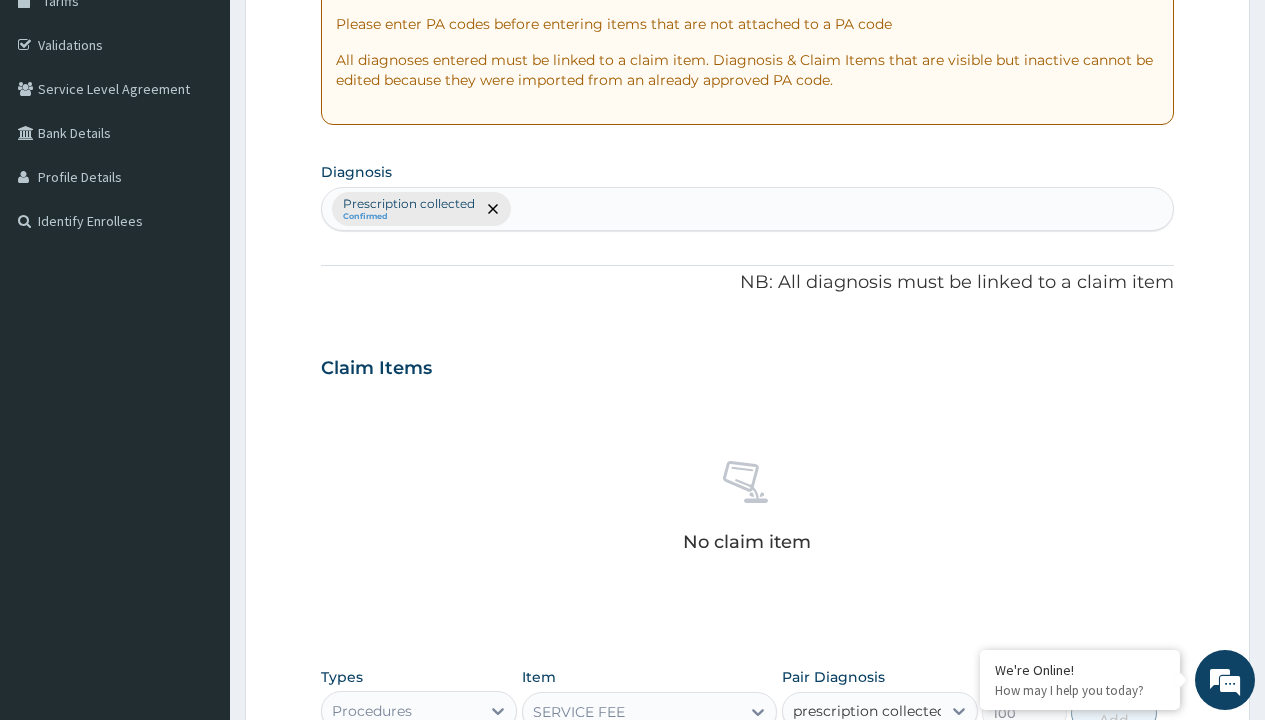 type 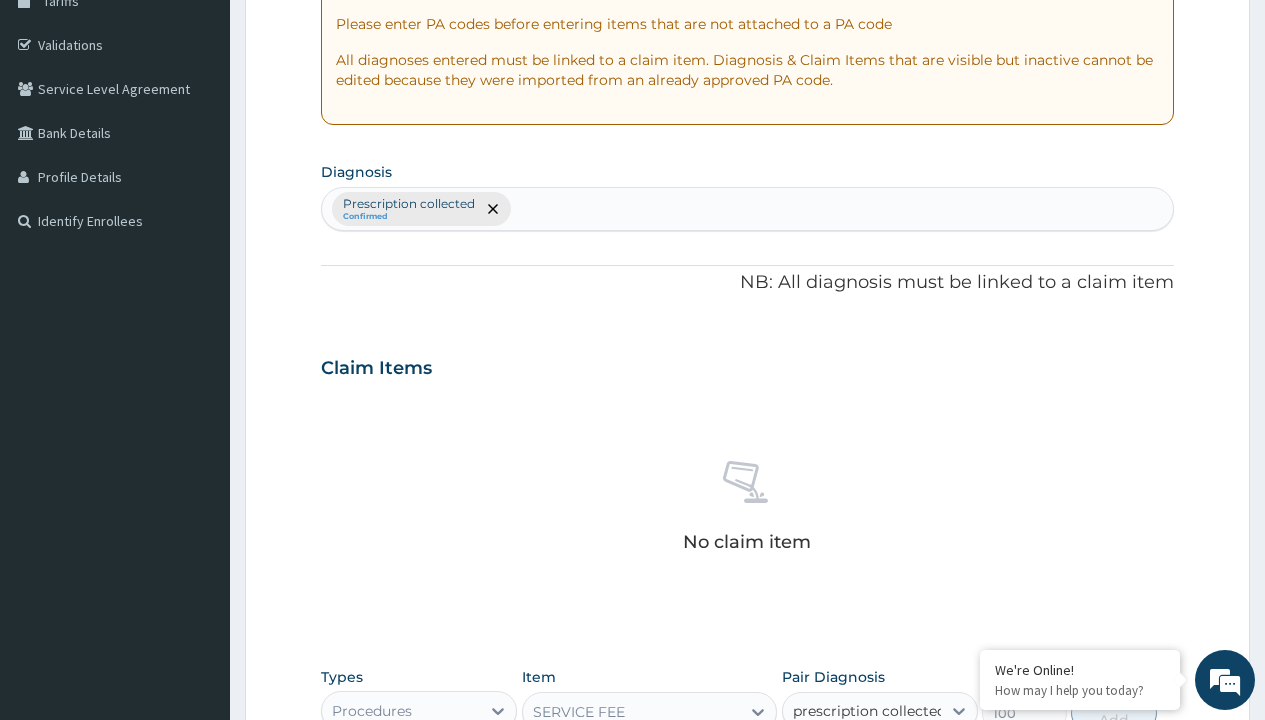checkbox on "true" 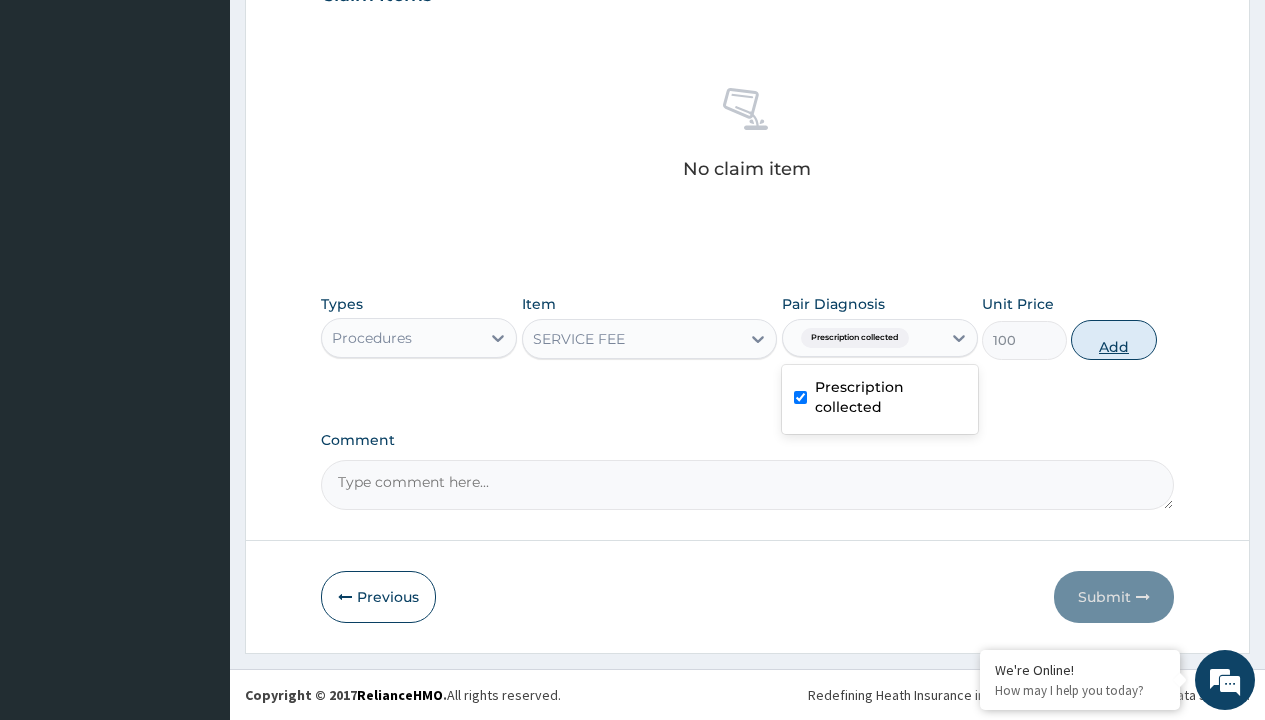 click on "Add" at bounding box center [1113, 340] 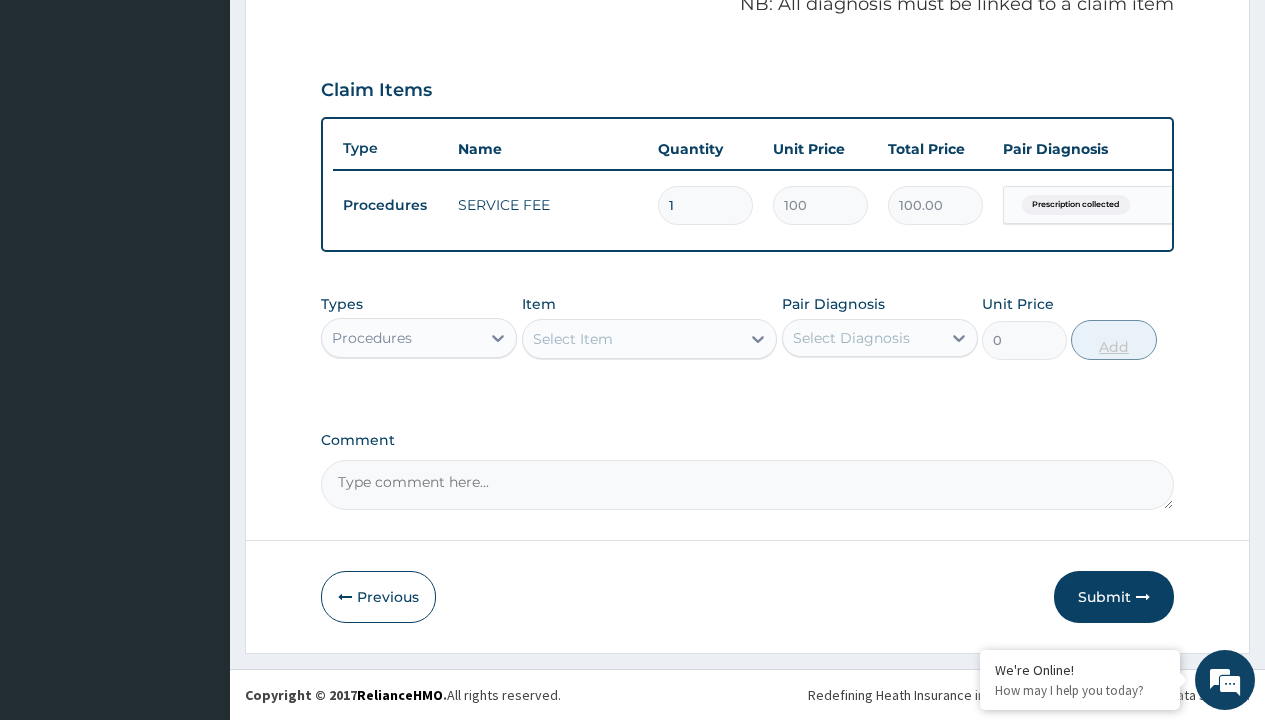 scroll, scrollTop: 642, scrollLeft: 0, axis: vertical 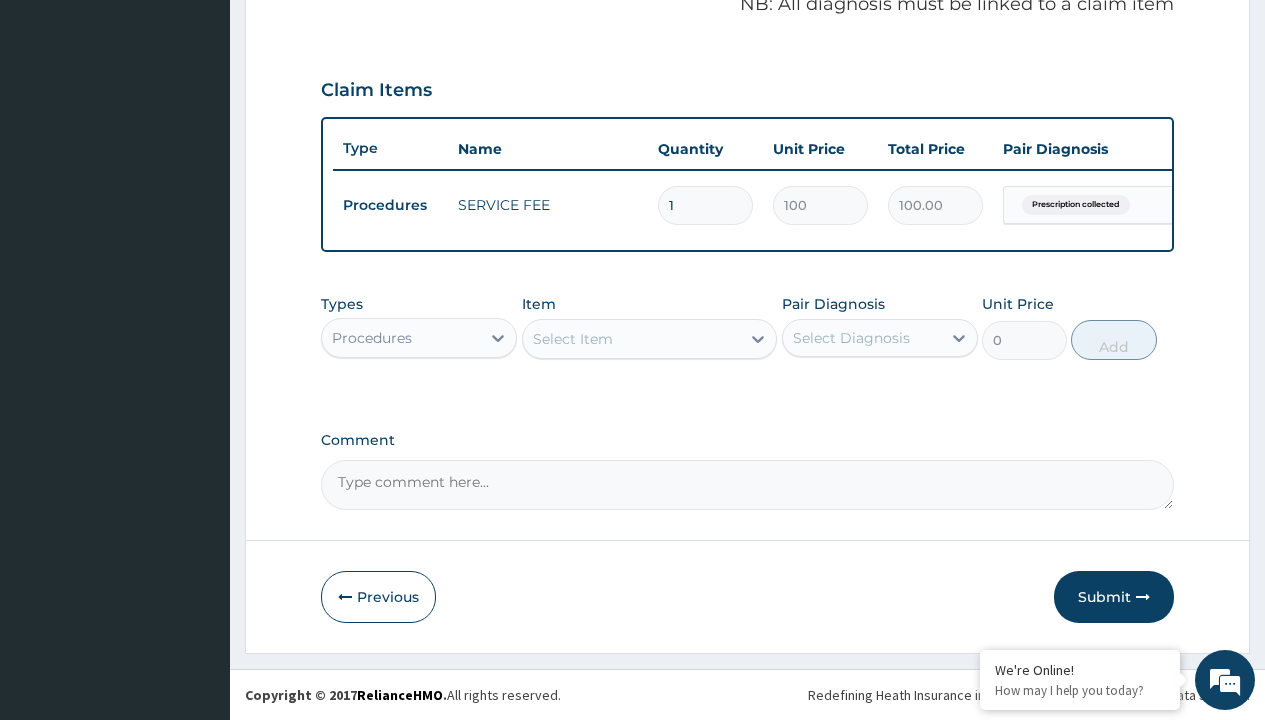 click on "Procedures" at bounding box center [372, 338] 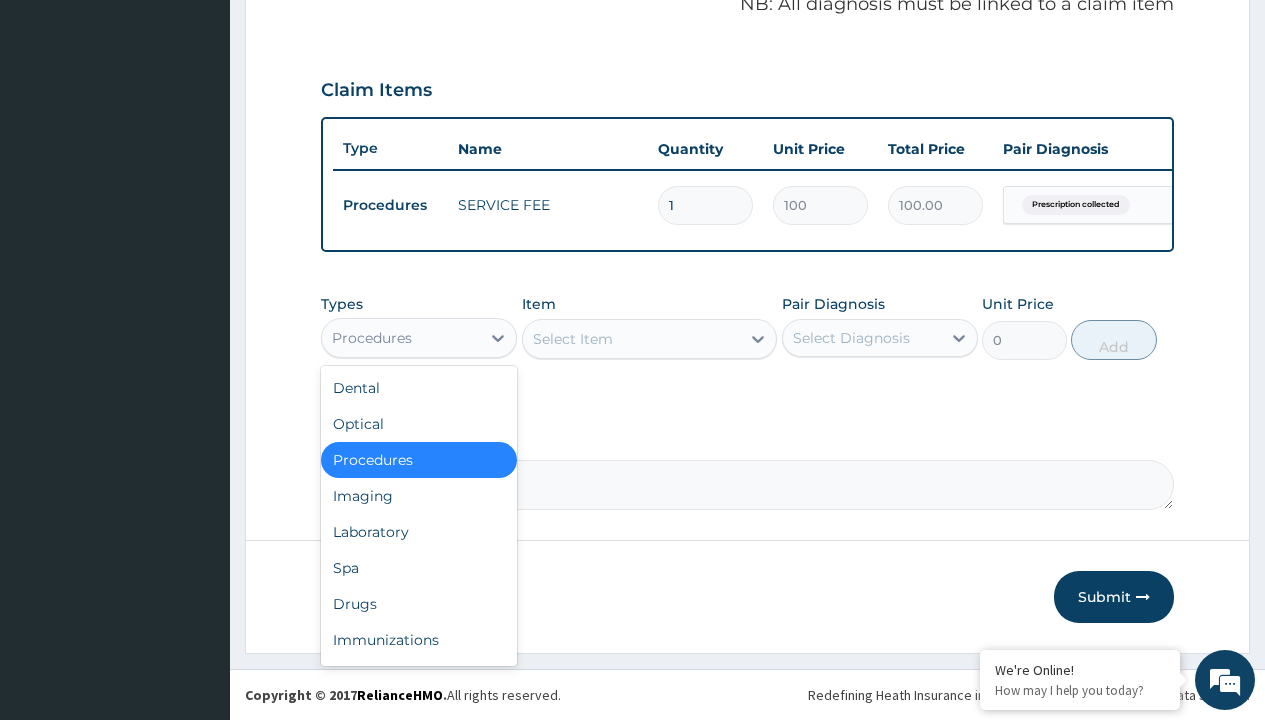 type on "drugs" 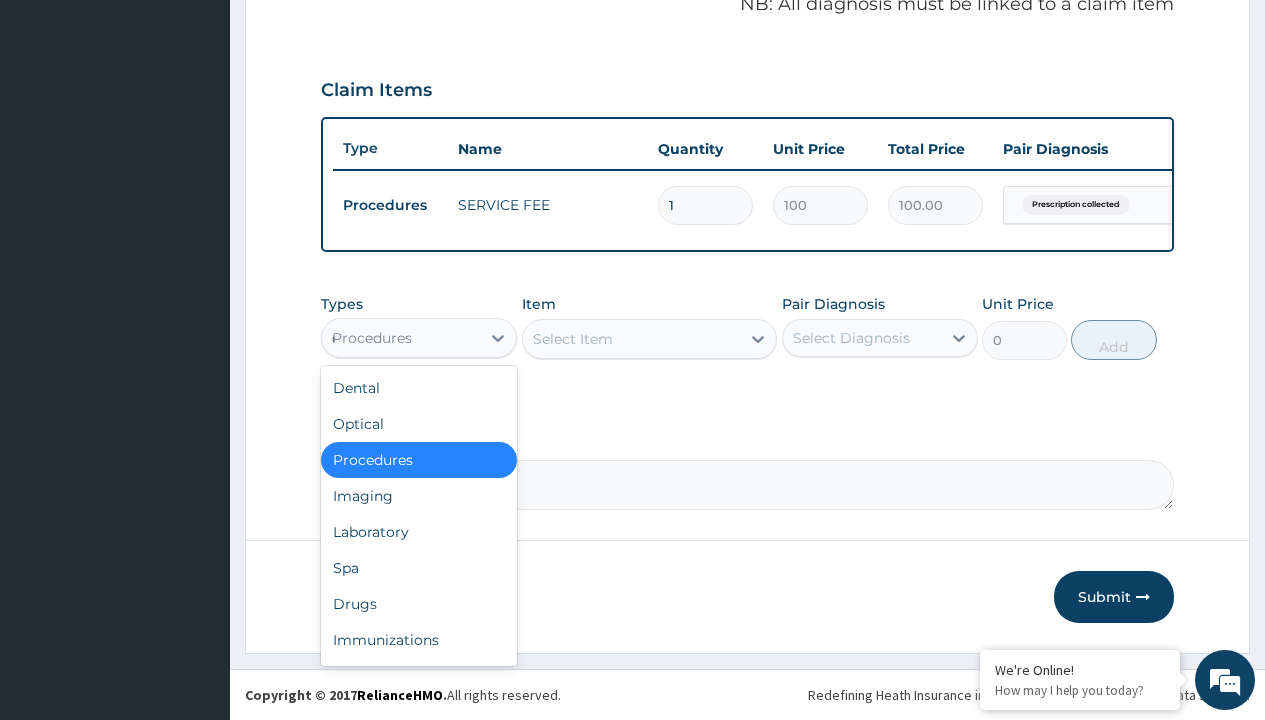 scroll, scrollTop: 0, scrollLeft: 0, axis: both 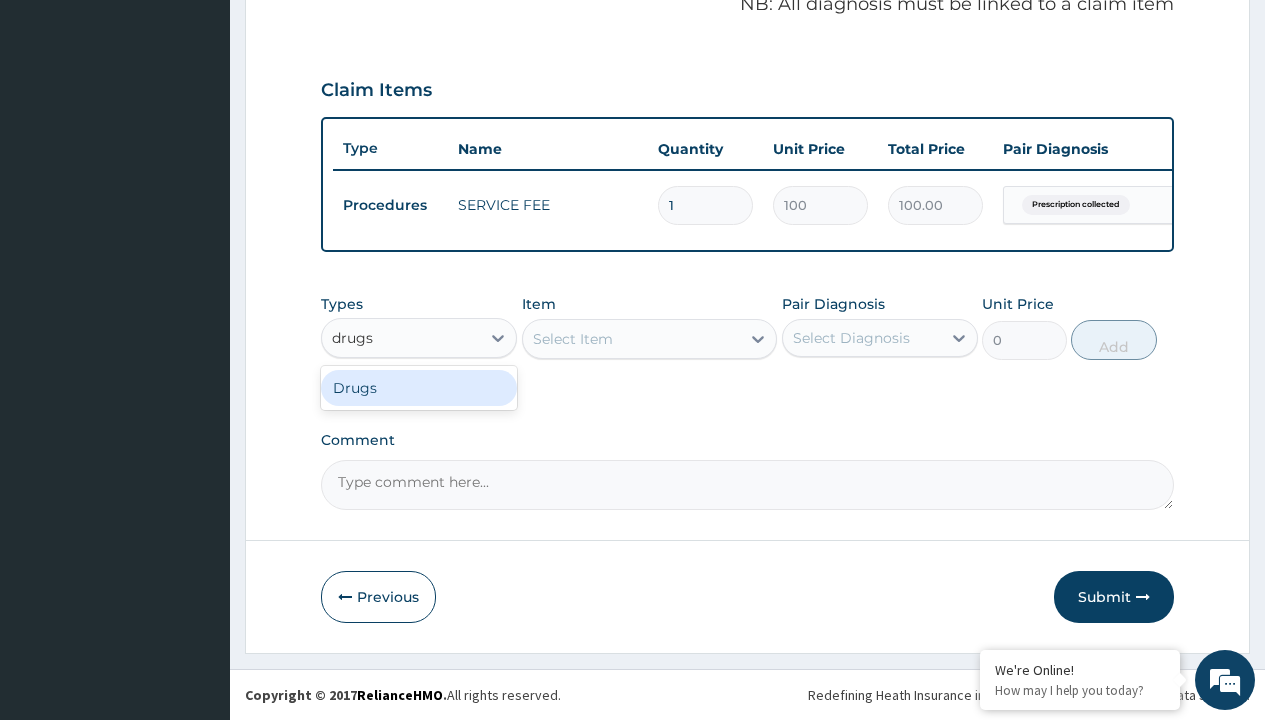 click on "Drugs" at bounding box center [419, 388] 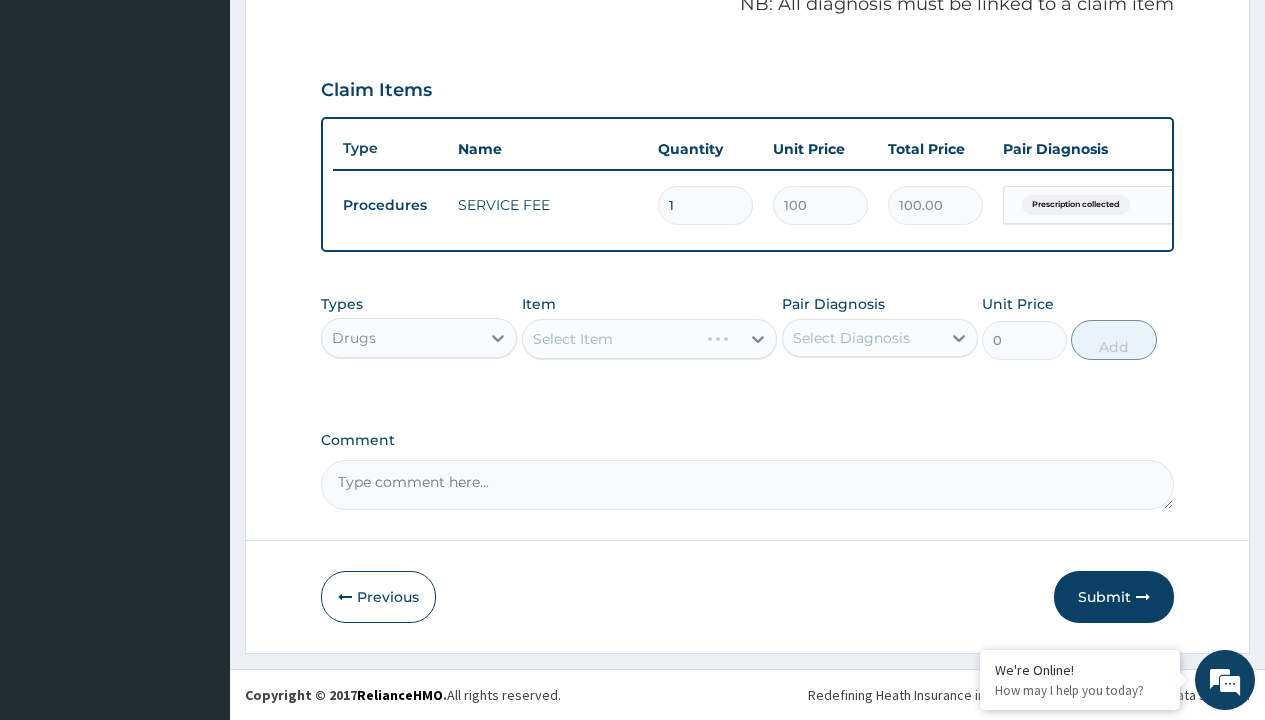 click on "Select Item" at bounding box center (650, 339) 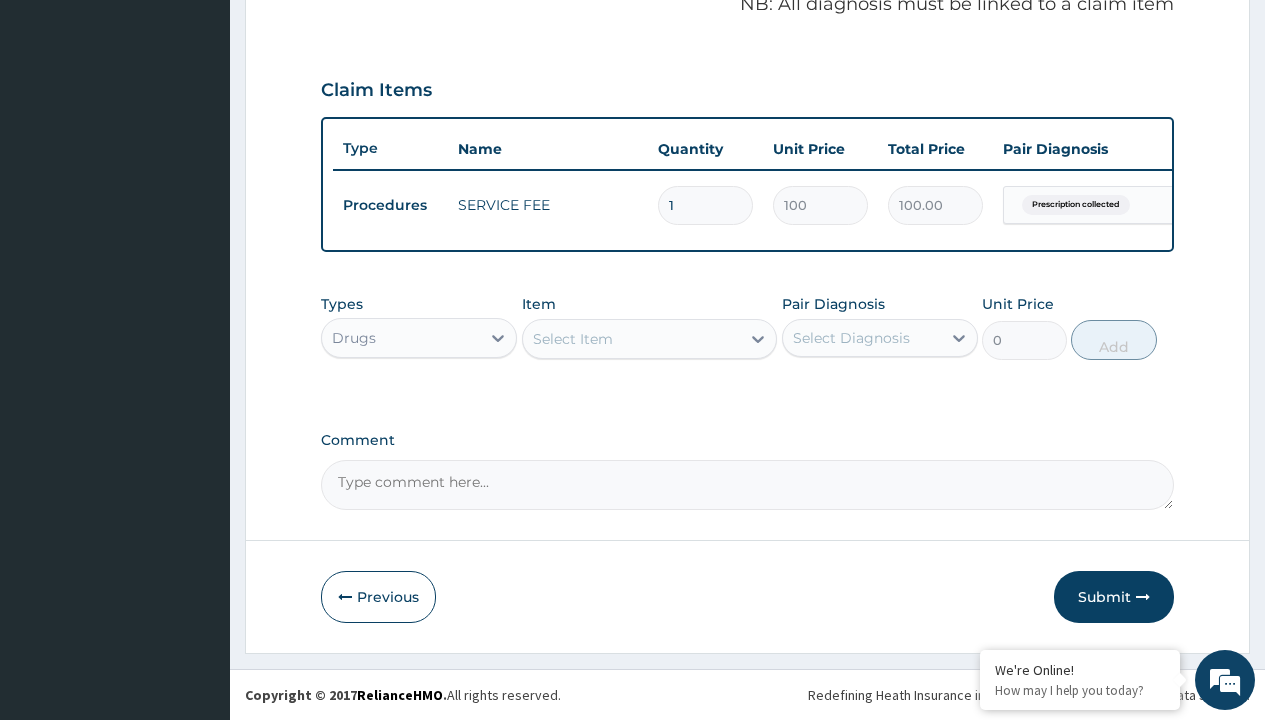 type on "exforge 10/160mg amlodipine/valsartan x28" 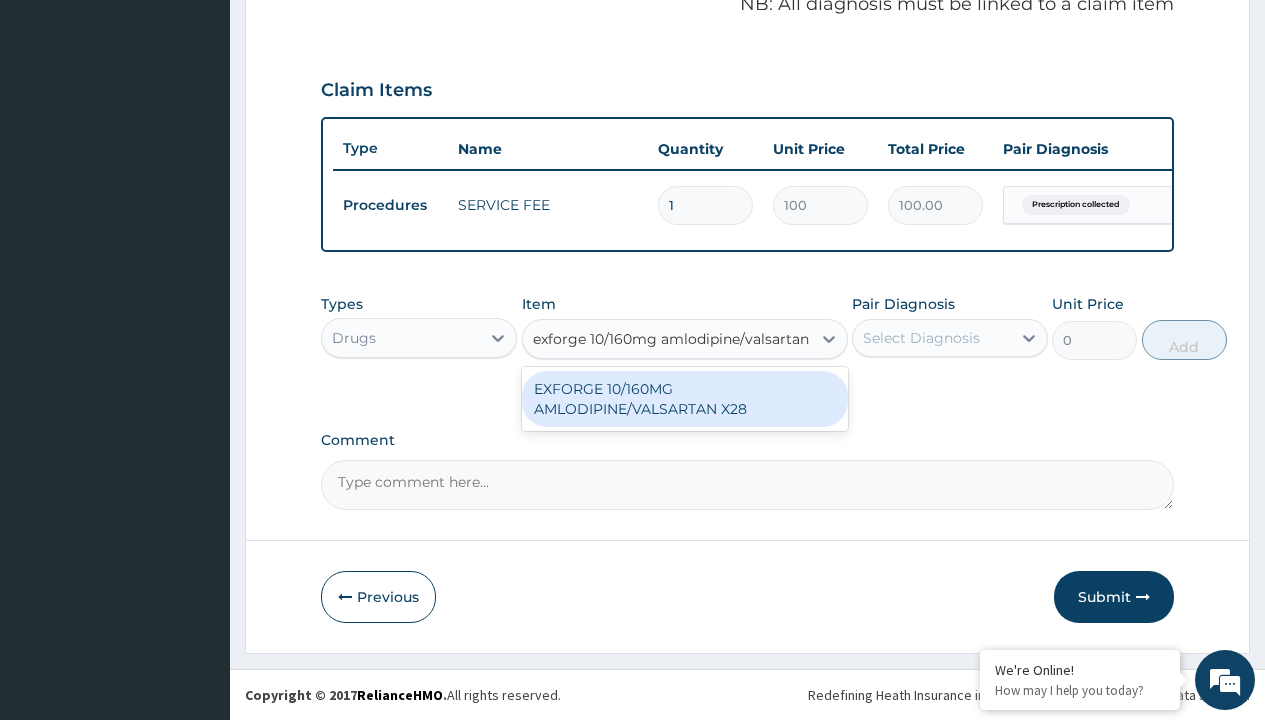 scroll, scrollTop: 0, scrollLeft: 0, axis: both 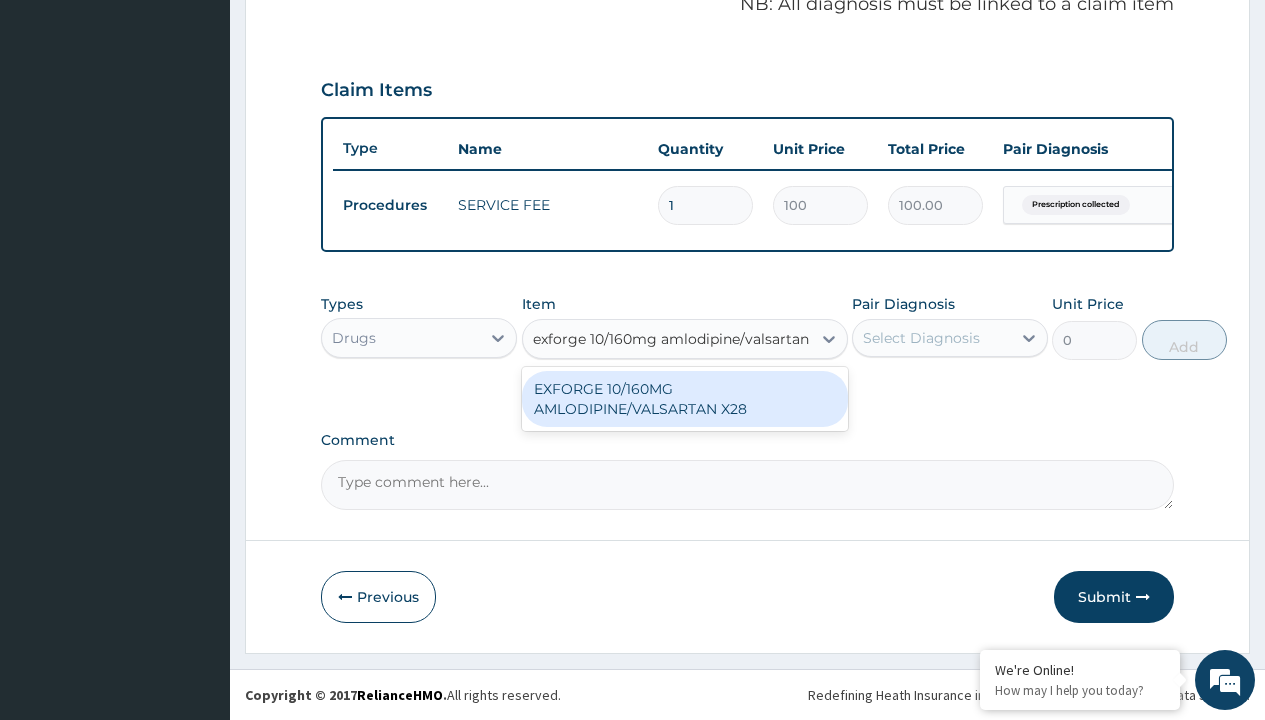 click on "EXFORGE 10/160MG AMLODIPINE/VALSARTAN X28" at bounding box center [685, 399] 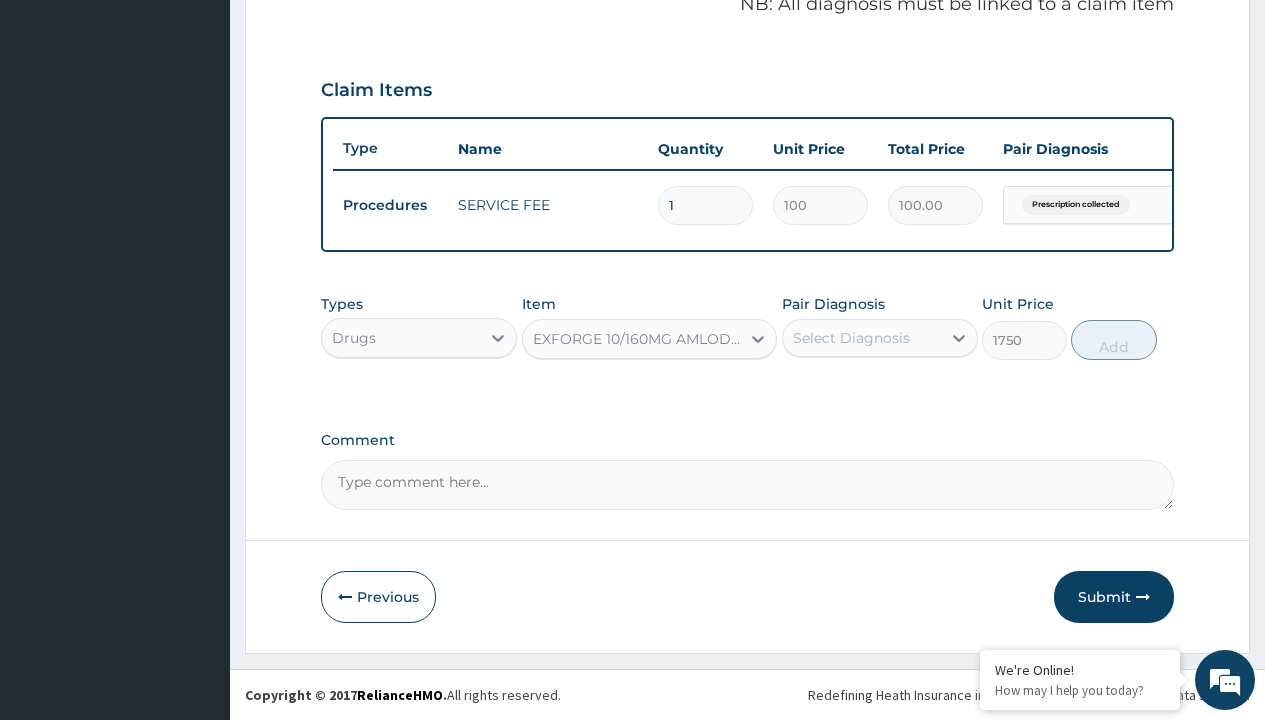 click on "Prescription collected" at bounding box center (409, -74) 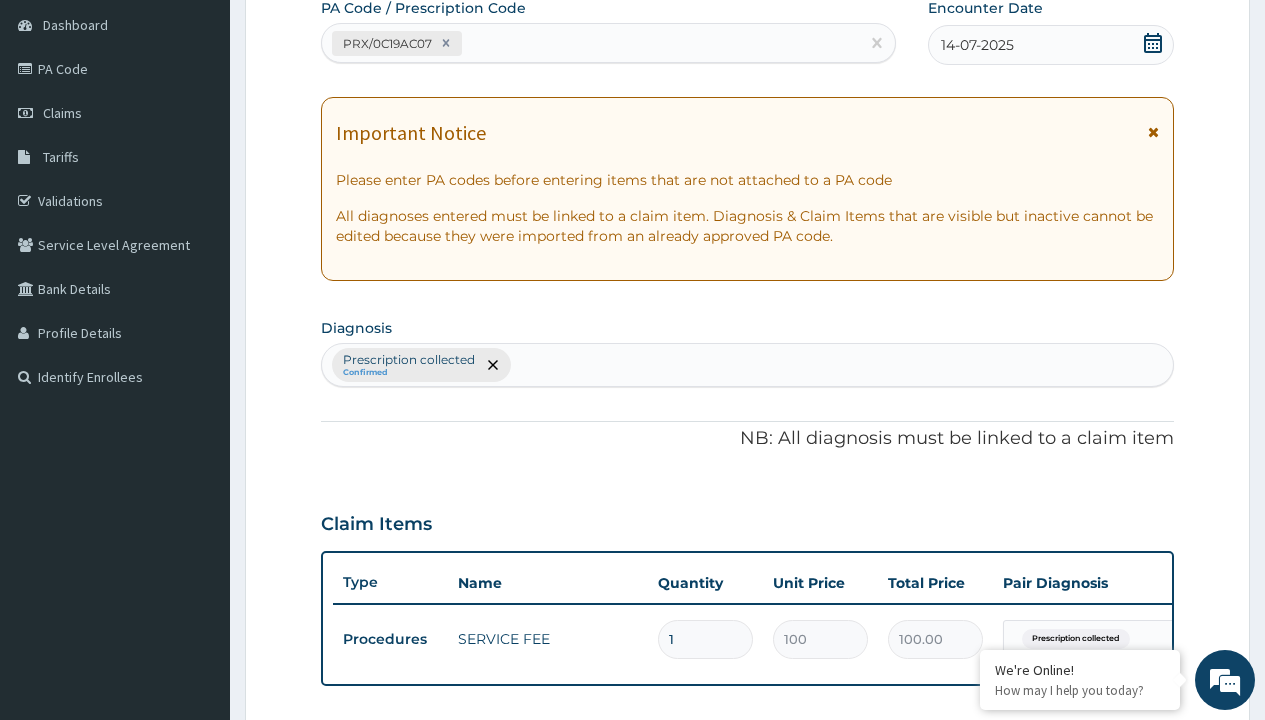 type on "prescription collected" 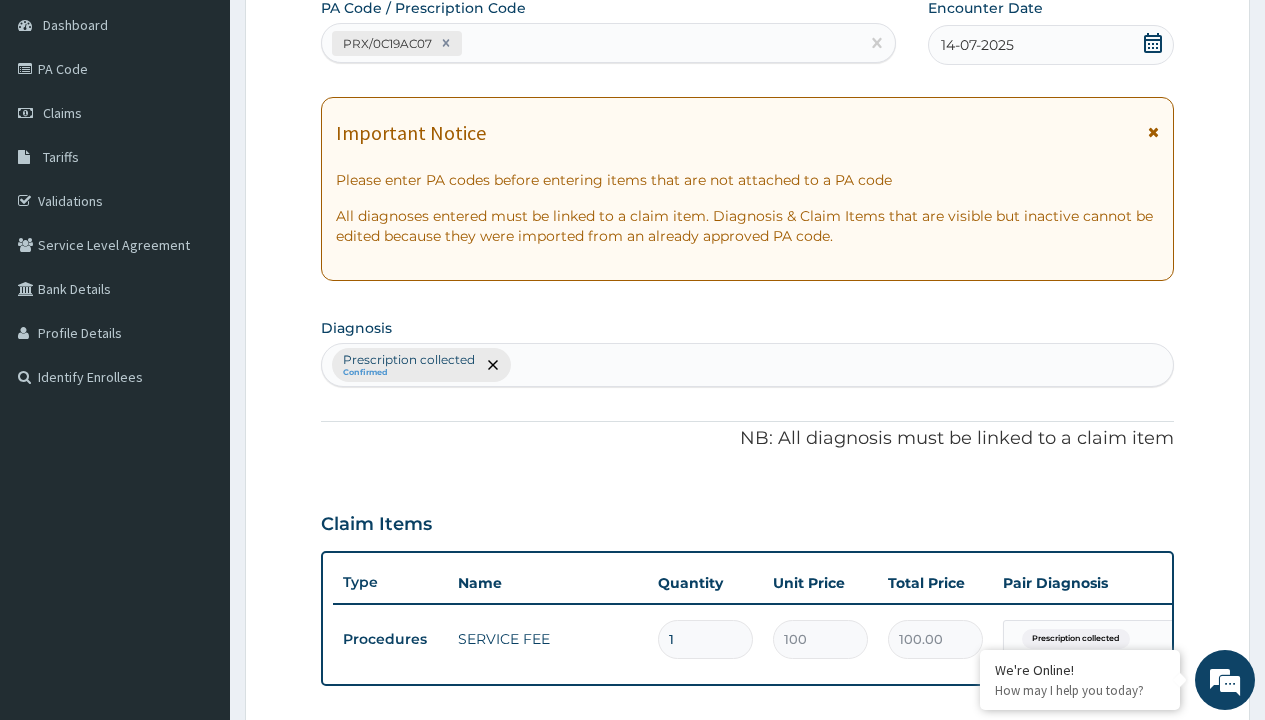 scroll, scrollTop: 269, scrollLeft: 0, axis: vertical 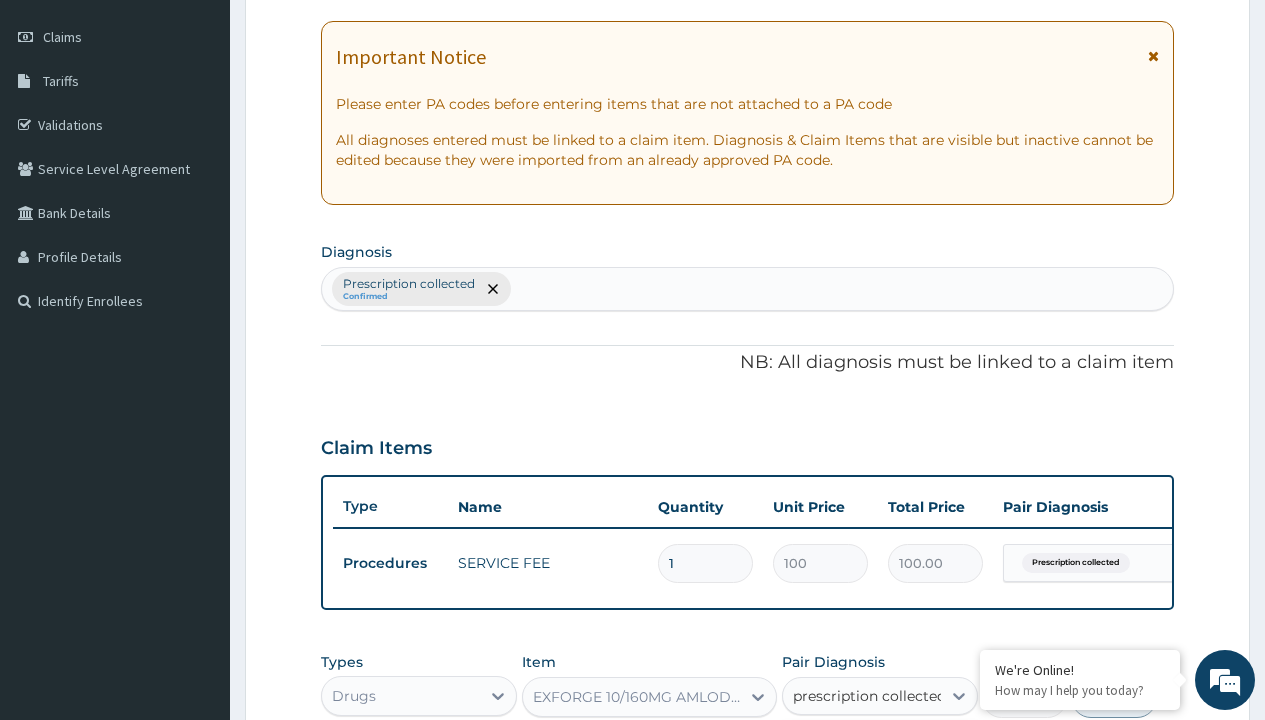 click on "Prescription collected" at bounding box center [890, 755] 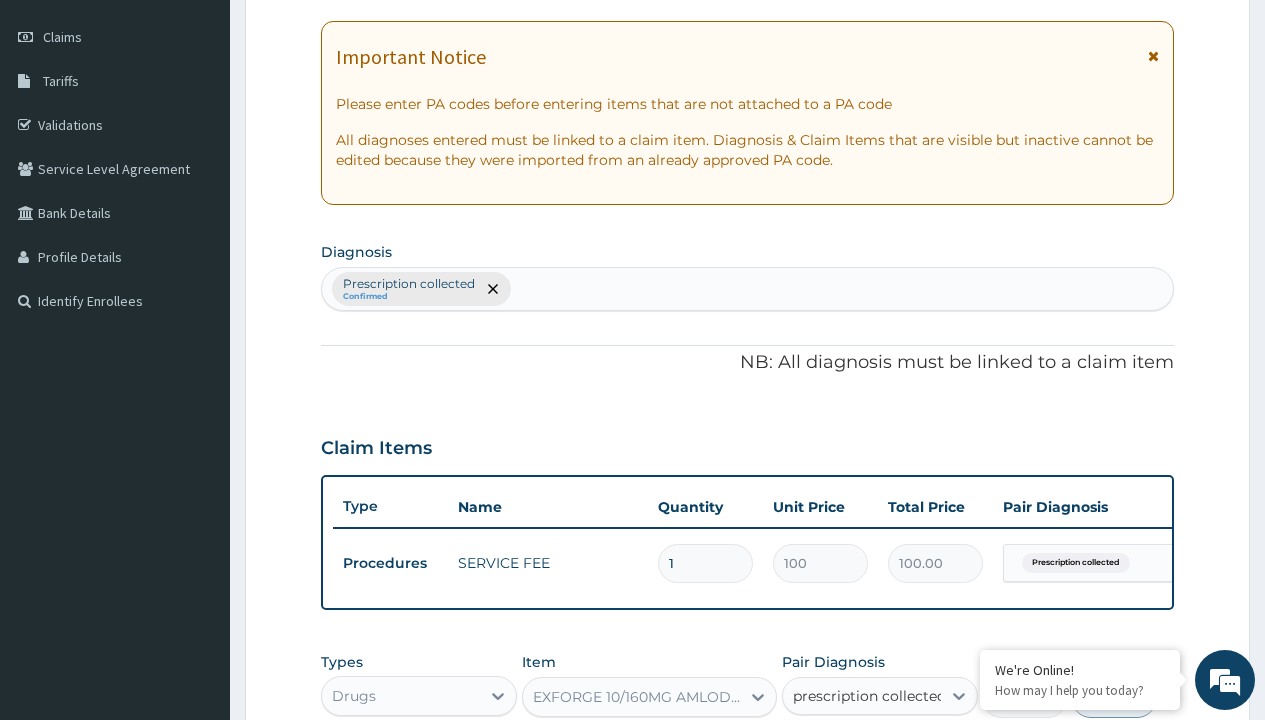 type 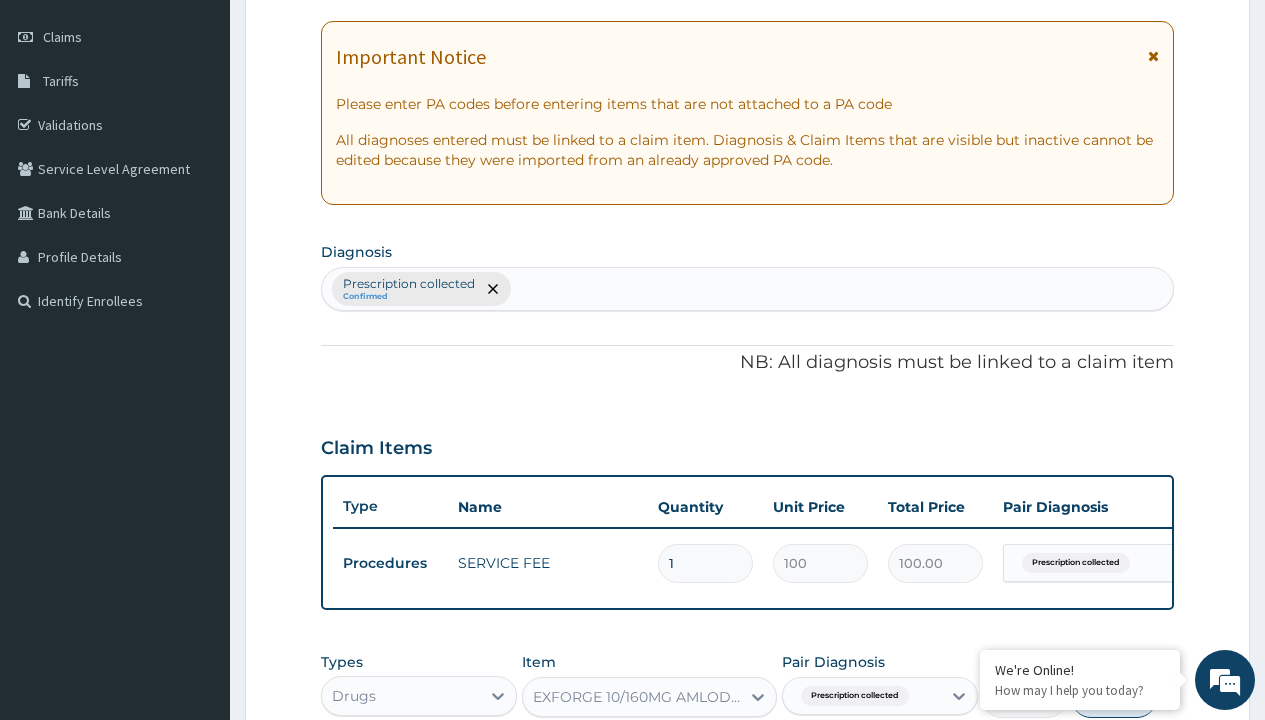 scroll, scrollTop: 642, scrollLeft: 0, axis: vertical 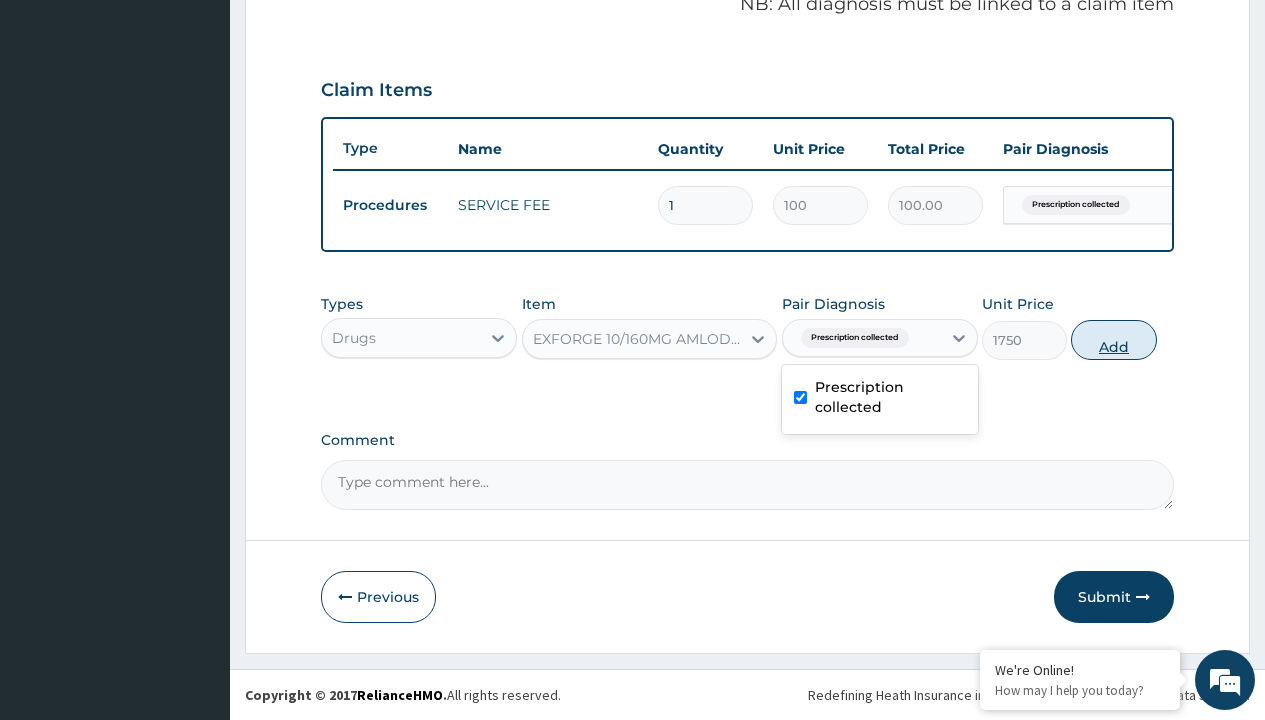 click on "Add" at bounding box center [1113, 340] 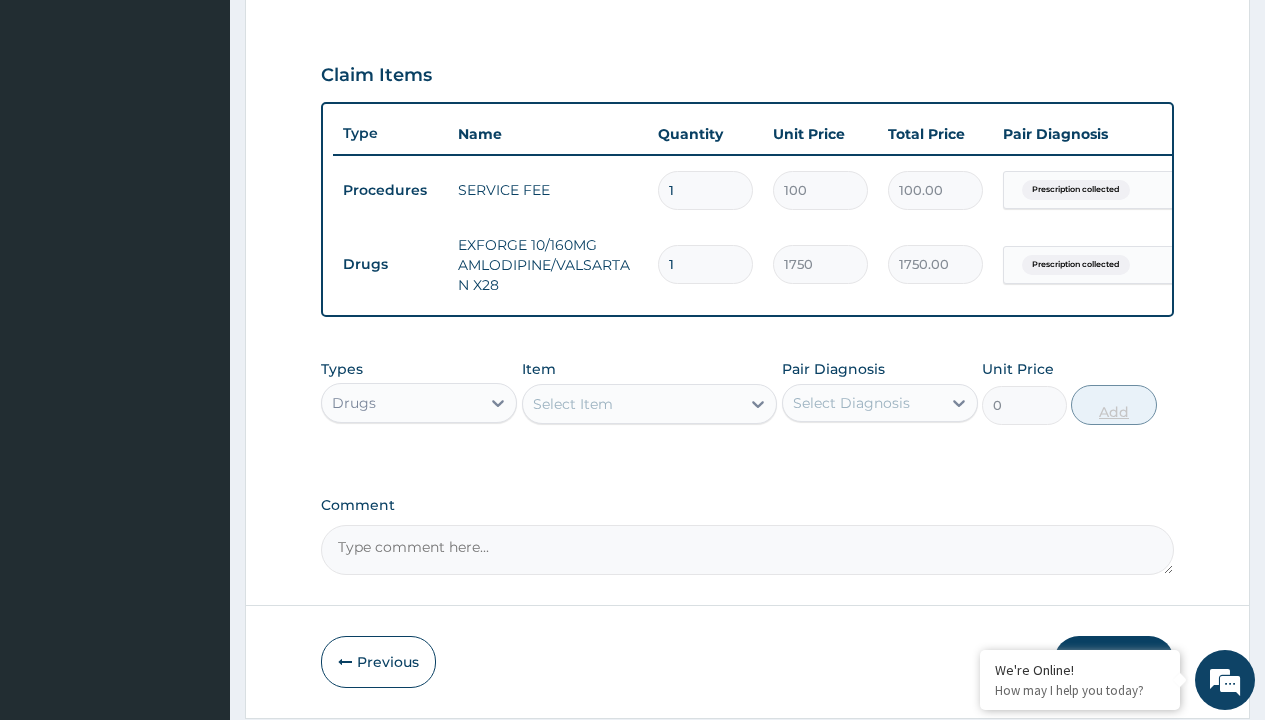 type on "28" 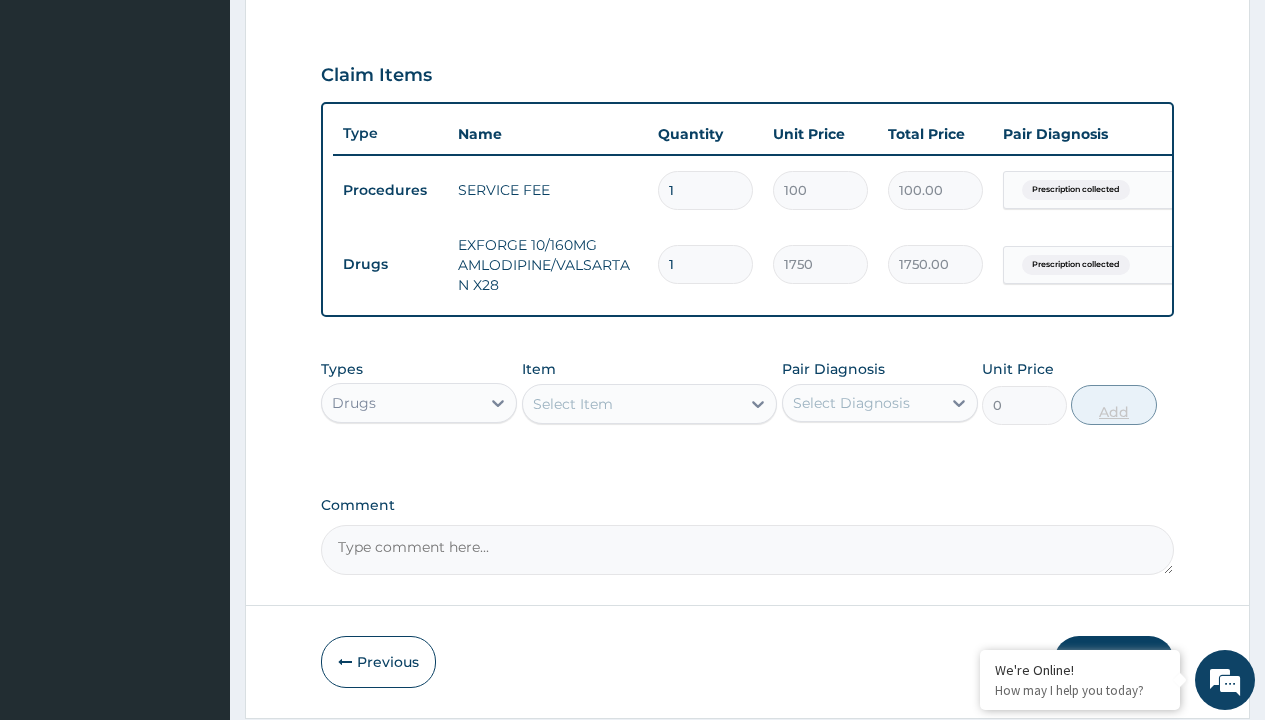 type on "49000.00" 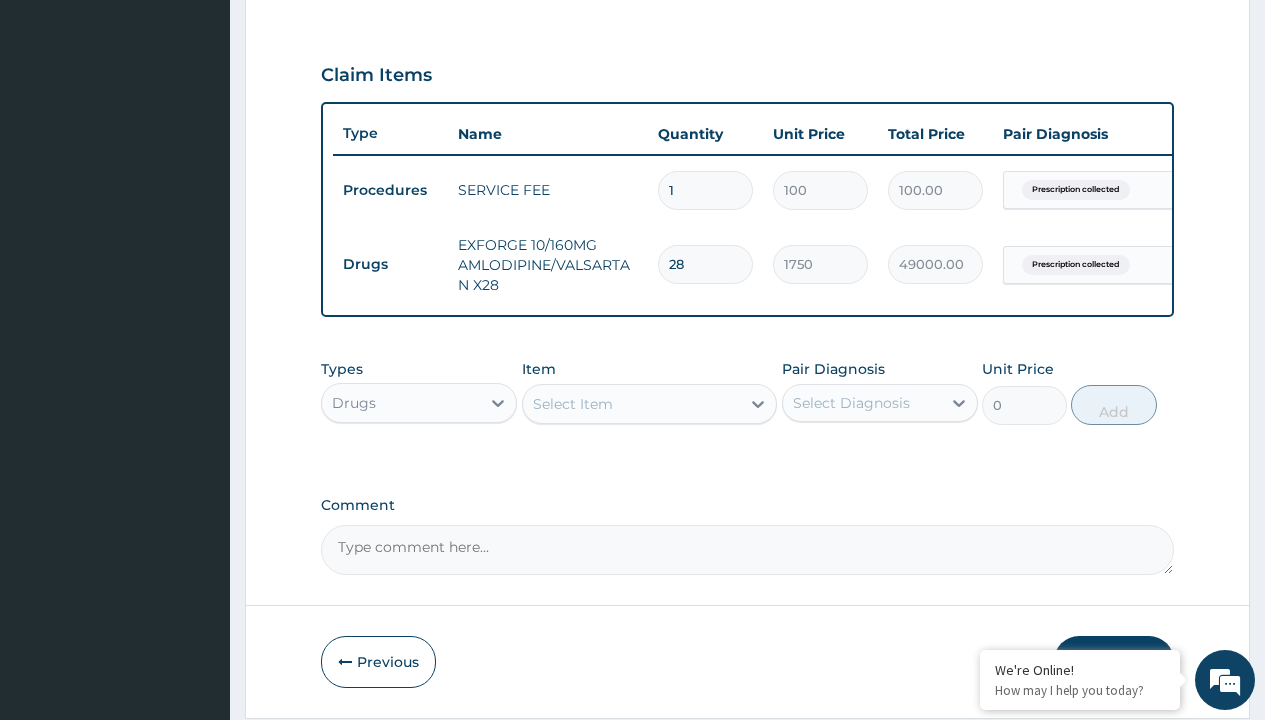 type on "28" 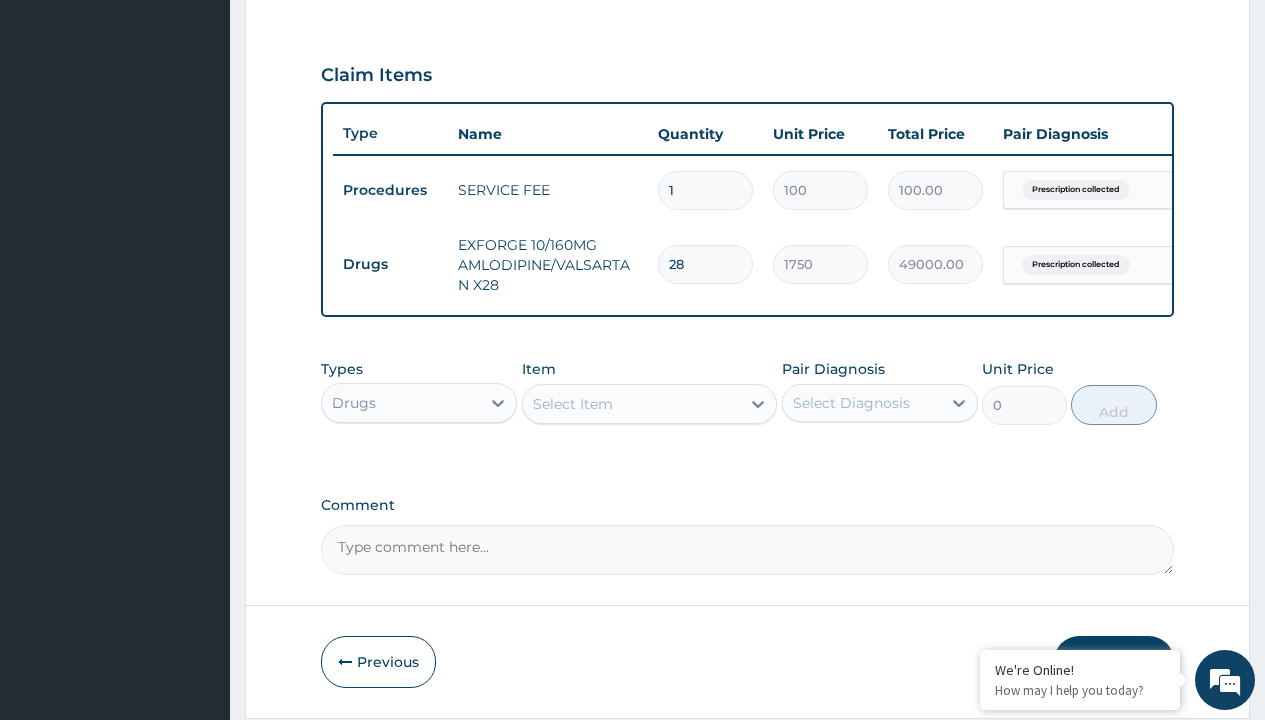 click on "Drugs" at bounding box center (390, 264) 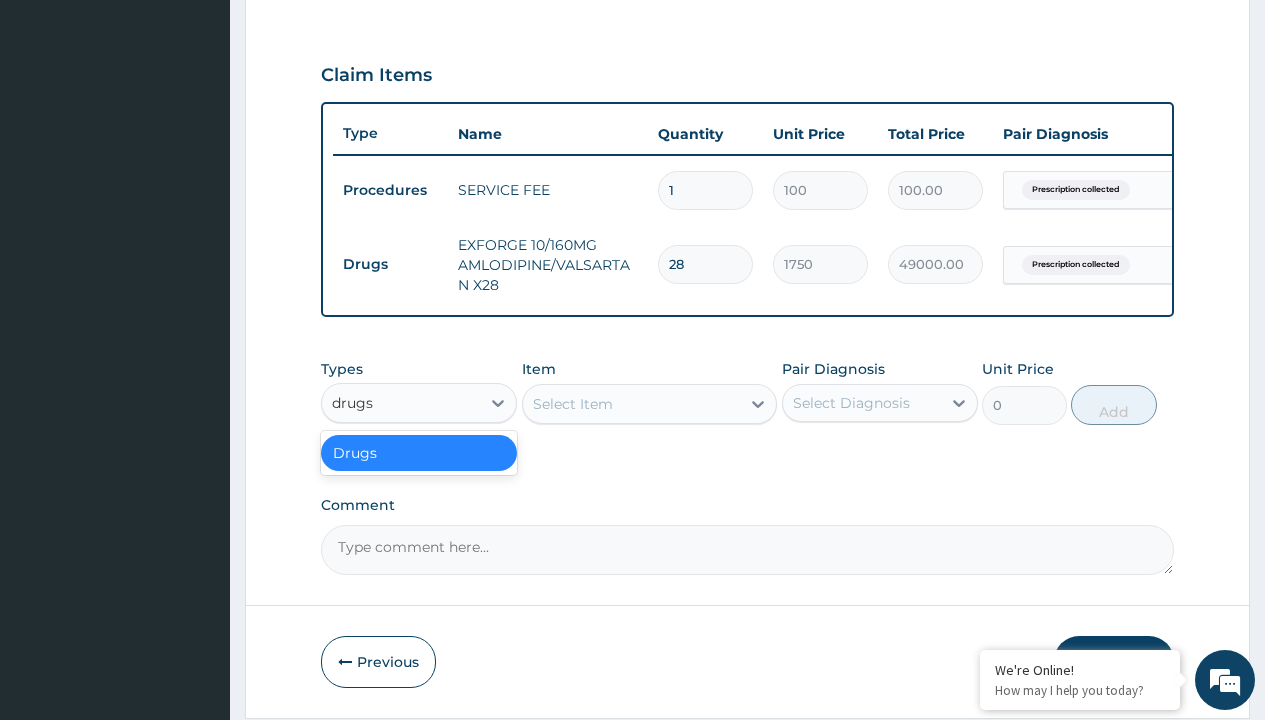 scroll, scrollTop: 0, scrollLeft: 0, axis: both 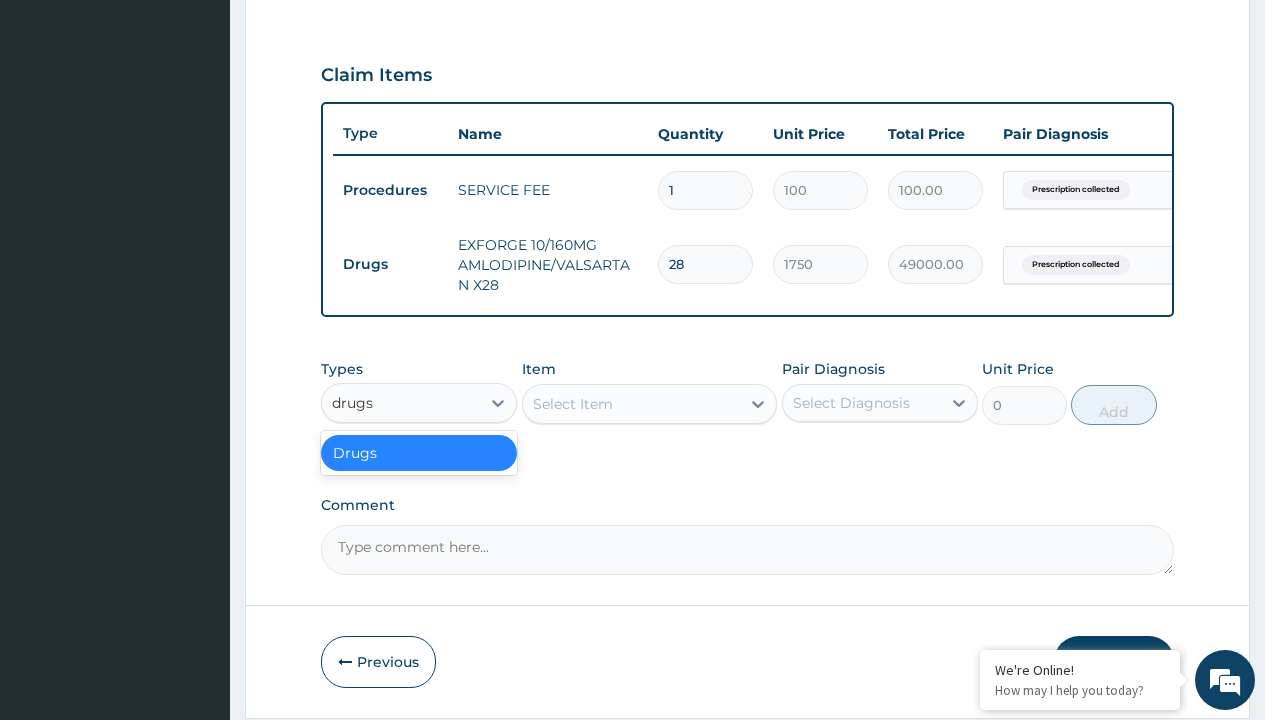 click on "Drugs" at bounding box center (419, 453) 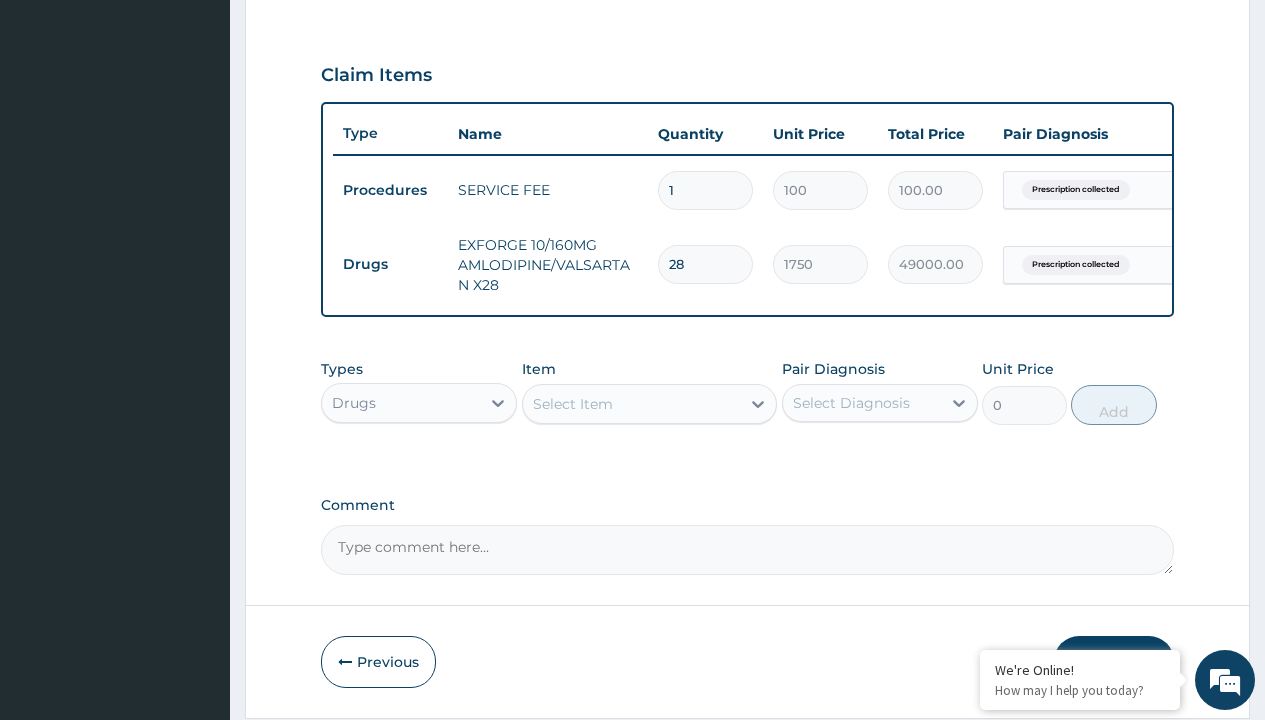 click on "Select Item" at bounding box center (573, 404) 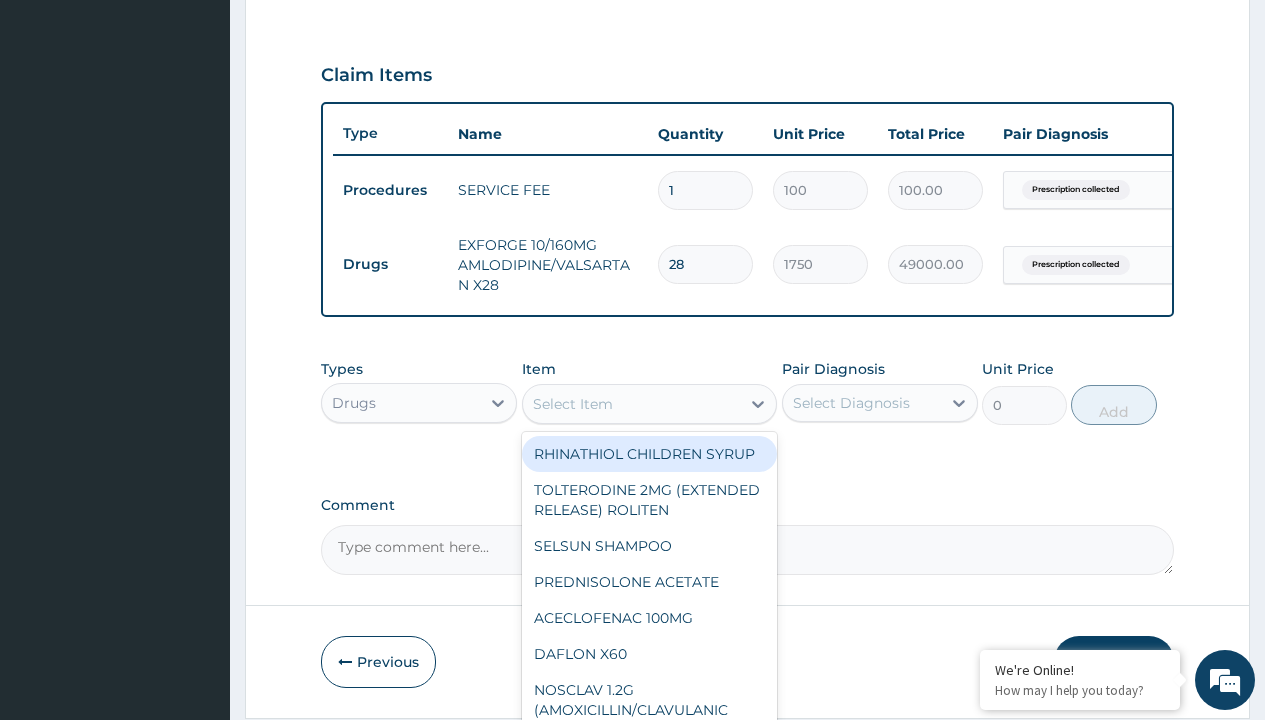 type on "hydrochlorothiazide 25mg (hydrex) x10" 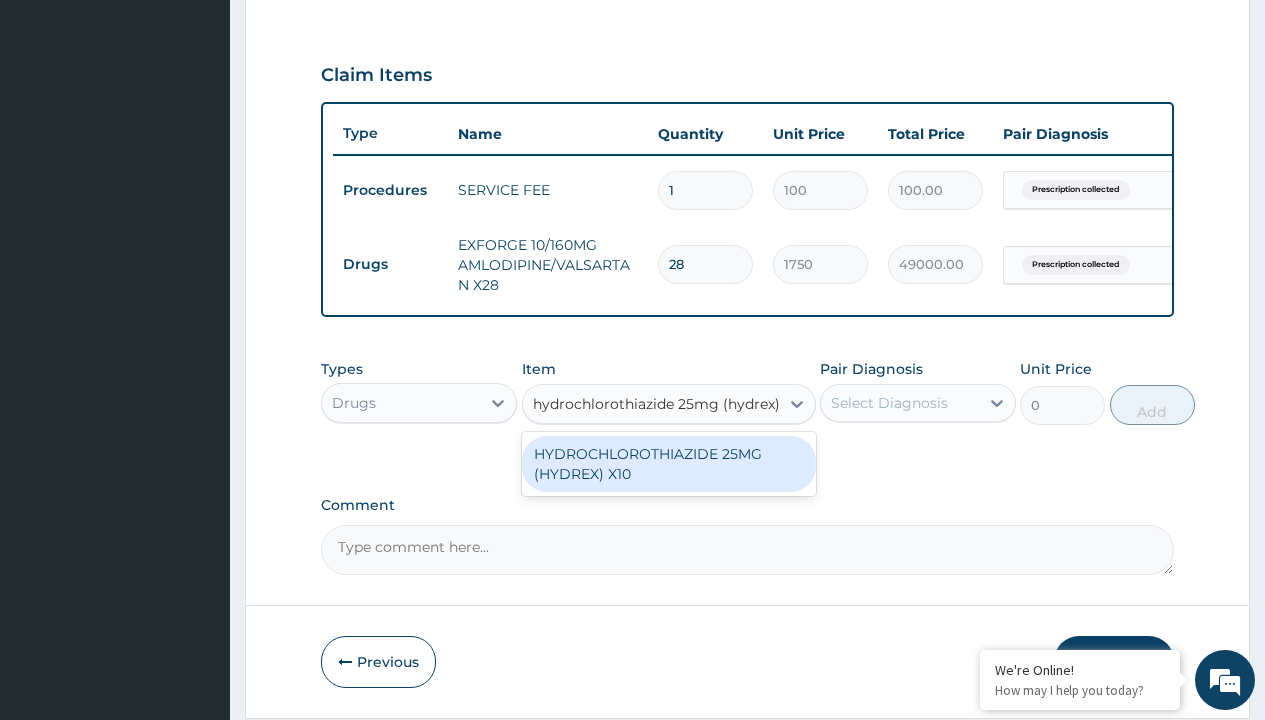 scroll, scrollTop: 0, scrollLeft: 0, axis: both 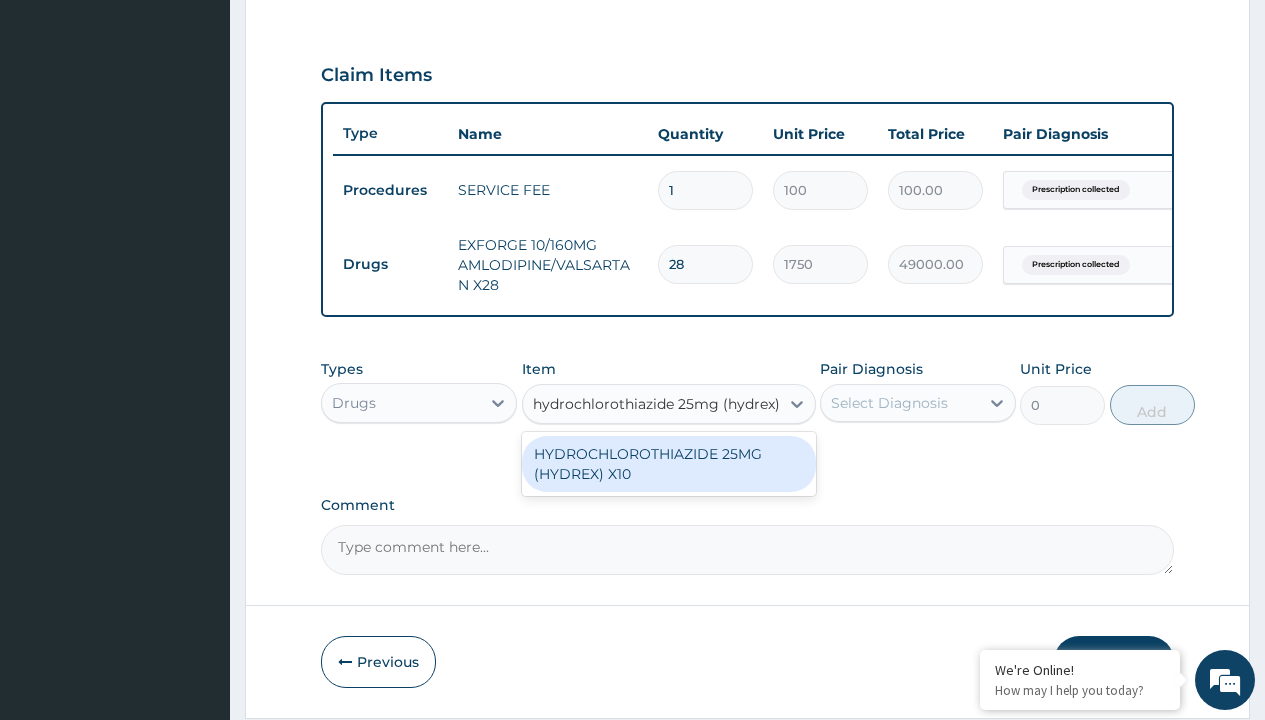 click on "HYDROCHLOROTHIAZIDE 25MG (HYDREX) X10" at bounding box center (669, 464) 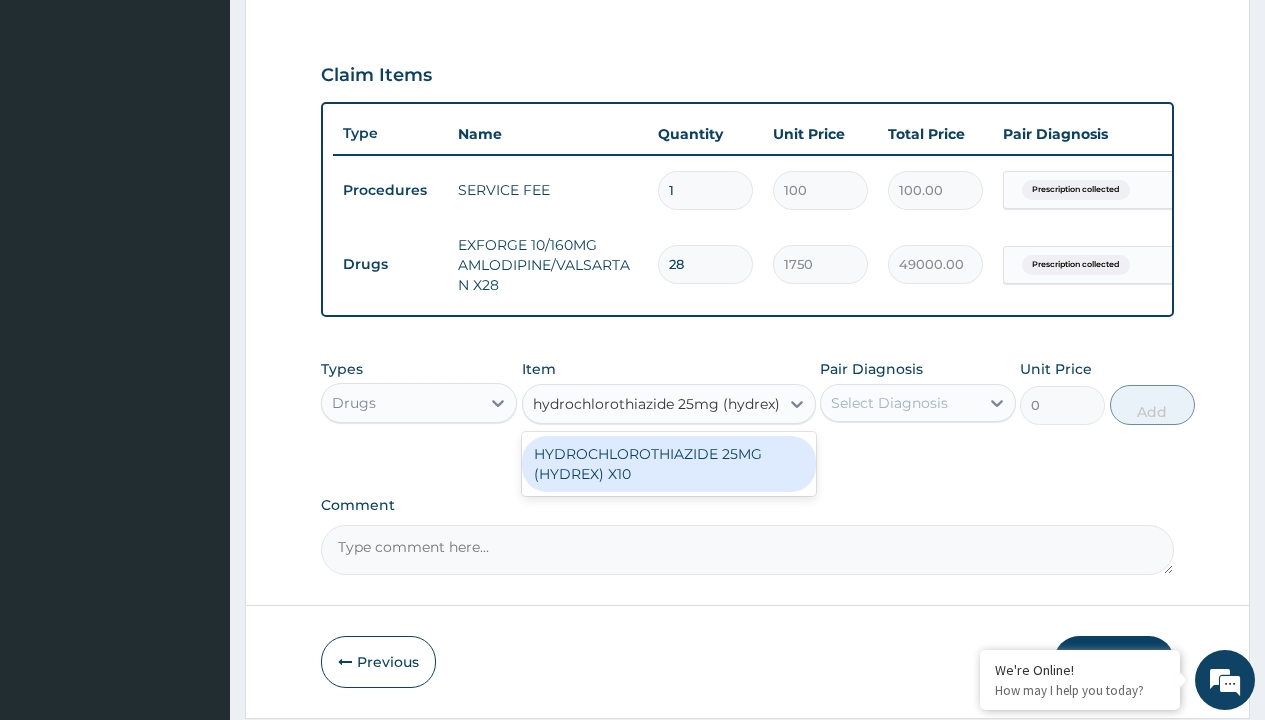 type 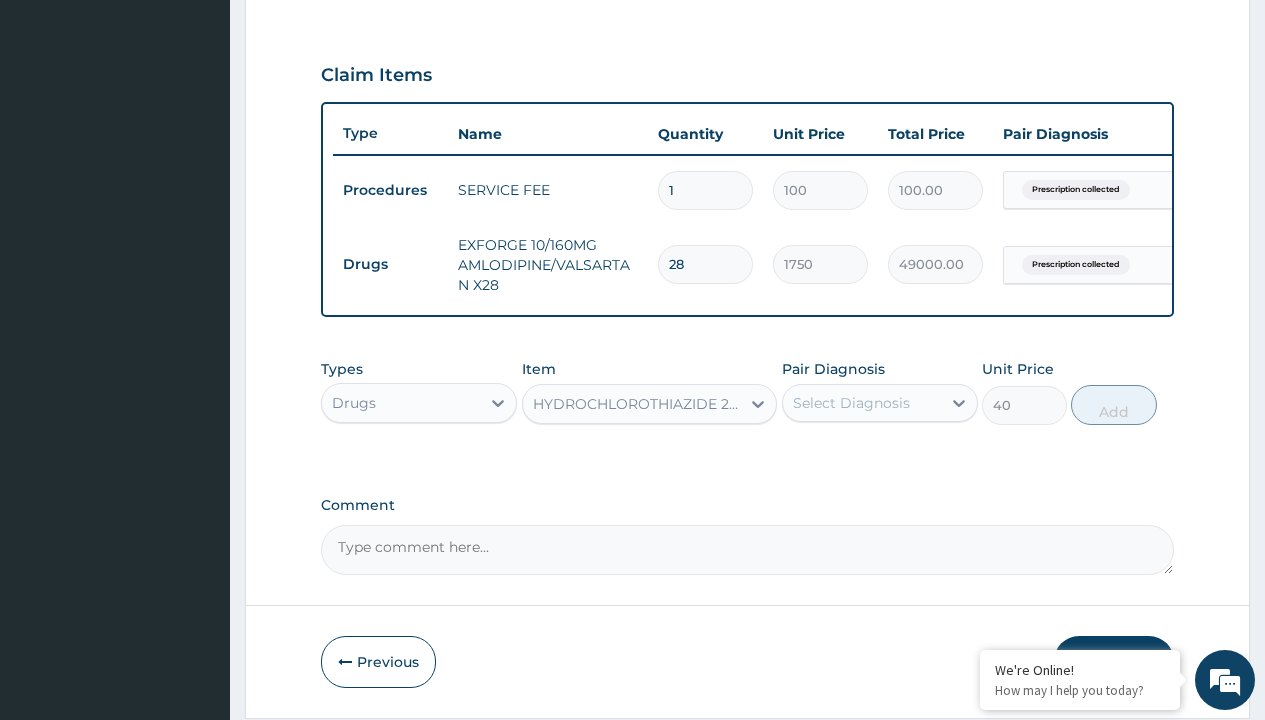 click on "Prescription collected" at bounding box center (409, -89) 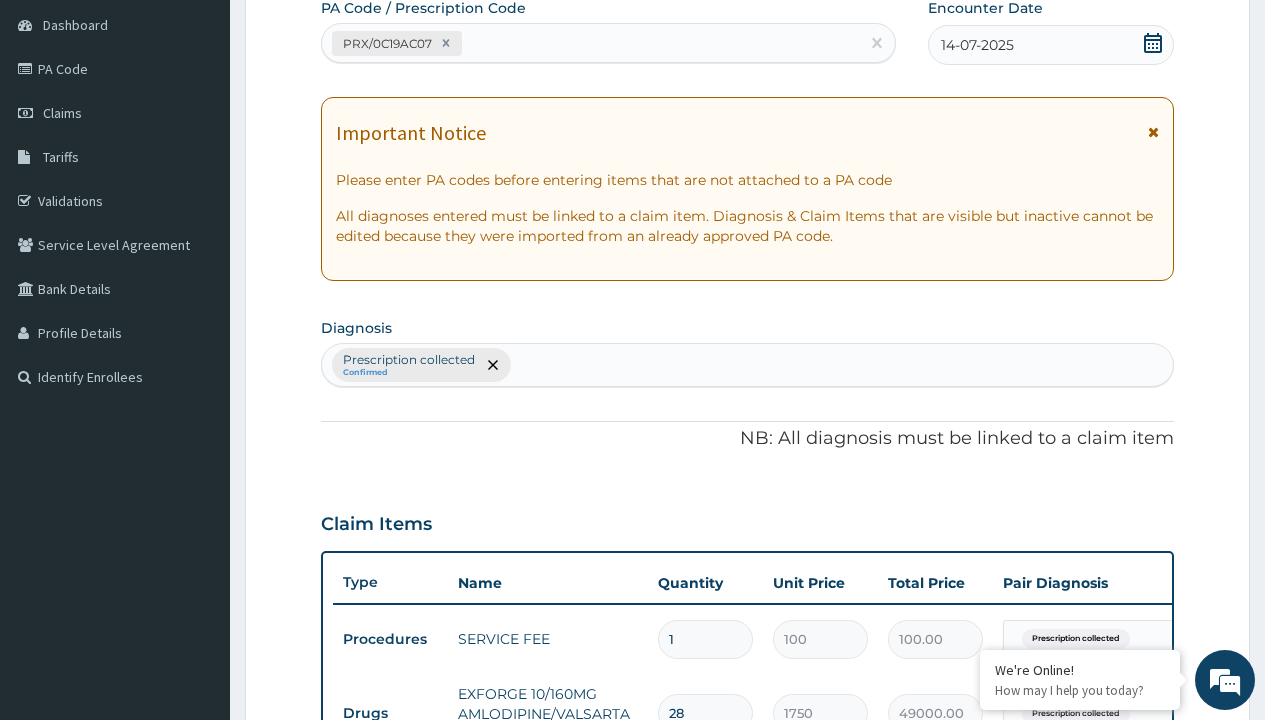 type on "prescription collected" 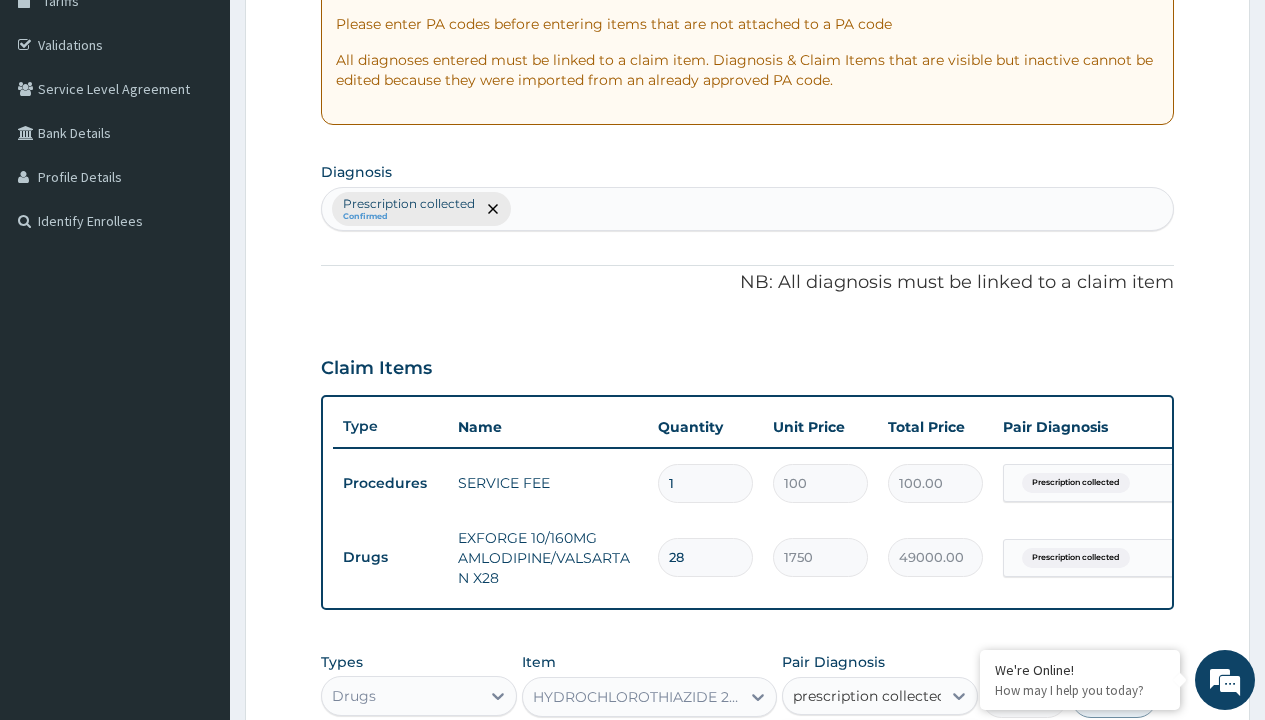 scroll, scrollTop: 0, scrollLeft: 0, axis: both 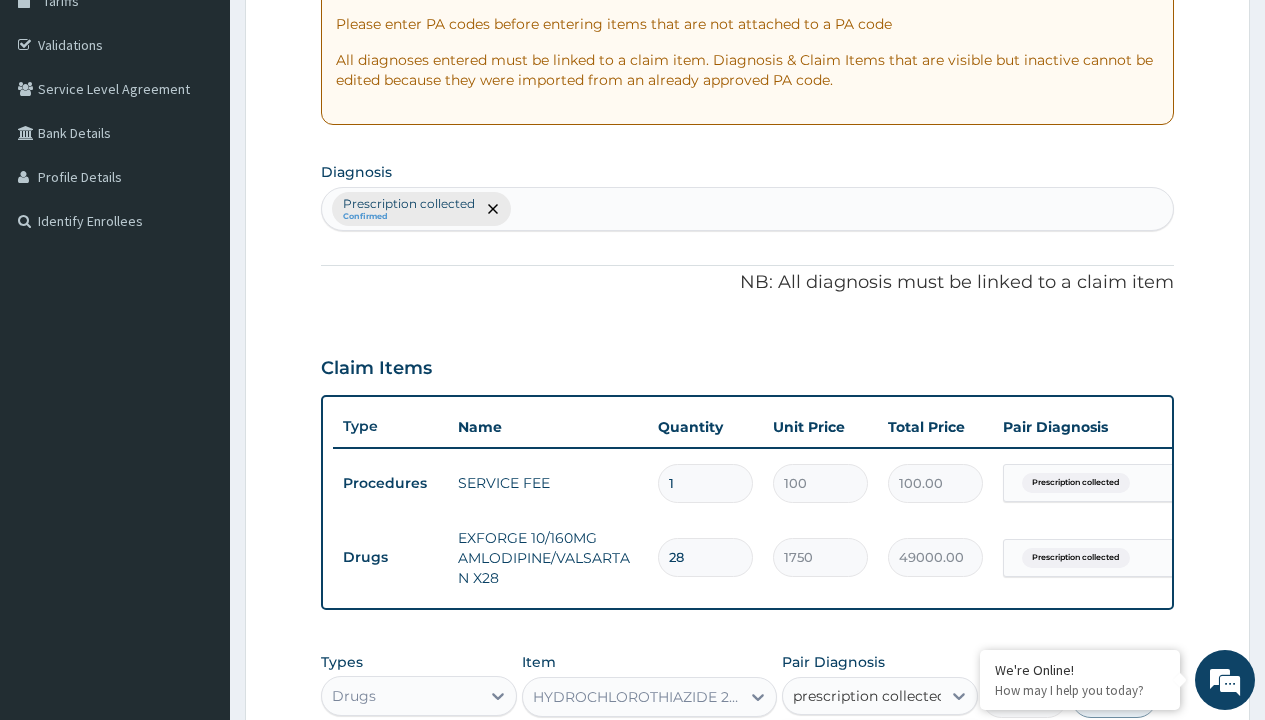type 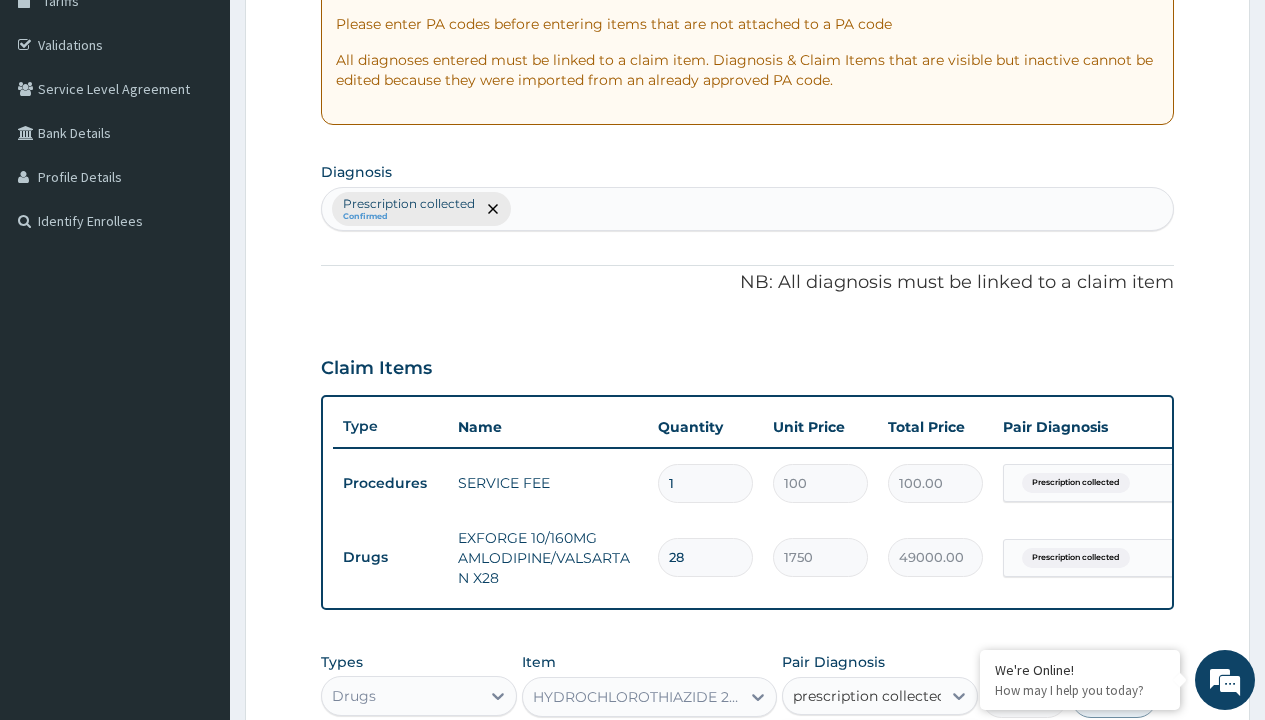 checkbox on "true" 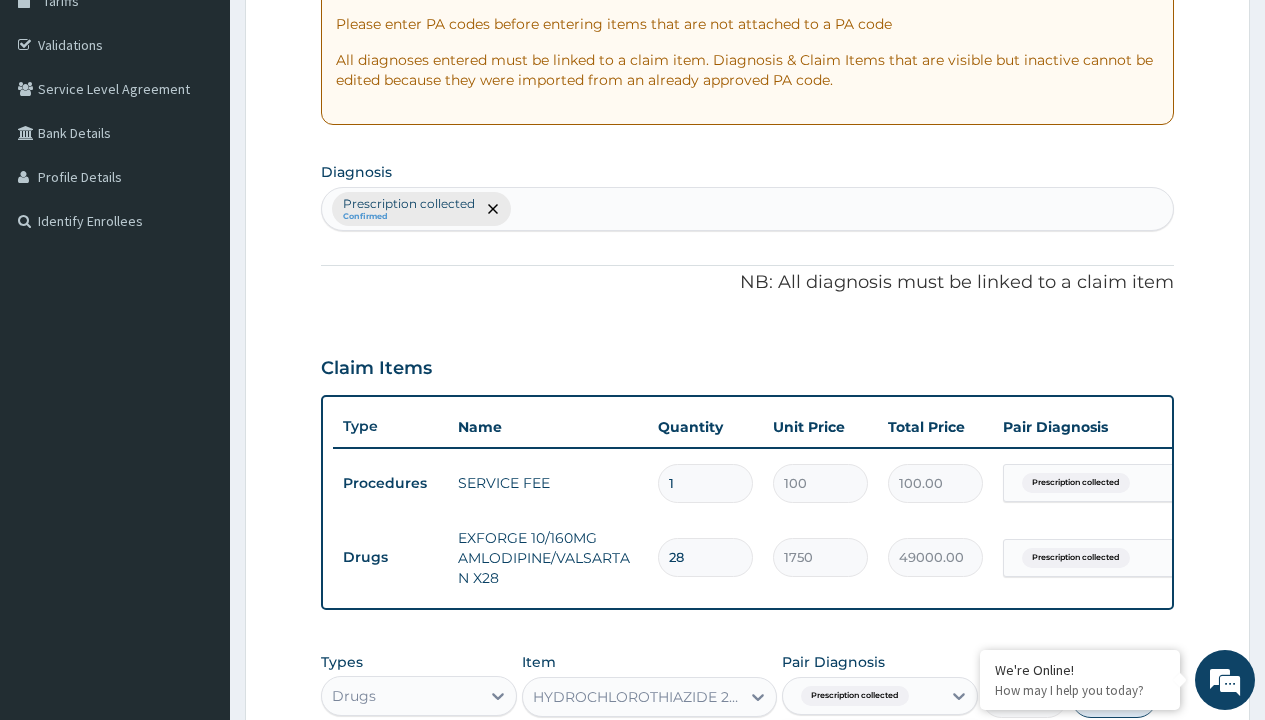 scroll, scrollTop: 722, scrollLeft: 0, axis: vertical 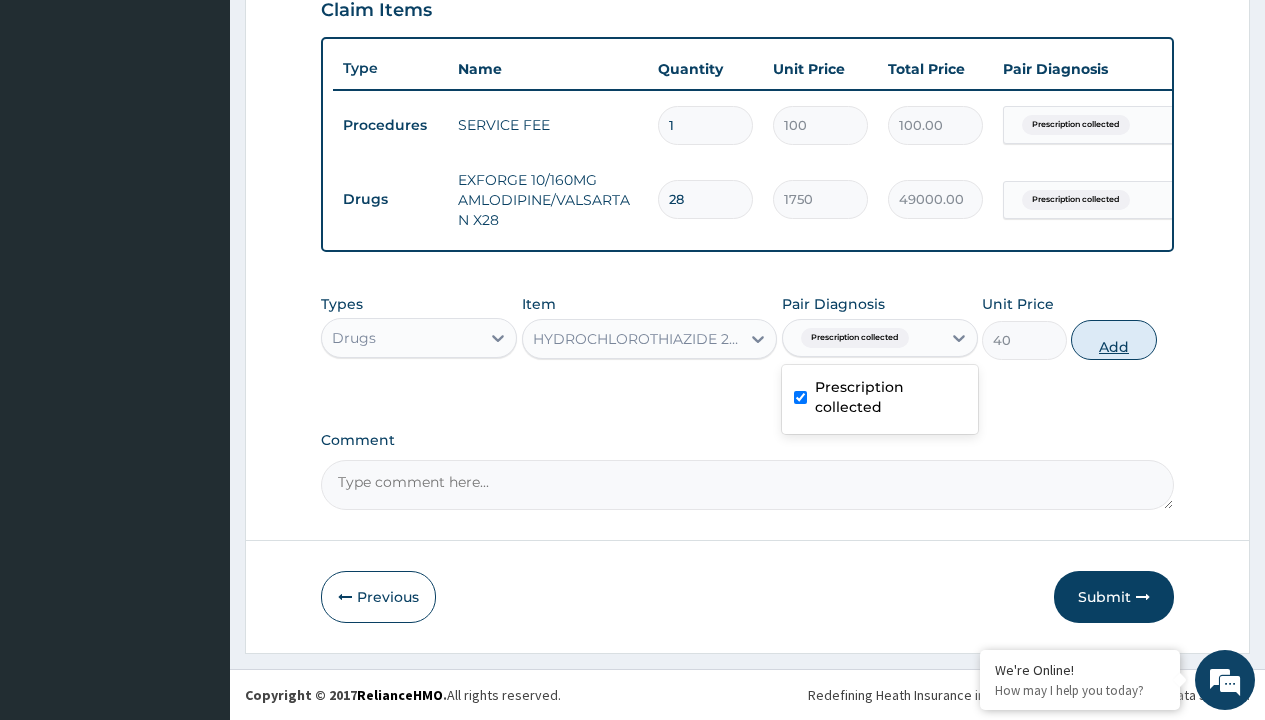 click on "Add" at bounding box center (1113, 340) 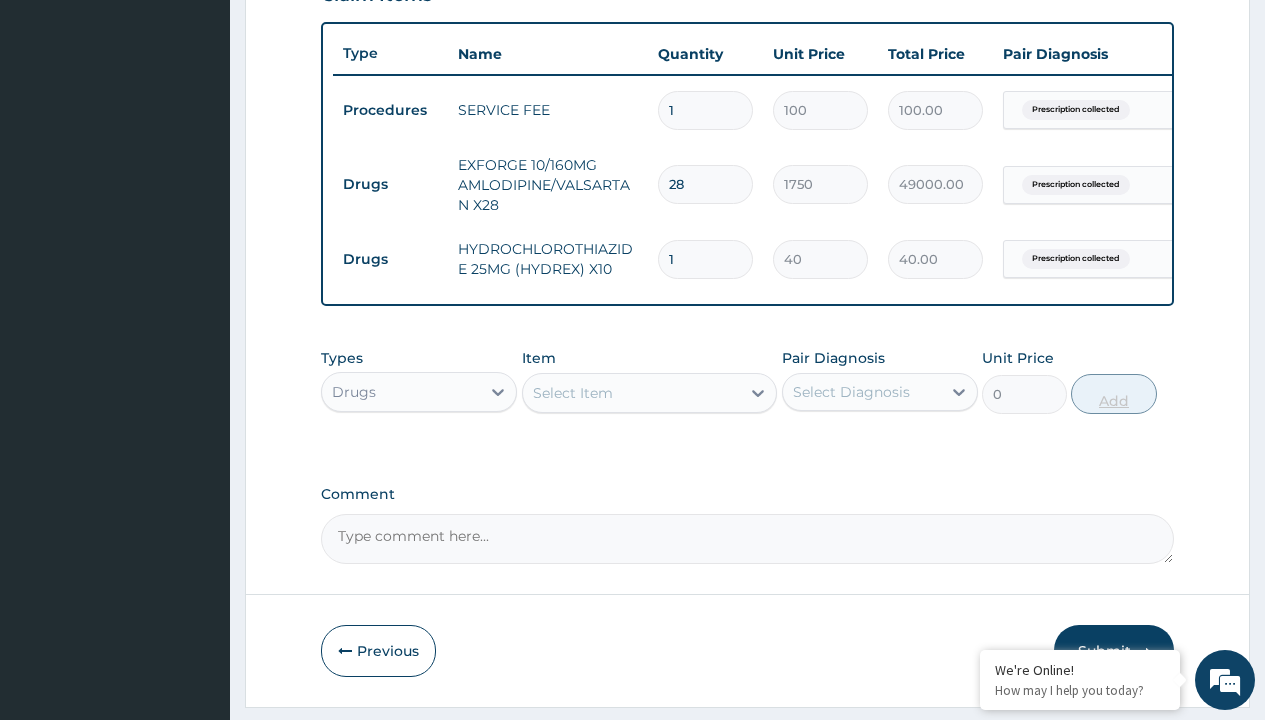 type on "30" 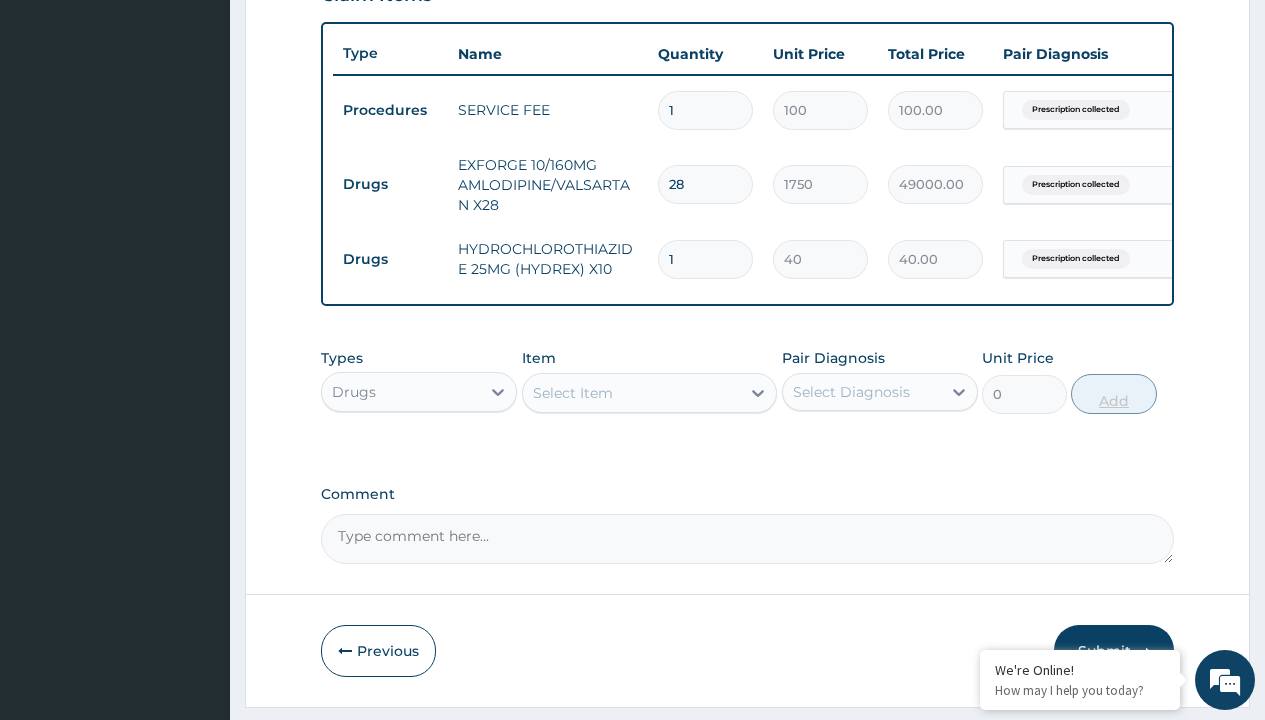 type on "1200.00" 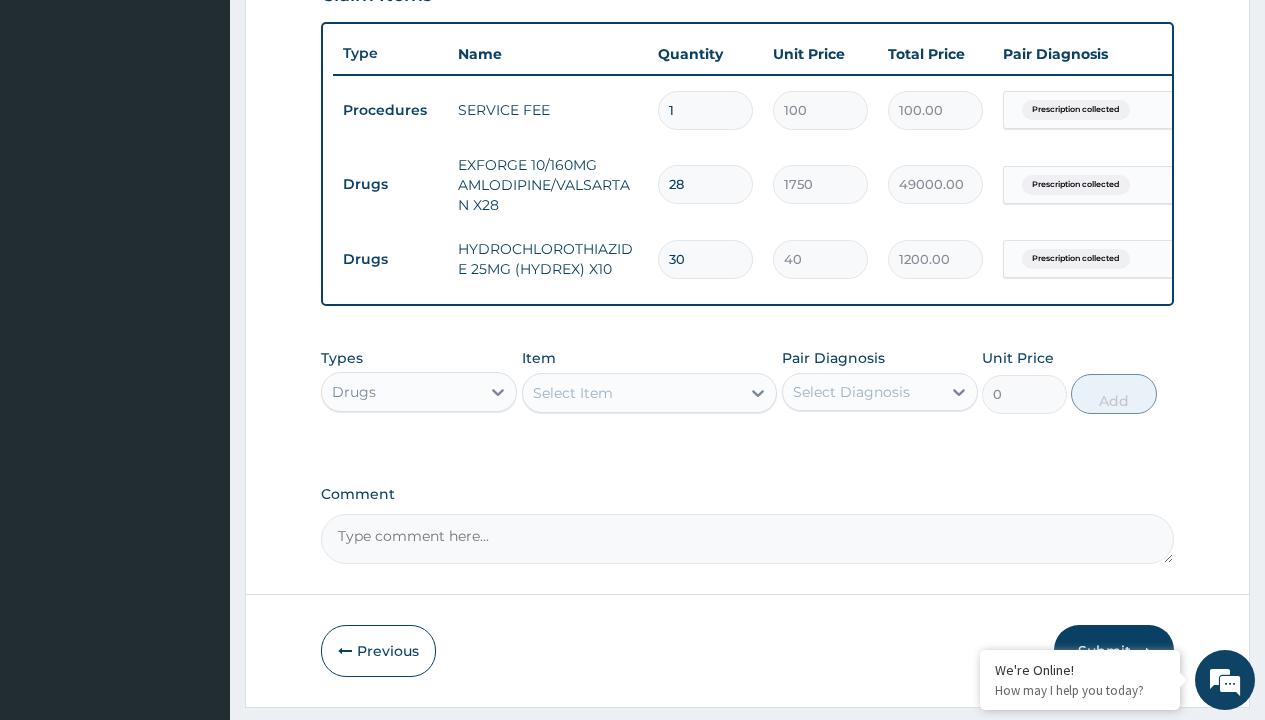 type on "30" 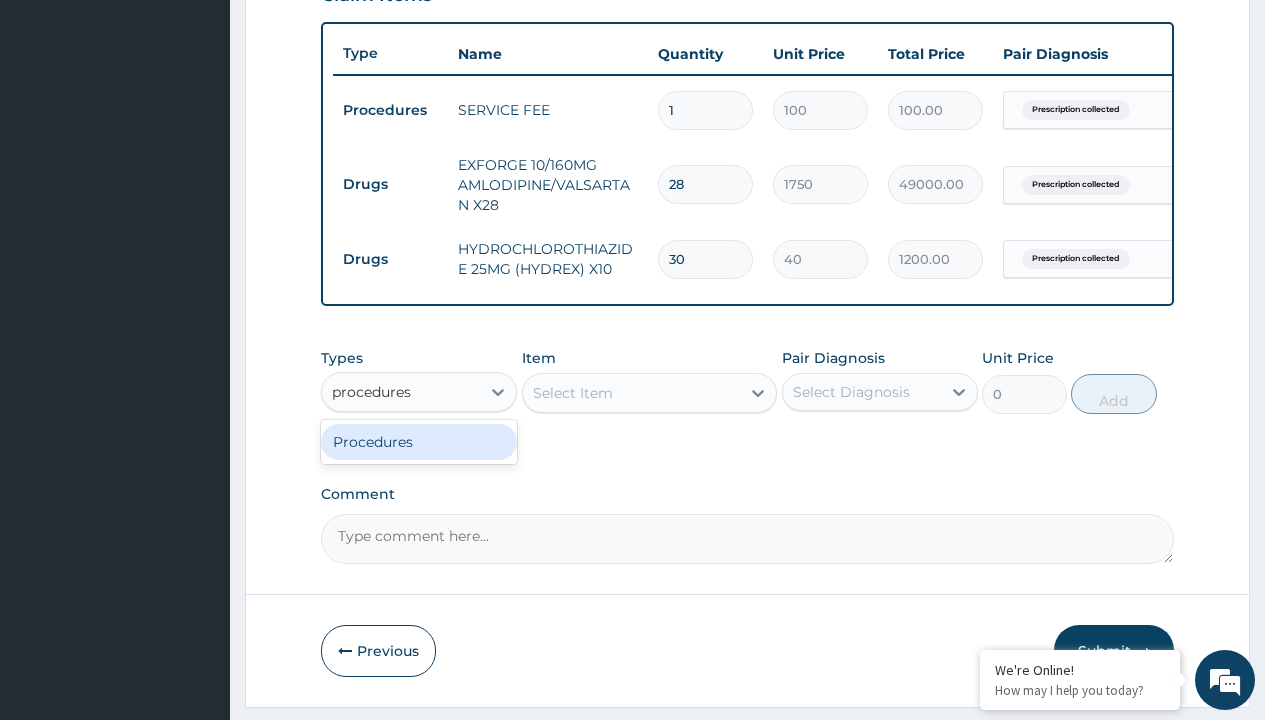 click on "Procedures" at bounding box center (419, 442) 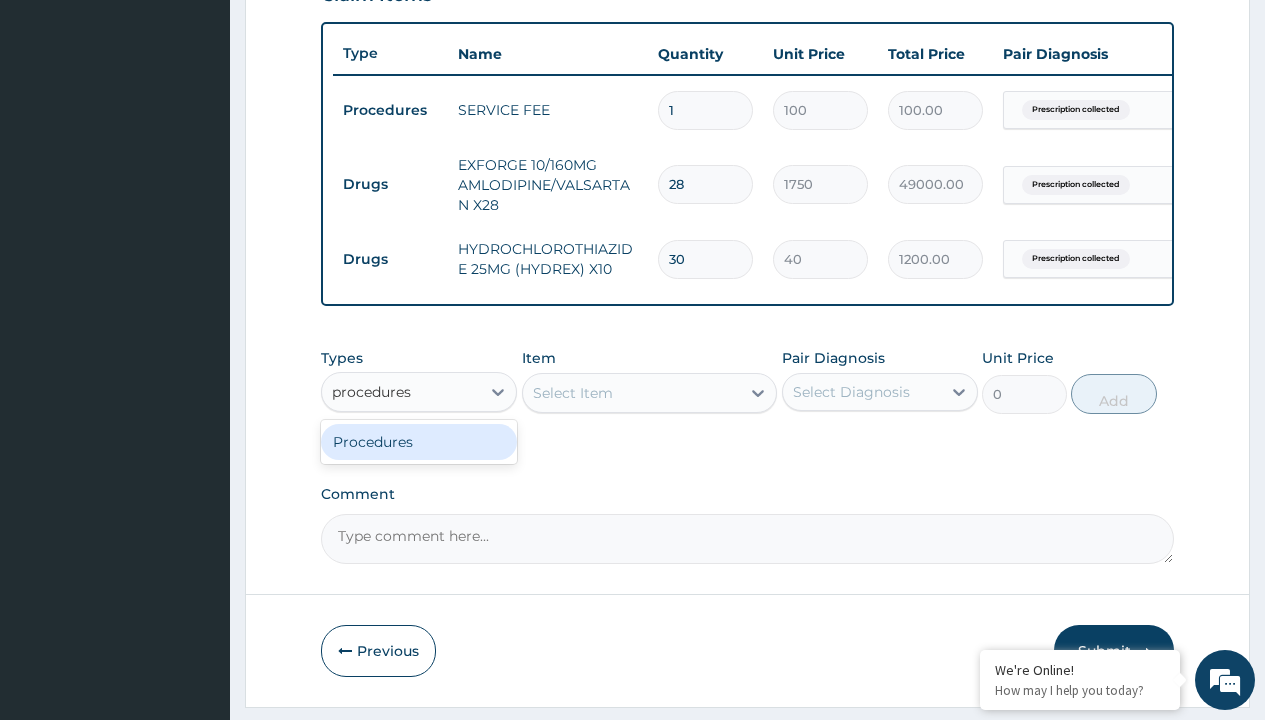 type 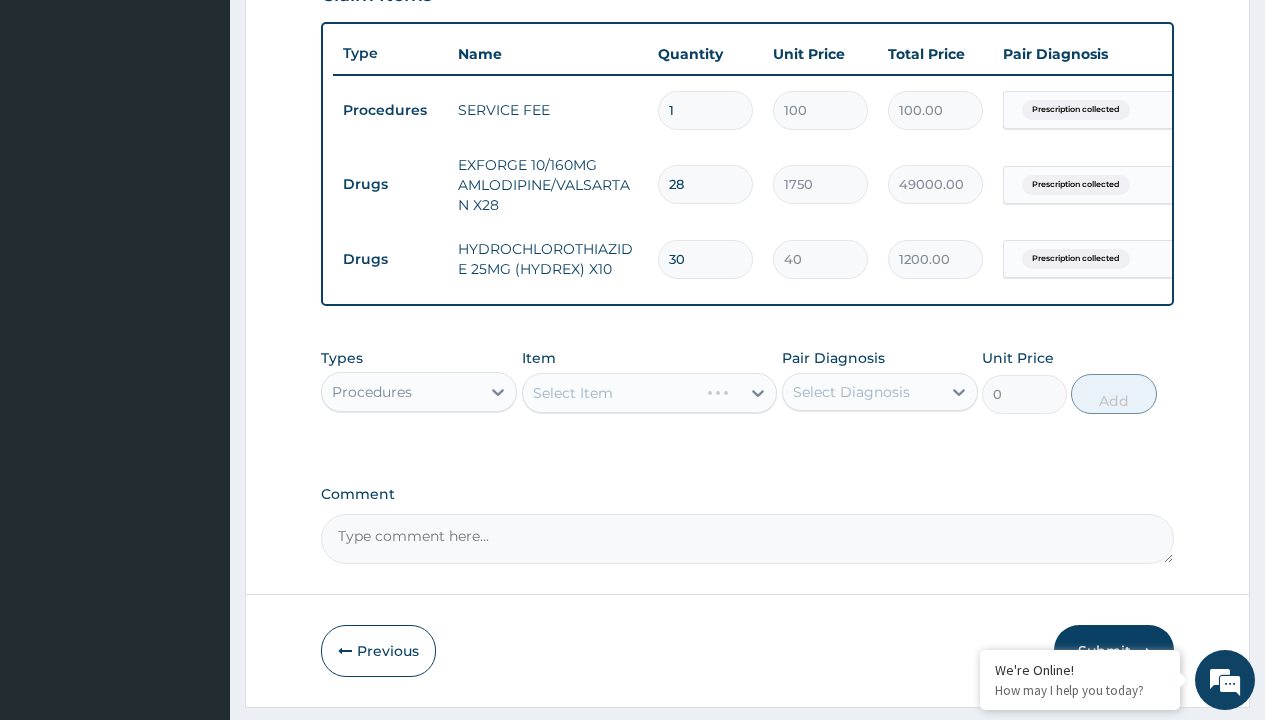 click on "Select Item" at bounding box center [573, 393] 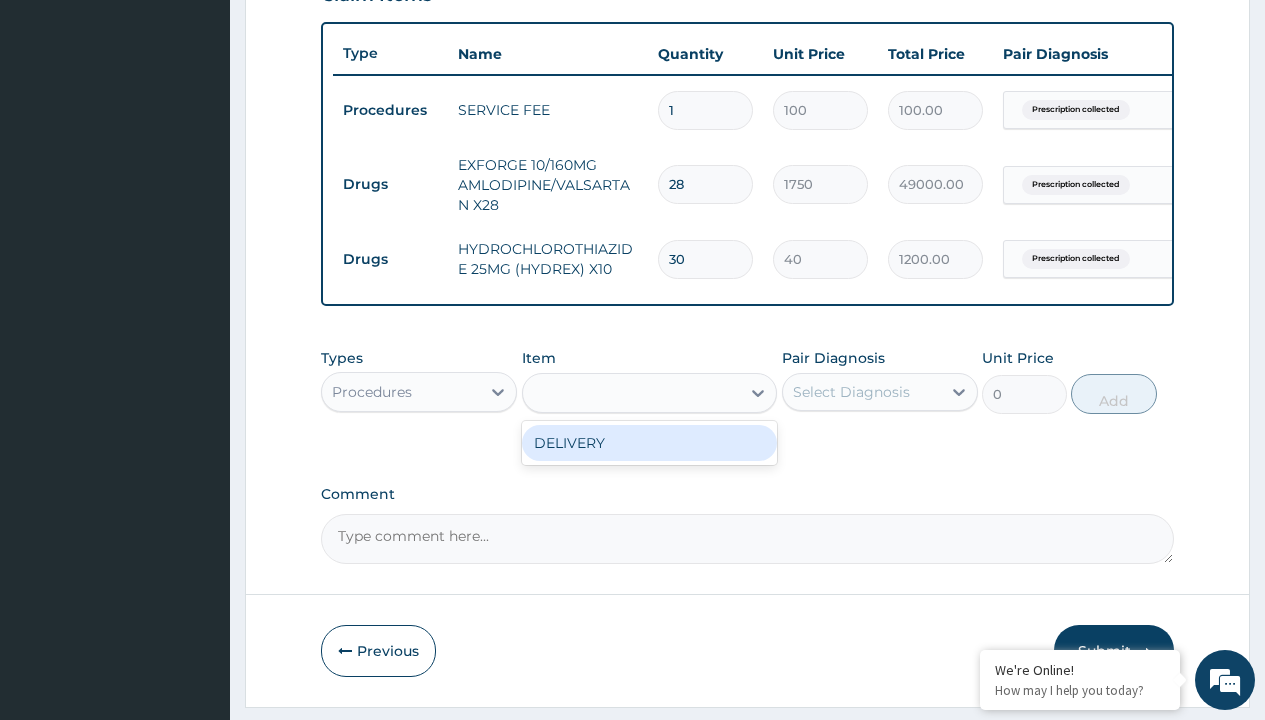 type on "delivery" 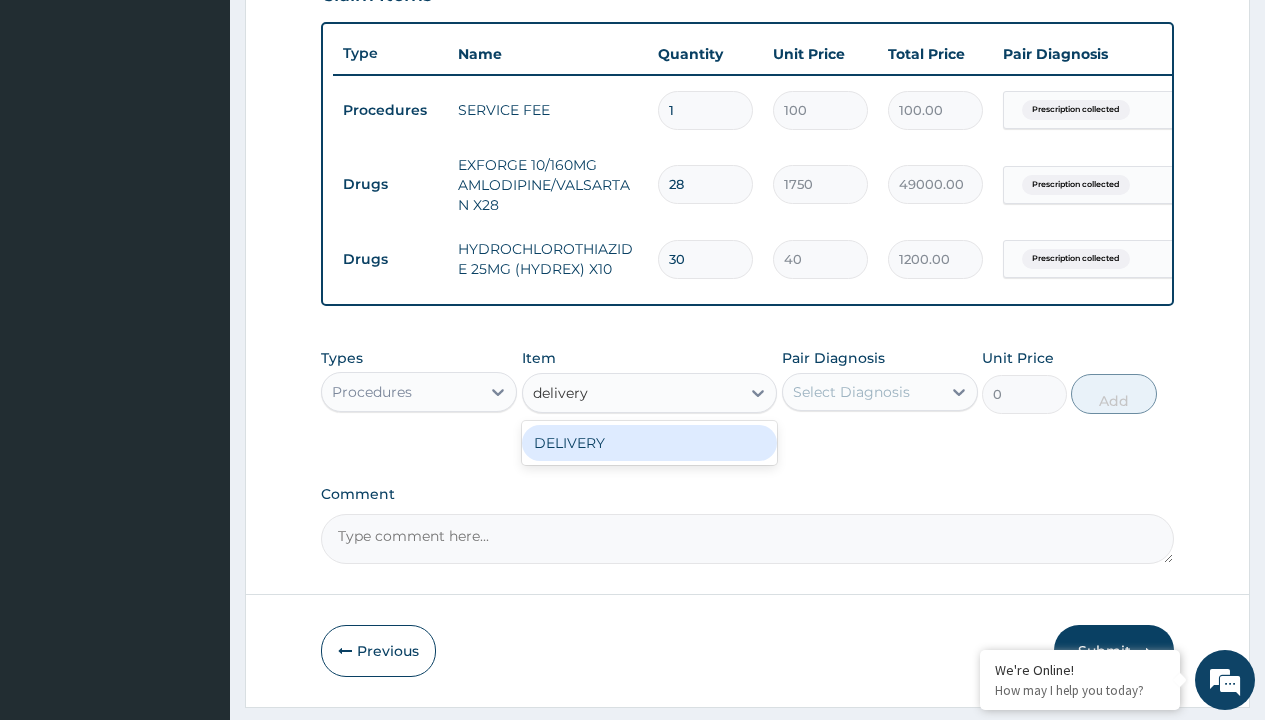 scroll, scrollTop: 0, scrollLeft: 0, axis: both 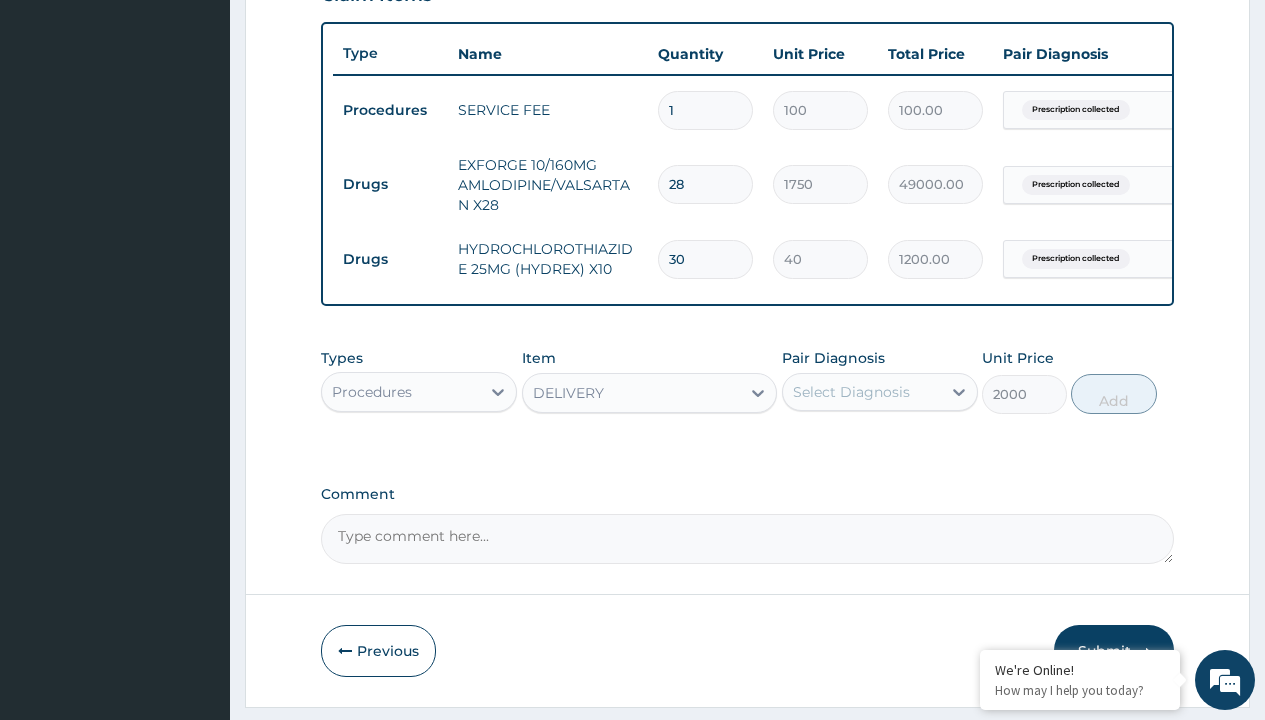 click on "Prescription collected" at bounding box center [409, -169] 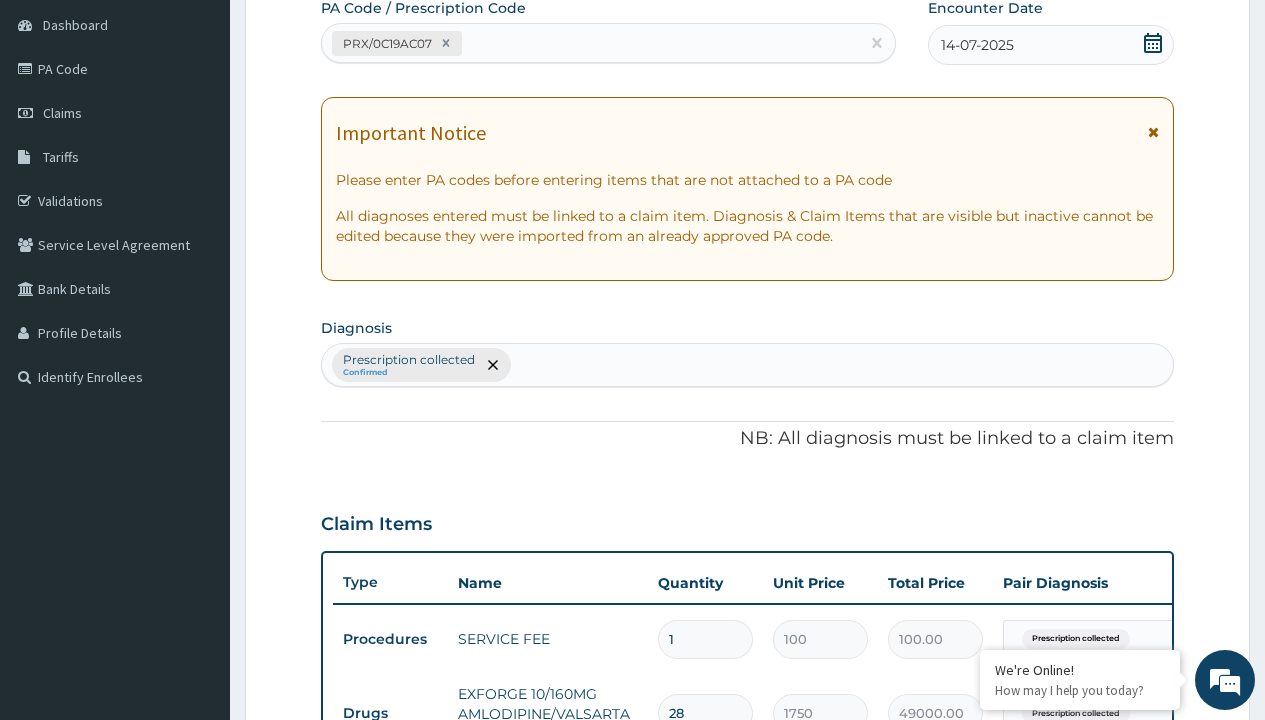 type on "prescription collected" 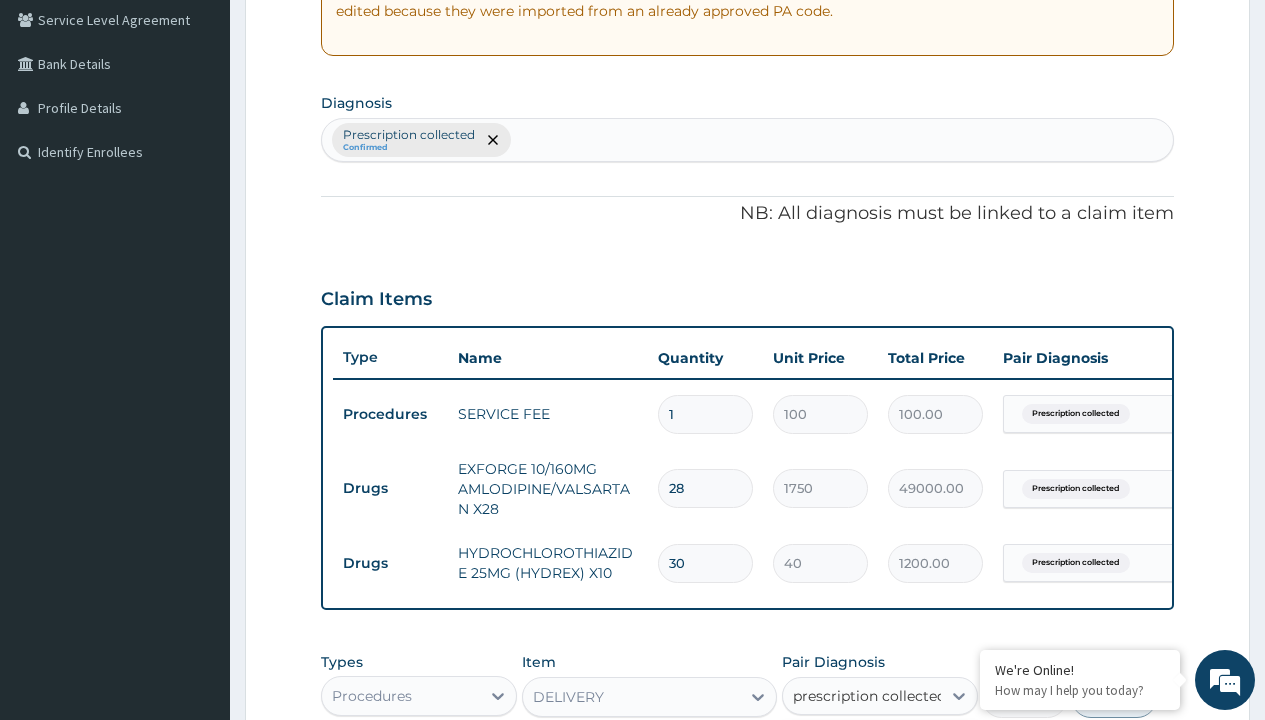 click on "Prescription collected" at bounding box center [890, 755] 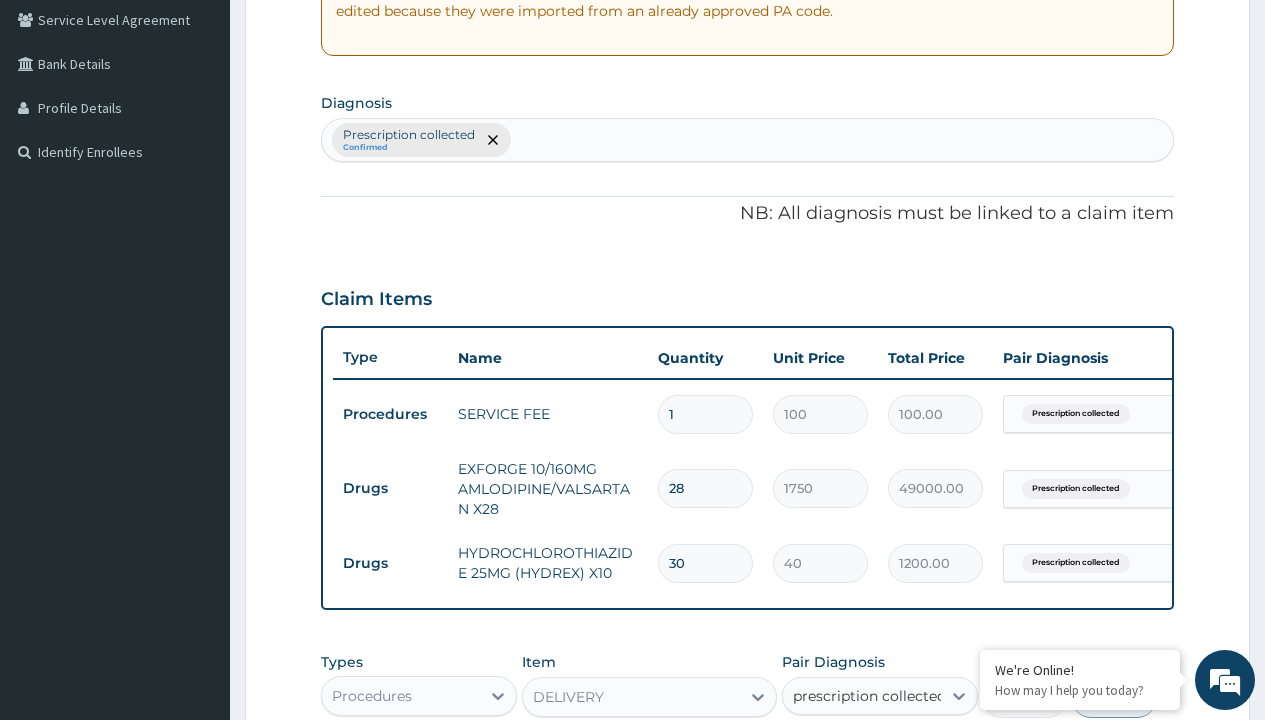 type 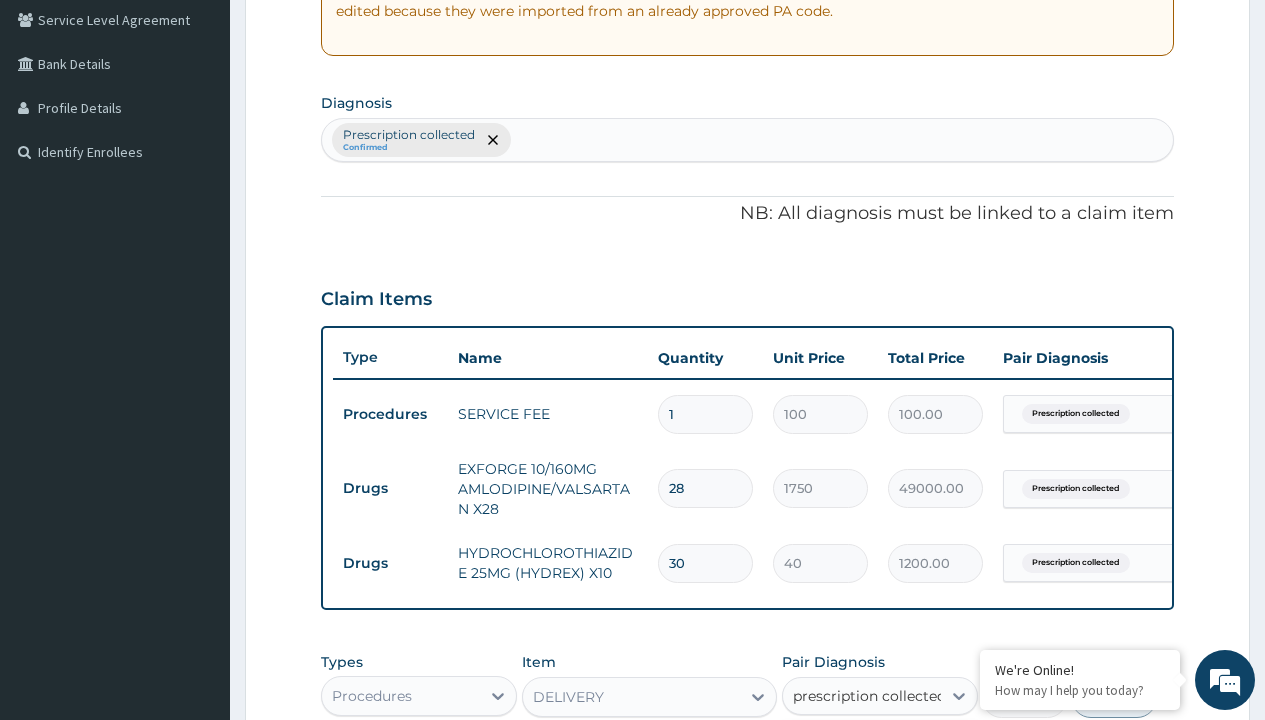 checkbox on "true" 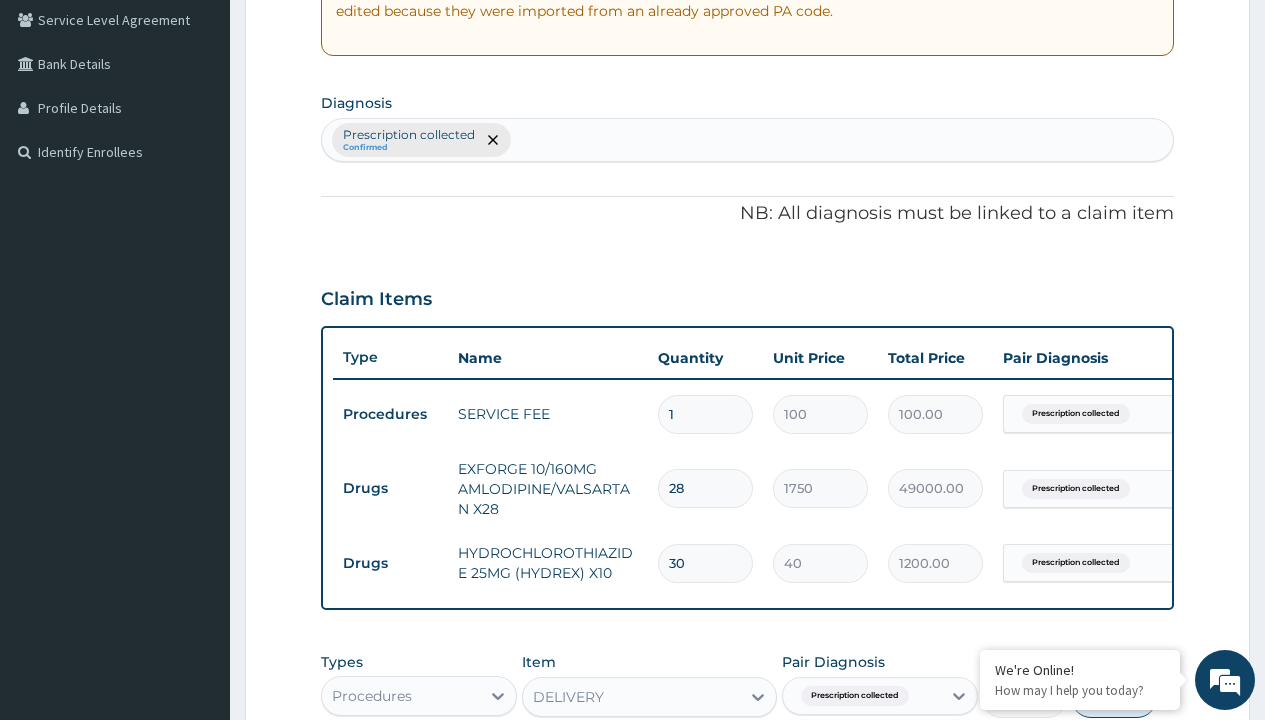 scroll, scrollTop: 791, scrollLeft: 0, axis: vertical 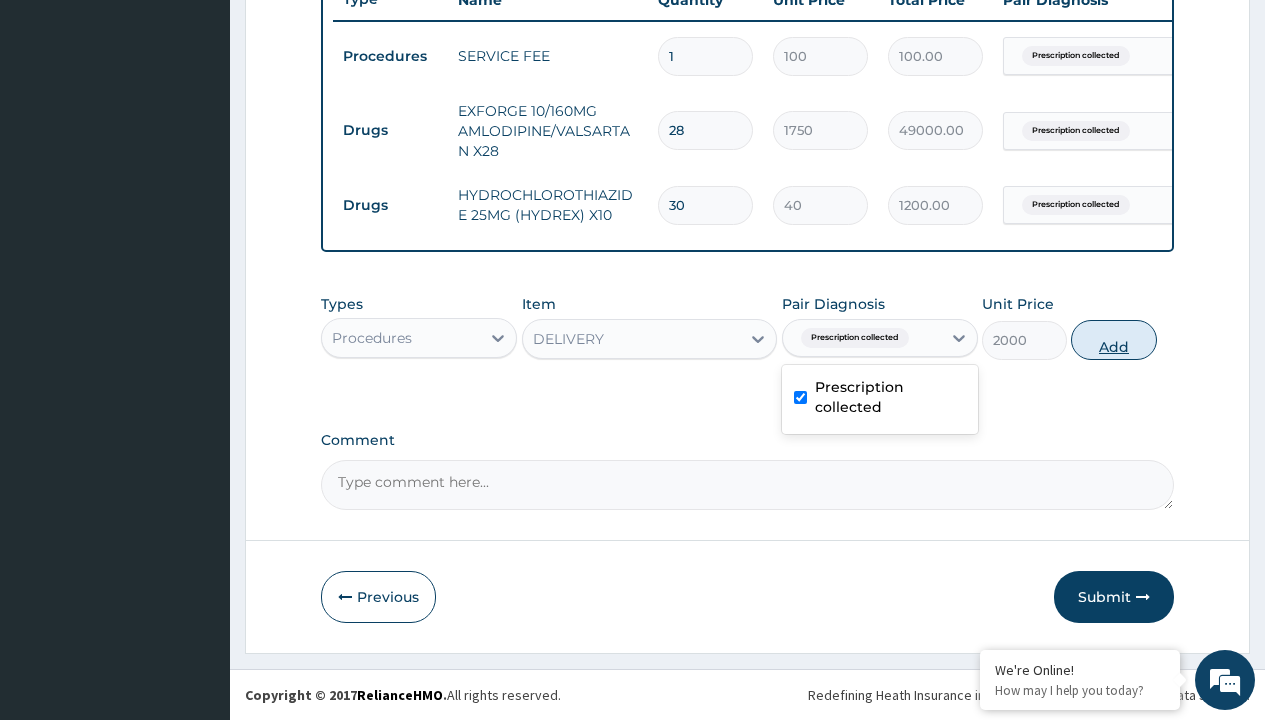 click on "Add" at bounding box center (1113, 340) 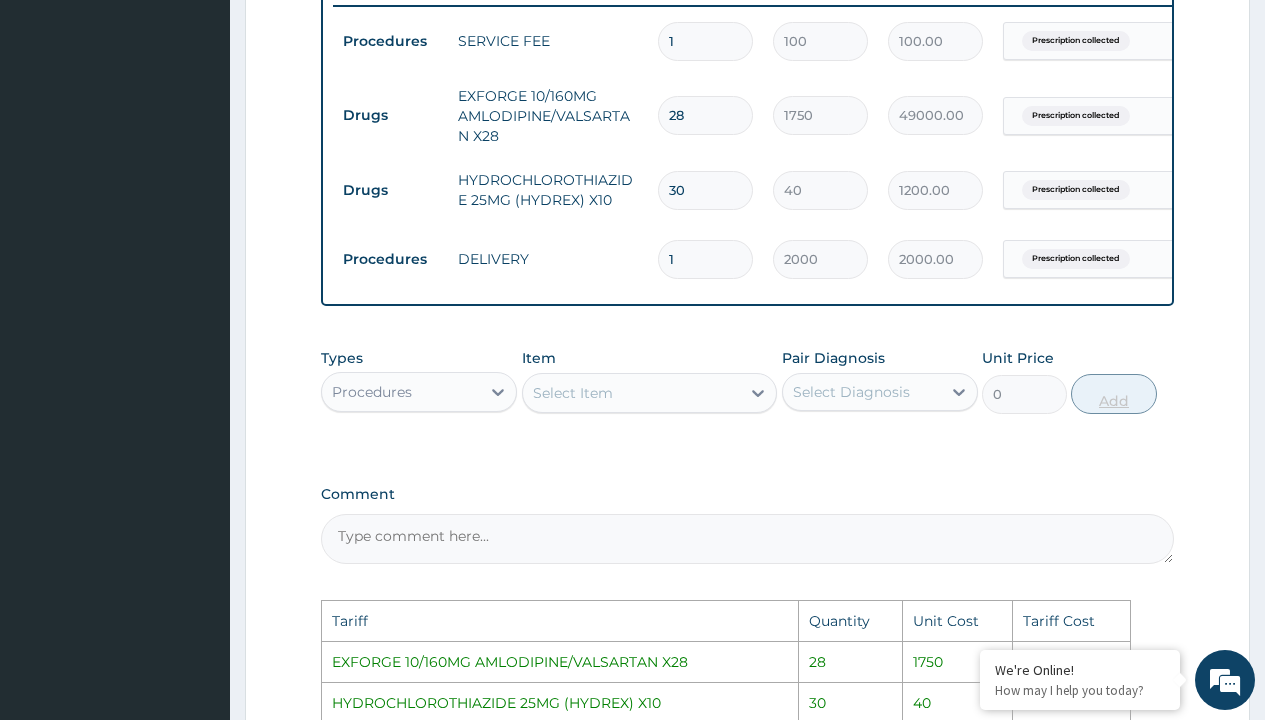 scroll, scrollTop: 1199, scrollLeft: 0, axis: vertical 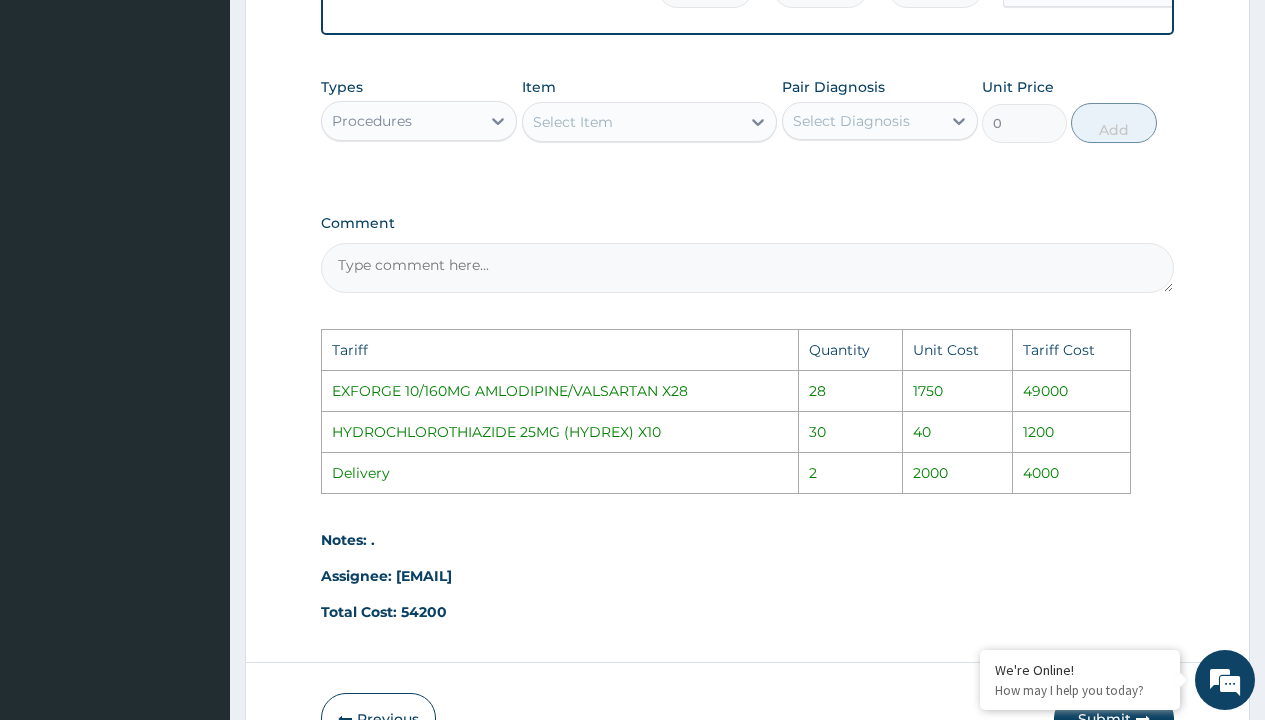type 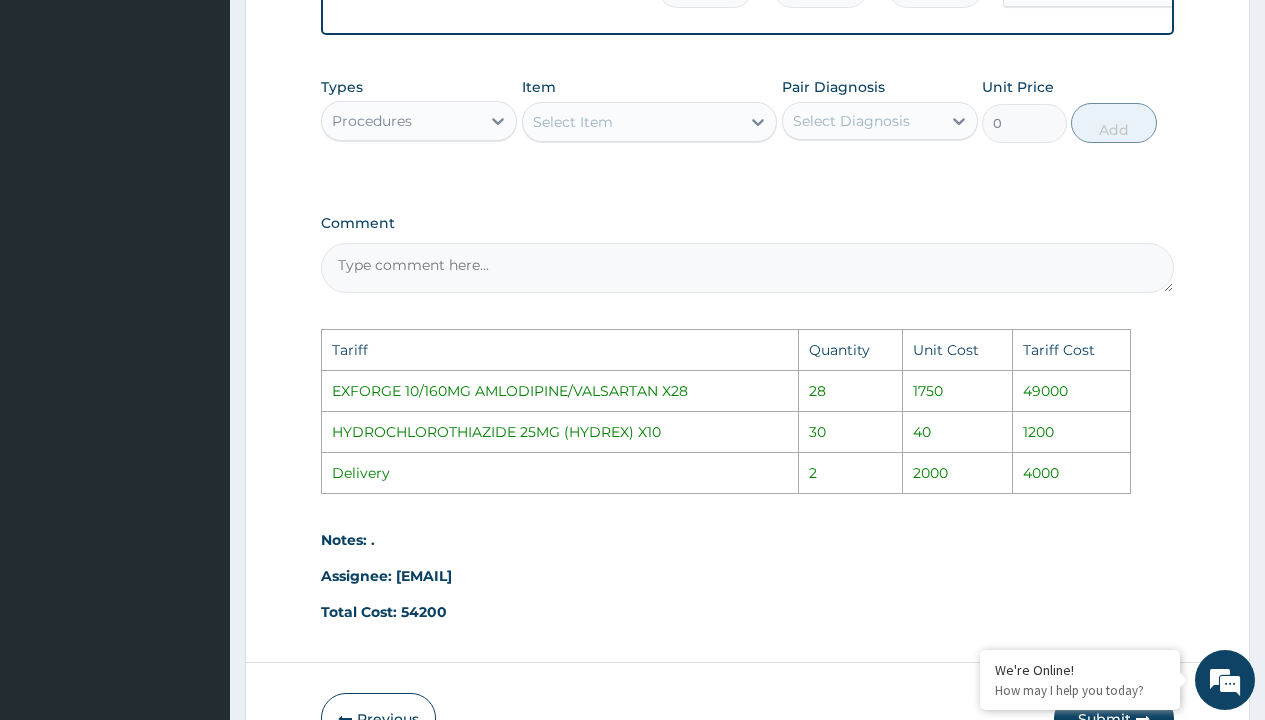 type on "0.00" 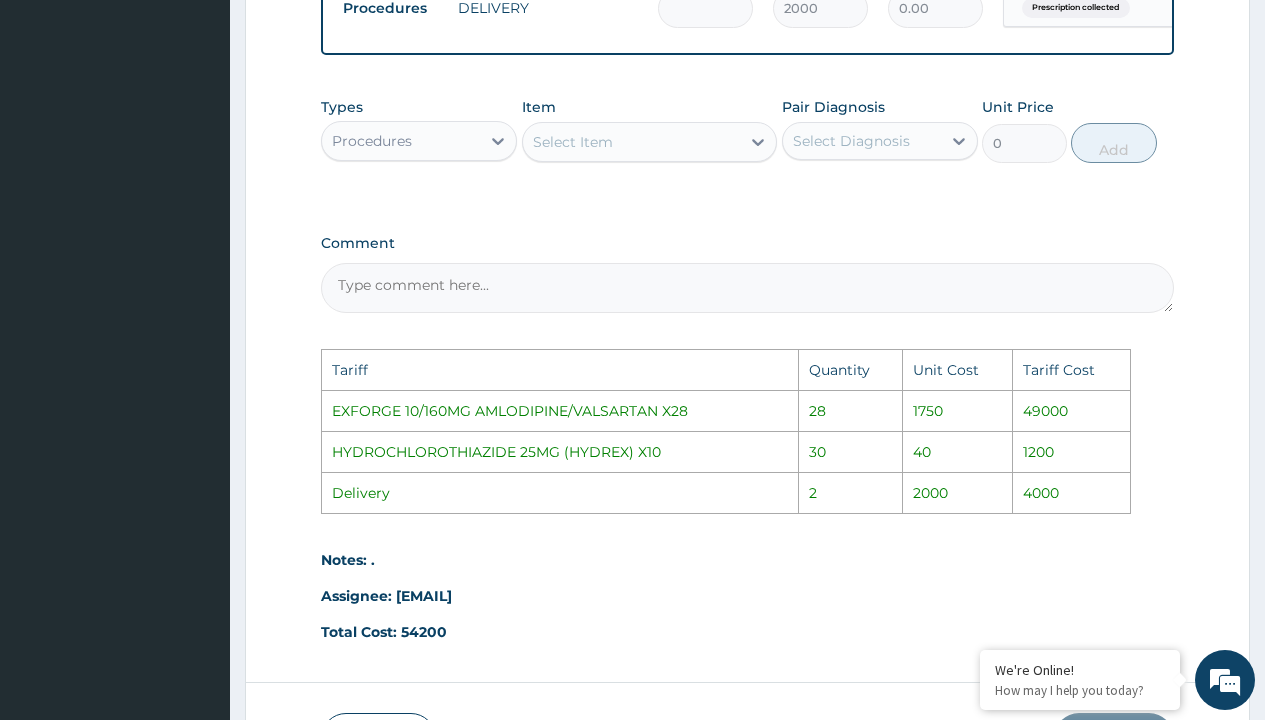 type on "2" 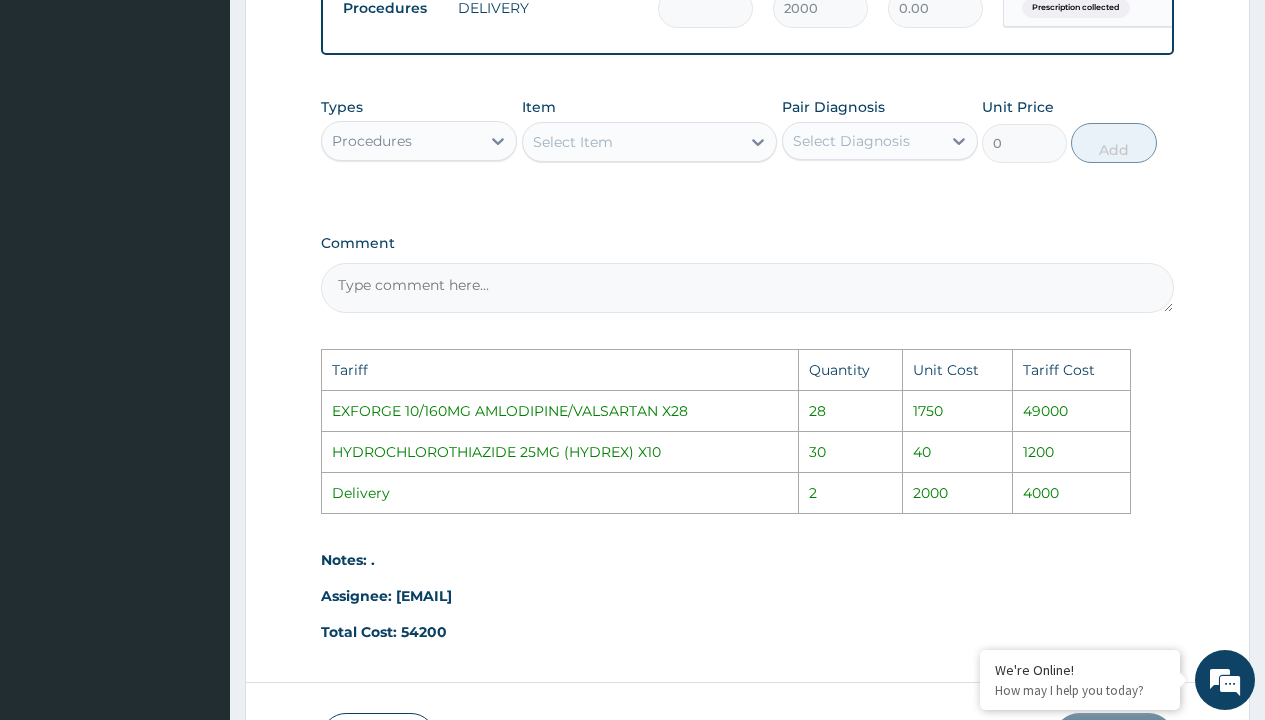 type on "4000.00" 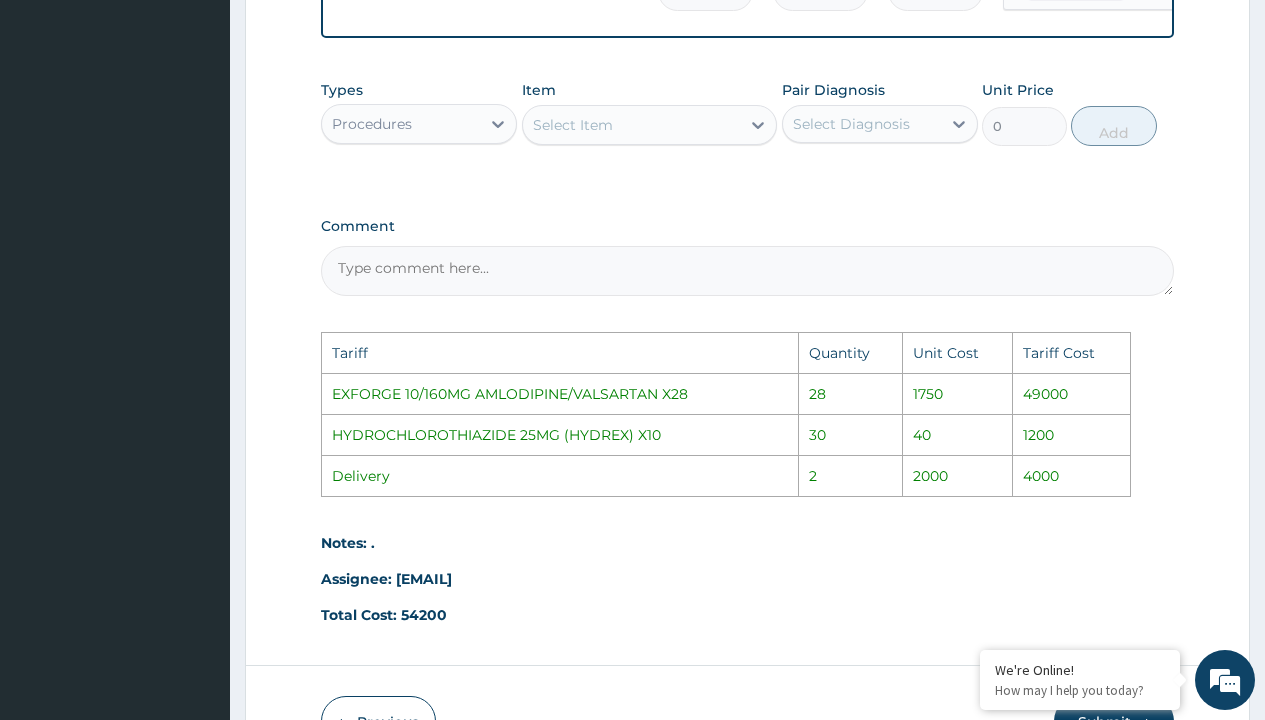 scroll, scrollTop: 1199, scrollLeft: 0, axis: vertical 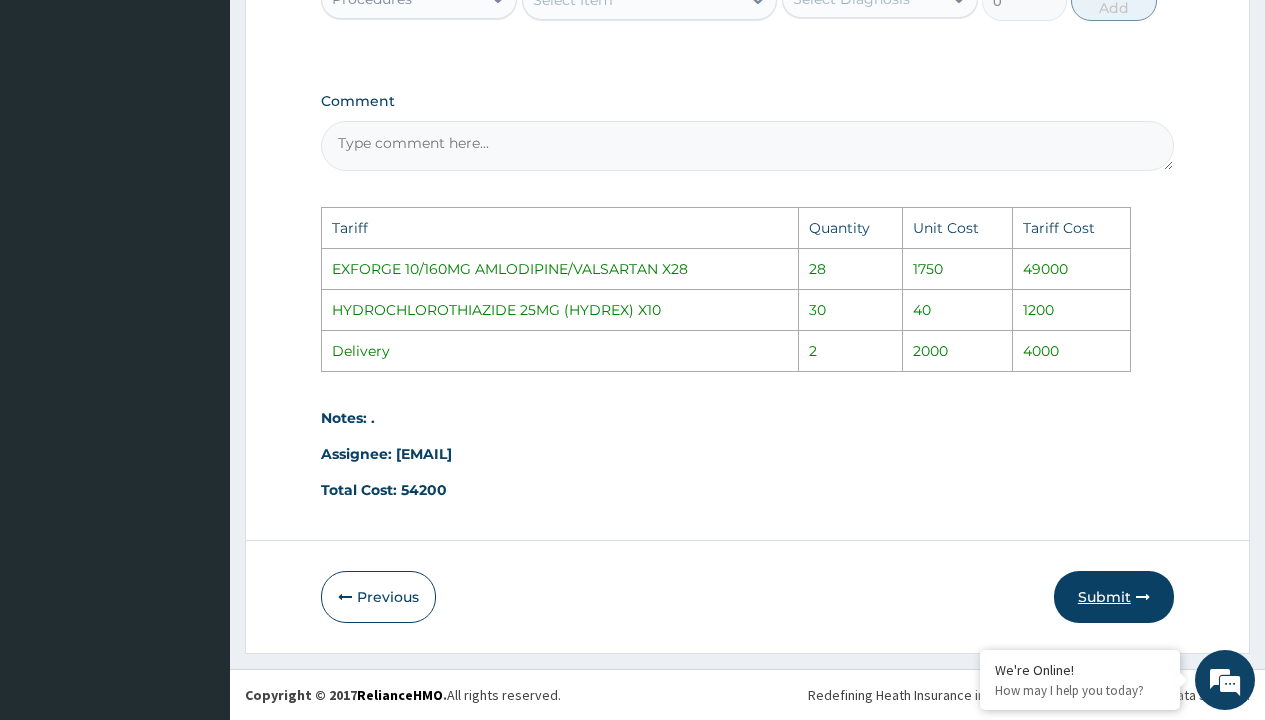 type on "2" 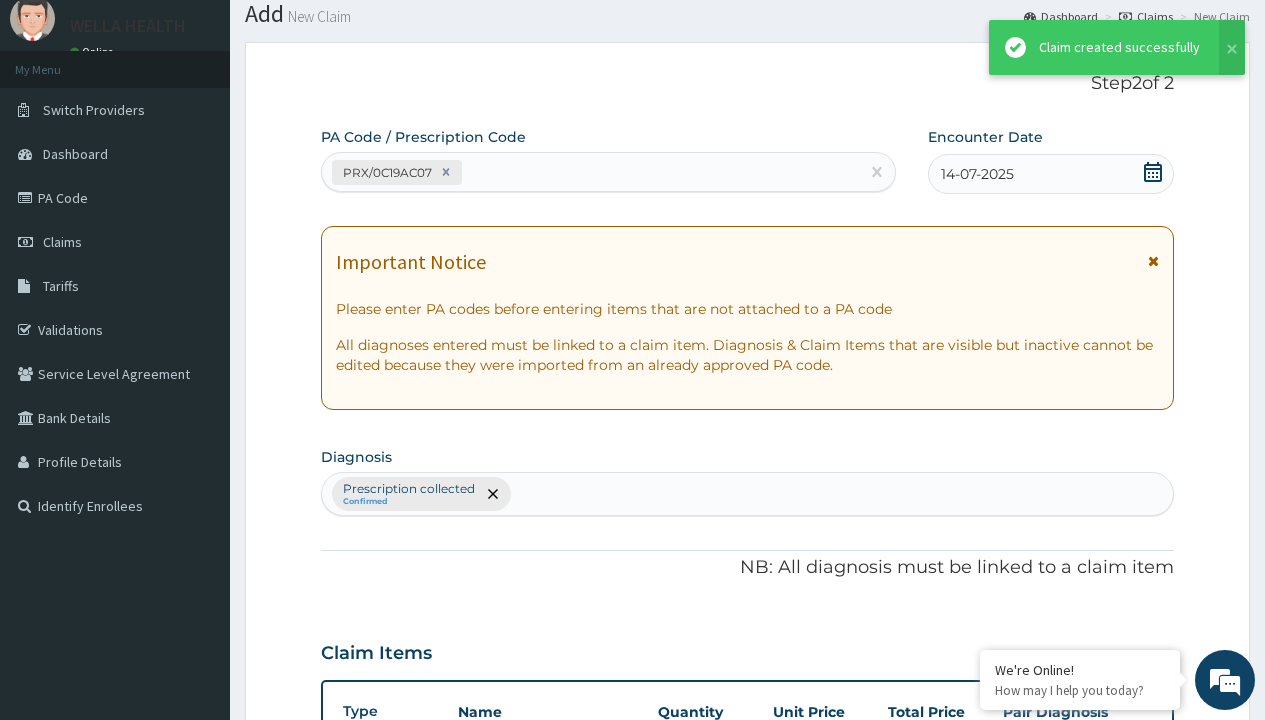 scroll, scrollTop: 860, scrollLeft: 0, axis: vertical 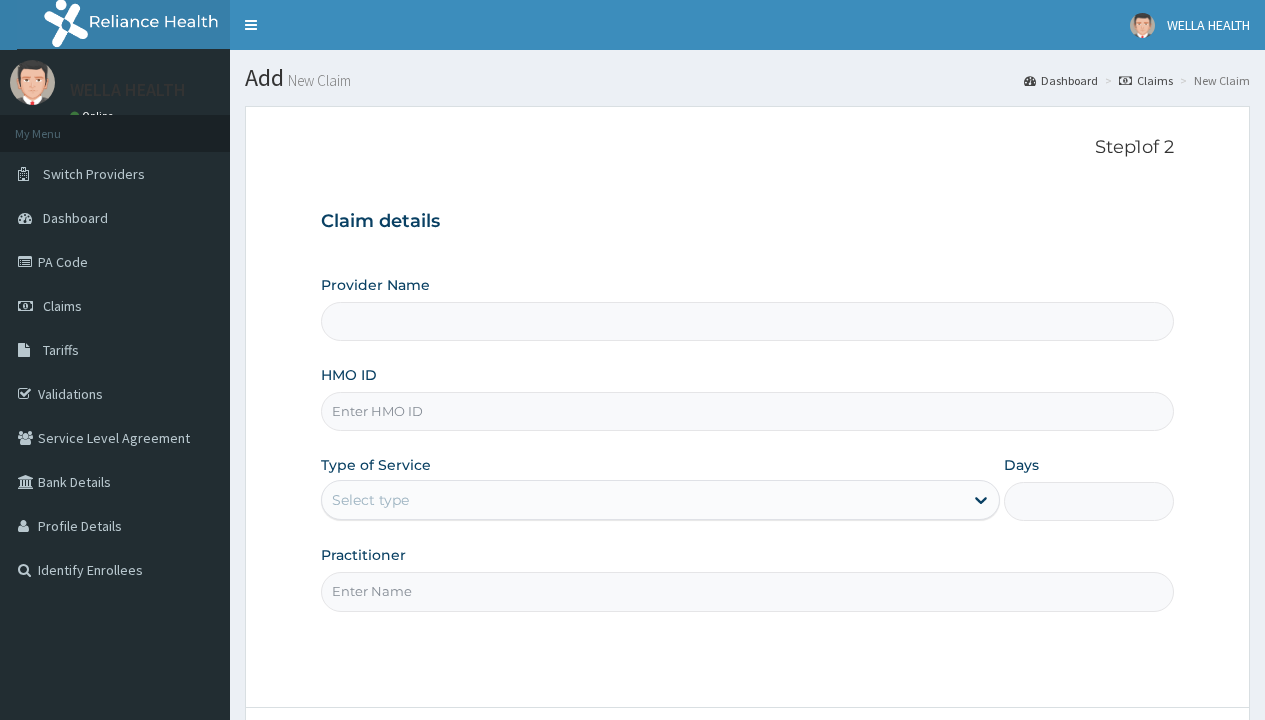 type on "Pharmacy Pick Up ( WellaHealth)" 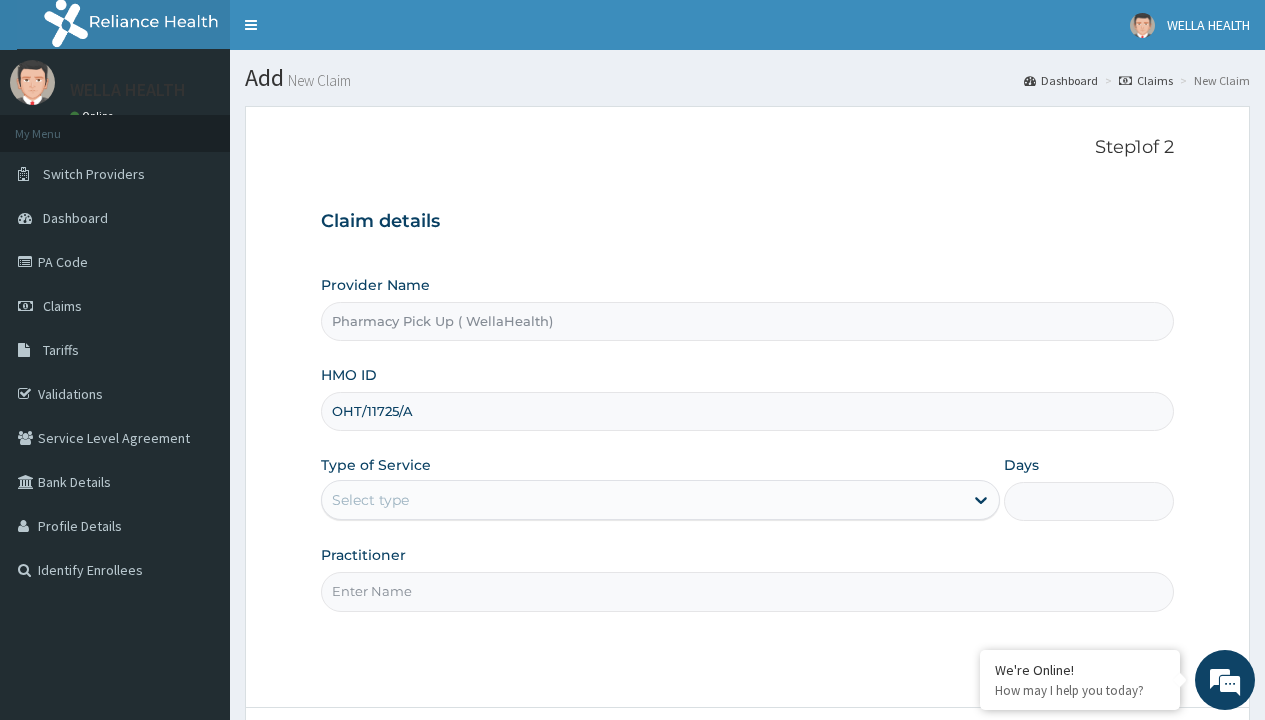 type on "OHT/11725/A" 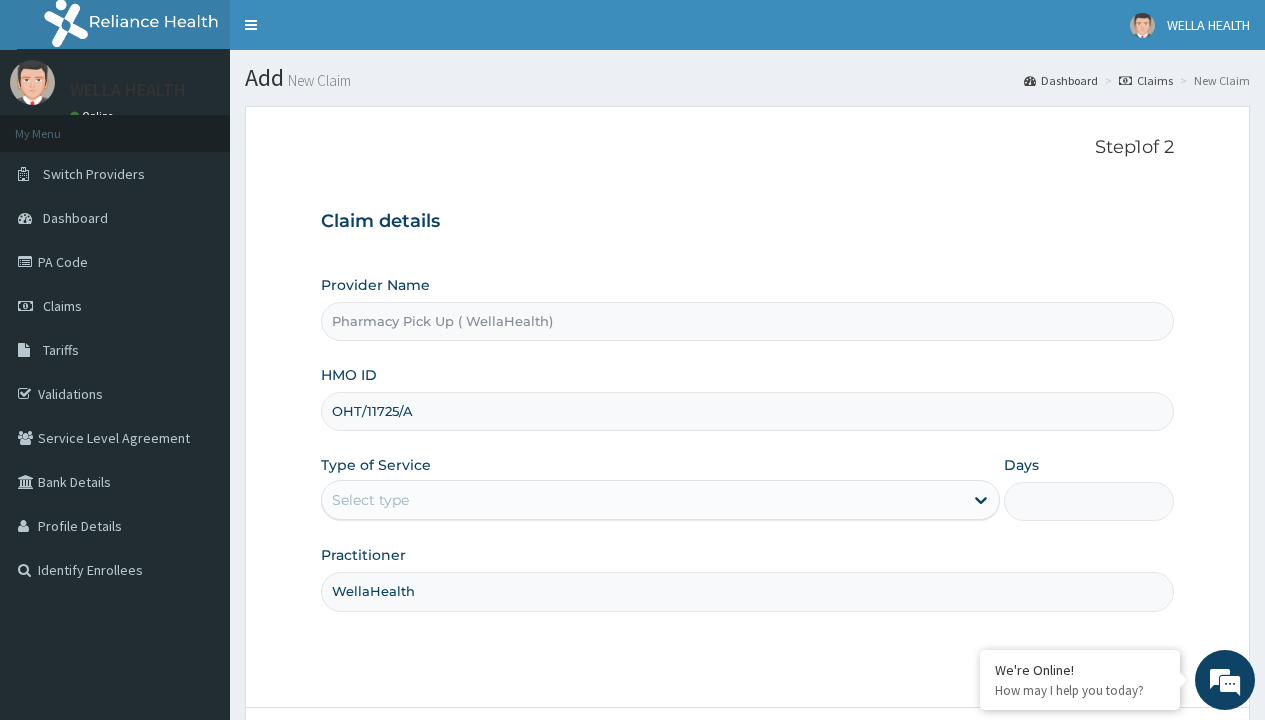 type on "WellaHealth" 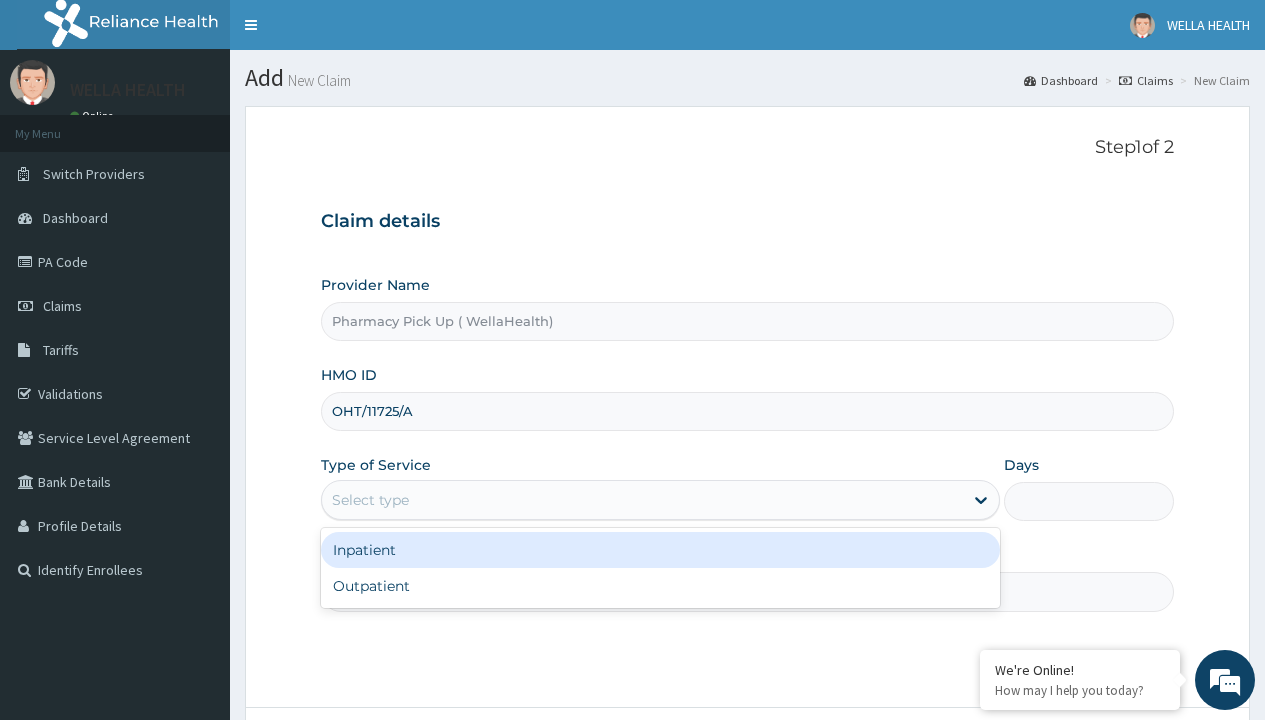 click on "Outpatient" at bounding box center (660, 586) 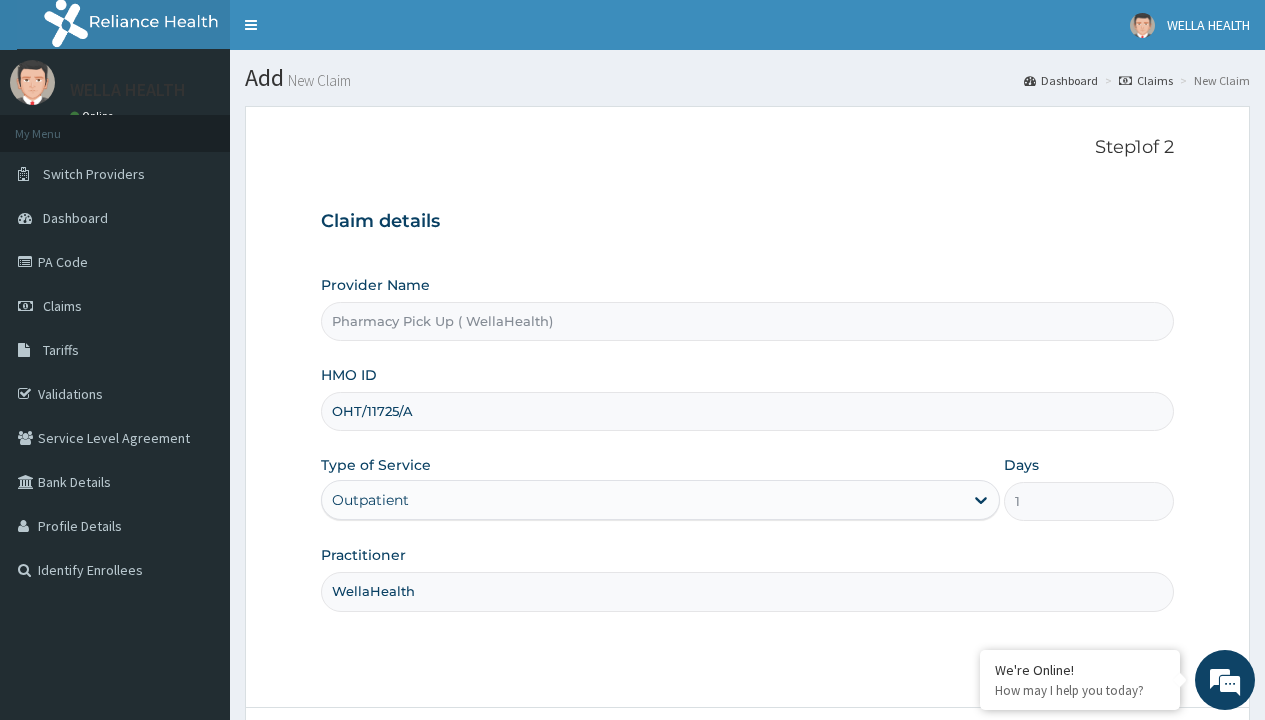 click on "Next" at bounding box center (1123, 764) 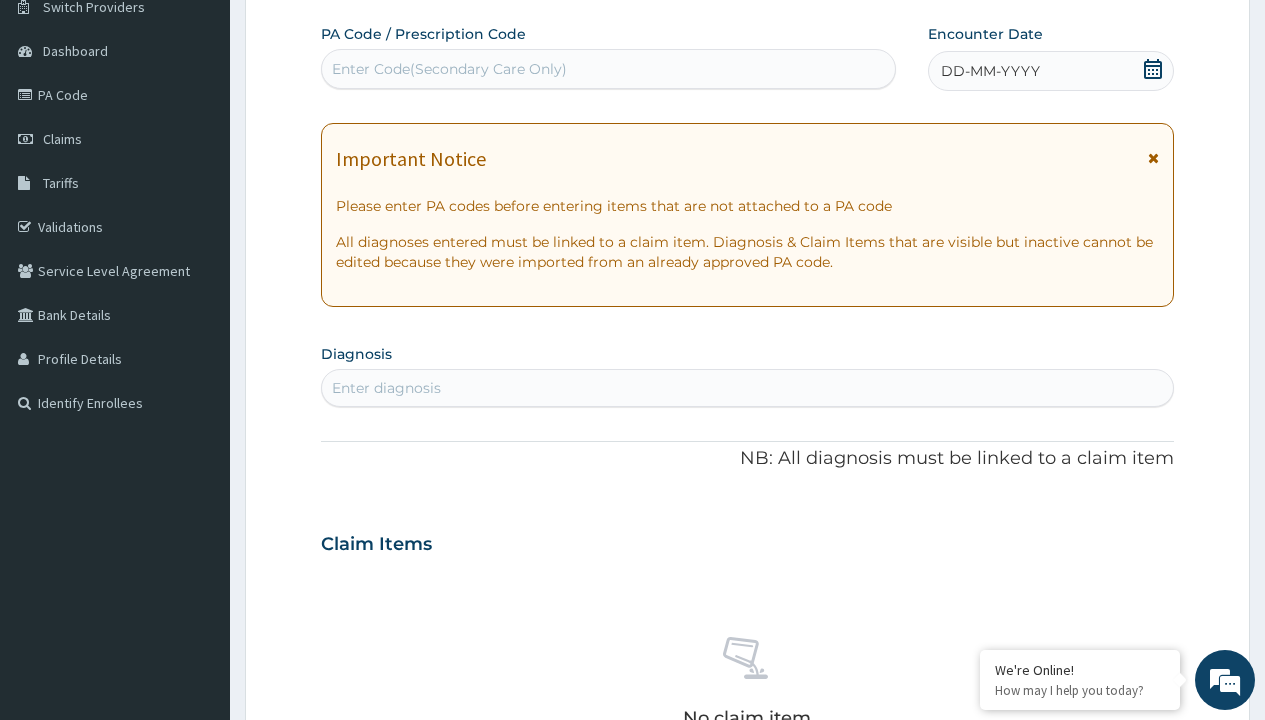 click on "DD-MM-YYYY" at bounding box center (990, 71) 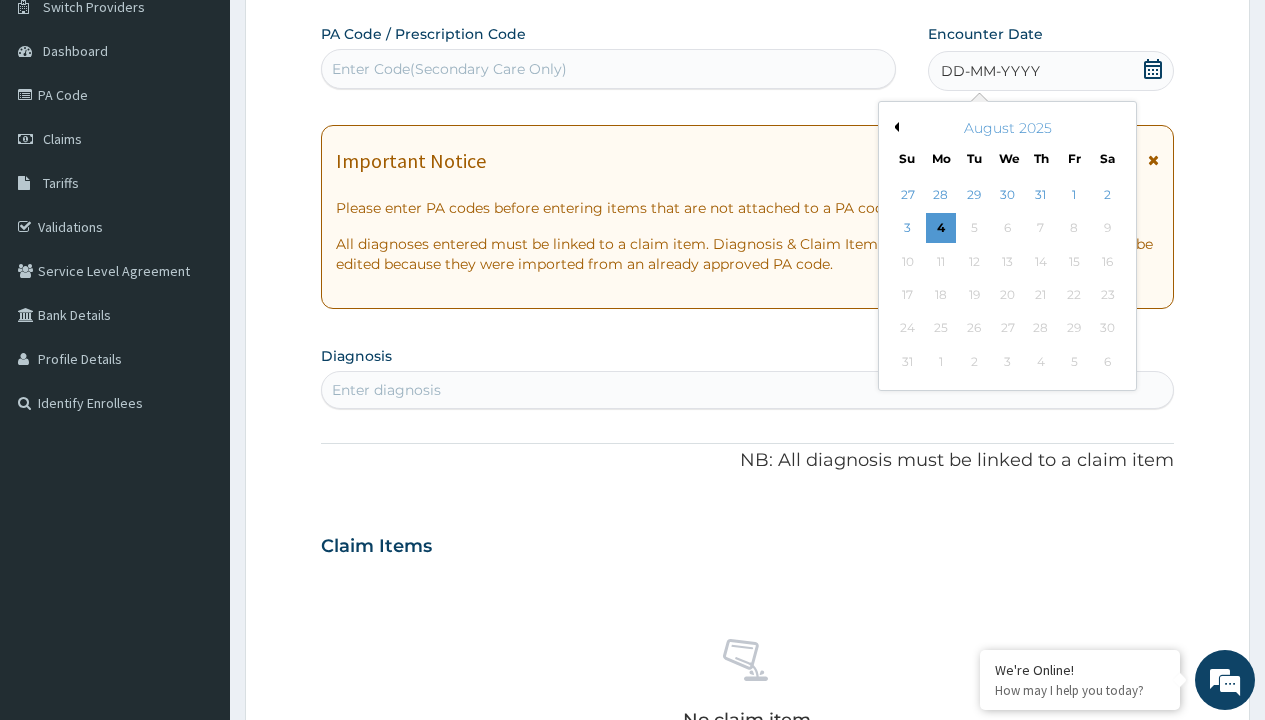 click on "Previous Month" at bounding box center (894, 127) 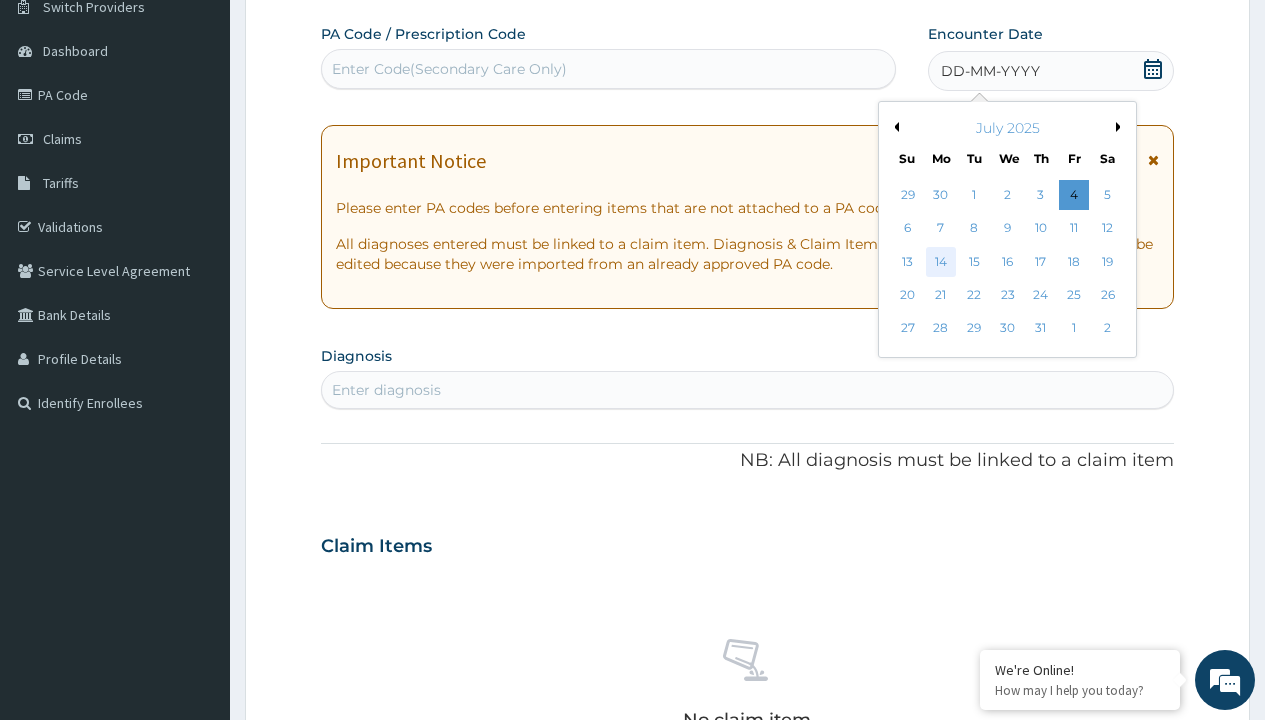 click on "14" at bounding box center (941, 262) 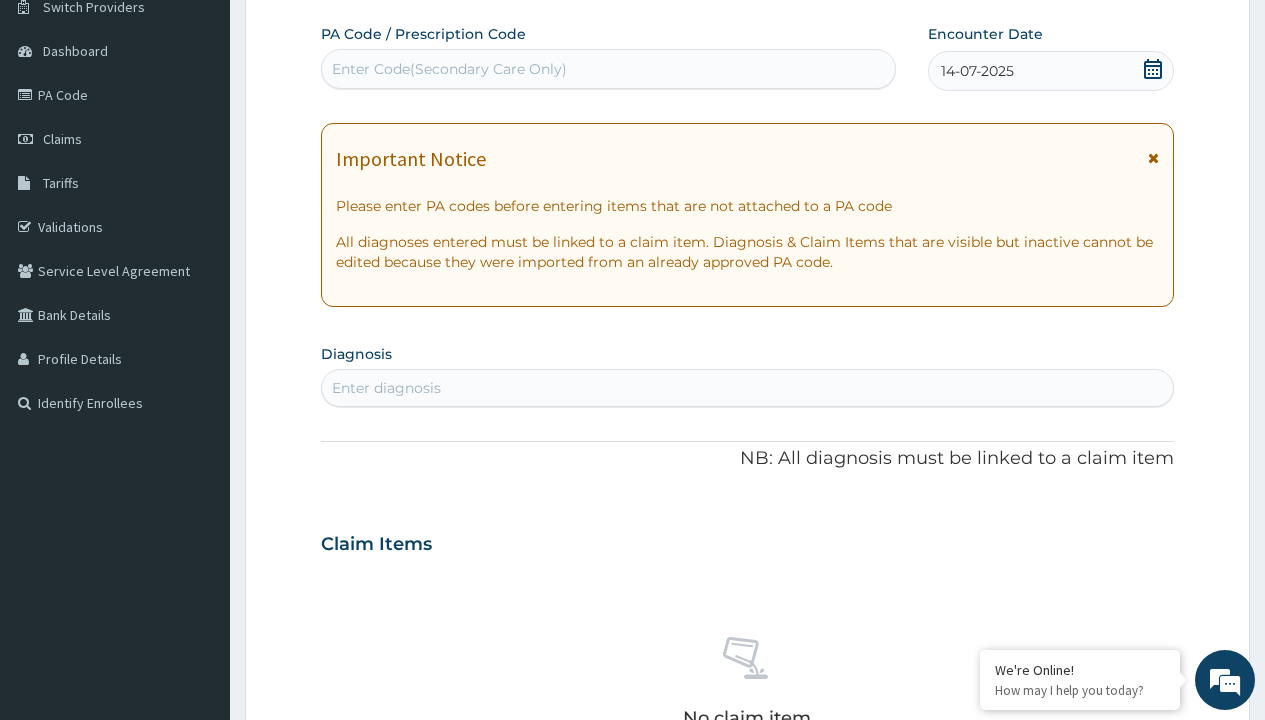 click on "Enter diagnosis" at bounding box center (386, 388) 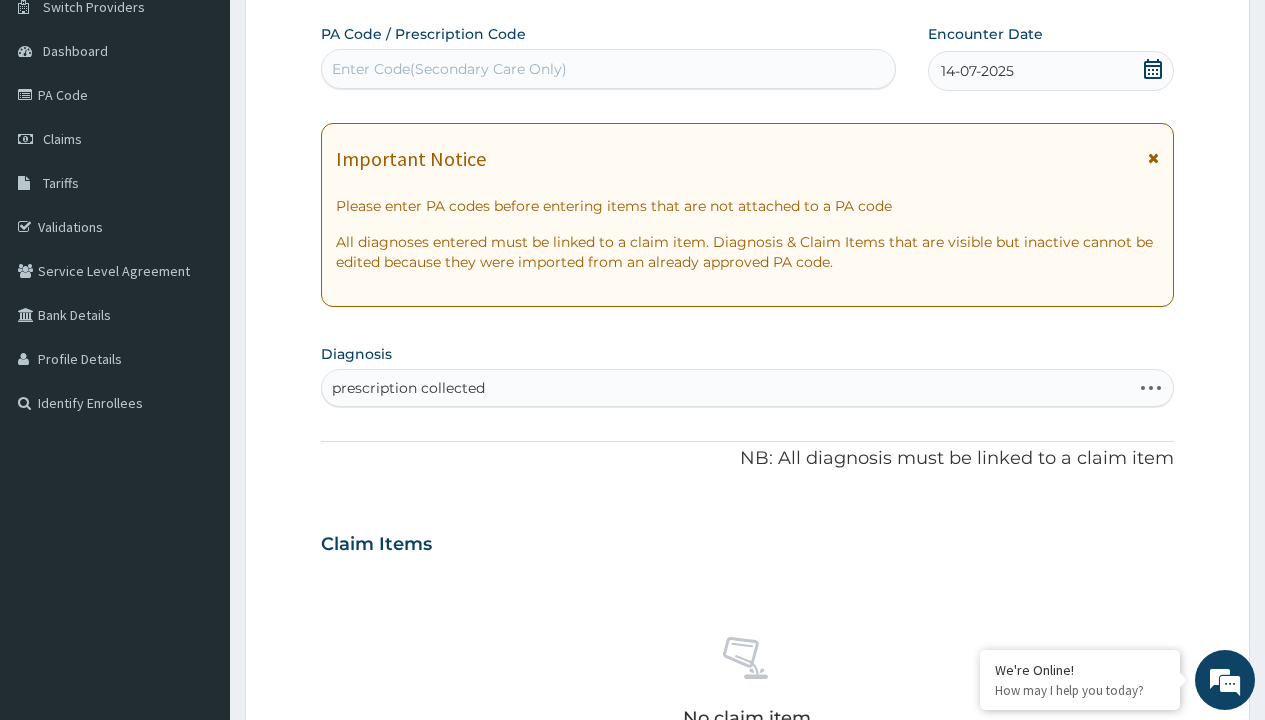 scroll, scrollTop: 0, scrollLeft: 0, axis: both 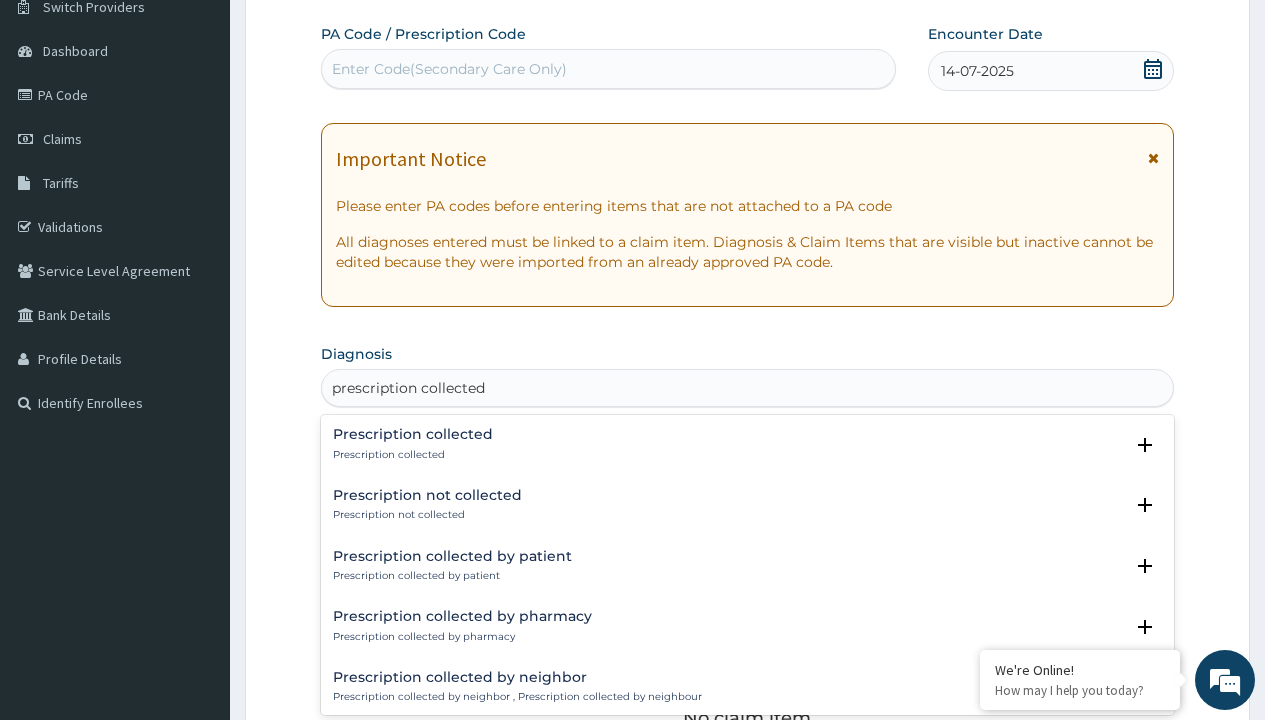 click on "Prescription collected" at bounding box center [413, 455] 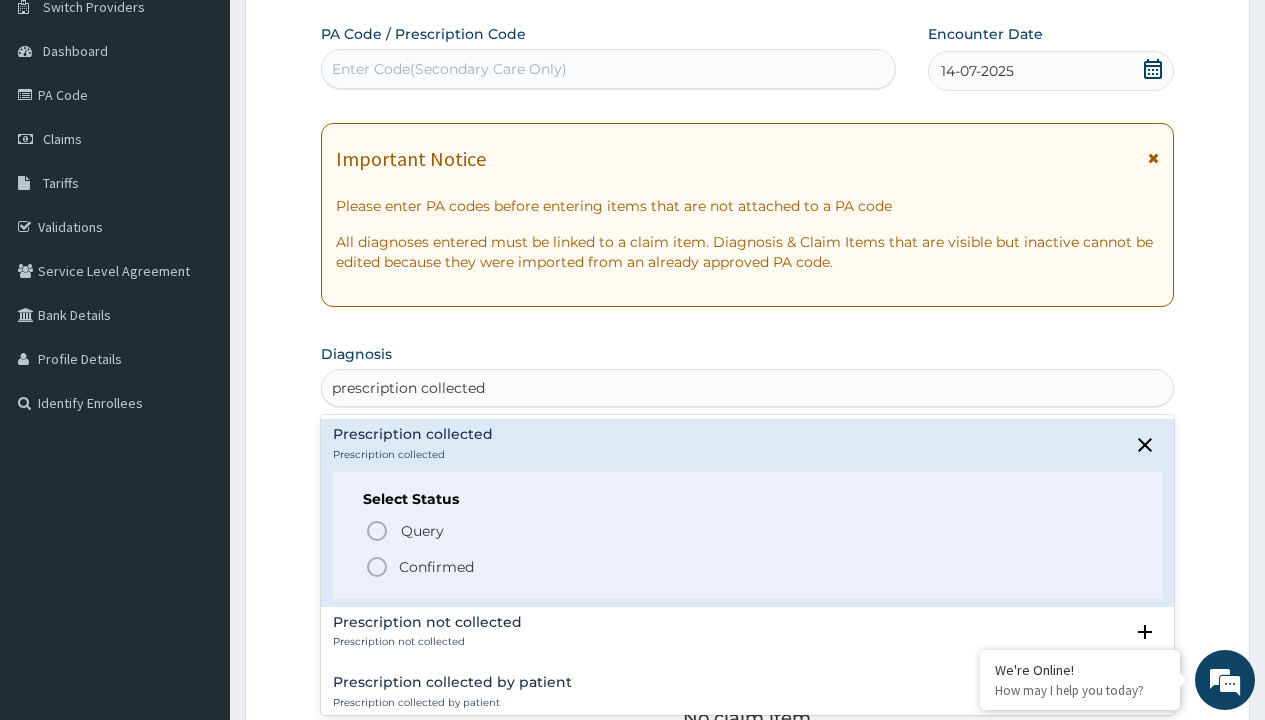 click on "Confirmed" at bounding box center [436, 567] 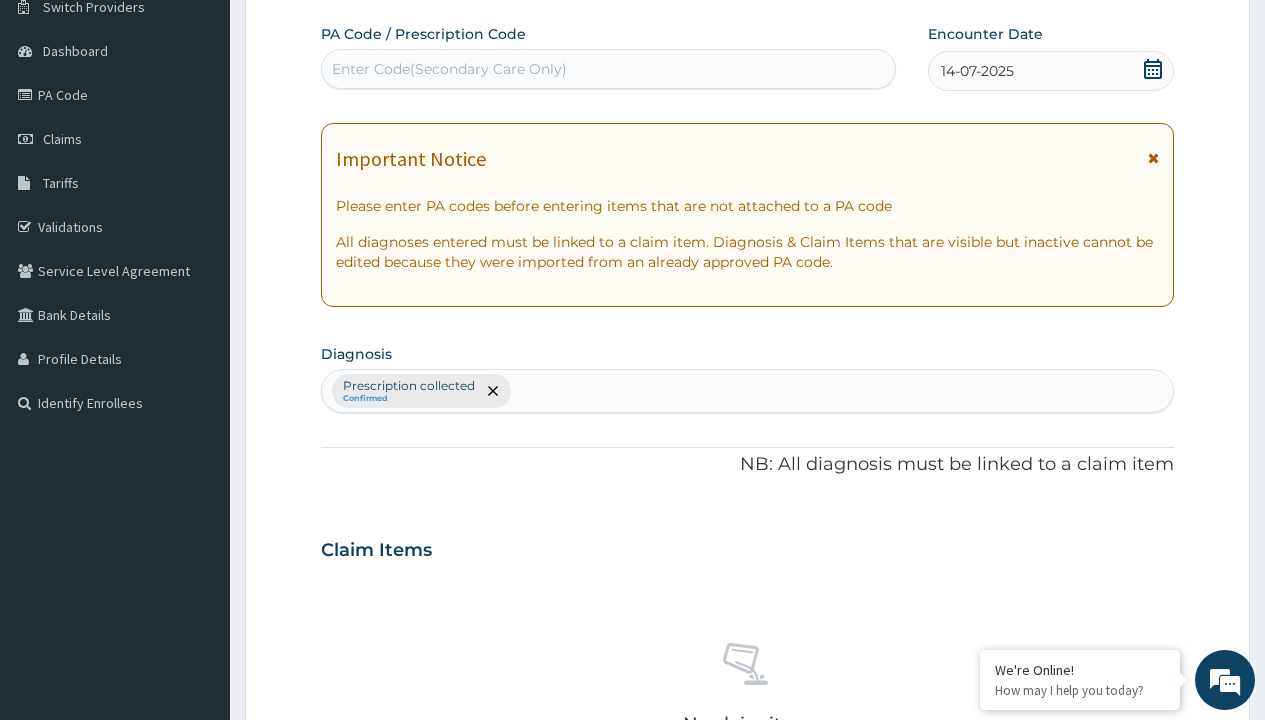 click on "Select Type" at bounding box center (372, 893) 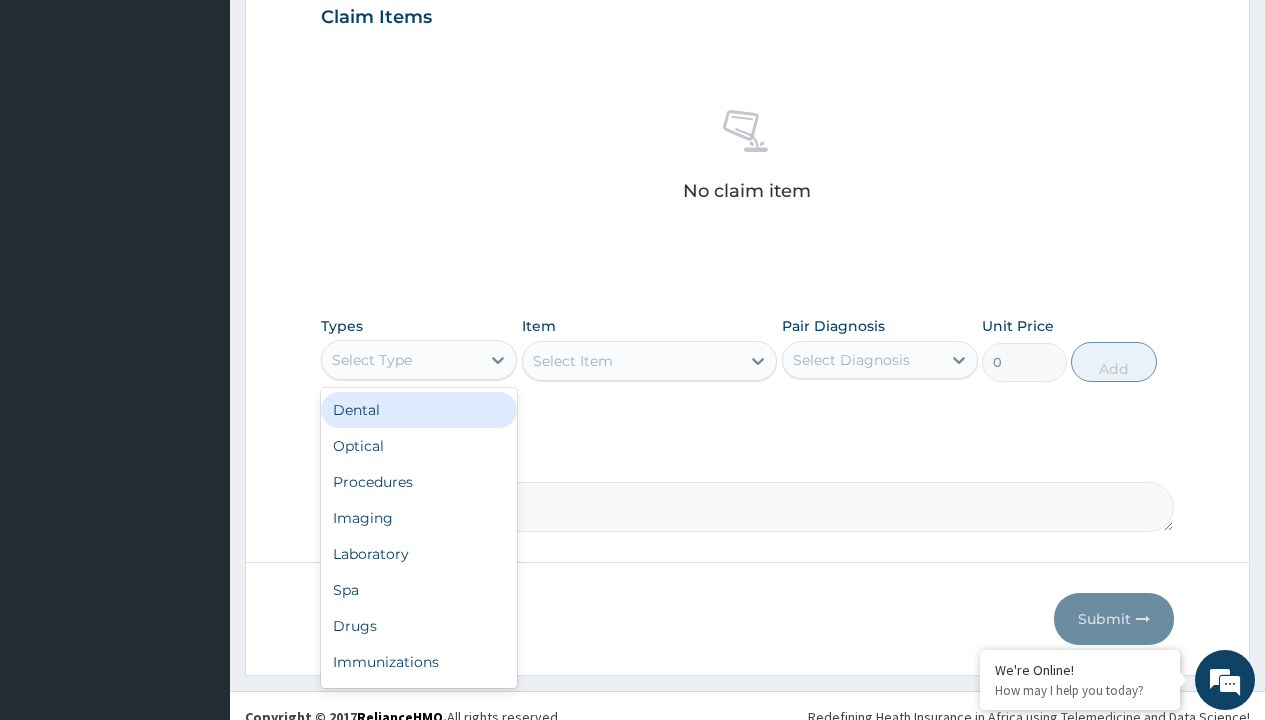 type on "procedures" 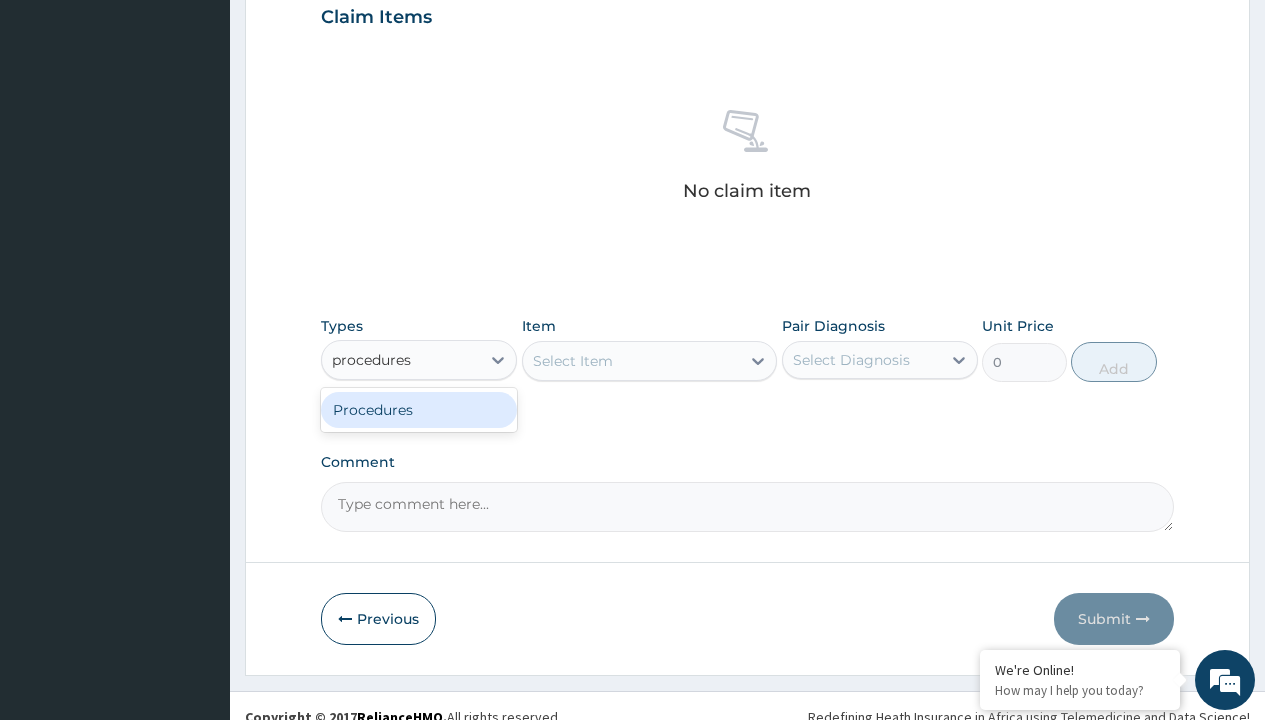scroll, scrollTop: 0, scrollLeft: 0, axis: both 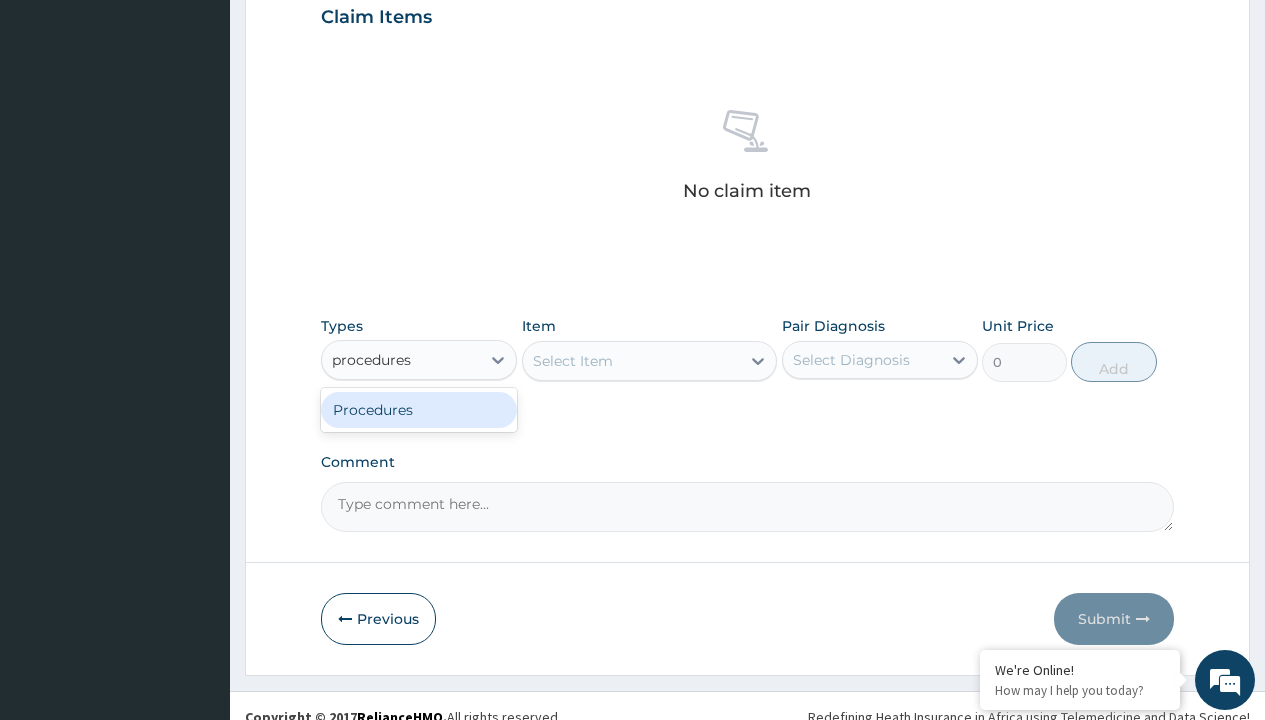 click on "Procedures" at bounding box center [419, 410] 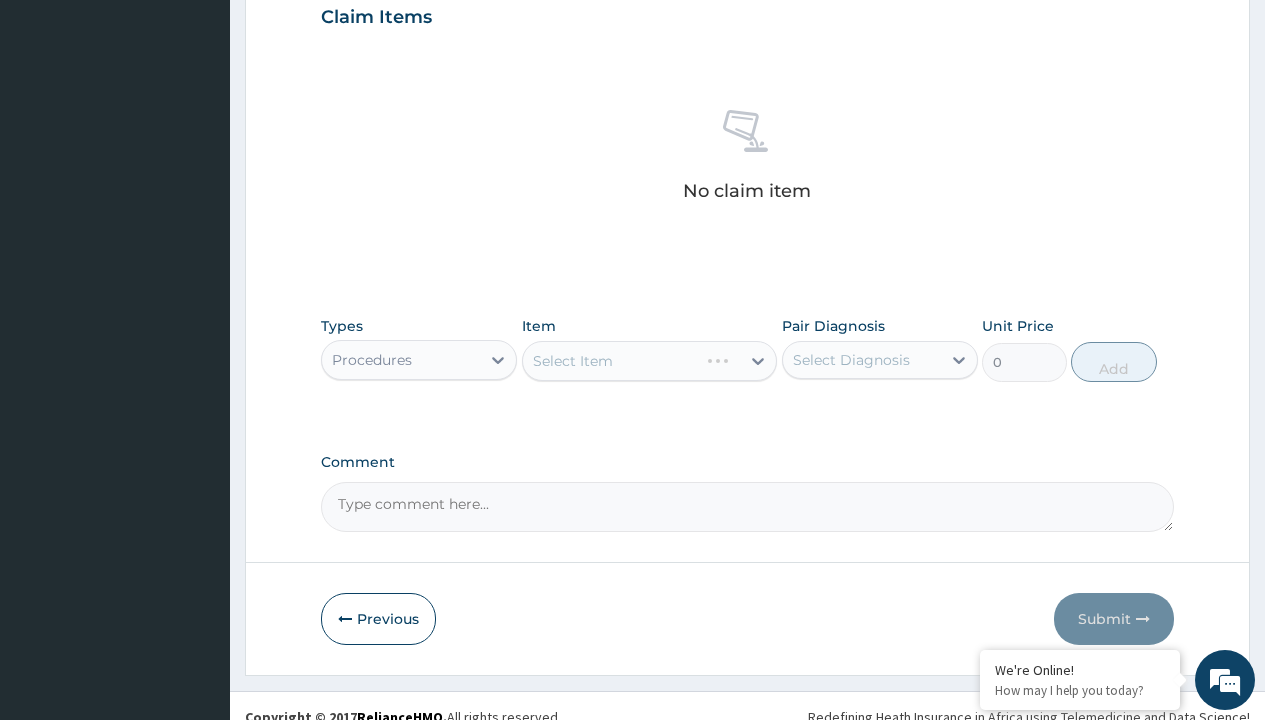 click on "Select Item" at bounding box center (650, 361) 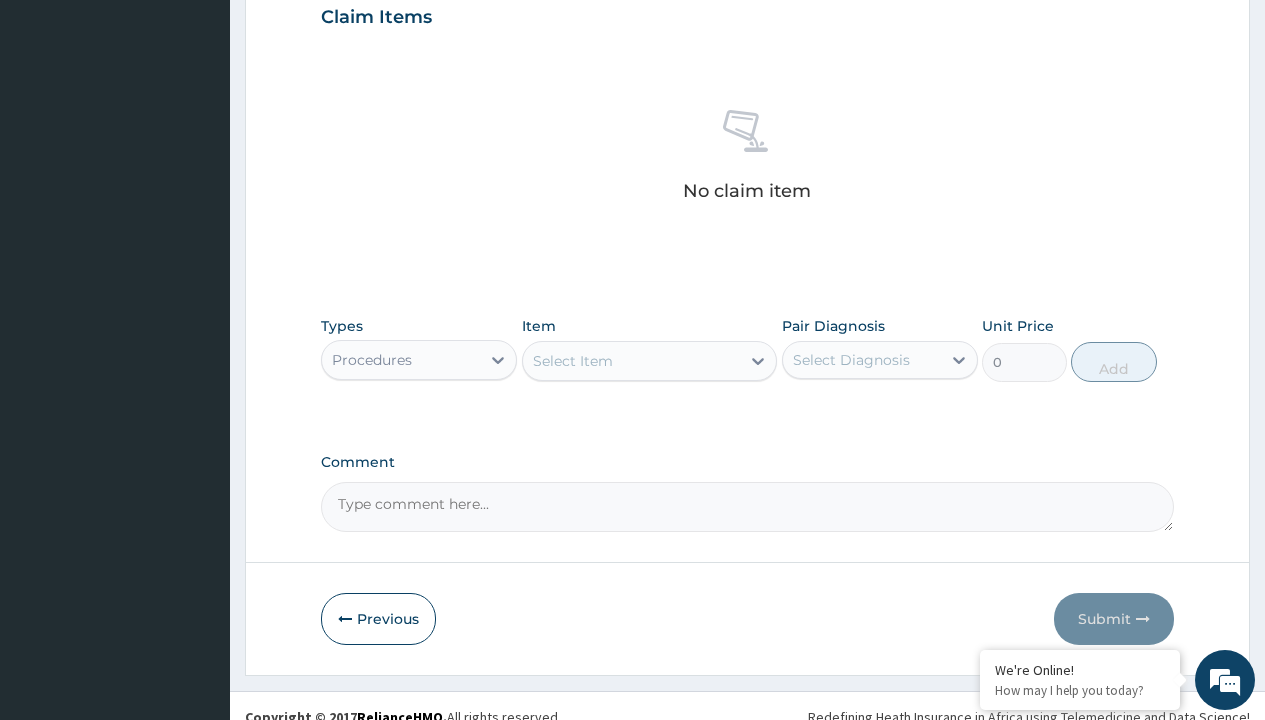 type on "service fee" 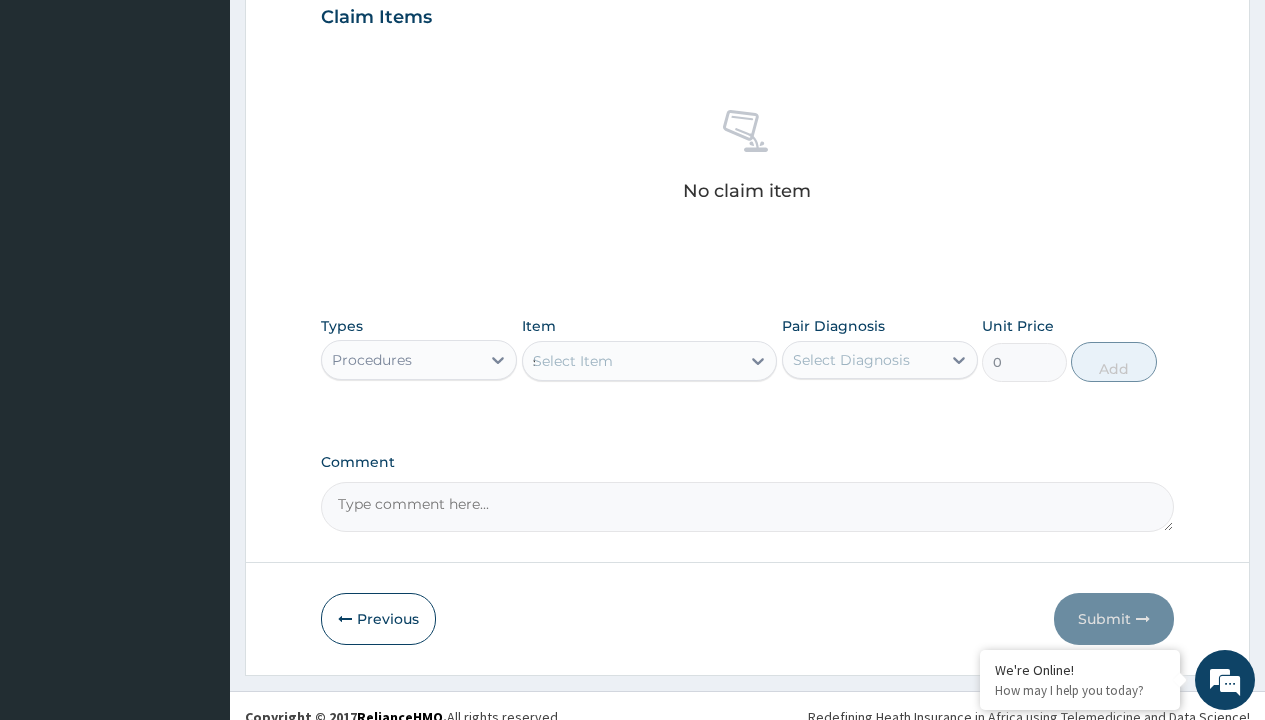 scroll, scrollTop: 0, scrollLeft: 0, axis: both 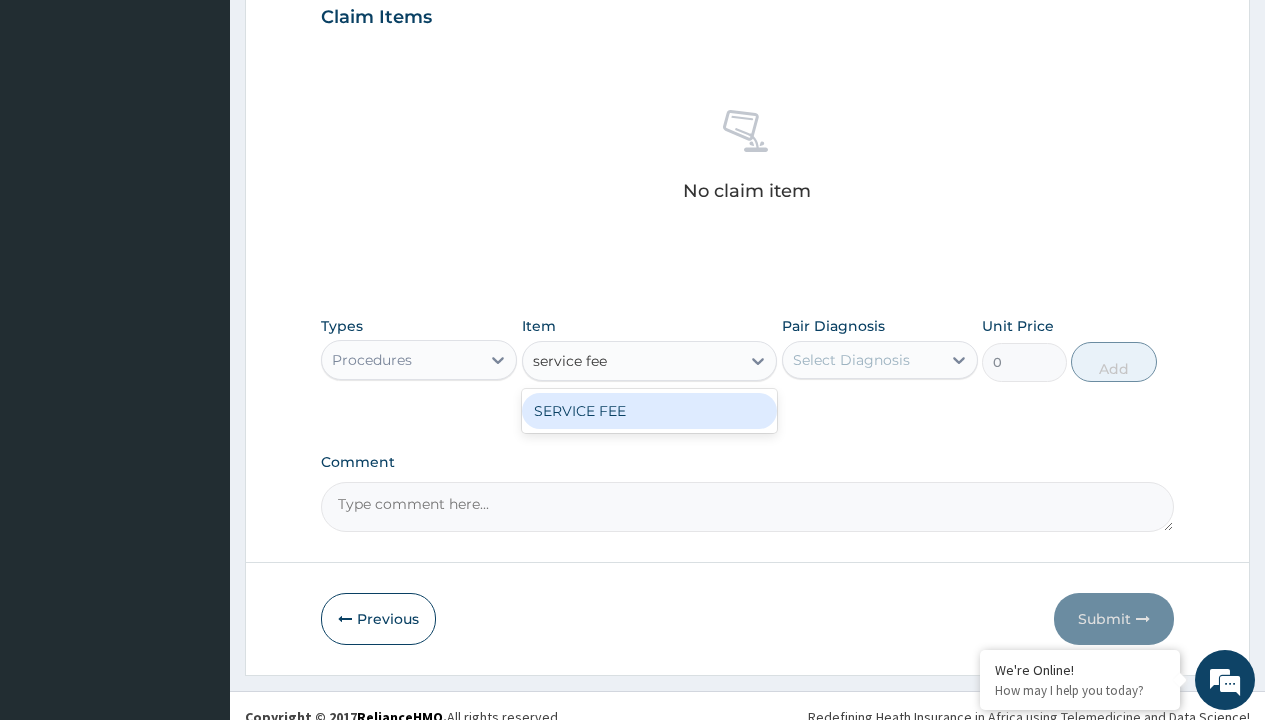 click on "SERVICE FEE" at bounding box center (650, 411) 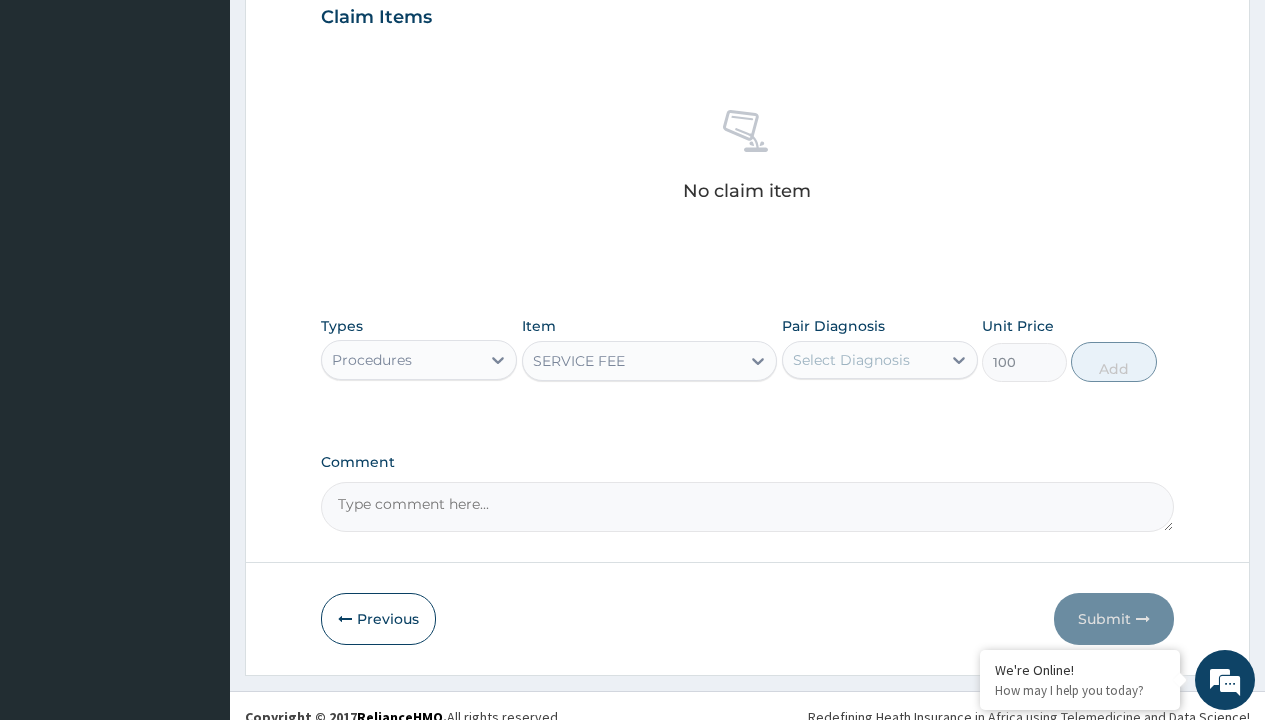 click on "Prescription collected" at bounding box center [409, -147] 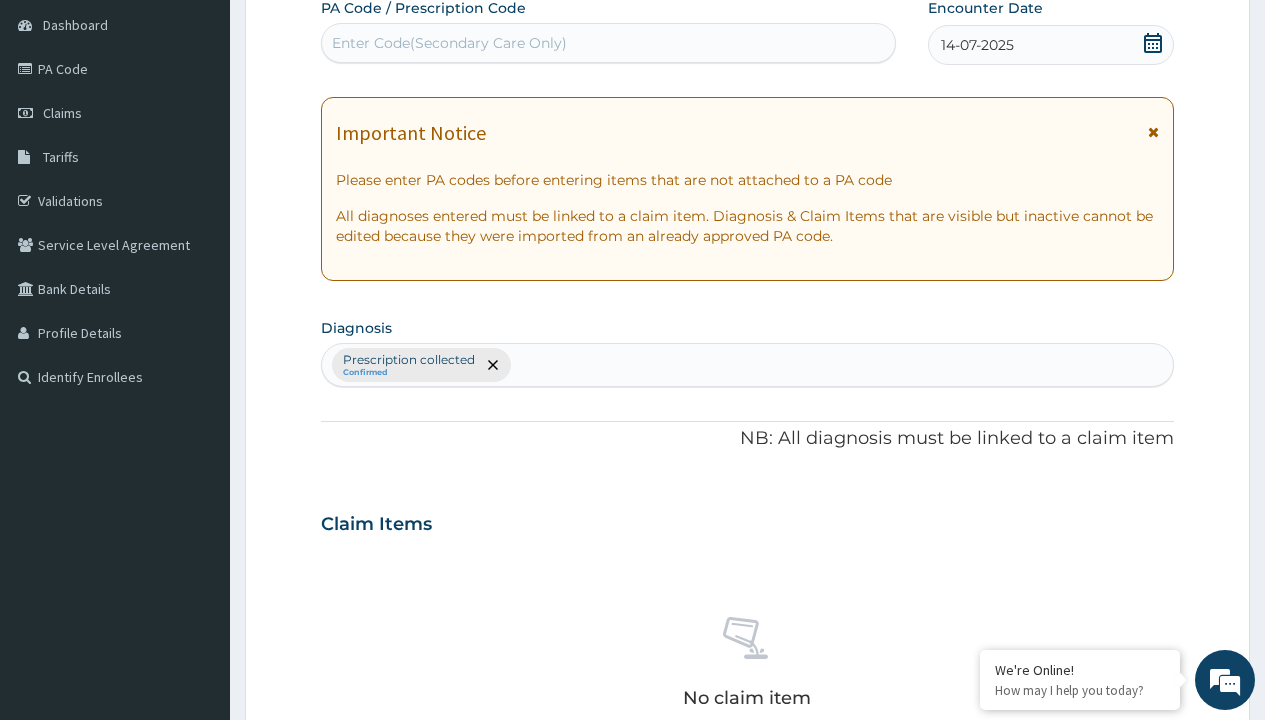 type on "prescription collected" 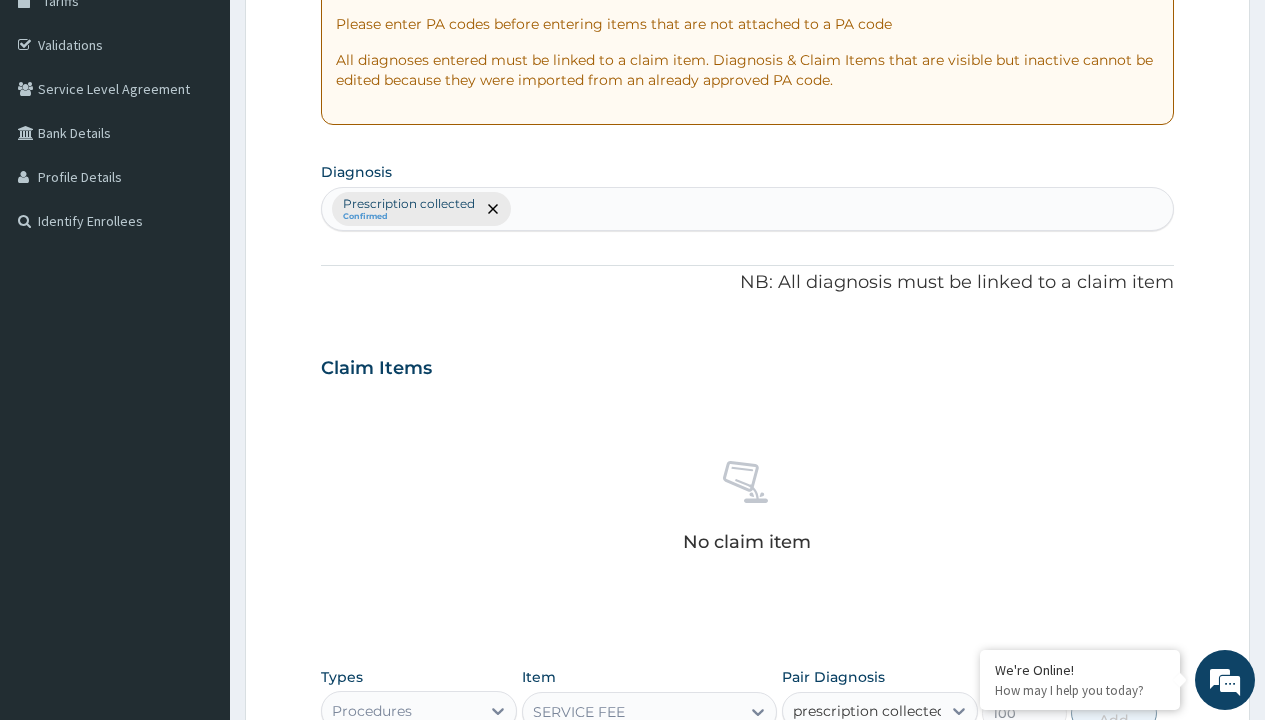 scroll, scrollTop: 0, scrollLeft: 0, axis: both 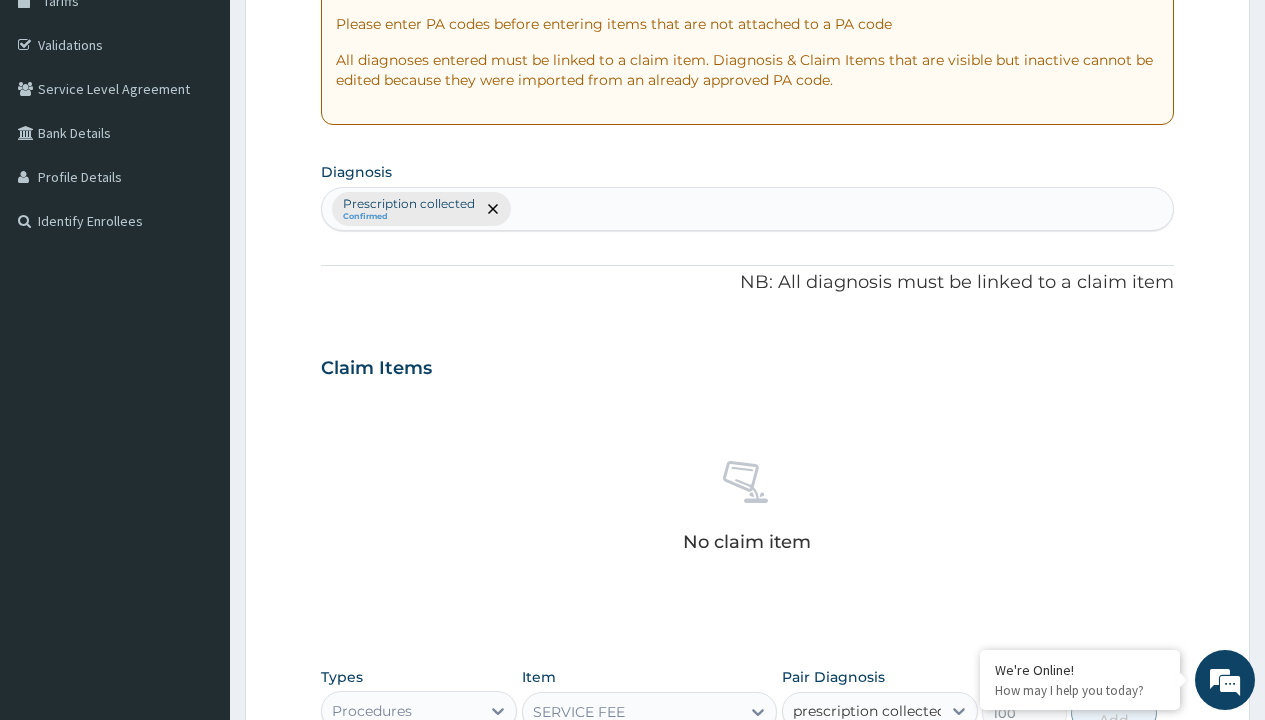 type 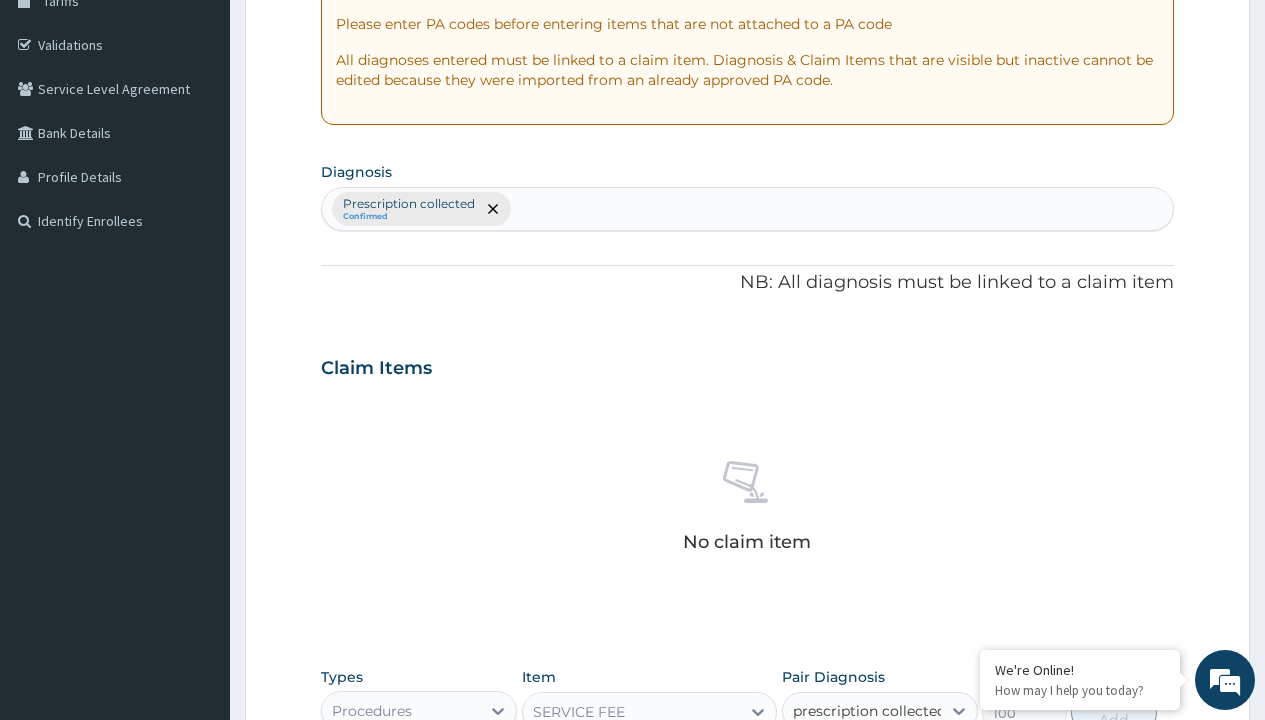 checkbox on "true" 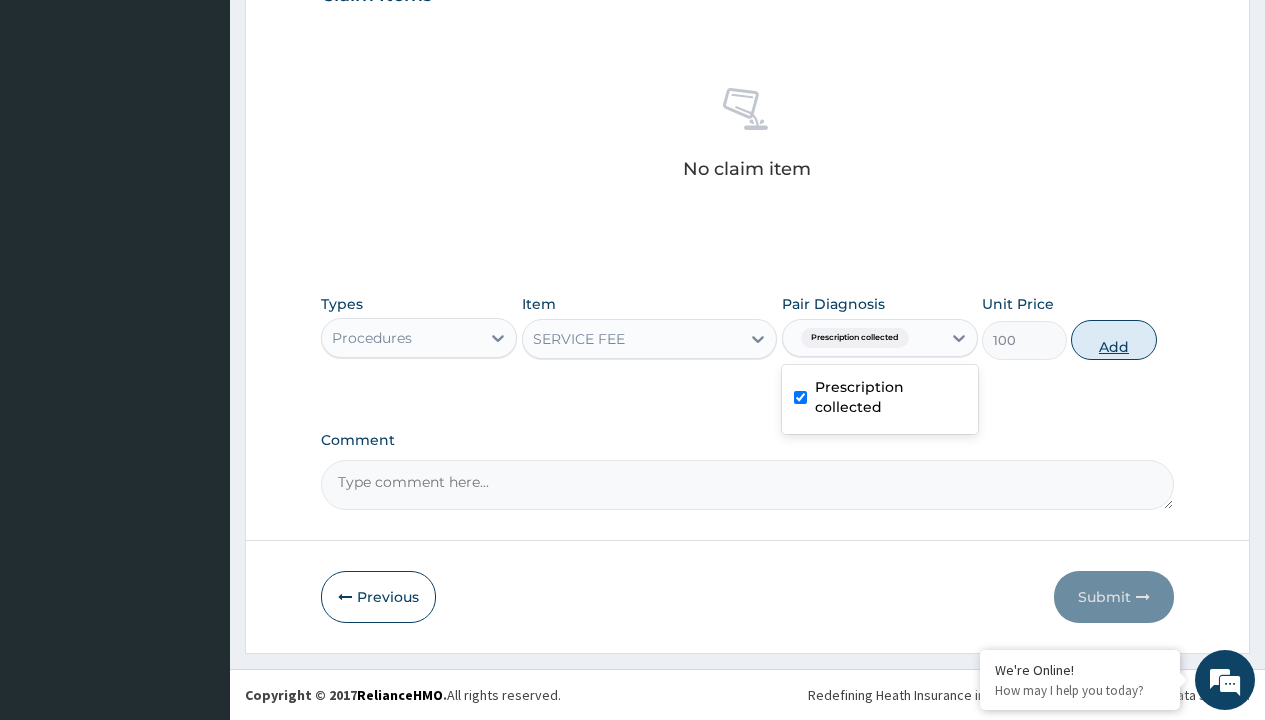 click on "Add" at bounding box center [1113, 340] 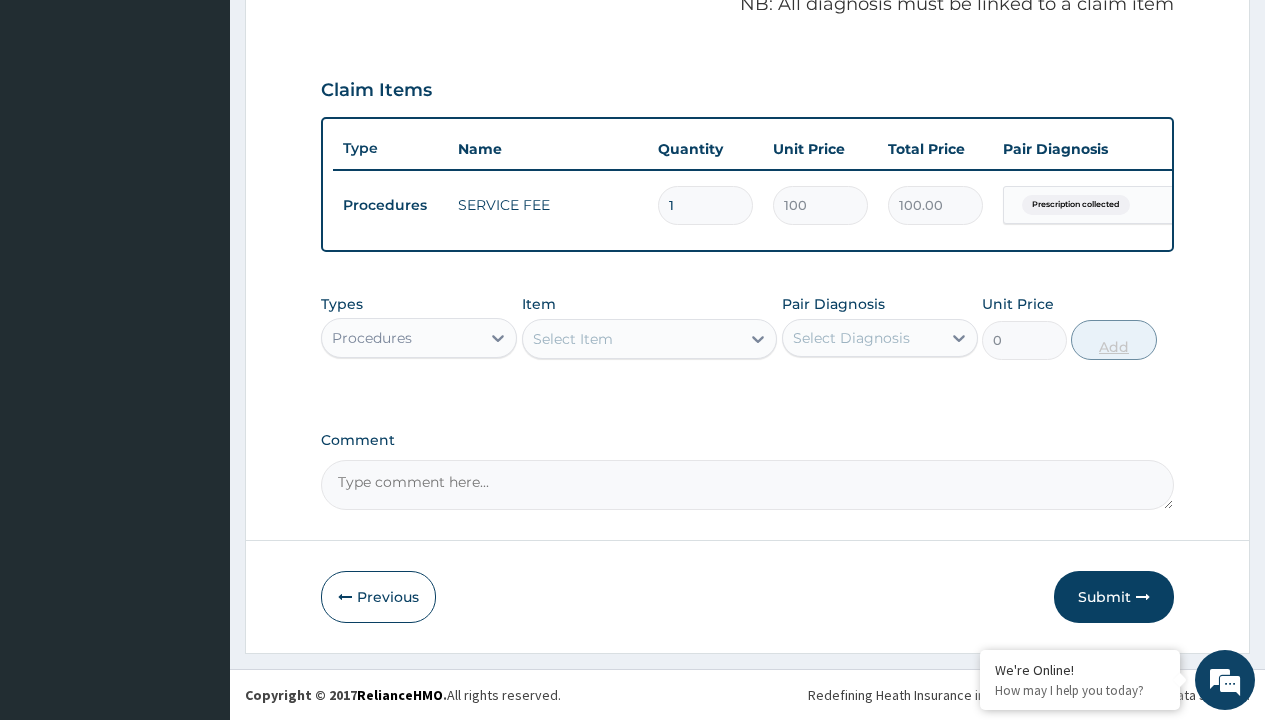scroll, scrollTop: 642, scrollLeft: 0, axis: vertical 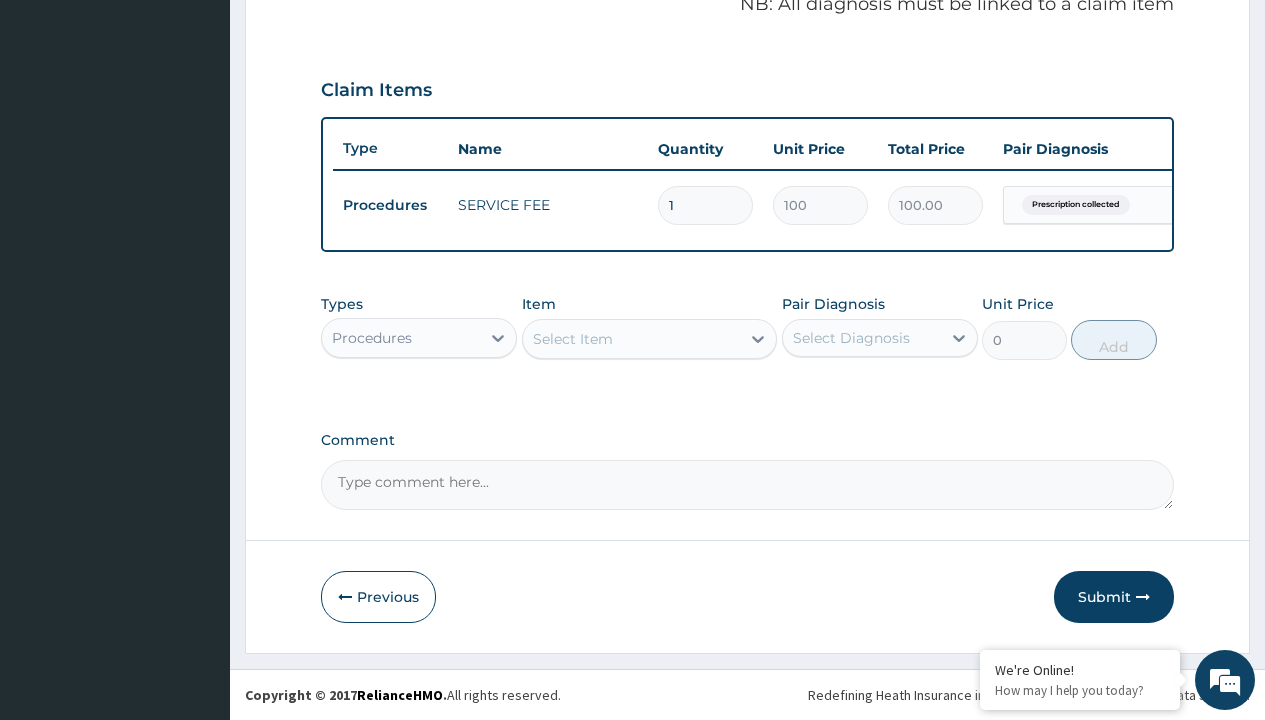 click on "Procedures" at bounding box center (372, 338) 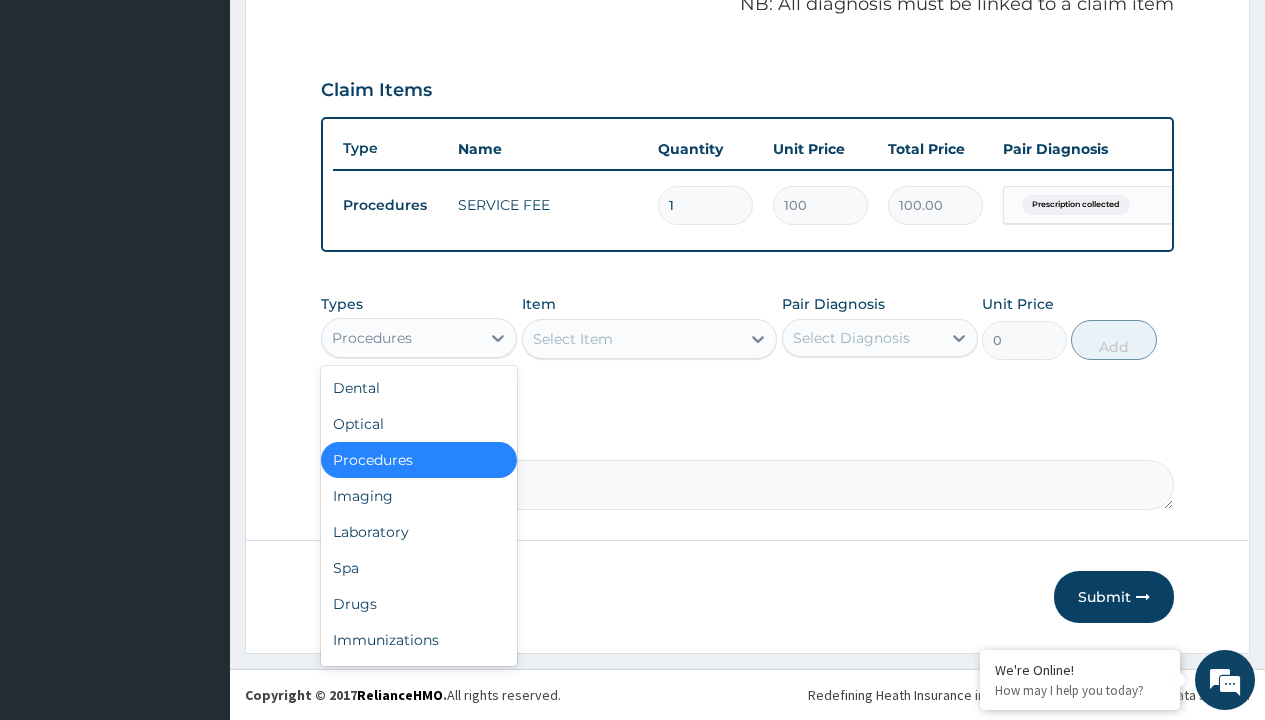 type on "drugs" 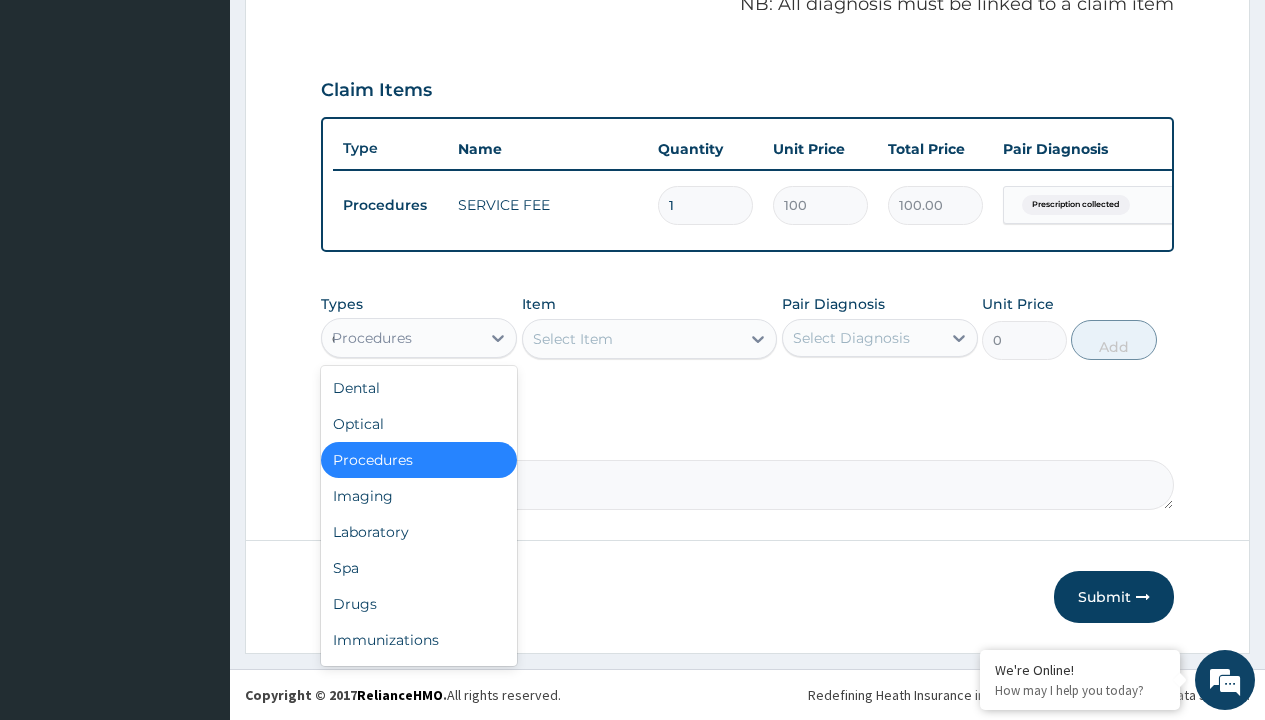 scroll, scrollTop: 0, scrollLeft: 0, axis: both 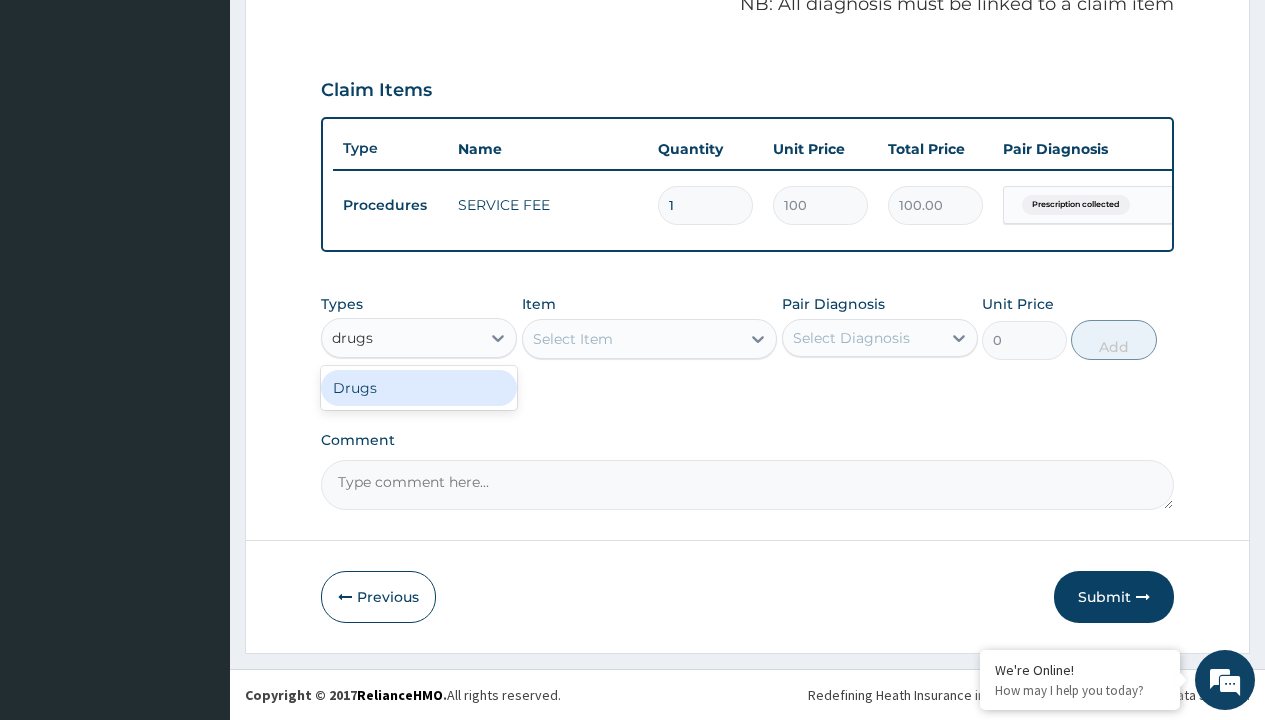 click on "Drugs" at bounding box center (419, 388) 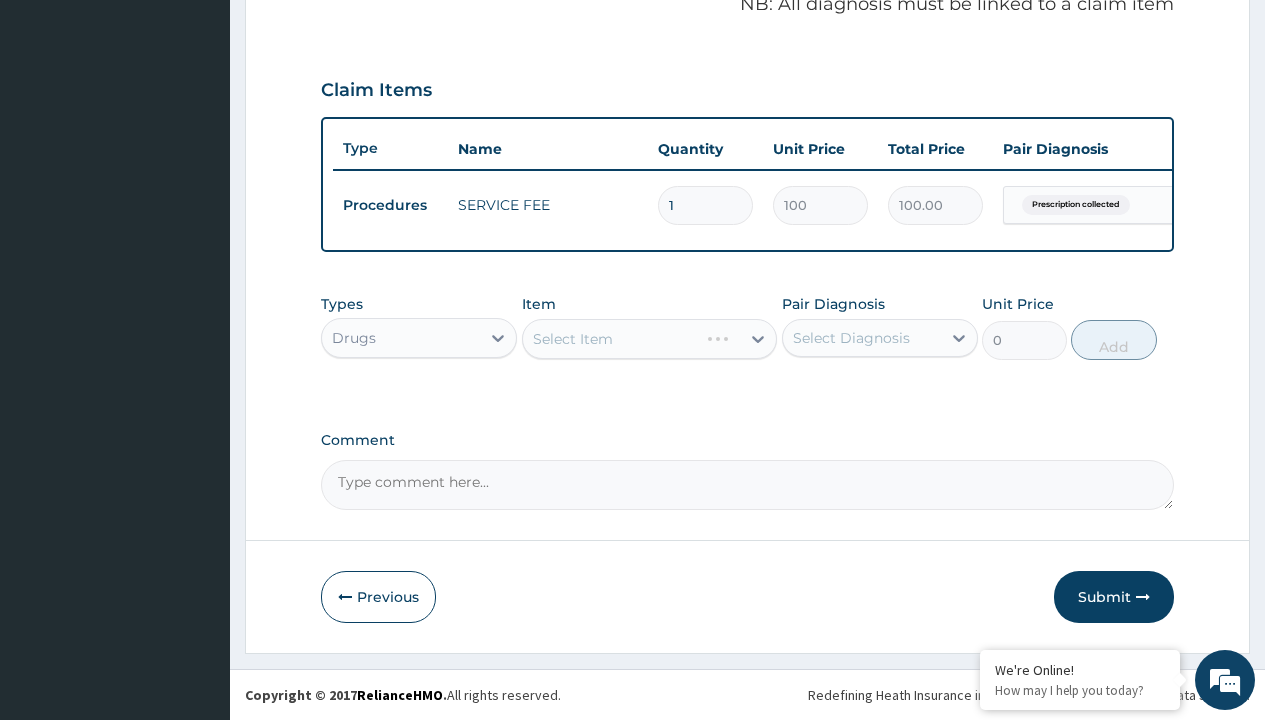 click on "Select Item" at bounding box center [650, 339] 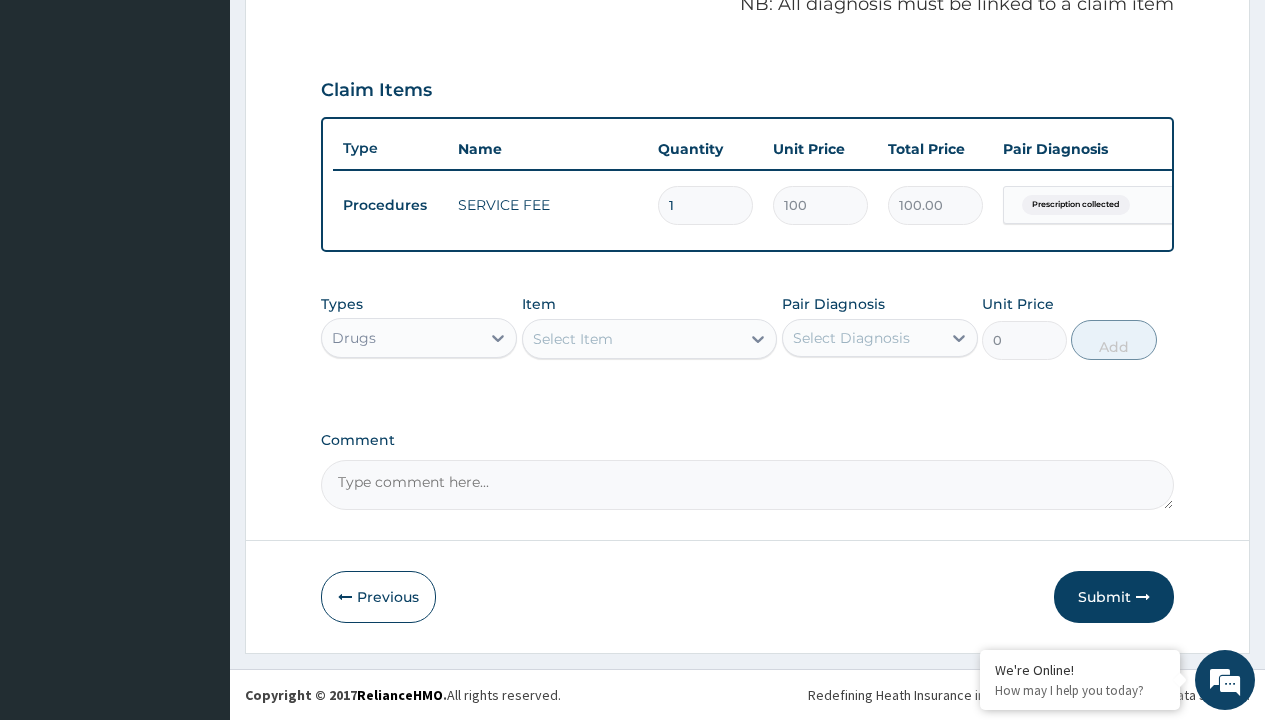 type on "bisoprolol 5mg concor/pack" 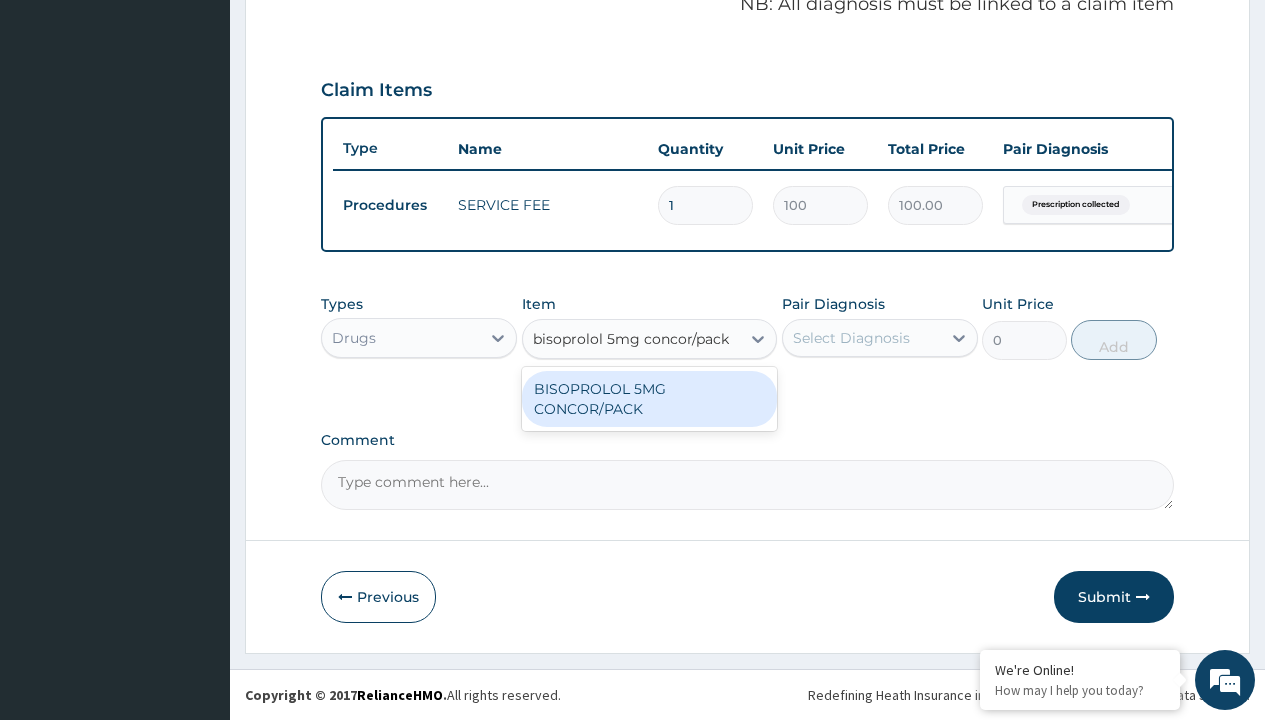 scroll, scrollTop: 0, scrollLeft: 0, axis: both 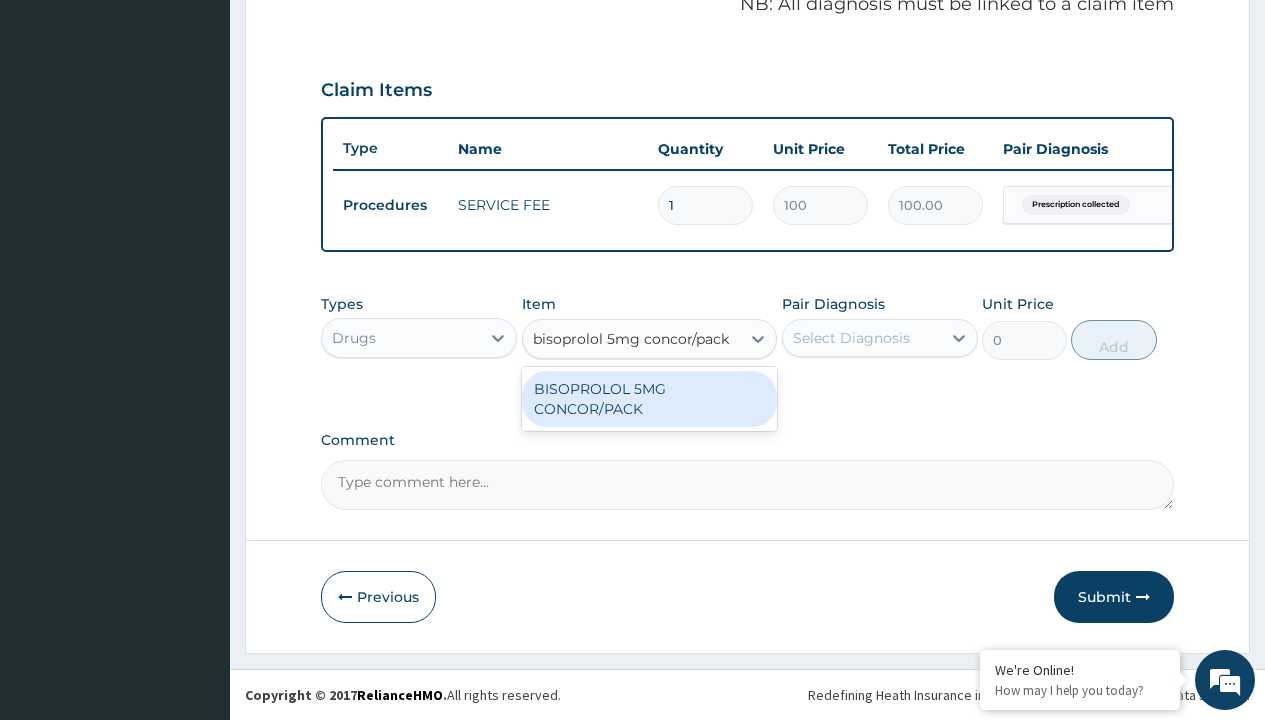 click on "BISOPROLOL 5MG CONCOR/PACK" at bounding box center [650, 399] 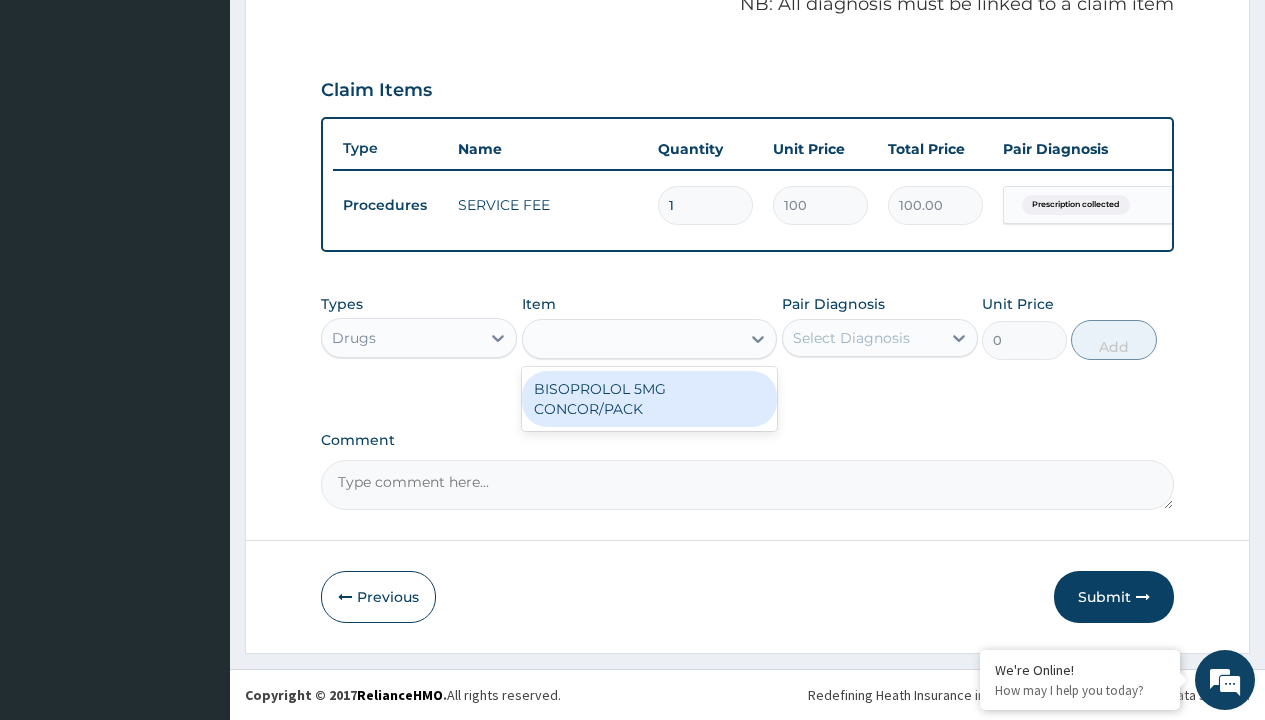 type on "510" 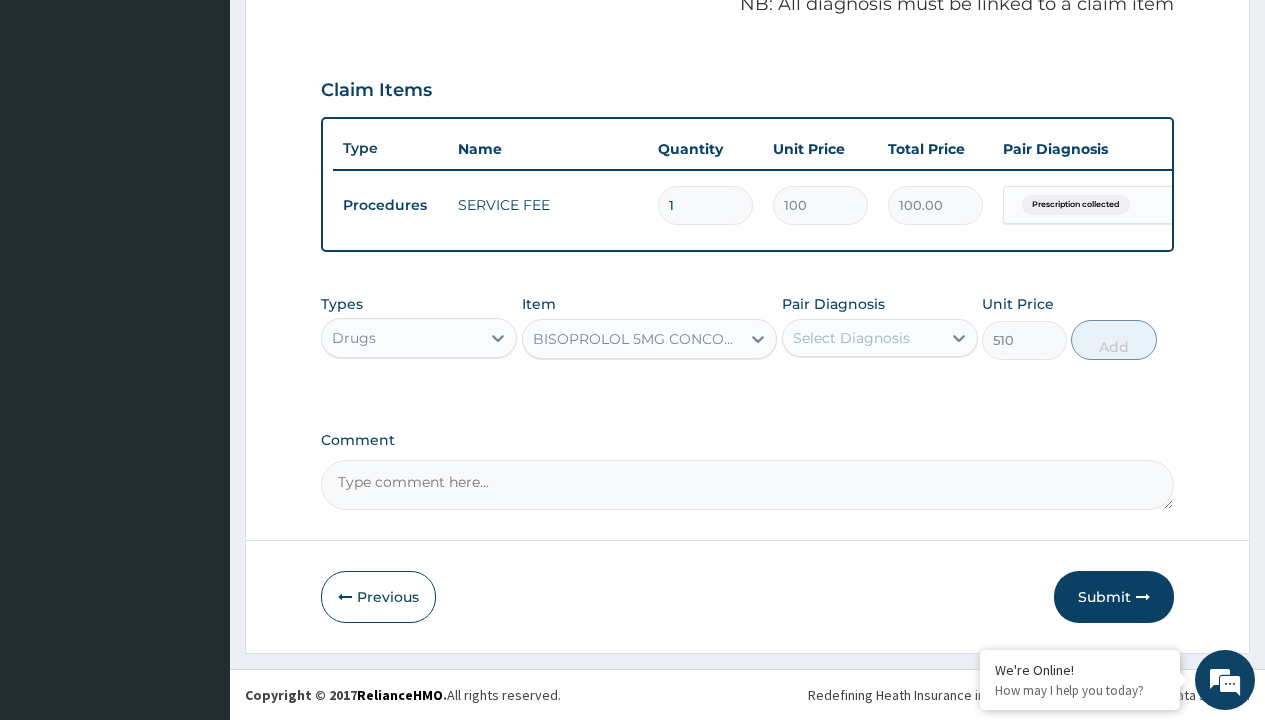 click on "Prescription collected" at bounding box center [409, -74] 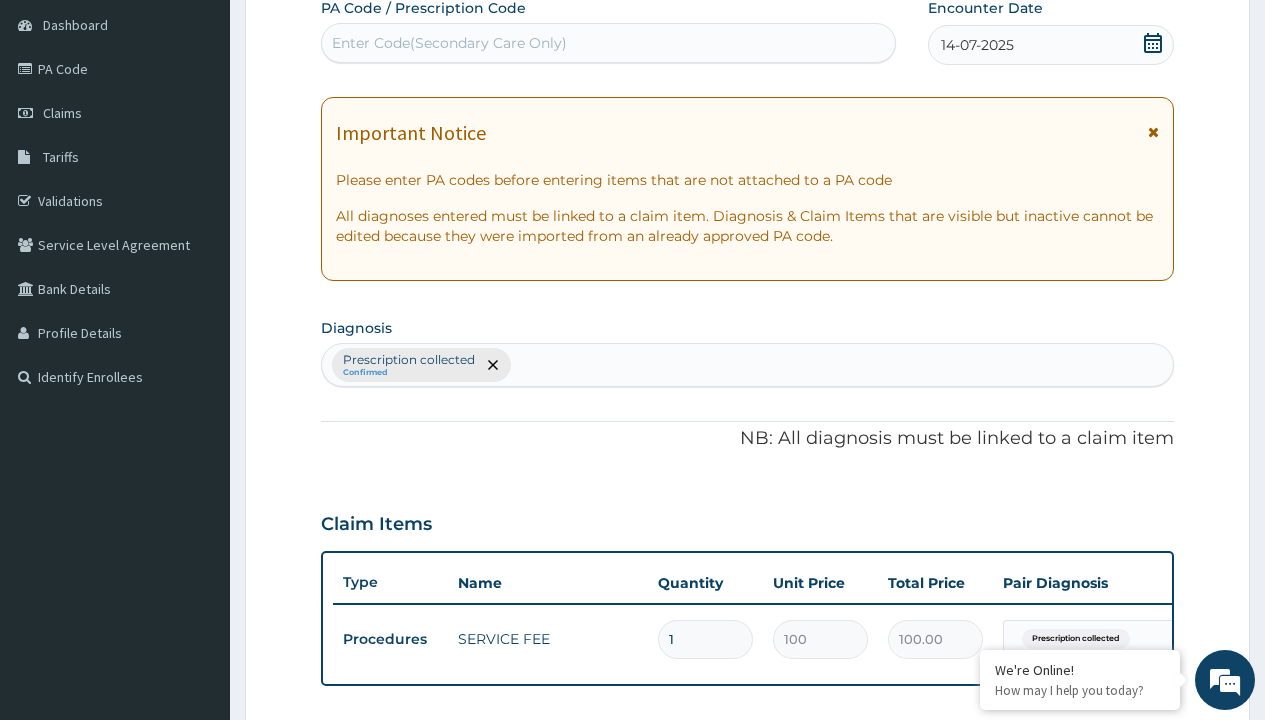 type on "prescription collected" 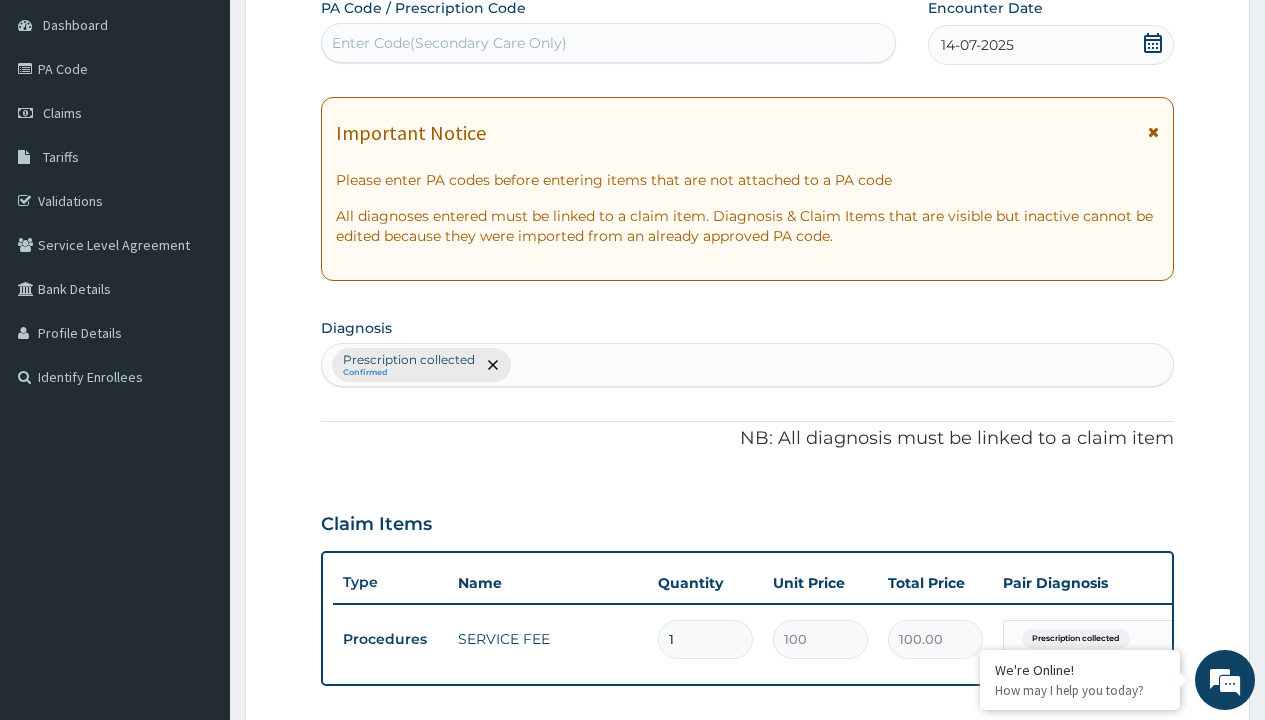 scroll, scrollTop: 0, scrollLeft: 0, axis: both 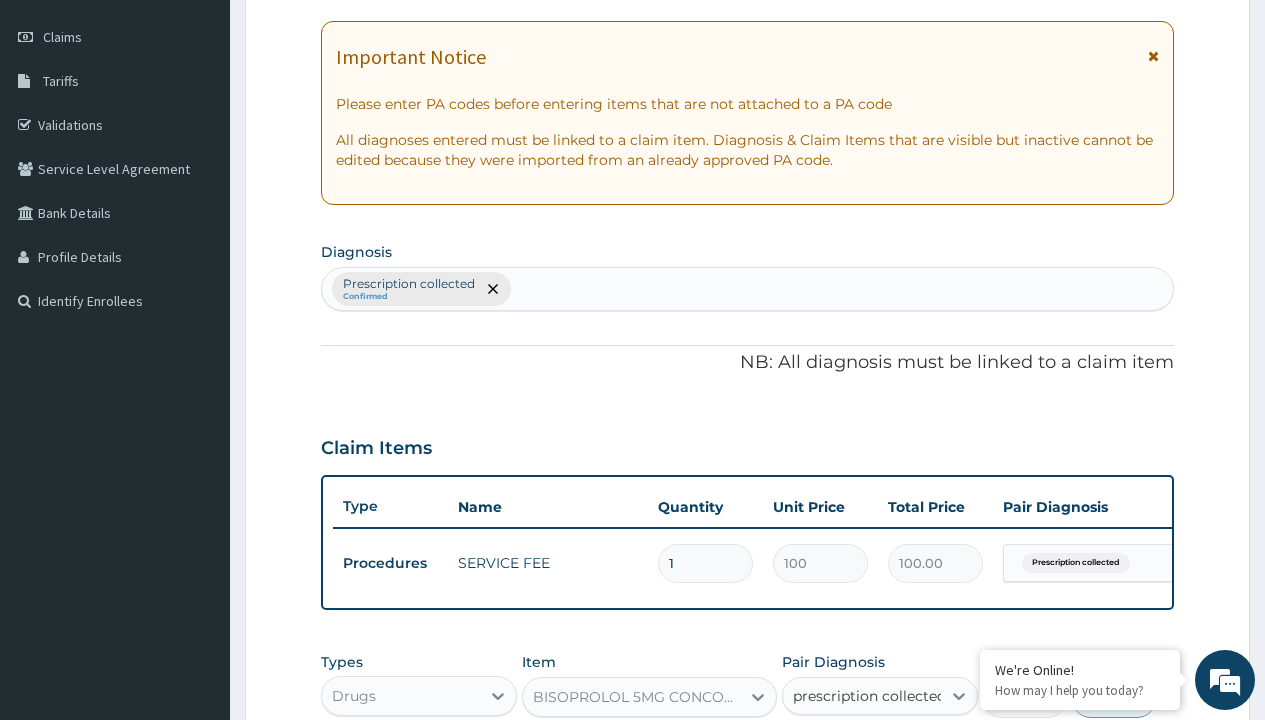 click on "Prescription collected" at bounding box center [890, 755] 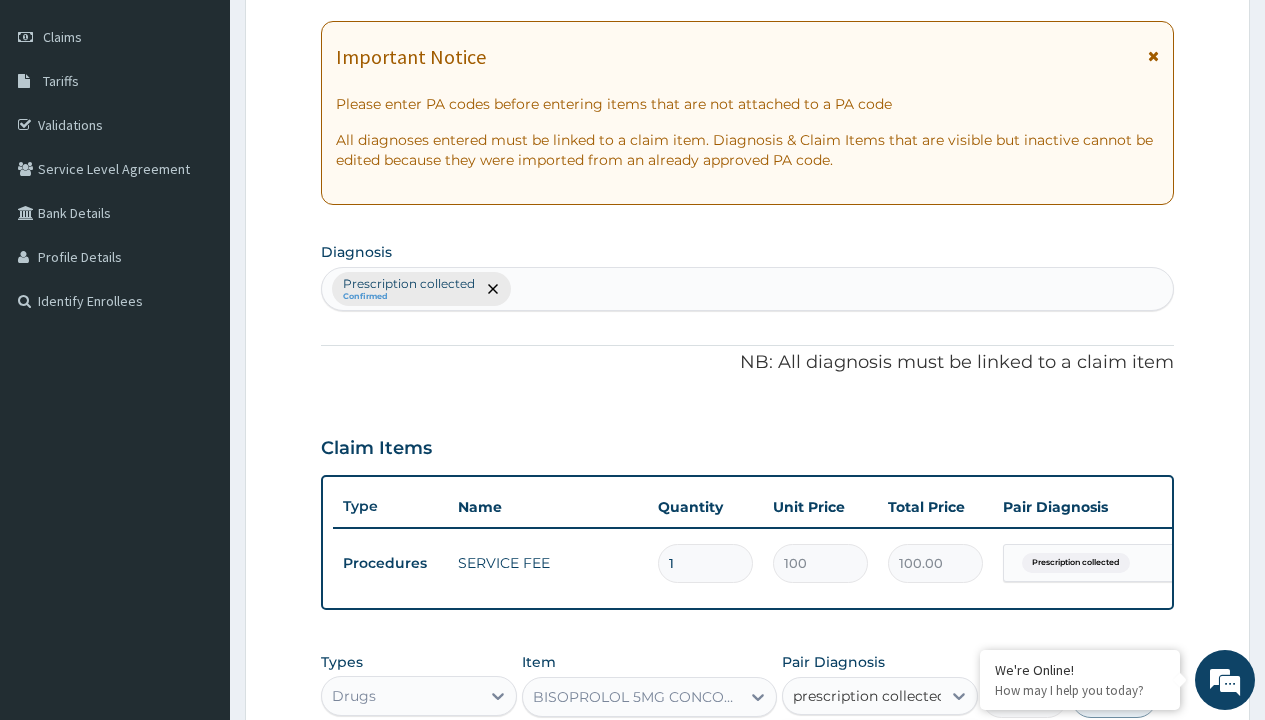 type 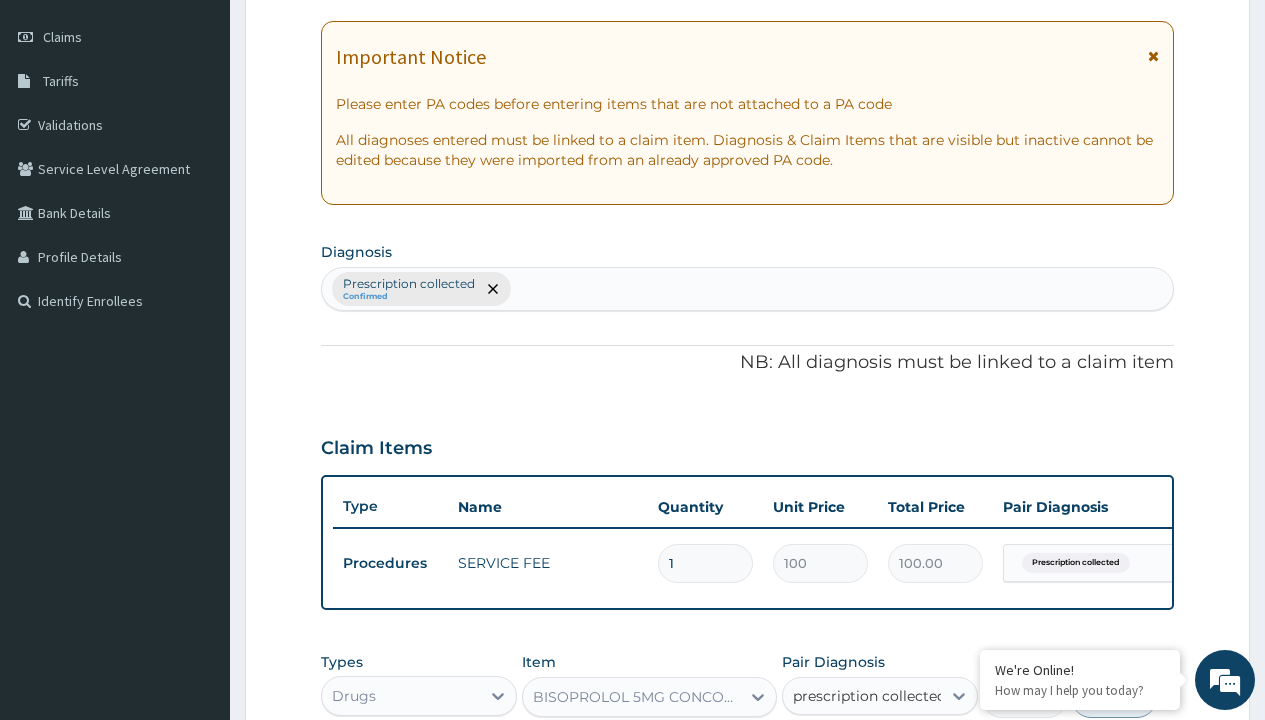 checkbox on "true" 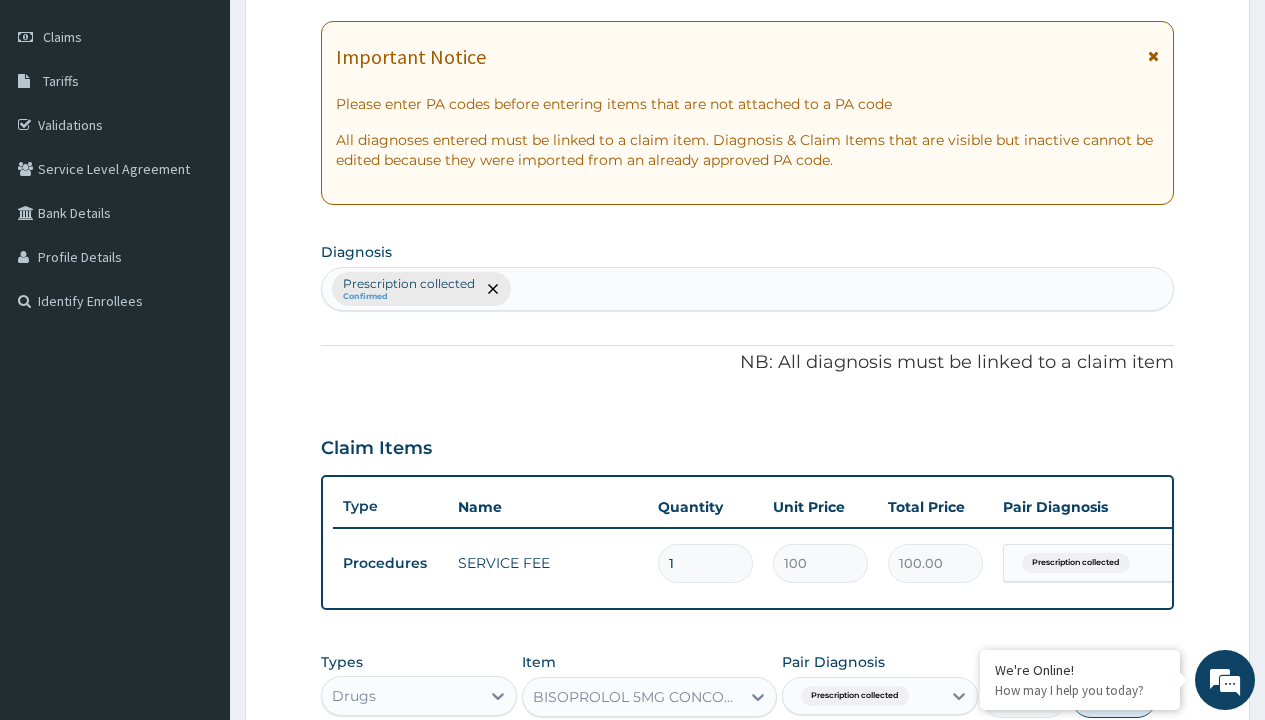 scroll, scrollTop: 642, scrollLeft: 0, axis: vertical 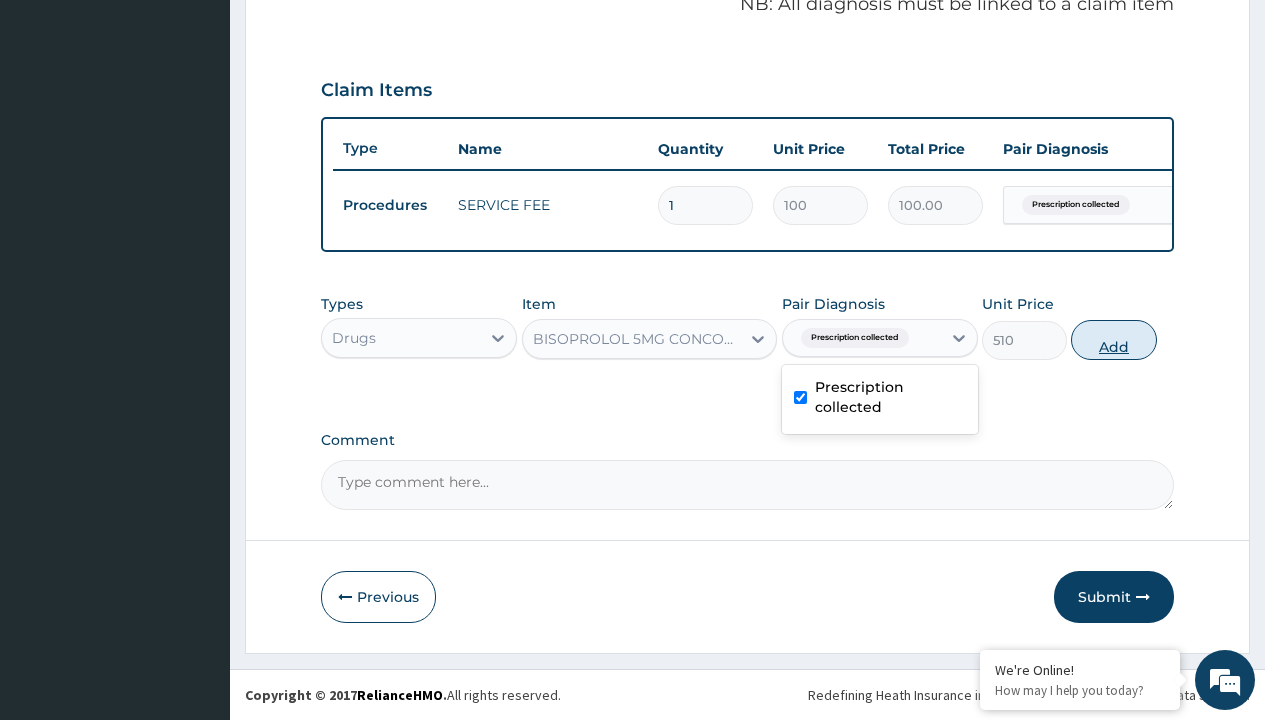 click on "Add" at bounding box center (1113, 340) 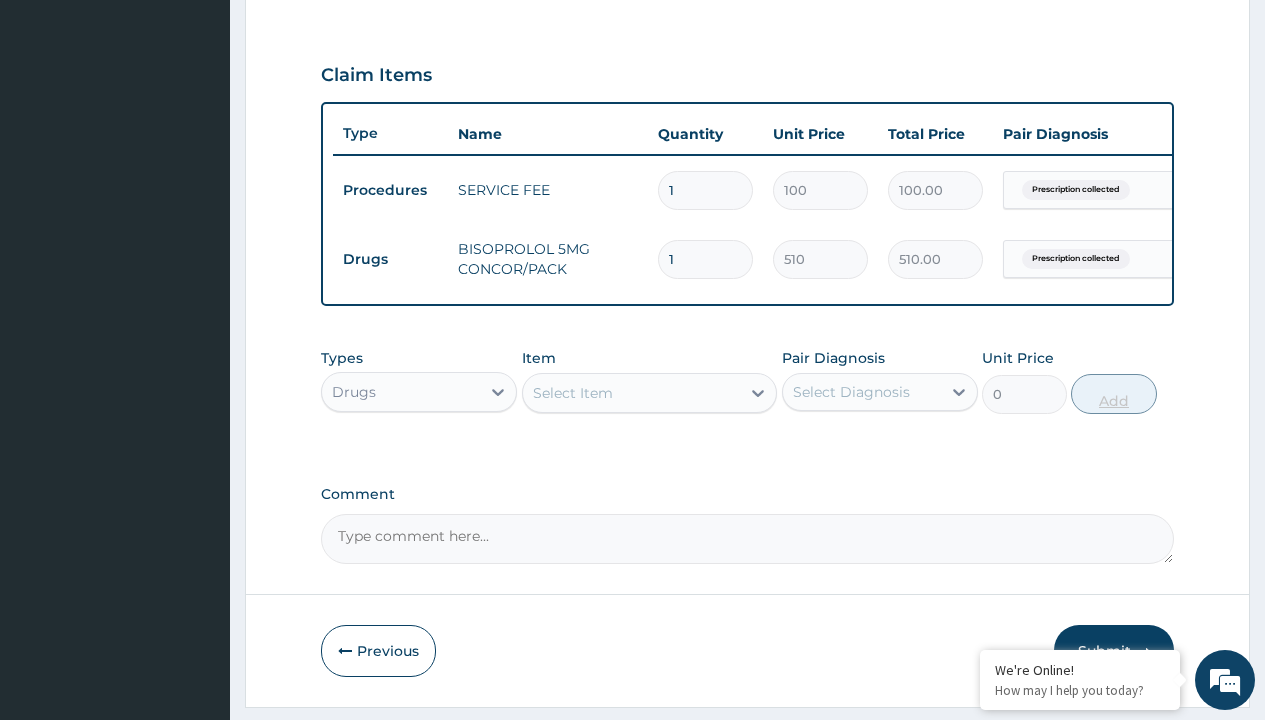 type on "30" 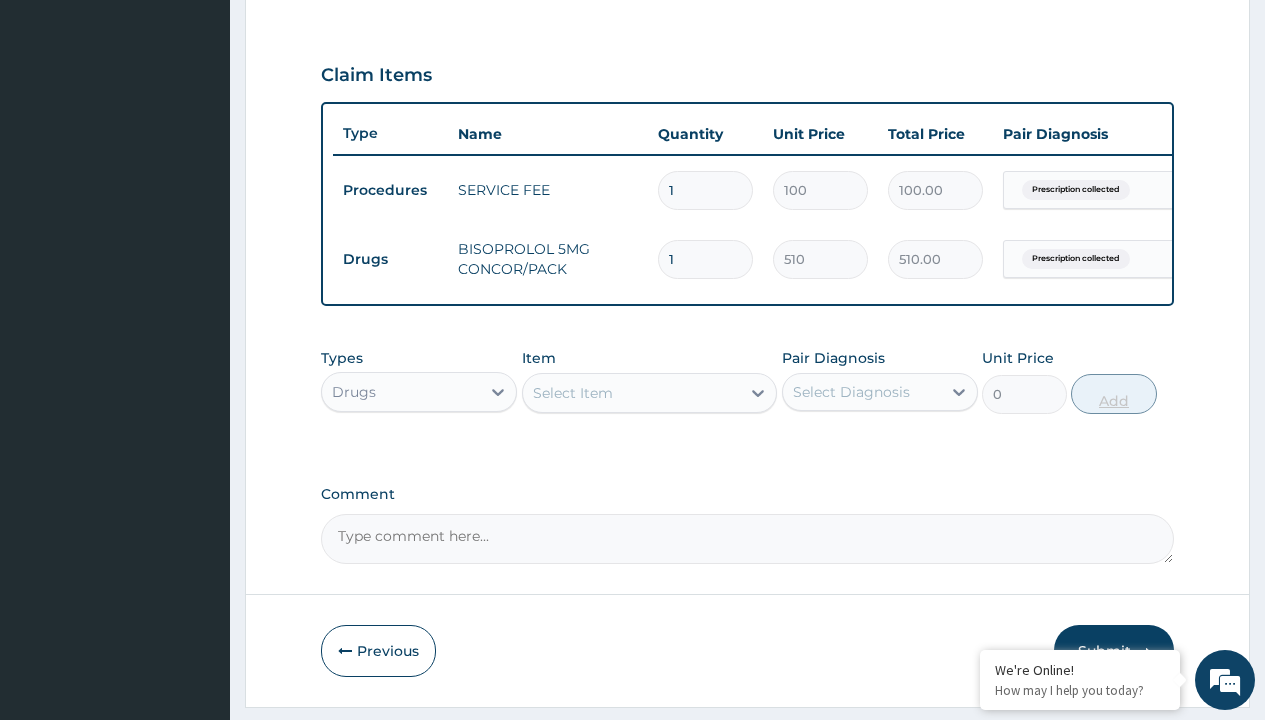 type on "15300.00" 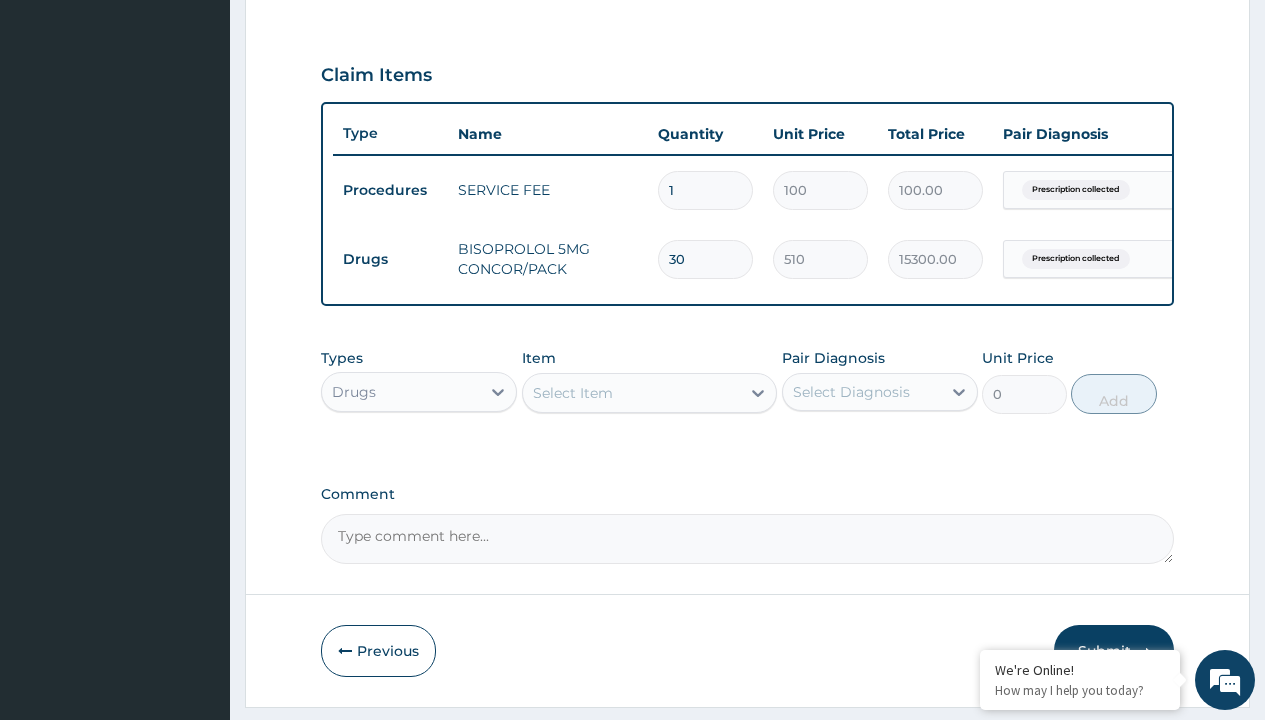 type on "30" 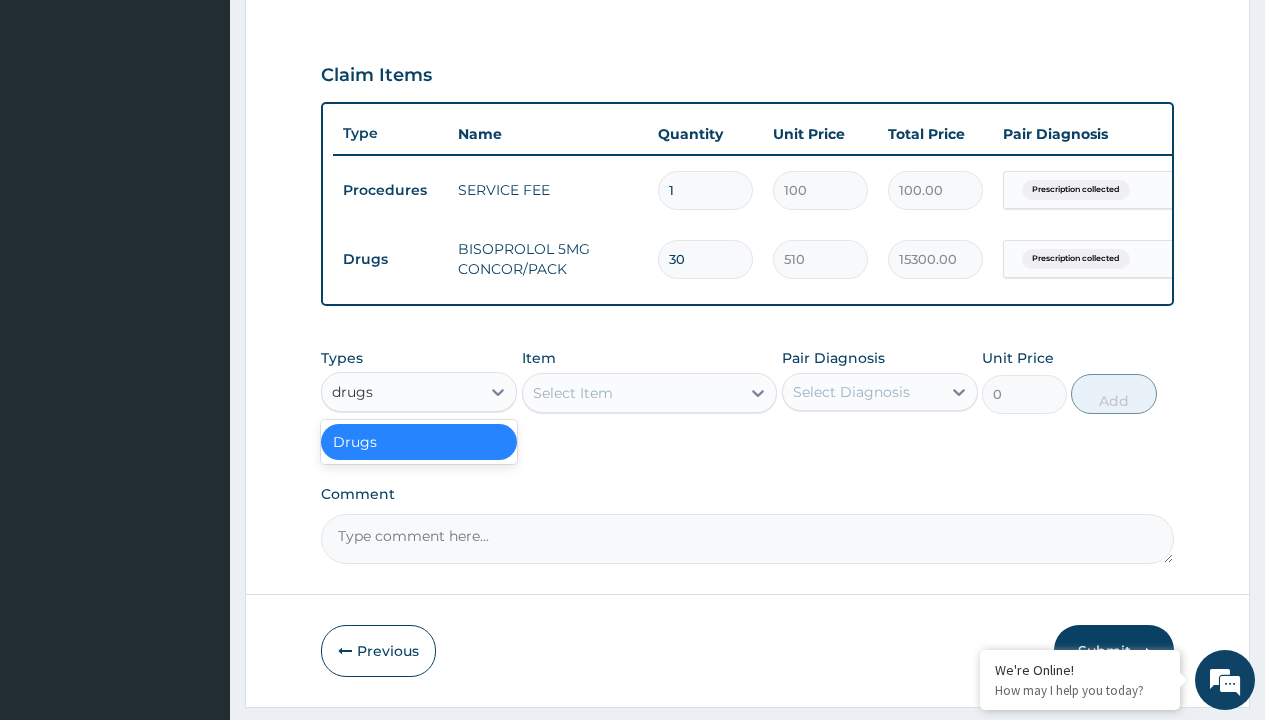 scroll, scrollTop: 0, scrollLeft: 0, axis: both 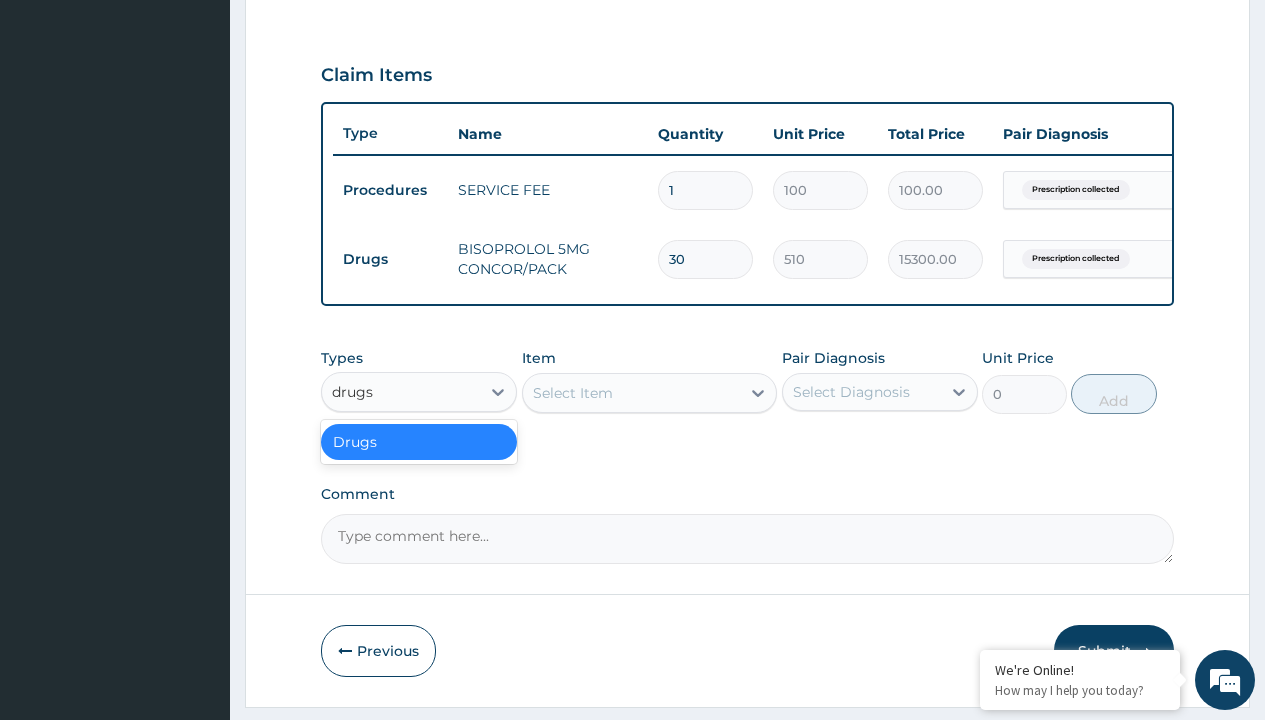 click on "Drugs" at bounding box center (419, 442) 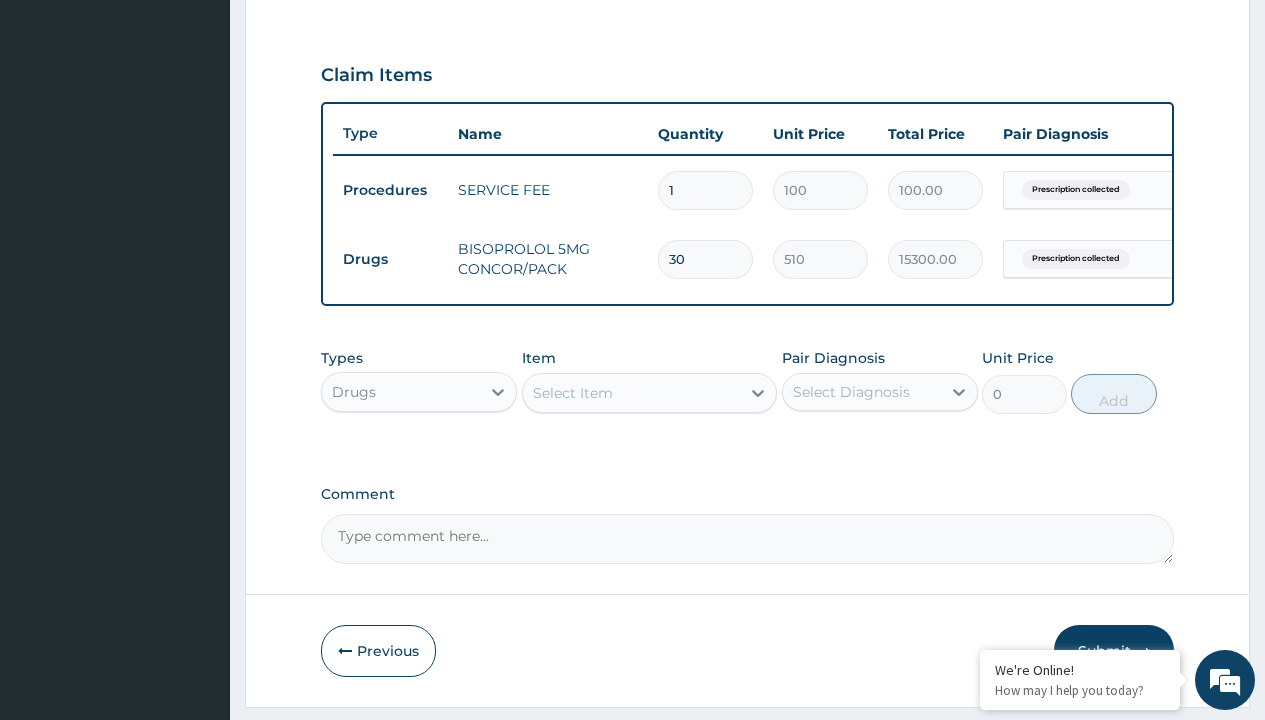 click on "Select Item" at bounding box center [573, 393] 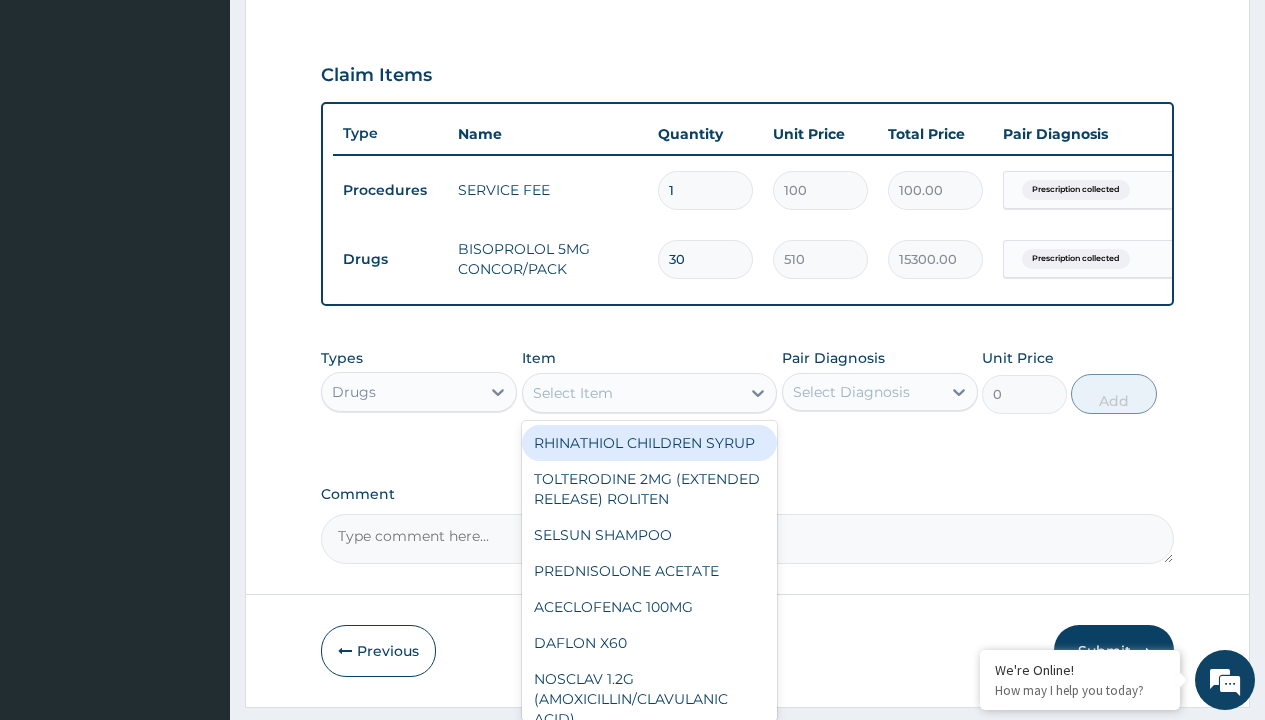 type on "isosorbide isordil 5mg x 30" 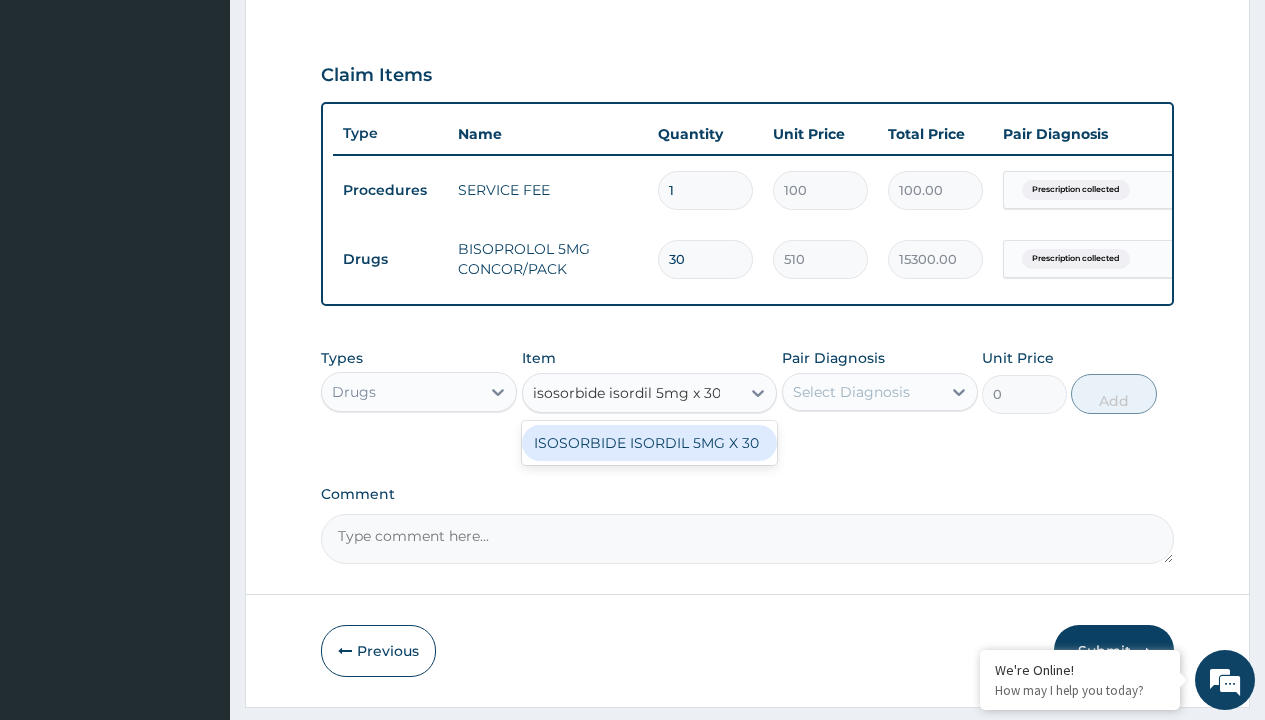 scroll, scrollTop: 0, scrollLeft: 0, axis: both 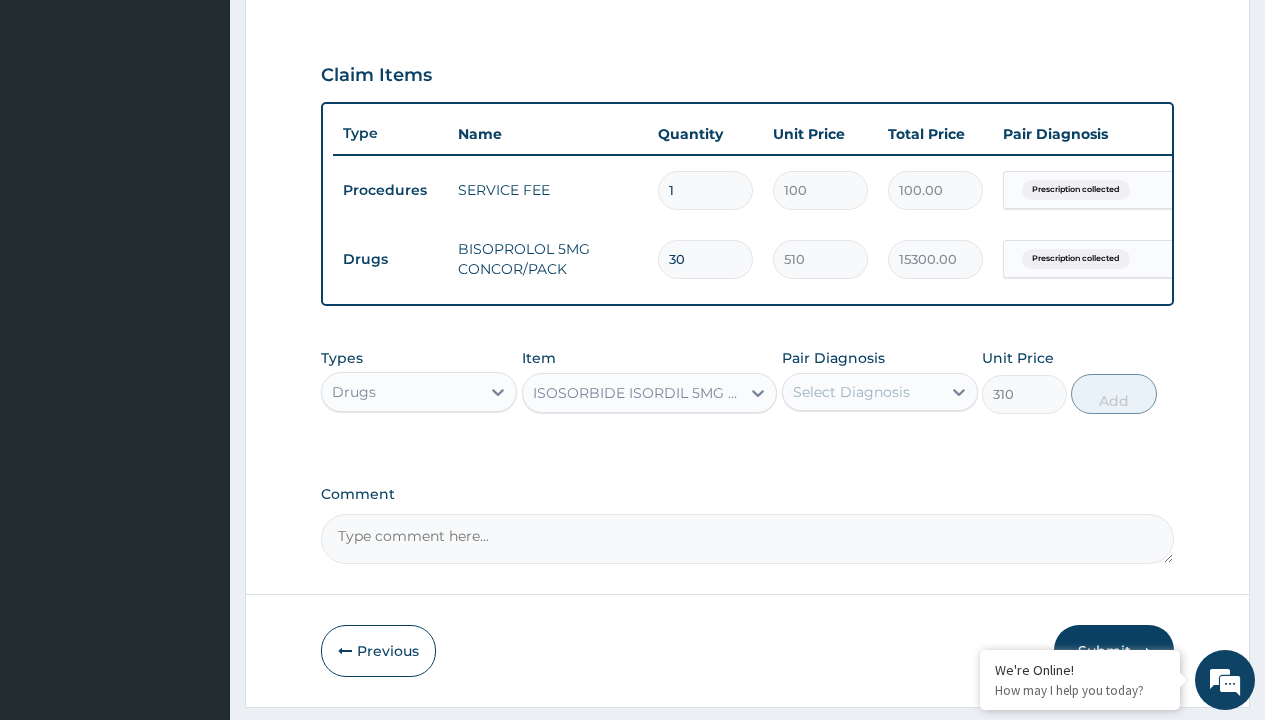 click on "Prescription collected" at bounding box center [409, -89] 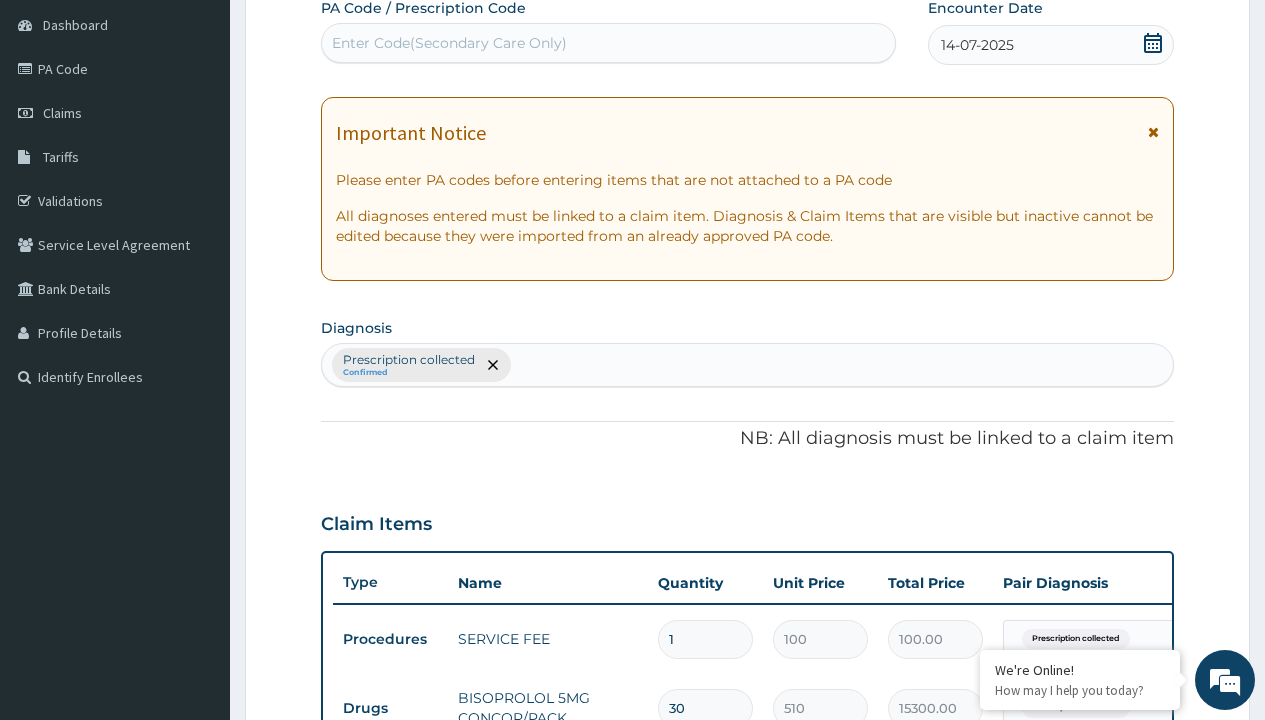 type on "prescription collected" 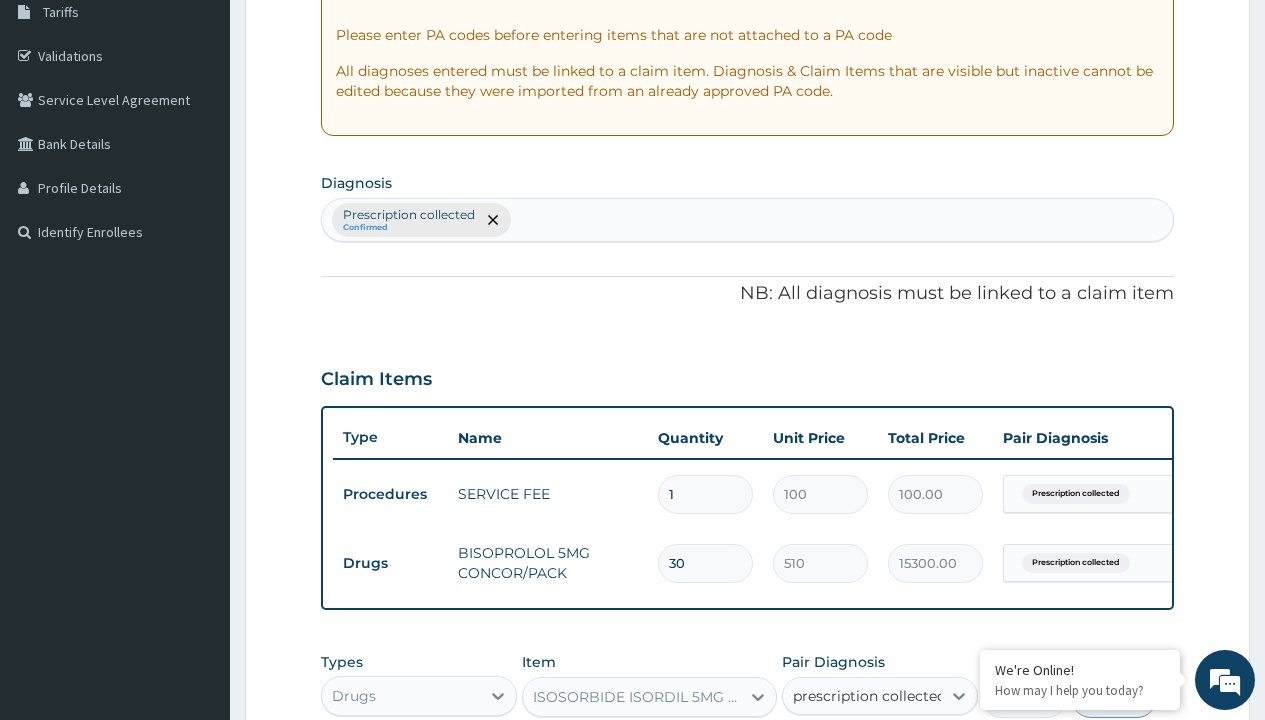 click on "Prescription collected" at bounding box center [890, 755] 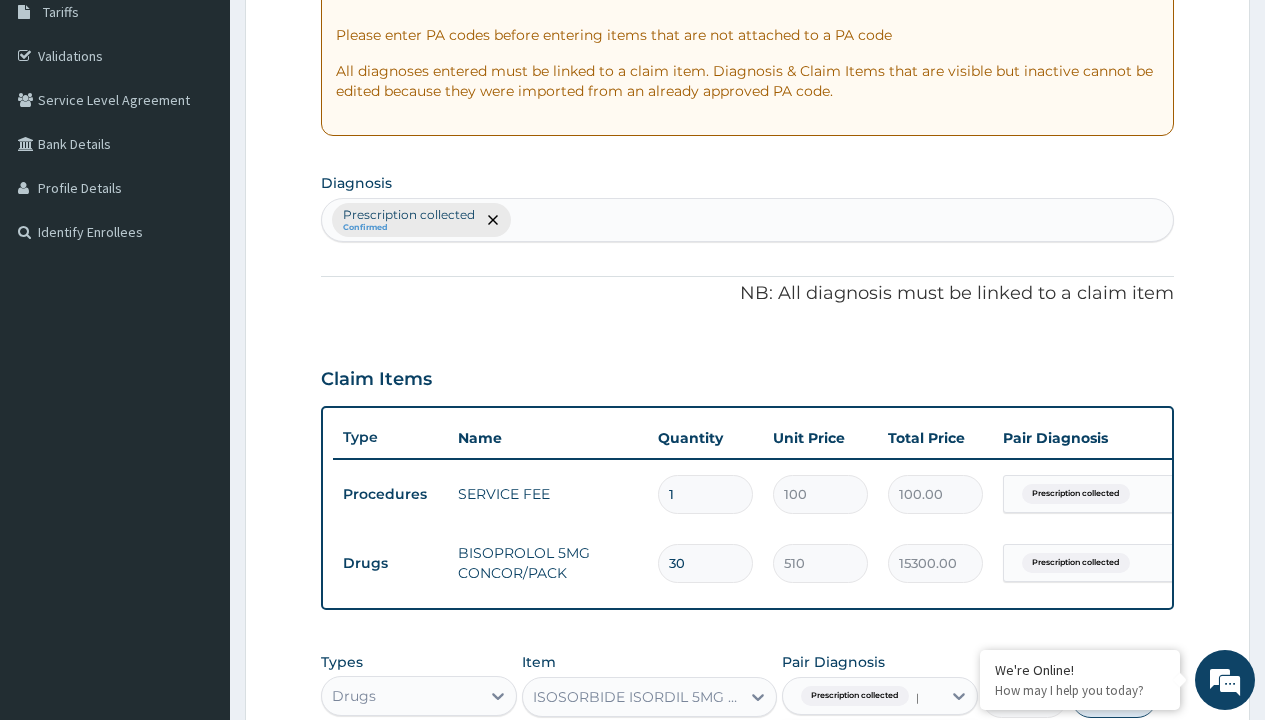 type 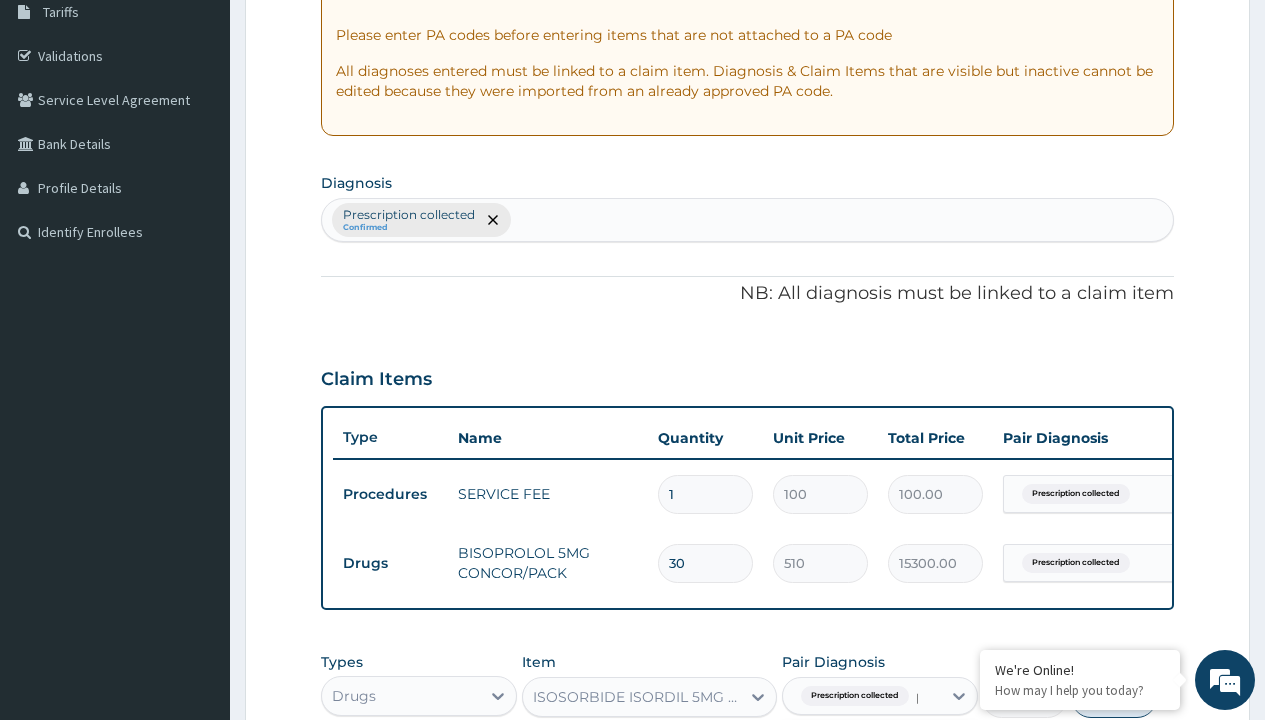 checkbox on "true" 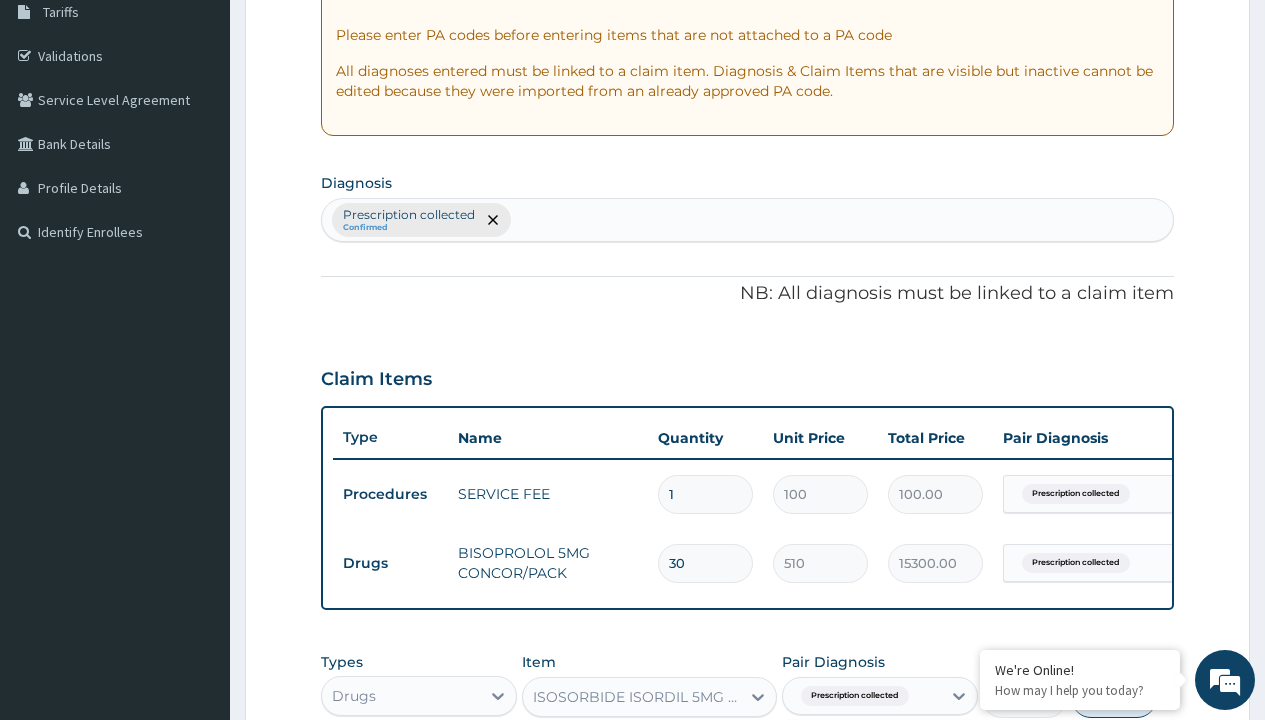 scroll, scrollTop: 711, scrollLeft: 0, axis: vertical 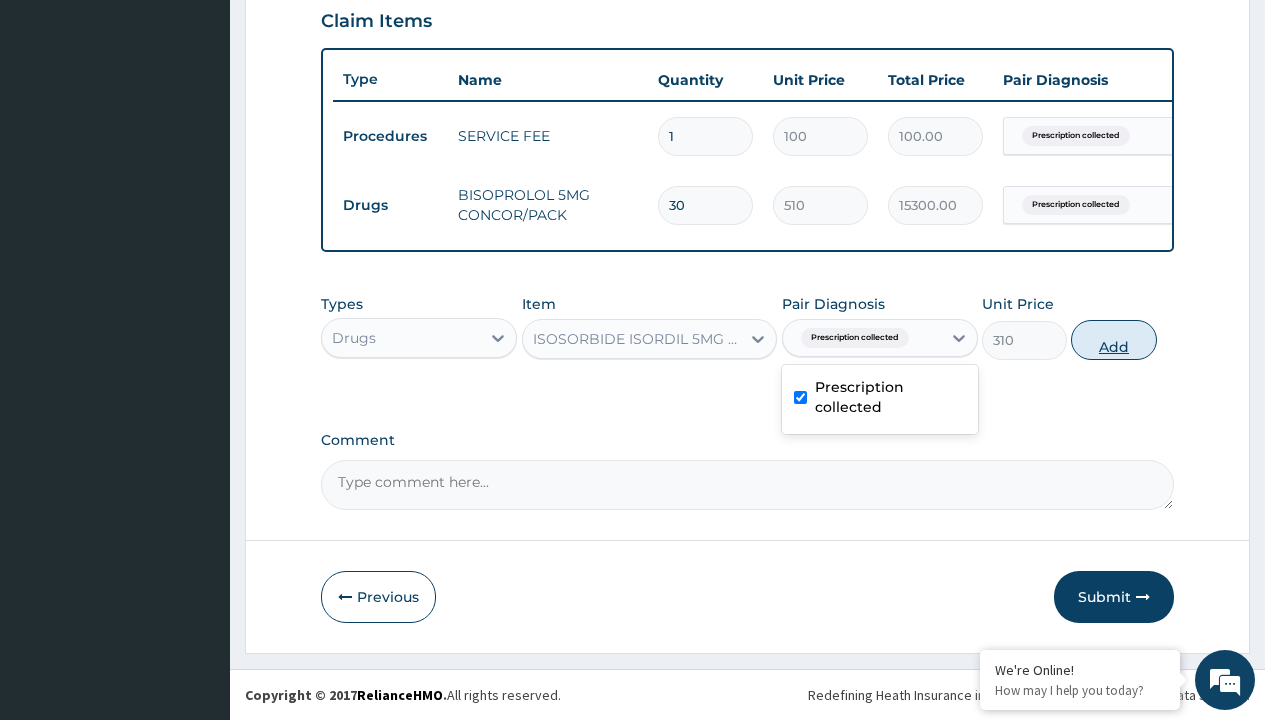 click on "Add" at bounding box center (1113, 340) 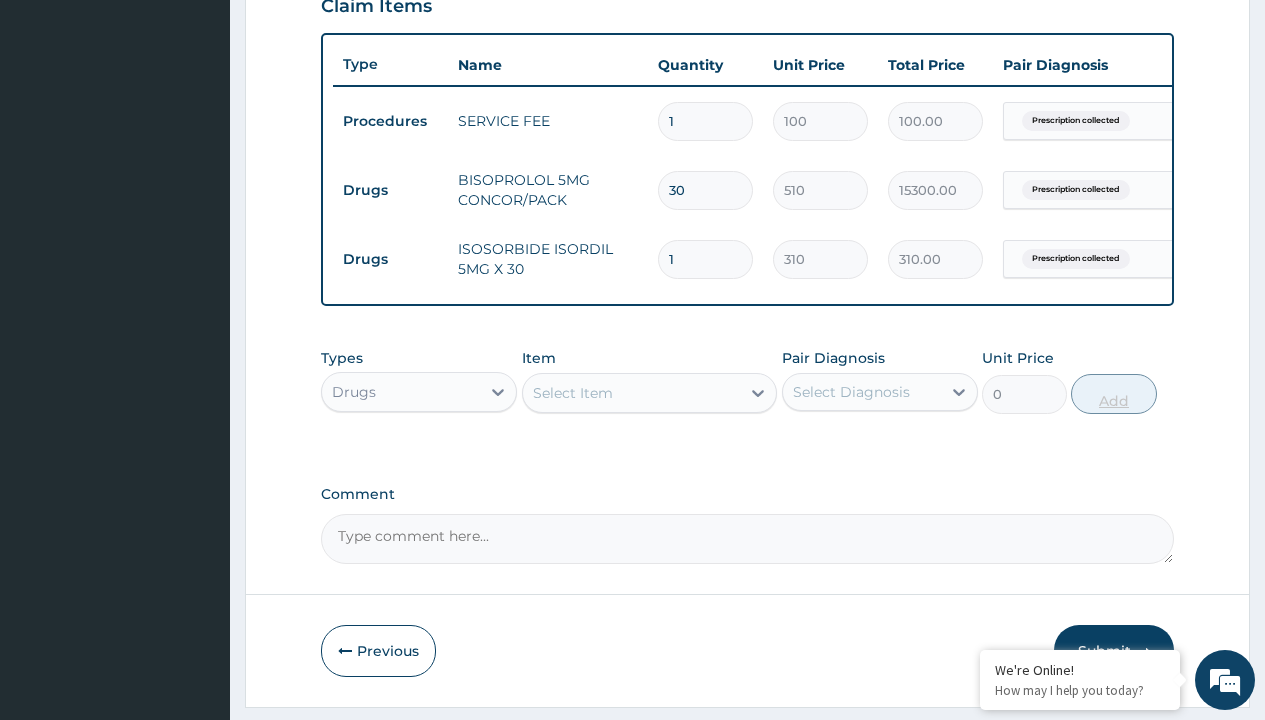 type on "30" 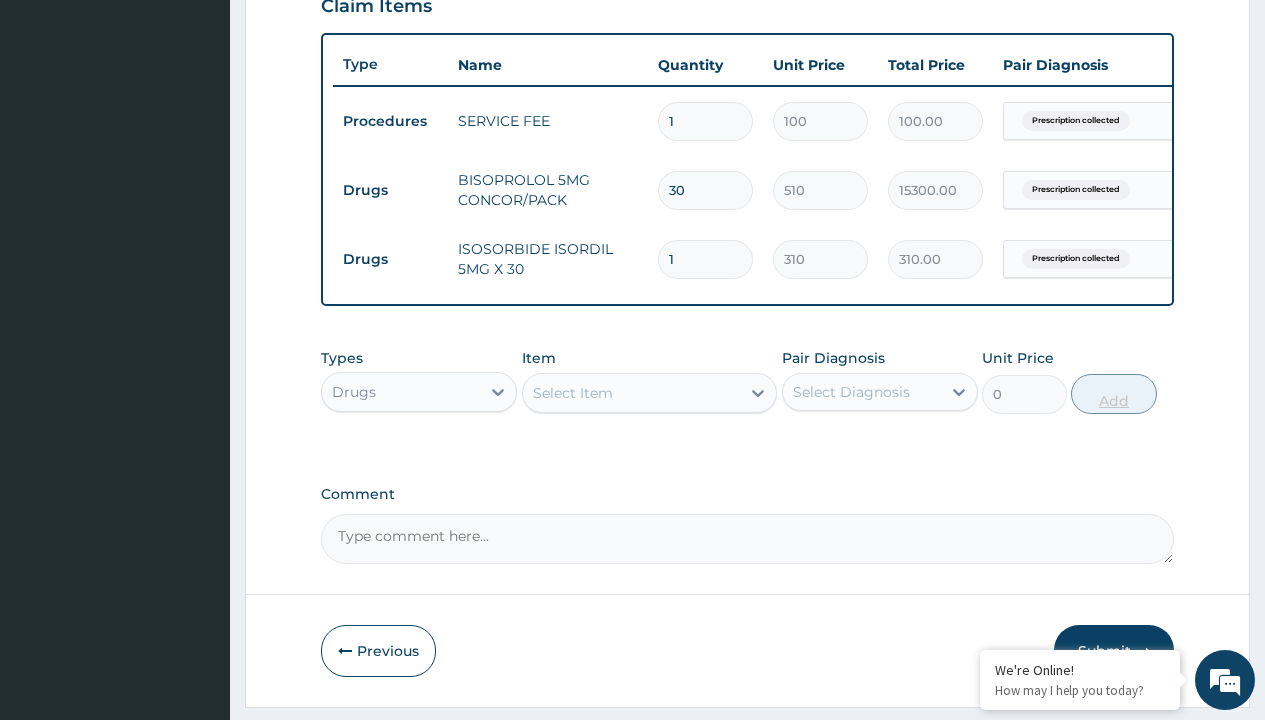 type on "9300.00" 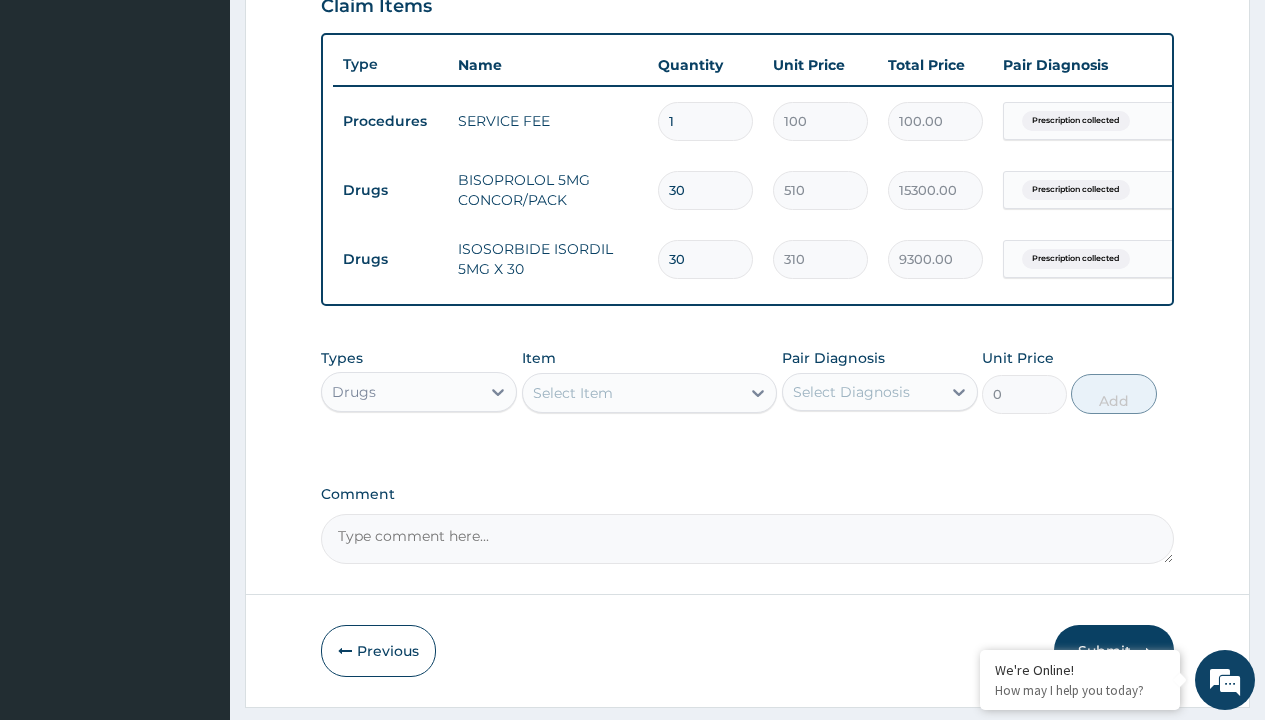 type on "30" 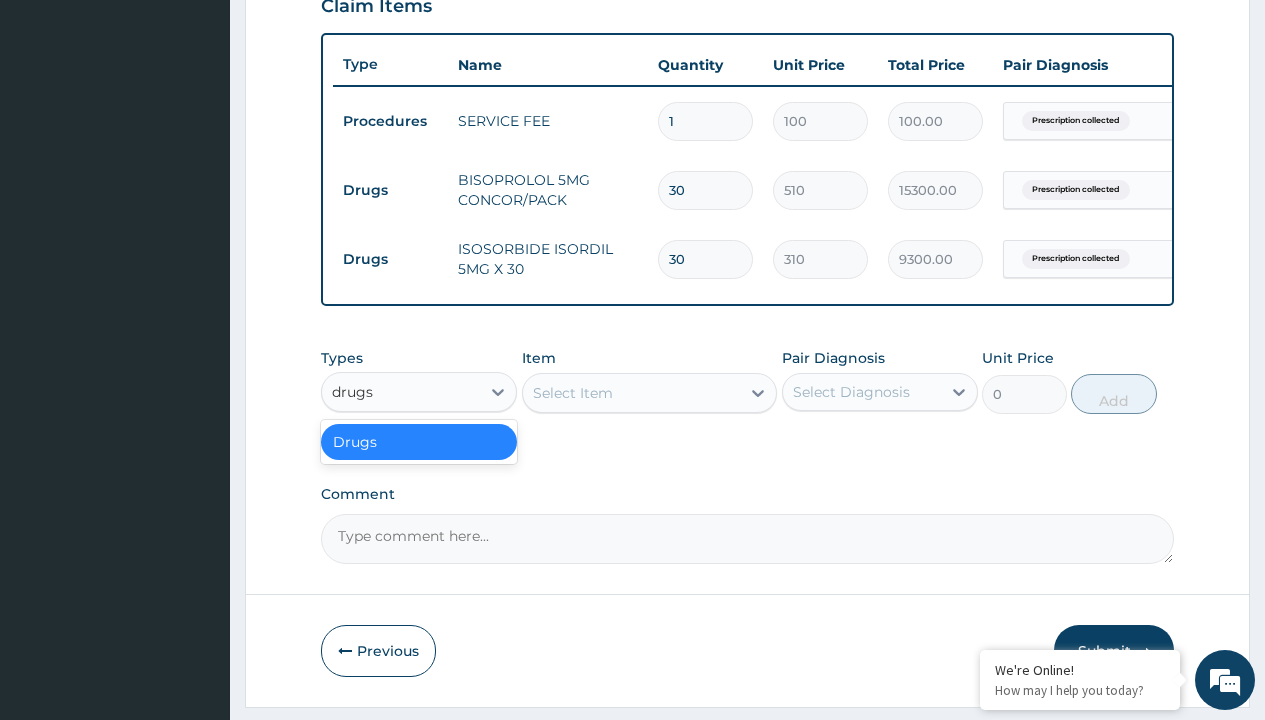 click on "Drugs" at bounding box center (419, 442) 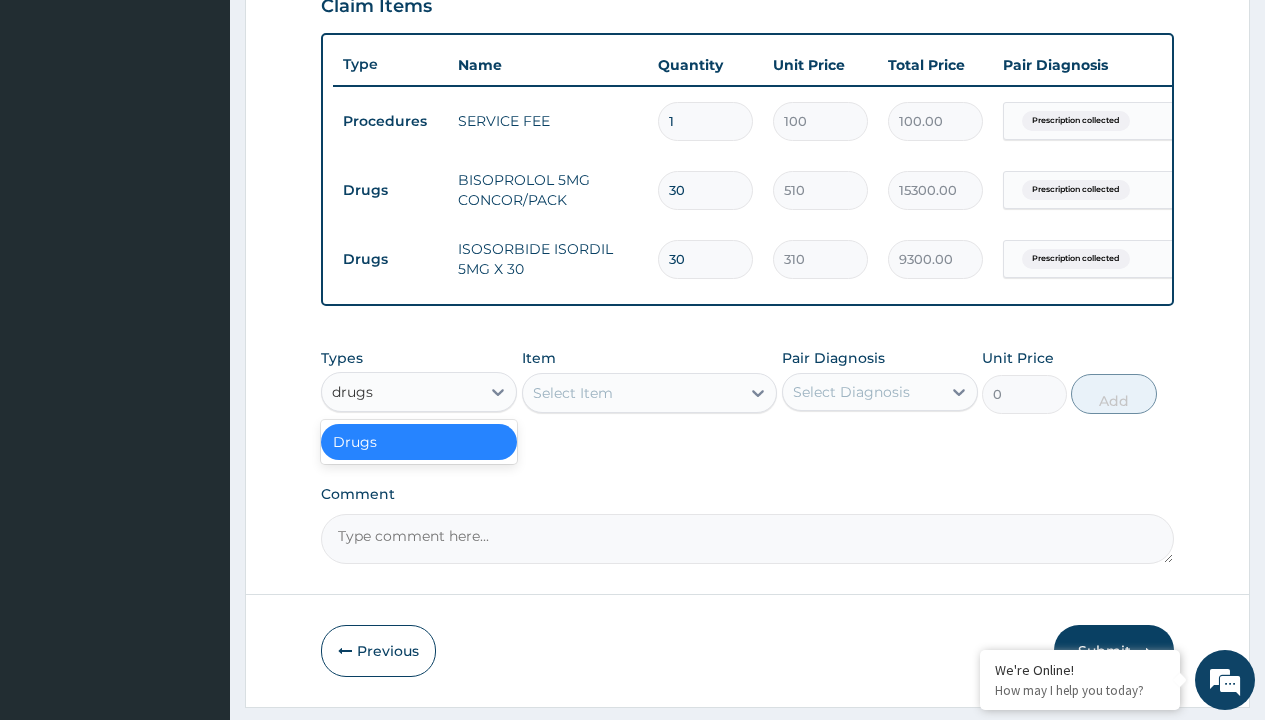 type 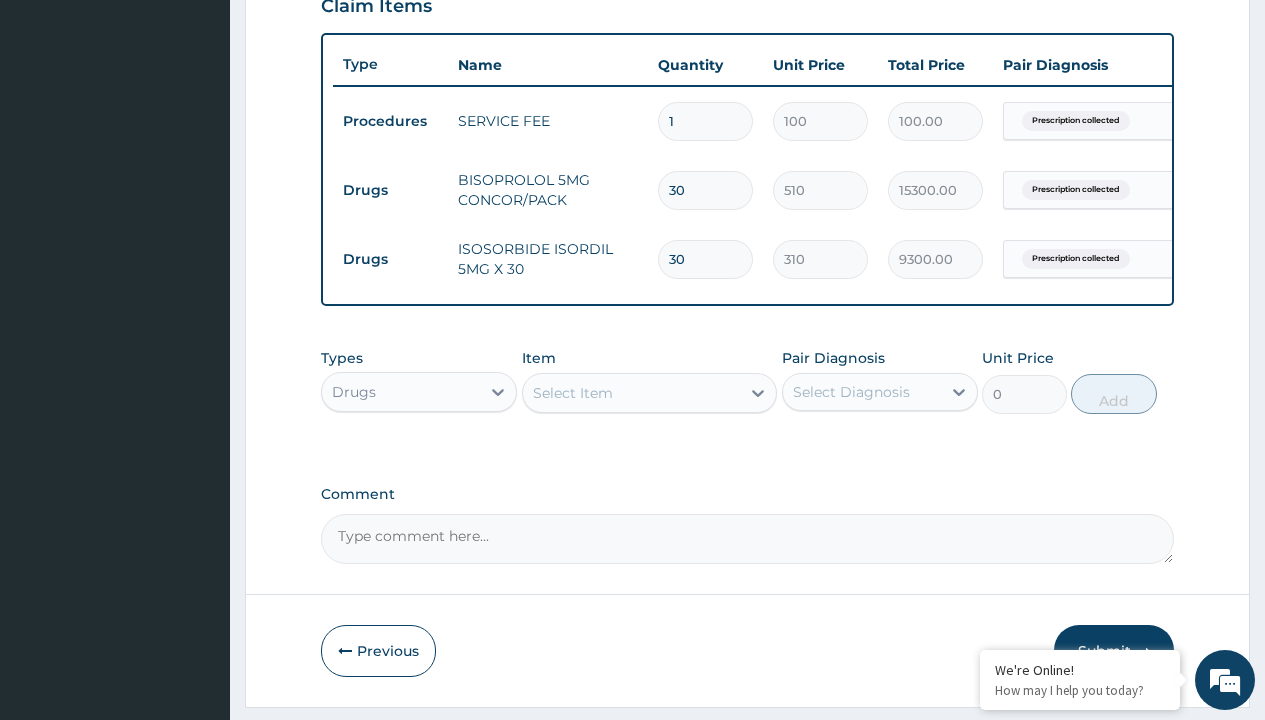 click on "Select Item" at bounding box center (573, 393) 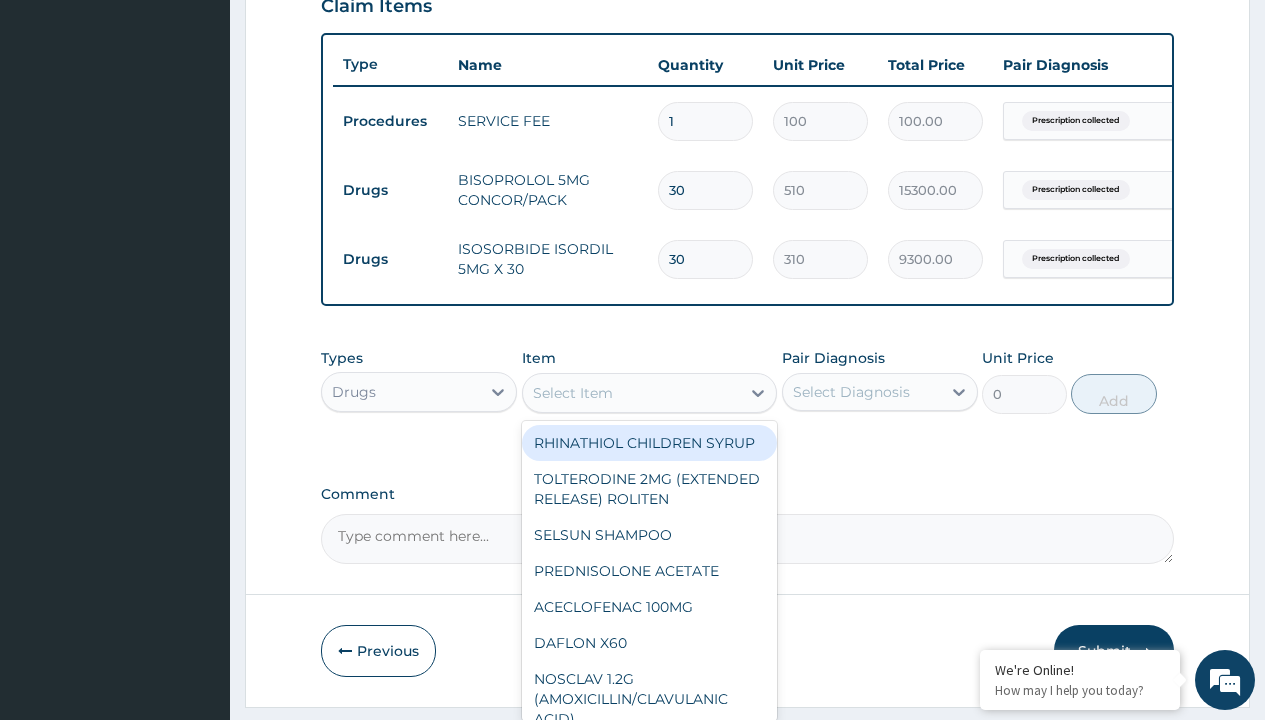 type on "rabeprazole 20mg x56 tabs" 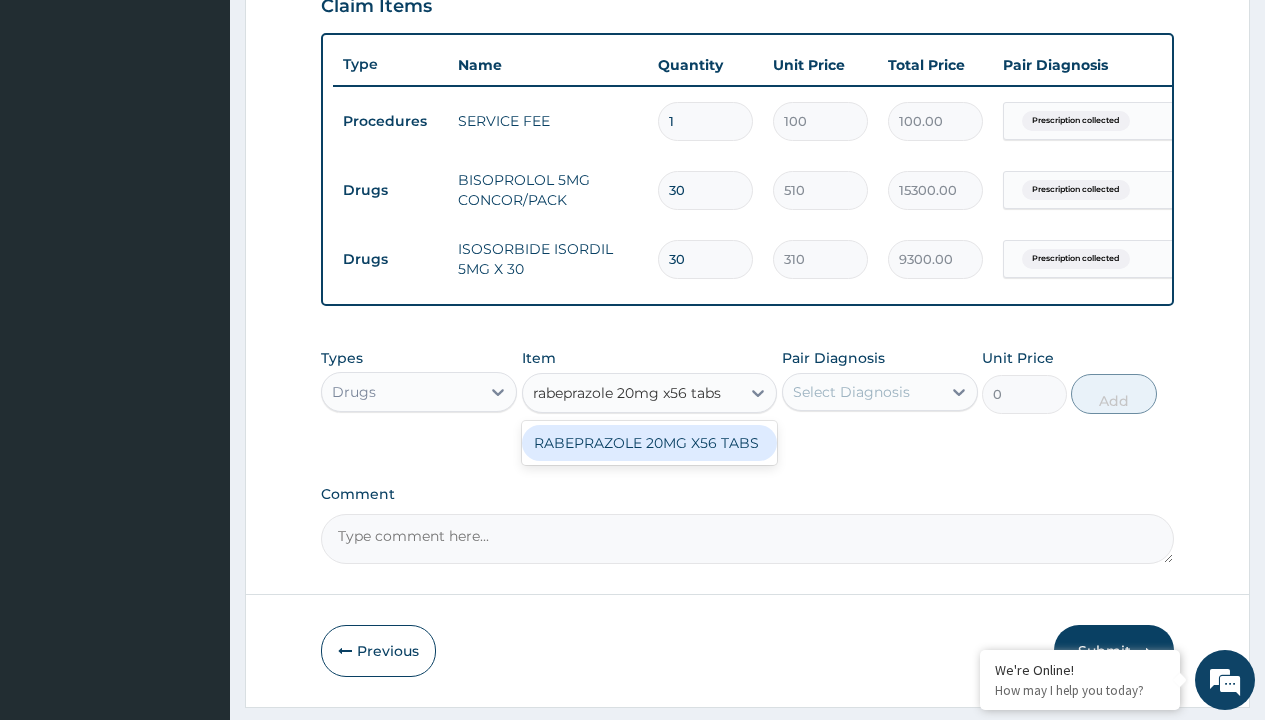 scroll, scrollTop: 0, scrollLeft: 0, axis: both 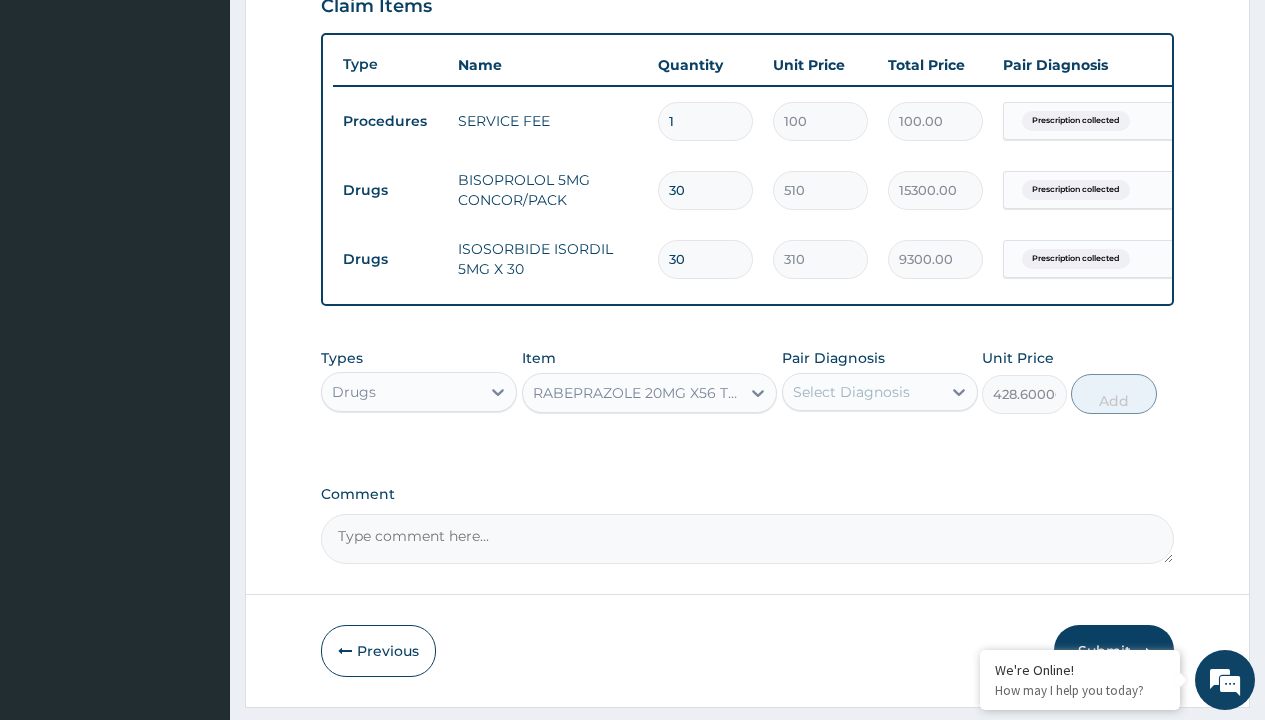 click on "Prescription collected" at bounding box center [409, -158] 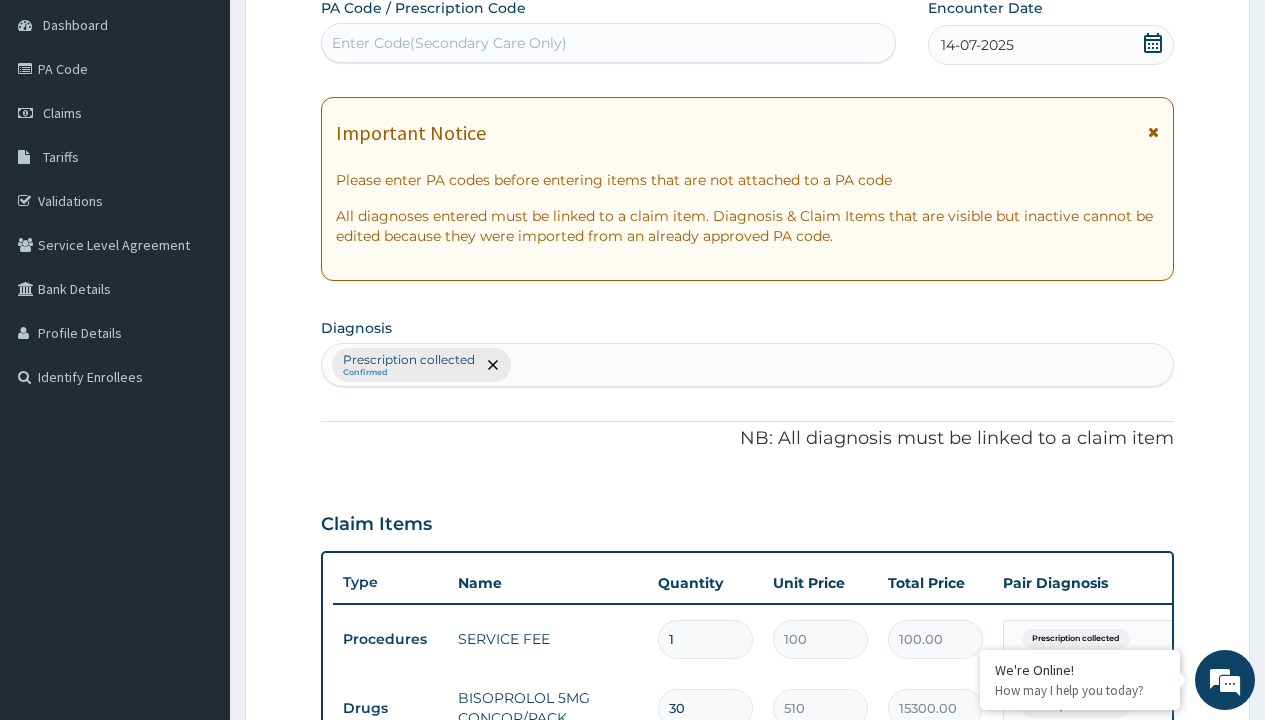 type on "prescription collected" 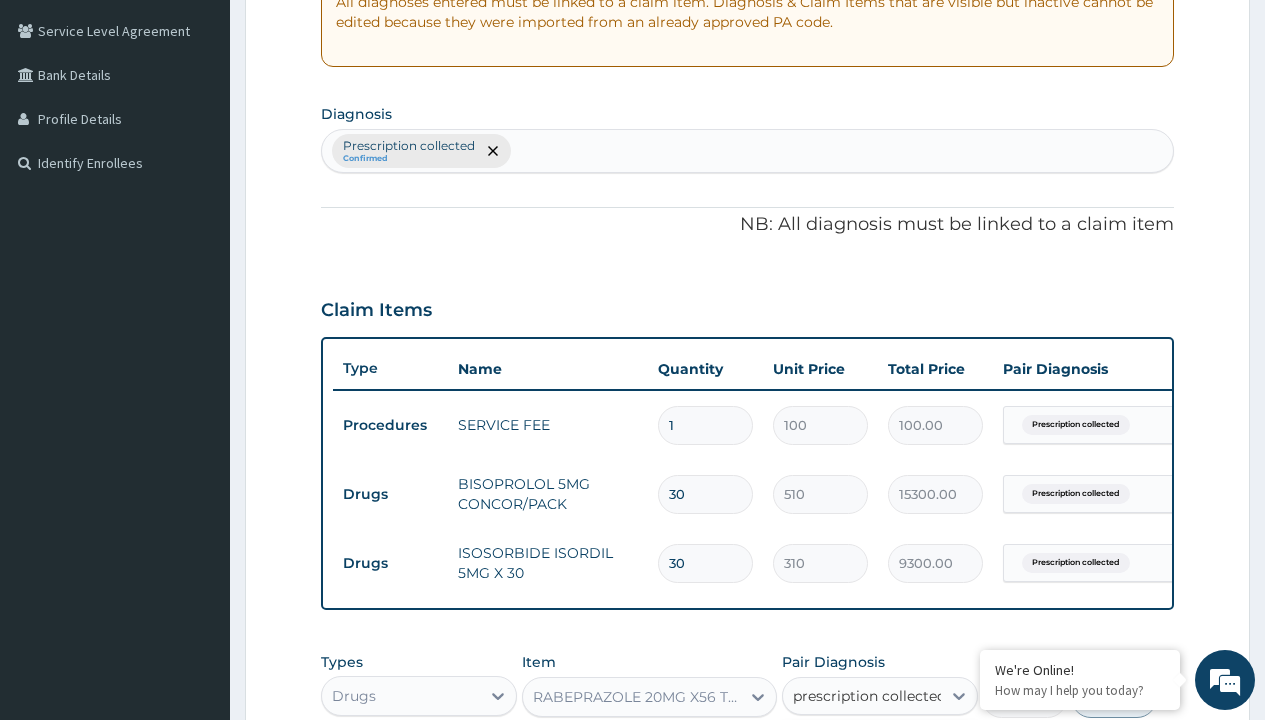 scroll, scrollTop: 0, scrollLeft: 0, axis: both 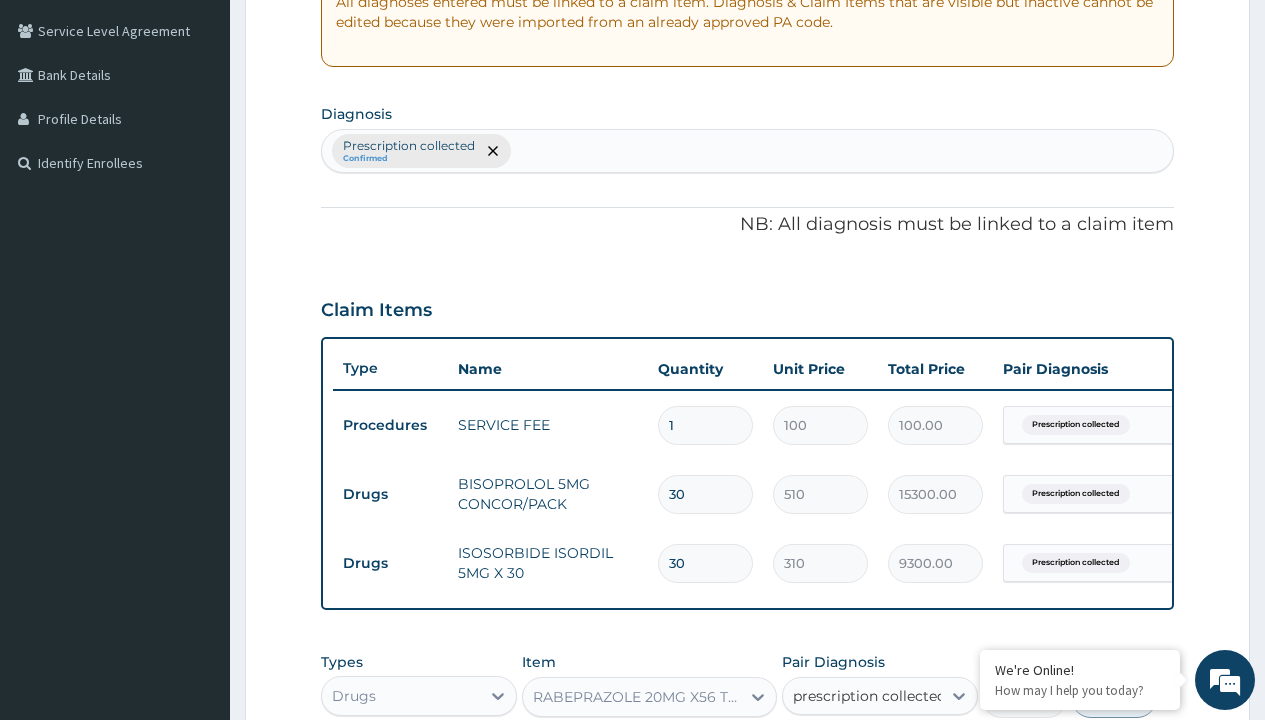 type 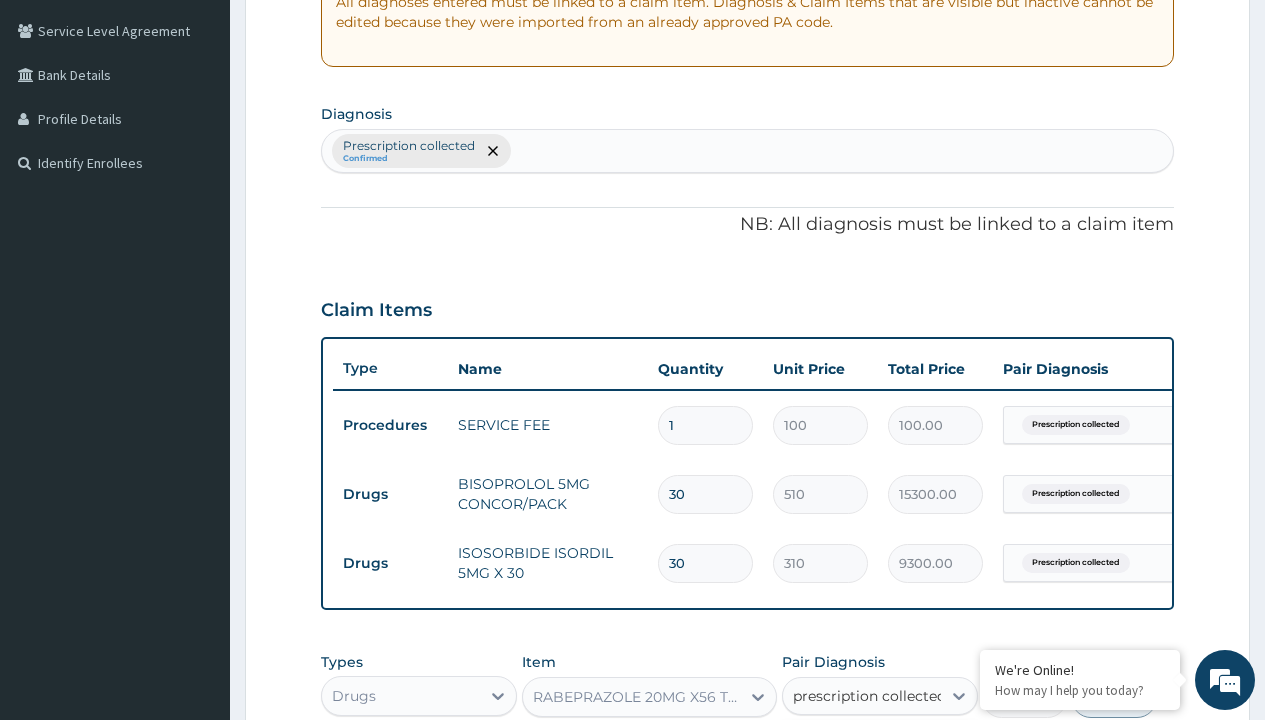 checkbox on "true" 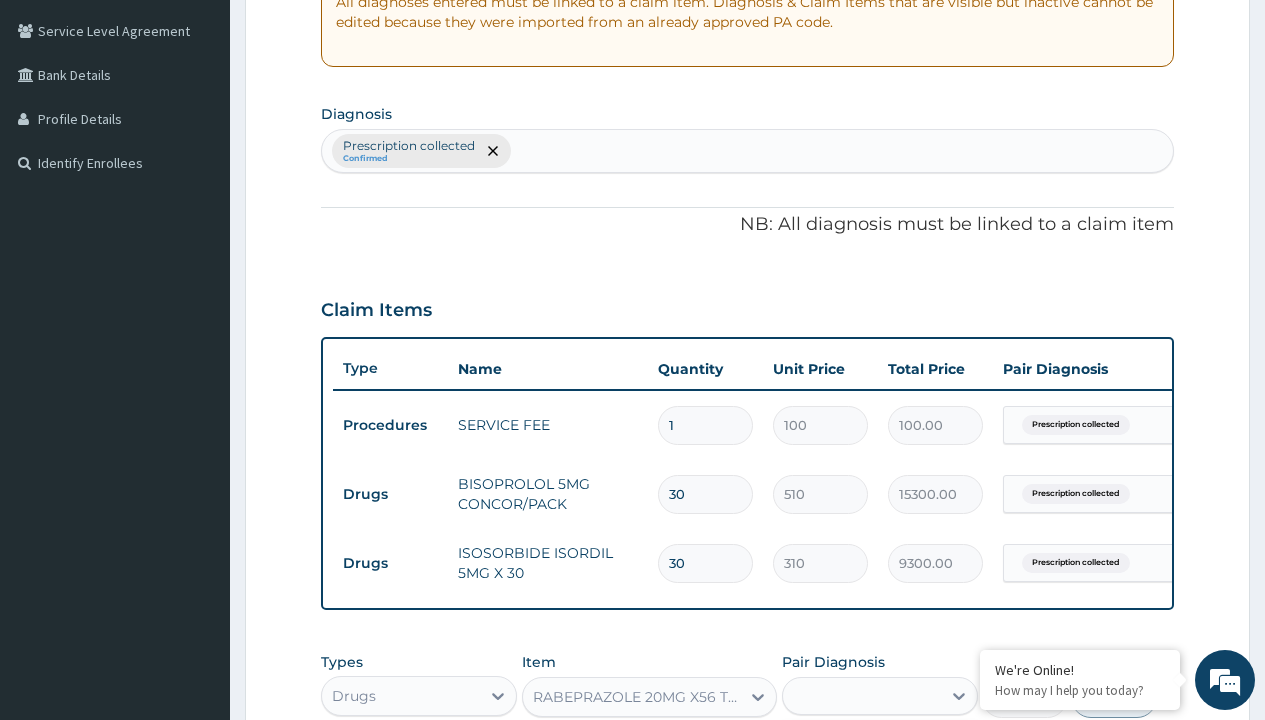 scroll, scrollTop: 780, scrollLeft: 0, axis: vertical 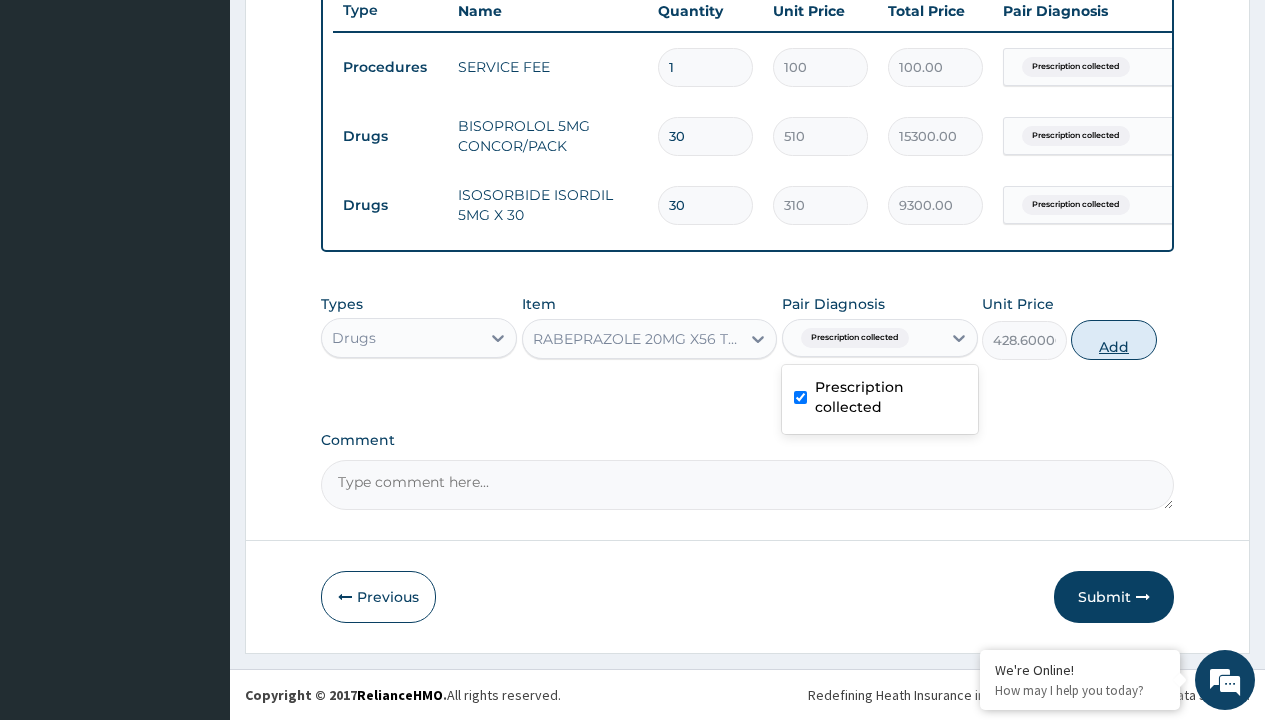click on "Add" at bounding box center (1113, 340) 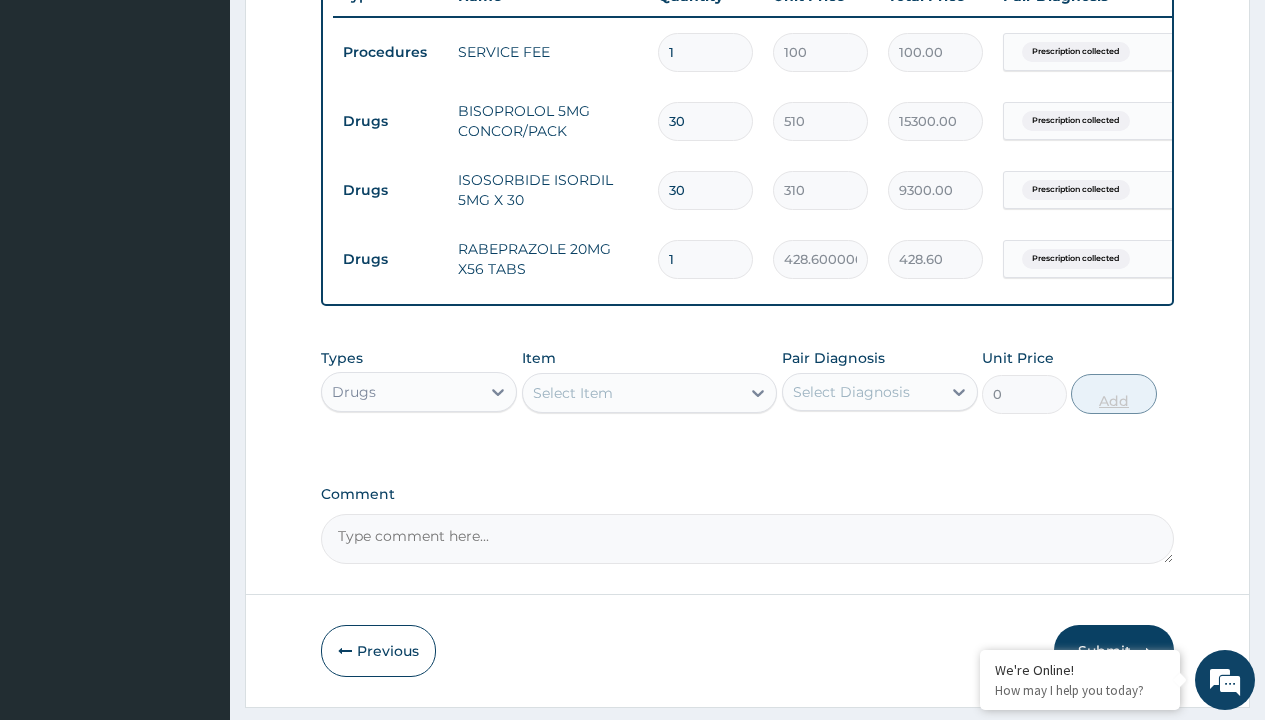 type on "20" 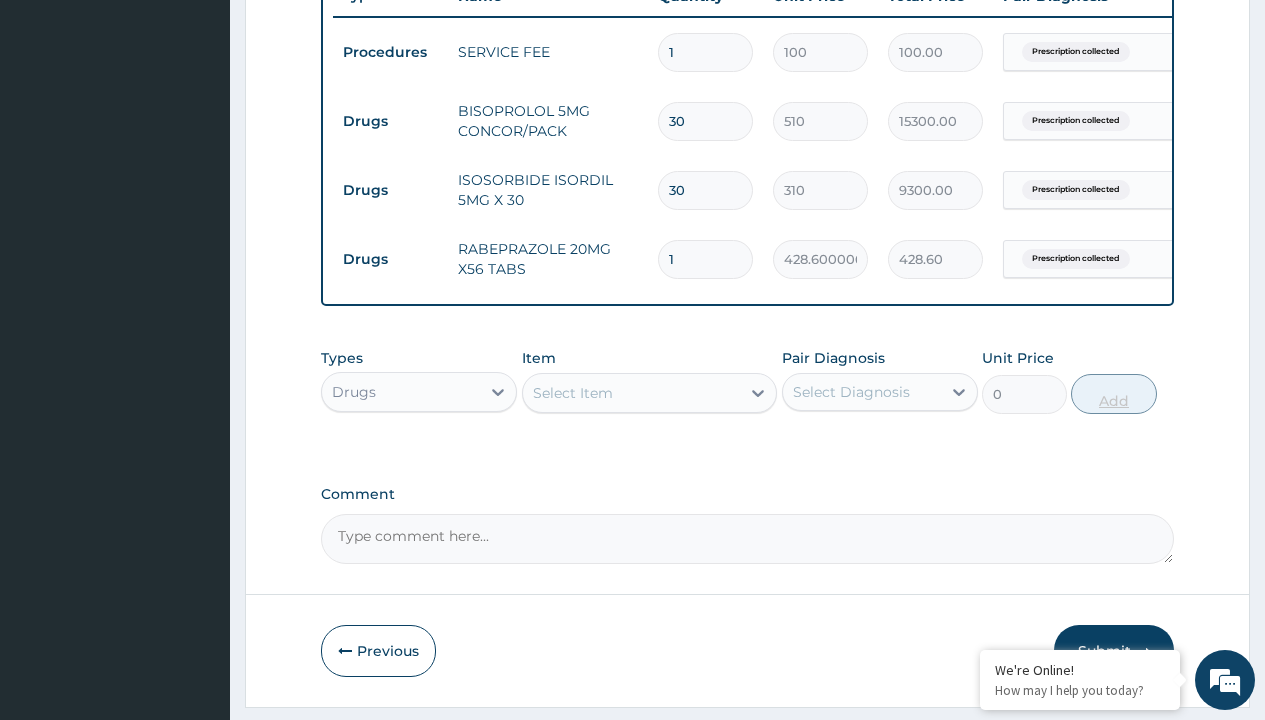 type on "8572.00" 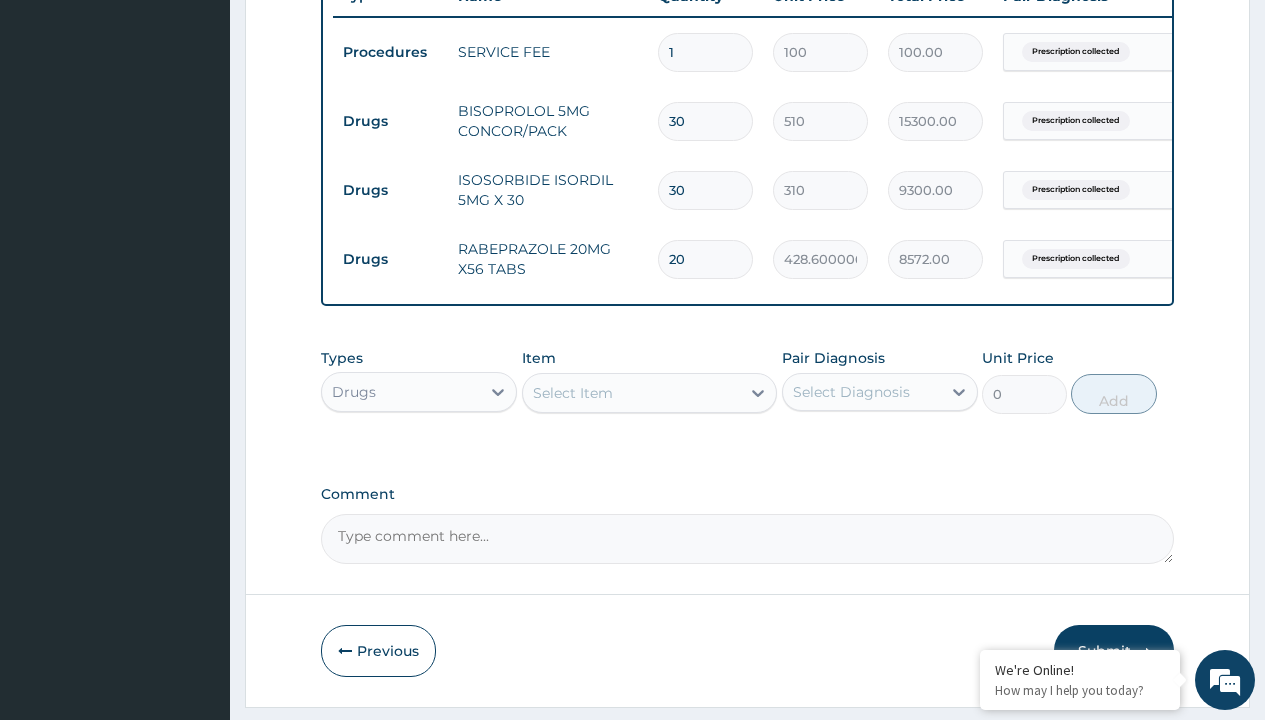 type on "20" 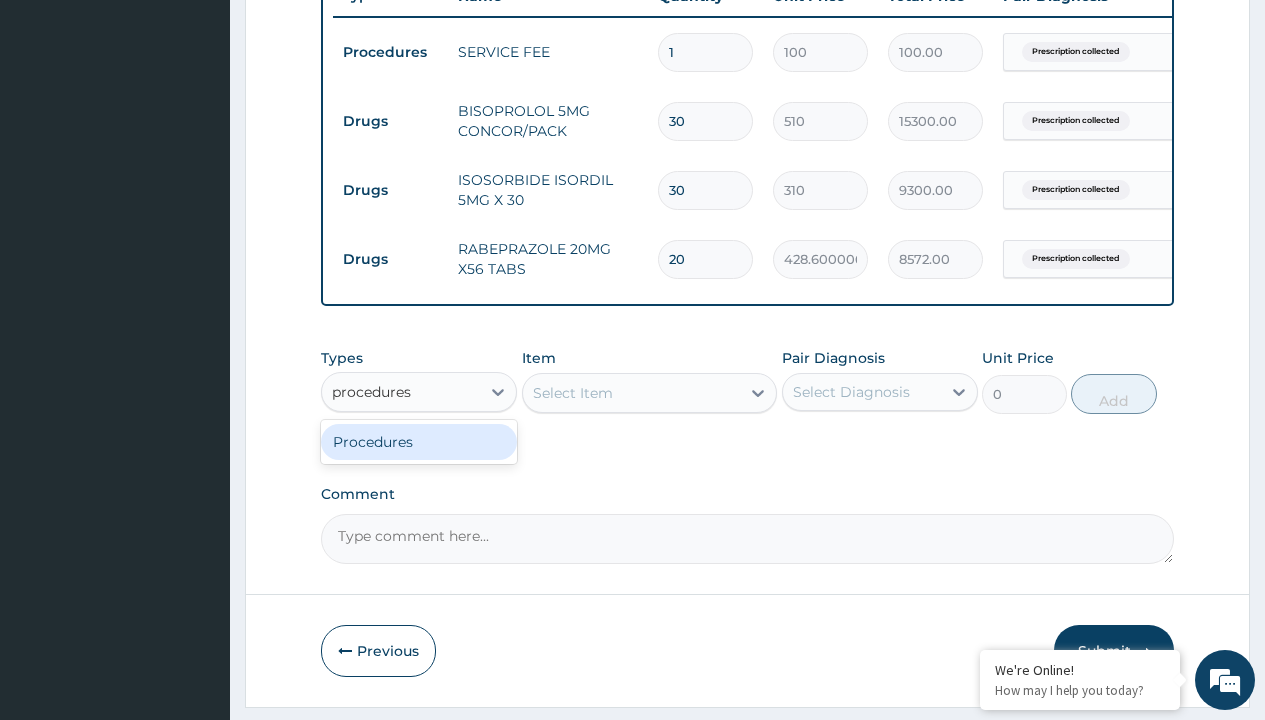 scroll, scrollTop: 0, scrollLeft: 0, axis: both 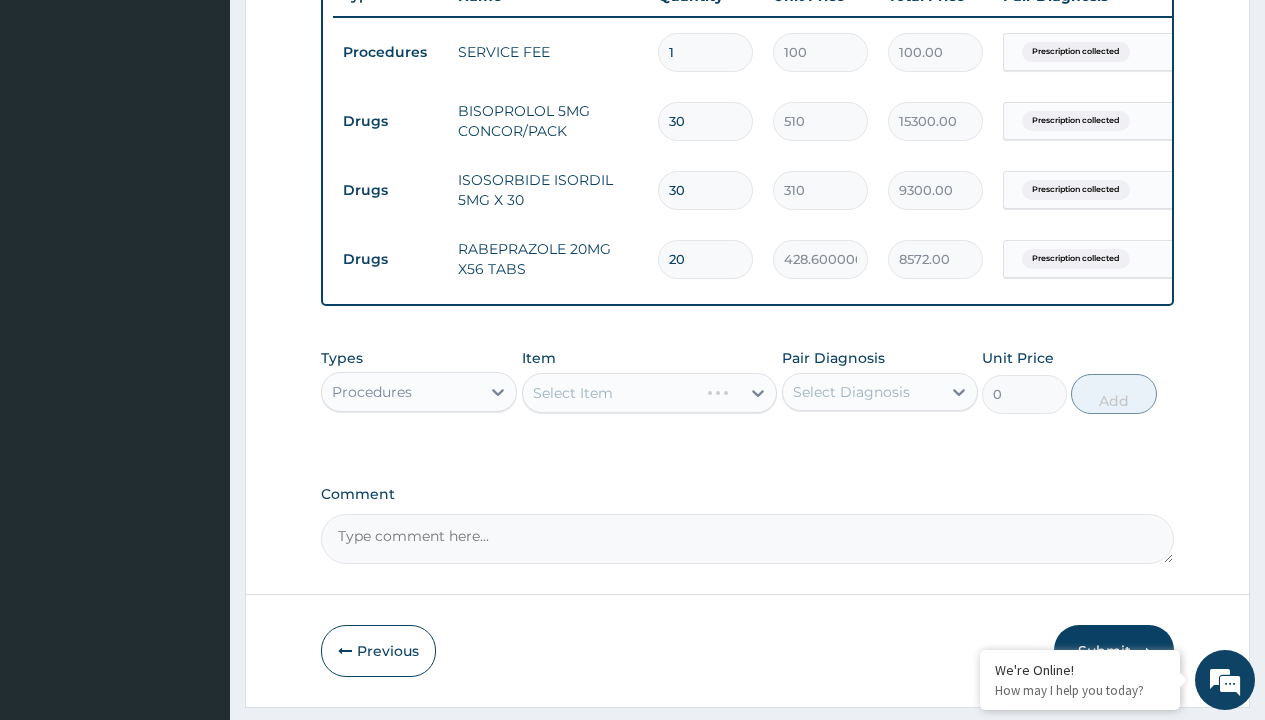 click on "Select Item" at bounding box center [573, 393] 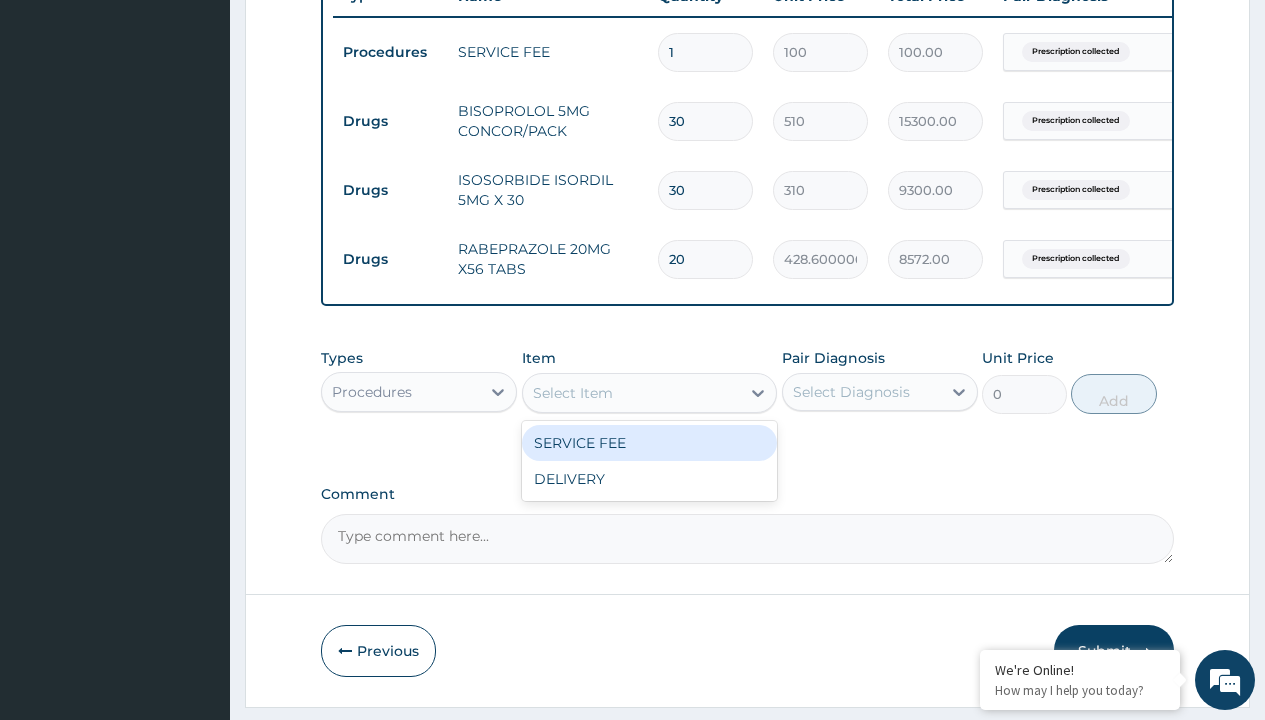 type on "delivery" 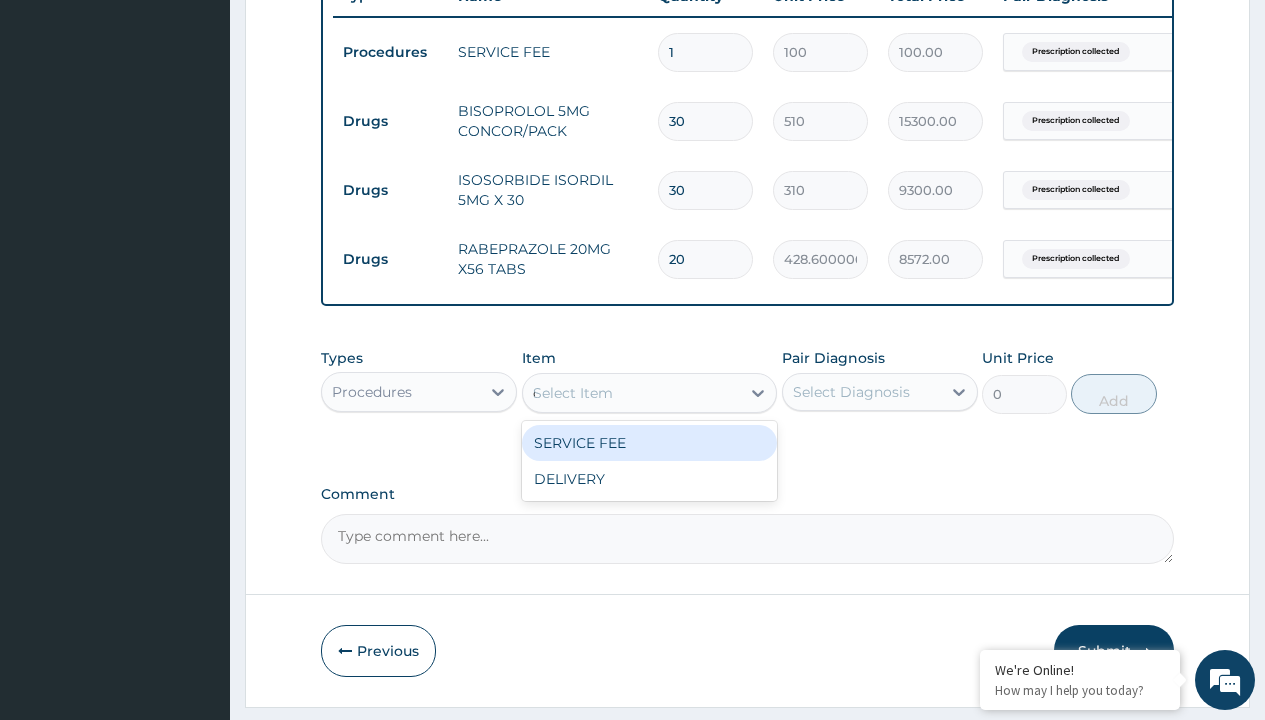 scroll, scrollTop: 0, scrollLeft: 0, axis: both 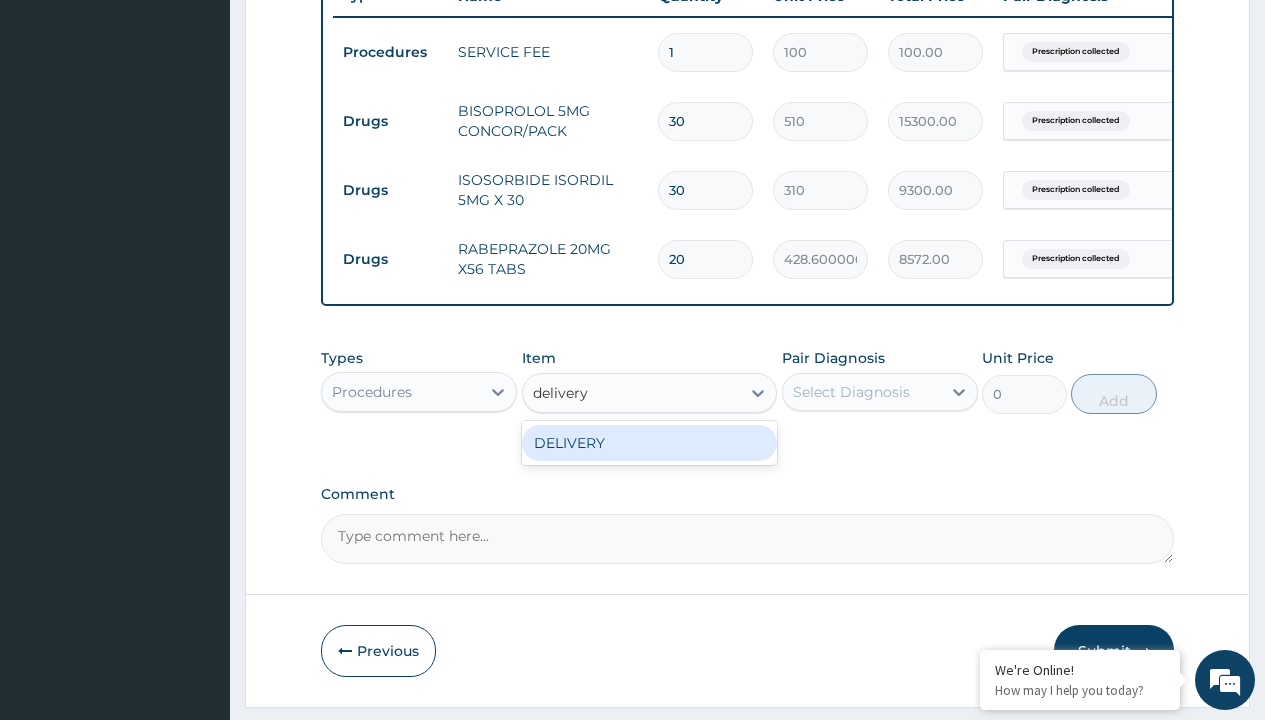 click on "DELIVERY" at bounding box center [650, 443] 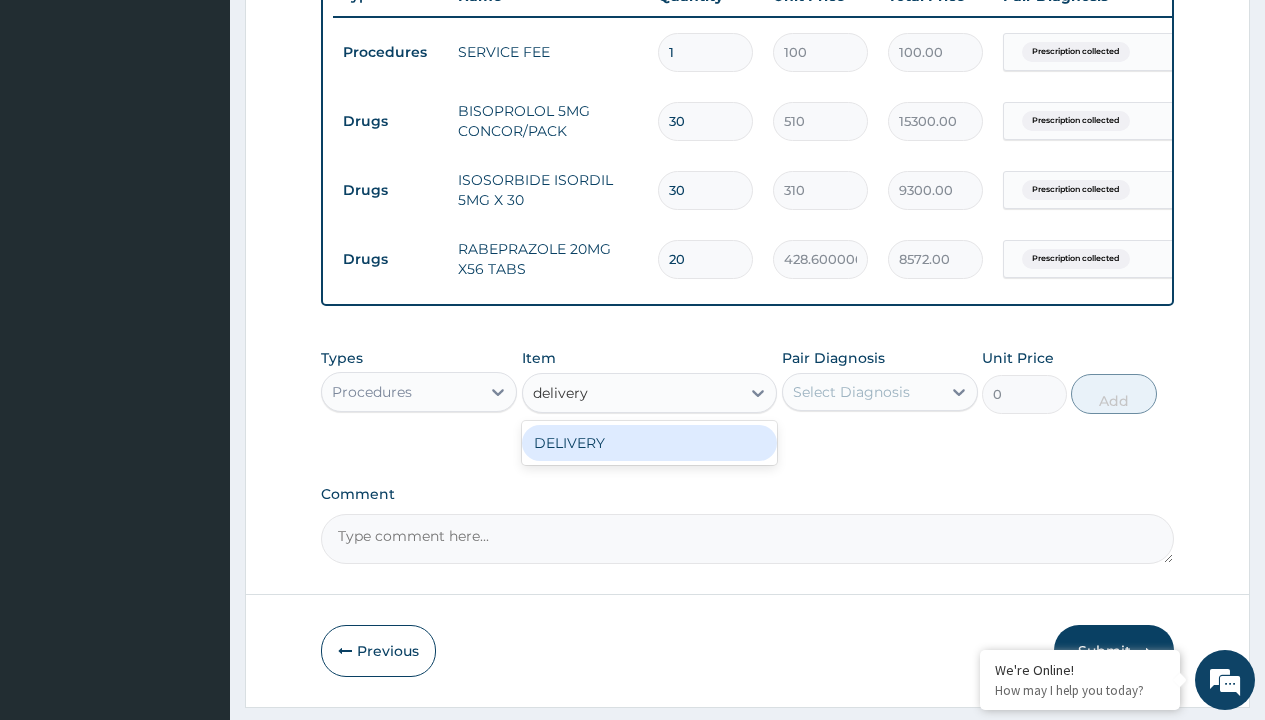 type 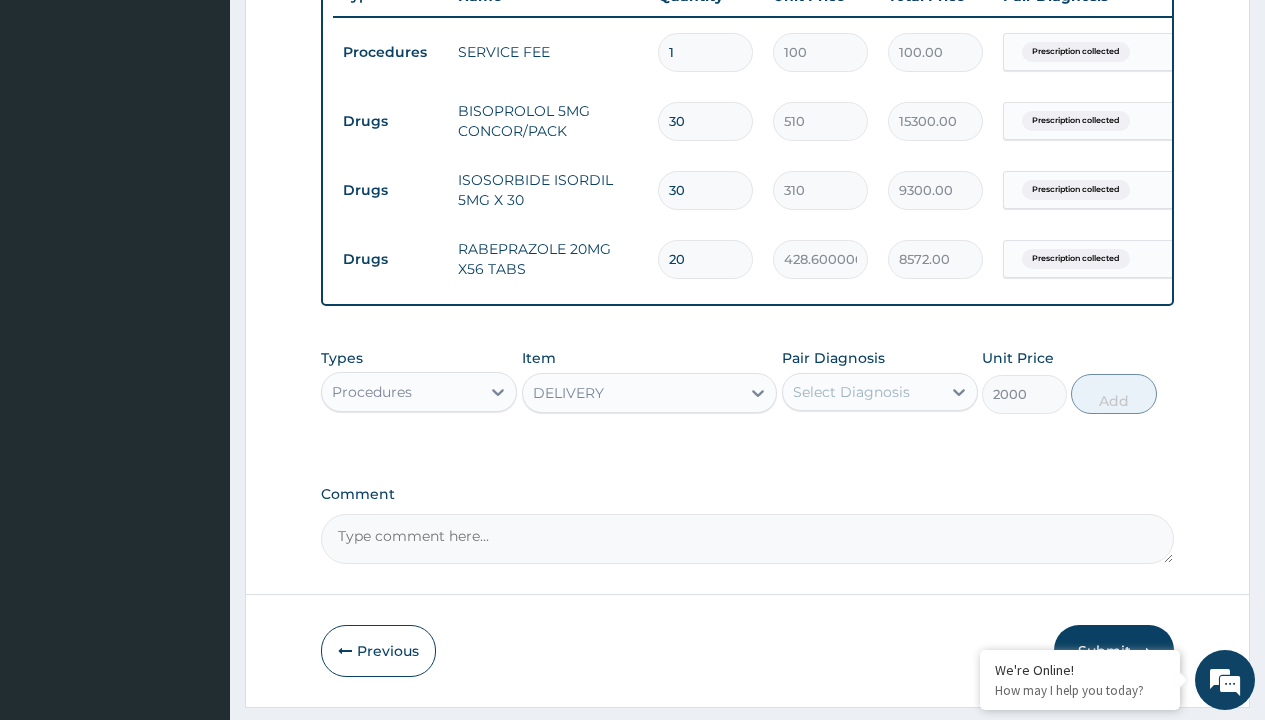 click on "Prescription collected" at bounding box center [409, -227] 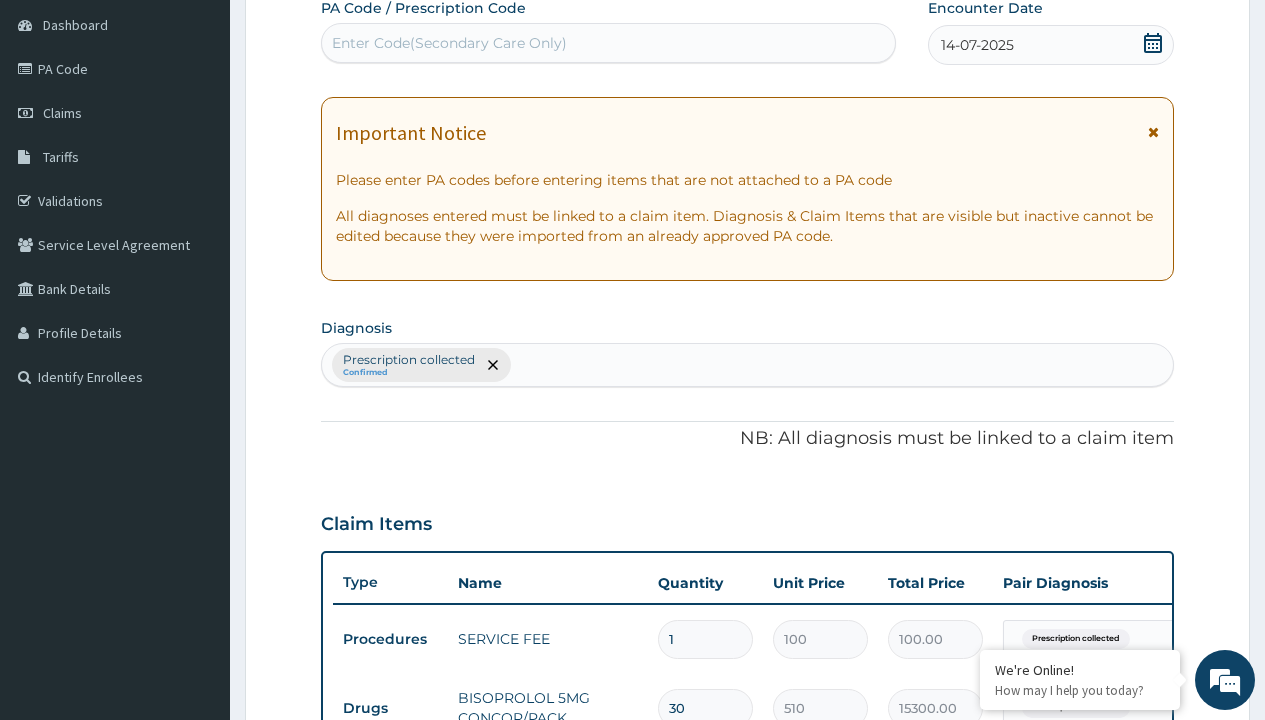 type on "prescription collected" 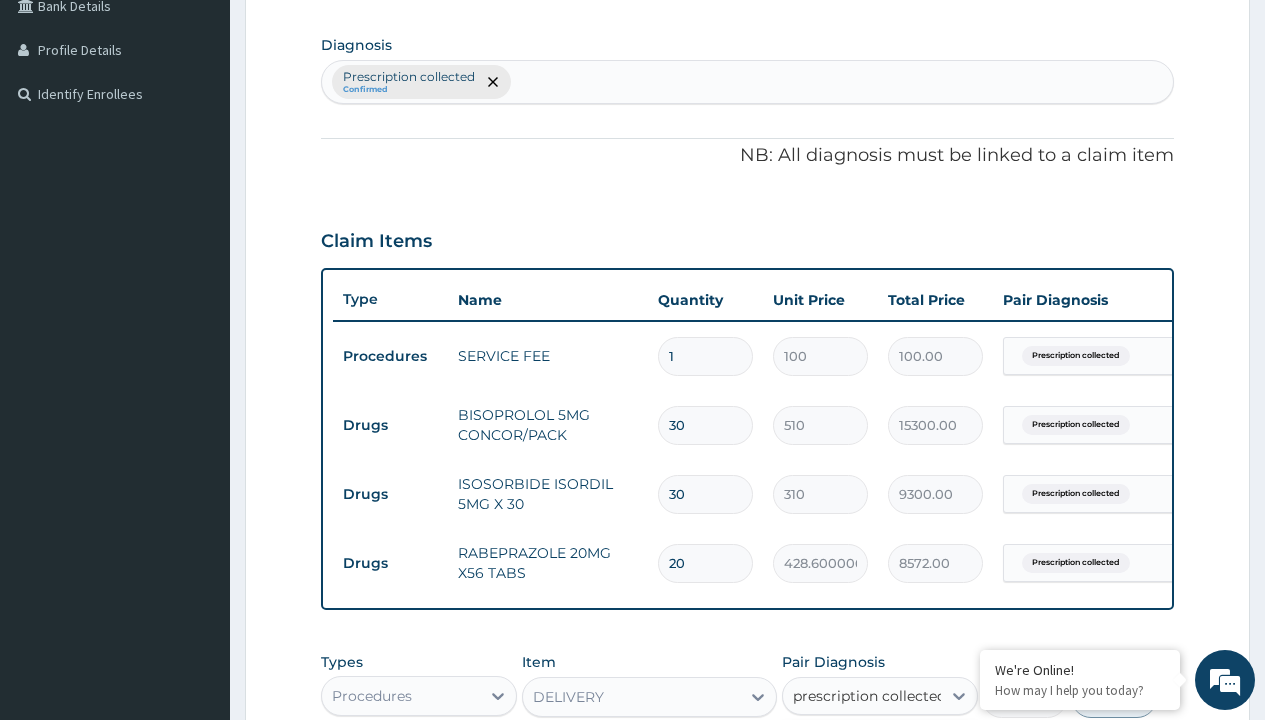 click on "Prescription collected" at bounding box center (890, 755) 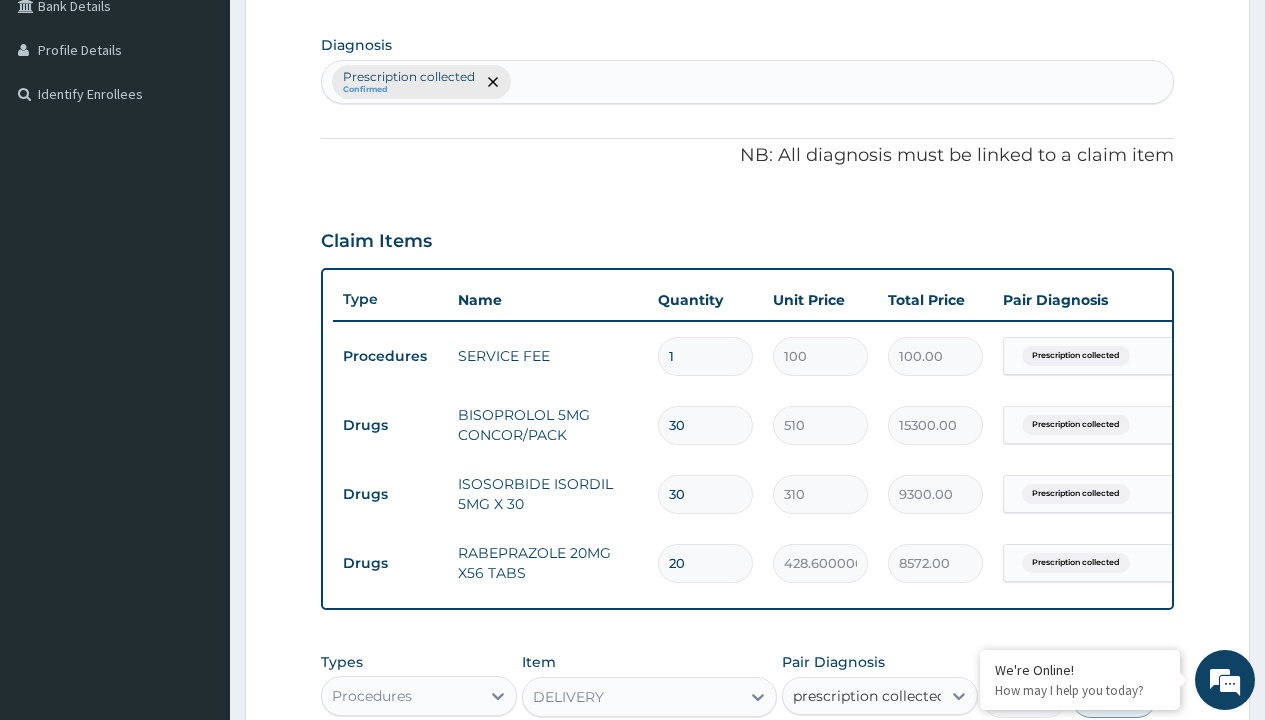 type 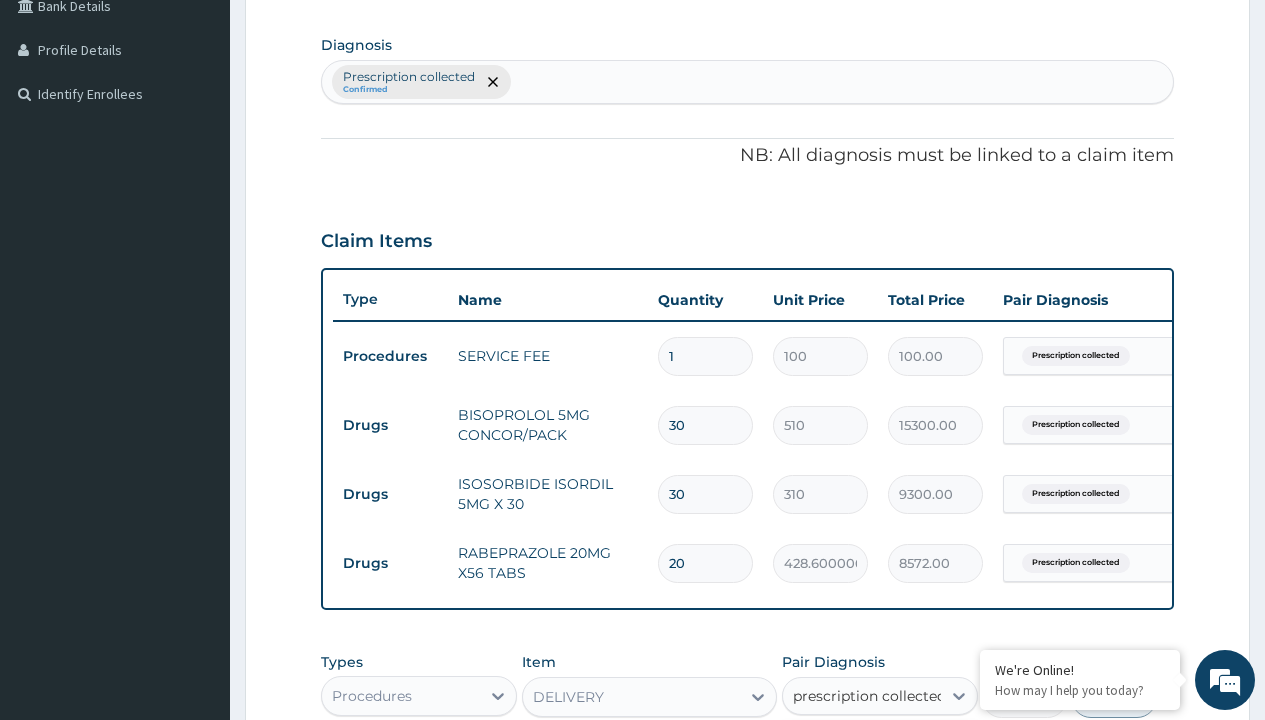 checkbox on "true" 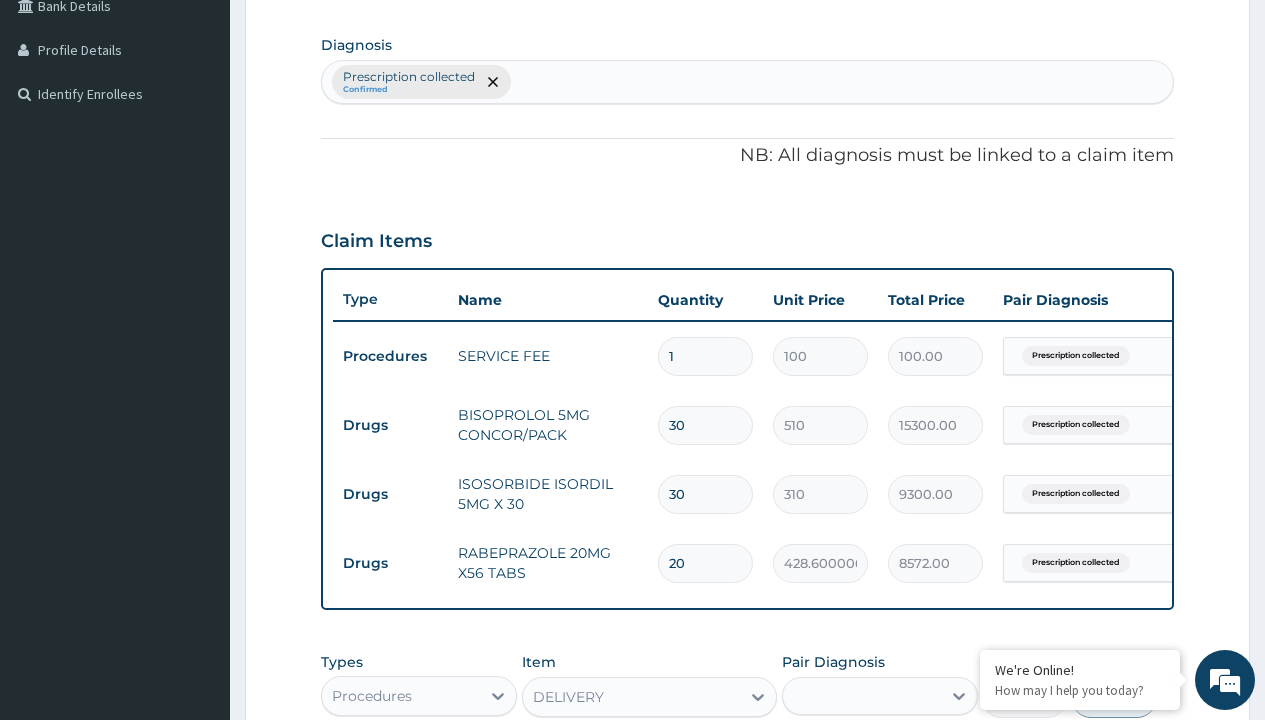 scroll 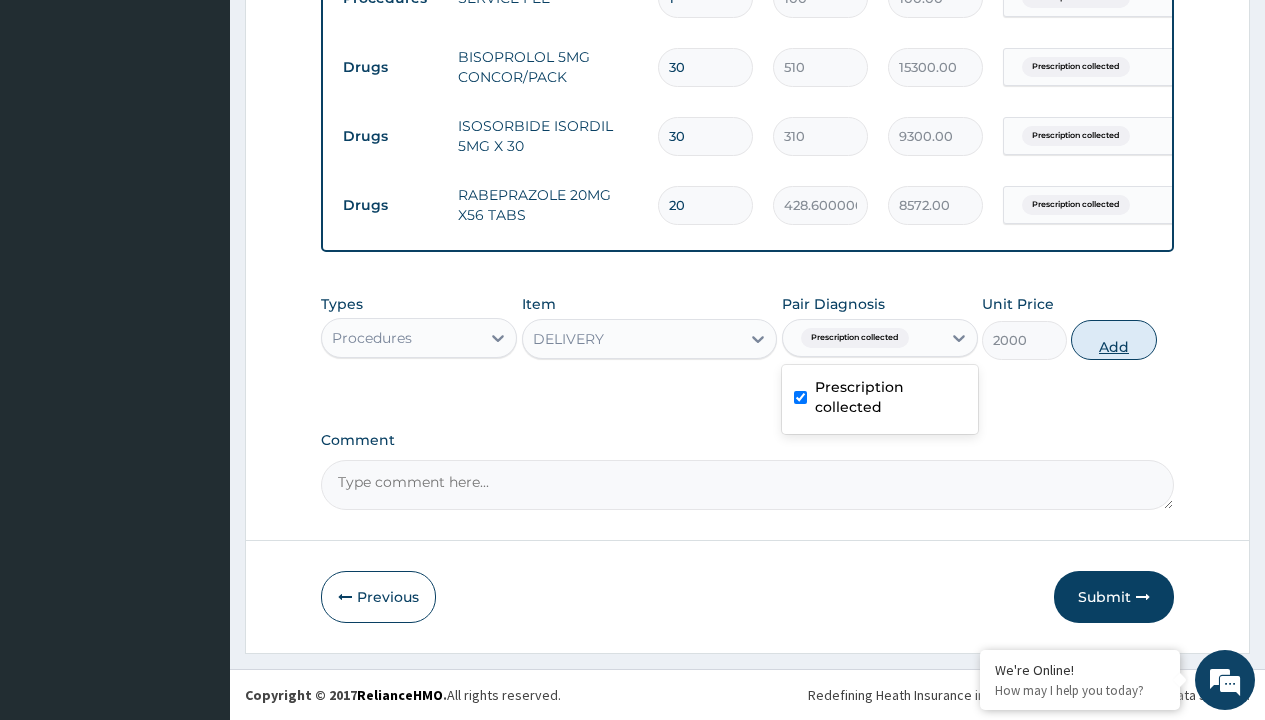 click on "Add" at bounding box center (1113, 340) 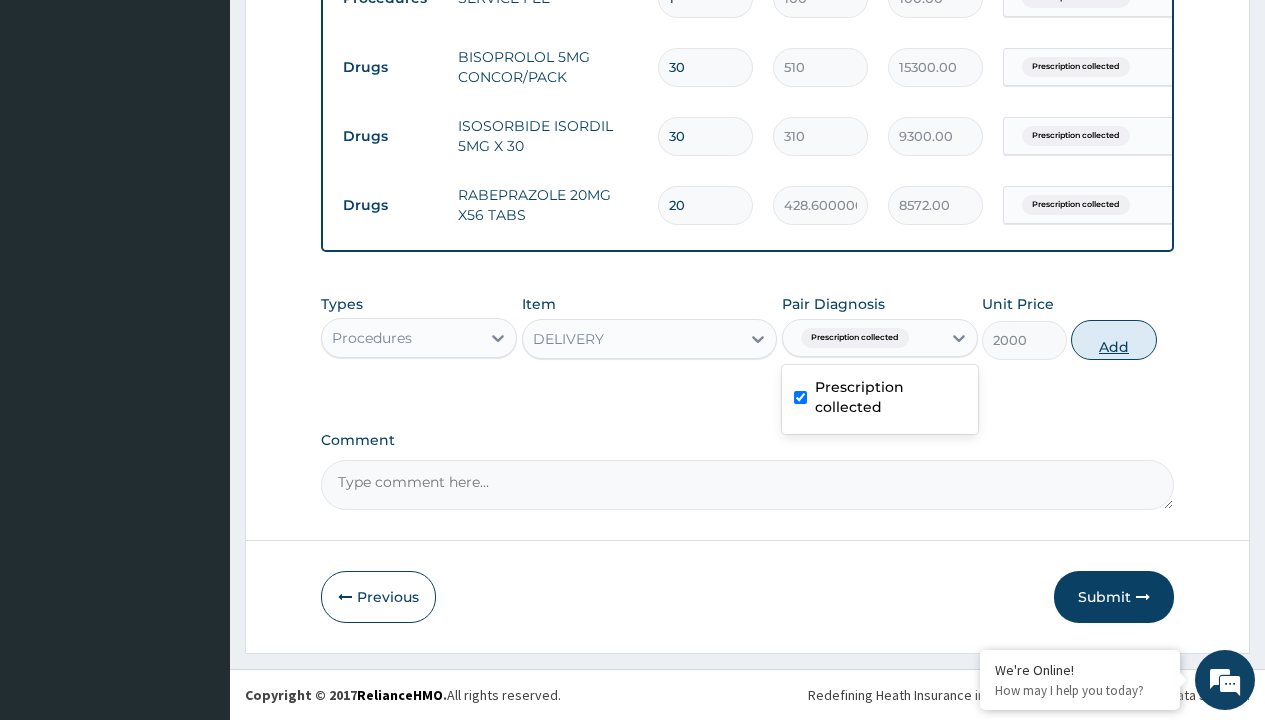type on "0" 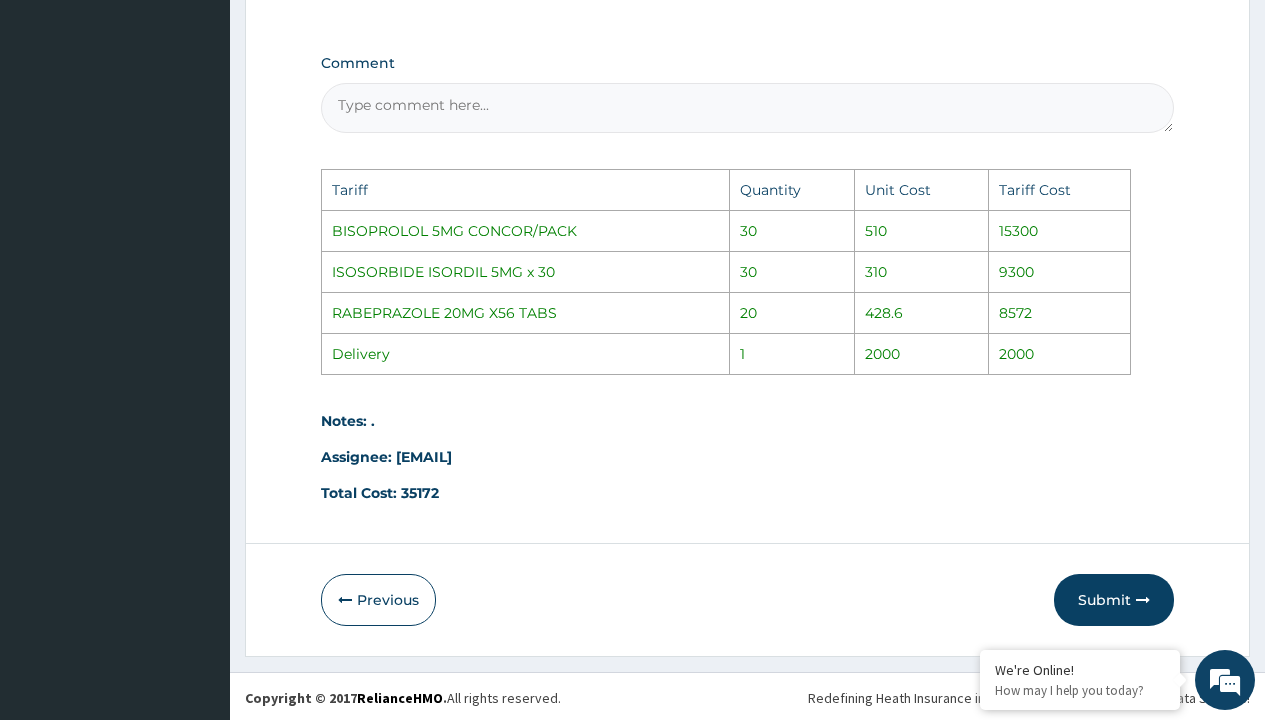 scroll, scrollTop: 1298, scrollLeft: 0, axis: vertical 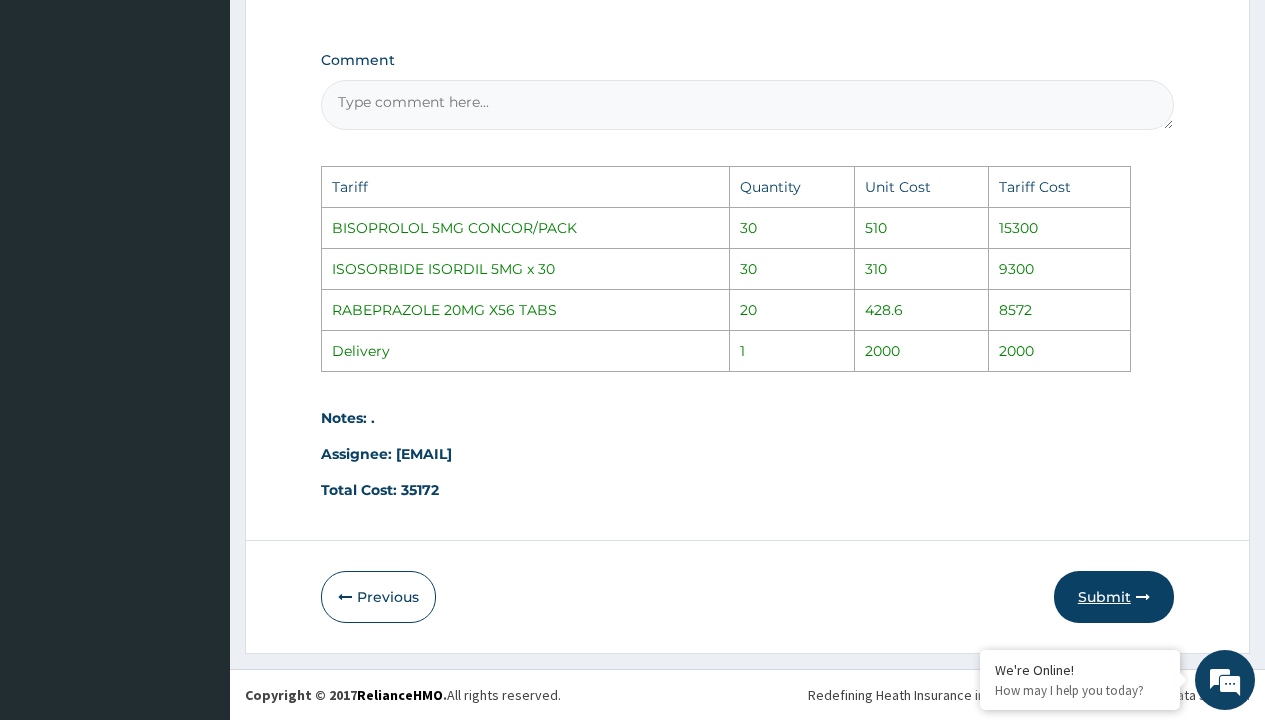 click on "Submit" at bounding box center (1114, 597) 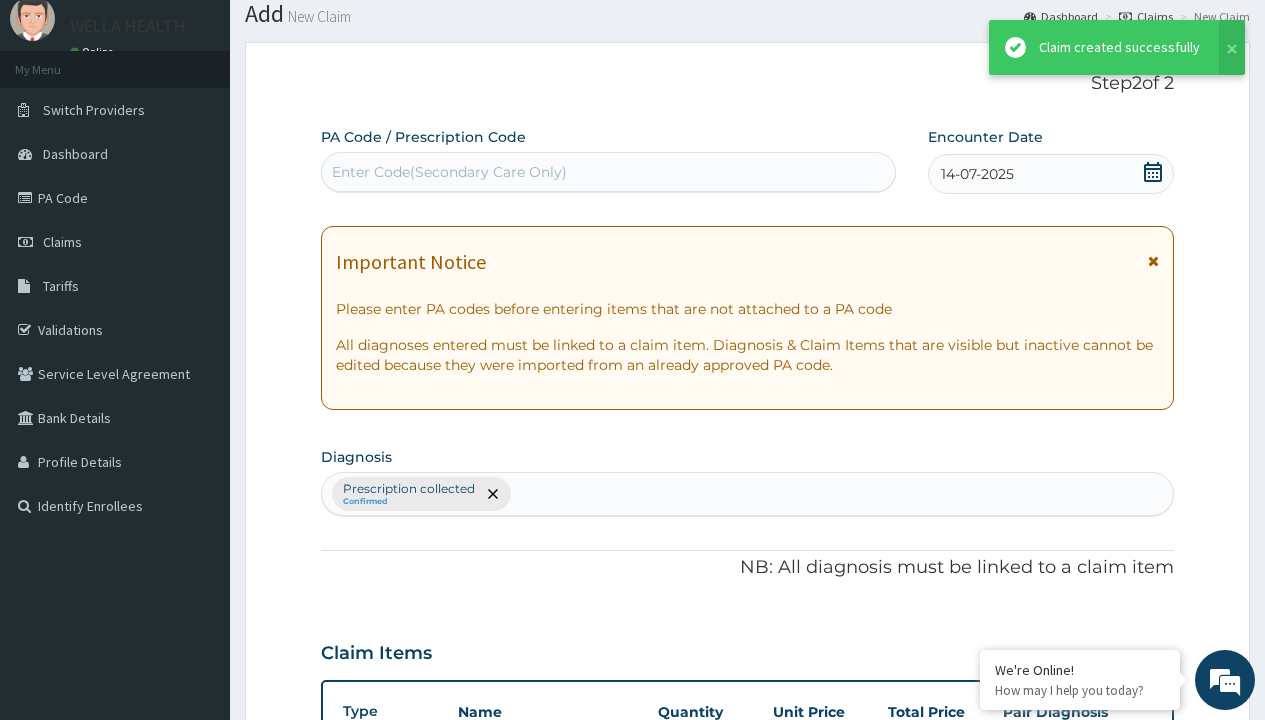 scroll, scrollTop: 918, scrollLeft: 0, axis: vertical 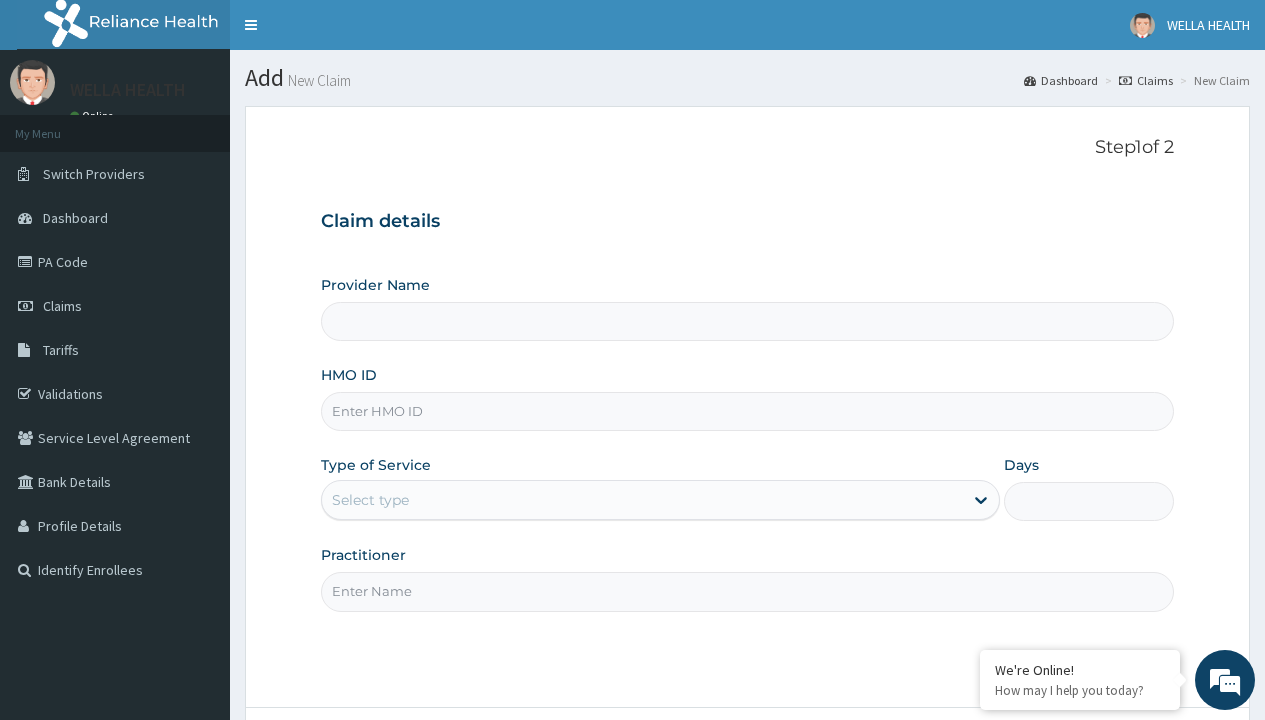 type on "Pharmacy Pick Up ( WellaHealth)" 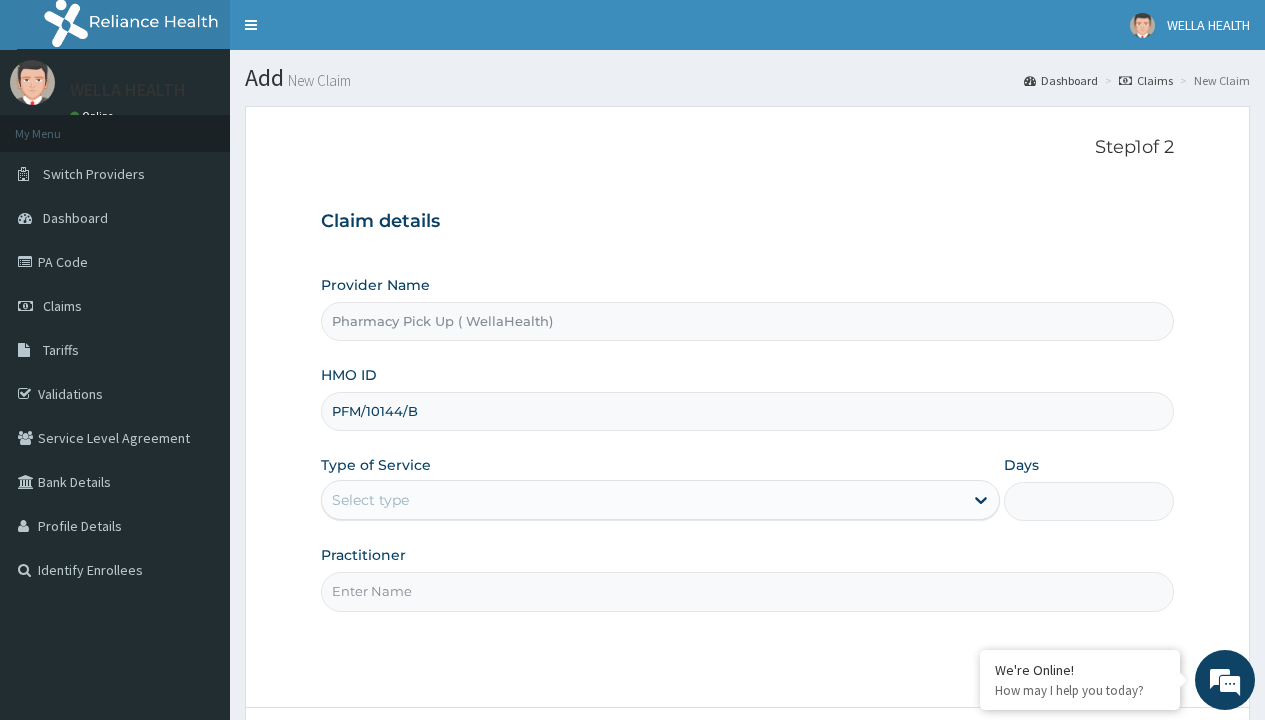 type on "PFM/10144/B" 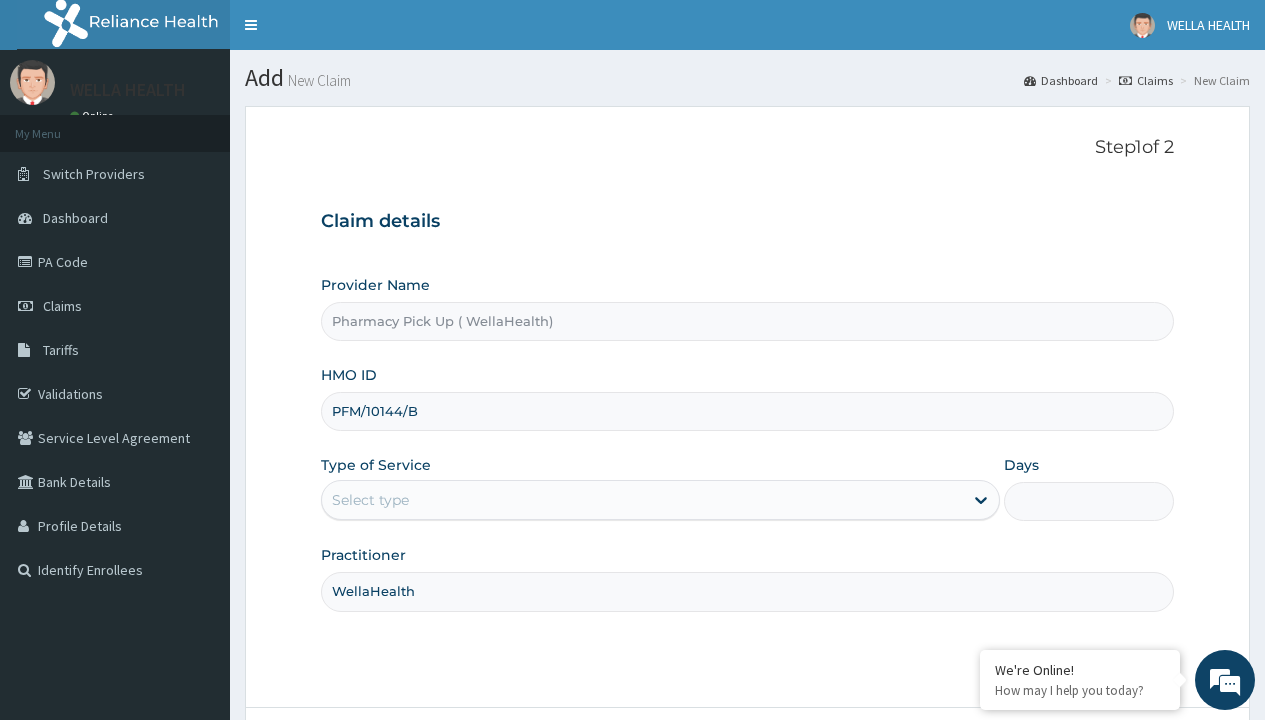 type on "WellaHealth" 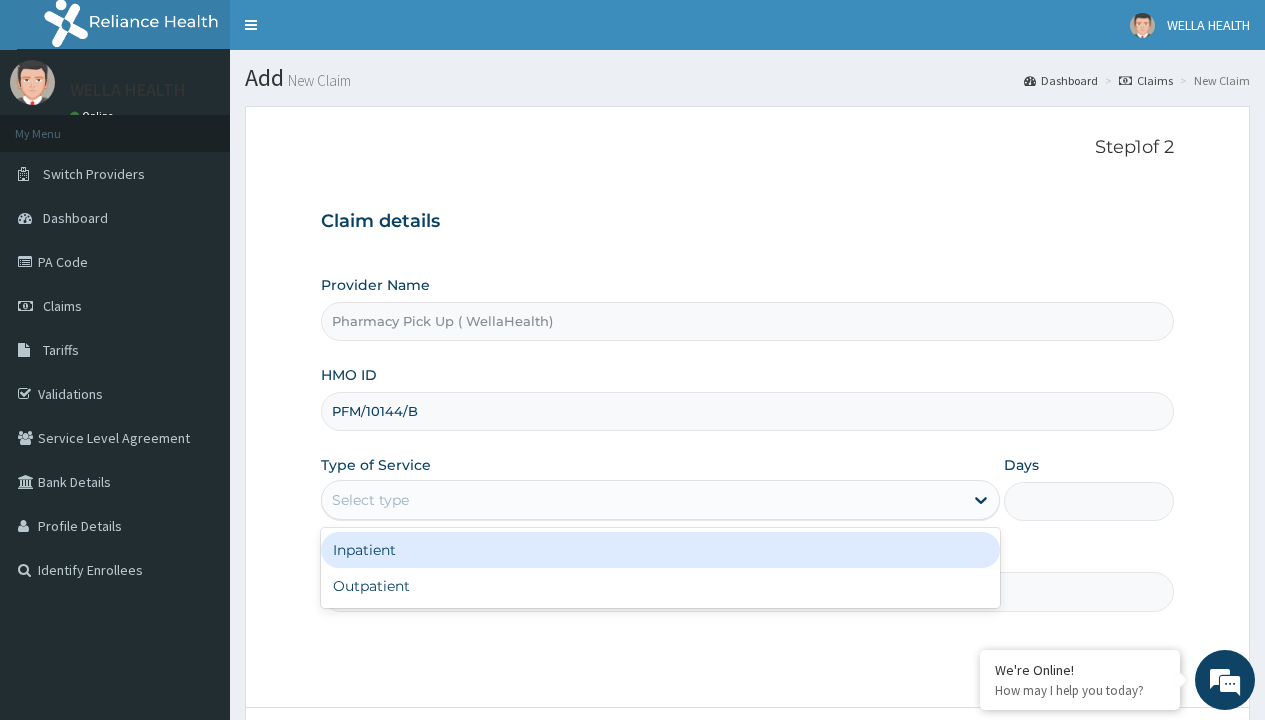 click on "Outpatient" at bounding box center [660, 586] 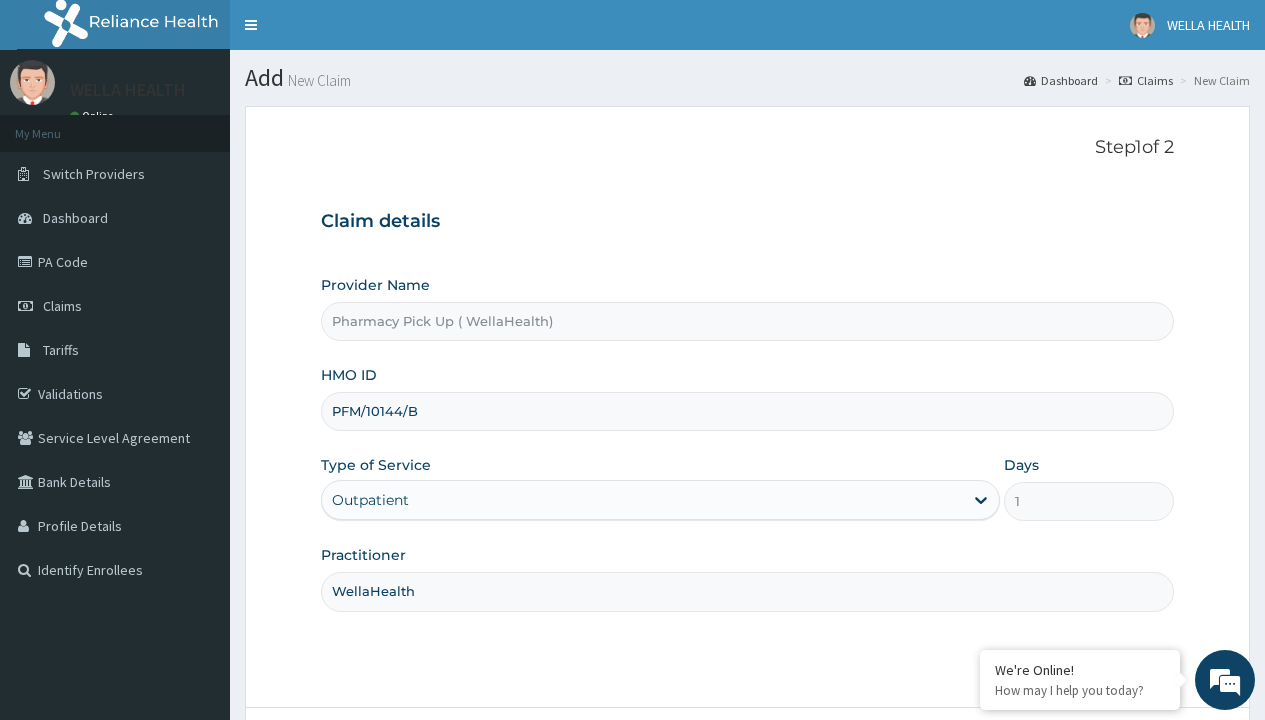 click on "Next" at bounding box center [1123, 764] 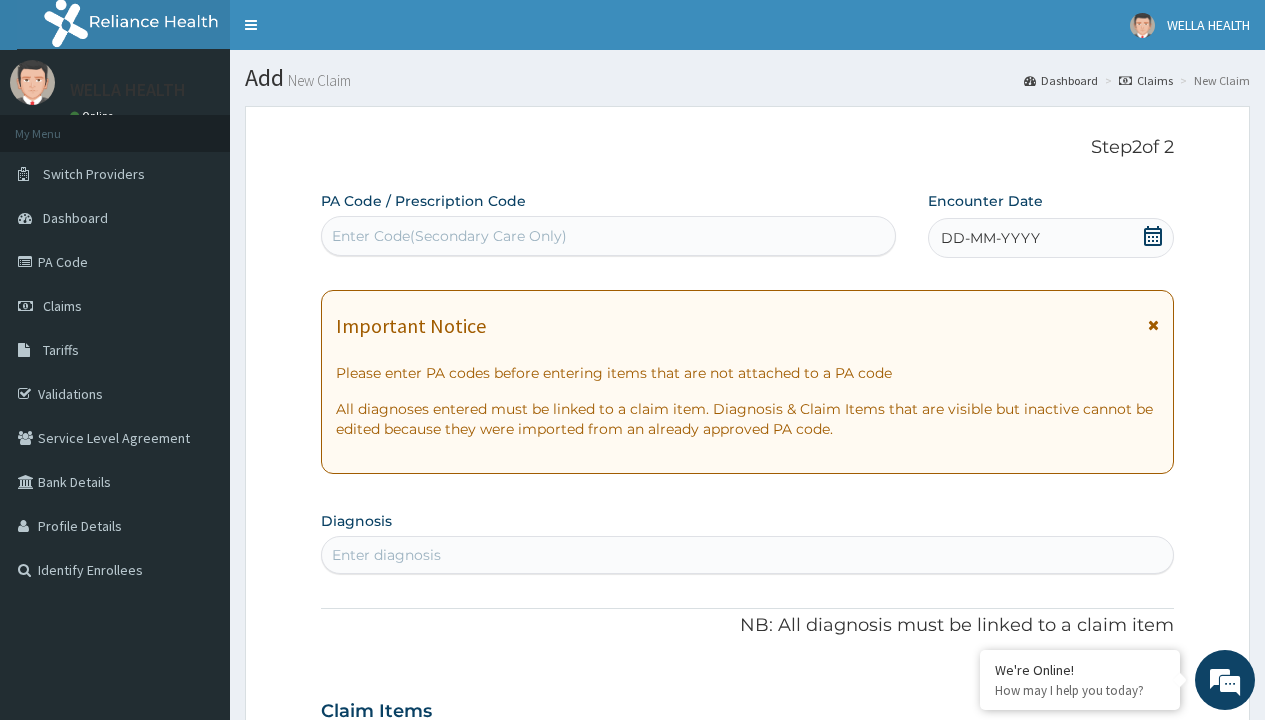 scroll, scrollTop: 167, scrollLeft: 0, axis: vertical 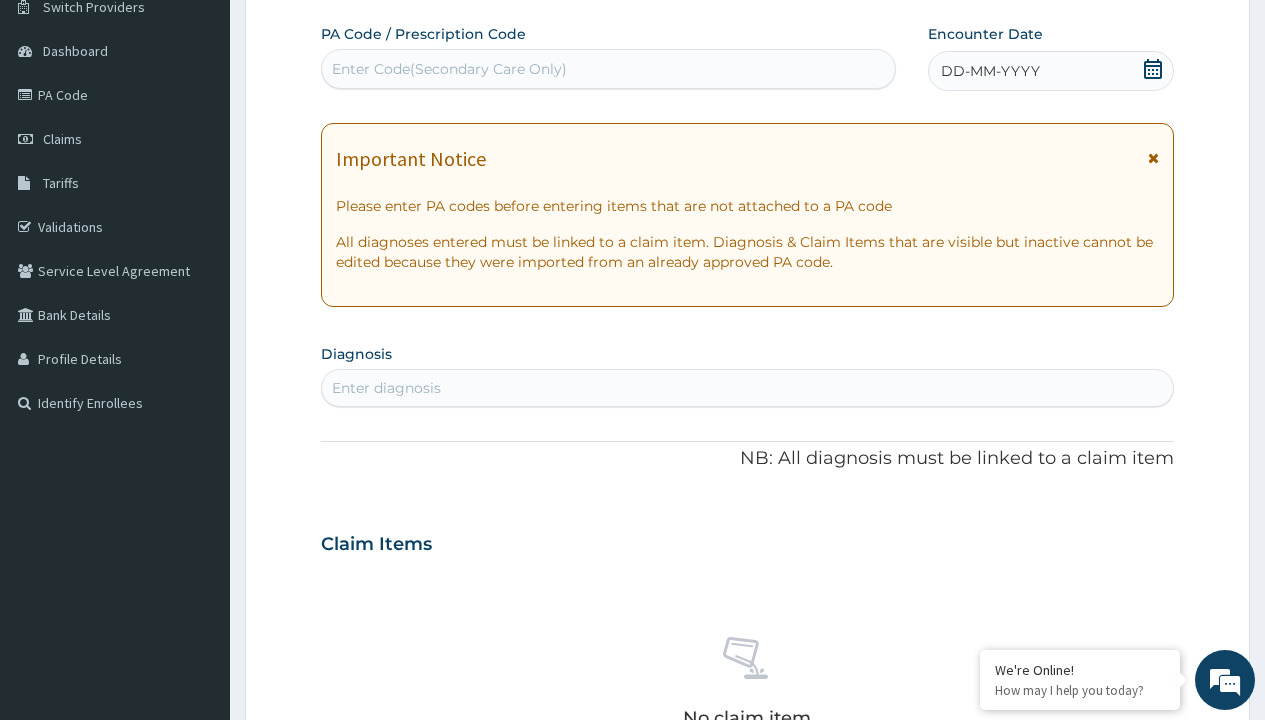 click on "DD-MM-YYYY" at bounding box center [990, 71] 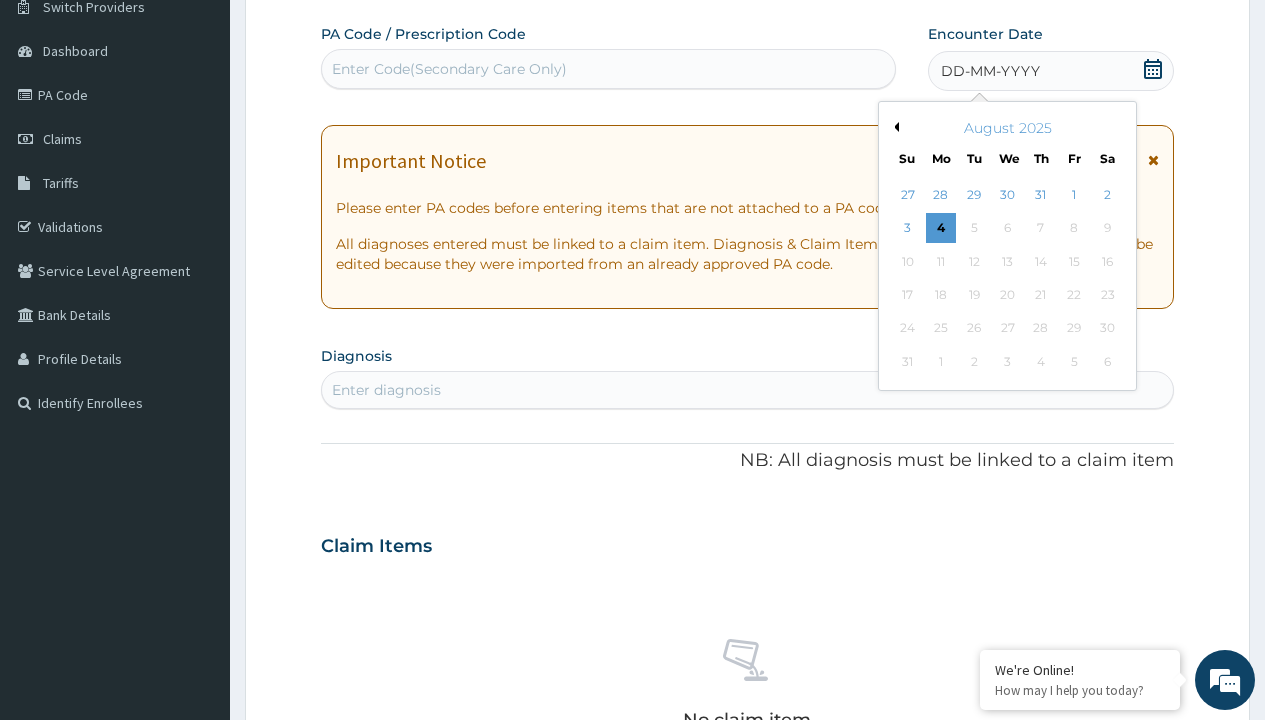 click on "Previous Month" at bounding box center [894, 127] 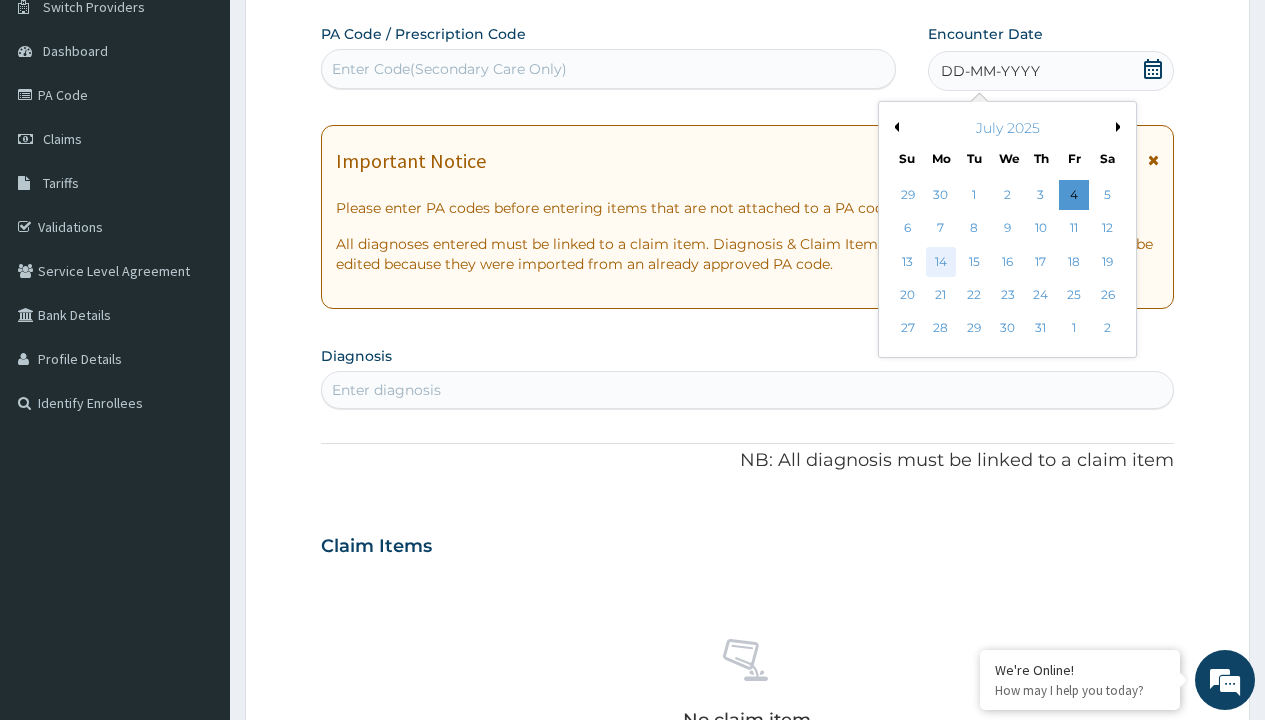 click on "14" at bounding box center [941, 262] 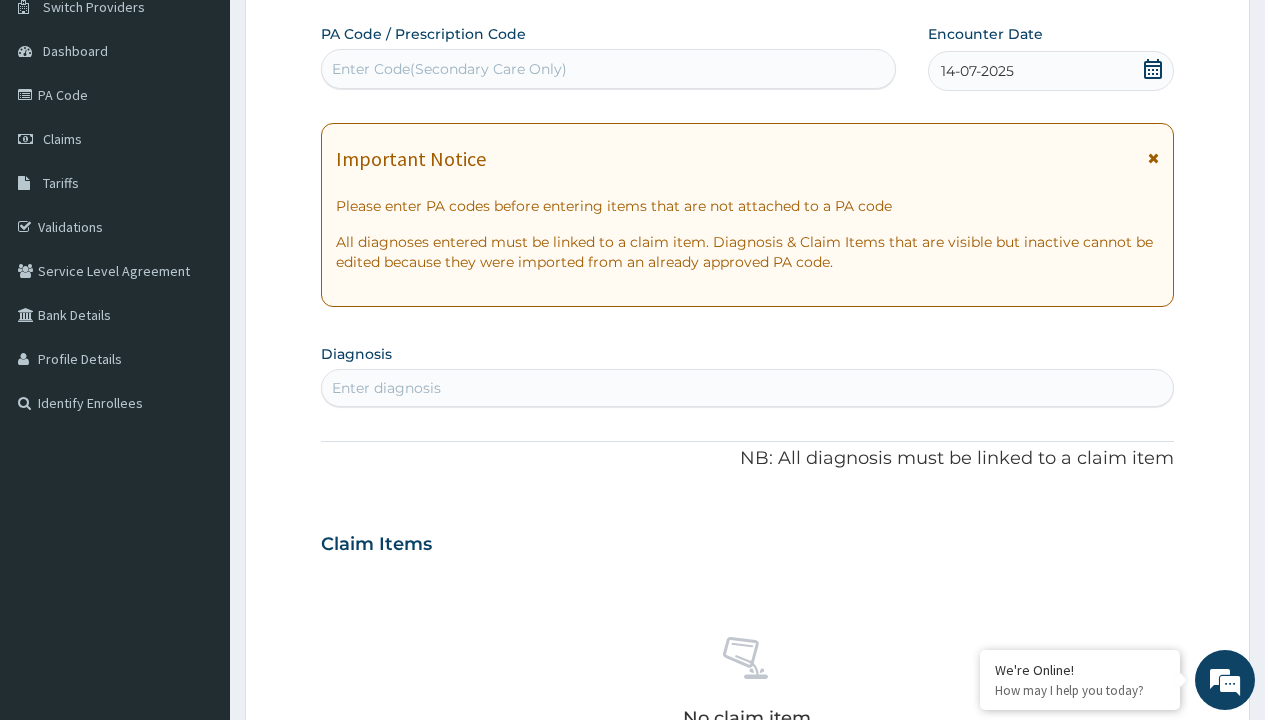click on "Enter diagnosis" at bounding box center (386, 388) 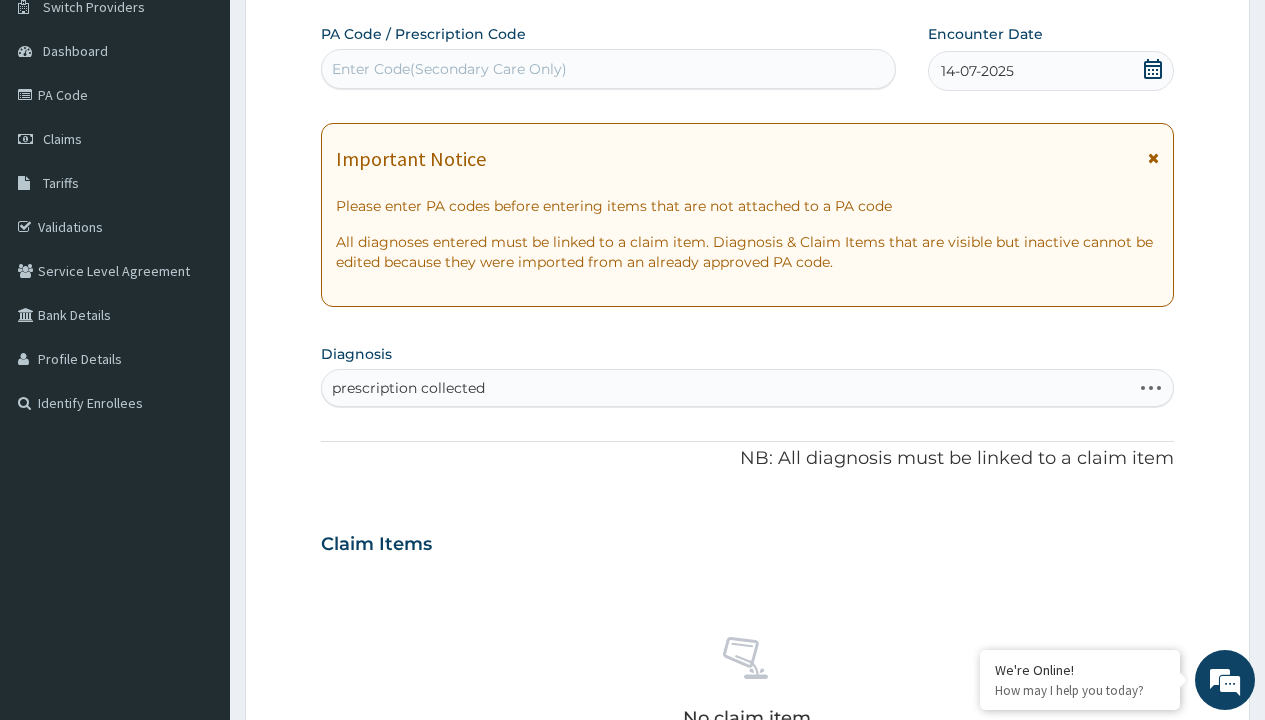 scroll, scrollTop: 0, scrollLeft: 0, axis: both 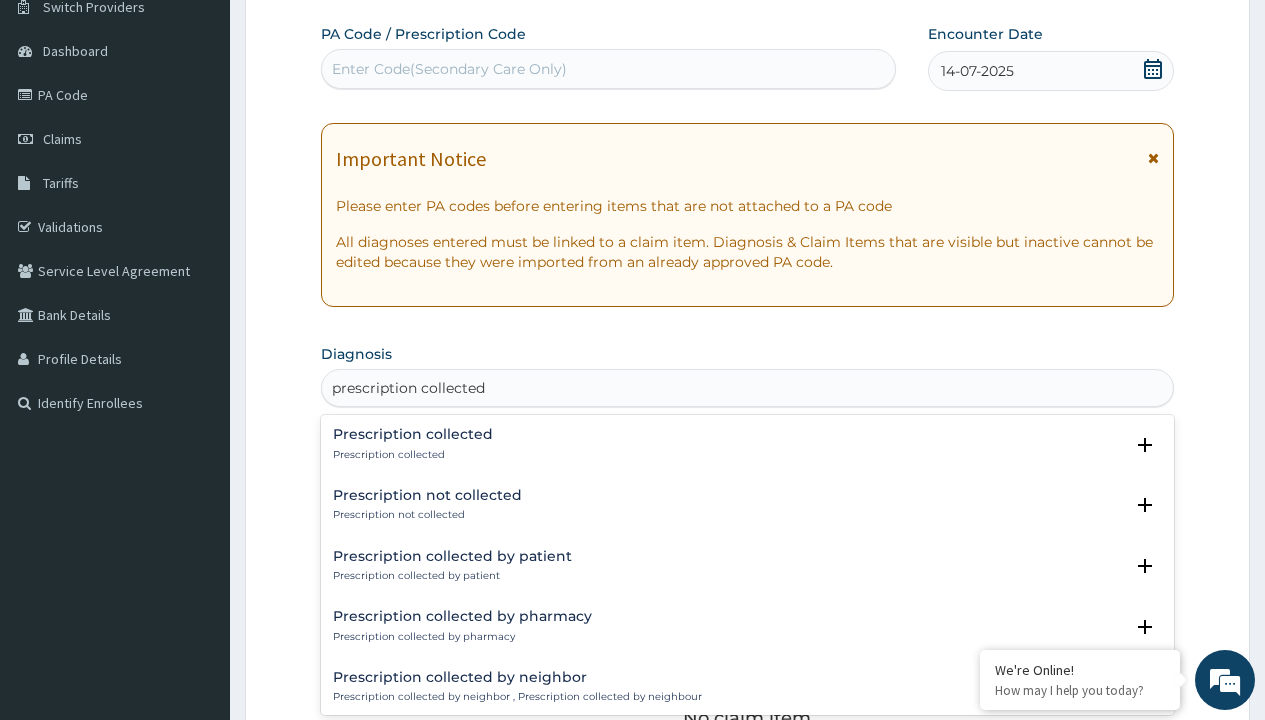 click on "Prescription collected" at bounding box center [413, 455] 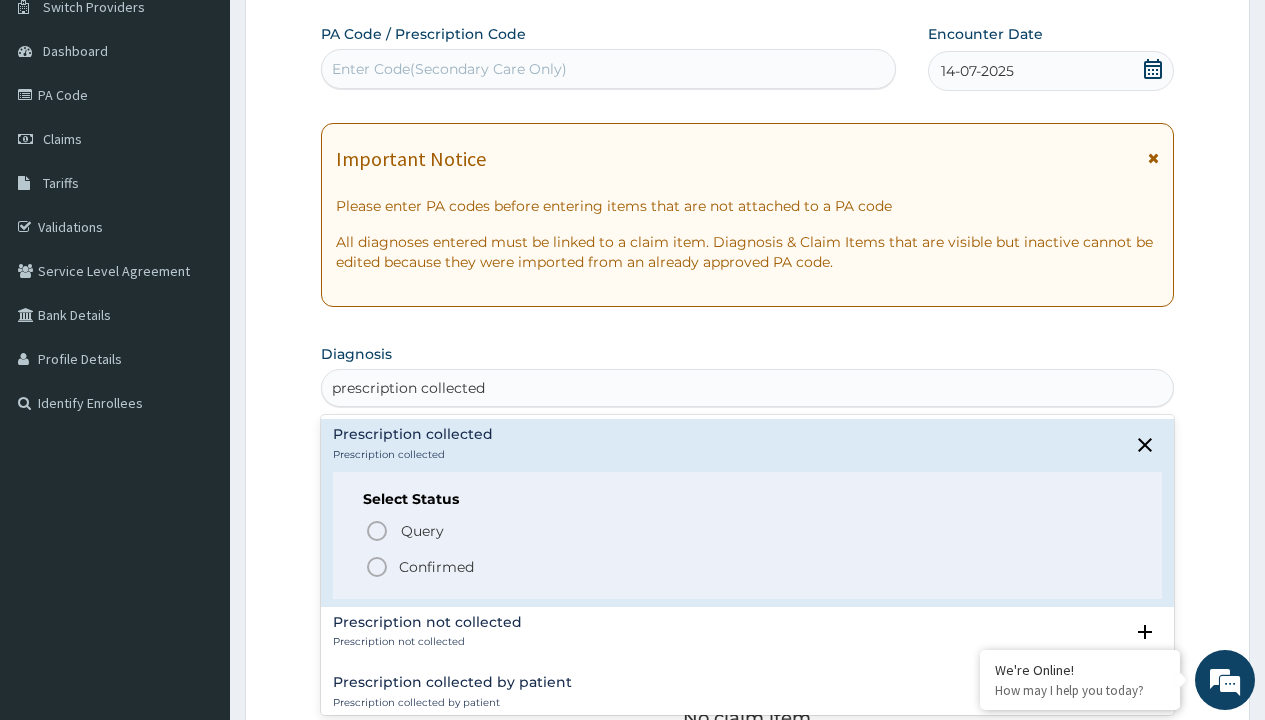 click on "Confirmed" at bounding box center [436, 567] 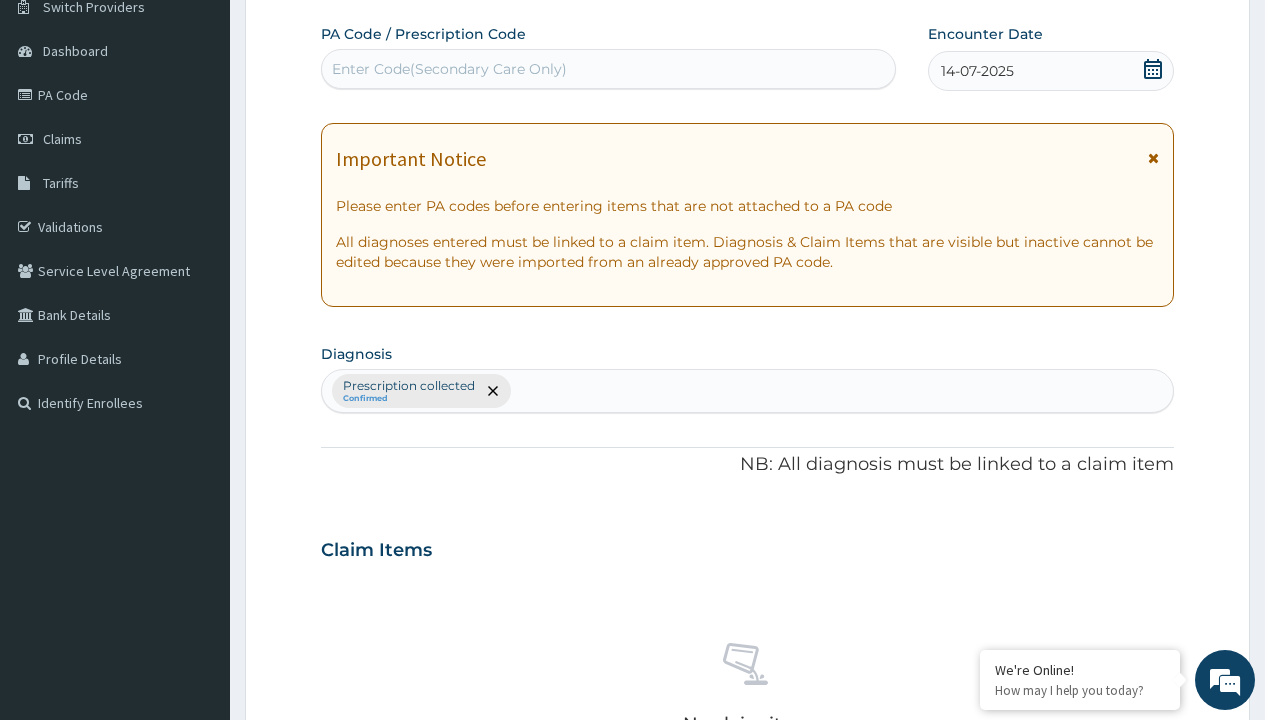 click on "Select Type" at bounding box center (372, 893) 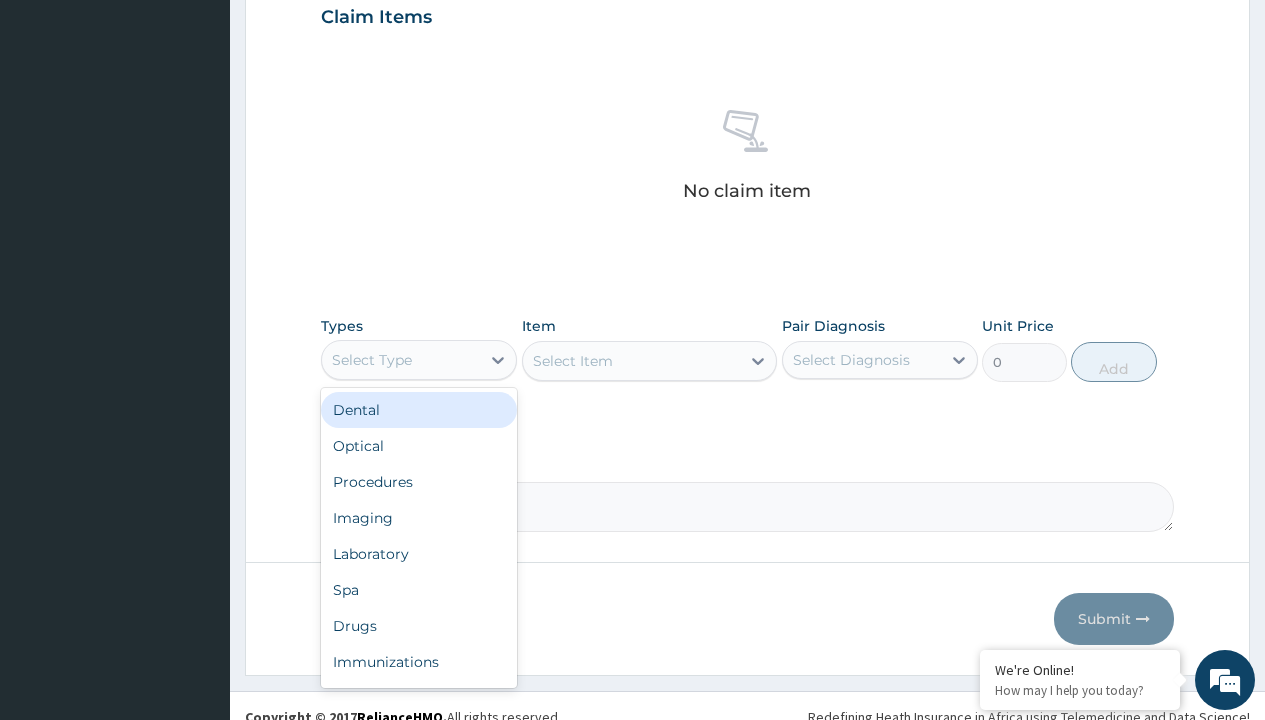 type on "procedures" 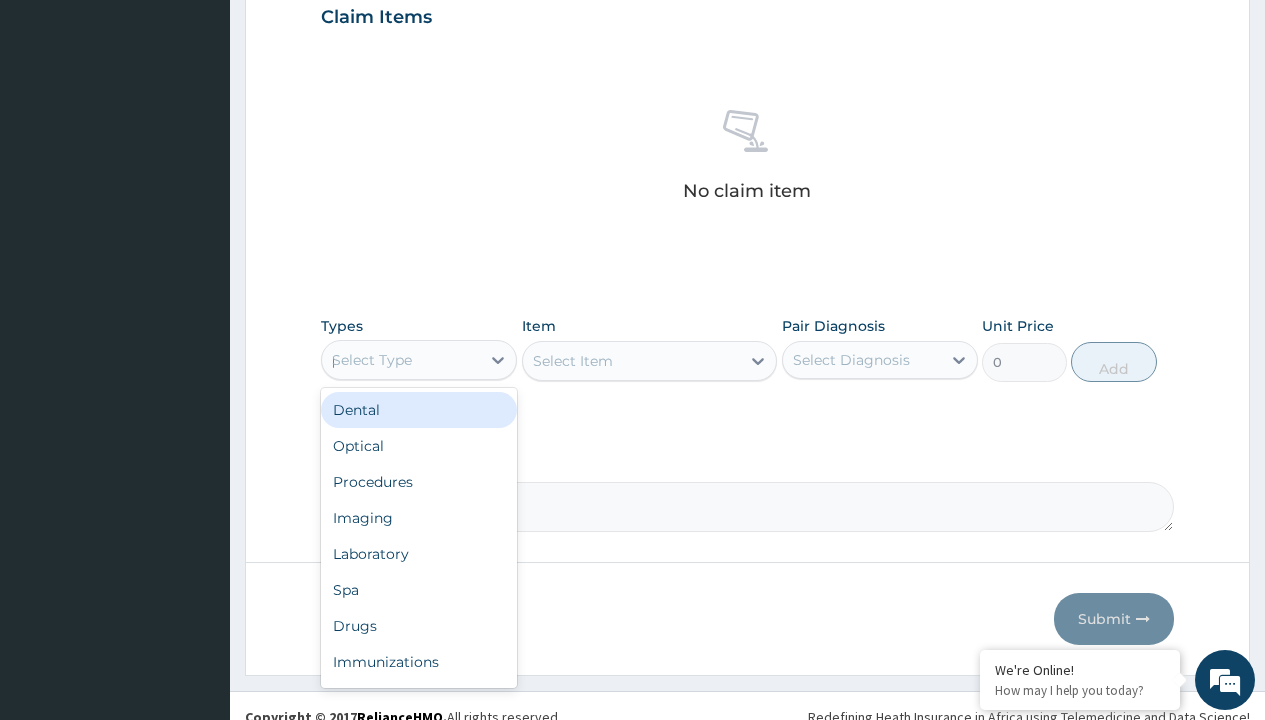 scroll, scrollTop: 0, scrollLeft: 0, axis: both 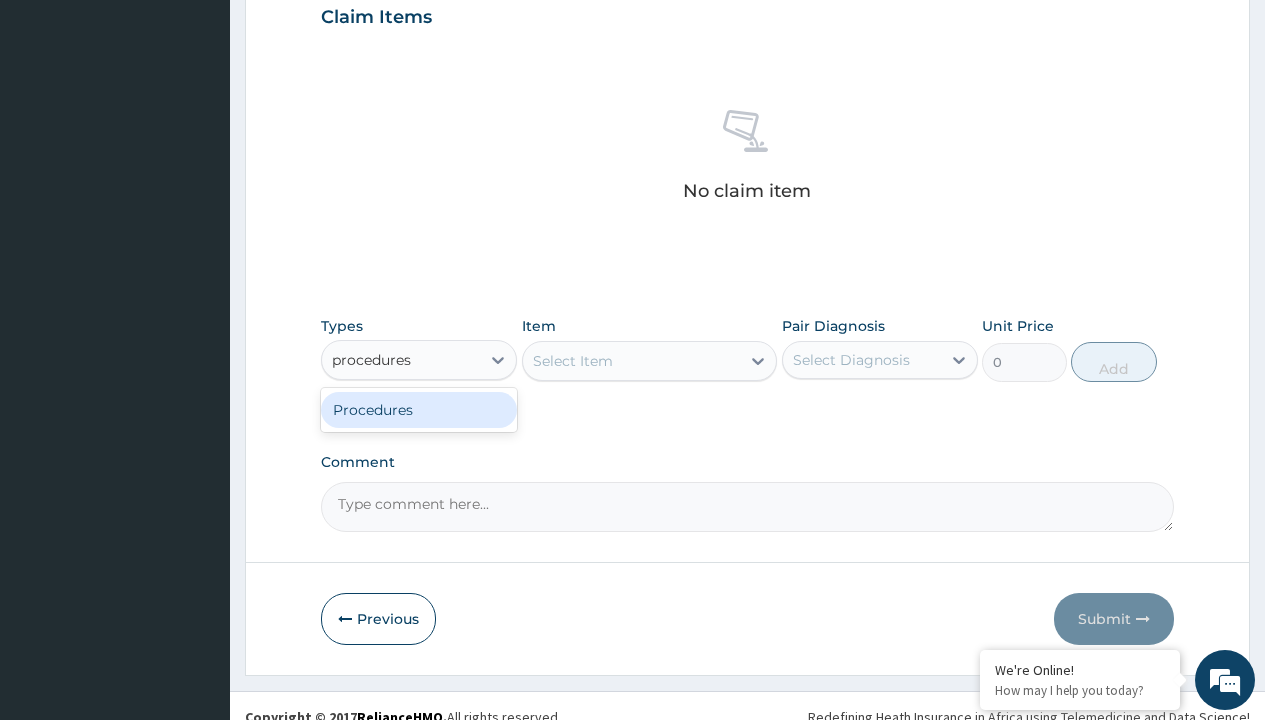click on "Procedures" at bounding box center [419, 410] 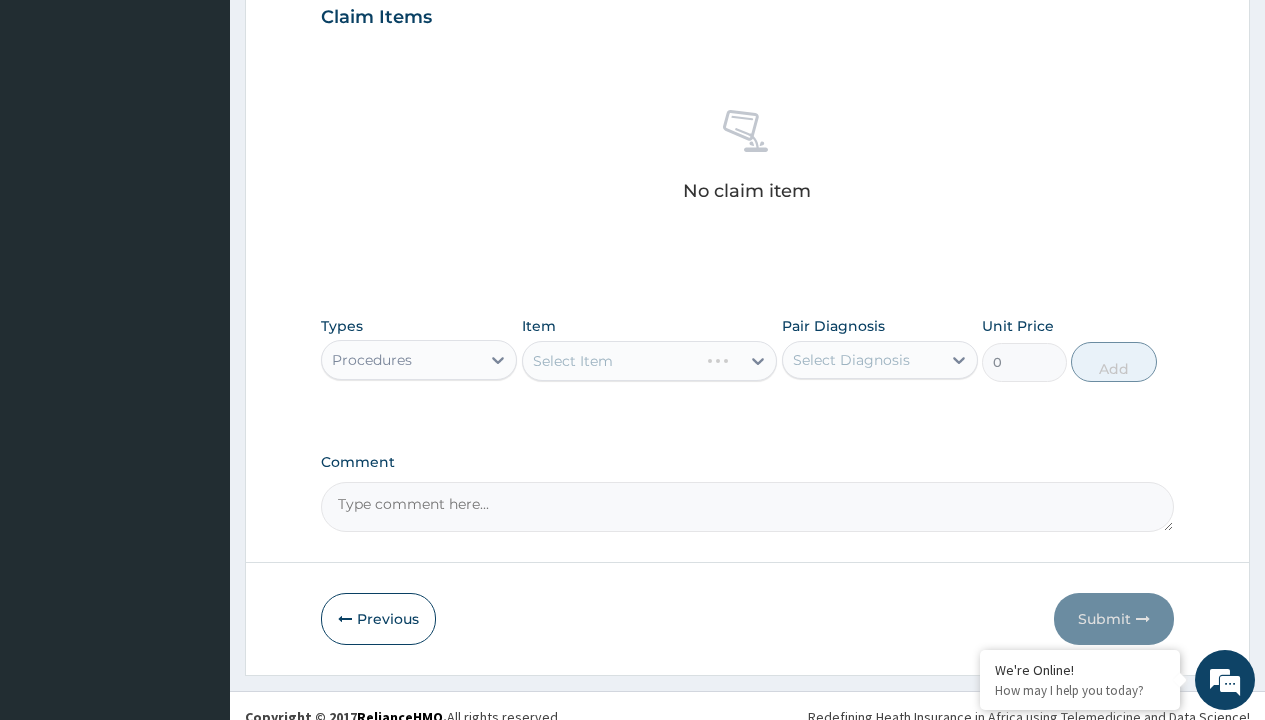 click on "Select Item" at bounding box center (650, 361) 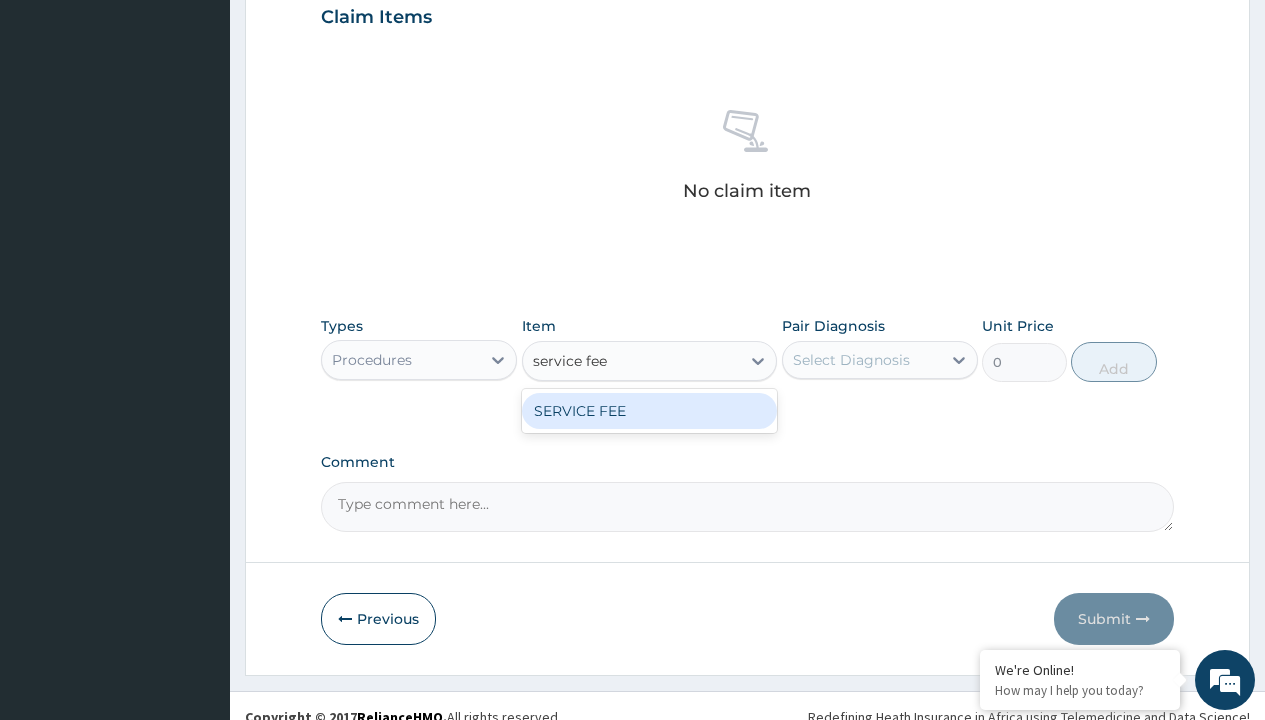 scroll, scrollTop: 0, scrollLeft: 0, axis: both 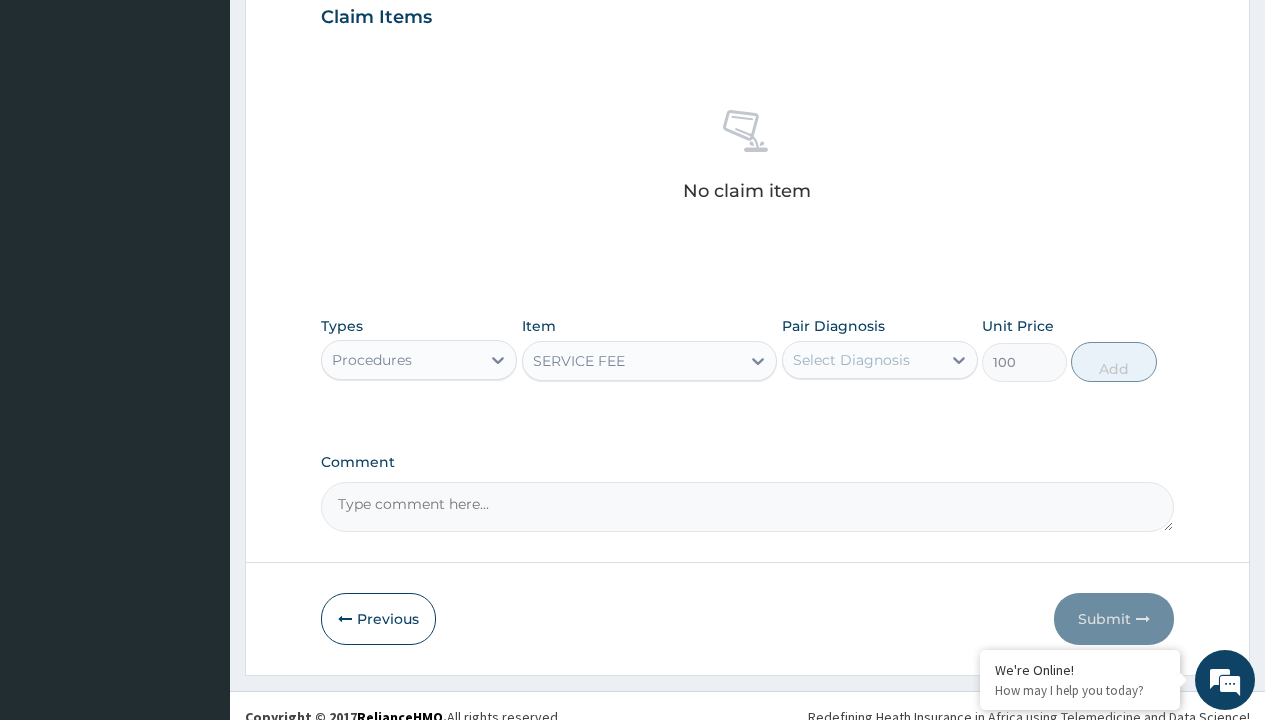 click on "Prescription collected" at bounding box center [409, -147] 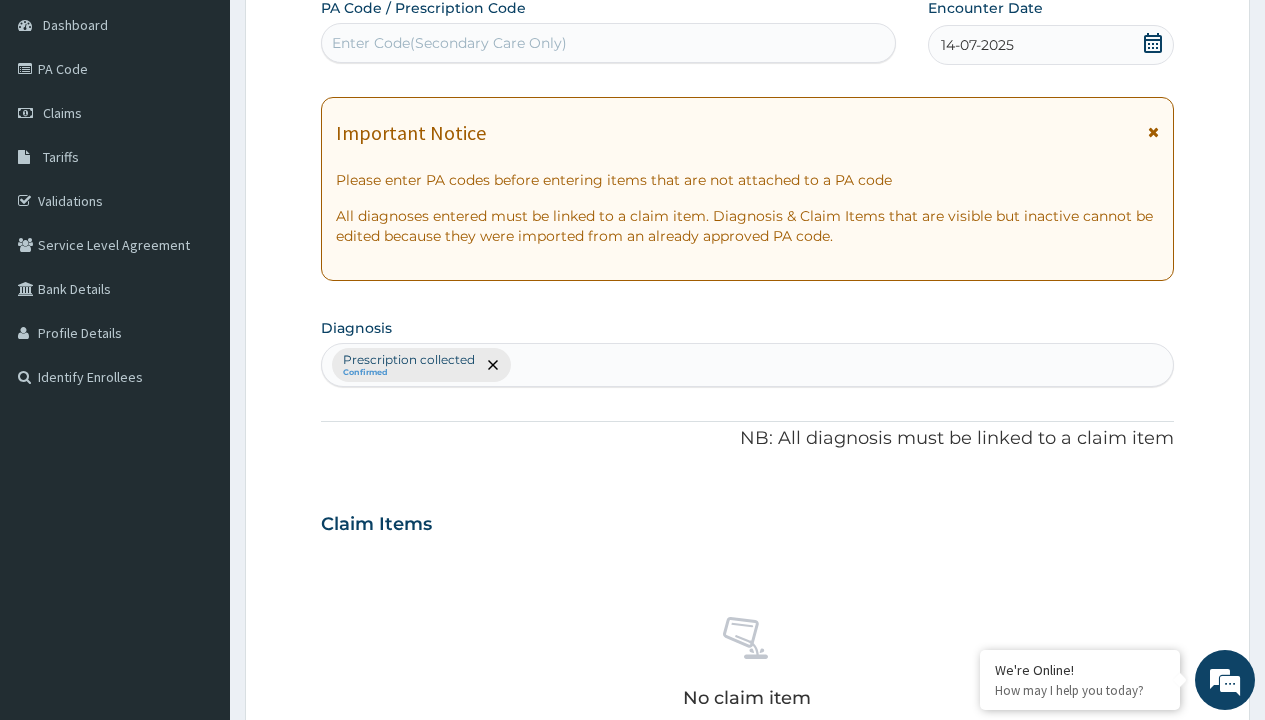 scroll, scrollTop: 349, scrollLeft: 0, axis: vertical 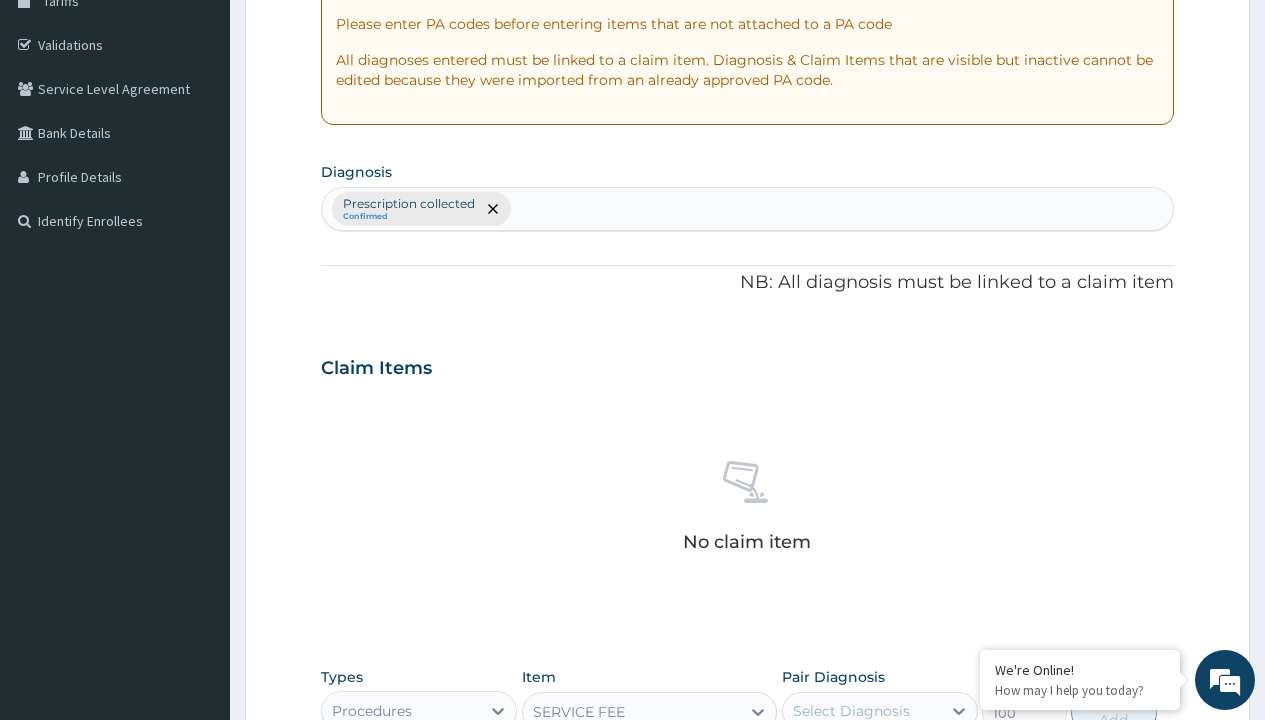type on "prescription collected" 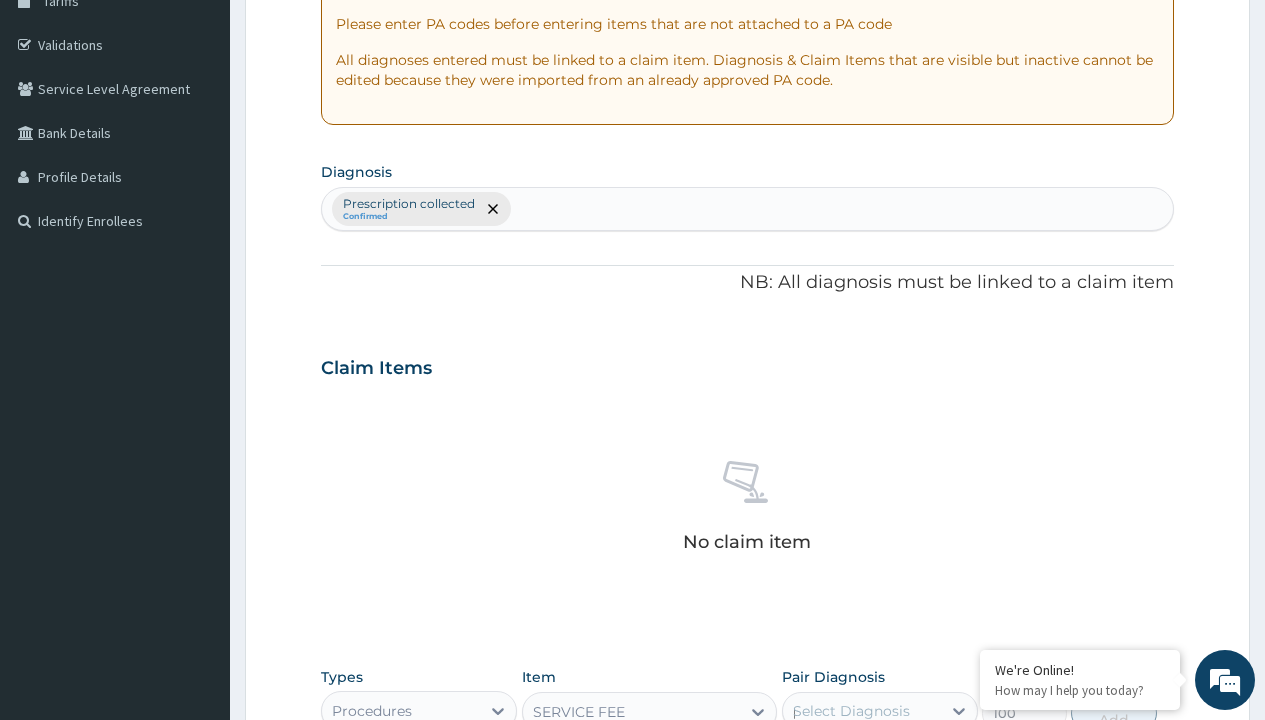scroll, scrollTop: 0, scrollLeft: 0, axis: both 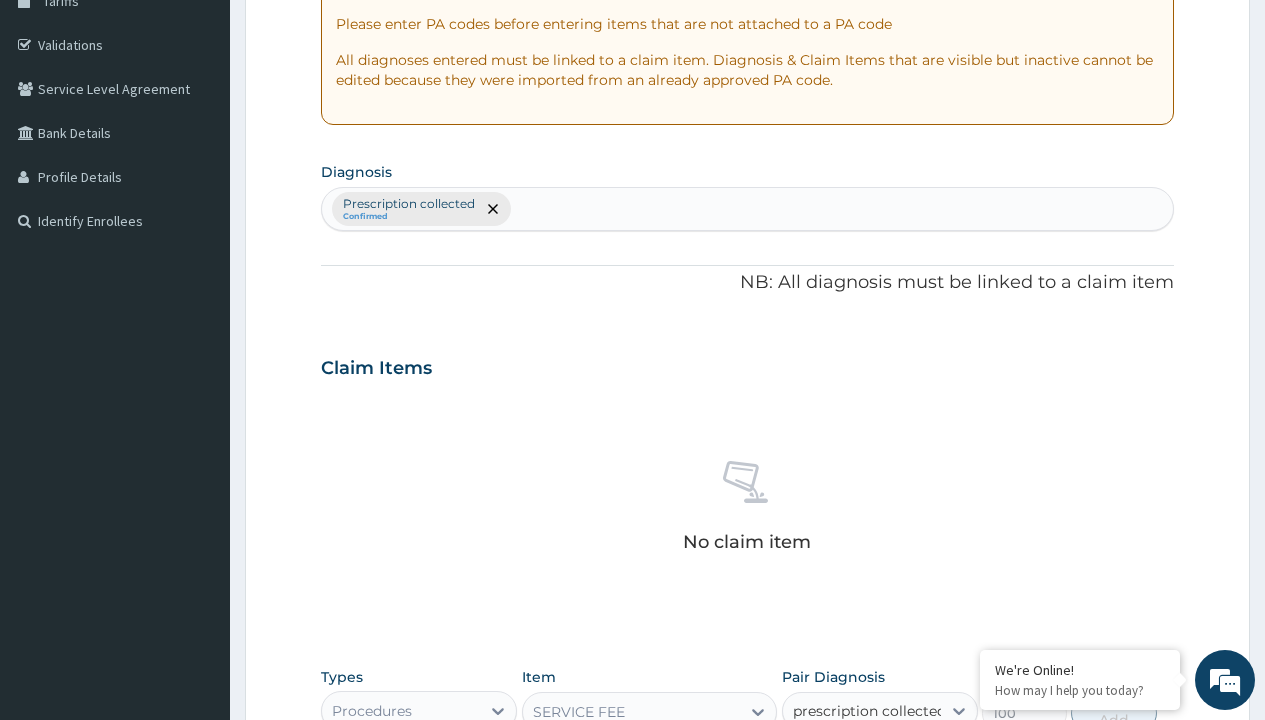 click on "Prescription collected" at bounding box center (890, 770) 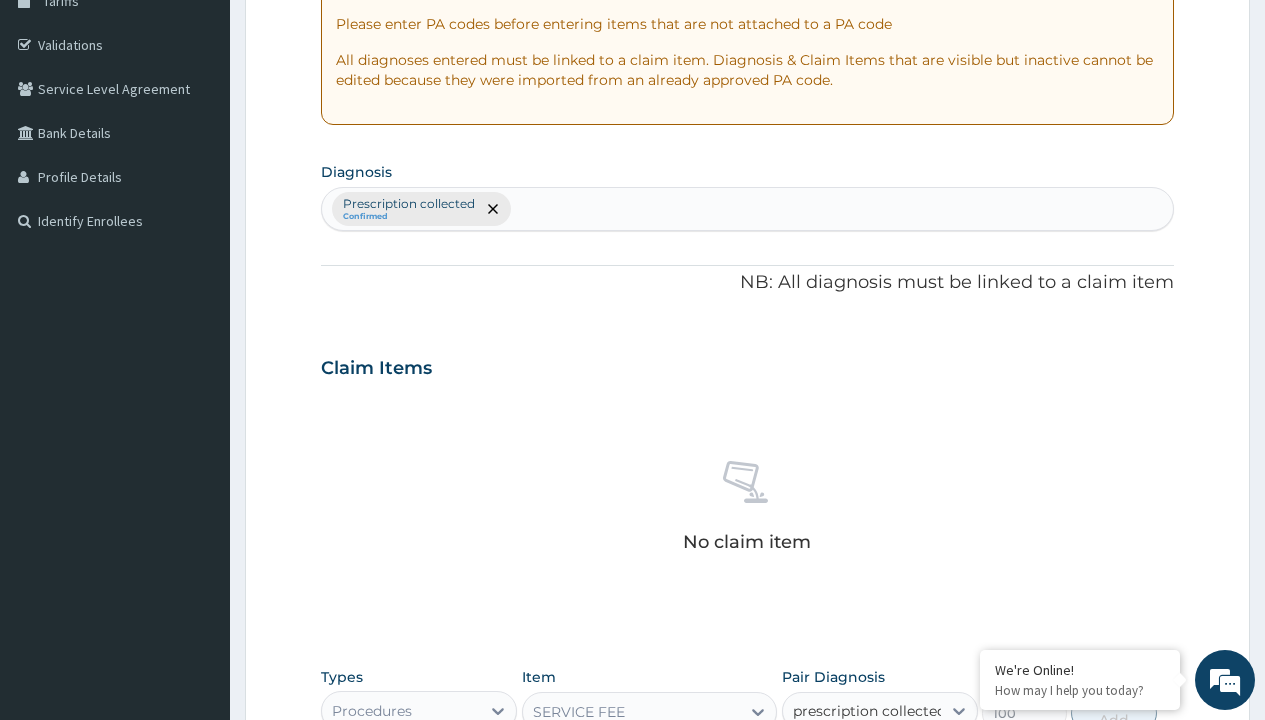 type 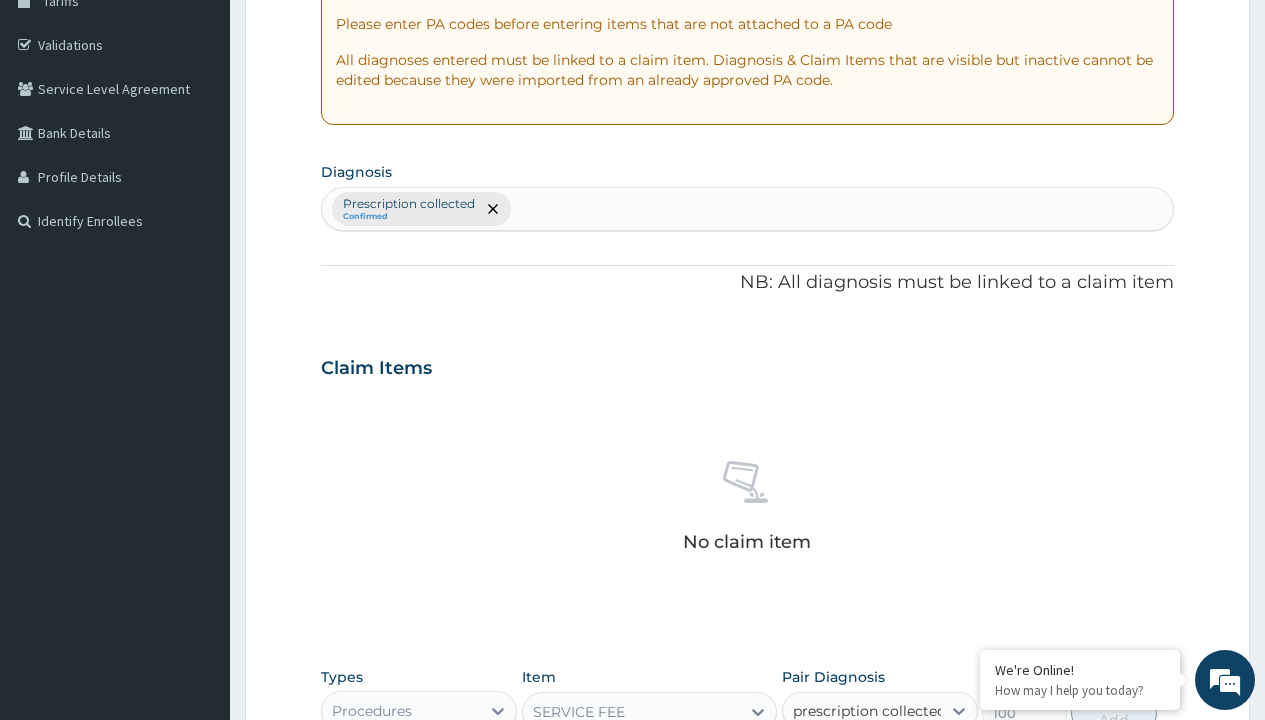 checkbox on "true" 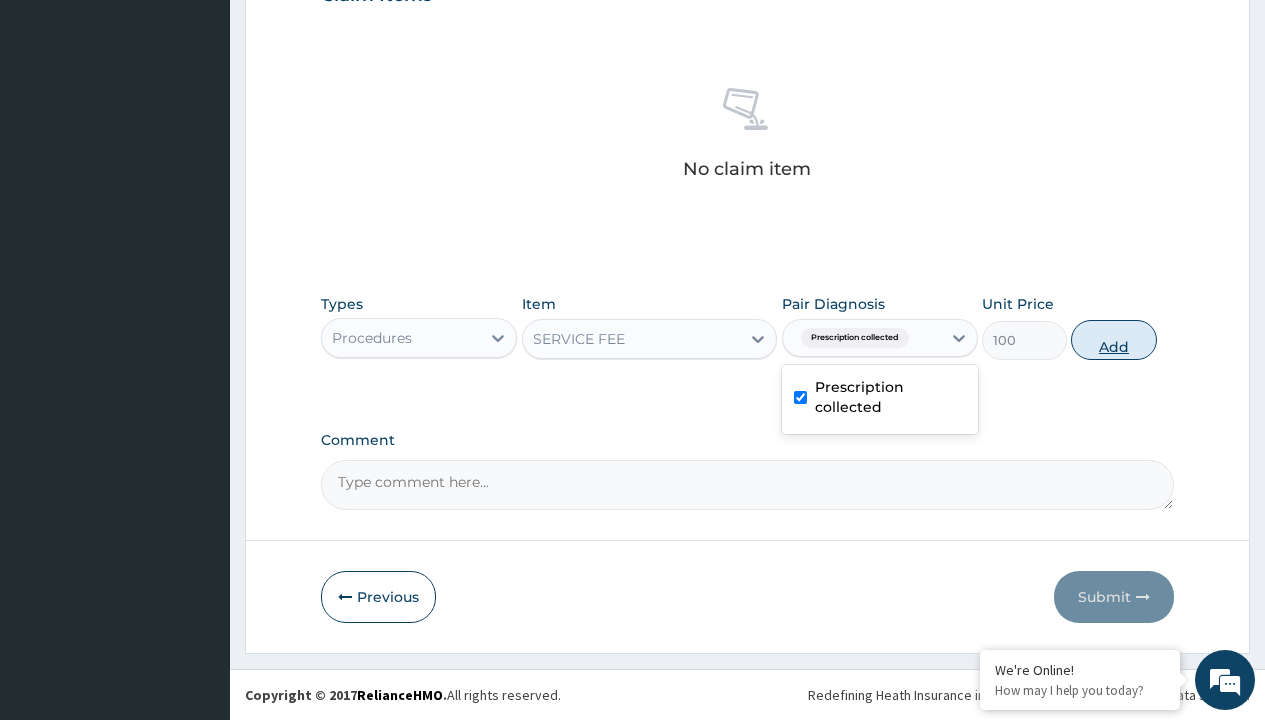 click on "Add" at bounding box center [1113, 340] 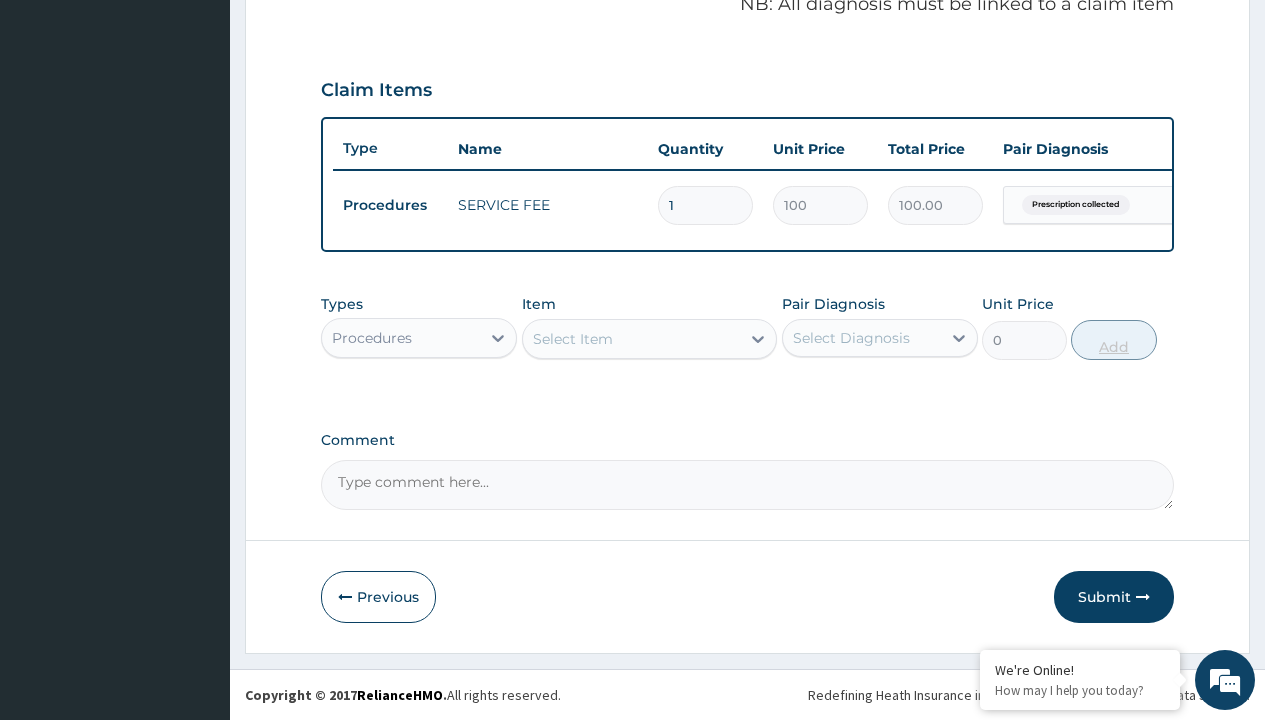 scroll, scrollTop: 642, scrollLeft: 0, axis: vertical 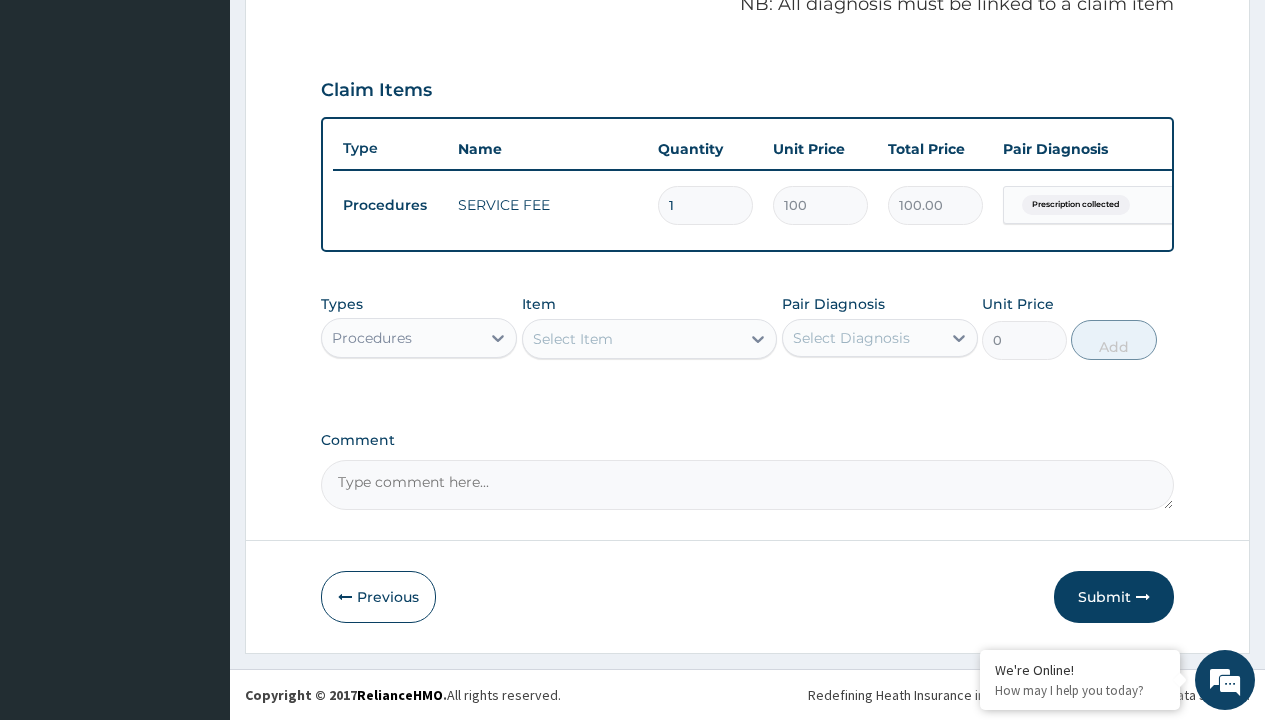 click on "Procedures" at bounding box center (372, 338) 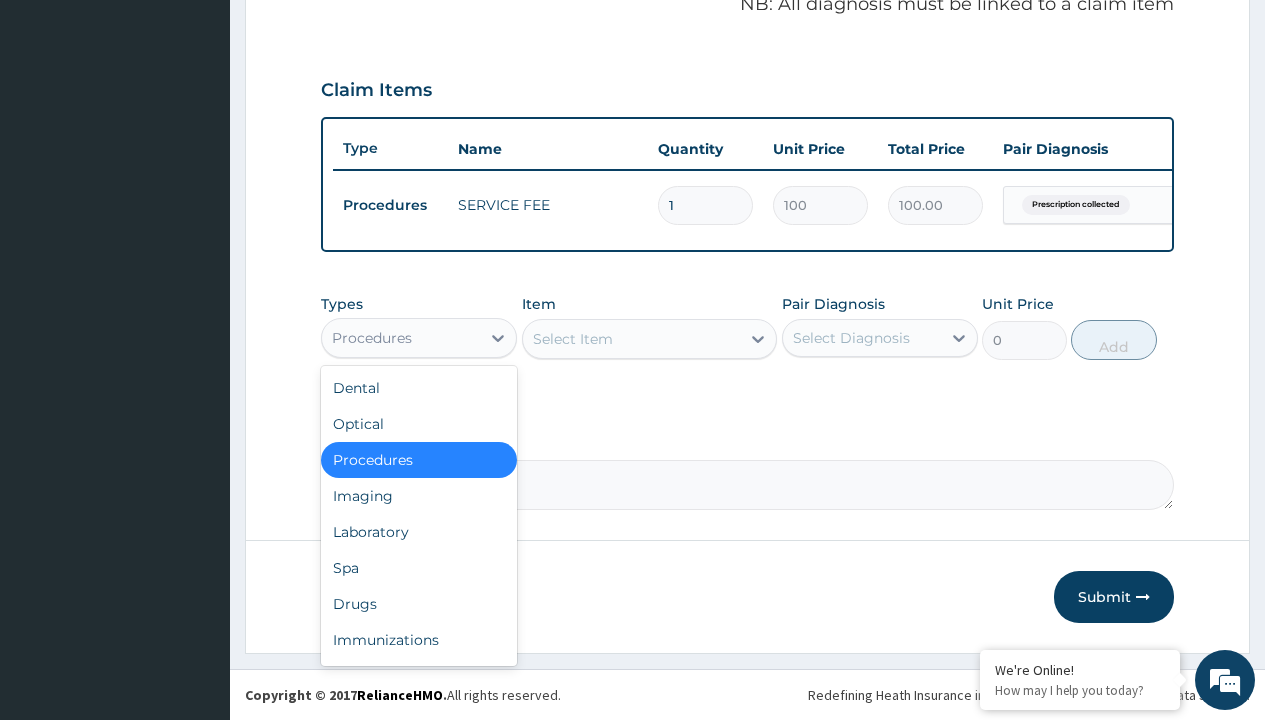 type on "drugs" 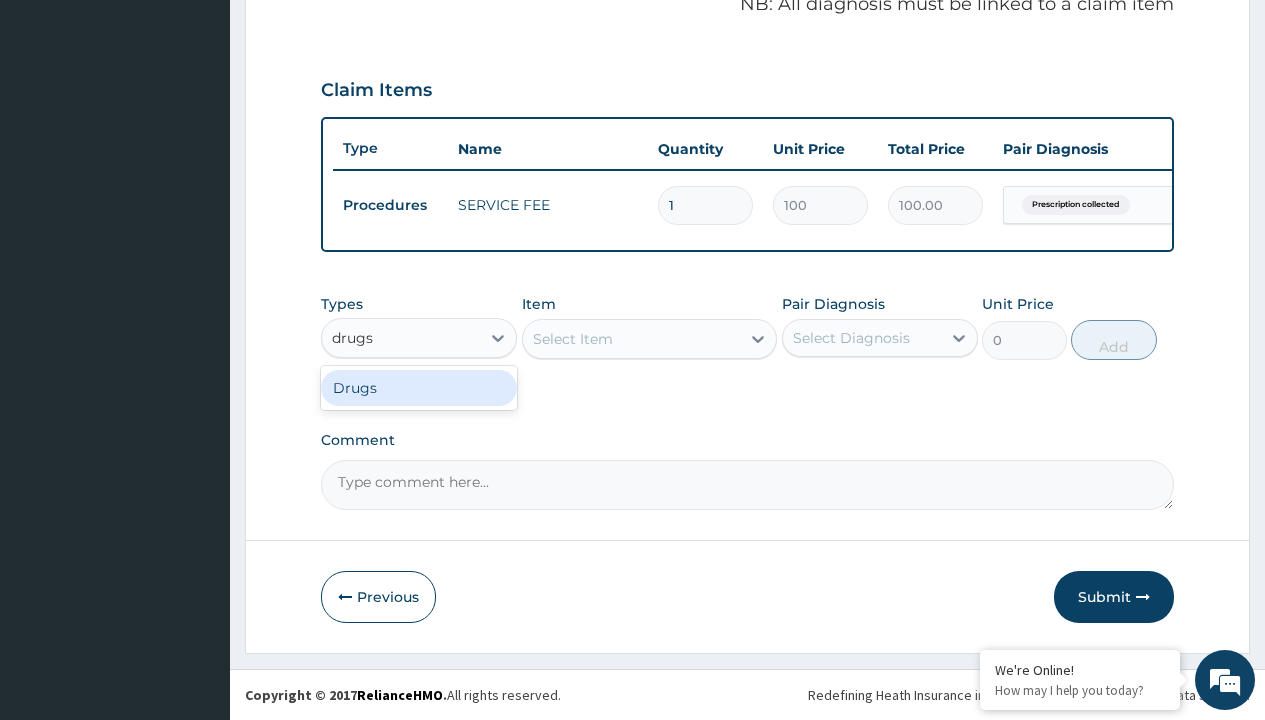 scroll, scrollTop: 0, scrollLeft: 0, axis: both 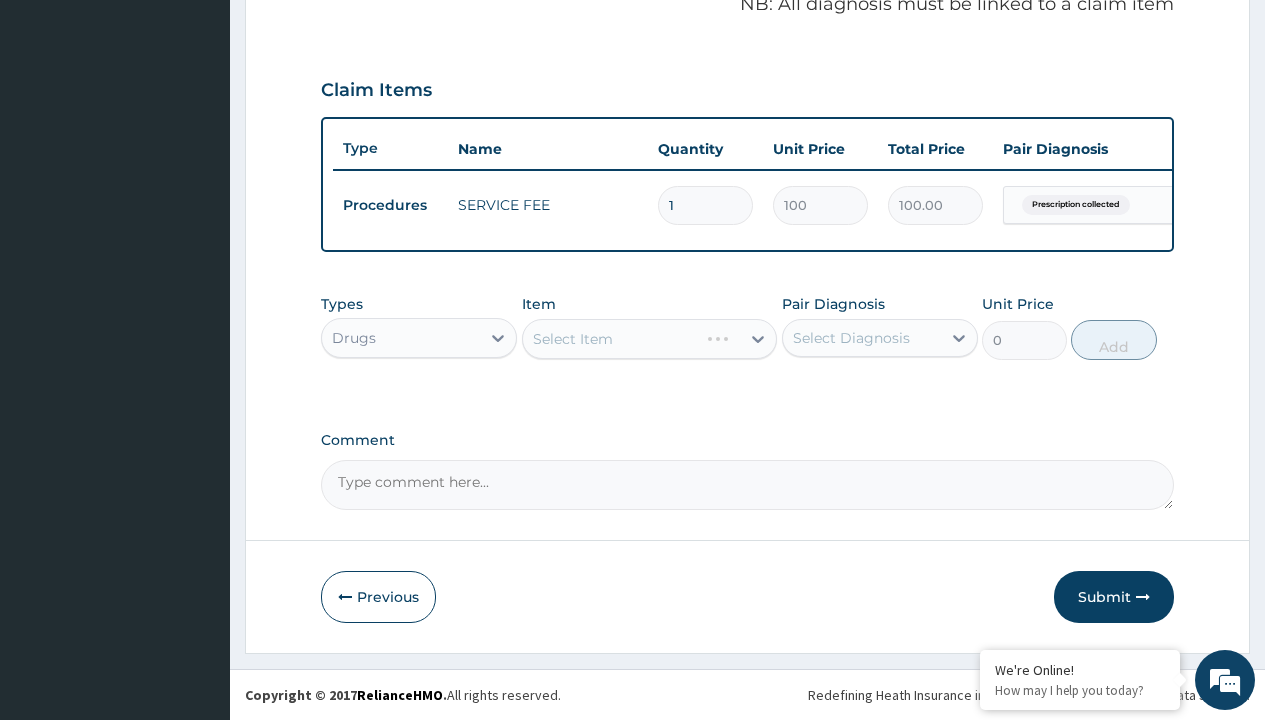 click on "Select Item" at bounding box center (650, 339) 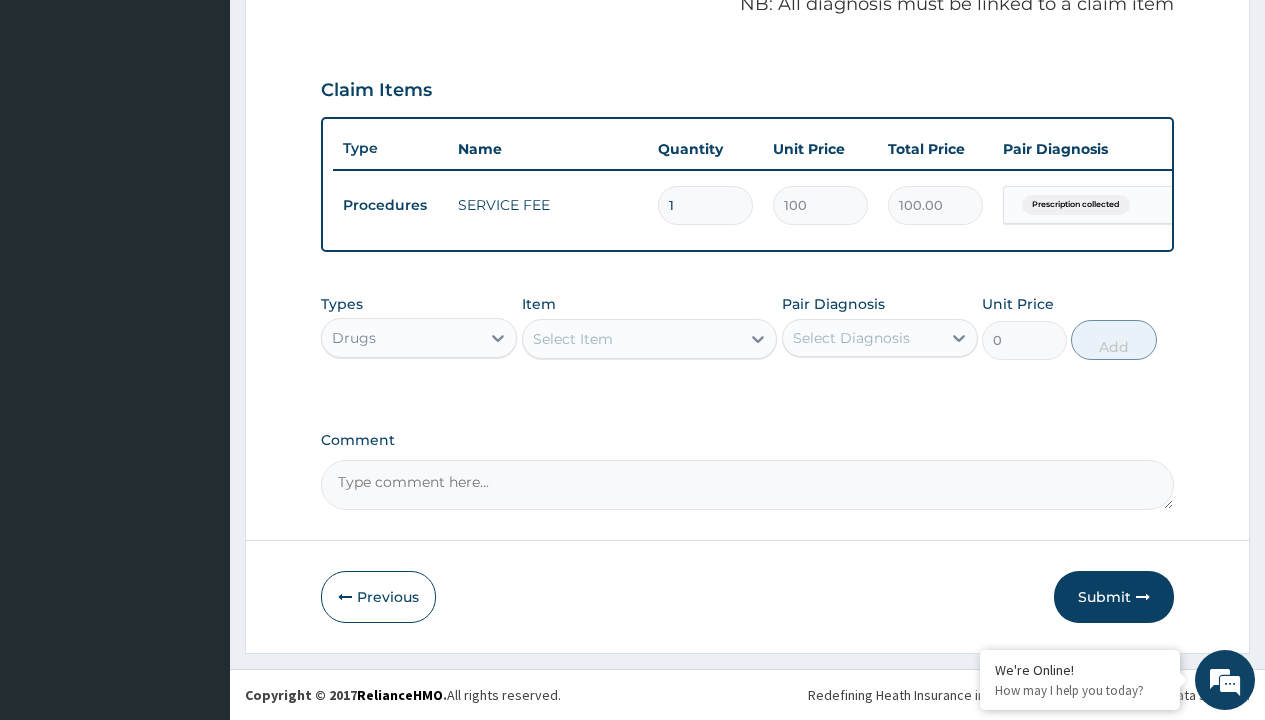 type on "diclomol gel" 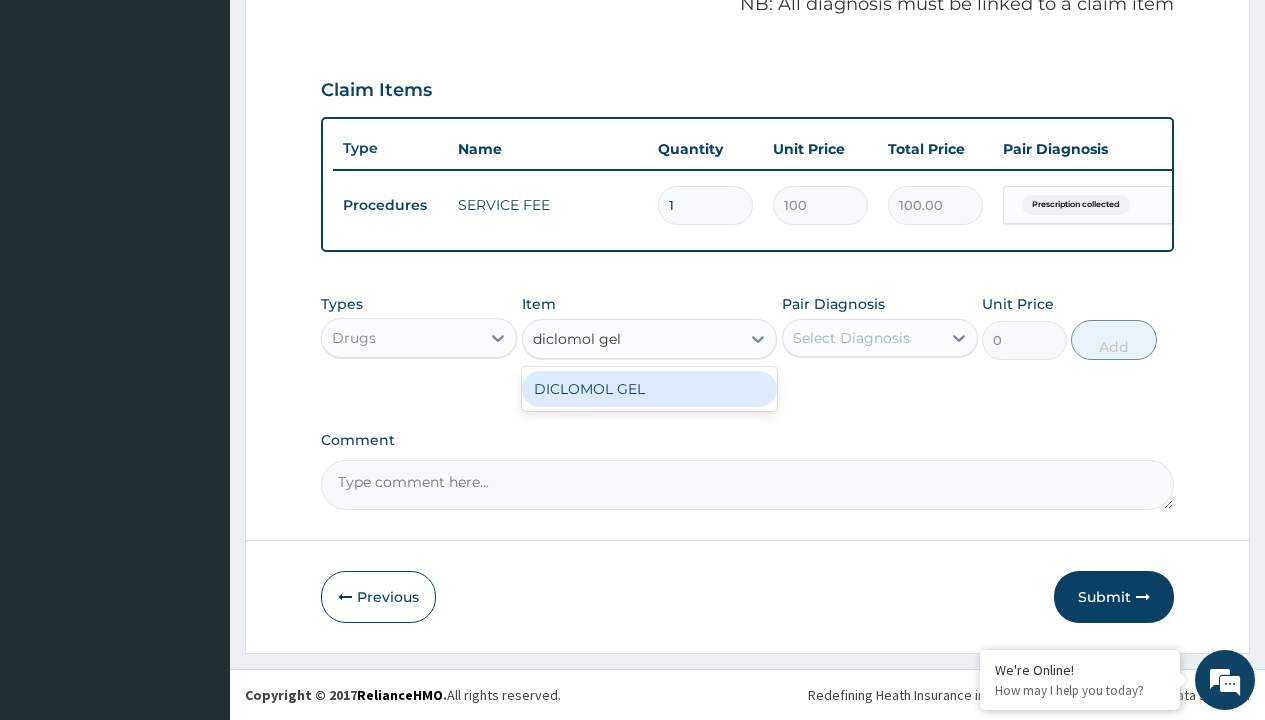 scroll, scrollTop: 0, scrollLeft: 0, axis: both 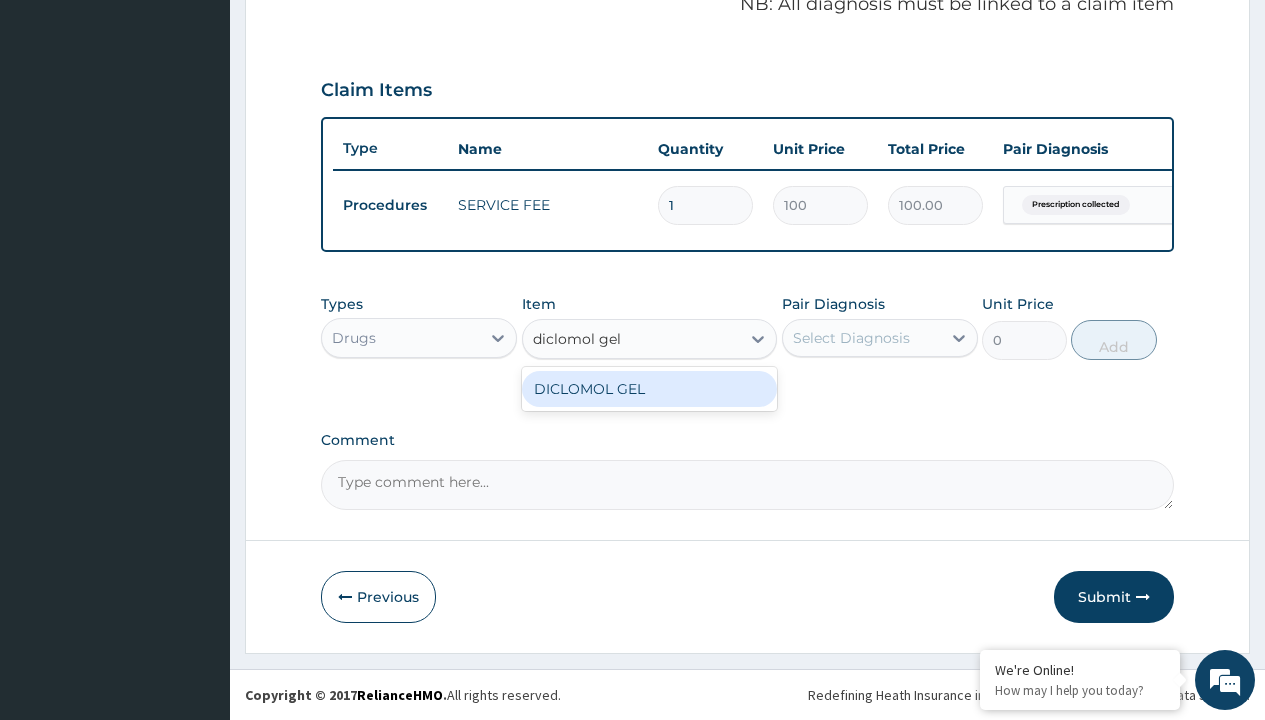 click on "DICLOMOL GEL" at bounding box center [650, 389] 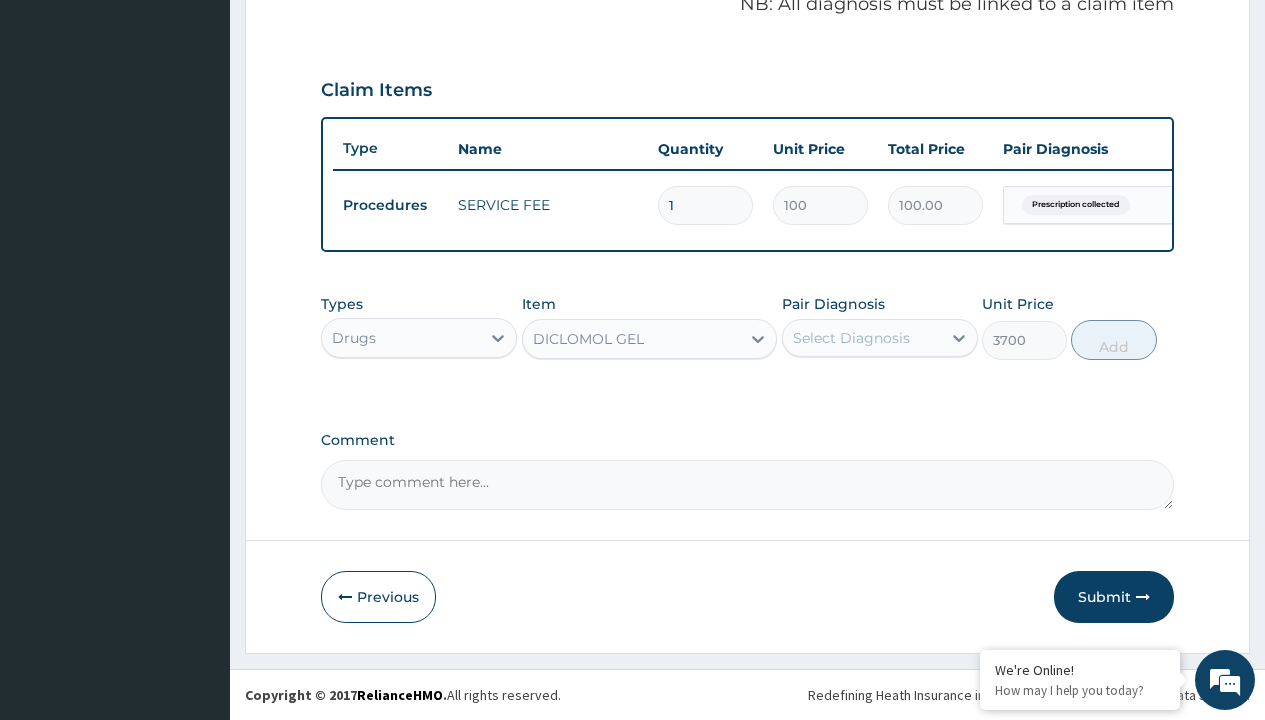 click on "Prescription collected" at bounding box center [409, -74] 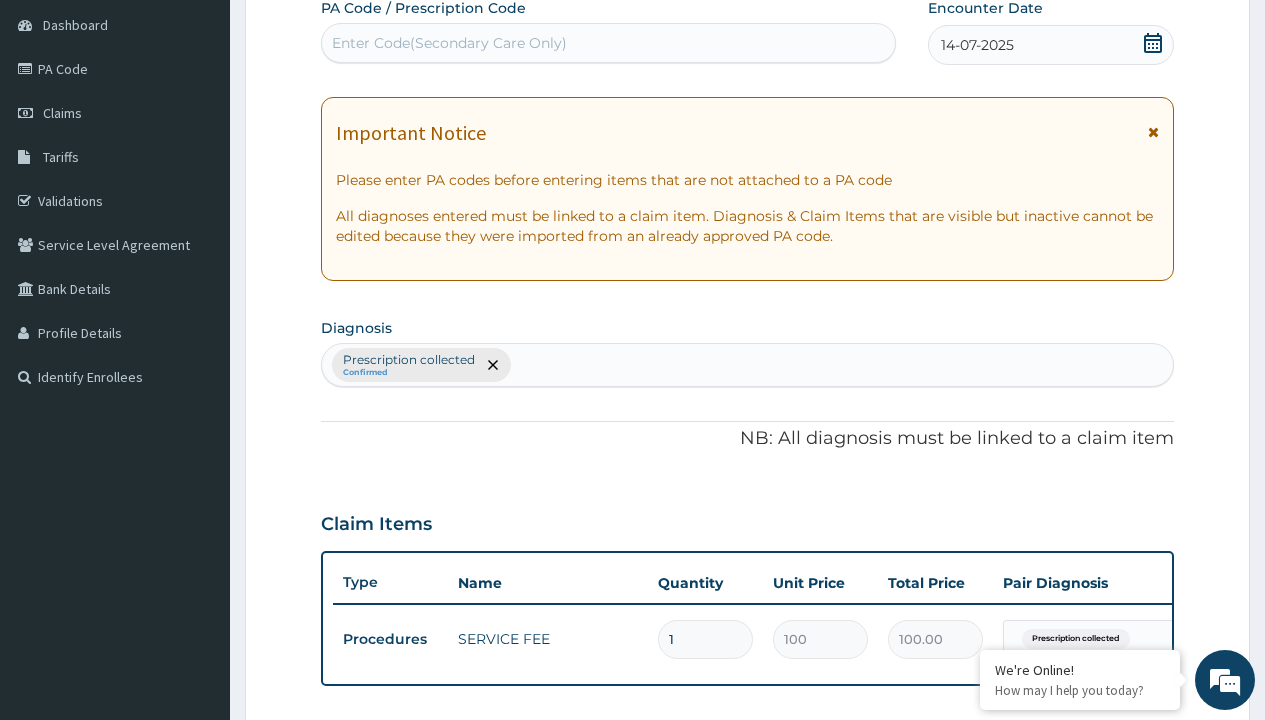 type on "prescription collected" 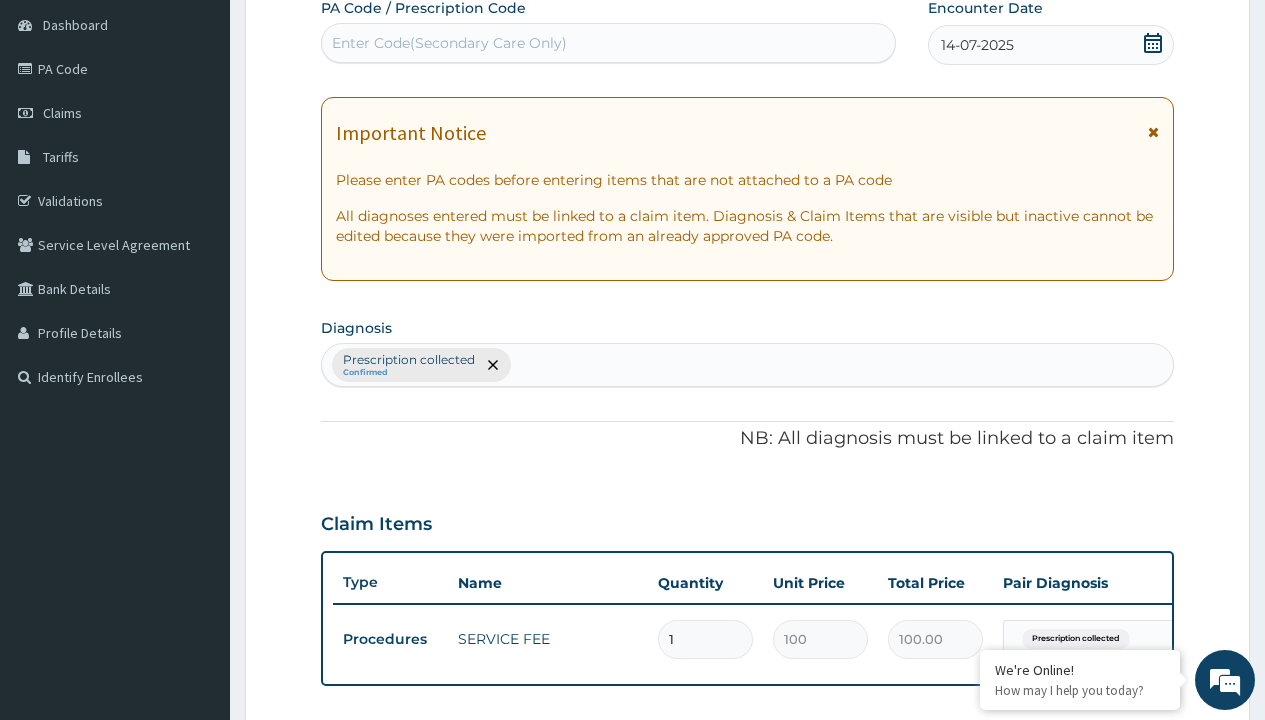 scroll, scrollTop: 269, scrollLeft: 0, axis: vertical 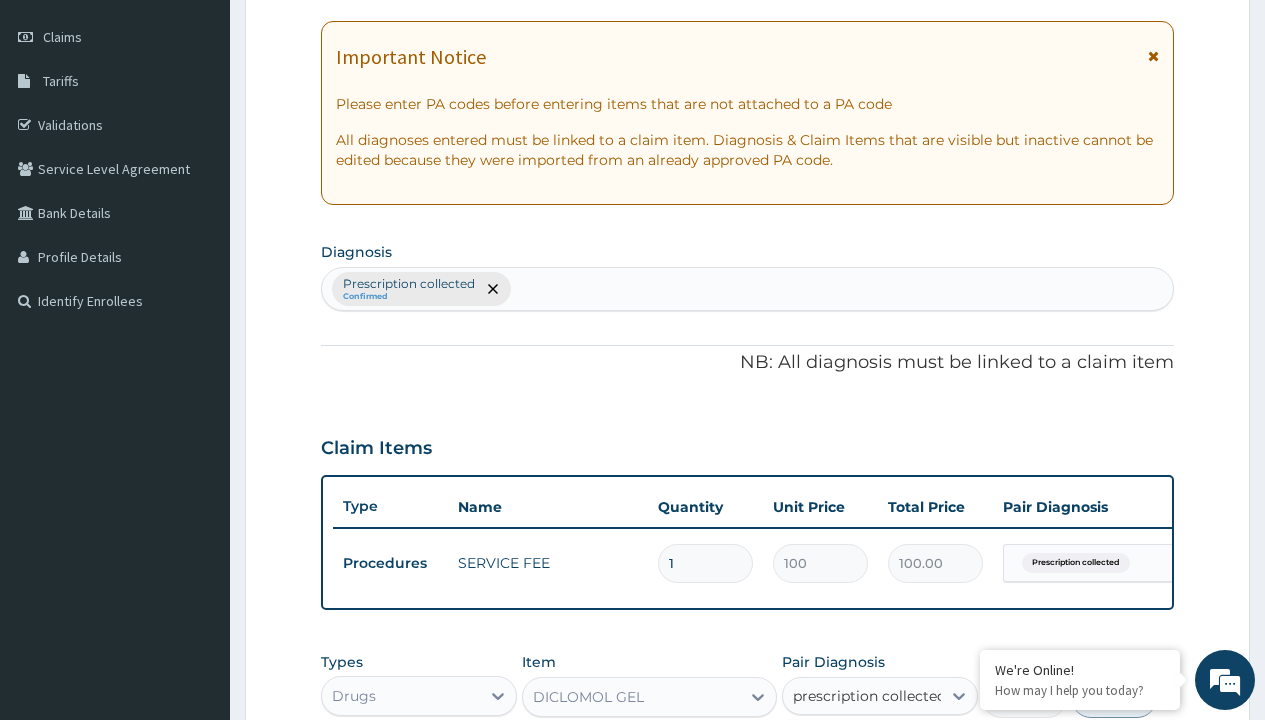 click on "Prescription collected" at bounding box center [890, 755] 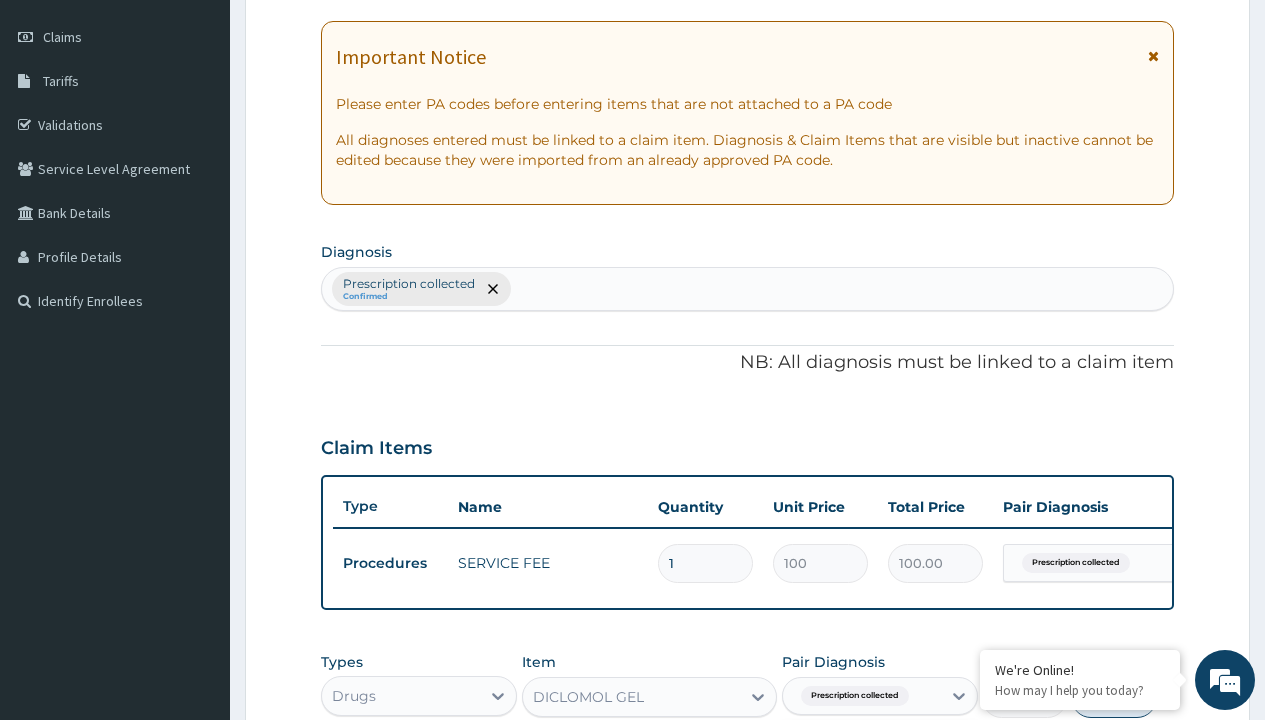 scroll, scrollTop: 642, scrollLeft: 0, axis: vertical 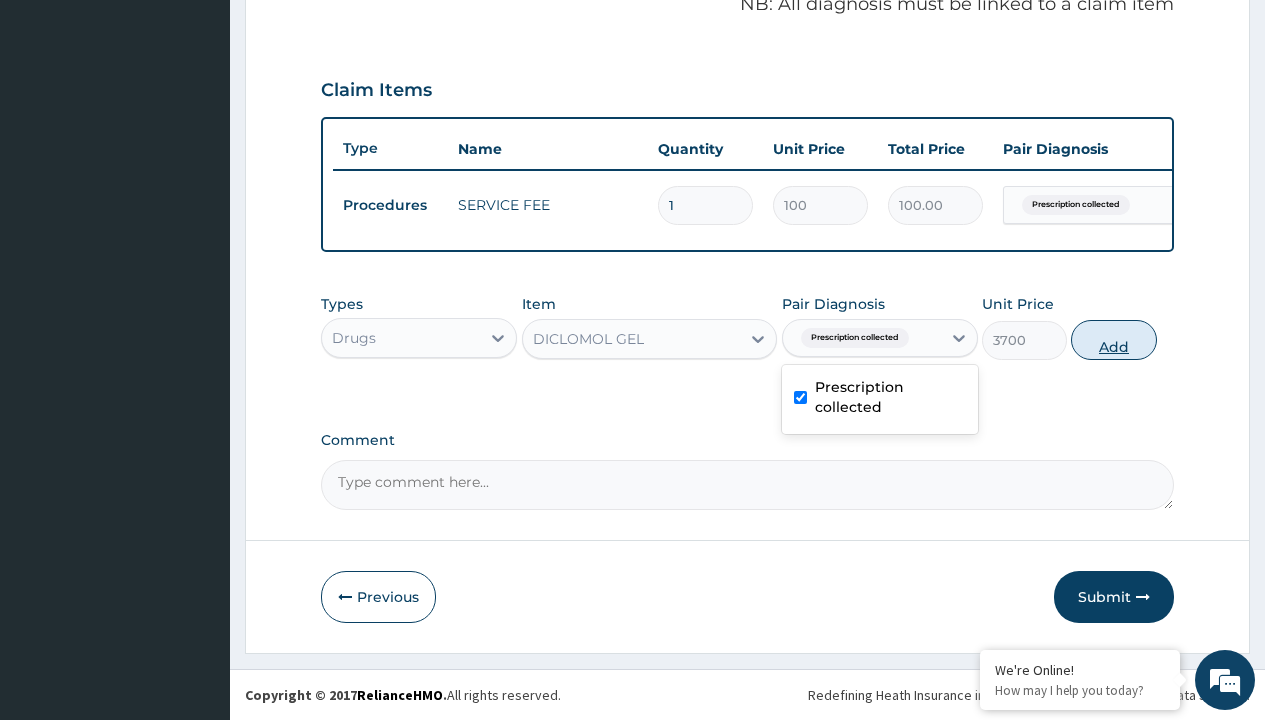 click on "Add" at bounding box center (1113, 340) 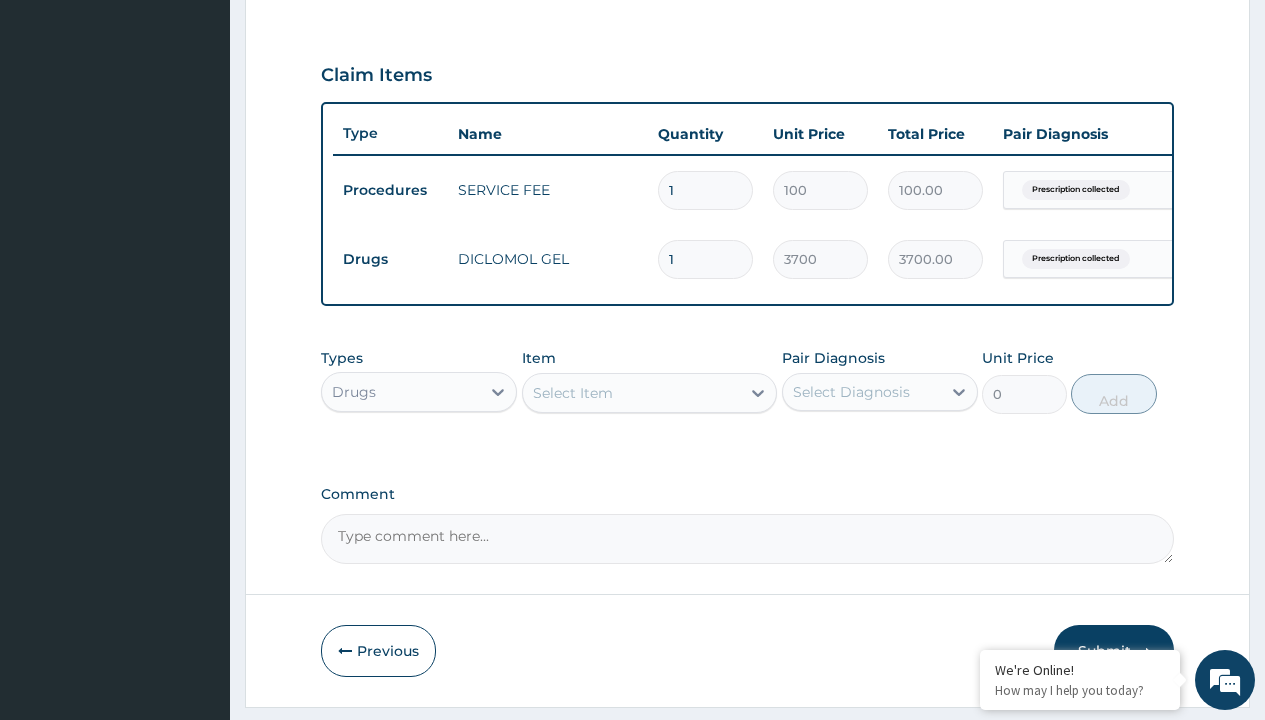 click on "Drugs" at bounding box center [390, 259] 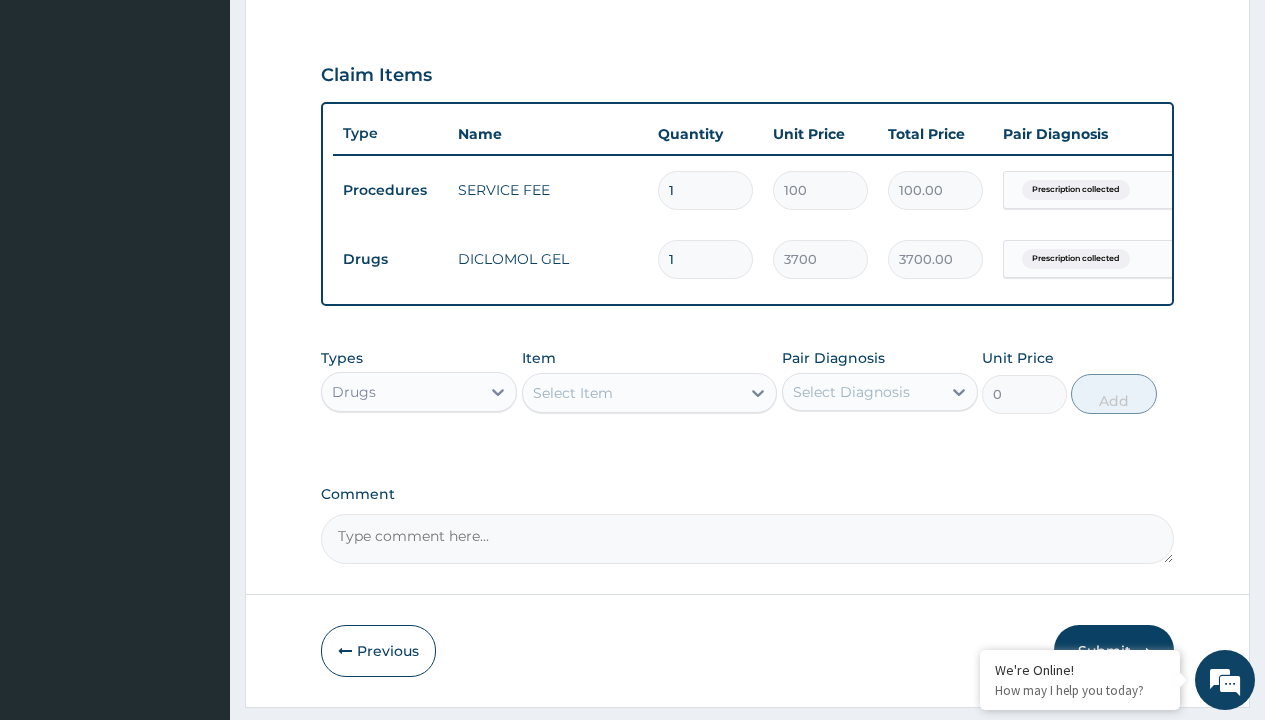 type on "procedures" 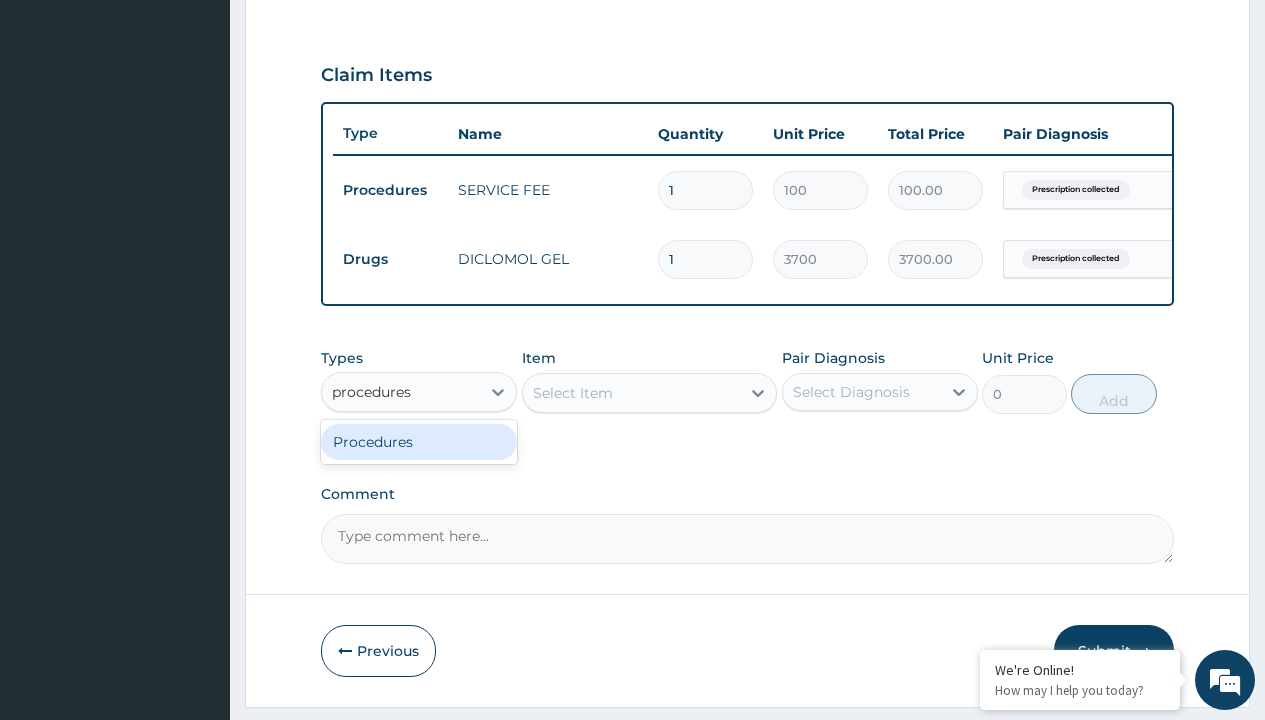click on "Procedures" at bounding box center (419, 442) 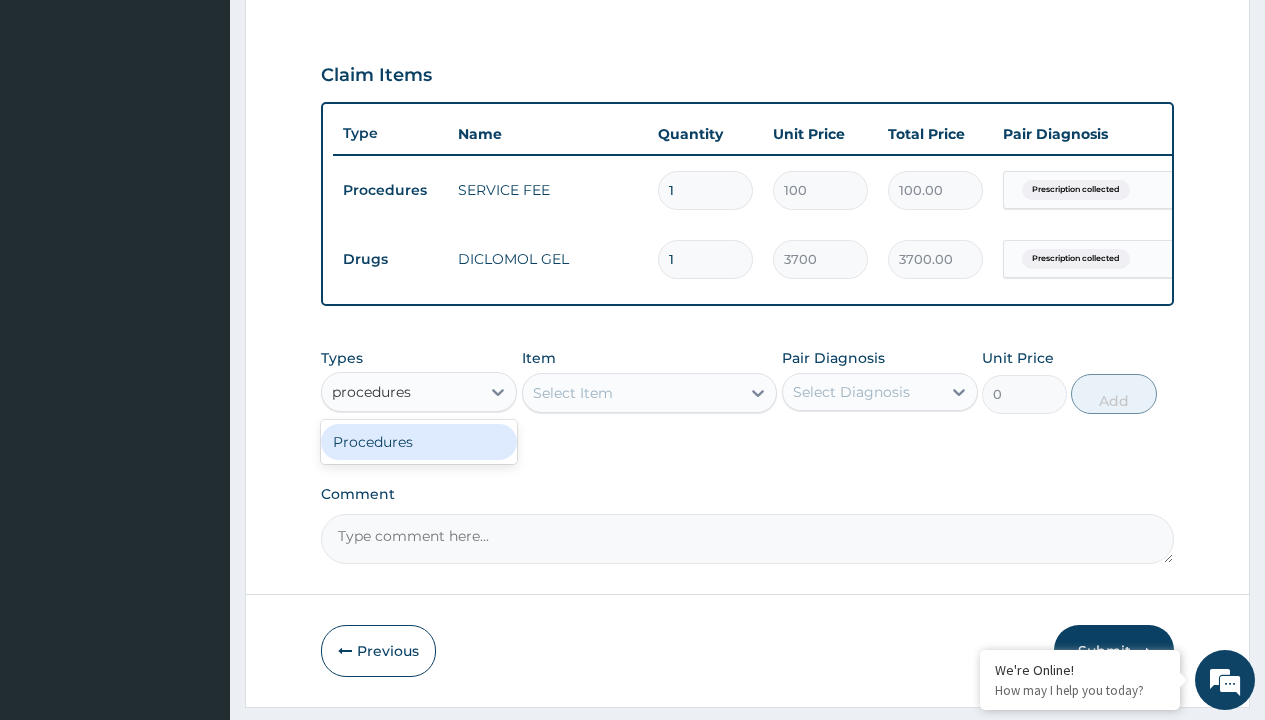 type 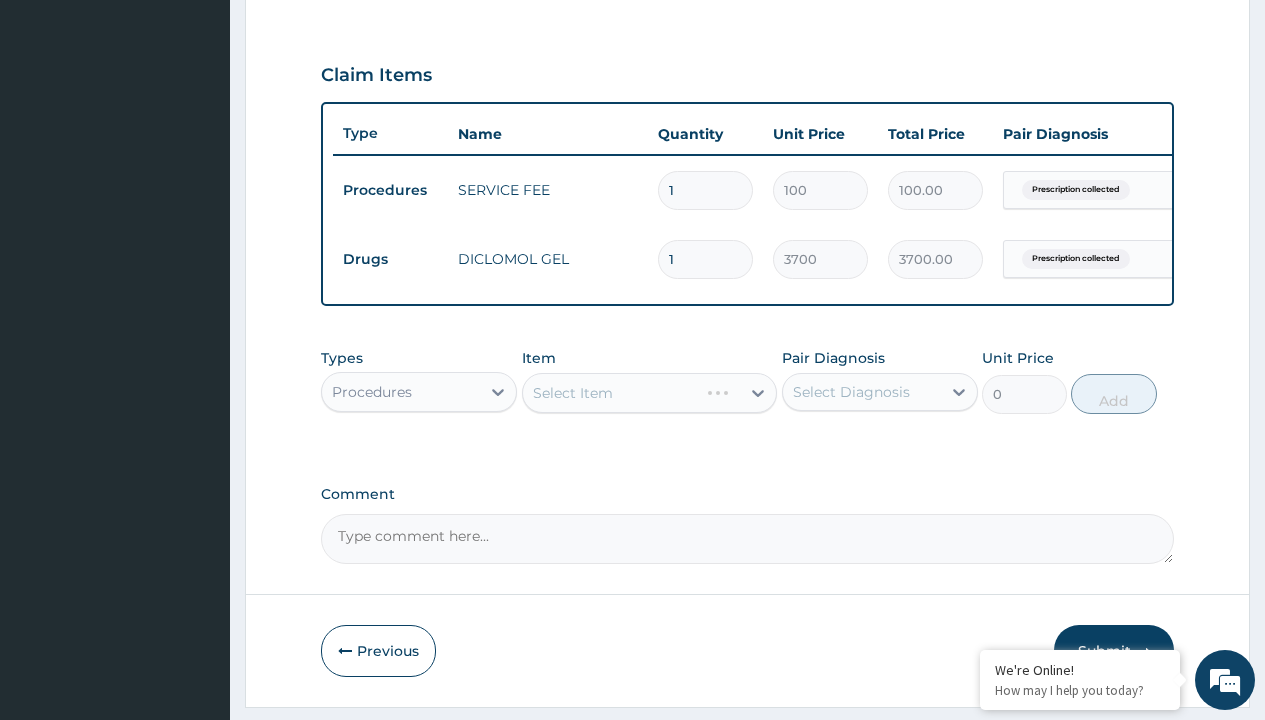click on "Select Item" at bounding box center (573, 393) 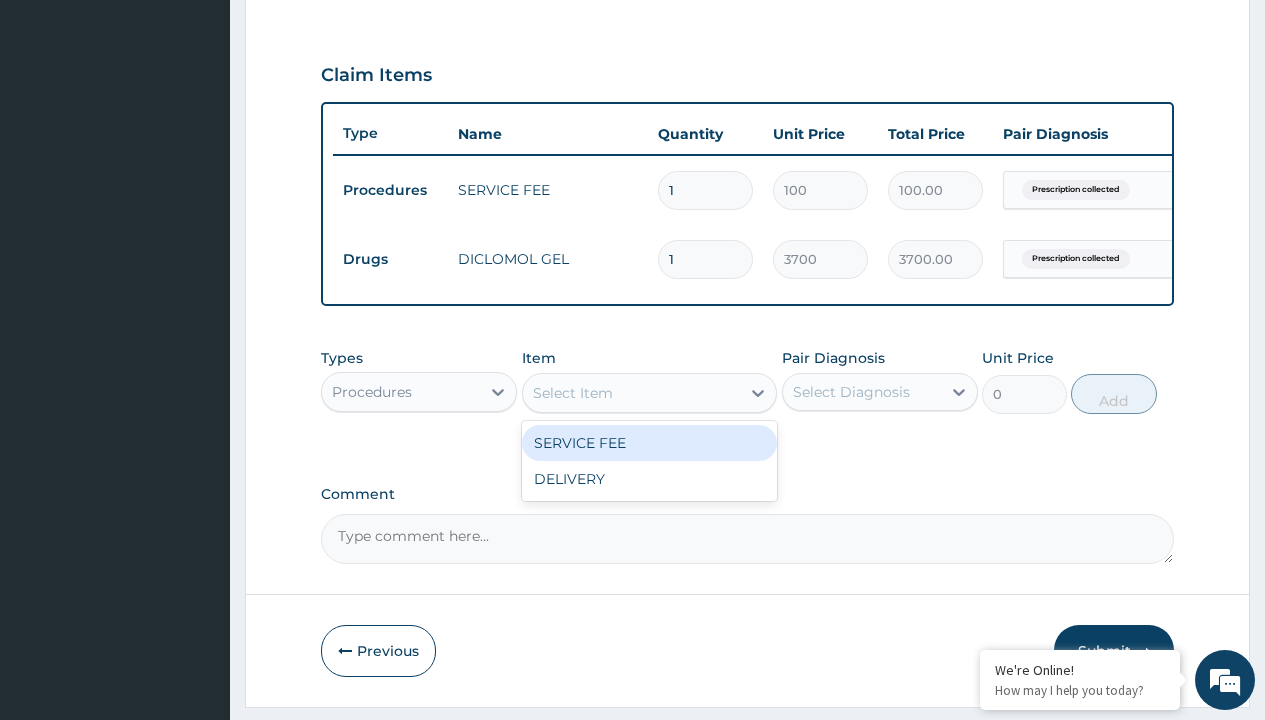 type on "delivery" 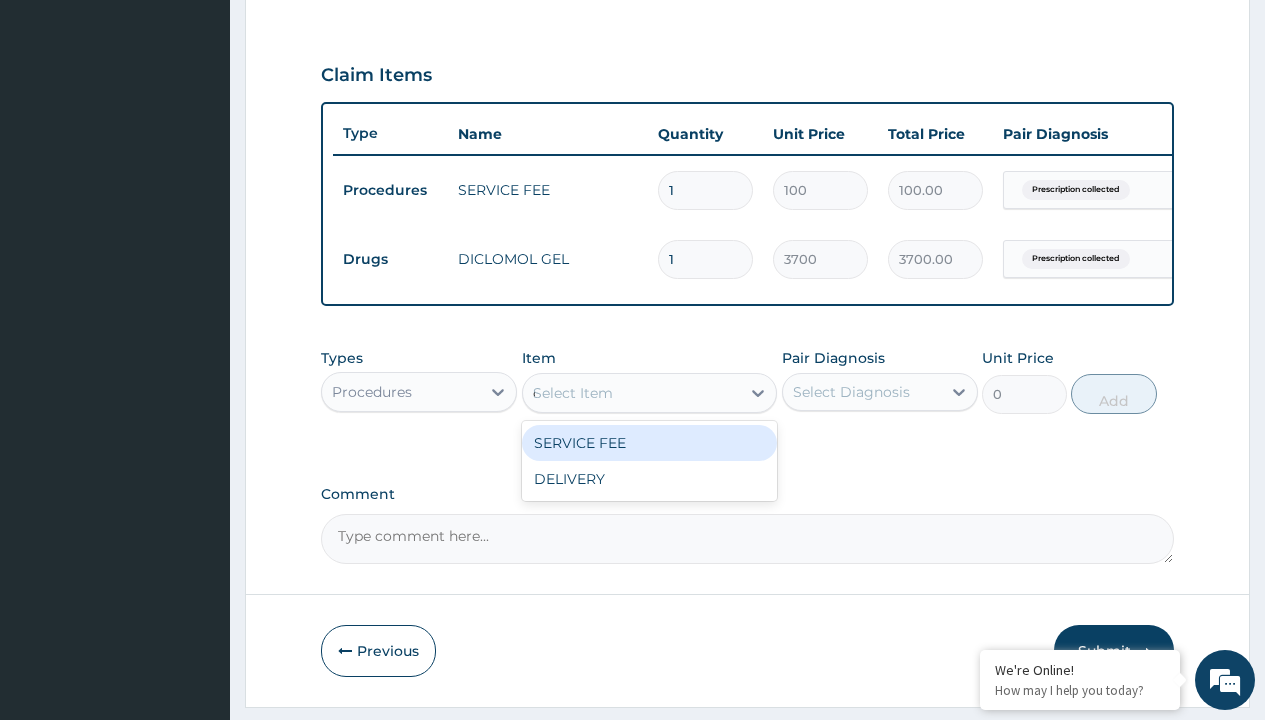 scroll, scrollTop: 0, scrollLeft: 0, axis: both 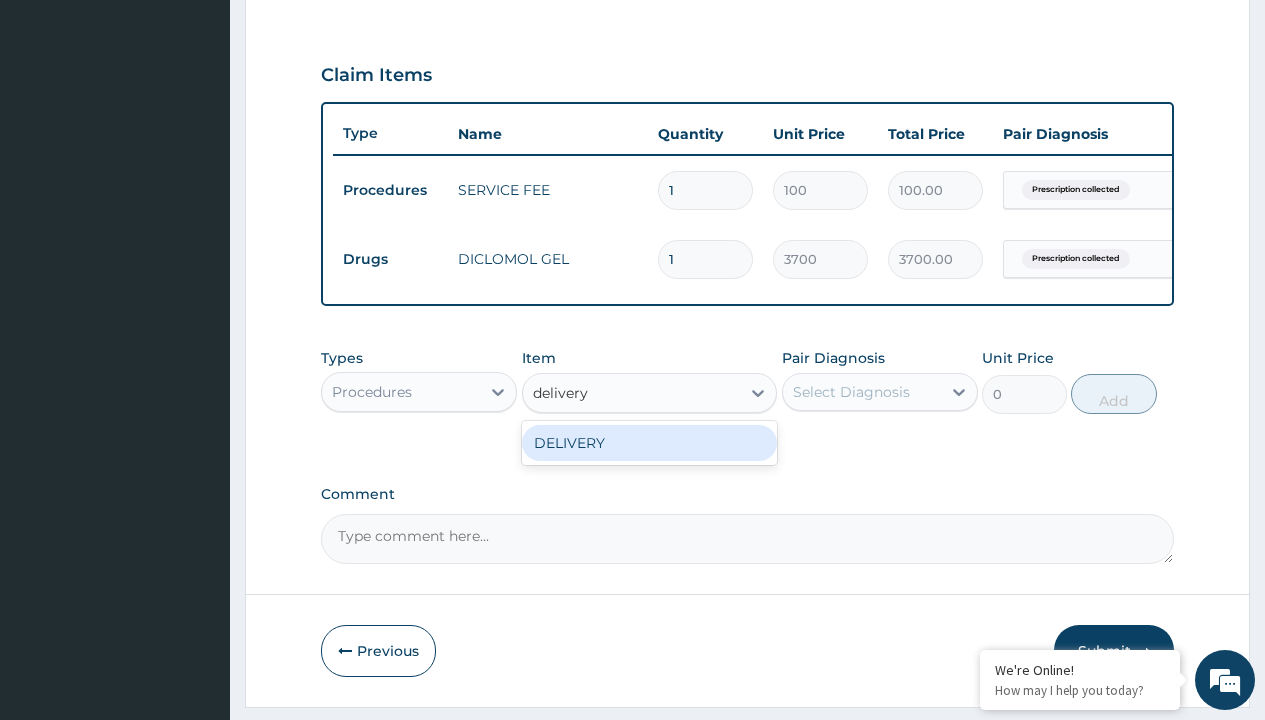 click on "DELIVERY" at bounding box center (650, 443) 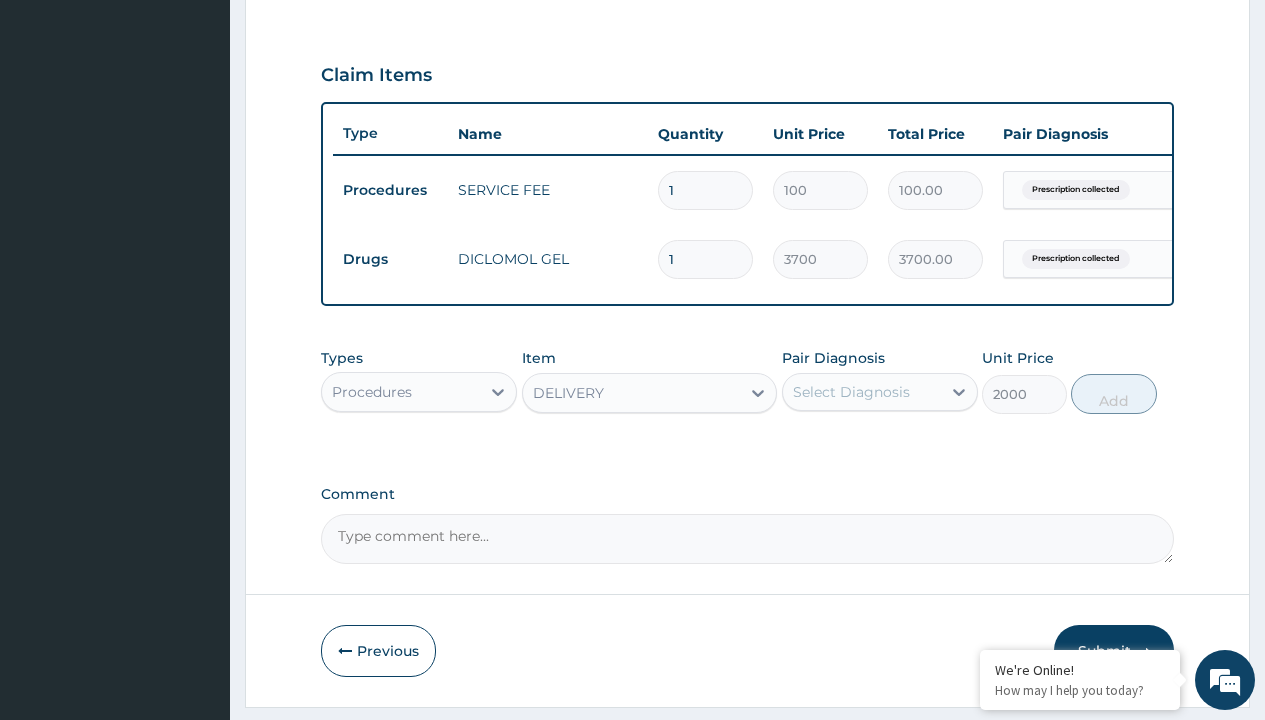 click on "Prescription collected" at bounding box center (409, -89) 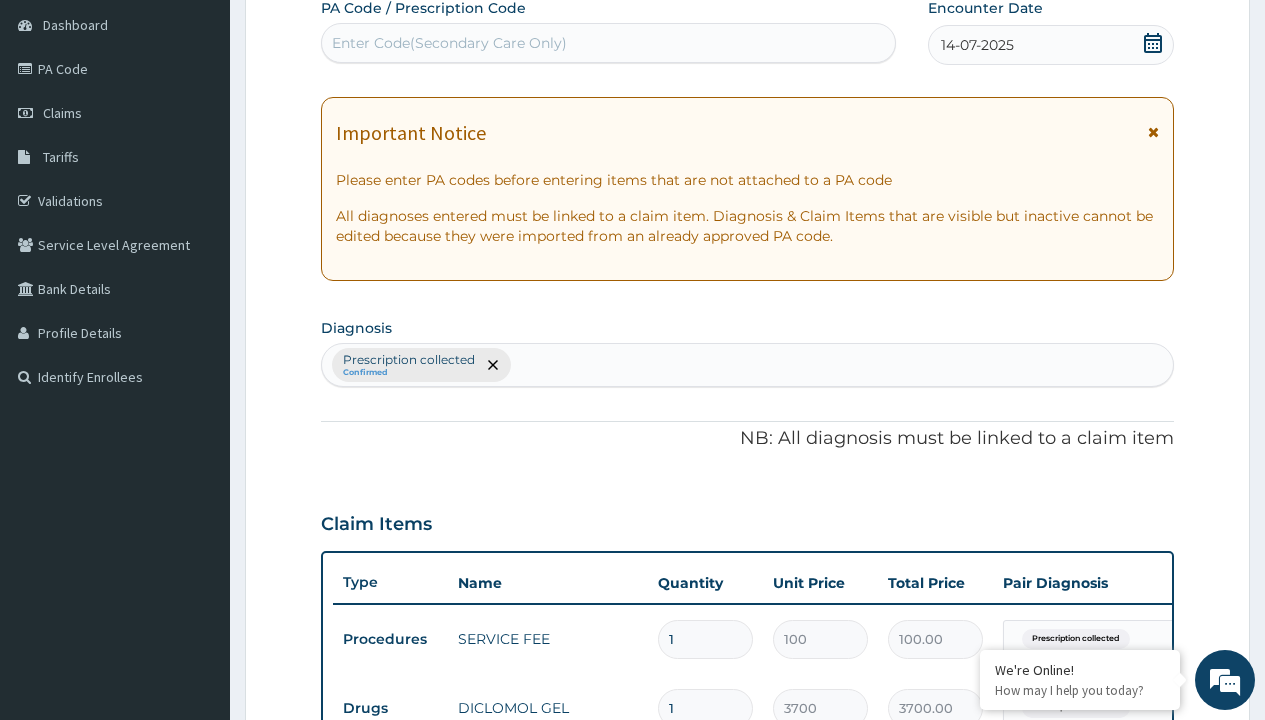 type on "prescription collected" 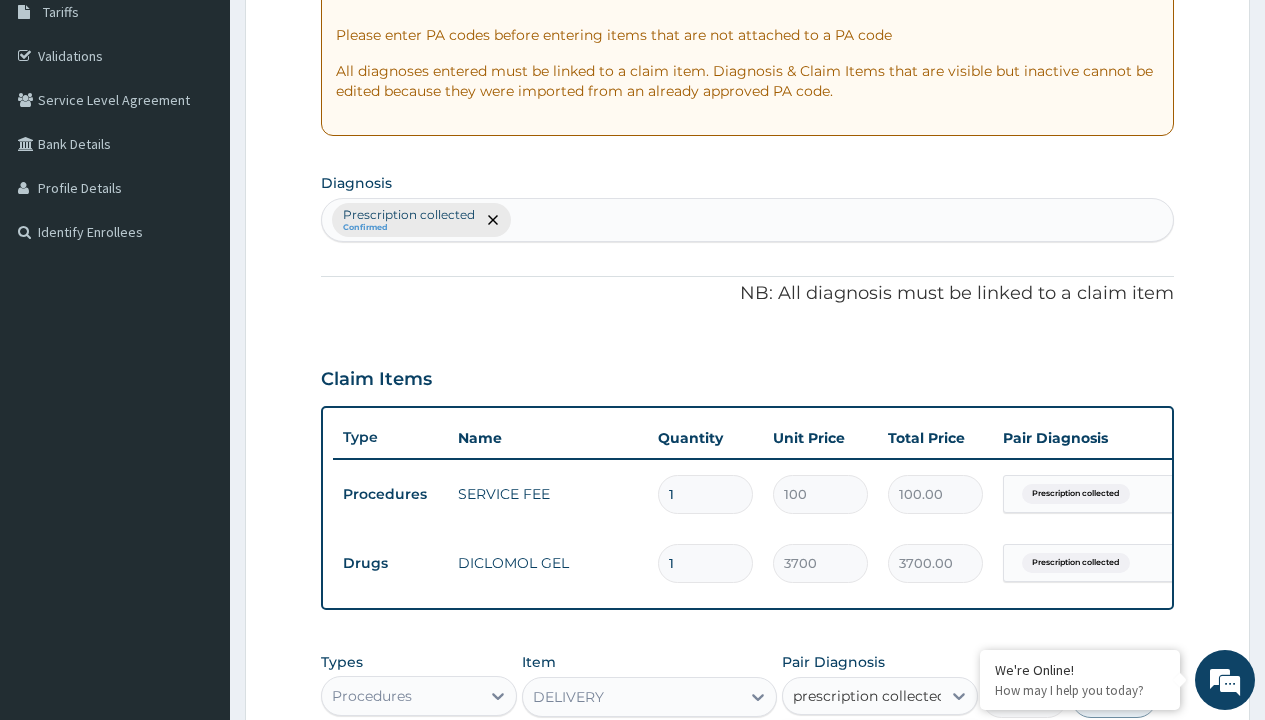 click on "Prescription collected" at bounding box center (890, 755) 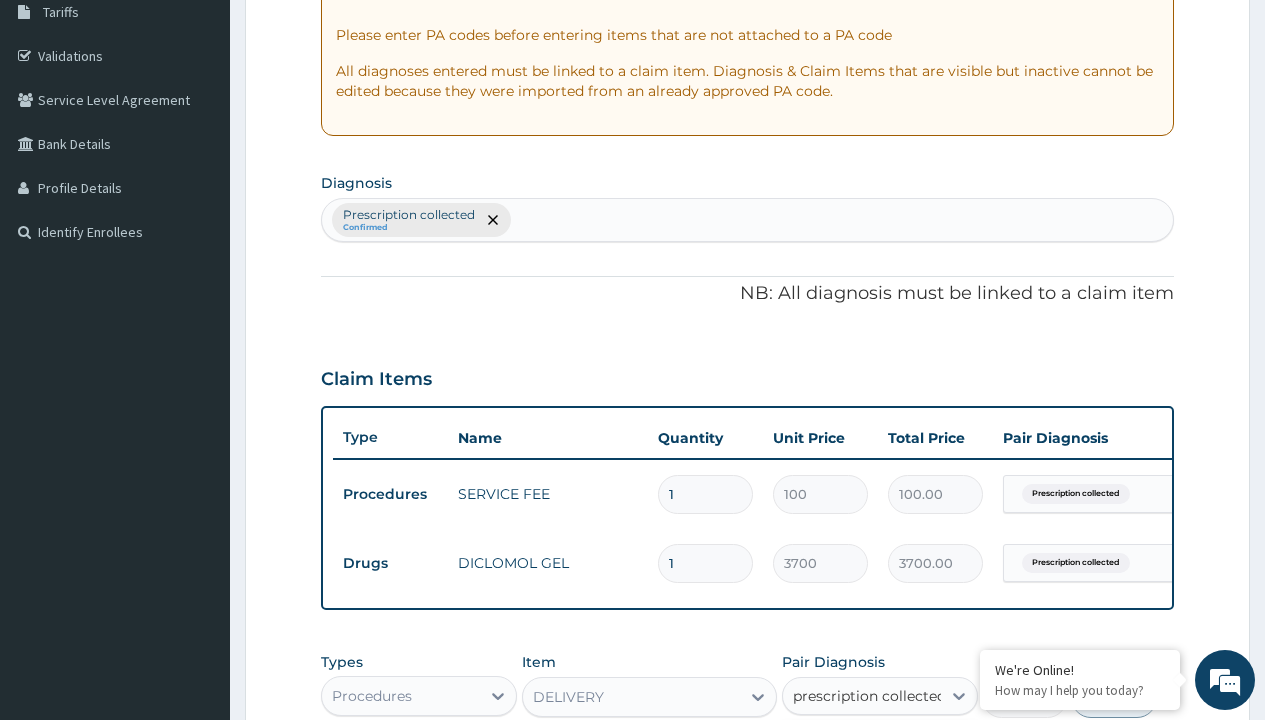 type 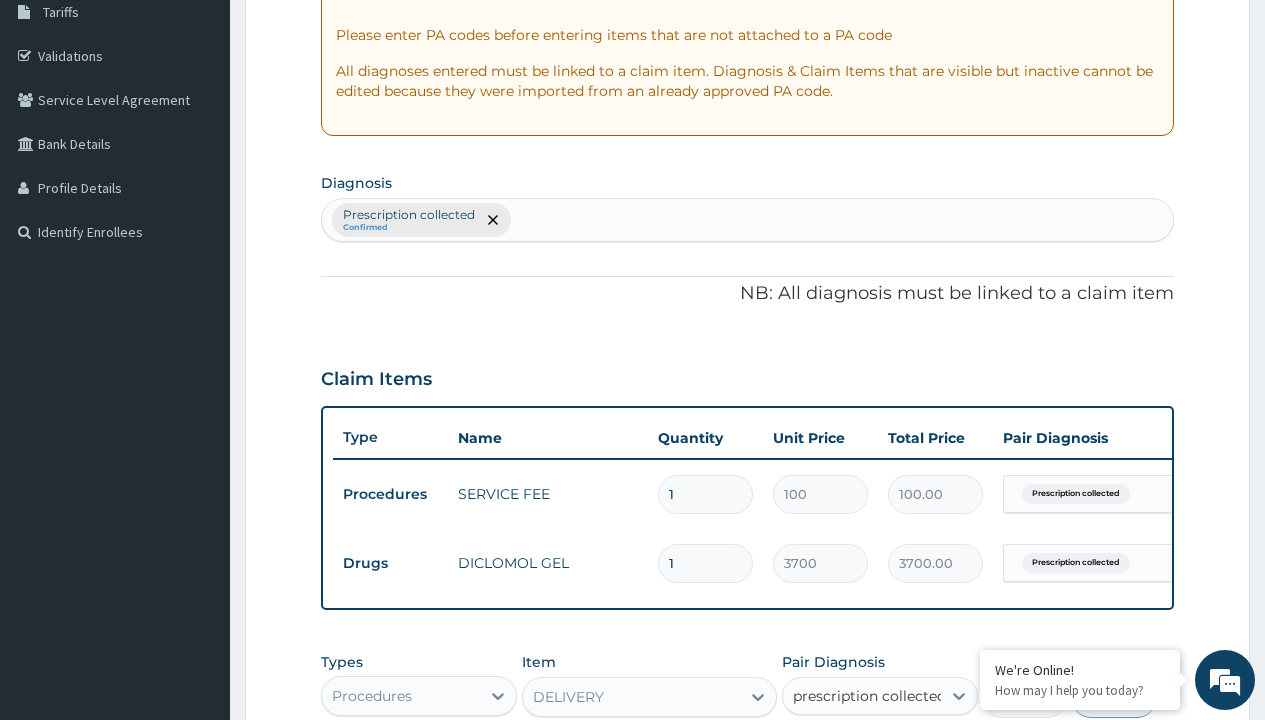 checkbox on "true" 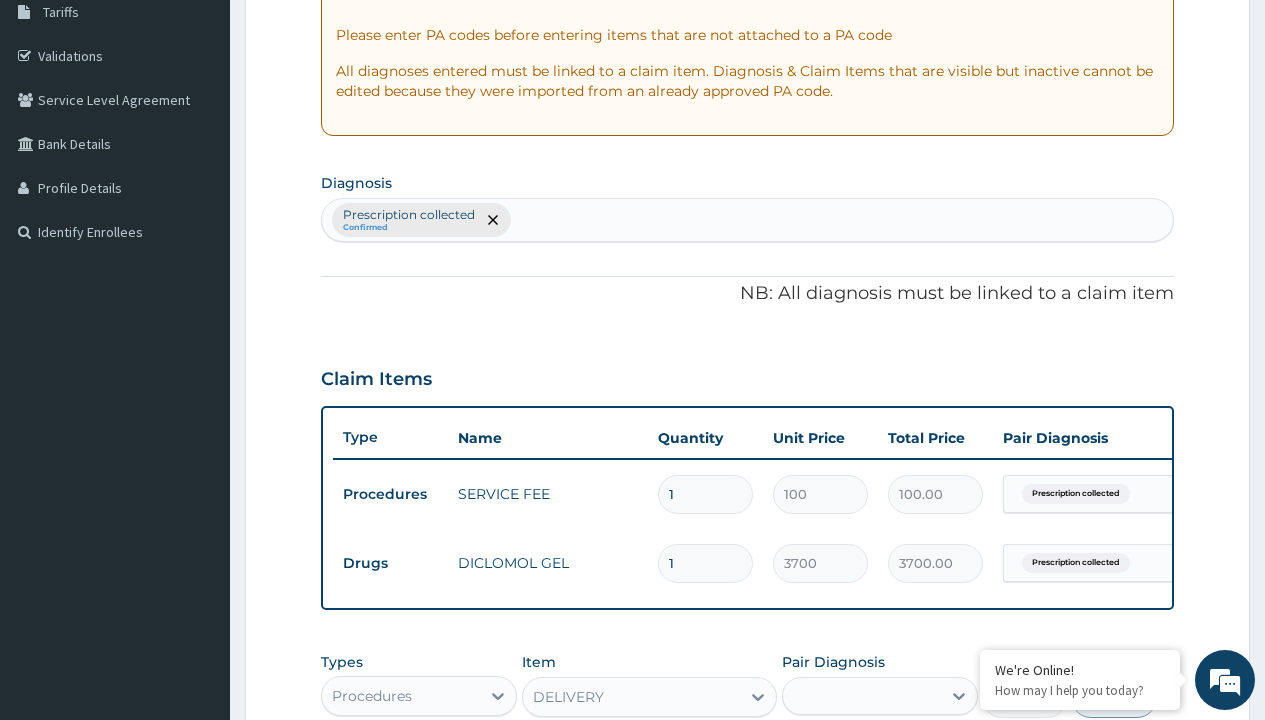 scroll, scrollTop: 711, scrollLeft: 0, axis: vertical 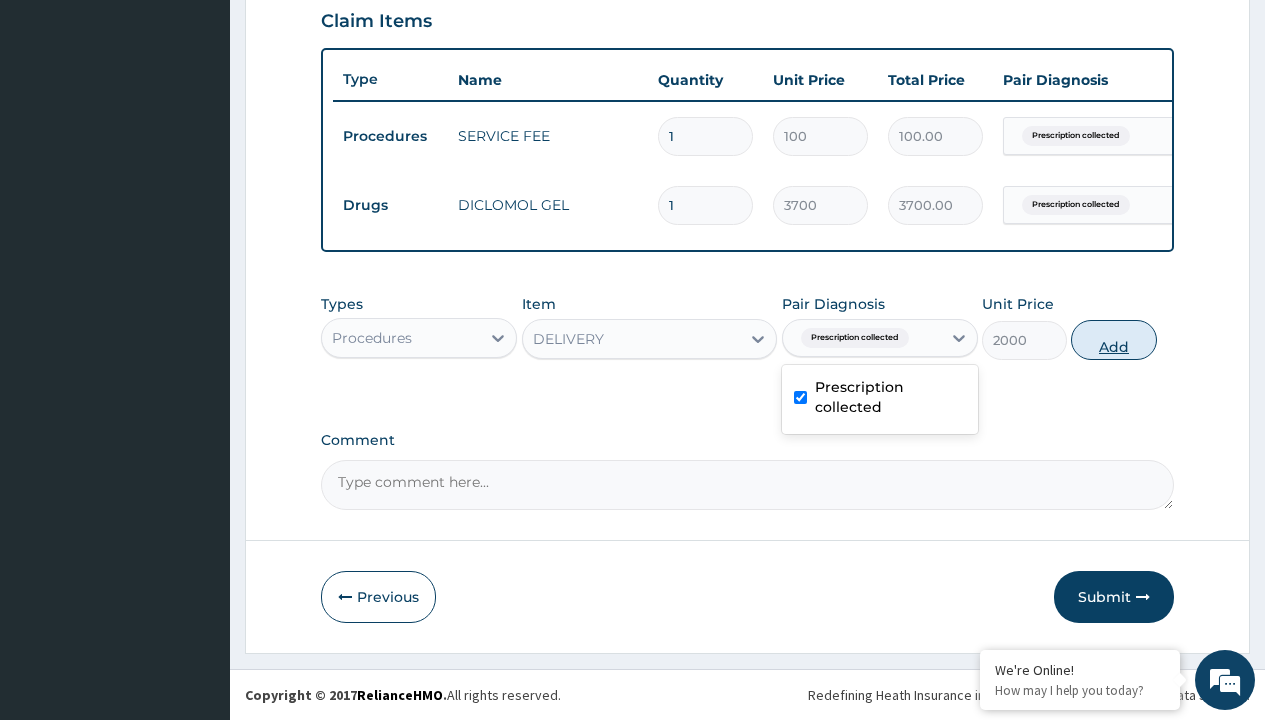 click on "Add" at bounding box center [1113, 340] 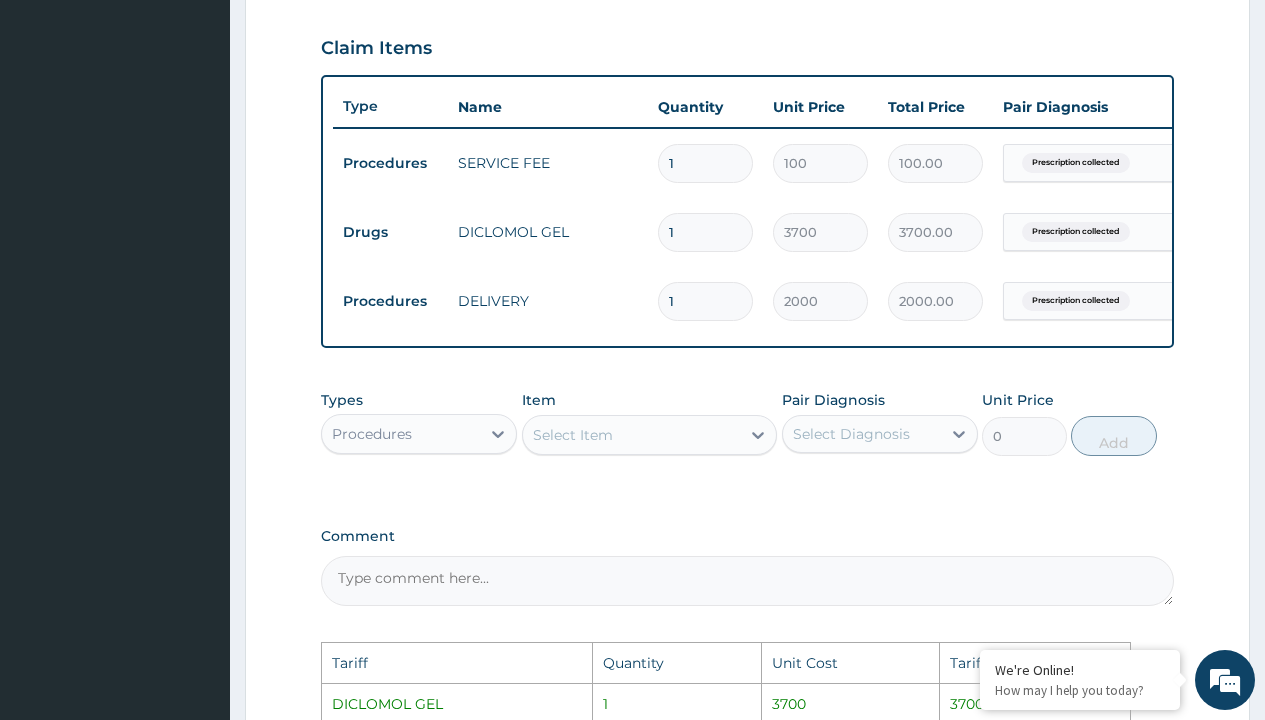 scroll, scrollTop: 1078, scrollLeft: 0, axis: vertical 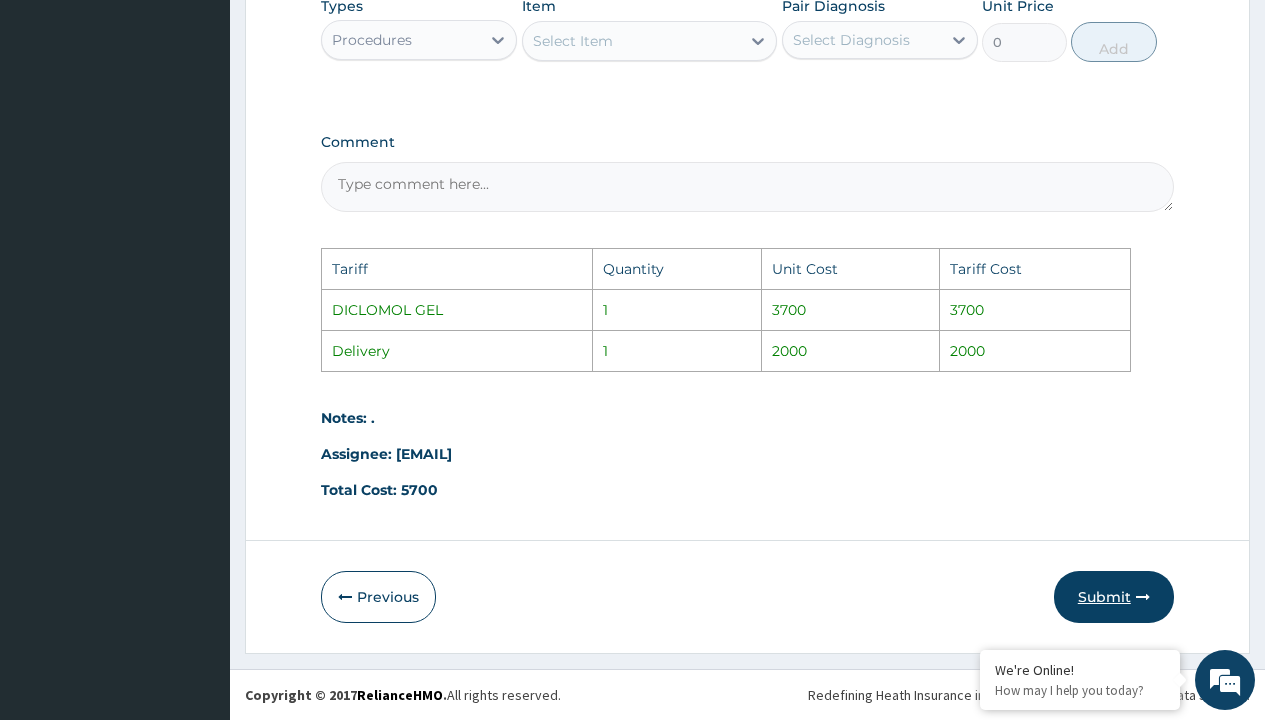click on "Submit" at bounding box center [1114, 597] 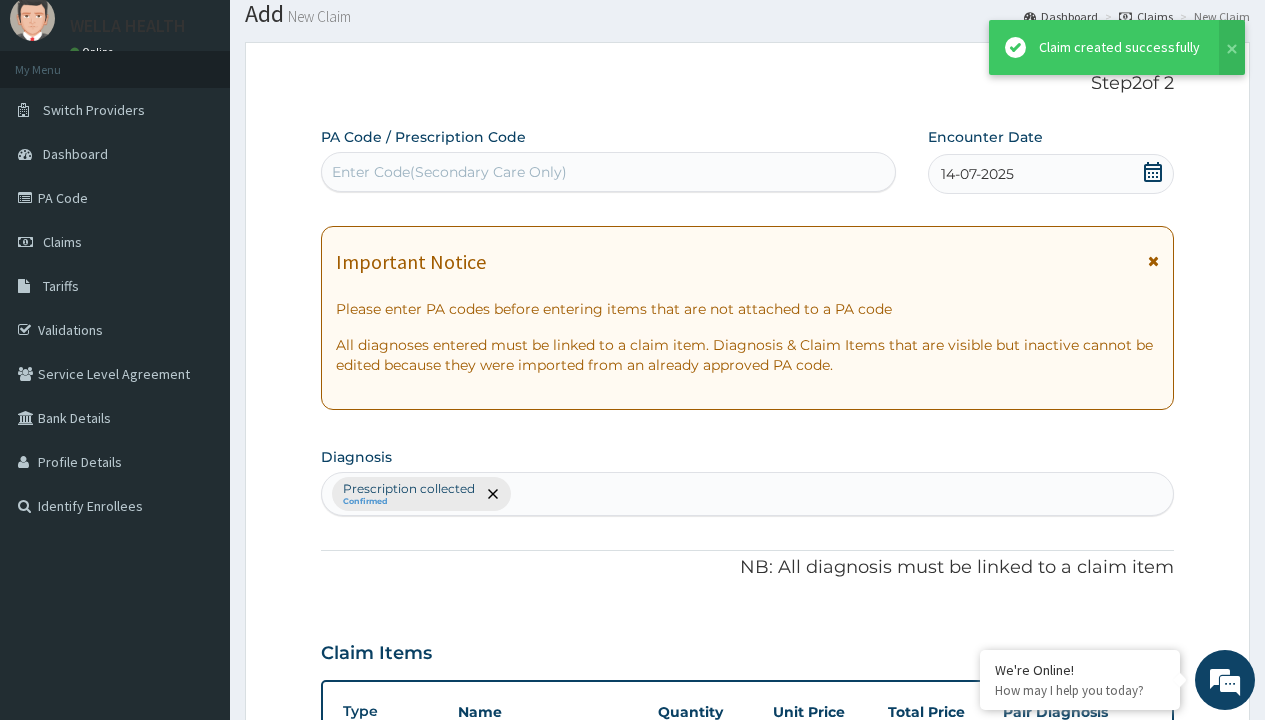 scroll, scrollTop: 780, scrollLeft: 0, axis: vertical 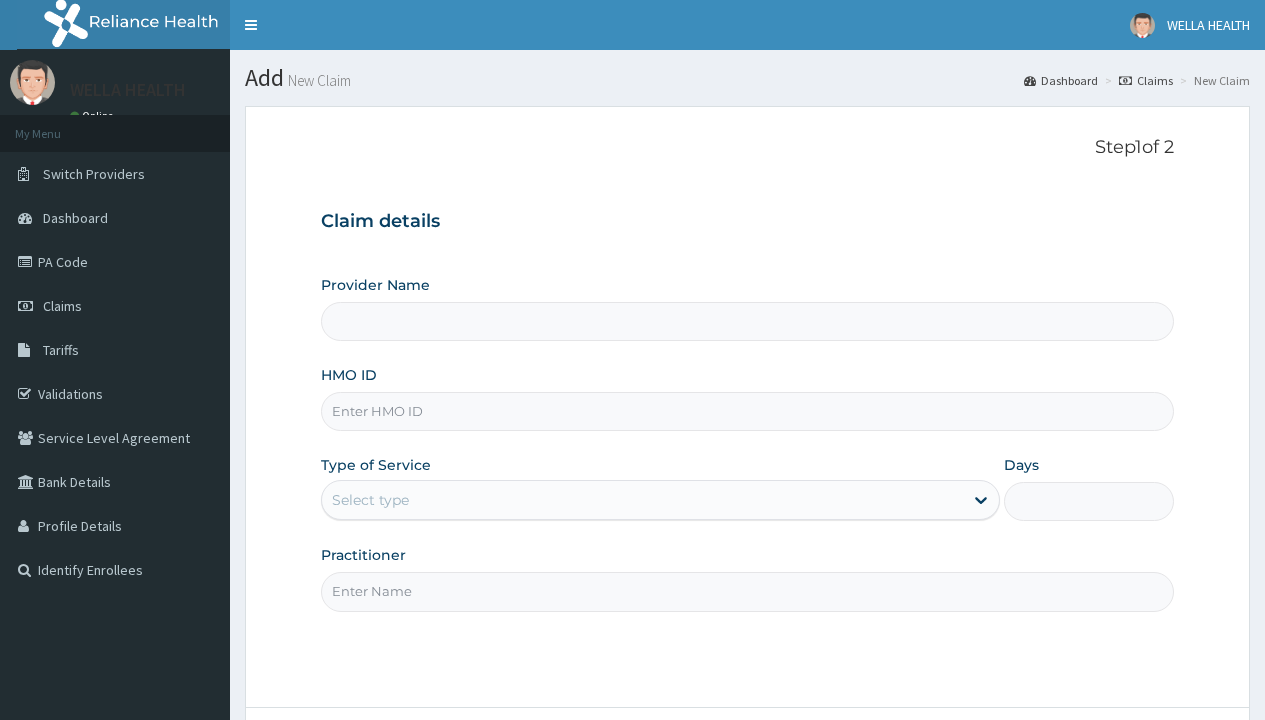 type on "Pharmacy Pick Up ( WellaHealth)" 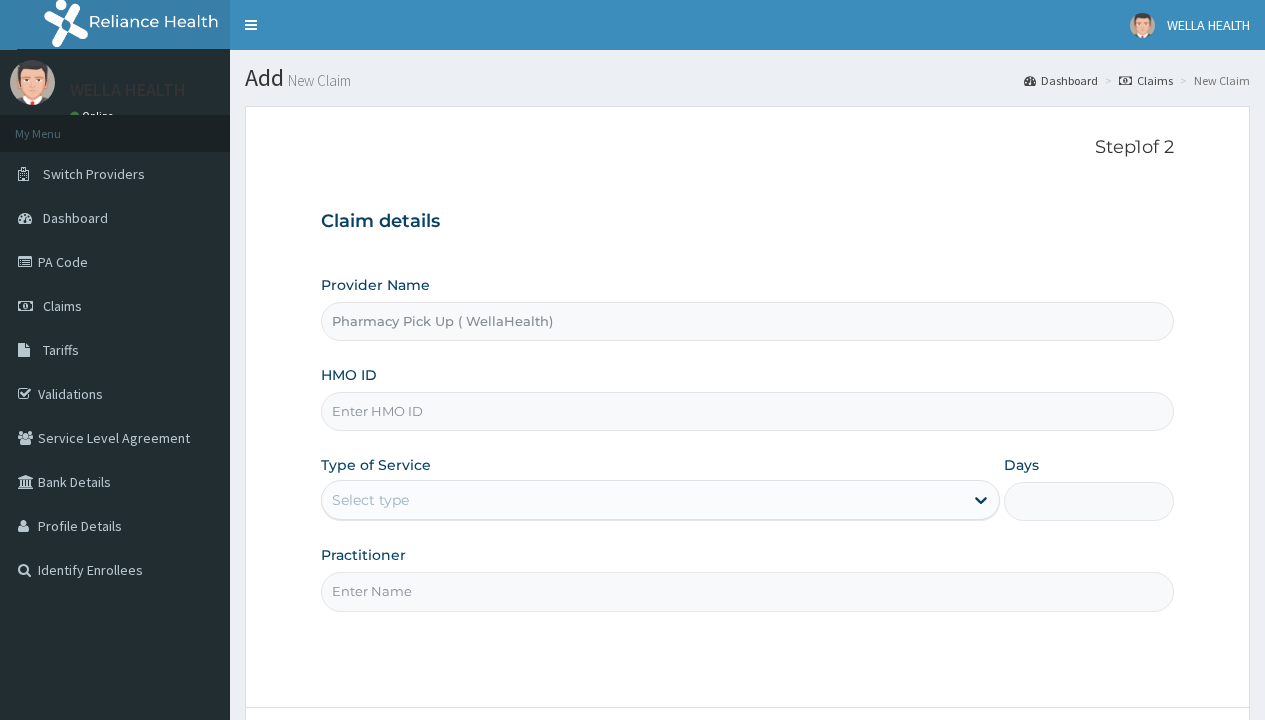 scroll, scrollTop: 0, scrollLeft: 0, axis: both 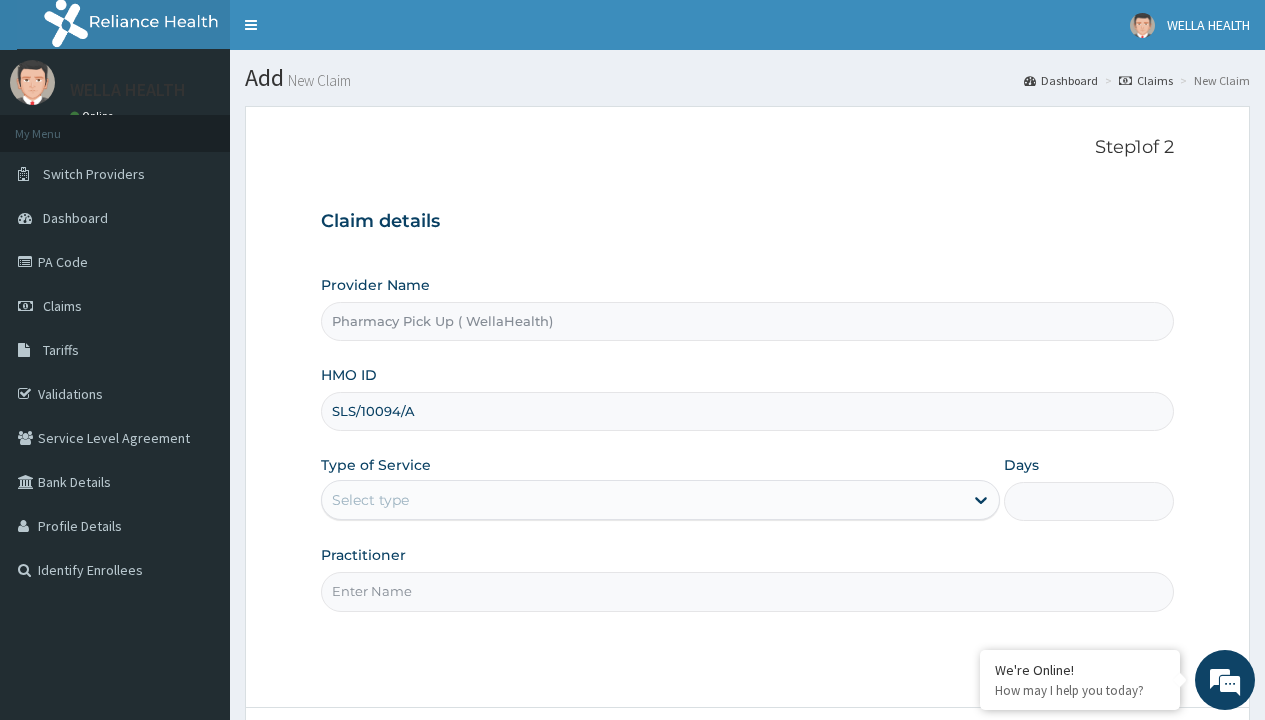 type on "SLS/10094/A" 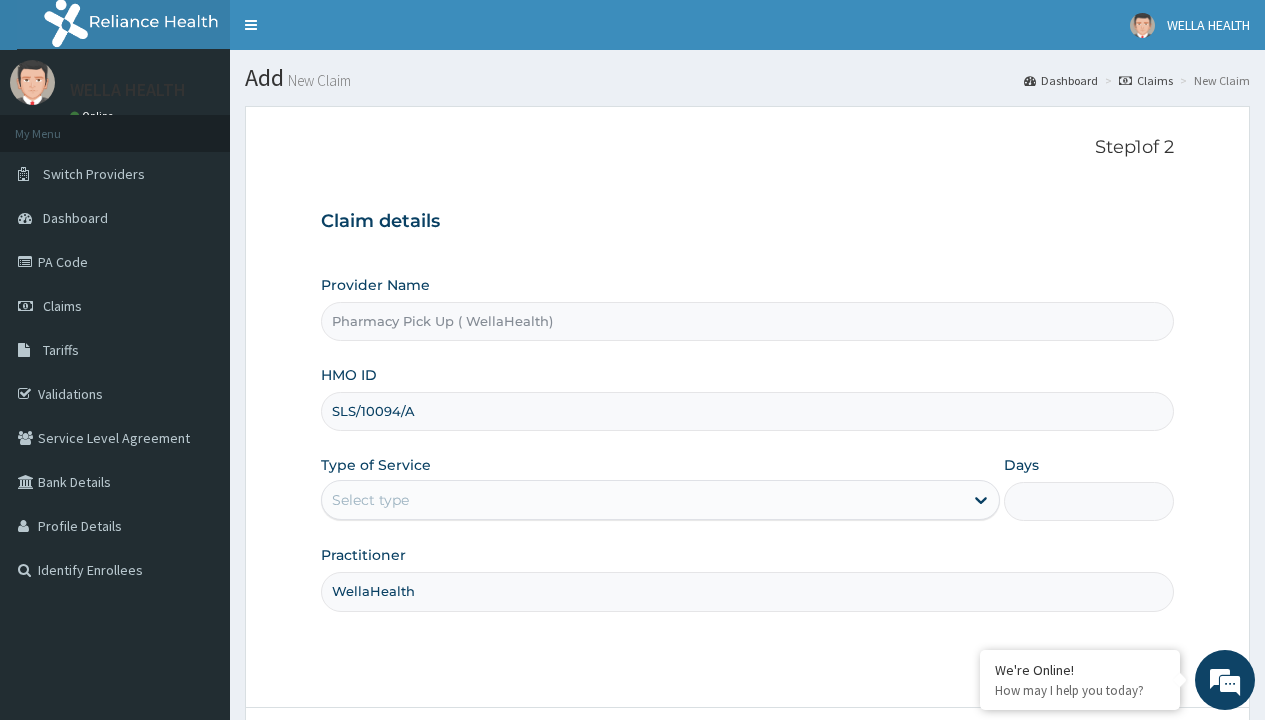 type on "WellaHealth" 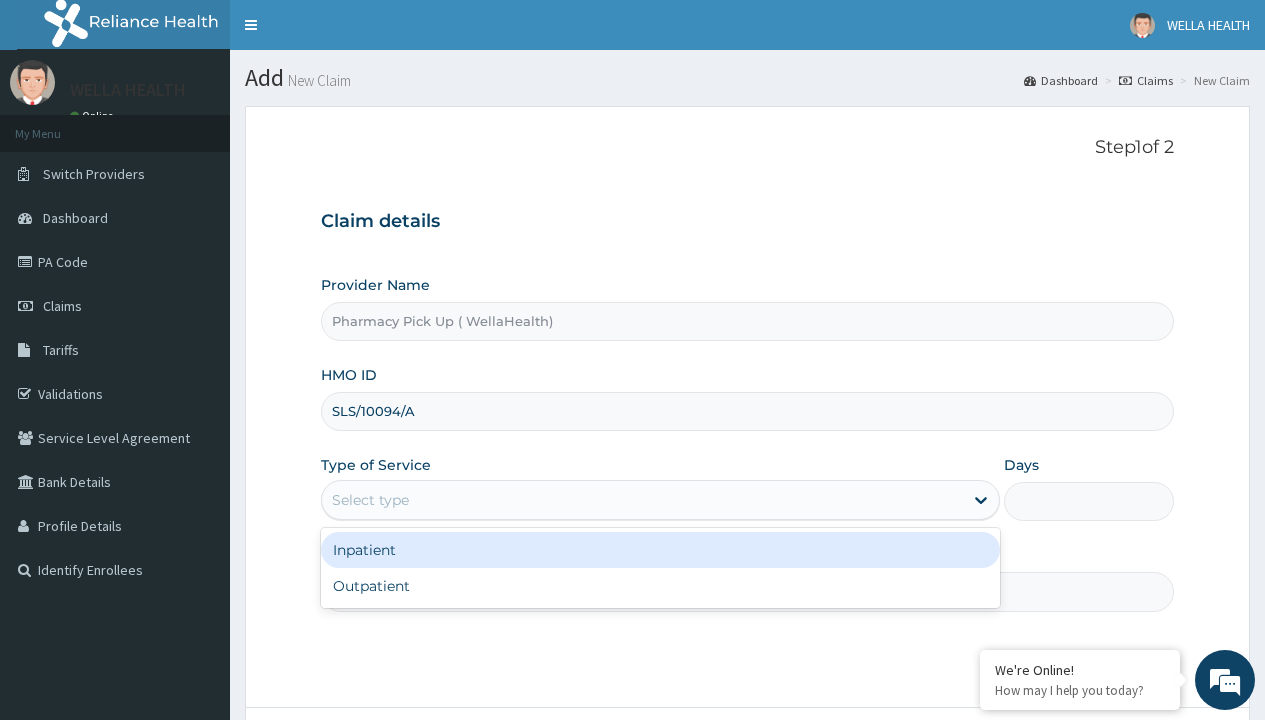 click on "Outpatient" at bounding box center (660, 586) 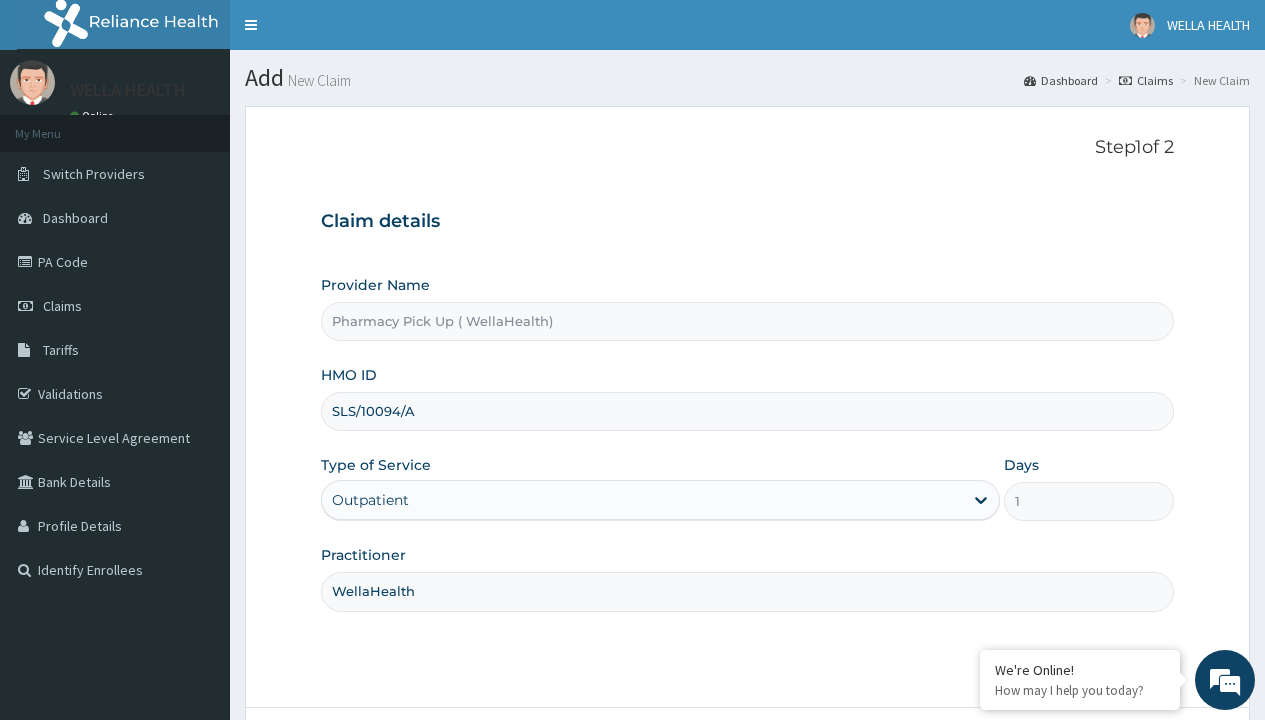 click on "Next" at bounding box center (1123, 764) 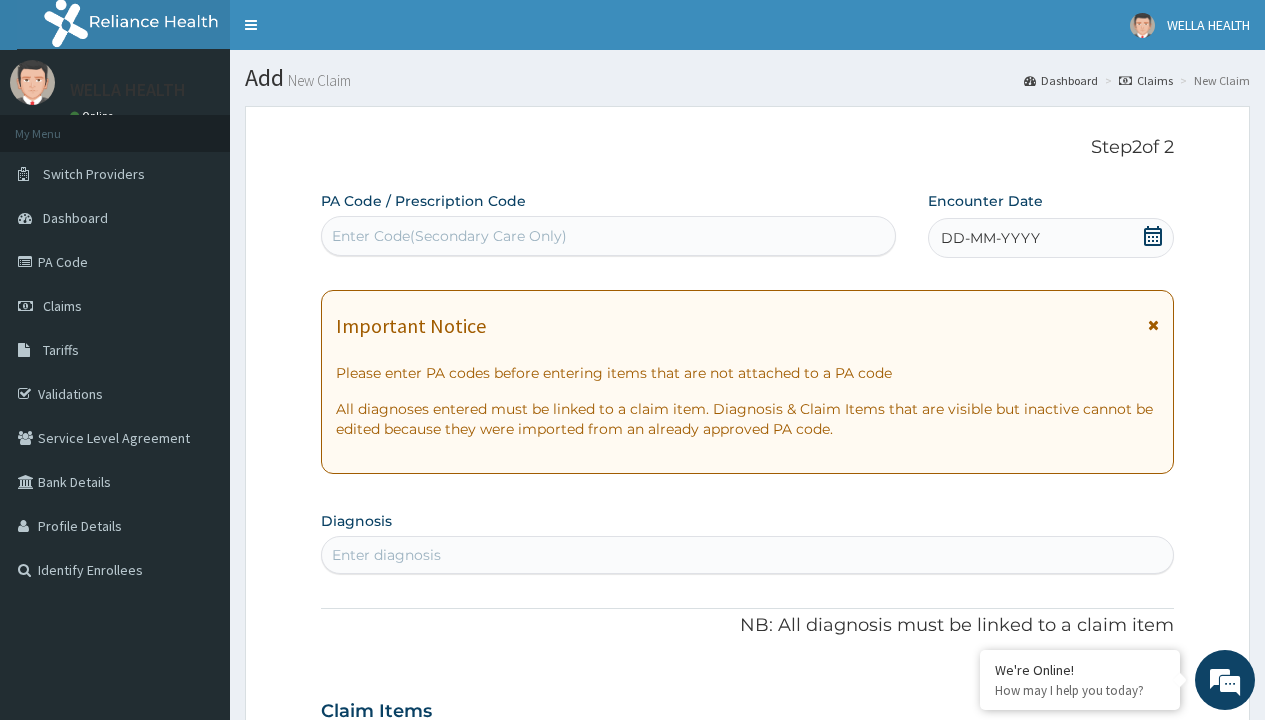 scroll, scrollTop: 167, scrollLeft: 0, axis: vertical 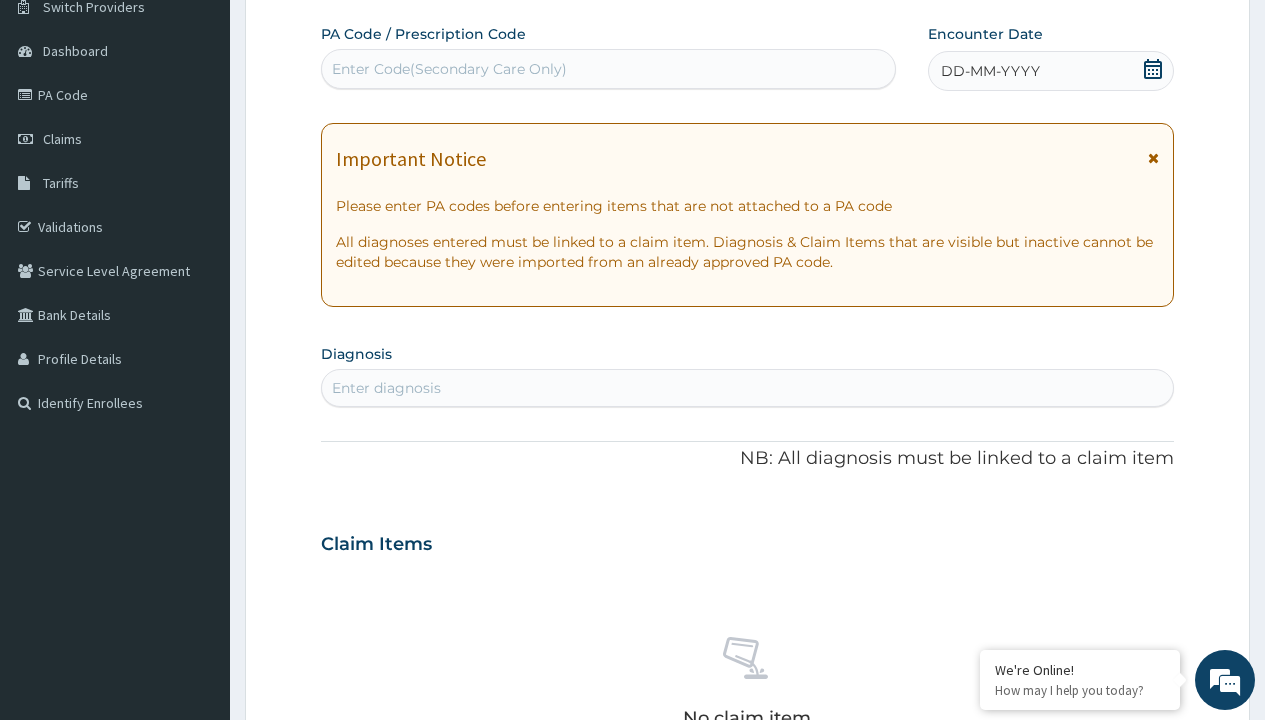 click on "DD-MM-YYYY" at bounding box center (990, 71) 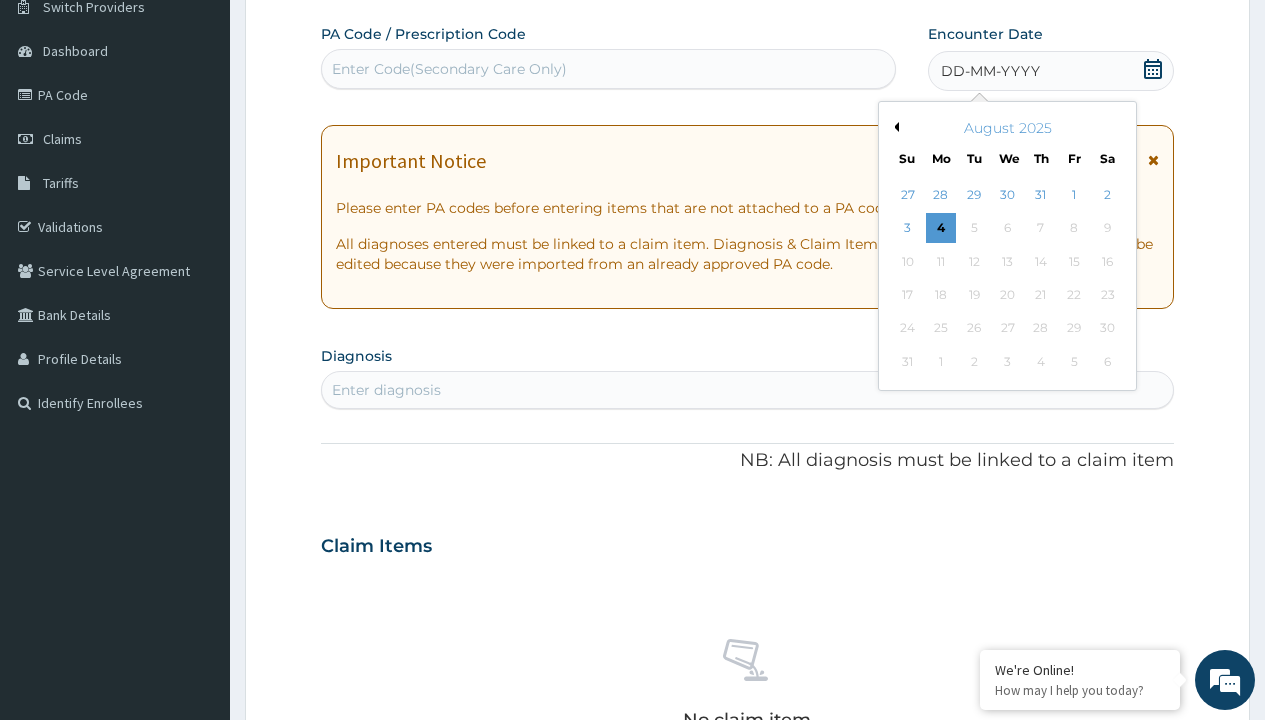 click on "Previous Month" at bounding box center [894, 127] 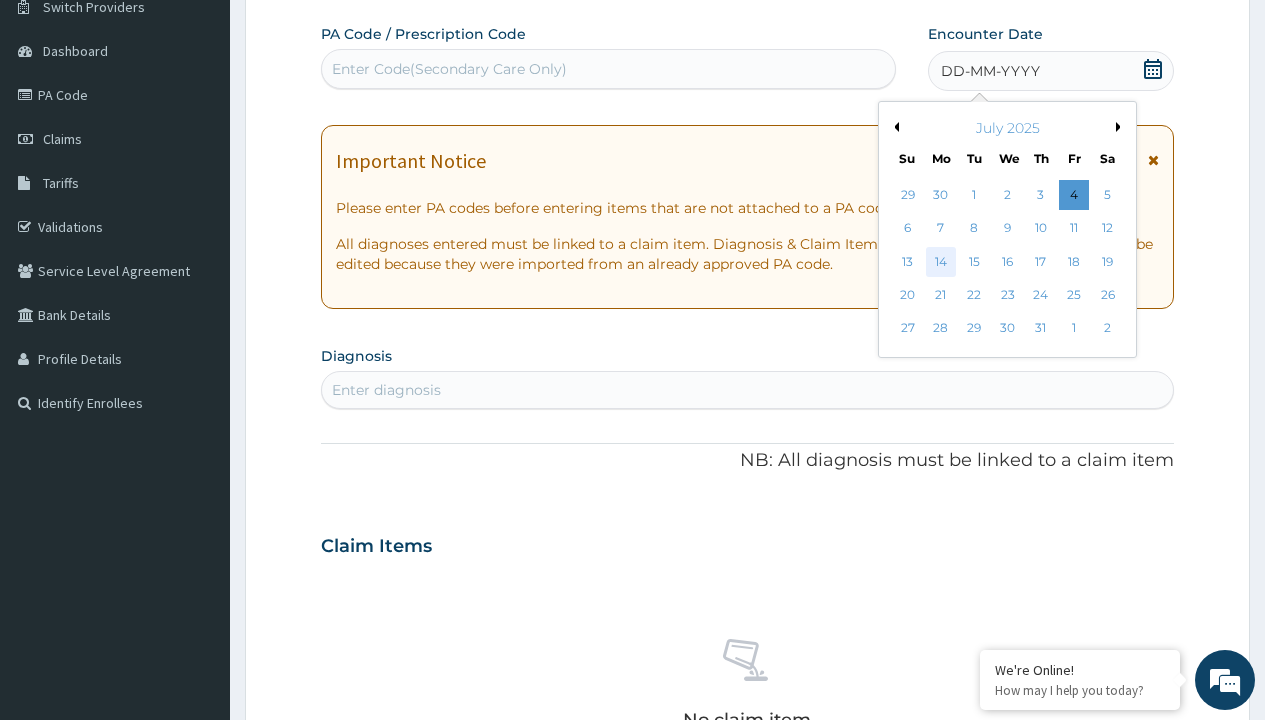click on "14" at bounding box center [941, 262] 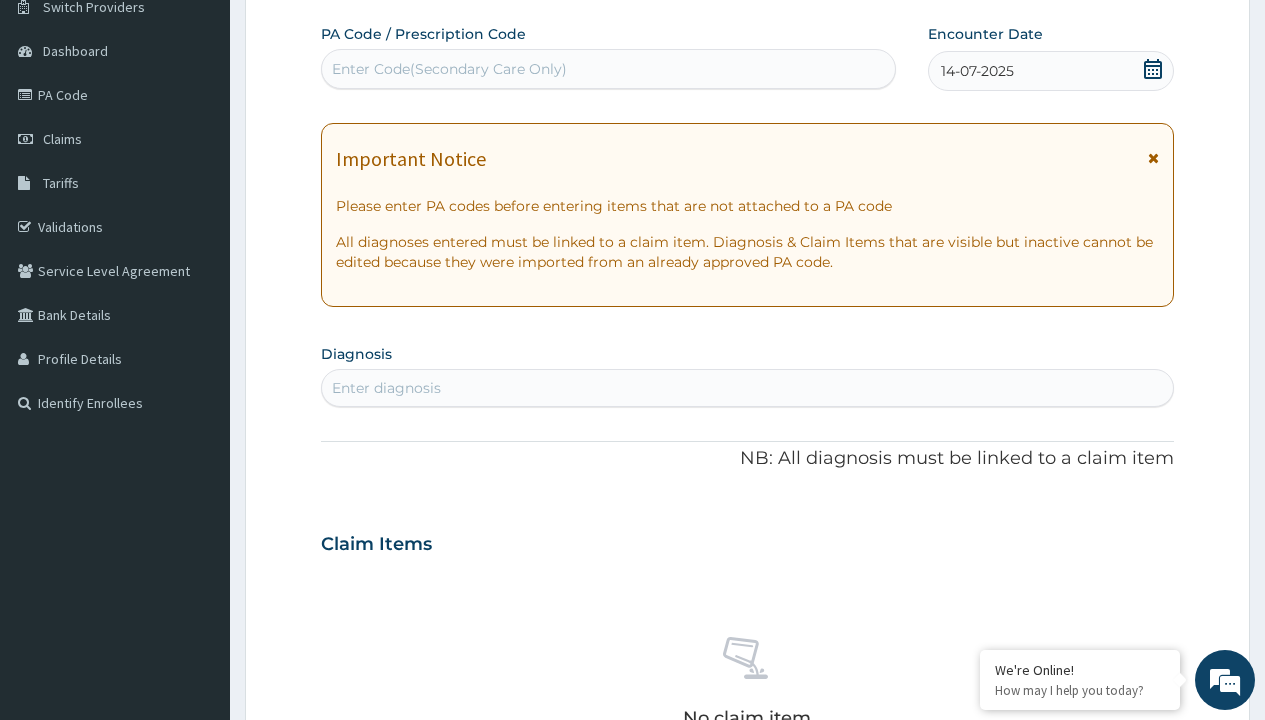 click on "Enter diagnosis" at bounding box center (386, 388) 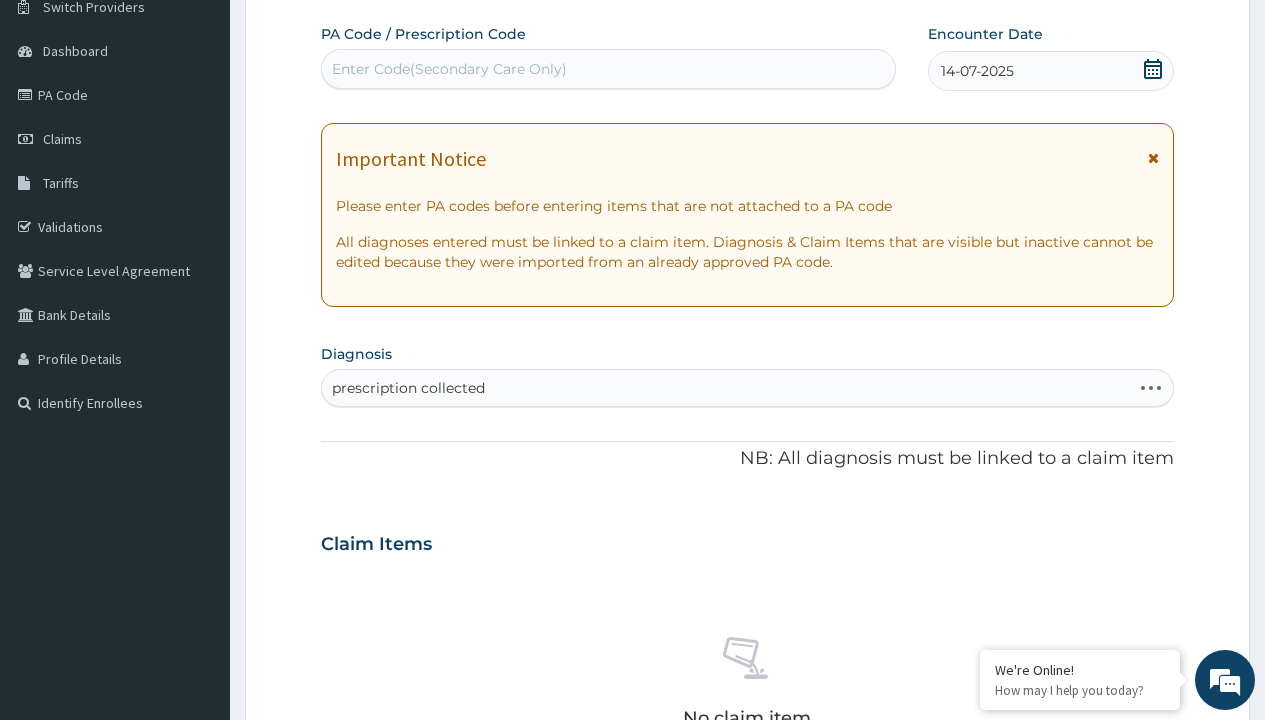 scroll, scrollTop: 0, scrollLeft: 0, axis: both 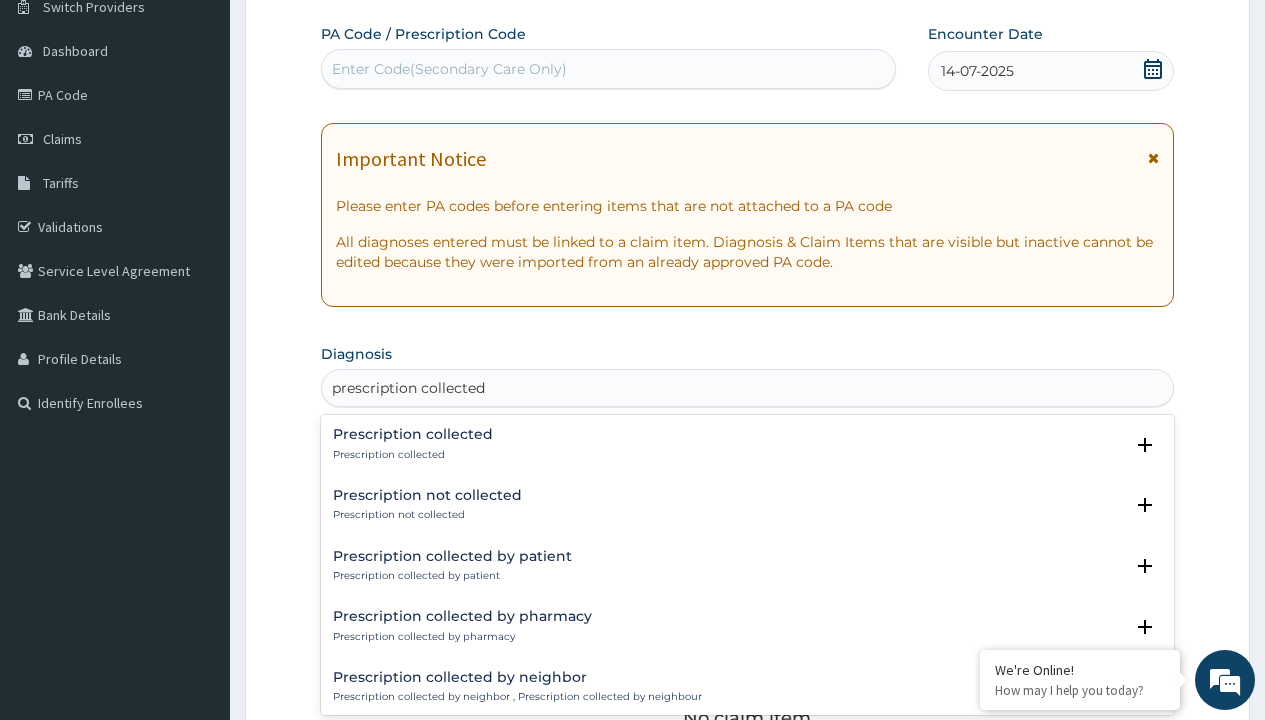click on "Prescription collected" at bounding box center (413, 455) 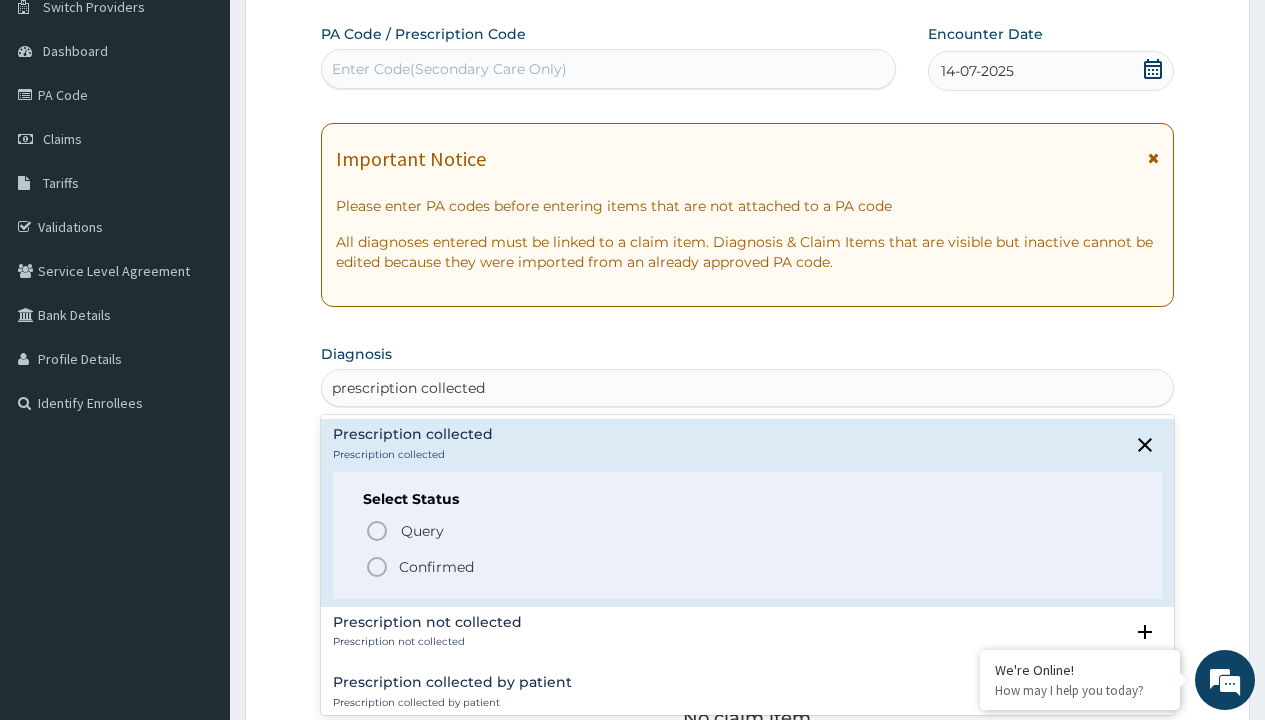 scroll, scrollTop: 0, scrollLeft: 0, axis: both 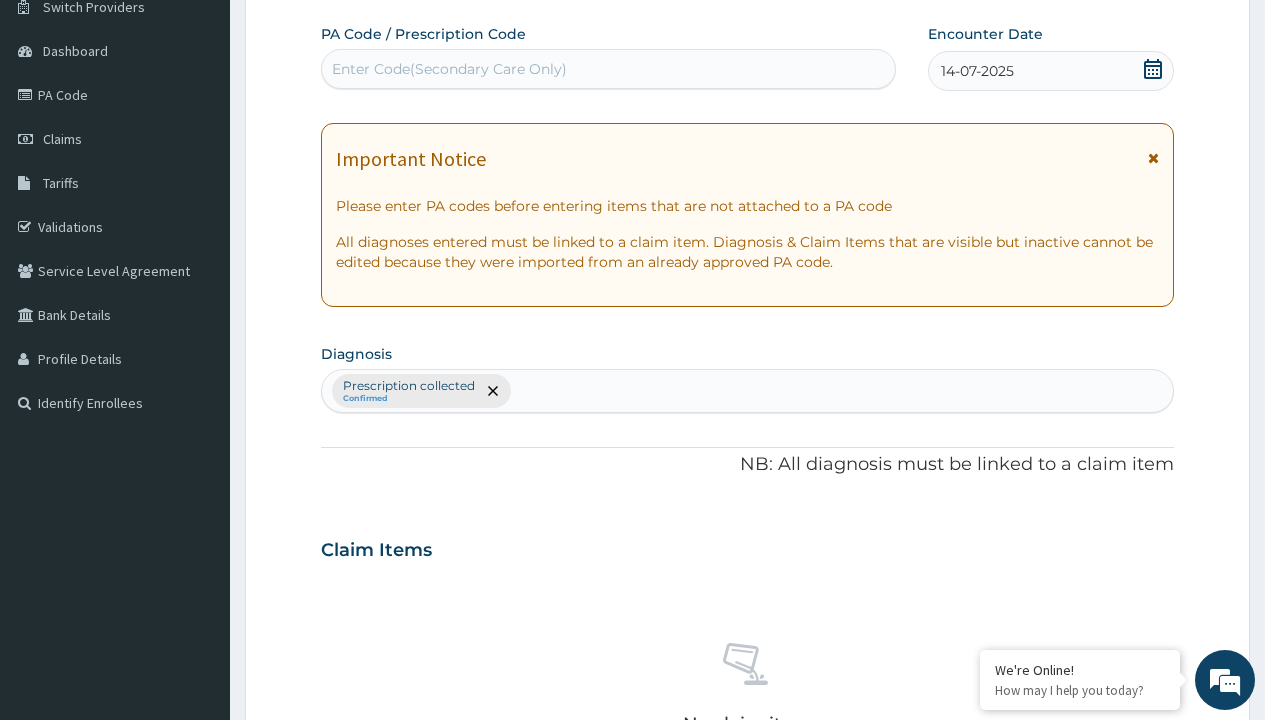 click on "Select Type" at bounding box center [372, 893] 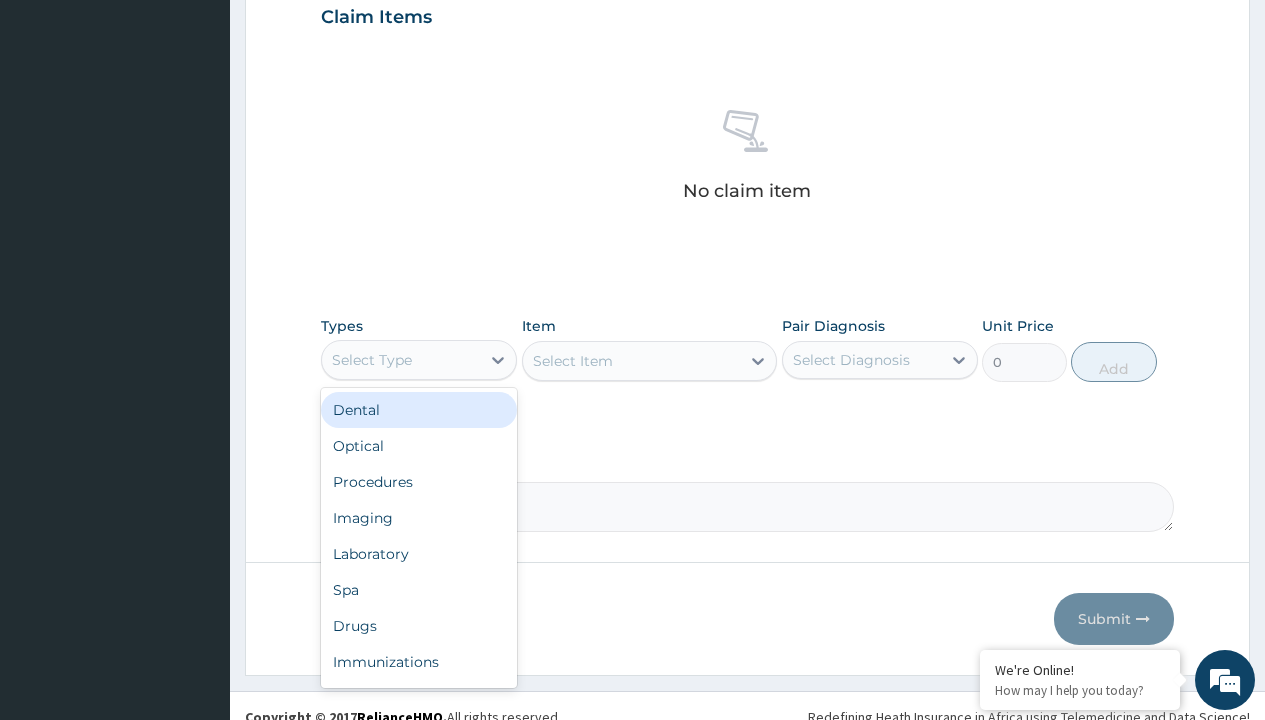 type on "procedures" 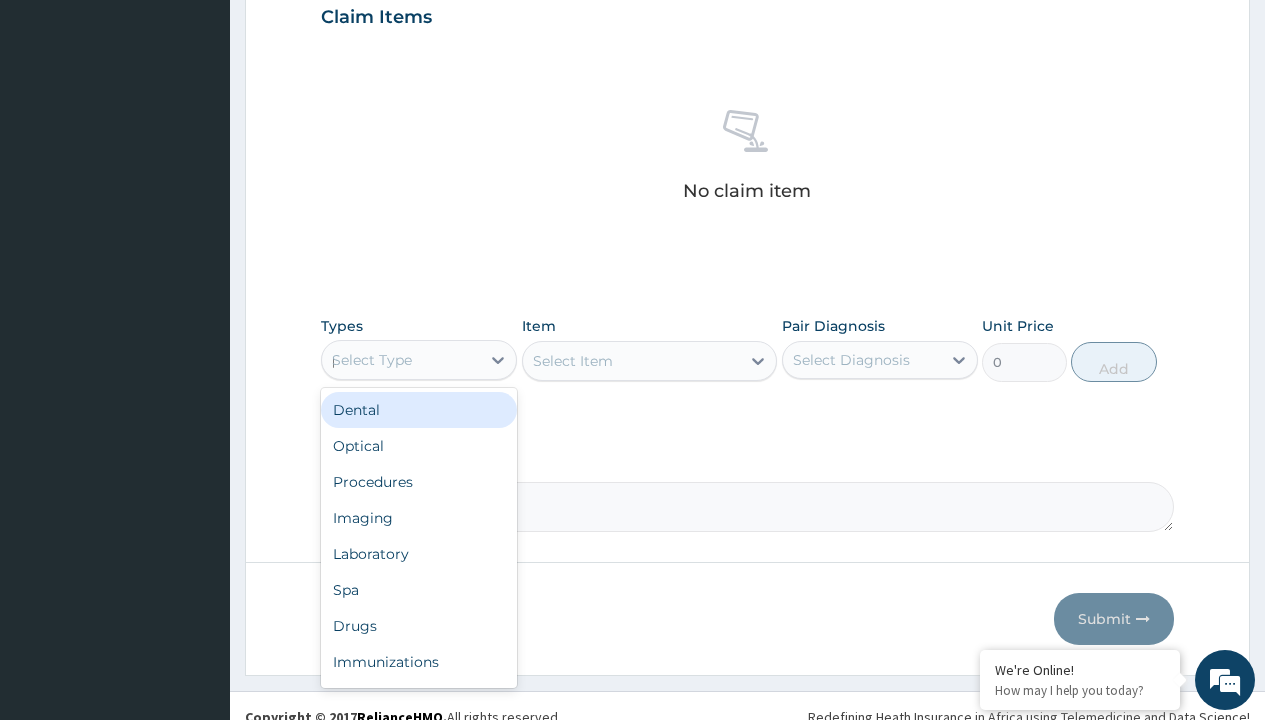 scroll, scrollTop: 0, scrollLeft: 0, axis: both 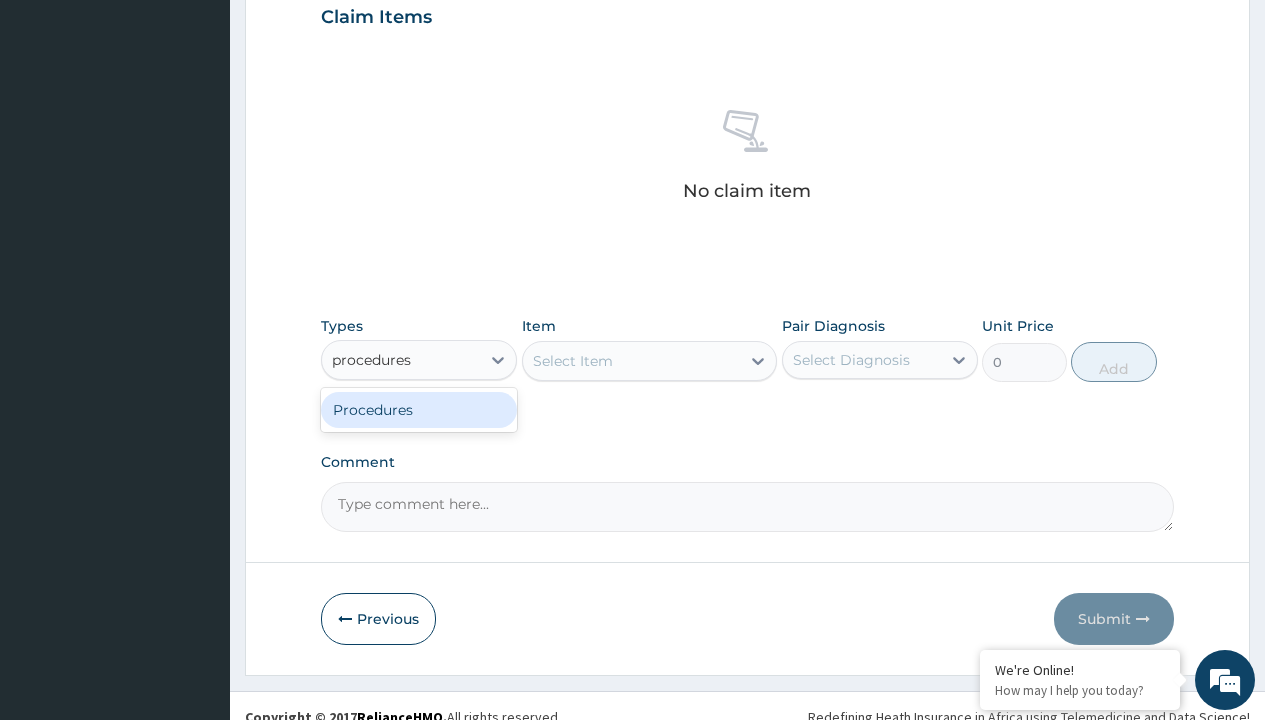 click on "Procedures" at bounding box center [419, 410] 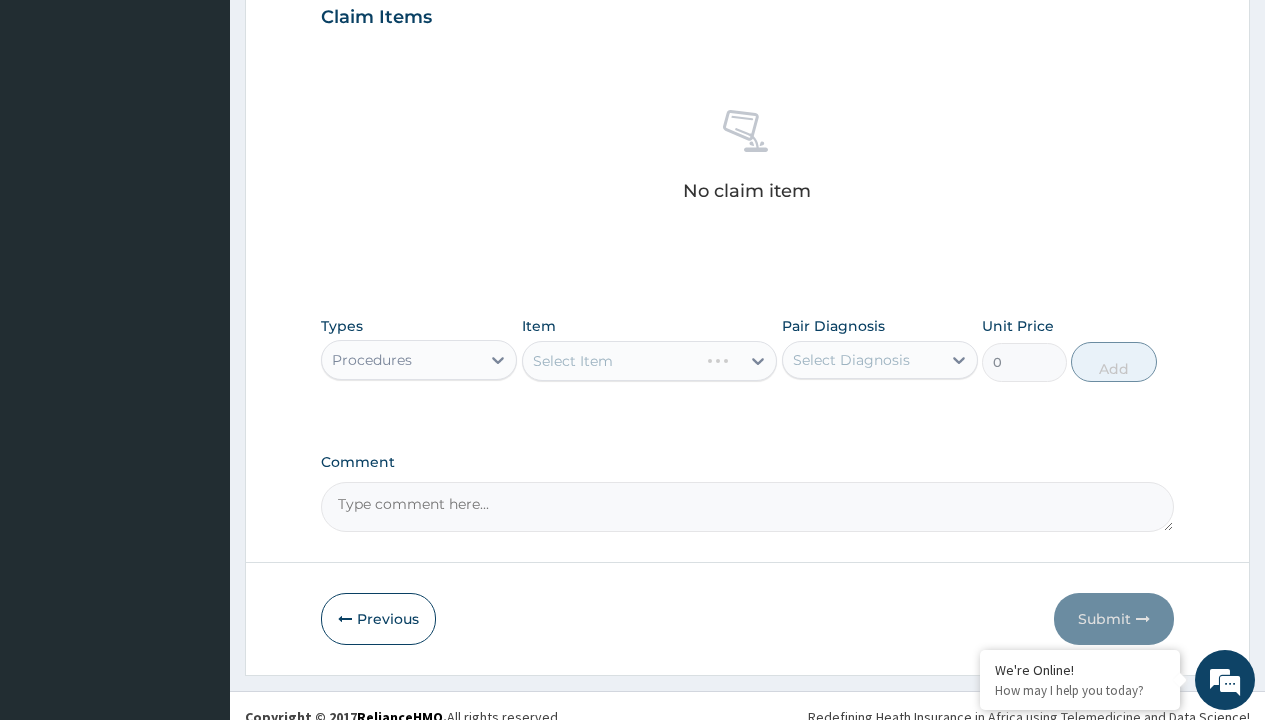 click on "Select Item" at bounding box center [650, 361] 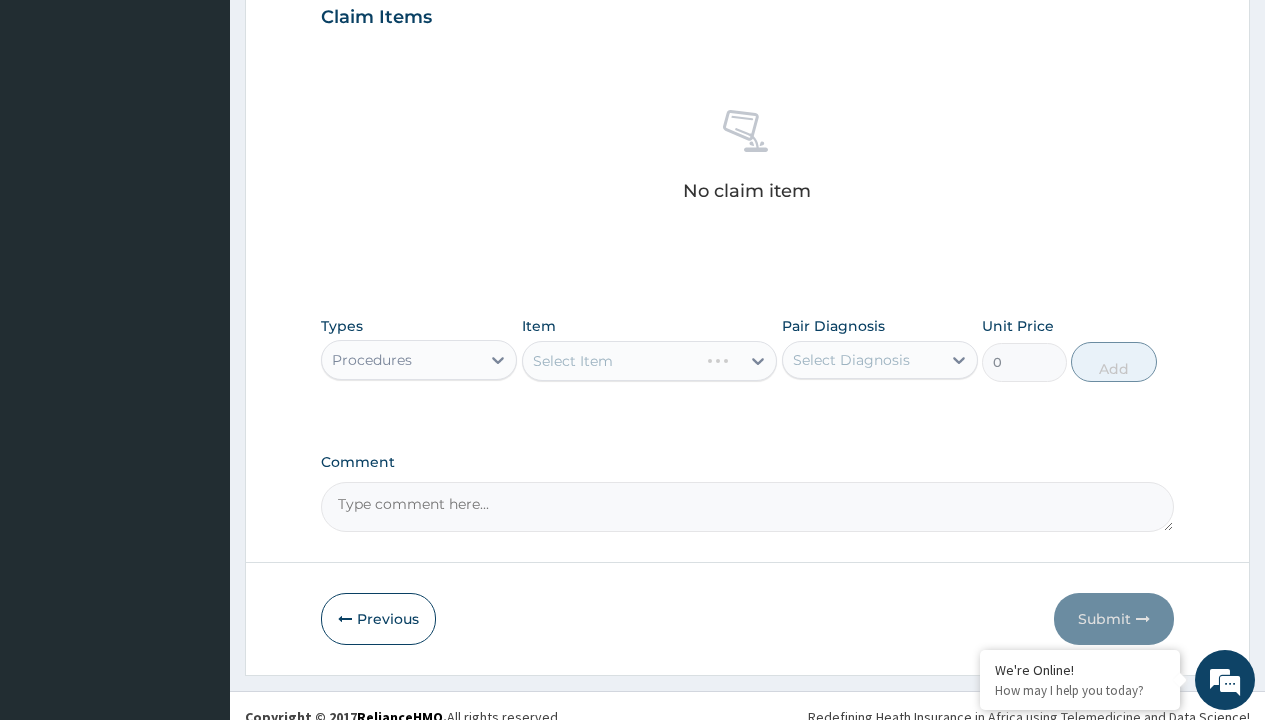 type on "service fee" 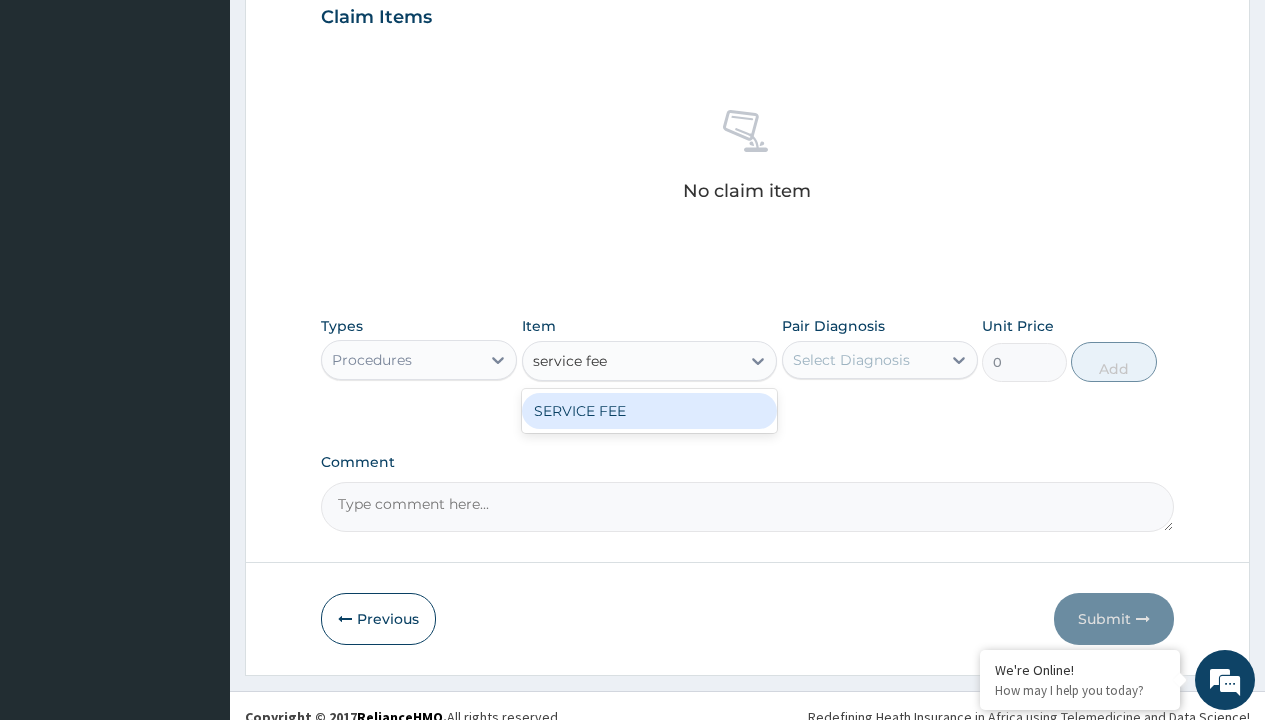 click on "SERVICE FEE" at bounding box center (650, 411) 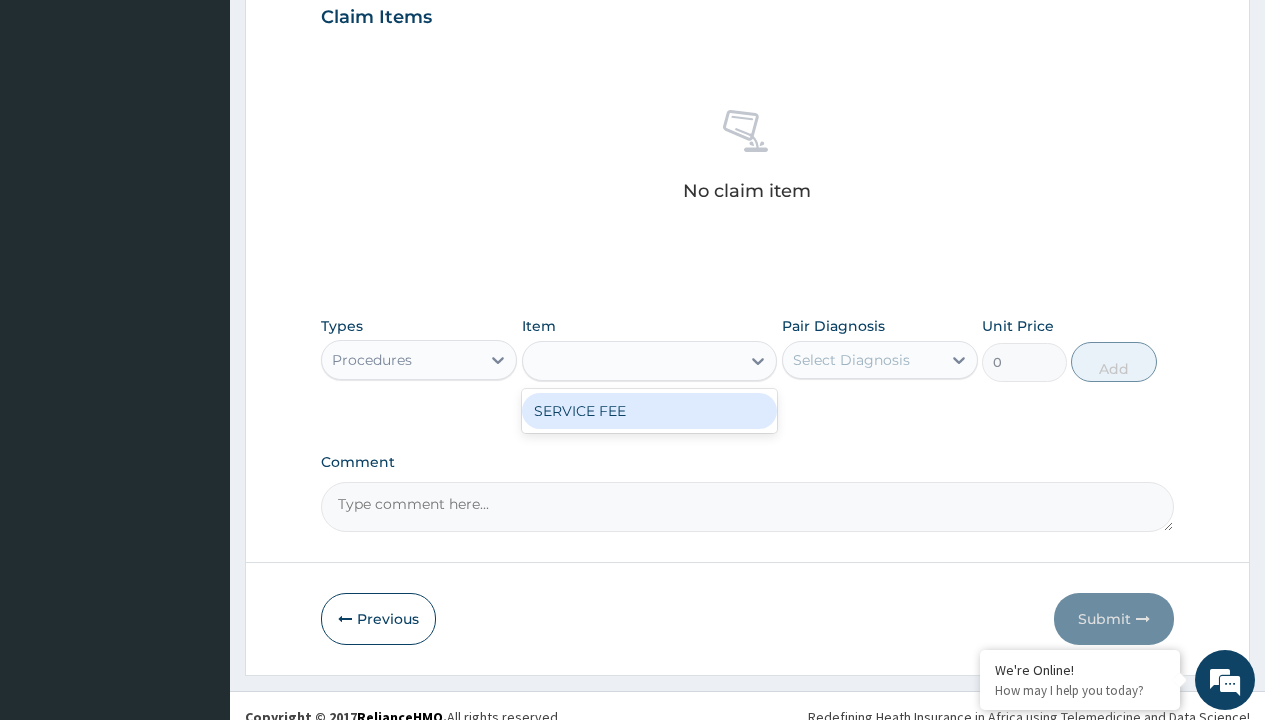 type on "100" 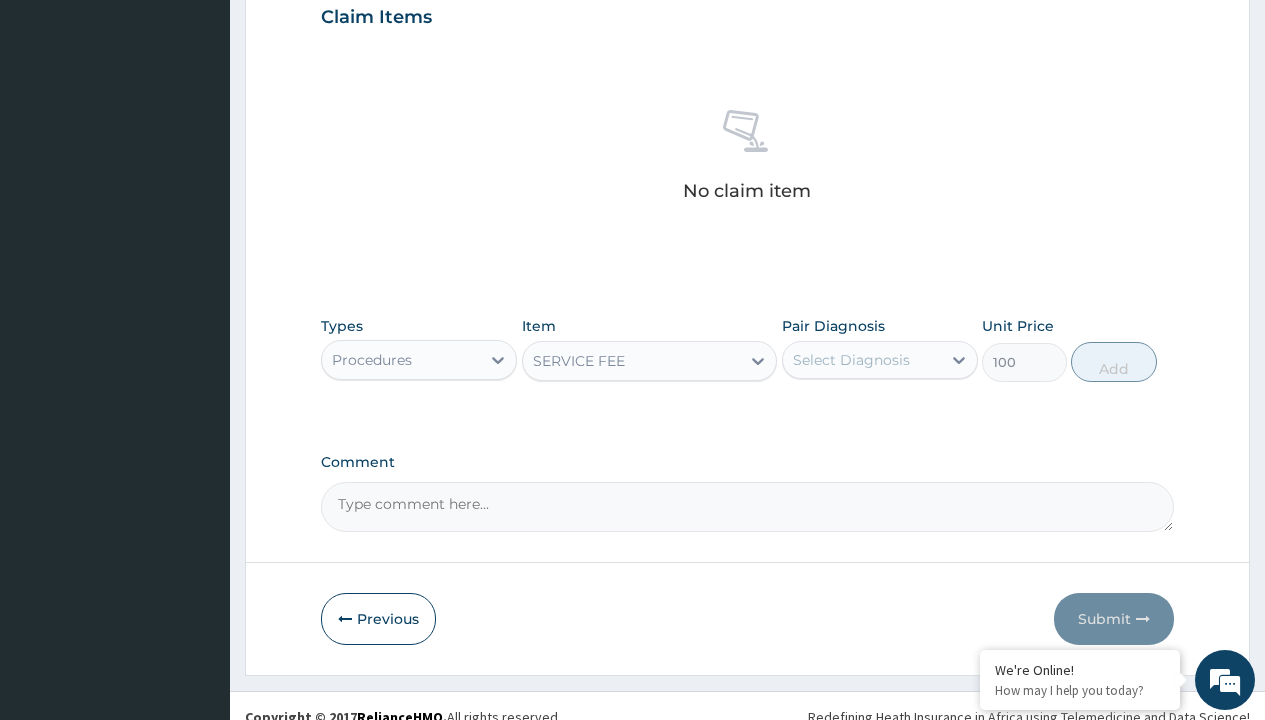 click on "Prescription collected" at bounding box center (409, -147) 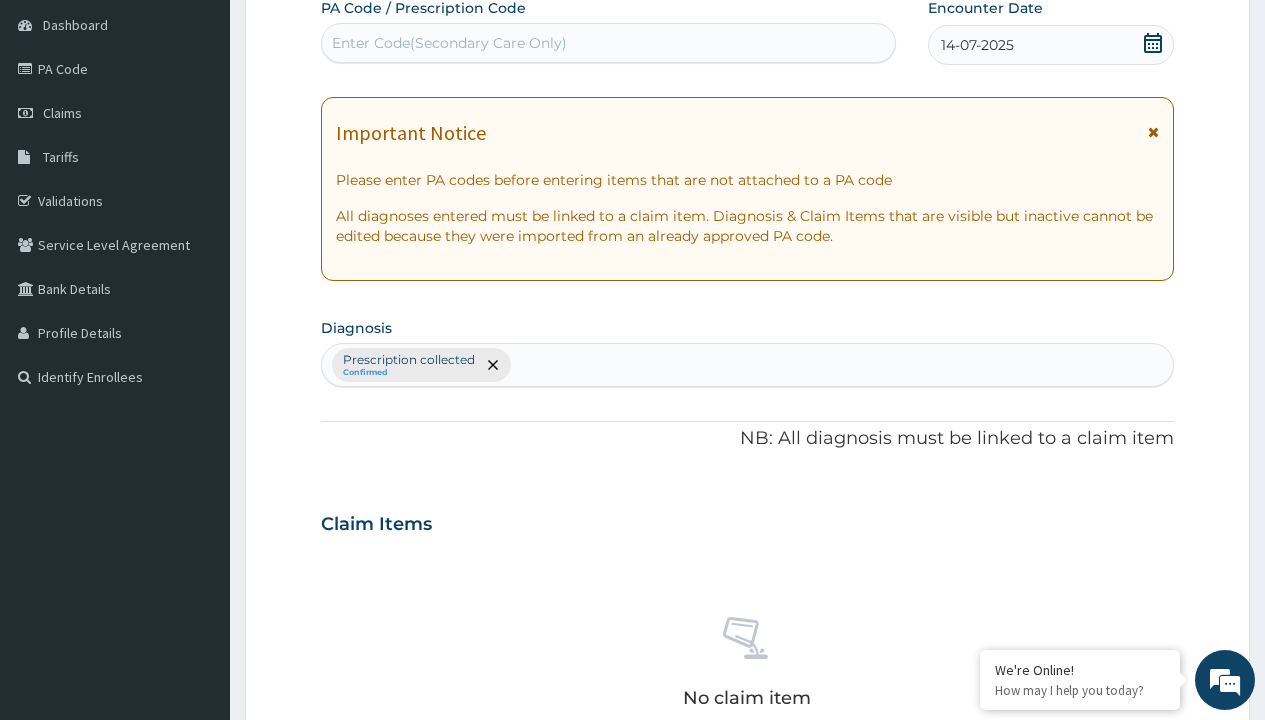 type on "prescription collected" 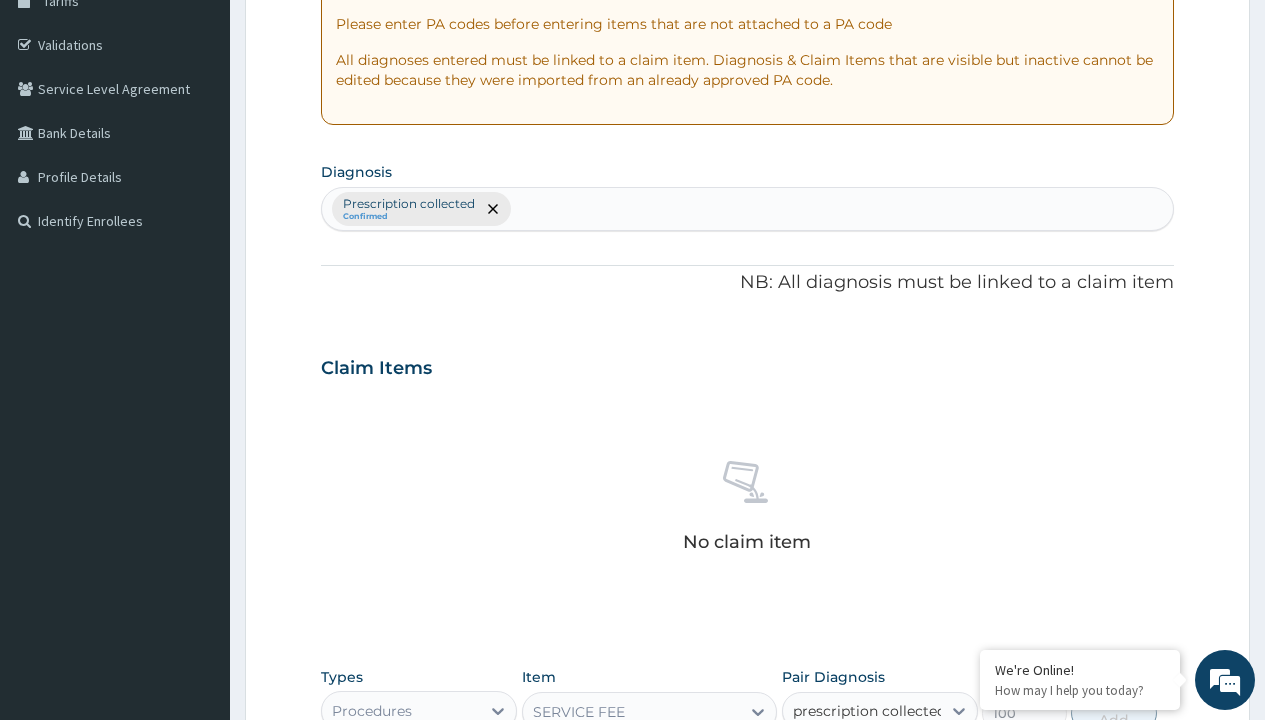 scroll, scrollTop: 0, scrollLeft: 0, axis: both 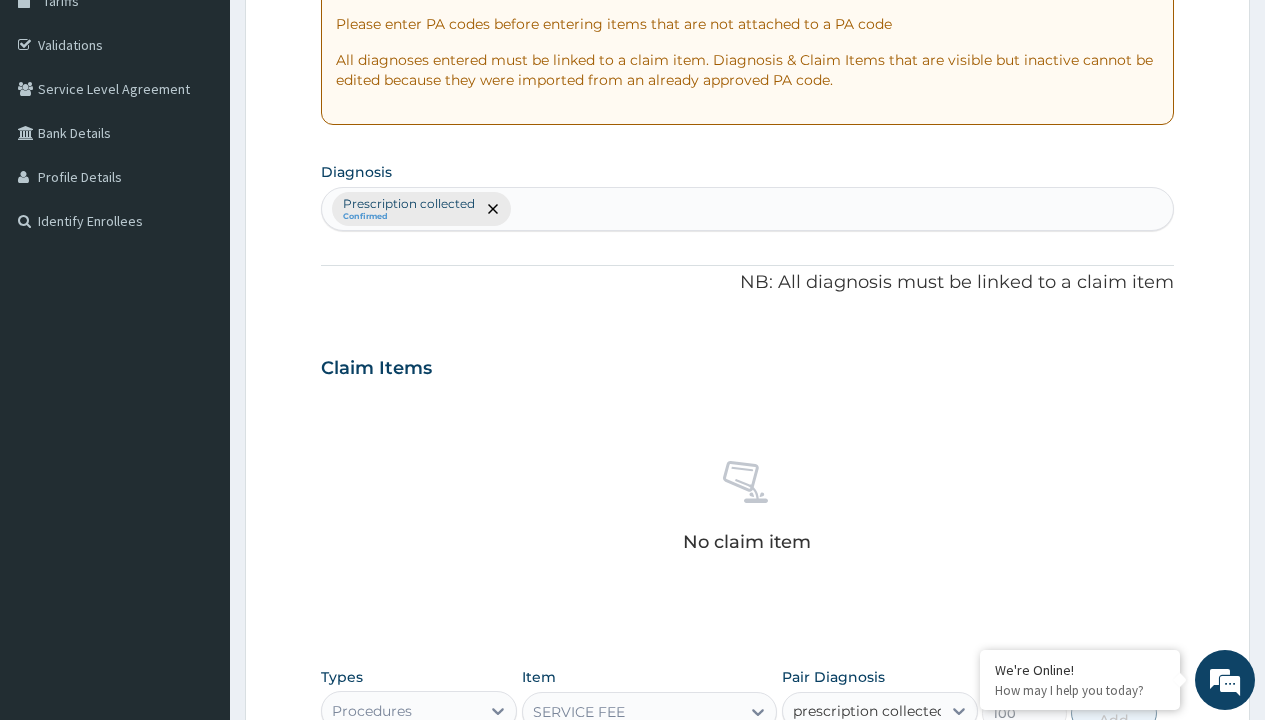 type 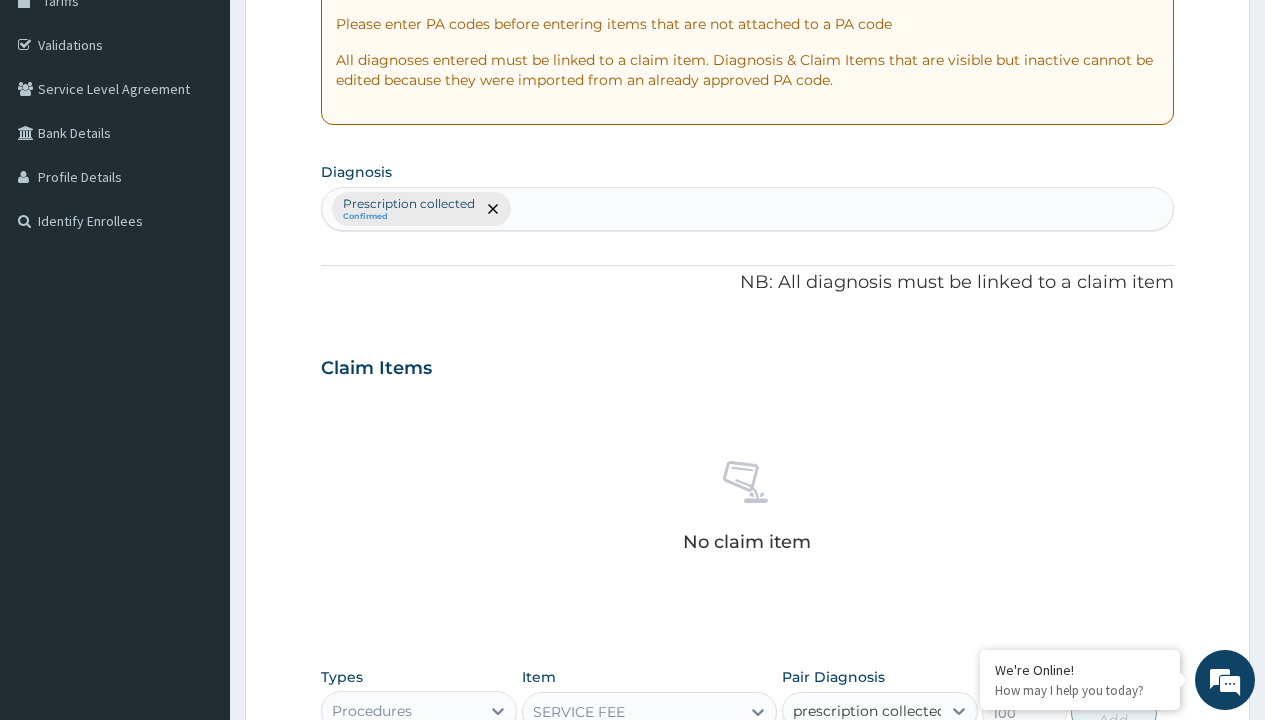 checkbox on "true" 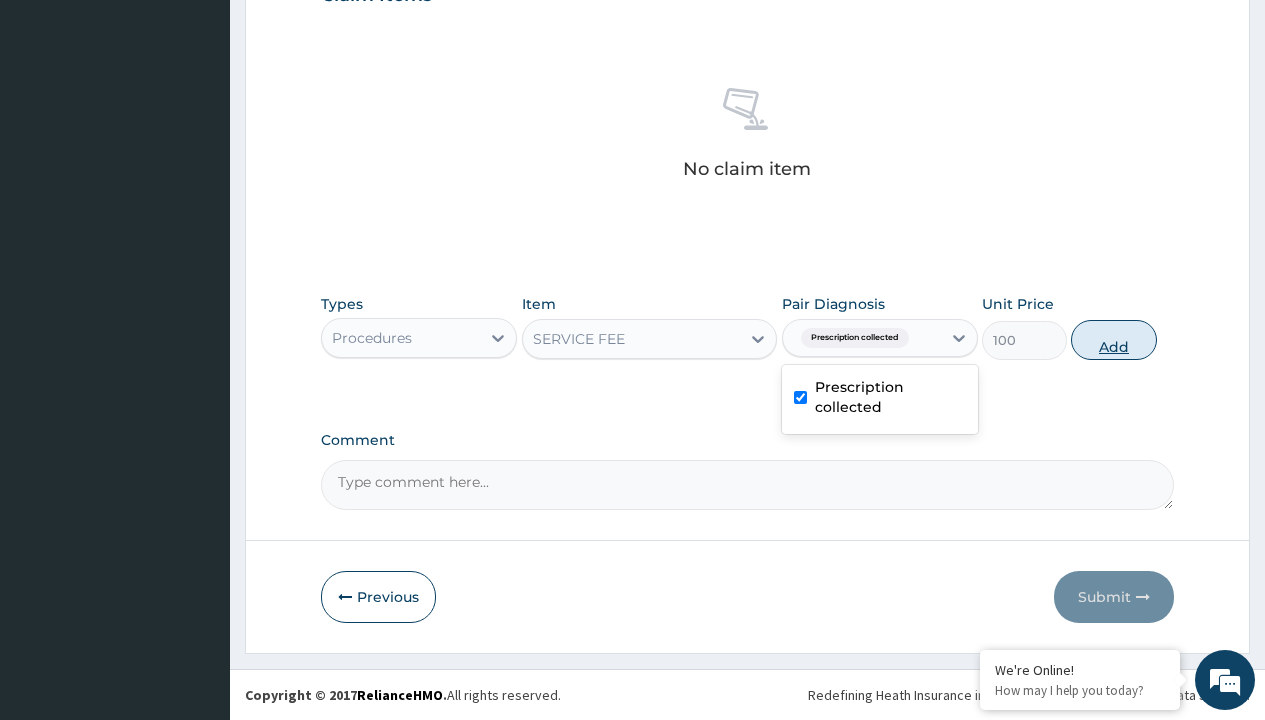 click on "Add" at bounding box center (1113, 340) 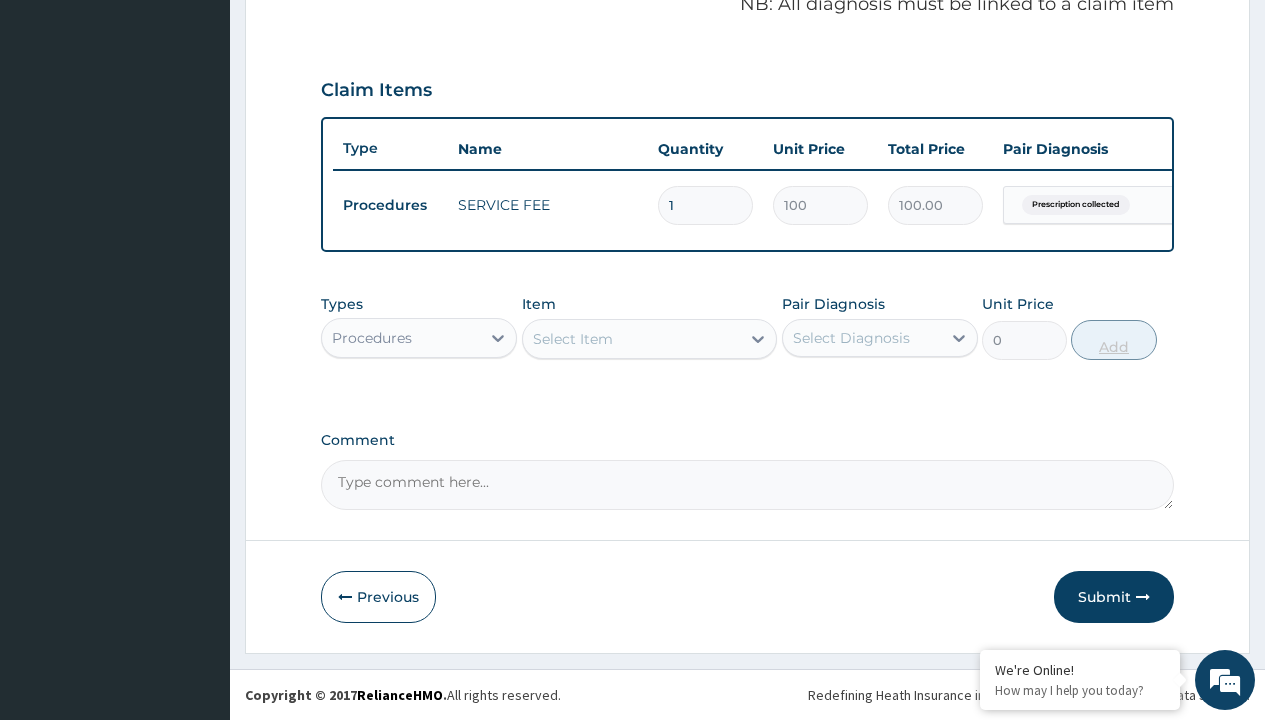 scroll, scrollTop: 642, scrollLeft: 0, axis: vertical 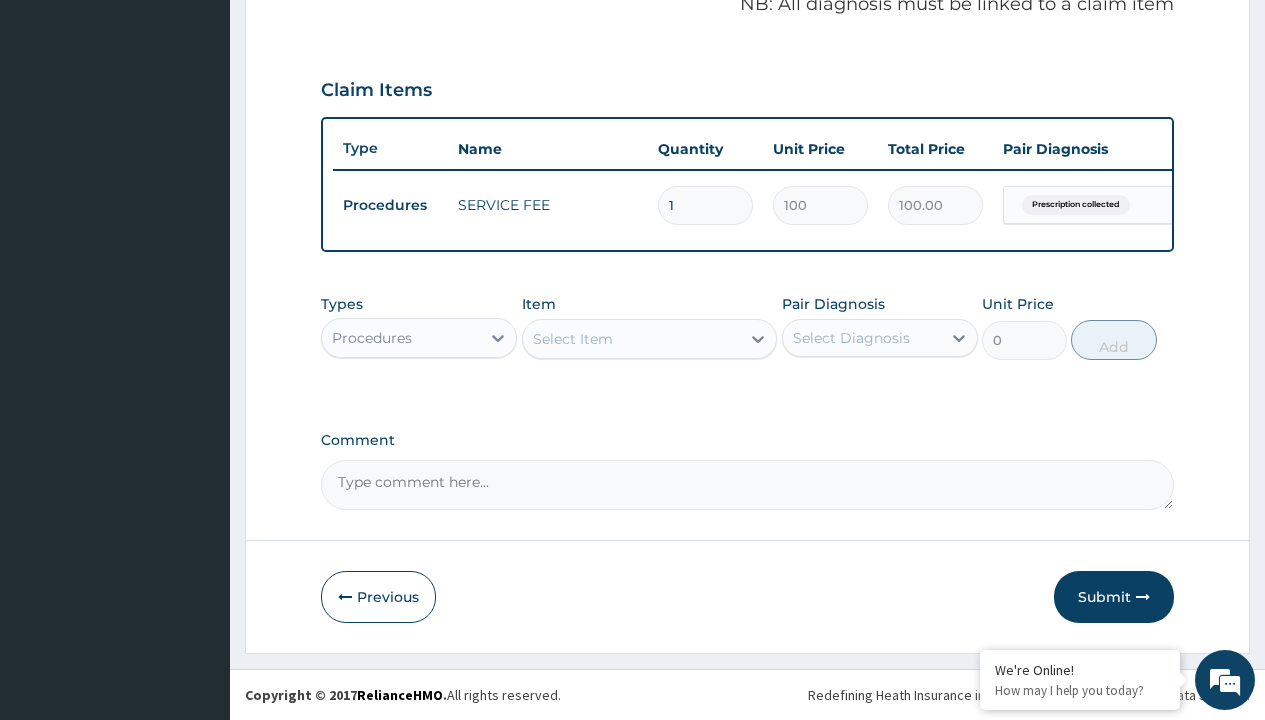 click on "Procedures" at bounding box center [372, 338] 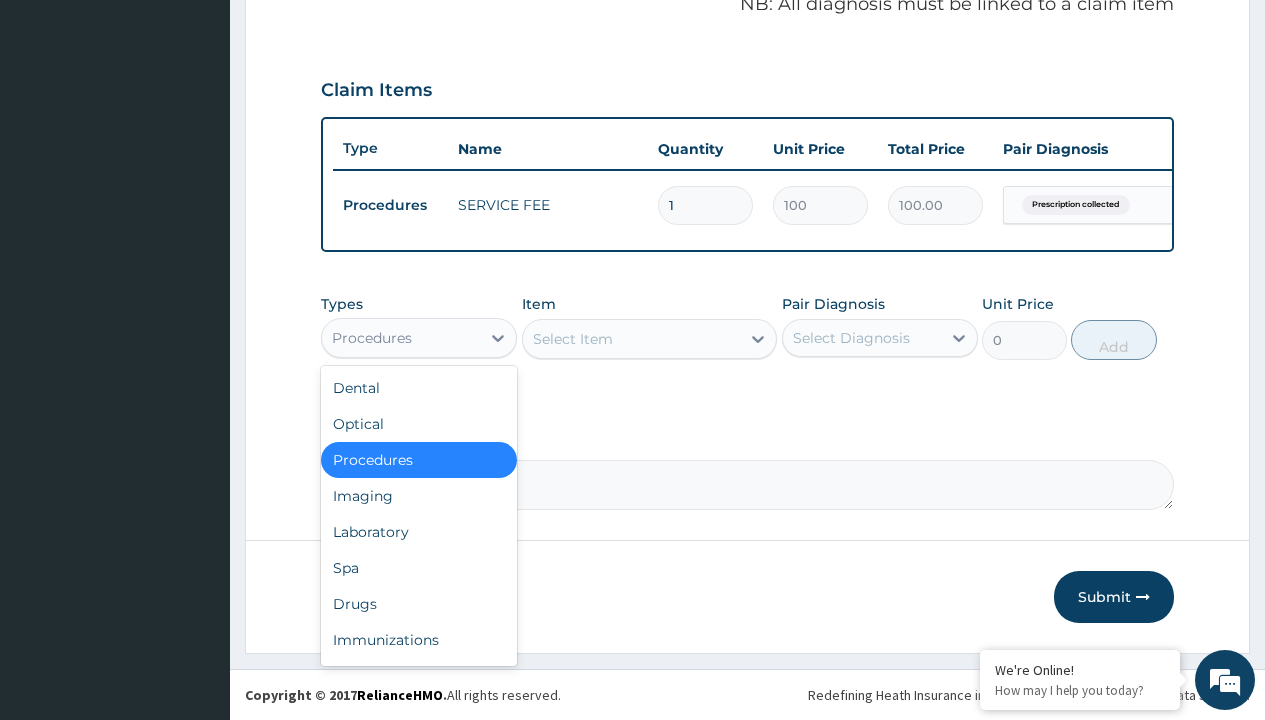 type on "drugs" 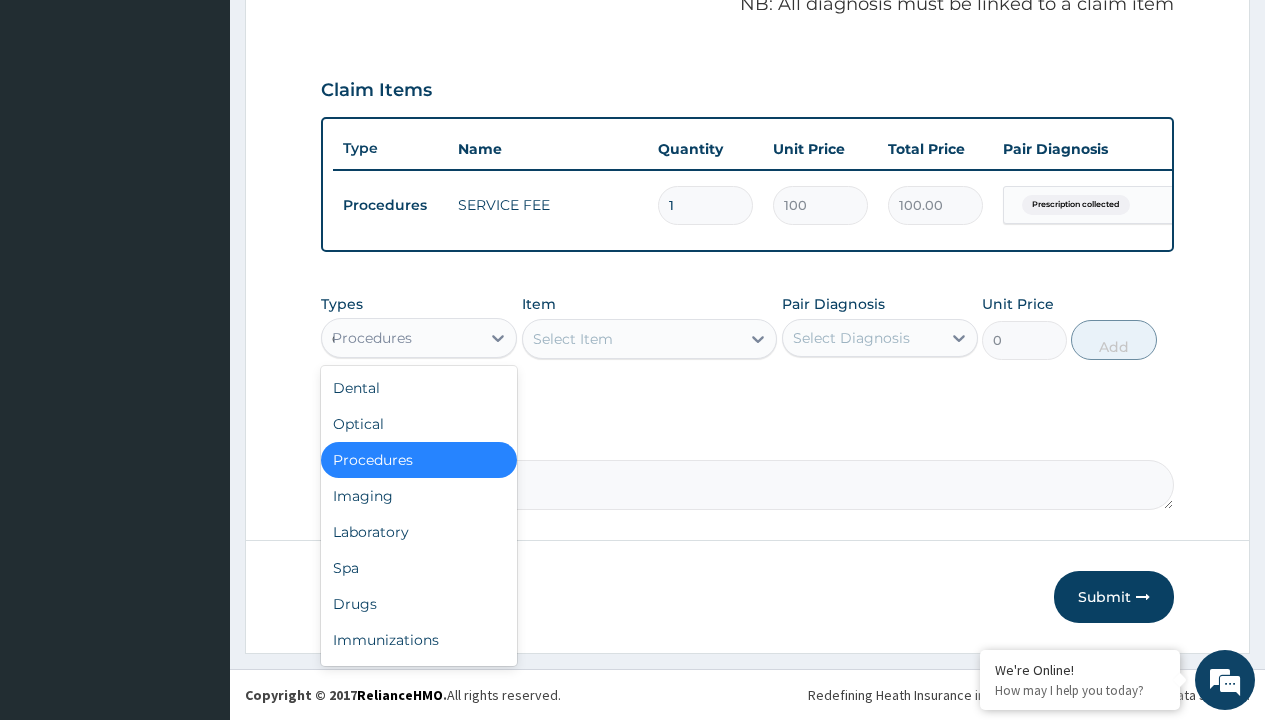scroll, scrollTop: 0, scrollLeft: 0, axis: both 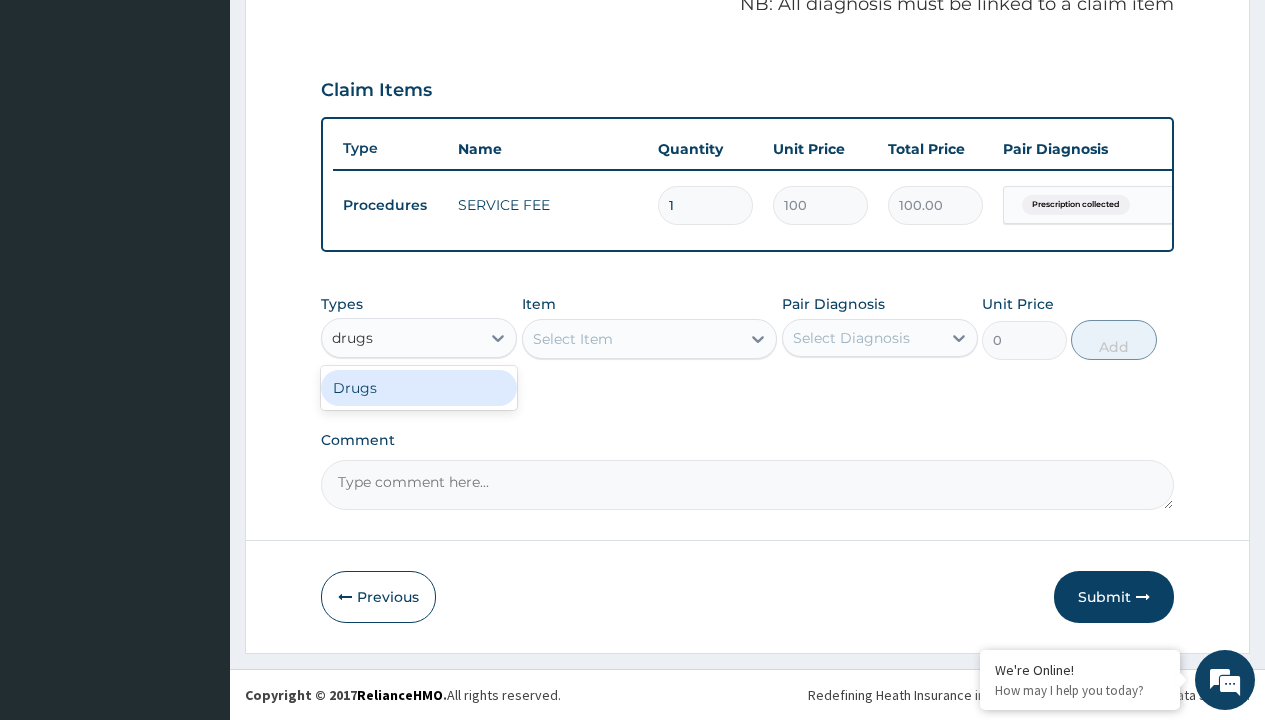 click on "Drugs" at bounding box center [419, 388] 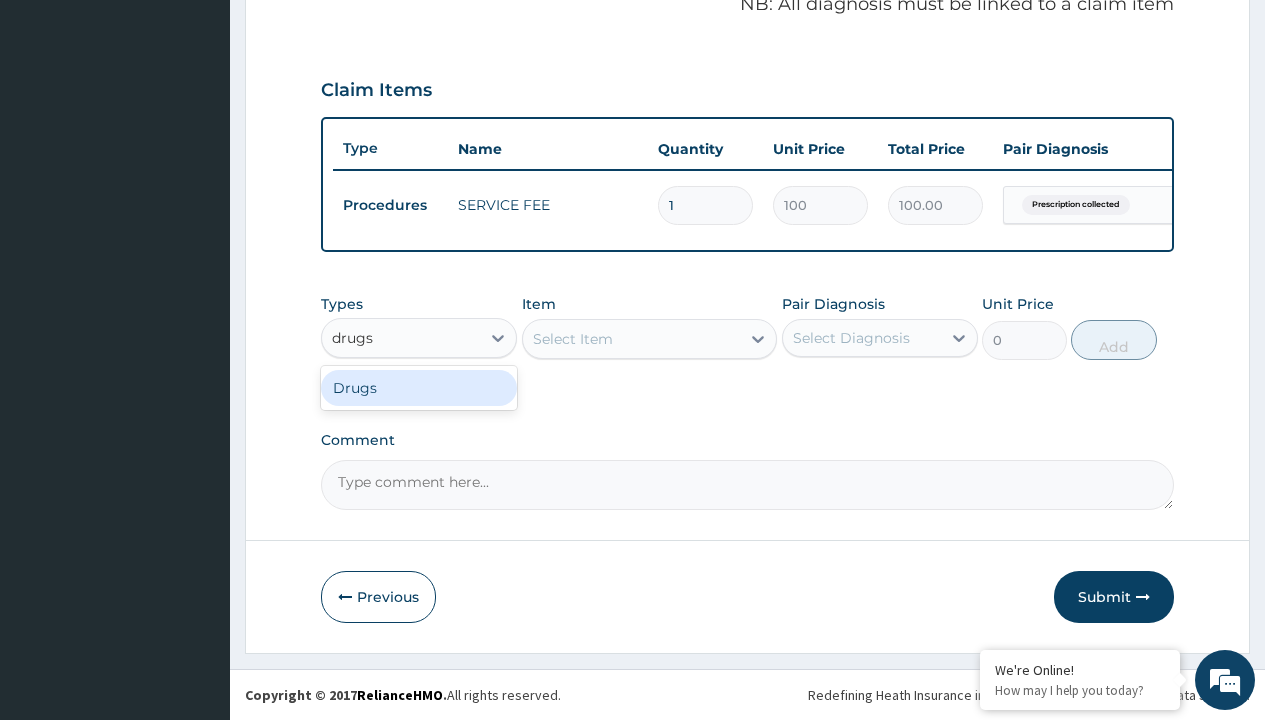 type 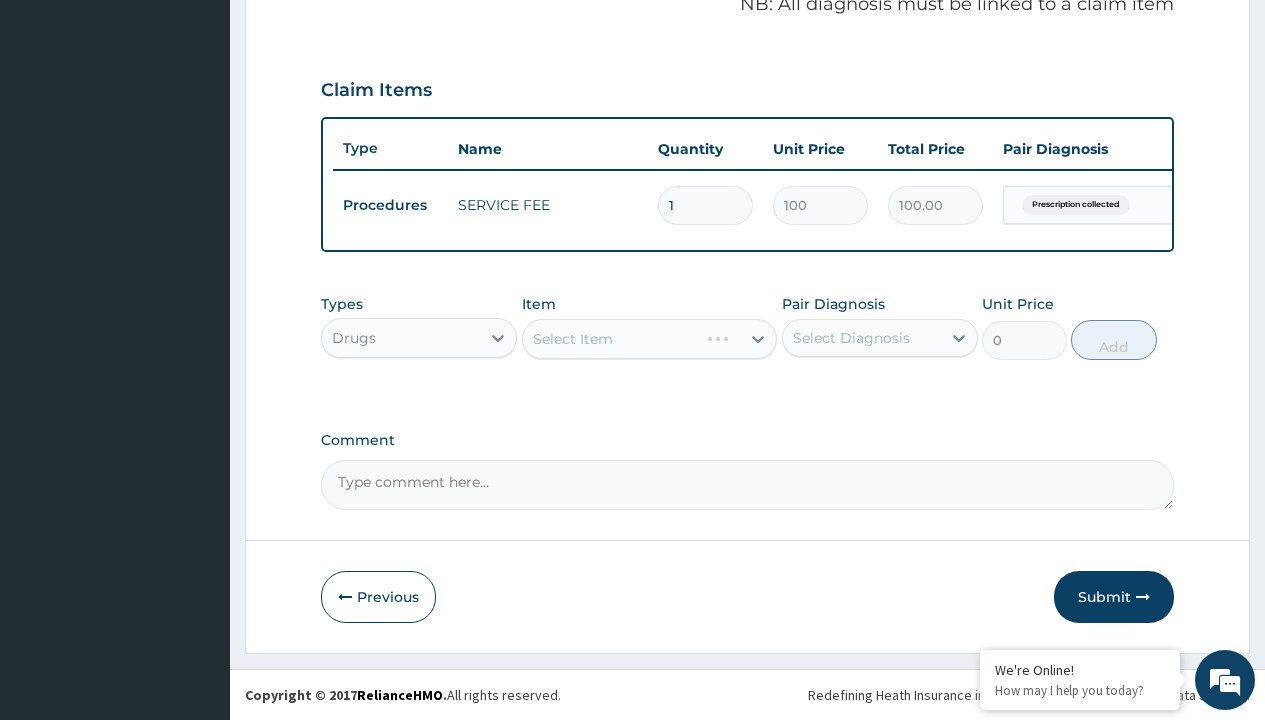 click on "Select Item" at bounding box center [650, 339] 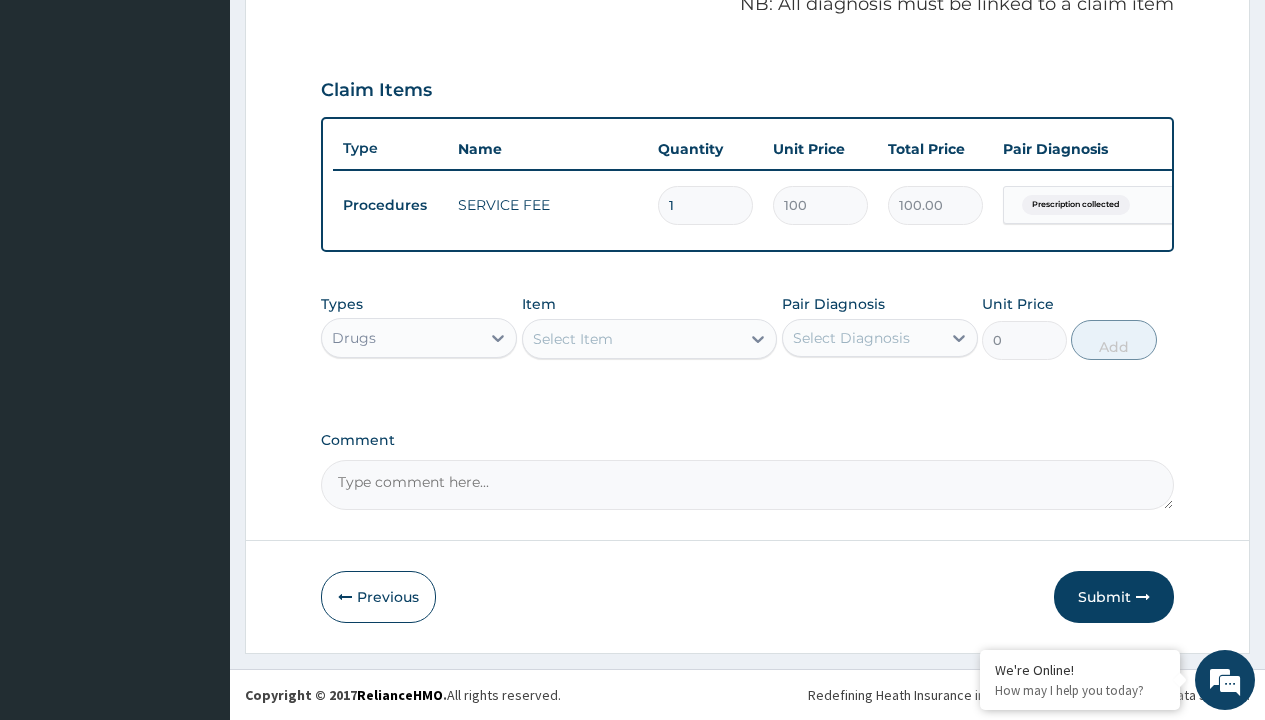 type on "exforge hct 10/160/12.5mg" 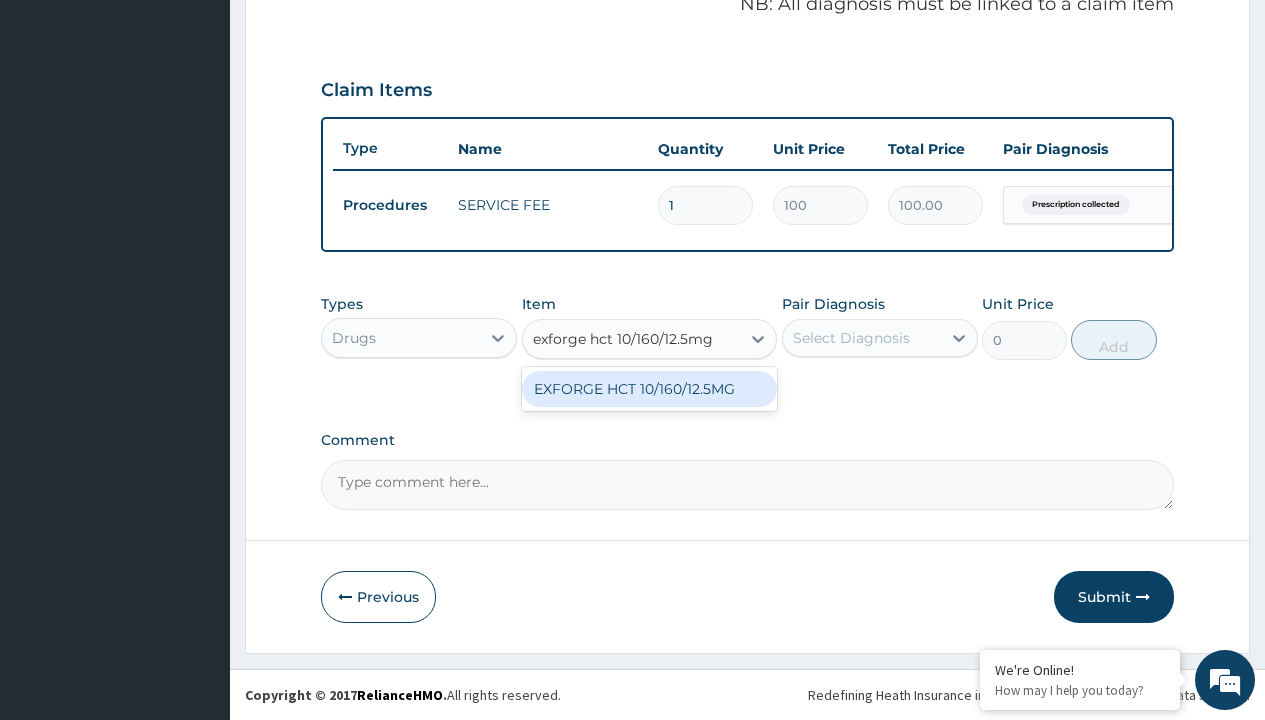 click on "EXFORGE HCT 10/160/12.5MG" at bounding box center [650, 389] 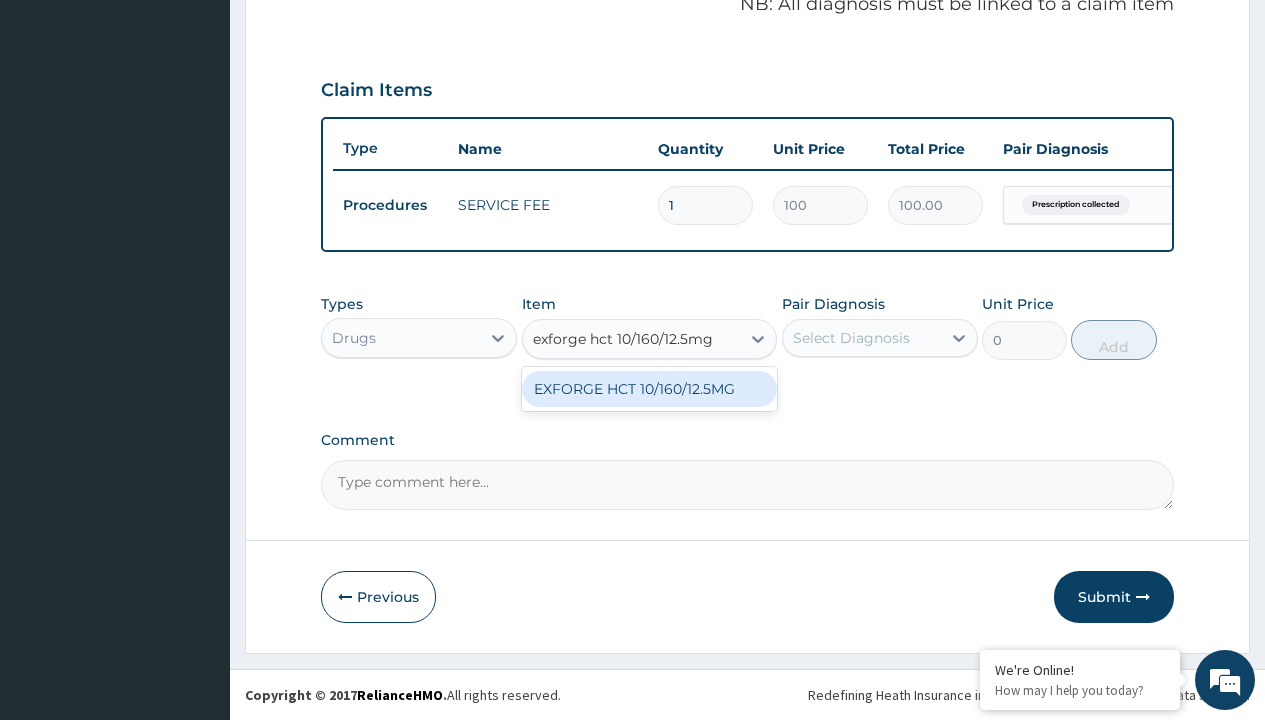 type 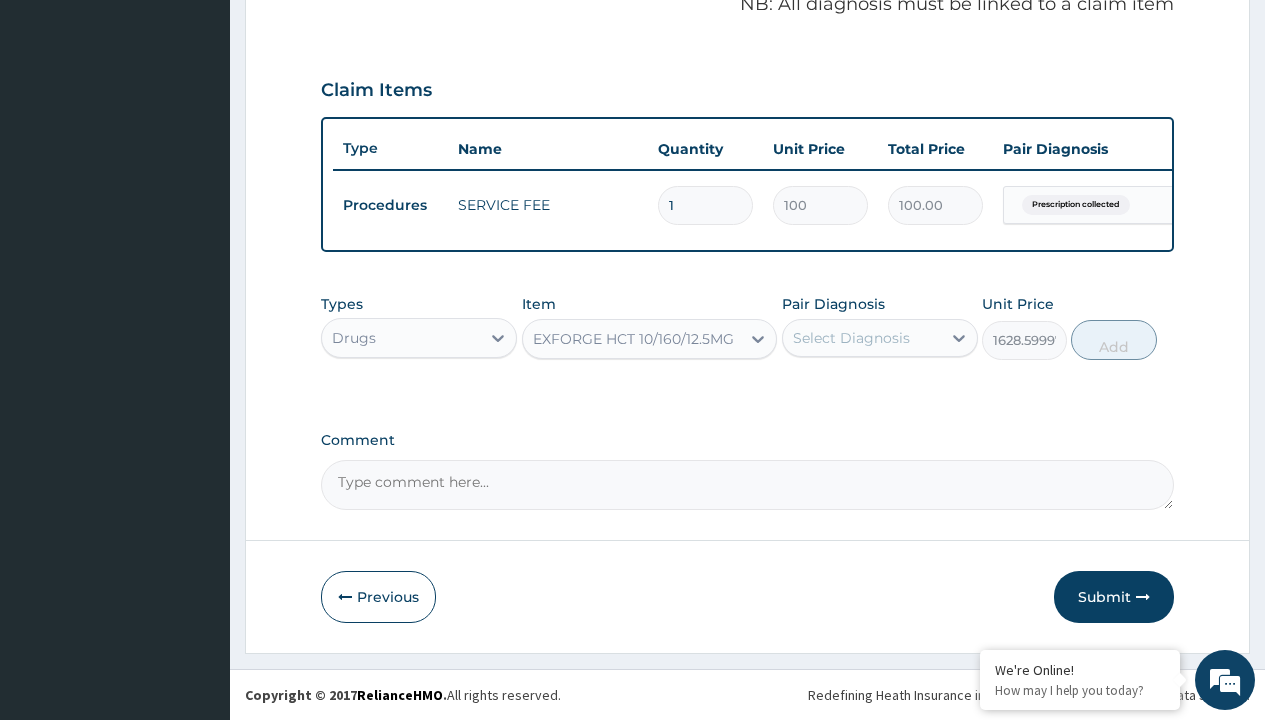 click on "Prescription collected" at bounding box center [409, -74] 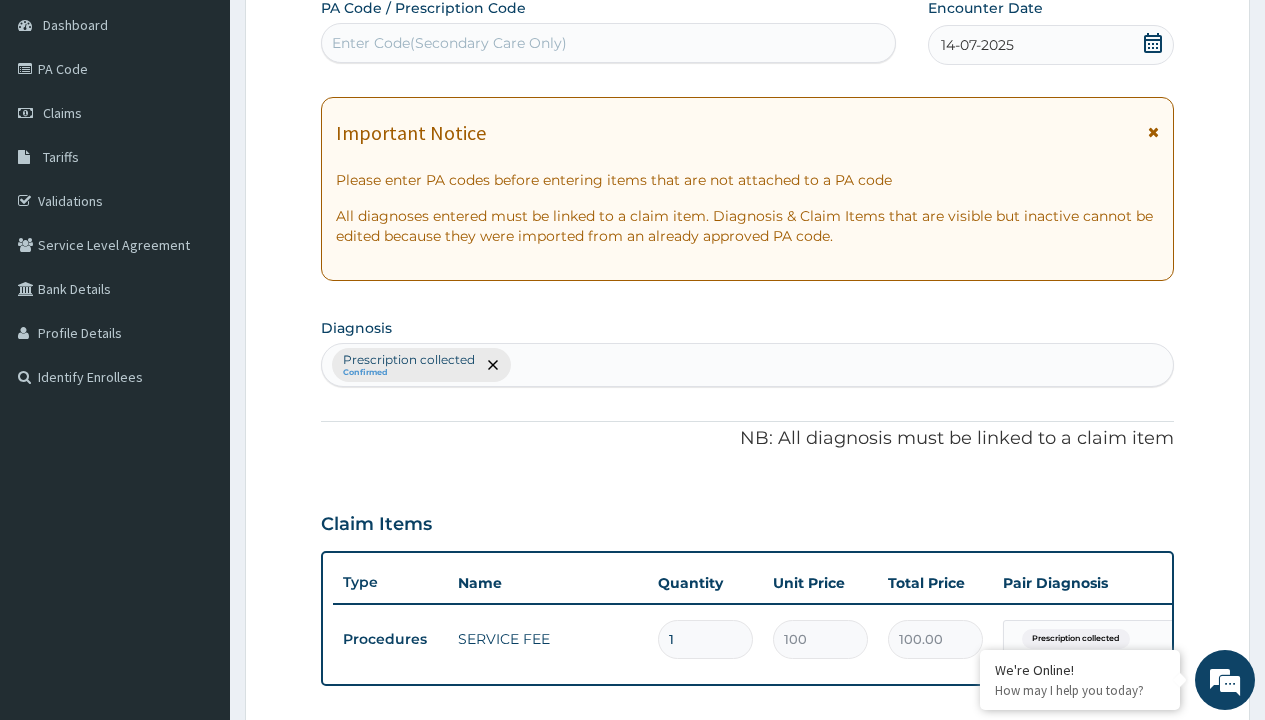 type on "prescription collected" 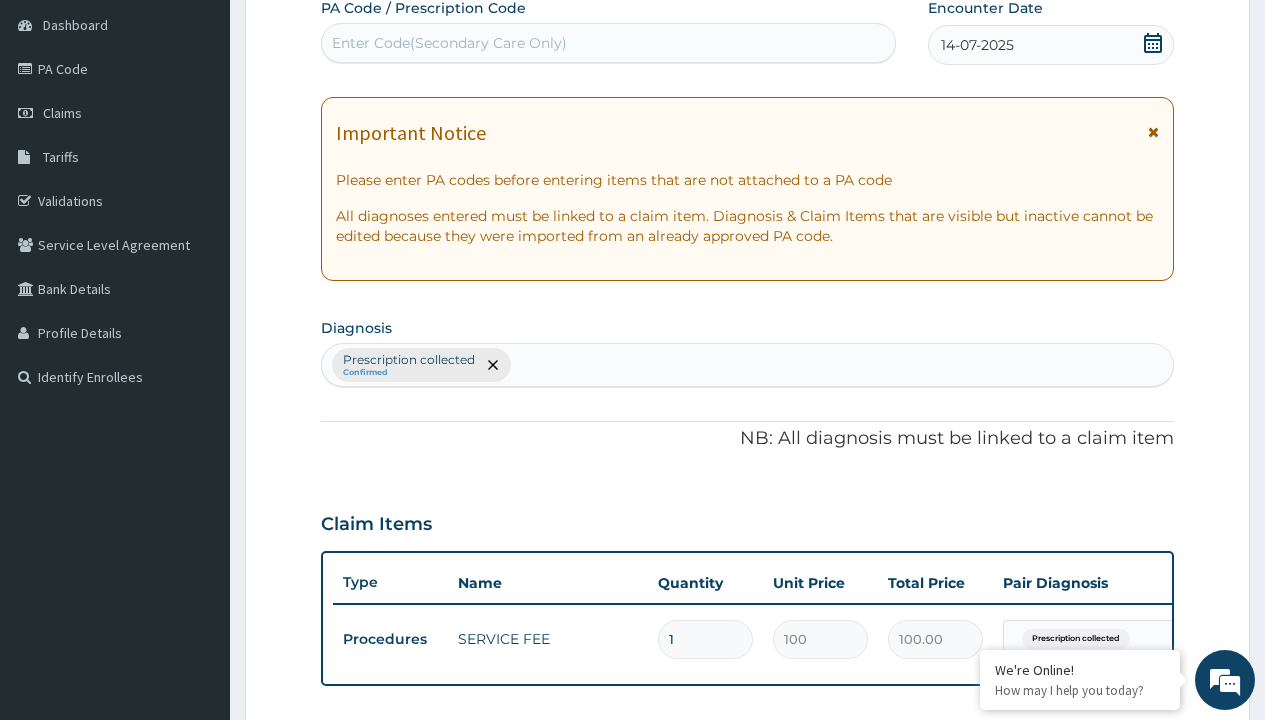 scroll, scrollTop: 269, scrollLeft: 0, axis: vertical 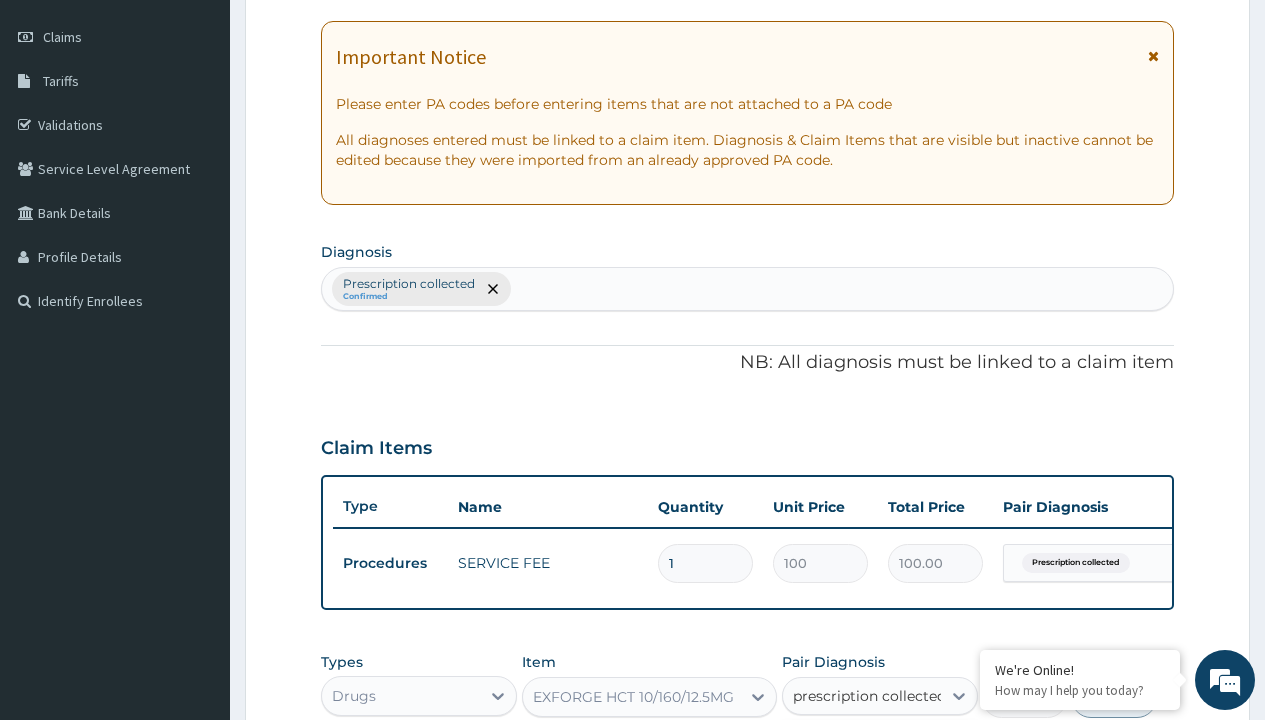 click on "Prescription collected" at bounding box center (890, 755) 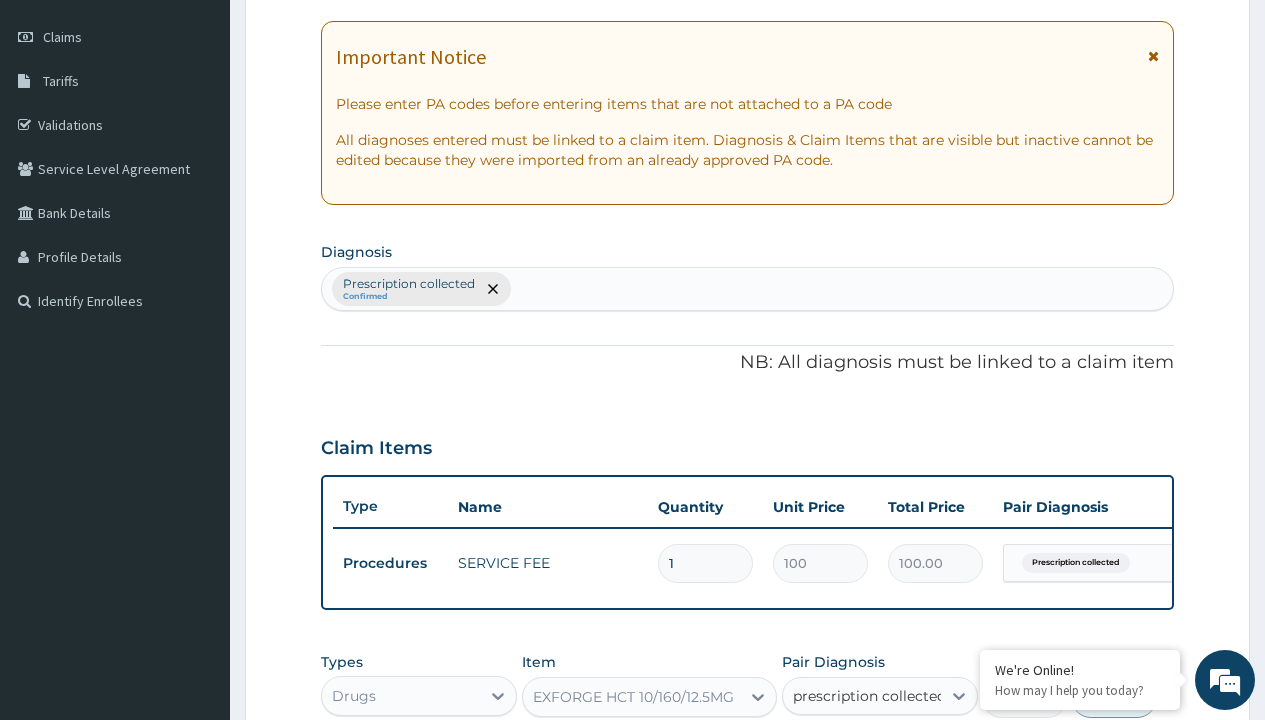 type 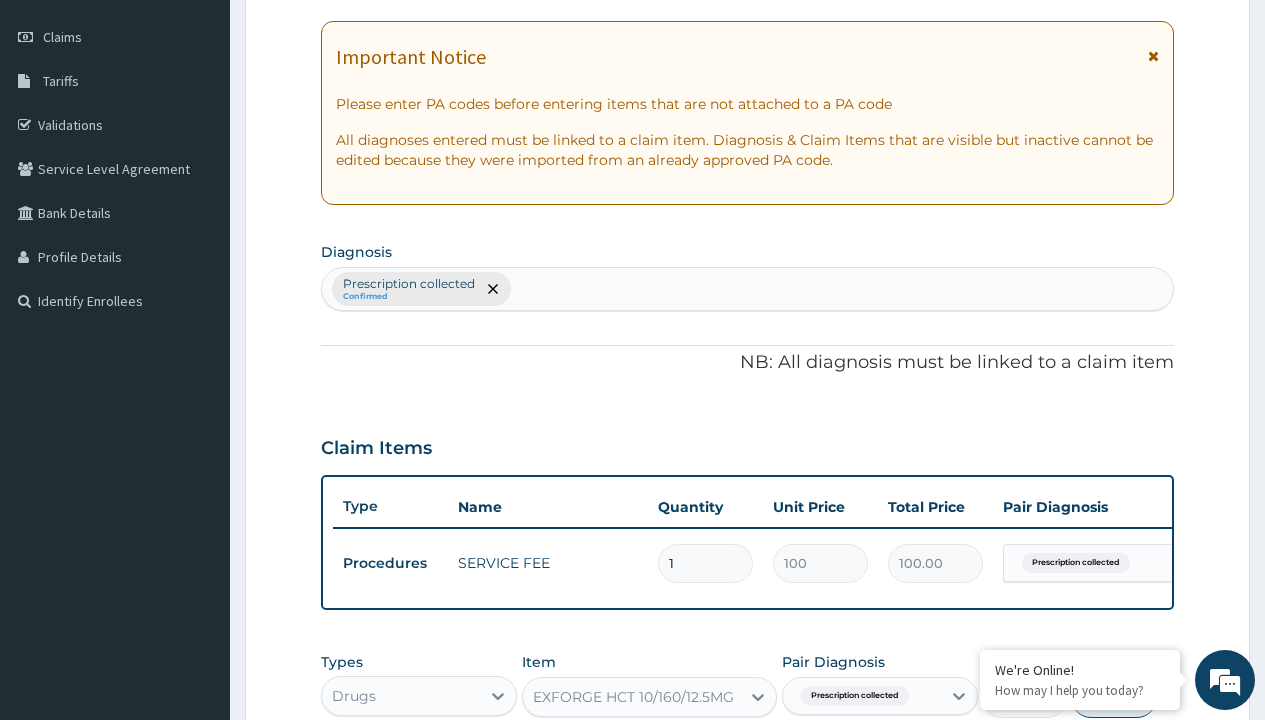 scroll, scrollTop: 642, scrollLeft: 0, axis: vertical 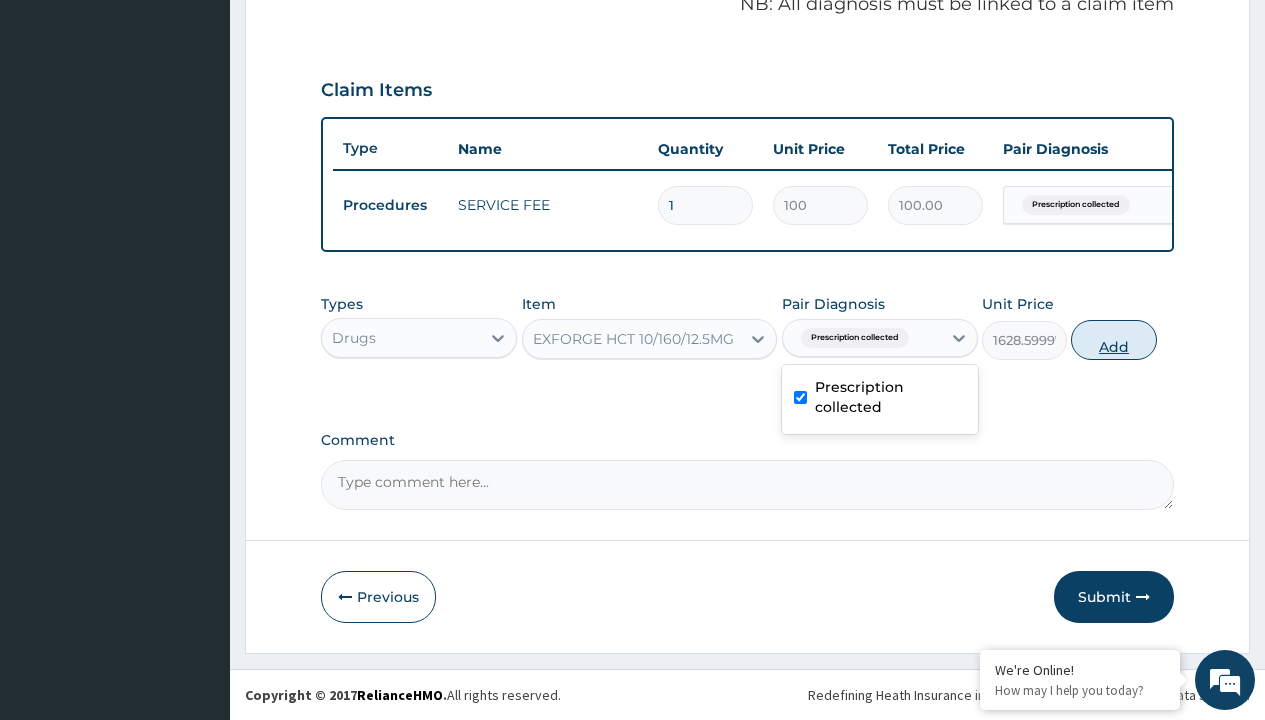 click on "Add" at bounding box center [1113, 340] 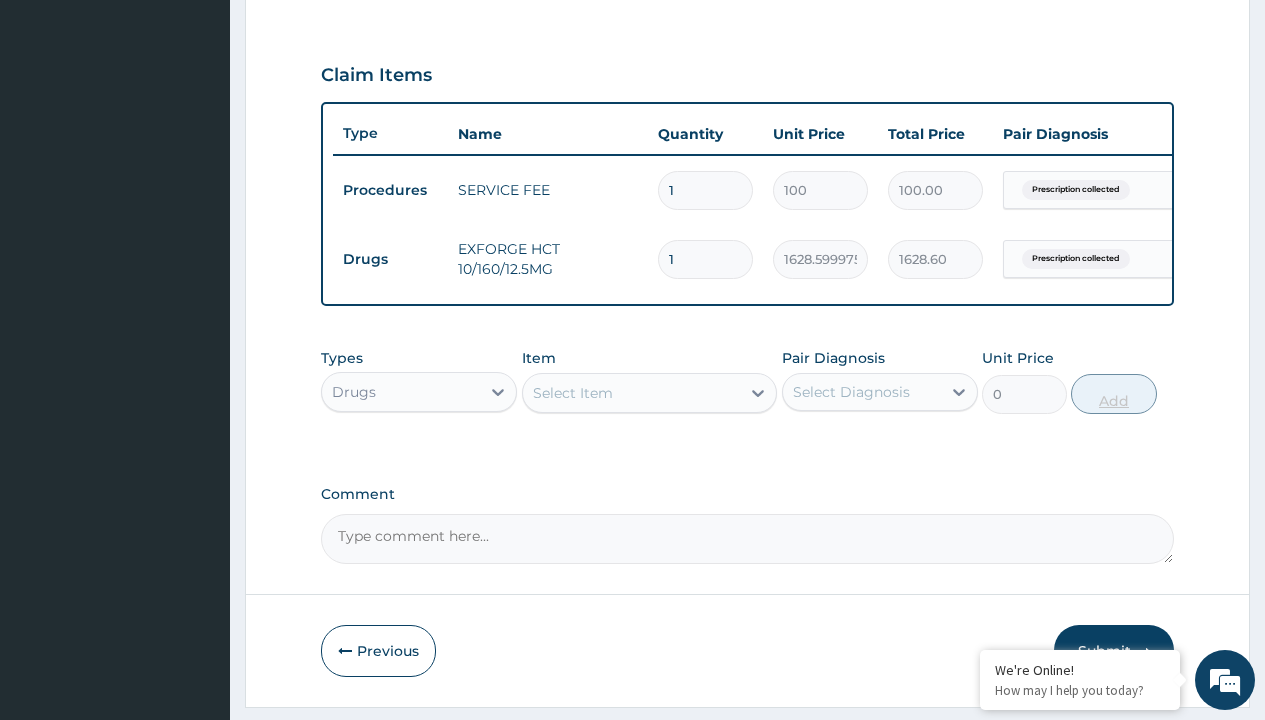 type on "28" 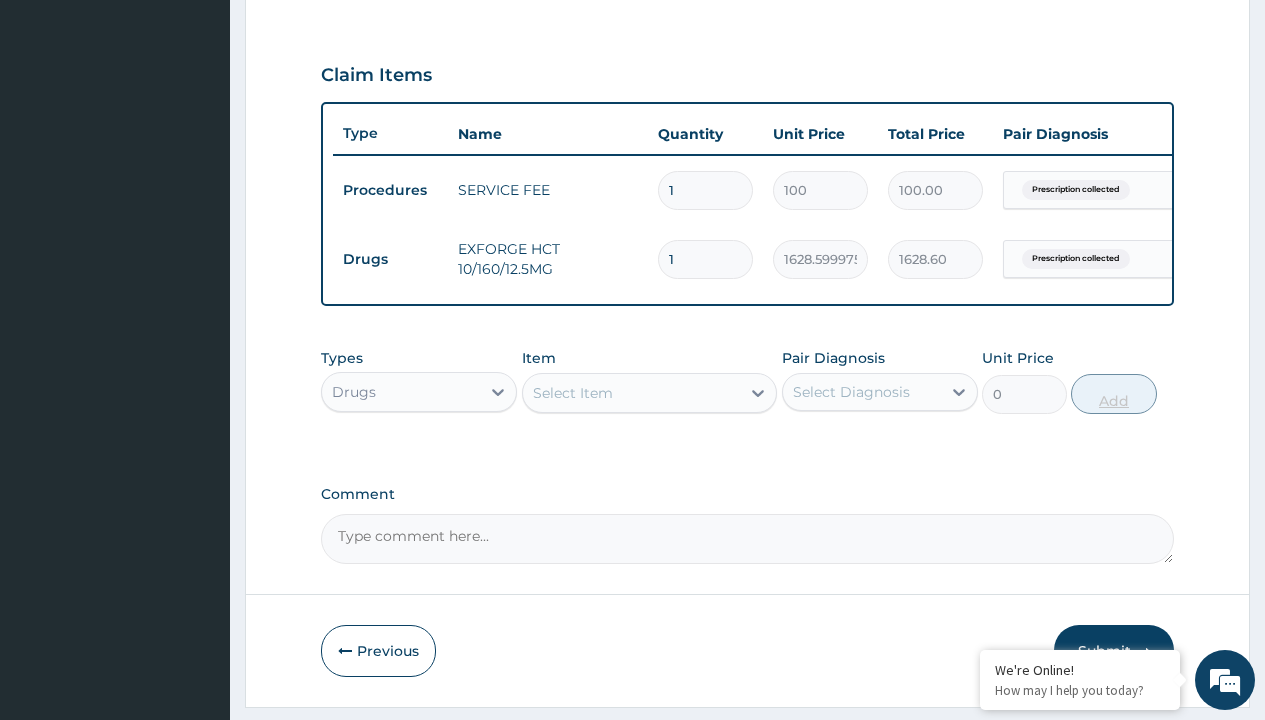 type on "45600.80" 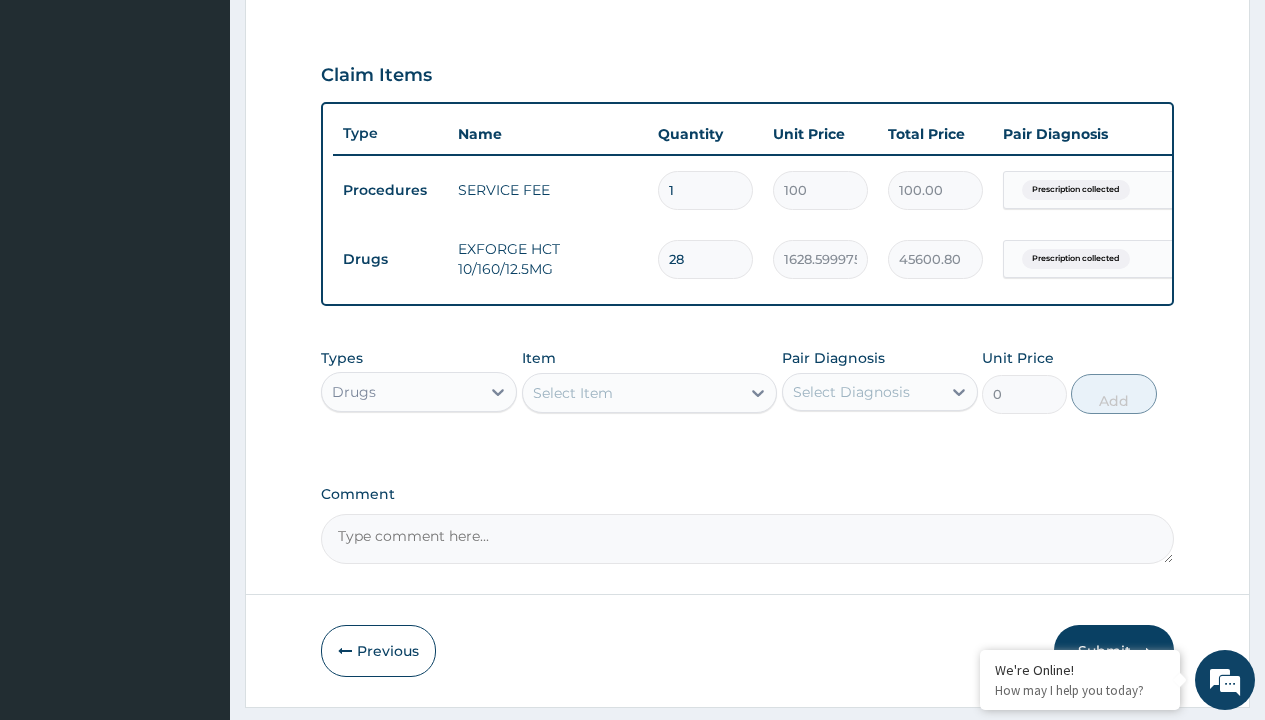 type on "28" 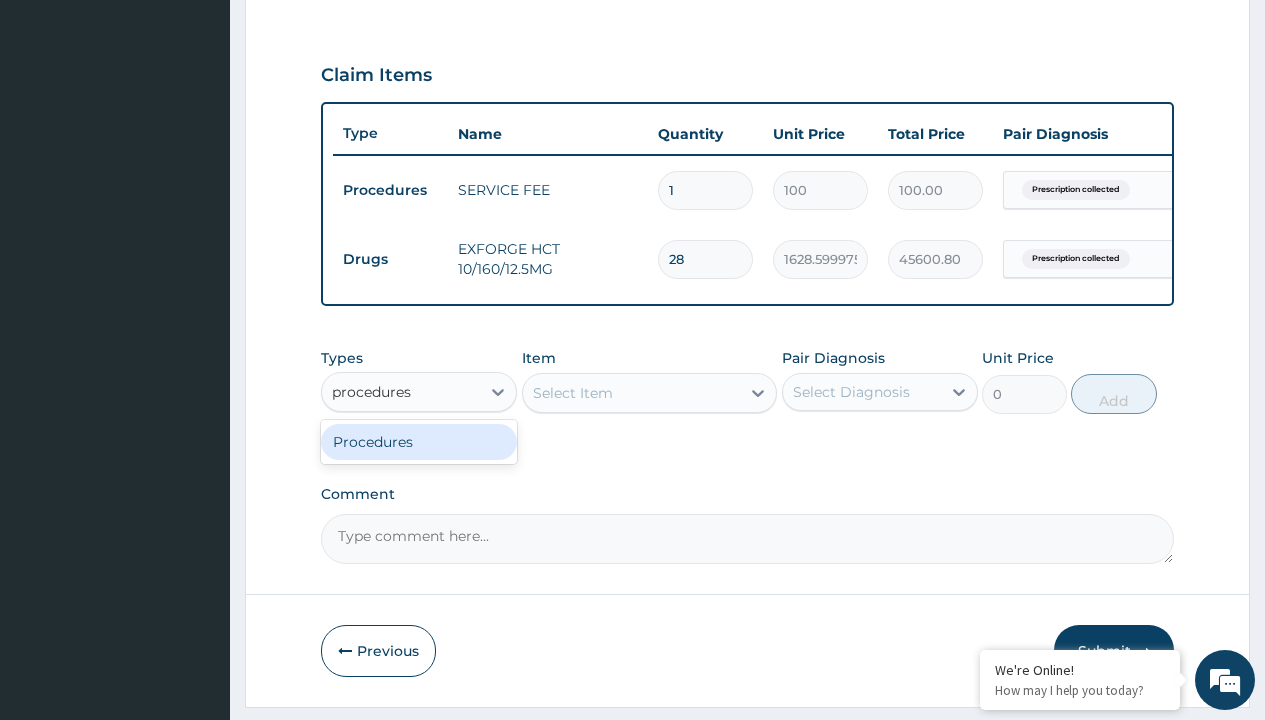 click on "Procedures" at bounding box center [419, 442] 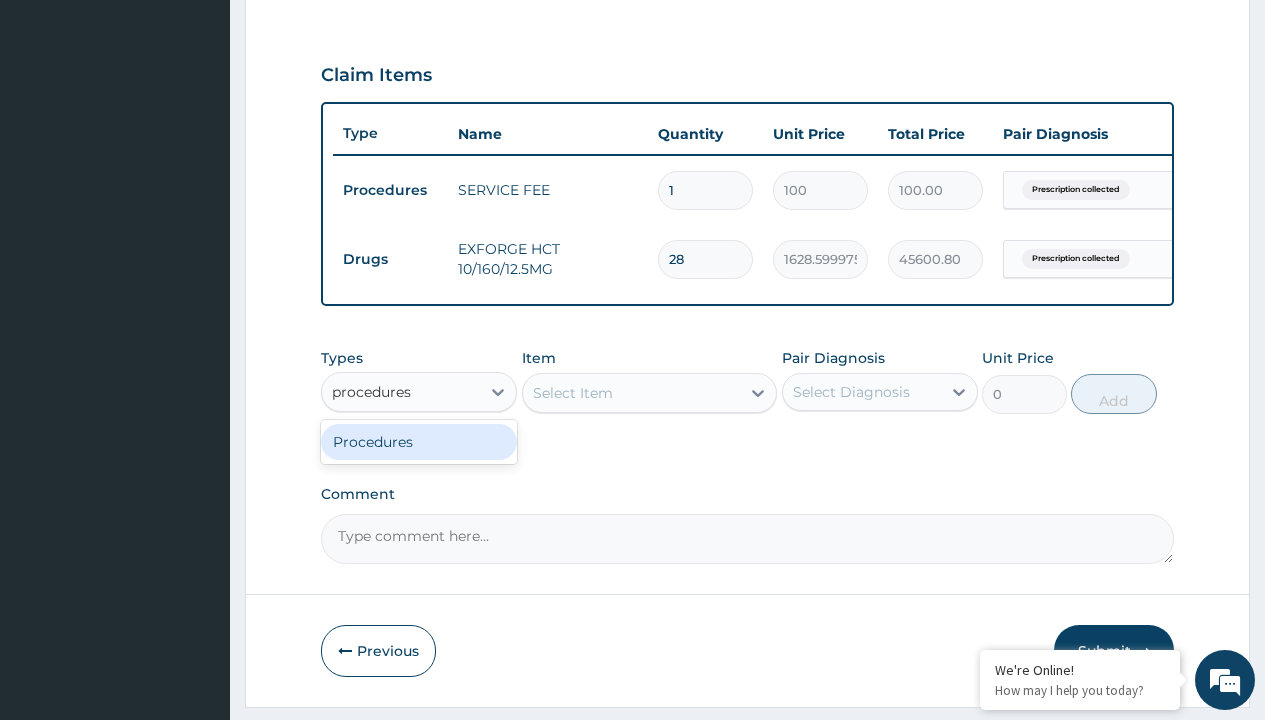 type 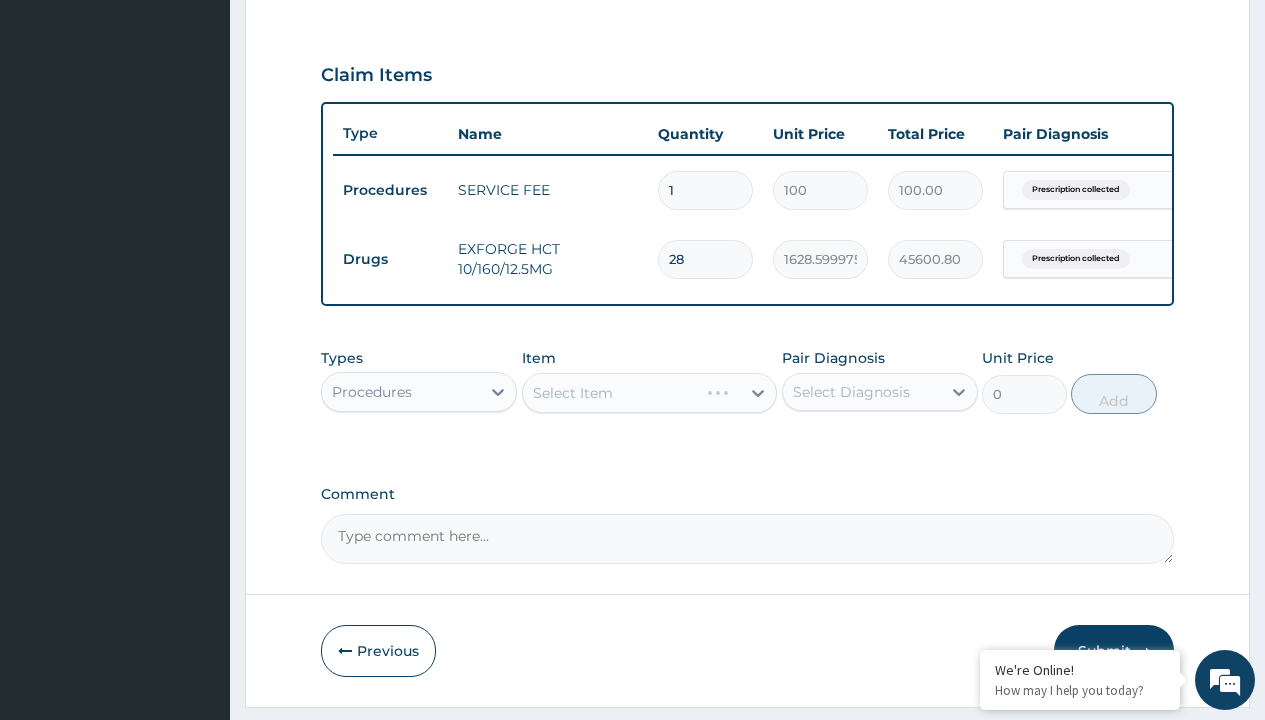 click on "Select Item" at bounding box center (573, 393) 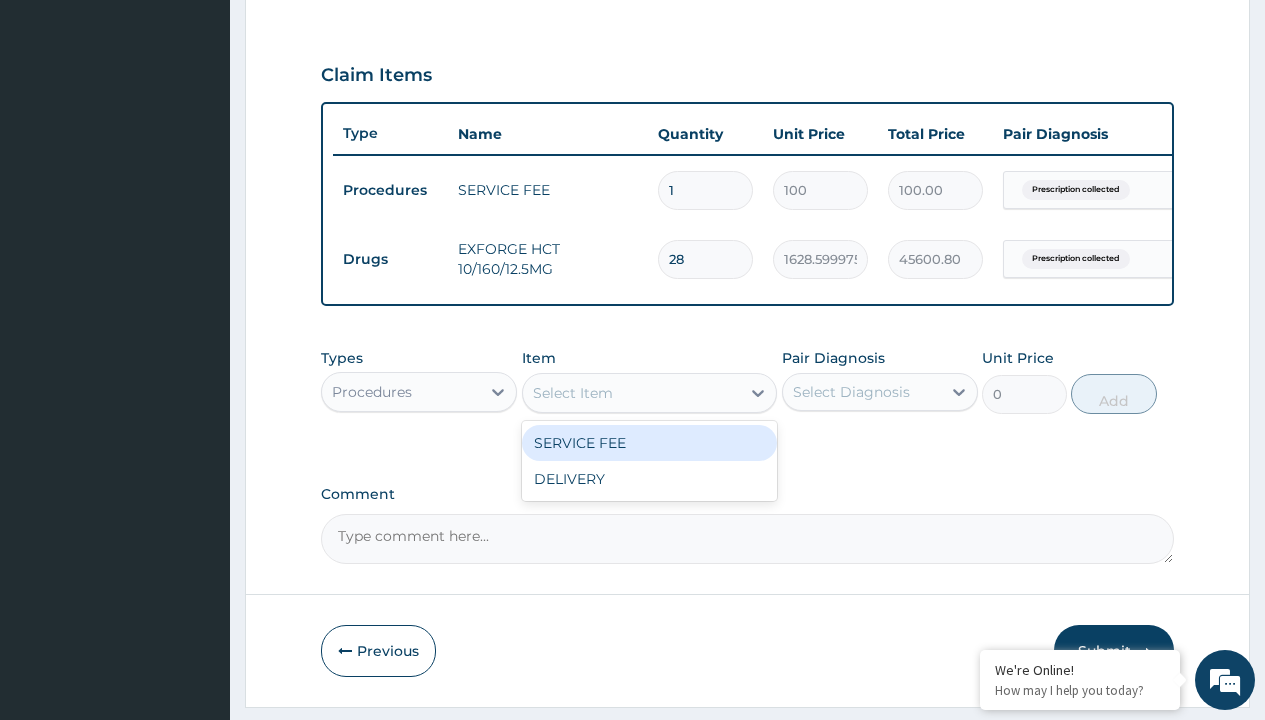 type on "delivery" 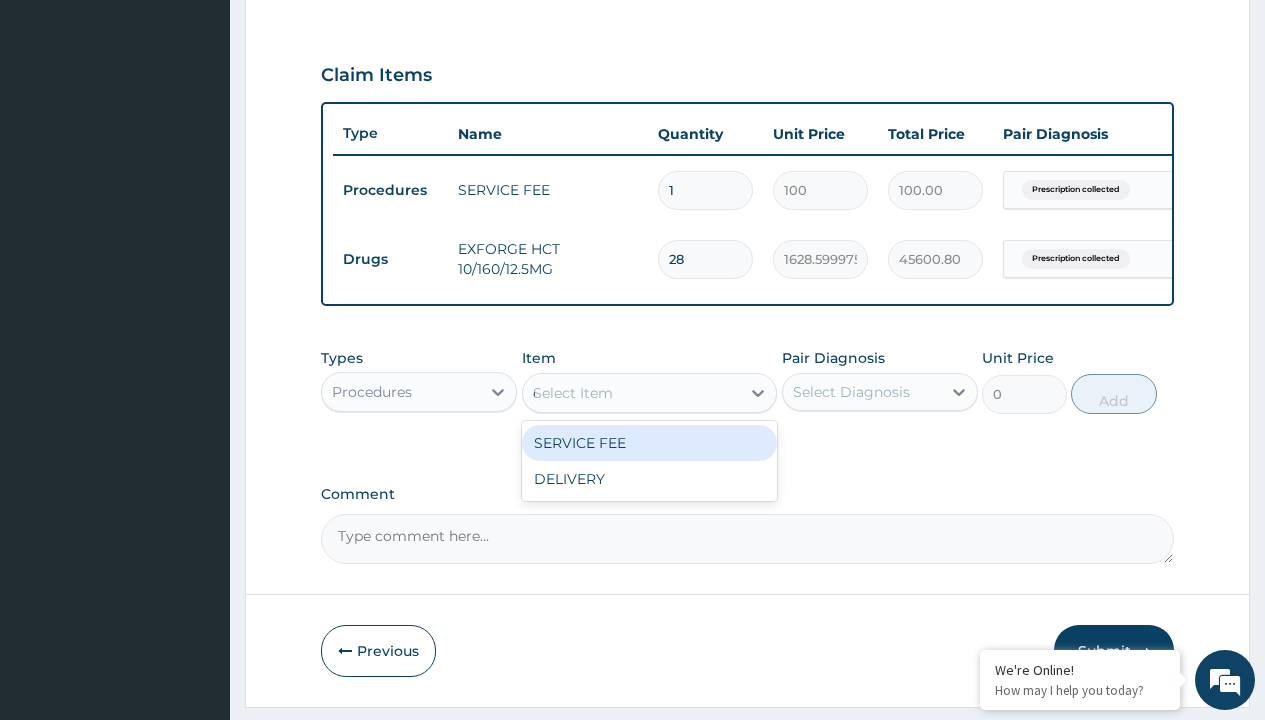 scroll, scrollTop: 0, scrollLeft: 0, axis: both 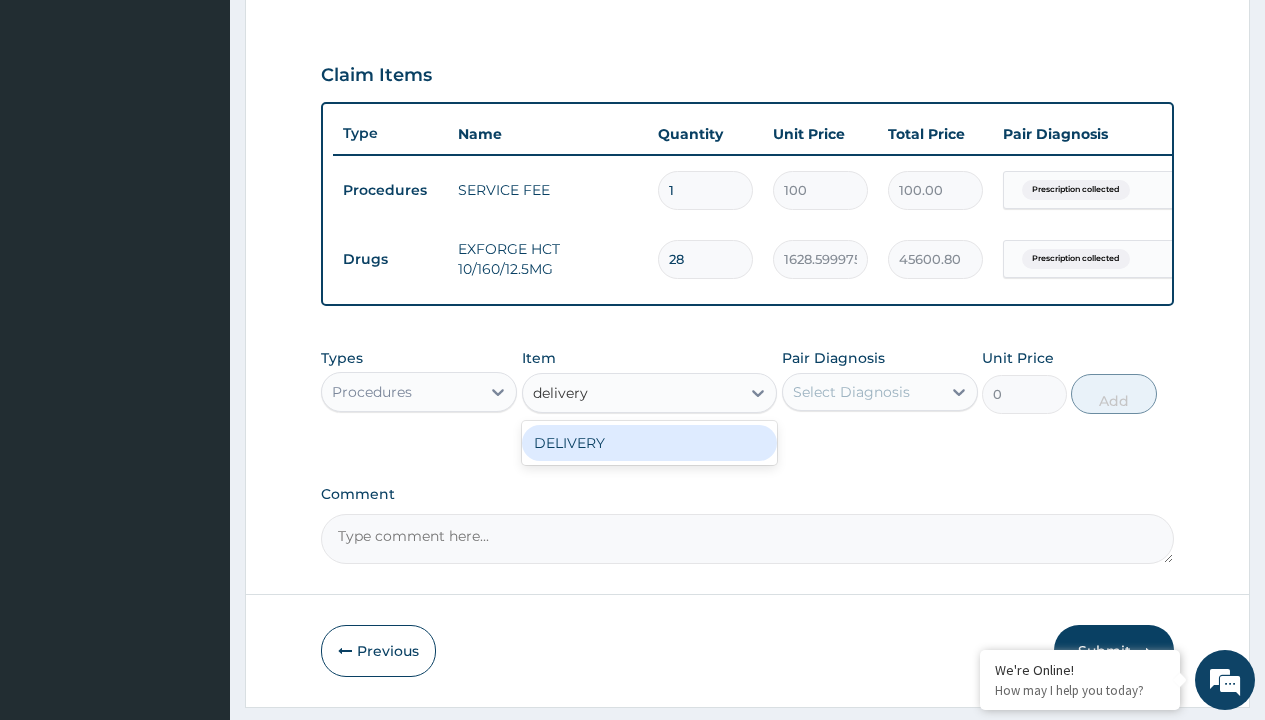 click on "DELIVERY" at bounding box center [650, 443] 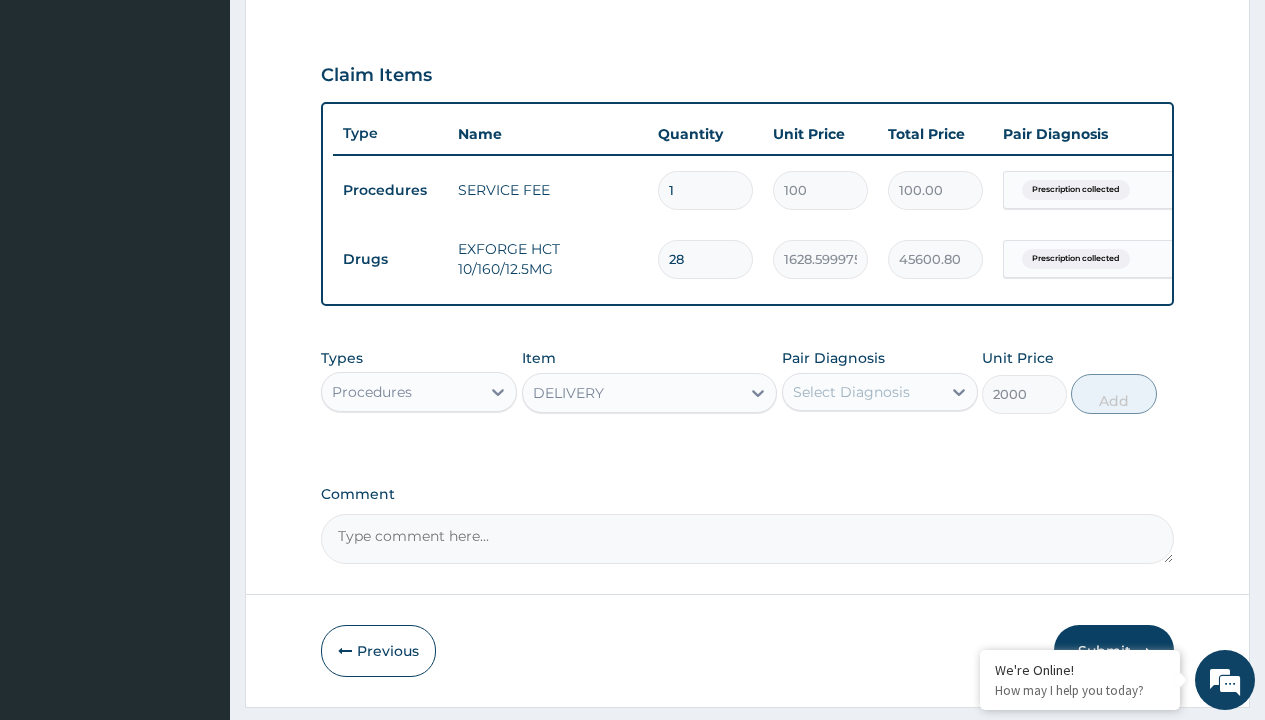 click on "Prescription collected" at bounding box center (409, -89) 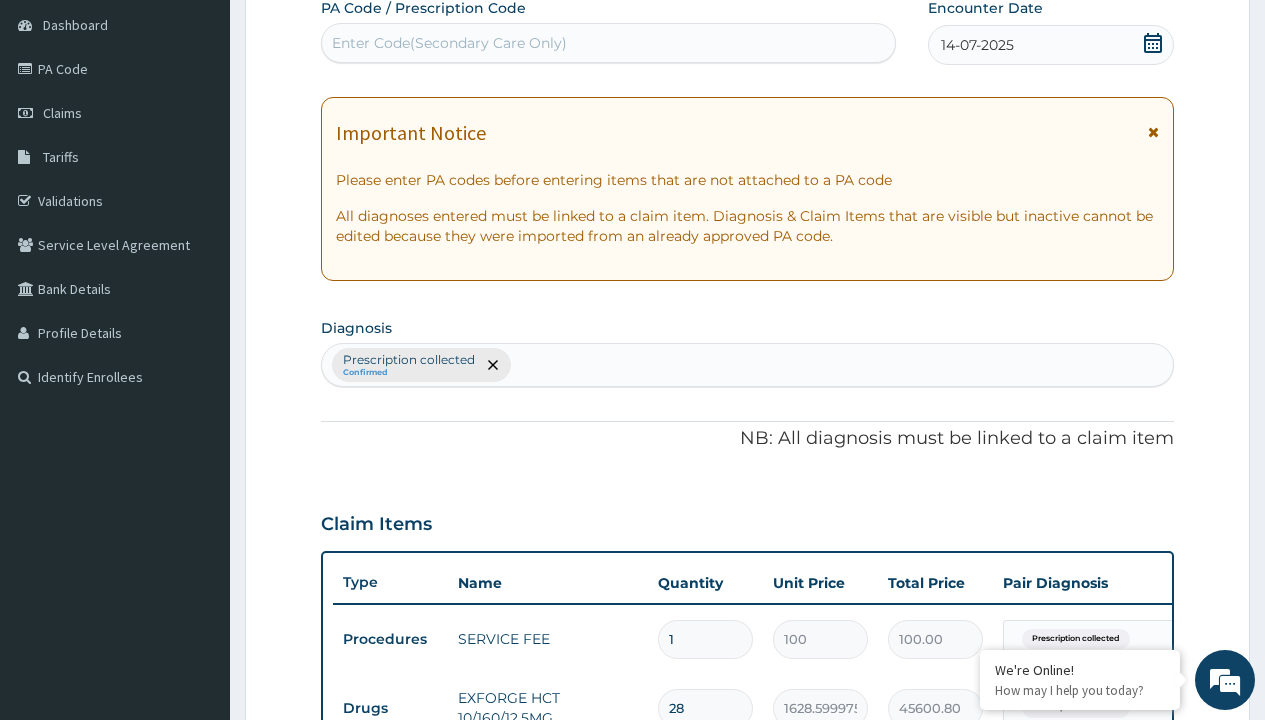 type on "prescription collected" 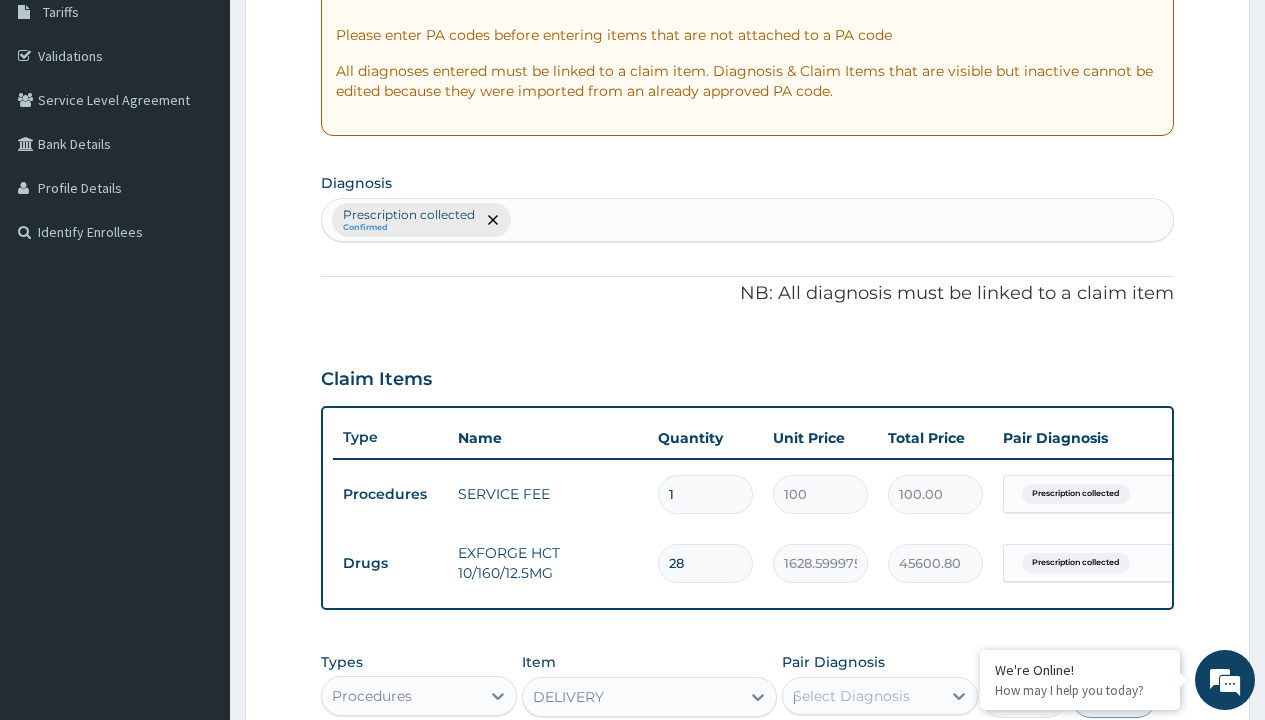 scroll, scrollTop: 0, scrollLeft: 0, axis: both 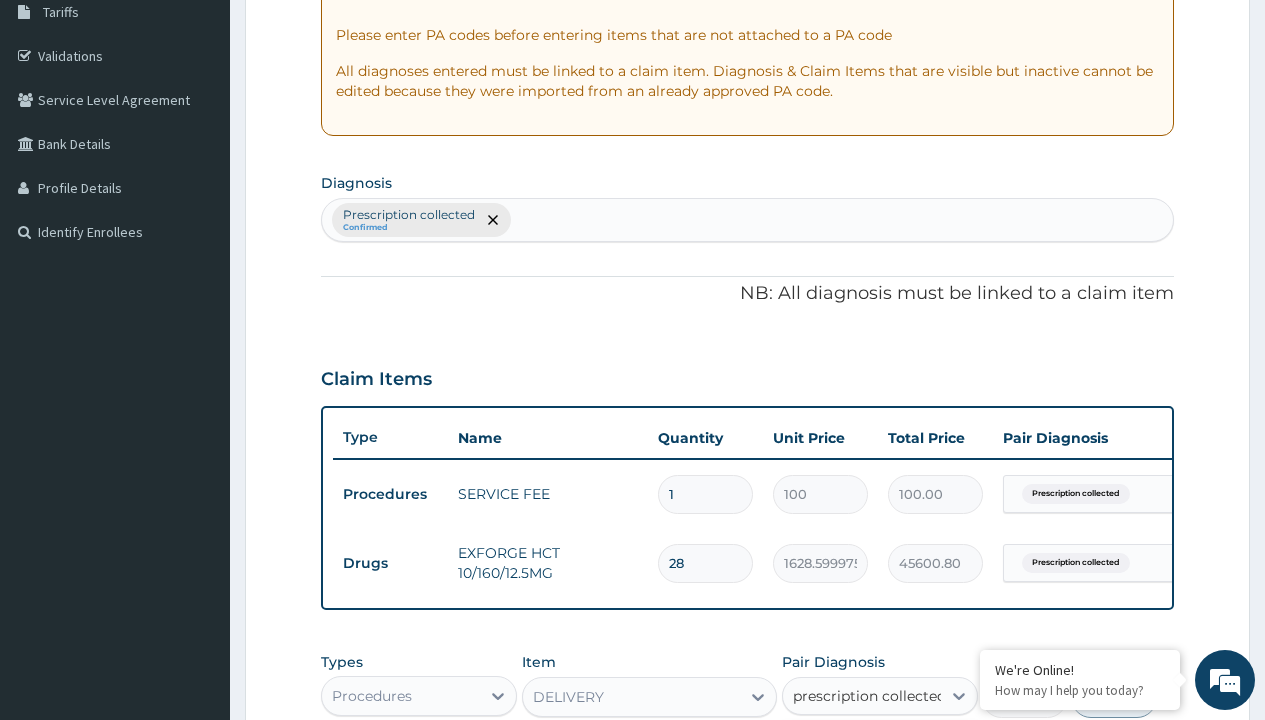 click on "Prescription collected" at bounding box center [890, 755] 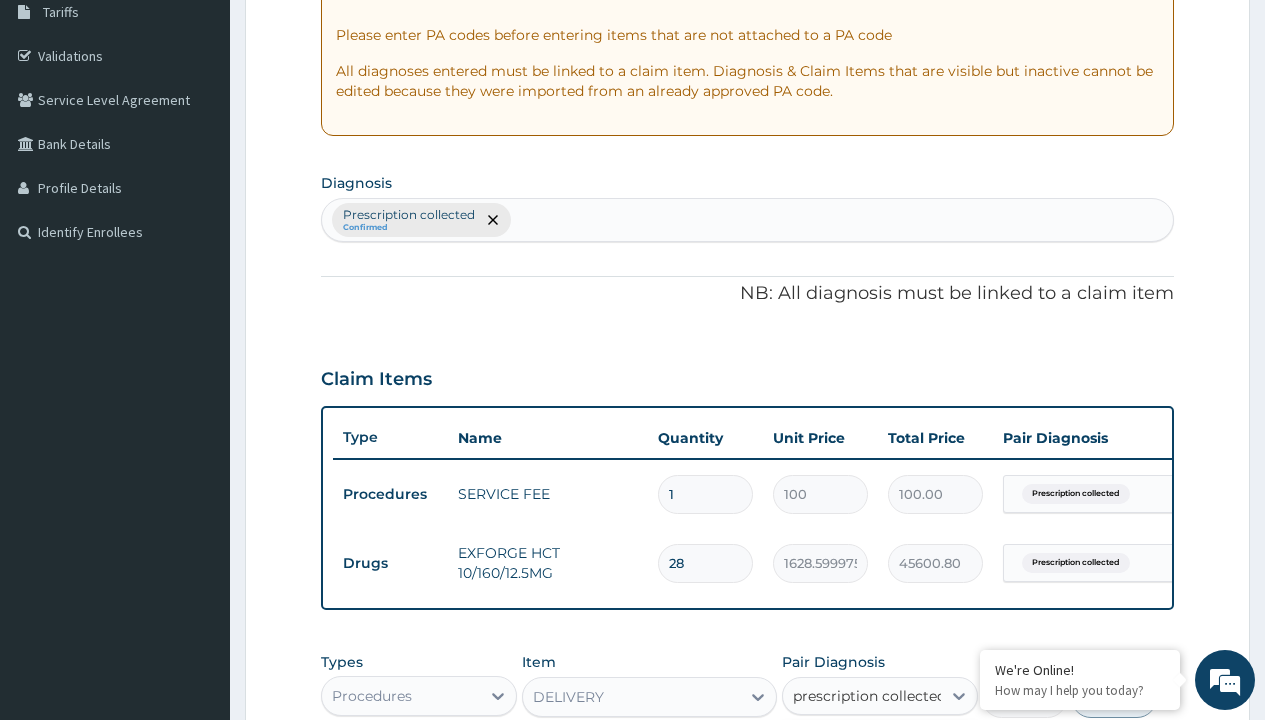 type 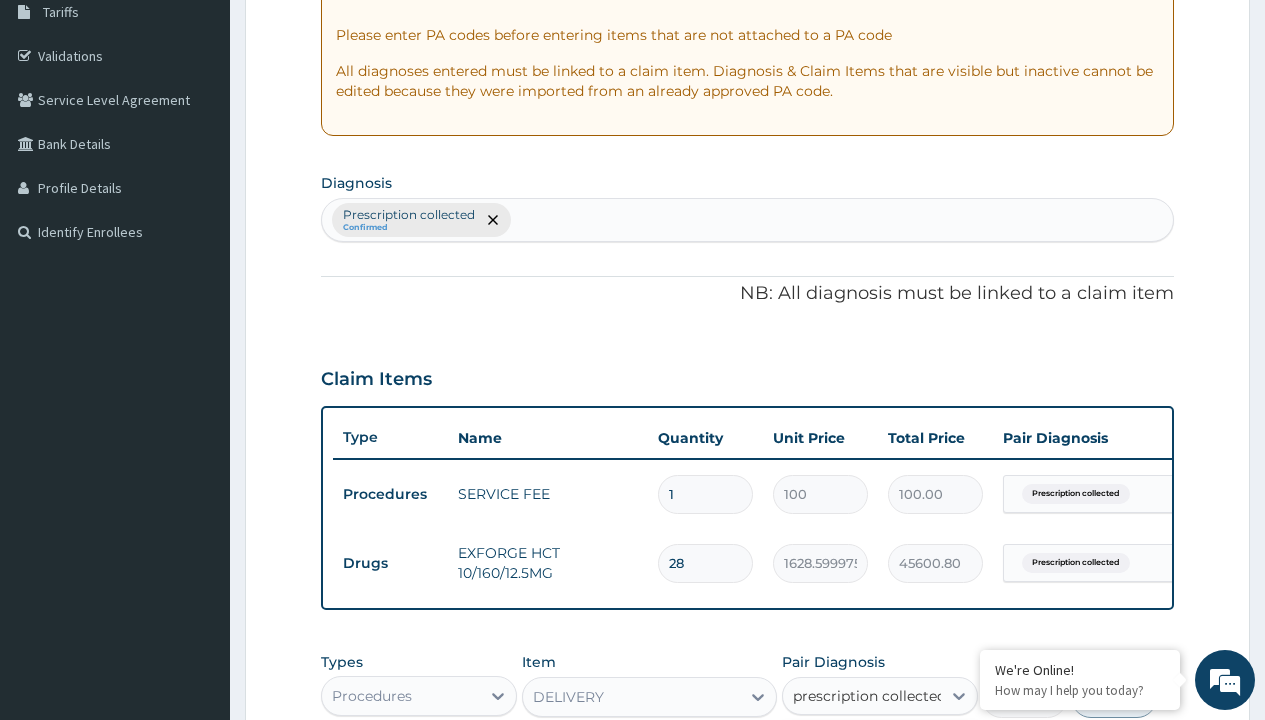 checkbox on "true" 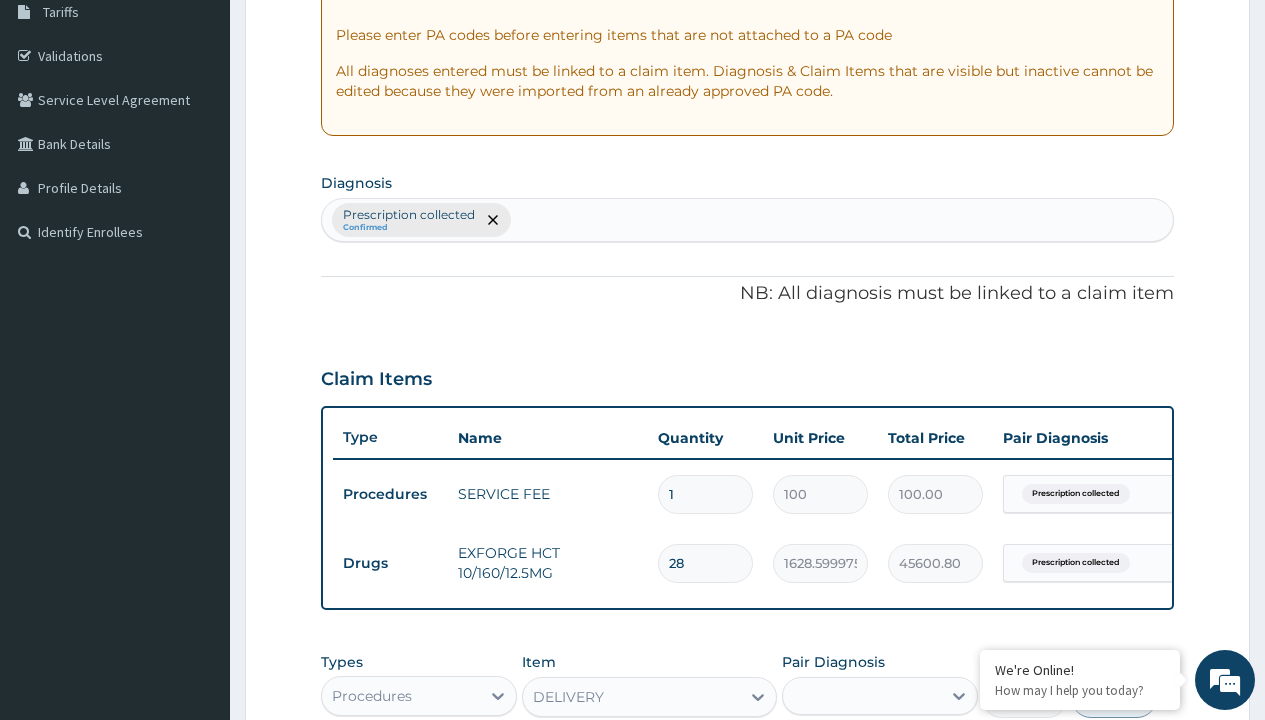 scroll, scrollTop: 711, scrollLeft: 0, axis: vertical 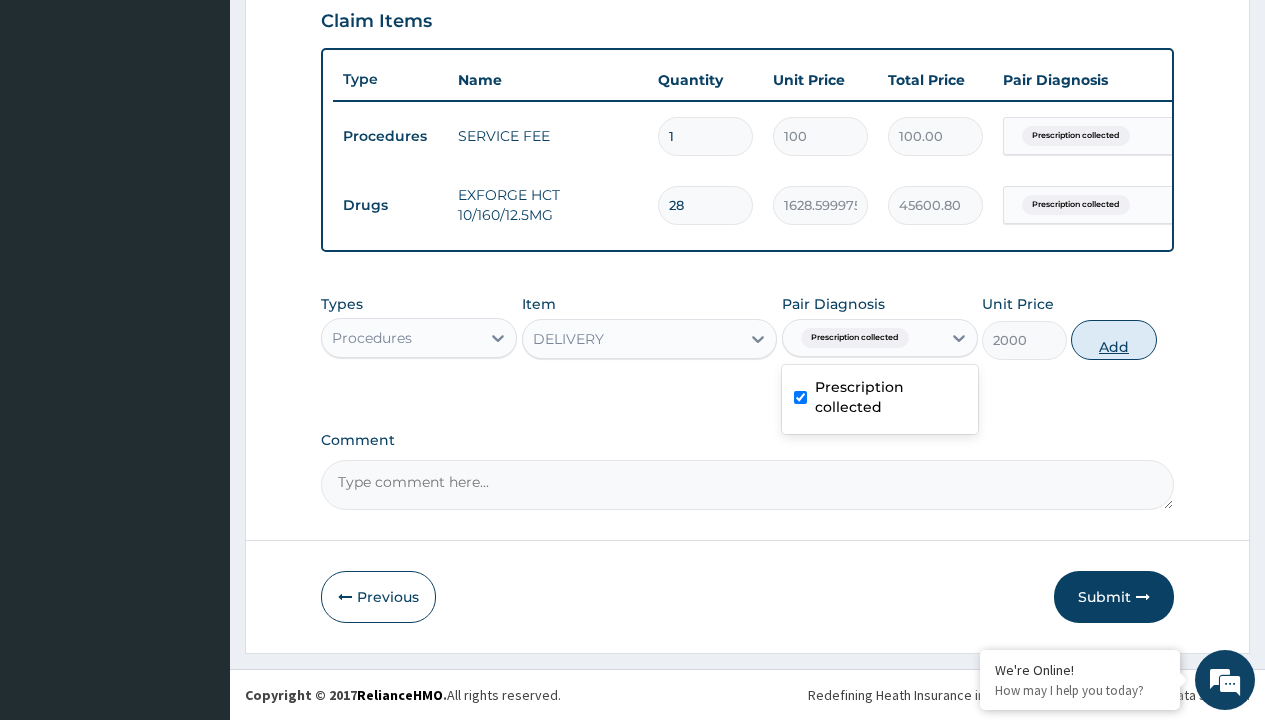 click on "Add" at bounding box center (1113, 340) 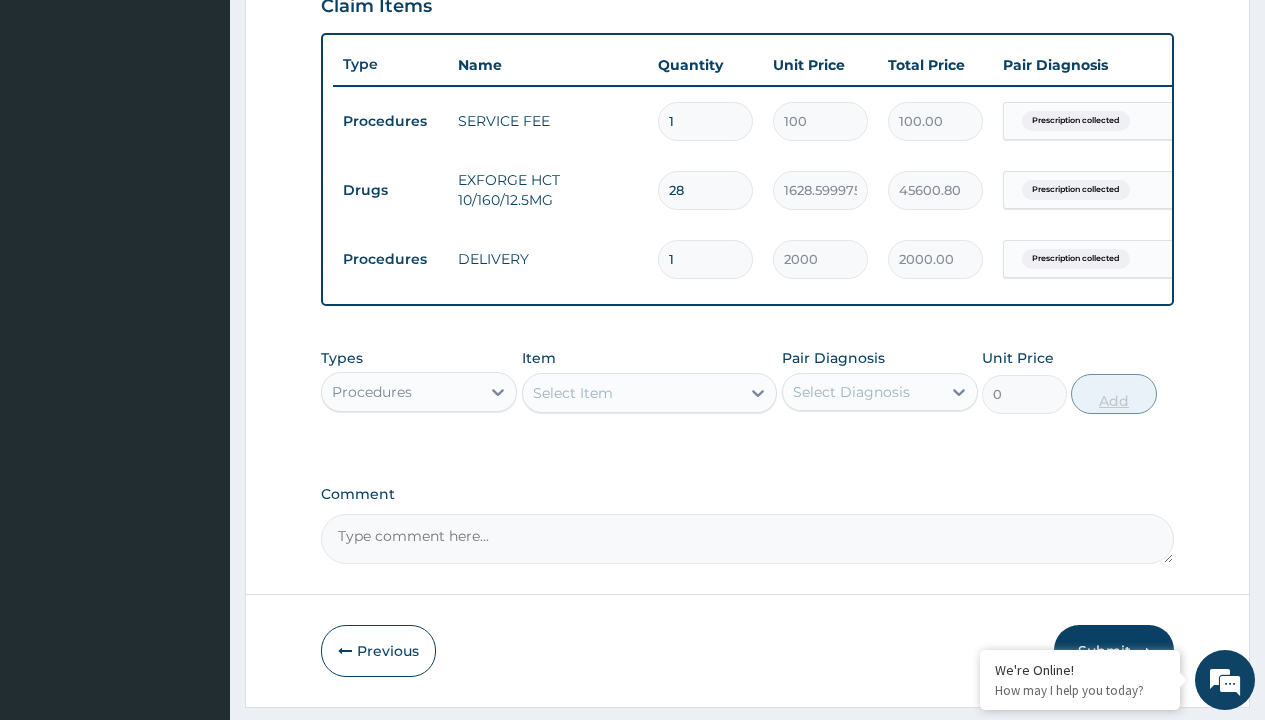 scroll, scrollTop: 1078, scrollLeft: 0, axis: vertical 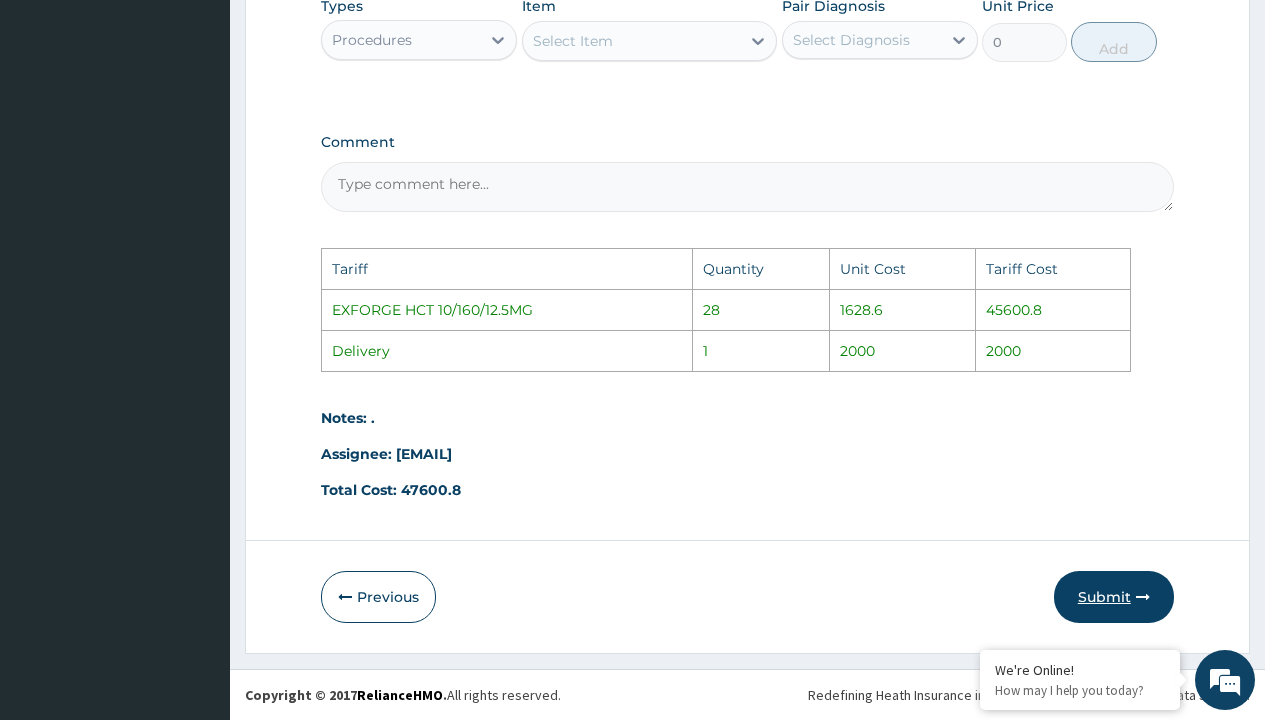 click on "Submit" at bounding box center (1114, 597) 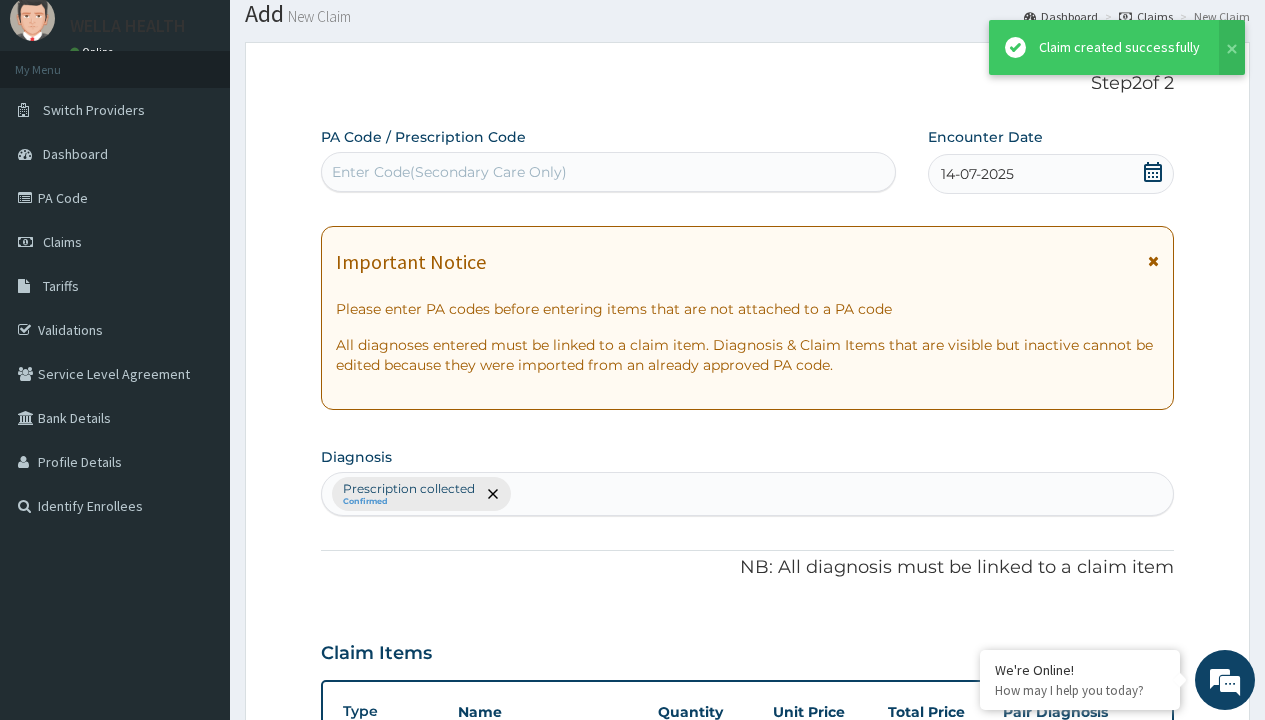 scroll, scrollTop: 780, scrollLeft: 0, axis: vertical 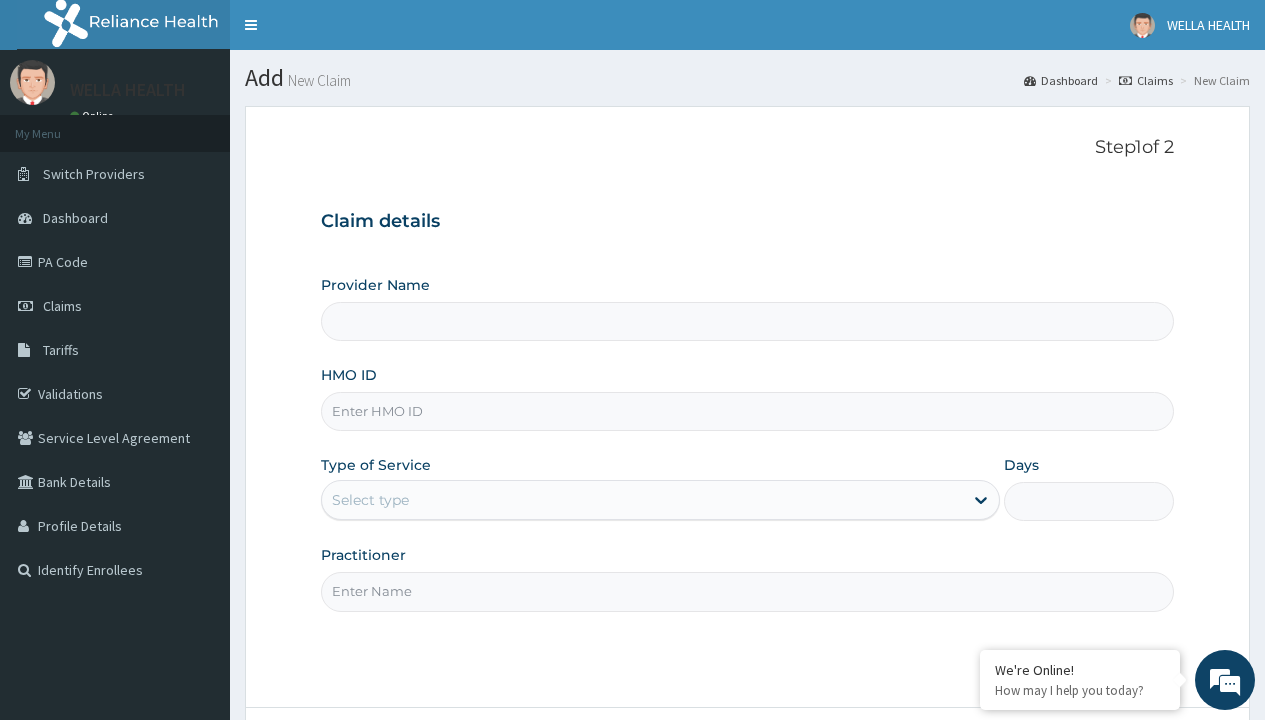 type on "Pharmacy Pick Up ( WellaHealth)" 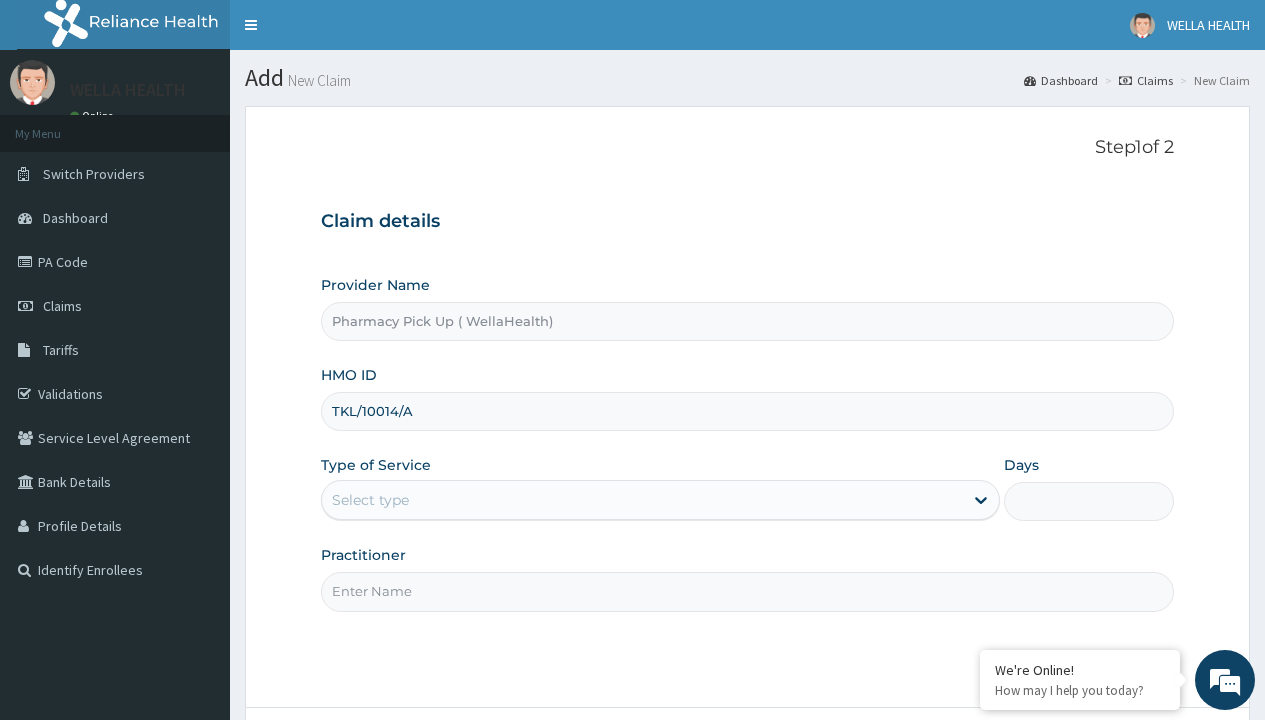 type on "TKL/10014/A" 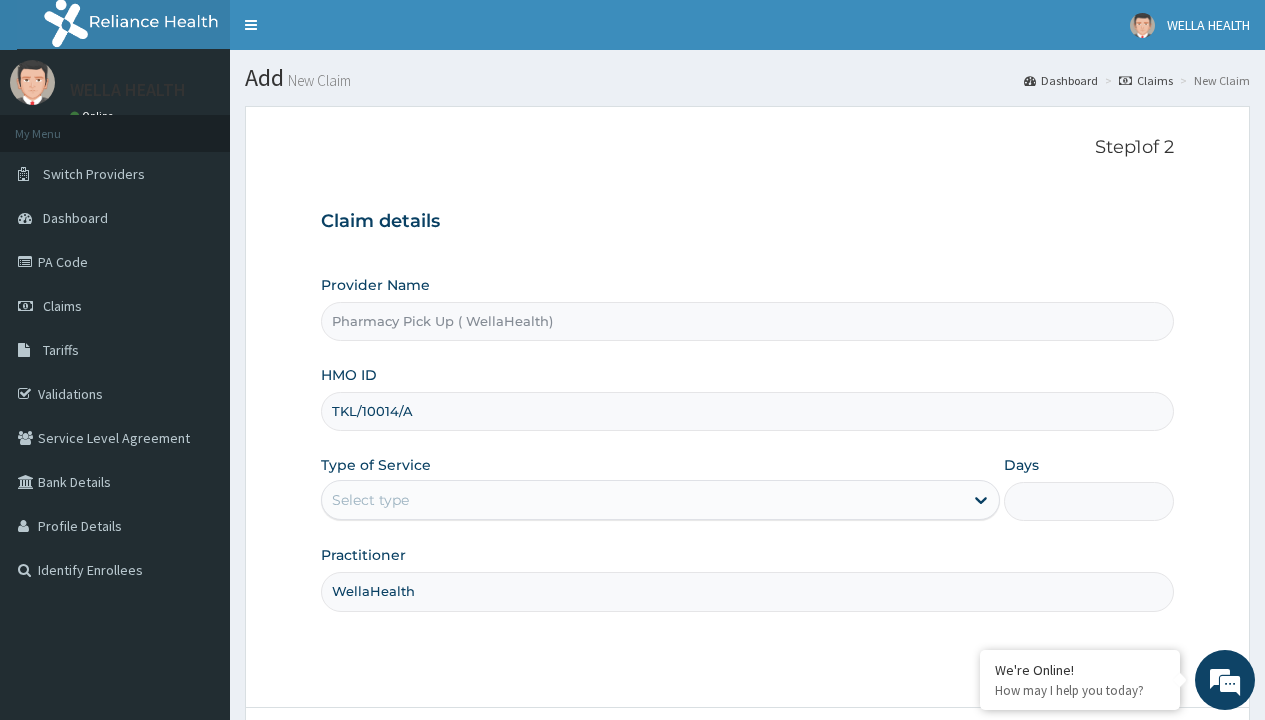 type on "WellaHealth" 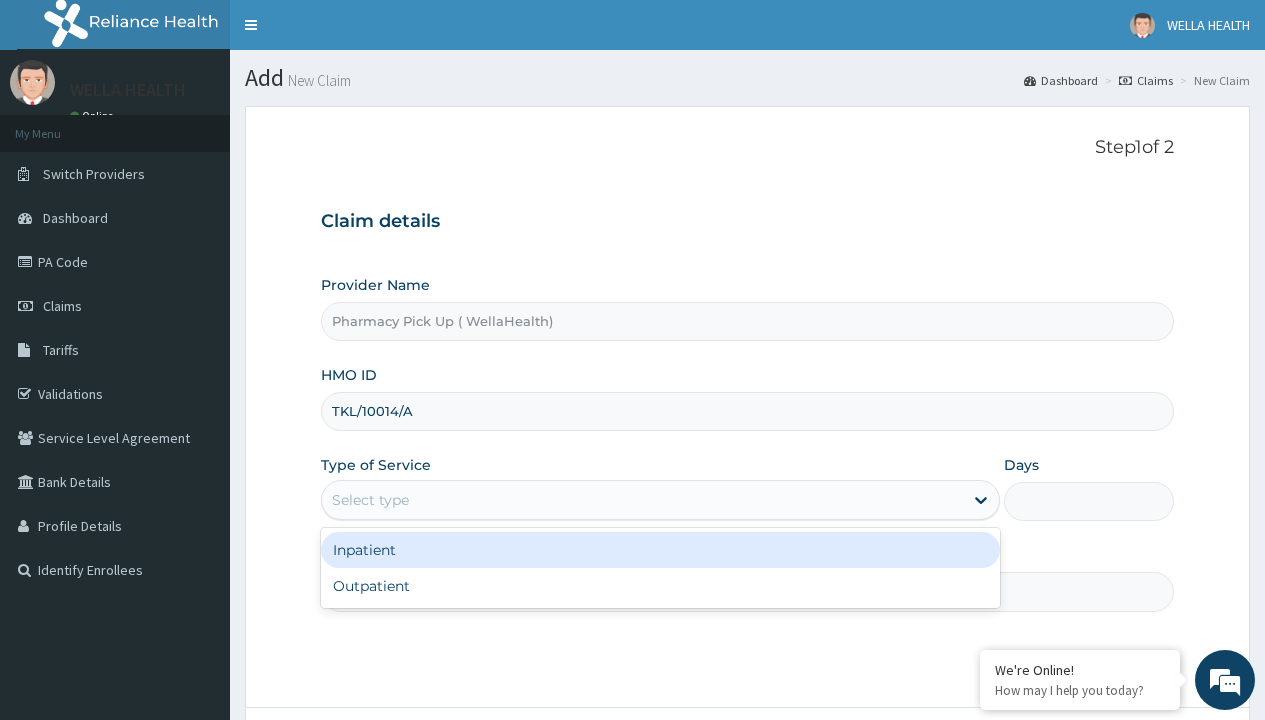 click on "Outpatient" at bounding box center (660, 586) 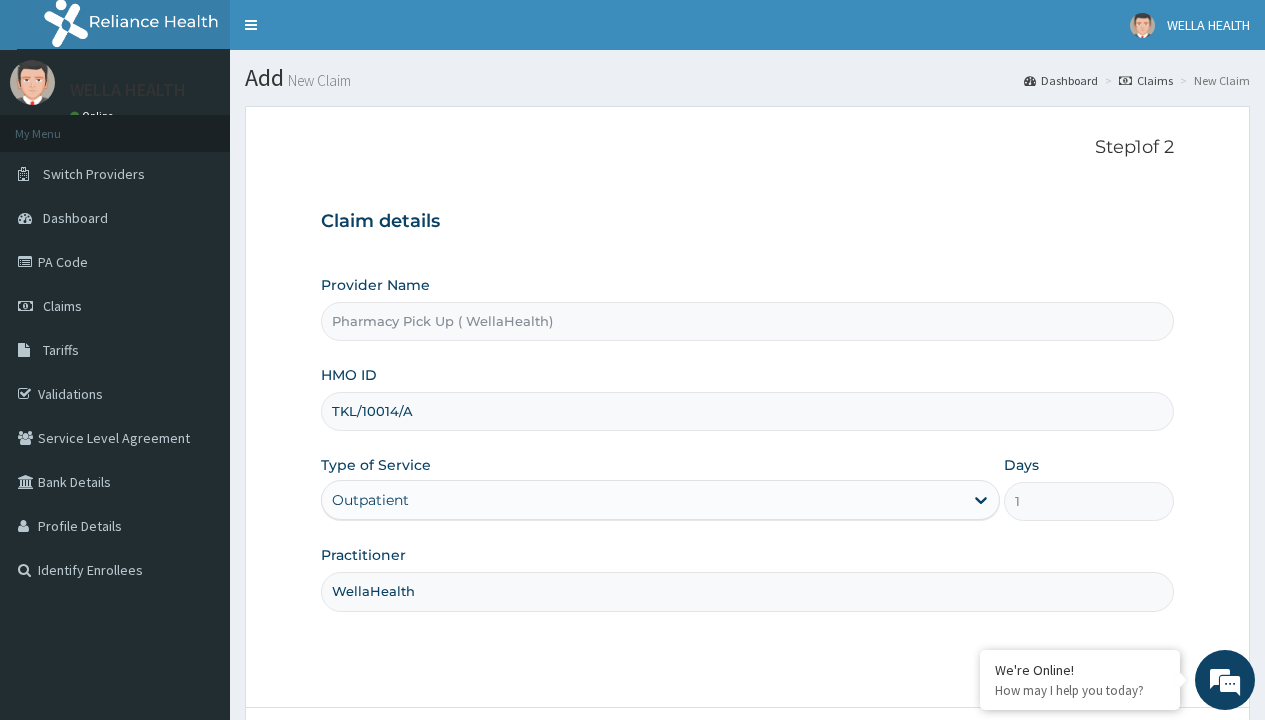 click on "Next" at bounding box center [1123, 764] 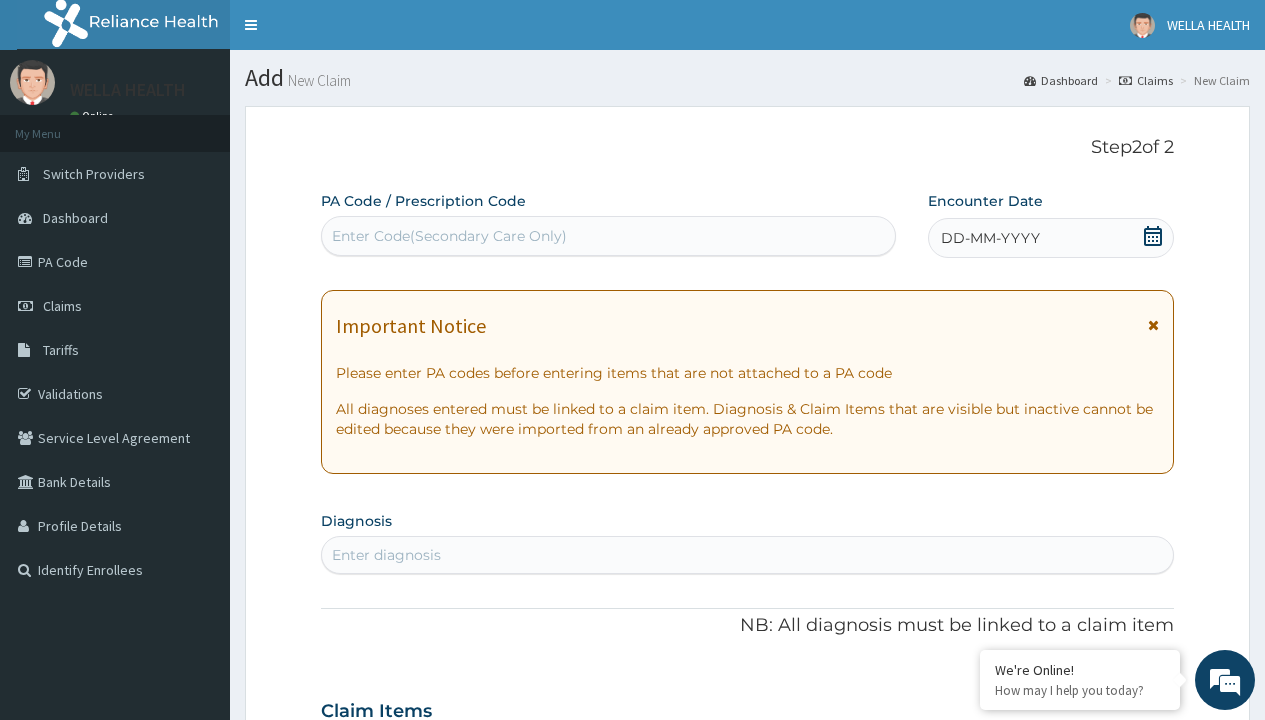 scroll, scrollTop: 167, scrollLeft: 0, axis: vertical 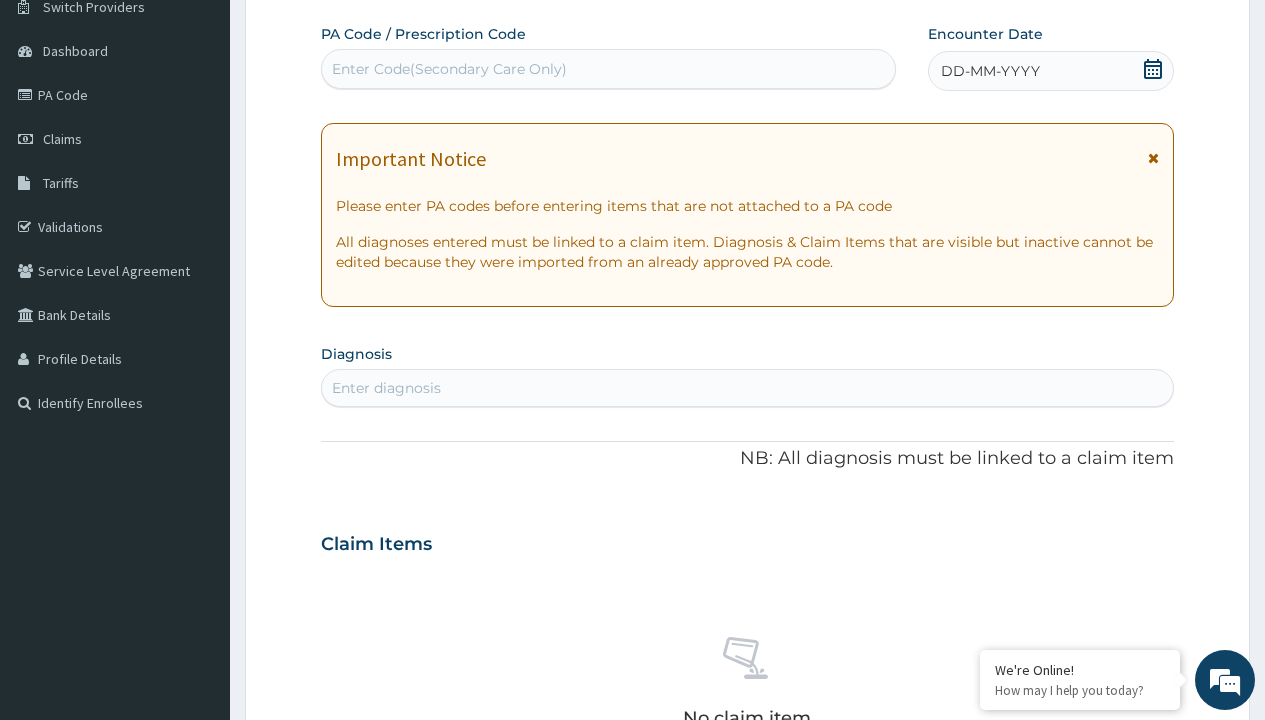 click on "DD-MM-YYYY" at bounding box center (990, 71) 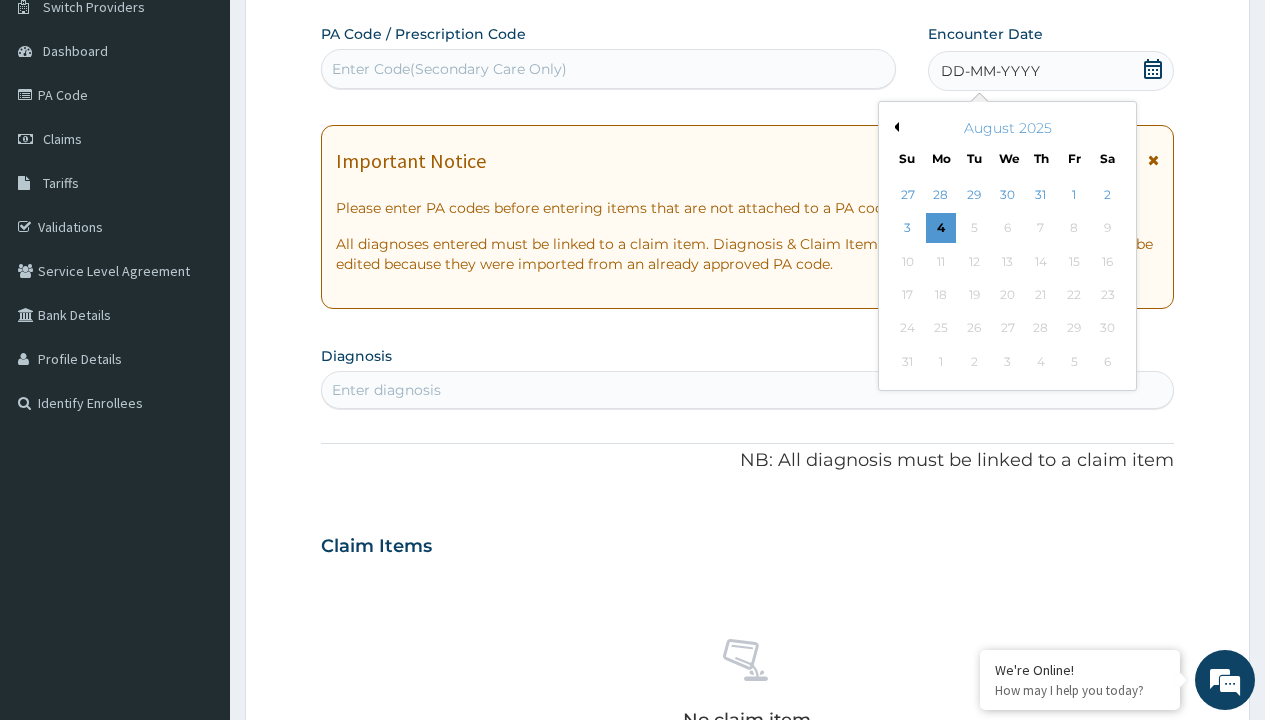 click on "Previous Month" at bounding box center (894, 127) 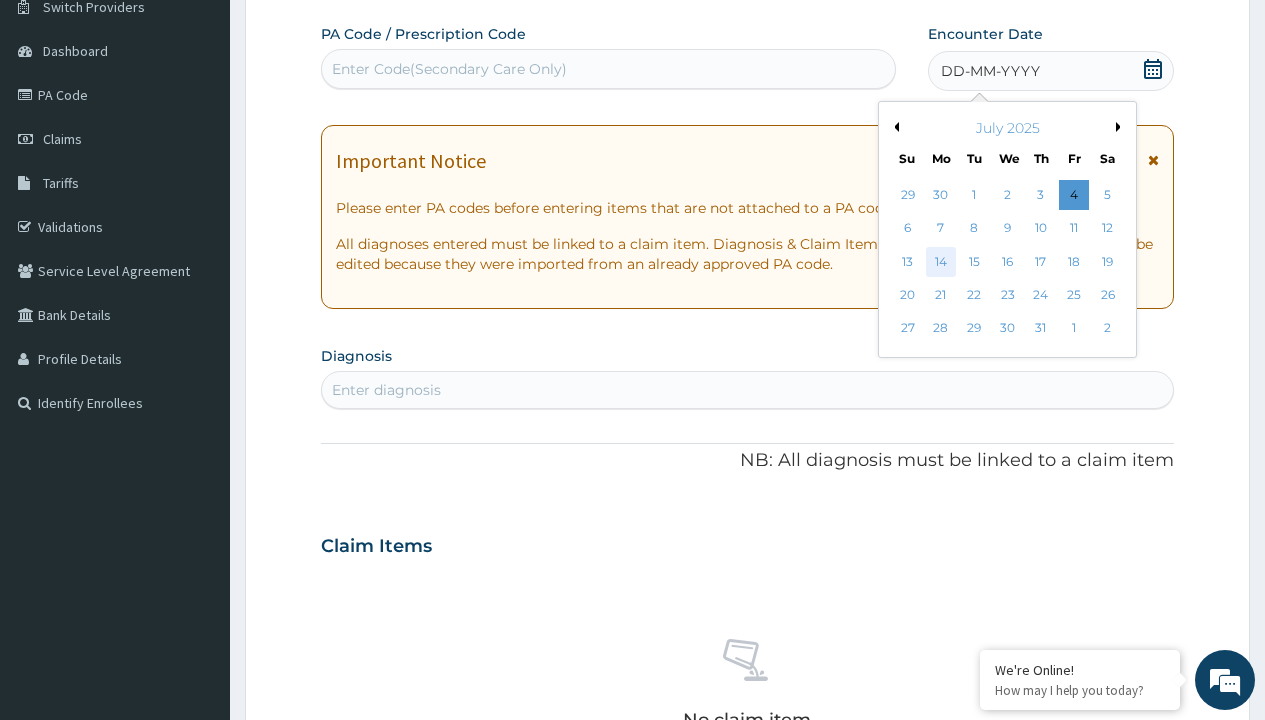 click on "14" at bounding box center (941, 262) 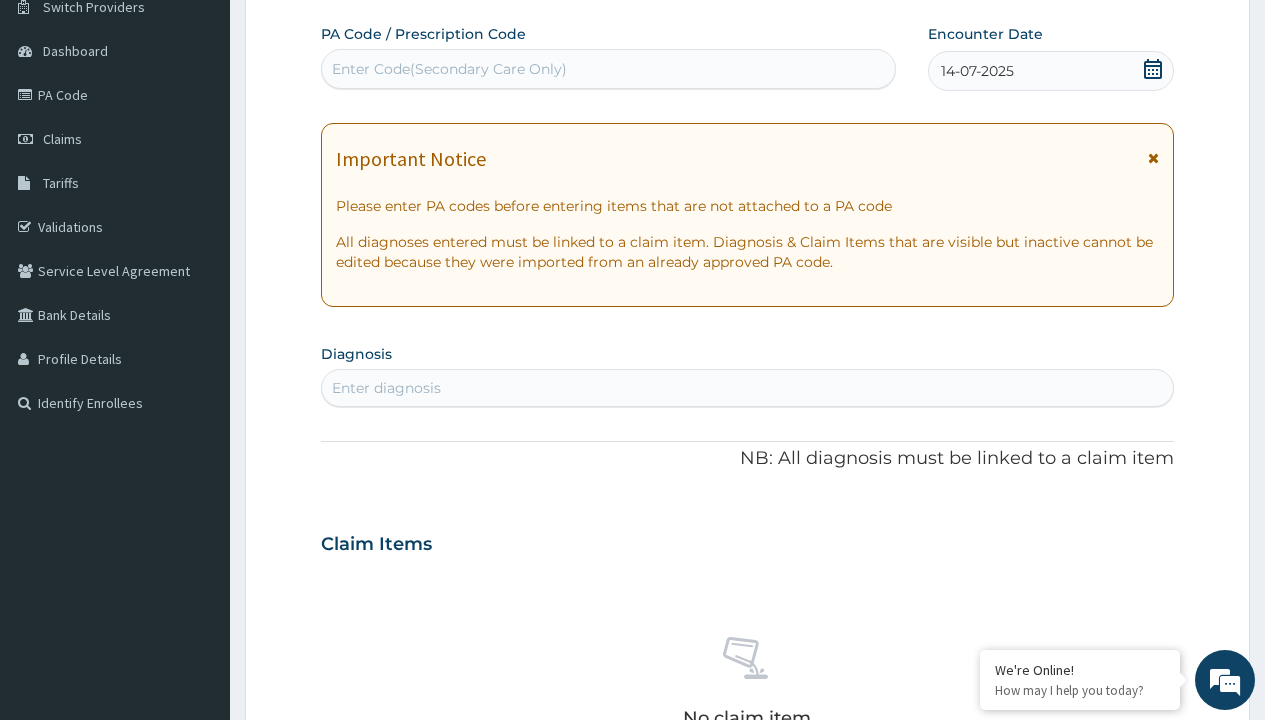 click on "Enter diagnosis" at bounding box center (386, 388) 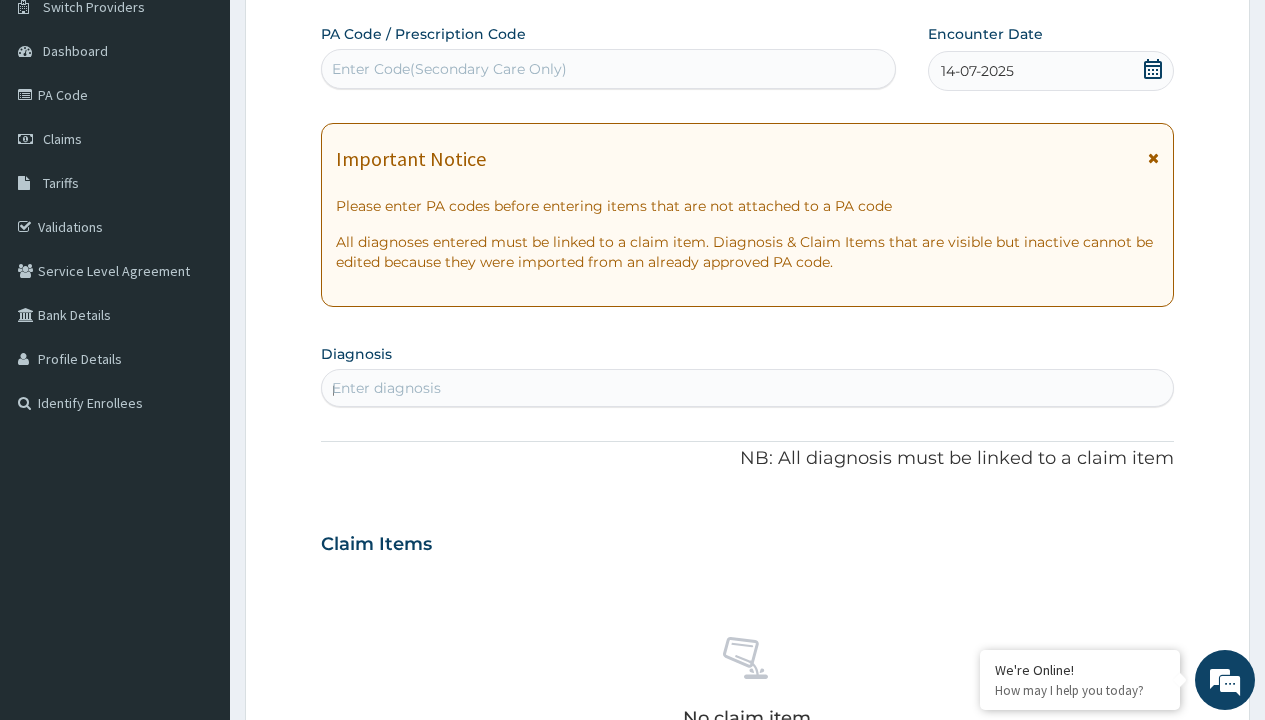 scroll, scrollTop: 0, scrollLeft: 0, axis: both 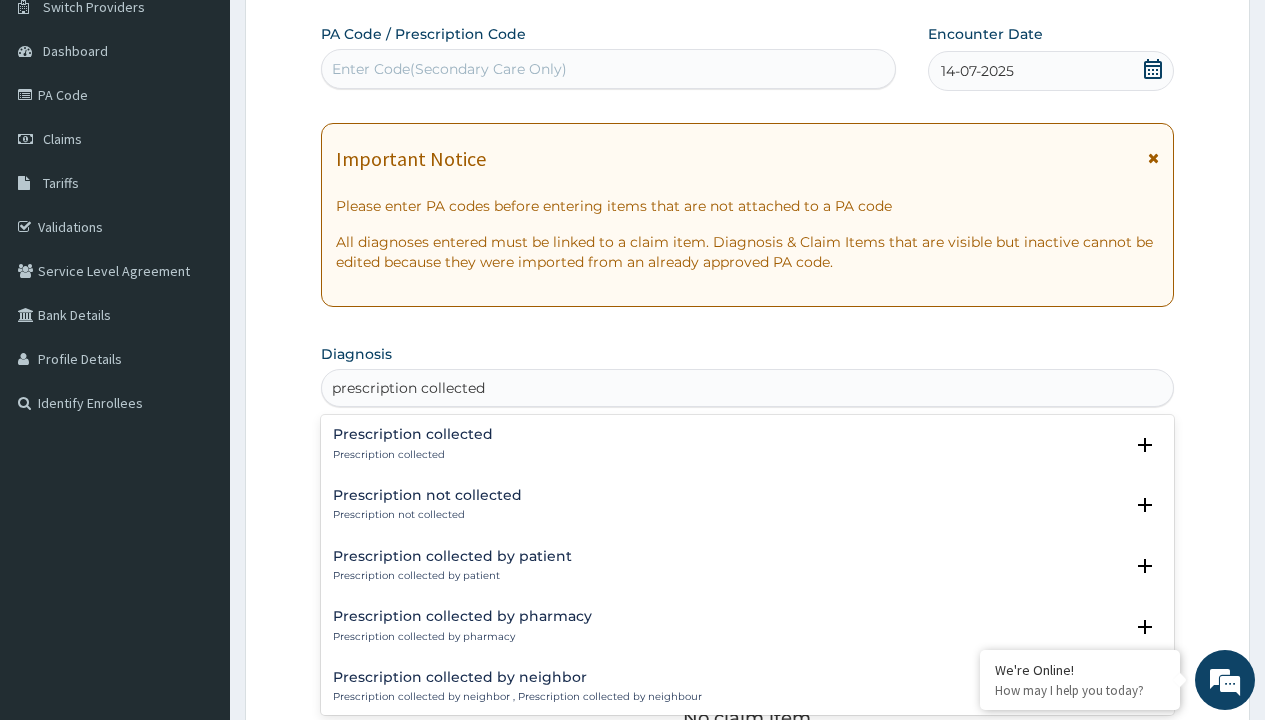 click on "Prescription collected" at bounding box center (413, 455) 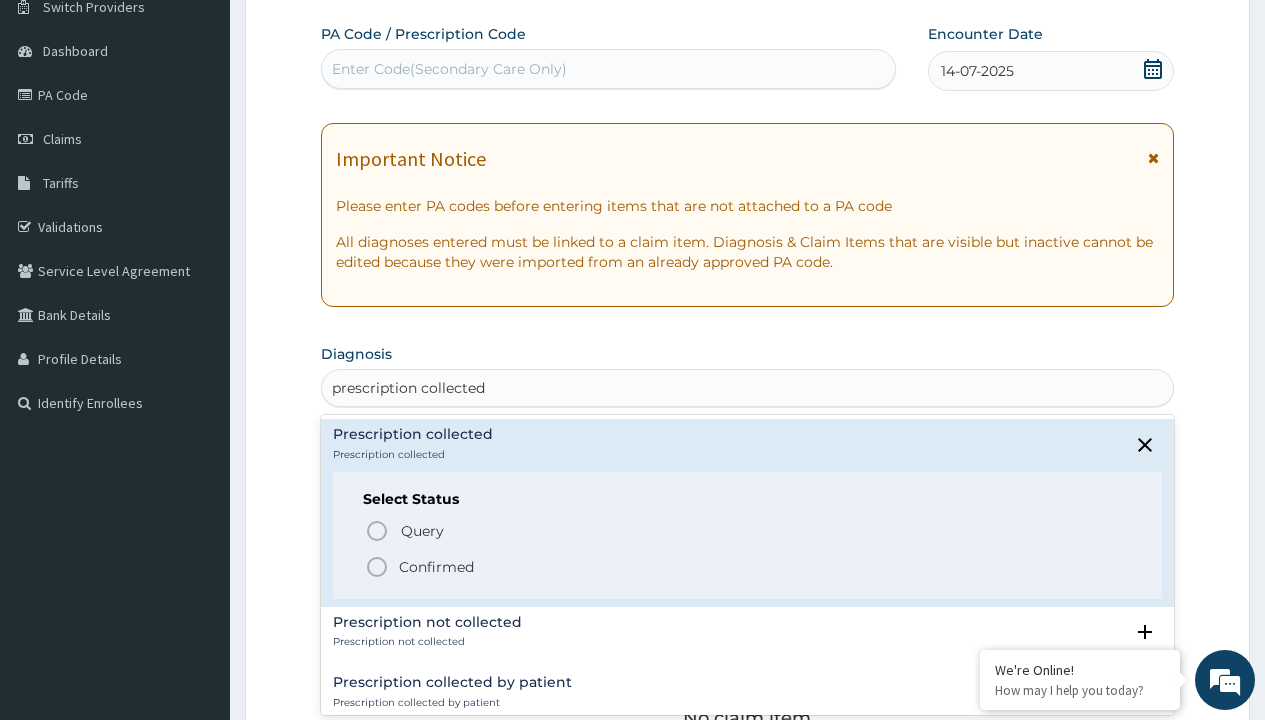 click on "Confirmed" at bounding box center [436, 567] 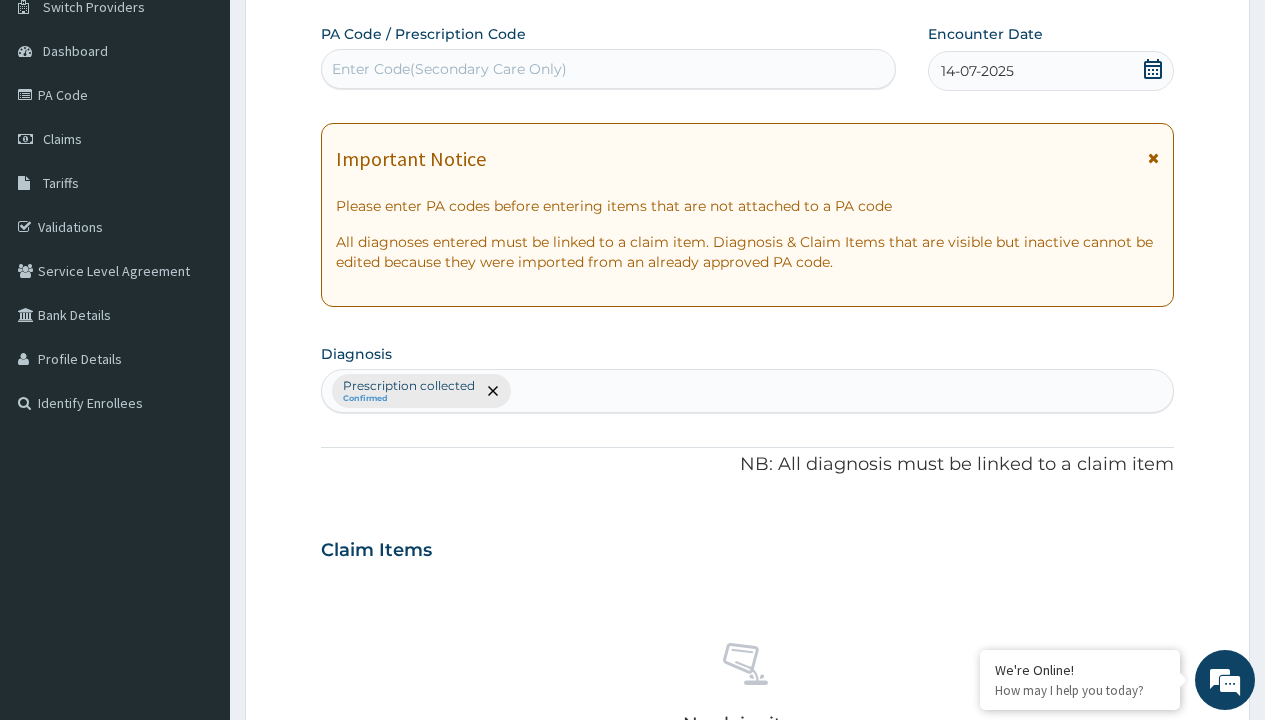 click on "Select Type" at bounding box center [372, 893] 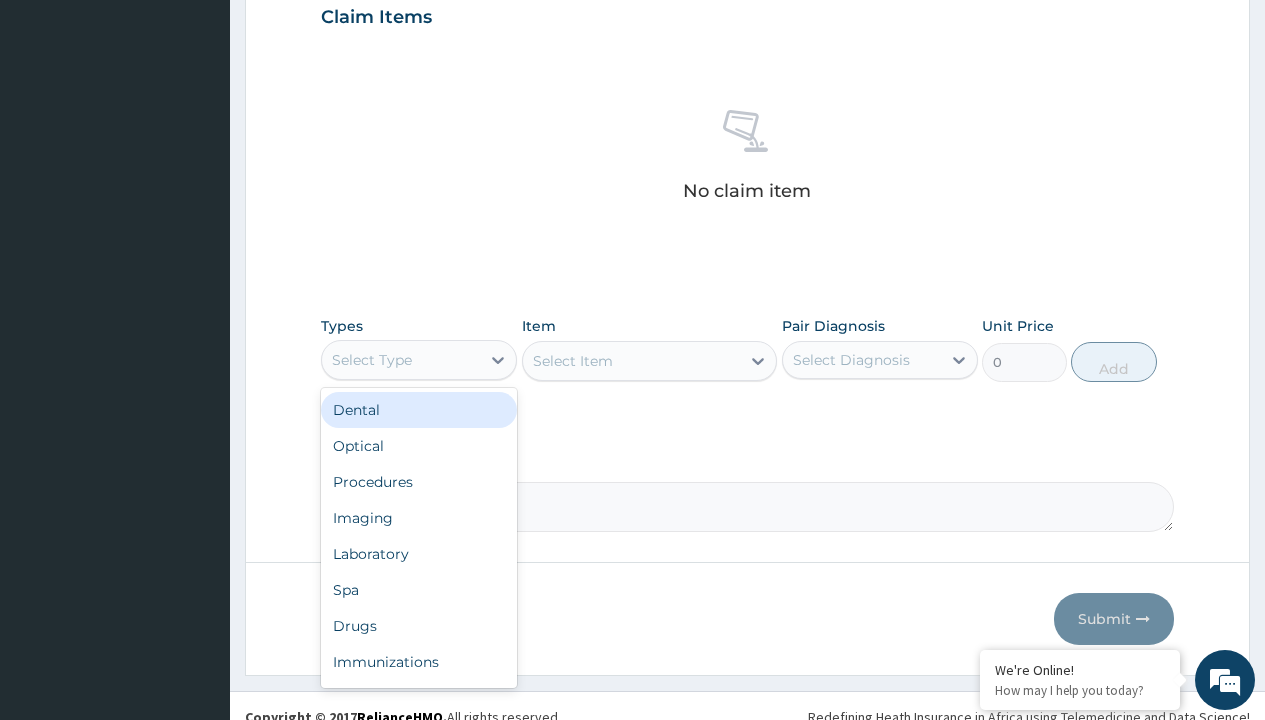 type on "procedures" 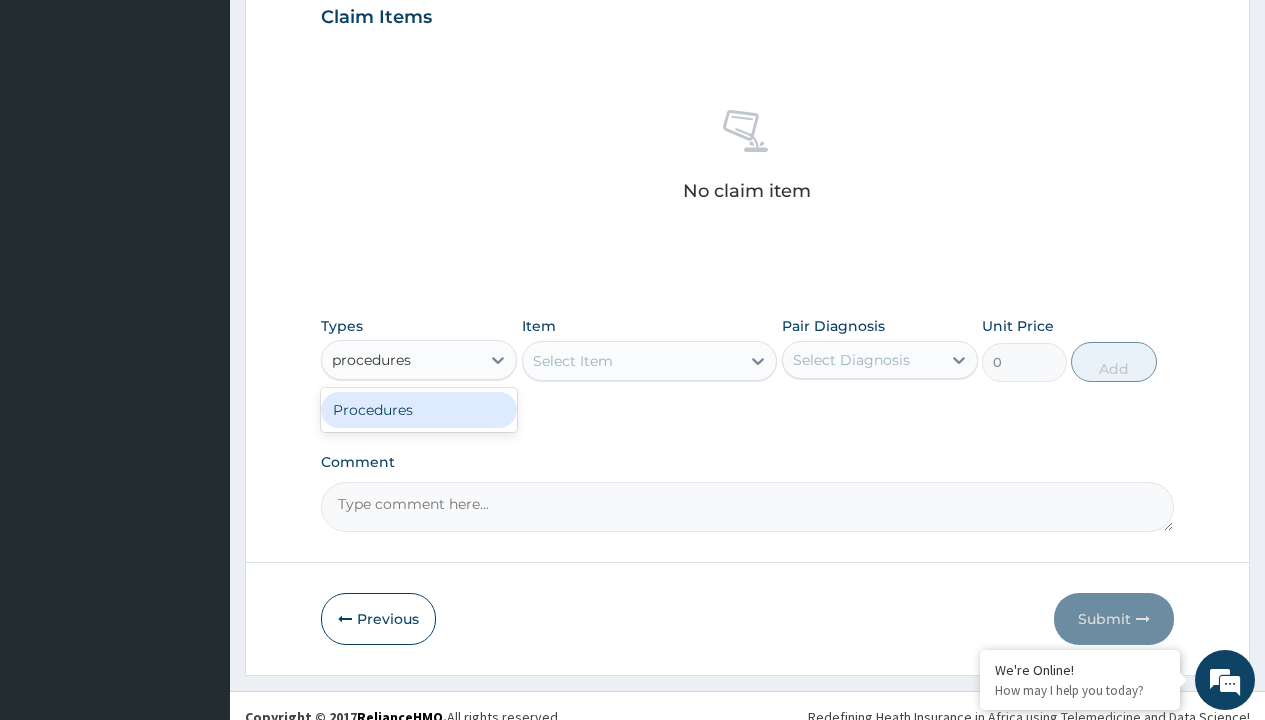 scroll, scrollTop: 0, scrollLeft: 0, axis: both 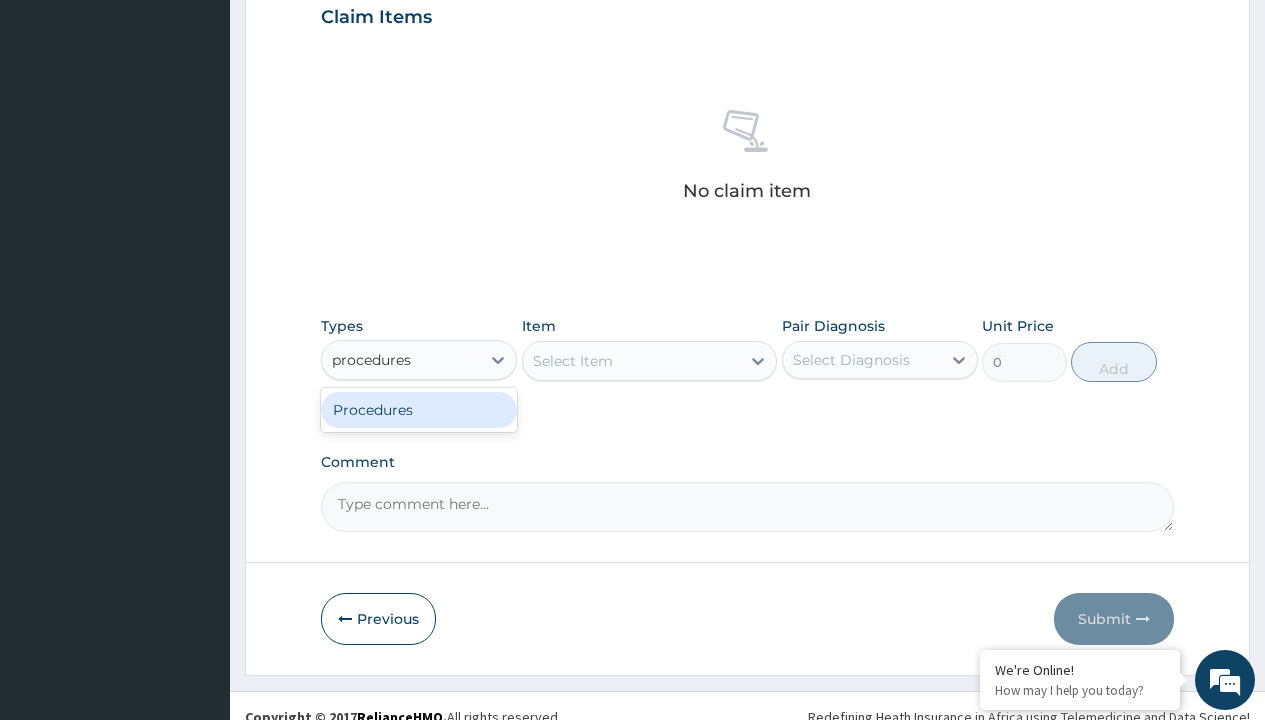 click on "Procedures" at bounding box center (419, 410) 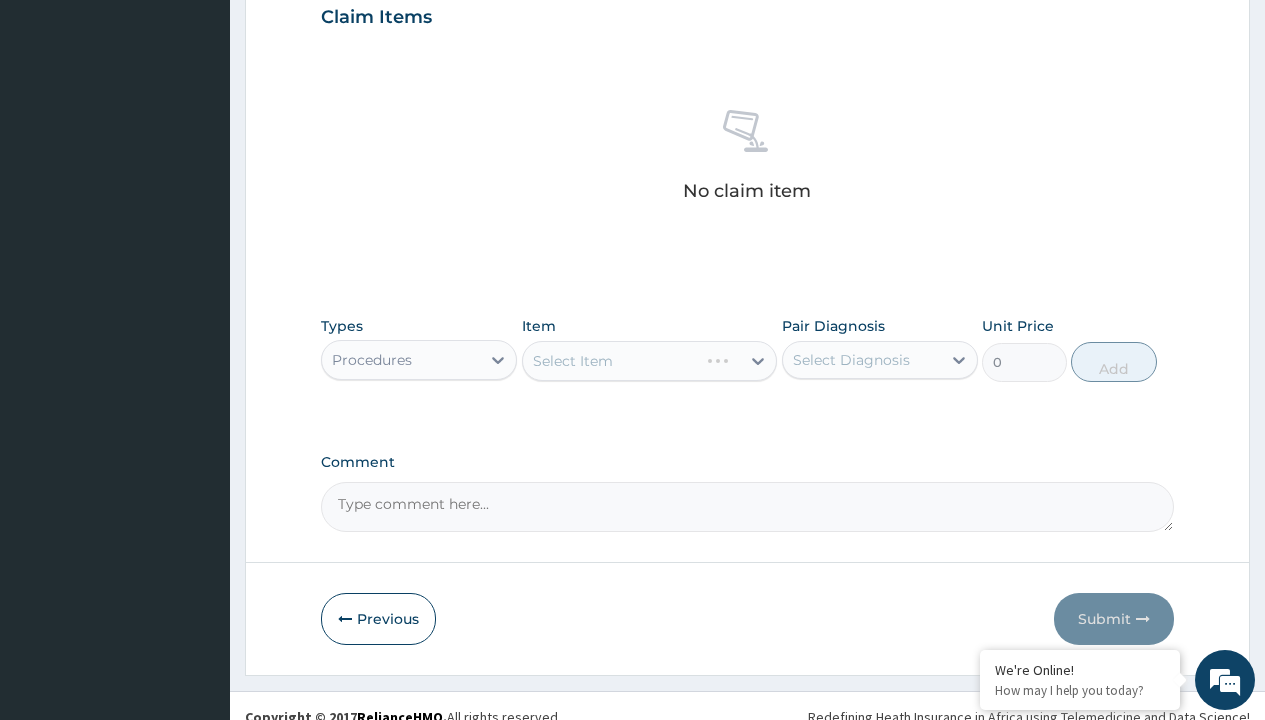 click on "Select Item" at bounding box center [650, 361] 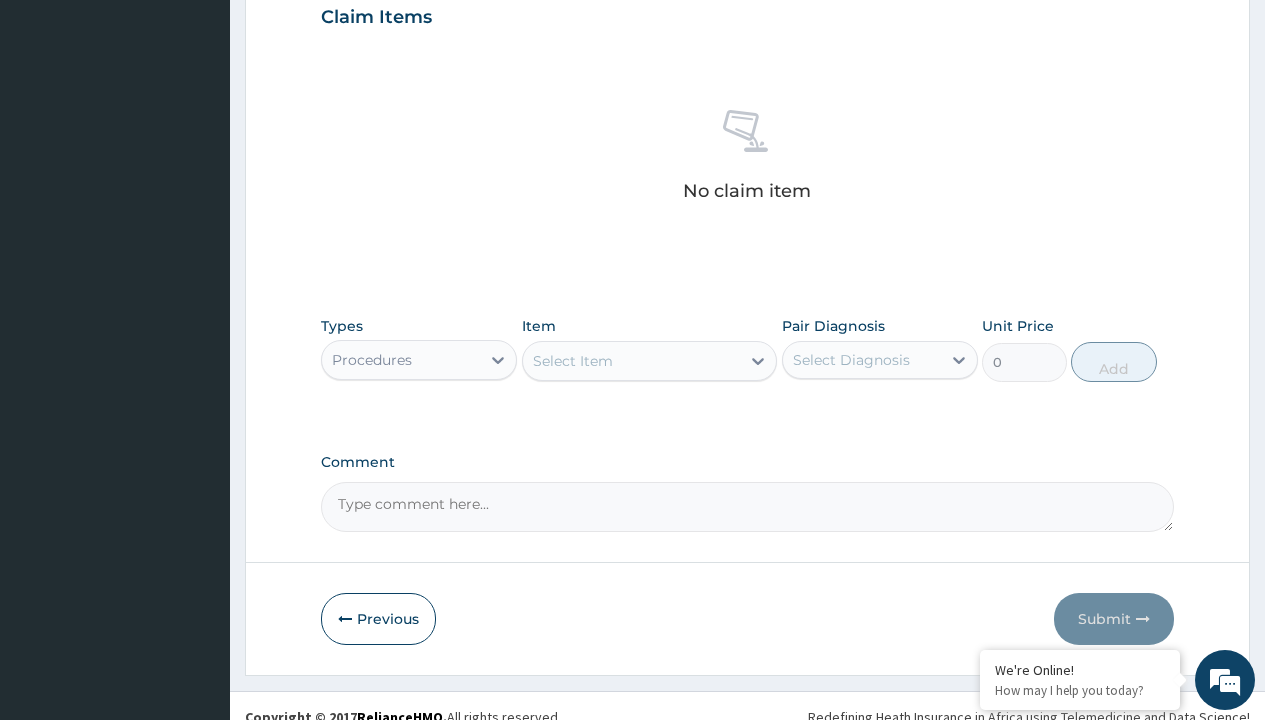 type on "service fee" 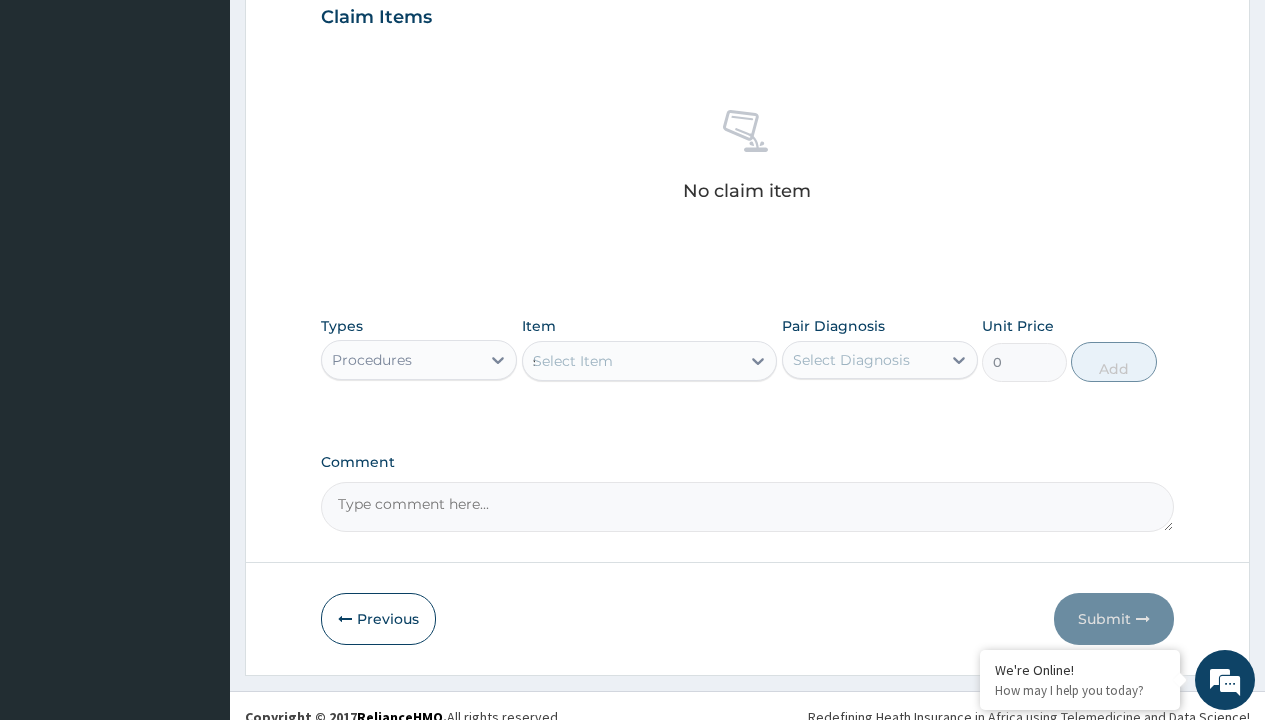 scroll, scrollTop: 0, scrollLeft: 0, axis: both 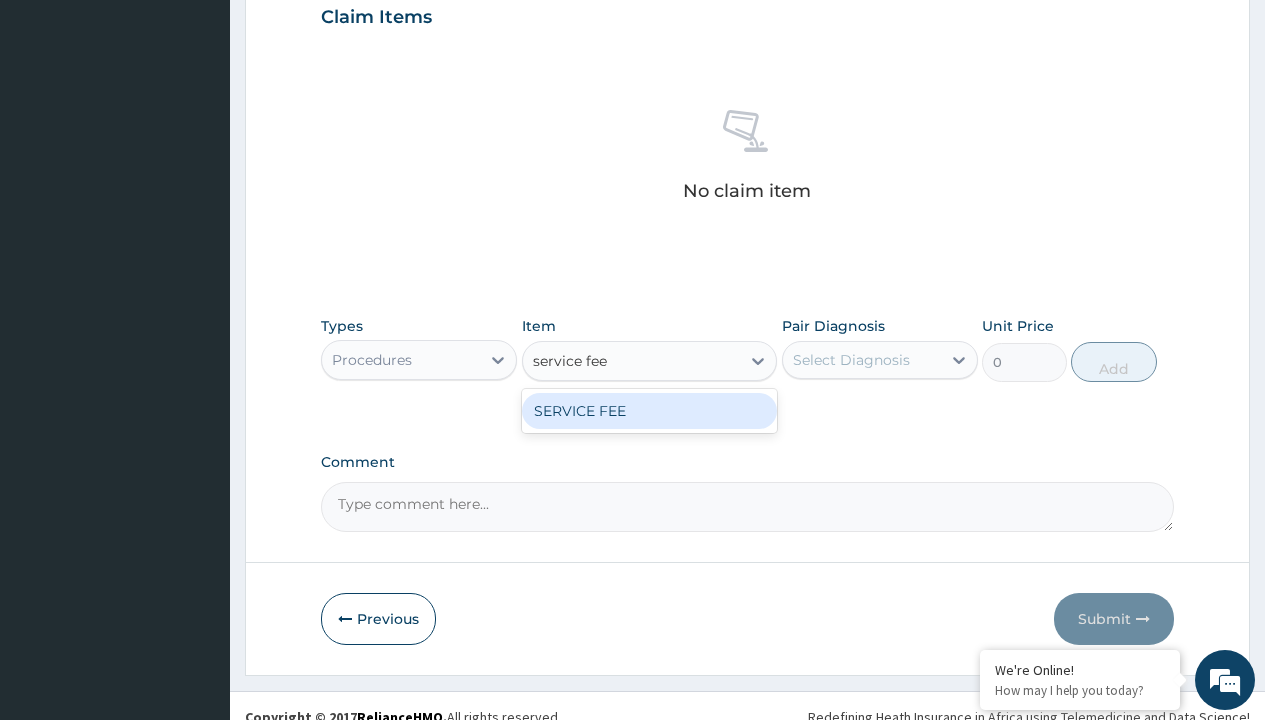 click on "SERVICE FEE" at bounding box center [650, 411] 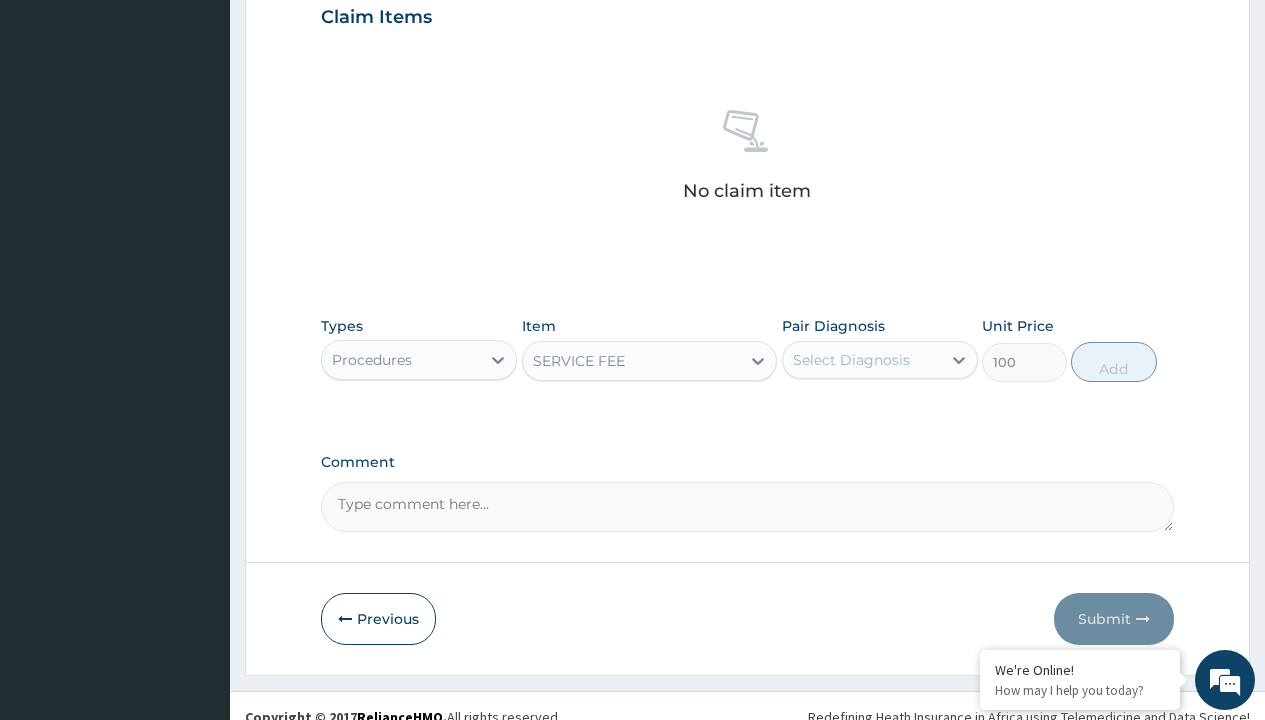 click on "Prescription collected" at bounding box center [409, -147] 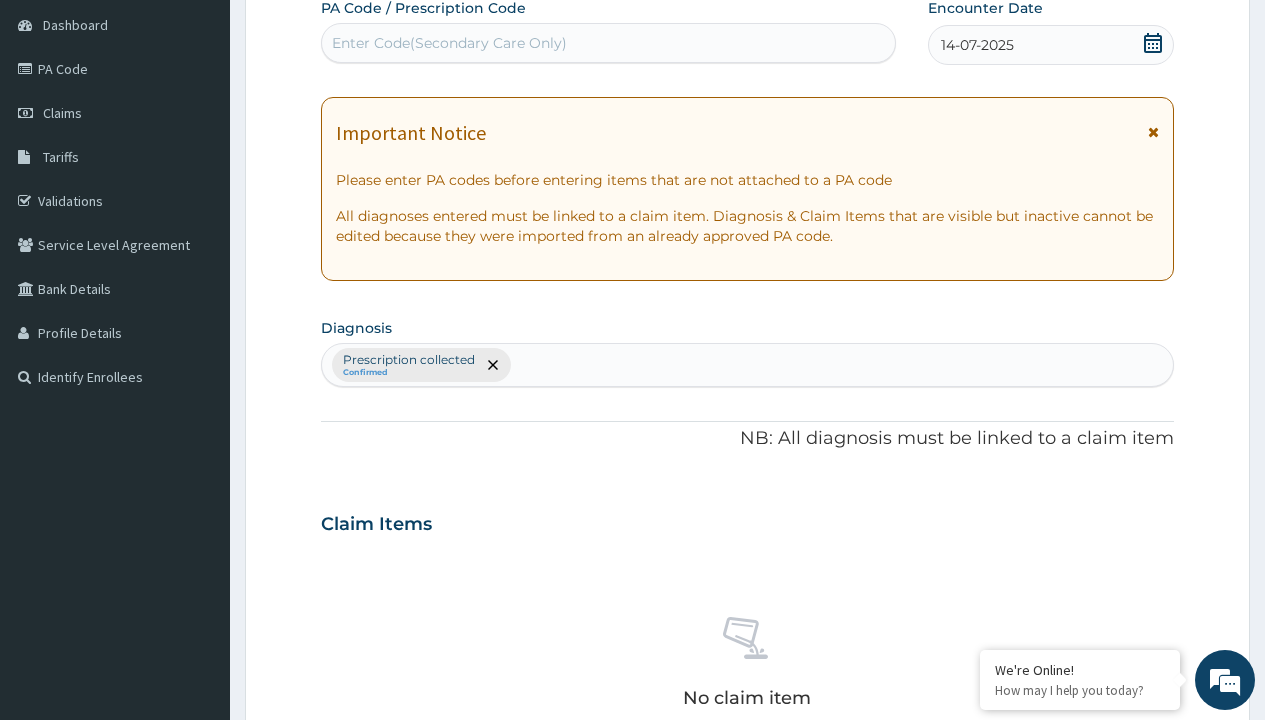 type on "prescription collected" 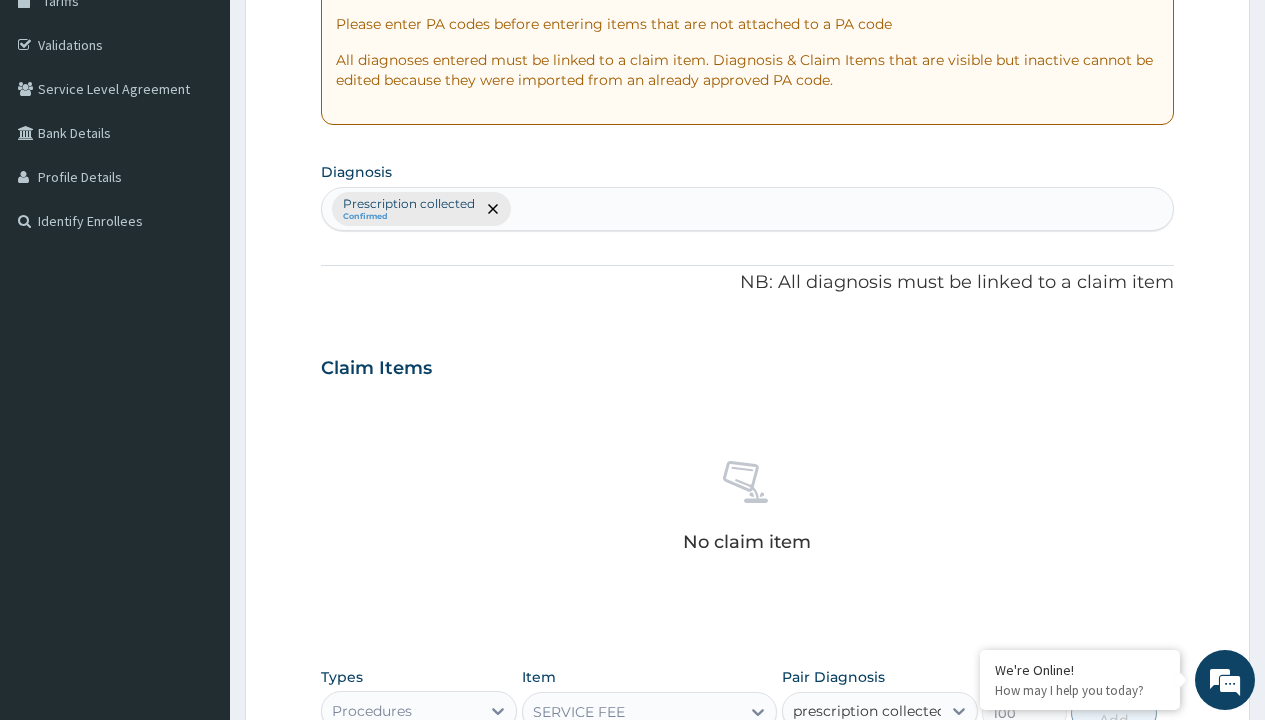 click on "Prescription collected" at bounding box center [890, 770] 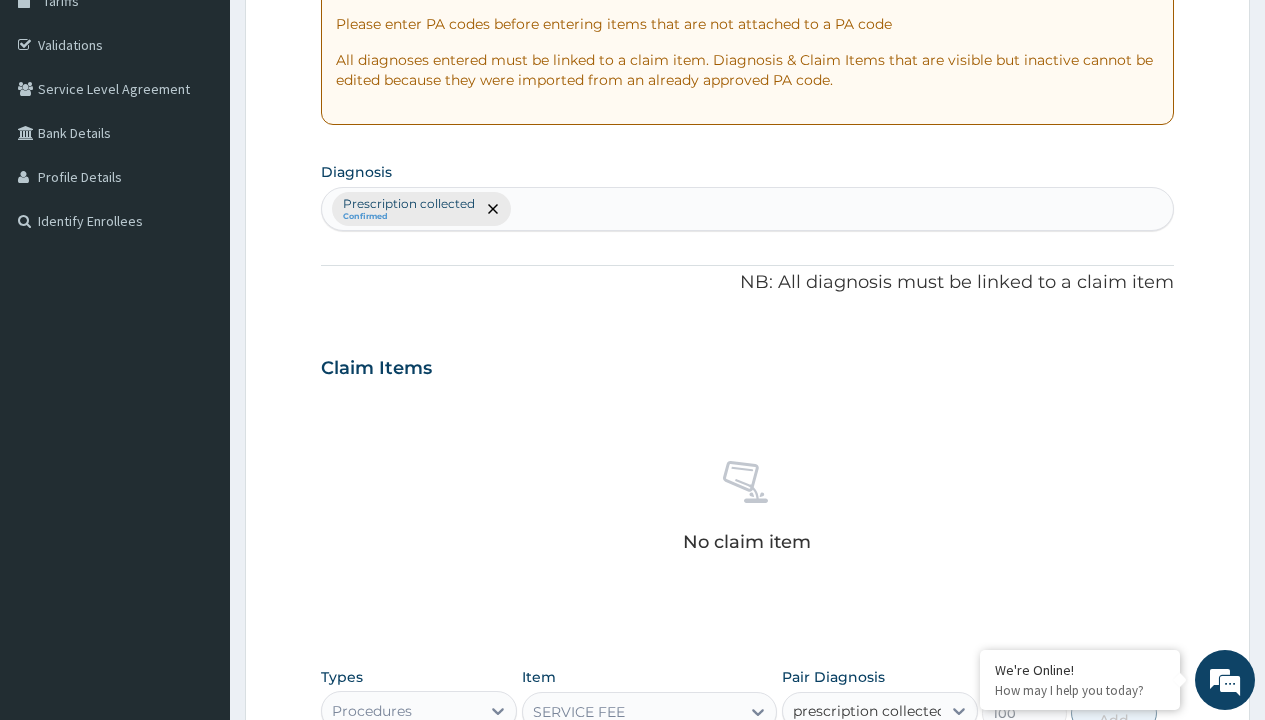 type 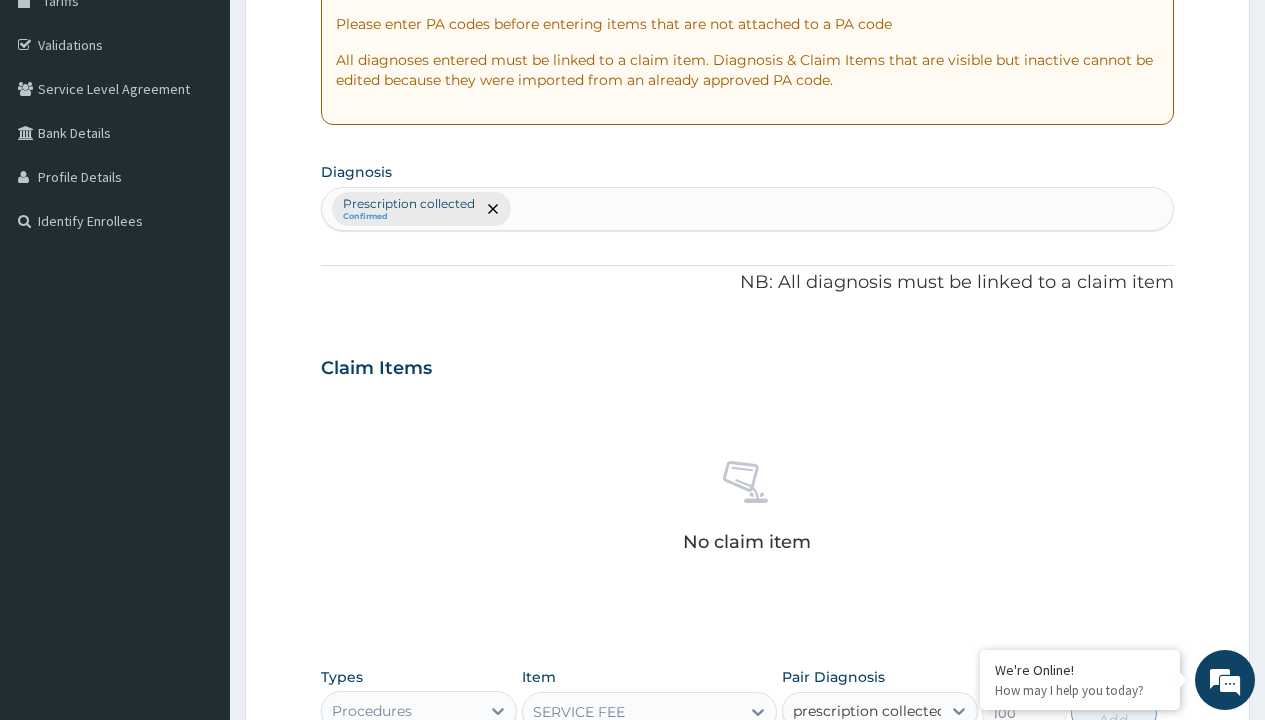 checkbox on "true" 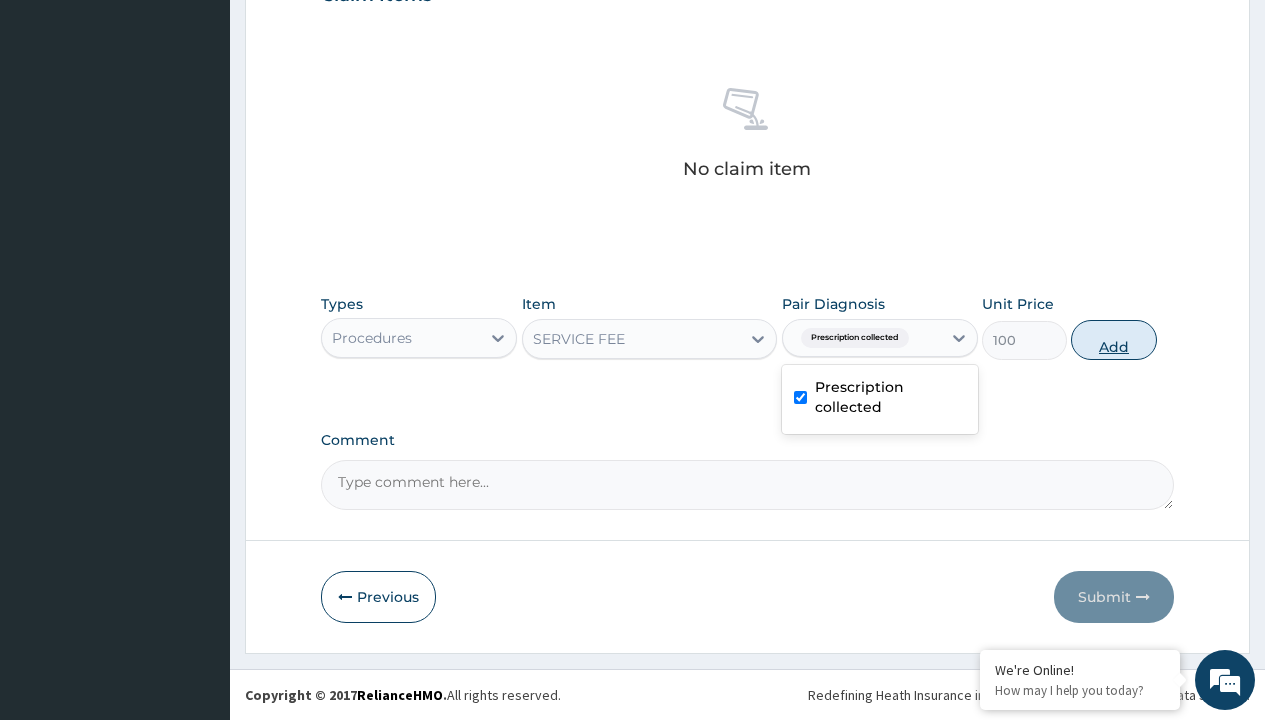 click on "Add" at bounding box center (1113, 340) 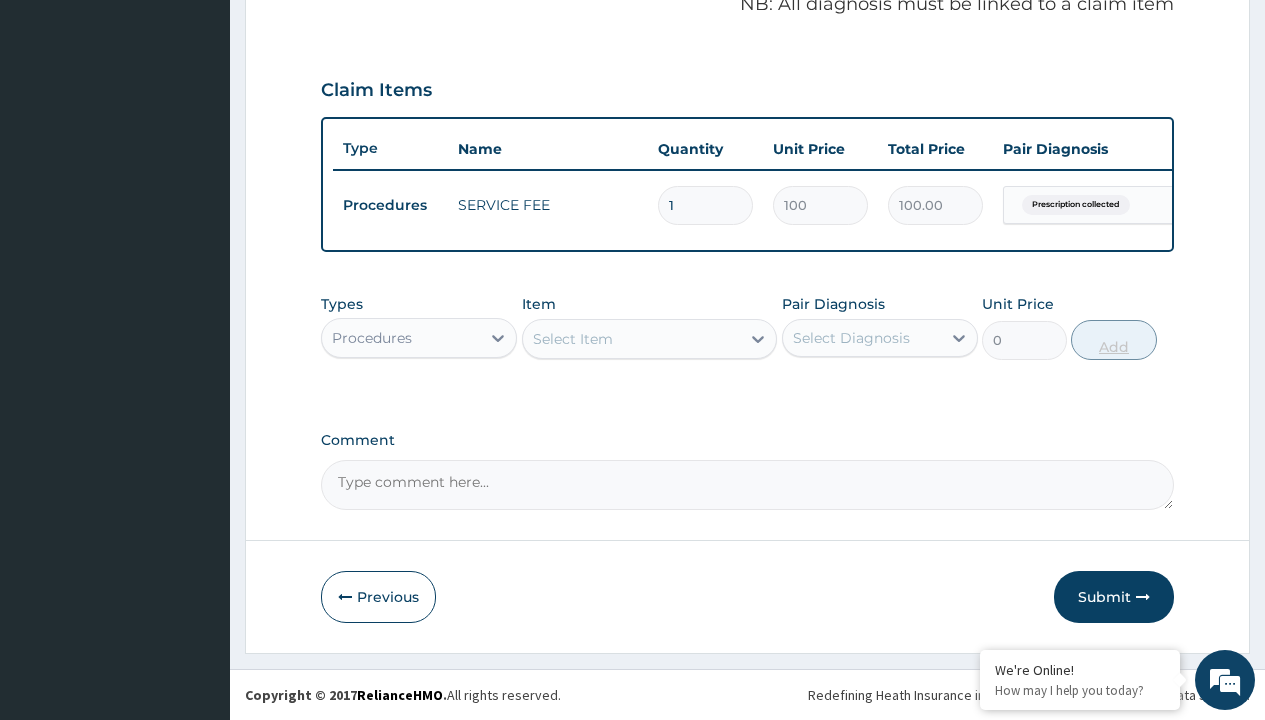 scroll, scrollTop: 642, scrollLeft: 0, axis: vertical 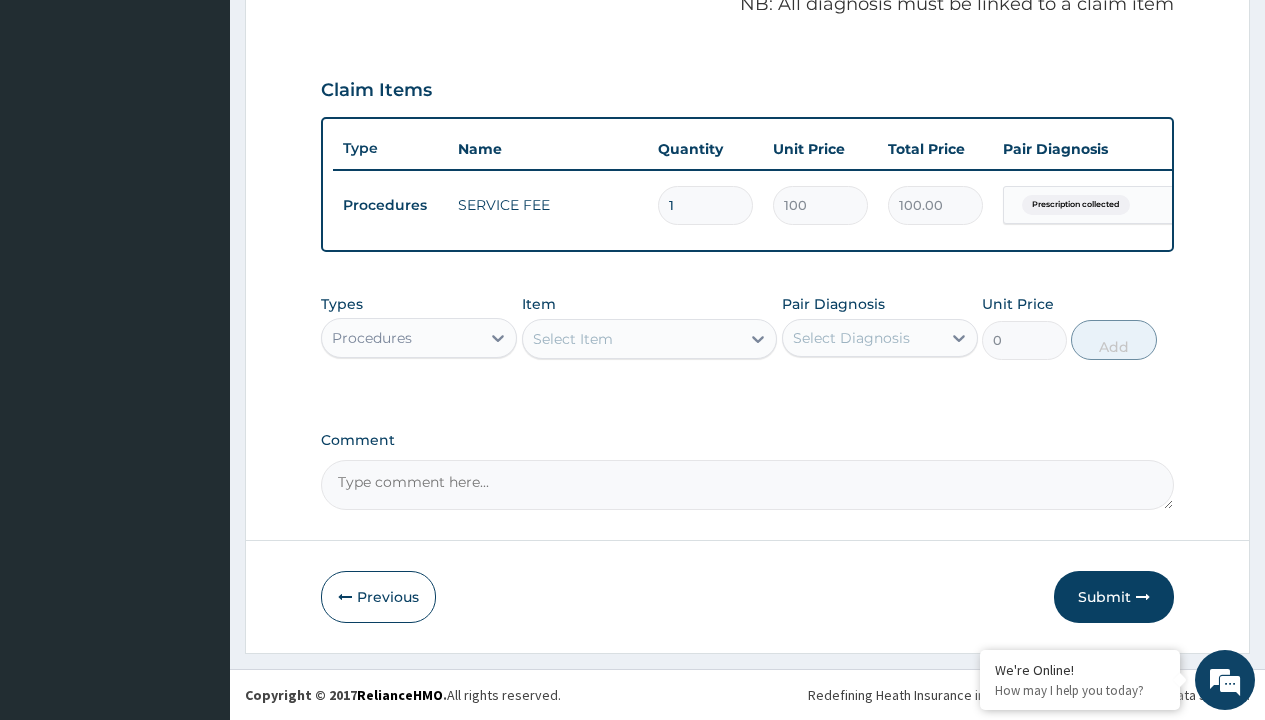 click on "Procedures" at bounding box center [372, 338] 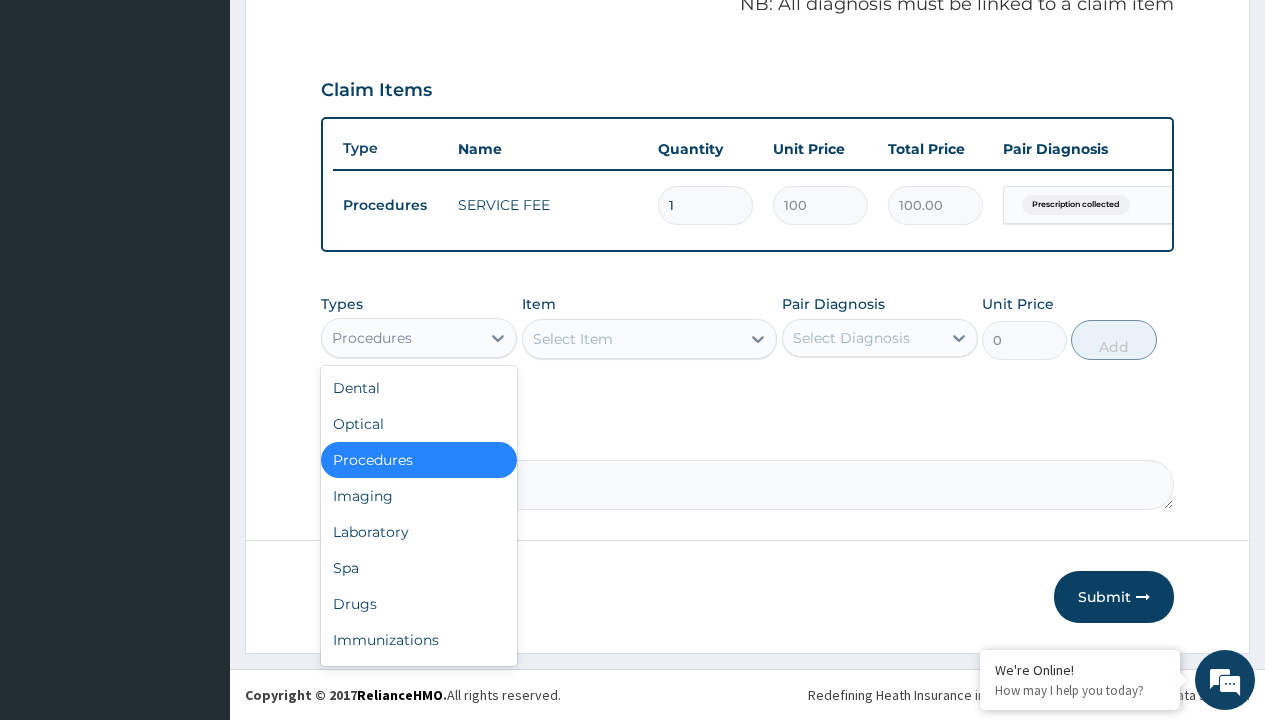 type on "drugs" 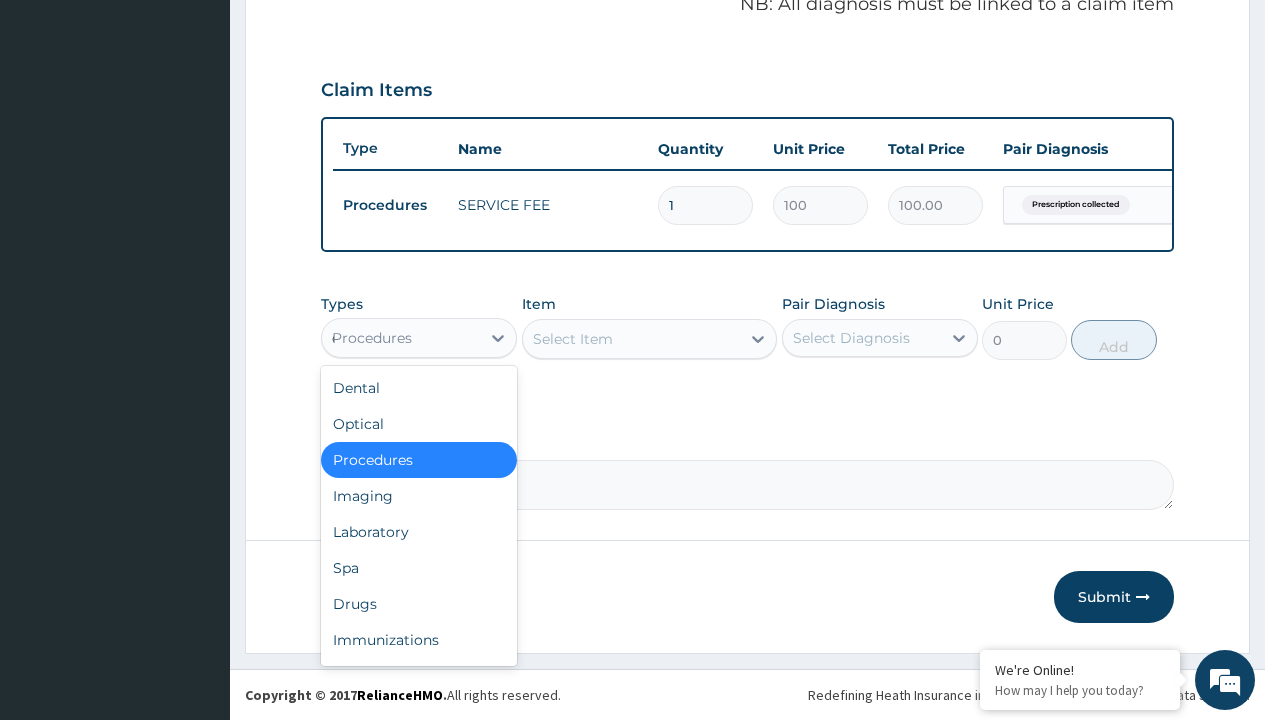 scroll, scrollTop: 0, scrollLeft: 0, axis: both 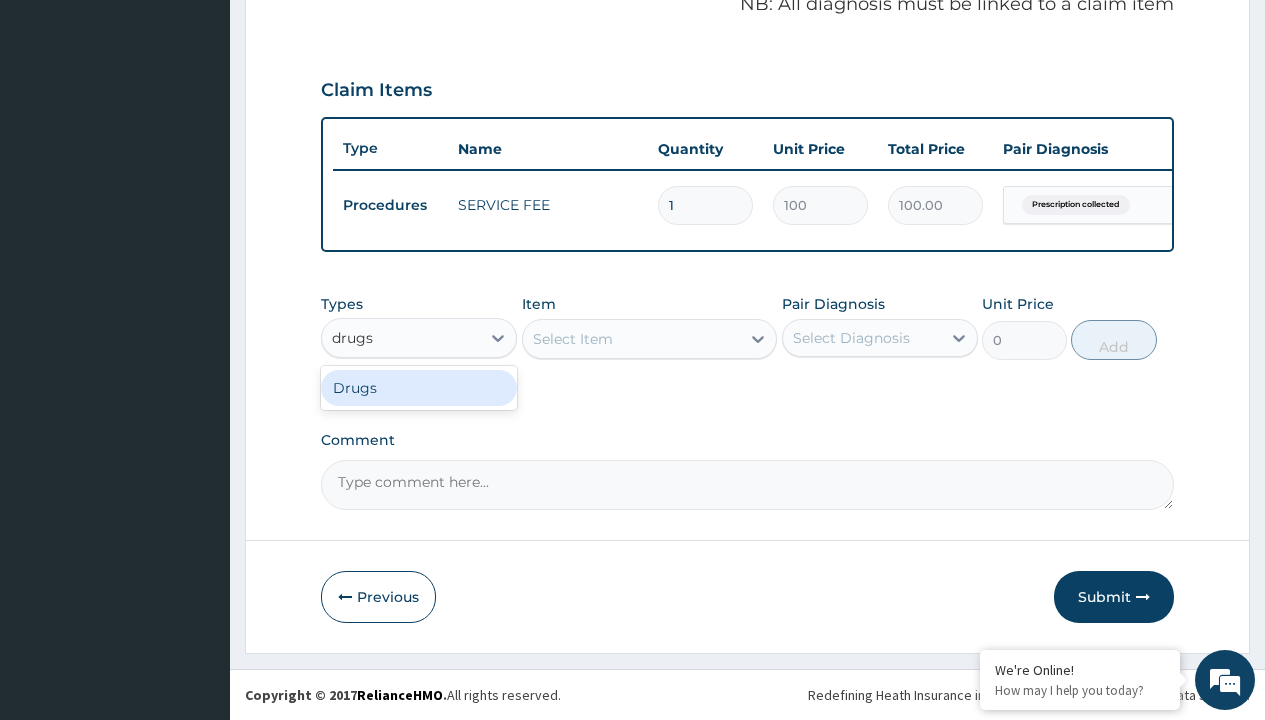 click on "Drugs" at bounding box center (419, 388) 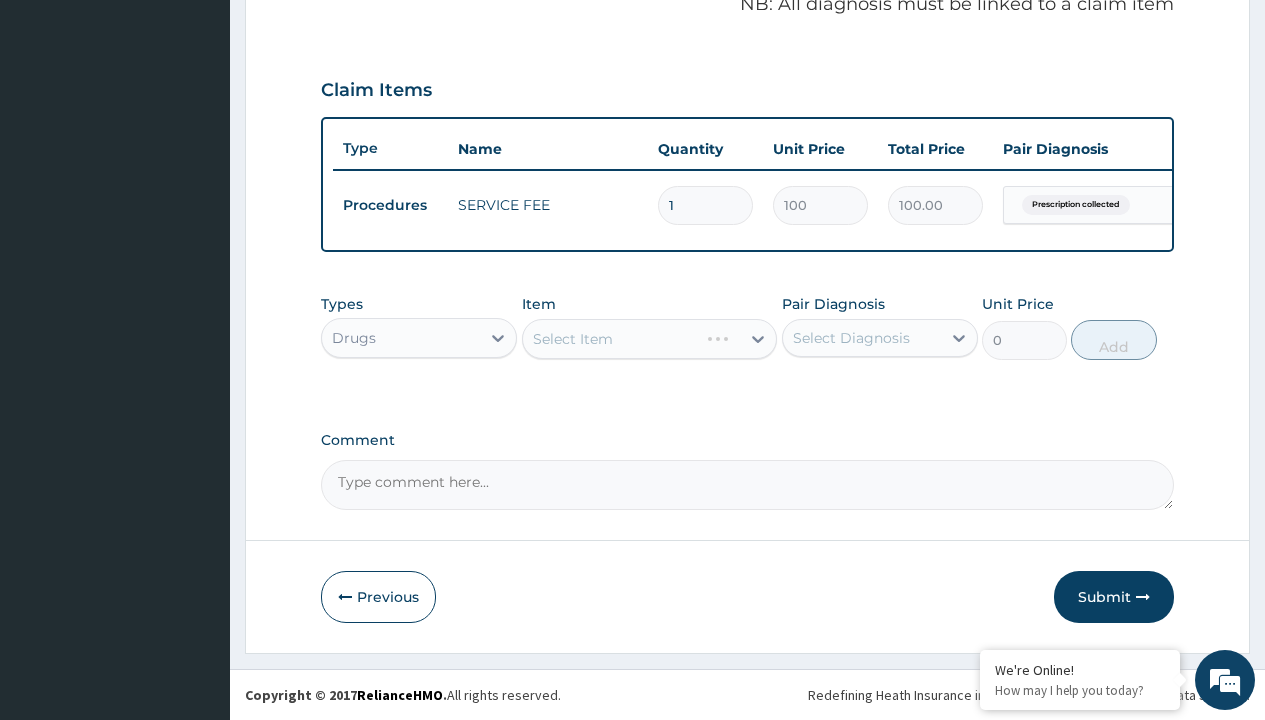 click on "Select Item" at bounding box center (650, 339) 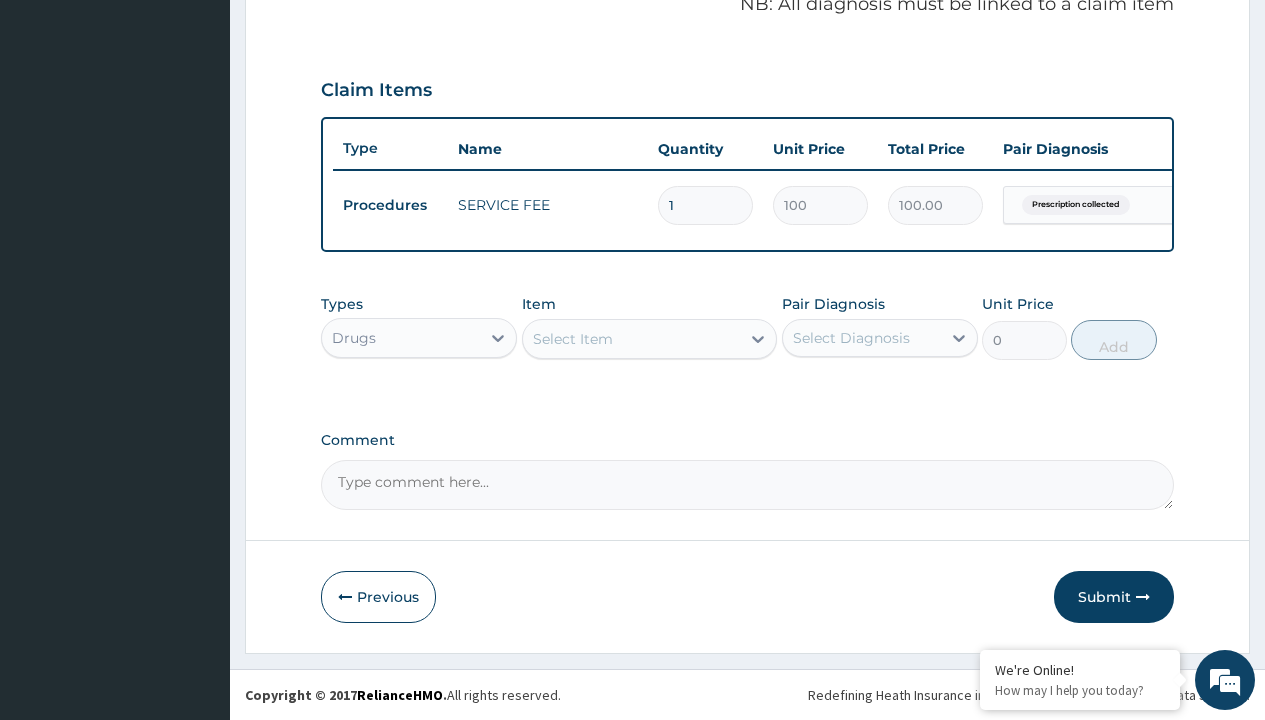 type on "knee brace" 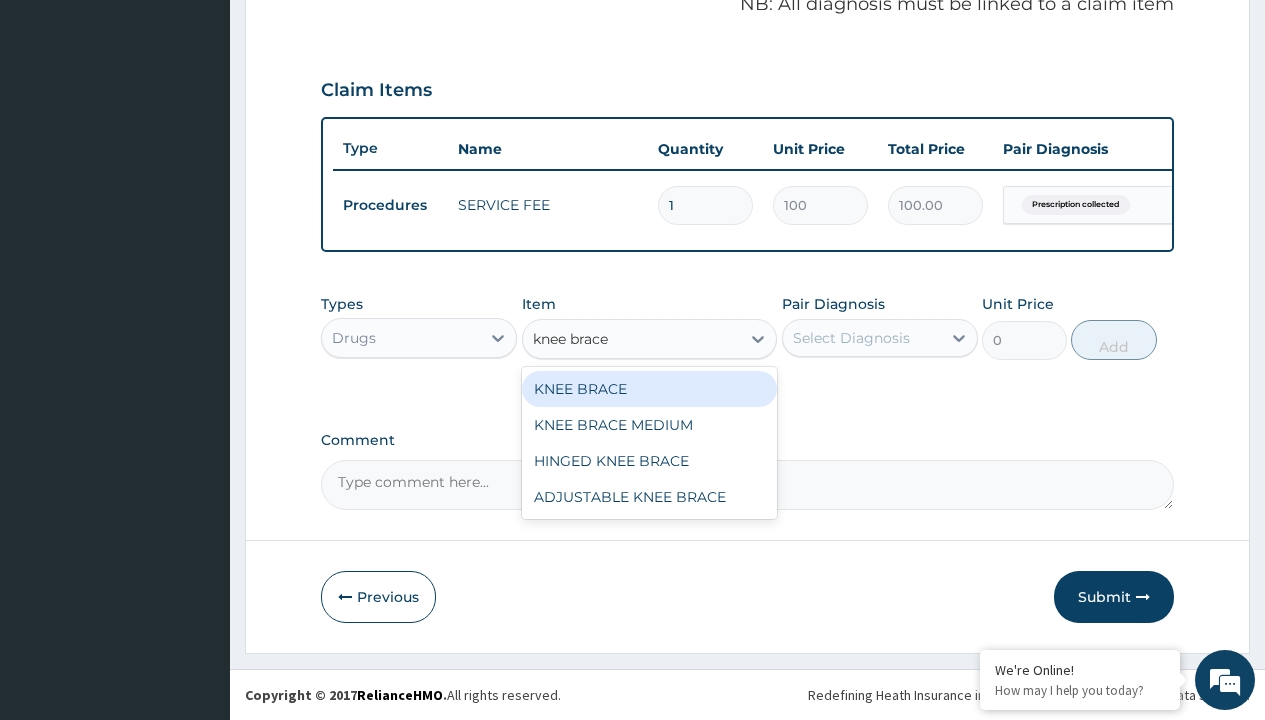 scroll, scrollTop: 0, scrollLeft: 0, axis: both 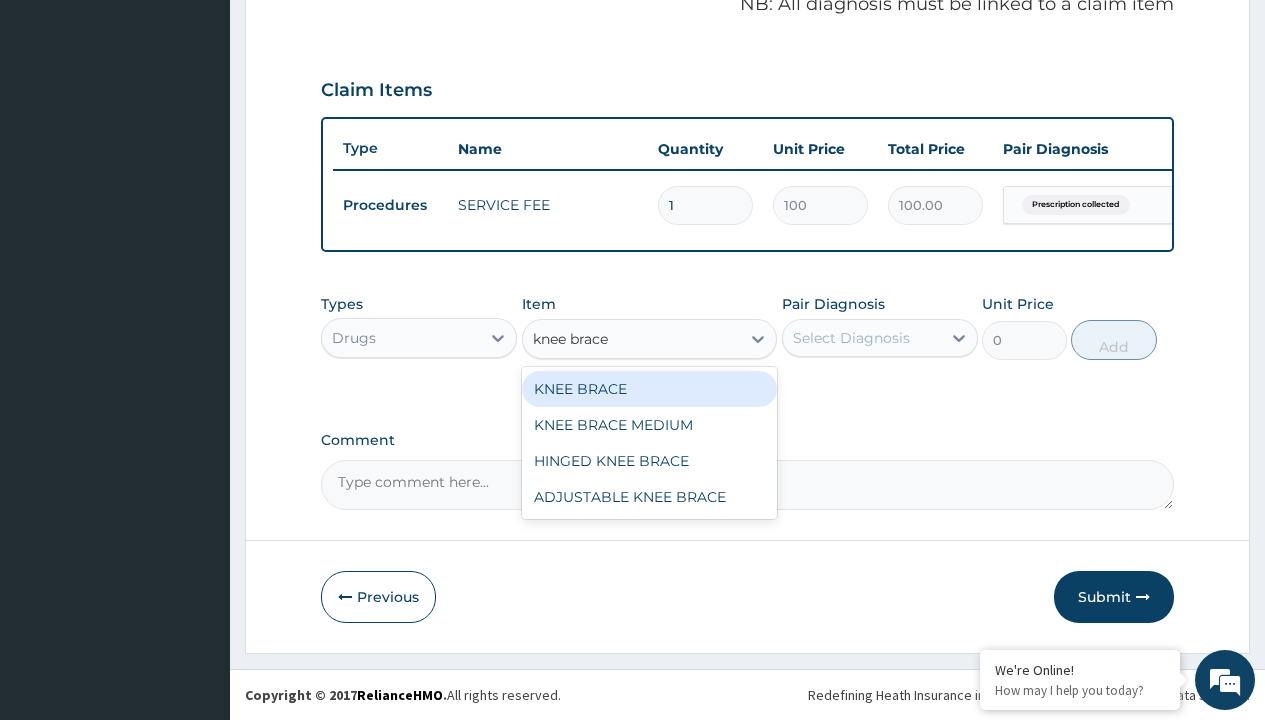 click on "KNEE BRACE" at bounding box center (650, 389) 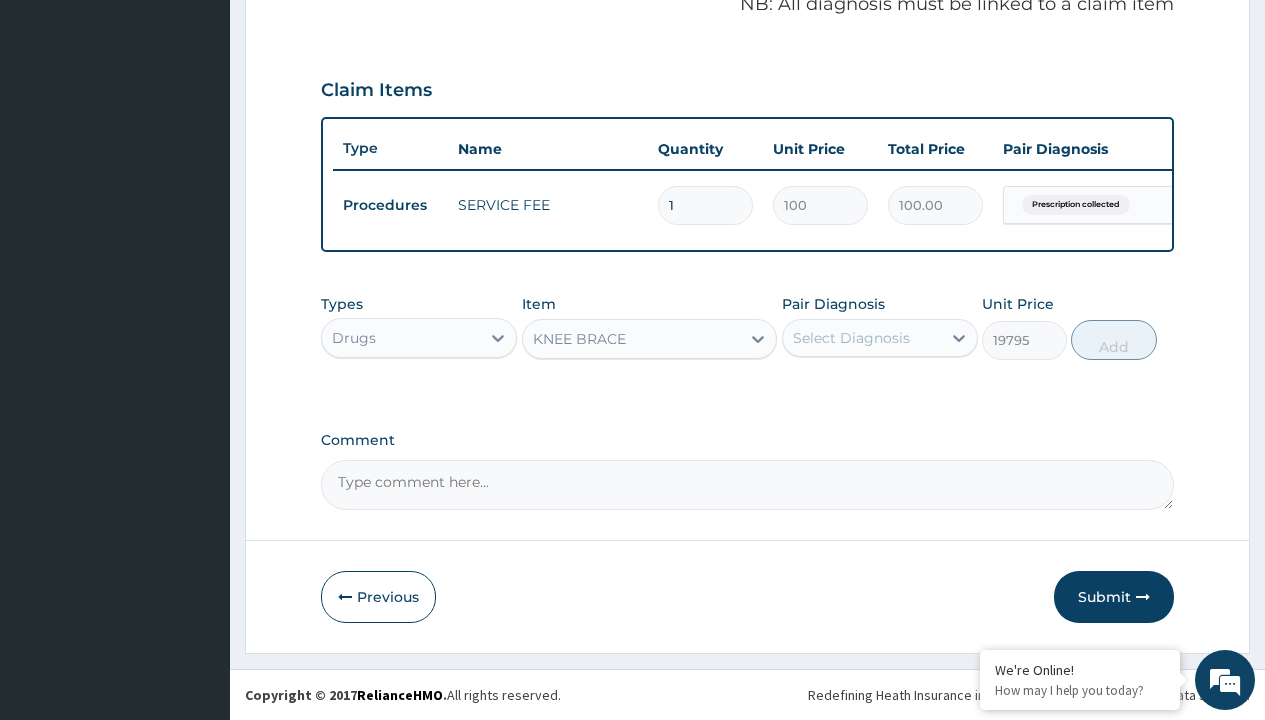 click on "Prescription collected" at bounding box center (409, -74) 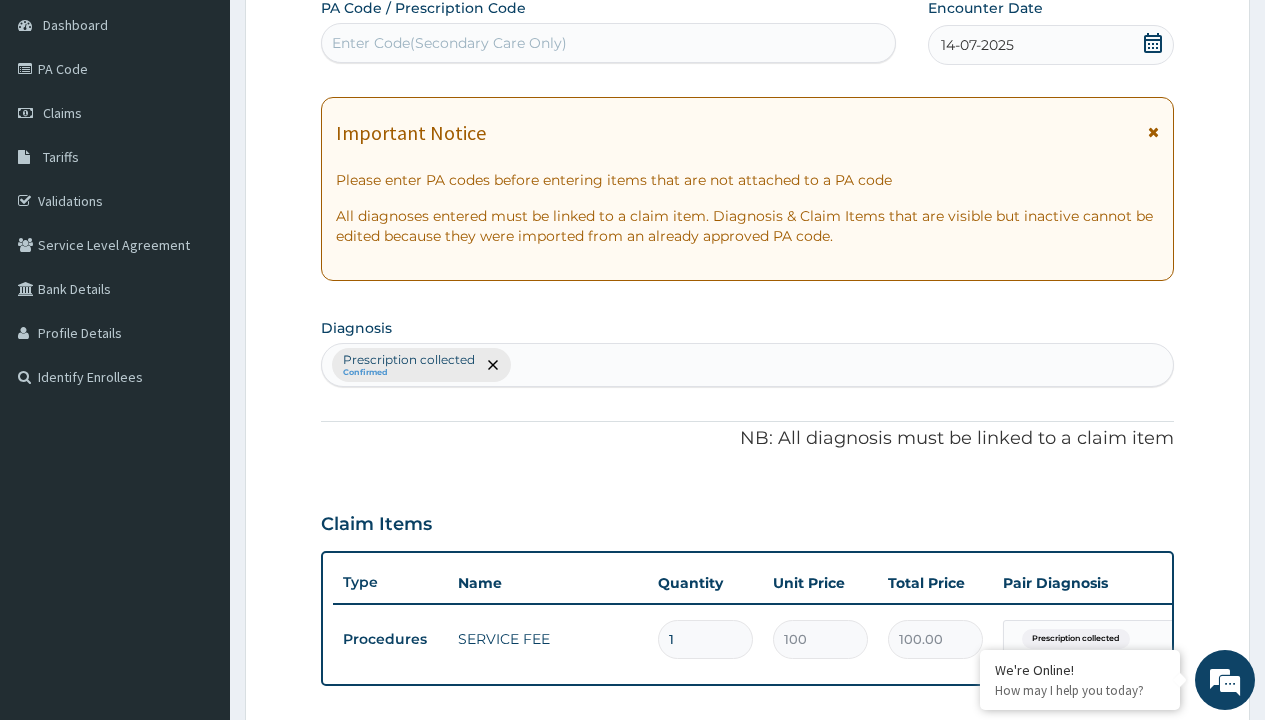 type on "prescription collected" 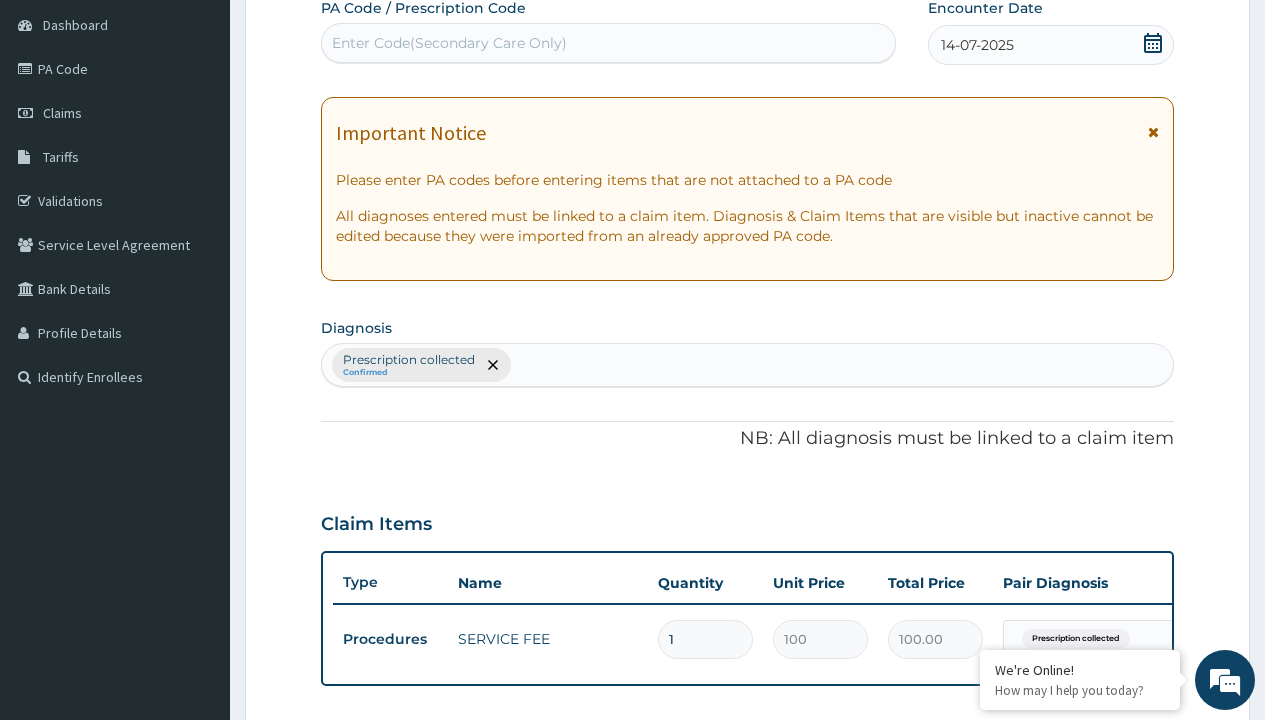scroll, scrollTop: 269, scrollLeft: 0, axis: vertical 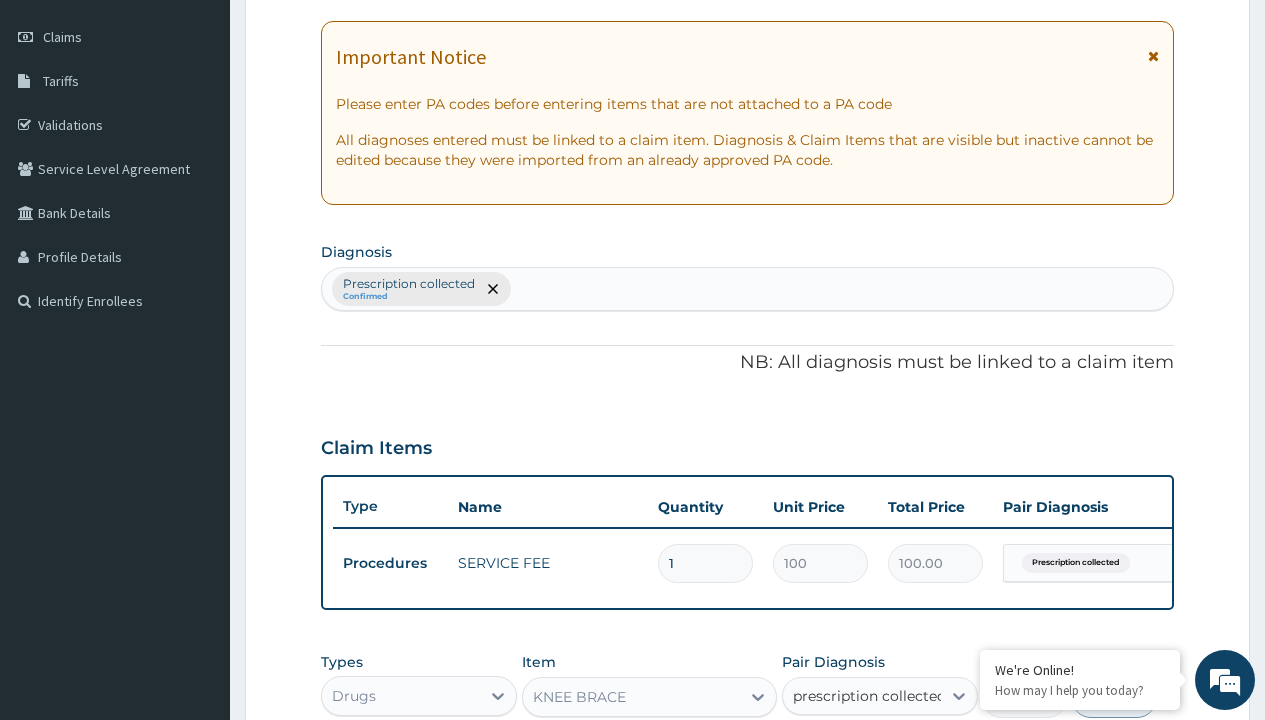 click on "Prescription collected" at bounding box center (890, 755) 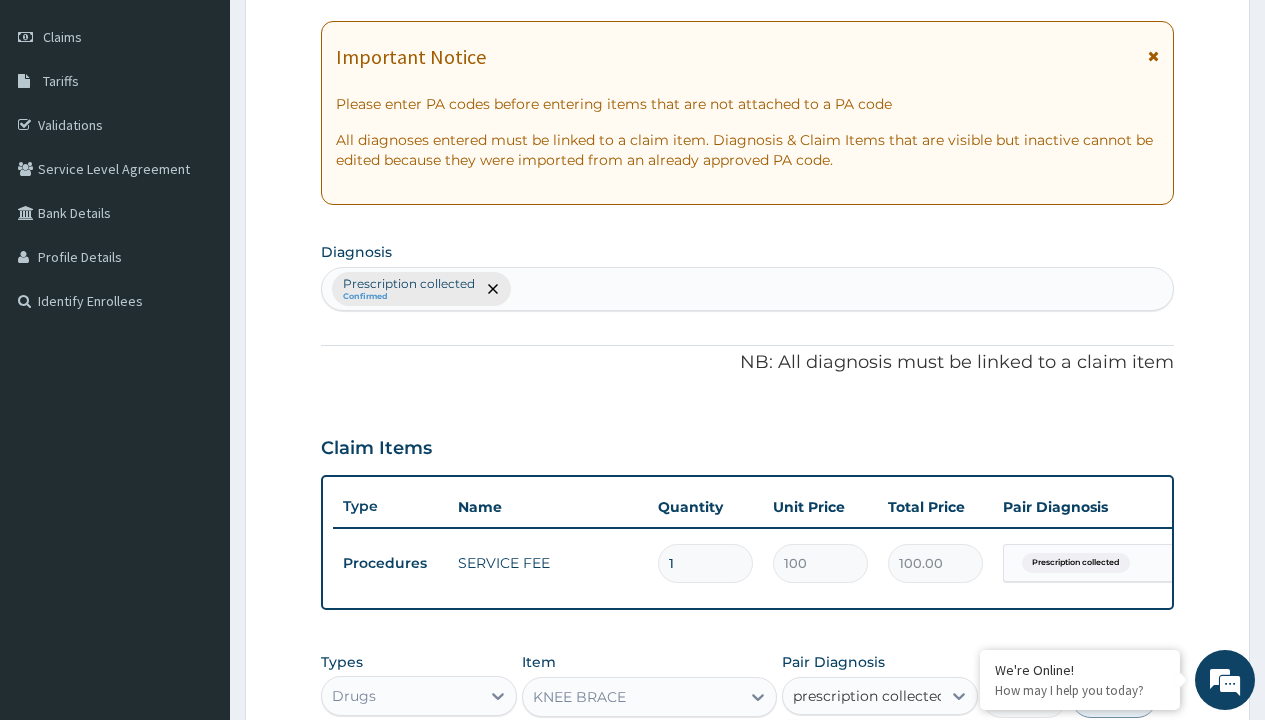 type 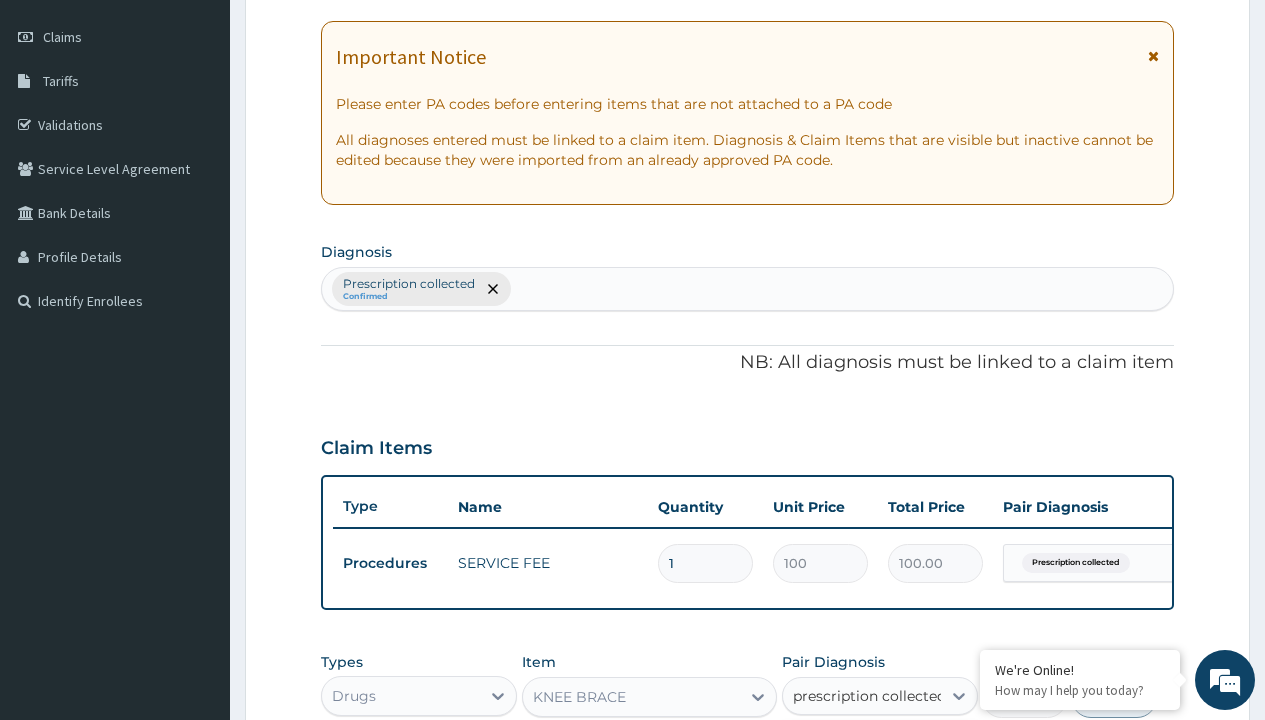 checkbox on "true" 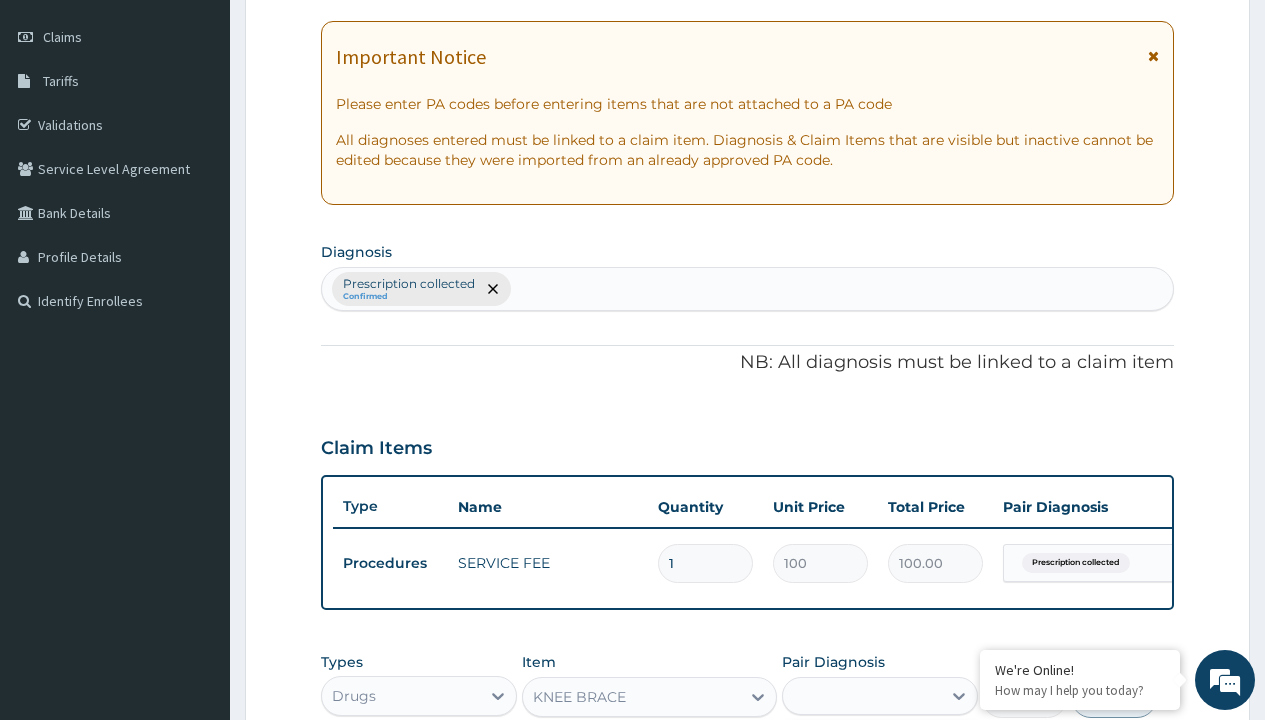 scroll, scrollTop: 642, scrollLeft: 0, axis: vertical 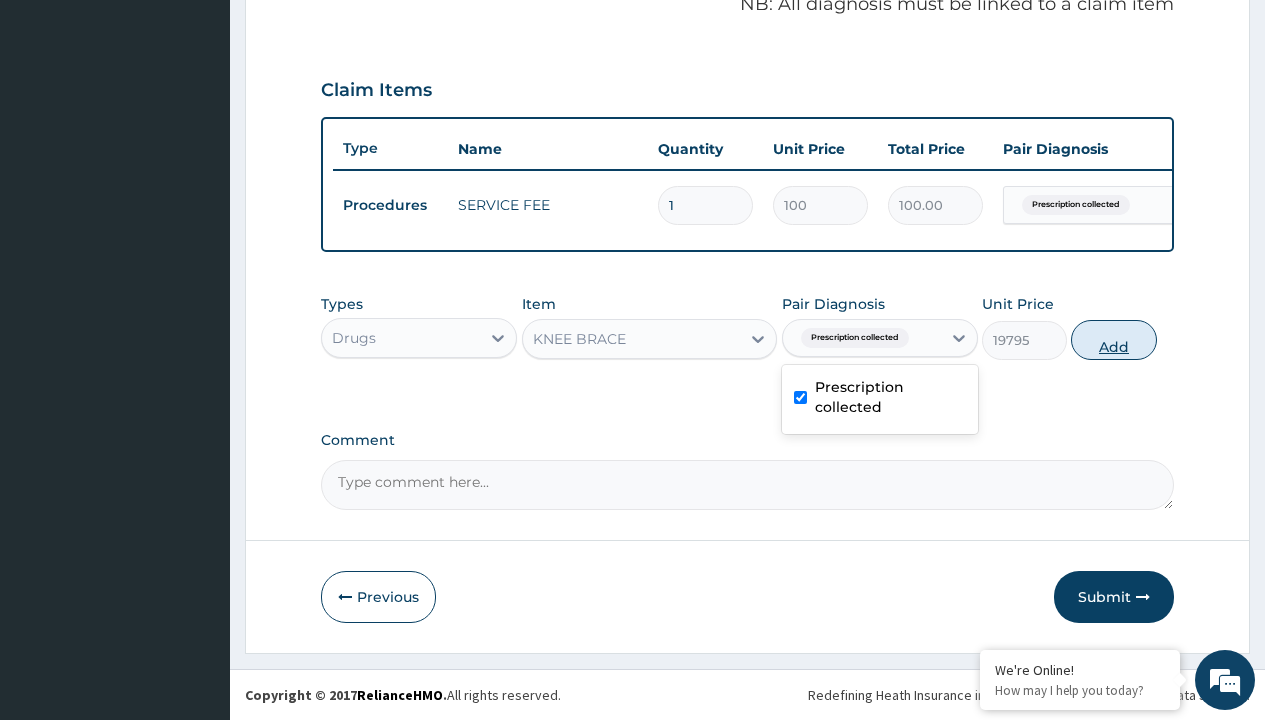click on "Add" at bounding box center (1113, 340) 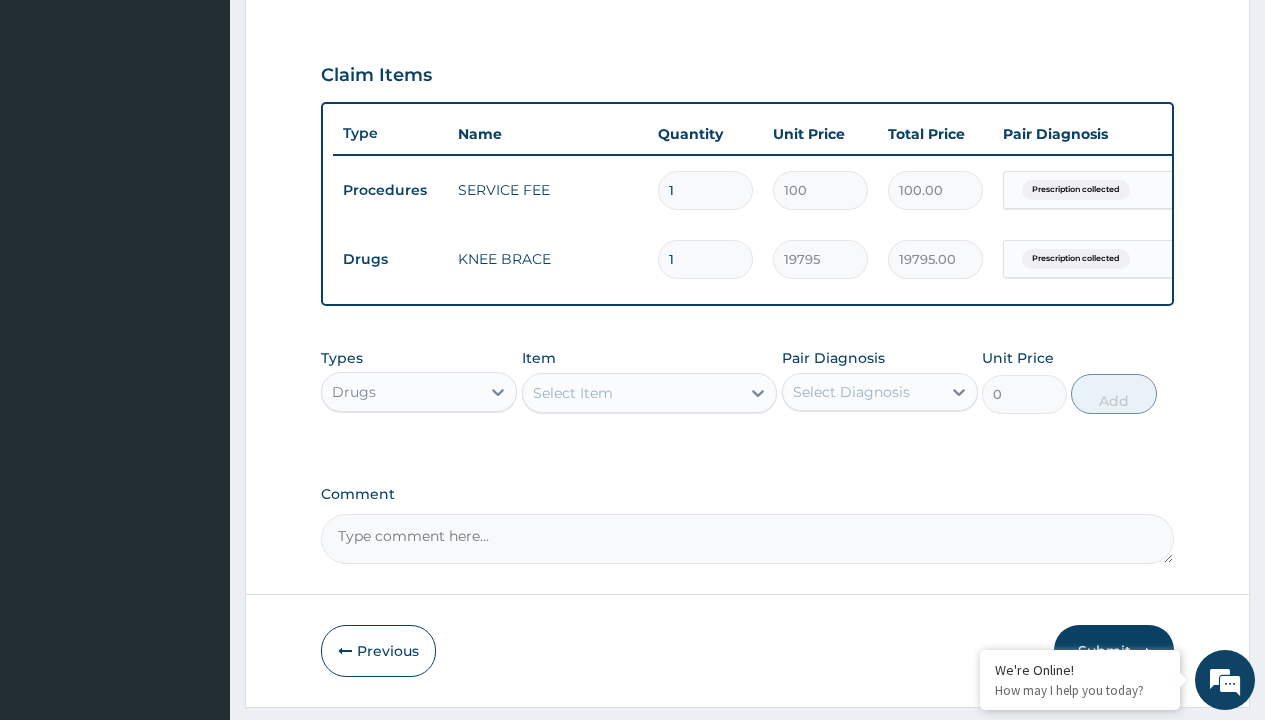 click on "Drugs" at bounding box center (390, 259) 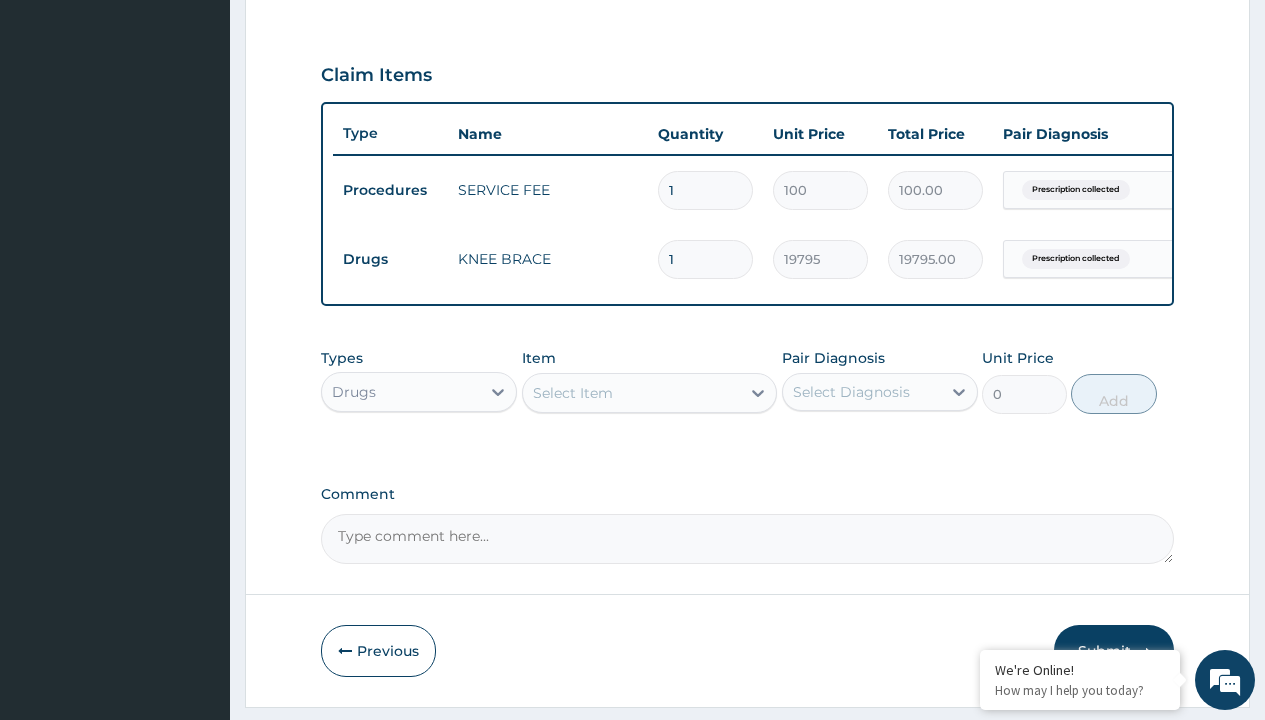 type on "procedures" 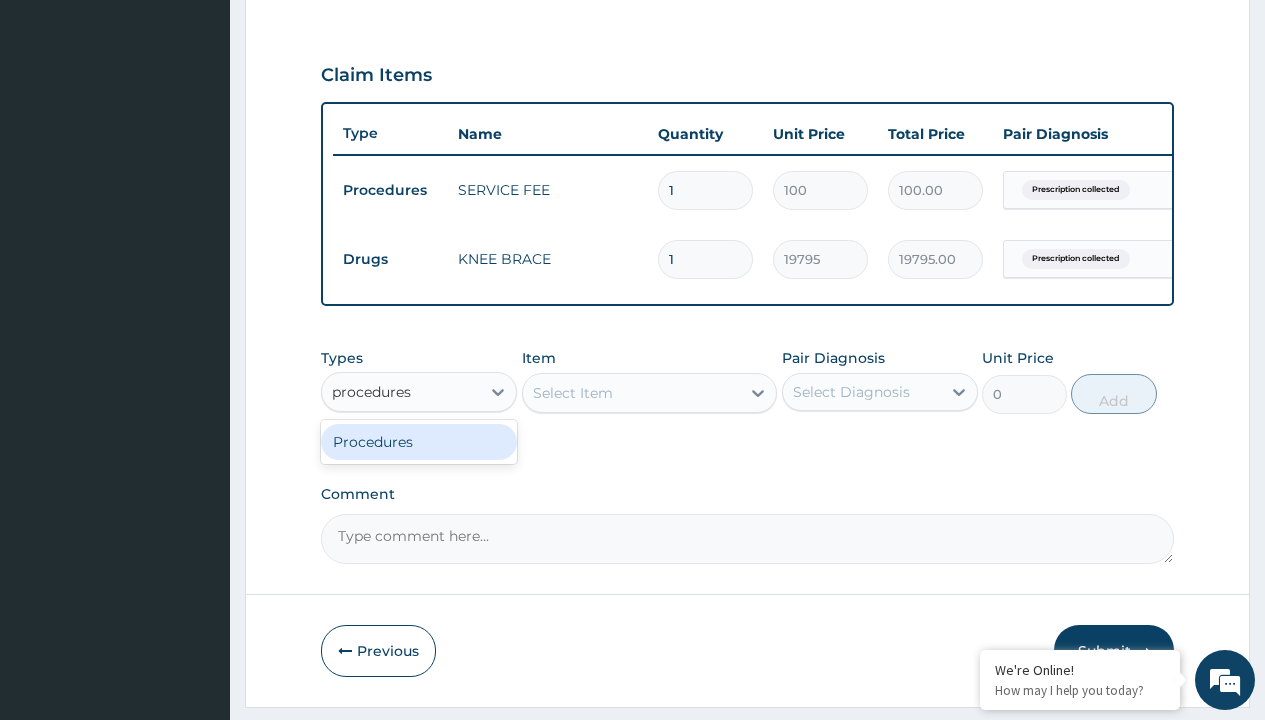 click on "Procedures" at bounding box center (419, 442) 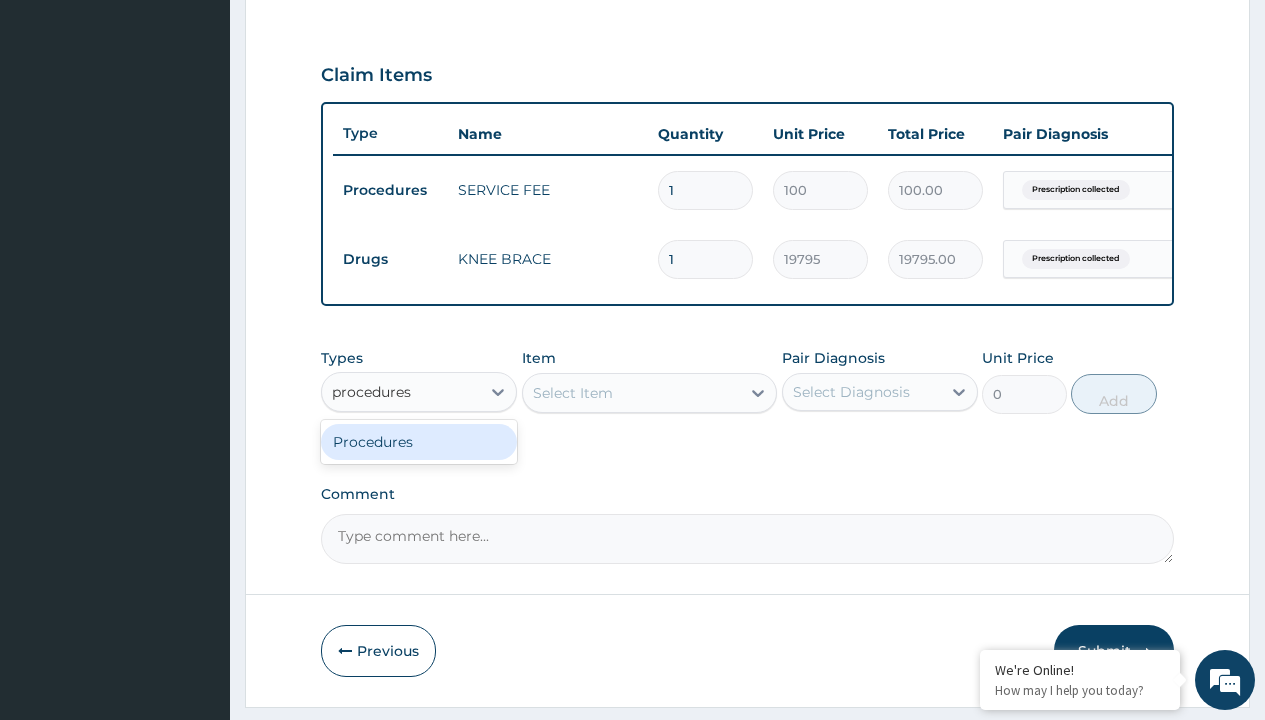 type 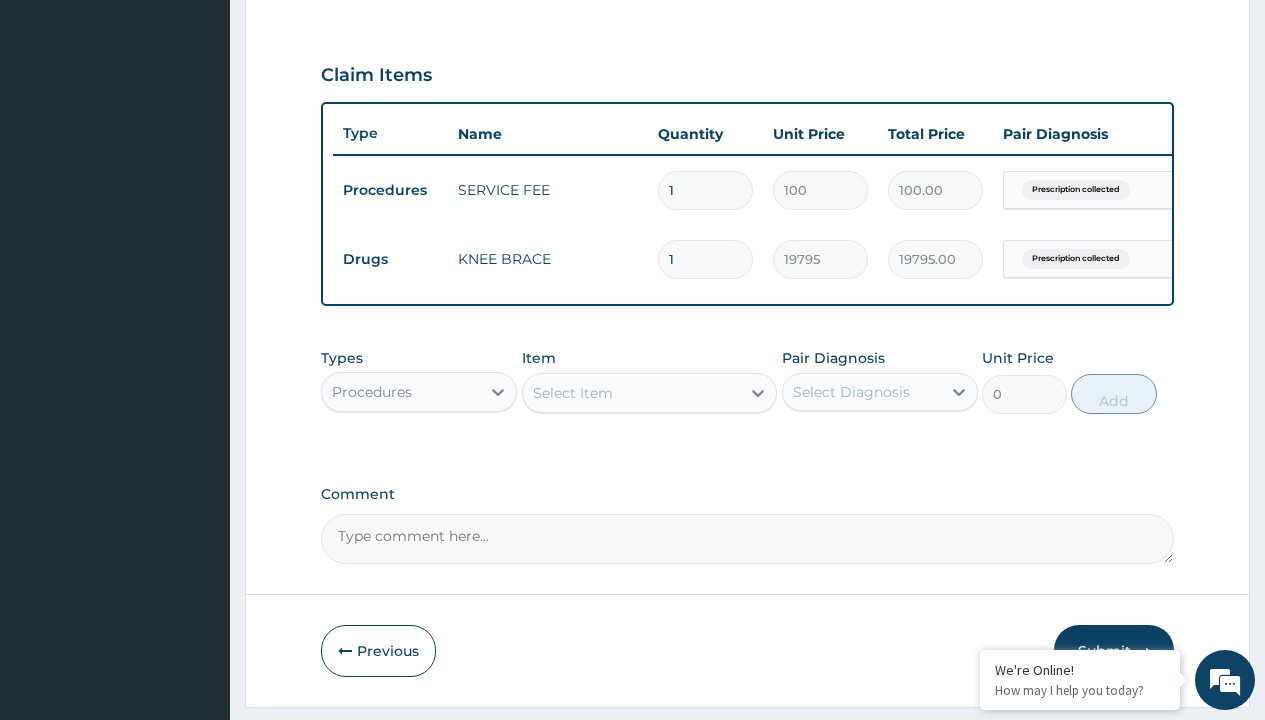 click on "Select Item" at bounding box center [573, 393] 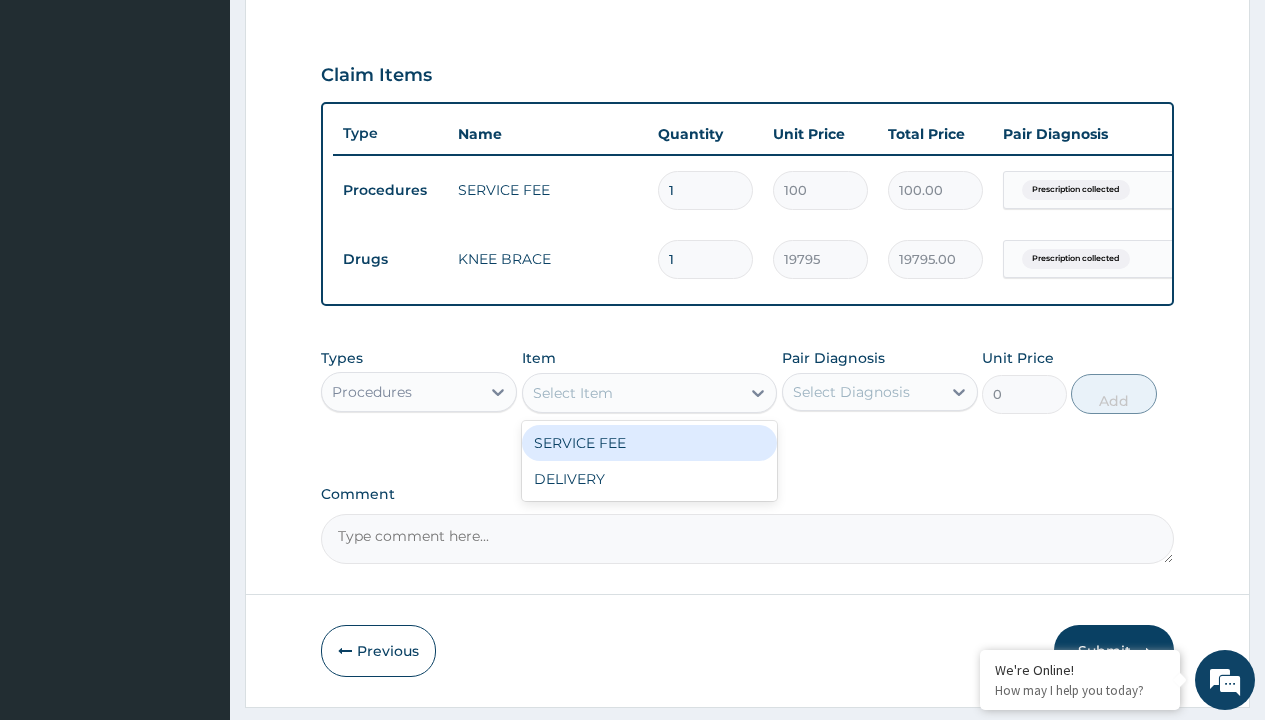 type on "delivery" 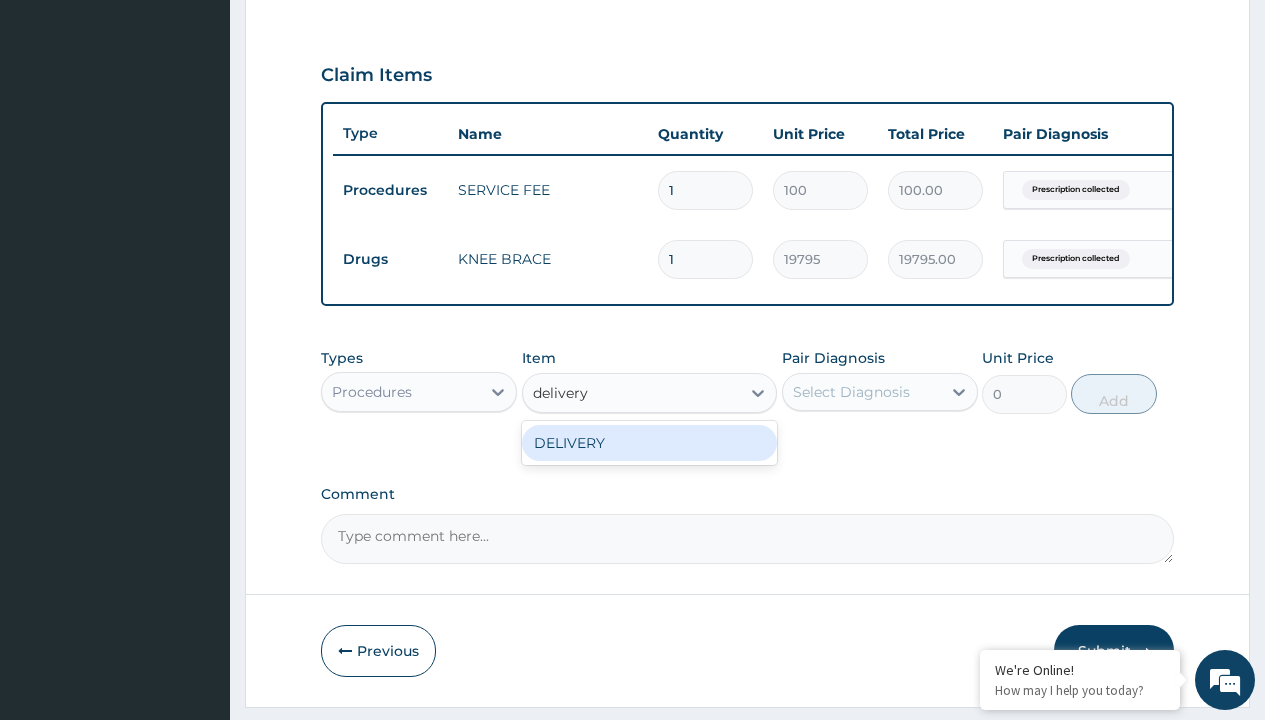 scroll, scrollTop: 0, scrollLeft: 0, axis: both 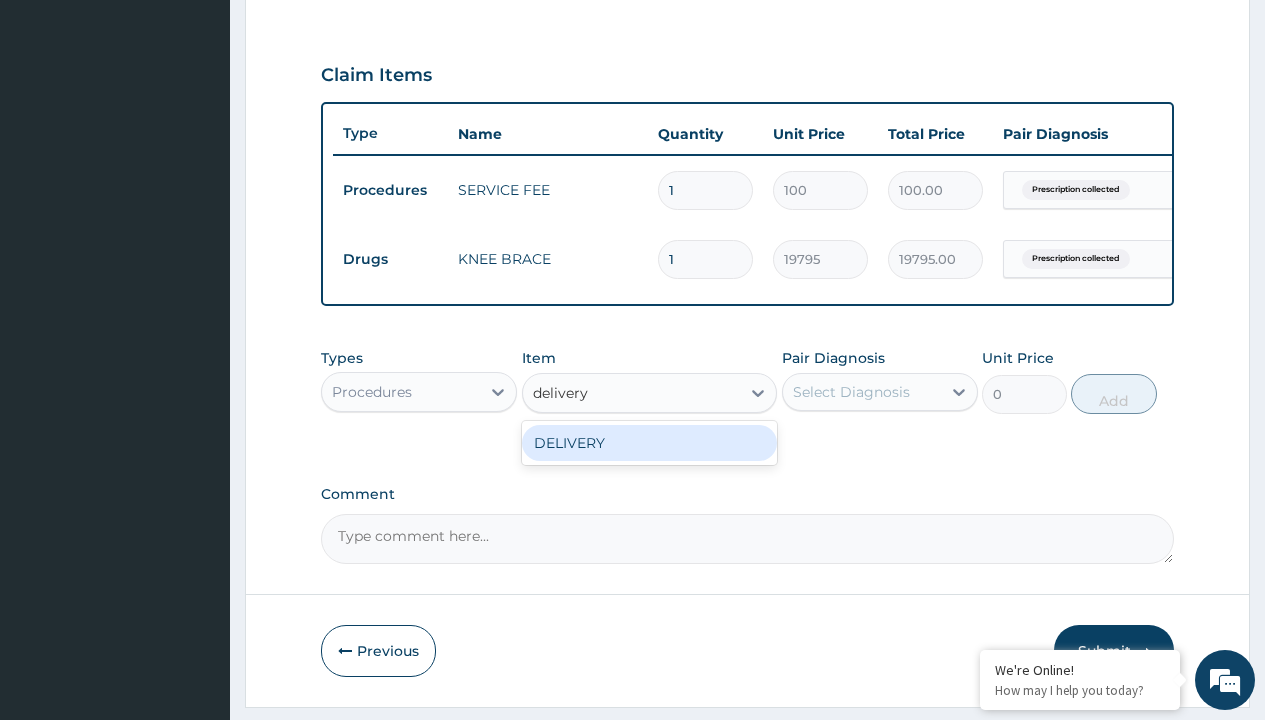 click on "DELIVERY" at bounding box center [650, 443] 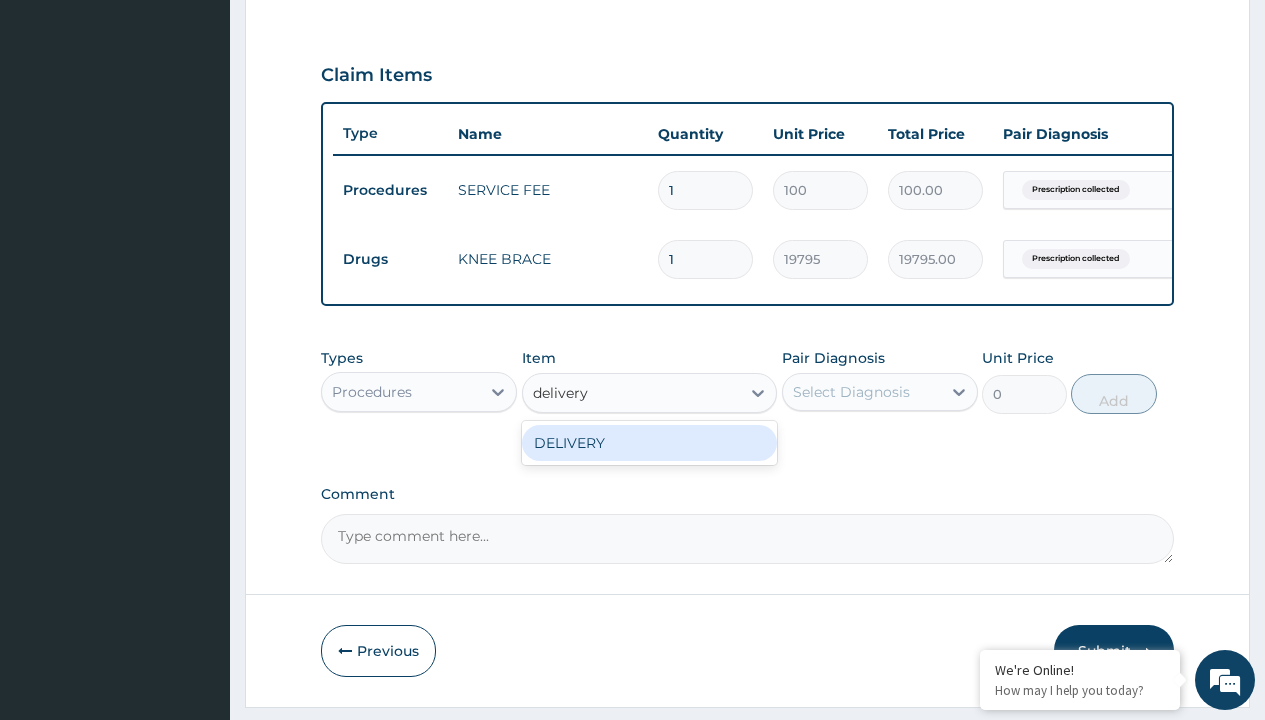 type 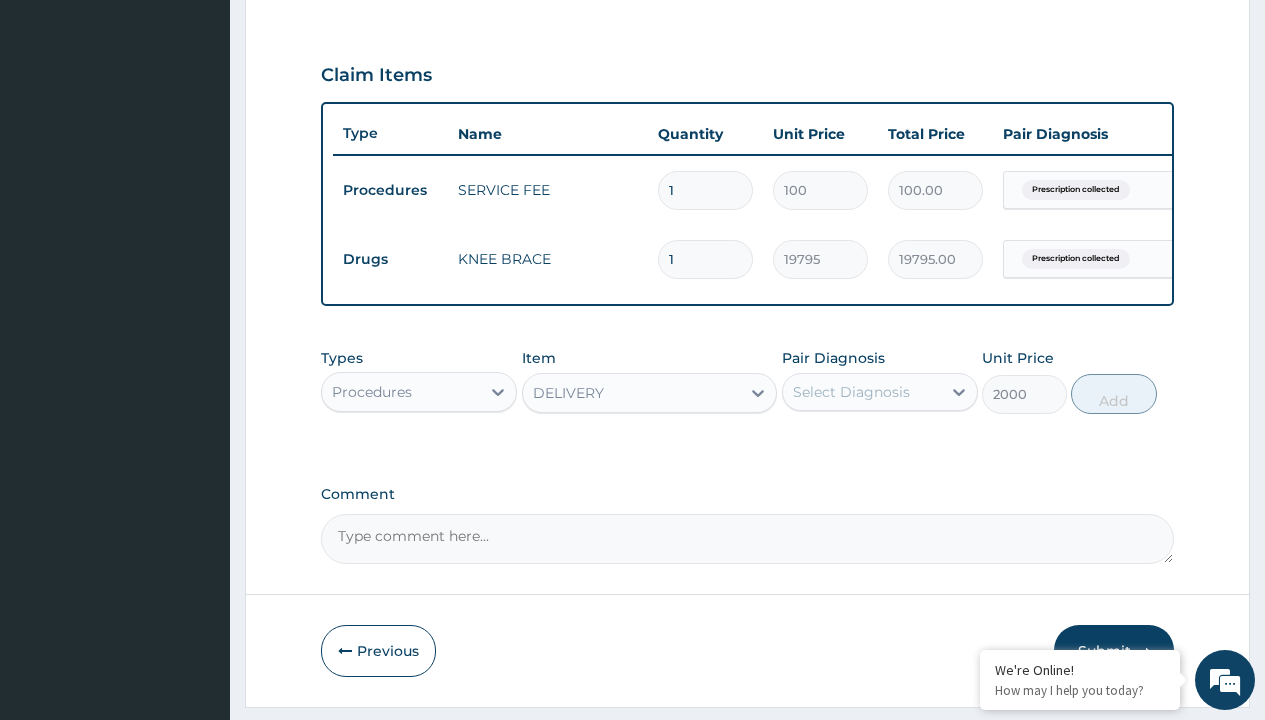 click on "Prescription collected" at bounding box center (409, -89) 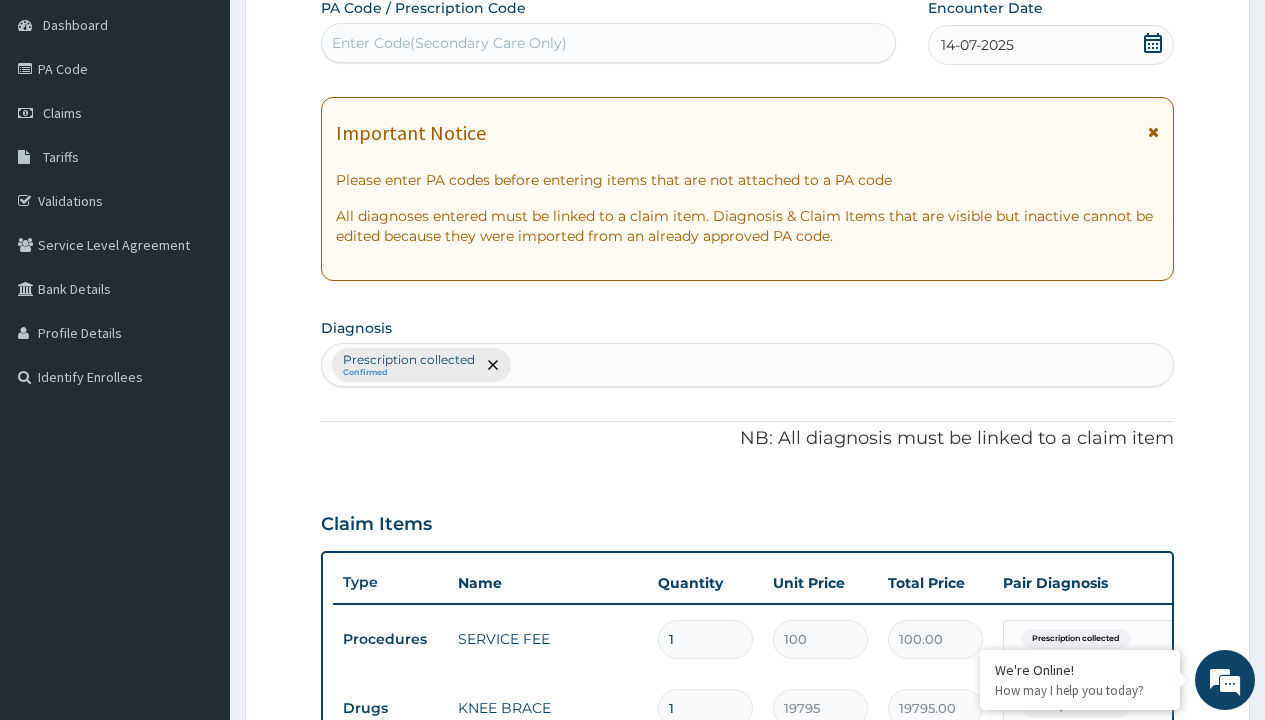 type on "prescription collected" 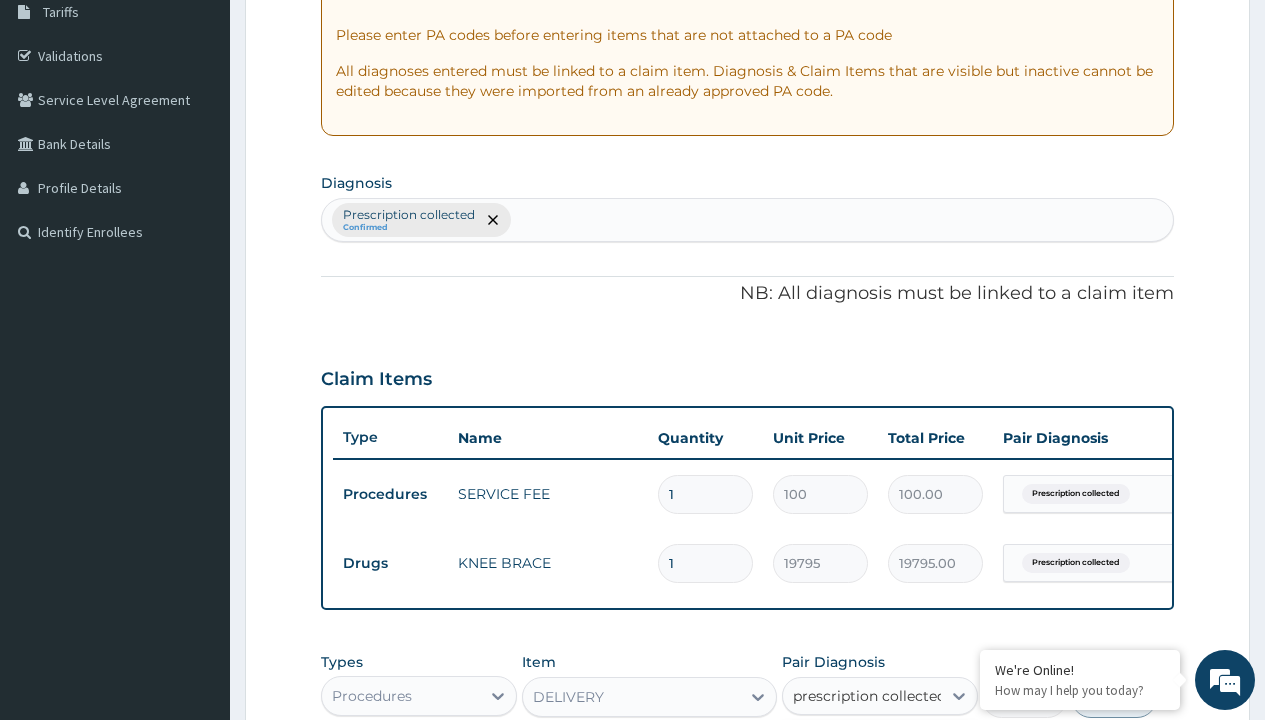 click on "Prescription collected" at bounding box center [890, 755] 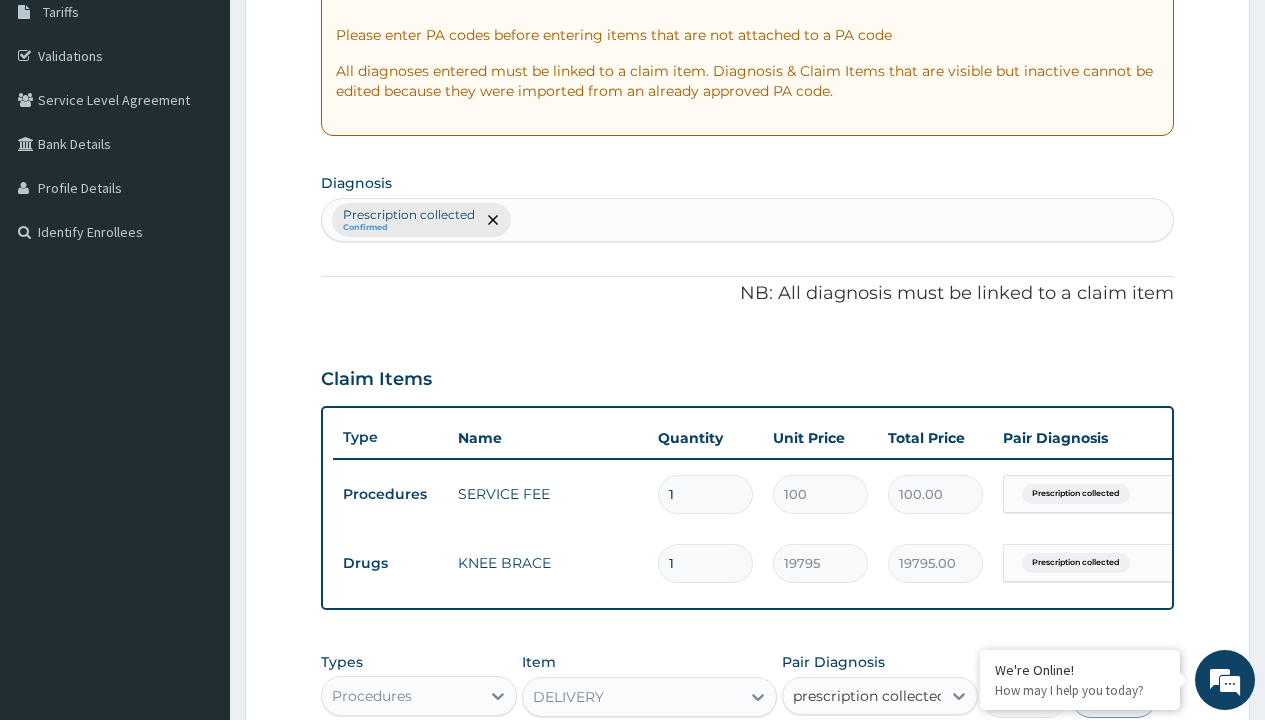 type 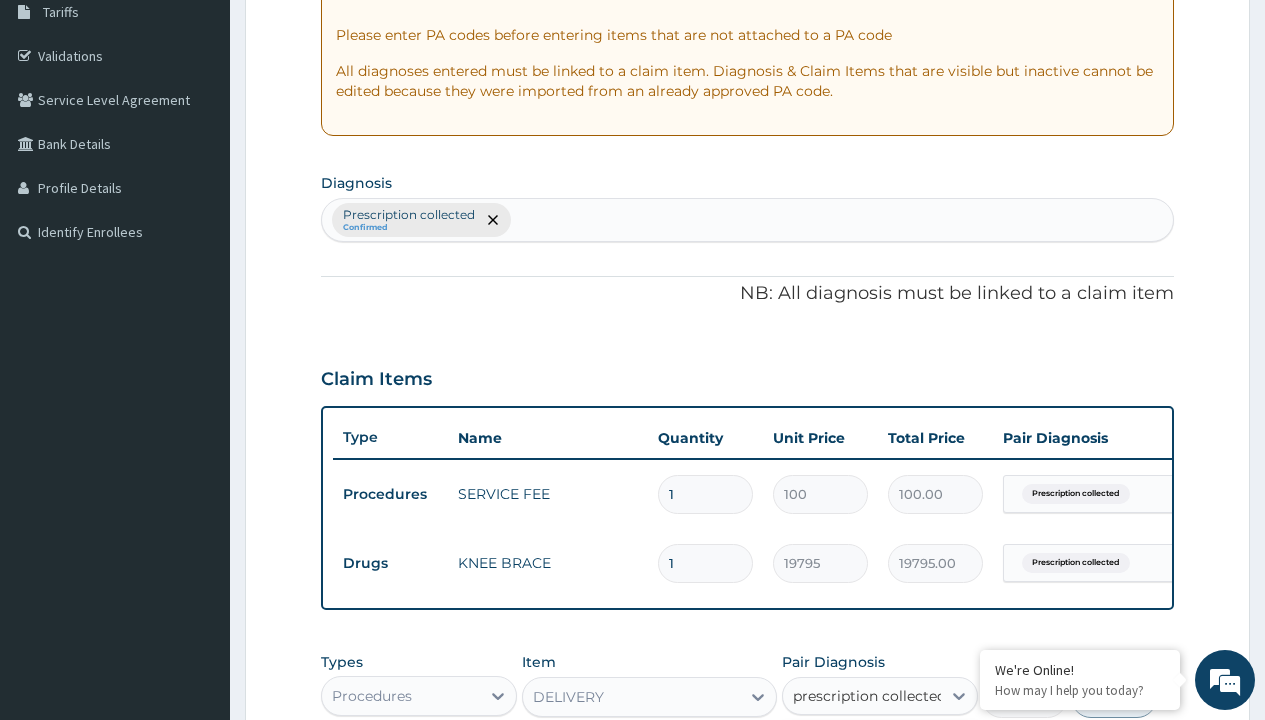 checkbox on "true" 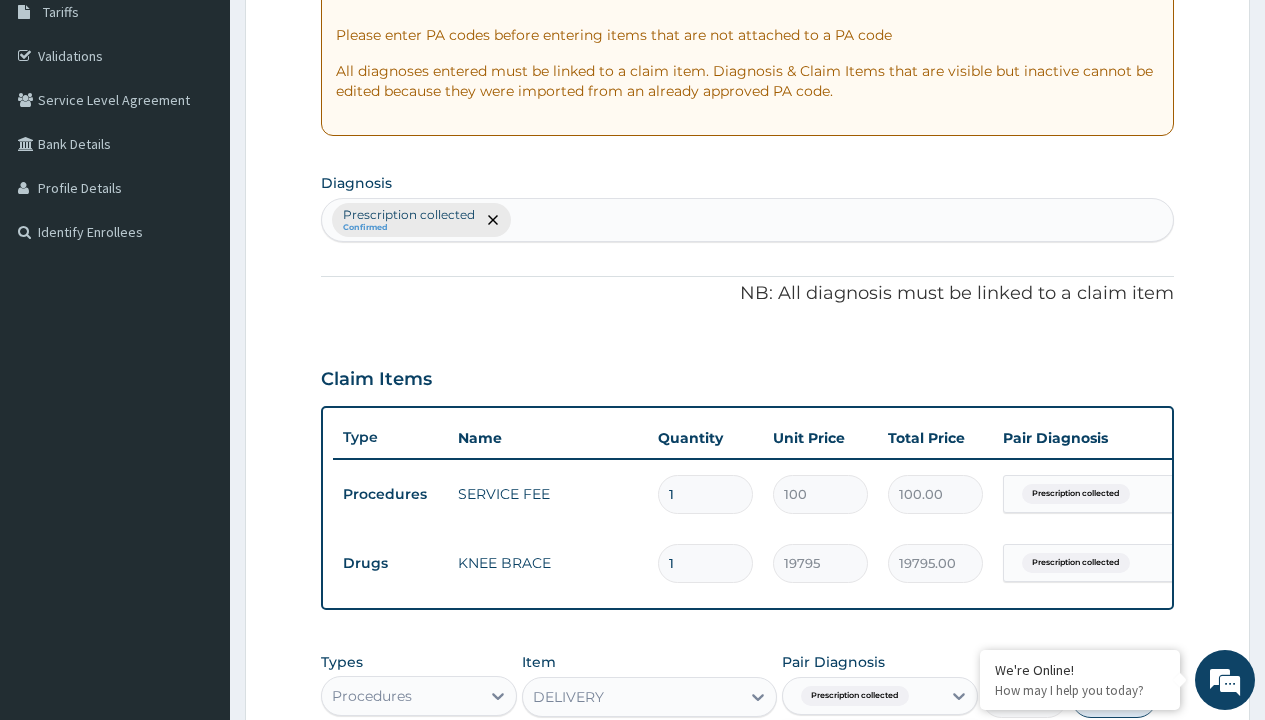 scroll, scrollTop: 711, scrollLeft: 0, axis: vertical 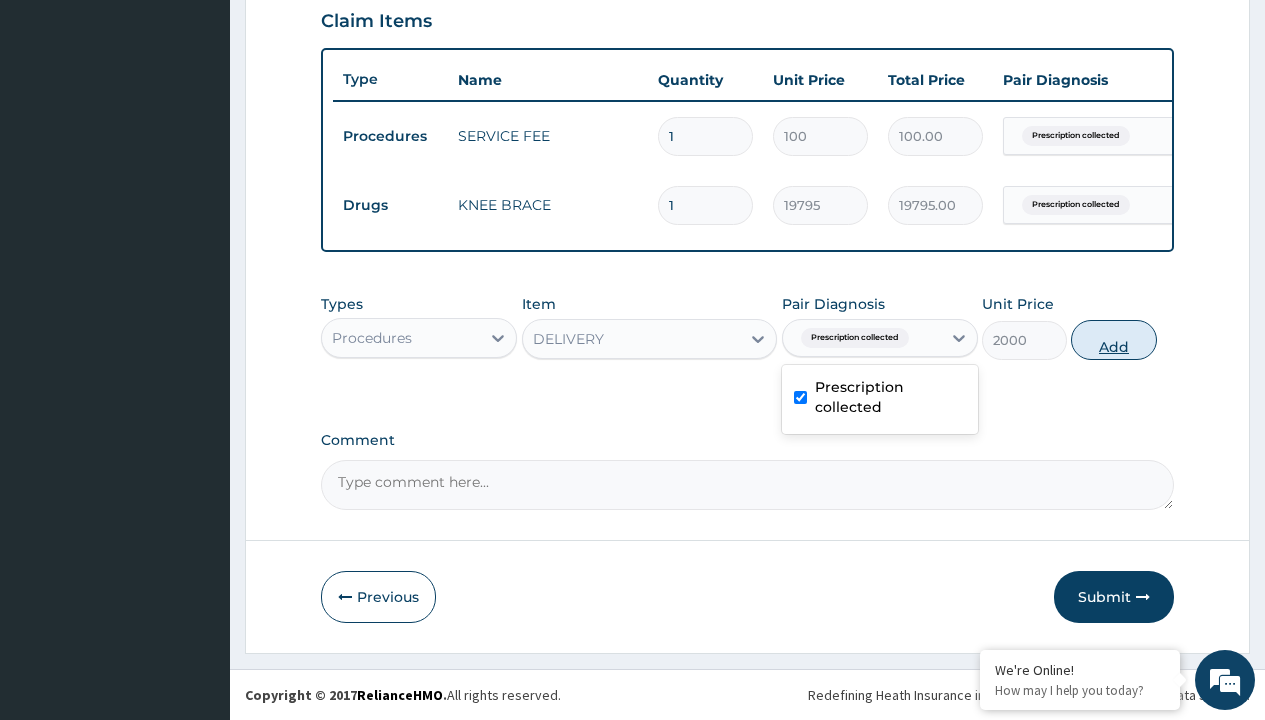 click on "Add" at bounding box center (1113, 340) 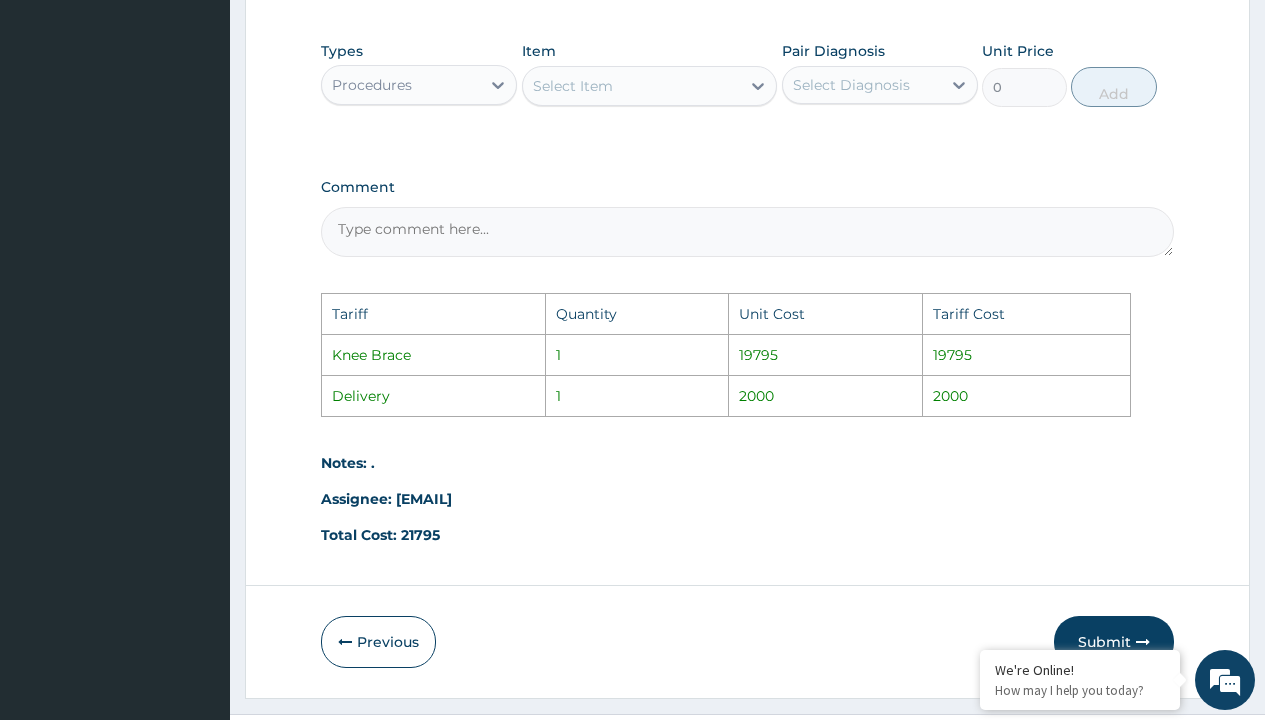 scroll, scrollTop: 1078, scrollLeft: 0, axis: vertical 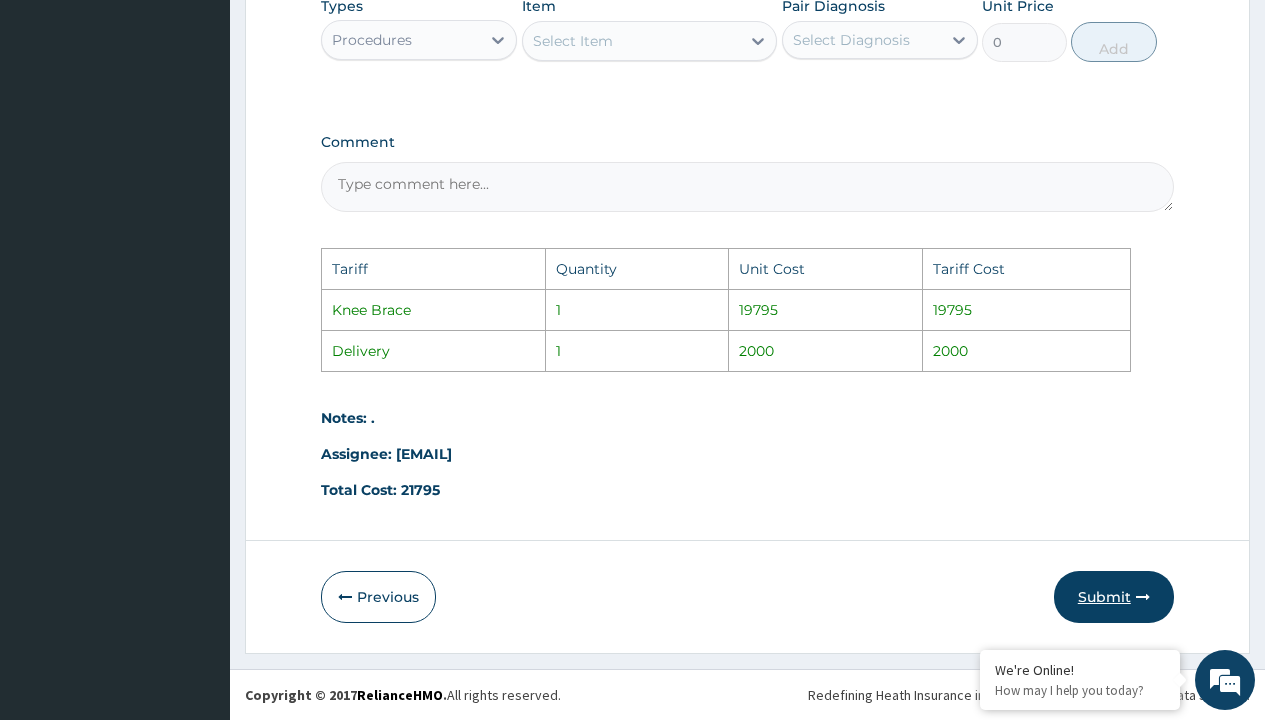 click on "Submit" at bounding box center [1114, 597] 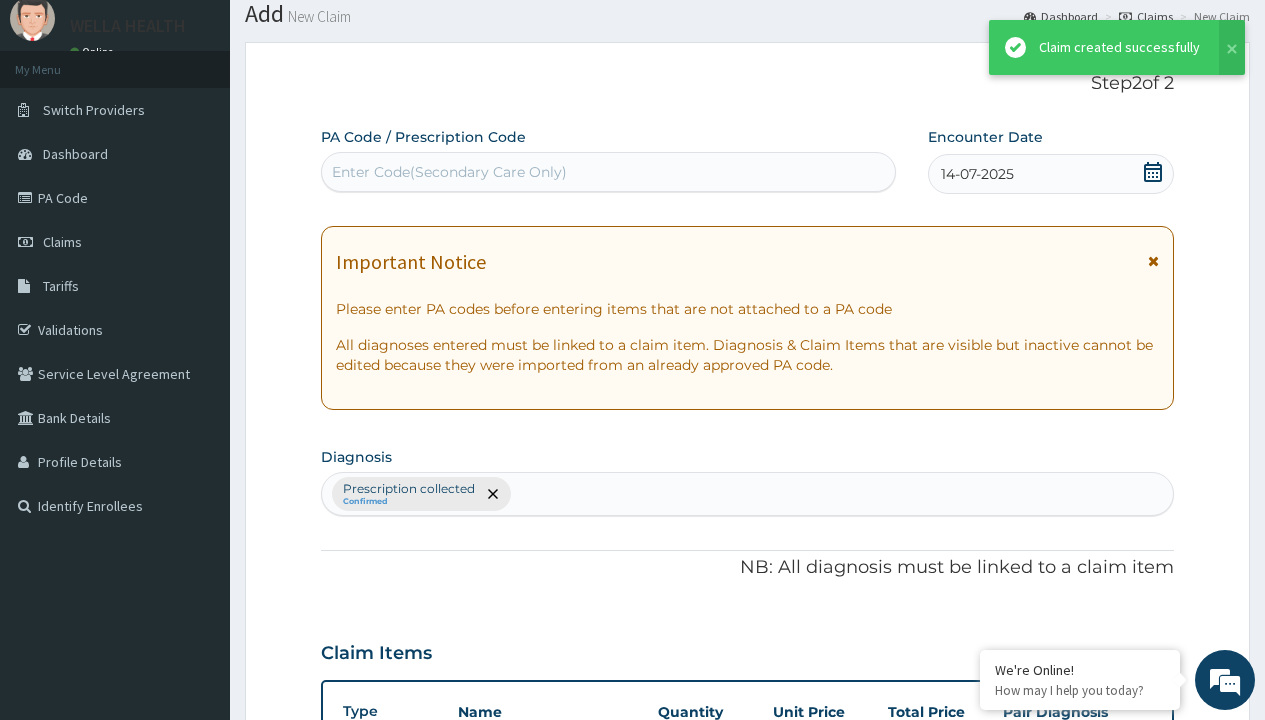 scroll, scrollTop: 780, scrollLeft: 0, axis: vertical 